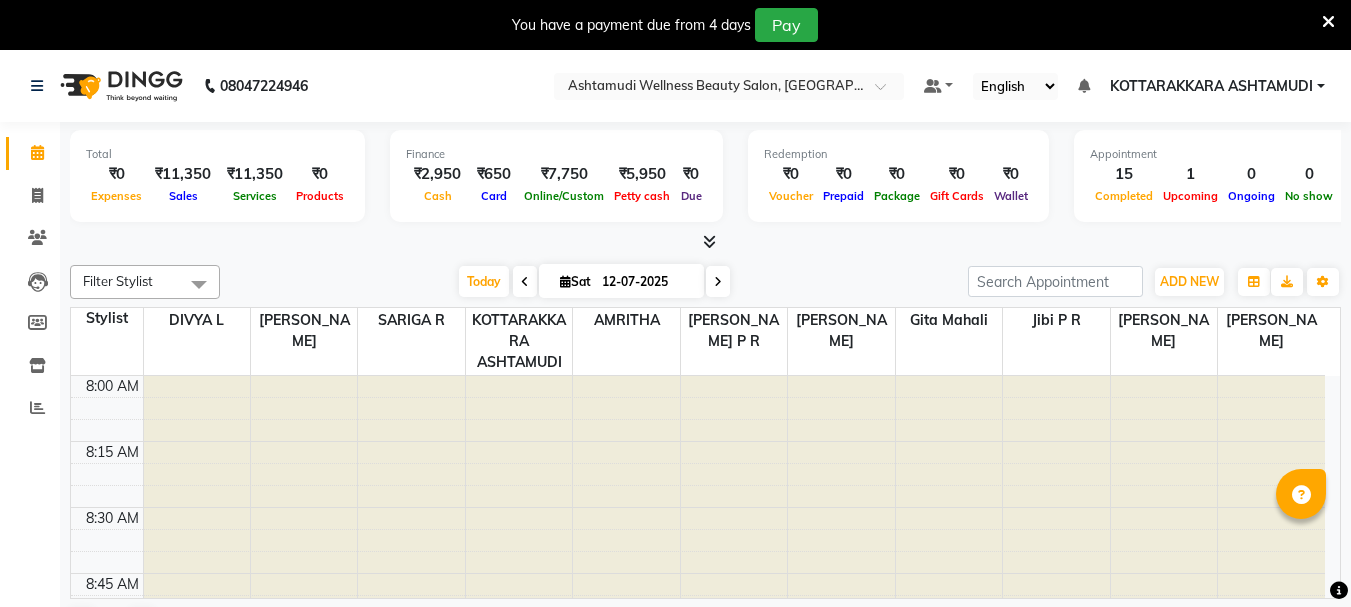scroll, scrollTop: 0, scrollLeft: 0, axis: both 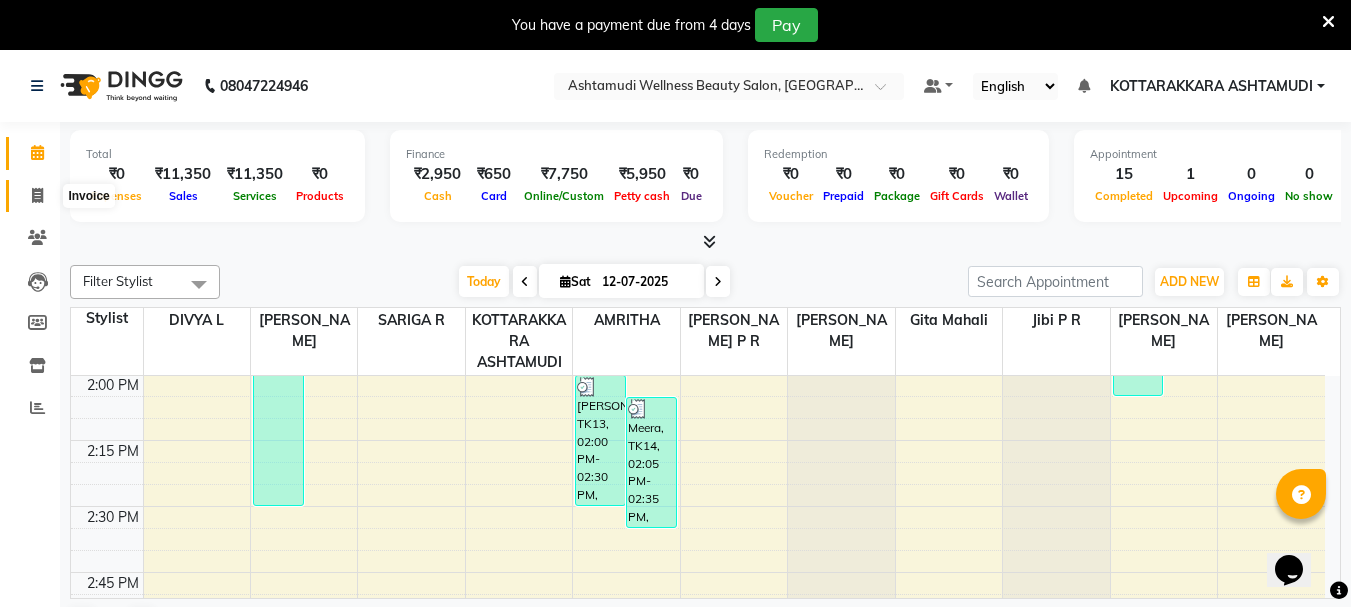 click 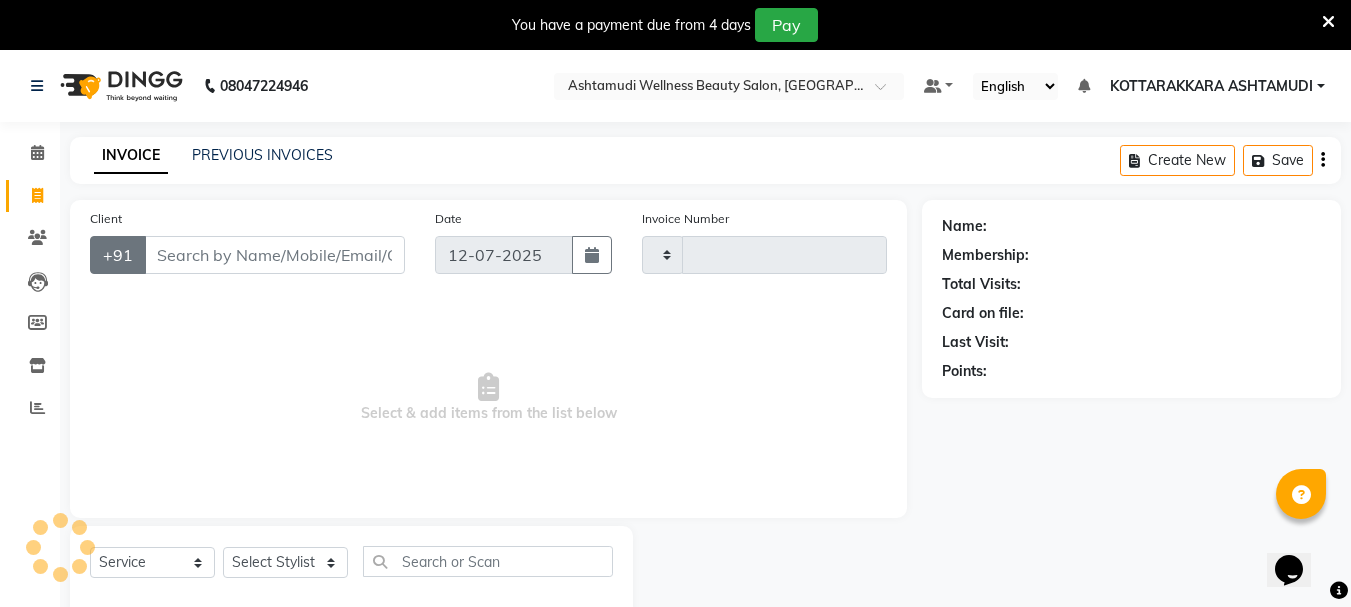type on "1991" 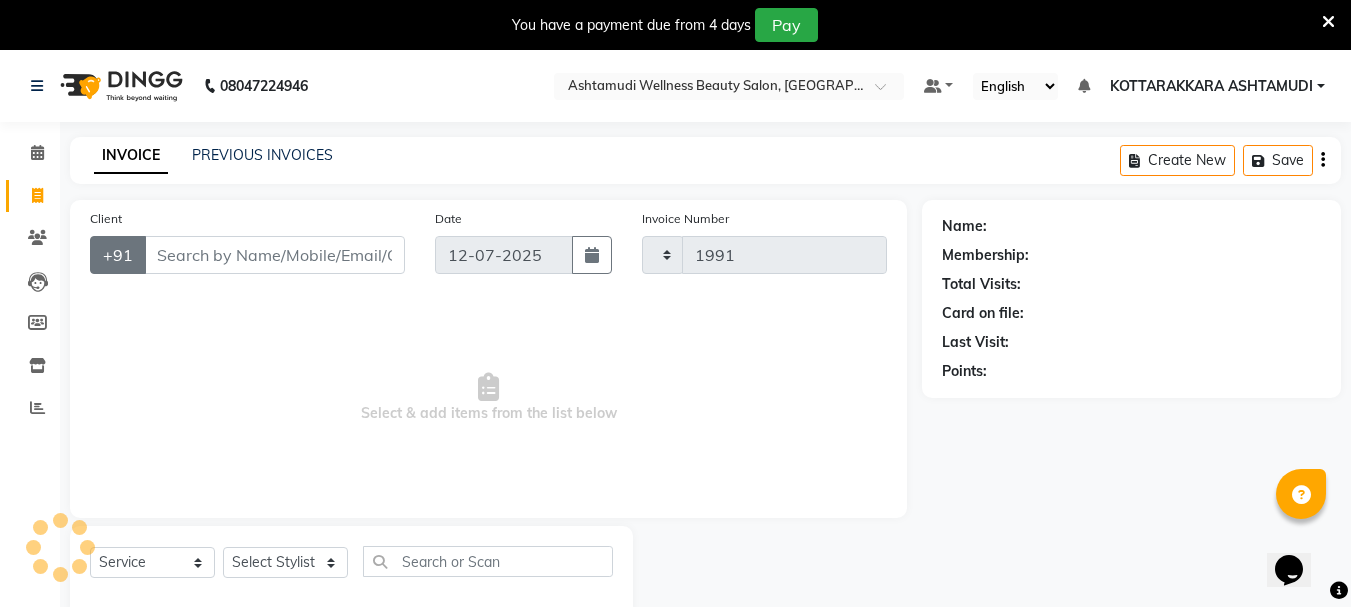 select on "4664" 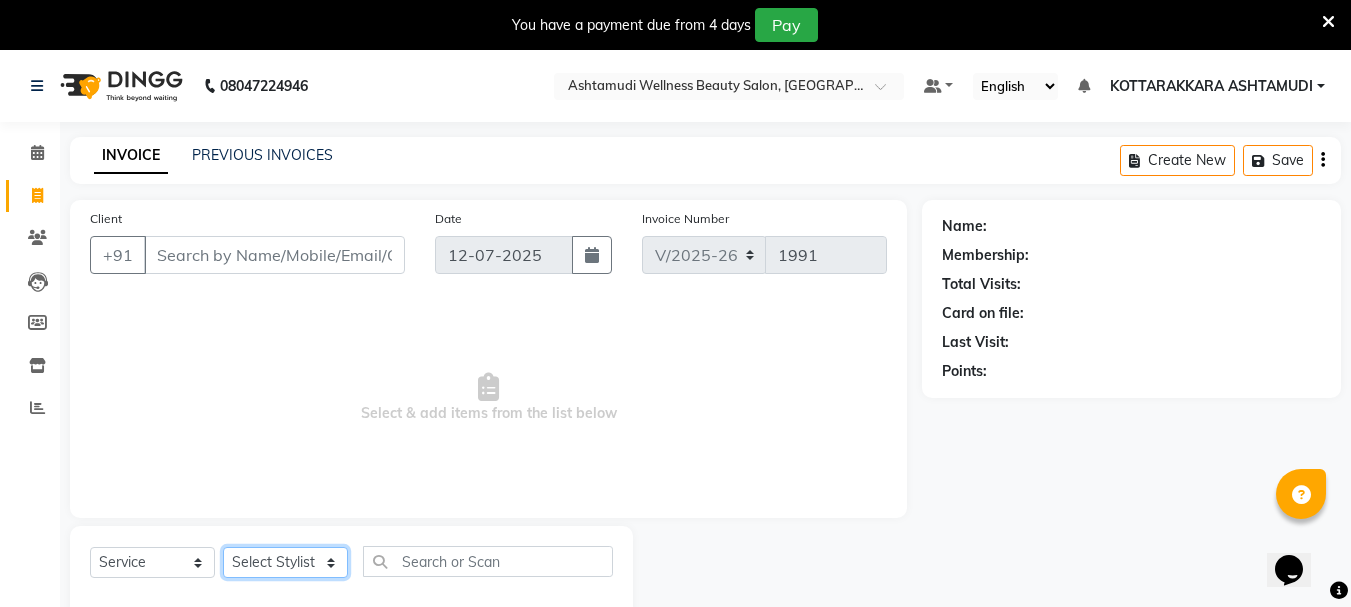 click on "Select Stylist AMRITHA [PERSON_NAME] DIVYA L	 Gita Mahali  Jibi P R [PERSON_NAME]  KOTTARAKKARA ASHTAMUDI [PERSON_NAME] 	 [PERSON_NAME] SARIGA R	 [PERSON_NAME]" 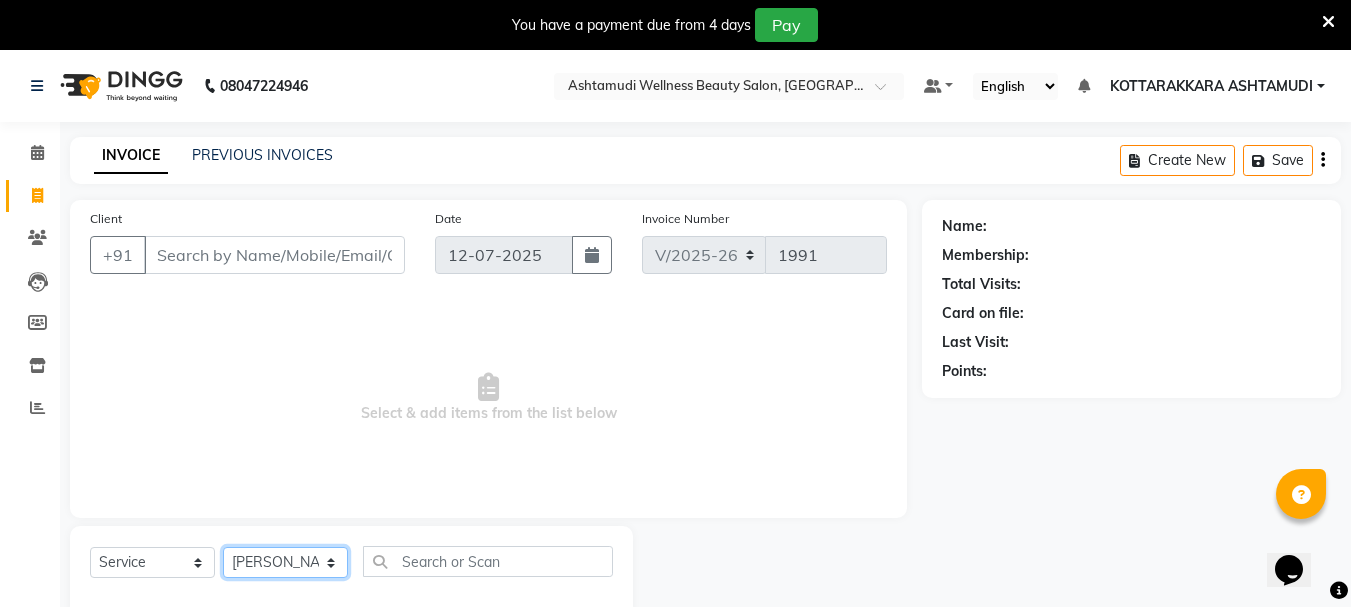 click on "Select Stylist AMRITHA [PERSON_NAME] DIVYA L	 Gita Mahali  Jibi P R [PERSON_NAME]  KOTTARAKKARA ASHTAMUDI [PERSON_NAME] 	 [PERSON_NAME] SARIGA R	 [PERSON_NAME]" 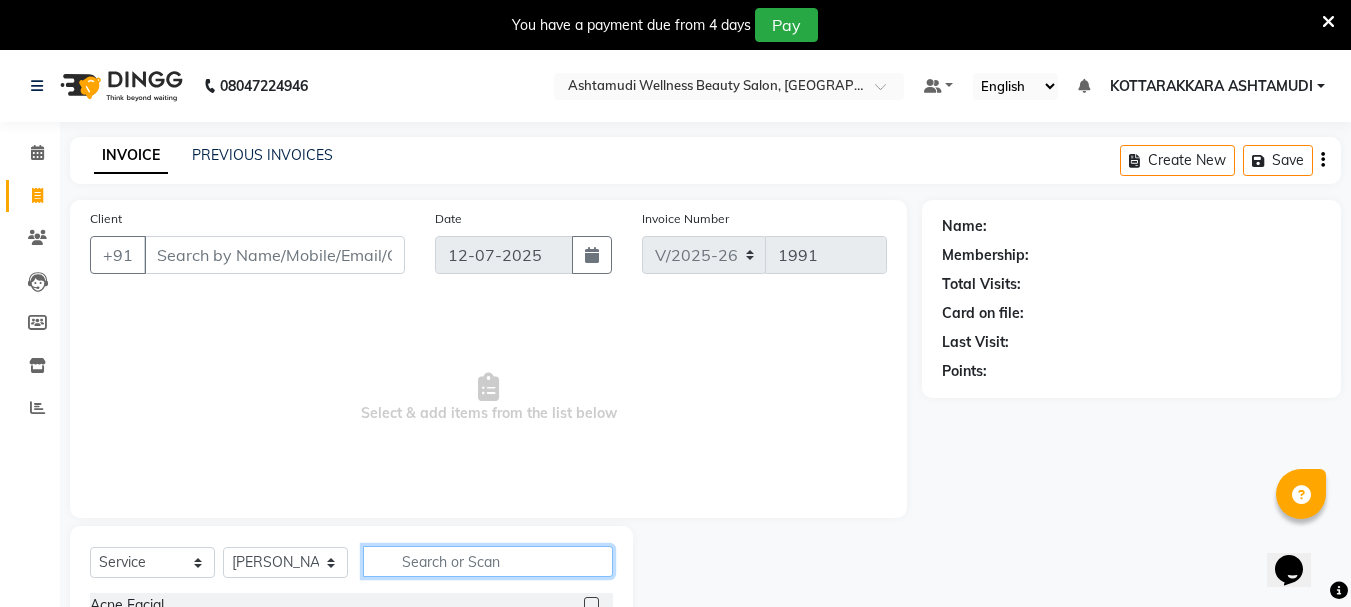 click 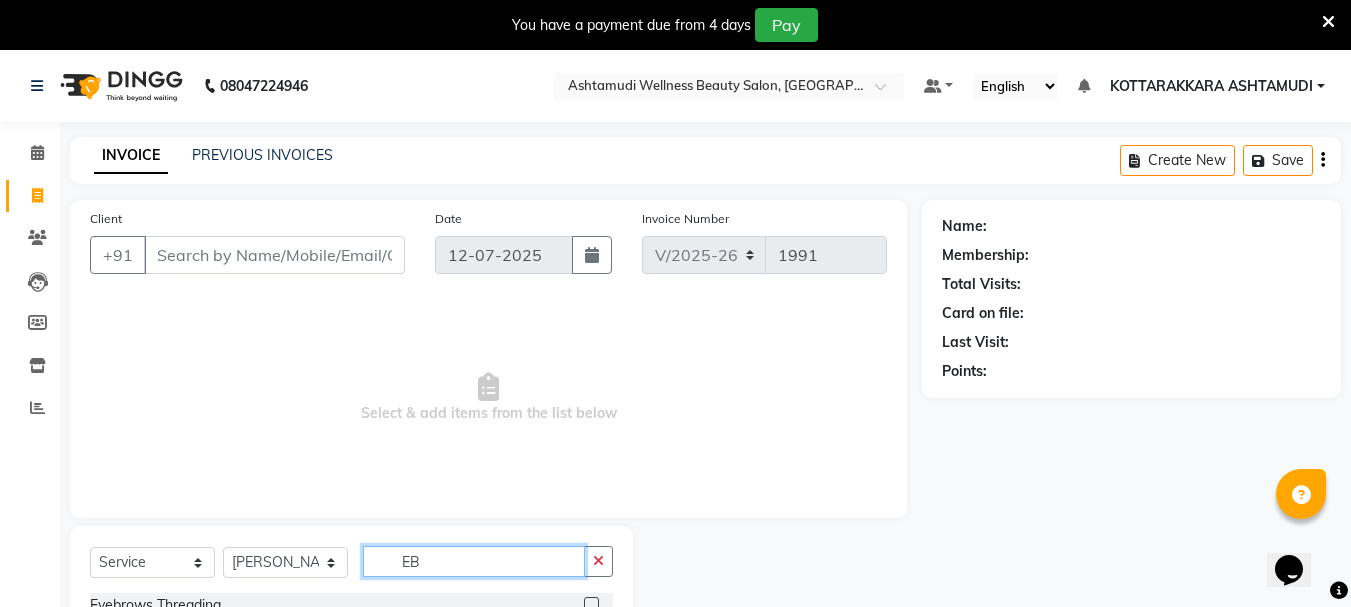 type on "EB" 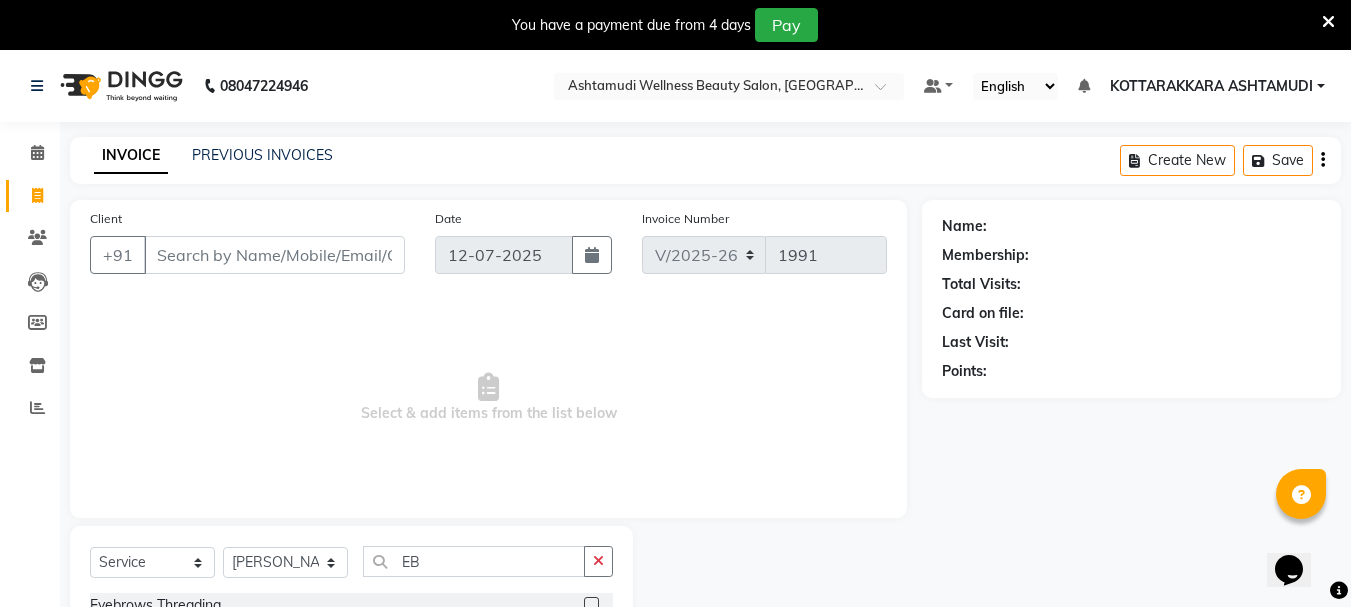 click 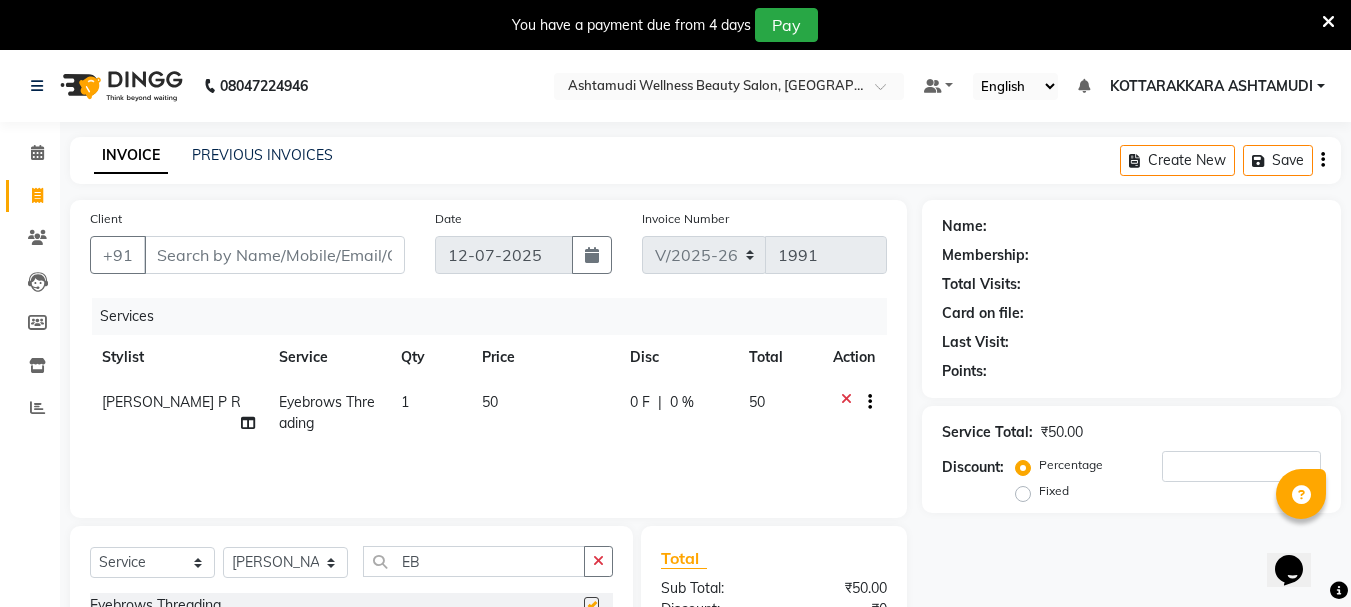 checkbox on "false" 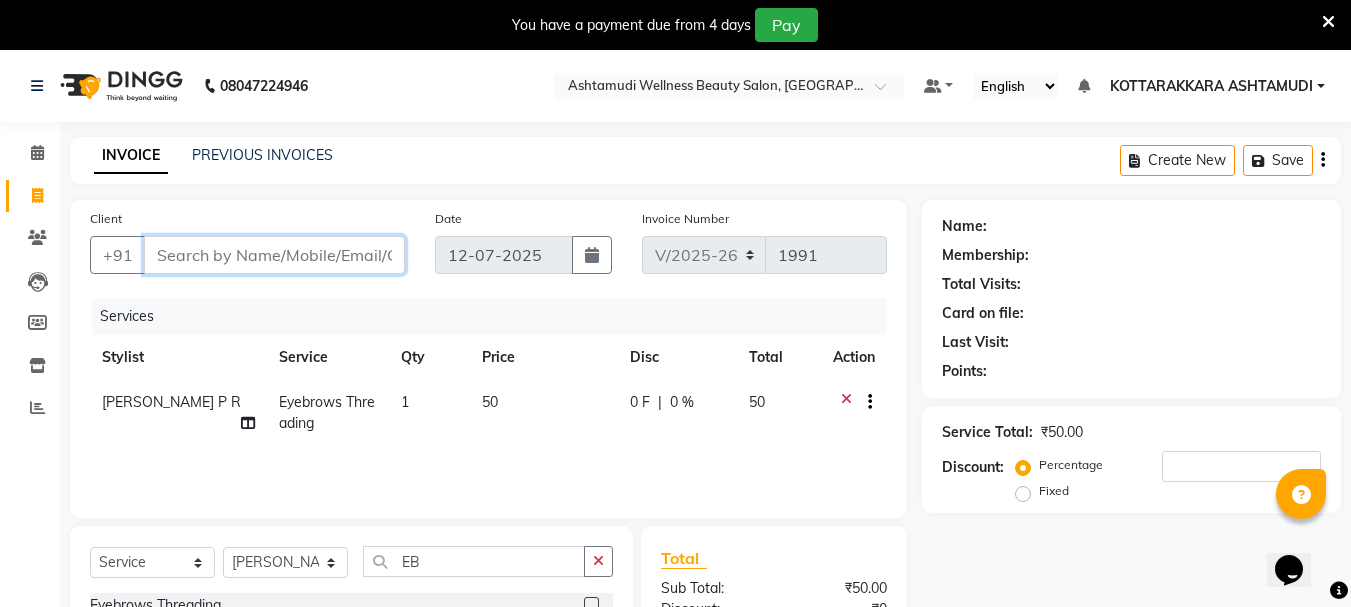 click on "Client" at bounding box center [274, 255] 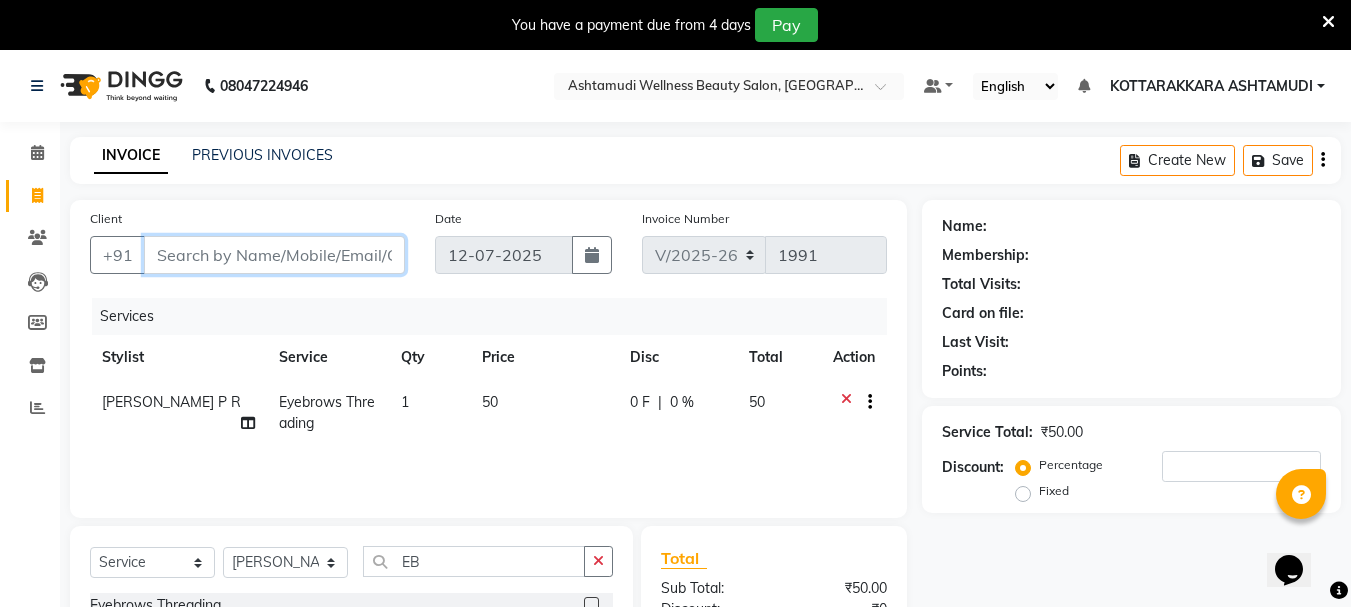 type on "9" 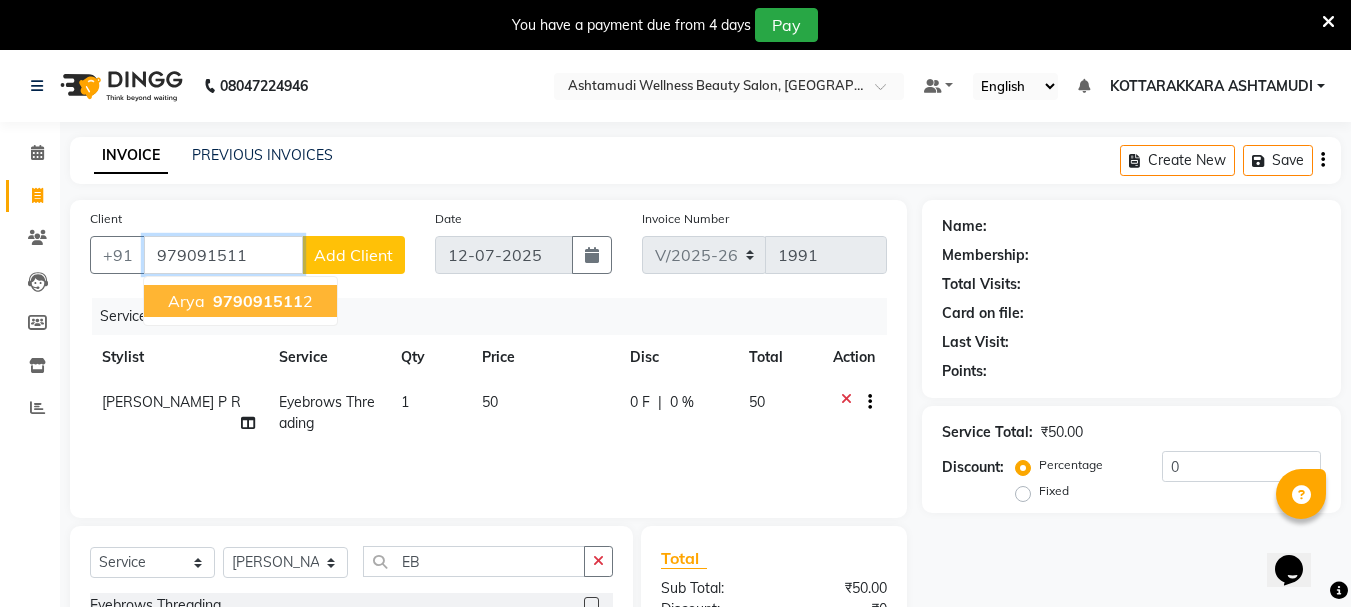 click on "979091511" at bounding box center (258, 301) 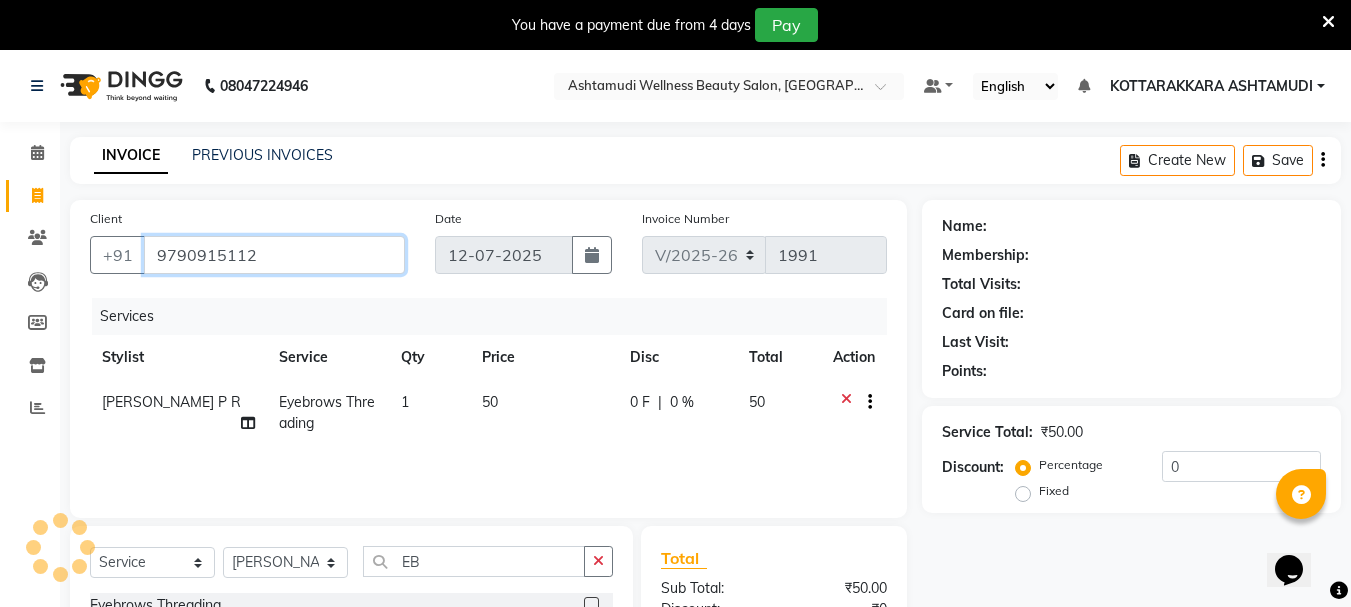 type on "9790915112" 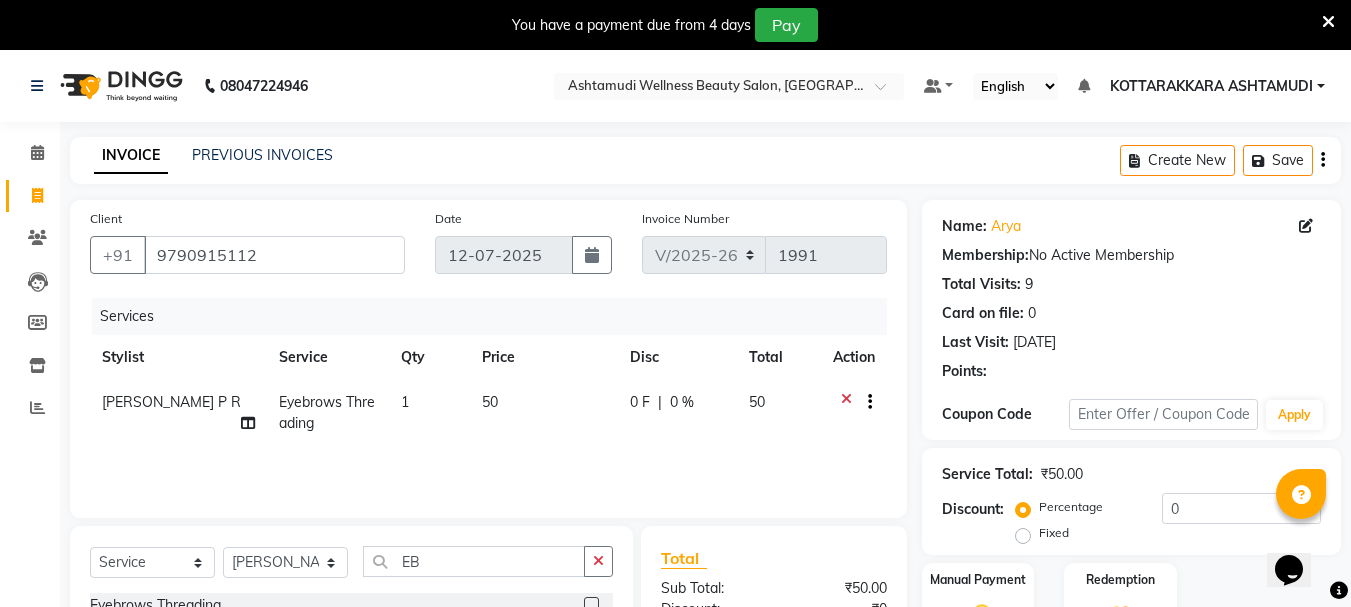 scroll, scrollTop: 243, scrollLeft: 0, axis: vertical 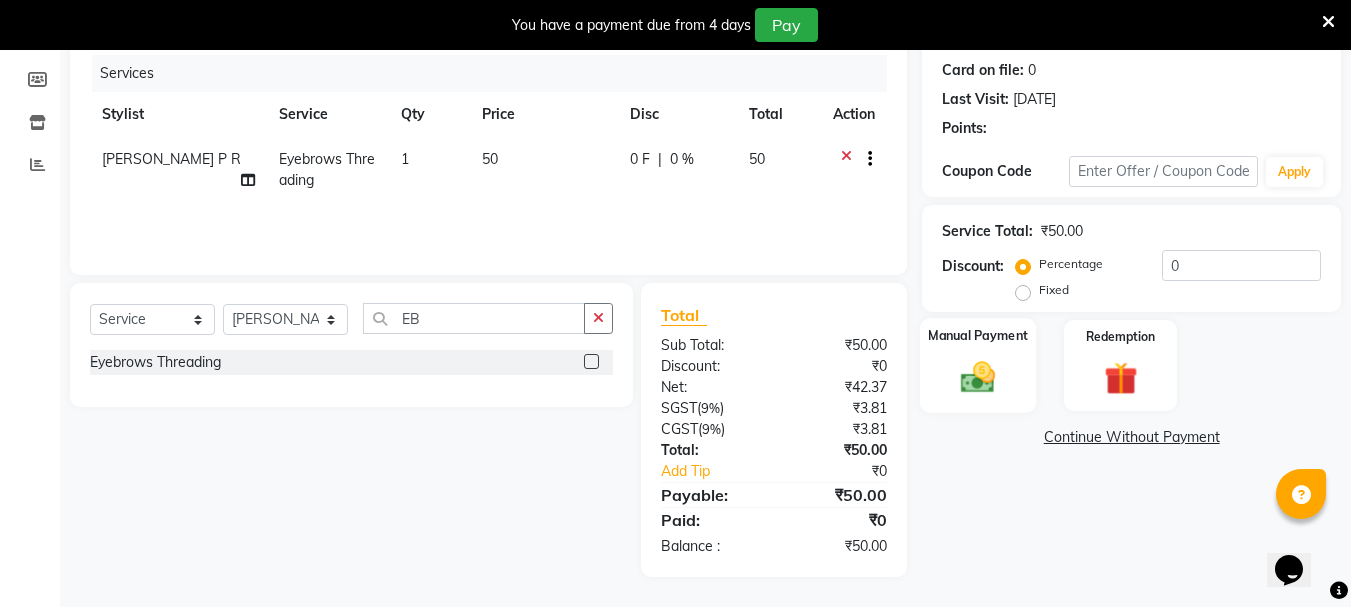 click 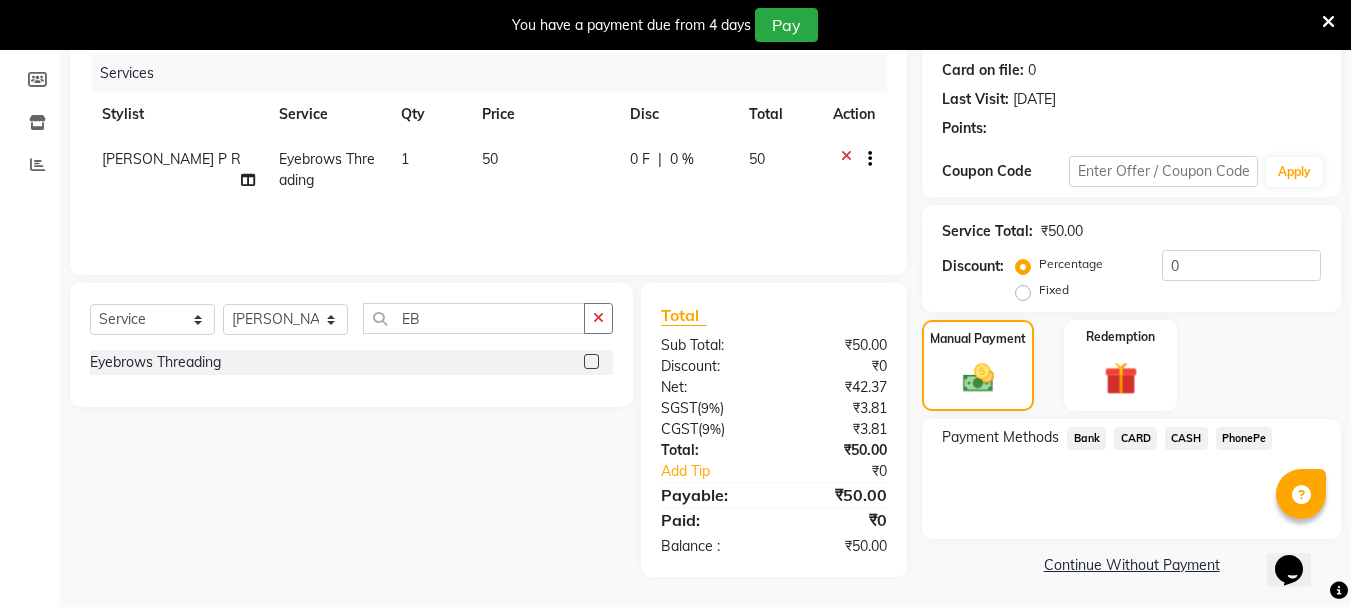 click on "CASH" 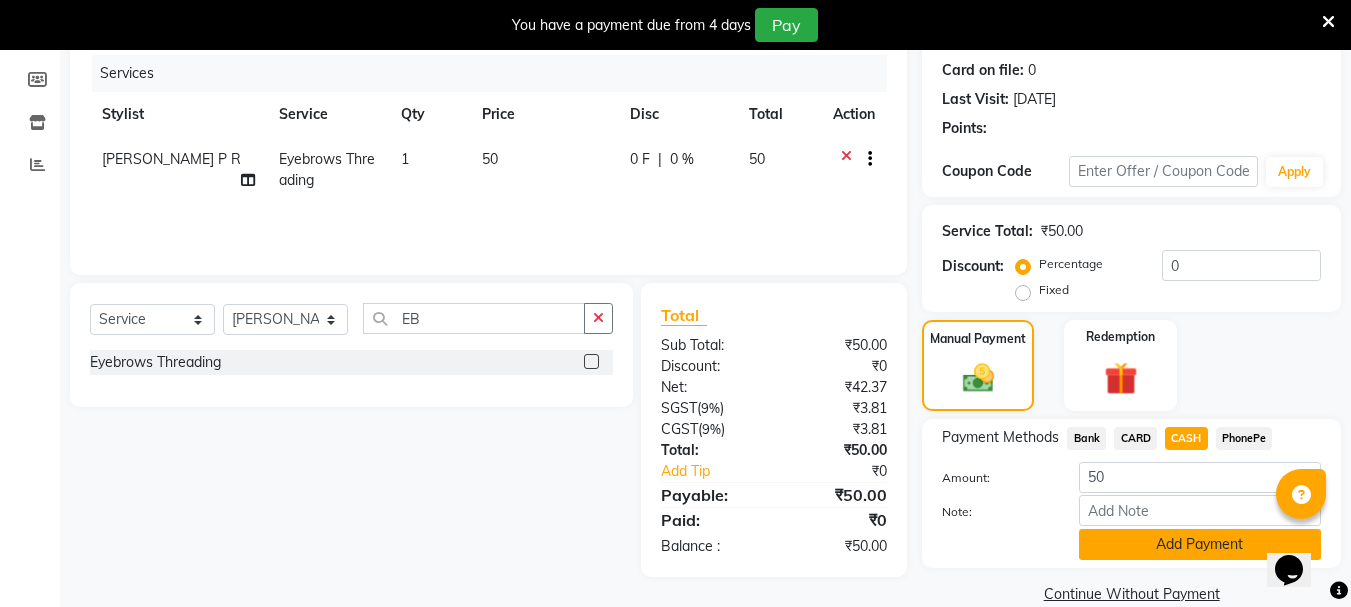 click on "Add Payment" 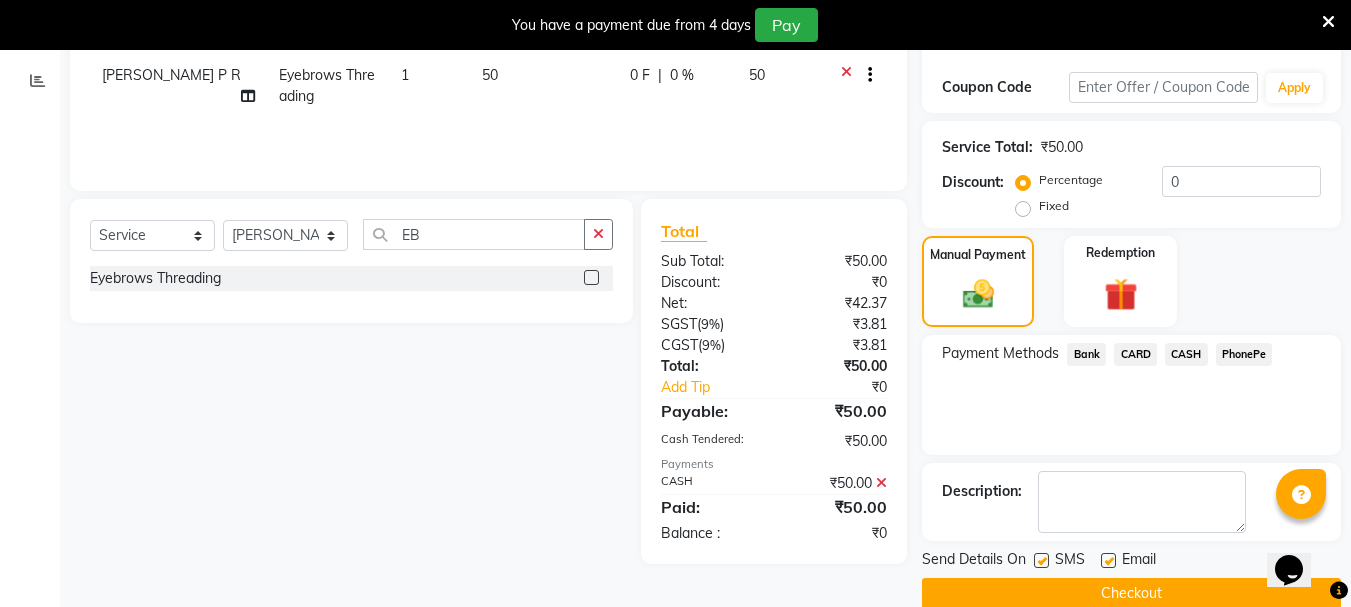 scroll, scrollTop: 359, scrollLeft: 0, axis: vertical 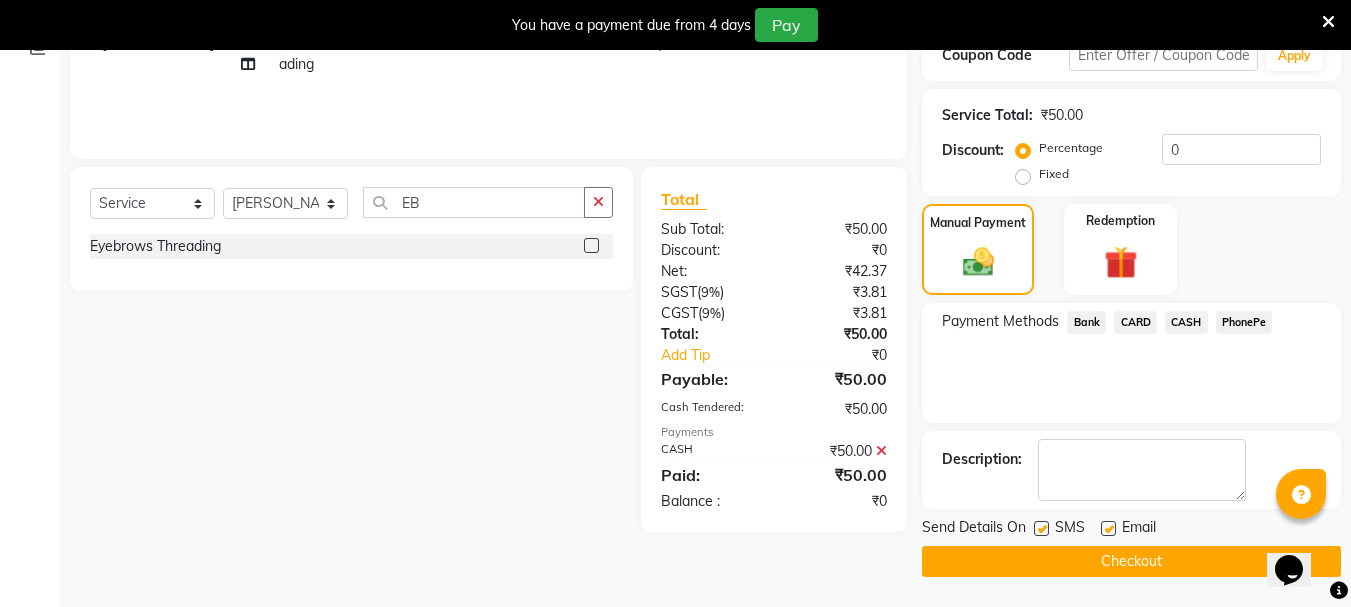 click on "Checkout" 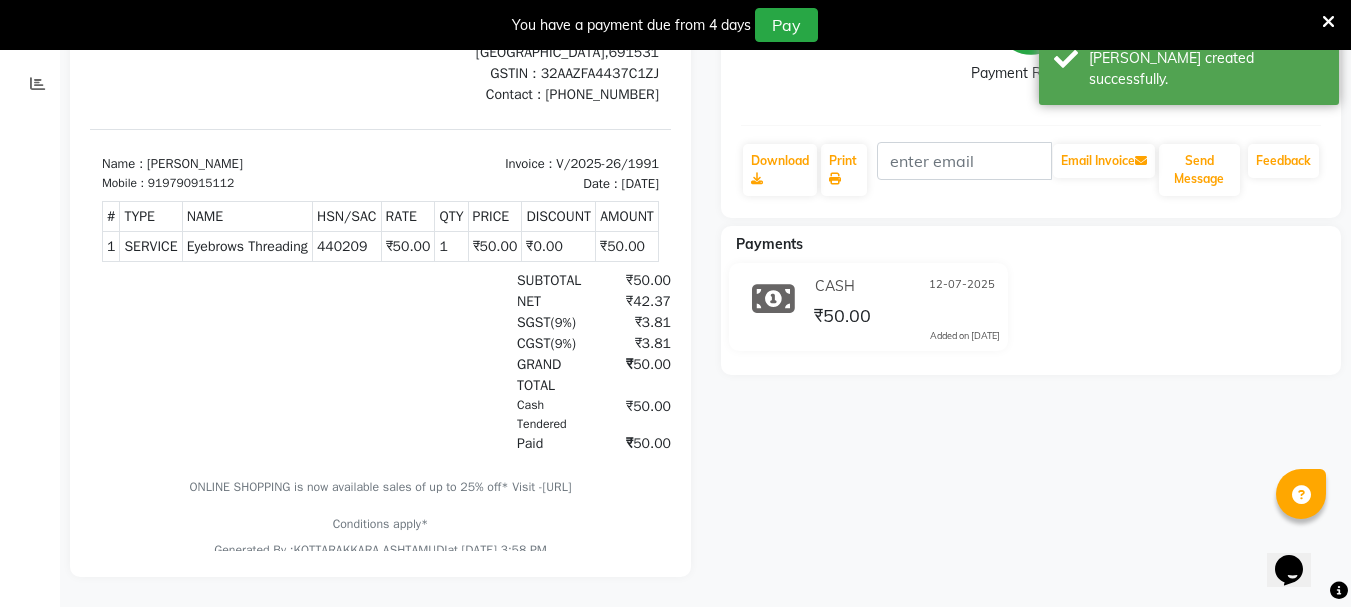 scroll, scrollTop: 0, scrollLeft: 0, axis: both 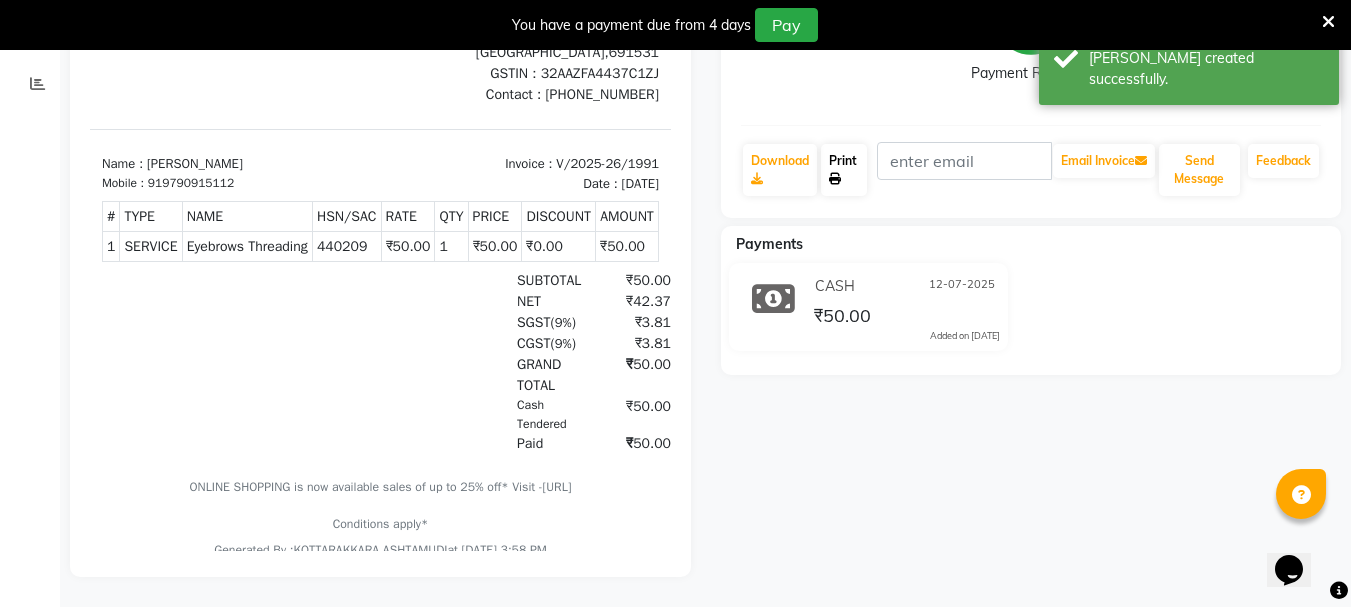 click on "Print" 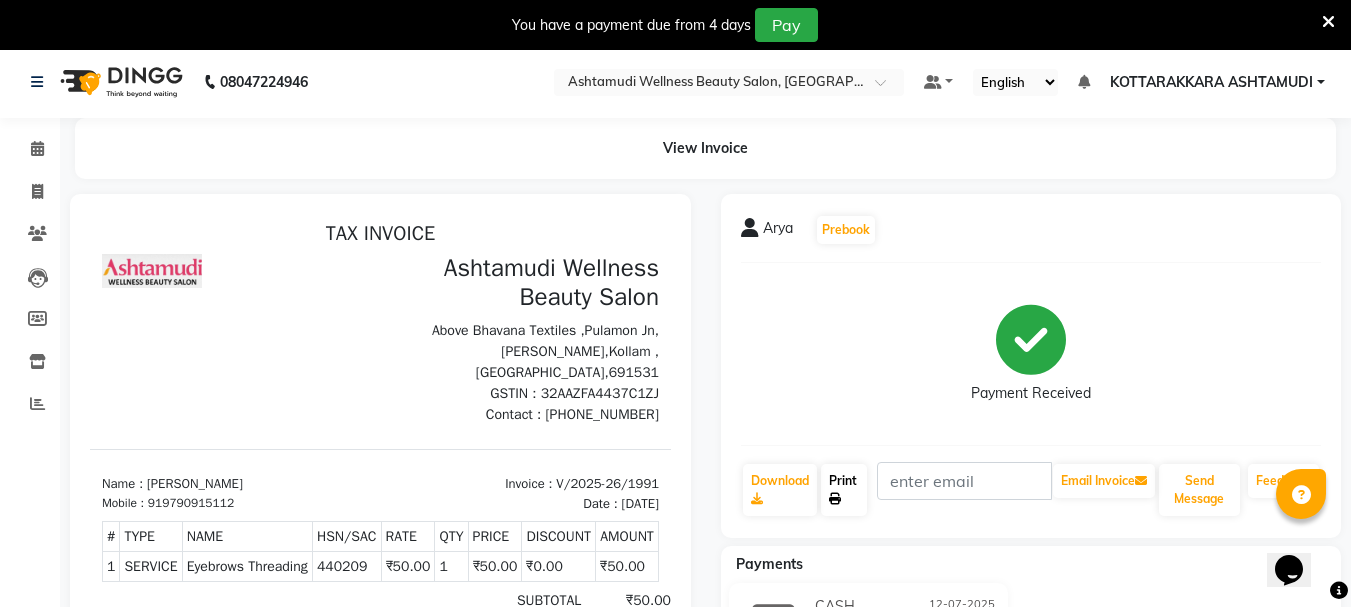 scroll, scrollTop: 0, scrollLeft: 0, axis: both 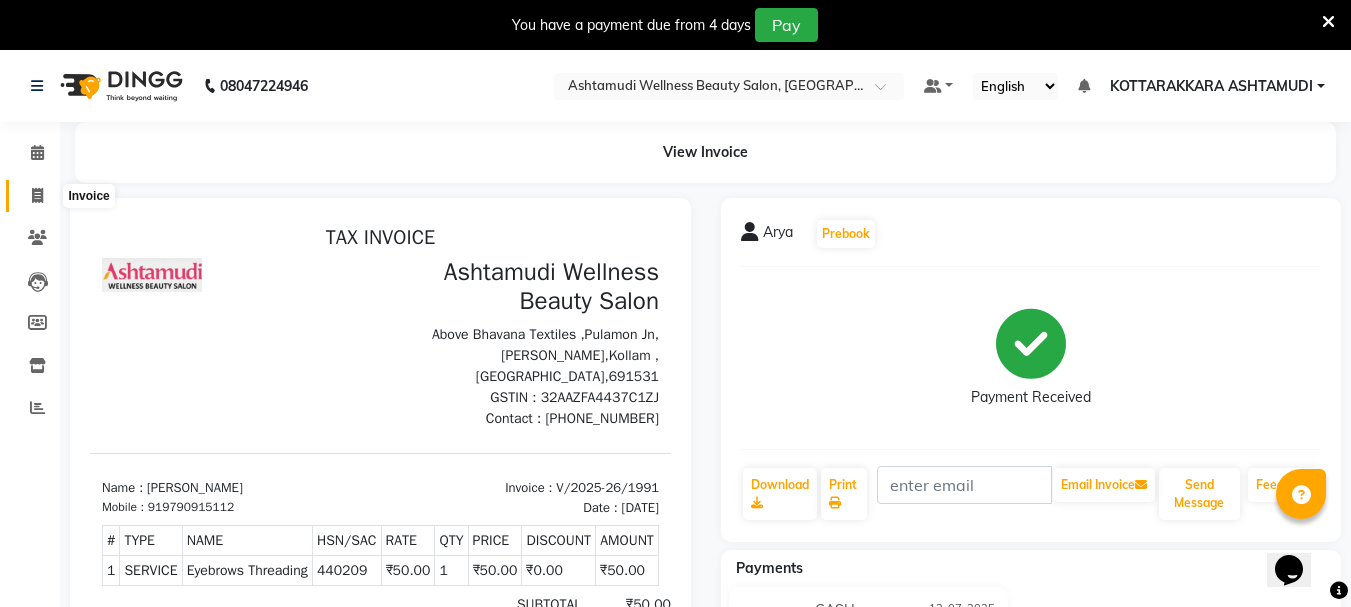 click 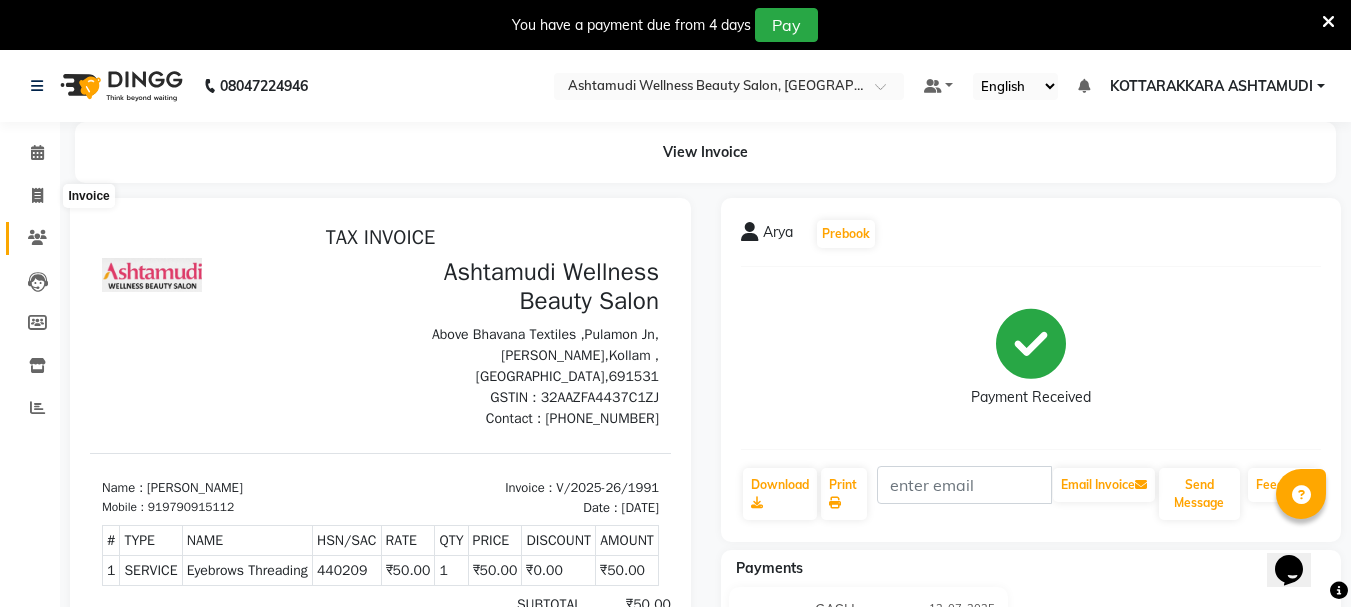 select on "service" 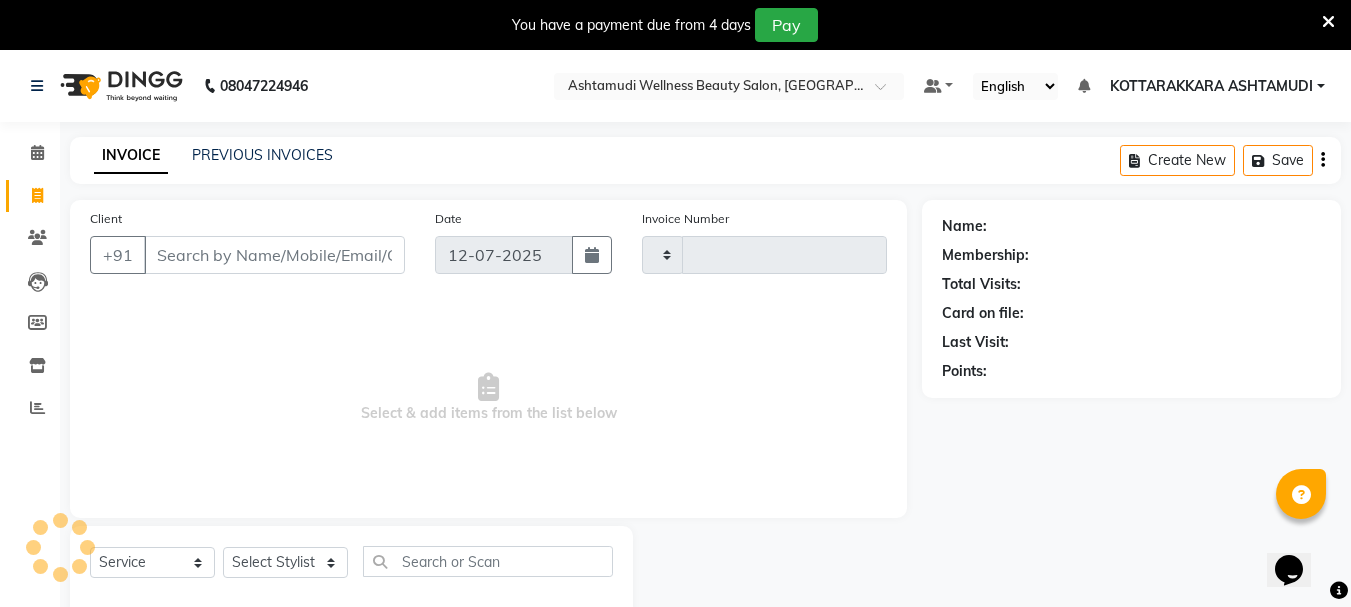 scroll, scrollTop: 50, scrollLeft: 0, axis: vertical 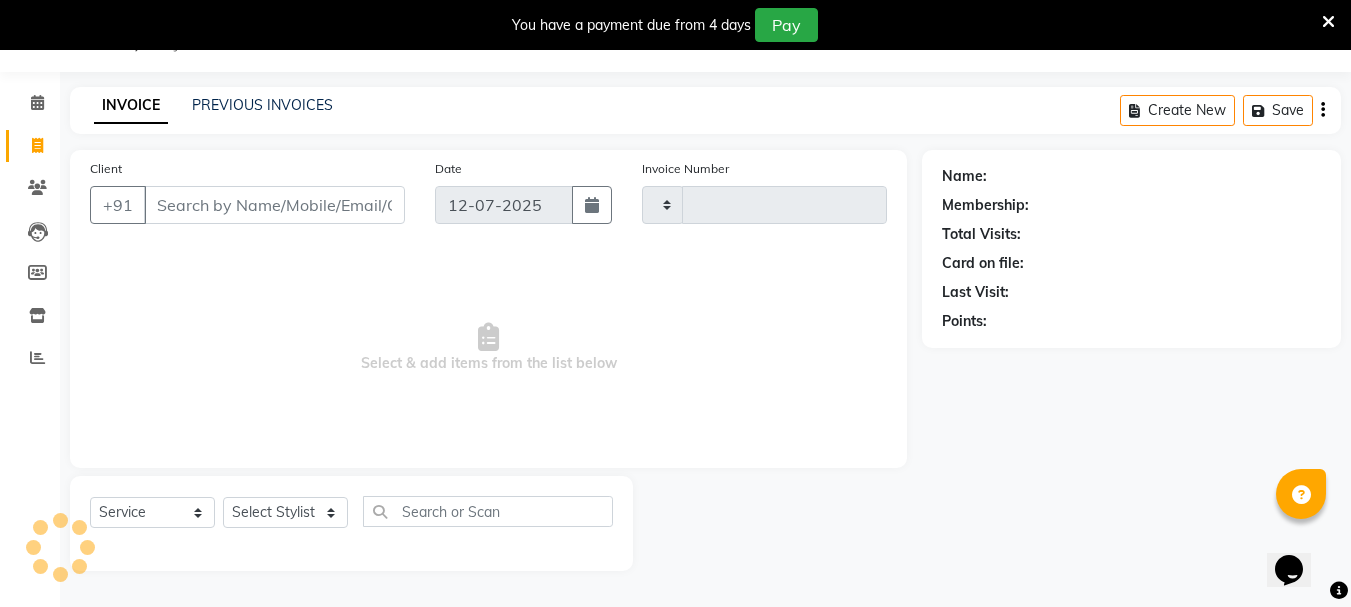 type on "1993" 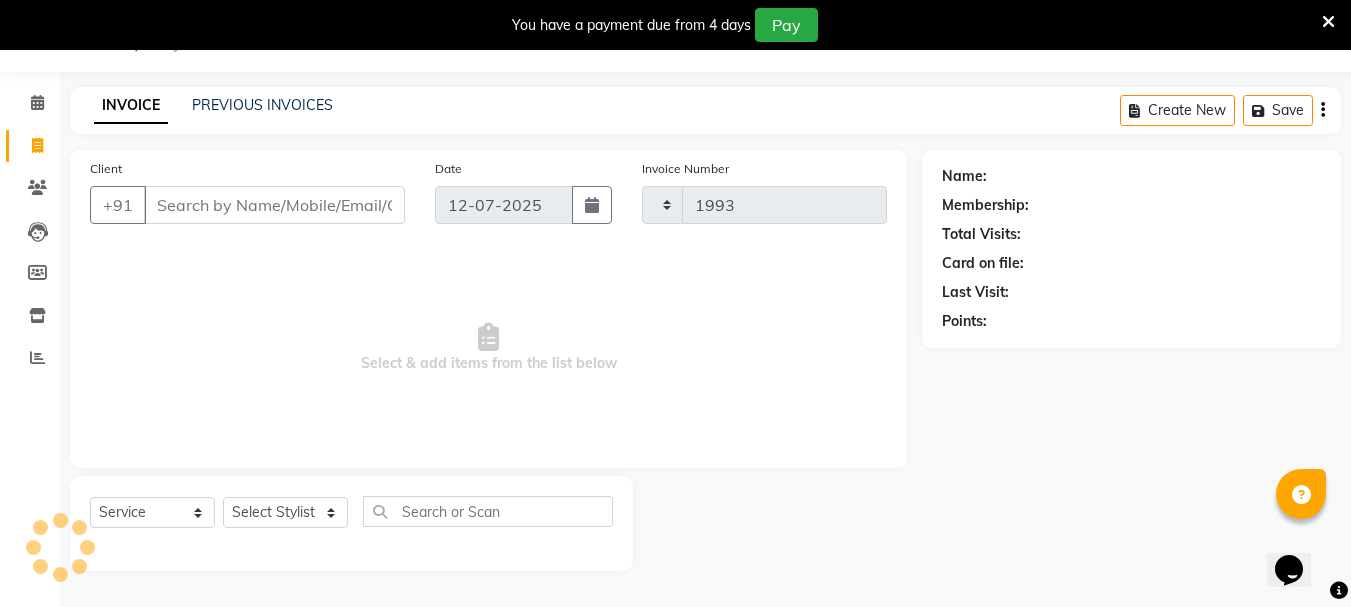 select on "4664" 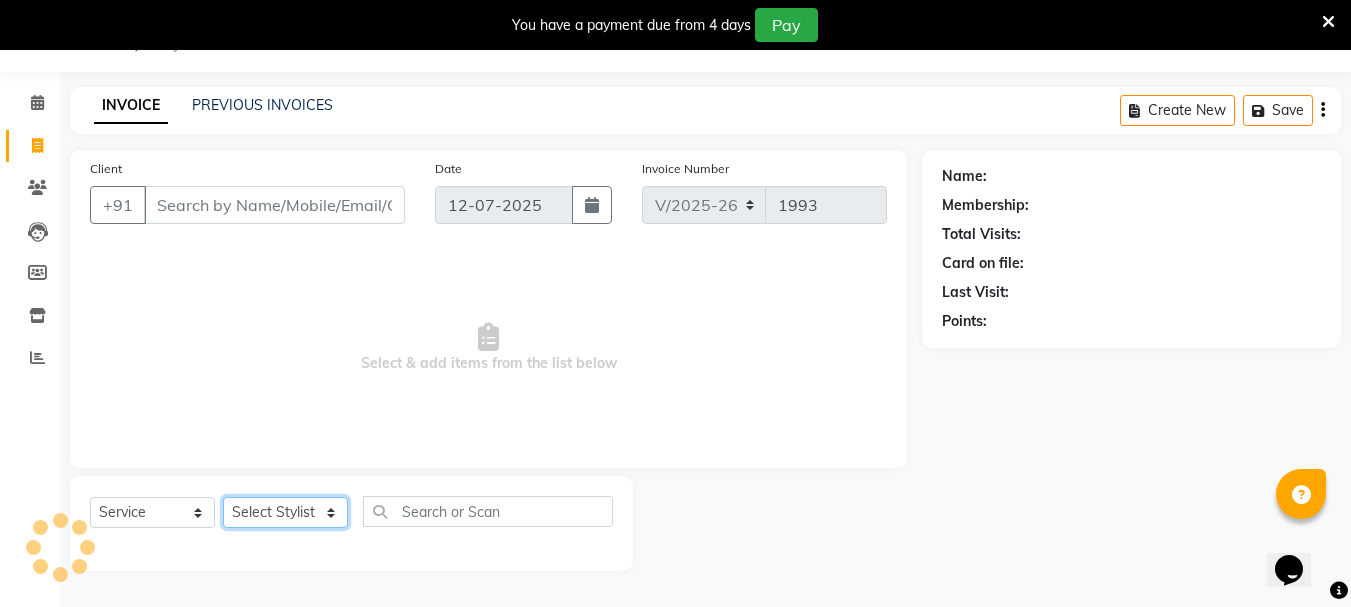 click on "Select Stylist" 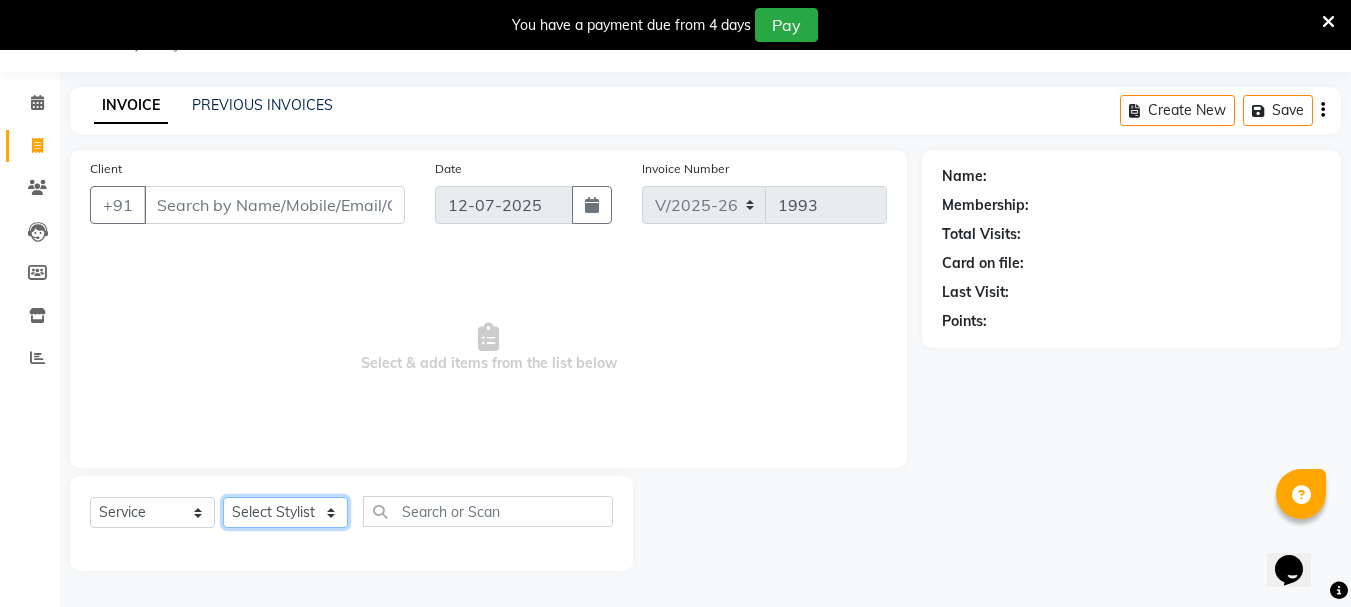 select on "75884" 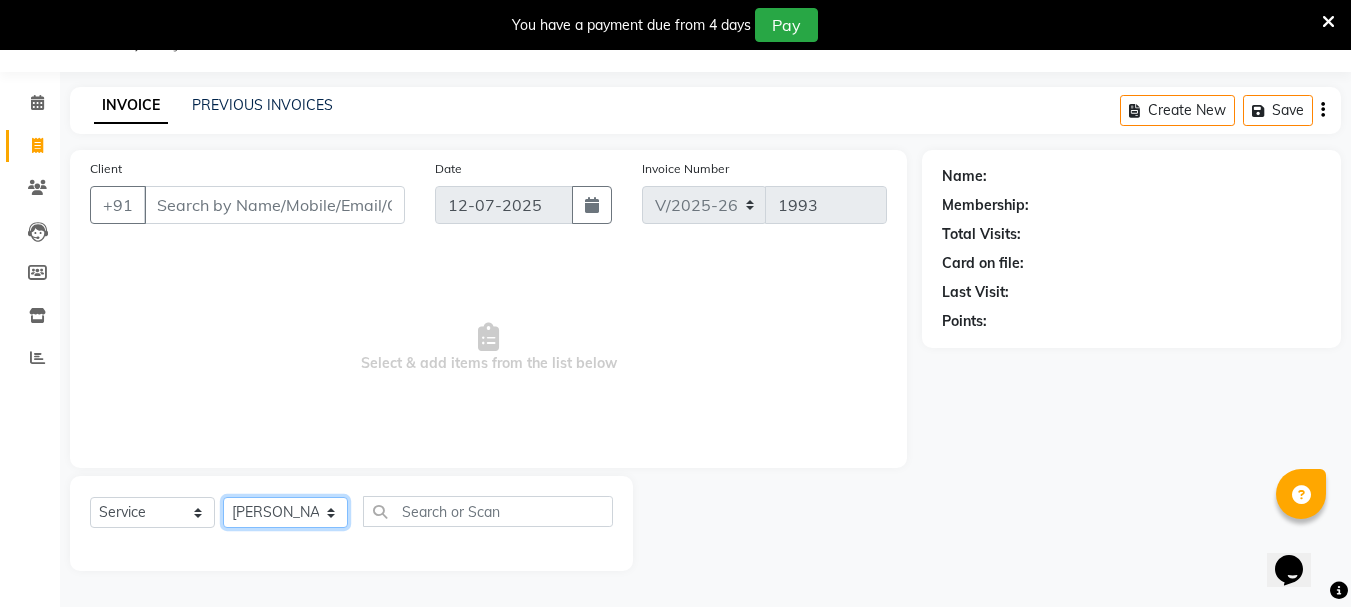 click on "Select Stylist AMRITHA [PERSON_NAME] DIVYA L	 Gita Mahali  Jibi P R [PERSON_NAME]  KOTTARAKKARA ASHTAMUDI [PERSON_NAME] 	 [PERSON_NAME] SARIGA R	 [PERSON_NAME]" 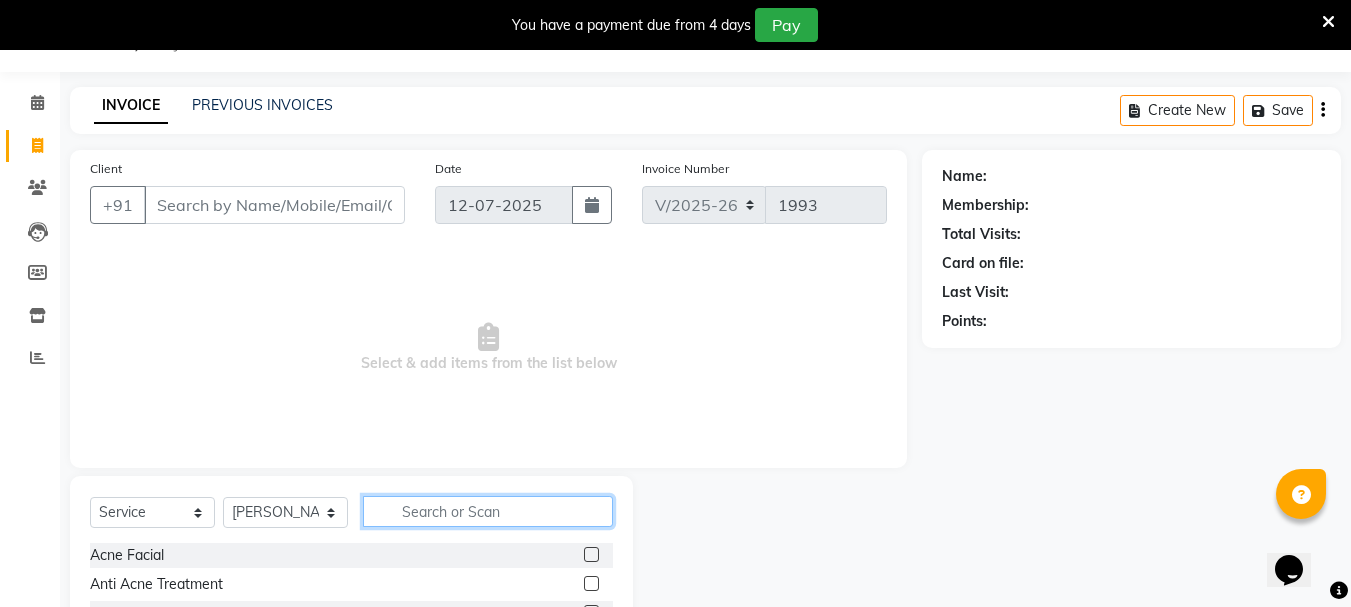 click 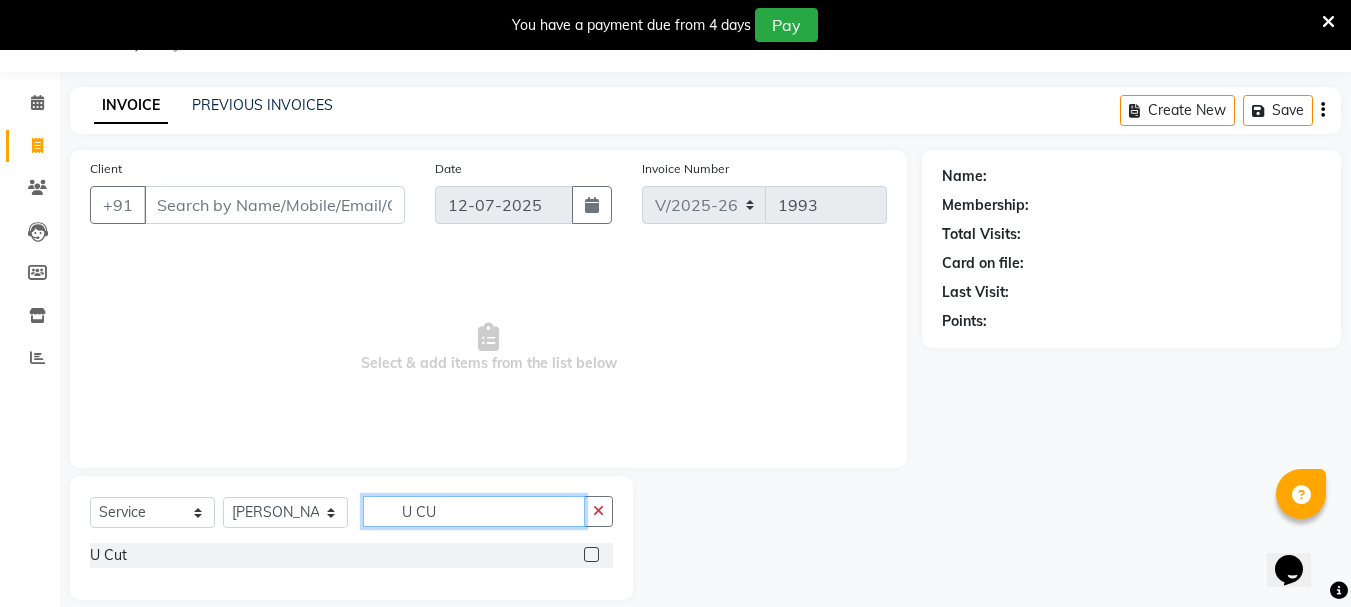 type on "U CU" 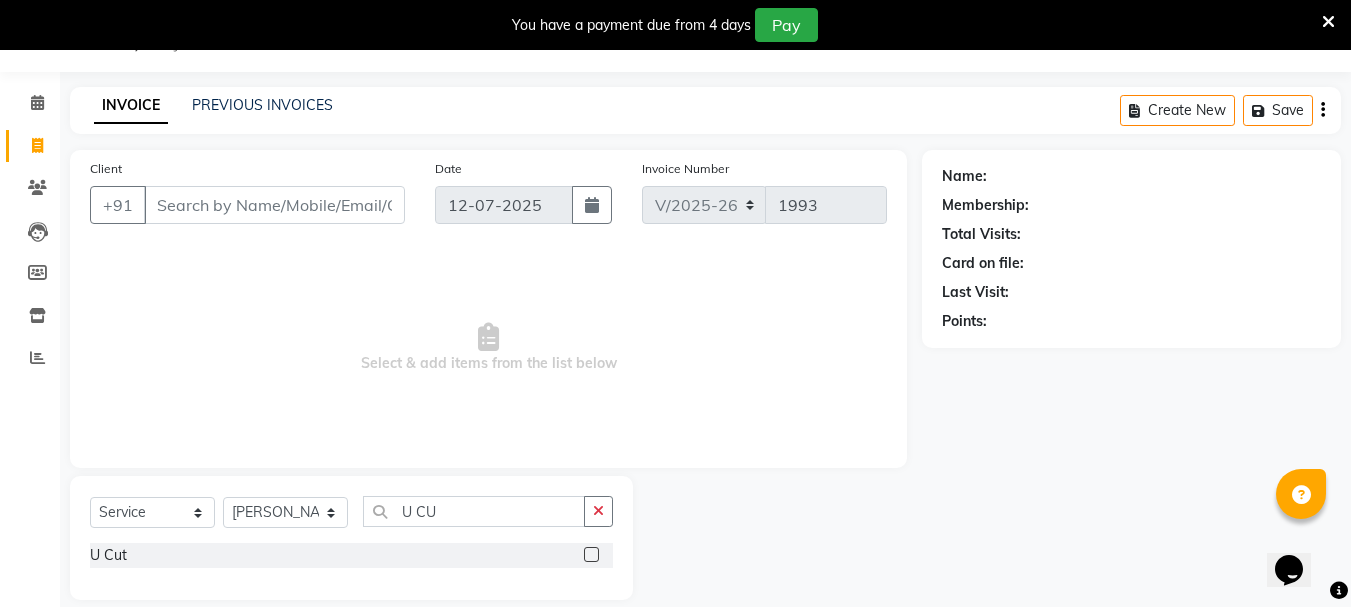 click 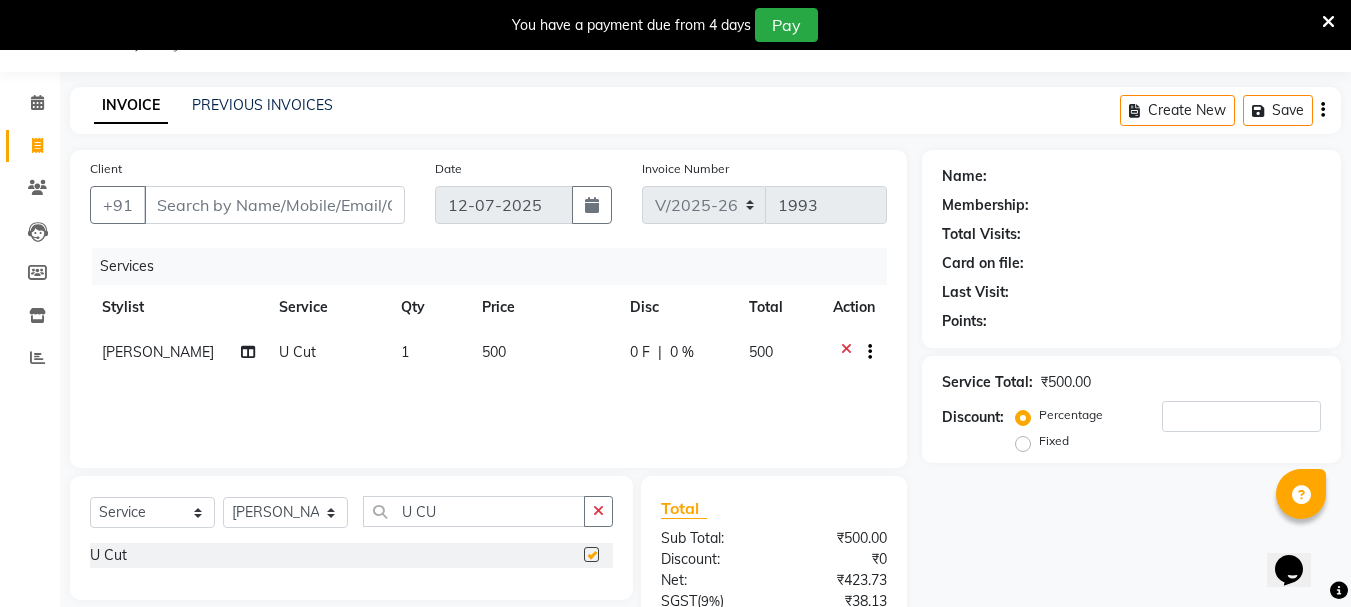 checkbox on "false" 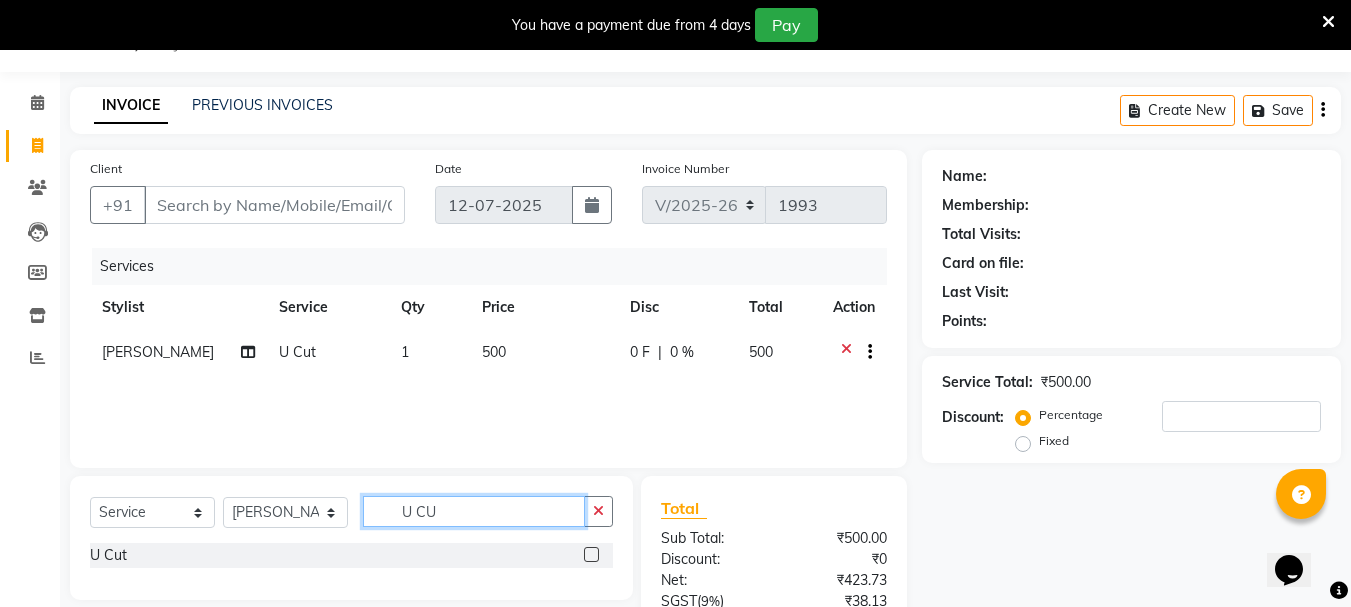 click on "U CU" 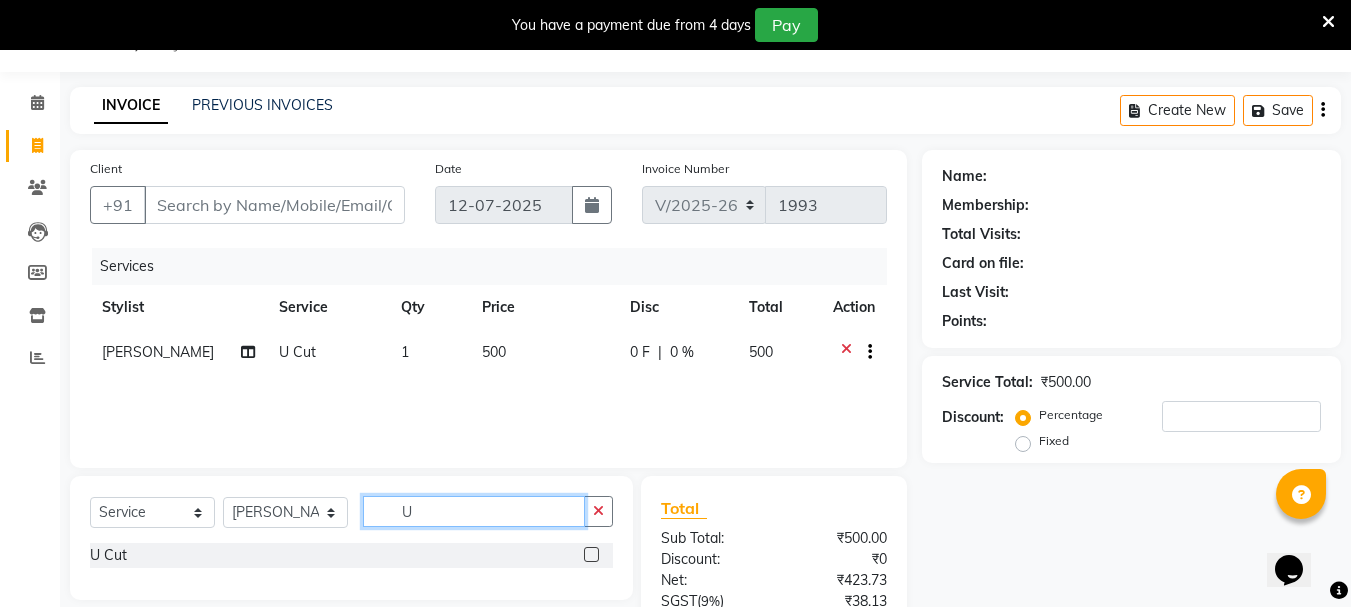 type on "U" 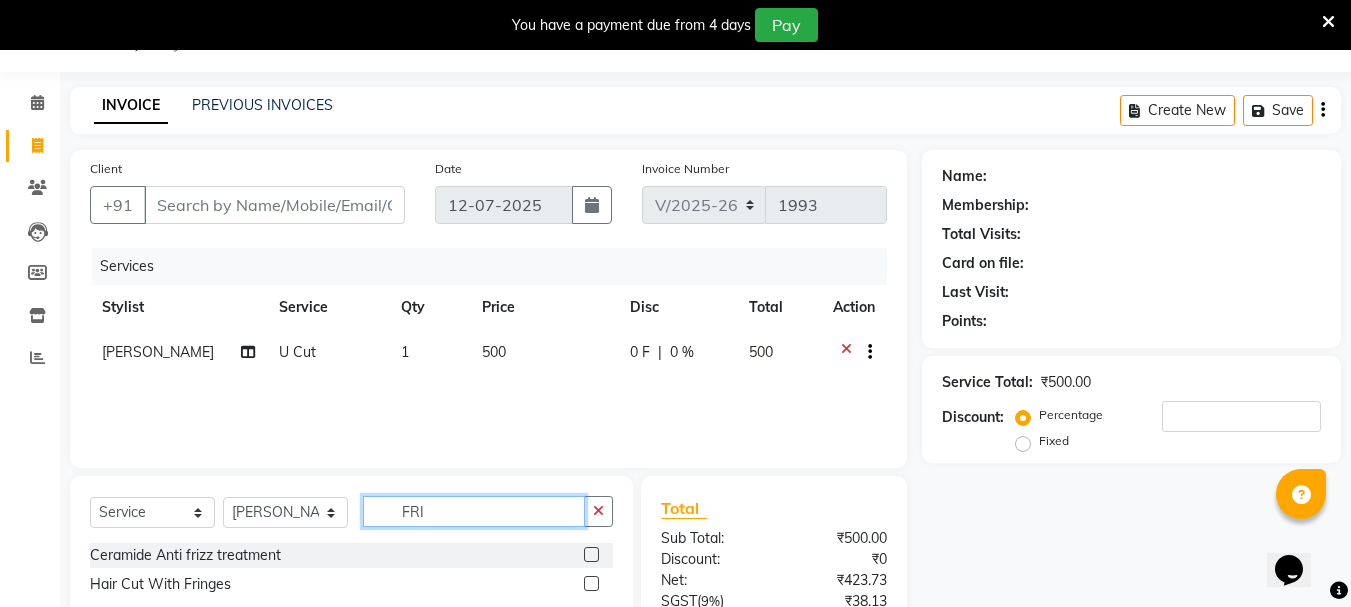 type on "FRI" 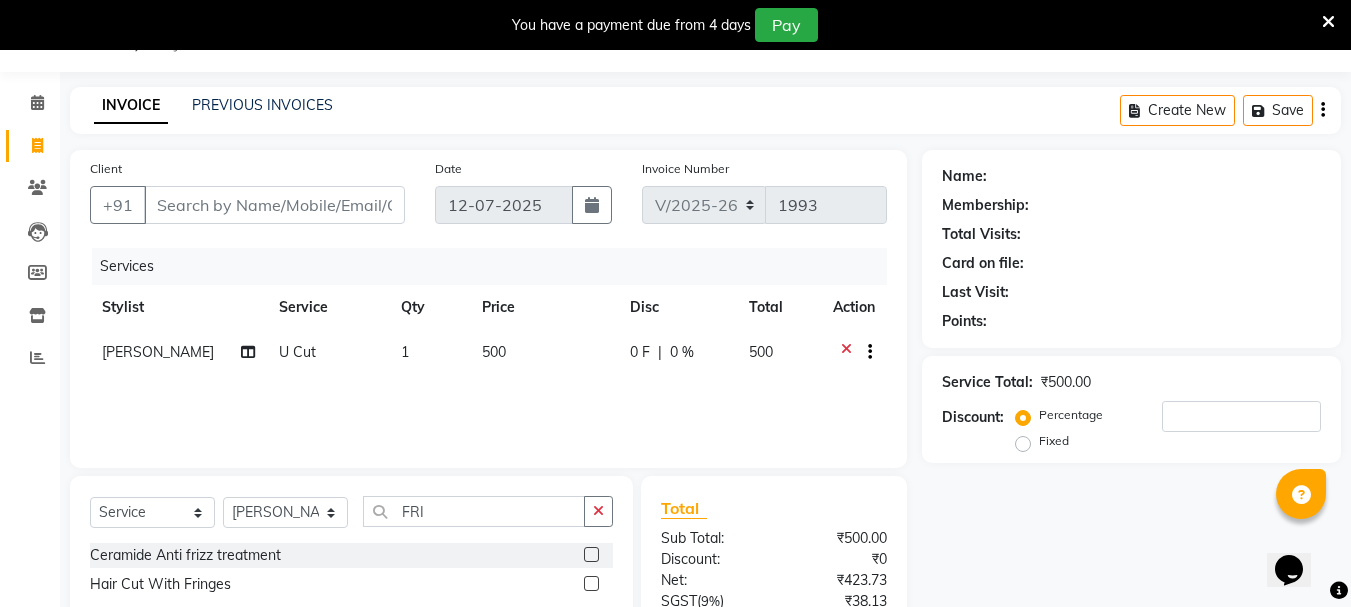 click 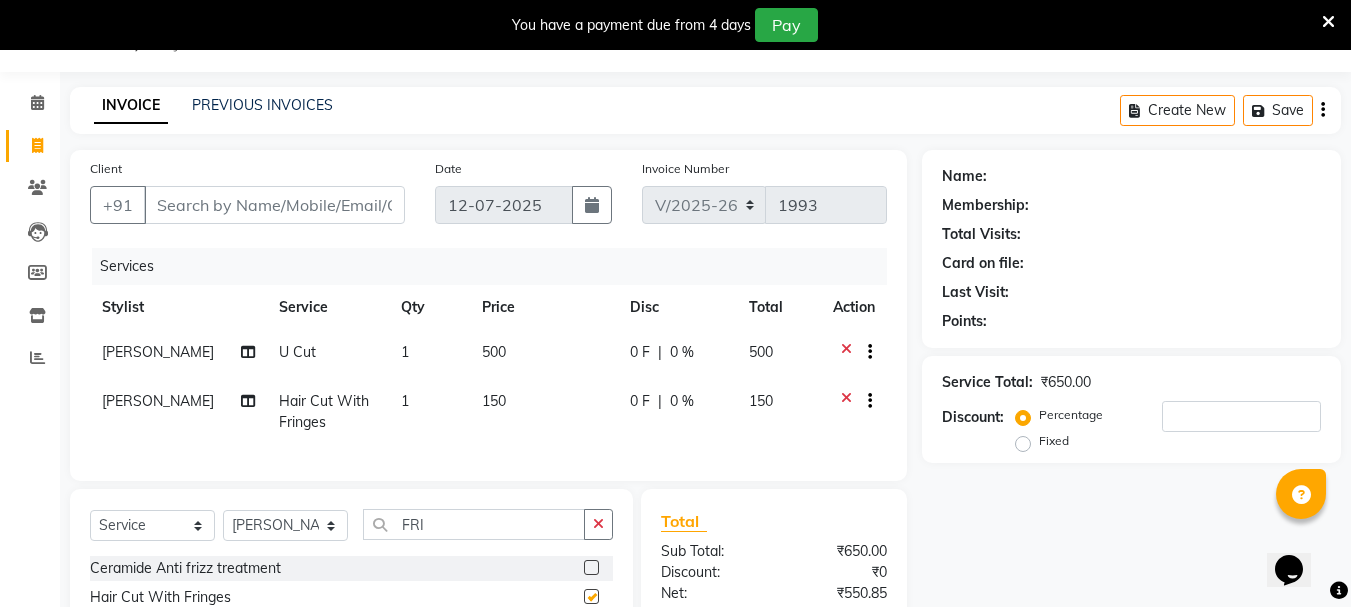 checkbox on "false" 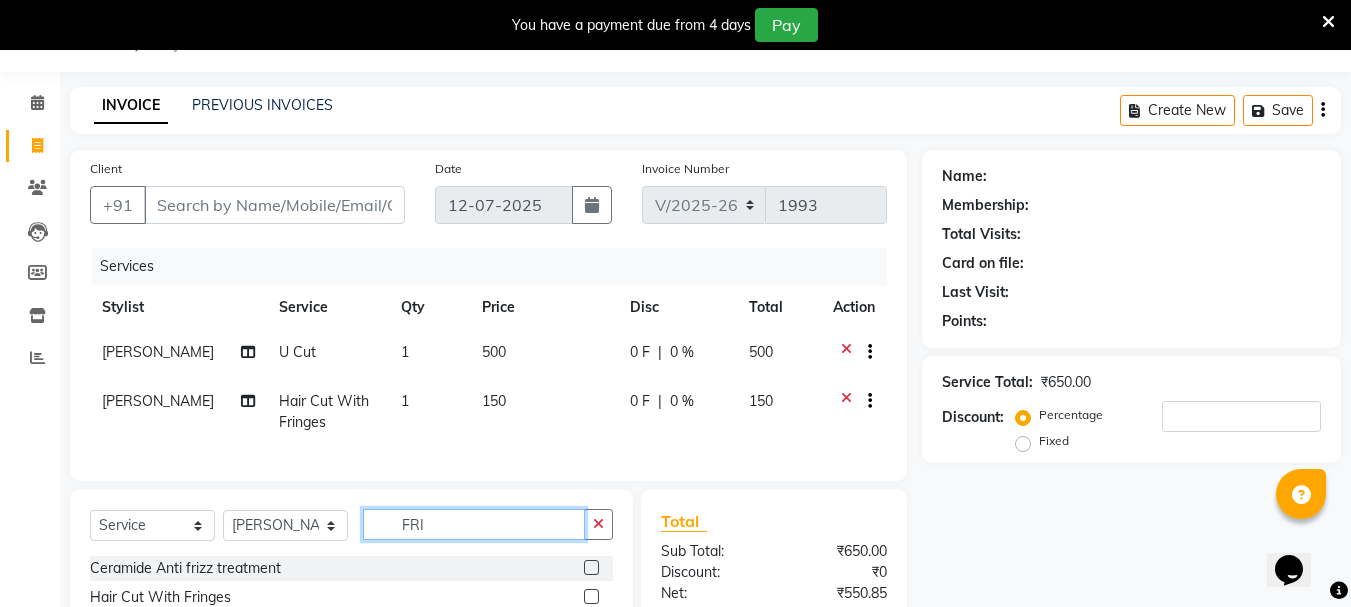click on "FRI" 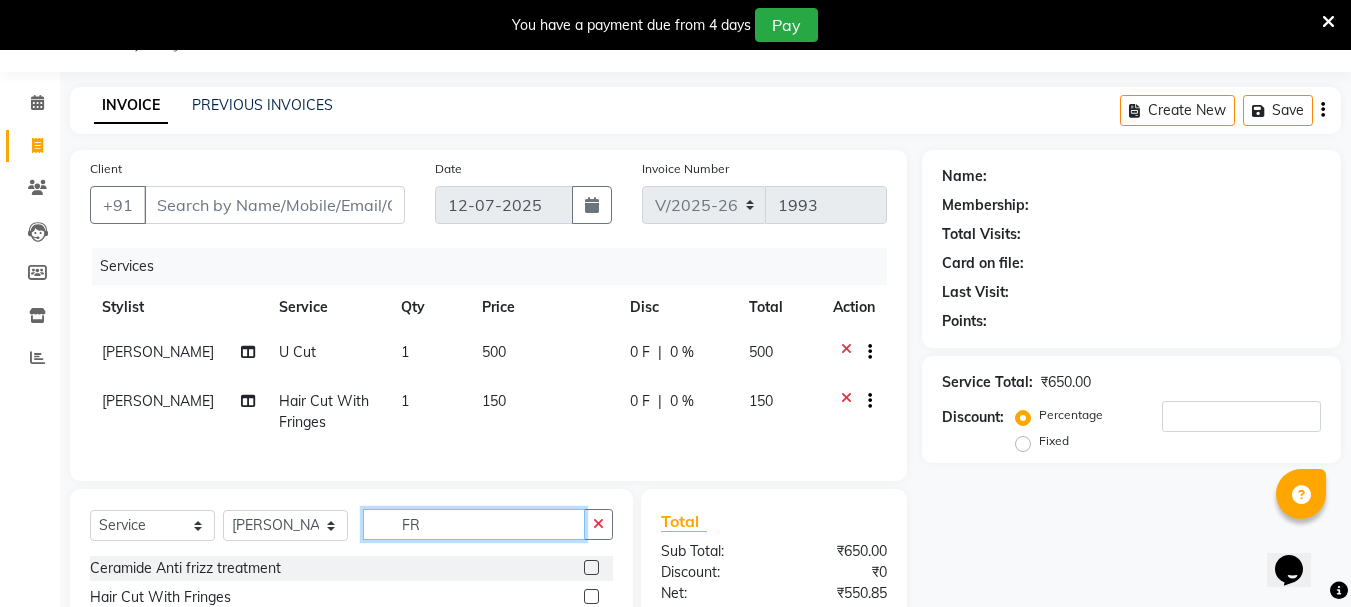 type on "F" 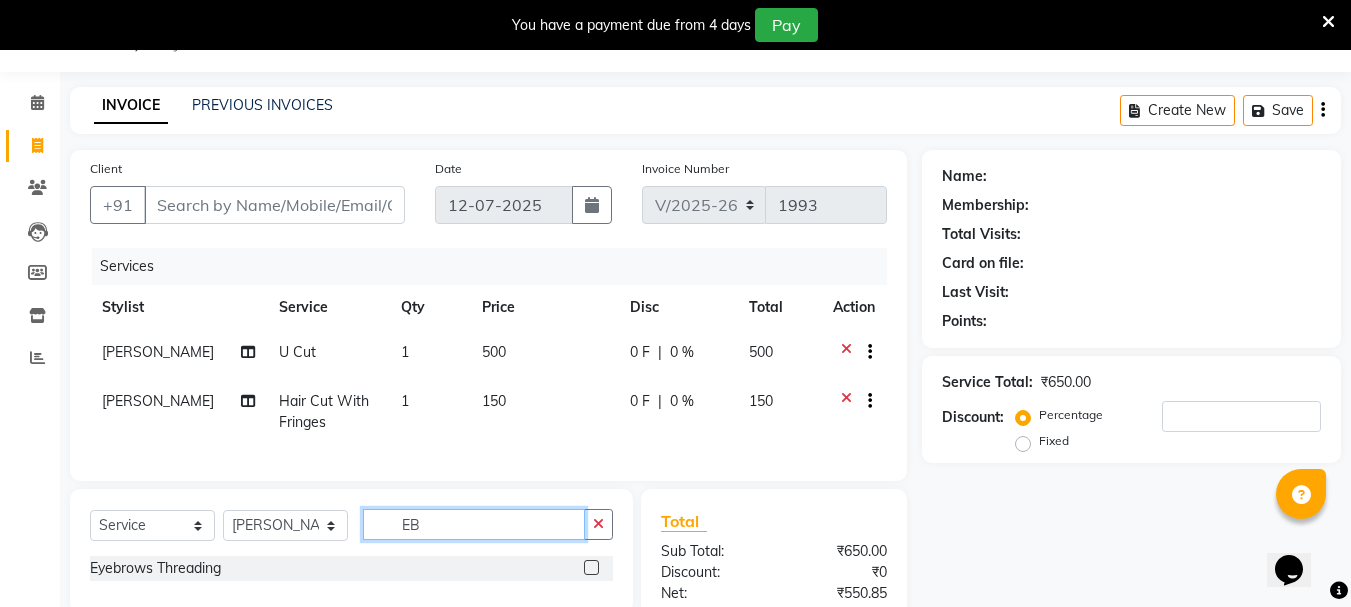 type on "EB" 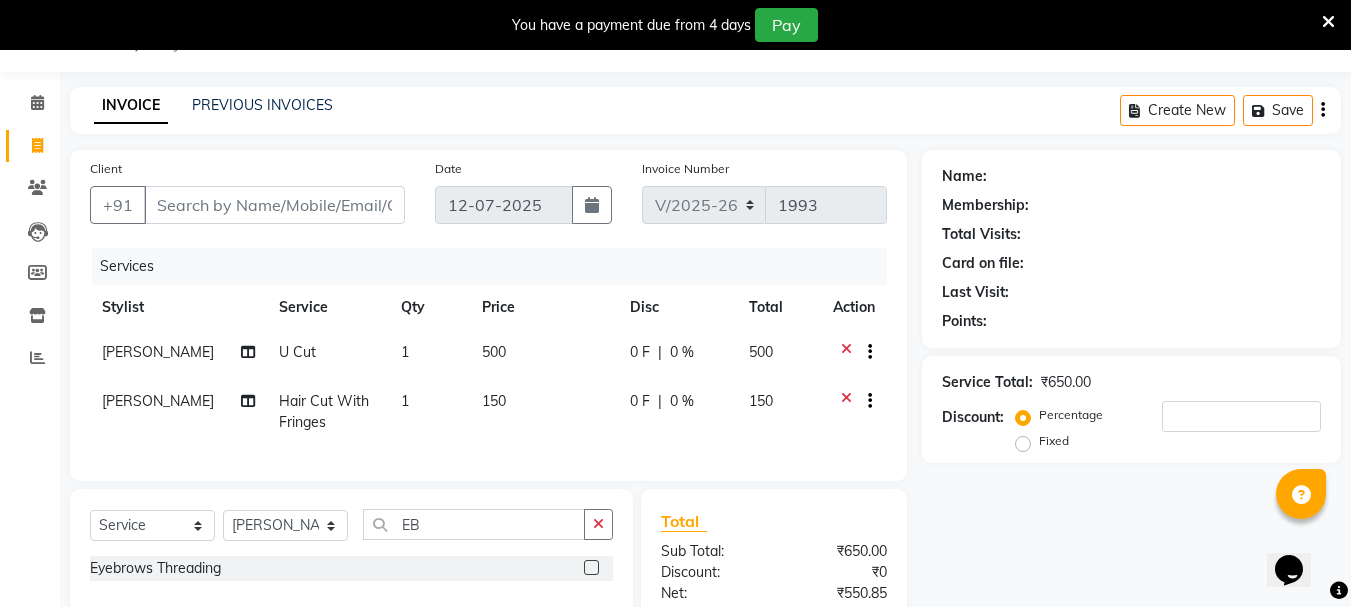 click 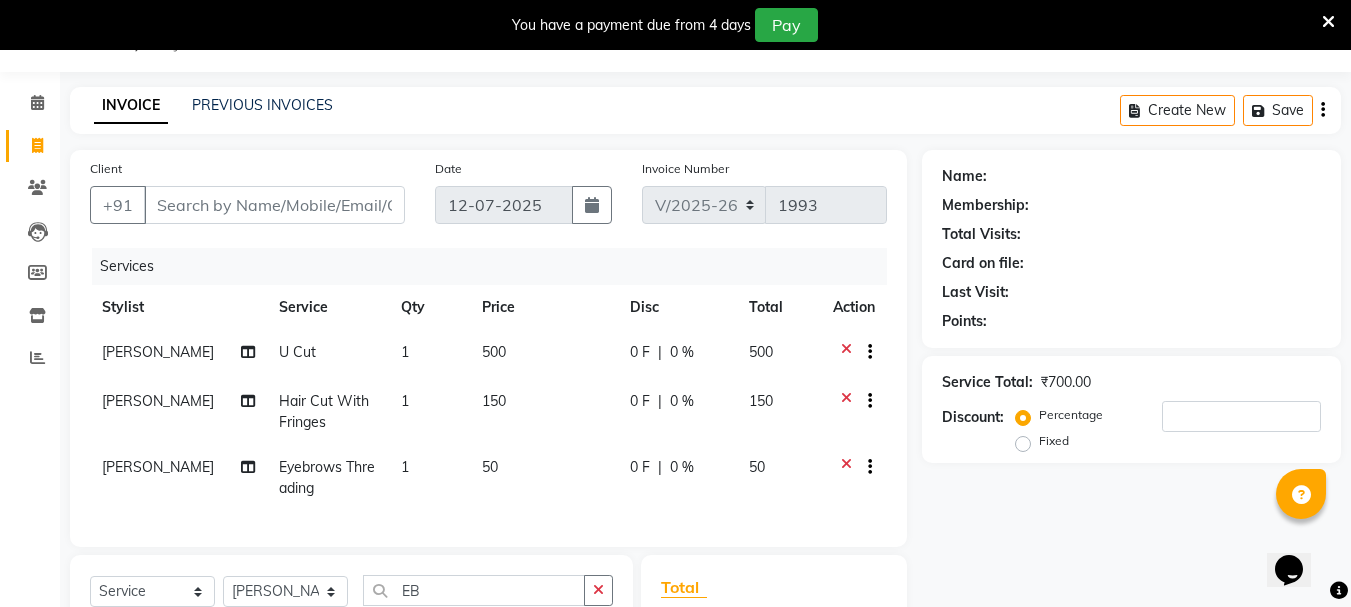 checkbox on "false" 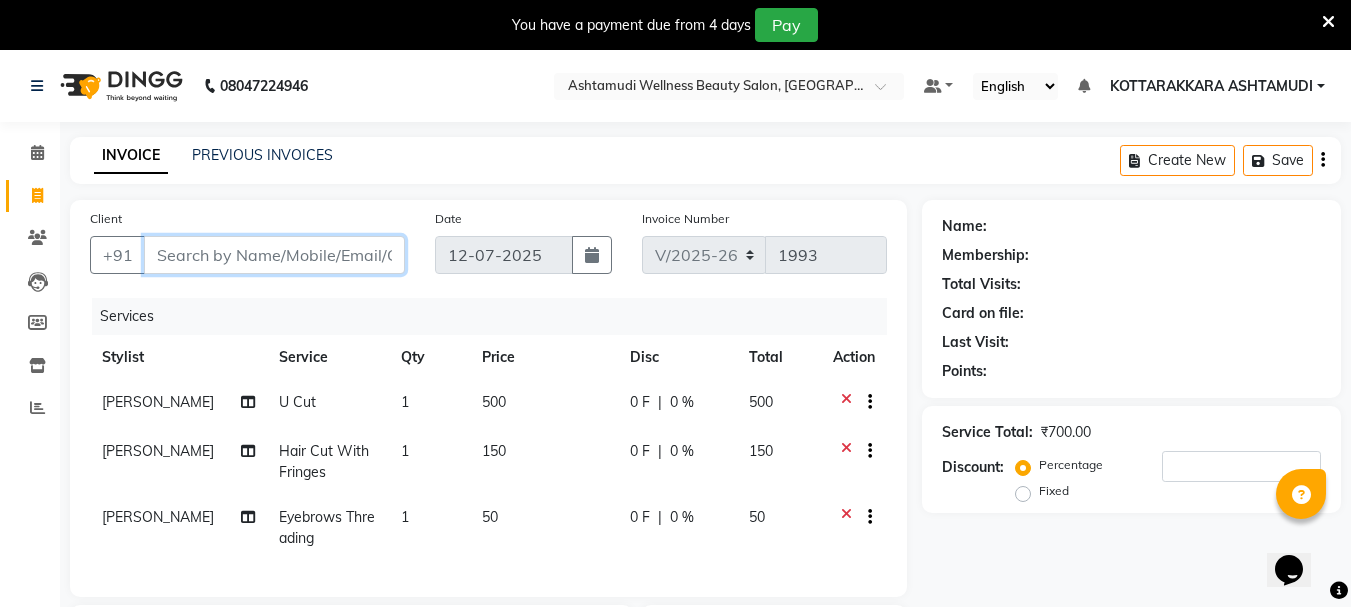 click on "Client" at bounding box center (274, 255) 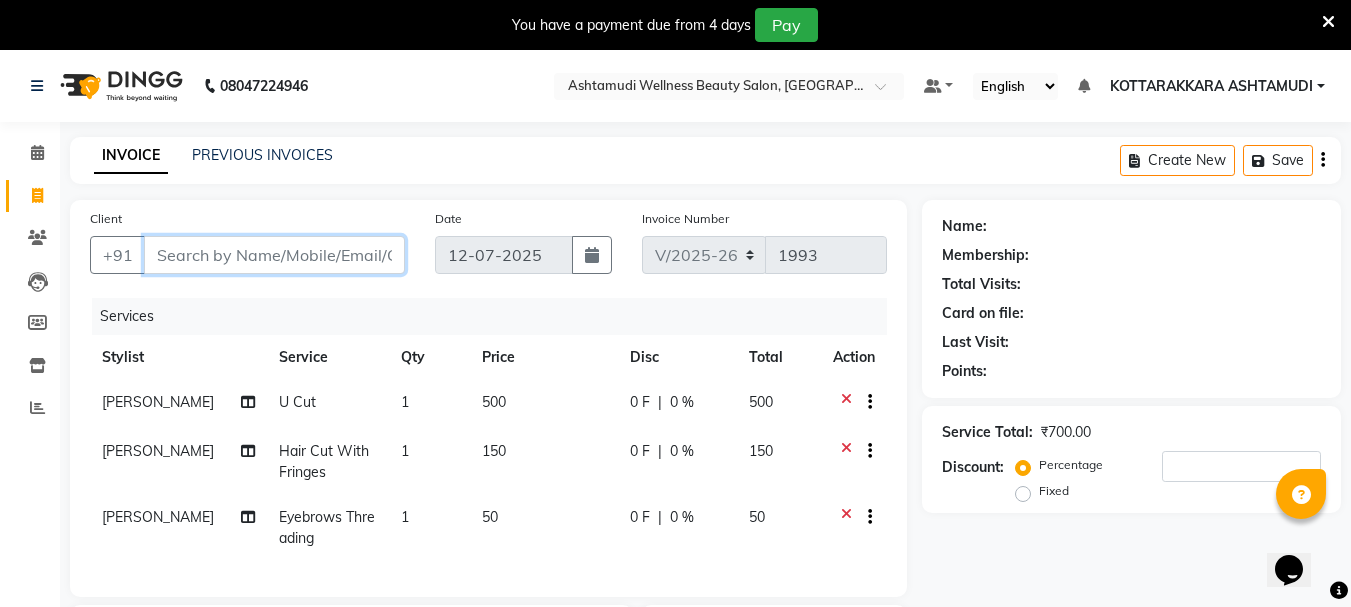 type on "7" 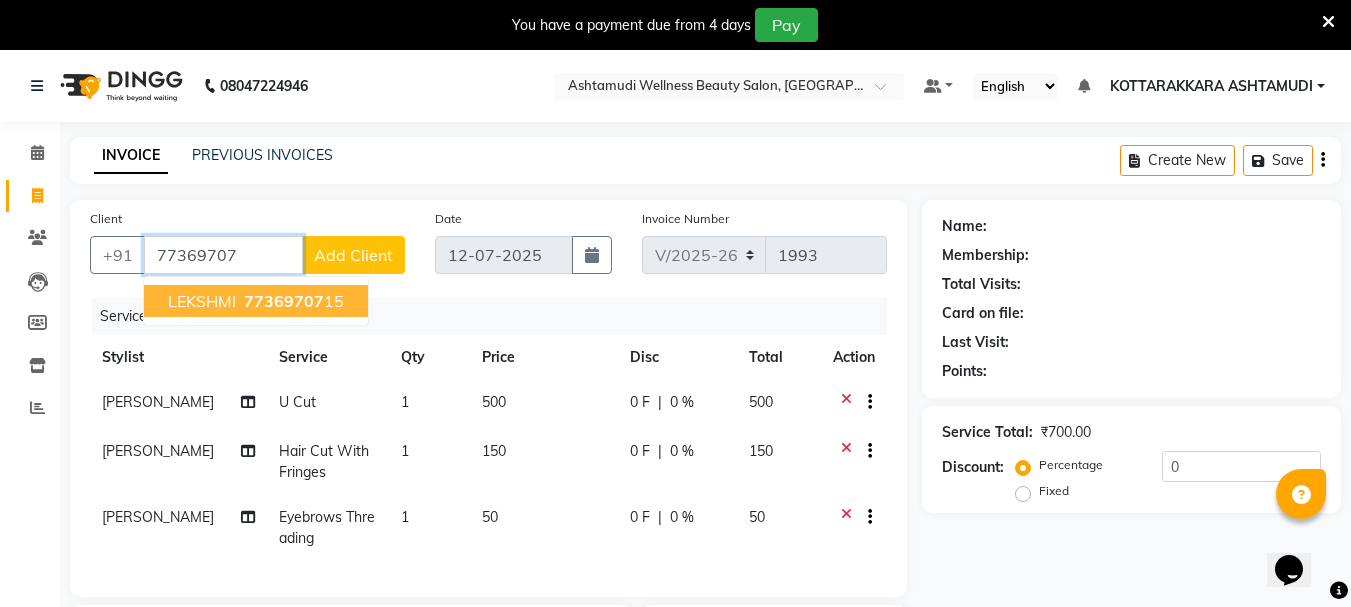 click on "77369707 15" at bounding box center [292, 301] 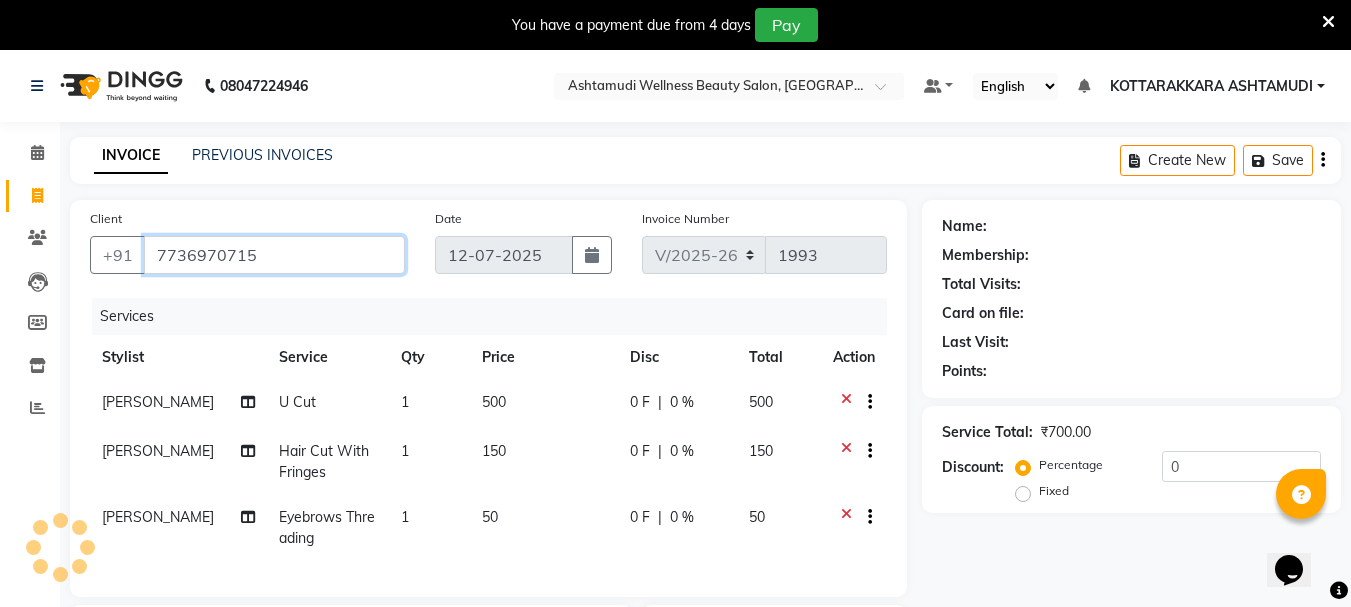 type on "7736970715" 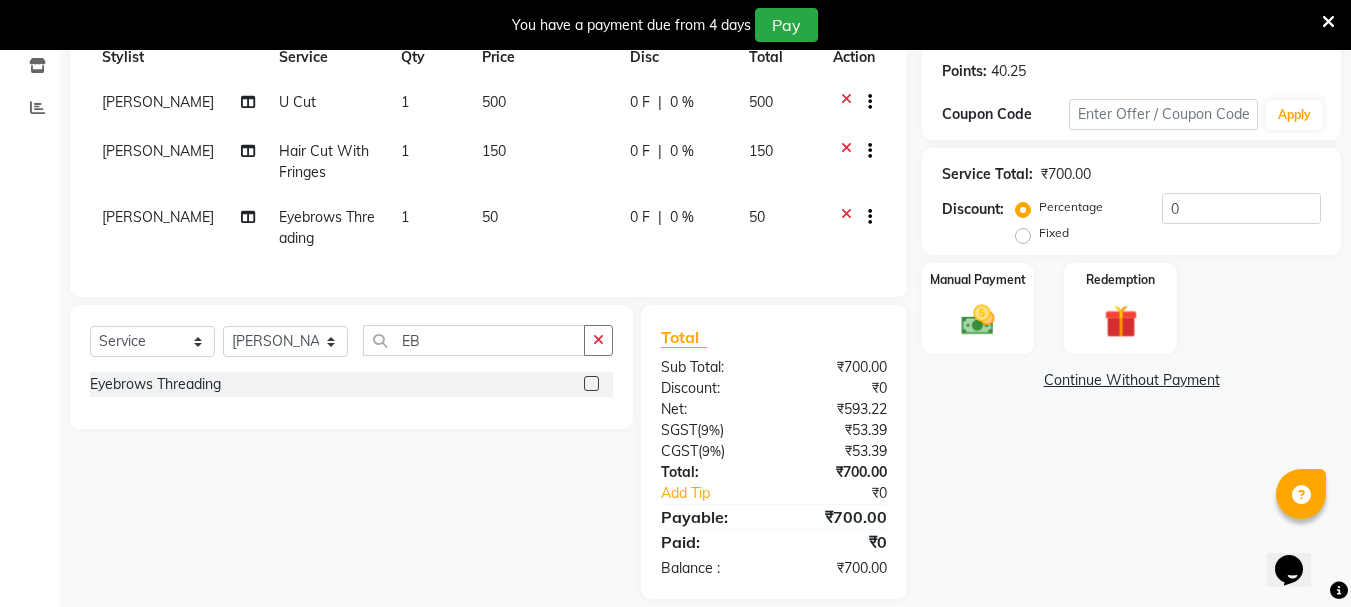 scroll, scrollTop: 337, scrollLeft: 0, axis: vertical 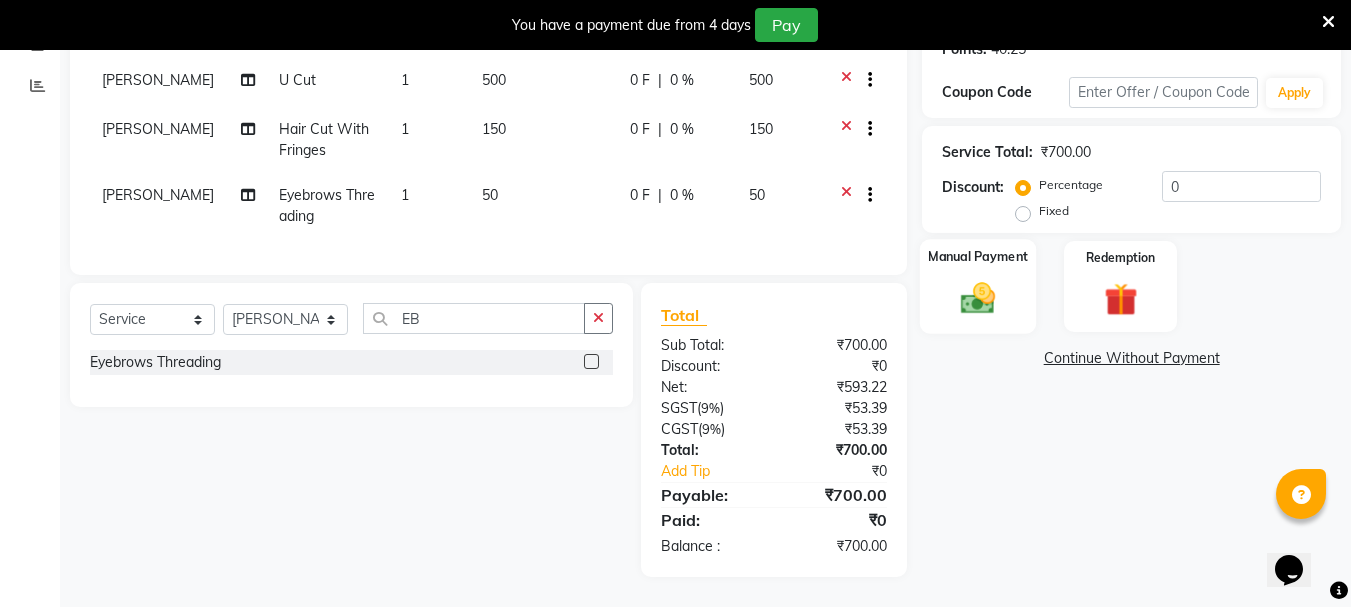 click 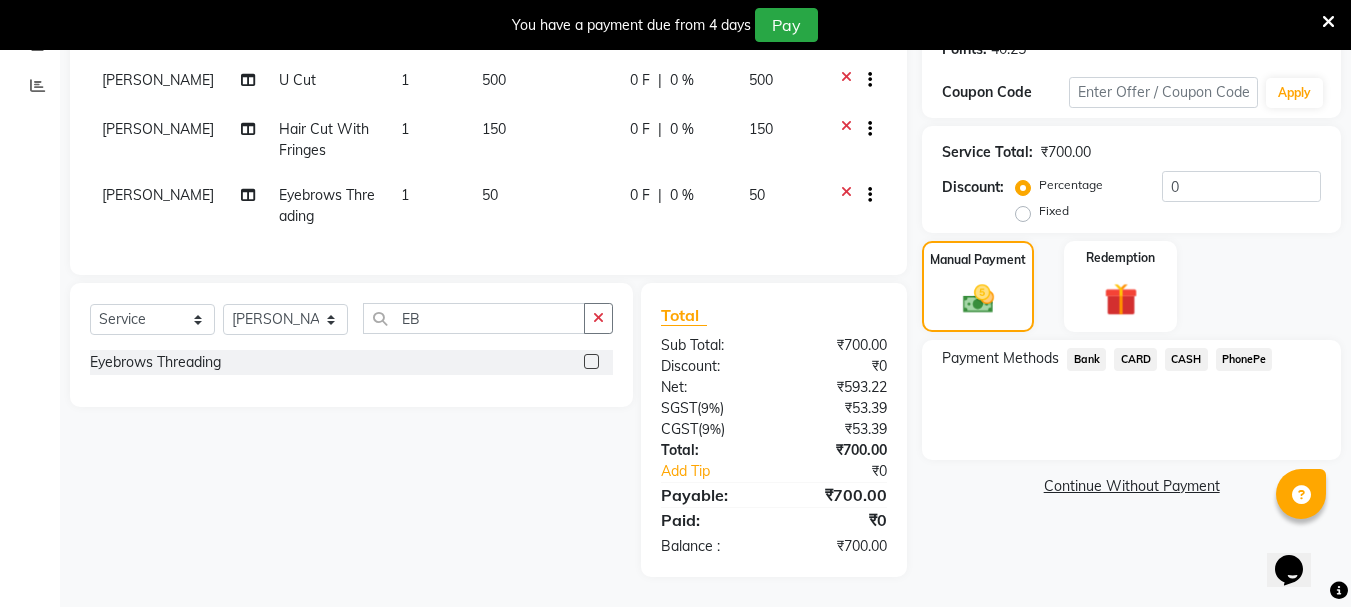 click on "PhonePe" 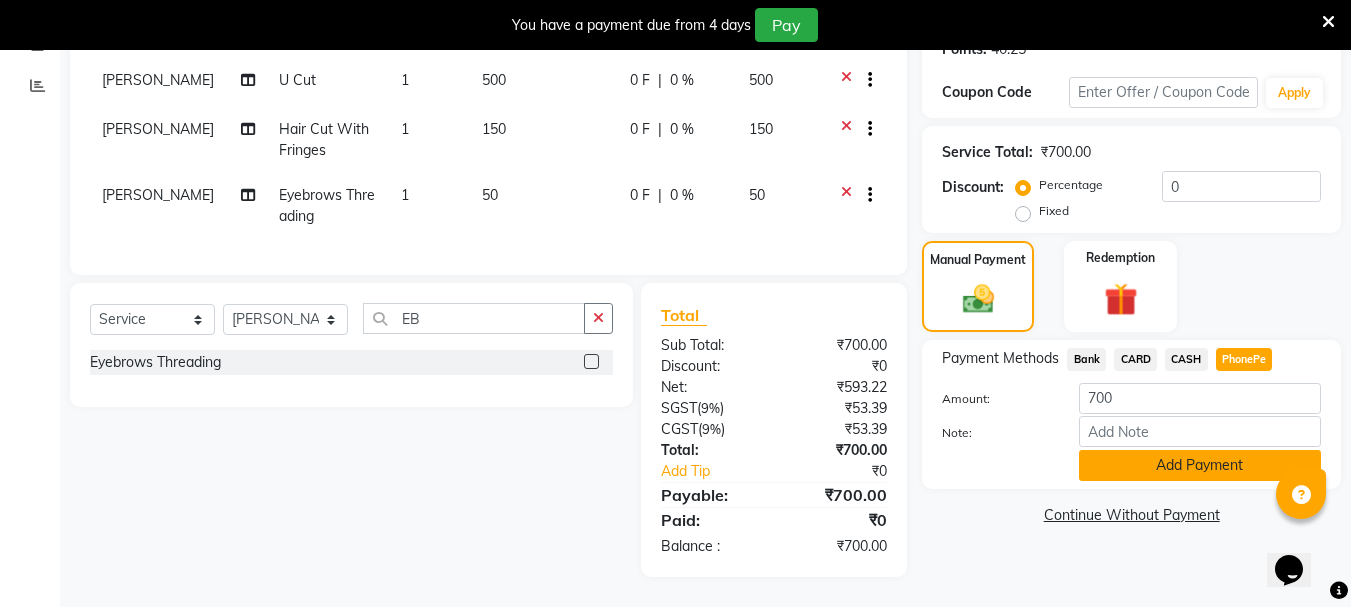 click on "Add Payment" 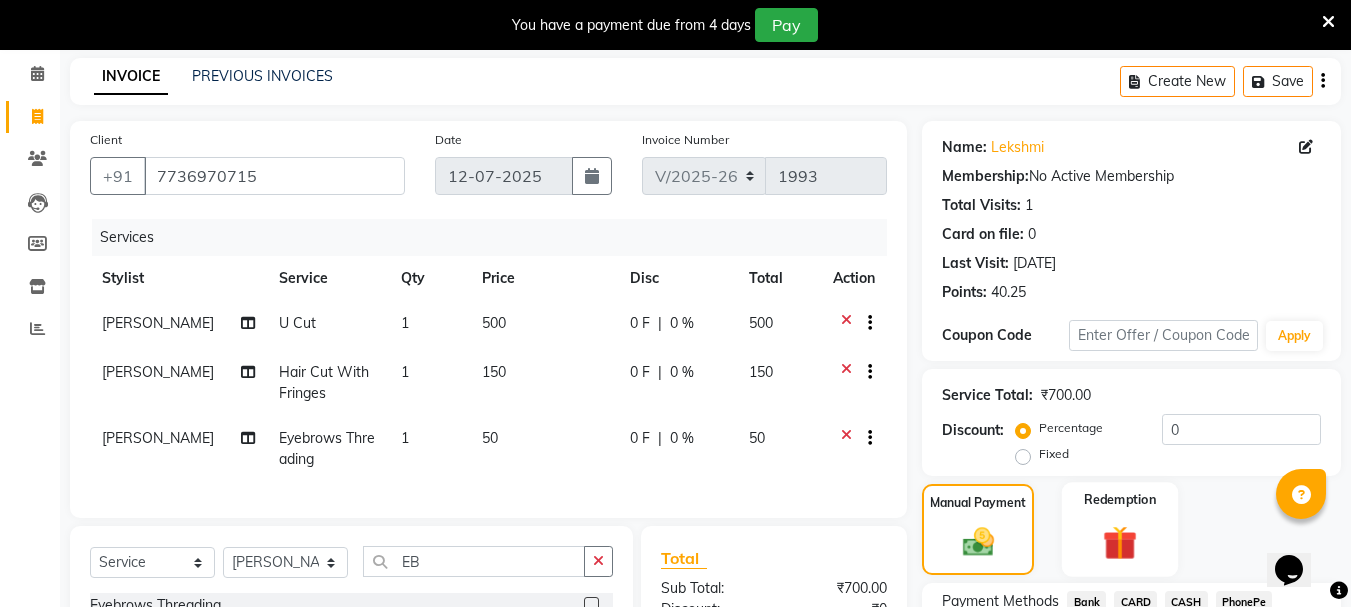 scroll, scrollTop: 379, scrollLeft: 0, axis: vertical 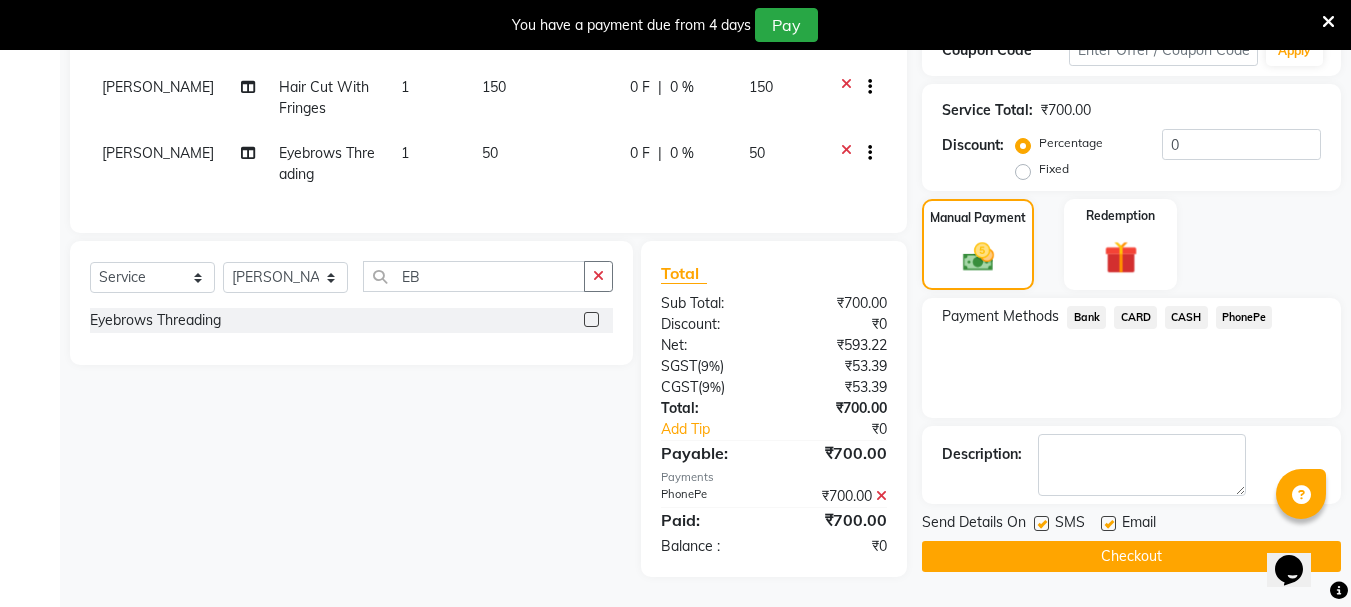 click on "Checkout" 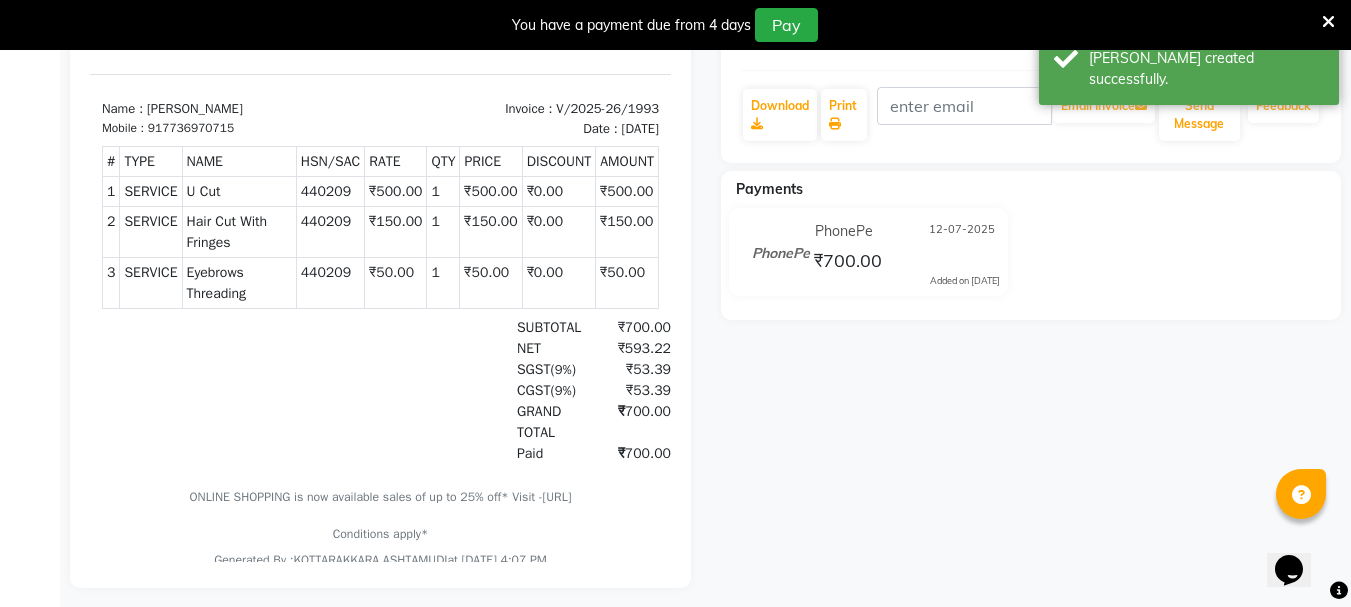 scroll, scrollTop: 0, scrollLeft: 0, axis: both 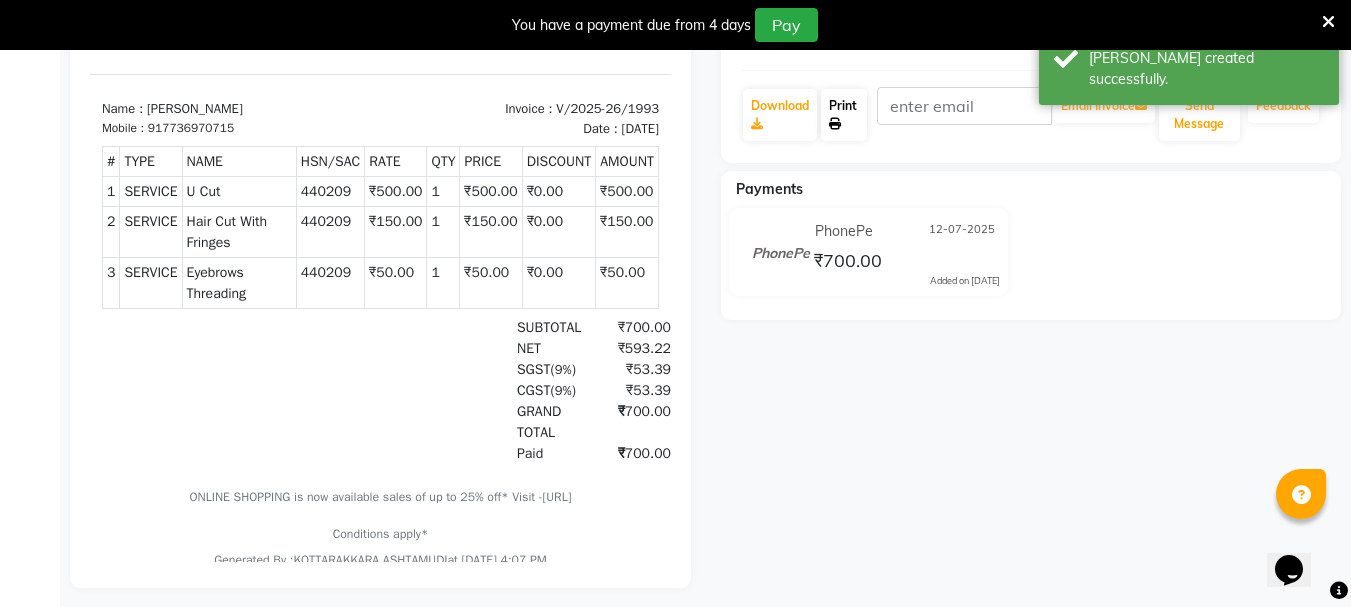 click on "Print" 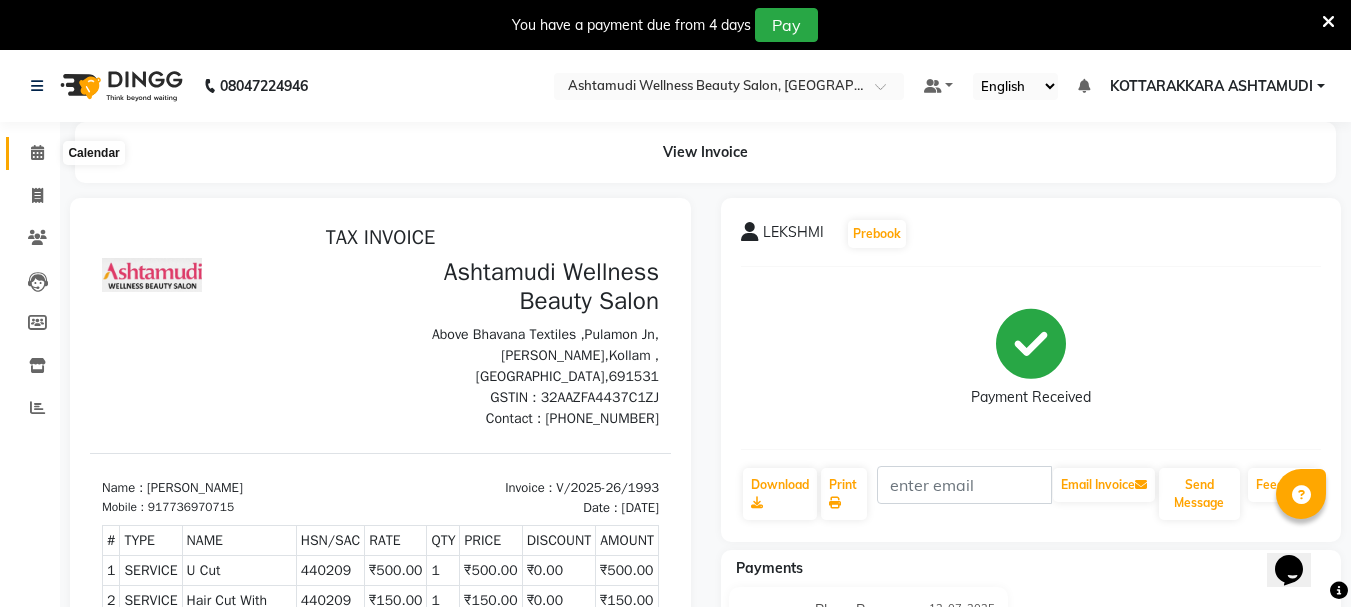 click 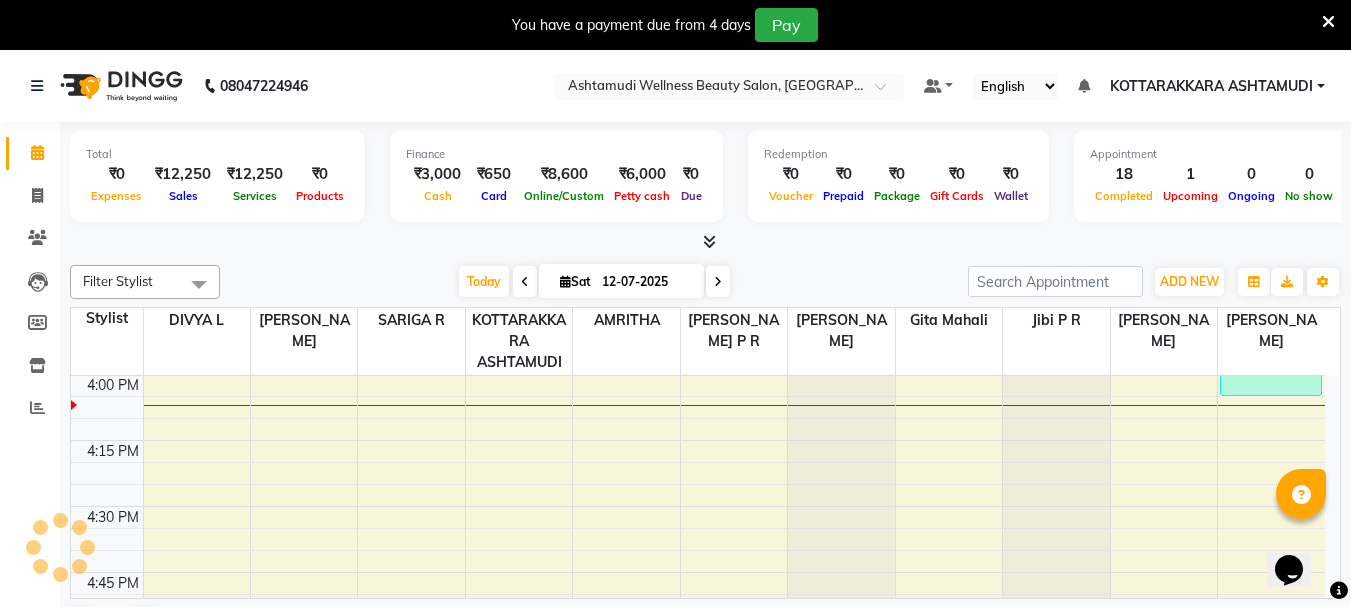 scroll, scrollTop: 0, scrollLeft: 0, axis: both 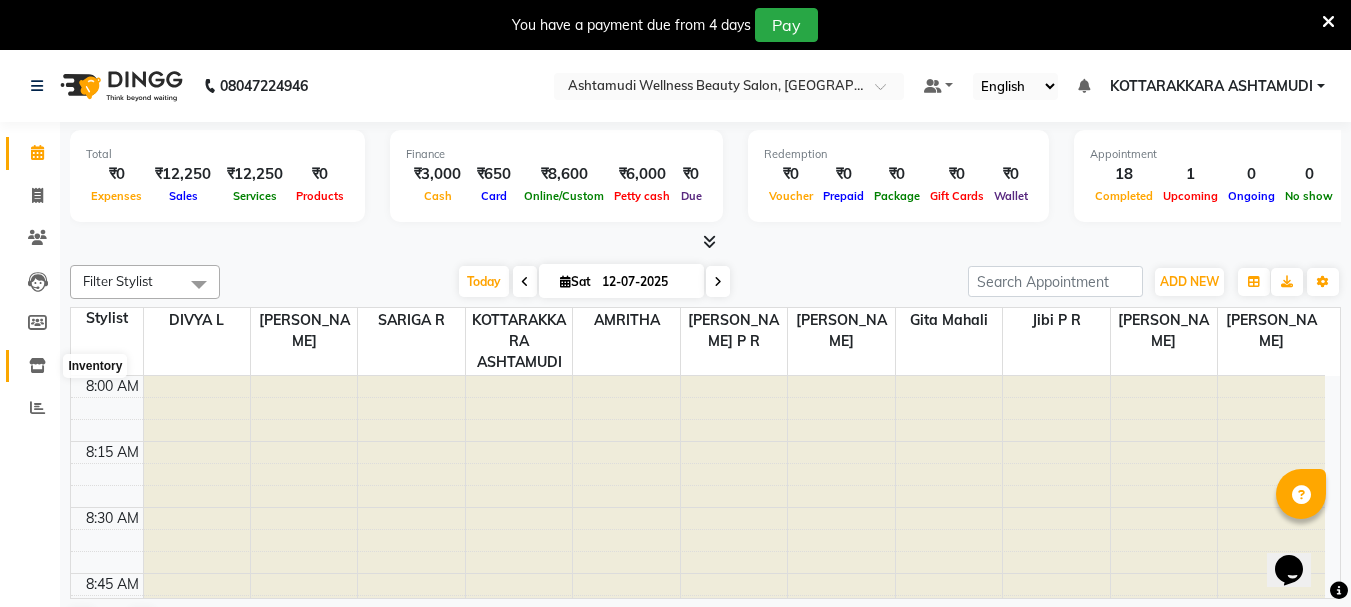 click 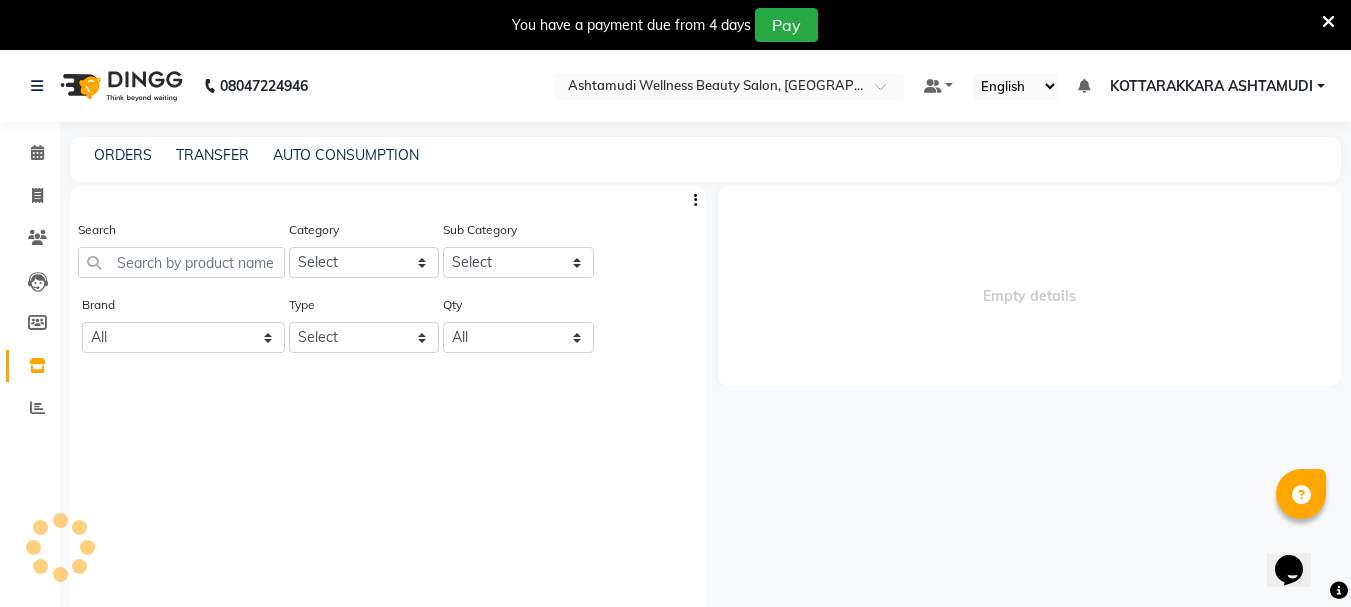 select 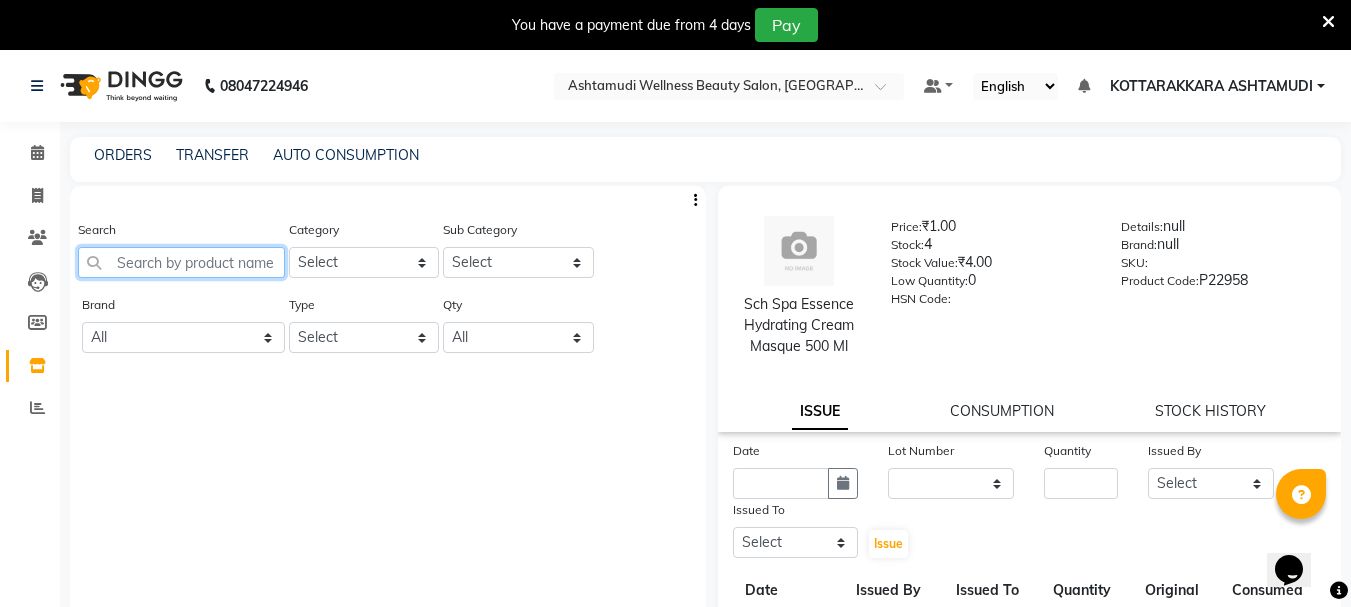 click 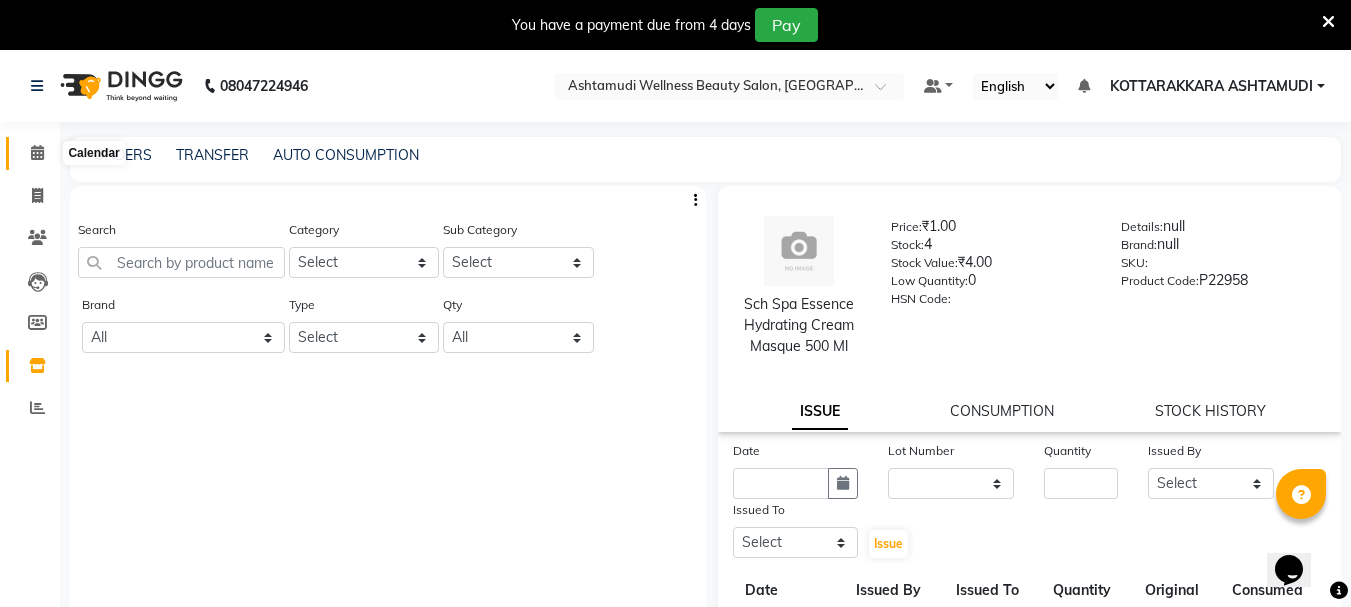 click 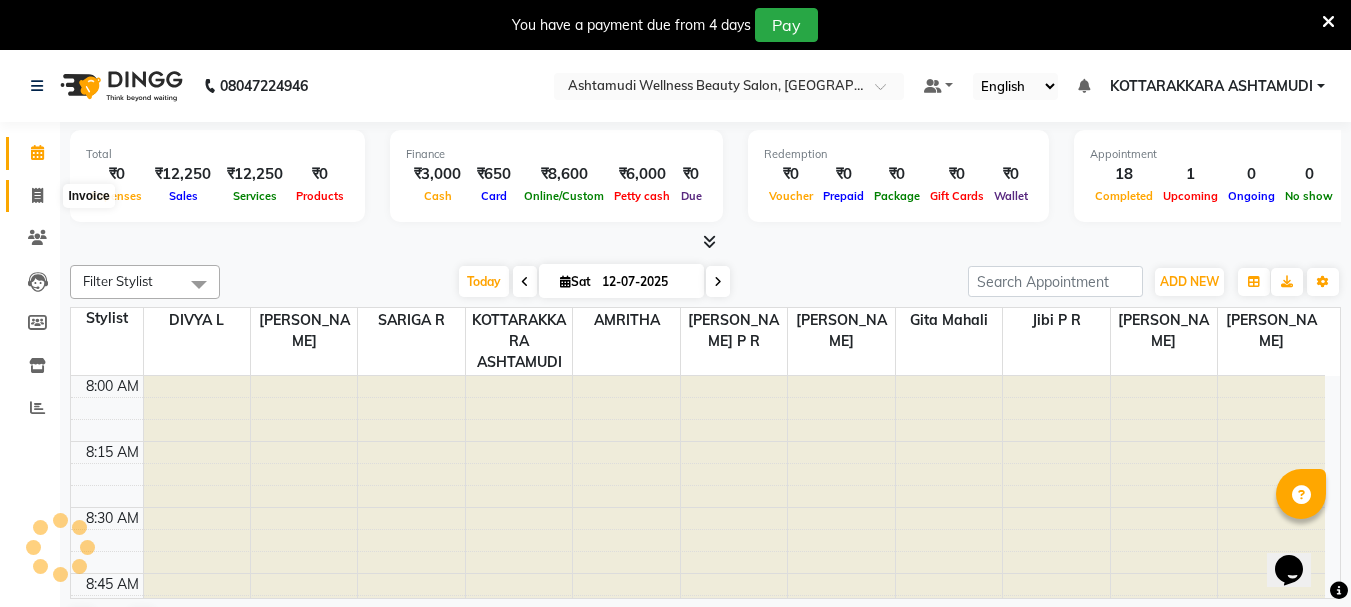 scroll, scrollTop: 0, scrollLeft: 0, axis: both 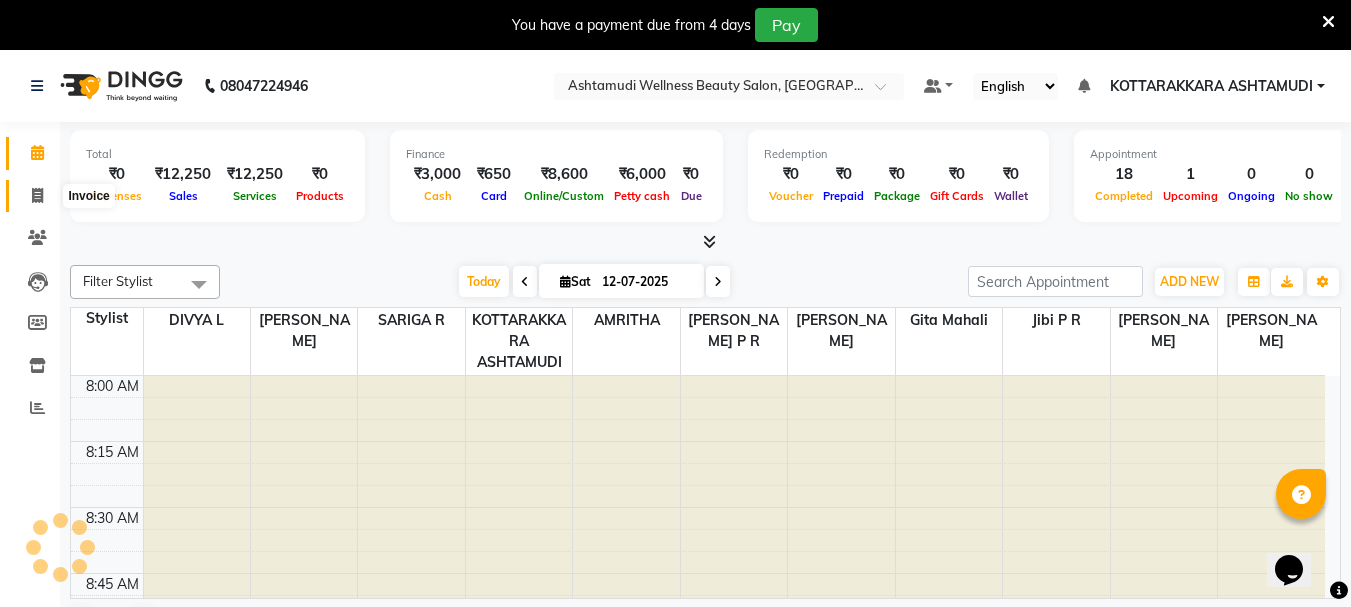 click 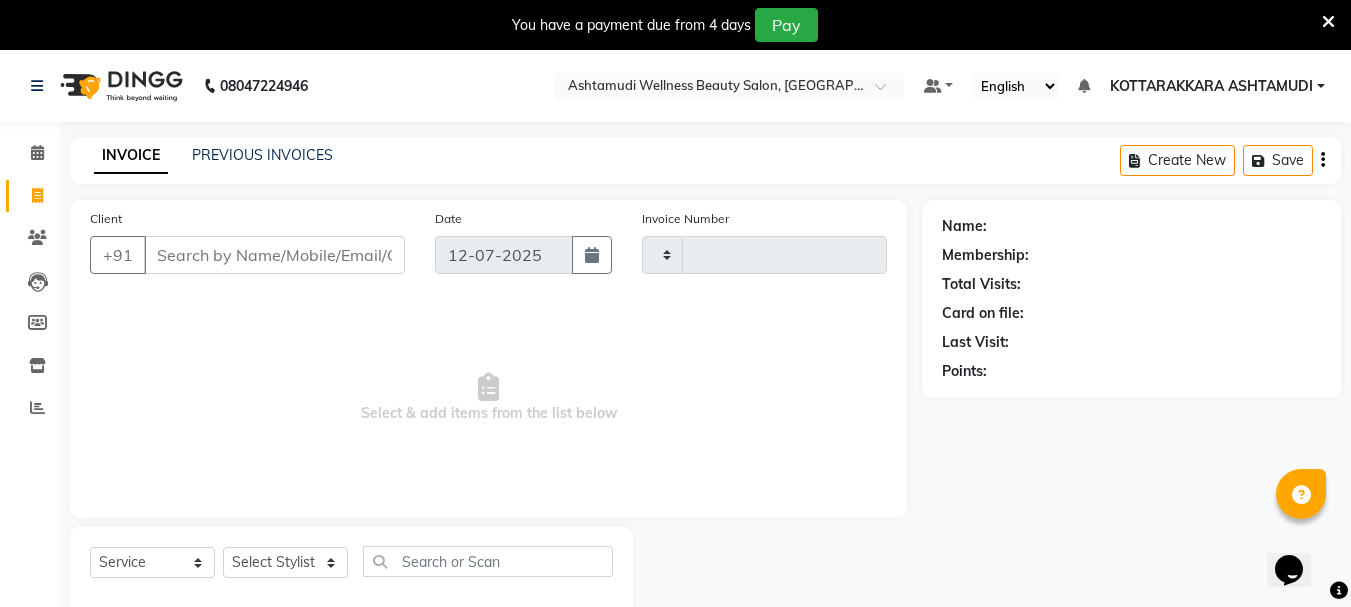 type on "1994" 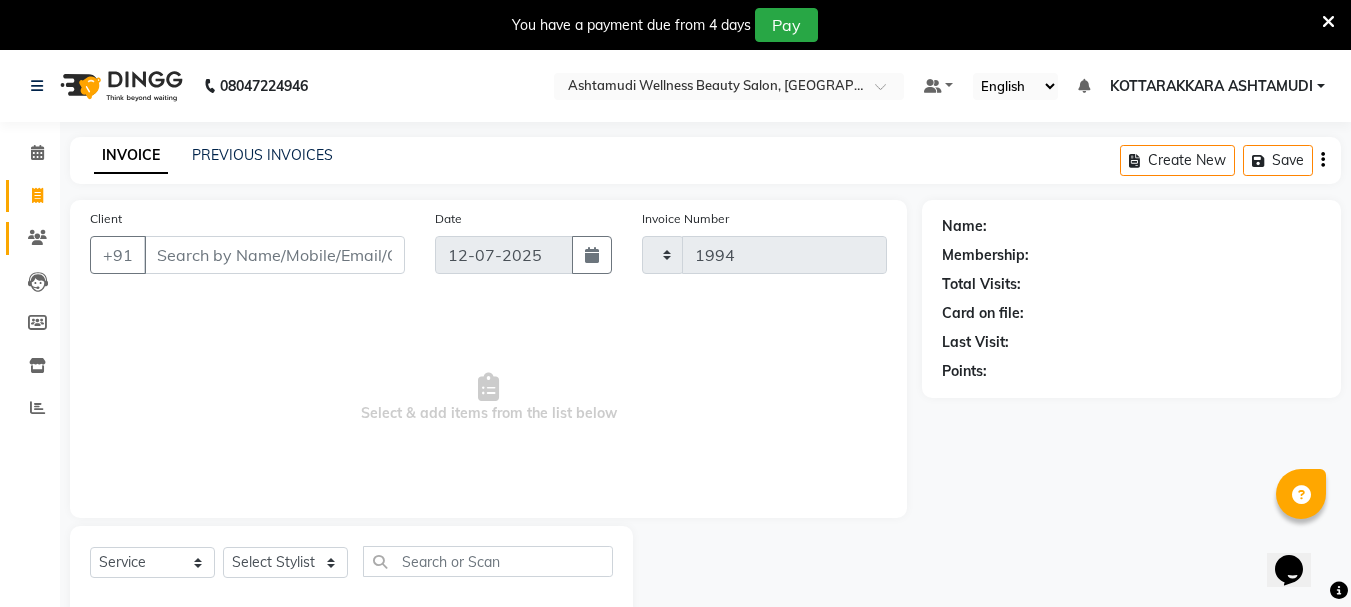 select on "4664" 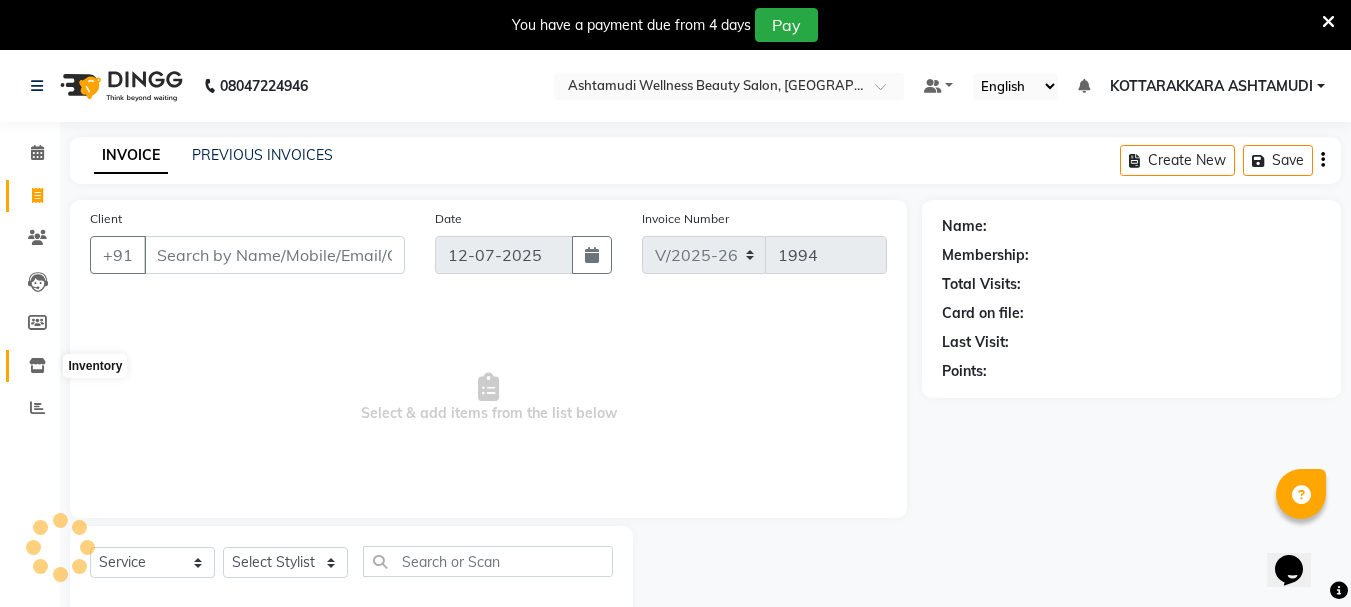 click 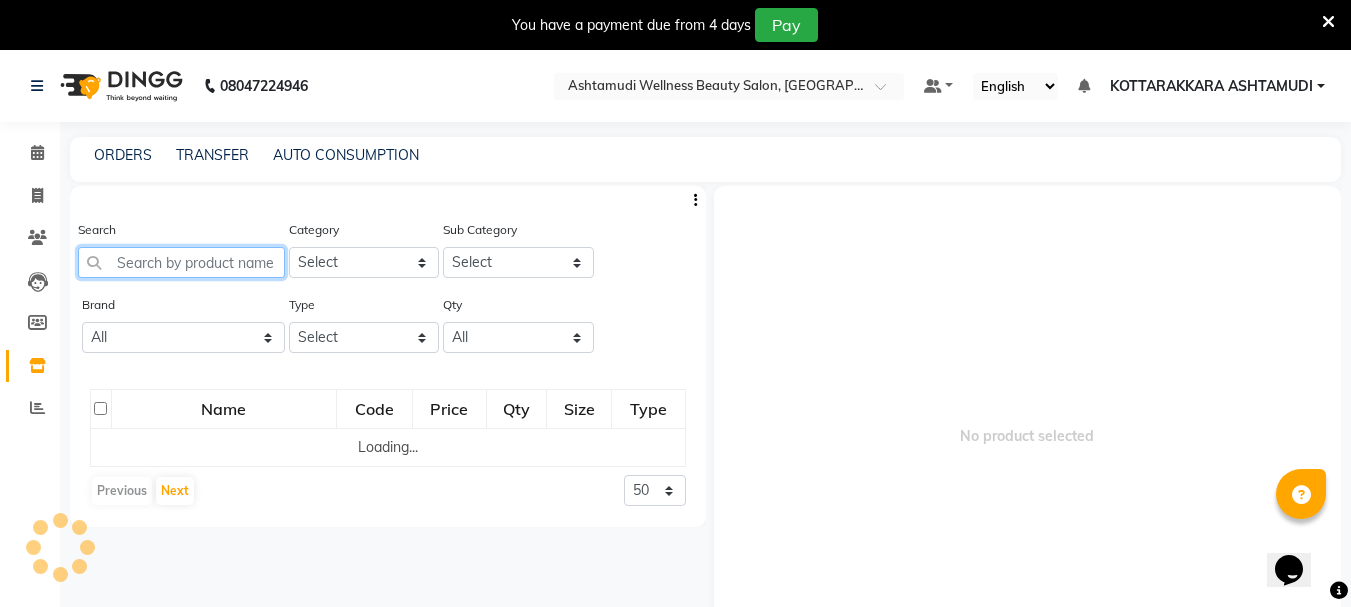 click 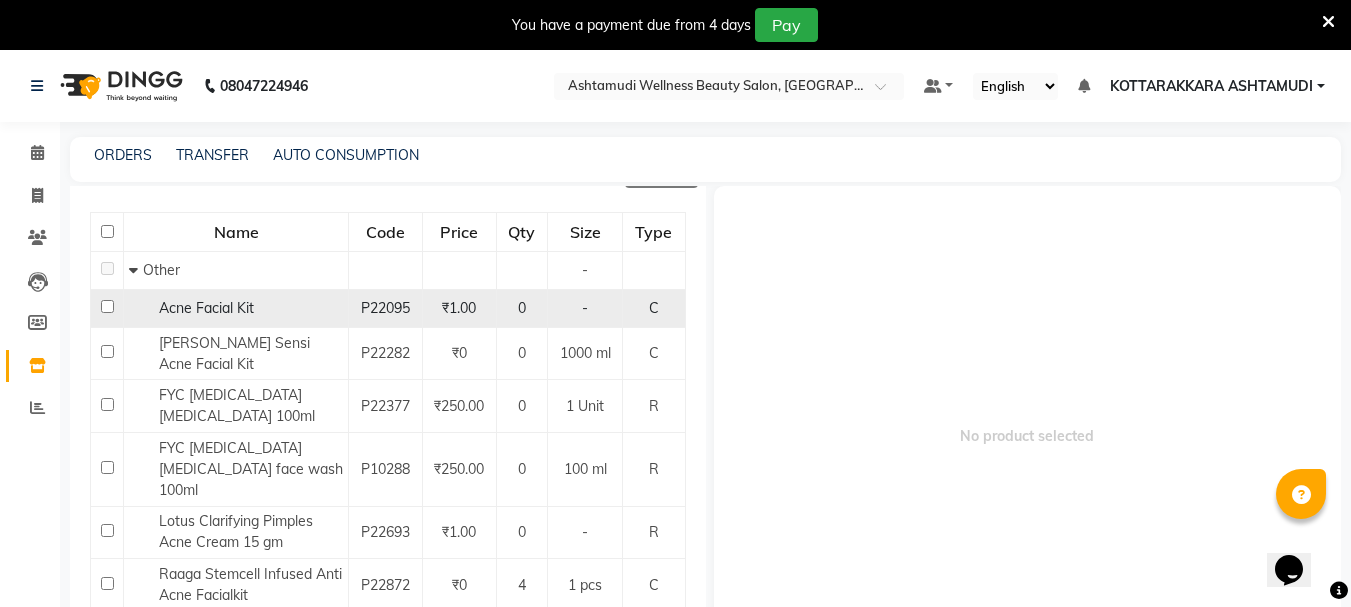 scroll, scrollTop: 200, scrollLeft: 0, axis: vertical 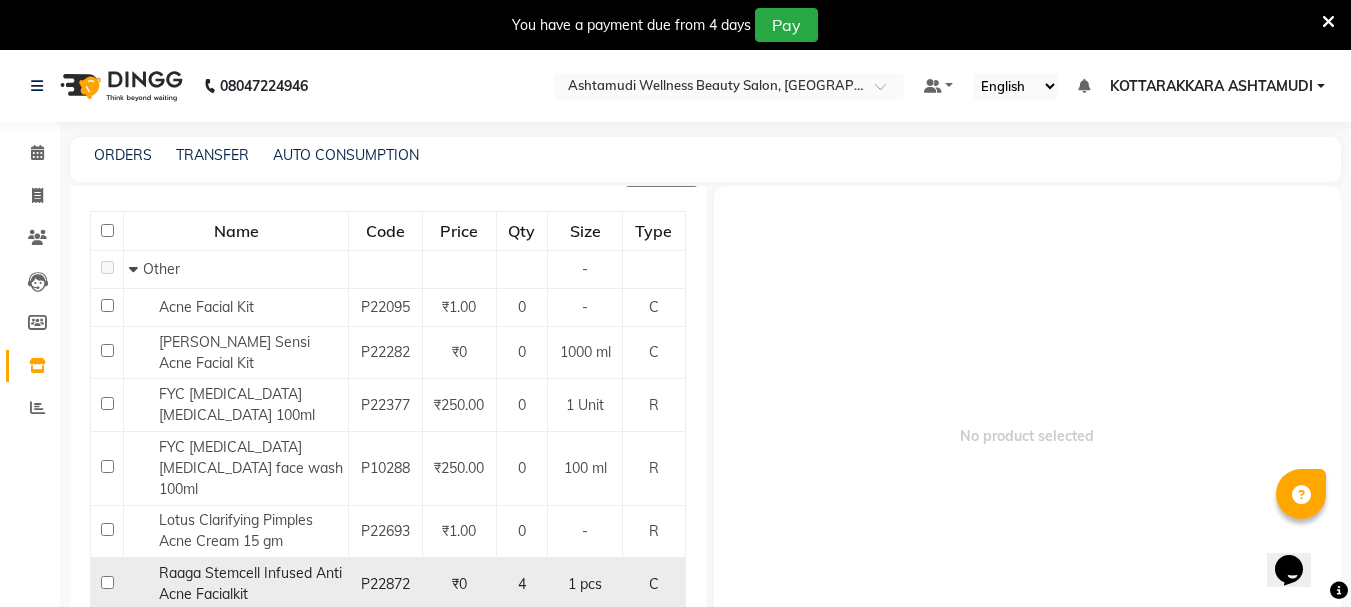 type on "ACNE" 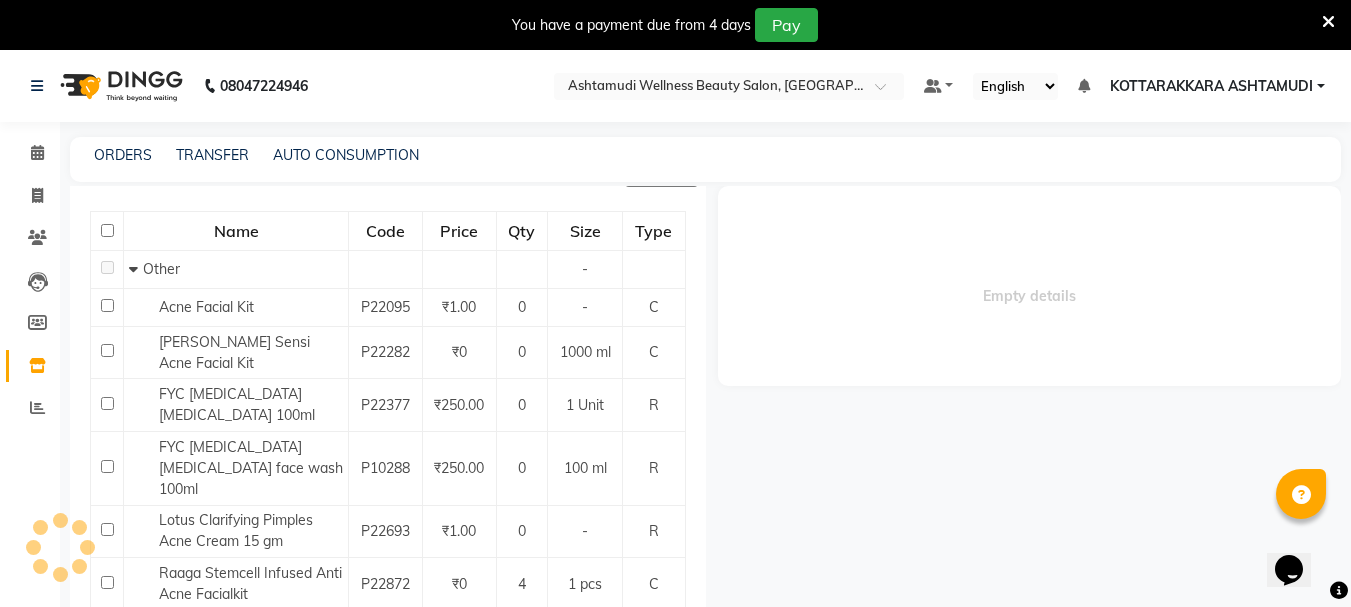 select 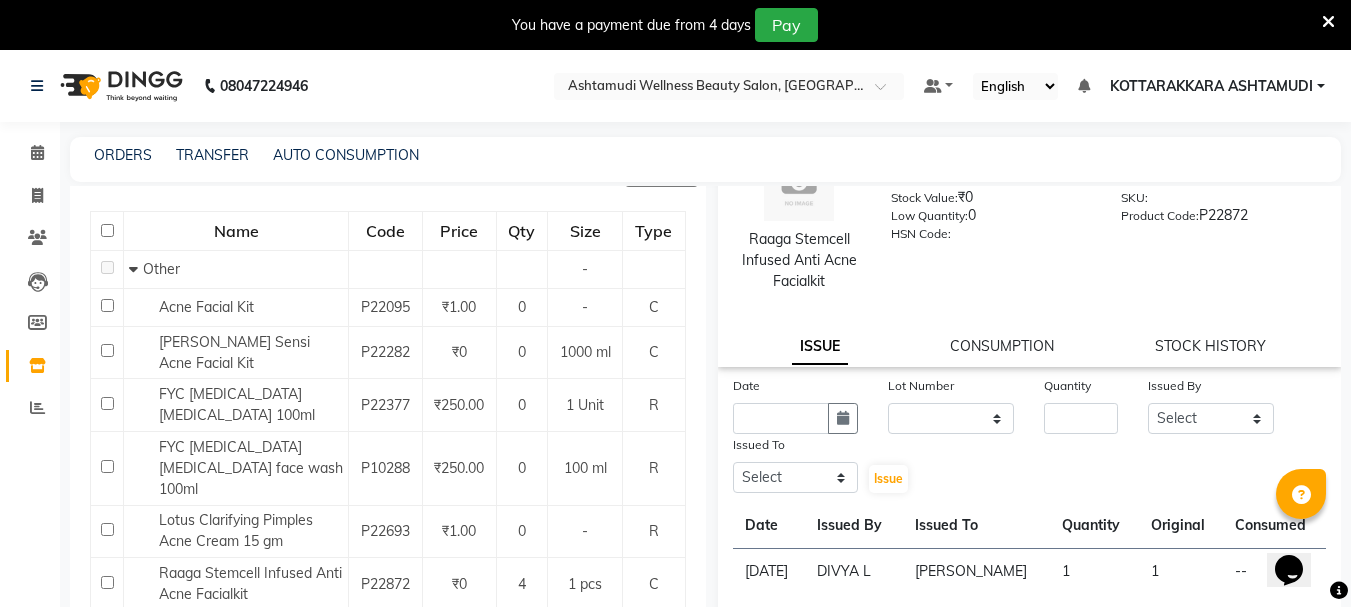 scroll, scrollTop: 100, scrollLeft: 0, axis: vertical 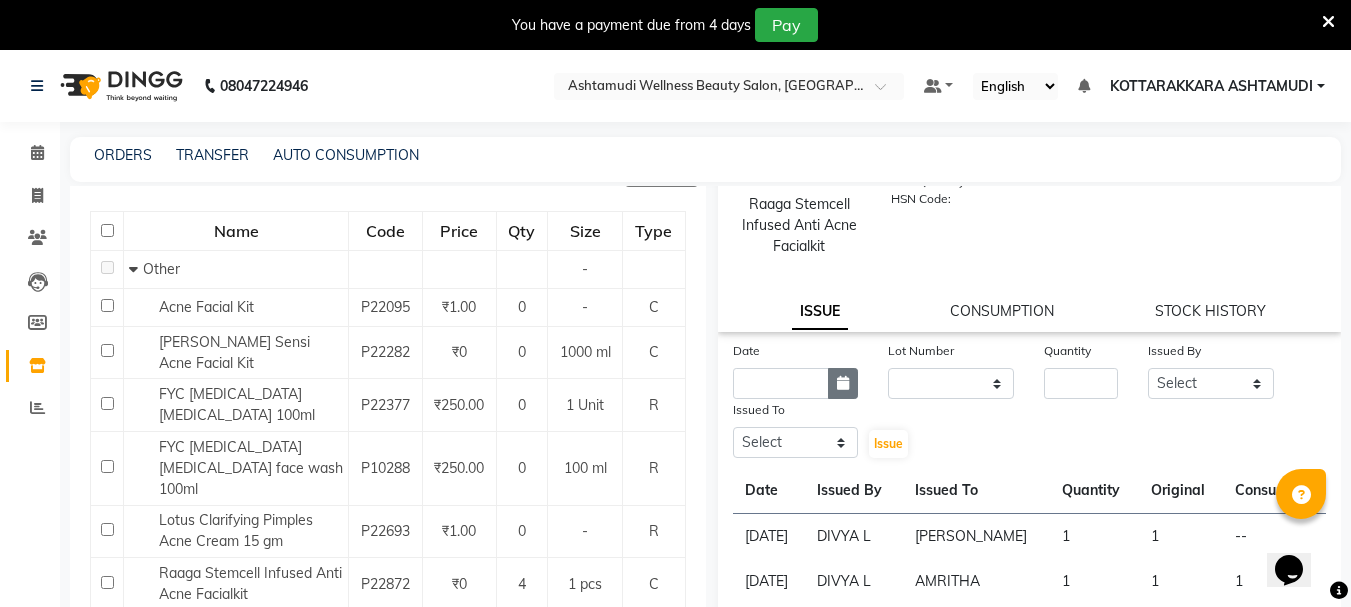 click 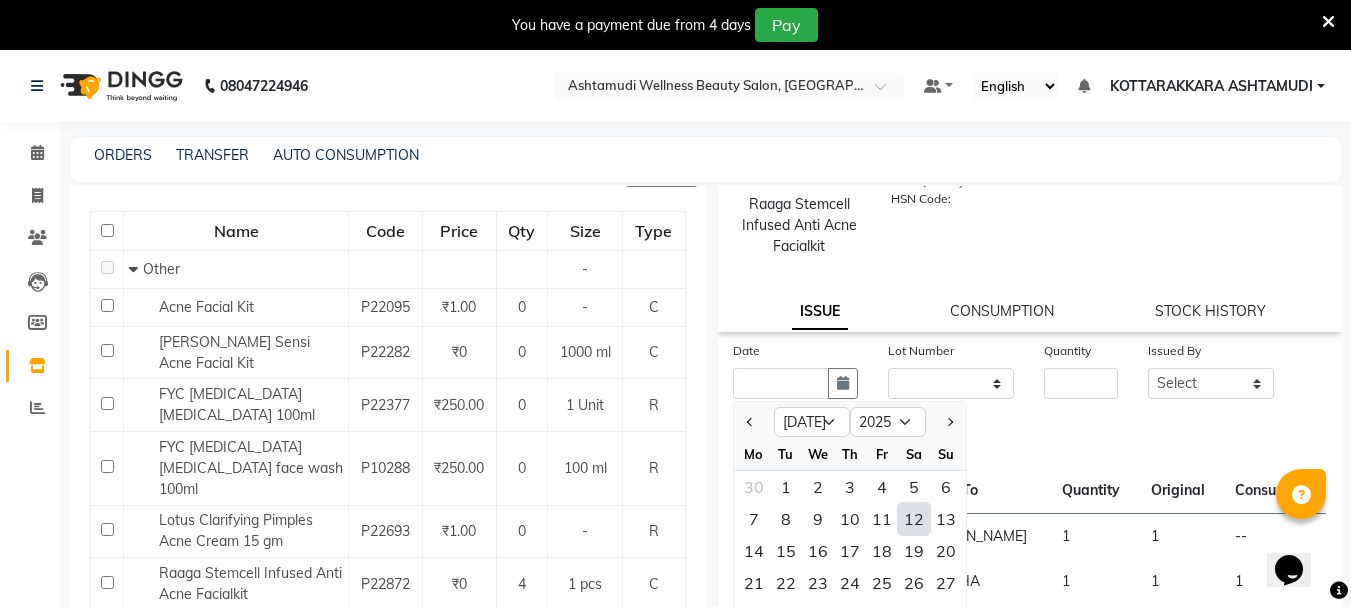 click on "12" 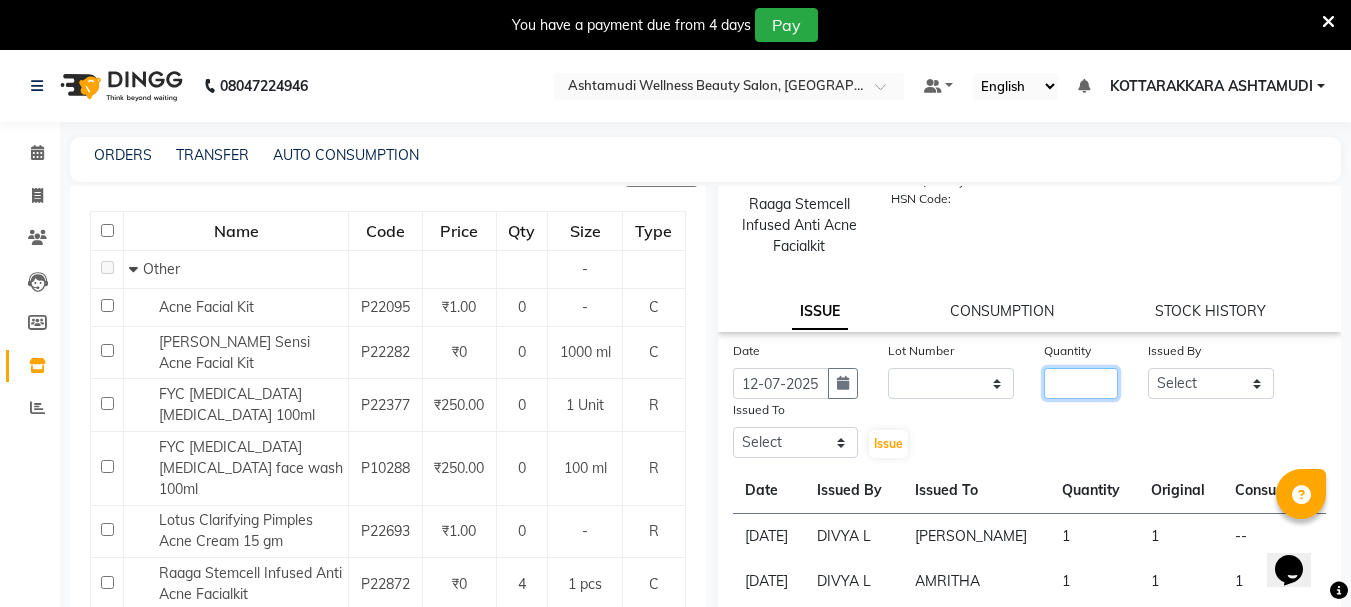 click 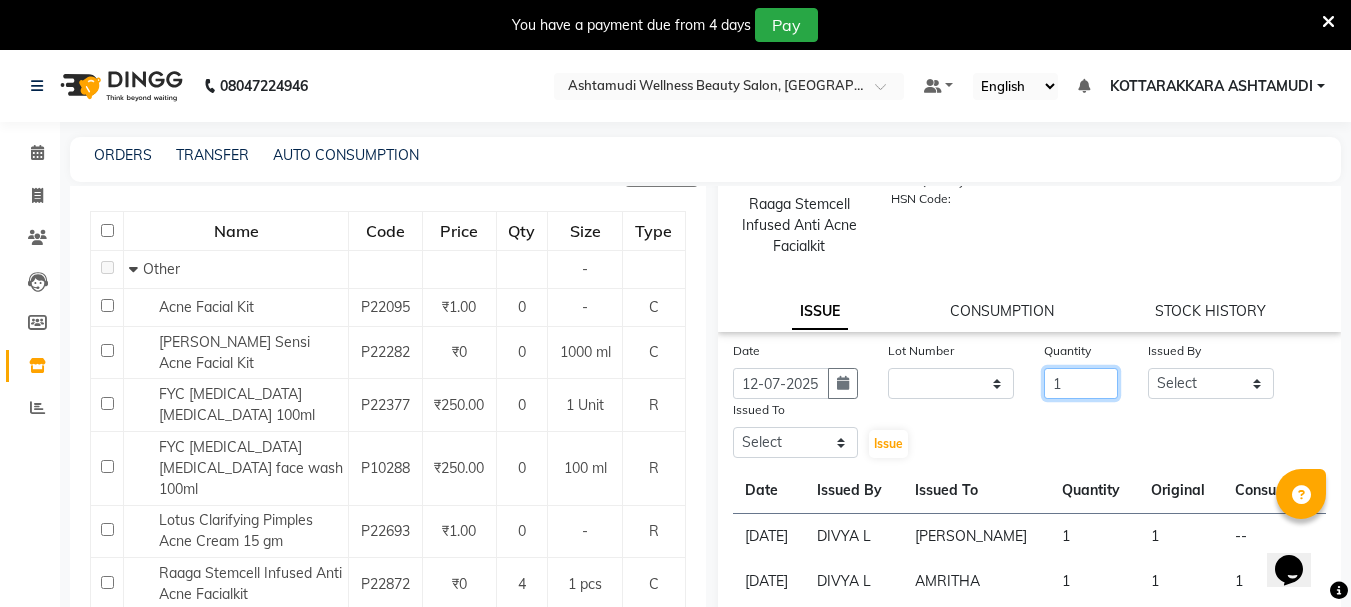 type on "1" 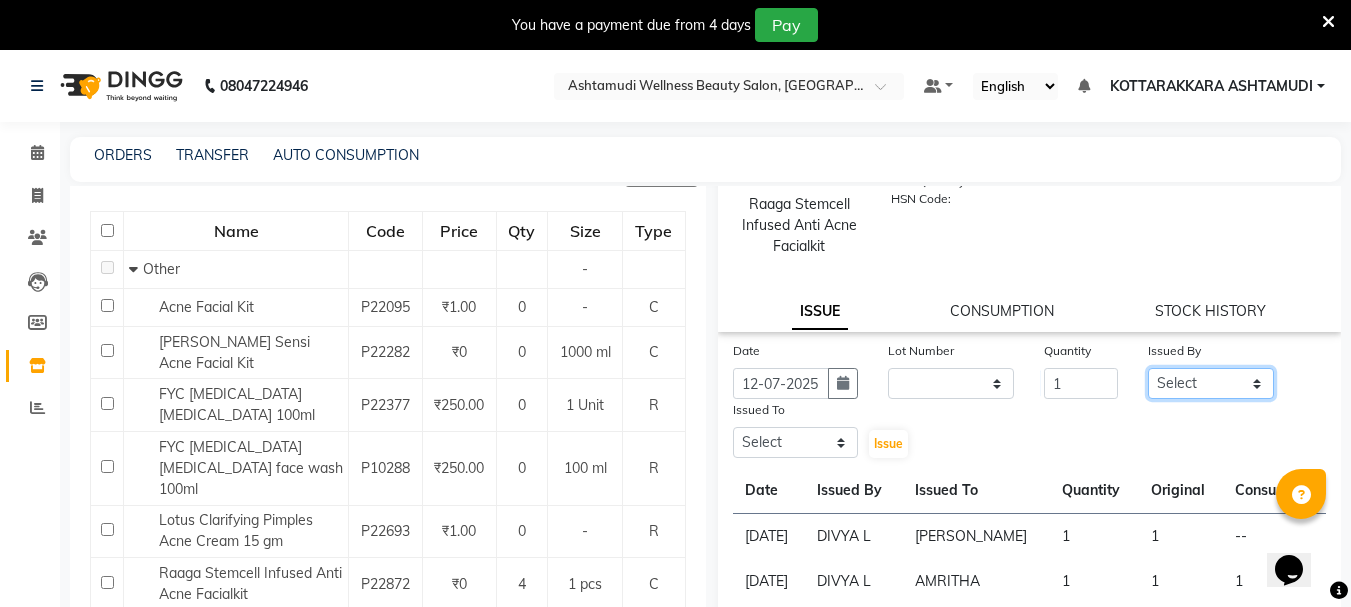 click on "Select AMRITHA ANJALI ANAND DIVYA L	 Gita Mahali  Jibi P R Karina Darjee  KOTTARAKKARA ASHTAMUDI NISHA SAMUEL 	 Priya Chakraborty SARIGA R	 SHAHIDA SHAMINA MUHAMMED P R" 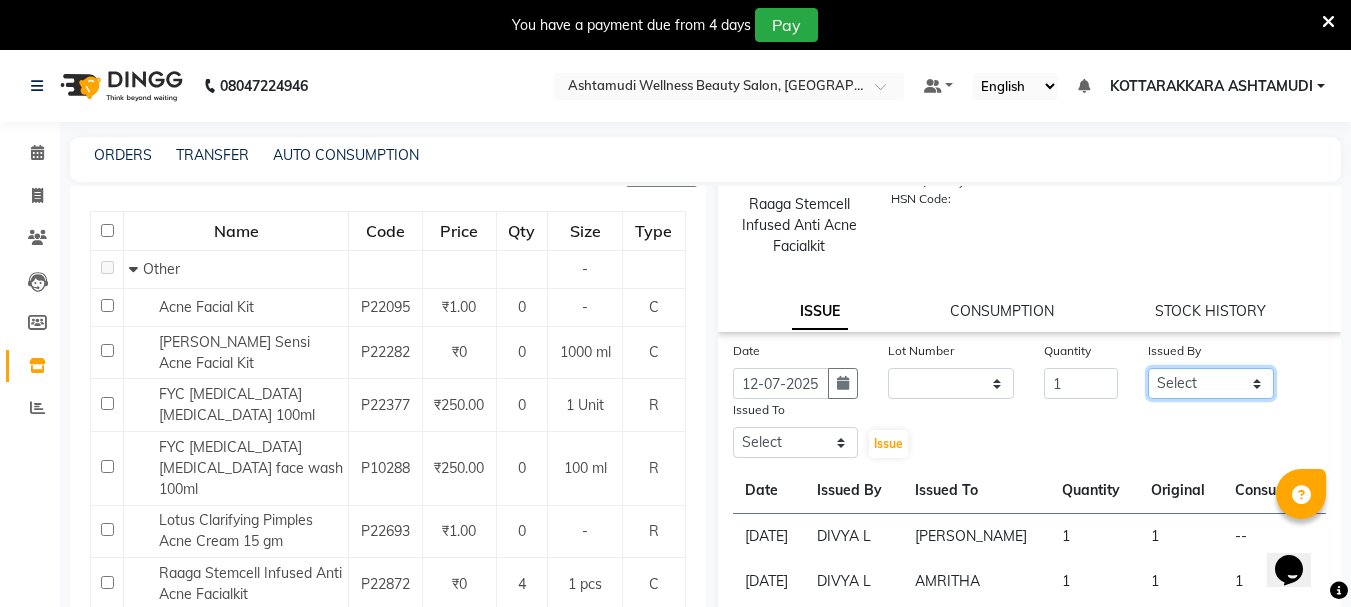 select on "27423" 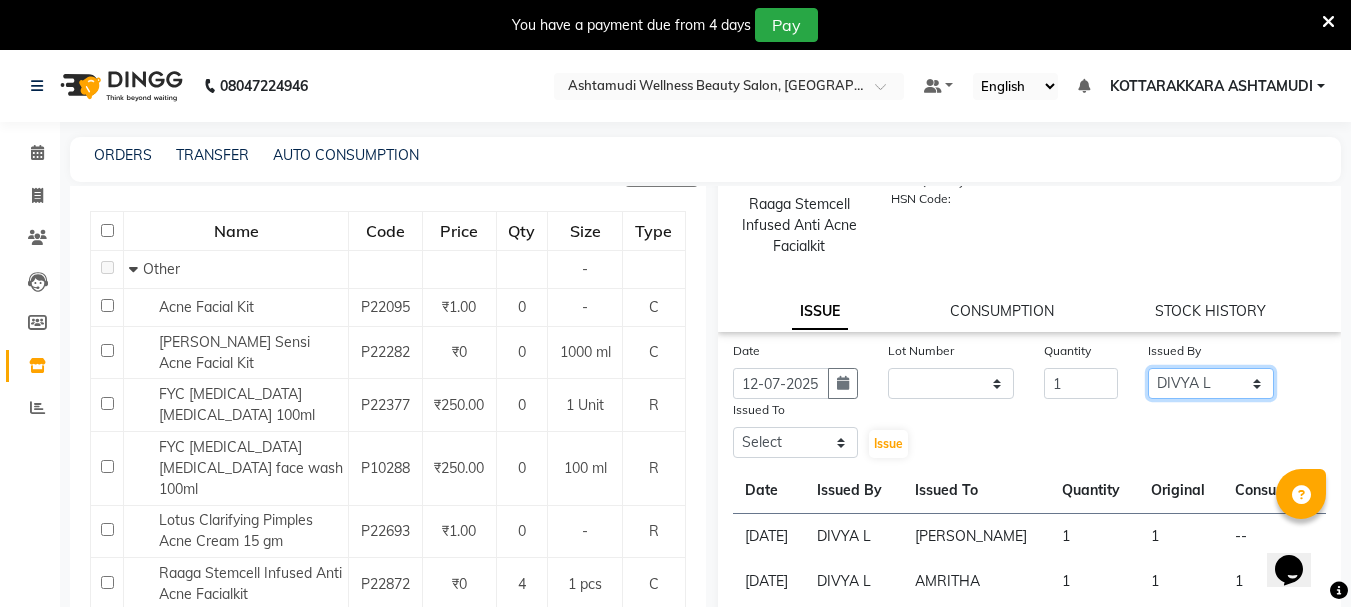 click on "Select AMRITHA ANJALI ANAND DIVYA L	 Gita Mahali  Jibi P R Karina Darjee  KOTTARAKKARA ASHTAMUDI NISHA SAMUEL 	 Priya Chakraborty SARIGA R	 SHAHIDA SHAMINA MUHAMMED P R" 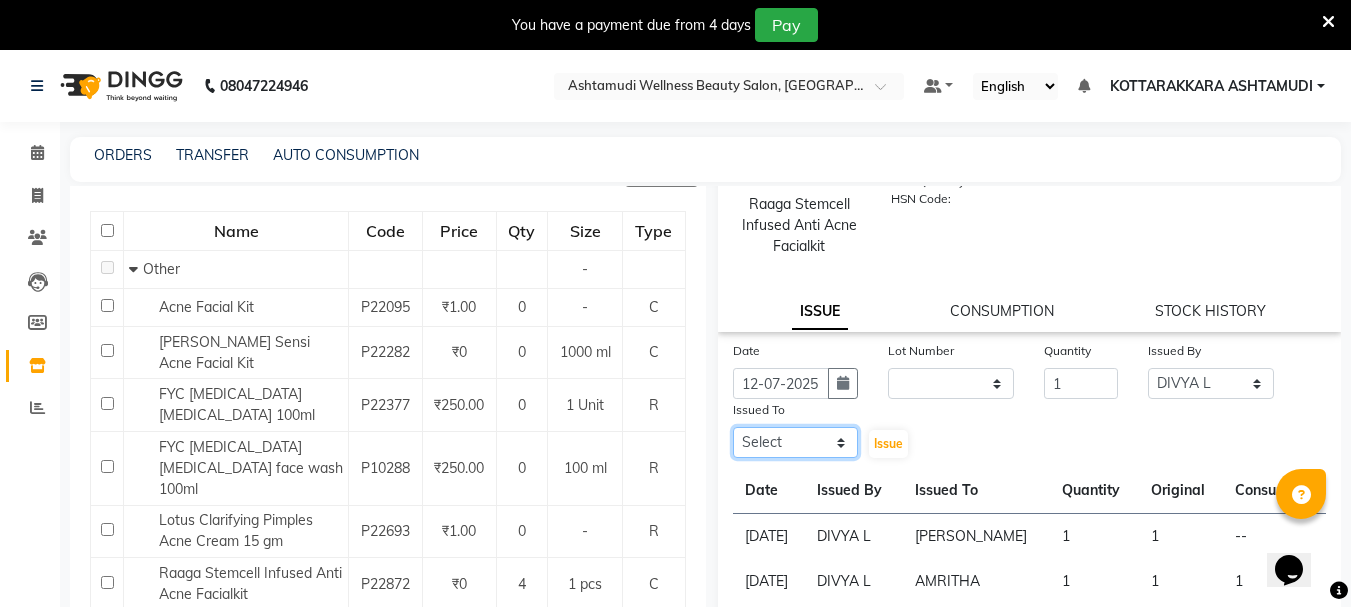 click on "Select AMRITHA ANJALI ANAND DIVYA L	 Gita Mahali  Jibi P R Karina Darjee  KOTTARAKKARA ASHTAMUDI NISHA SAMUEL 	 Priya Chakraborty SARIGA R	 SHAHIDA SHAMINA MUHAMMED P R" 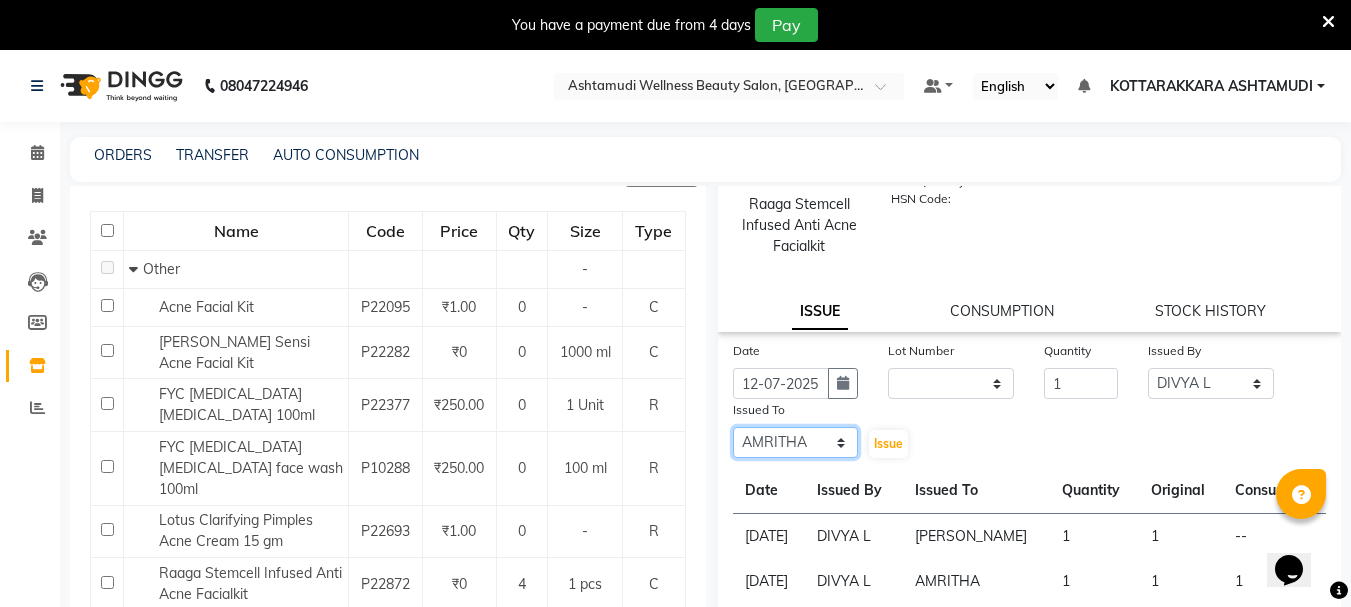 click on "Select AMRITHA ANJALI ANAND DIVYA L	 Gita Mahali  Jibi P R Karina Darjee  KOTTARAKKARA ASHTAMUDI NISHA SAMUEL 	 Priya Chakraborty SARIGA R	 SHAHIDA SHAMINA MUHAMMED P R" 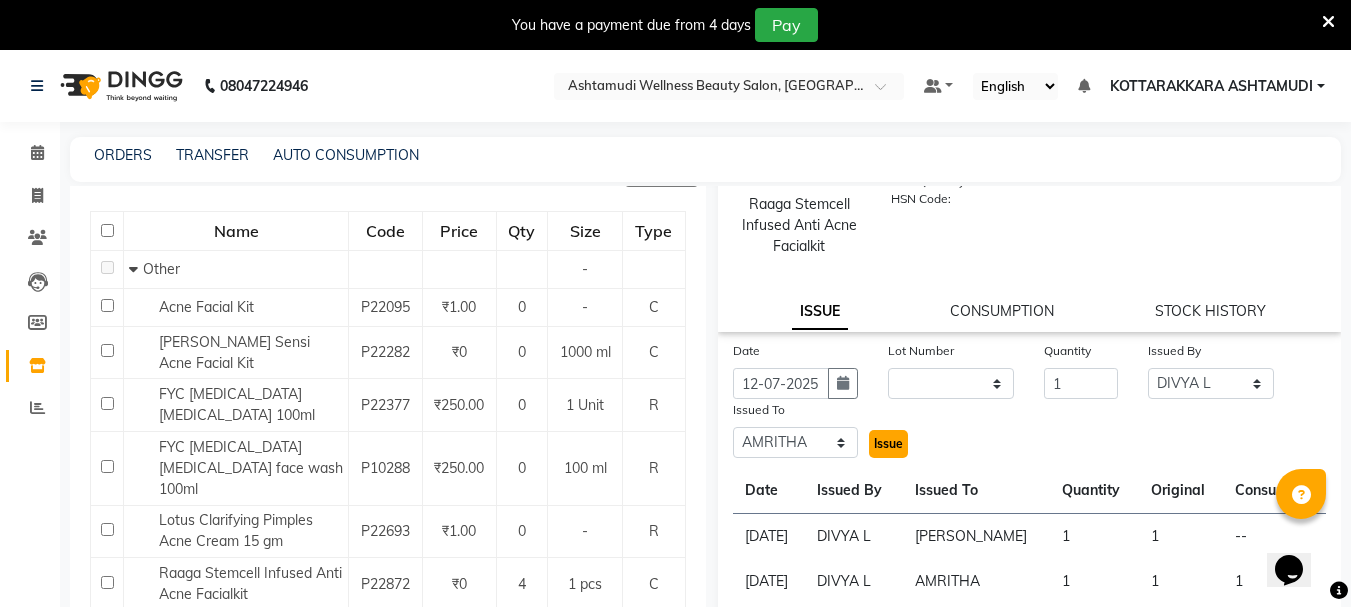 click on "Issue" 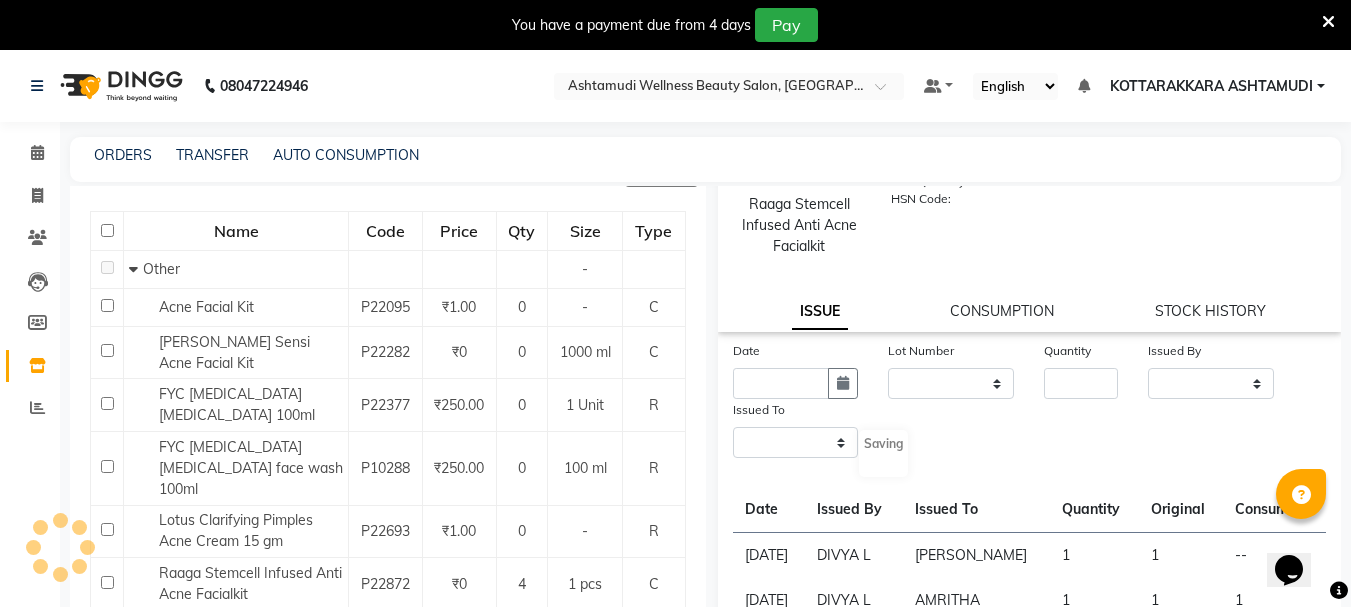 scroll, scrollTop: 0, scrollLeft: 0, axis: both 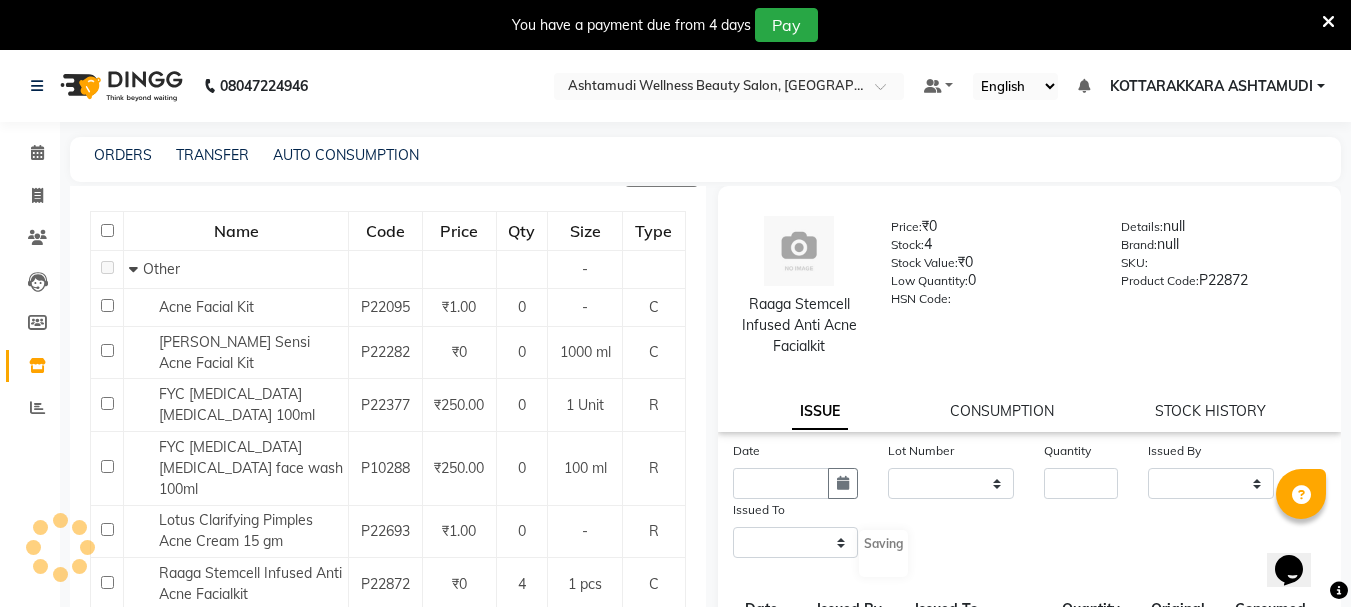 select 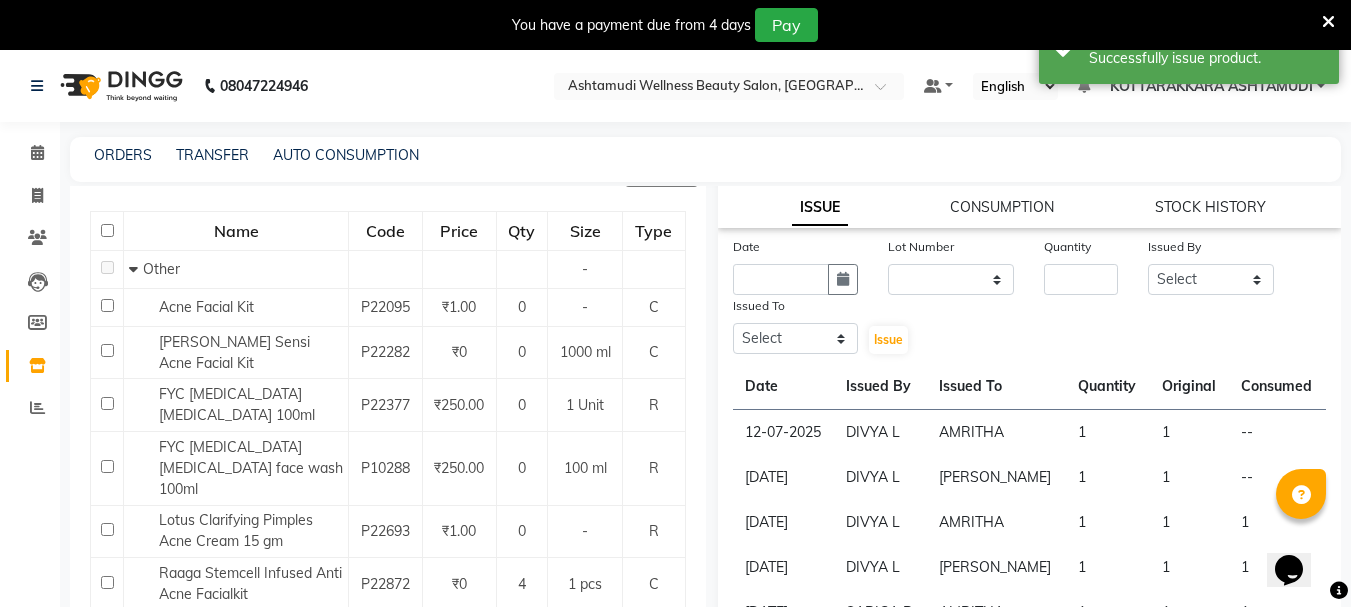 scroll, scrollTop: 183, scrollLeft: 0, axis: vertical 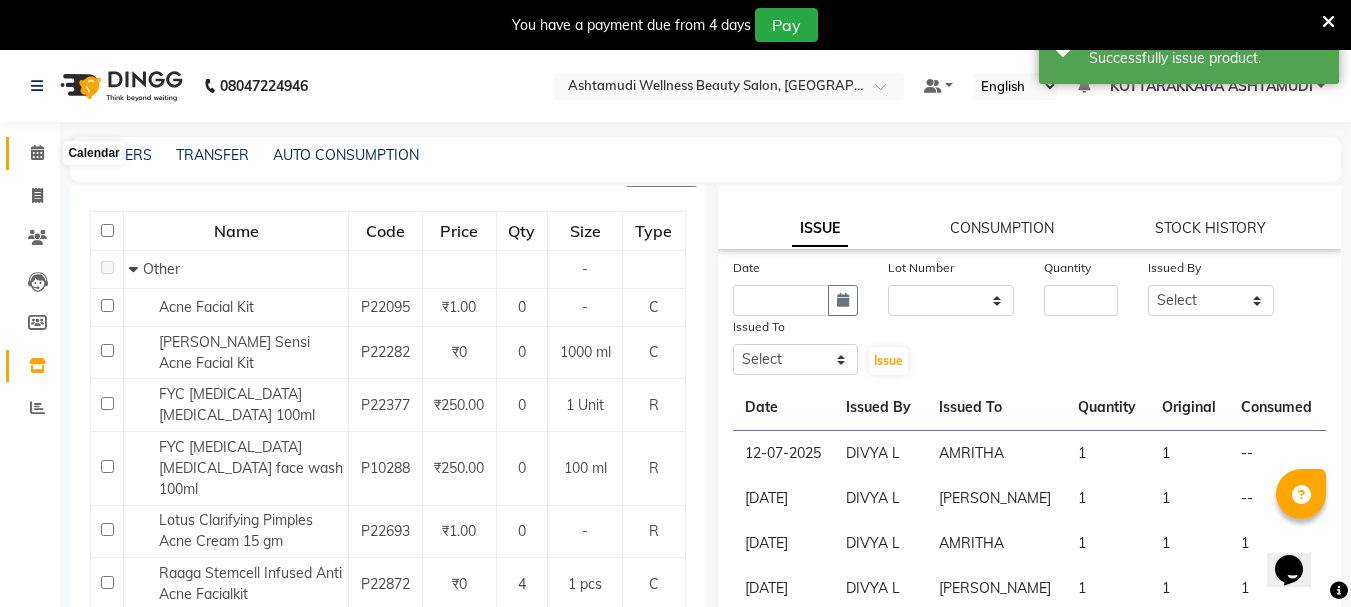 click 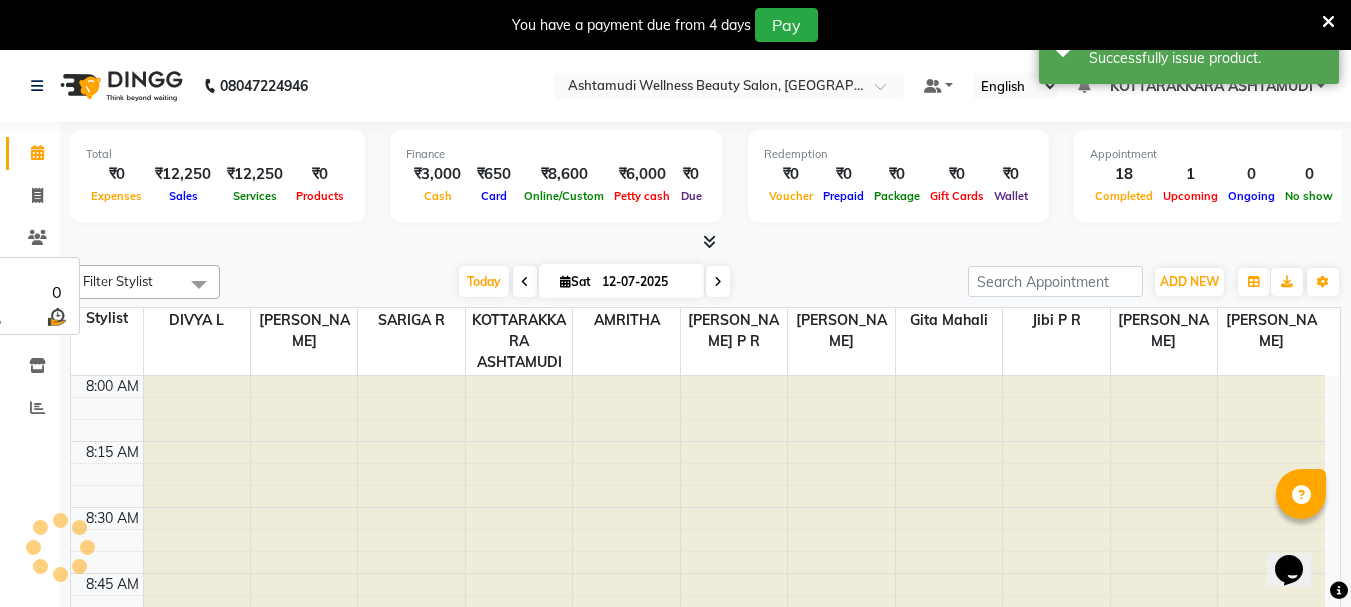 scroll, scrollTop: 0, scrollLeft: 0, axis: both 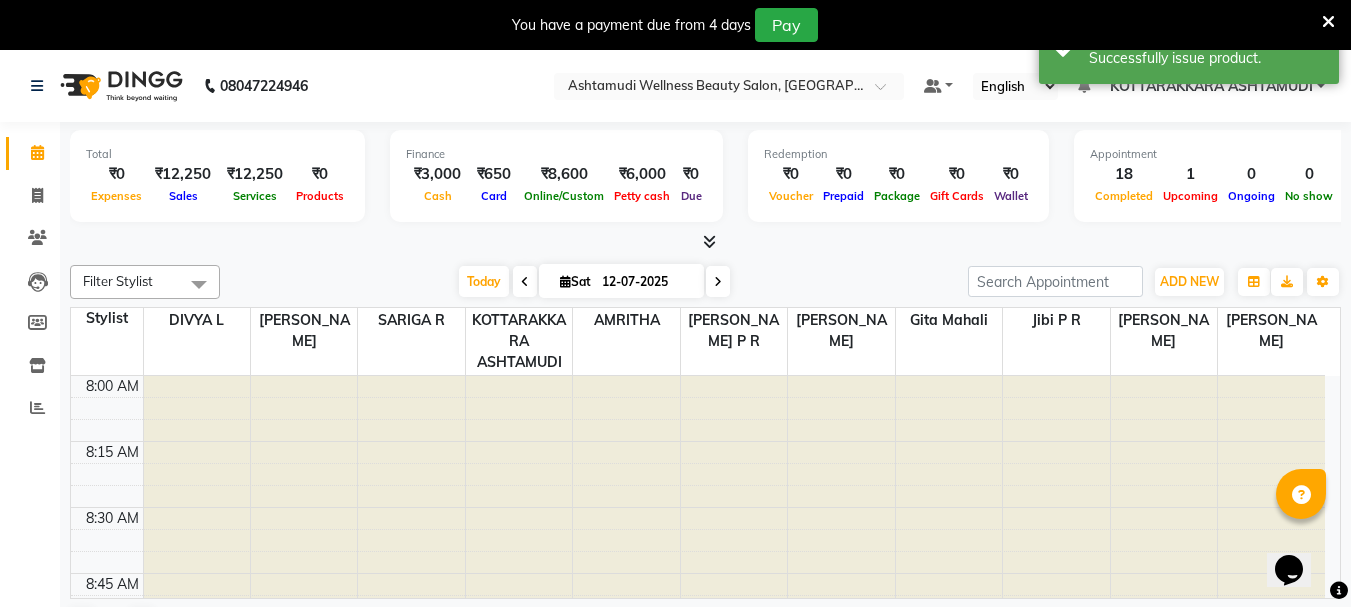 click at bounding box center (565, 281) 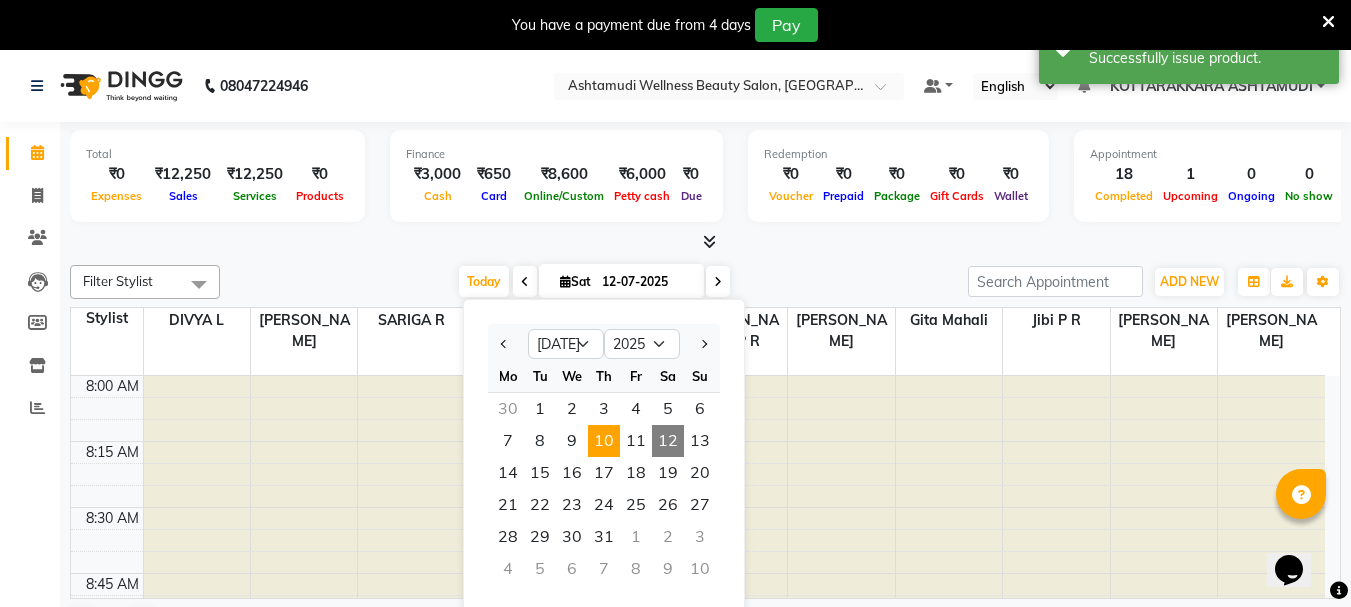 click on "10" at bounding box center [604, 441] 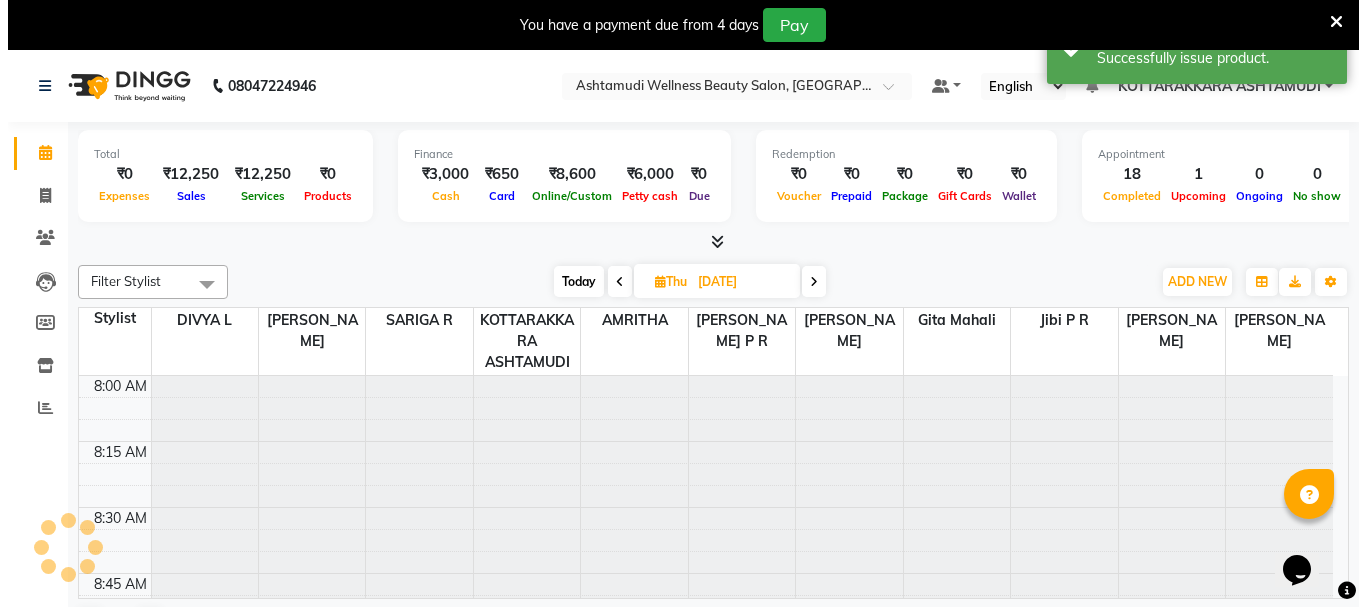 scroll, scrollTop: 2113, scrollLeft: 0, axis: vertical 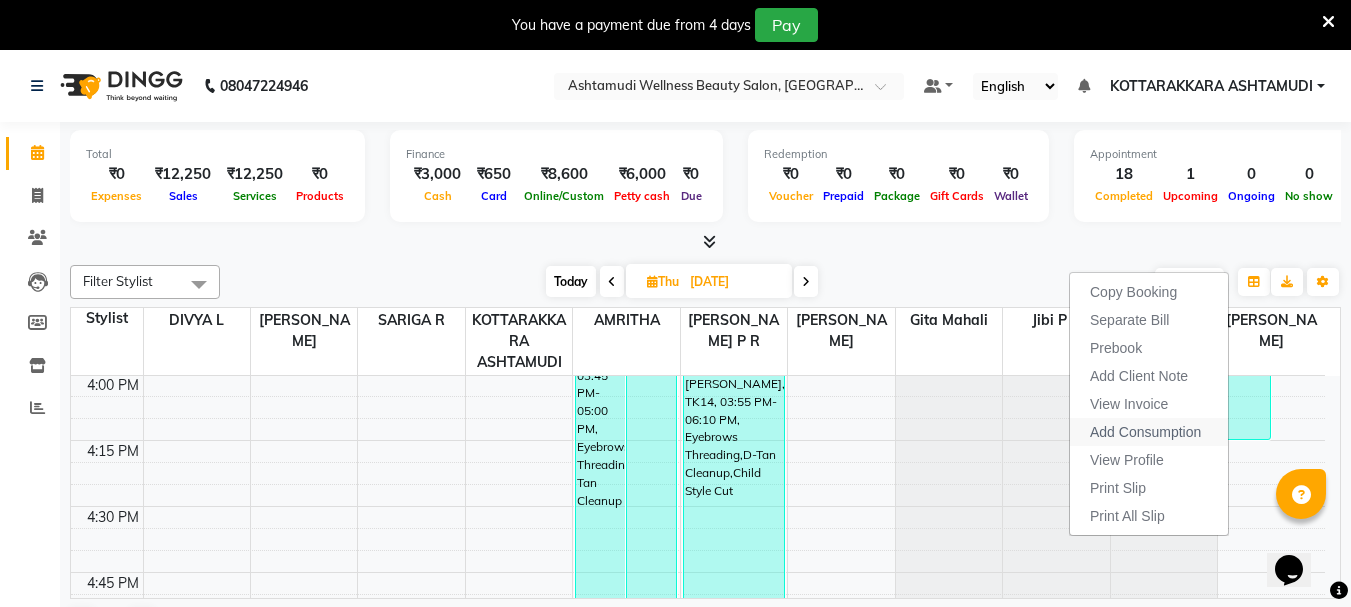 click on "Add Consumption" at bounding box center (1145, 432) 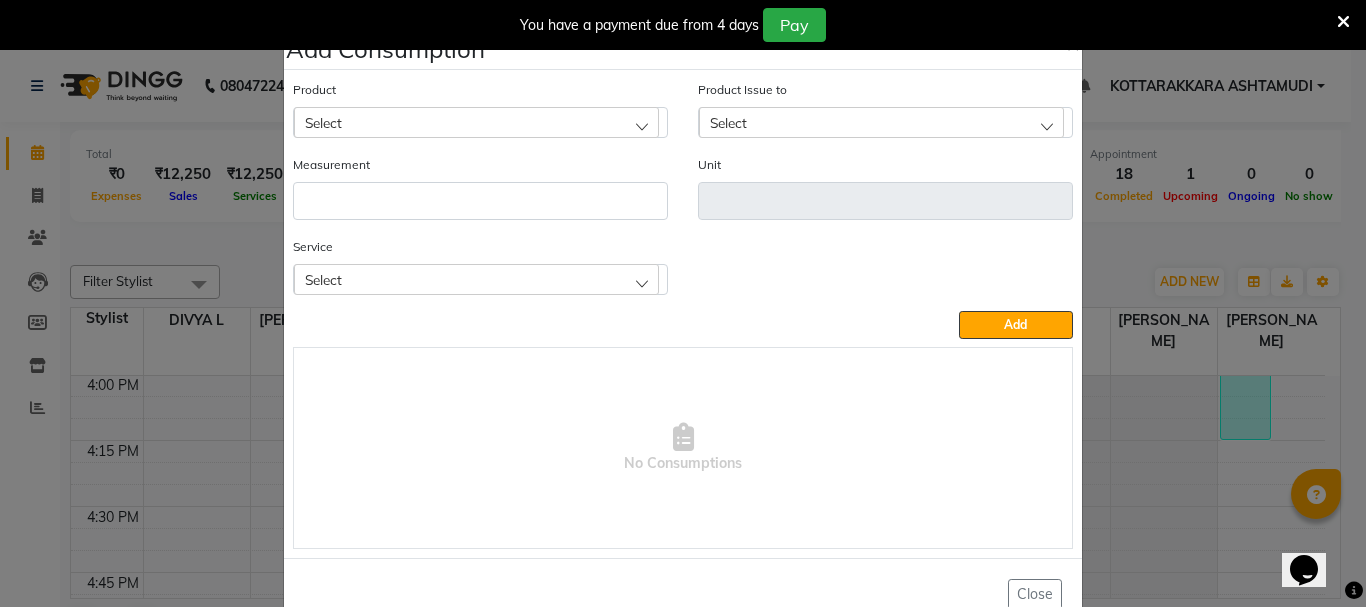 click on "Select" 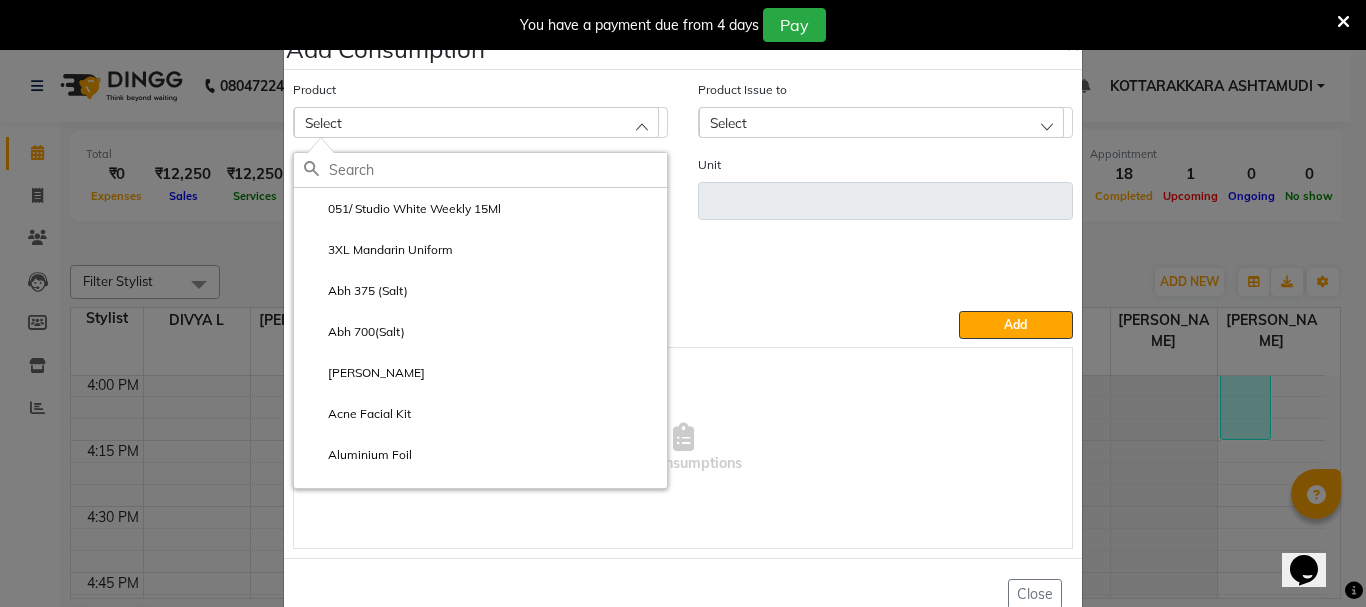 click 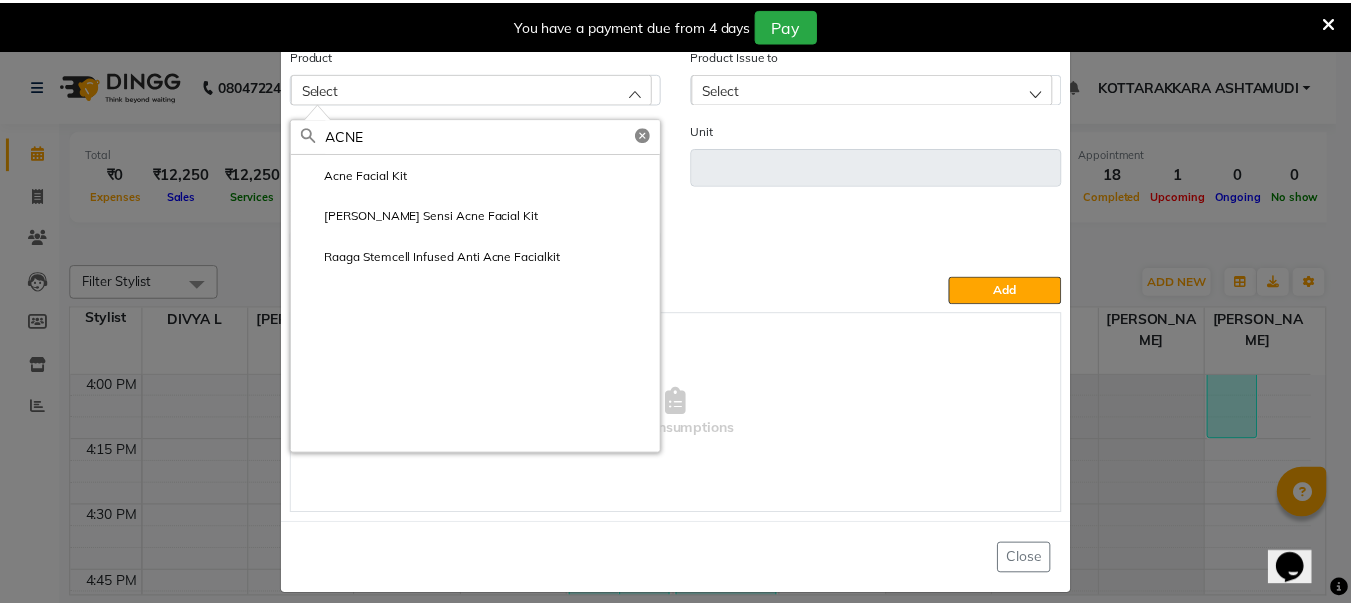 scroll, scrollTop: 52, scrollLeft: 0, axis: vertical 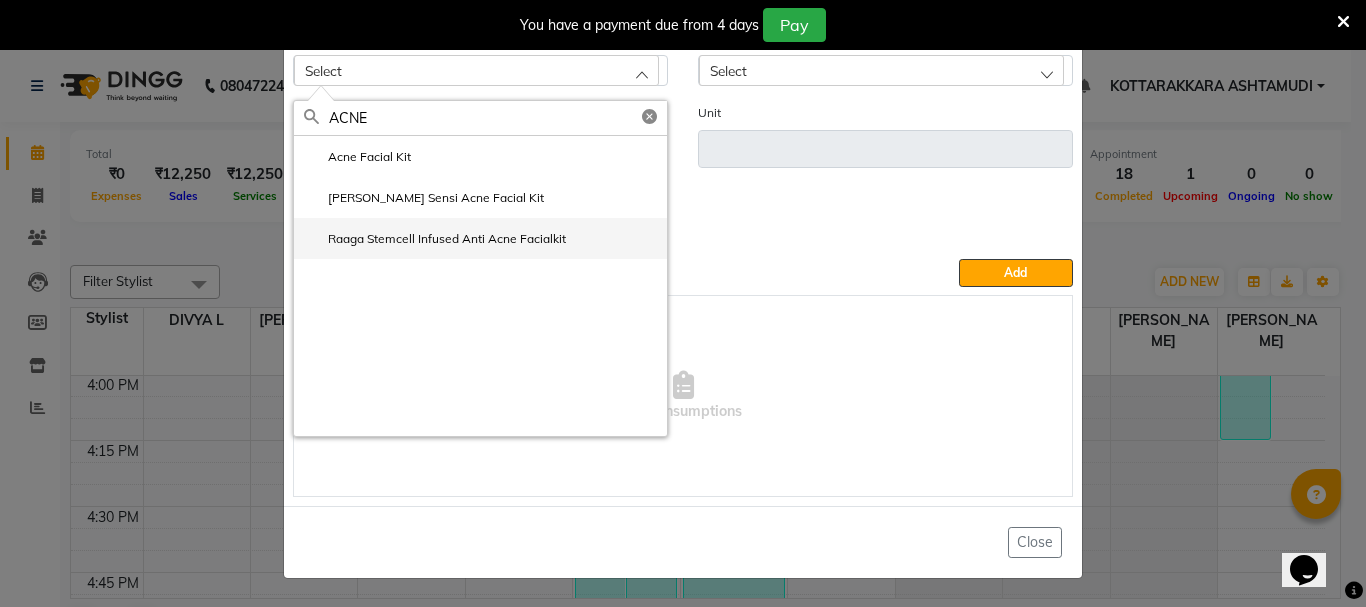 type on "ACNE" 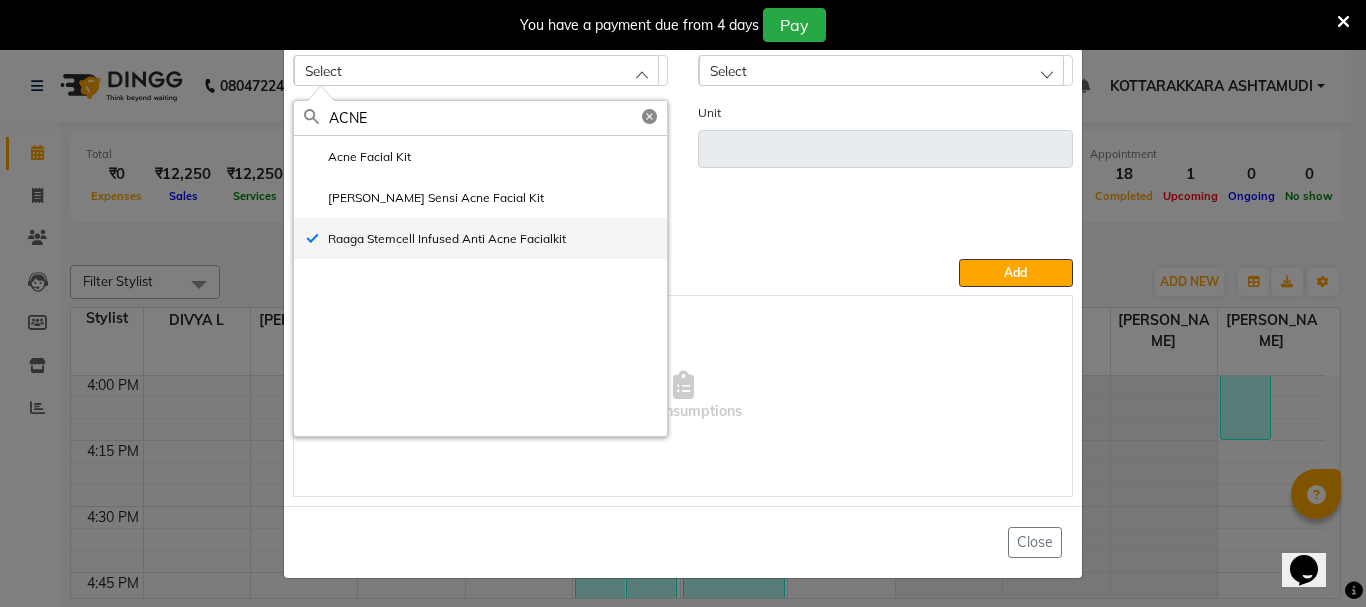 type on "pcs" 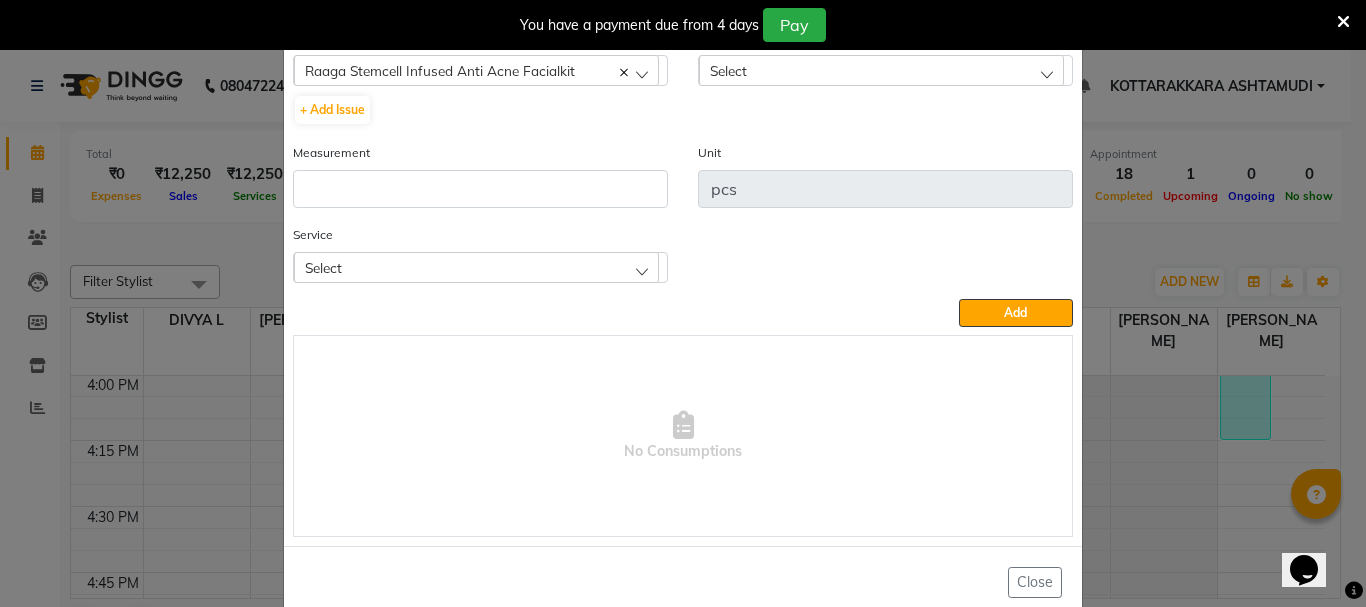 click on "Select" 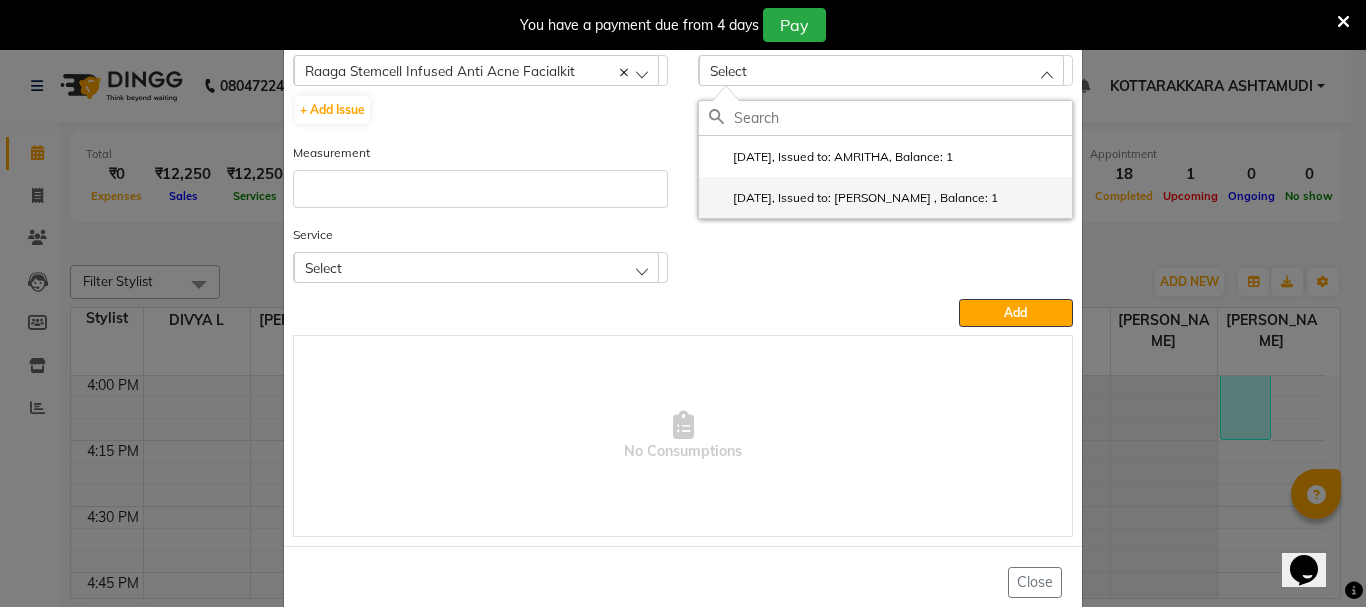 click on "2025-07-10, Issued to: Karina Darjee , Balance: 1" 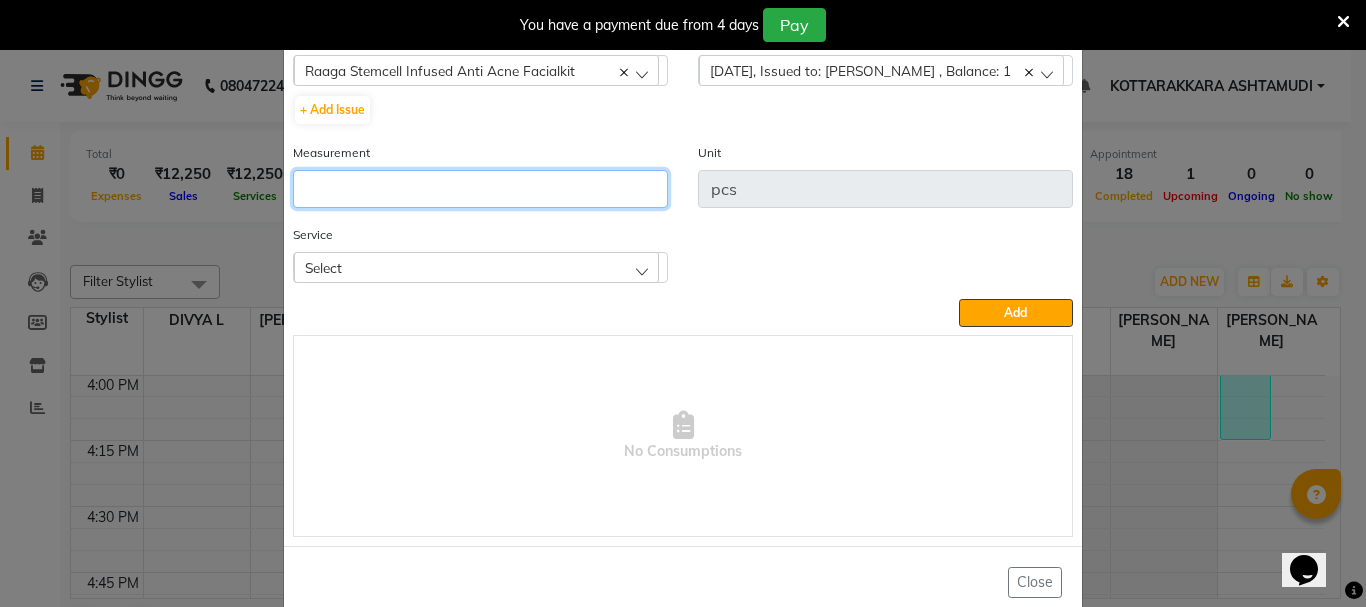 click 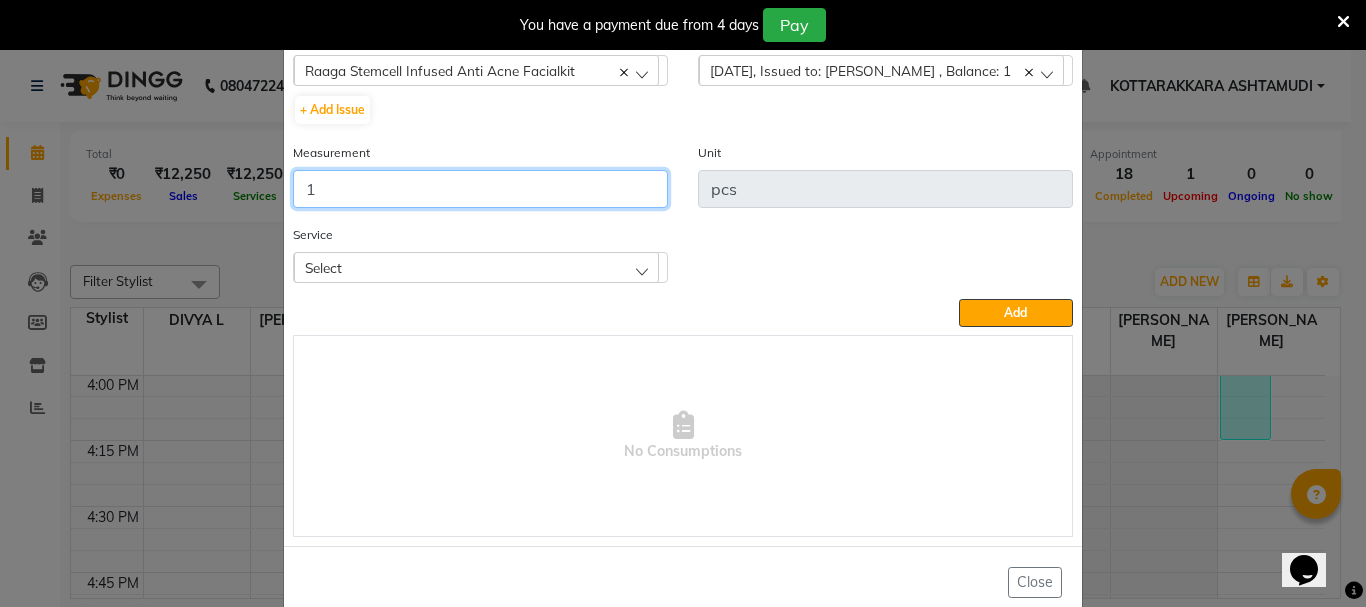 type on "1" 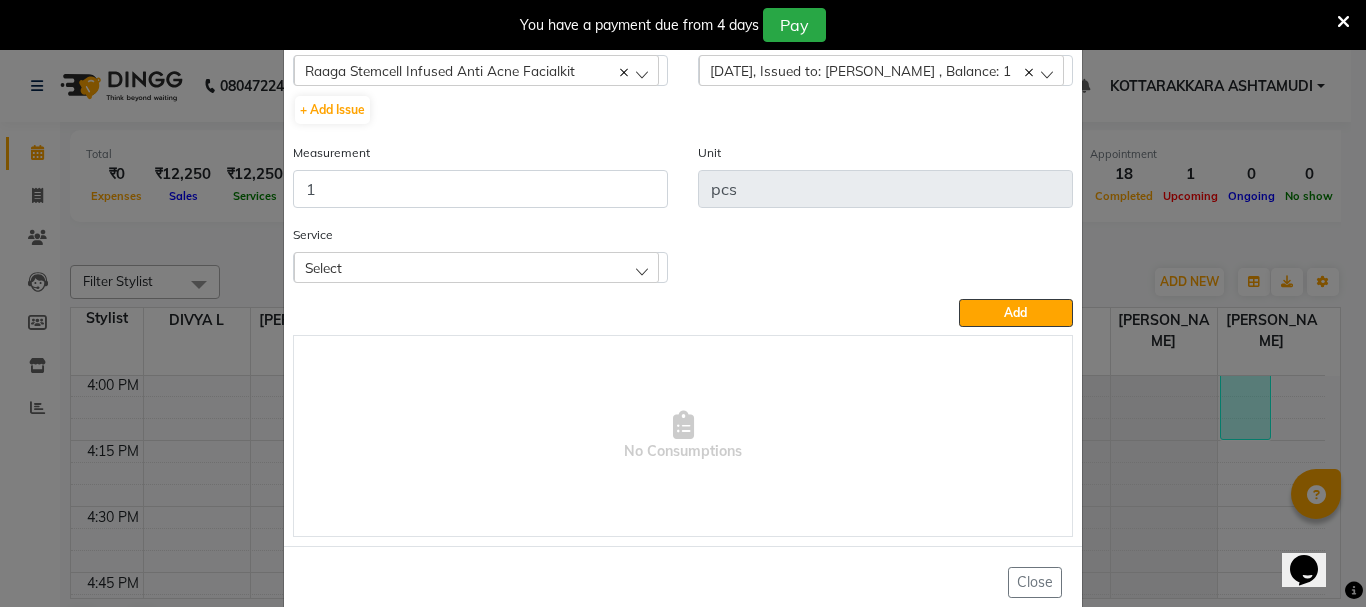 click on "Select" 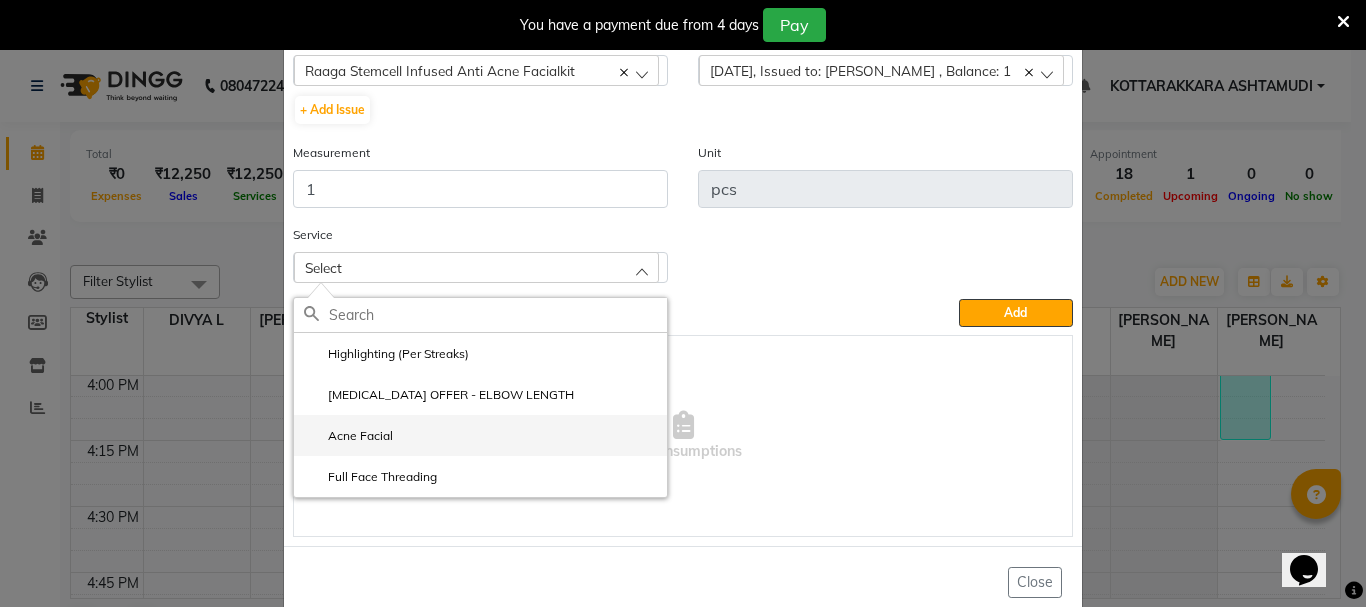 click on "Acne Facial" 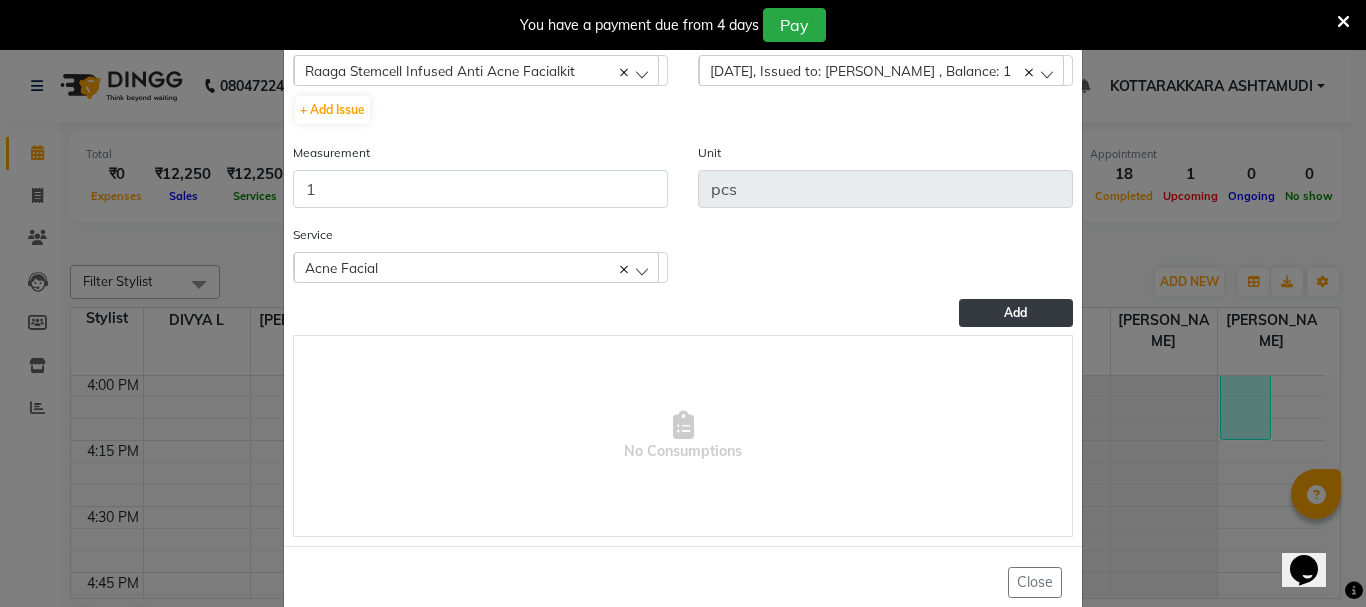 click on "Add" 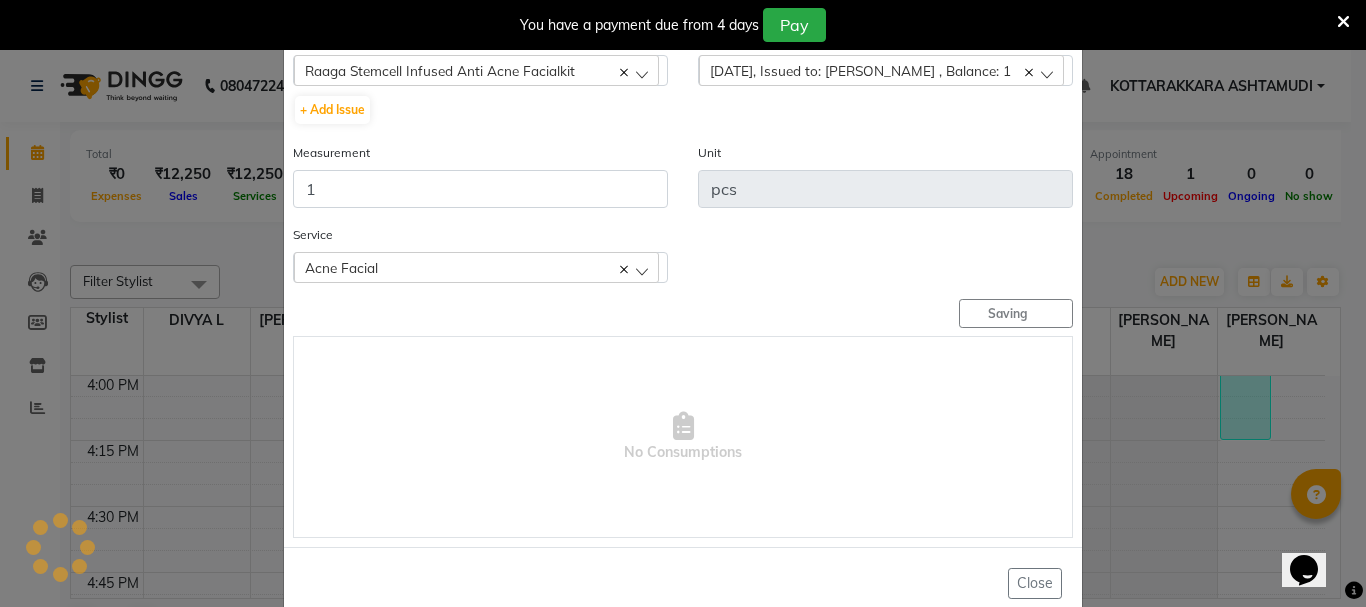 type 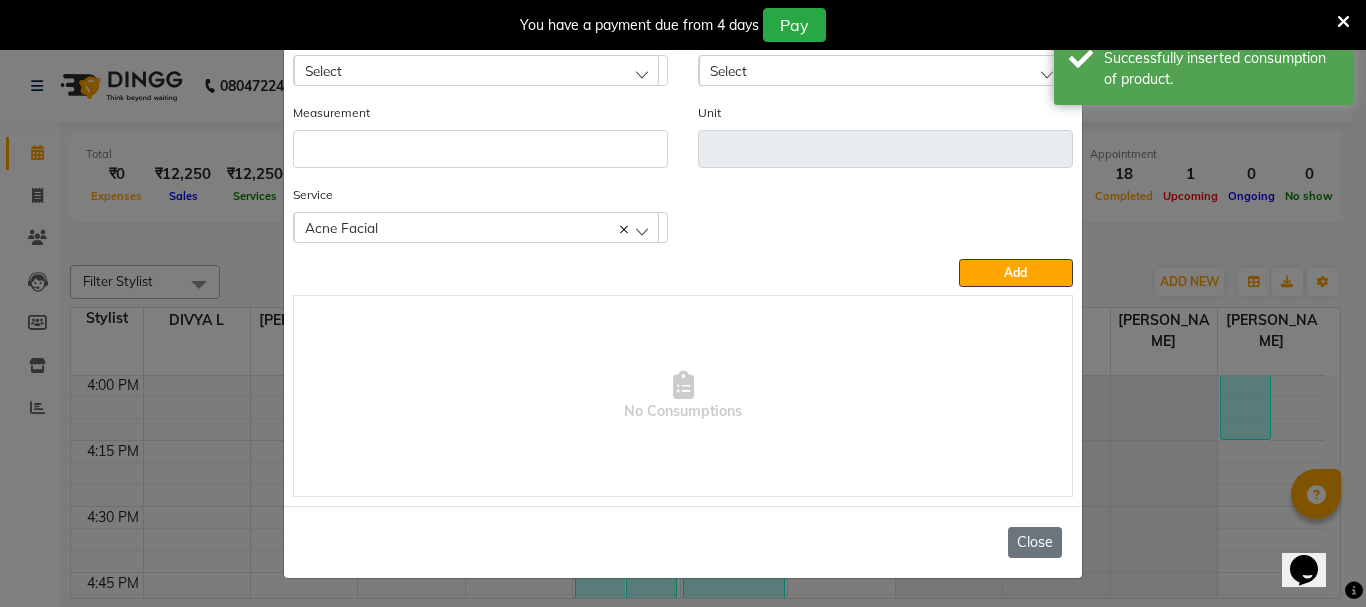 click on "Close" 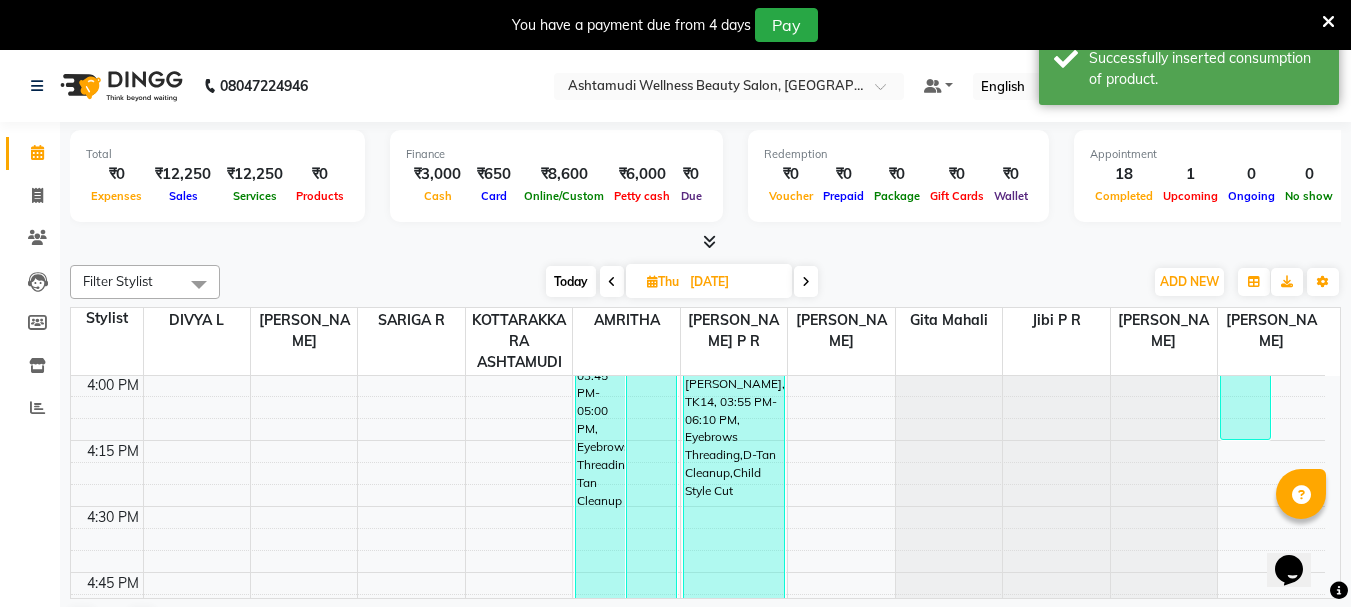 click on "Today" at bounding box center (571, 281) 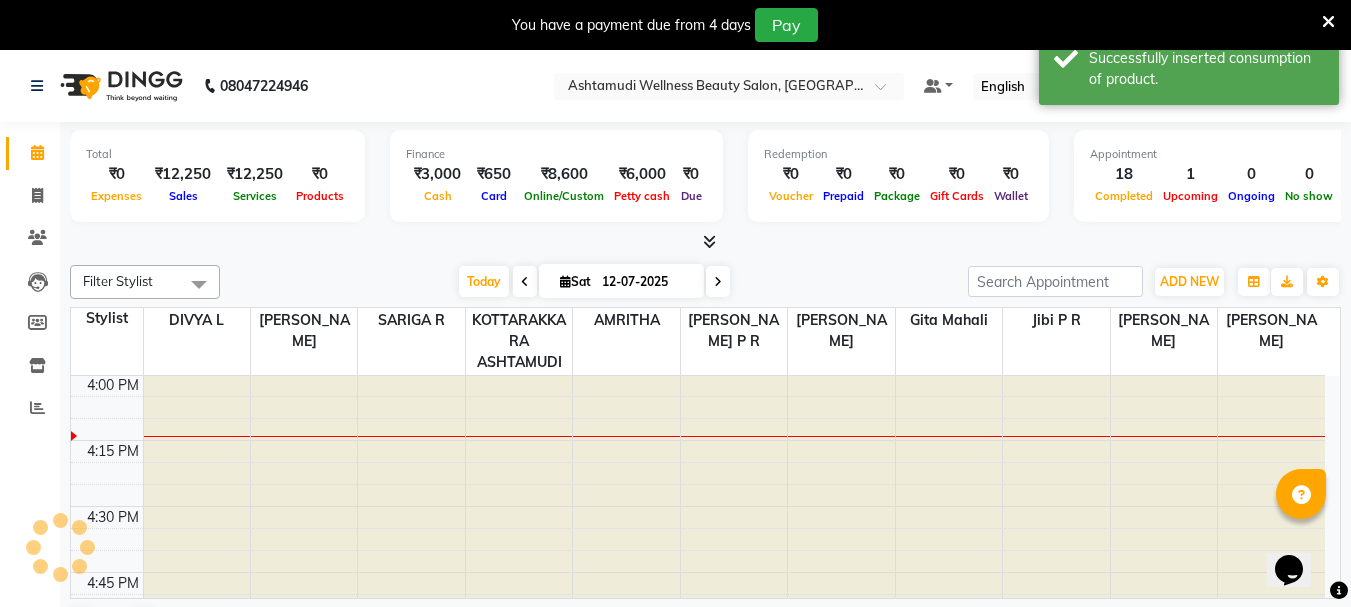 scroll, scrollTop: 2113, scrollLeft: 0, axis: vertical 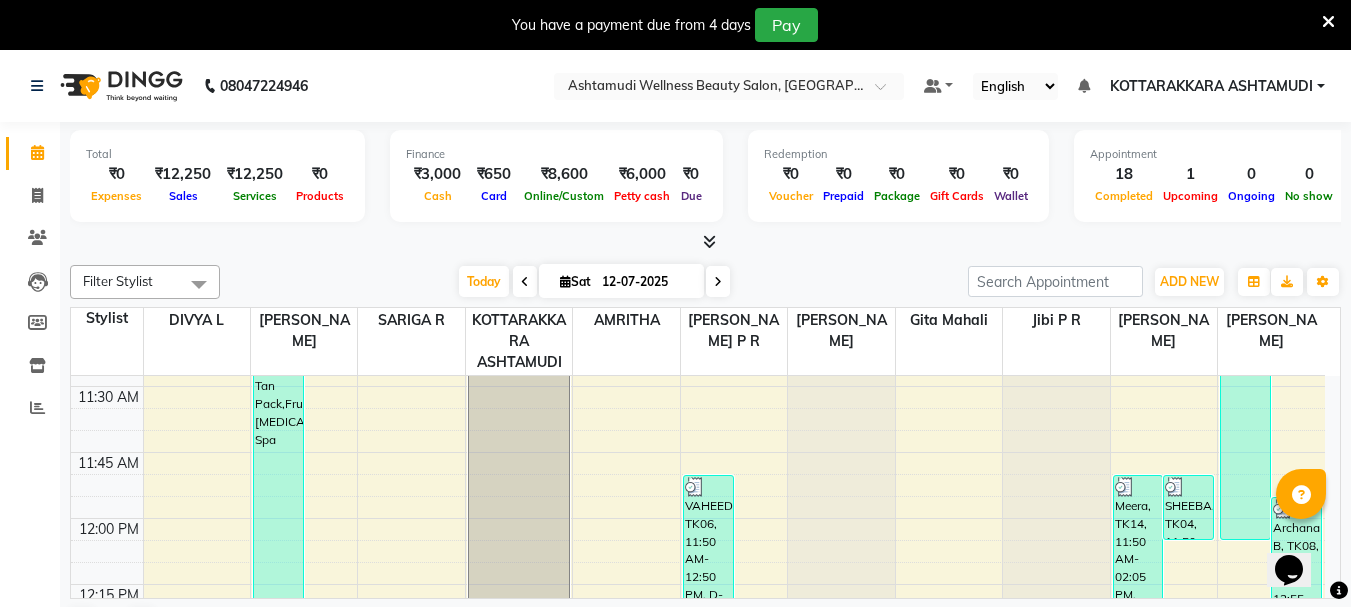 drag, startPoint x: 486, startPoint y: 277, endPoint x: 471, endPoint y: 301, distance: 28.301943 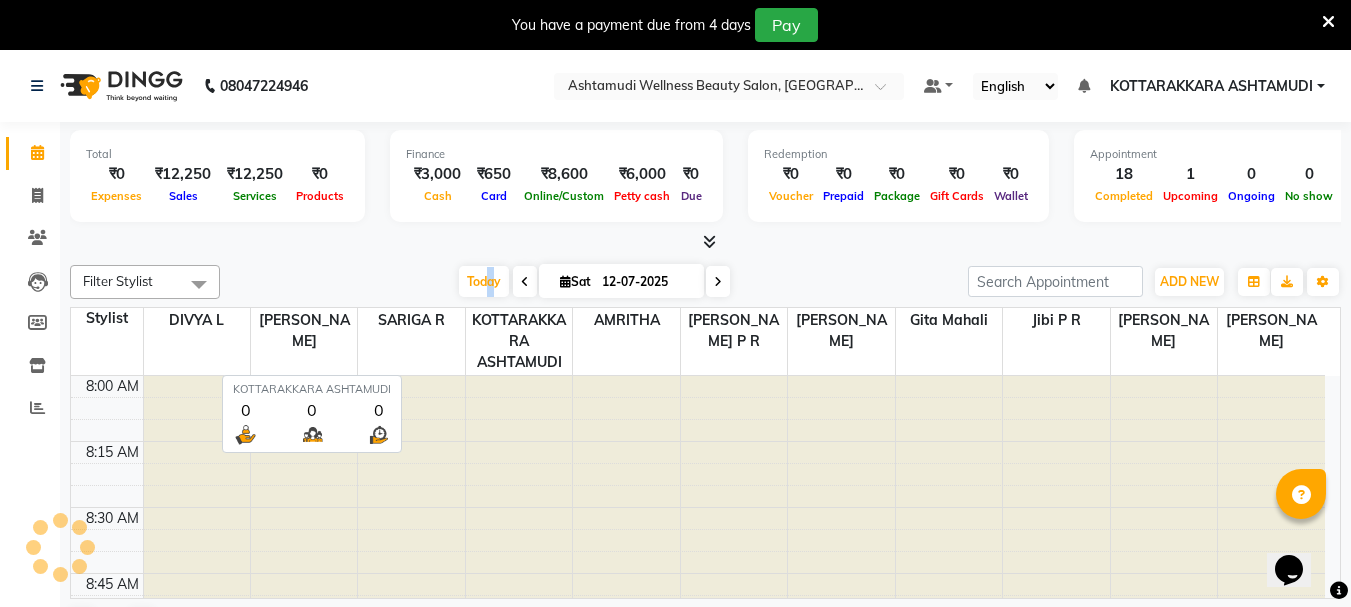 scroll, scrollTop: 2113, scrollLeft: 0, axis: vertical 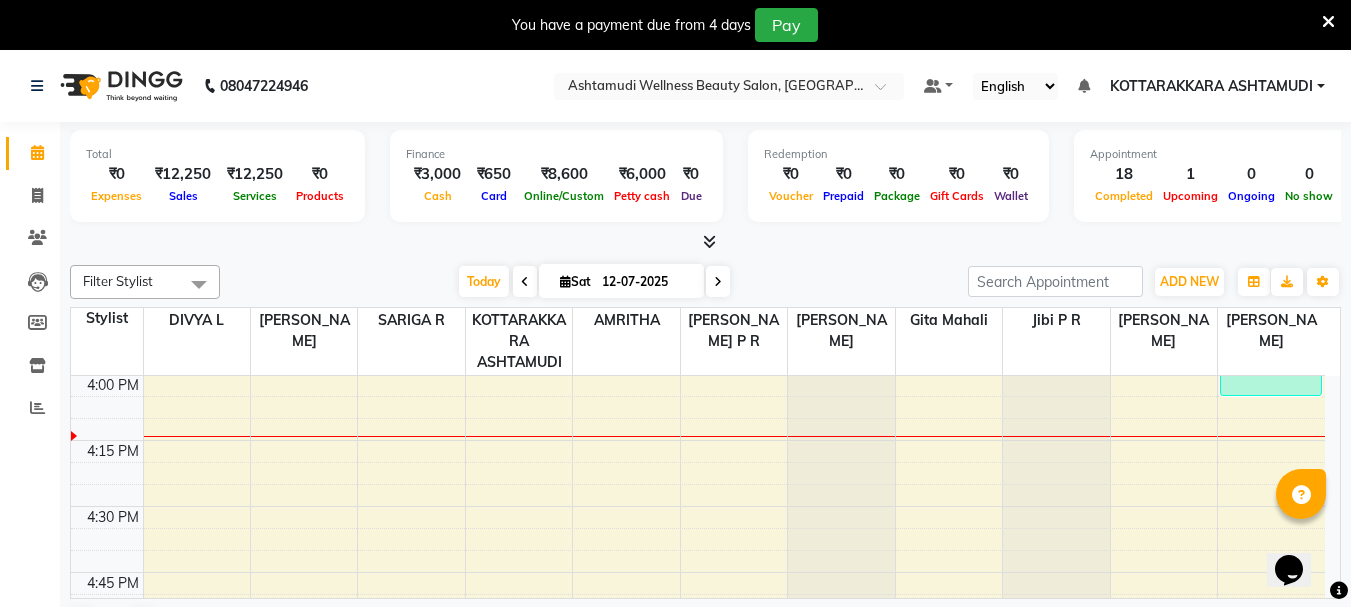 click at bounding box center [1328, 22] 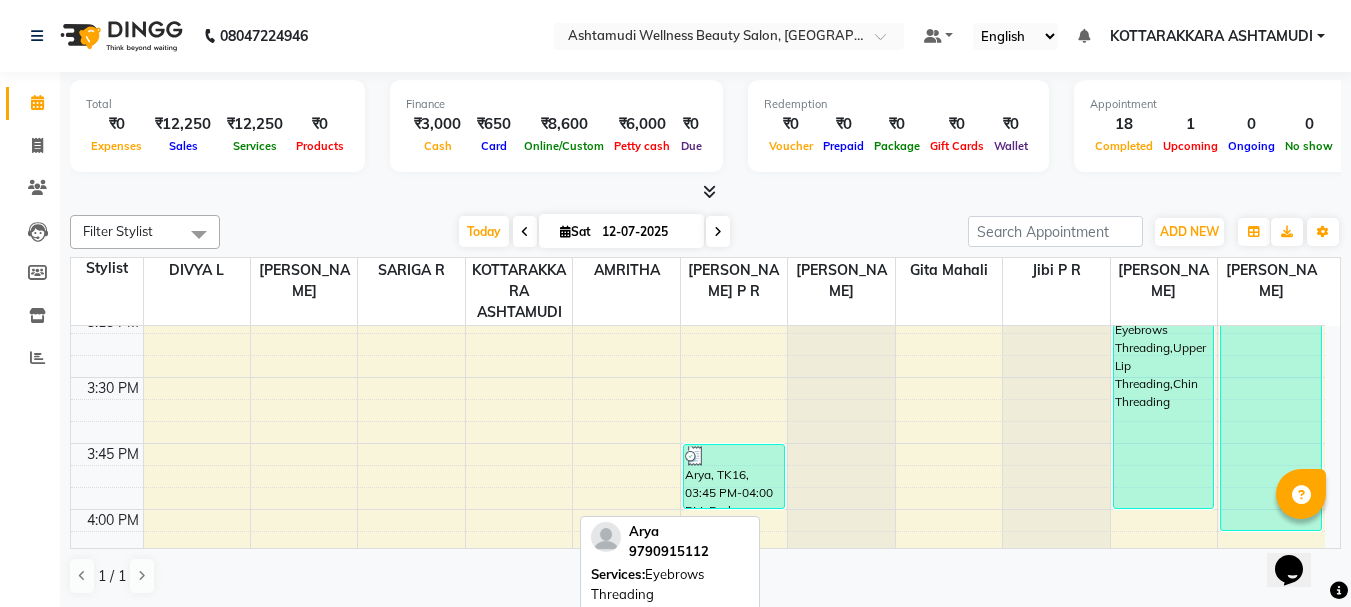 scroll, scrollTop: 1913, scrollLeft: 0, axis: vertical 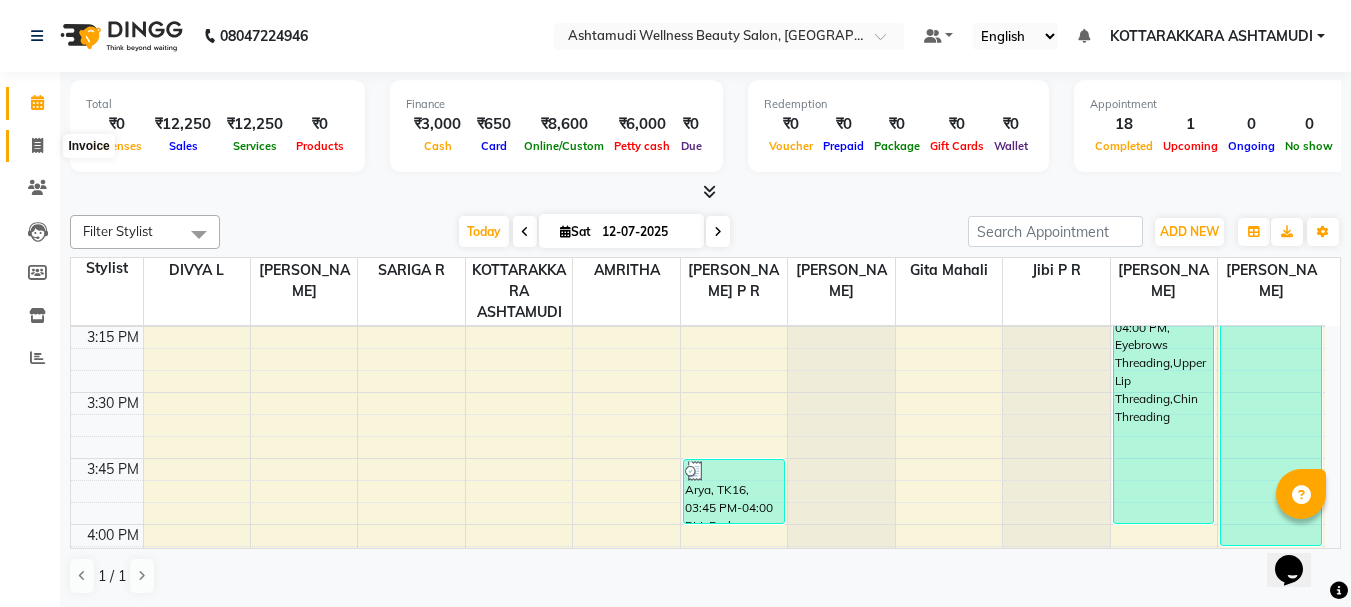 click 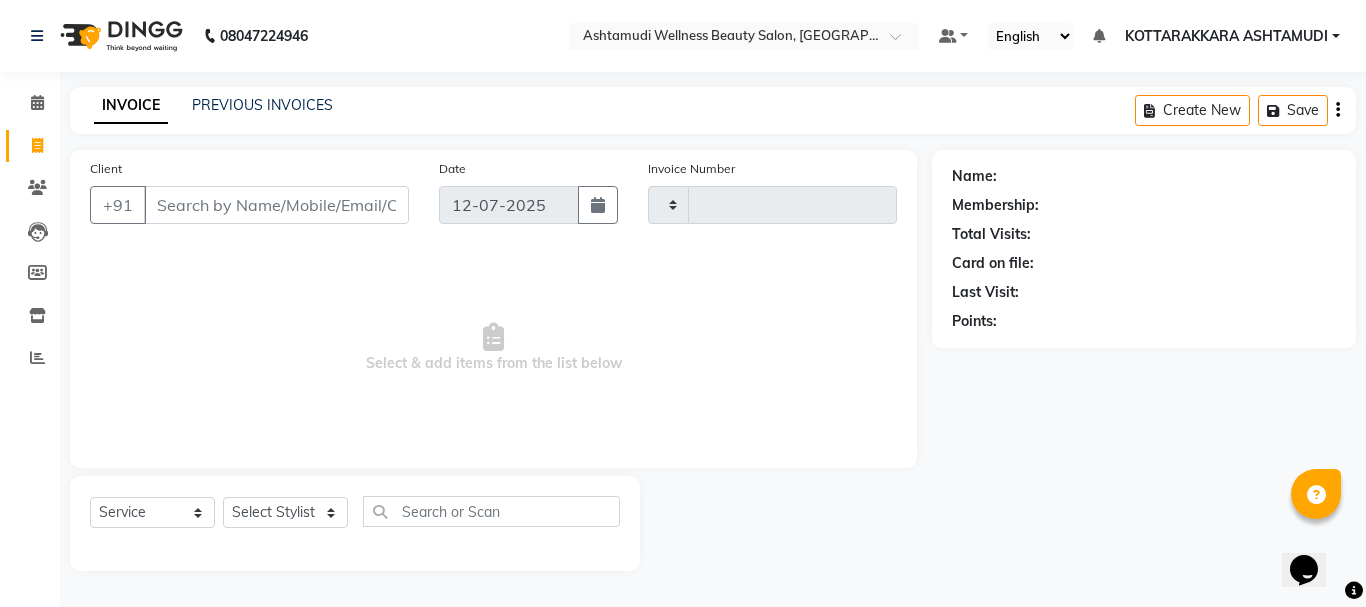 type on "1994" 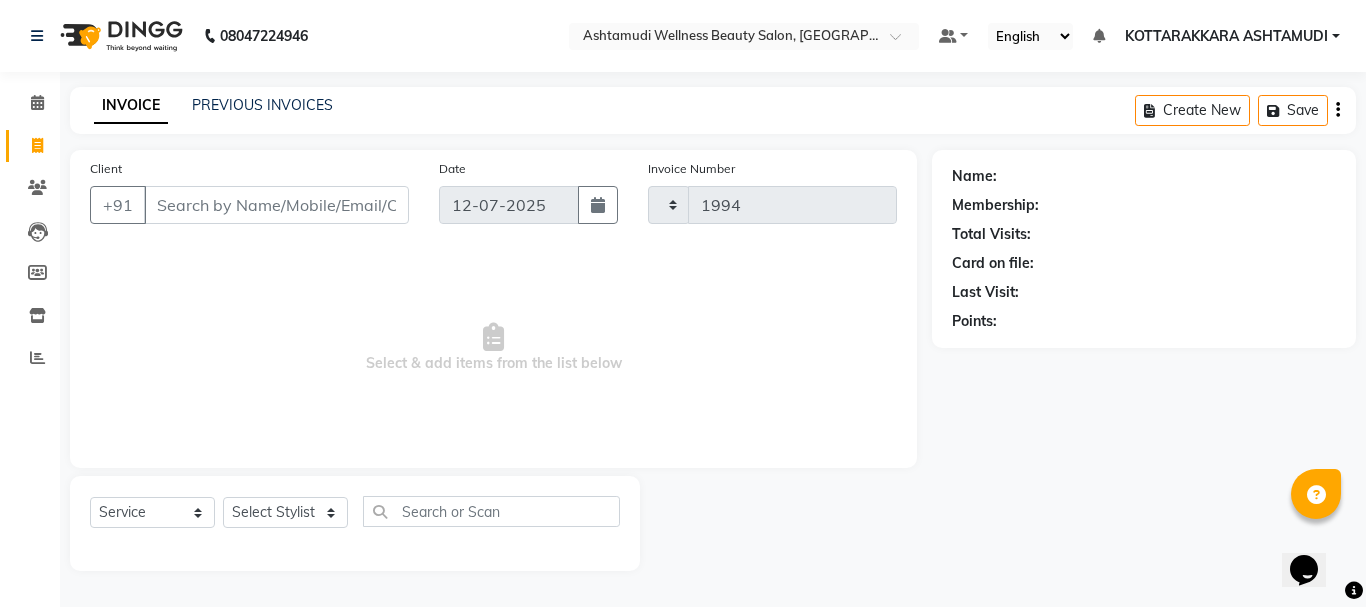 select on "4664" 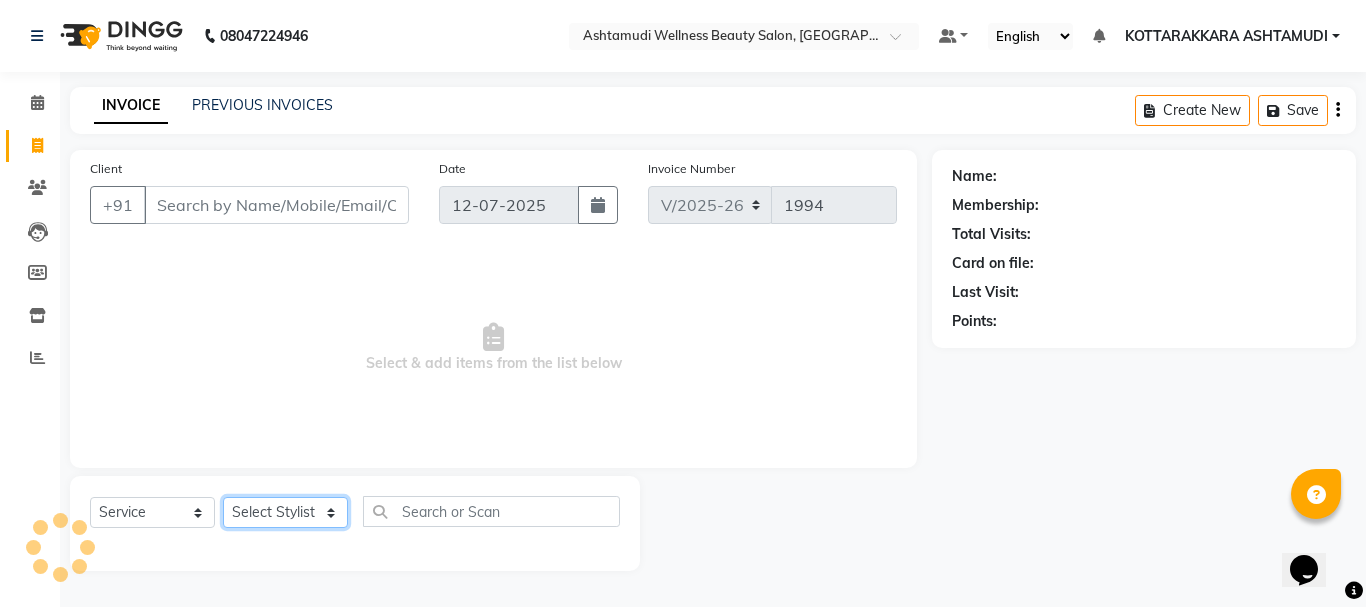 click on "Select Stylist" 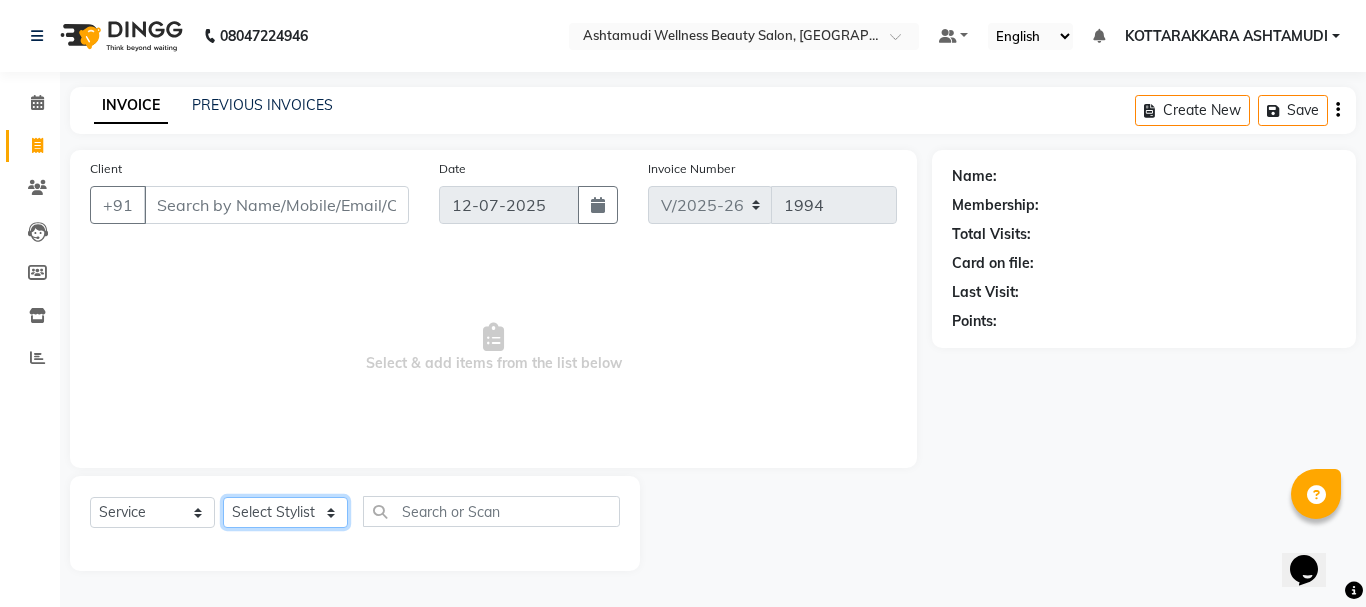 select on "65260" 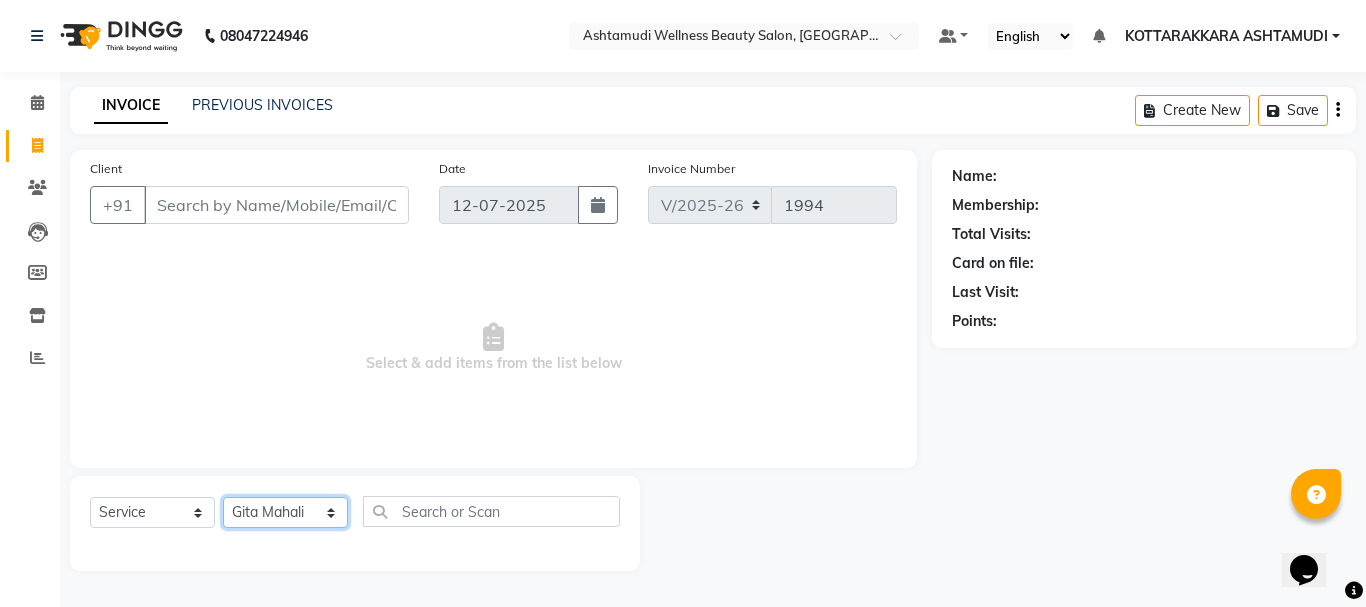 click on "Select Stylist AMRITHA [PERSON_NAME] DIVYA L	 Gita Mahali  Jibi P R [PERSON_NAME]  KOTTARAKKARA ASHTAMUDI [PERSON_NAME] 	 [PERSON_NAME] SARIGA R	 [PERSON_NAME]" 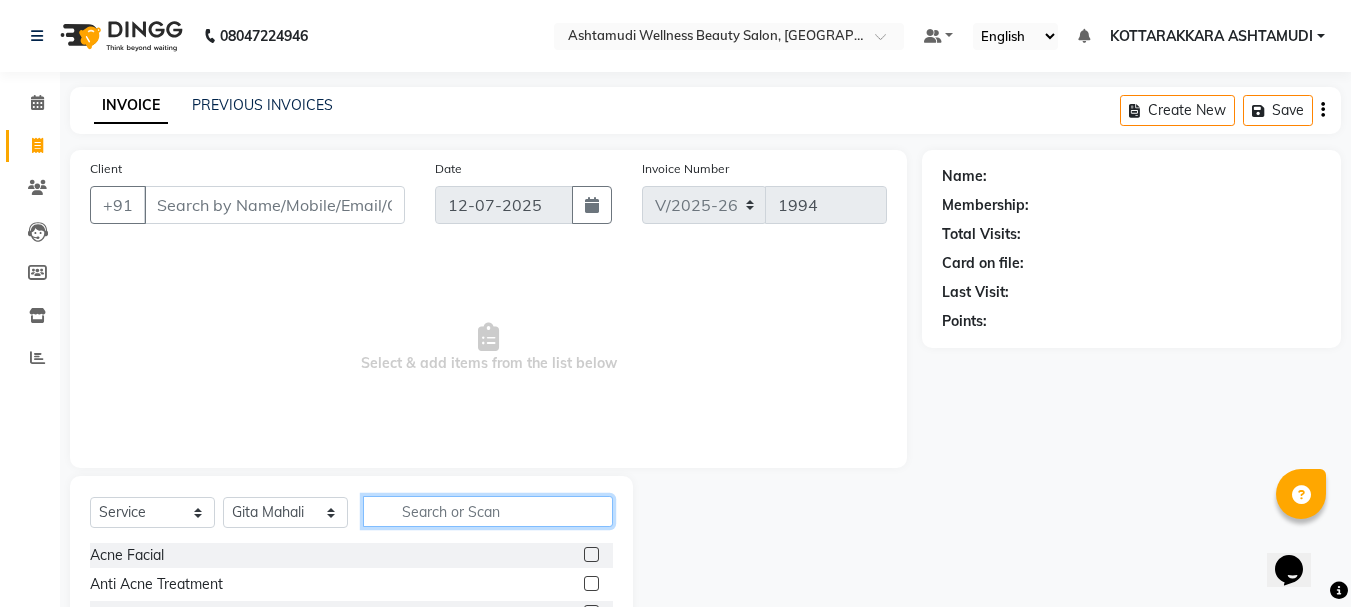 click 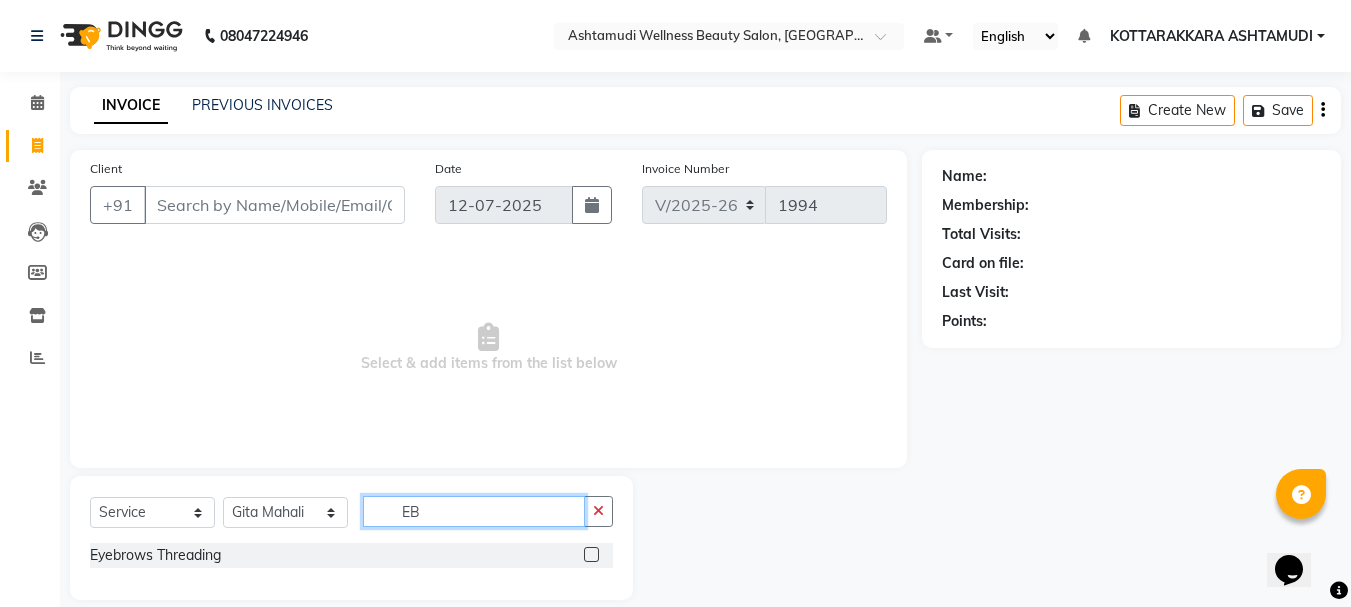 type on "EB" 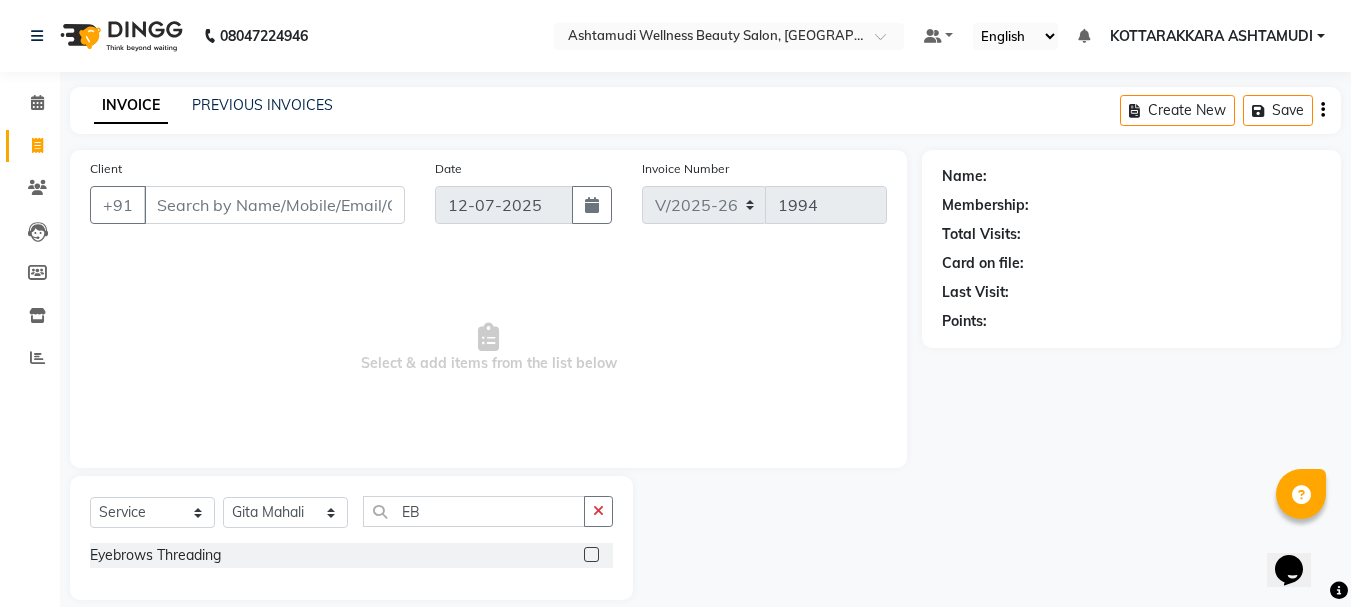 click 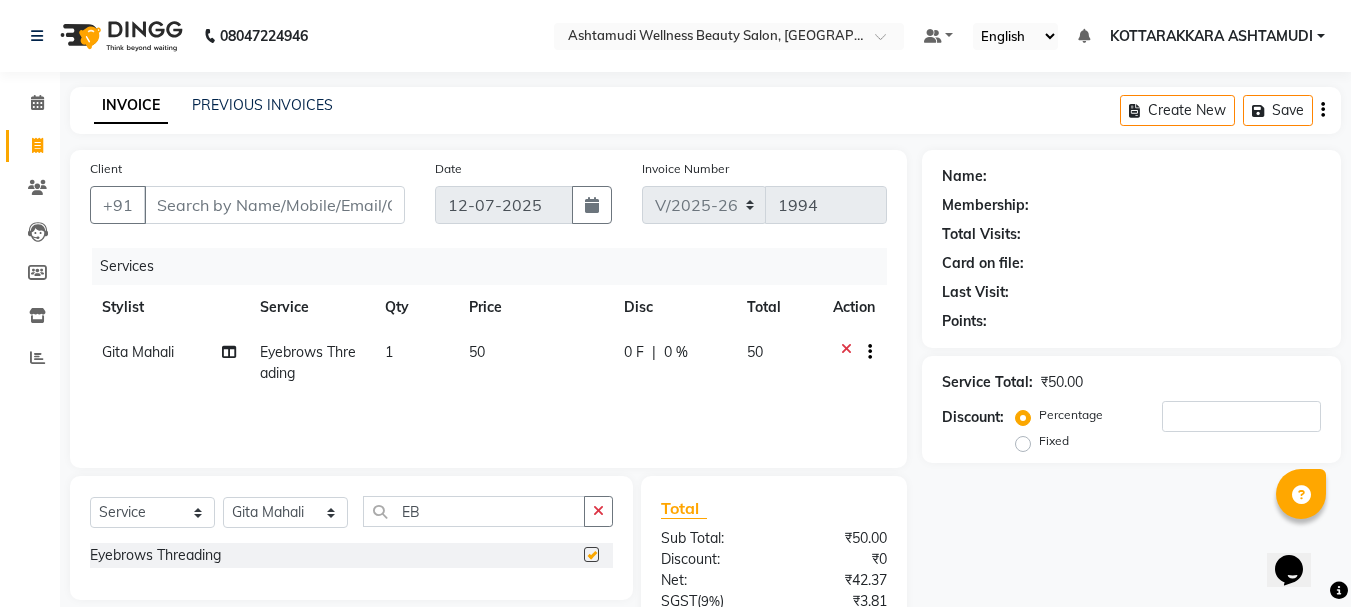 checkbox on "false" 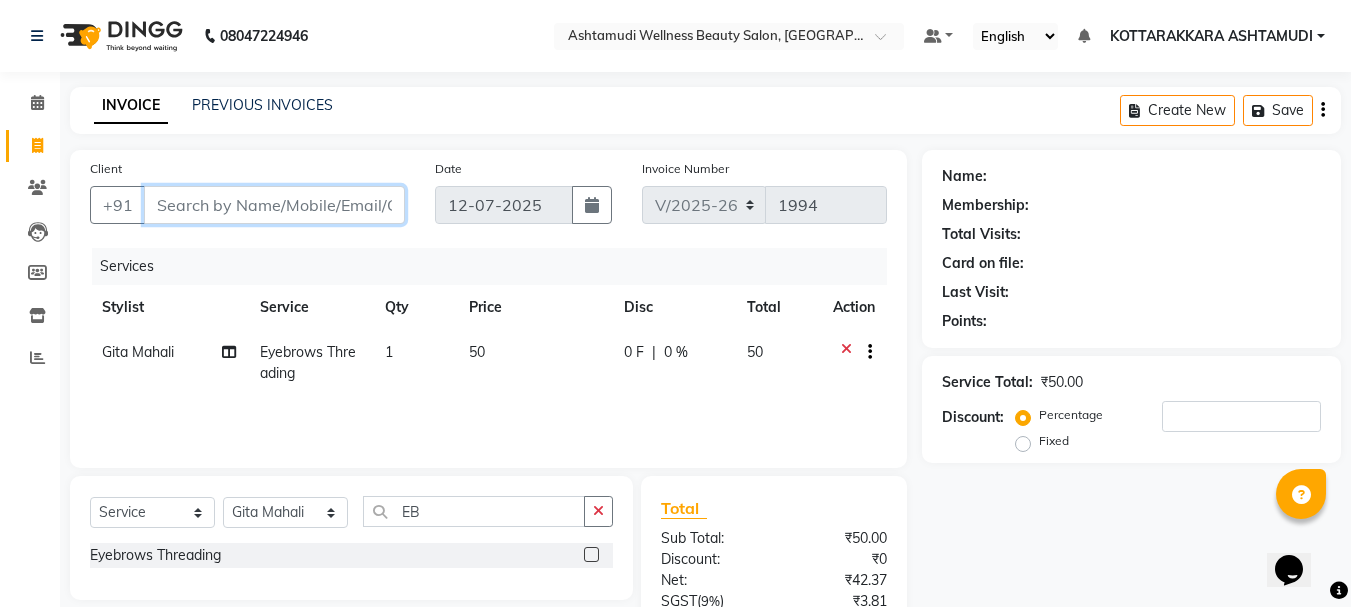 click on "Client" at bounding box center [274, 205] 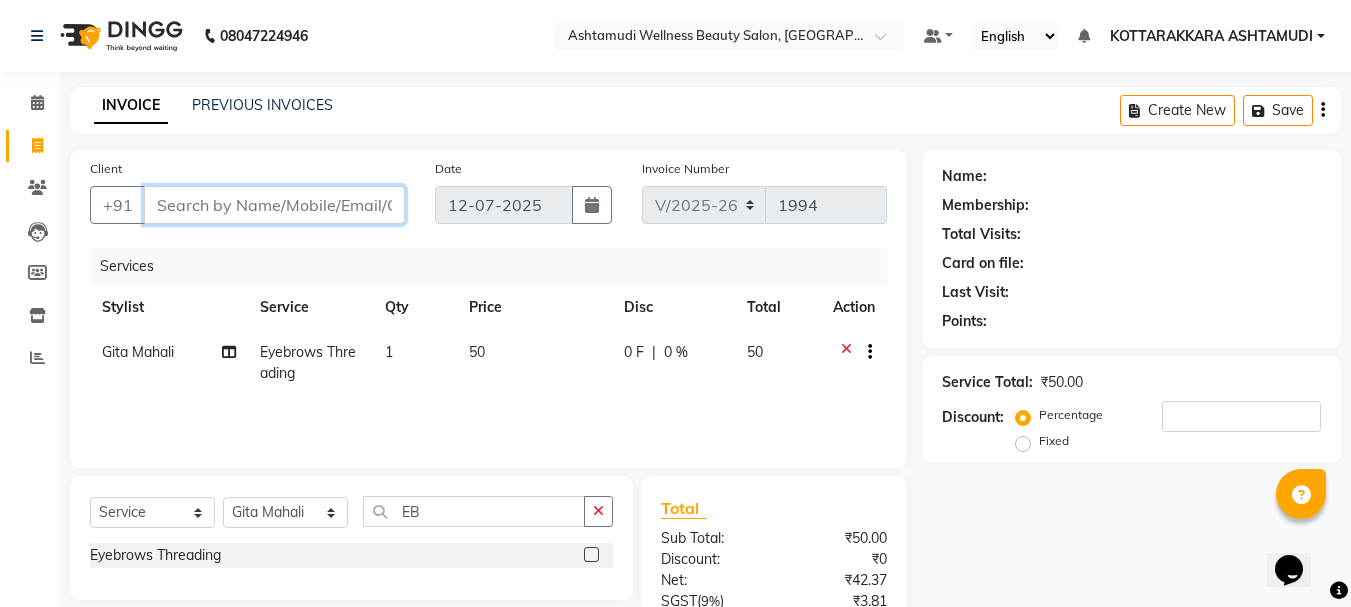 click on "Client" at bounding box center (274, 205) 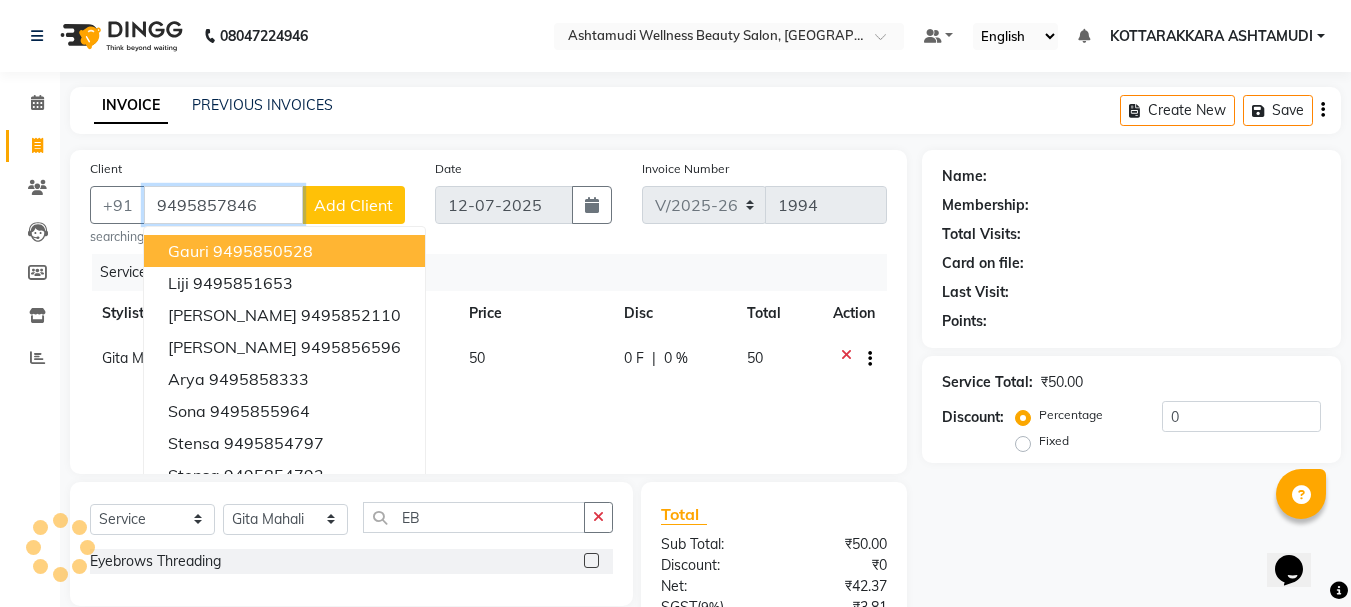 type on "9495857846" 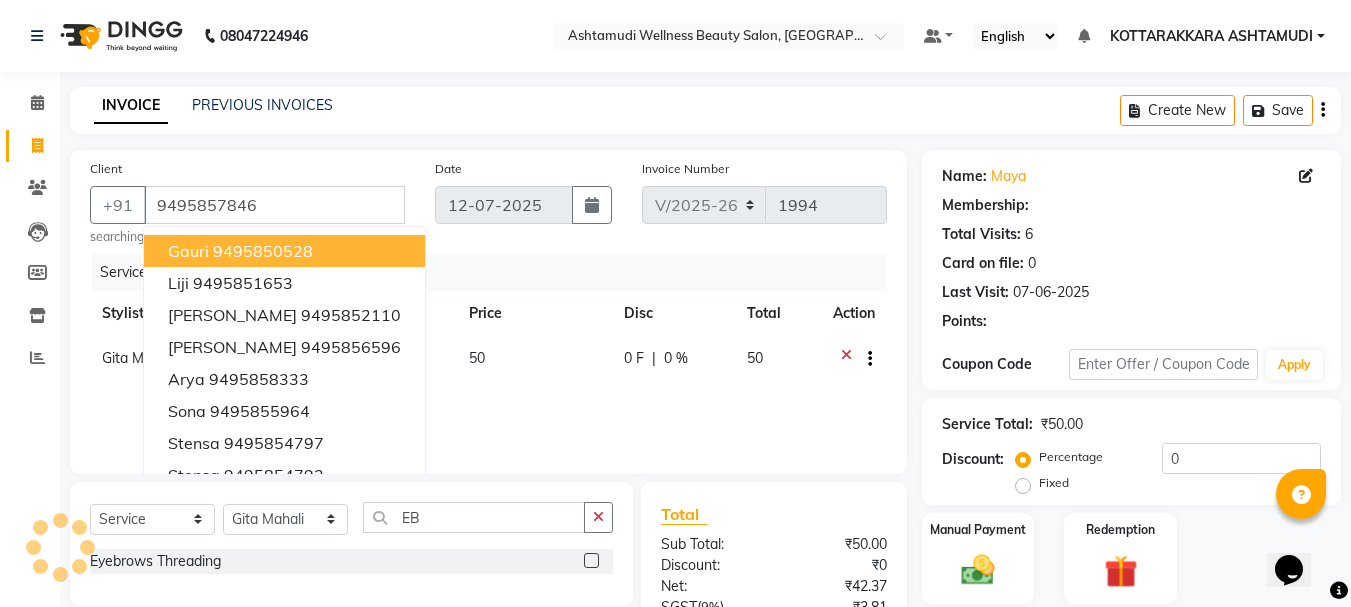 select on "1: Object" 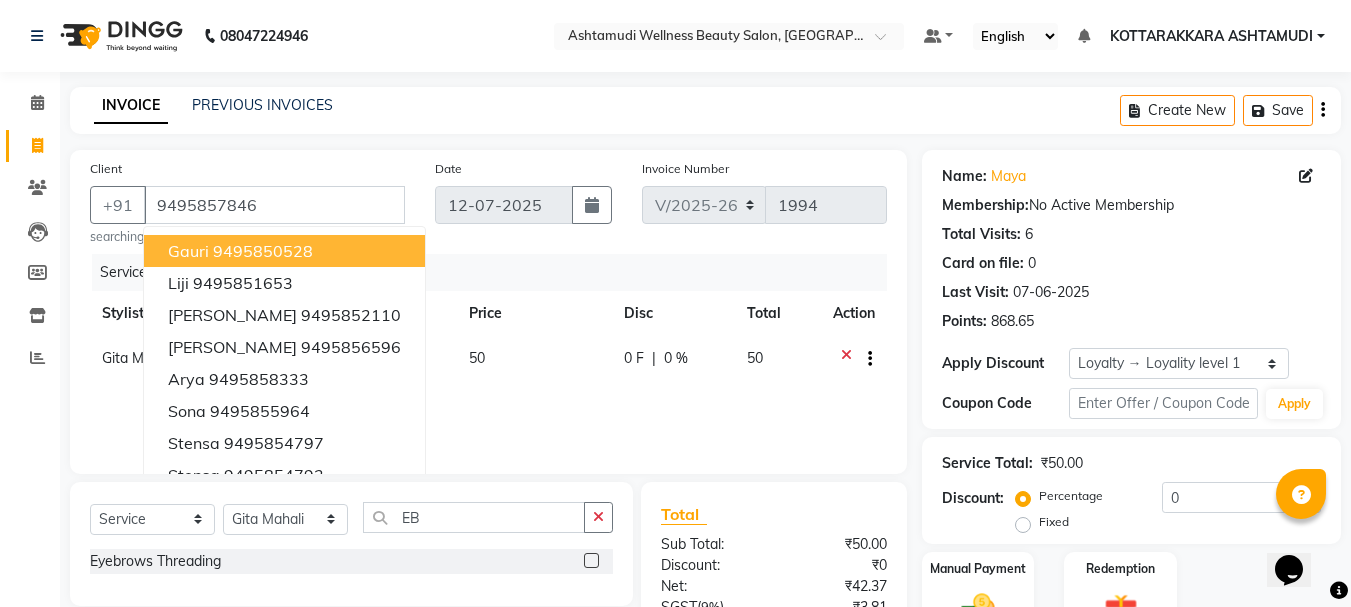 click on "Disc" 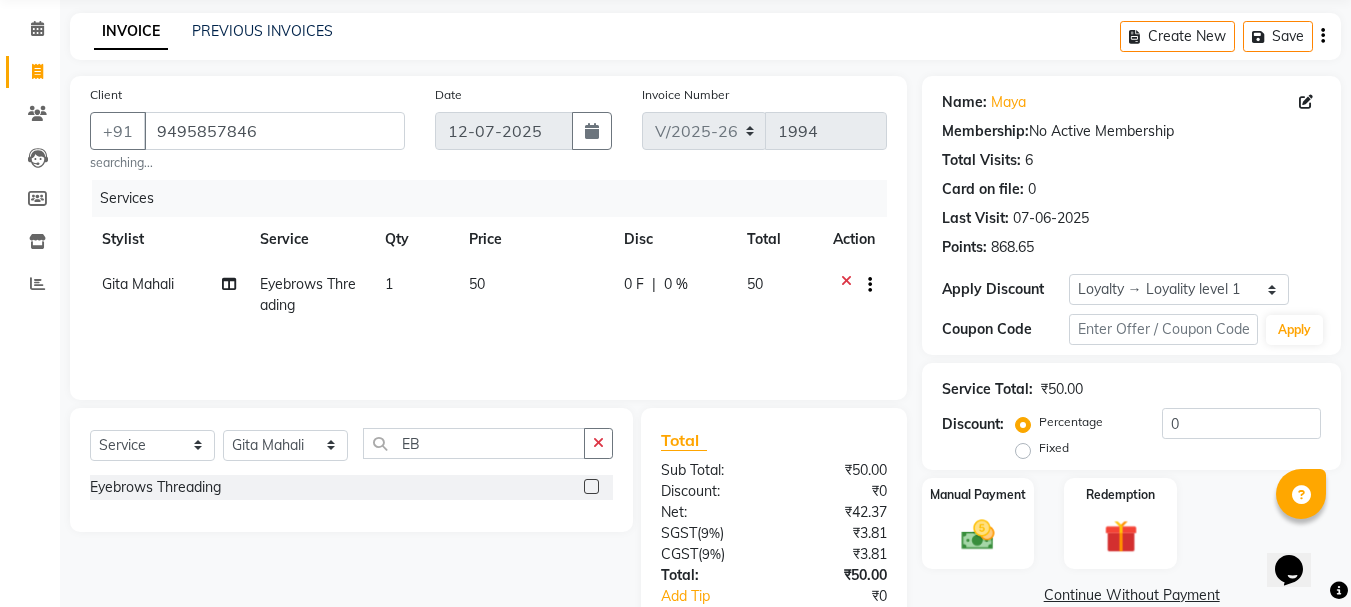 scroll, scrollTop: 199, scrollLeft: 0, axis: vertical 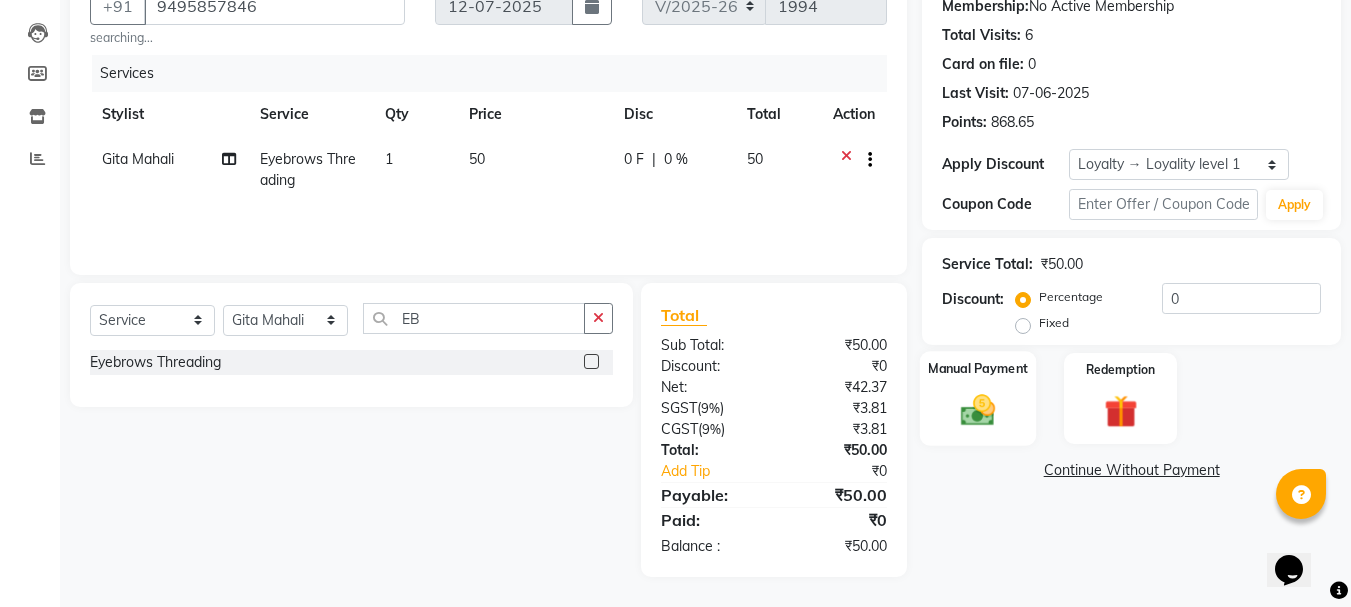 click 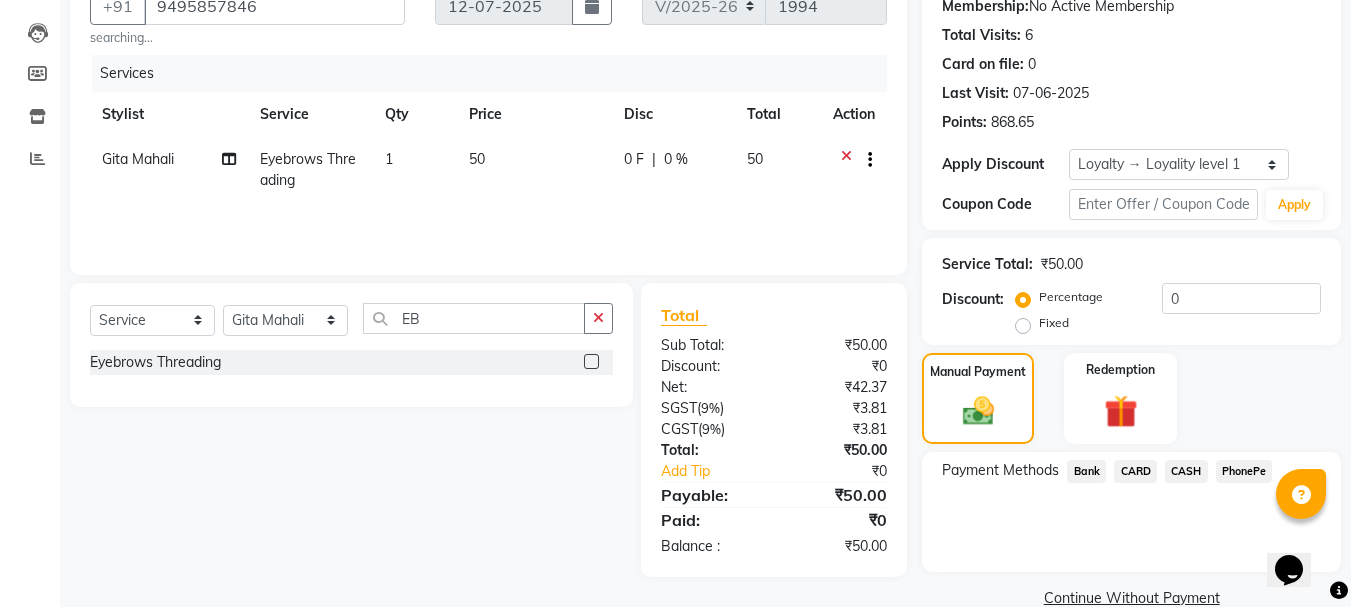click on "CASH" 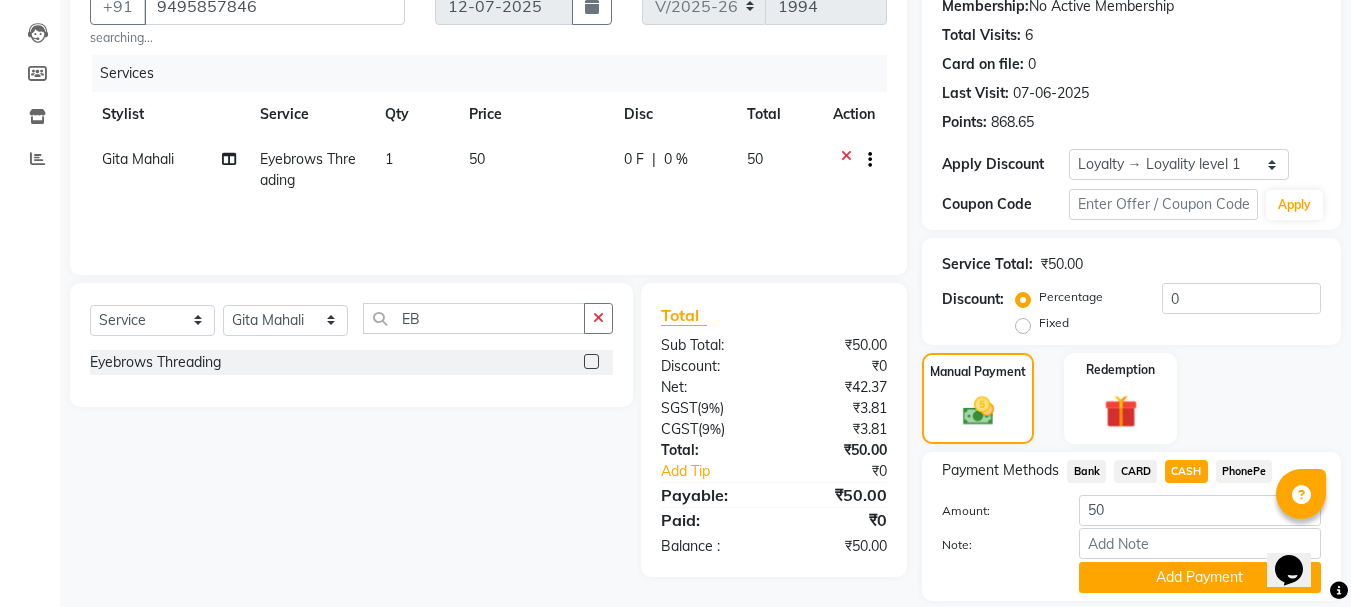 scroll, scrollTop: 264, scrollLeft: 0, axis: vertical 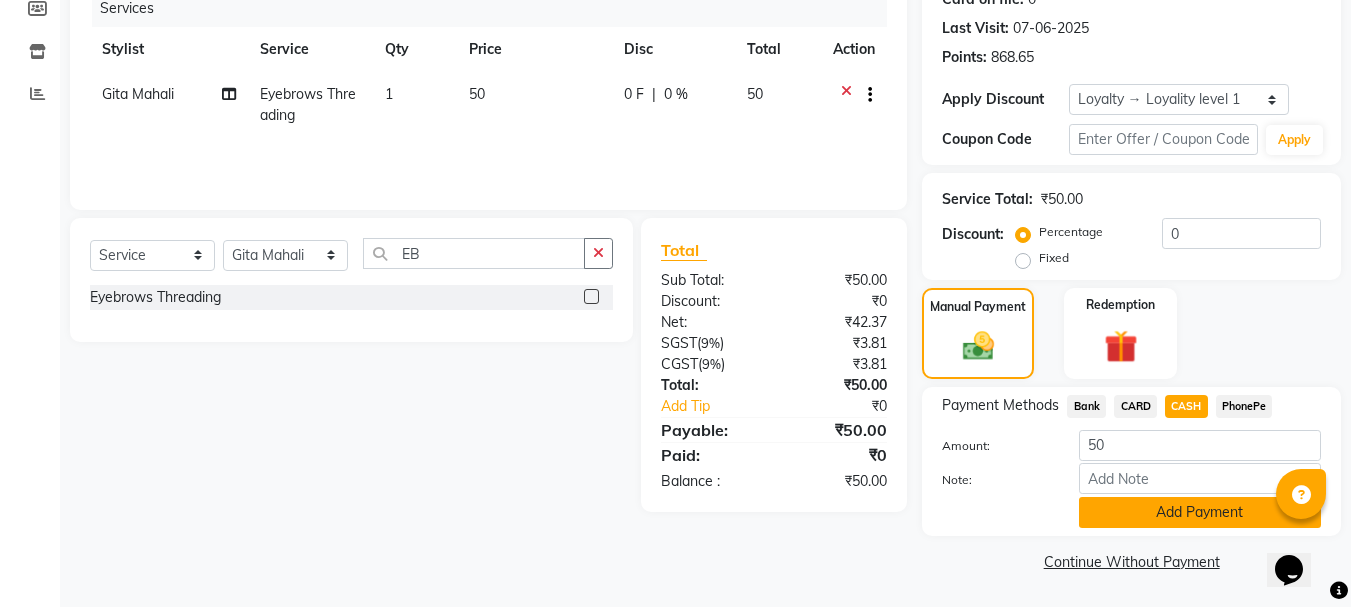 click on "Add Payment" 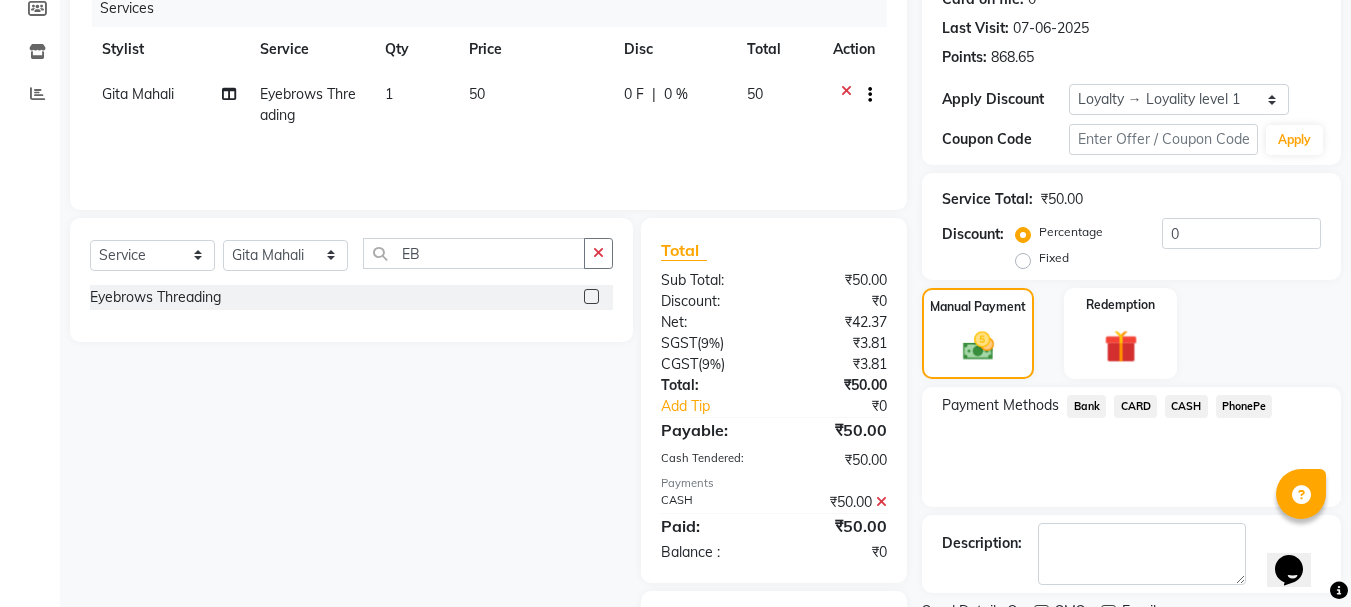 scroll, scrollTop: 369, scrollLeft: 0, axis: vertical 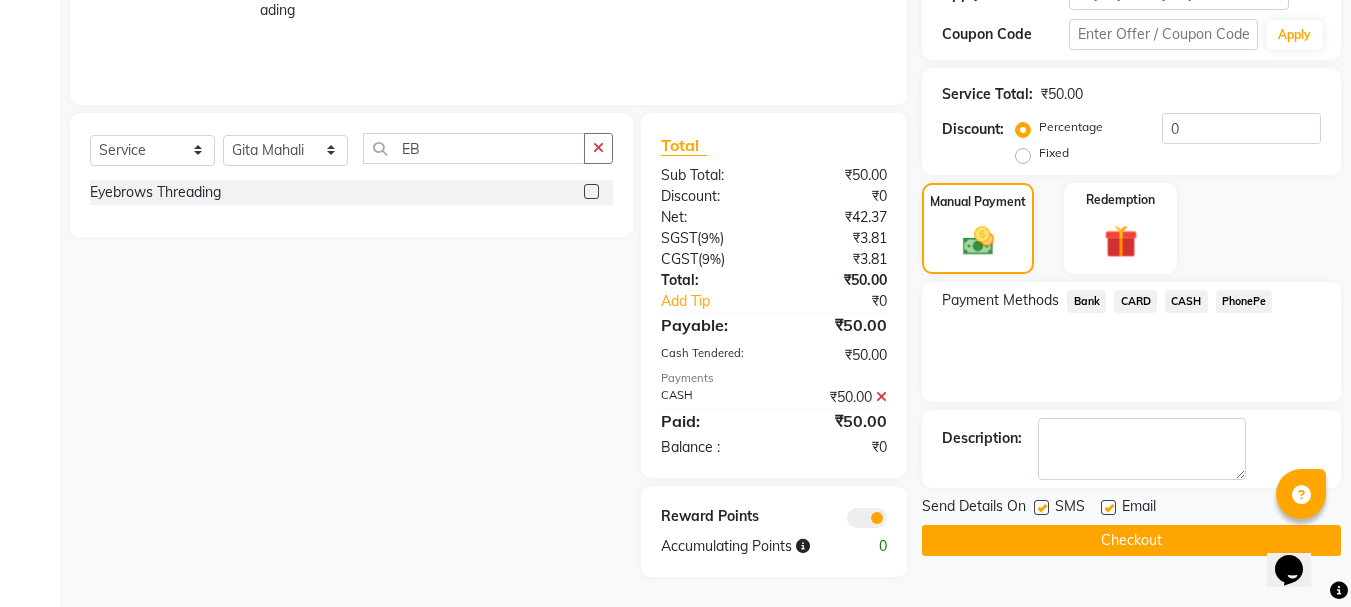 click on "Checkout" 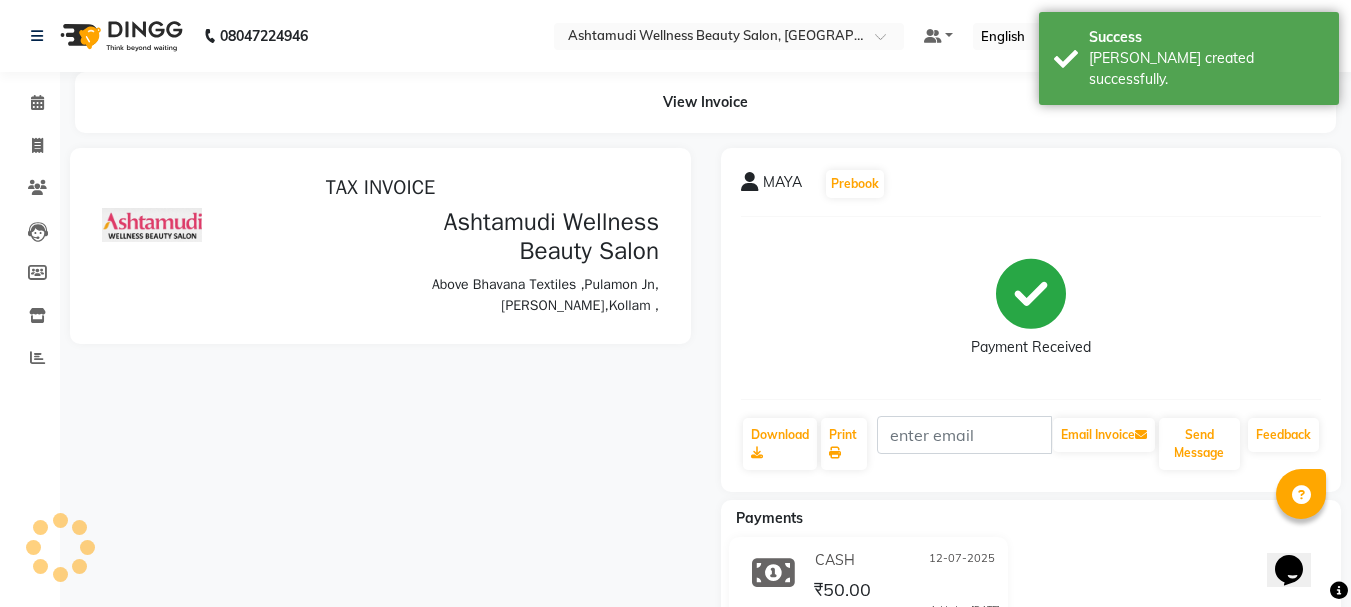 scroll, scrollTop: 0, scrollLeft: 0, axis: both 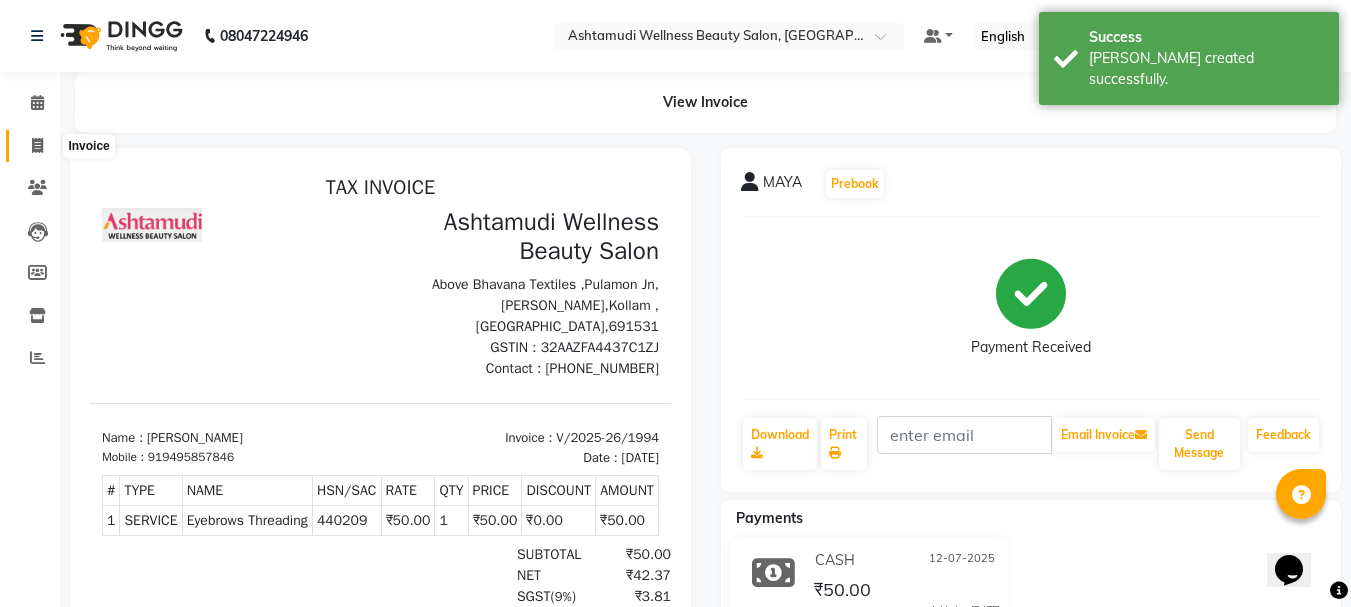 click 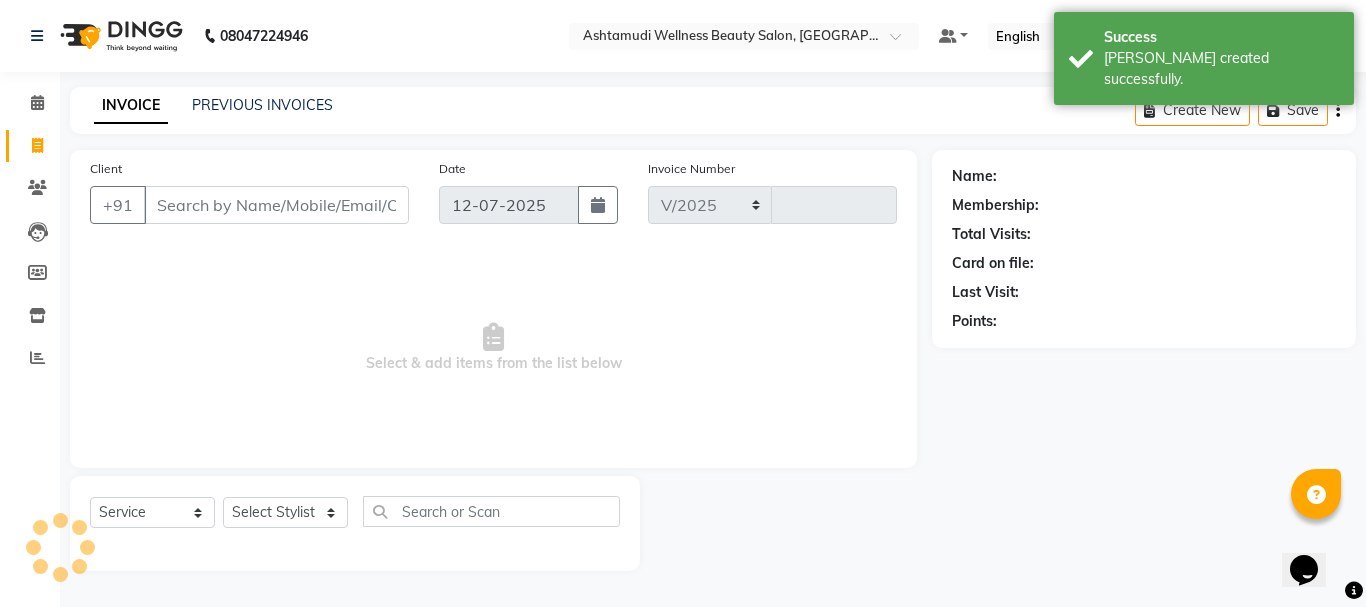 select on "4664" 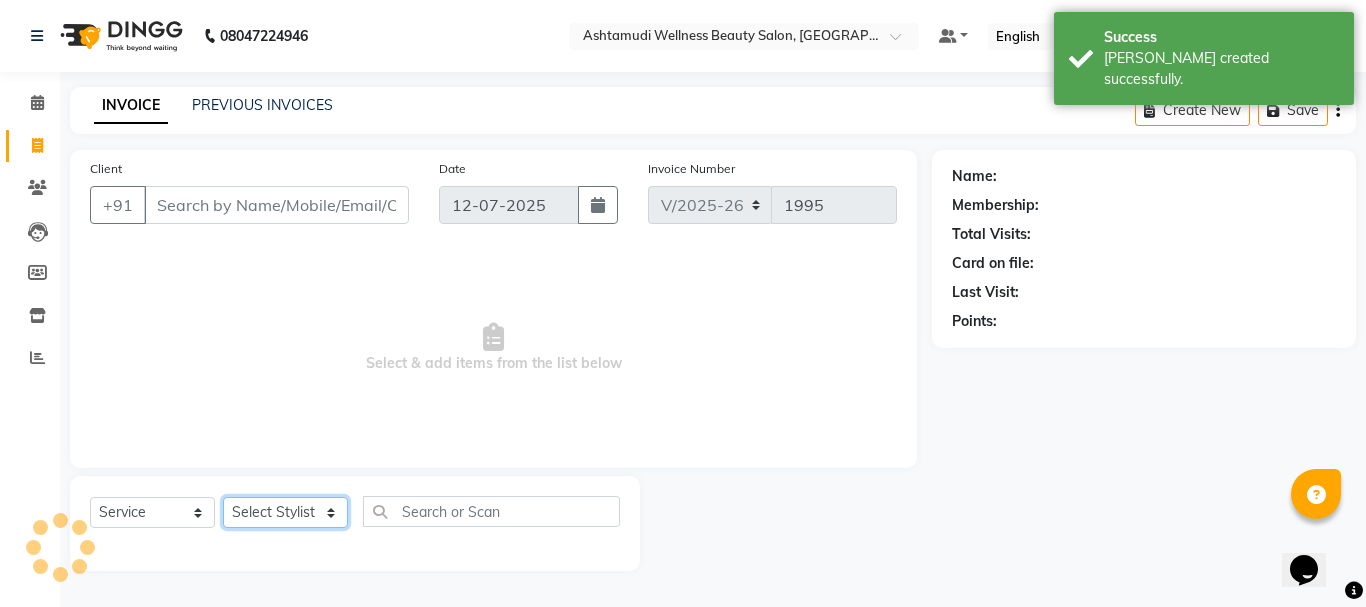 click on "Select Stylist" 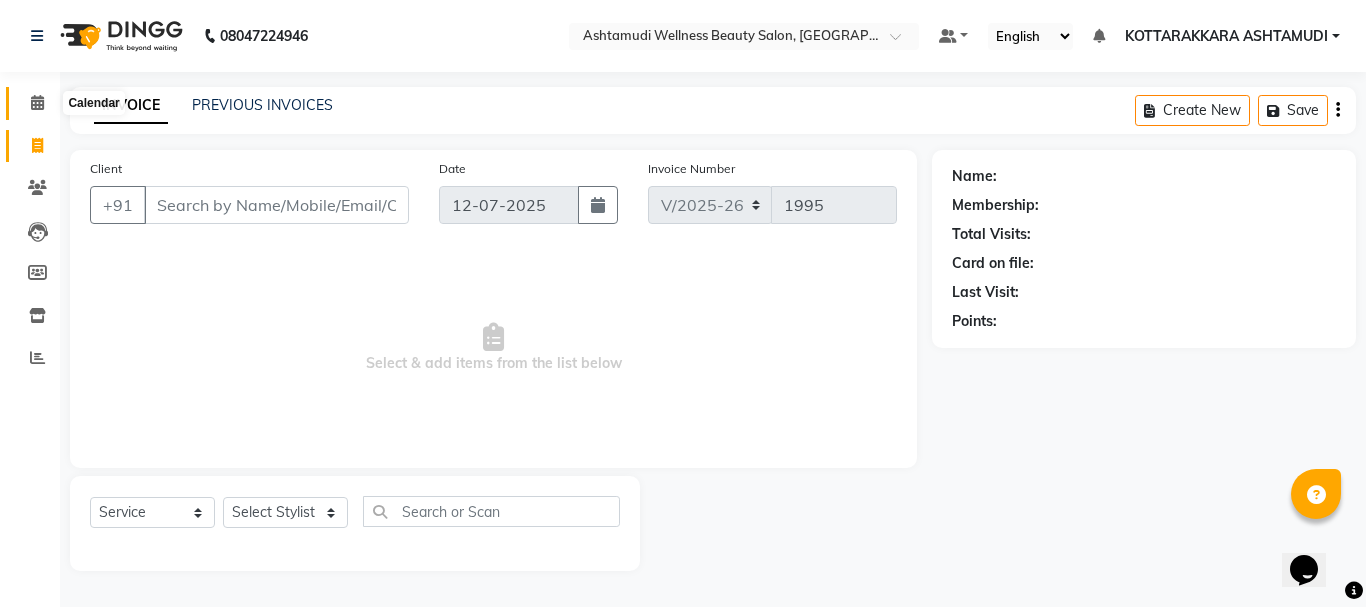 click 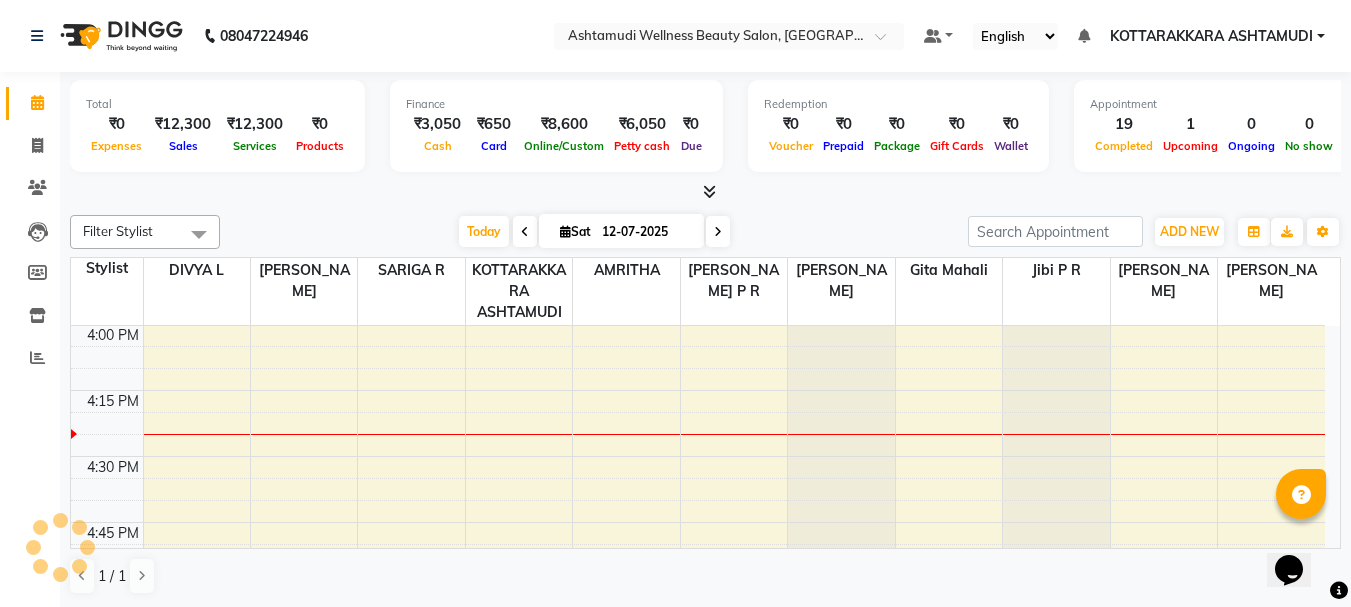 scroll, scrollTop: 0, scrollLeft: 0, axis: both 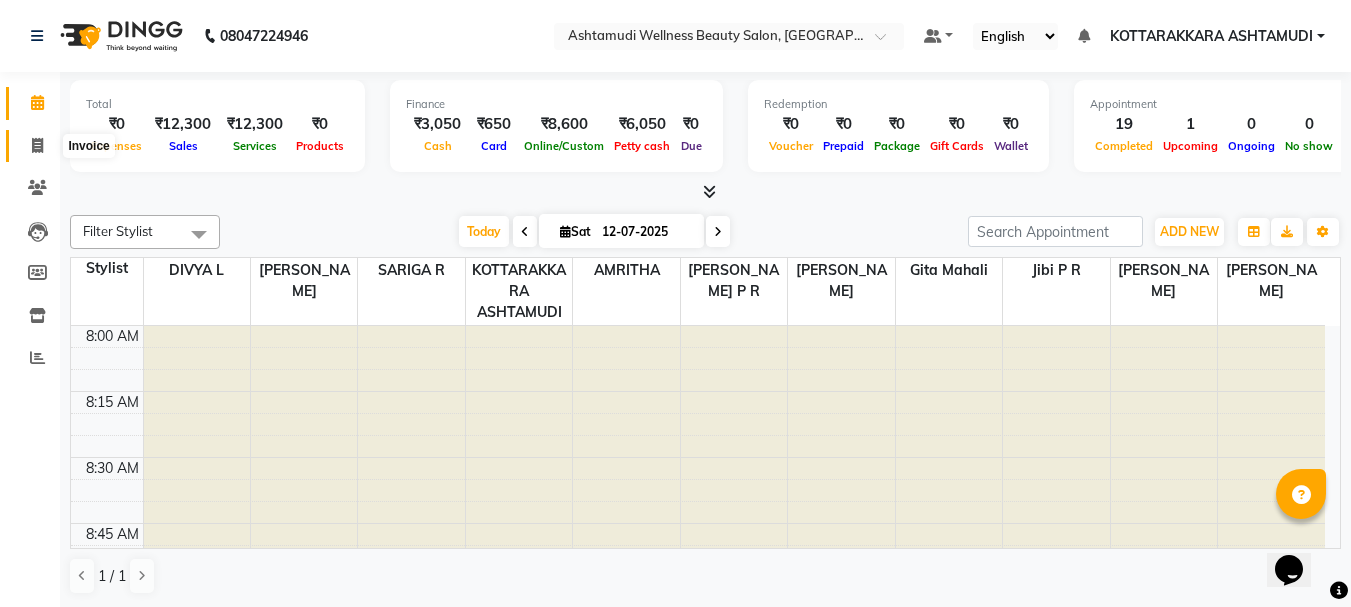 click 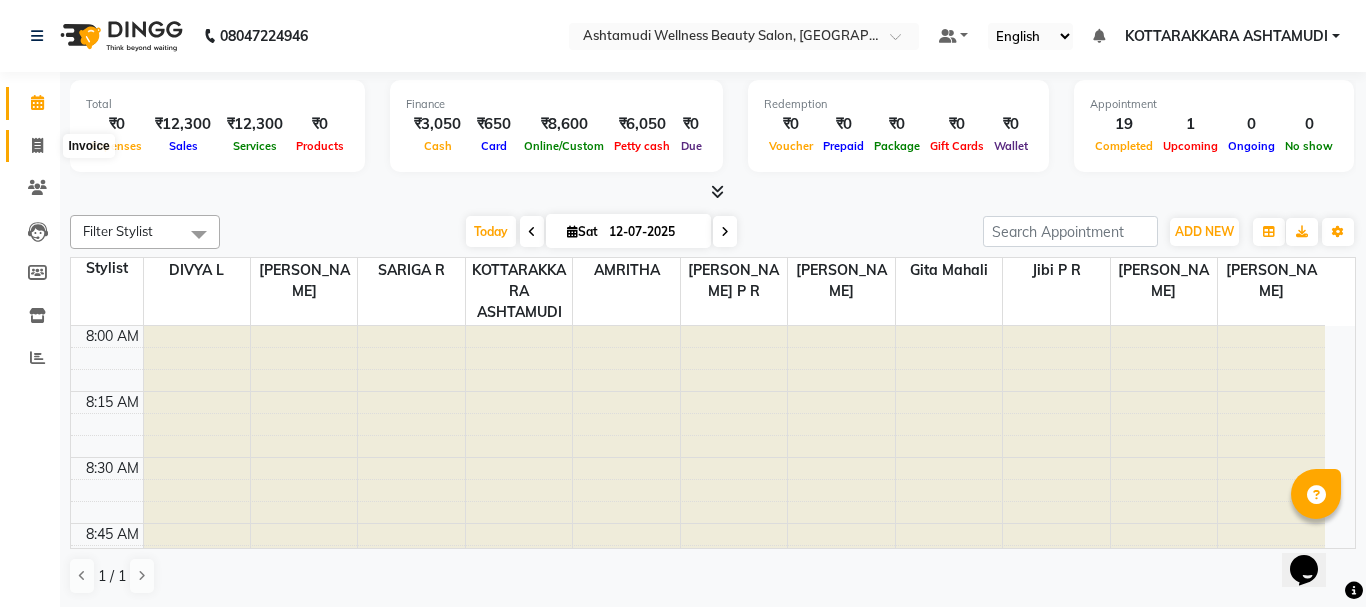 select on "4664" 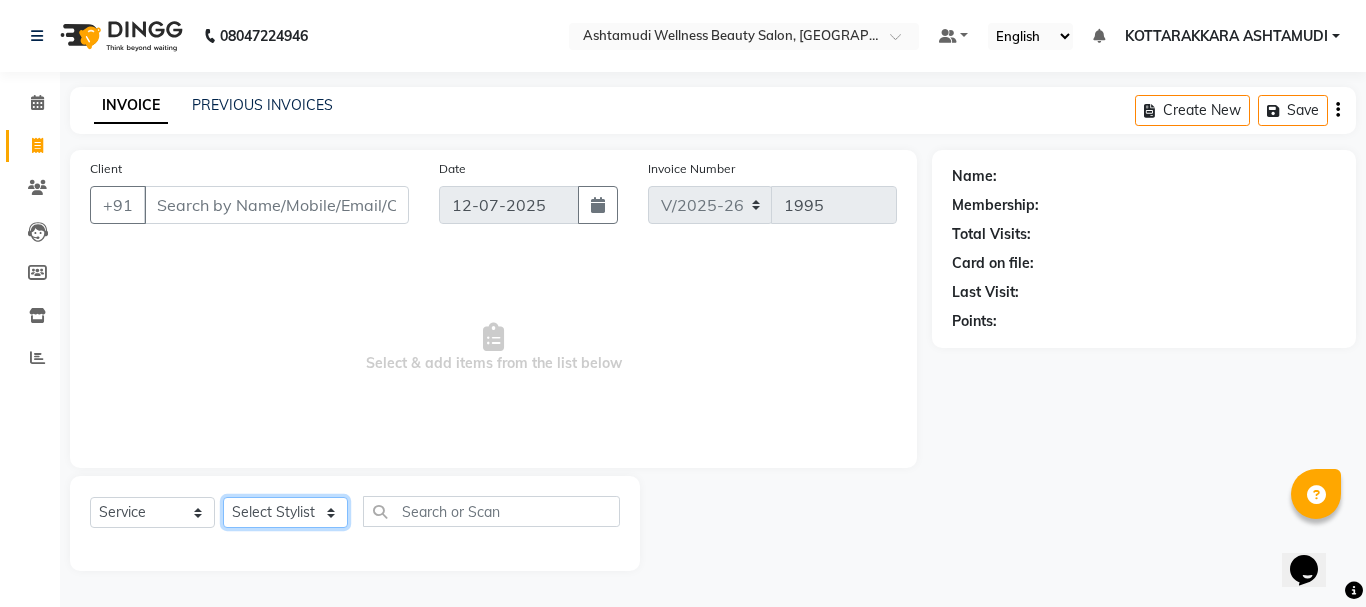 click on "Select Stylist AMRITHA [PERSON_NAME] DIVYA L	 Gita Mahali  Jibi P R [PERSON_NAME]  KOTTARAKKARA ASHTAMUDI [PERSON_NAME] 	 [PERSON_NAME] SARIGA R	 [PERSON_NAME]" 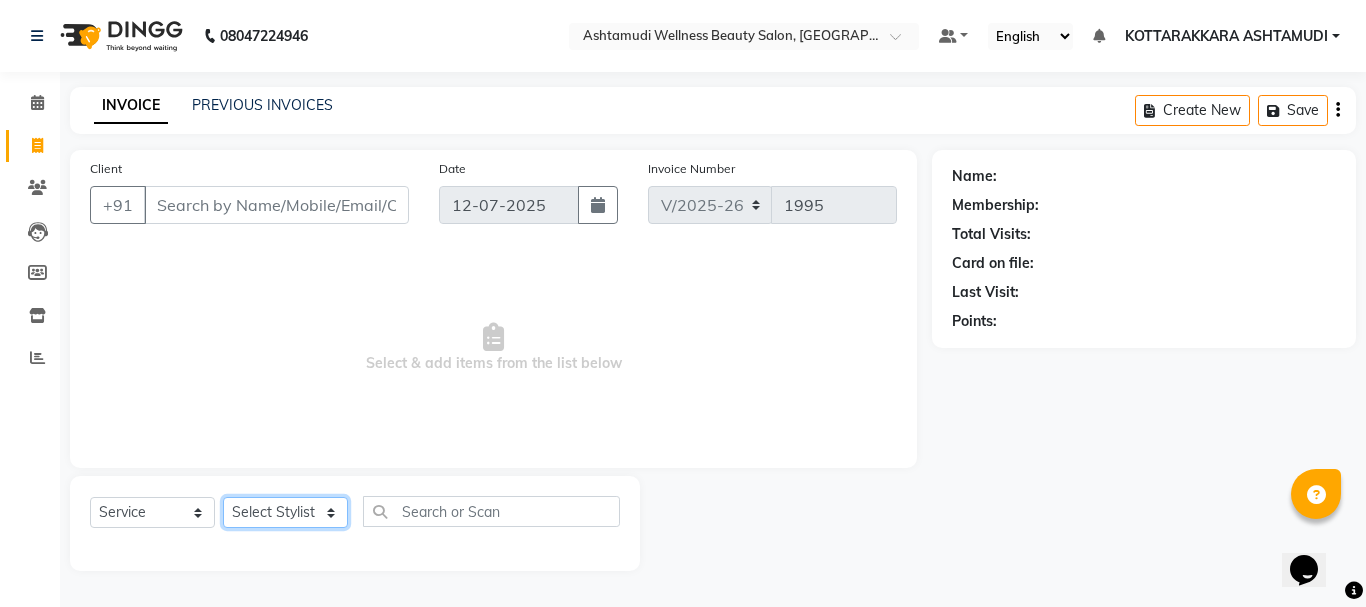 select on "49590" 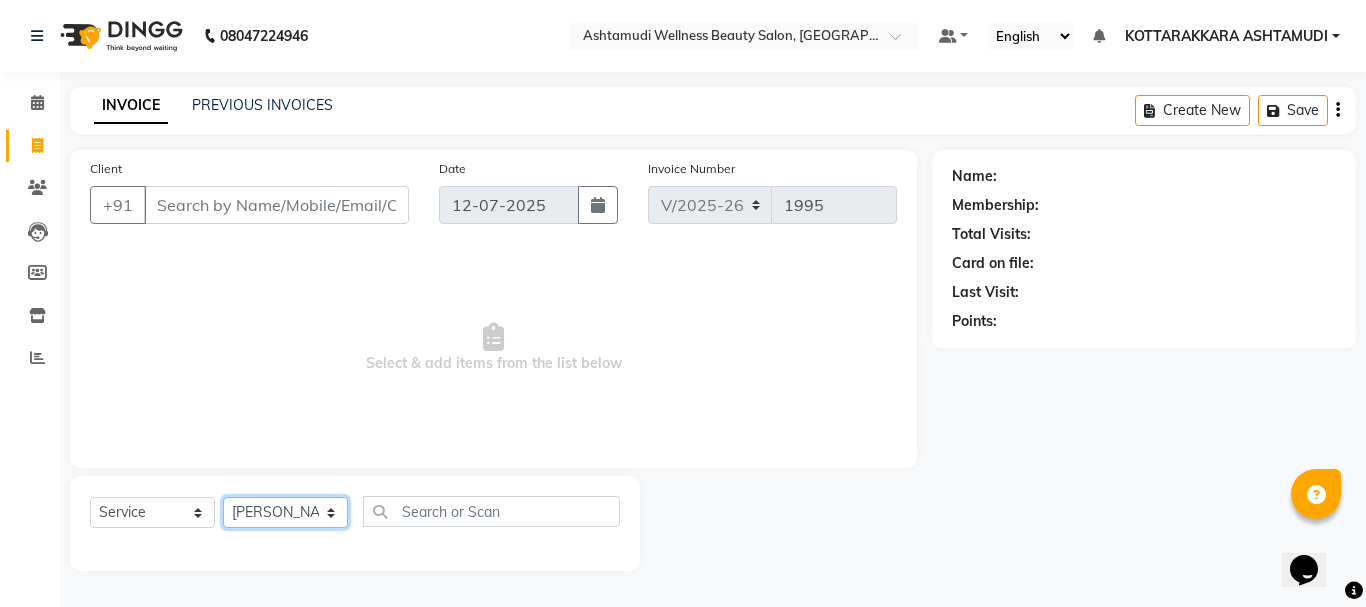 click on "Select Stylist AMRITHA [PERSON_NAME] DIVYA L	 Gita Mahali  Jibi P R [PERSON_NAME]  KOTTARAKKARA ASHTAMUDI [PERSON_NAME] 	 [PERSON_NAME] SARIGA R	 [PERSON_NAME]" 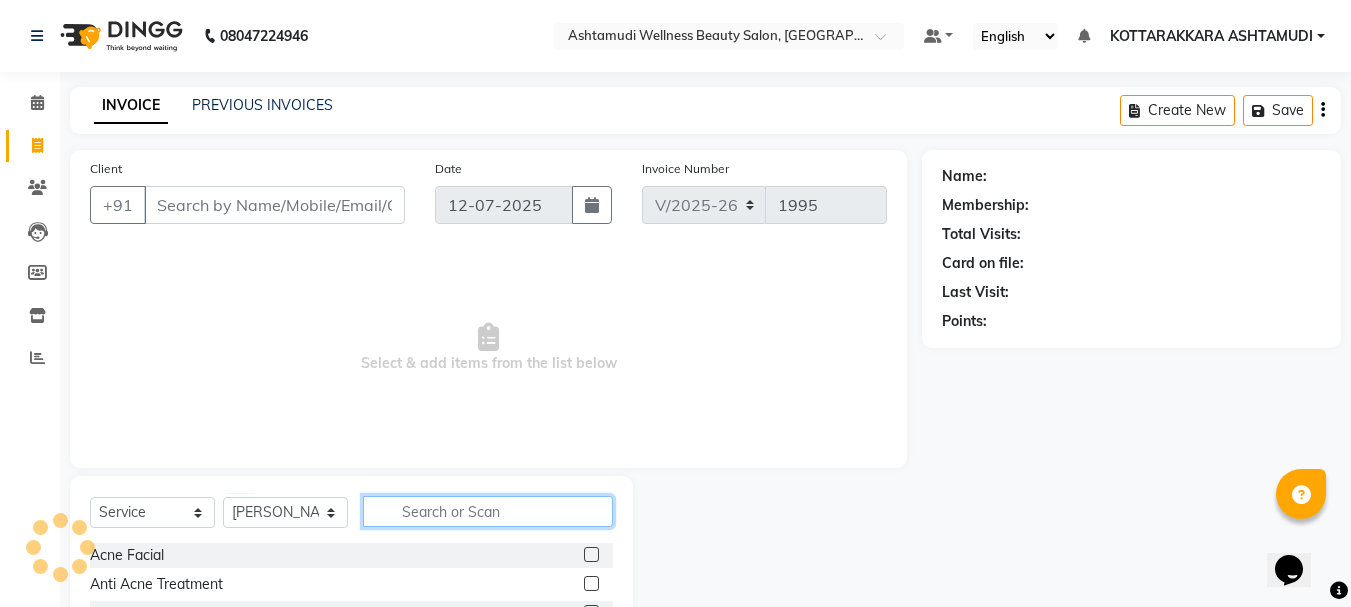 click 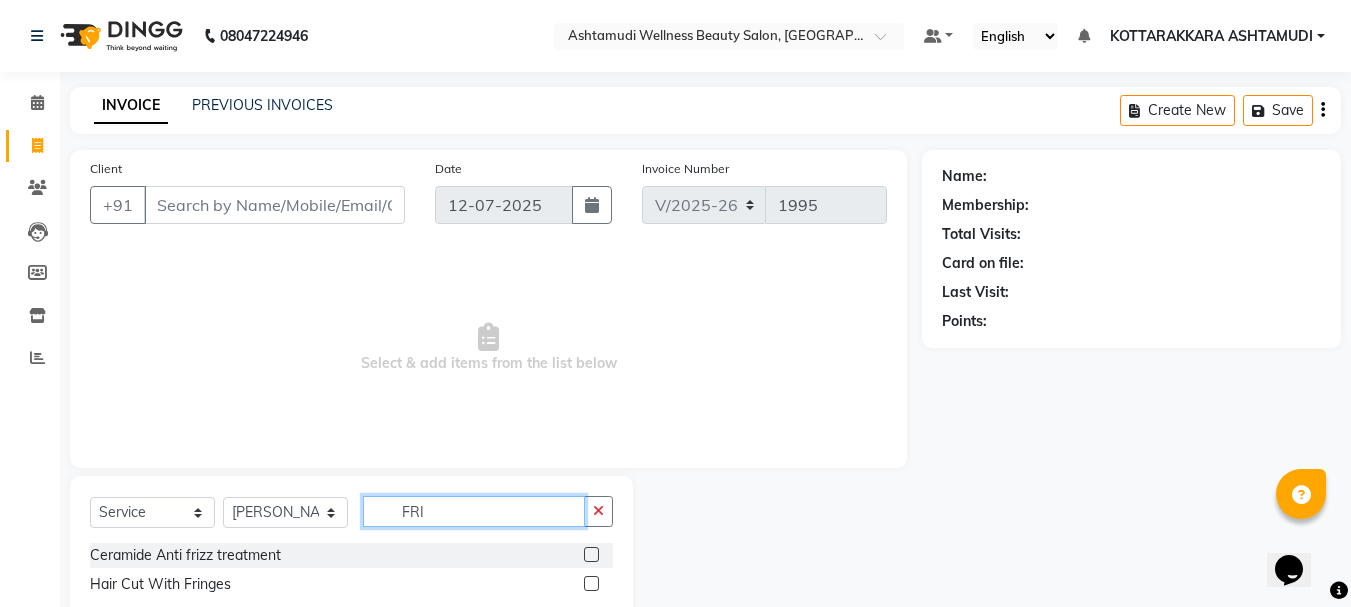 type on "FRI" 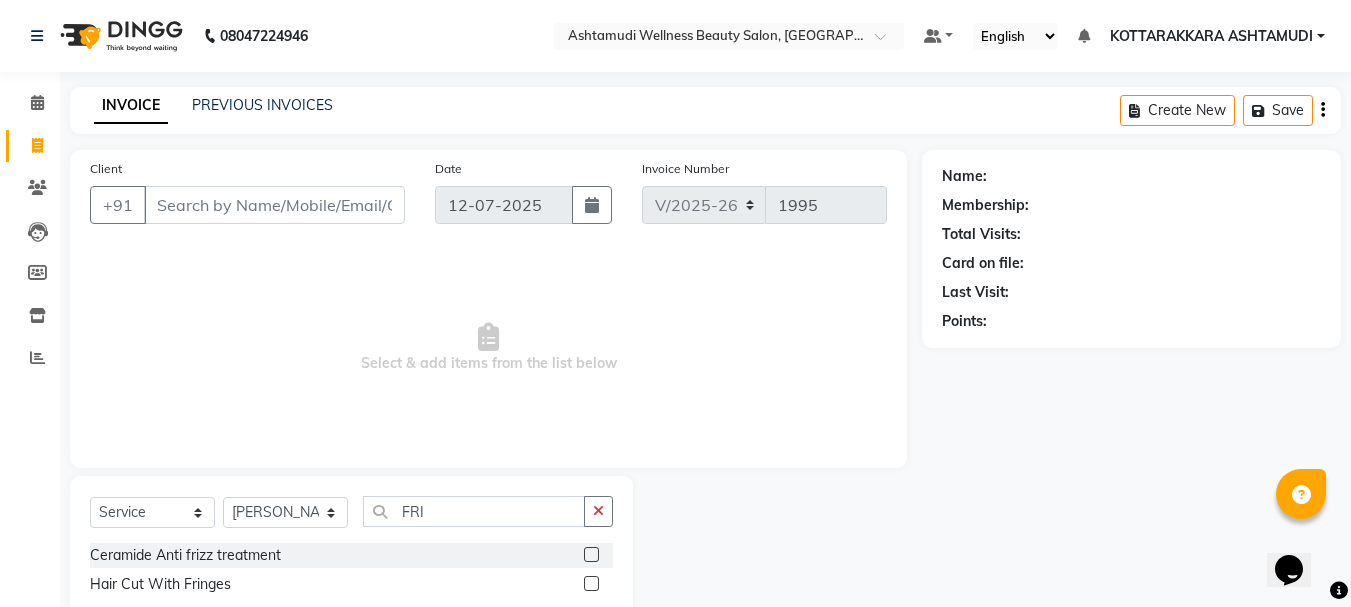 click 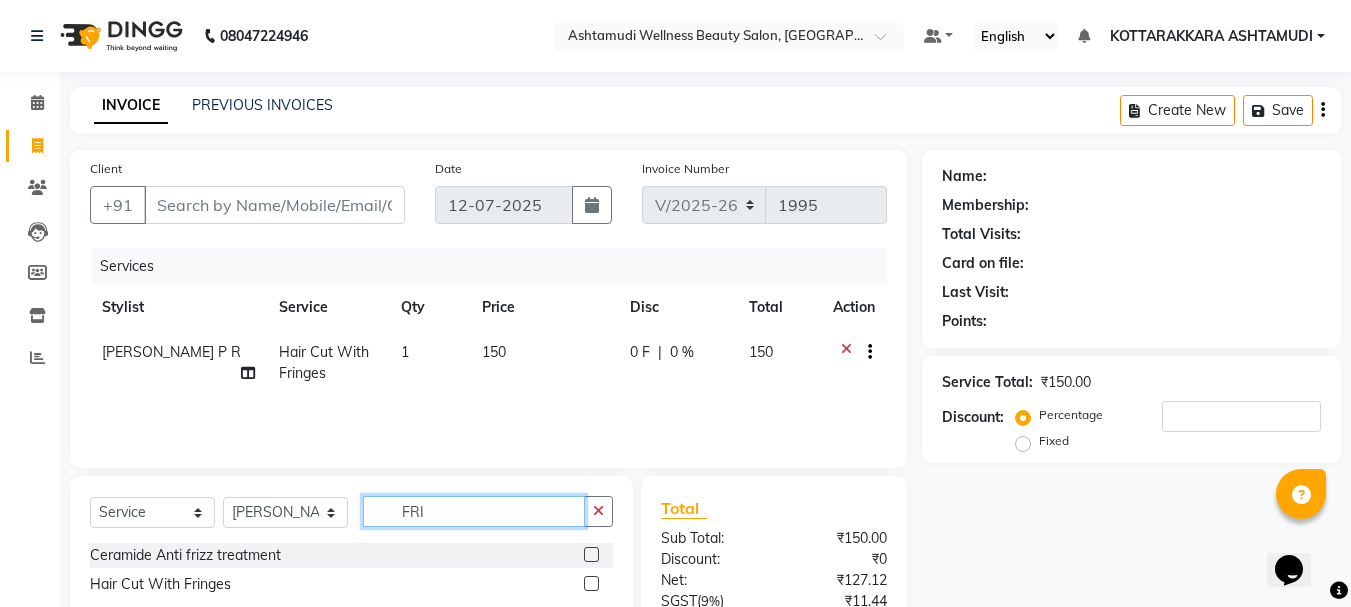 checkbox on "false" 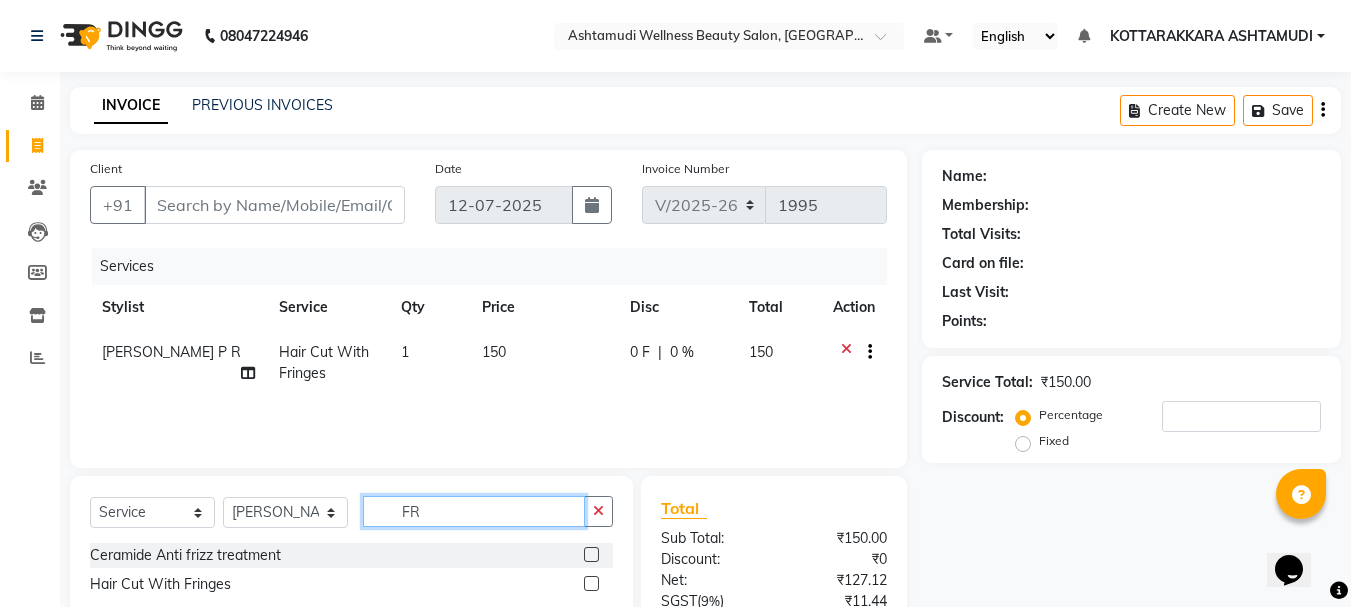 type on "F" 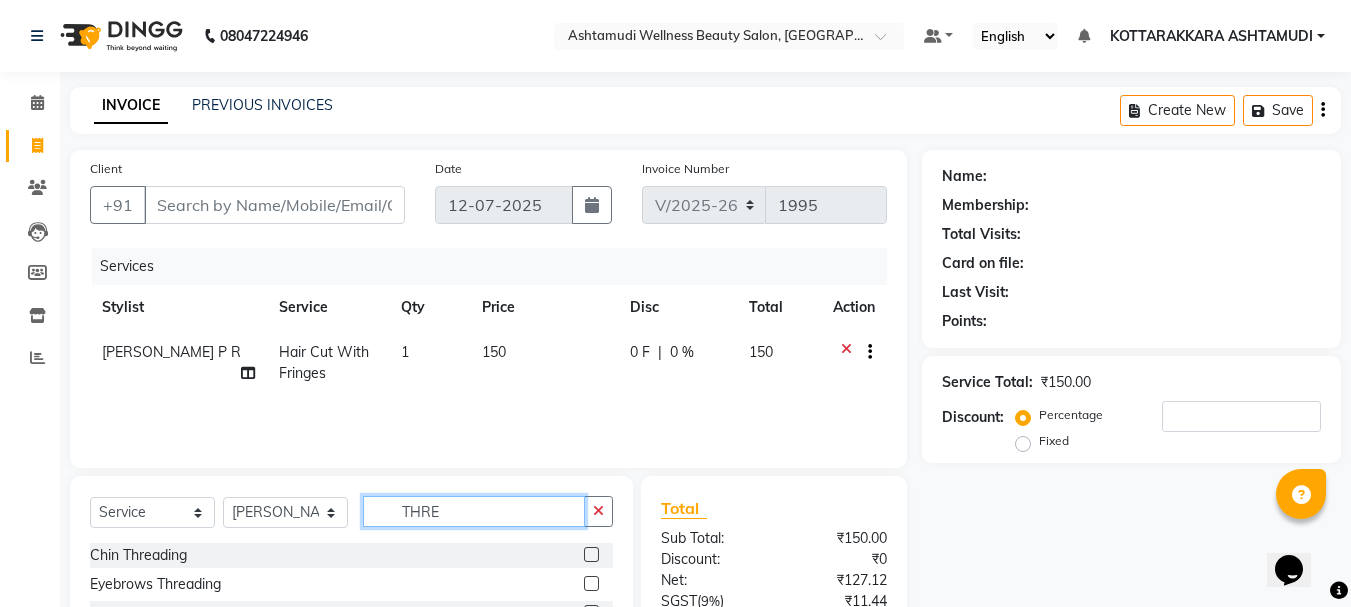 scroll, scrollTop: 193, scrollLeft: 0, axis: vertical 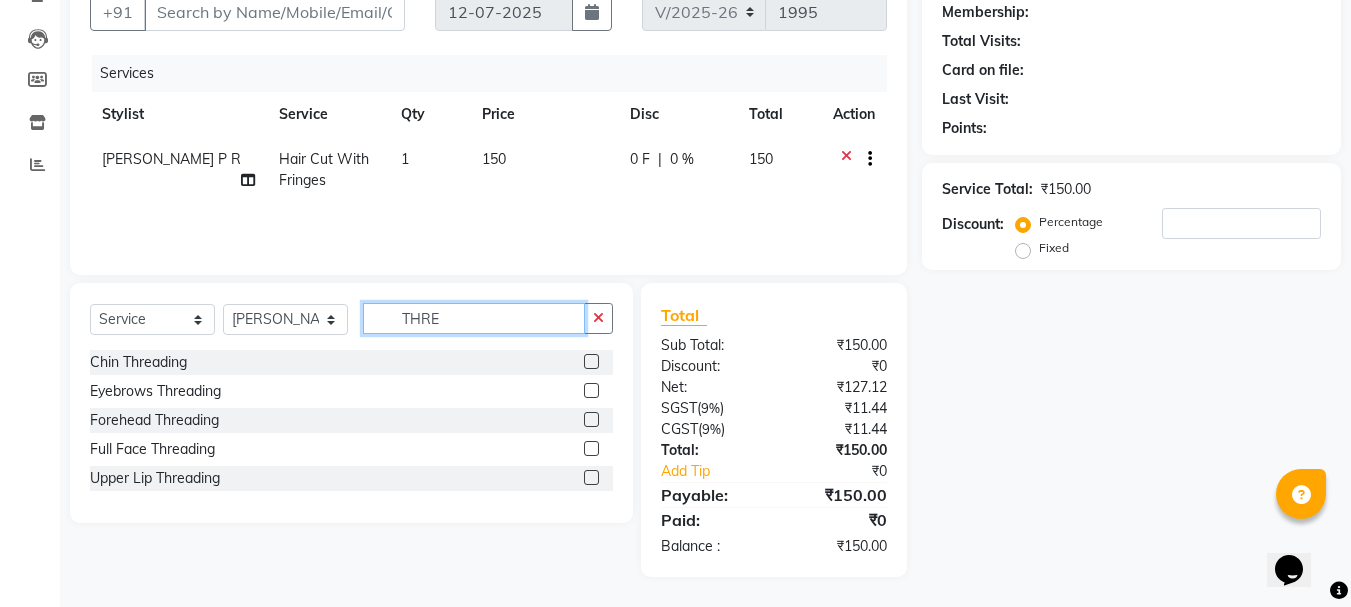 type on "THRE" 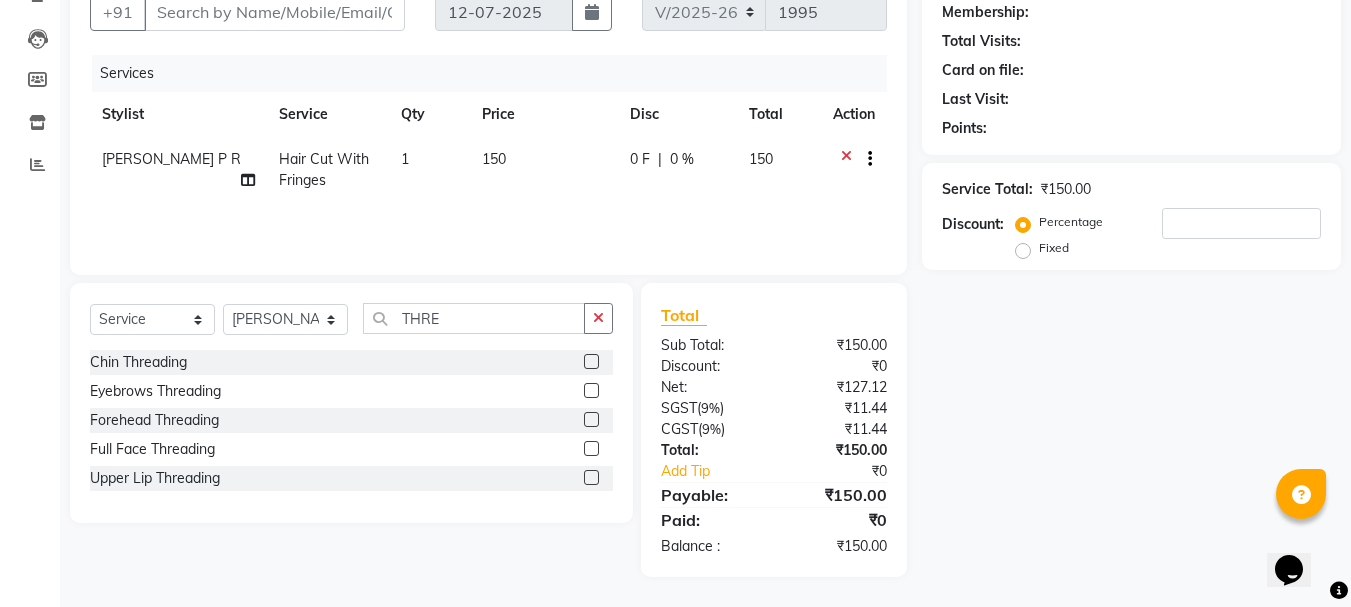 click 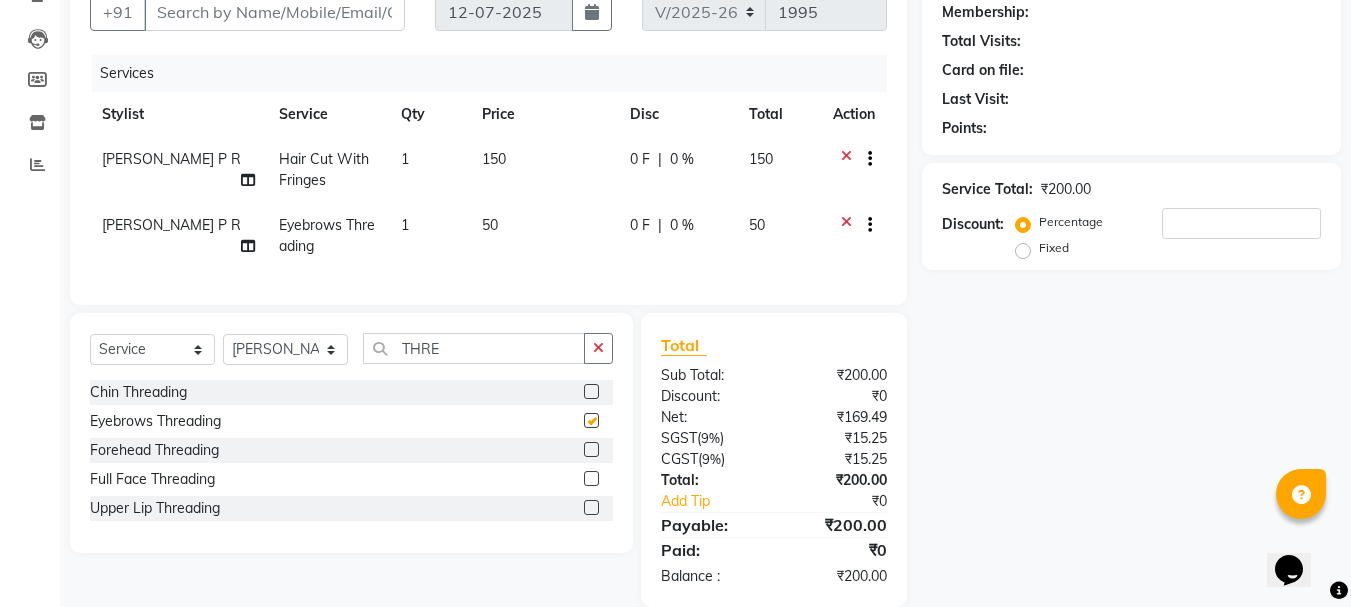 checkbox on "false" 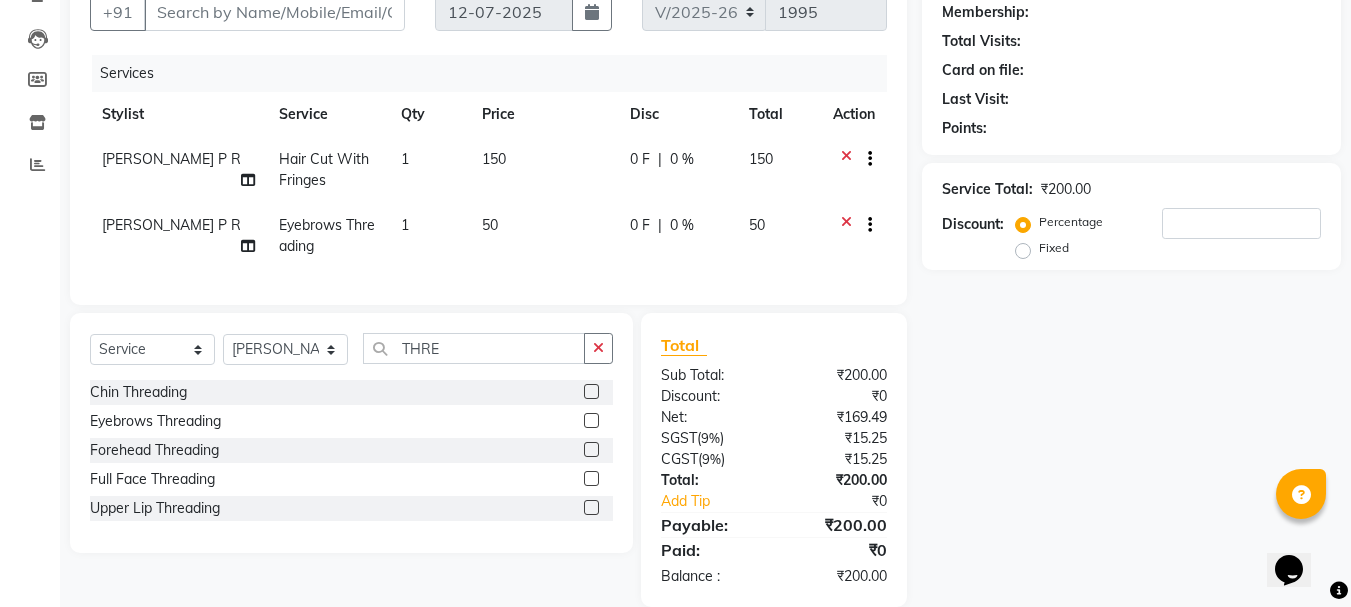 click 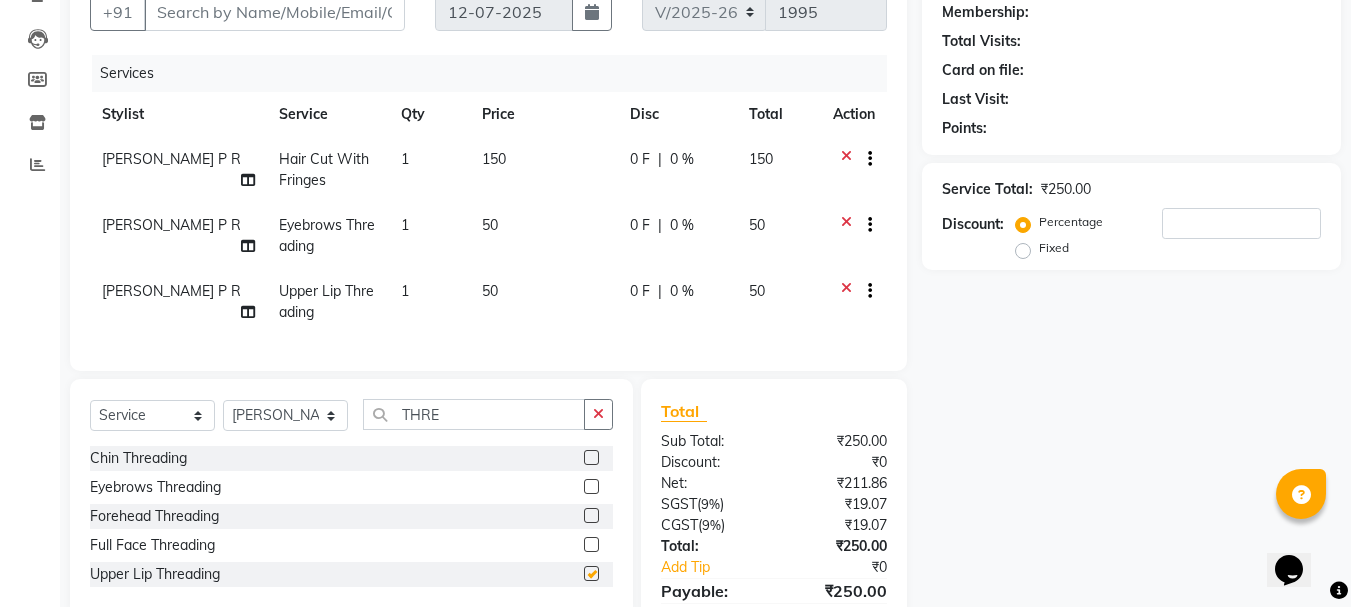 checkbox on "false" 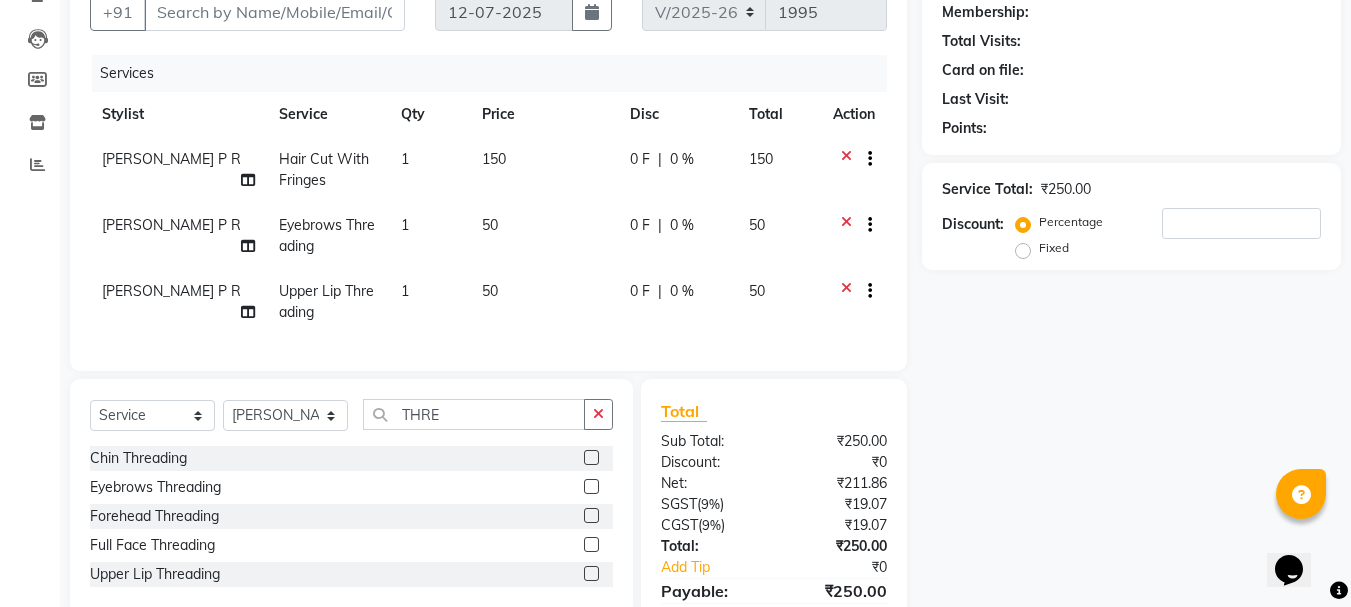 scroll, scrollTop: 0, scrollLeft: 0, axis: both 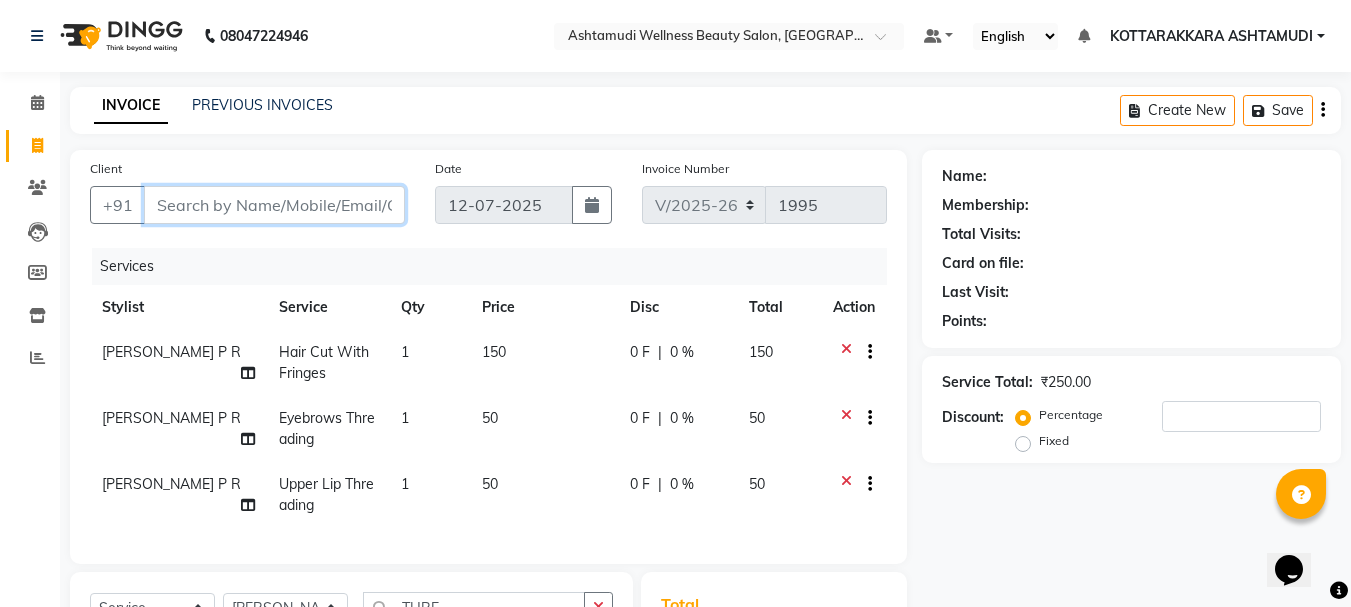 click on "Client" at bounding box center [274, 205] 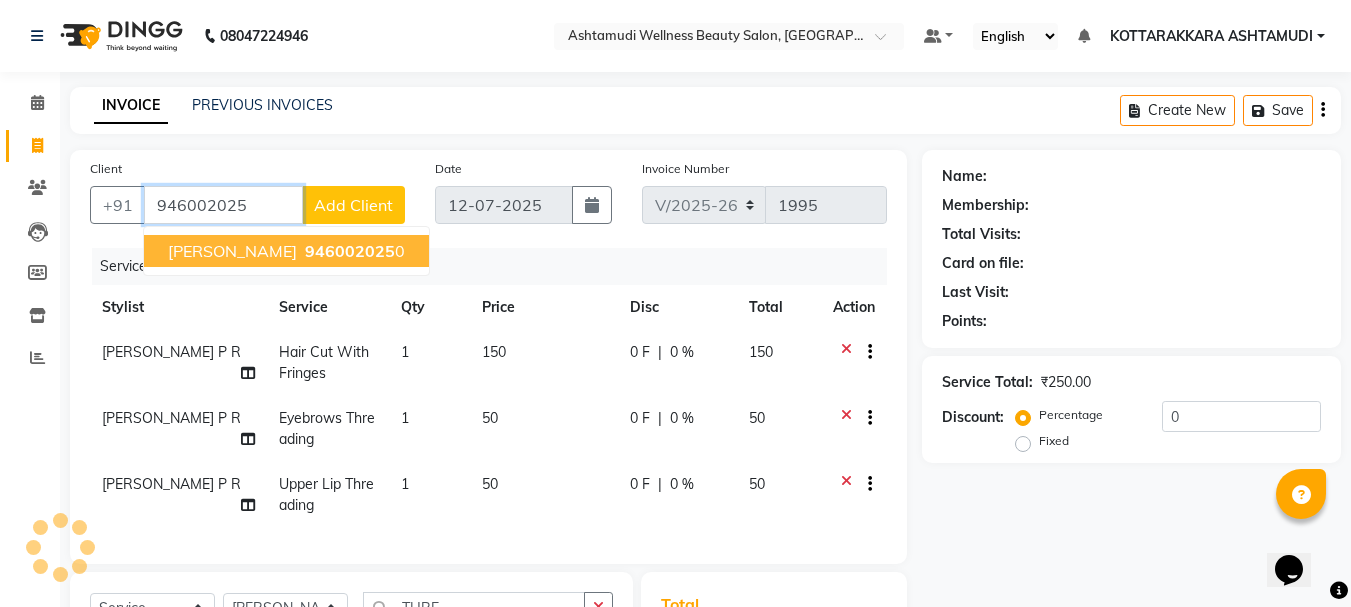 click on "SNEHA MATHEW" at bounding box center [232, 251] 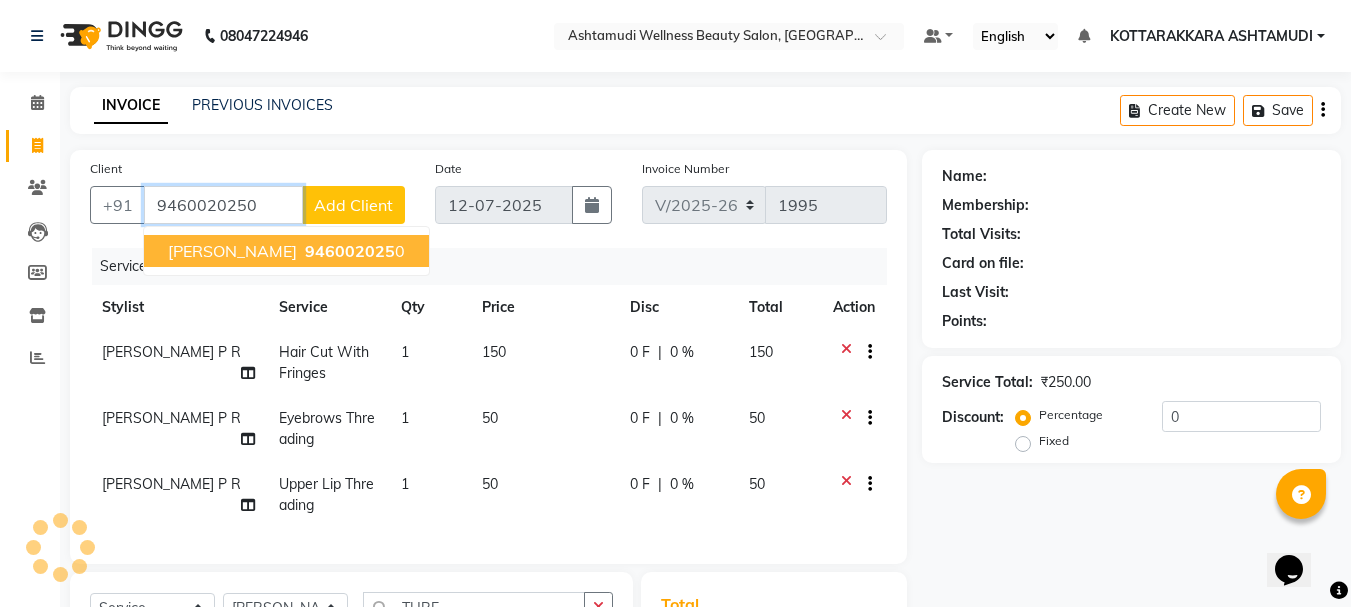 type on "9460020250" 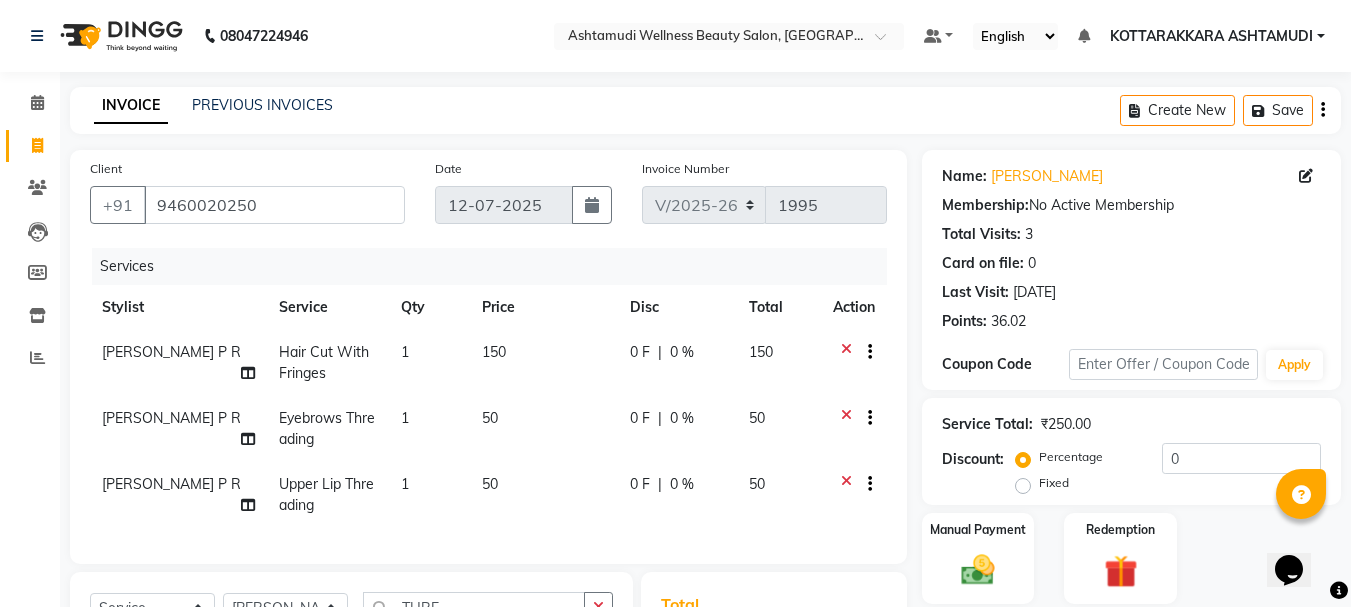 scroll, scrollTop: 300, scrollLeft: 0, axis: vertical 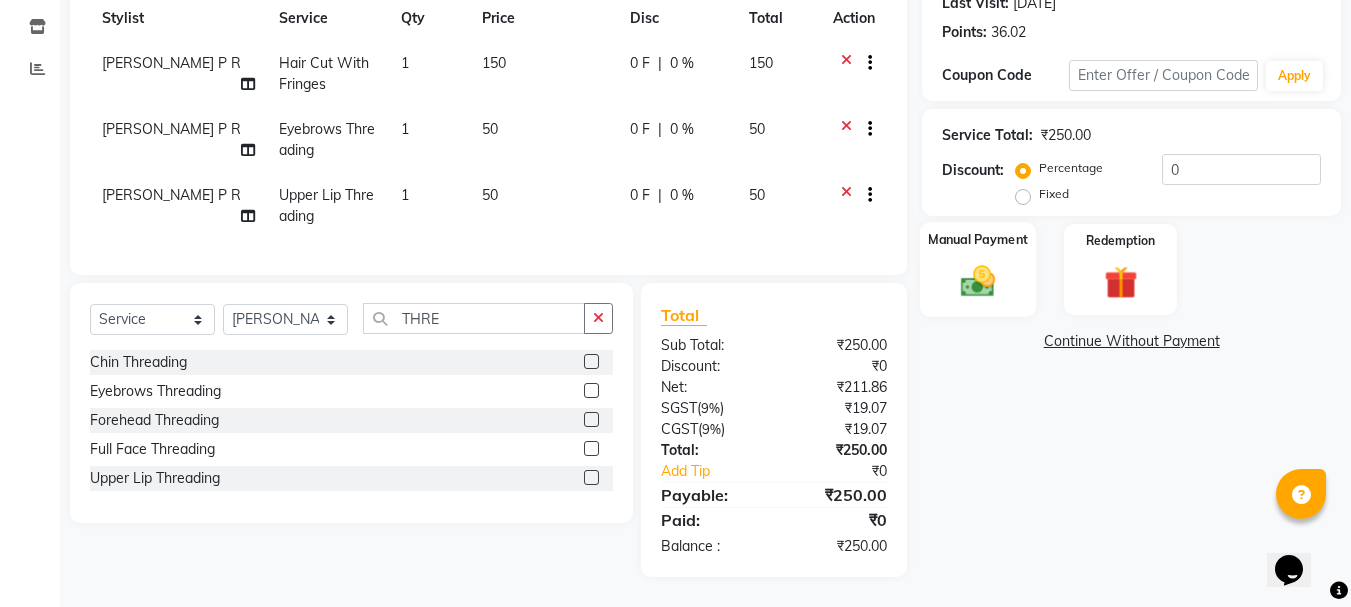 click 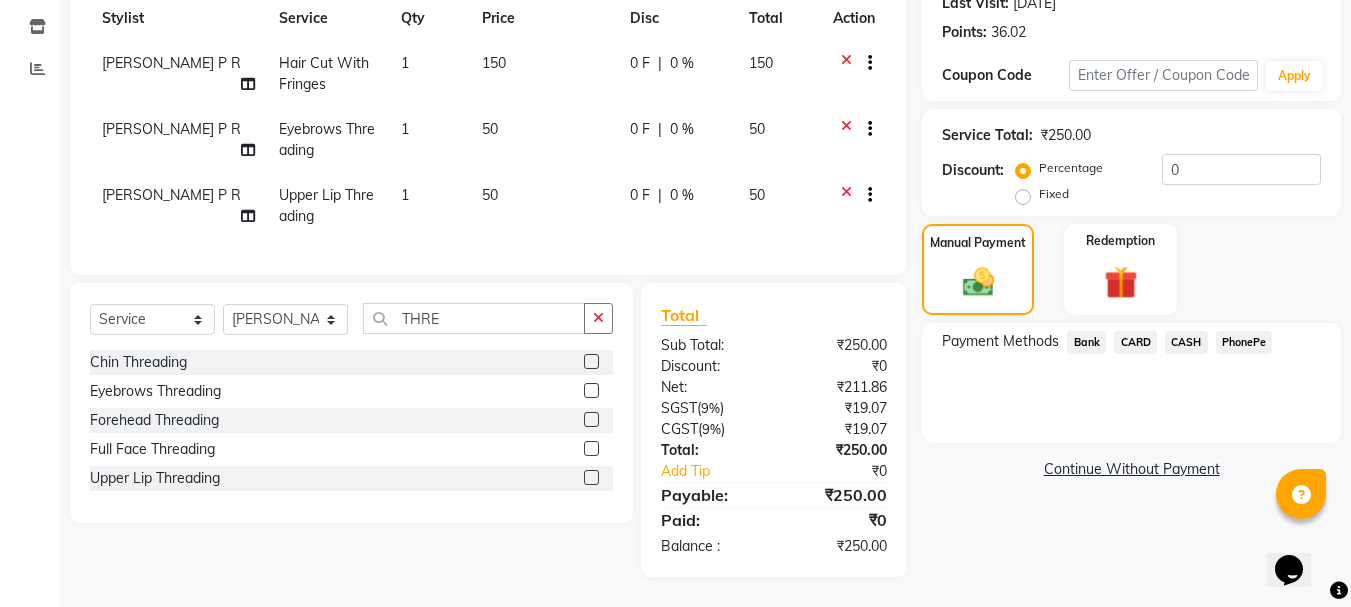 click on "PhonePe" 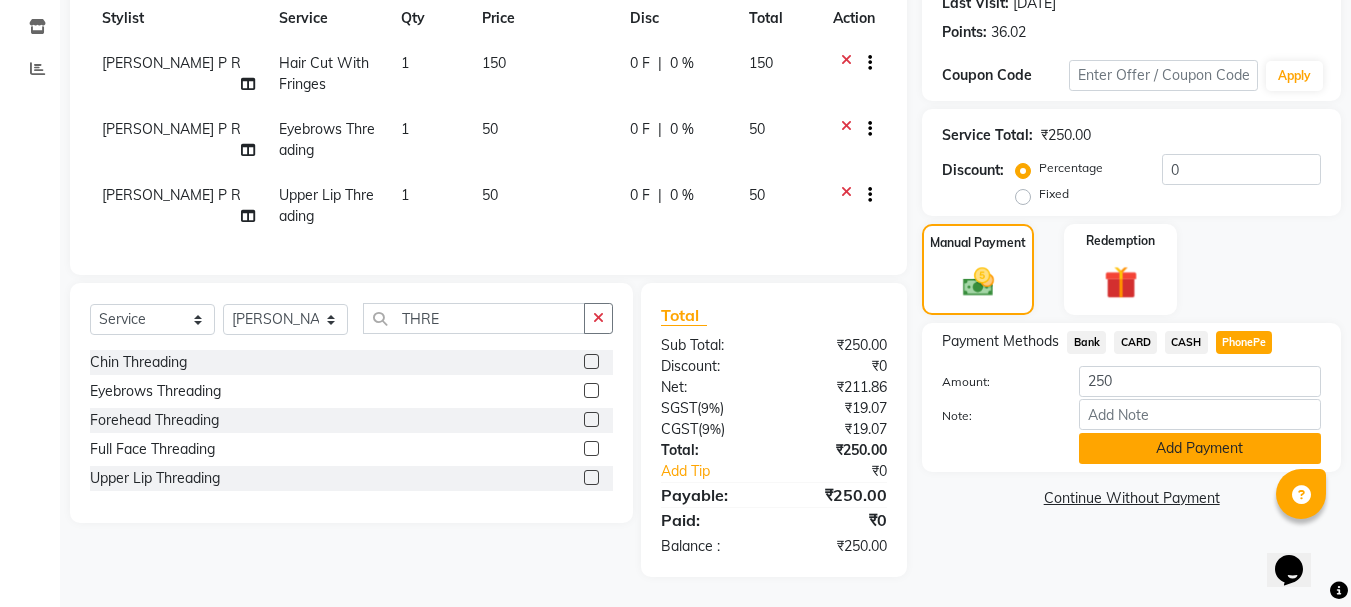 click on "Add Payment" 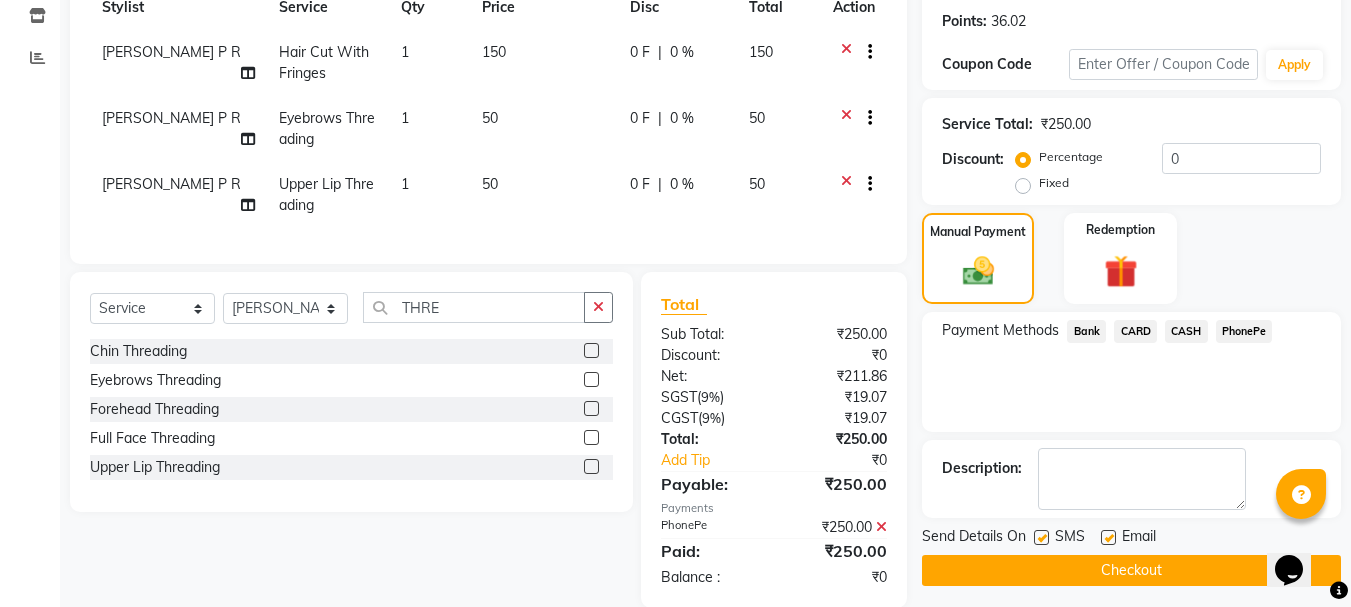 scroll, scrollTop: 346, scrollLeft: 0, axis: vertical 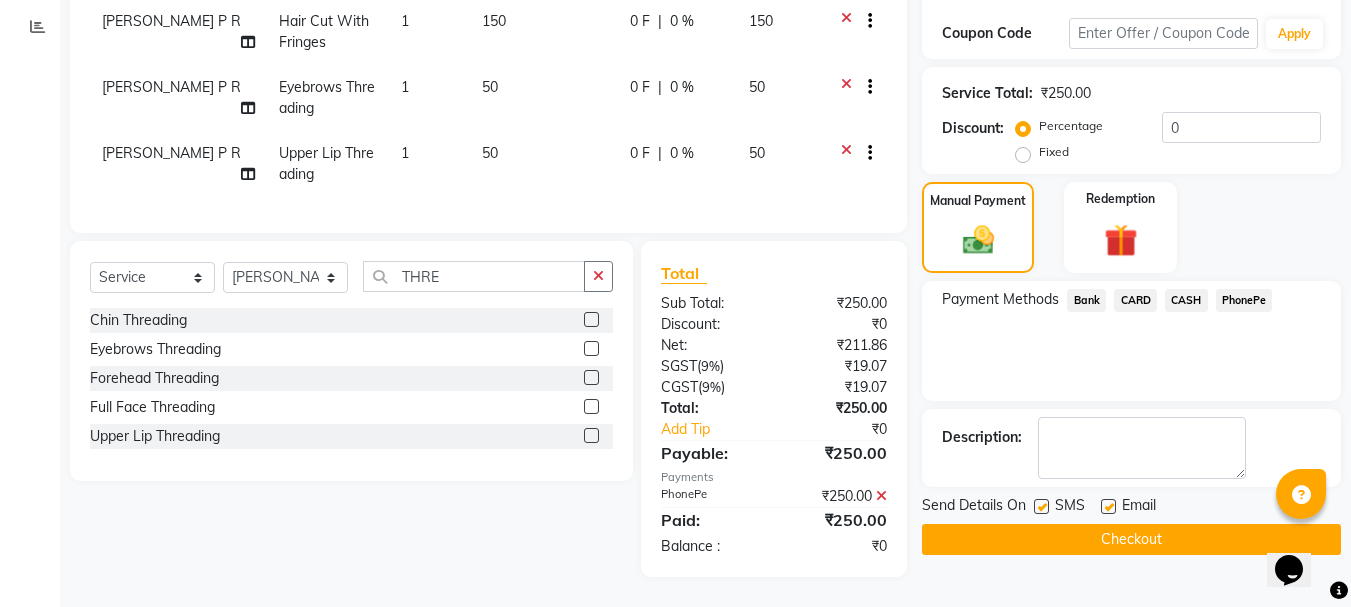 click on "Checkout" 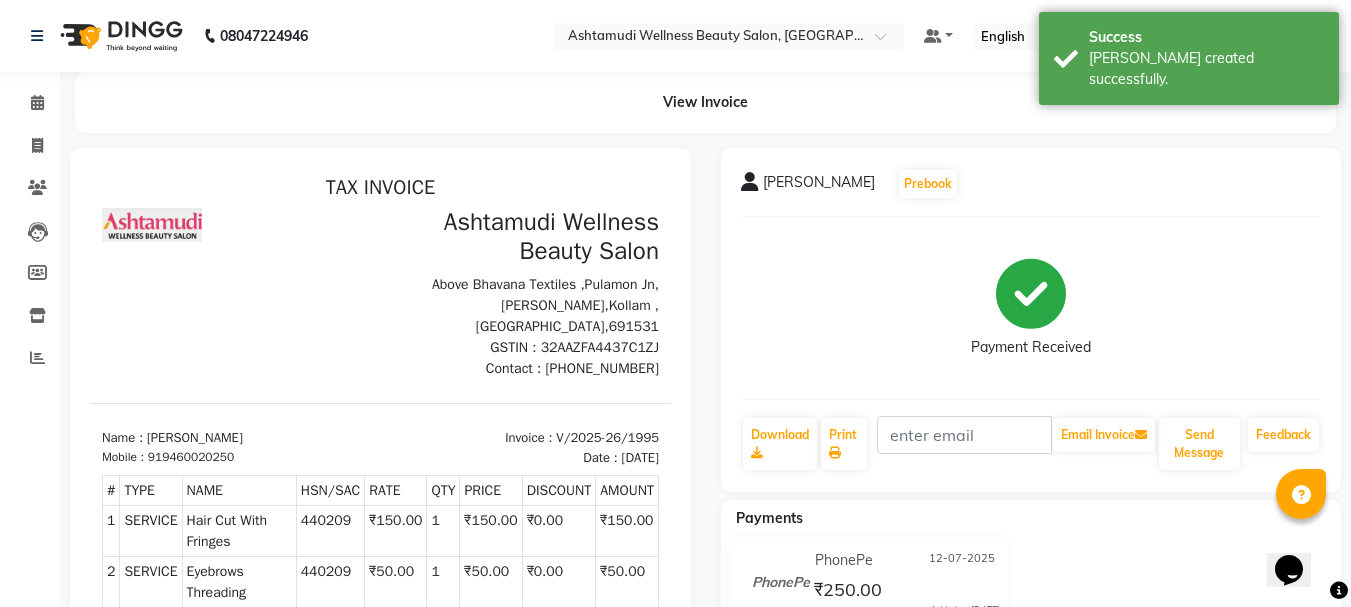 scroll, scrollTop: 0, scrollLeft: 0, axis: both 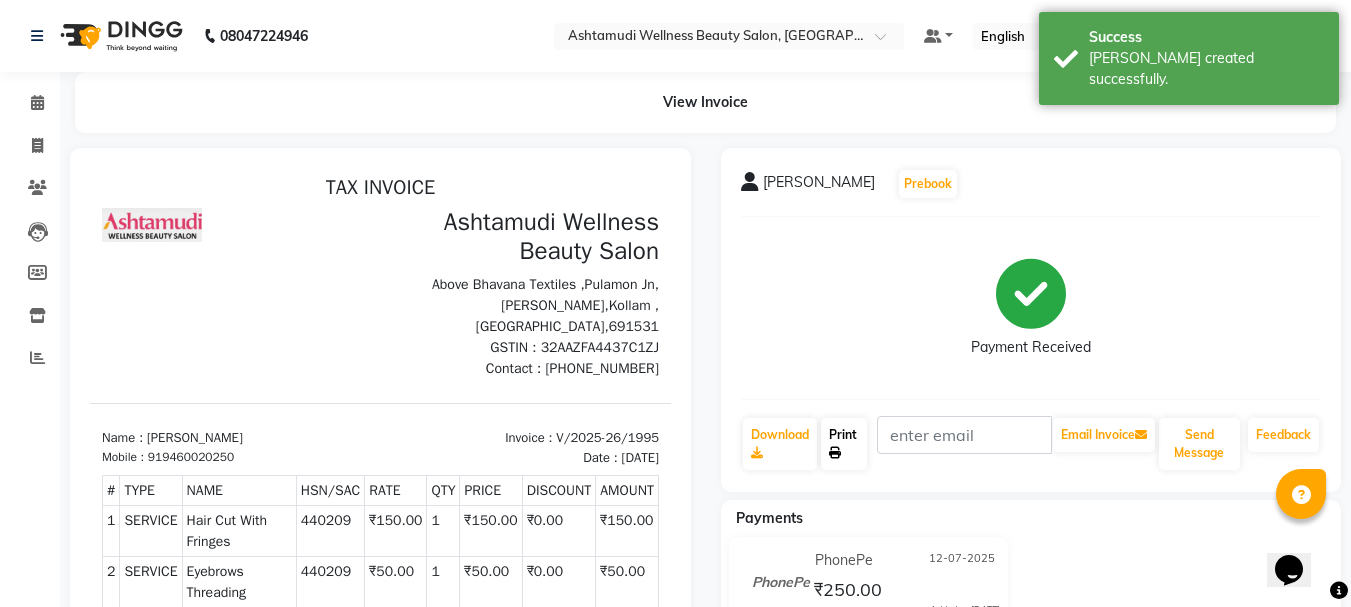 click on "Print" 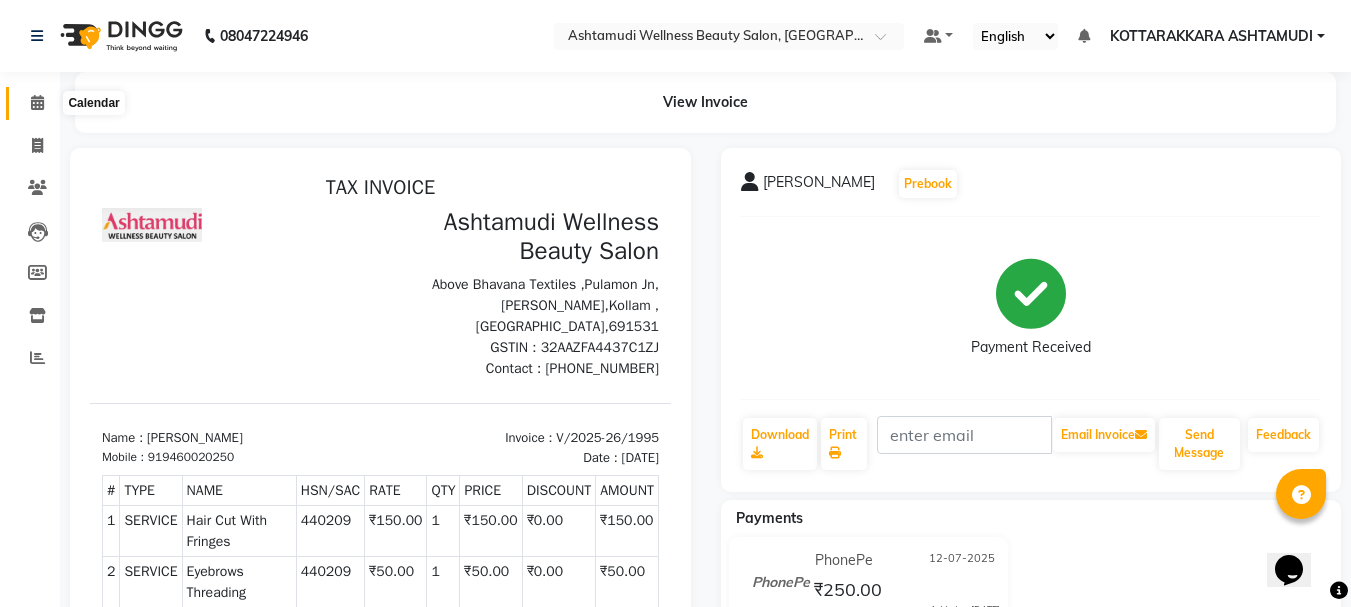 click 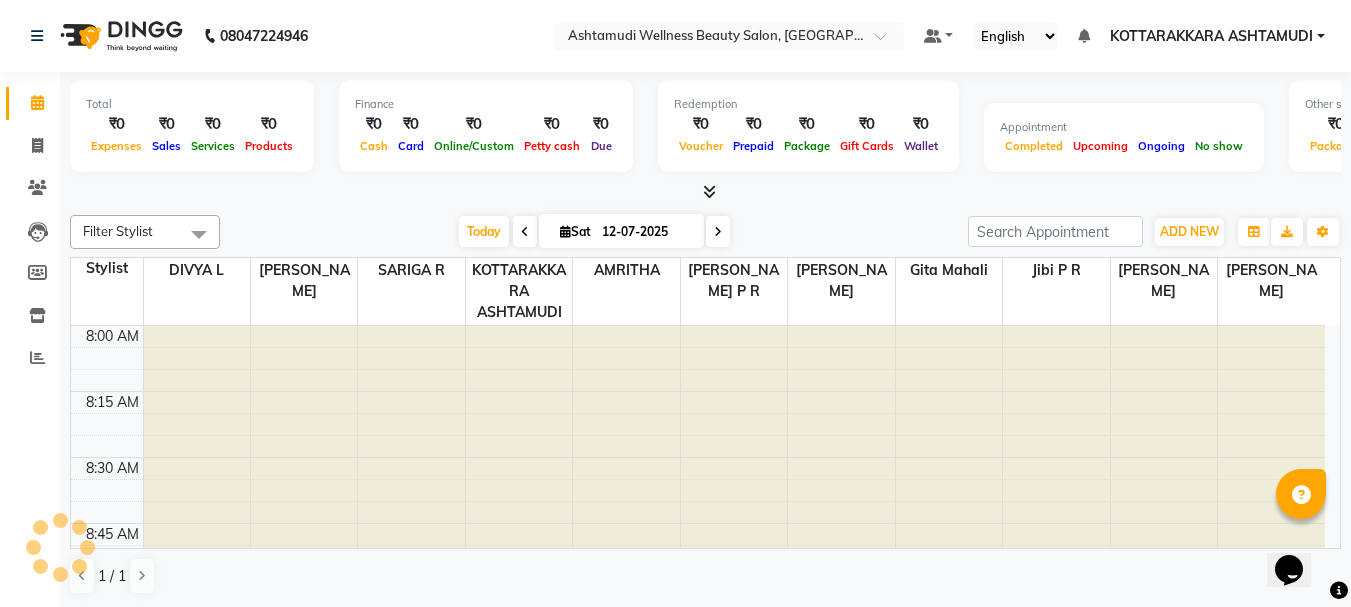 scroll, scrollTop: 2113, scrollLeft: 0, axis: vertical 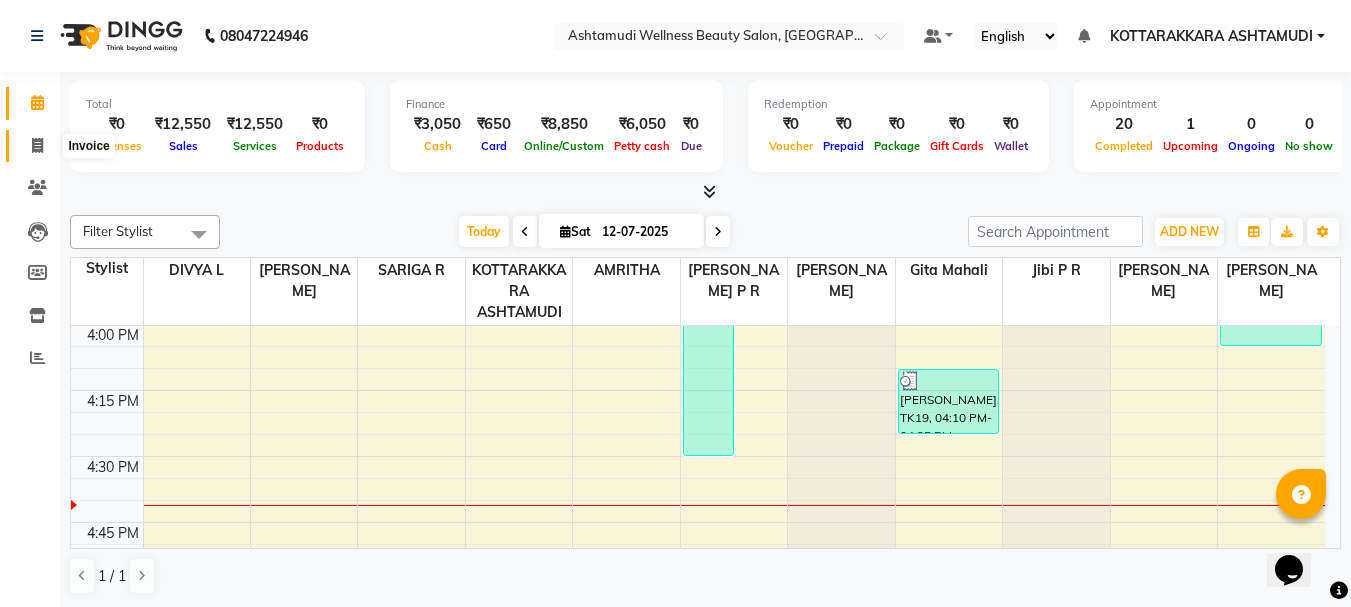 click 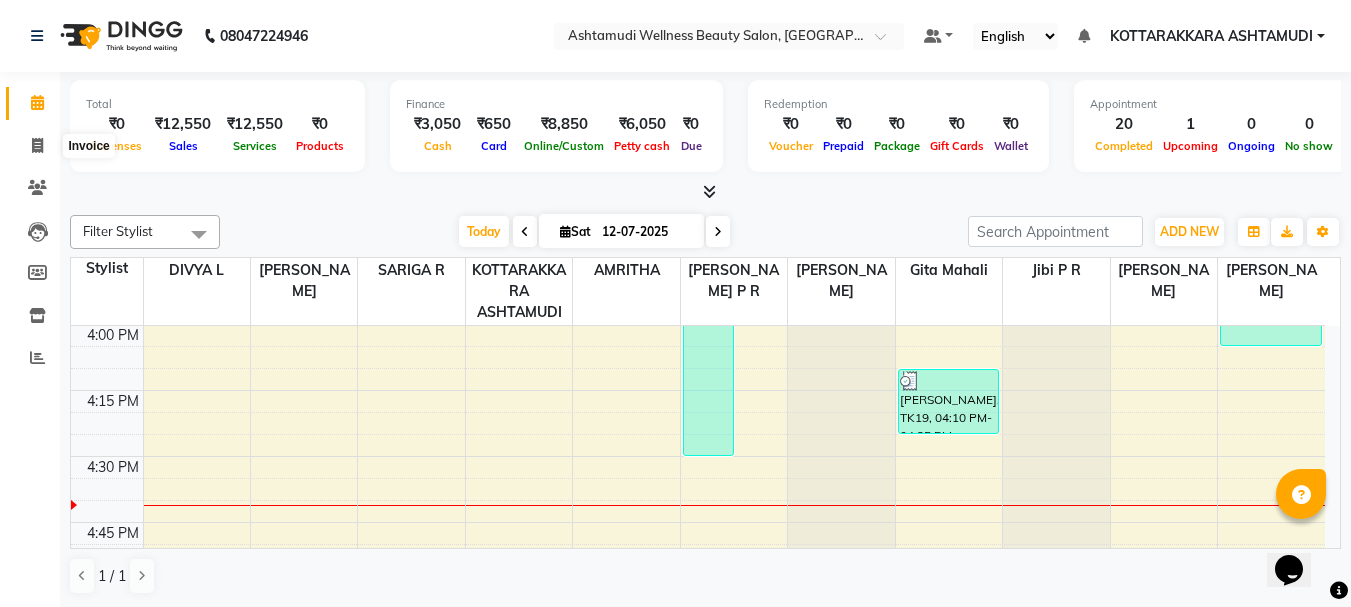 select on "service" 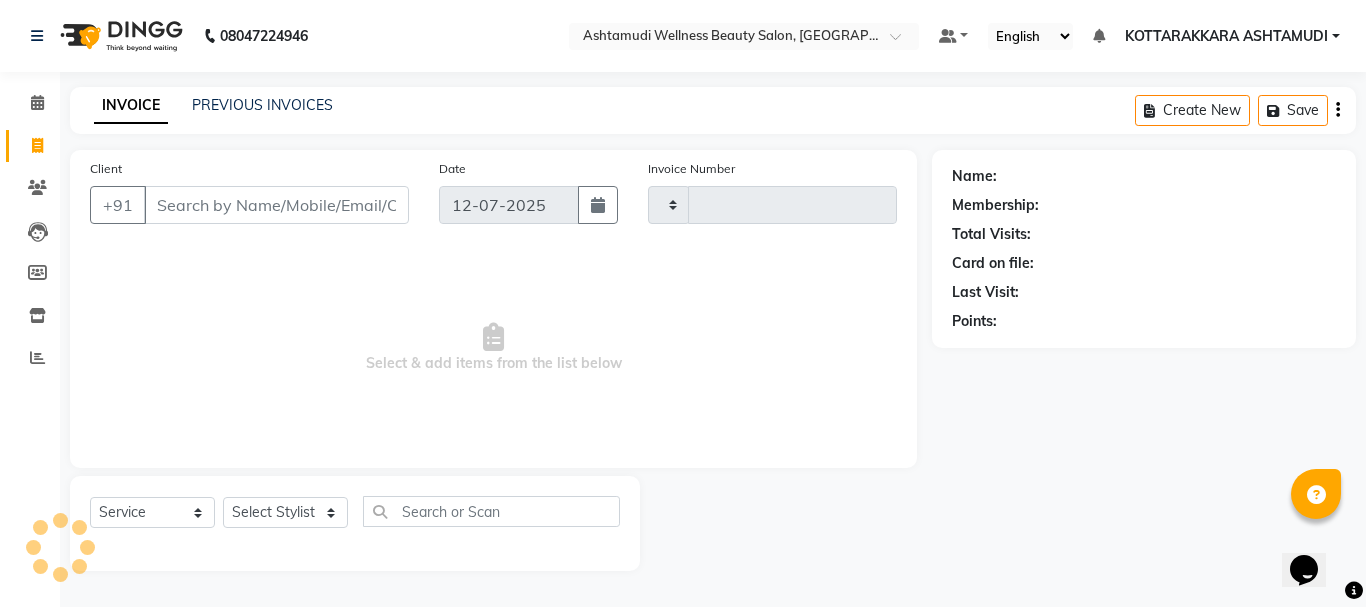 type on "1996" 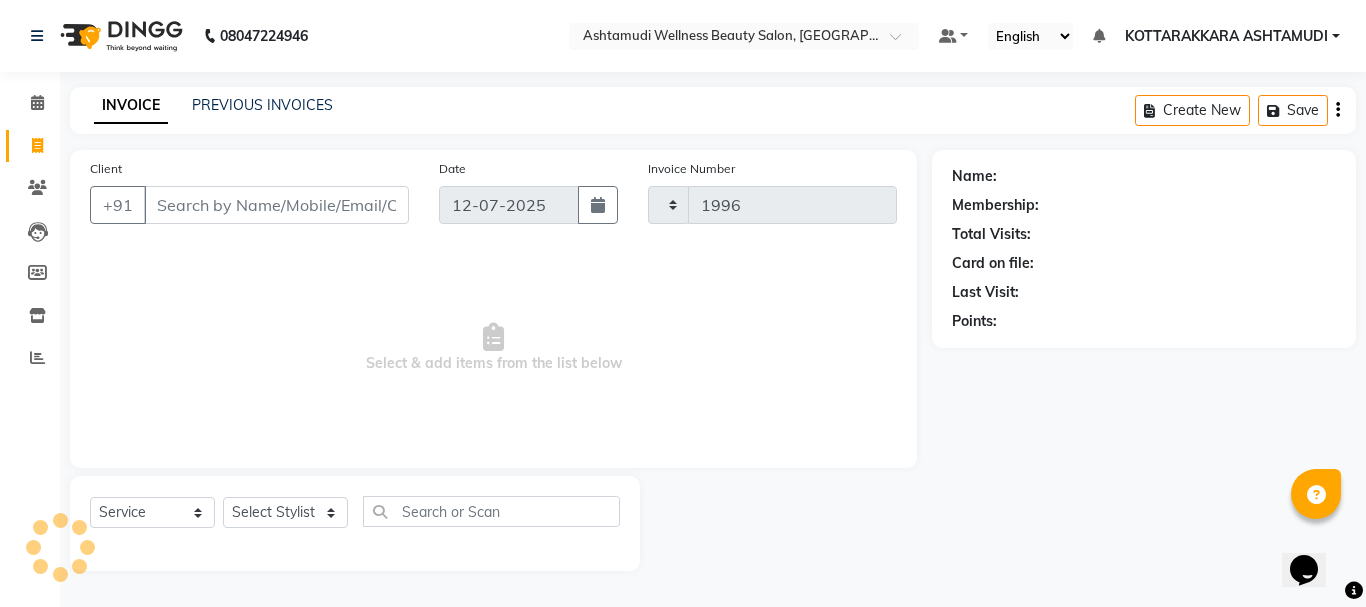 select on "4664" 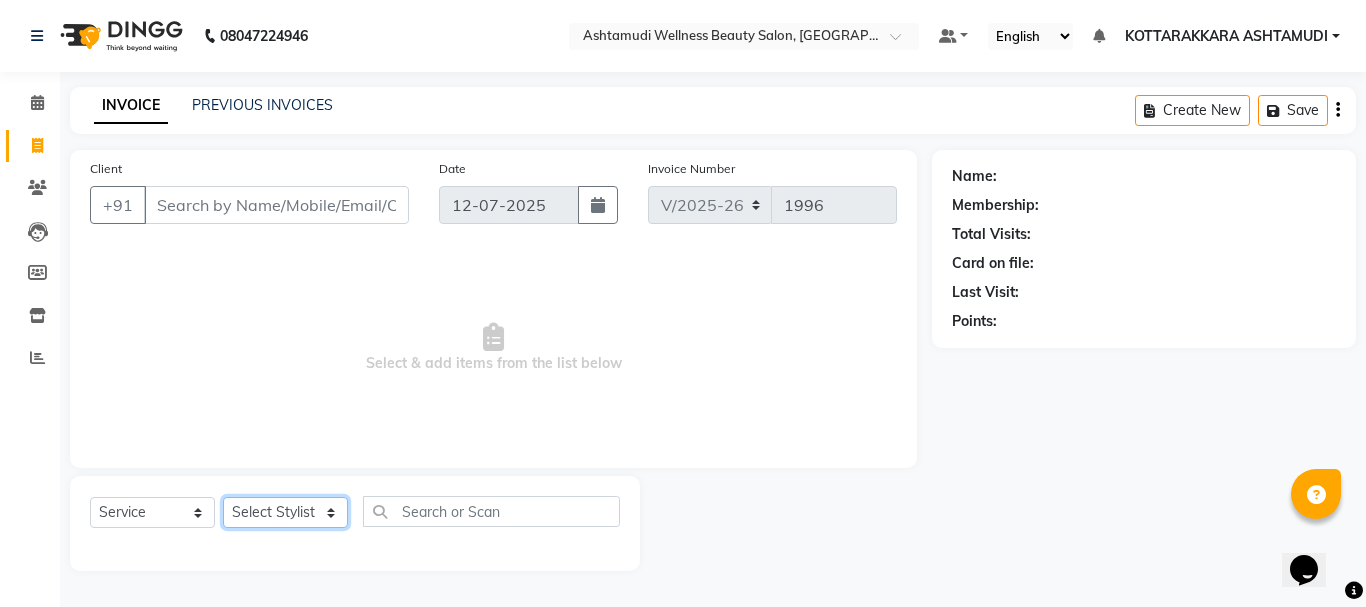 click on "Select Stylist" 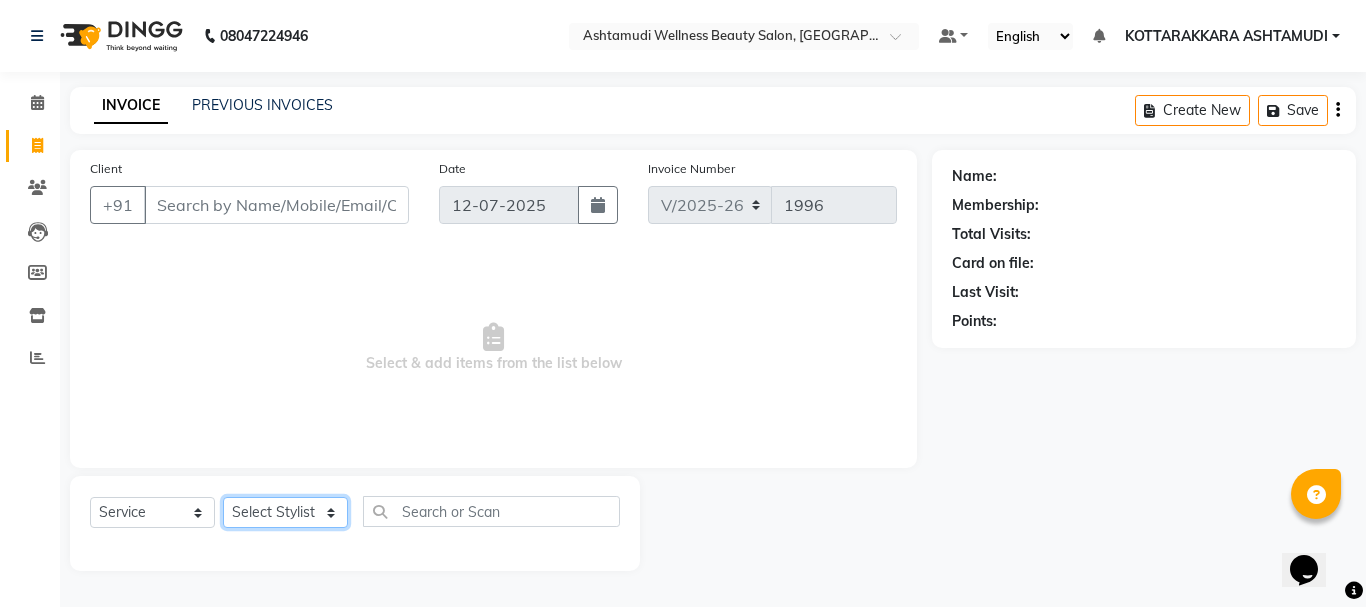 select on "75883" 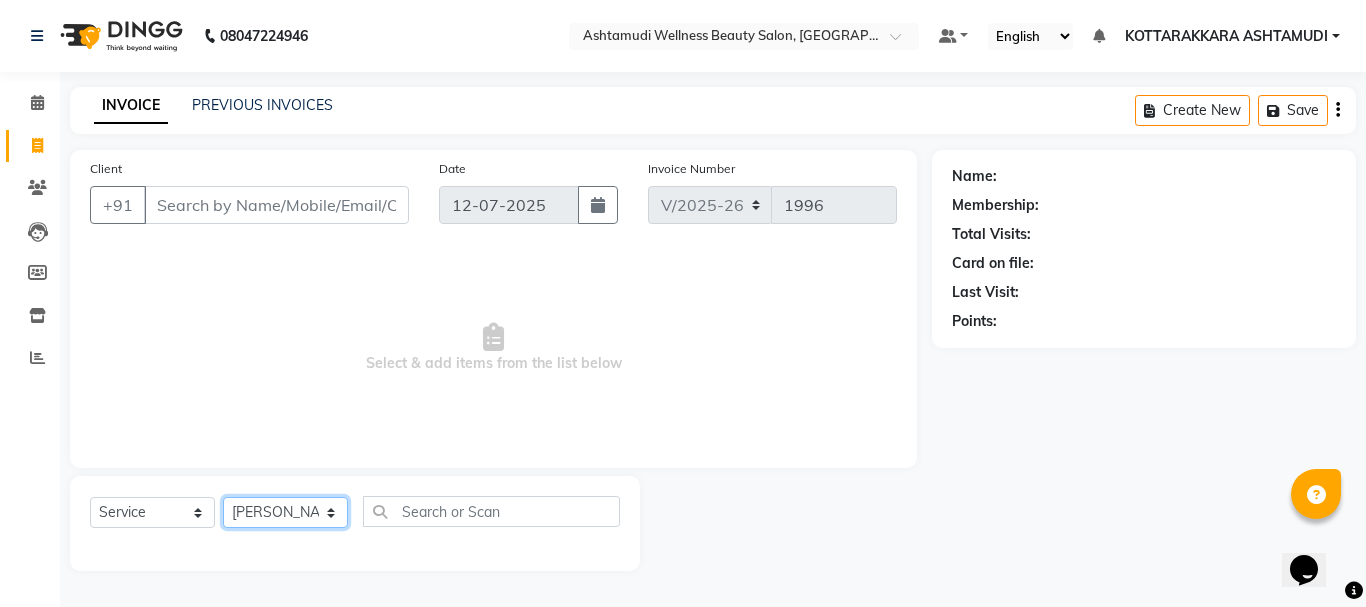 click on "Select Stylist AMRITHA [PERSON_NAME] DIVYA L	 Gita Mahali  Jibi P R [PERSON_NAME]  KOTTARAKKARA ASHTAMUDI [PERSON_NAME] 	 [PERSON_NAME] SARIGA R	 [PERSON_NAME]" 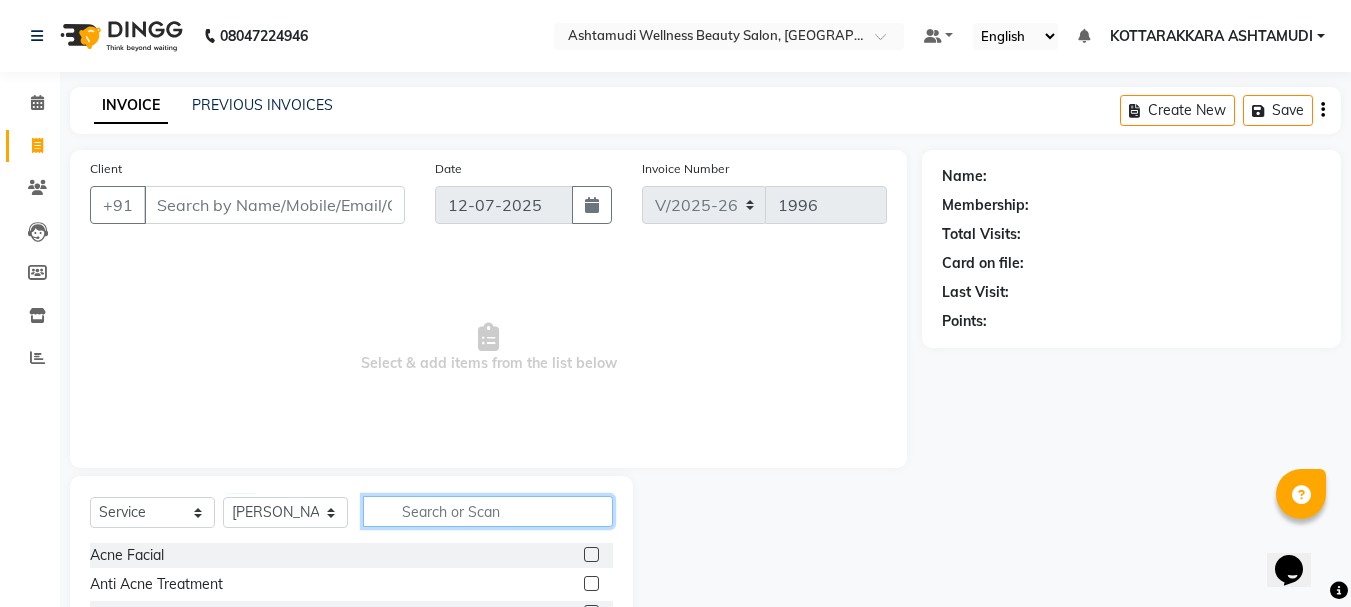 click 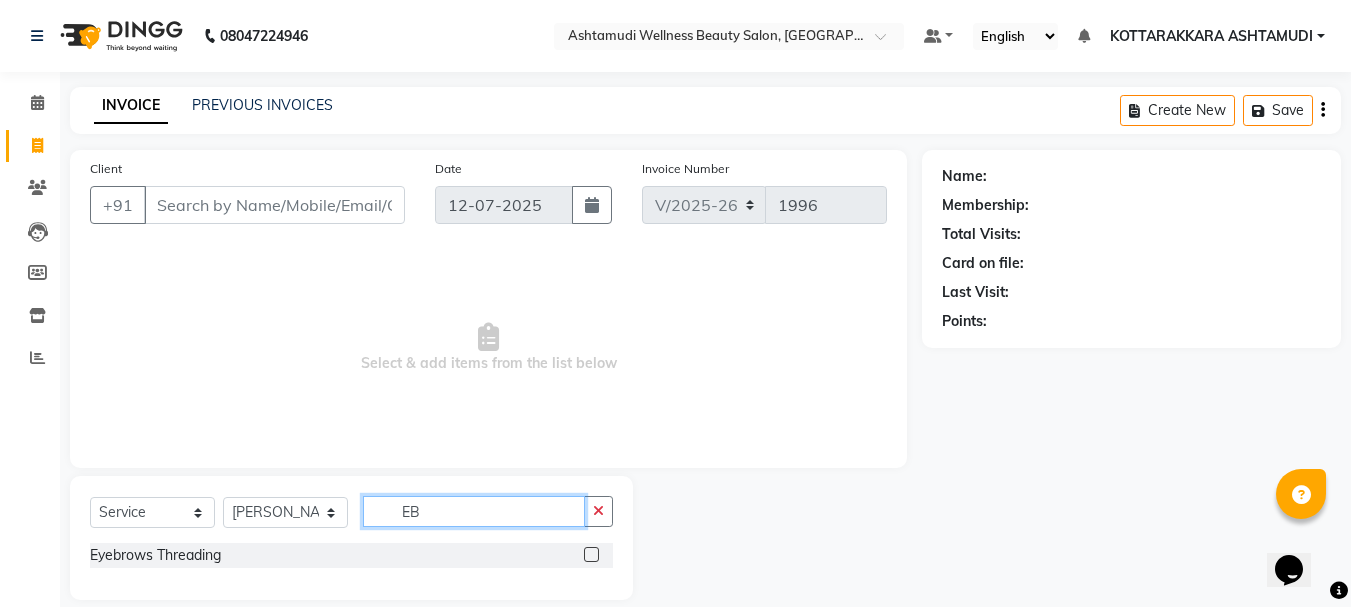 type on "EB" 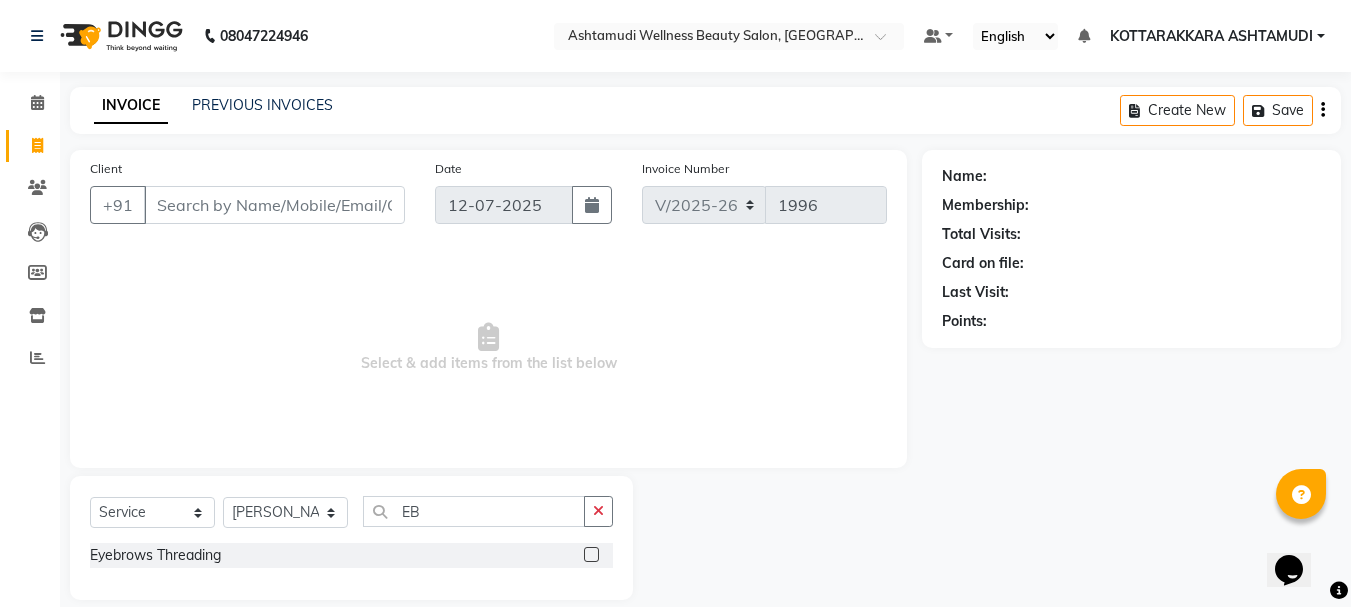click 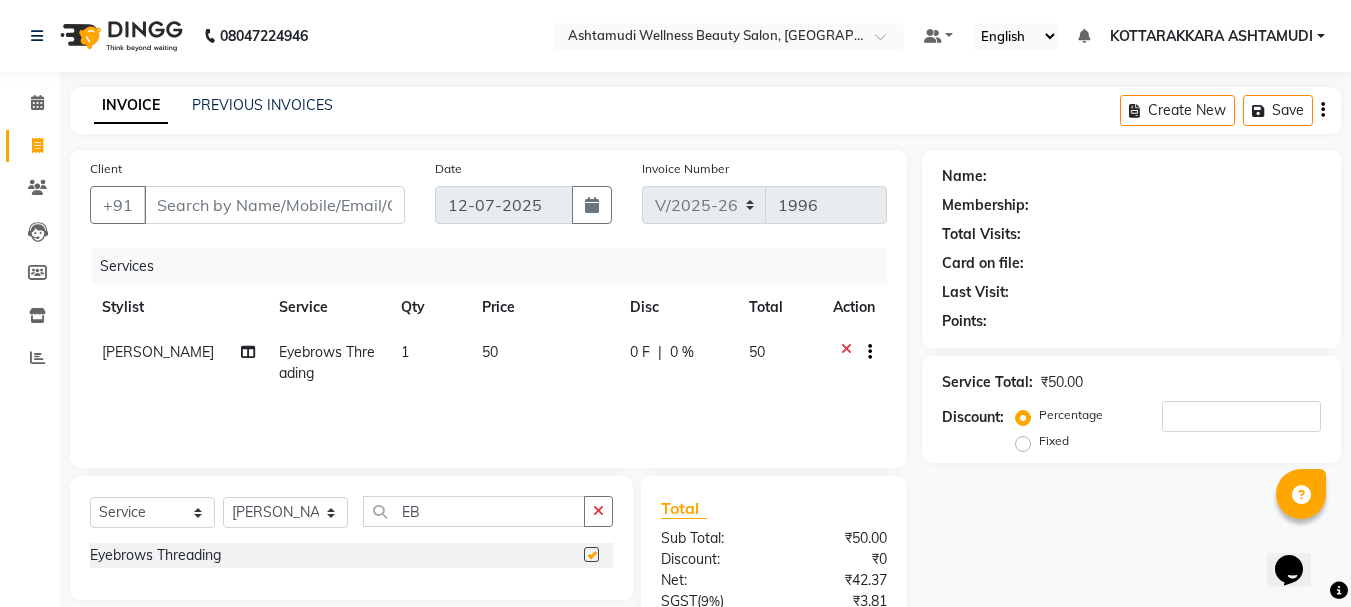 checkbox on "false" 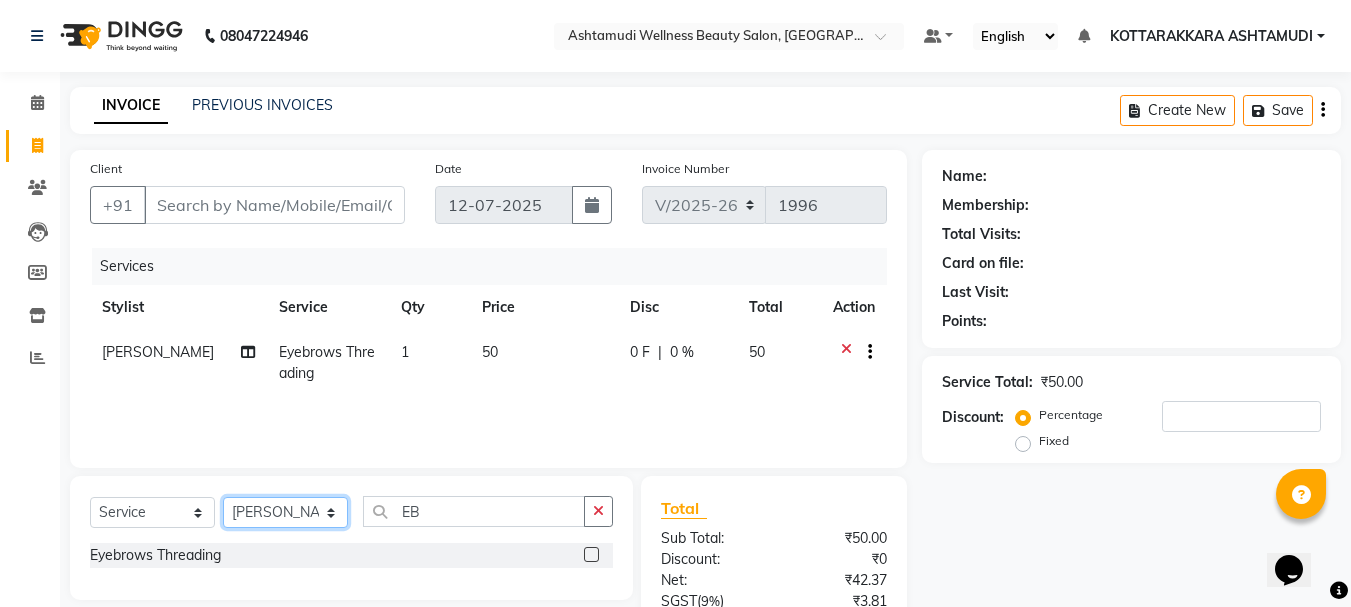 click on "Select Stylist AMRITHA [PERSON_NAME] DIVYA L	 Gita Mahali  Jibi P R [PERSON_NAME]  KOTTARAKKARA ASHTAMUDI [PERSON_NAME] 	 [PERSON_NAME] SARIGA R	 [PERSON_NAME]" 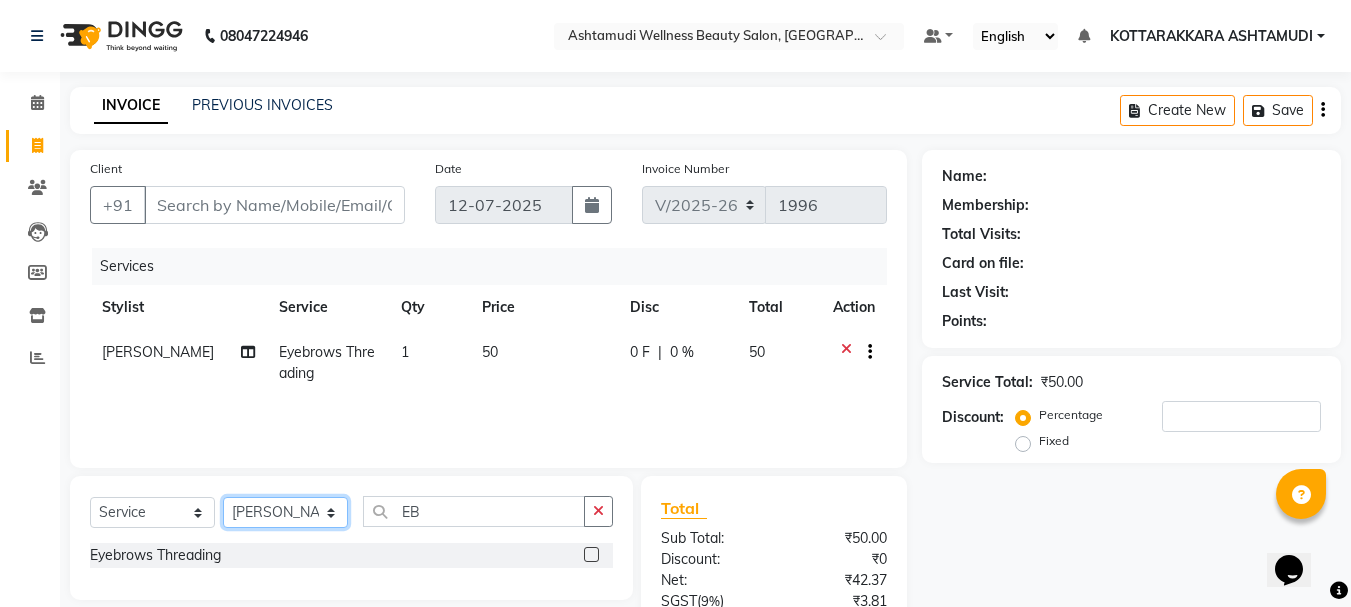 select on "75884" 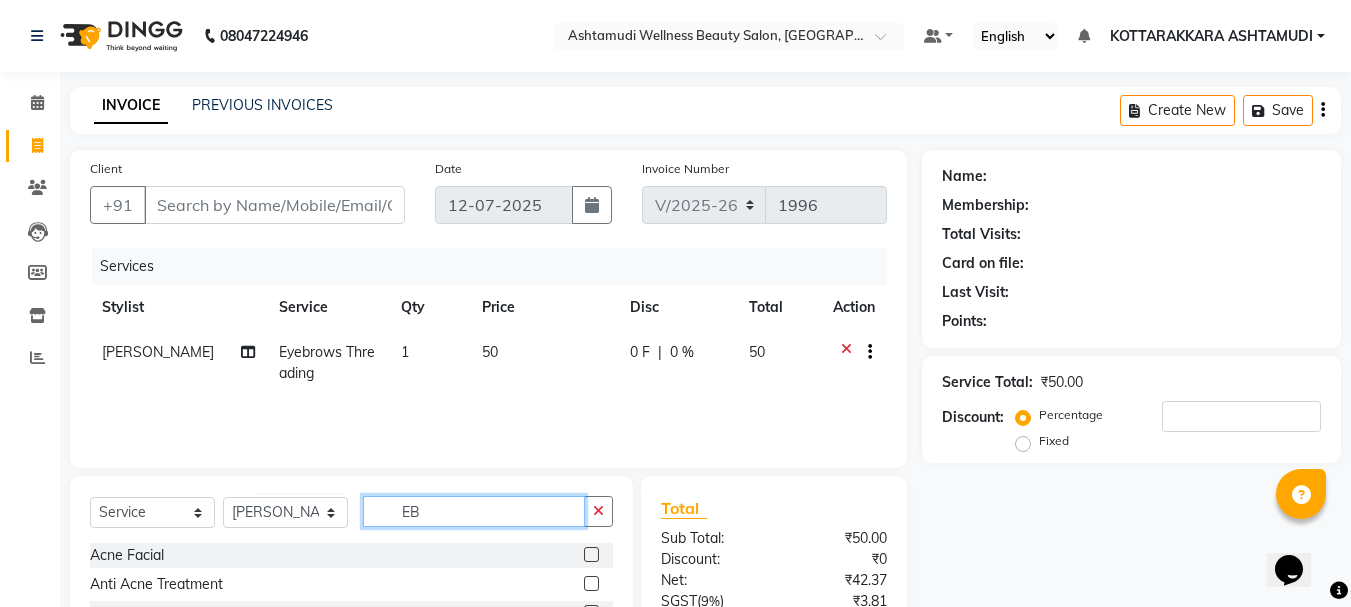 click on "EB" 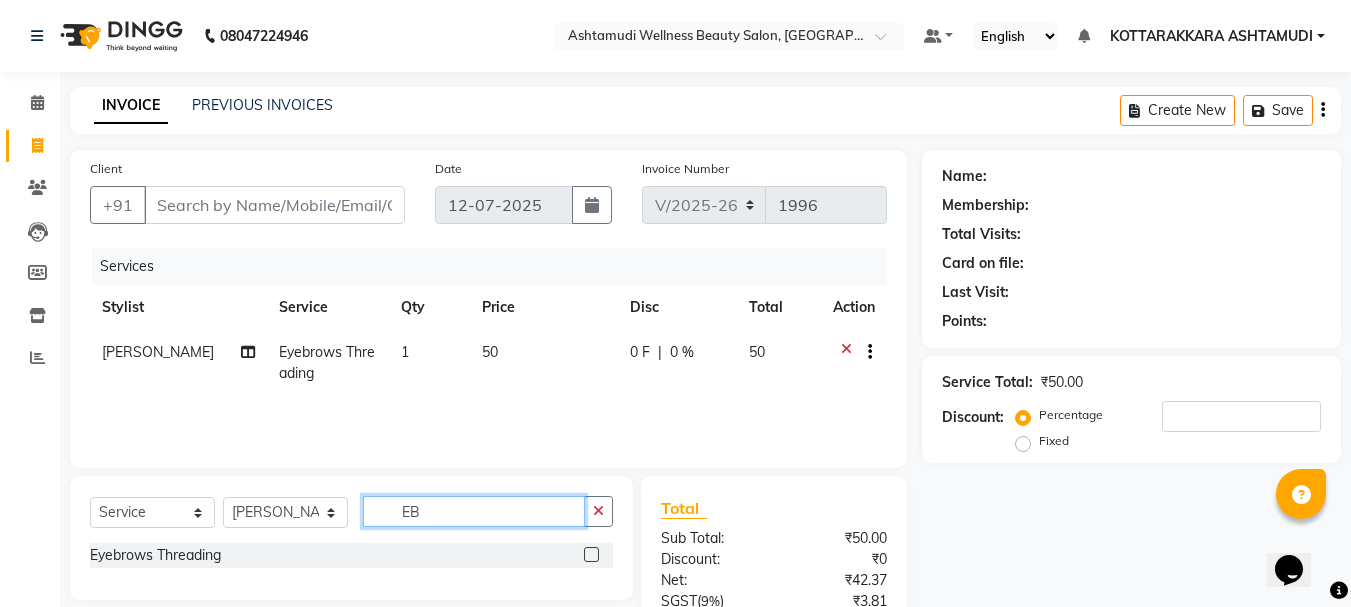type on "EB" 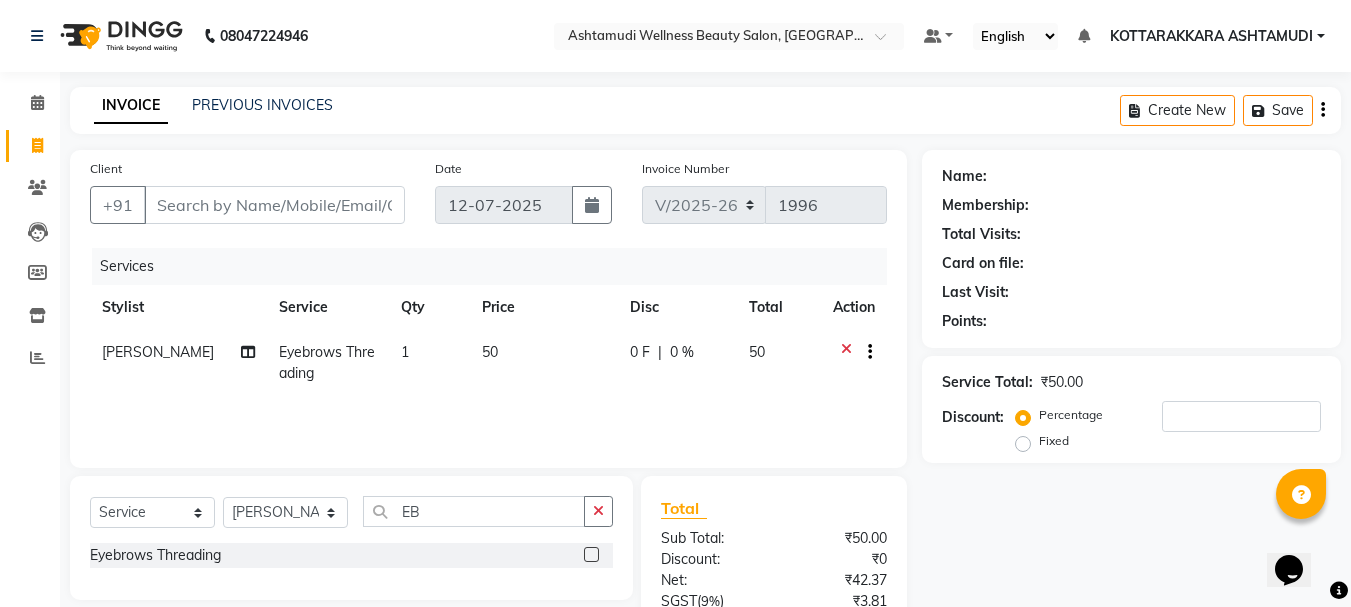 click 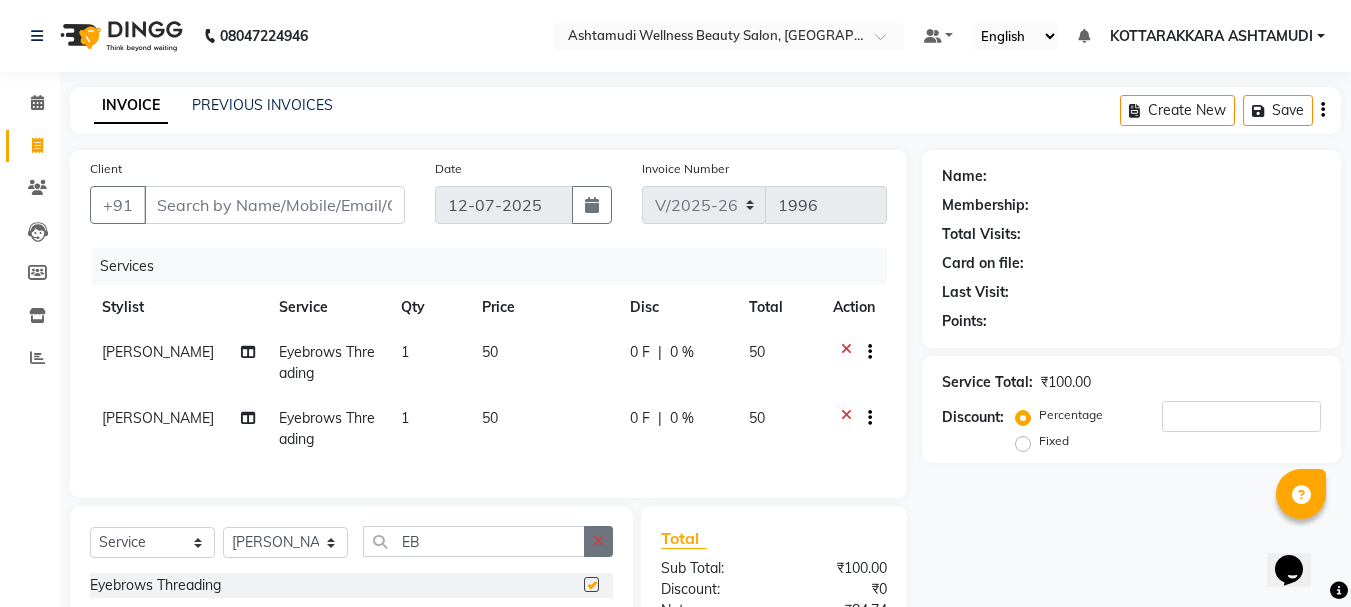 checkbox on "false" 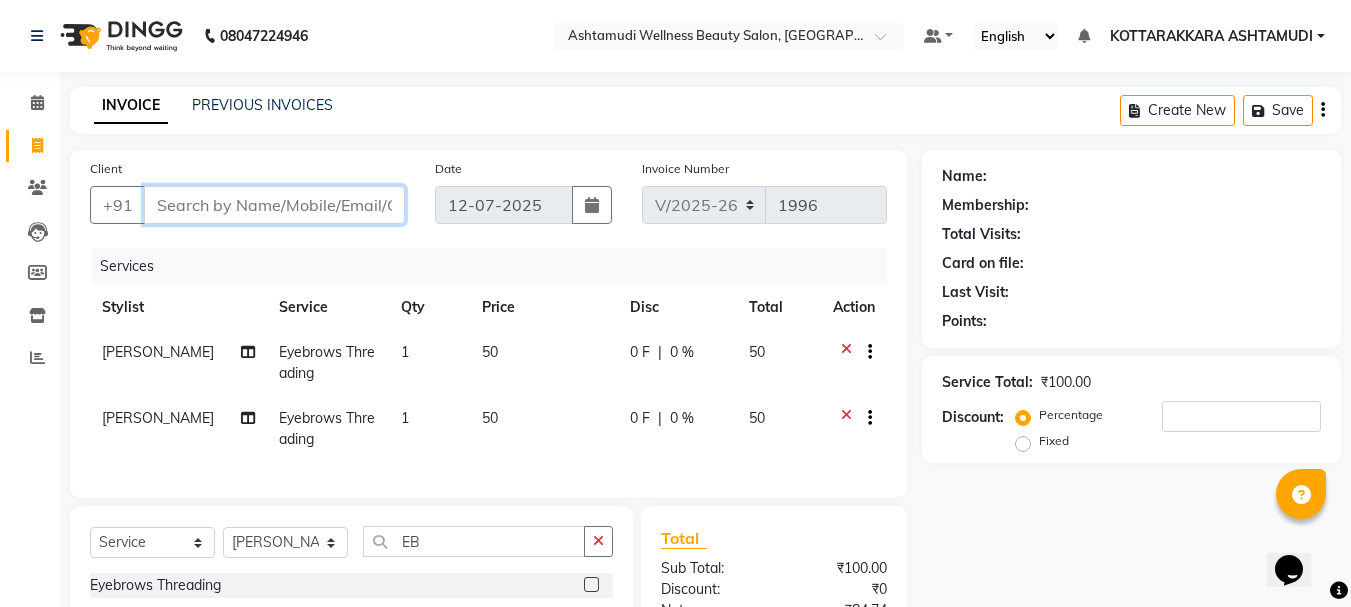 click on "Client" at bounding box center [274, 205] 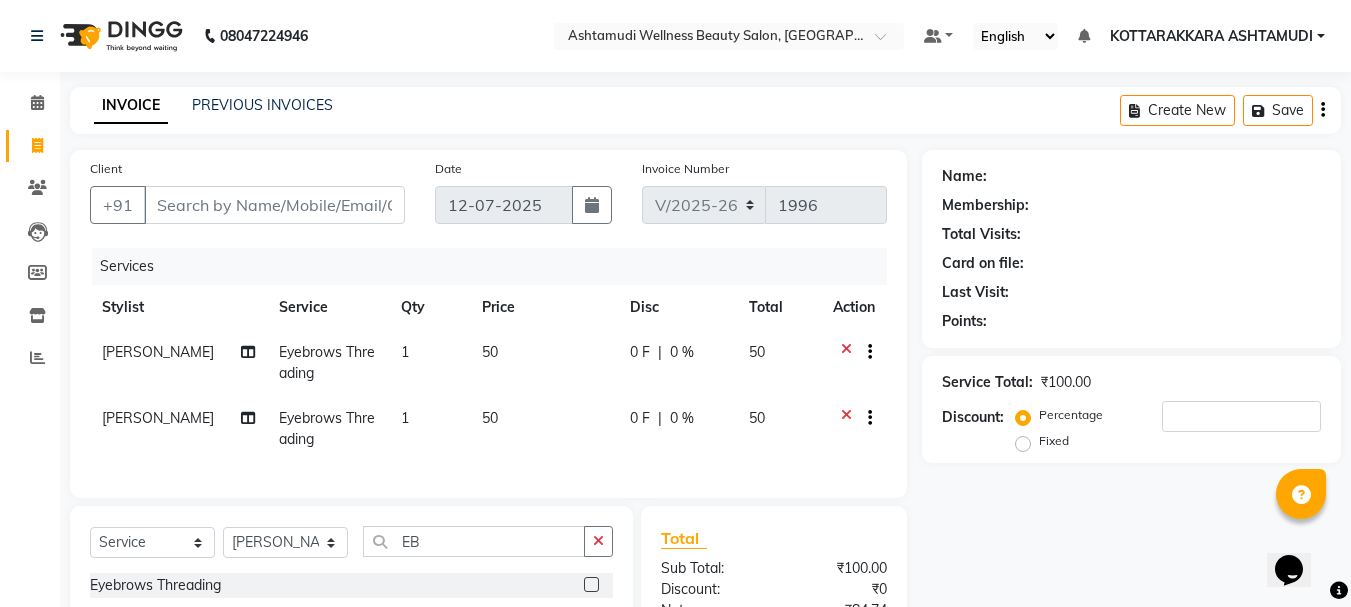 click 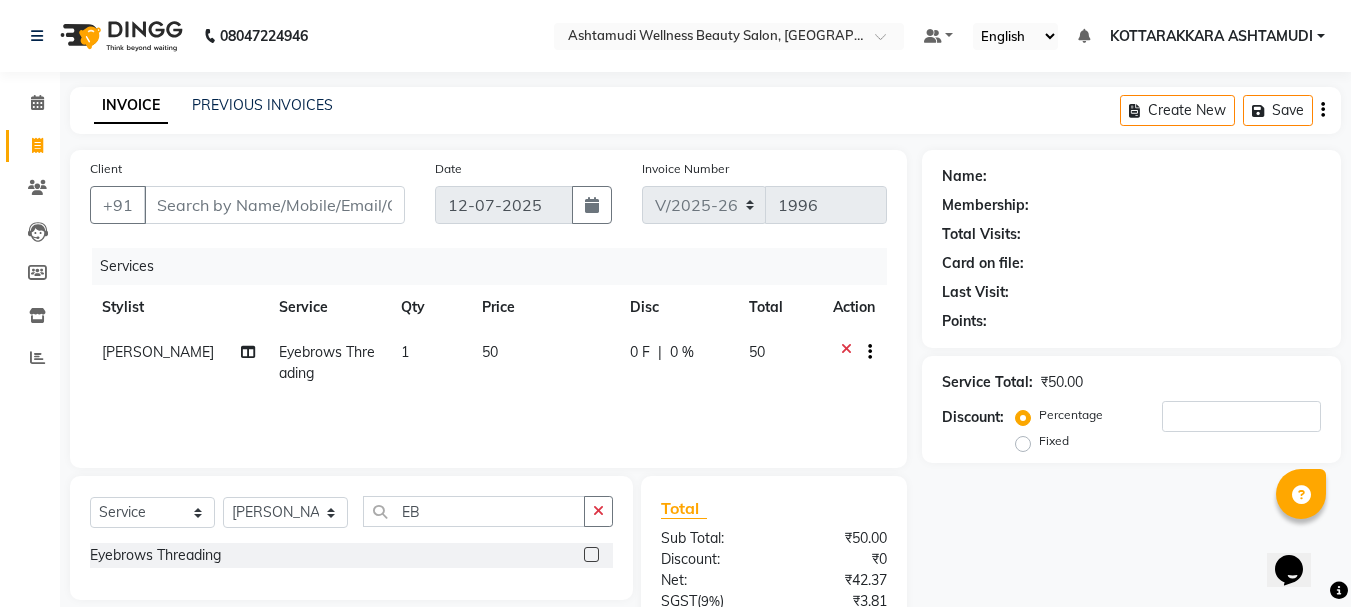 click on "1" 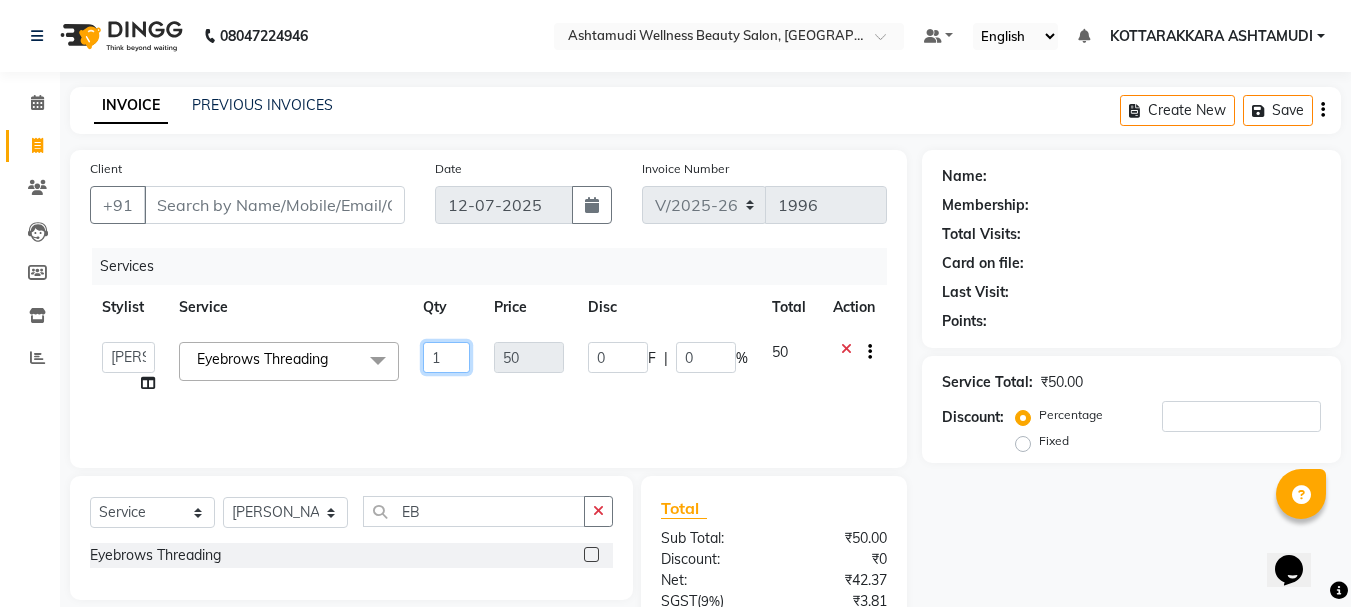 click on "1" 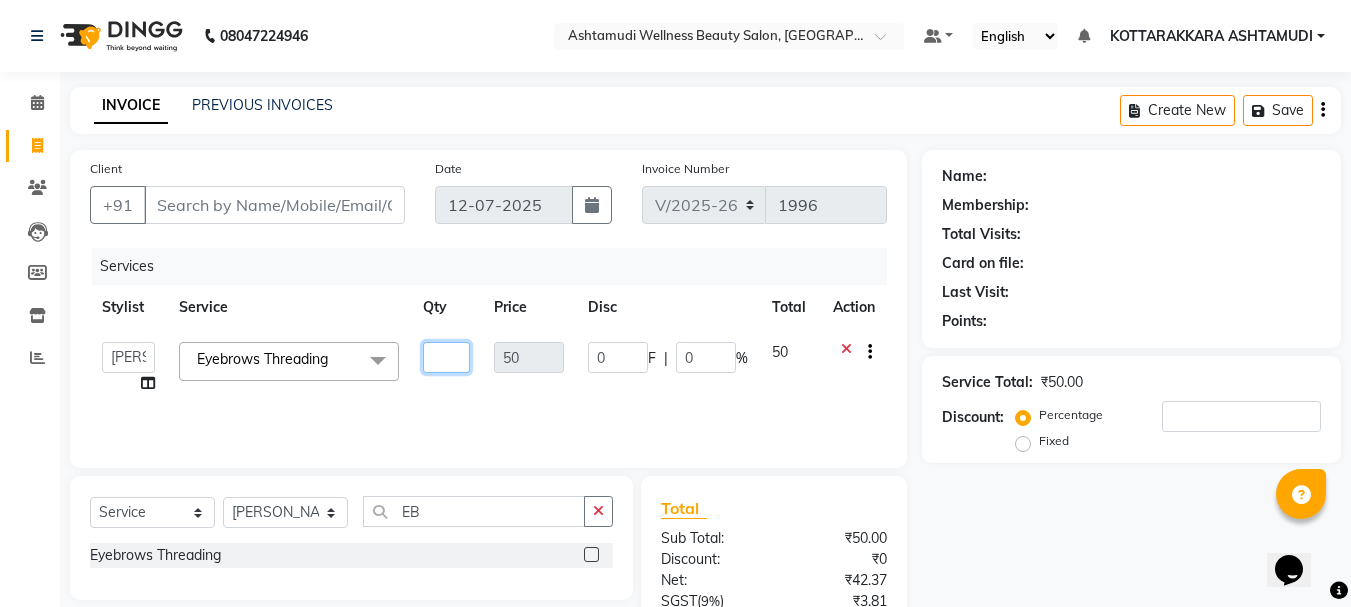 type on "2" 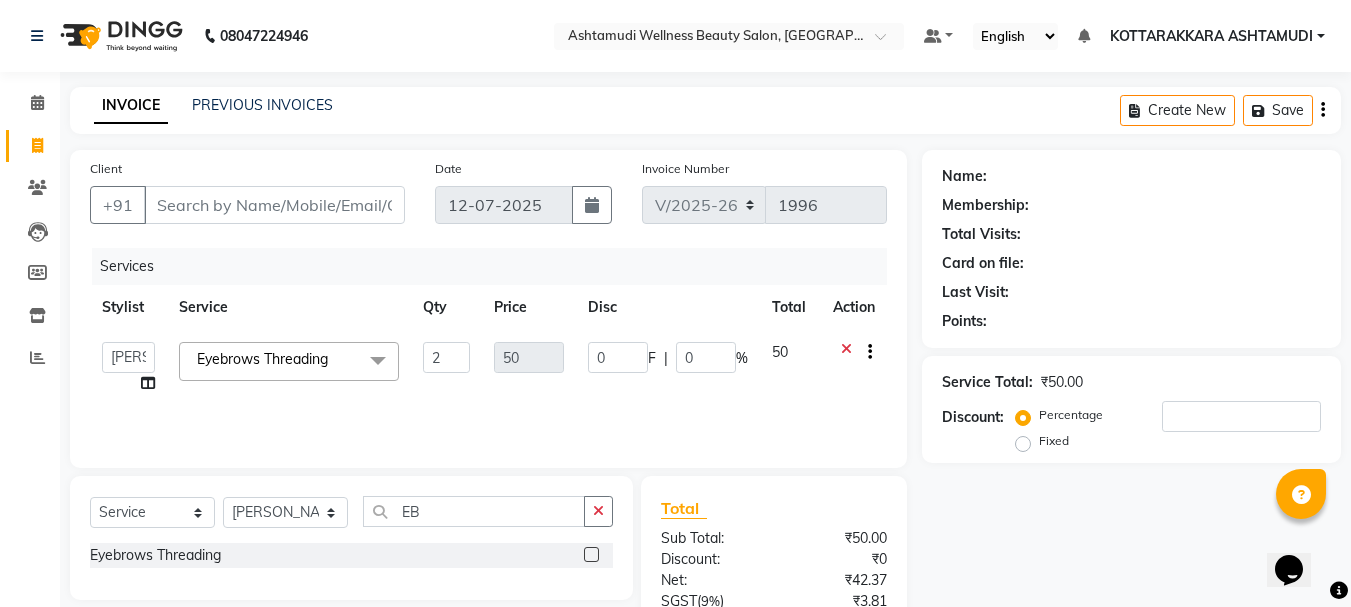 click on "AMRITHA   ANJALI ANAND   DIVYA L	   Gita Mahali    Jibi P R   Karina Darjee    KOTTARAKKARA ASHTAMUDI   NISHA SAMUEL 	   Priya Chakraborty   SARIGA R	   SHAHIDA   SHAMINA MUHAMMED P R  Eyebrows Threading  x Acne Facial Anti Acne Treatment Anti Ageing Facial Bridal Glow Facial De-Pigmentation Treatment Dermalite Fairness Facial Diamond Facial D-Tan Cleanup D-Tan Facial D-Tan Pack Fruit Facial Fyc Bamboo Charcoal Facial Fyc Bio Marine Facial Fyc Fruit Fusion Facial Fyc Luster Gold Facial Fyc Pure Vit-C Facial Fyc Red Wine Facial Glovite Facial Gold Moroccan Vit C facial Dry Skin Gold Moroccan Vit C facial Oily Skin Golden Facial Hydra Brightening Facial Hydra Facial Hydramoist Facial Microdermabrasion Treatment Normal Cleanup O2C2 Facial Oxy Blast Facial Oxy Bleach Pearl Facial Protein Bleach Red Carpet DNA facial Sensi Glow Facial Skin Glow Facial Skin Lightening Facial Skin Whitening Facial Stemcell Facial Veg Peel Facial Un-Tan Facial  Korean Glass Skin Facial Anti-Dandruff Treatment Hair Spa Keratin Spa 2" 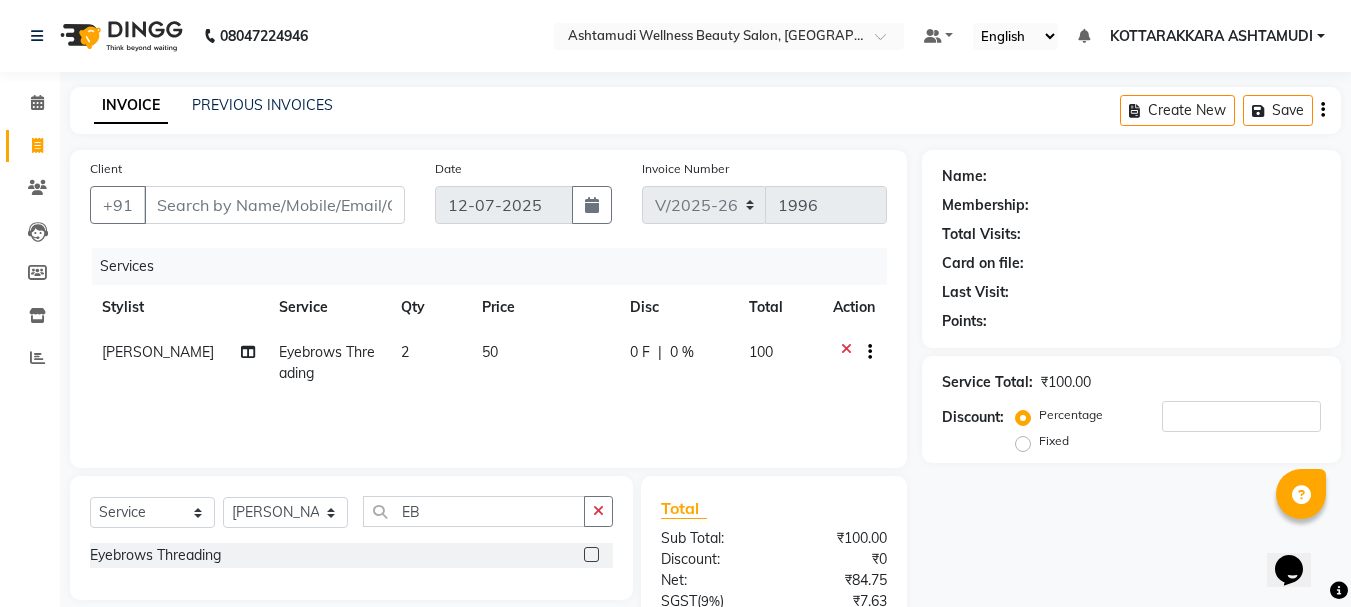 click on "2" 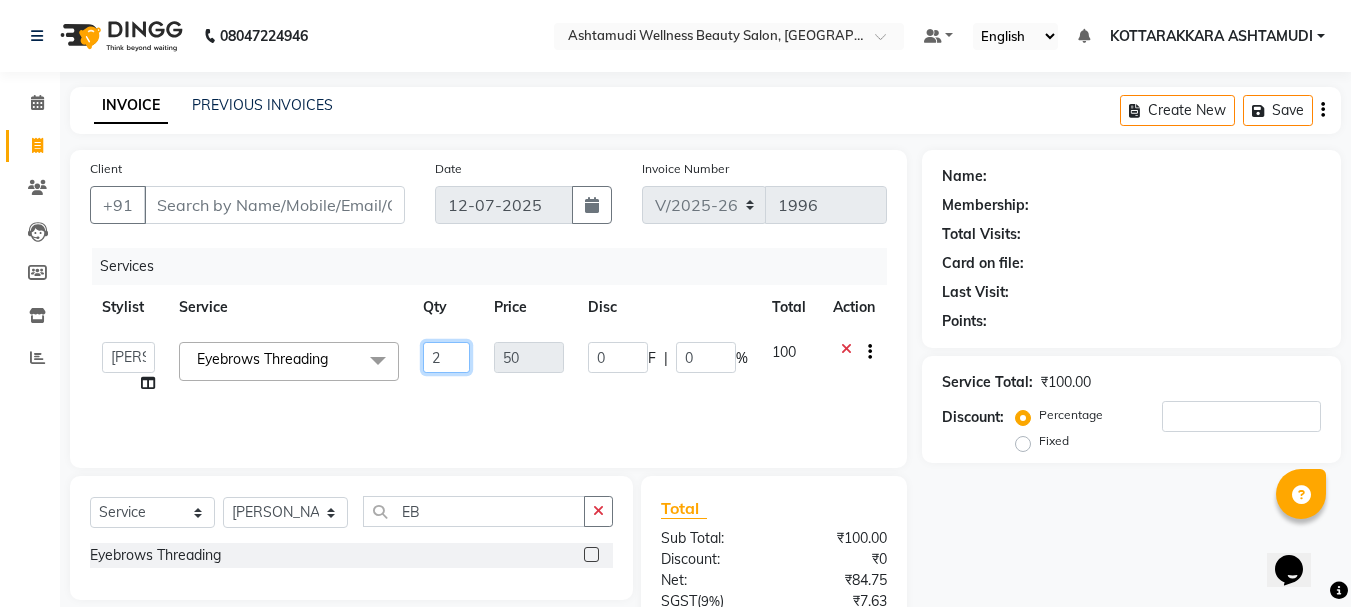 click on "2" 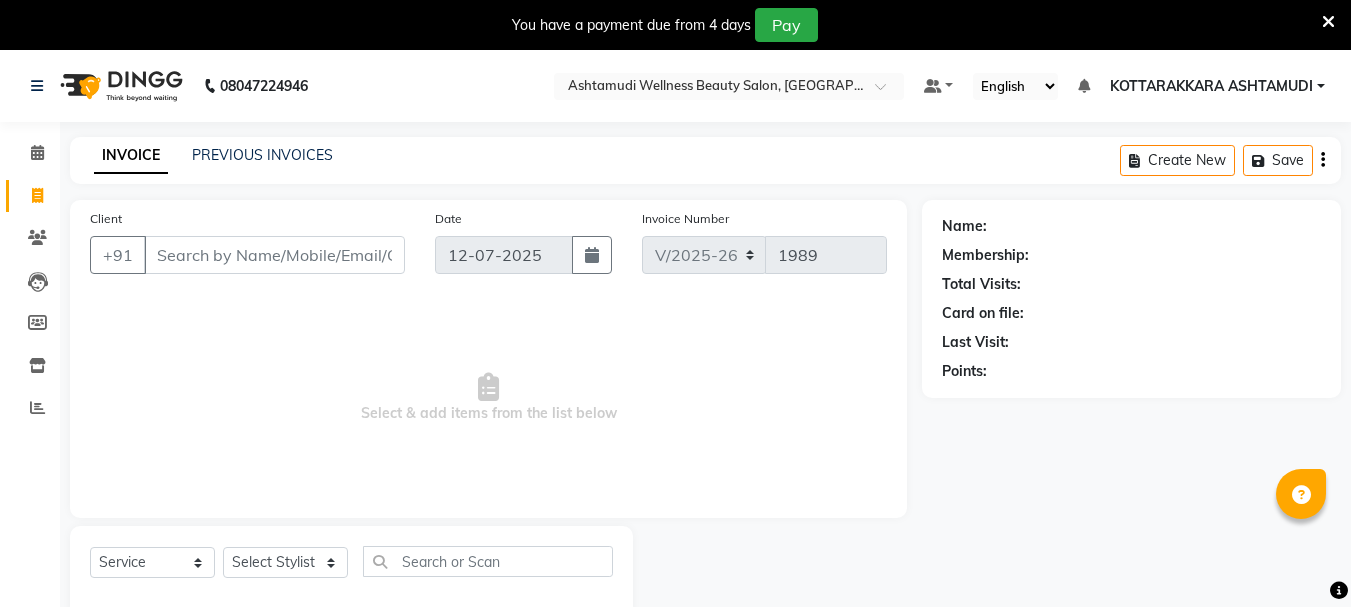 select on "4664" 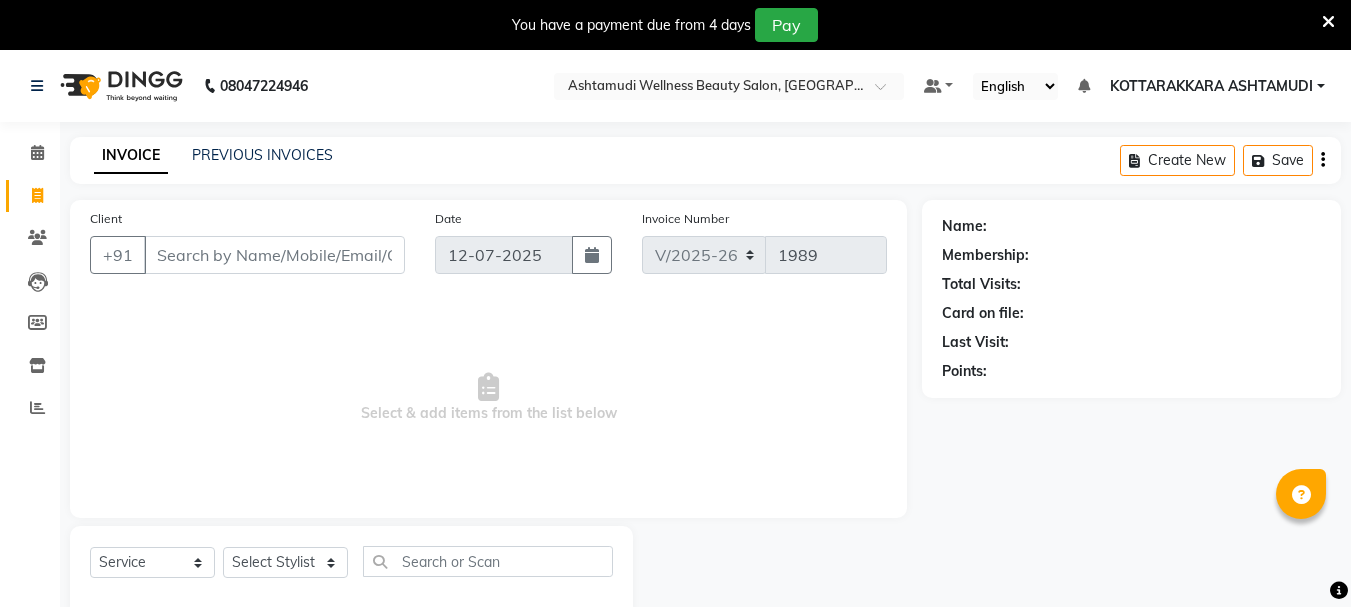 scroll, scrollTop: 50, scrollLeft: 0, axis: vertical 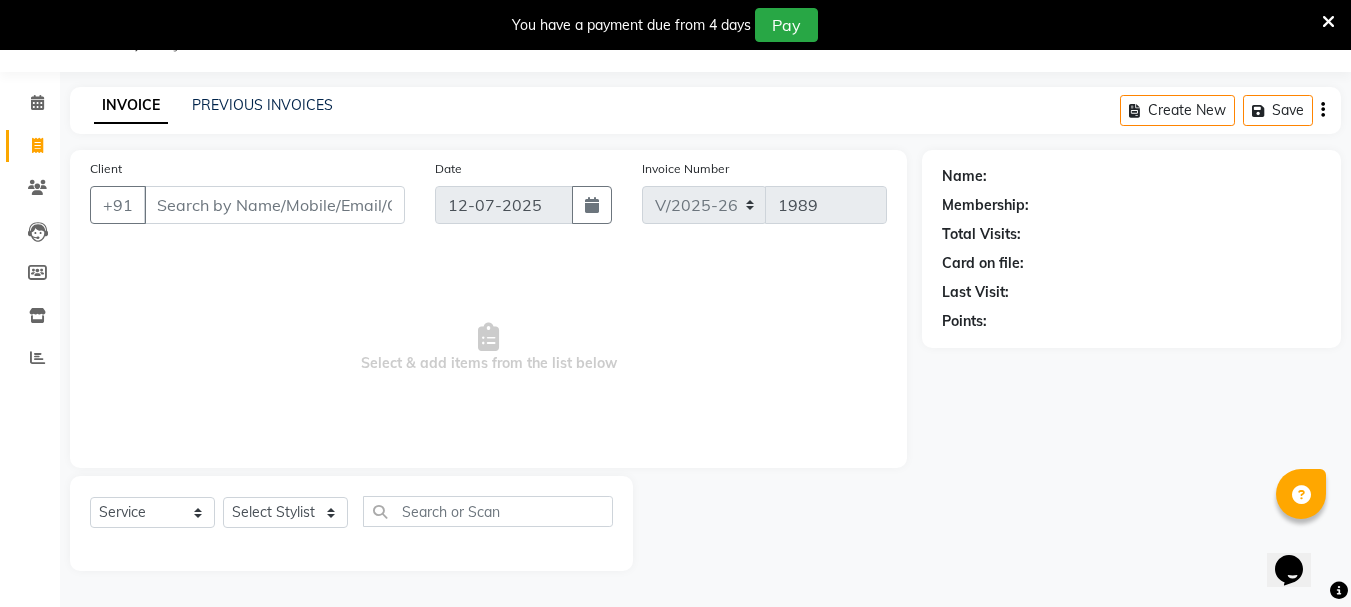 click on "Client" at bounding box center (274, 205) 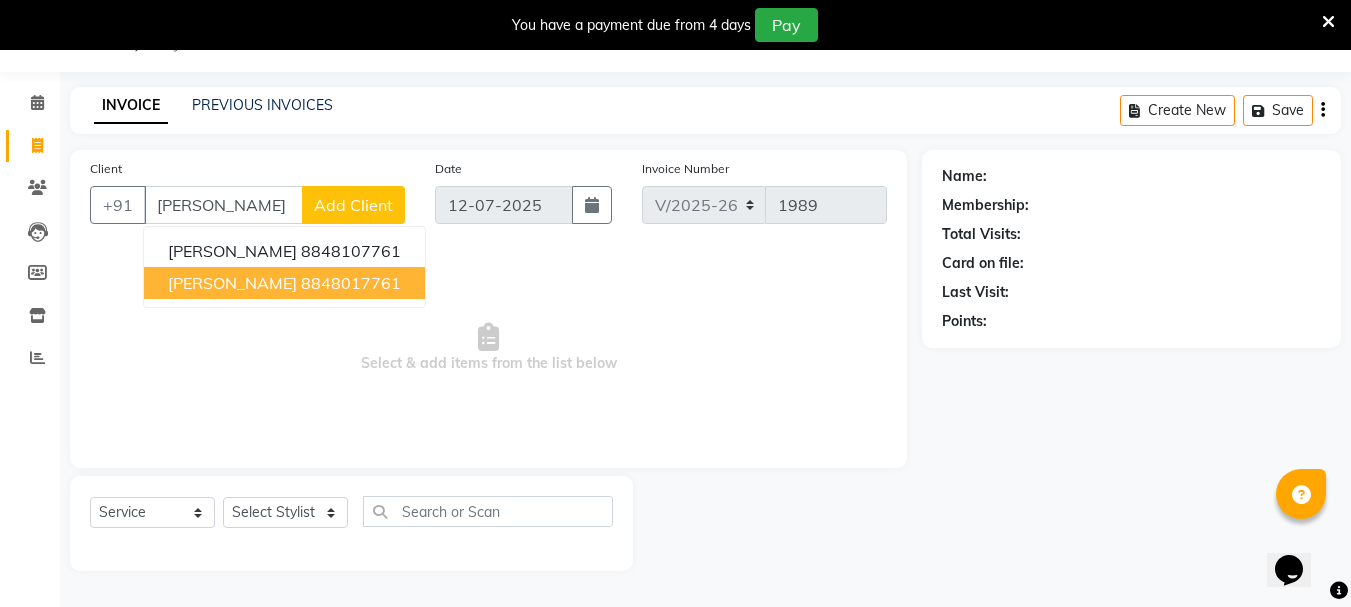 click on "8848017761" at bounding box center (351, 283) 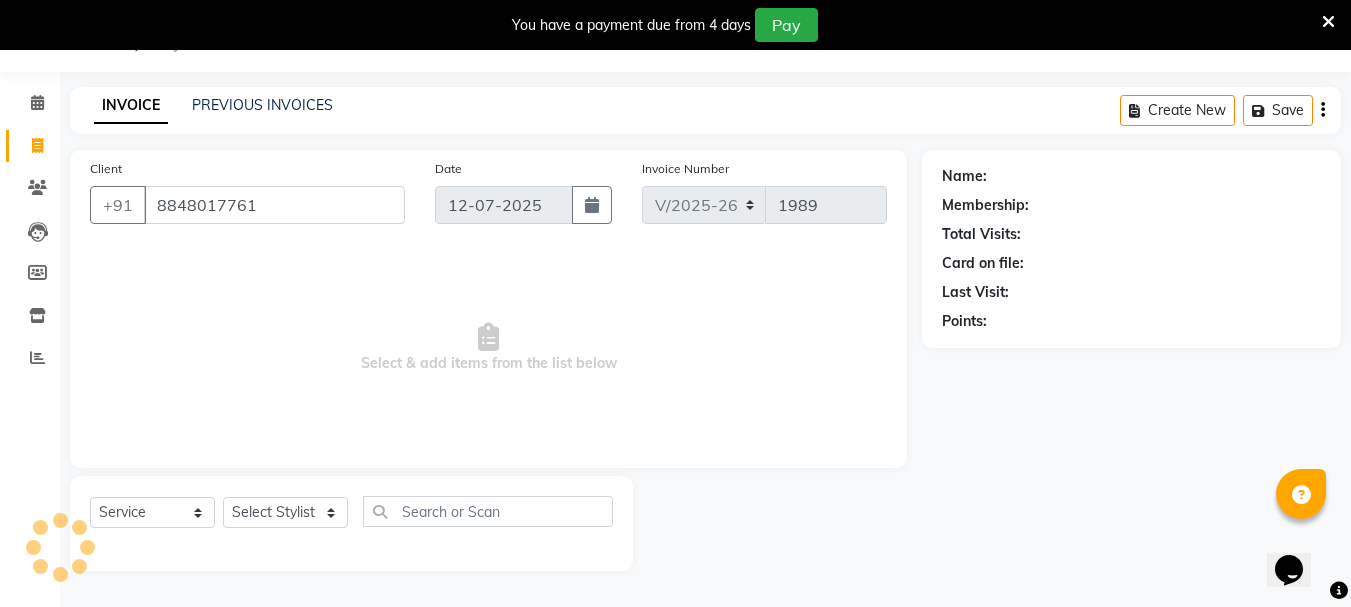 type on "8848017761" 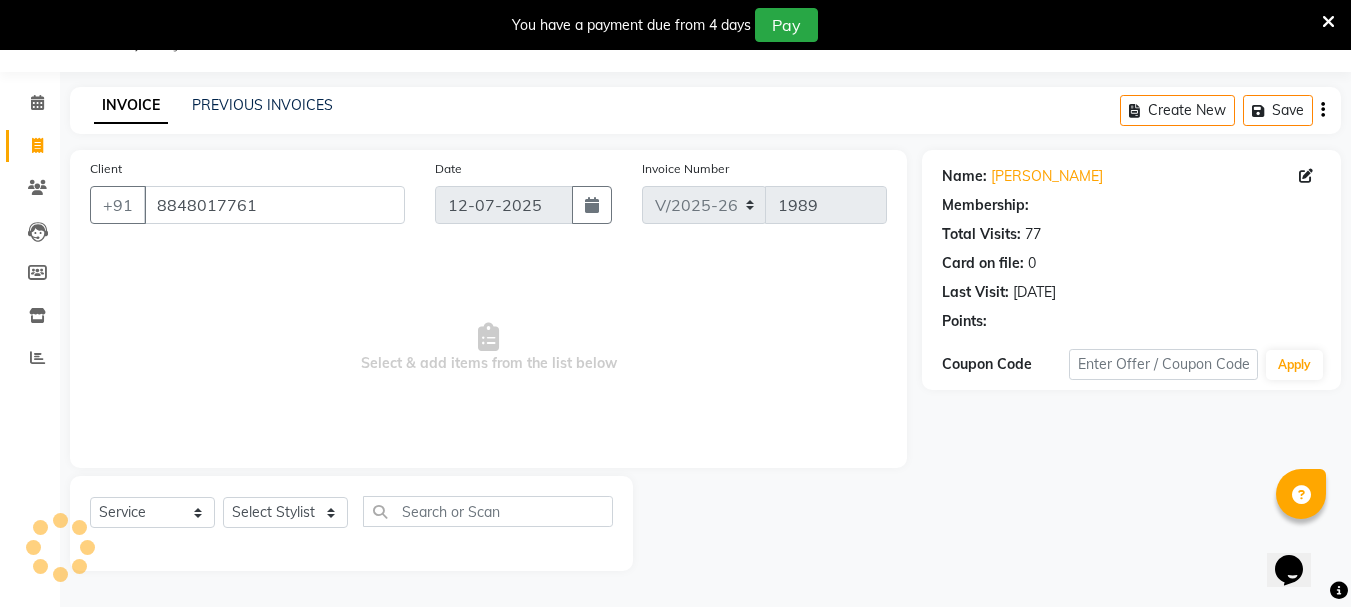select on "1: Object" 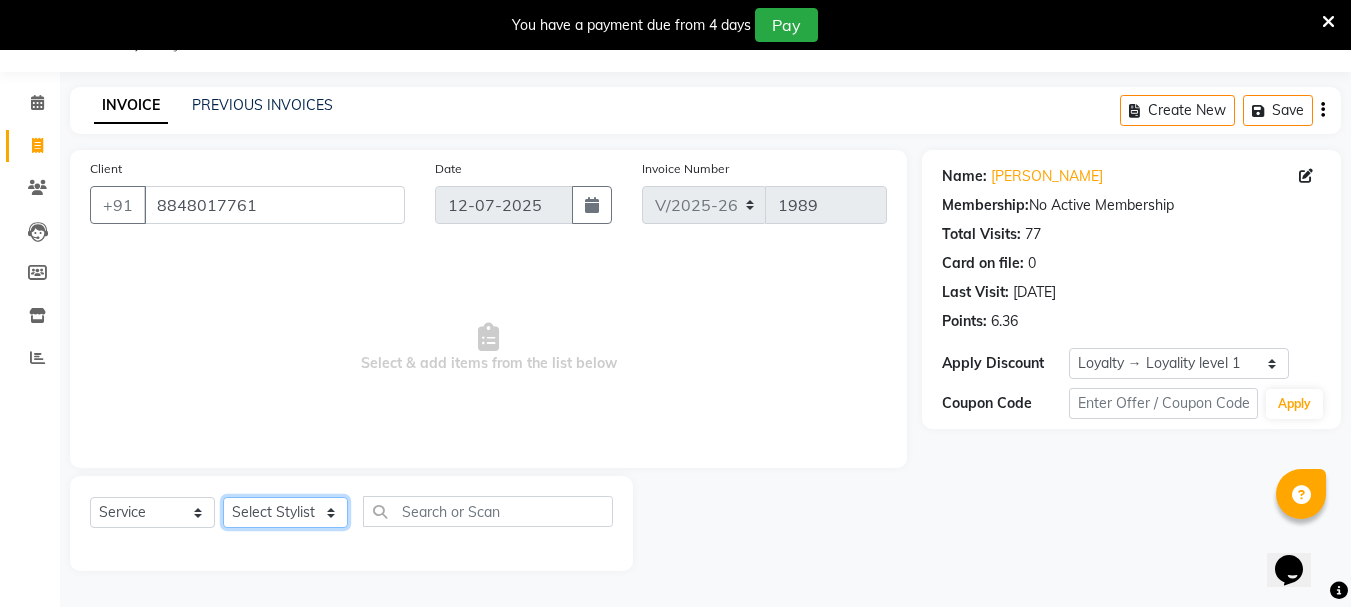 click on "Select Stylist AMRITHA [PERSON_NAME] DIVYA L	 Gita Mahali  Jibi P R [PERSON_NAME]  KOTTARAKKARA ASHTAMUDI [PERSON_NAME] 	 [PERSON_NAME] SARIGA R	 [PERSON_NAME]" 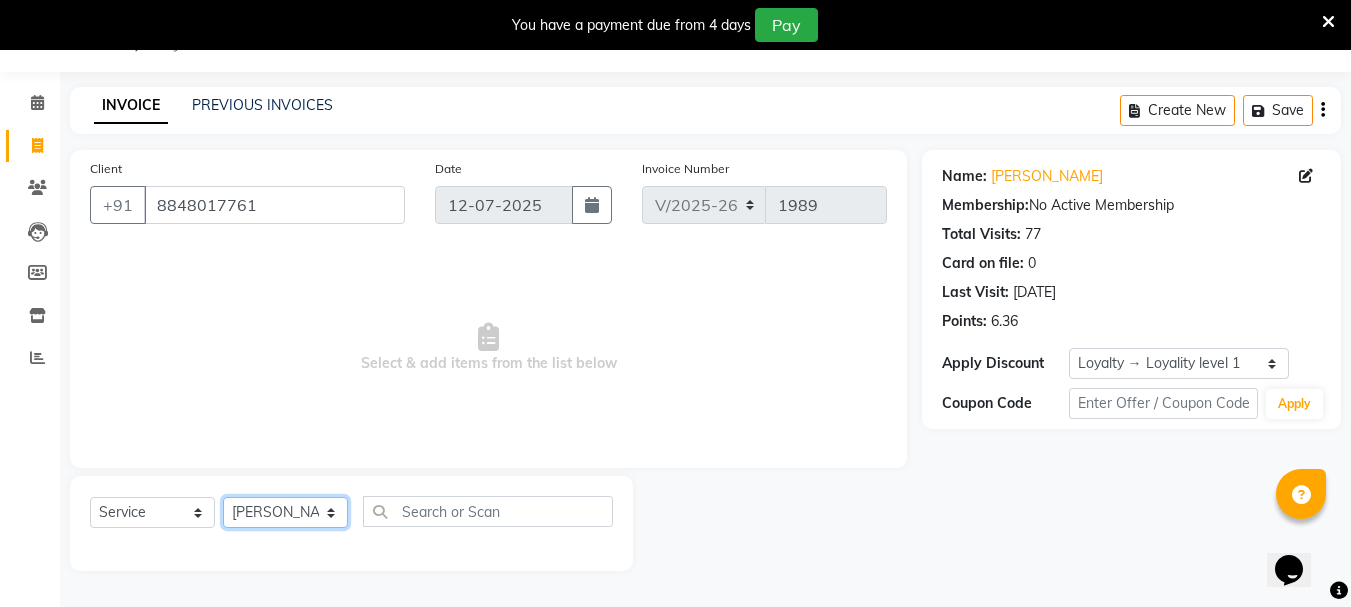 click on "Select Stylist AMRITHA [PERSON_NAME] DIVYA L	 Gita Mahali  Jibi P R [PERSON_NAME]  KOTTARAKKARA ASHTAMUDI [PERSON_NAME] 	 [PERSON_NAME] SARIGA R	 [PERSON_NAME]" 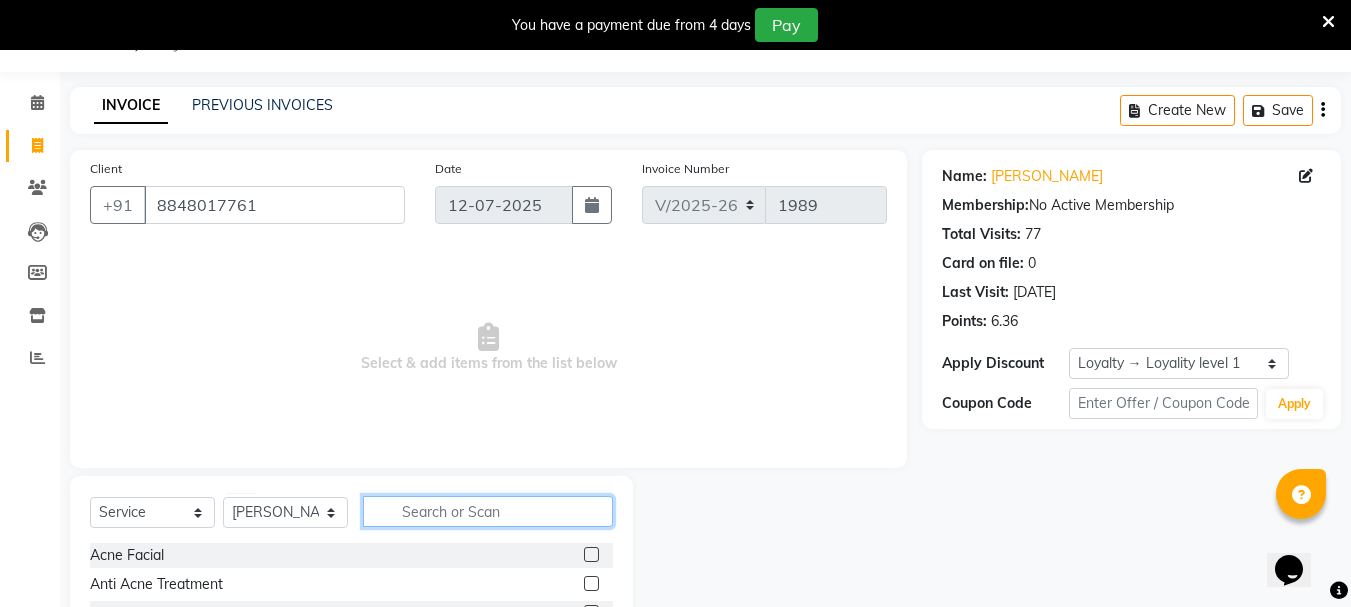 click 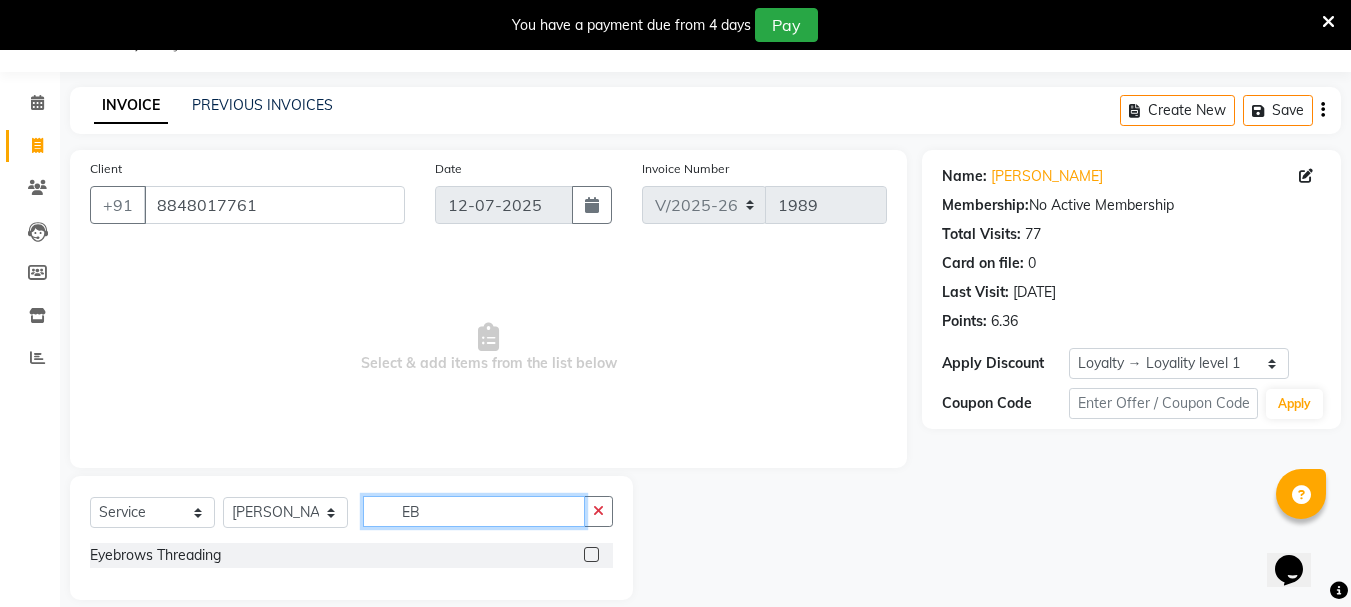 type on "E" 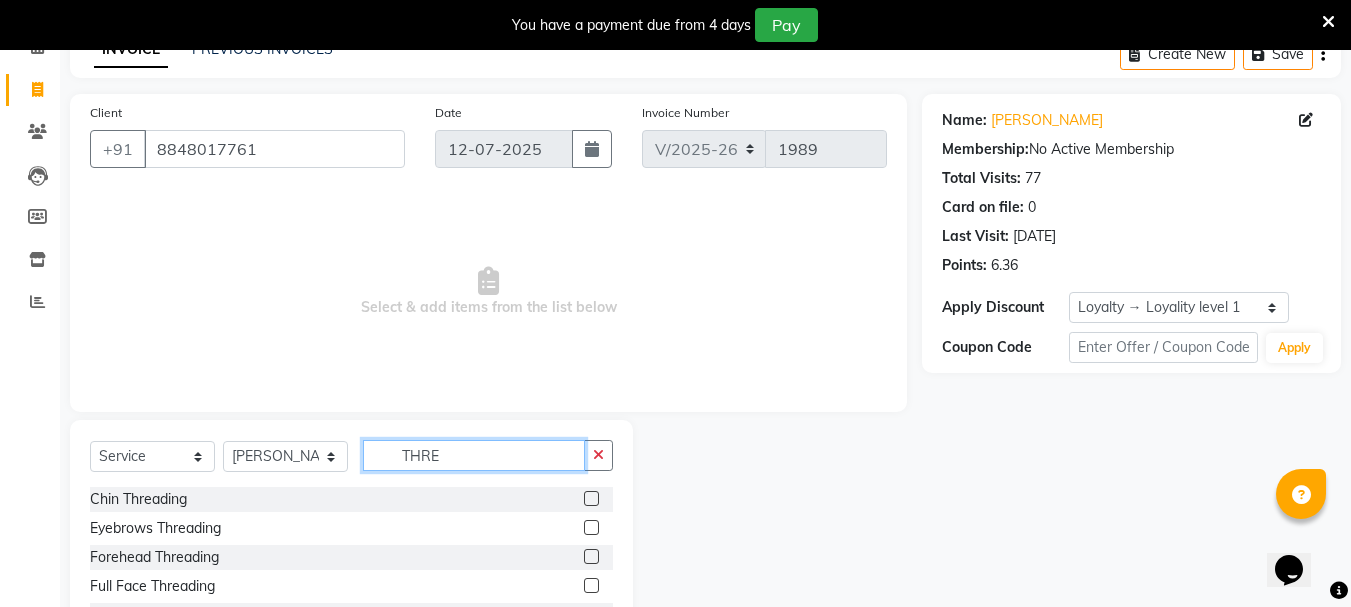 scroll, scrollTop: 189, scrollLeft: 0, axis: vertical 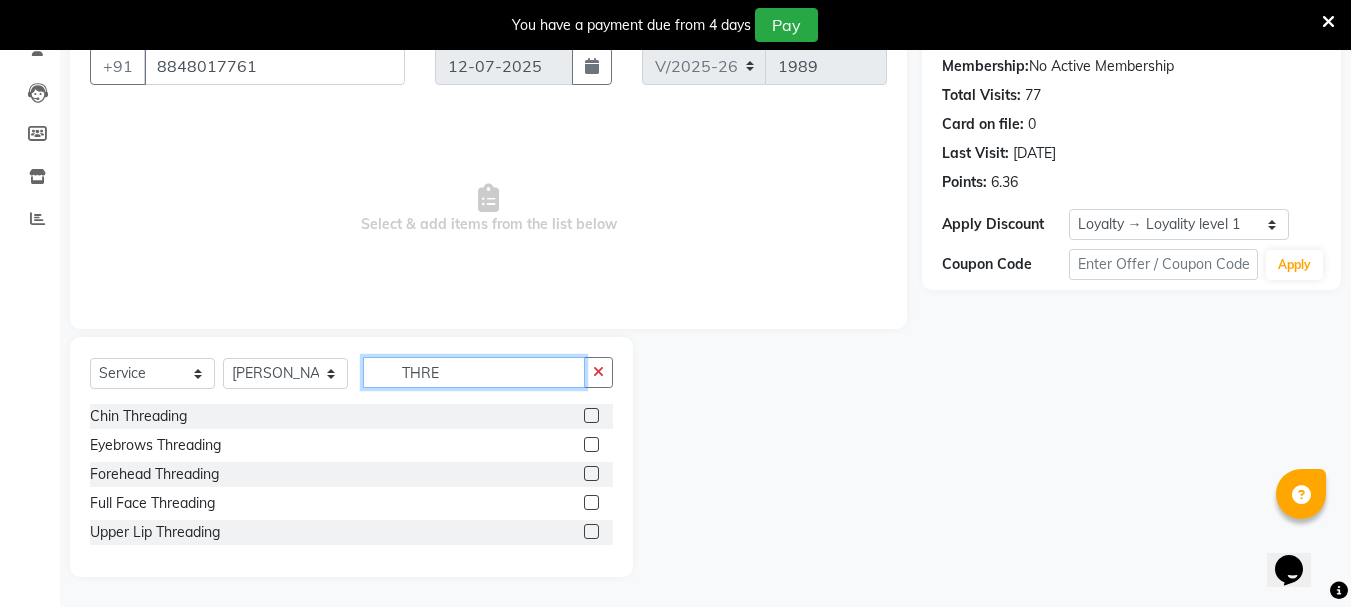 type on "THRE" 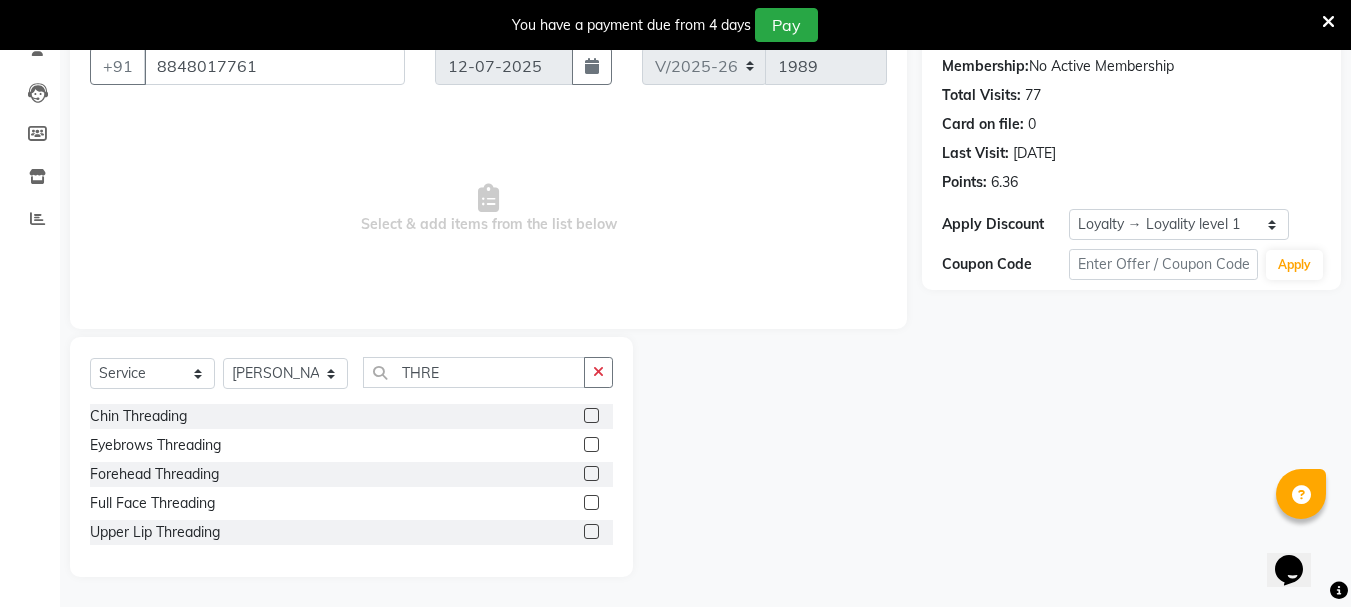 click 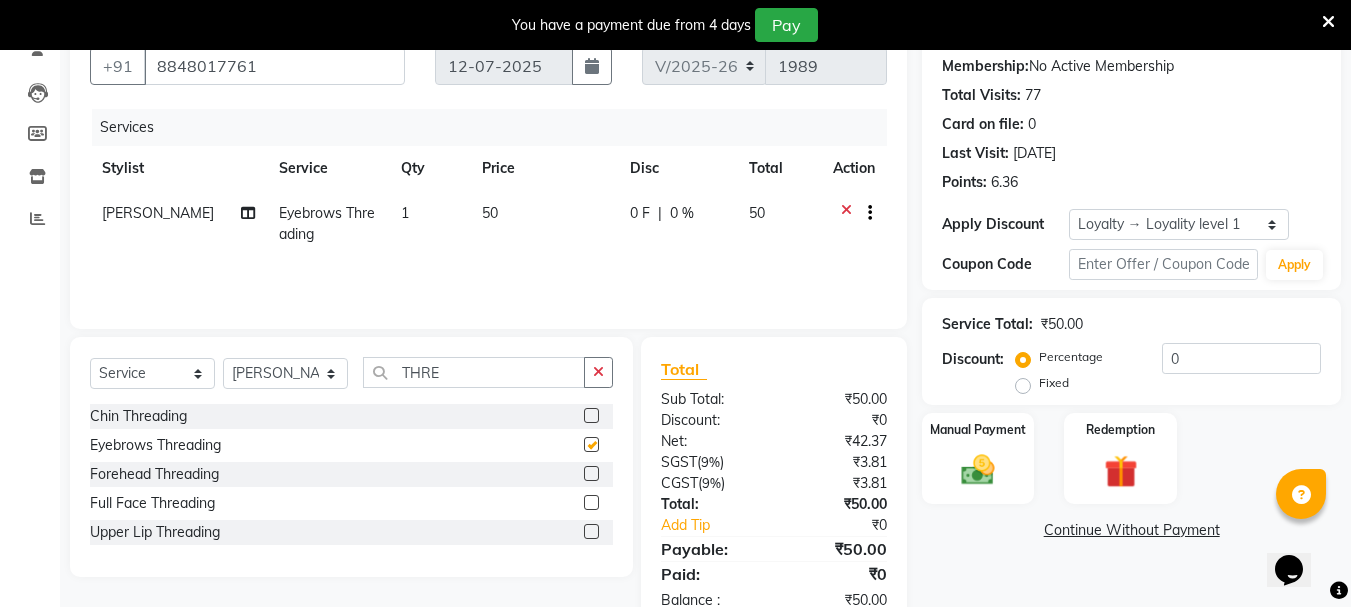 checkbox on "false" 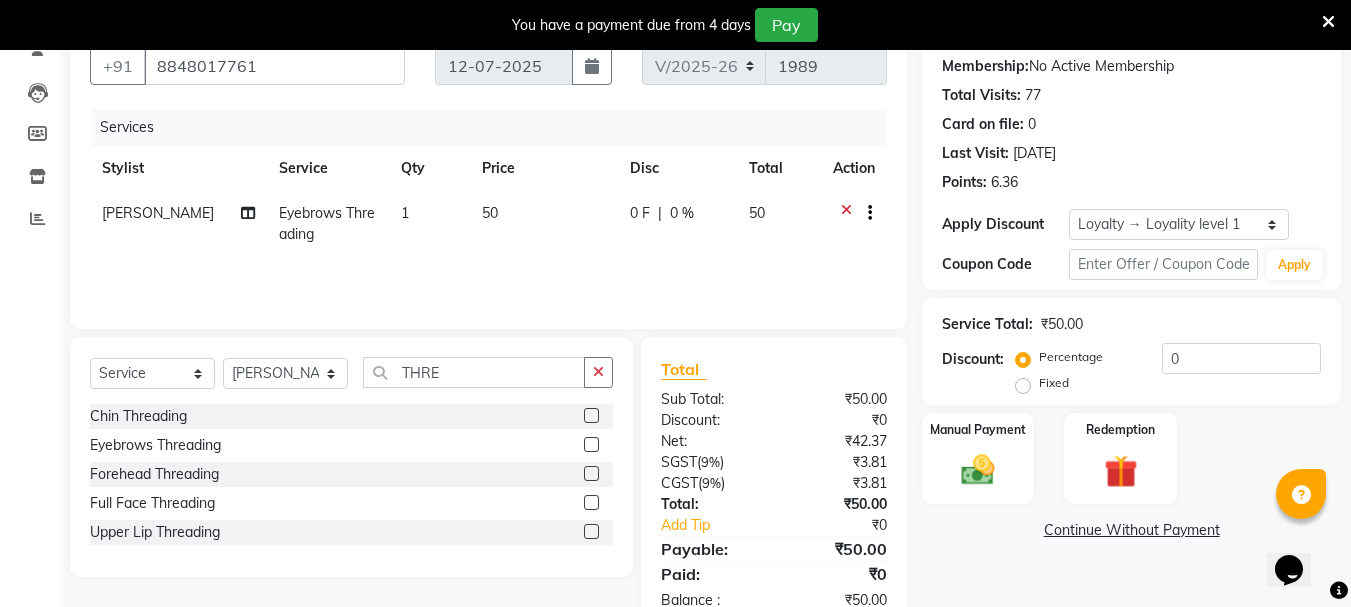 click 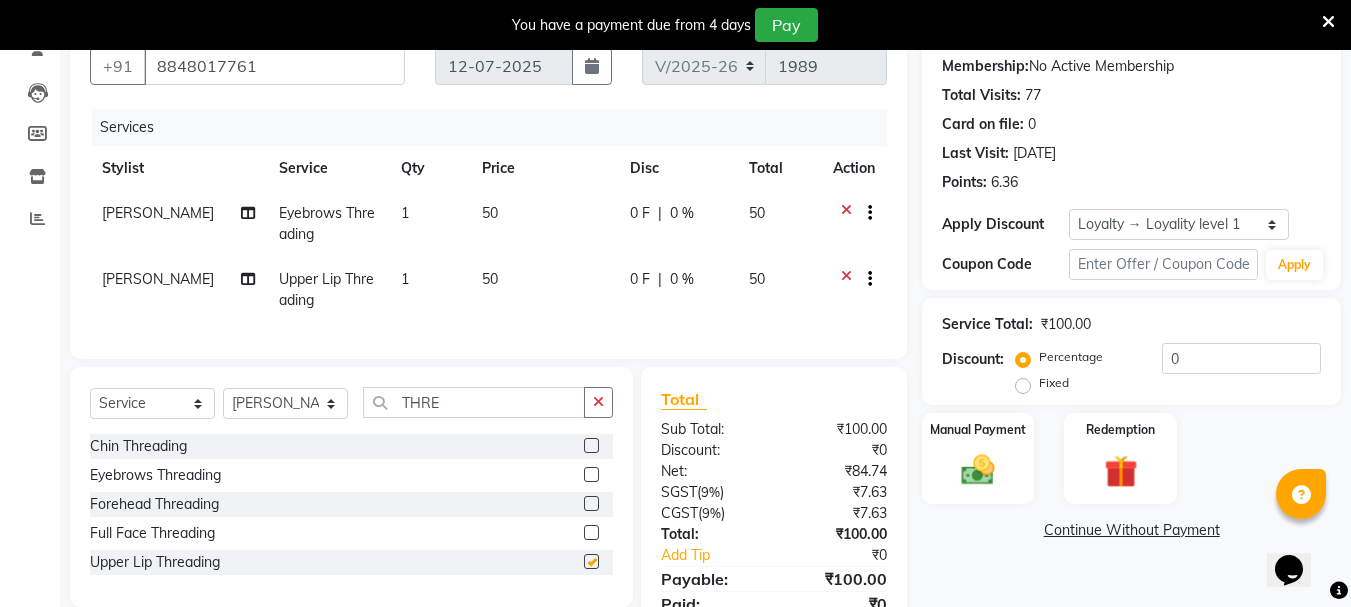 checkbox on "false" 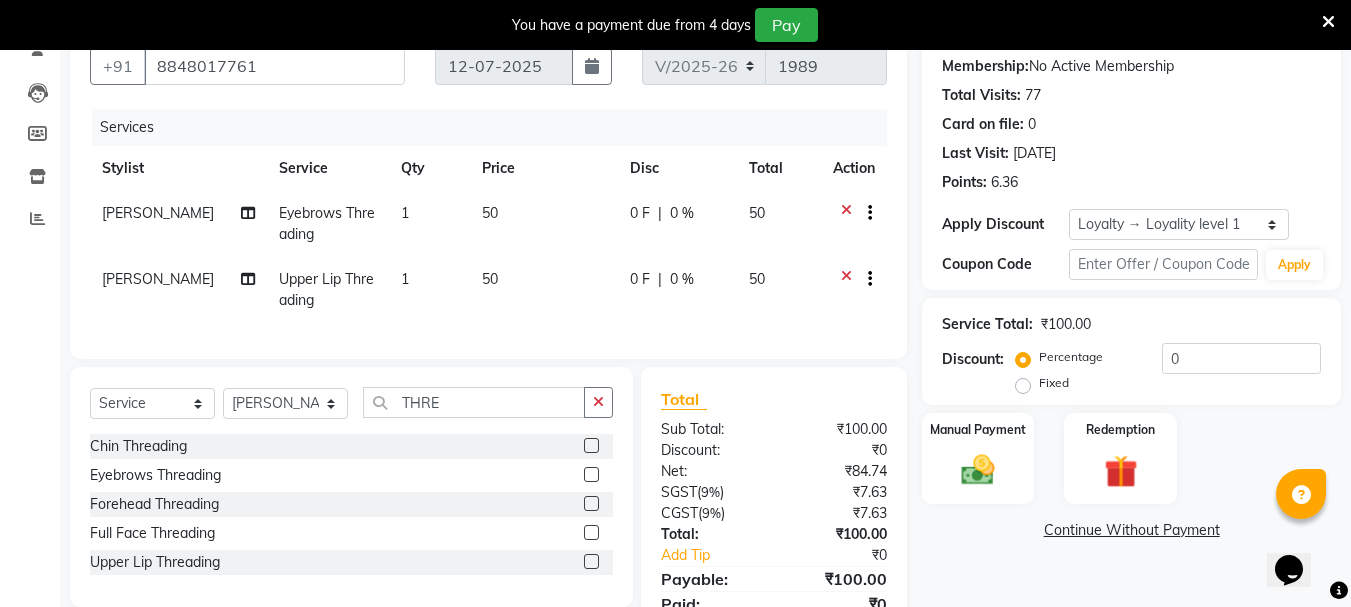 click 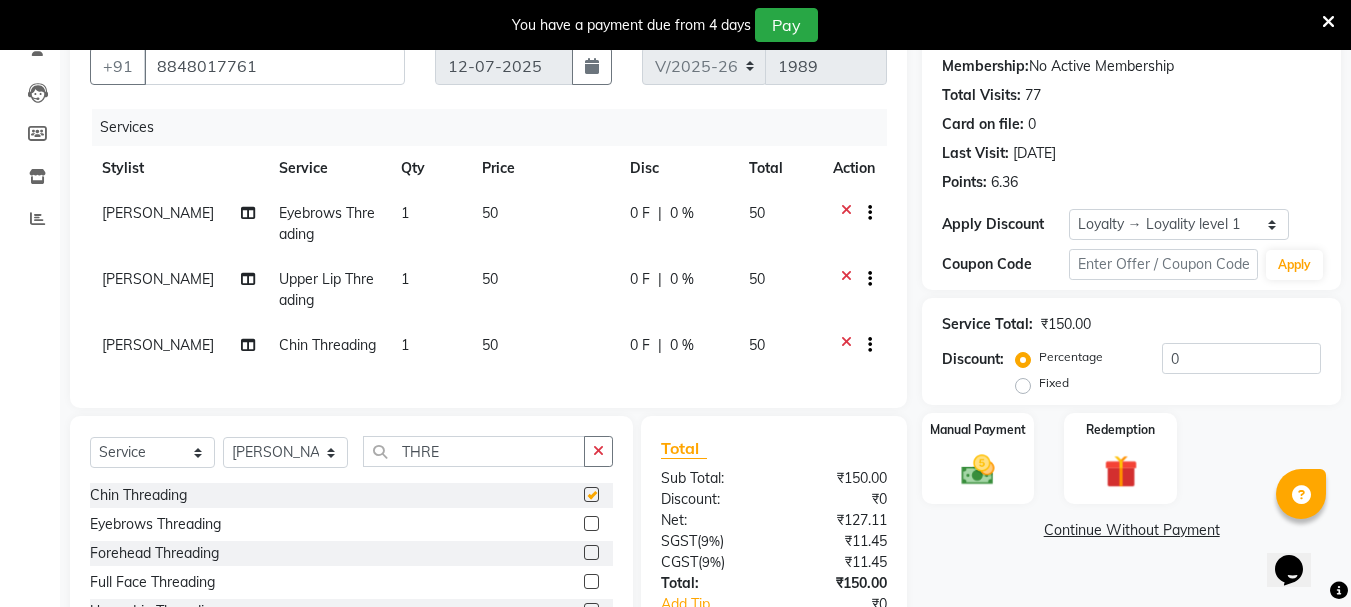 checkbox on "false" 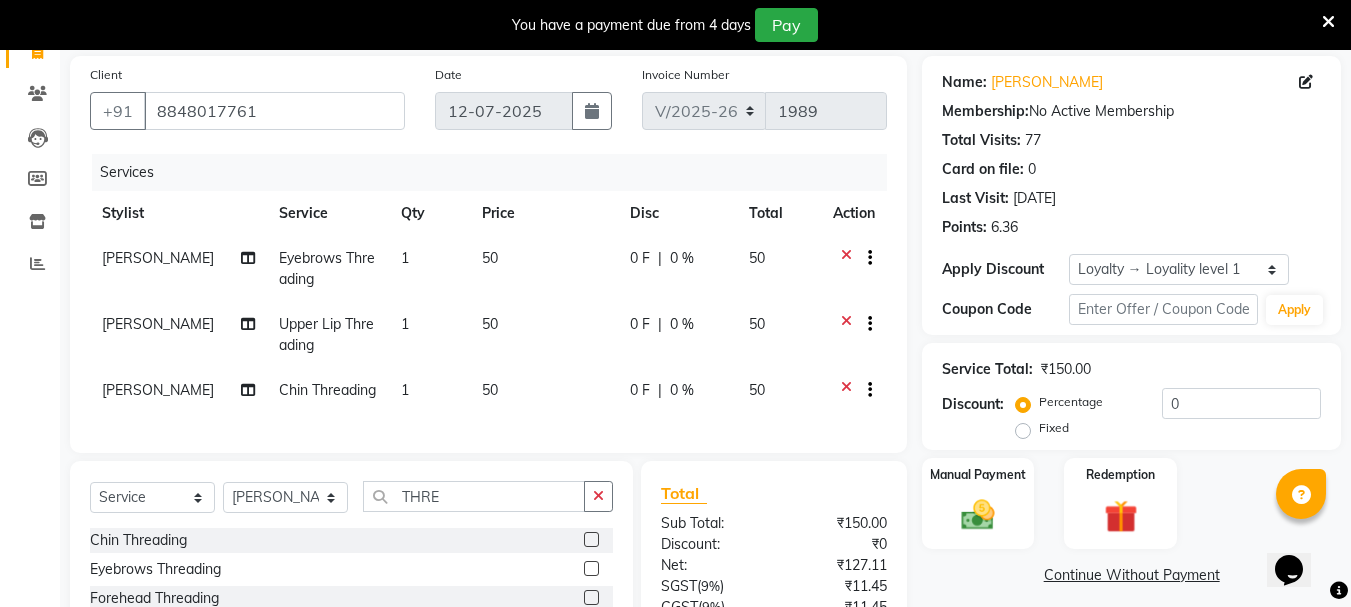 scroll, scrollTop: 300, scrollLeft: 0, axis: vertical 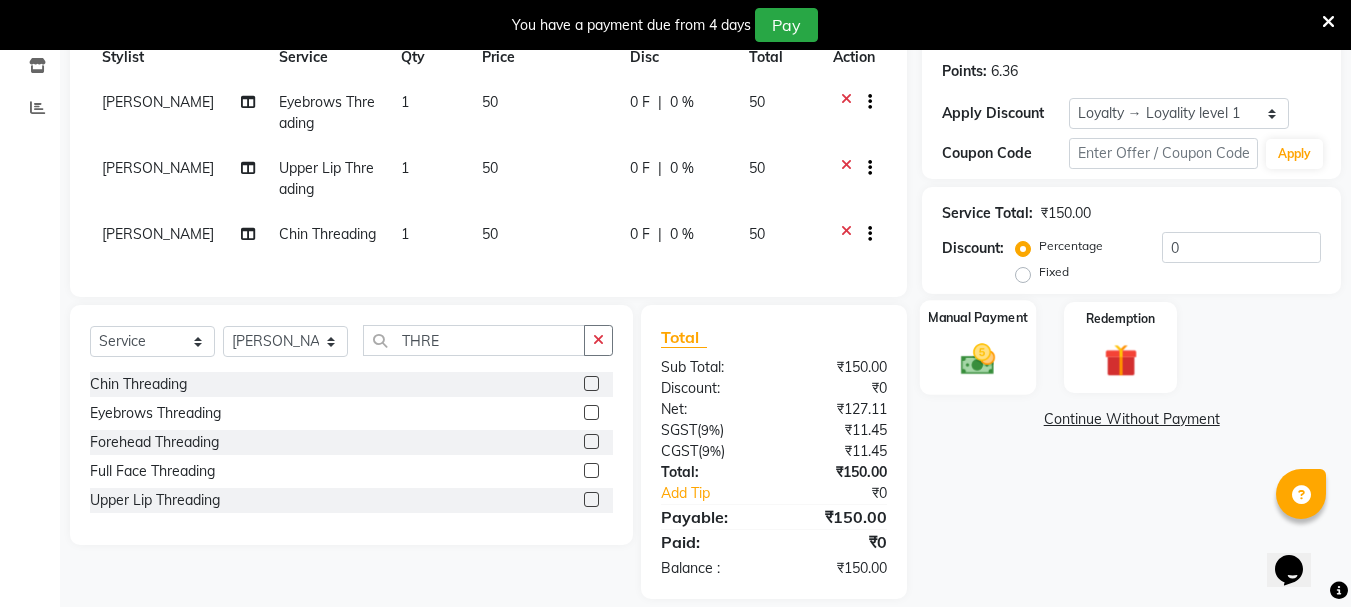 click on "Manual Payment" 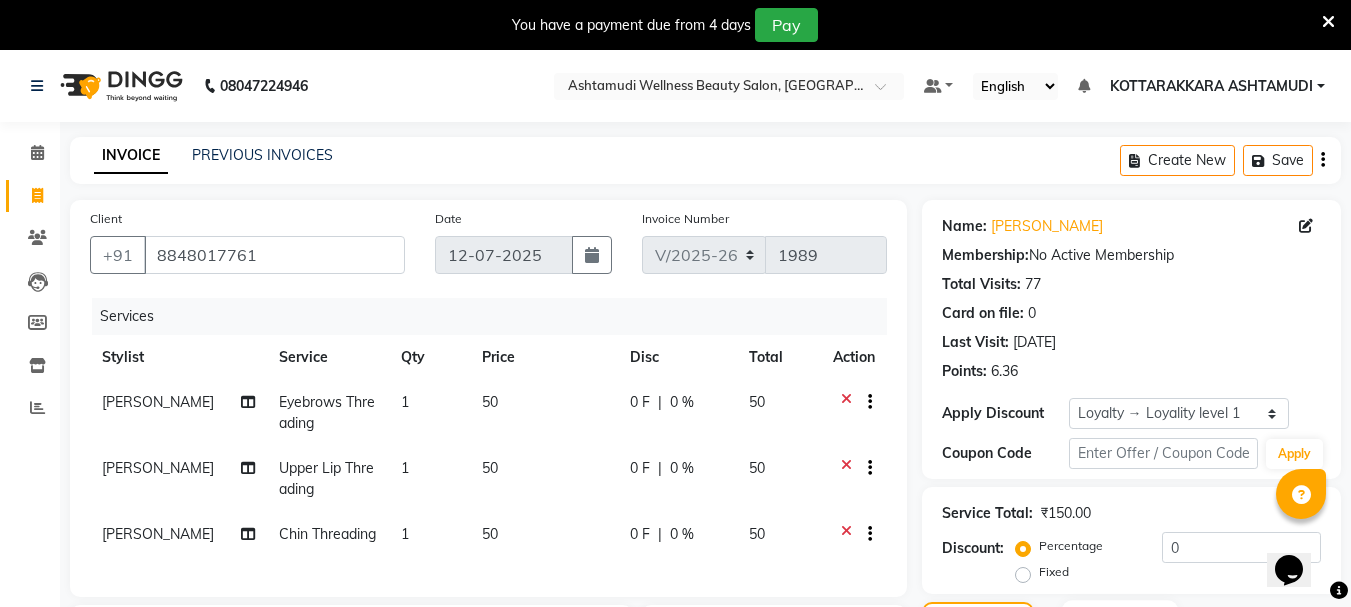 scroll, scrollTop: 337, scrollLeft: 0, axis: vertical 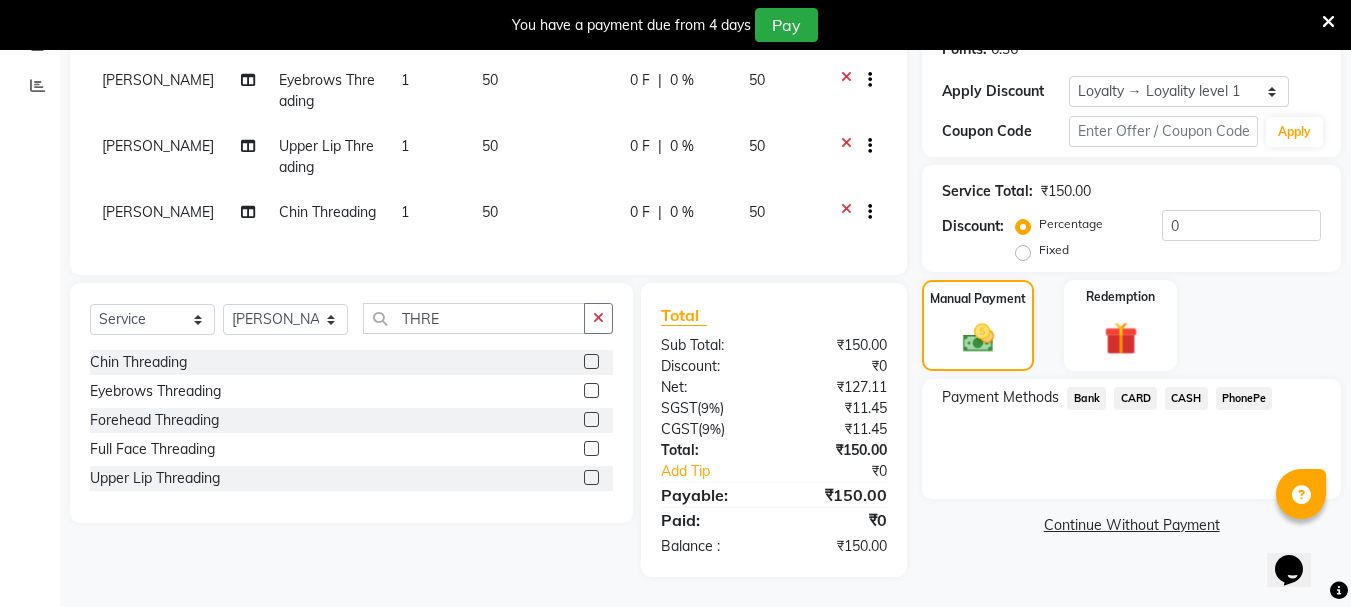 click on "PhonePe" 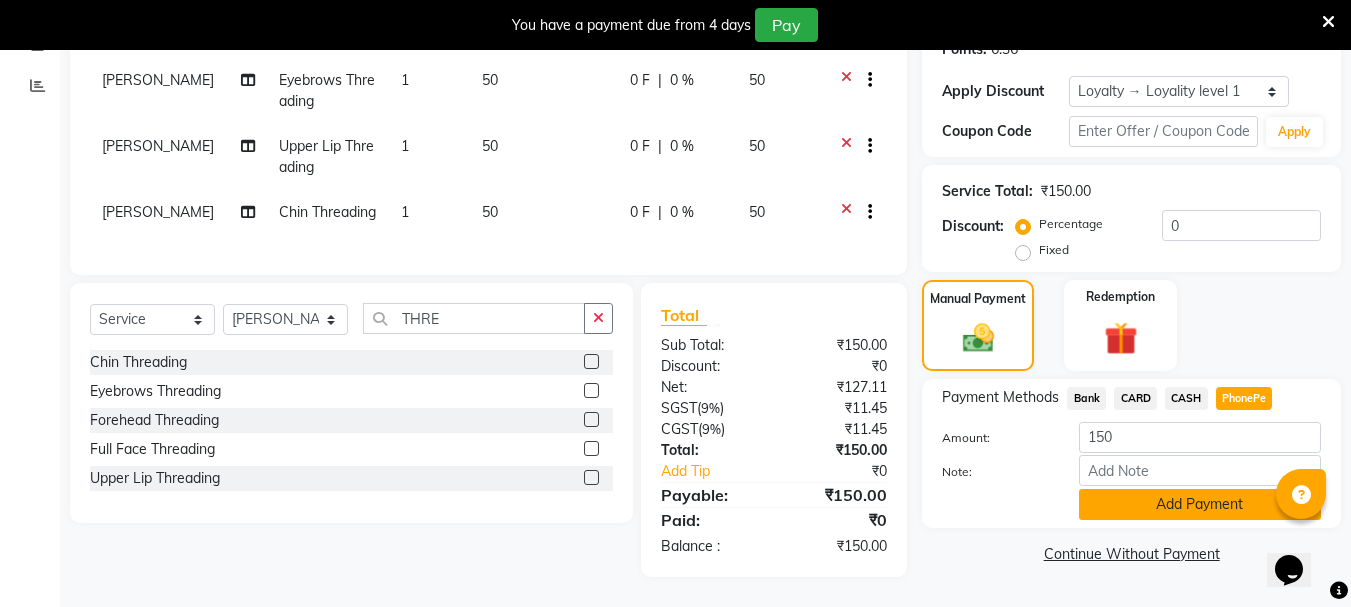 click on "Add Payment" 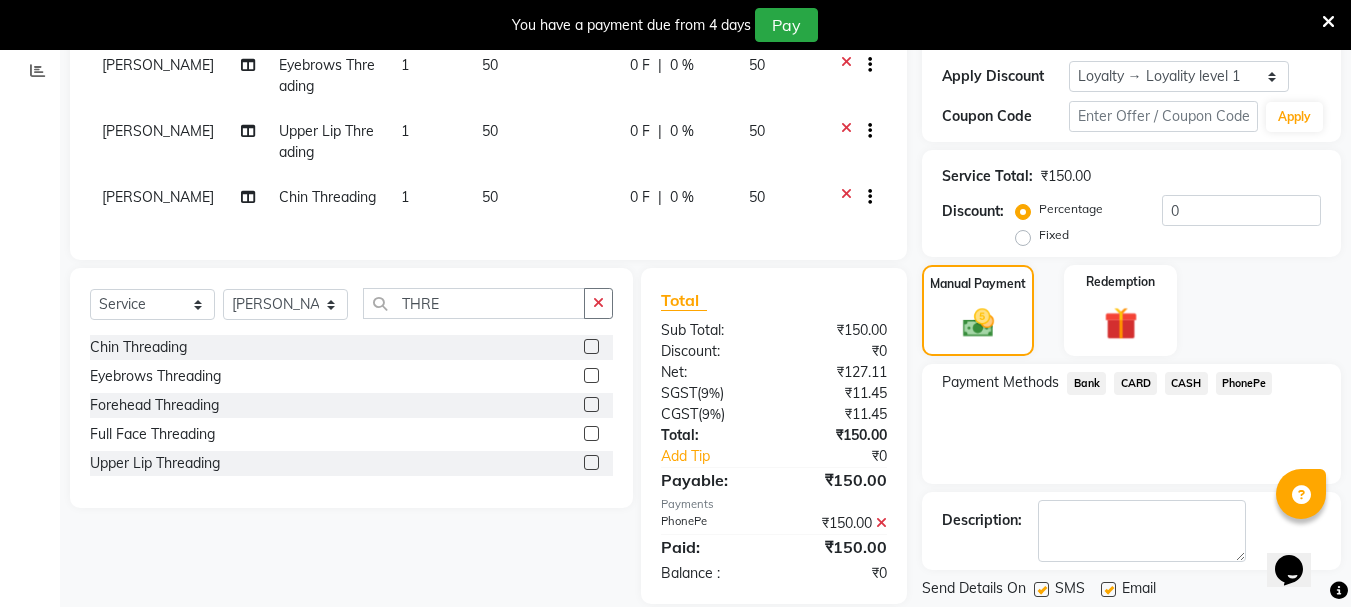 scroll, scrollTop: 478, scrollLeft: 0, axis: vertical 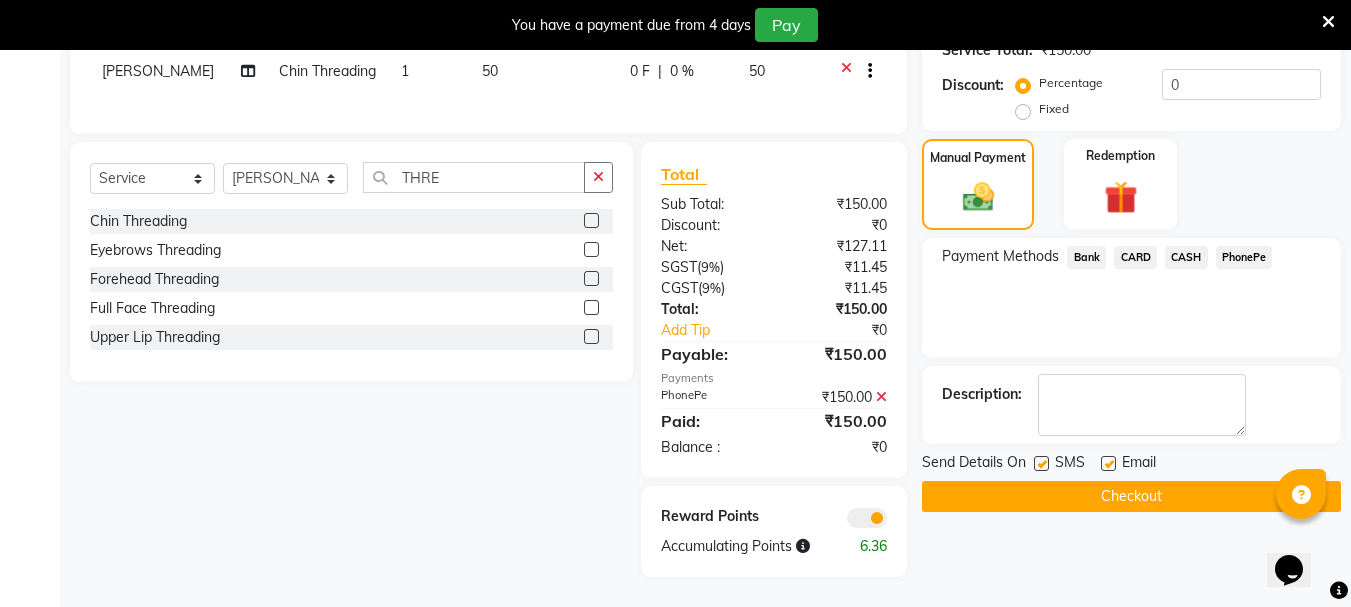 click on "Checkout" 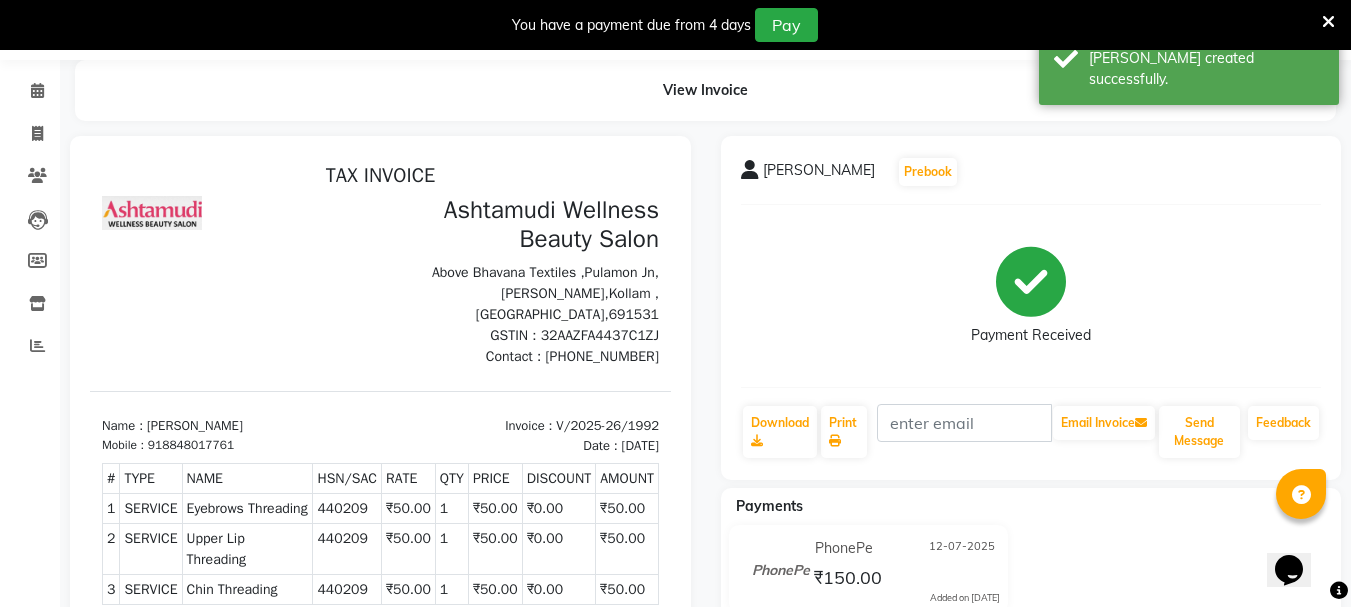scroll, scrollTop: 0, scrollLeft: 0, axis: both 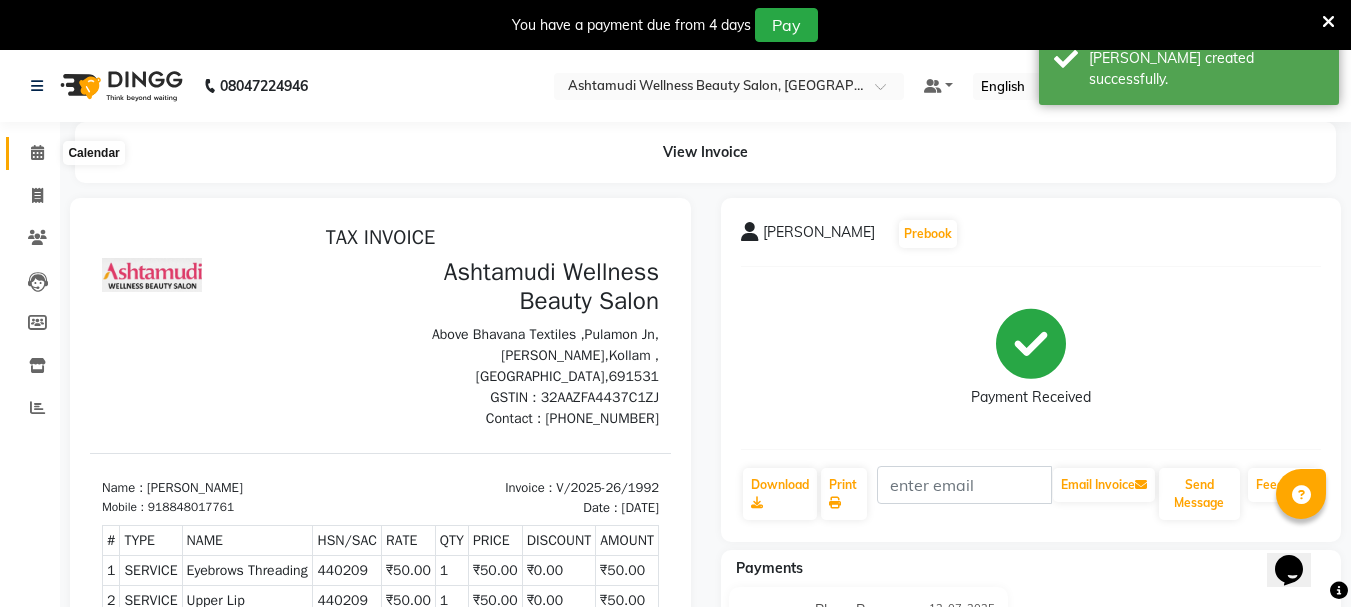 click 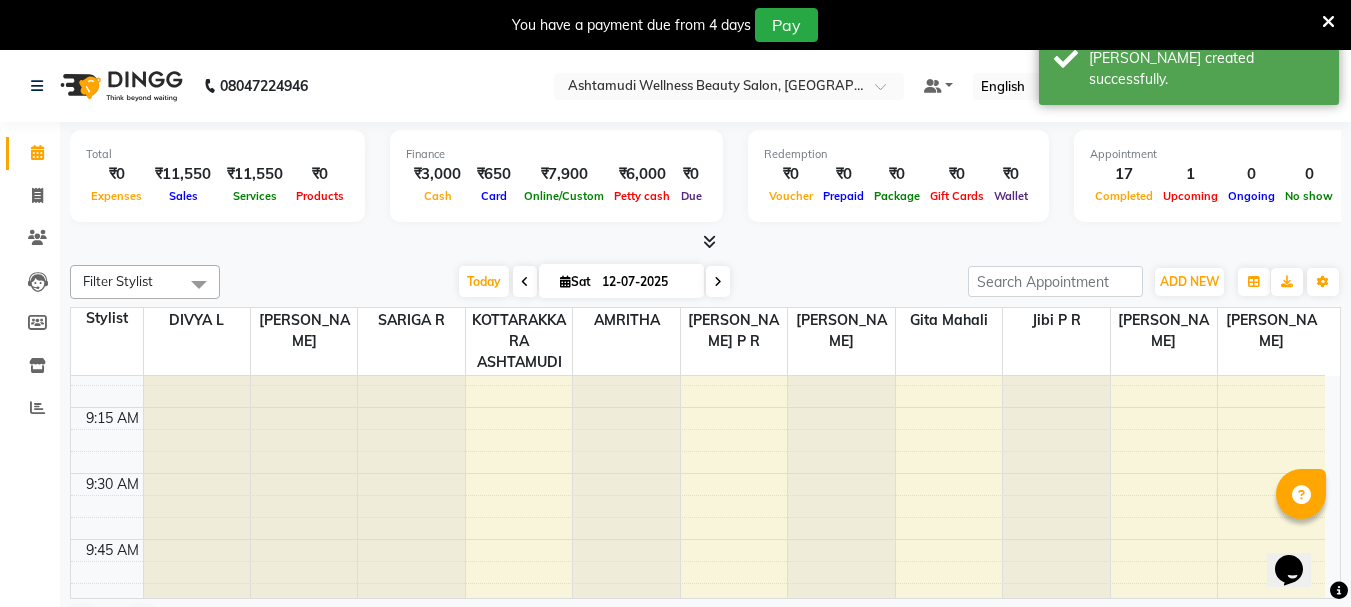 scroll, scrollTop: 300, scrollLeft: 0, axis: vertical 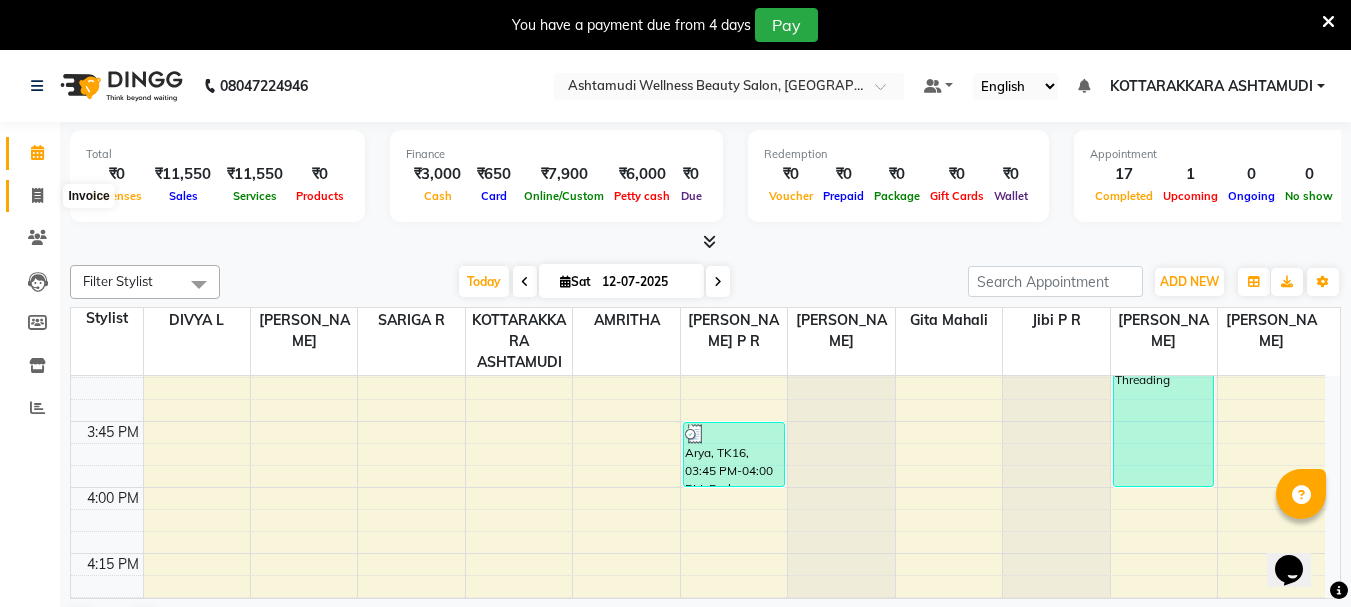 click 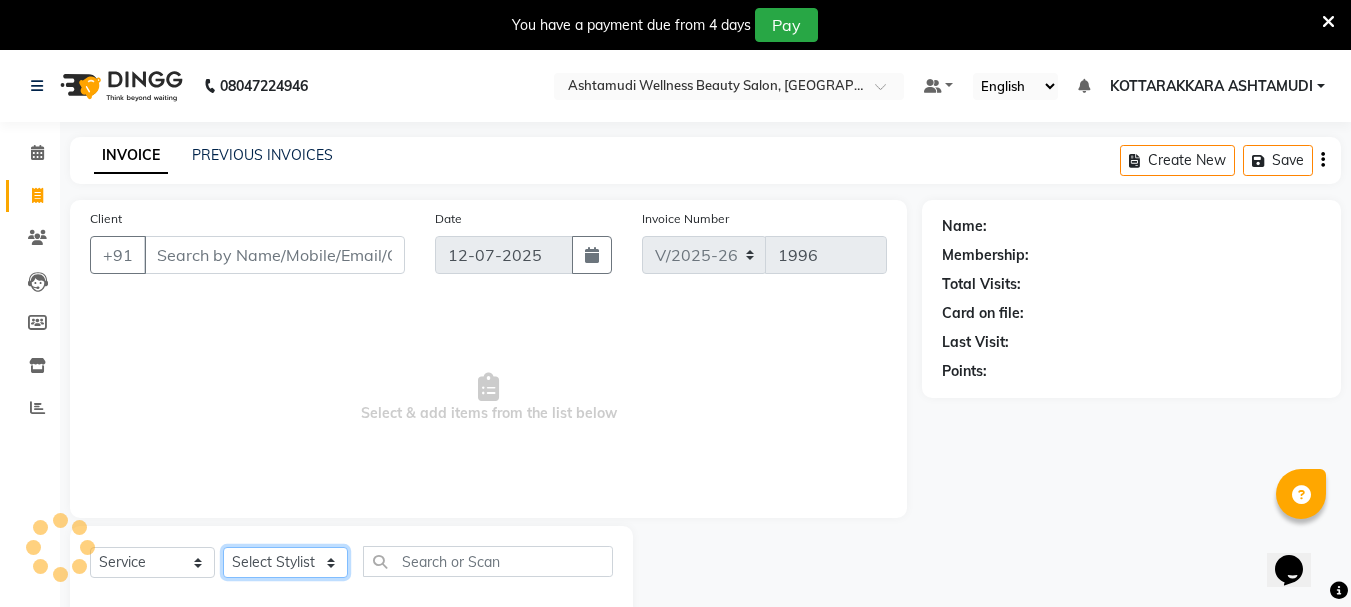 click on "Select Stylist AMRITHA [PERSON_NAME] DIVYA L	 Gita Mahali  Jibi P R [PERSON_NAME]  KOTTARAKKARA ASHTAMUDI [PERSON_NAME] 	 [PERSON_NAME] SARIGA R	 [PERSON_NAME]" 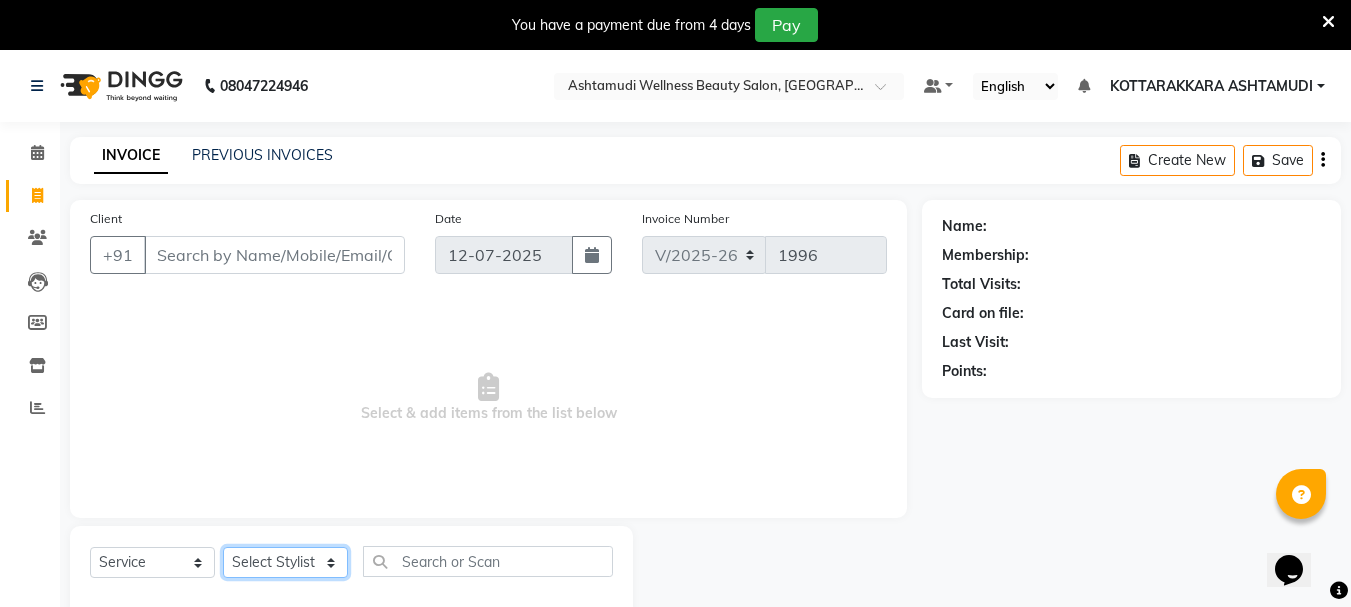 select on "75883" 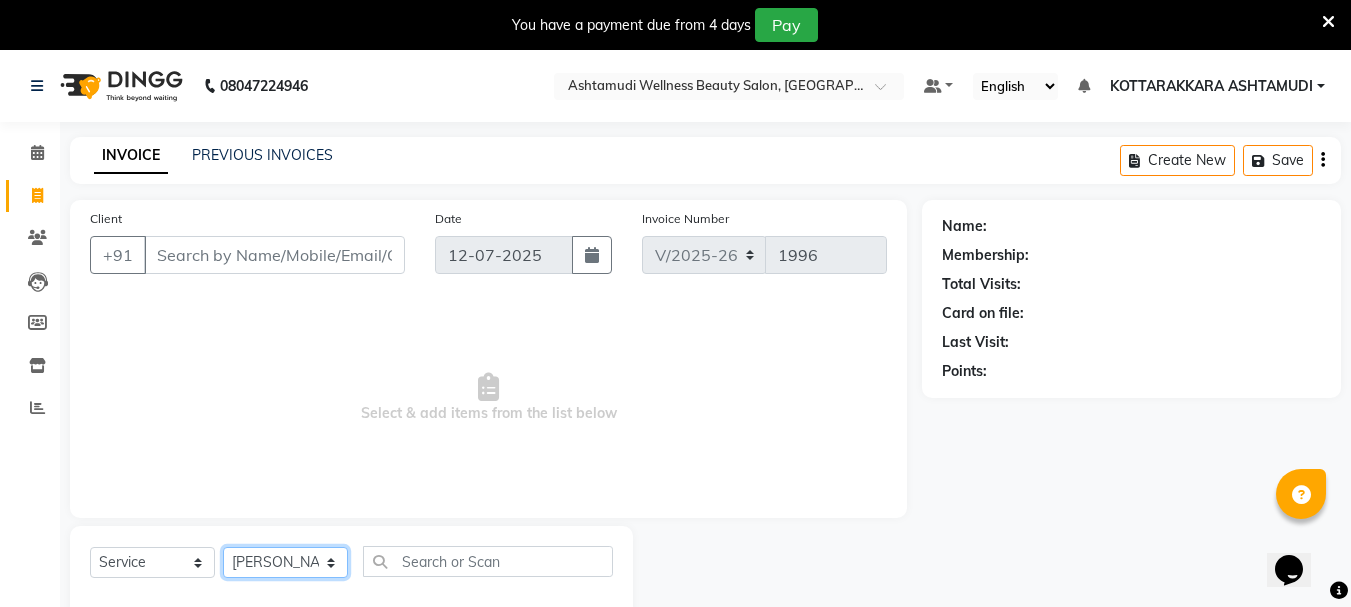 click on "Select Stylist AMRITHA [PERSON_NAME] DIVYA L	 Gita Mahali  Jibi P R [PERSON_NAME]  KOTTARAKKARA ASHTAMUDI [PERSON_NAME] 	 [PERSON_NAME] SARIGA R	 [PERSON_NAME]" 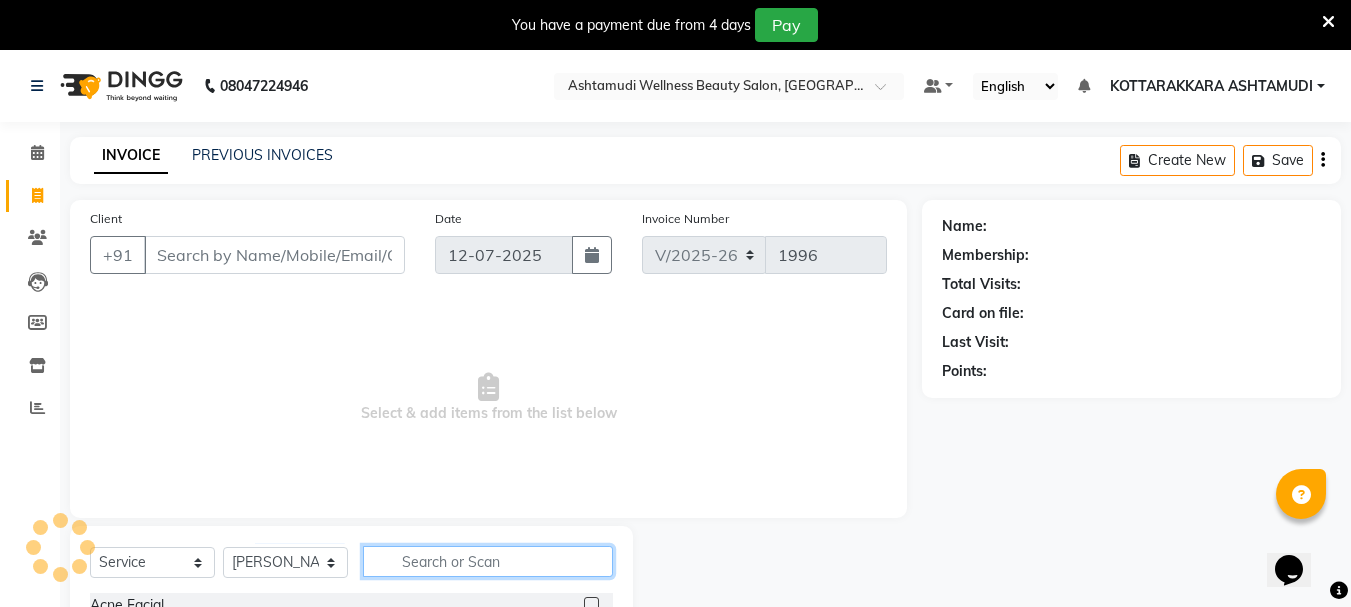 click 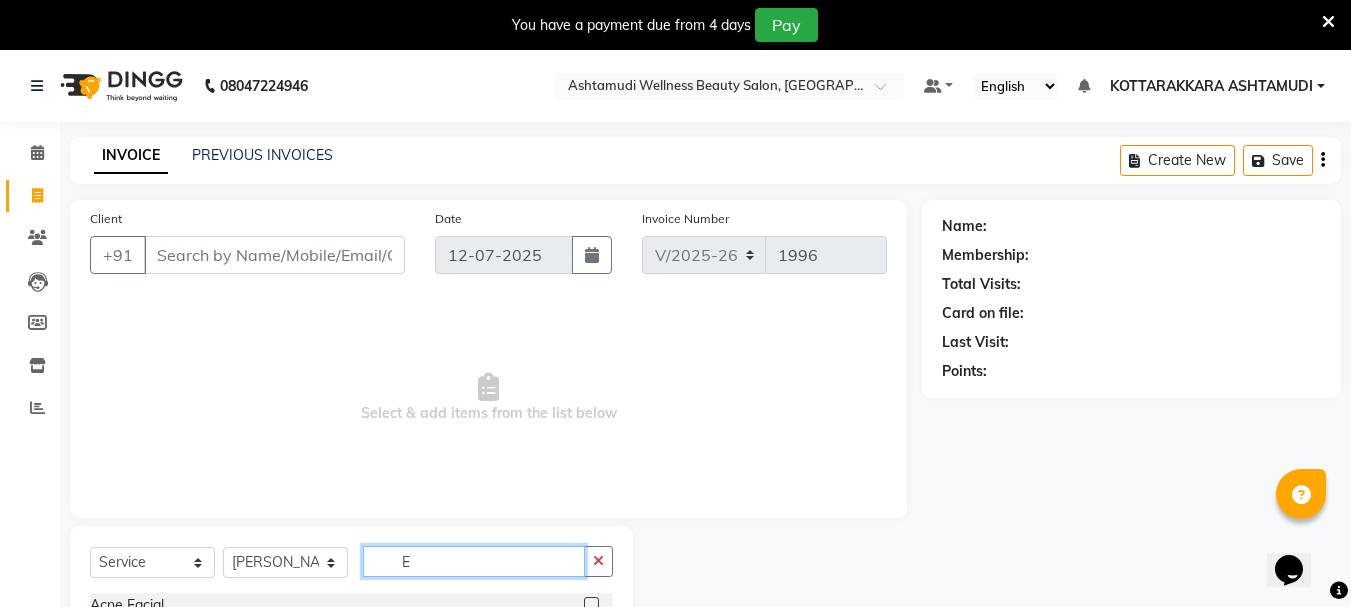 type on "E" 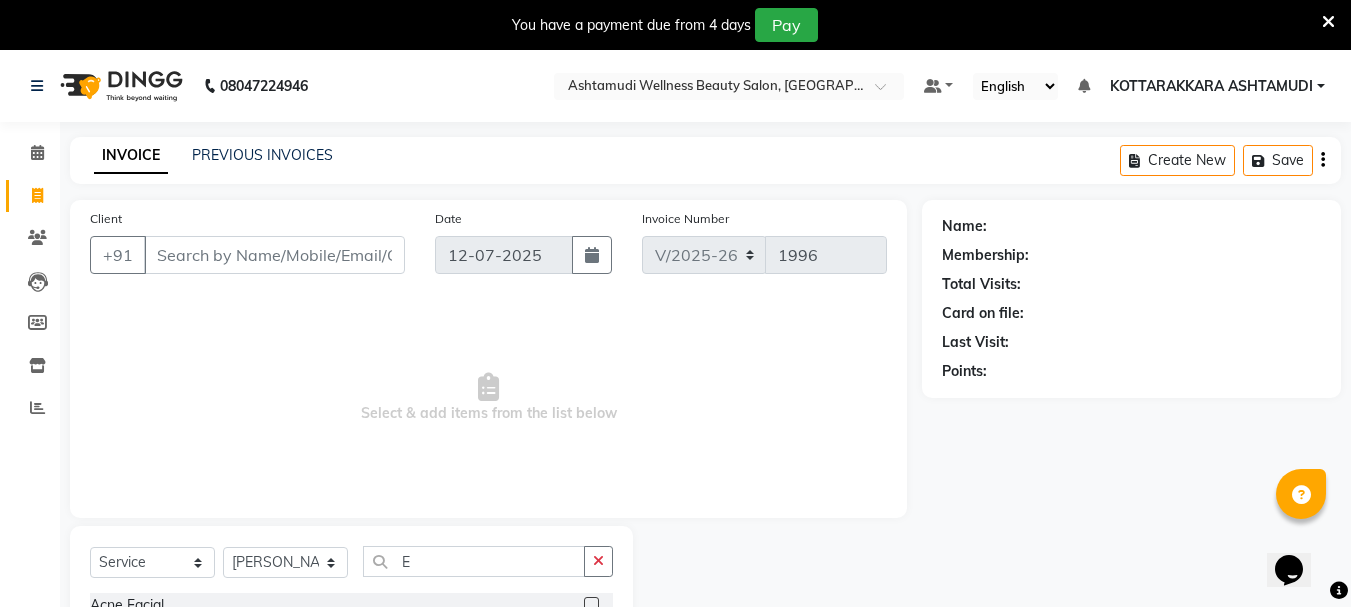 click 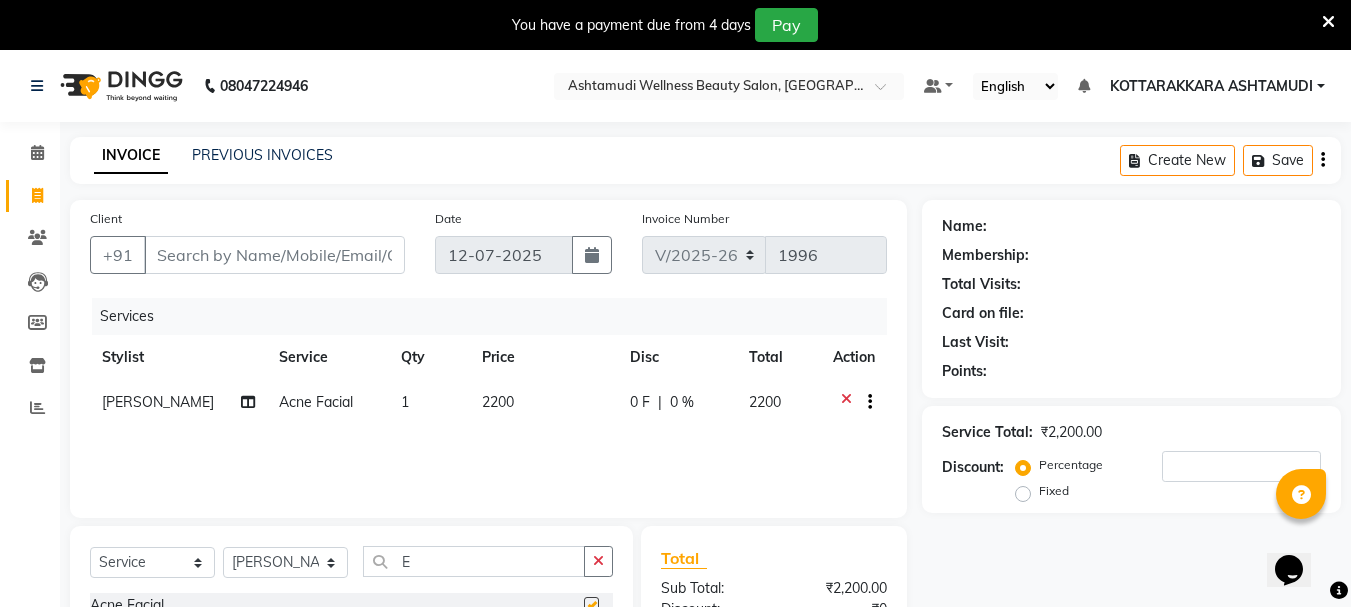 checkbox on "false" 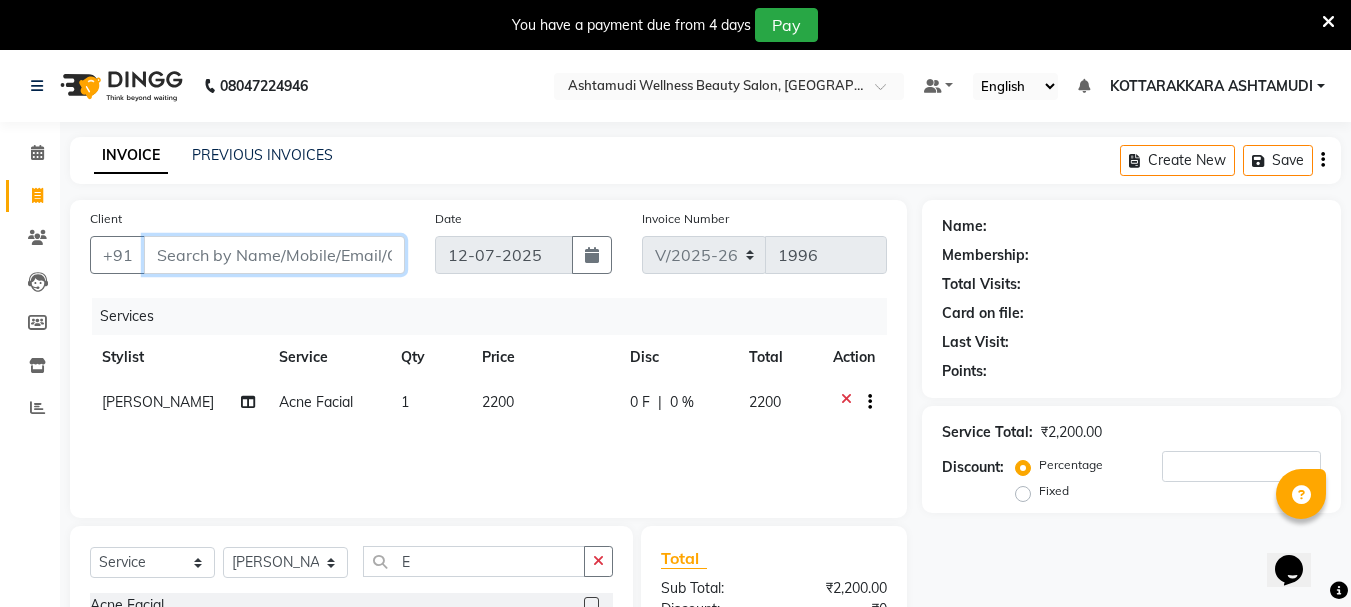 click on "Client" at bounding box center [274, 255] 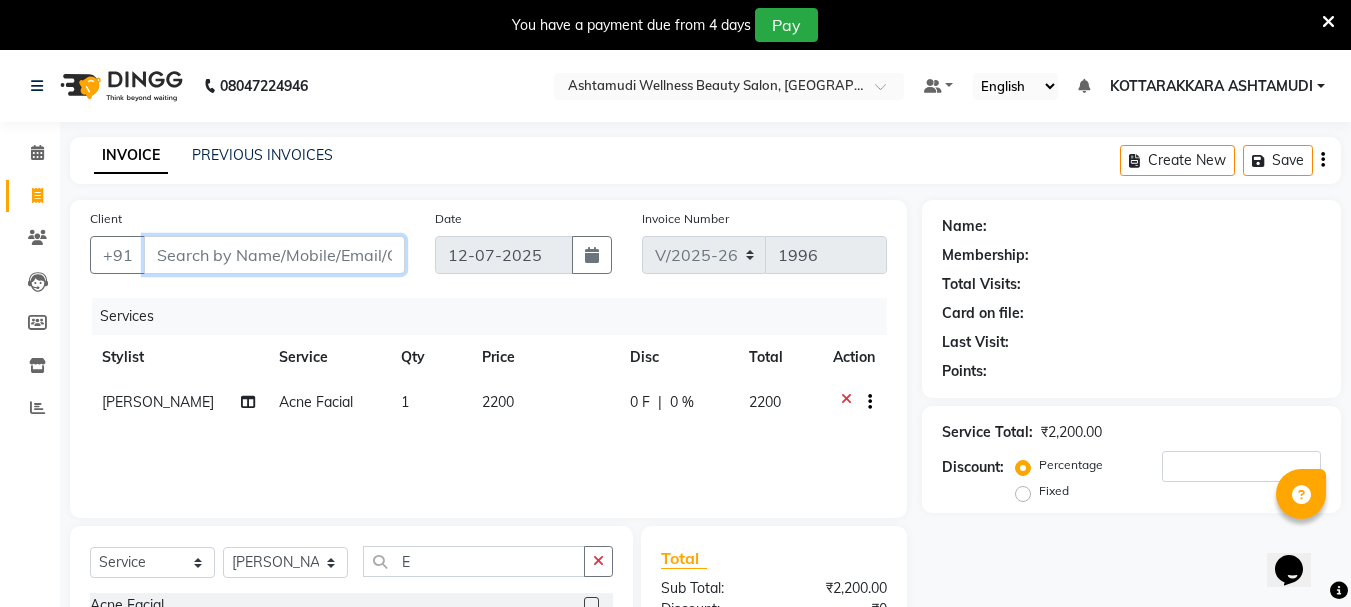 type on "7" 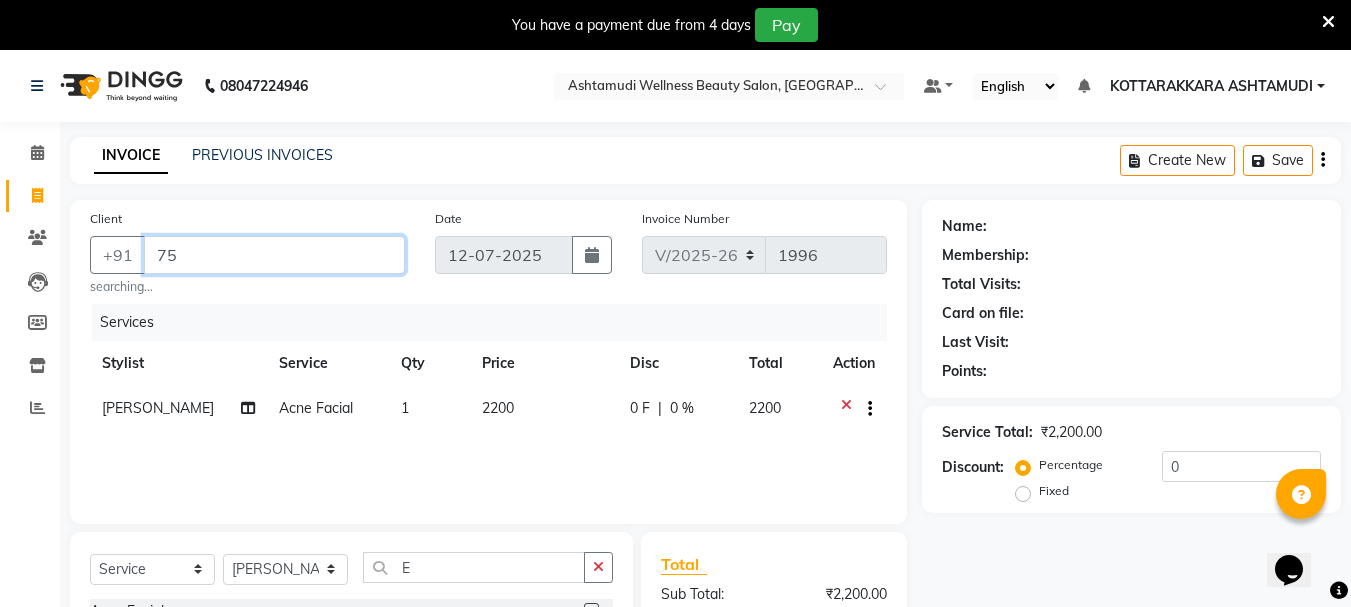 type on "7" 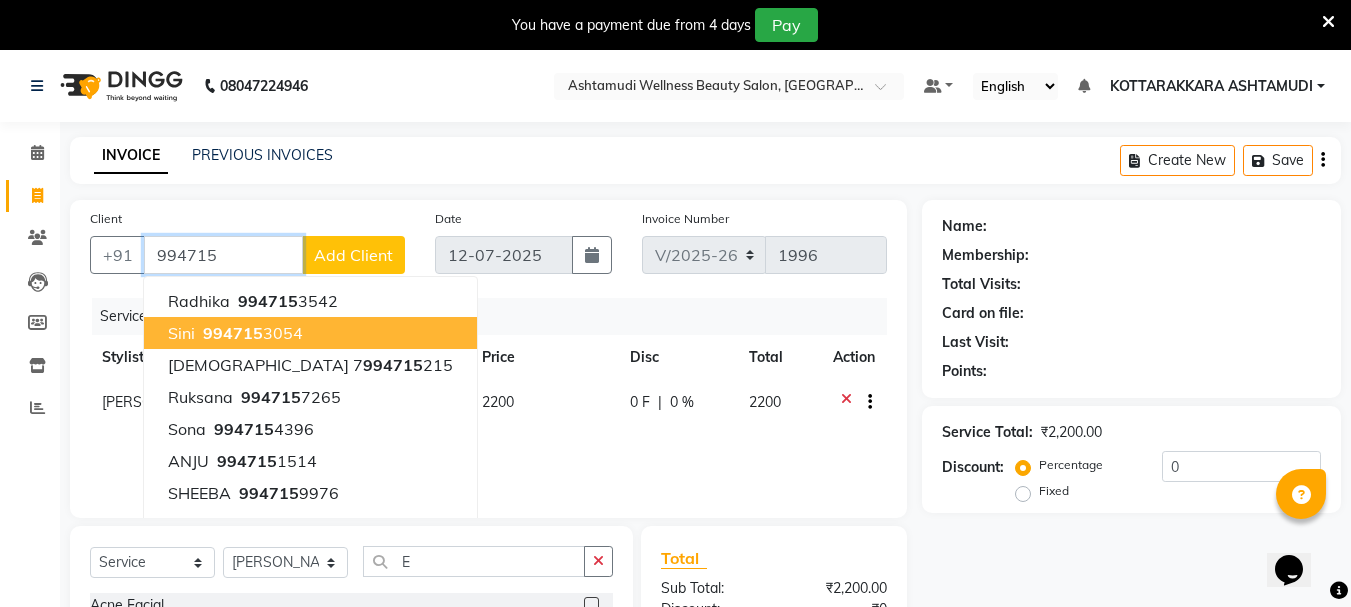 click on "994715" at bounding box center (233, 333) 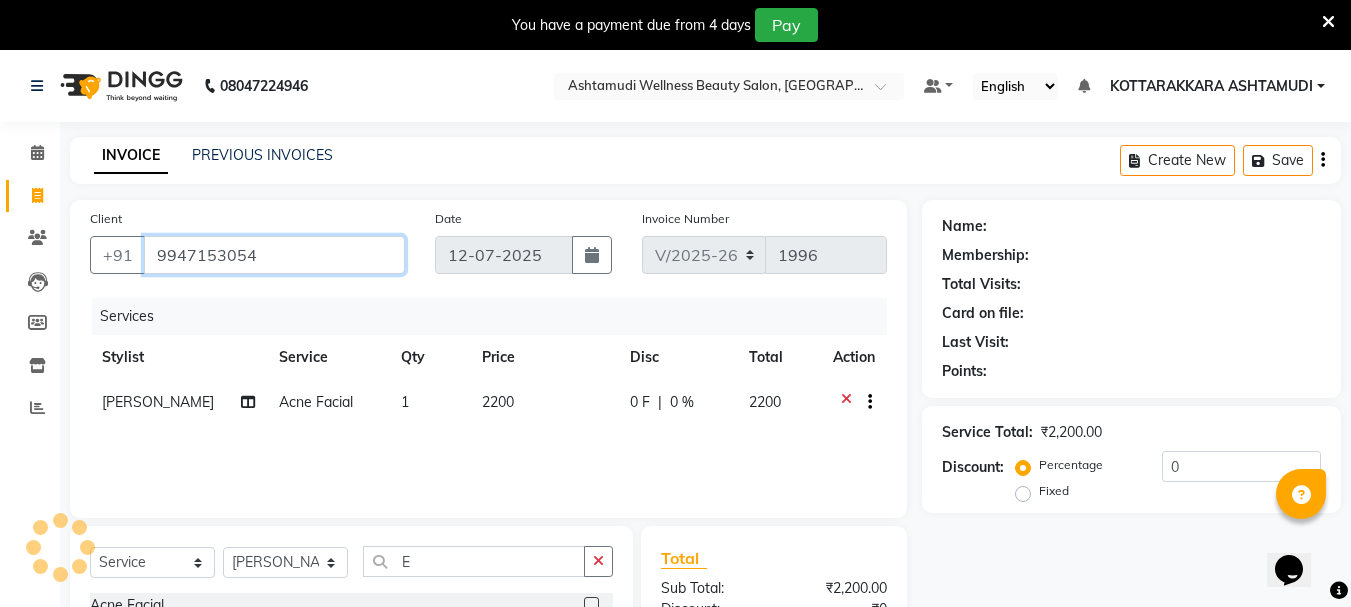 type on "9947153054" 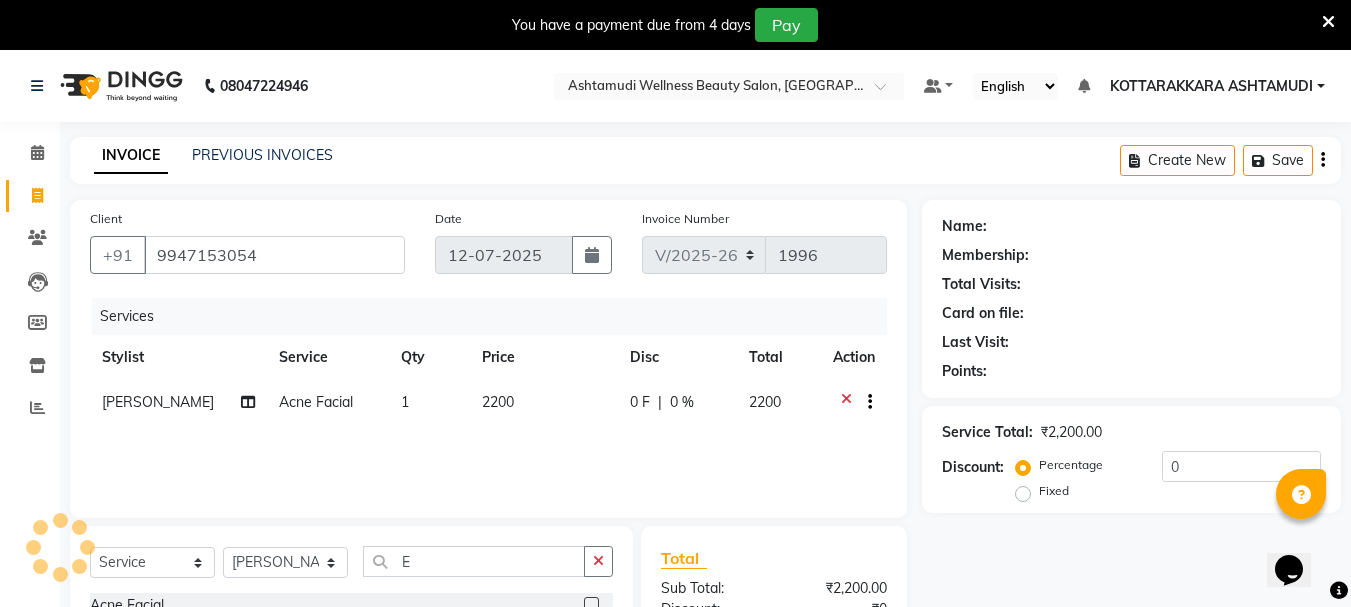 select on "1: Object" 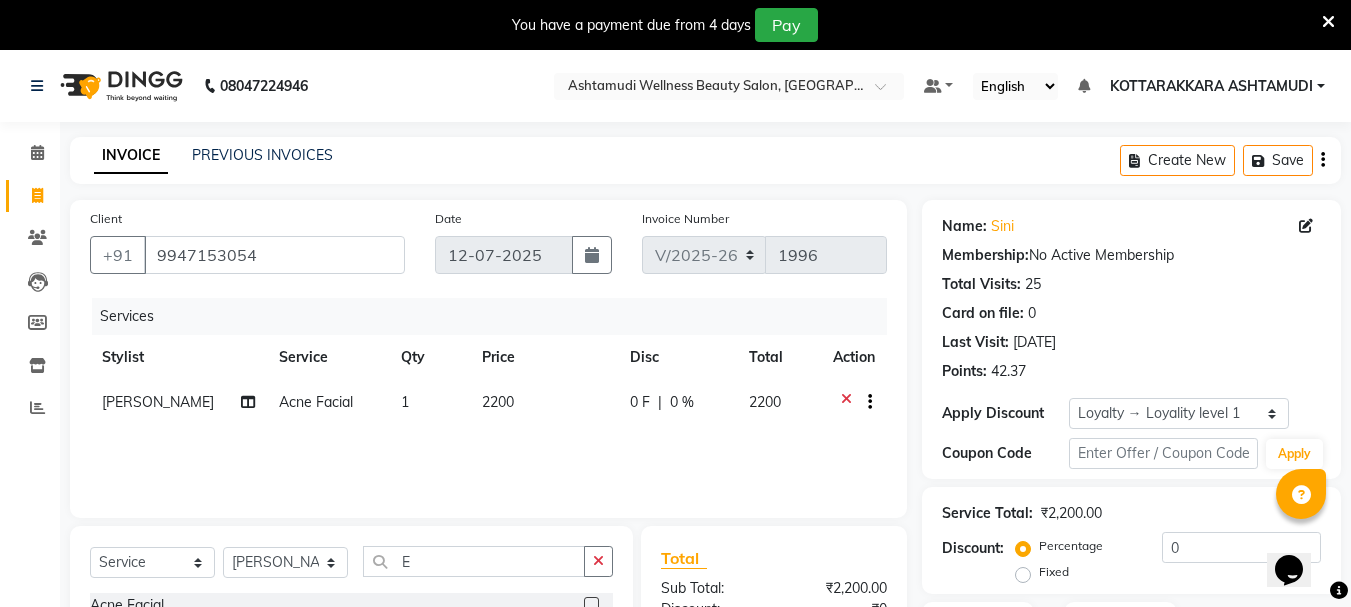 scroll, scrollTop: 244, scrollLeft: 0, axis: vertical 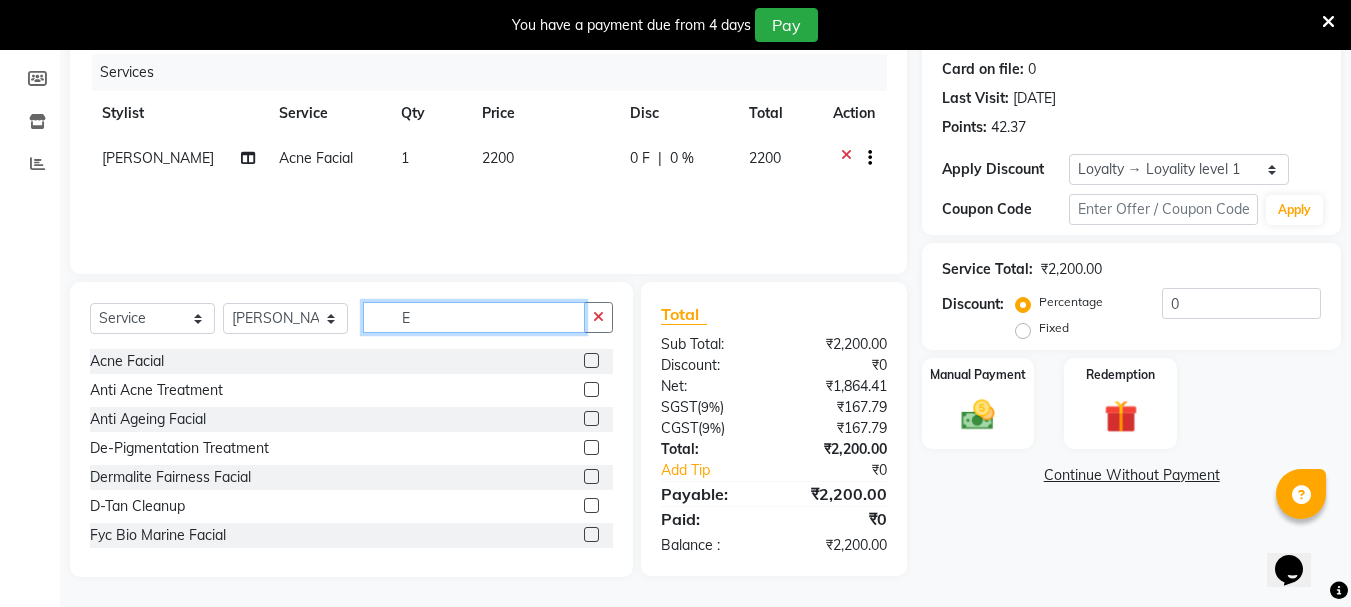 click on "E" 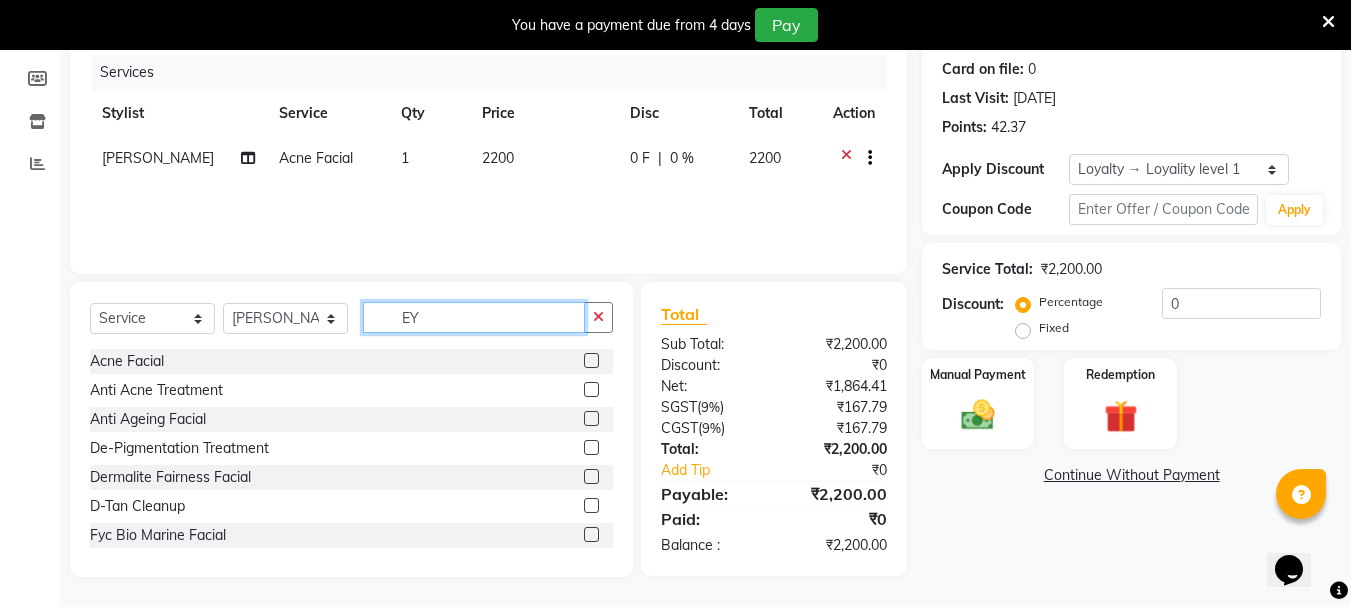 scroll, scrollTop: 243, scrollLeft: 0, axis: vertical 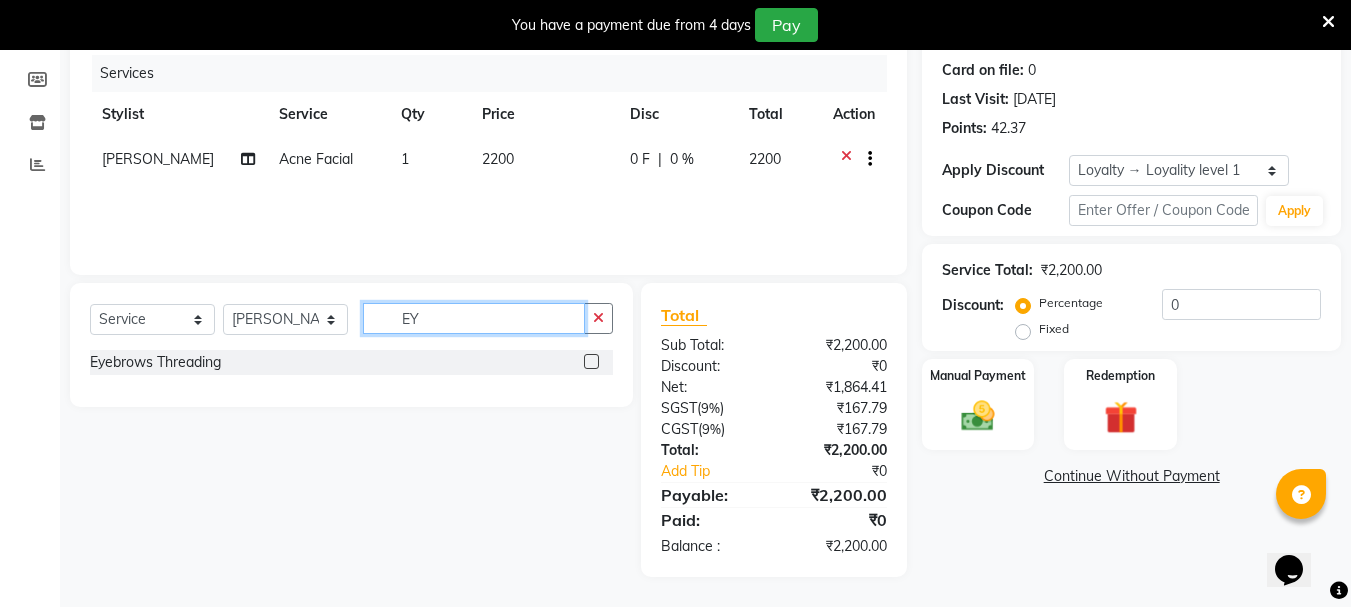 type on "EY" 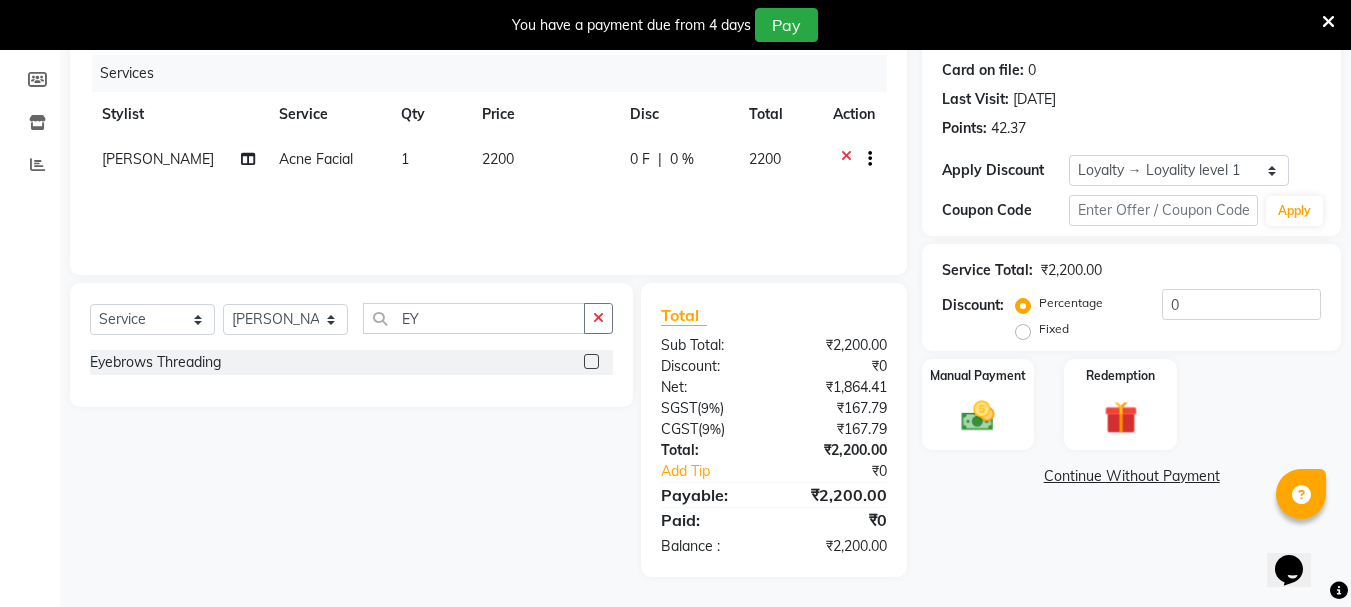 click 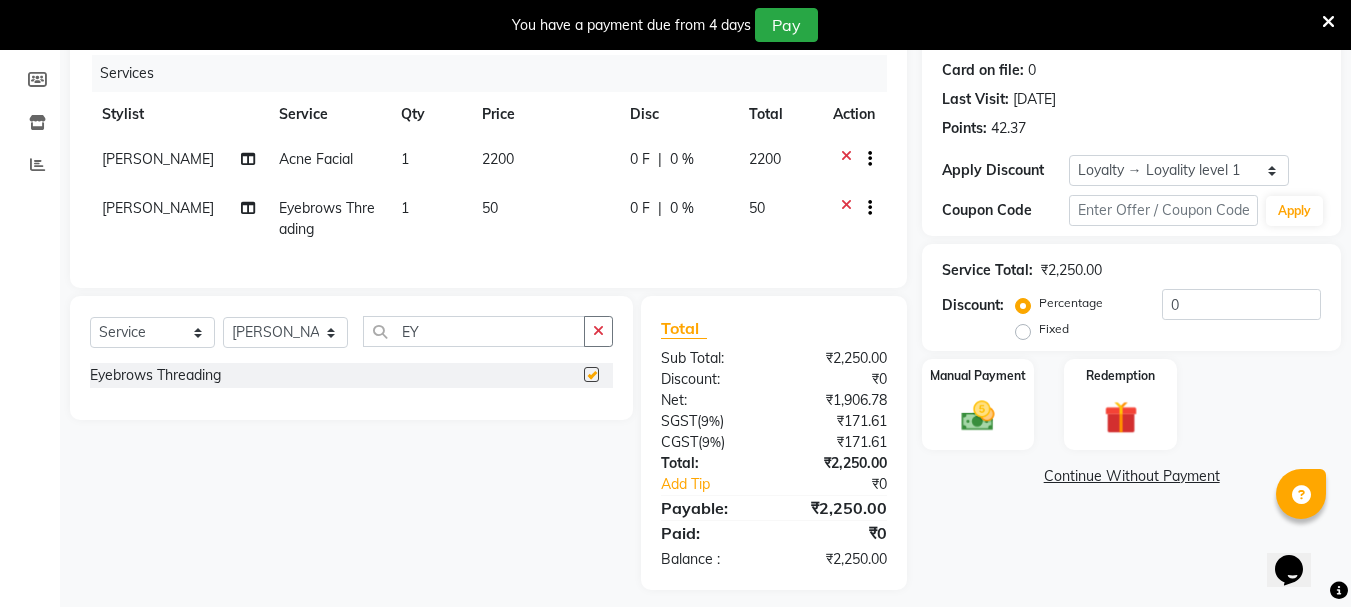 checkbox on "false" 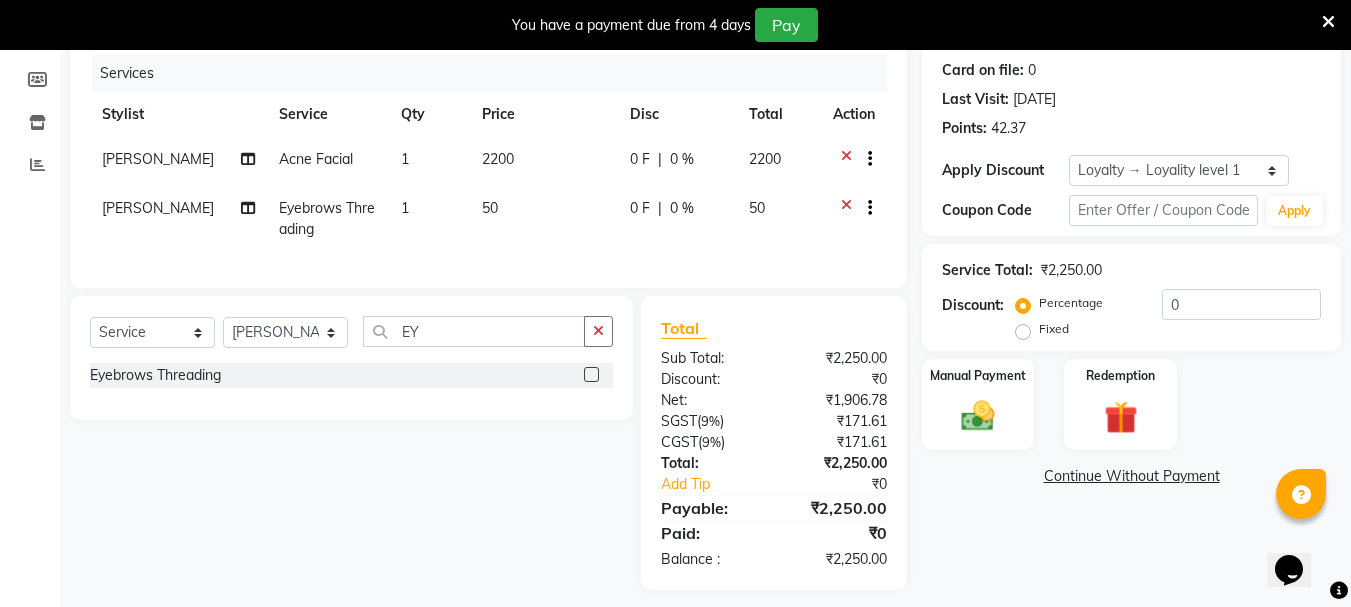 click 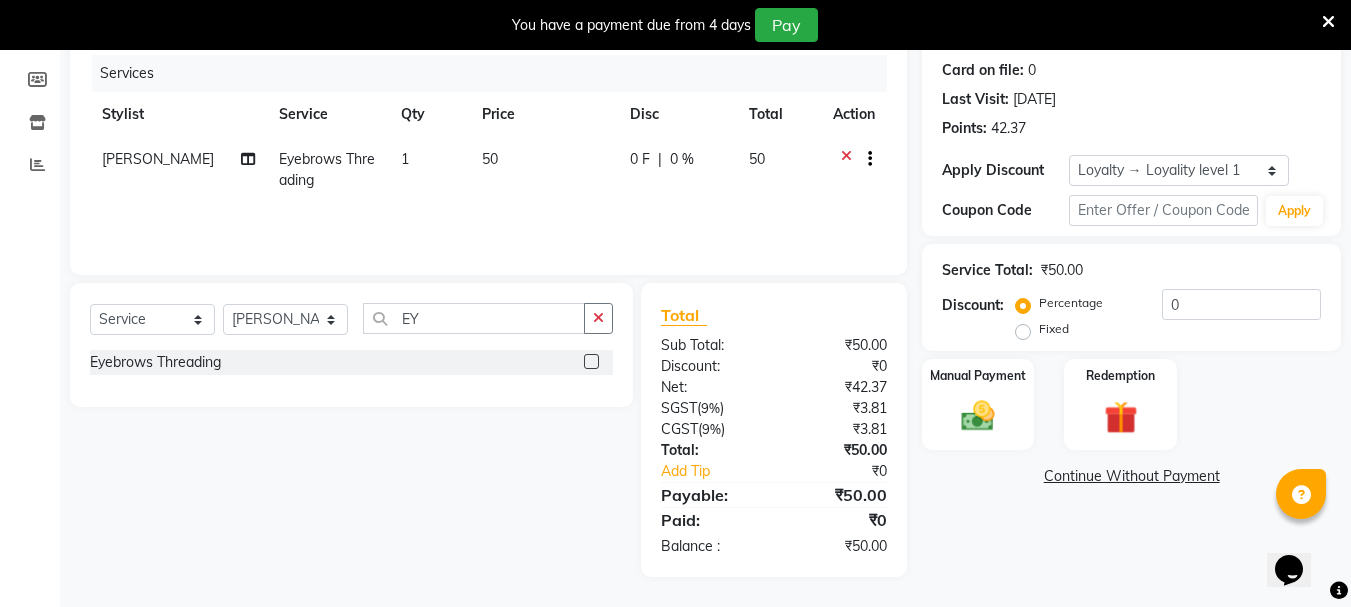 click on "1" 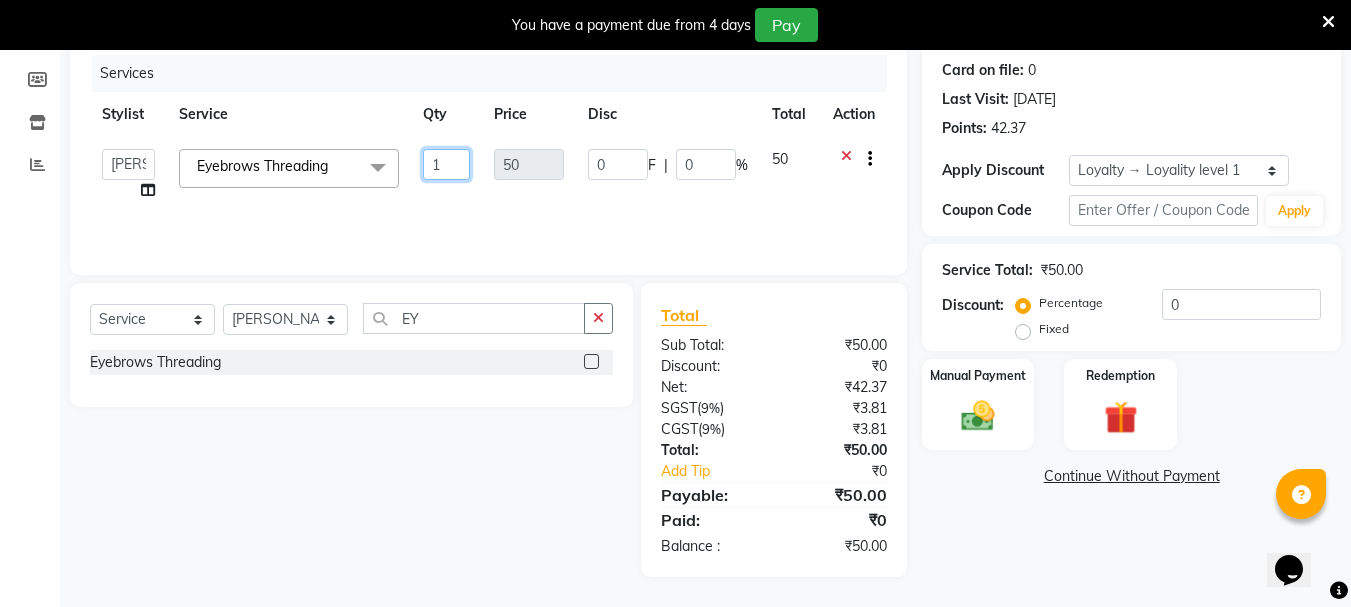 click on "1" 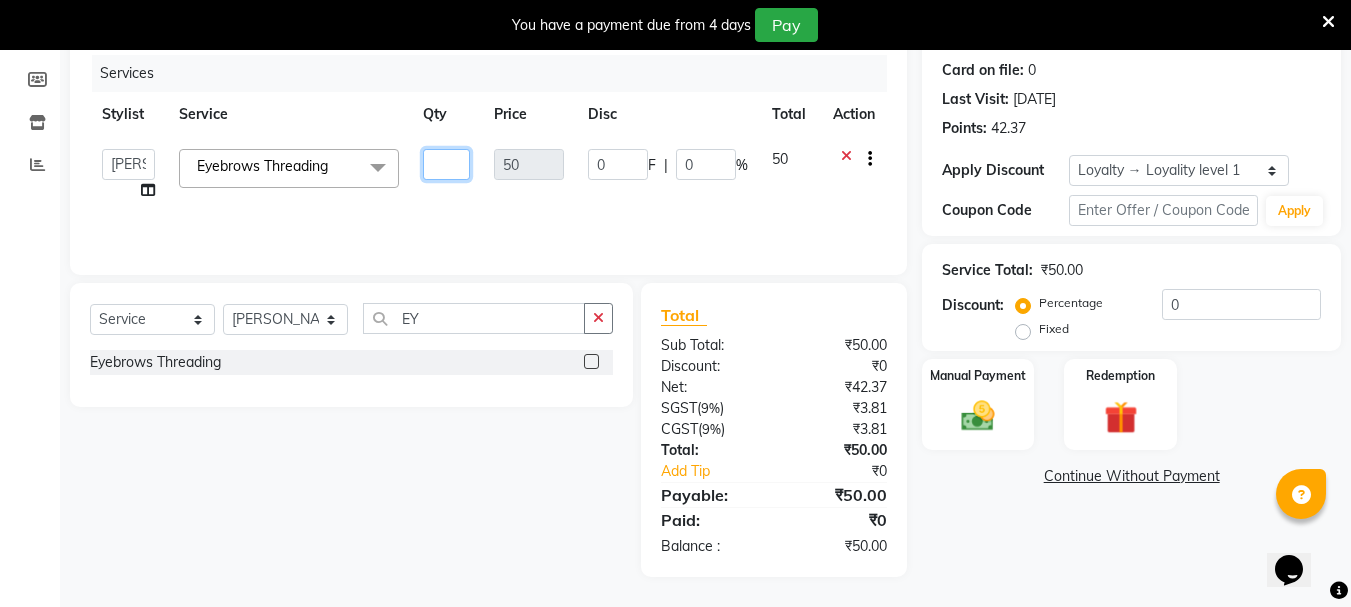 type on "2" 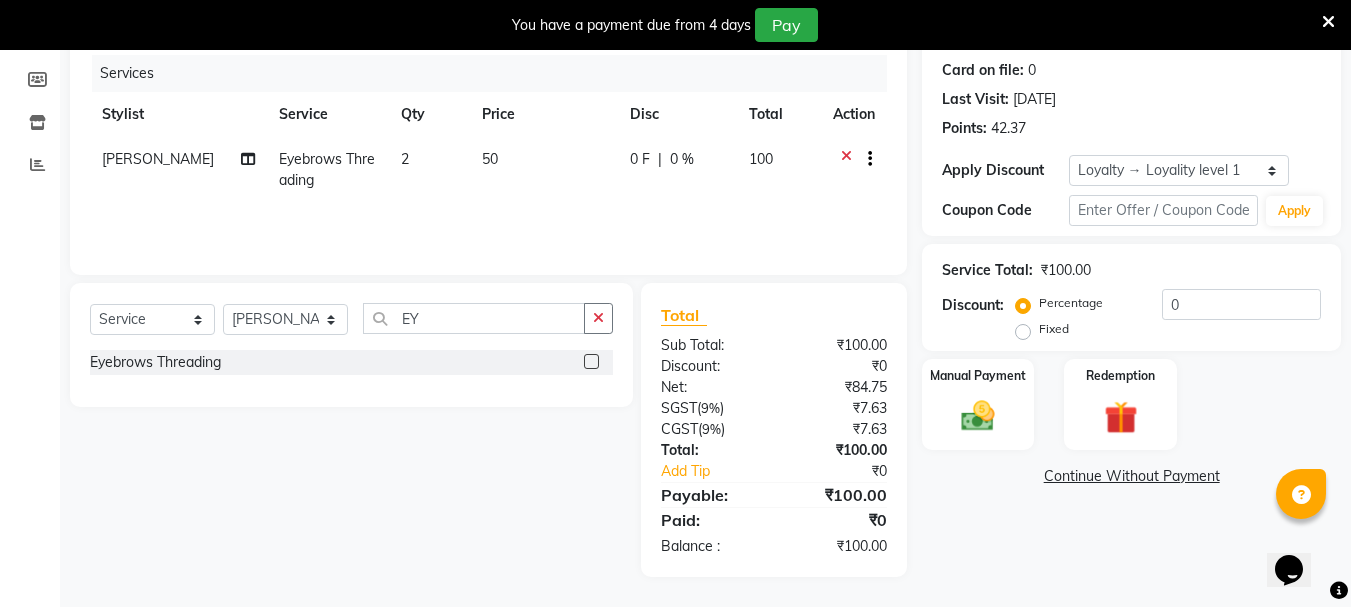 click on "Continue Without Payment" 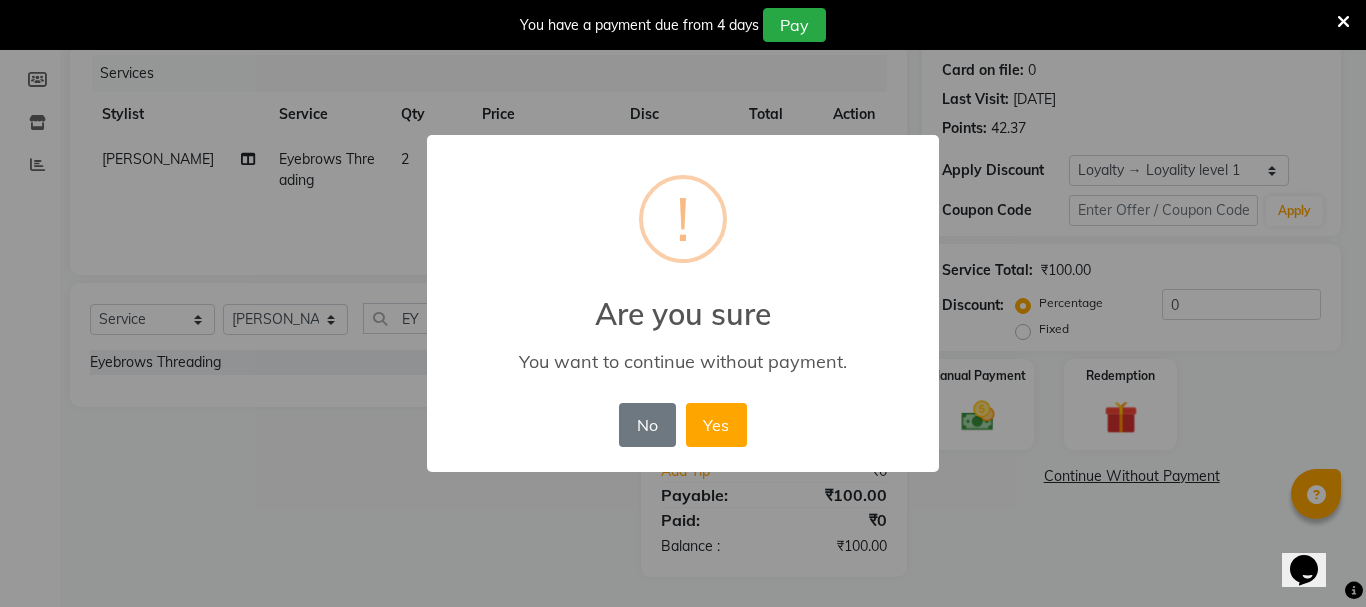 drag, startPoint x: 644, startPoint y: 430, endPoint x: 669, endPoint y: 429, distance: 25.019993 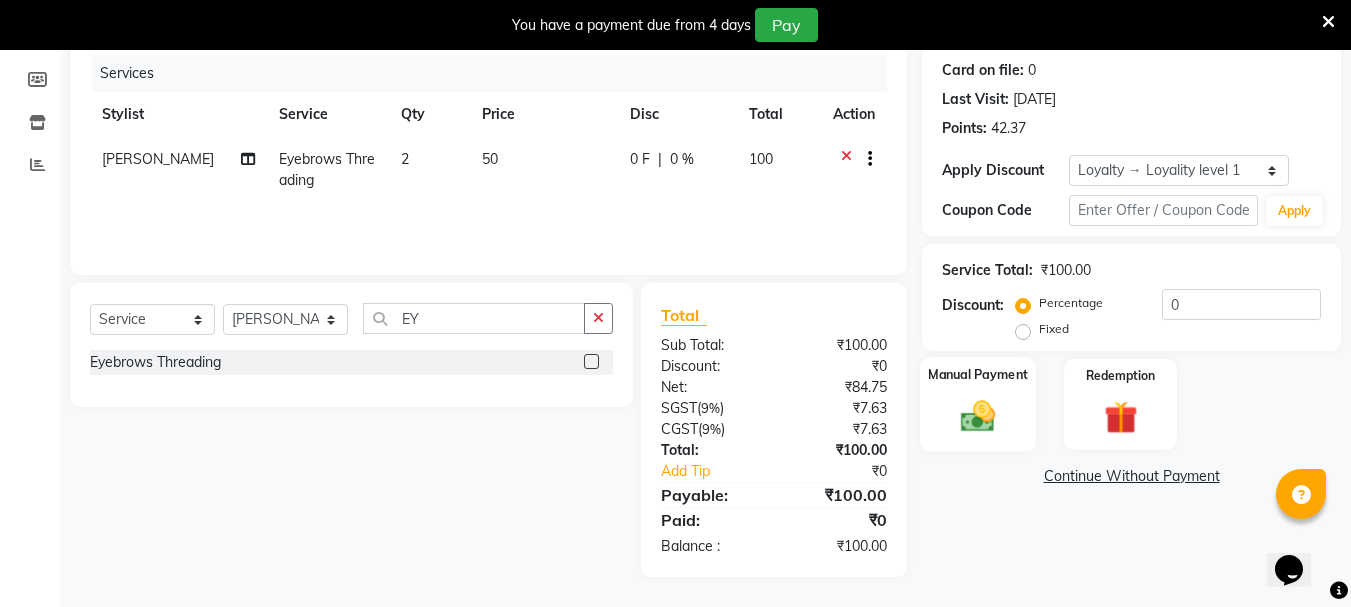 click 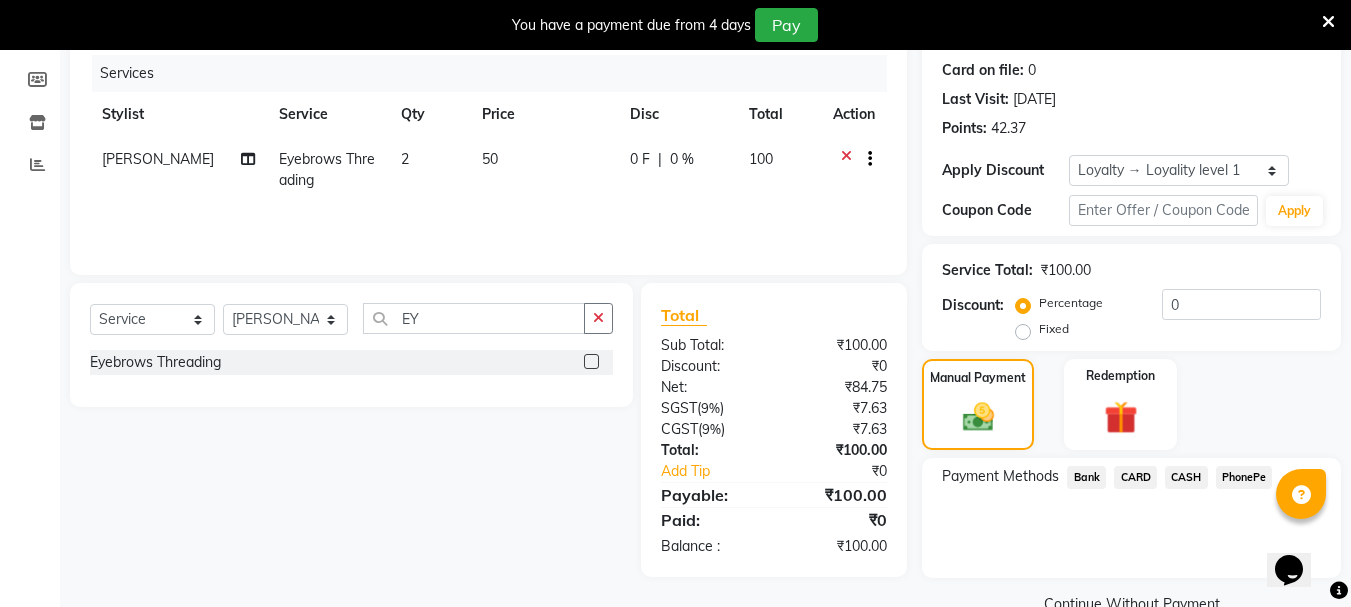 click on "CASH" 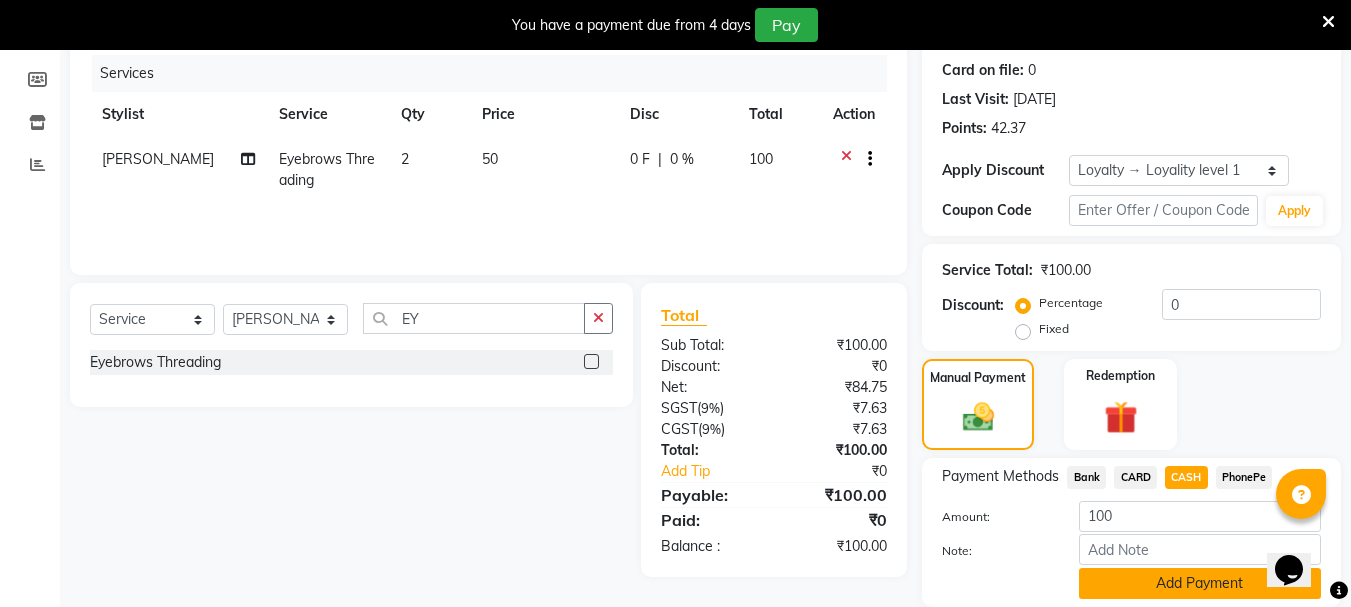 click on "Add Payment" 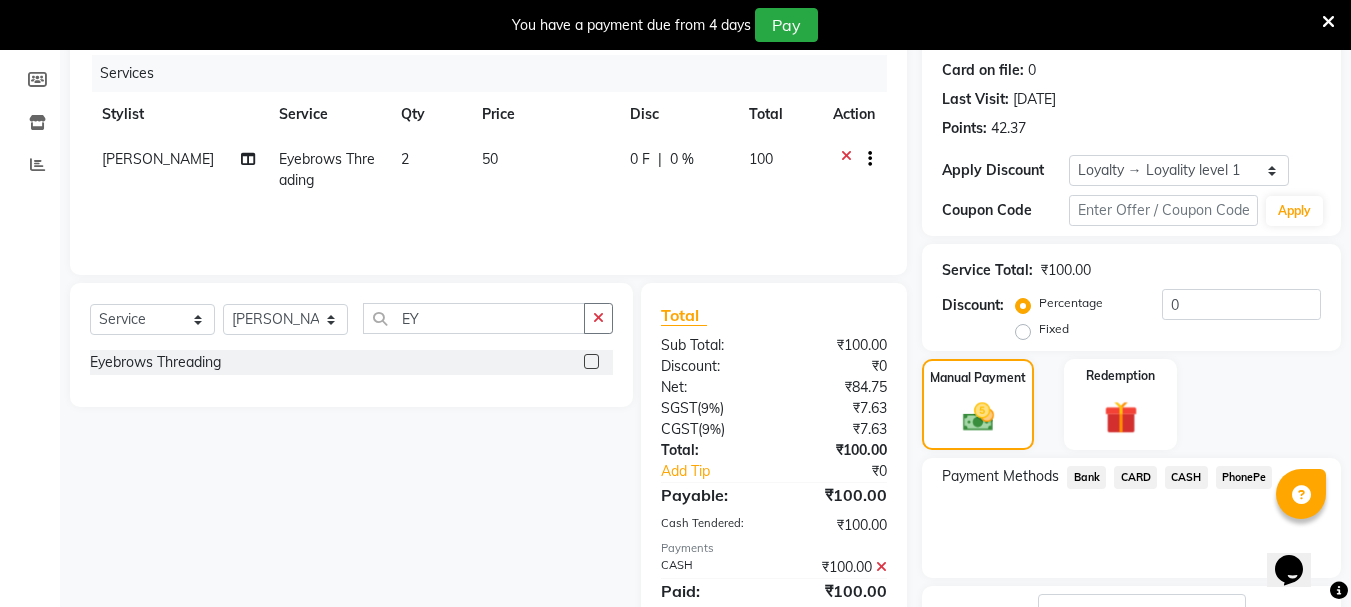 scroll, scrollTop: 413, scrollLeft: 0, axis: vertical 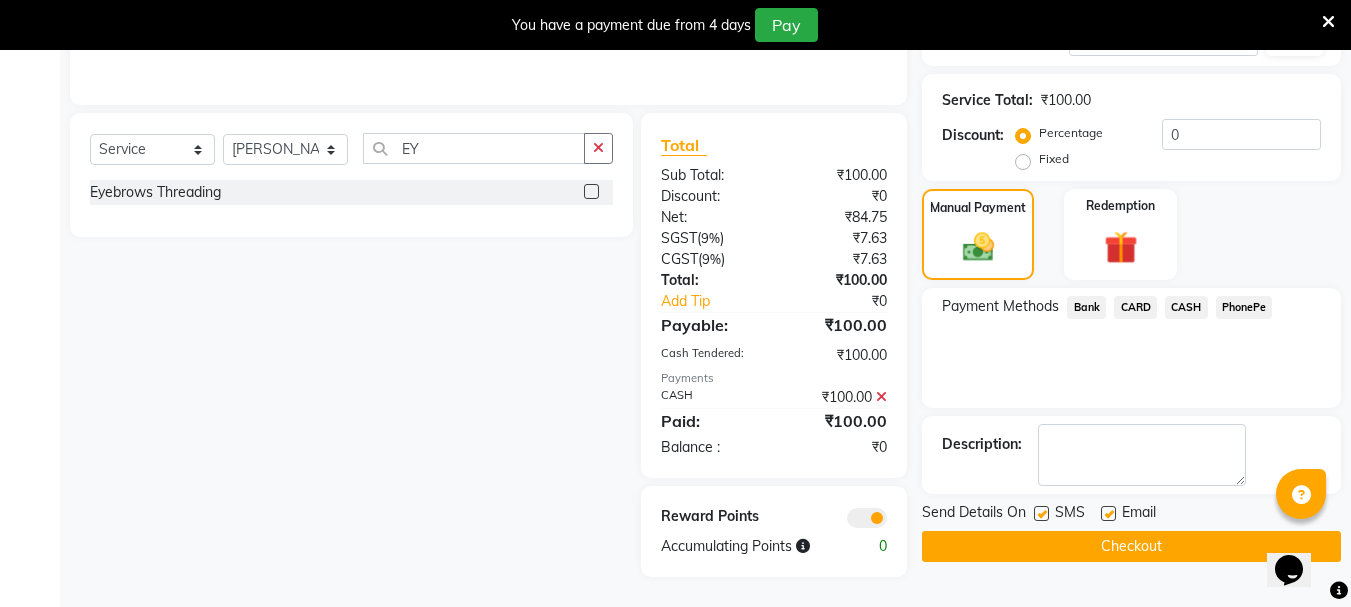 click on "Checkout" 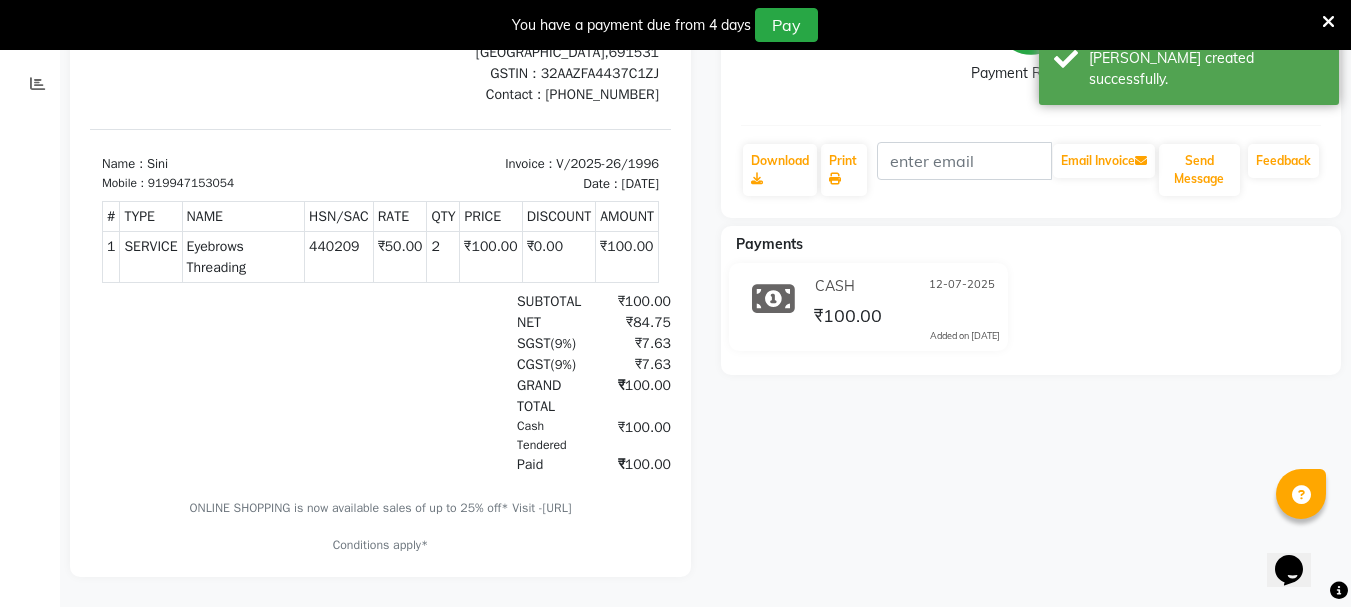 scroll, scrollTop: 0, scrollLeft: 0, axis: both 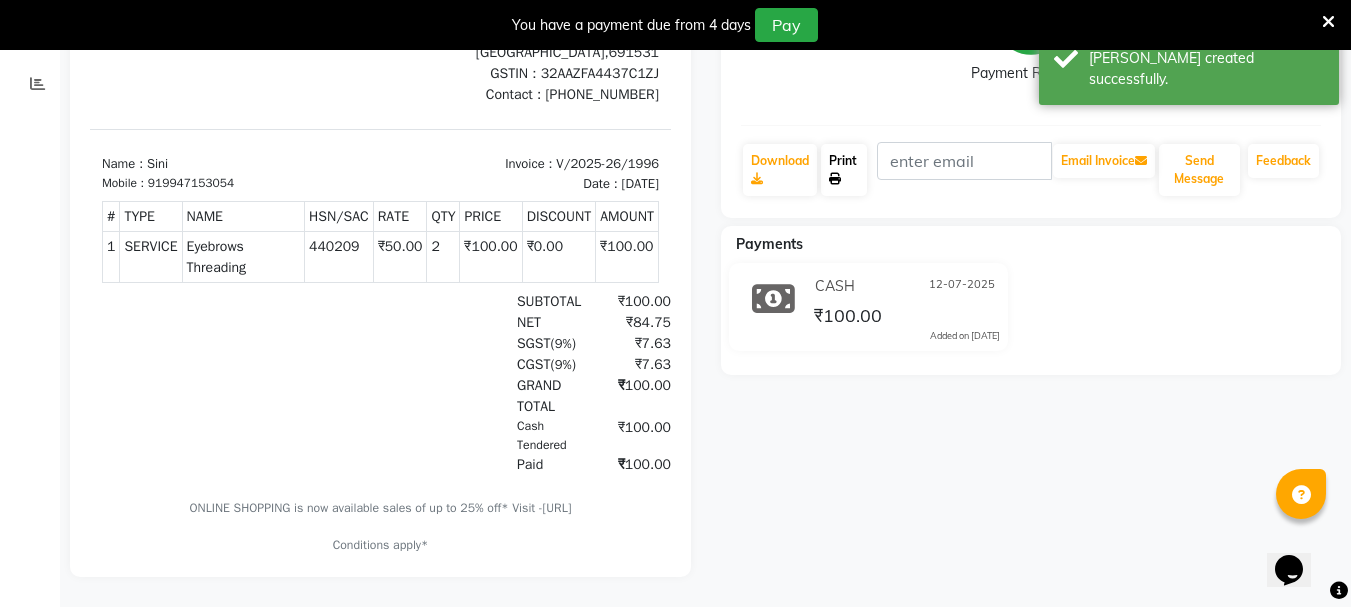 click on "Print" 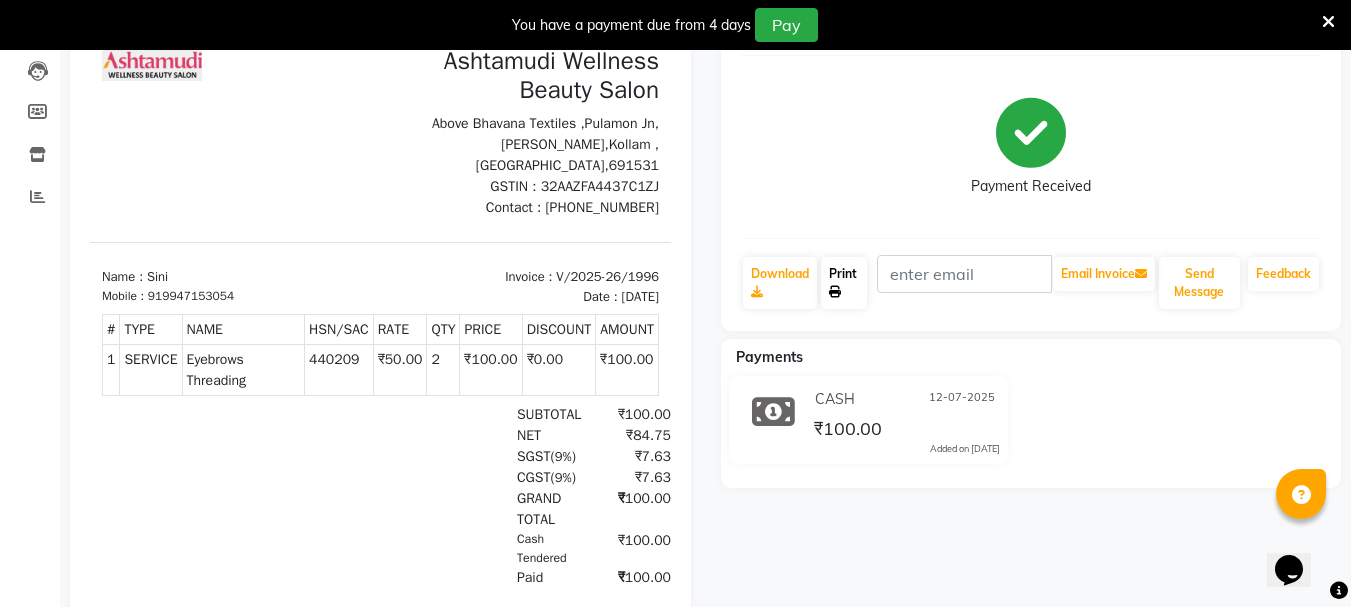 scroll, scrollTop: 139, scrollLeft: 0, axis: vertical 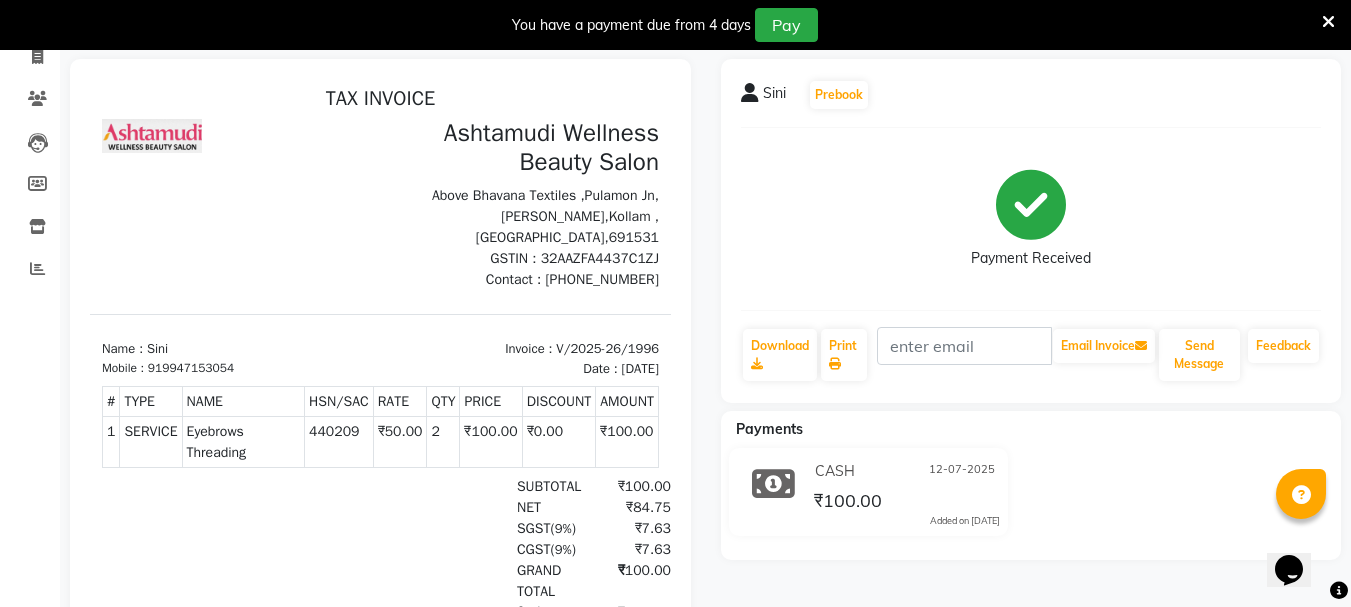 click at bounding box center [1328, 22] 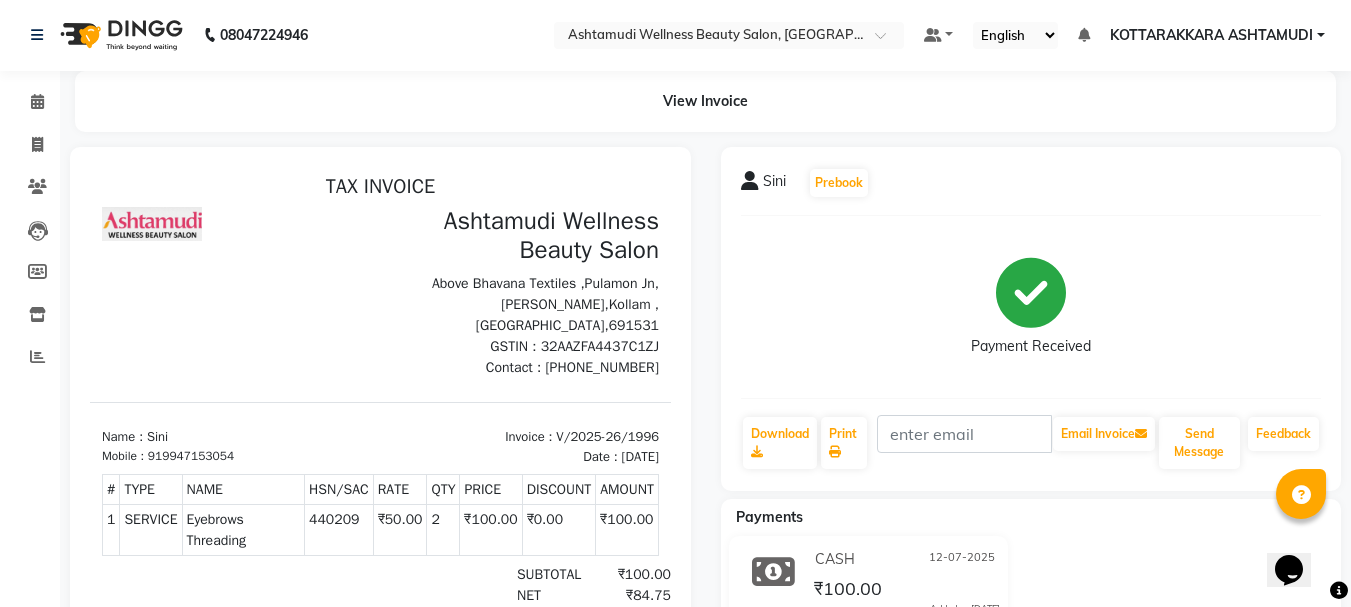 scroll, scrollTop: 0, scrollLeft: 0, axis: both 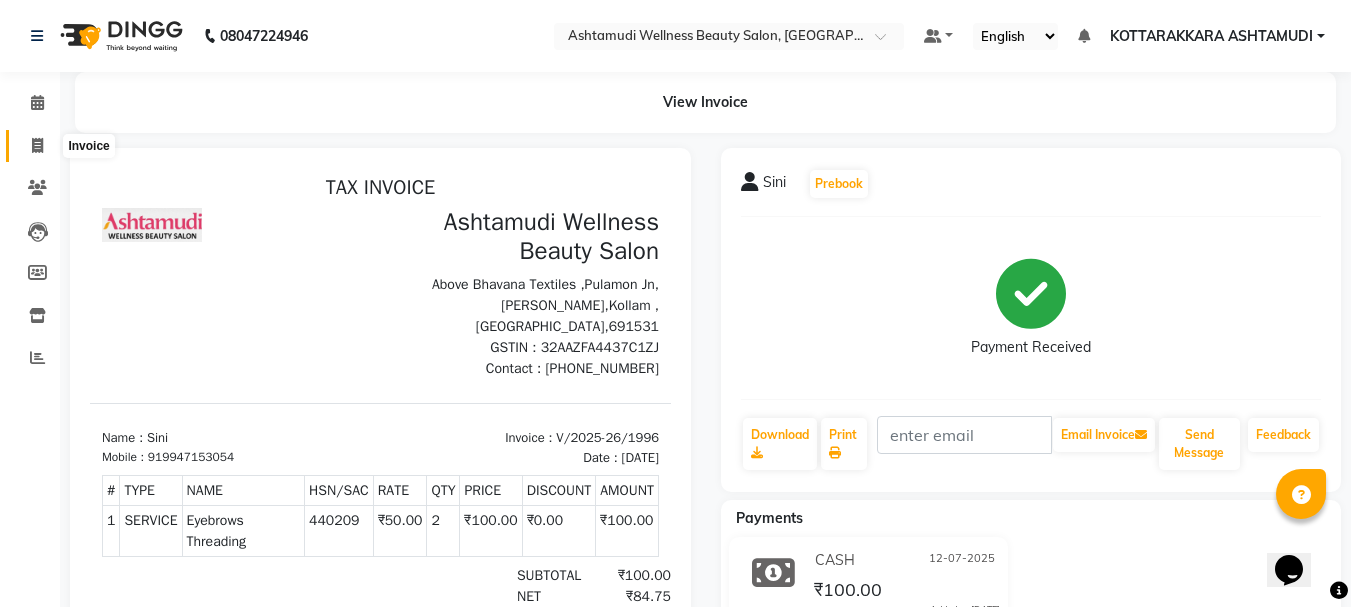 click 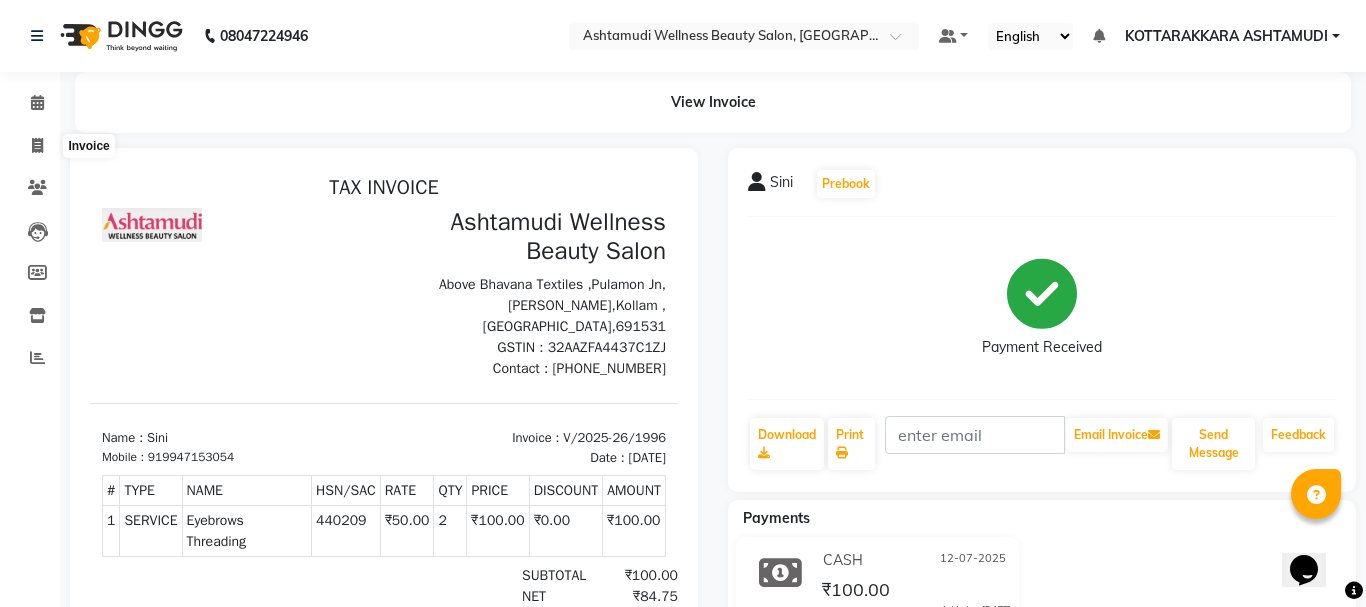 select on "service" 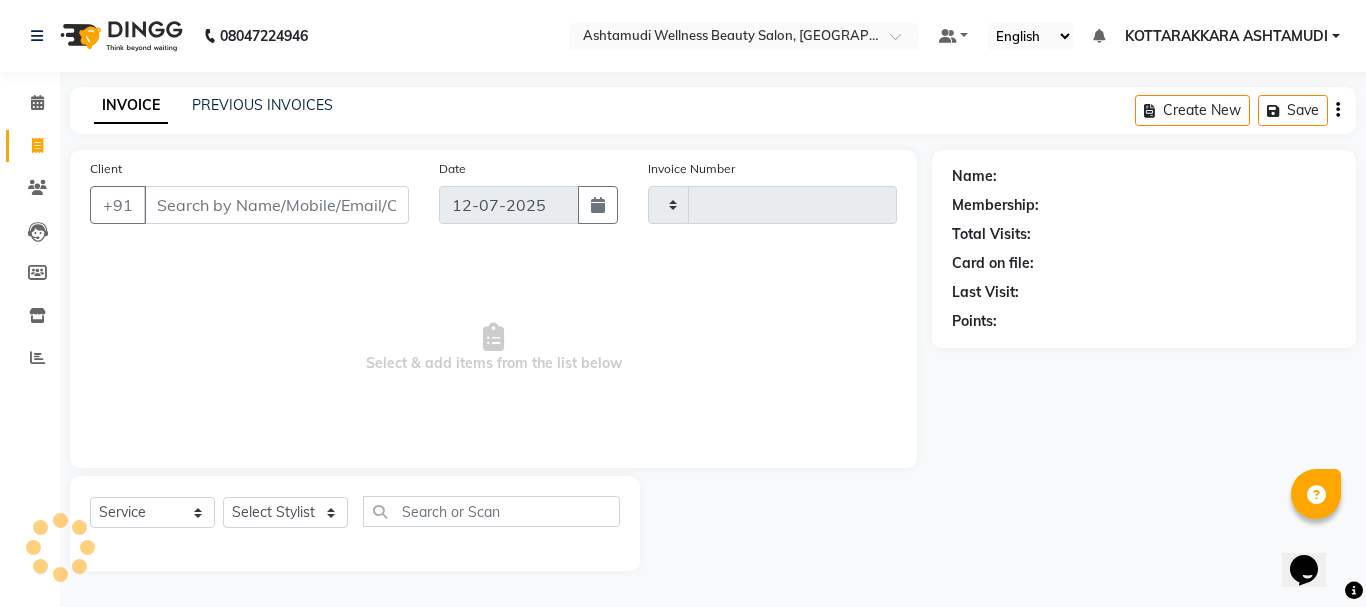 type on "1997" 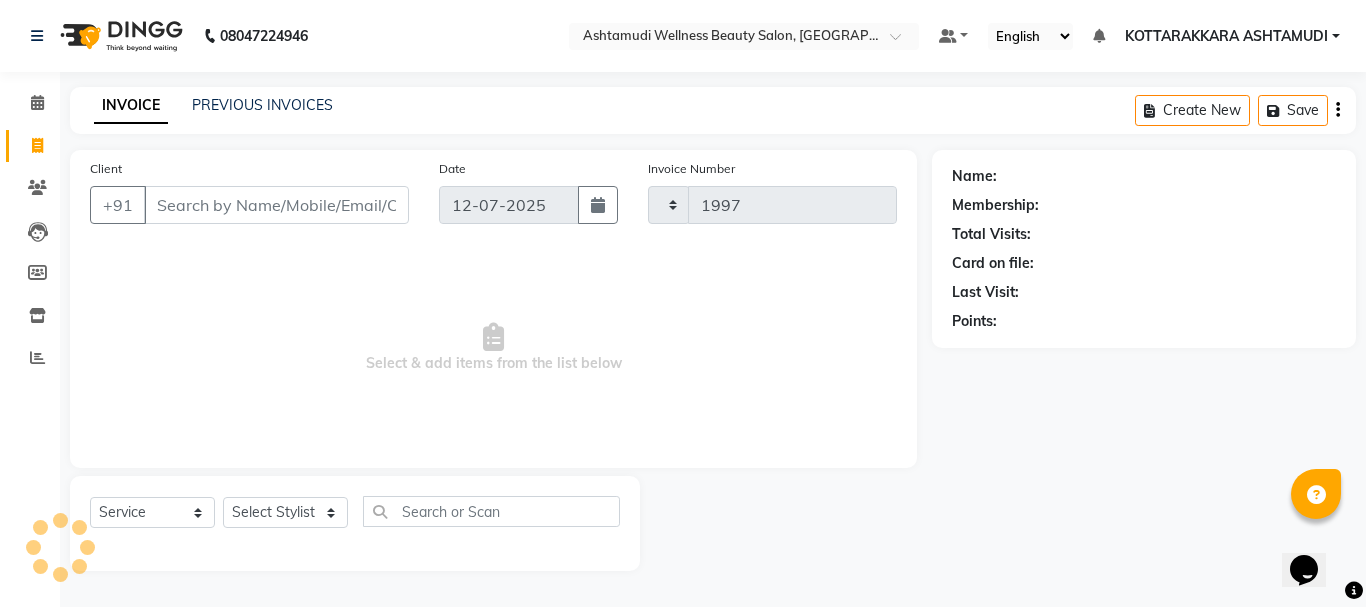 select on "4664" 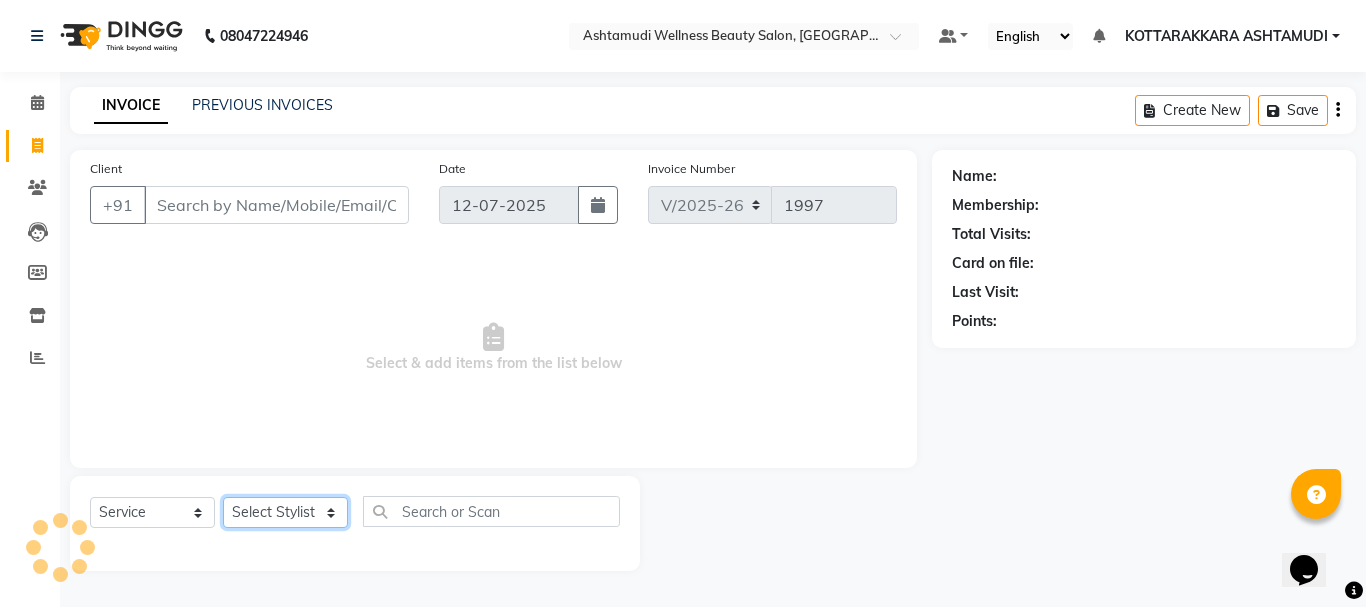 click on "Select Stylist" 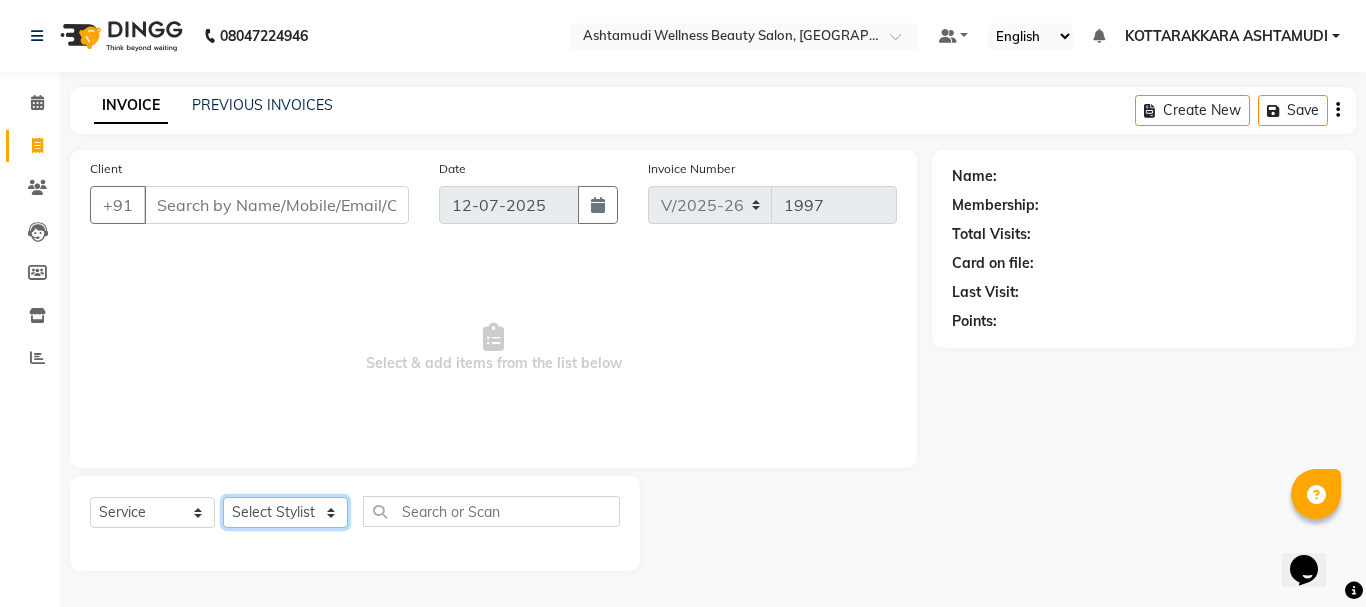 select on "27465" 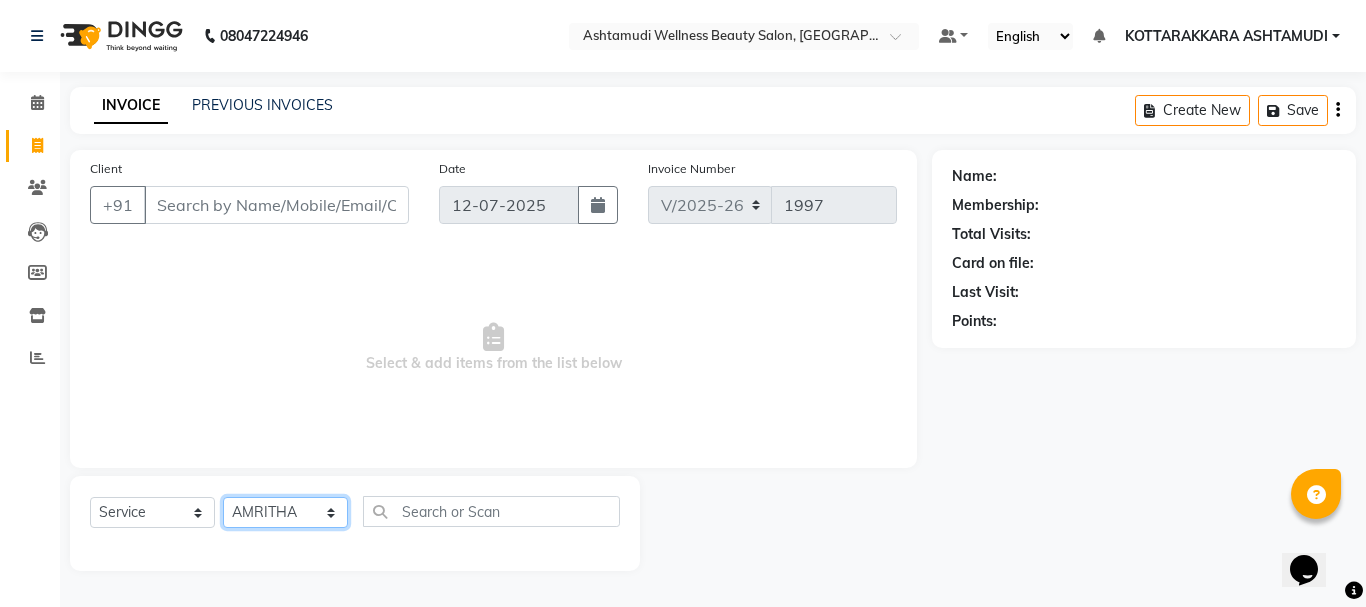 click on "Select Stylist AMRITHA ANJALI ANAND DIVYA L	 Gita Mahali  Jibi P R Karina Darjee  KOTTARAKKARA ASHTAMUDI NISHA SAMUEL 	 Priya Chakraborty SARIGA R	 SHAHIDA SHAMINA MUHAMMED P R" 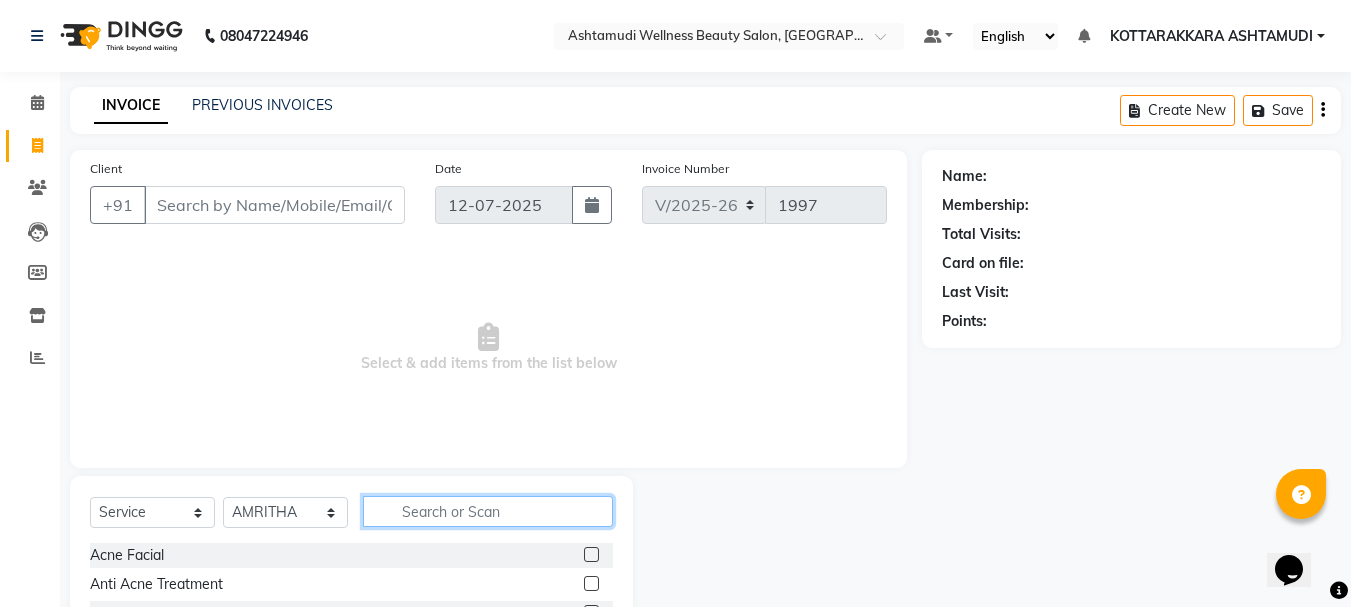 click 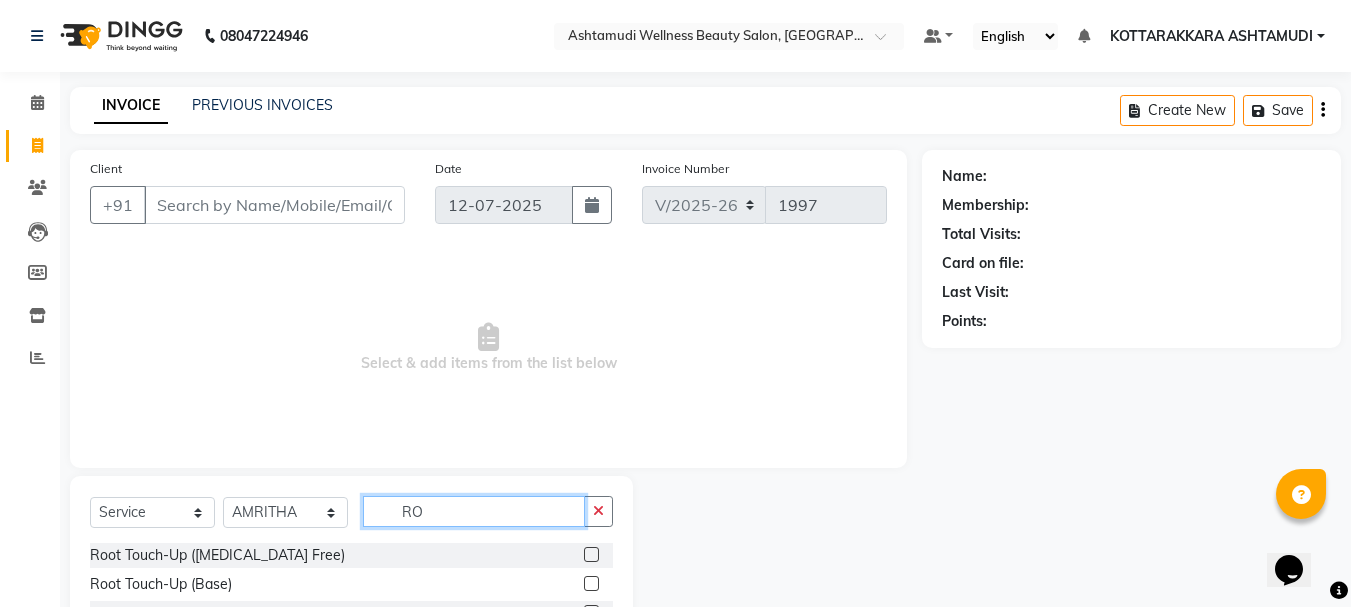 type on "R" 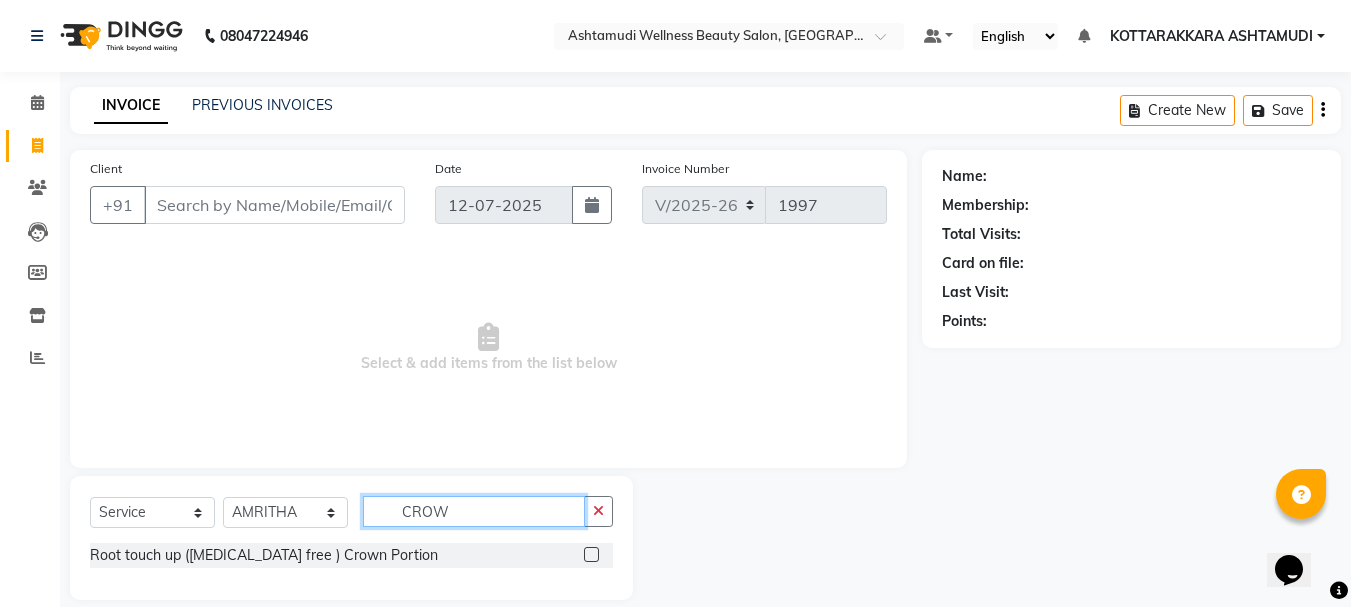 type on "CROW" 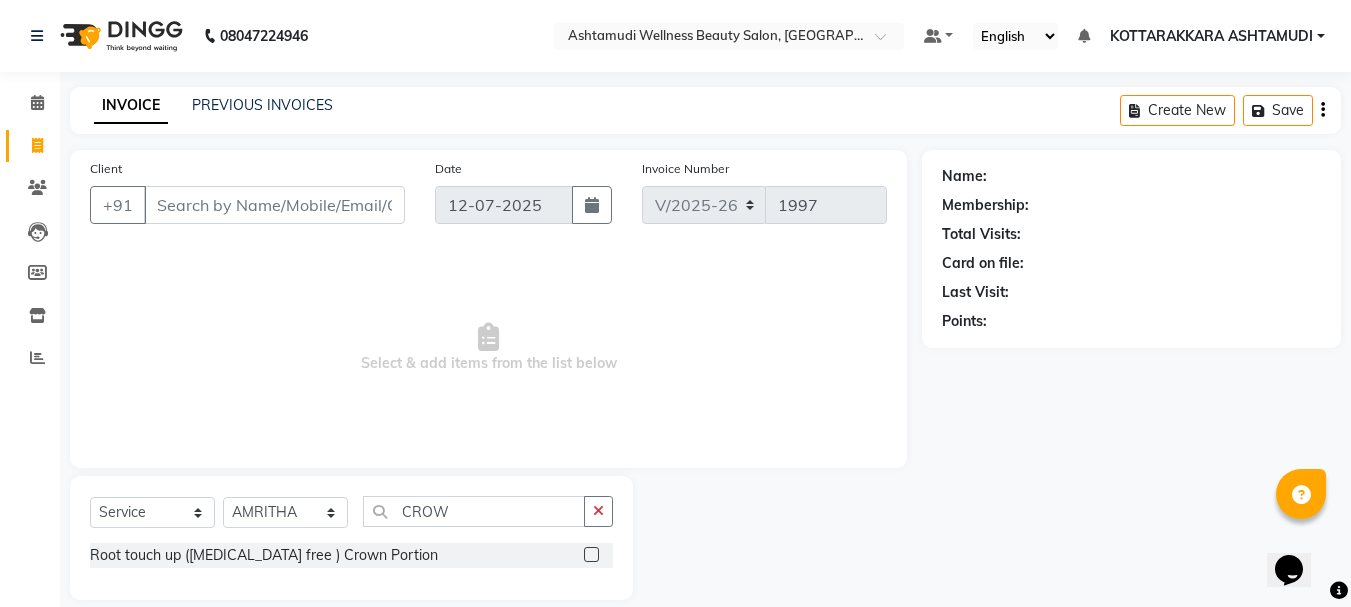 click 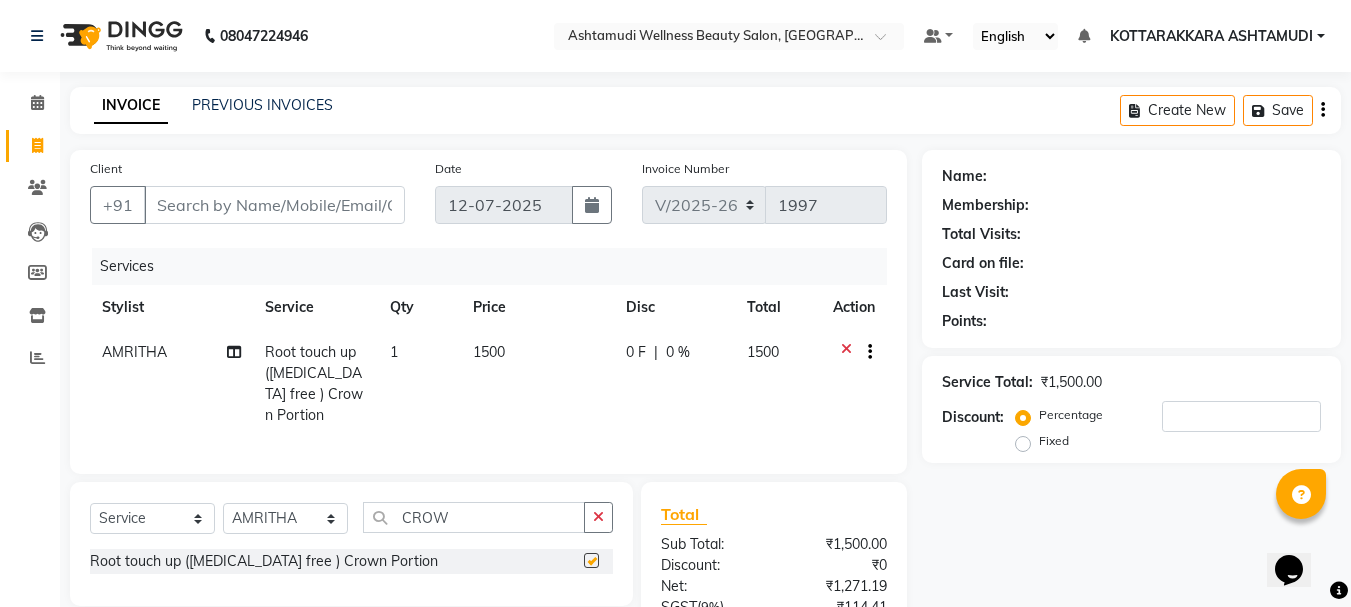 checkbox on "false" 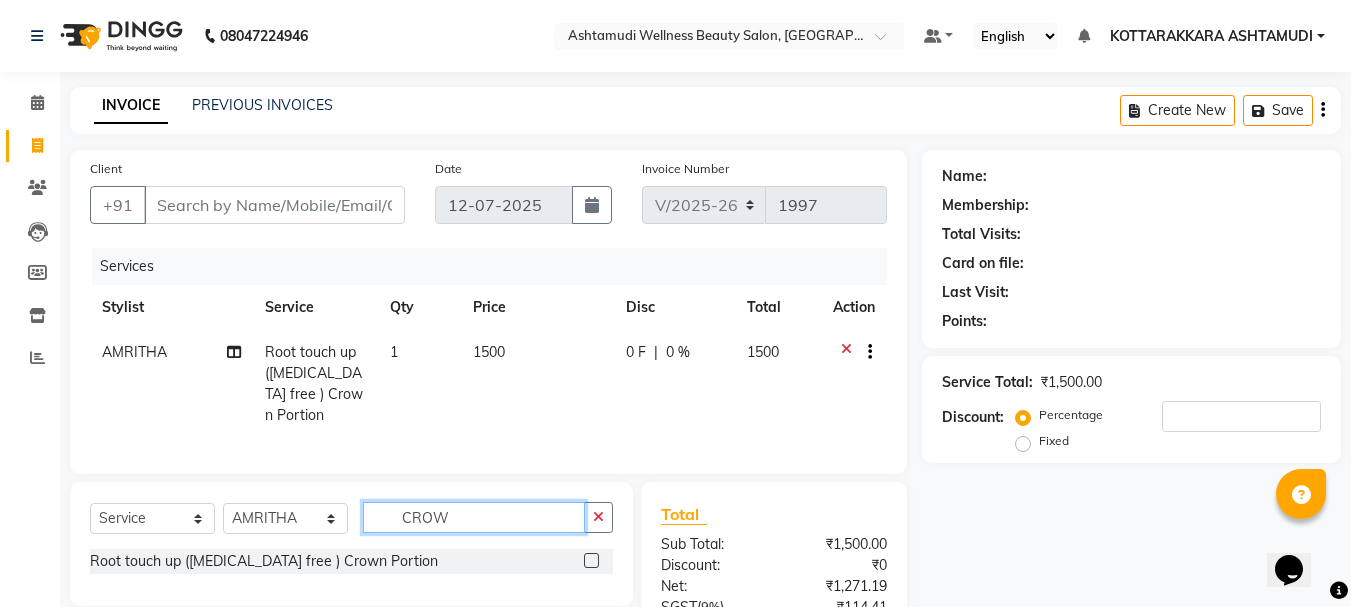 click on "CROW" 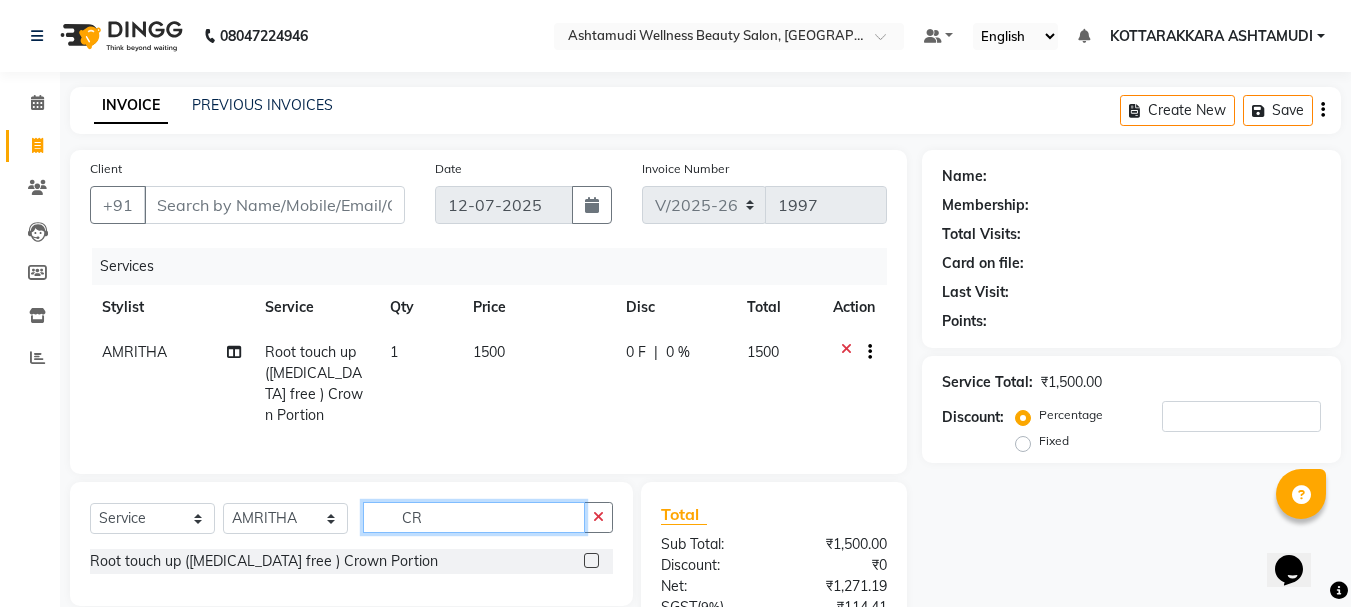 type on "C" 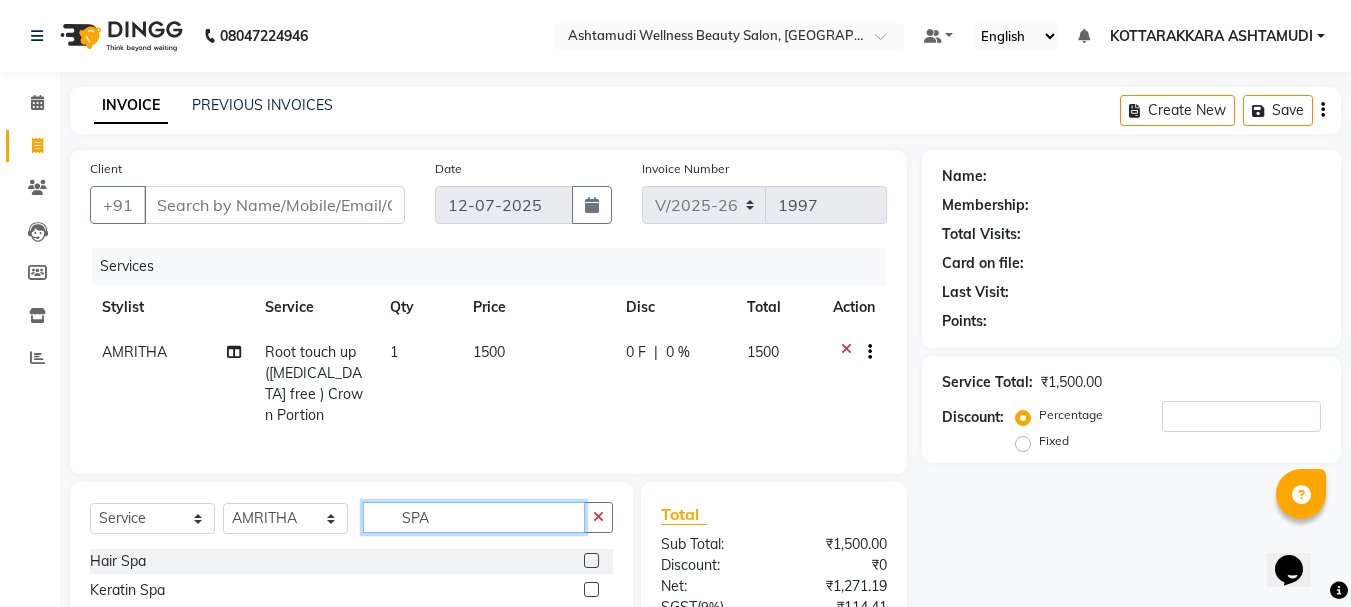 scroll, scrollTop: 214, scrollLeft: 0, axis: vertical 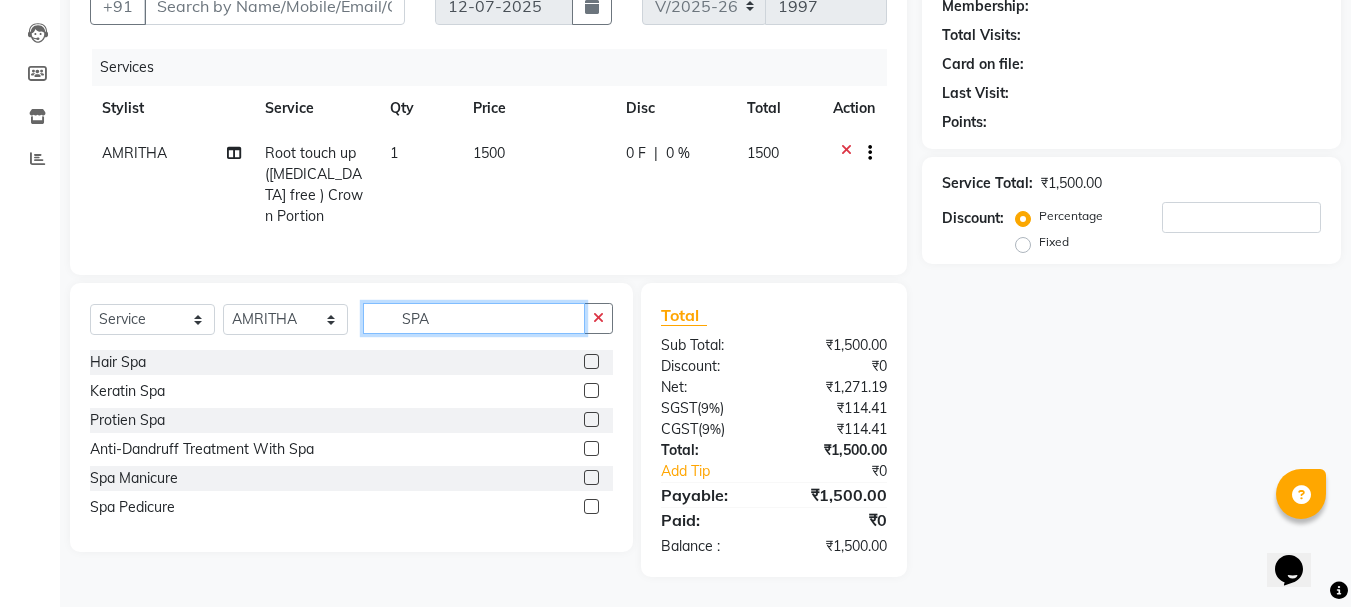 type on "SPA" 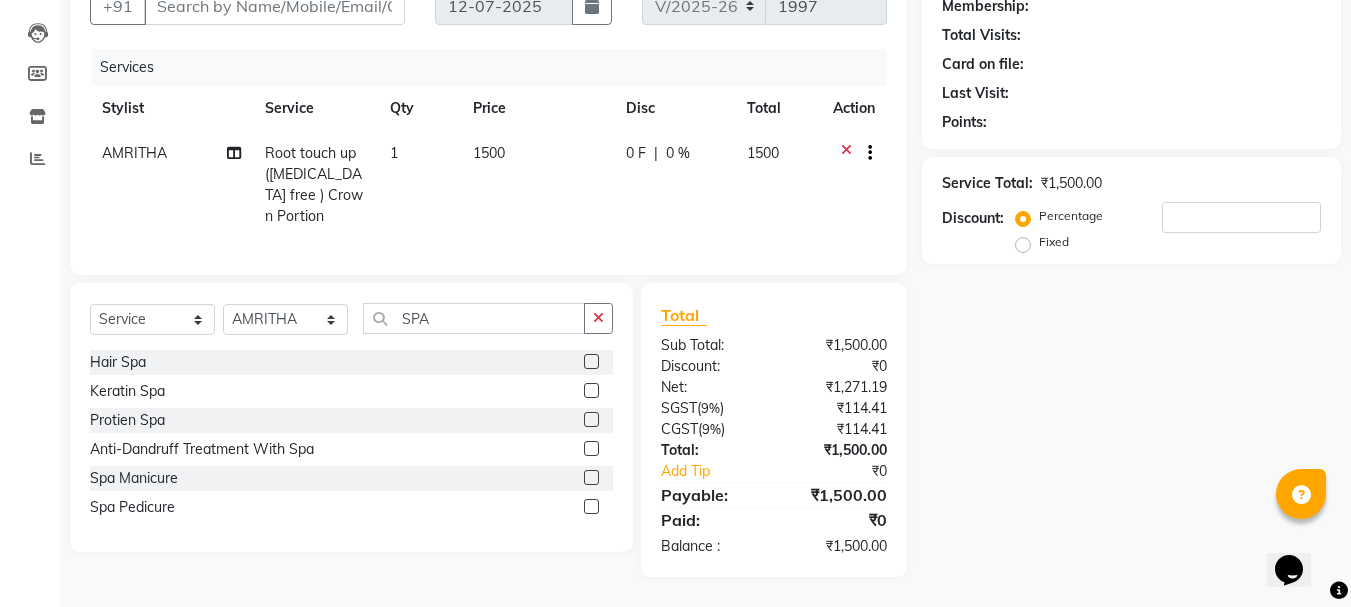 click 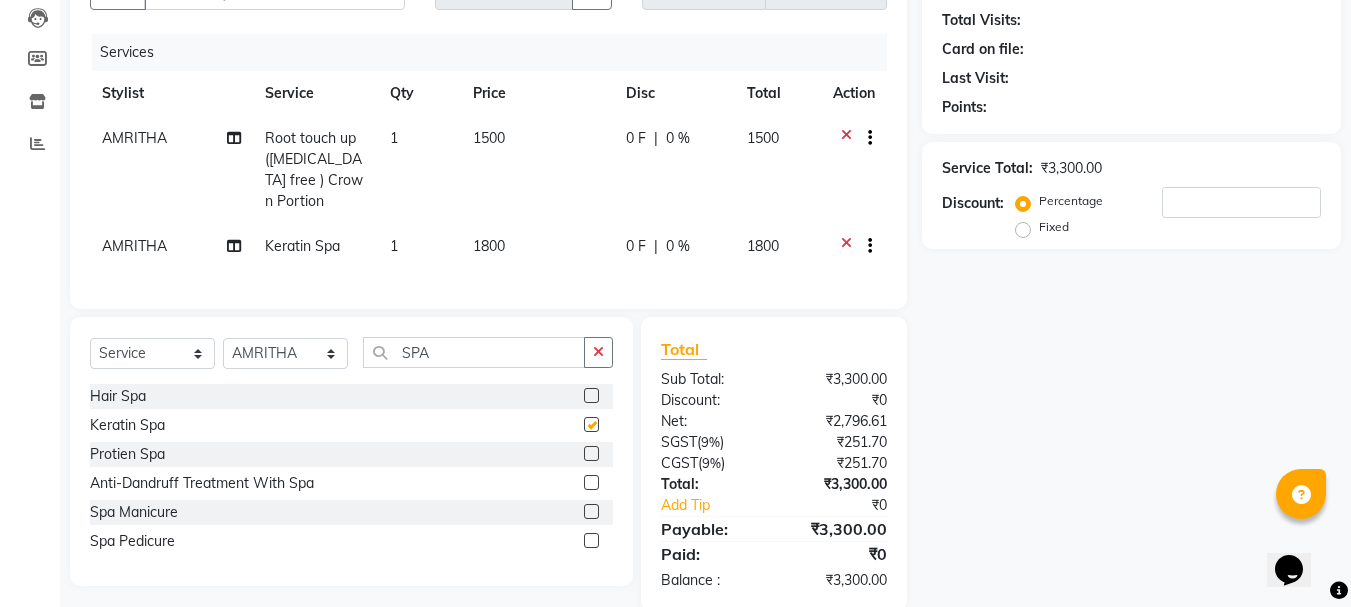 checkbox on "false" 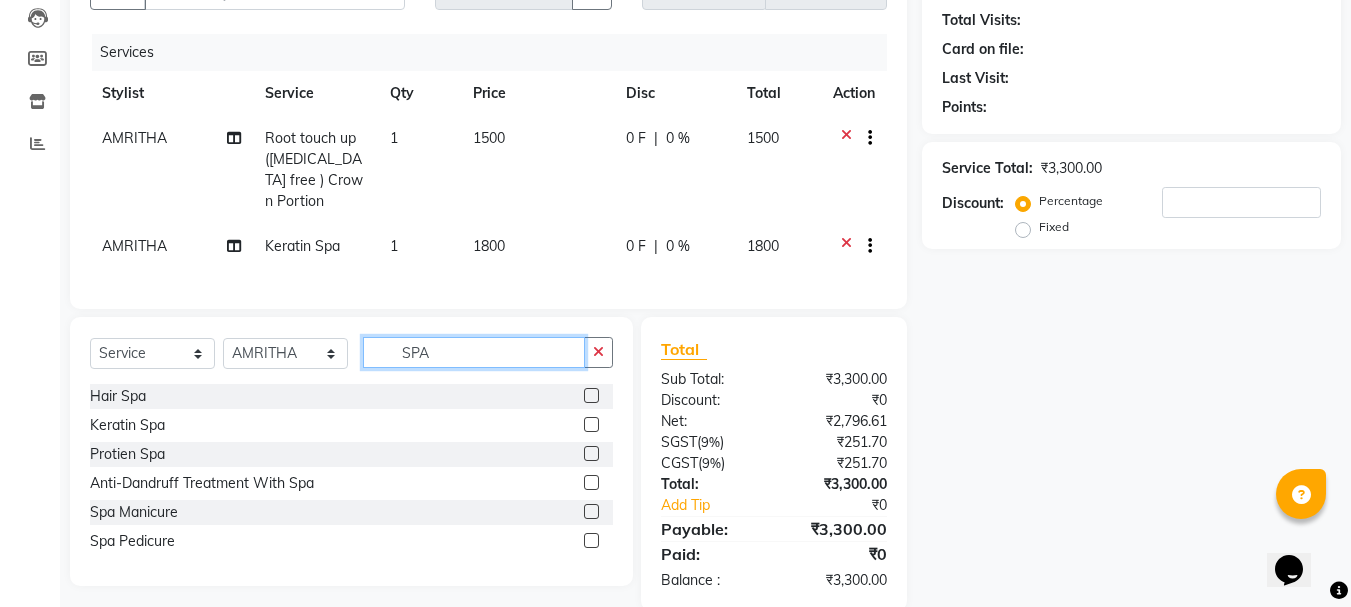 click on "SPA" 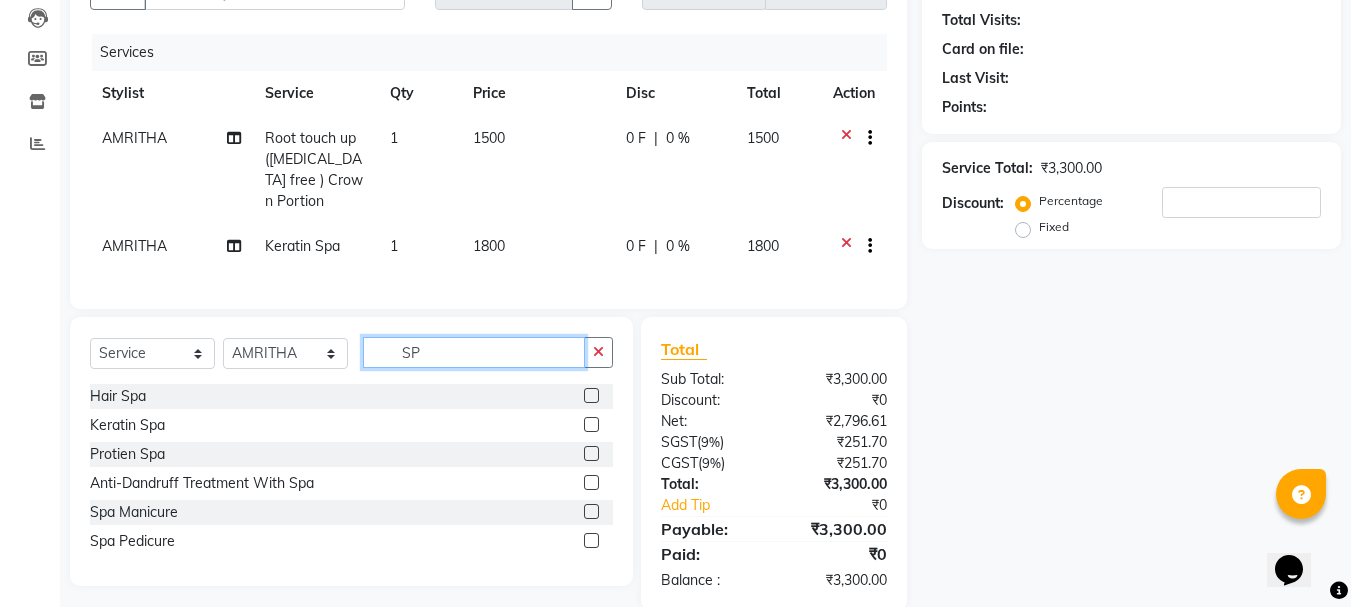 type on "S" 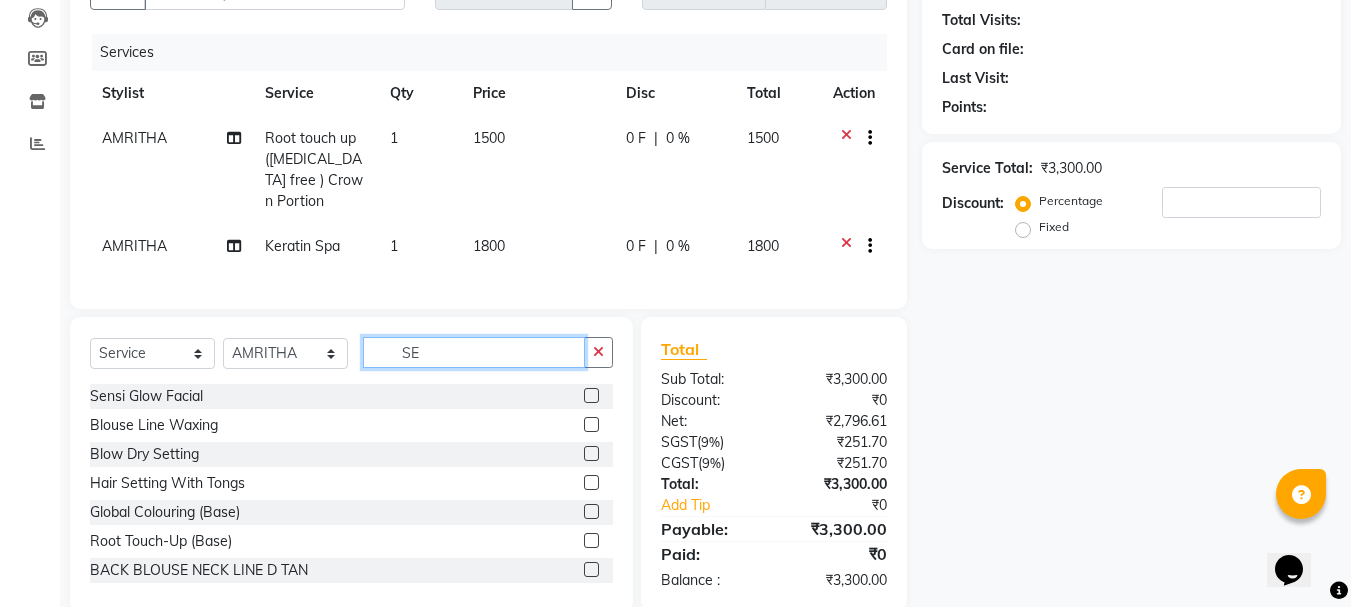 type on "SE" 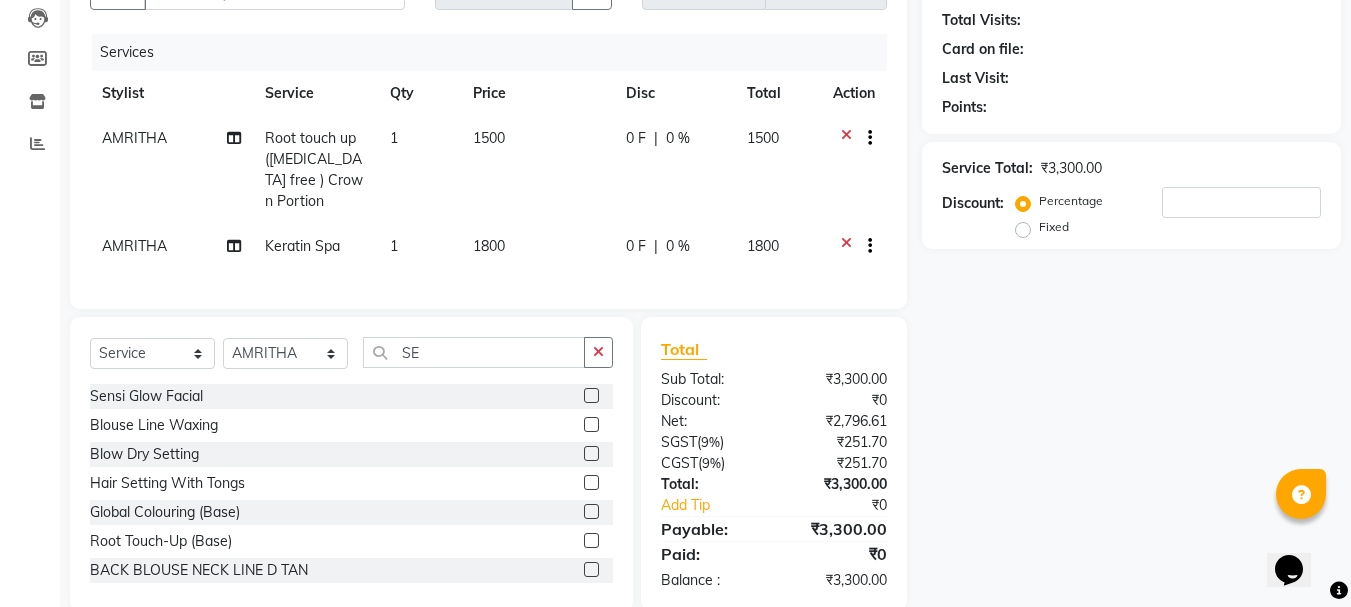 click 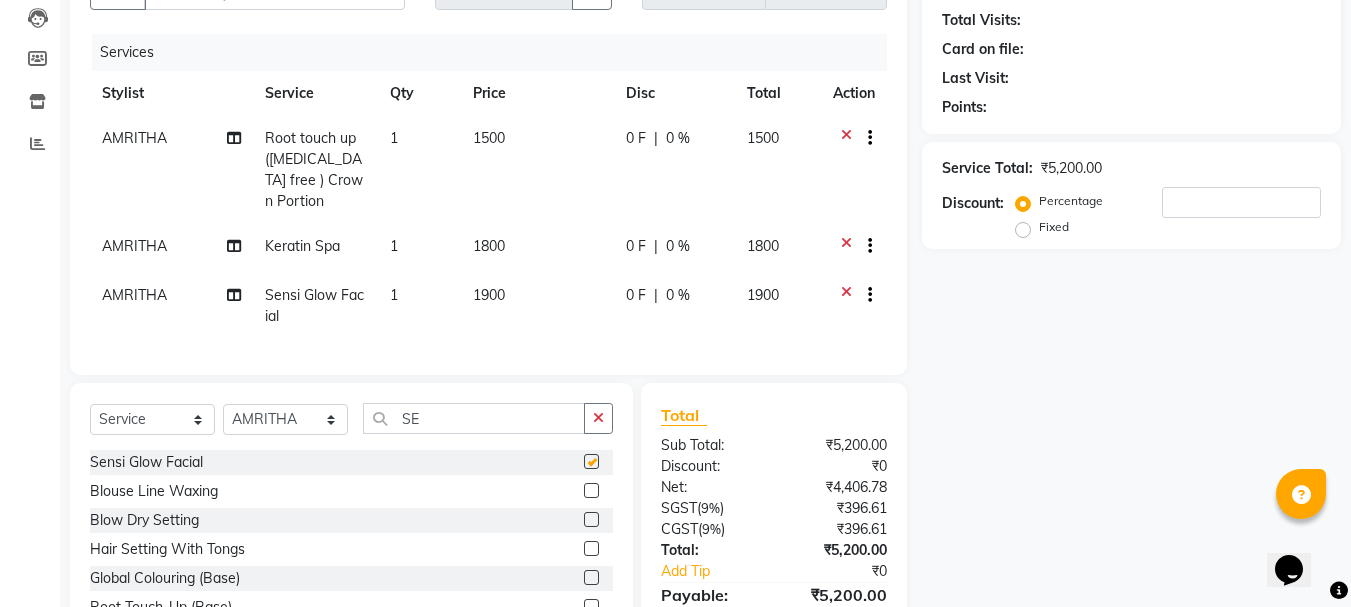 checkbox on "false" 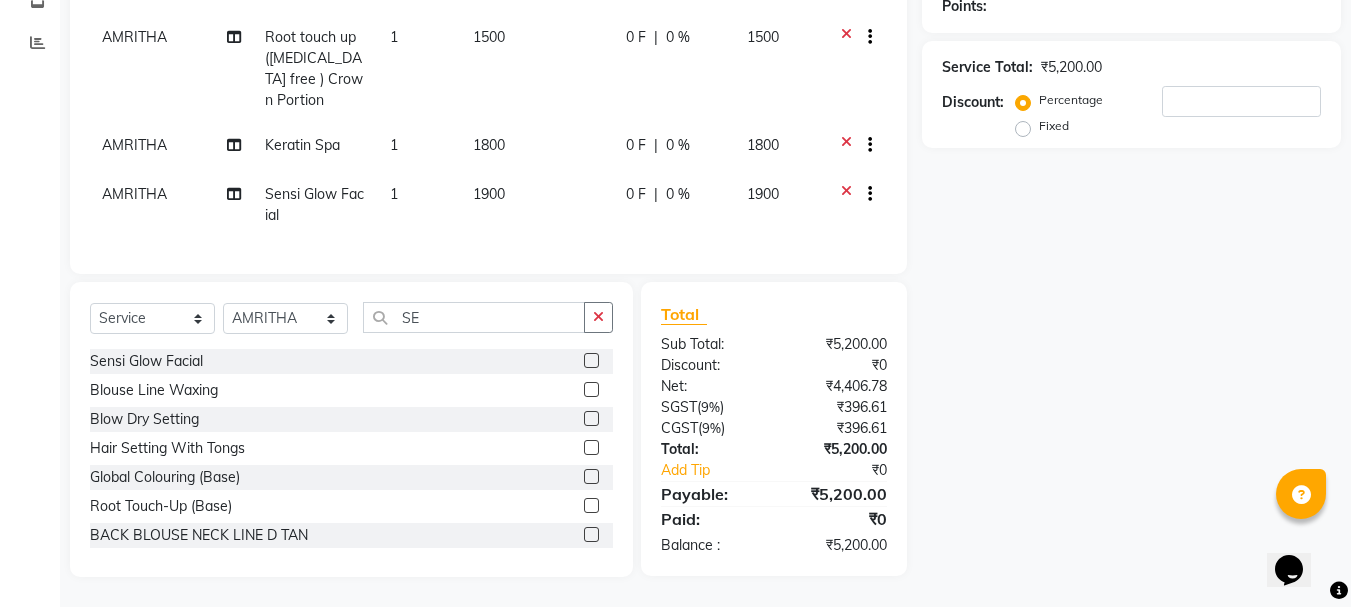 scroll, scrollTop: 330, scrollLeft: 0, axis: vertical 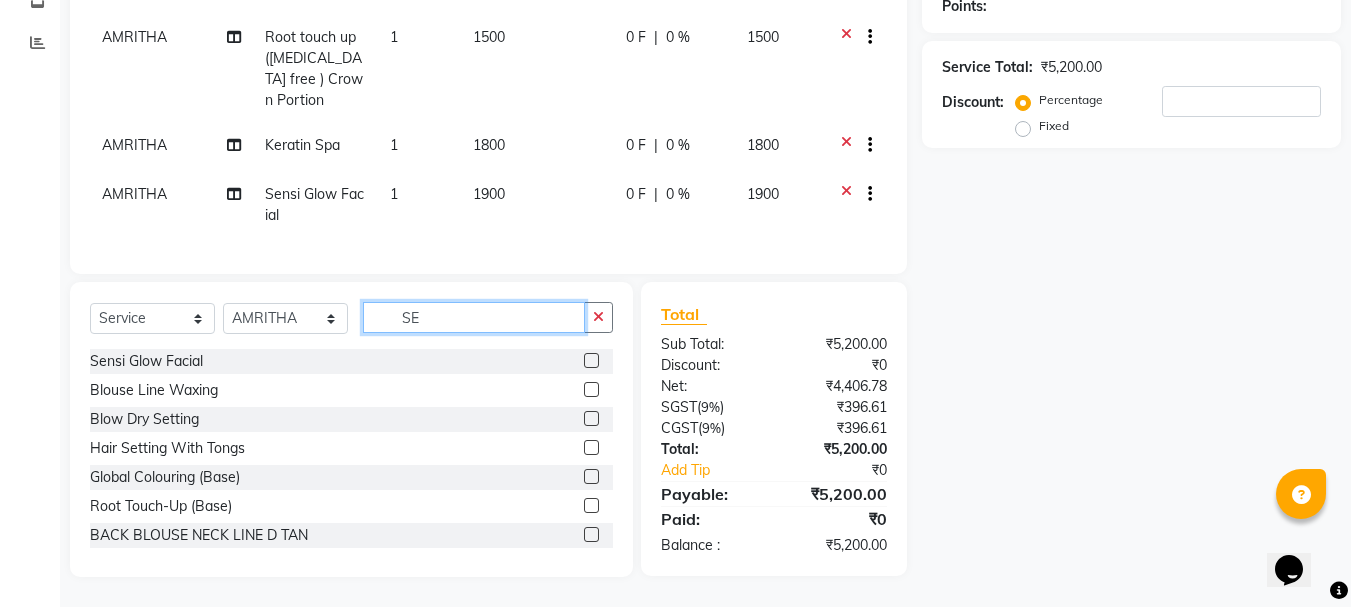 click on "SE" 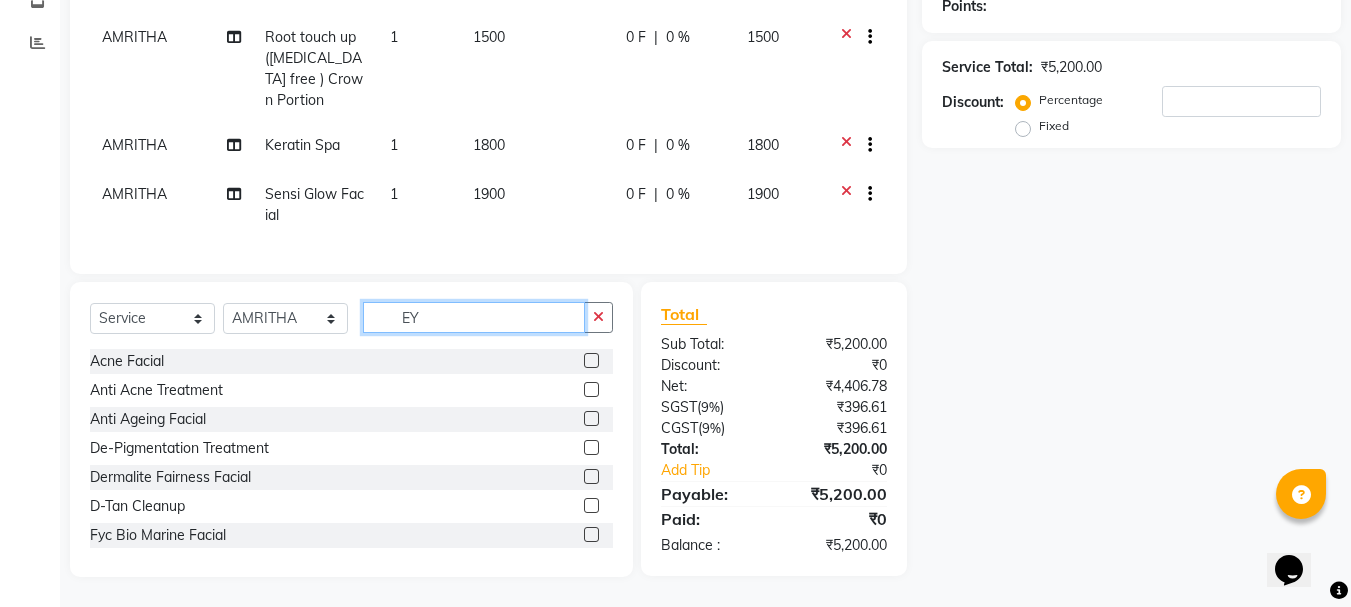 scroll, scrollTop: 329, scrollLeft: 0, axis: vertical 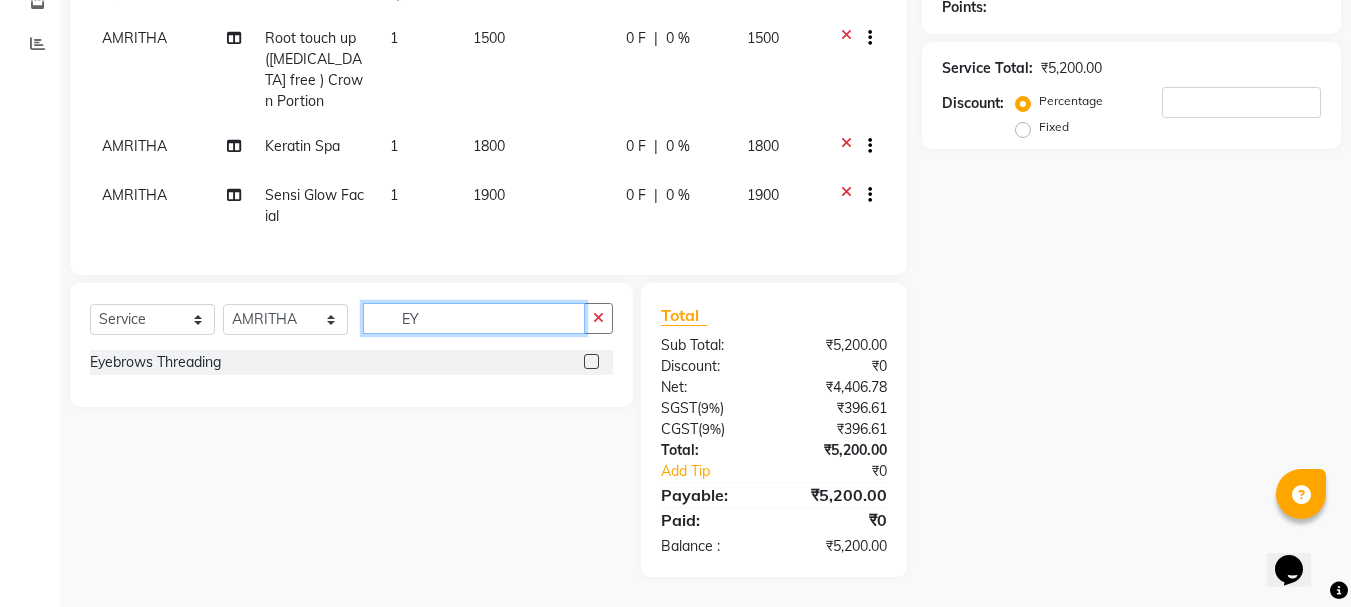type on "EY" 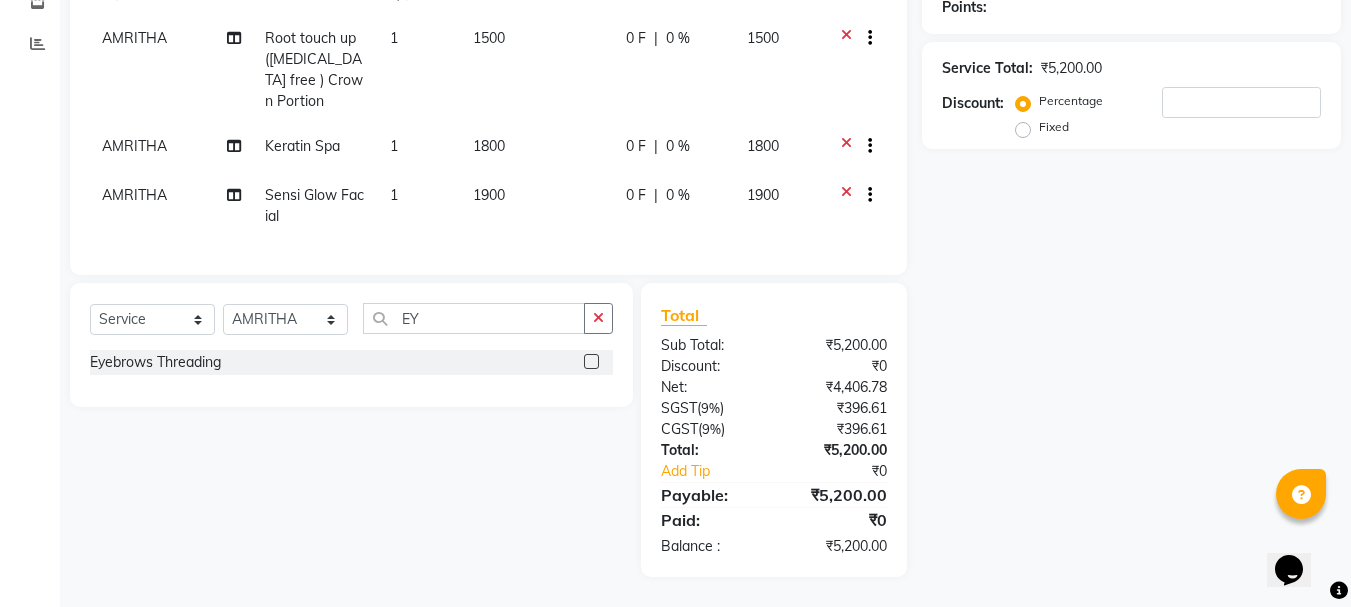 click 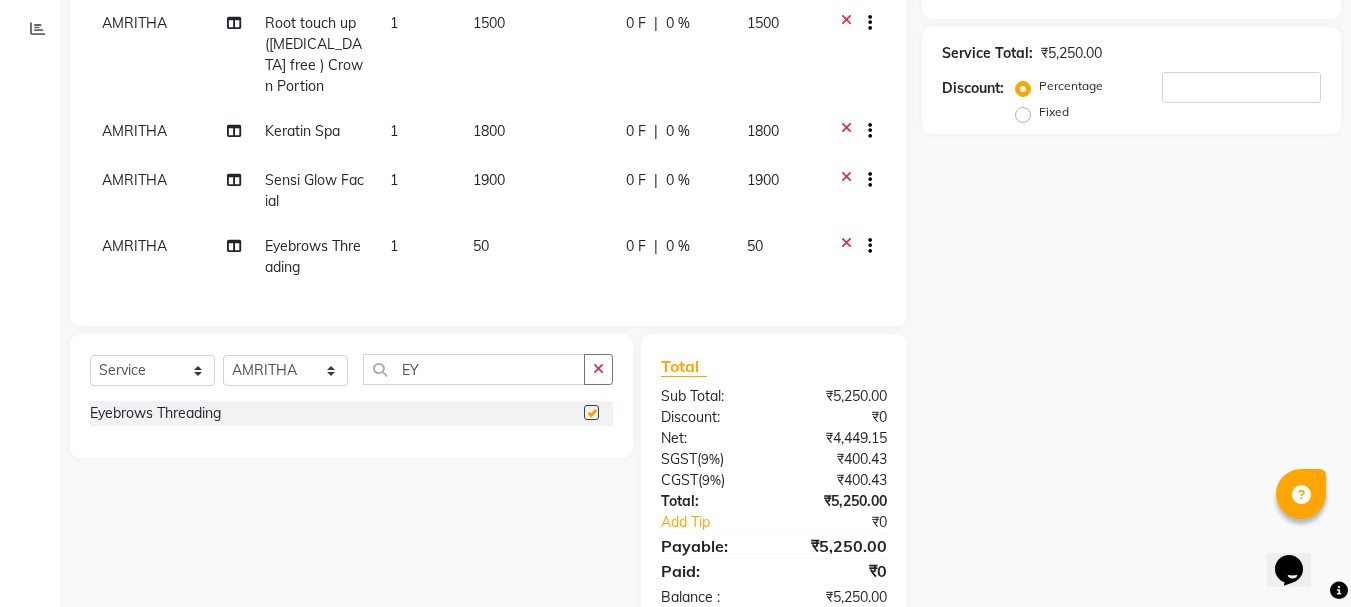checkbox on "false" 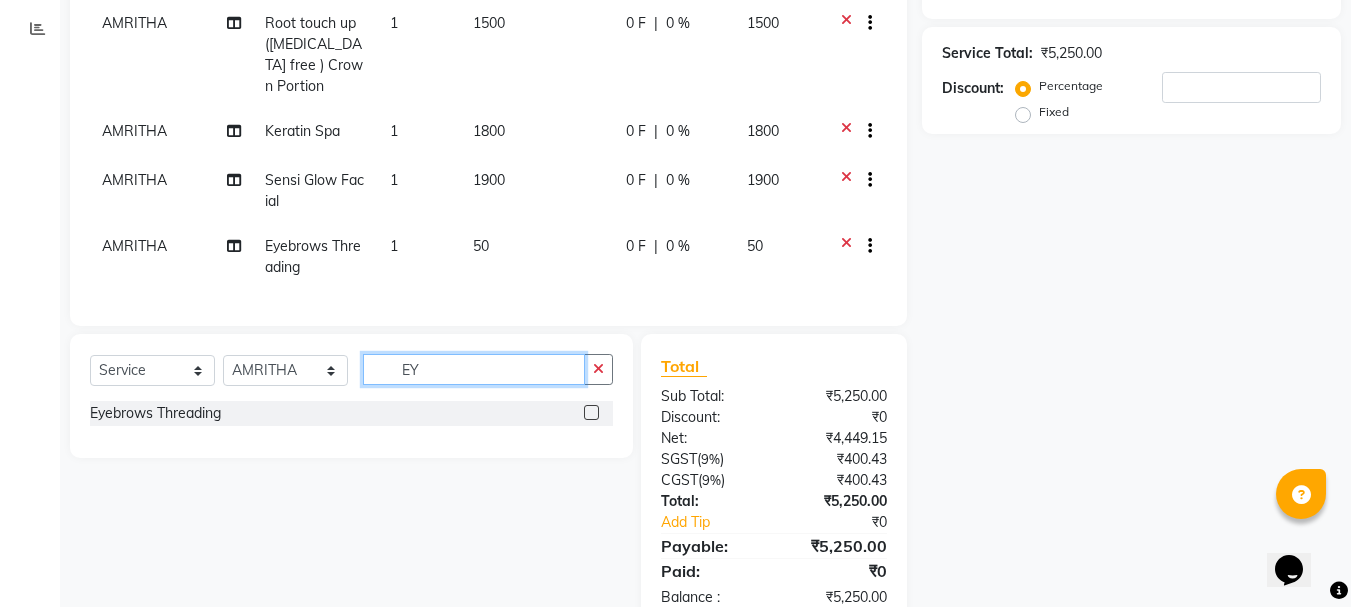 click on "EY" 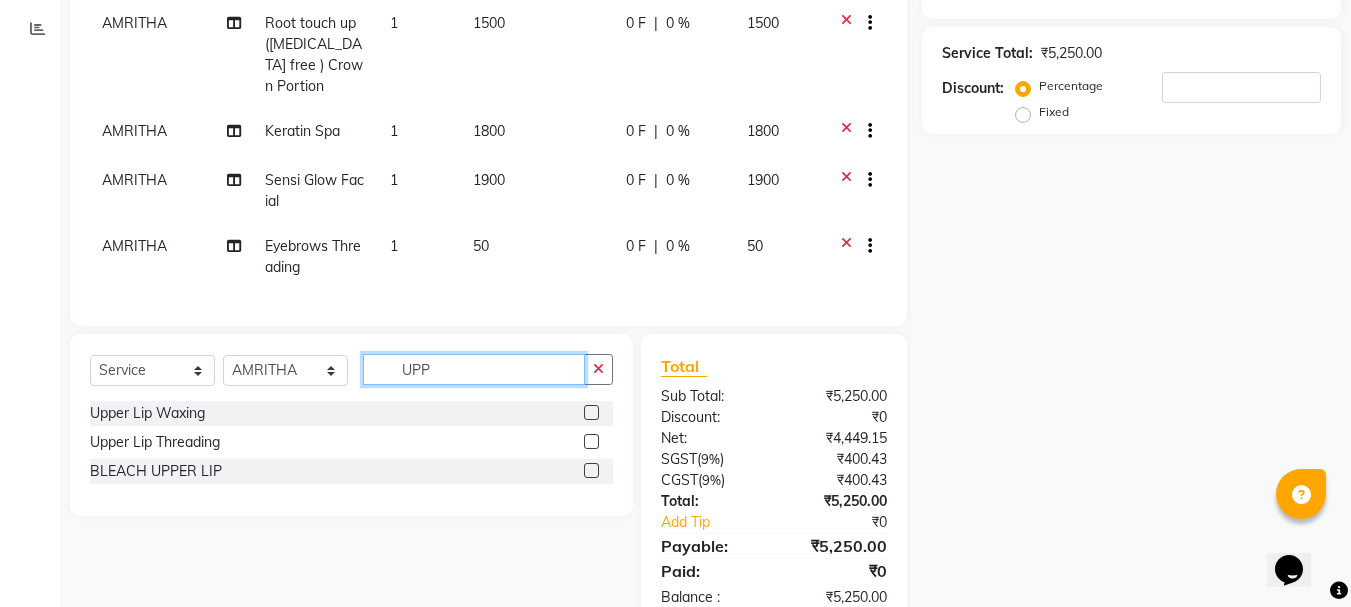 type on "UPP" 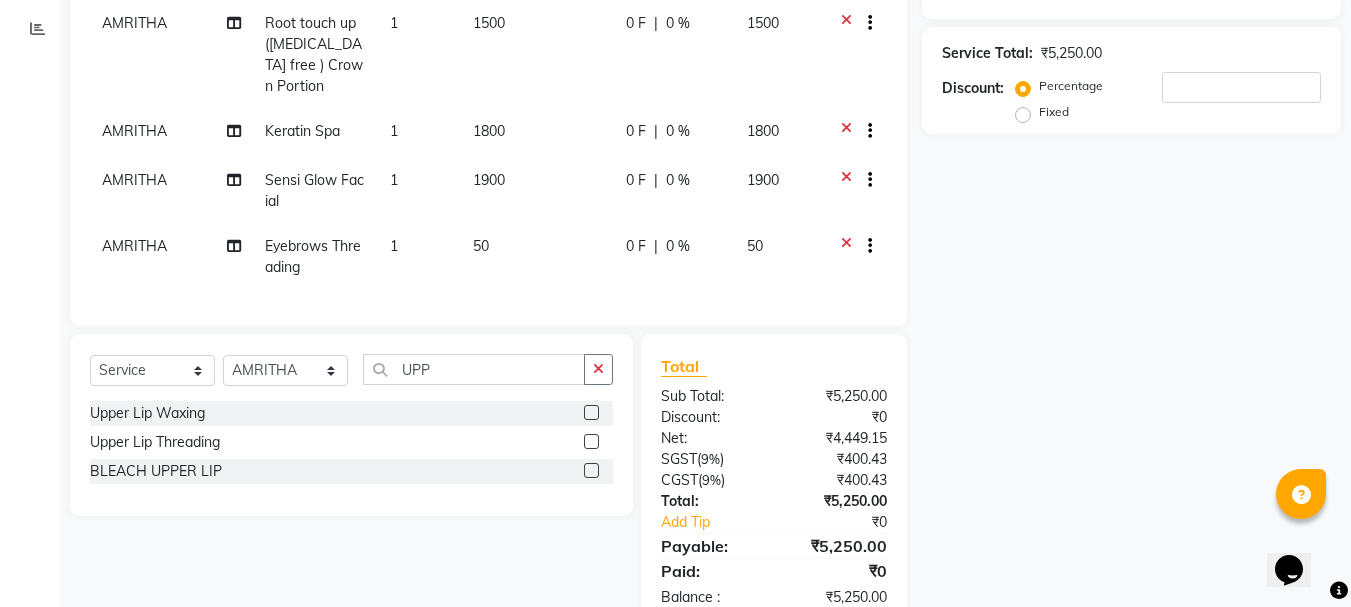 click 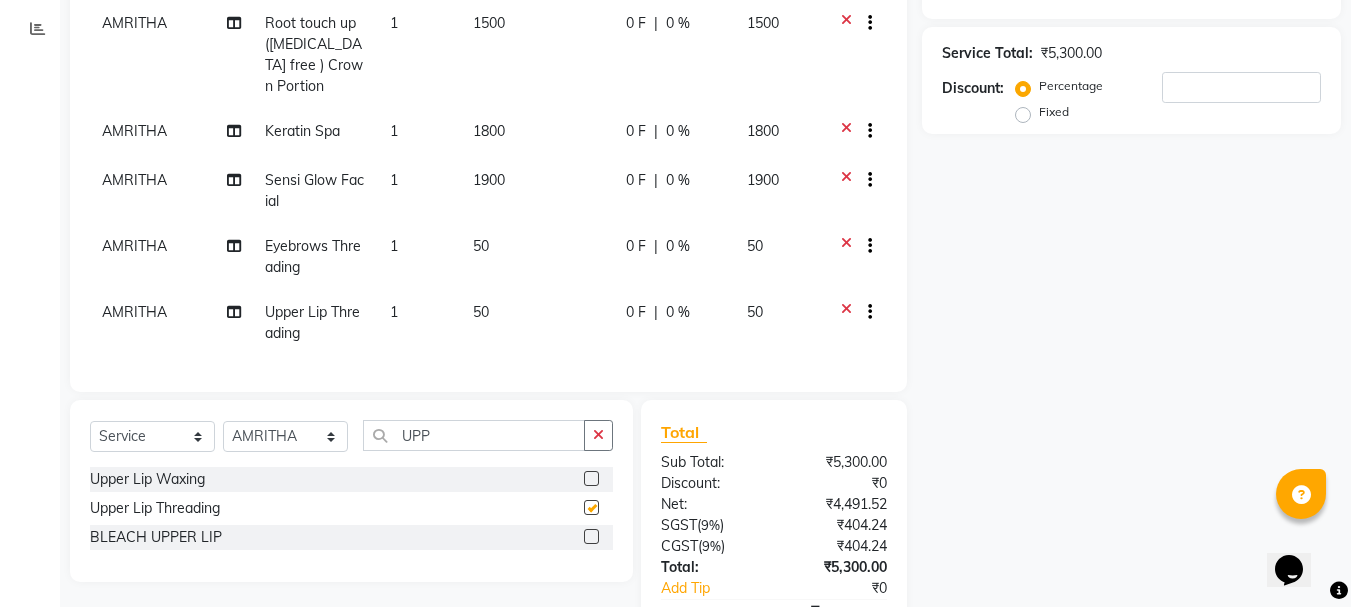 checkbox on "false" 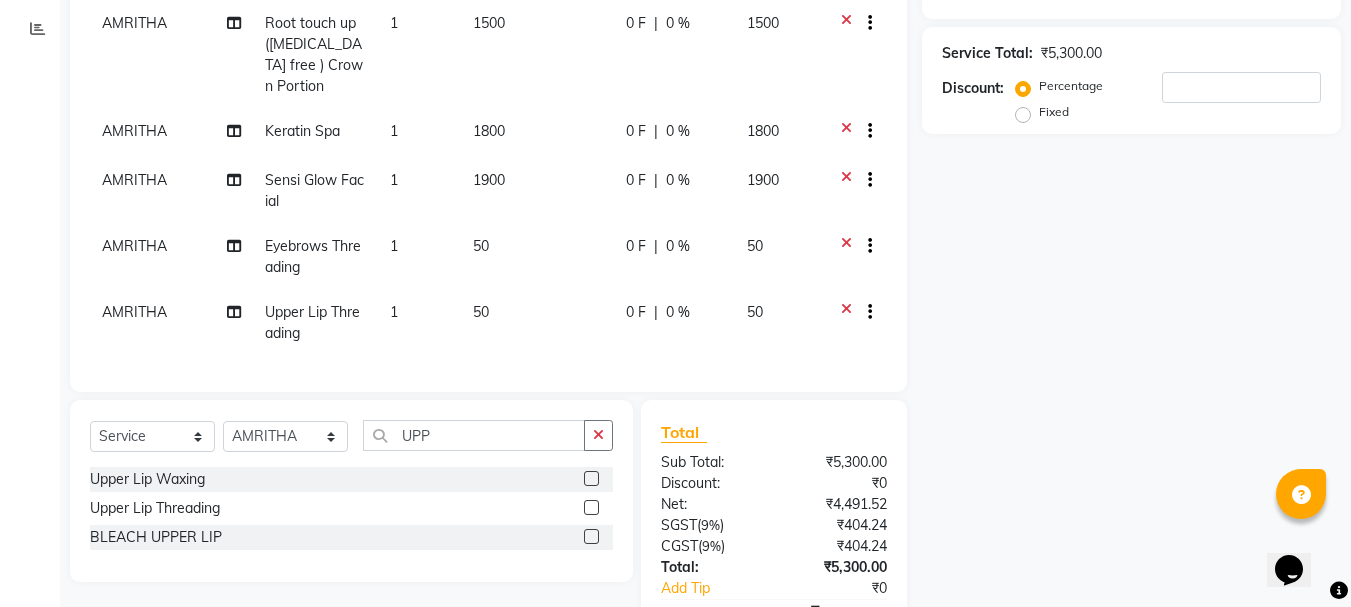 scroll, scrollTop: 0, scrollLeft: 0, axis: both 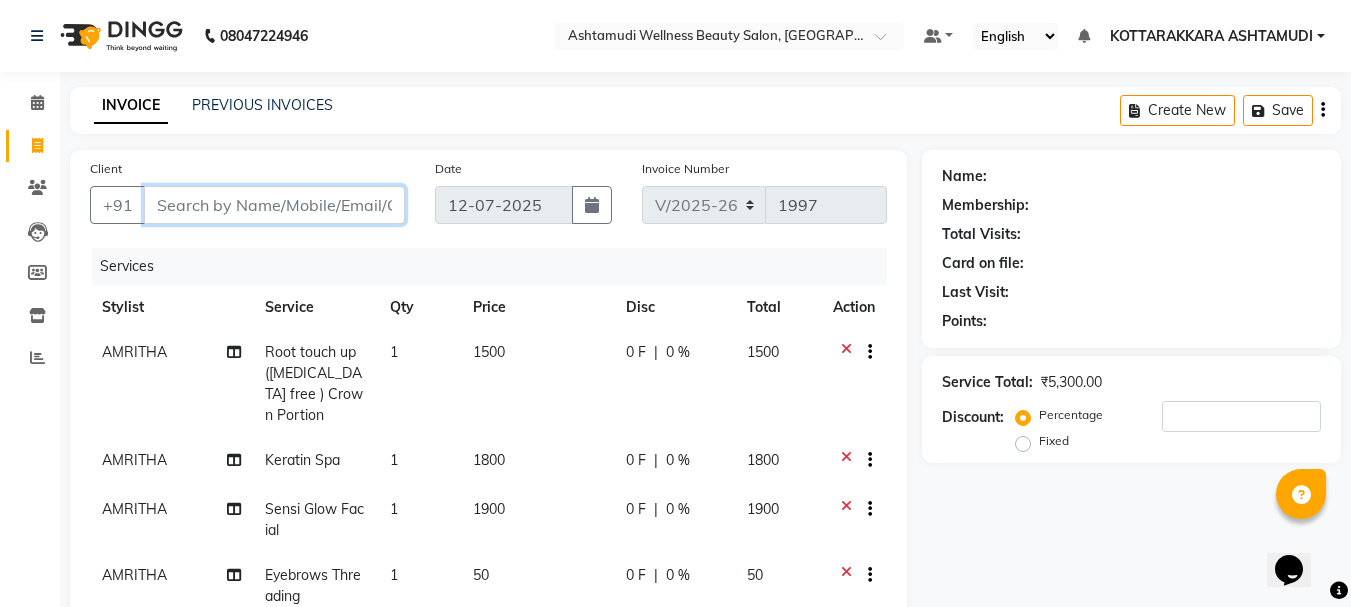 click on "Client" at bounding box center (274, 205) 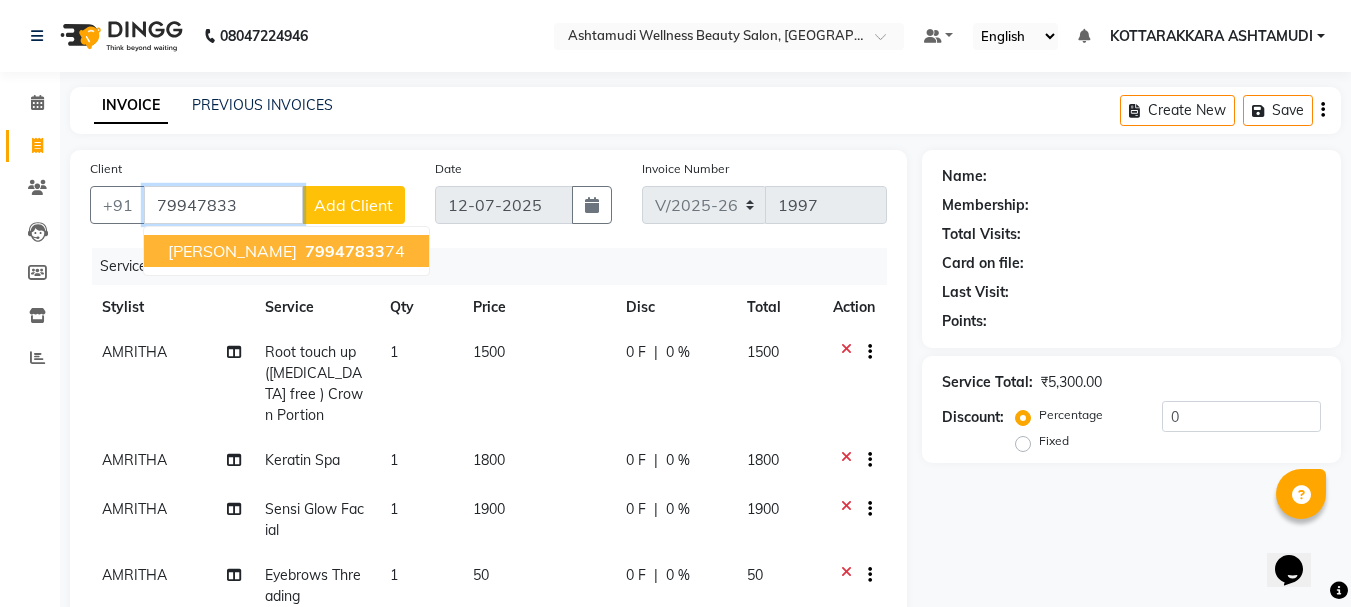 click on "79947833 74" at bounding box center [353, 251] 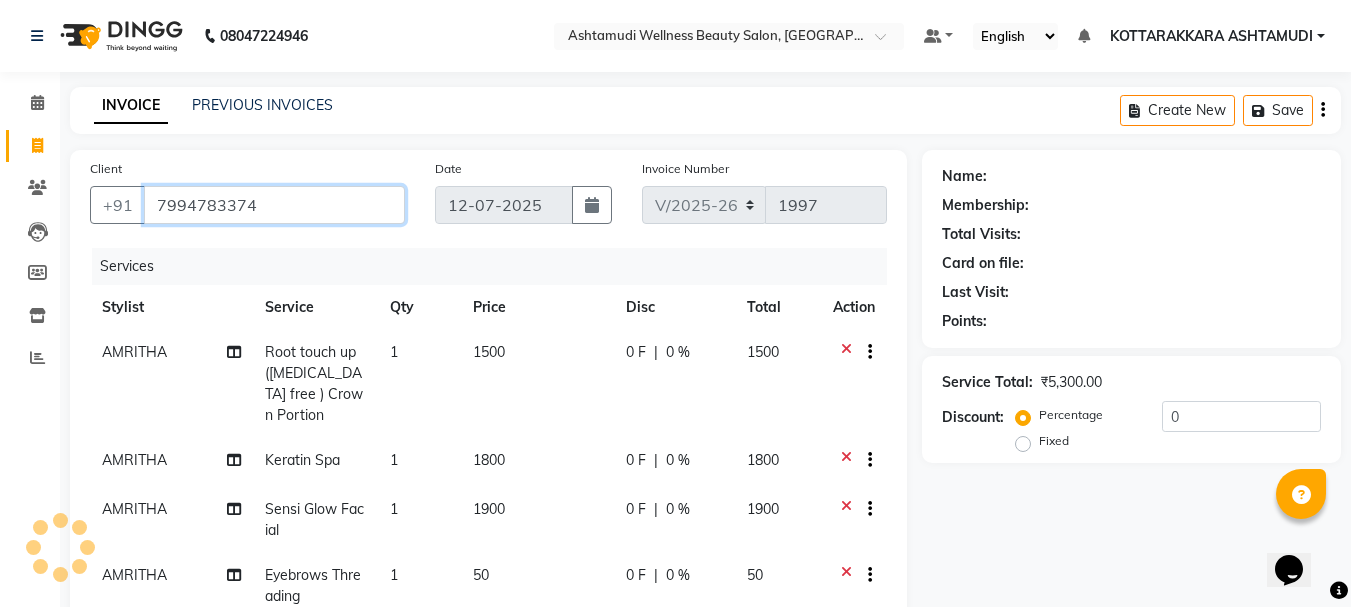 type on "7994783374" 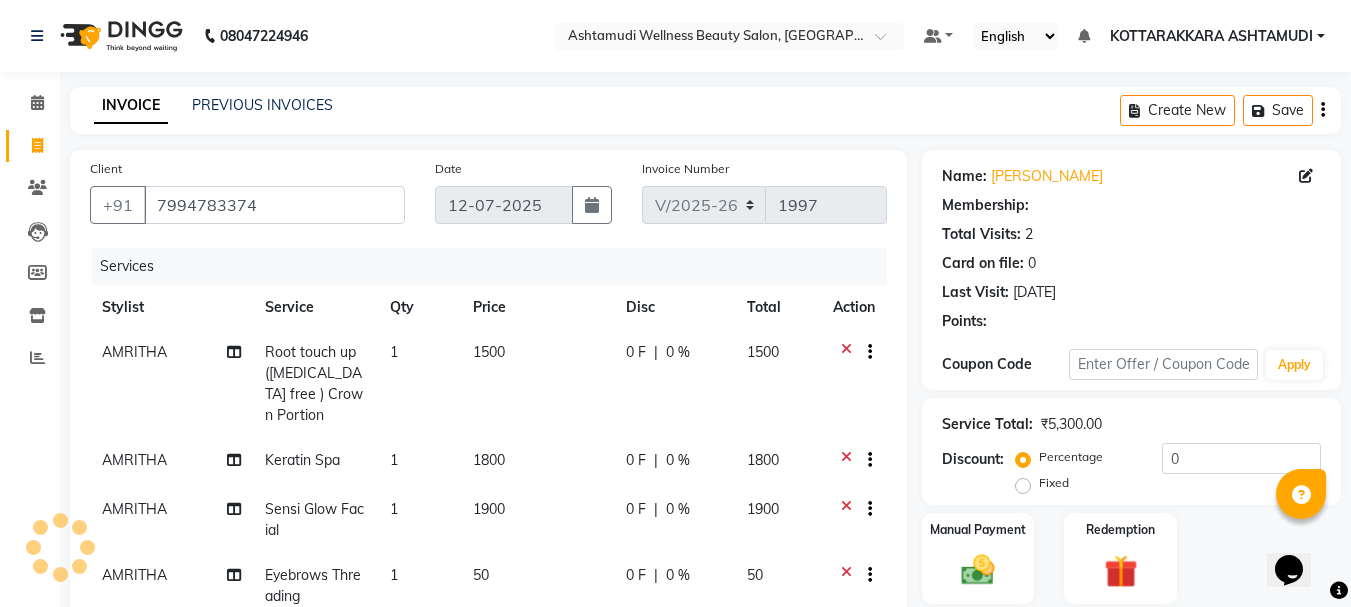 select on "1: Object" 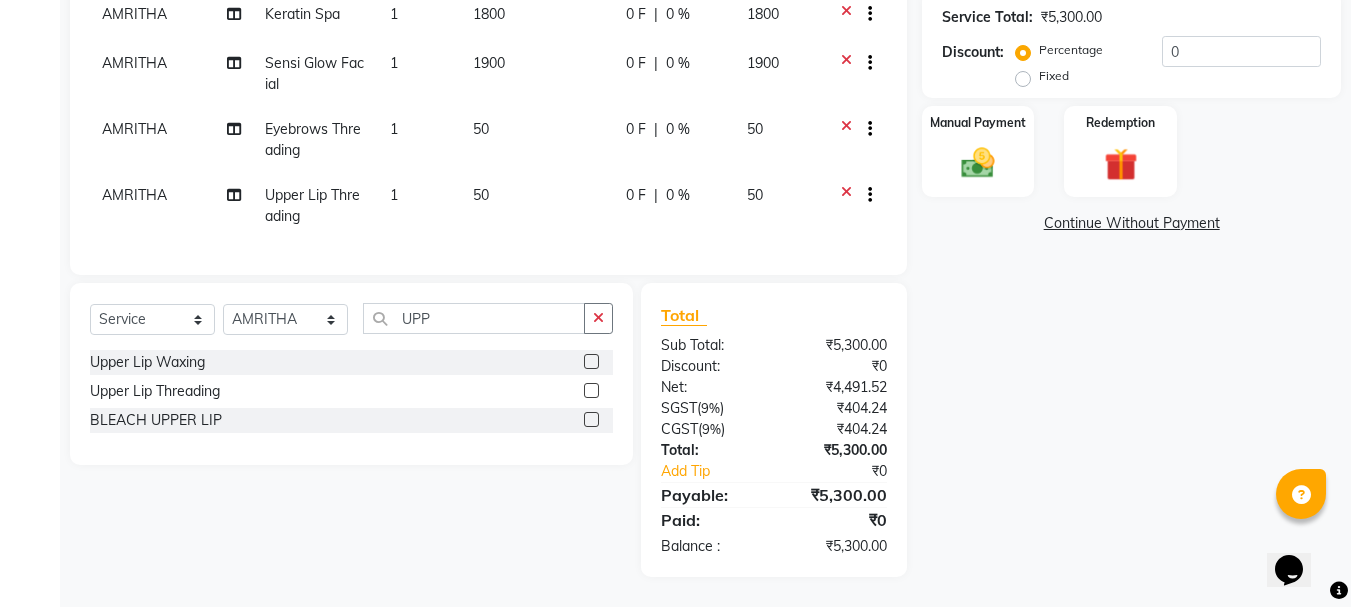 scroll, scrollTop: 261, scrollLeft: 0, axis: vertical 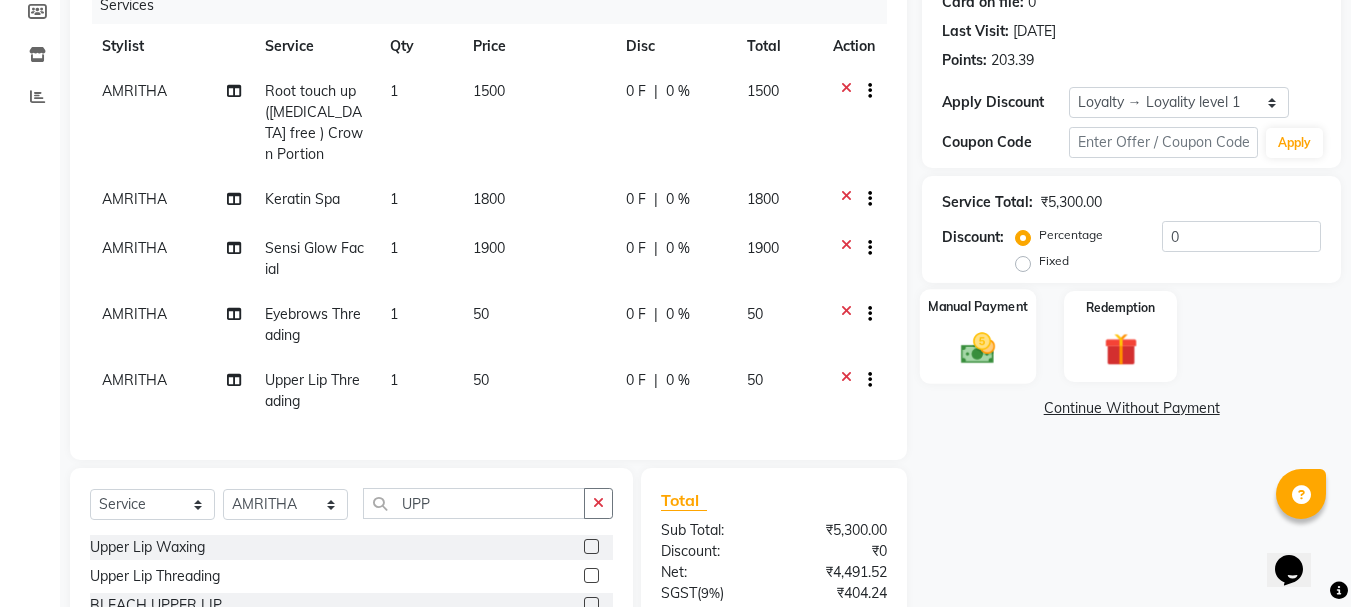 click 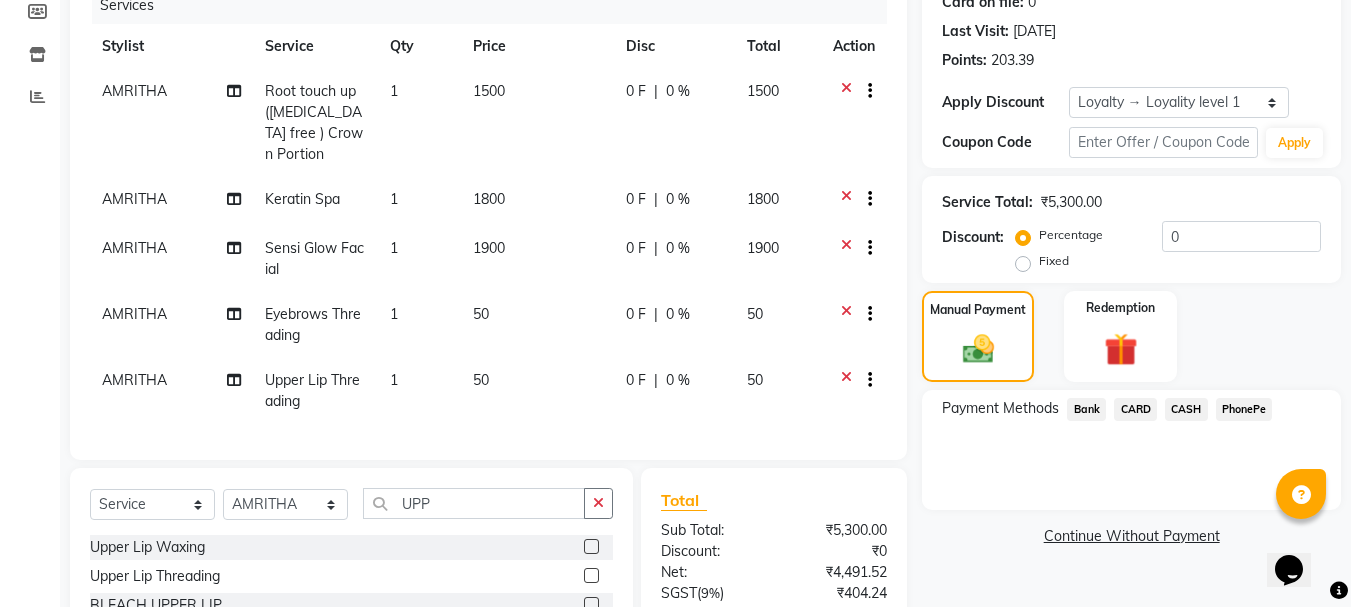 click on "PhonePe" 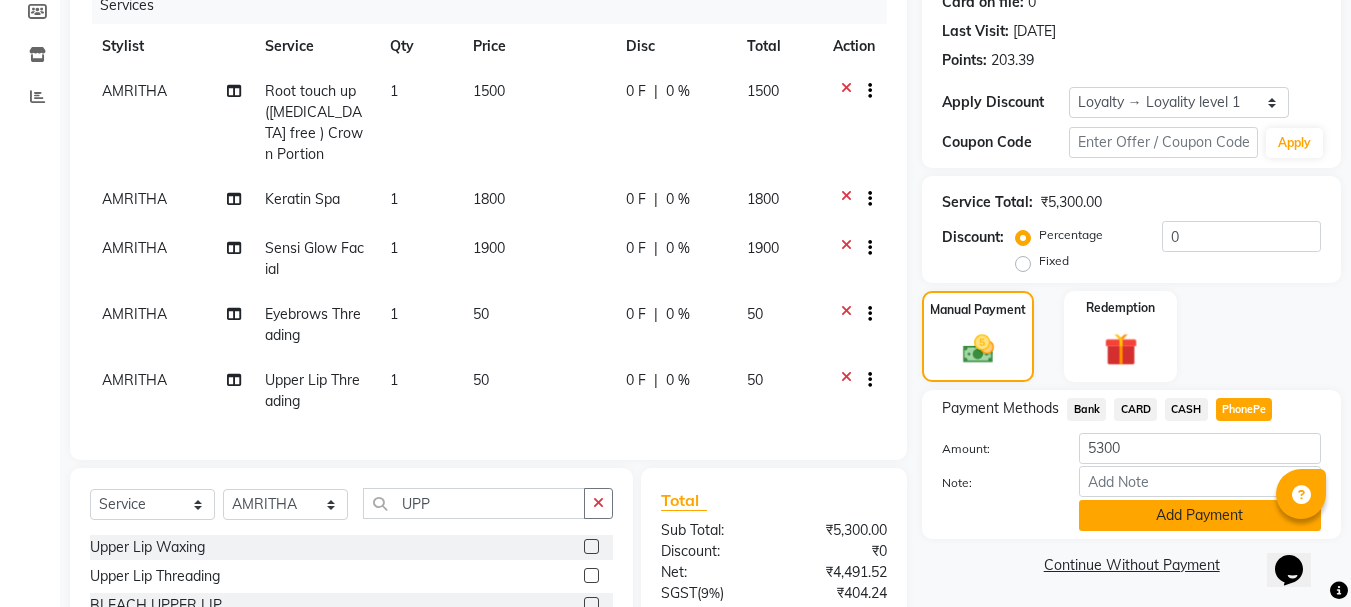 click on "Add Payment" 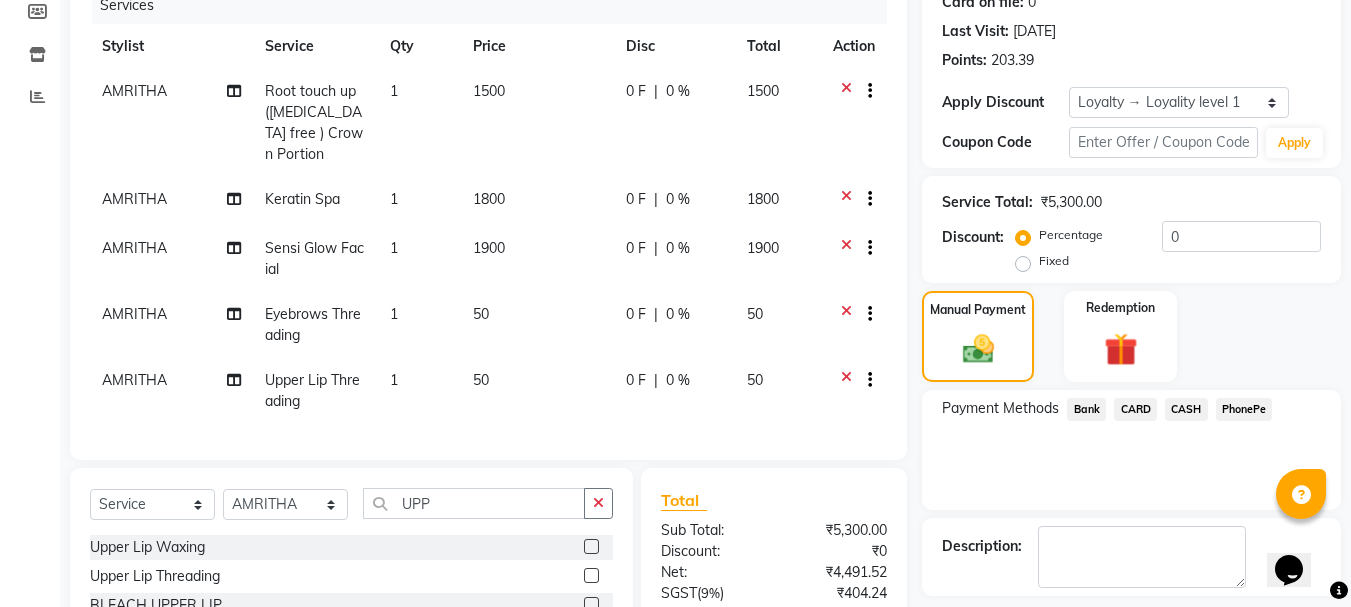 scroll, scrollTop: 561, scrollLeft: 0, axis: vertical 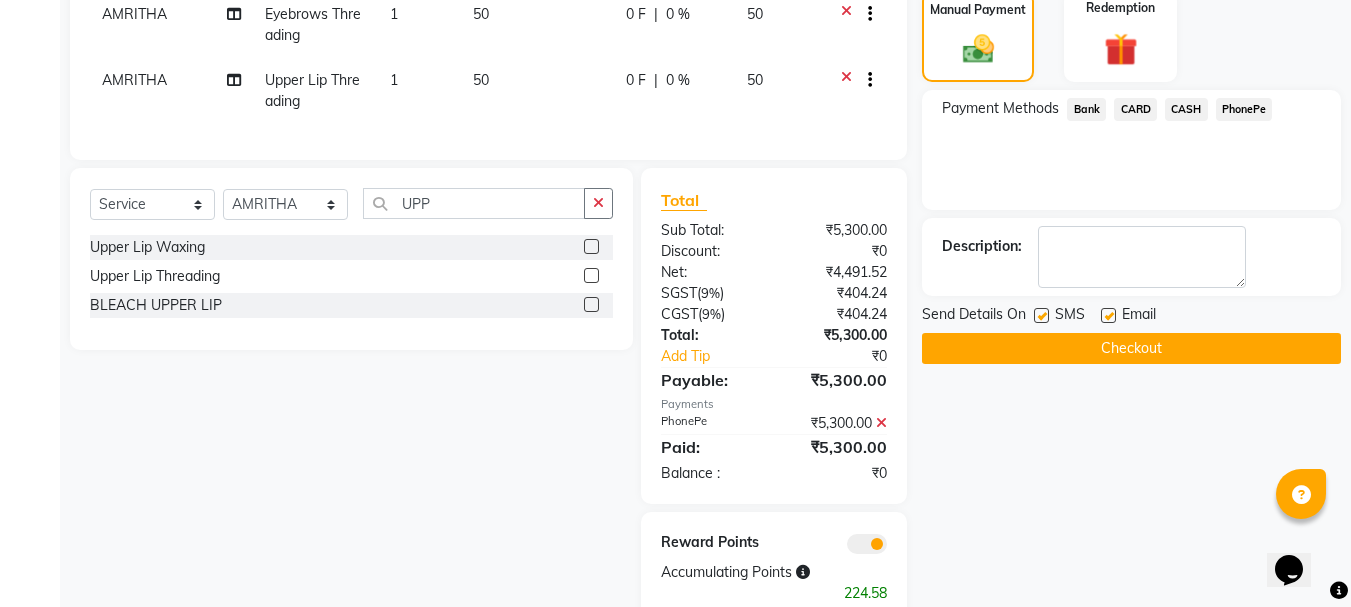 click on "Checkout" 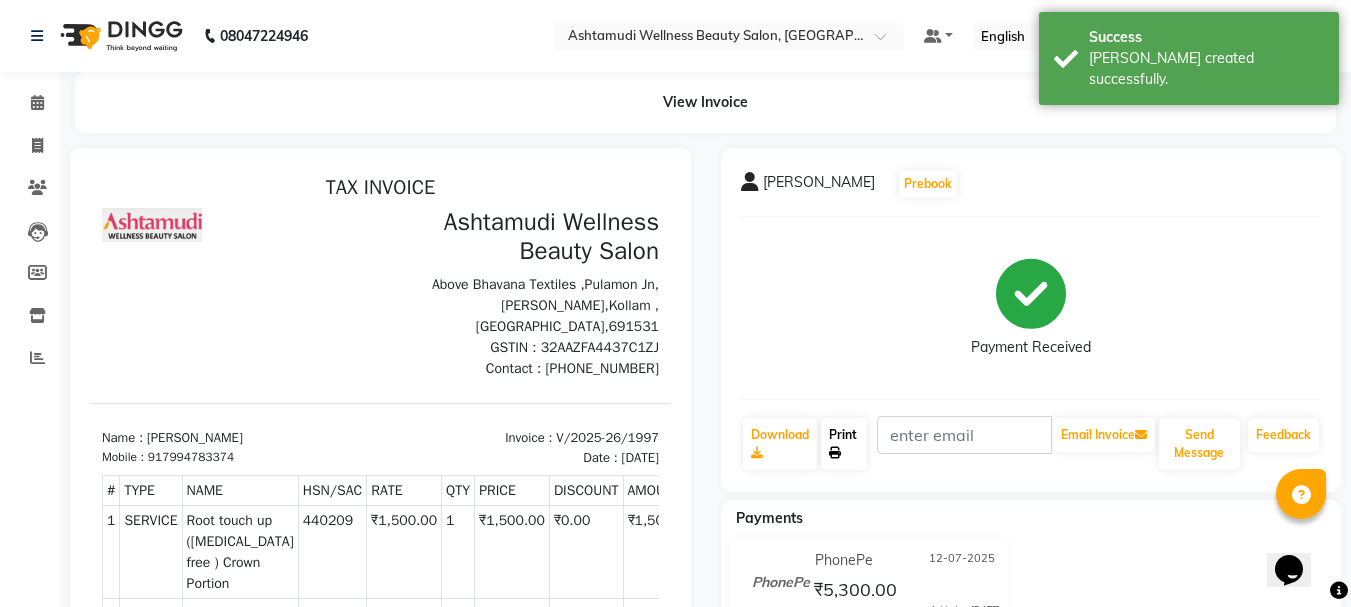 scroll, scrollTop: 0, scrollLeft: 0, axis: both 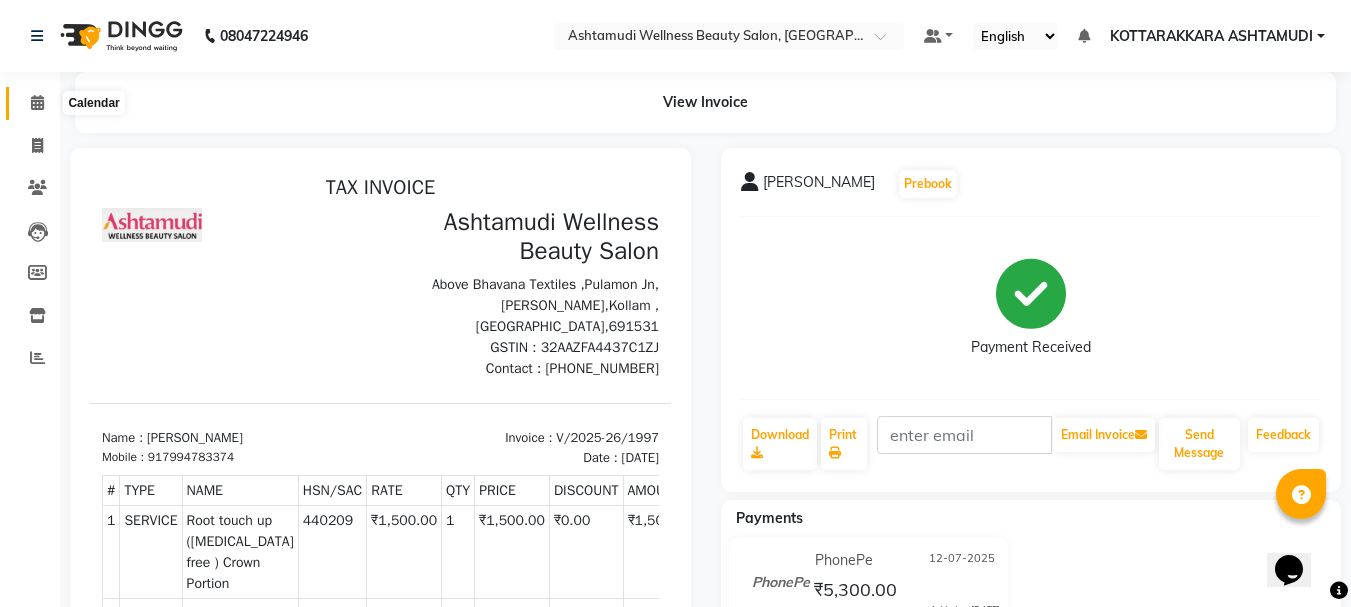 click 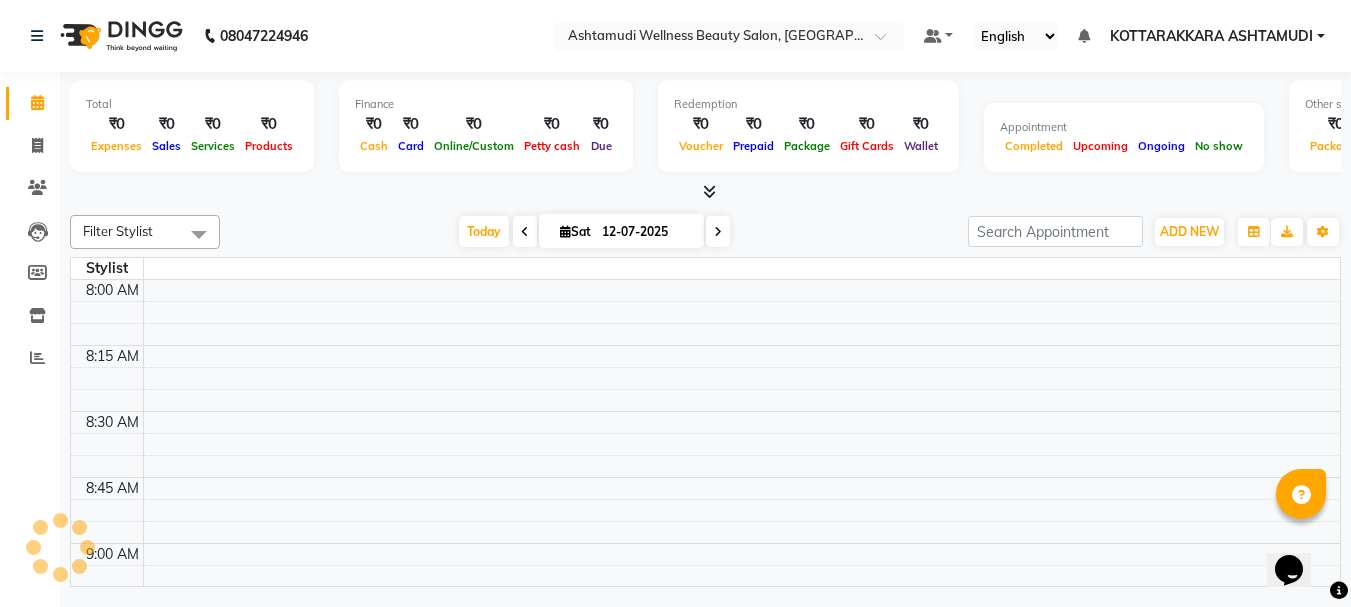 scroll, scrollTop: 0, scrollLeft: 0, axis: both 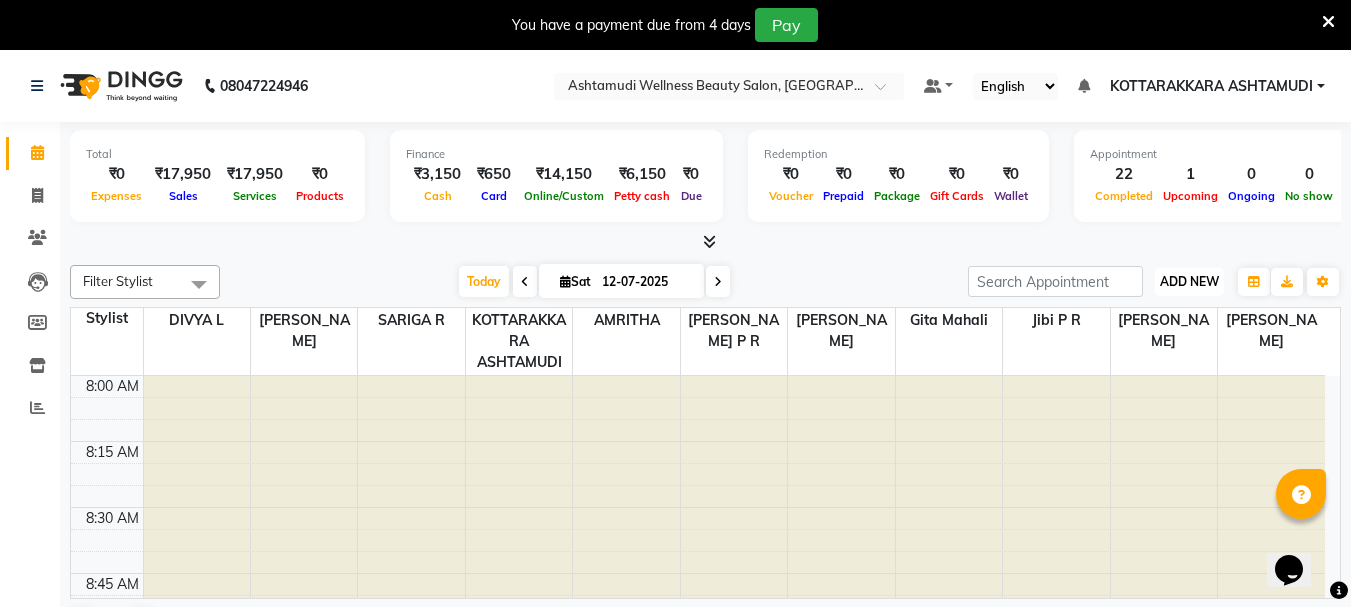 click on "ADD NEW" at bounding box center [1189, 281] 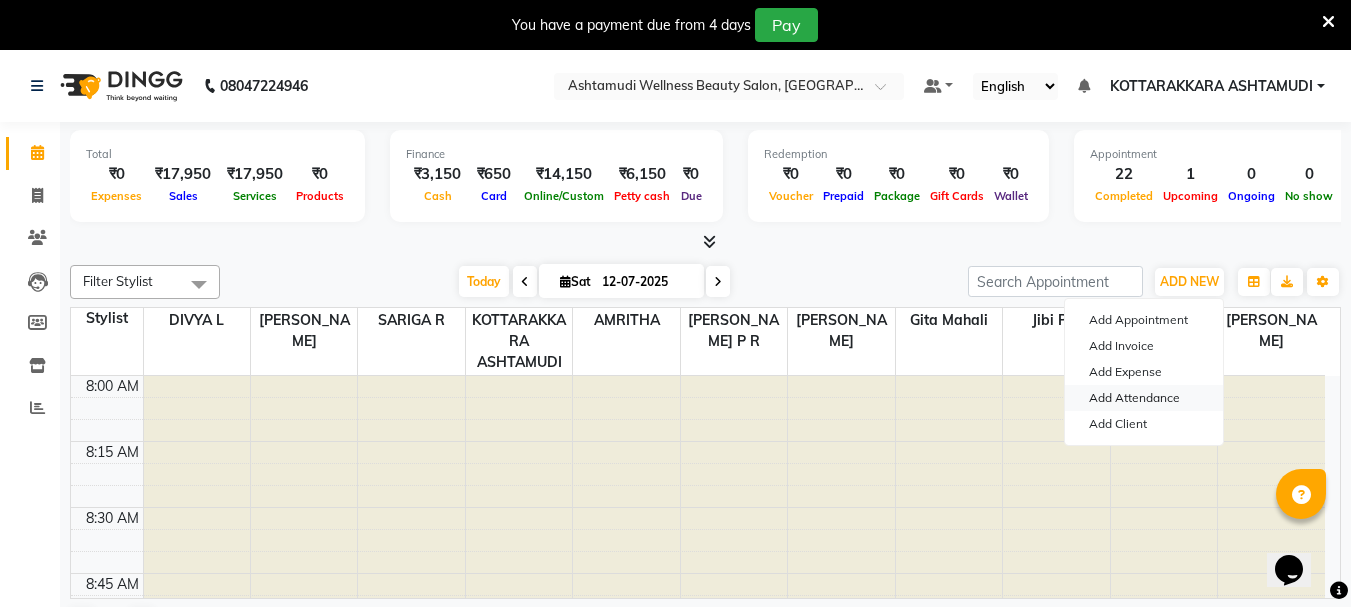 click on "Add Attendance" at bounding box center [1144, 398] 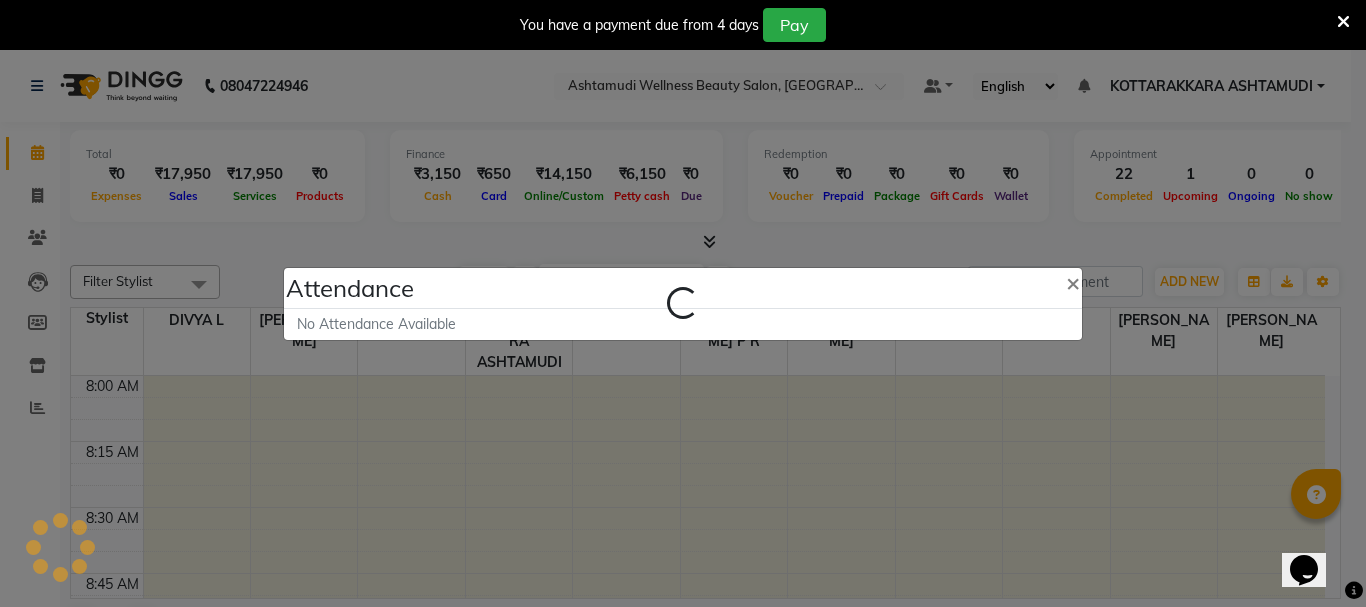 select on "A" 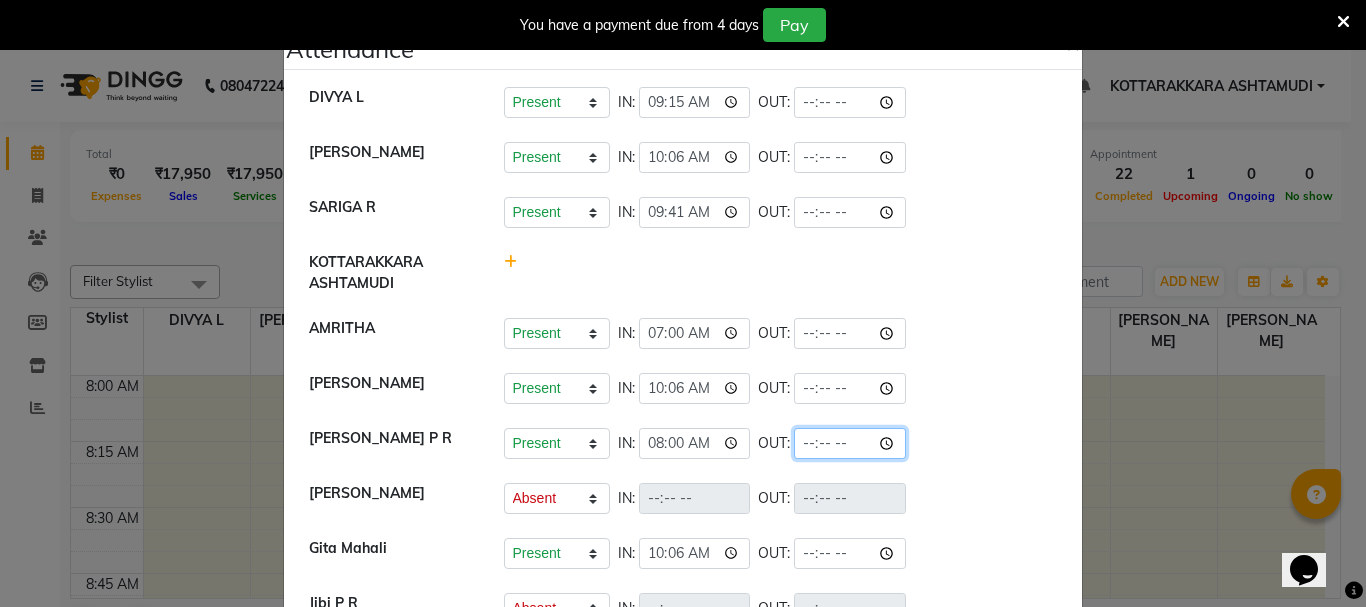 click 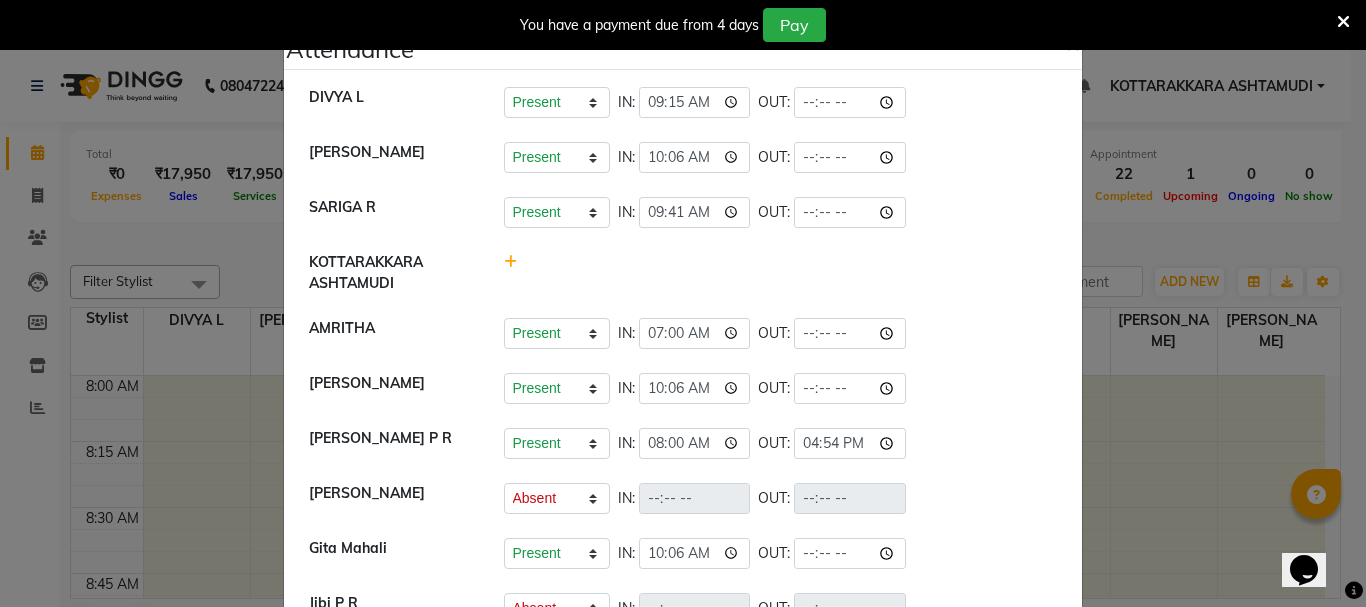 type on "16:54" 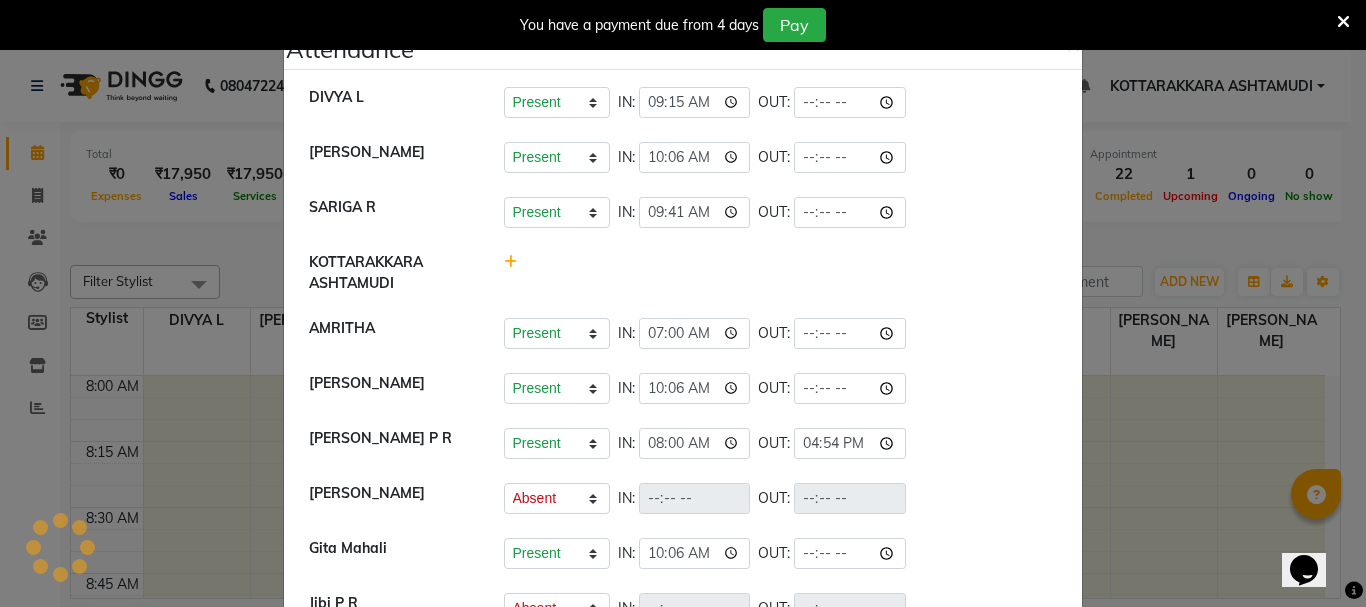 select on "A" 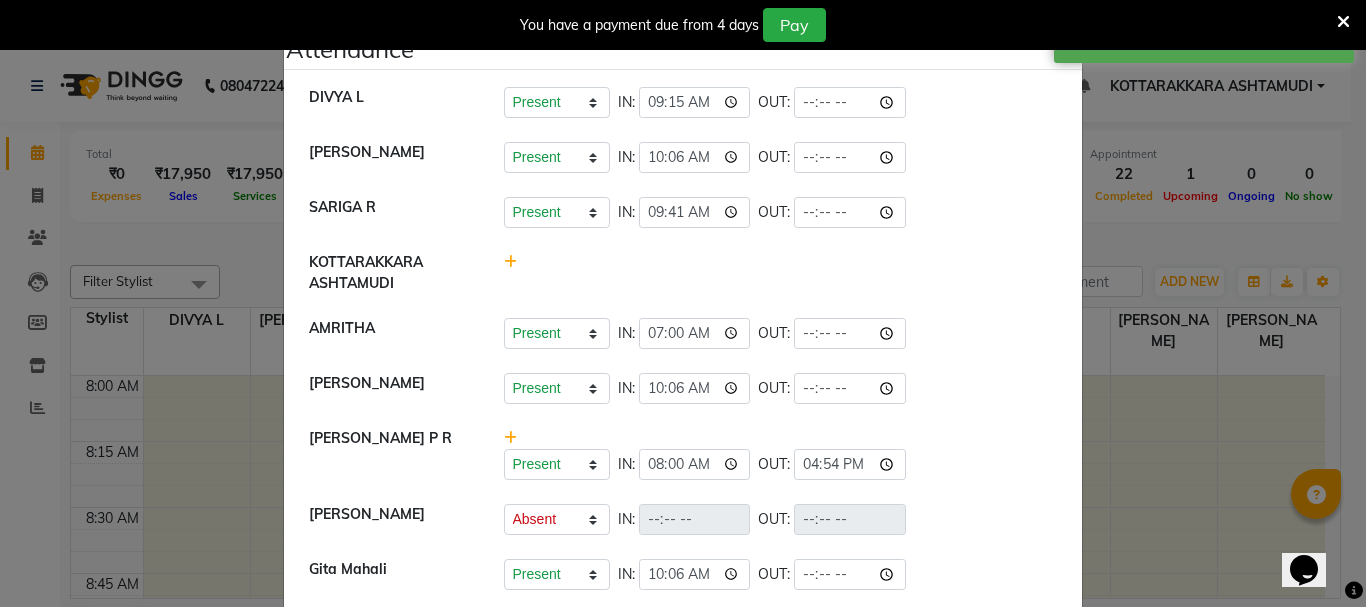 click on "Attendance ×  DIVYA L	   Present   Absent   Late   Half Day   Weekly Off  IN:  09:15 OUT:   NISHA SAMUEL 	   Present   Absent   Late   Half Day   Weekly Off  IN:  10:06 OUT:   SARIGA R	   Present   Absent   Late   Half Day   Weekly Off  IN:  09:41 OUT:   KOTTARAKKARA ASHTAMUDI   AMRITHA   Present   Absent   Late   Half Day   Weekly Off  IN:  07:00 OUT:   SHAHIDA   Present   Absent   Late   Half Day   Weekly Off  IN:  10:06 OUT:   SHAMINA MUHAMMED P R   Present   Absent   Late   Half Day   Weekly Off  IN:  08:00 OUT:  16:54  ANJALI ANAND   Present   Absent   Late   Half Day   Weekly Off  IN:  OUT:   Gita Mahali    Present   Absent   Late   Half Day   Weekly Off  IN:  10:06 OUT:   Jibi P R   Present   Absent   Late   Half Day   Weekly Off  IN:  OUT:   Priya Chakraborty   Present   Absent   Late   Half Day   Weekly Off  IN:  10:06 OUT:   Karina Darjee    Present   Absent   Late   Half Day   Weekly Off  IN:  10:06 OUT:" 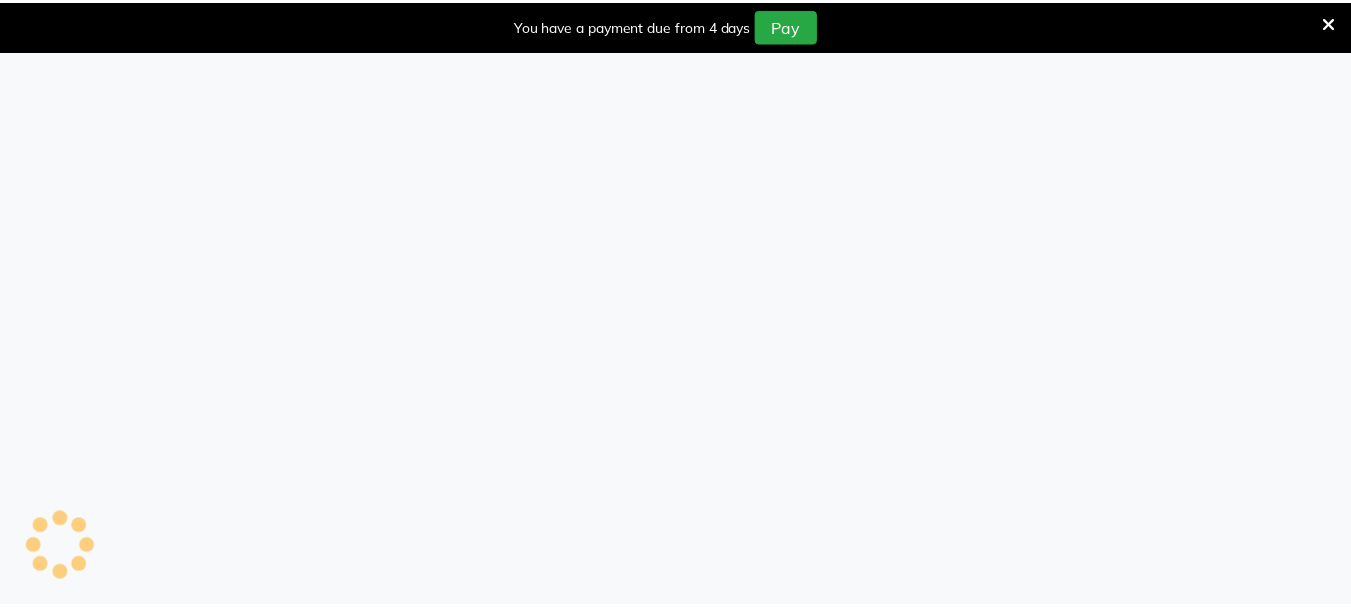 scroll, scrollTop: 0, scrollLeft: 0, axis: both 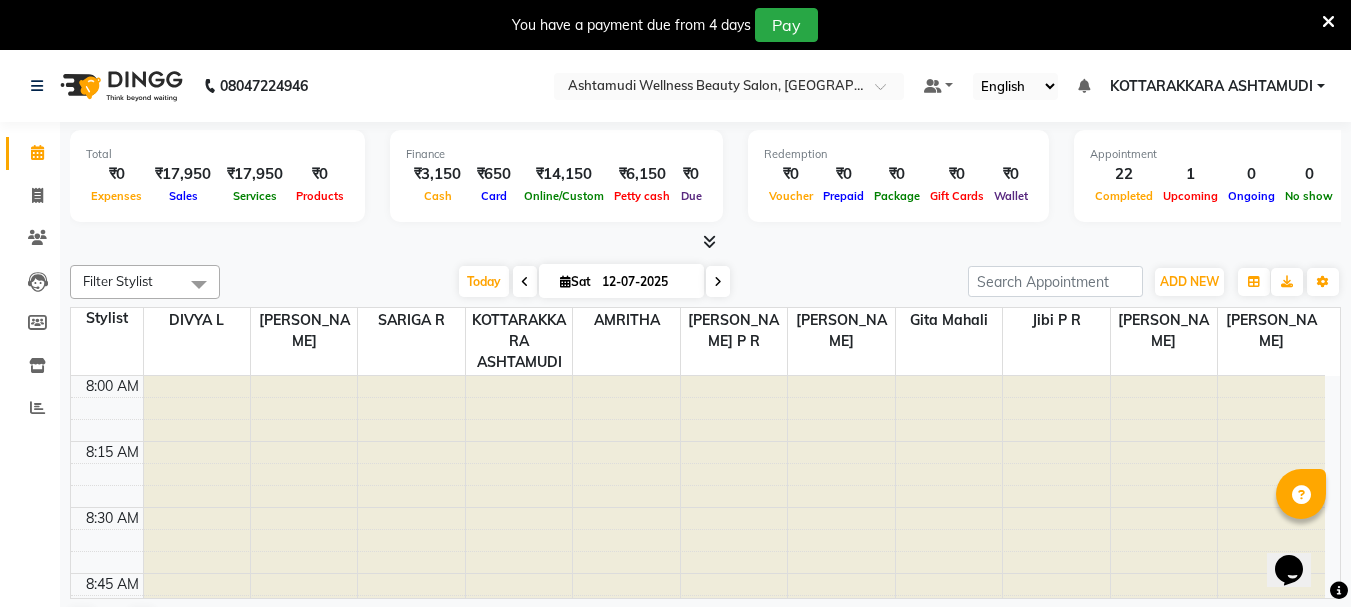 click on "You have a payment due from 4 days   Pay" at bounding box center (675, 25) 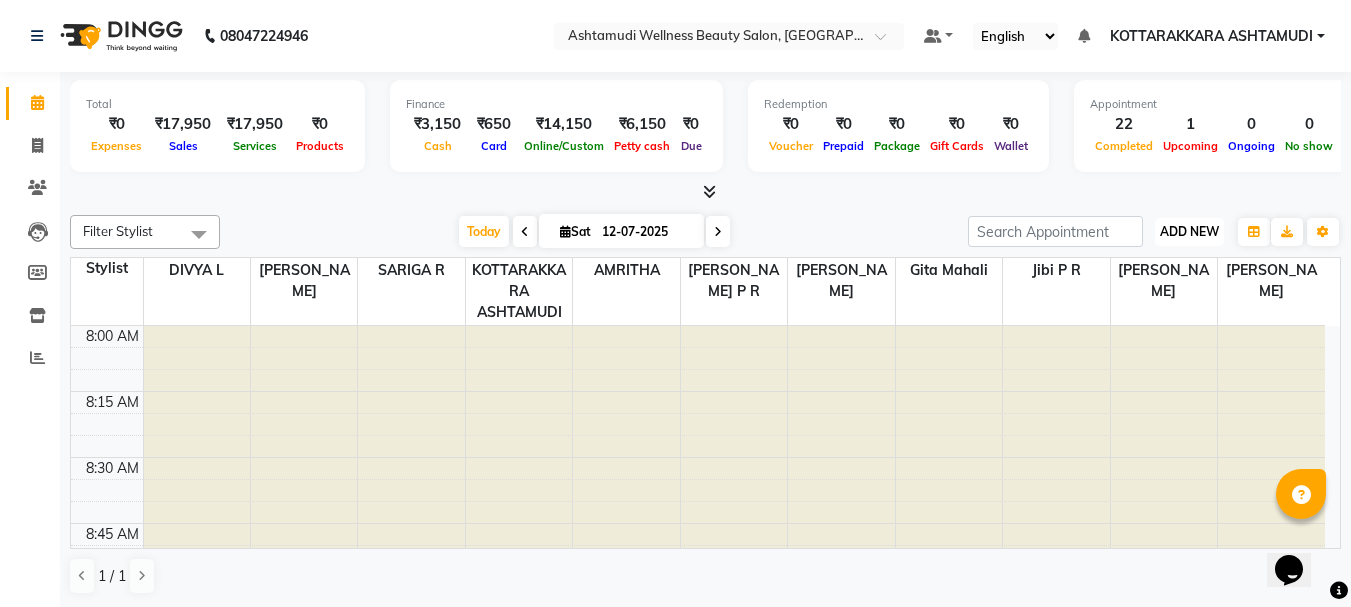 click on "ADD NEW" at bounding box center [1189, 231] 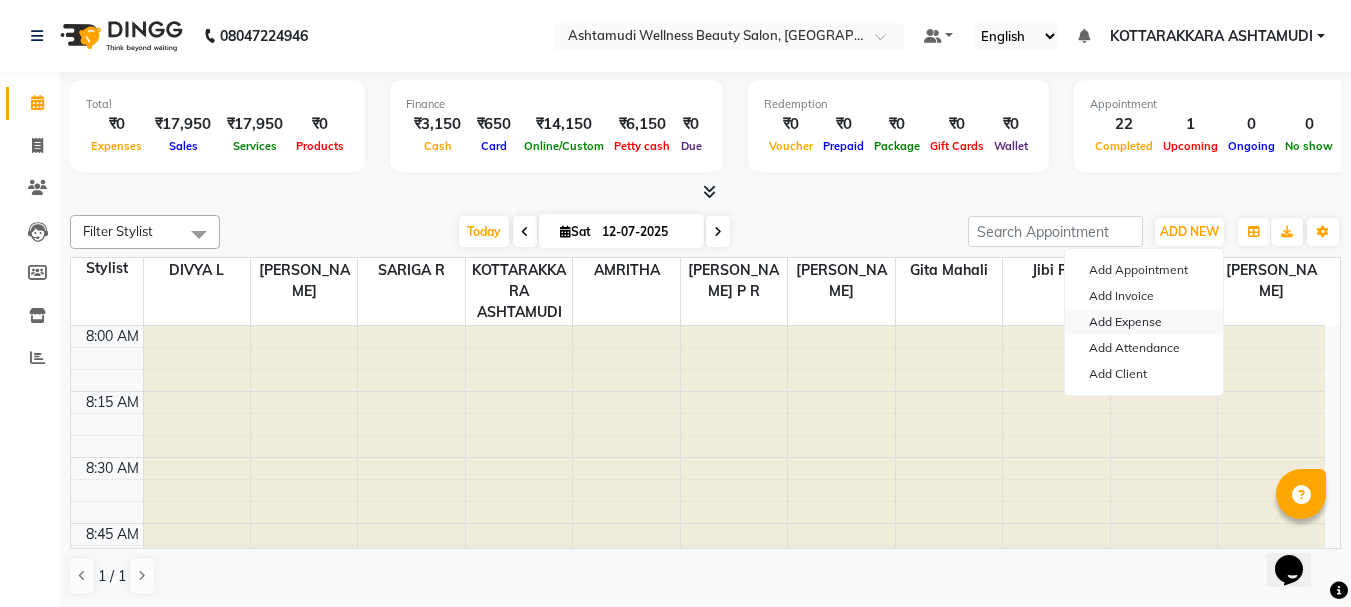 click on "Add Expense" at bounding box center [1144, 322] 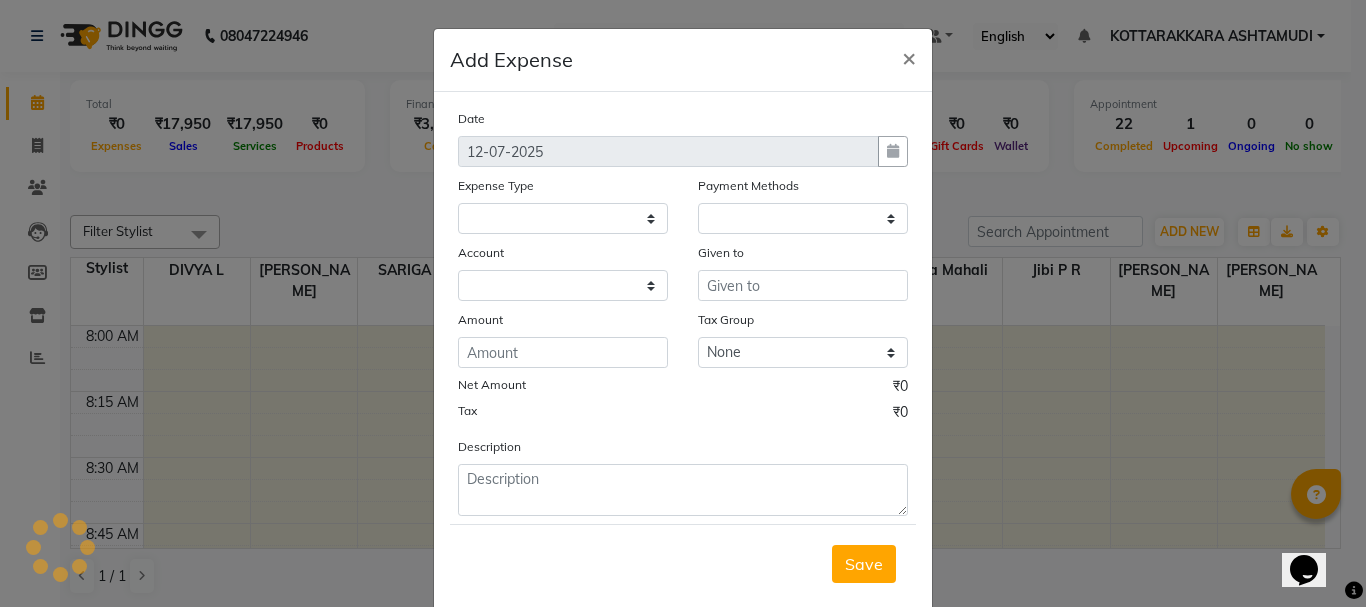 select 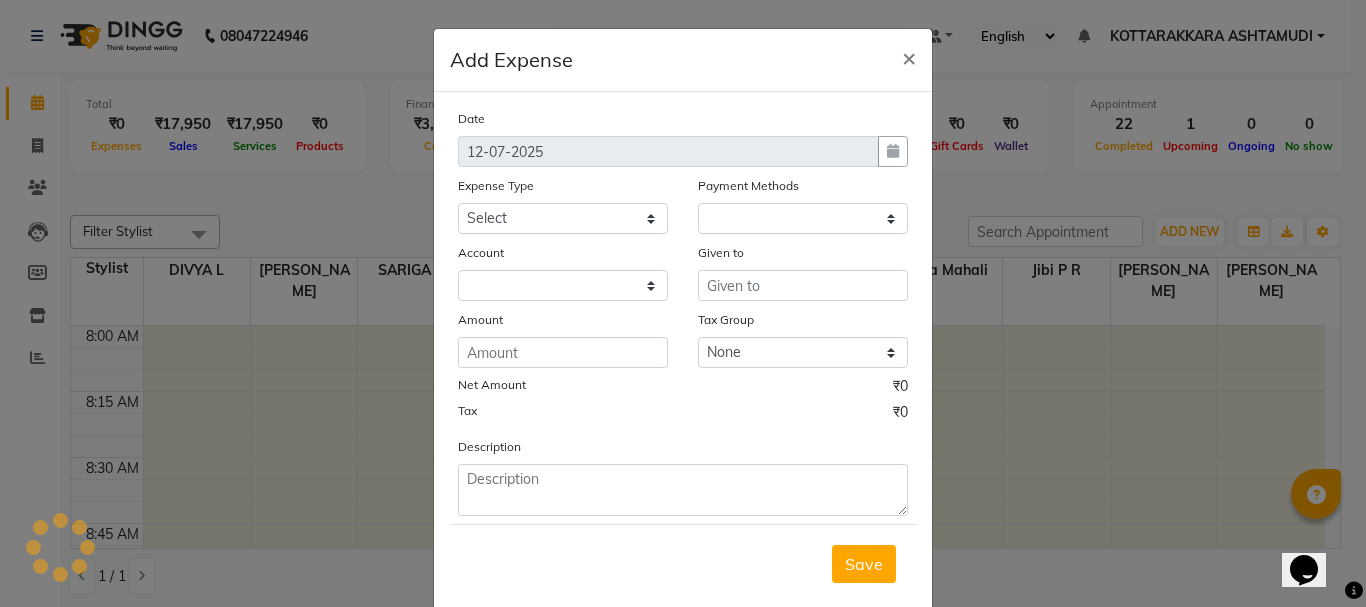 select on "1" 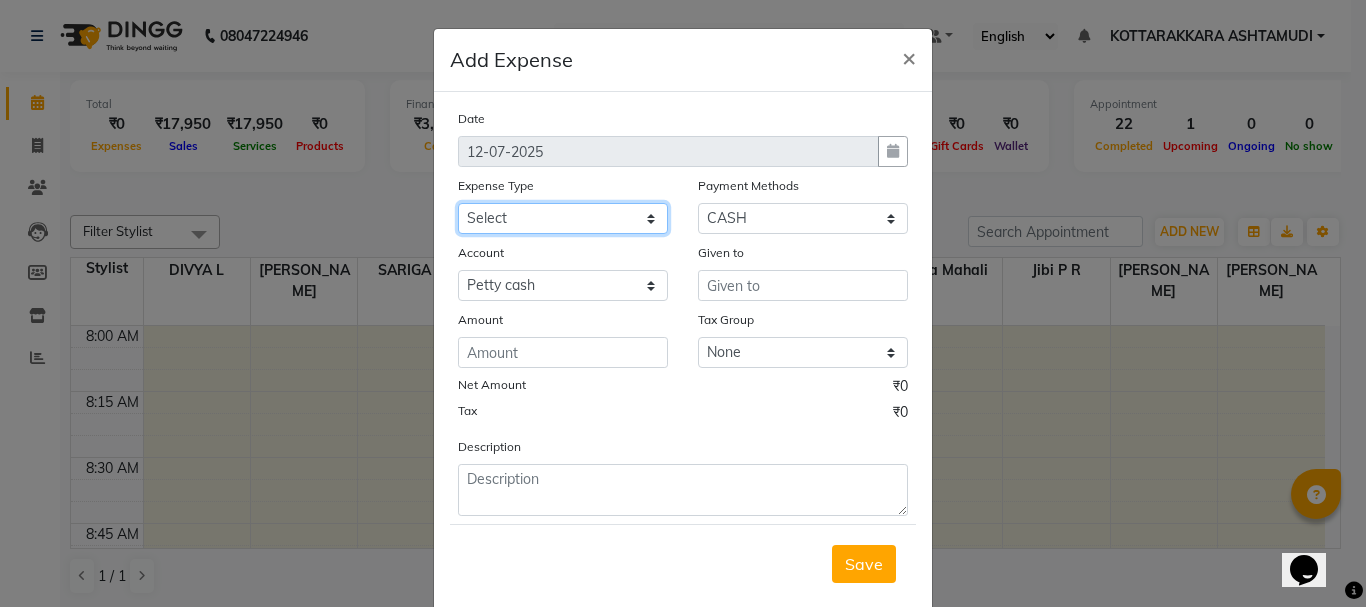 click on "Select ACCOMODATION EXPENSES ADVERTISEMENT SALES PROMOTIONAL EXPENSES Bonus BRIDAL ACCESSORIES REFUND BRIDAL COMMISSION BRIDAL FOOD BRIDAL INCENTIVES BRIDAL ORNAMENTS REFUND BRIDAL TA CASH DEPOSIT RAK BANK COMPUTER ACCESSORIES MOBILE PHONE Donation and Charity Expenses ELECTRICITY CHARGES ELECTRONICS FITTINGS Event Expense FISH FOOD EXPENSES FOOD REFRESHMENT FOR CLIENTS FOOD REFRESHMENT FOR STAFFS Freight And Forwarding Charges FUEL FOR GENERATOR FURNITURE AND EQUIPMENTS Gifts for Clients GIFTS FOR STAFFS GOKULAM CHITS HOSTEL RENT LAUNDRY EXPENSES LICENSE OTHER FEES LOADING UNLOADING CHARGES Medical Expenses MEHNDI PAYMENTS MISCELLANEOUS EXPENSES NEWSPAPER PERIODICALS Ornaments Maintenance Expense OVERTIME ALLOWANCES Payment For Pest Control Perfomance based incentives POSTAGE COURIER CHARGES Printing PRINTING STATIONERY EXPENSES PROFESSIONAL TAX REPAIRS MAINTENANCE ROUND OFF Salary SALARY ADVANCE Sales Incentives Membership Card SALES INCENTIVES PRODUCT SALES INCENTIVES SERVICES SALON ESSENTIALS SALON RENT" 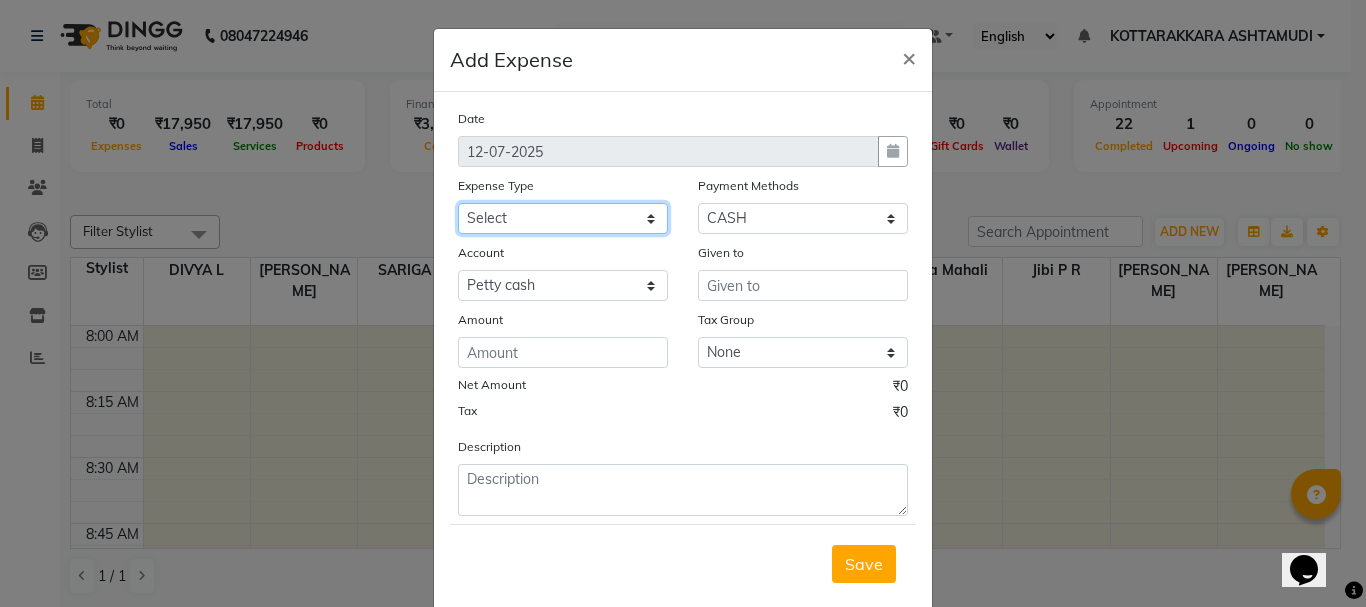 select on "6175" 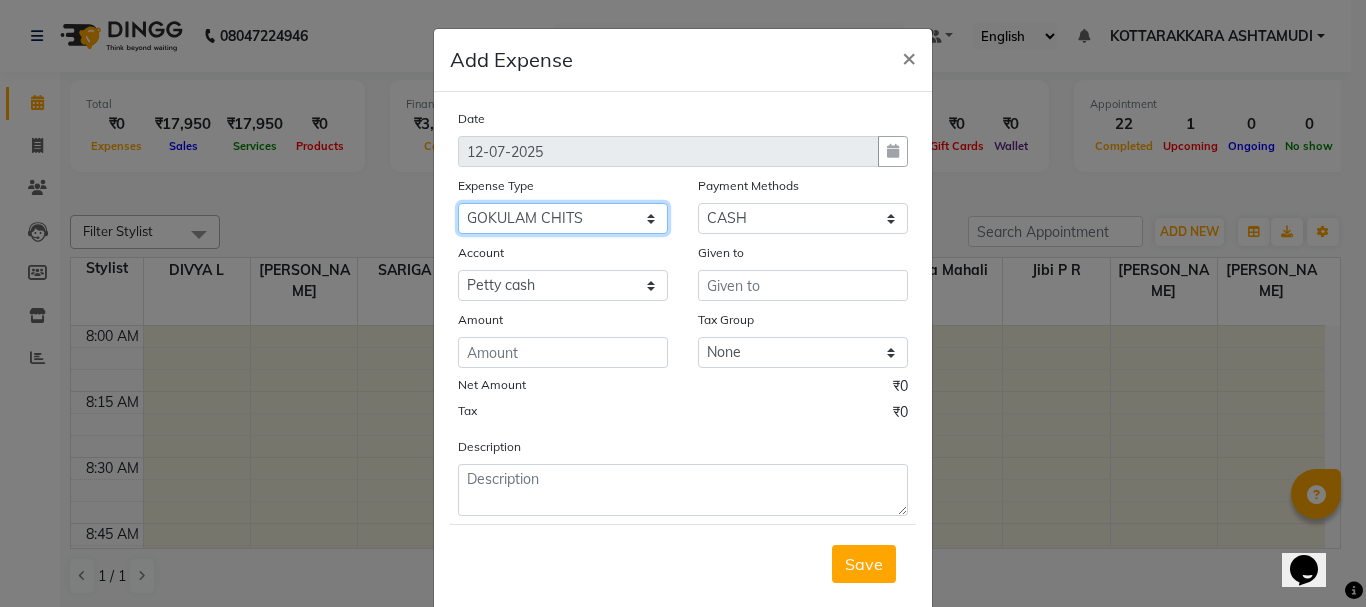 click on "Select ACCOMODATION EXPENSES ADVERTISEMENT SALES PROMOTIONAL EXPENSES Bonus BRIDAL ACCESSORIES REFUND BRIDAL COMMISSION BRIDAL FOOD BRIDAL INCENTIVES BRIDAL ORNAMENTS REFUND BRIDAL TA CASH DEPOSIT RAK BANK COMPUTER ACCESSORIES MOBILE PHONE Donation and Charity Expenses ELECTRICITY CHARGES ELECTRONICS FITTINGS Event Expense FISH FOOD EXPENSES FOOD REFRESHMENT FOR CLIENTS FOOD REFRESHMENT FOR STAFFS Freight And Forwarding Charges FUEL FOR GENERATOR FURNITURE AND EQUIPMENTS Gifts for Clients GIFTS FOR STAFFS GOKULAM CHITS HOSTEL RENT LAUNDRY EXPENSES LICENSE OTHER FEES LOADING UNLOADING CHARGES Medical Expenses MEHNDI PAYMENTS MISCELLANEOUS EXPENSES NEWSPAPER PERIODICALS Ornaments Maintenance Expense OVERTIME ALLOWANCES Payment For Pest Control Perfomance based incentives POSTAGE COURIER CHARGES Printing PRINTING STATIONERY EXPENSES PROFESSIONAL TAX REPAIRS MAINTENANCE ROUND OFF Salary SALARY ADVANCE Sales Incentives Membership Card SALES INCENTIVES PRODUCT SALES INCENTIVES SERVICES SALON ESSENTIALS SALON RENT" 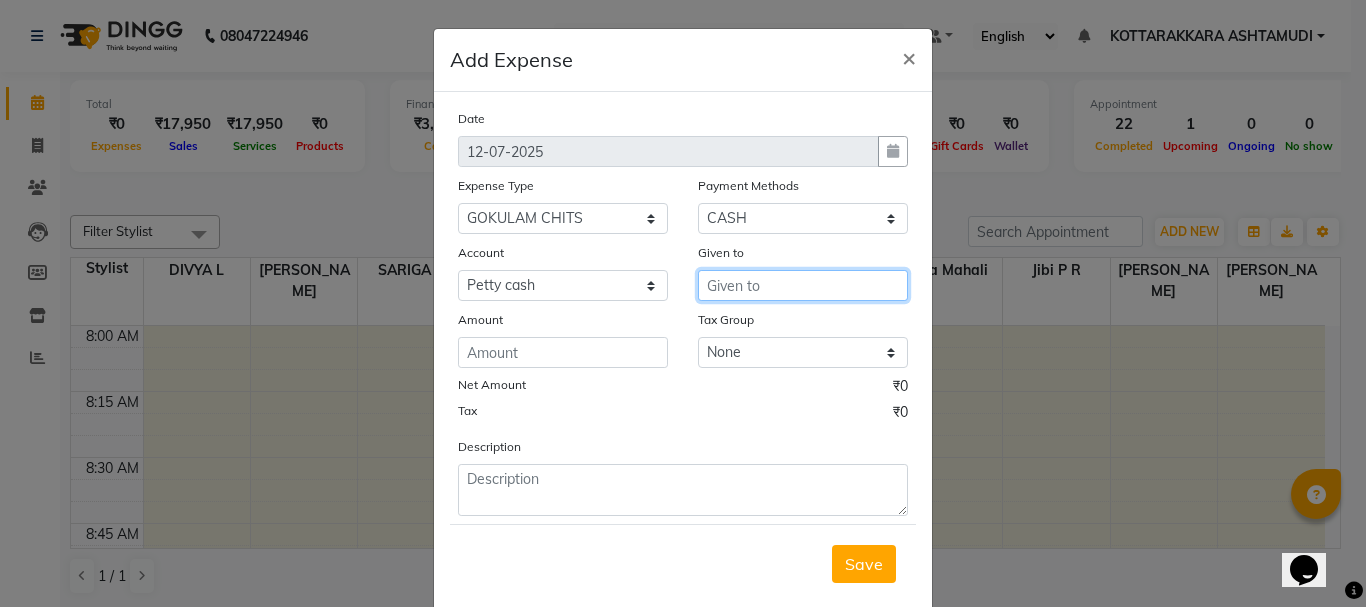 click at bounding box center [803, 285] 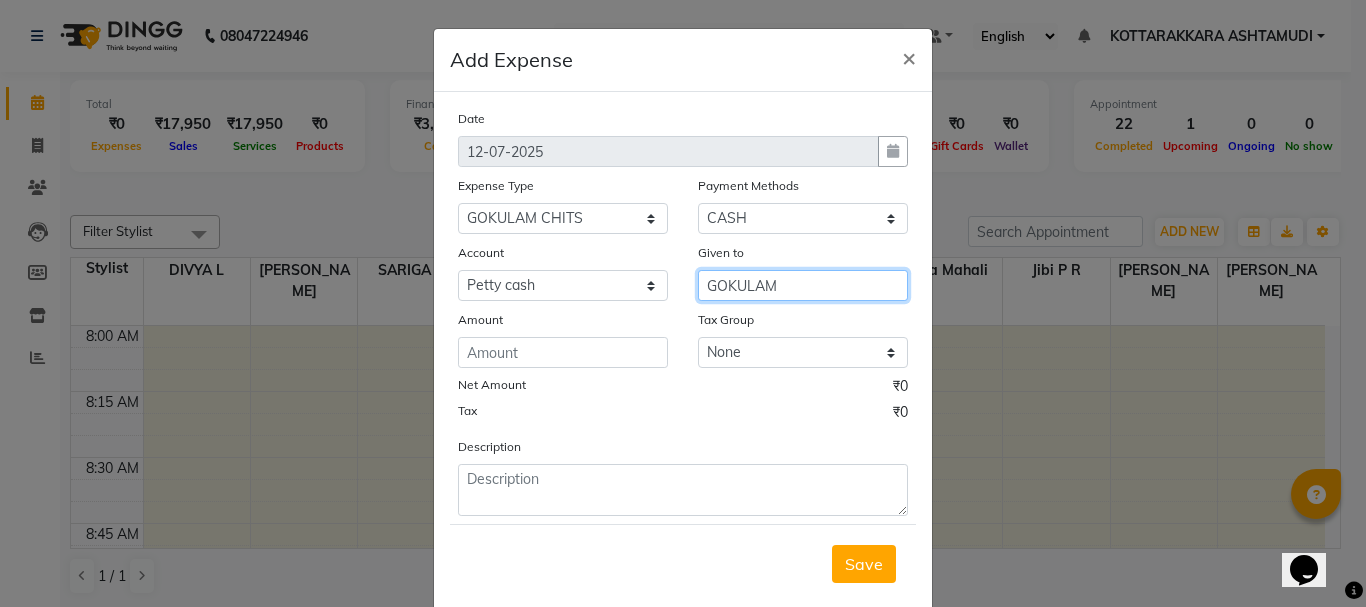 type on "GOKULAM" 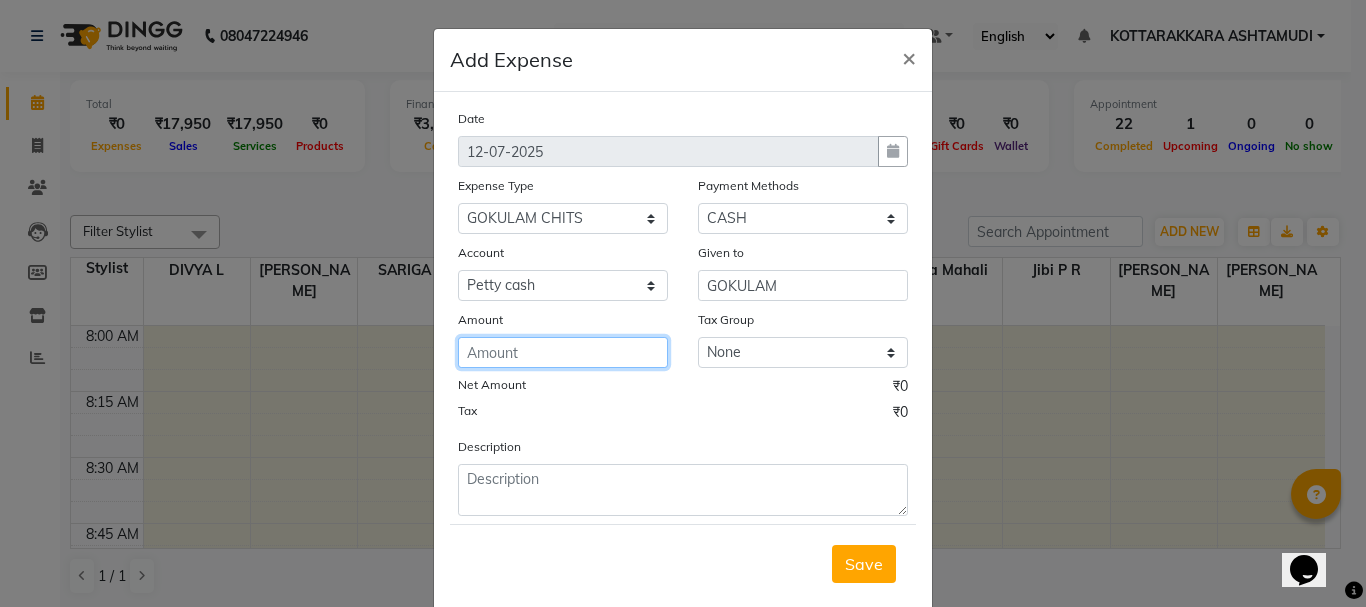 click 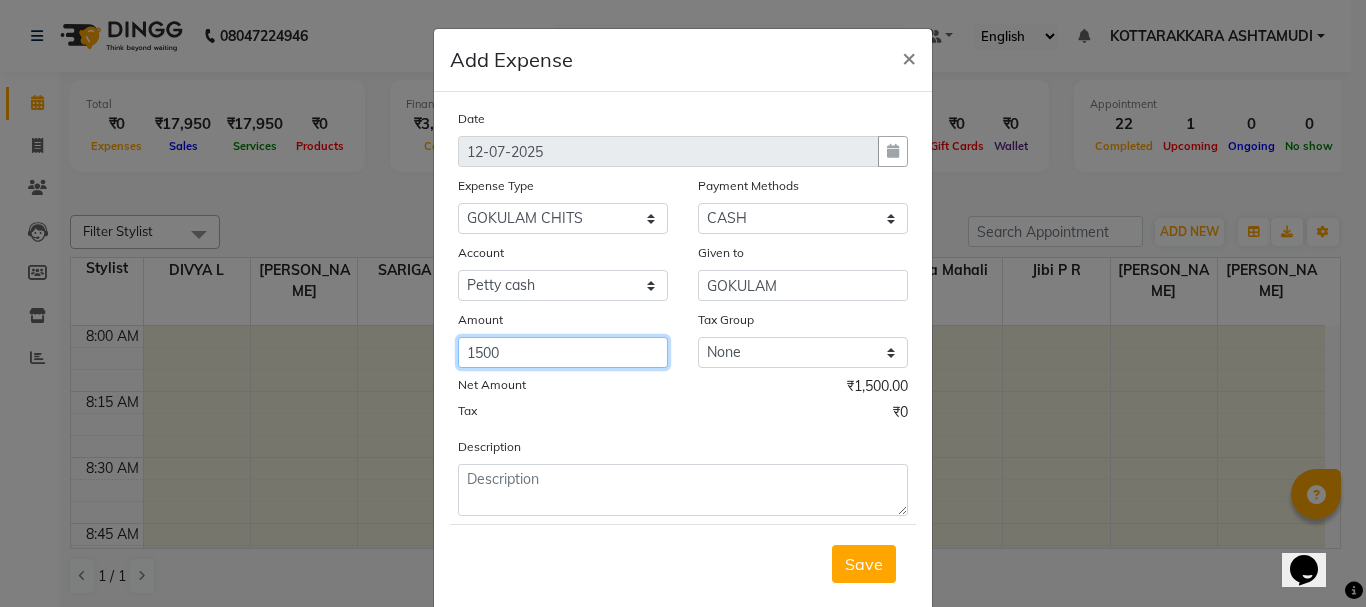 type on "1500" 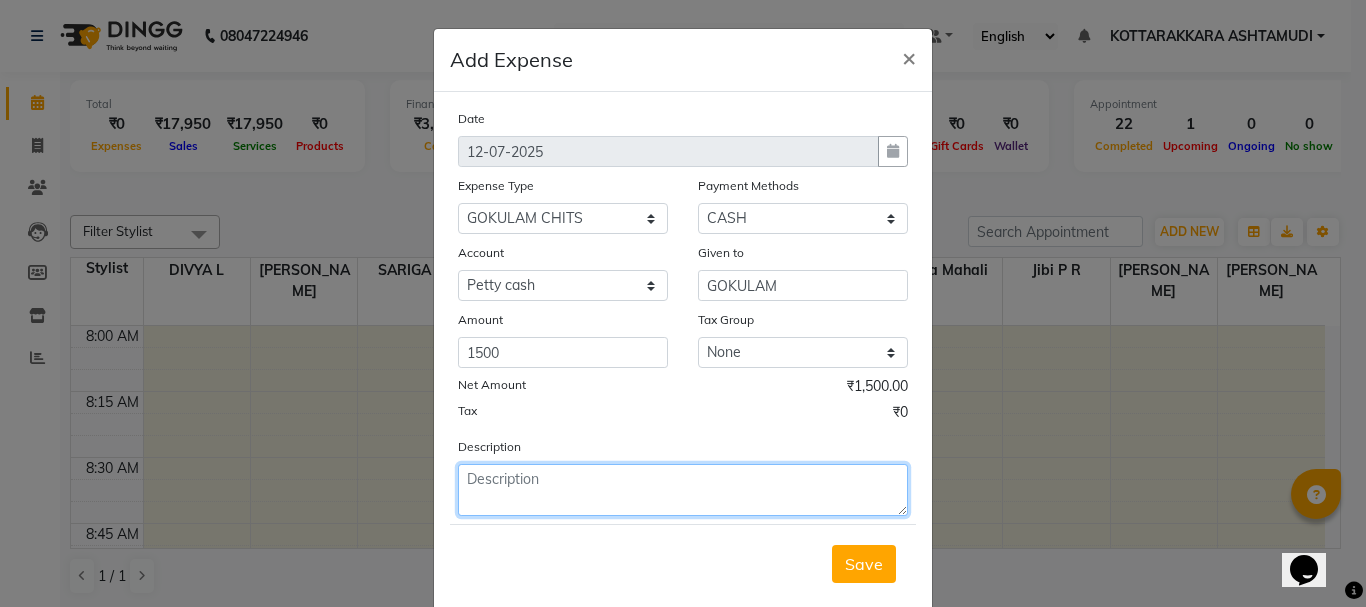 click 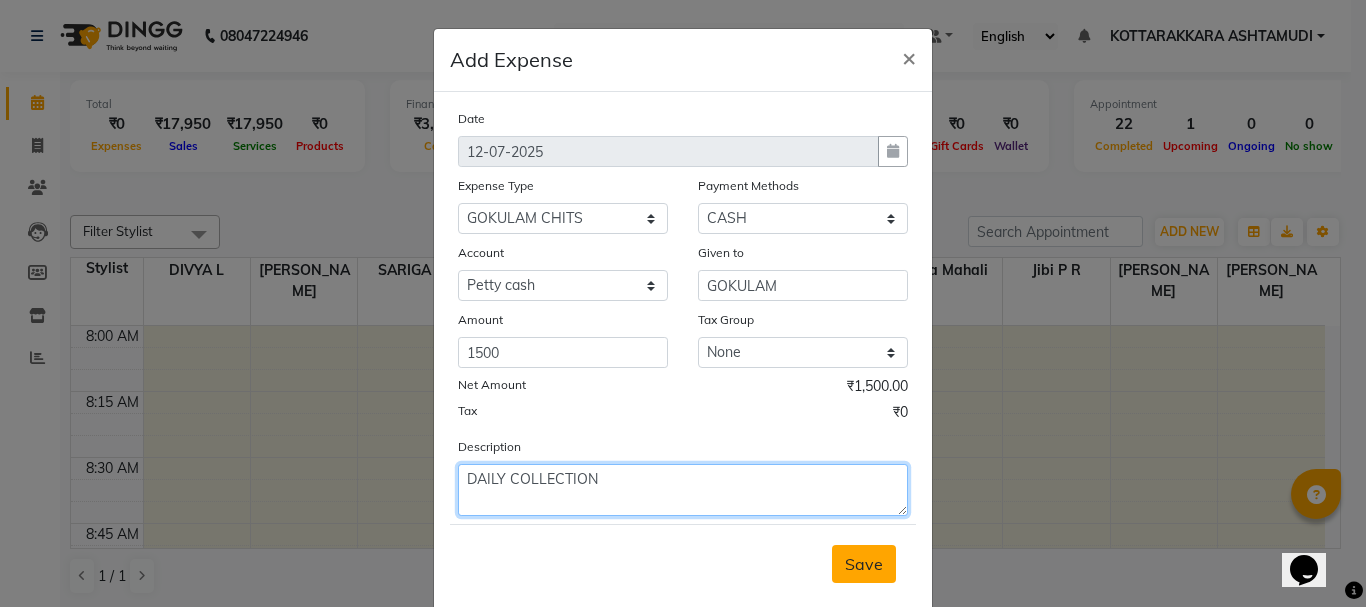 type on "DAILY COLLECTION" 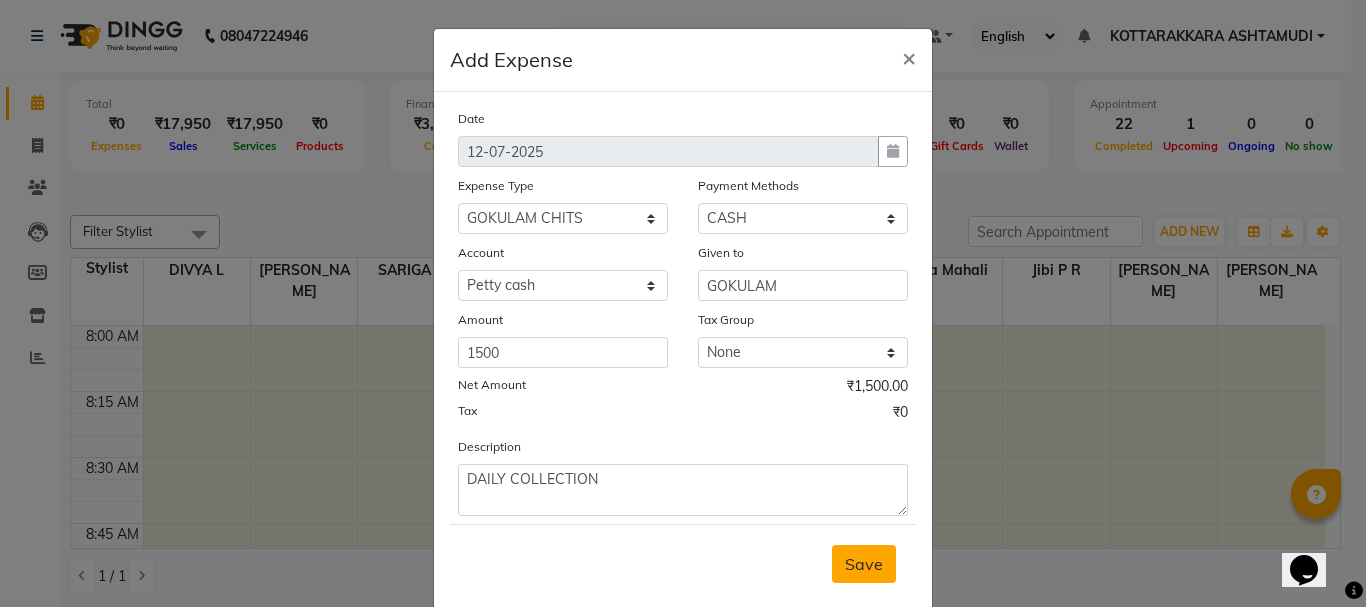 click on "Save" at bounding box center (864, 564) 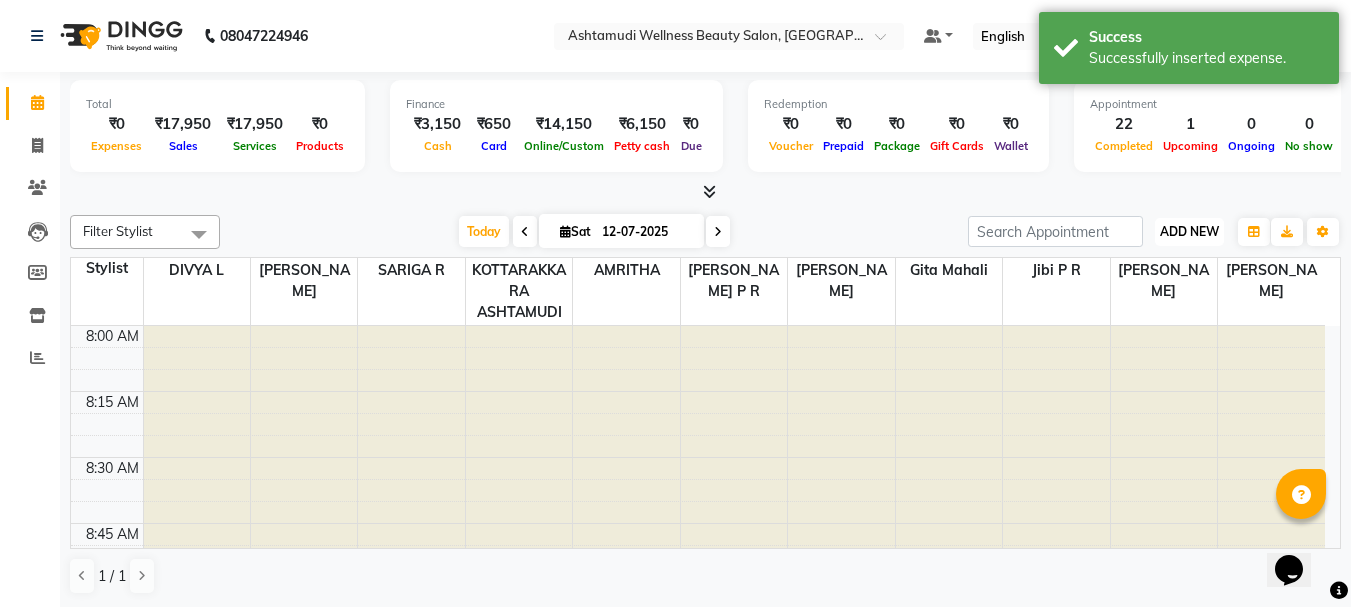 click on "ADD NEW" at bounding box center (1189, 231) 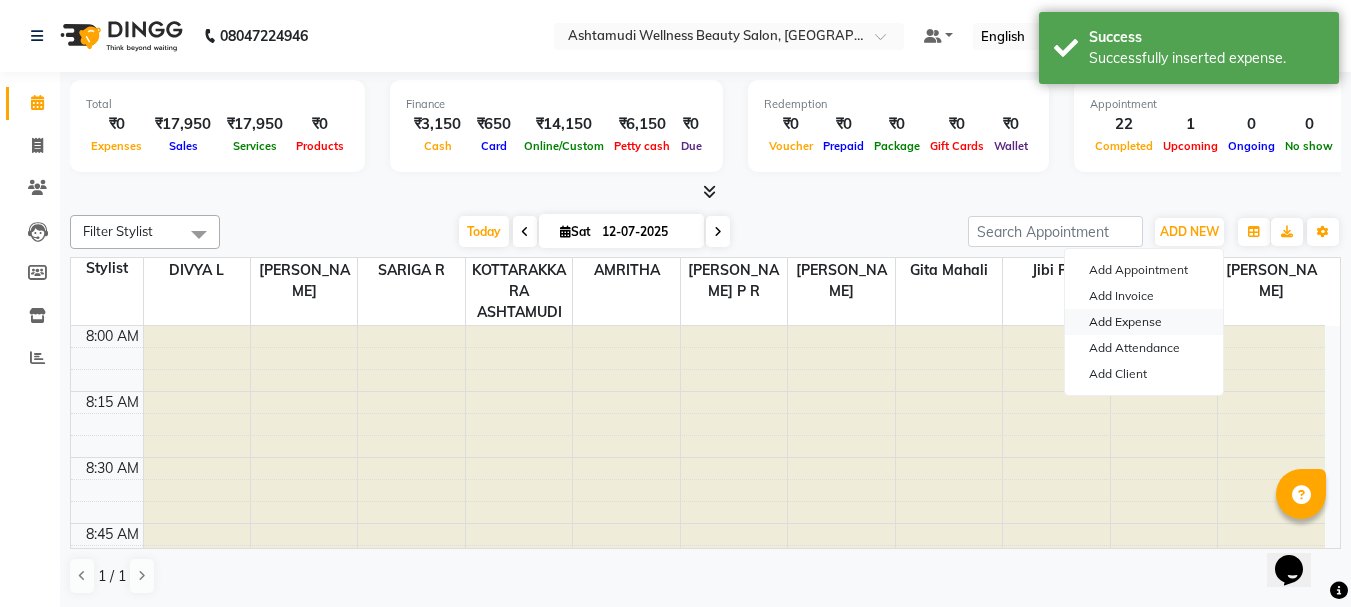 click on "Add Expense" at bounding box center (1144, 322) 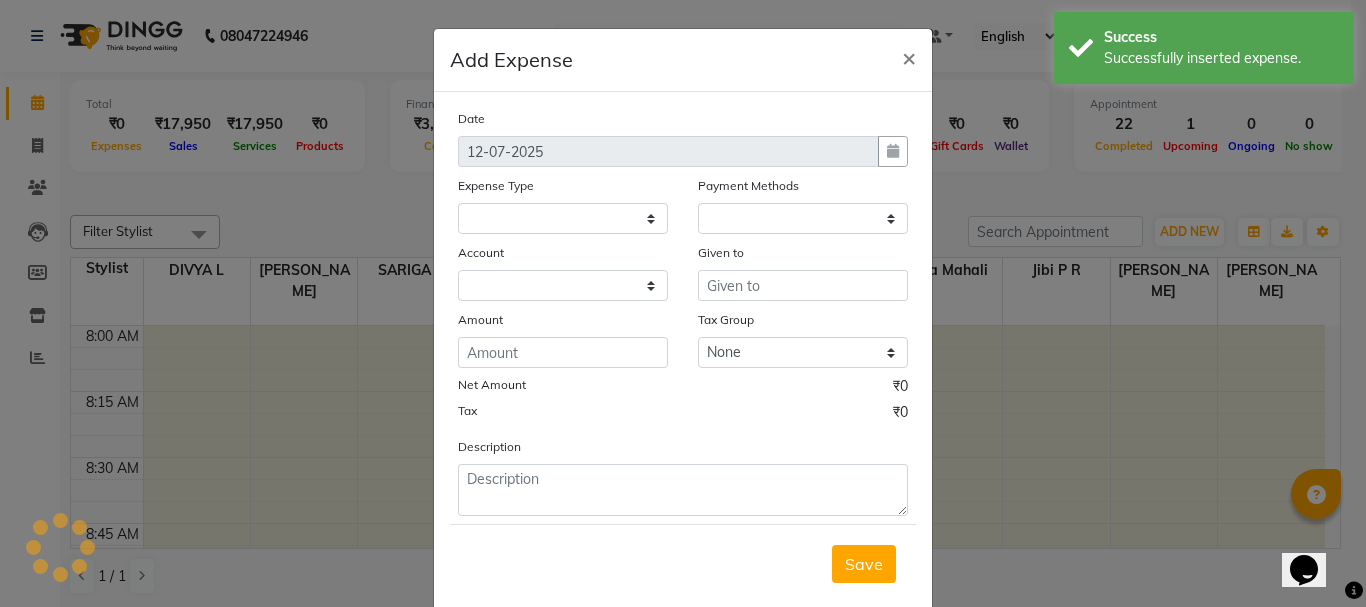 select on "1" 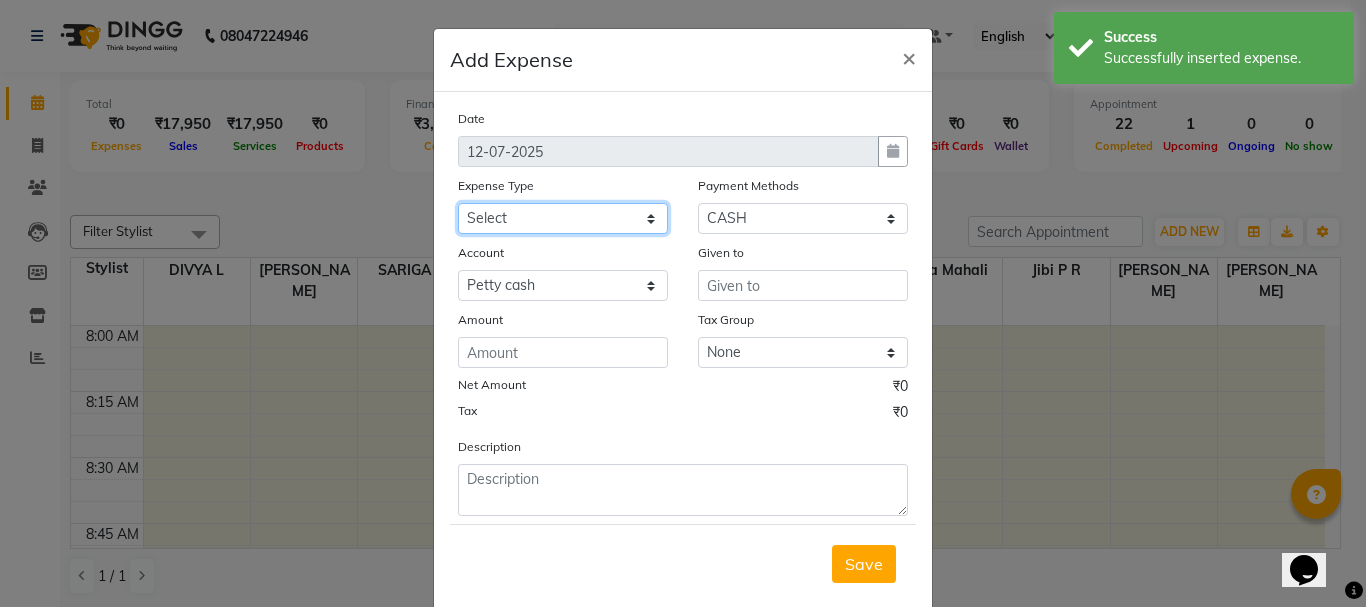 click on "Select ACCOMODATION EXPENSES ADVERTISEMENT SALES PROMOTIONAL EXPENSES Bonus BRIDAL ACCESSORIES REFUND BRIDAL COMMISSION BRIDAL FOOD BRIDAL INCENTIVES BRIDAL ORNAMENTS REFUND BRIDAL TA CASH DEPOSIT RAK BANK COMPUTER ACCESSORIES MOBILE PHONE Donation and Charity Expenses ELECTRICITY CHARGES ELECTRONICS FITTINGS Event Expense FISH FOOD EXPENSES FOOD REFRESHMENT FOR CLIENTS FOOD REFRESHMENT FOR STAFFS Freight And Forwarding Charges FUEL FOR GENERATOR FURNITURE AND EQUIPMENTS Gifts for Clients GIFTS FOR STAFFS GOKULAM CHITS HOSTEL RENT LAUNDRY EXPENSES LICENSE OTHER FEES LOADING UNLOADING CHARGES Medical Expenses MEHNDI PAYMENTS MISCELLANEOUS EXPENSES NEWSPAPER PERIODICALS Ornaments Maintenance Expense OVERTIME ALLOWANCES Payment For Pest Control Perfomance based incentives POSTAGE COURIER CHARGES Printing PRINTING STATIONERY EXPENSES PROFESSIONAL TAX REPAIRS MAINTENANCE ROUND OFF Salary SALARY ADVANCE Sales Incentives Membership Card SALES INCENTIVES PRODUCT SALES INCENTIVES SERVICES SALON ESSENTIALS SALON RENT" 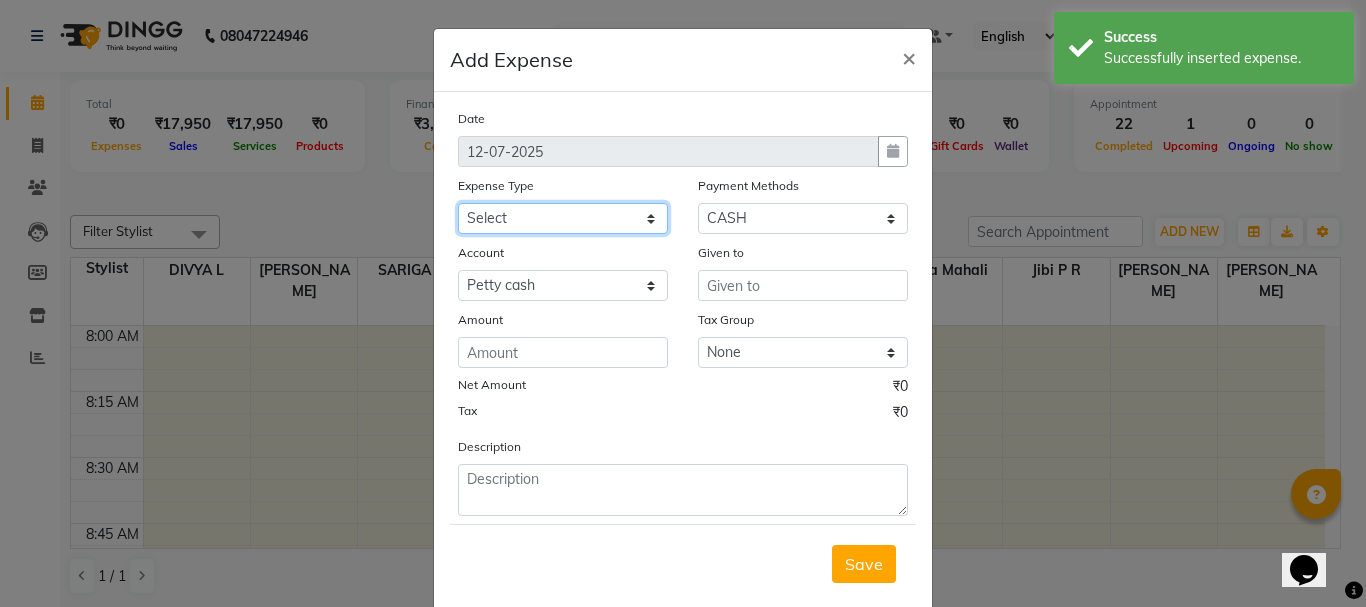 select on "6226" 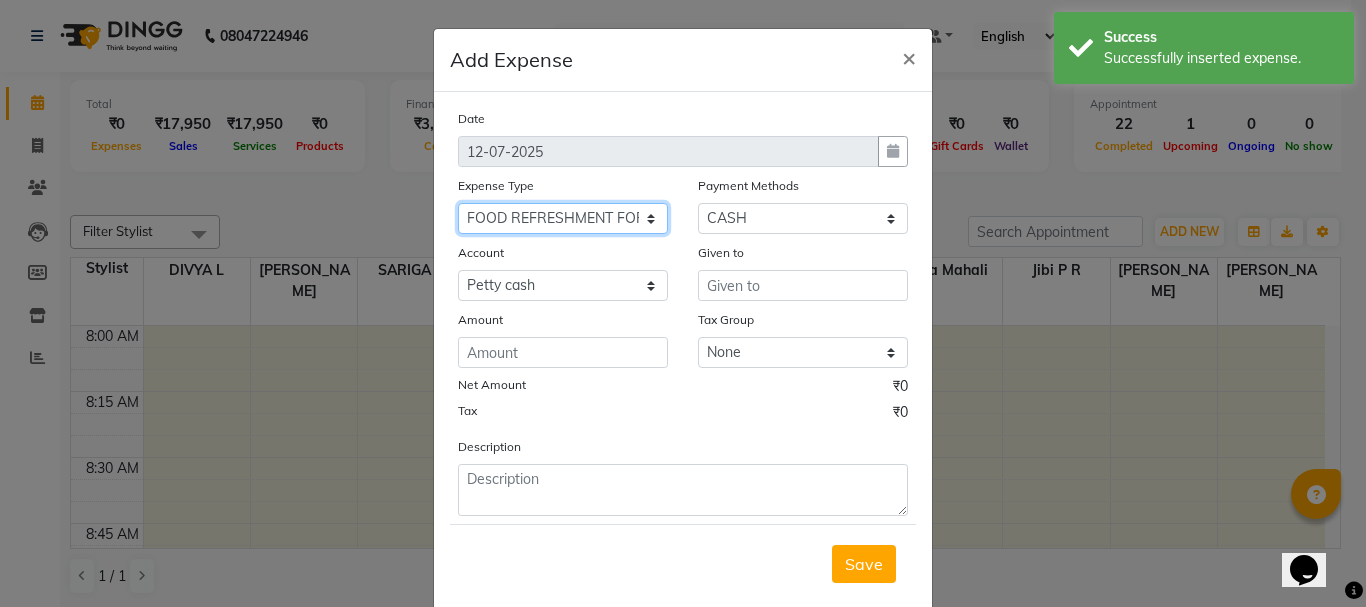 click on "Select ACCOMODATION EXPENSES ADVERTISEMENT SALES PROMOTIONAL EXPENSES Bonus BRIDAL ACCESSORIES REFUND BRIDAL COMMISSION BRIDAL FOOD BRIDAL INCENTIVES BRIDAL ORNAMENTS REFUND BRIDAL TA CASH DEPOSIT RAK BANK COMPUTER ACCESSORIES MOBILE PHONE Donation and Charity Expenses ELECTRICITY CHARGES ELECTRONICS FITTINGS Event Expense FISH FOOD EXPENSES FOOD REFRESHMENT FOR CLIENTS FOOD REFRESHMENT FOR STAFFS Freight And Forwarding Charges FUEL FOR GENERATOR FURNITURE AND EQUIPMENTS Gifts for Clients GIFTS FOR STAFFS GOKULAM CHITS HOSTEL RENT LAUNDRY EXPENSES LICENSE OTHER FEES LOADING UNLOADING CHARGES Medical Expenses MEHNDI PAYMENTS MISCELLANEOUS EXPENSES NEWSPAPER PERIODICALS Ornaments Maintenance Expense OVERTIME ALLOWANCES Payment For Pest Control Perfomance based incentives POSTAGE COURIER CHARGES Printing PRINTING STATIONERY EXPENSES PROFESSIONAL TAX REPAIRS MAINTENANCE ROUND OFF Salary SALARY ADVANCE Sales Incentives Membership Card SALES INCENTIVES PRODUCT SALES INCENTIVES SERVICES SALON ESSENTIALS SALON RENT" 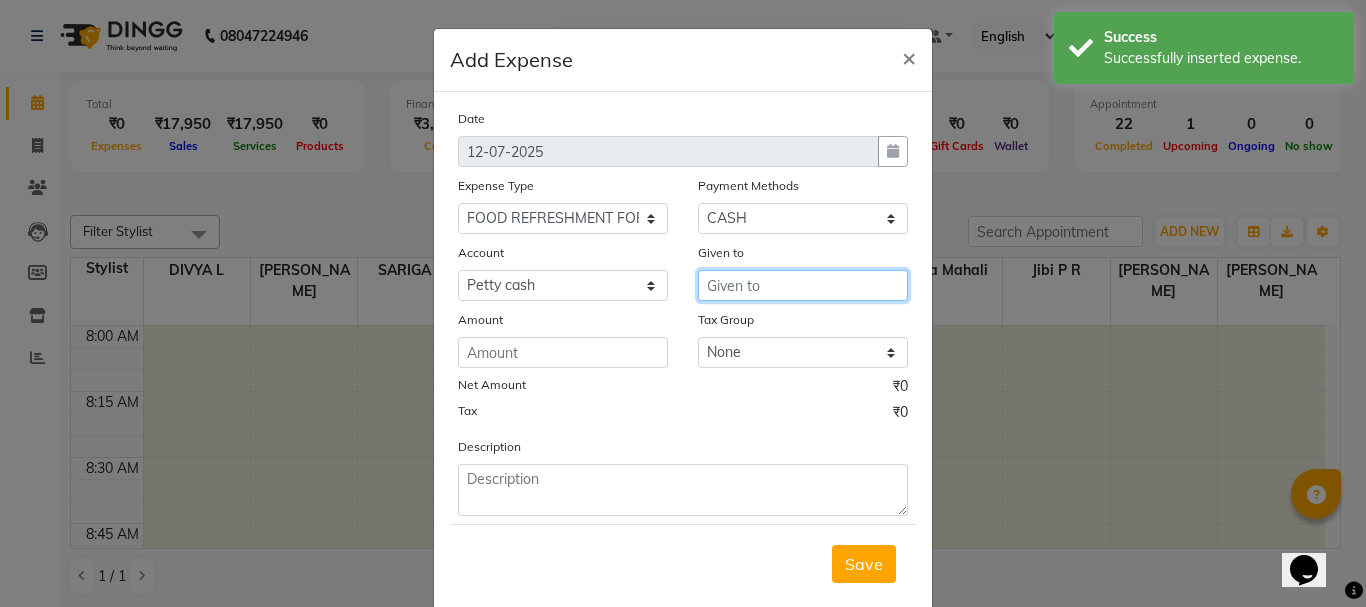 click at bounding box center [803, 285] 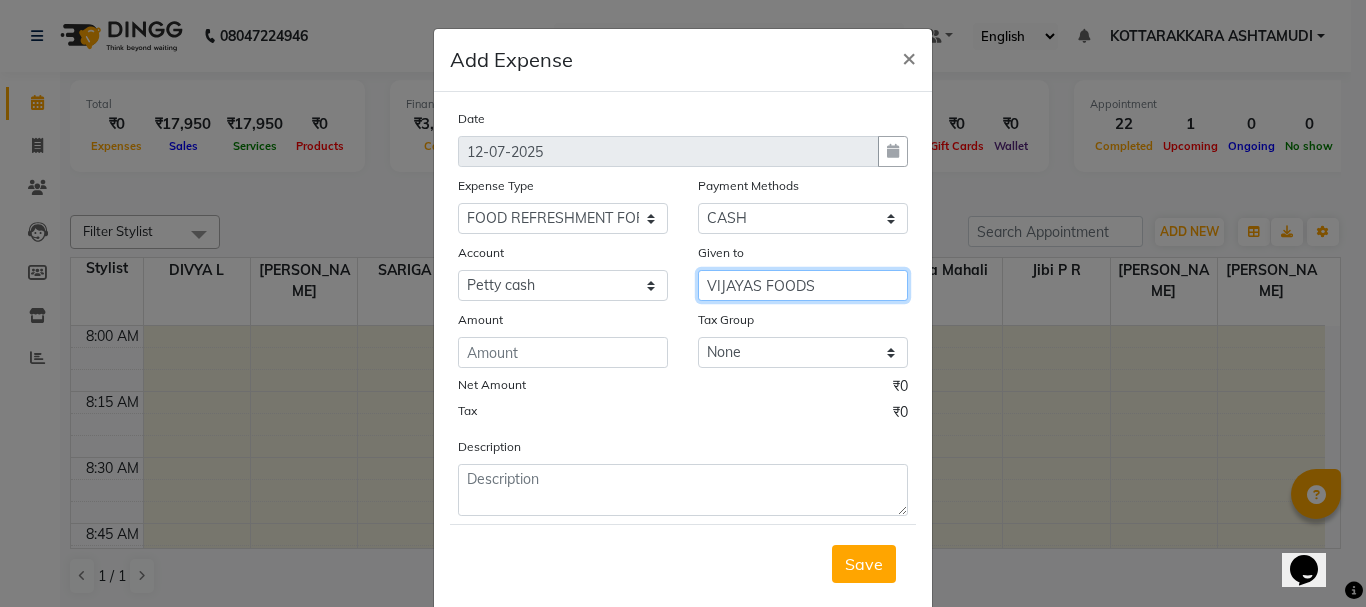 type on "VIJAYAS FOODS" 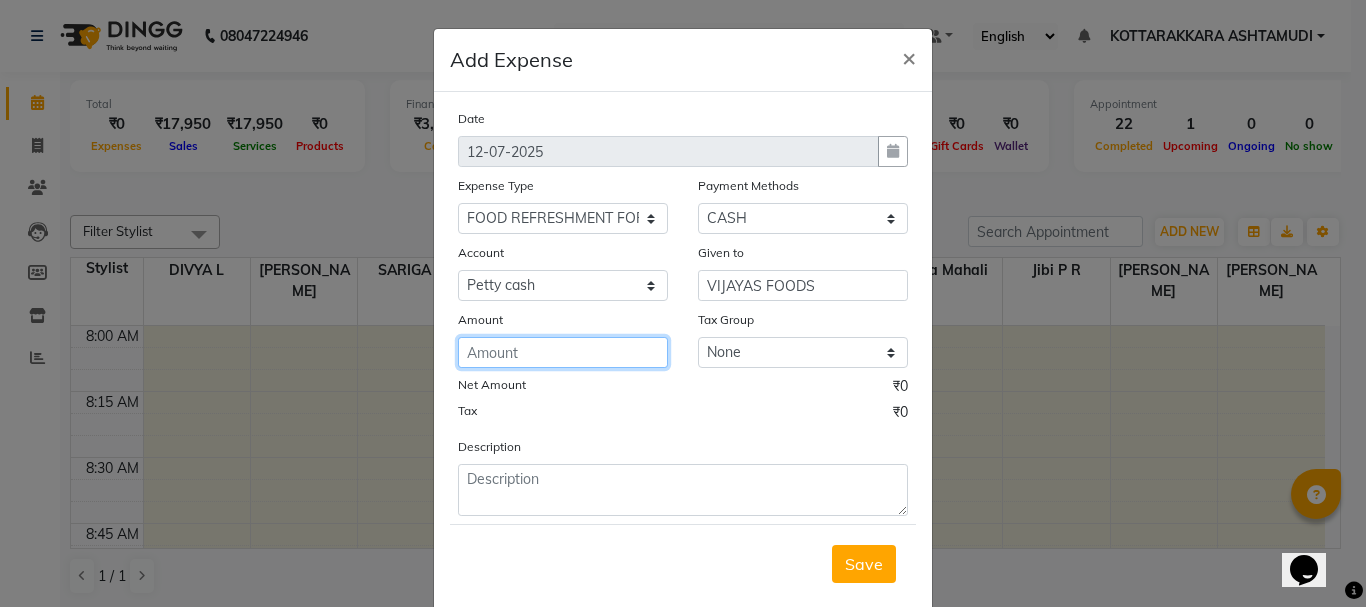 click 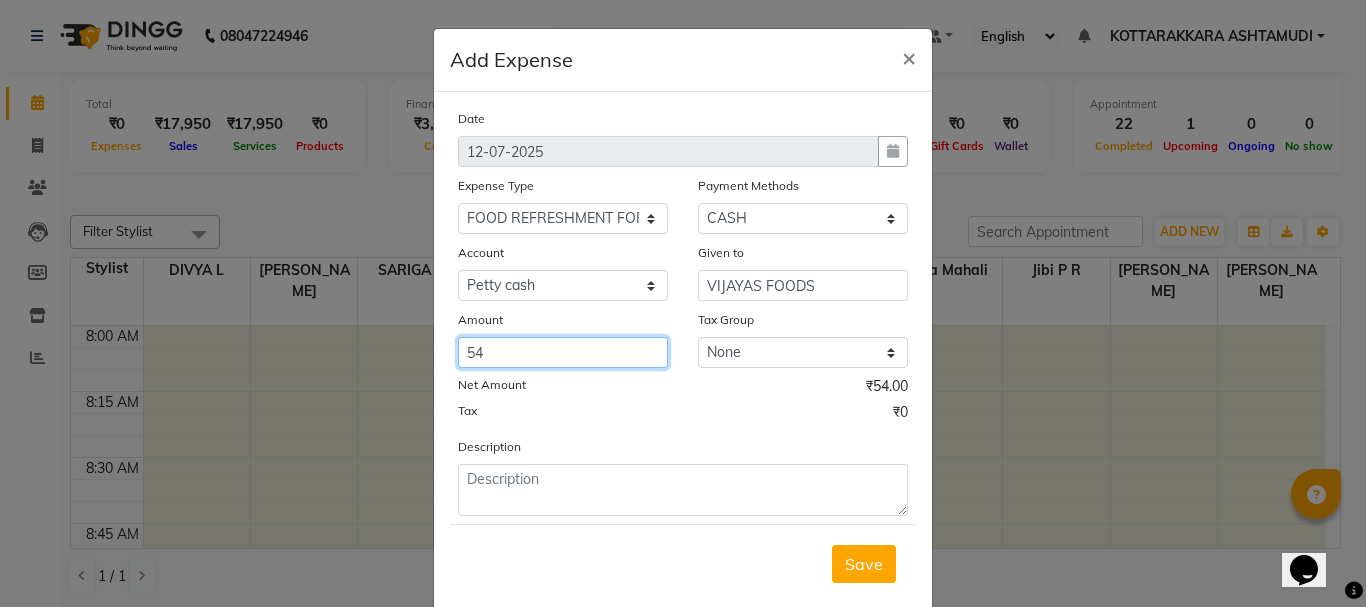 type on "54" 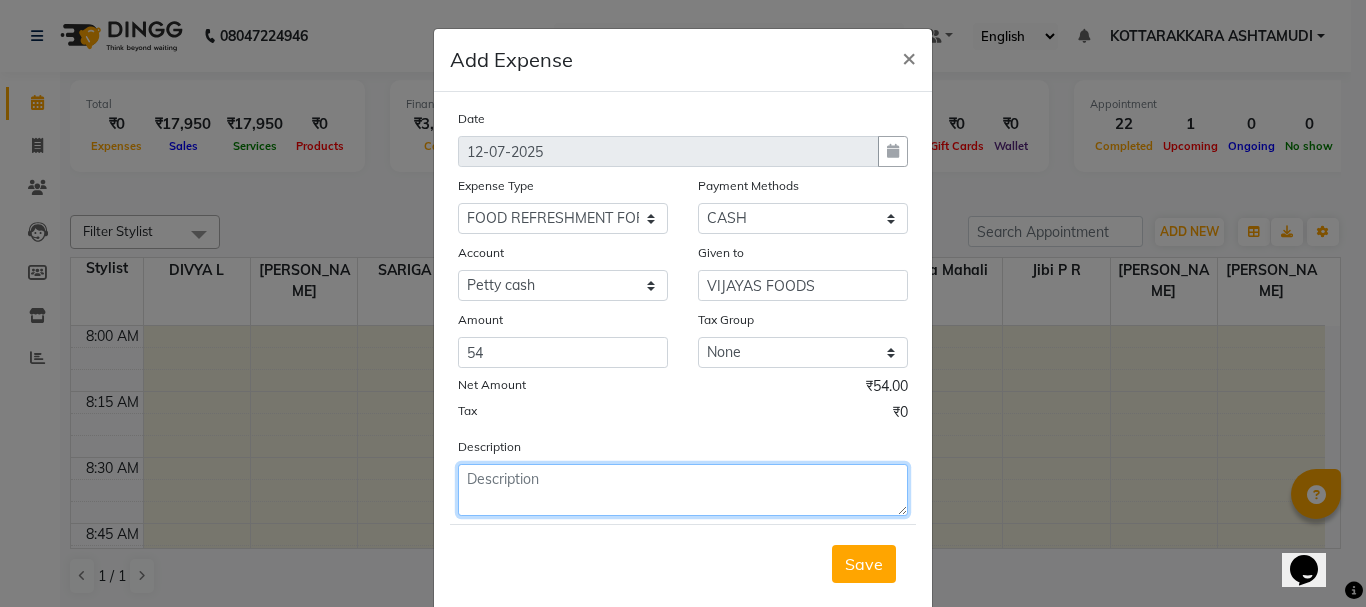 click 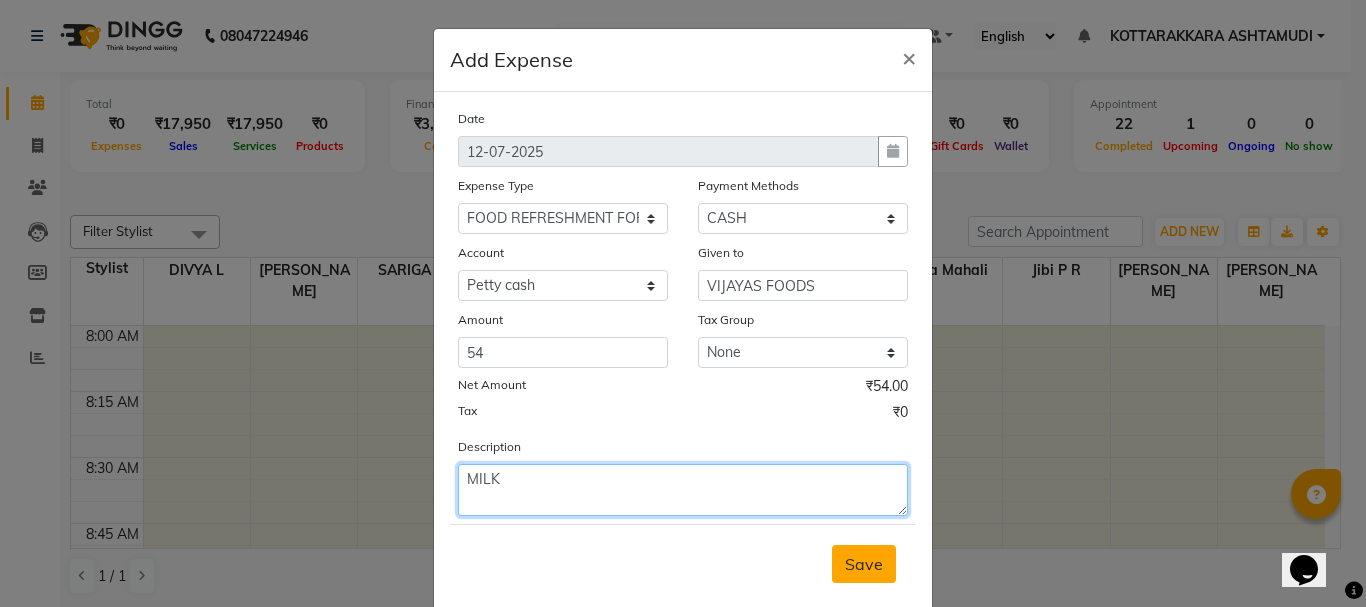 type on "MILK" 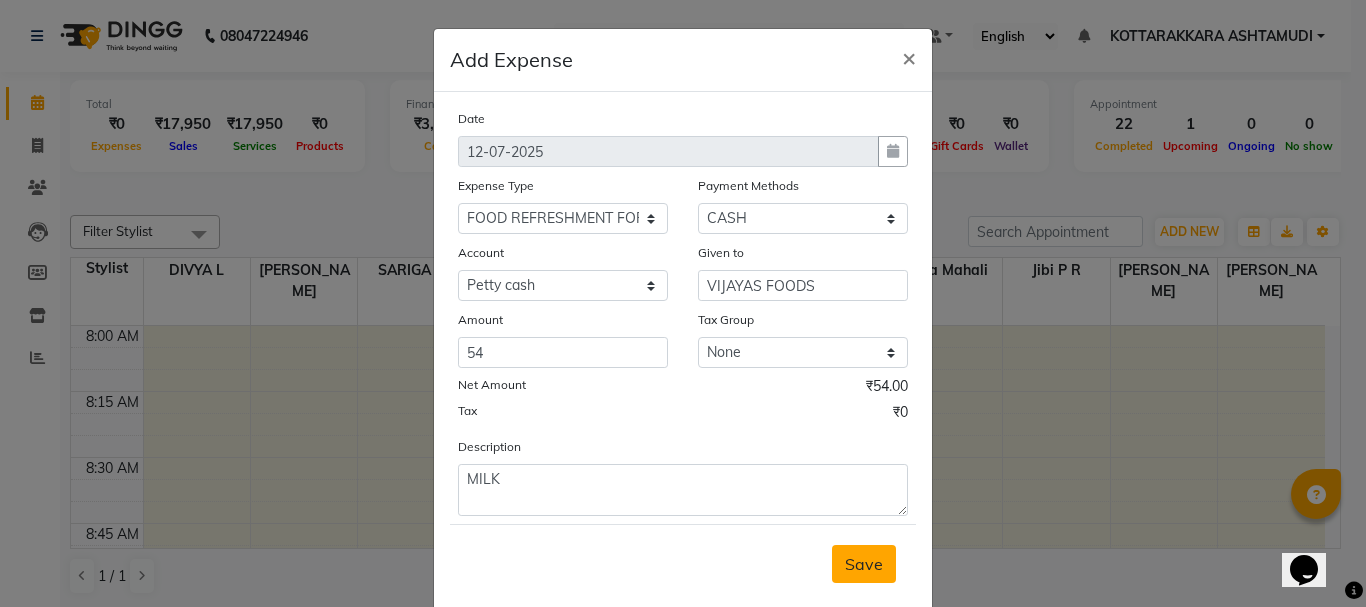 click on "Save" at bounding box center (864, 564) 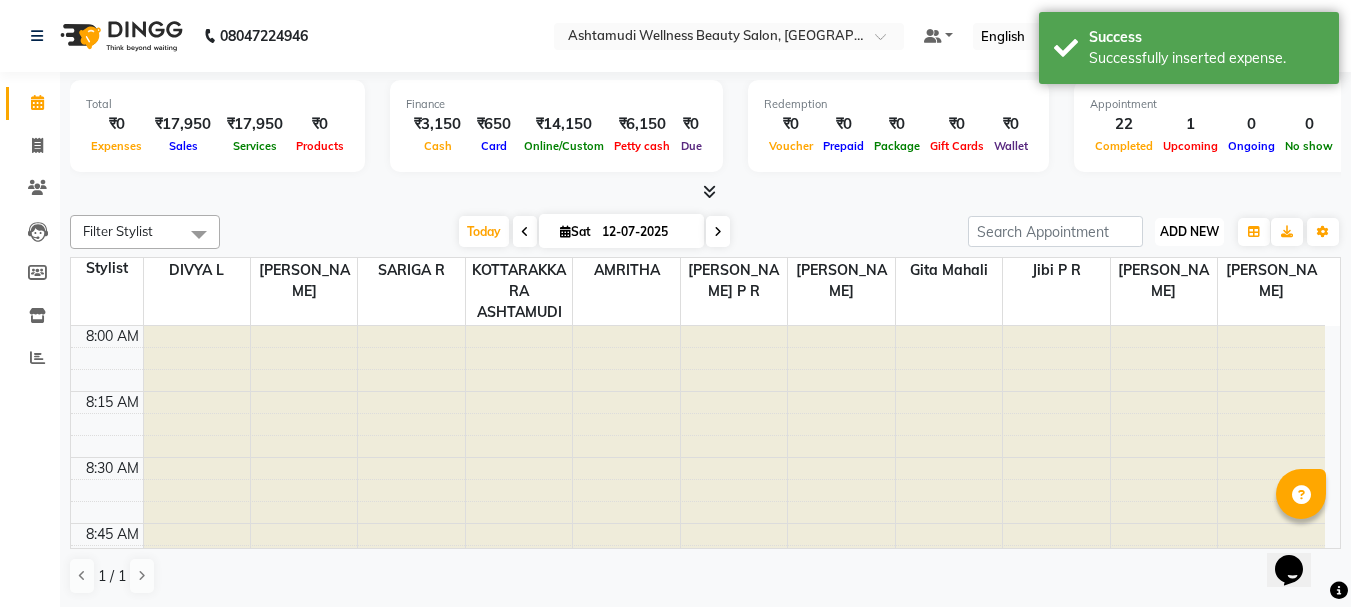 click on "ADD NEW Toggle Dropdown" at bounding box center [1189, 232] 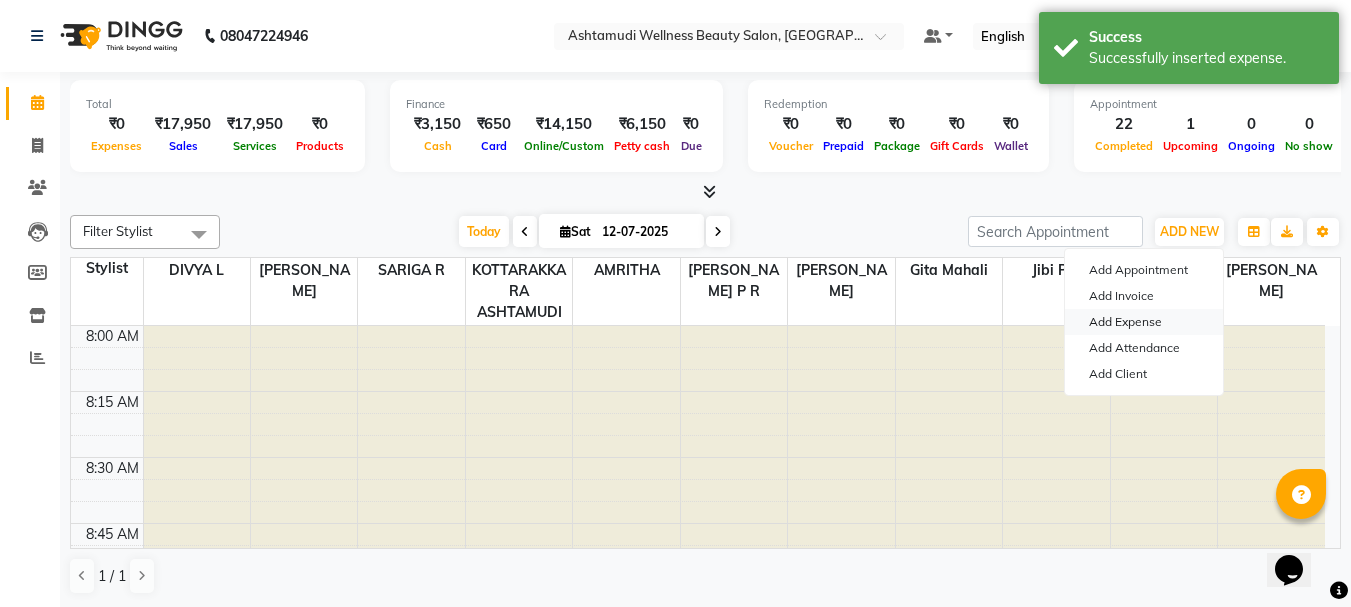 click on "Add Expense" at bounding box center (1144, 322) 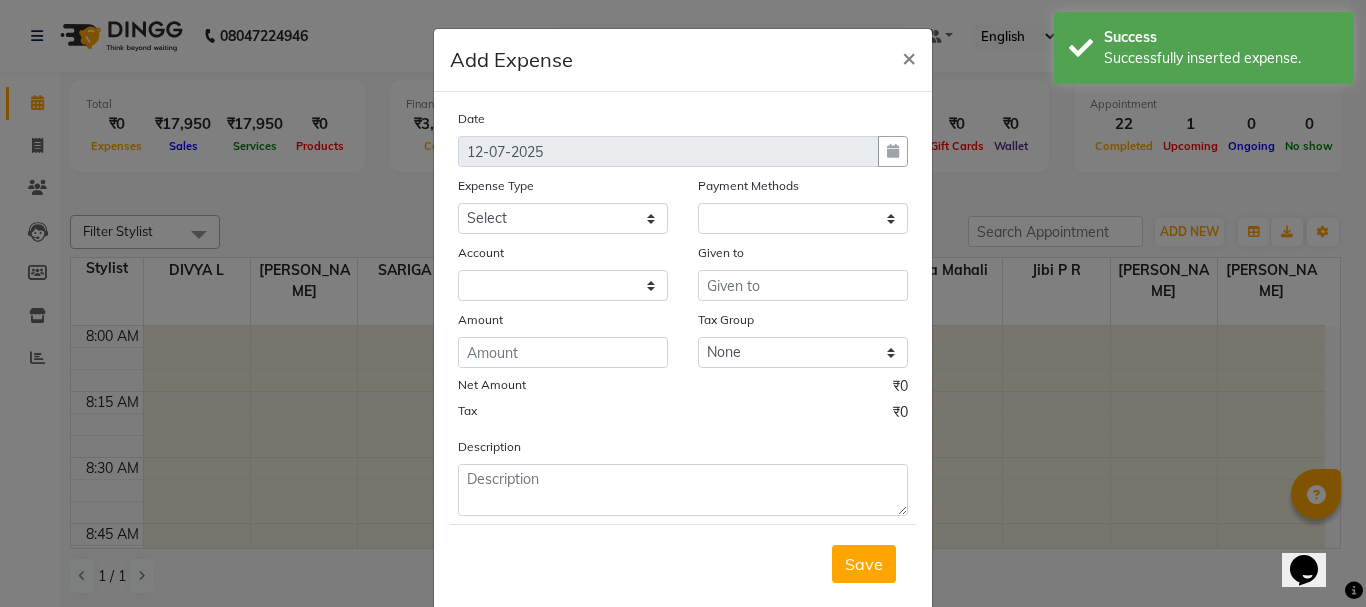 select on "1" 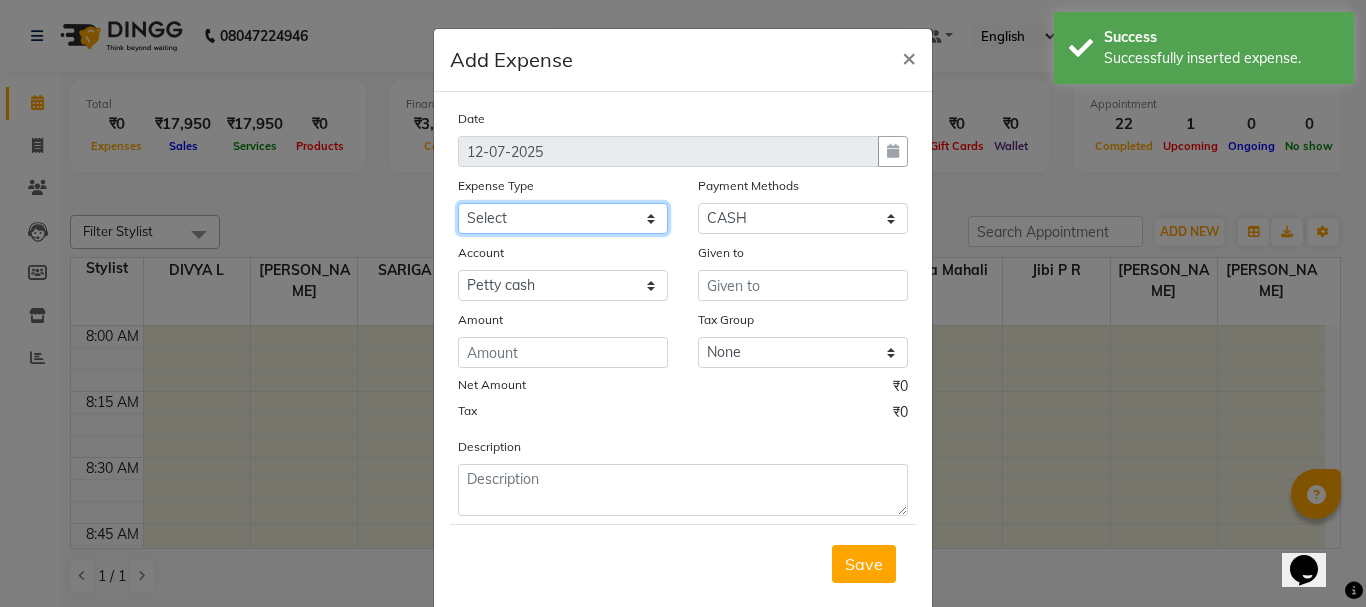 click on "Select ACCOMODATION EXPENSES ADVERTISEMENT SALES PROMOTIONAL EXPENSES Bonus BRIDAL ACCESSORIES REFUND BRIDAL COMMISSION BRIDAL FOOD BRIDAL INCENTIVES BRIDAL ORNAMENTS REFUND BRIDAL TA CASH DEPOSIT RAK BANK COMPUTER ACCESSORIES MOBILE PHONE Donation and Charity Expenses ELECTRICITY CHARGES ELECTRONICS FITTINGS Event Expense FISH FOOD EXPENSES FOOD REFRESHMENT FOR CLIENTS FOOD REFRESHMENT FOR STAFFS Freight And Forwarding Charges FUEL FOR GENERATOR FURNITURE AND EQUIPMENTS Gifts for Clients GIFTS FOR STAFFS GOKULAM CHITS HOSTEL RENT LAUNDRY EXPENSES LICENSE OTHER FEES LOADING UNLOADING CHARGES Medical Expenses MEHNDI PAYMENTS MISCELLANEOUS EXPENSES NEWSPAPER PERIODICALS Ornaments Maintenance Expense OVERTIME ALLOWANCES Payment For Pest Control Perfomance based incentives POSTAGE COURIER CHARGES Printing PRINTING STATIONERY EXPENSES PROFESSIONAL TAX REPAIRS MAINTENANCE ROUND OFF Salary SALARY ADVANCE Sales Incentives Membership Card SALES INCENTIVES PRODUCT SALES INCENTIVES SERVICES SALON ESSENTIALS SALON RENT" 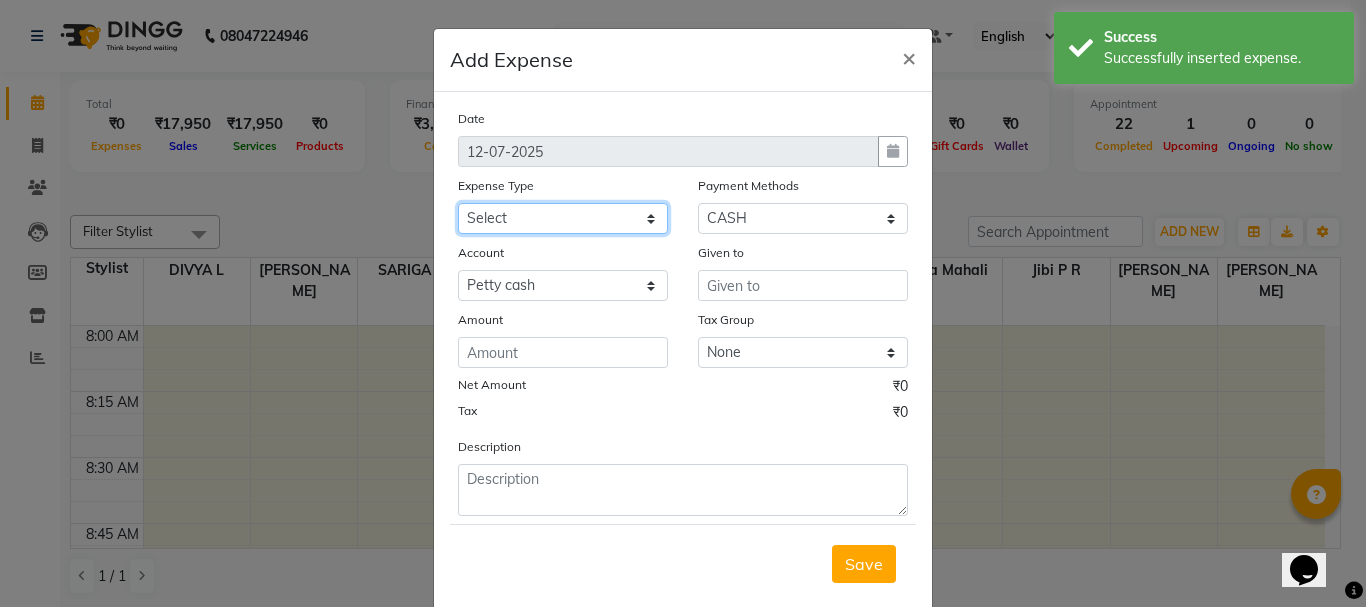 select on "6223" 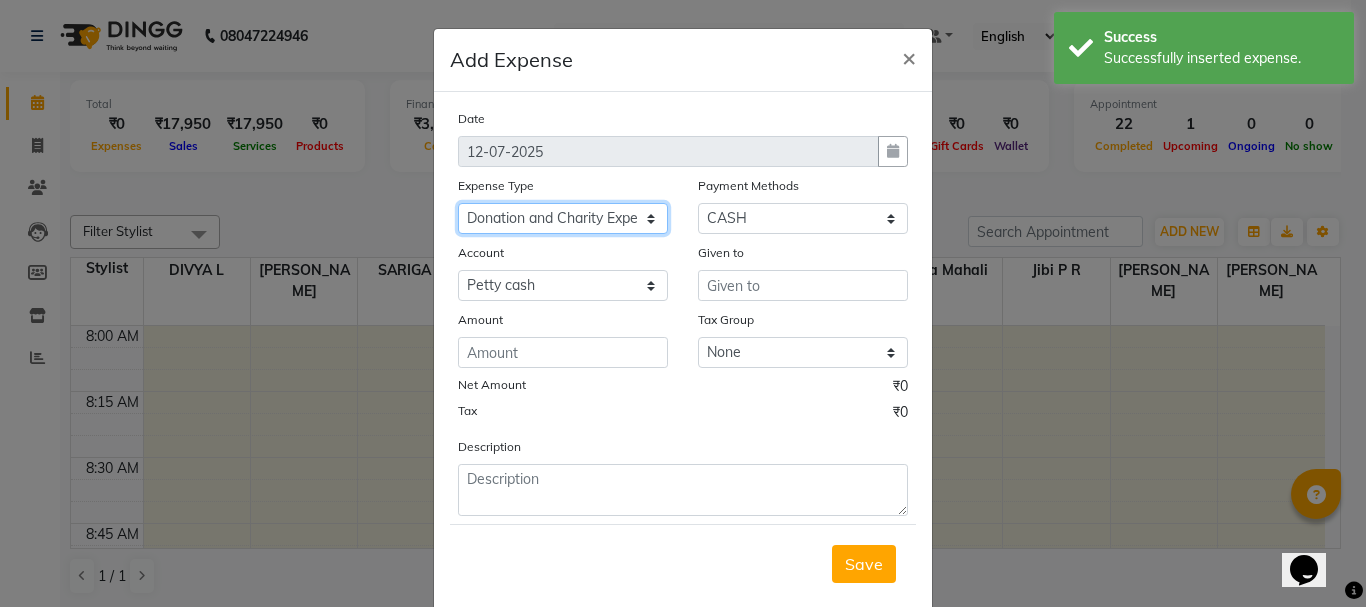 click on "Select ACCOMODATION EXPENSES ADVERTISEMENT SALES PROMOTIONAL EXPENSES Bonus BRIDAL ACCESSORIES REFUND BRIDAL COMMISSION BRIDAL FOOD BRIDAL INCENTIVES BRIDAL ORNAMENTS REFUND BRIDAL TA CASH DEPOSIT RAK BANK COMPUTER ACCESSORIES MOBILE PHONE Donation and Charity Expenses ELECTRICITY CHARGES ELECTRONICS FITTINGS Event Expense FISH FOOD EXPENSES FOOD REFRESHMENT FOR CLIENTS FOOD REFRESHMENT FOR STAFFS Freight And Forwarding Charges FUEL FOR GENERATOR FURNITURE AND EQUIPMENTS Gifts for Clients GIFTS FOR STAFFS GOKULAM CHITS HOSTEL RENT LAUNDRY EXPENSES LICENSE OTHER FEES LOADING UNLOADING CHARGES Medical Expenses MEHNDI PAYMENTS MISCELLANEOUS EXPENSES NEWSPAPER PERIODICALS Ornaments Maintenance Expense OVERTIME ALLOWANCES Payment For Pest Control Perfomance based incentives POSTAGE COURIER CHARGES Printing PRINTING STATIONERY EXPENSES PROFESSIONAL TAX REPAIRS MAINTENANCE ROUND OFF Salary SALARY ADVANCE Sales Incentives Membership Card SALES INCENTIVES PRODUCT SALES INCENTIVES SERVICES SALON ESSENTIALS SALON RENT" 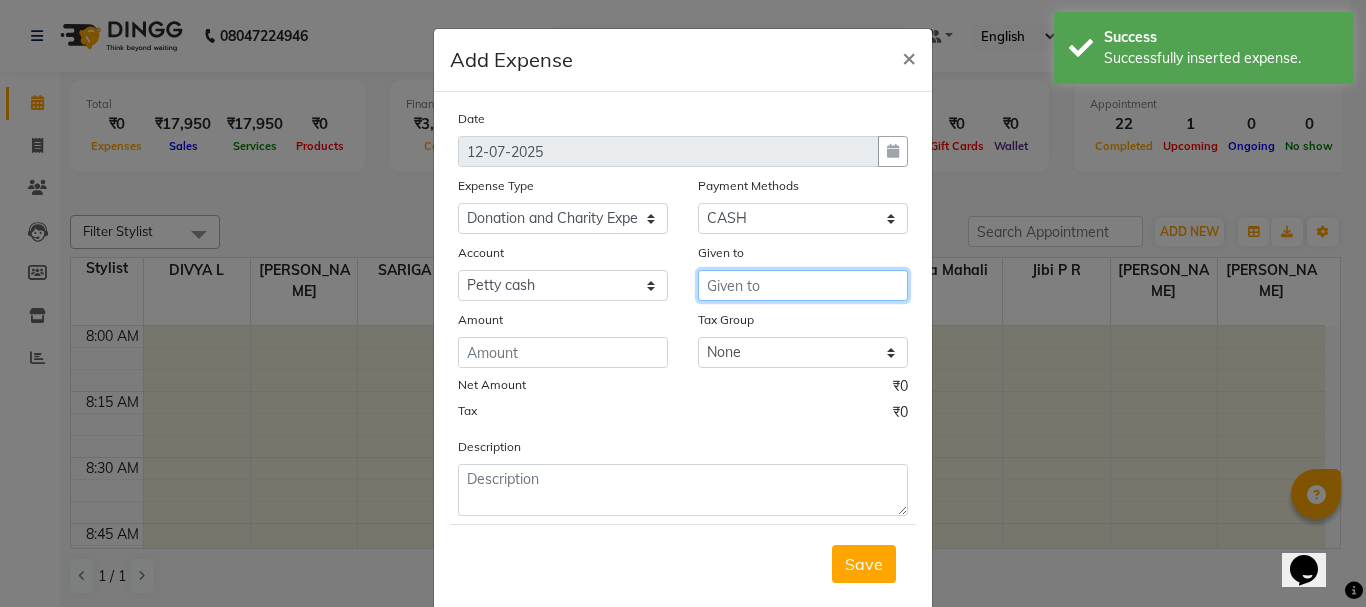 click at bounding box center (803, 285) 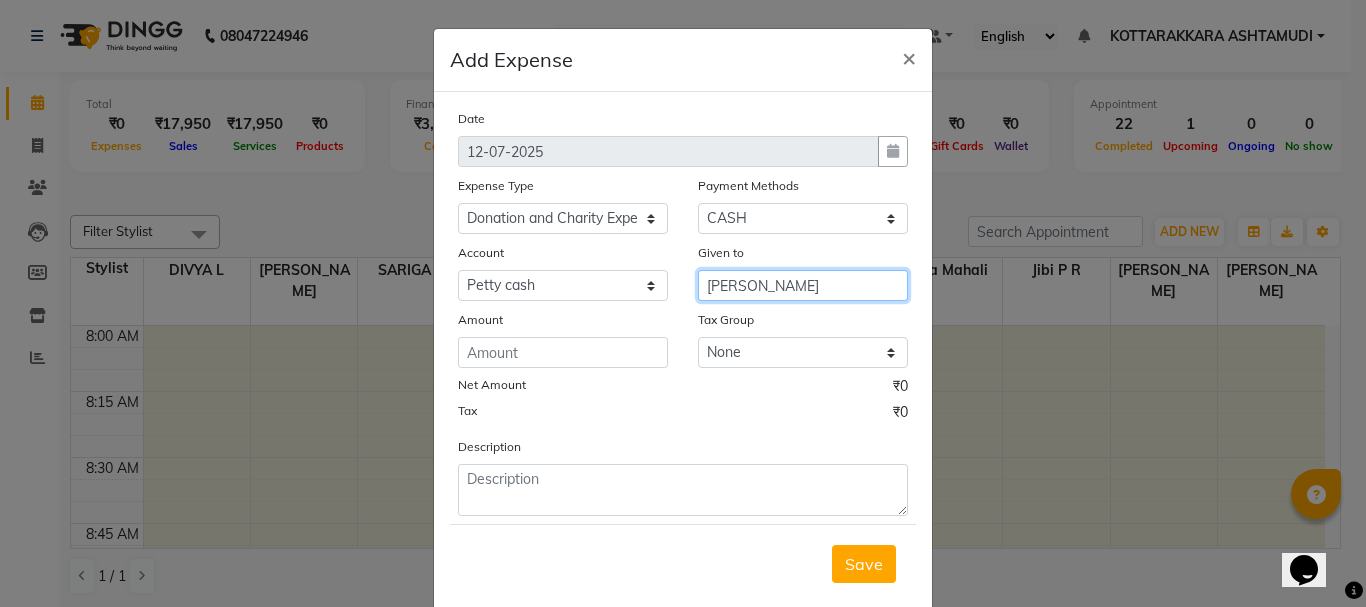scroll, scrollTop: 0, scrollLeft: 82, axis: horizontal 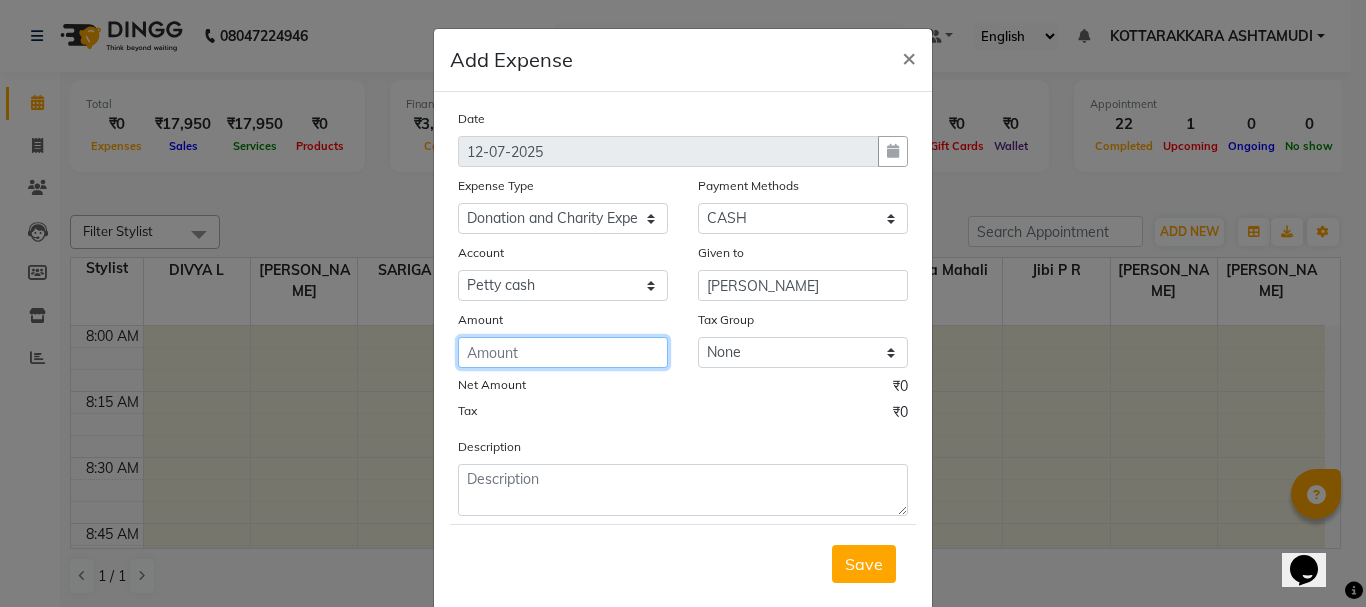 click 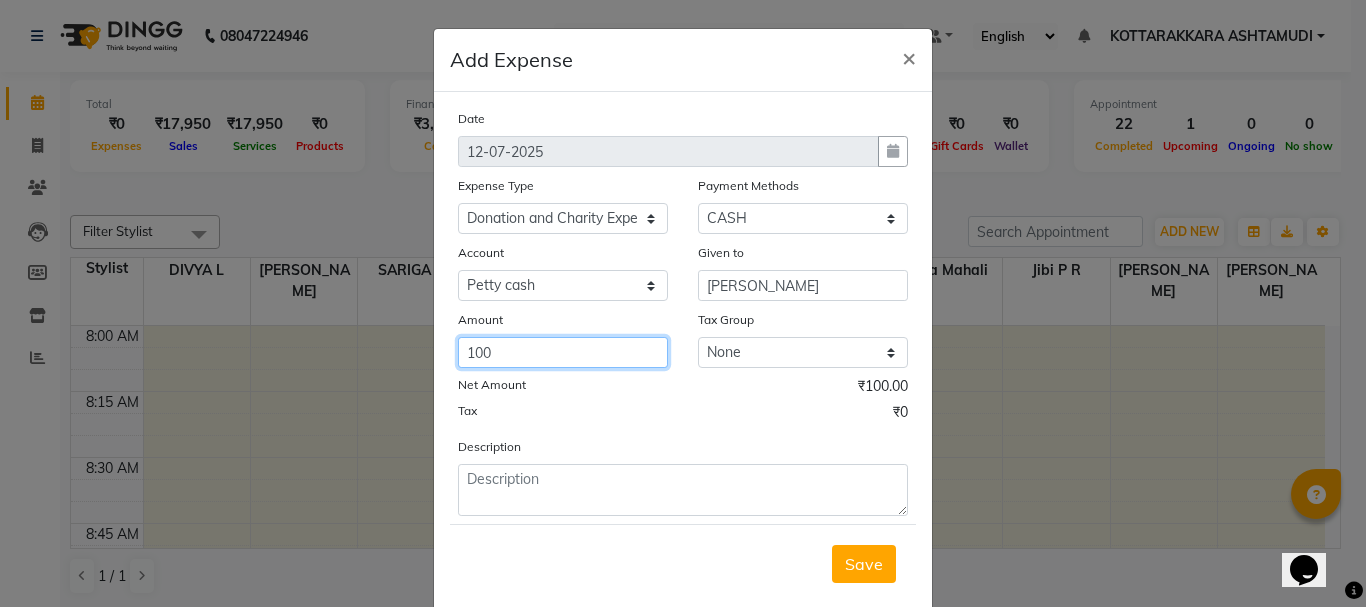 type on "100" 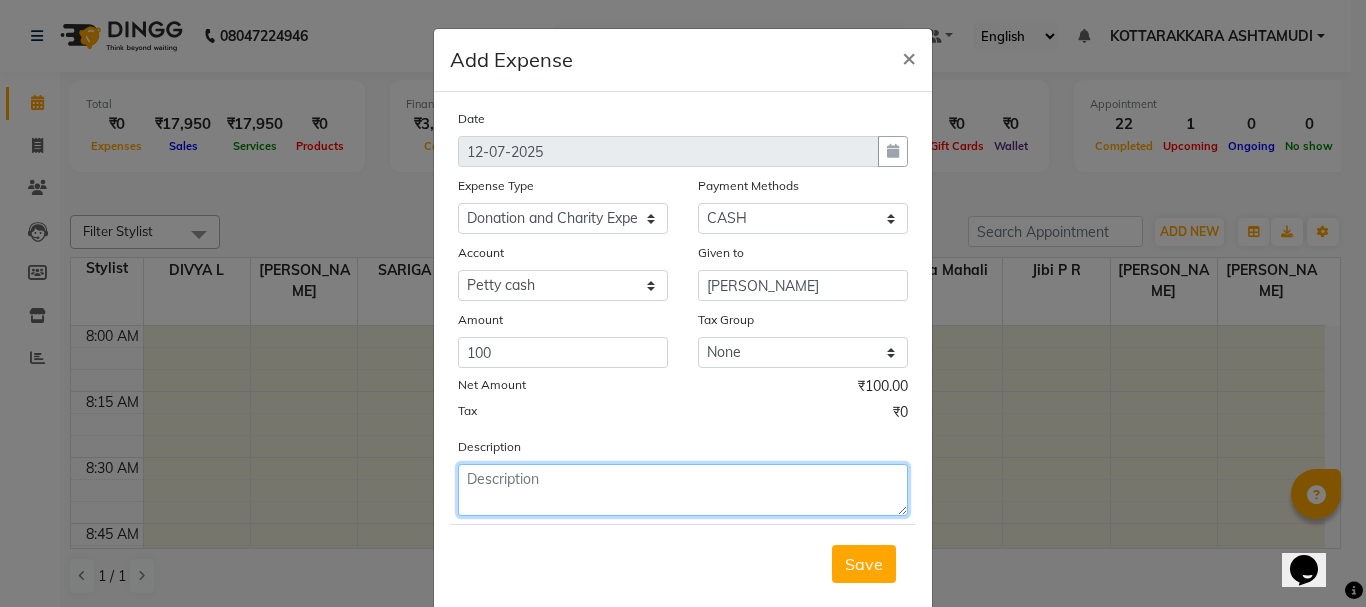 click 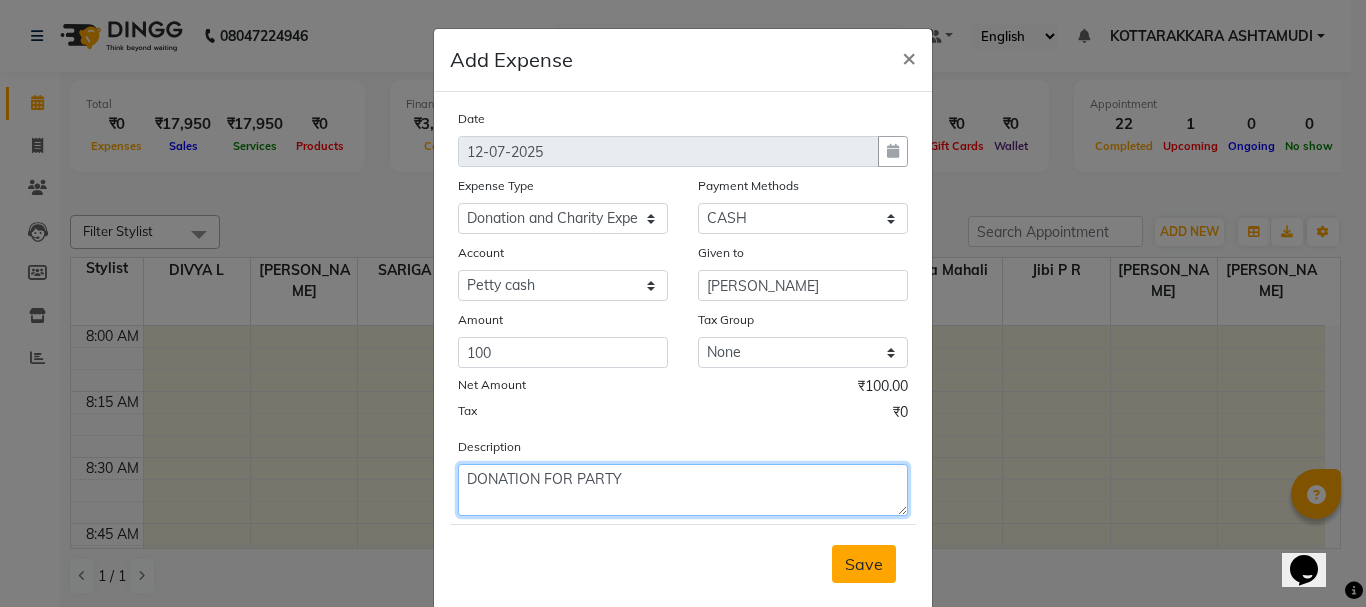 type on "DONATION FOR PARTY" 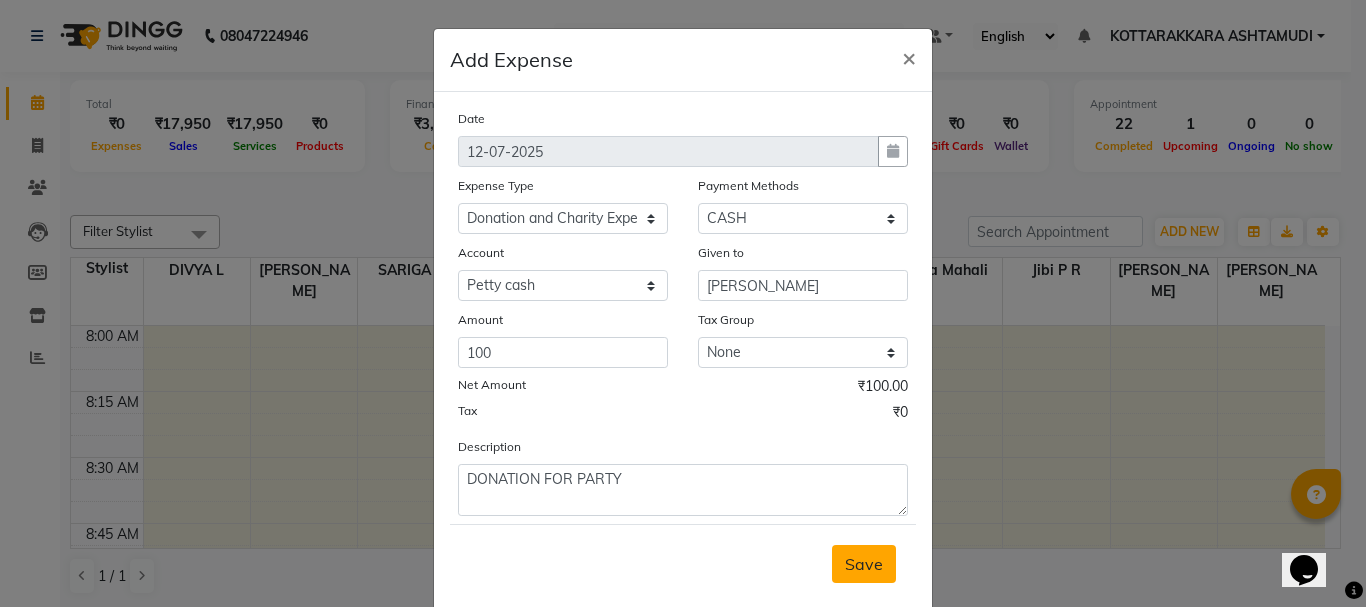 click on "Save" at bounding box center [864, 564] 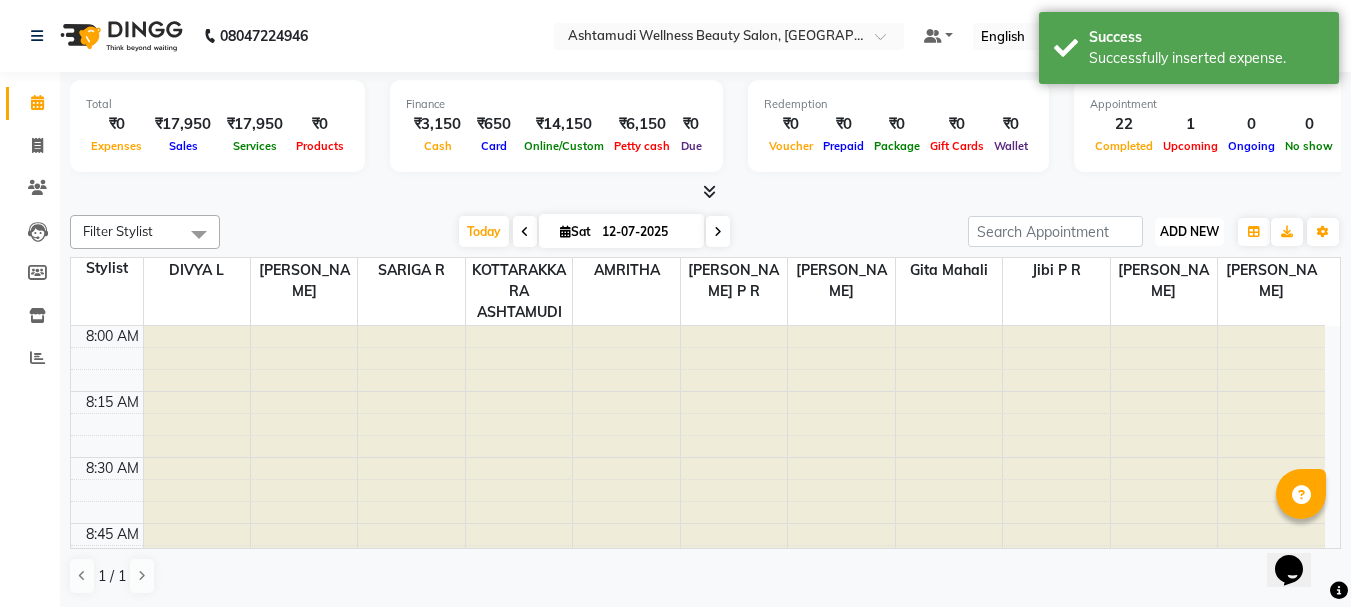click on "ADD NEW" at bounding box center [1189, 231] 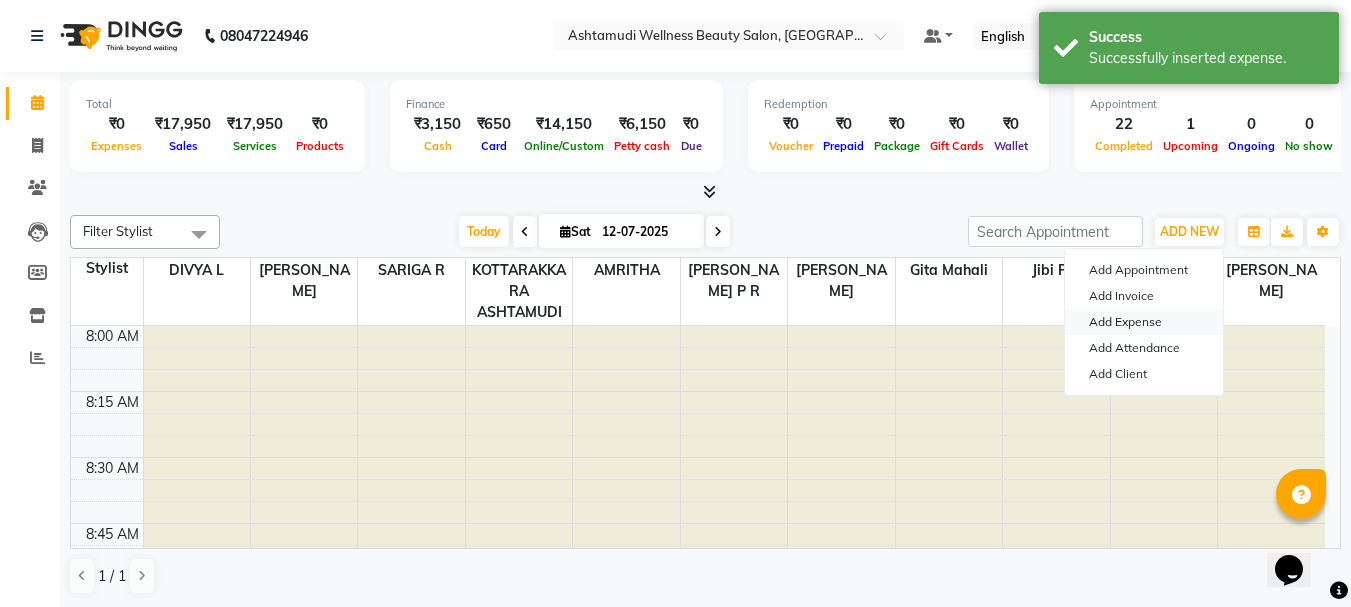 click on "Add Expense" at bounding box center [1144, 322] 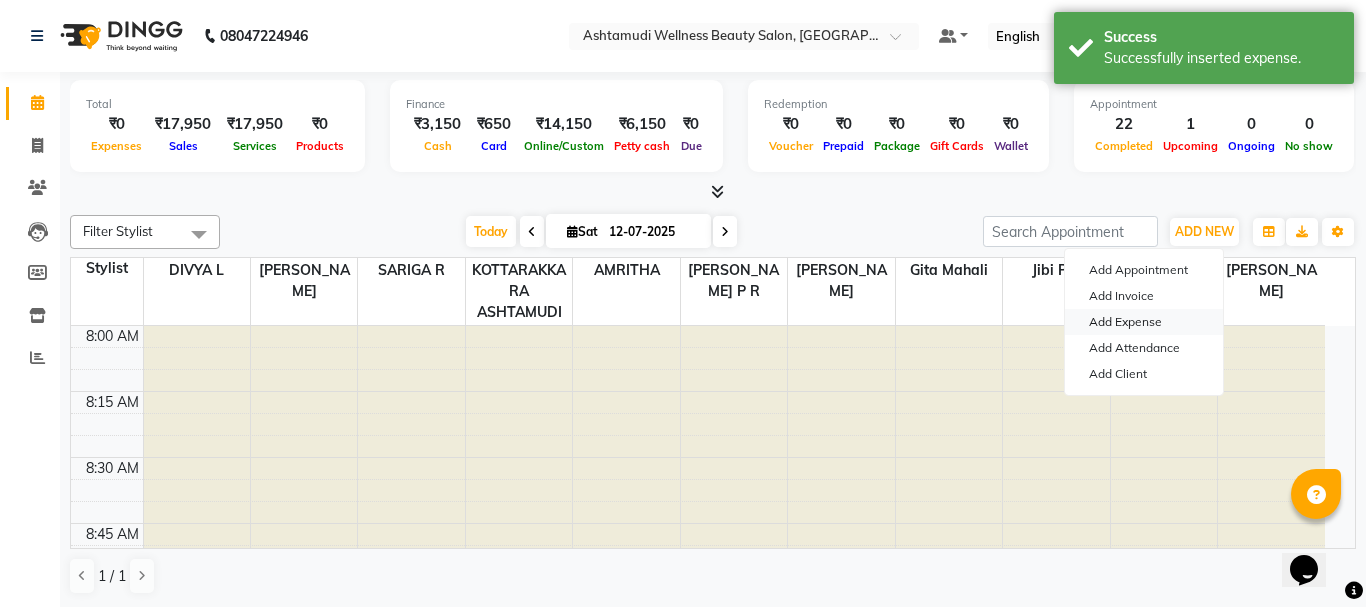 select on "3497" 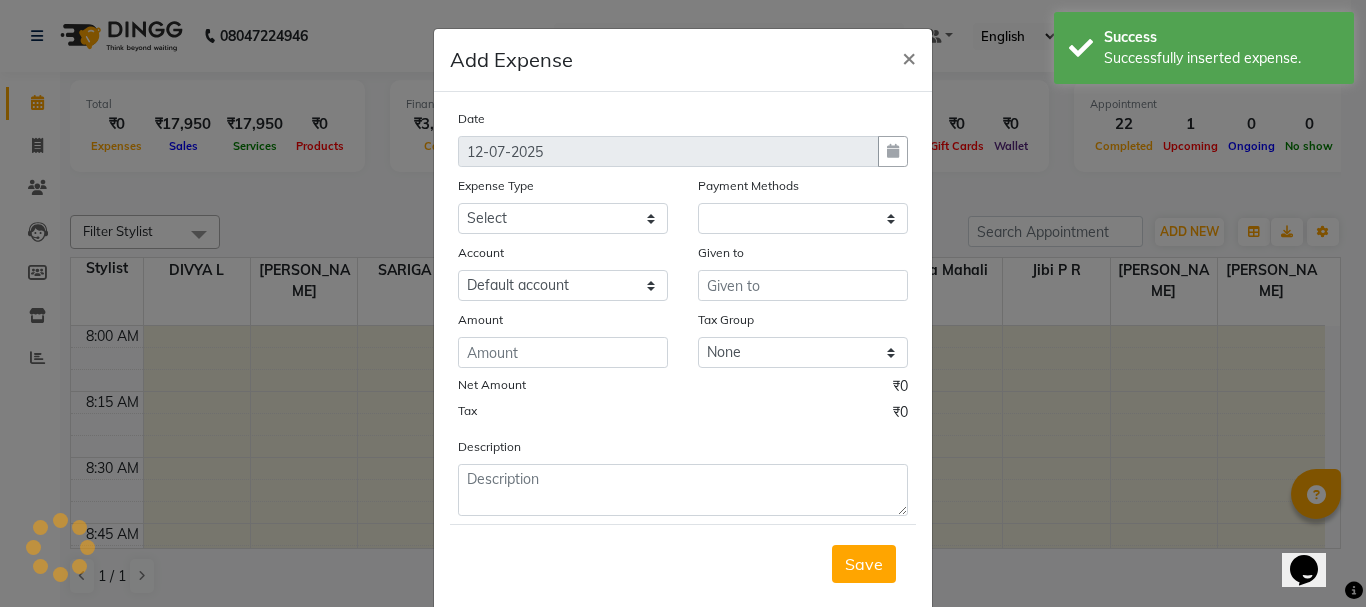 select on "1" 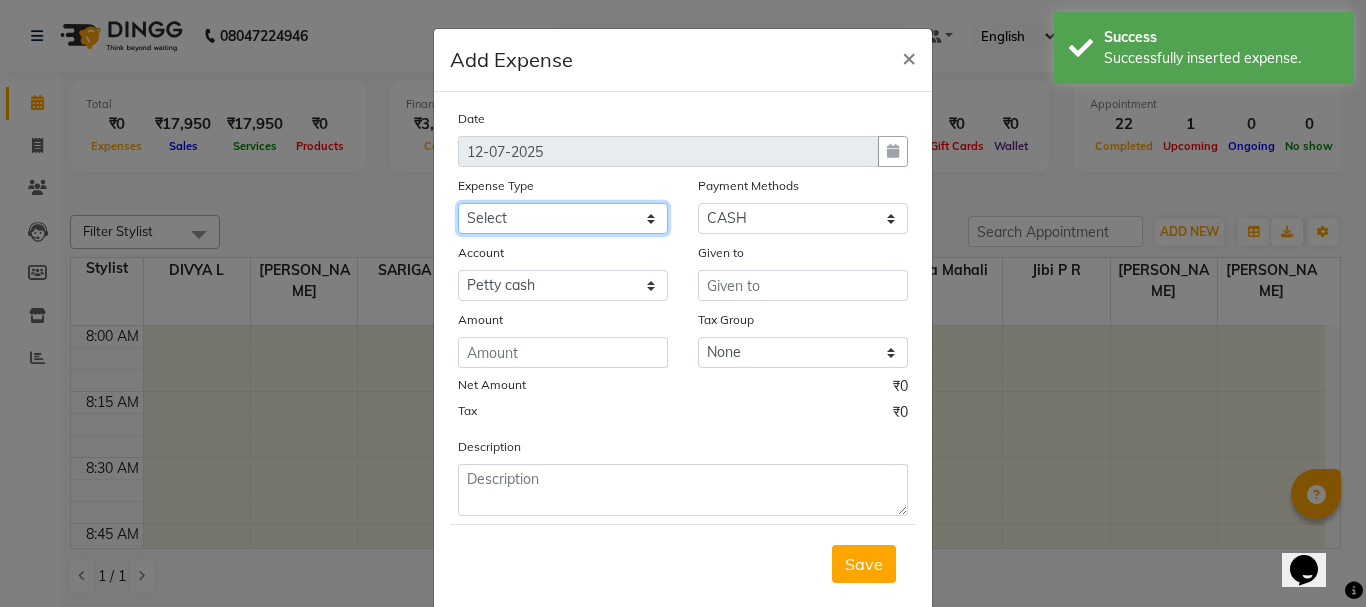 click on "Select ACCOMODATION EXPENSES ADVERTISEMENT SALES PROMOTIONAL EXPENSES Bonus BRIDAL ACCESSORIES REFUND BRIDAL COMMISSION BRIDAL FOOD BRIDAL INCENTIVES BRIDAL ORNAMENTS REFUND BRIDAL TA CASH DEPOSIT RAK BANK COMPUTER ACCESSORIES MOBILE PHONE Donation and Charity Expenses ELECTRICITY CHARGES ELECTRONICS FITTINGS Event Expense FISH FOOD EXPENSES FOOD REFRESHMENT FOR CLIENTS FOOD REFRESHMENT FOR STAFFS Freight And Forwarding Charges FUEL FOR GENERATOR FURNITURE AND EQUIPMENTS Gifts for Clients GIFTS FOR STAFFS GOKULAM CHITS HOSTEL RENT LAUNDRY EXPENSES LICENSE OTHER FEES LOADING UNLOADING CHARGES Medical Expenses MEHNDI PAYMENTS MISCELLANEOUS EXPENSES NEWSPAPER PERIODICALS Ornaments Maintenance Expense OVERTIME ALLOWANCES Payment For Pest Control Perfomance based incentives POSTAGE COURIER CHARGES Printing PRINTING STATIONERY EXPENSES PROFESSIONAL TAX REPAIRS MAINTENANCE ROUND OFF Salary SALARY ADVANCE Sales Incentives Membership Card SALES INCENTIVES PRODUCT SALES INCENTIVES SERVICES SALON ESSENTIALS SALON RENT" 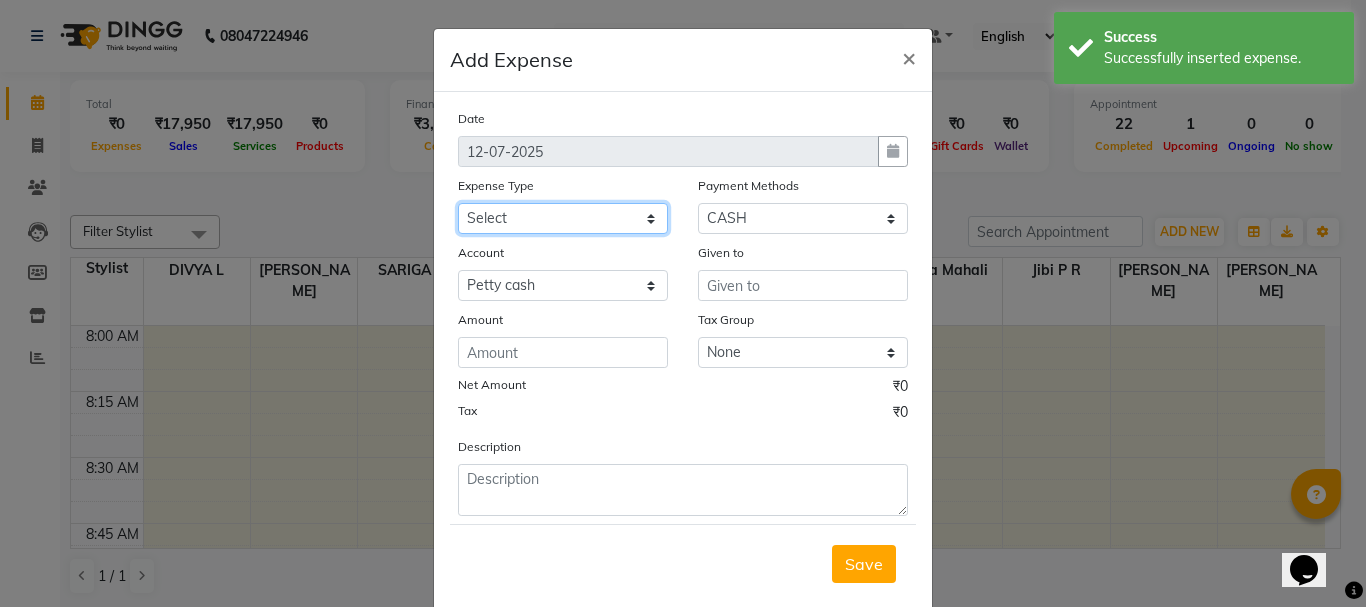 select on "6082" 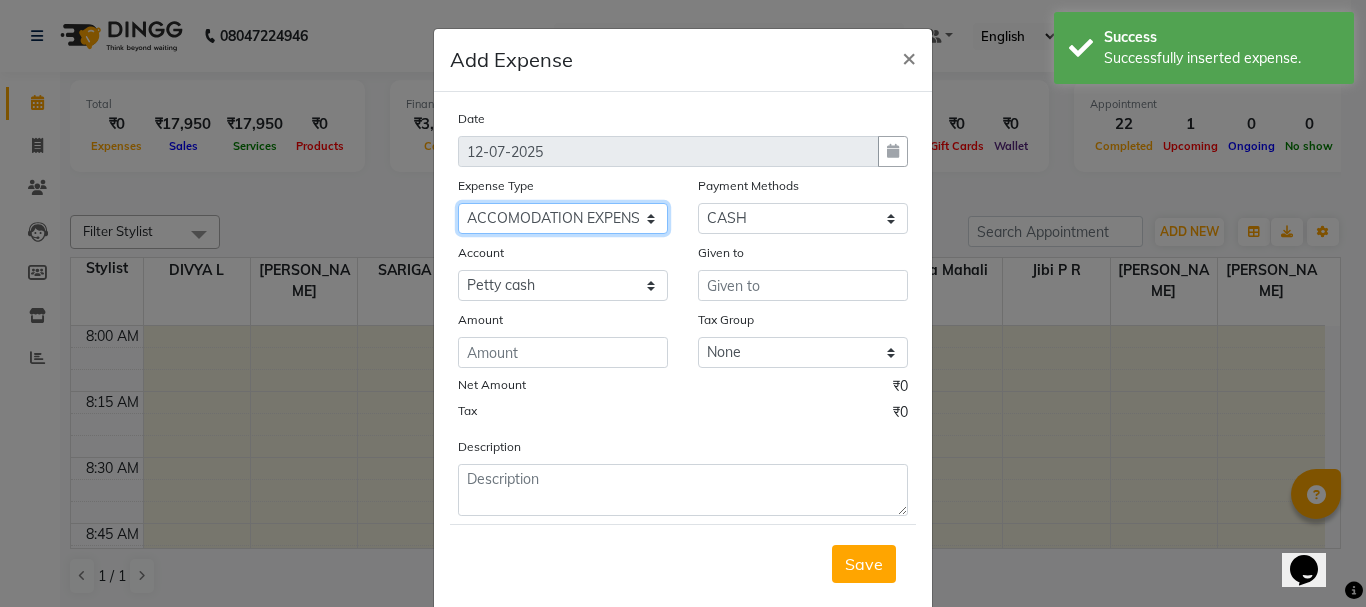 click on "Select ACCOMODATION EXPENSES ADVERTISEMENT SALES PROMOTIONAL EXPENSES Bonus BRIDAL ACCESSORIES REFUND BRIDAL COMMISSION BRIDAL FOOD BRIDAL INCENTIVES BRIDAL ORNAMENTS REFUND BRIDAL TA CASH DEPOSIT RAK BANK COMPUTER ACCESSORIES MOBILE PHONE Donation and Charity Expenses ELECTRICITY CHARGES ELECTRONICS FITTINGS Event Expense FISH FOOD EXPENSES FOOD REFRESHMENT FOR CLIENTS FOOD REFRESHMENT FOR STAFFS Freight And Forwarding Charges FUEL FOR GENERATOR FURNITURE AND EQUIPMENTS Gifts for Clients GIFTS FOR STAFFS GOKULAM CHITS HOSTEL RENT LAUNDRY EXPENSES LICENSE OTHER FEES LOADING UNLOADING CHARGES Medical Expenses MEHNDI PAYMENTS MISCELLANEOUS EXPENSES NEWSPAPER PERIODICALS Ornaments Maintenance Expense OVERTIME ALLOWANCES Payment For Pest Control Perfomance based incentives POSTAGE COURIER CHARGES Printing PRINTING STATIONERY EXPENSES PROFESSIONAL TAX REPAIRS MAINTENANCE ROUND OFF Salary SALARY ADVANCE Sales Incentives Membership Card SALES INCENTIVES PRODUCT SALES INCENTIVES SERVICES SALON ESSENTIALS SALON RENT" 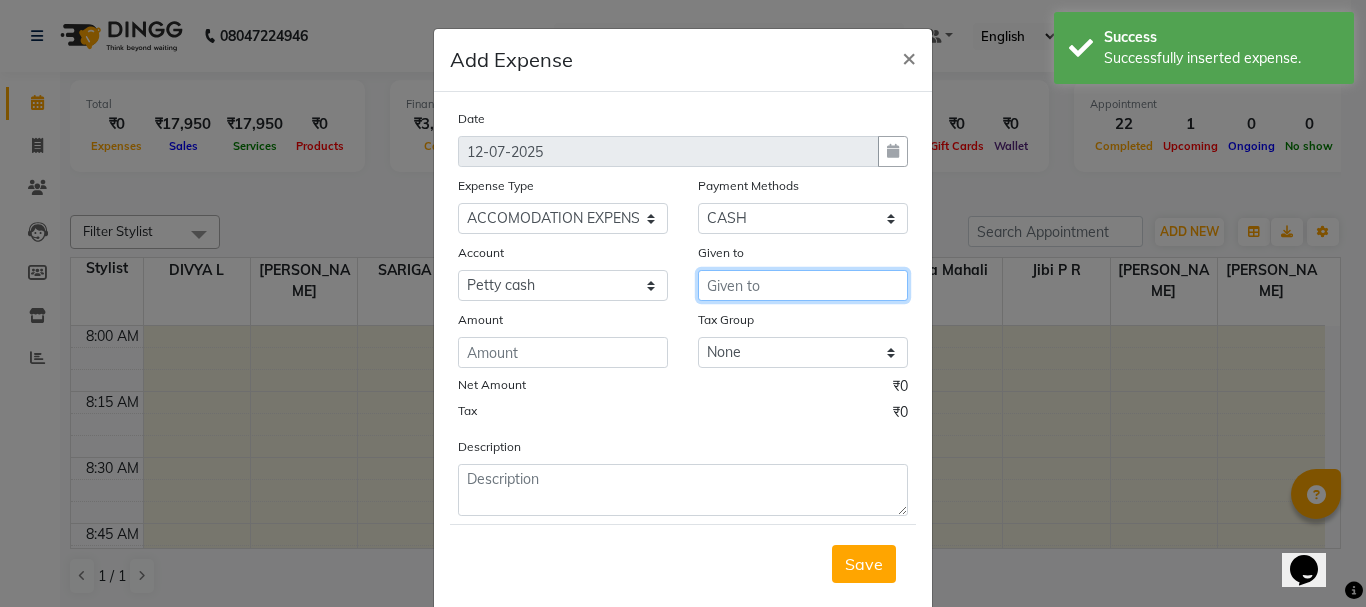 click at bounding box center (803, 285) 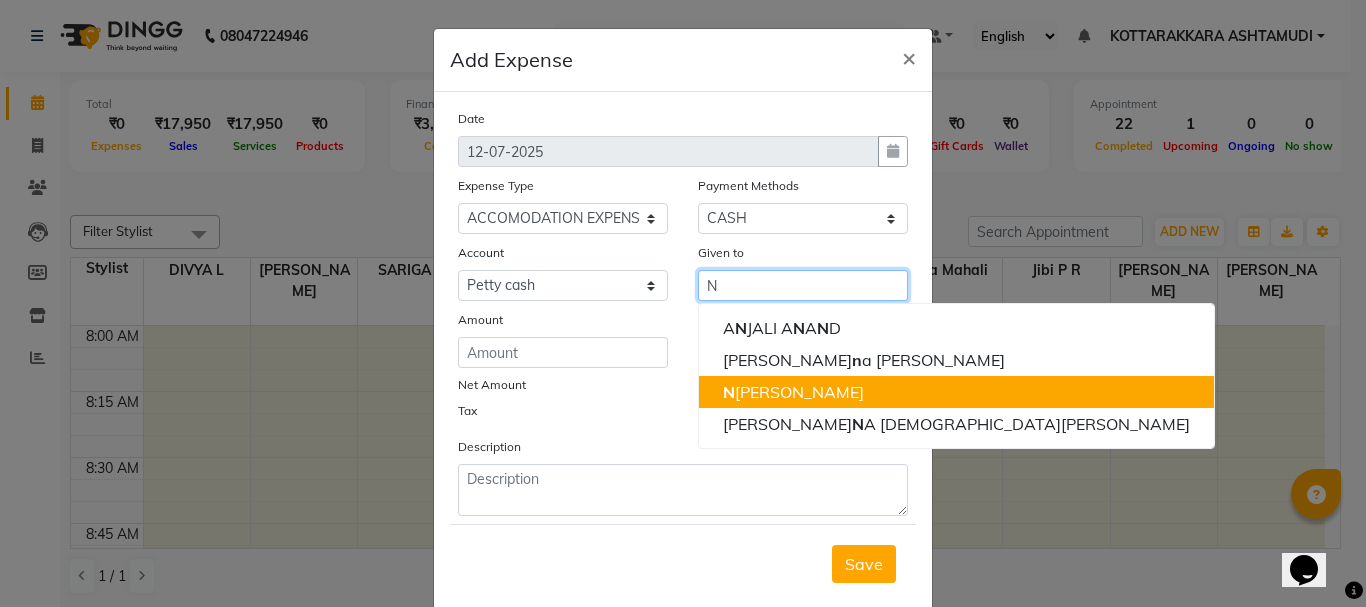 click on "N ISHA SAMUEL" at bounding box center [793, 392] 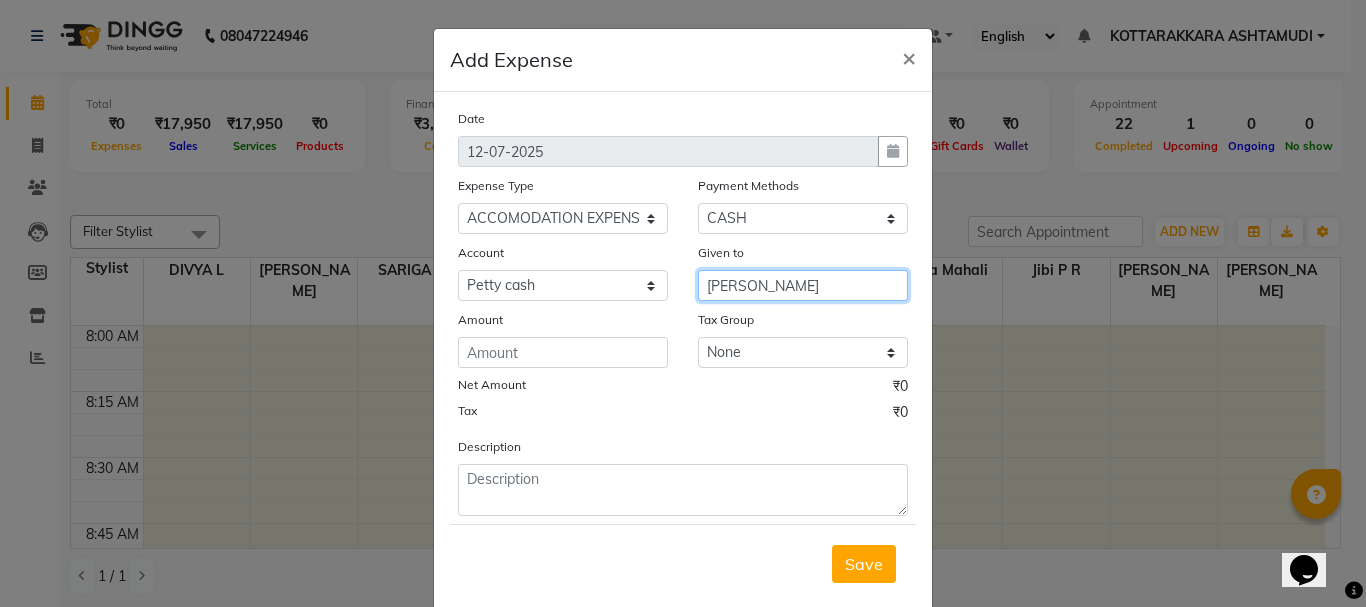type on "[PERSON_NAME]" 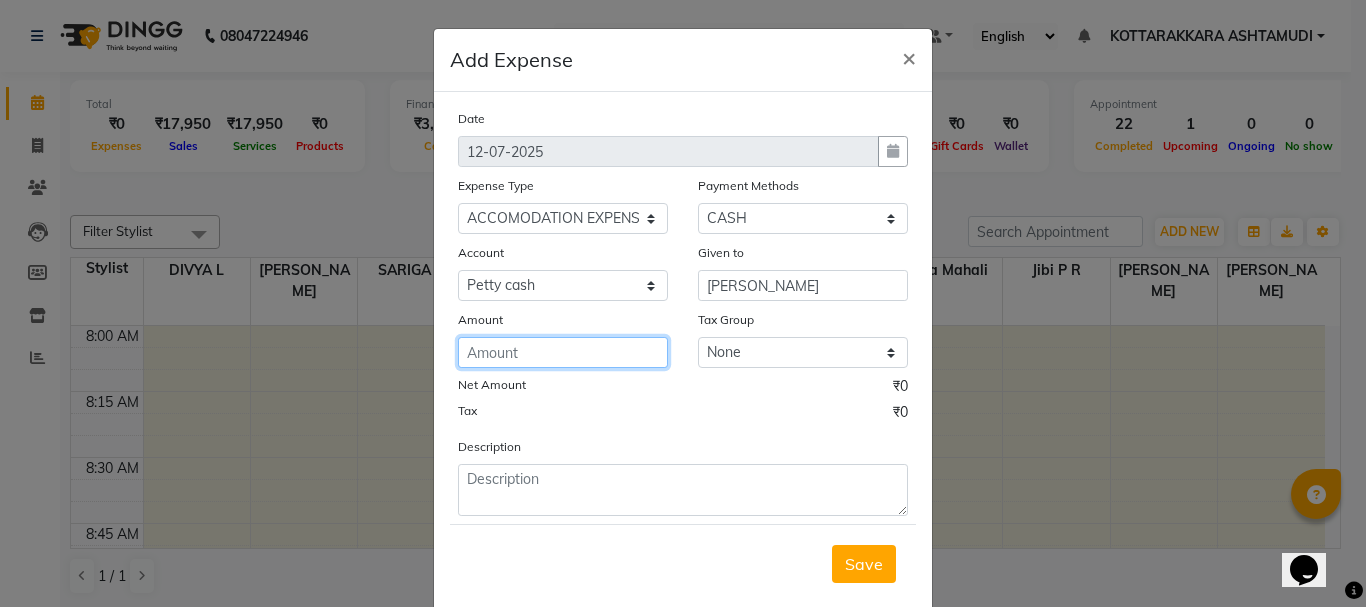 click 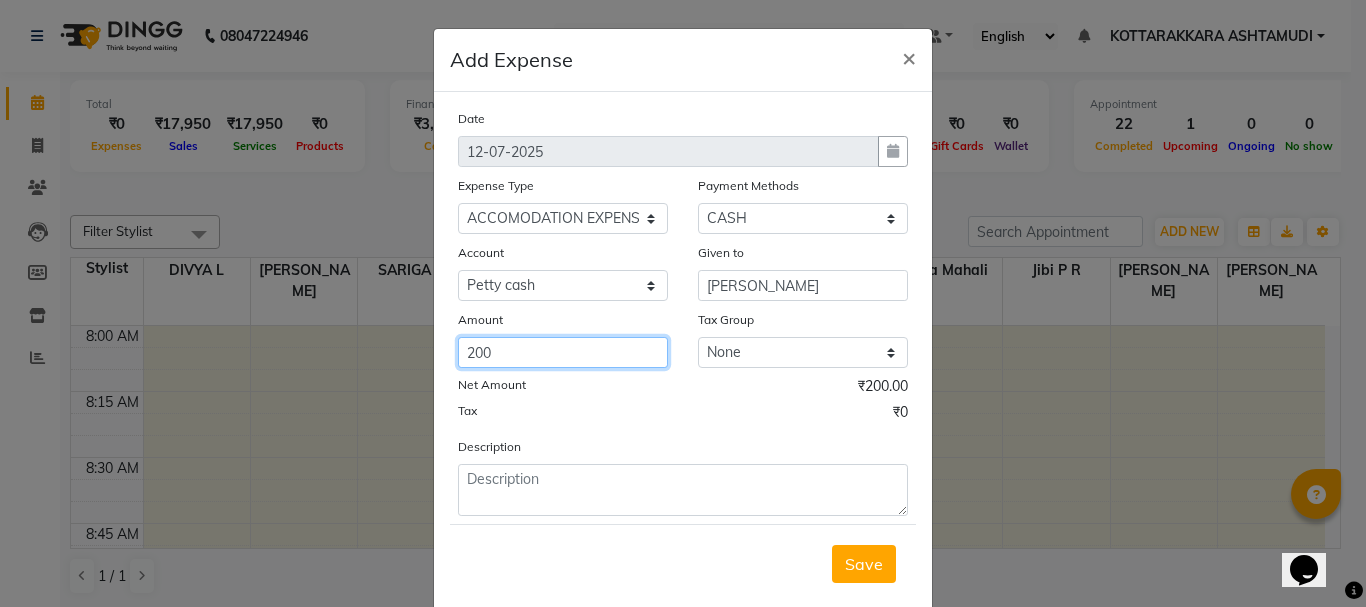 type on "200" 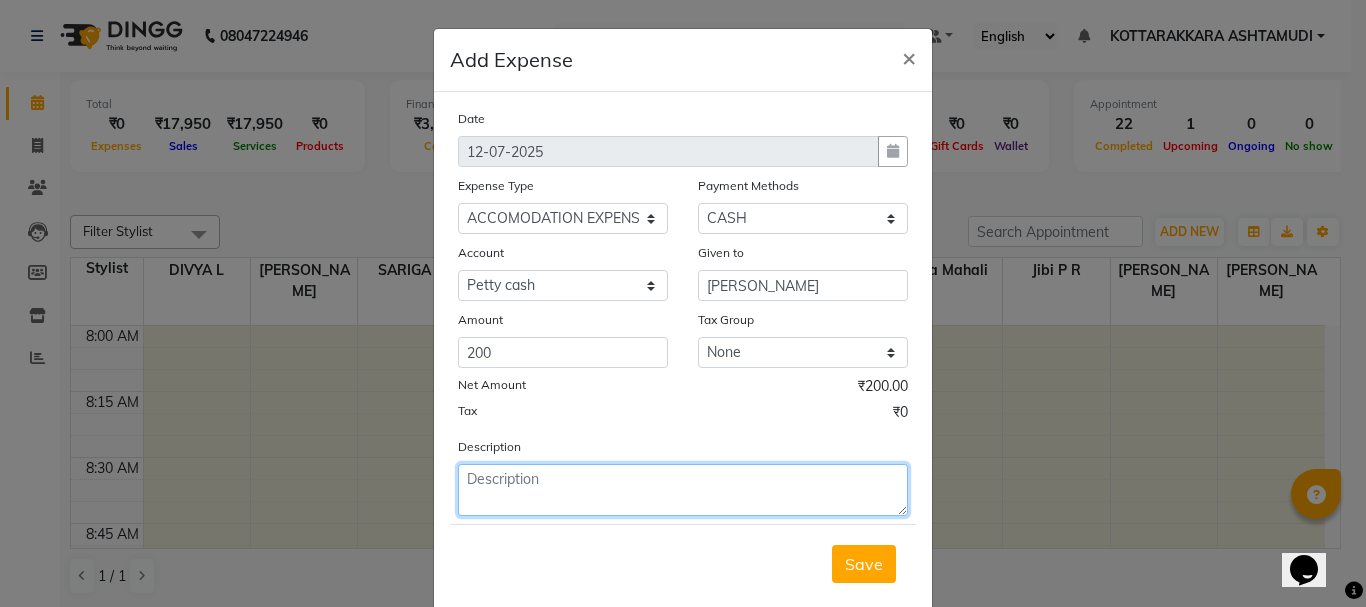 click 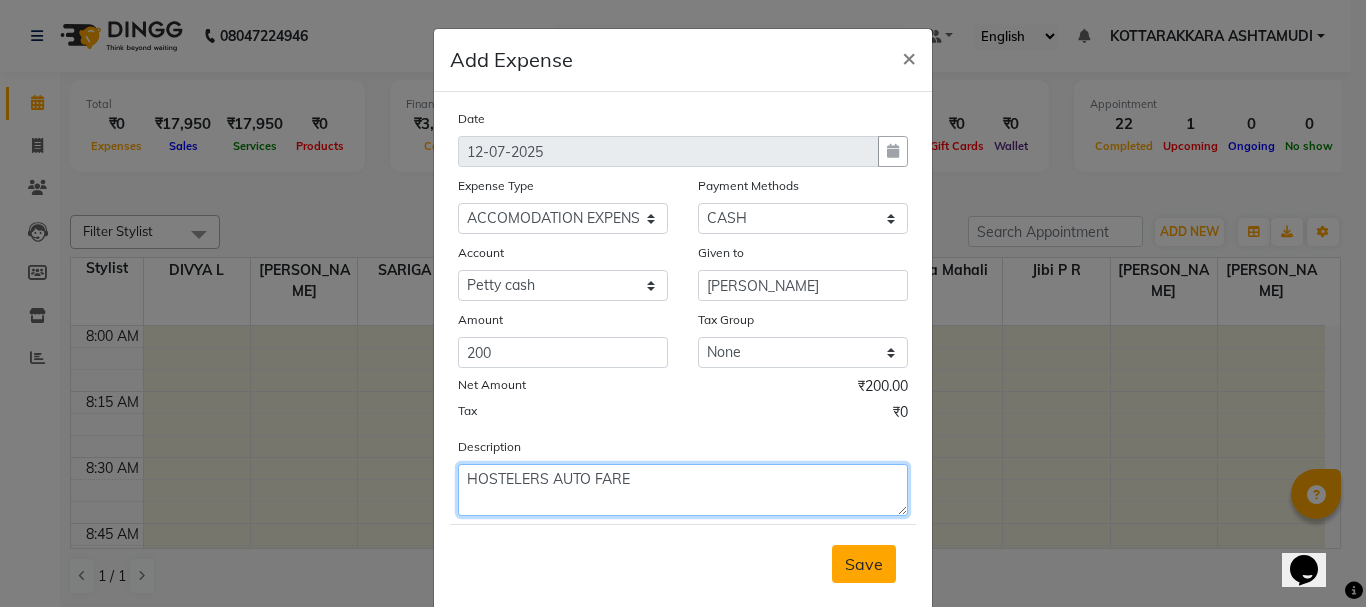 type on "HOSTELERS AUTO FARE" 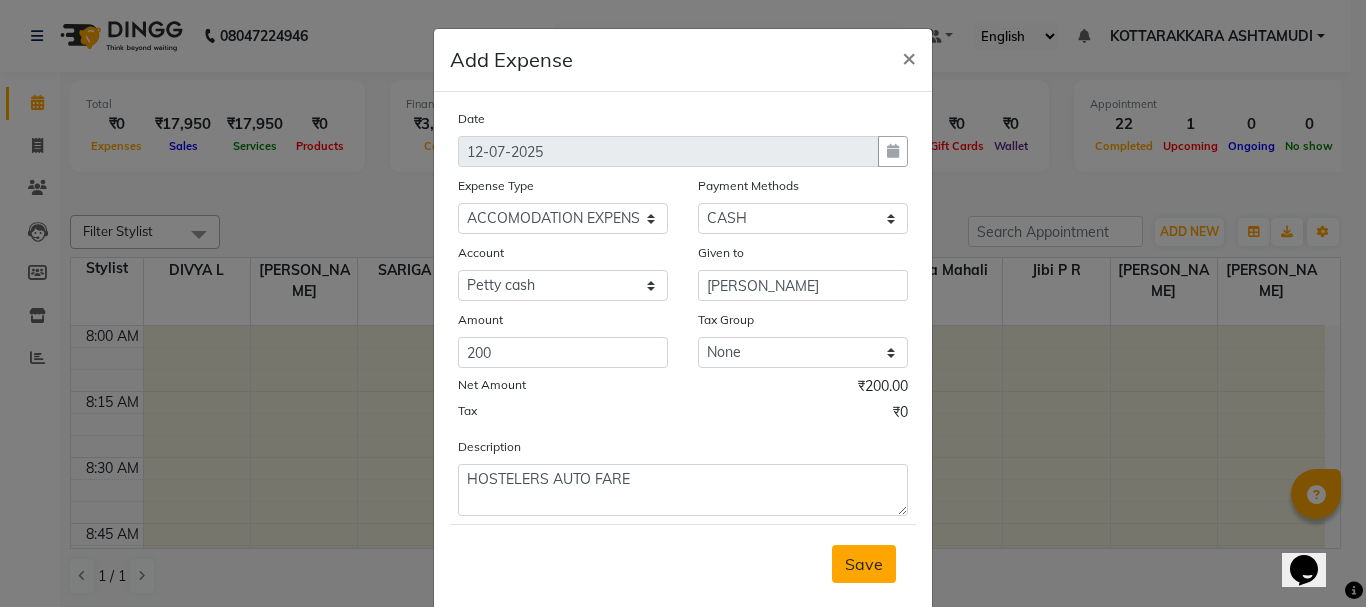 click on "Save" at bounding box center (864, 564) 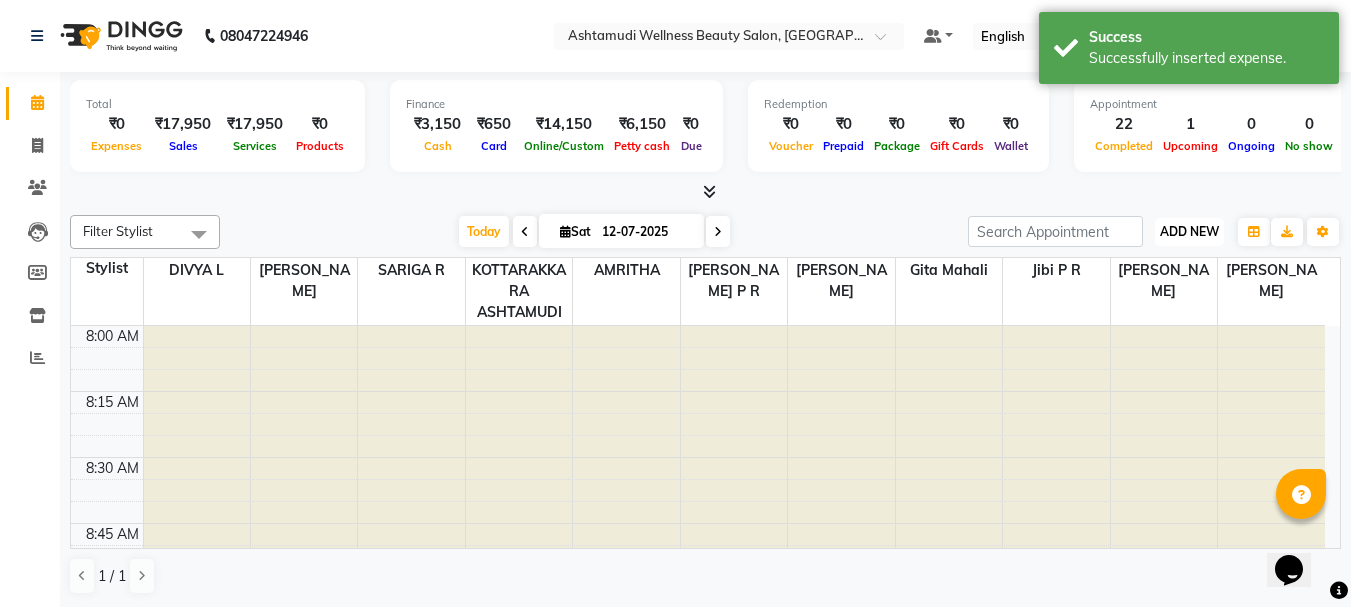 click on "ADD NEW" at bounding box center [1189, 231] 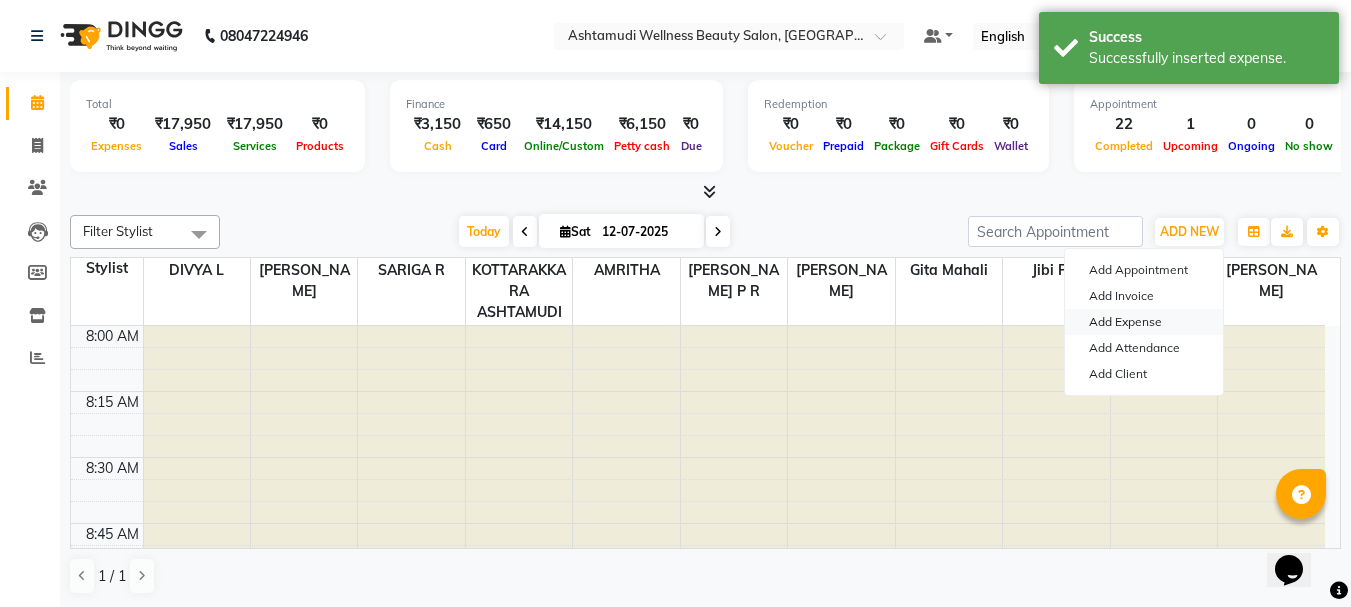 click on "Add Expense" at bounding box center [1144, 322] 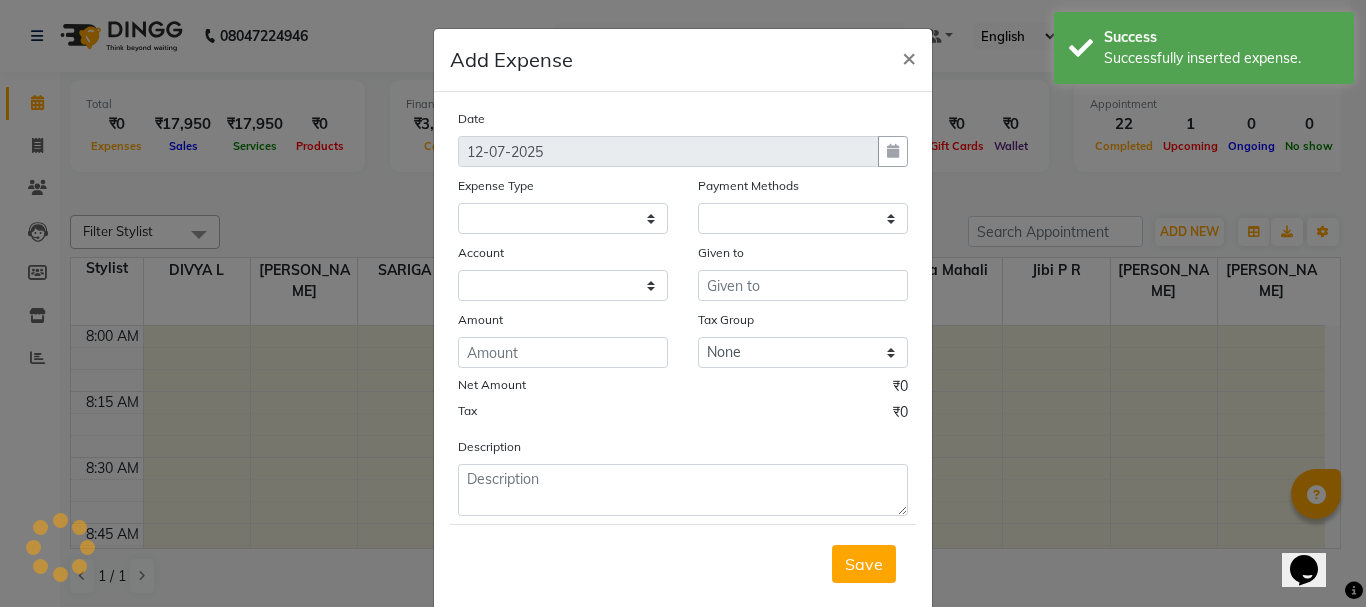 select 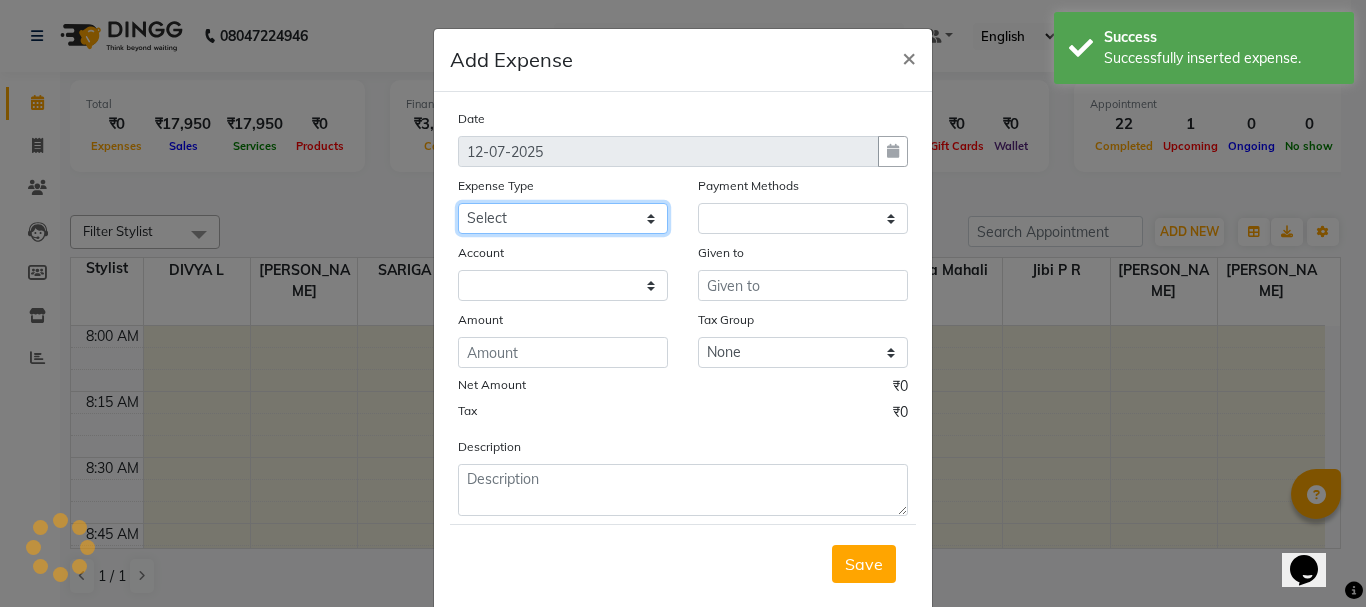 click on "Select ACCOMODATION EXPENSES ADVERTISEMENT SALES PROMOTIONAL EXPENSES Bonus BRIDAL ACCESSORIES REFUND BRIDAL COMMISSION BRIDAL FOOD BRIDAL INCENTIVES BRIDAL ORNAMENTS REFUND BRIDAL TA CASH DEPOSIT RAK BANK COMPUTER ACCESSORIES MOBILE PHONE Donation and Charity Expenses ELECTRICITY CHARGES ELECTRONICS FITTINGS Event Expense FISH FOOD EXPENSES FOOD REFRESHMENT FOR CLIENTS FOOD REFRESHMENT FOR STAFFS Freight And Forwarding Charges FUEL FOR GENERATOR FURNITURE AND EQUIPMENTS Gifts for Clients GIFTS FOR STAFFS GOKULAM CHITS HOSTEL RENT LAUNDRY EXPENSES LICENSE OTHER FEES LOADING UNLOADING CHARGES Medical Expenses MEHNDI PAYMENTS MISCELLANEOUS EXPENSES NEWSPAPER PERIODICALS Ornaments Maintenance Expense OVERTIME ALLOWANCES Payment For Pest Control Perfomance based incentives POSTAGE COURIER CHARGES Printing PRINTING STATIONERY EXPENSES PROFESSIONAL TAX REPAIRS MAINTENANCE ROUND OFF Salary SALARY ADVANCE Sales Incentives Membership Card SALES INCENTIVES PRODUCT SALES INCENTIVES SERVICES SALON ESSENTIALS SALON RENT" 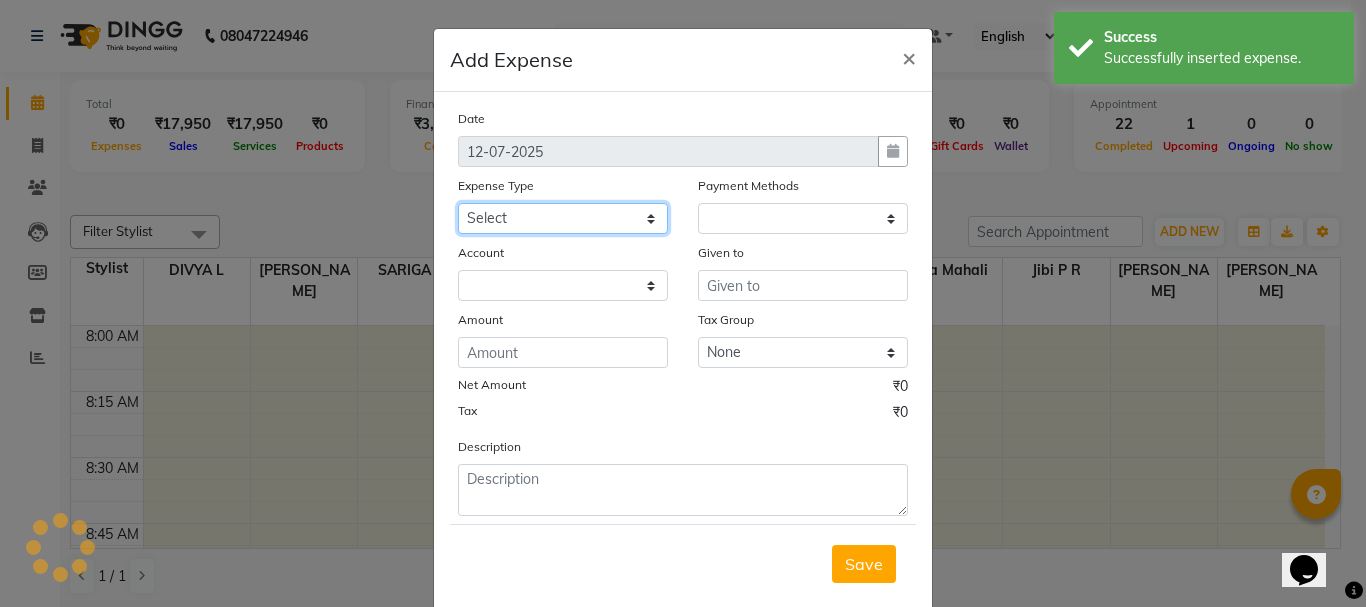 select on "6188" 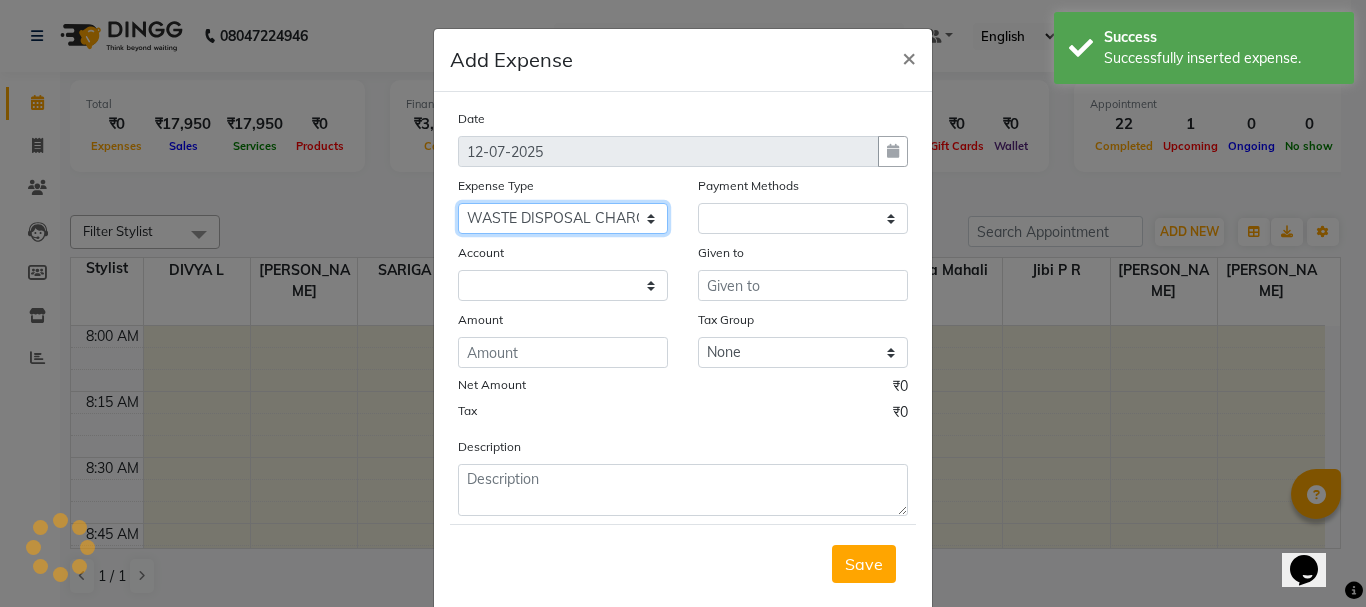 click on "Select ACCOMODATION EXPENSES ADVERTISEMENT SALES PROMOTIONAL EXPENSES Bonus BRIDAL ACCESSORIES REFUND BRIDAL COMMISSION BRIDAL FOOD BRIDAL INCENTIVES BRIDAL ORNAMENTS REFUND BRIDAL TA CASH DEPOSIT RAK BANK COMPUTER ACCESSORIES MOBILE PHONE Donation and Charity Expenses ELECTRICITY CHARGES ELECTRONICS FITTINGS Event Expense FISH FOOD EXPENSES FOOD REFRESHMENT FOR CLIENTS FOOD REFRESHMENT FOR STAFFS Freight And Forwarding Charges FUEL FOR GENERATOR FURNITURE AND EQUIPMENTS Gifts for Clients GIFTS FOR STAFFS GOKULAM CHITS HOSTEL RENT LAUNDRY EXPENSES LICENSE OTHER FEES LOADING UNLOADING CHARGES Medical Expenses MEHNDI PAYMENTS MISCELLANEOUS EXPENSES NEWSPAPER PERIODICALS Ornaments Maintenance Expense OVERTIME ALLOWANCES Payment For Pest Control Perfomance based incentives POSTAGE COURIER CHARGES Printing PRINTING STATIONERY EXPENSES PROFESSIONAL TAX REPAIRS MAINTENANCE ROUND OFF Salary SALARY ADVANCE Sales Incentives Membership Card SALES INCENTIVES PRODUCT SALES INCENTIVES SERVICES SALON ESSENTIALS SALON RENT" 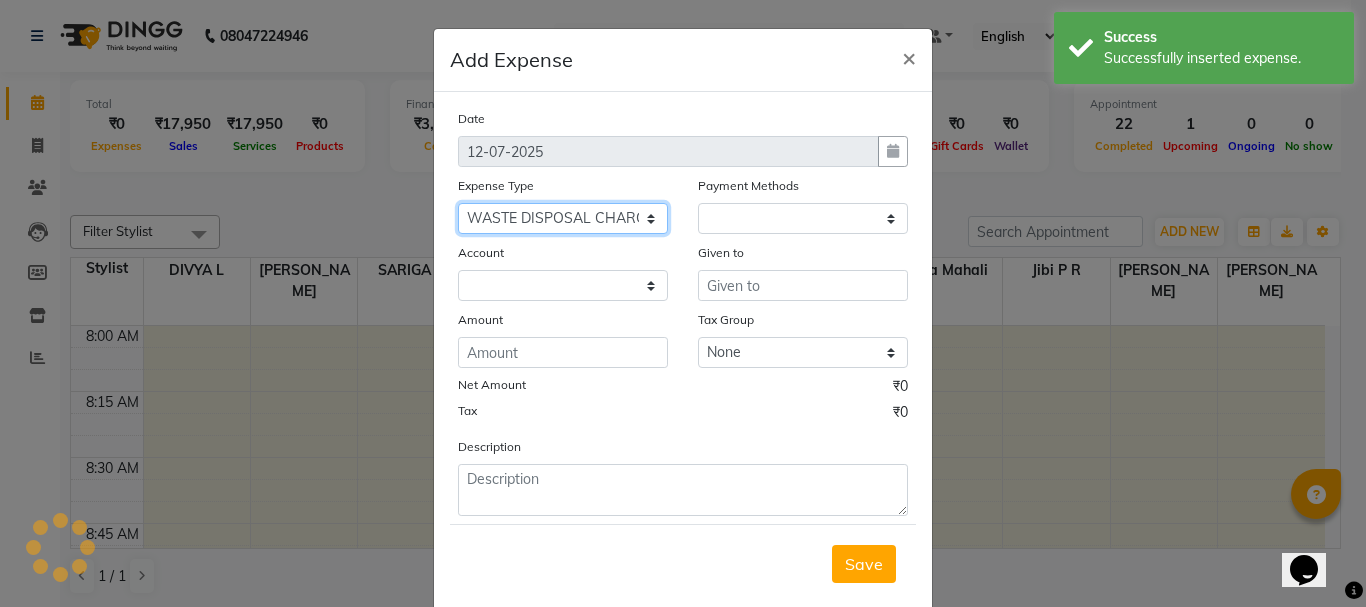 select on "1" 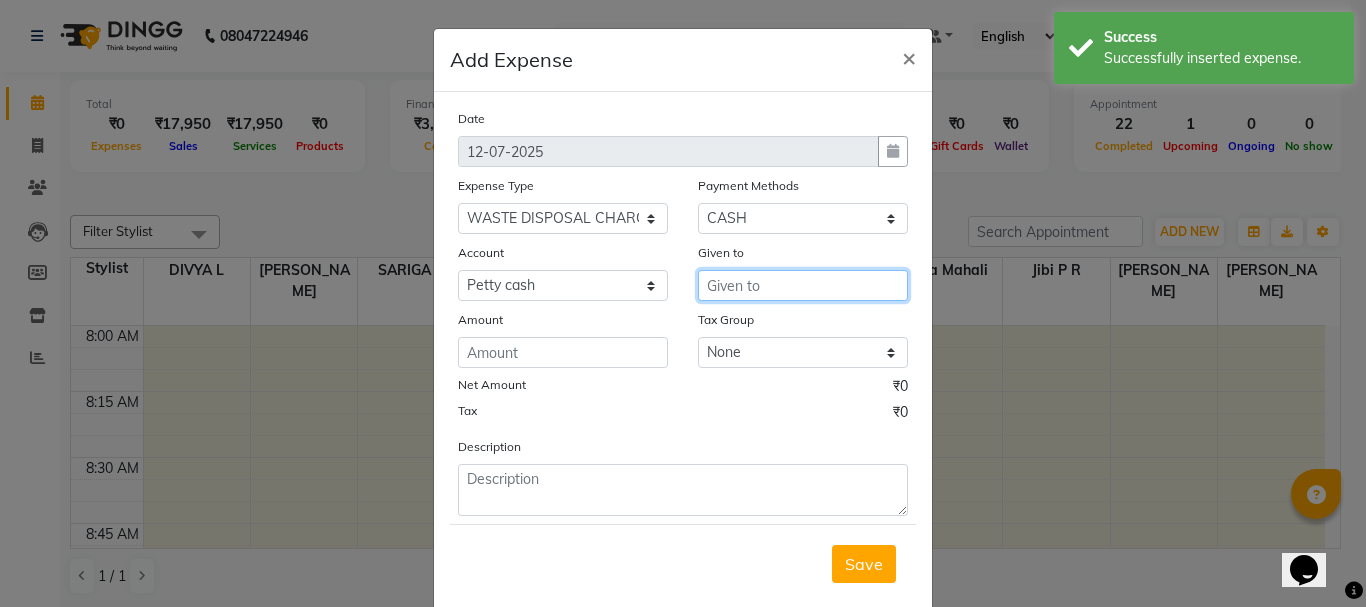 click at bounding box center (803, 285) 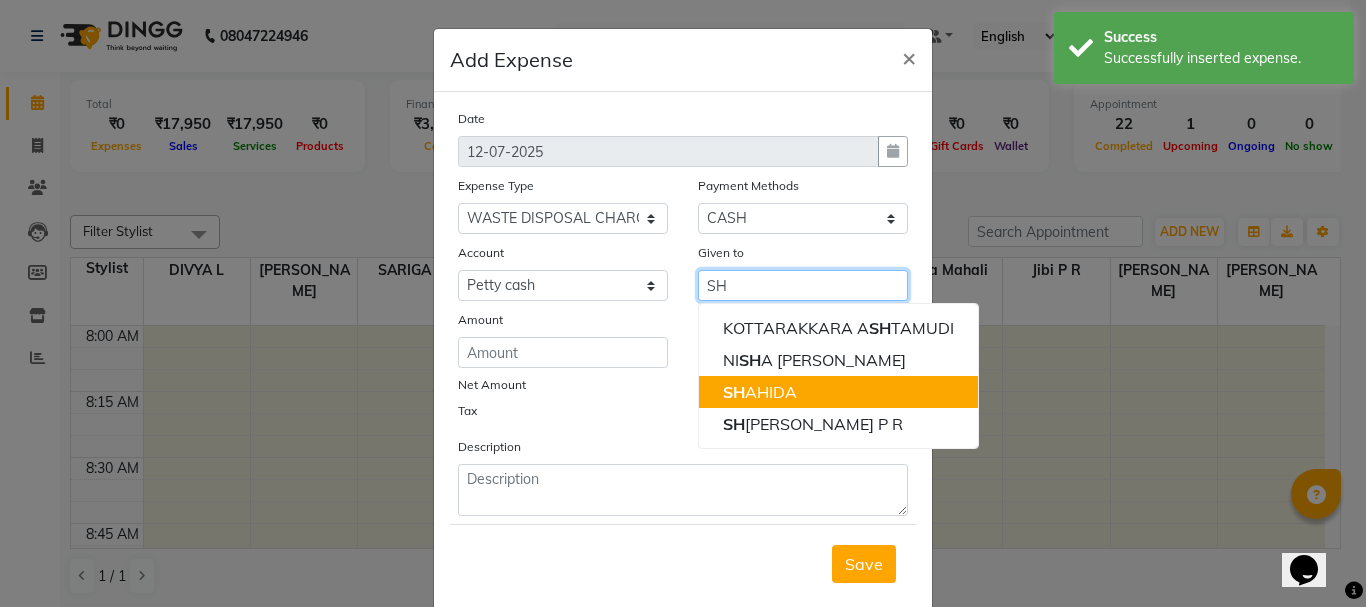 click on "SH AHIDA" at bounding box center (760, 392) 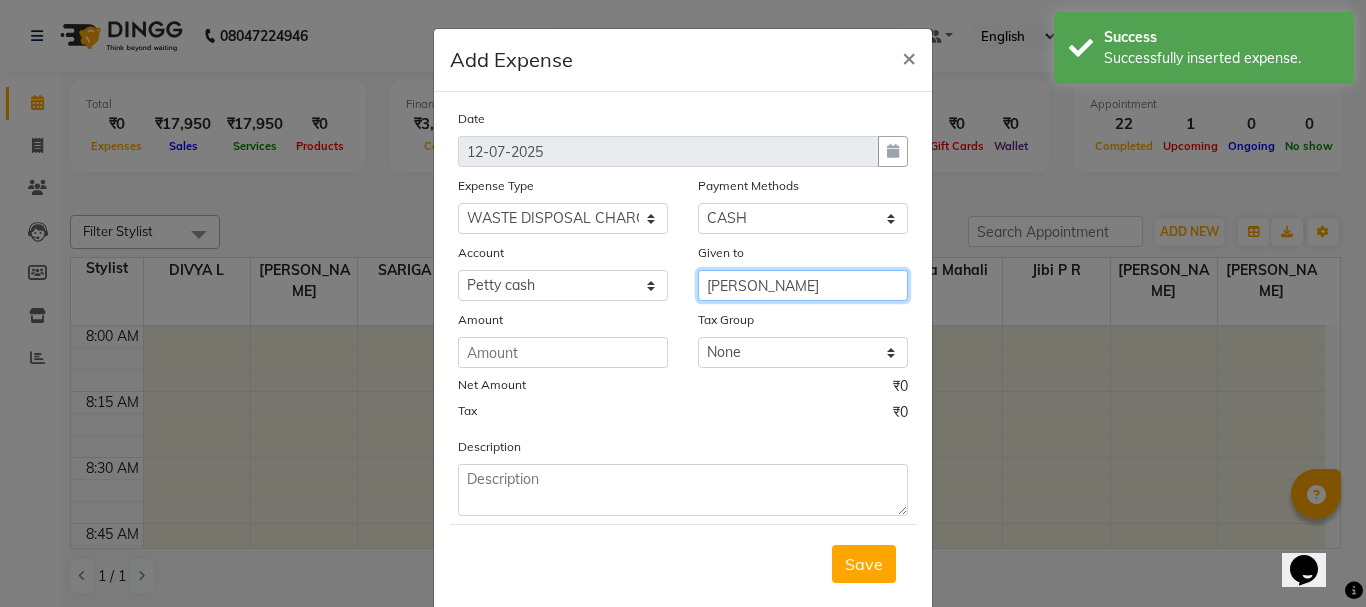 type on "[PERSON_NAME]" 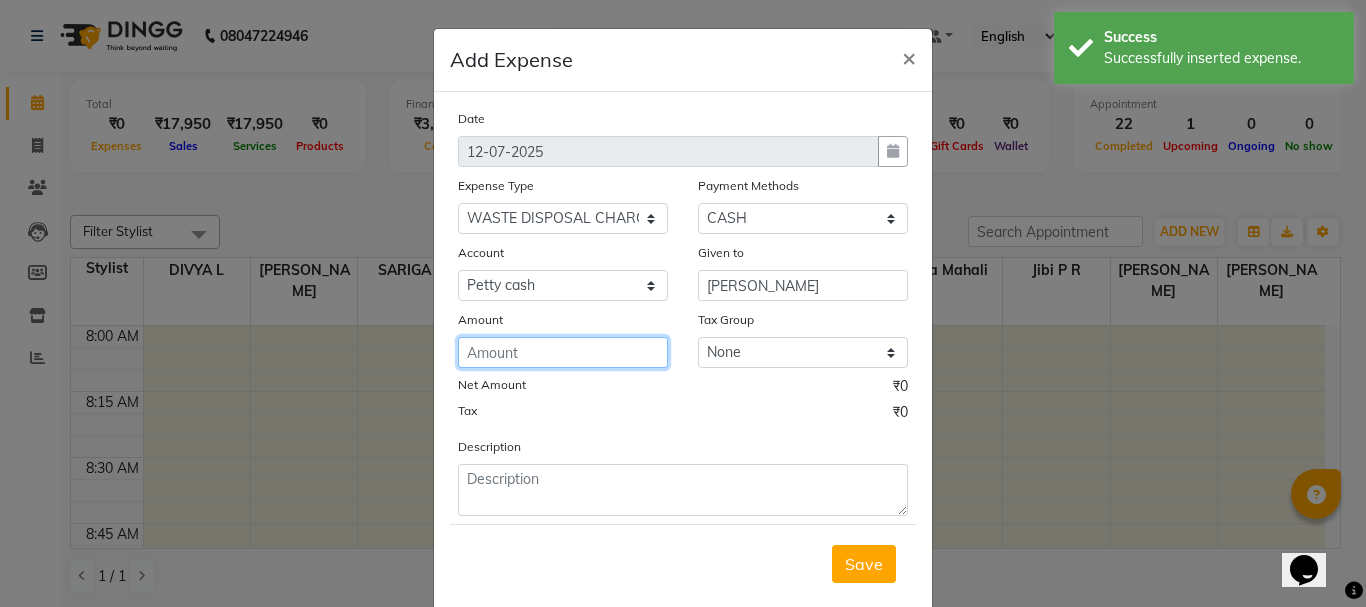 click 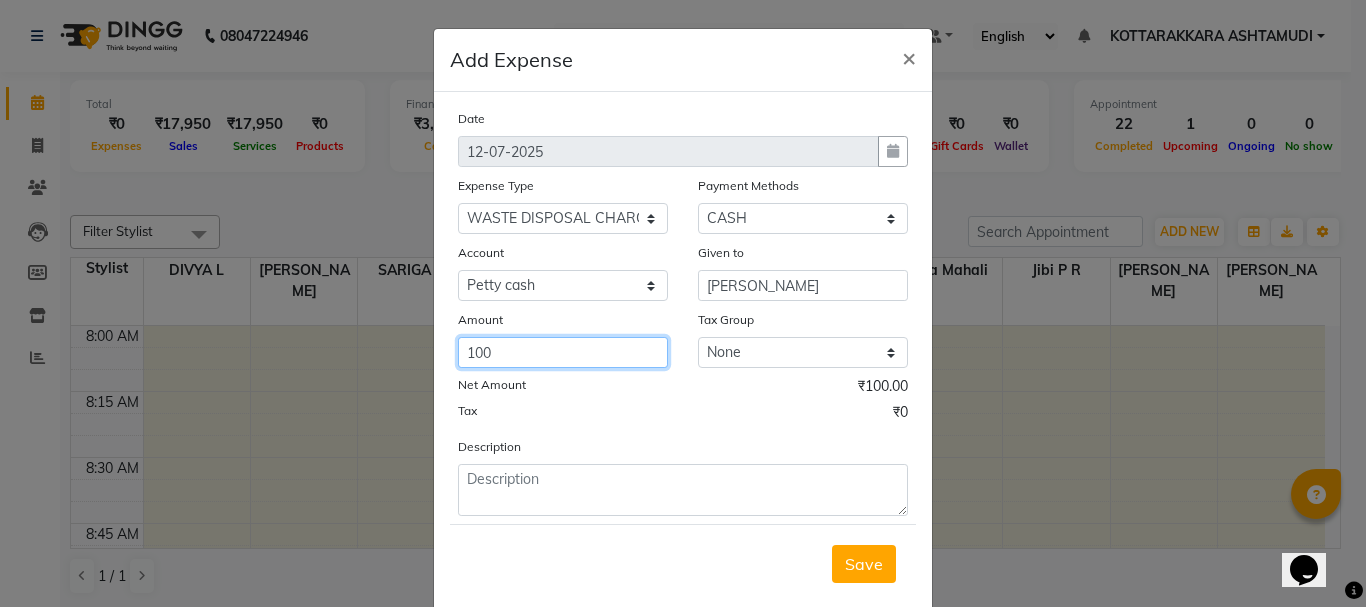 type on "100" 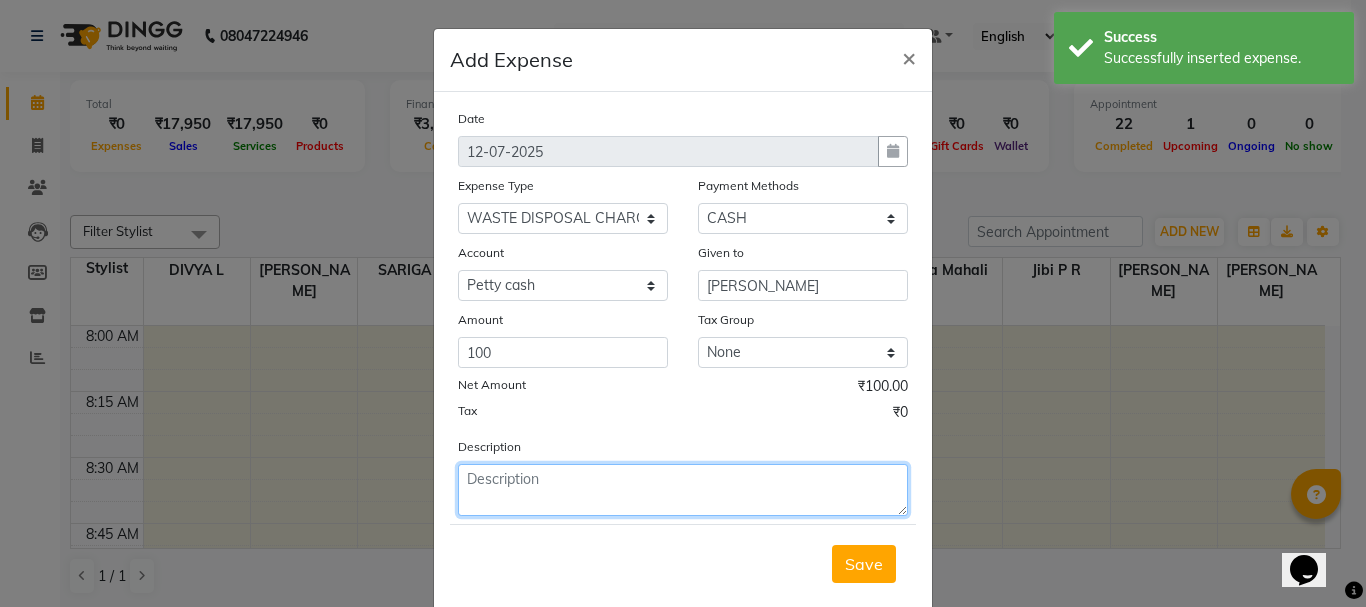 click 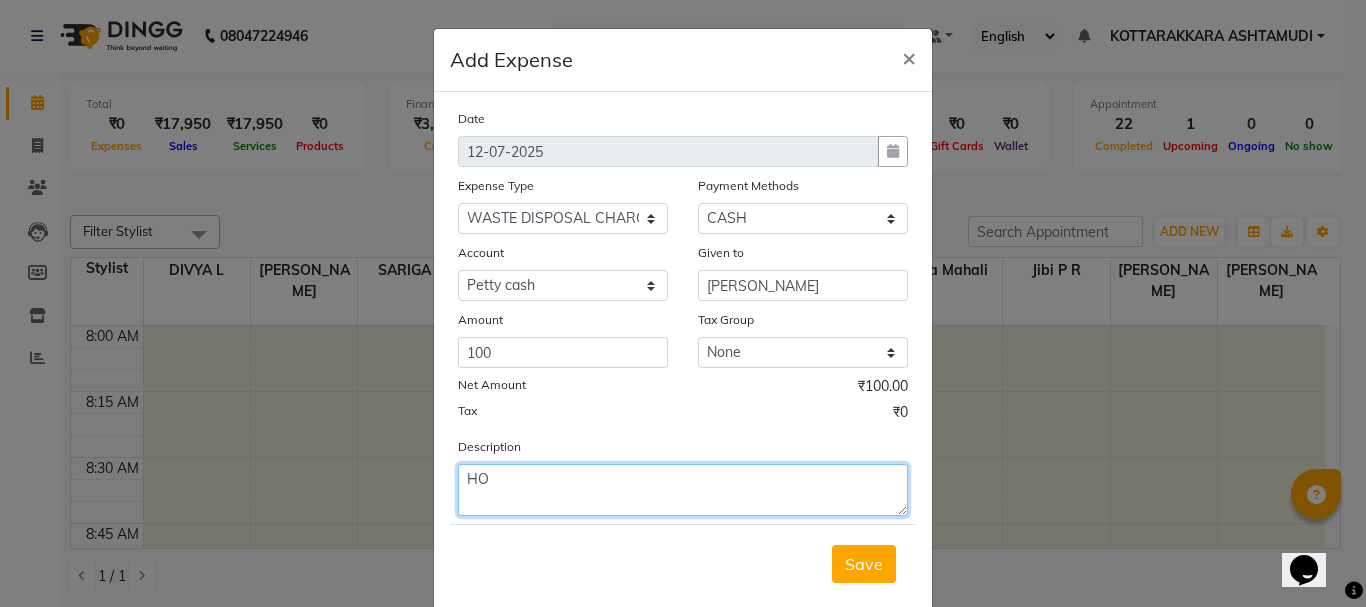 type on "H" 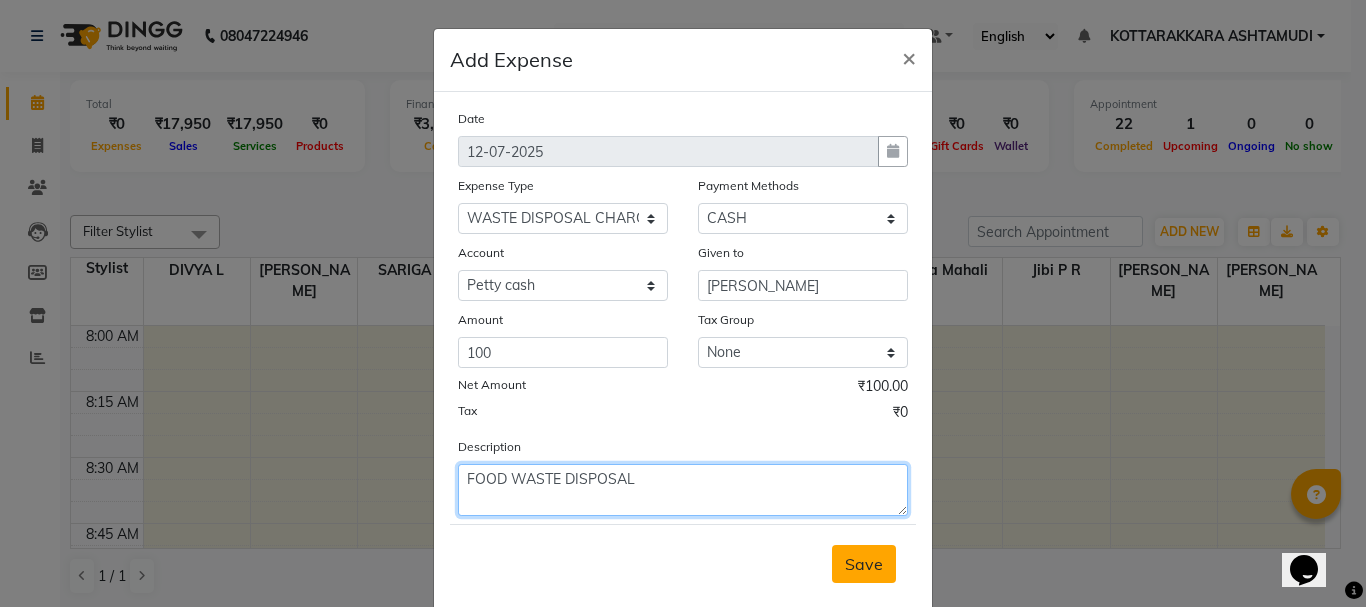 type on "FOOD WASTE DISPOSAL" 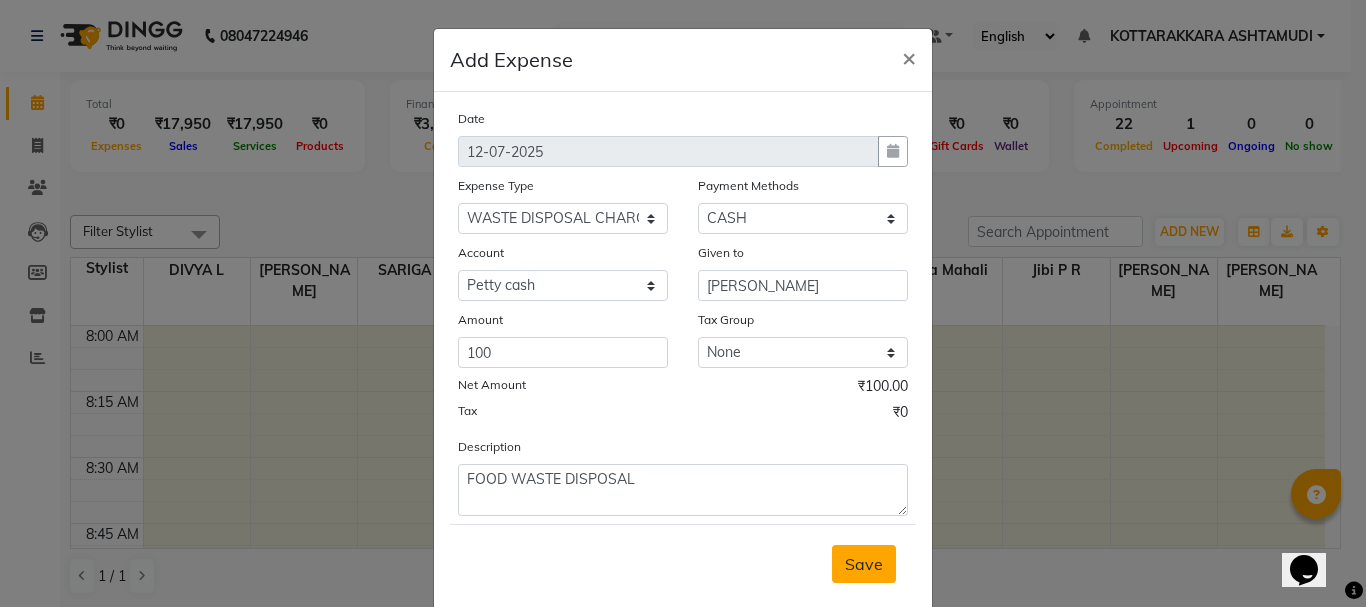click on "Save" at bounding box center (864, 564) 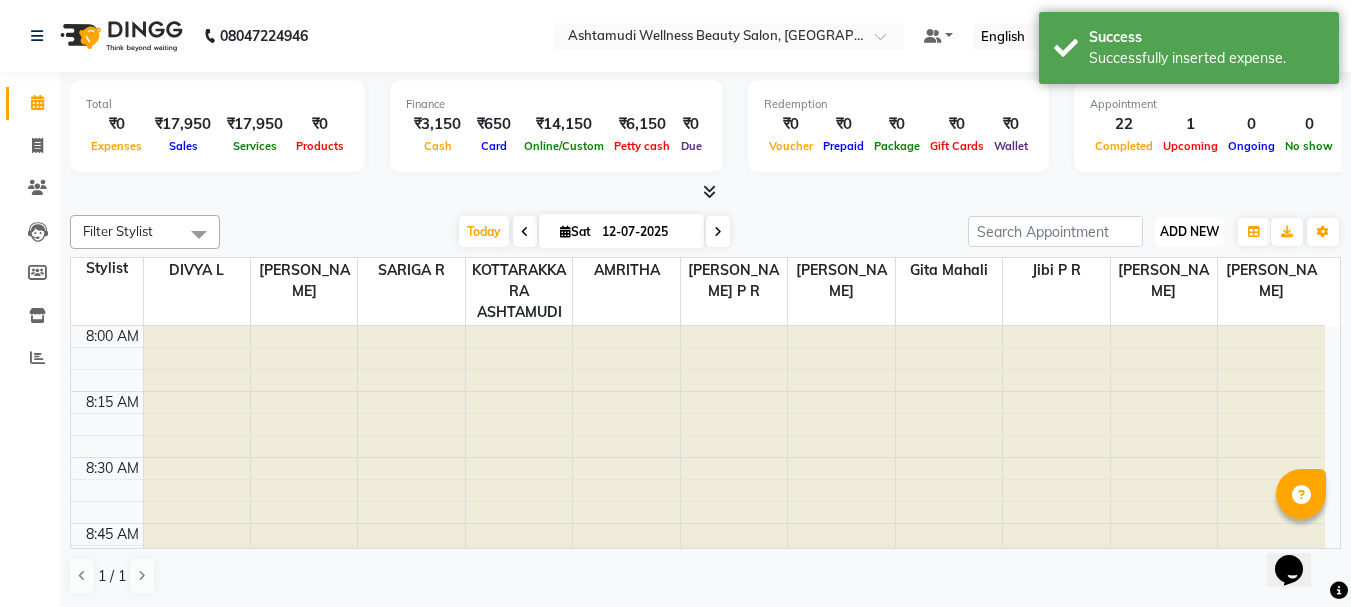 click on "ADD NEW" at bounding box center [1189, 231] 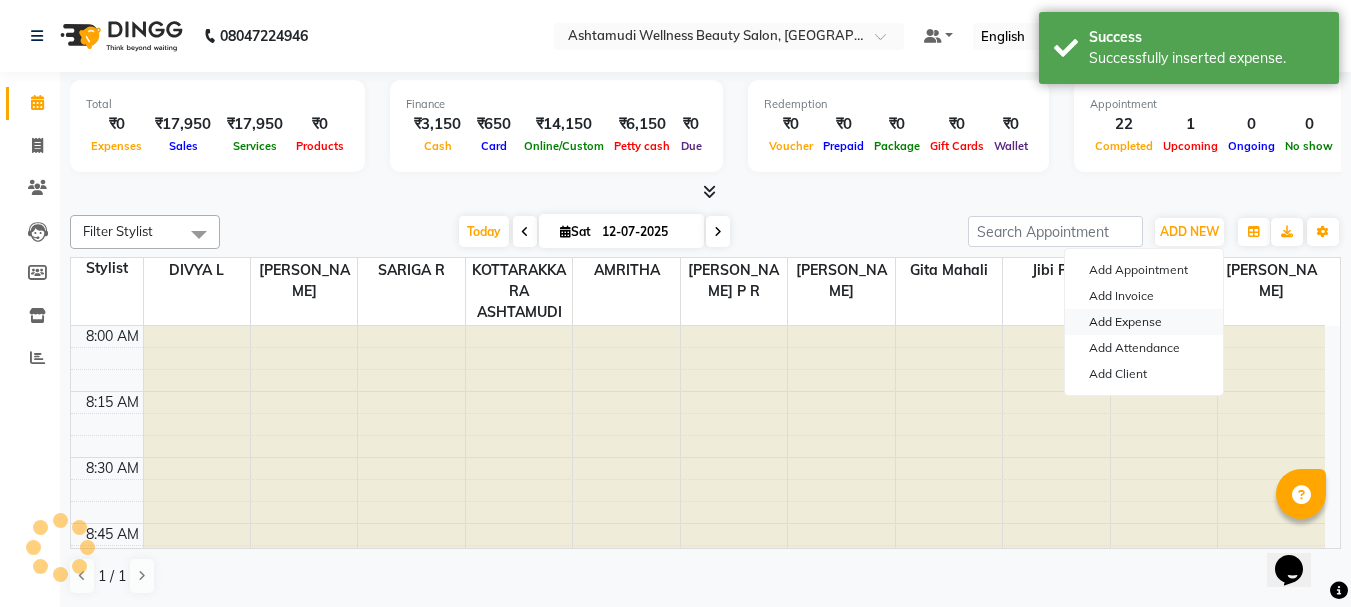 click on "Add Expense" at bounding box center (1144, 322) 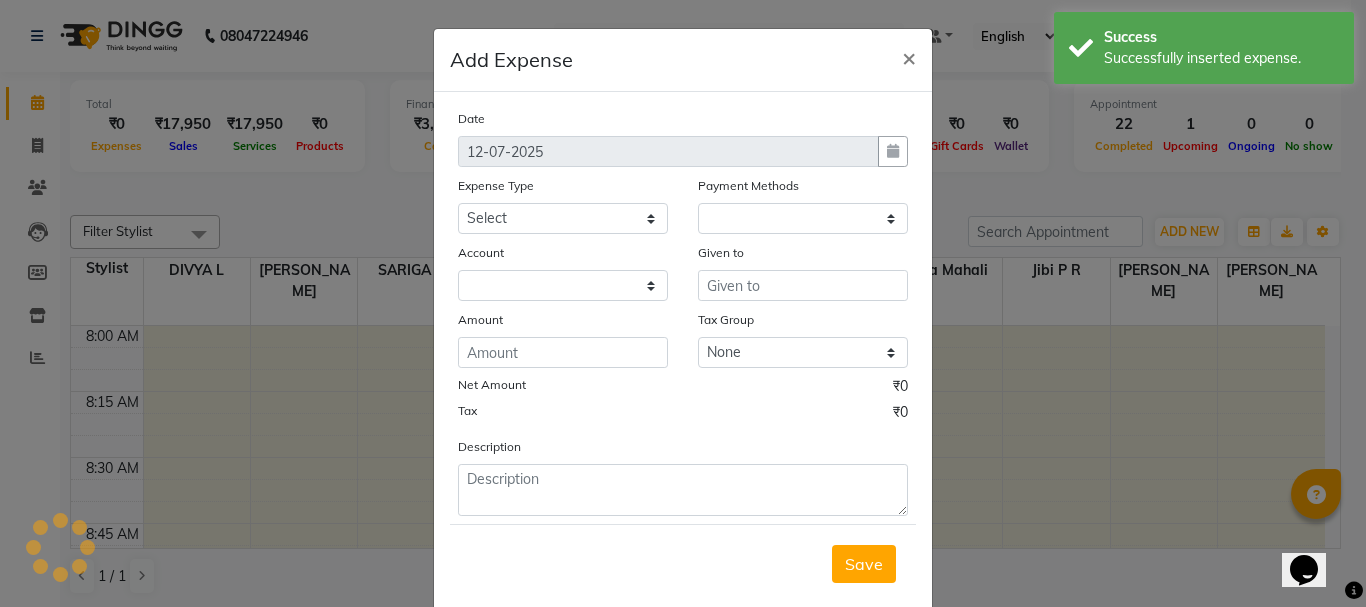 select on "1" 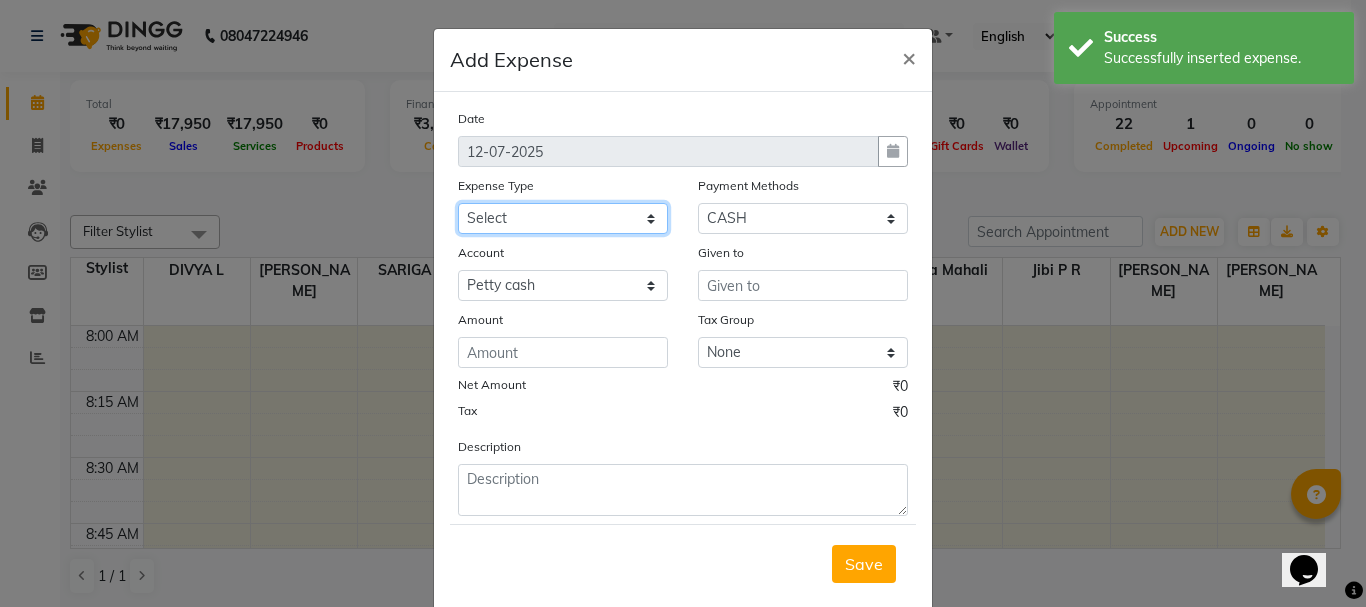 click on "Select ACCOMODATION EXPENSES ADVERTISEMENT SALES PROMOTIONAL EXPENSES Bonus BRIDAL ACCESSORIES REFUND BRIDAL COMMISSION BRIDAL FOOD BRIDAL INCENTIVES BRIDAL ORNAMENTS REFUND BRIDAL TA CASH DEPOSIT RAK BANK COMPUTER ACCESSORIES MOBILE PHONE Donation and Charity Expenses ELECTRICITY CHARGES ELECTRONICS FITTINGS Event Expense FISH FOOD EXPENSES FOOD REFRESHMENT FOR CLIENTS FOOD REFRESHMENT FOR STAFFS Freight And Forwarding Charges FUEL FOR GENERATOR FURNITURE AND EQUIPMENTS Gifts for Clients GIFTS FOR STAFFS GOKULAM CHITS HOSTEL RENT LAUNDRY EXPENSES LICENSE OTHER FEES LOADING UNLOADING CHARGES Medical Expenses MEHNDI PAYMENTS MISCELLANEOUS EXPENSES NEWSPAPER PERIODICALS Ornaments Maintenance Expense OVERTIME ALLOWANCES Payment For Pest Control Perfomance based incentives POSTAGE COURIER CHARGES Printing PRINTING STATIONERY EXPENSES PROFESSIONAL TAX REPAIRS MAINTENANCE ROUND OFF Salary SALARY ADVANCE Sales Incentives Membership Card SALES INCENTIVES PRODUCT SALES INCENTIVES SERVICES SALON ESSENTIALS SALON RENT" 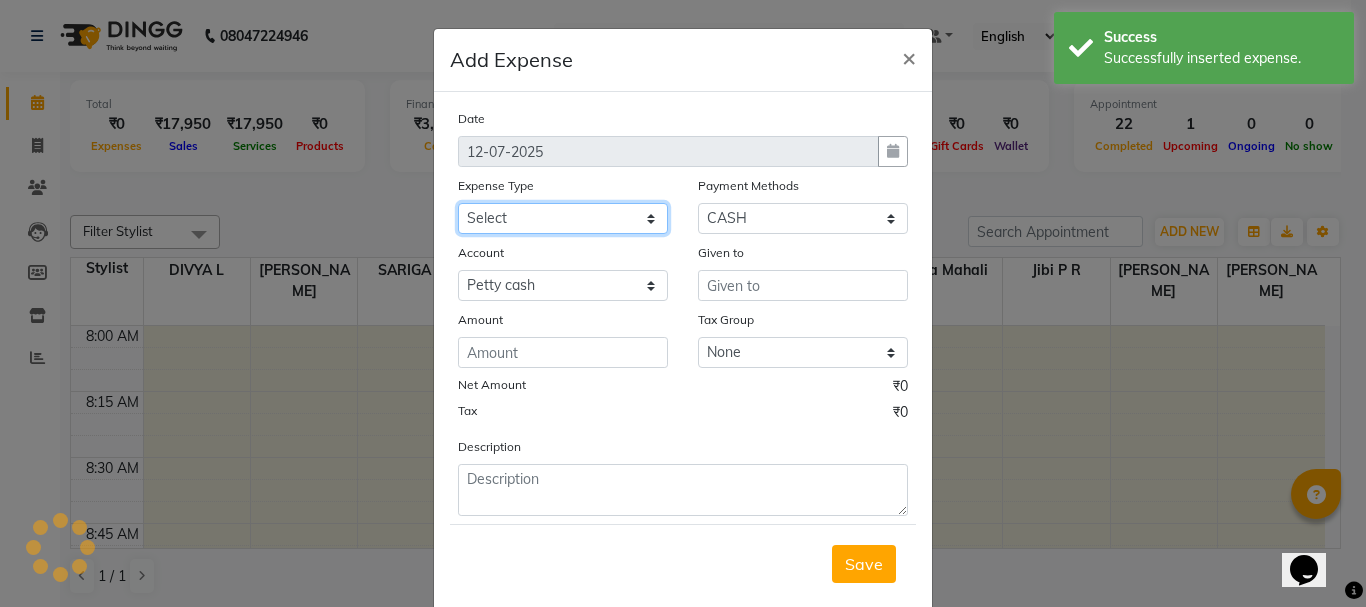 select on "6166" 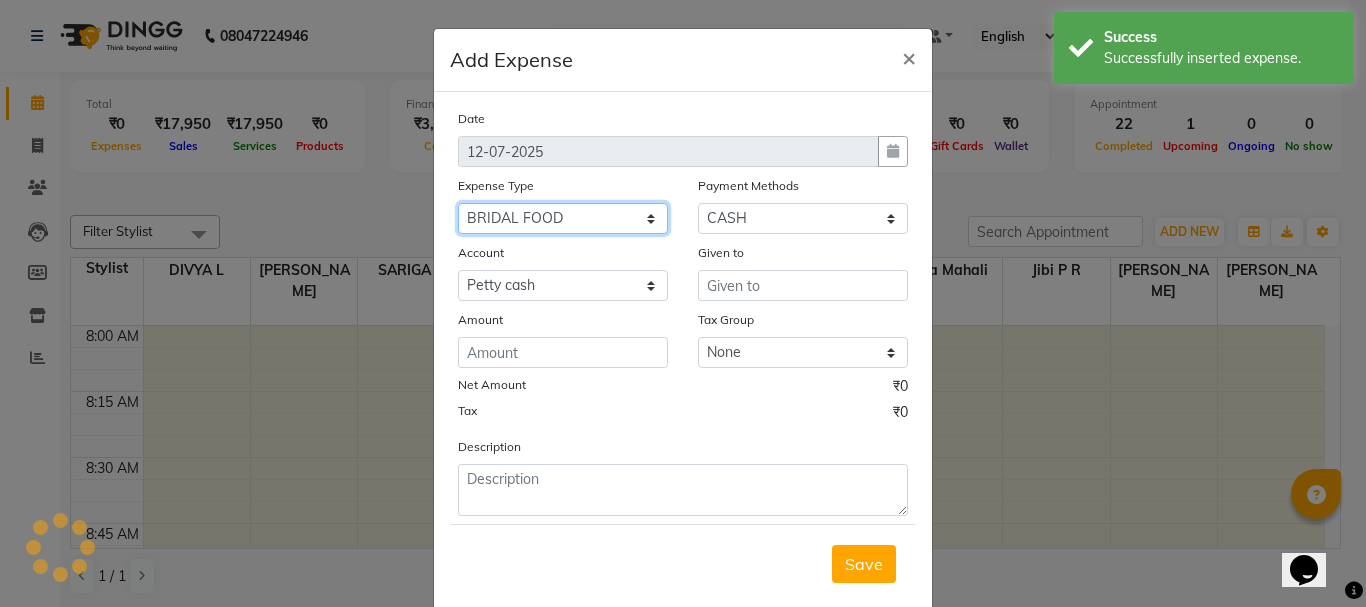 click on "Select ACCOMODATION EXPENSES ADVERTISEMENT SALES PROMOTIONAL EXPENSES Bonus BRIDAL ACCESSORIES REFUND BRIDAL COMMISSION BRIDAL FOOD BRIDAL INCENTIVES BRIDAL ORNAMENTS REFUND BRIDAL TA CASH DEPOSIT RAK BANK COMPUTER ACCESSORIES MOBILE PHONE Donation and Charity Expenses ELECTRICITY CHARGES ELECTRONICS FITTINGS Event Expense FISH FOOD EXPENSES FOOD REFRESHMENT FOR CLIENTS FOOD REFRESHMENT FOR STAFFS Freight And Forwarding Charges FUEL FOR GENERATOR FURNITURE AND EQUIPMENTS Gifts for Clients GIFTS FOR STAFFS GOKULAM CHITS HOSTEL RENT LAUNDRY EXPENSES LICENSE OTHER FEES LOADING UNLOADING CHARGES Medical Expenses MEHNDI PAYMENTS MISCELLANEOUS EXPENSES NEWSPAPER PERIODICALS Ornaments Maintenance Expense OVERTIME ALLOWANCES Payment For Pest Control Perfomance based incentives POSTAGE COURIER CHARGES Printing PRINTING STATIONERY EXPENSES PROFESSIONAL TAX REPAIRS MAINTENANCE ROUND OFF Salary SALARY ADVANCE Sales Incentives Membership Card SALES INCENTIVES PRODUCT SALES INCENTIVES SERVICES SALON ESSENTIALS SALON RENT" 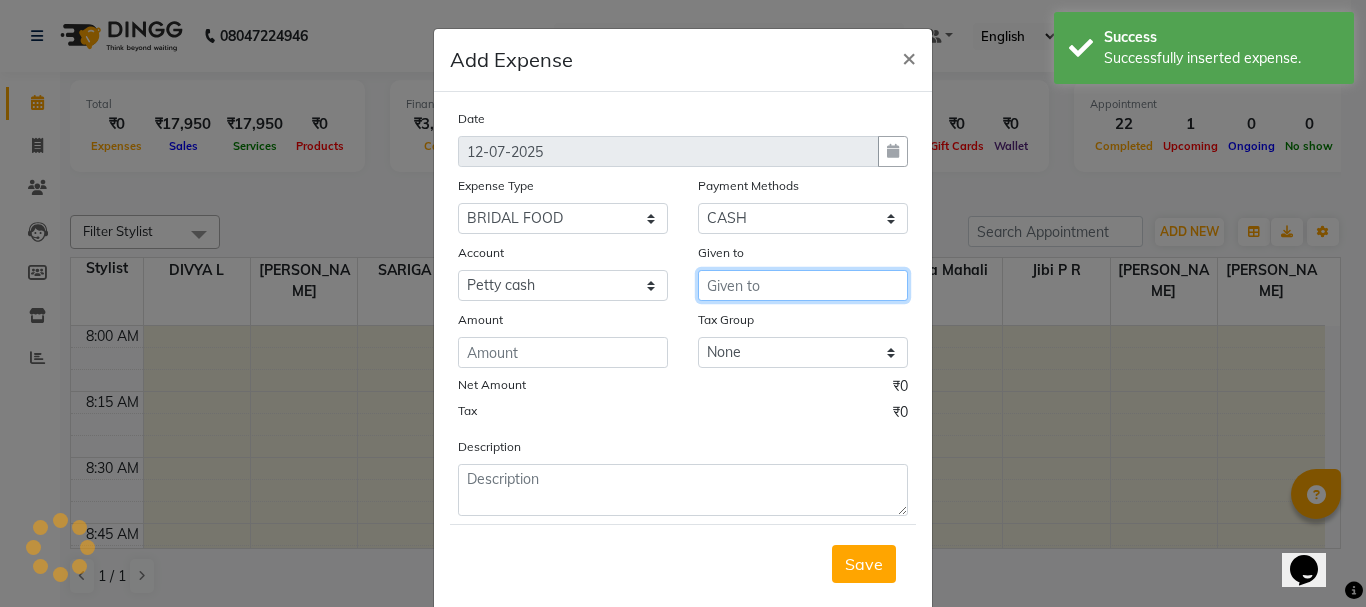 click at bounding box center [803, 285] 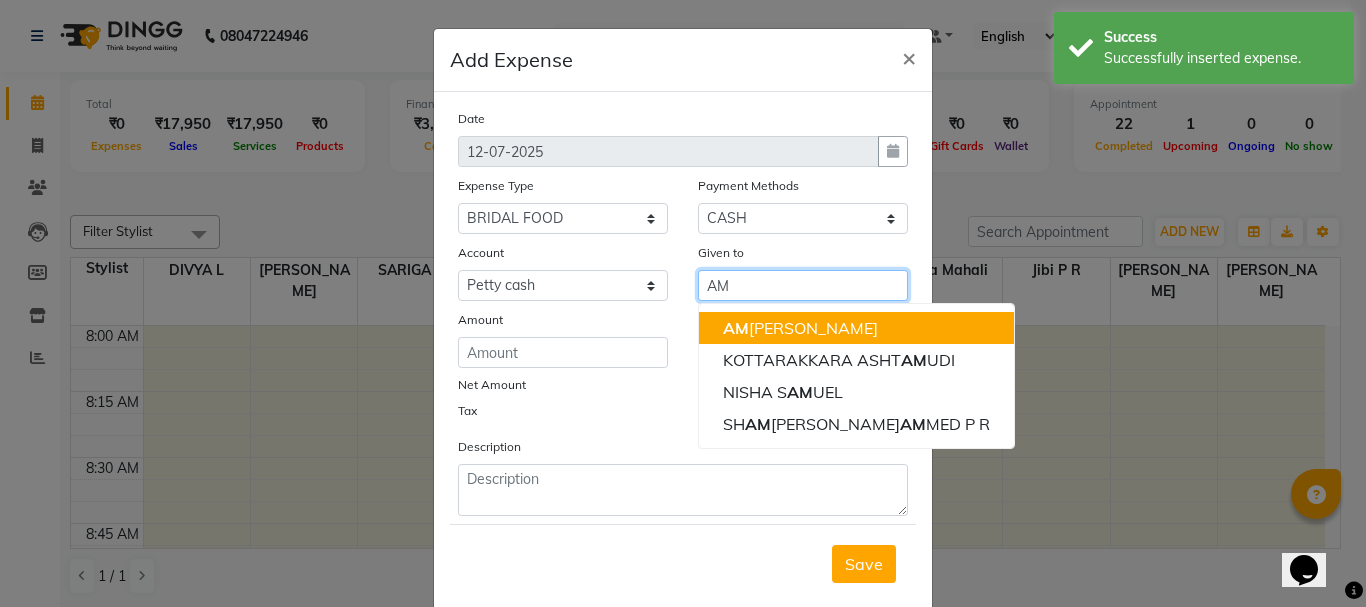 click on "AM RITHA" at bounding box center [800, 328] 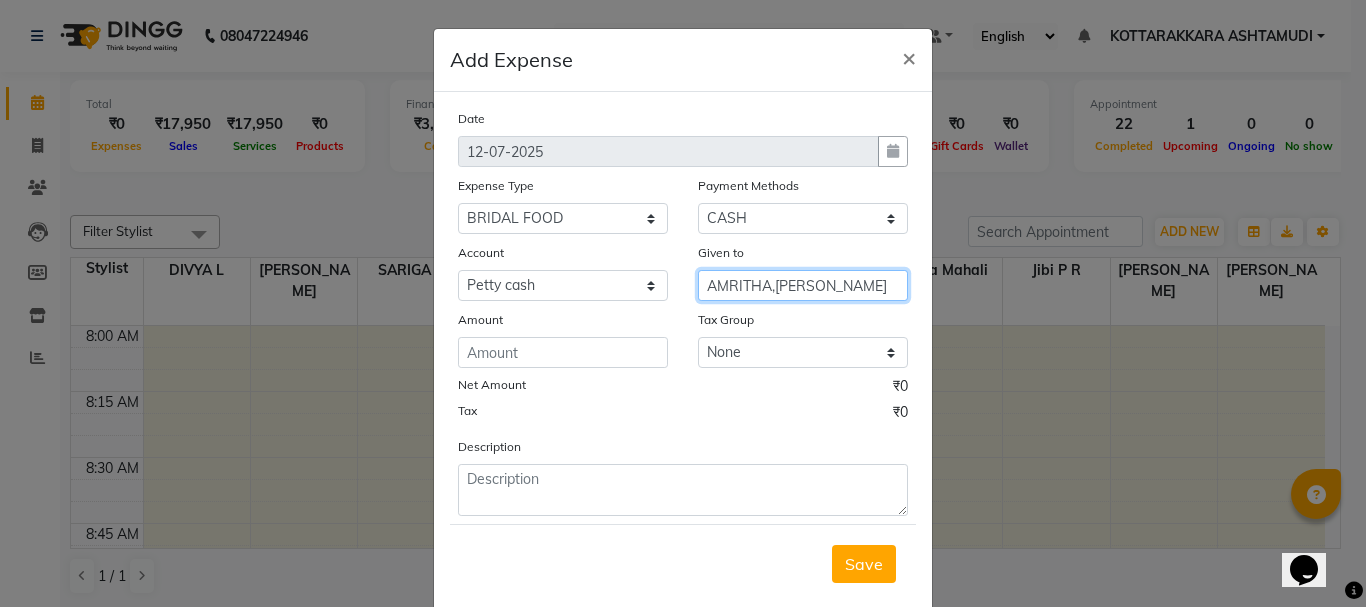 type on "AMRITHA,SHAMINA" 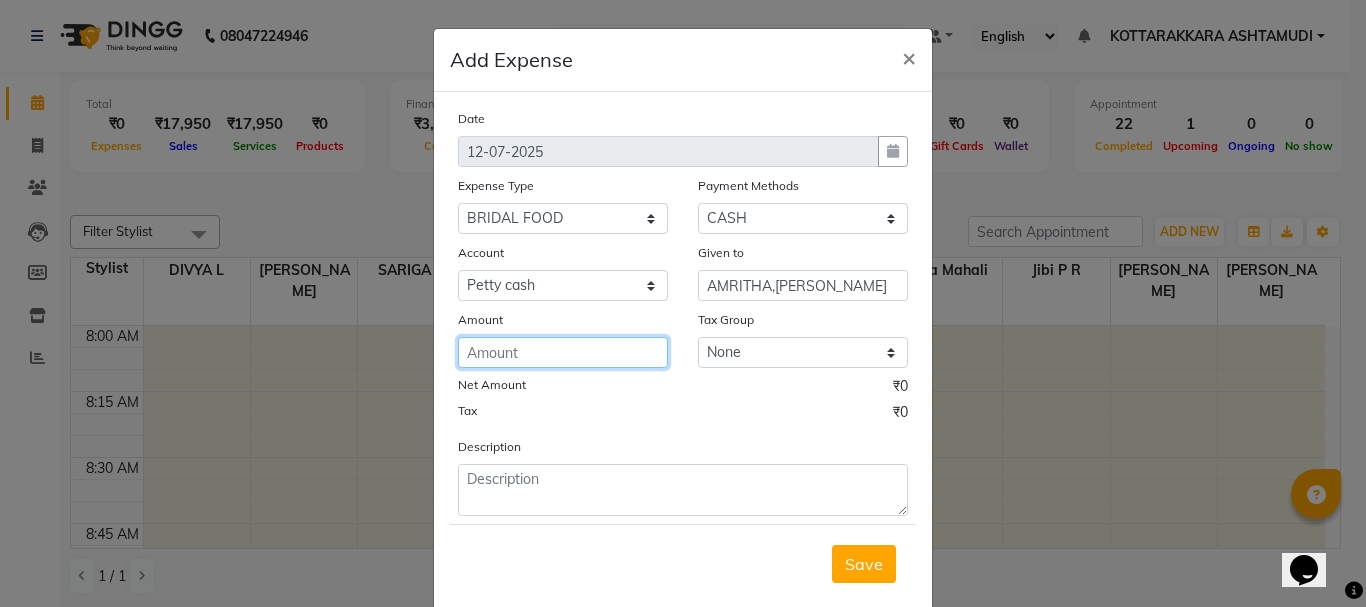 click 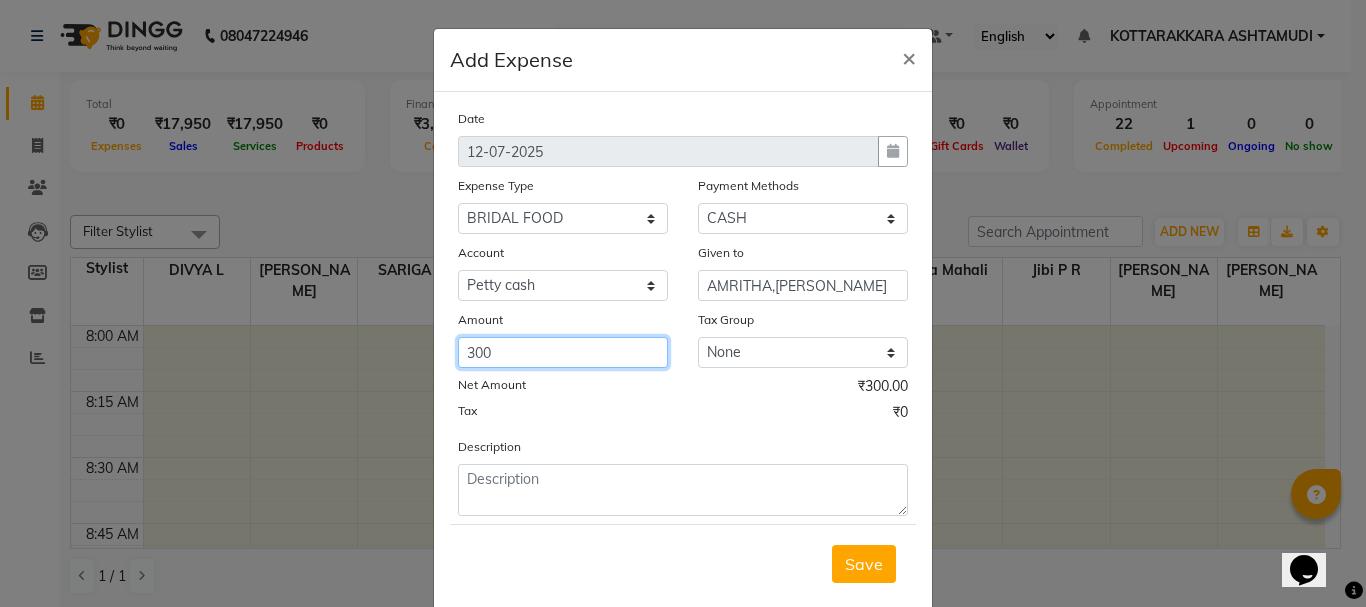 type on "300" 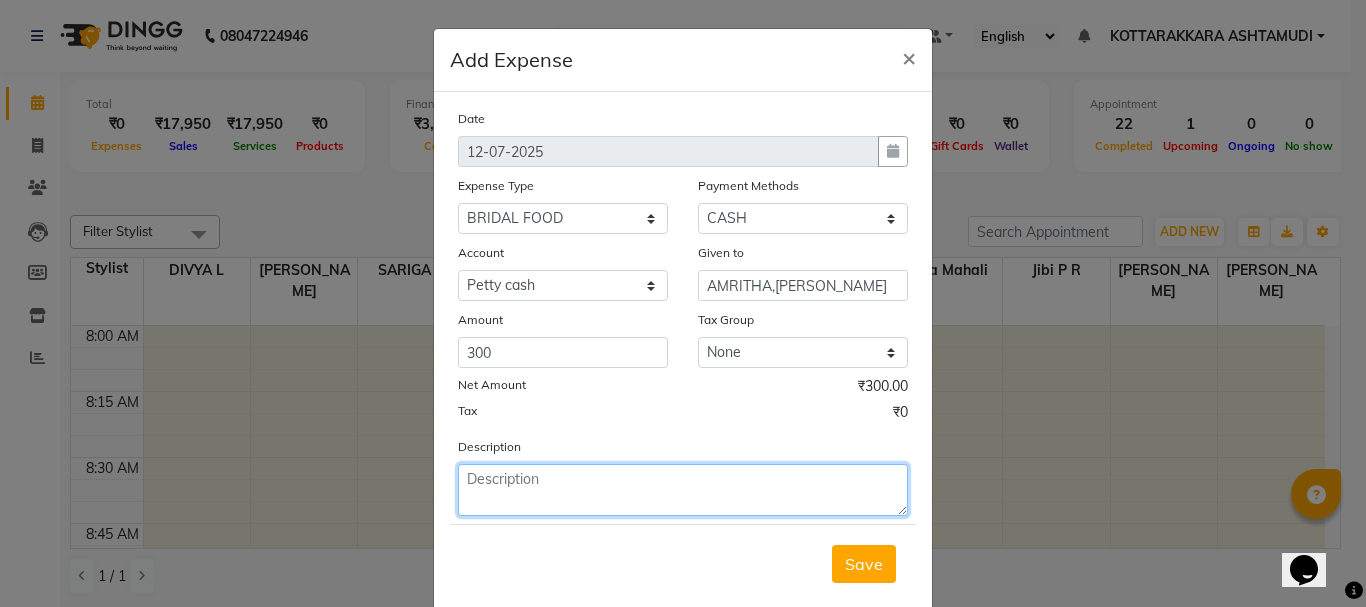 click 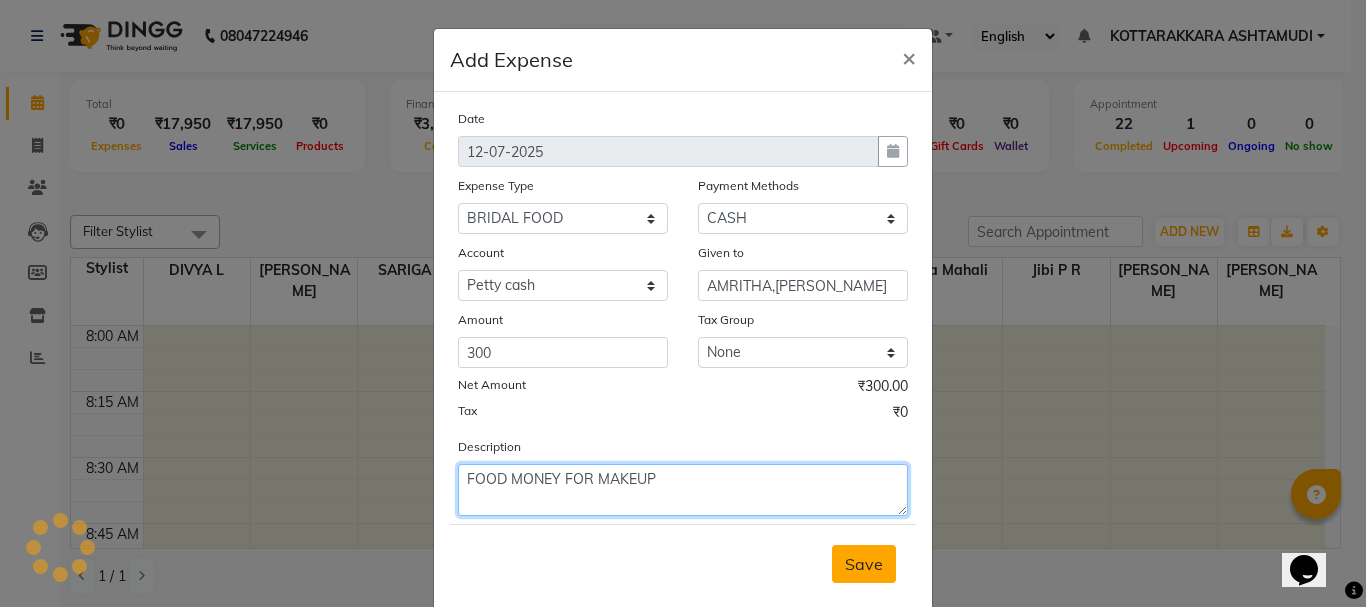 type on "FOOD MONEY FOR MAKEUP" 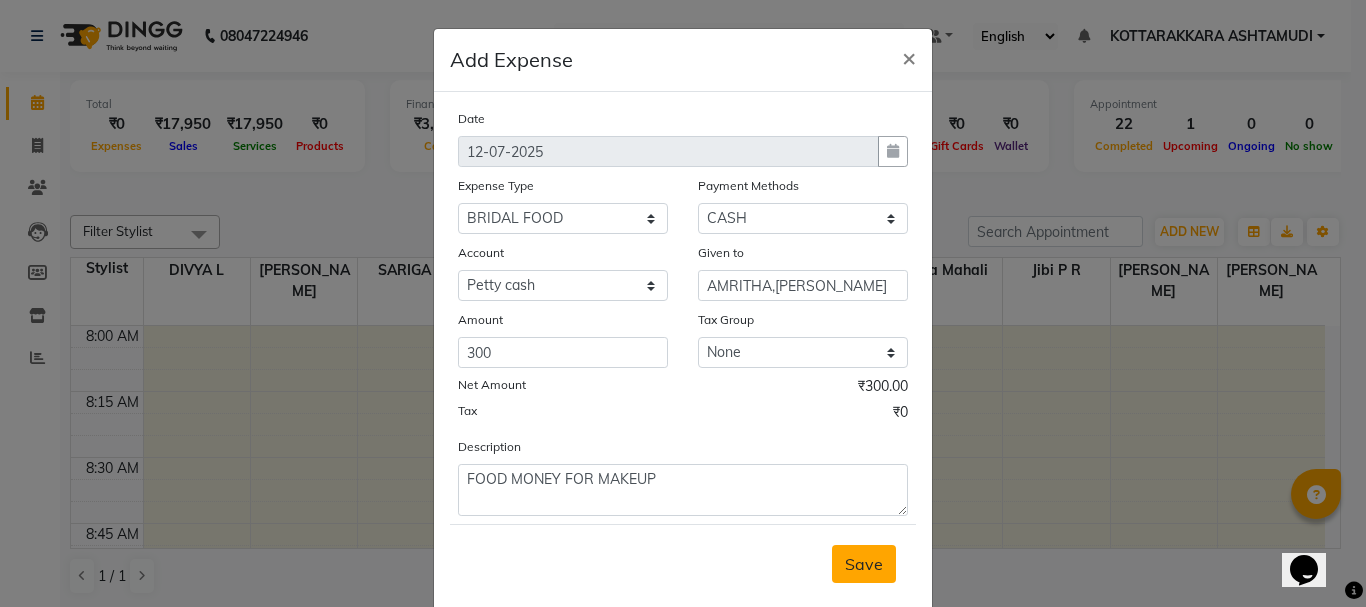click on "Save" at bounding box center [864, 564] 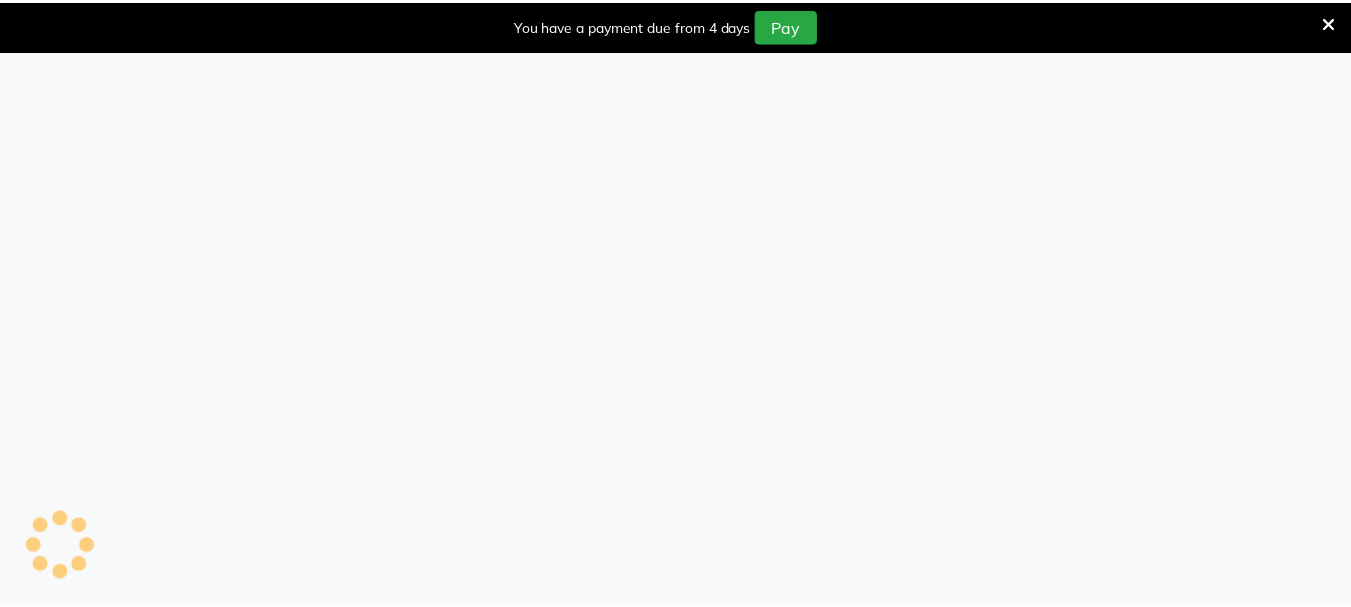 scroll, scrollTop: 0, scrollLeft: 0, axis: both 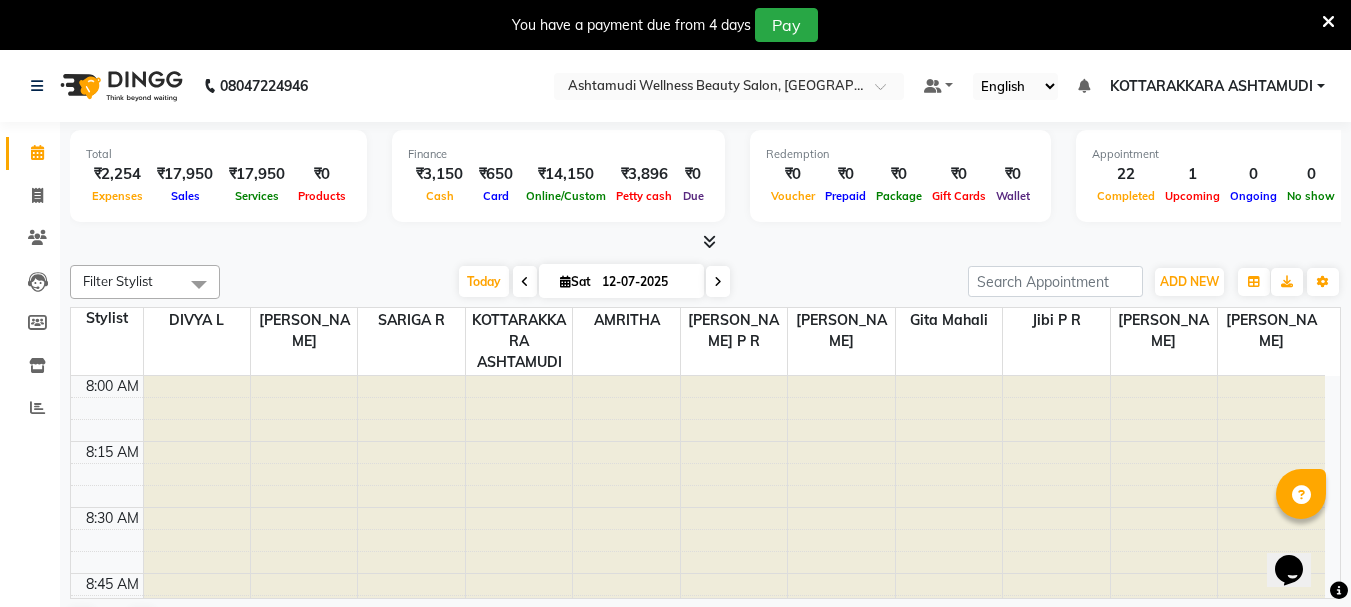 click at bounding box center (1328, 22) 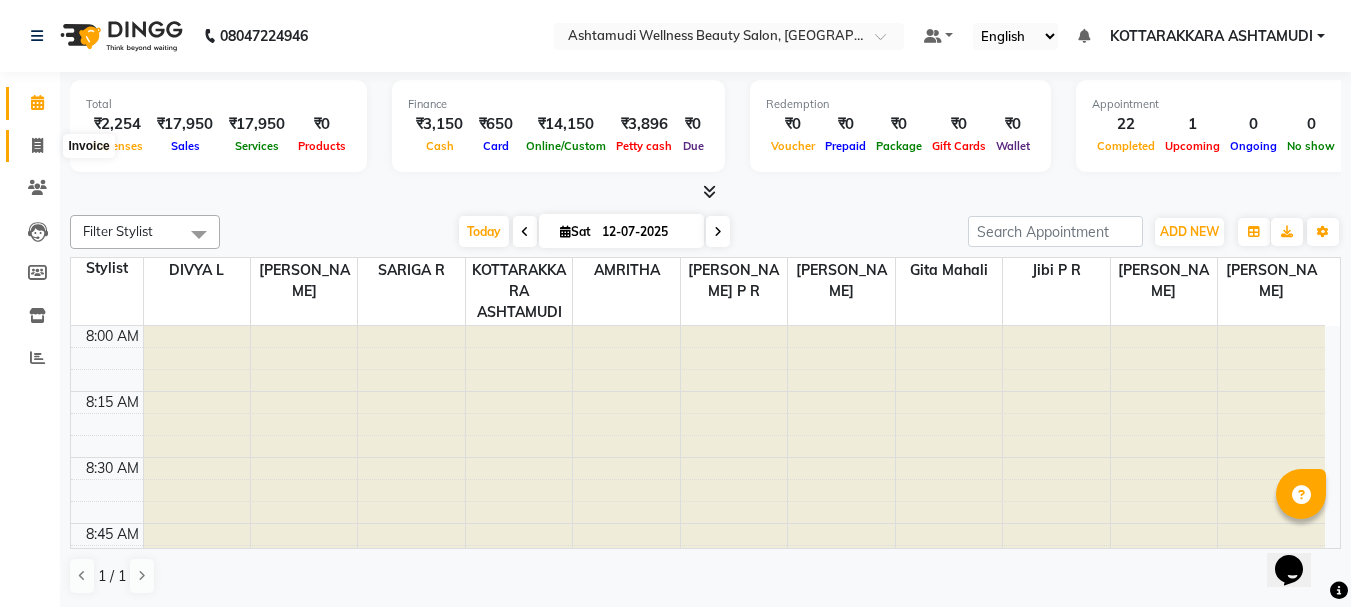click 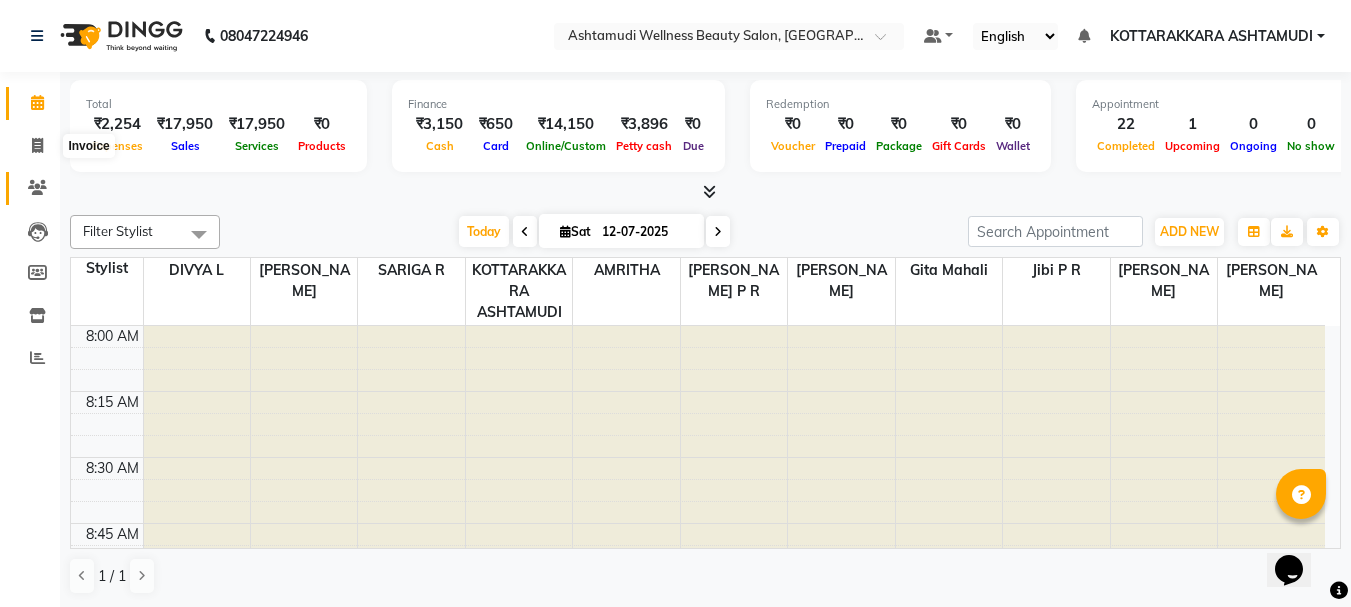 select on "service" 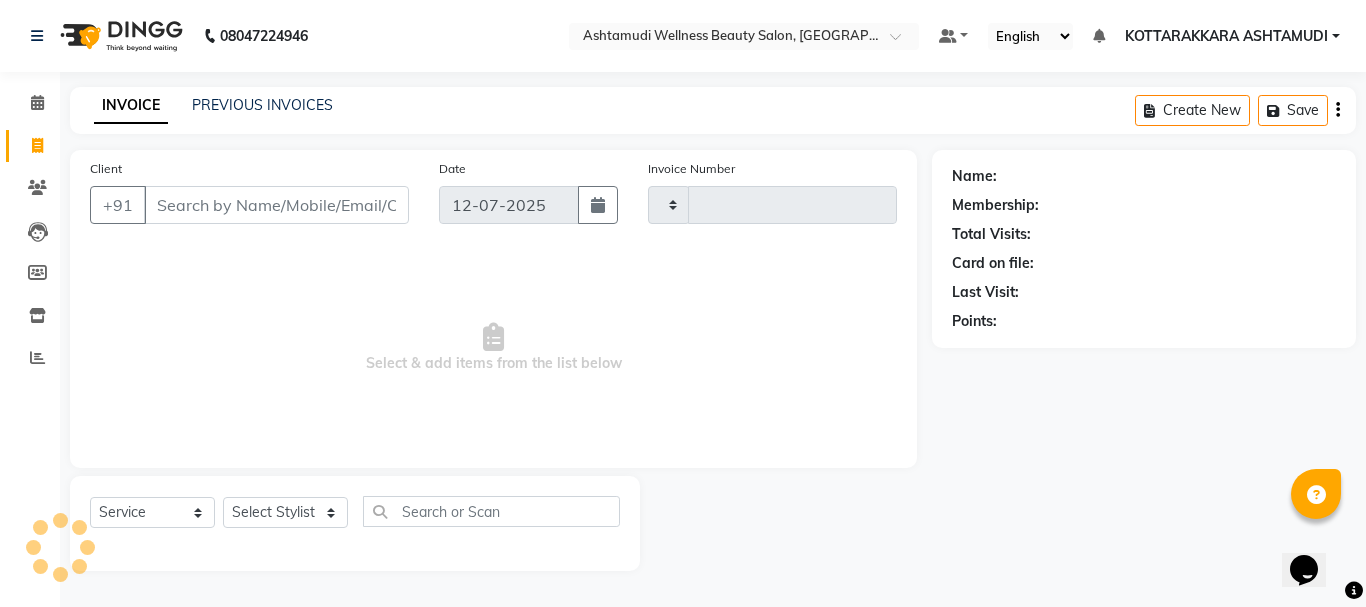 type on "1998" 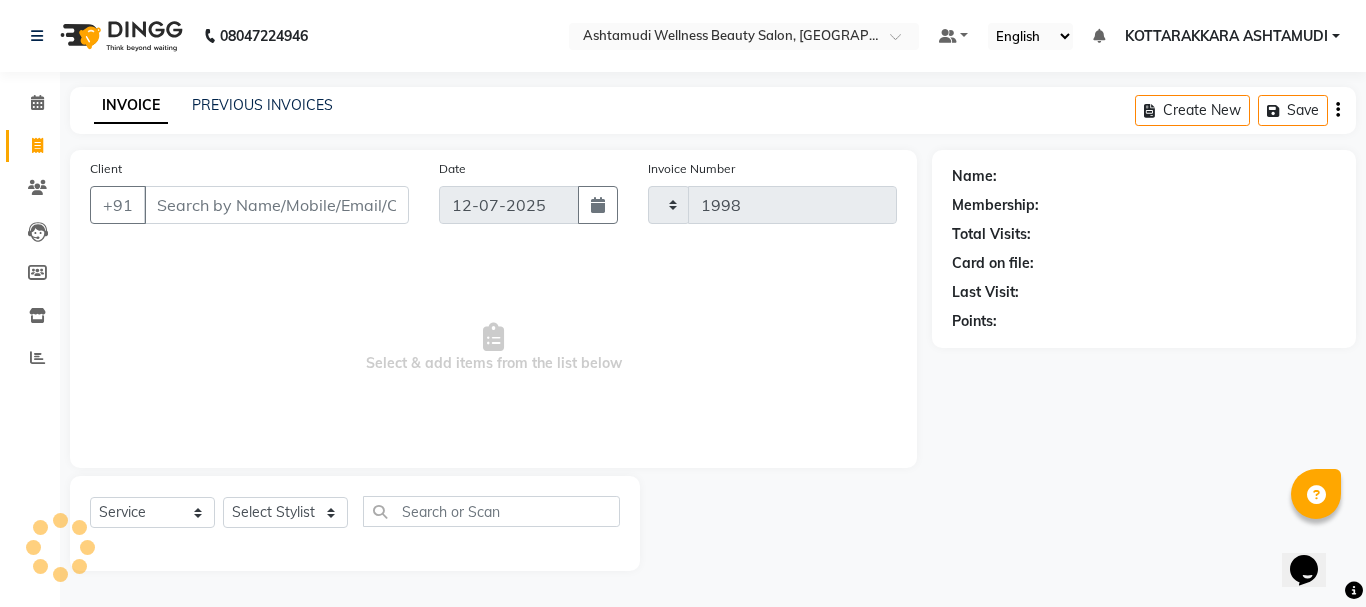 select on "4664" 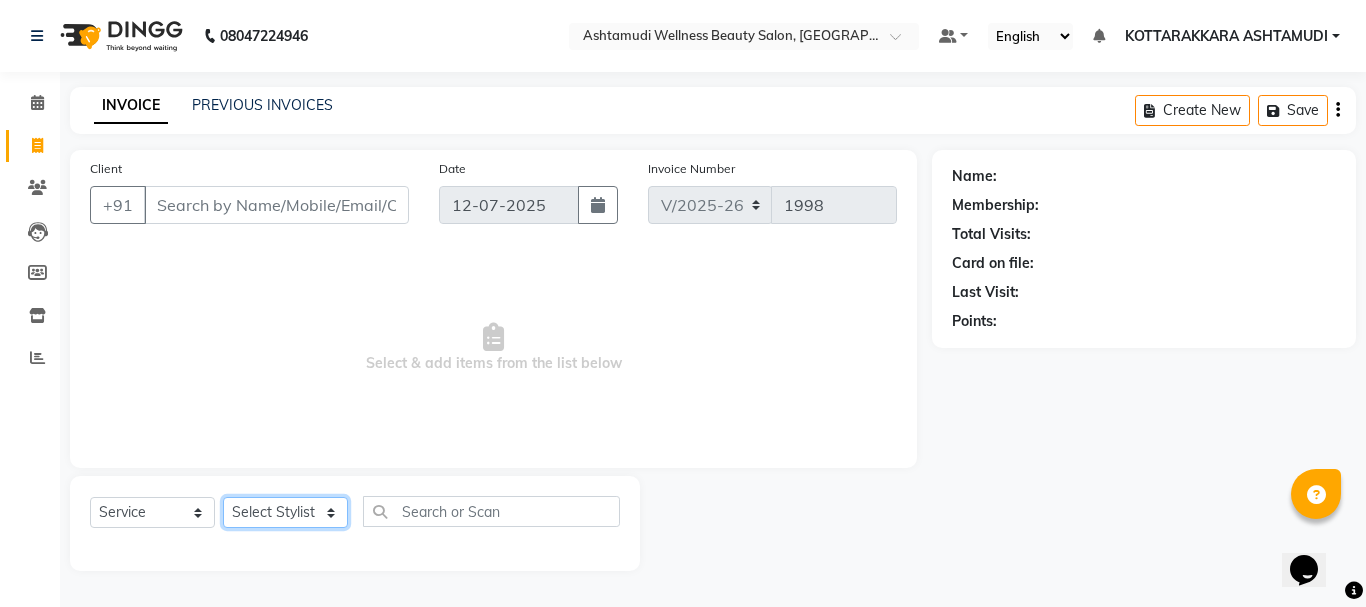 click on "Select Stylist" 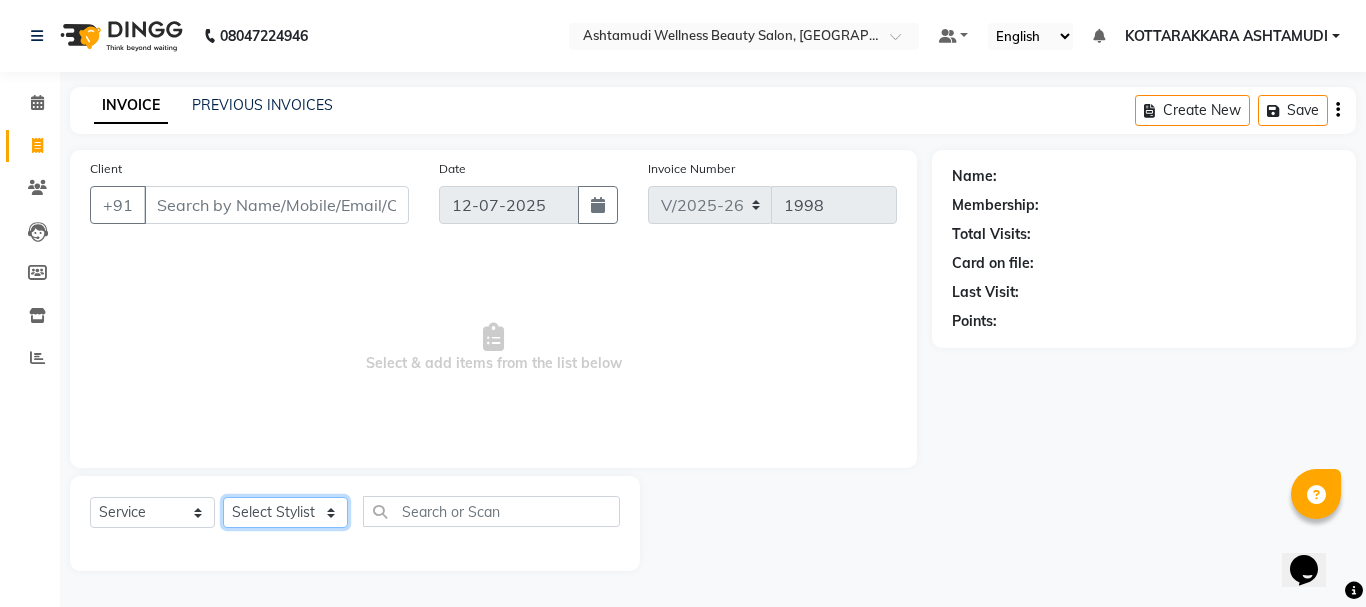 select on "27465" 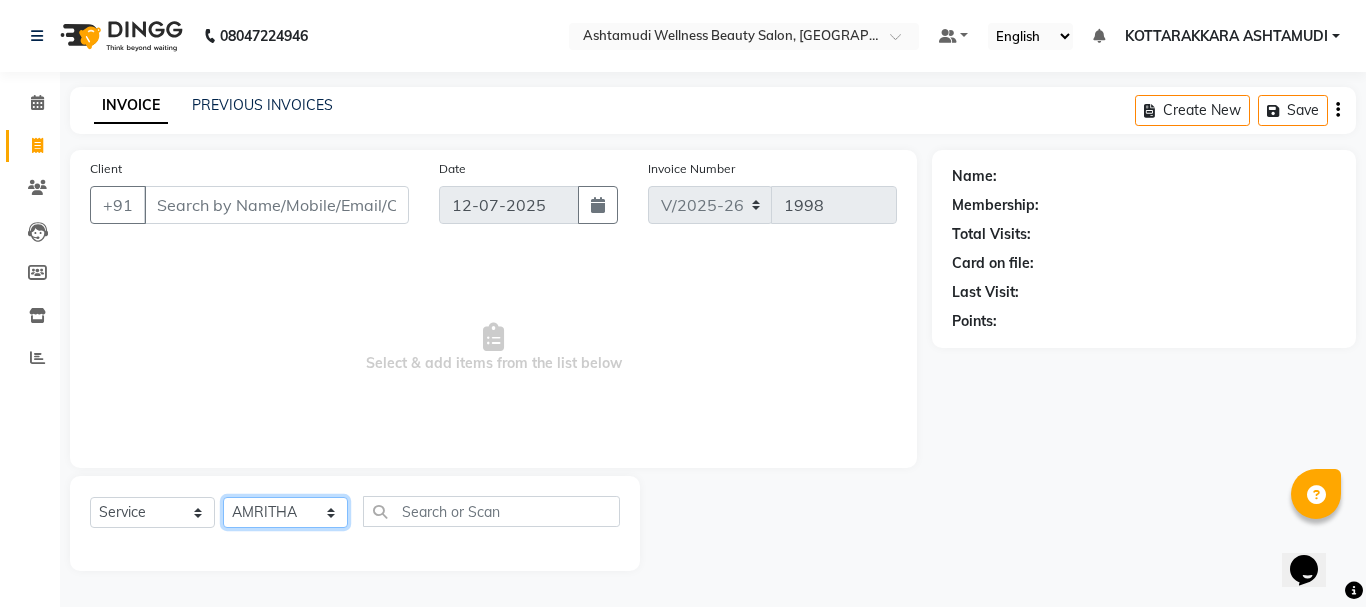 click on "Select Stylist AMRITHA [PERSON_NAME] DIVYA L	 Gita Mahali  Jibi P R [PERSON_NAME]  KOTTARAKKARA ASHTAMUDI [PERSON_NAME] 	 [PERSON_NAME] SARIGA R	 [PERSON_NAME]" 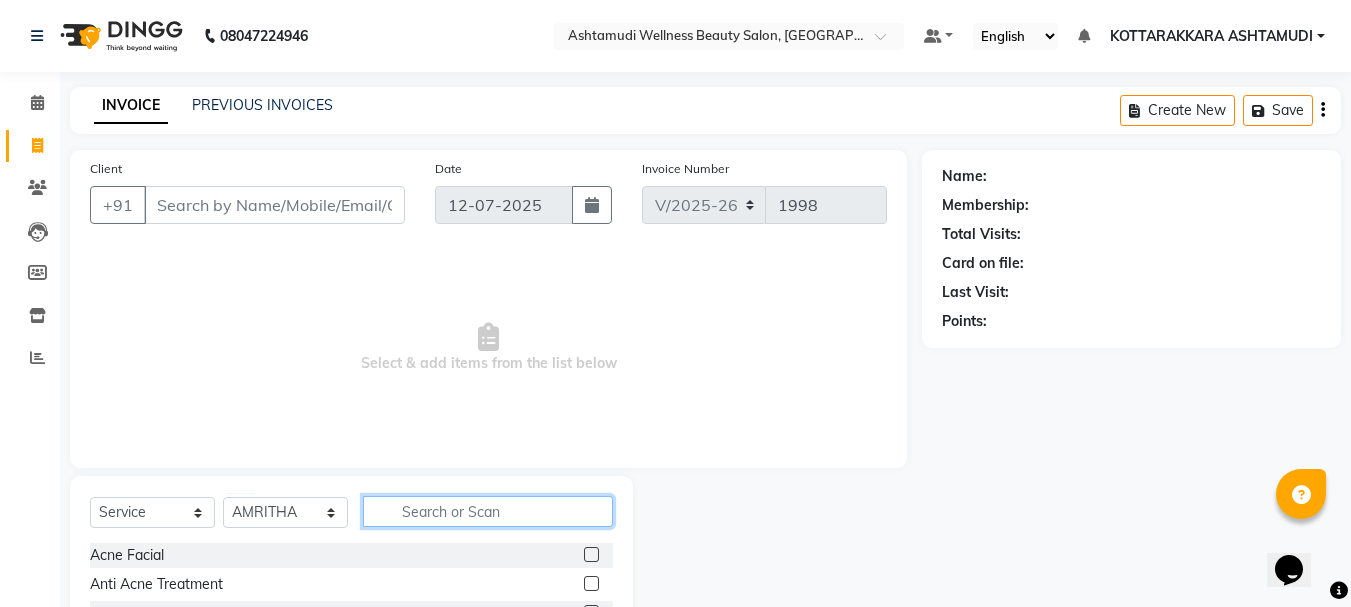 click 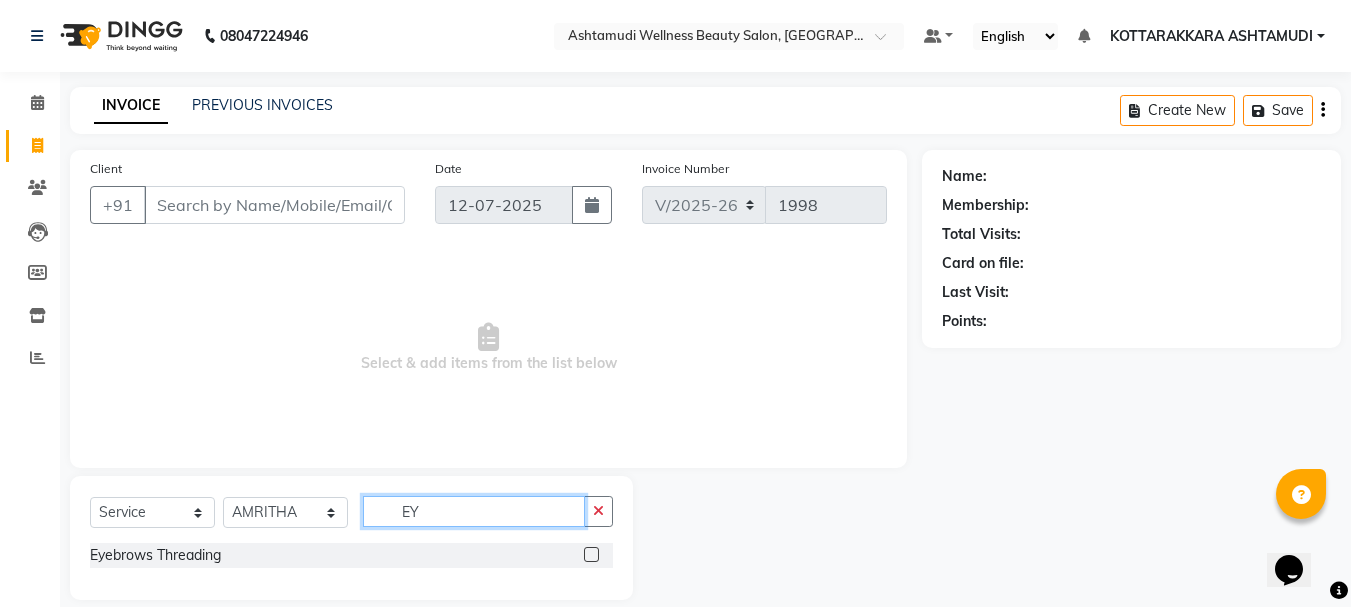 type on "EY" 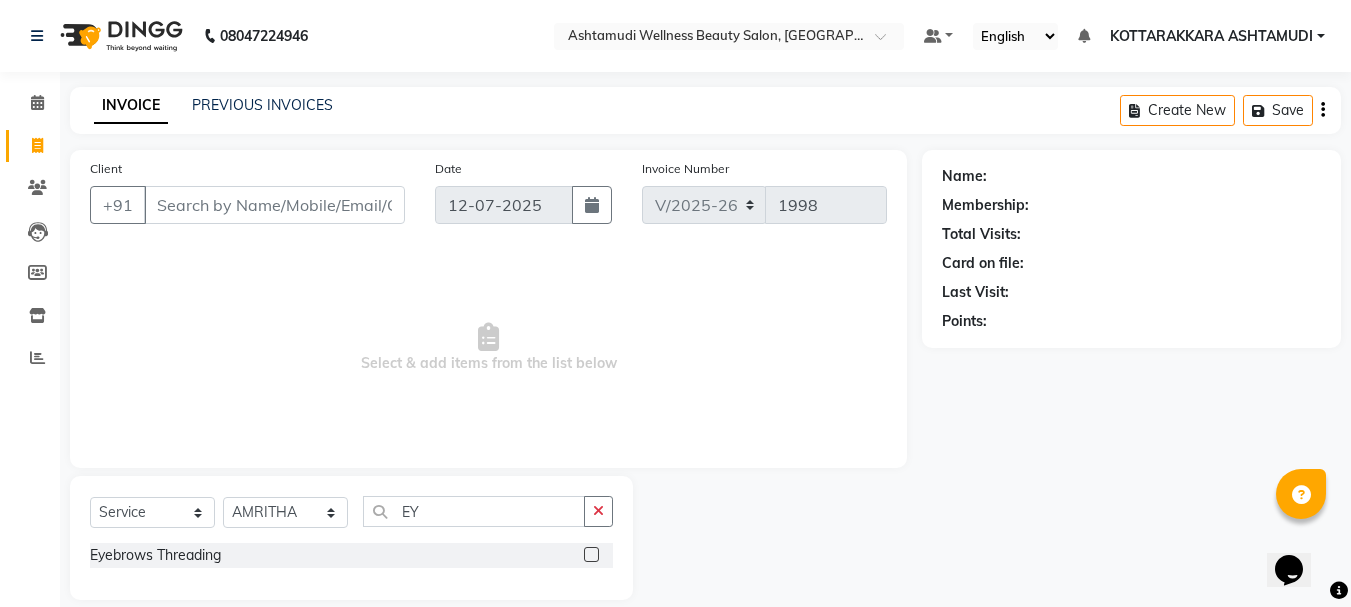 click 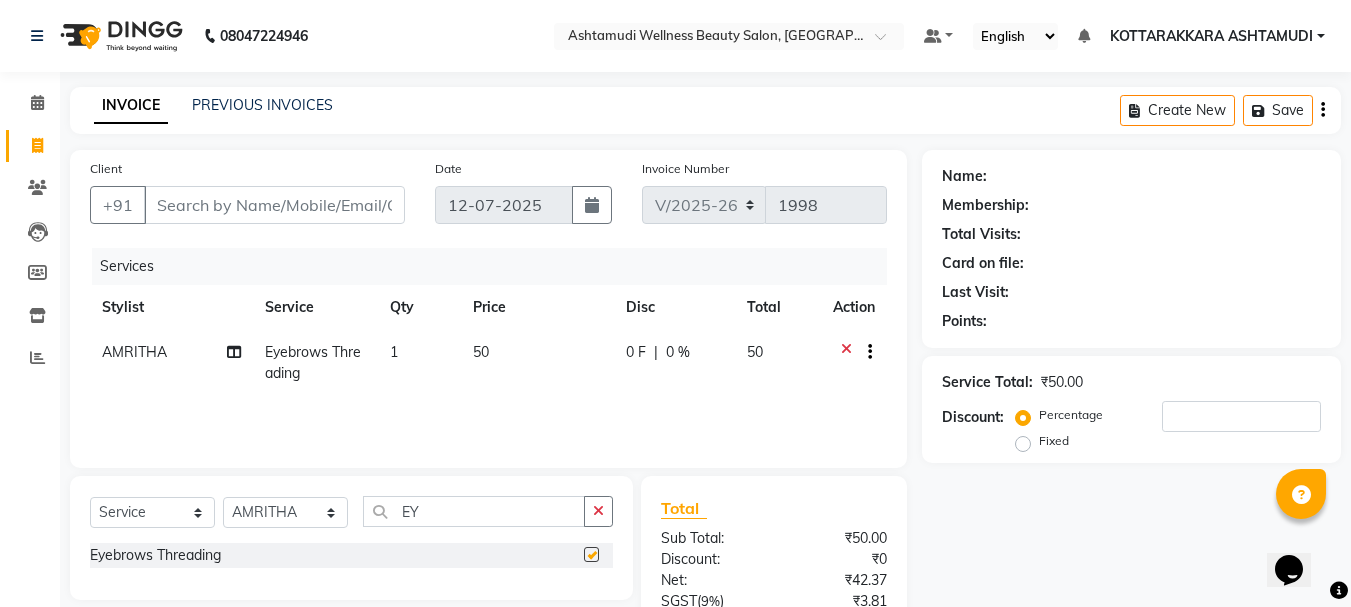 checkbox on "false" 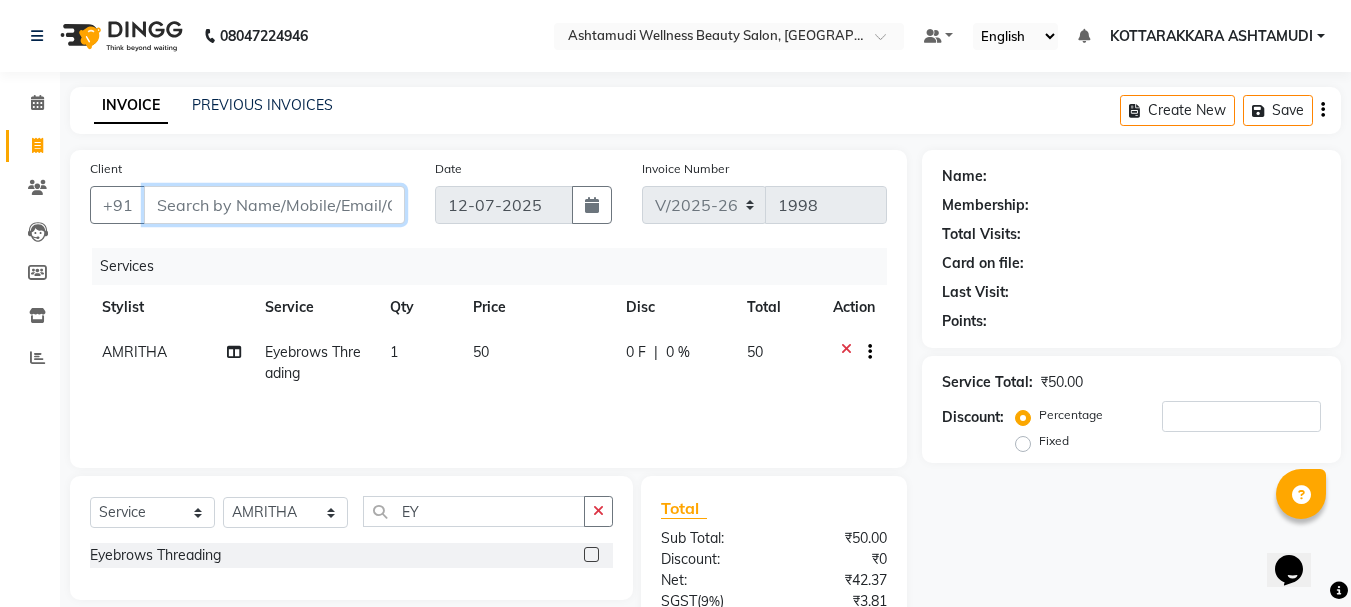 click on "Client" at bounding box center (274, 205) 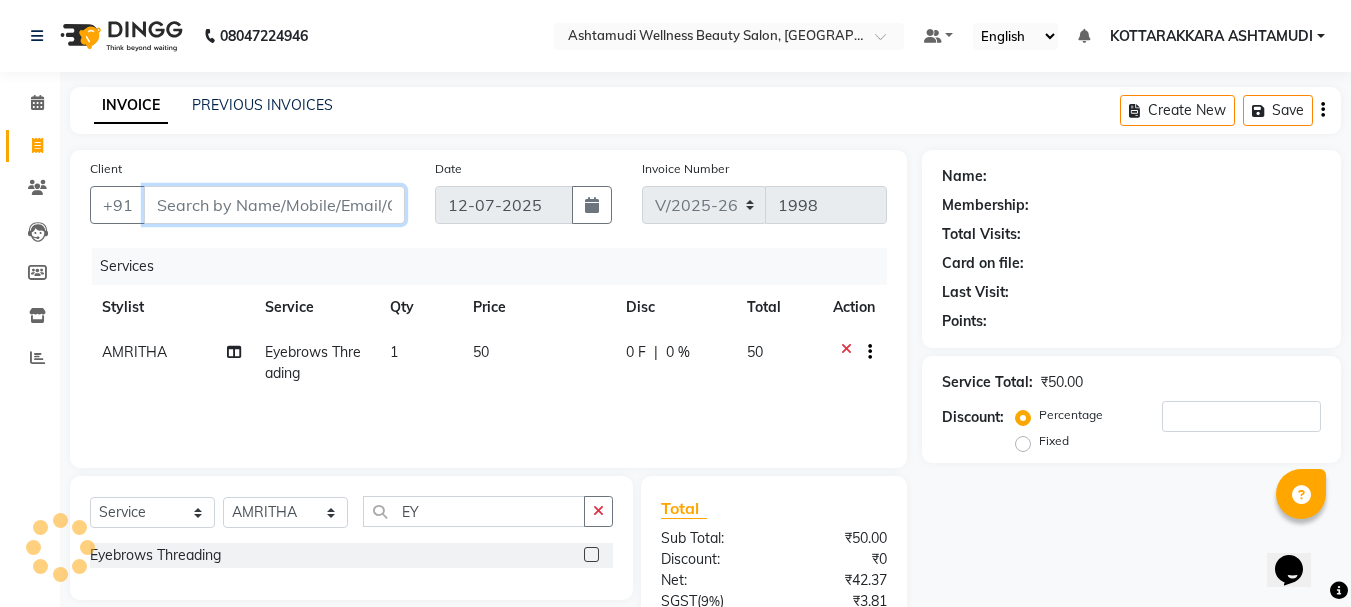 type on "8" 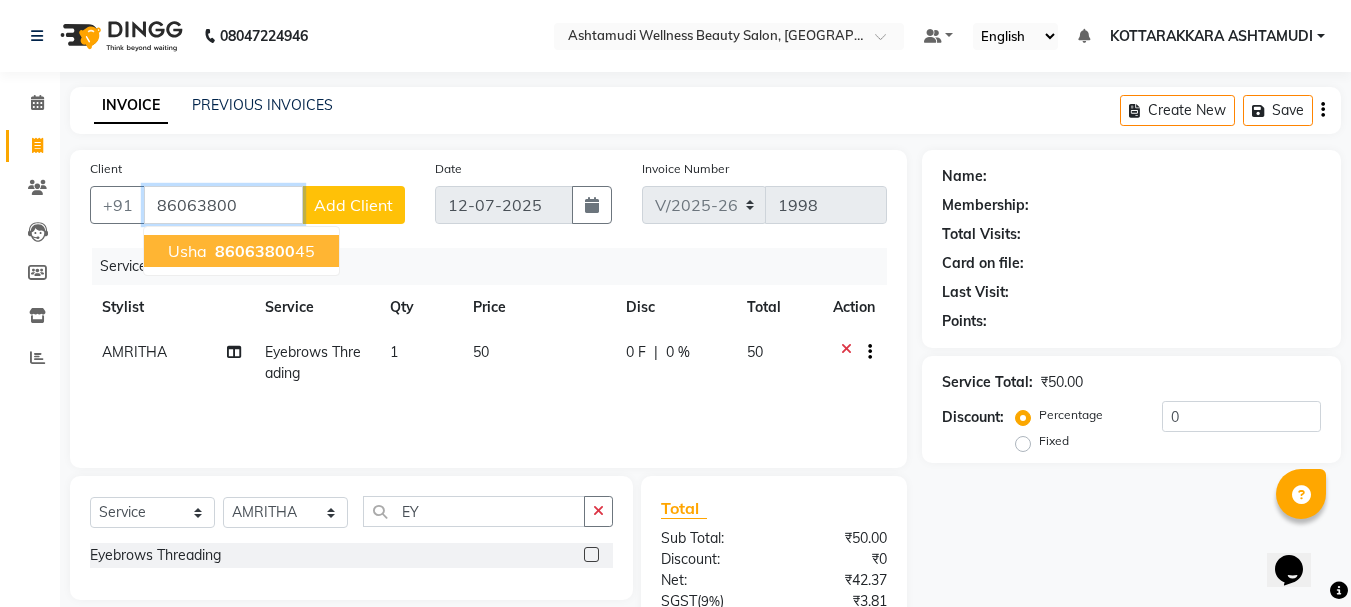 click on "86063800 45" at bounding box center [263, 251] 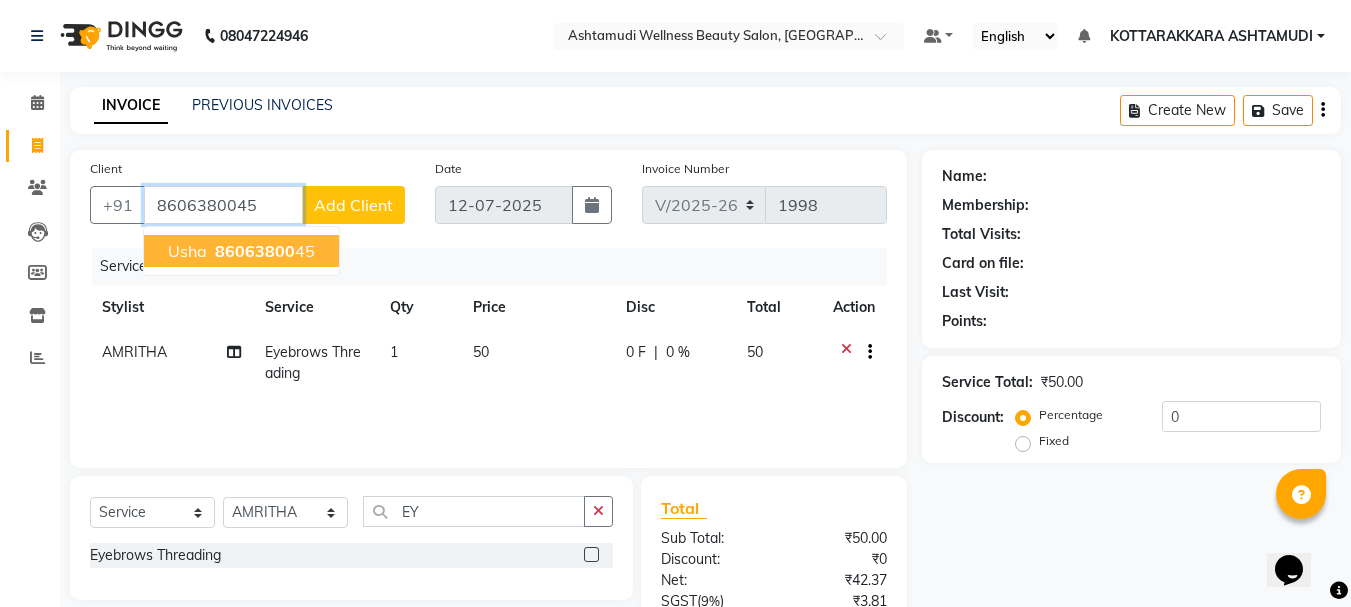 type on "8606380045" 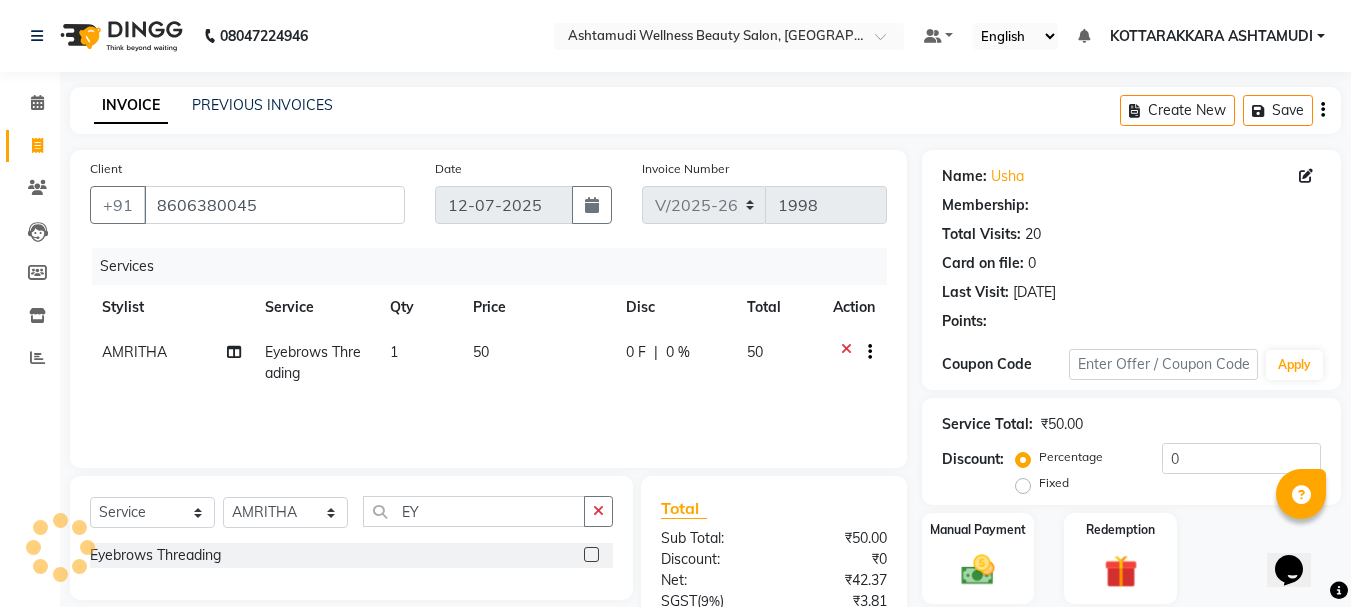 select on "1: Object" 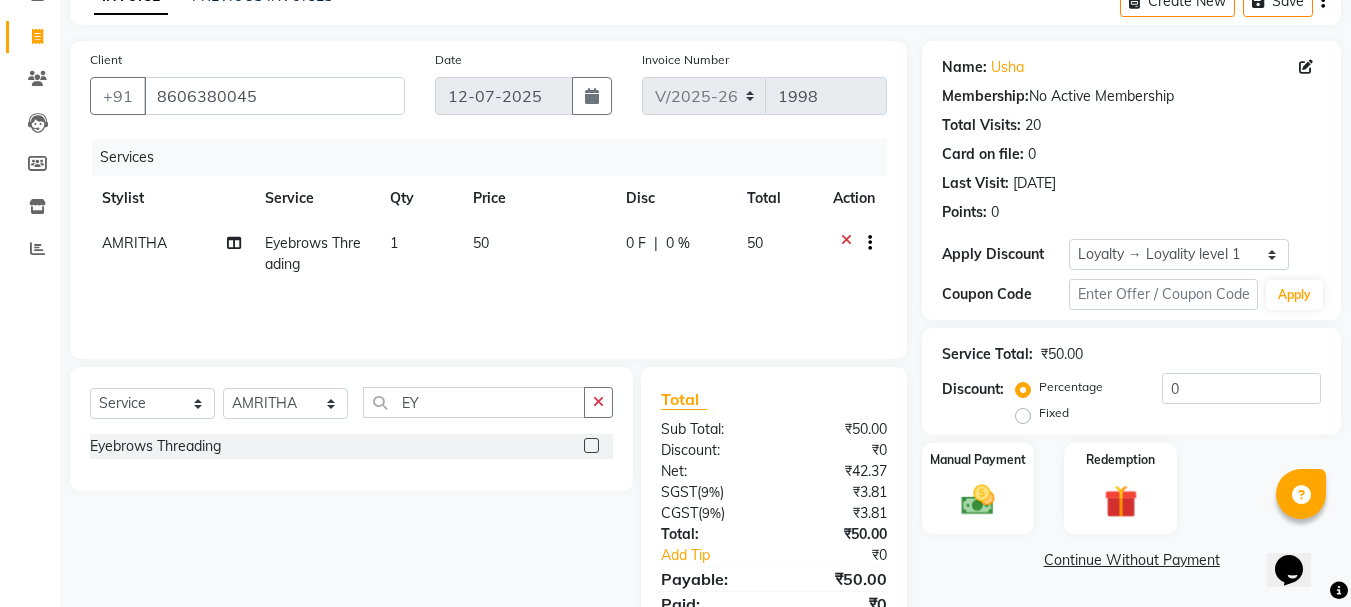 scroll, scrollTop: 193, scrollLeft: 0, axis: vertical 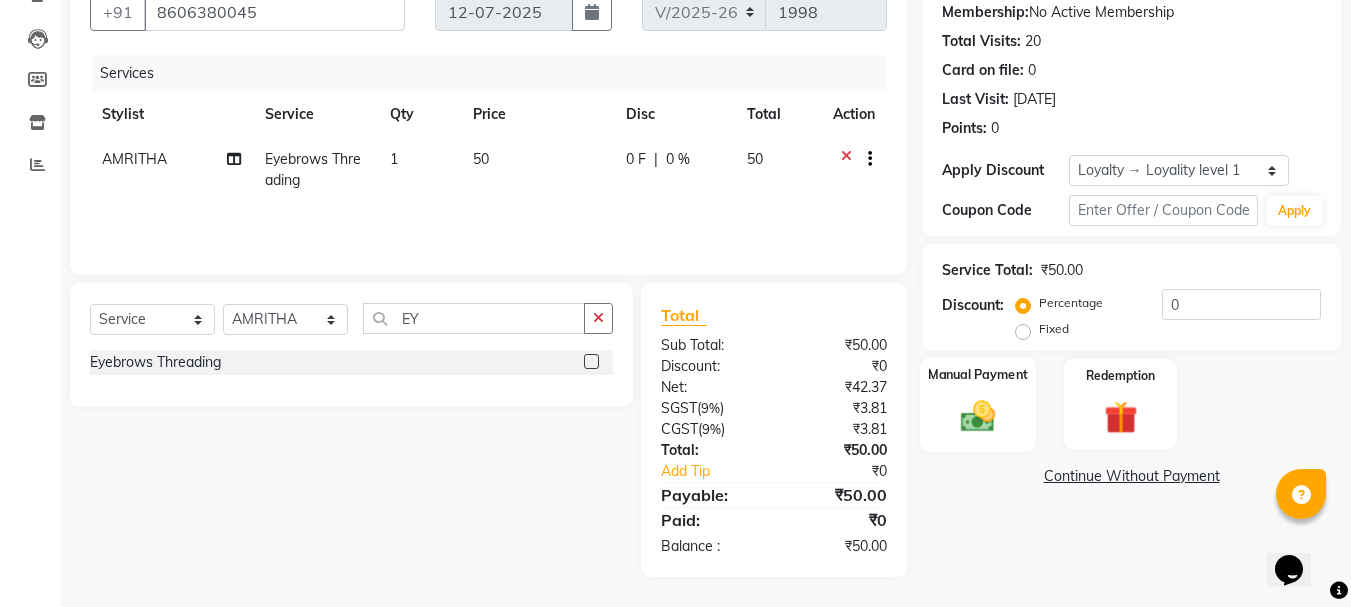 click 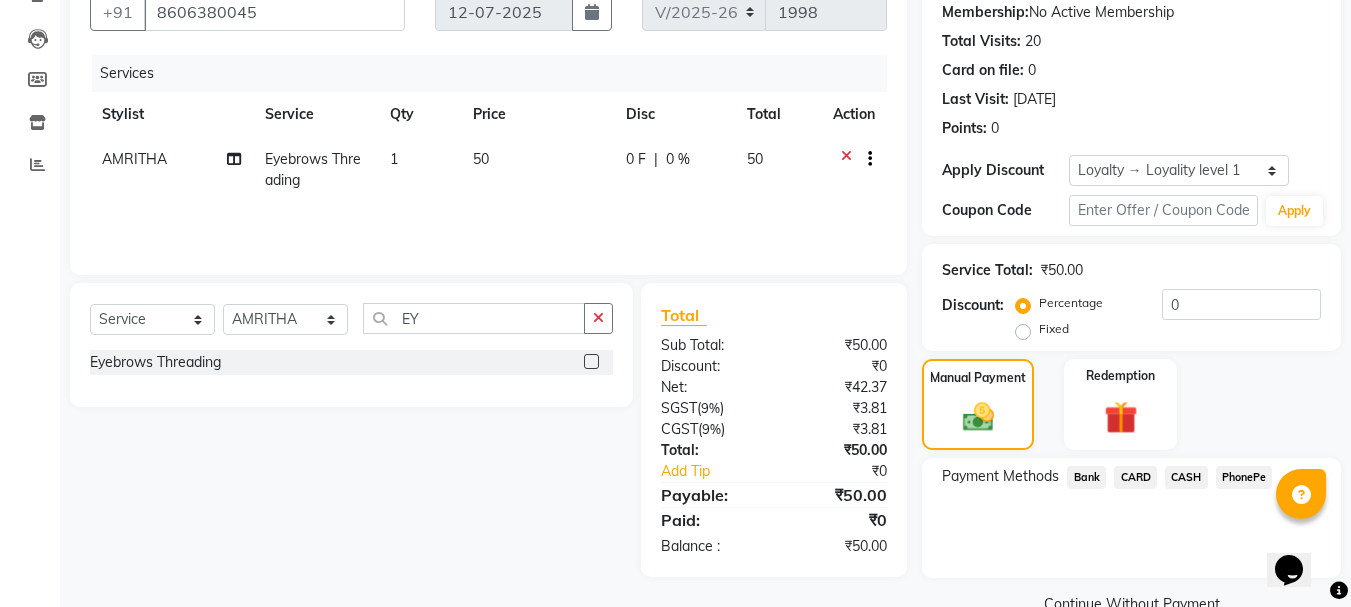 click on "CASH" 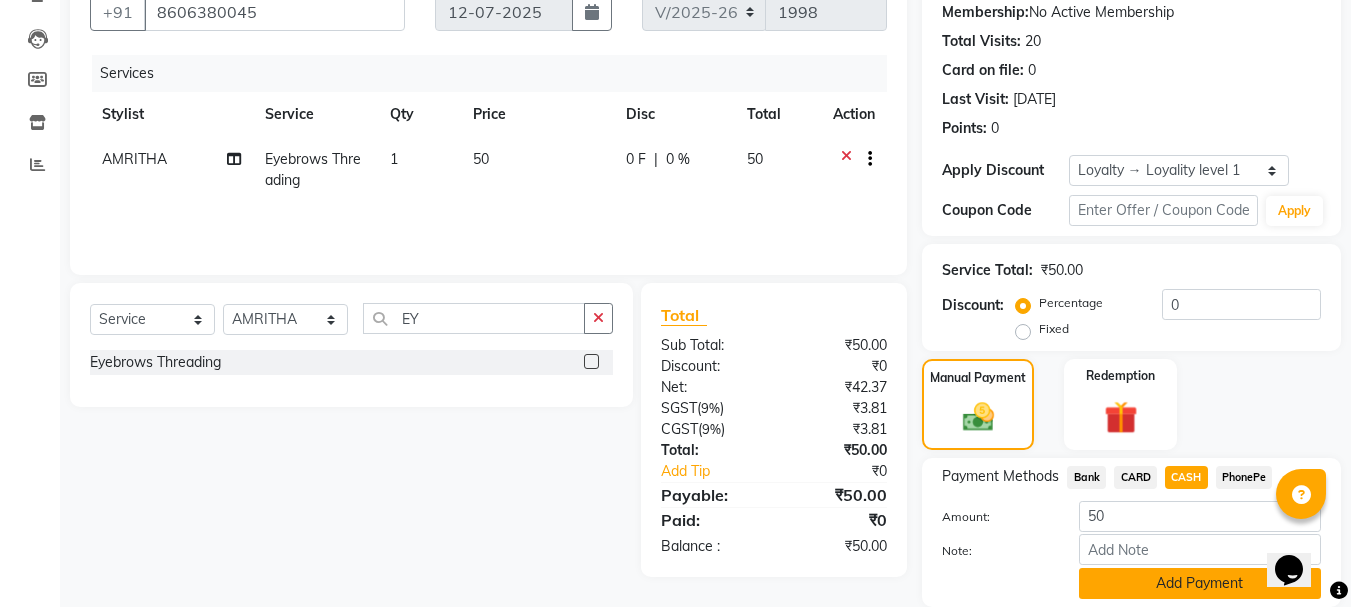 click on "Add Payment" 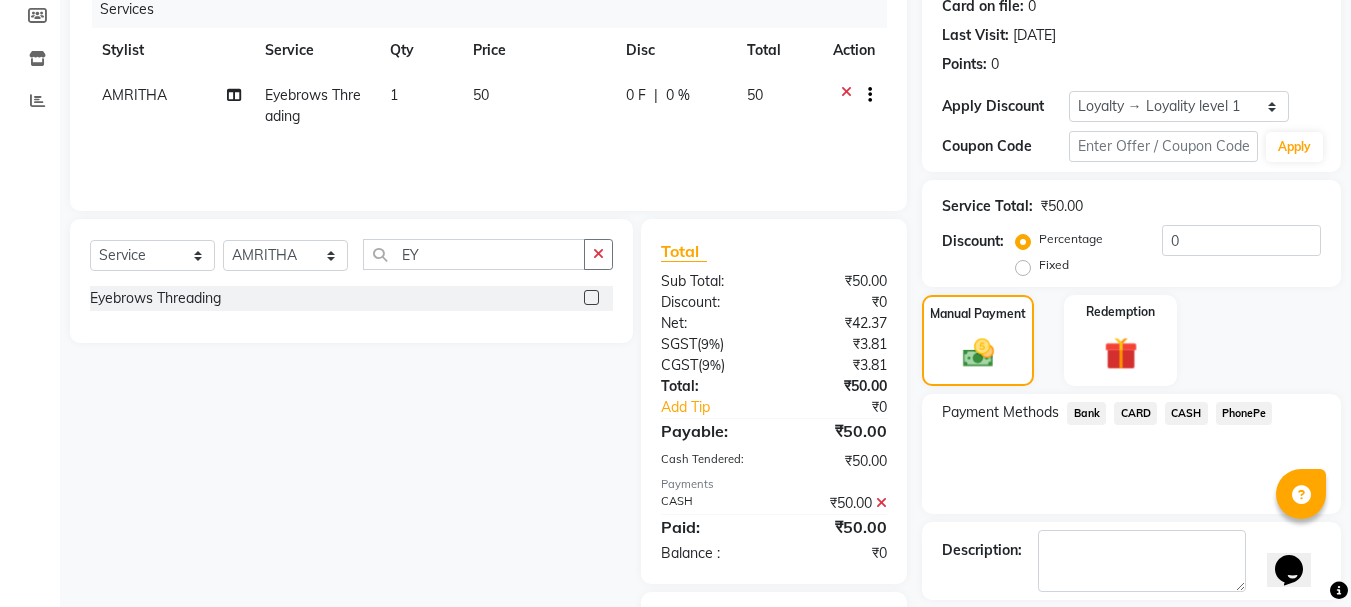 scroll, scrollTop: 363, scrollLeft: 0, axis: vertical 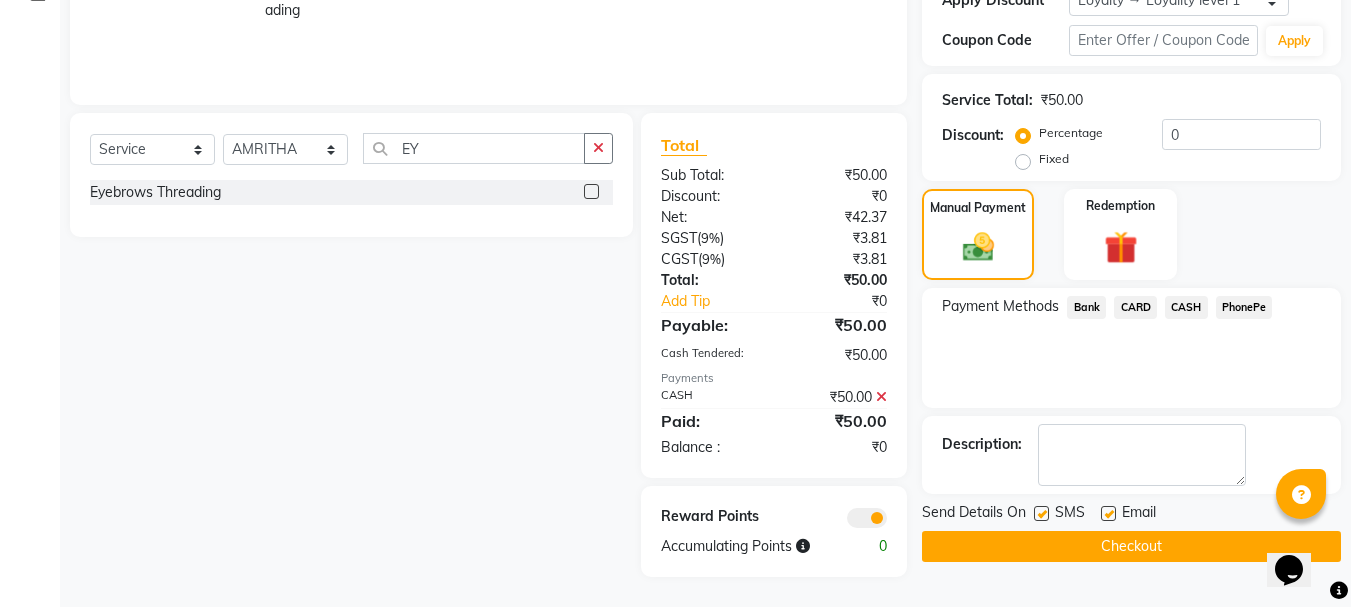 click on "Checkout" 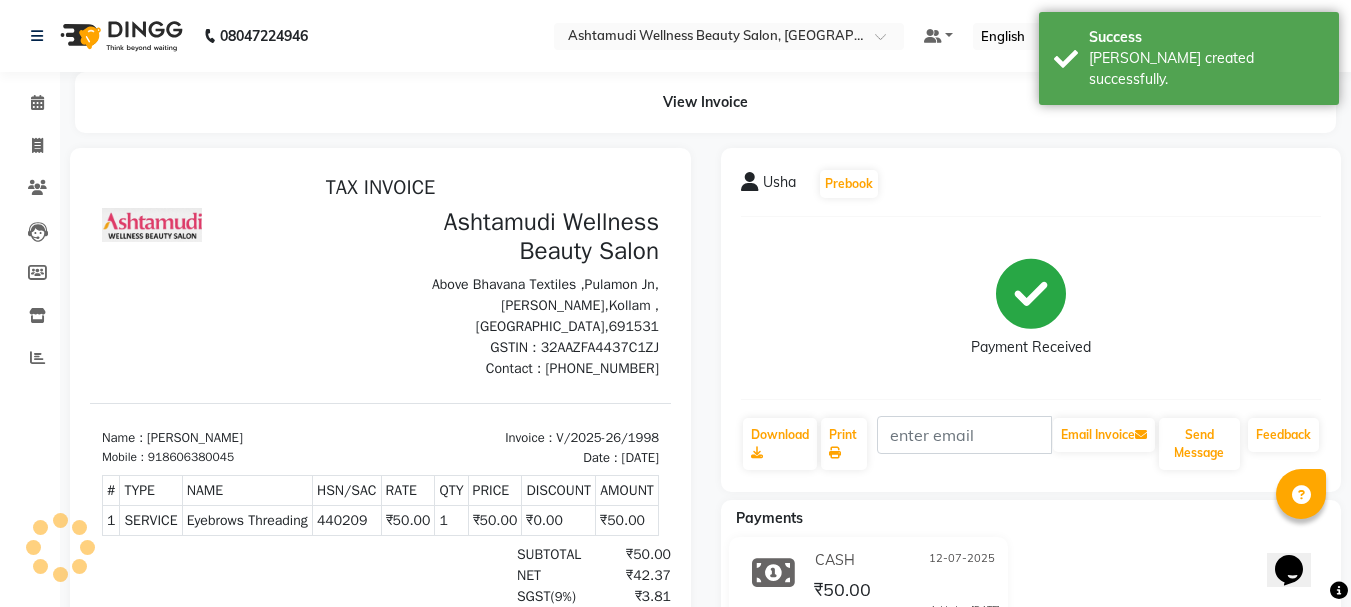 scroll, scrollTop: 0, scrollLeft: 0, axis: both 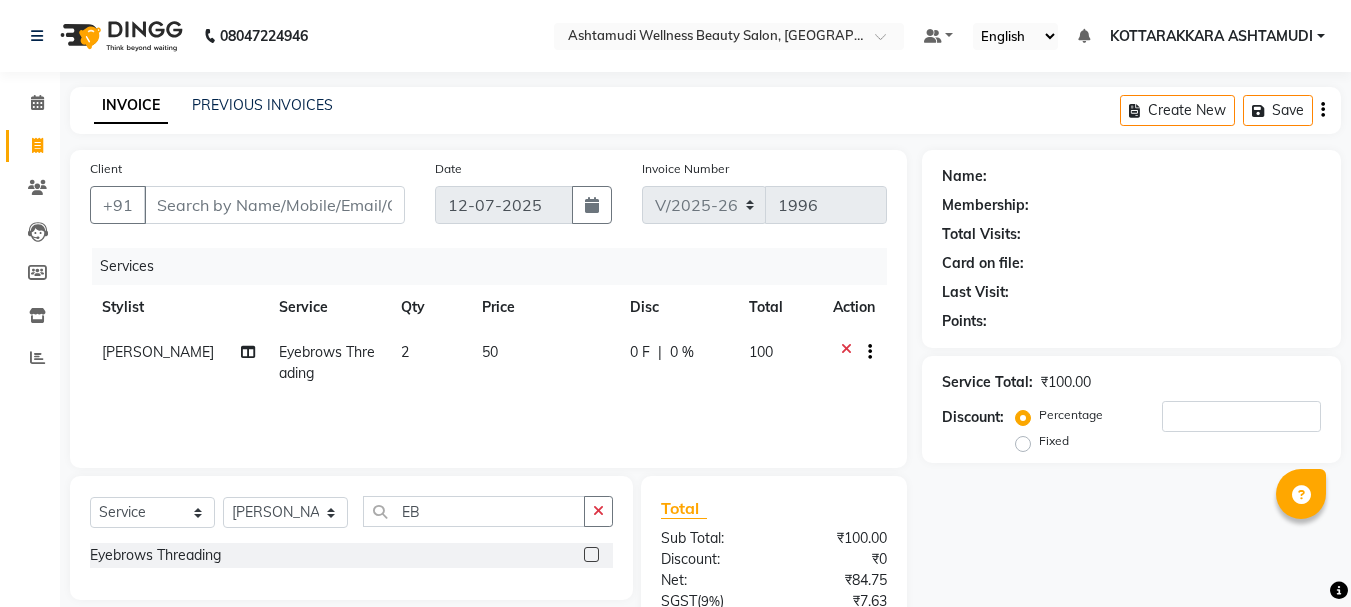 select on "4664" 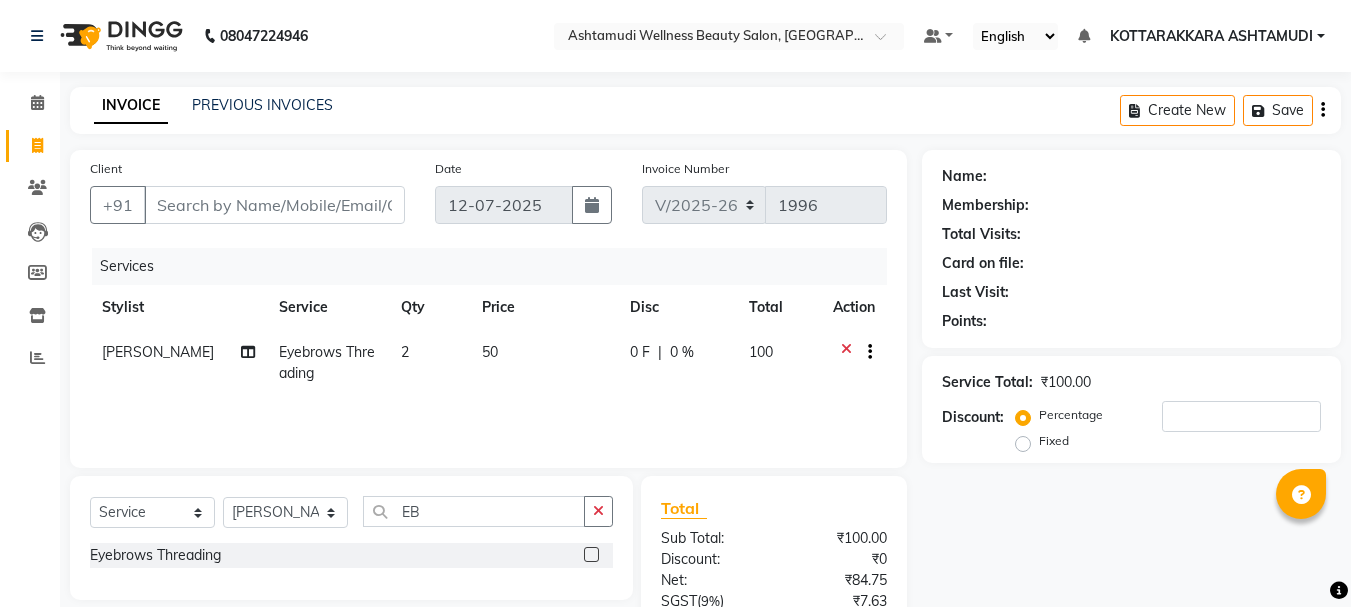 scroll, scrollTop: 0, scrollLeft: 0, axis: both 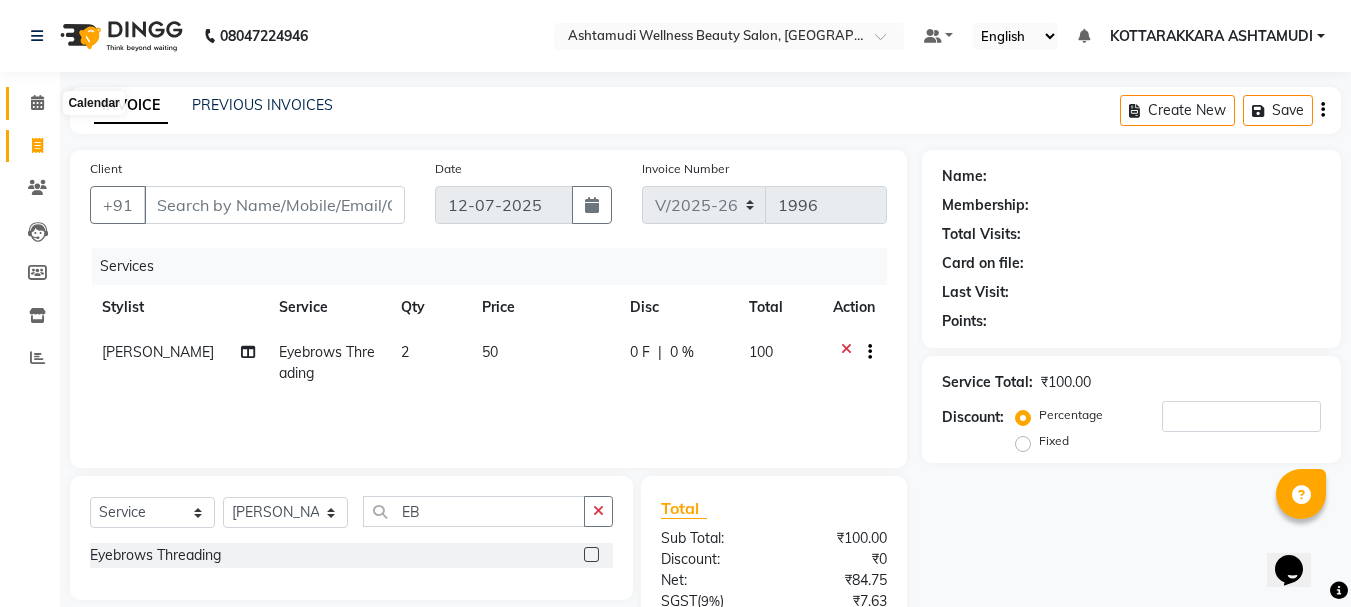 click 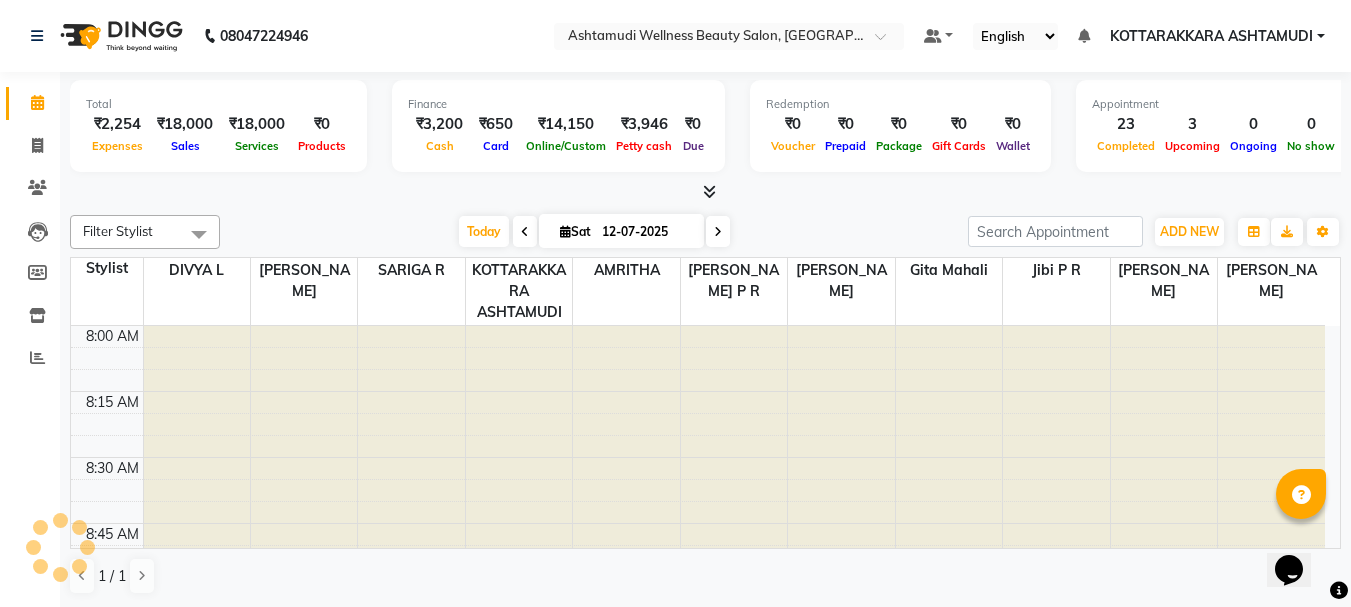 scroll, scrollTop: 0, scrollLeft: 0, axis: both 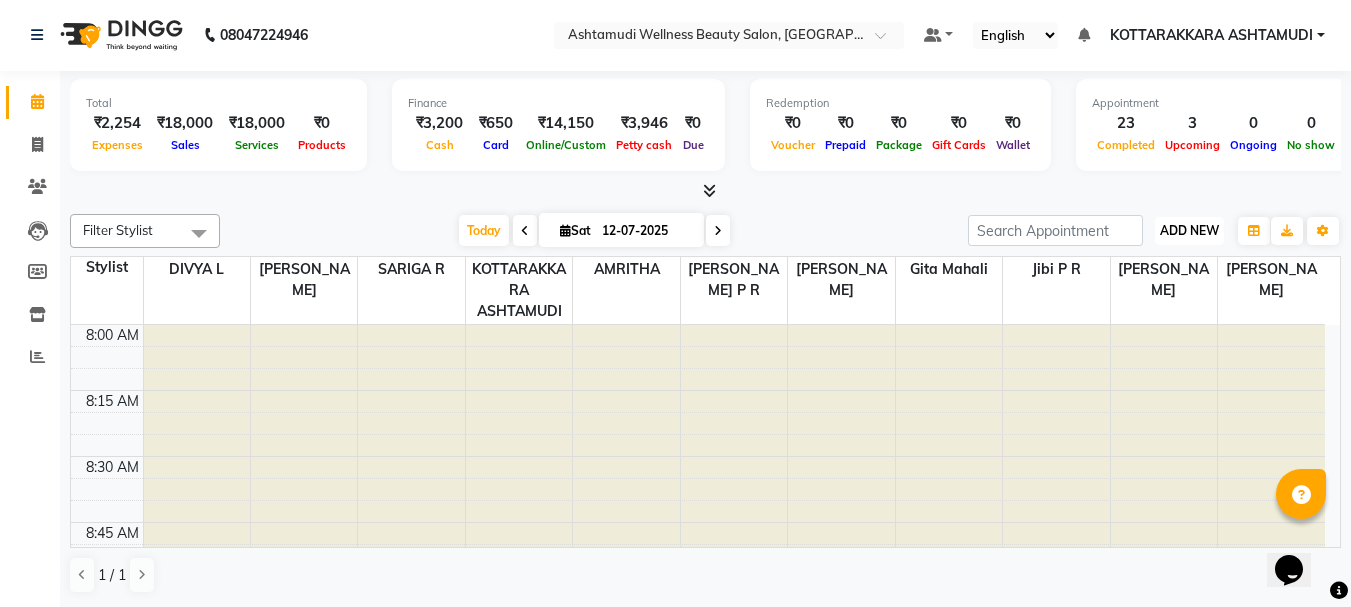 click on "ADD NEW" at bounding box center [1189, 230] 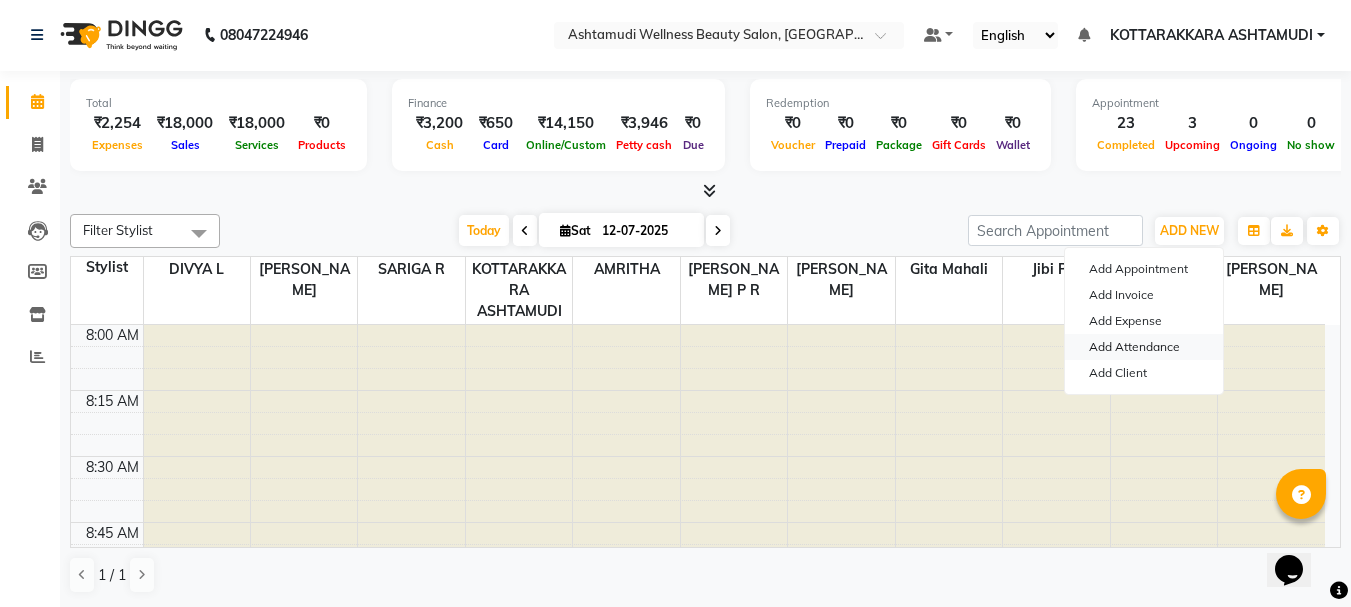 click on "Add Attendance" at bounding box center (1144, 347) 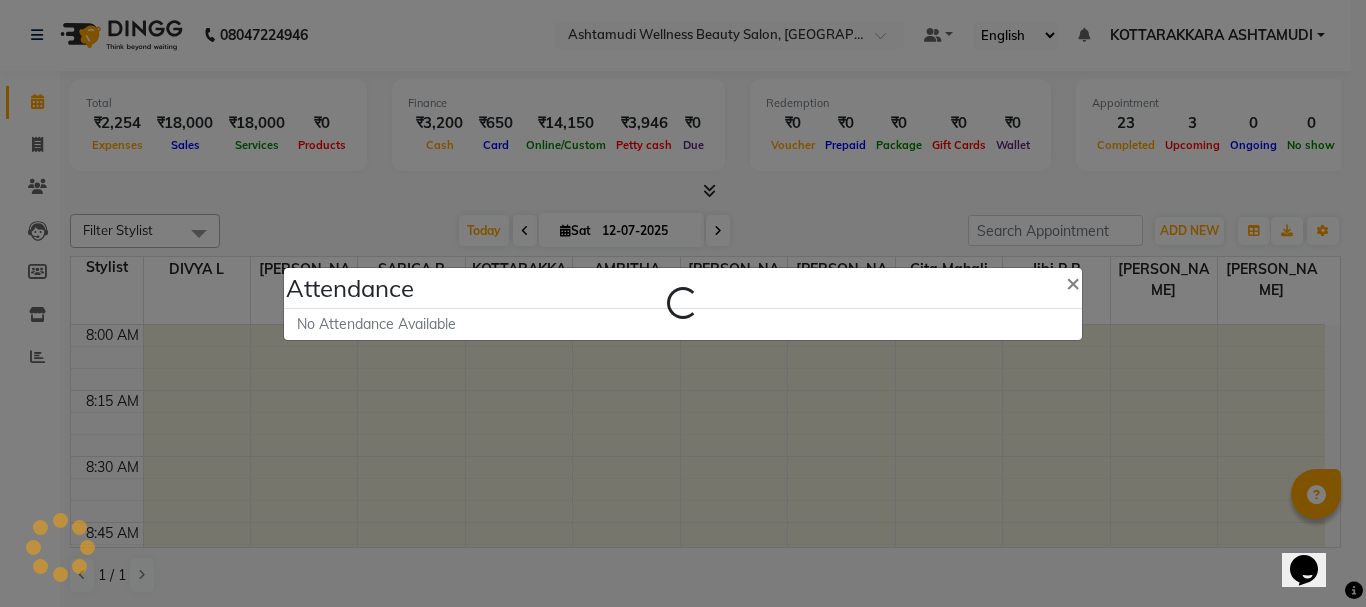 select on "A" 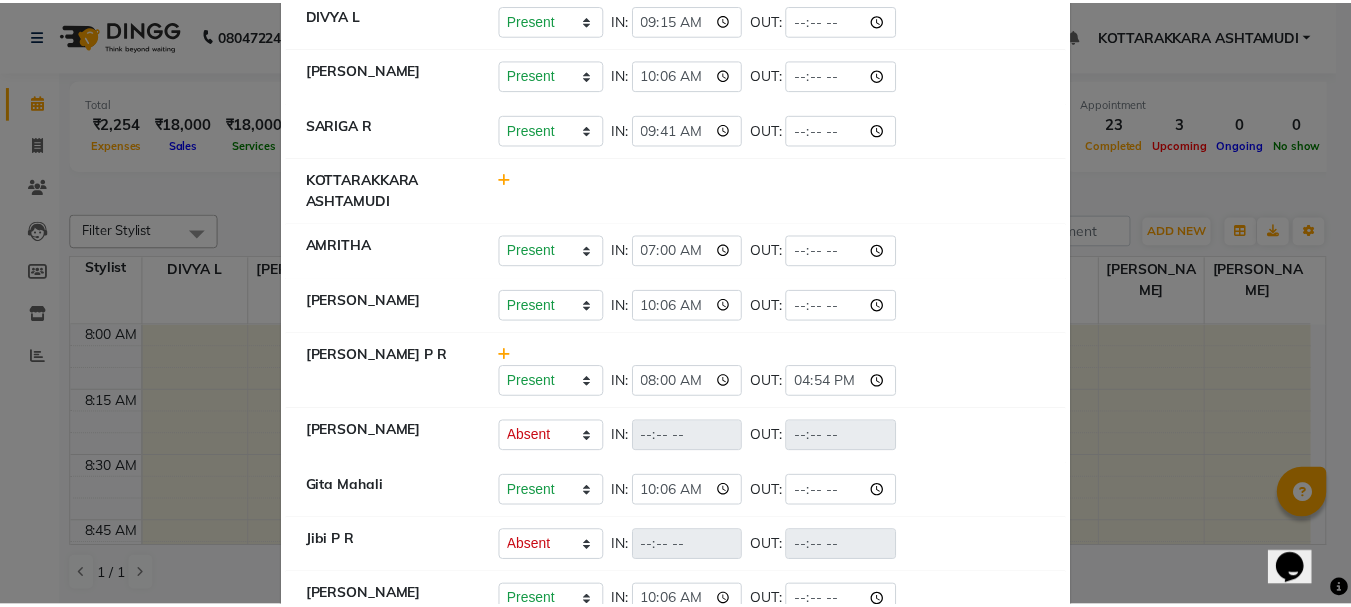 scroll, scrollTop: 194, scrollLeft: 0, axis: vertical 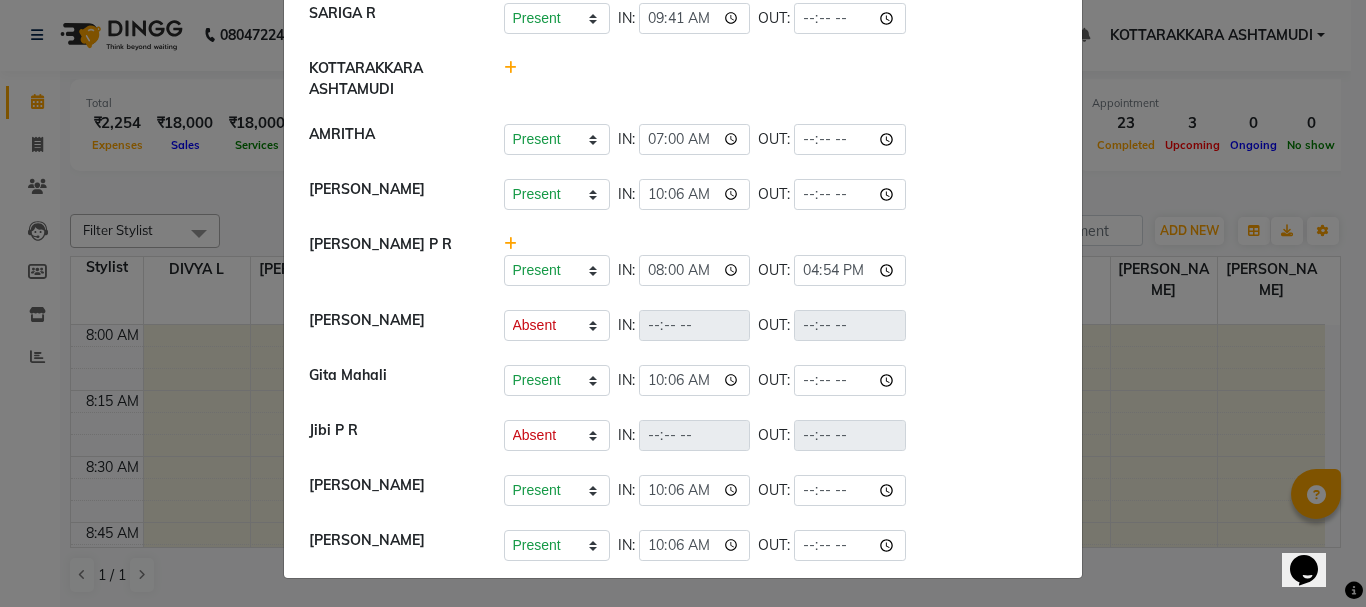 click on "Attendance ×  DIVYA L	   Present   Absent   Late   Half Day   Weekly Off  IN:  09:15 OUT:   [PERSON_NAME] 	   Present   Absent   Late   Half Day   Weekly Off  IN:  10:06 OUT:   SARIGA R	   Present   Absent   Late   Half Day   Weekly Off  IN:  09:41 OUT:   [PERSON_NAME]   AMRITHA   Present   Absent   Late   Half Day   Weekly Off  IN:  07:00 OUT:   [PERSON_NAME]   Present   Absent   Late   Half Day   Weekly Off  IN:  10:06 OUT:   [PERSON_NAME] P R   Present   Absent   Late   Half Day   Weekly Off  IN:  08:00 OUT:  16:54  [PERSON_NAME]   Present   Absent   Late   Half Day   Weekly Off  IN:  OUT:   [PERSON_NAME]    Present   Absent   Late   Half Day   Weekly Off  IN:  10:06 OUT:   [PERSON_NAME] Present   Absent   Late   Half Day   Weekly Off  IN:  OUT:   [PERSON_NAME]   Present   Absent   Late   Half Day   Weekly Off  IN:  10:06 OUT:   [PERSON_NAME]    Present   Absent   Late   Half Day   Weekly Off  IN:  10:06 OUT:" 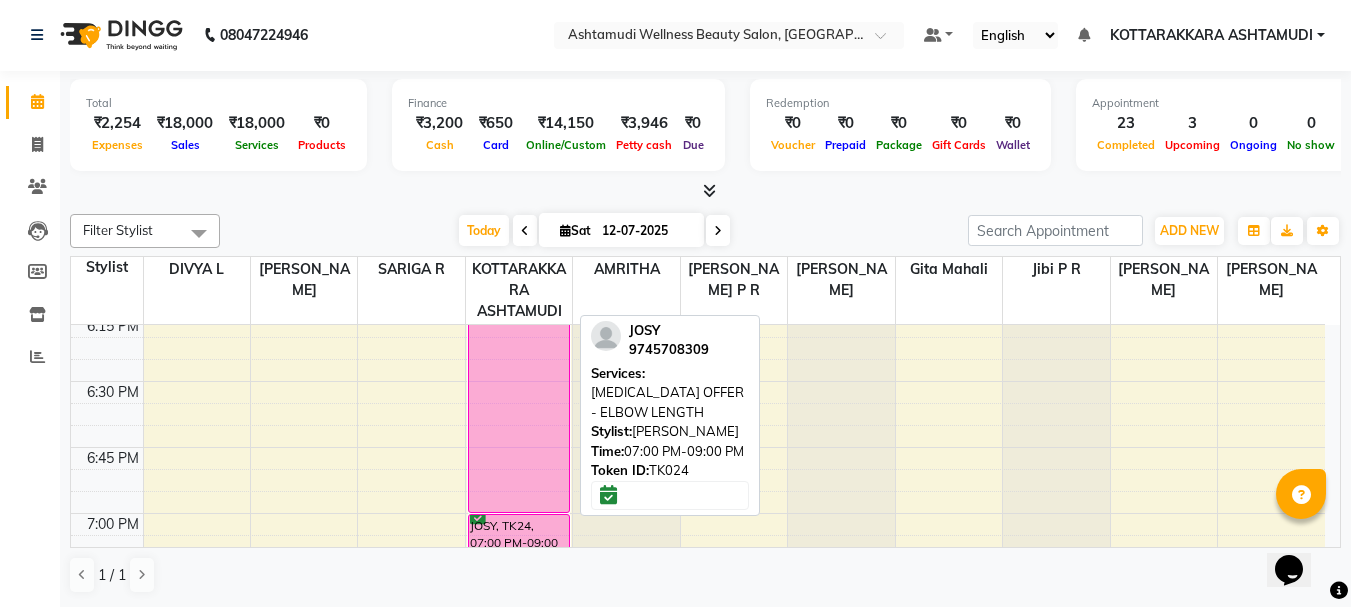 scroll, scrollTop: 2700, scrollLeft: 0, axis: vertical 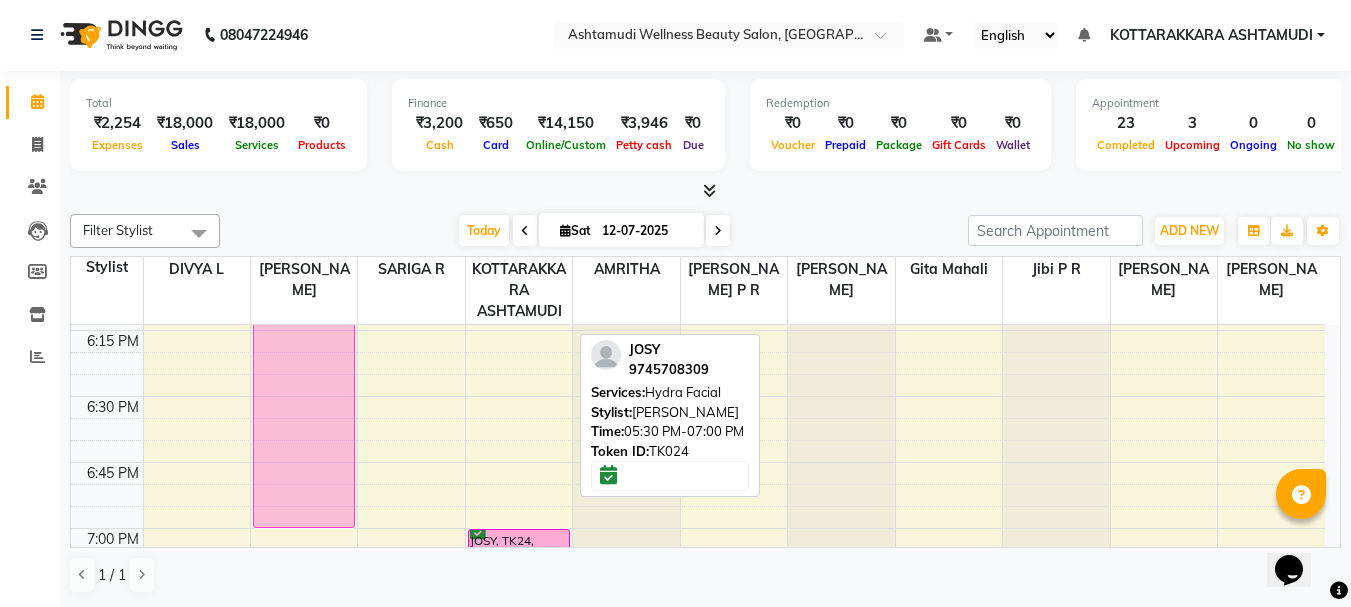 drag, startPoint x: 515, startPoint y: 427, endPoint x: 286, endPoint y: 435, distance: 229.1397 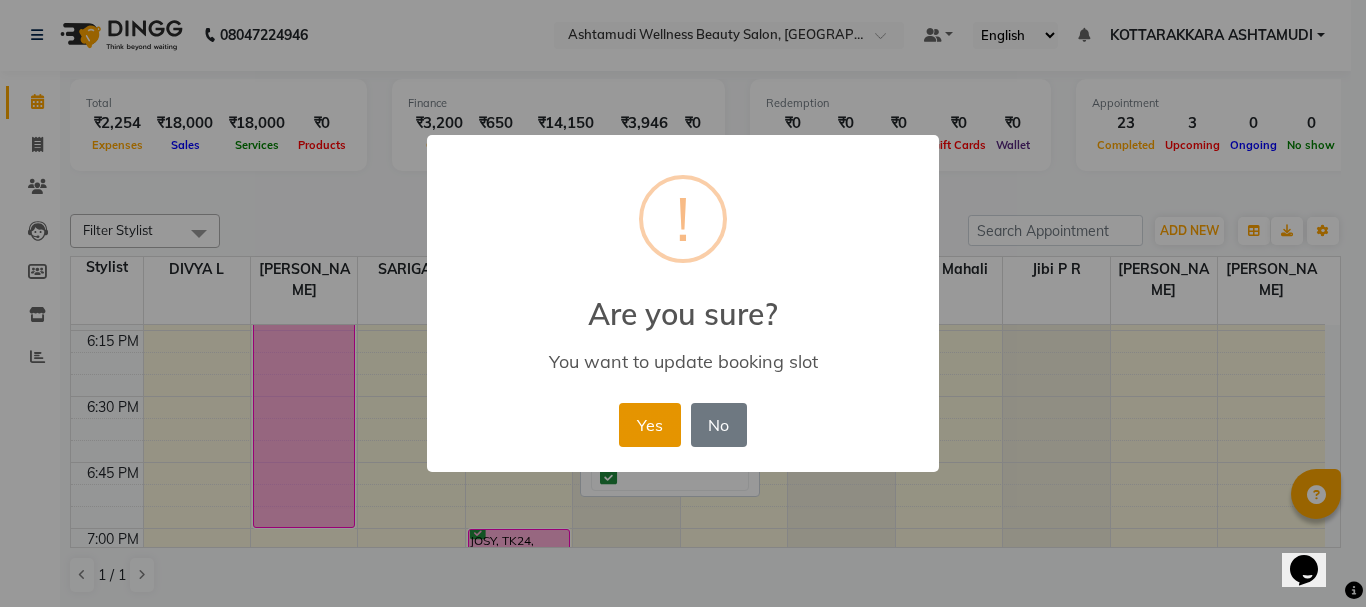 click on "Yes" at bounding box center [649, 425] 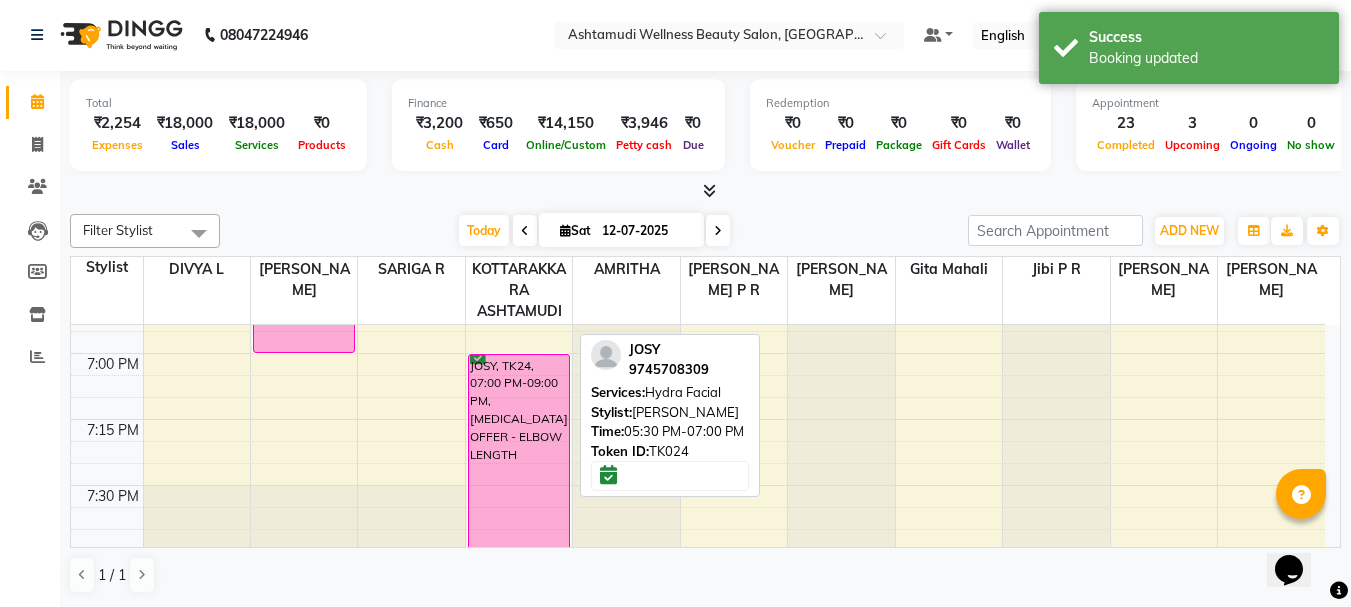 scroll, scrollTop: 2900, scrollLeft: 0, axis: vertical 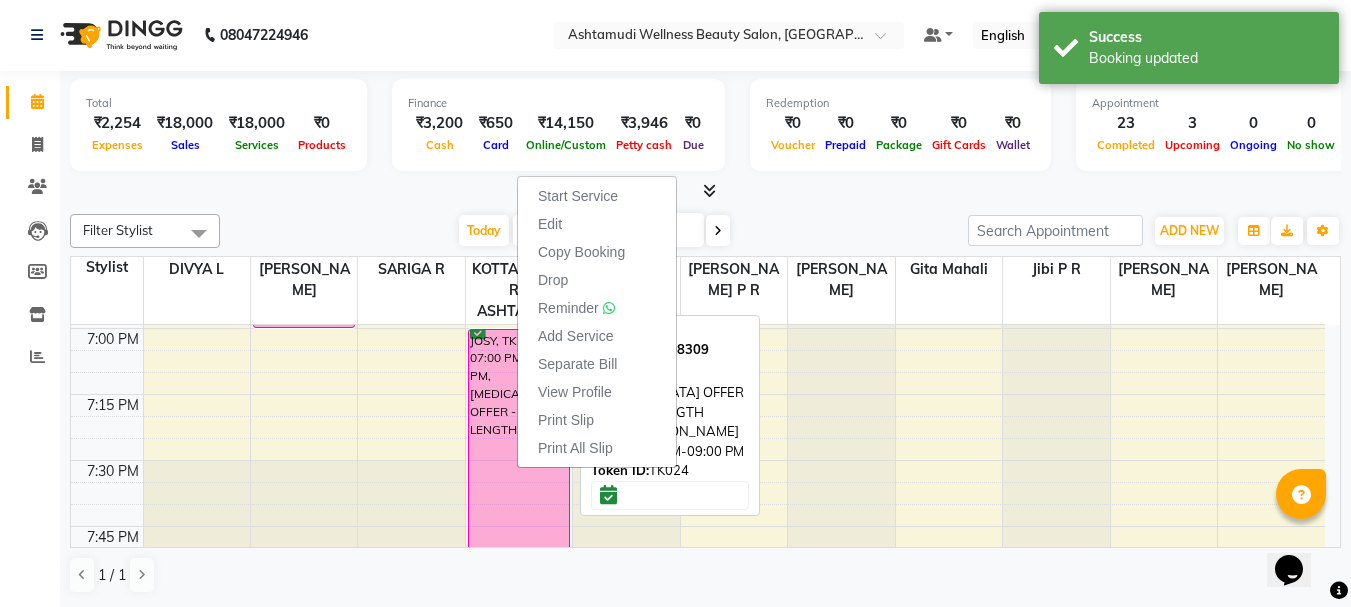 drag, startPoint x: 551, startPoint y: 462, endPoint x: 312, endPoint y: 469, distance: 239.1025 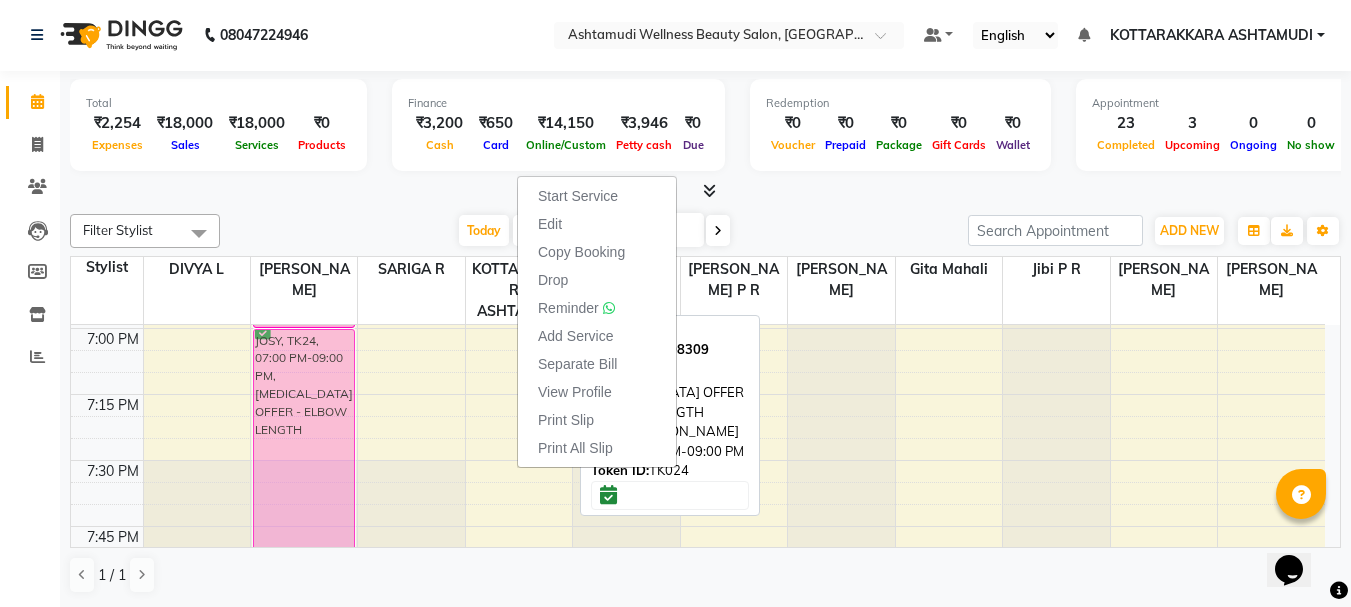 drag, startPoint x: 502, startPoint y: 450, endPoint x: 280, endPoint y: 448, distance: 222.009 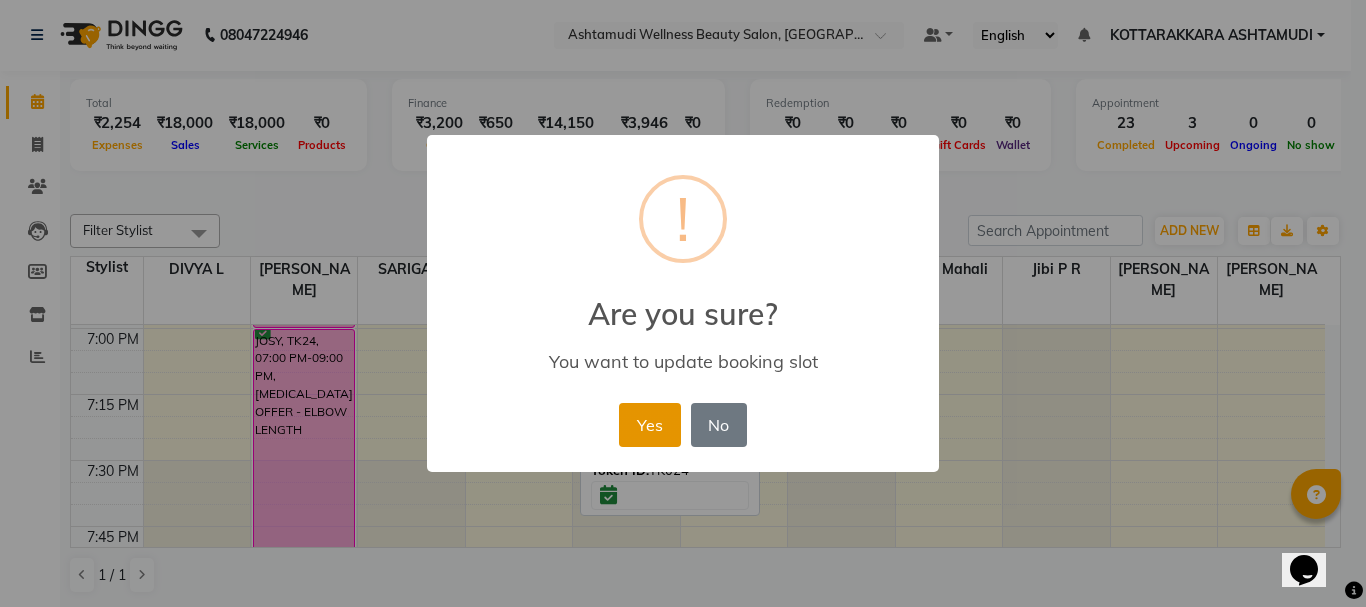 click on "Yes" at bounding box center [649, 425] 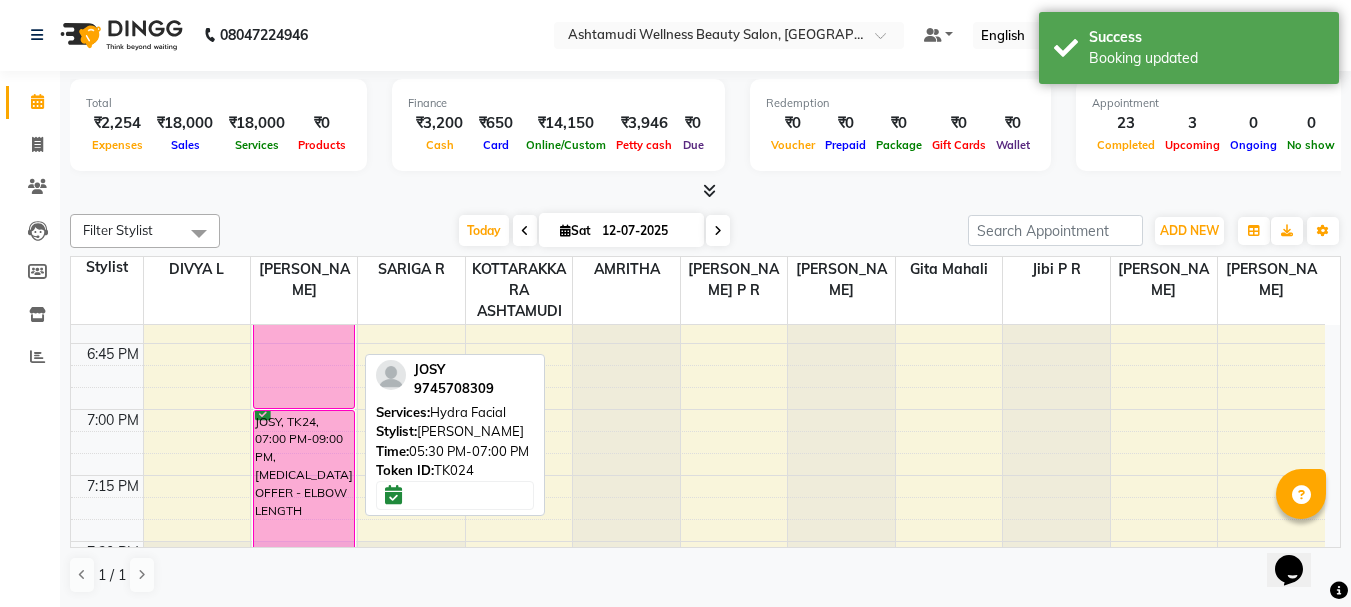 scroll, scrollTop: 2700, scrollLeft: 0, axis: vertical 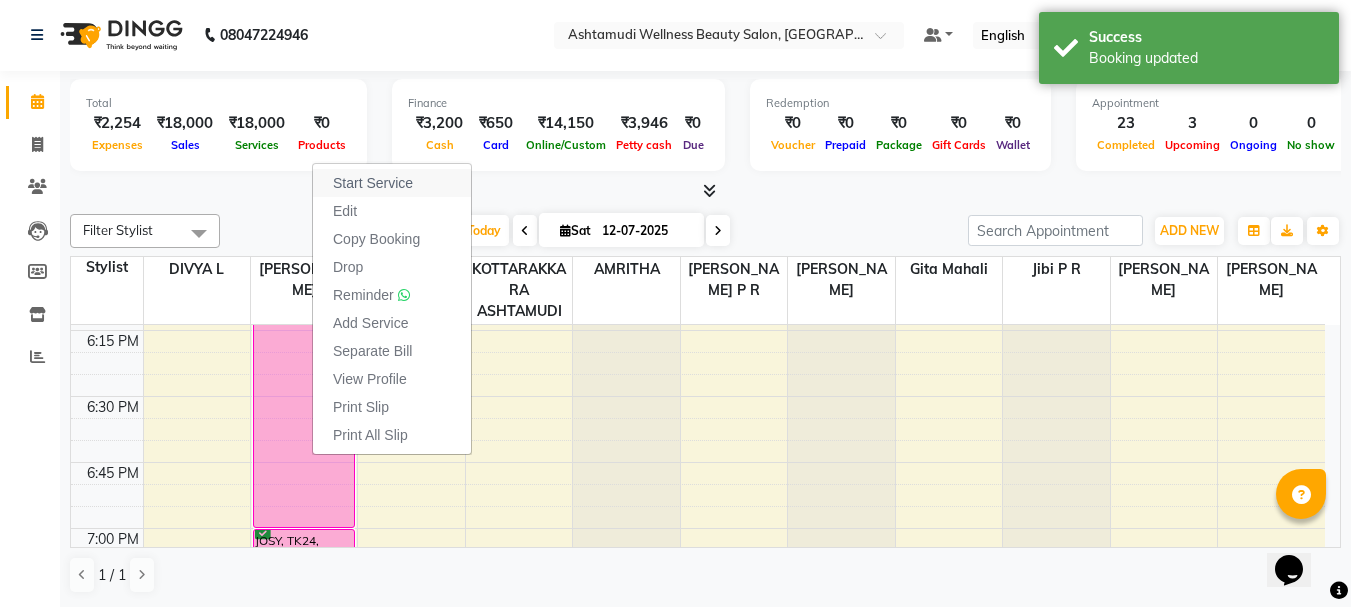 click on "Start Service" at bounding box center (373, 183) 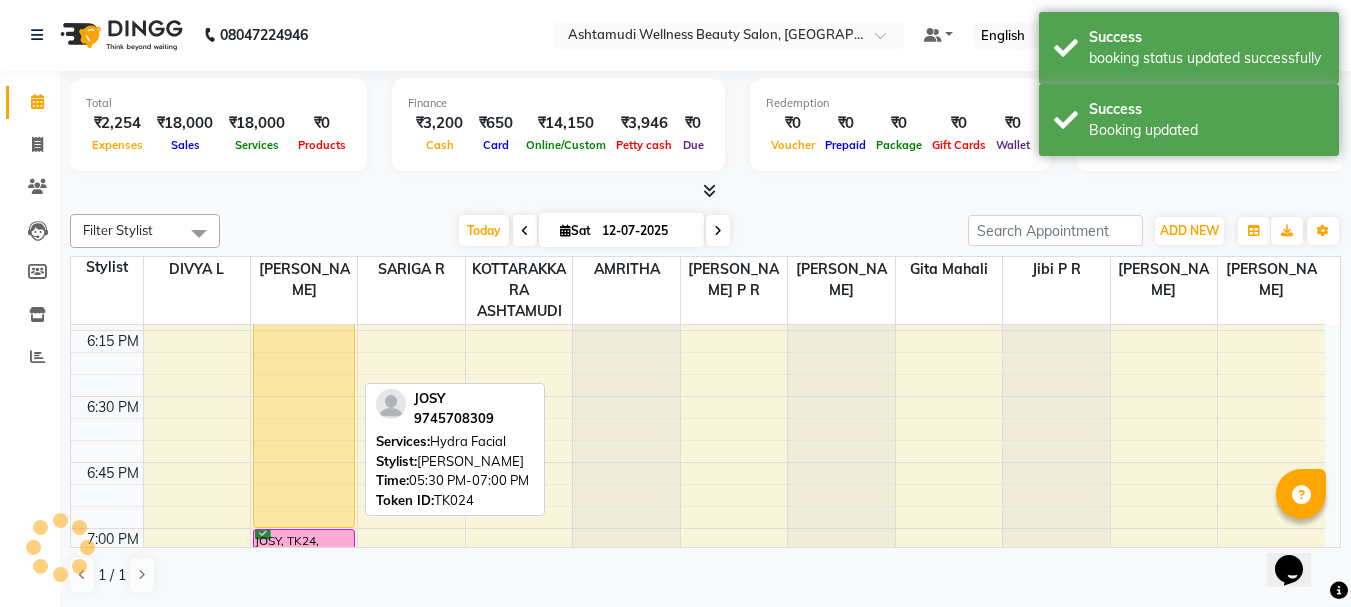 scroll, scrollTop: 2800, scrollLeft: 0, axis: vertical 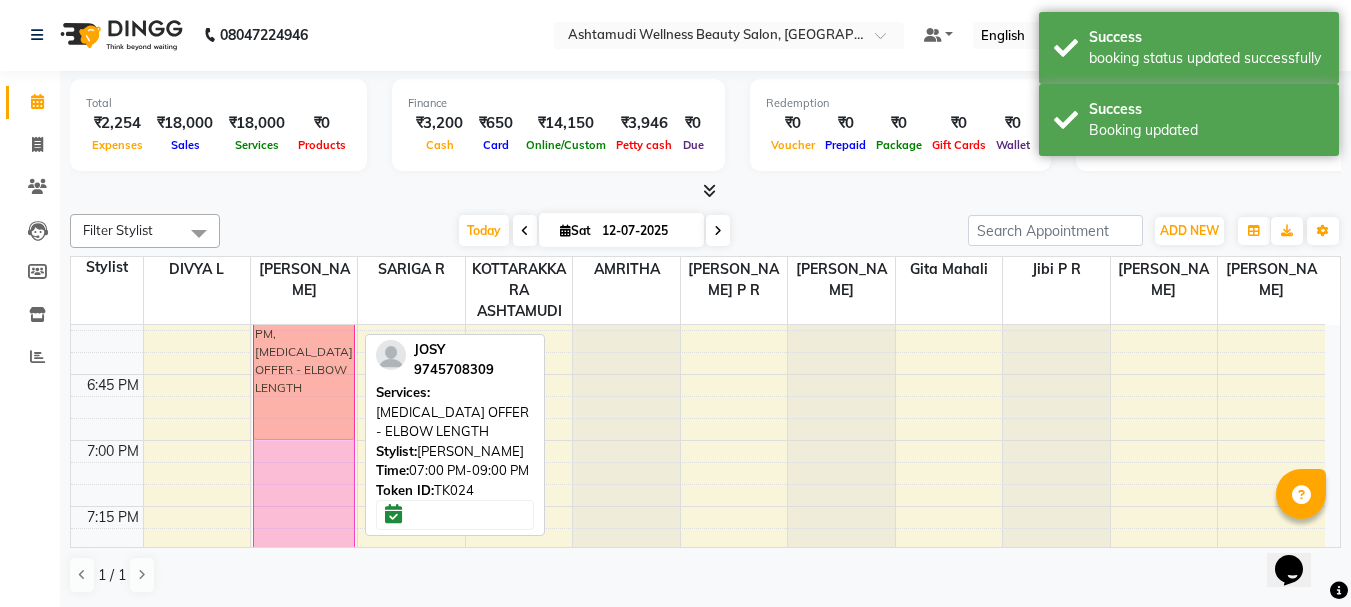drag, startPoint x: 334, startPoint y: 503, endPoint x: 367, endPoint y: 354, distance: 152.61061 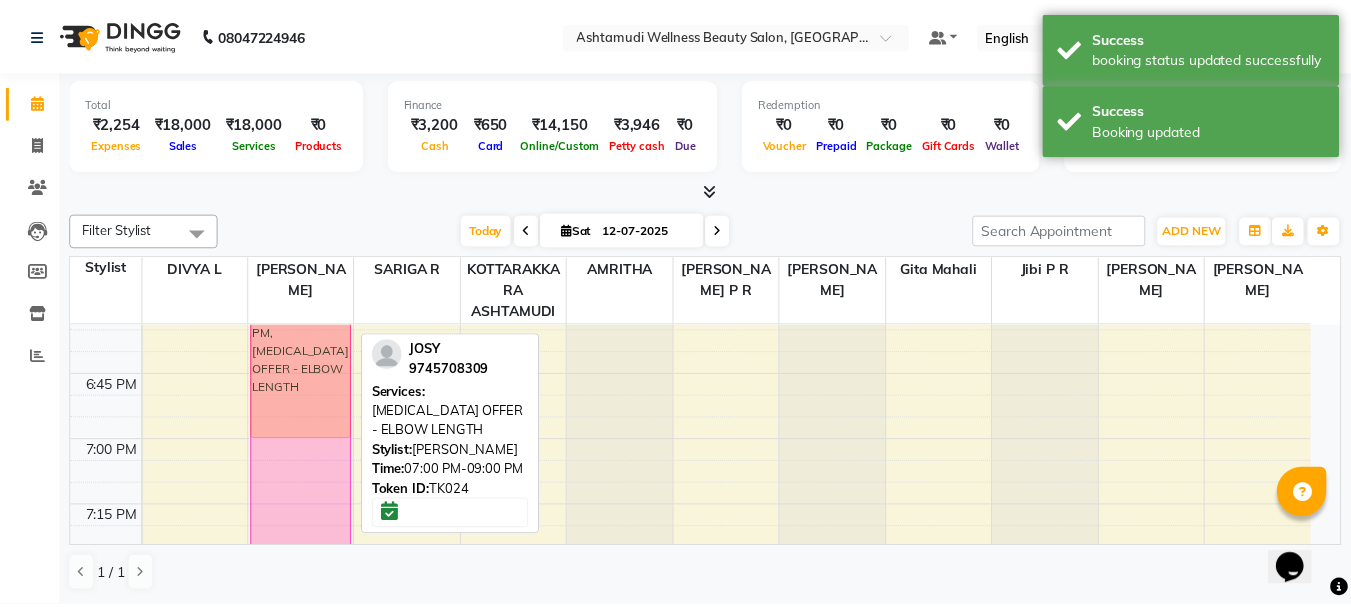 scroll, scrollTop: 2787, scrollLeft: 0, axis: vertical 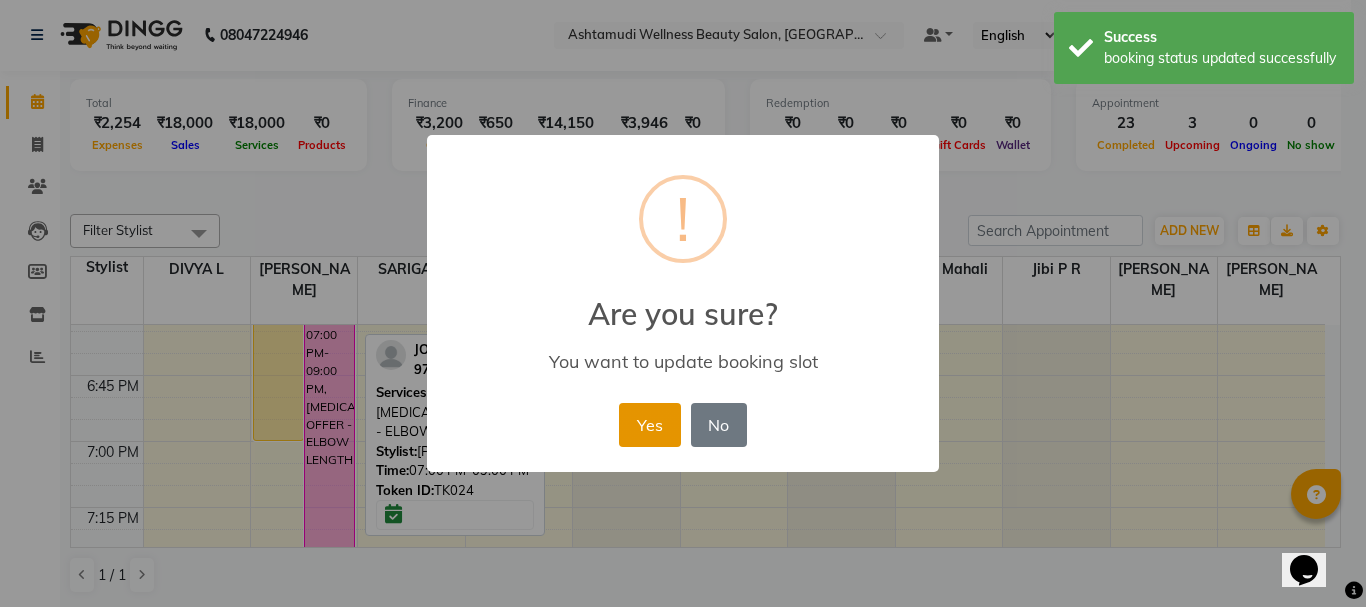 click on "Yes" at bounding box center (649, 425) 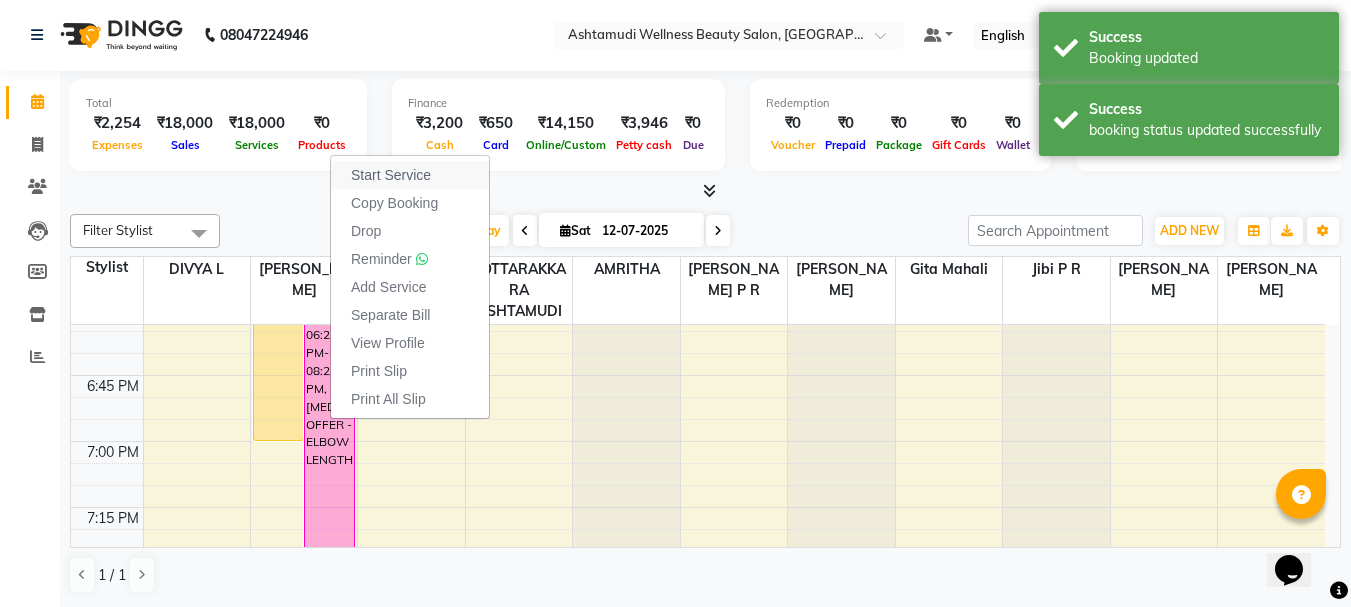 click on "Start Service" at bounding box center (410, 175) 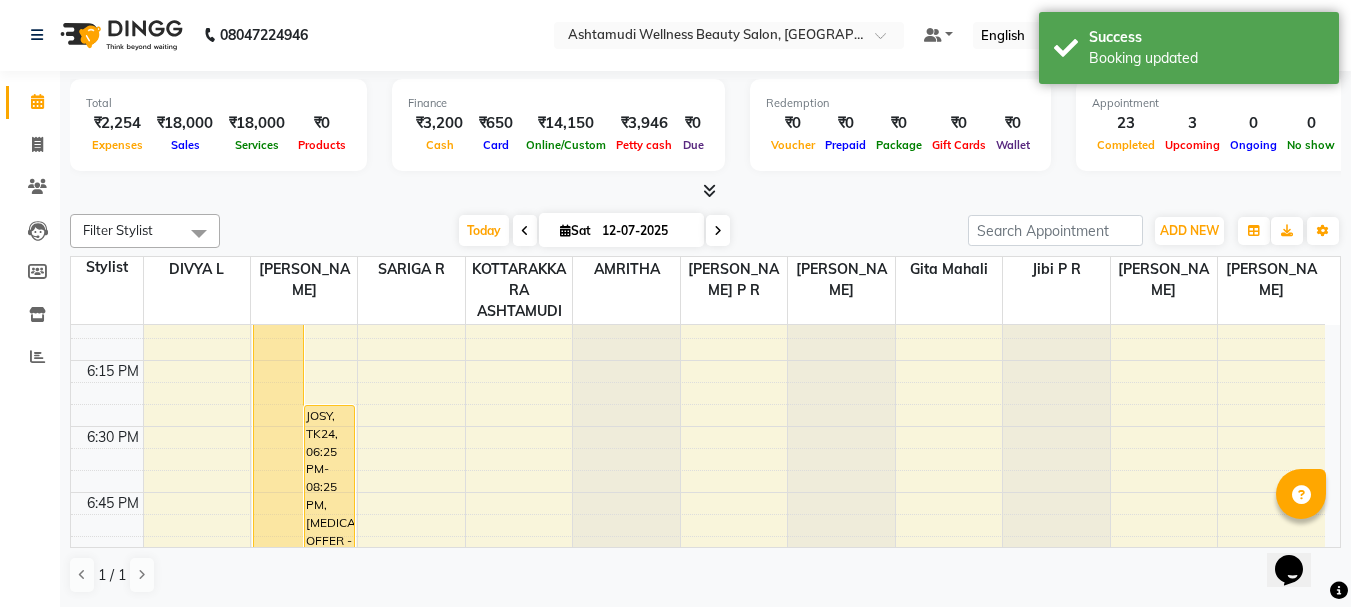 scroll, scrollTop: 2687, scrollLeft: 0, axis: vertical 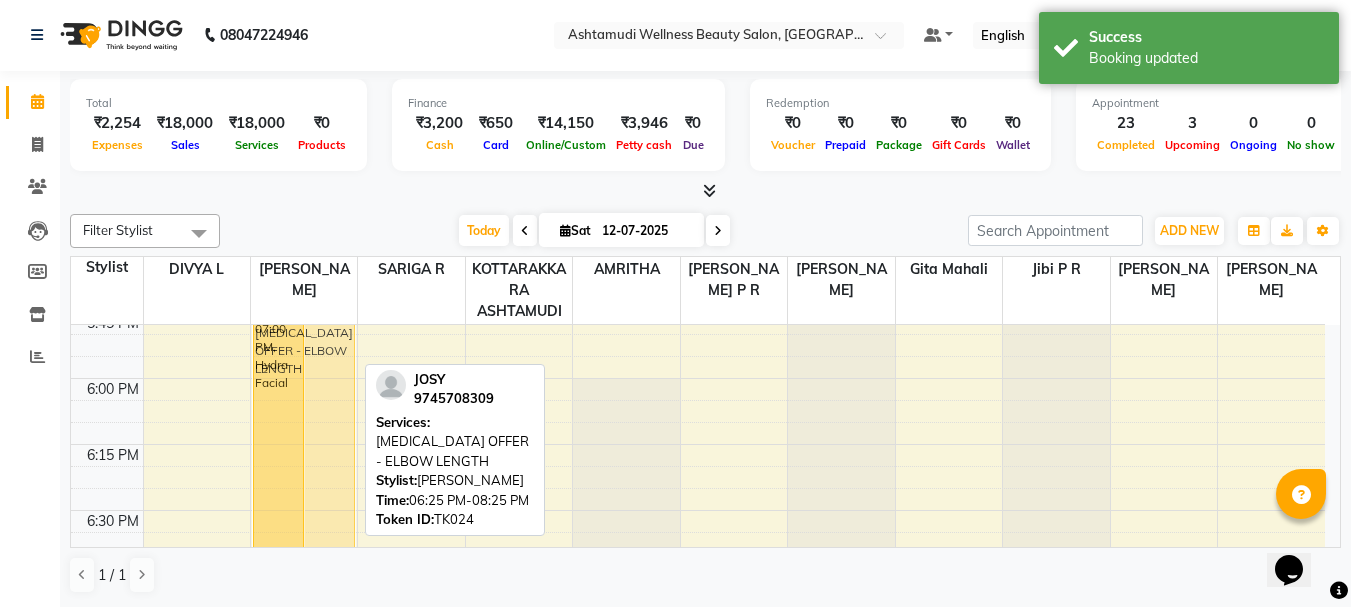 drag, startPoint x: 342, startPoint y: 485, endPoint x: 334, endPoint y: 337, distance: 148.21606 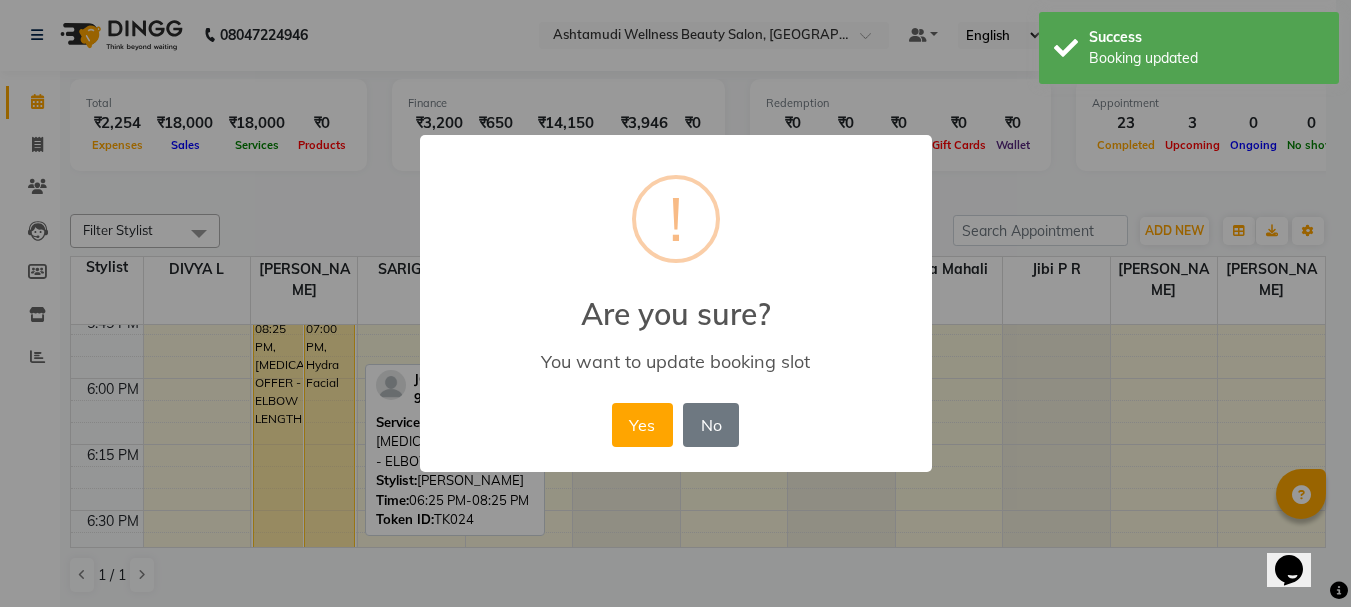 scroll, scrollTop: 2580, scrollLeft: 0, axis: vertical 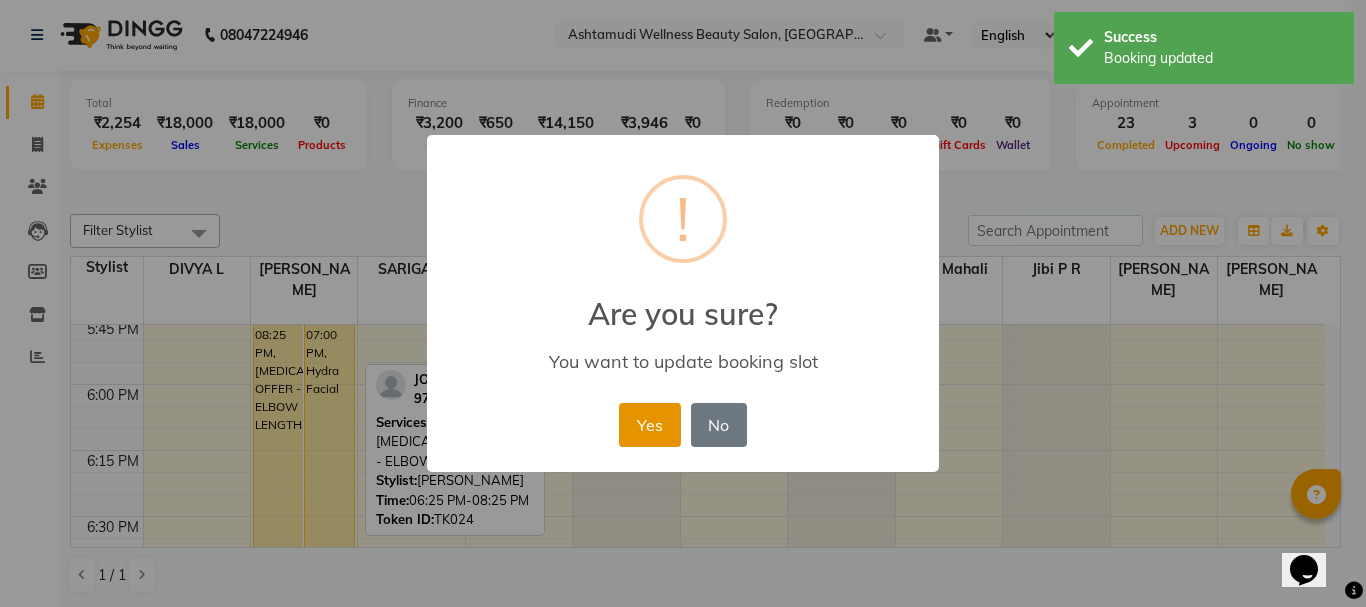 click on "Yes" at bounding box center [649, 425] 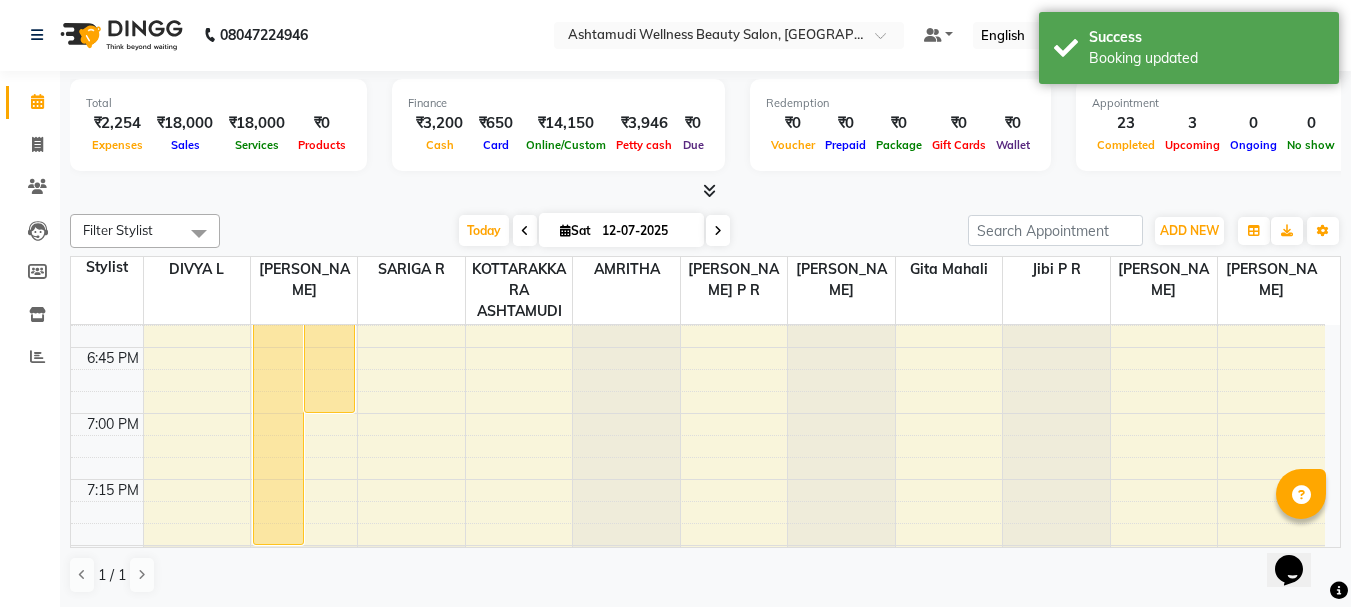scroll, scrollTop: 2780, scrollLeft: 0, axis: vertical 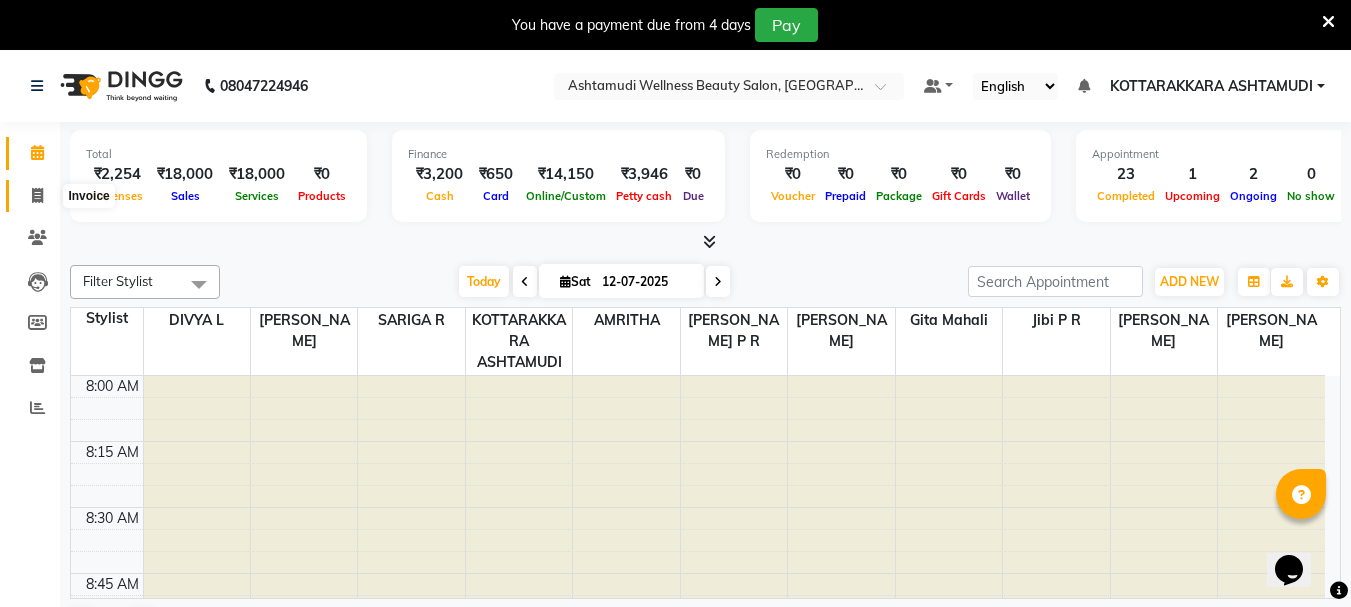 click 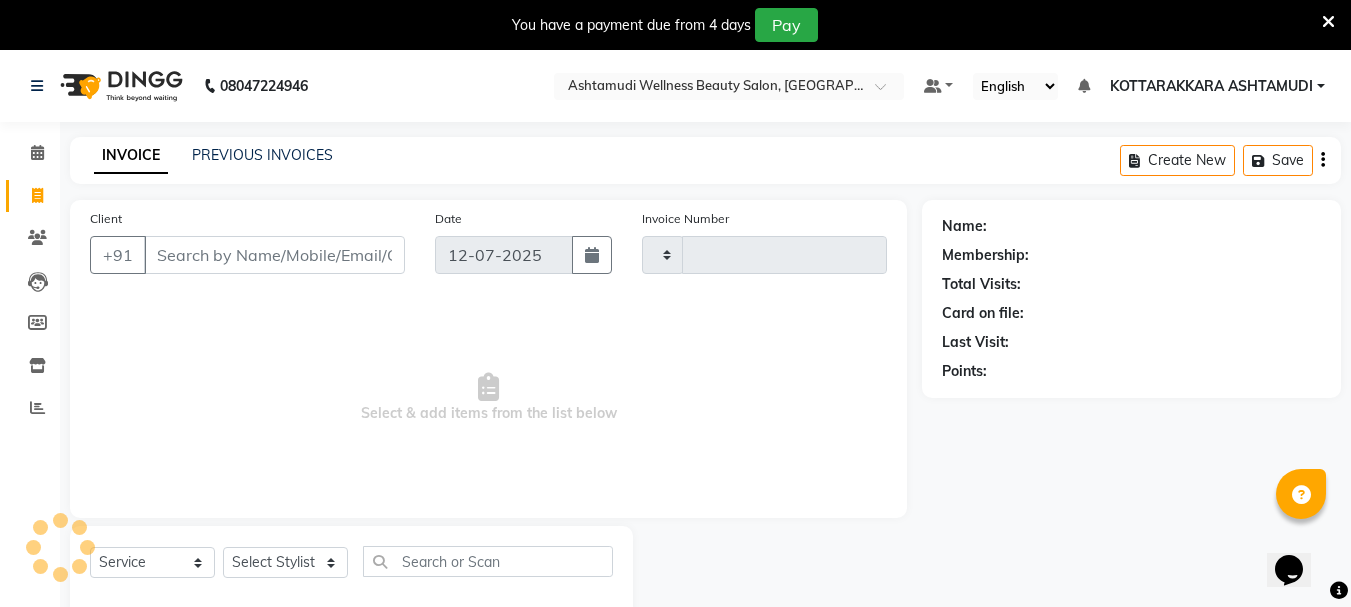 type on "1999" 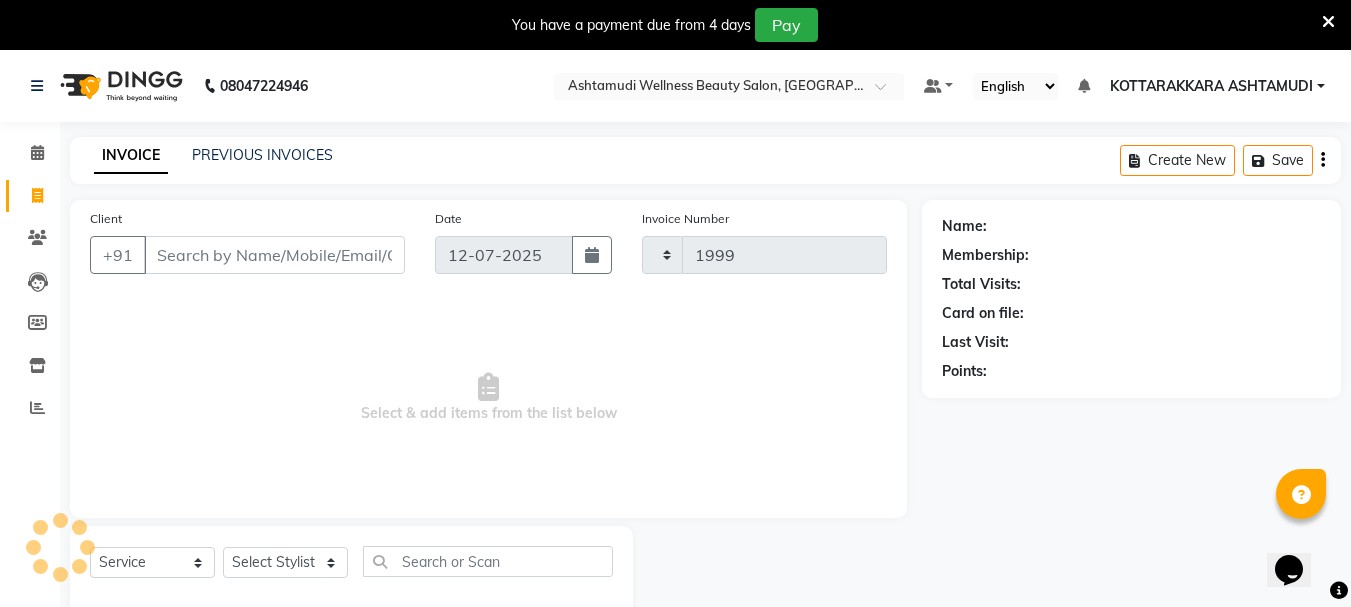 select on "4664" 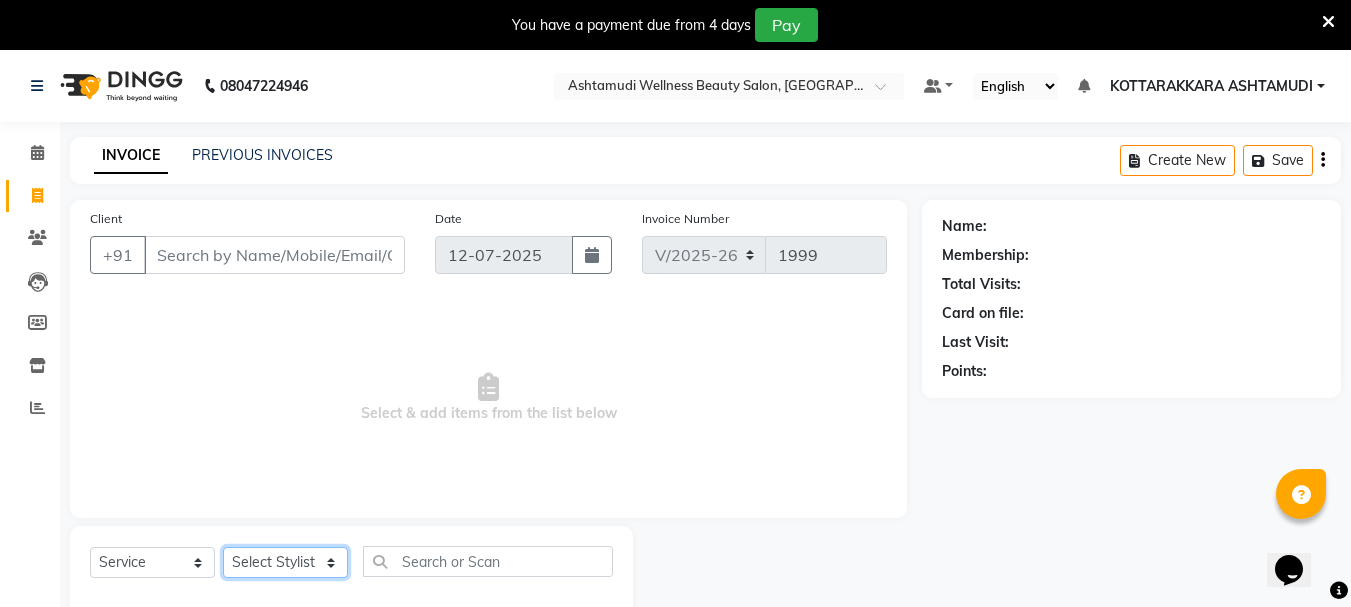 click on "Select Stylist AMRITHA [PERSON_NAME] DIVYA L	 Gita Mahali  Jibi P R [PERSON_NAME]  KOTTARAKKARA ASHTAMUDI [PERSON_NAME] 	 [PERSON_NAME] SARIGA R	 [PERSON_NAME]" 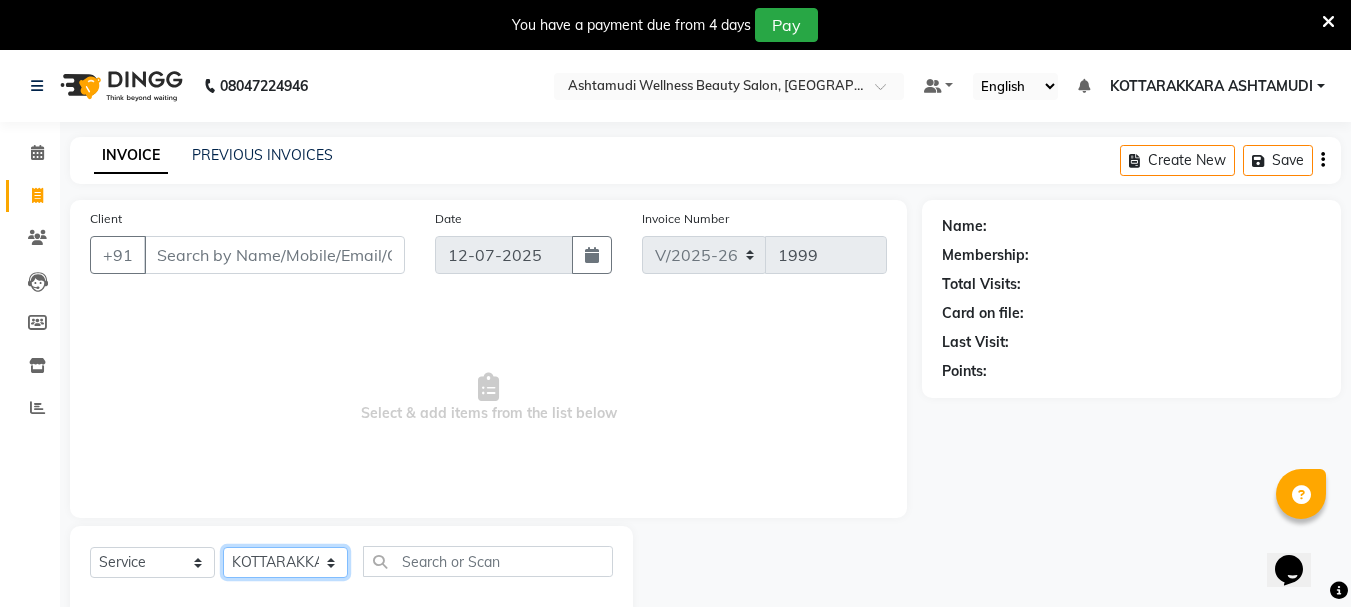 click on "Select Stylist AMRITHA [PERSON_NAME] DIVYA L	 Gita Mahali  Jibi P R [PERSON_NAME]  KOTTARAKKARA ASHTAMUDI [PERSON_NAME] 	 [PERSON_NAME] SARIGA R	 [PERSON_NAME]" 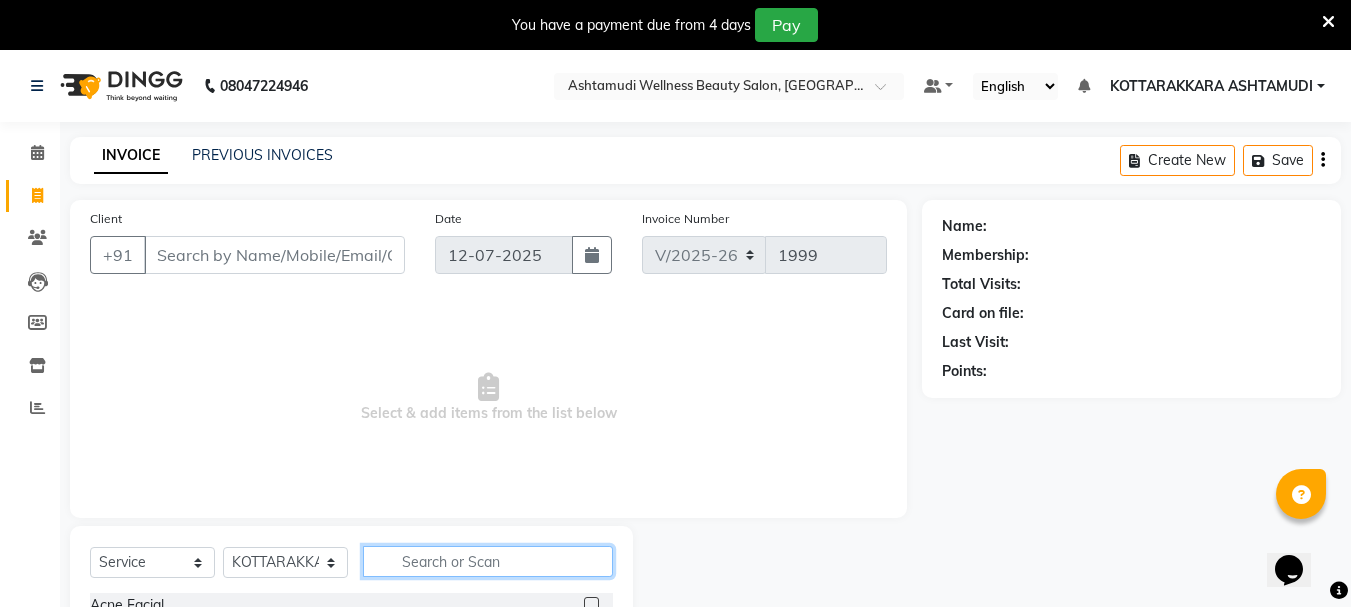 click 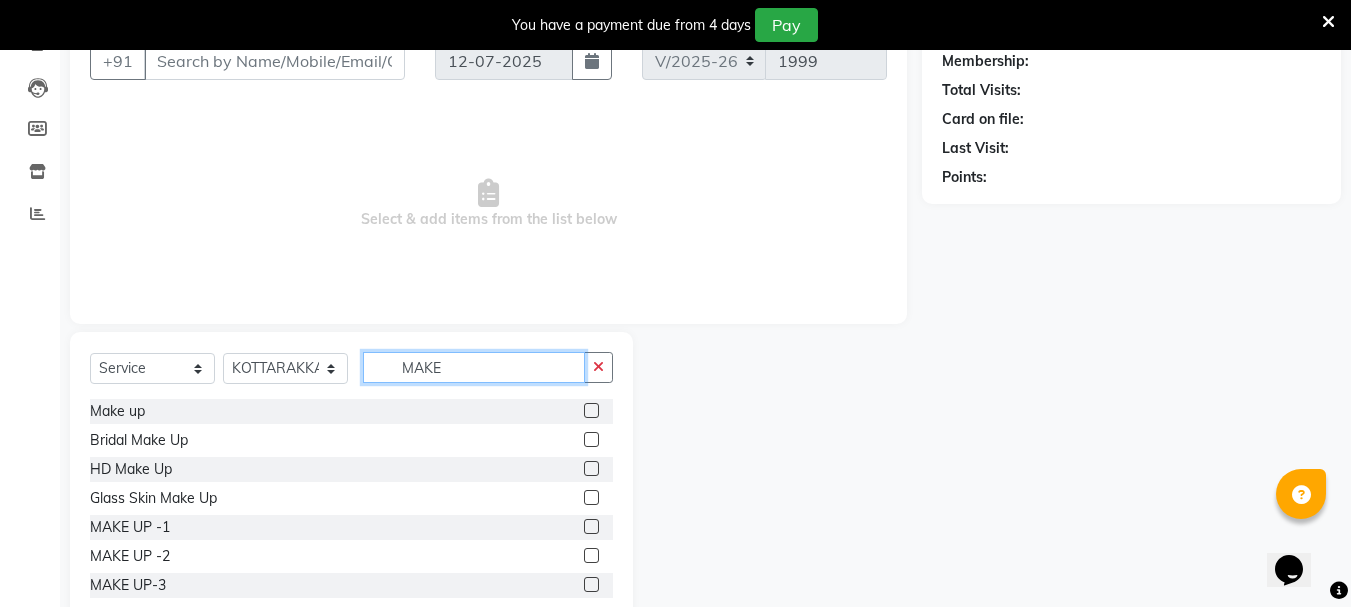 scroll, scrollTop: 244, scrollLeft: 0, axis: vertical 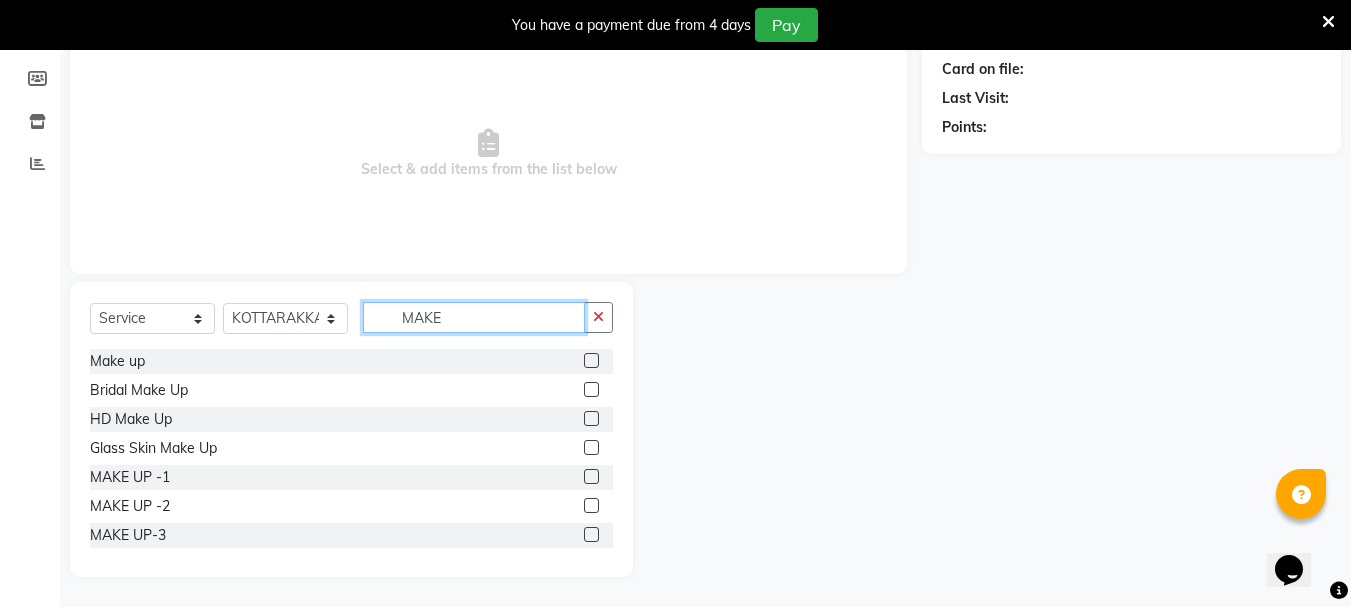 type on "MAKE" 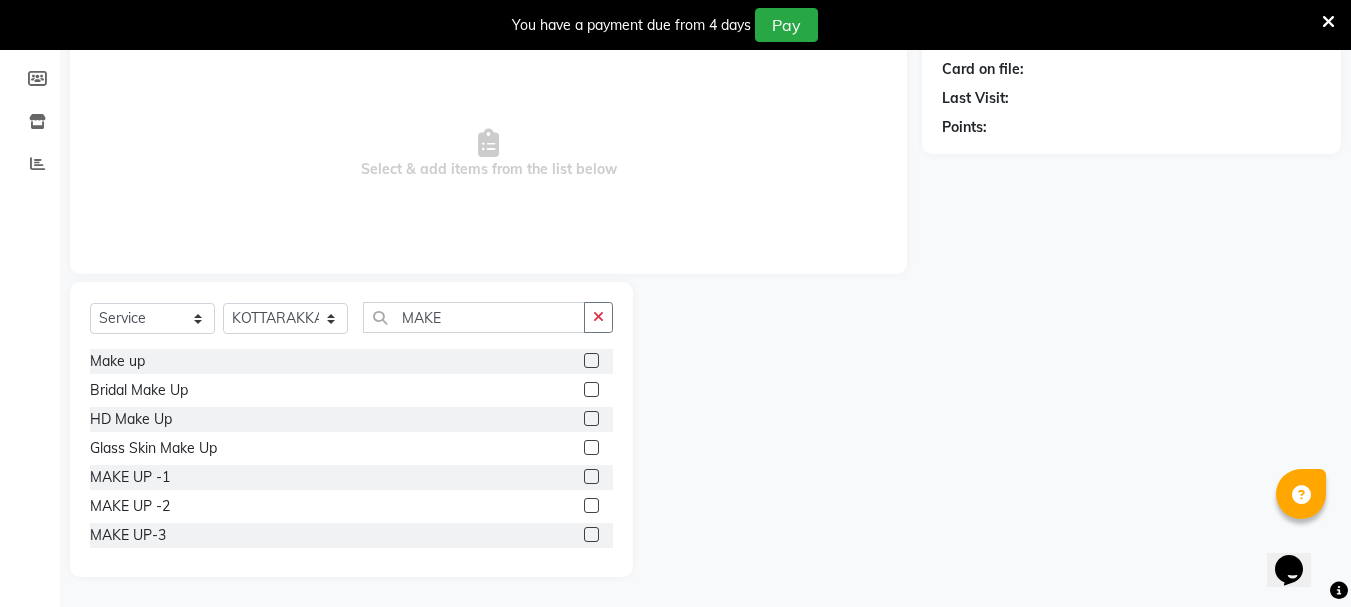 click 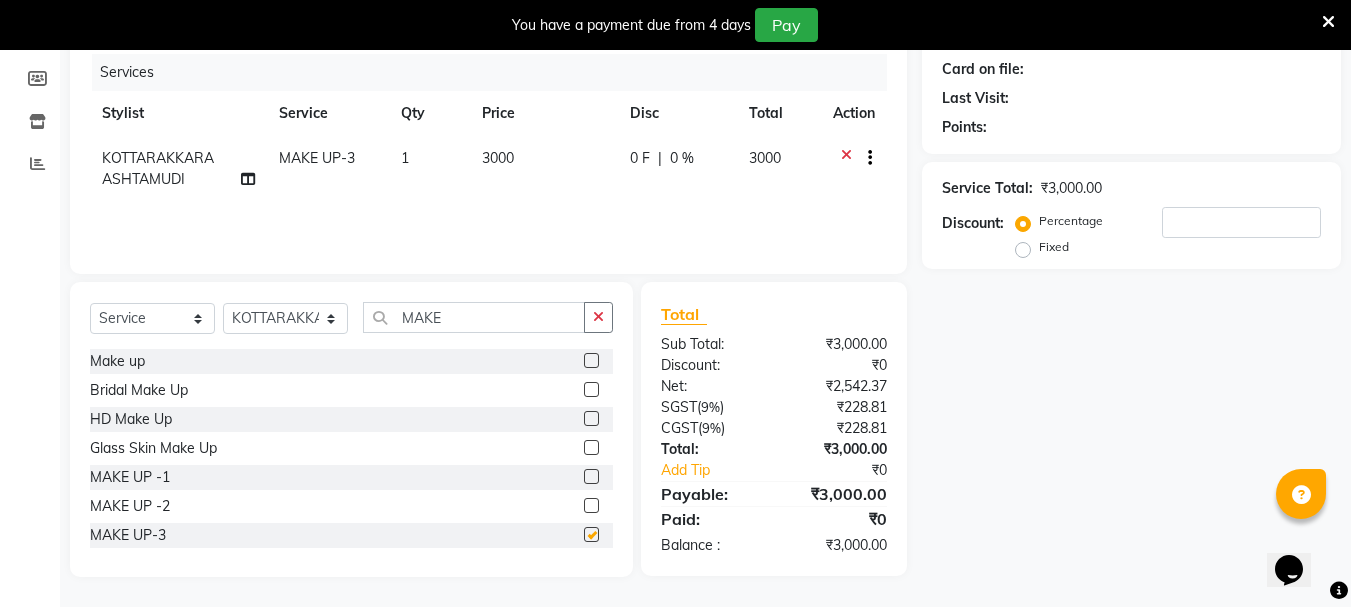 checkbox on "false" 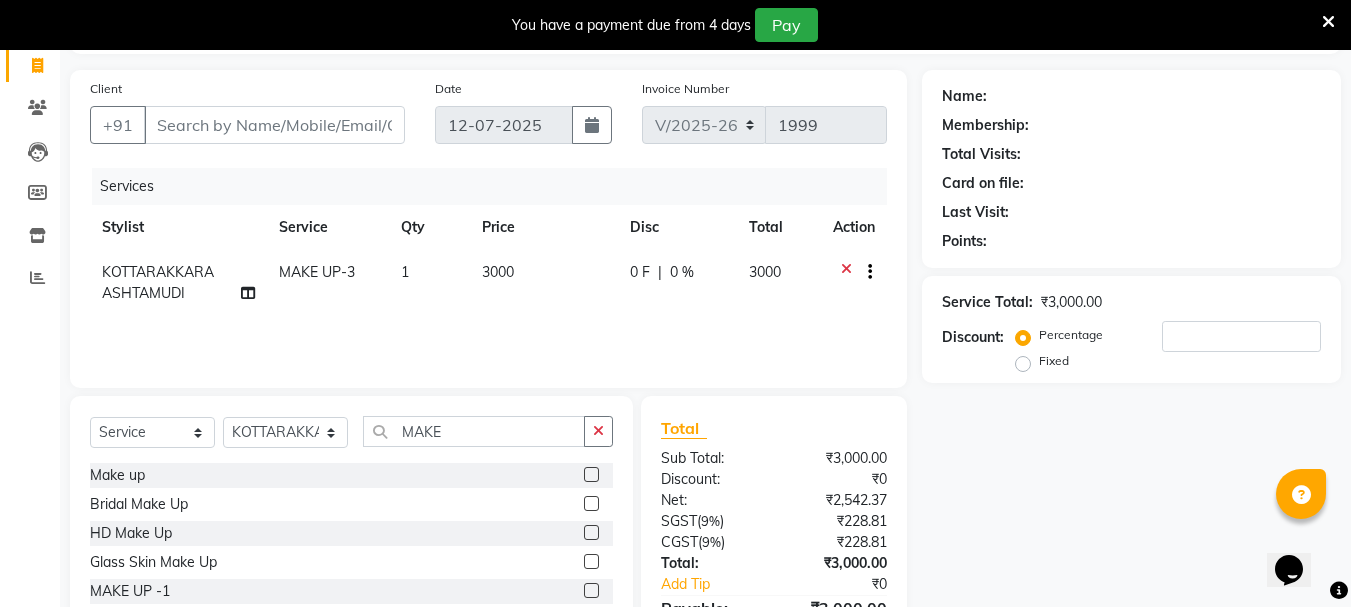 scroll, scrollTop: 0, scrollLeft: 0, axis: both 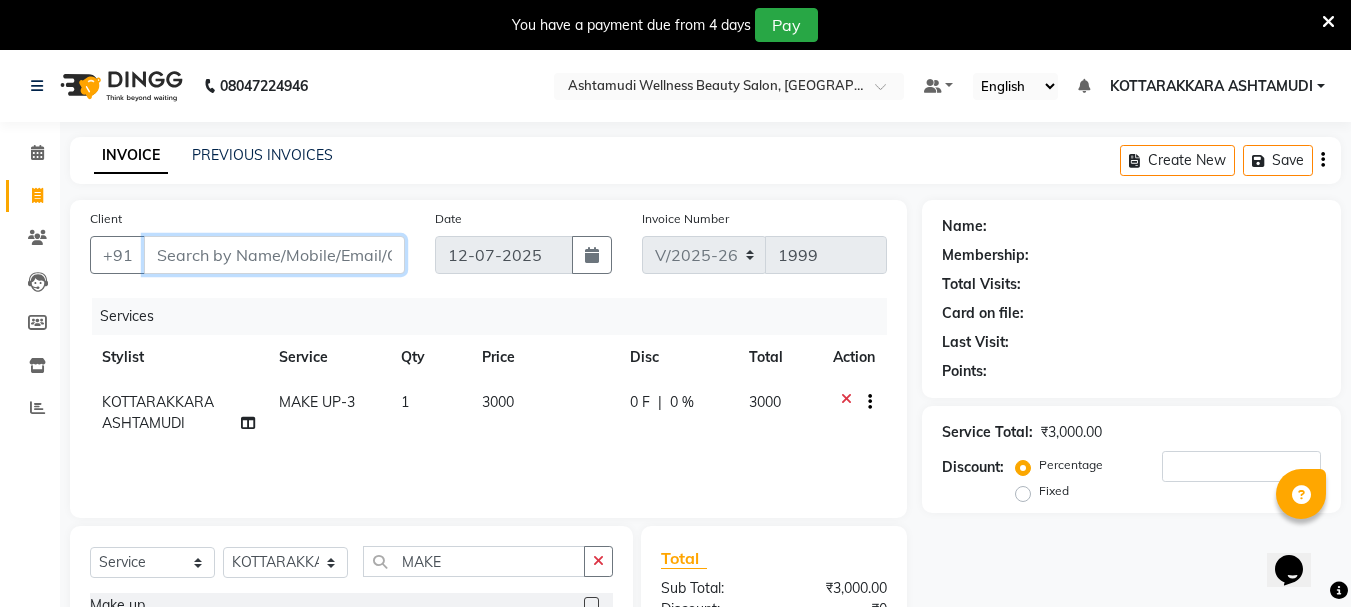 click on "Client" at bounding box center [274, 255] 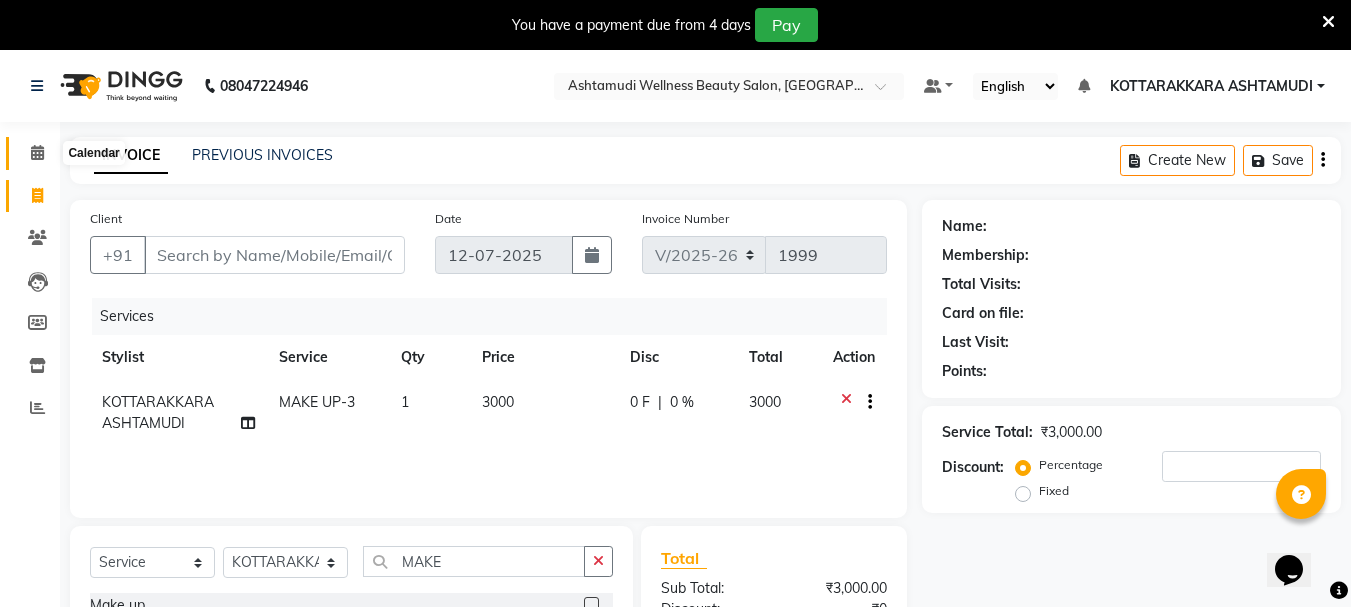 drag, startPoint x: 37, startPoint y: 148, endPoint x: 1352, endPoint y: 283, distance: 1321.9115 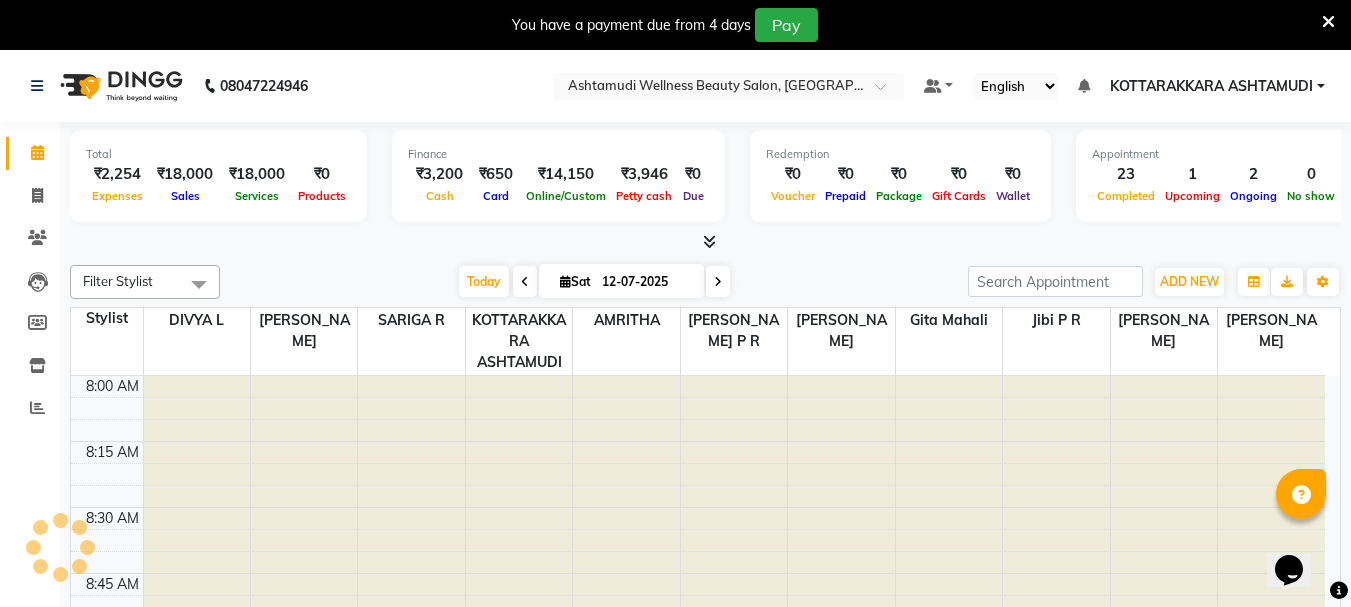scroll, scrollTop: 0, scrollLeft: 0, axis: both 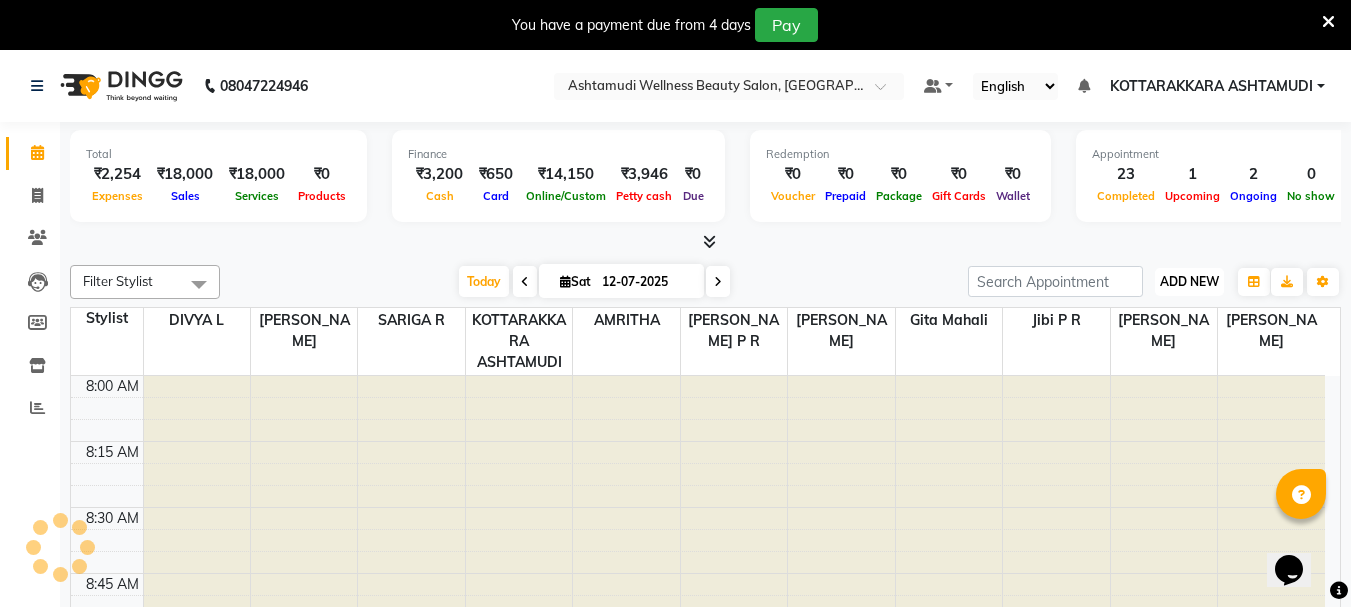 click on "ADD NEW" at bounding box center (1189, 281) 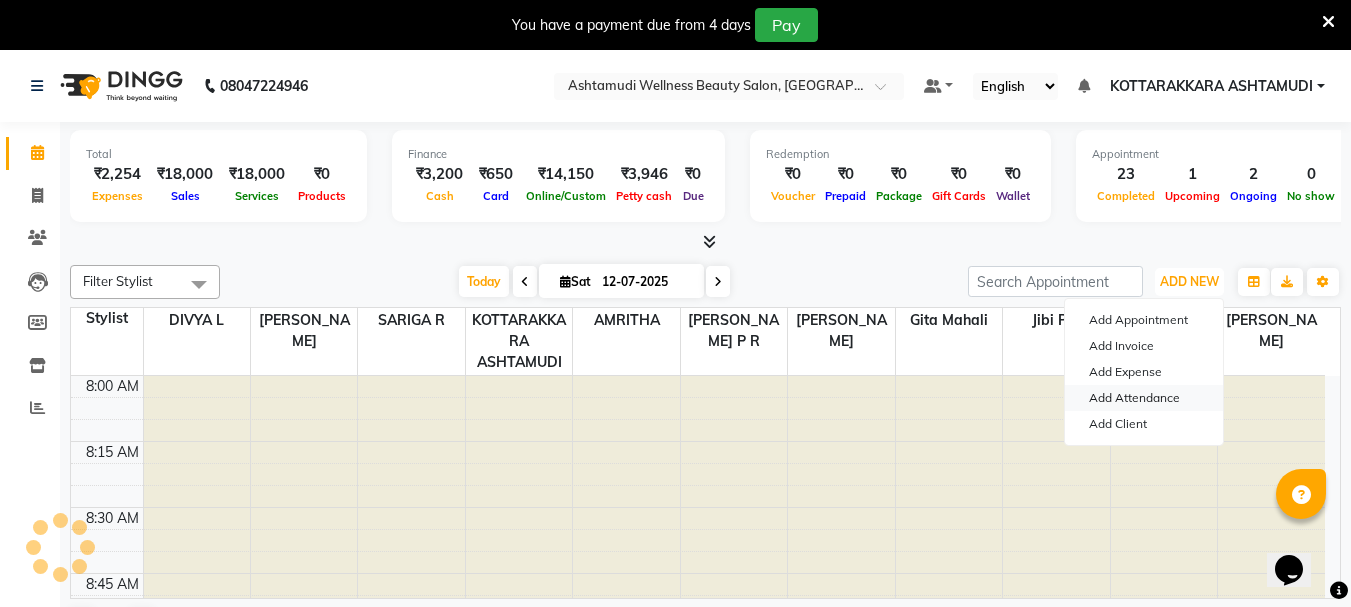 scroll, scrollTop: 0, scrollLeft: 0, axis: both 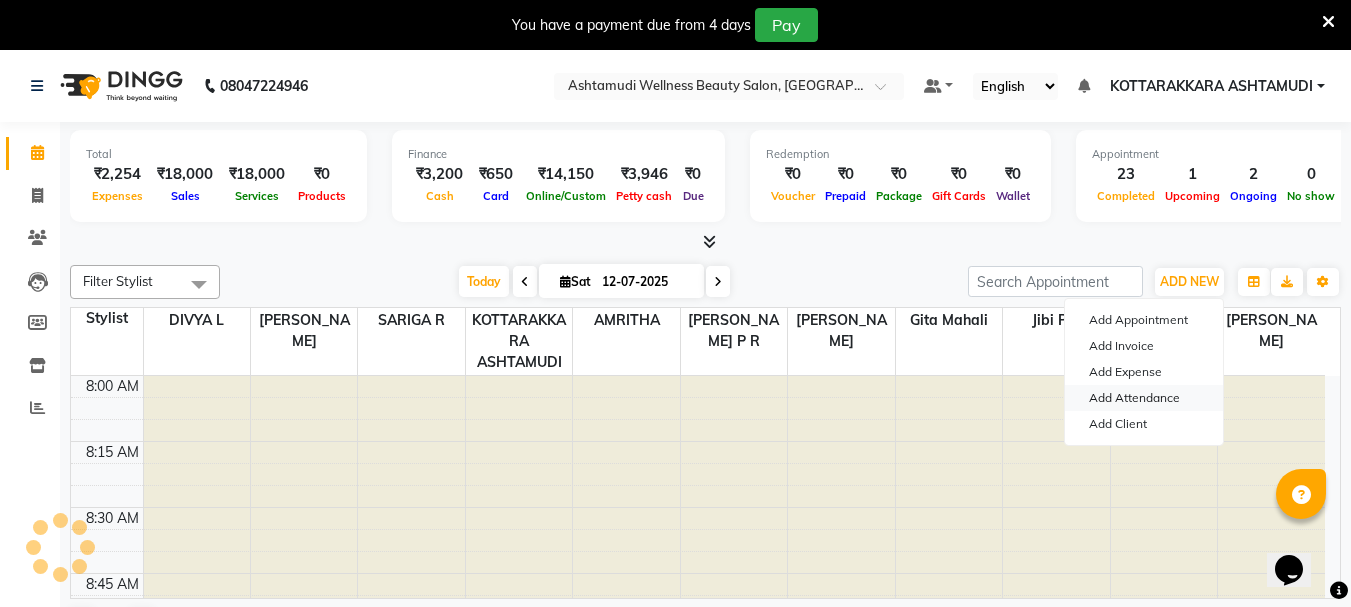 click on "Add Attendance" at bounding box center [1144, 398] 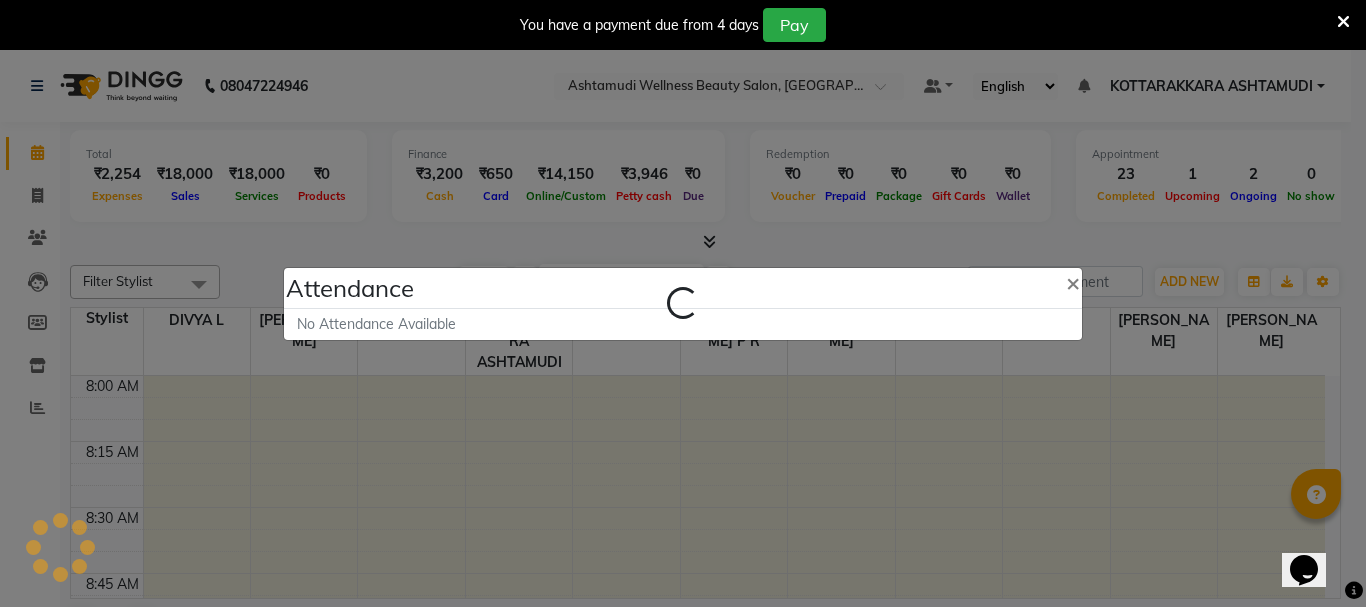 select on "A" 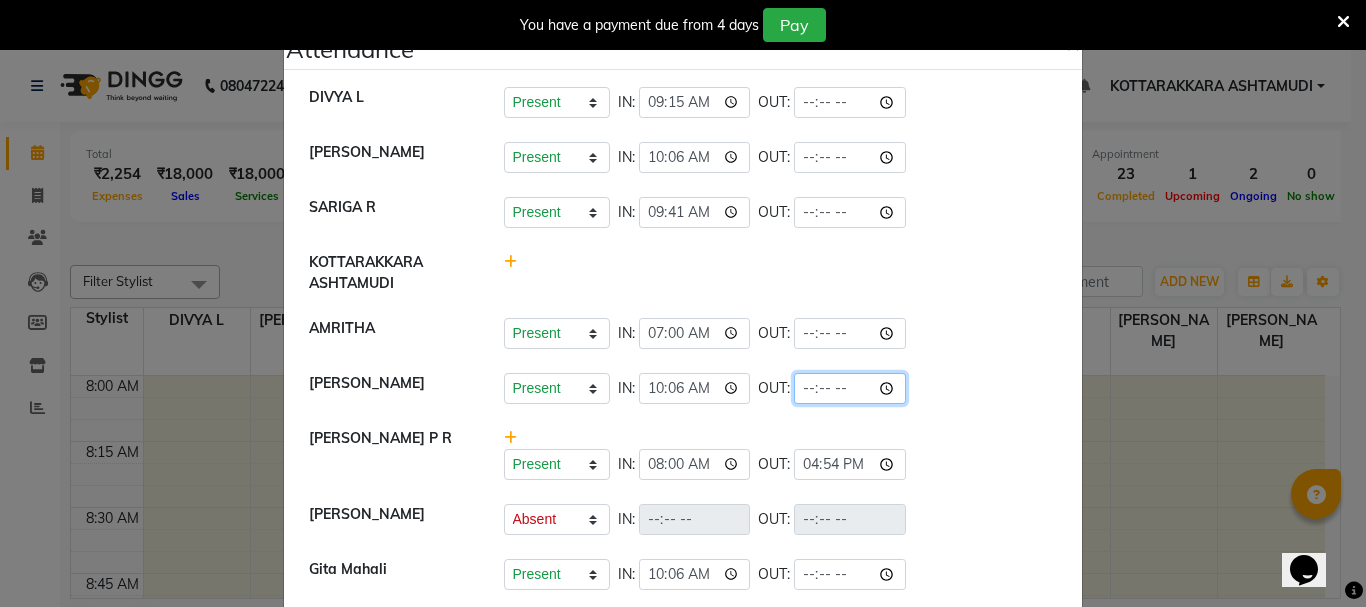 click 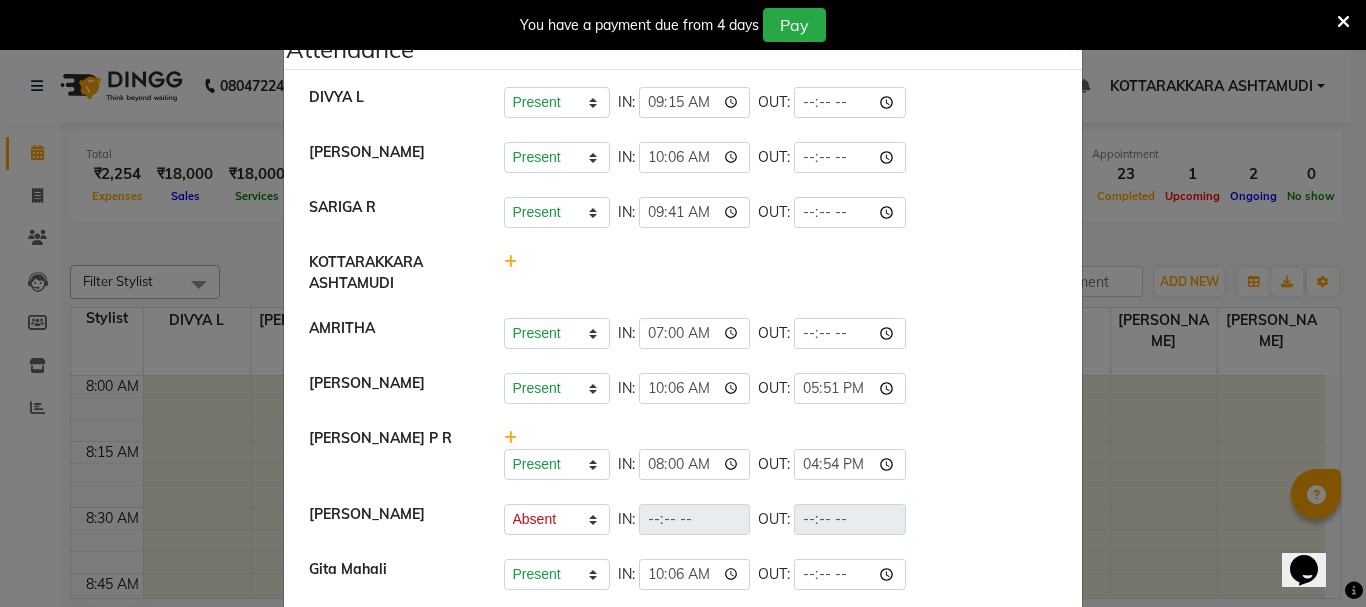 type on "17:51" 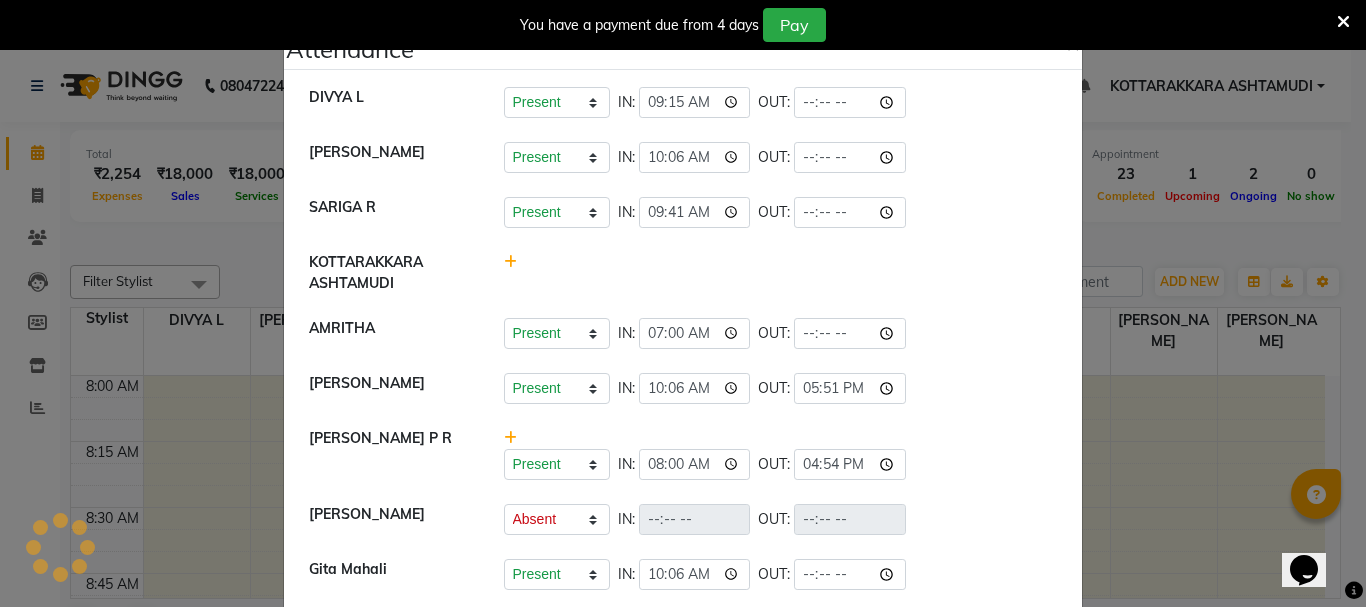 click on "Present   Absent   Late   Half Day   Weekly Off  IN:  09:41 OUT:" 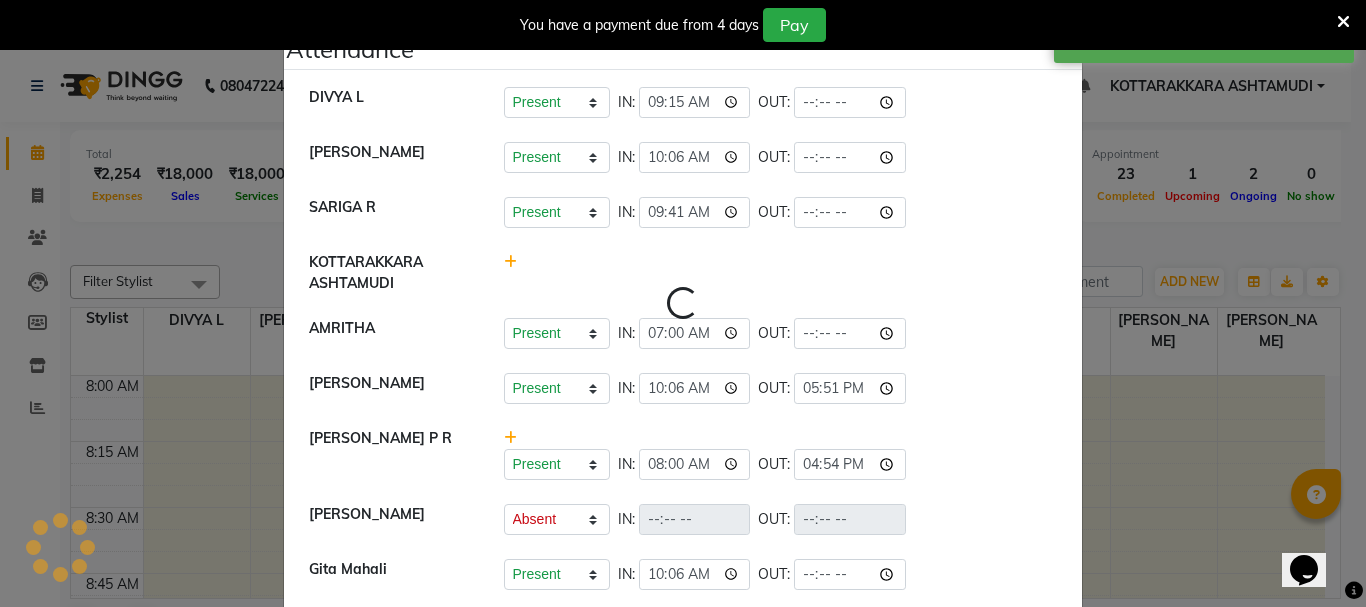 select on "A" 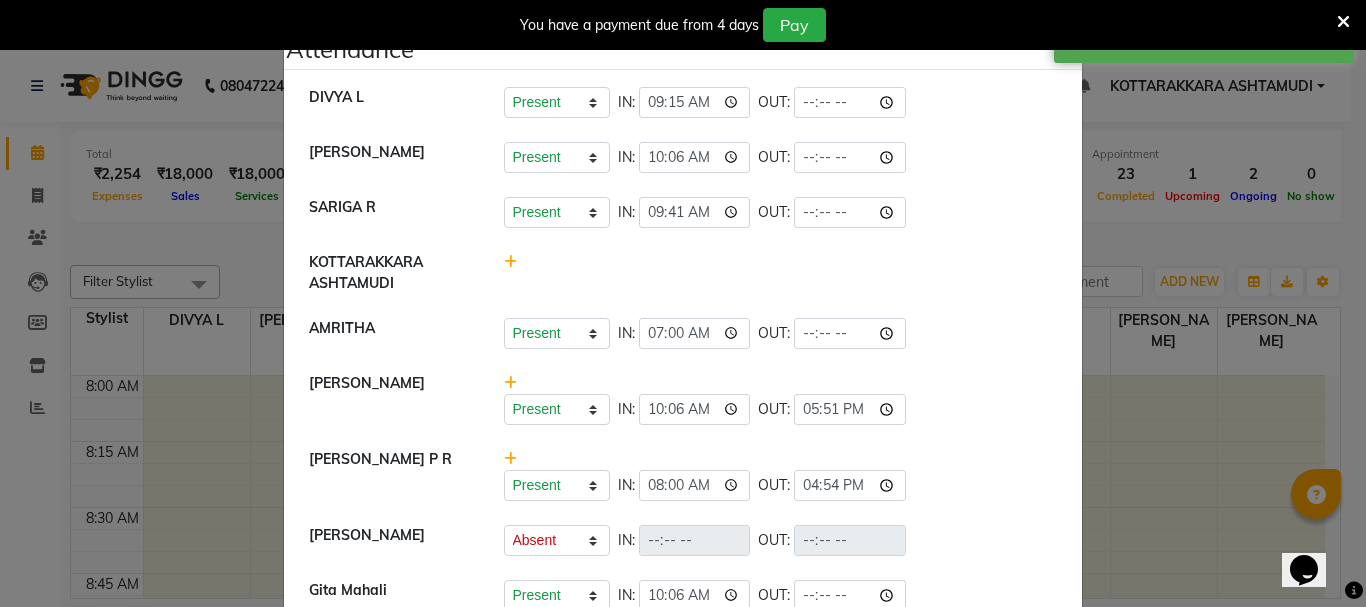 click at bounding box center (1343, 22) 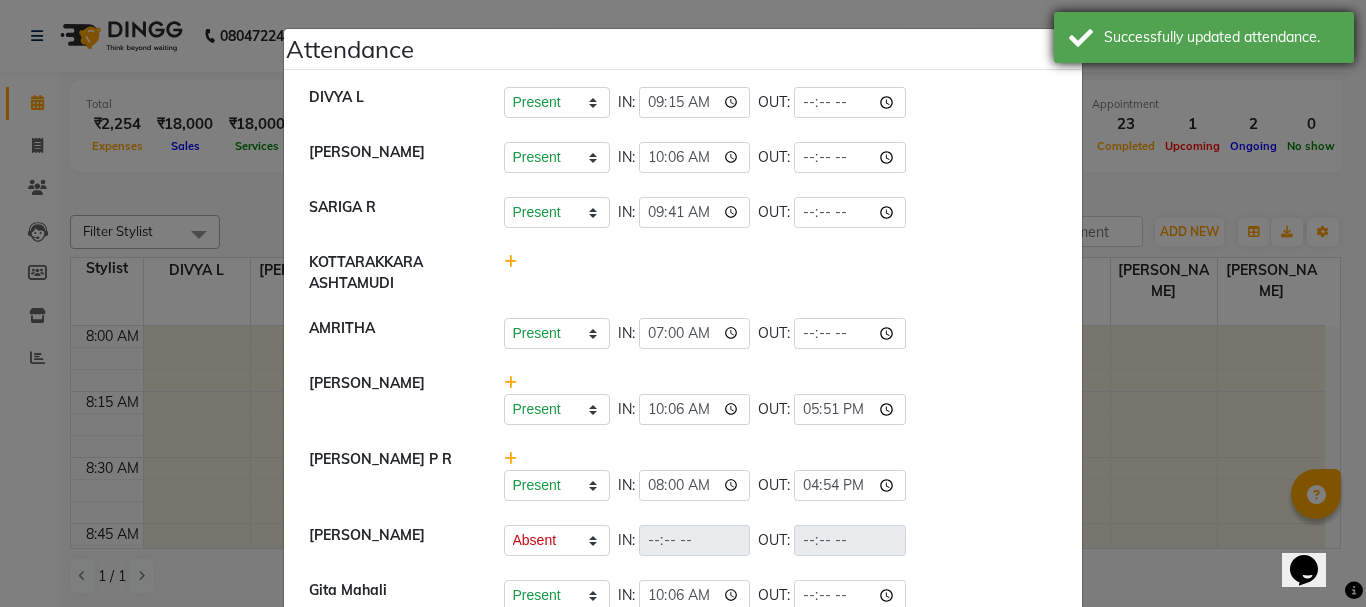 click on "Successfully updated attendance." at bounding box center [1204, 37] 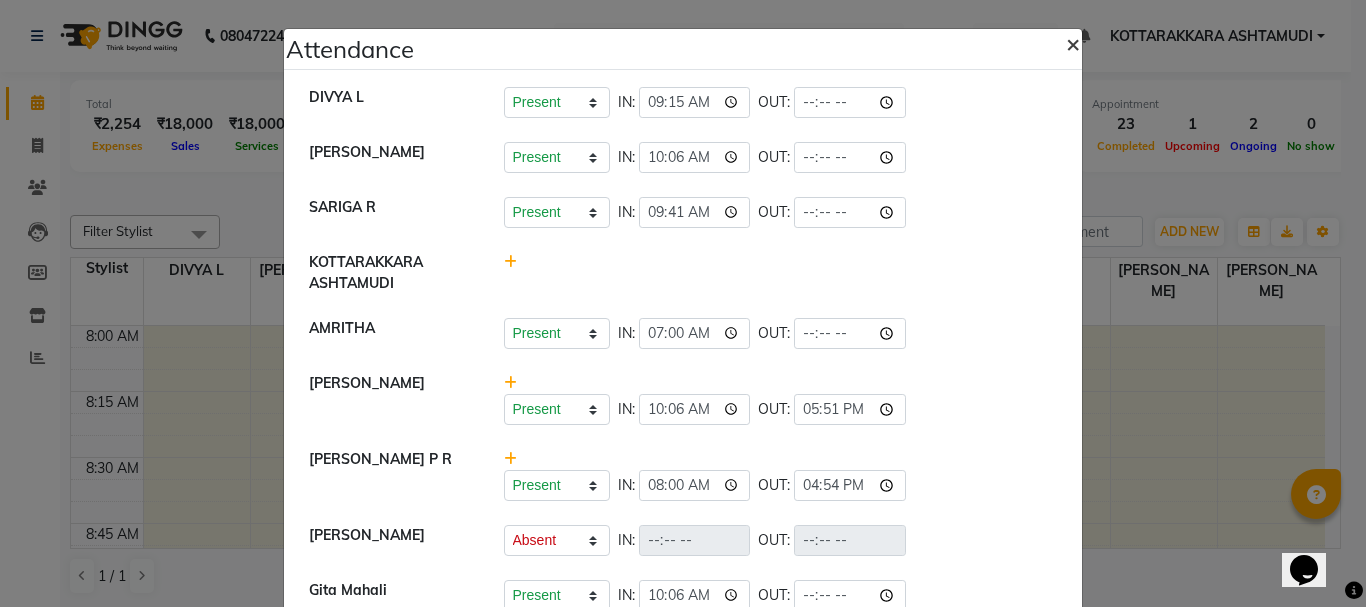 click on "×" 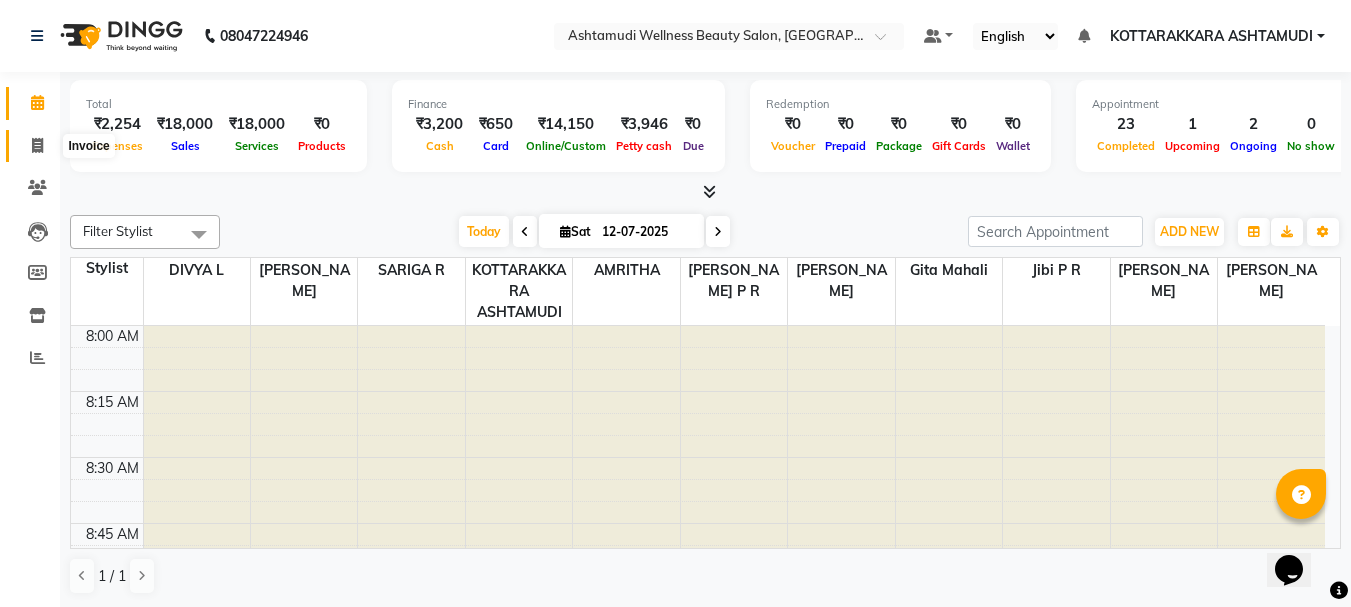 click 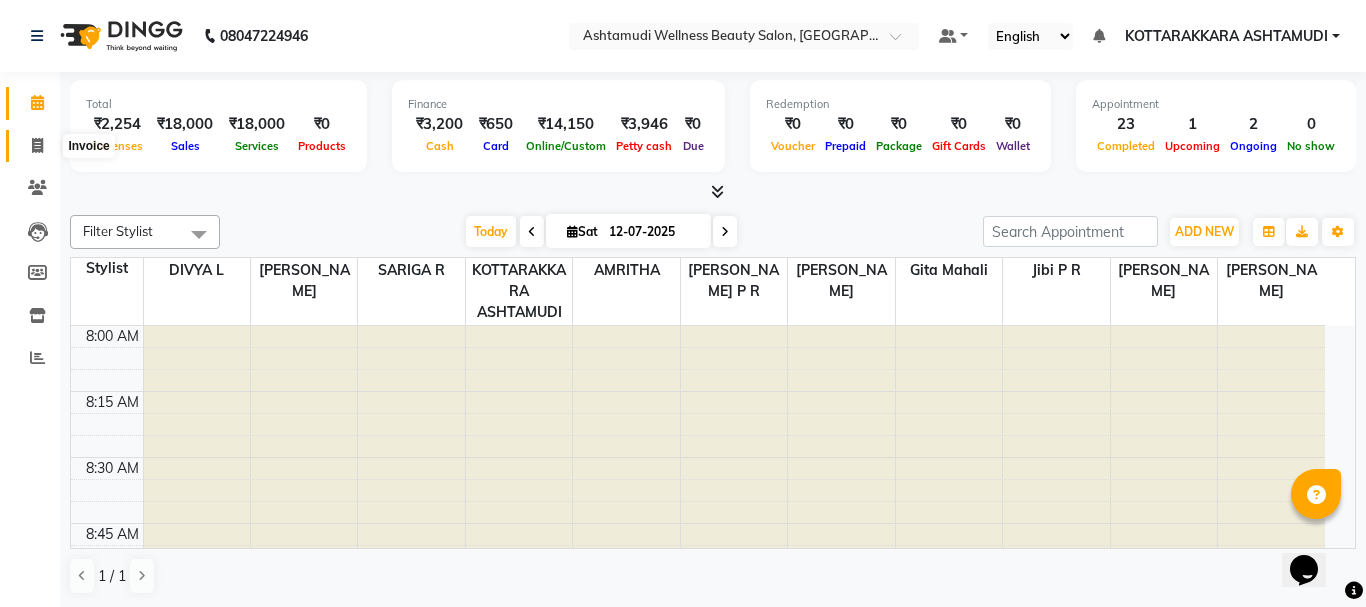 select on "service" 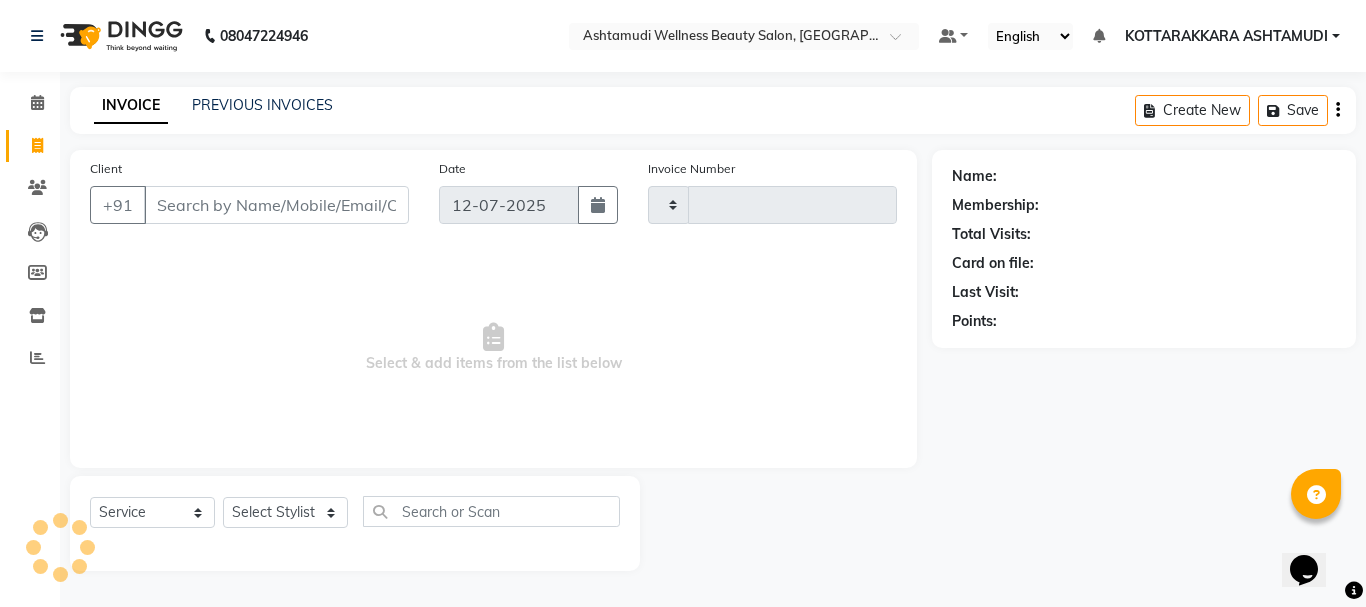 type on "1999" 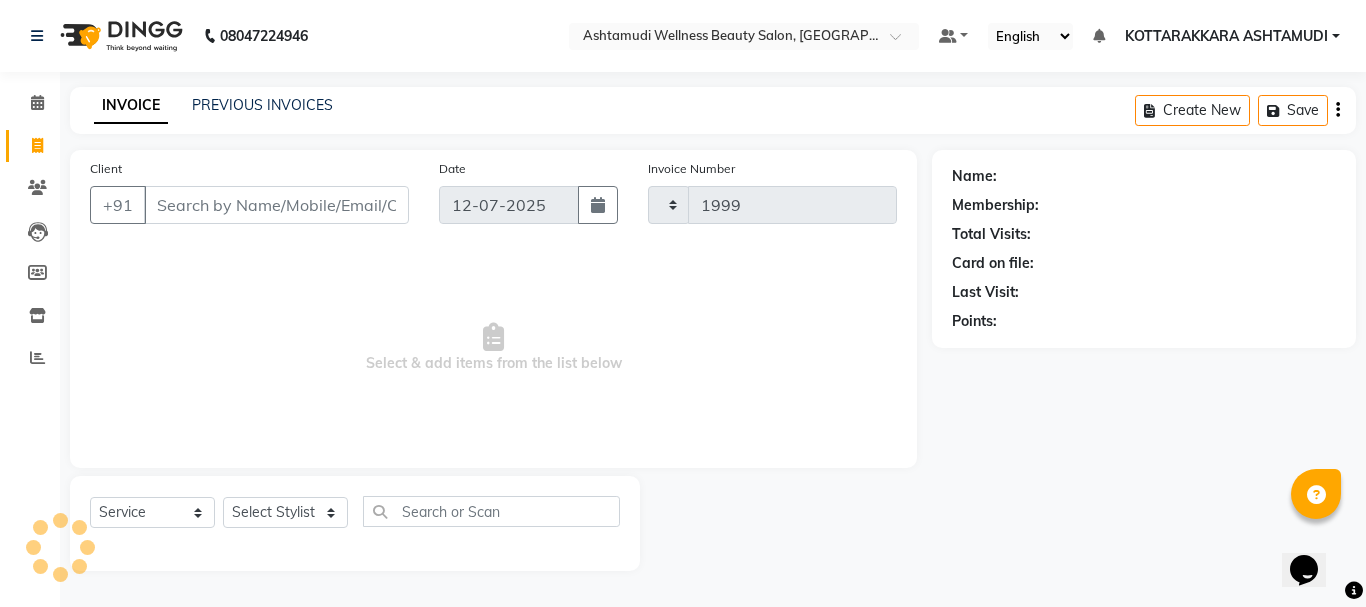 select on "4664" 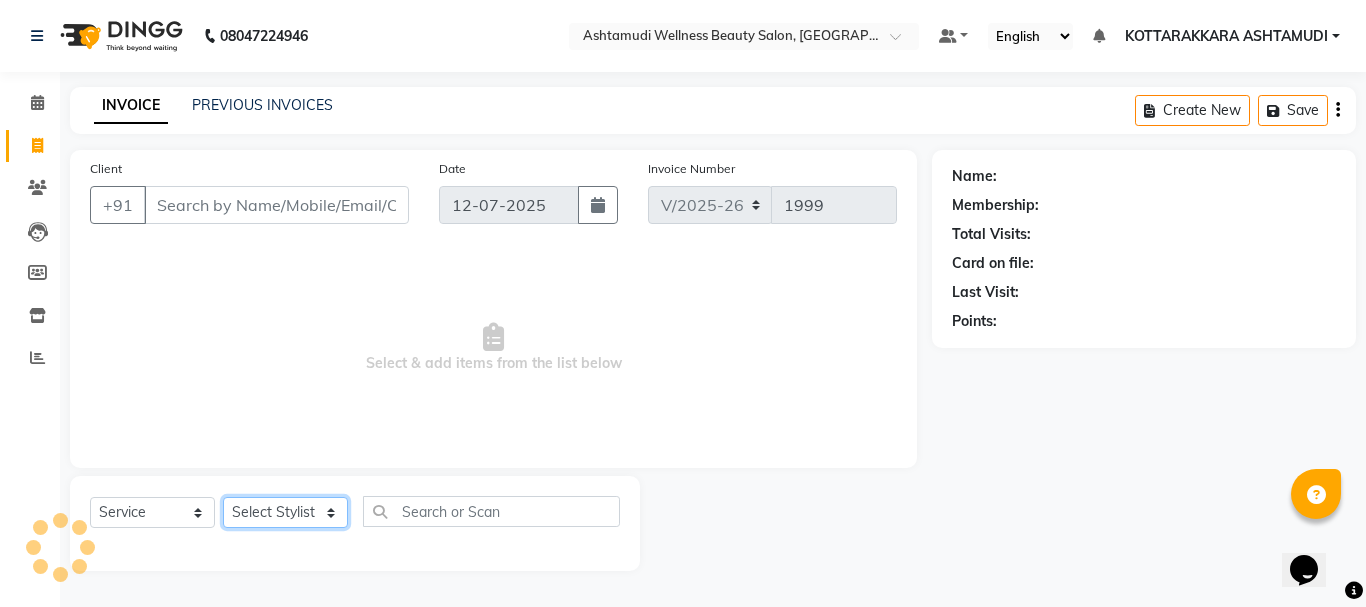 click on "Select Stylist" 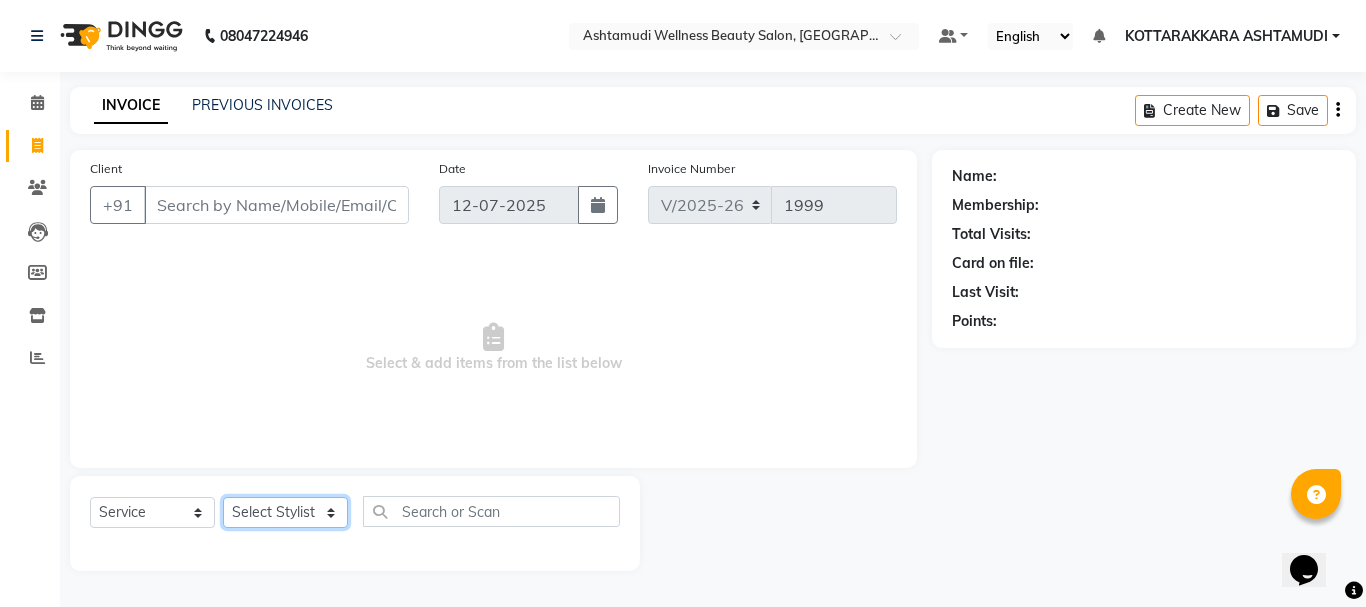 select on "27462" 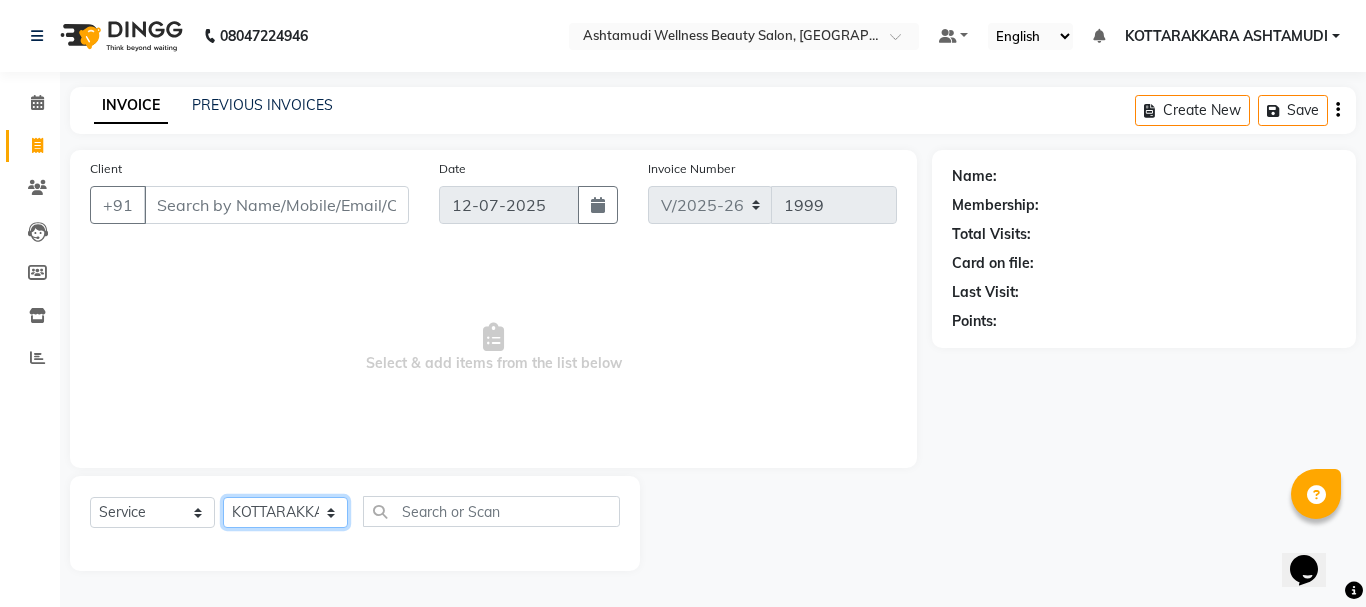 click on "Select Stylist AMRITHA [PERSON_NAME] DIVYA L	 Gita Mahali  Jibi P R [PERSON_NAME]  KOTTARAKKARA ASHTAMUDI [PERSON_NAME] 	 [PERSON_NAME] SARIGA R	 [PERSON_NAME]" 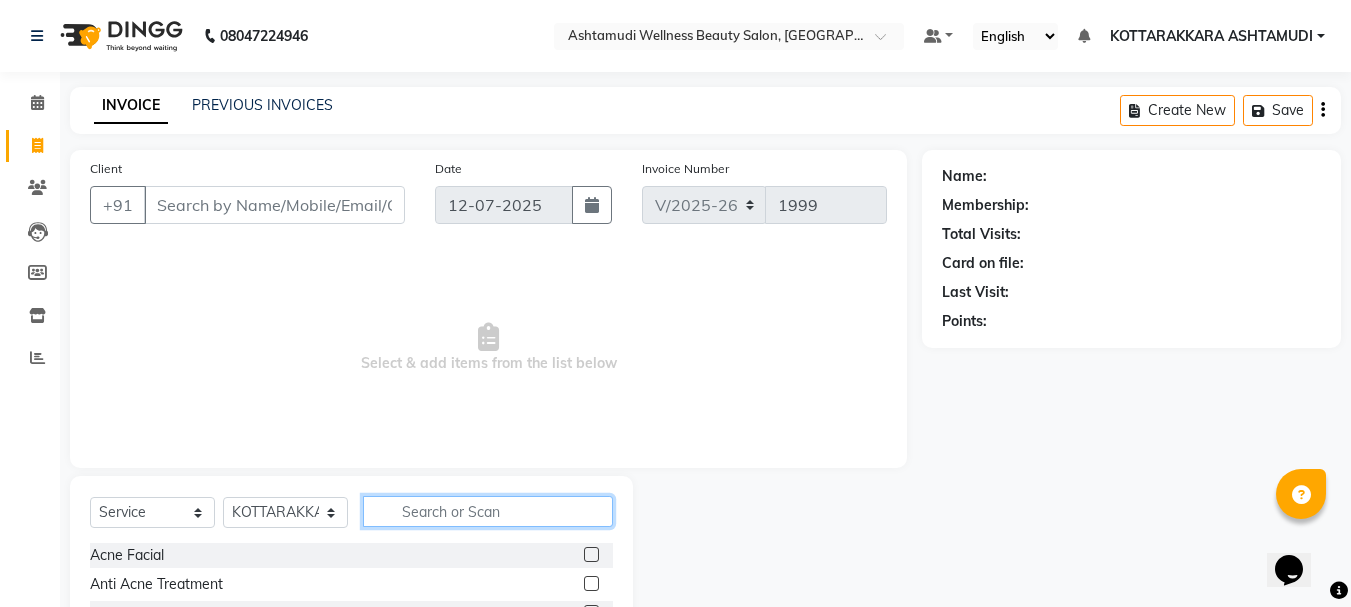 click 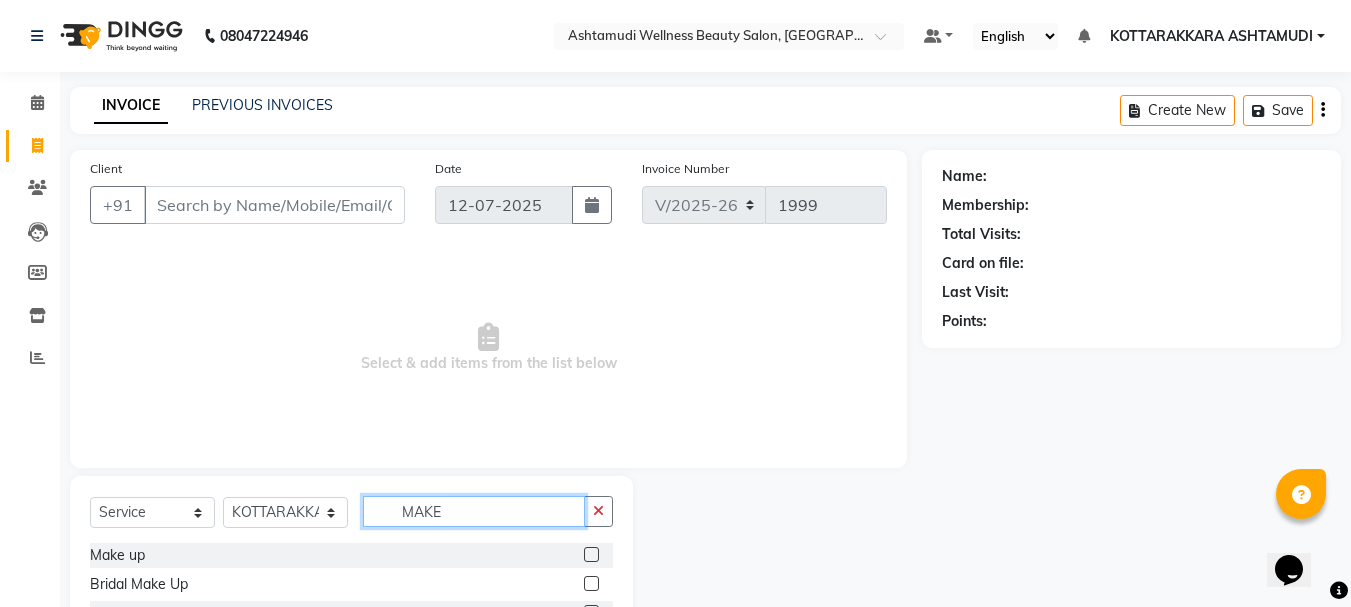 scroll, scrollTop: 194, scrollLeft: 0, axis: vertical 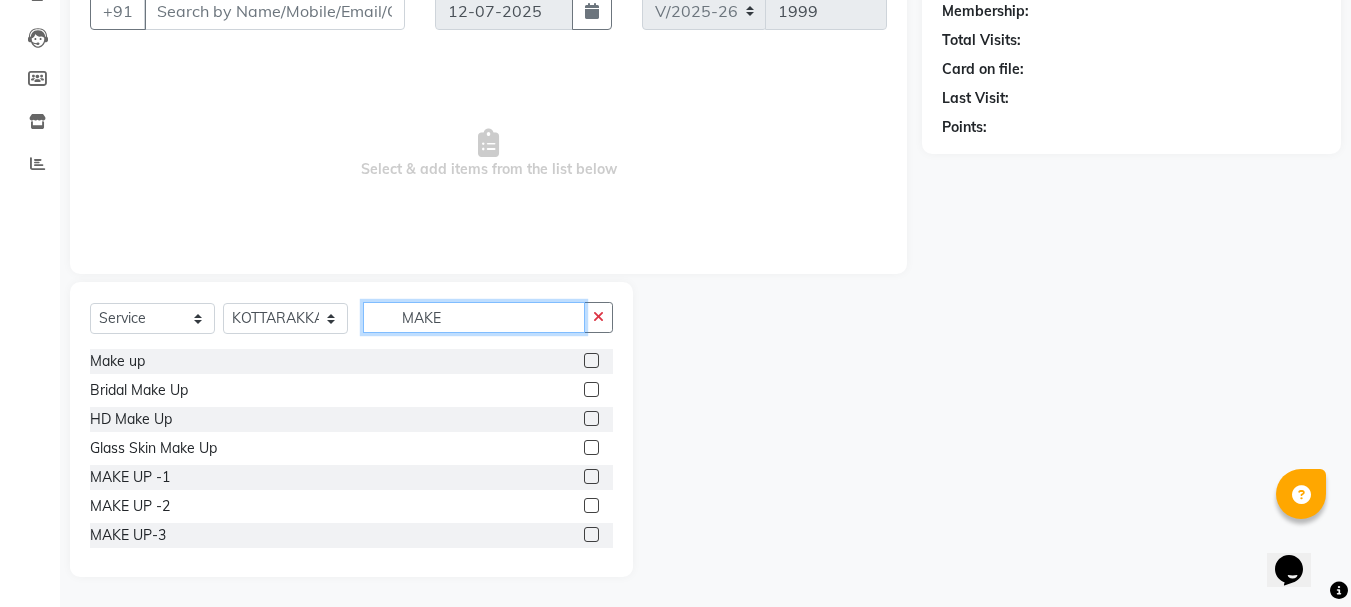 type on "MAKE" 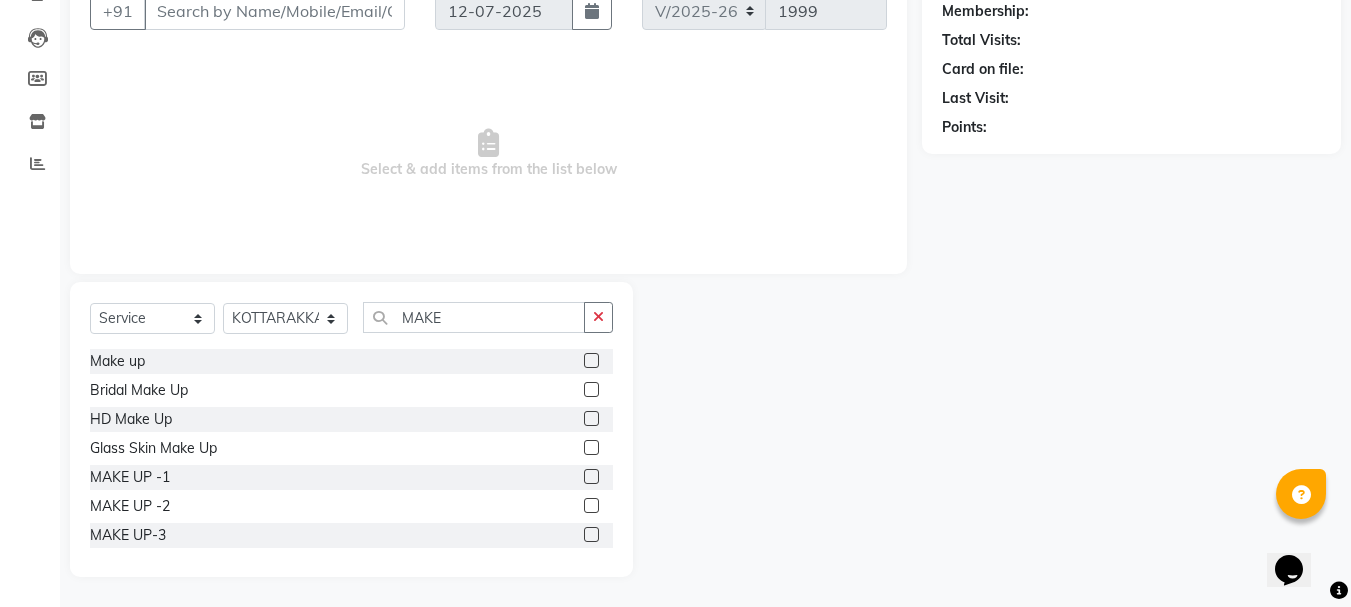 click 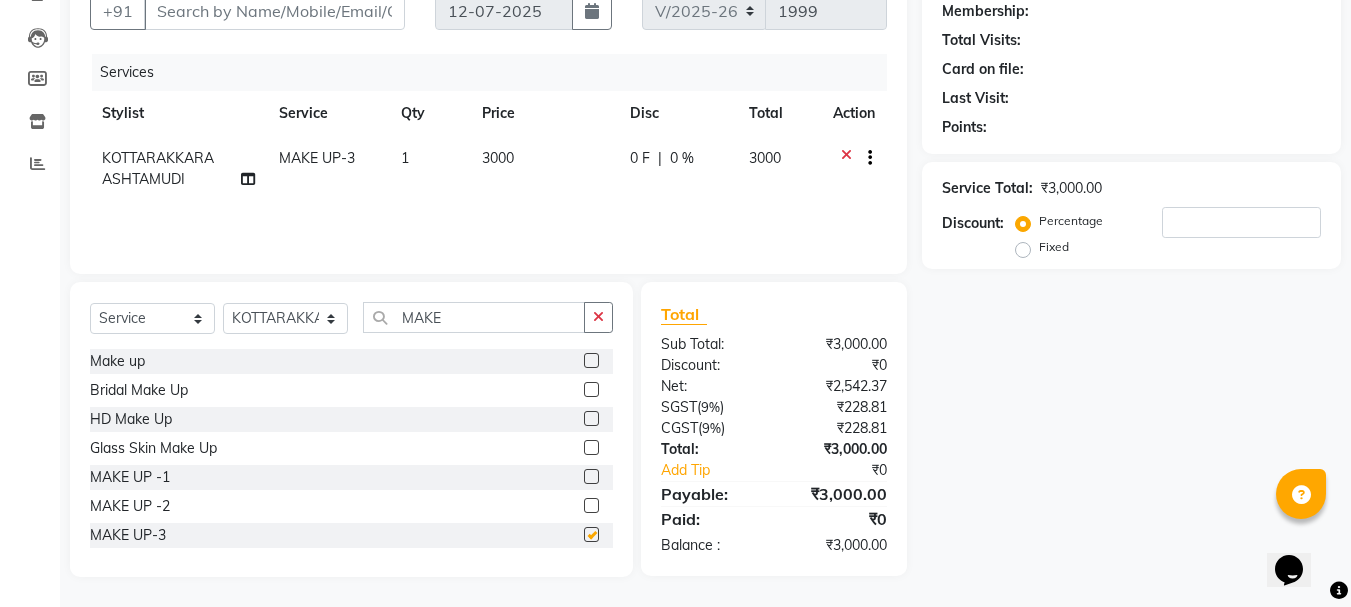 checkbox on "false" 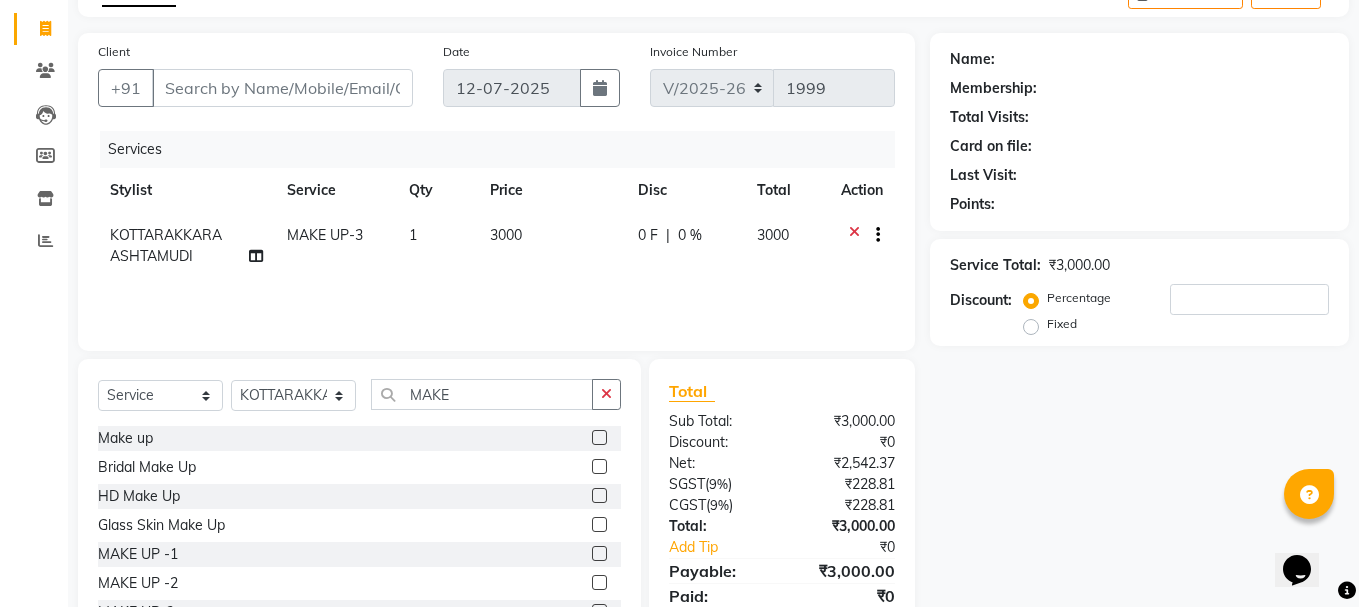 scroll, scrollTop: 0, scrollLeft: 0, axis: both 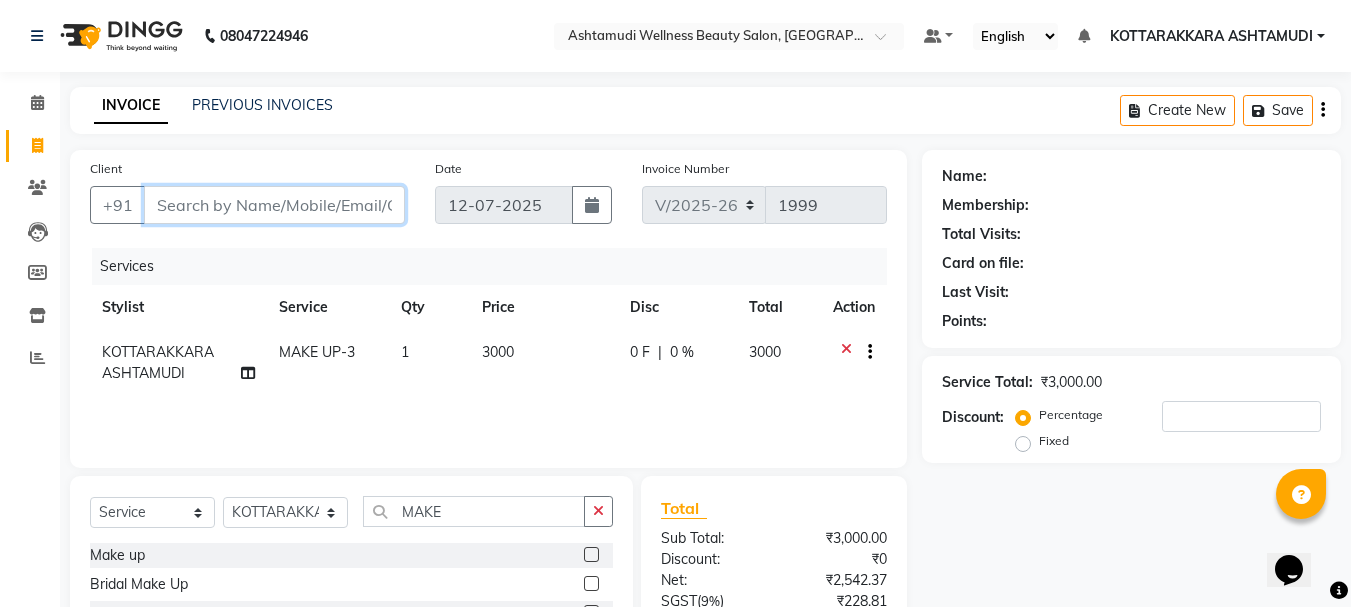 click on "Client" at bounding box center [274, 205] 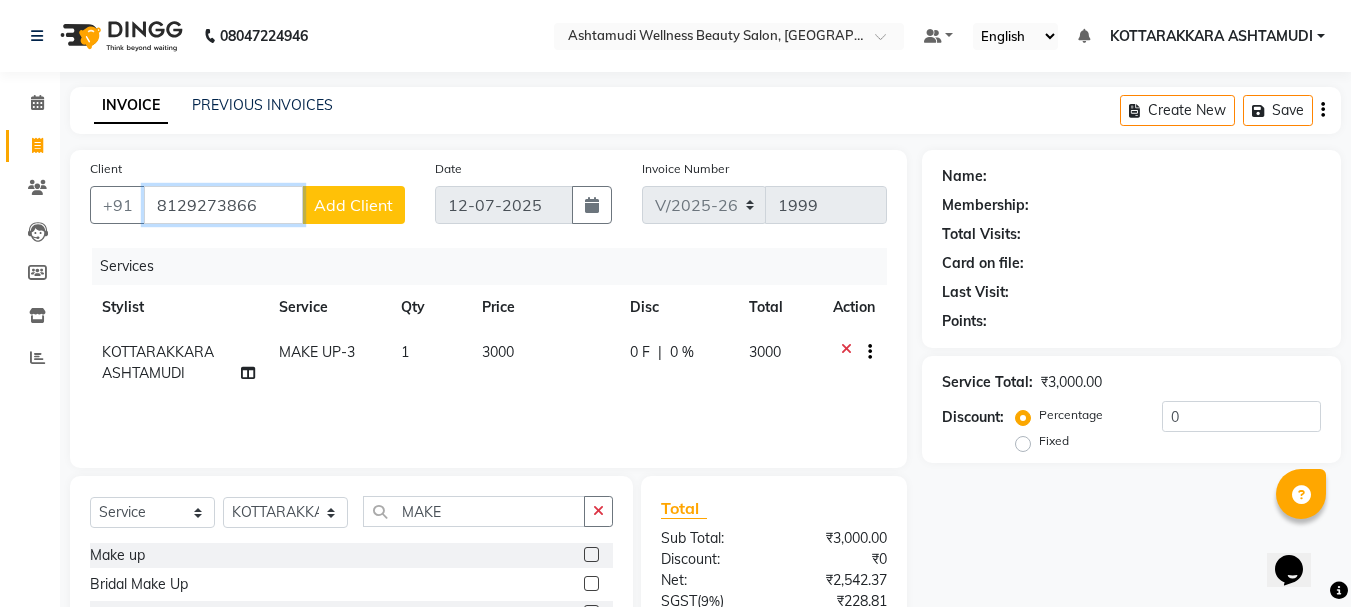 type on "8129273866" 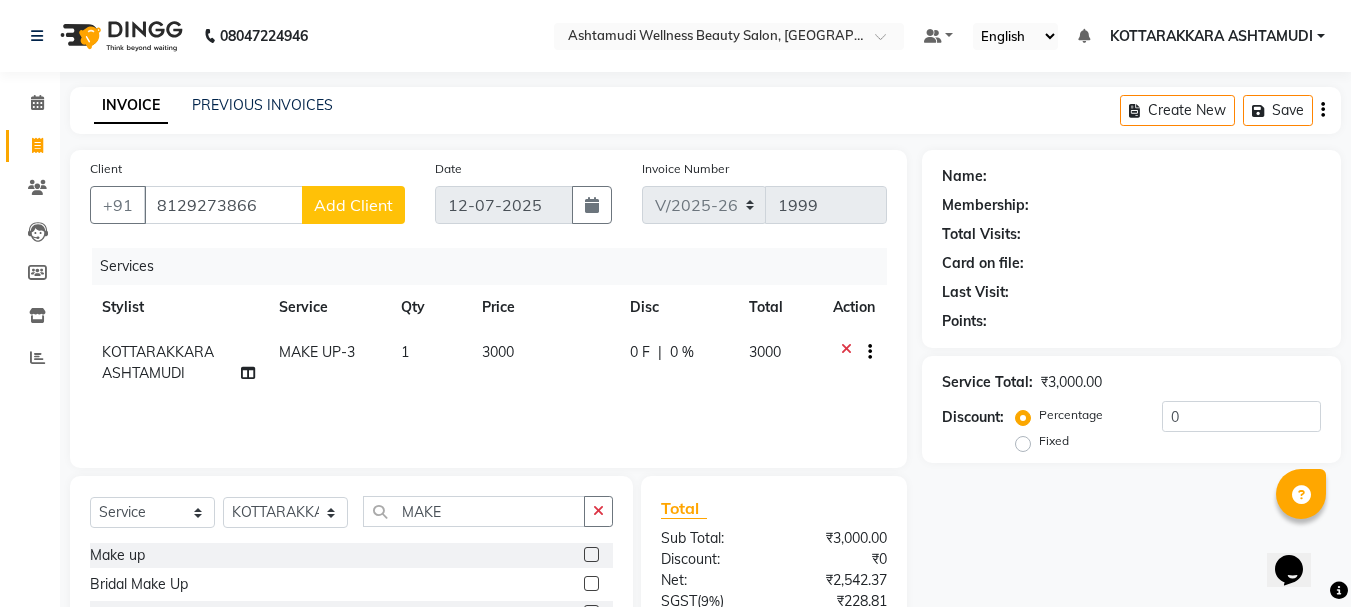 click on "Add Client" 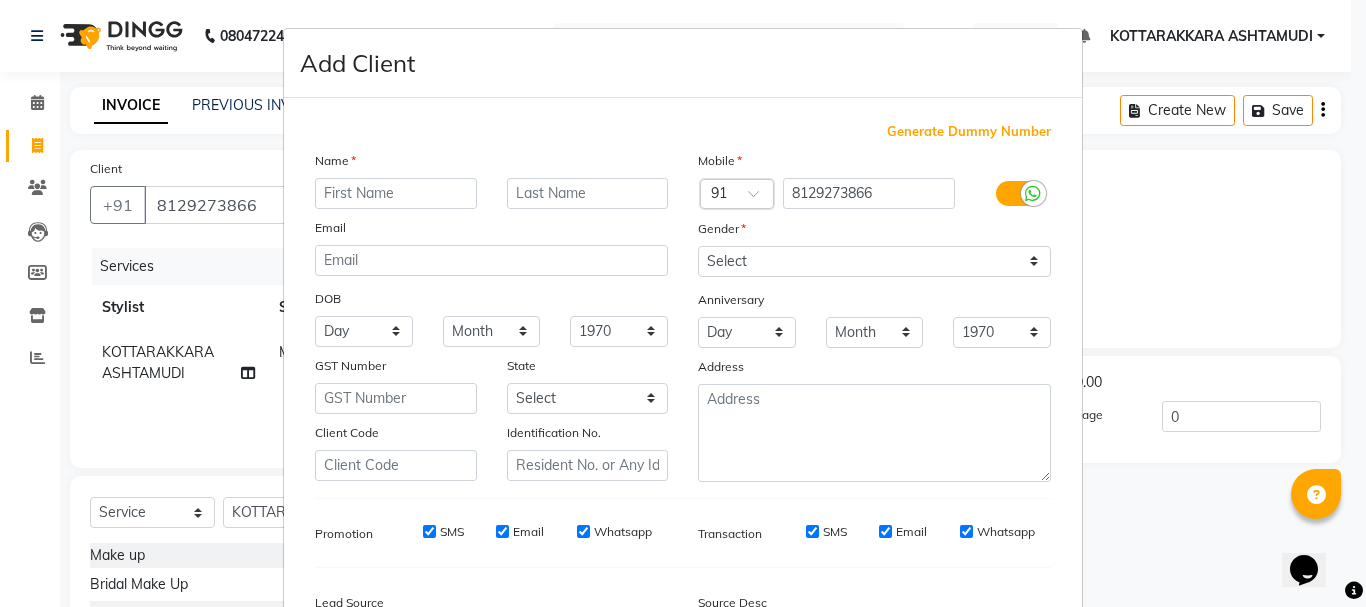 click at bounding box center (396, 193) 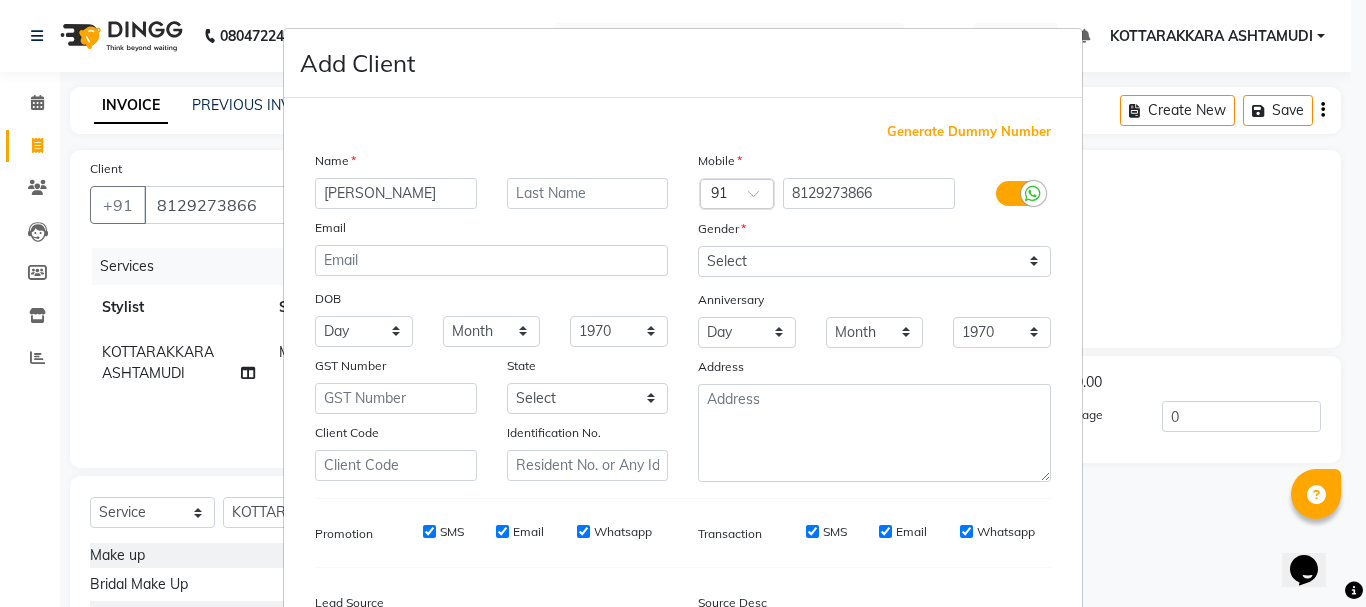 type on "ARYA R NAIR" 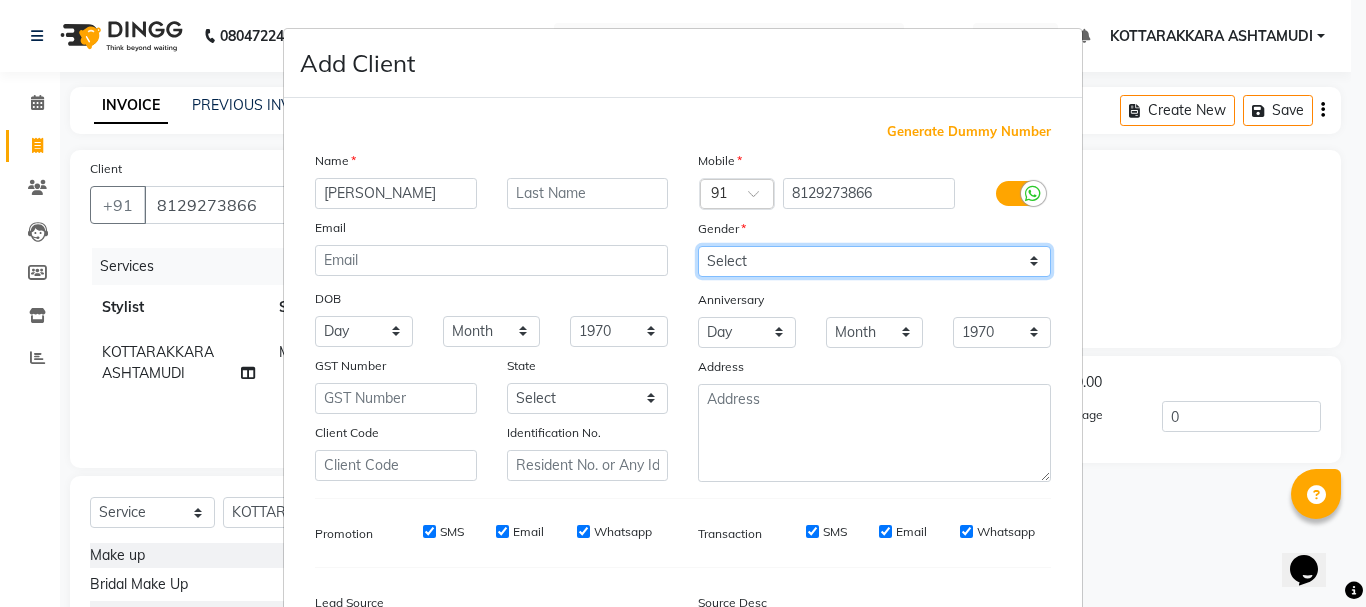 click on "Select Male Female Other Prefer Not To Say" at bounding box center (874, 261) 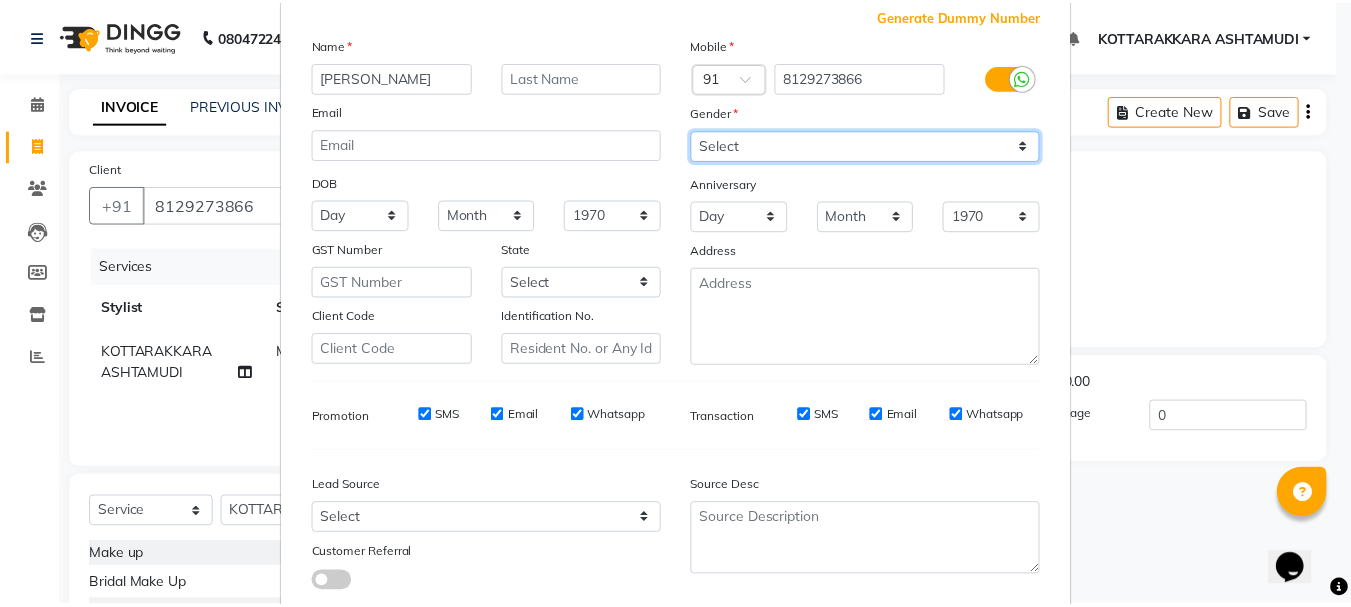 scroll, scrollTop: 242, scrollLeft: 0, axis: vertical 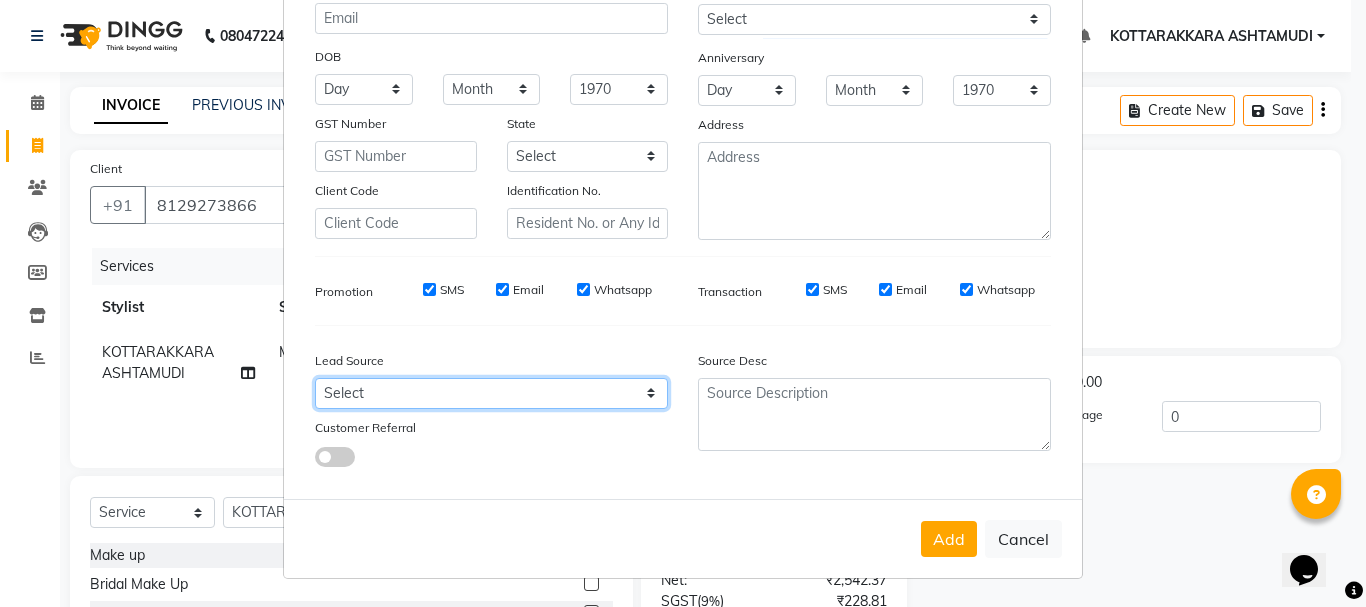click on "Select Walk-in Referral Internet Friend Word of Mouth Advertisement Facebook JustDial Google Other Instagram  YouTube  WhatsApp" at bounding box center (491, 393) 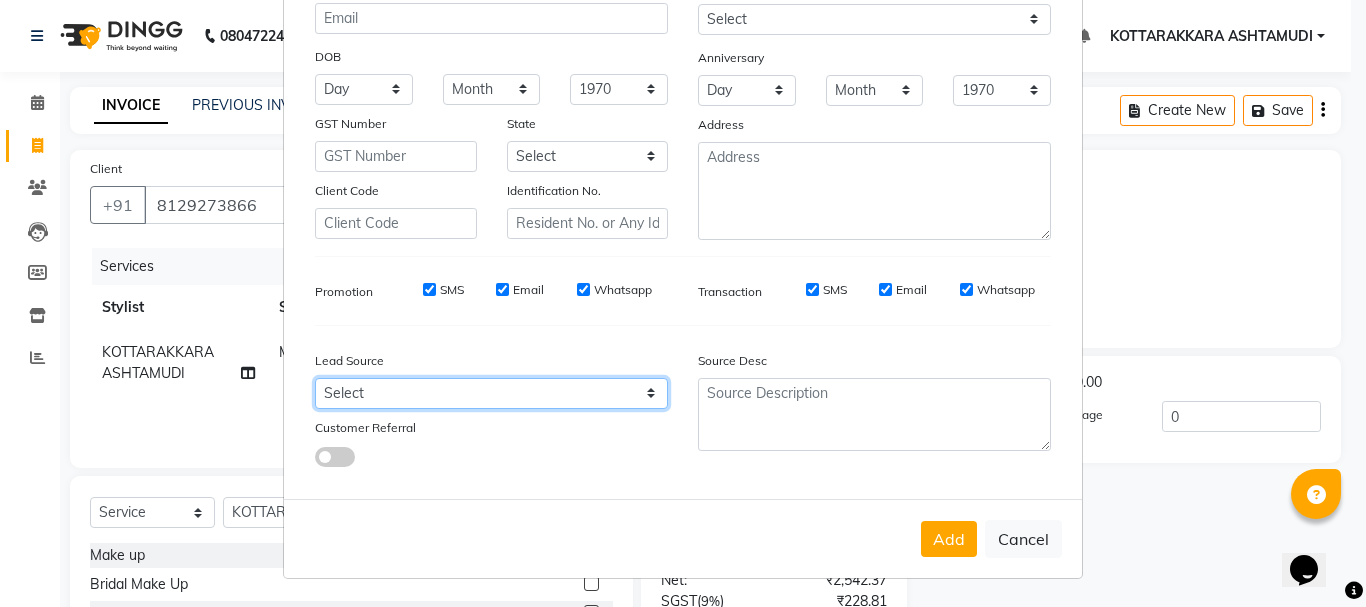select on "31518" 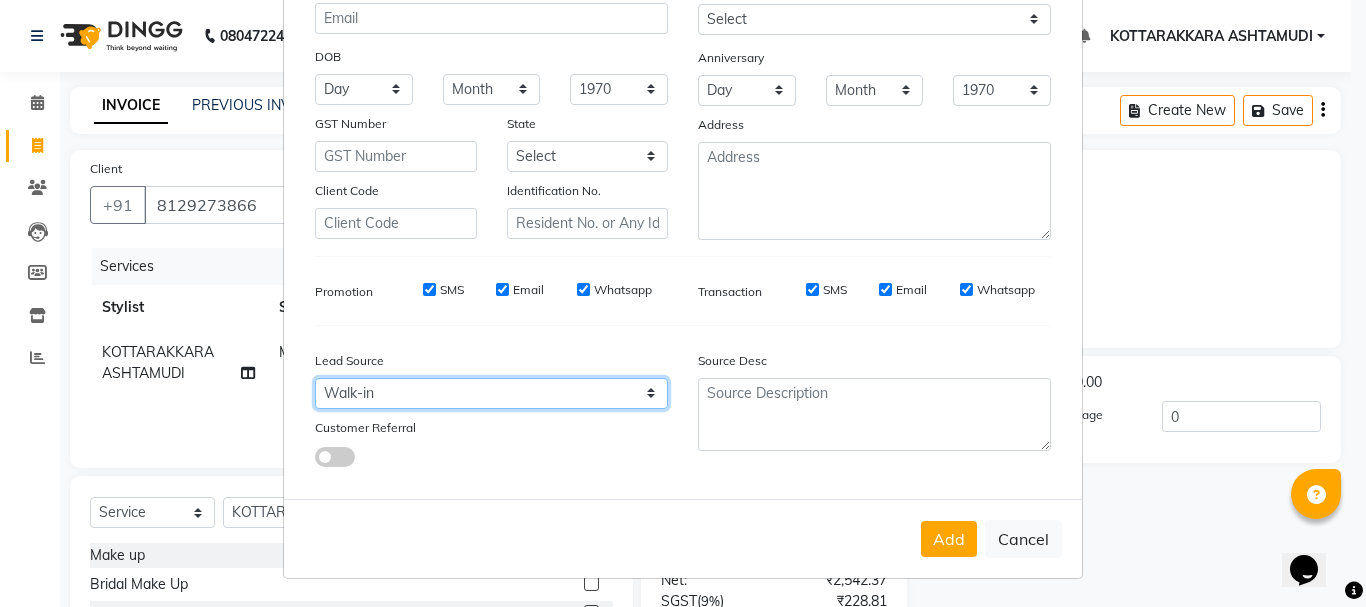 click on "Select Walk-in Referral Internet Friend Word of Mouth Advertisement Facebook JustDial Google Other Instagram  YouTube  WhatsApp" at bounding box center (491, 393) 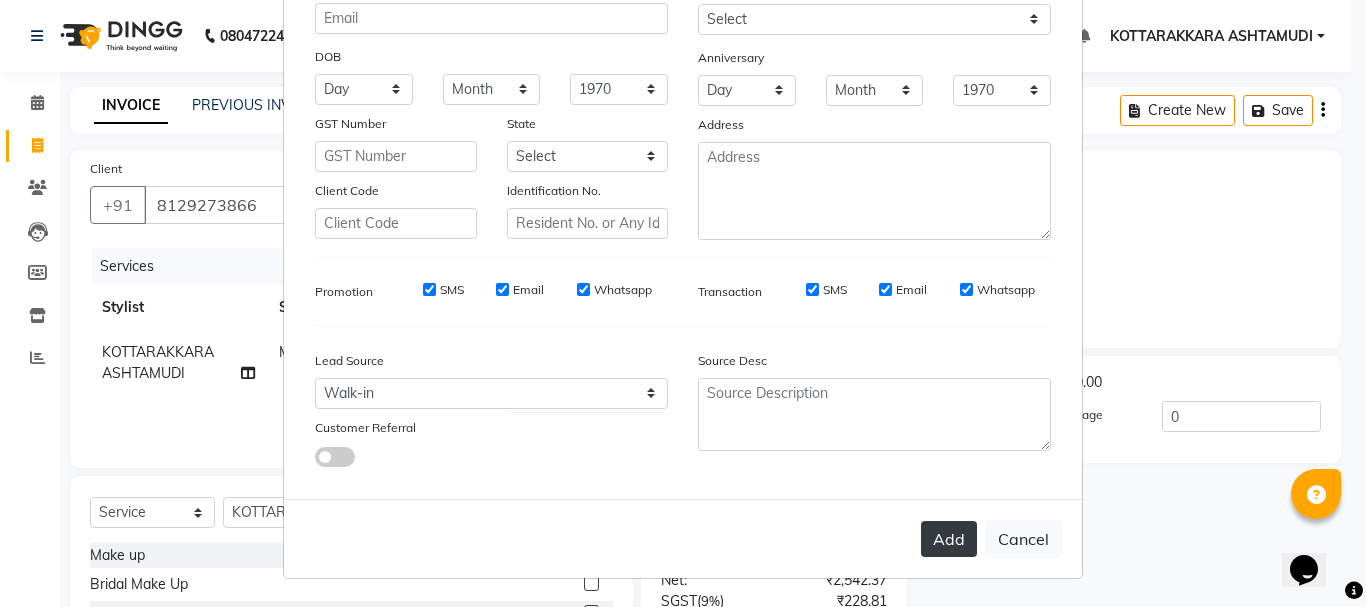 click on "Add" at bounding box center (949, 539) 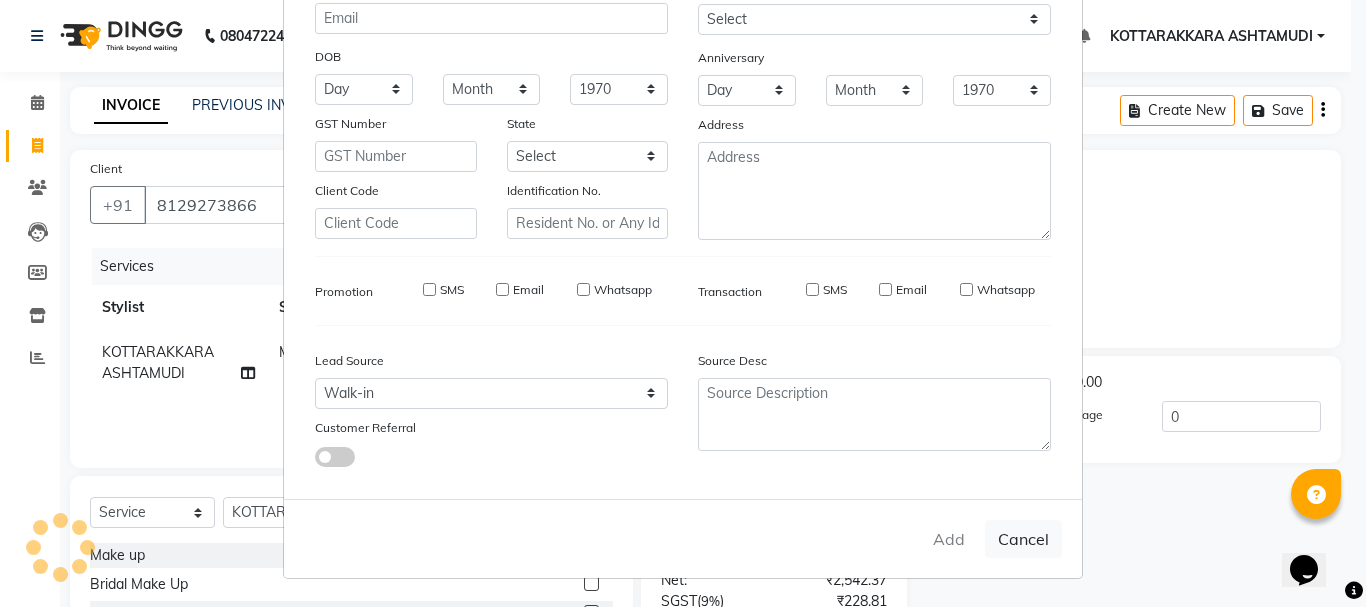 type 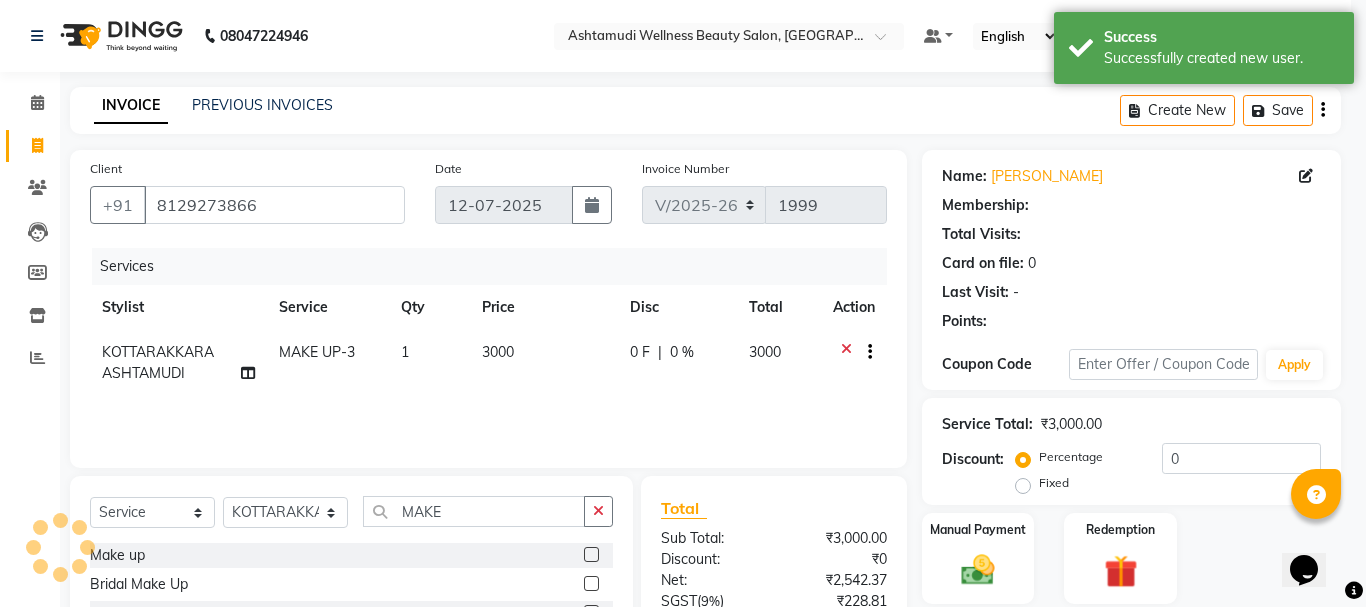 select on "1: Object" 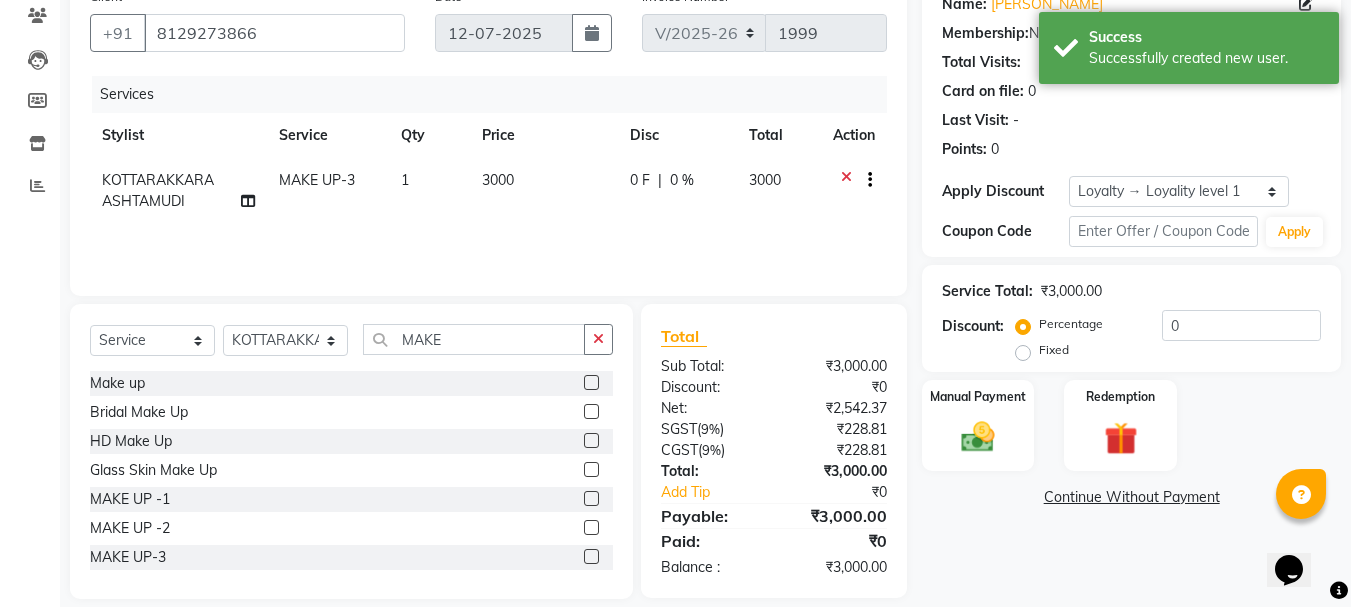 scroll, scrollTop: 194, scrollLeft: 0, axis: vertical 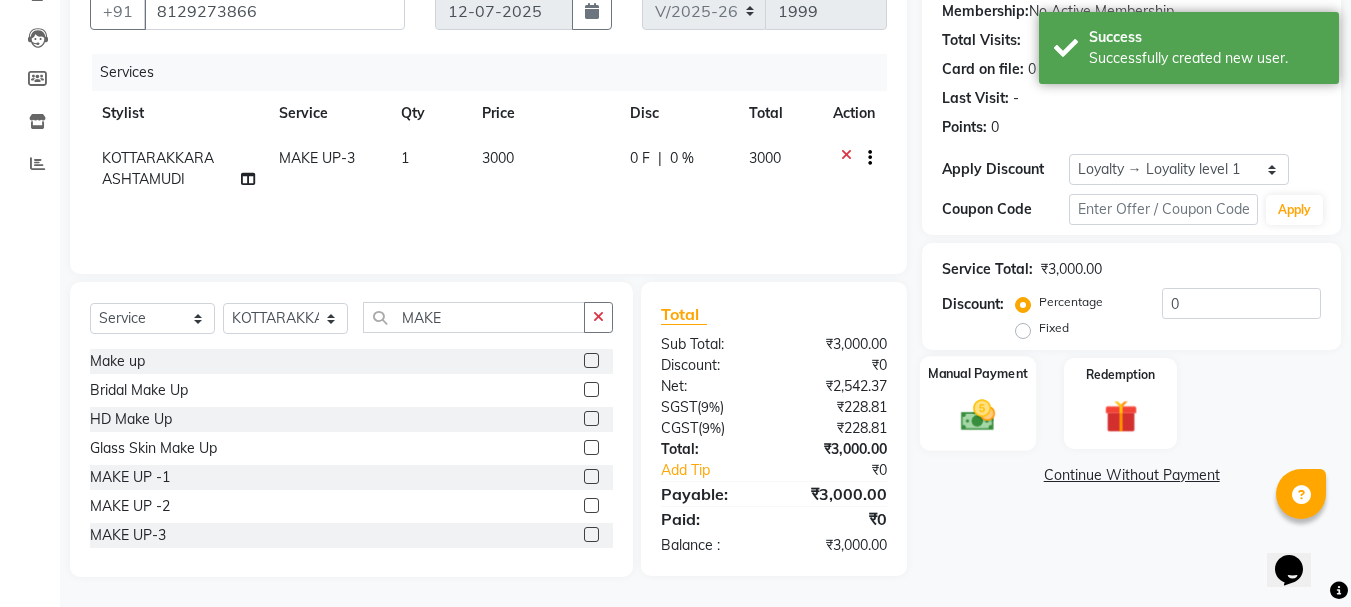 click 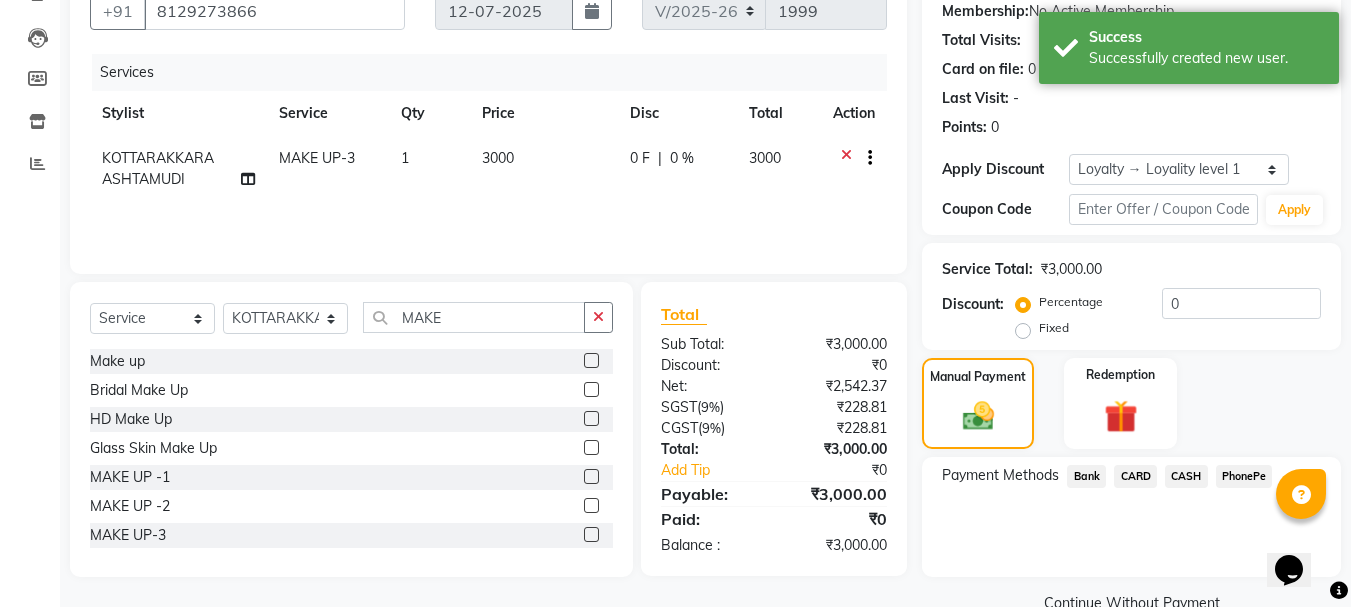 click on "CASH" 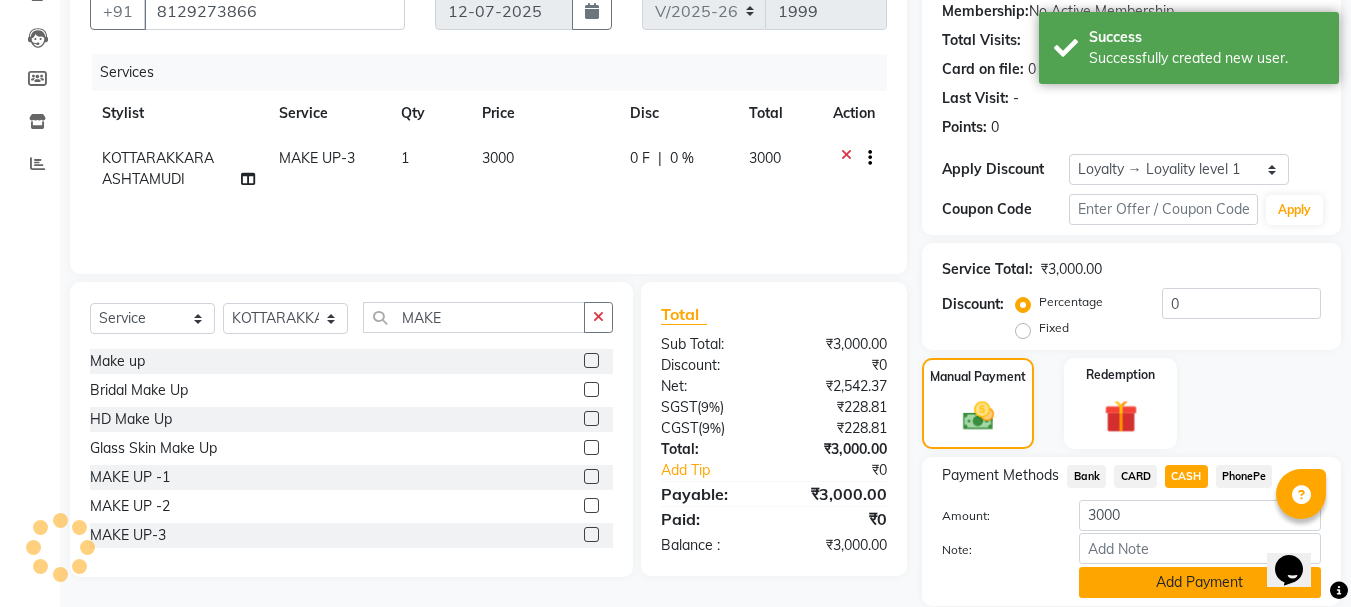 click on "Add Payment" 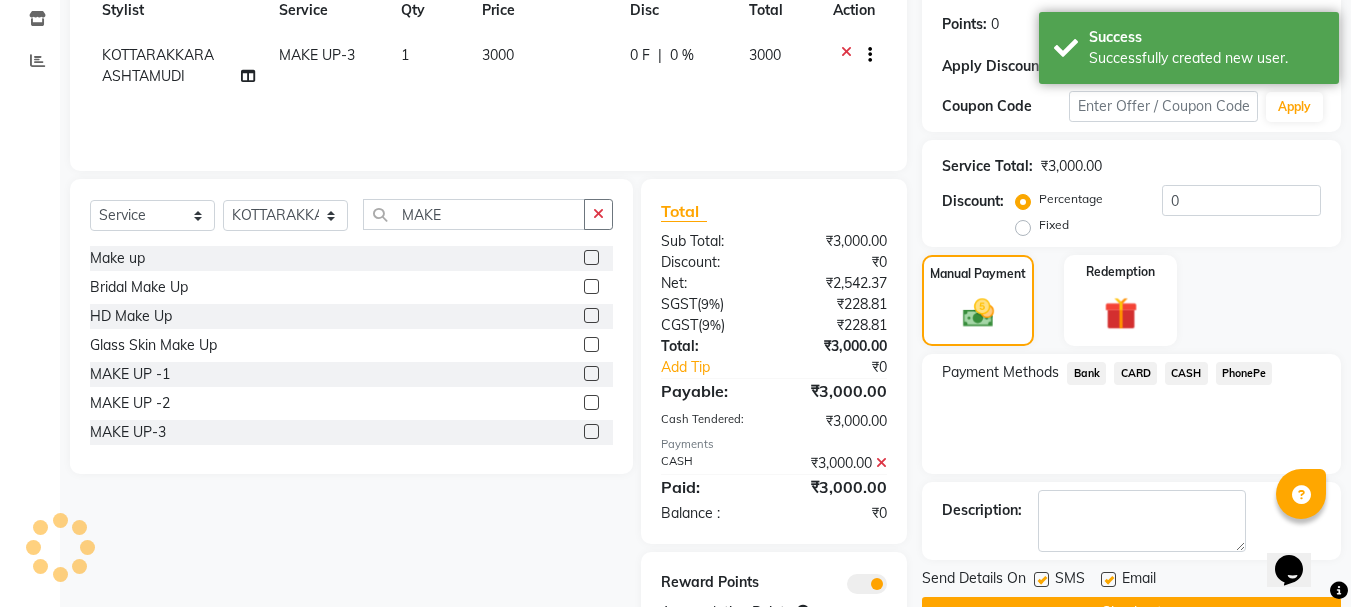 scroll, scrollTop: 384, scrollLeft: 0, axis: vertical 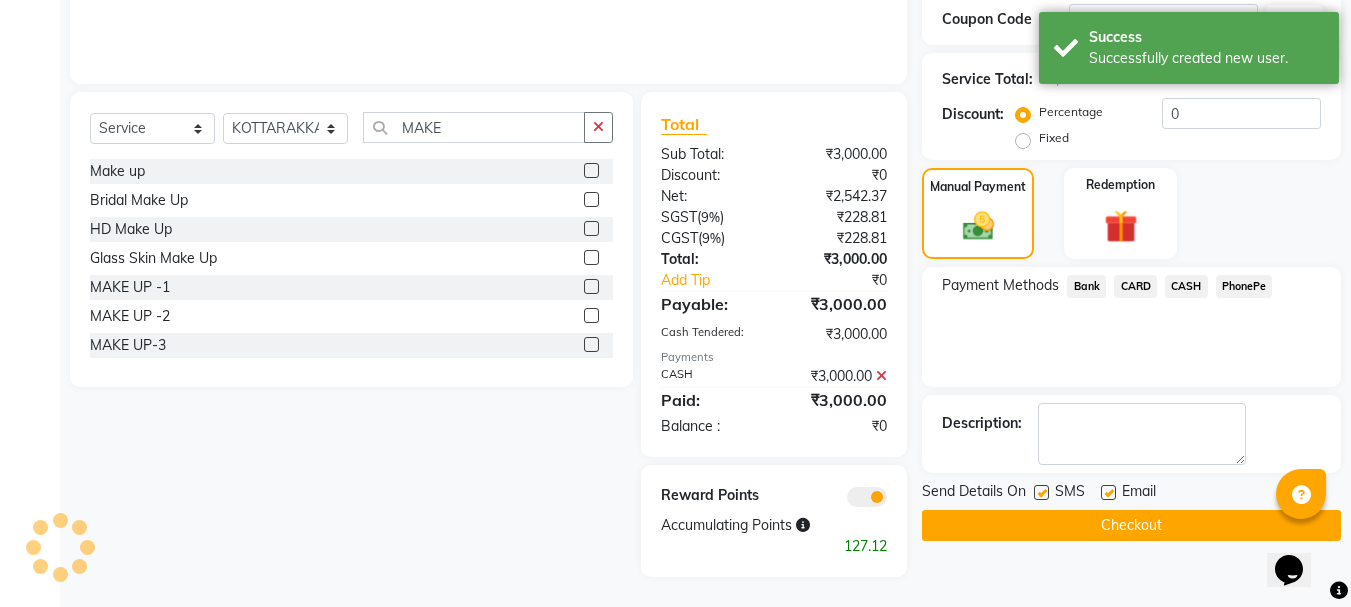 click on "Checkout" 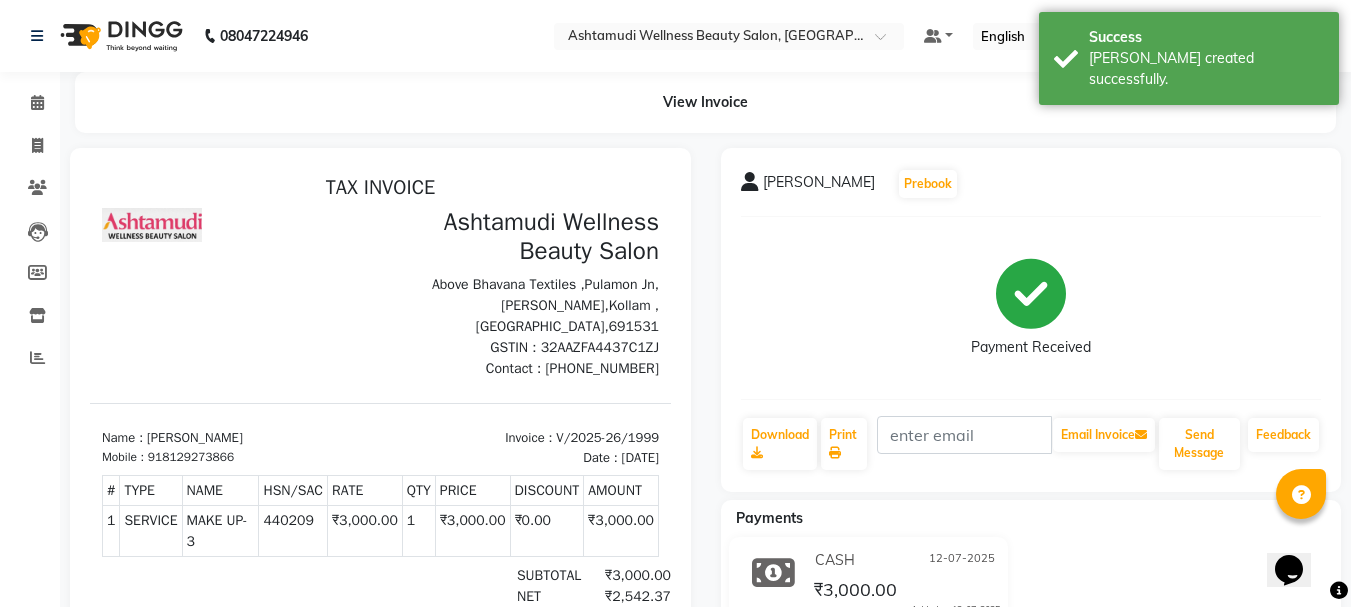 scroll, scrollTop: 0, scrollLeft: 0, axis: both 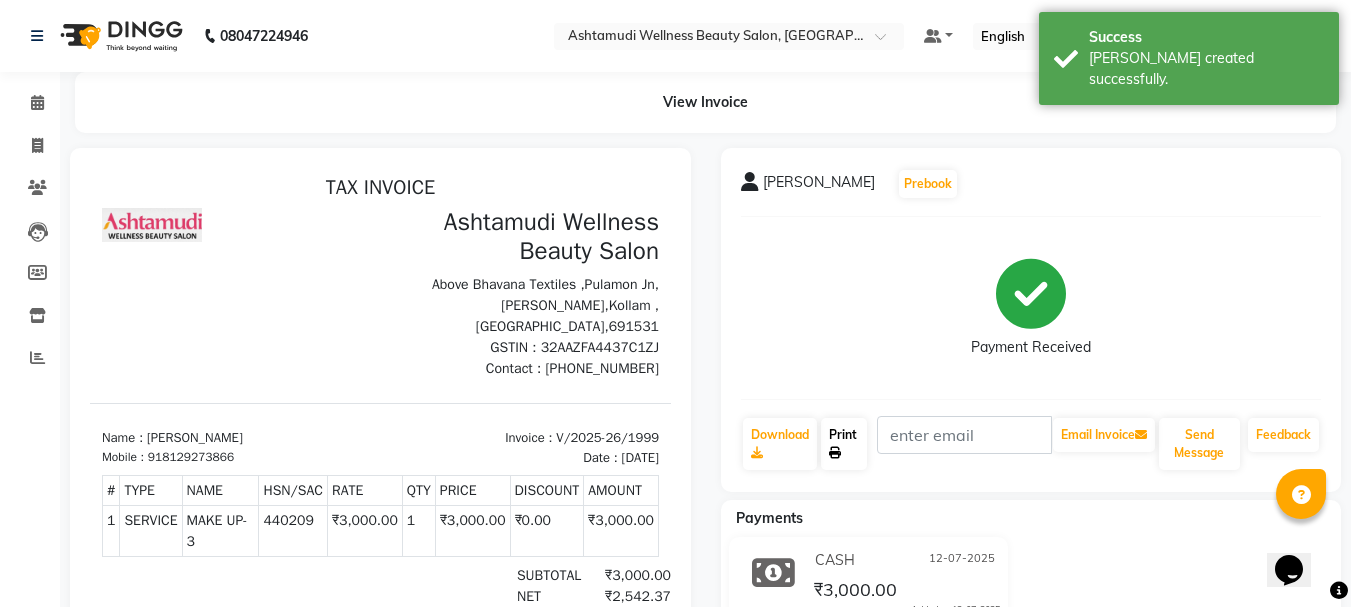click on "Print" 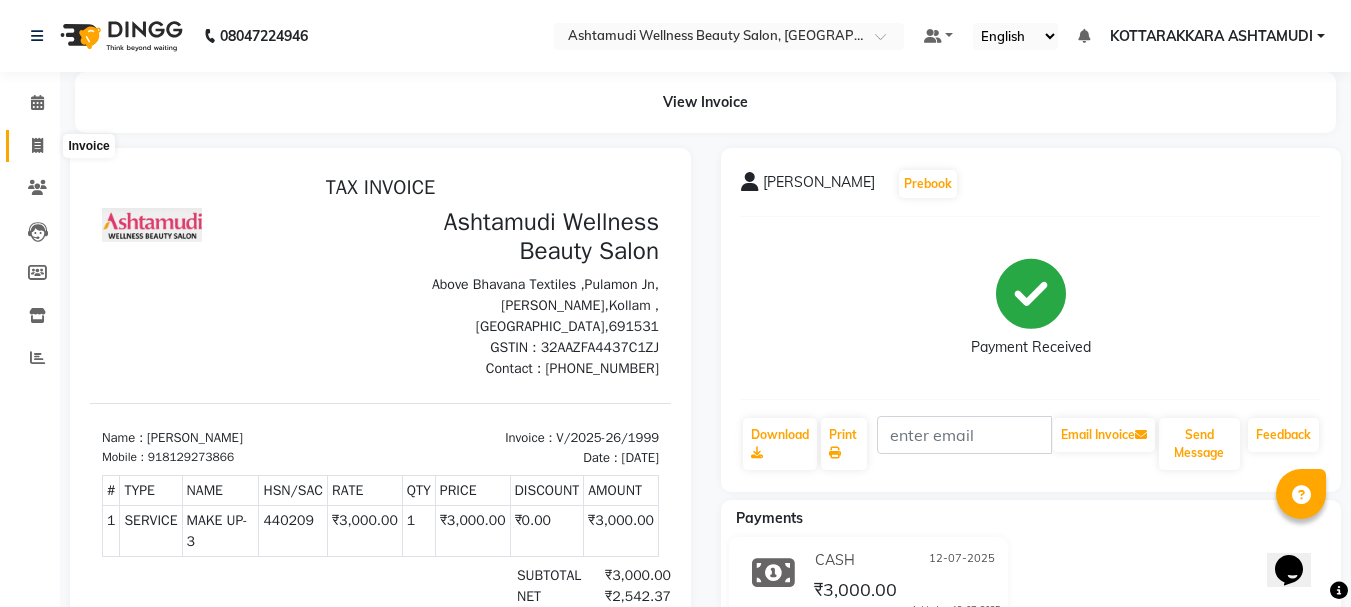 click 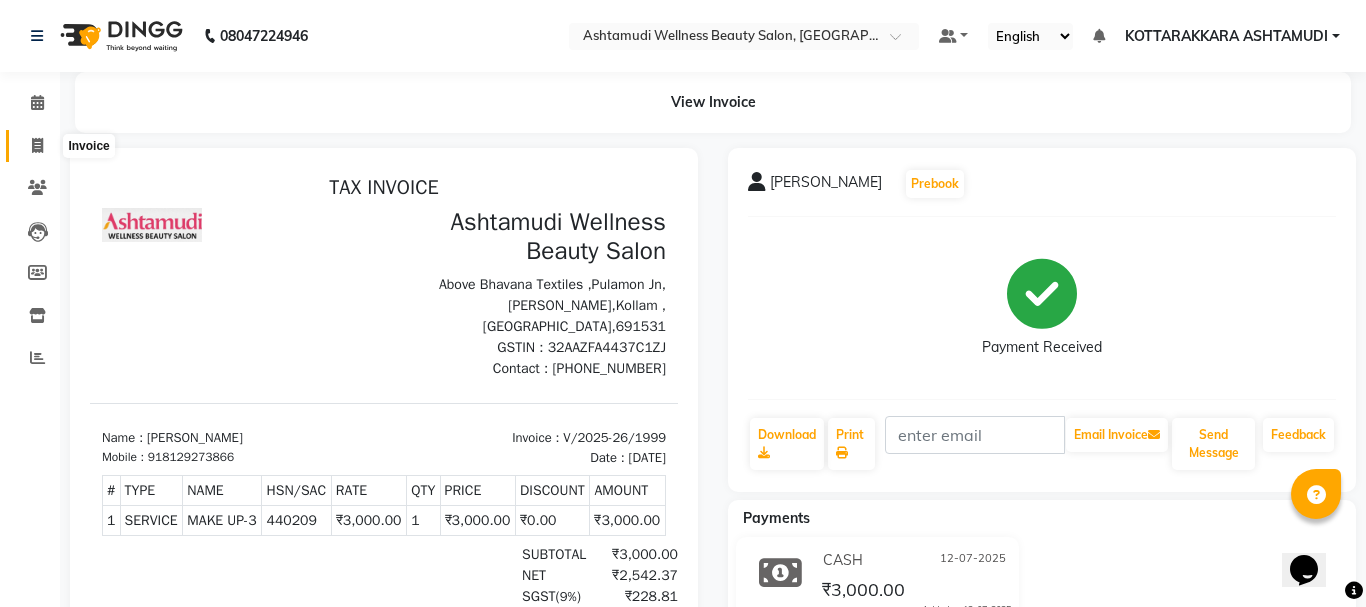 select on "4664" 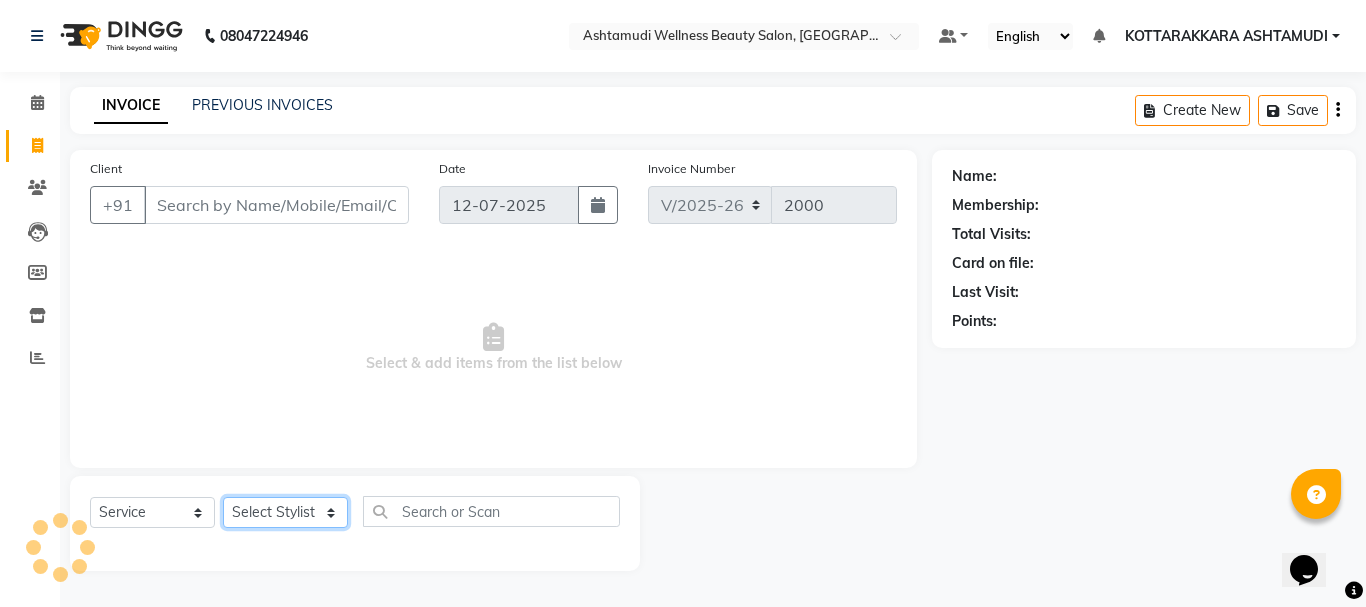 click on "Select Stylist AMRITHA [PERSON_NAME] DIVYA L	 Gita Mahali  Jibi P R [PERSON_NAME]  KOTTARAKKARA ASHTAMUDI [PERSON_NAME] 	 [PERSON_NAME] SARIGA R	 [PERSON_NAME]" 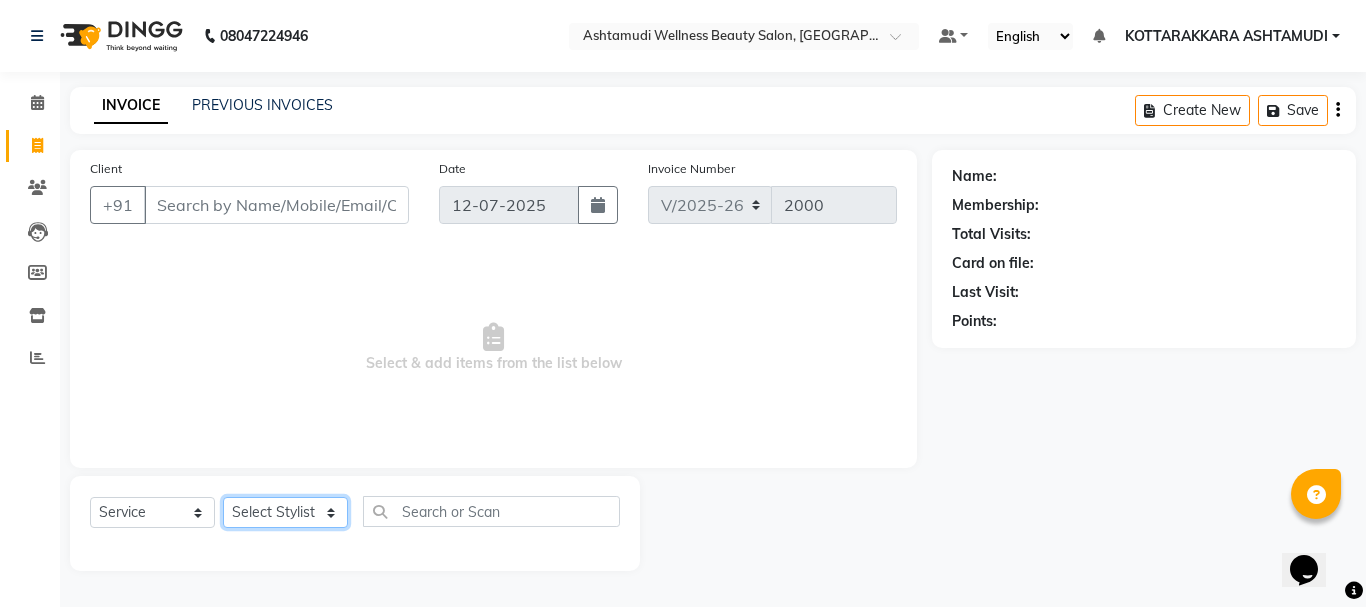 select on "75884" 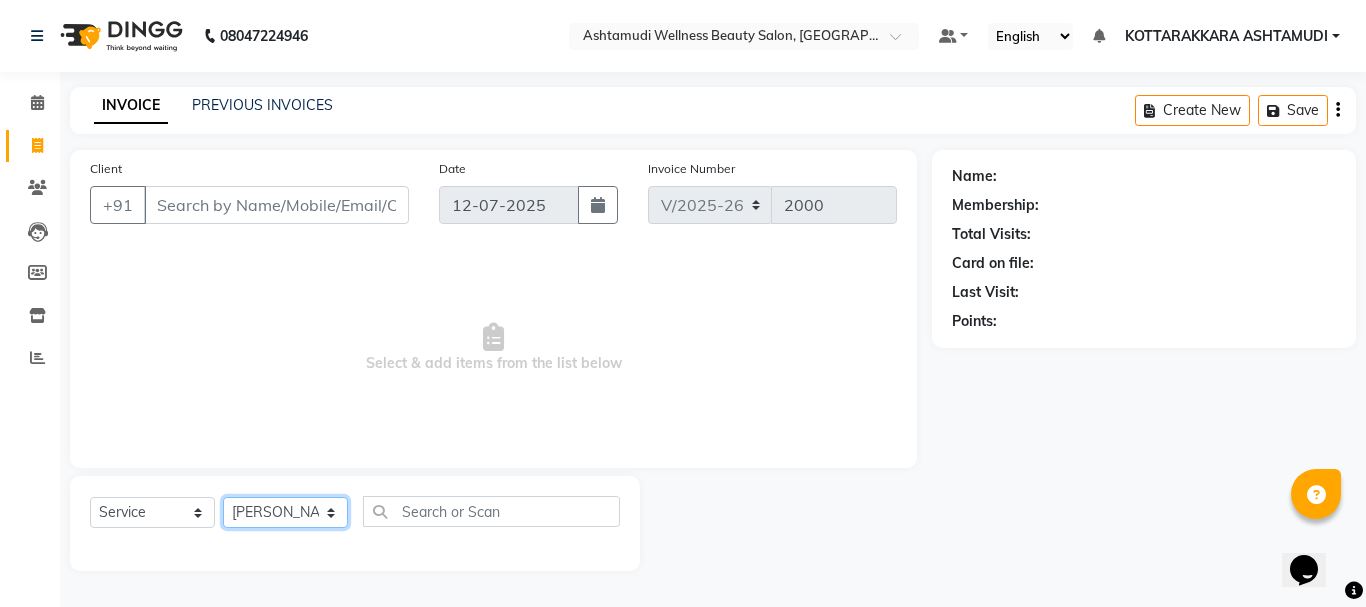 click on "Select Stylist AMRITHA [PERSON_NAME] DIVYA L	 Gita Mahali  Jibi P R [PERSON_NAME]  KOTTARAKKARA ASHTAMUDI [PERSON_NAME] 	 [PERSON_NAME] SARIGA R	 [PERSON_NAME]" 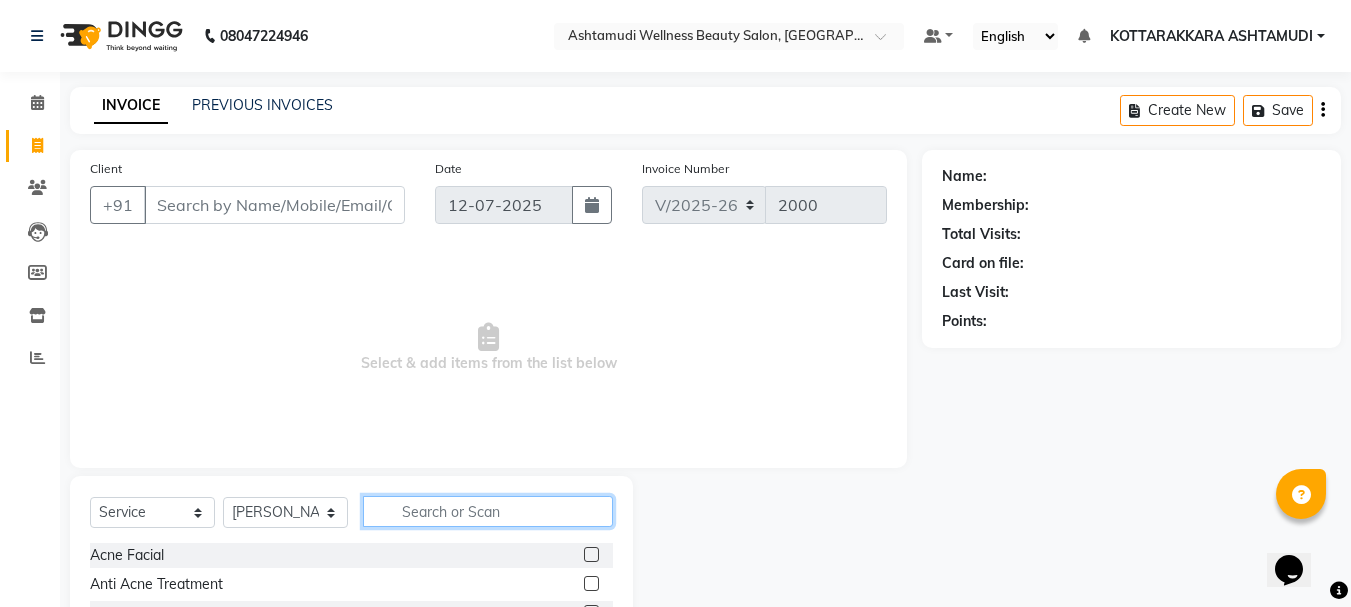 click 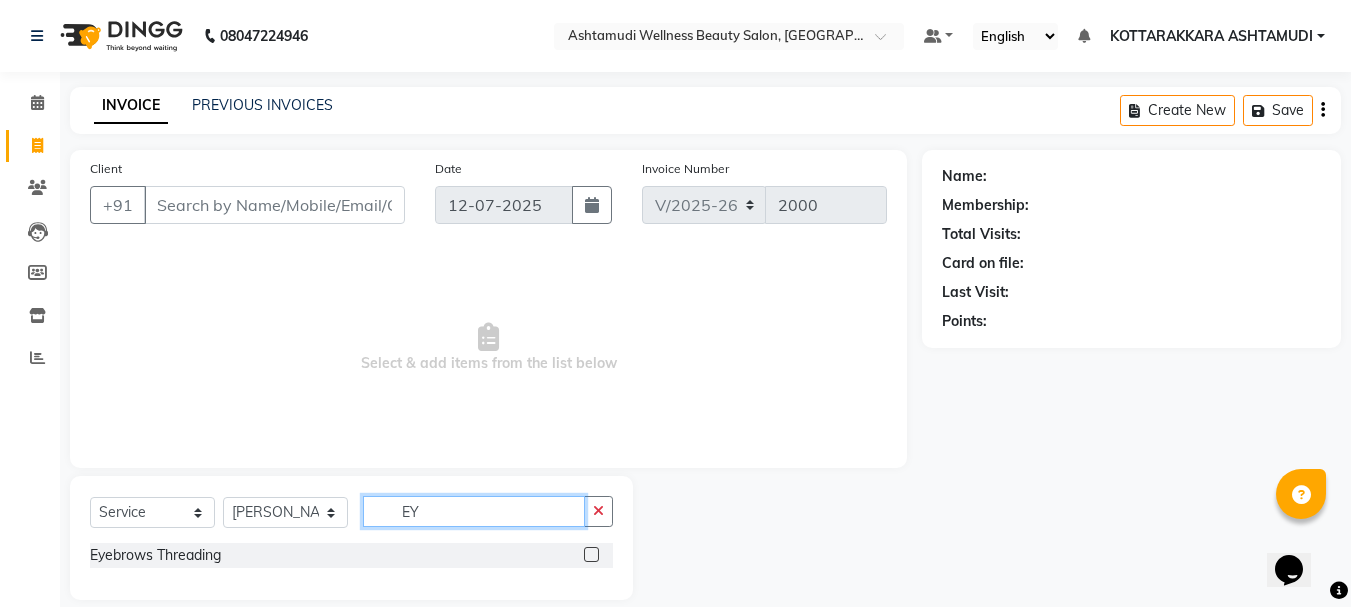 type on "EY" 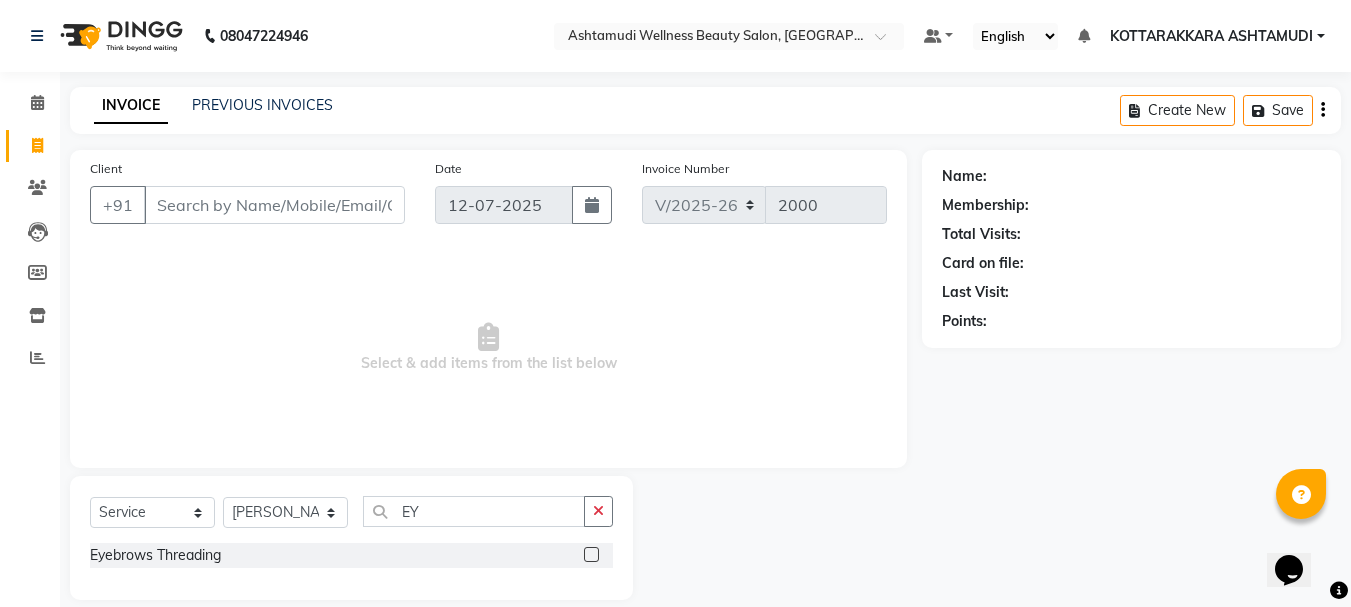 click 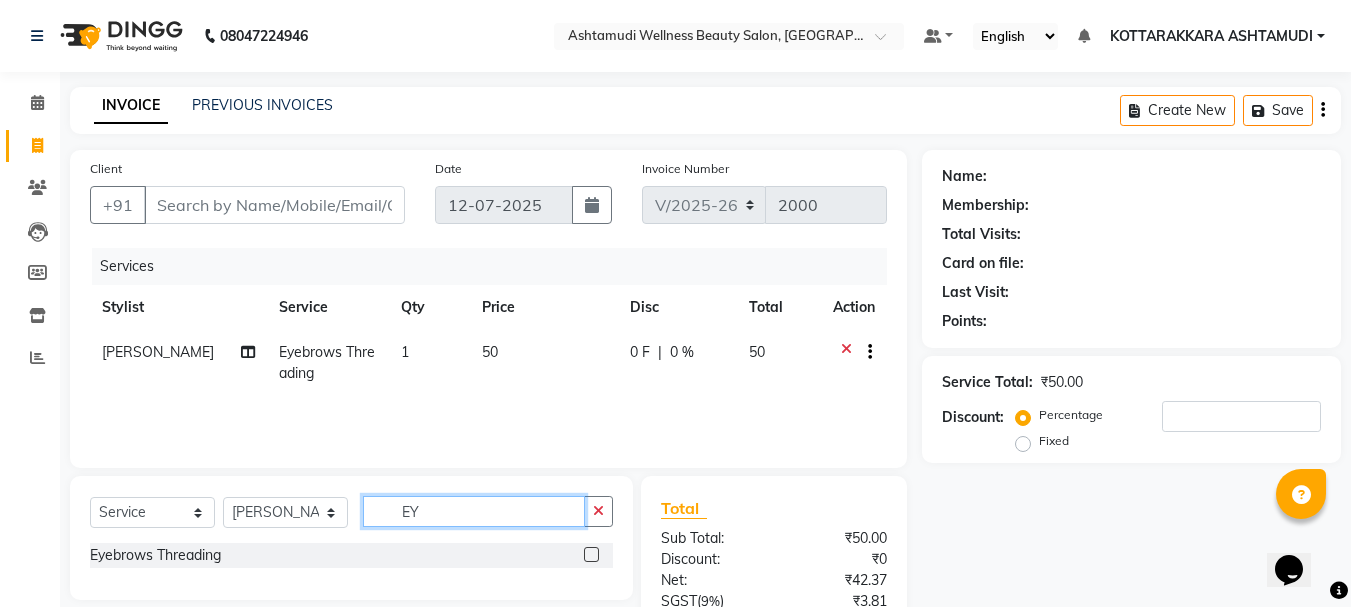 checkbox on "false" 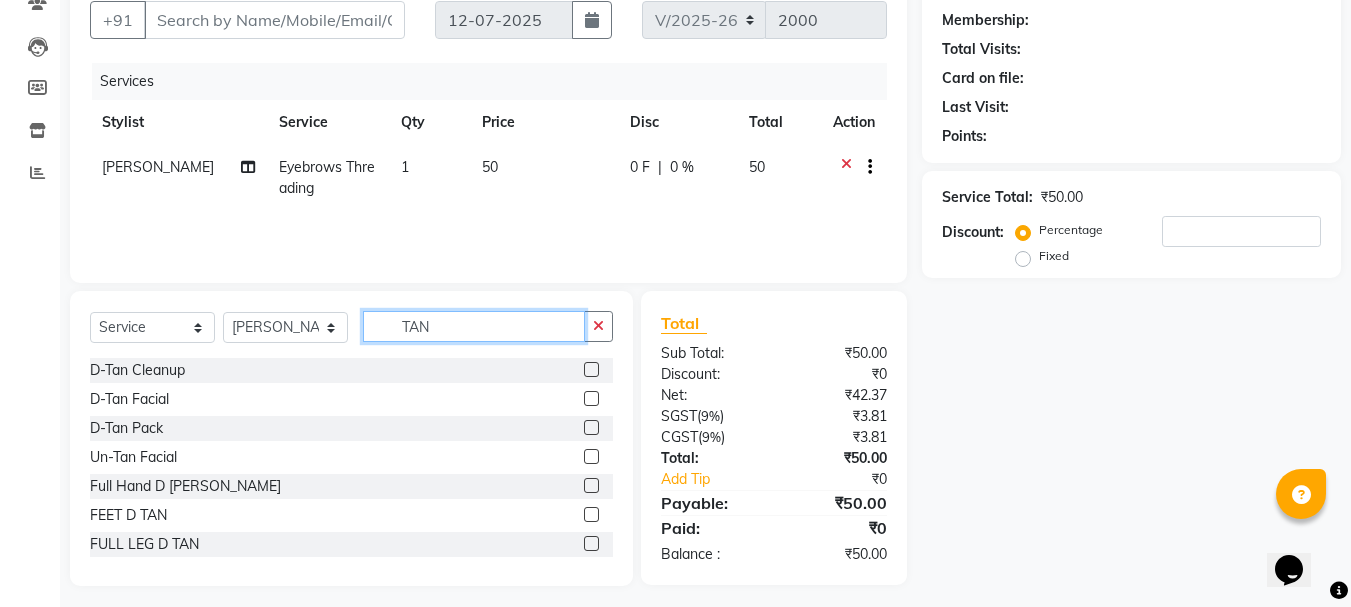 scroll, scrollTop: 194, scrollLeft: 0, axis: vertical 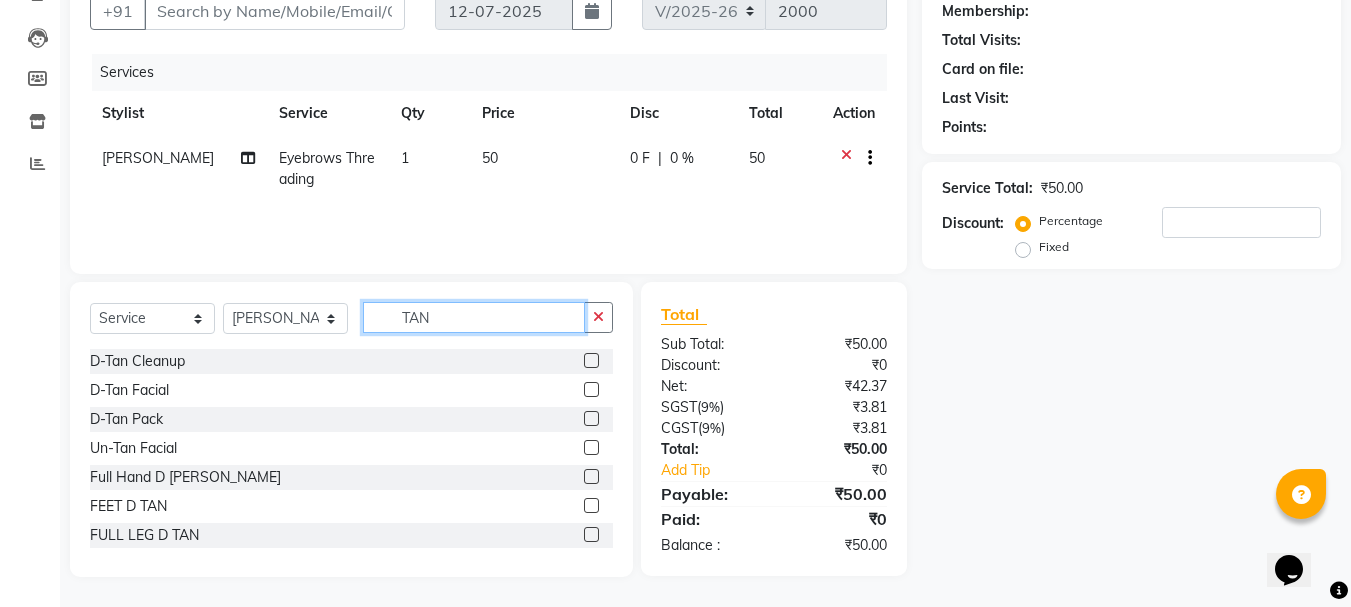 type on "TAN" 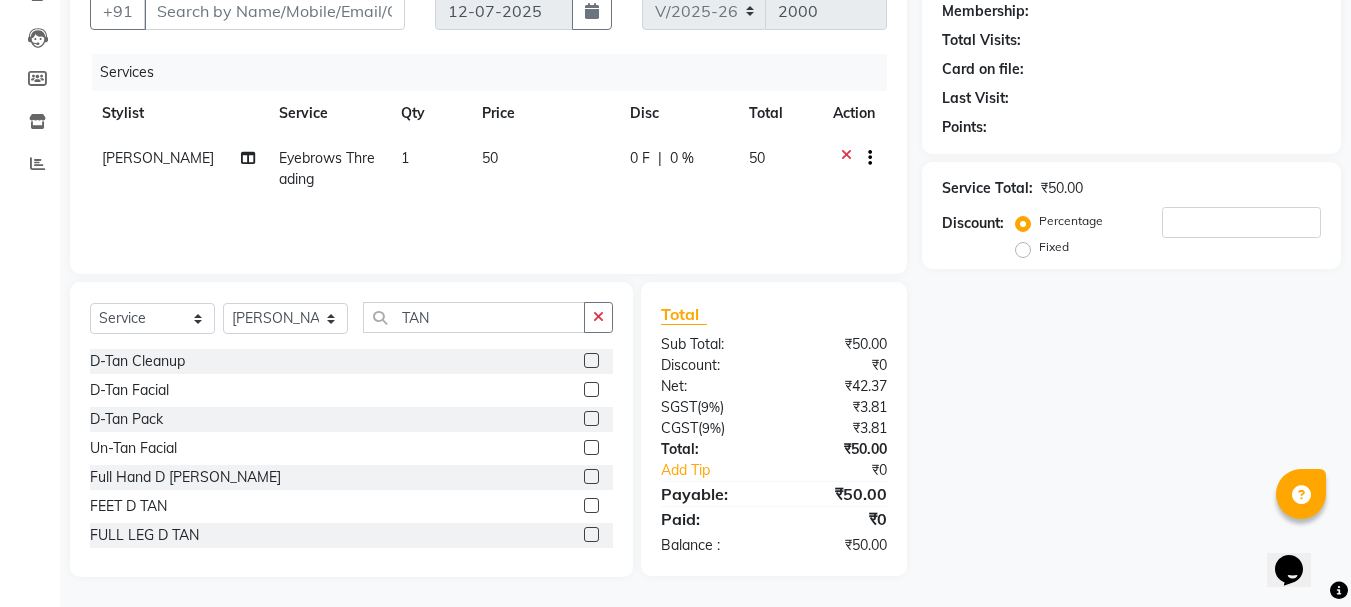 click 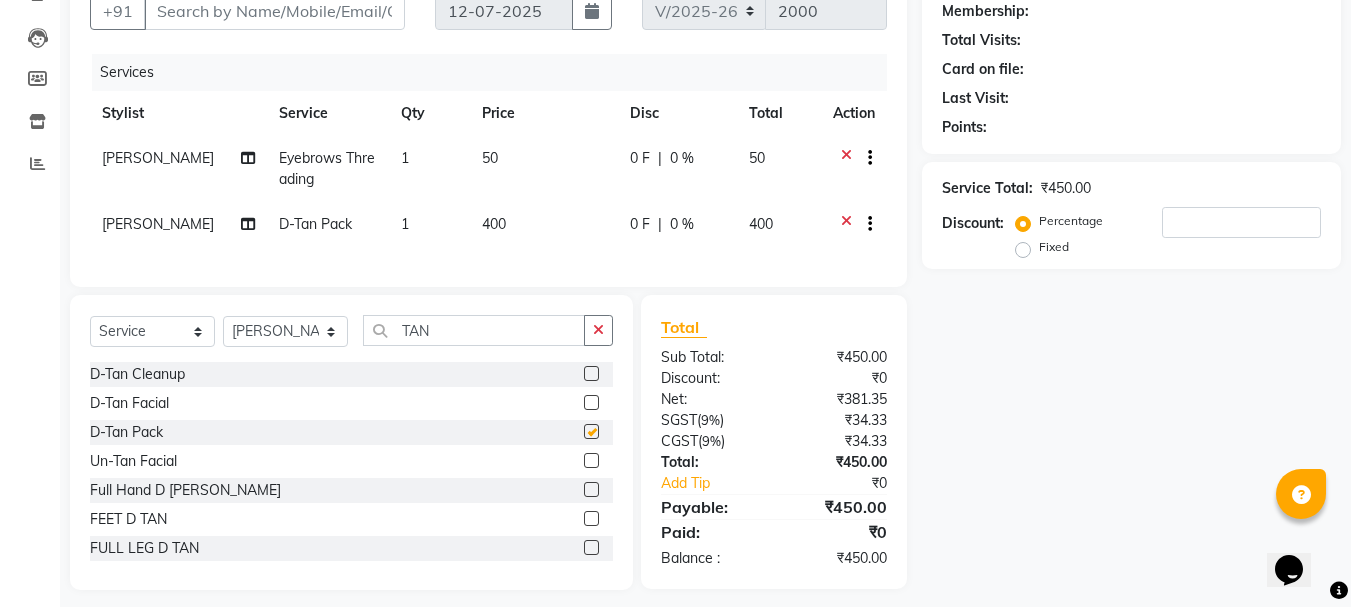 checkbox on "false" 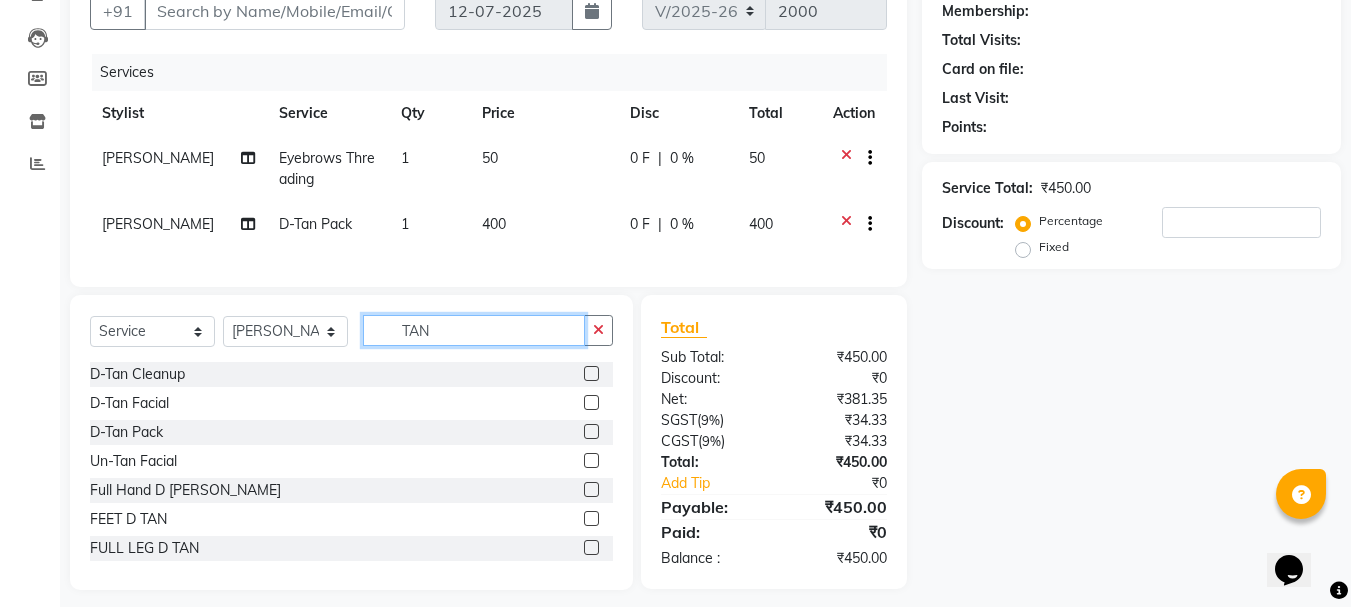click on "TAN" 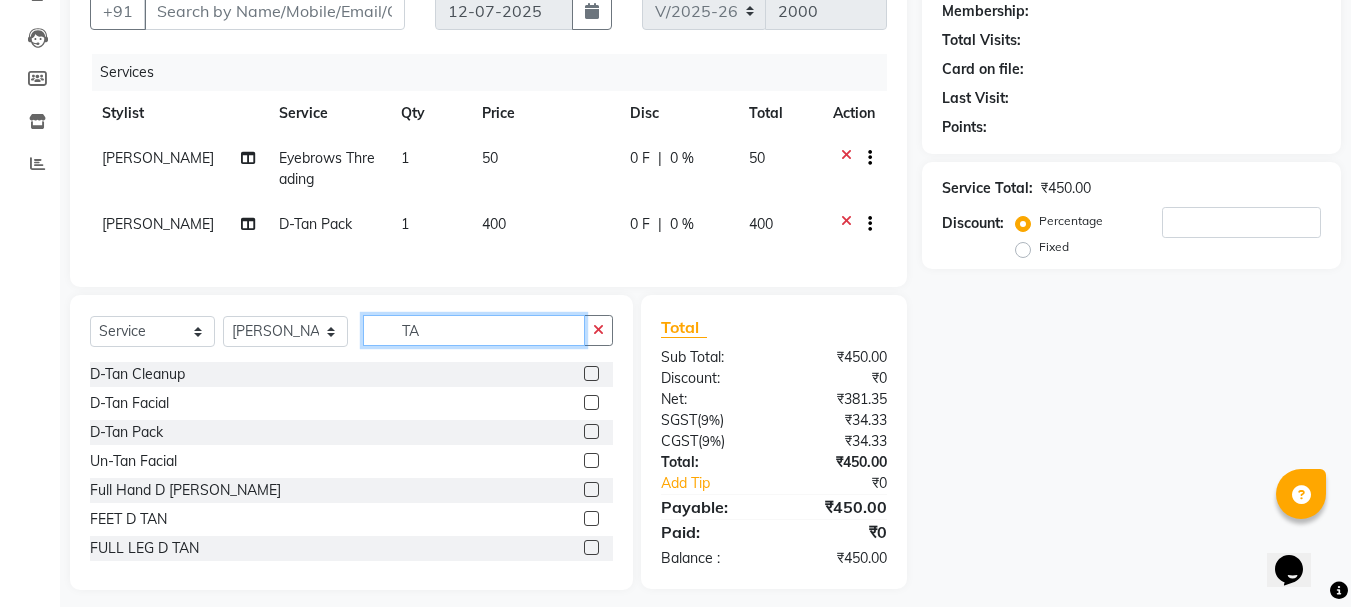 type on "T" 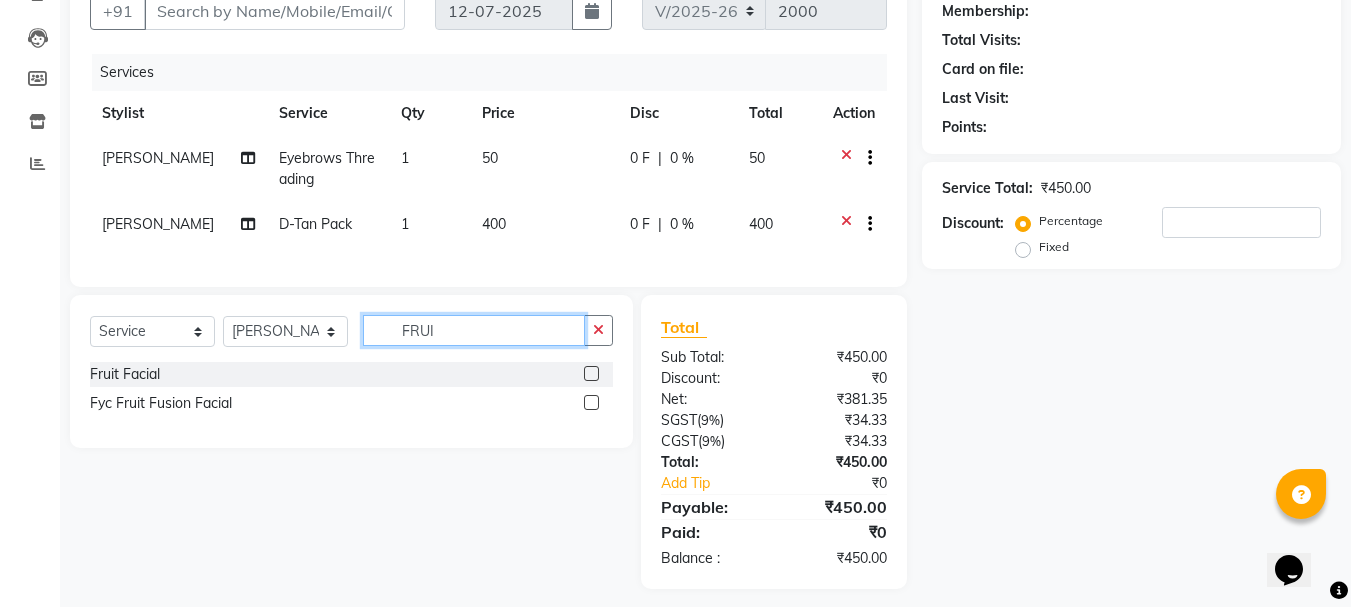 type on "FRUI" 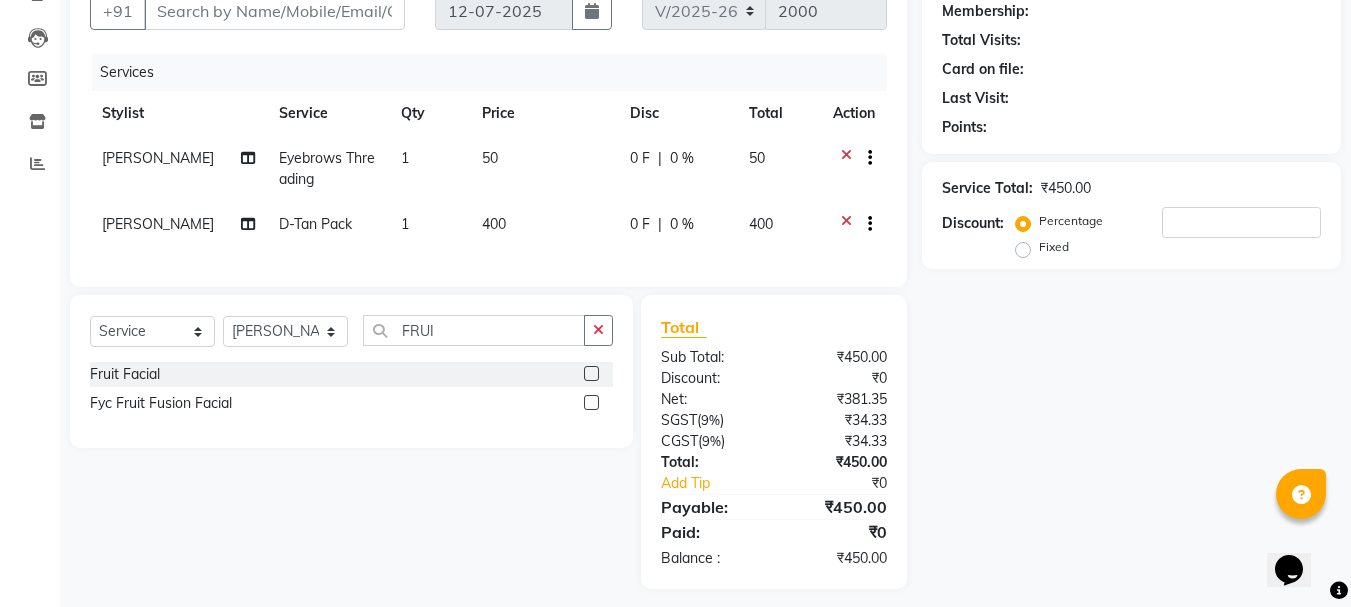 click 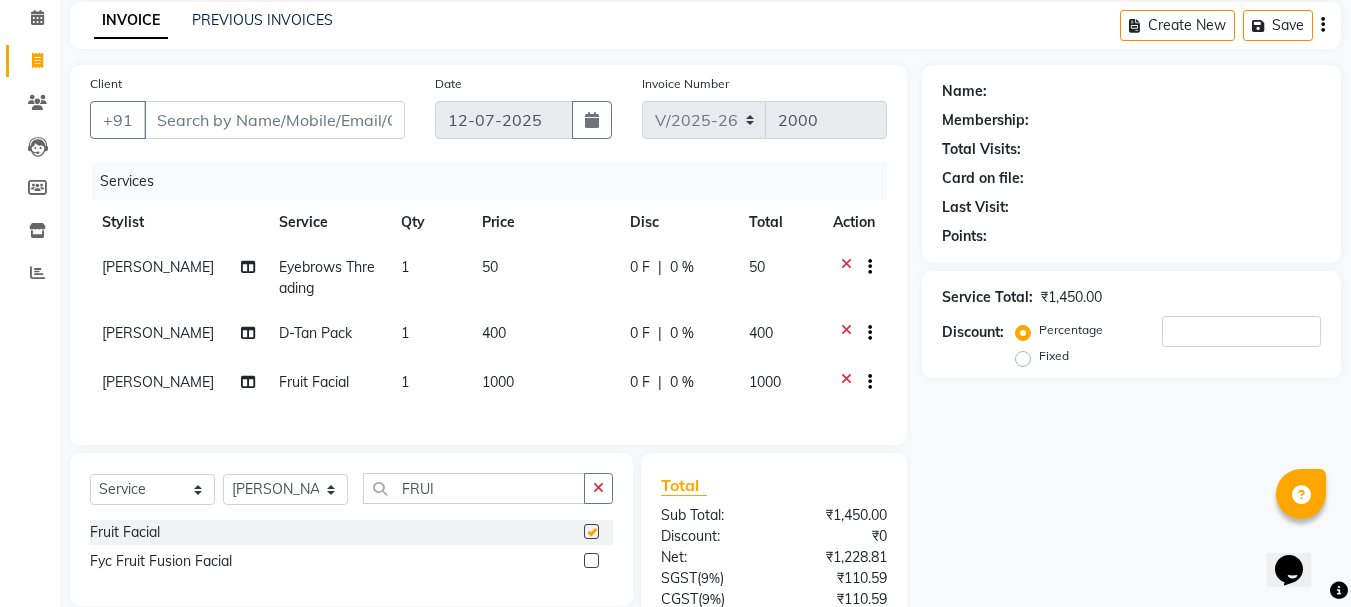 scroll, scrollTop: 0, scrollLeft: 0, axis: both 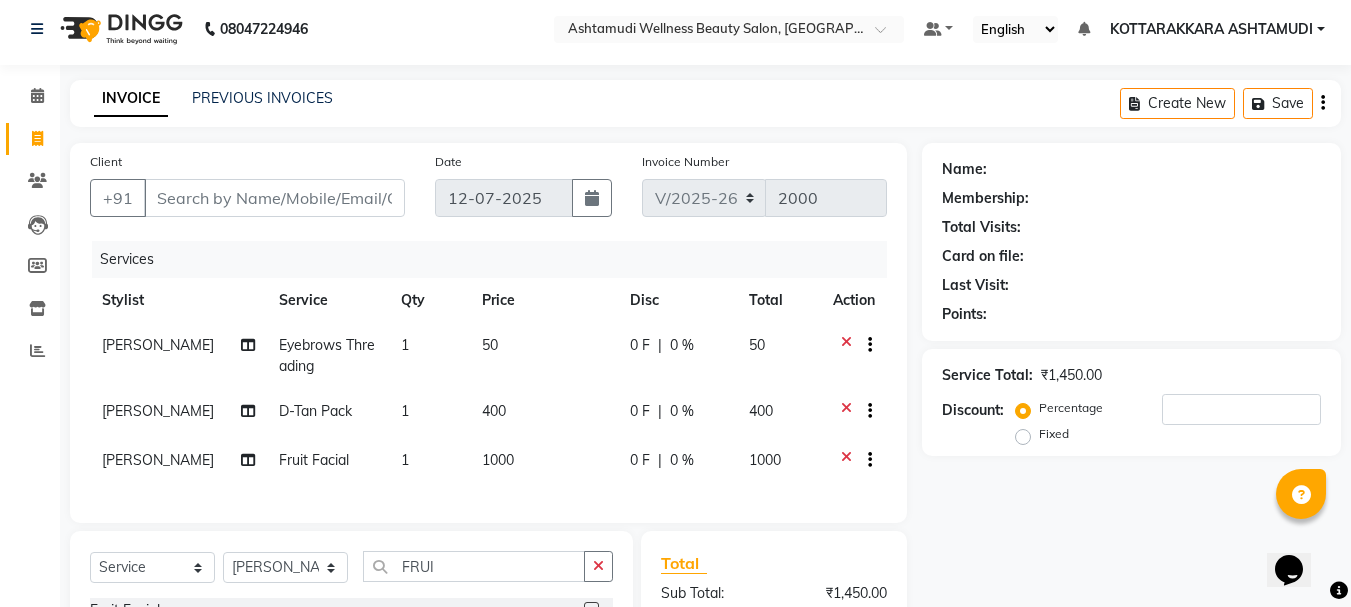 checkbox on "false" 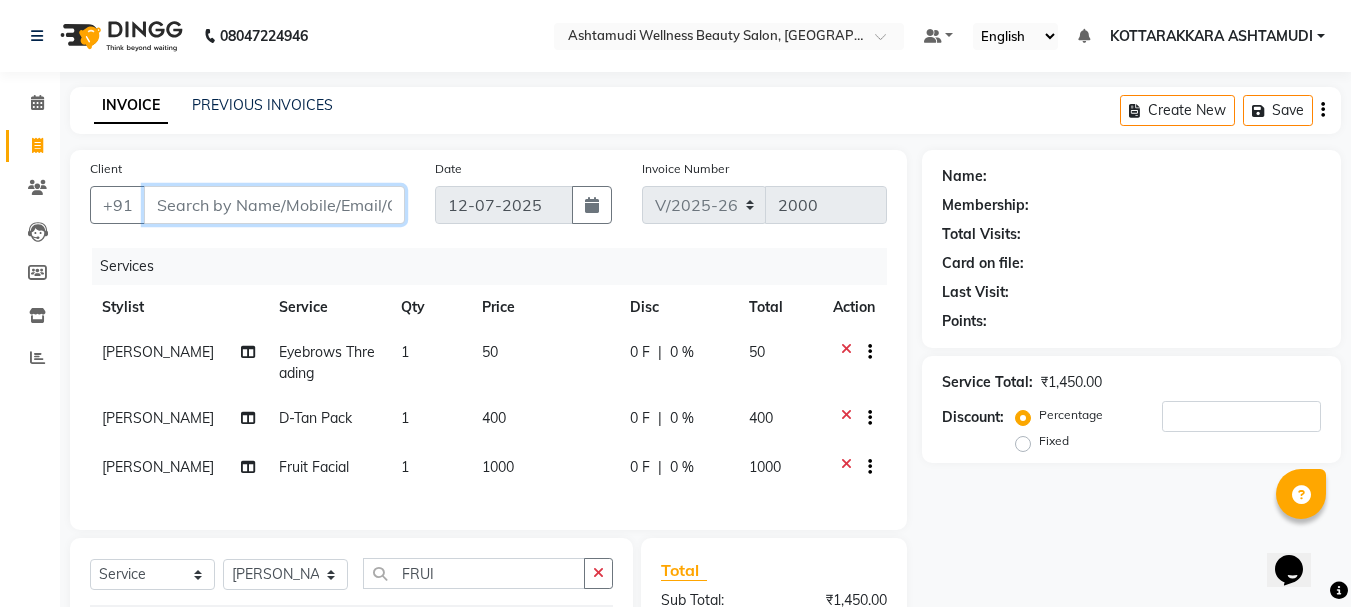 click on "Client" at bounding box center (274, 205) 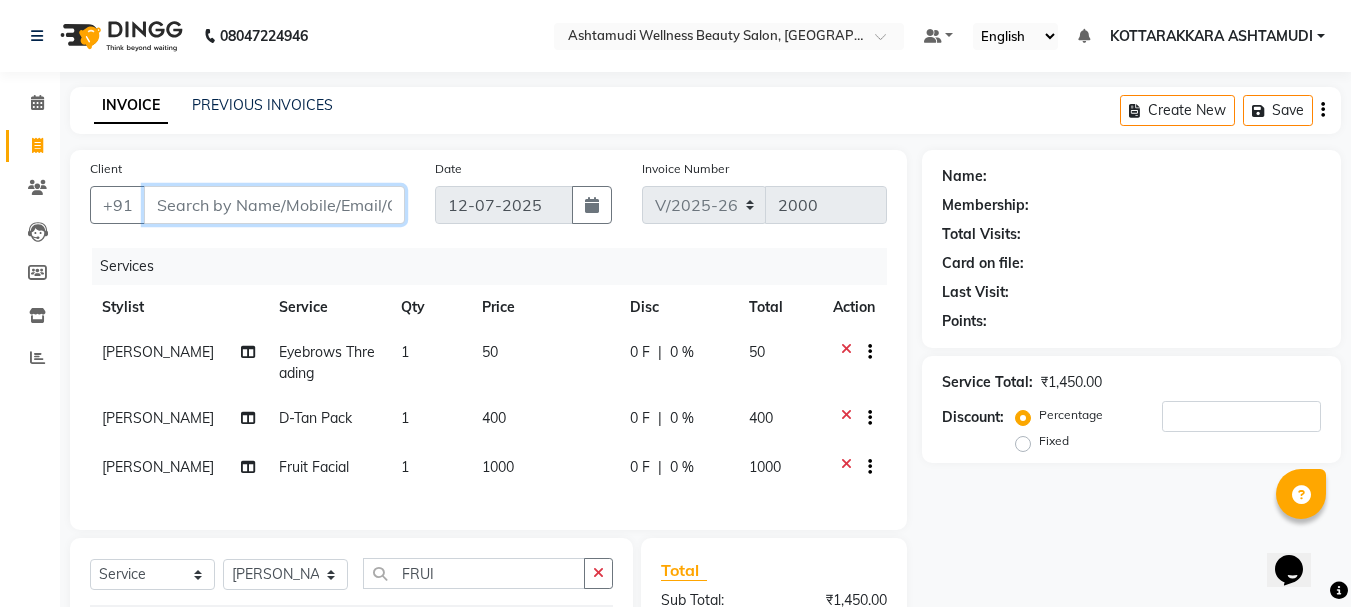 type on "8" 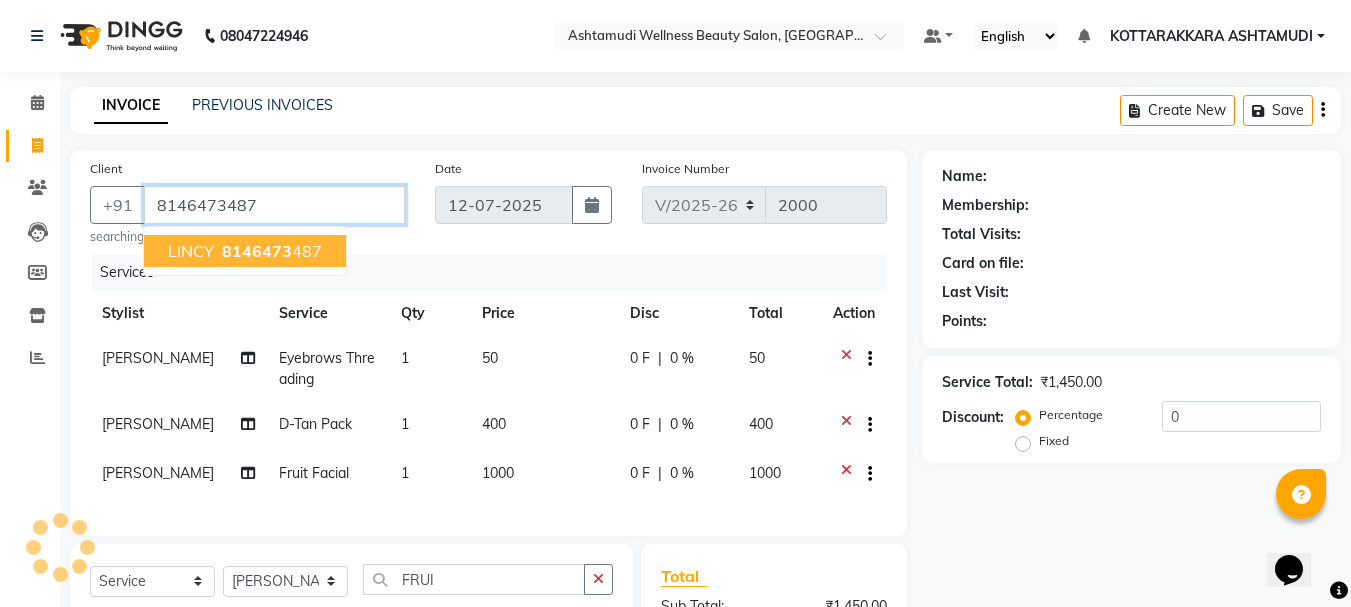 type on "8146473487" 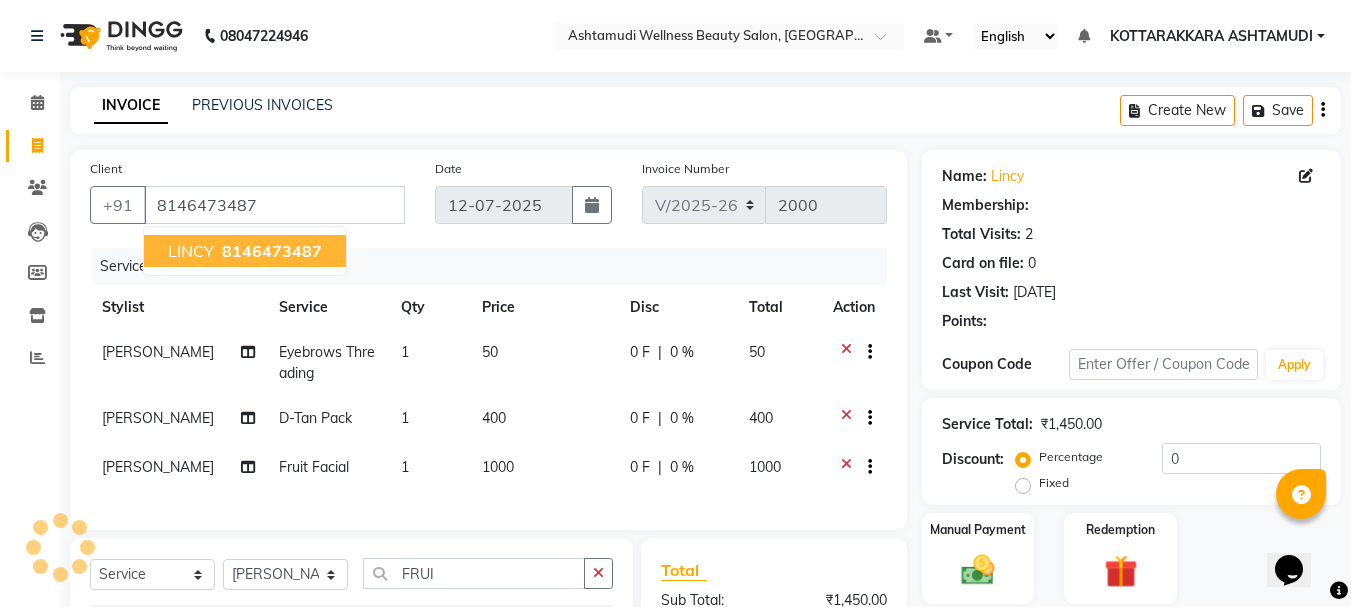 select on "1: Object" 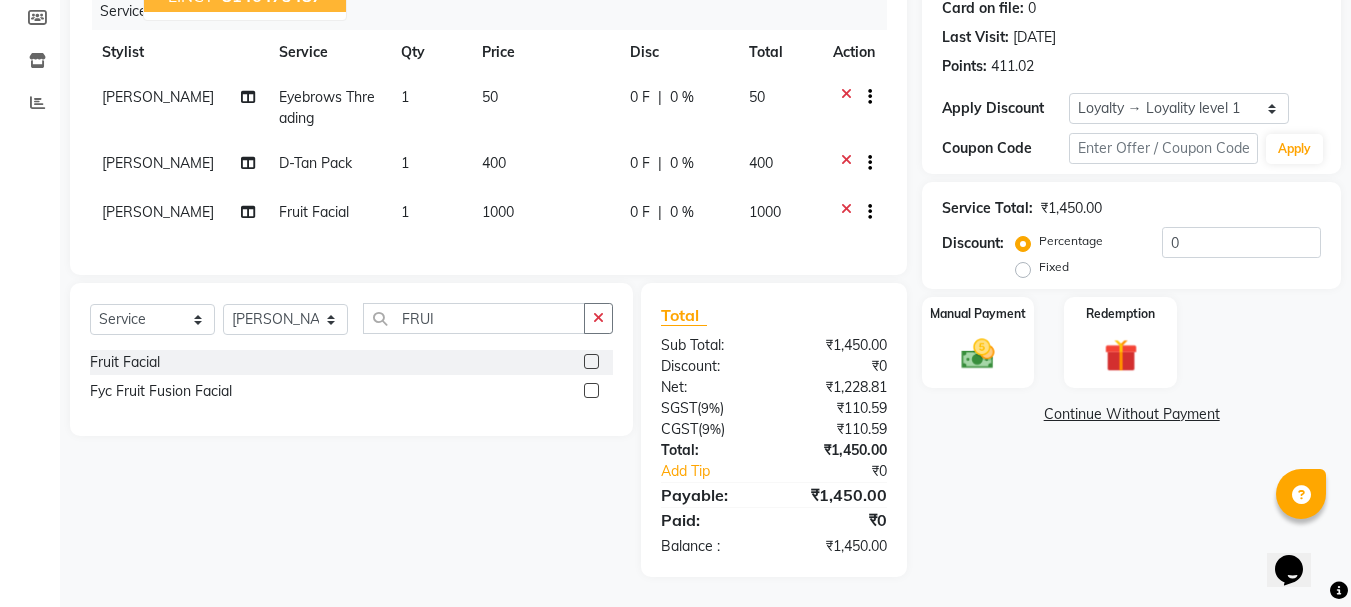 scroll, scrollTop: 270, scrollLeft: 0, axis: vertical 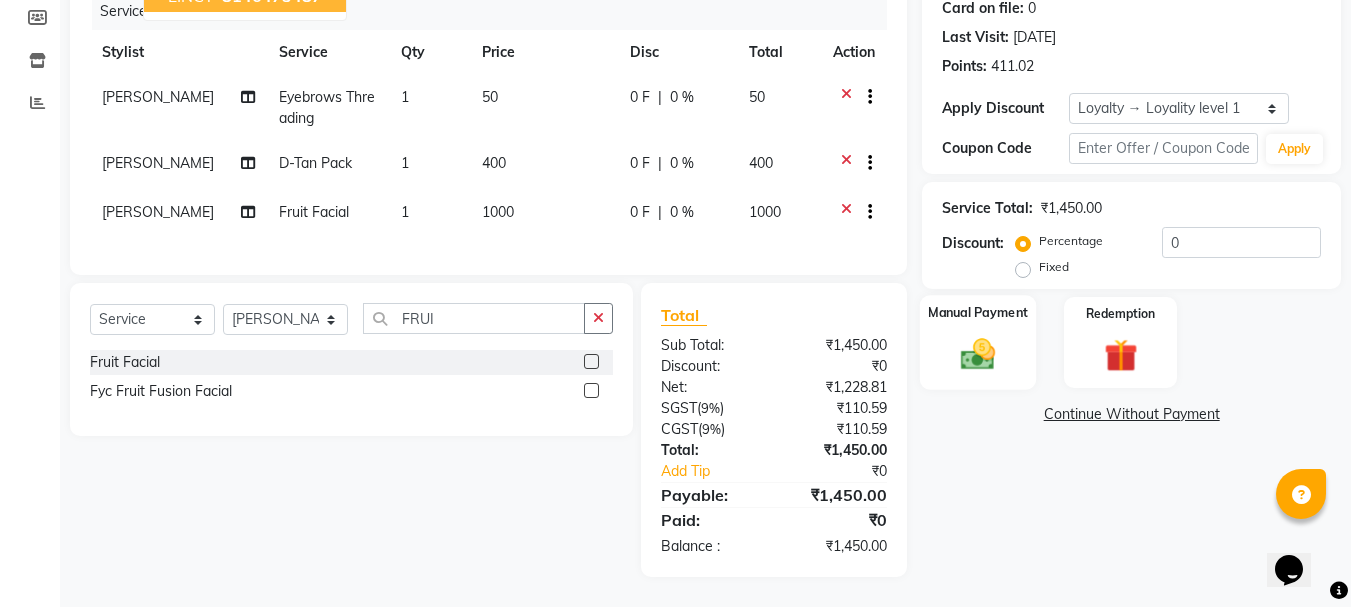 click 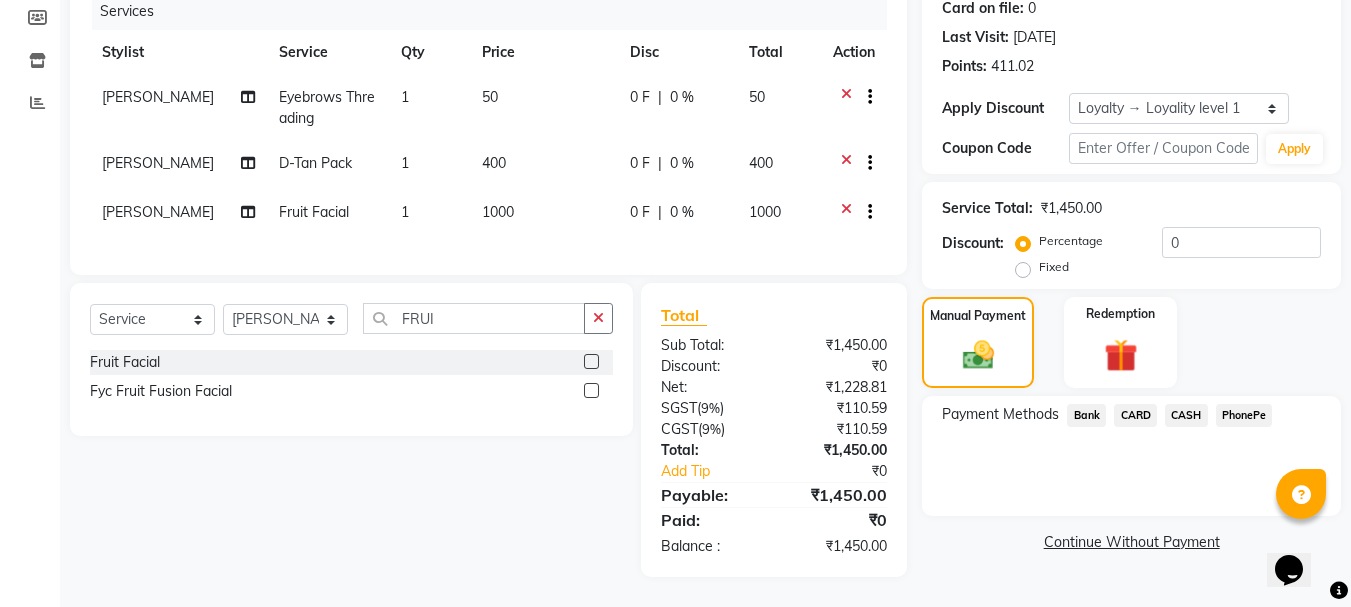 click on "CASH" 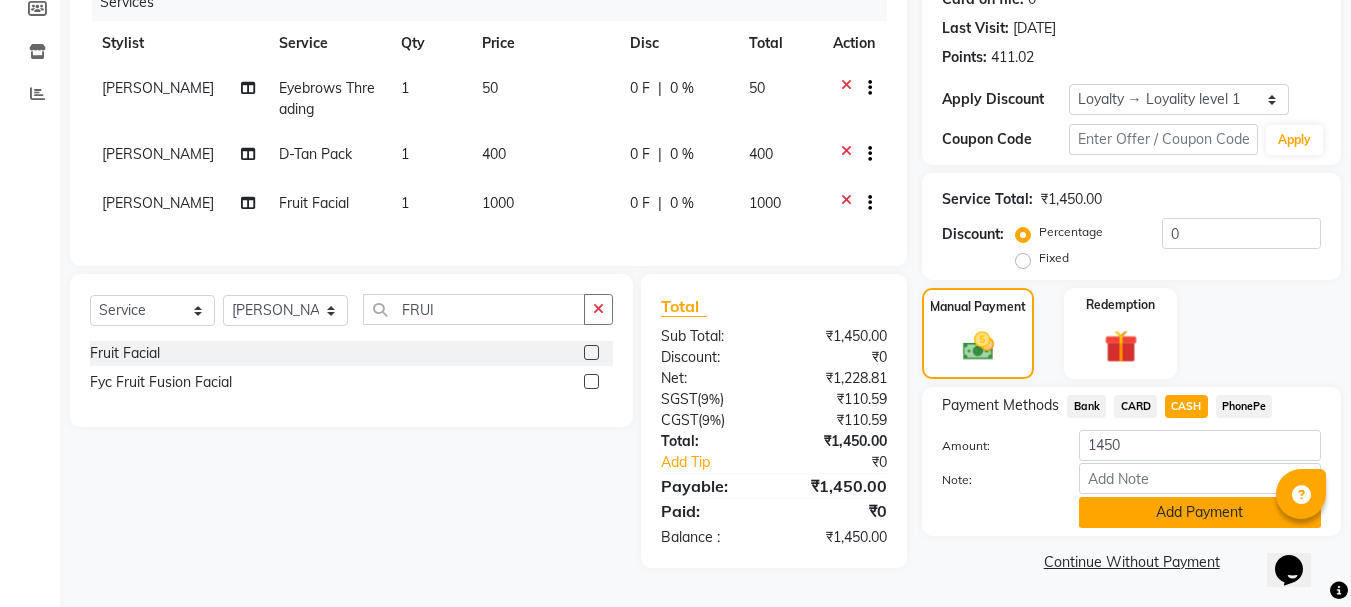 click on "Add Payment" 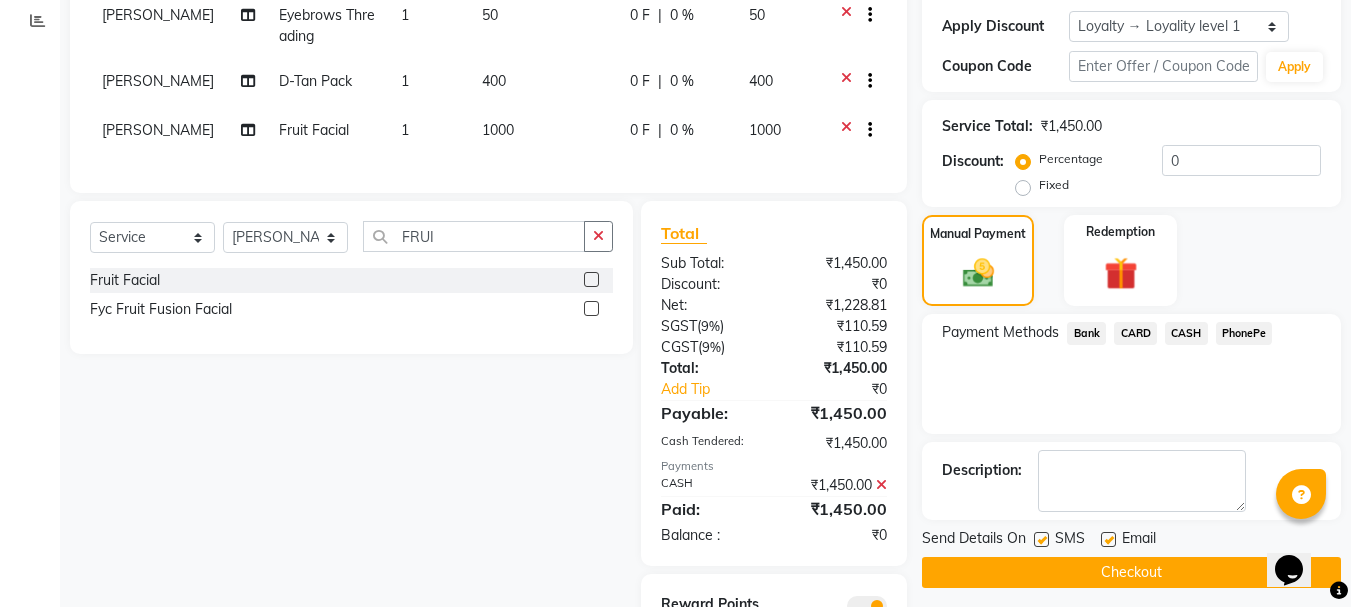 scroll, scrollTop: 461, scrollLeft: 0, axis: vertical 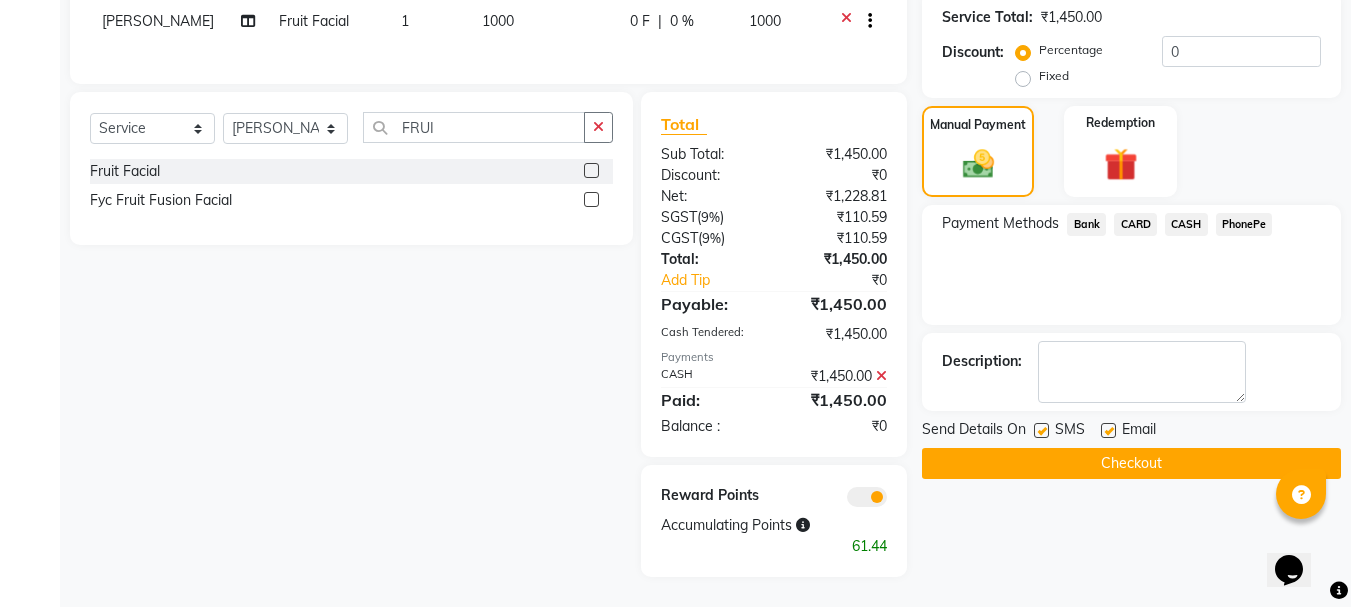 click on "Checkout" 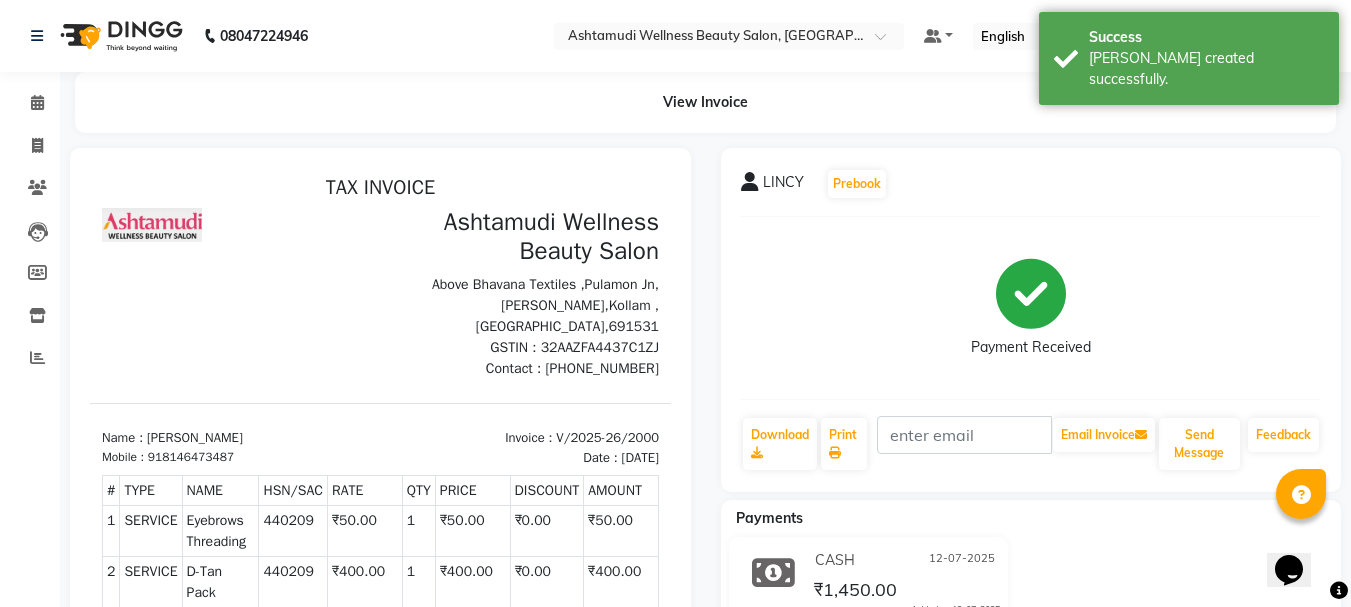scroll, scrollTop: 0, scrollLeft: 0, axis: both 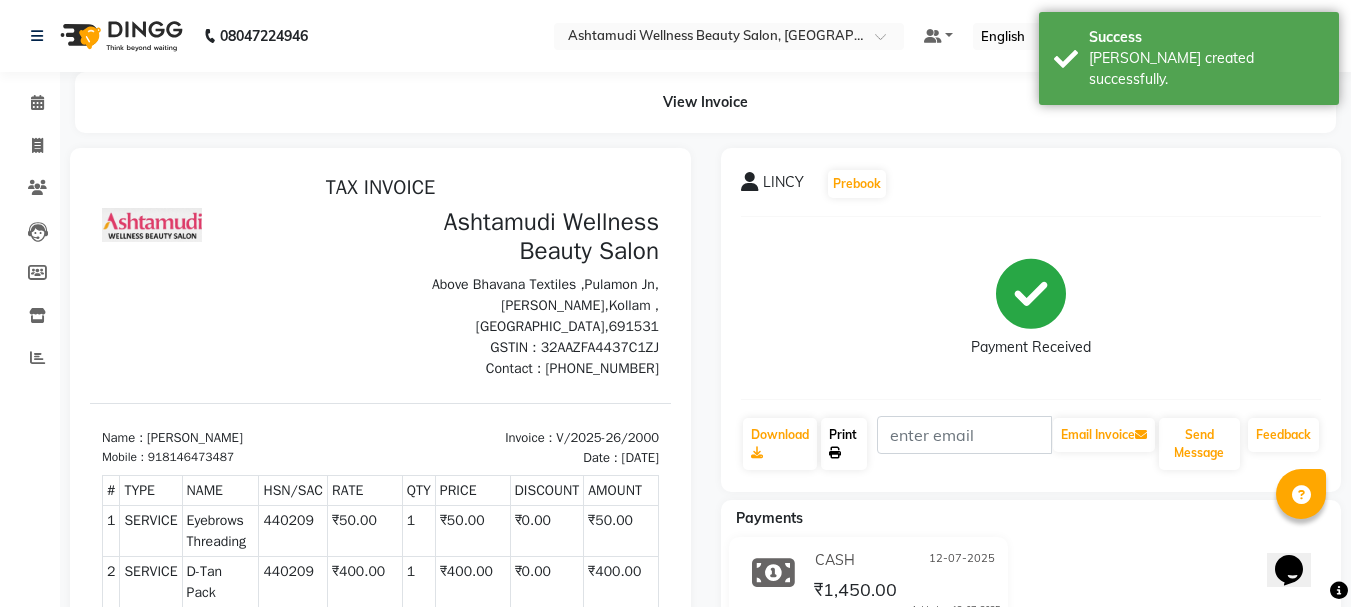 click on "Print" 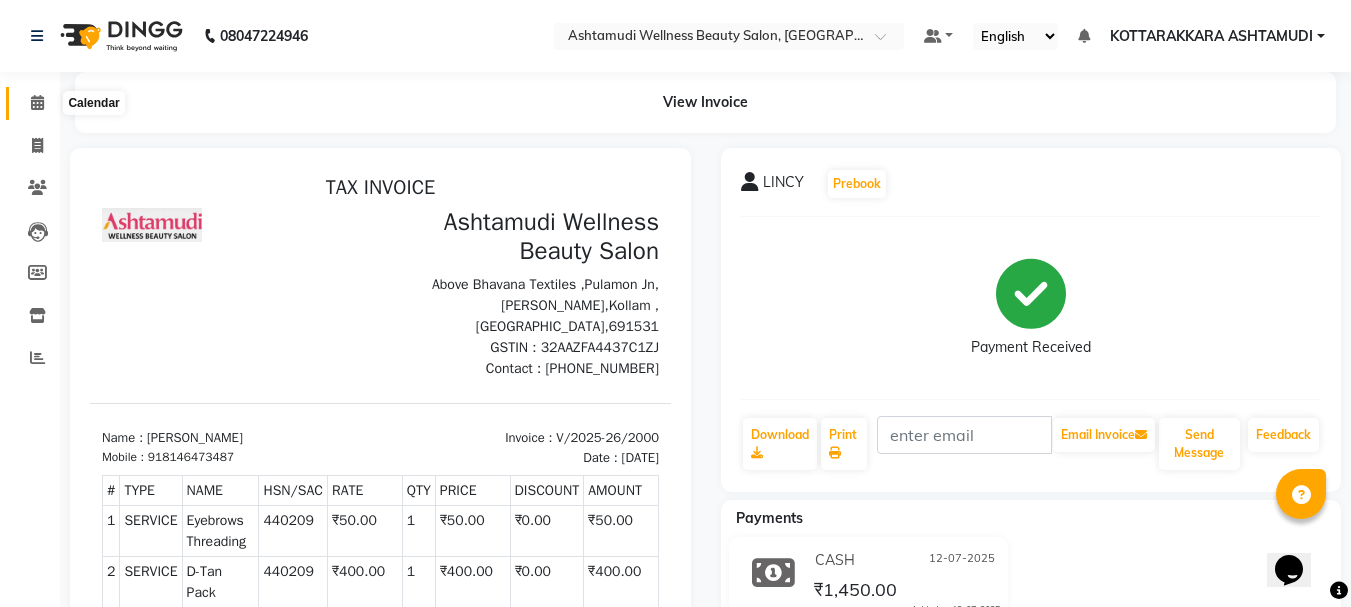 click 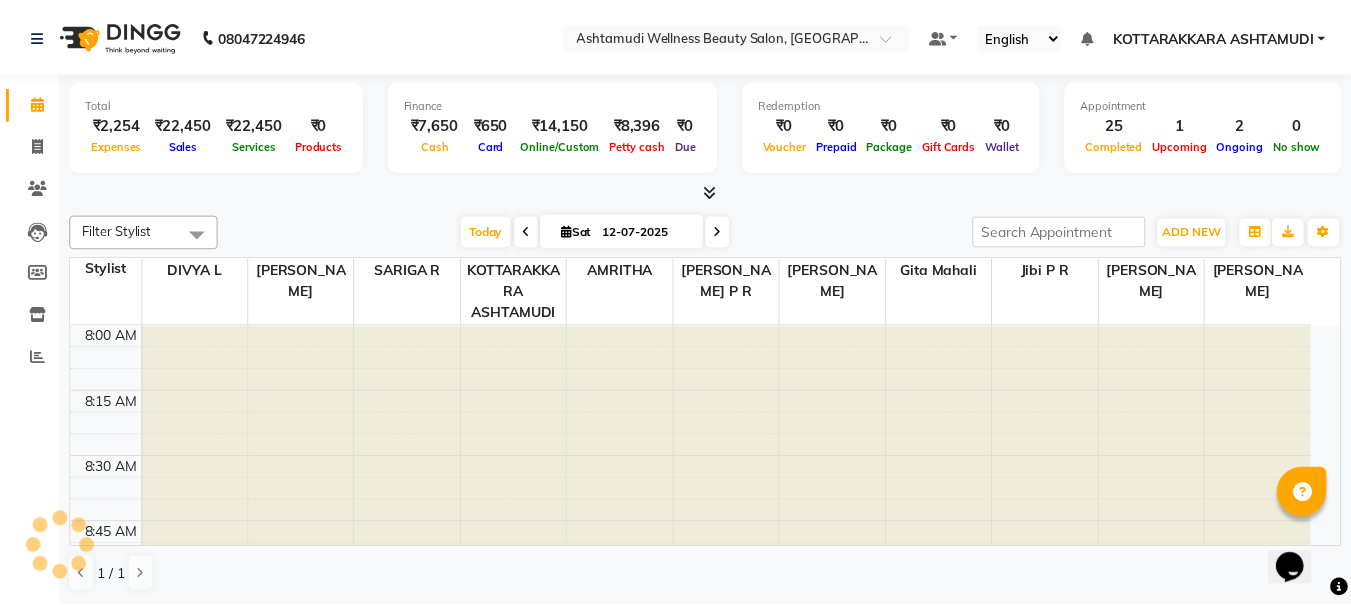 scroll, scrollTop: 0, scrollLeft: 0, axis: both 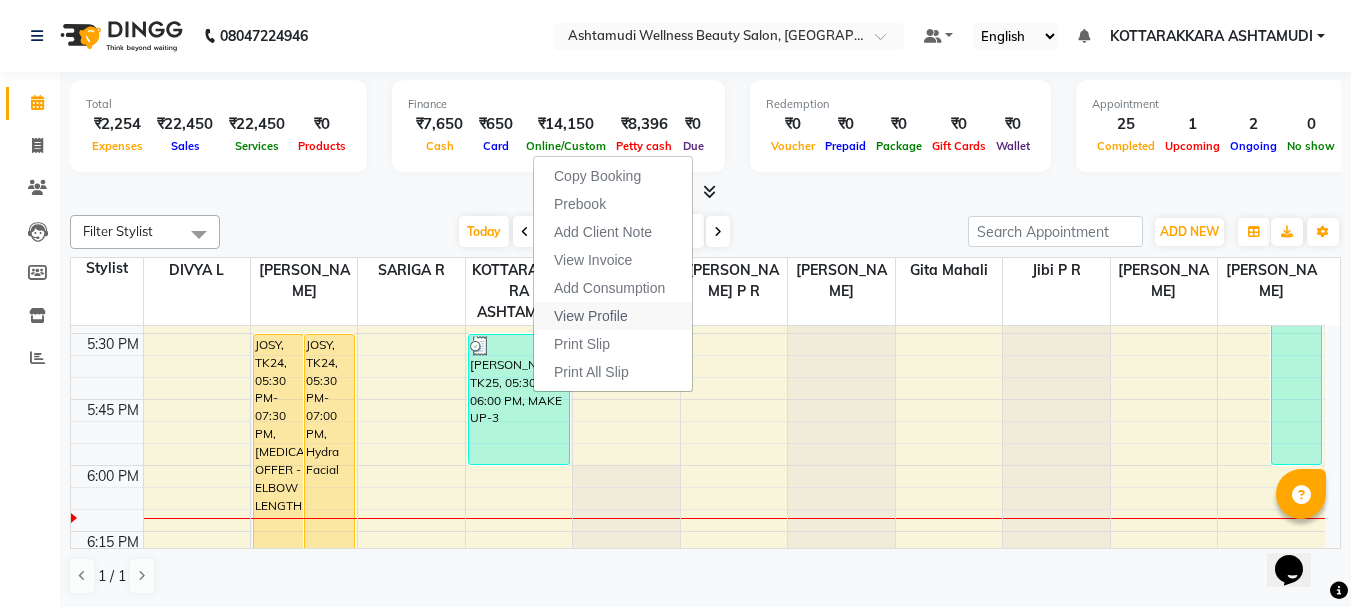 click on "View Profile" at bounding box center (591, 316) 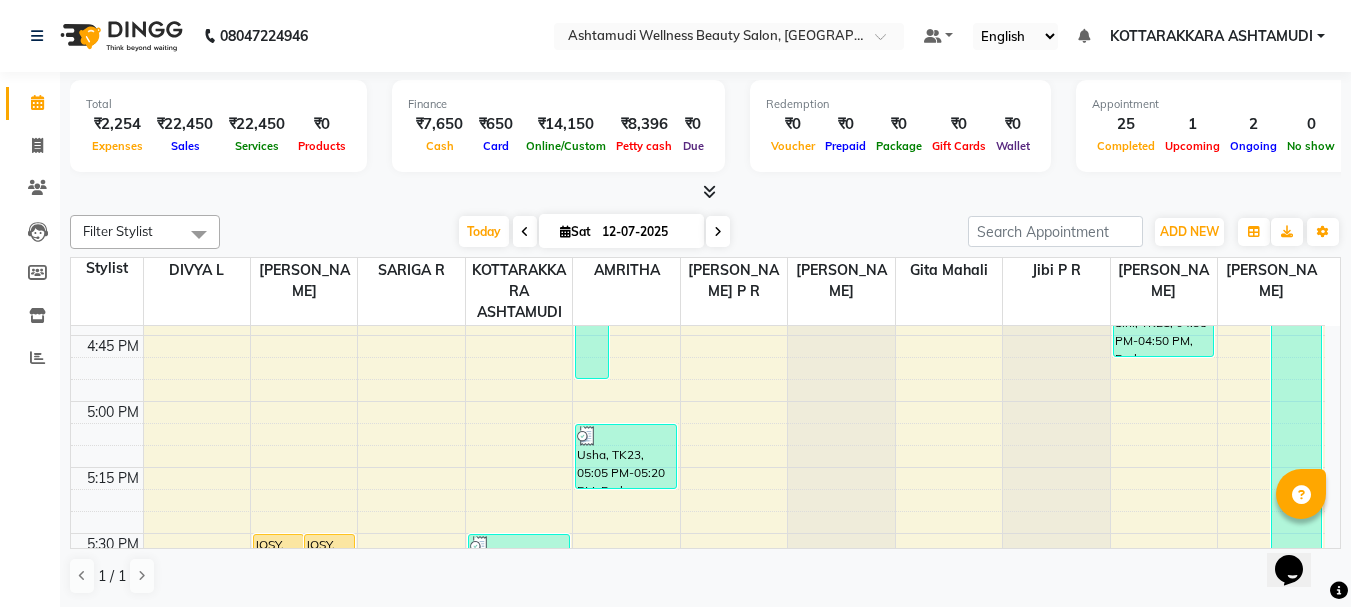 scroll, scrollTop: 2400, scrollLeft: 0, axis: vertical 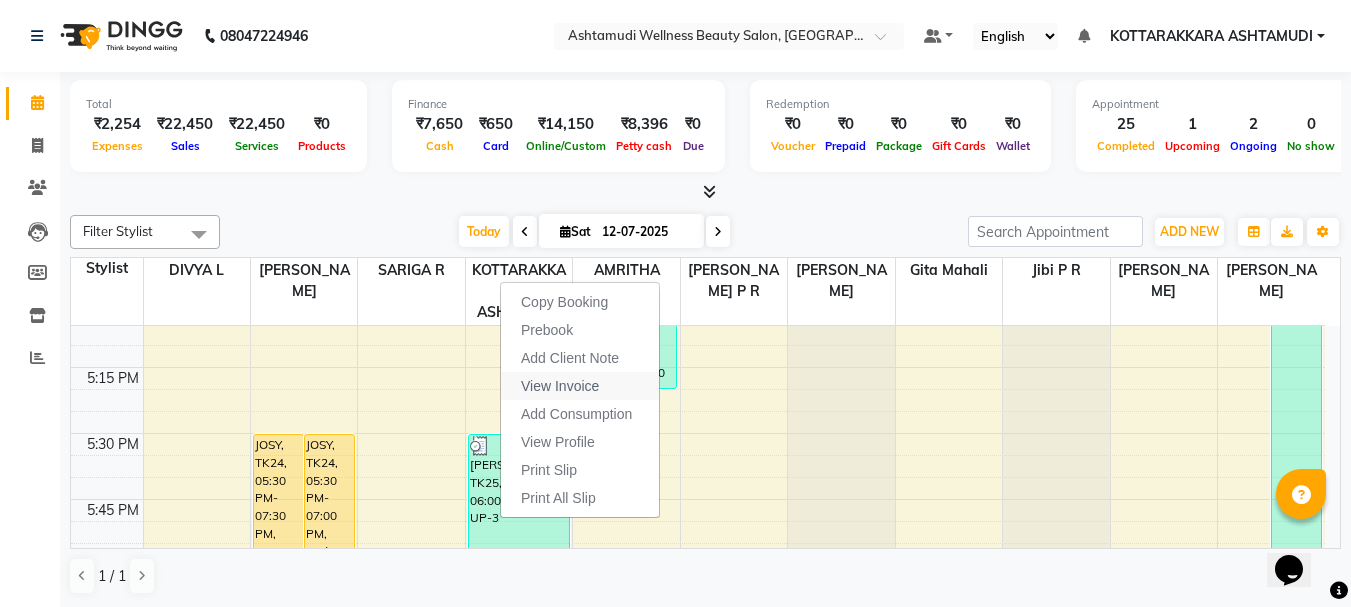 click on "View Invoice" at bounding box center (560, 386) 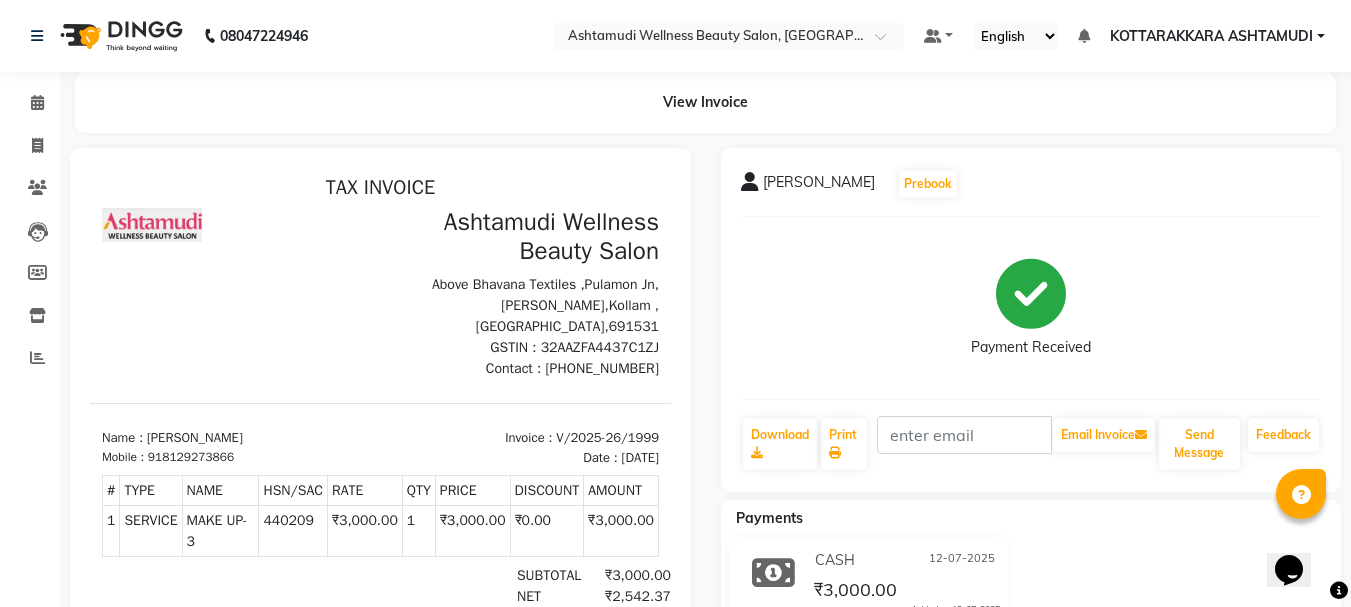 scroll, scrollTop: 0, scrollLeft: 0, axis: both 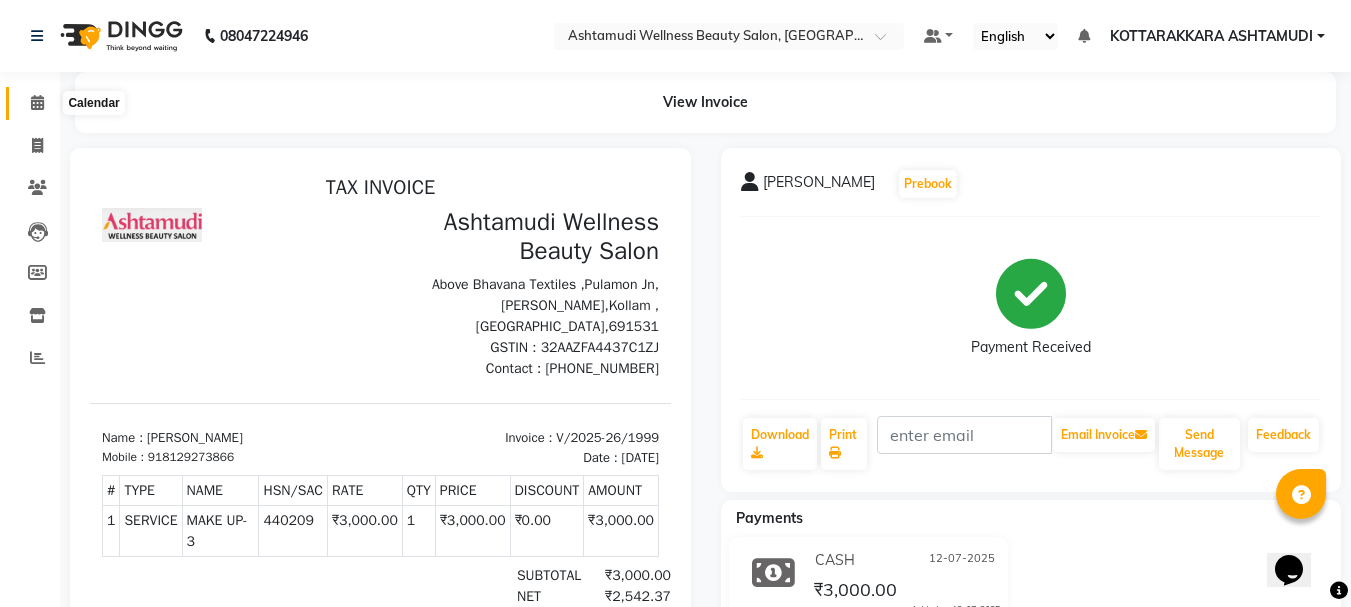 click 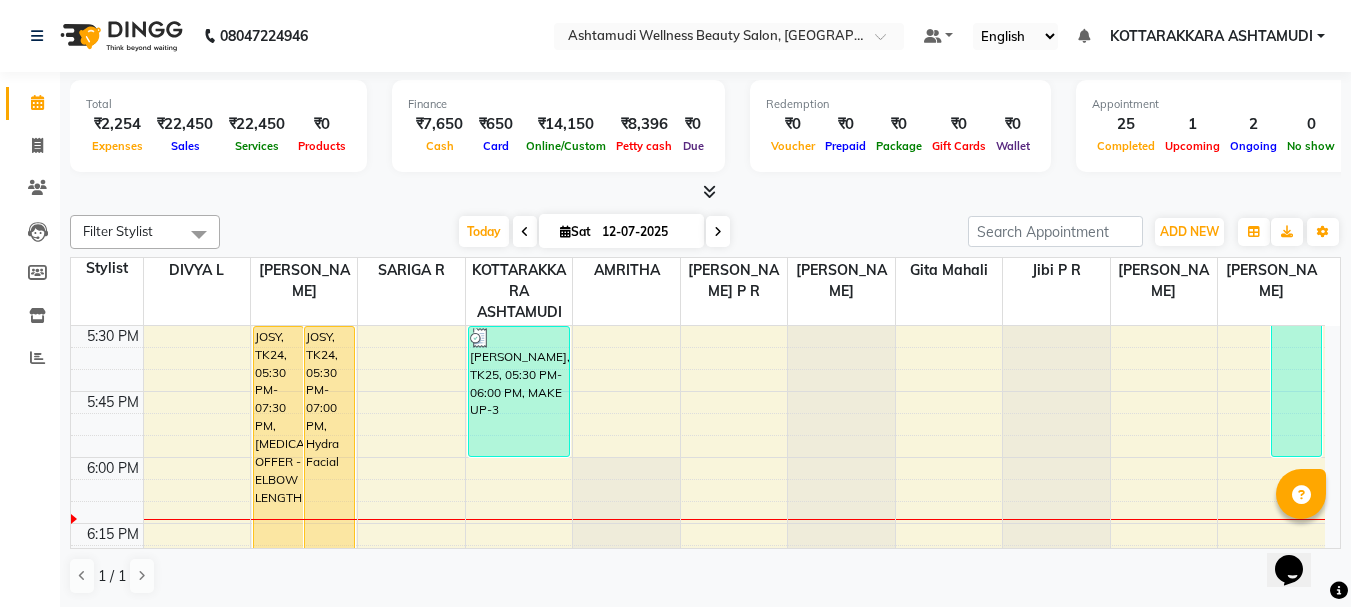 scroll, scrollTop: 2500, scrollLeft: 0, axis: vertical 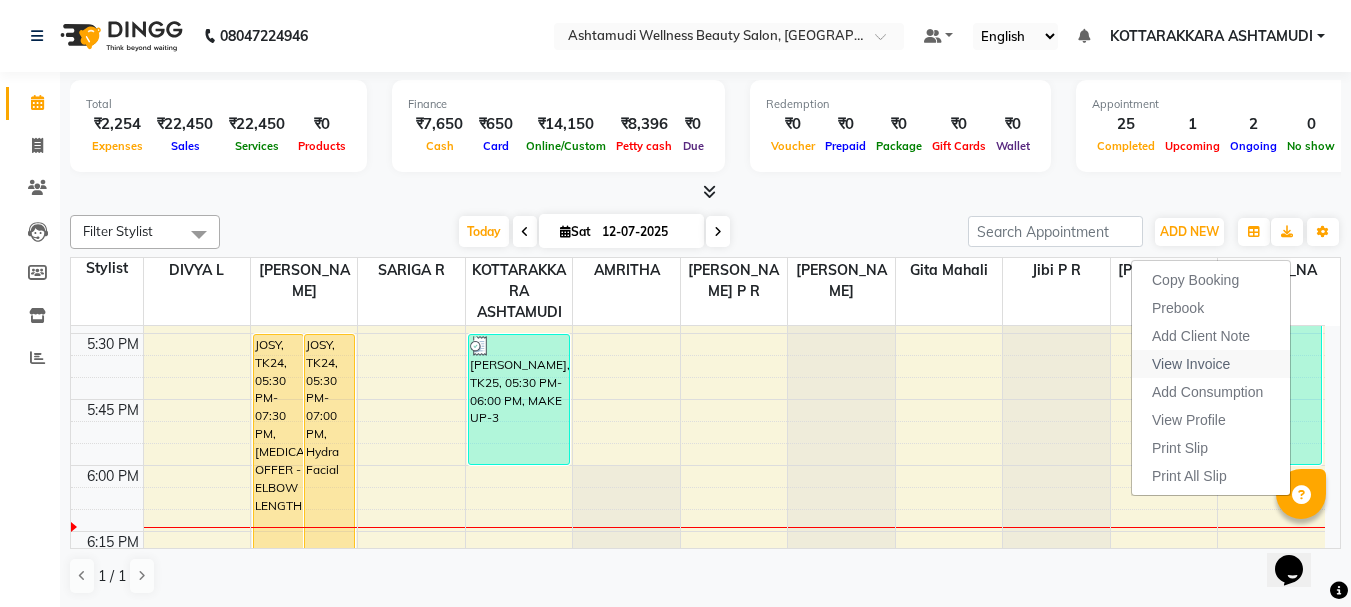 click on "View Invoice" at bounding box center [1191, 364] 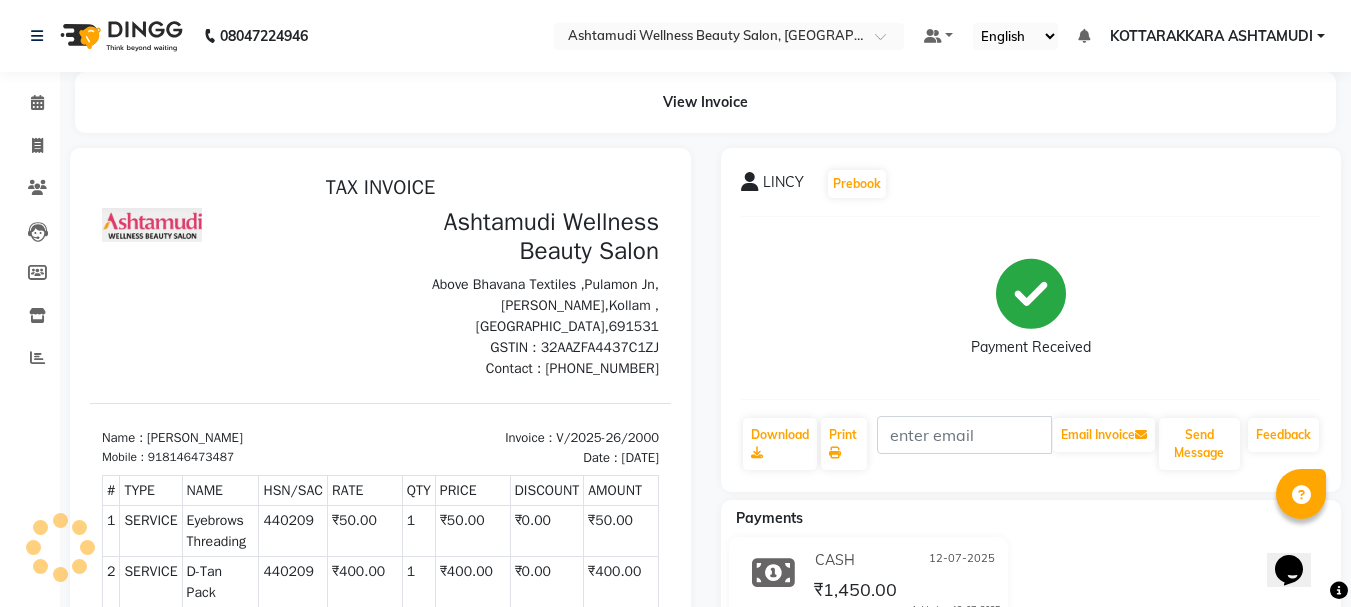 scroll, scrollTop: 0, scrollLeft: 0, axis: both 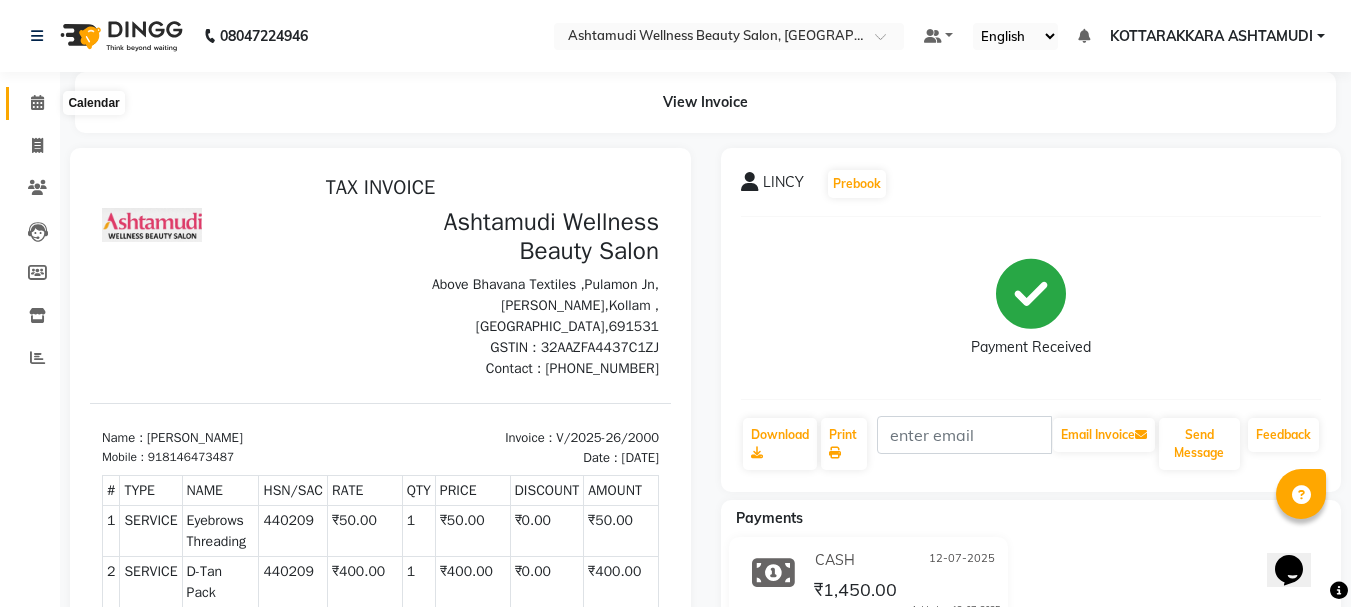 click 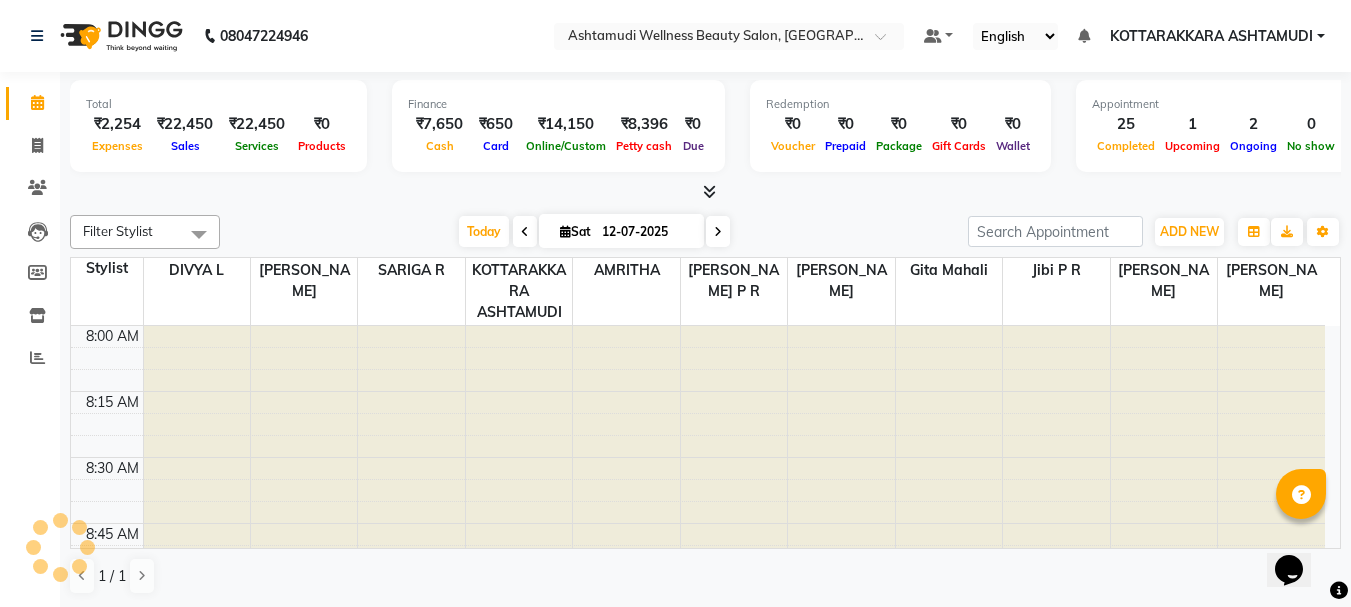 scroll, scrollTop: 2641, scrollLeft: 0, axis: vertical 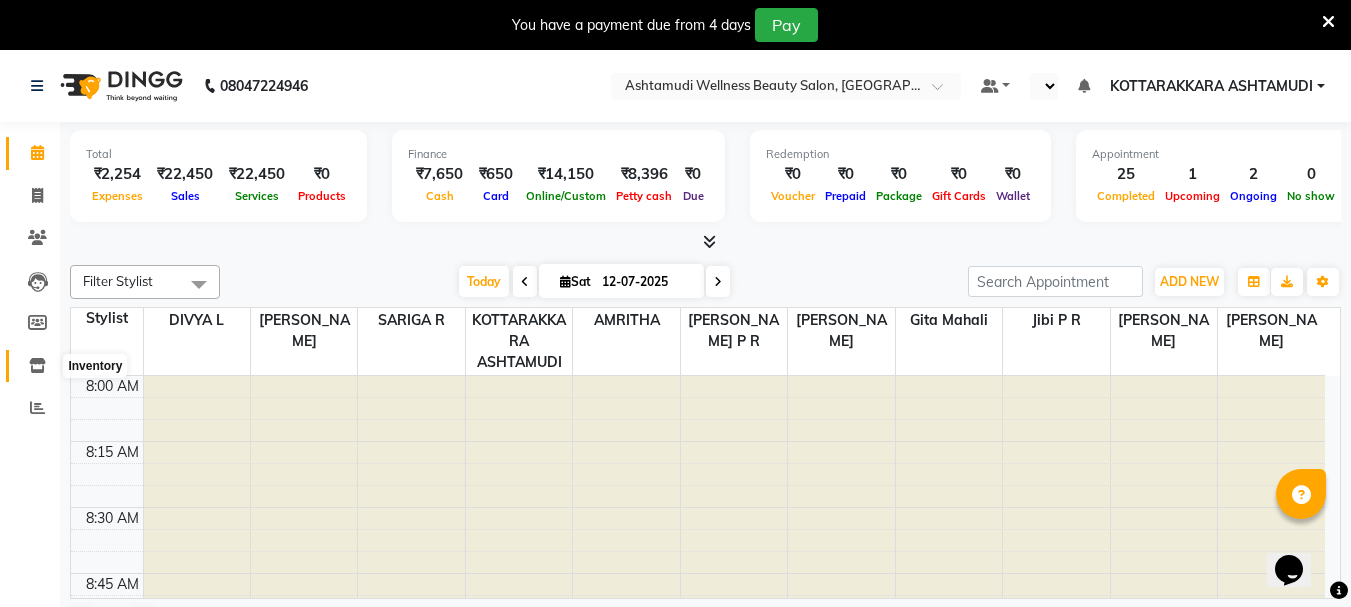 click 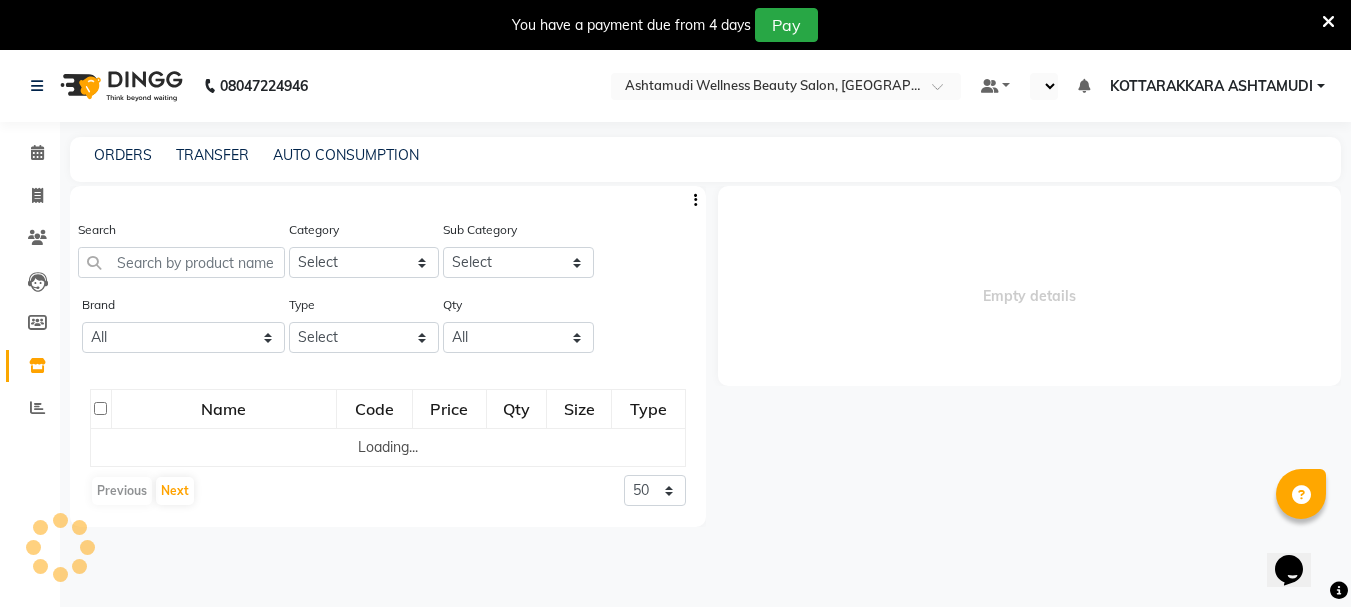 select 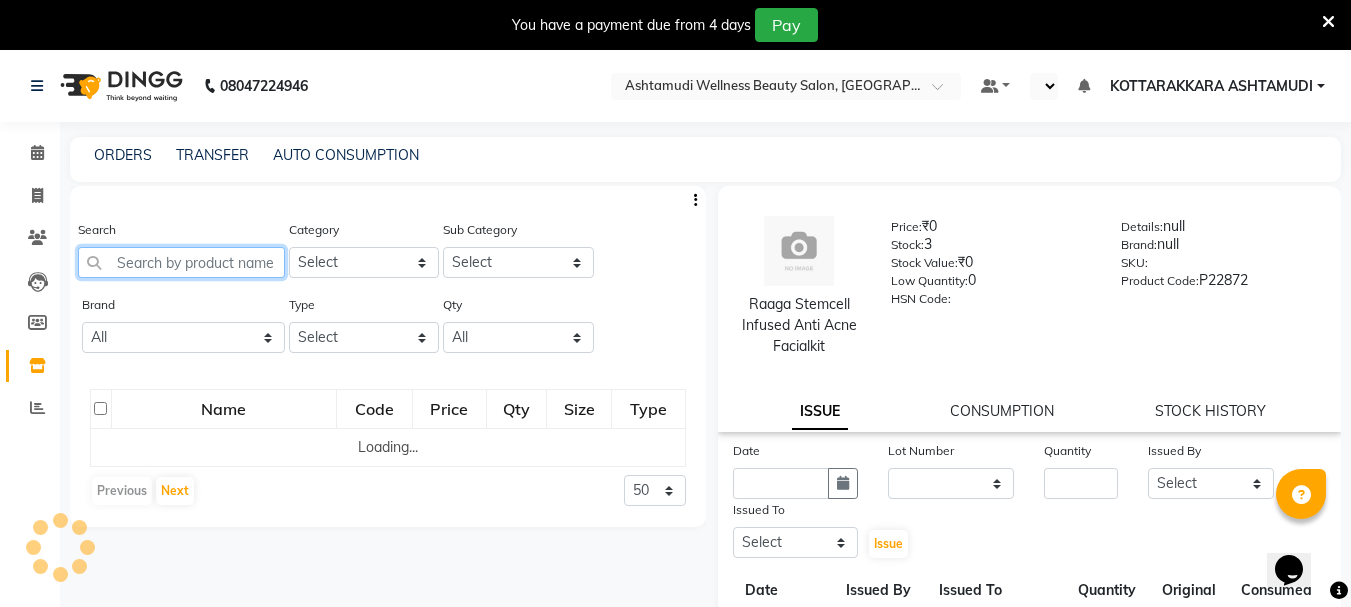 click 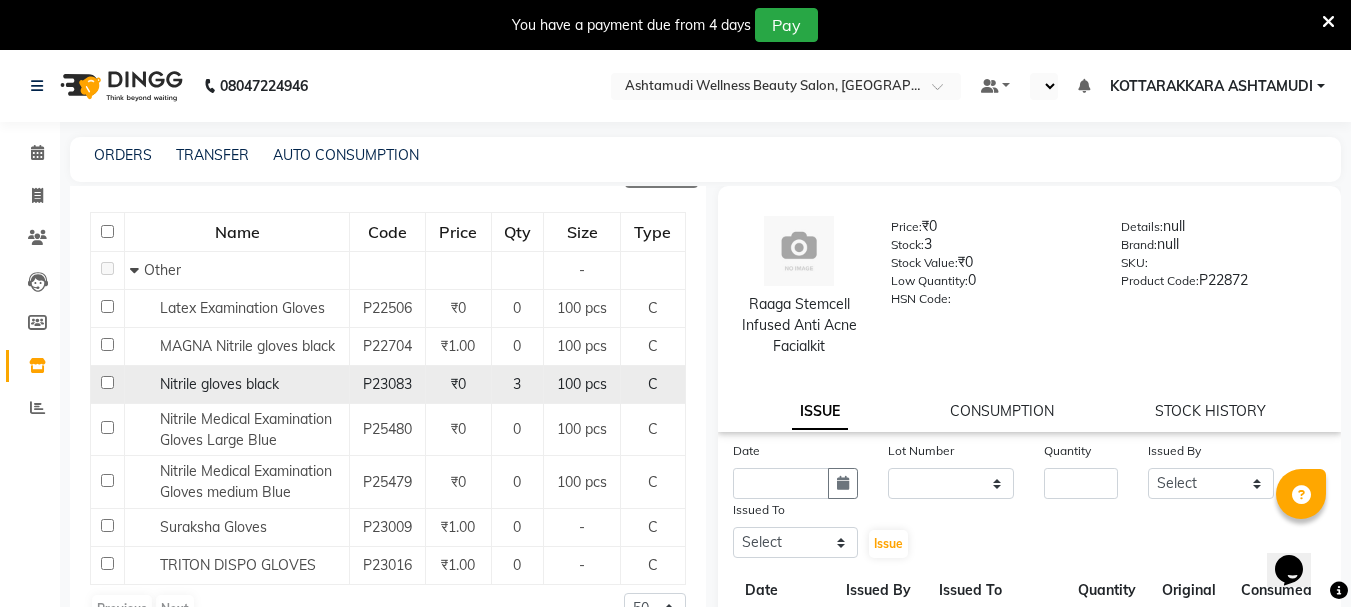 scroll, scrollTop: 200, scrollLeft: 0, axis: vertical 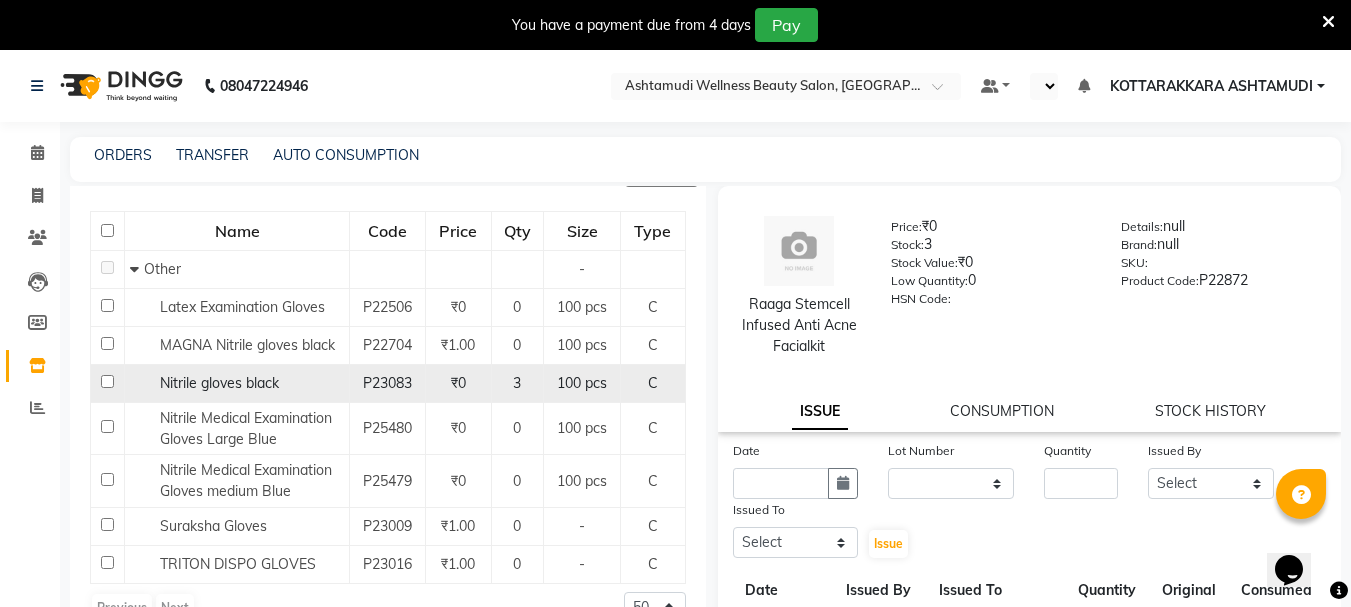 type on "GLOVES" 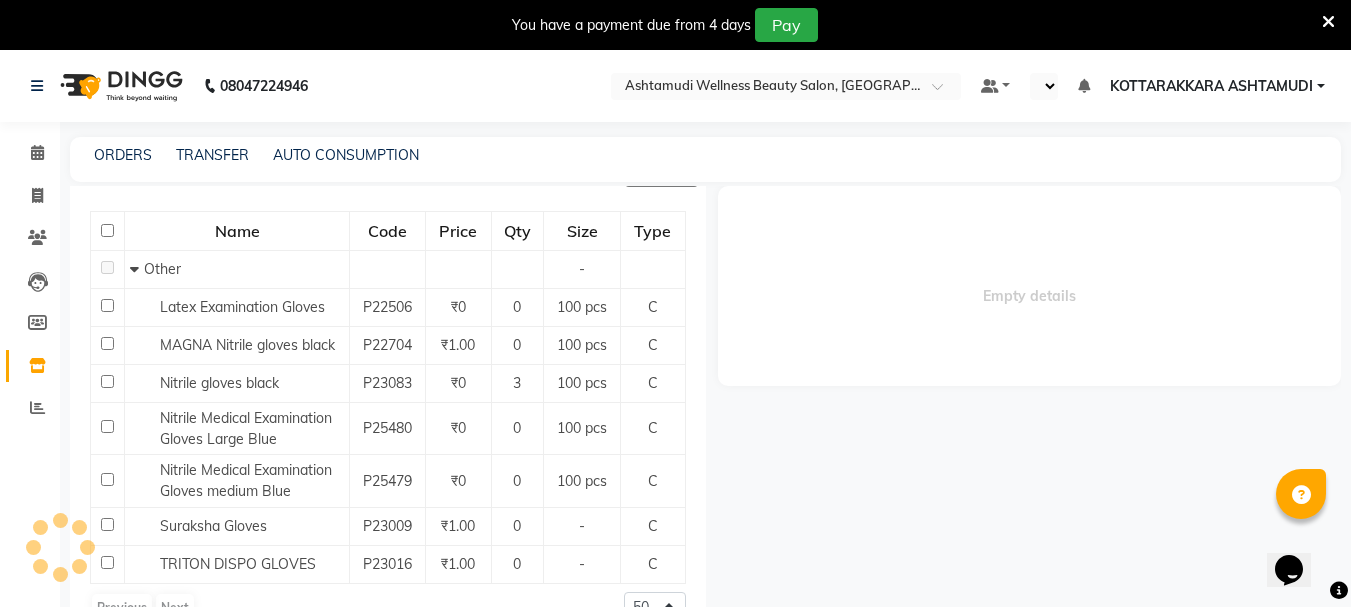 select 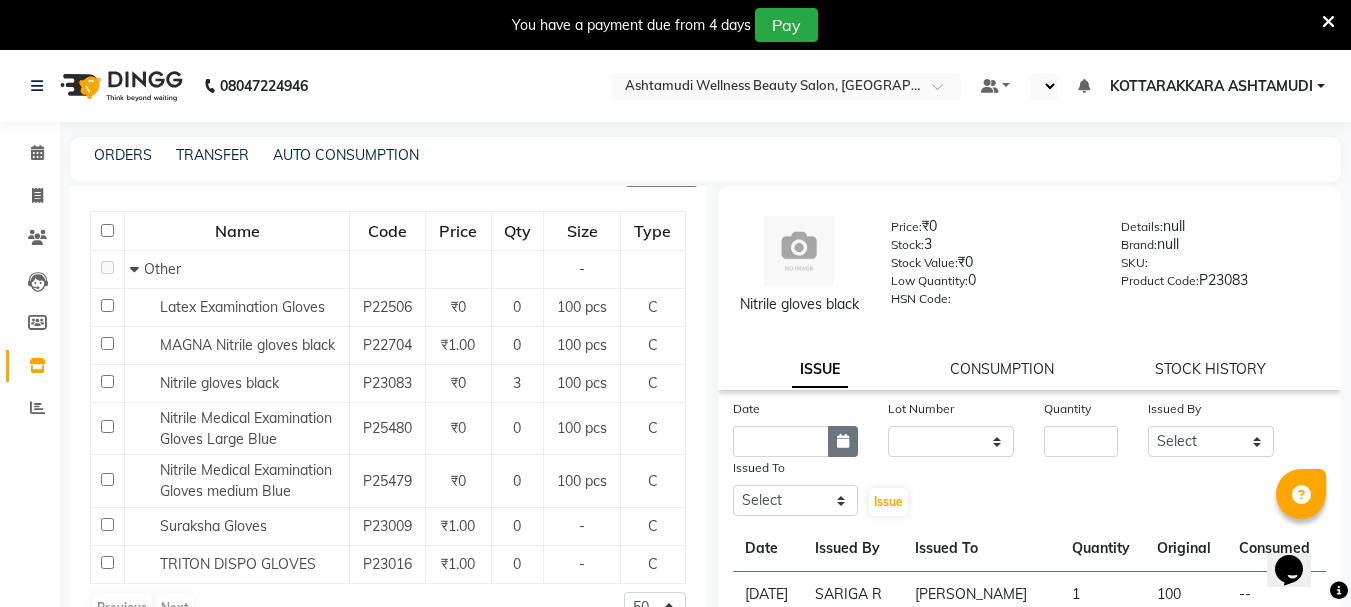 click 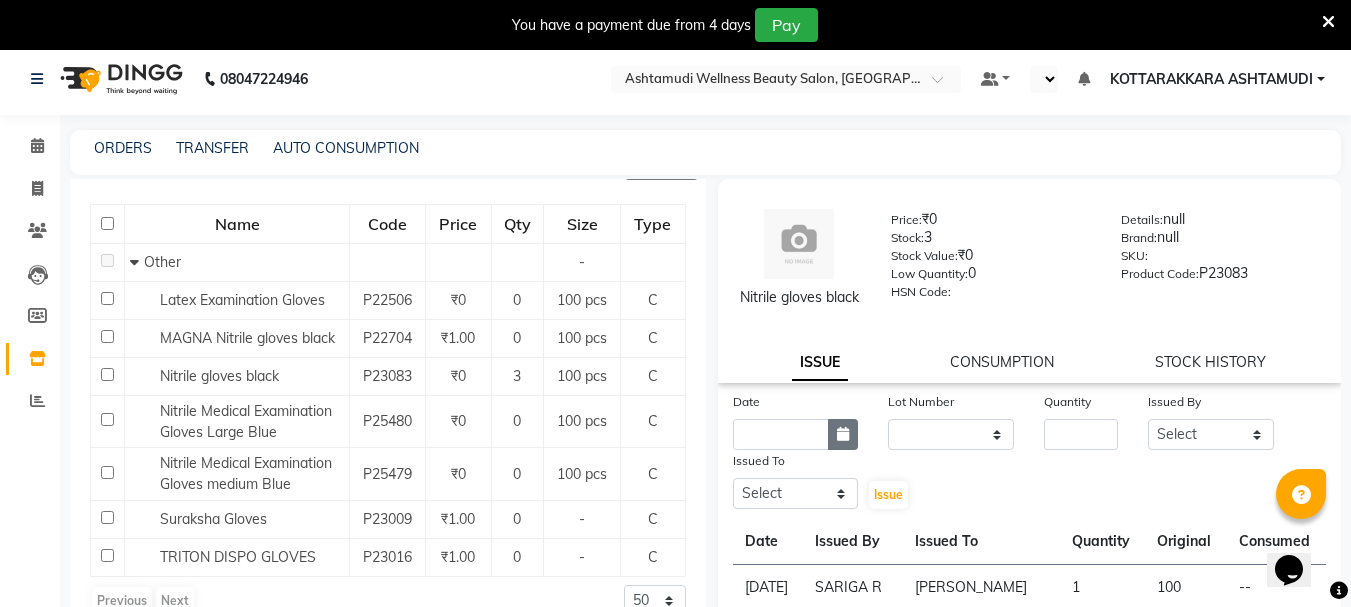 select on "7" 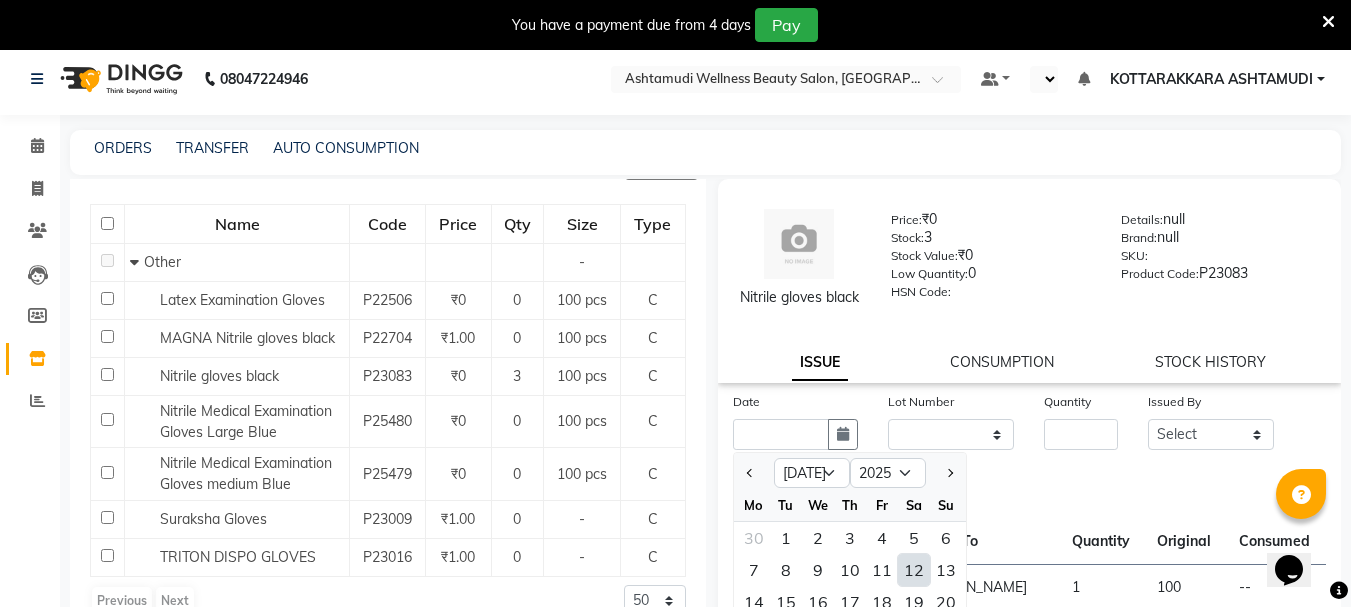 click on "12" 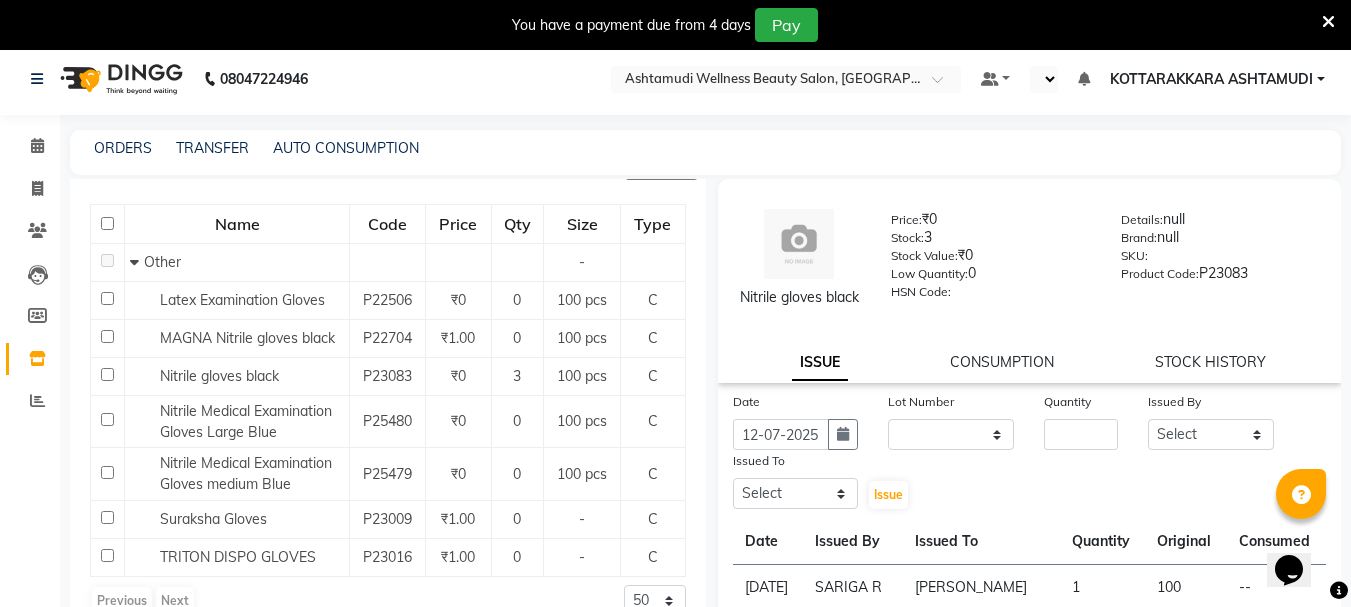 scroll, scrollTop: 100, scrollLeft: 0, axis: vertical 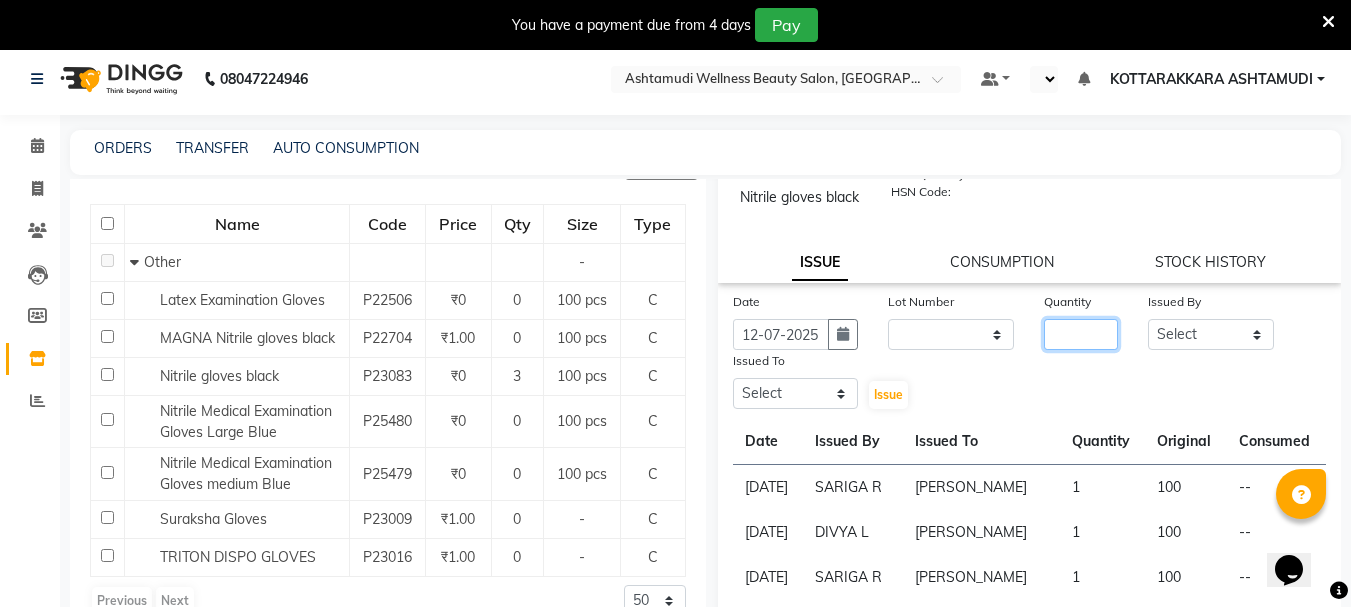 click 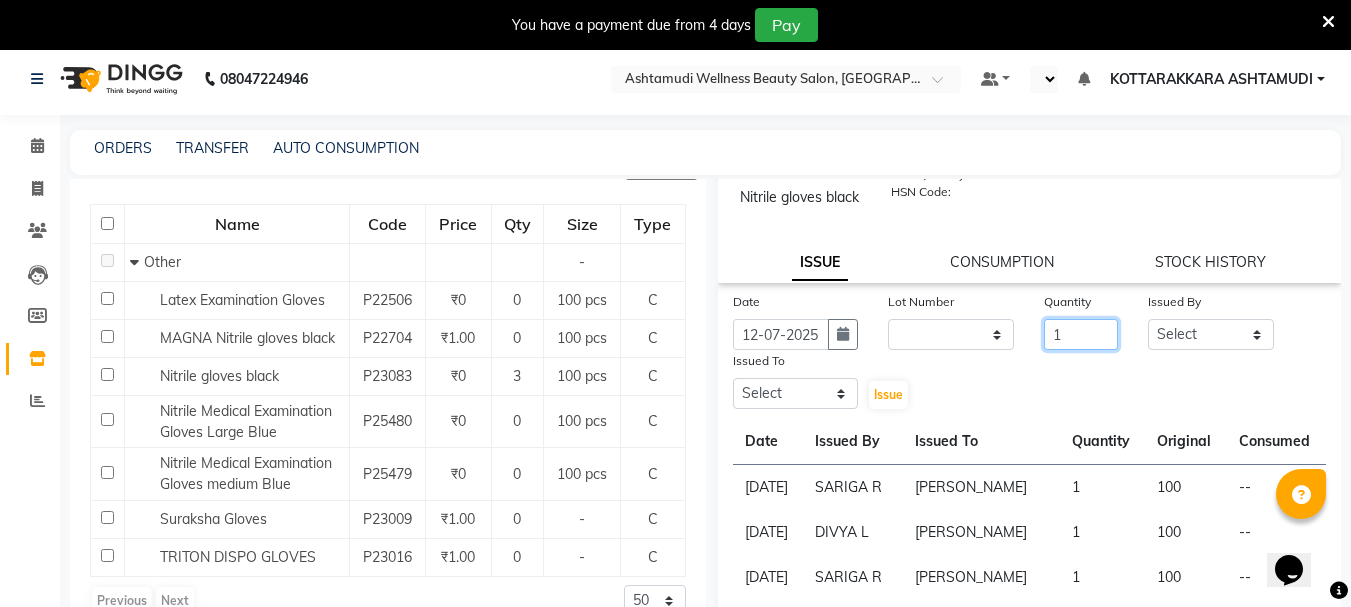 type on "1" 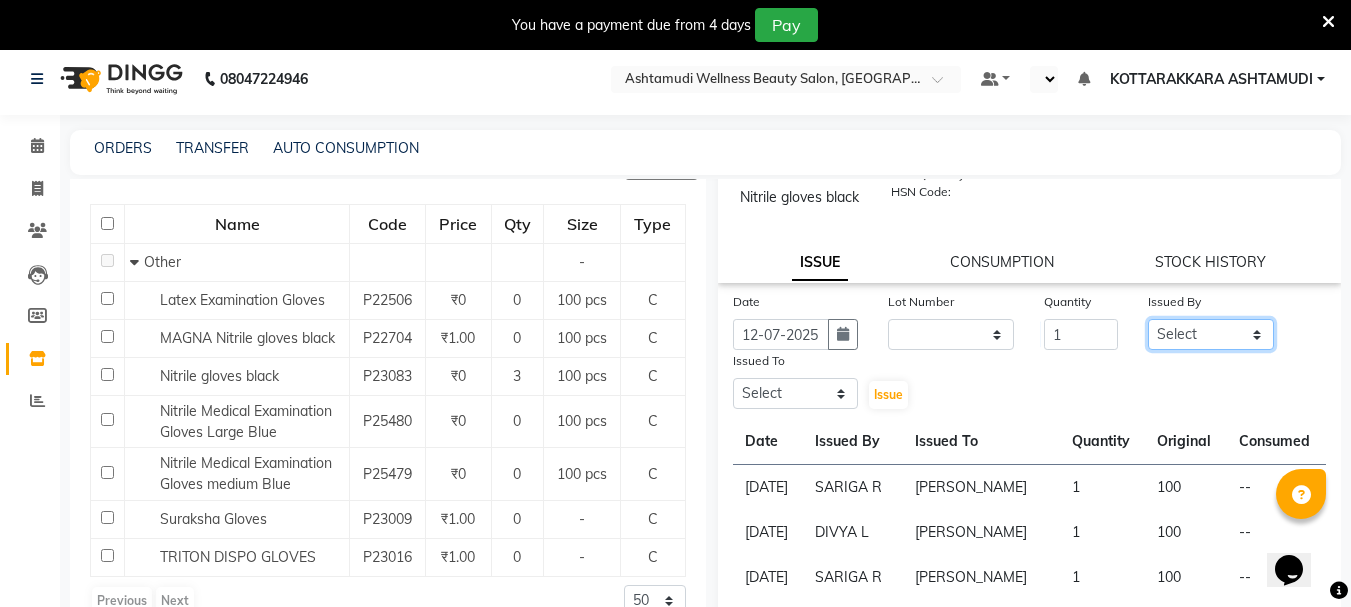 click on "Select AMRITHA [PERSON_NAME] DIVYA L	 Gita Mahali  Jibi P R [PERSON_NAME] ASHTAMUDI [PERSON_NAME] 	 [PERSON_NAME] SARIGA R	 [PERSON_NAME]" 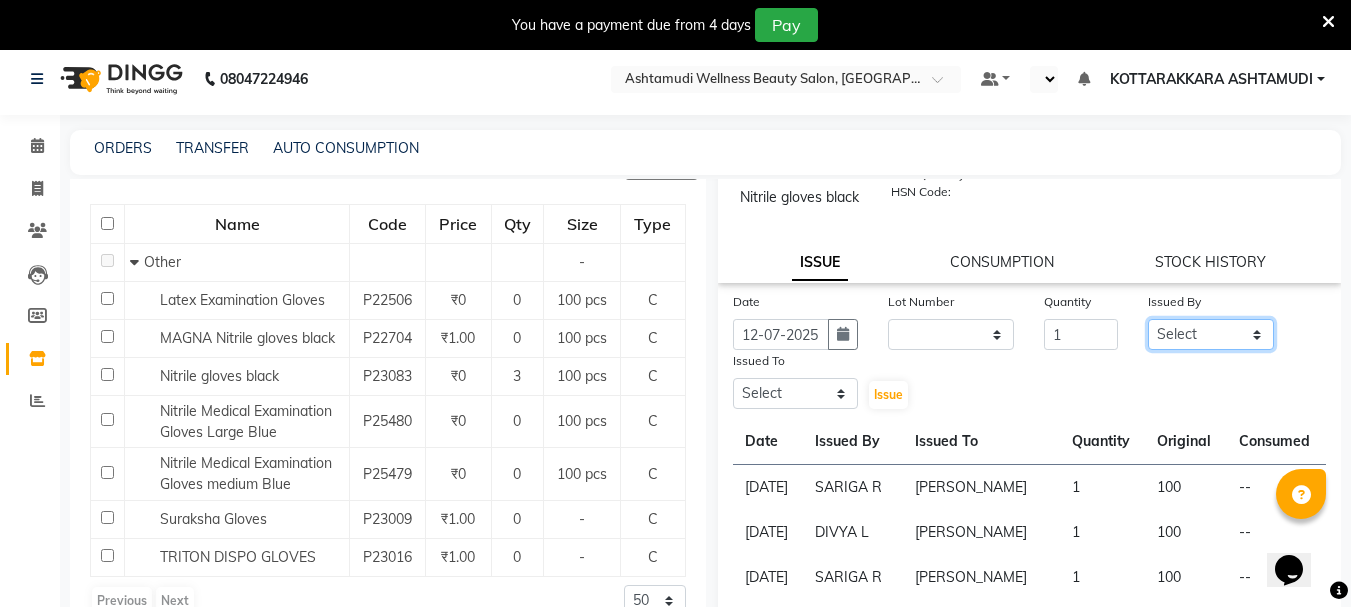 select on "27423" 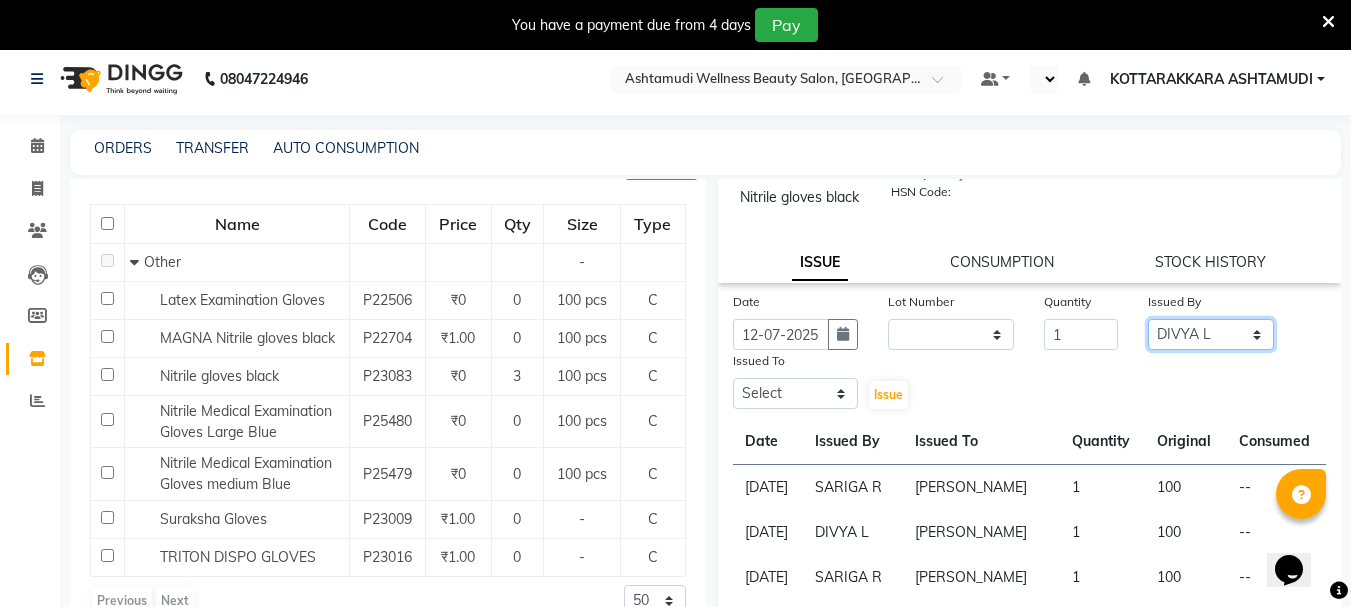 click on "Select AMRITHA [PERSON_NAME] DIVYA L	 Gita Mahali  Jibi P R [PERSON_NAME] ASHTAMUDI [PERSON_NAME] 	 [PERSON_NAME] SARIGA R	 [PERSON_NAME]" 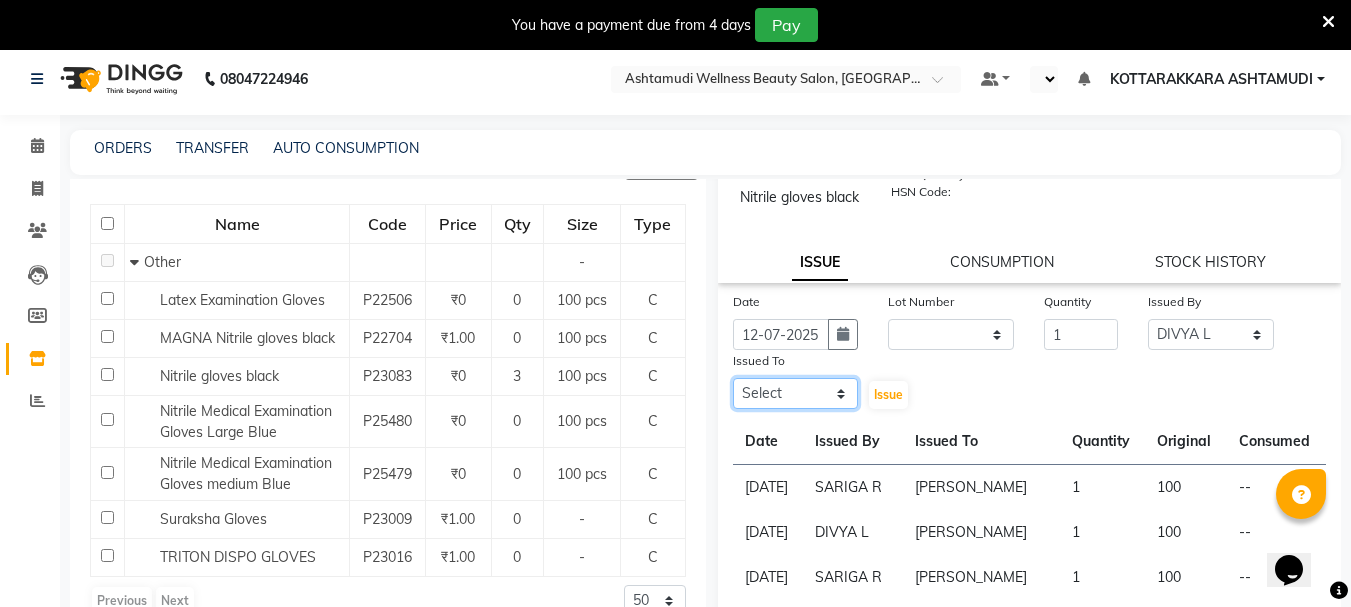 click on "Select AMRITHA [PERSON_NAME] DIVYA L	 Gita Mahali  Jibi P R [PERSON_NAME] ASHTAMUDI [PERSON_NAME] 	 [PERSON_NAME] SARIGA R	 [PERSON_NAME]" 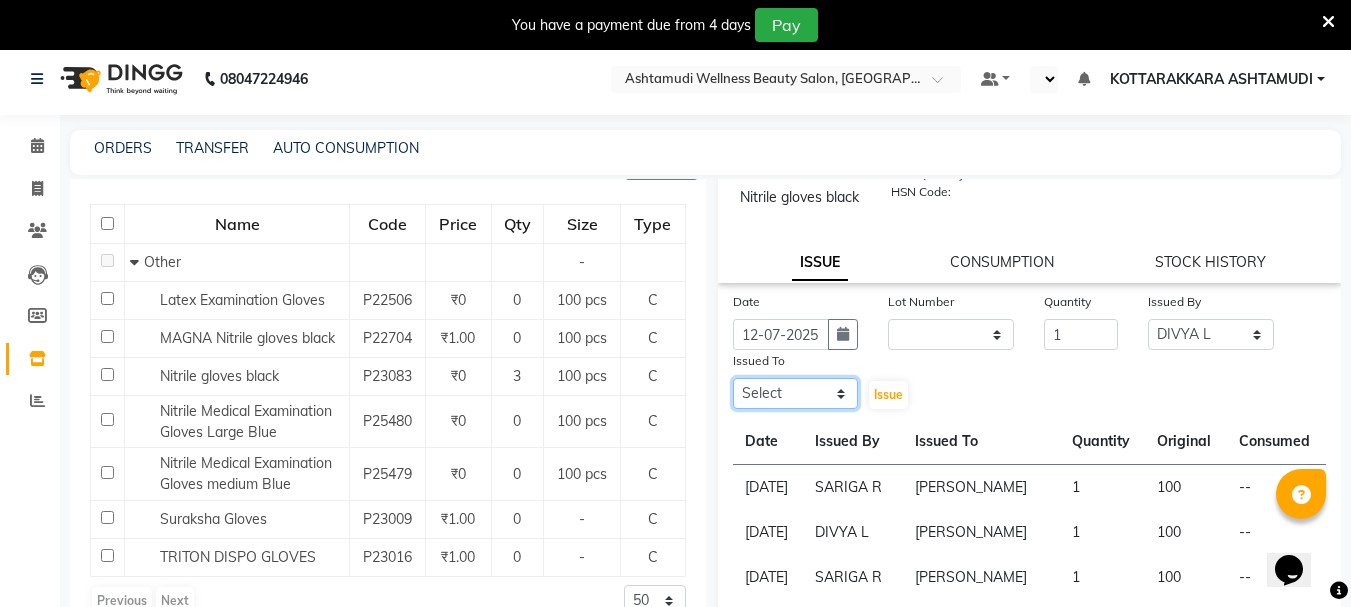 select on "27427" 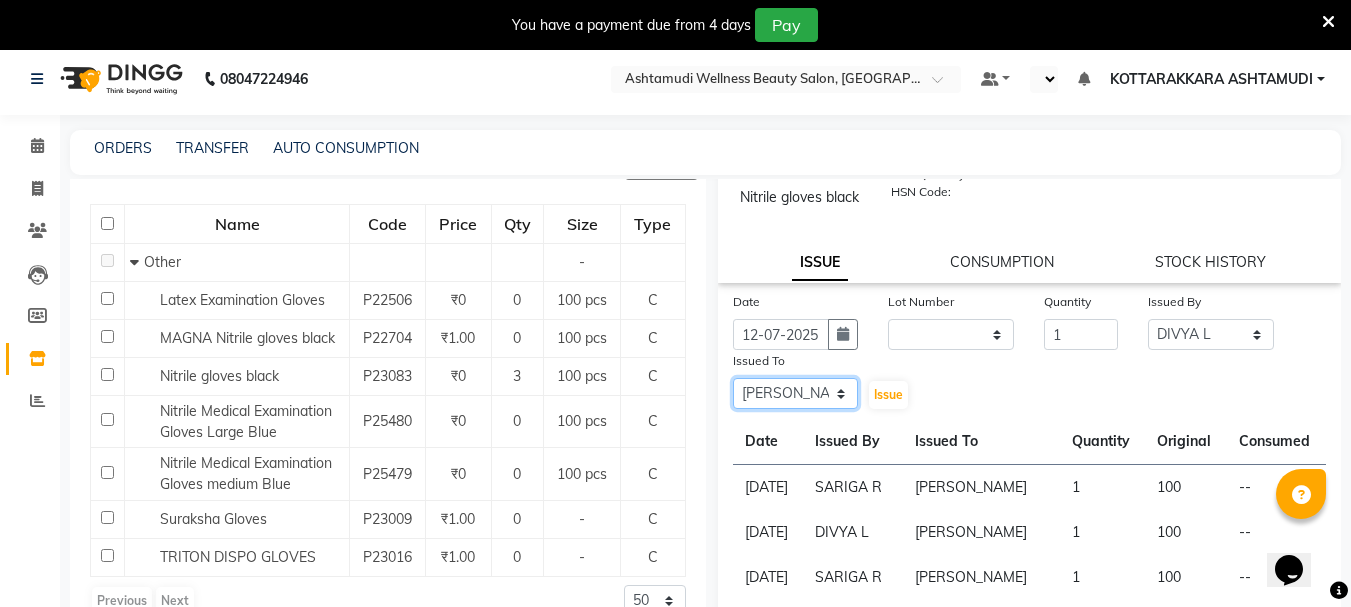 click on "Select AMRITHA [PERSON_NAME] DIVYA L	 Gita Mahali  Jibi P R [PERSON_NAME] ASHTAMUDI [PERSON_NAME] 	 [PERSON_NAME] SARIGA R	 [PERSON_NAME]" 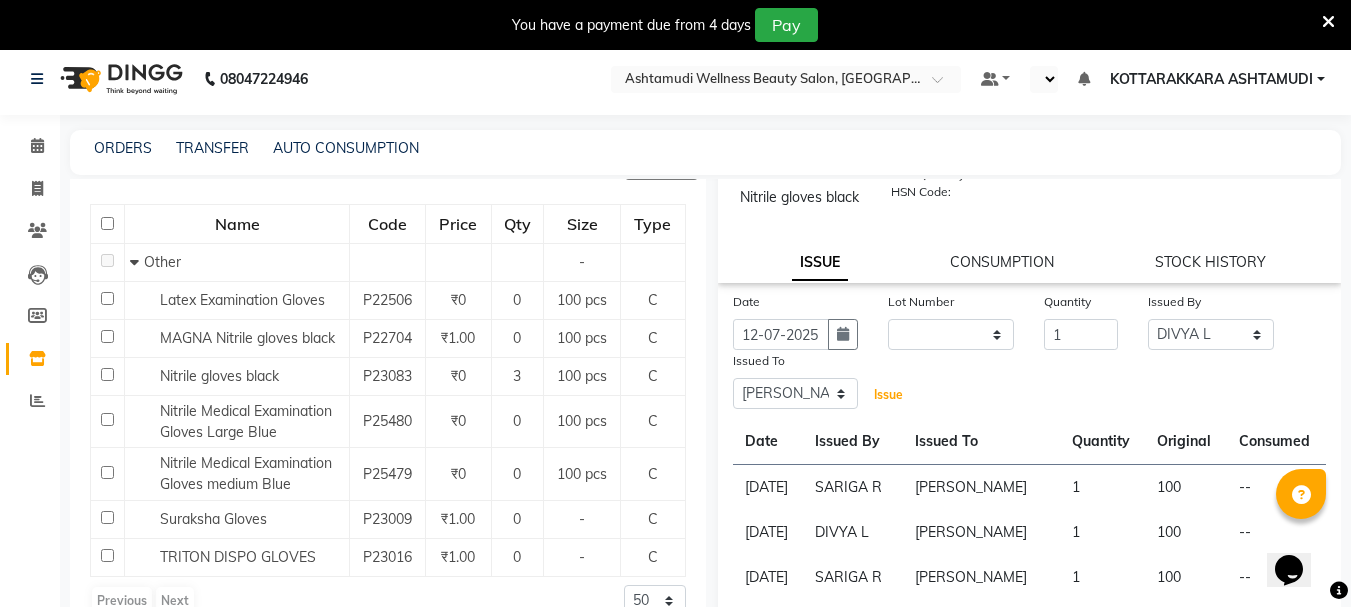 click on "Issue" 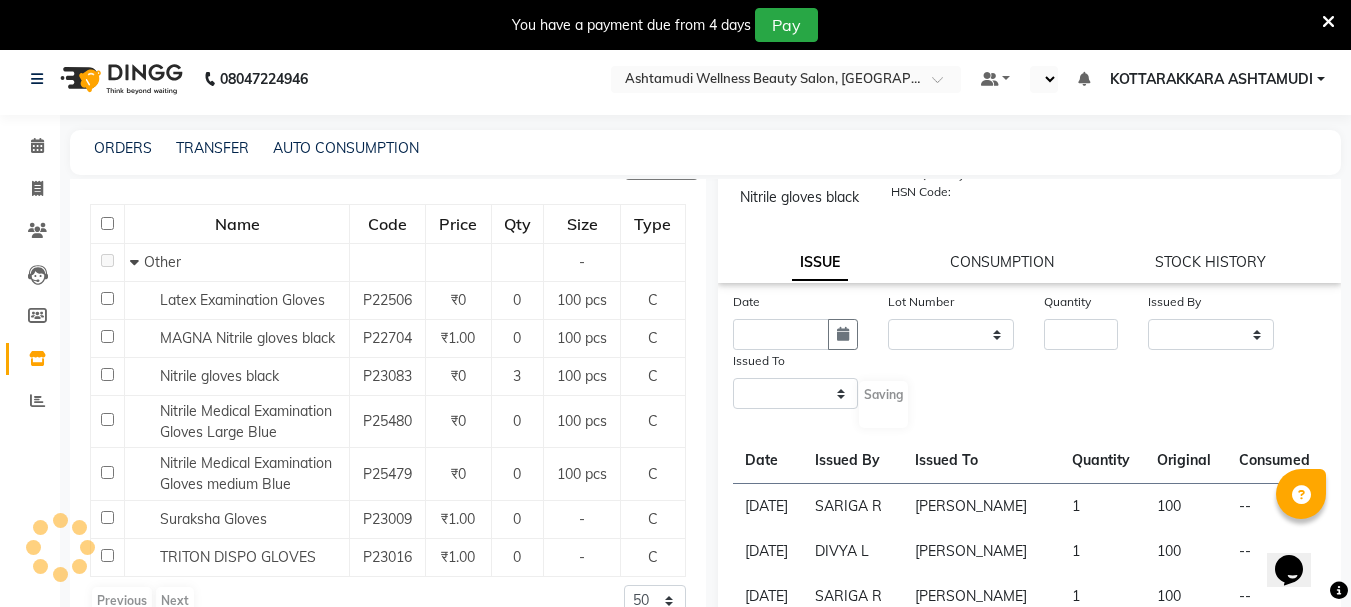 scroll, scrollTop: 0, scrollLeft: 0, axis: both 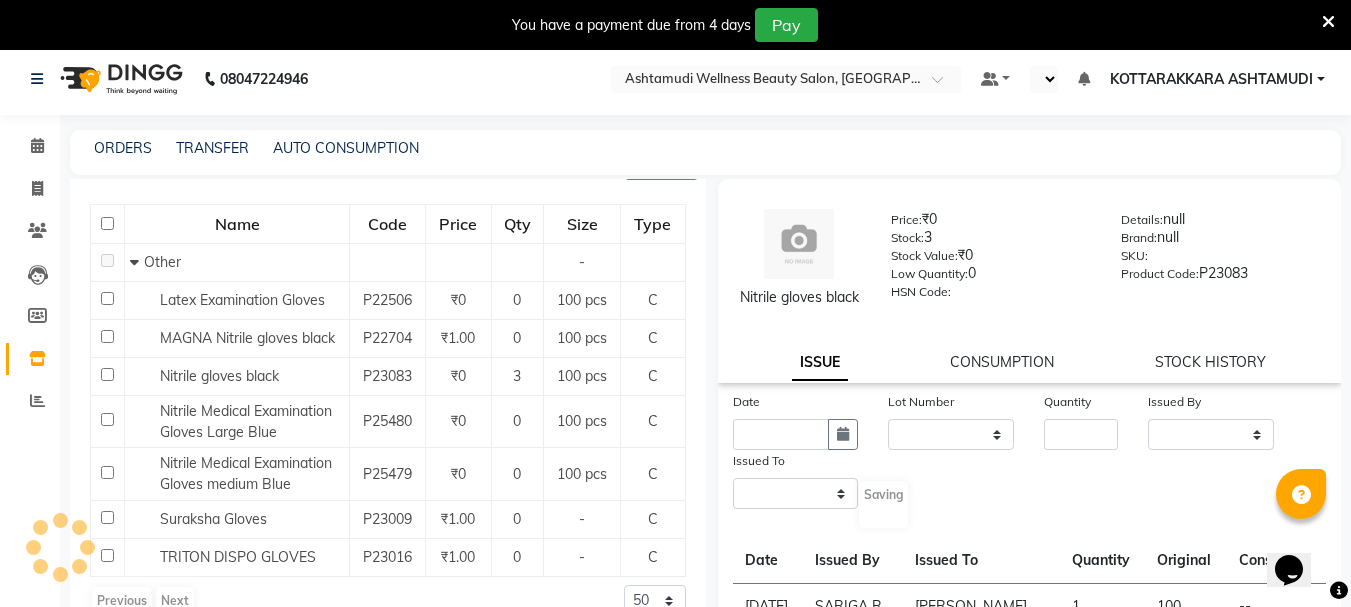select 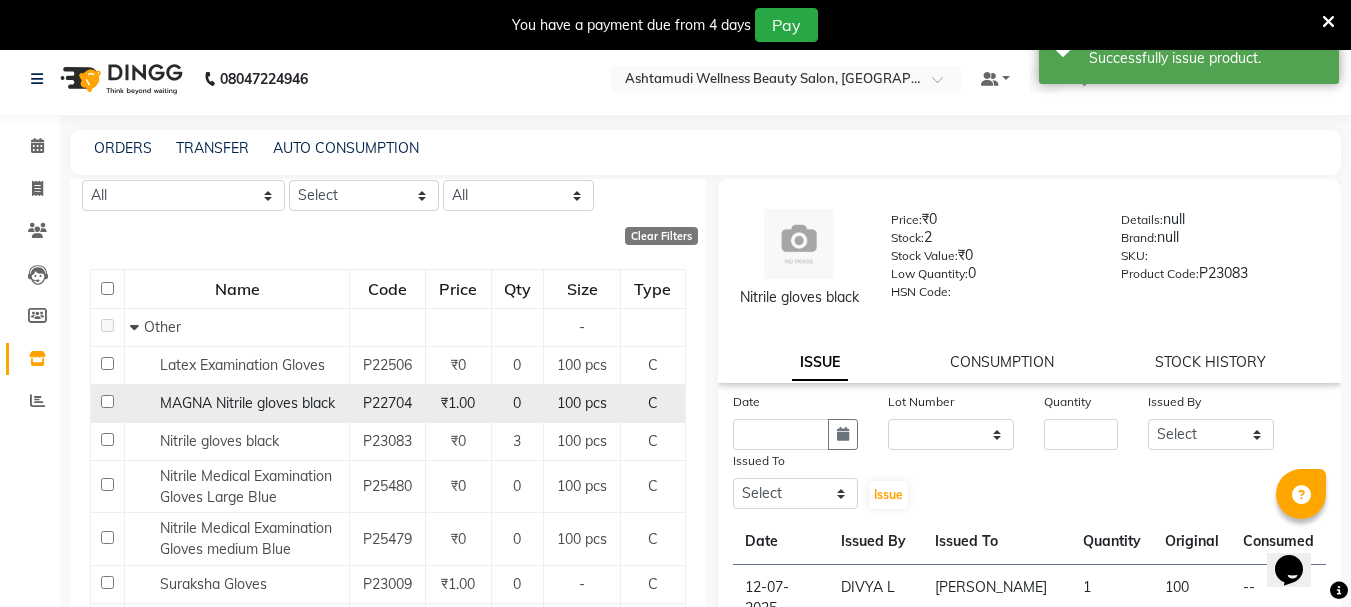 scroll, scrollTop: 0, scrollLeft: 0, axis: both 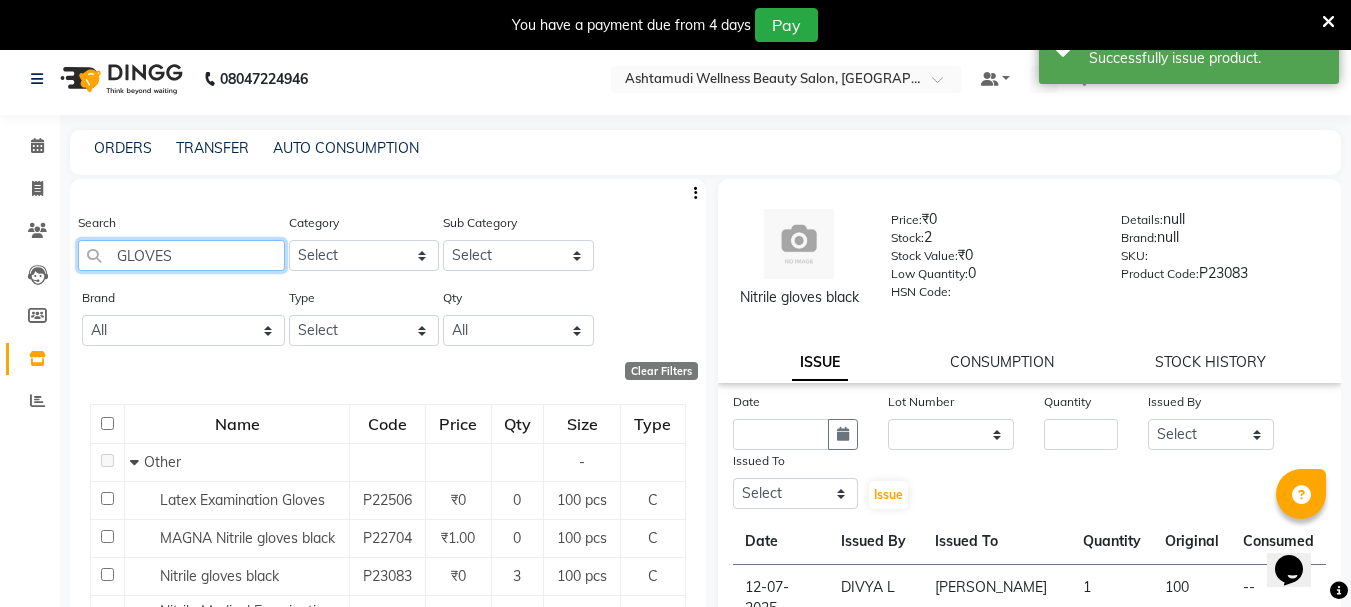 click on "GLOVES" 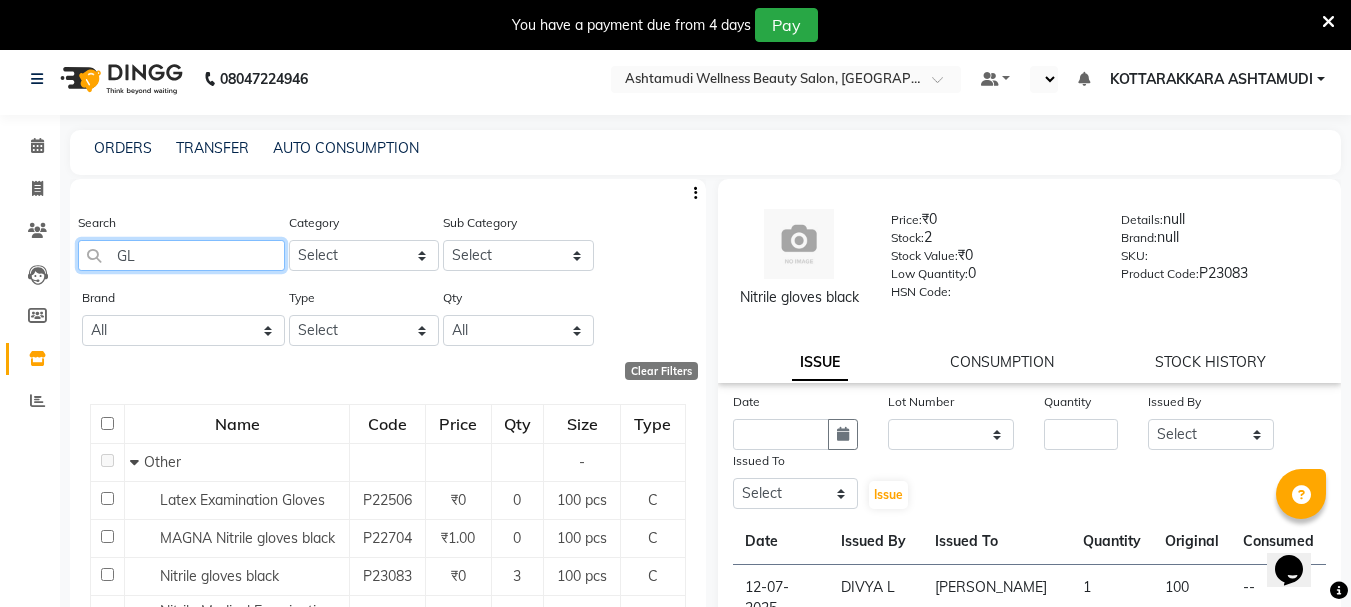 type on "G" 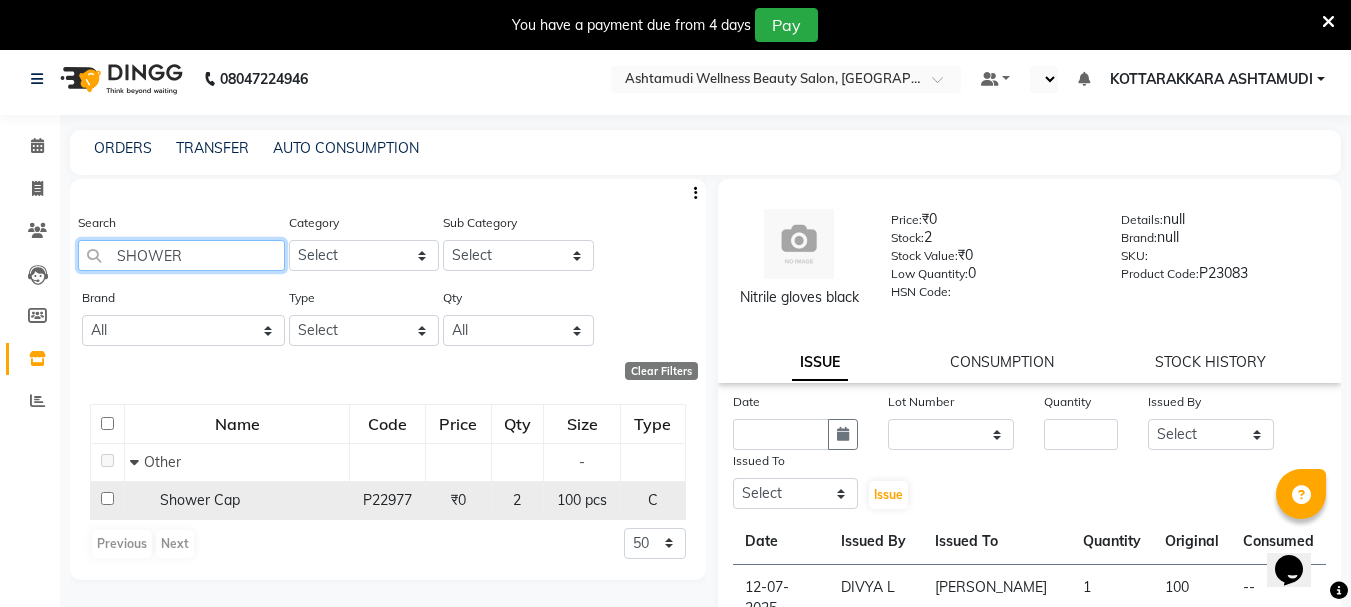 type on "SHOWER" 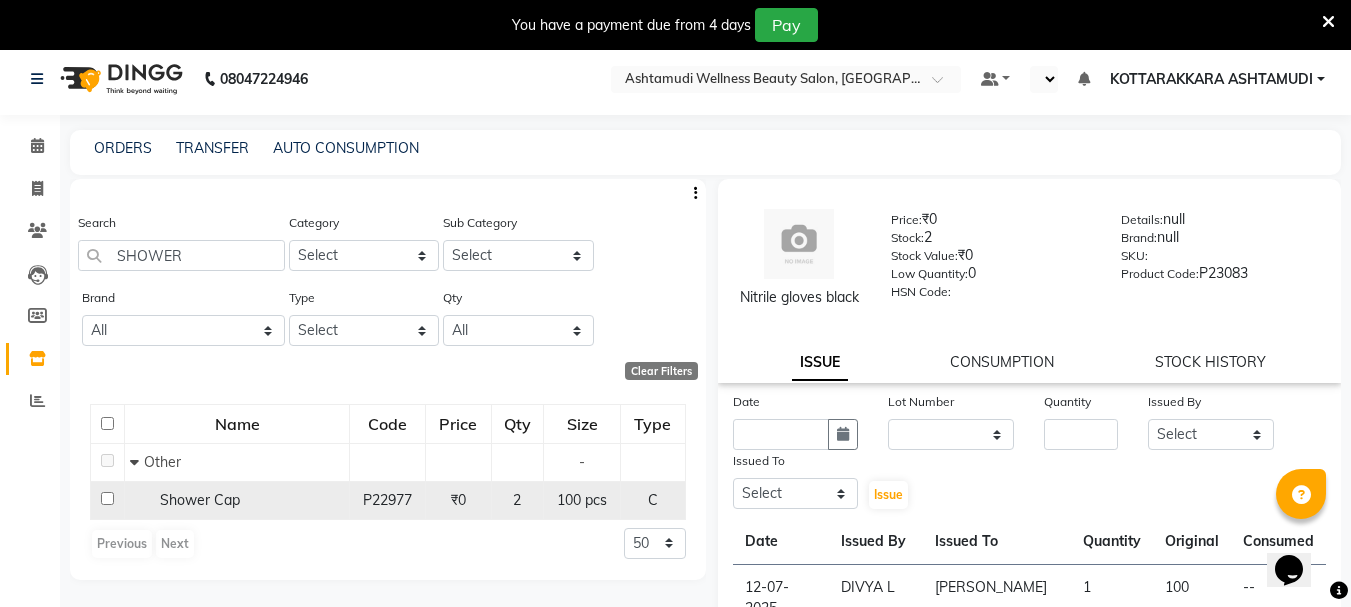 click on "Shower Cap" 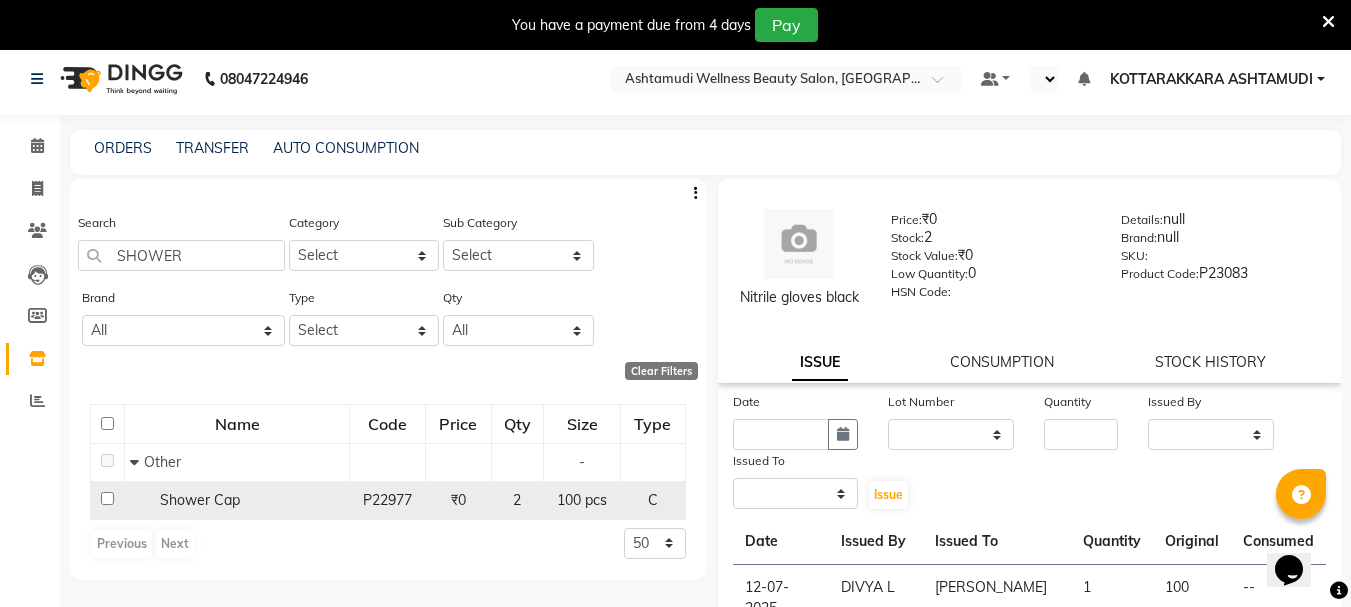 select 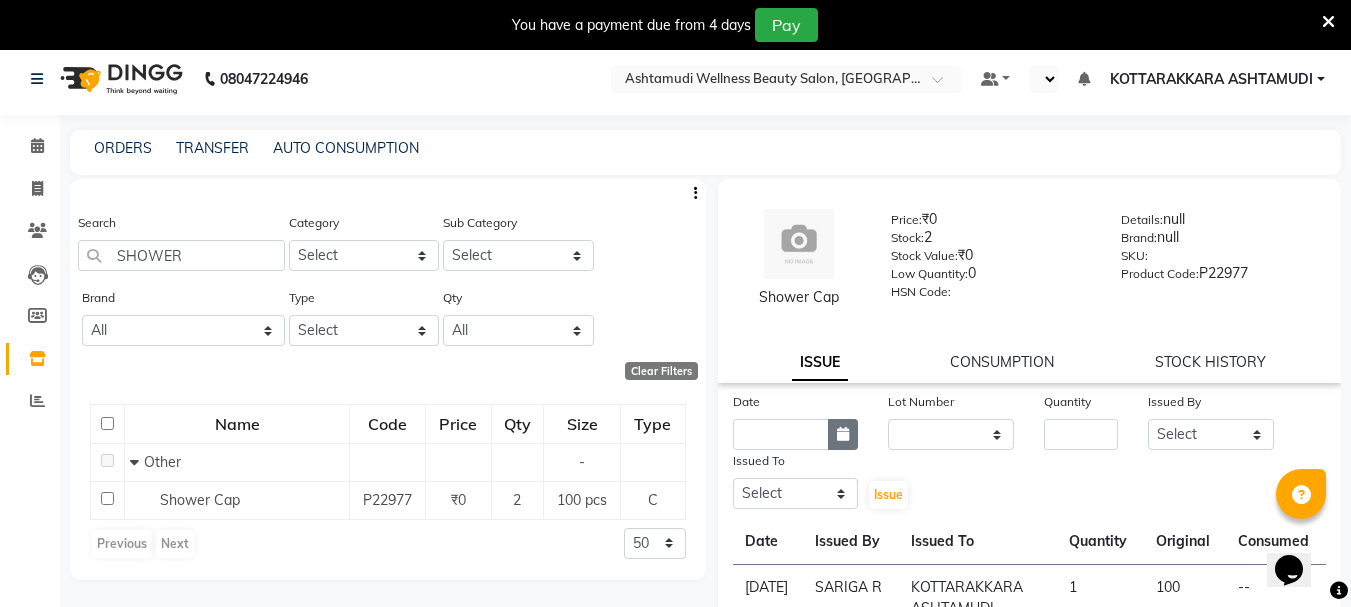 click 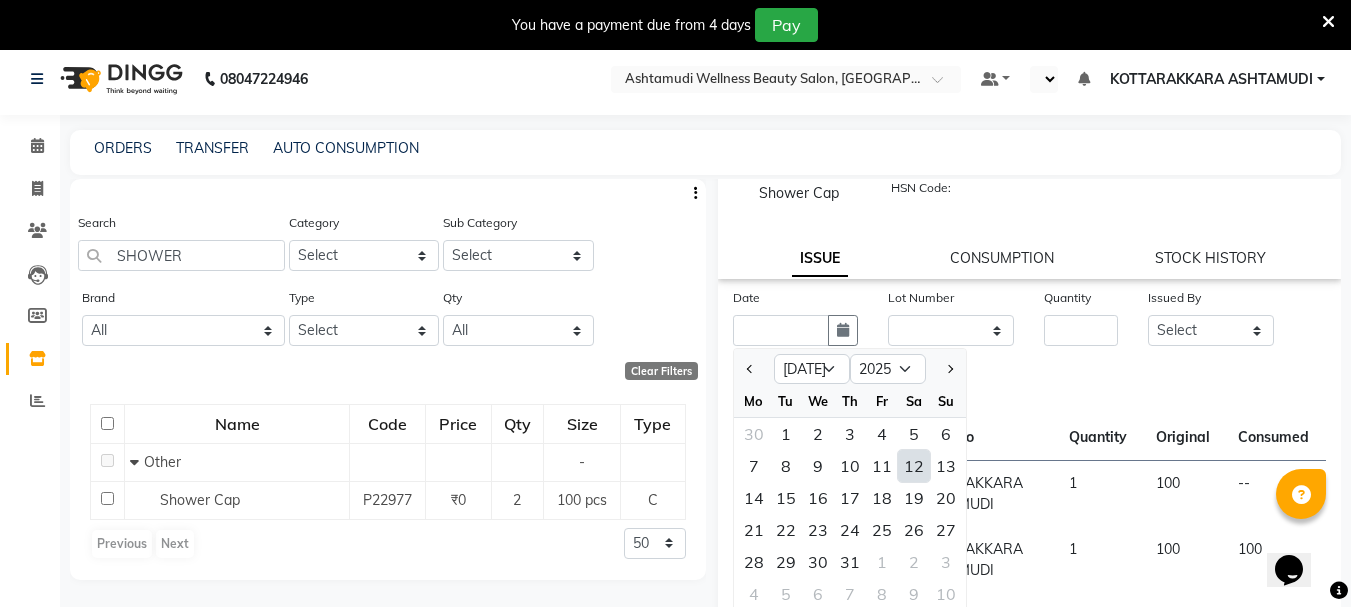 scroll, scrollTop: 200, scrollLeft: 0, axis: vertical 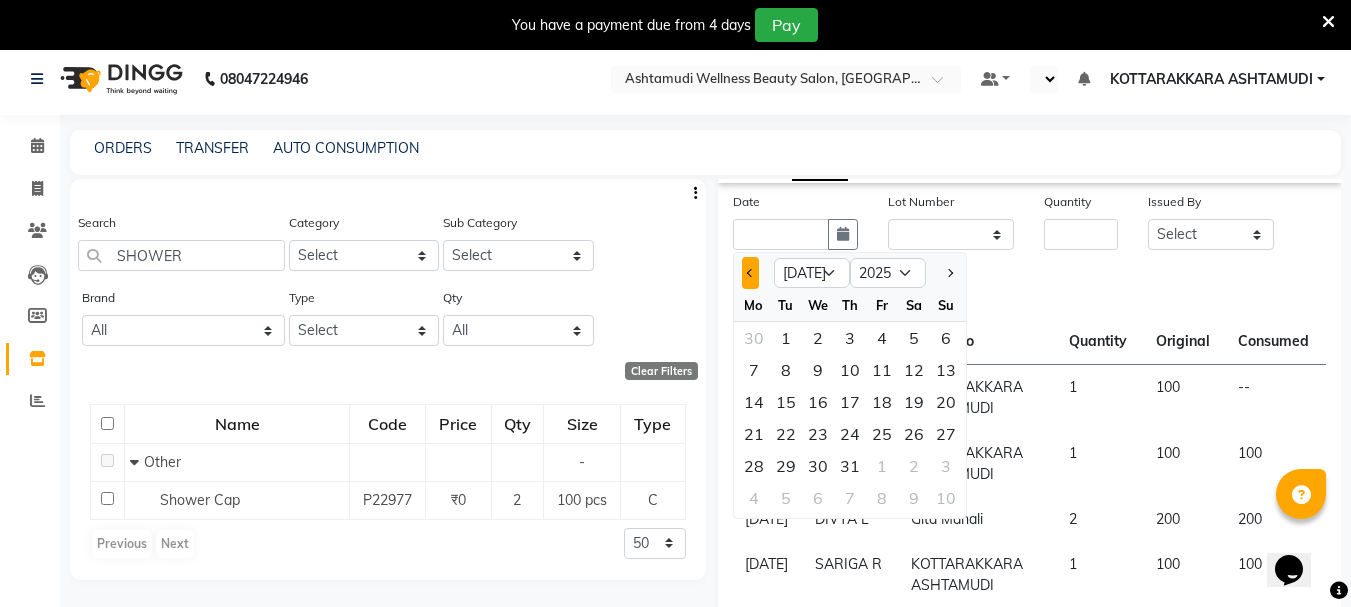 click 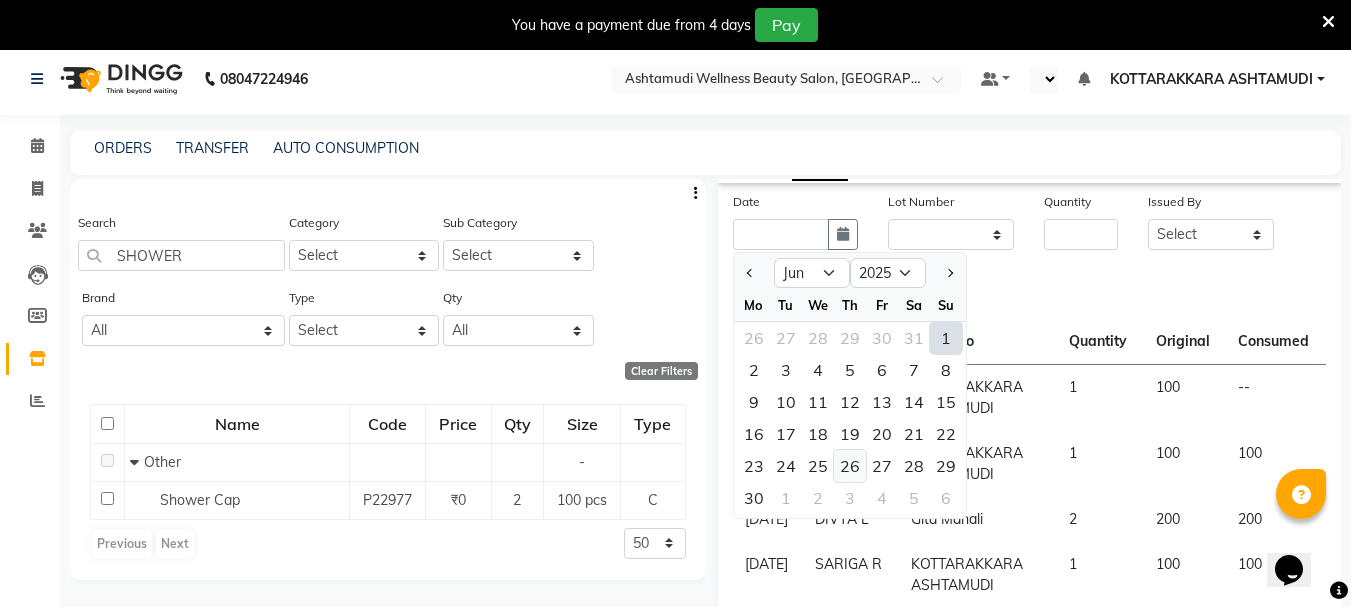 click on "26" 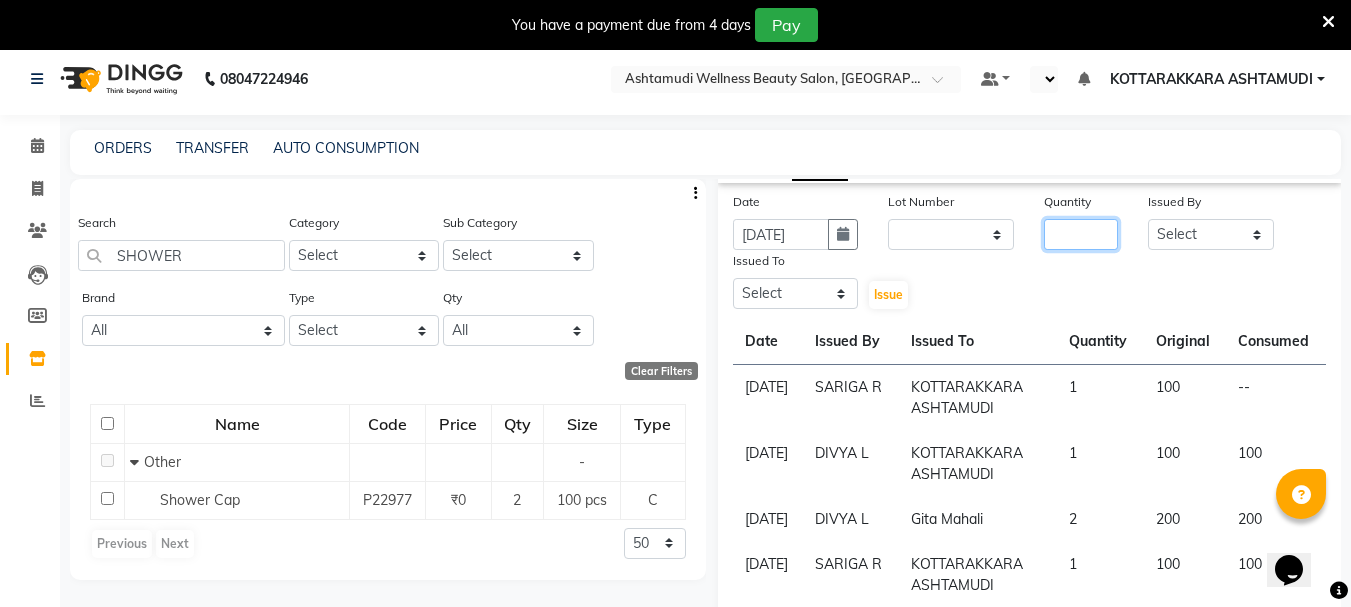click 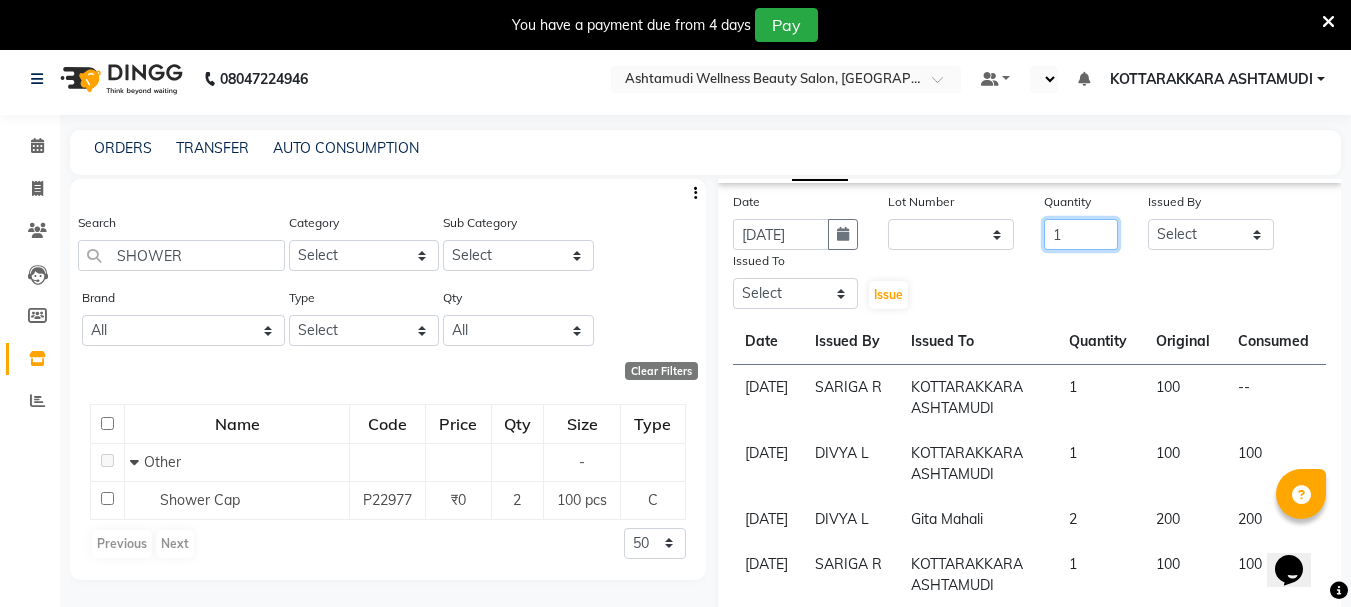type on "1" 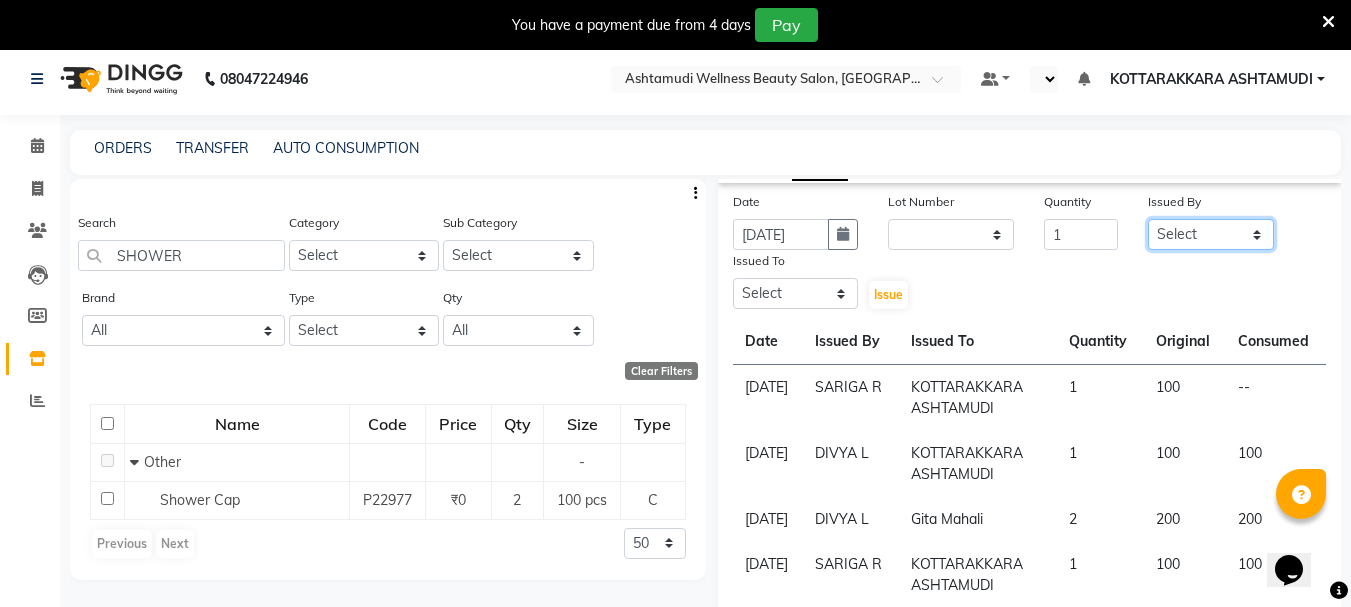 click on "Select AMRITHA [PERSON_NAME] DIVYA L	 Gita Mahali  Jibi P R [PERSON_NAME] ASHTAMUDI [PERSON_NAME] 	 [PERSON_NAME] SARIGA R	 [PERSON_NAME]" 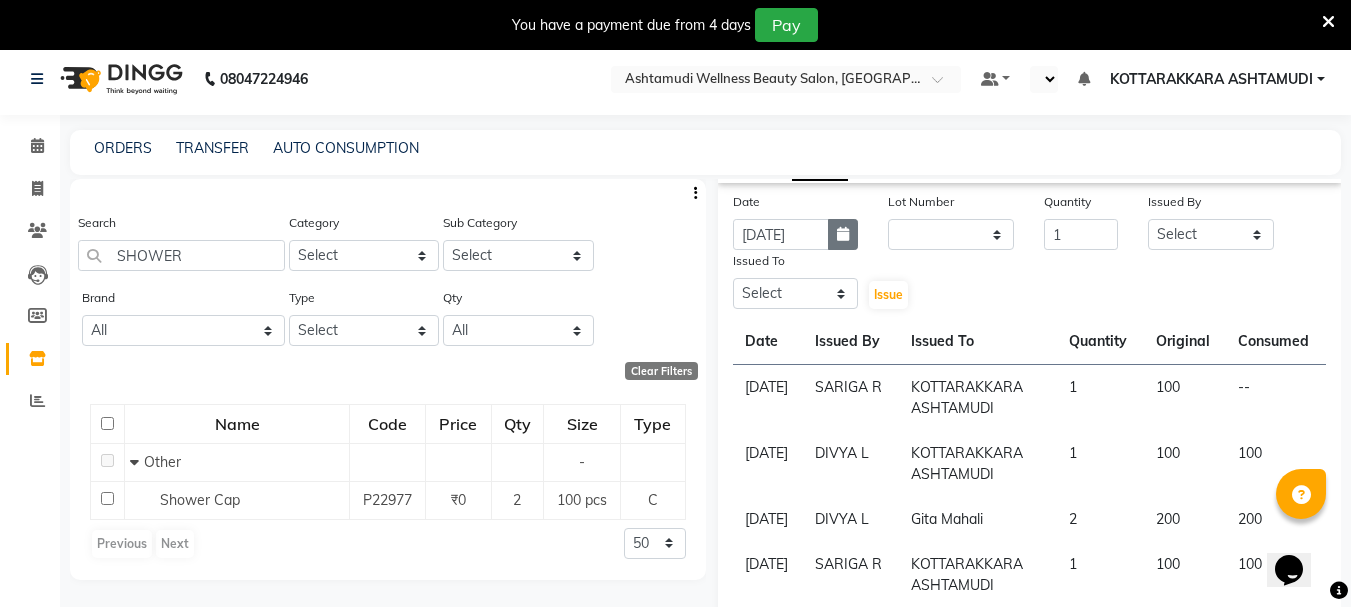 click 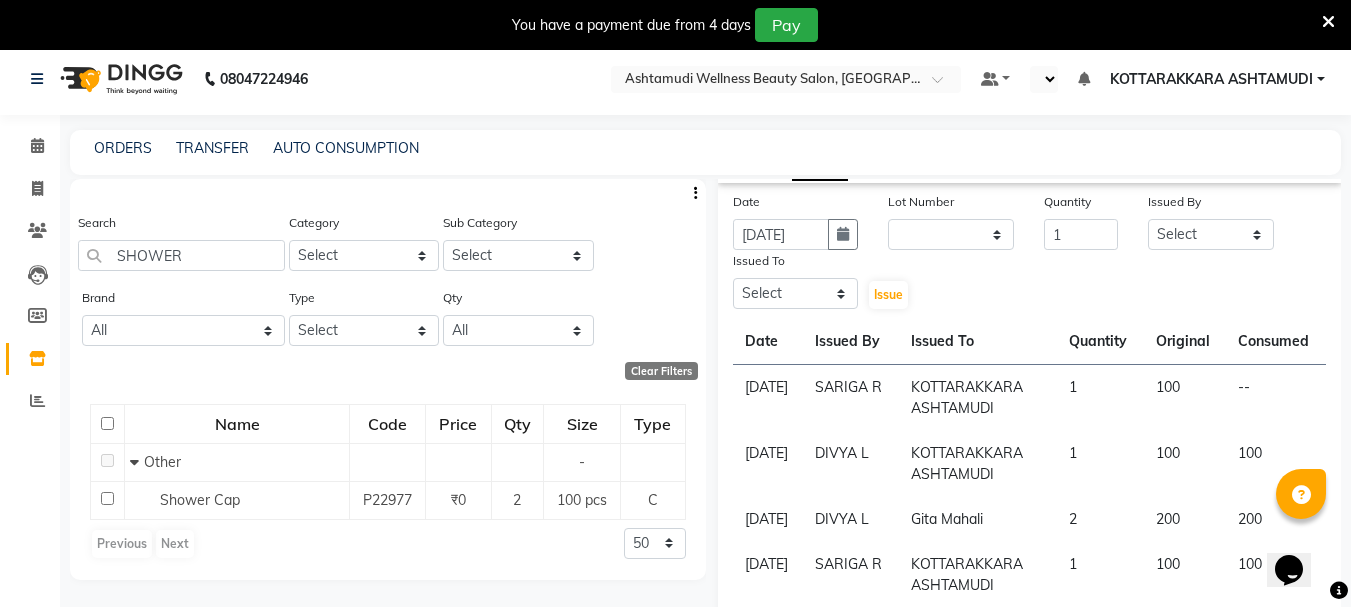 select on "6" 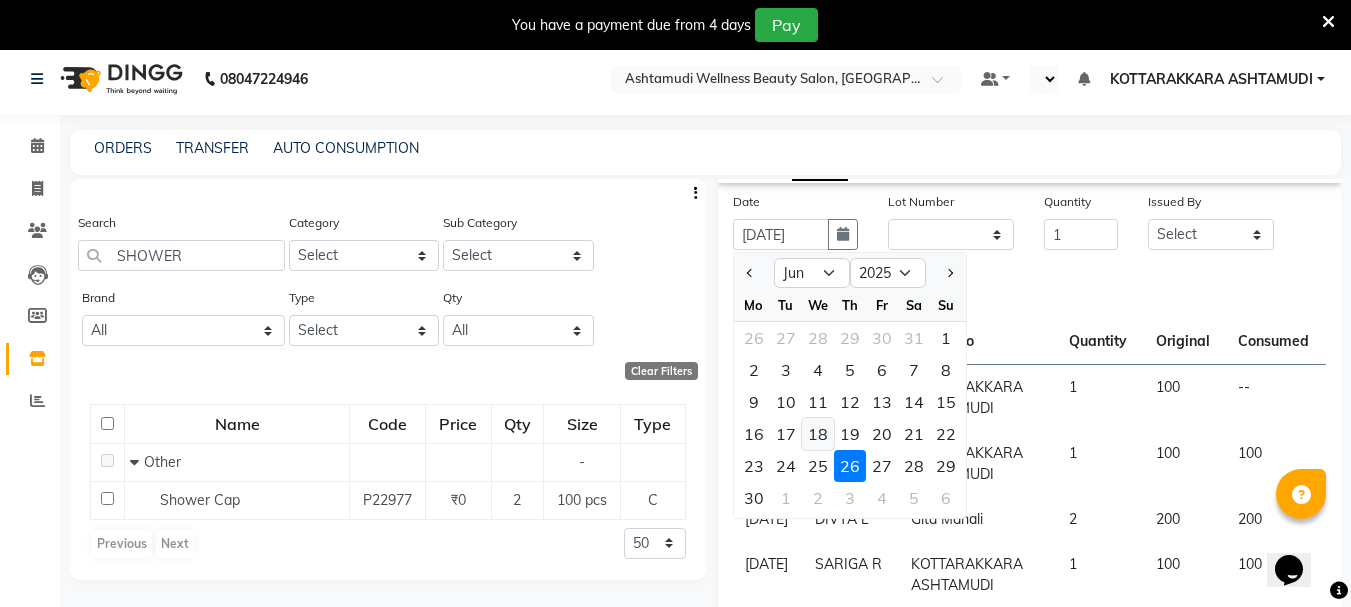 click on "18" 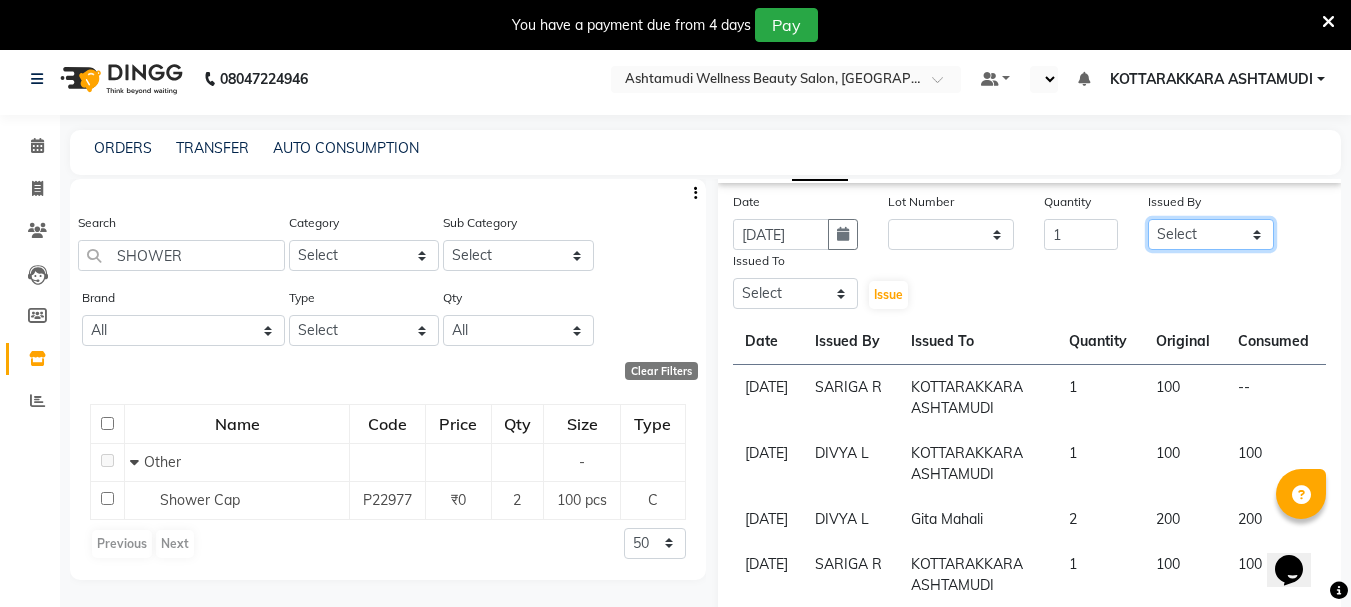 click on "Select AMRITHA [PERSON_NAME] DIVYA L	 Gita Mahali  Jibi P R [PERSON_NAME] ASHTAMUDI [PERSON_NAME] 	 [PERSON_NAME] SARIGA R	 [PERSON_NAME]" 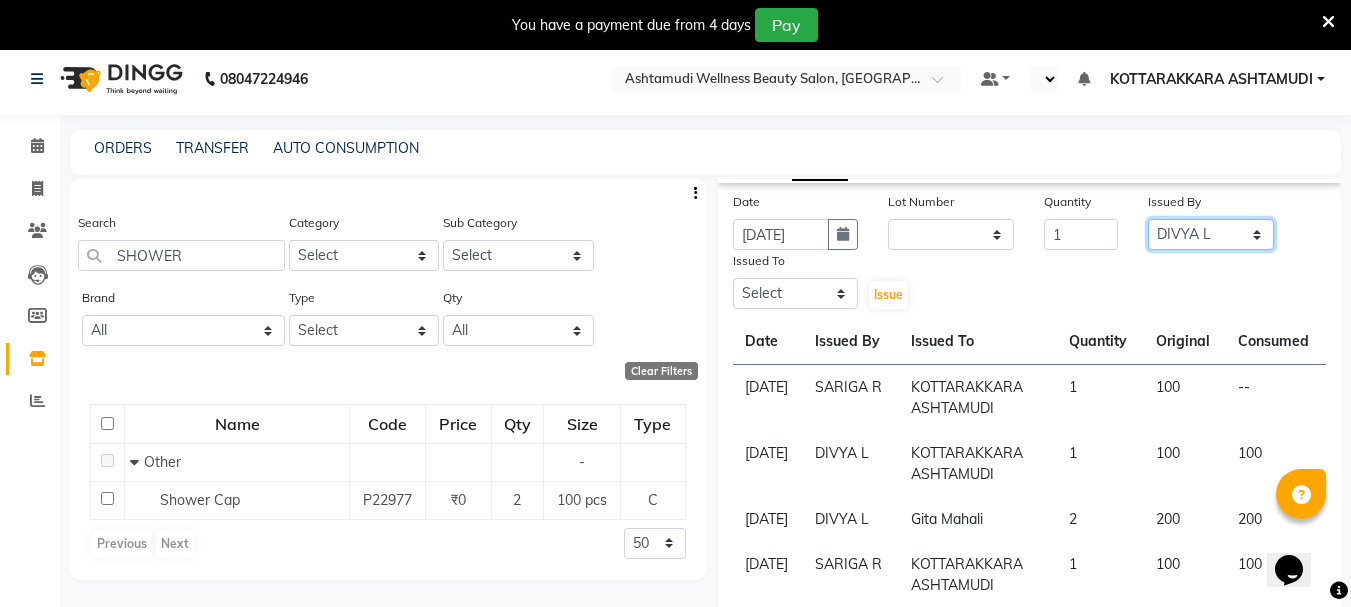 click on "Select AMRITHA [PERSON_NAME] DIVYA L	 Gita Mahali  Jibi P R [PERSON_NAME] ASHTAMUDI [PERSON_NAME] 	 [PERSON_NAME] SARIGA R	 [PERSON_NAME]" 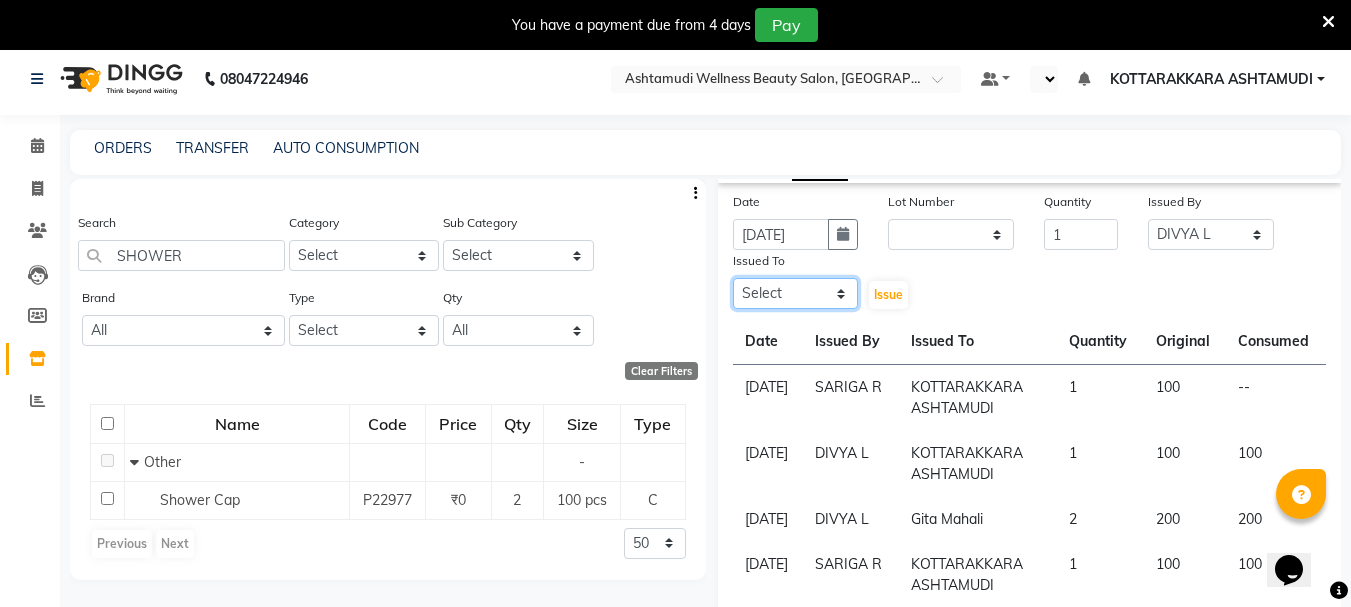 click on "Select AMRITHA [PERSON_NAME] DIVYA L	 Gita Mahali  Jibi P R [PERSON_NAME] ASHTAMUDI [PERSON_NAME] 	 [PERSON_NAME] SARIGA R	 [PERSON_NAME]" 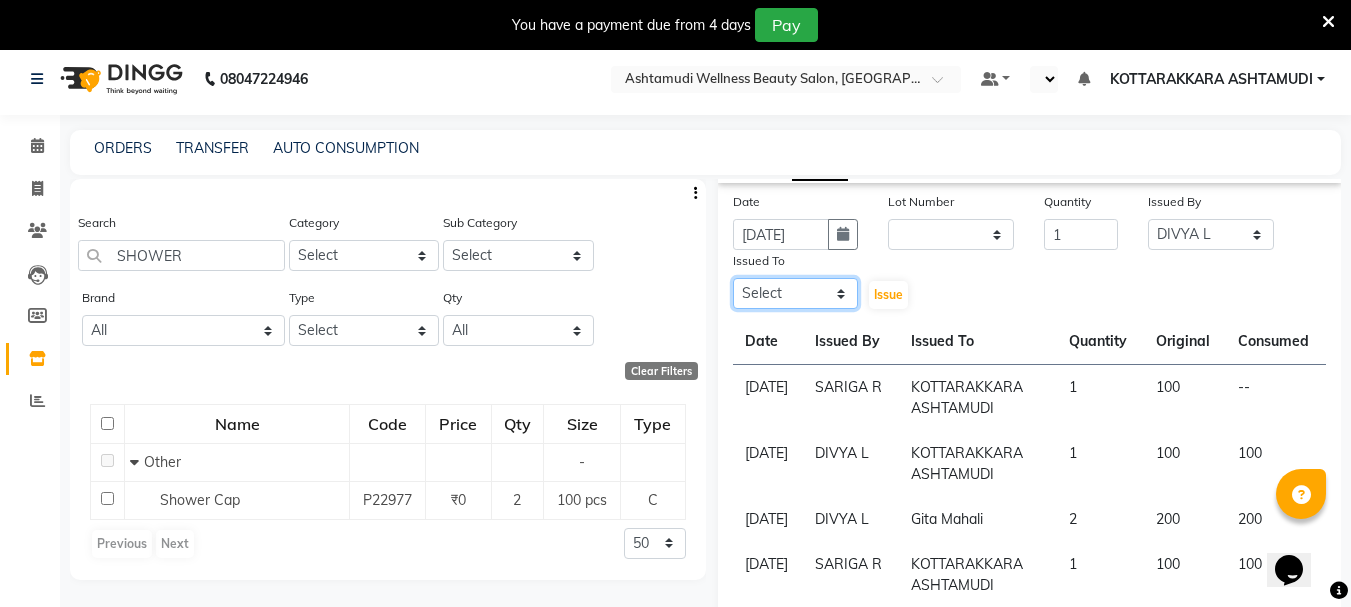 select on "27462" 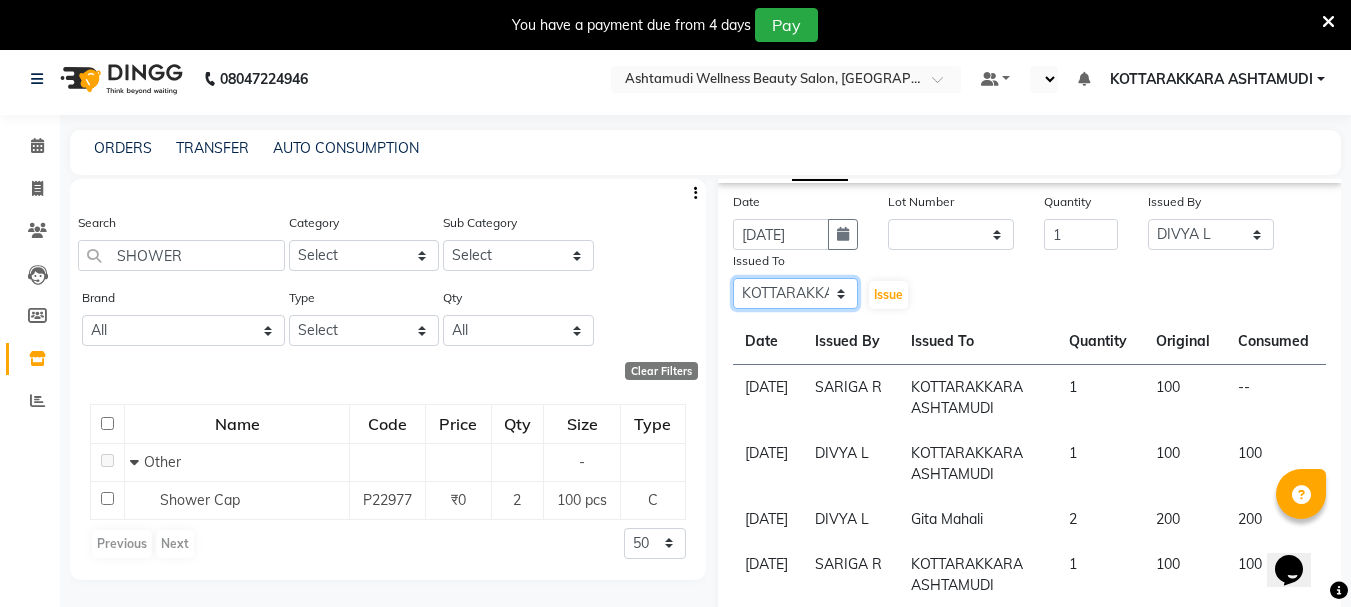 click on "Select AMRITHA [PERSON_NAME] DIVYA L	 Gita Mahali  Jibi P R [PERSON_NAME] ASHTAMUDI [PERSON_NAME] 	 [PERSON_NAME] SARIGA R	 [PERSON_NAME]" 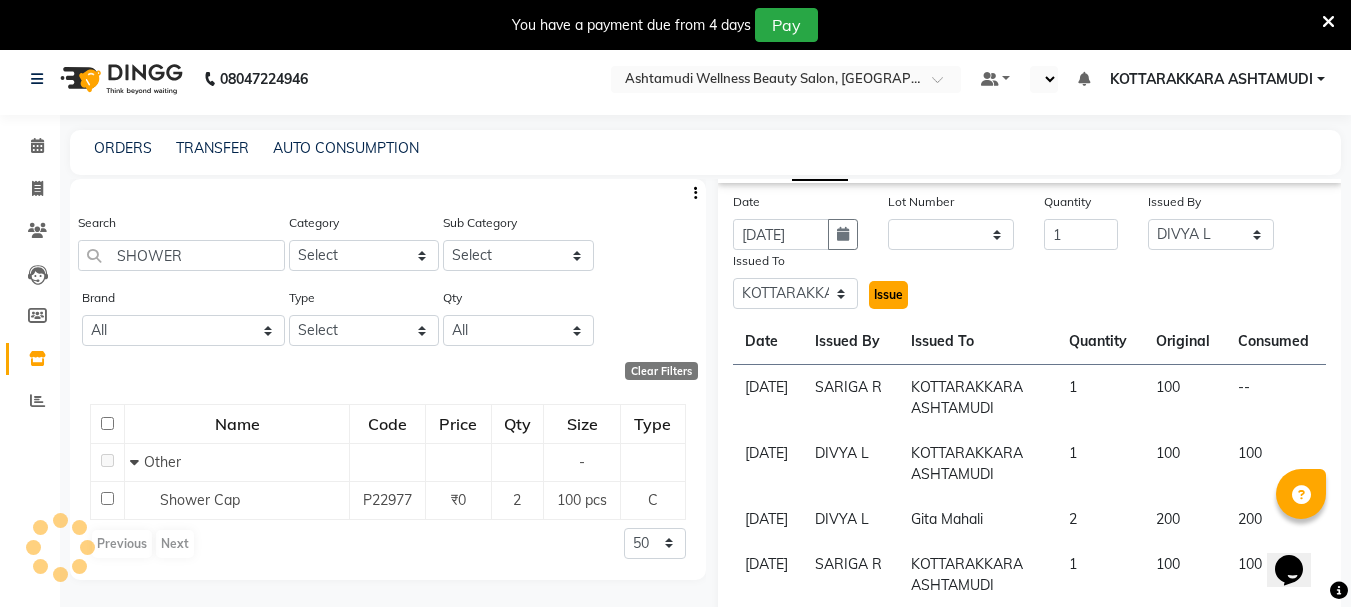 click on "Issue" 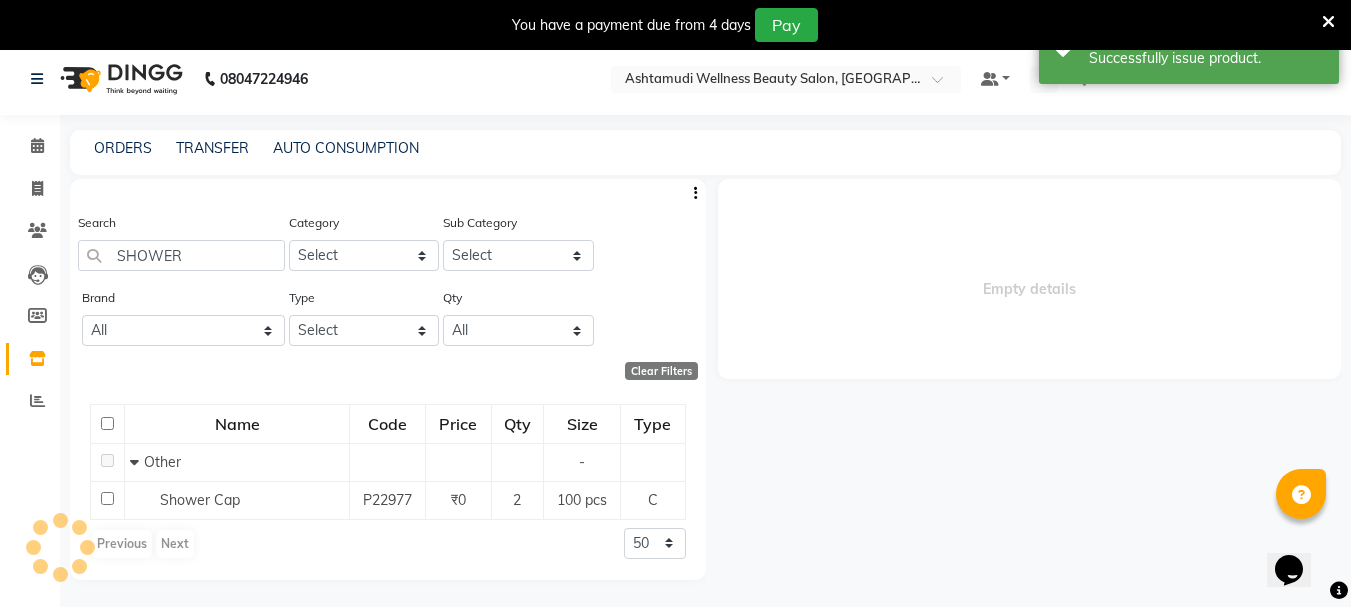 scroll, scrollTop: 0, scrollLeft: 0, axis: both 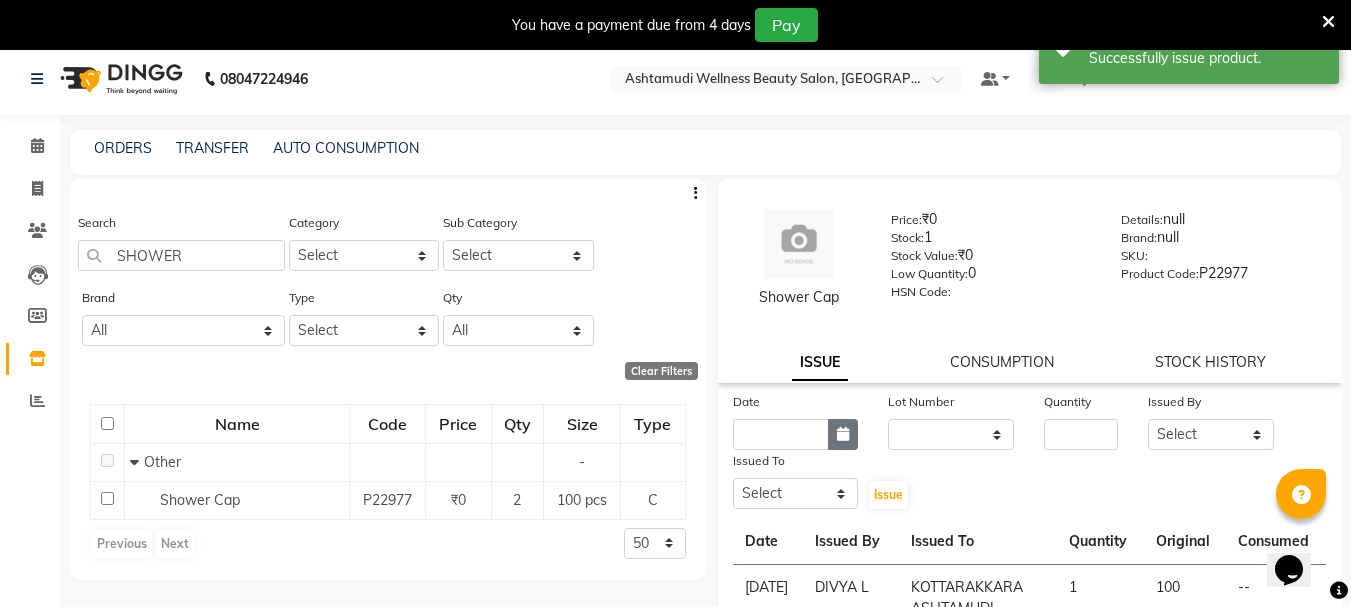 click 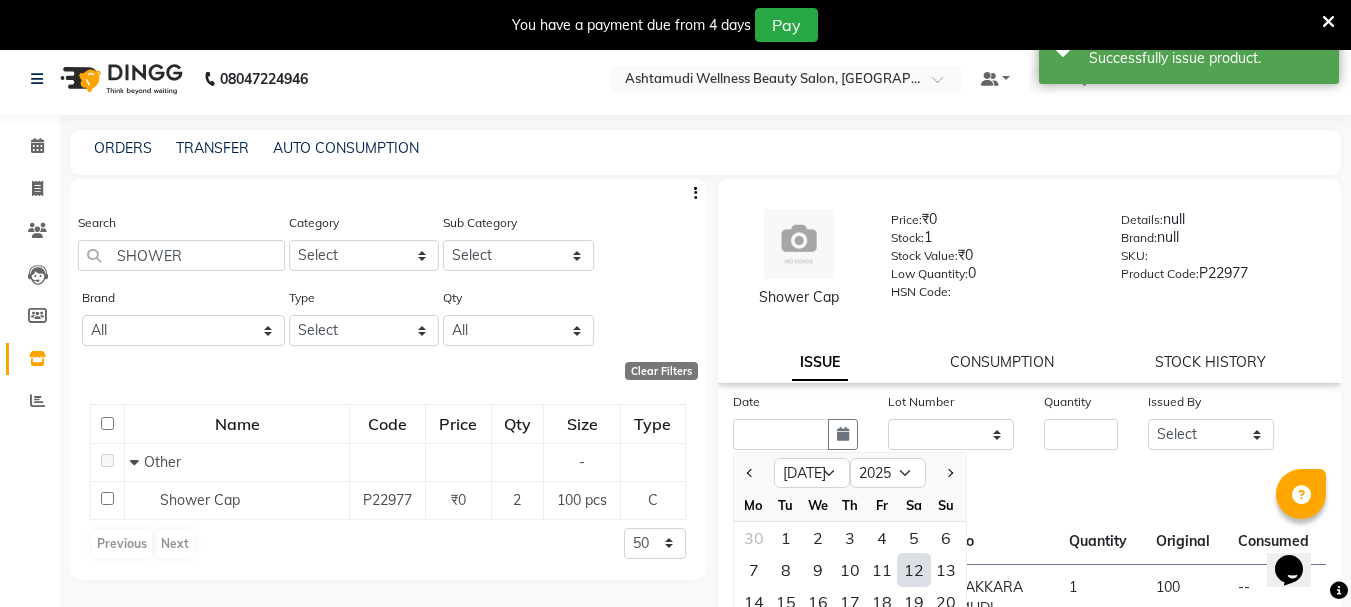 click on "12" 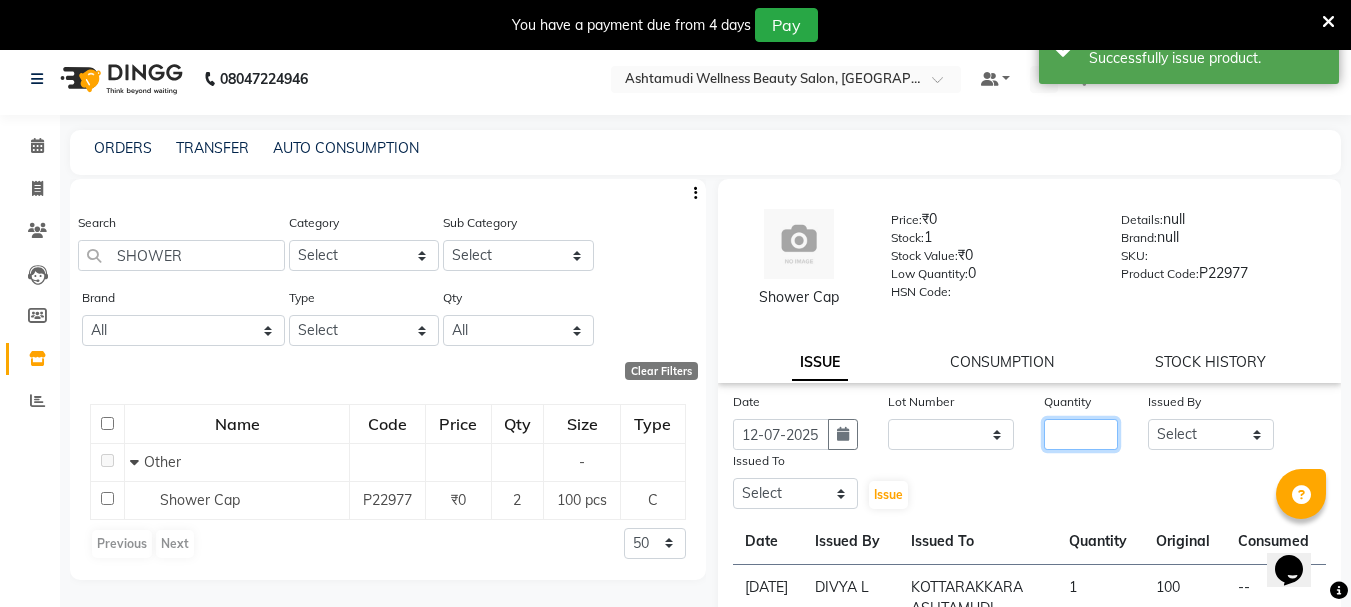 click 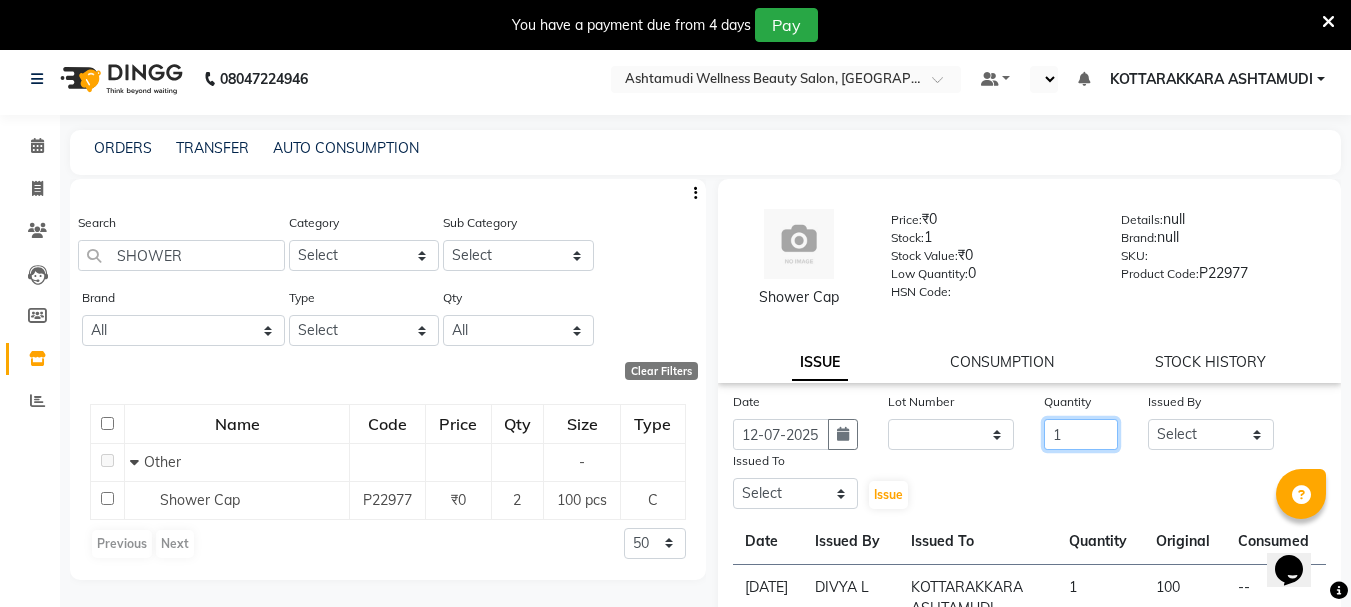 type on "1" 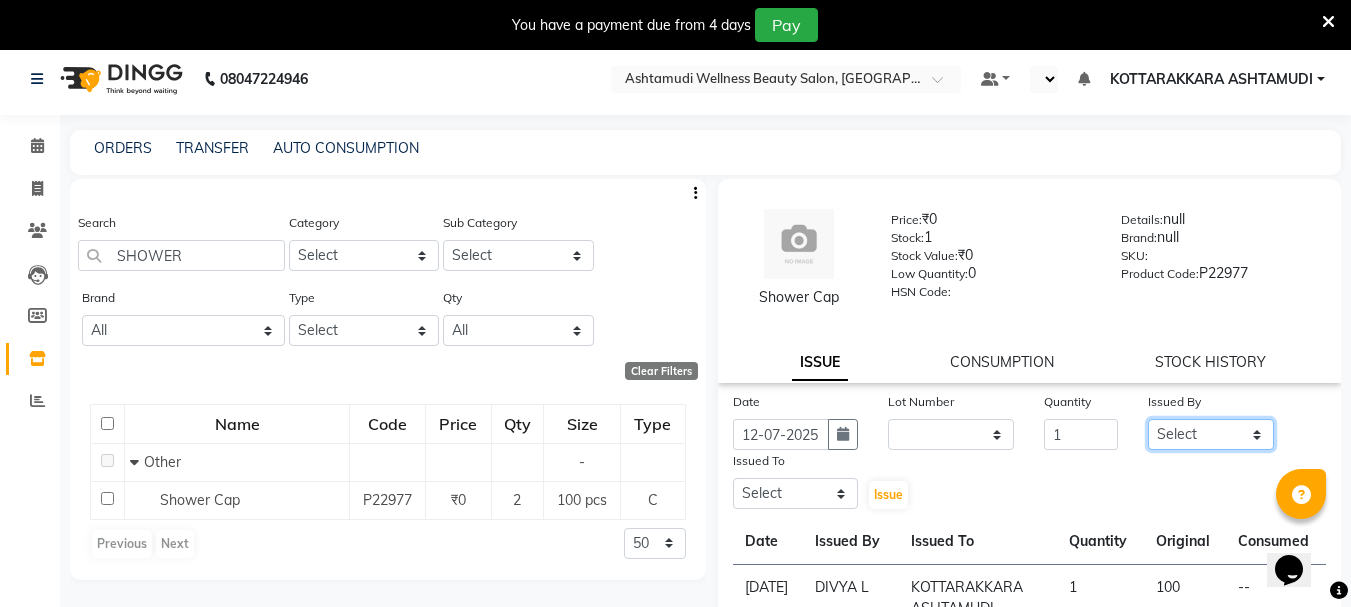 click on "Select AMRITHA [PERSON_NAME] DIVYA L	 Gita Mahali  Jibi P R [PERSON_NAME] ASHTAMUDI [PERSON_NAME] 	 [PERSON_NAME] SARIGA R	 [PERSON_NAME]" 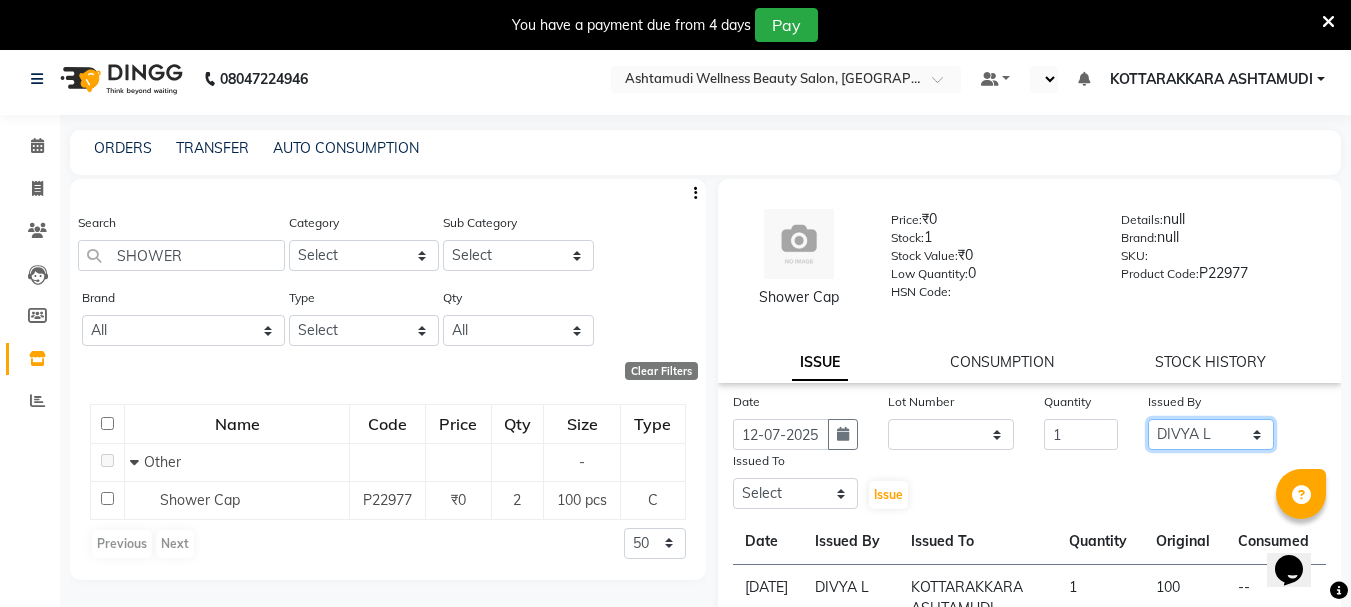 click on "Select AMRITHA [PERSON_NAME] DIVYA L	 Gita Mahali  Jibi P R [PERSON_NAME] ASHTAMUDI [PERSON_NAME] 	 [PERSON_NAME] SARIGA R	 [PERSON_NAME]" 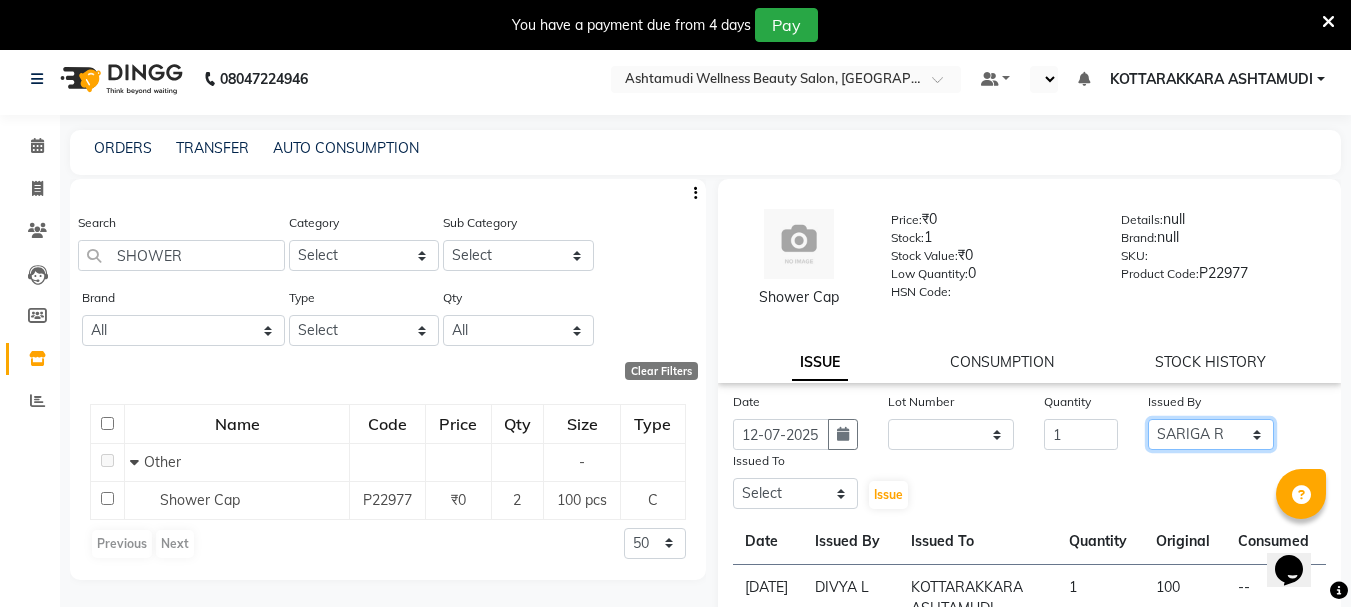 click on "Select AMRITHA [PERSON_NAME] DIVYA L	 Gita Mahali  Jibi P R [PERSON_NAME] ASHTAMUDI [PERSON_NAME] 	 [PERSON_NAME] SARIGA R	 [PERSON_NAME]" 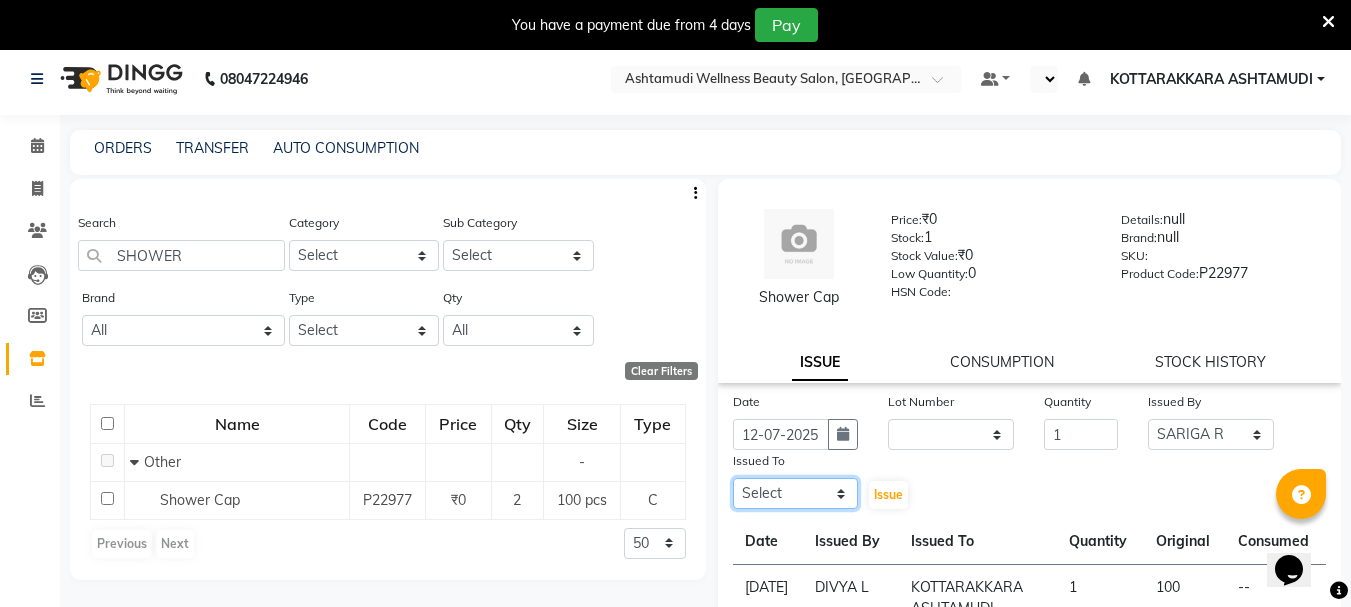 click on "Select AMRITHA [PERSON_NAME] DIVYA L	 Gita Mahali  Jibi P R [PERSON_NAME] ASHTAMUDI [PERSON_NAME] 	 [PERSON_NAME] SARIGA R	 [PERSON_NAME]" 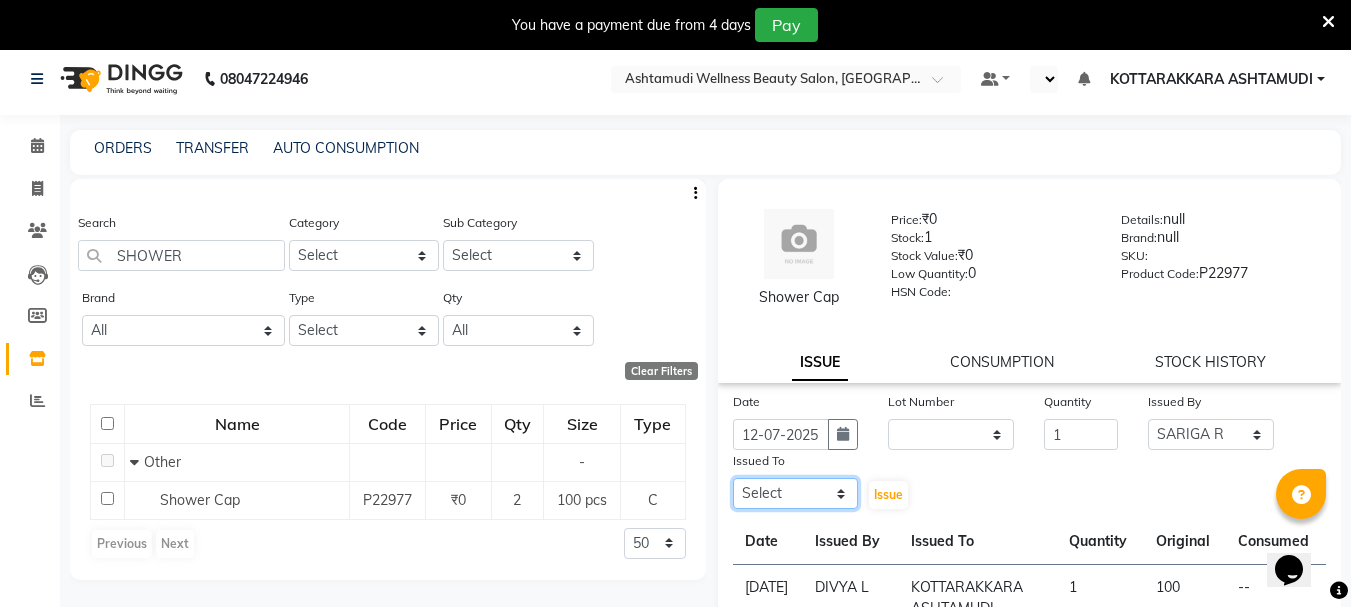 select on "27462" 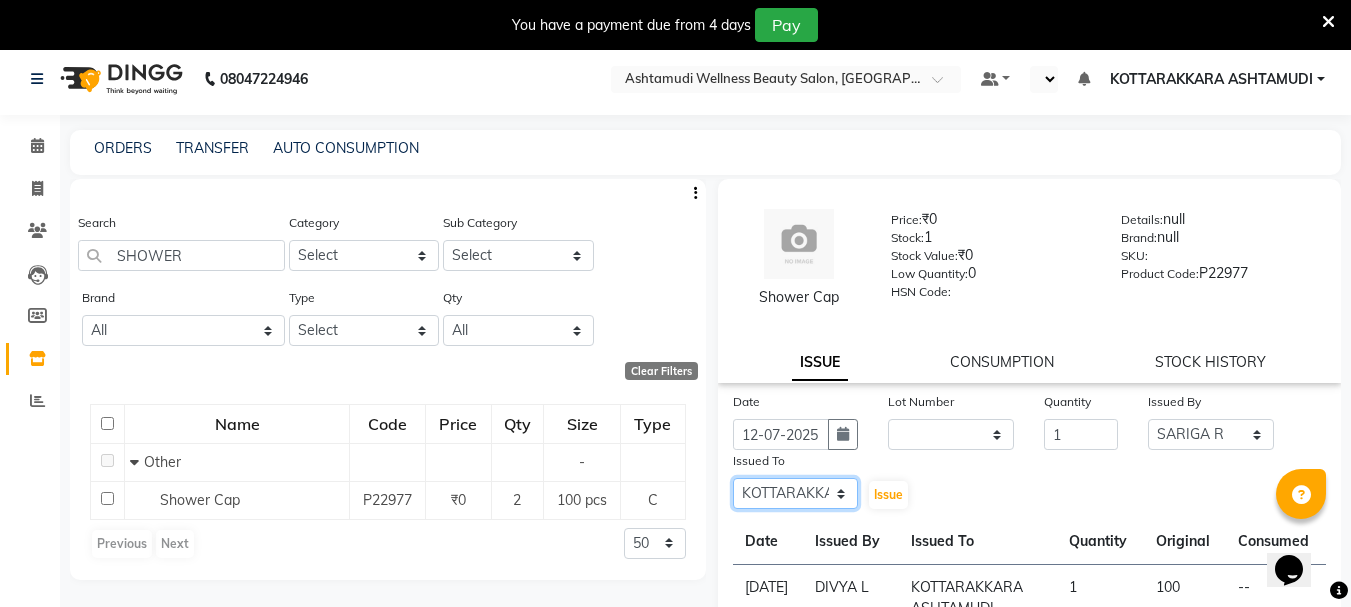 click on "Select AMRITHA [PERSON_NAME] DIVYA L	 Gita Mahali  Jibi P R [PERSON_NAME] ASHTAMUDI [PERSON_NAME] 	 [PERSON_NAME] SARIGA R	 [PERSON_NAME]" 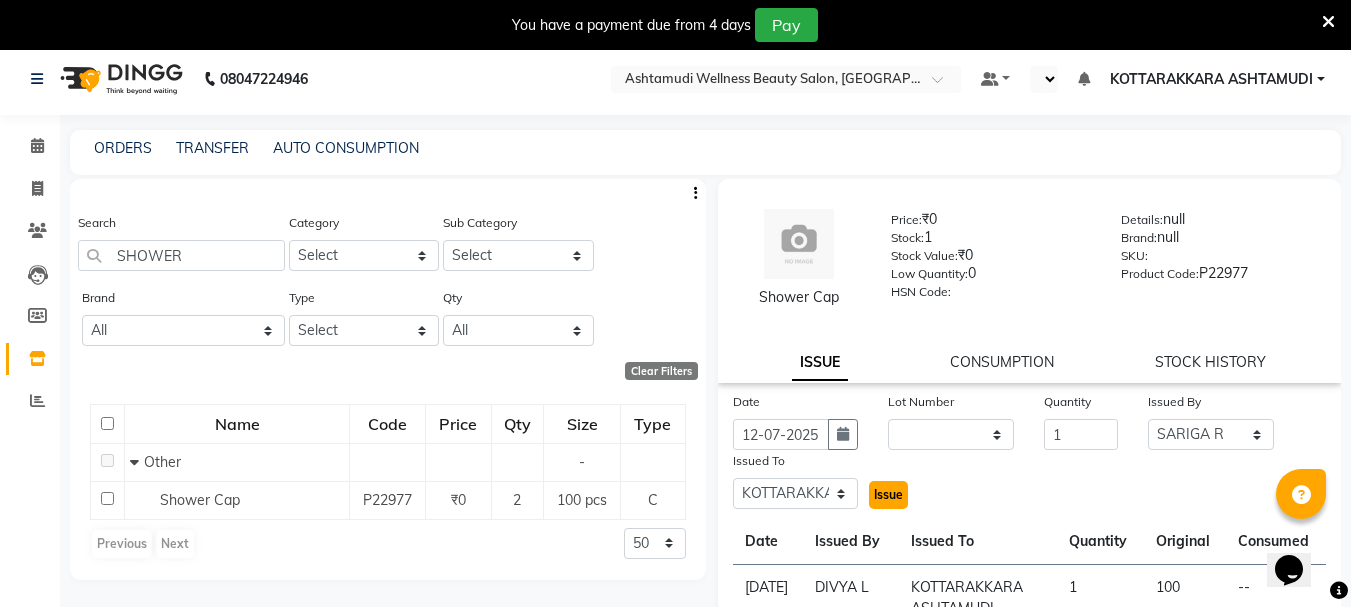 click on "Issue" 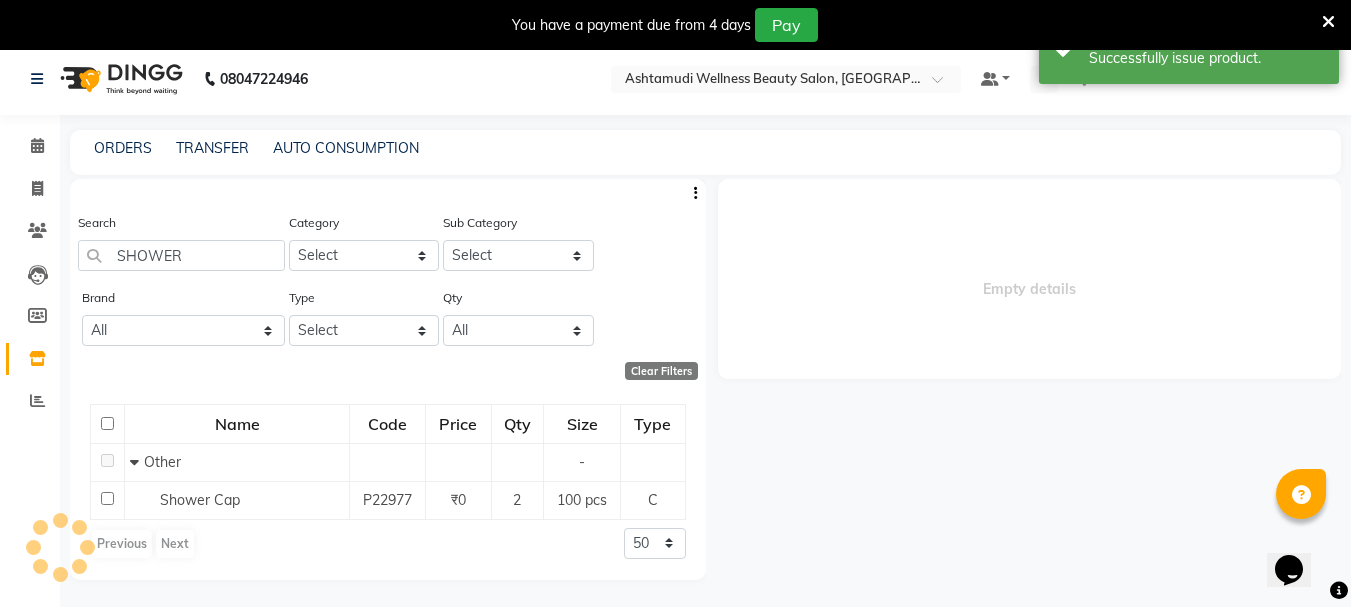 select 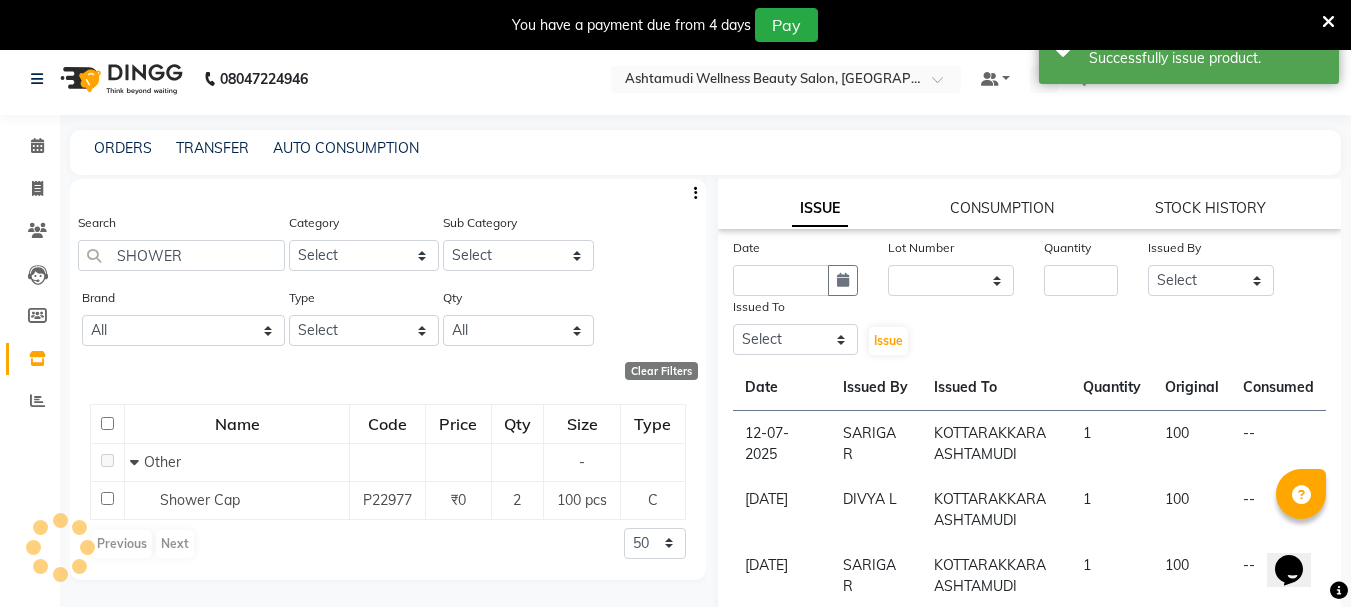 scroll, scrollTop: 100, scrollLeft: 0, axis: vertical 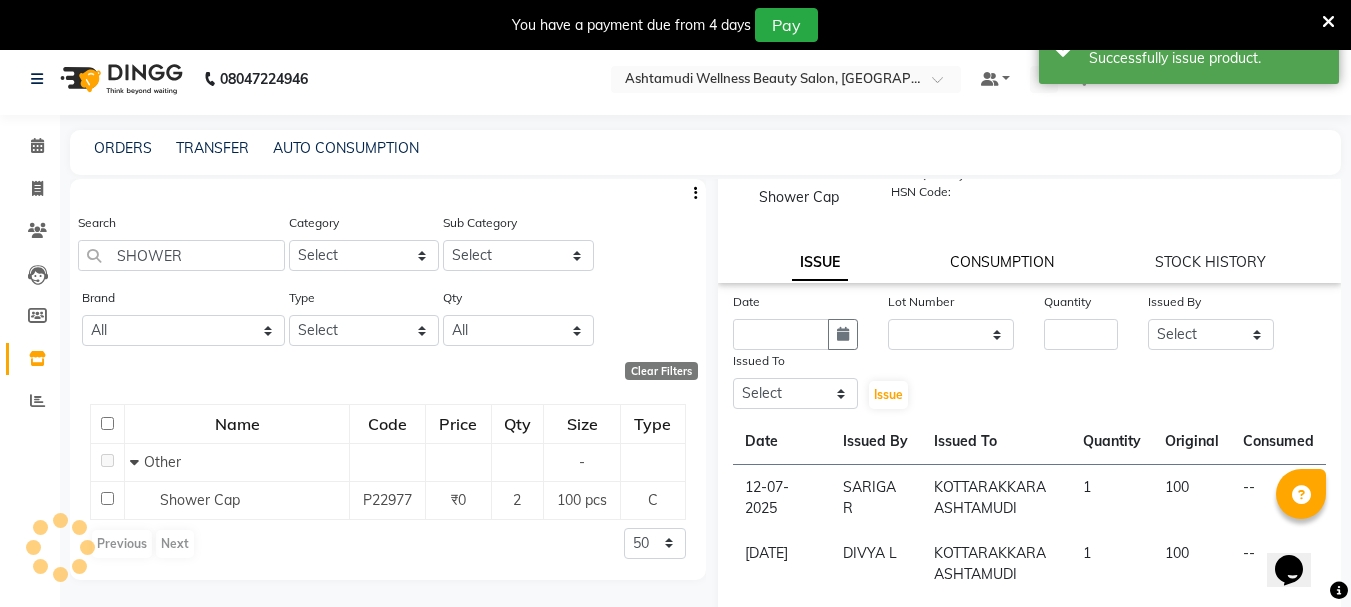 click on "CONSUMPTION" 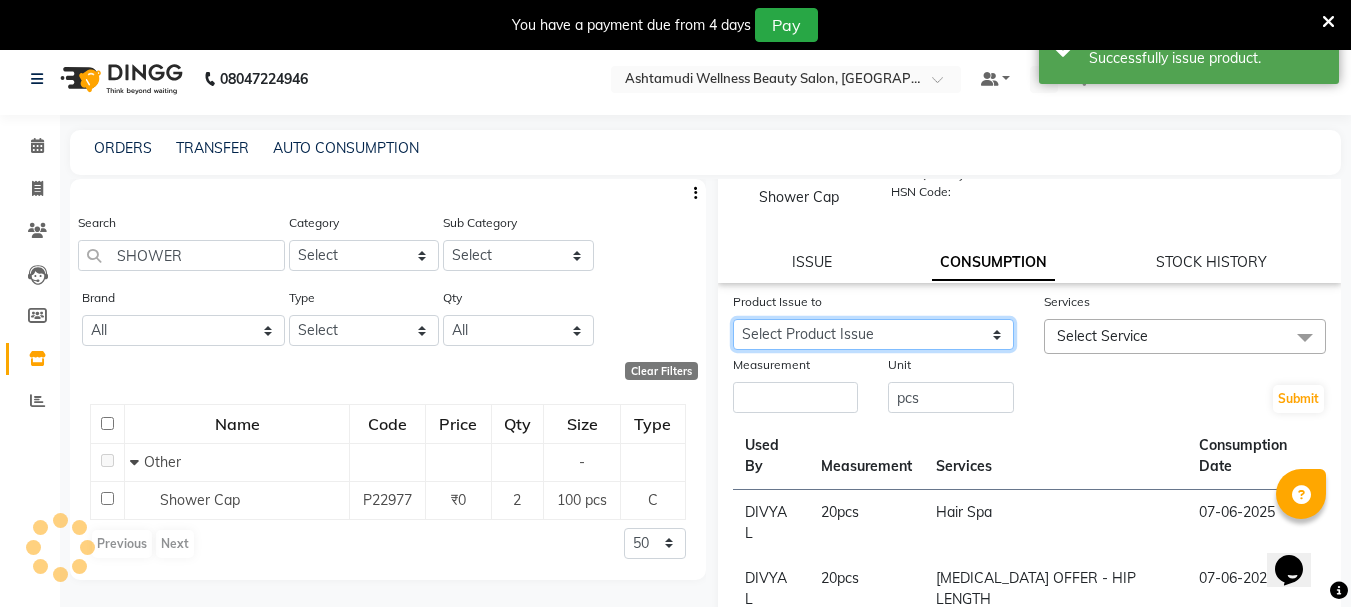 click on "Select Product Issue [DATE], Issued to: KOTTARAKKARA ASHTAMUDI, Balance: 100 [DATE], Issued to: KOTTARAKKARA ASHTAMUDI, Balance: 100 [DATE], Issued to: KOTTARAKKARA ASHTAMUDI, Balance: 100" 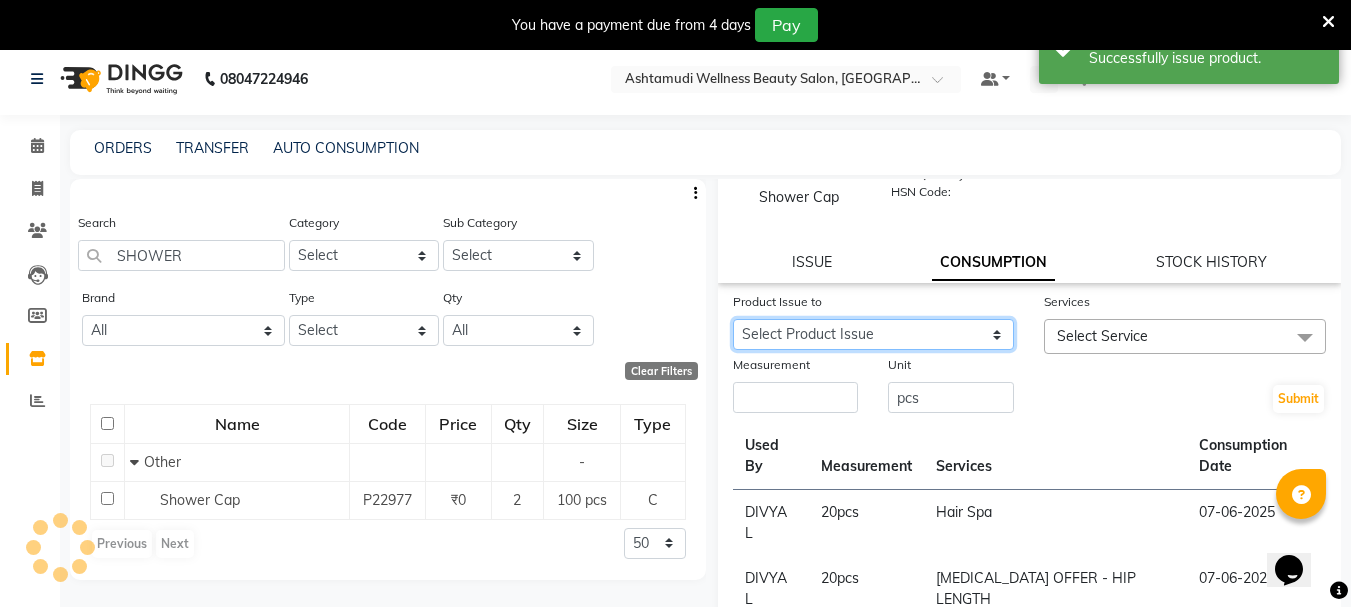 select on "967508" 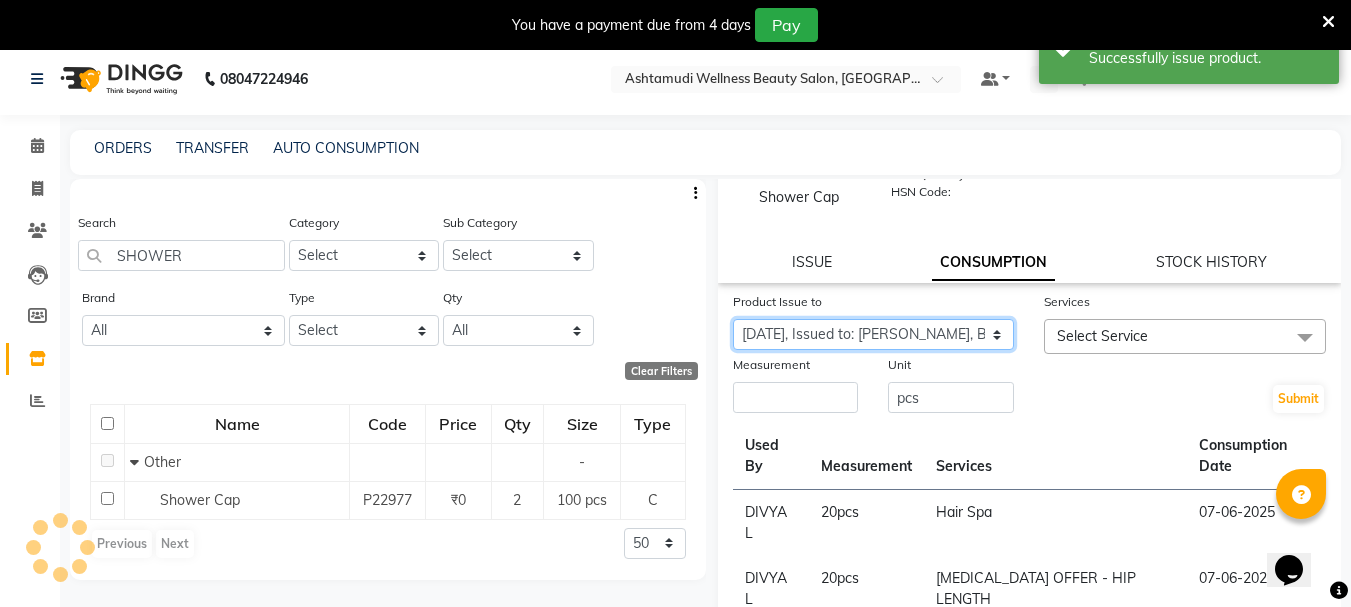 click on "Select Product Issue [DATE], Issued to: KOTTARAKKARA ASHTAMUDI, Balance: 100 [DATE], Issued to: KOTTARAKKARA ASHTAMUDI, Balance: 100 [DATE], Issued to: KOTTARAKKARA ASHTAMUDI, Balance: 100" 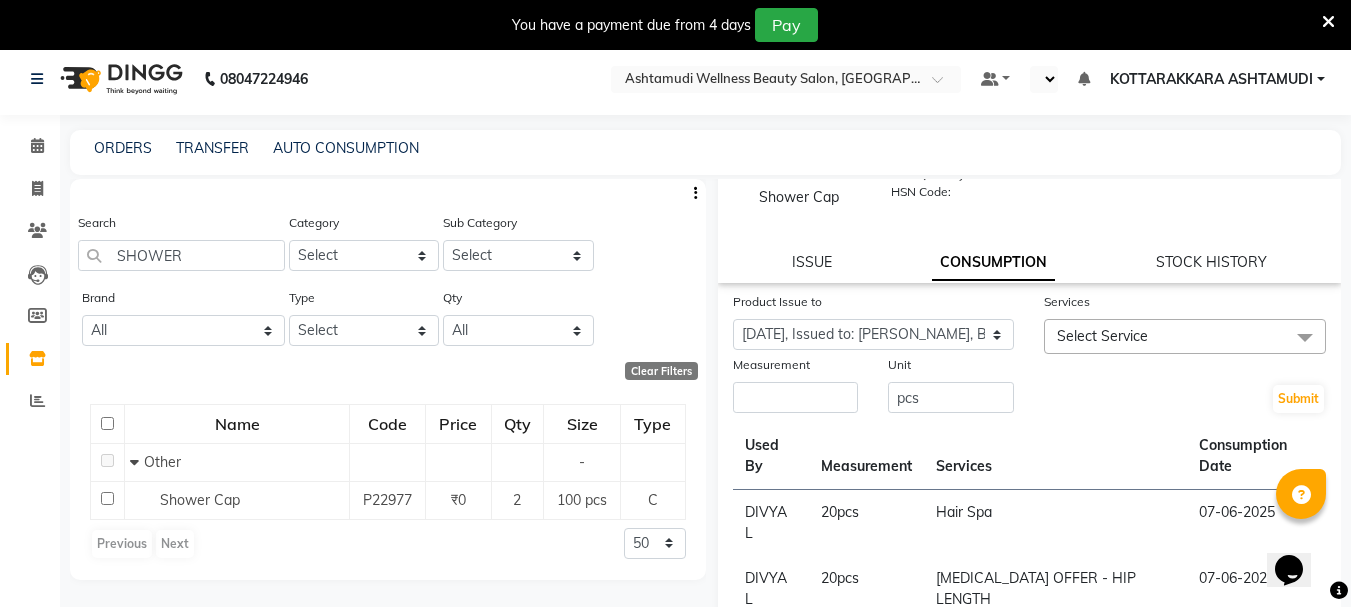 click on "Select Service" 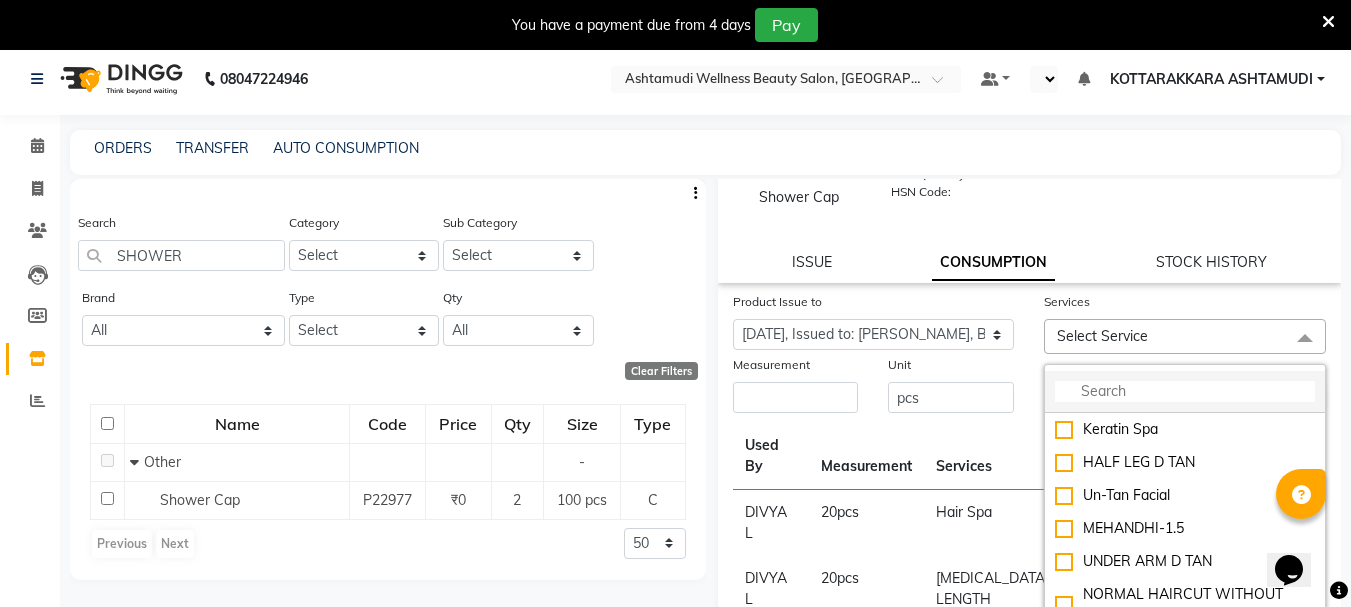 click 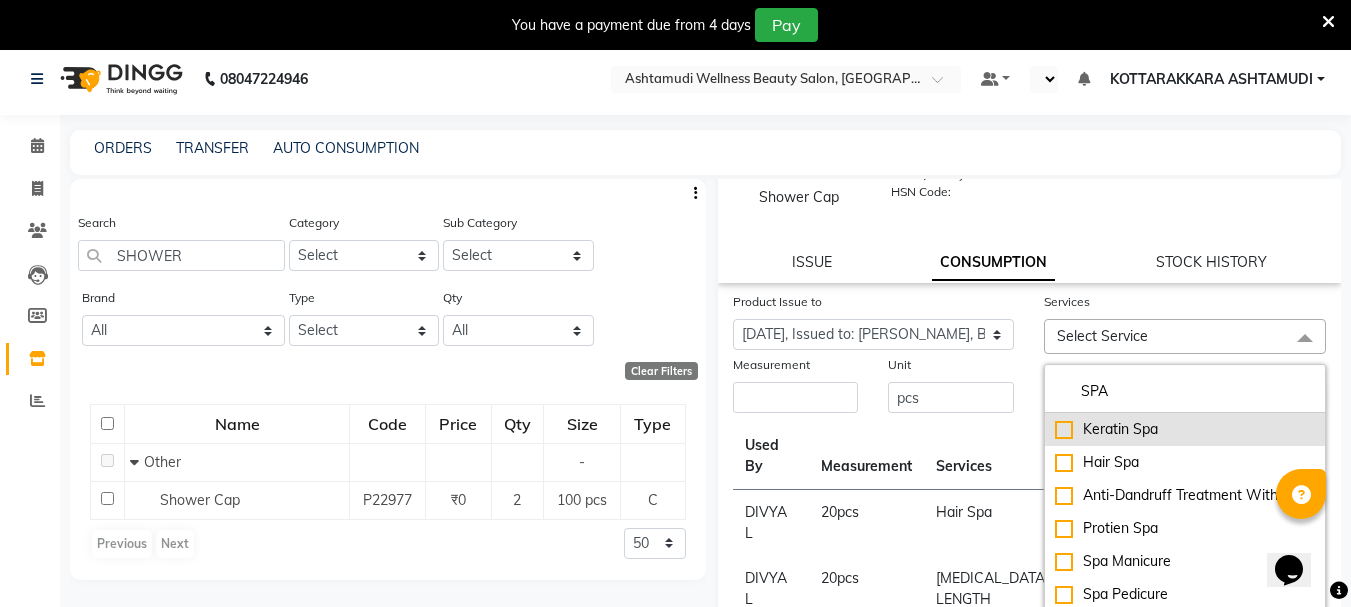 type on "SPA" 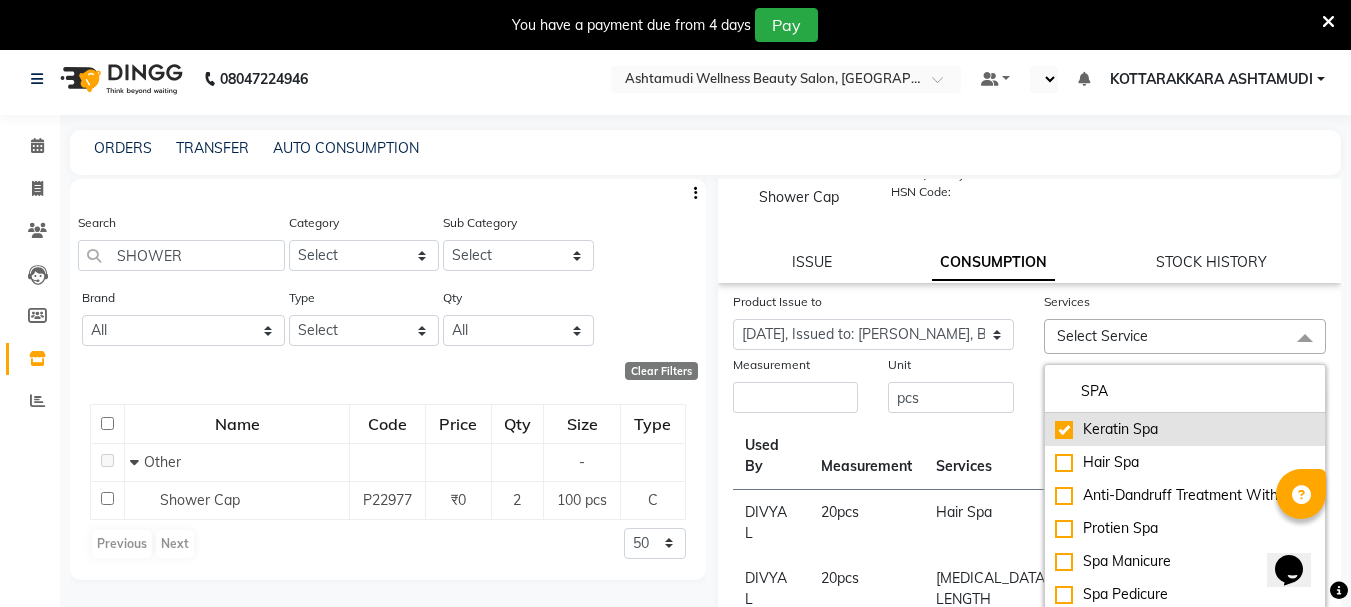 checkbox on "true" 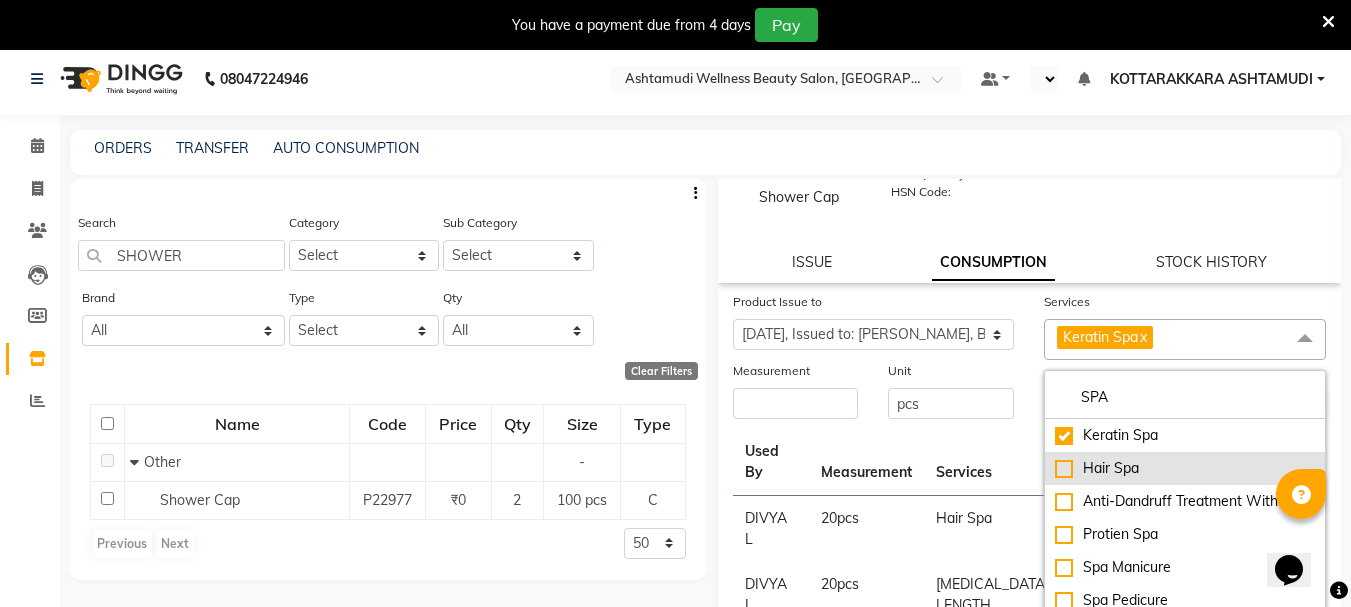 click on "Hair Spa" 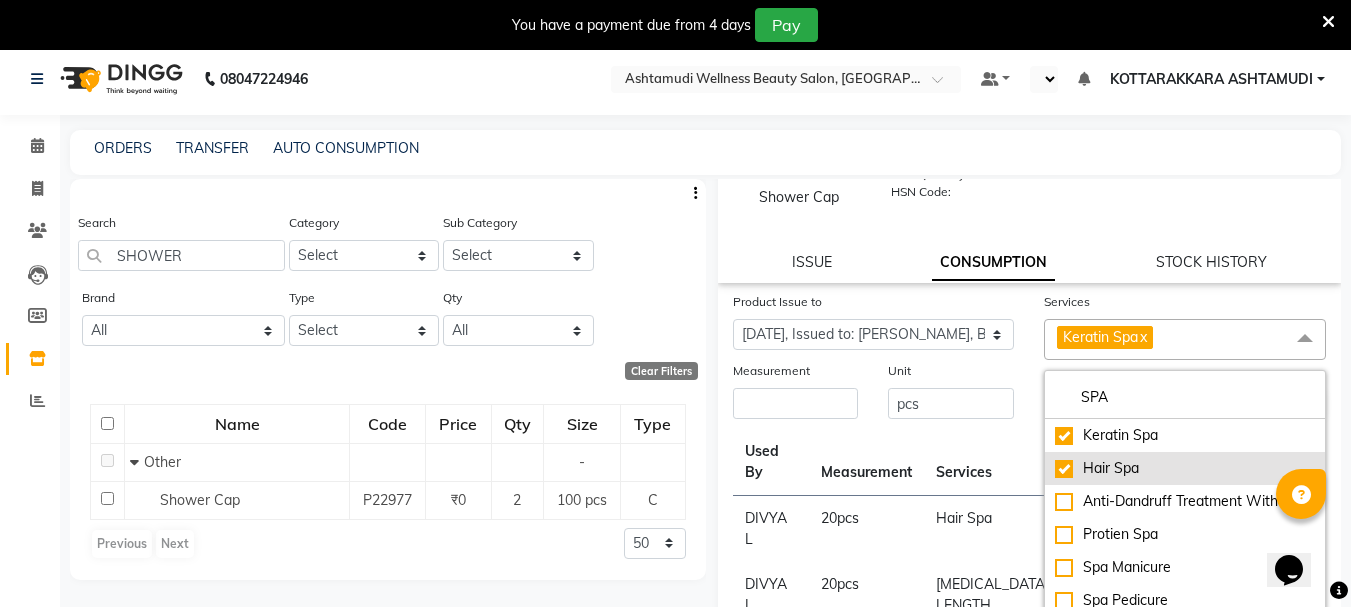checkbox on "true" 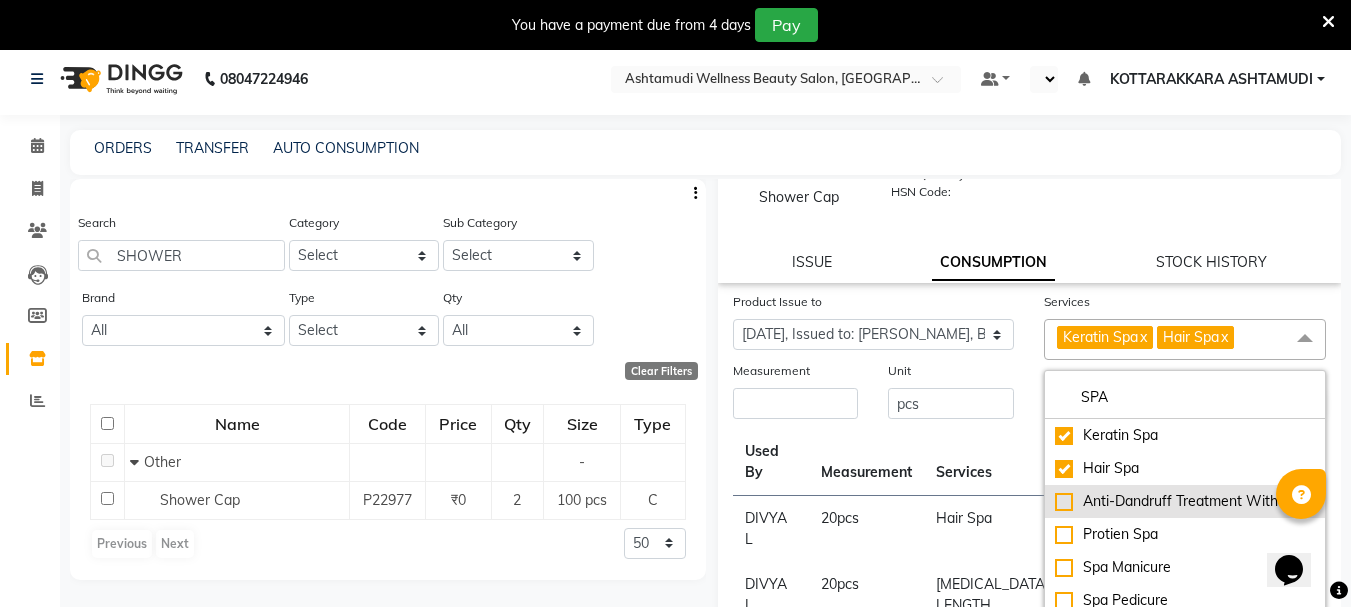 click on "Anti-Dandruff Treatment With Spa" 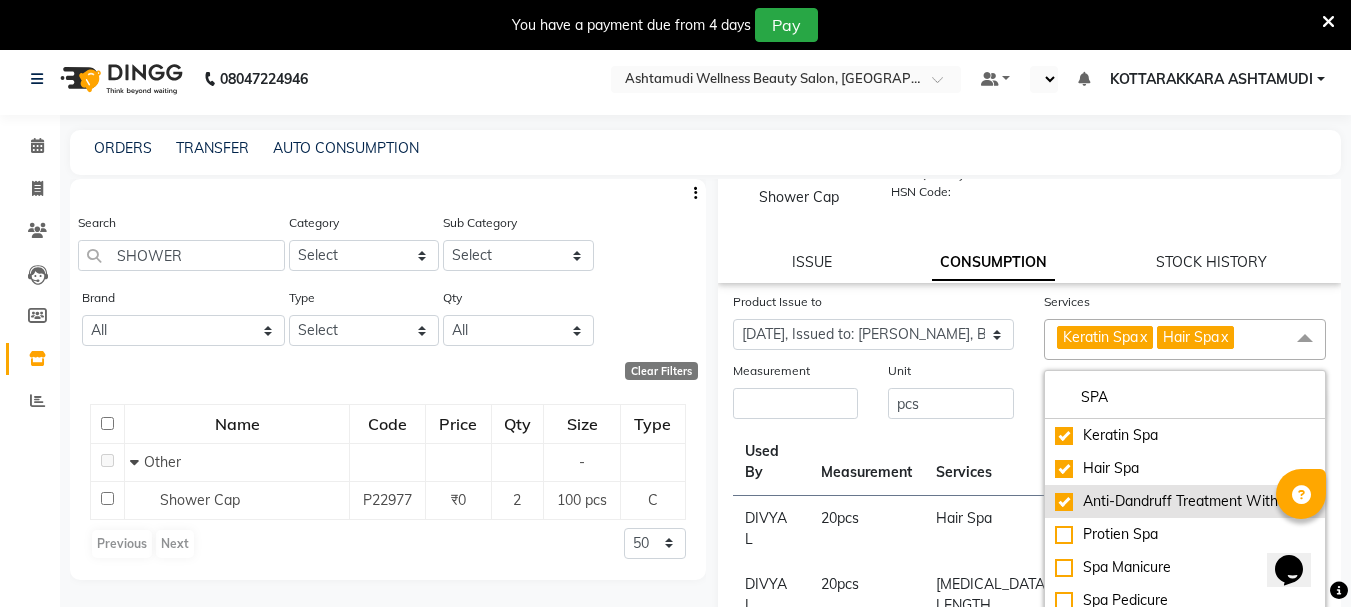 checkbox on "true" 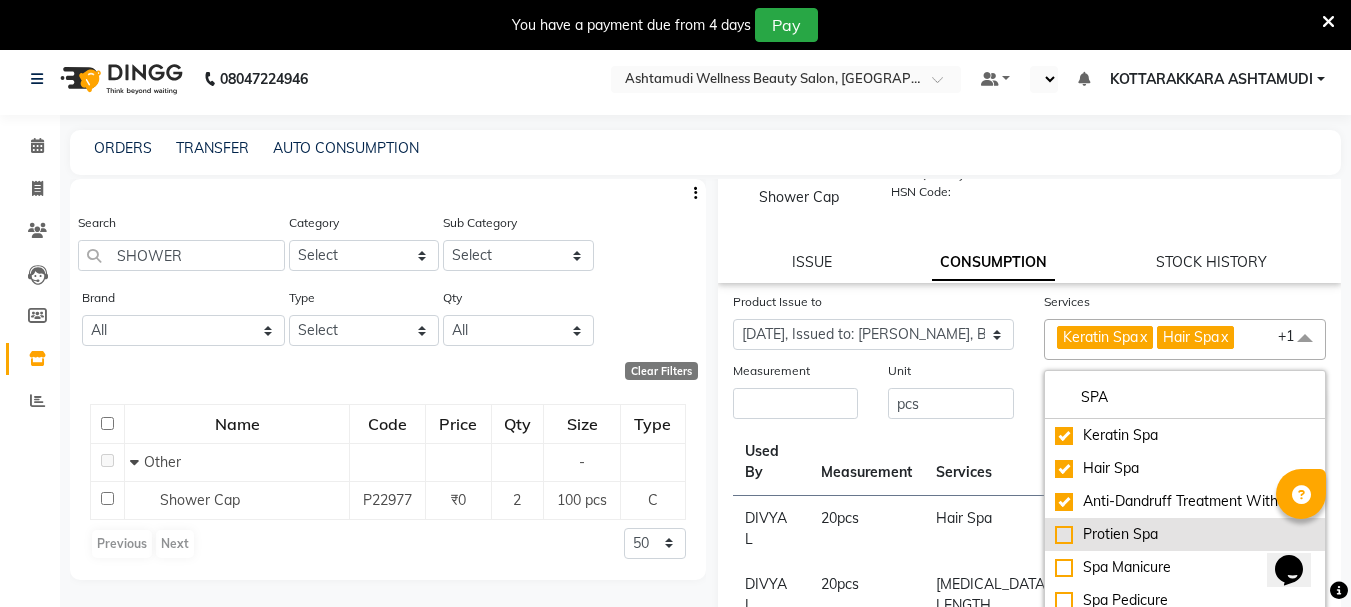 click on "Protien Spa" 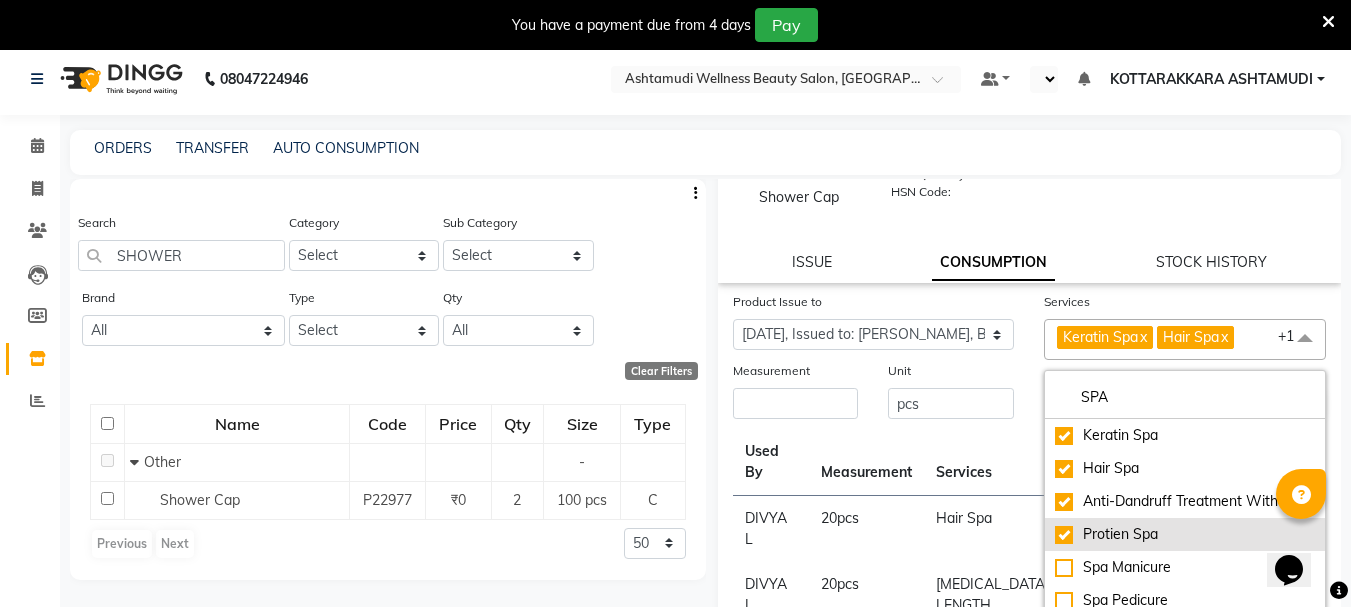 checkbox on "true" 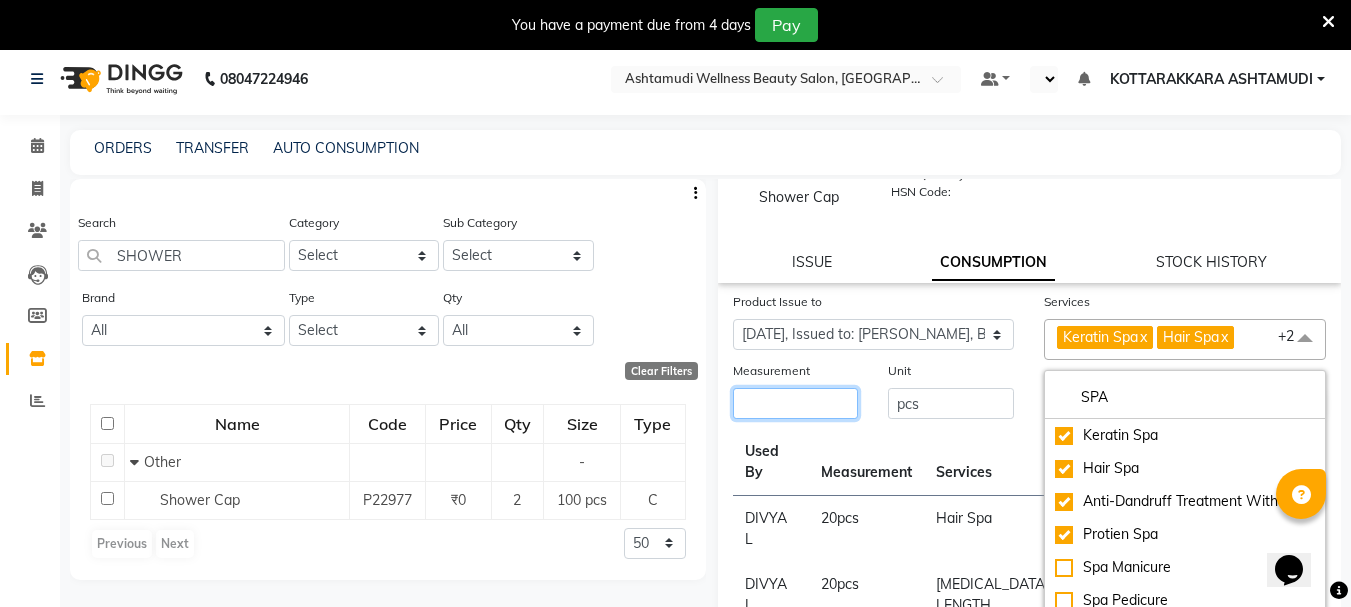 click 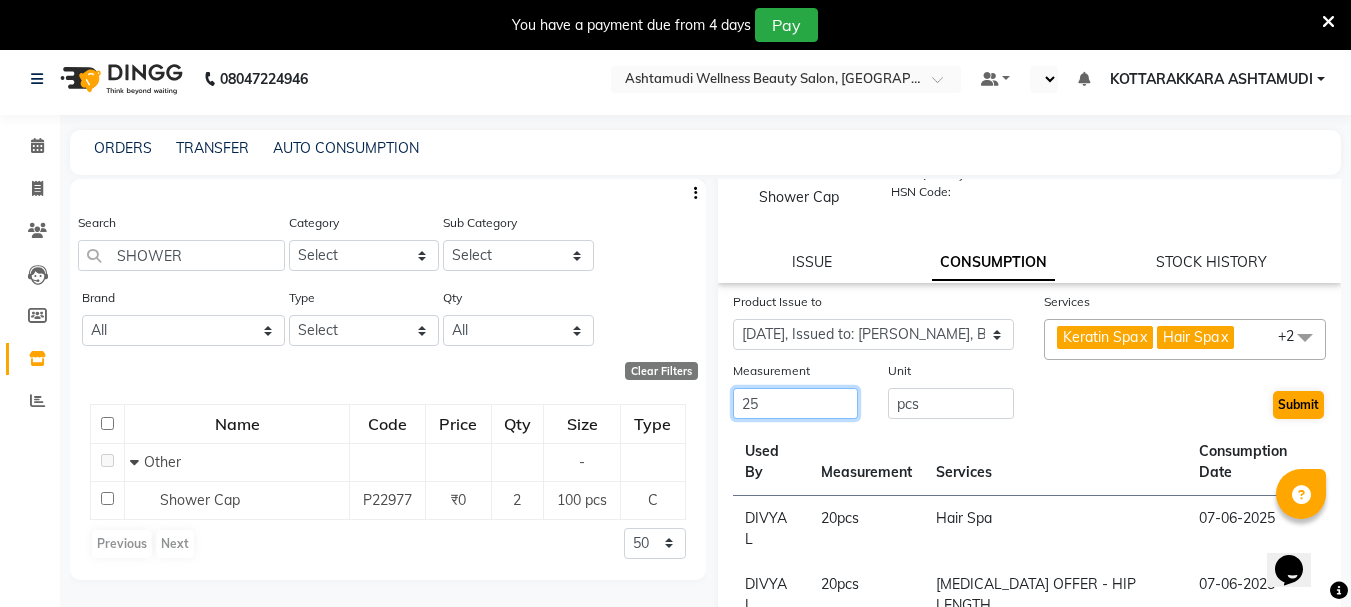 type on "25" 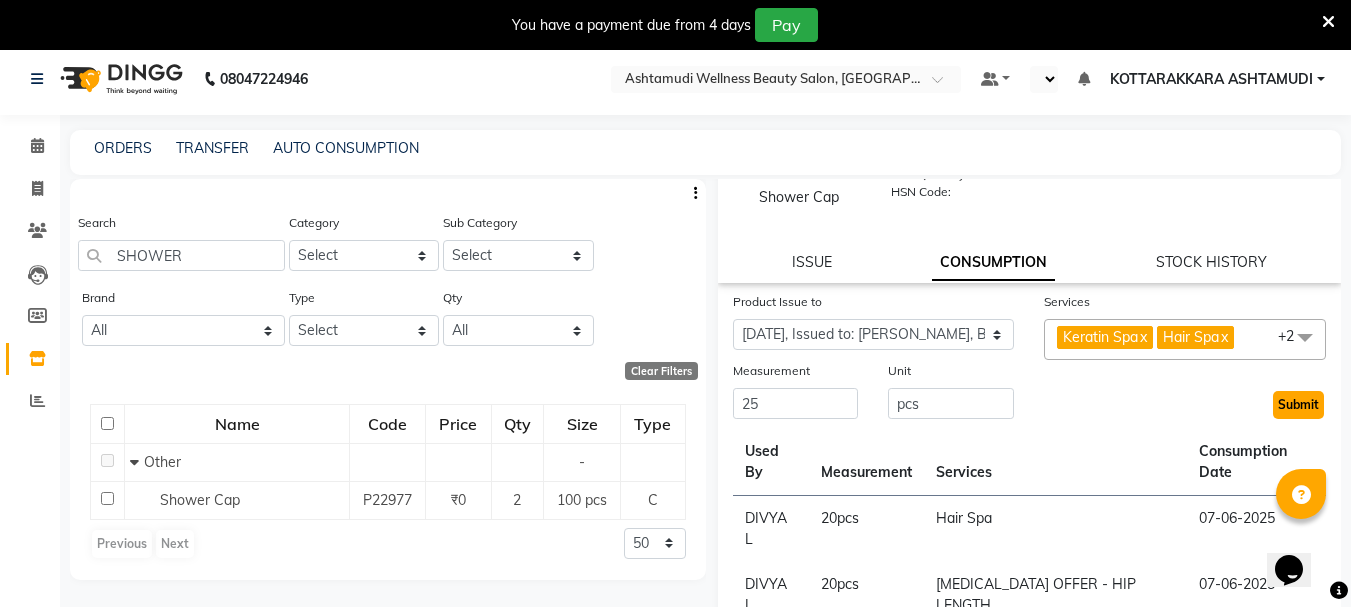 click on "Submit" 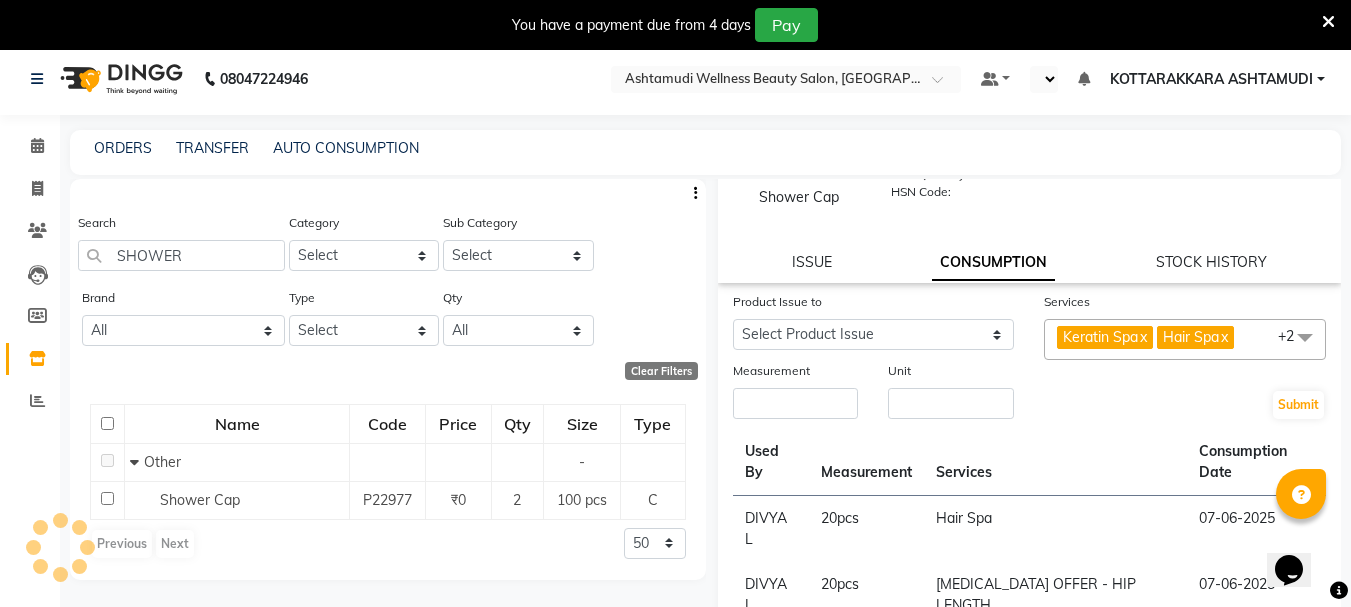 scroll, scrollTop: 0, scrollLeft: 0, axis: both 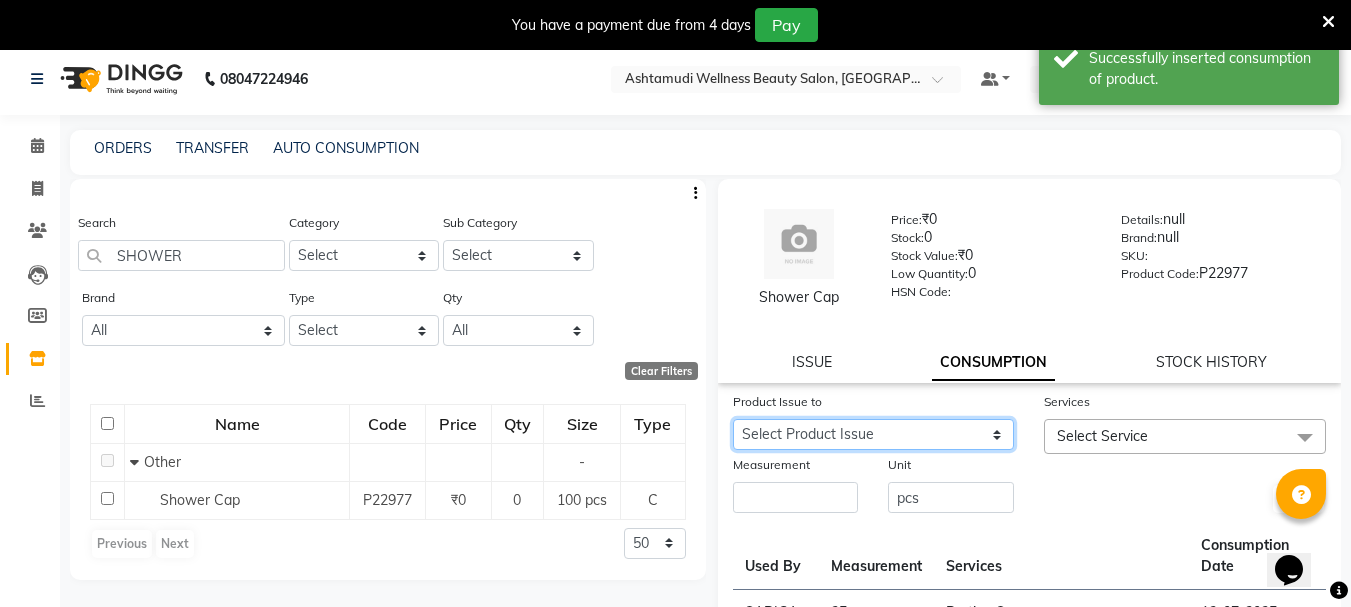 click on "Select Product Issue [DATE], Issued to: KOTTARAKKARA ASHTAMUDI, Balance: 100 [DATE], Issued to: KOTTARAKKARA ASHTAMUDI, Balance: 100" 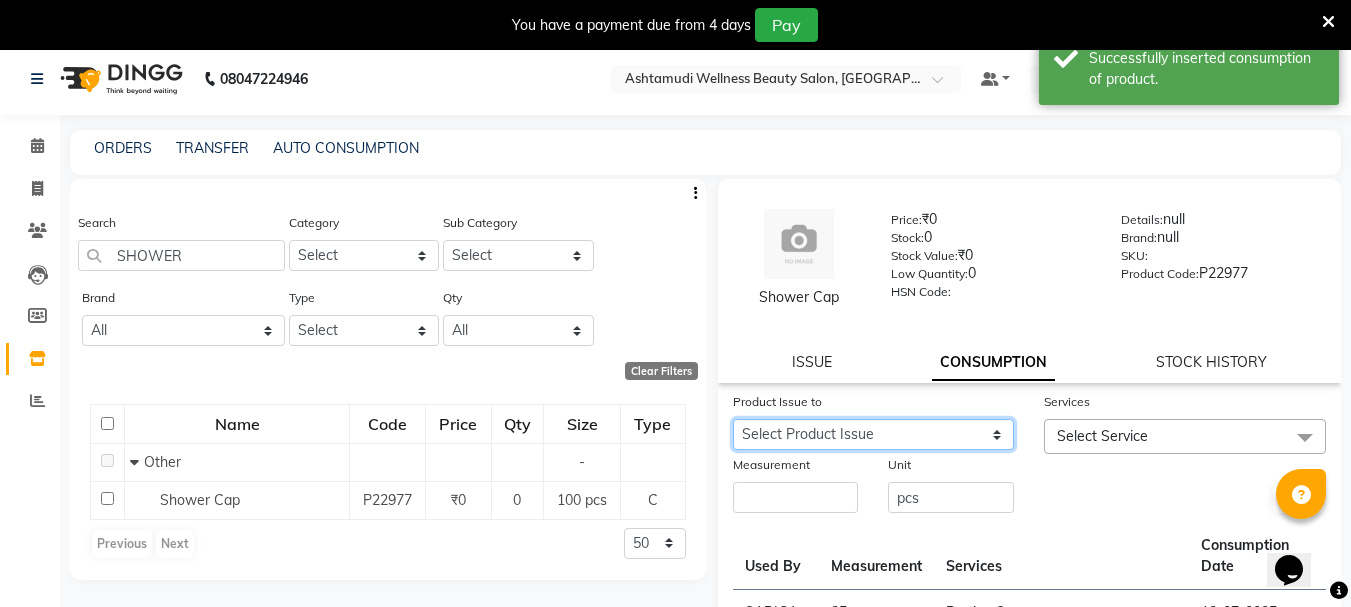 select on "1070394" 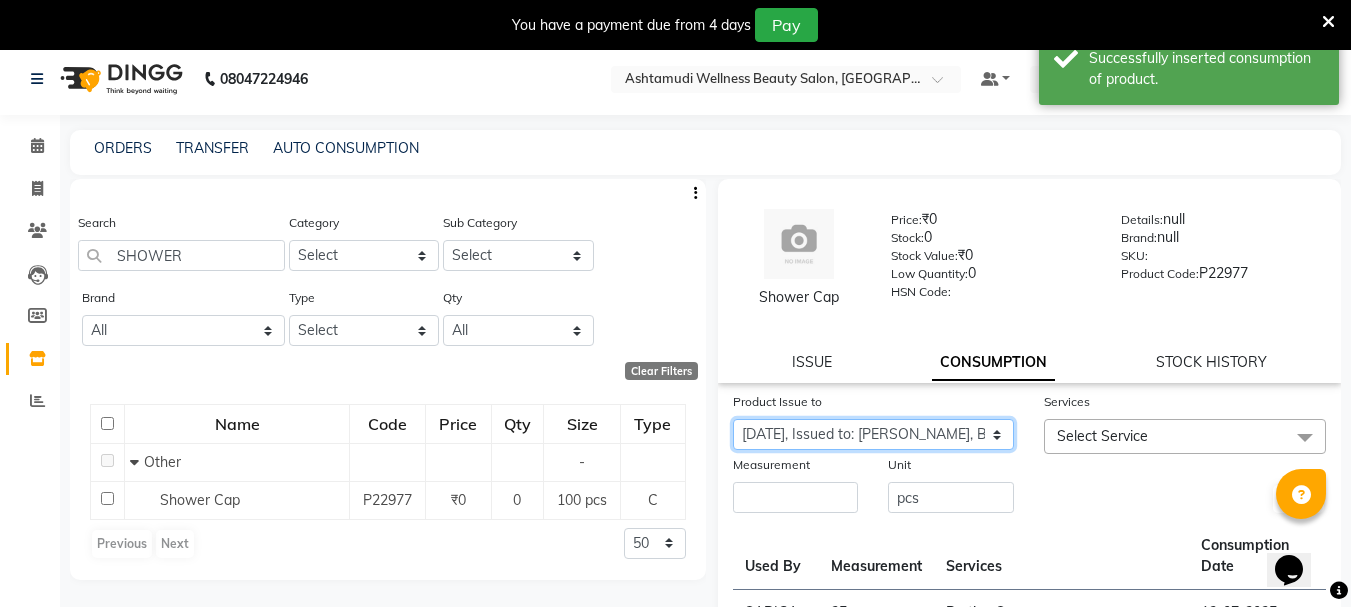 click on "Select Product Issue [DATE], Issued to: KOTTARAKKARA ASHTAMUDI, Balance: 100 [DATE], Issued to: KOTTARAKKARA ASHTAMUDI, Balance: 100" 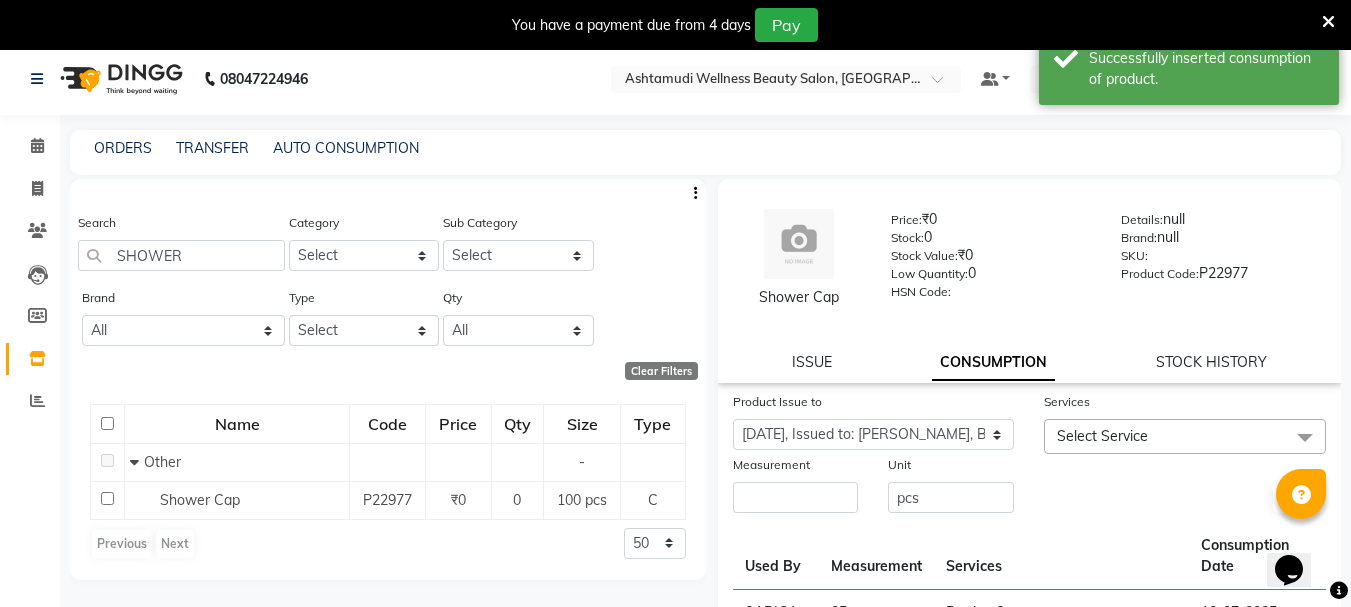 click on "Select Service" 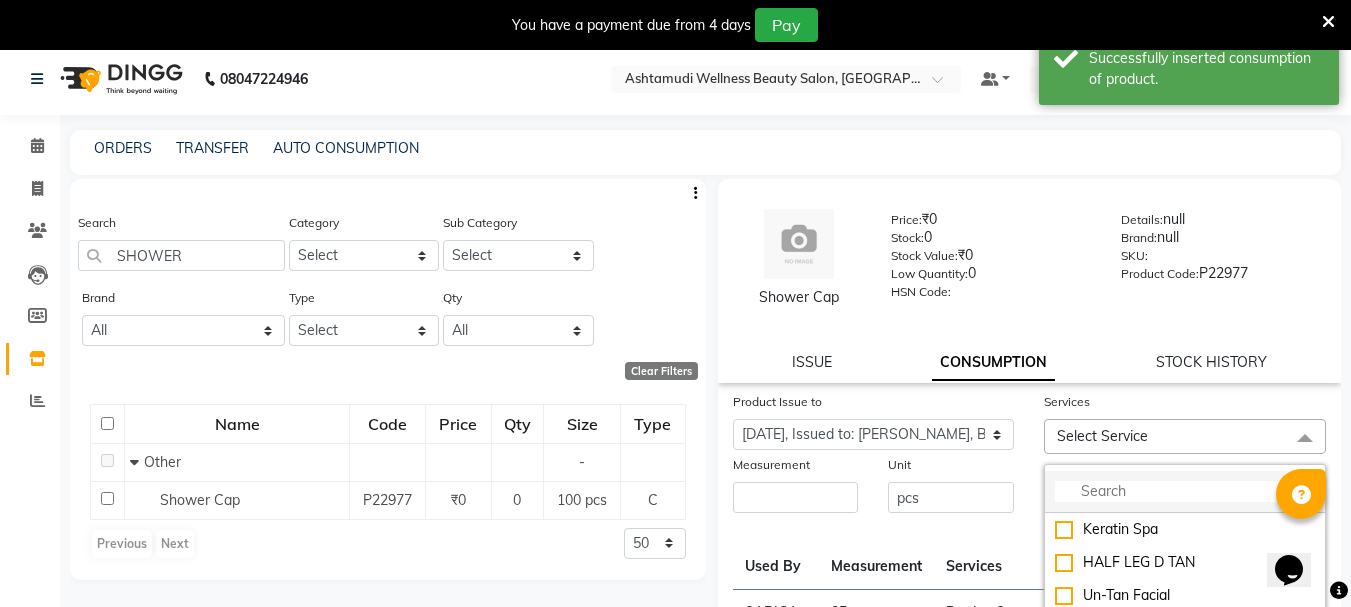 click 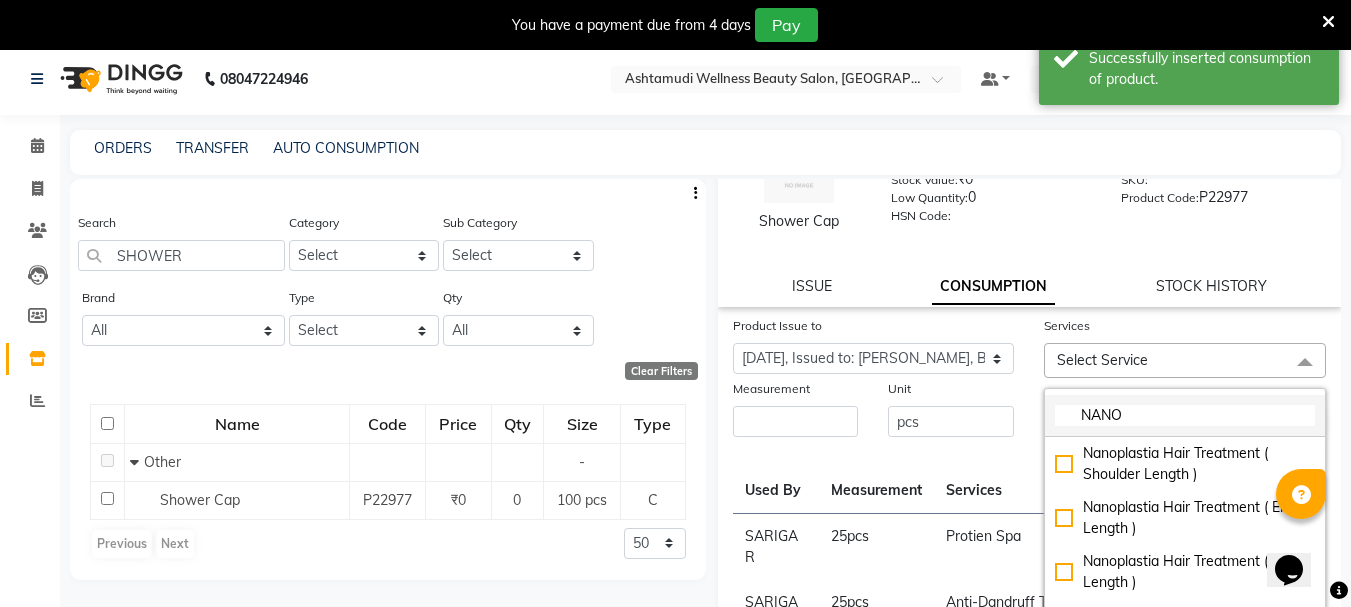 scroll, scrollTop: 200, scrollLeft: 0, axis: vertical 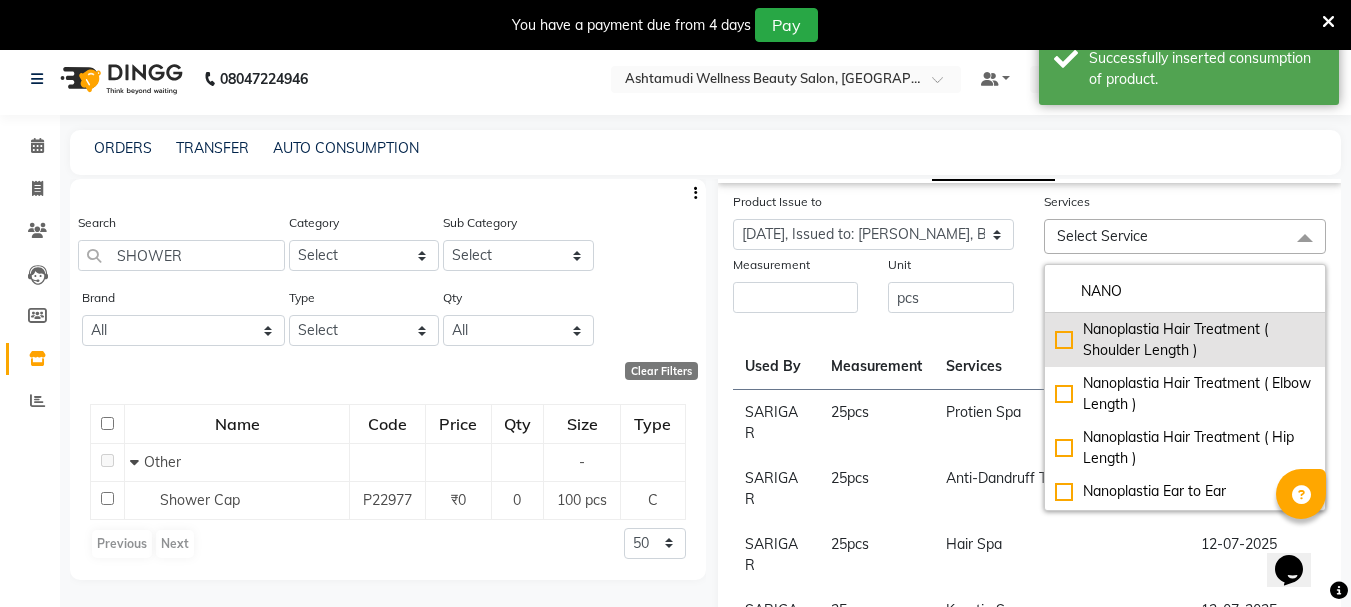 type on "NANO" 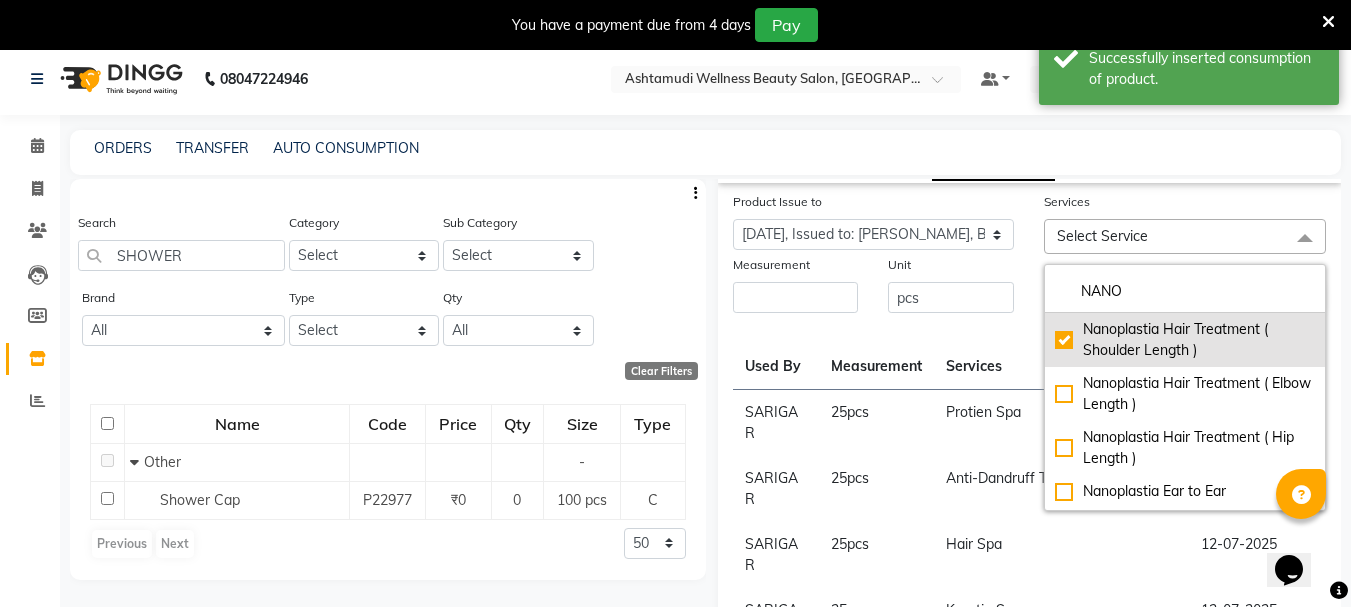 checkbox on "true" 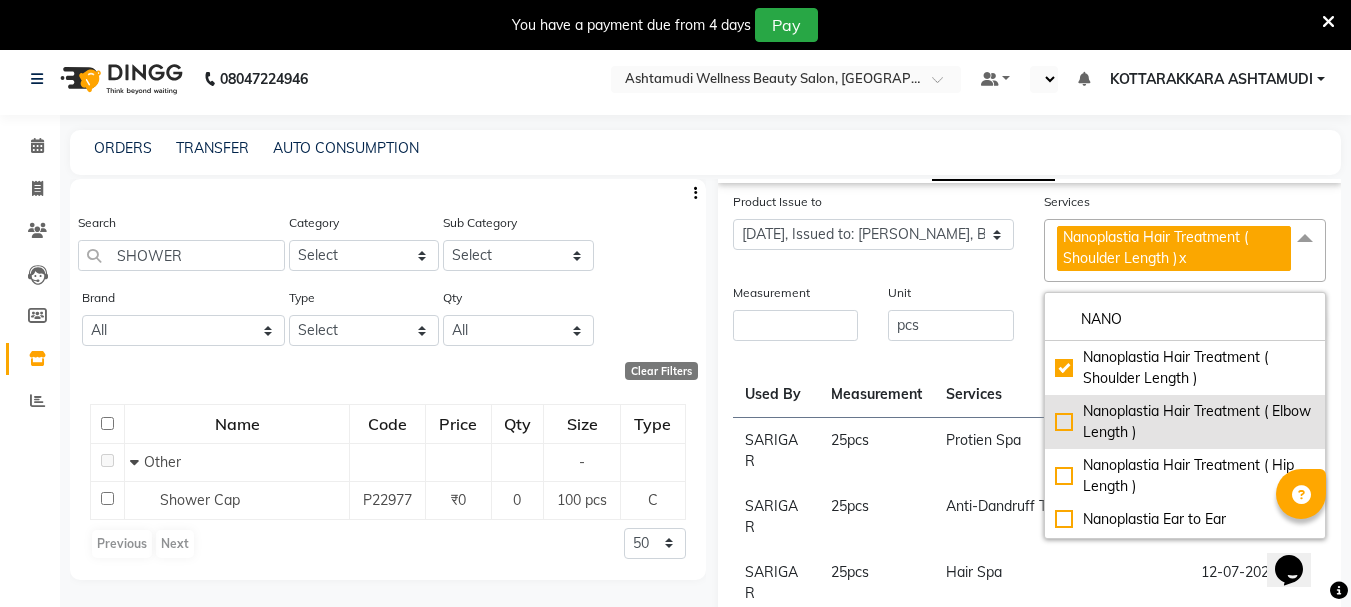 click on "Nanoplastia Hair Treatment ( Elbow Length )" 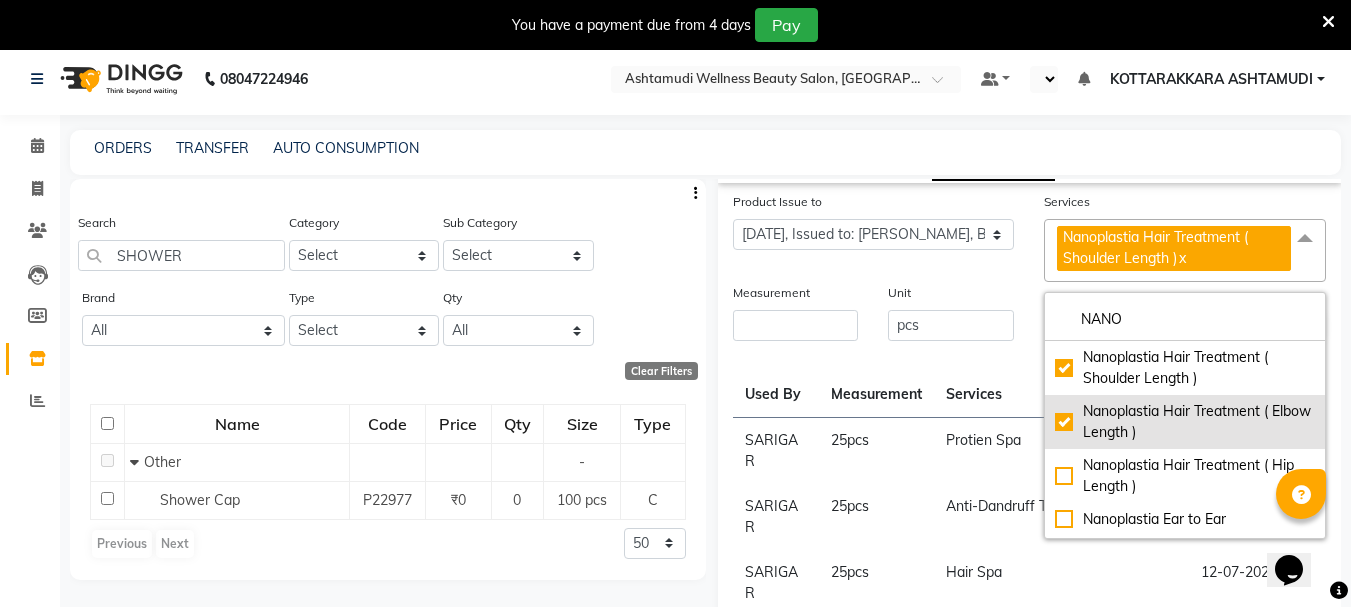 checkbox on "true" 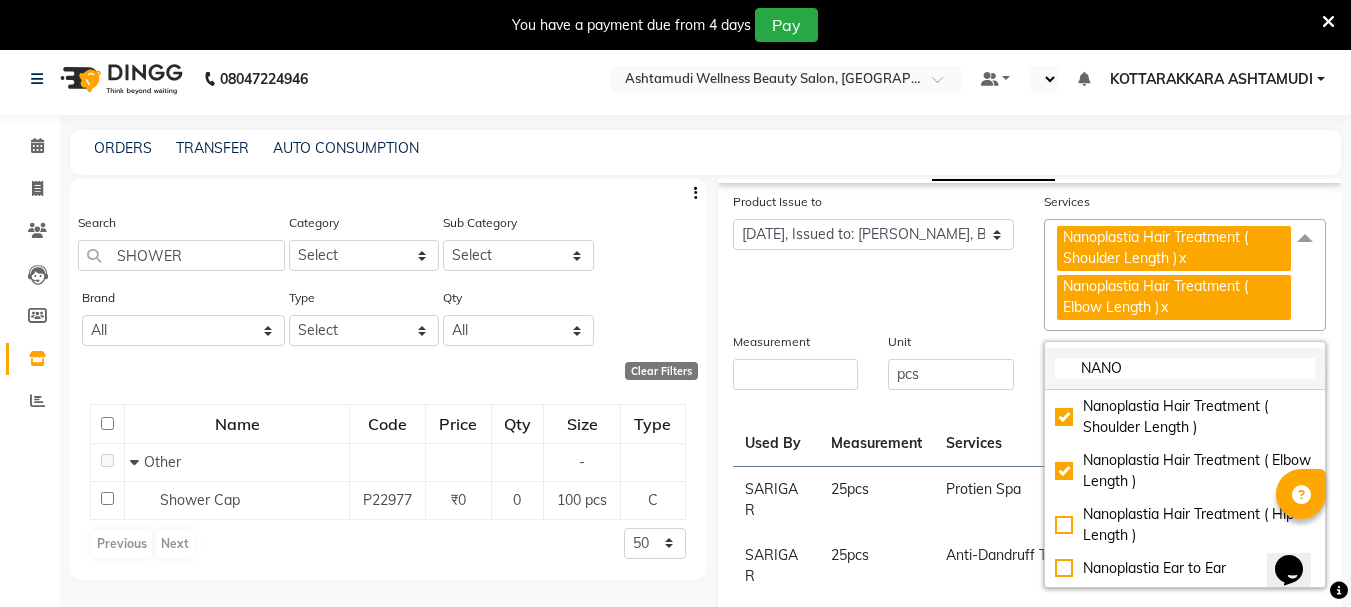 click on "NANO" 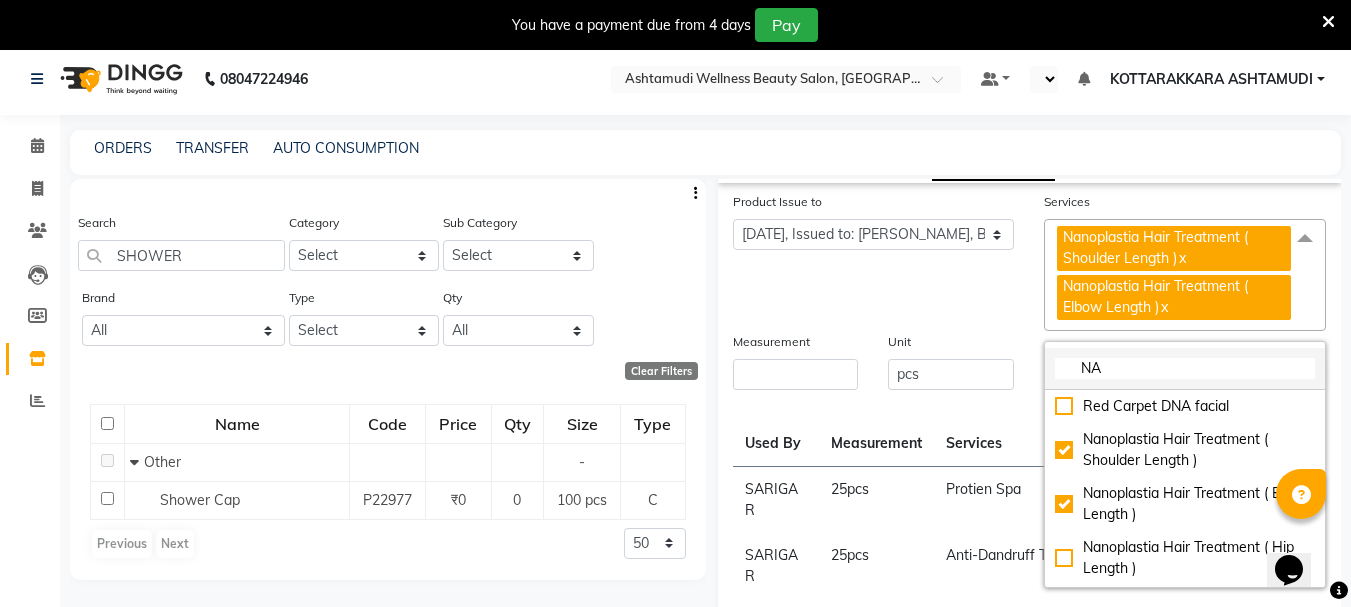 type on "N" 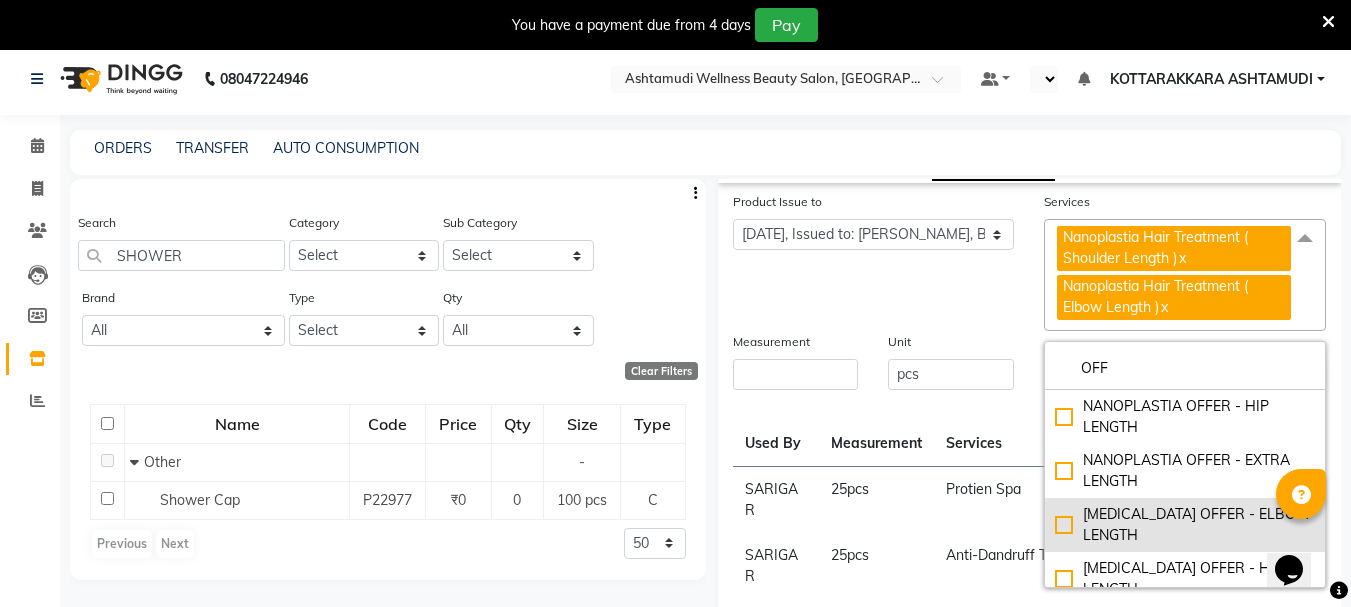 type on "OFF" 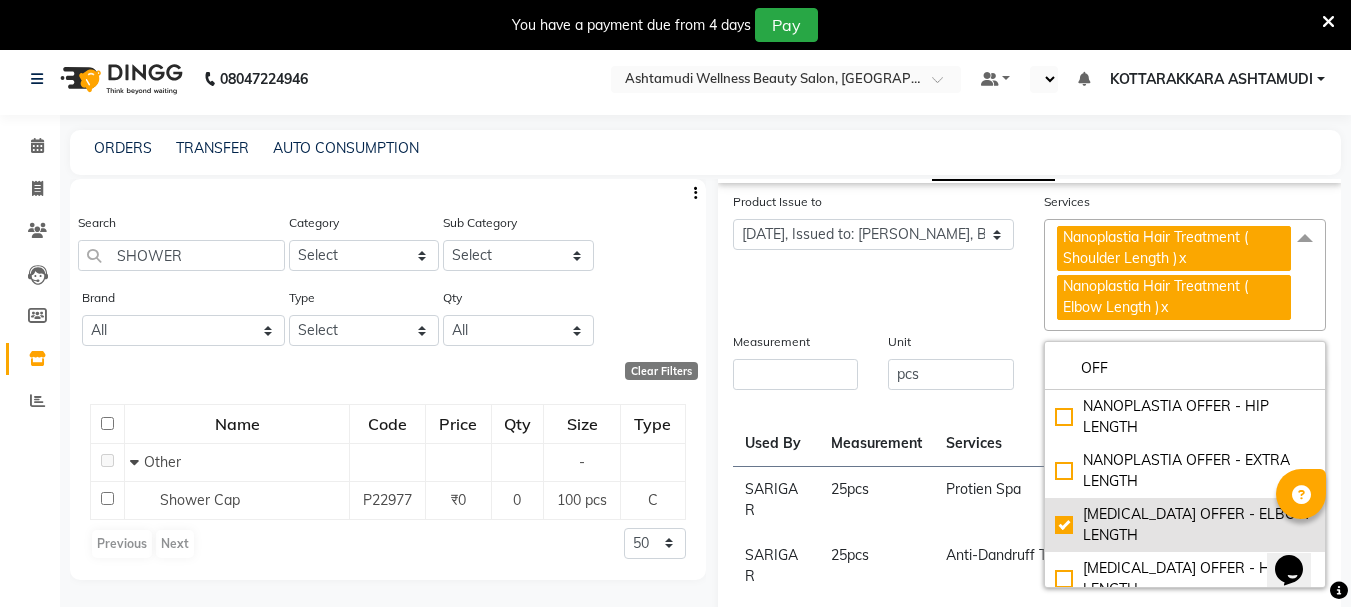 checkbox on "true" 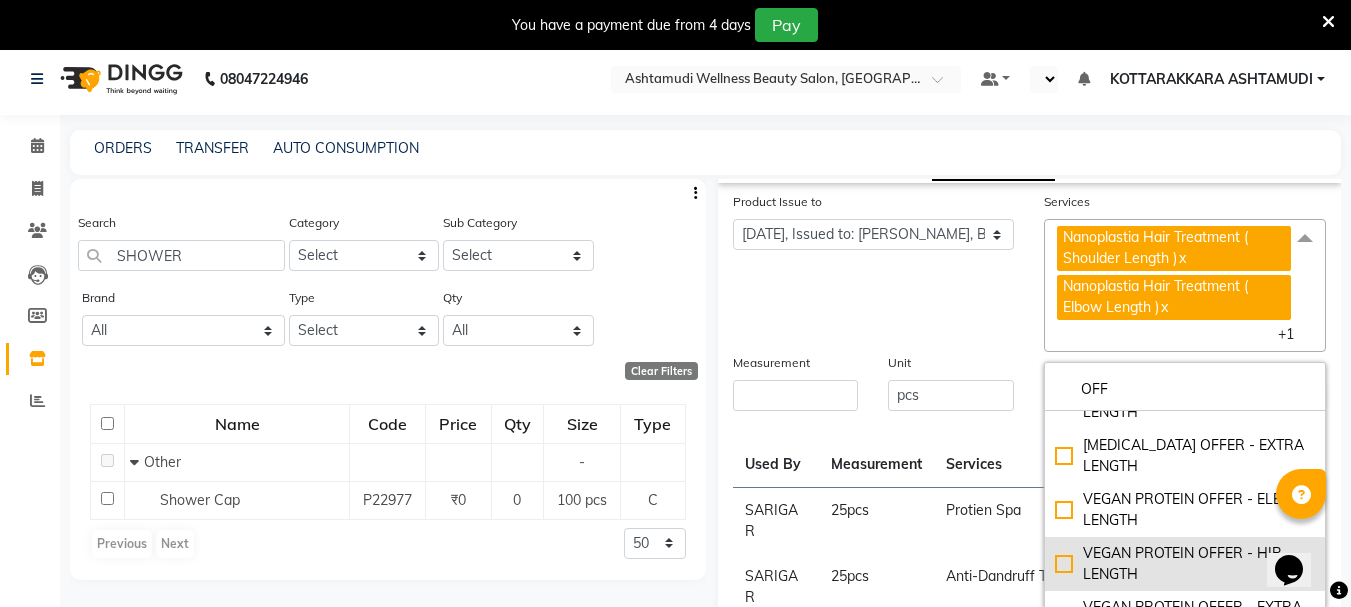 scroll, scrollTop: 200, scrollLeft: 0, axis: vertical 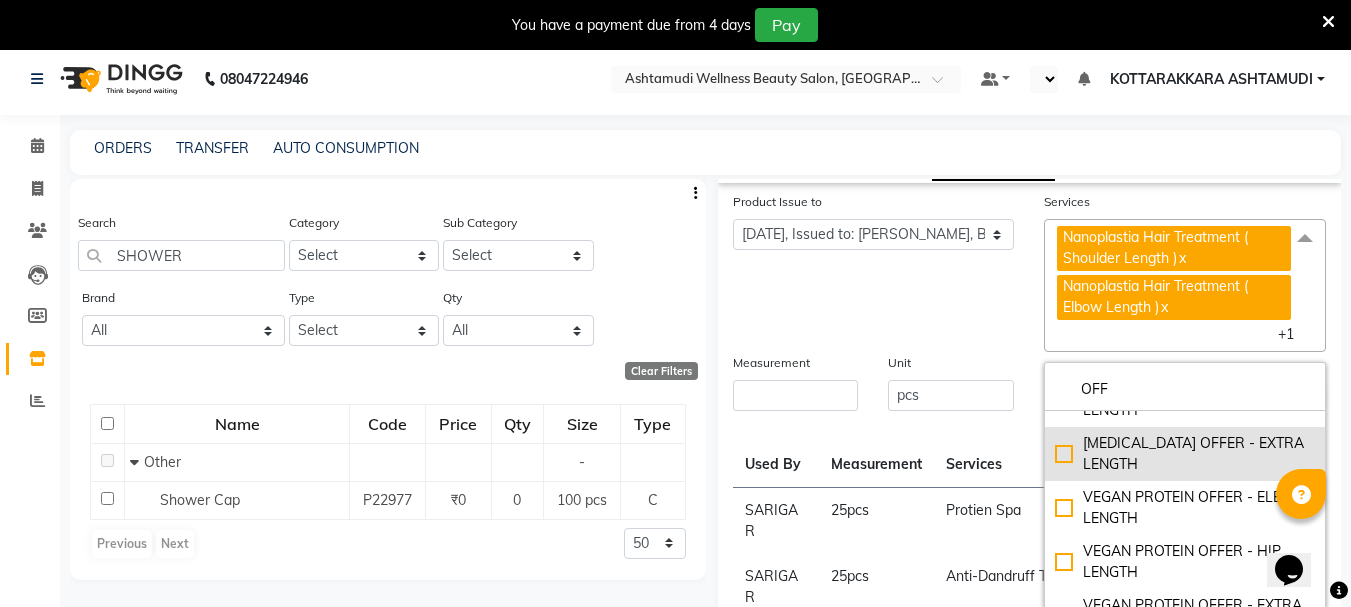 click on "BOTOX OFFER - EXTRA LENGTH" 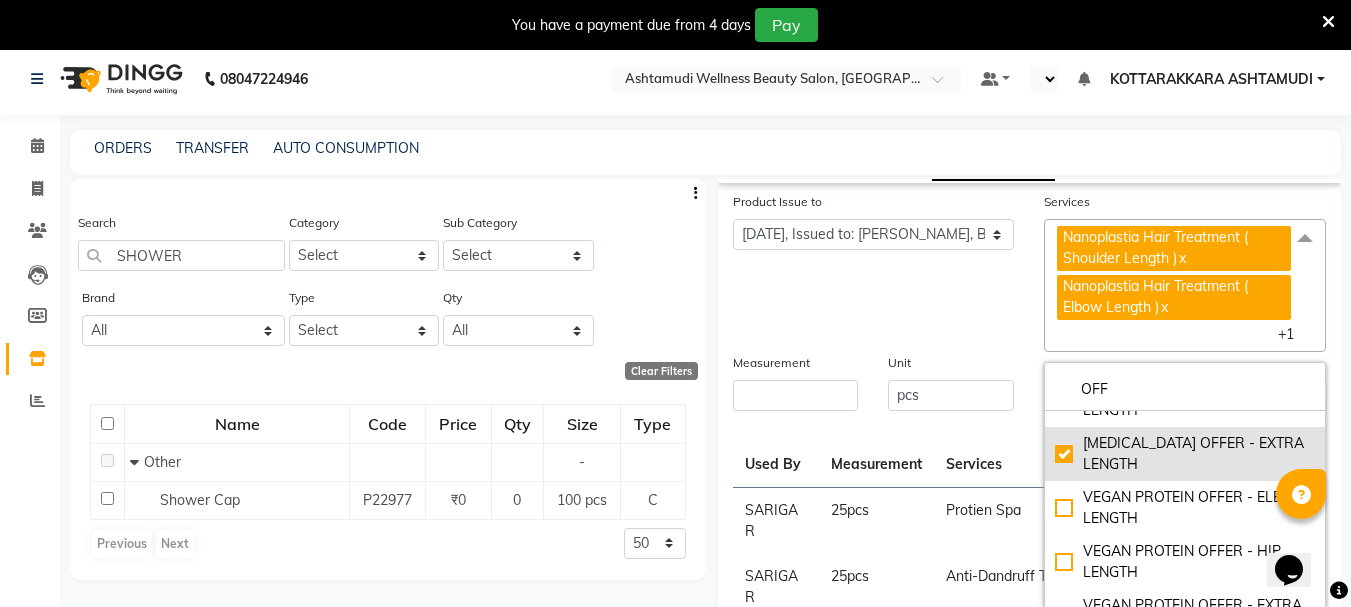 checkbox on "true" 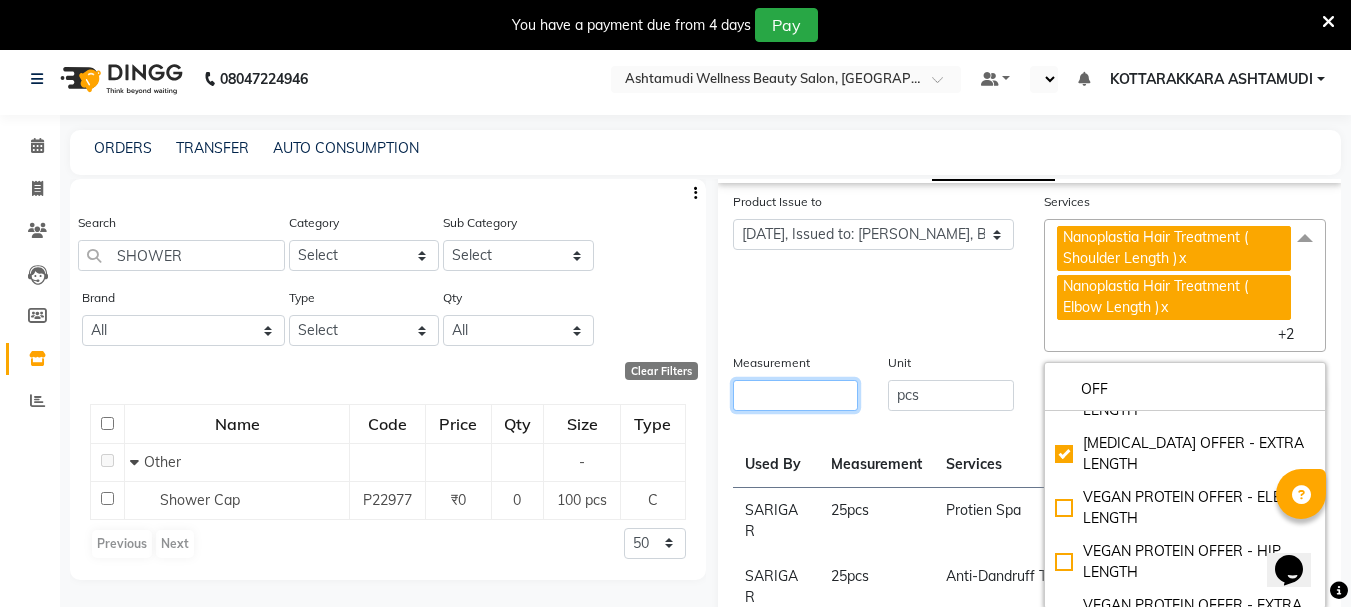 click 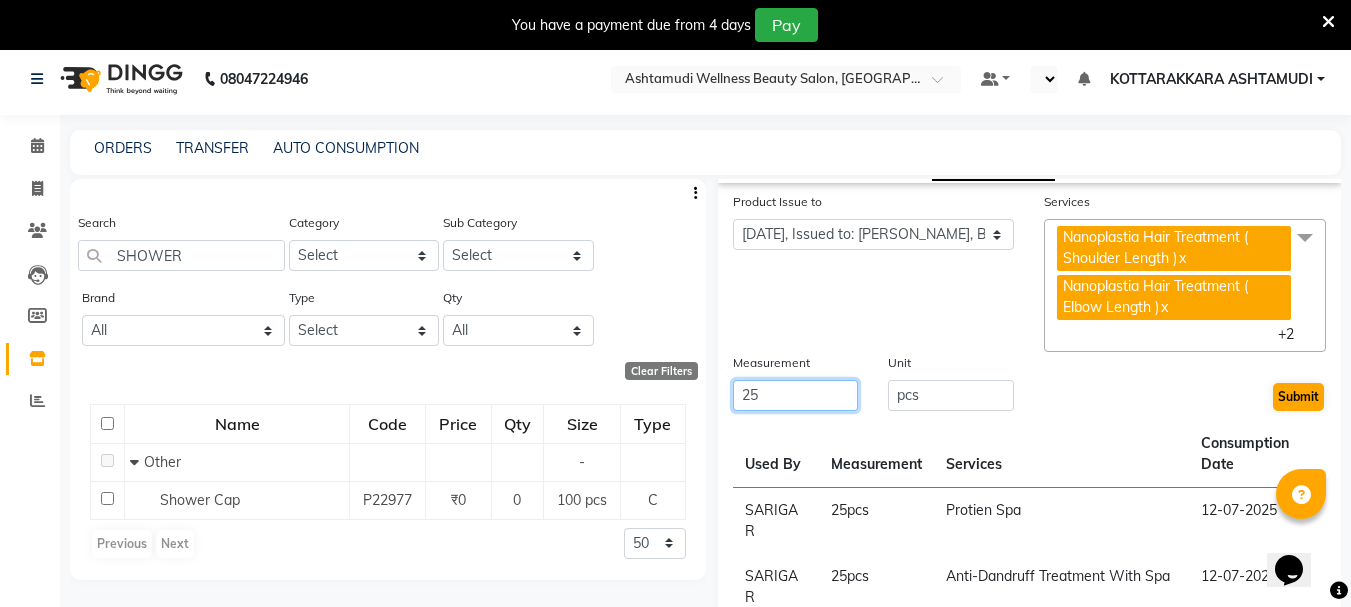 type on "25" 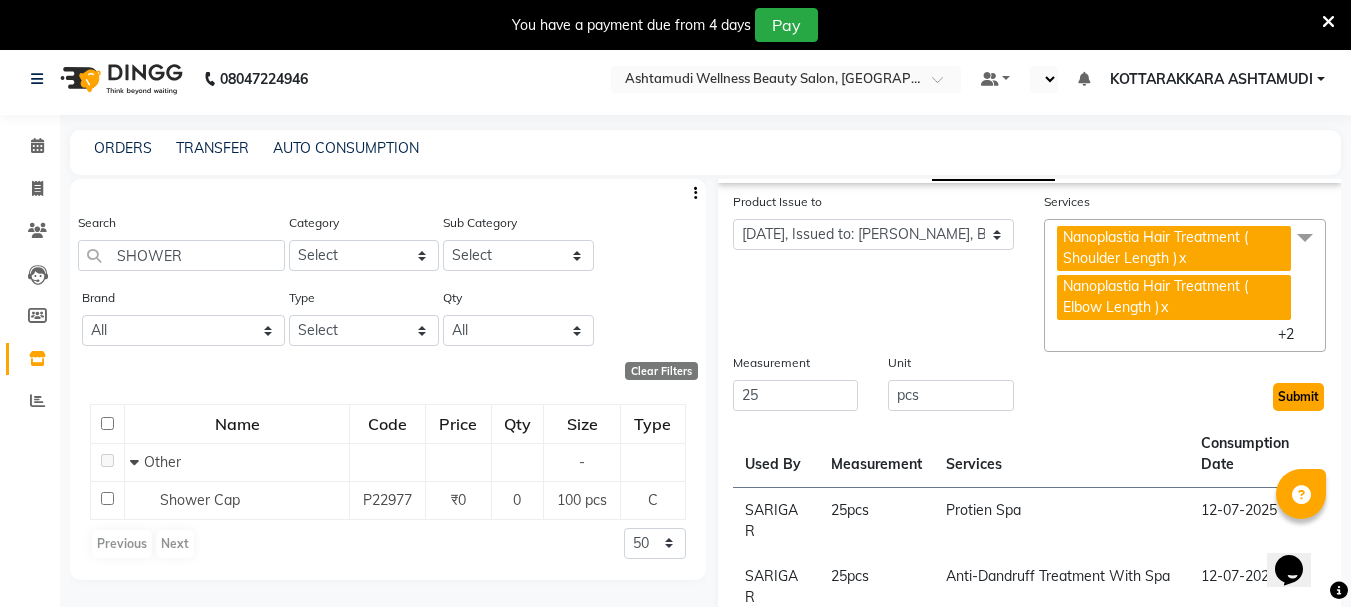 click on "Submit" 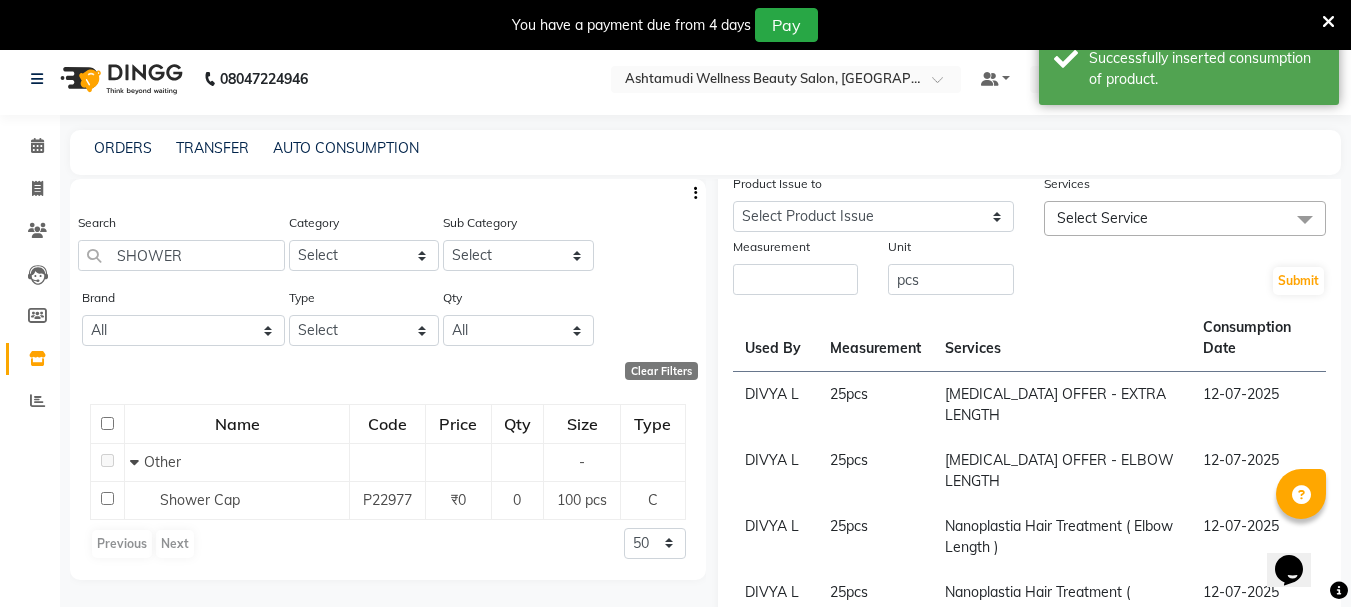 scroll, scrollTop: 0, scrollLeft: 0, axis: both 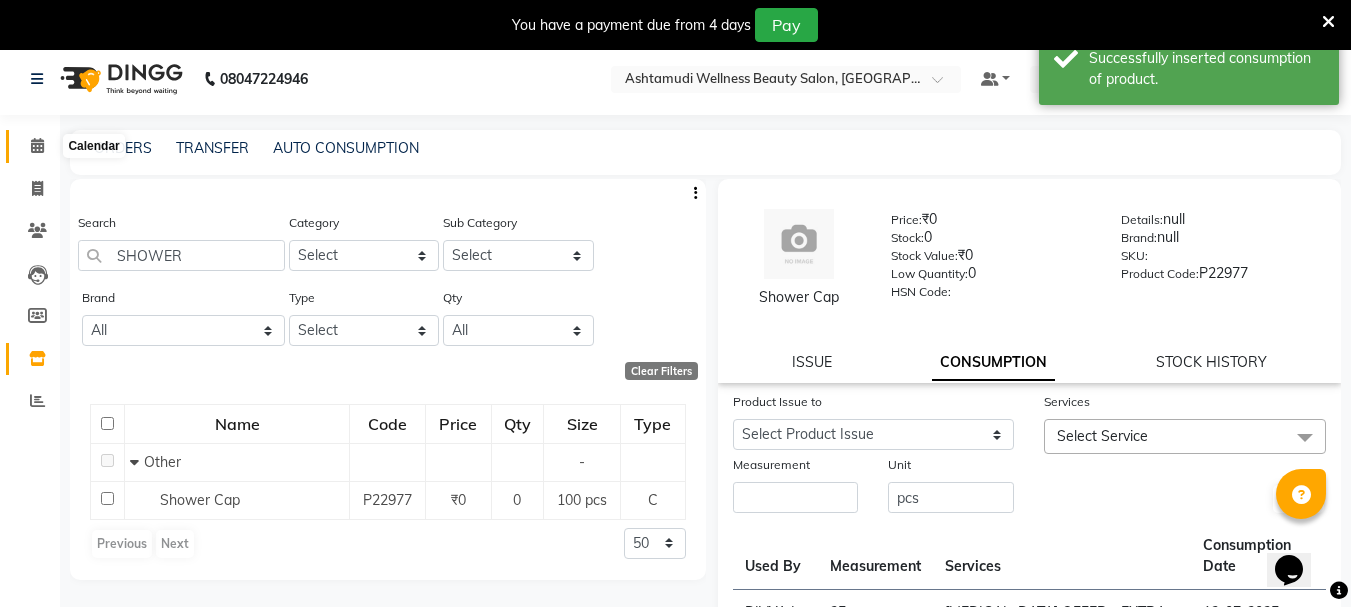 click 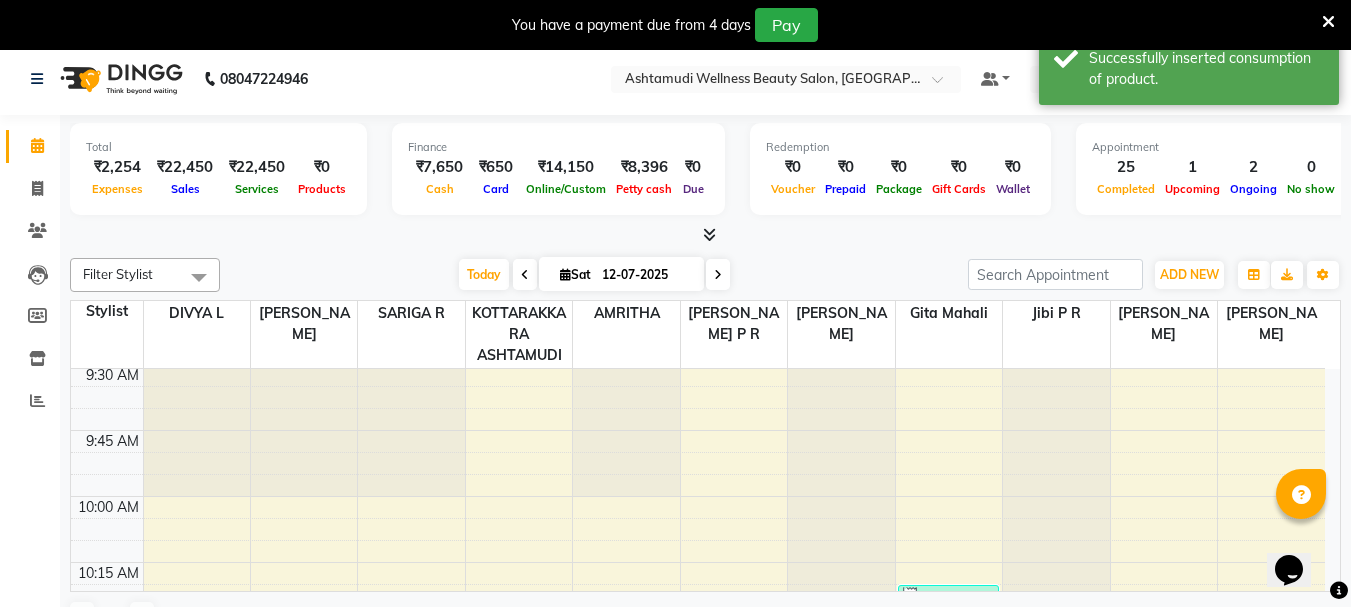 scroll, scrollTop: 1000, scrollLeft: 0, axis: vertical 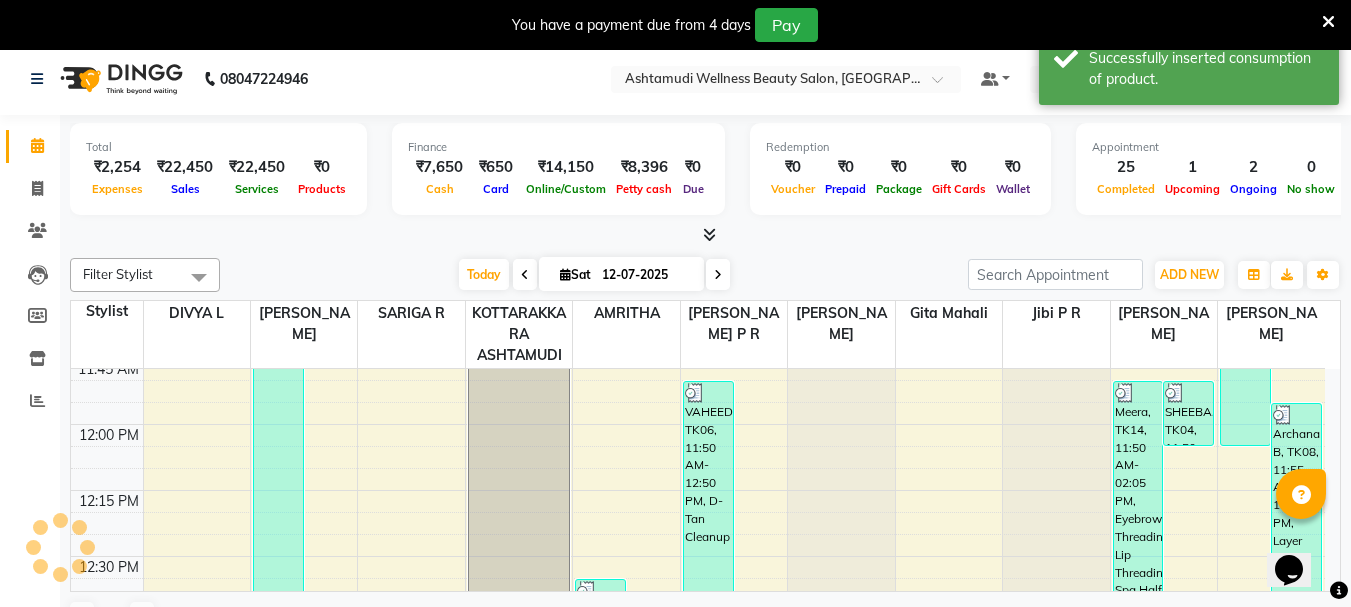 drag, startPoint x: 478, startPoint y: 275, endPoint x: 1283, endPoint y: 591, distance: 864.80115 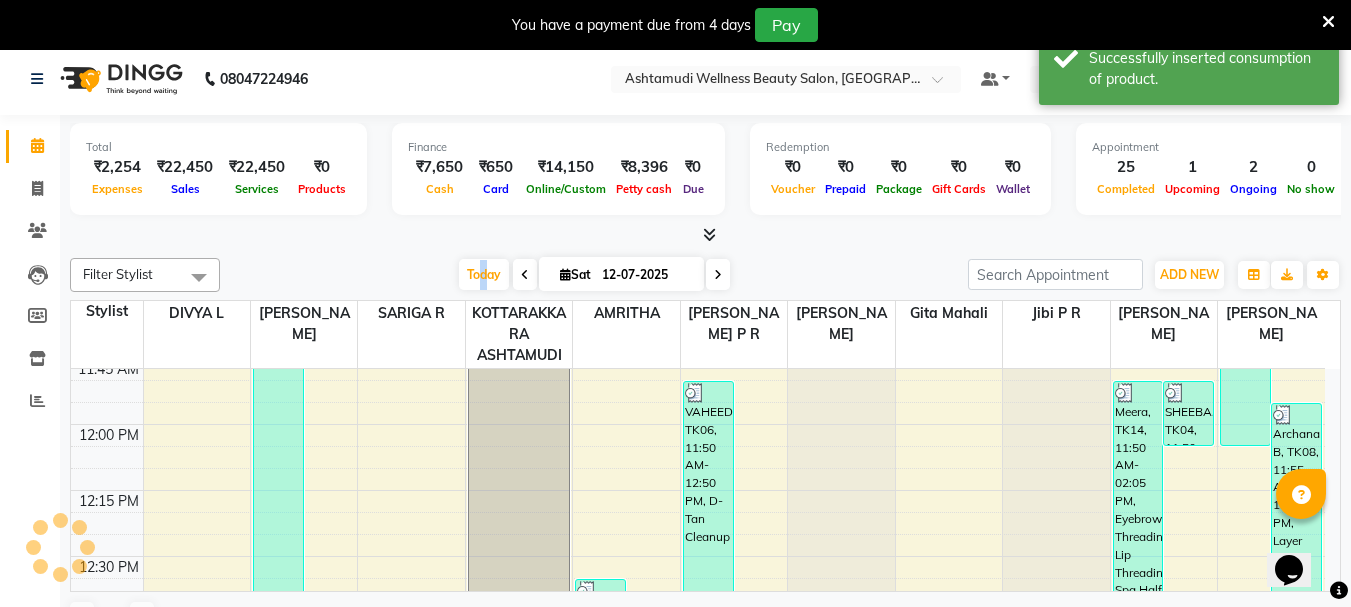 scroll, scrollTop: 2641, scrollLeft: 0, axis: vertical 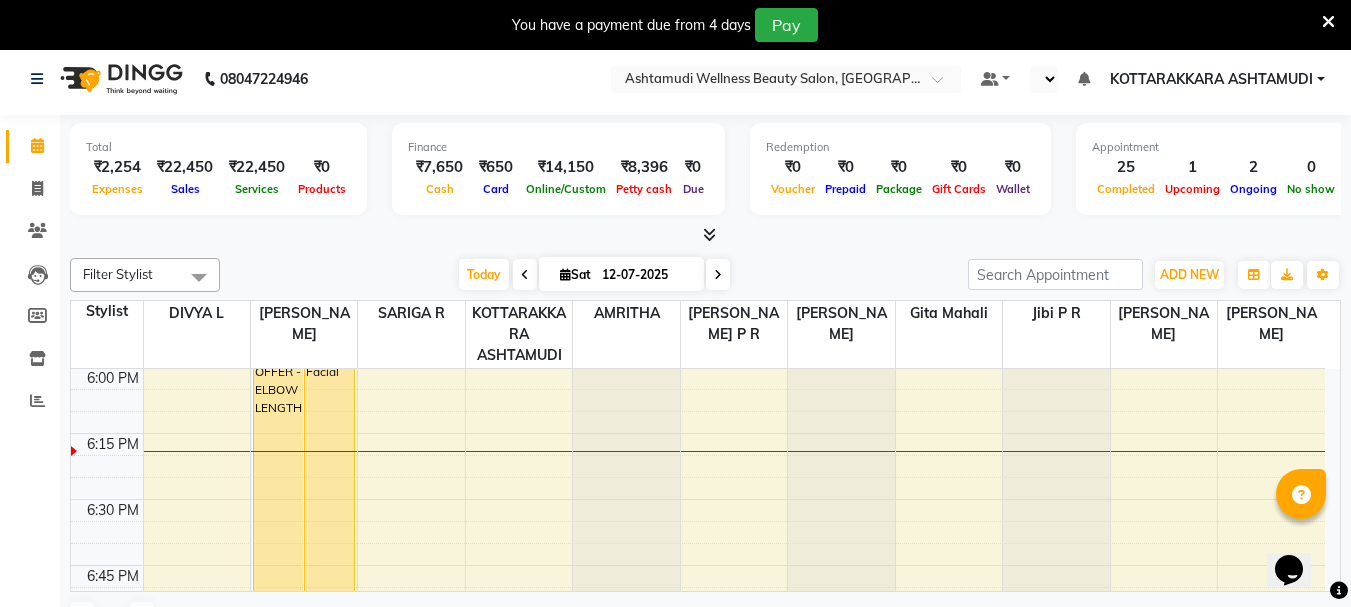 click at bounding box center (1328, 22) 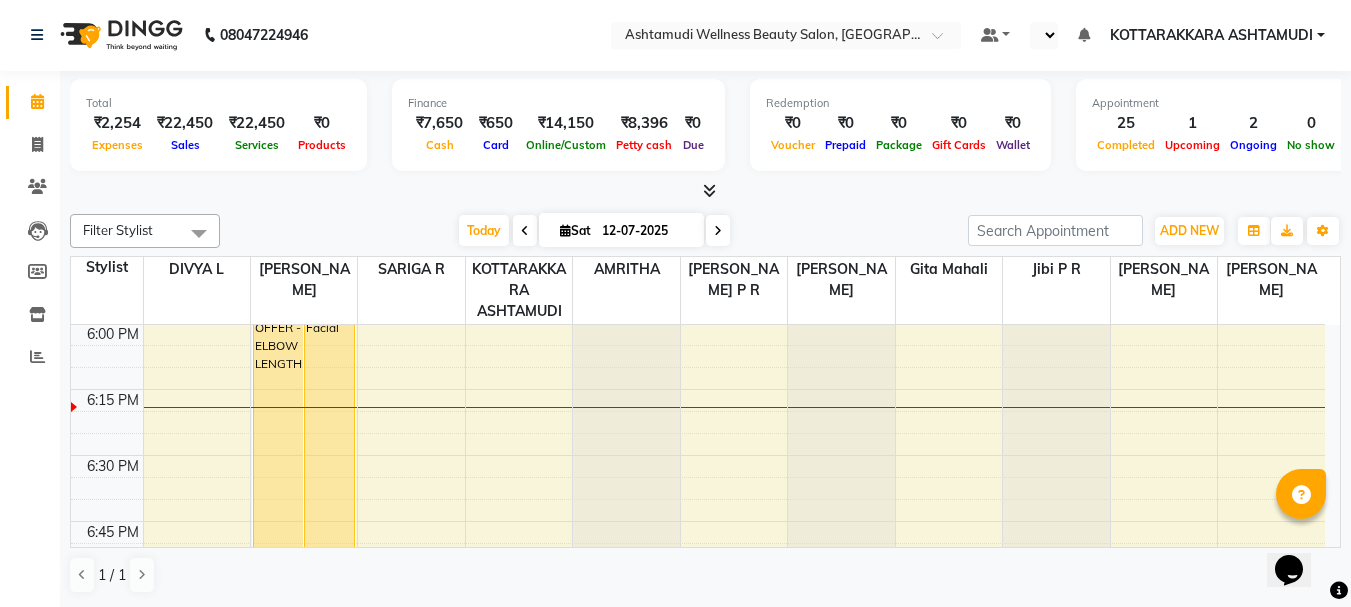 scroll, scrollTop: 1, scrollLeft: 0, axis: vertical 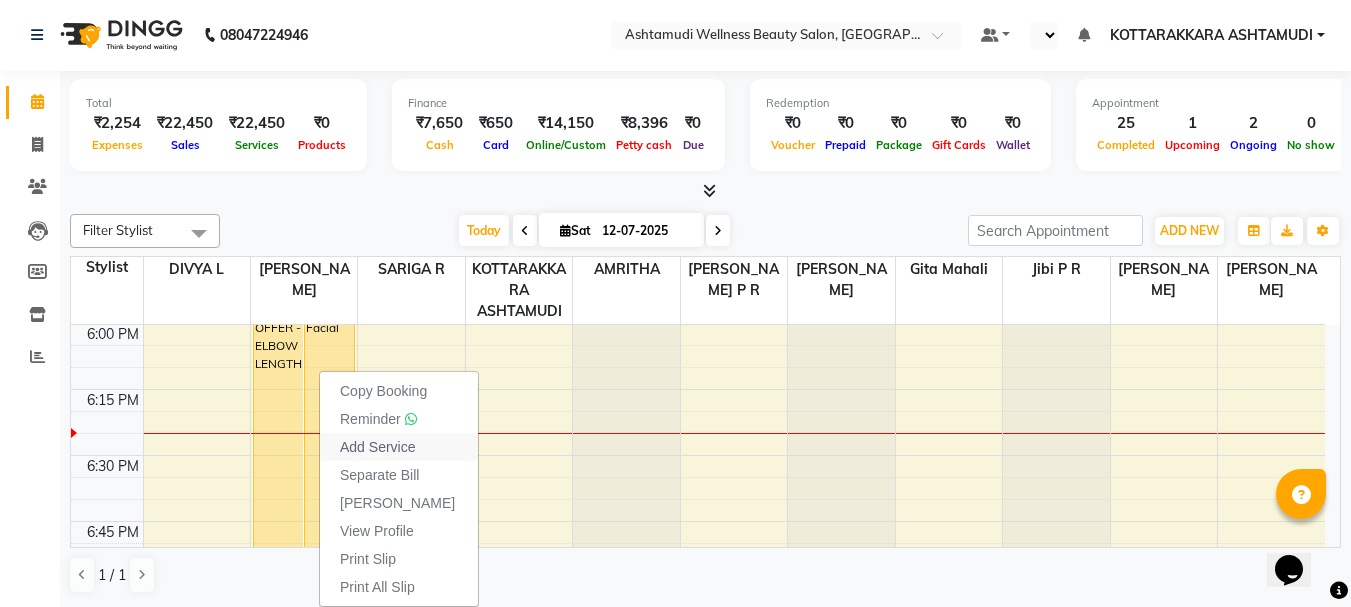 click on "Add Service" at bounding box center (377, 447) 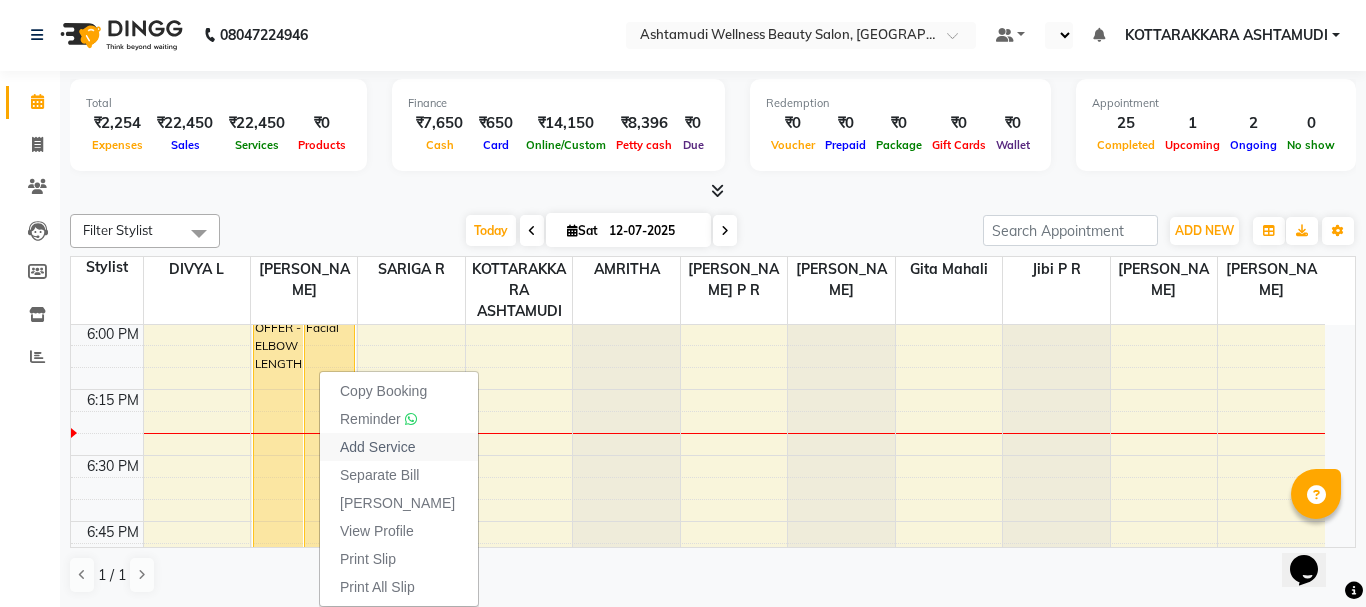 select on "27427" 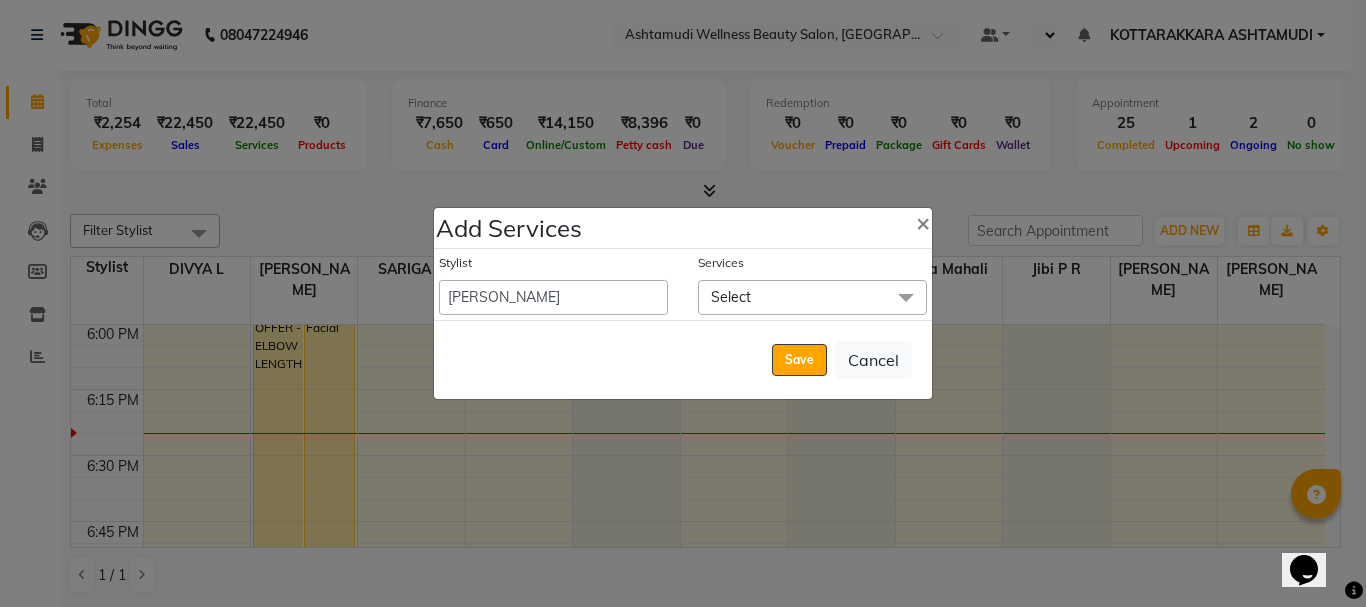 click on "Select" 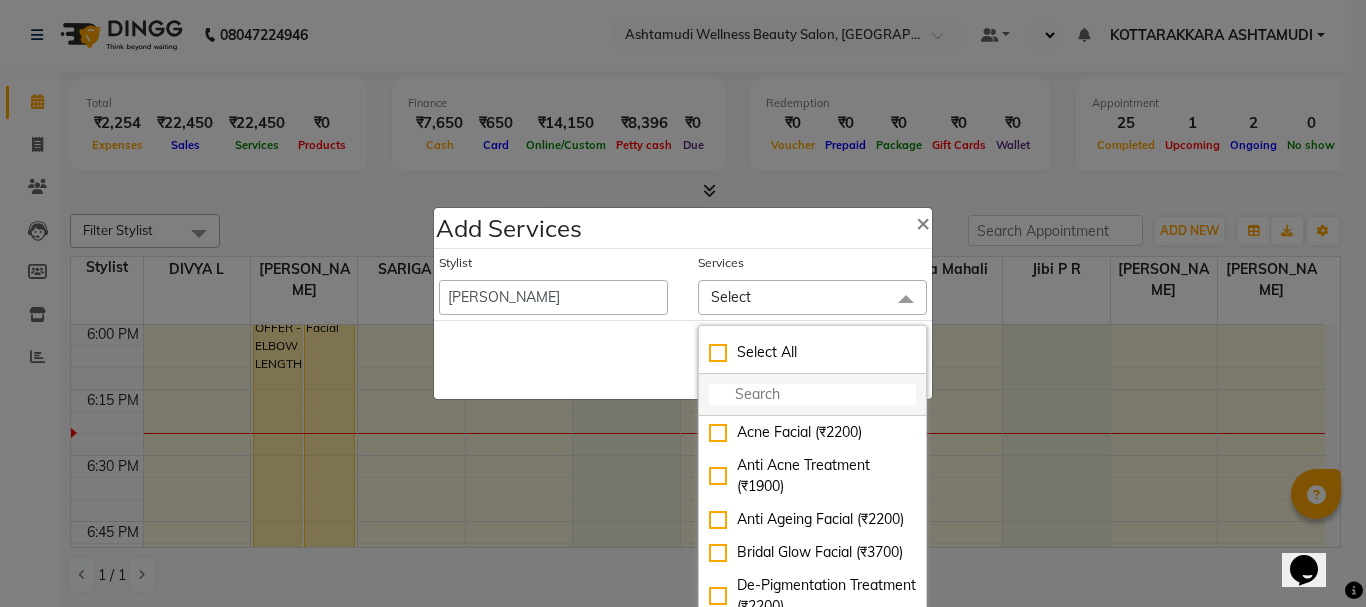 click 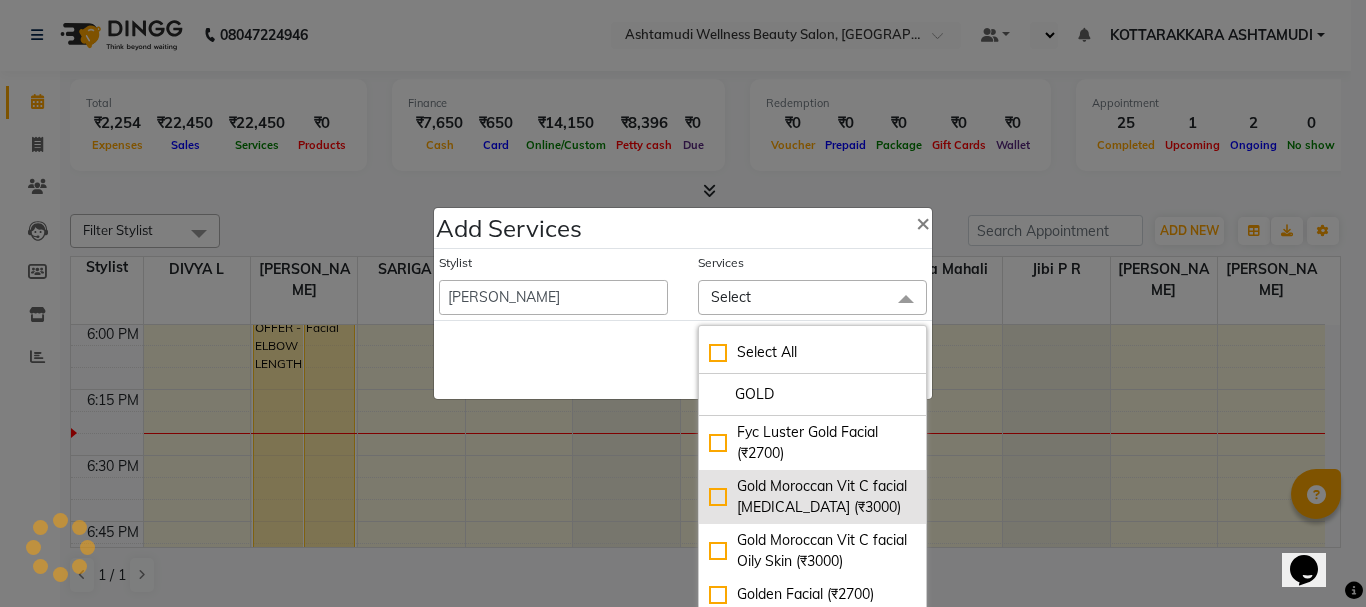 type on "GOLD" 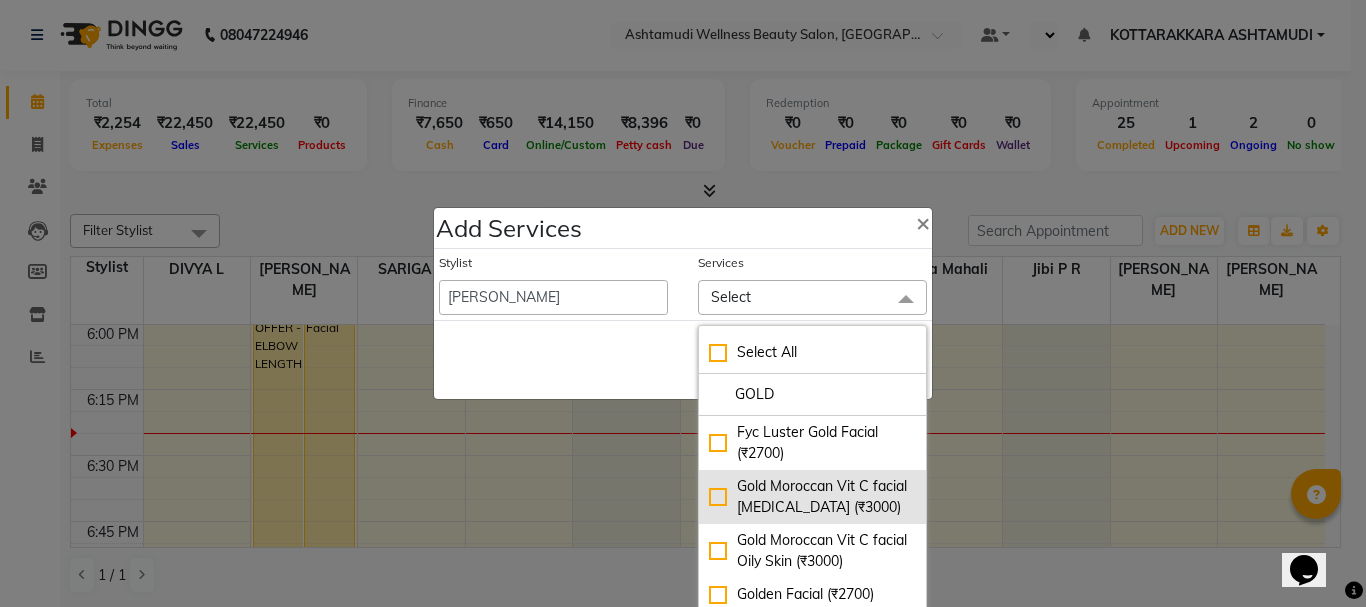 click on "Gold Moroccan Vit C facial Dry Skin (₹3000)" 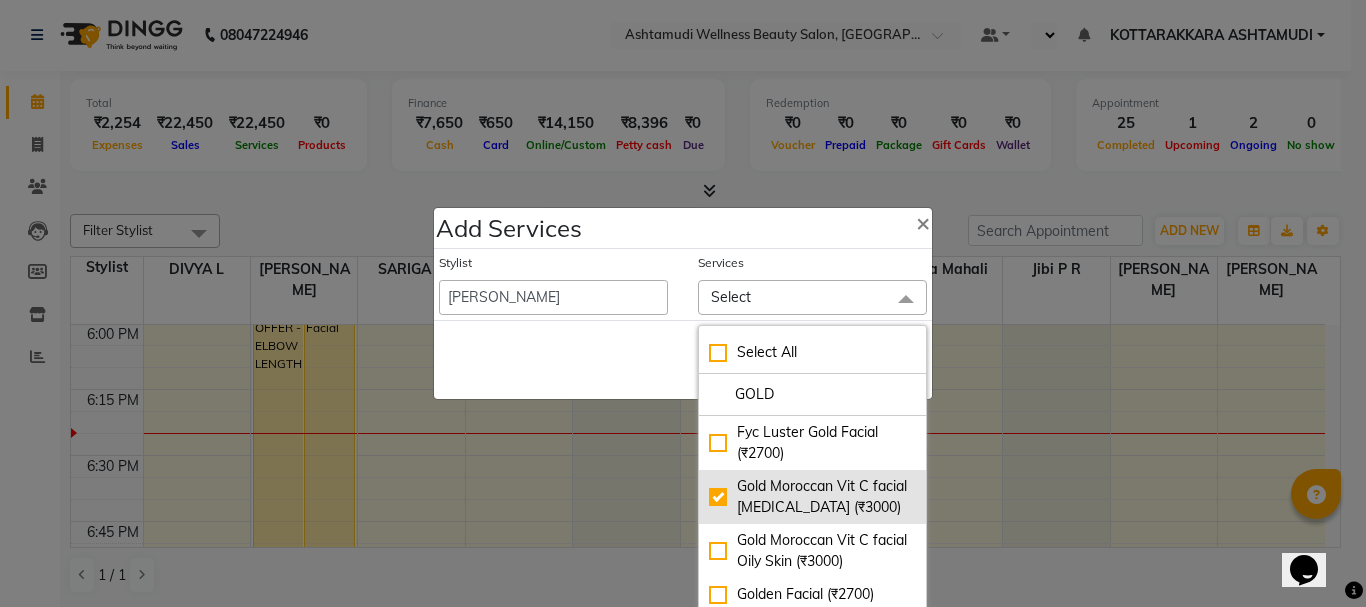 checkbox on "true" 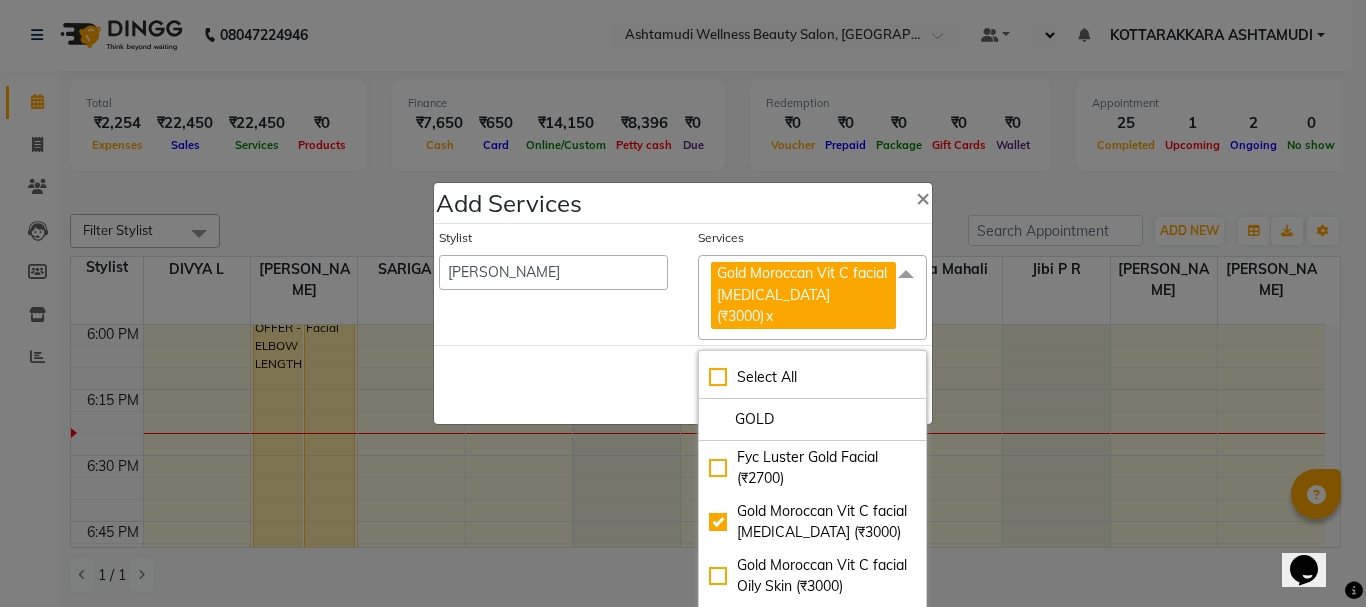 click on "Save   Cancel" 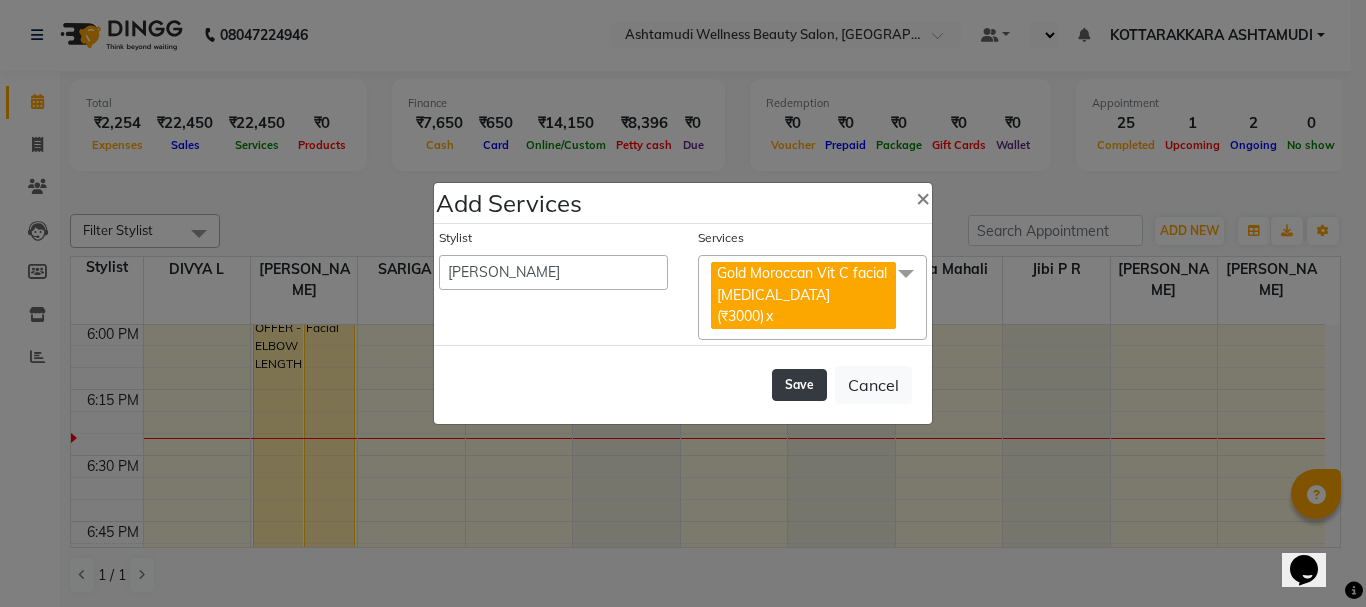 click on "Save" 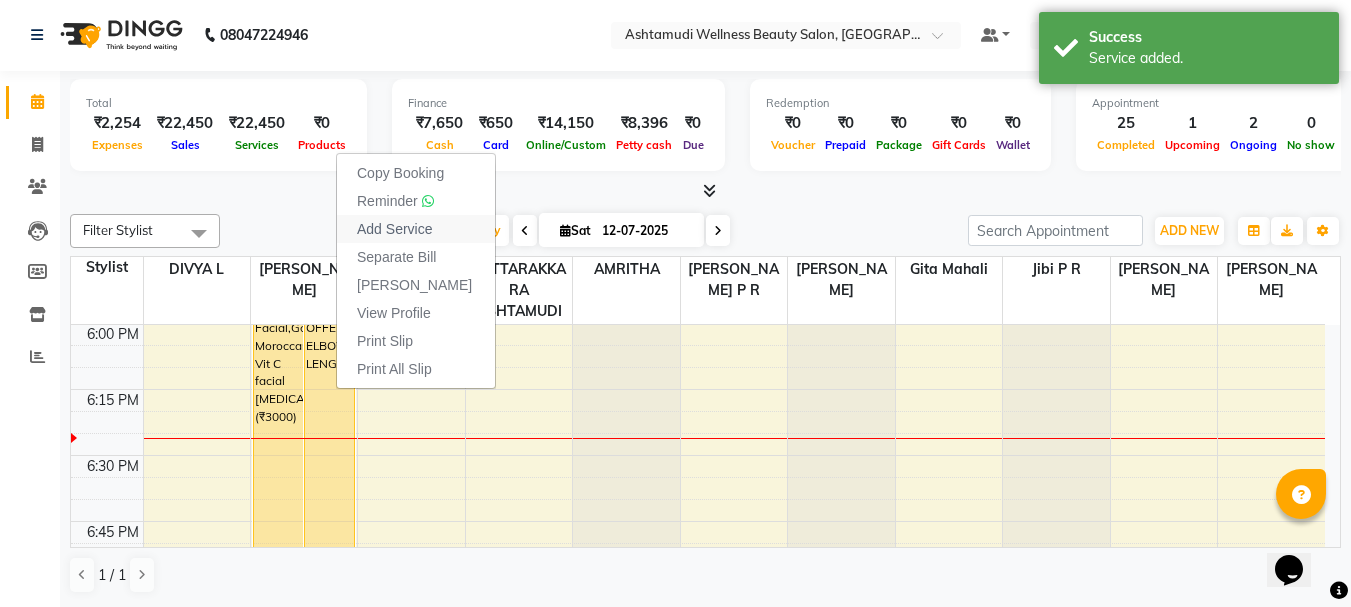 click on "Add Service" at bounding box center (394, 229) 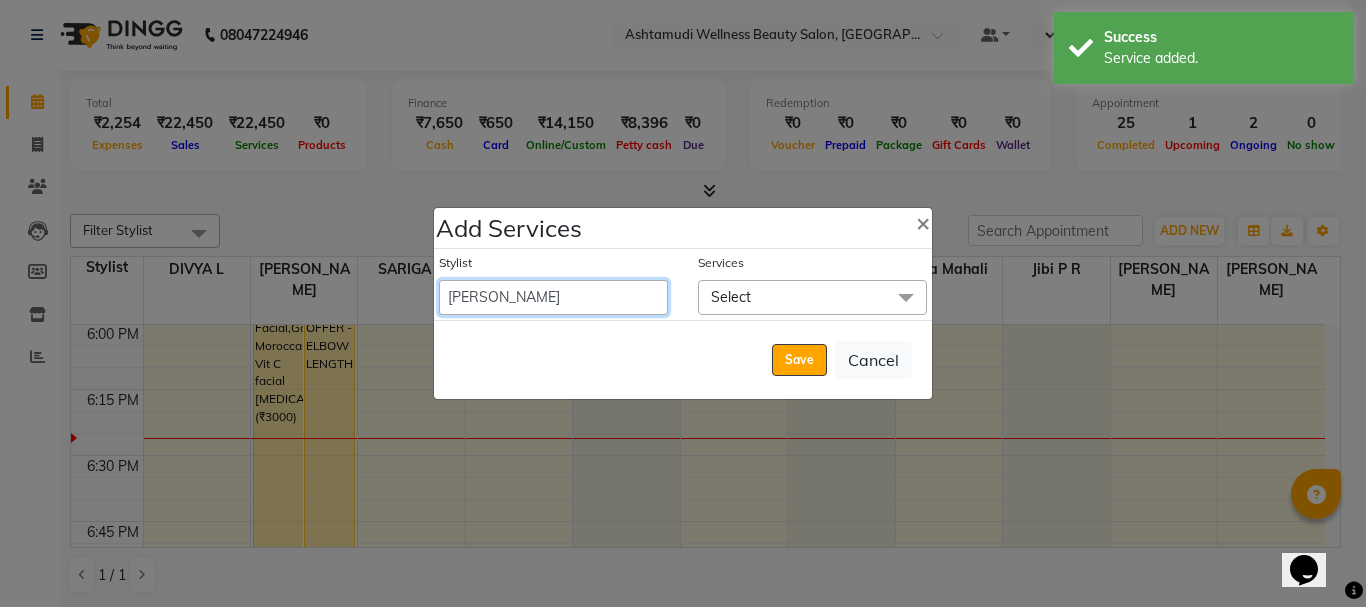 click on "AMRITHA   ANJALI ANAND   DIVYA L	   Gita Mahali    Jibi P R   Karina Darjee    KOTTARAKKARA ASHTAMUDI   NISHA SAMUEL 	   Priya Chakraborty   SARIGA R	   SHAHIDA   SHAMINA MUHAMMED P R" at bounding box center [553, 297] 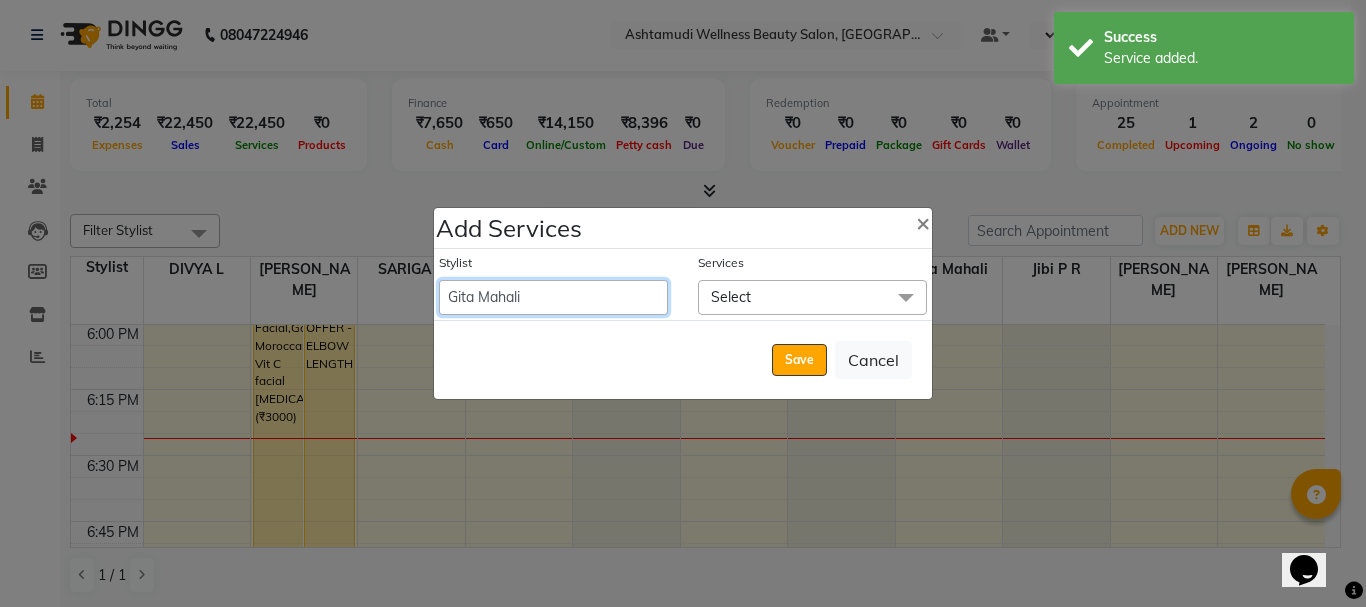click on "AMRITHA   ANJALI ANAND   DIVYA L	   Gita Mahali    Jibi P R   Karina Darjee    KOTTARAKKARA ASHTAMUDI   NISHA SAMUEL 	   Priya Chakraborty   SARIGA R	   SHAHIDA   SHAMINA MUHAMMED P R" at bounding box center (553, 297) 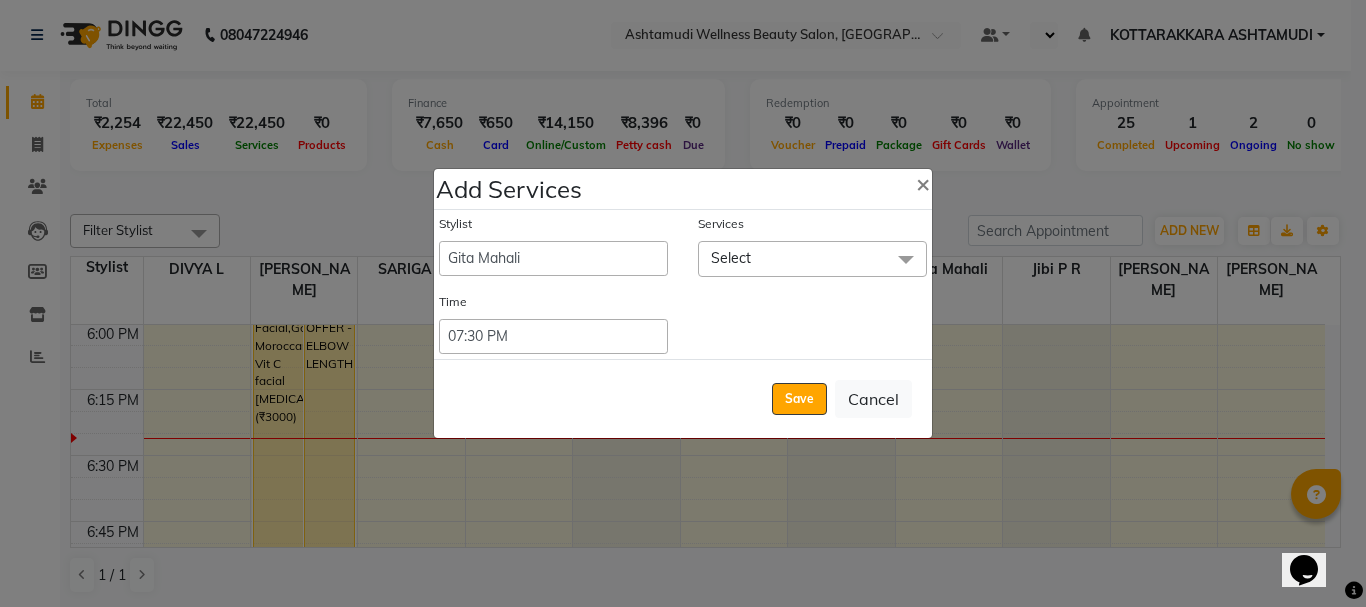 click on "Select" 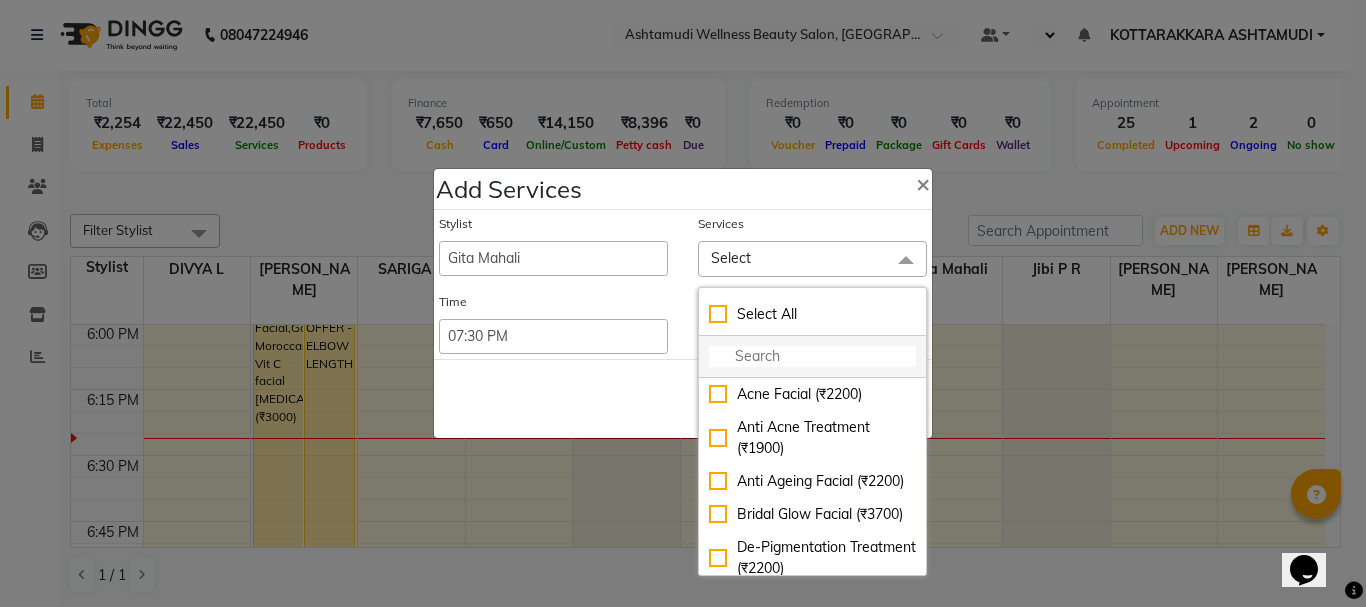 click 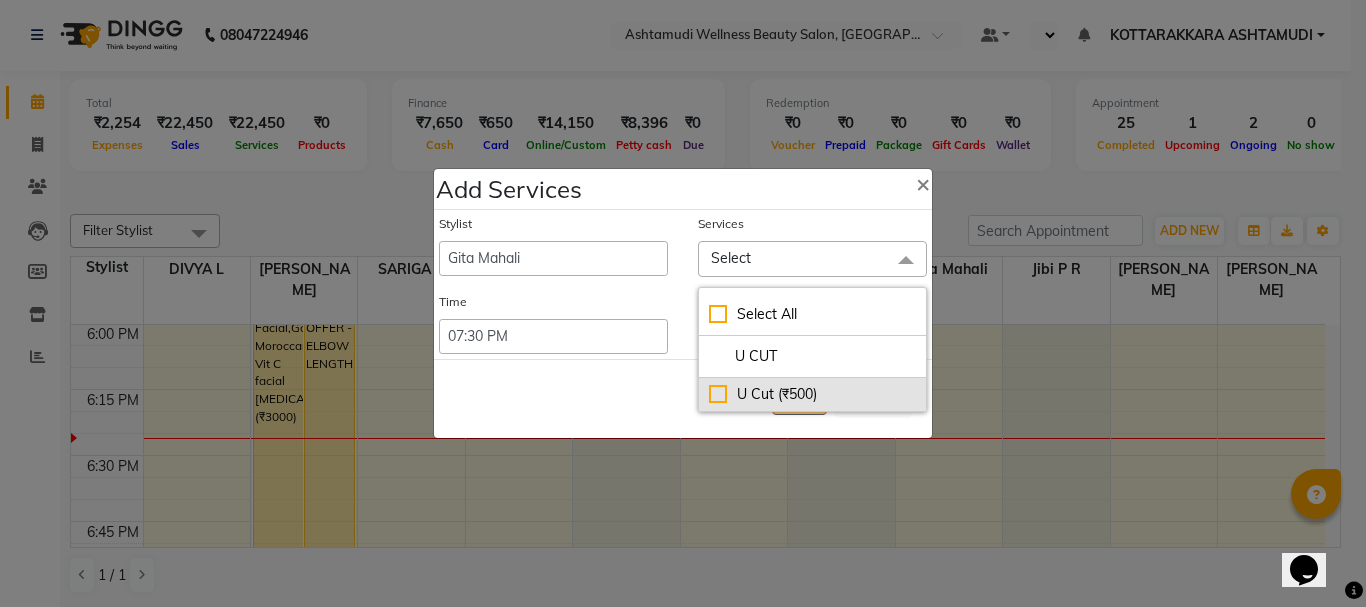 type on "U CUT" 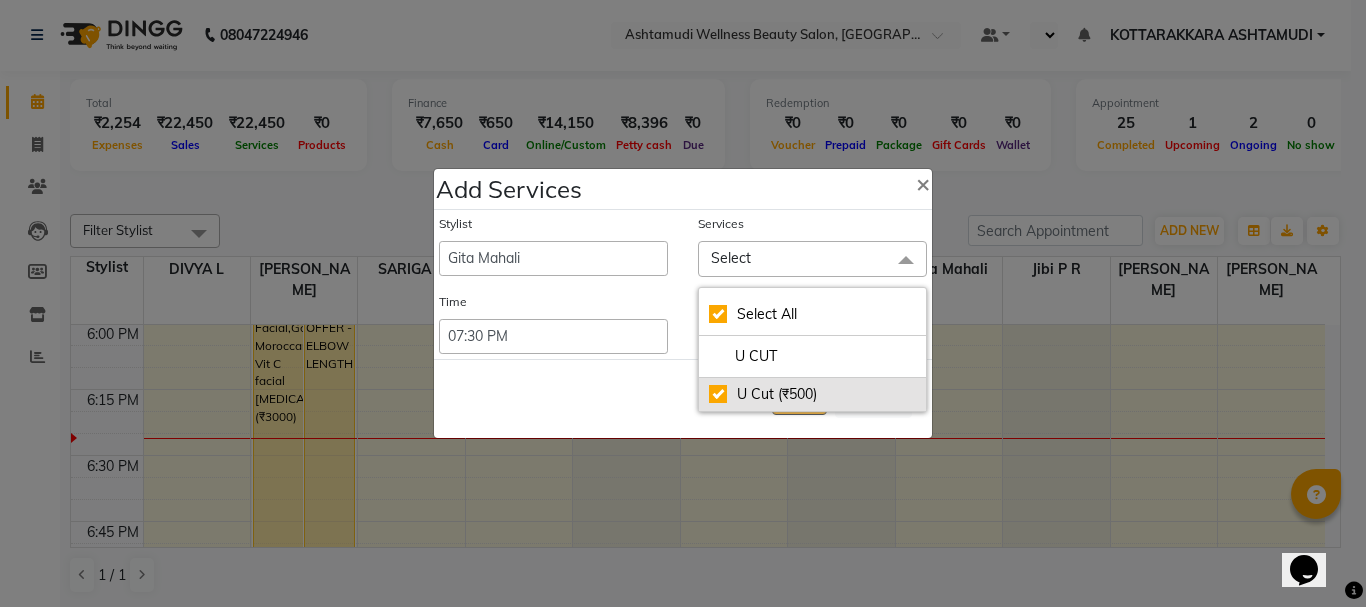 checkbox on "true" 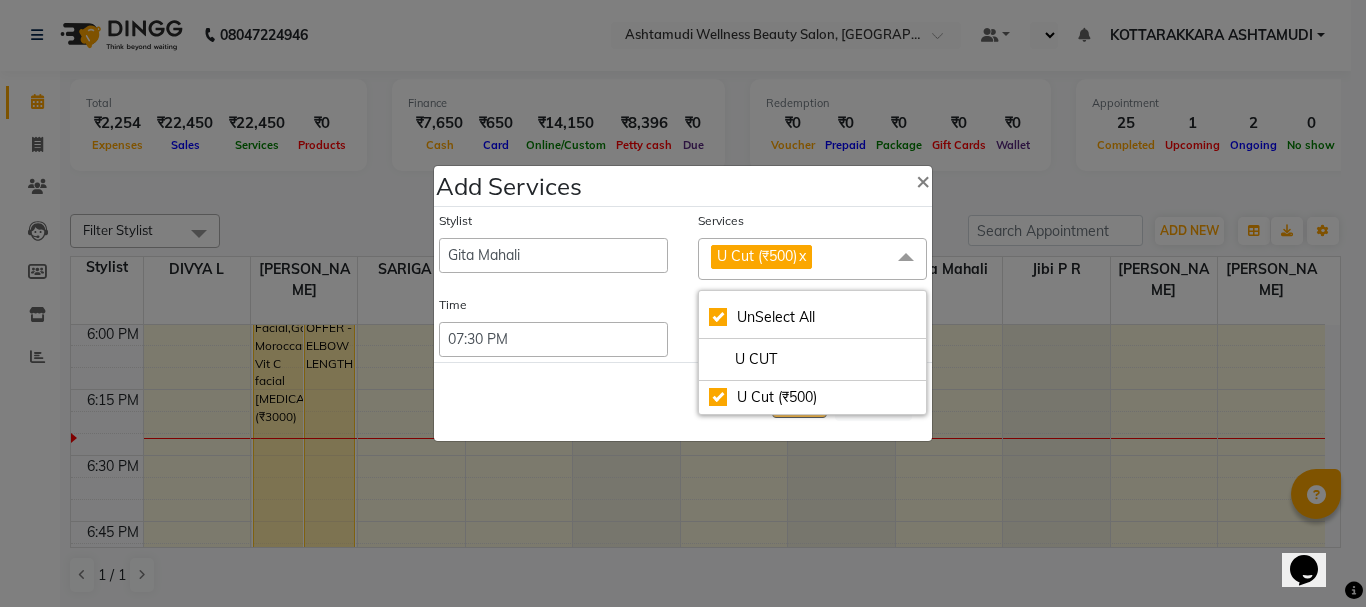 click on "Time" 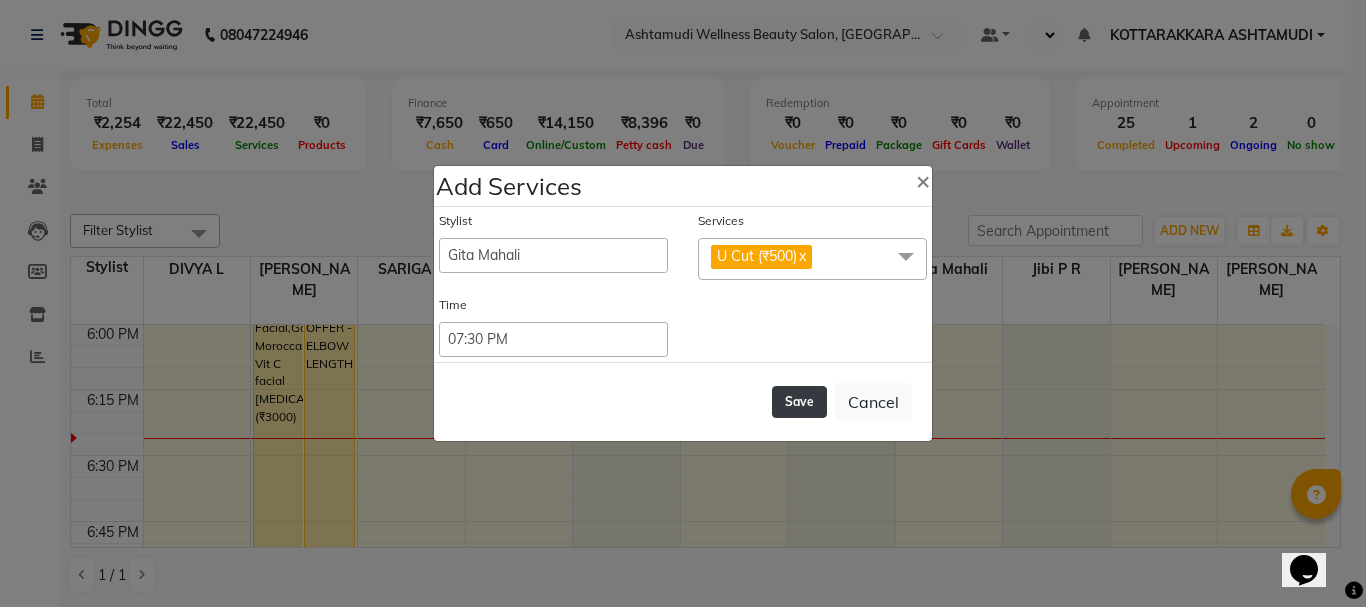 click on "Save" 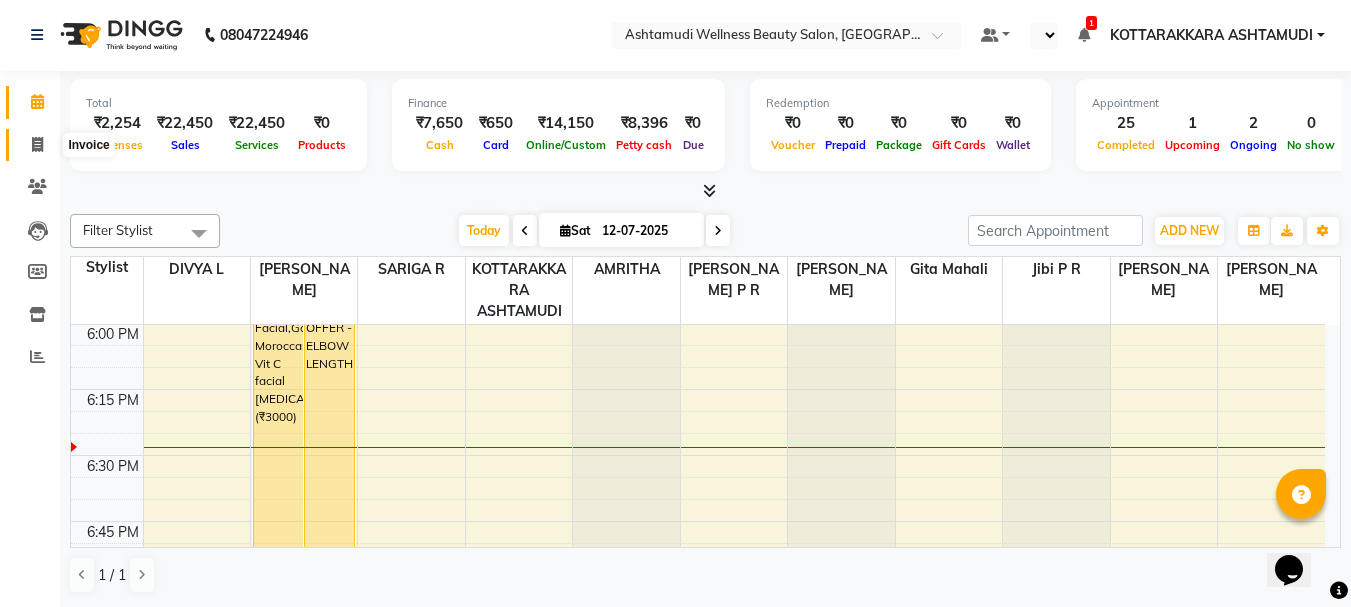 click 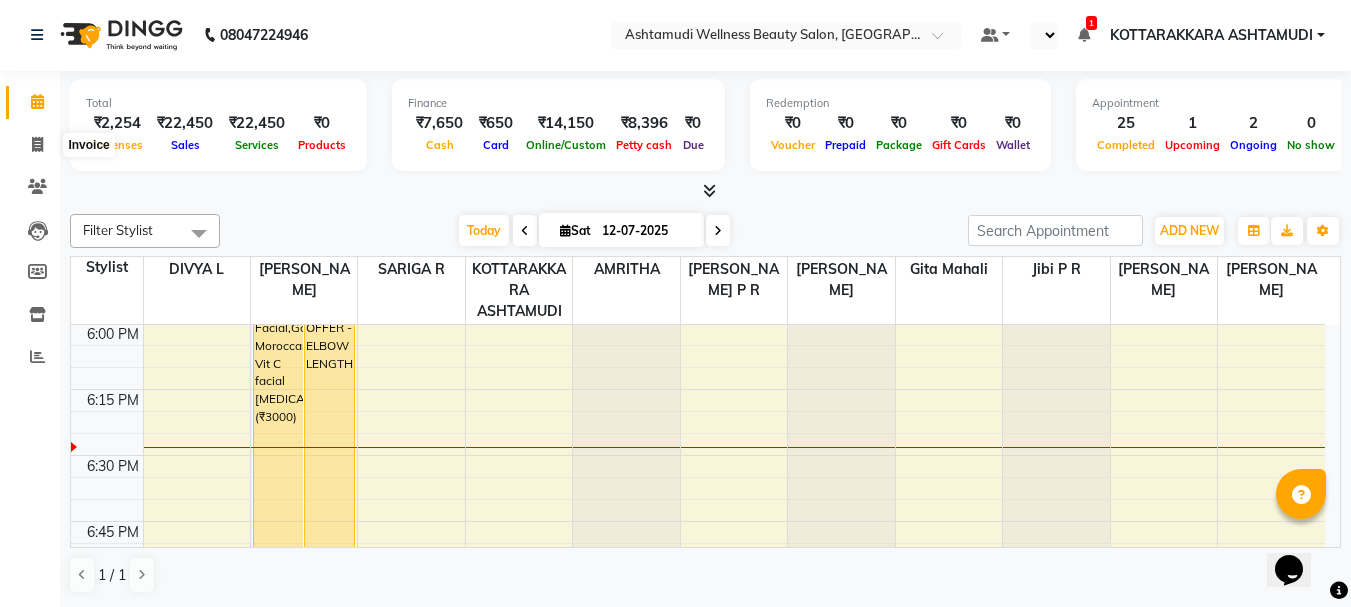 select on "service" 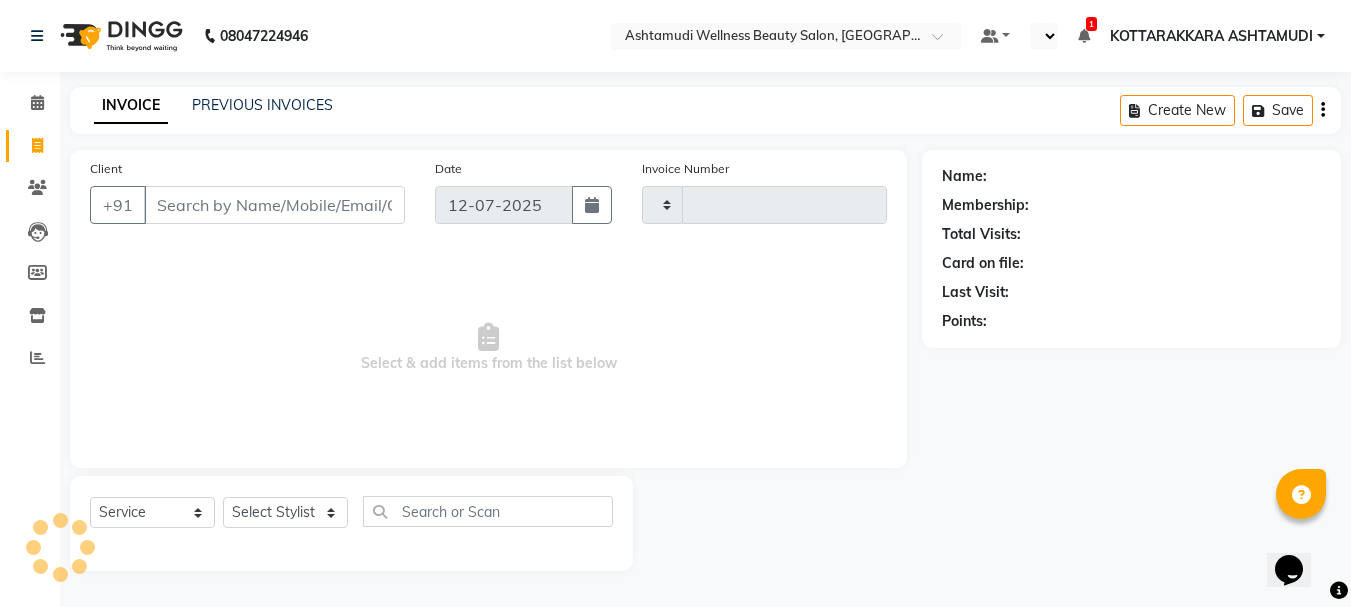 scroll, scrollTop: 0, scrollLeft: 0, axis: both 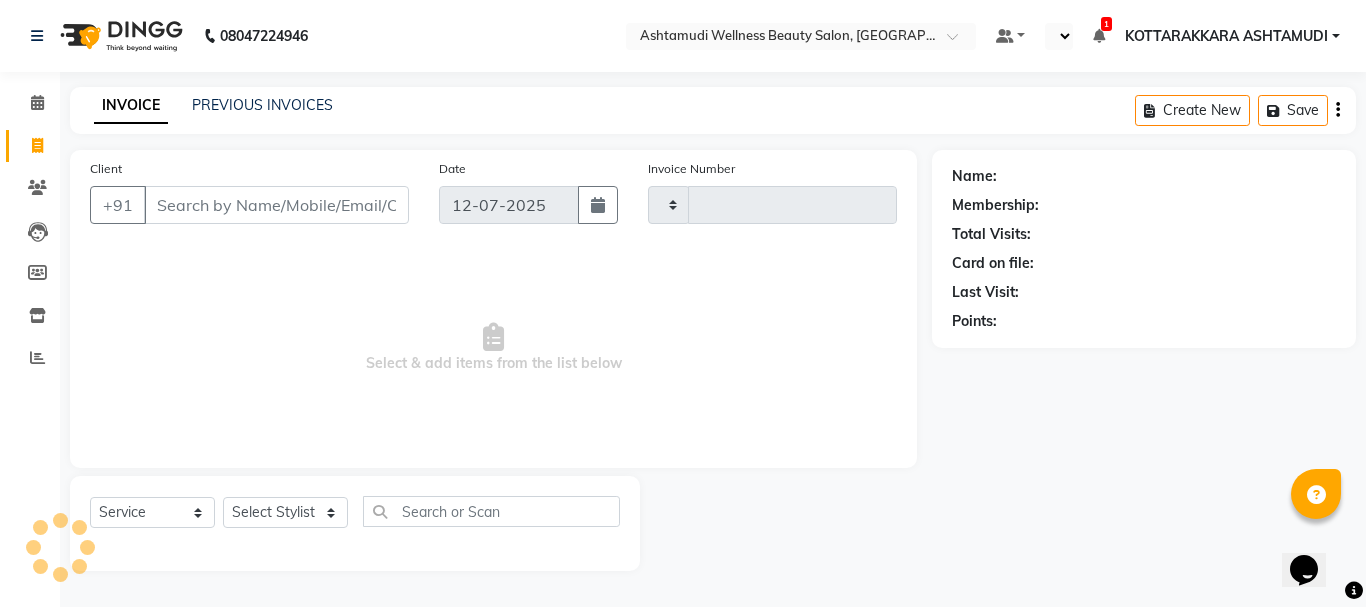 type on "2001" 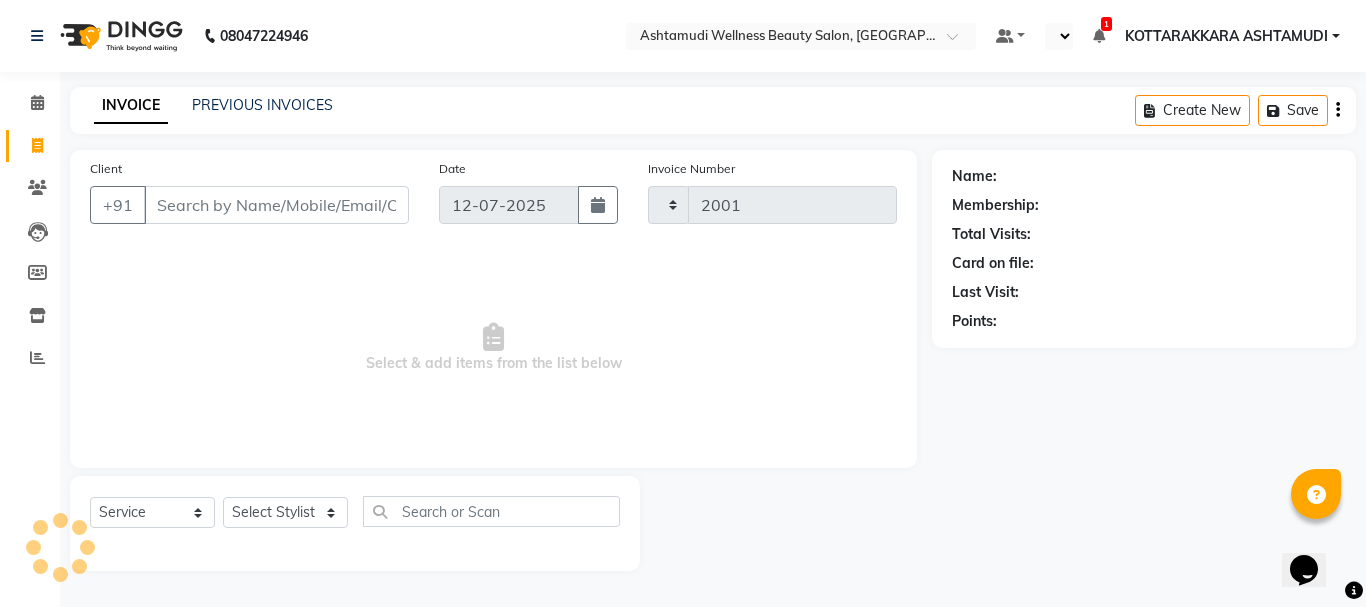 select on "4664" 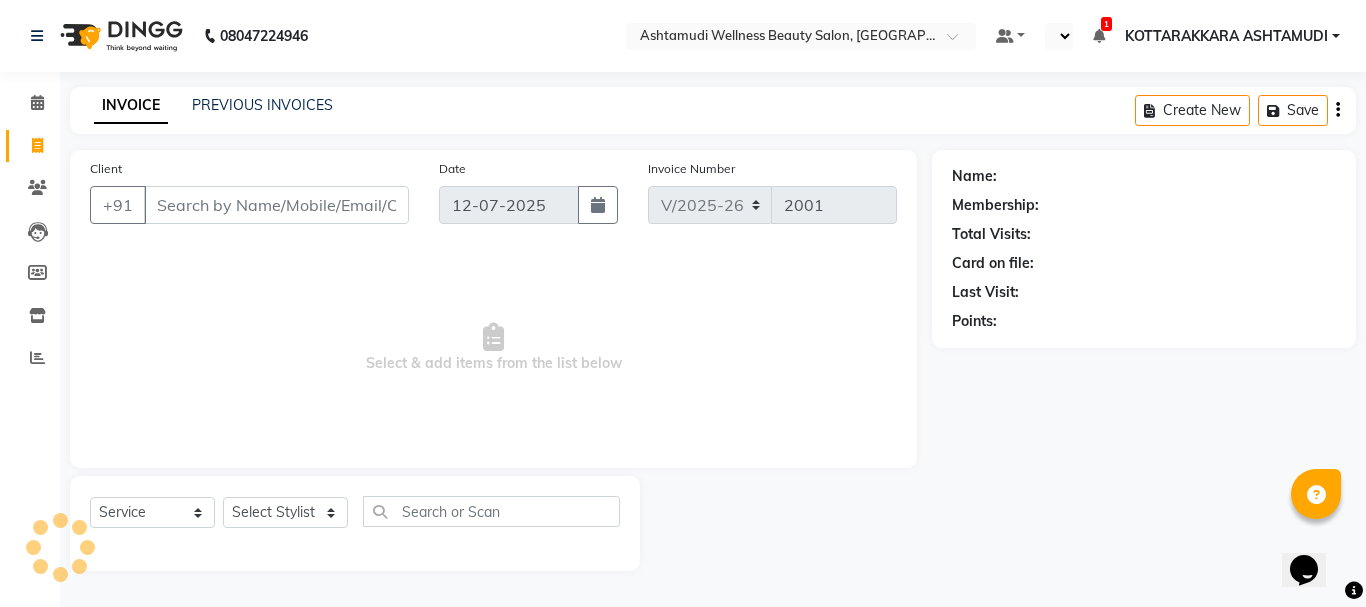 click on "Client" at bounding box center (276, 205) 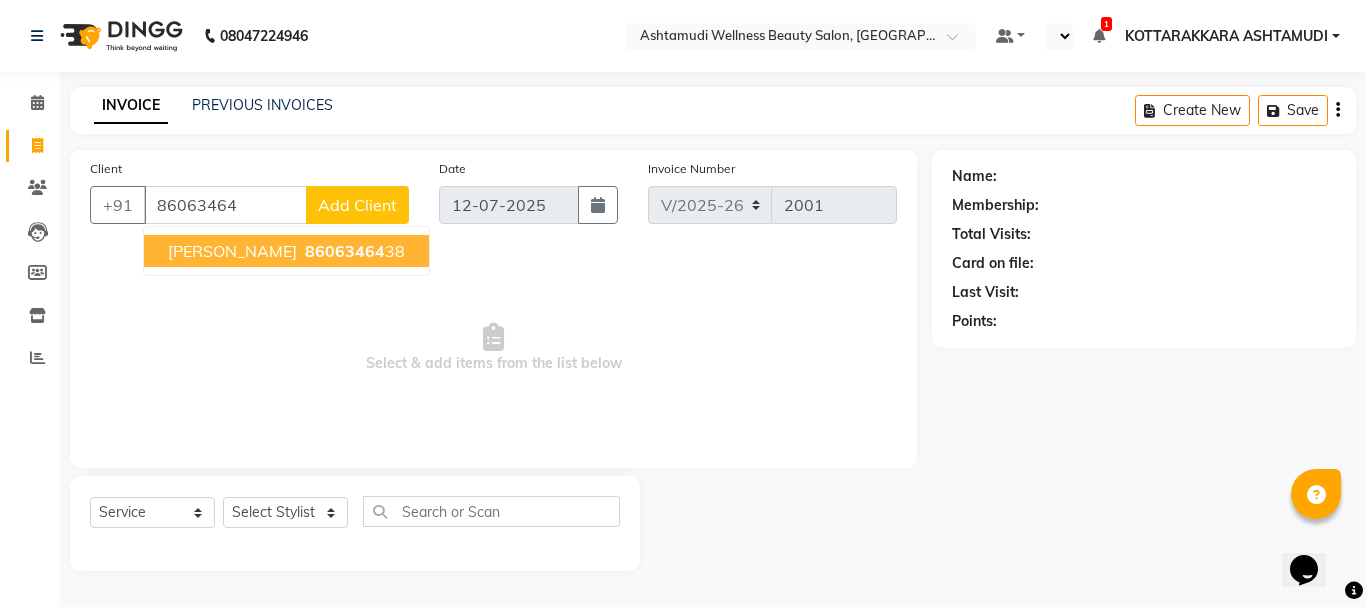 click on "86063464" at bounding box center [225, 205] 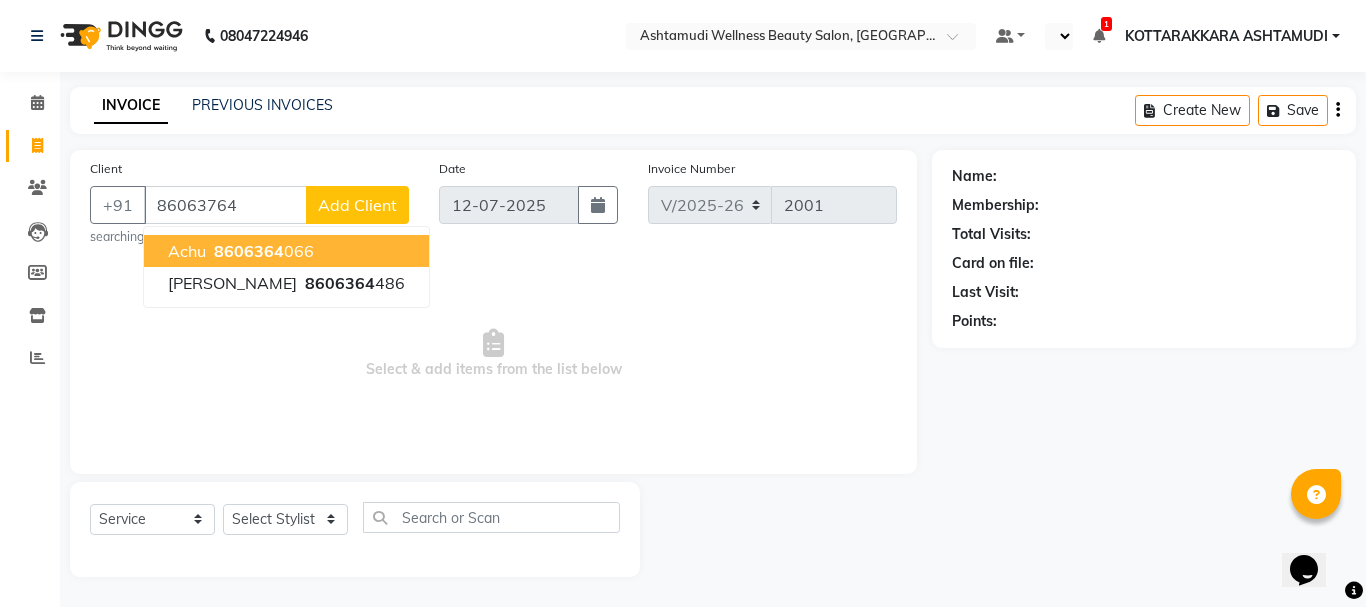 click on "86063764" at bounding box center [225, 205] 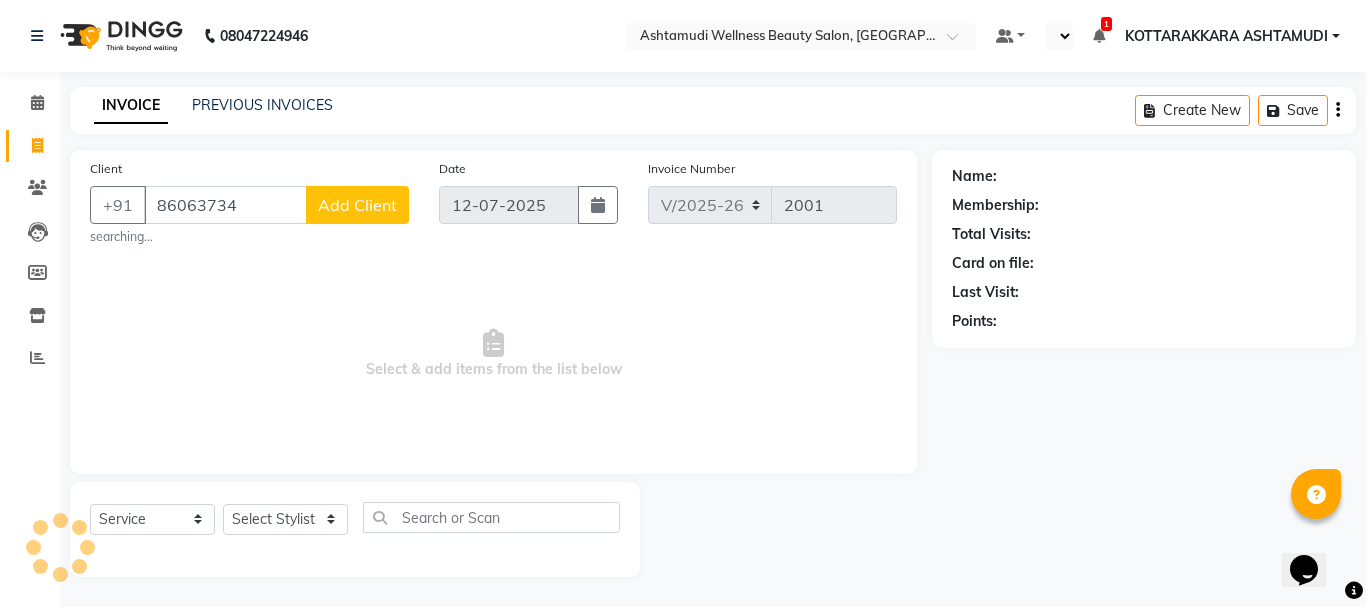 click on "86063734" at bounding box center (225, 205) 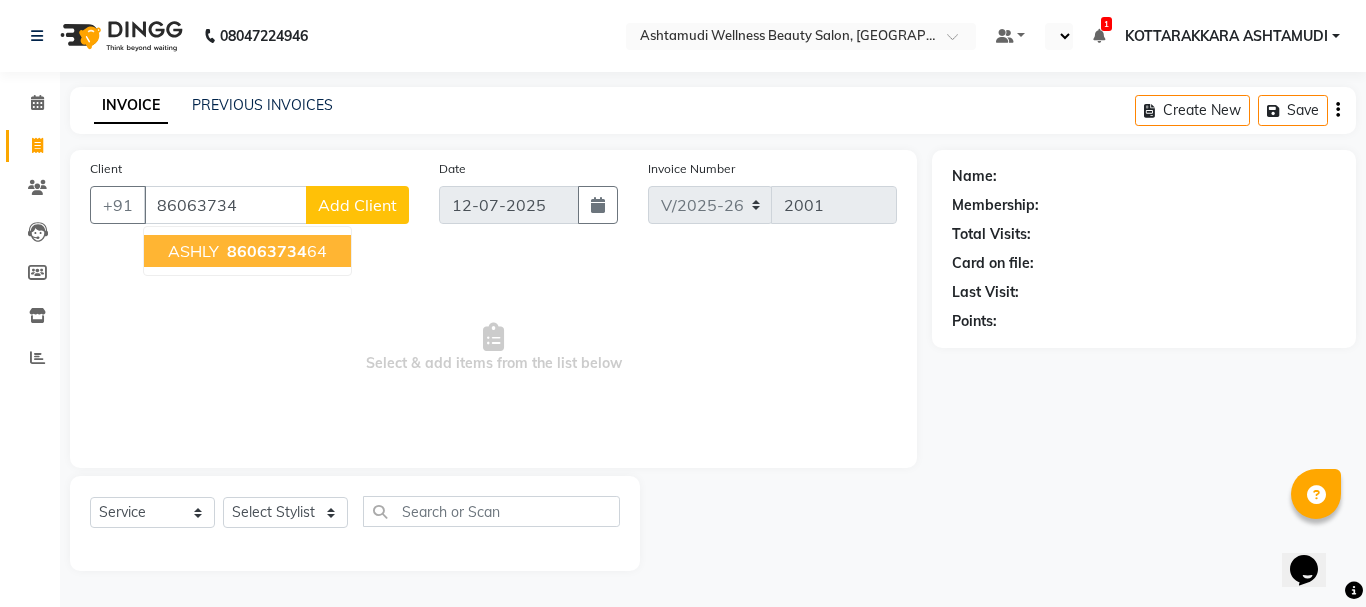 click on "ASHLY" at bounding box center (193, 251) 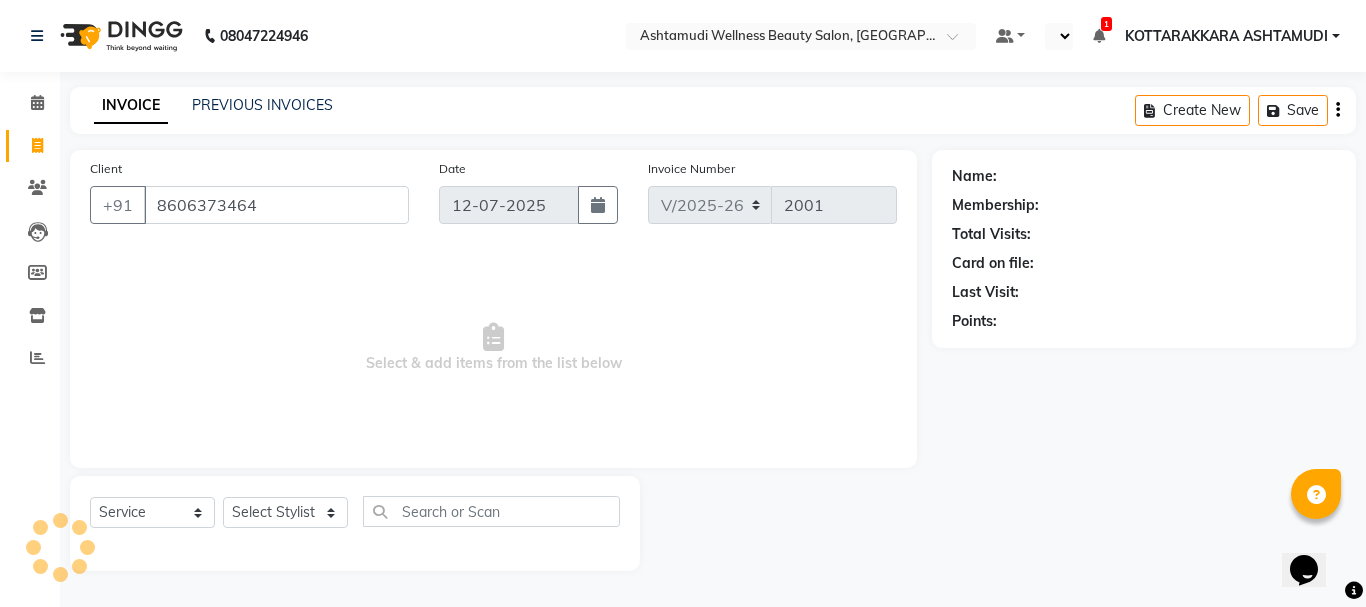 type on "8606373464" 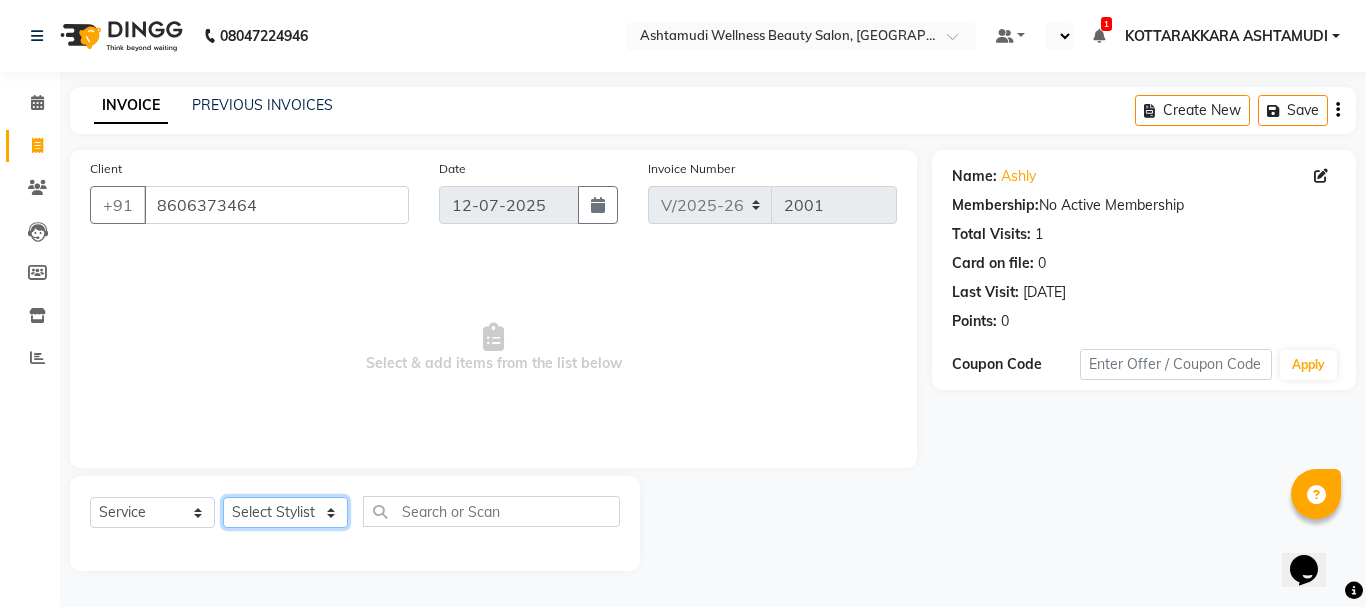 click on "Select Stylist AMRITHA [PERSON_NAME] DIVYA L	 Gita Mahali  Jibi P R [PERSON_NAME]  KOTTARAKKARA ASHTAMUDI [PERSON_NAME] 	 [PERSON_NAME] SARIGA R	 [PERSON_NAME]" 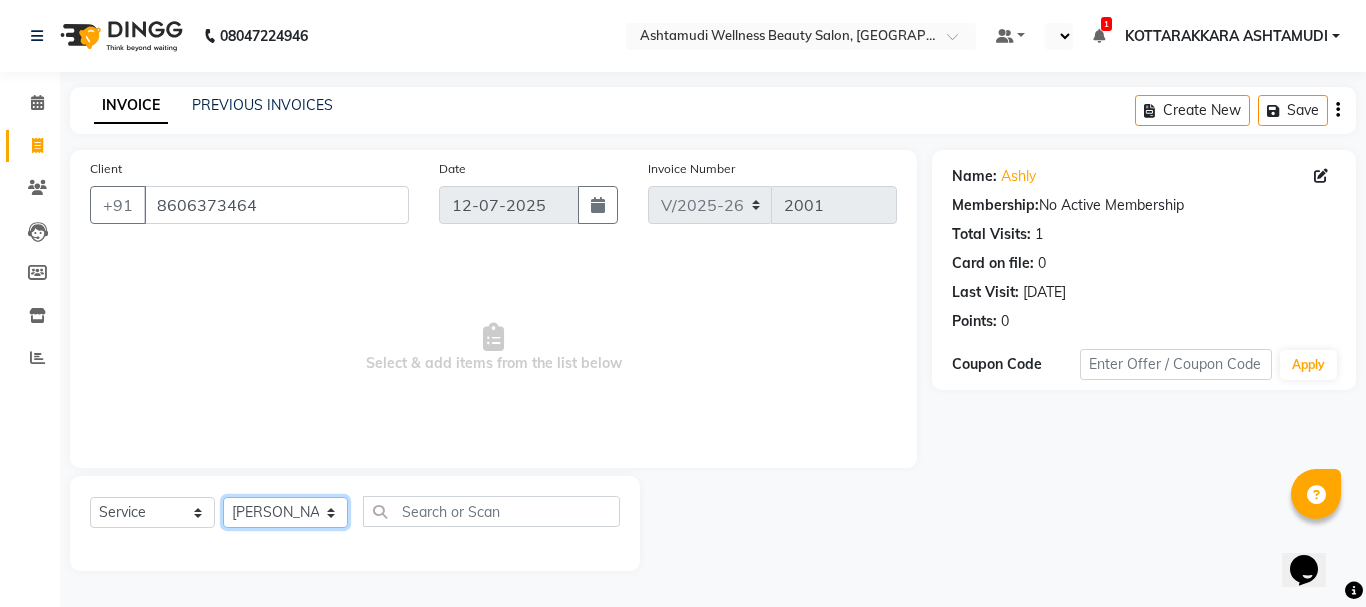 click on "Select Stylist AMRITHA [PERSON_NAME] DIVYA L	 Gita Mahali  Jibi P R [PERSON_NAME]  KOTTARAKKARA ASHTAMUDI [PERSON_NAME] 	 [PERSON_NAME] SARIGA R	 [PERSON_NAME]" 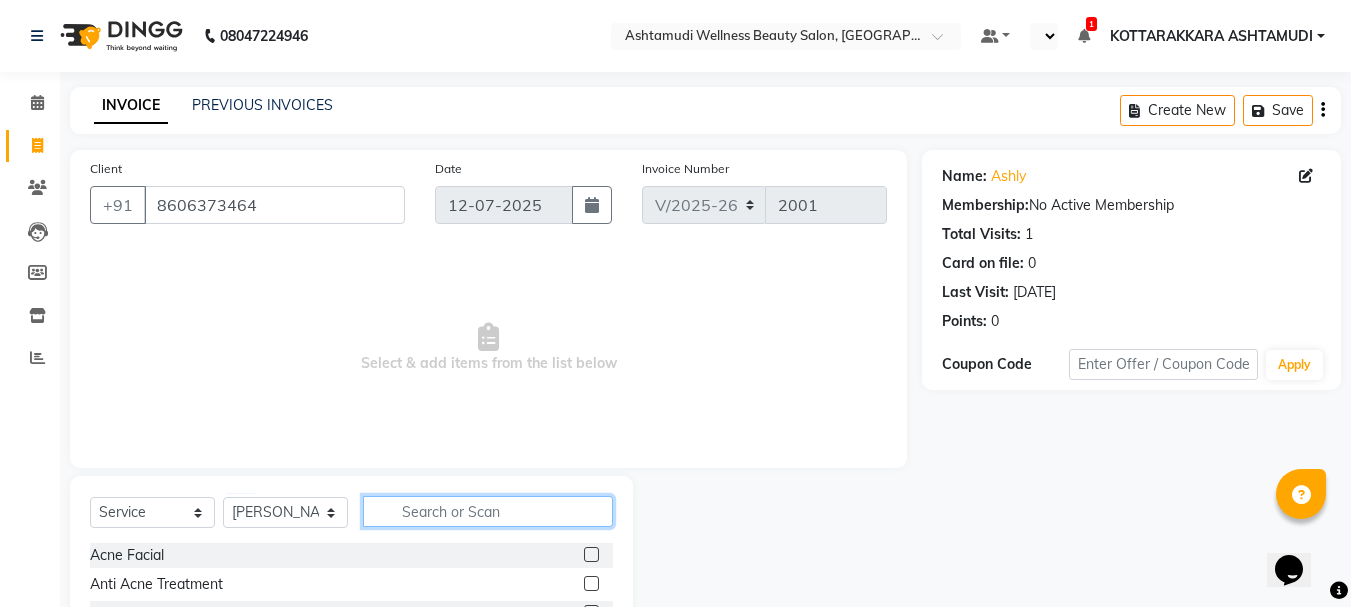 click 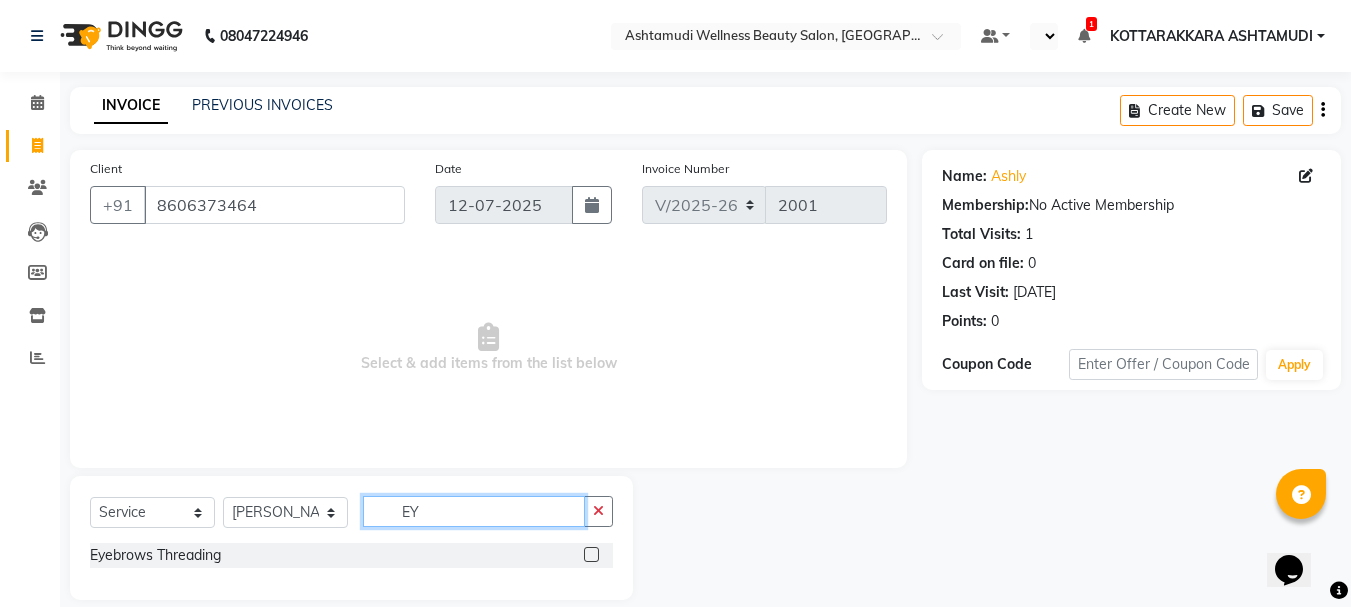 type on "EY" 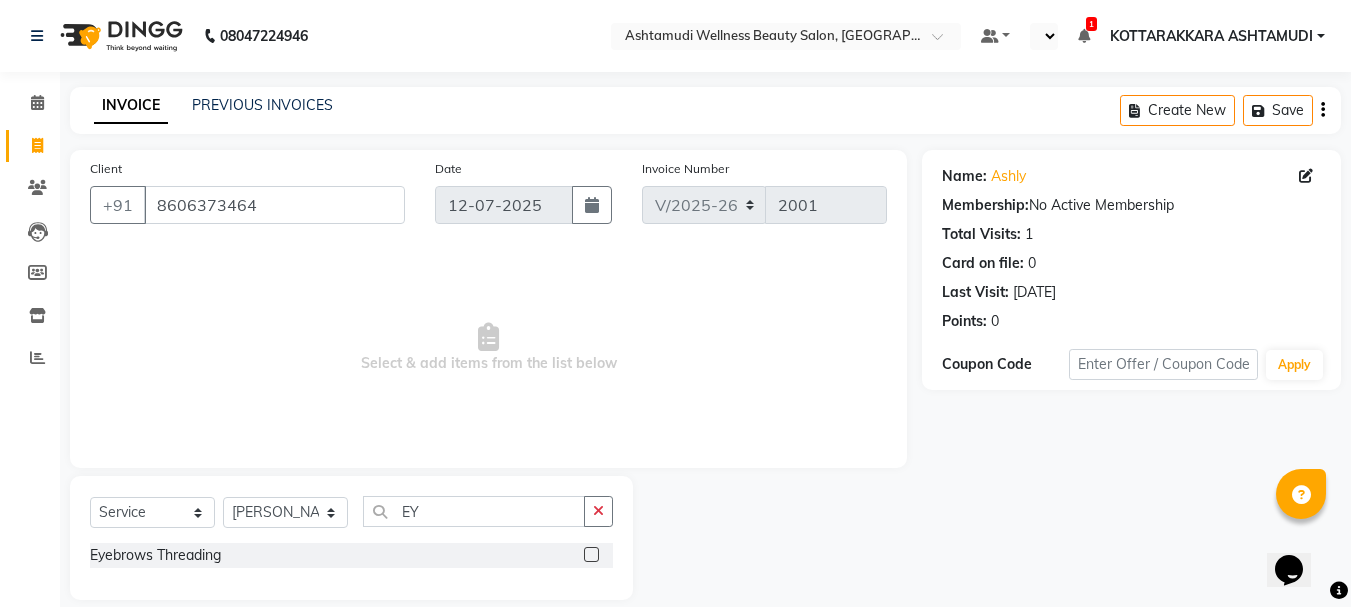 click 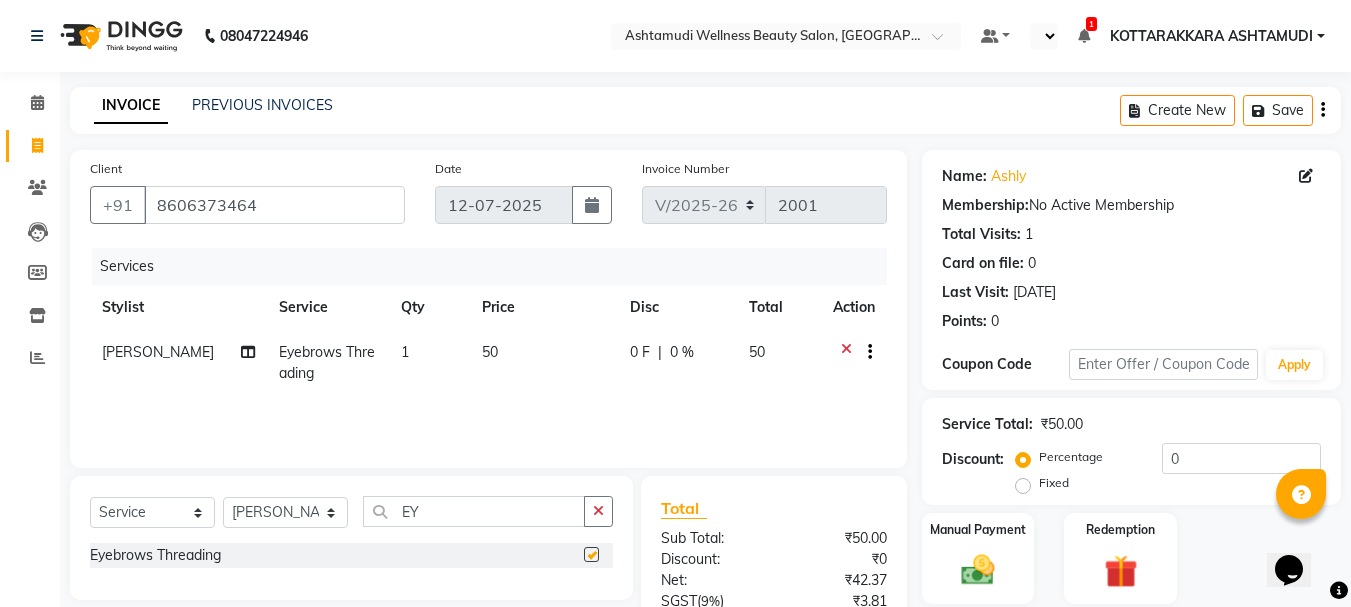 checkbox on "false" 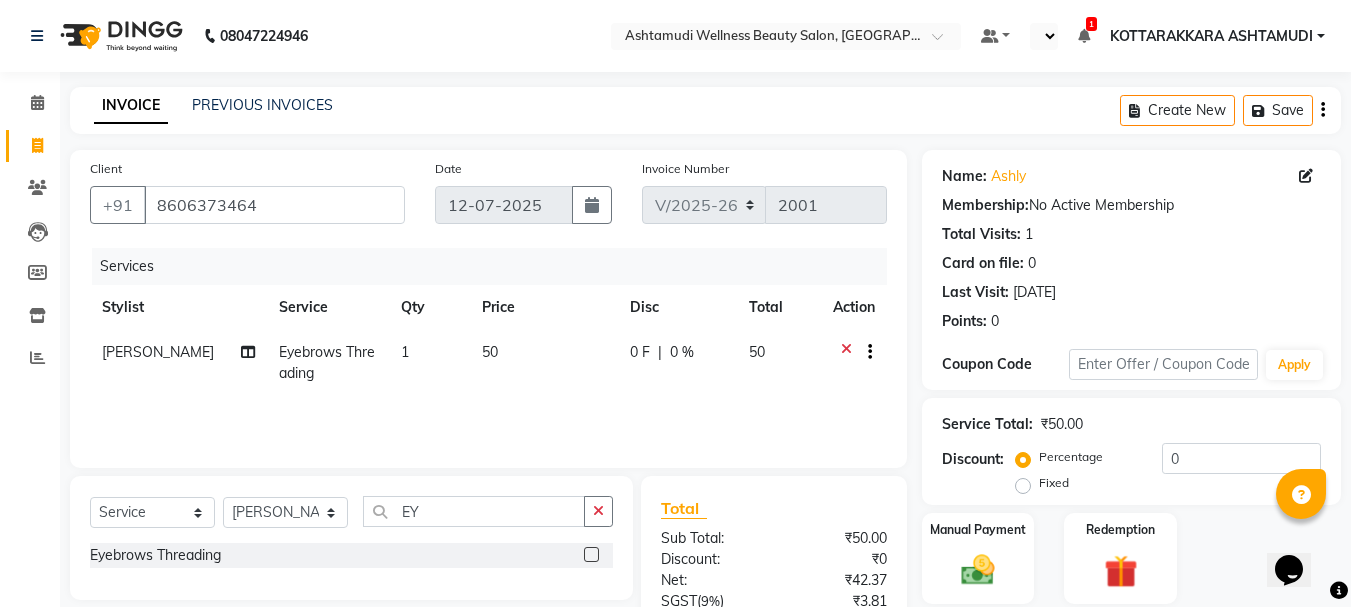 scroll, scrollTop: 193, scrollLeft: 0, axis: vertical 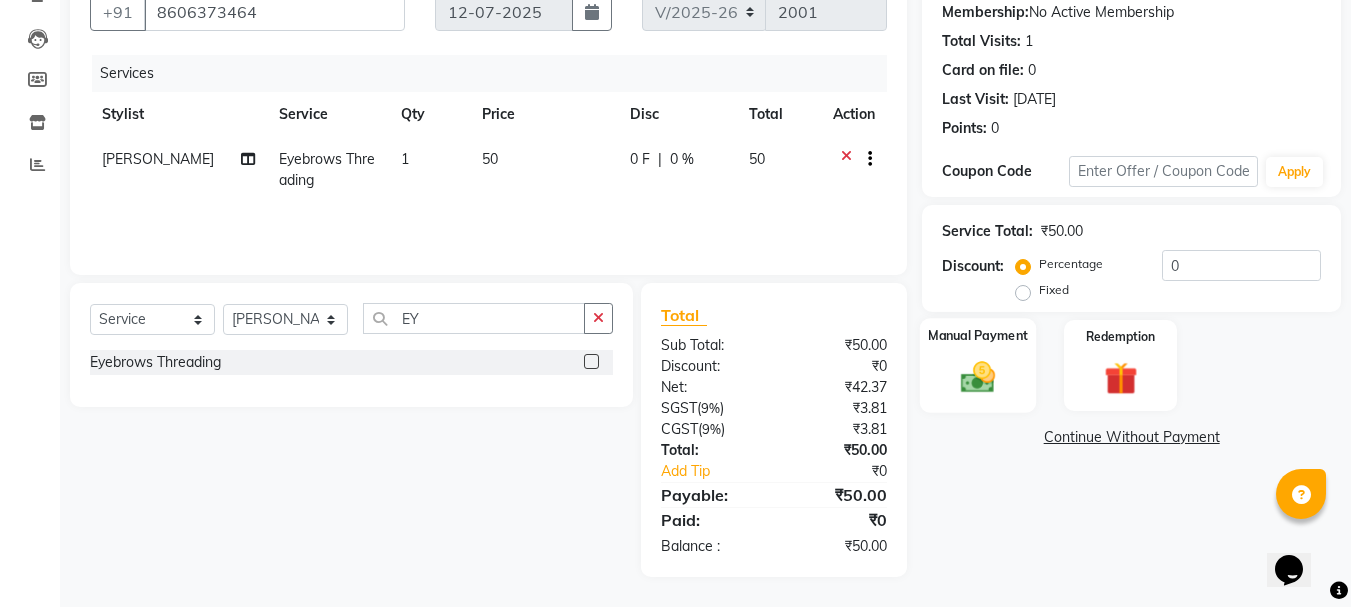 click 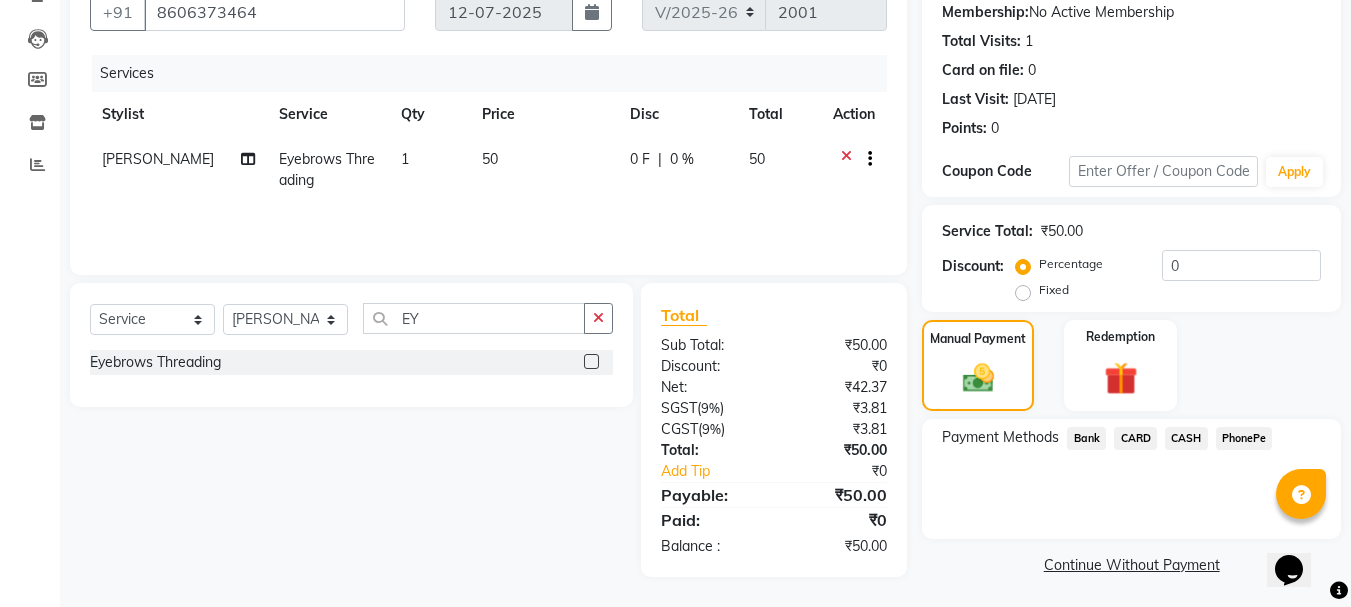 click on "PhonePe" 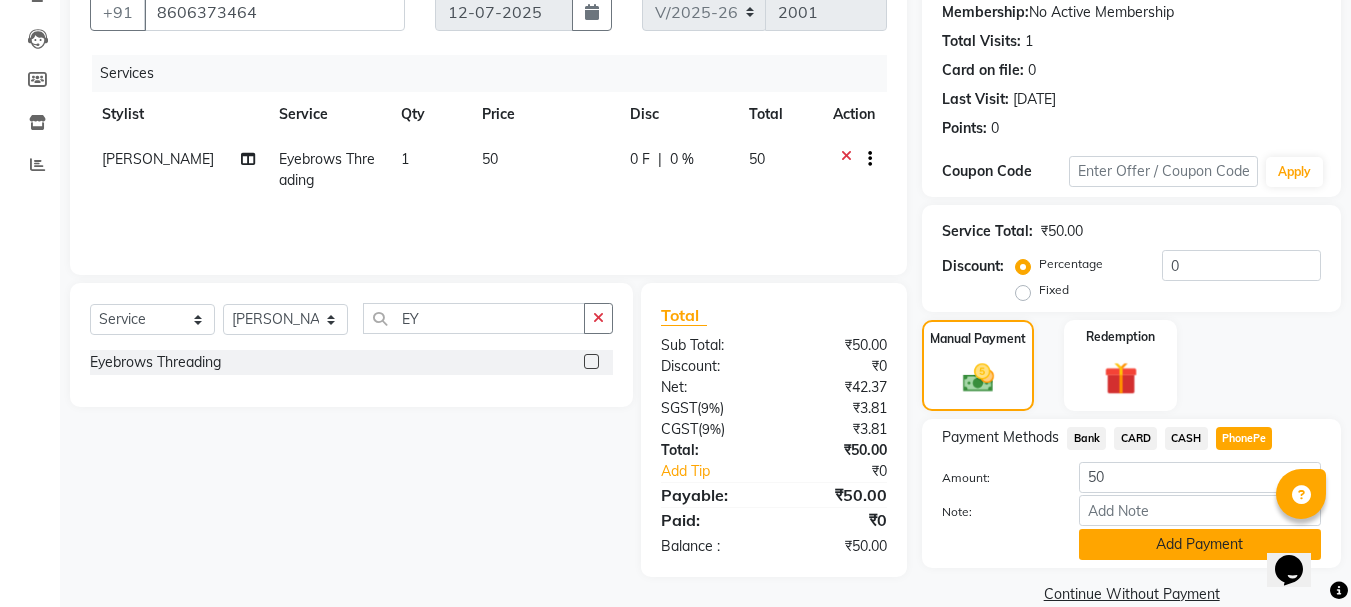 click on "Add Payment" 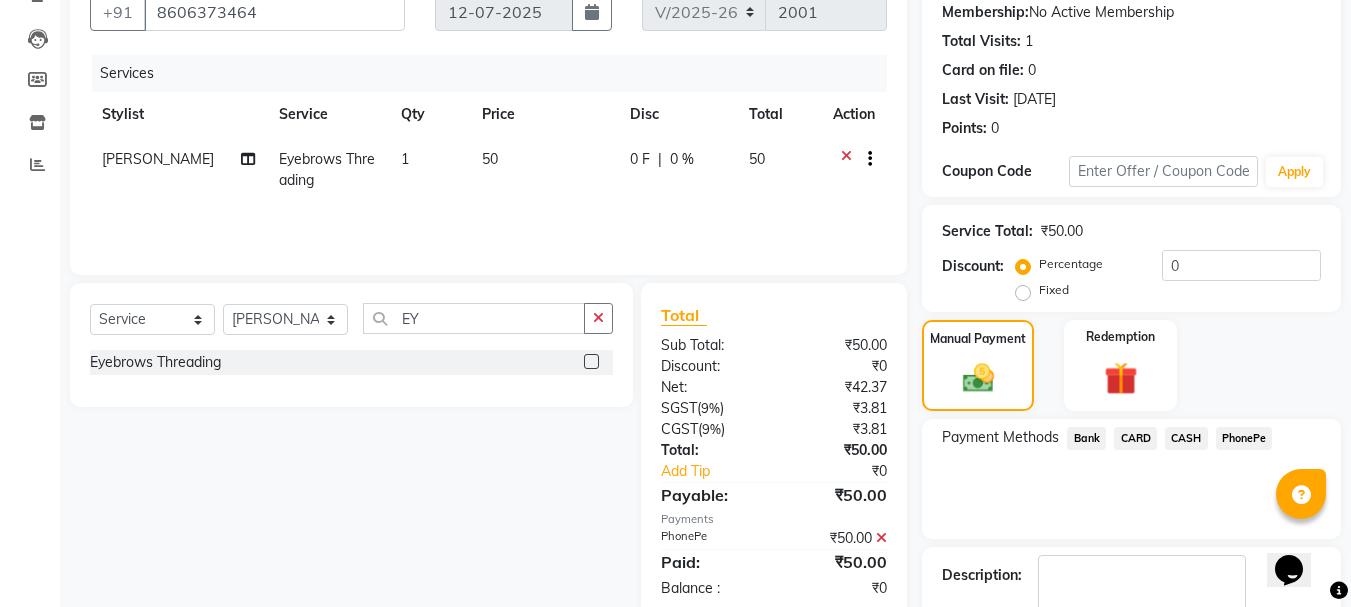 scroll, scrollTop: 309, scrollLeft: 0, axis: vertical 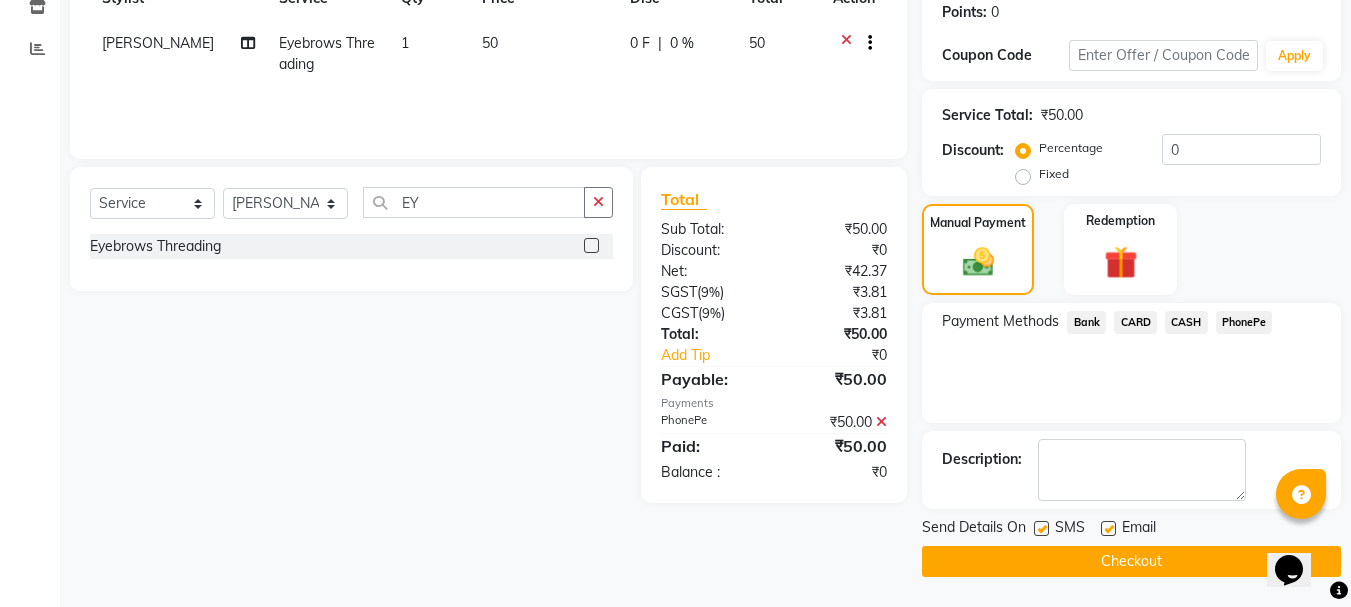 click on "Checkout" 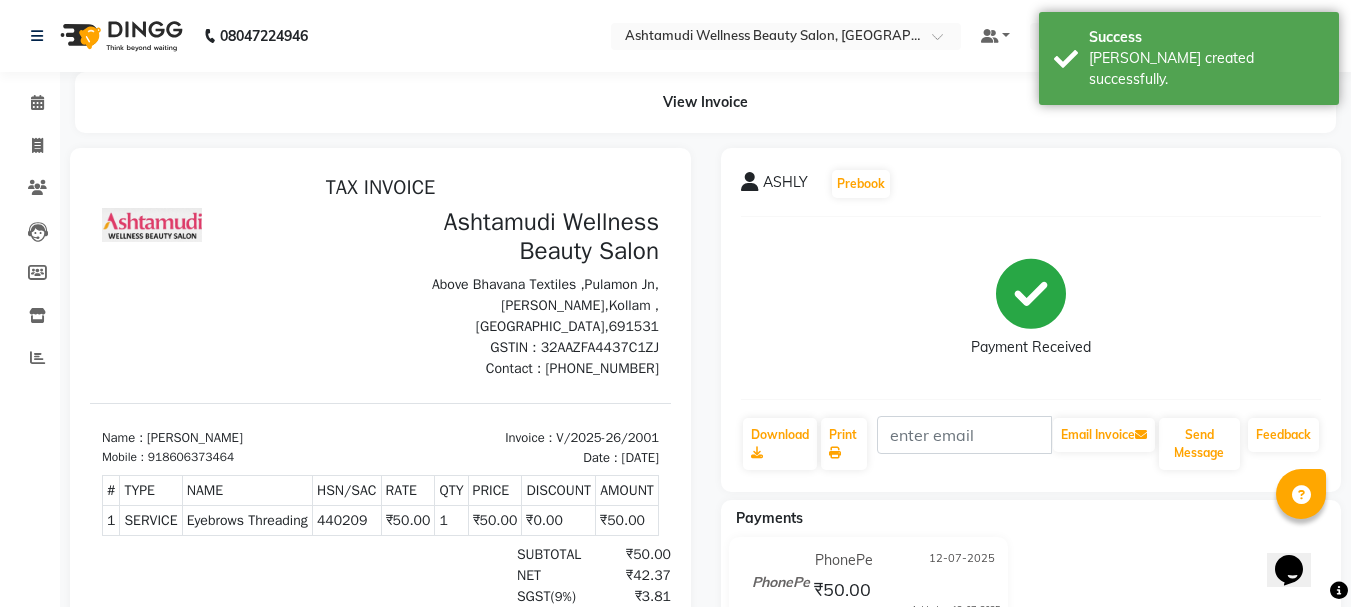 scroll, scrollTop: 0, scrollLeft: 0, axis: both 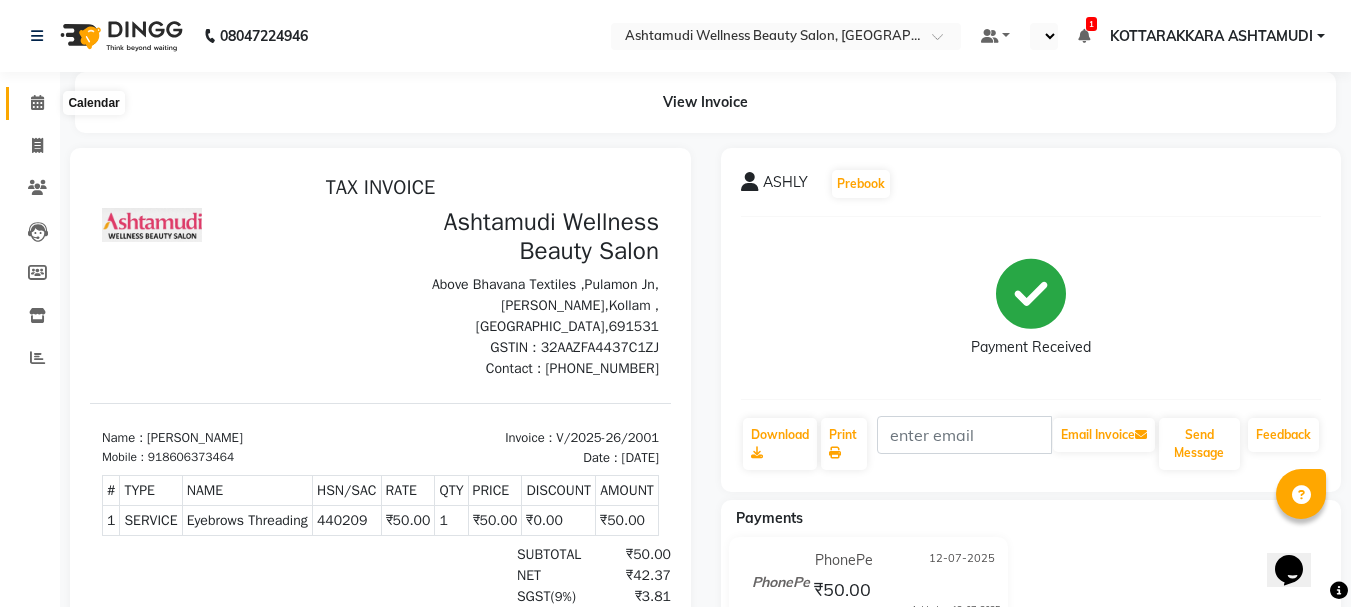 click 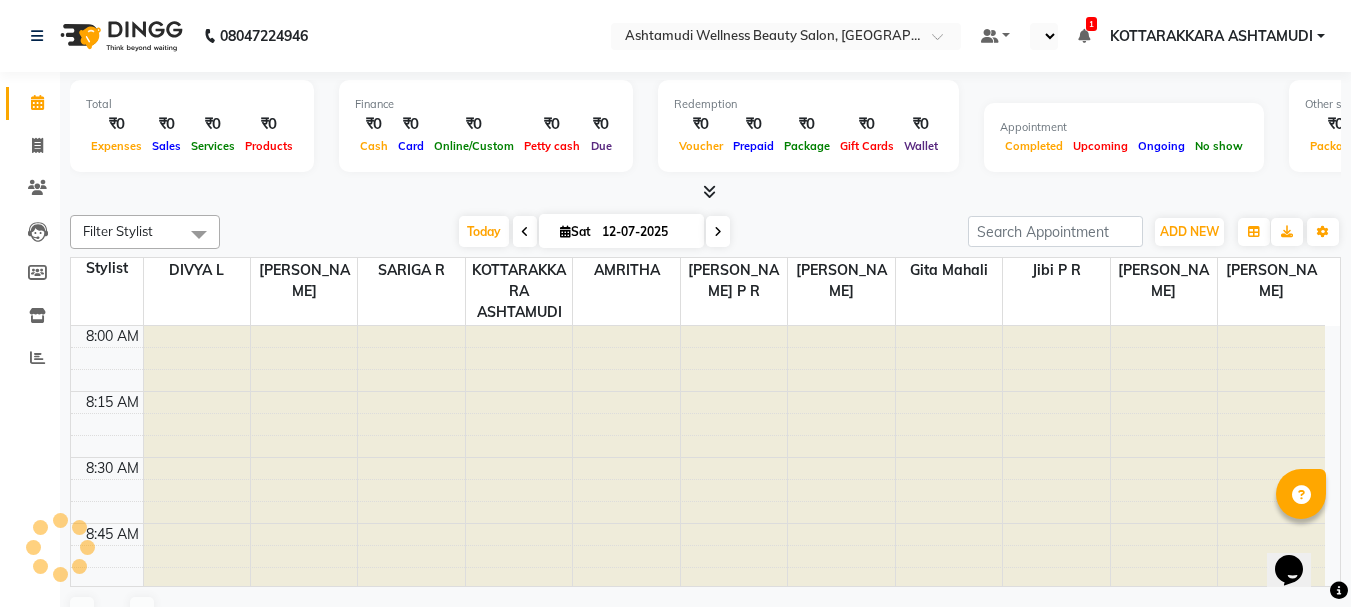 scroll, scrollTop: 0, scrollLeft: 0, axis: both 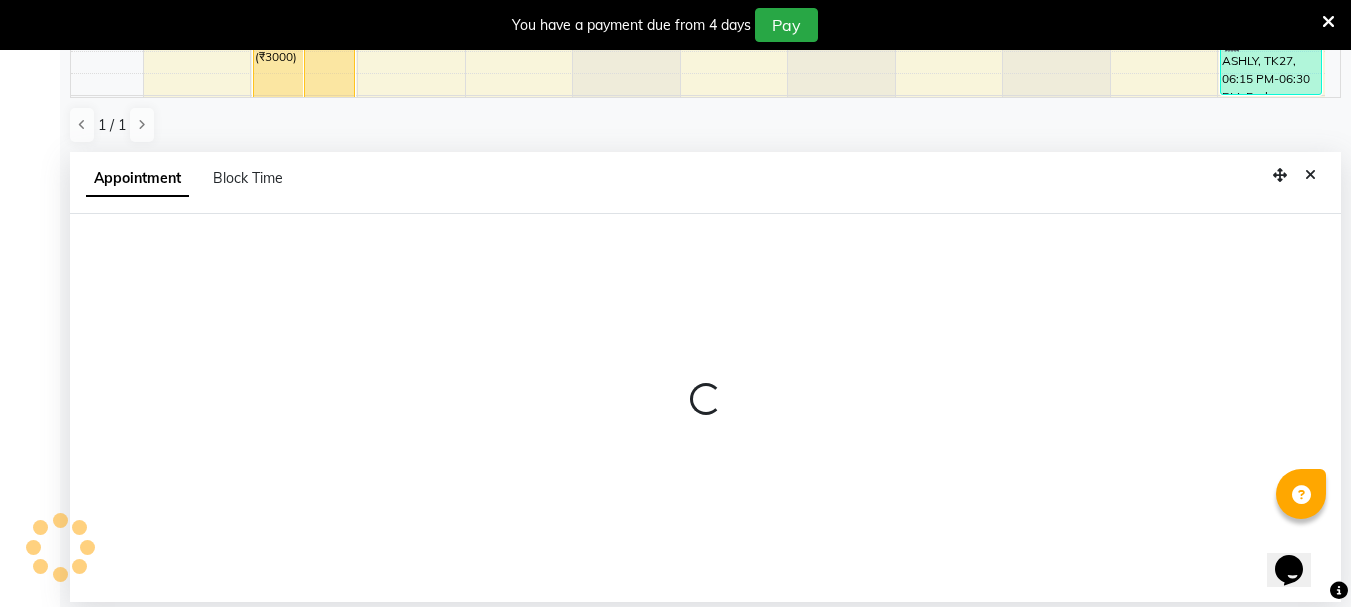 select on "65260" 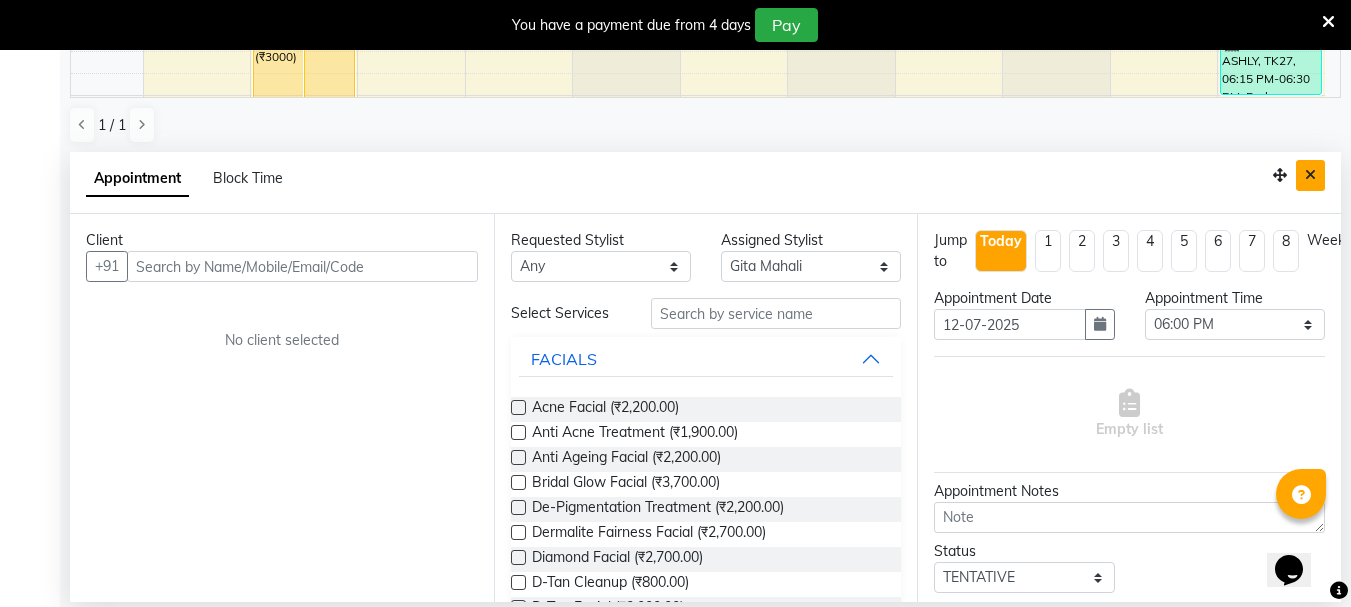 click at bounding box center [1310, 175] 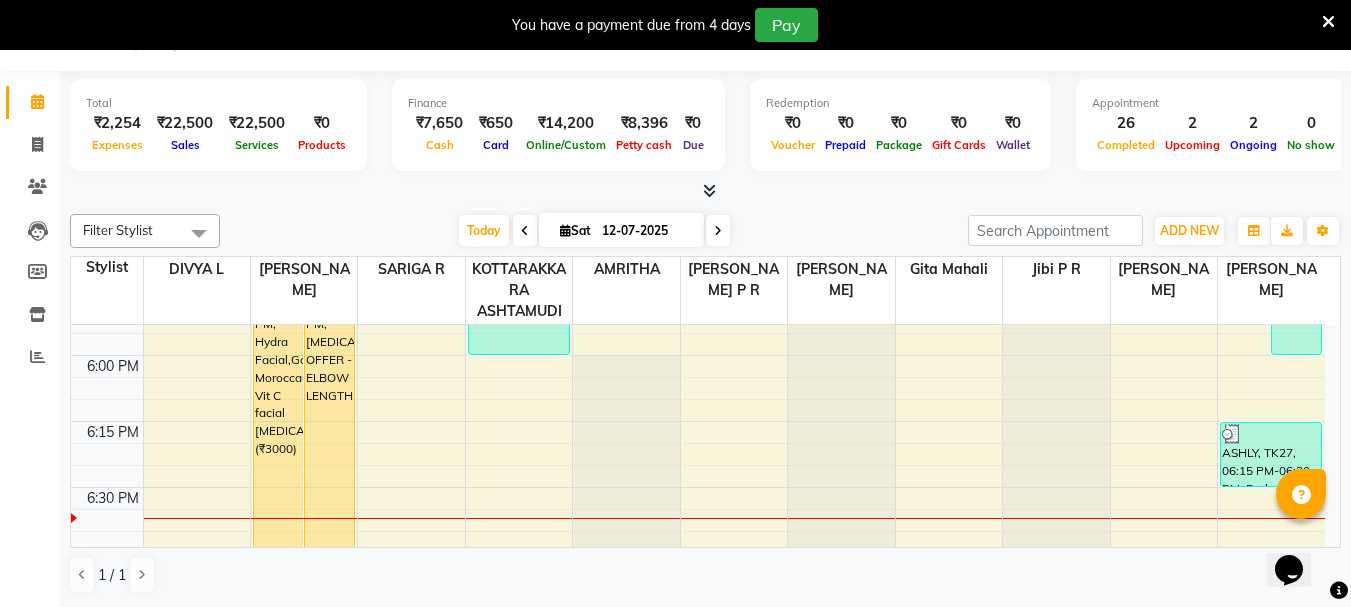scroll, scrollTop: 0, scrollLeft: 0, axis: both 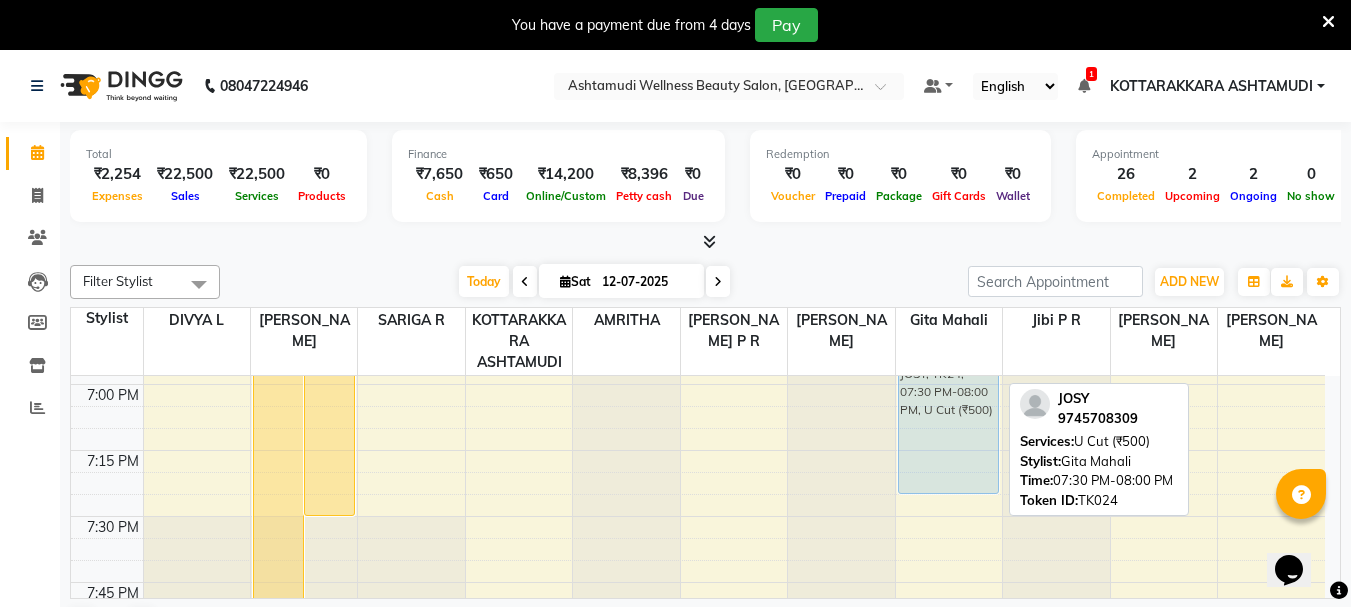 drag, startPoint x: 942, startPoint y: 545, endPoint x: 966, endPoint y: 401, distance: 145.9863 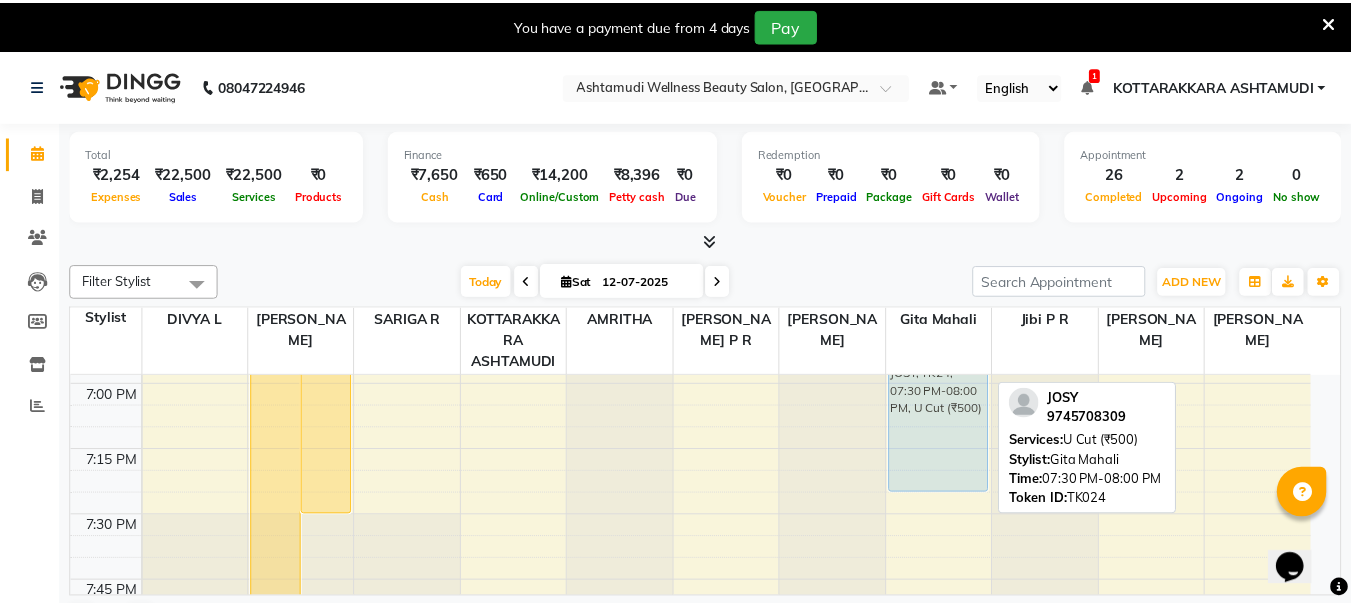 scroll, scrollTop: 2892, scrollLeft: 0, axis: vertical 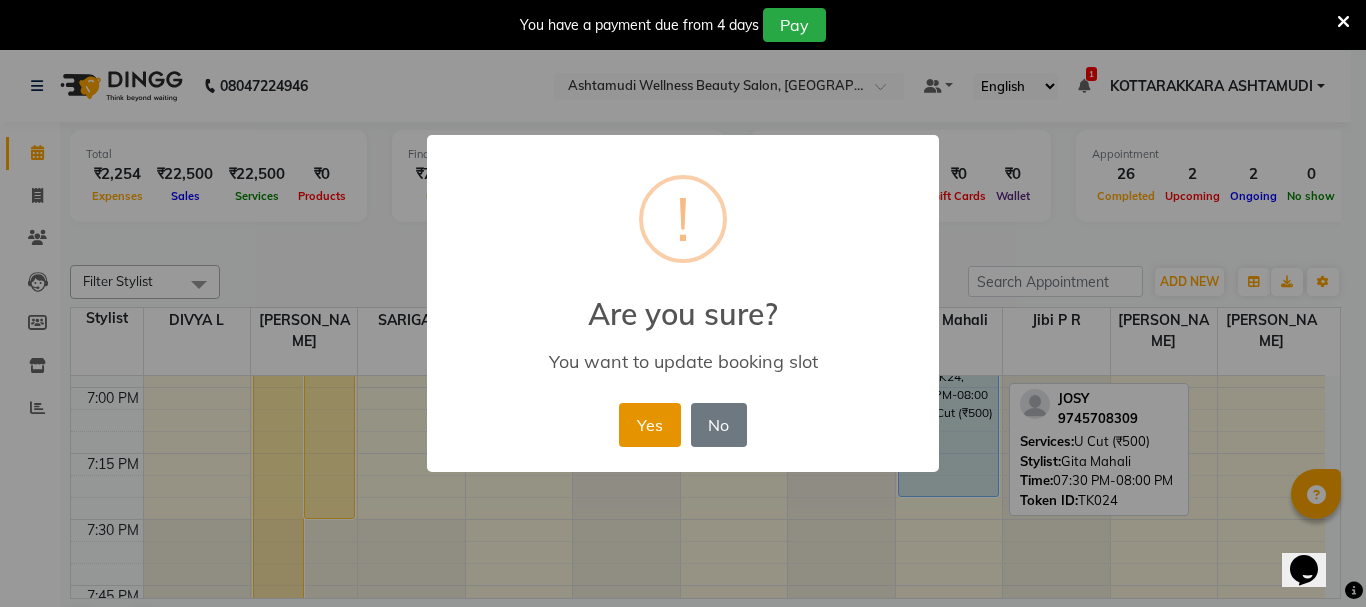 click on "Yes" at bounding box center [649, 425] 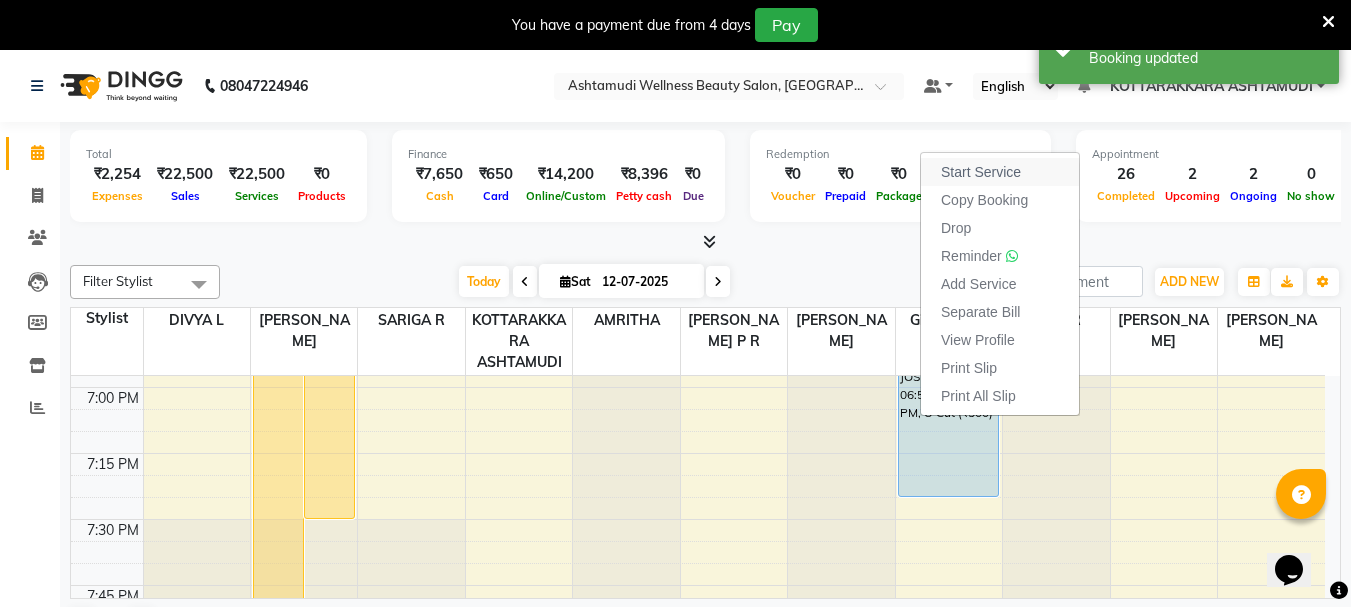 click on "Start Service" at bounding box center [981, 172] 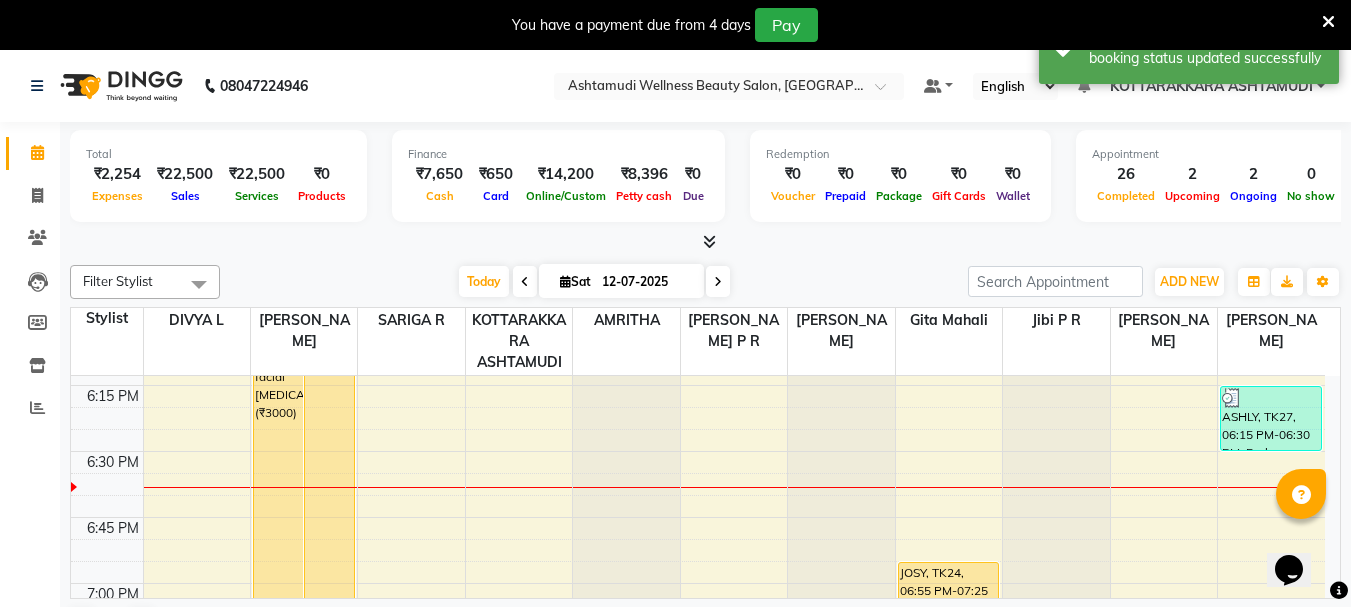scroll, scrollTop: 2692, scrollLeft: 0, axis: vertical 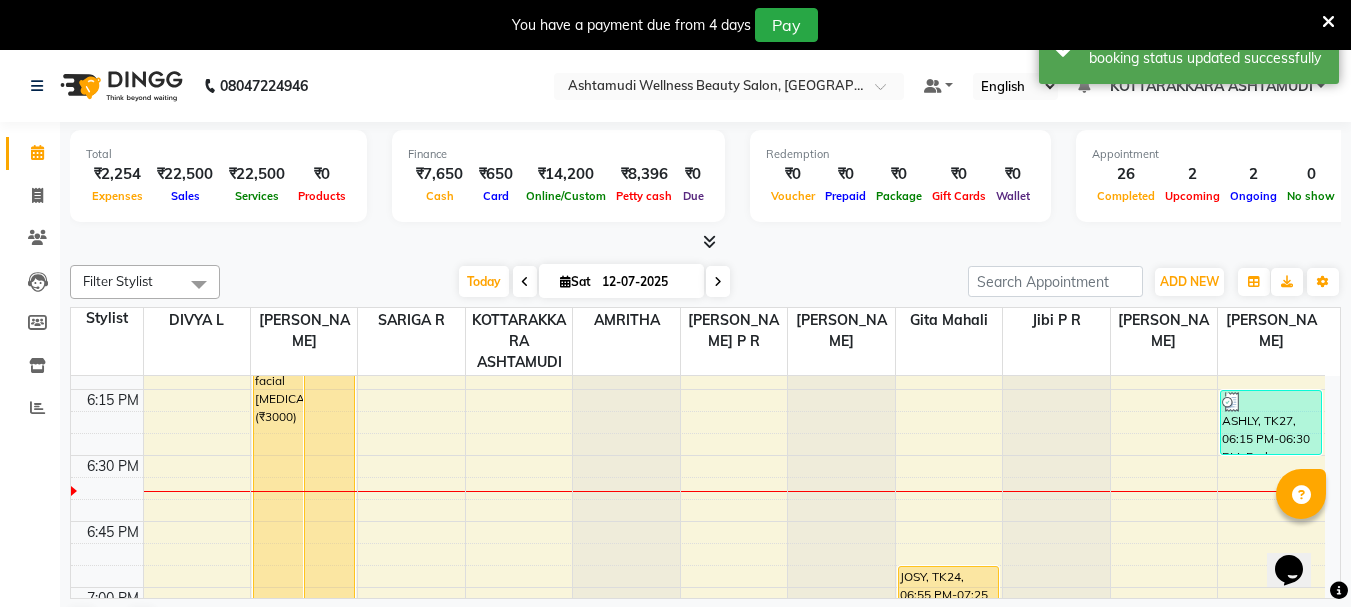 select on "75883" 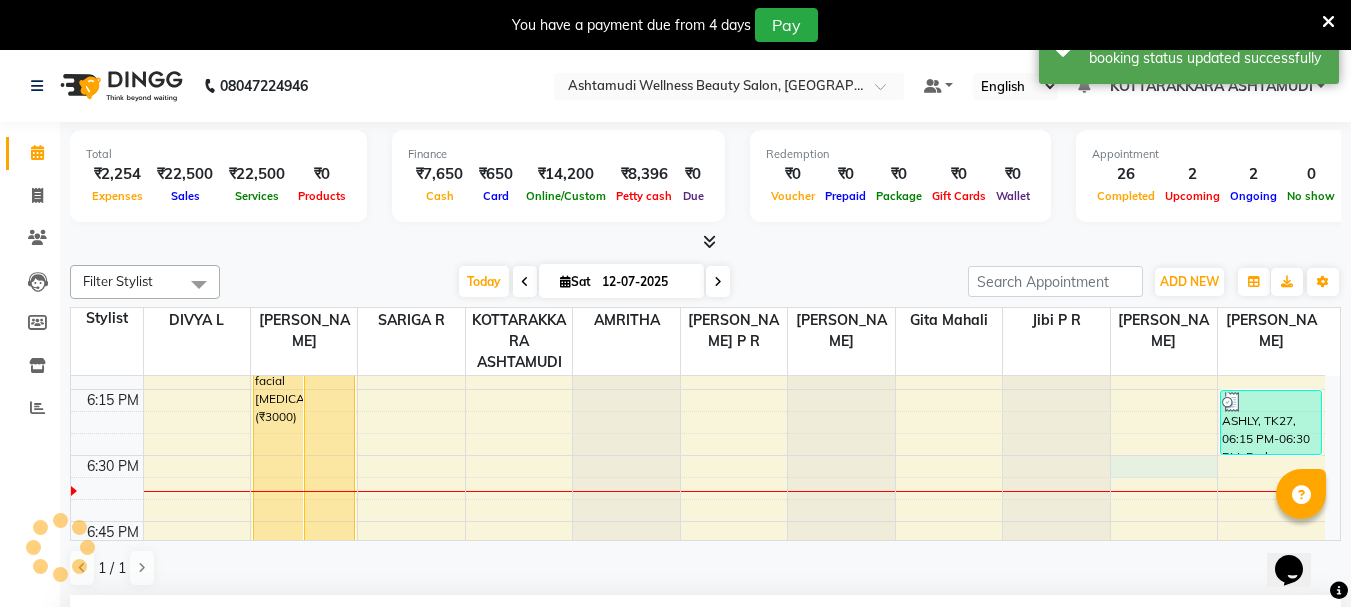 select on "1110" 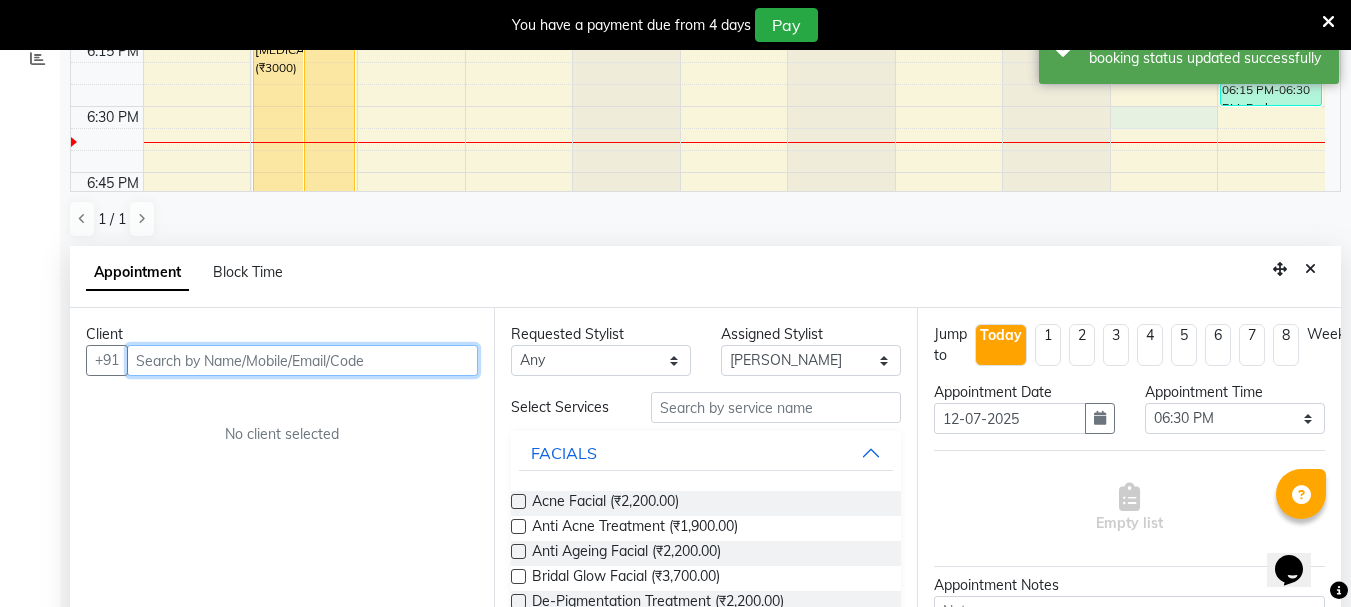 scroll, scrollTop: 406, scrollLeft: 0, axis: vertical 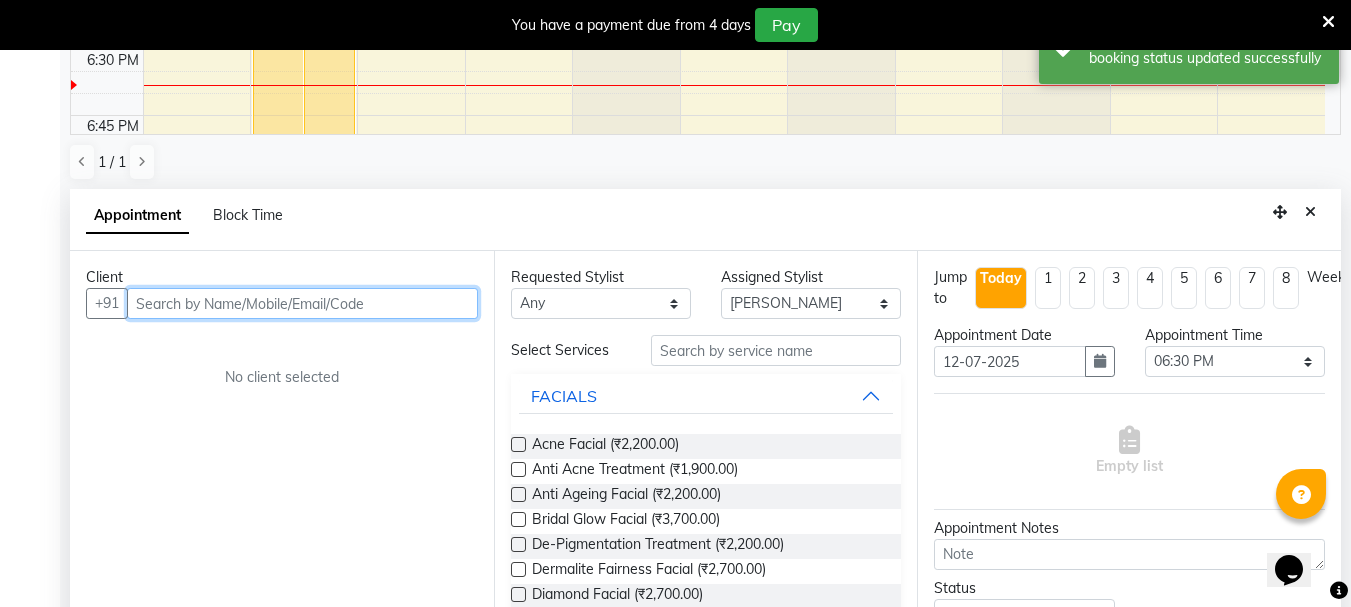 click at bounding box center [302, 303] 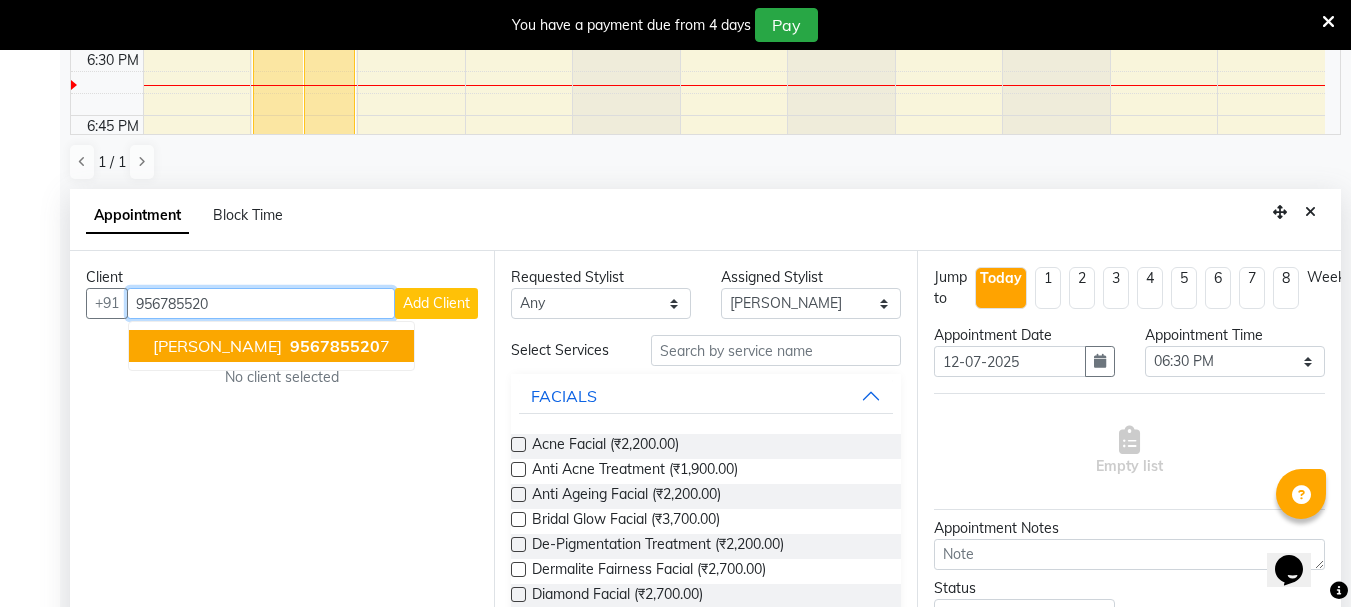 click on "956785520" at bounding box center [335, 346] 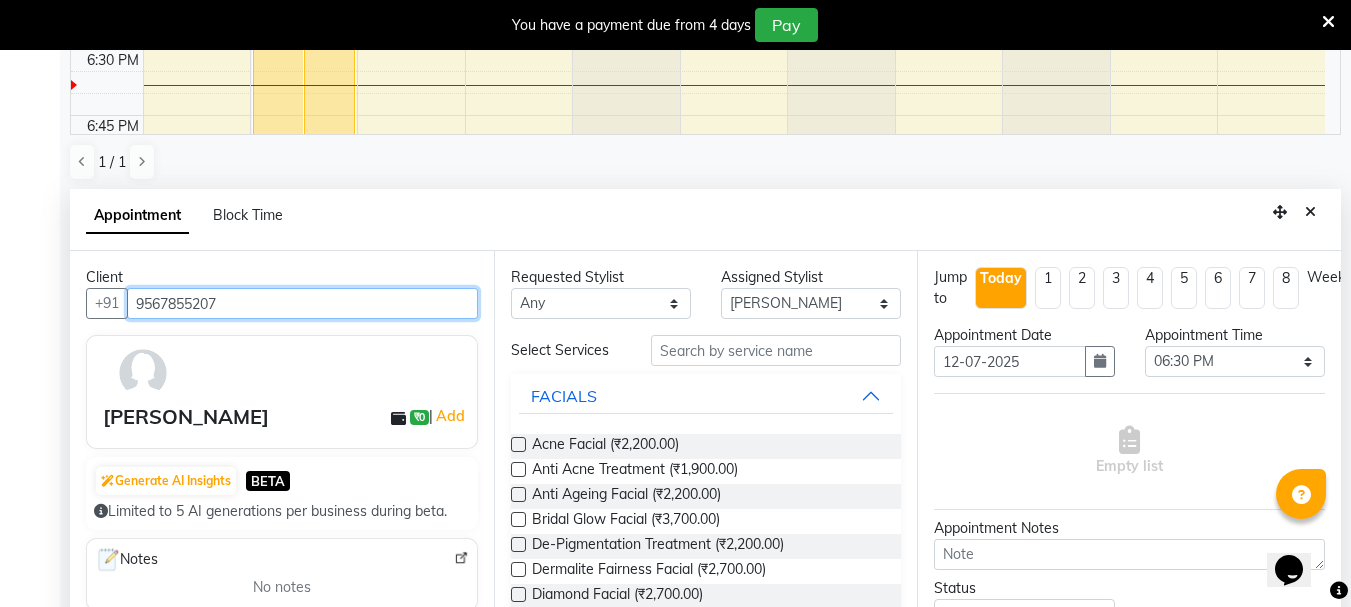 type on "9567855207" 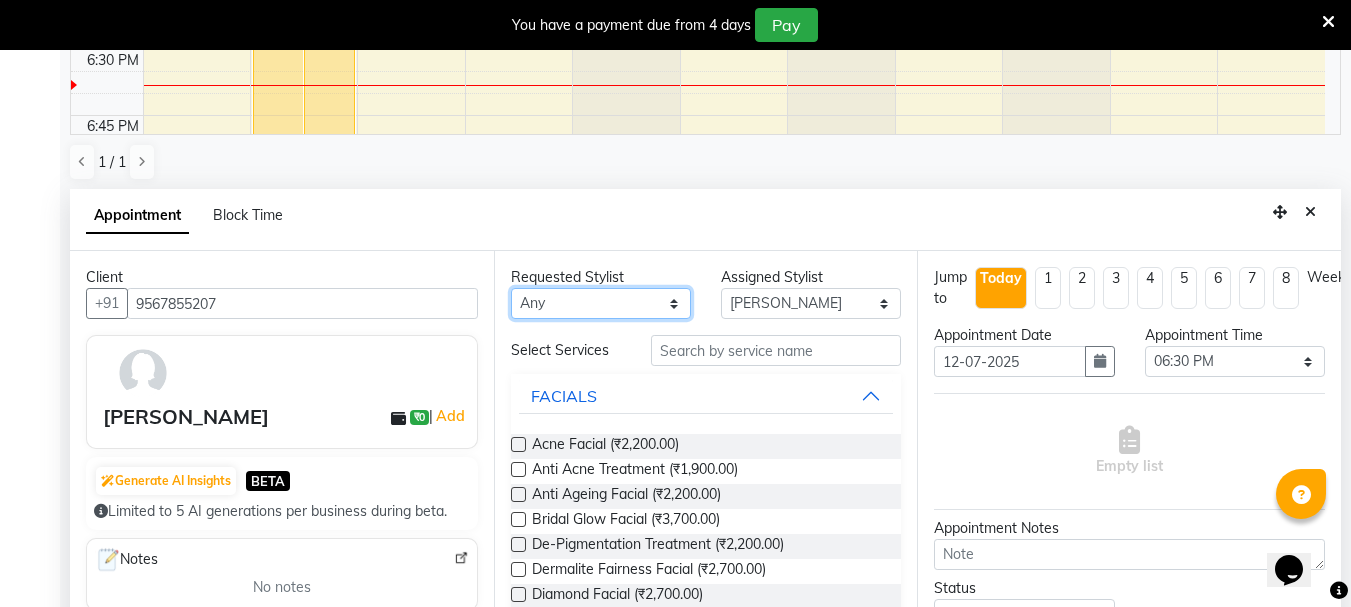 click on "Any AMRITHA ANJALI ANAND DIVYA L	 Gita Mahali  Jibi P R Karina Darjee  KOTTARAKKARA ASHTAMUDI NISHA SAMUEL 	 Priya Chakraborty SARIGA R	 SHAMINA MUHAMMED P R" at bounding box center (601, 303) 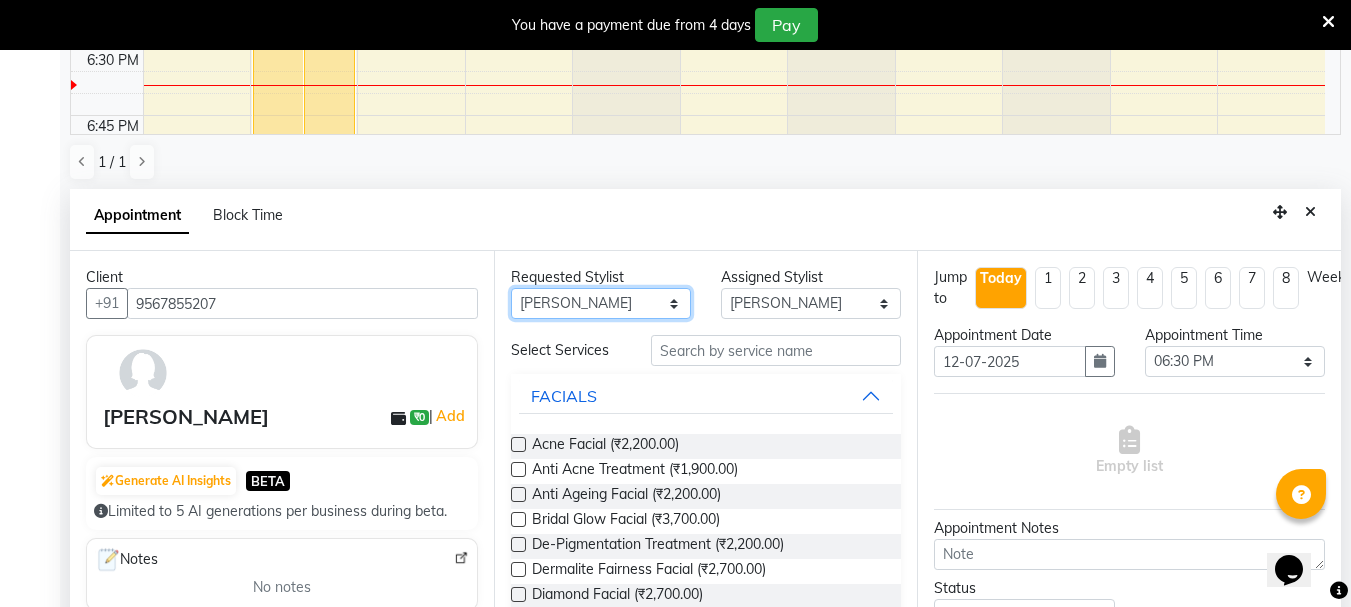 click on "Any AMRITHA ANJALI ANAND DIVYA L	 Gita Mahali  Jibi P R Karina Darjee  KOTTARAKKARA ASHTAMUDI NISHA SAMUEL 	 Priya Chakraborty SARIGA R	 SHAMINA MUHAMMED P R" at bounding box center (601, 303) 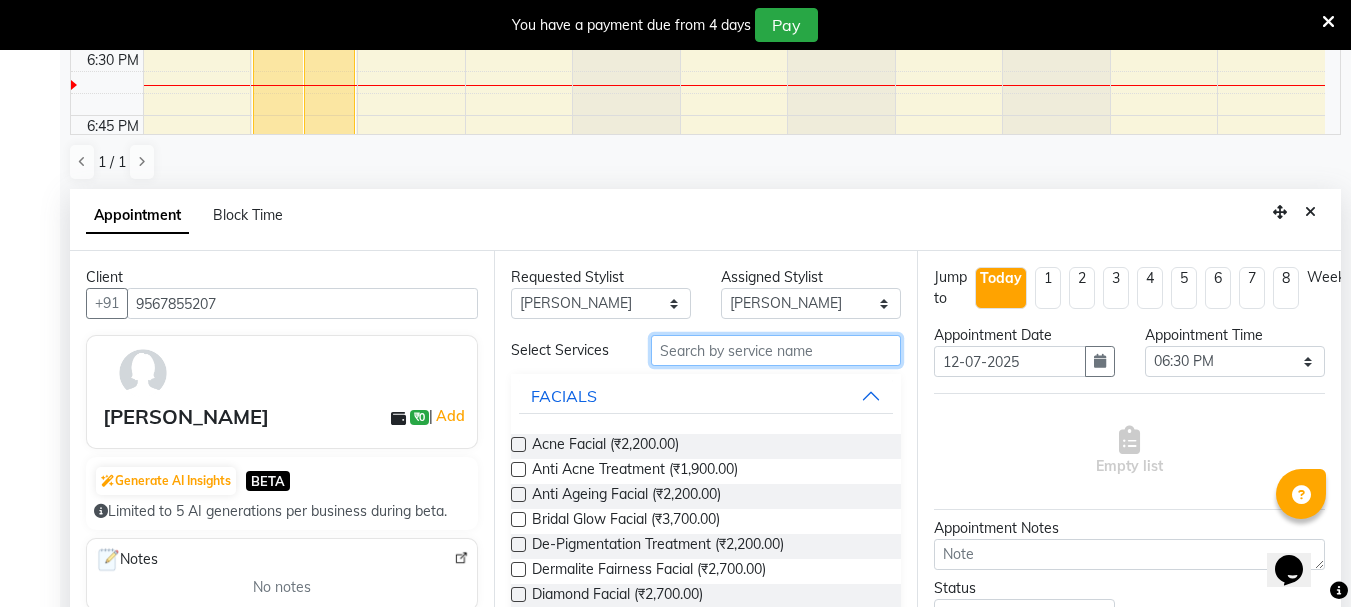 click at bounding box center (776, 350) 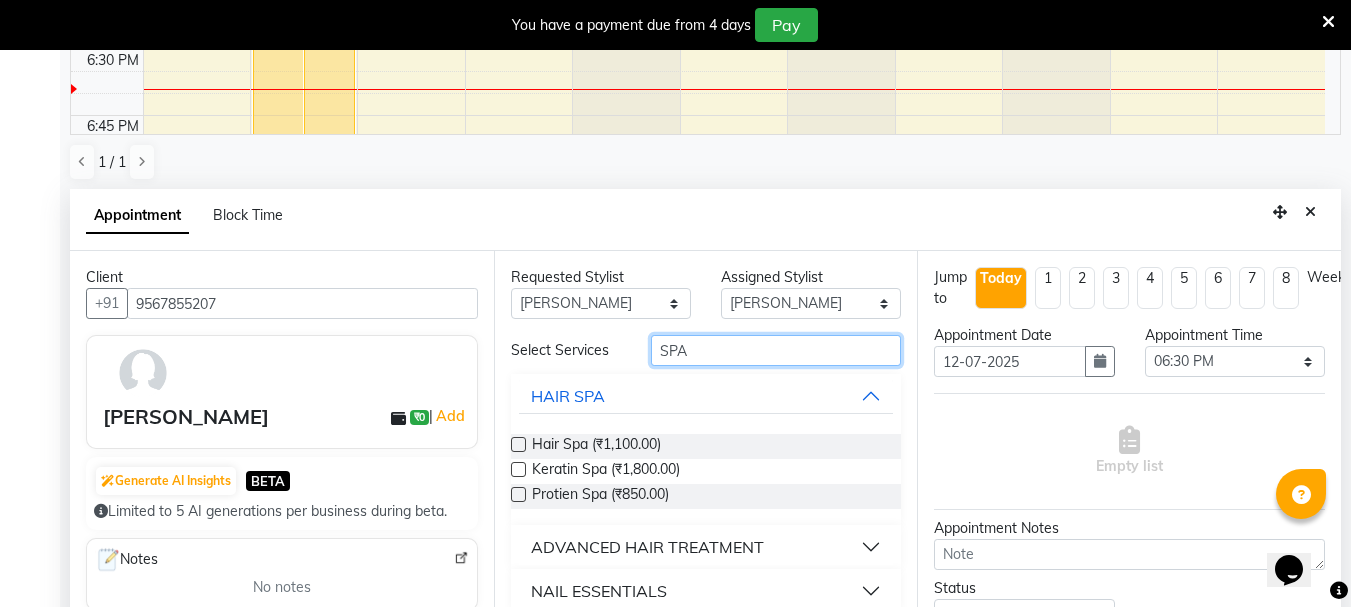 scroll, scrollTop: 443, scrollLeft: 0, axis: vertical 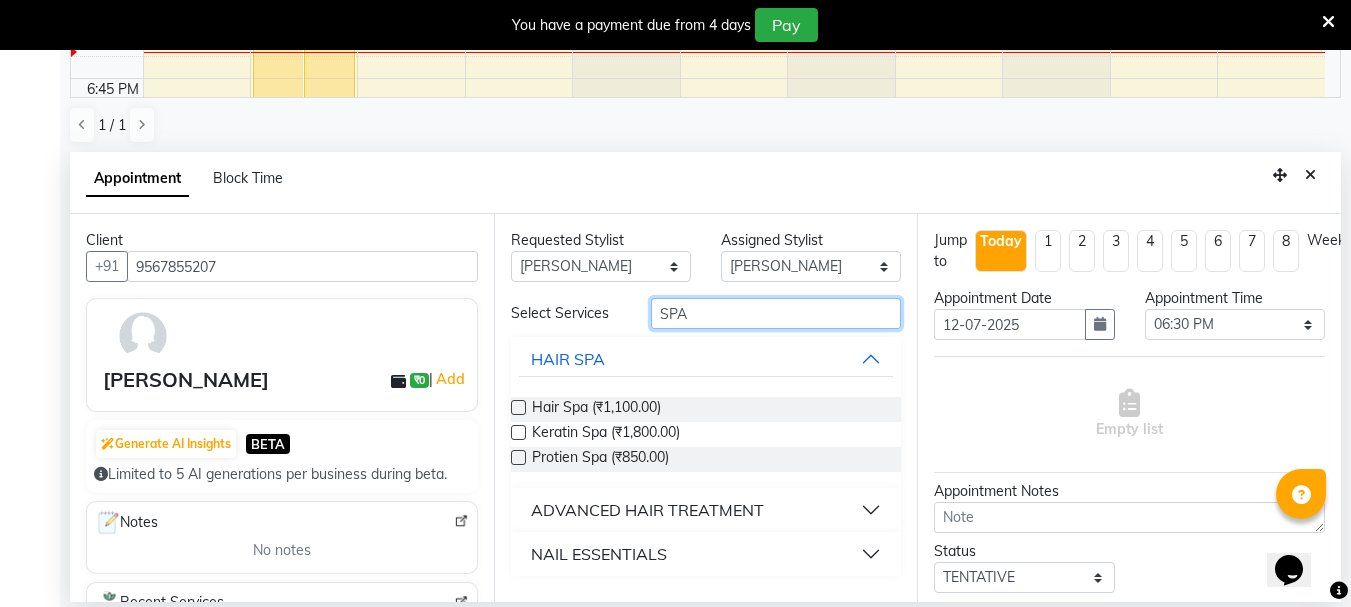 type on "SPA" 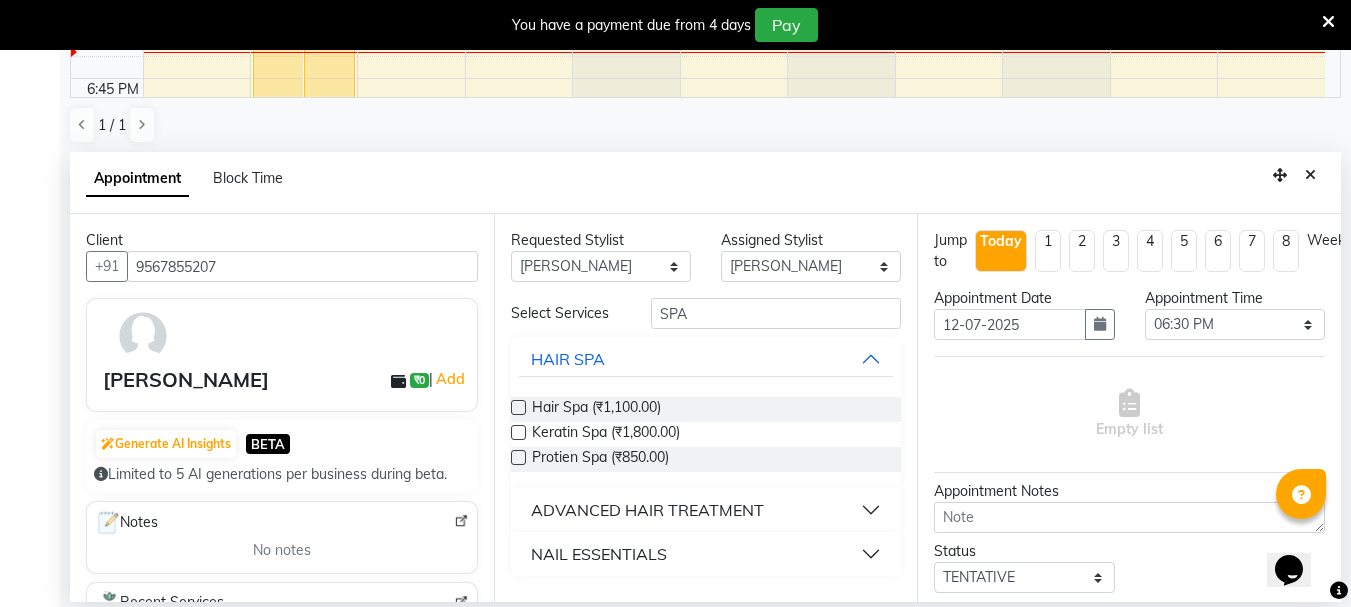 click on "ADVANCED HAIR TREATMENT" at bounding box center (706, 510) 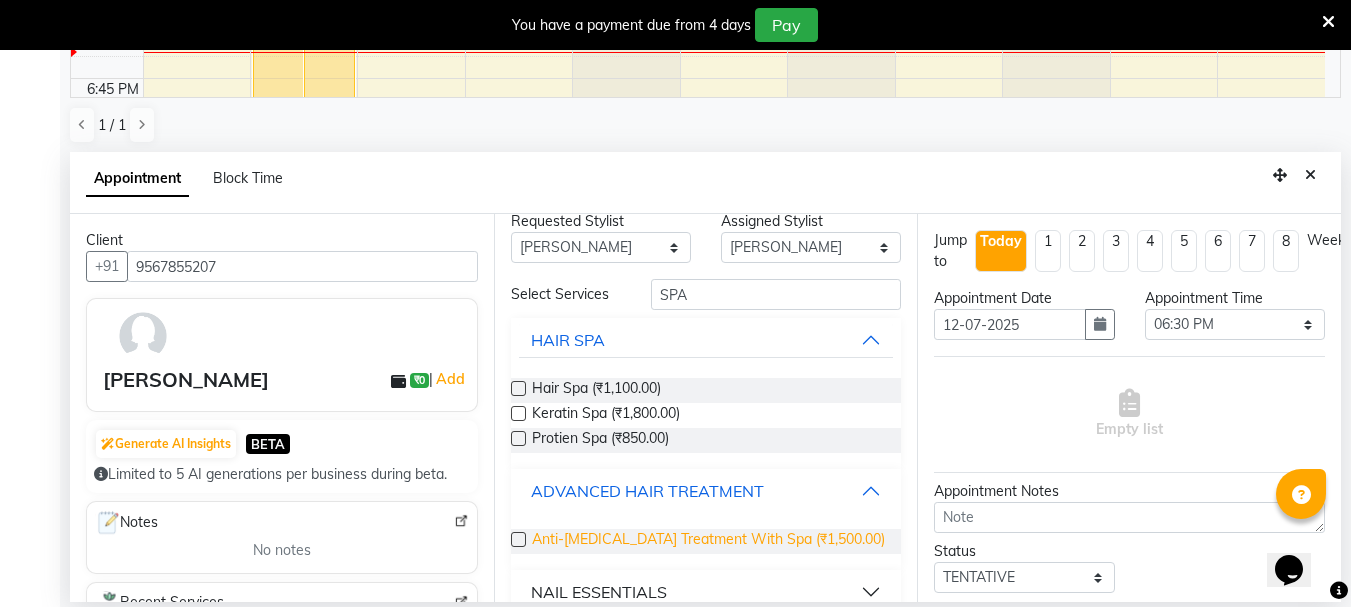 scroll, scrollTop: 47, scrollLeft: 0, axis: vertical 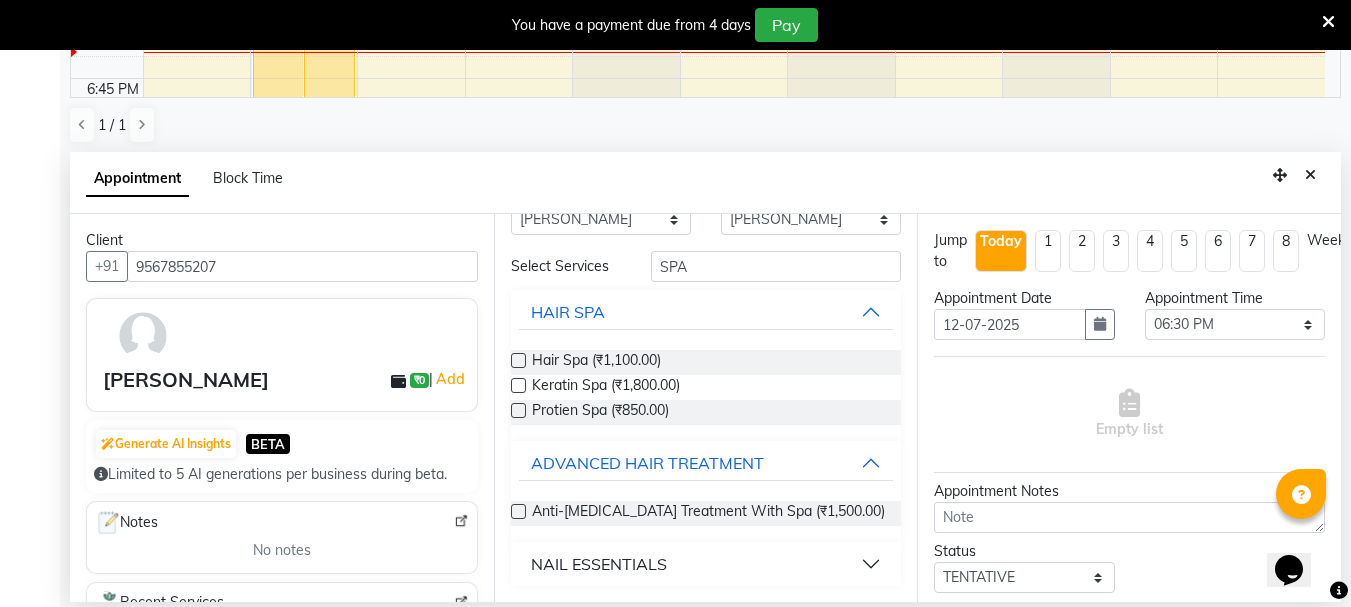 click on "NAIL ESSENTIALS" at bounding box center [706, 564] 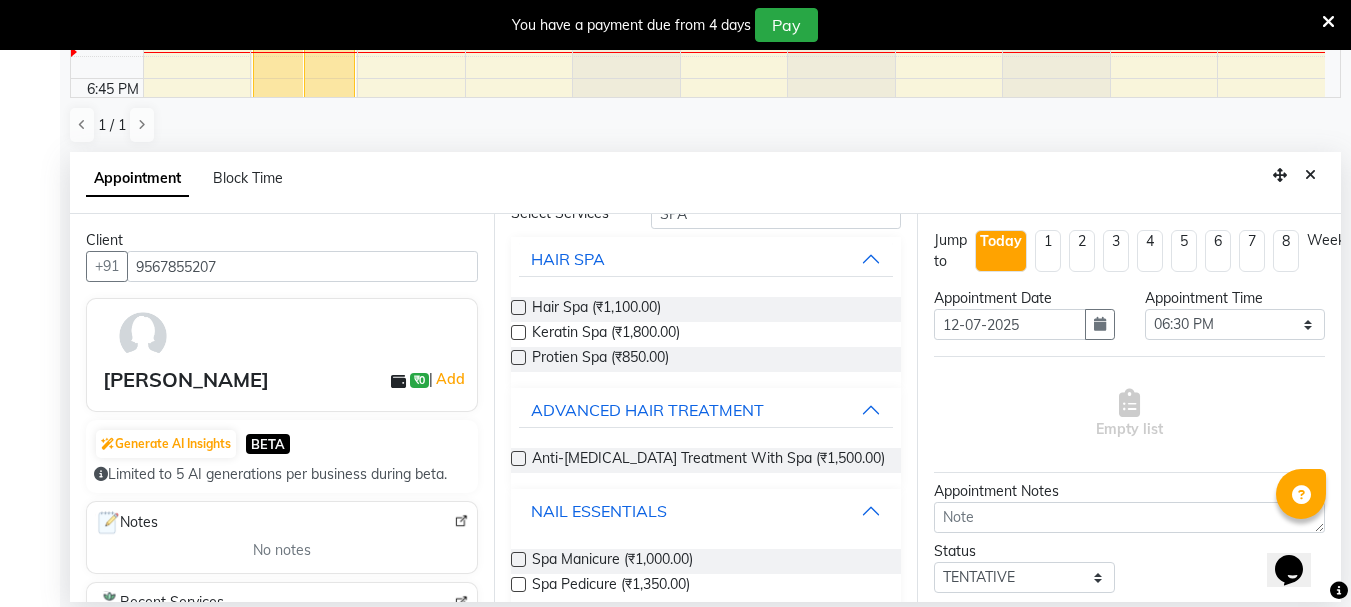 scroll, scrollTop: 129, scrollLeft: 0, axis: vertical 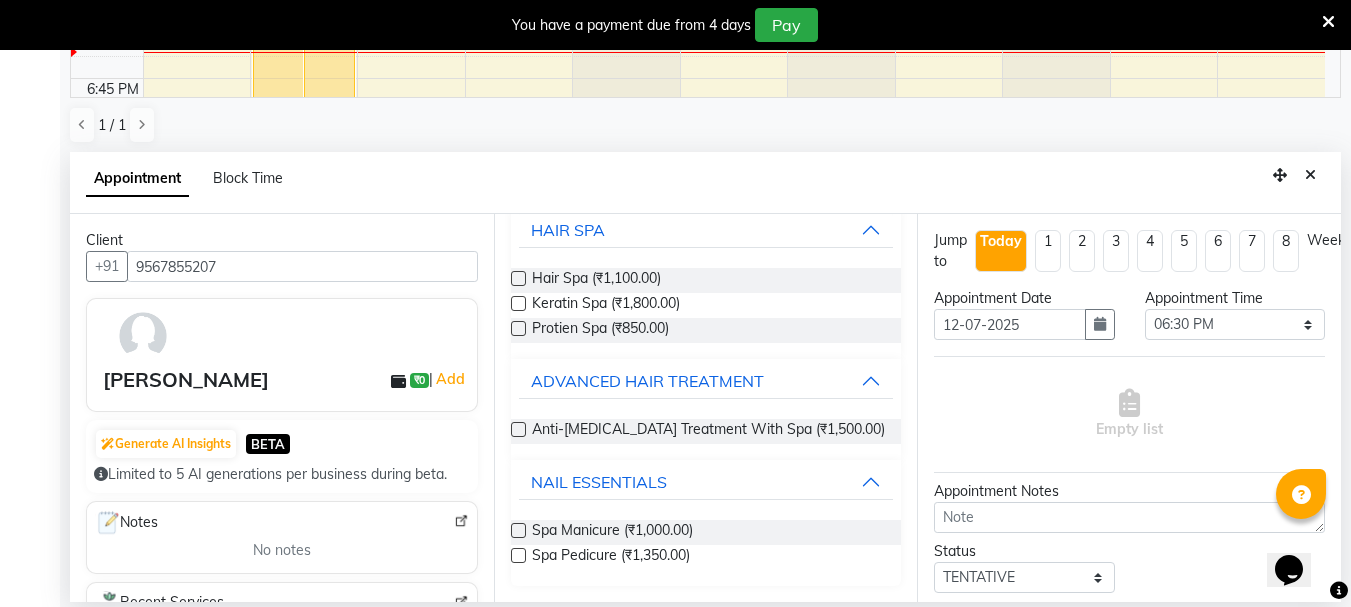 click at bounding box center (518, 530) 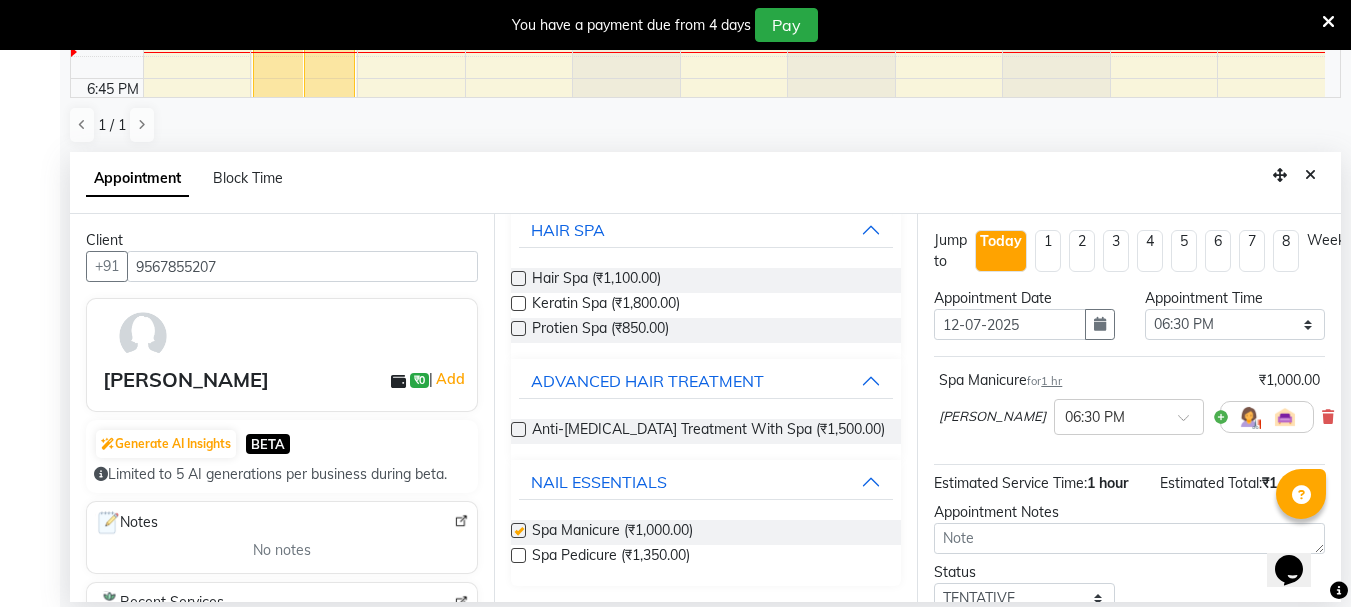 checkbox on "false" 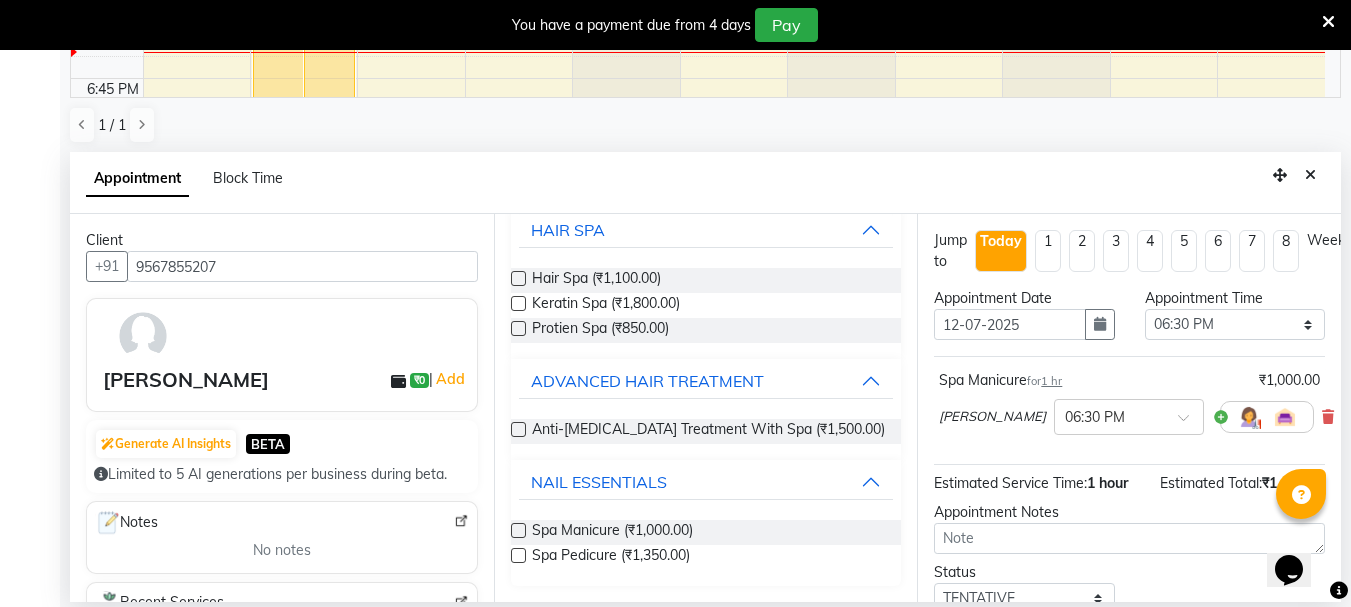 click at bounding box center [518, 555] 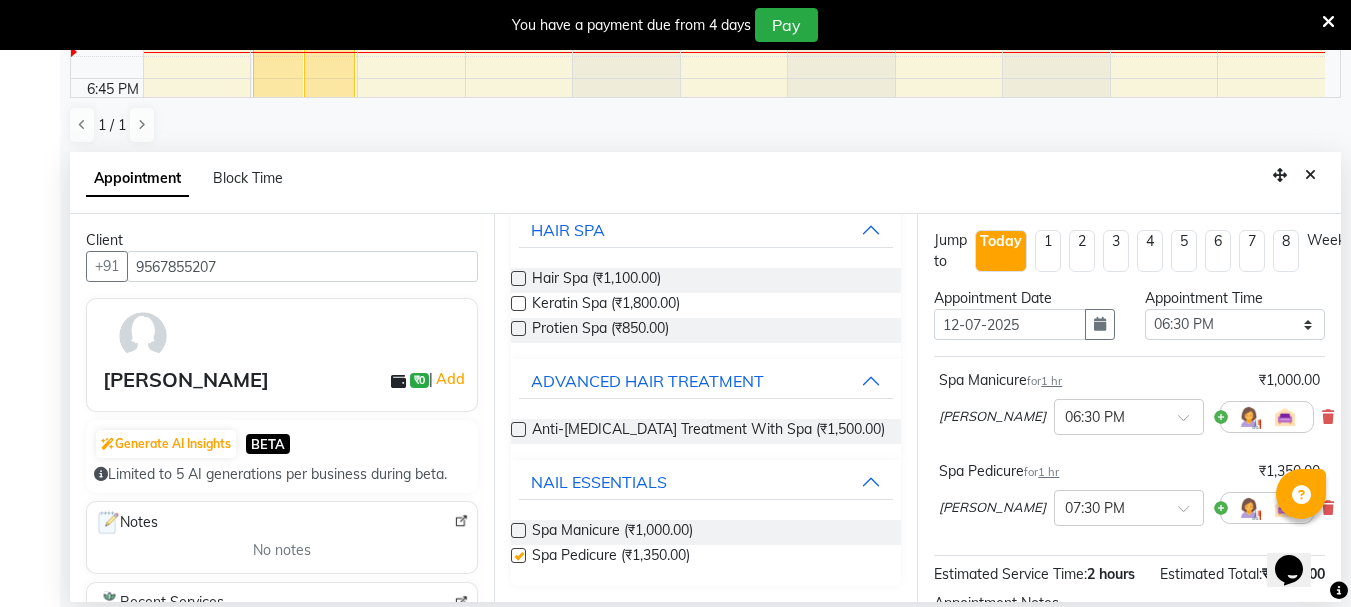checkbox on "false" 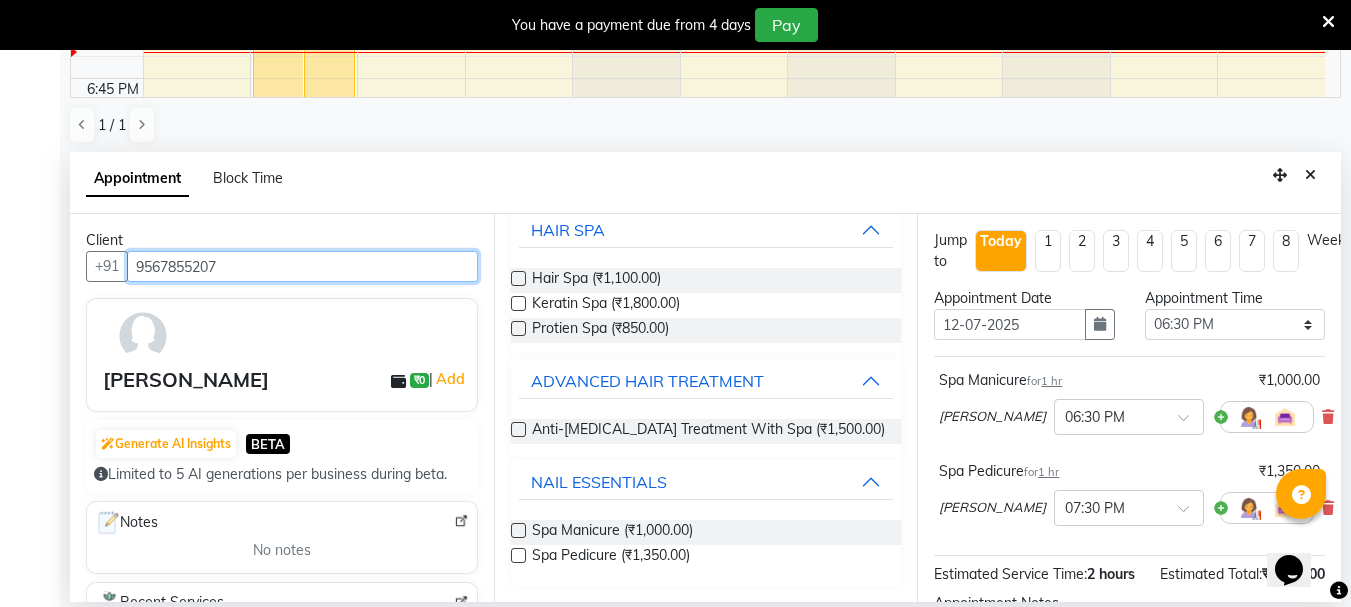 drag, startPoint x: 137, startPoint y: 260, endPoint x: 292, endPoint y: 262, distance: 155.01291 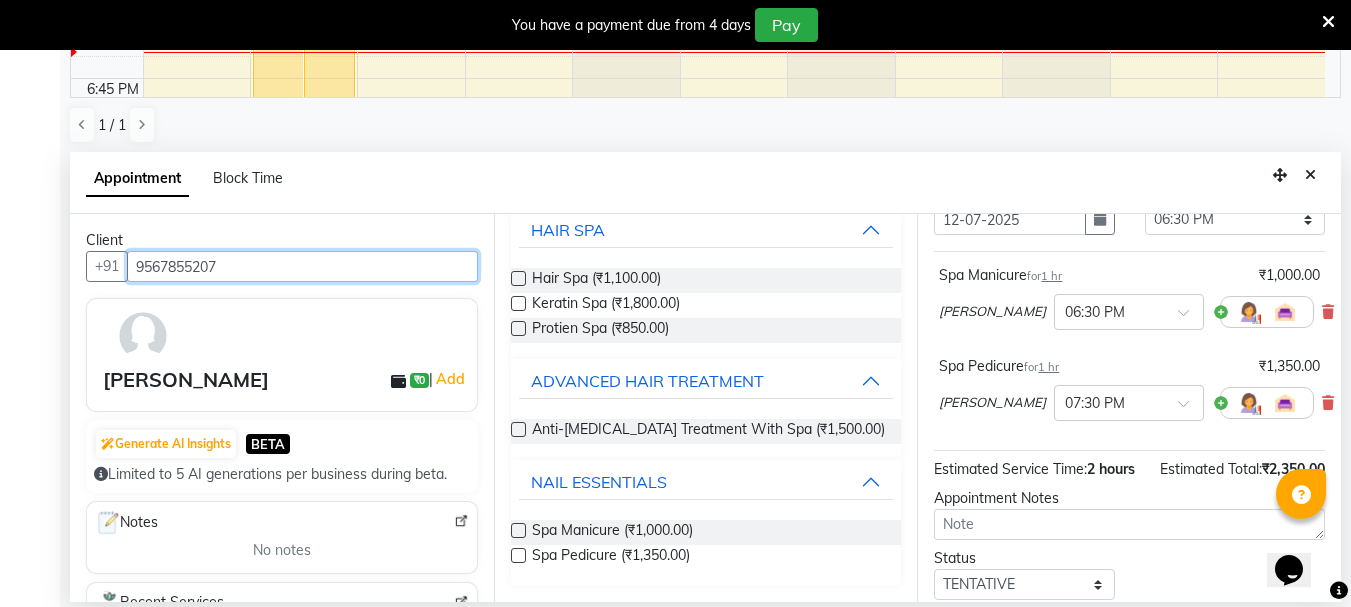 scroll, scrollTop: 271, scrollLeft: 0, axis: vertical 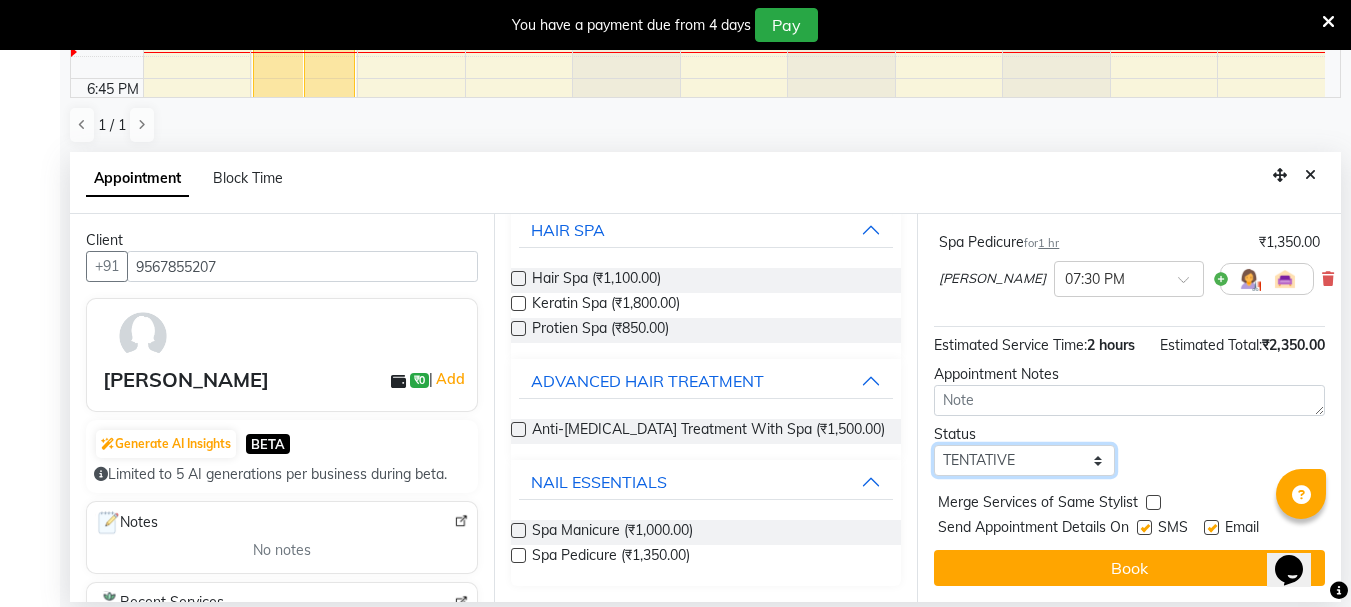 click on "Select TENTATIVE CONFIRM CHECK-IN UPCOMING" at bounding box center (1024, 460) 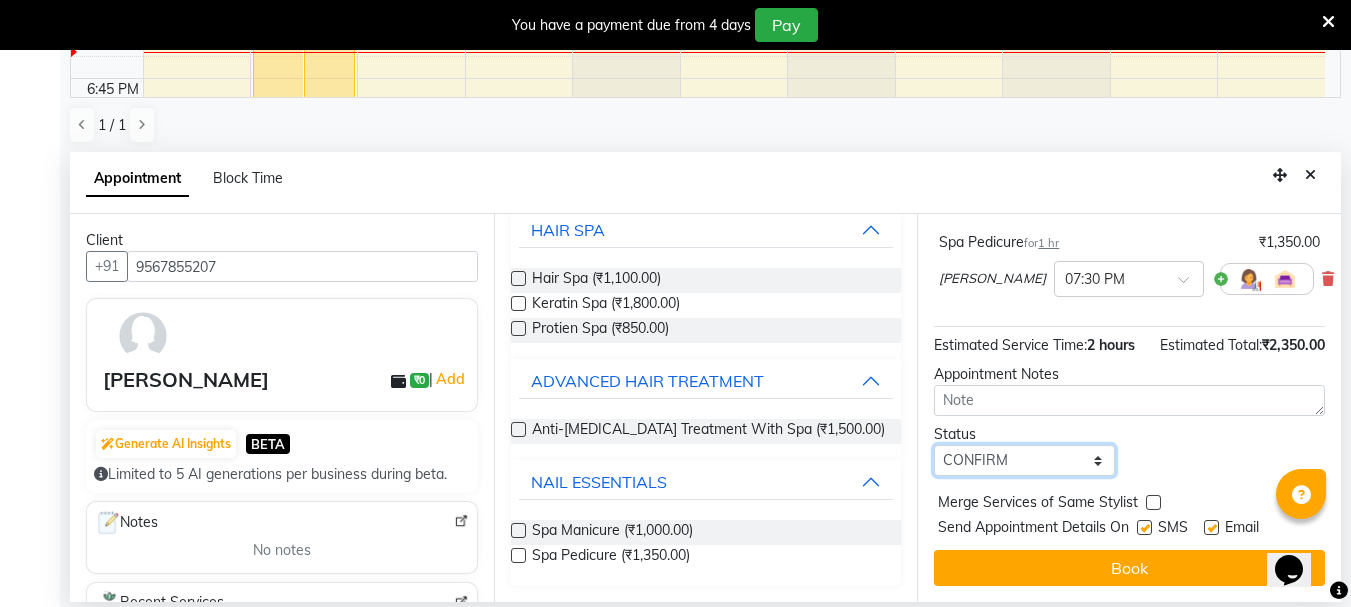 click on "Select TENTATIVE CONFIRM CHECK-IN UPCOMING" at bounding box center (1024, 460) 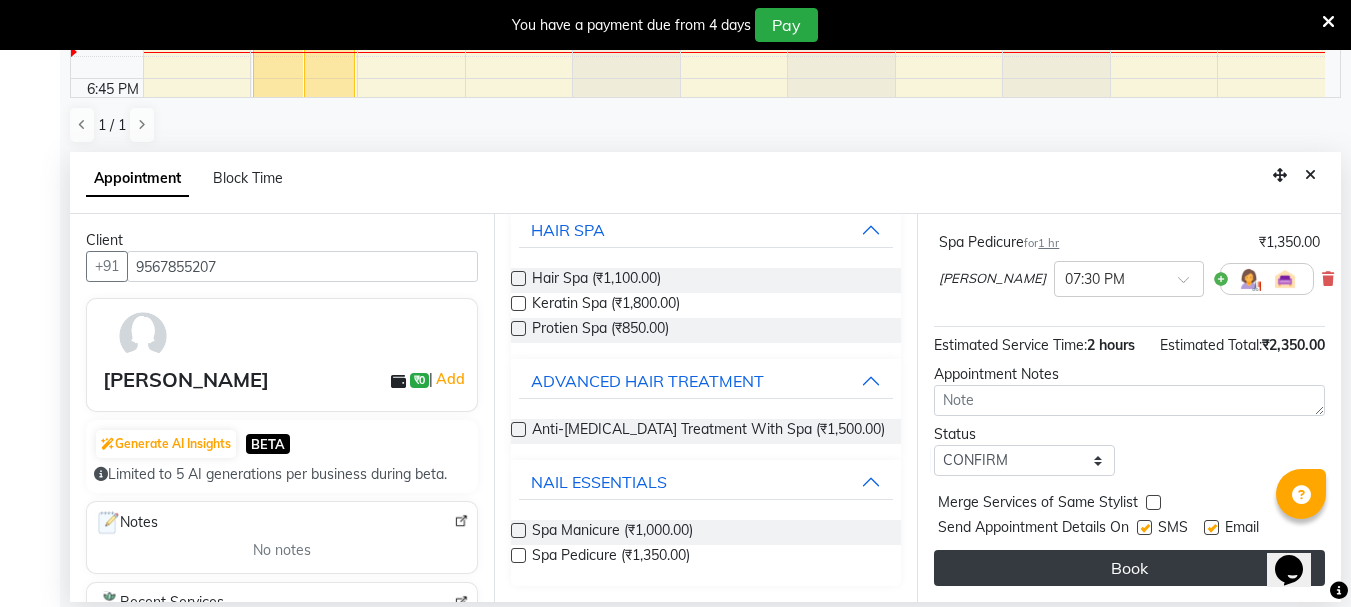click on "Book" at bounding box center [1129, 568] 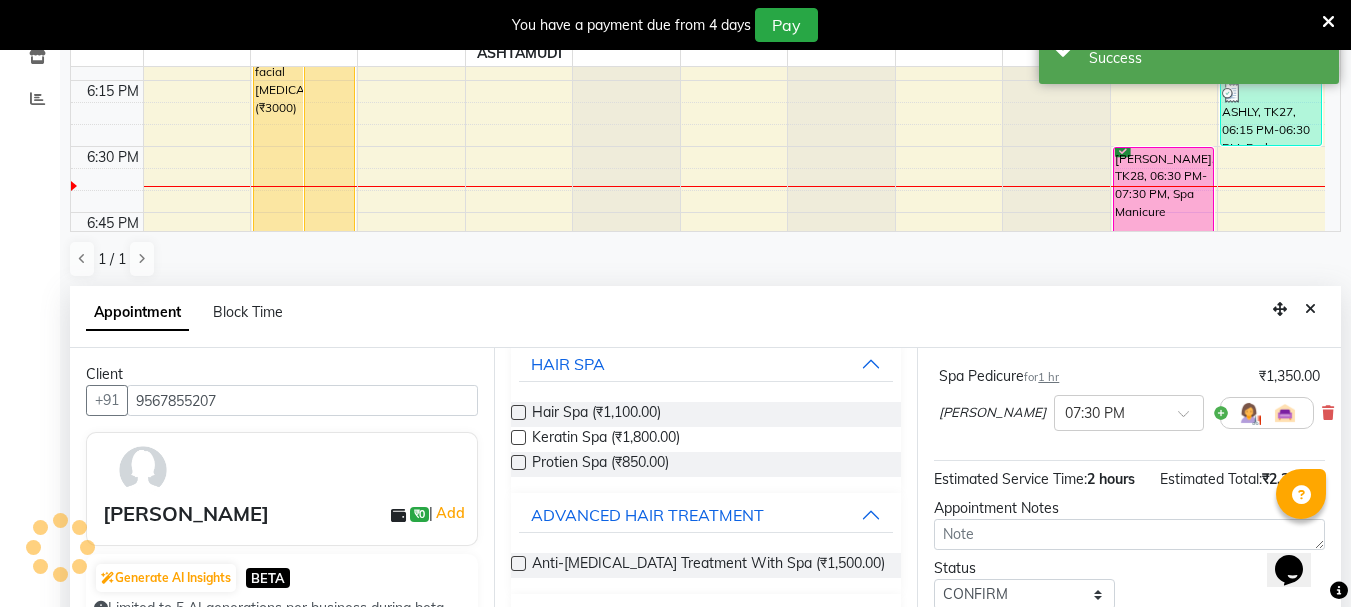 scroll, scrollTop: 0, scrollLeft: 0, axis: both 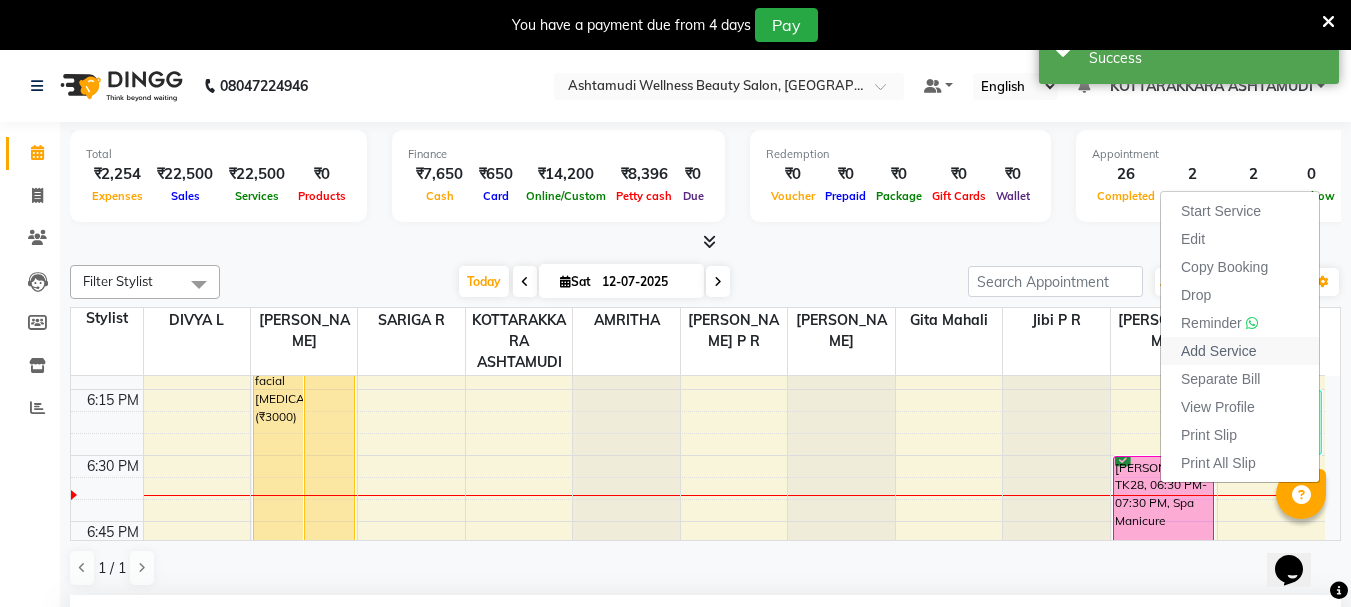 click on "Add Service" at bounding box center [1218, 351] 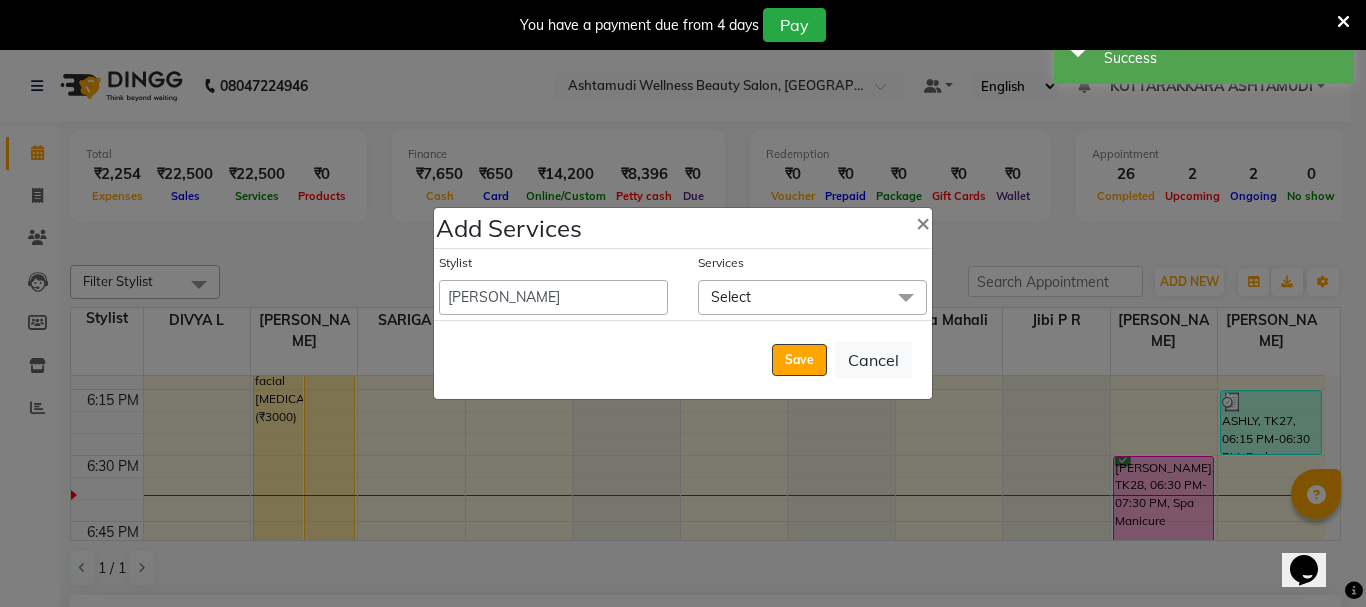click on "Select" 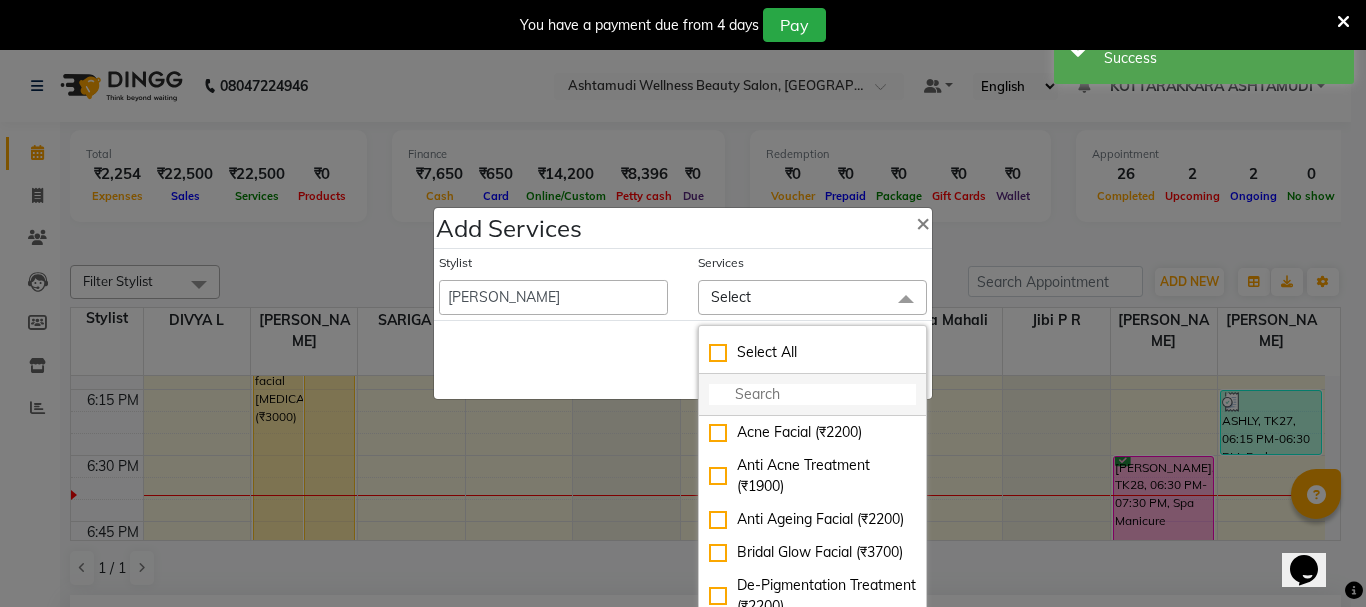click 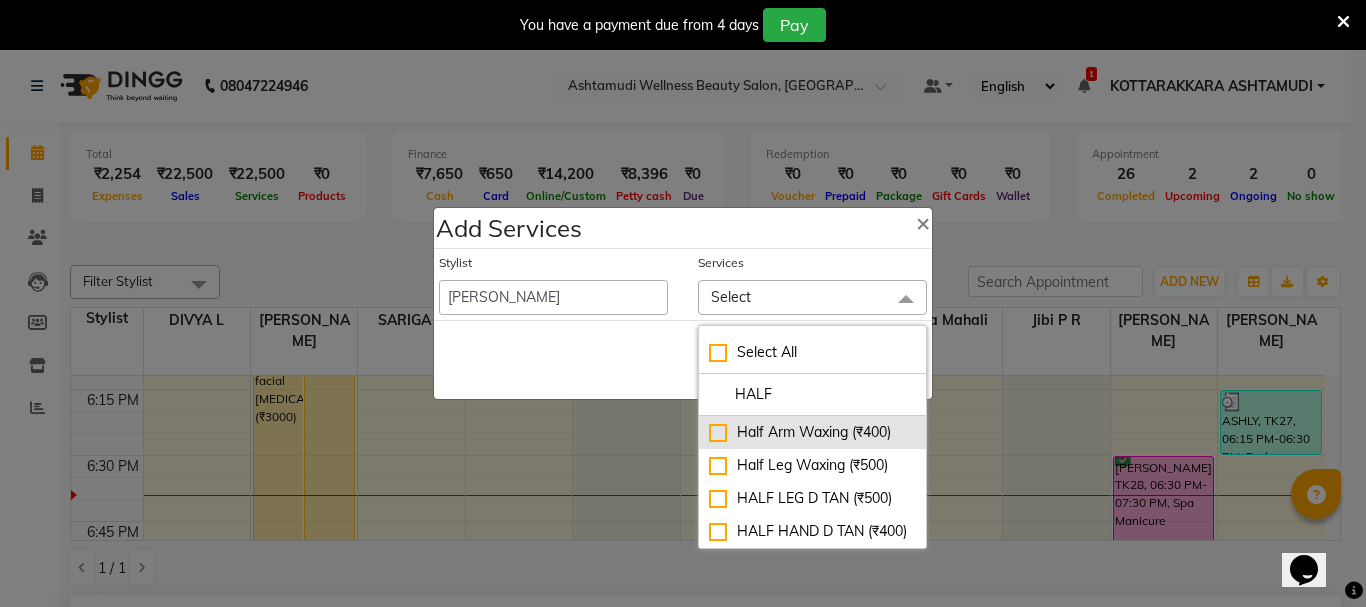 type on "HALF" 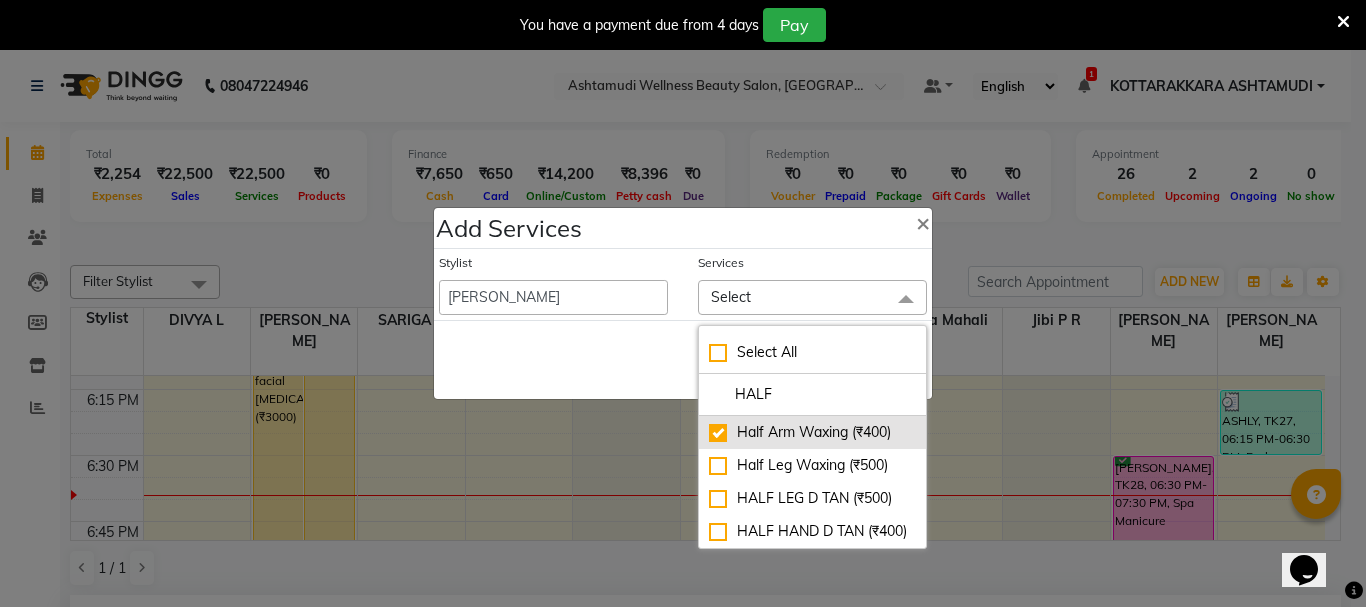 checkbox on "true" 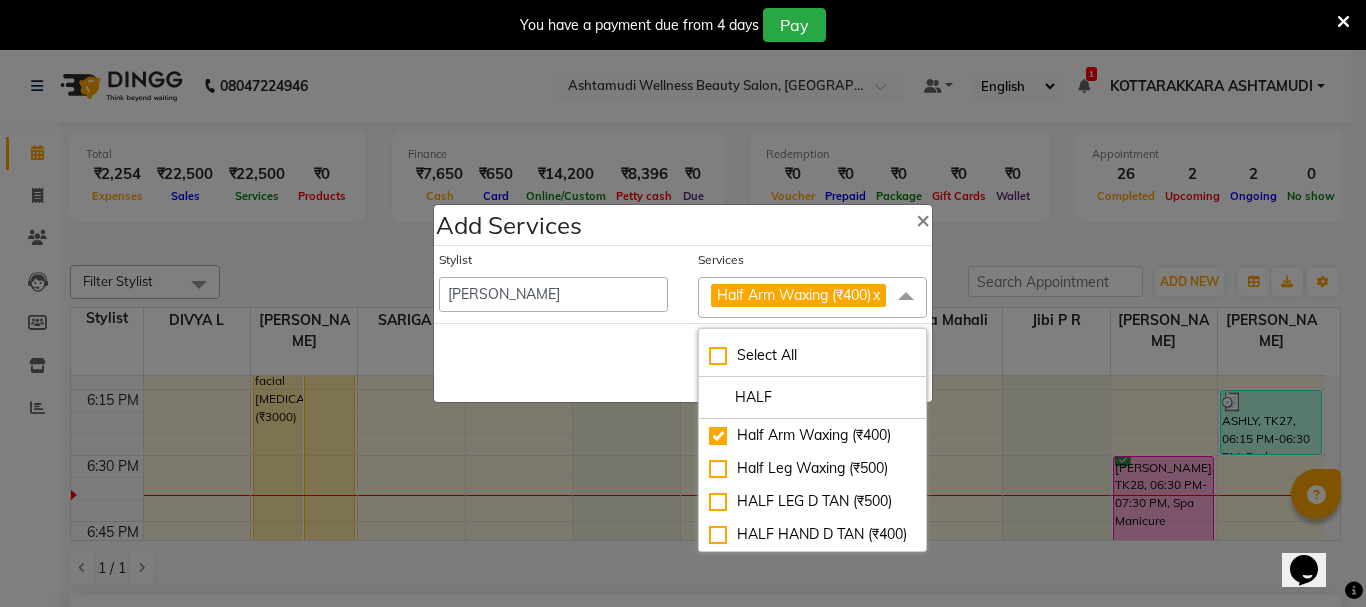 click on "Save   Cancel" 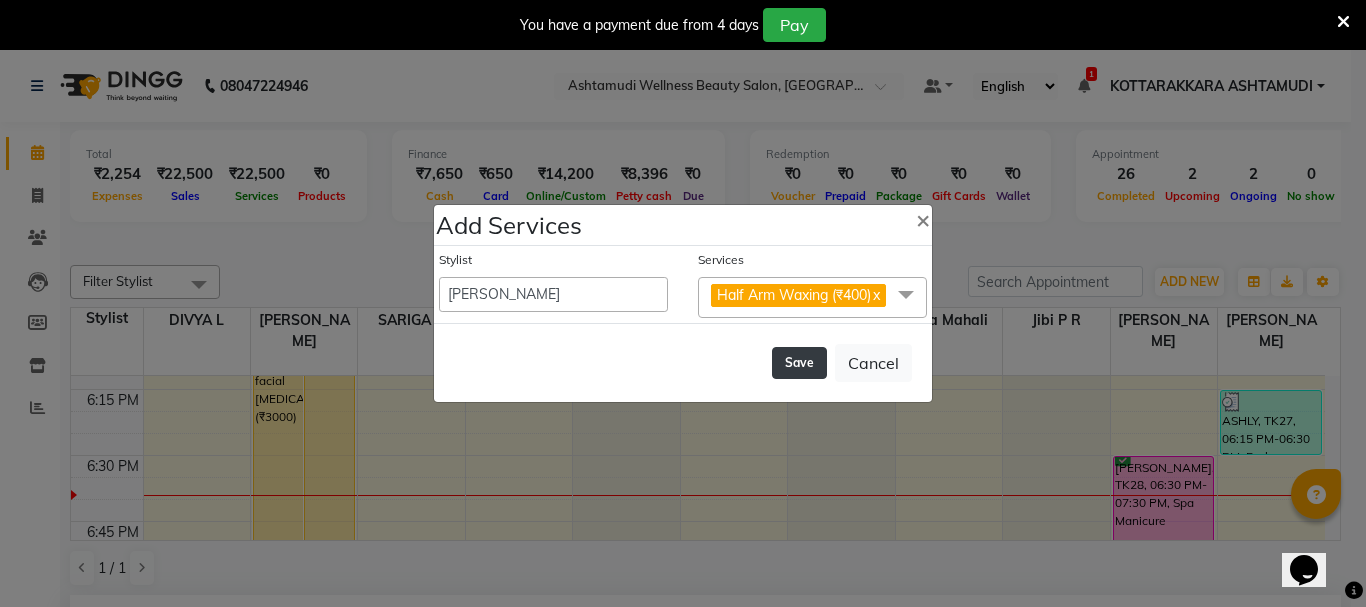 click on "Save" 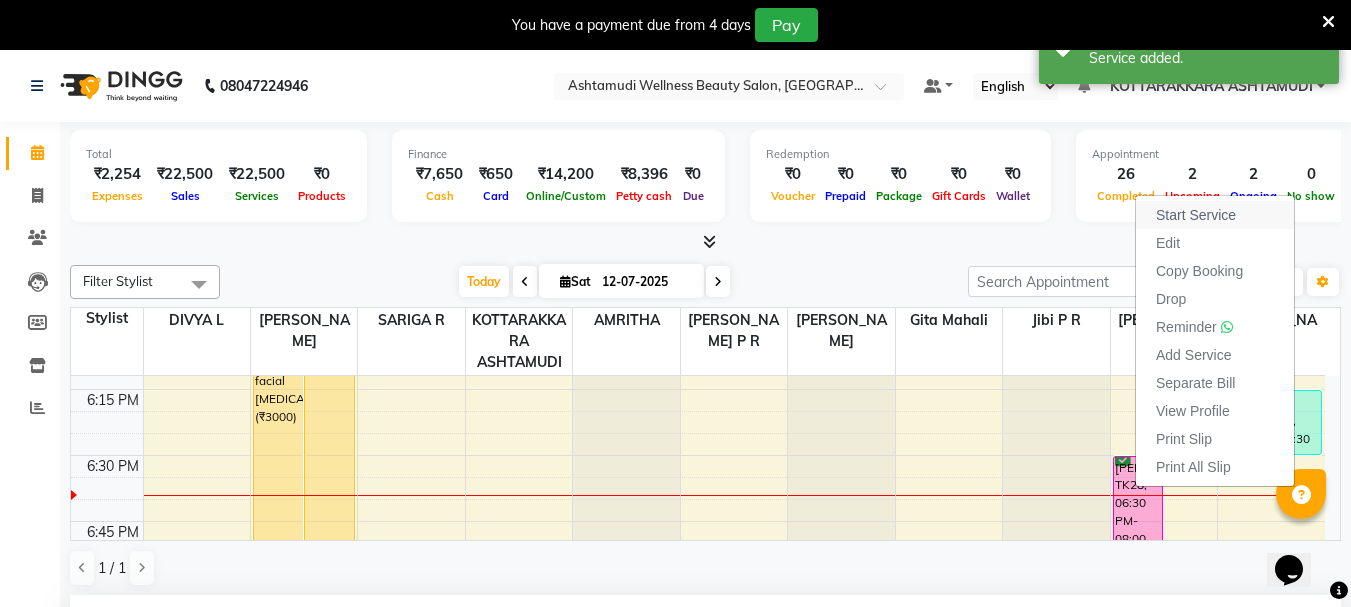 click on "Start Service" at bounding box center (1196, 215) 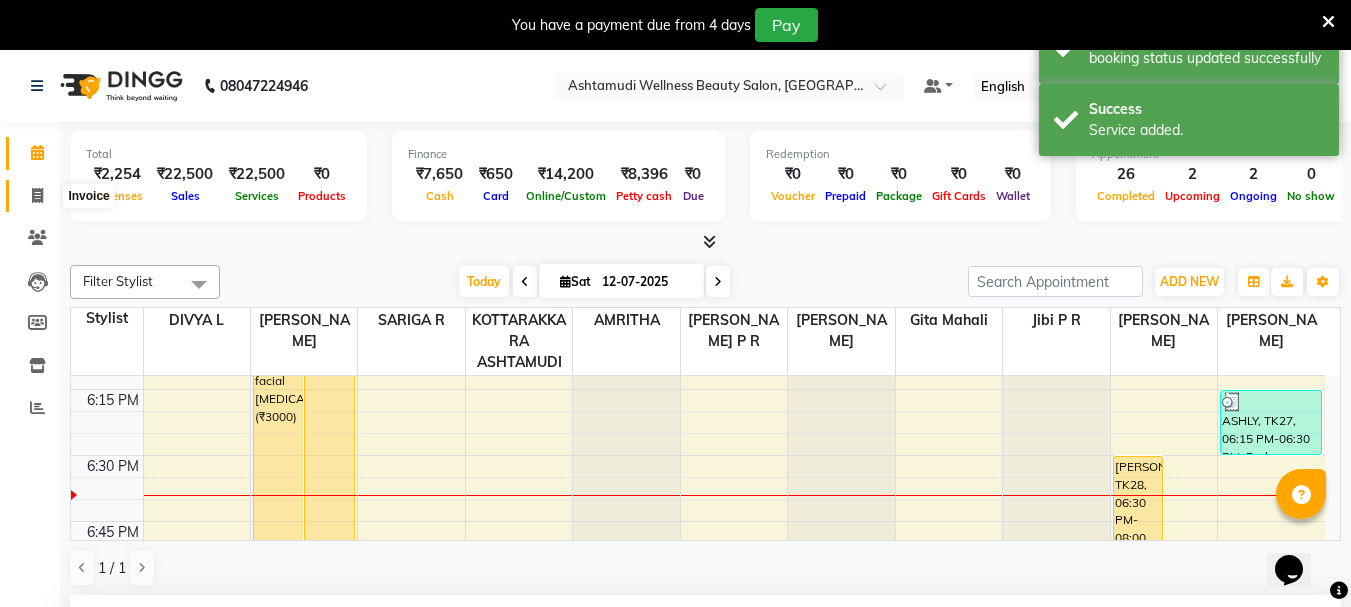 click 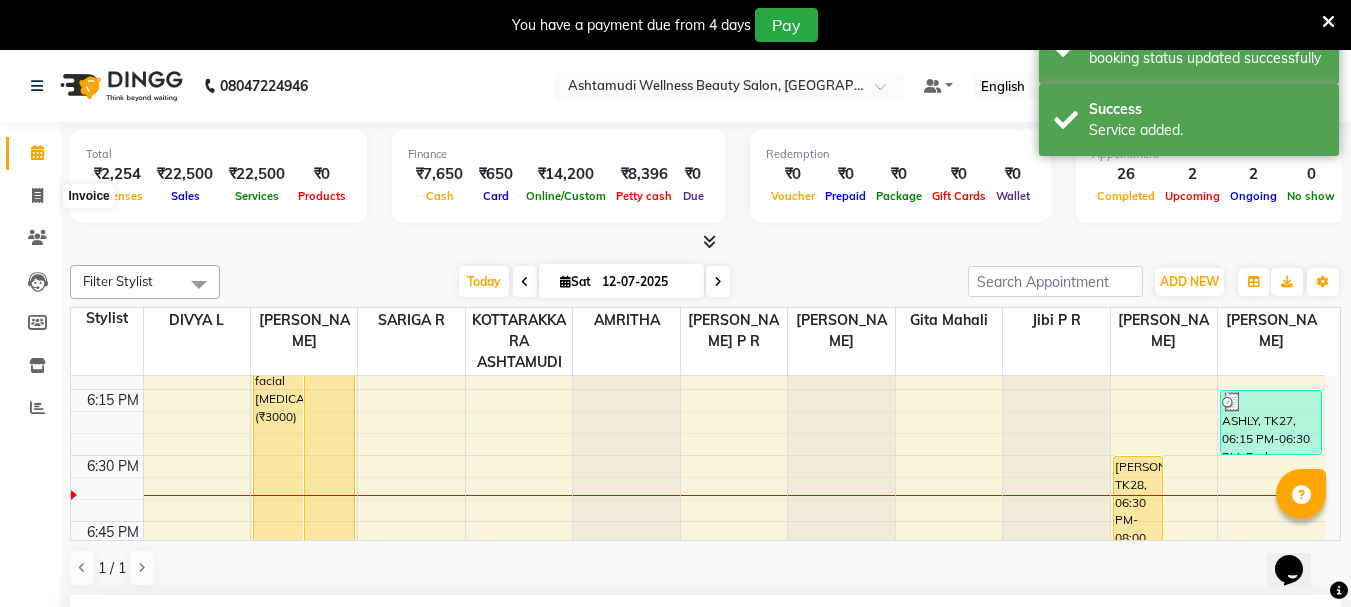 select on "service" 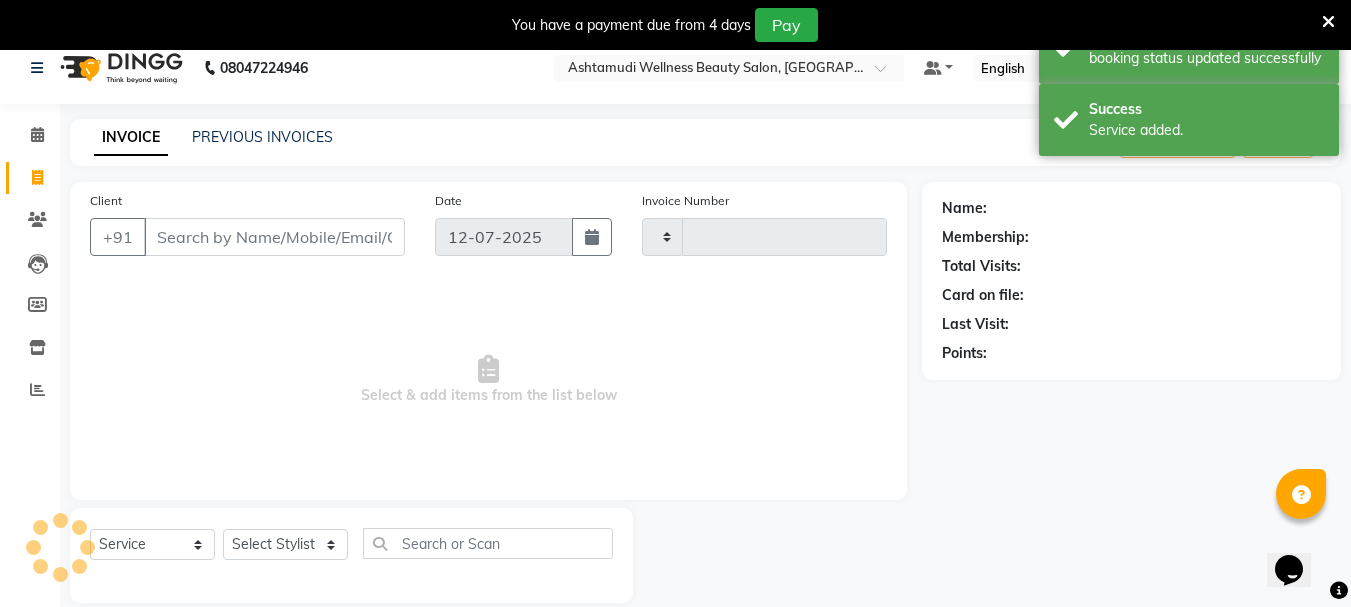 type on "2002" 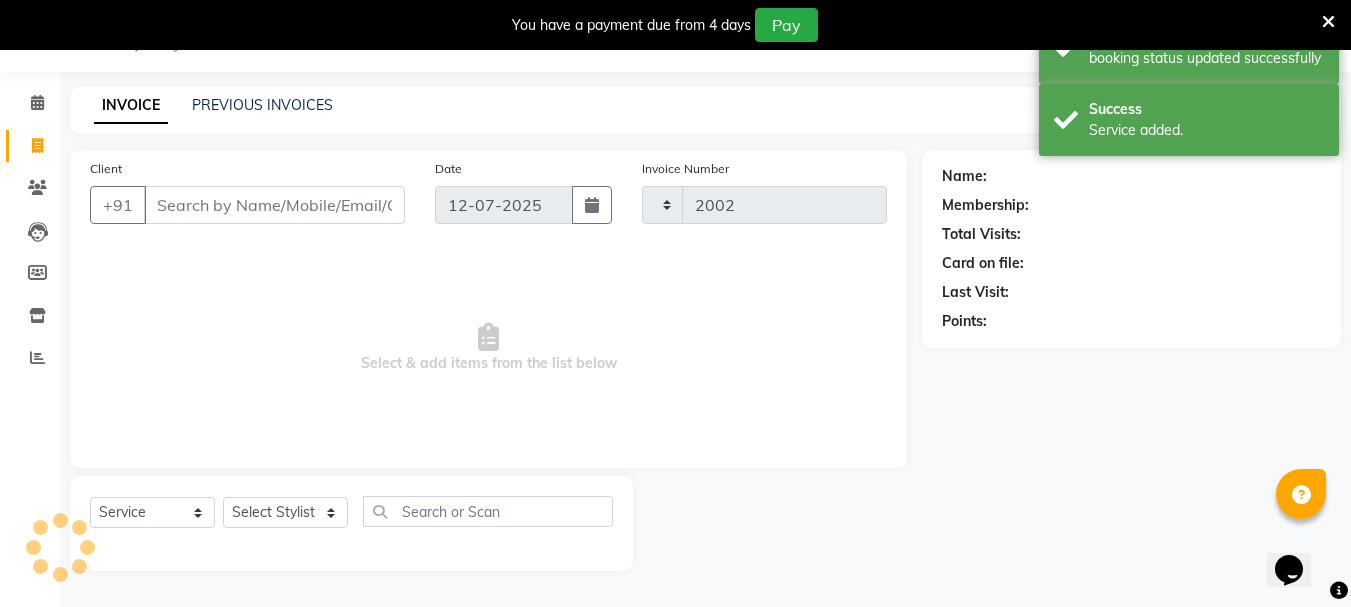 select on "4664" 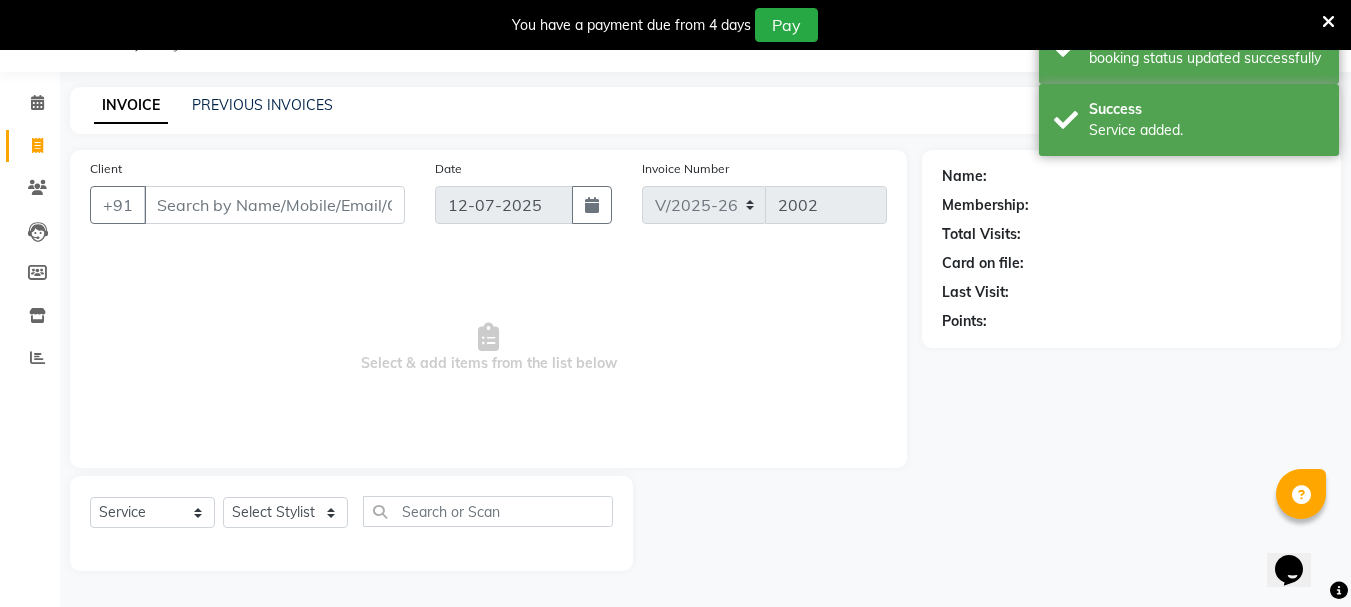 click on "Client" at bounding box center [274, 205] 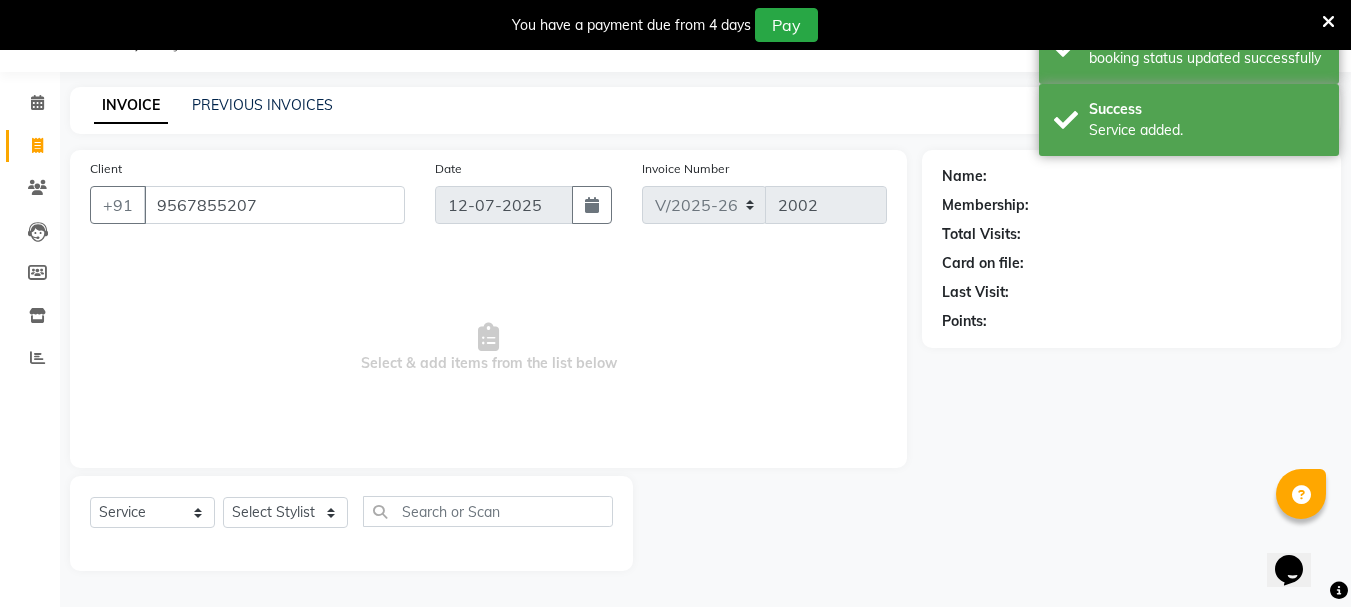 type on "9567855207" 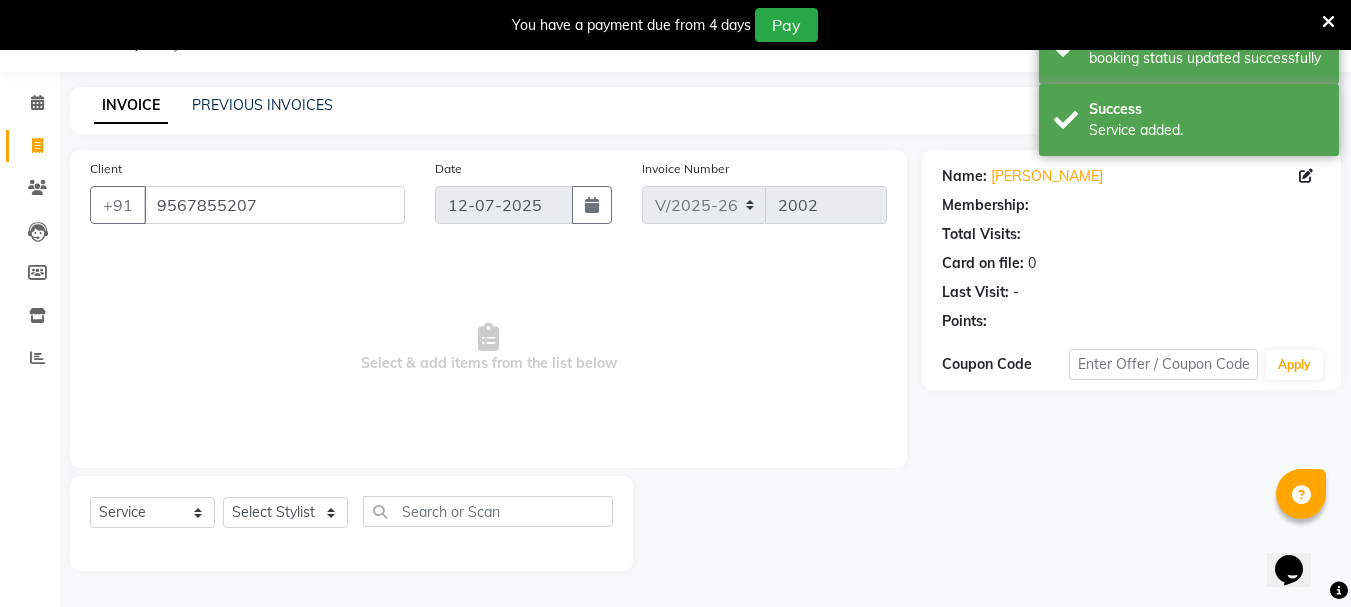 select on "1: Object" 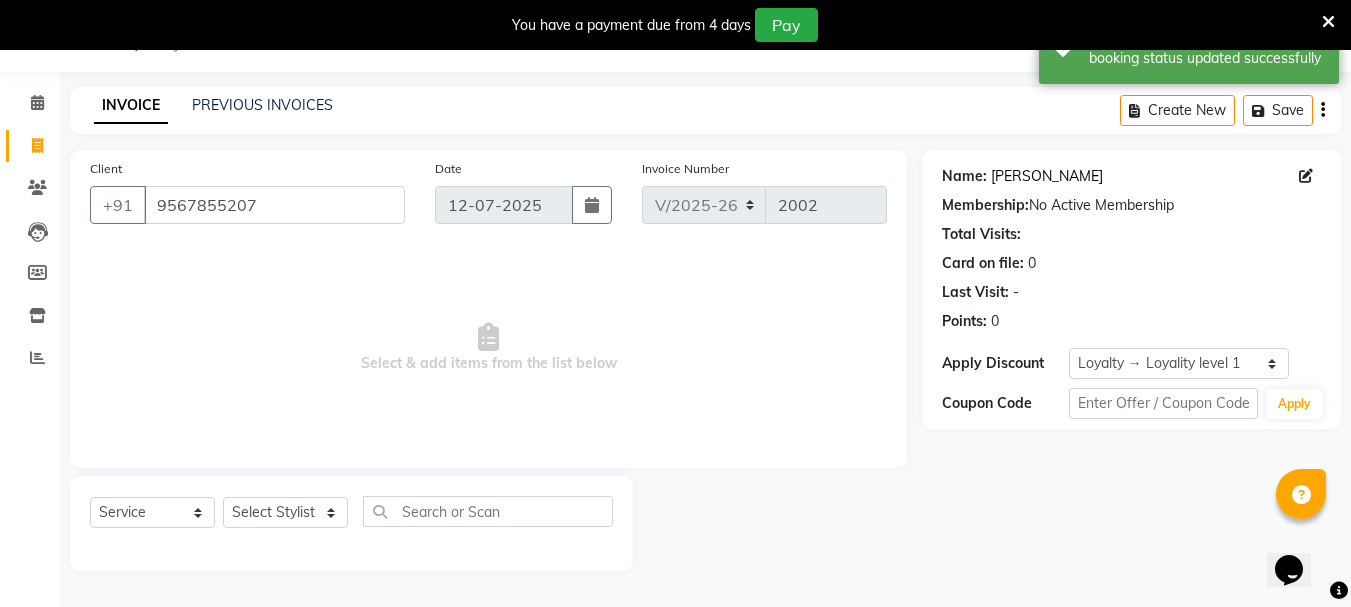 click on "Gouri" 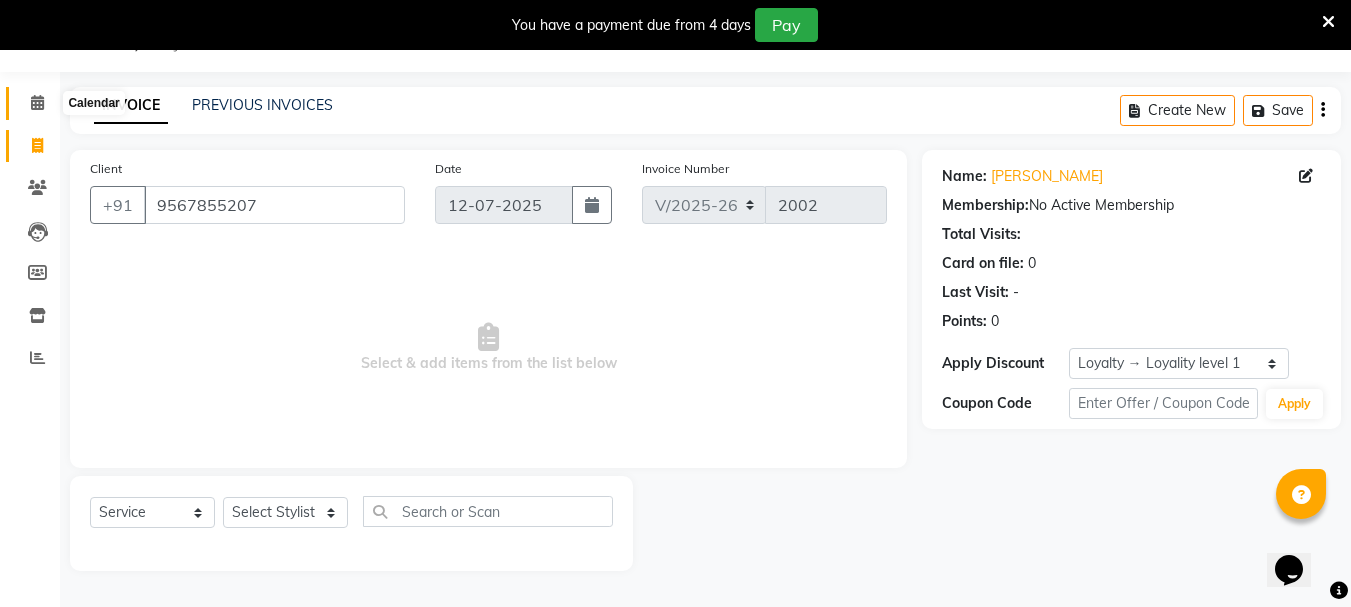 click 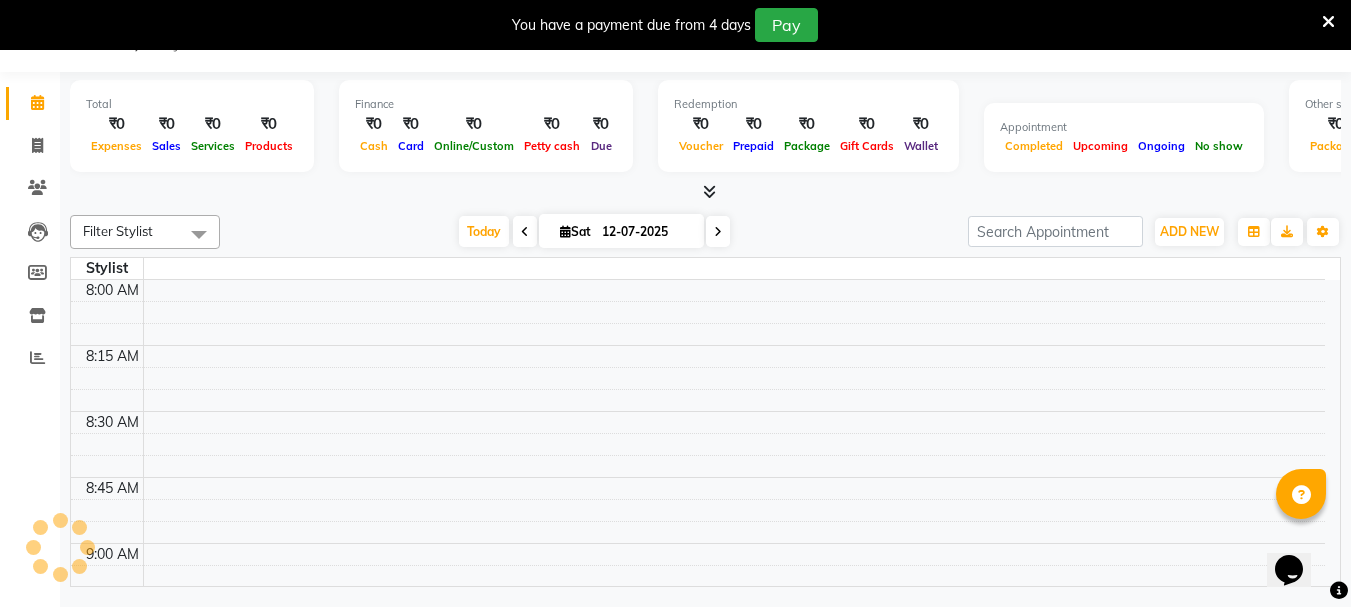 scroll, scrollTop: 0, scrollLeft: 0, axis: both 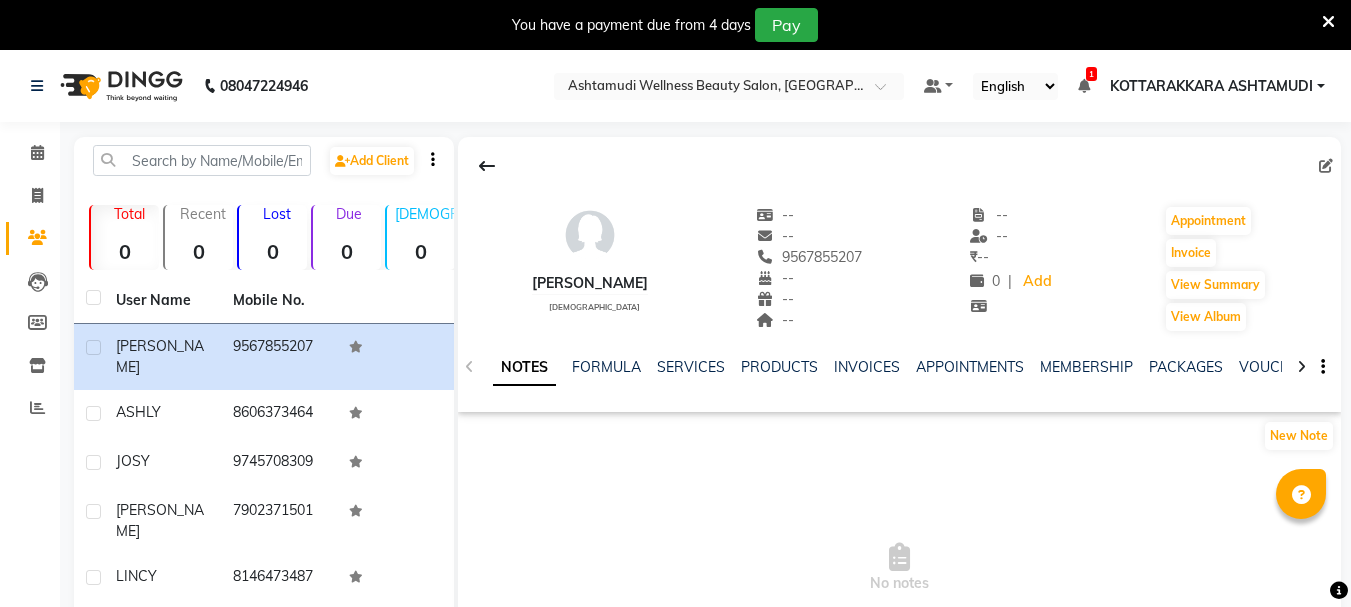 select on "en" 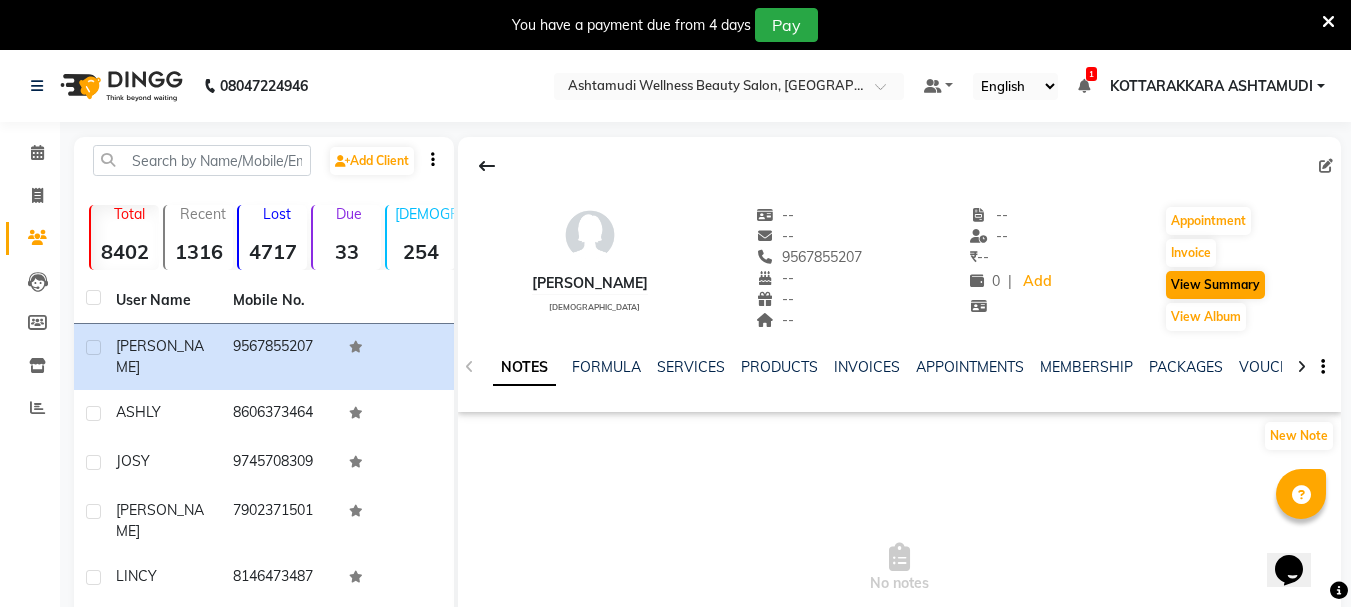 scroll, scrollTop: 0, scrollLeft: 0, axis: both 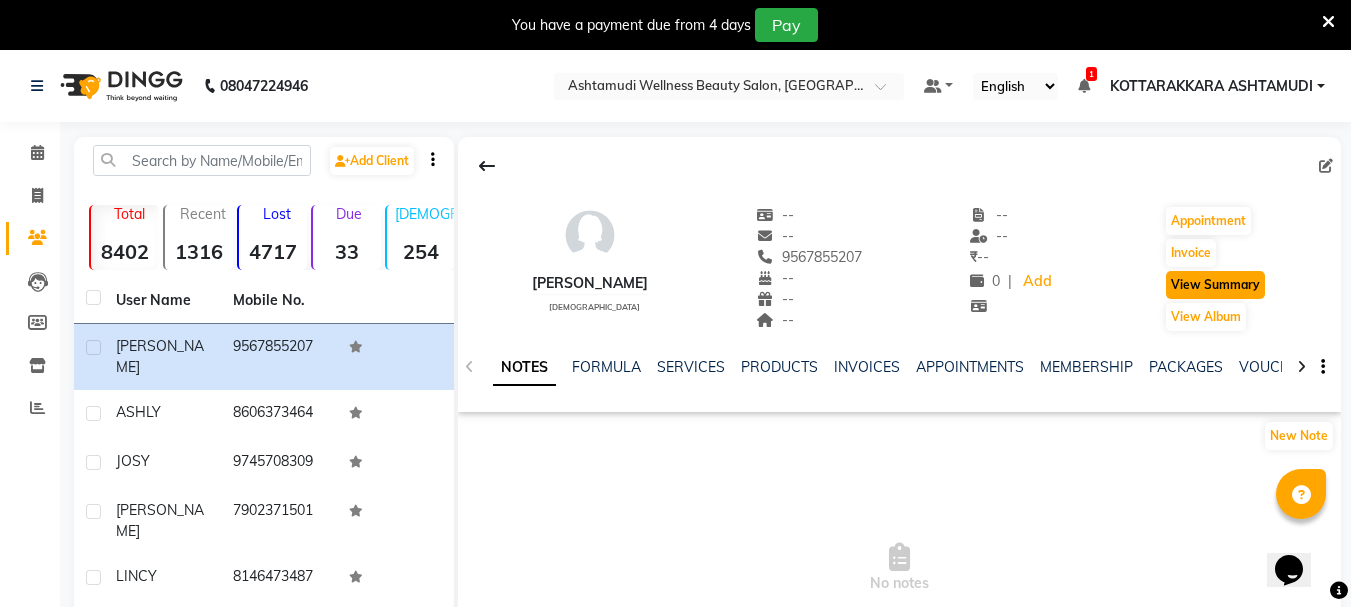 click on "View Summary" 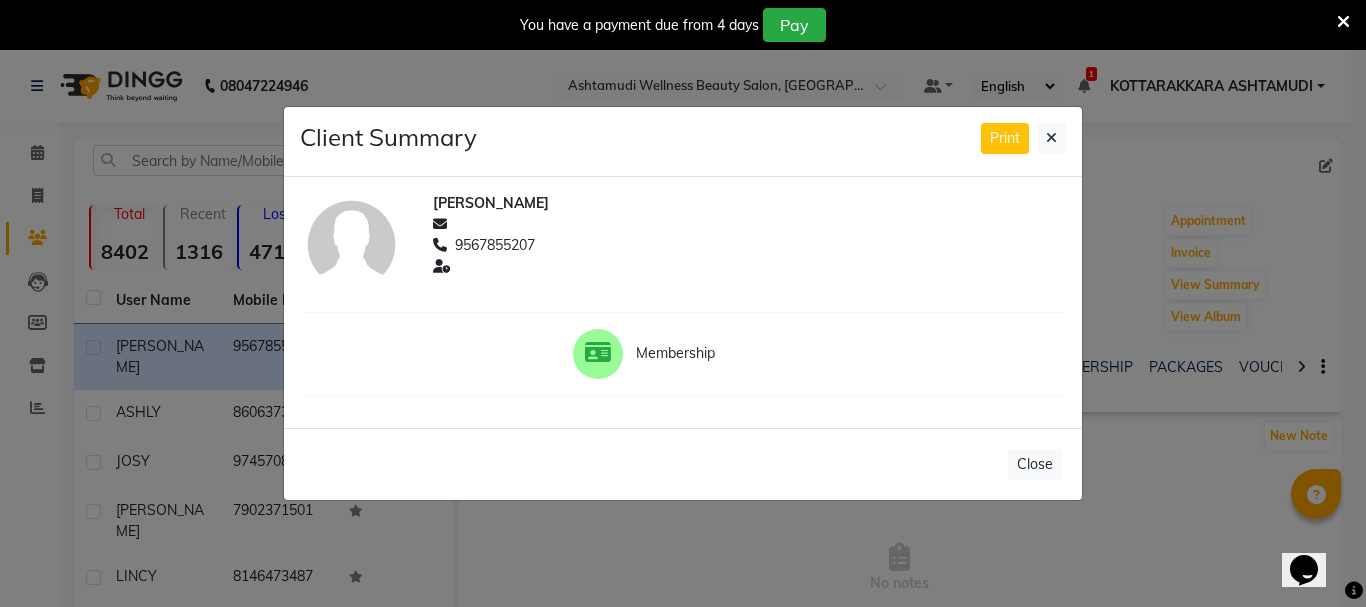 drag, startPoint x: 1145, startPoint y: 173, endPoint x: 1155, endPoint y: 217, distance: 45.122055 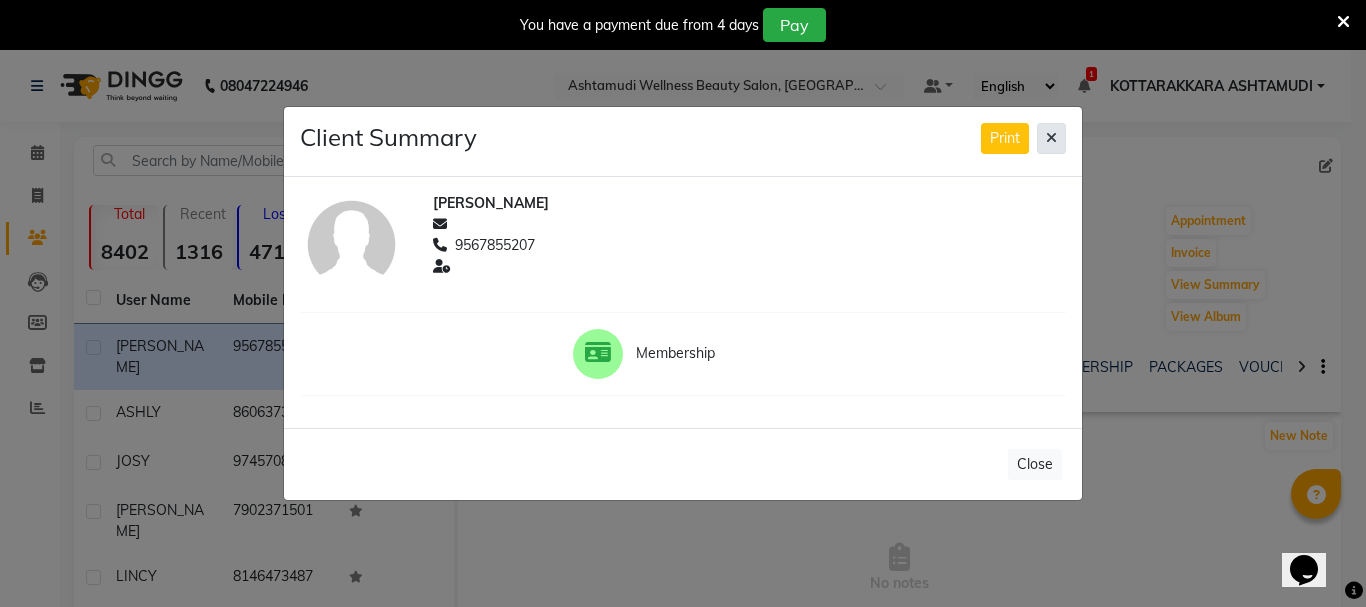 click 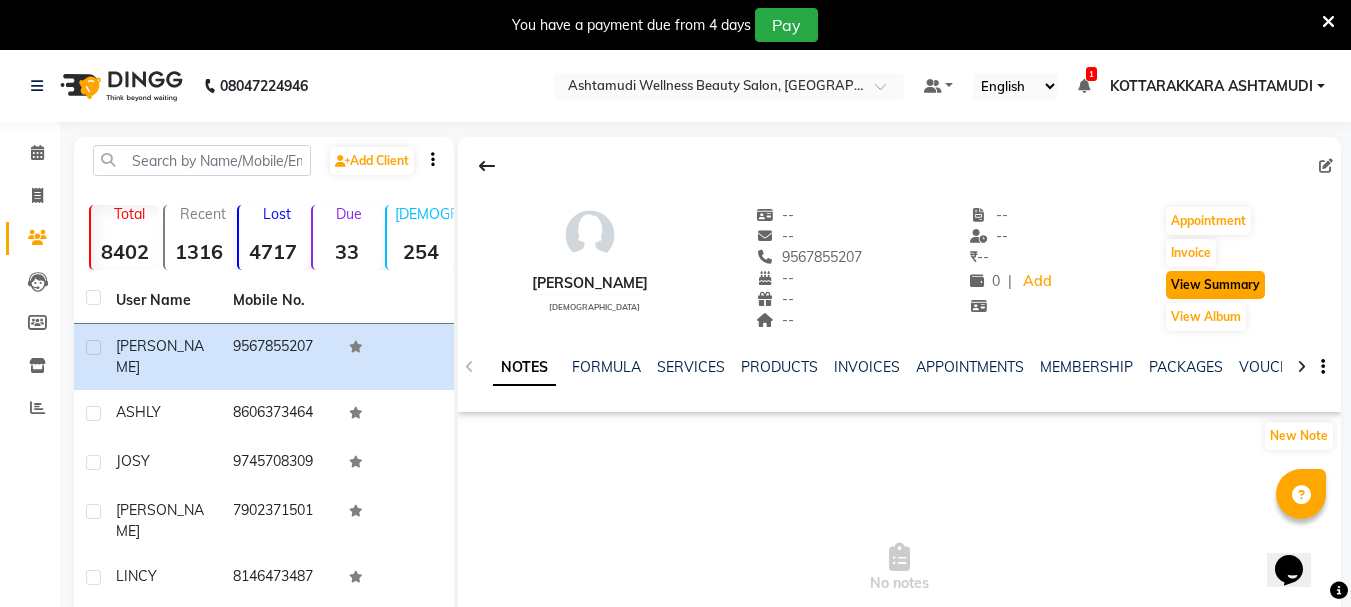 click on "View Summary" 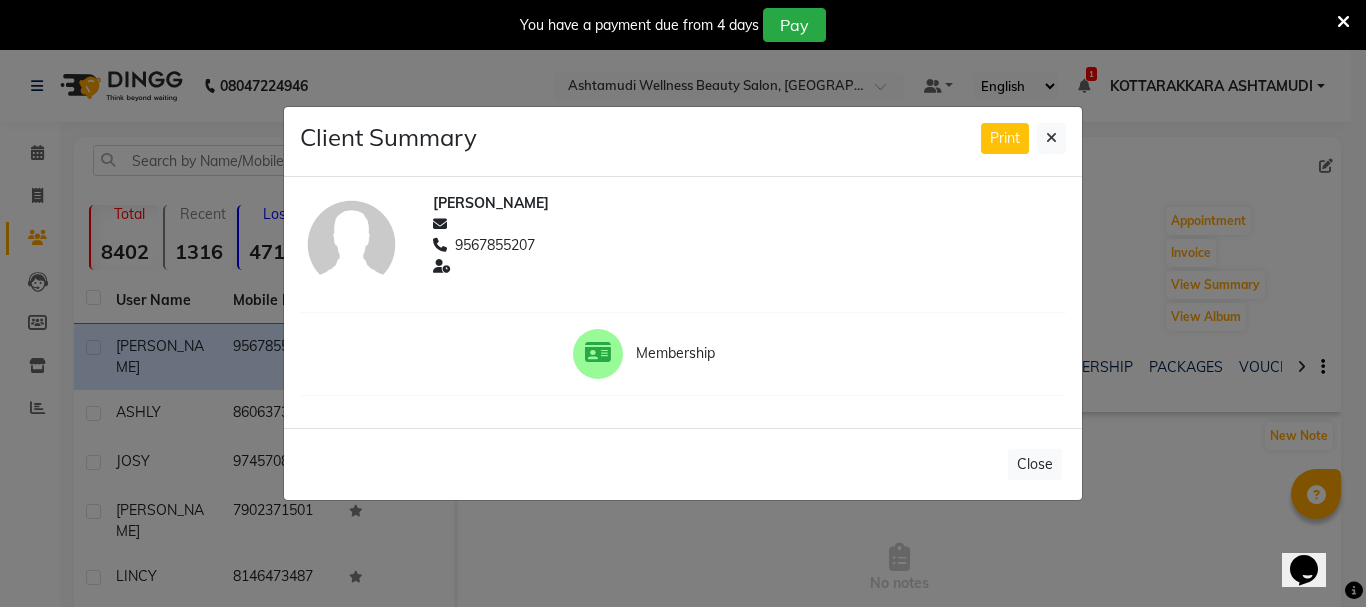 click on "Client Summary Print [PERSON_NAME]  9567855207 Membership Close" 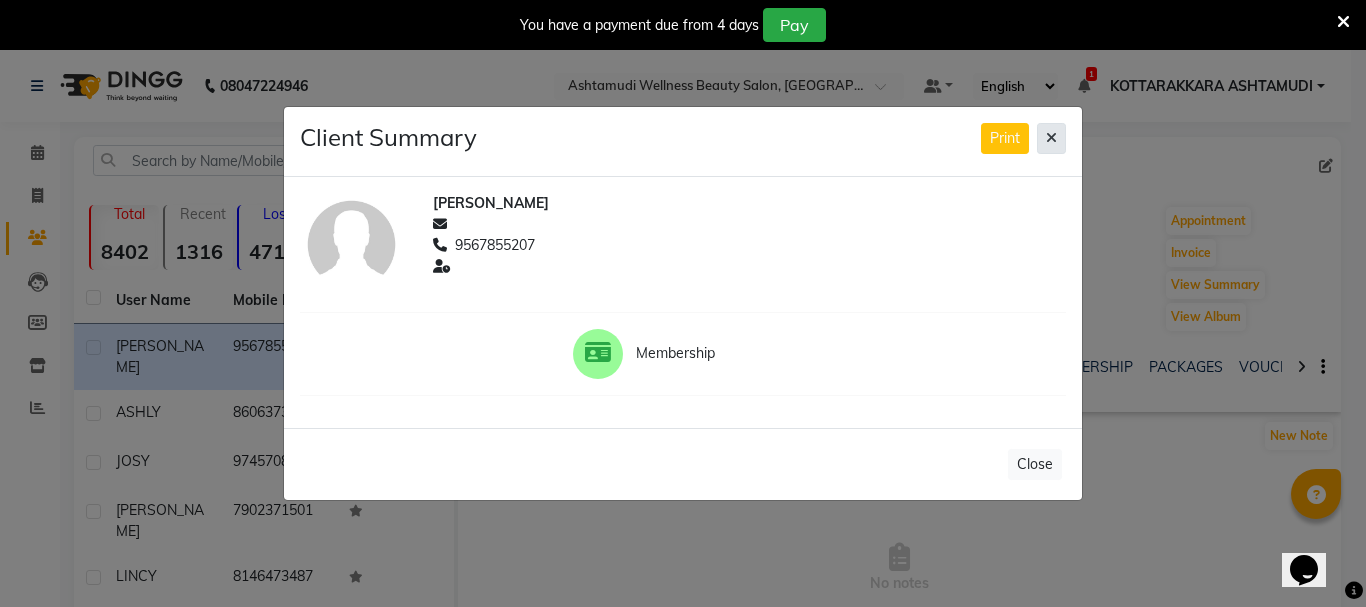 click 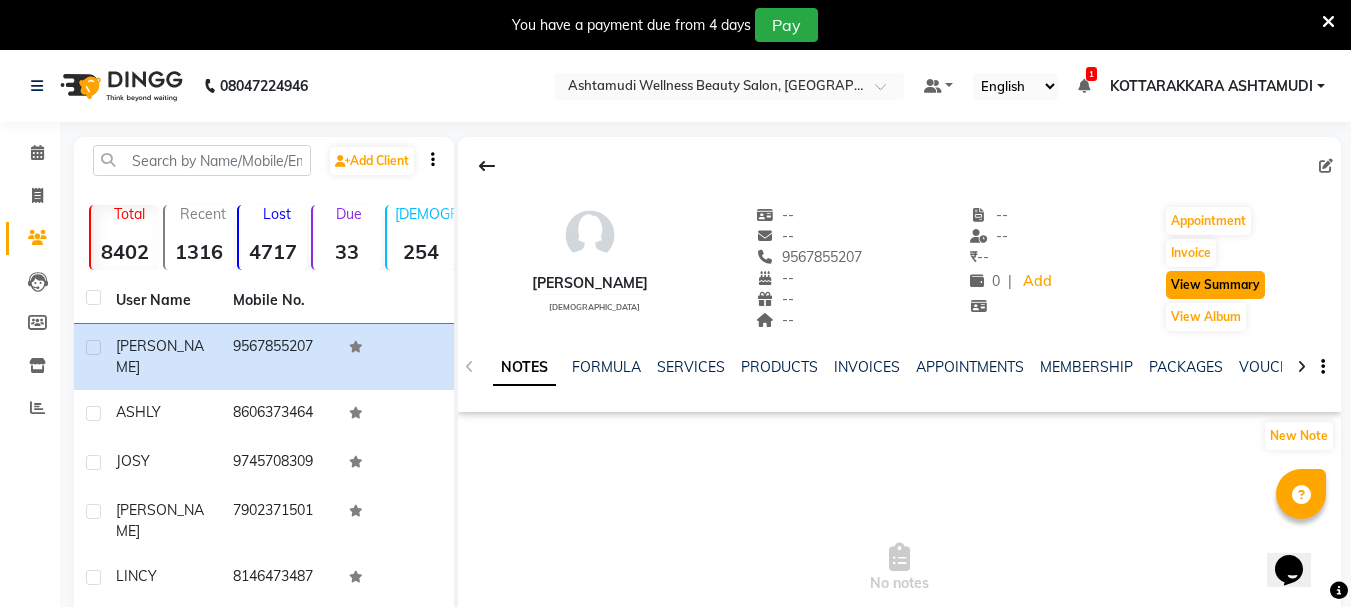 click on "View Summary" 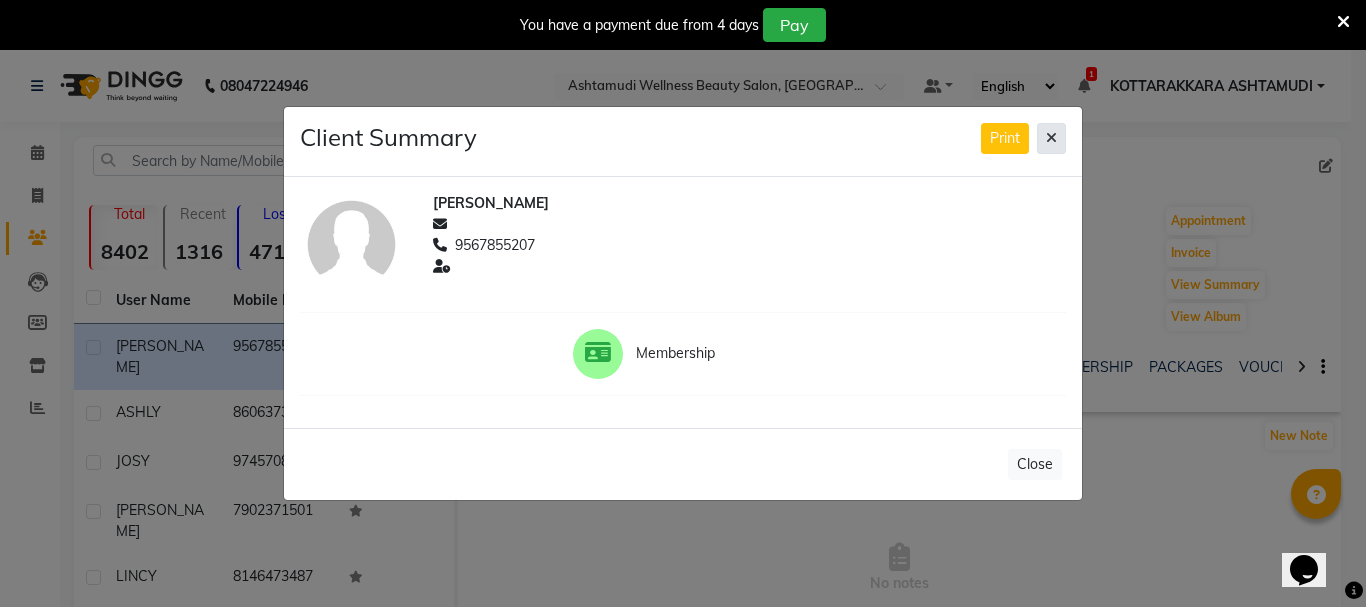 click 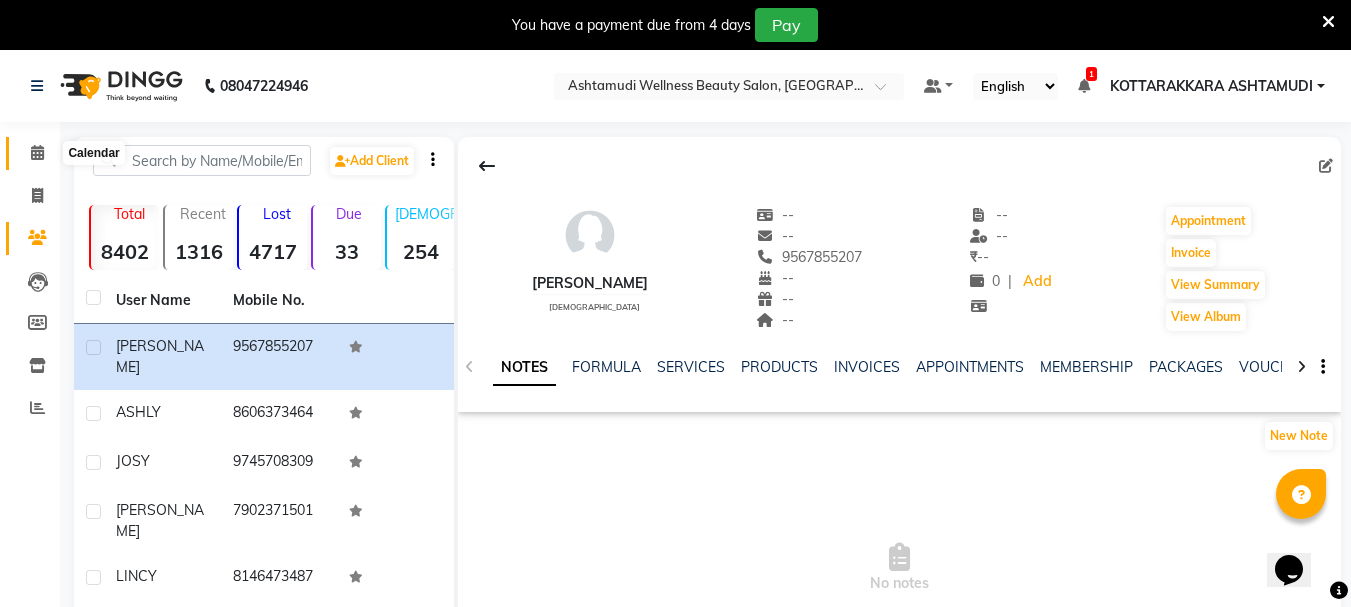 click 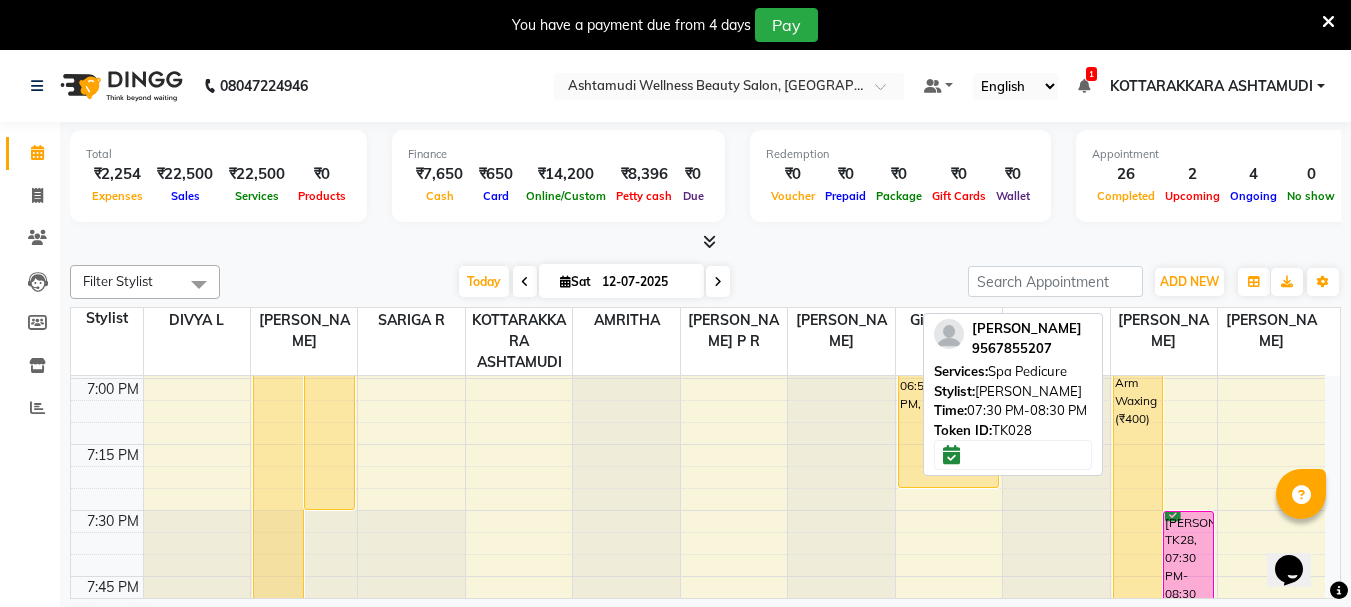scroll, scrollTop: 3100, scrollLeft: 0, axis: vertical 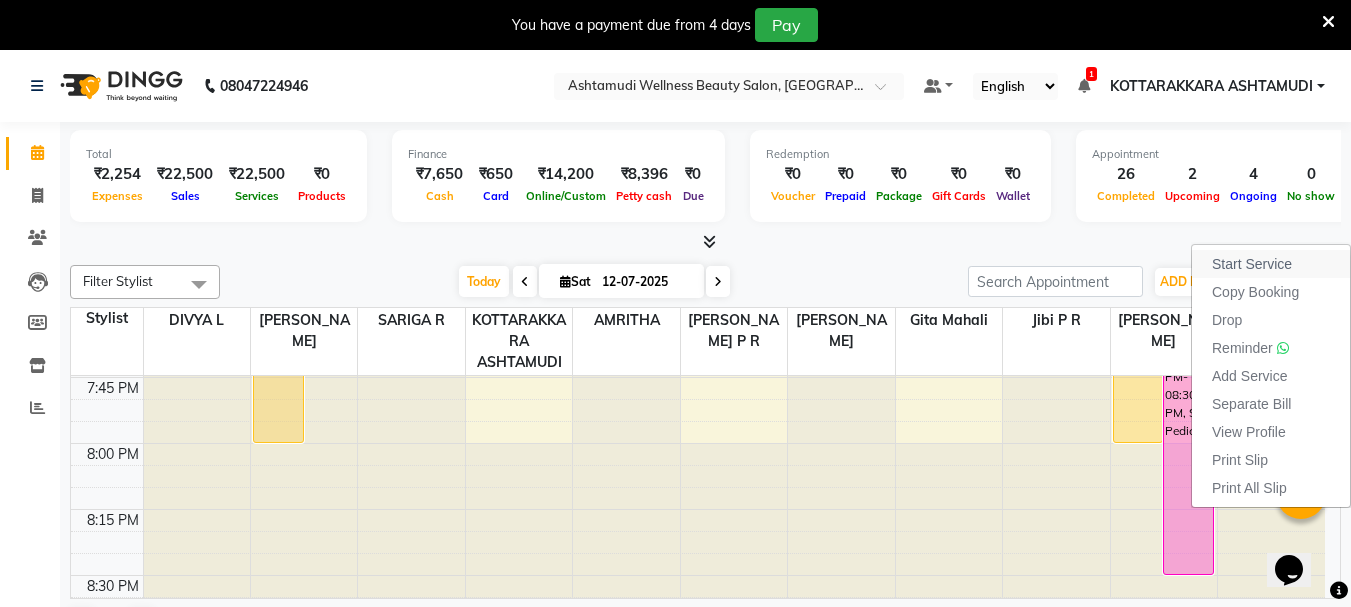 click on "Start Service" at bounding box center (1252, 264) 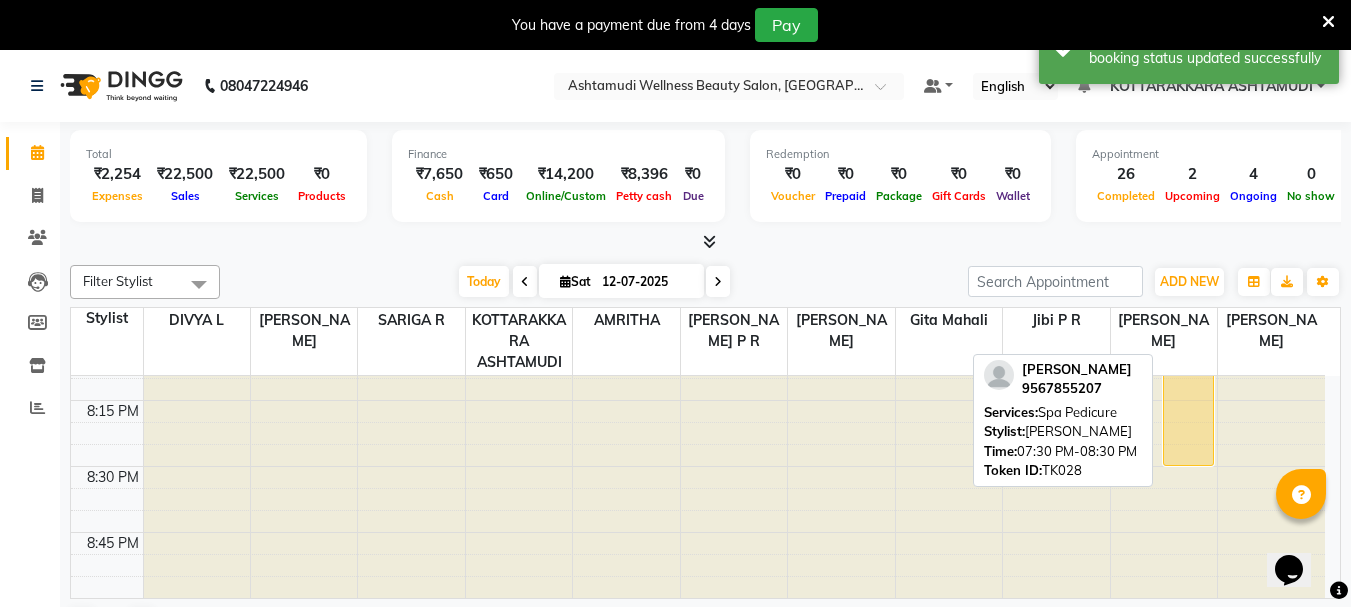 scroll, scrollTop: 2809, scrollLeft: 0, axis: vertical 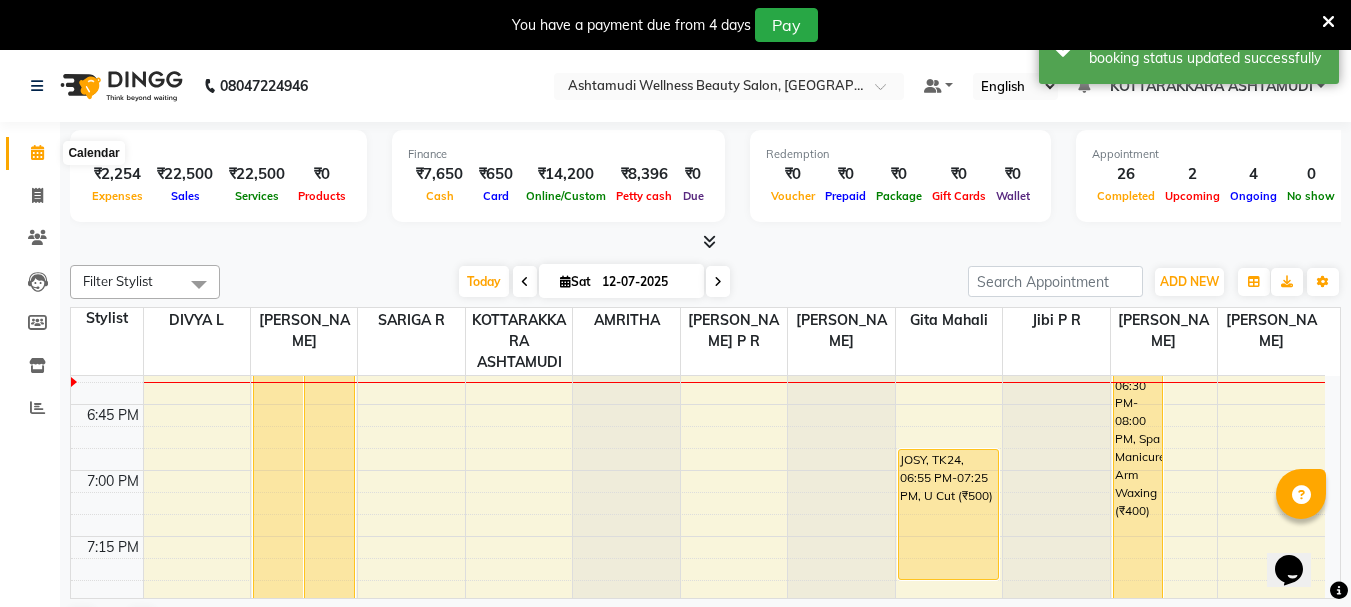 click 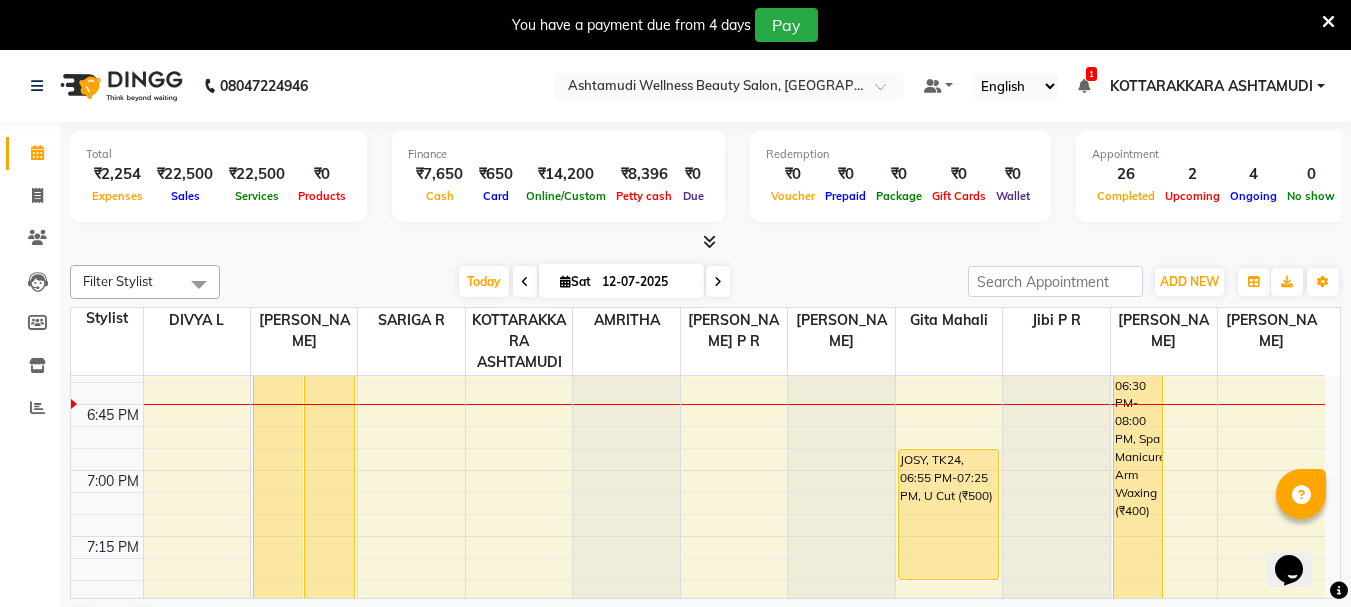 click on "1" at bounding box center [1091, 74] 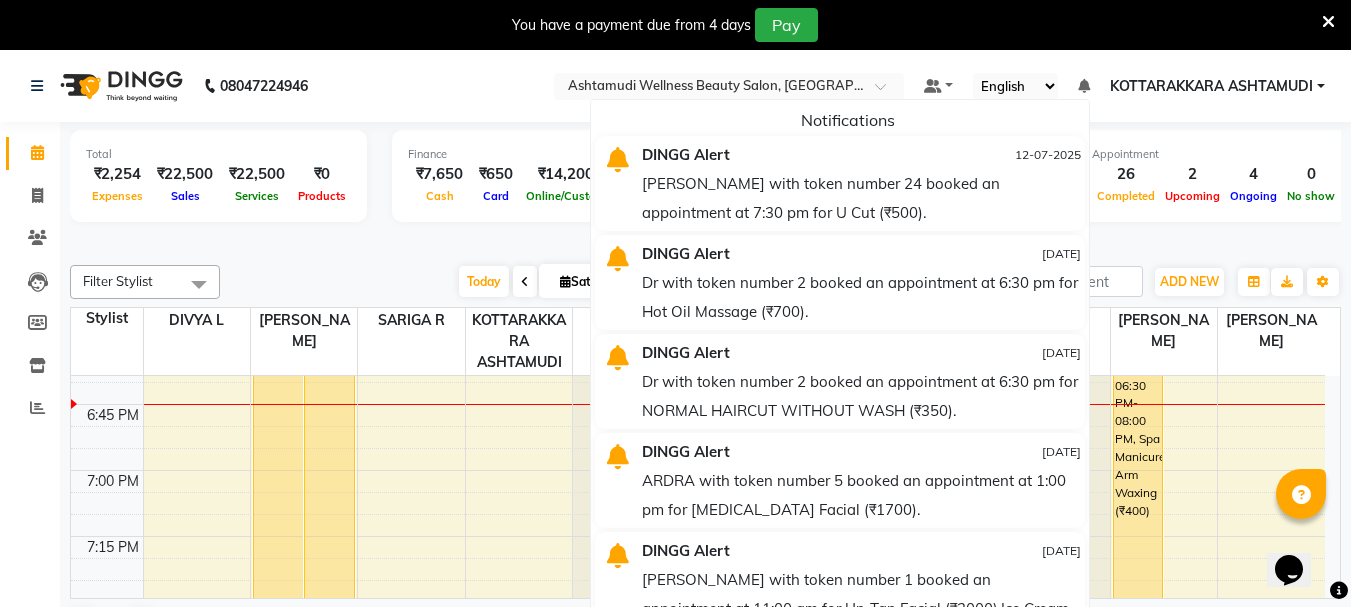 click on "JOSY with token number 24 booked an appointment at 7:30 pm for U Cut (₹500)." at bounding box center (861, 198) 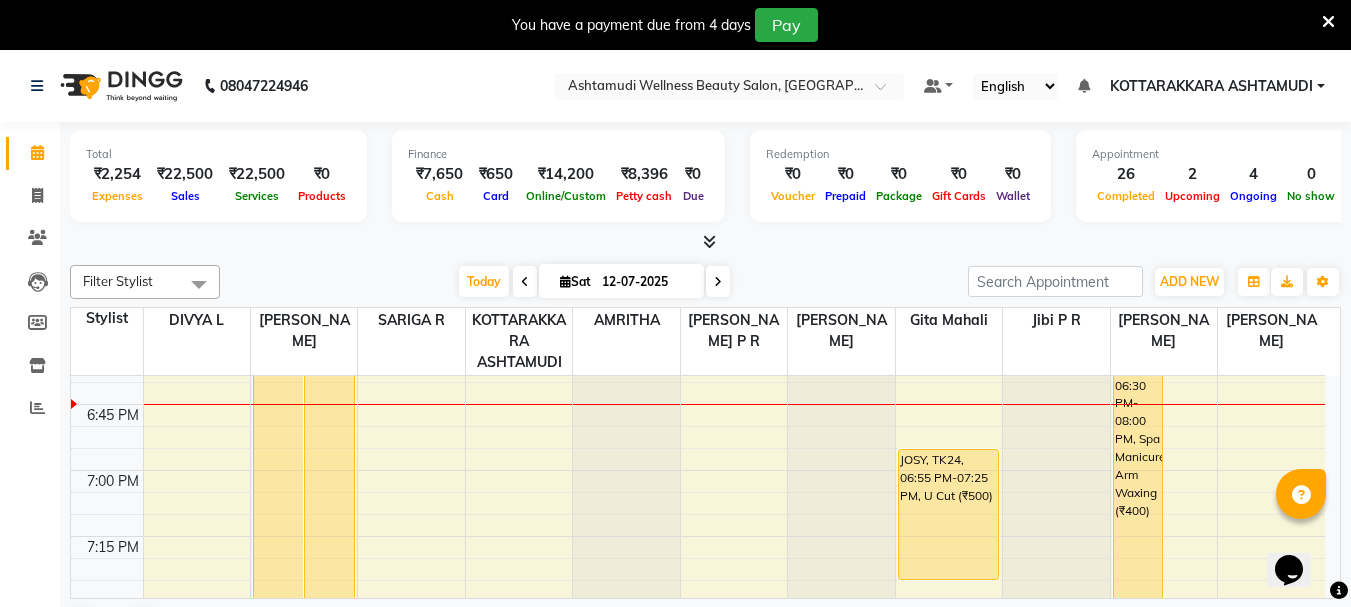click at bounding box center [1328, 22] 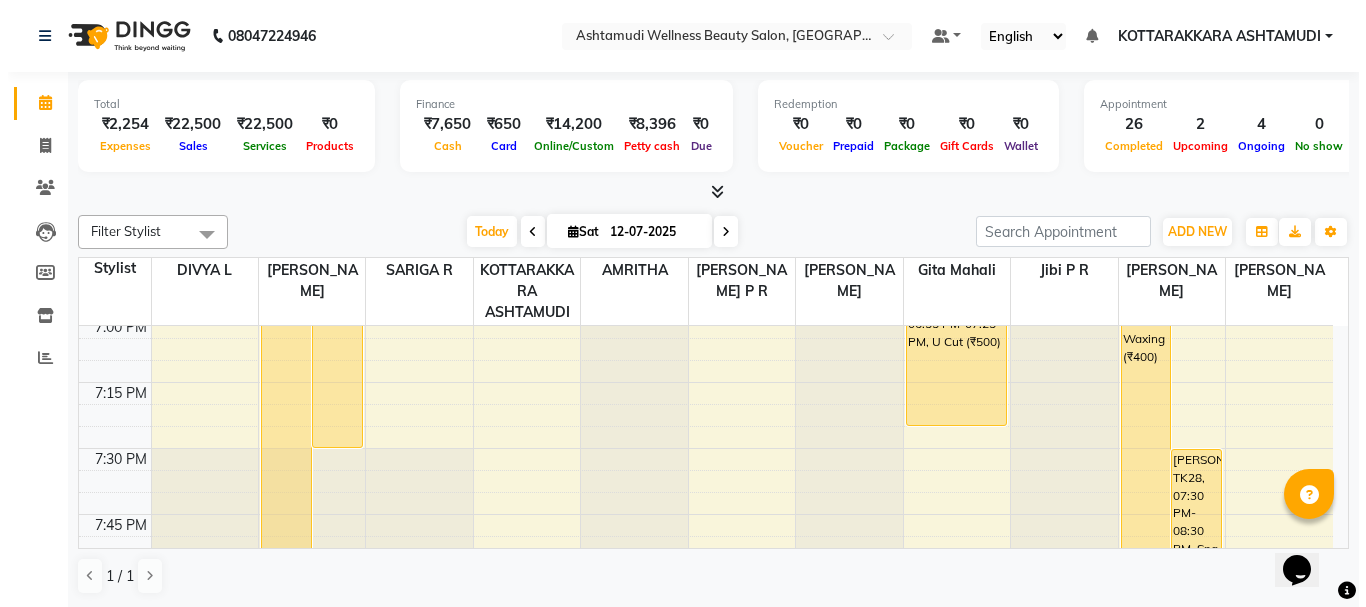 scroll, scrollTop: 2909, scrollLeft: 0, axis: vertical 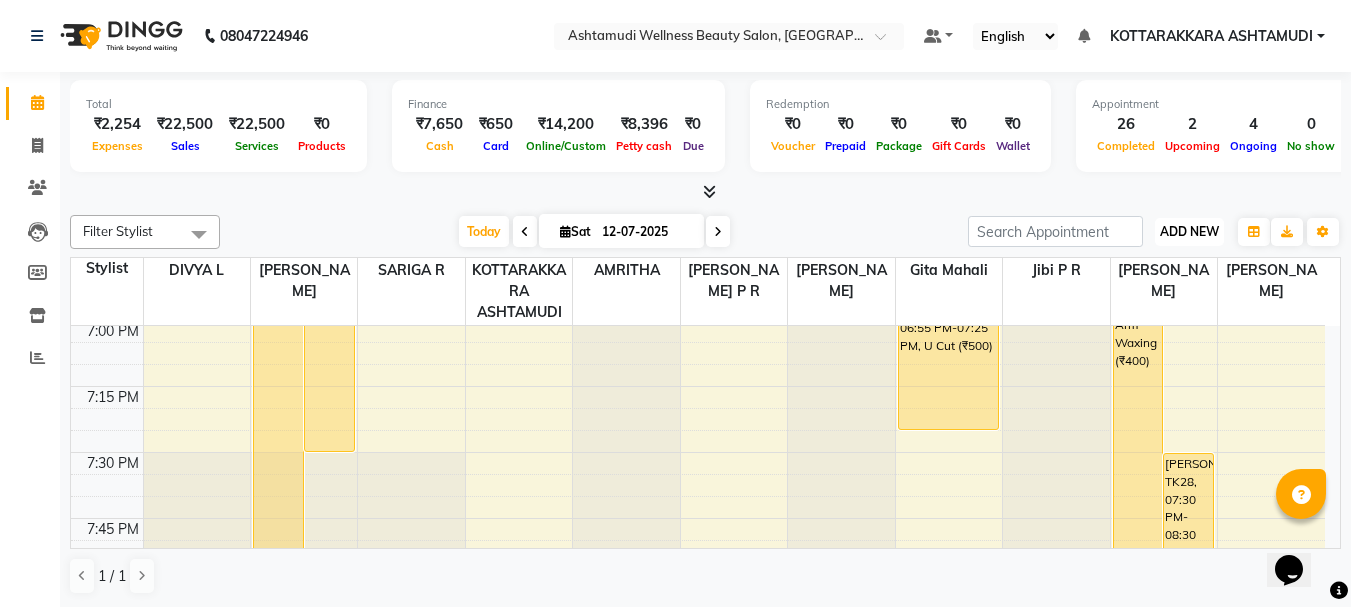 click on "ADD NEW Toggle Dropdown" at bounding box center (1189, 232) 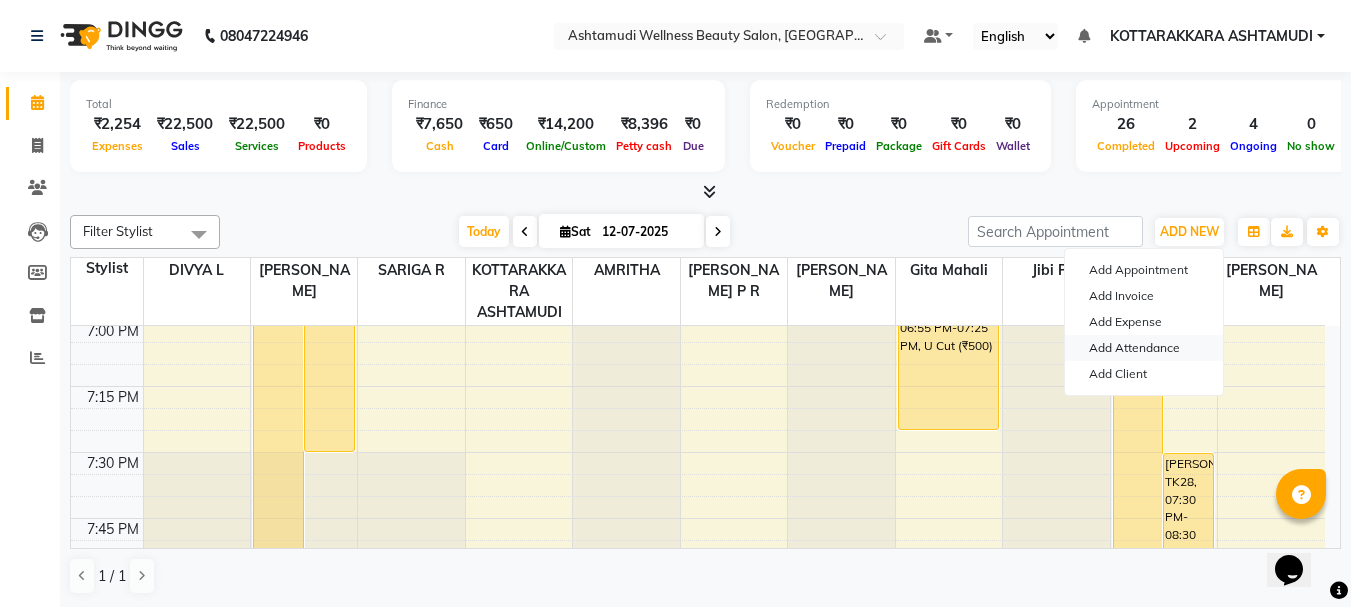 click on "Add Attendance" at bounding box center [1144, 348] 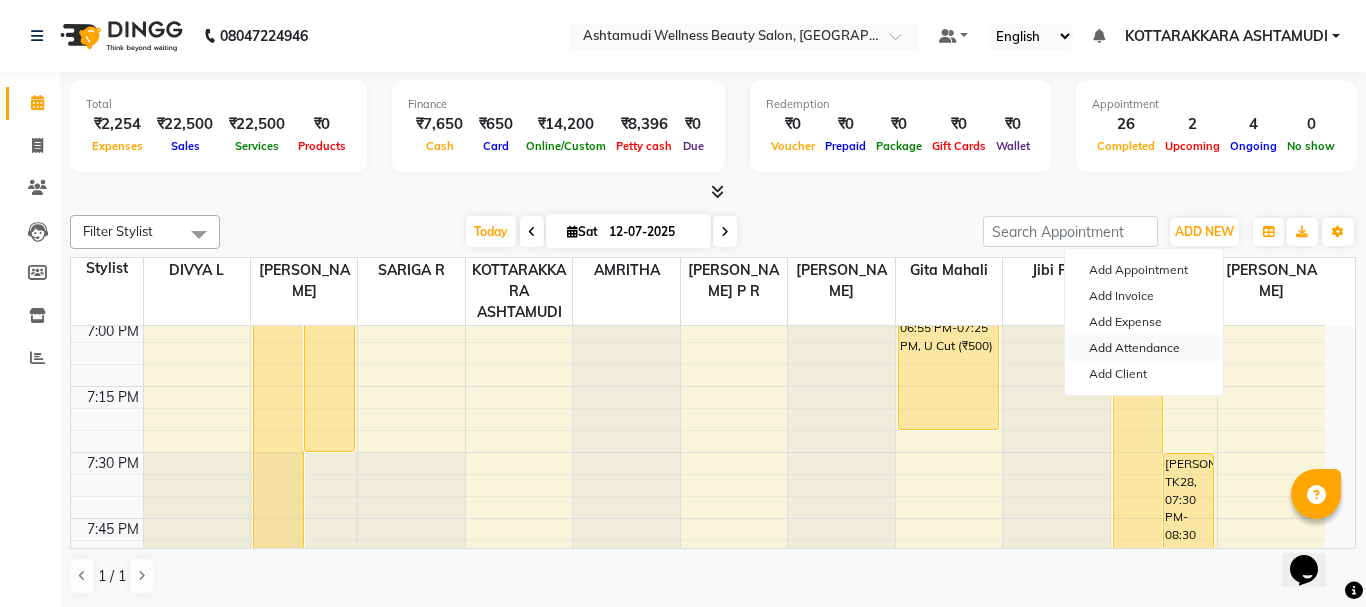 select on "A" 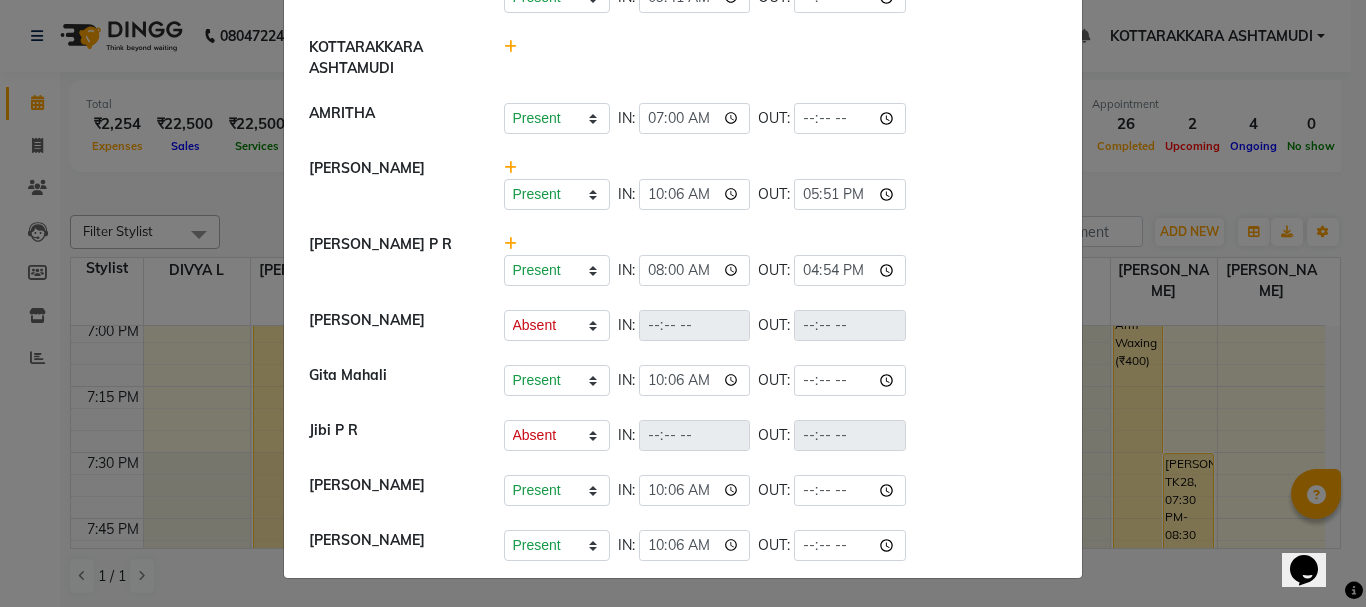 scroll, scrollTop: 0, scrollLeft: 0, axis: both 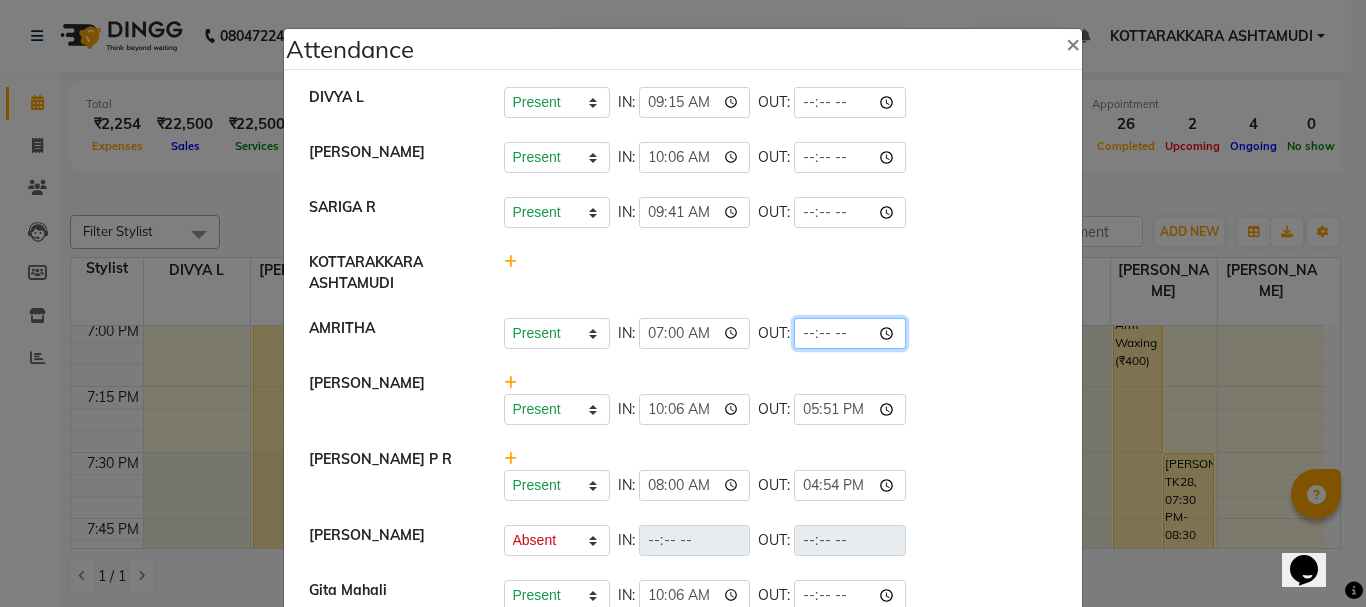 click 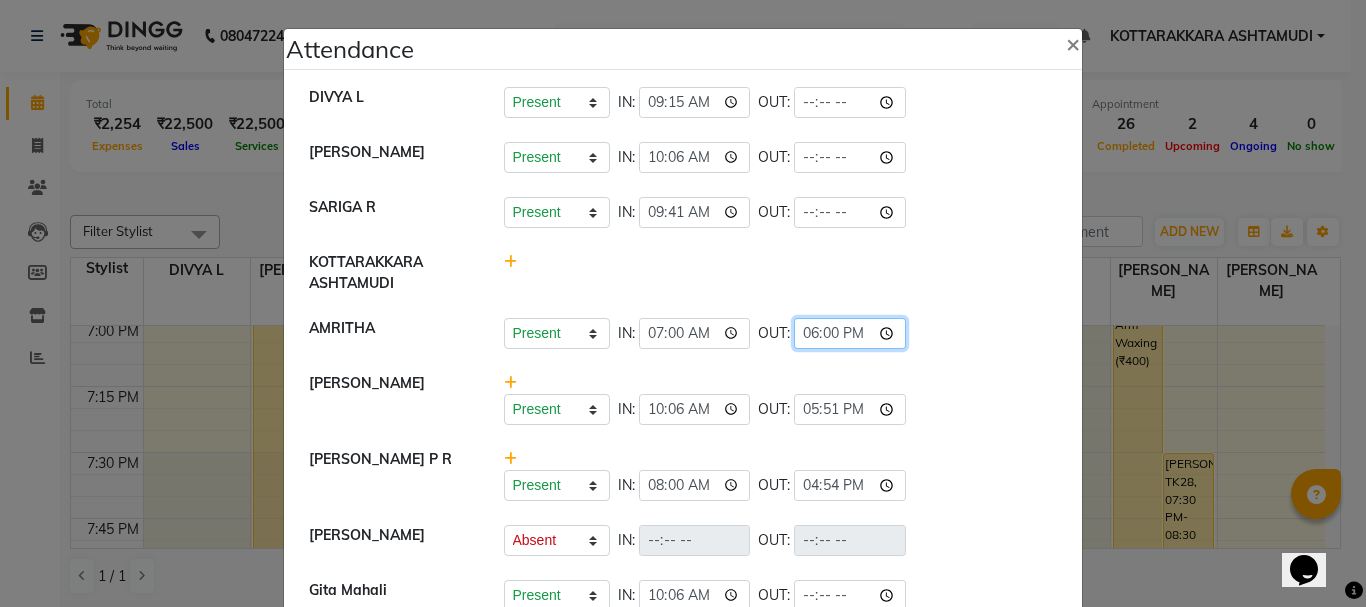 type on "18:00" 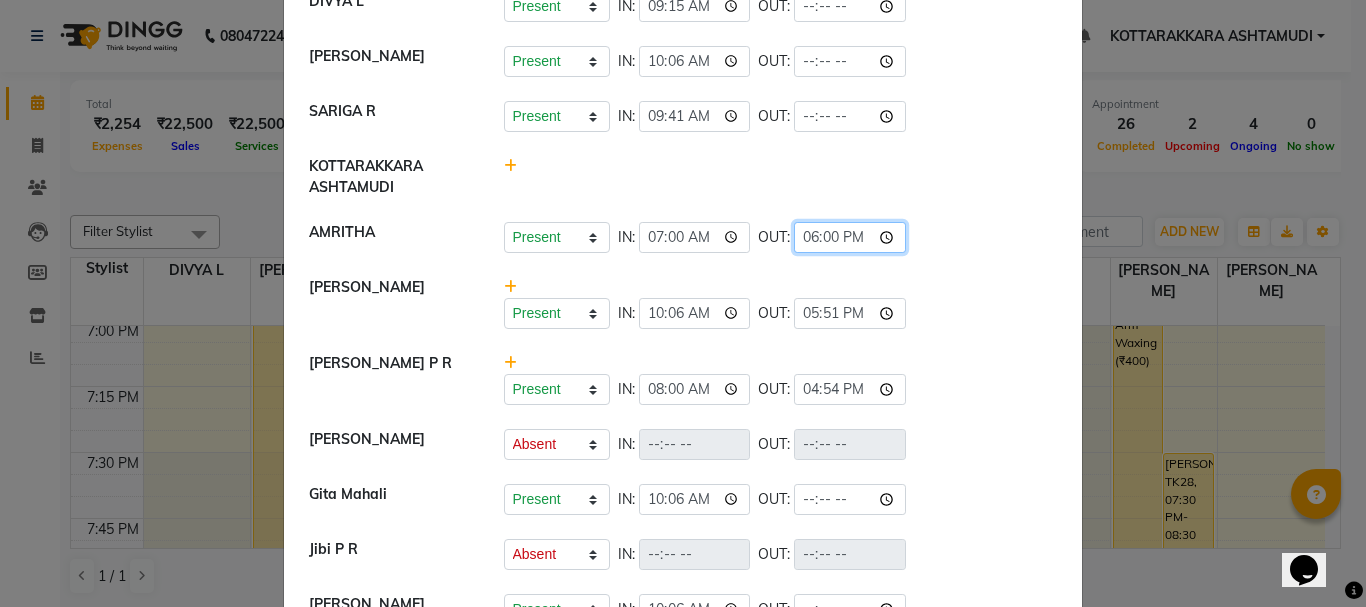 scroll, scrollTop: 0, scrollLeft: 0, axis: both 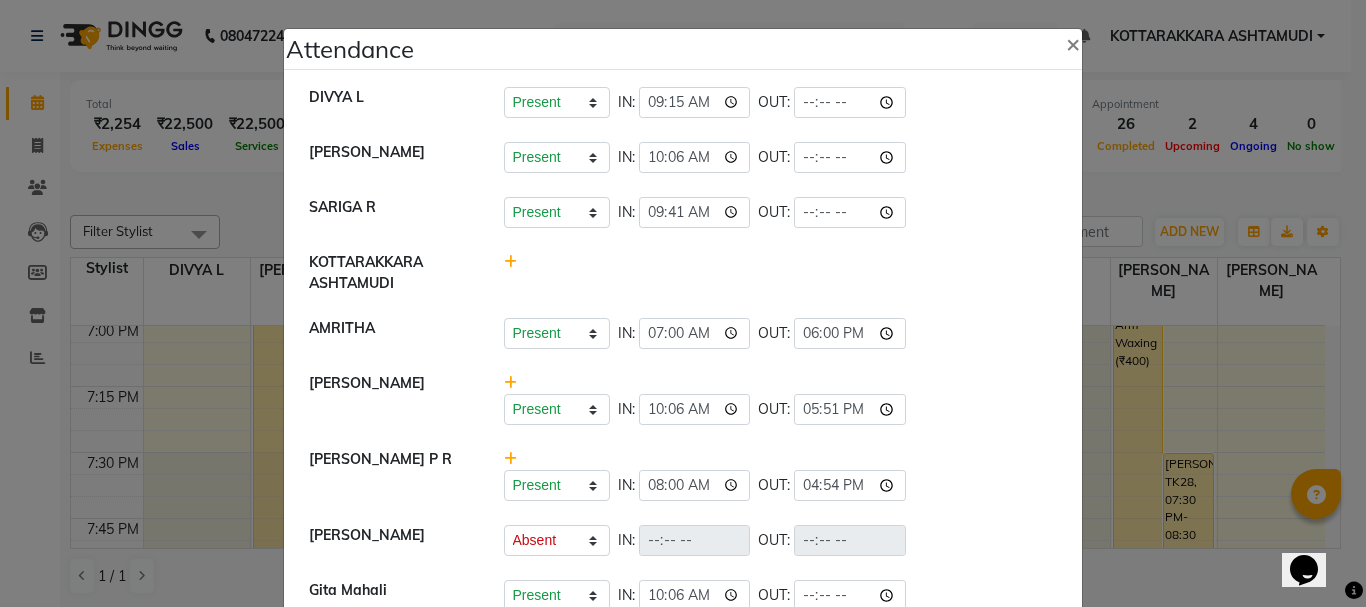 click on "KOTTARAKKARA ASHTAMUDI" 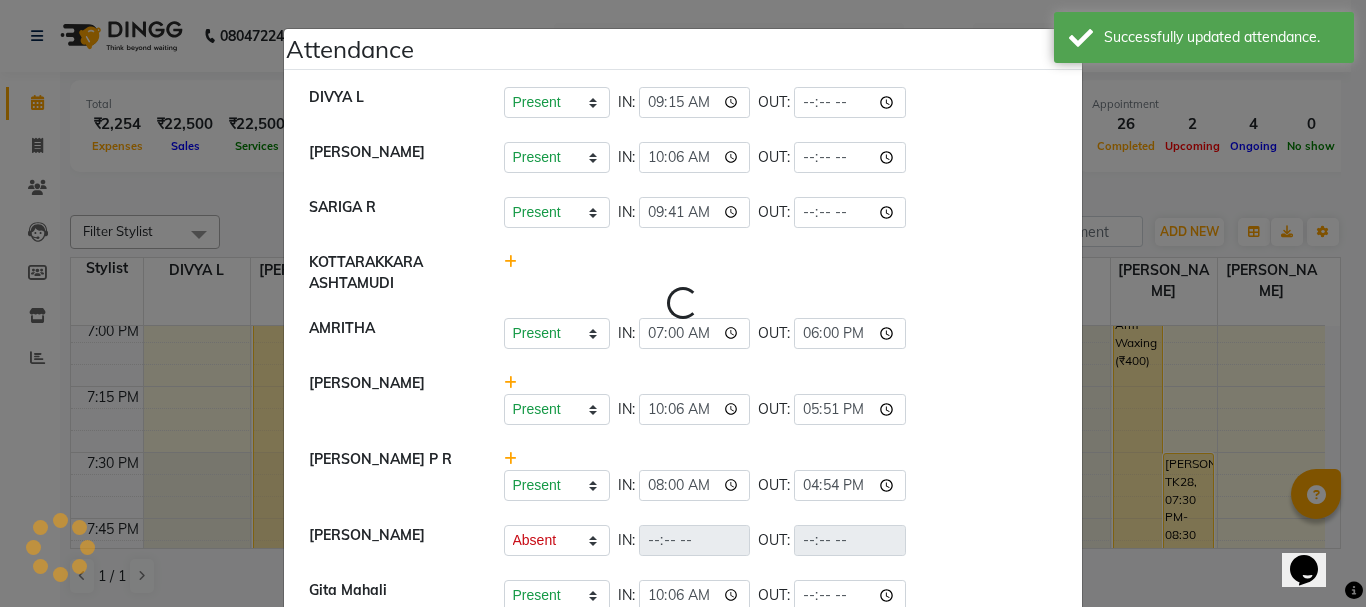 select on "A" 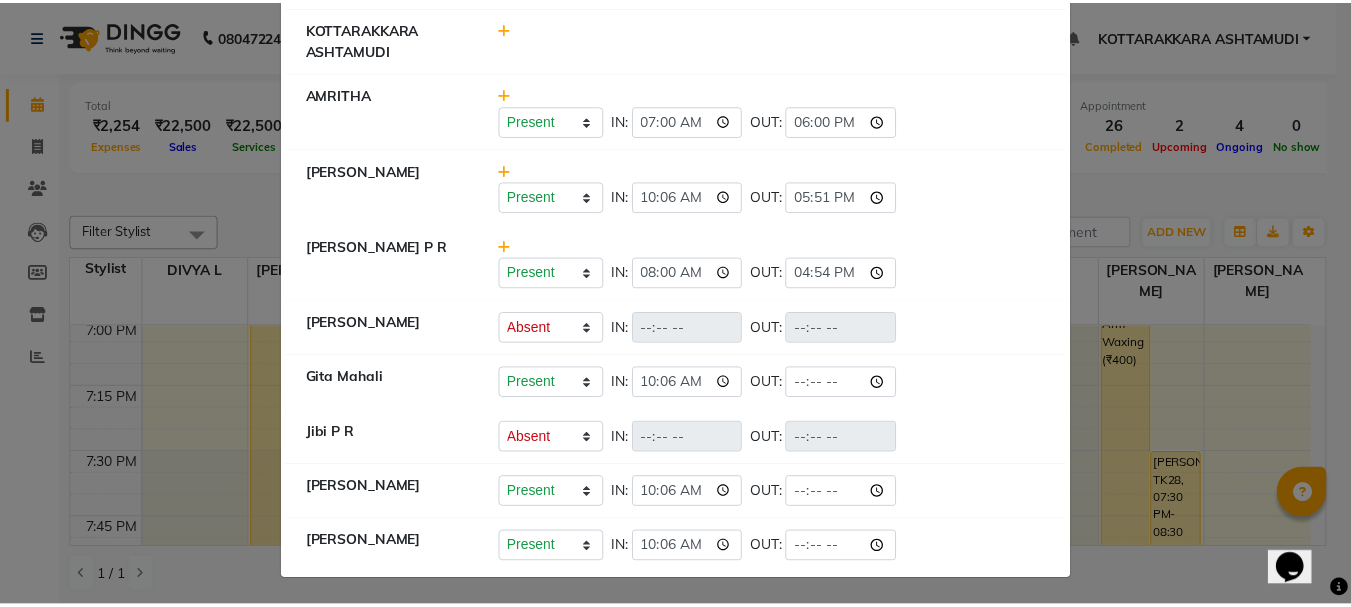 scroll, scrollTop: 236, scrollLeft: 0, axis: vertical 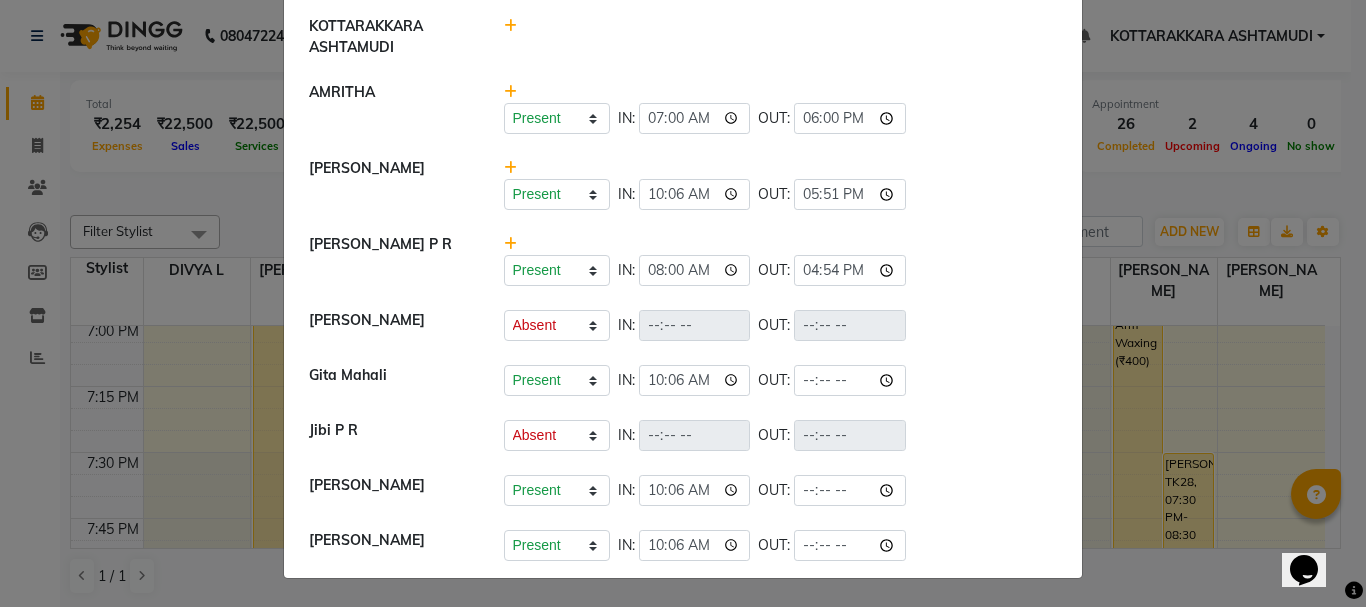 click on "Attendance ×  DIVYA L	   Present   Absent   Late   Half Day   Weekly Off  IN:  09:15 OUT:   NISHA SAMUEL 	   Present   Absent   Late   Half Day   Weekly Off  IN:  10:06 OUT:   SARIGA R	   Present   Absent   Late   Half Day   Weekly Off  IN:  09:41 OUT:   KOTTARAKKARA ASHTAMUDI   AMRITHA   Present   Absent   Late   Half Day   Weekly Off  IN:  07:00 OUT:  18:00  SHAHIDA   Present   Absent   Late   Half Day   Weekly Off  IN:  10:06 OUT:  17:51  SHAMINA MUHAMMED P R   Present   Absent   Late   Half Day   Weekly Off  IN:  08:00 OUT:  16:54  ANJALI ANAND   Present   Absent   Late   Half Day   Weekly Off  IN:  OUT:   Gita Mahali    Present   Absent   Late   Half Day   Weekly Off  IN:  10:06 OUT:   Jibi P R   Present   Absent   Late   Half Day   Weekly Off  IN:  OUT:   Priya Chakraborty   Present   Absent   Late   Half Day   Weekly Off  IN:  10:06 OUT:   Karina Darjee    Present   Absent   Late   Half Day   Weekly Off  IN:  10:06 OUT:" 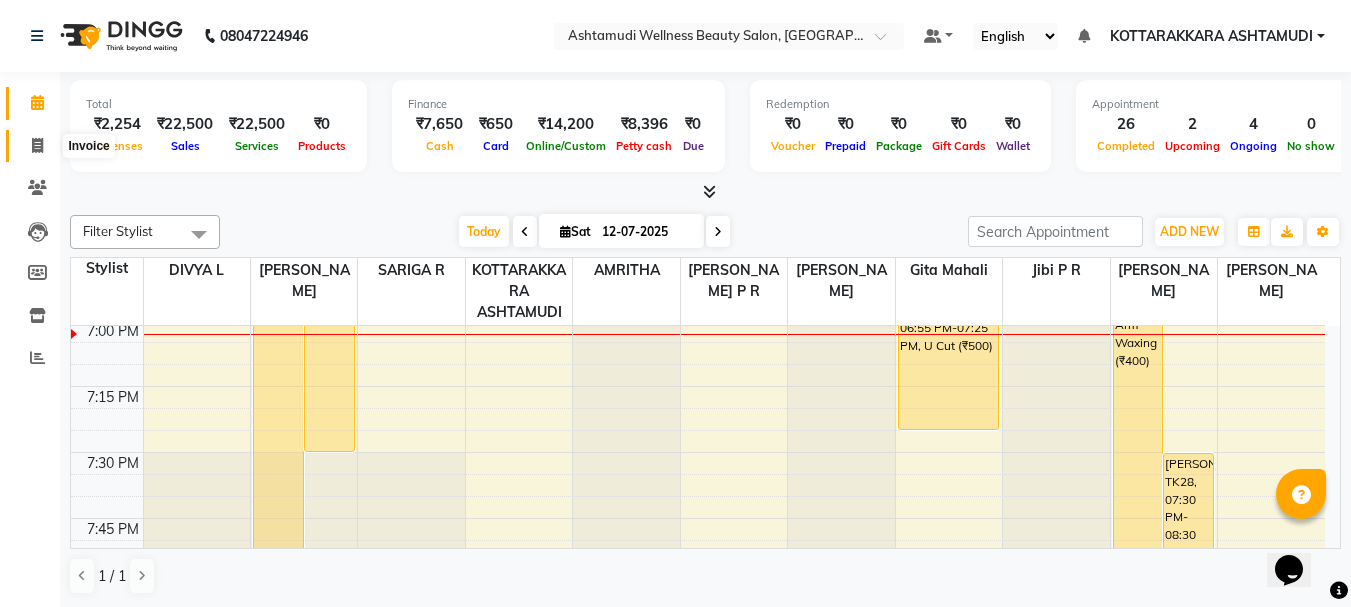 click 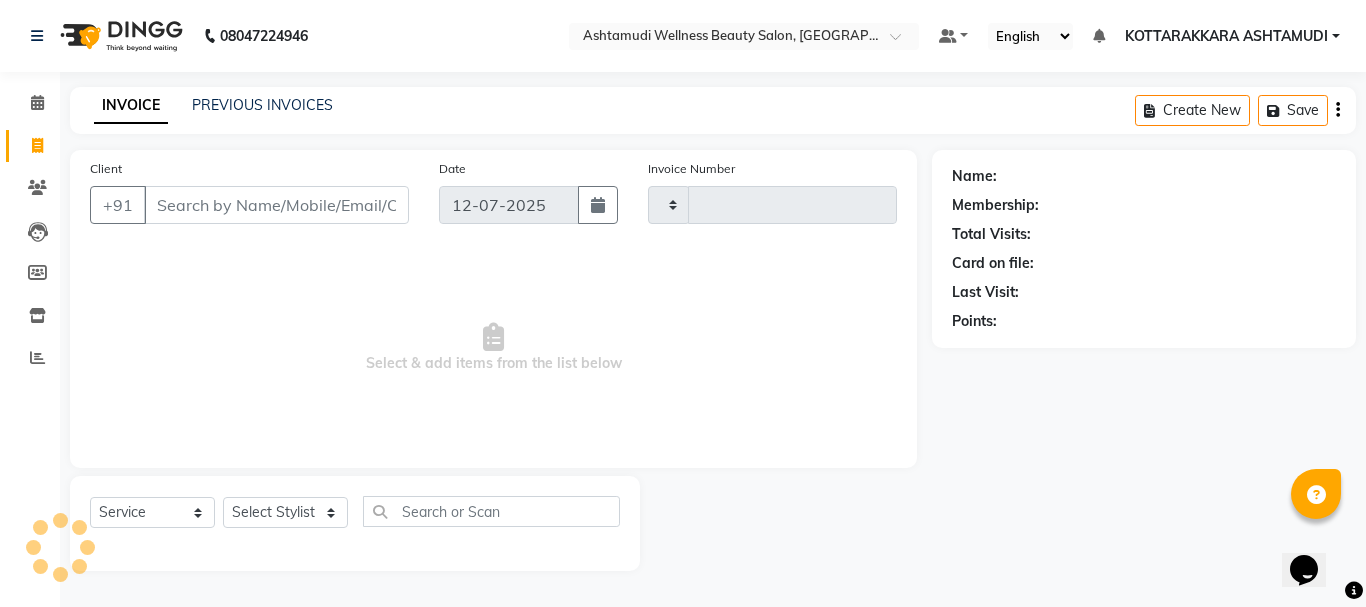 type on "2002" 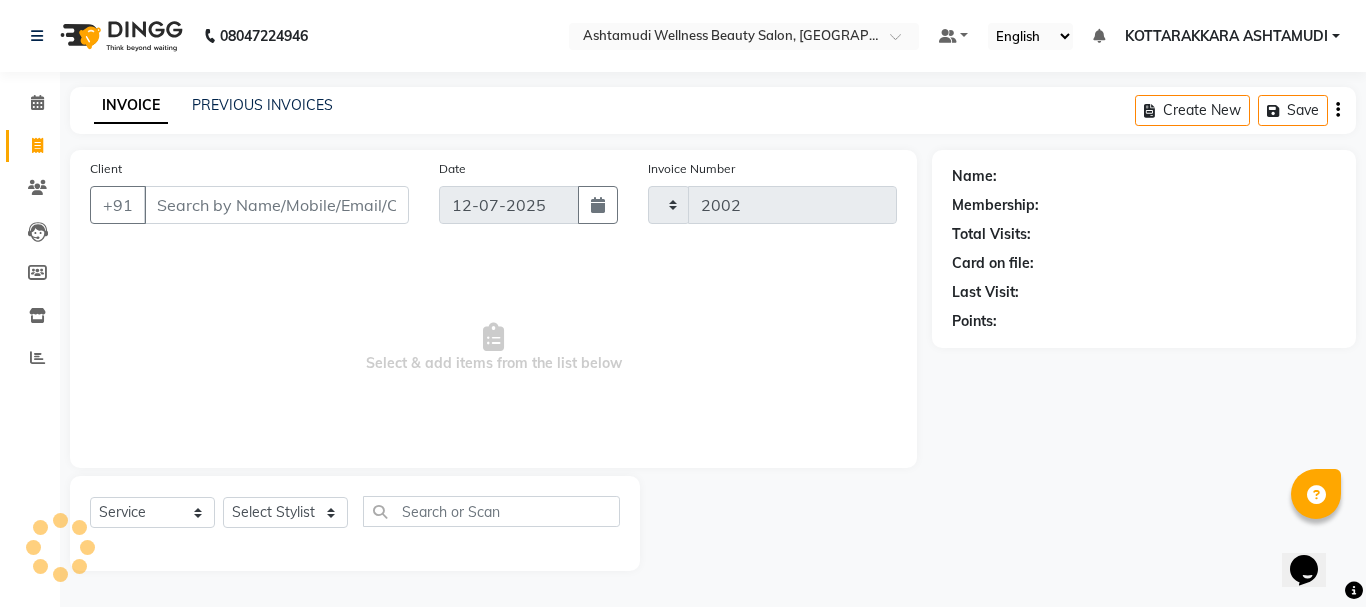 select on "4664" 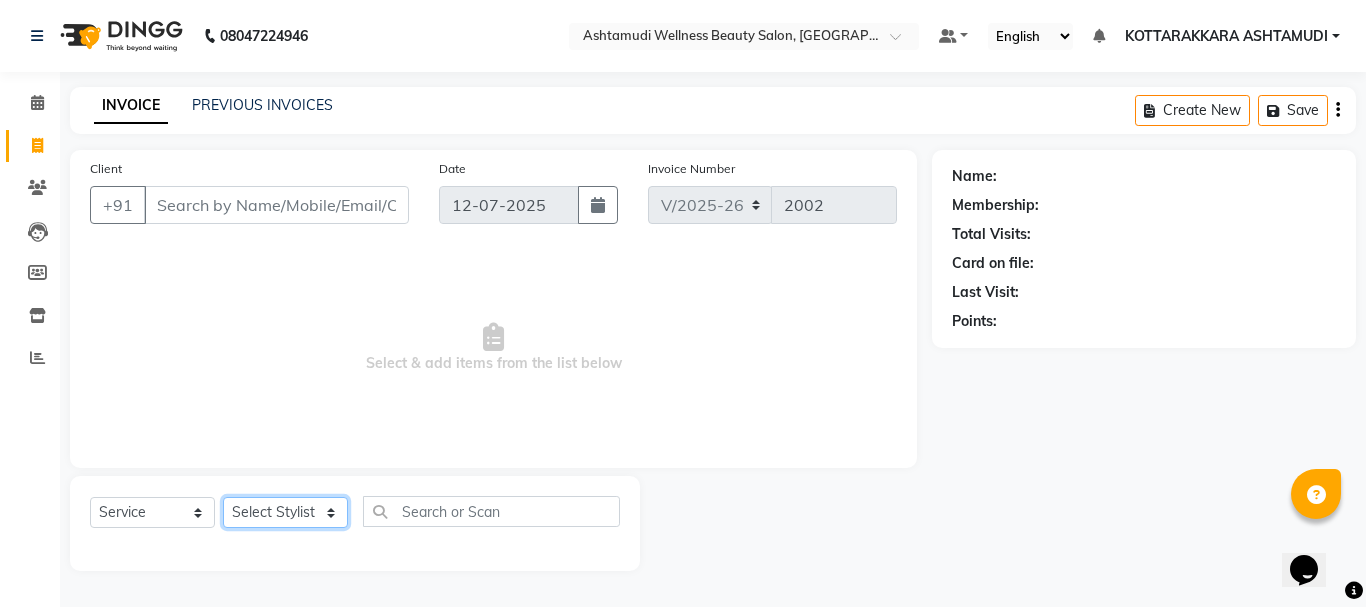 click on "Select Stylist" 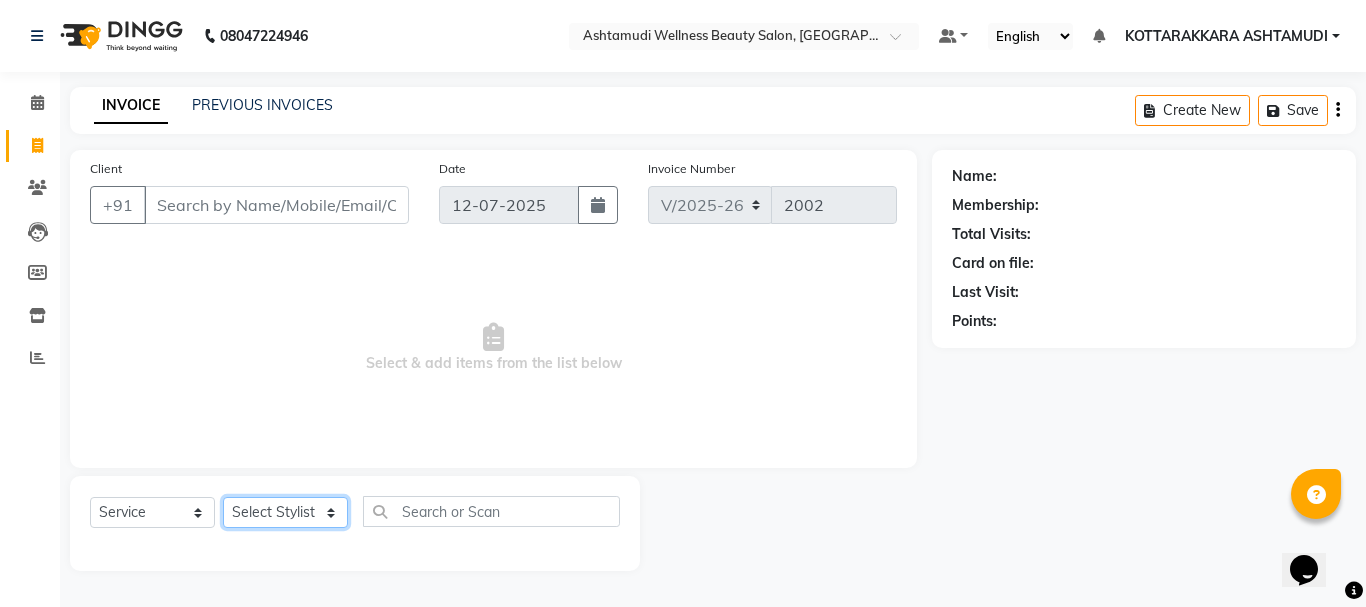 select on "65260" 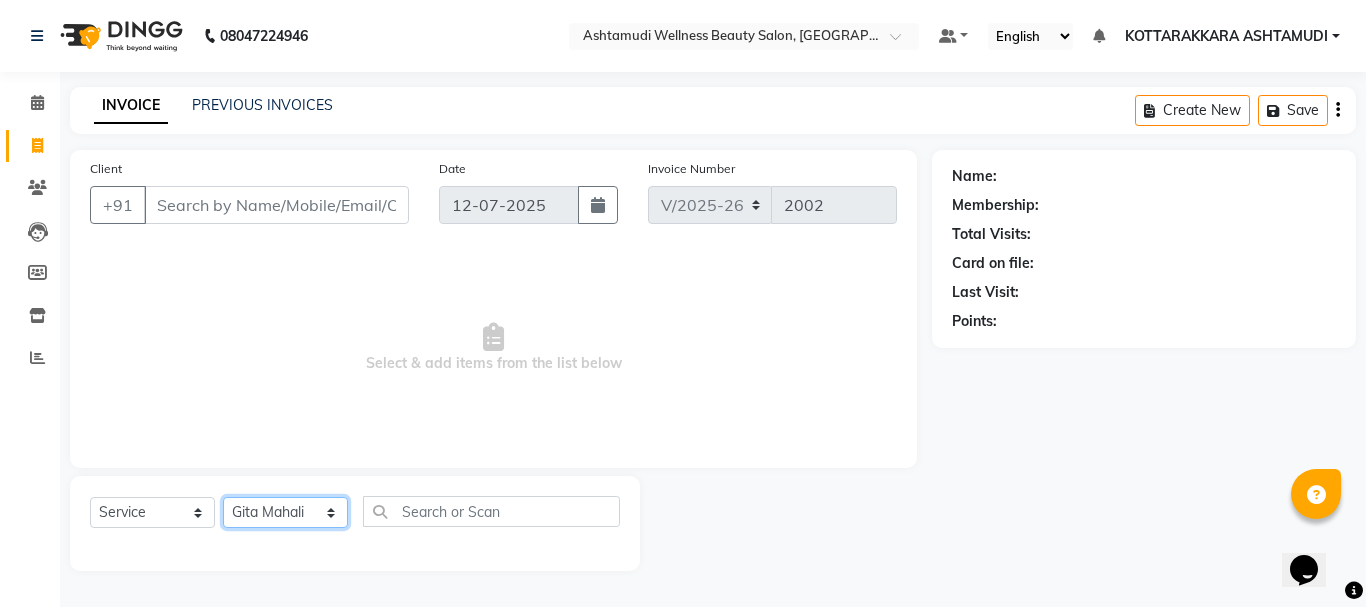 click on "Select Stylist AMRITHA [PERSON_NAME] DIVYA L	 Gita Mahali  Jibi P R [PERSON_NAME]  KOTTARAKKARA ASHTAMUDI [PERSON_NAME] 	 [PERSON_NAME] SARIGA R	 [PERSON_NAME]" 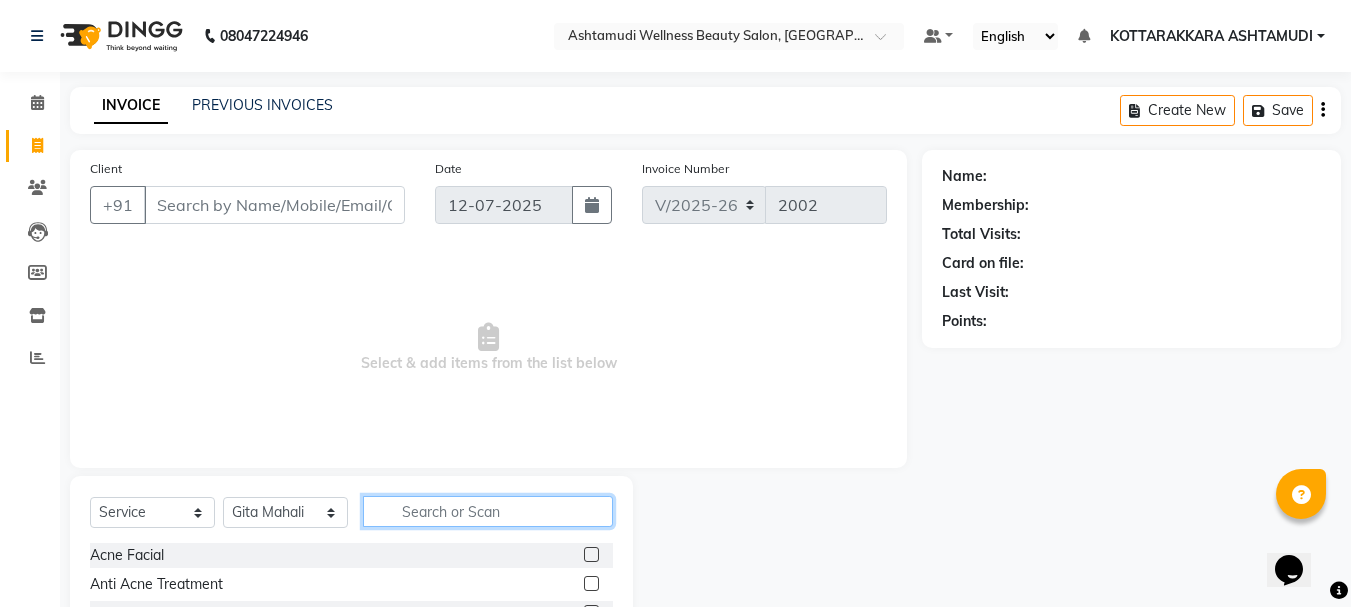 click 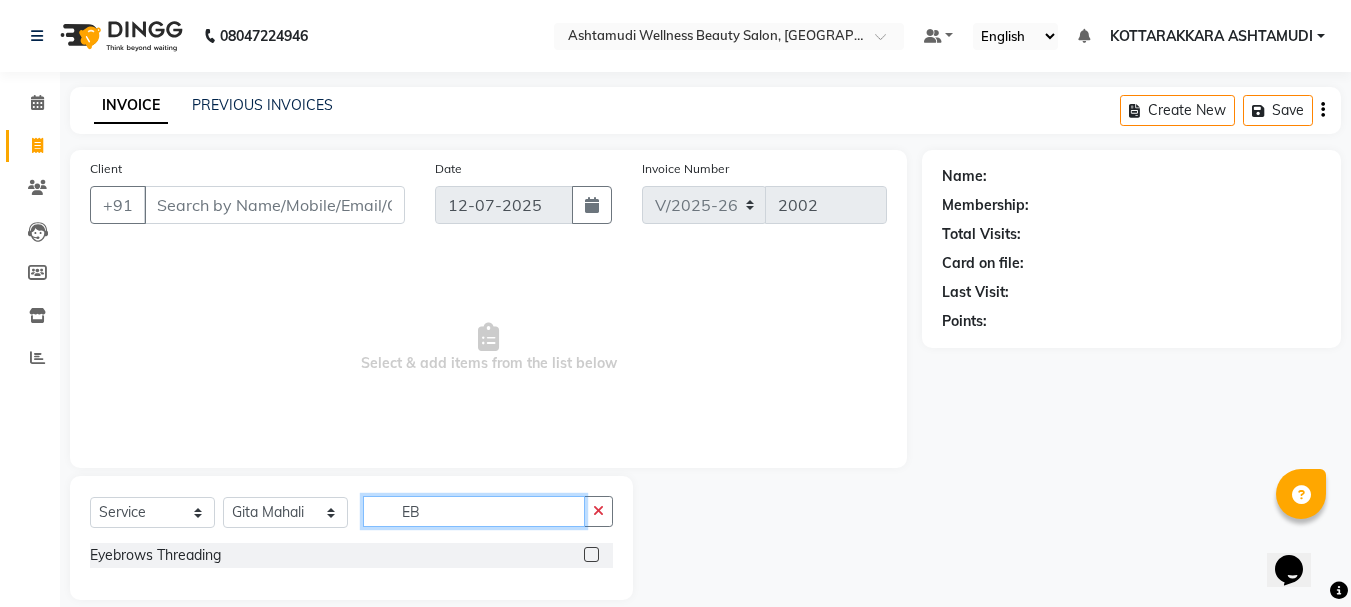 type on "EB" 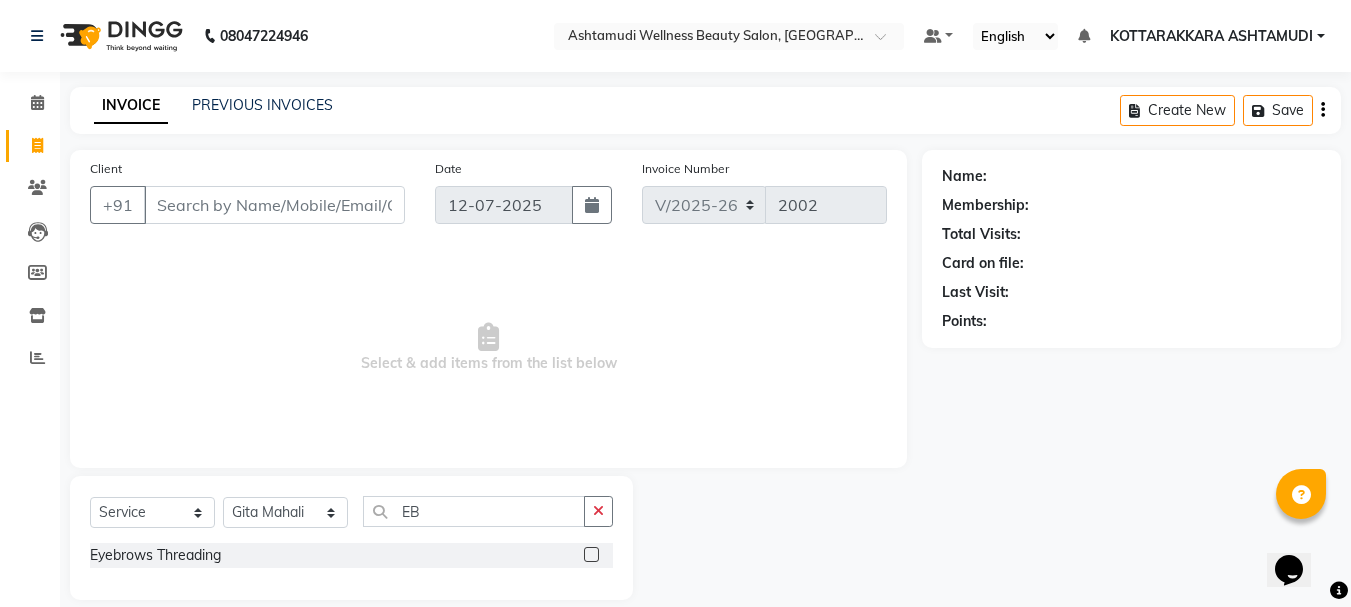drag, startPoint x: 592, startPoint y: 554, endPoint x: 584, endPoint y: 542, distance: 14.422205 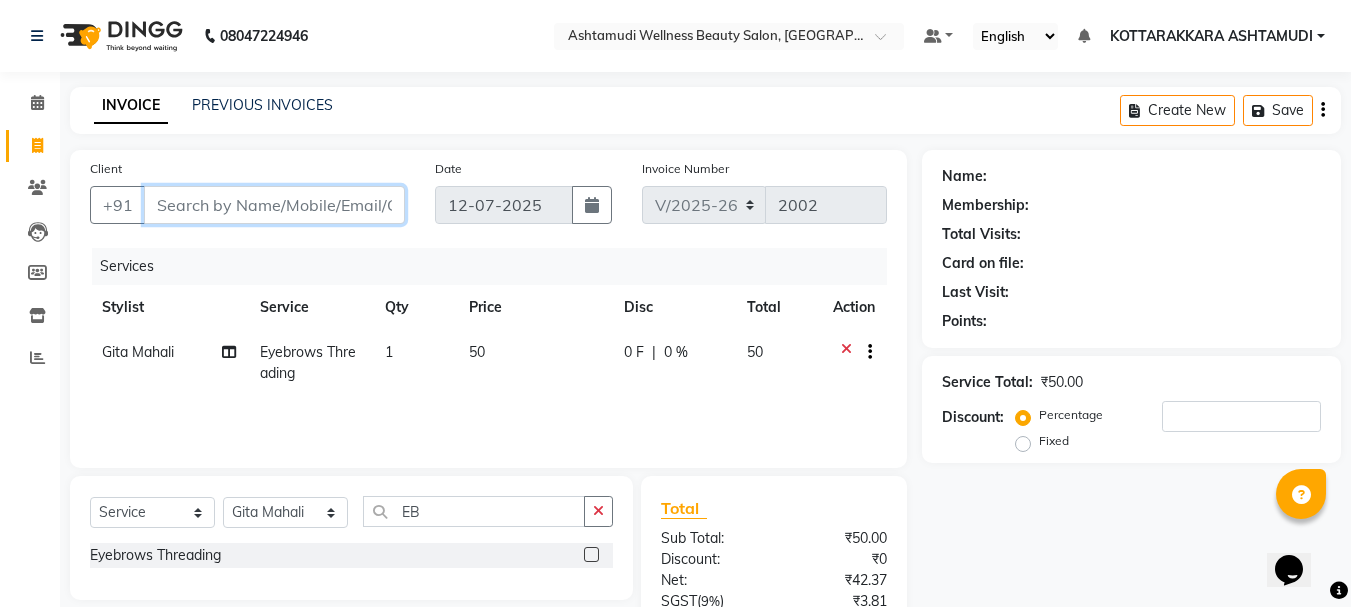 checkbox on "false" 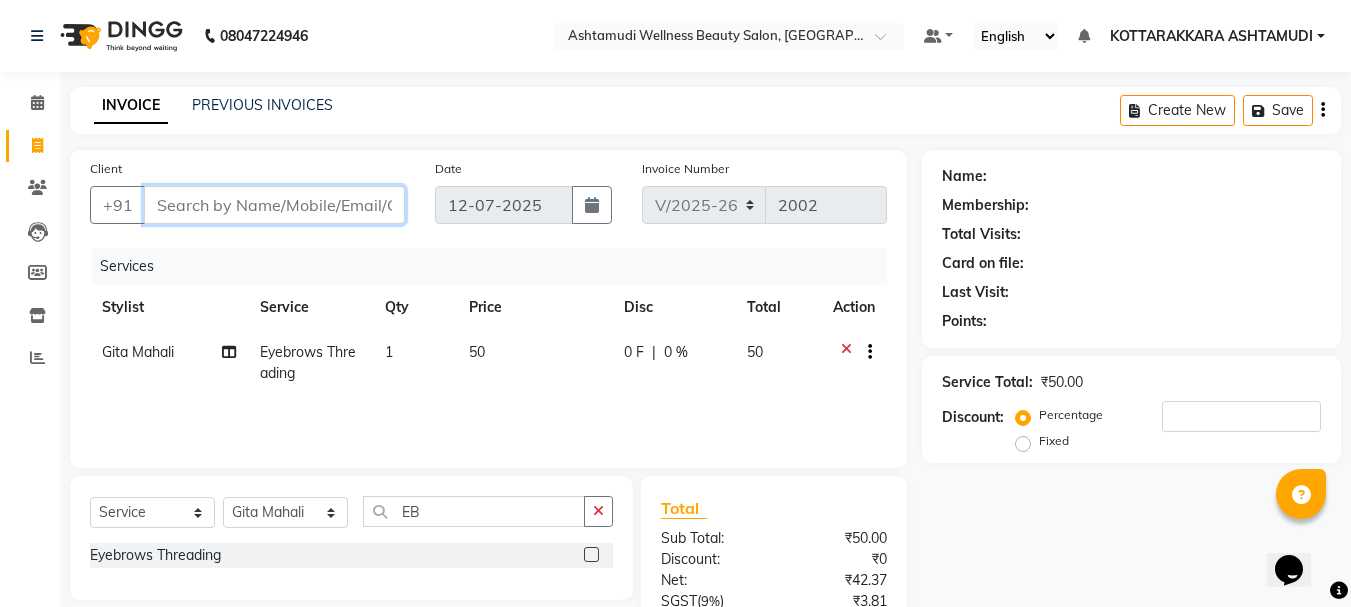 type on "7" 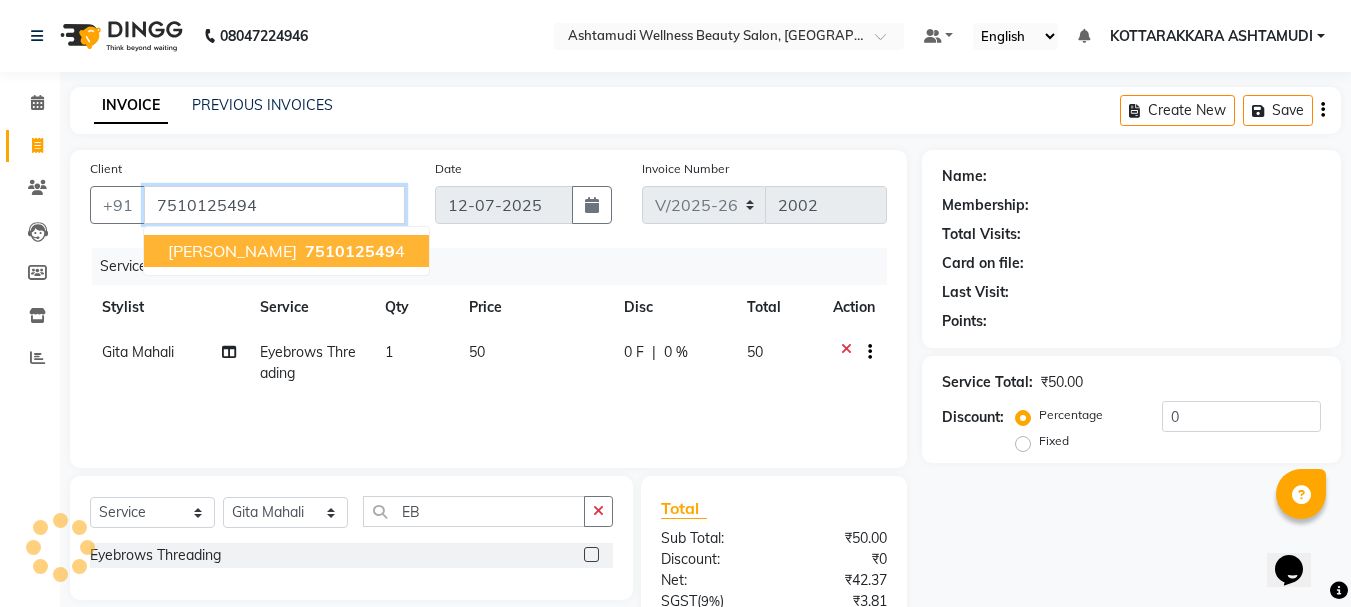 type on "7510125494" 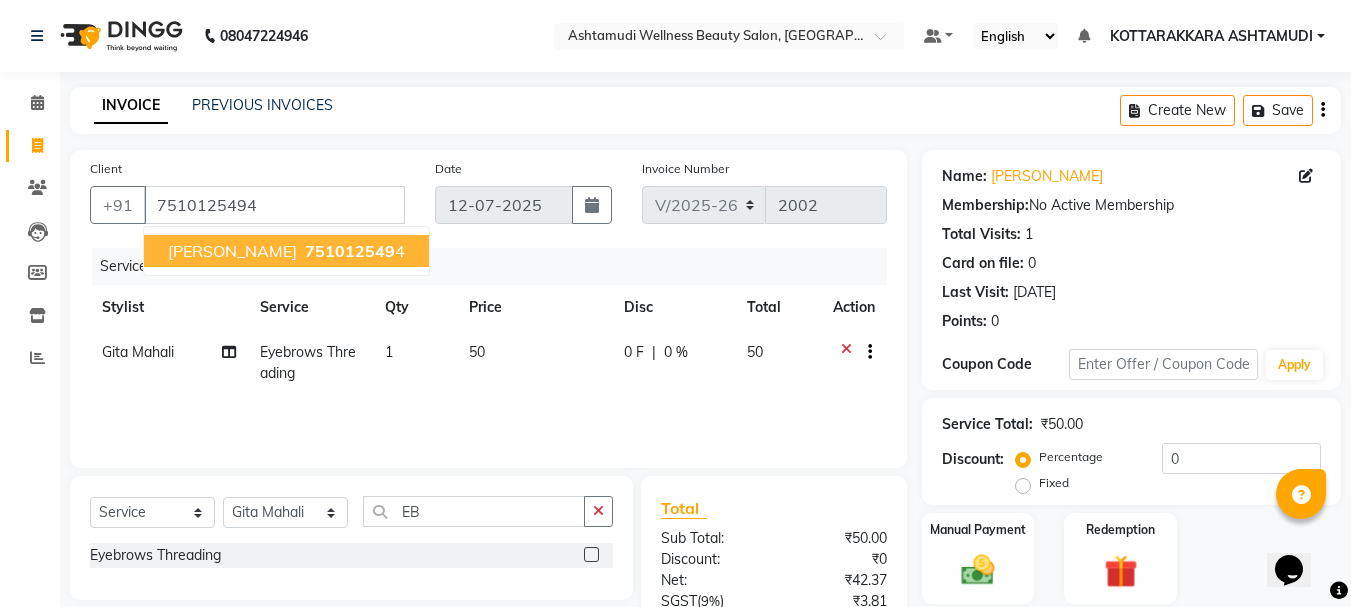 click on "SARANYA   751012549 4" at bounding box center [286, 251] 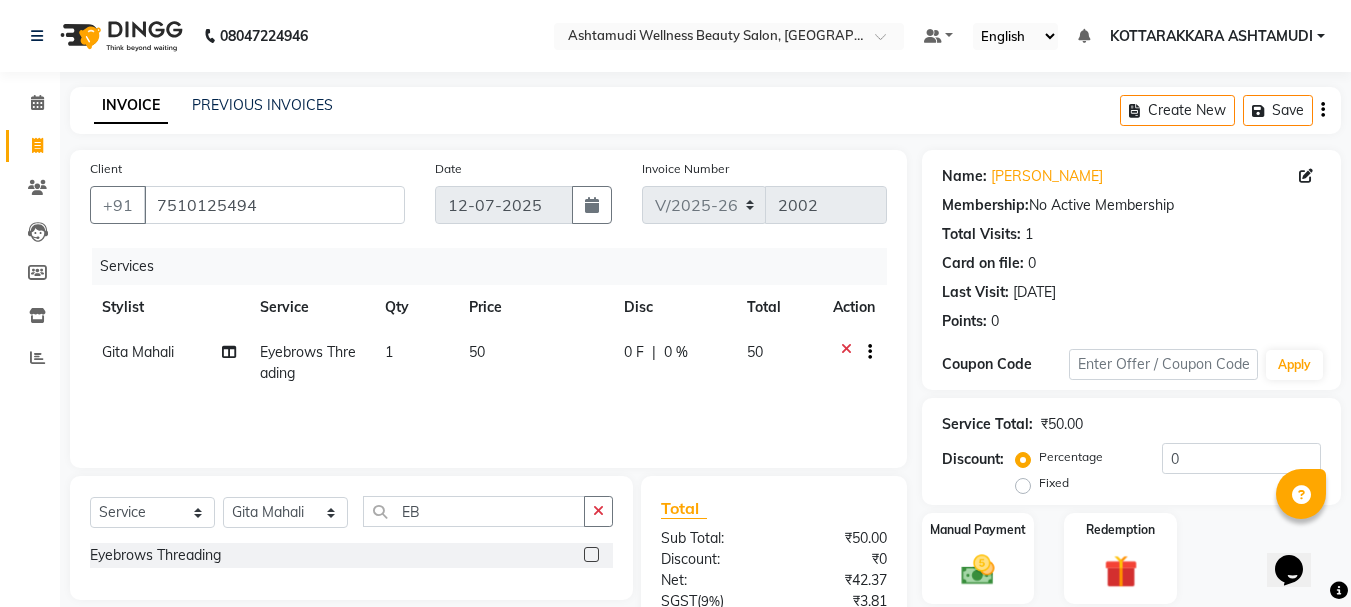 scroll, scrollTop: 193, scrollLeft: 0, axis: vertical 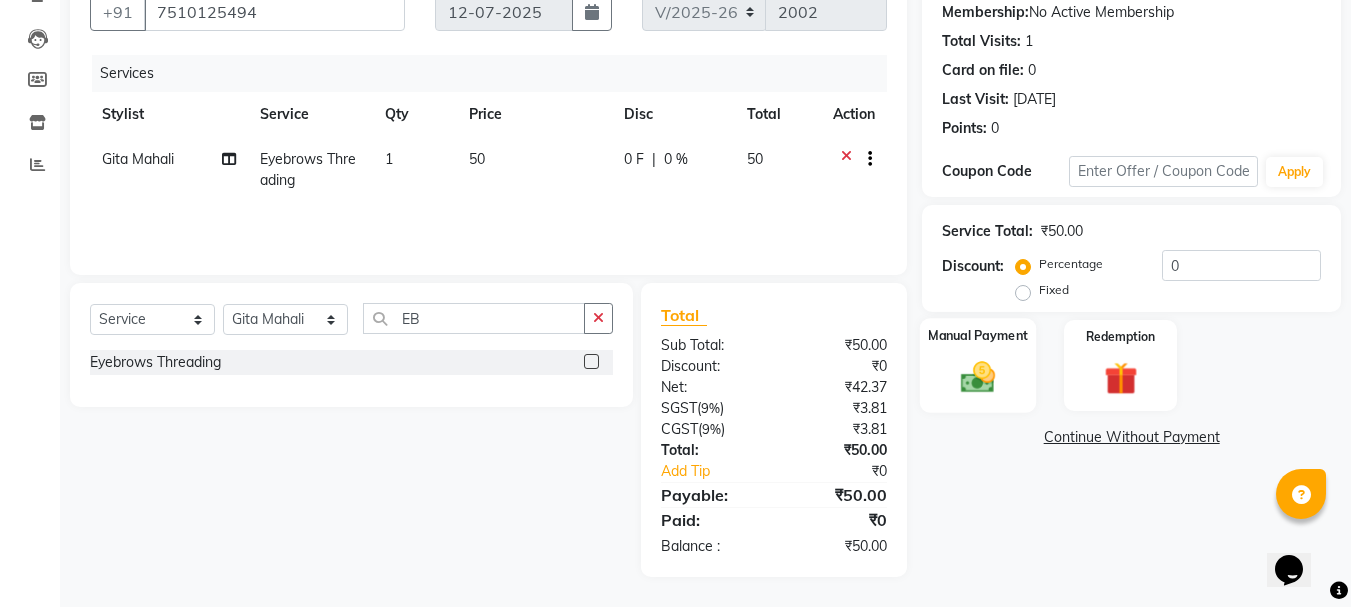 click 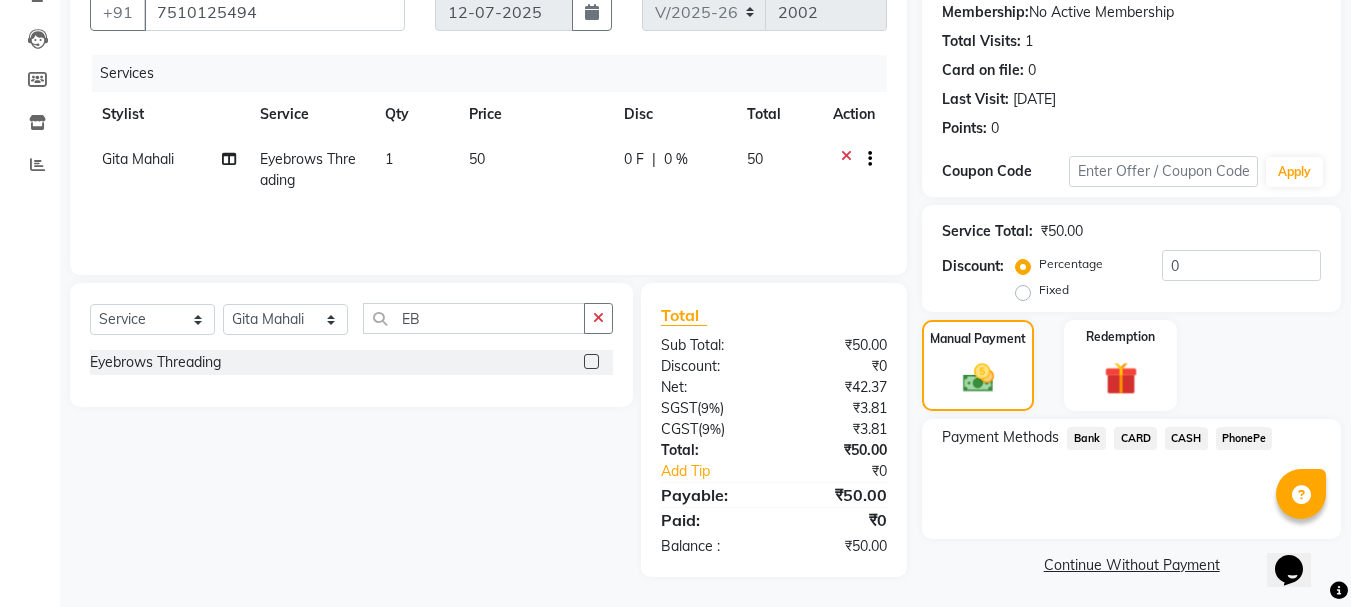 click on "CASH" 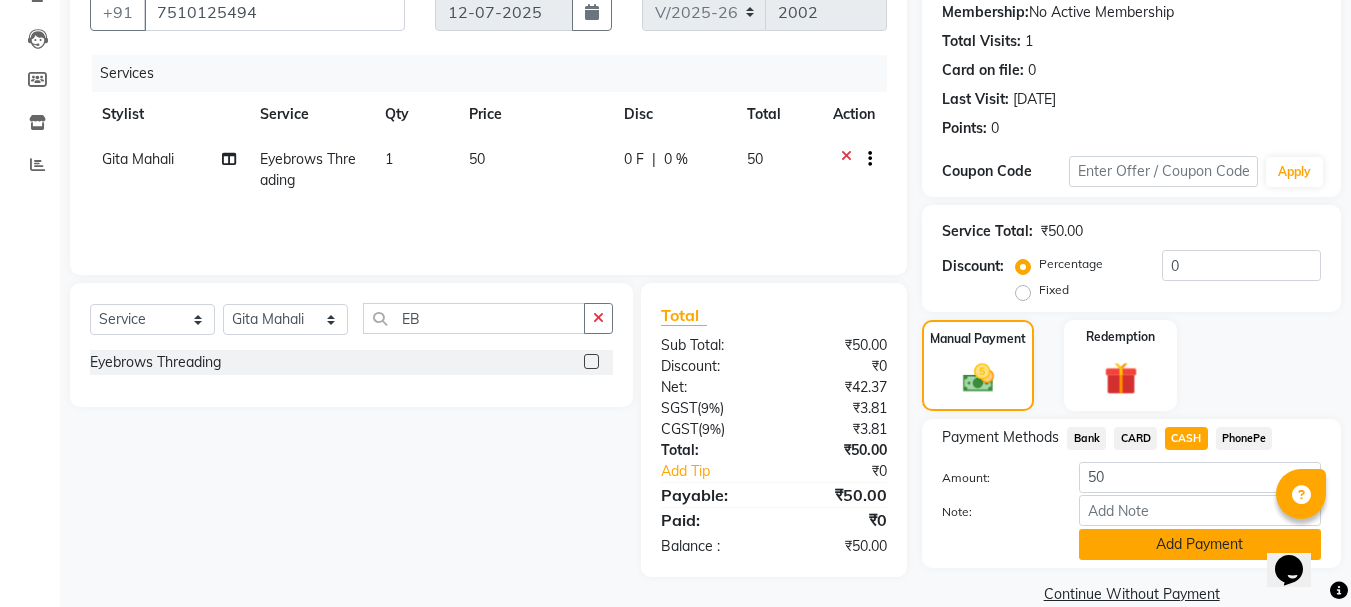 click on "Add Payment" 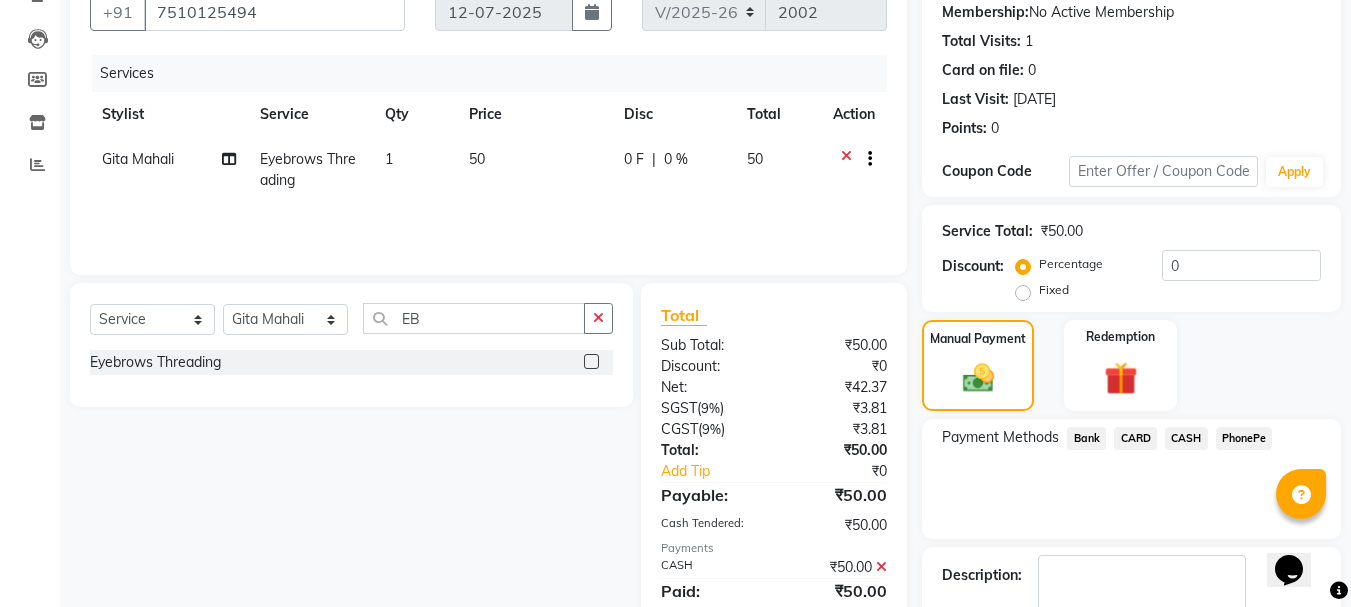 scroll, scrollTop: 309, scrollLeft: 0, axis: vertical 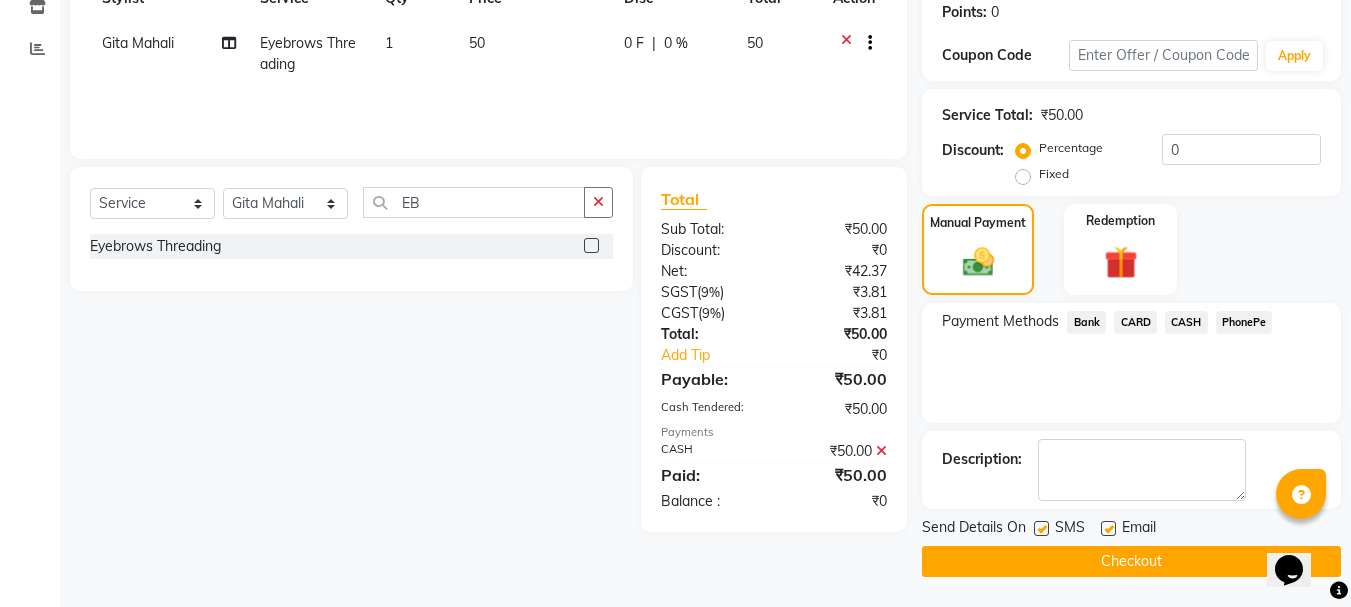 click on "Checkout" 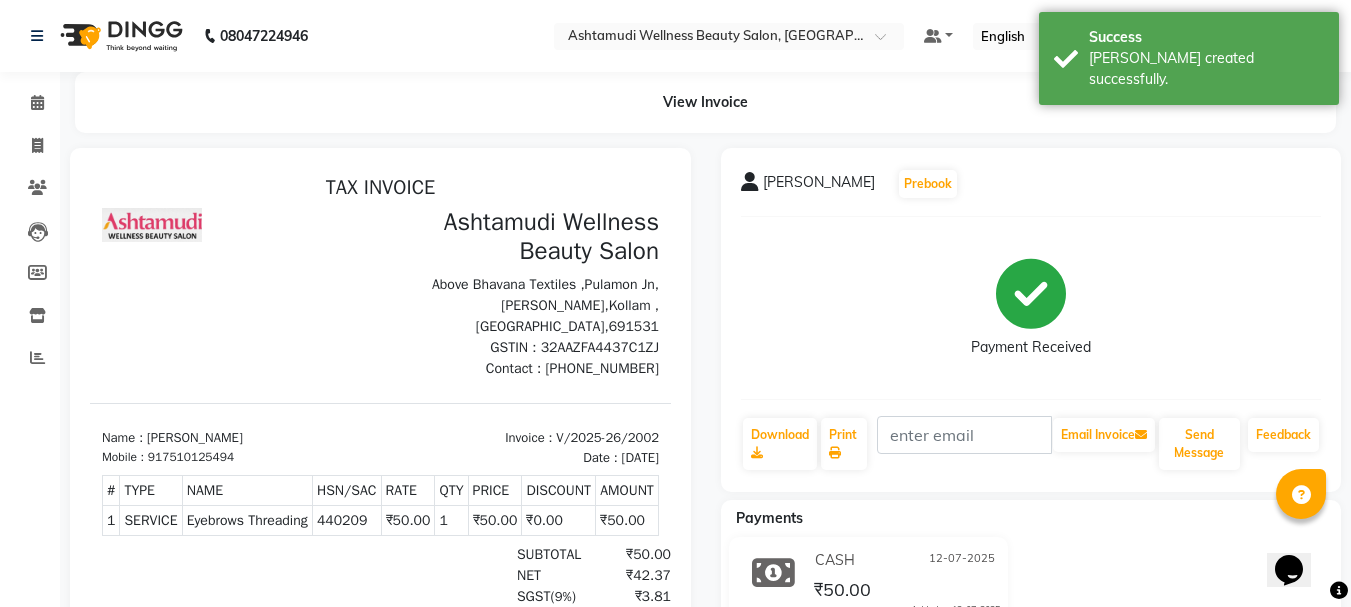 scroll, scrollTop: 0, scrollLeft: 0, axis: both 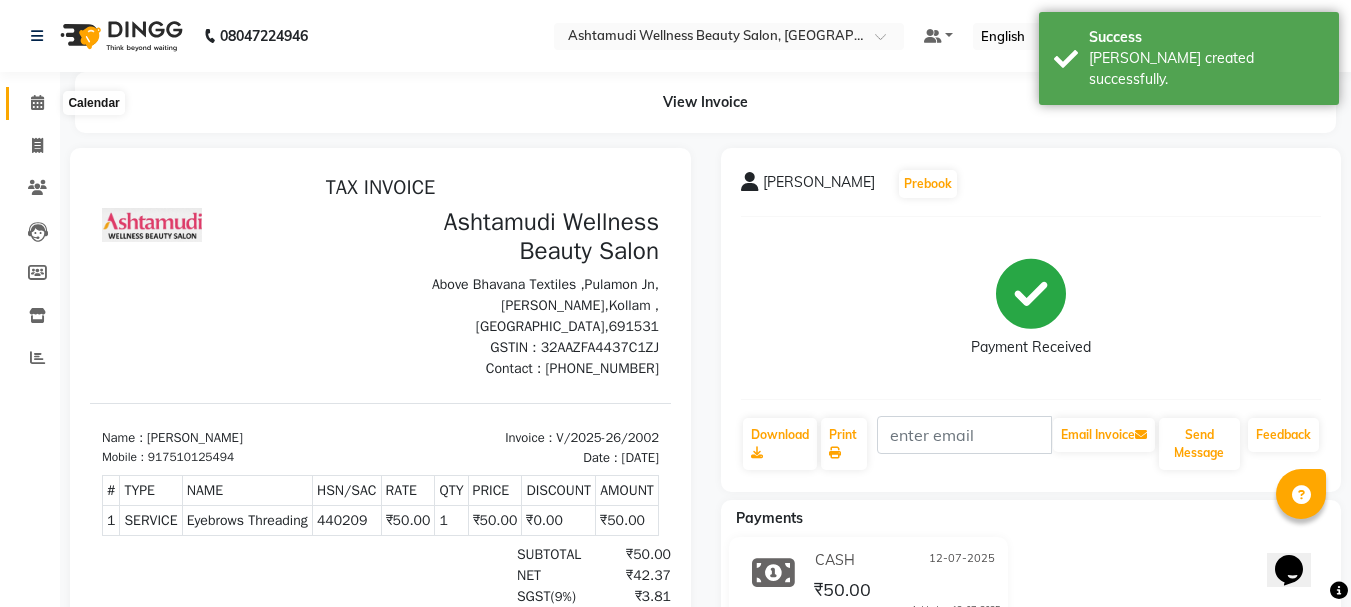 click 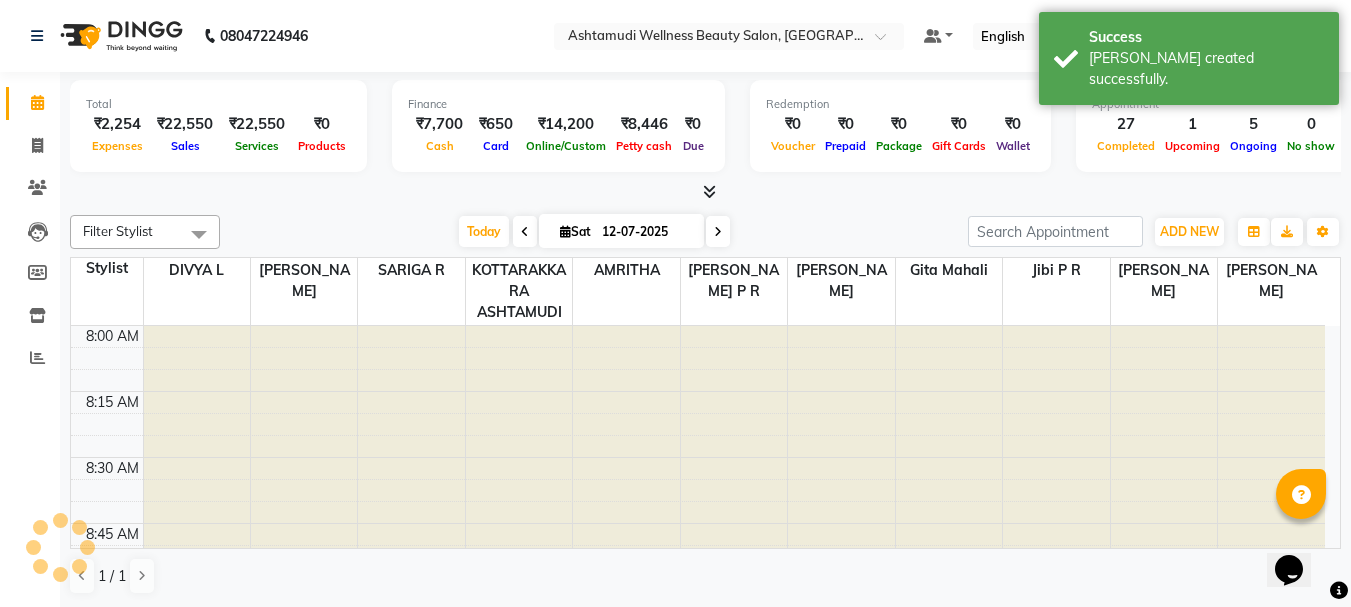 scroll, scrollTop: 0, scrollLeft: 0, axis: both 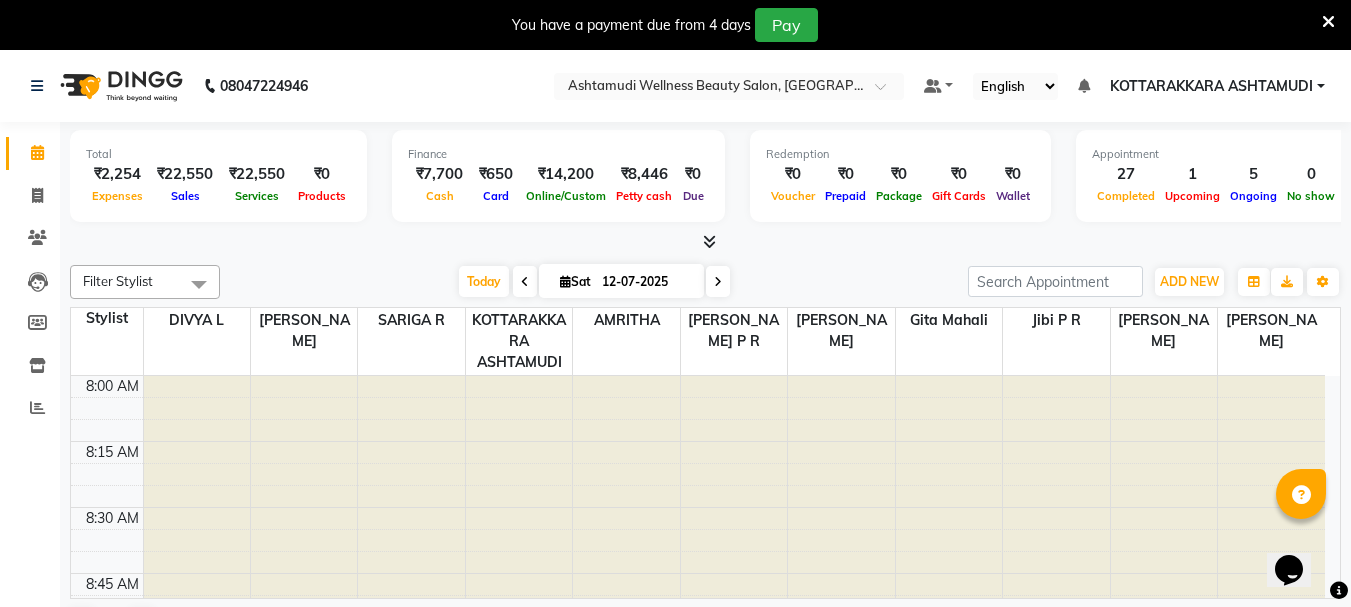 click at bounding box center [1328, 22] 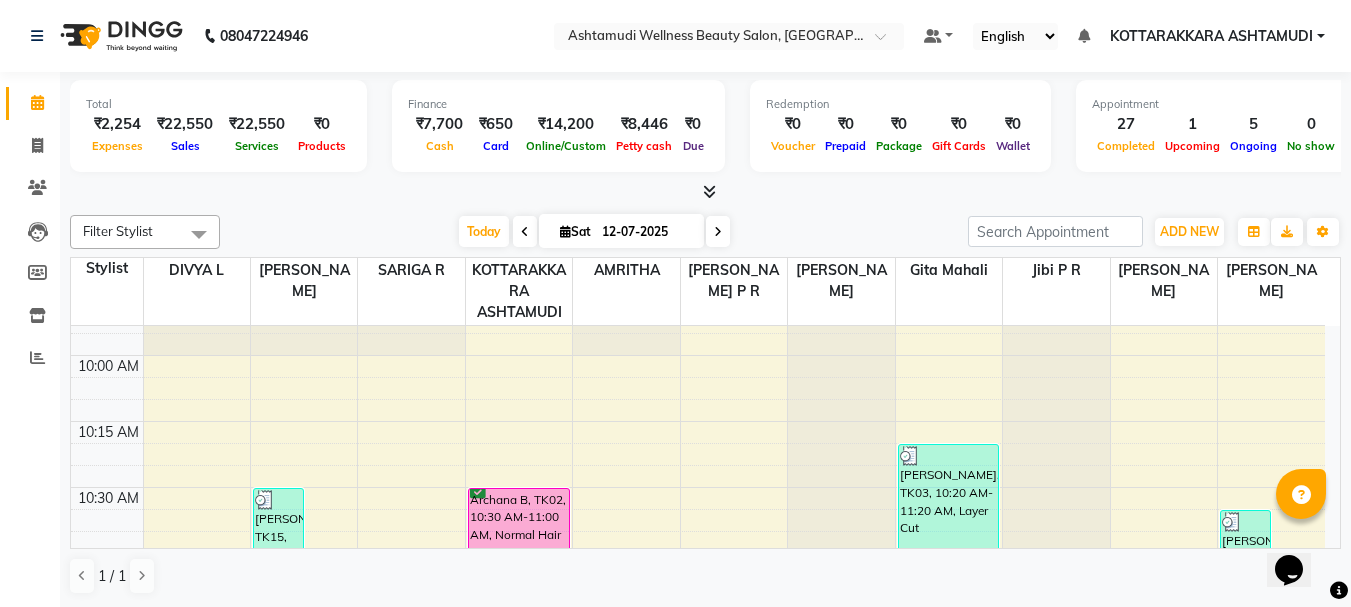 scroll, scrollTop: 700, scrollLeft: 0, axis: vertical 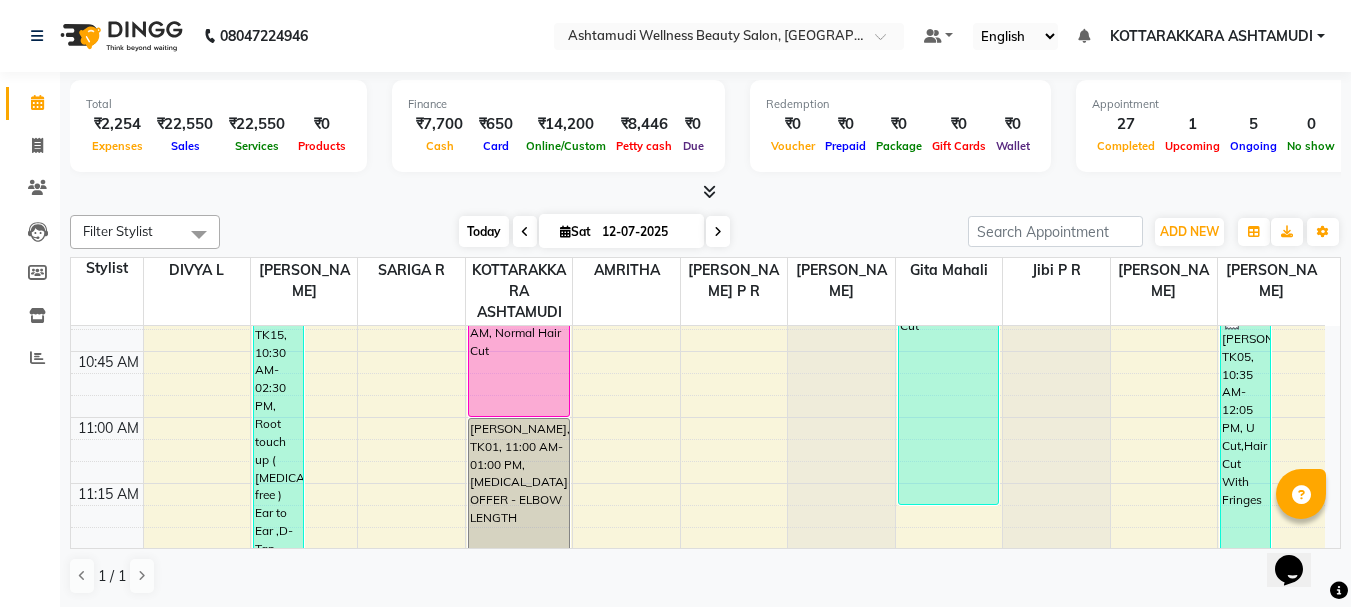 click on "Today" at bounding box center (484, 231) 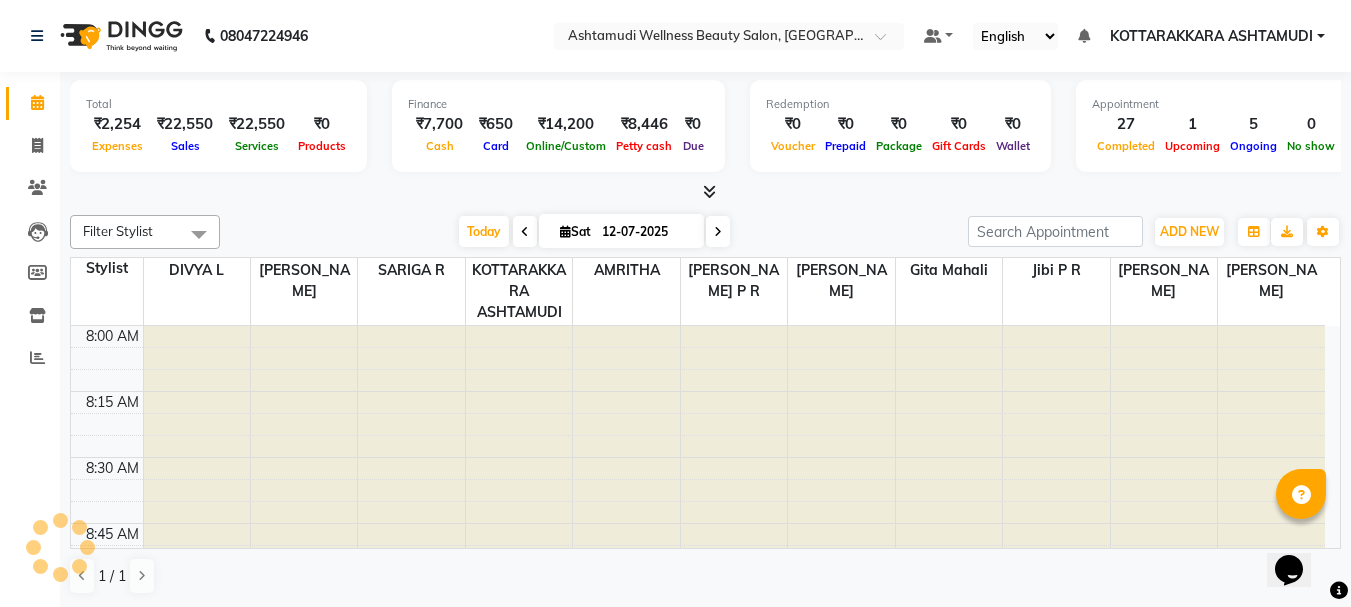 scroll, scrollTop: 2905, scrollLeft: 0, axis: vertical 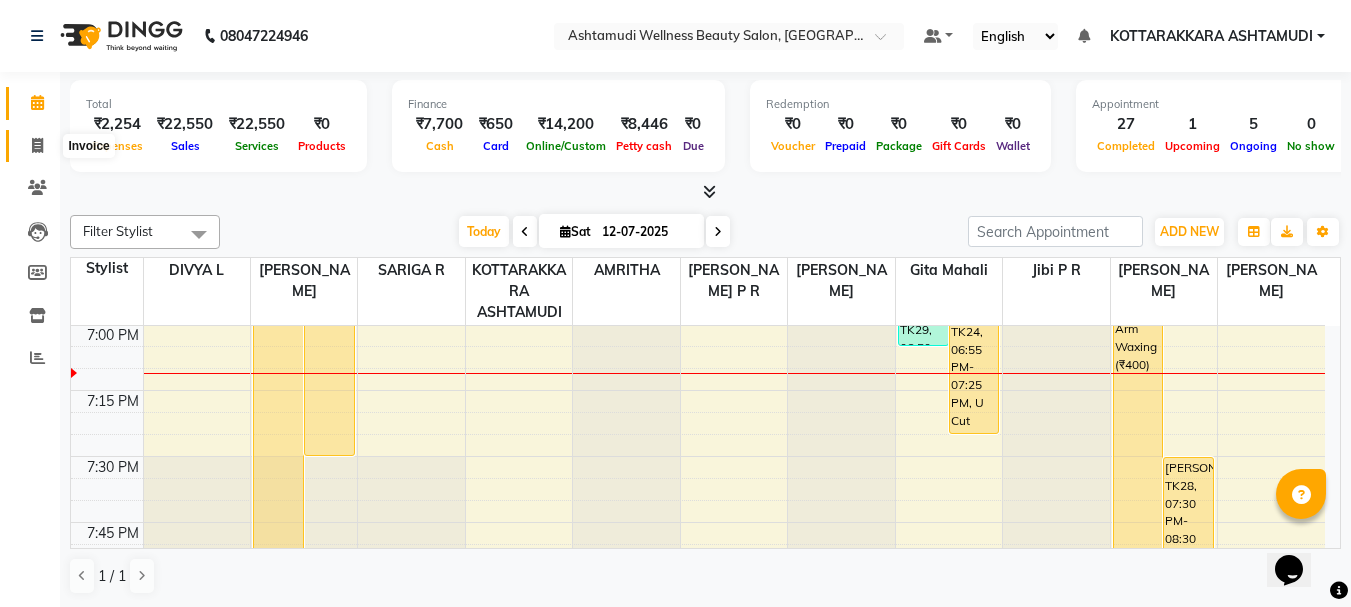 click 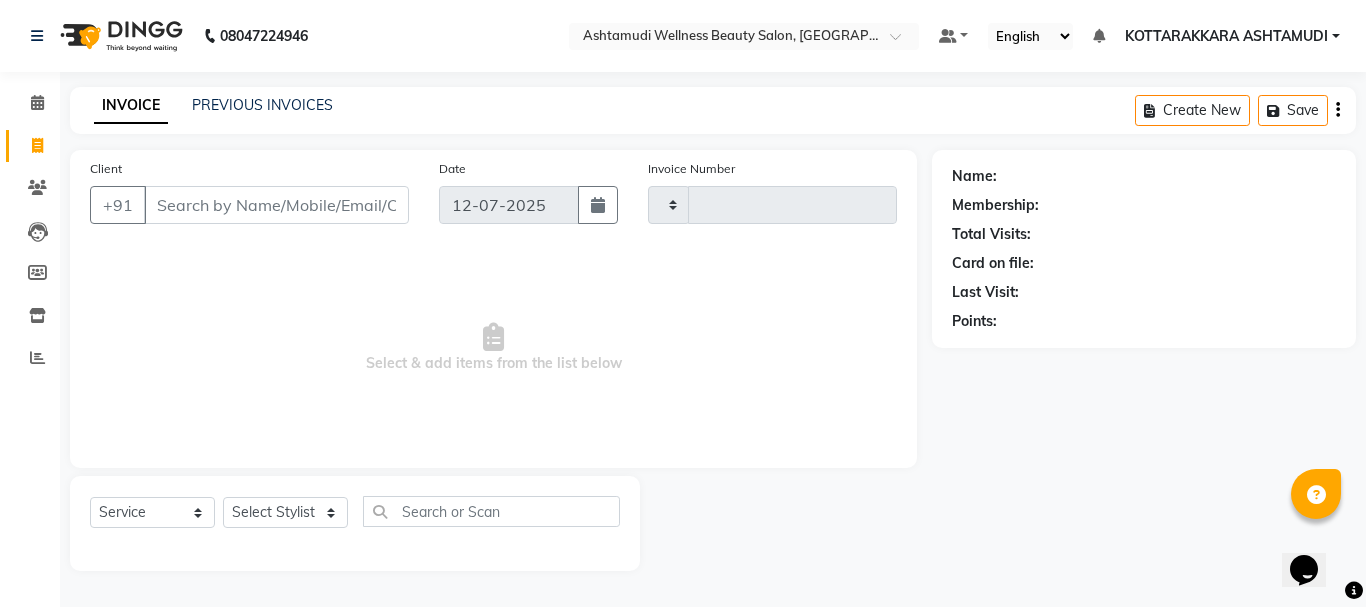 type on "2003" 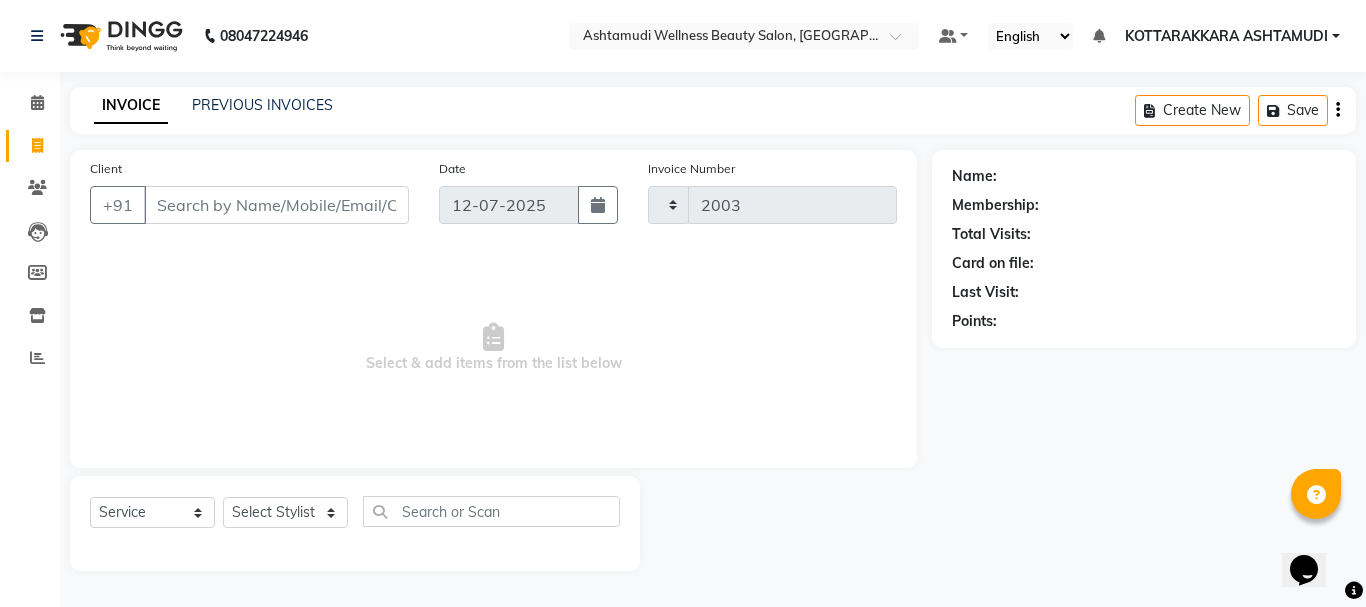 select on "4664" 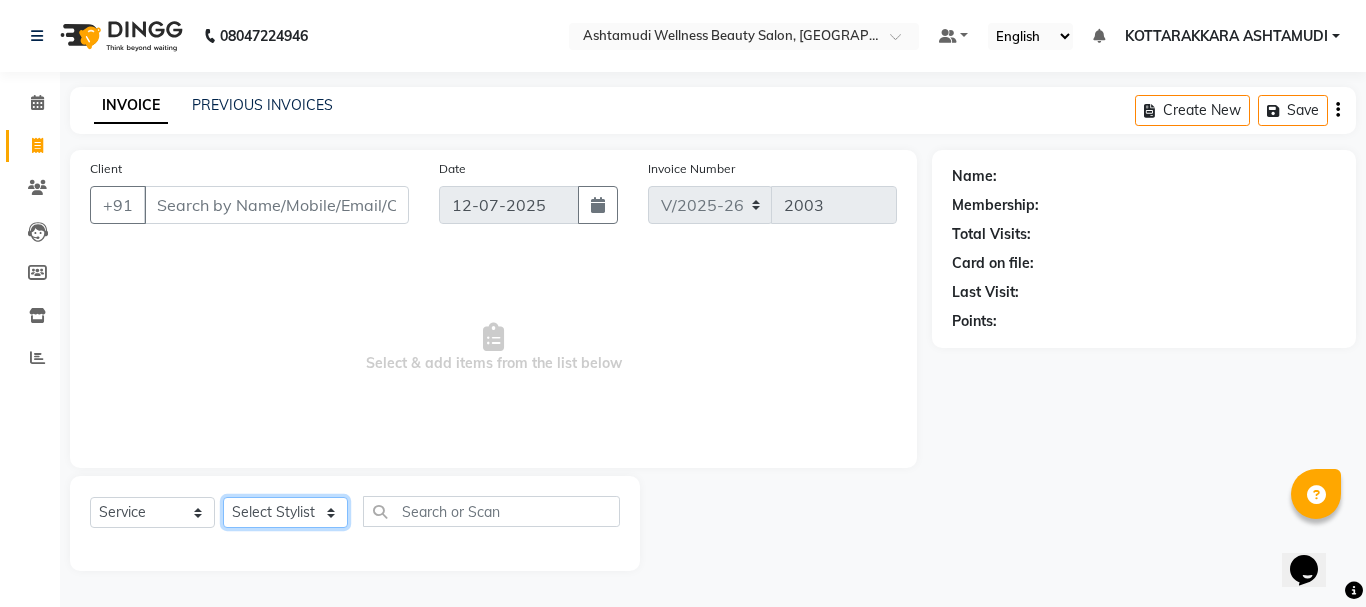 click on "Select Stylist" 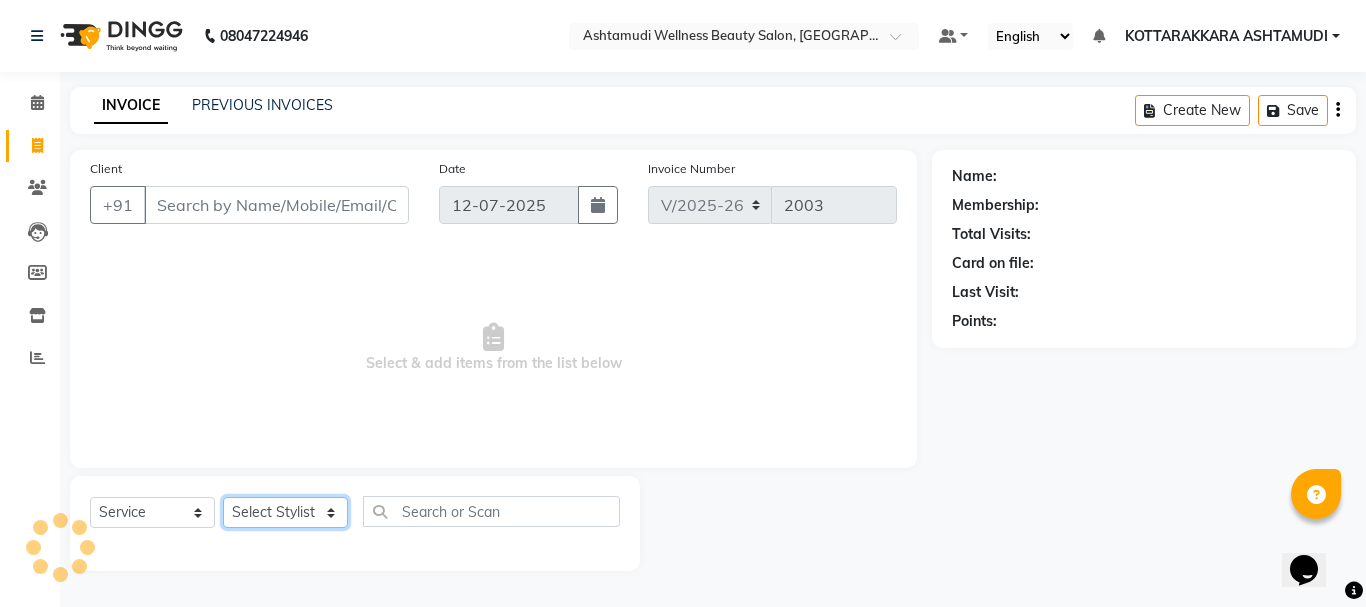 click on "Select Stylist AMRITHA [PERSON_NAME] DIVYA L	 Gita Mahali  Jibi P R [PERSON_NAME]  KOTTARAKKARA ASHTAMUDI [PERSON_NAME] 	 [PERSON_NAME] SARIGA R	 [PERSON_NAME]" 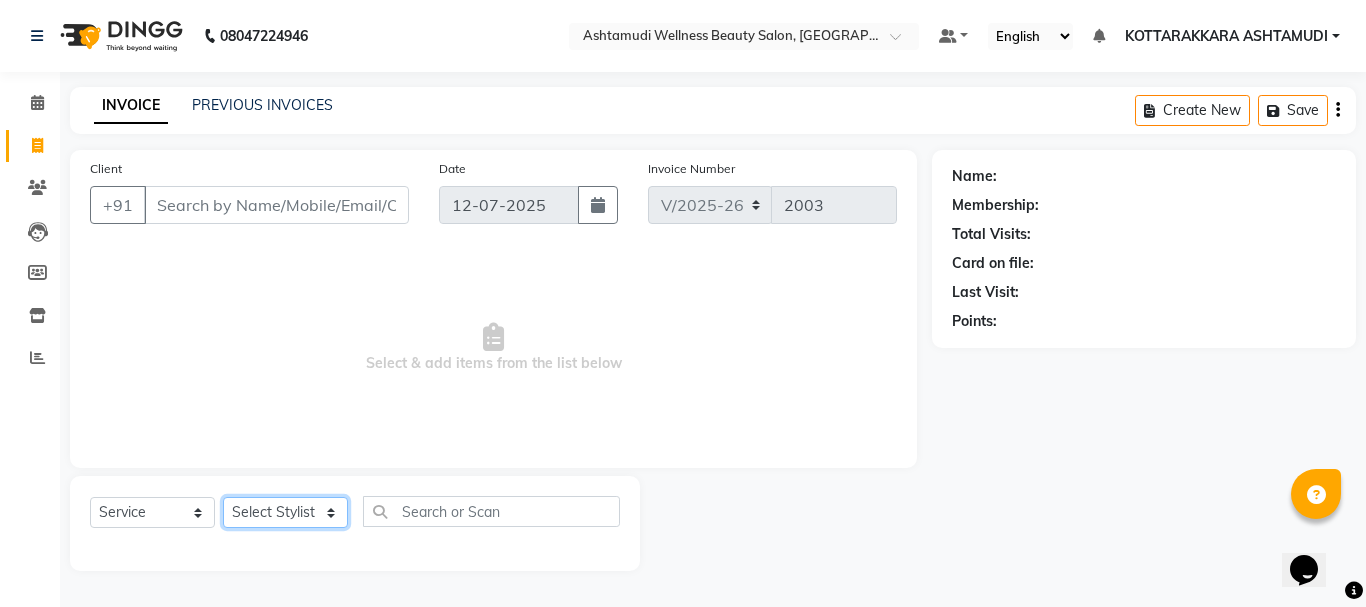 click on "Select Stylist AMRITHA [PERSON_NAME] DIVYA L	 Gita Mahali  Jibi P R [PERSON_NAME]  KOTTARAKKARA ASHTAMUDI [PERSON_NAME] 	 [PERSON_NAME] SARIGA R	 [PERSON_NAME]" 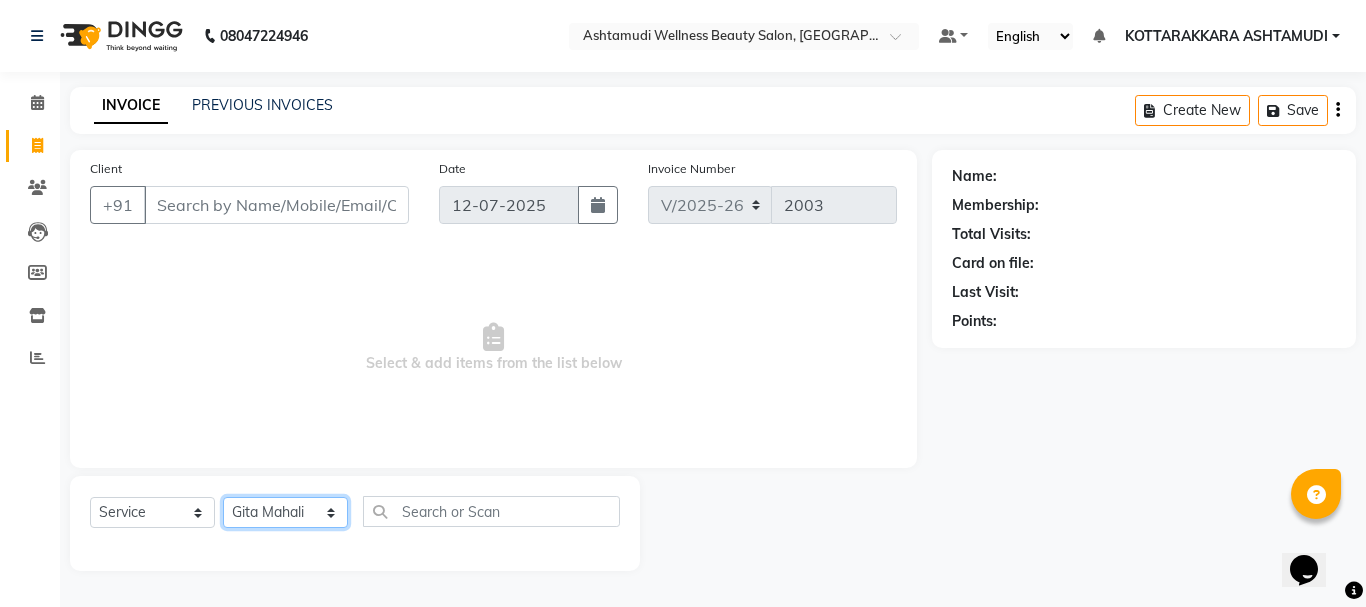 click on "Select Stylist AMRITHA [PERSON_NAME] DIVYA L	 Gita Mahali  Jibi P R [PERSON_NAME]  KOTTARAKKARA ASHTAMUDI [PERSON_NAME] 	 [PERSON_NAME] SARIGA R	 [PERSON_NAME]" 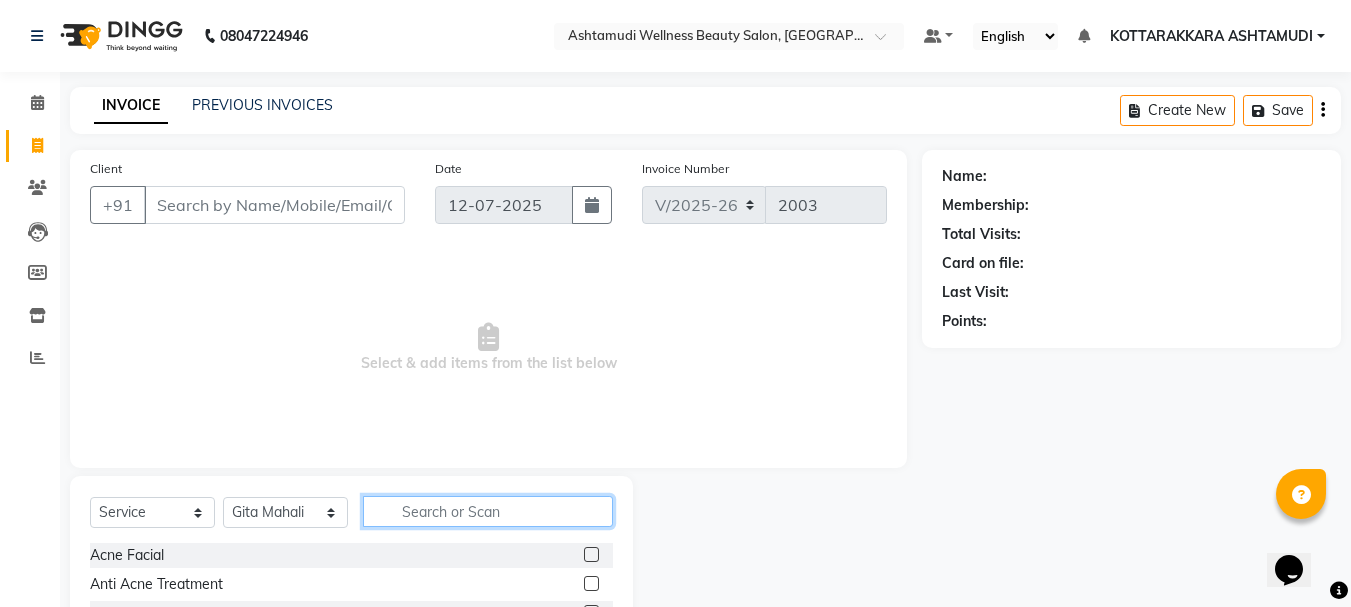click 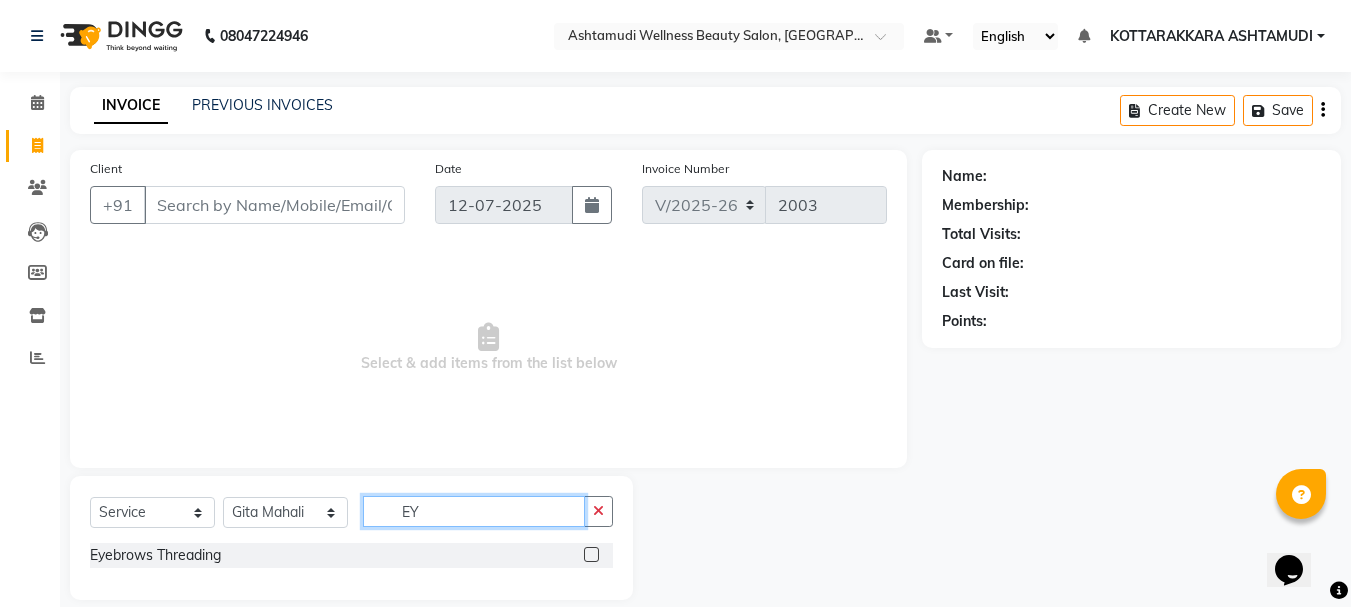 type on "EY" 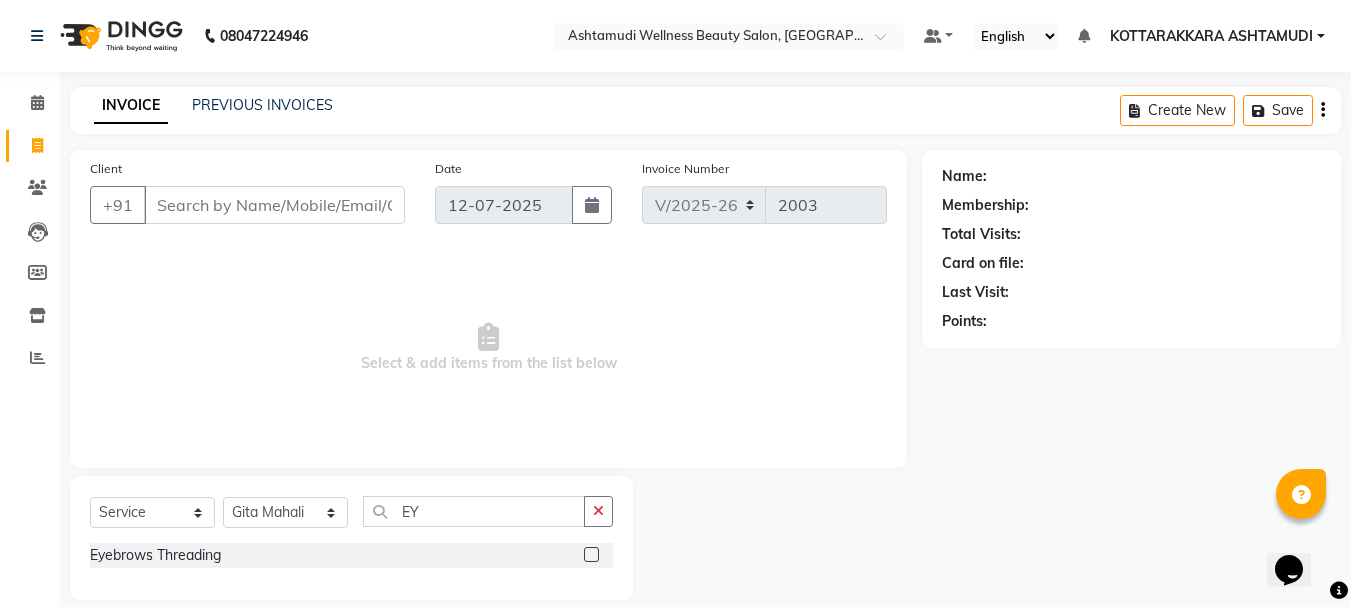 drag, startPoint x: 594, startPoint y: 553, endPoint x: 449, endPoint y: 525, distance: 147.67871 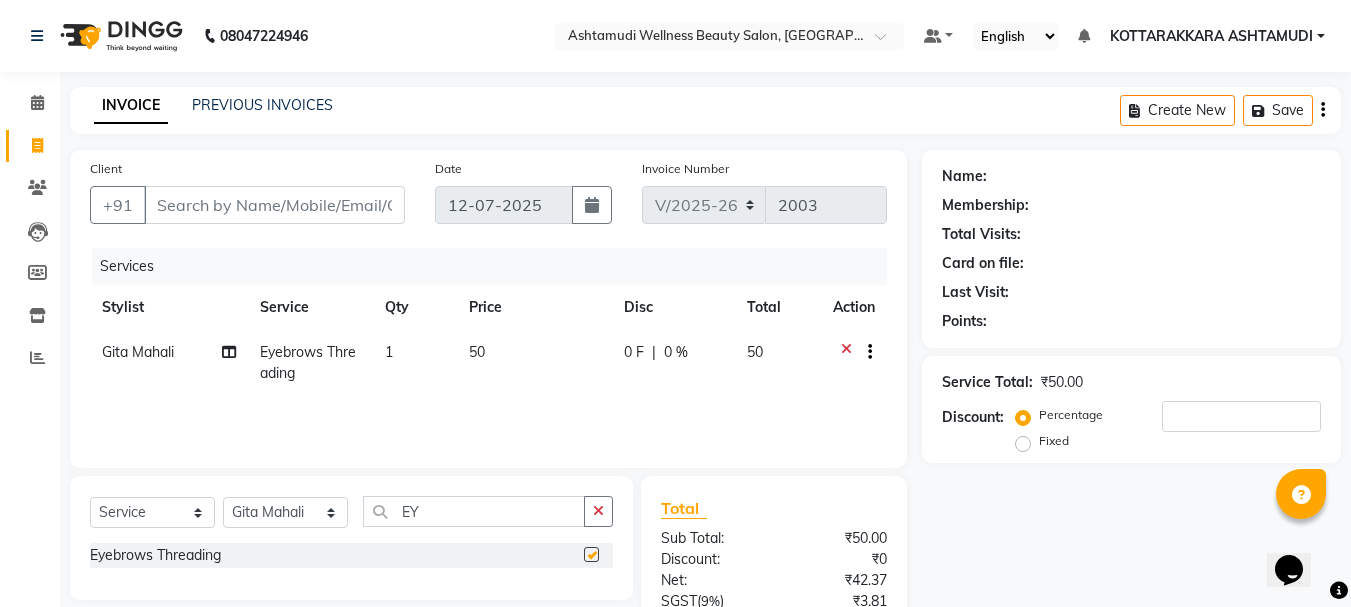 checkbox on "false" 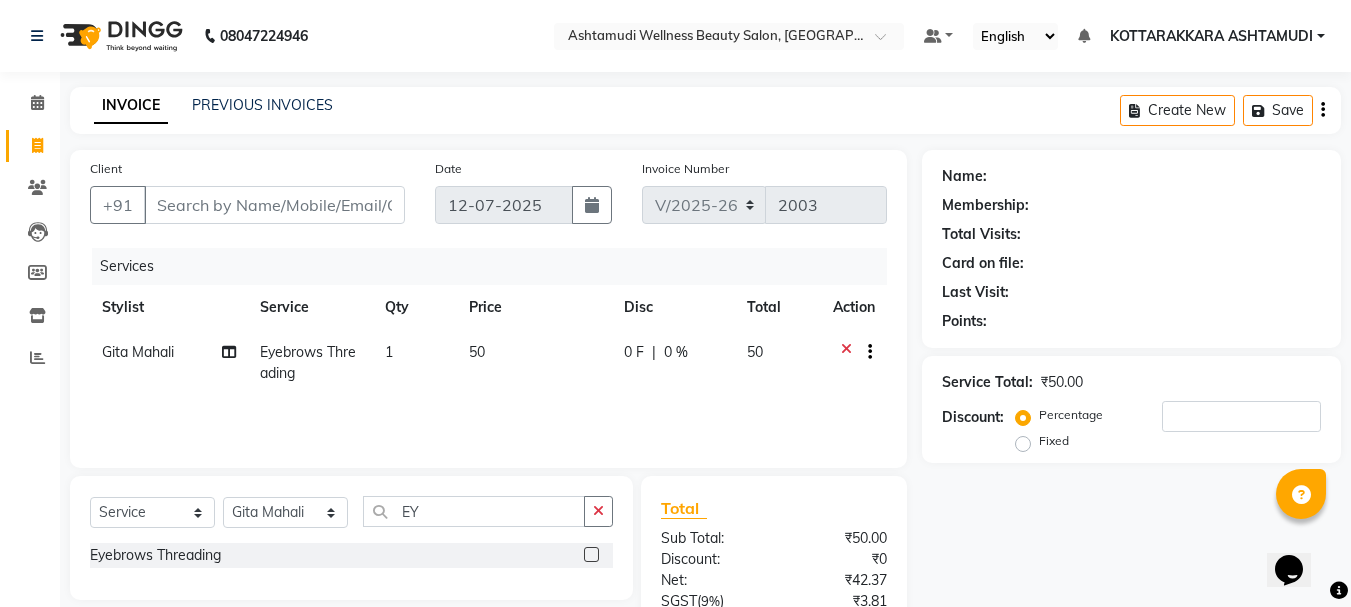 click on "1" 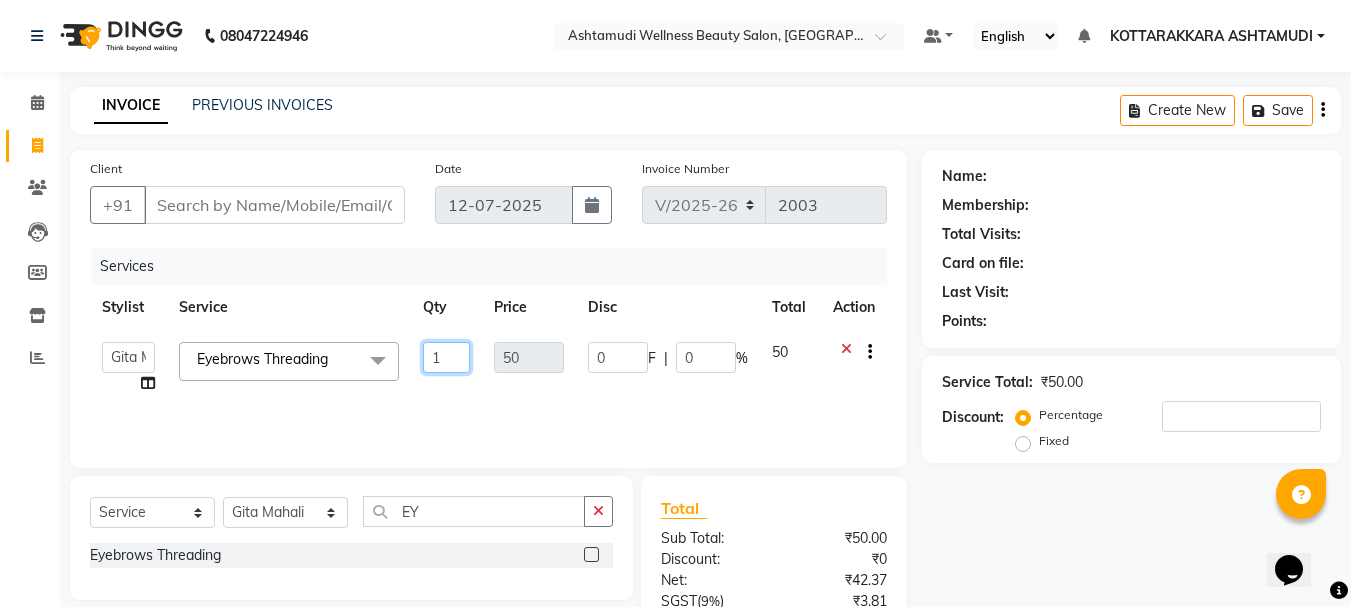 click on "1" 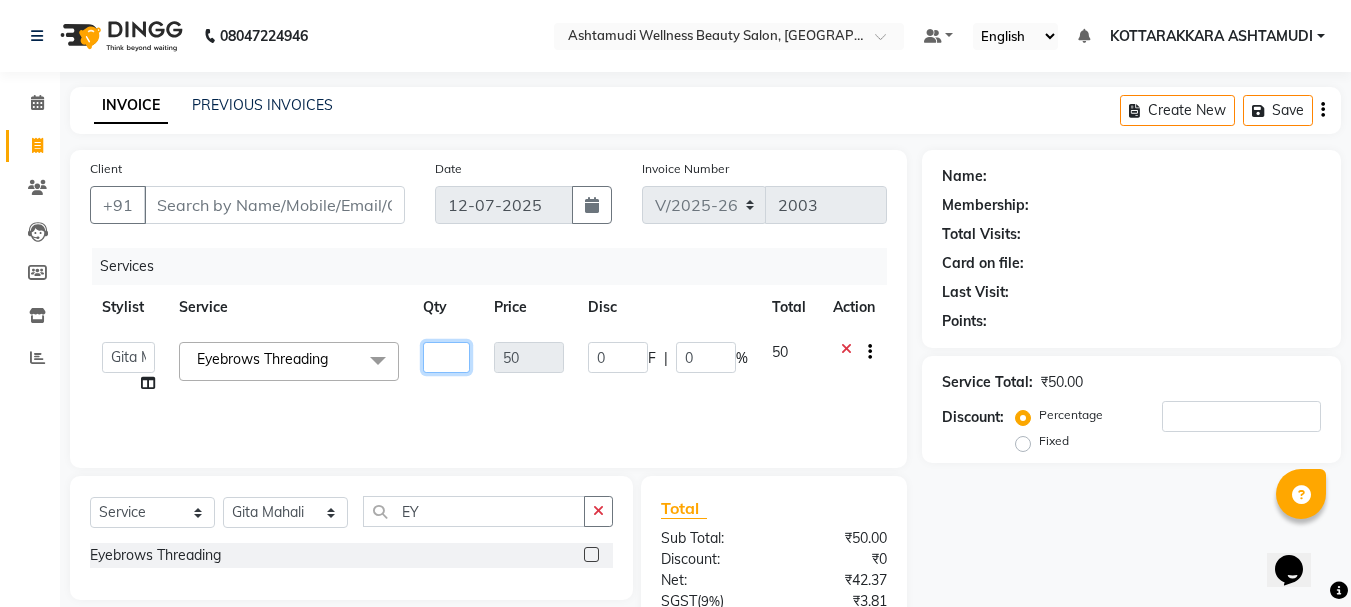 type on "2" 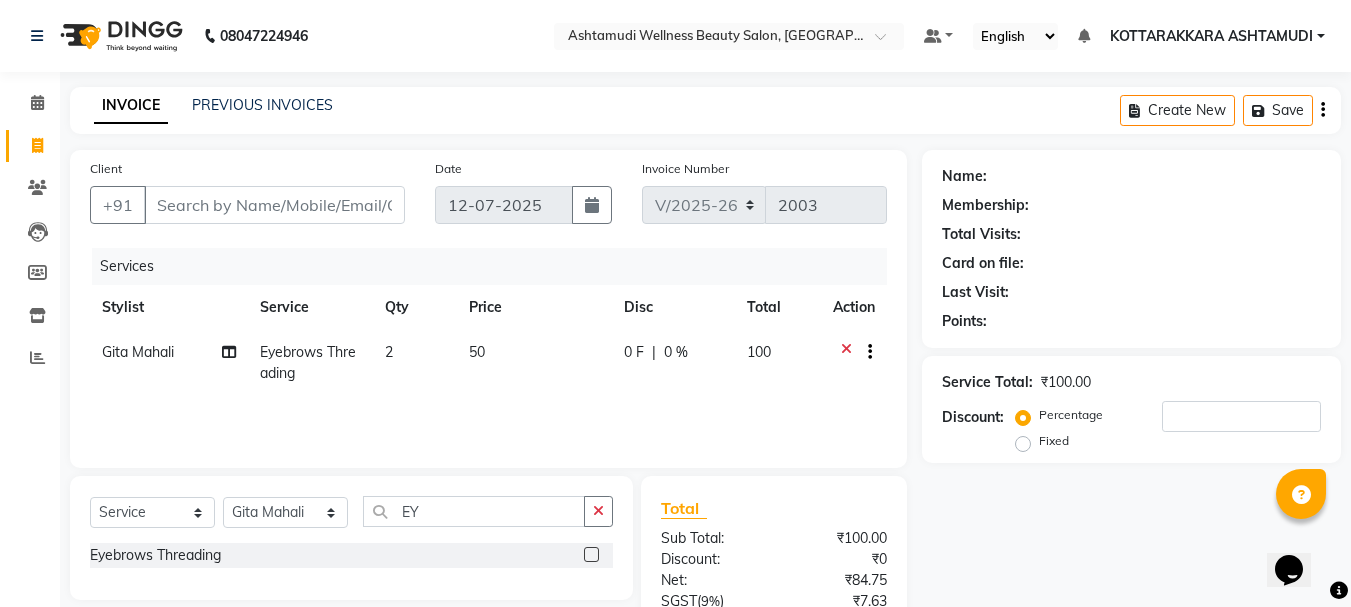 click on "Services Stylist Service Qty Price Disc Total Action Gita Mahali  Eyebrows Threading 2 50 0 F | 0 % 100" 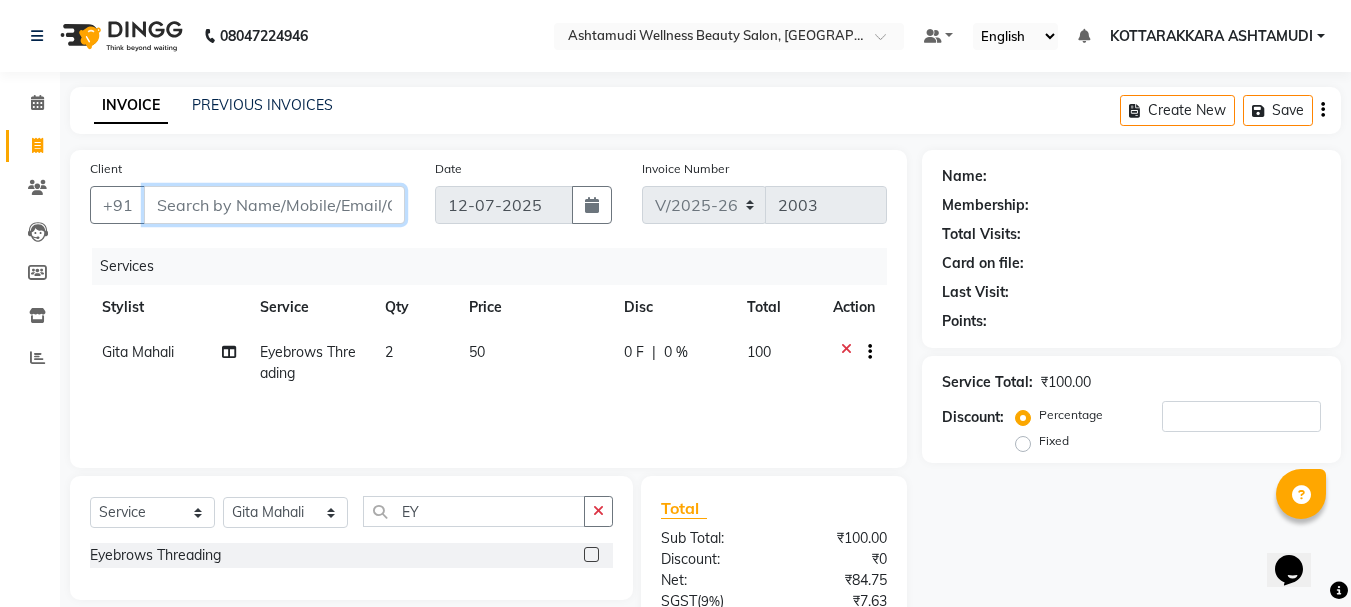 click on "Client" at bounding box center [274, 205] 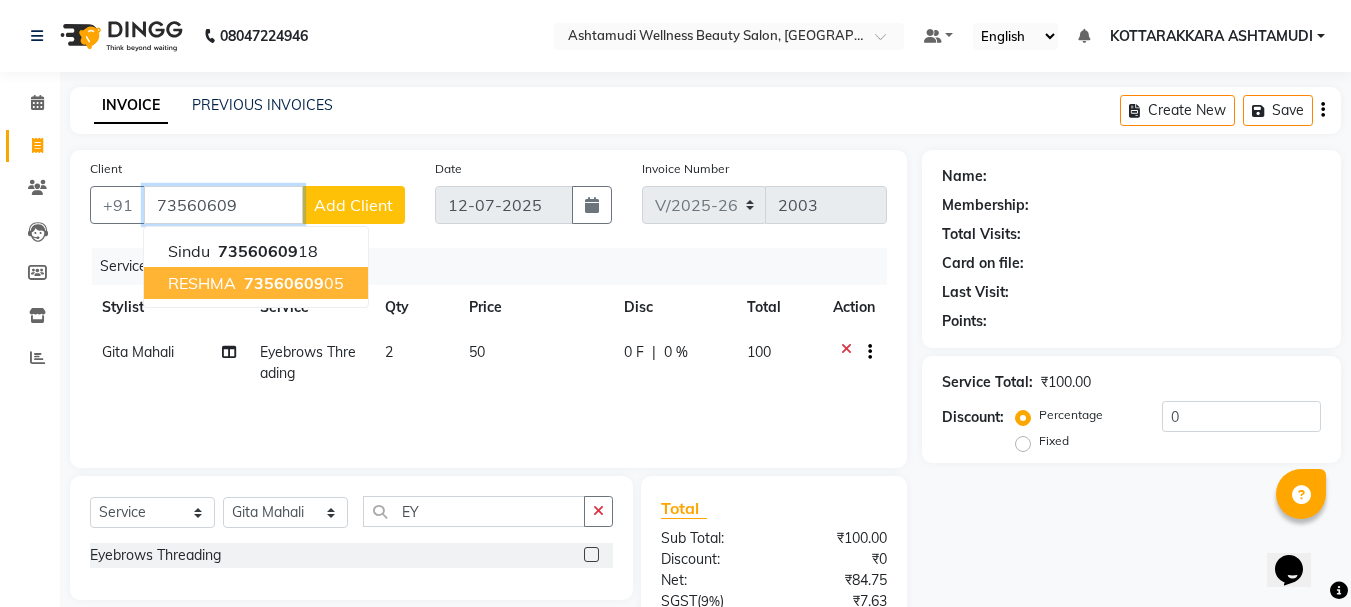 click on "73560609 05" at bounding box center [292, 283] 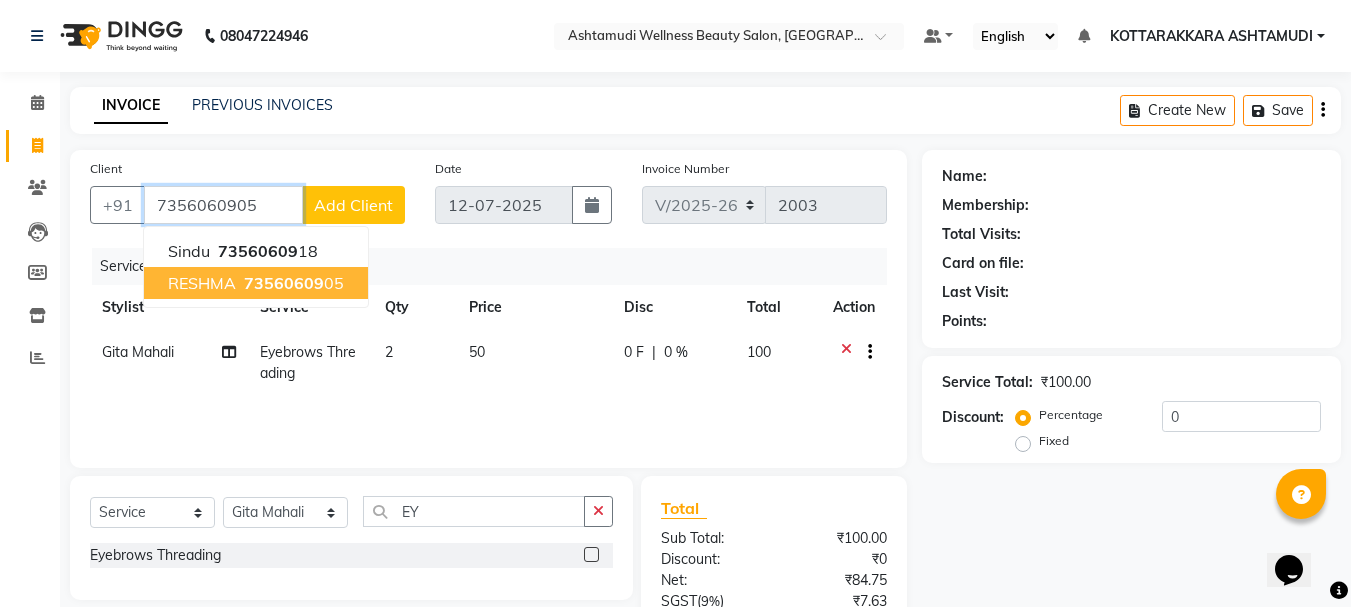 type on "7356060905" 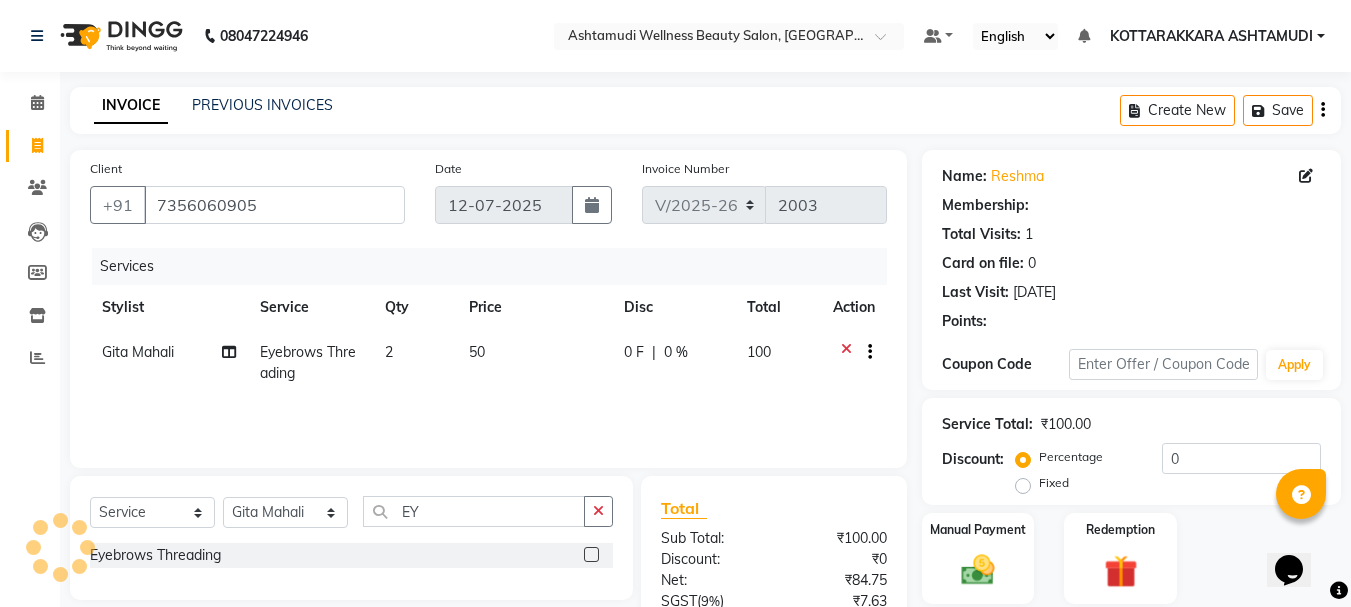 select on "1: Object" 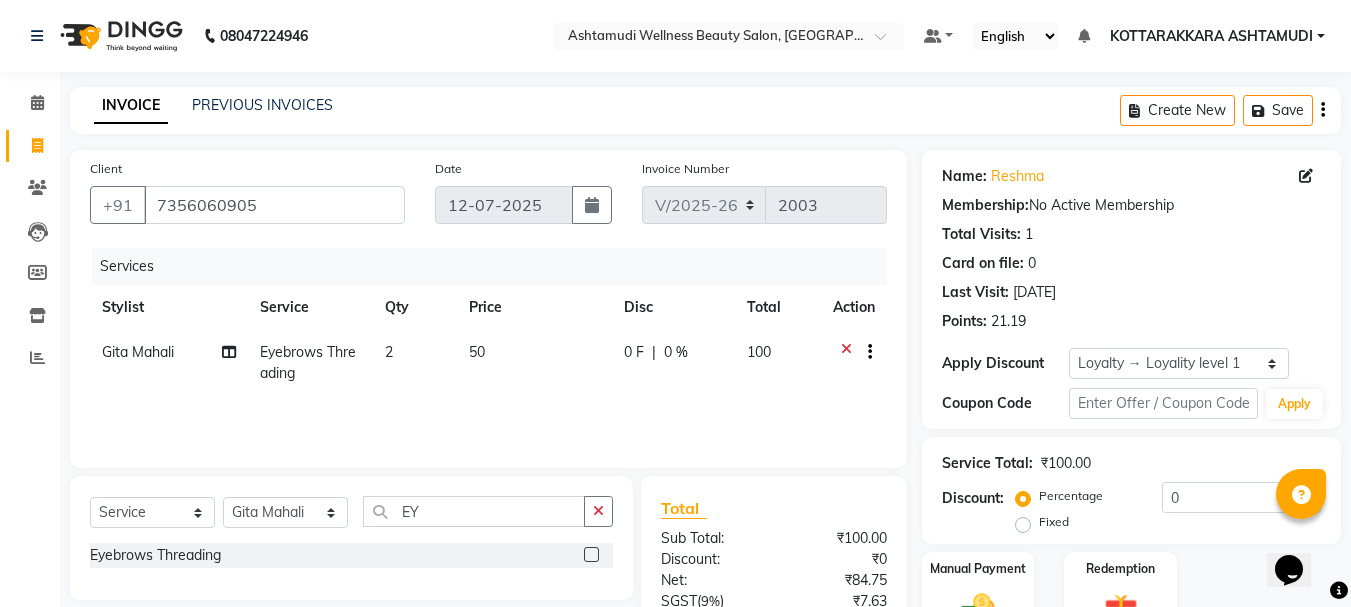 scroll, scrollTop: 193, scrollLeft: 0, axis: vertical 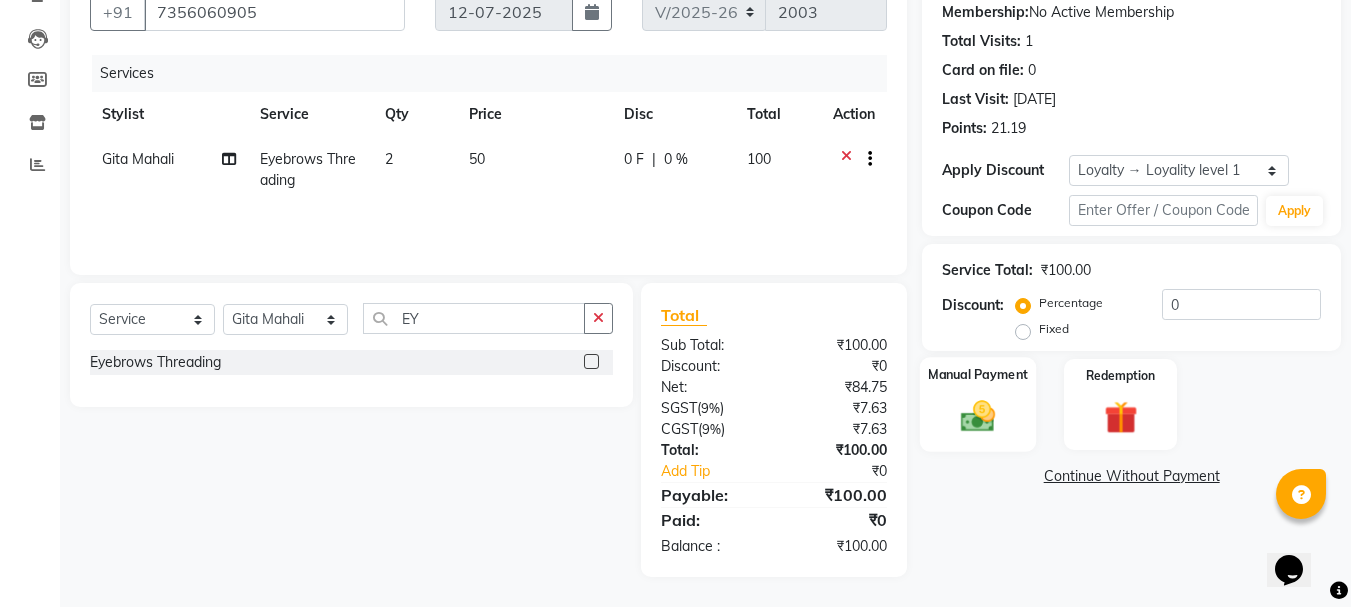 click 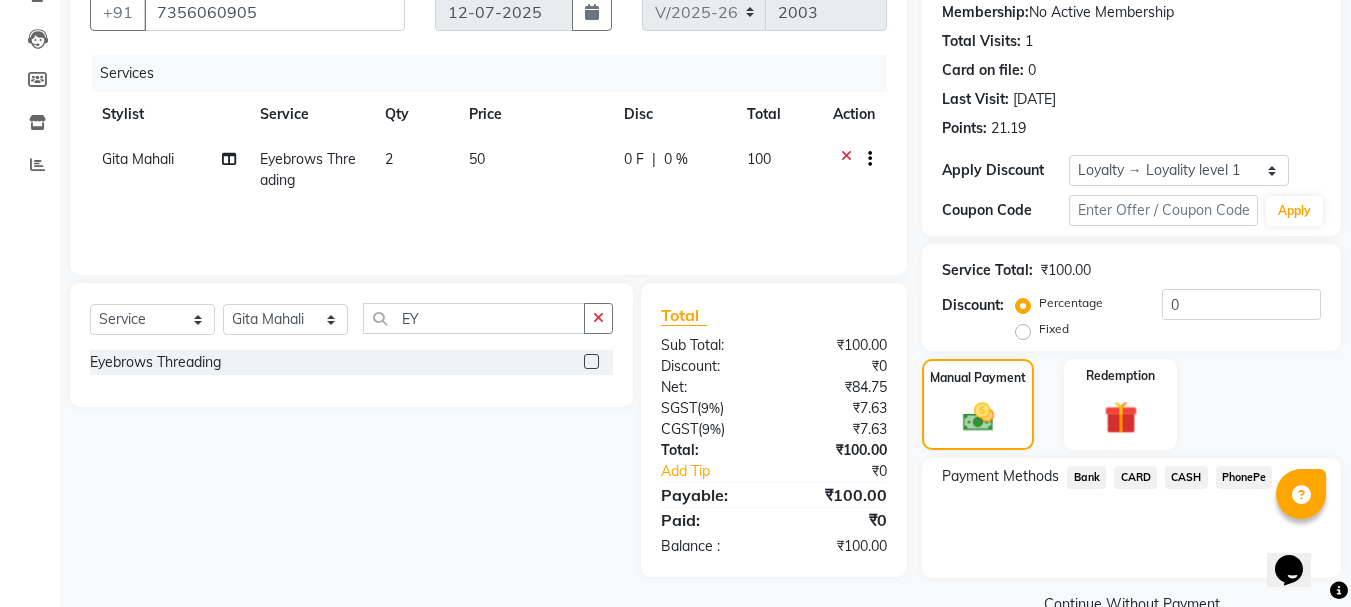 click on "PhonePe" 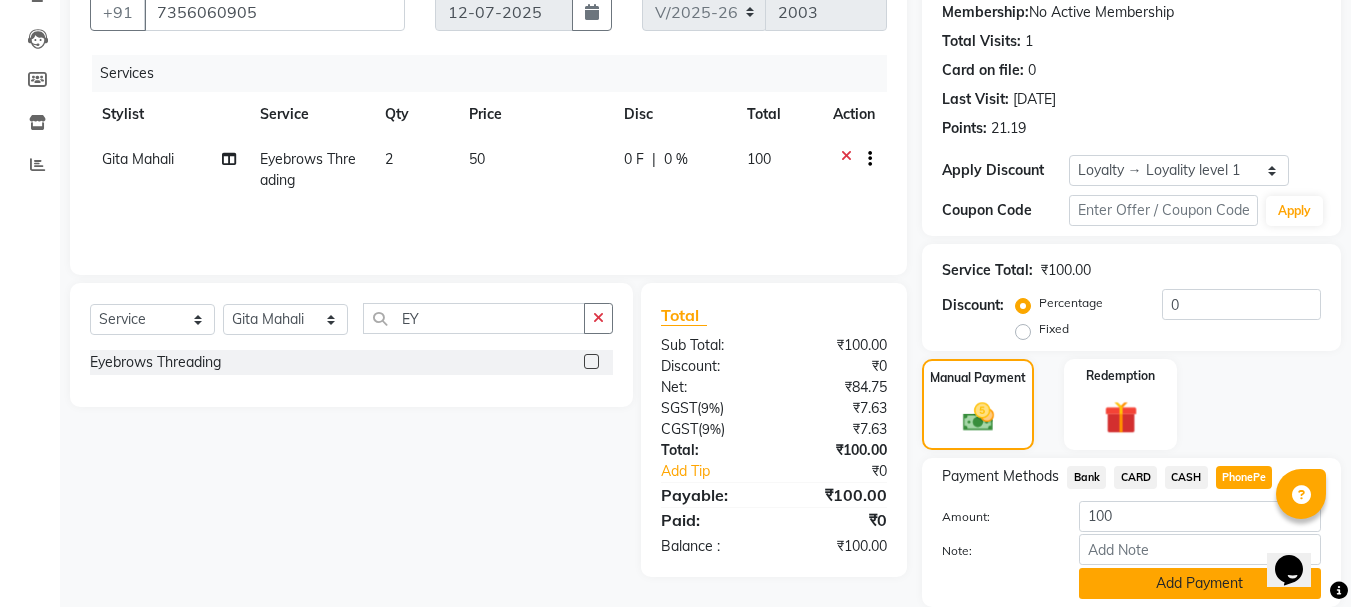 click on "Add Payment" 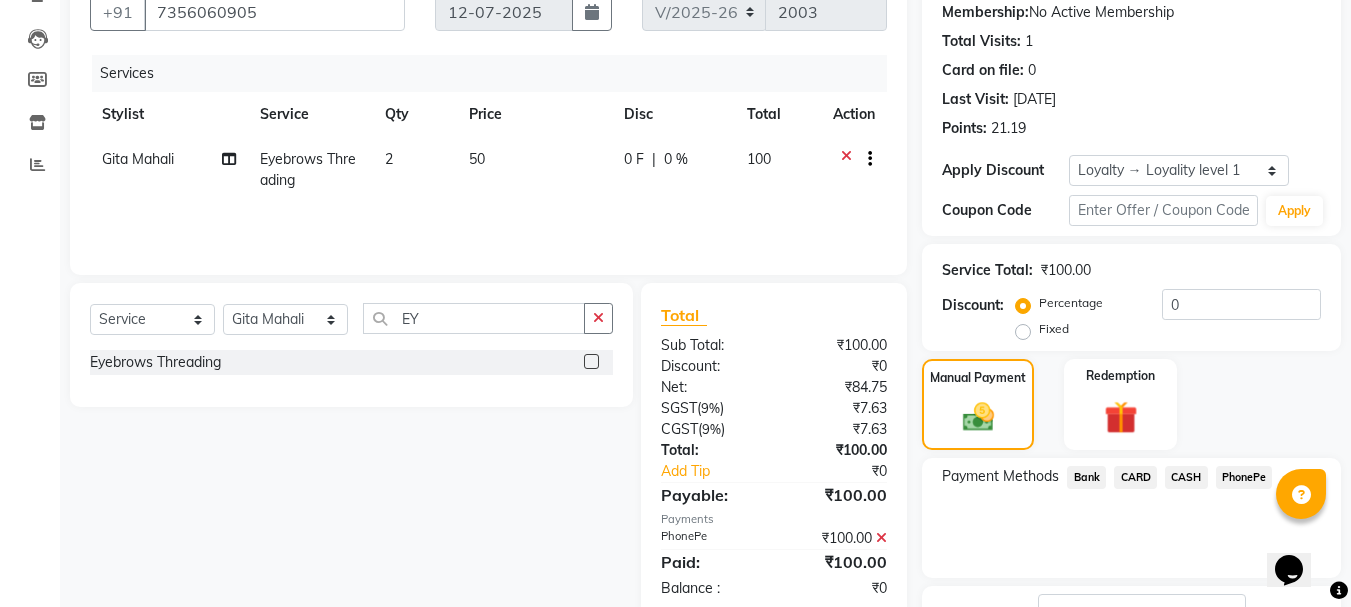 scroll, scrollTop: 348, scrollLeft: 0, axis: vertical 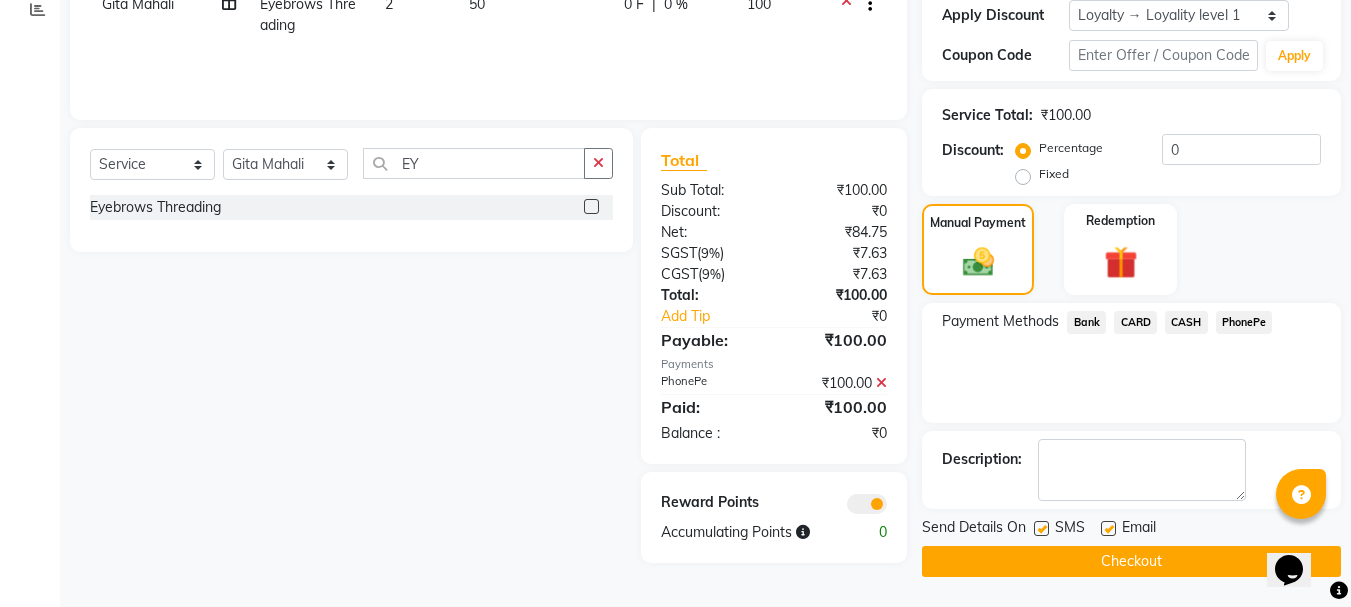 click on "Checkout" 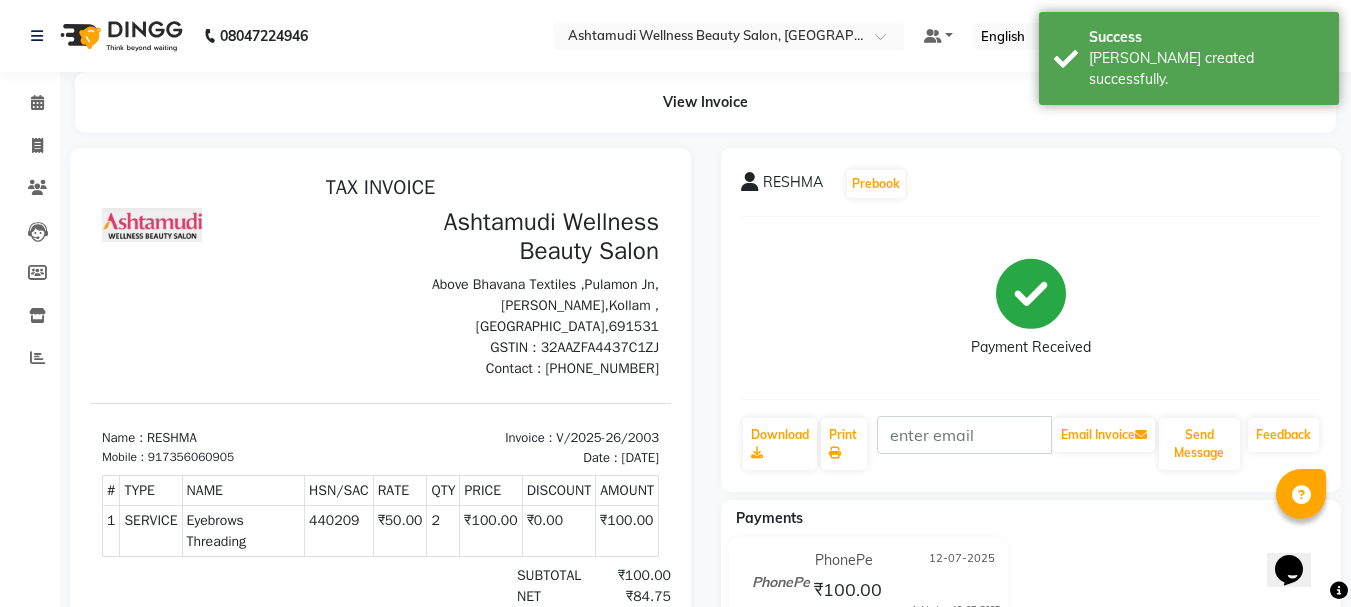 scroll, scrollTop: 0, scrollLeft: 0, axis: both 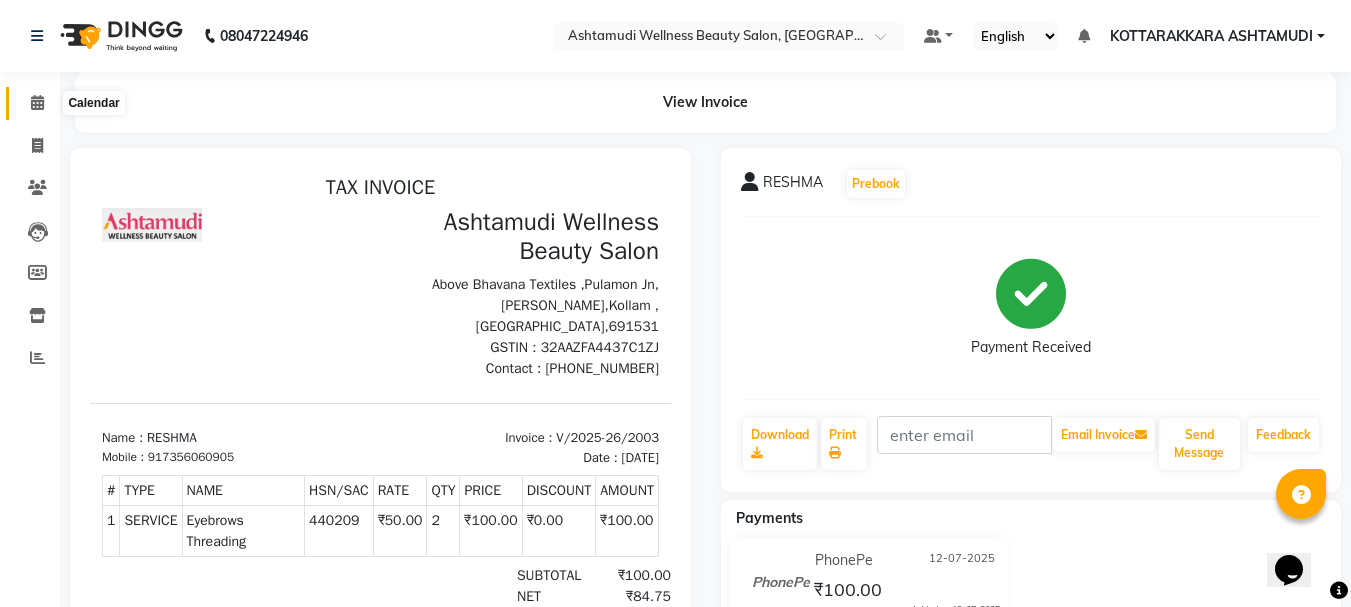 click 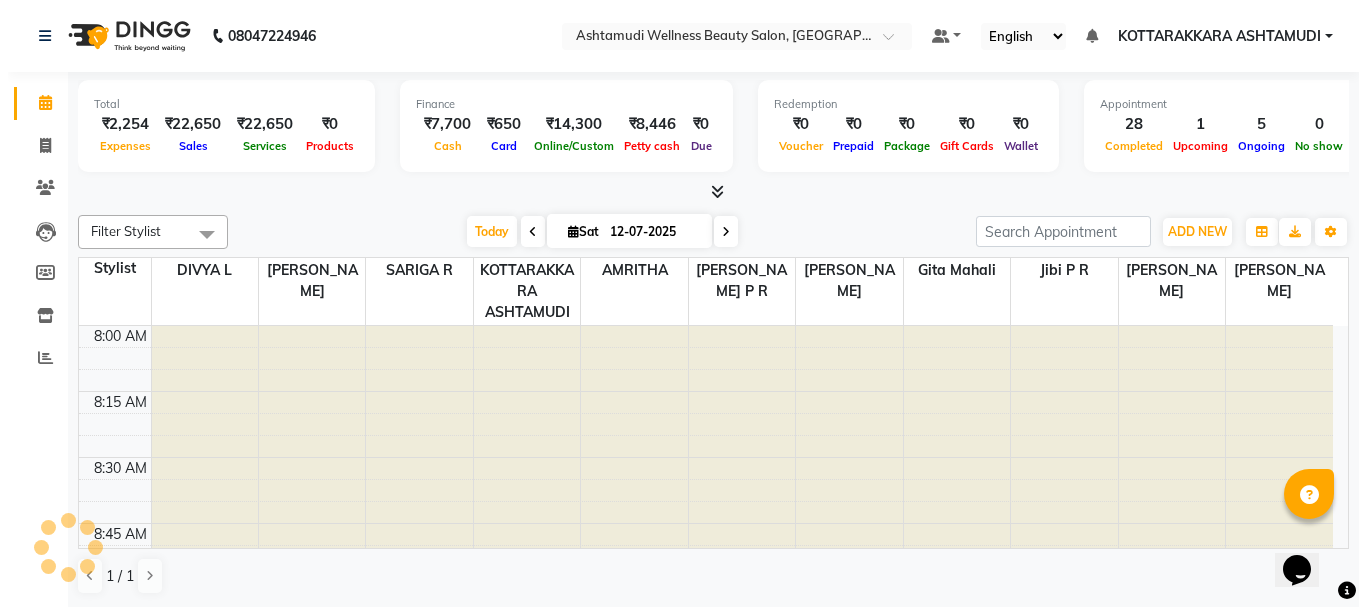 scroll, scrollTop: 0, scrollLeft: 0, axis: both 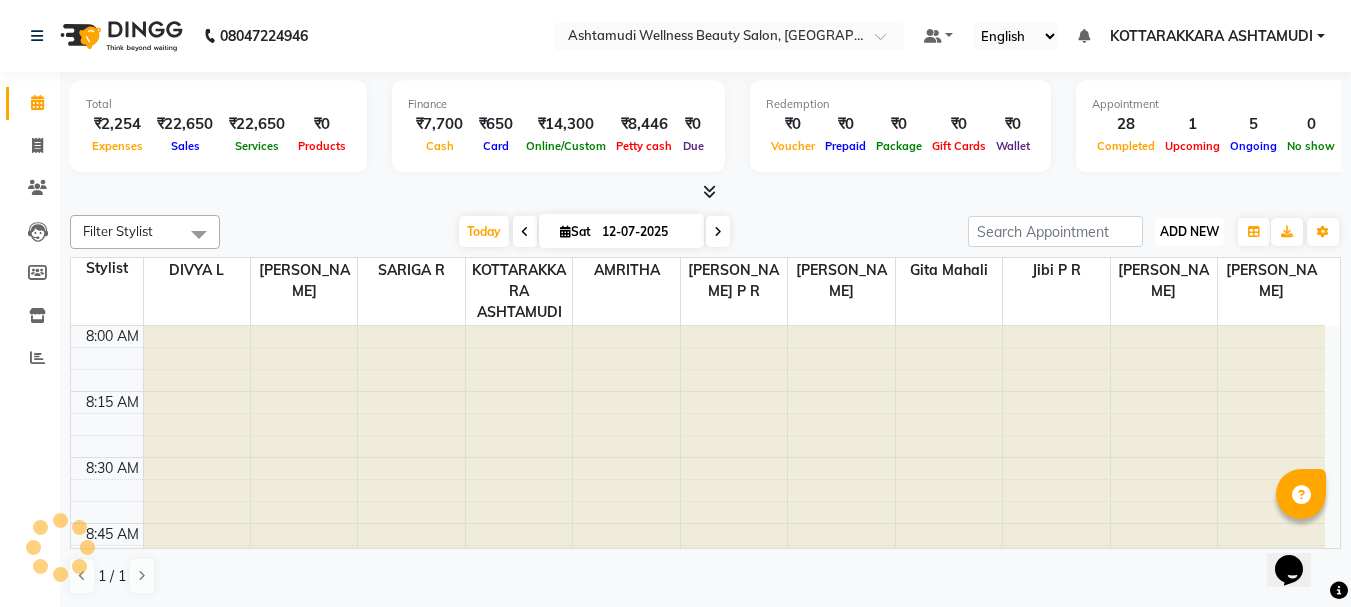 click on "ADD NEW" at bounding box center [1189, 231] 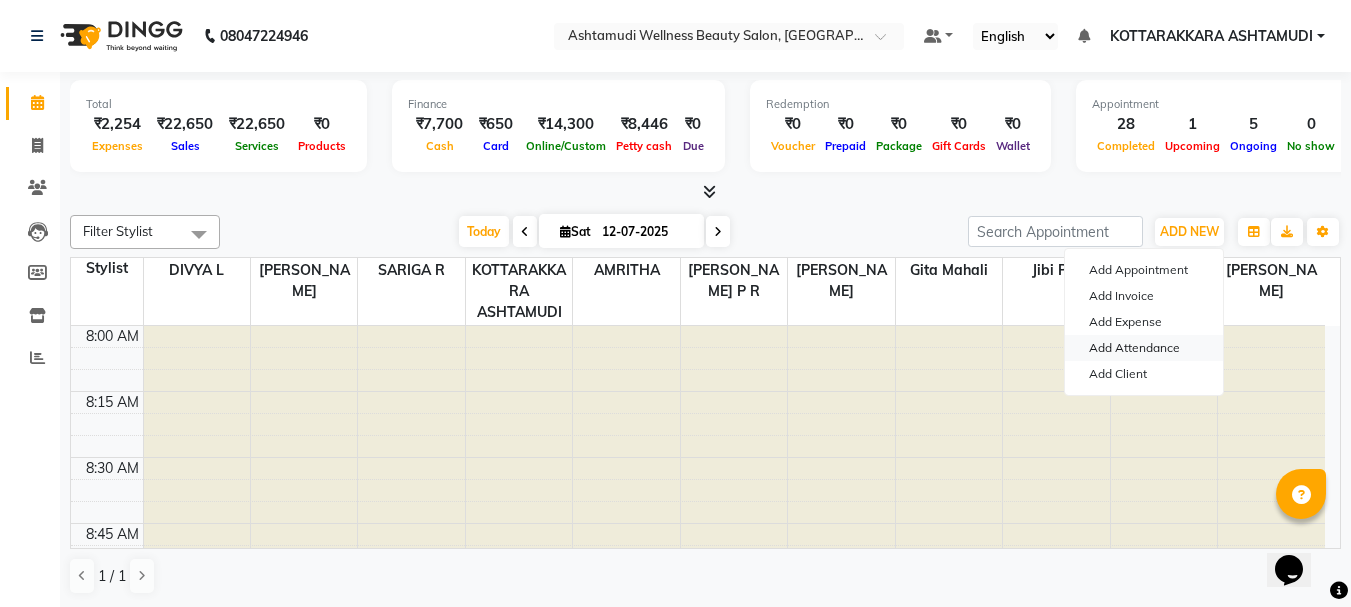 click on "Add Attendance" at bounding box center (1144, 348) 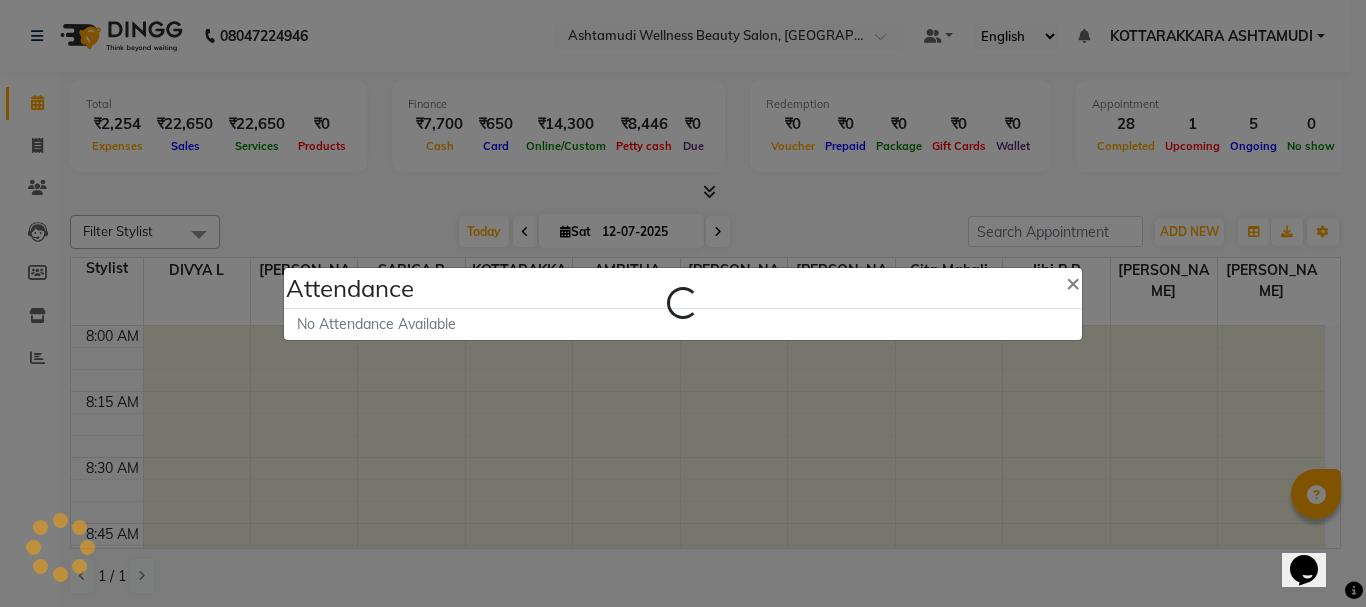 select on "A" 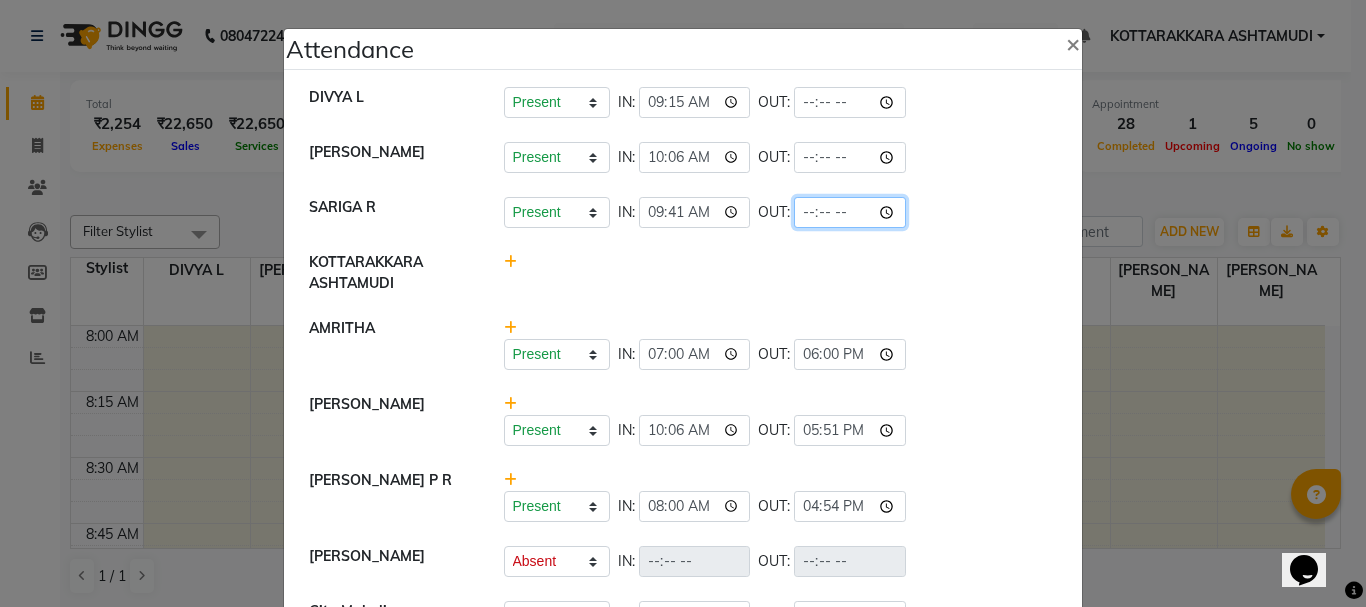 click 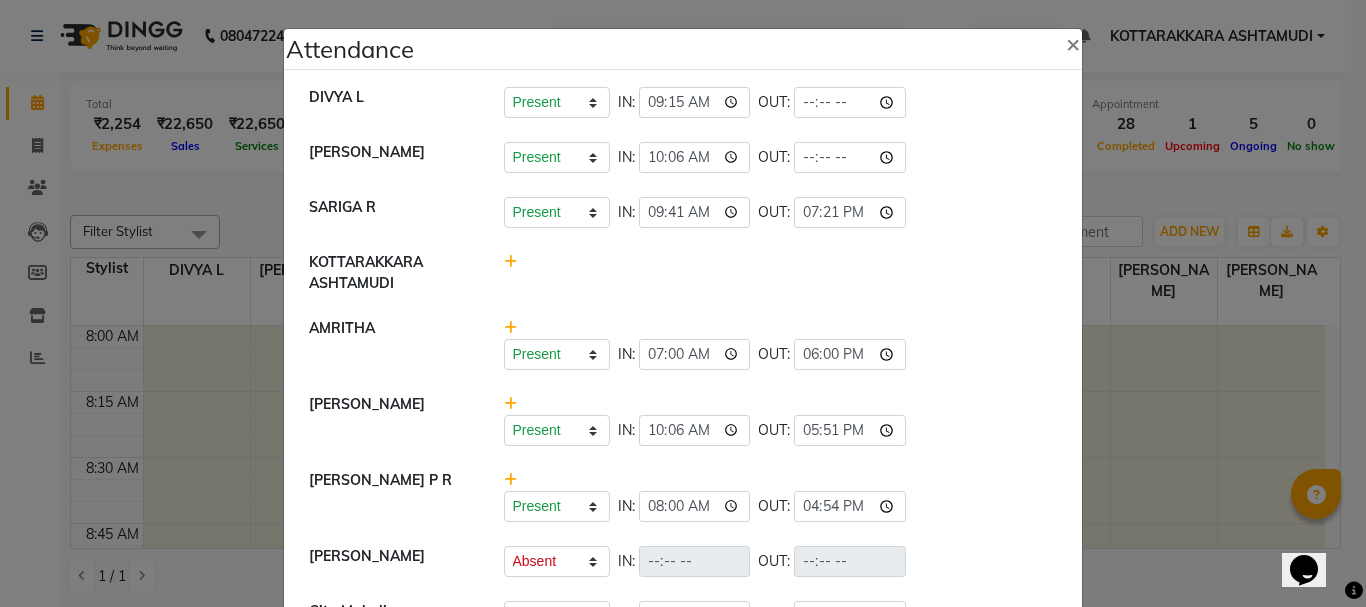 type on "19:21" 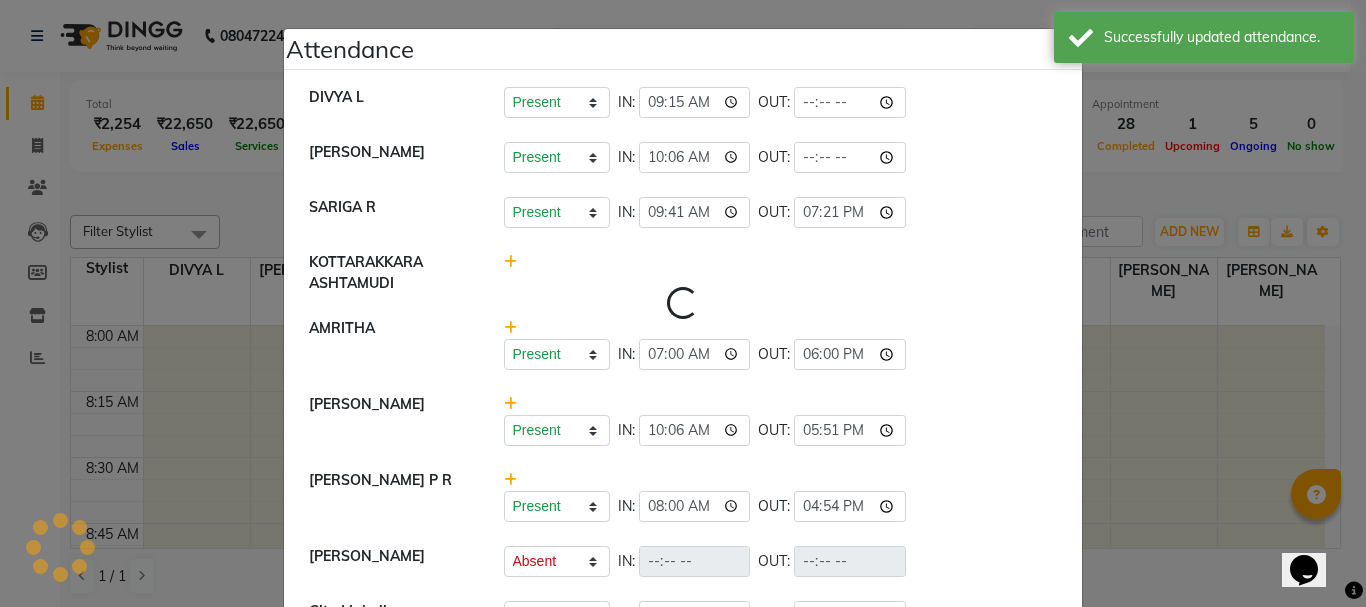 select on "A" 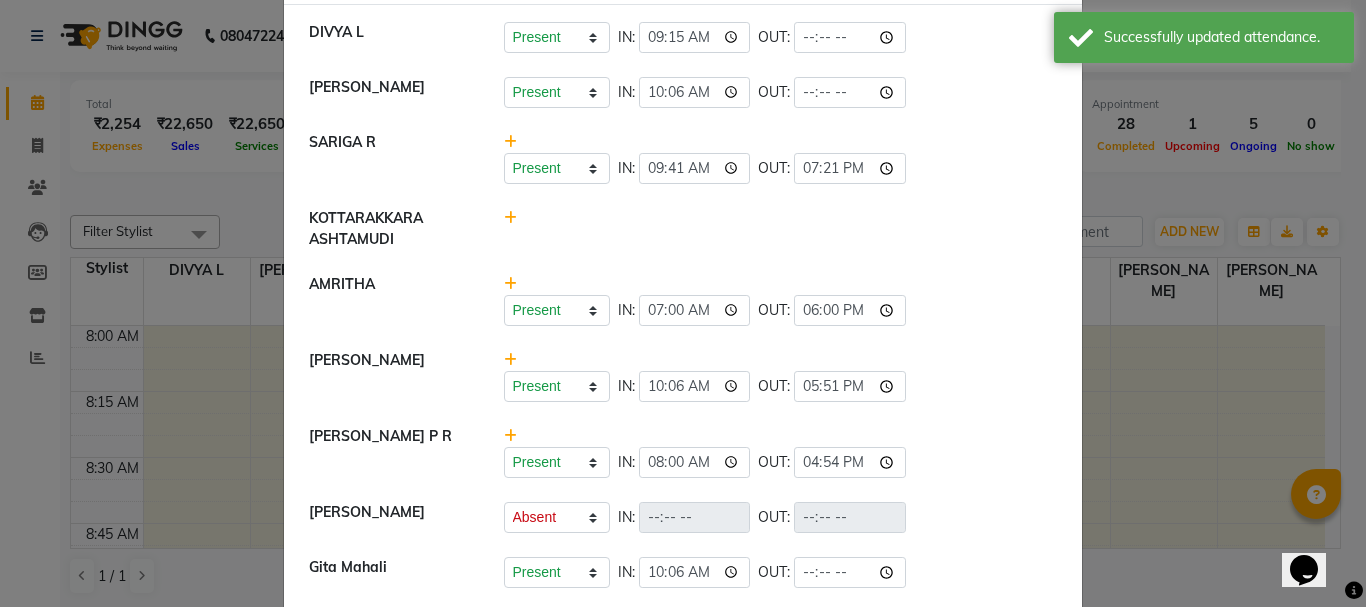 scroll, scrollTop: 100, scrollLeft: 0, axis: vertical 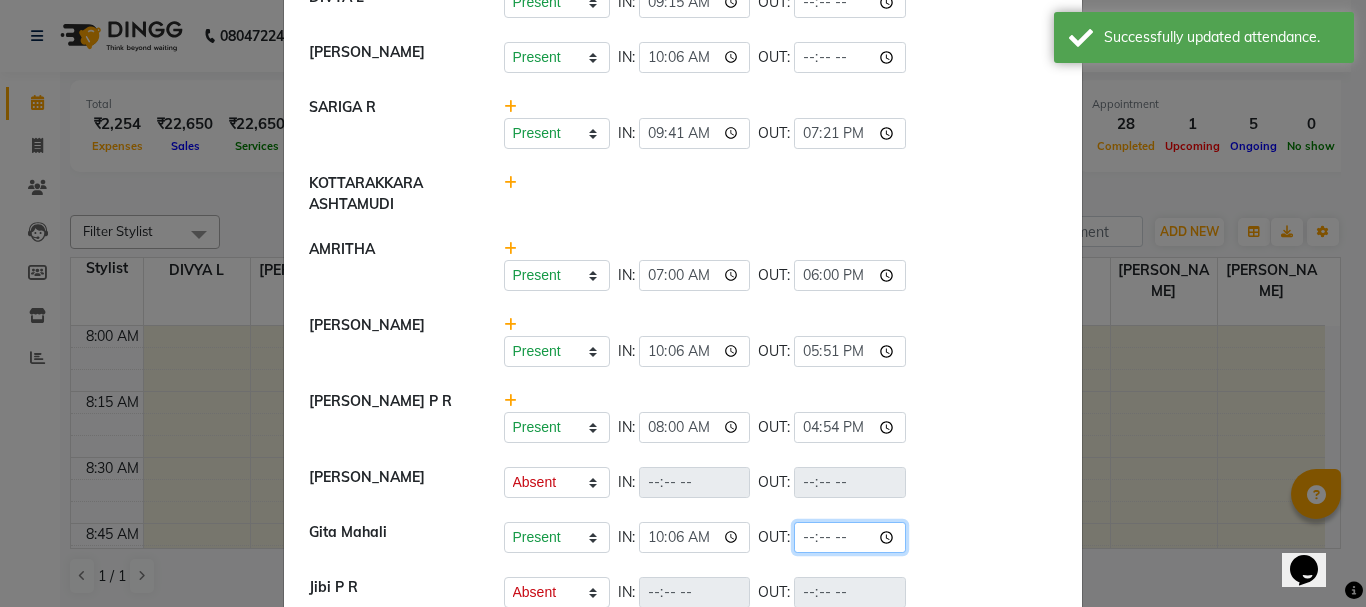 click 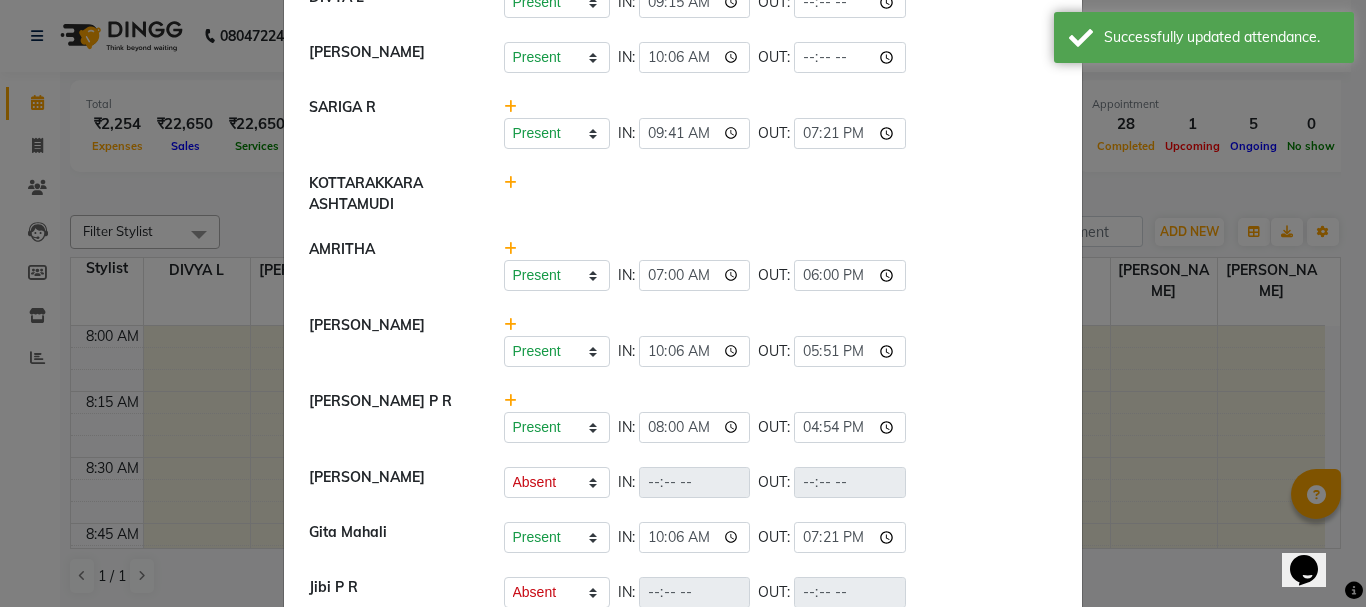 type on "19:21" 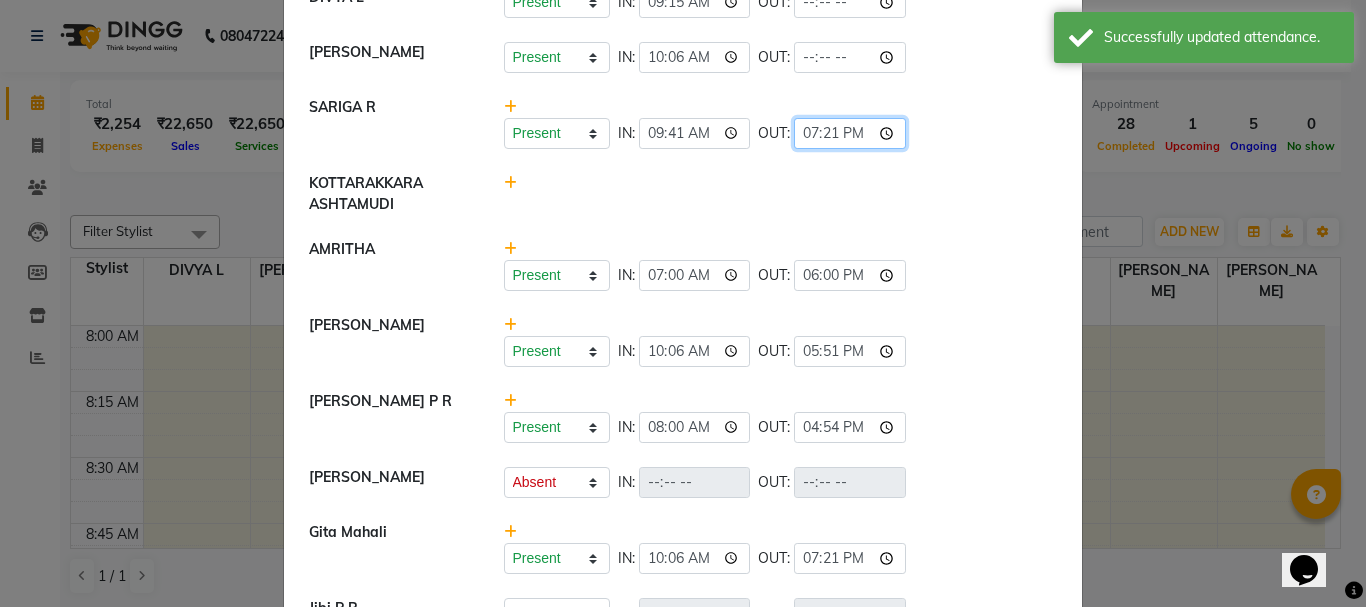 click on "19:21" 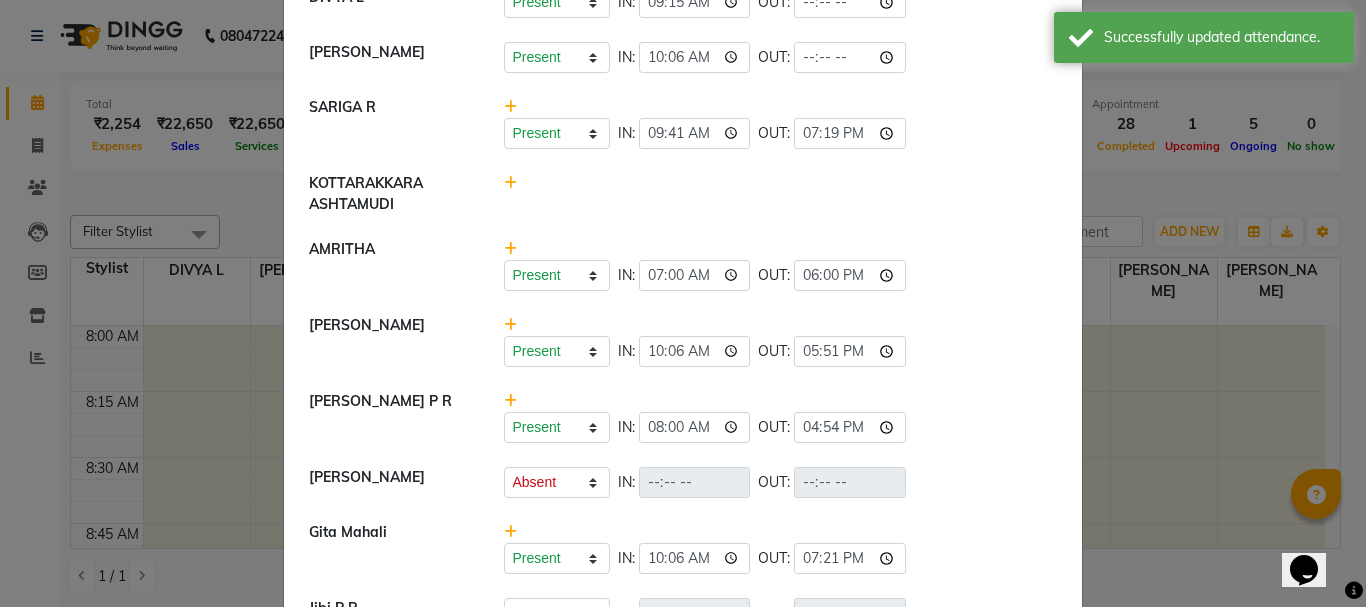 type on "19:19" 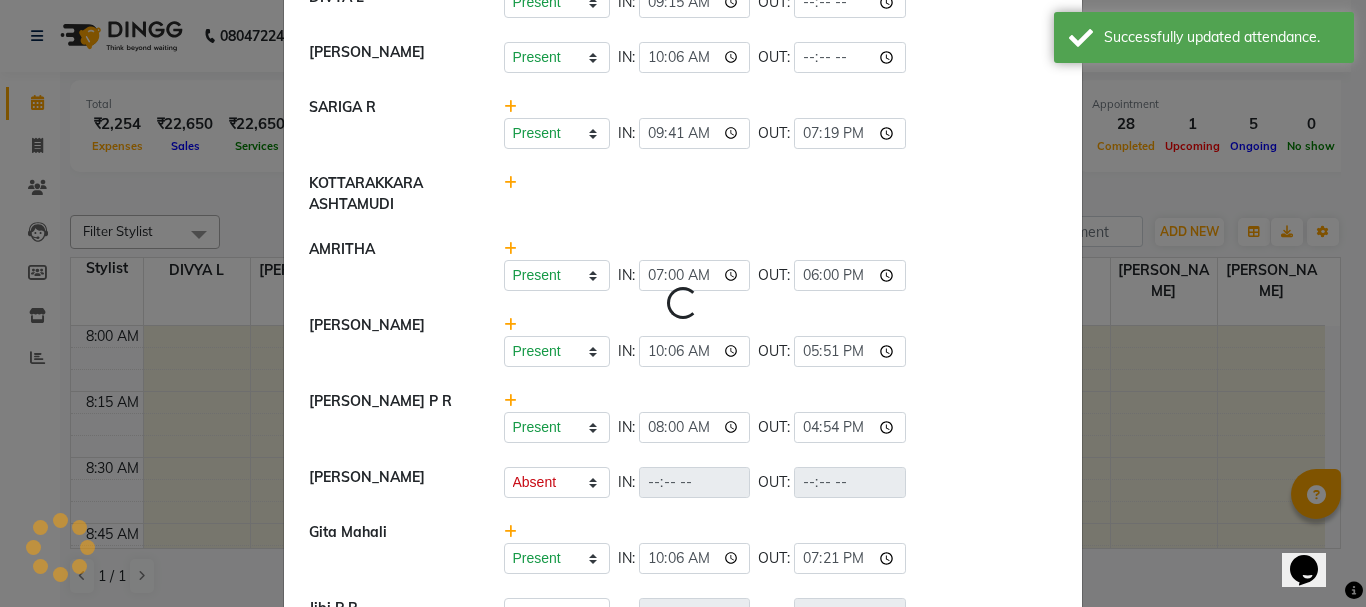 select on "A" 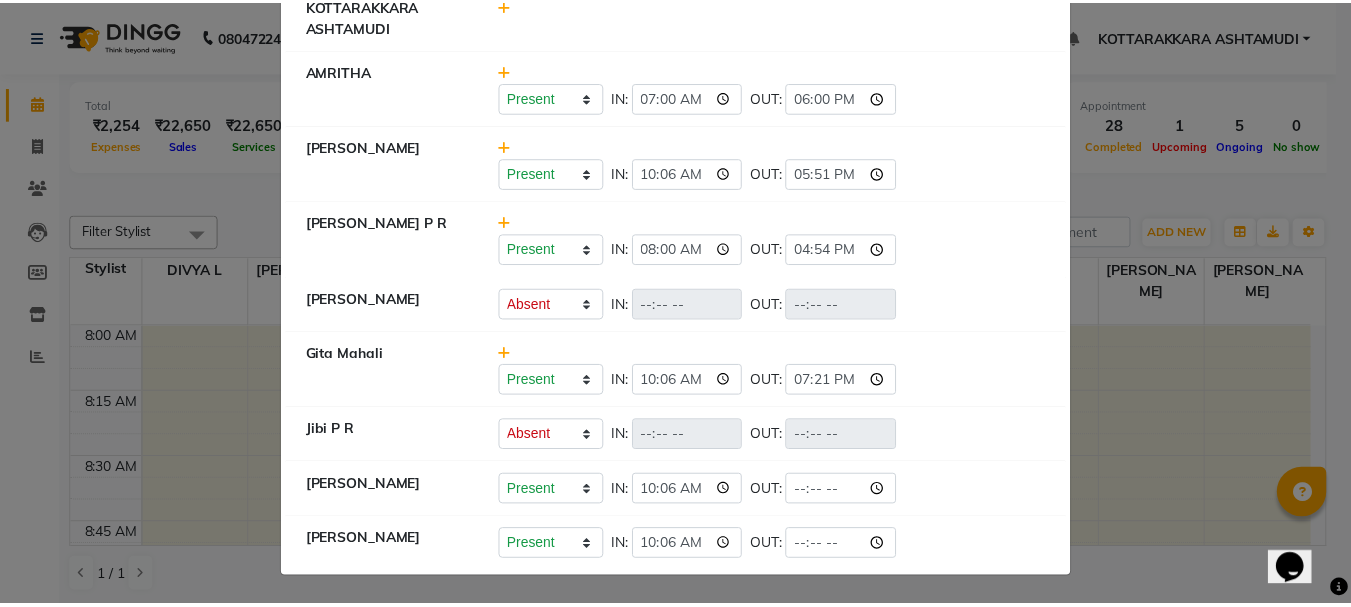 scroll, scrollTop: 0, scrollLeft: 0, axis: both 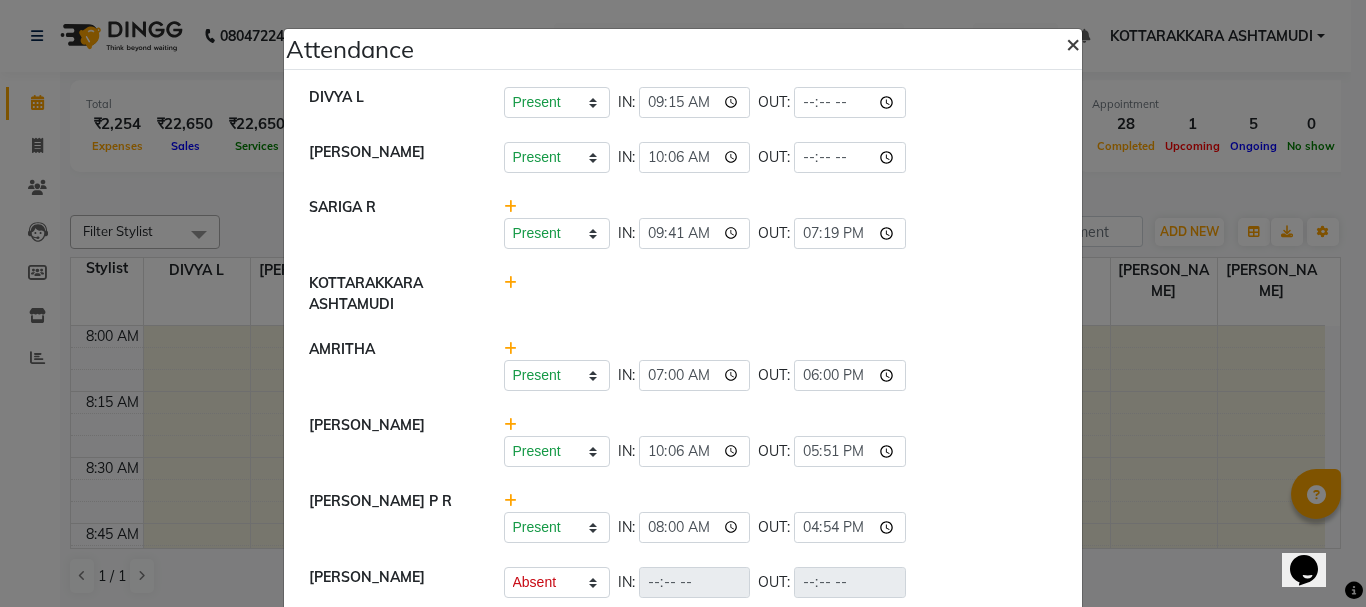 click on "×" 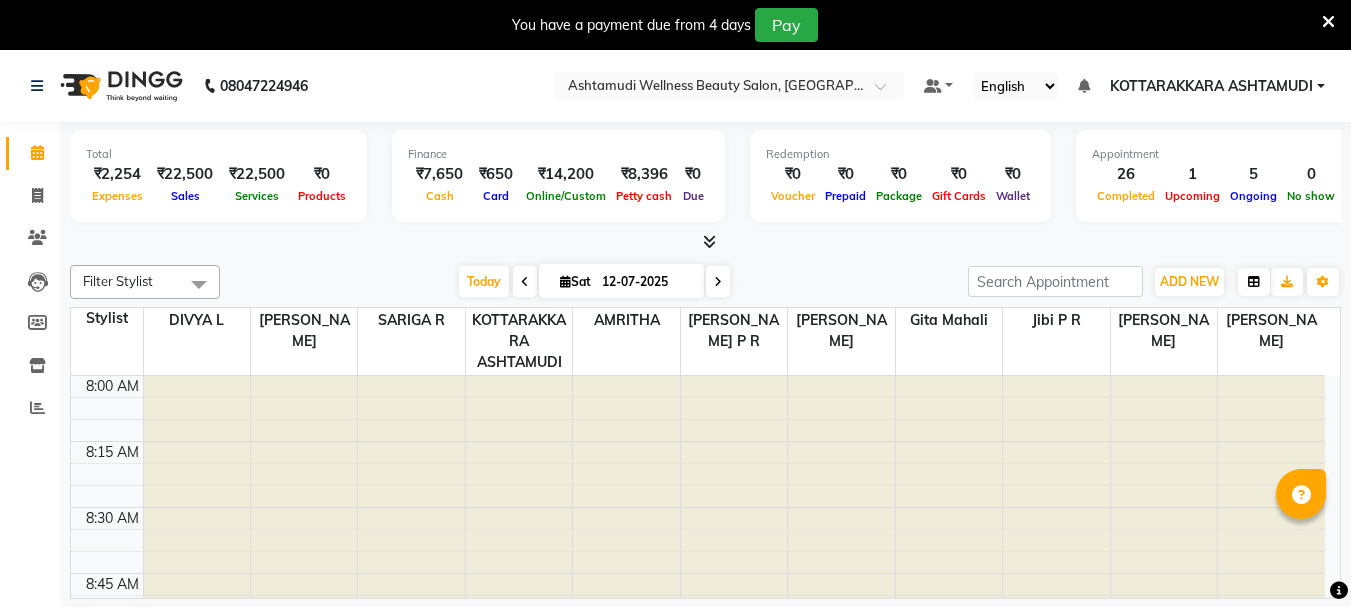 scroll, scrollTop: 50, scrollLeft: 0, axis: vertical 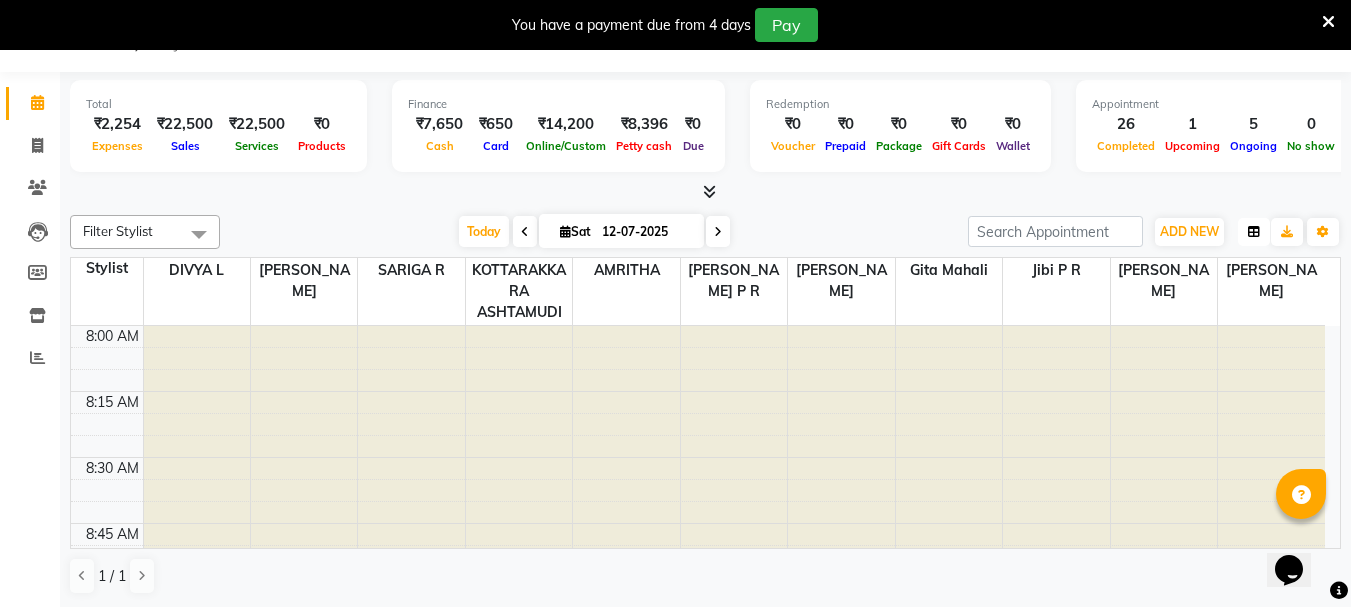 click at bounding box center [1254, 232] 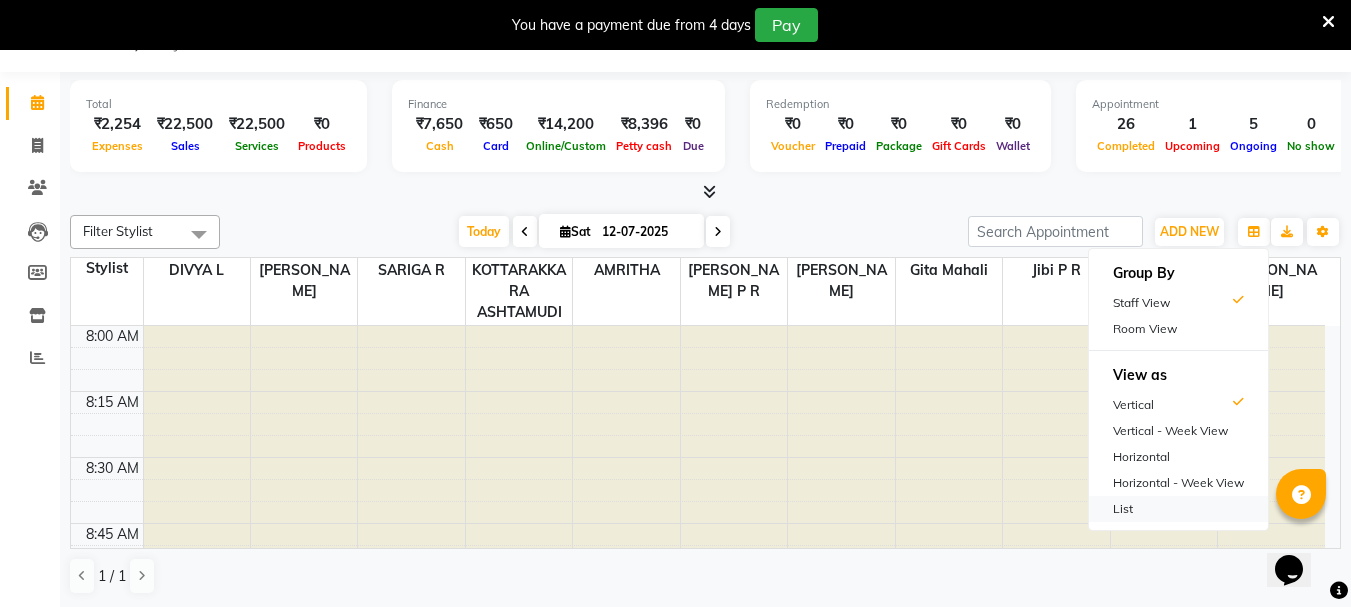 click on "List" at bounding box center (1178, 509) 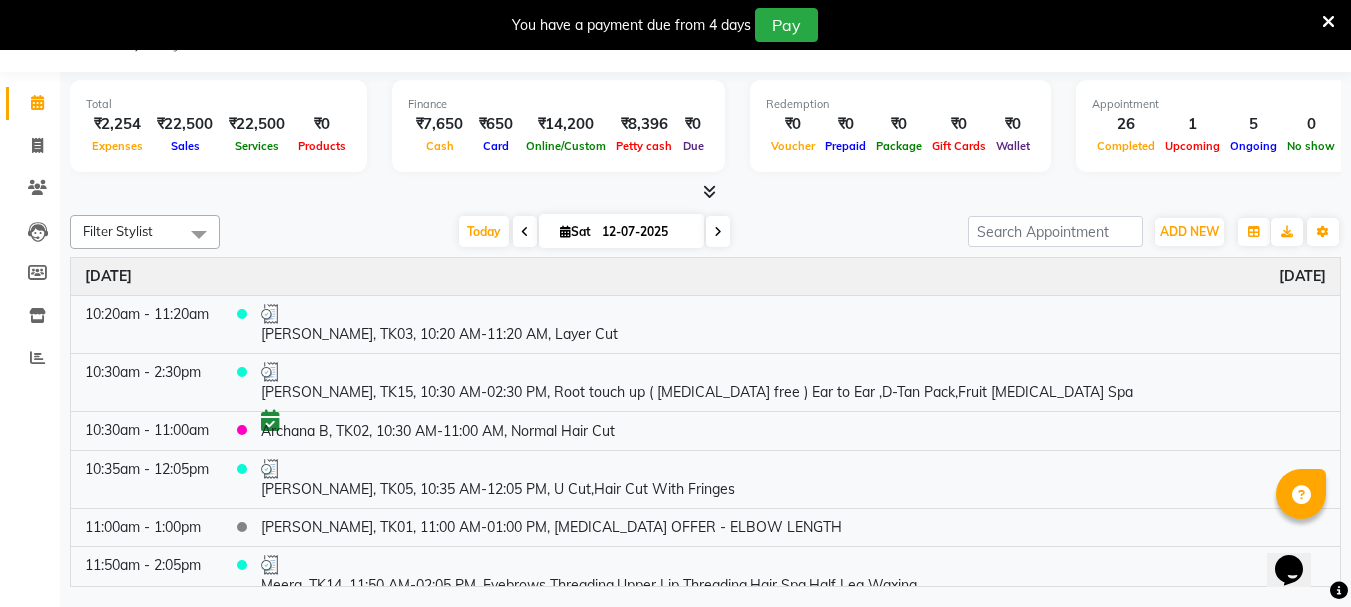 click on "Sat" at bounding box center [575, 231] 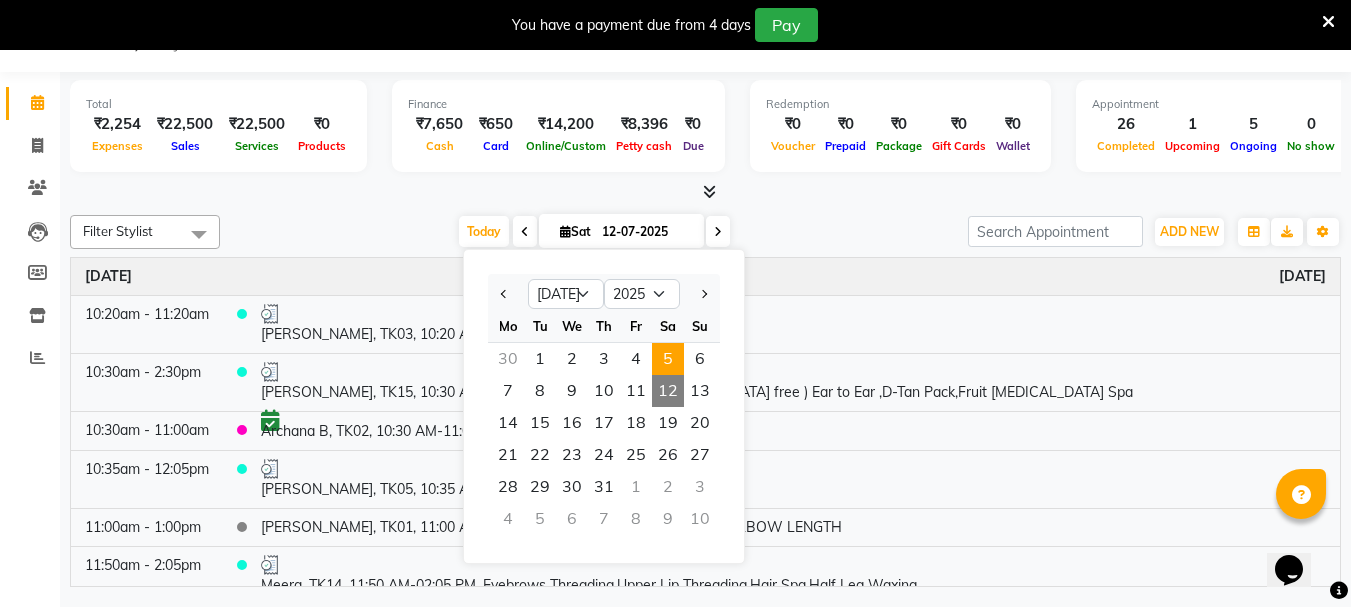 click on "5" at bounding box center [668, 359] 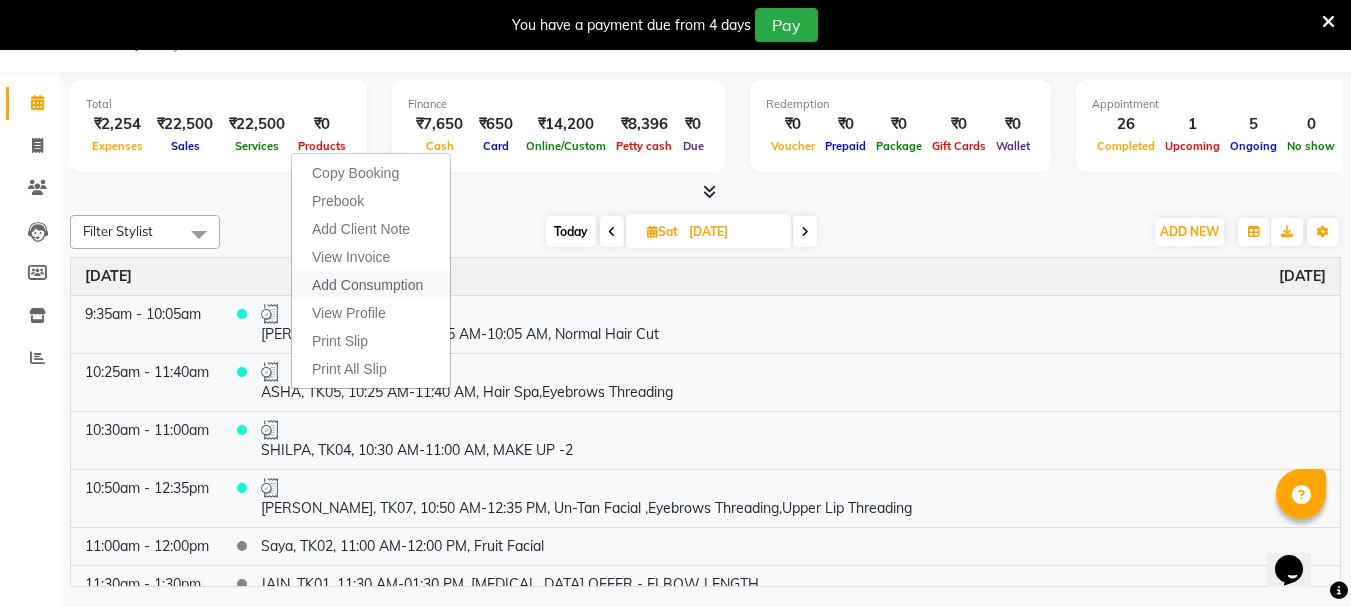click on "Add Consumption" at bounding box center [367, 285] 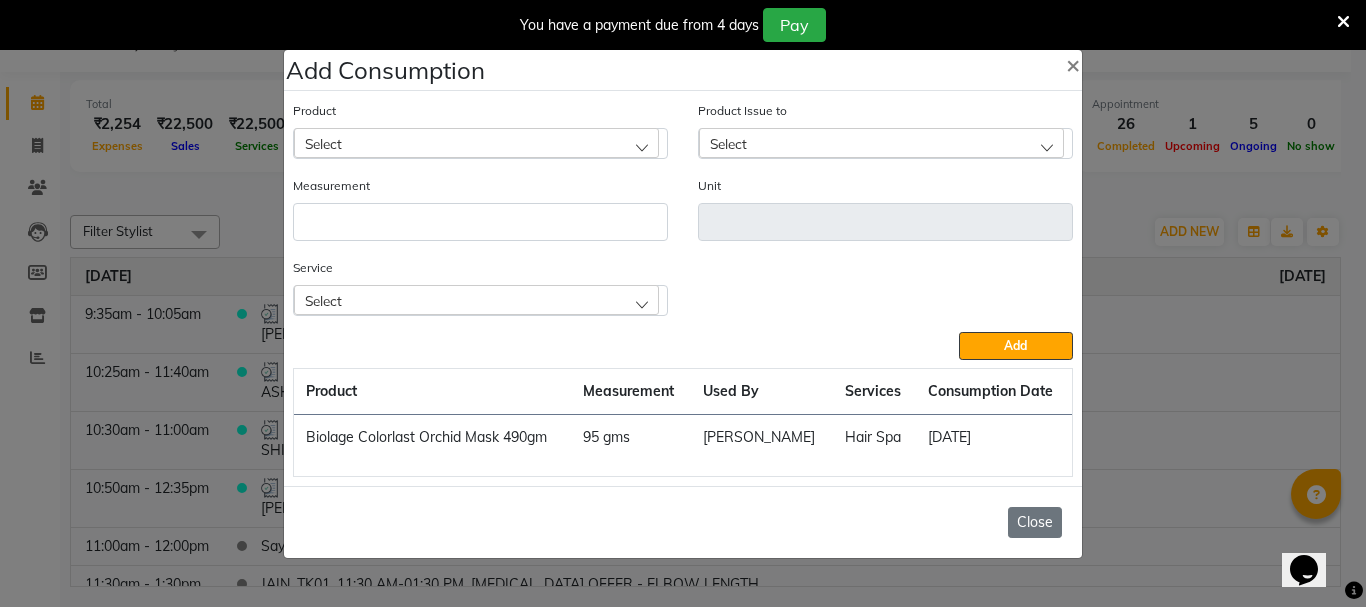 click on "Close" 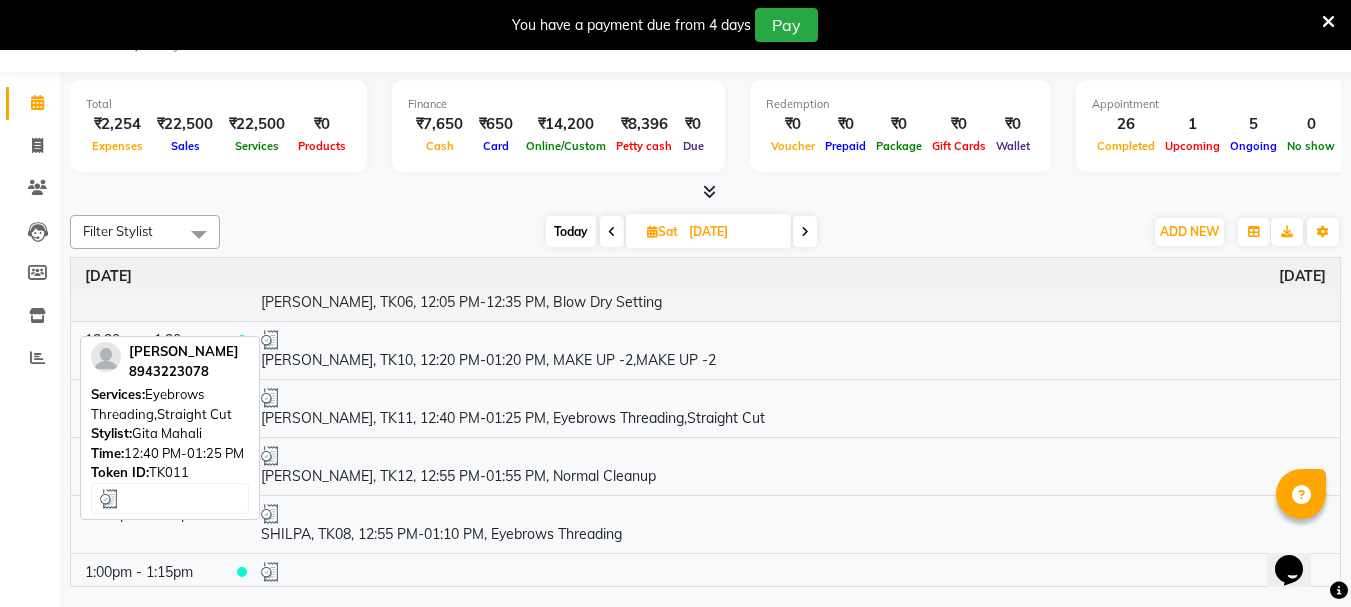 scroll, scrollTop: 400, scrollLeft: 0, axis: vertical 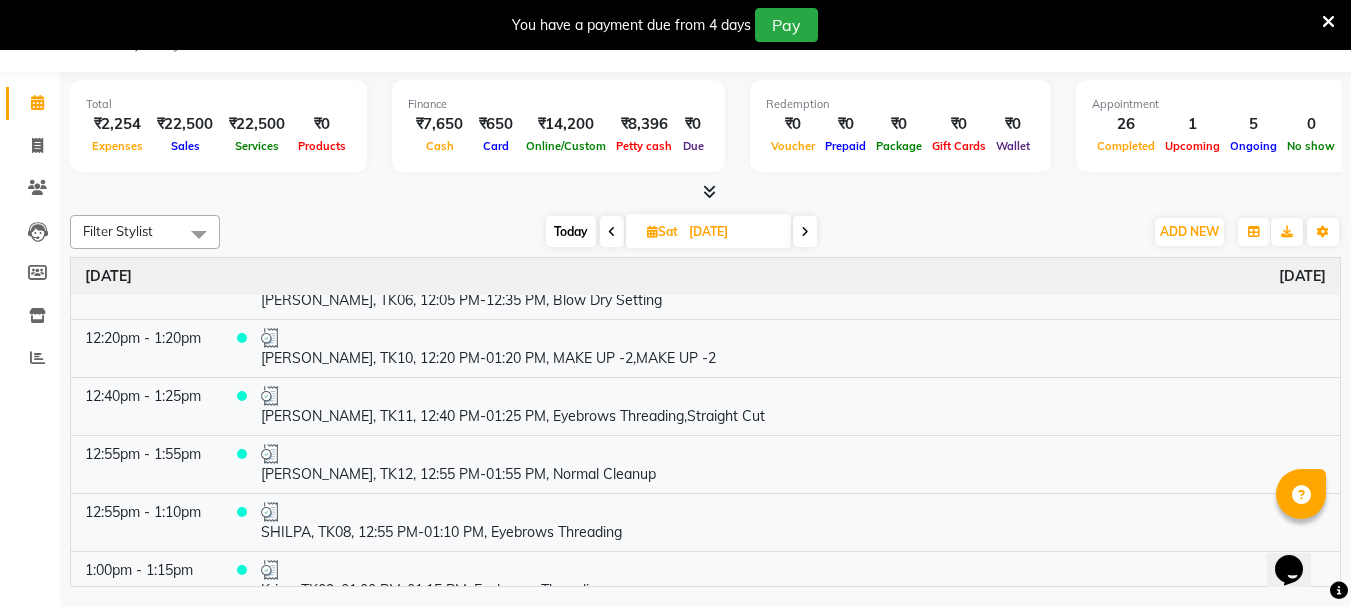 click at bounding box center [652, 231] 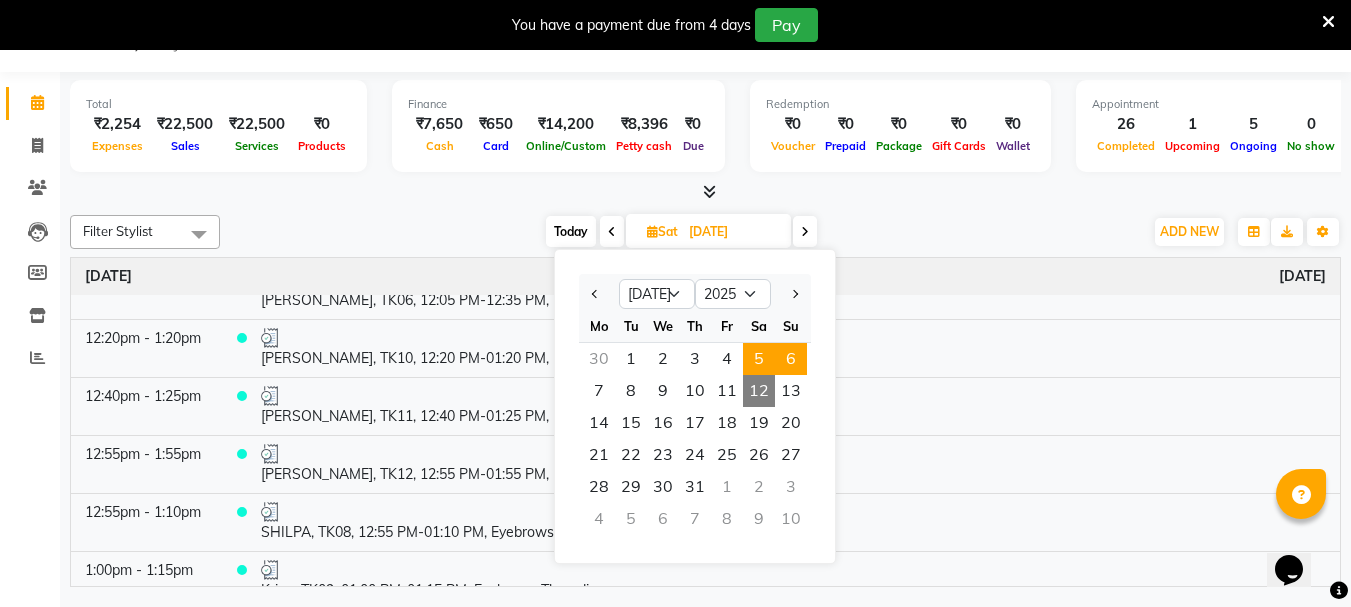 click on "6" at bounding box center [791, 359] 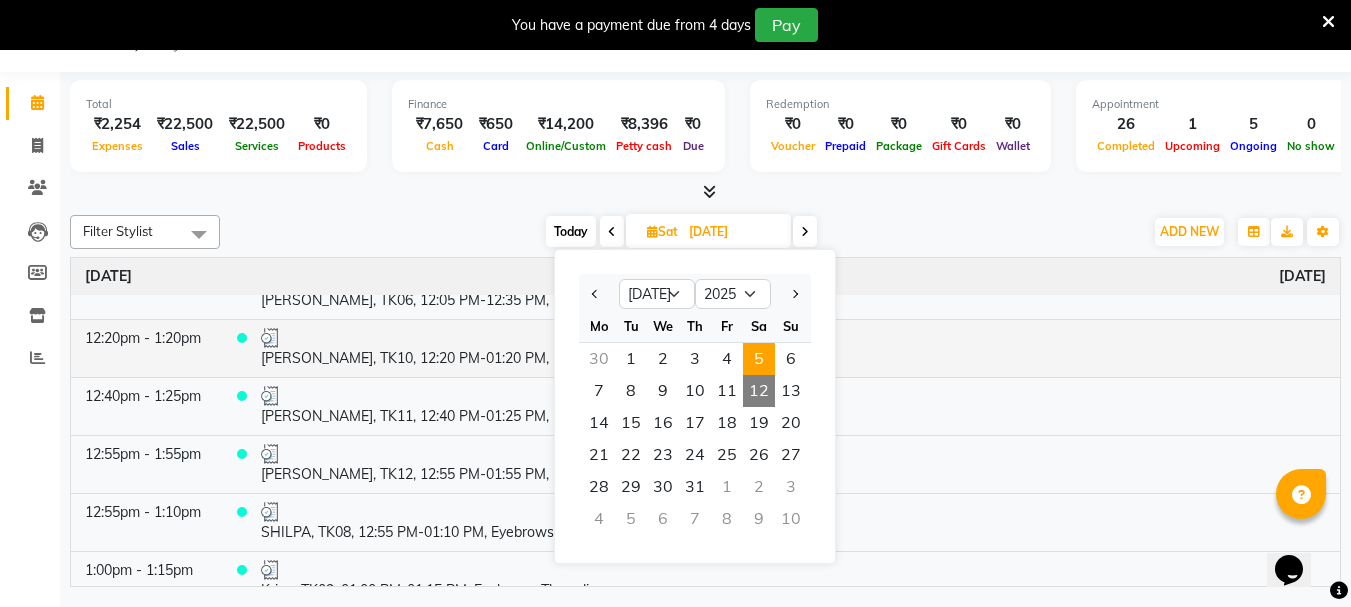 type on "06-07-2025" 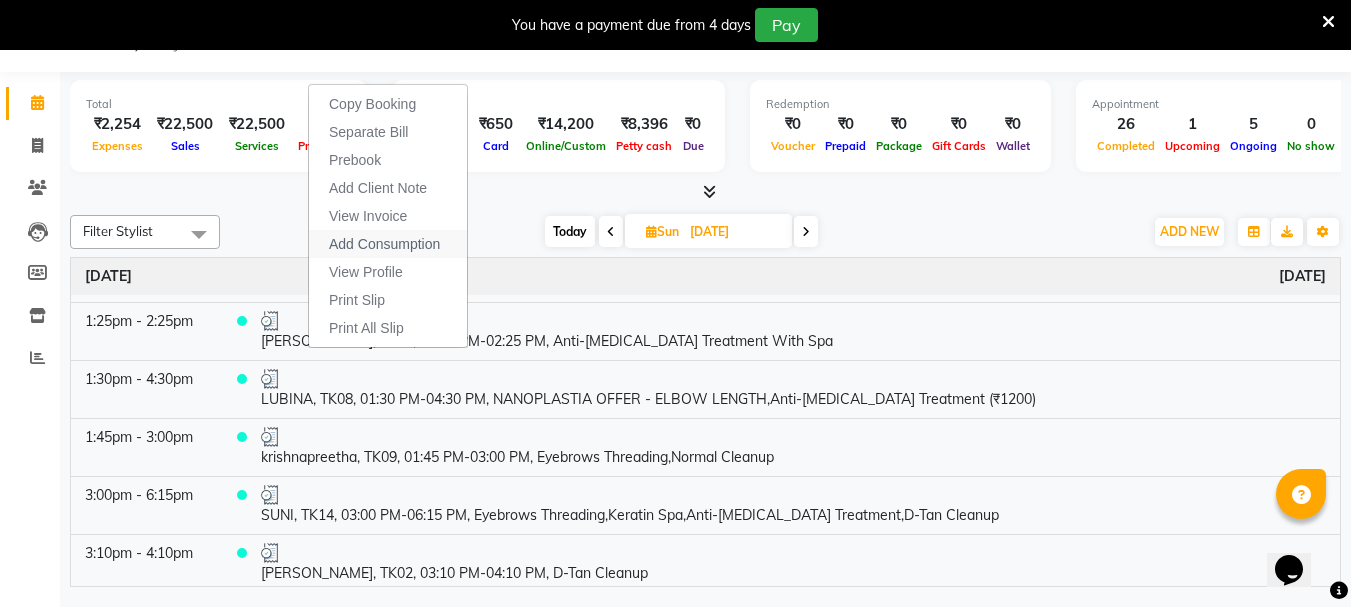 click on "Add Consumption" at bounding box center (388, 244) 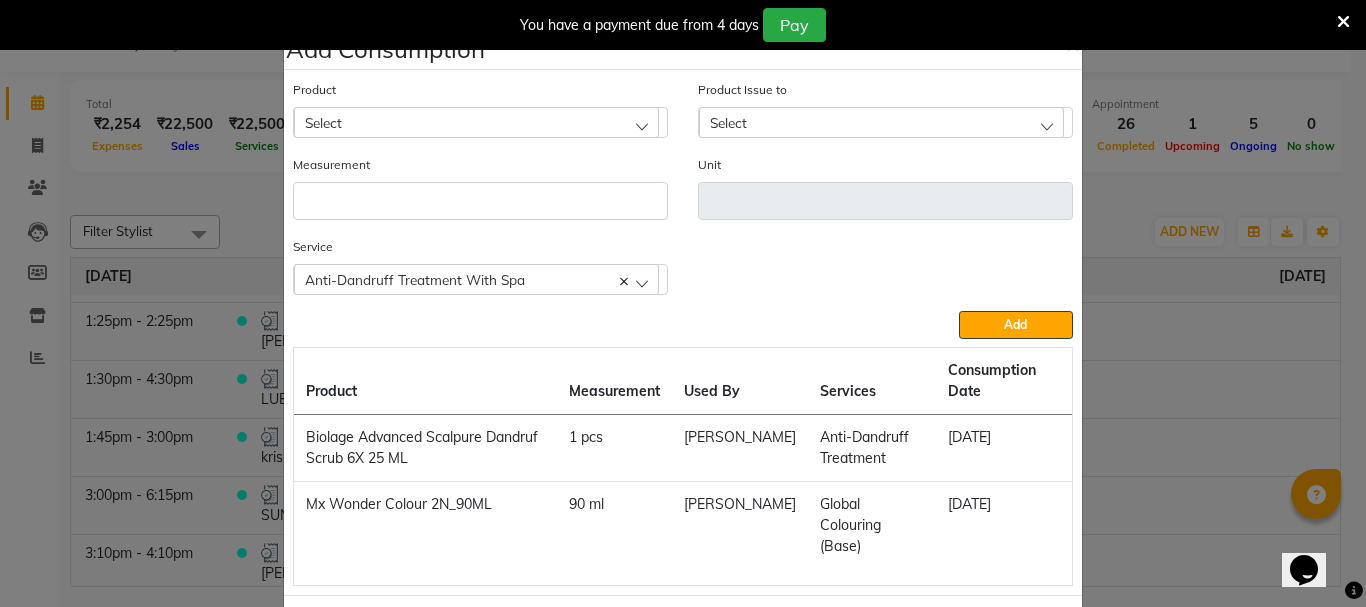 click on "Close" 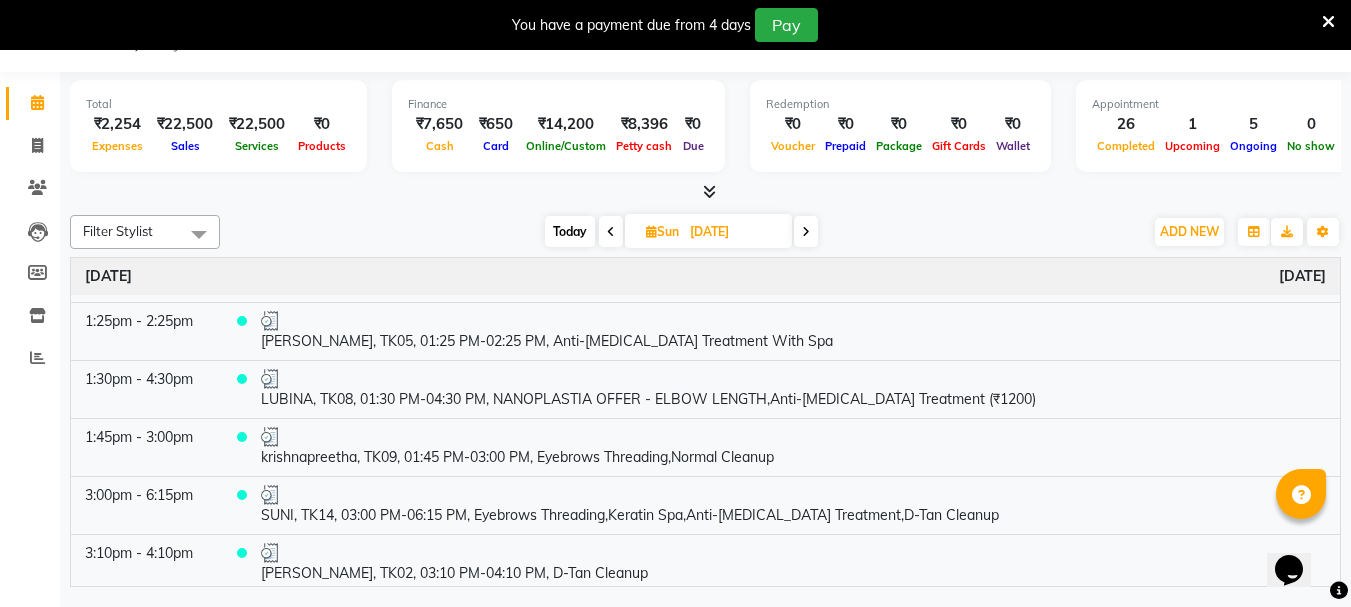click on "Sun 06-07-2025" at bounding box center [708, 231] 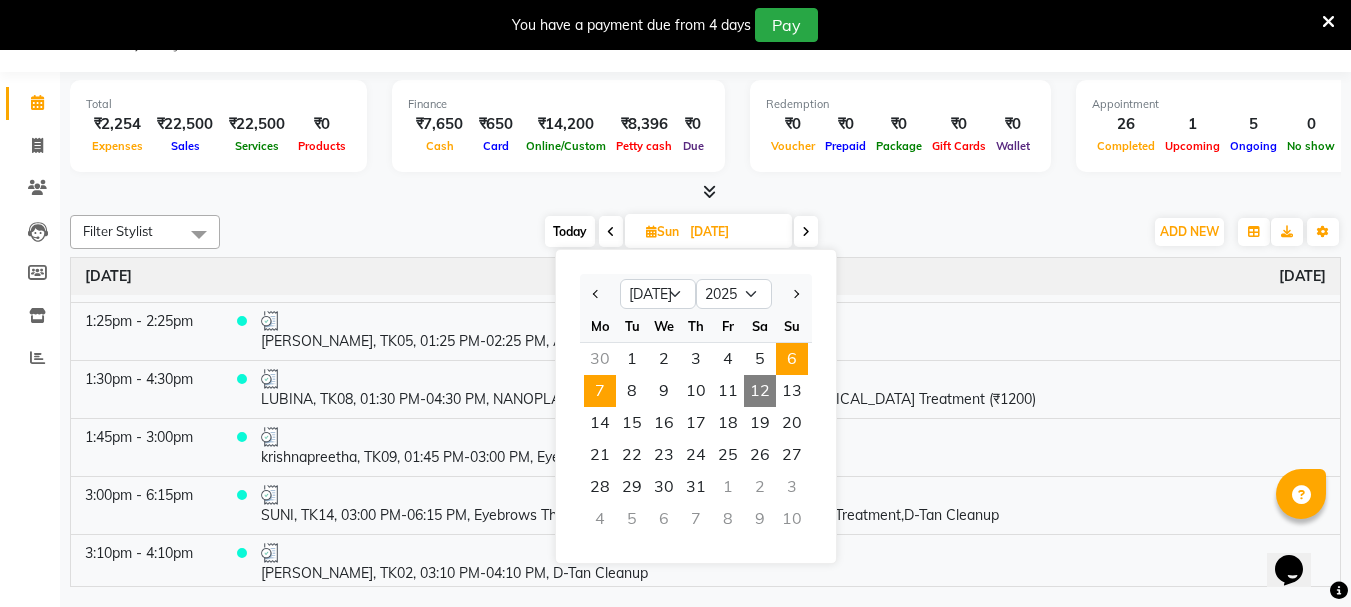click on "7" at bounding box center (600, 391) 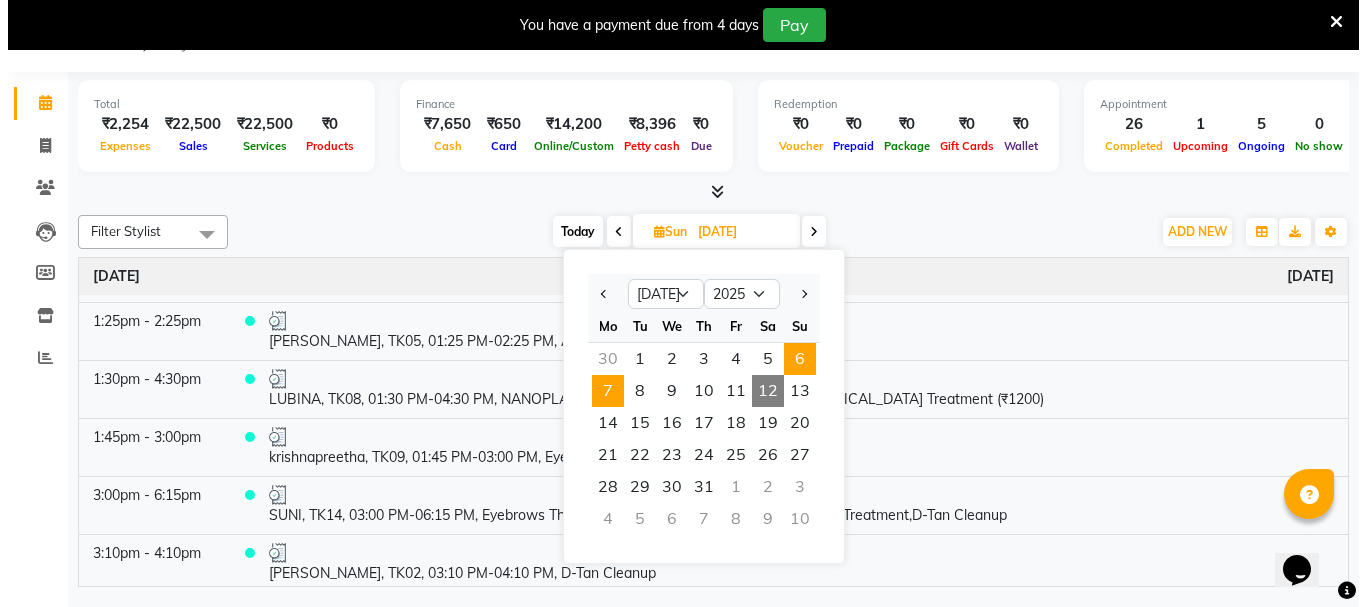 scroll, scrollTop: 0, scrollLeft: 0, axis: both 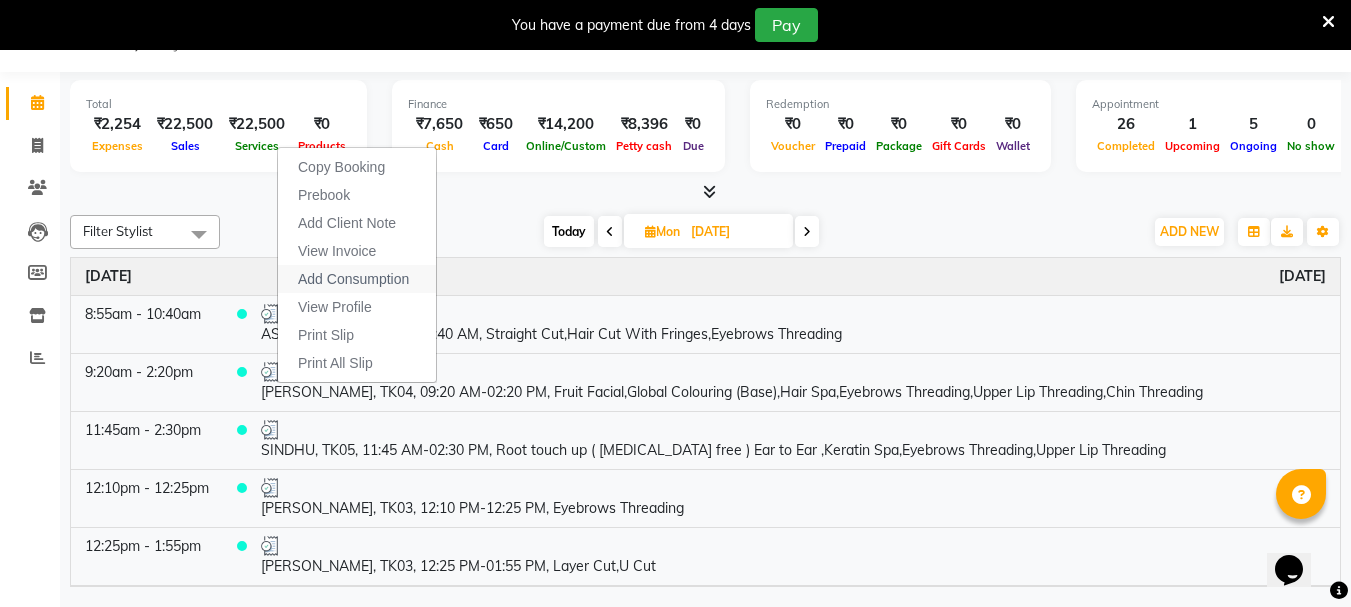 click on "Add Consumption" at bounding box center [353, 279] 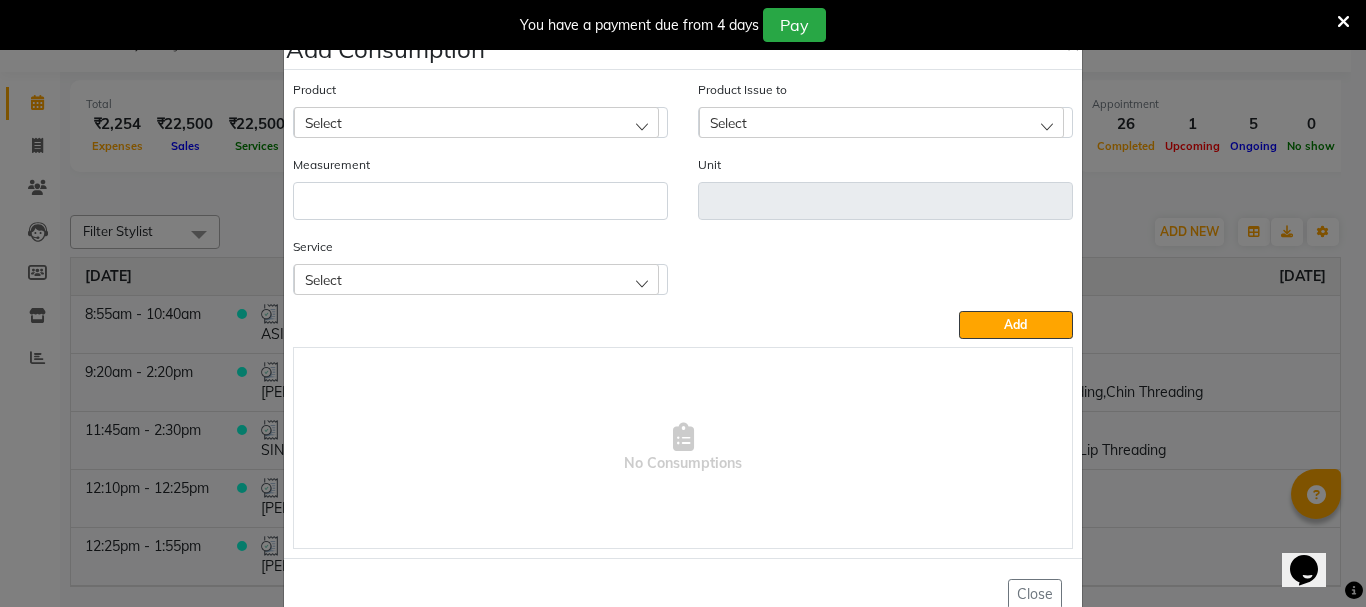 click on "Product Select" 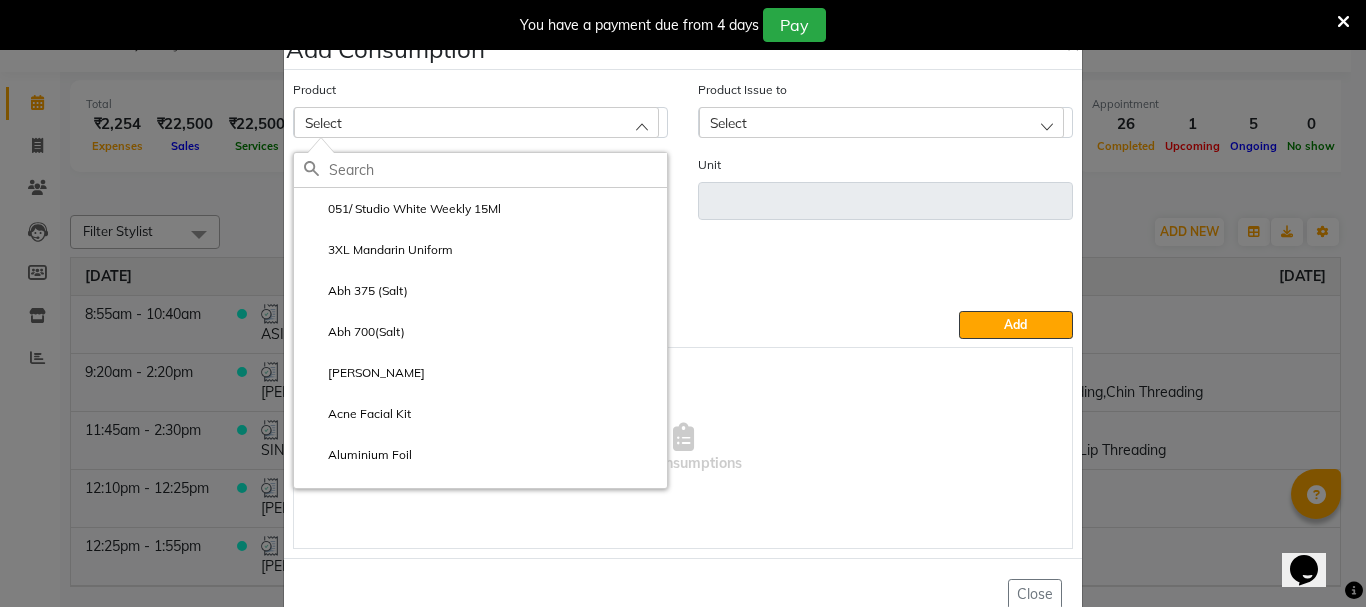 click 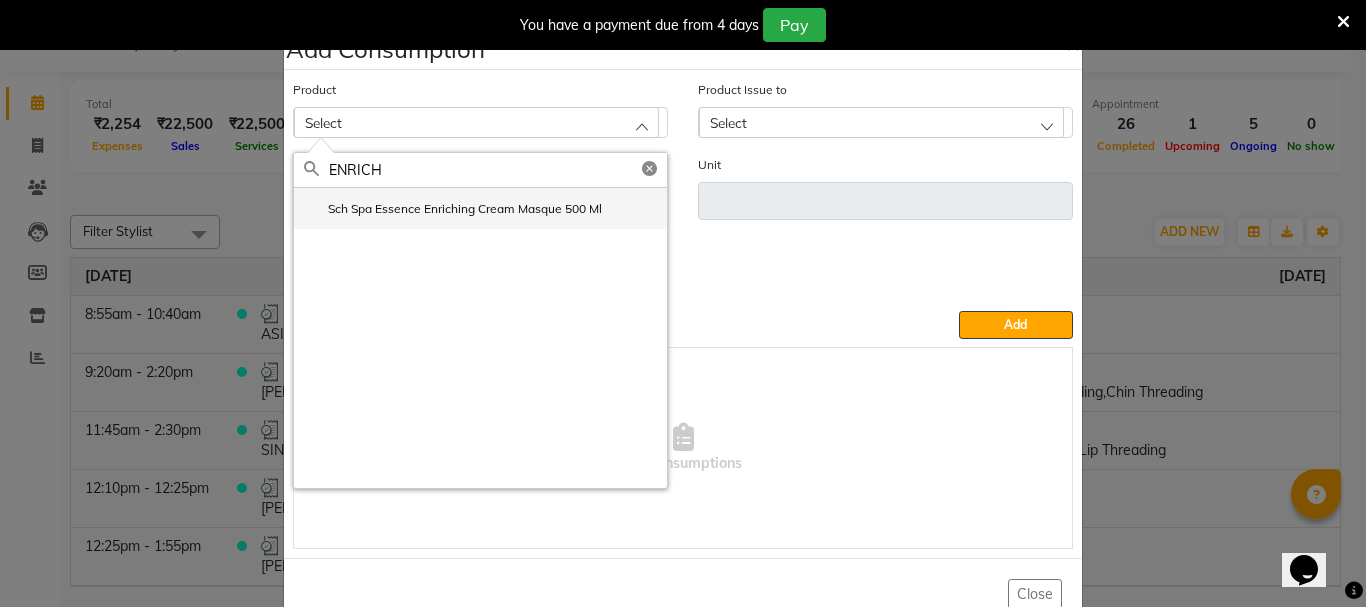 type on "ENRICH" 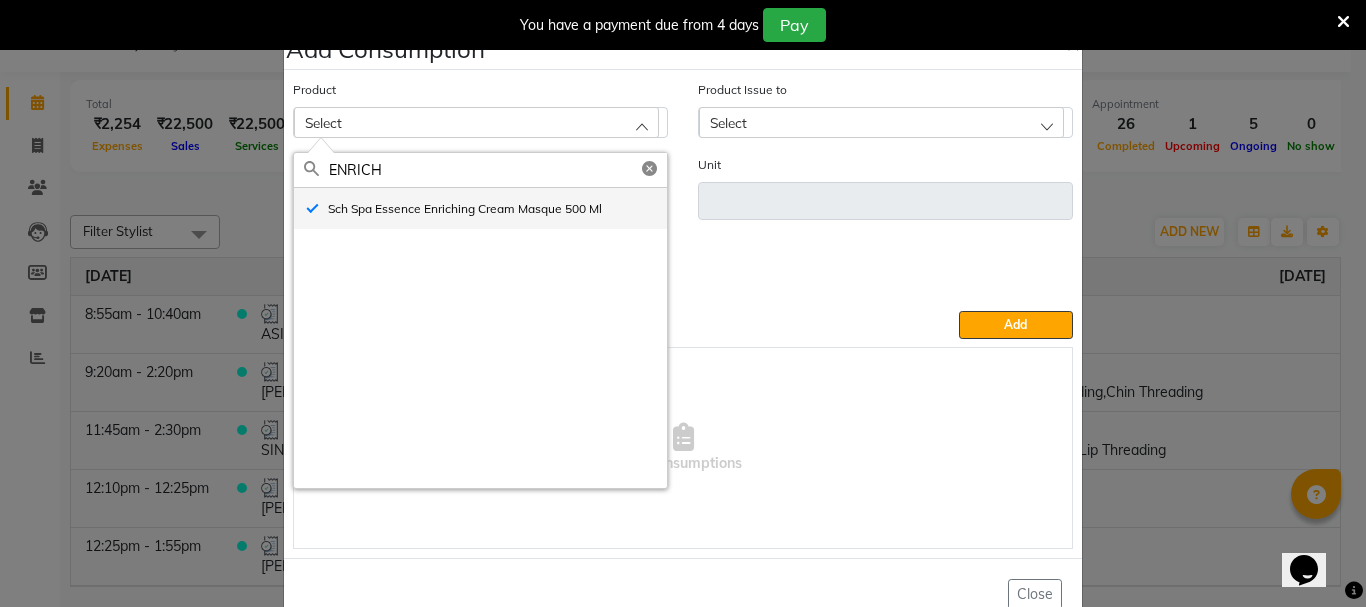 type on "ml" 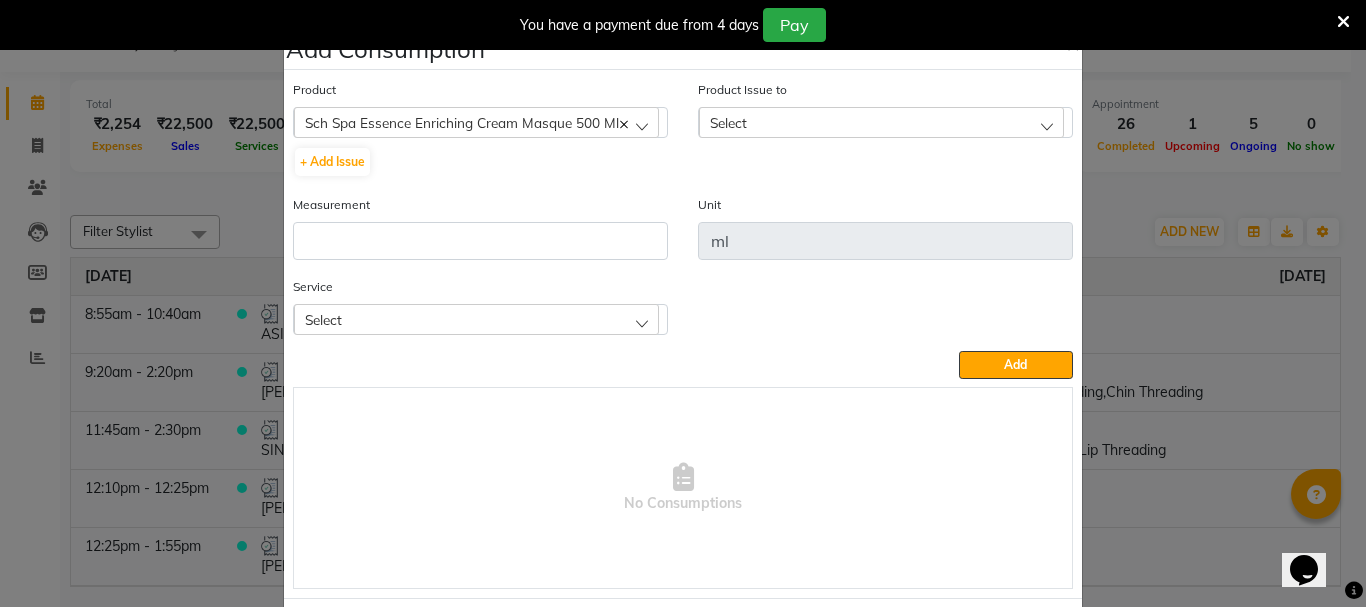 click on "Select" 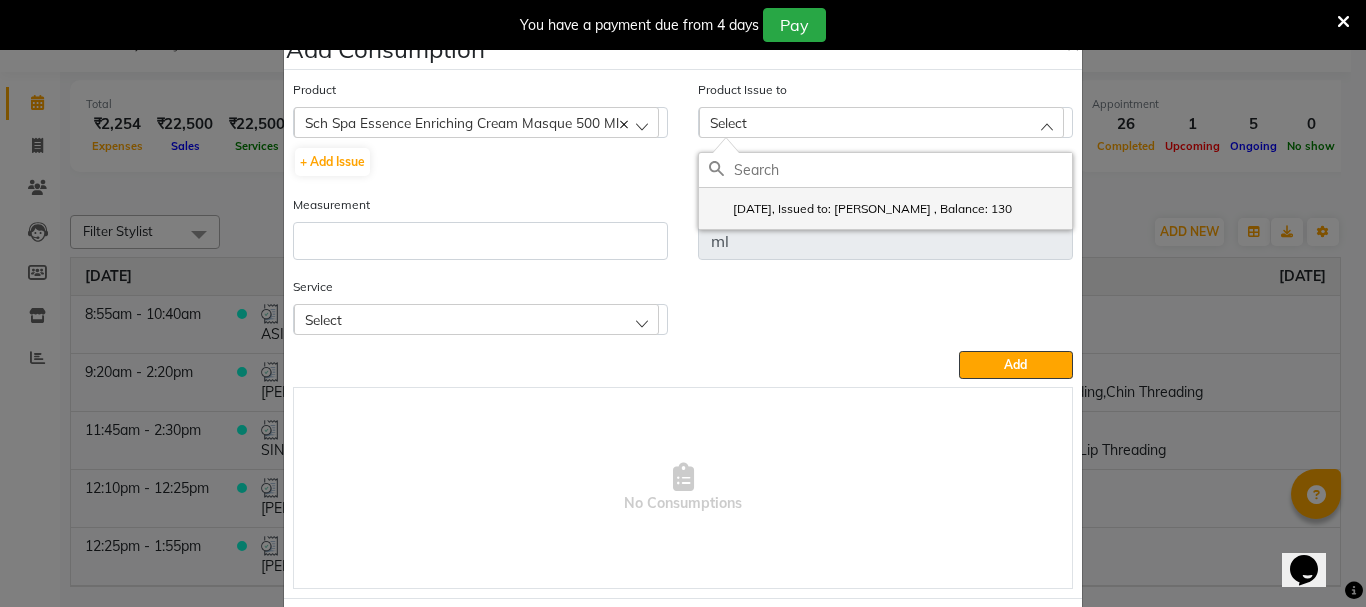 click on "2025-07-04, Issued to: Gita Mahali , Balance: 130" 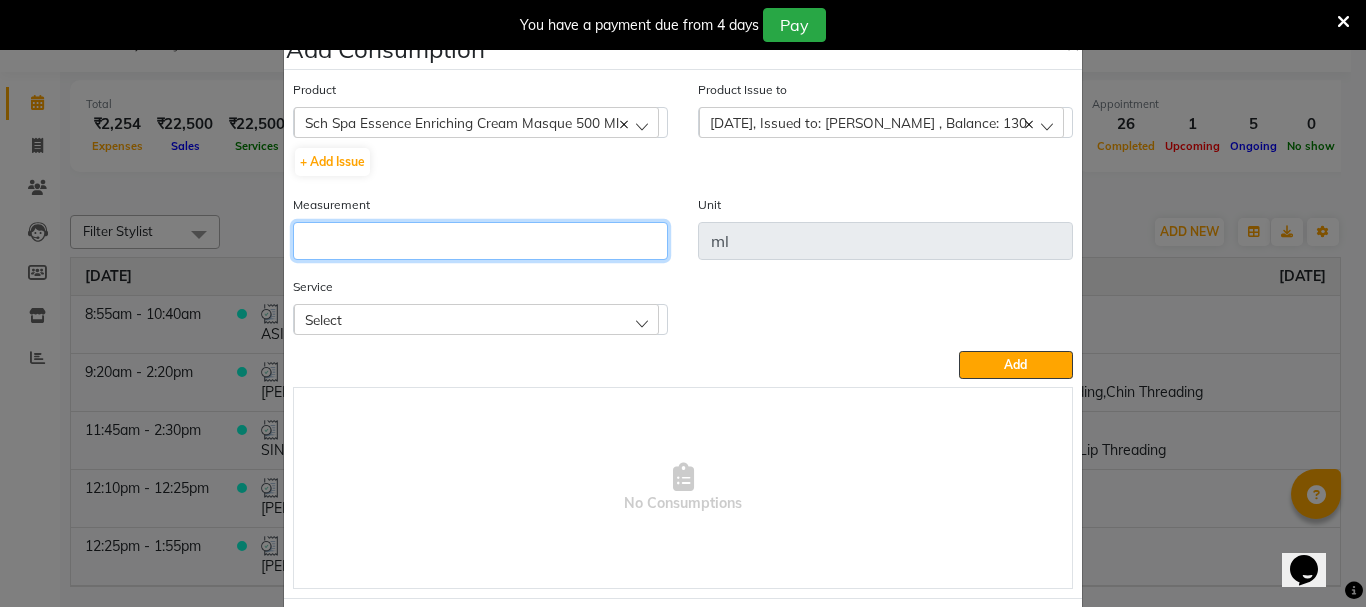 click 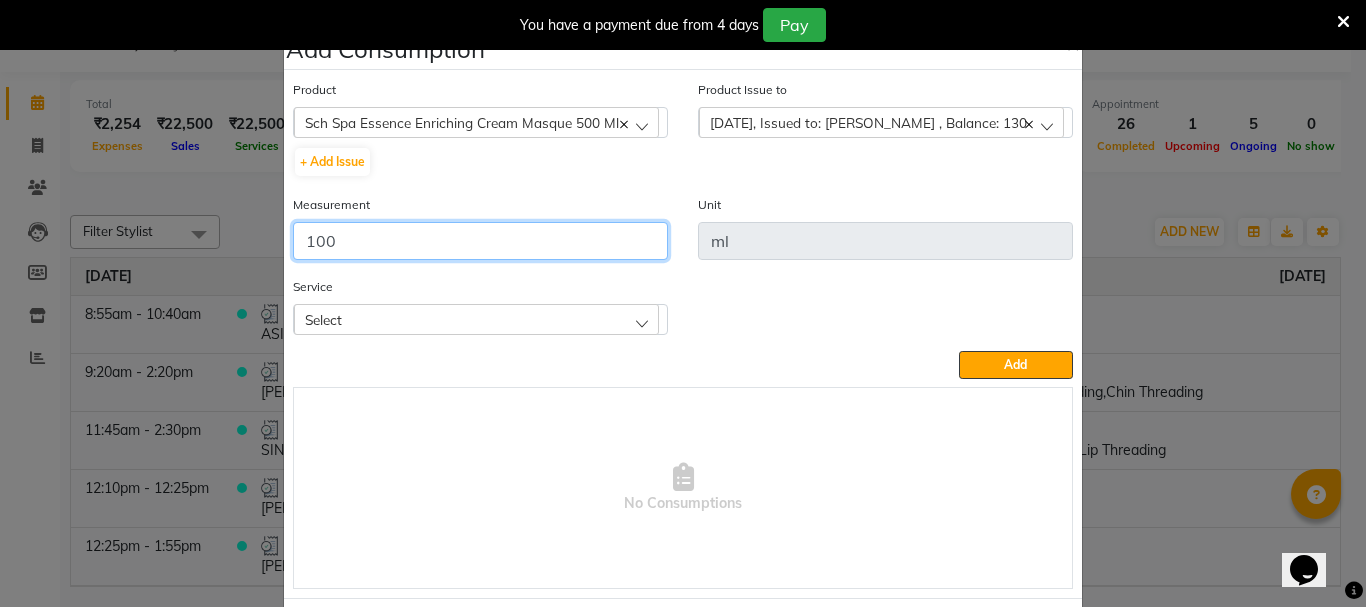 type on "100" 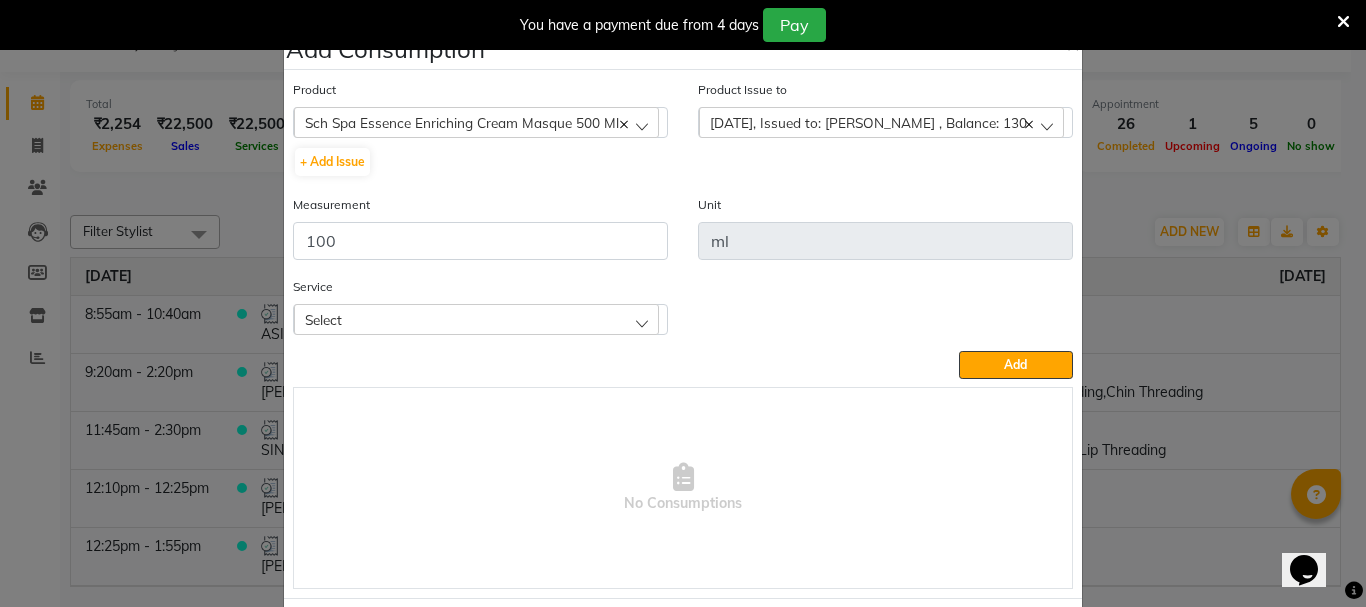 click on "Select" 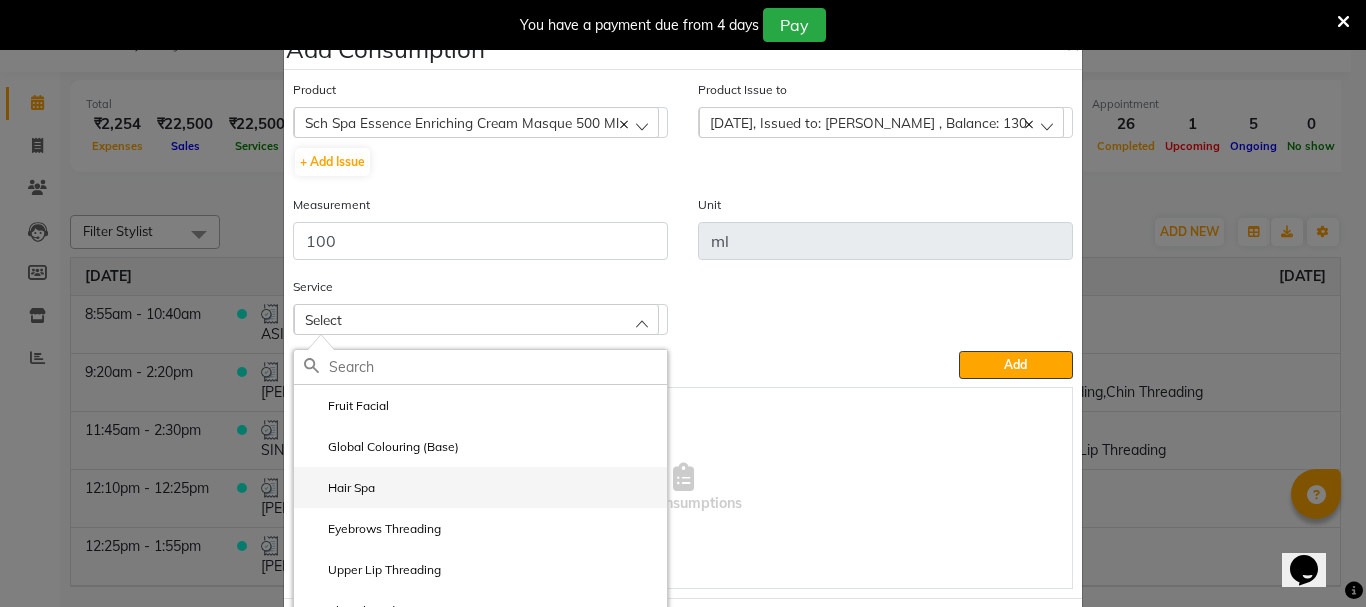 click on "Hair Spa" 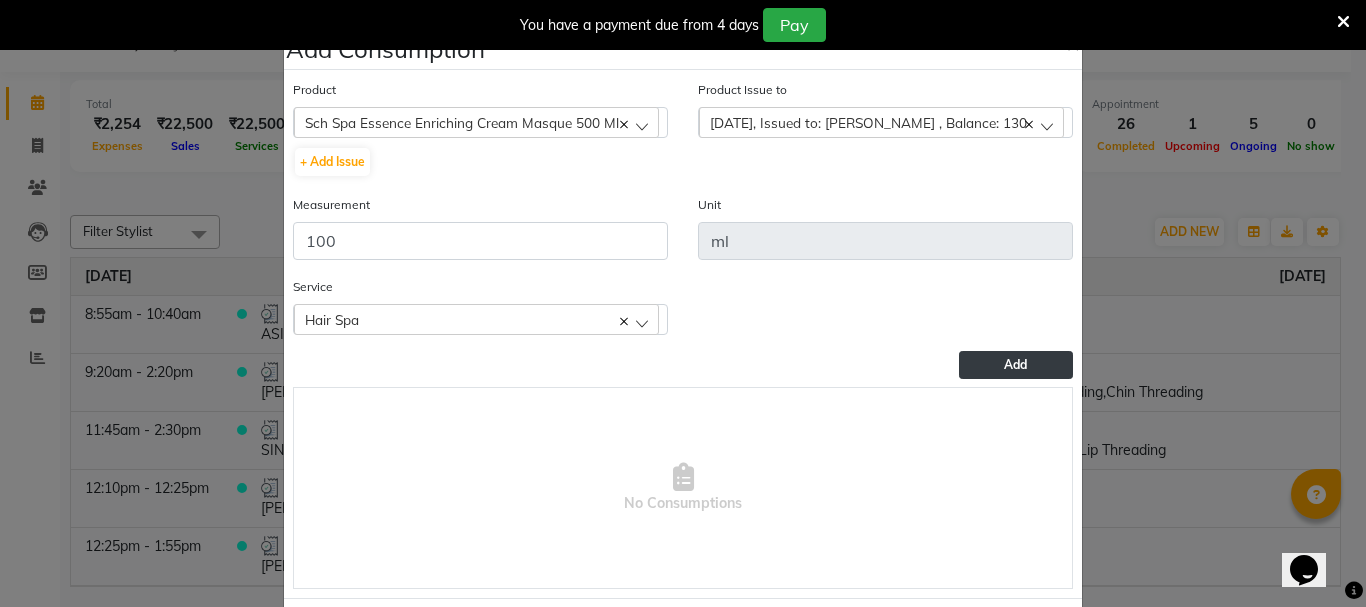 click on "Add" 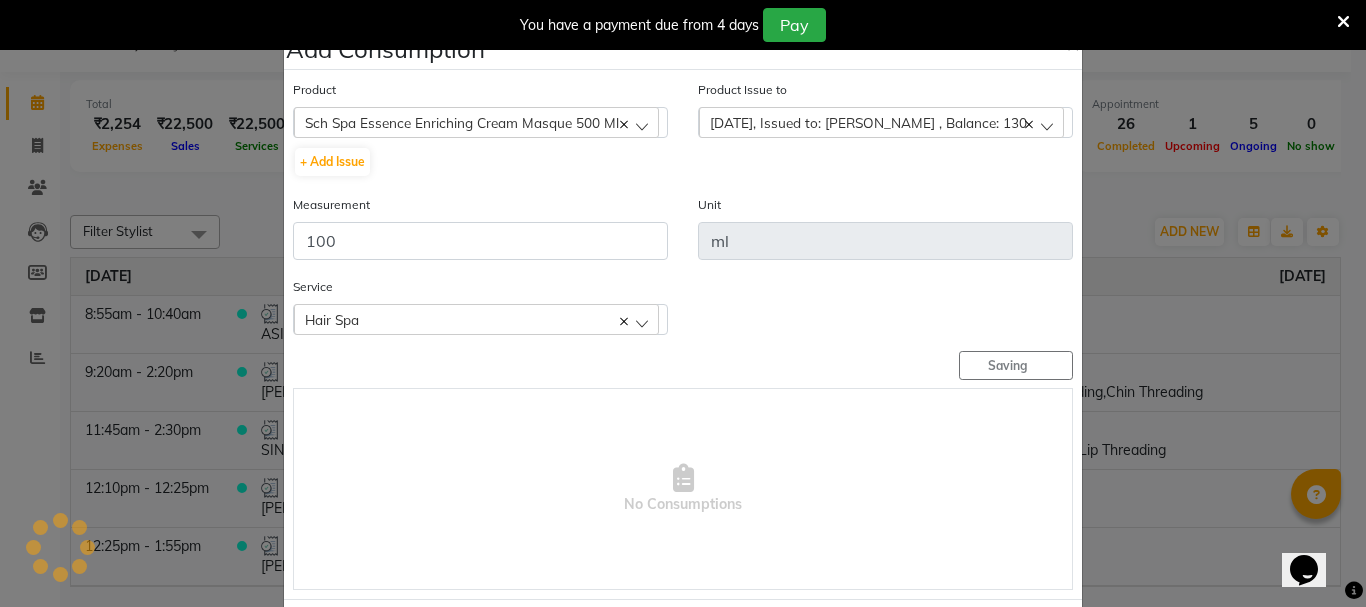 type 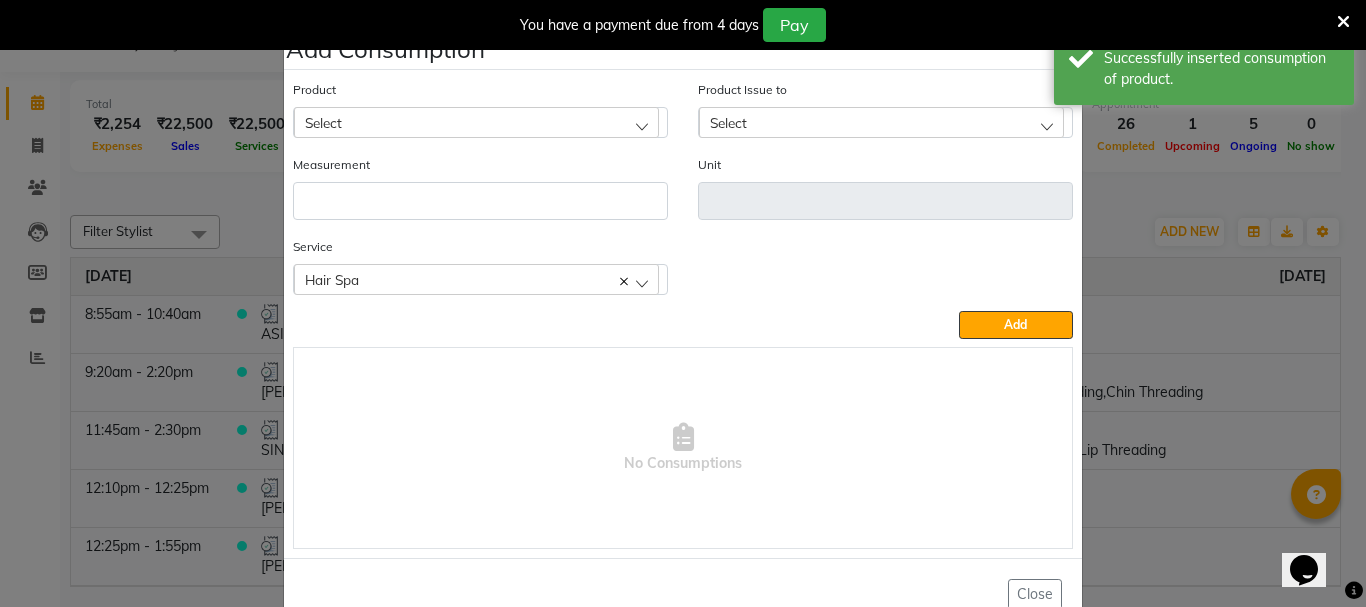click on "Select" 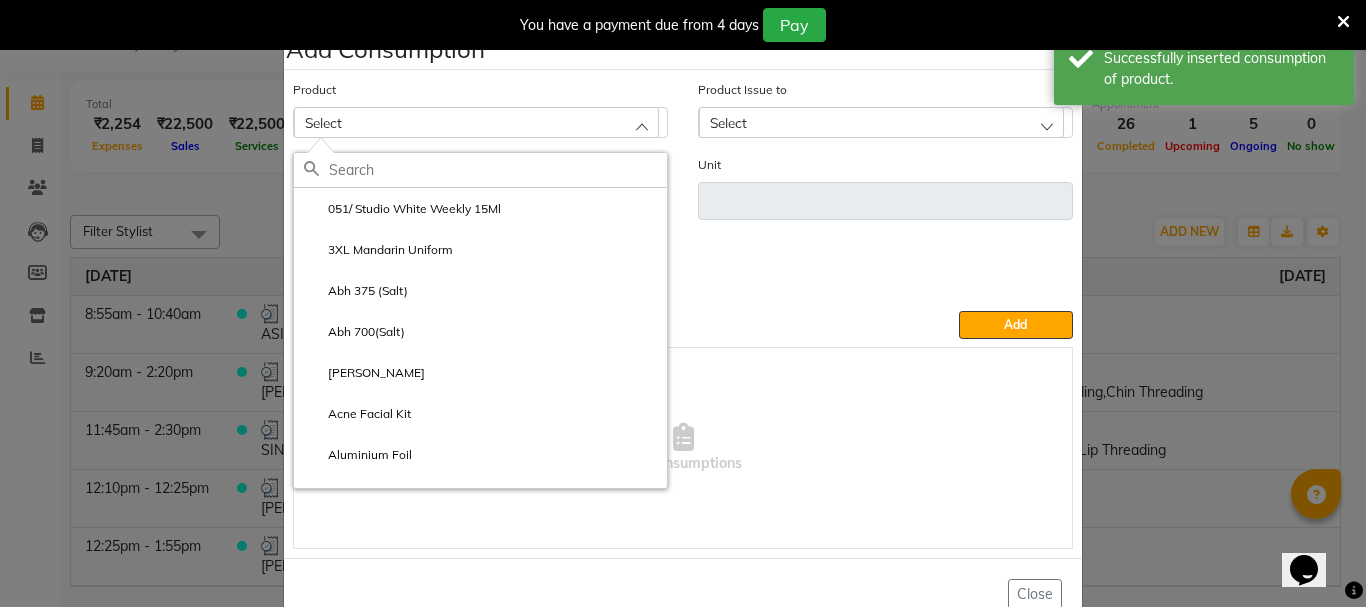 click 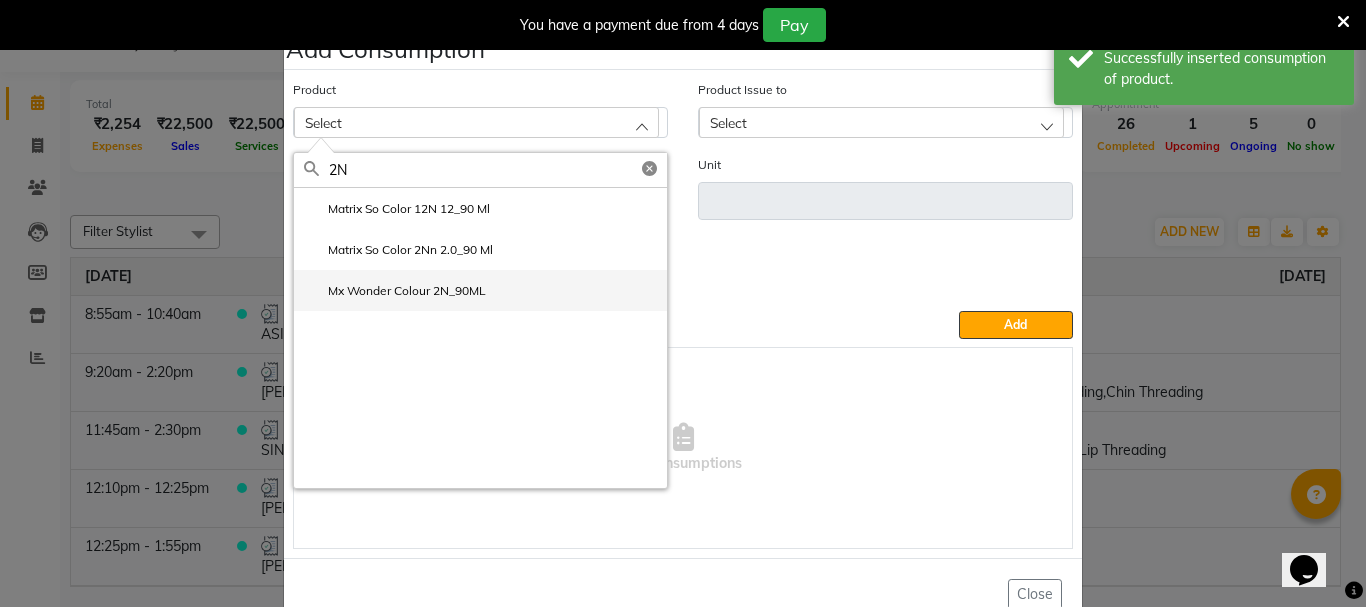 type on "2N" 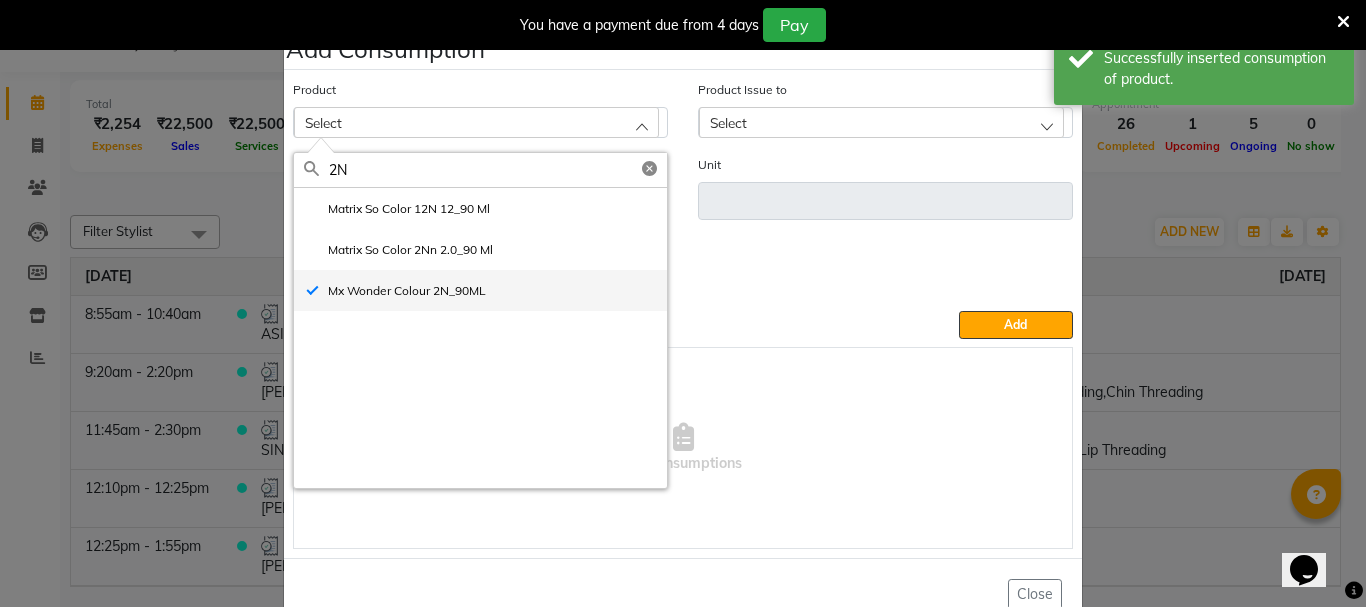 type on "ml" 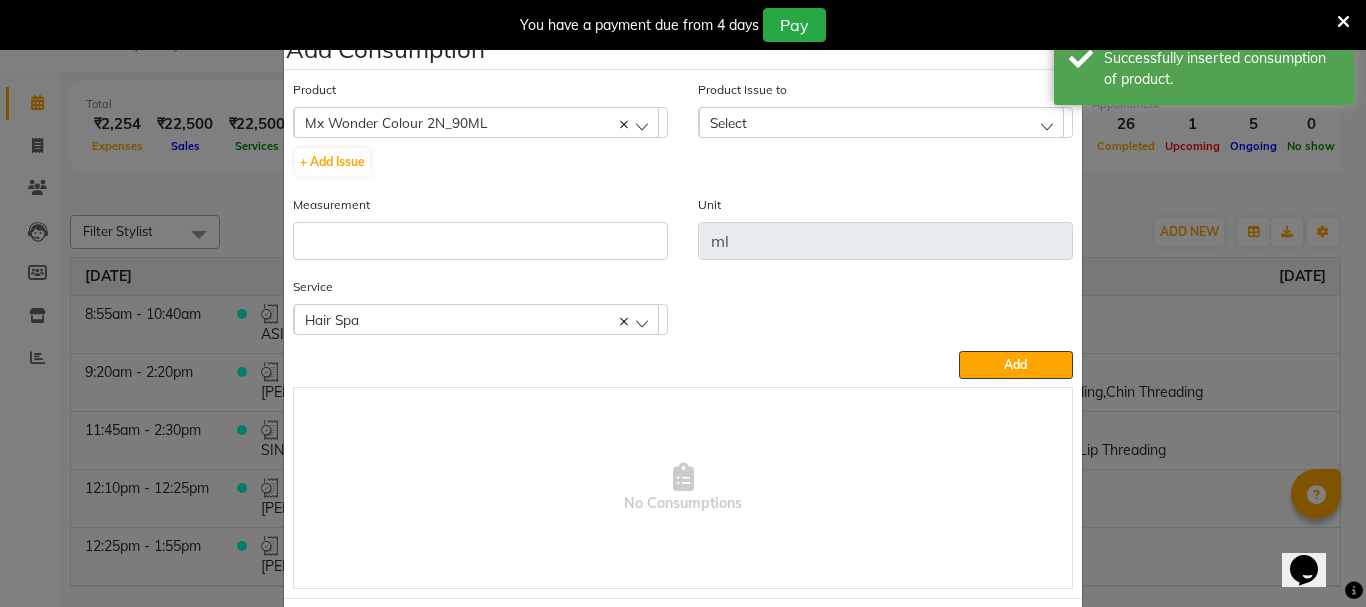 click on "Select" 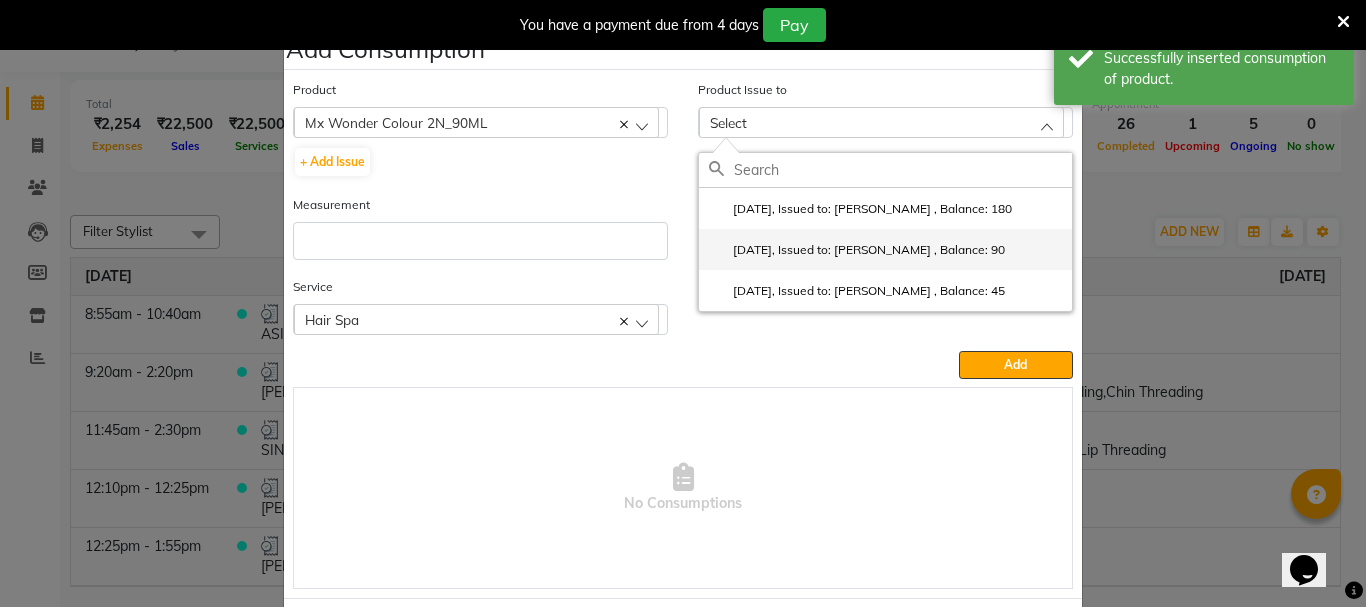 click on "2025-07-07, Issued to: Gita Mahali , Balance: 90" 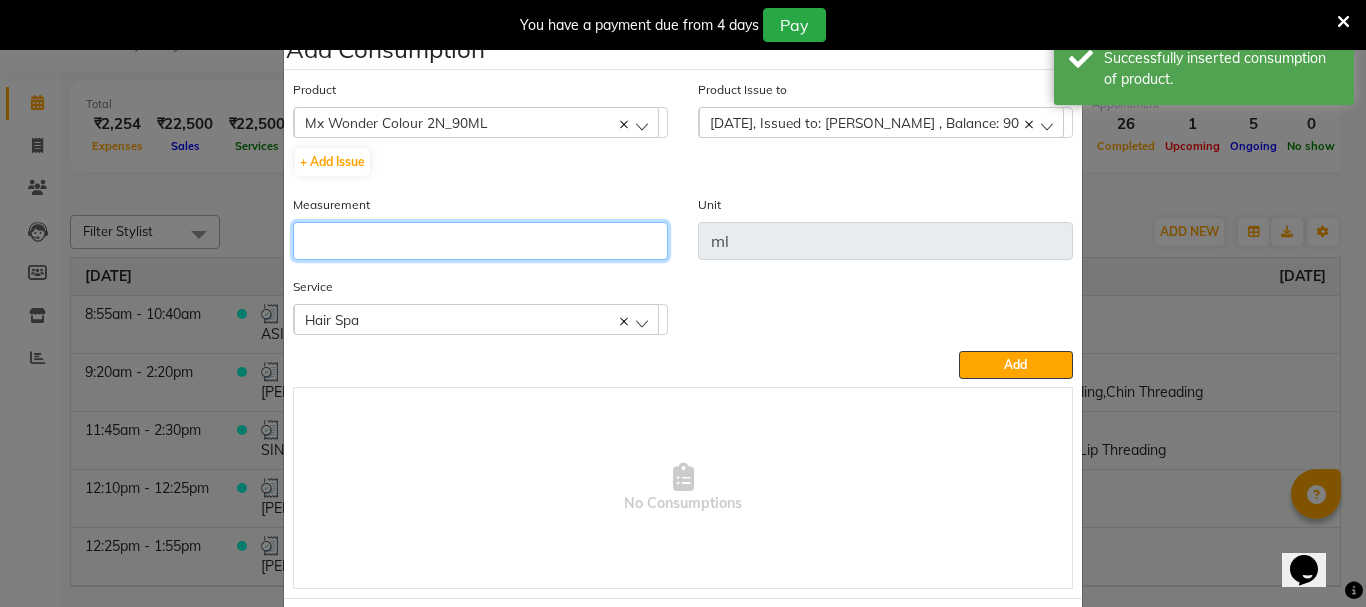 click 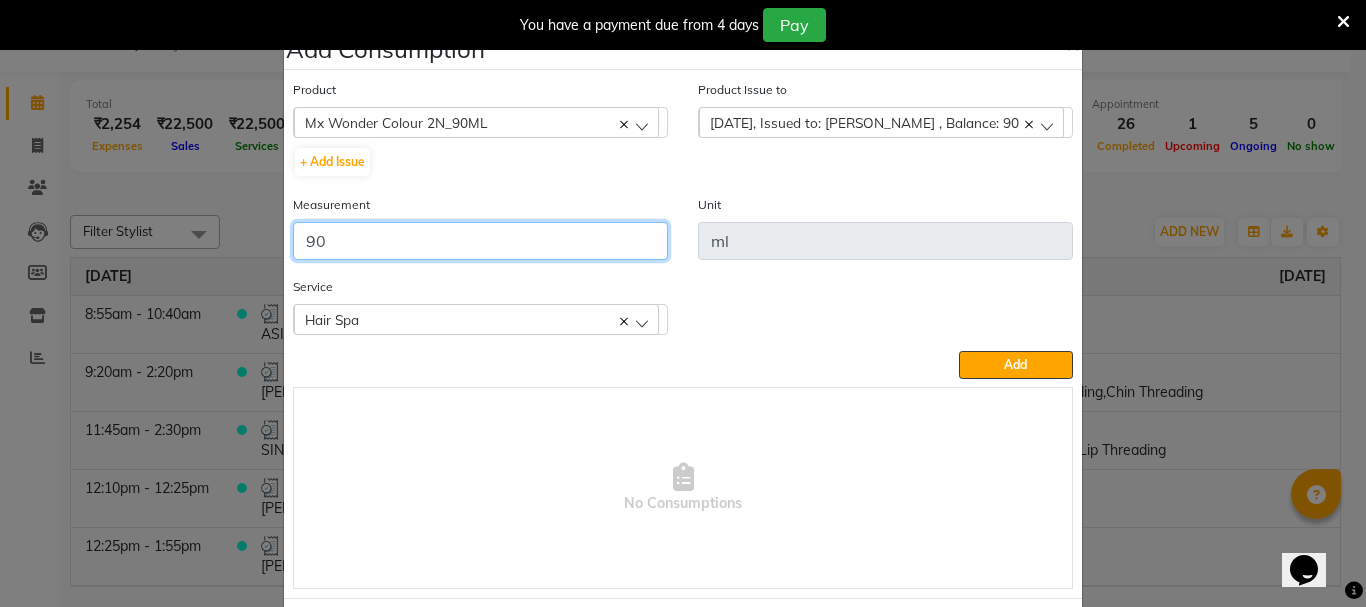 type on "90" 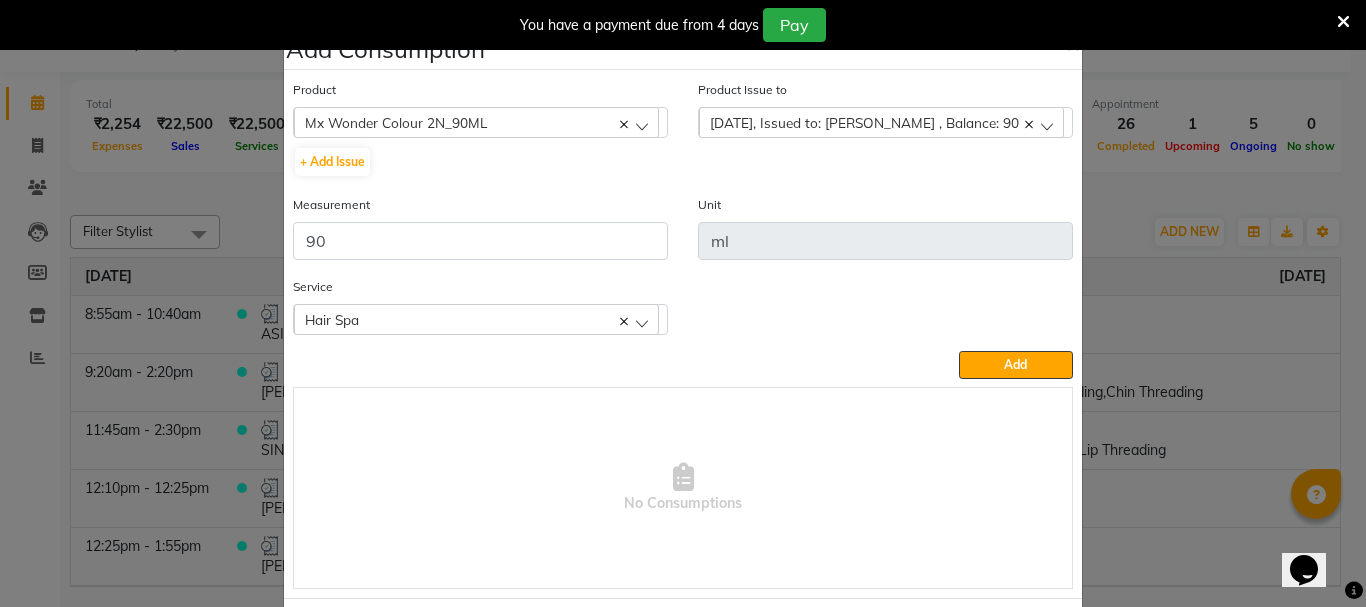click on "Hair Spa" 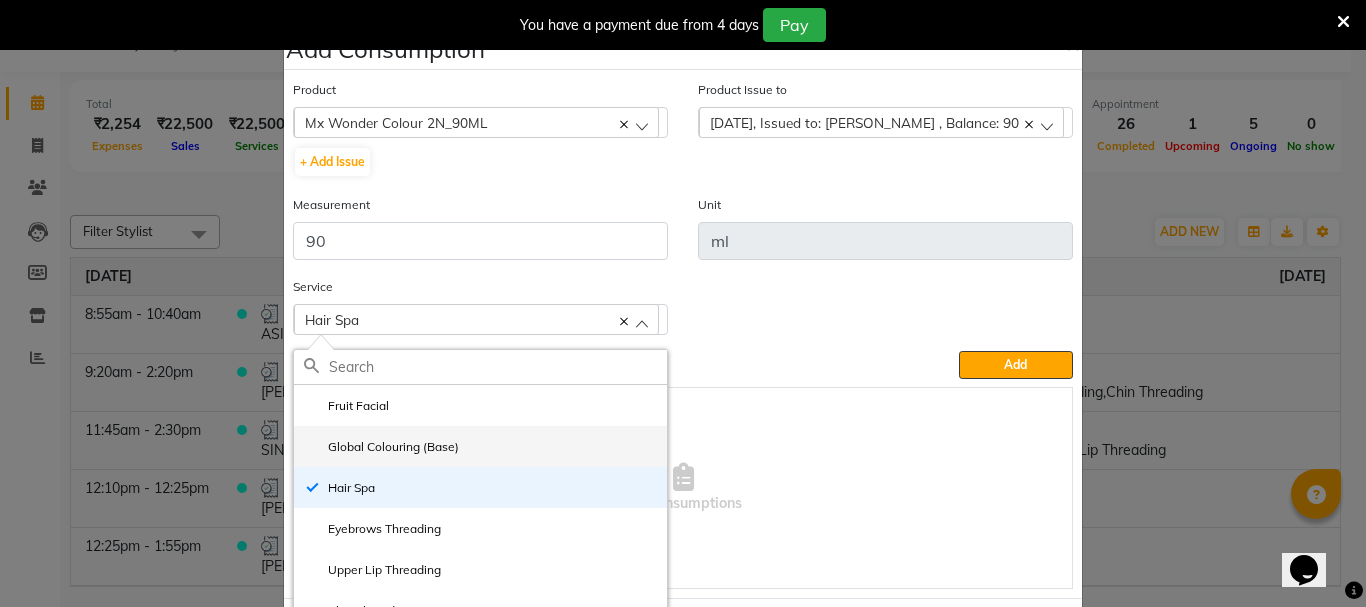 click on "Global Colouring (Base)" 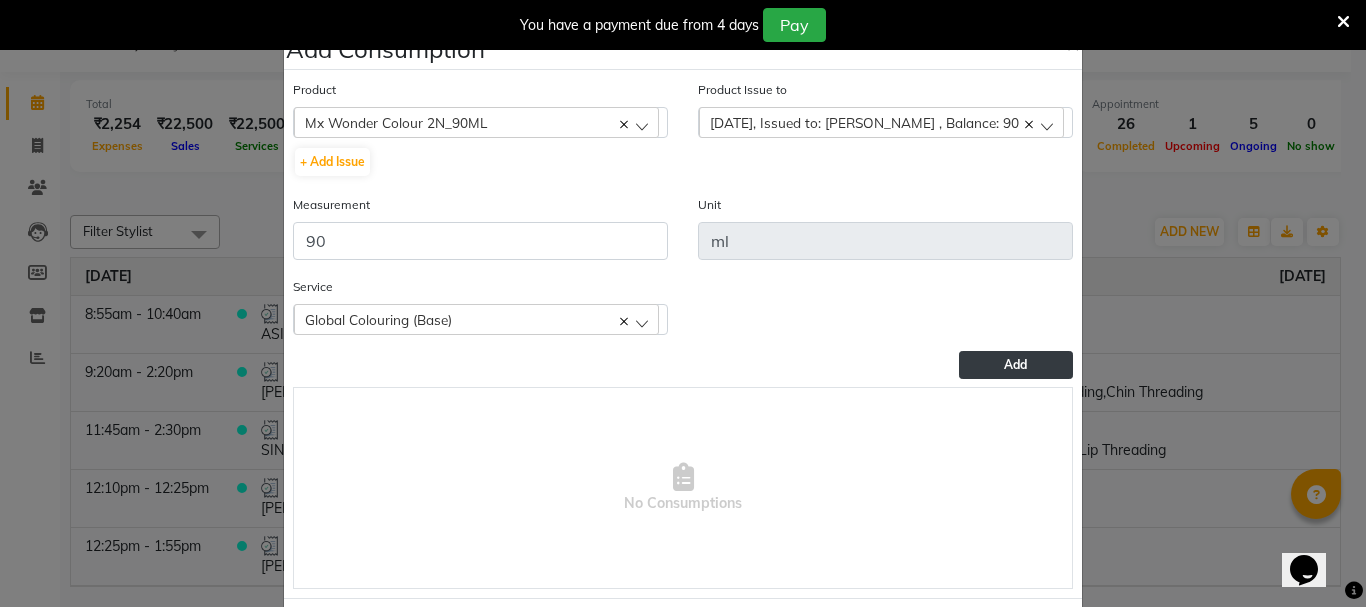 click on "Add" 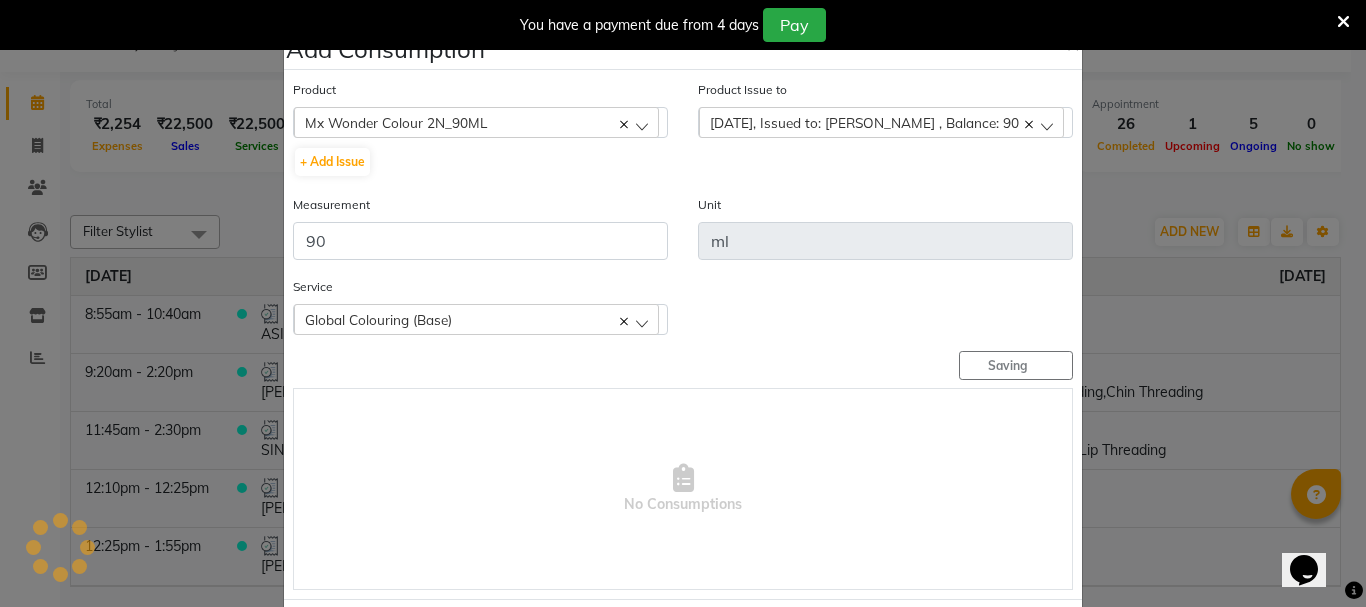 type 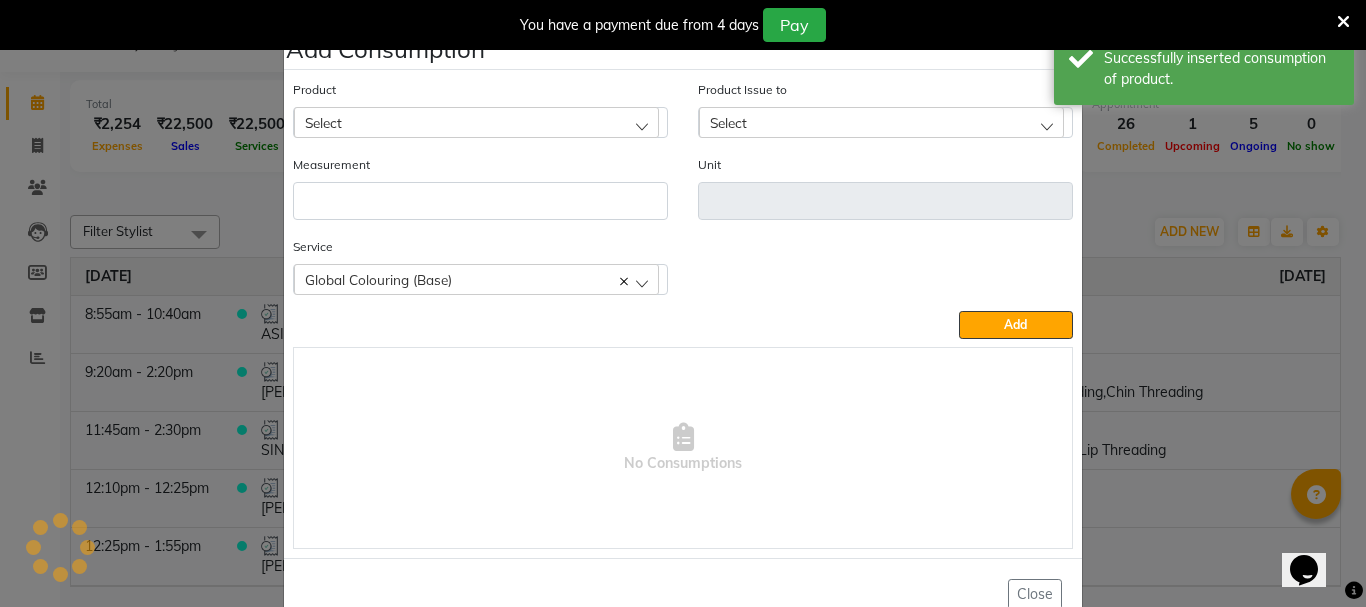 click on "Select" 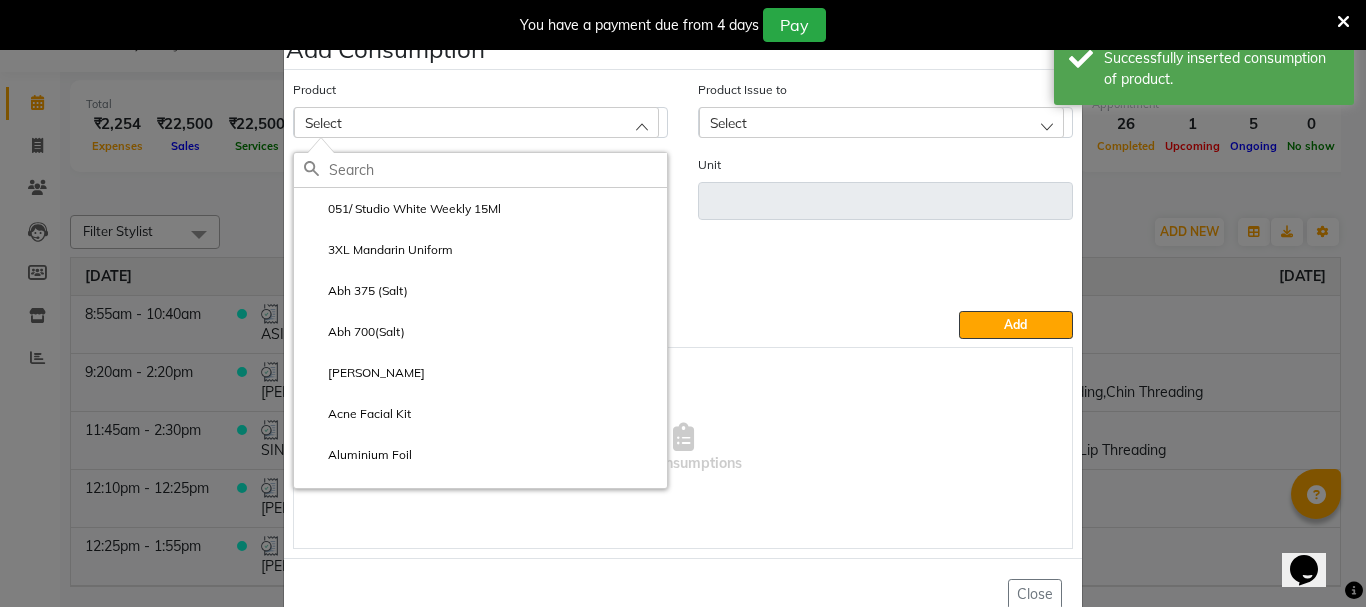 click 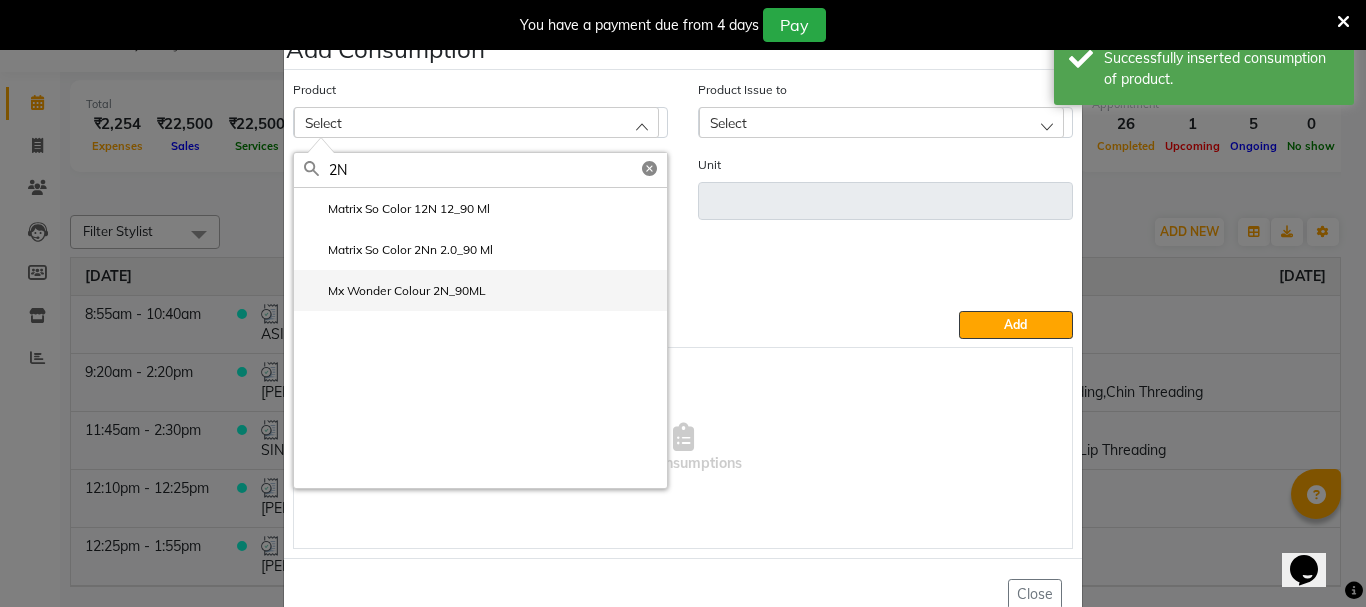 type on "2N" 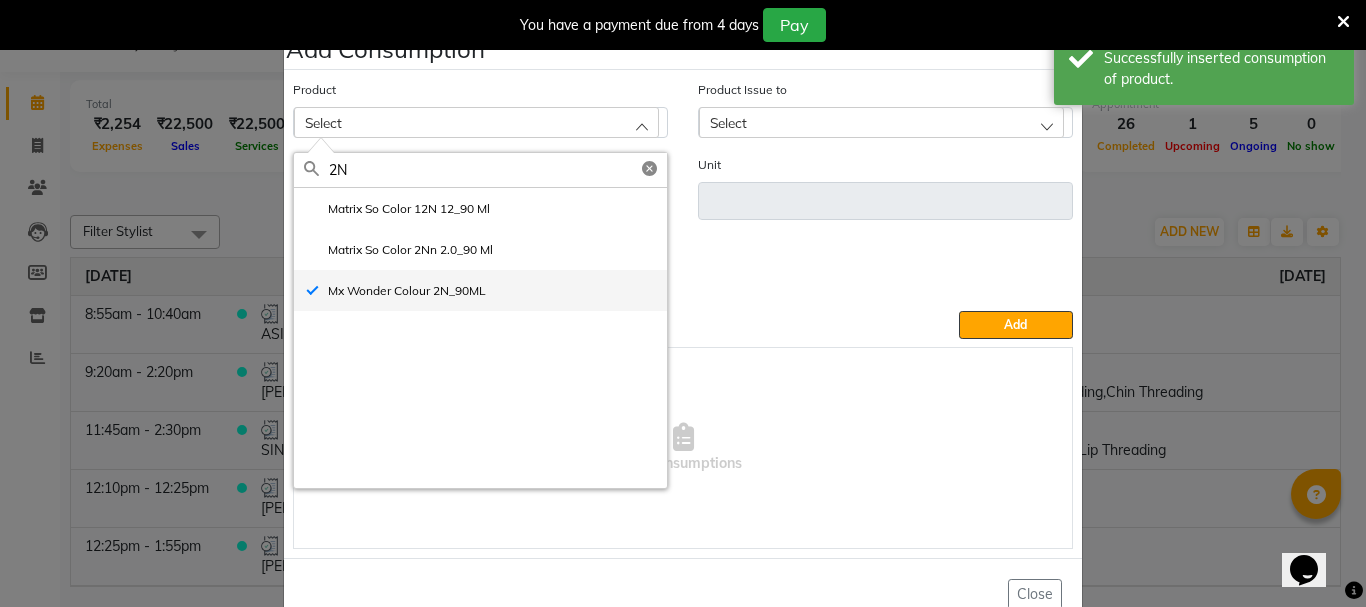 type on "ml" 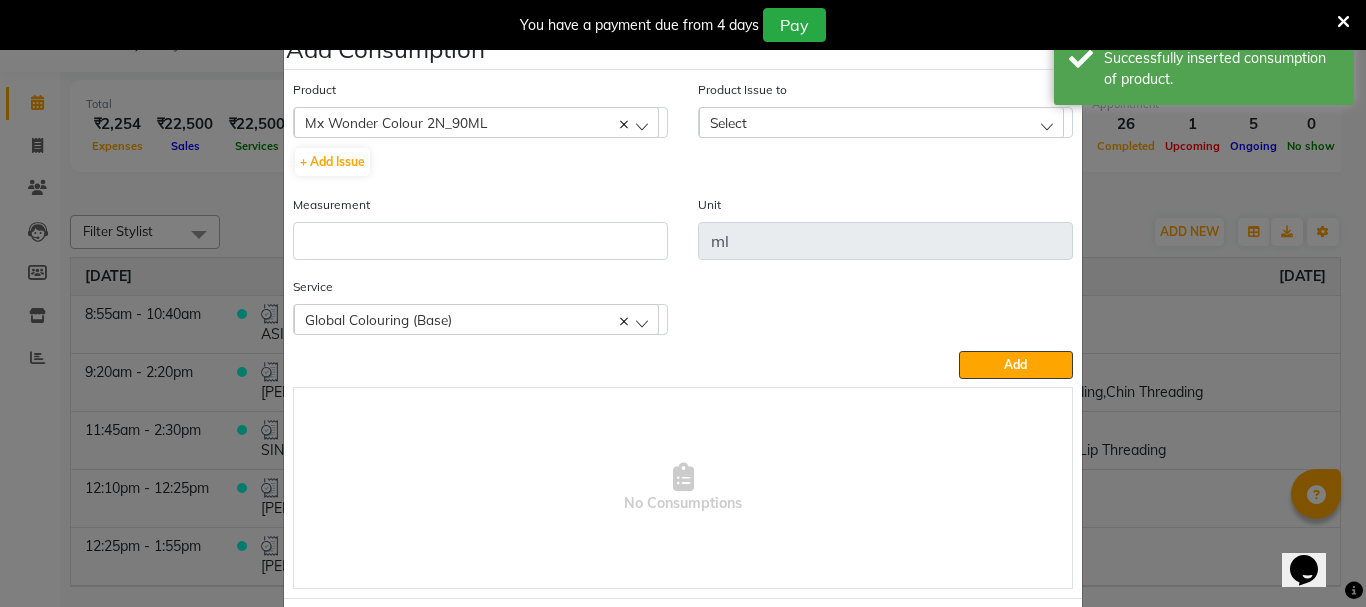 click on "Select" 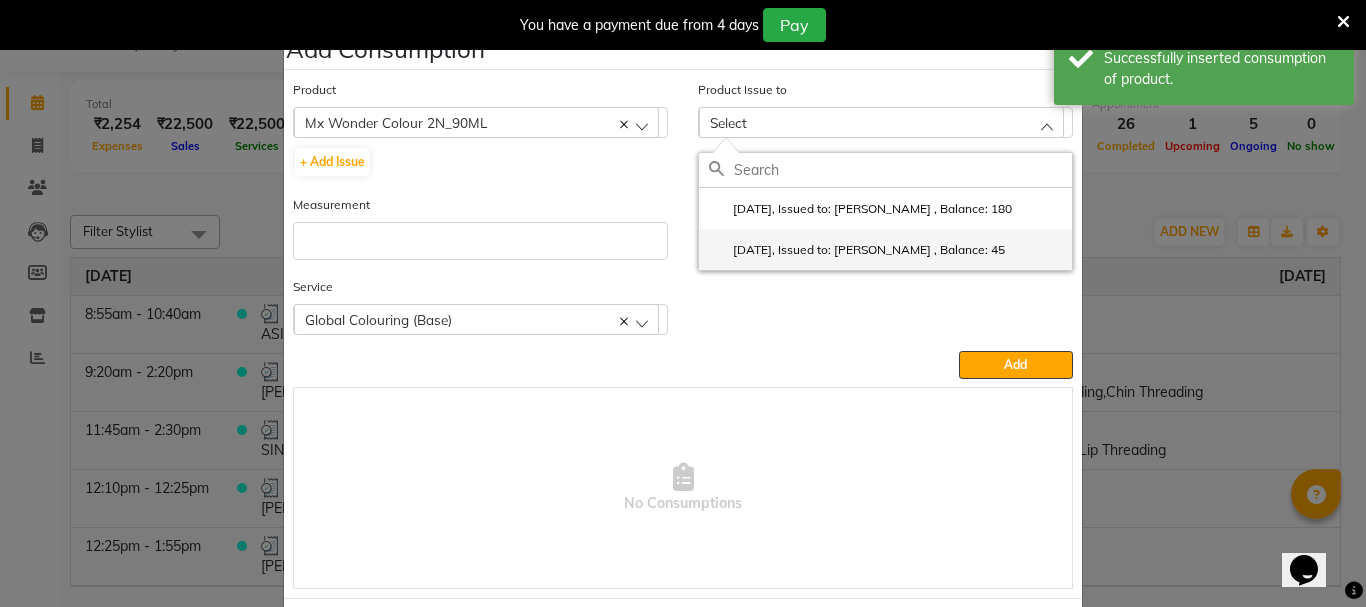 click on "2025-06-28, Issued to: Gita Mahali , Balance: 45" 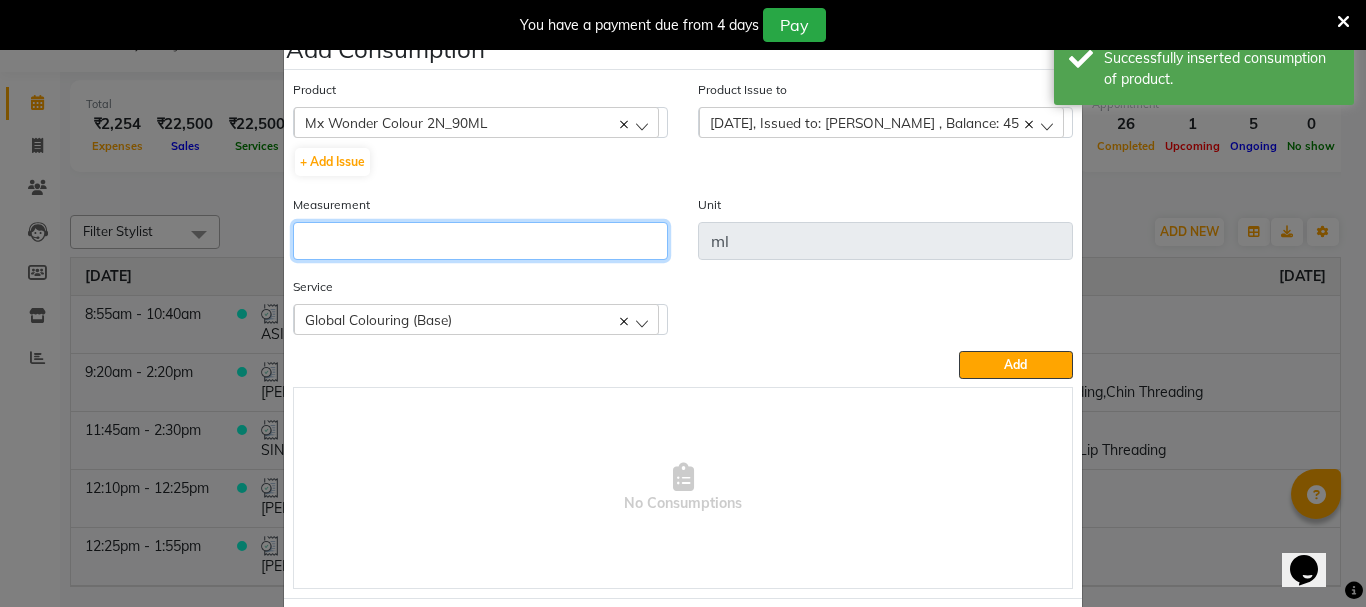 click 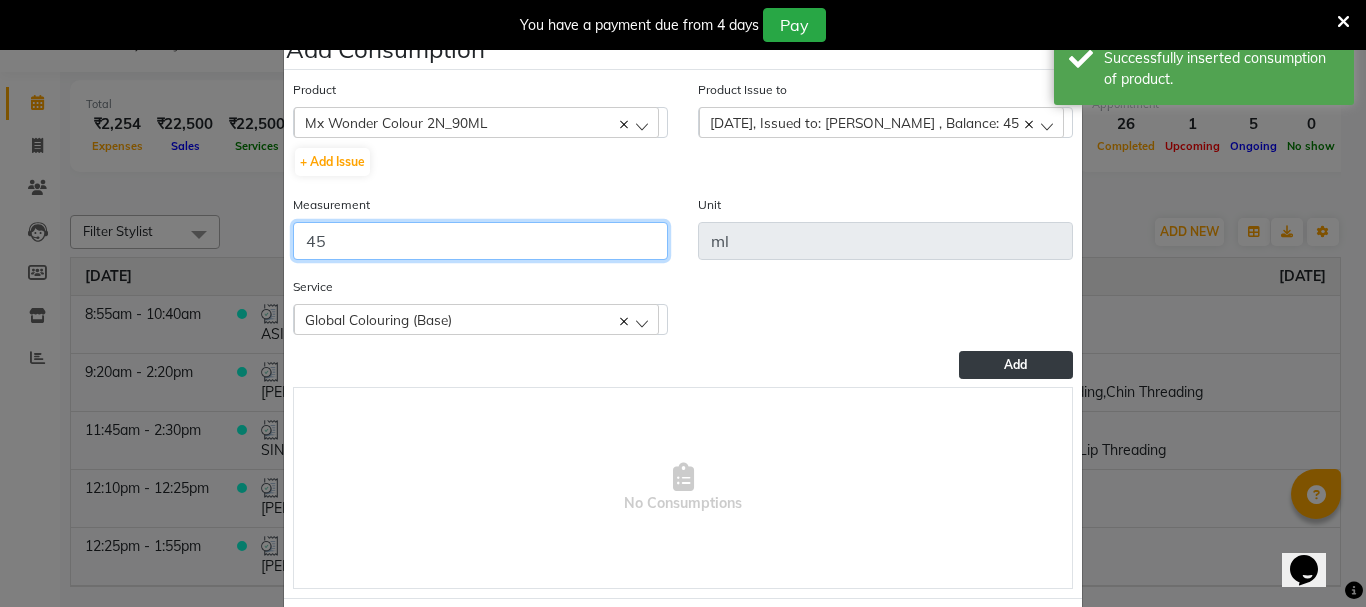 type on "45" 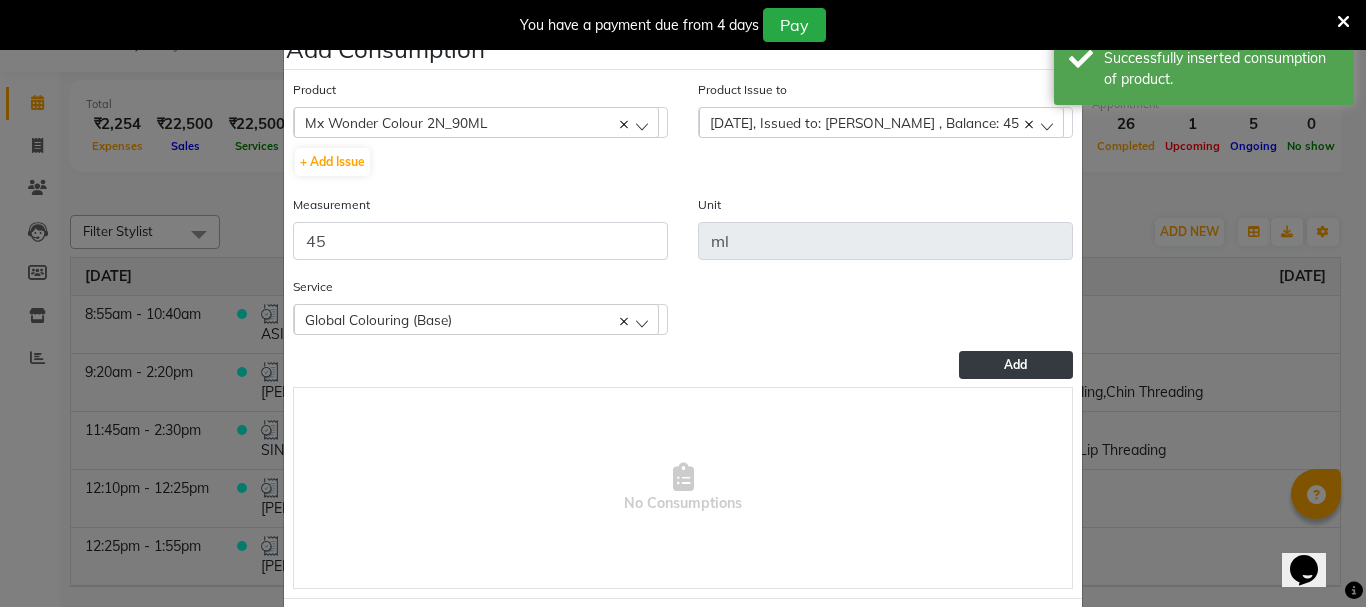 click on "Add" 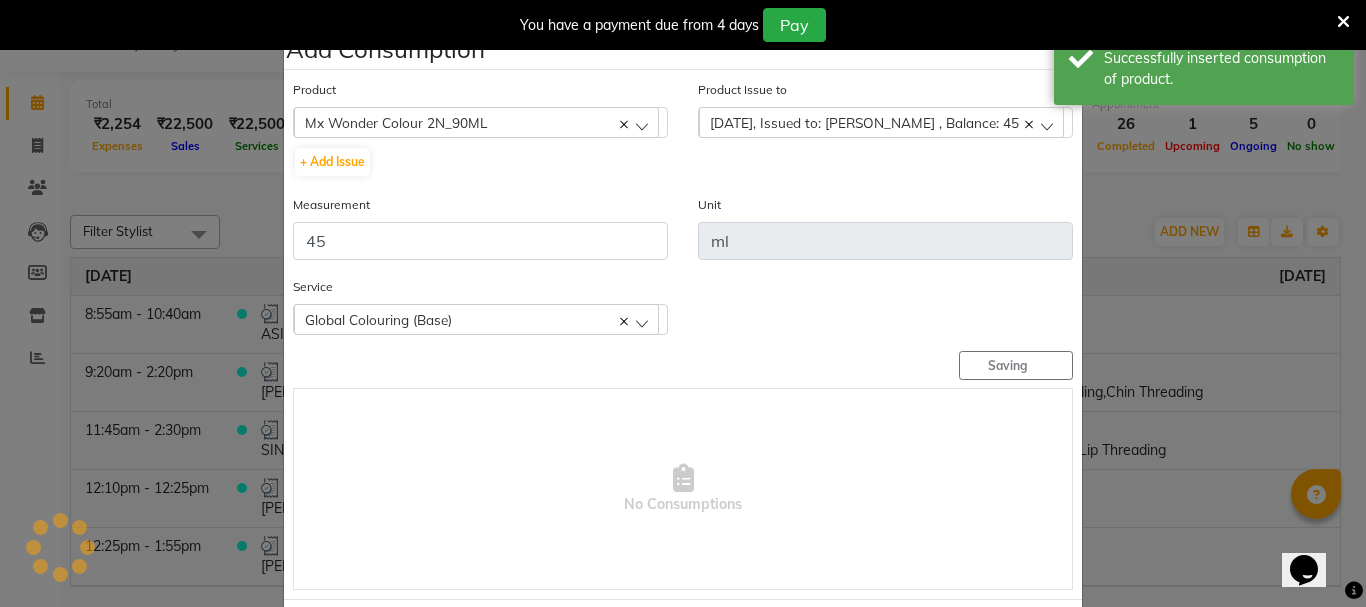 type 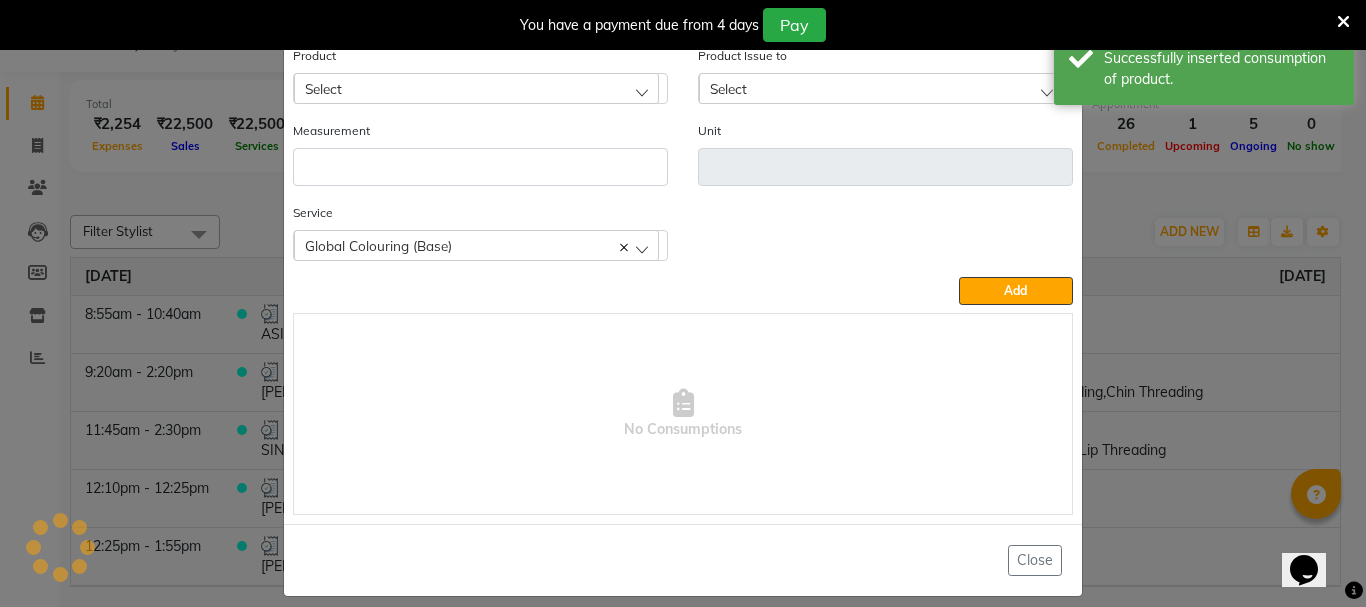 scroll, scrollTop: 52, scrollLeft: 0, axis: vertical 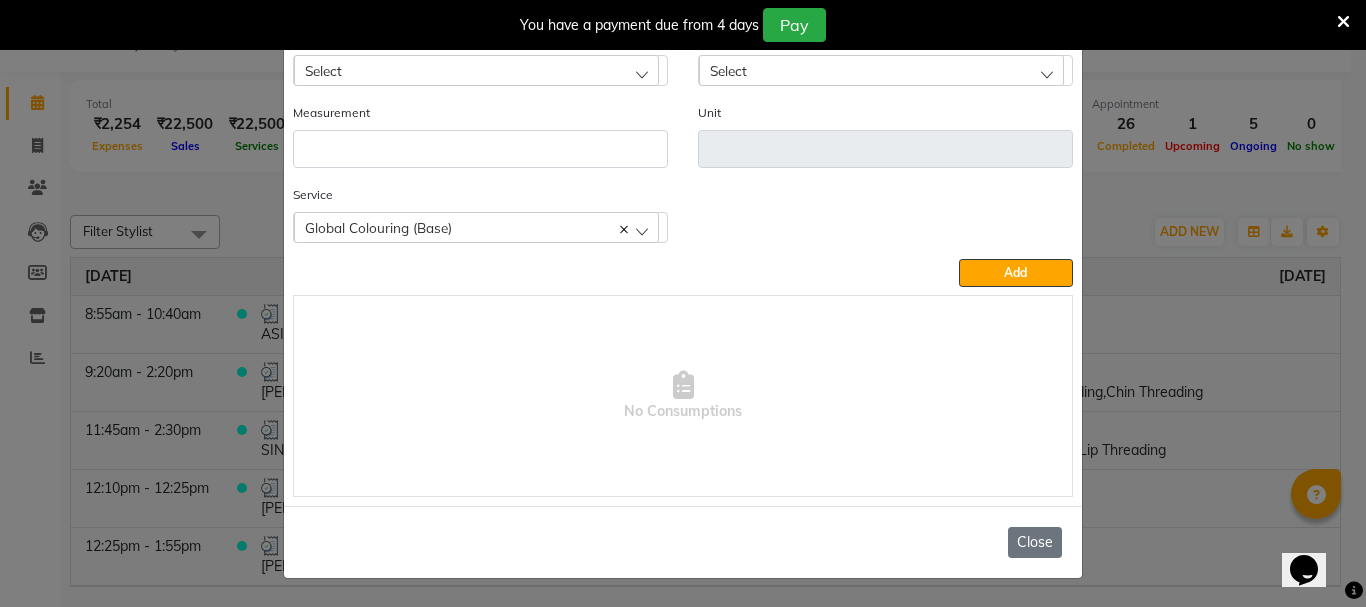 click on "Close" 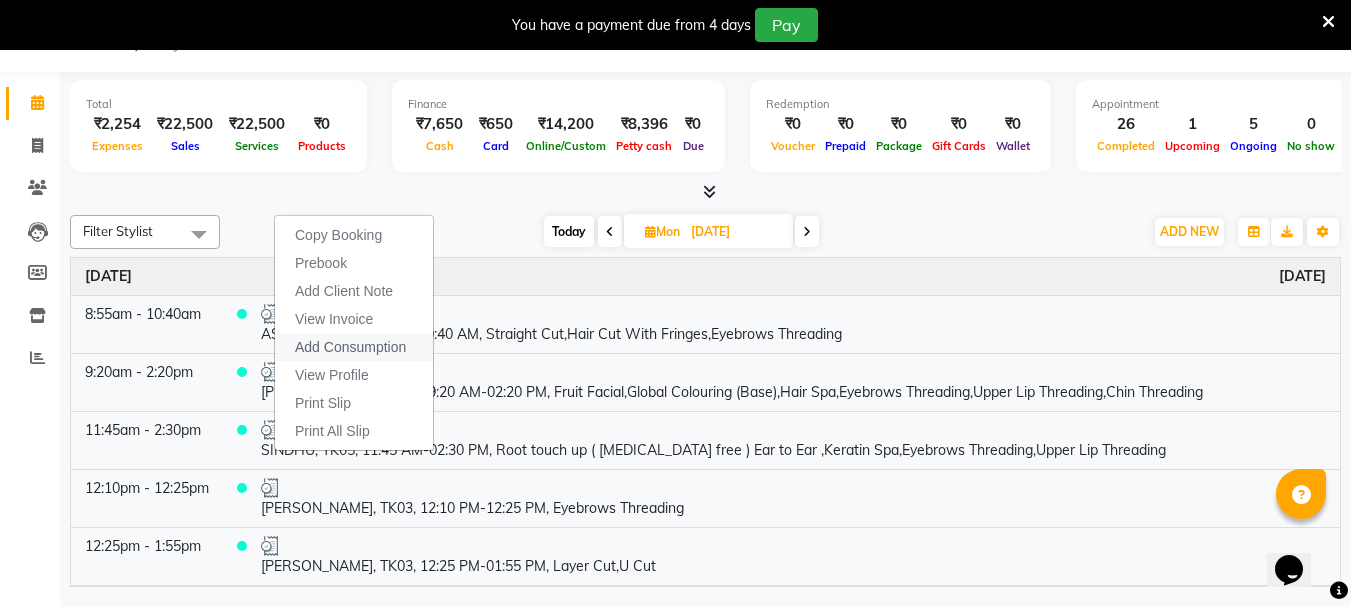 click on "Add Consumption" at bounding box center (350, 347) 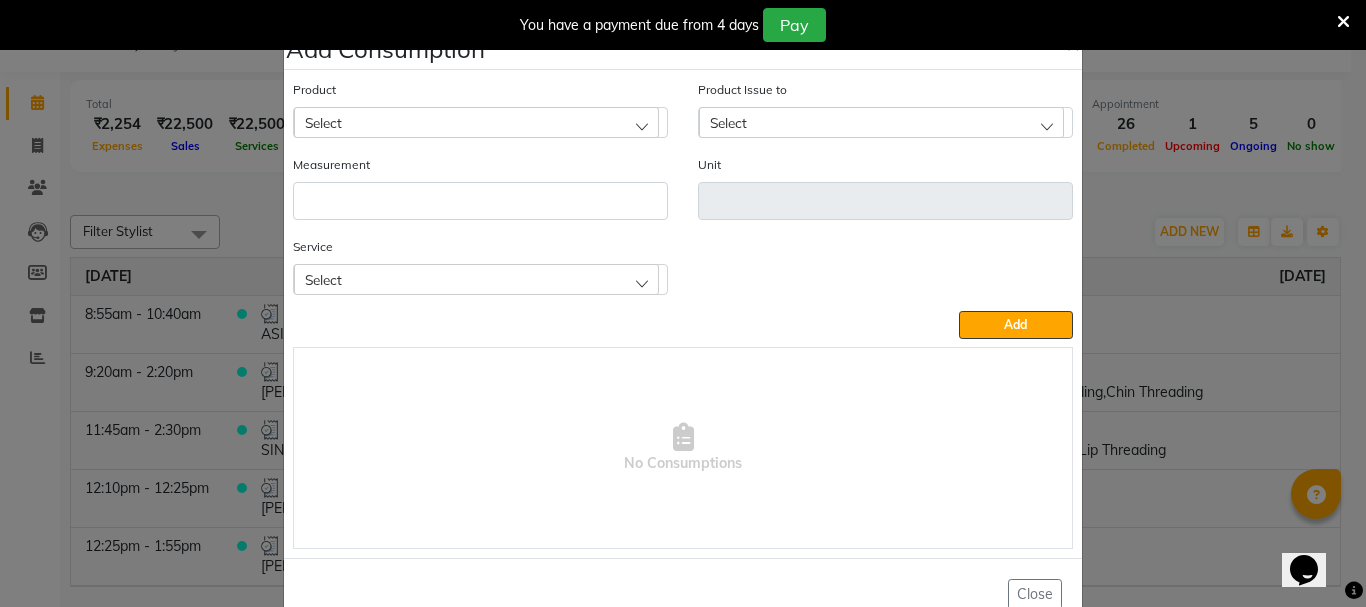 click on "Select" 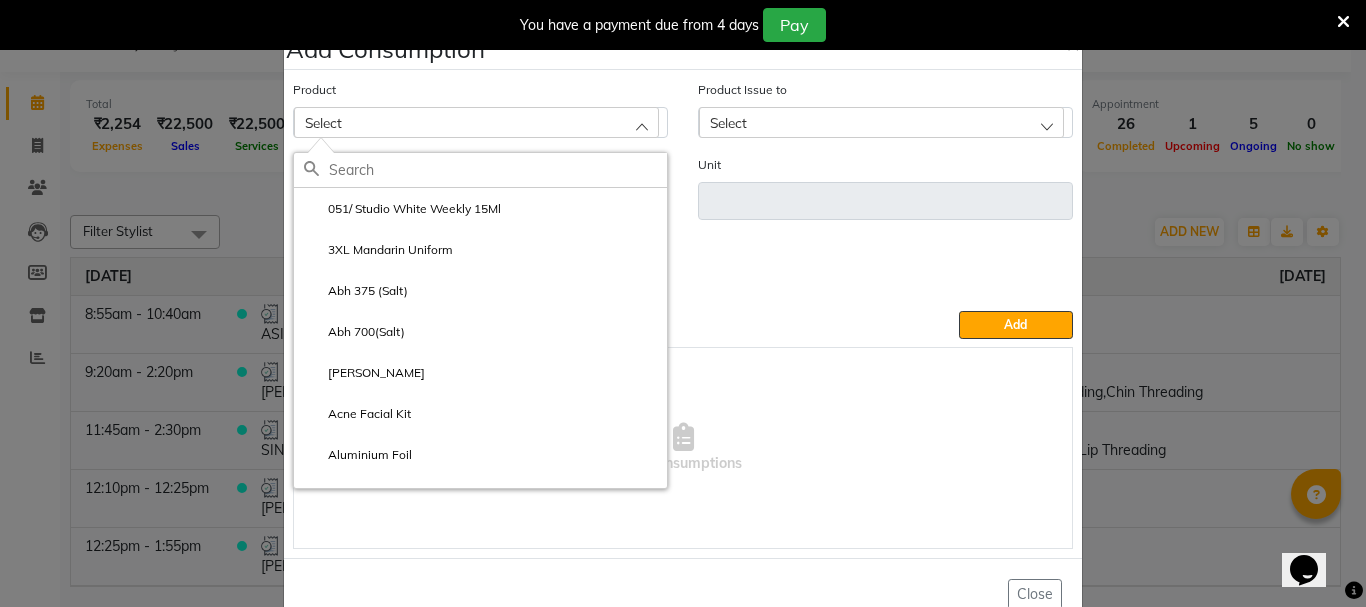 click 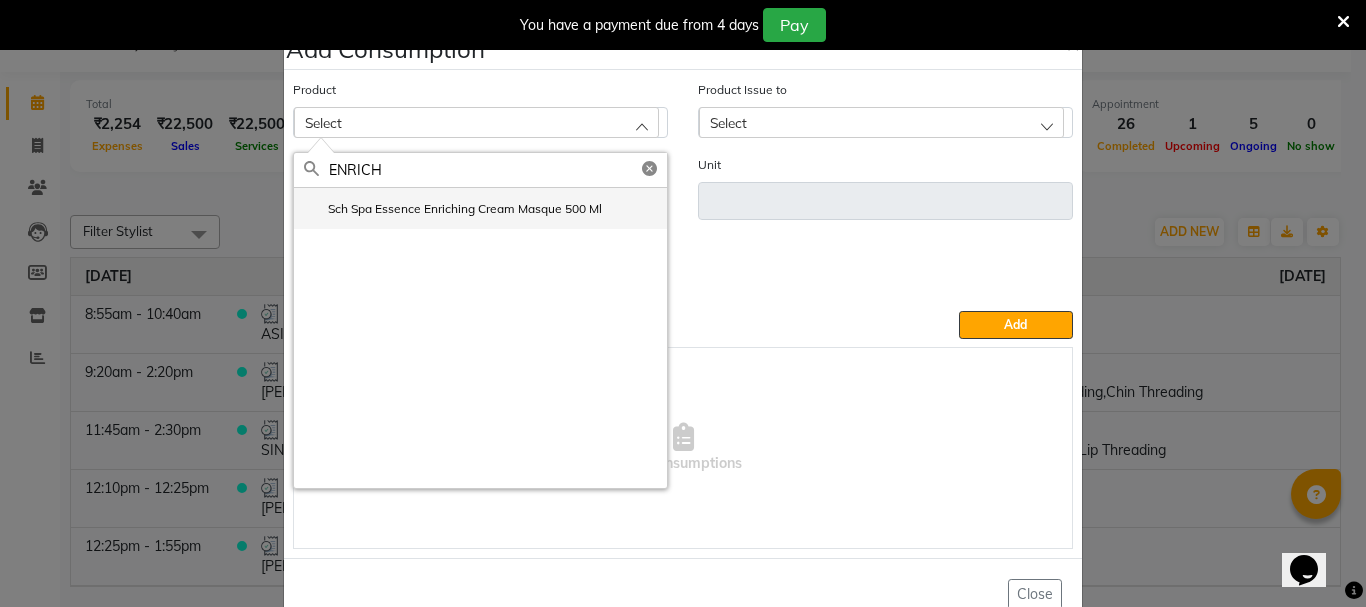 type on "ENRICH" 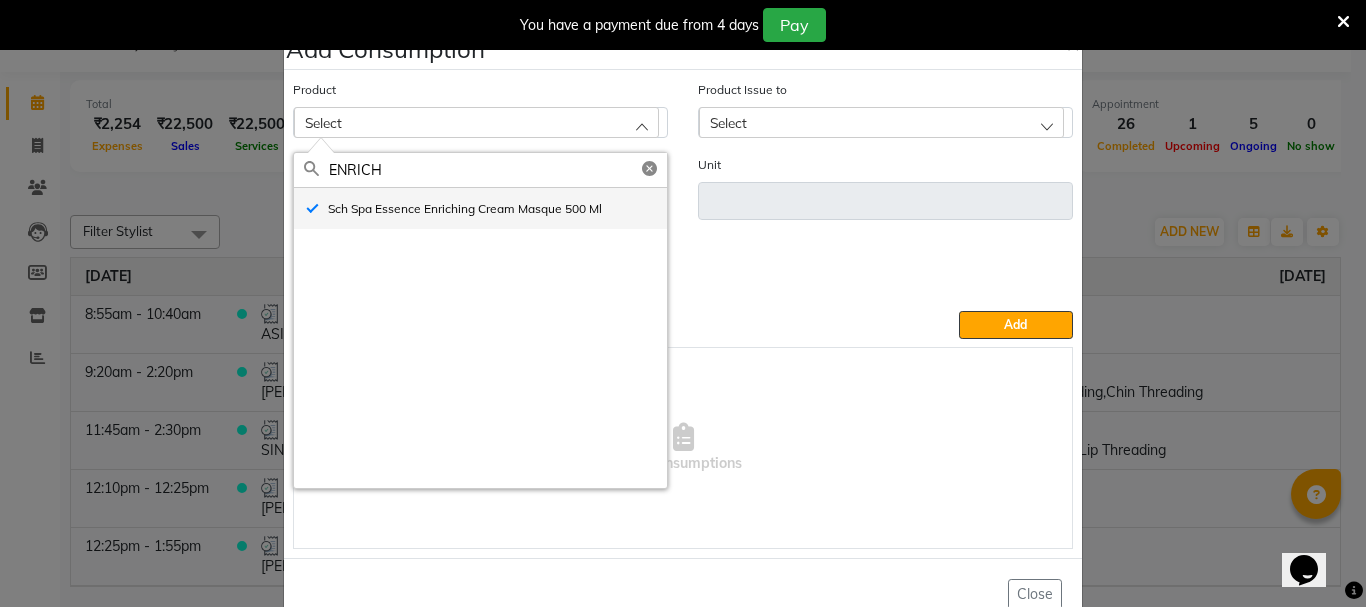 type on "ml" 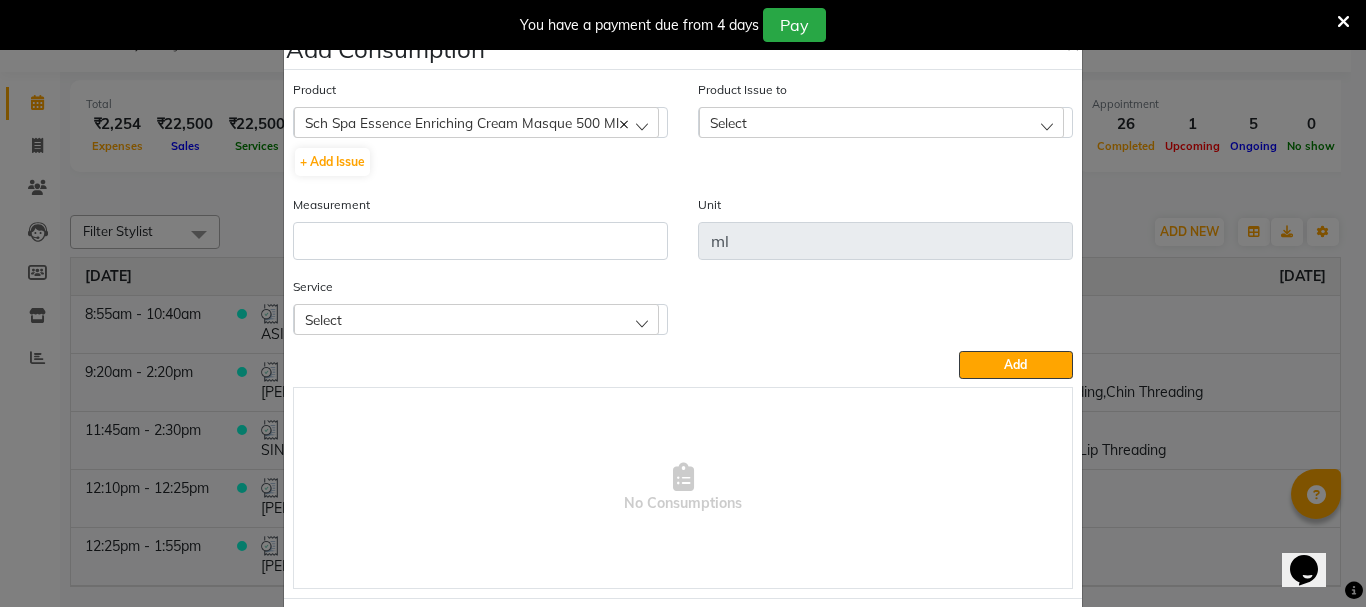 click on "Select" 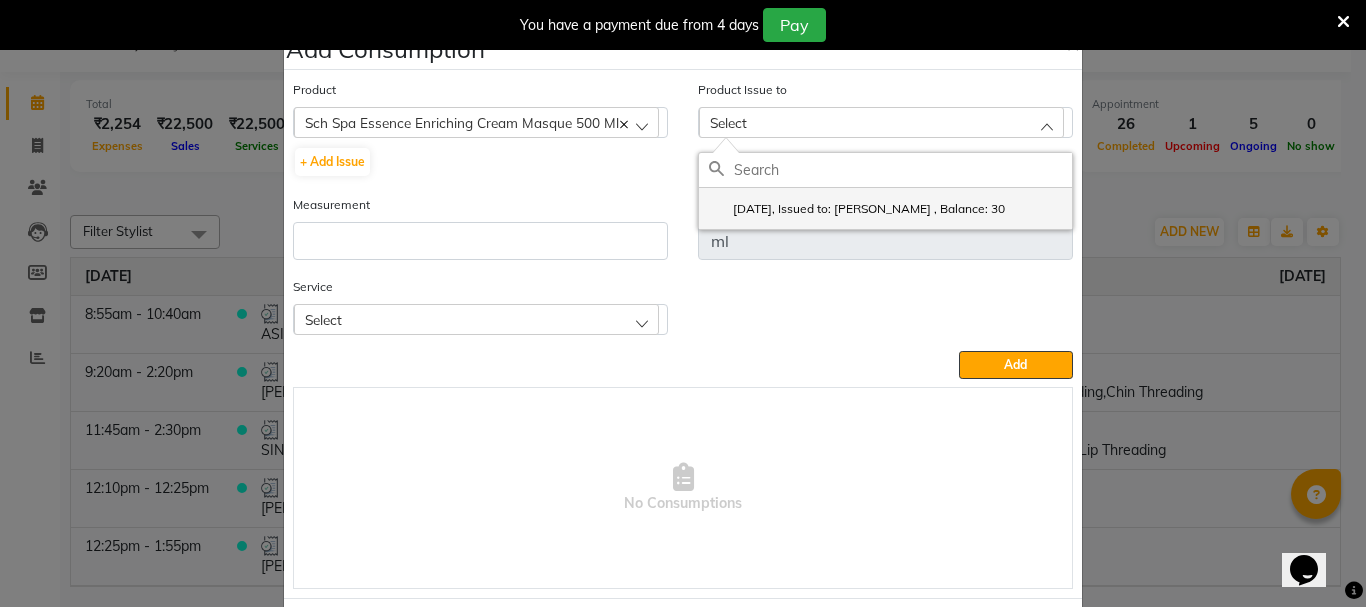 click on "2025-07-04, Issued to: Gita Mahali , Balance: 30" 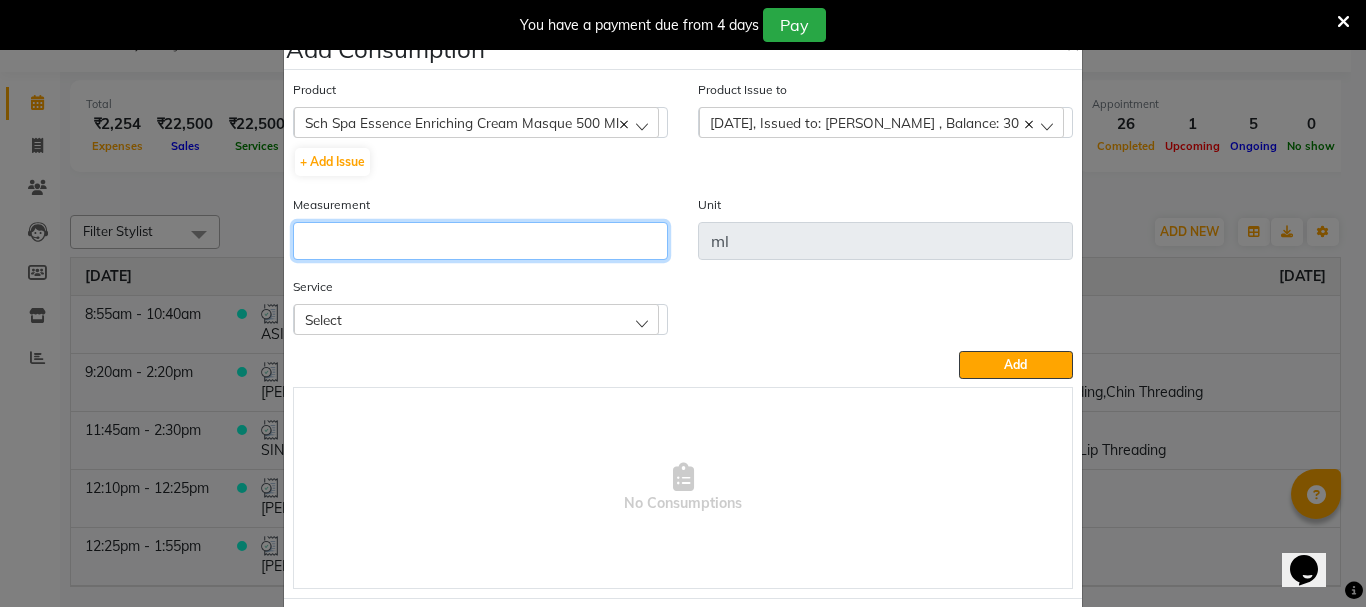 click 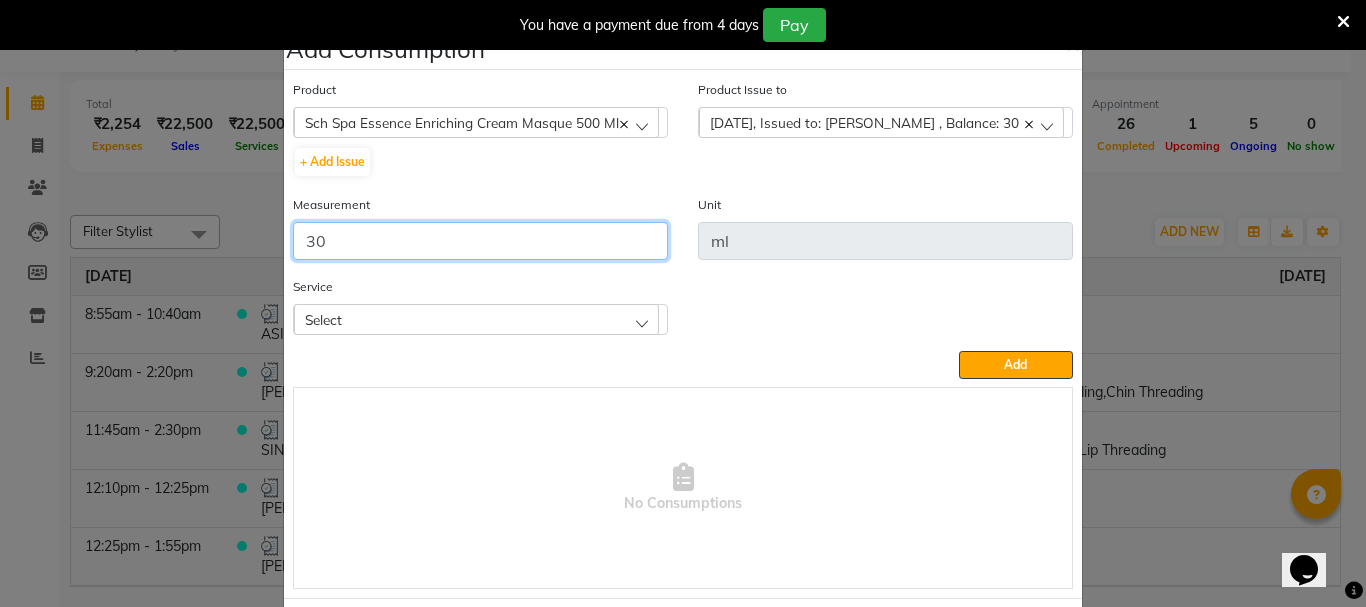 type on "30" 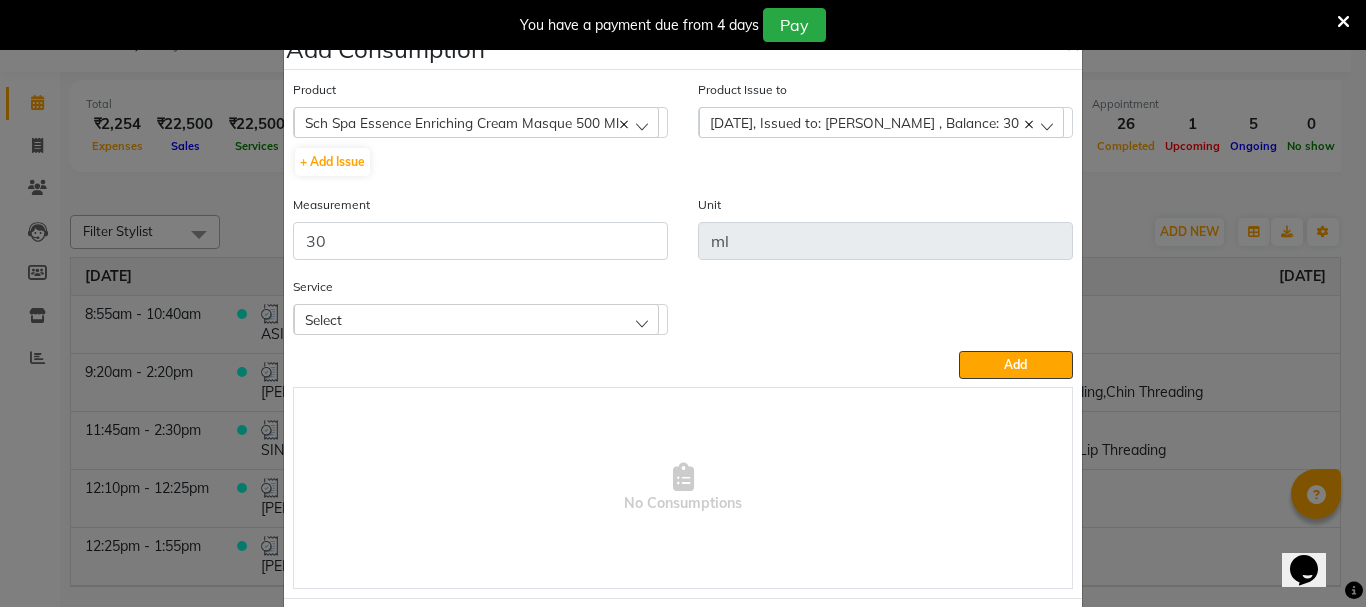 click on "Select" 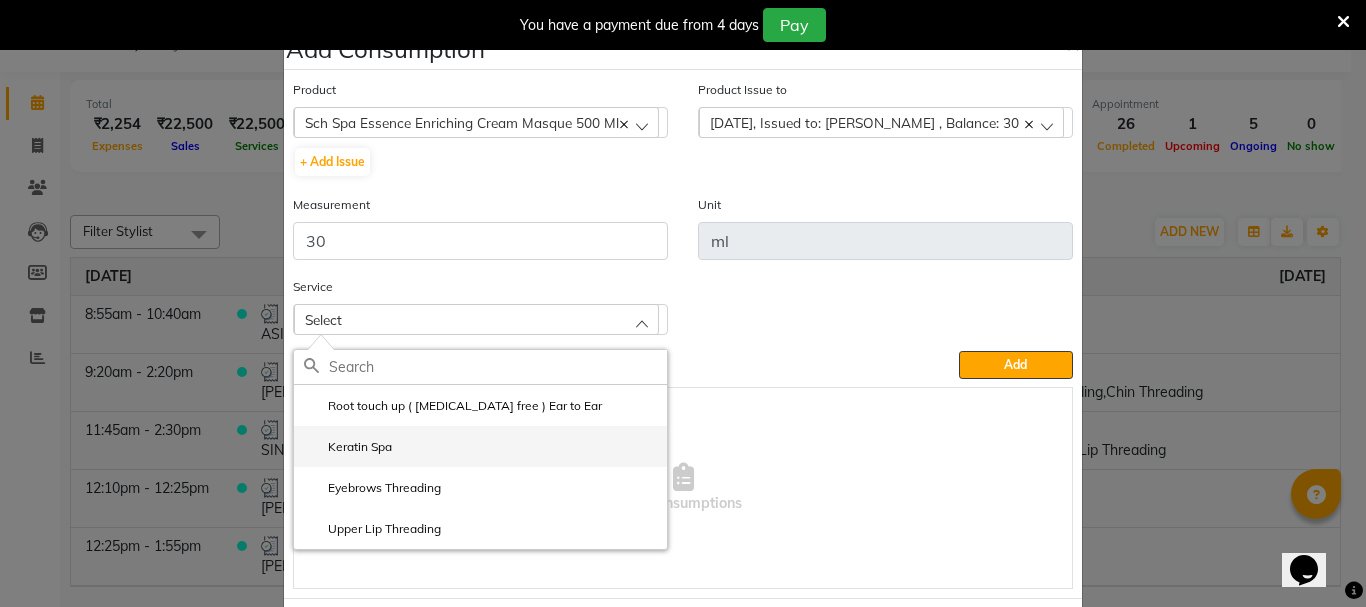 click on "Keratin Spa" 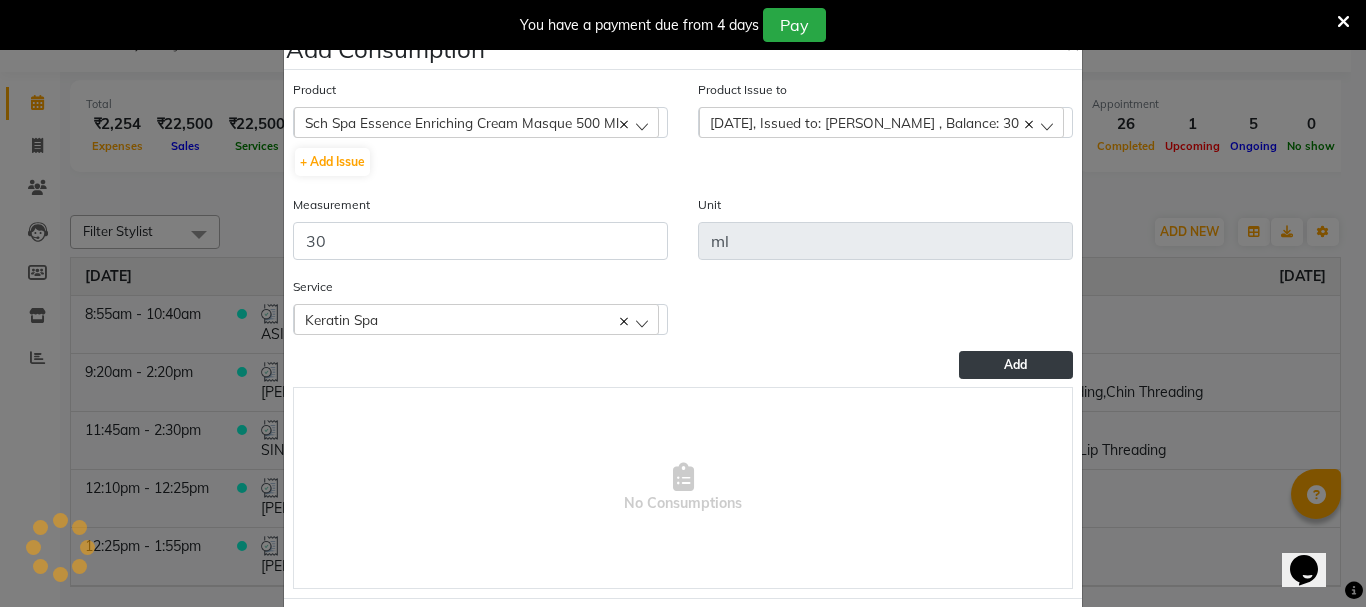 click on "Add" 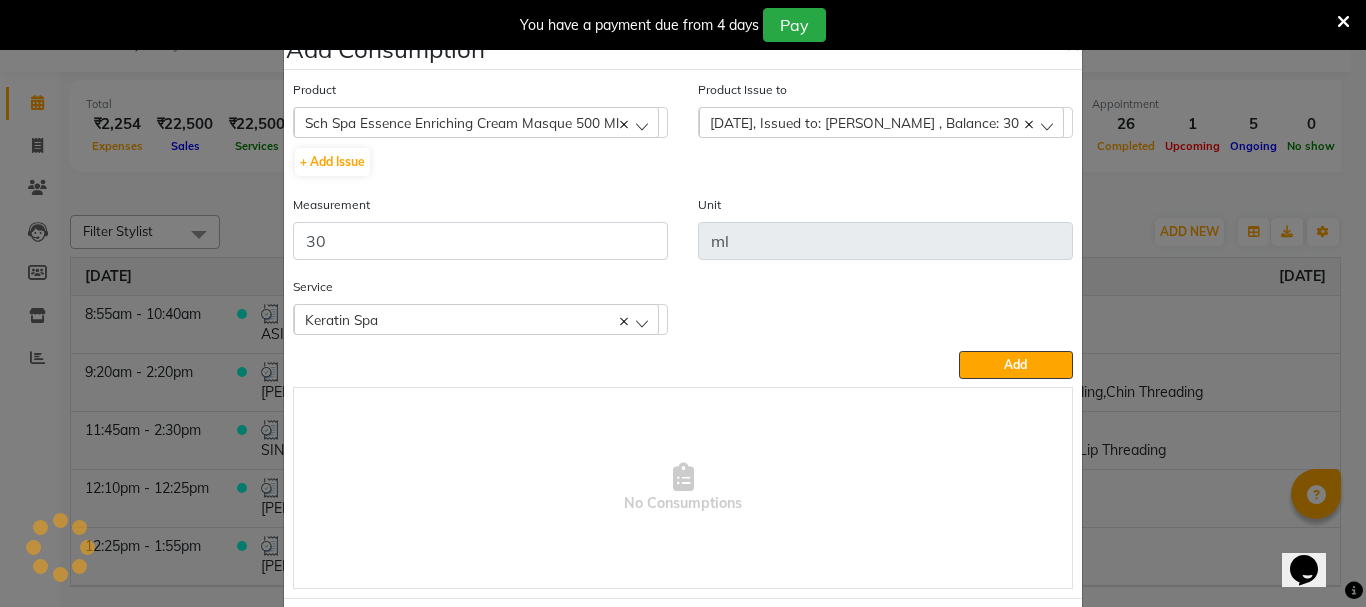 type 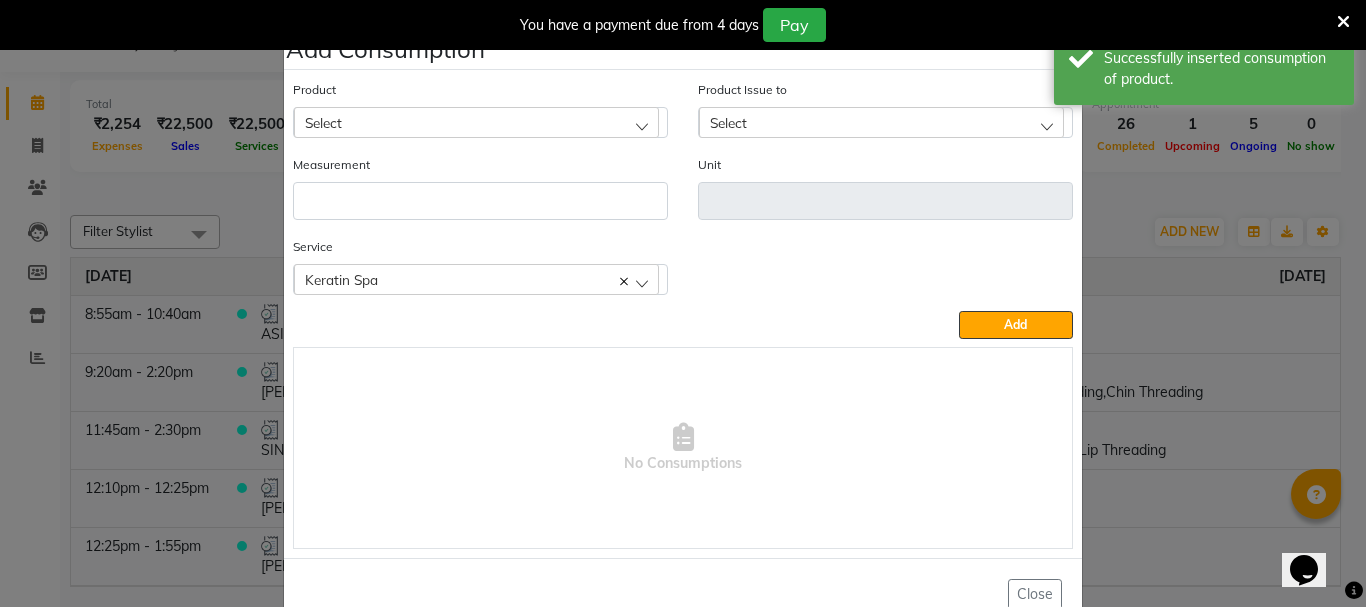 click on "Select" 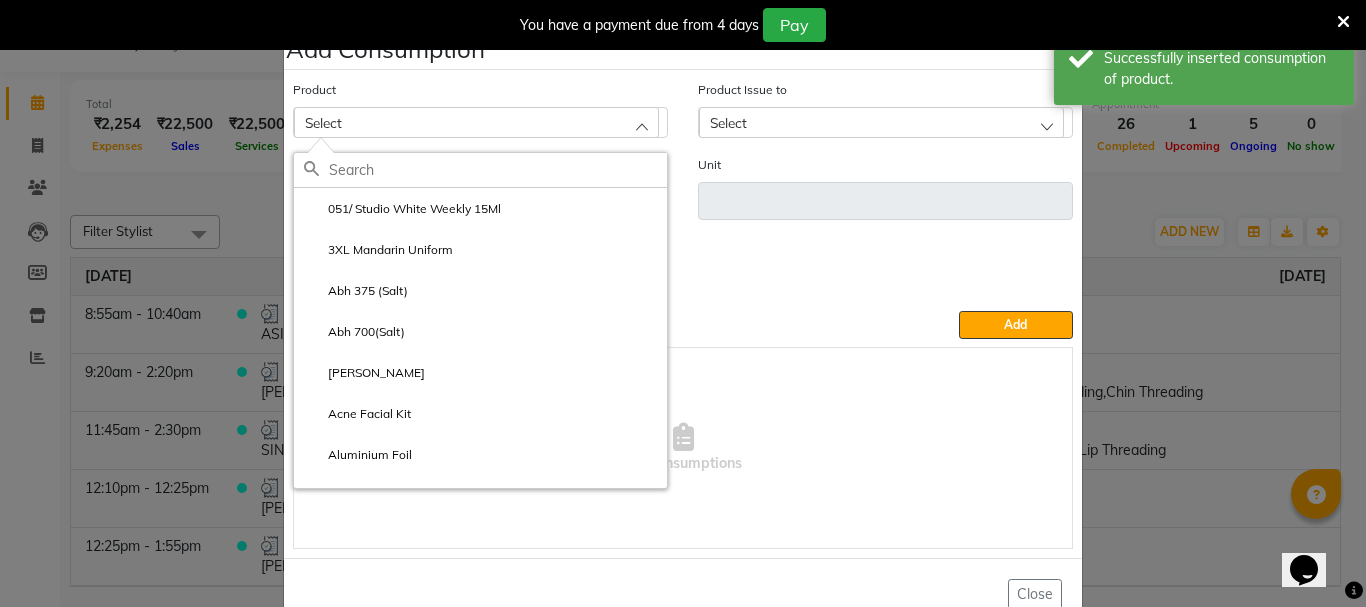 click 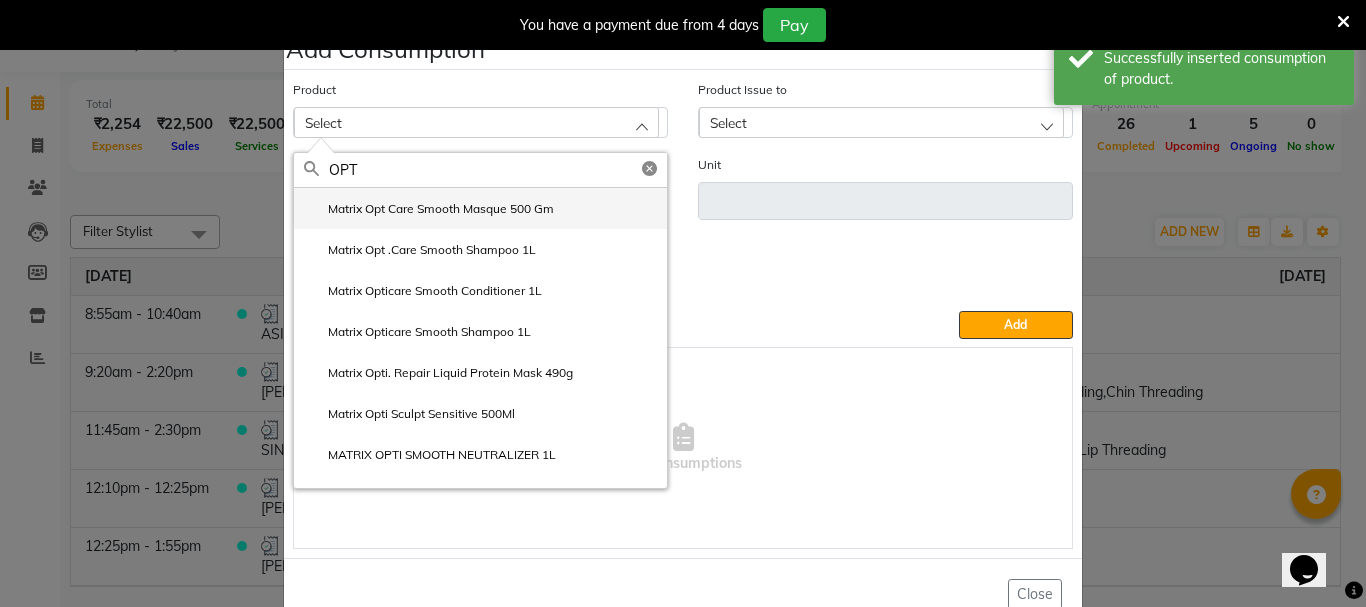 type on "OPT" 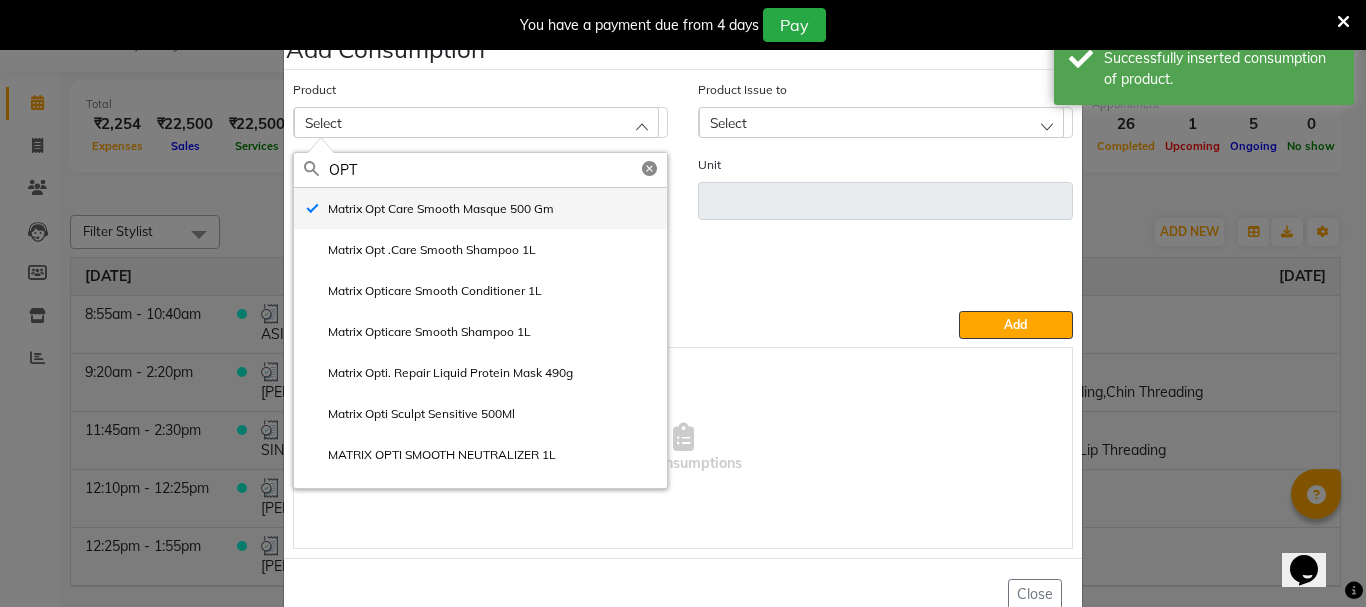 type on "gm" 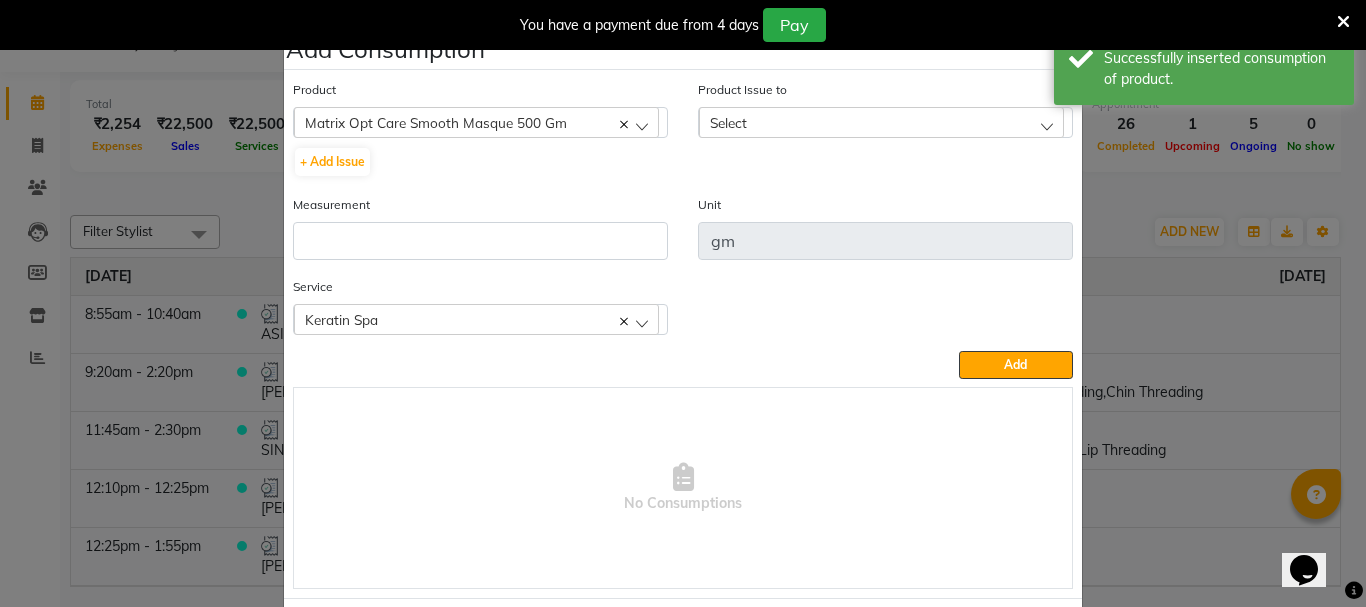 click on "Select" 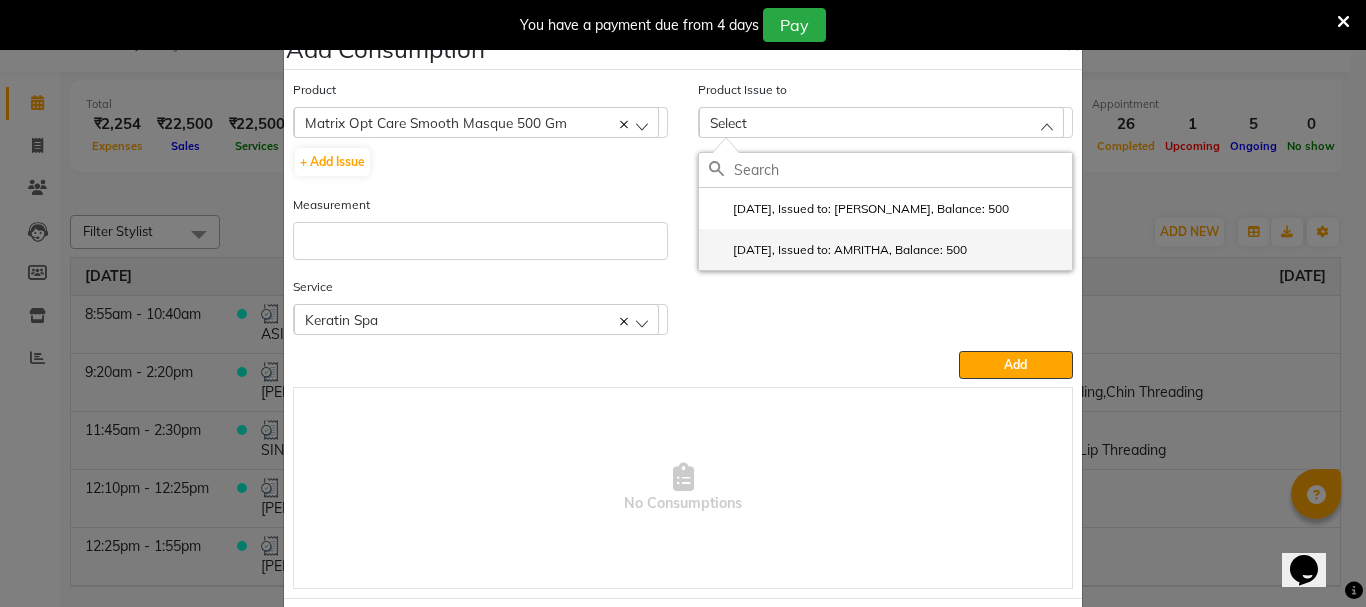 click on "2025-07-02, Issued to: AMRITHA, Balance: 500" 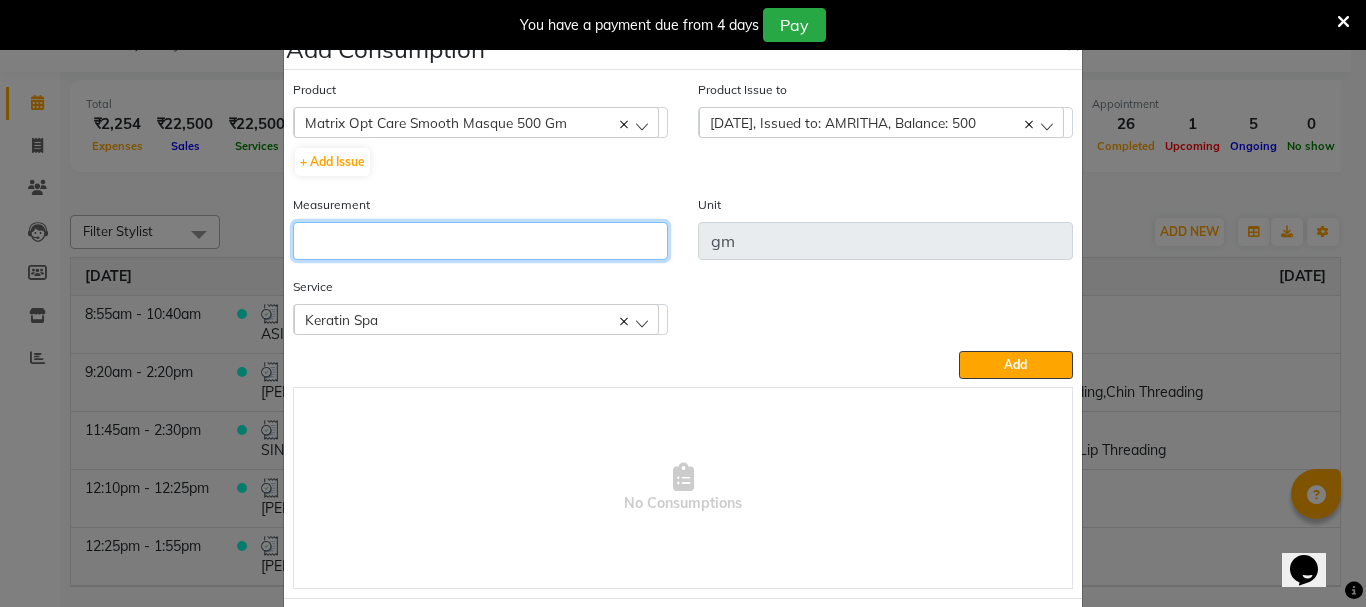 click 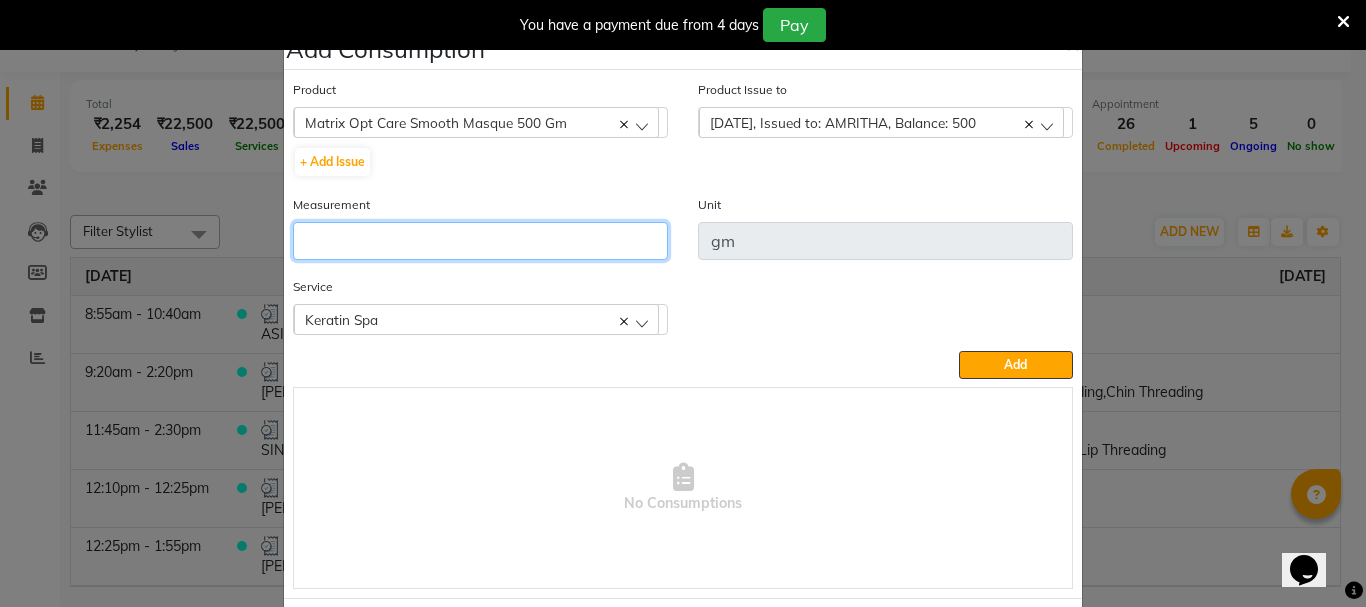 type on "1" 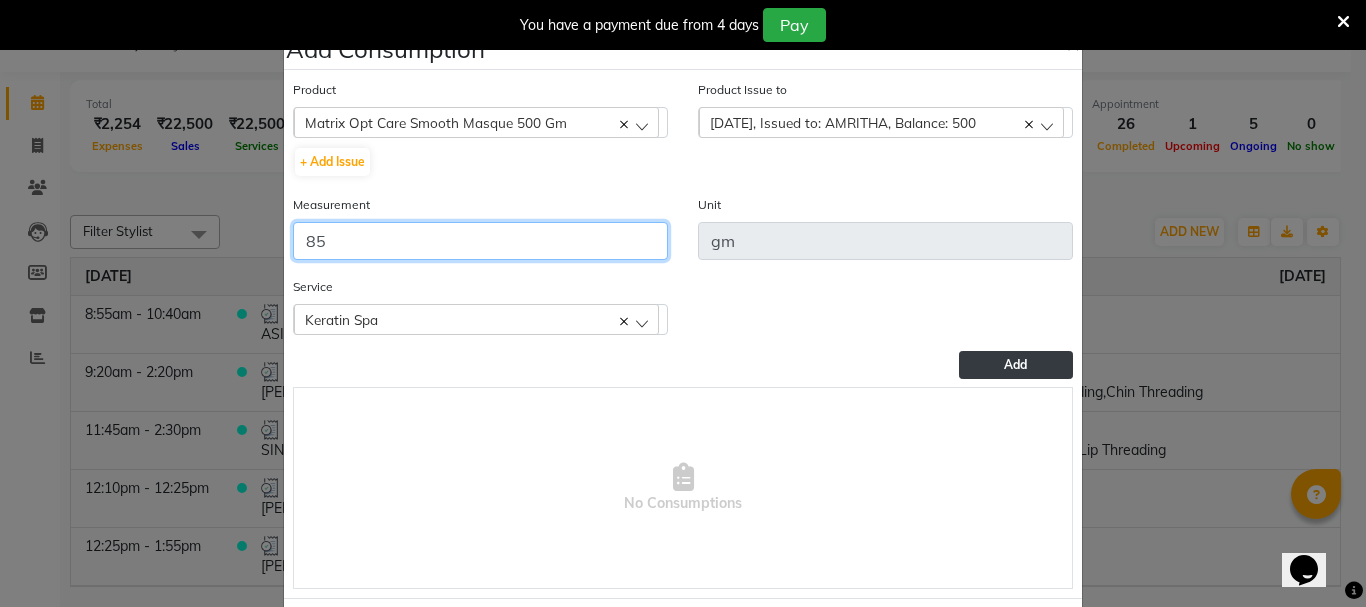 type on "85" 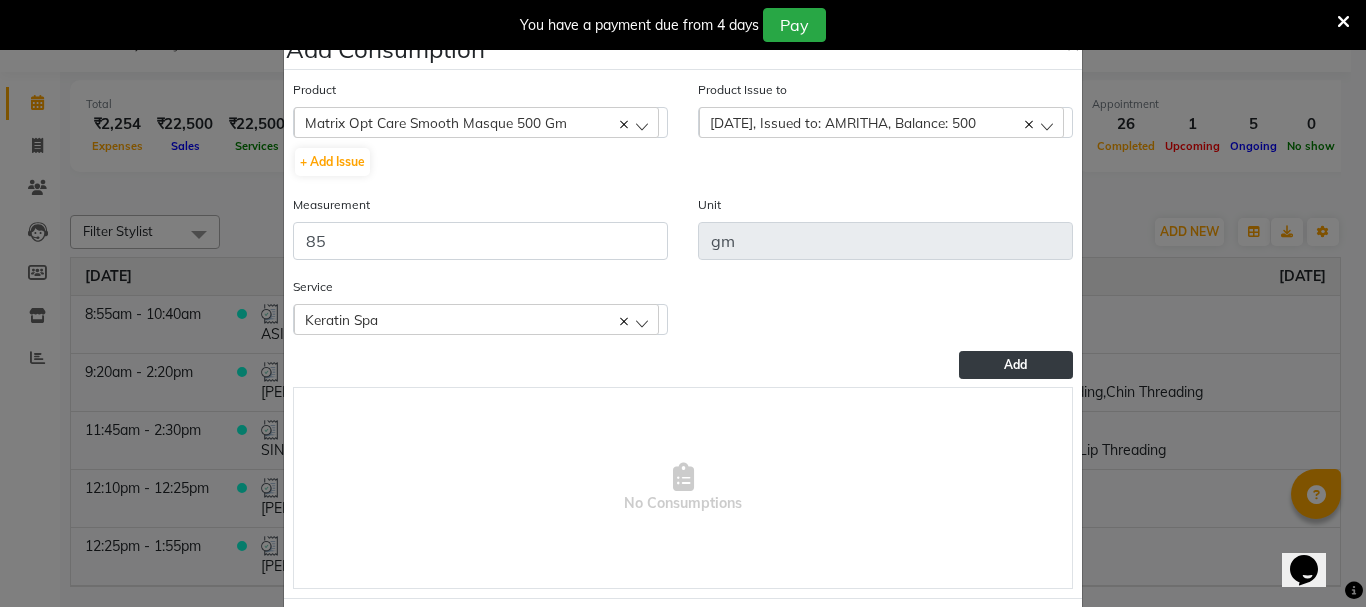 click on "Add" 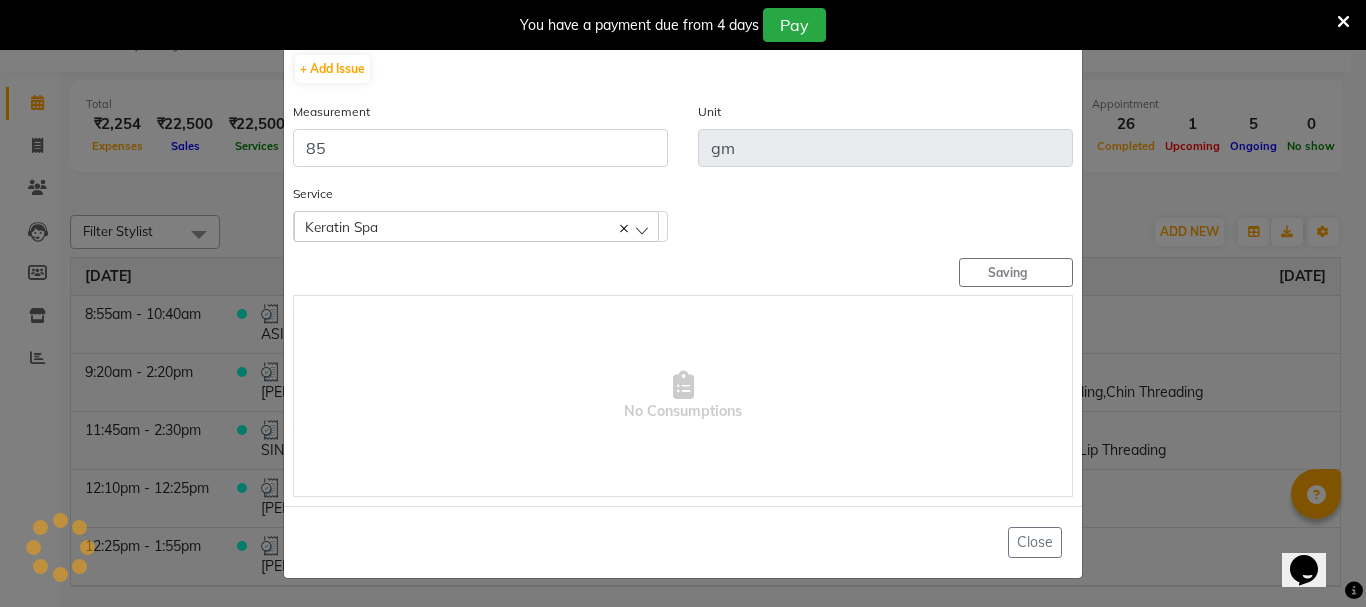 type 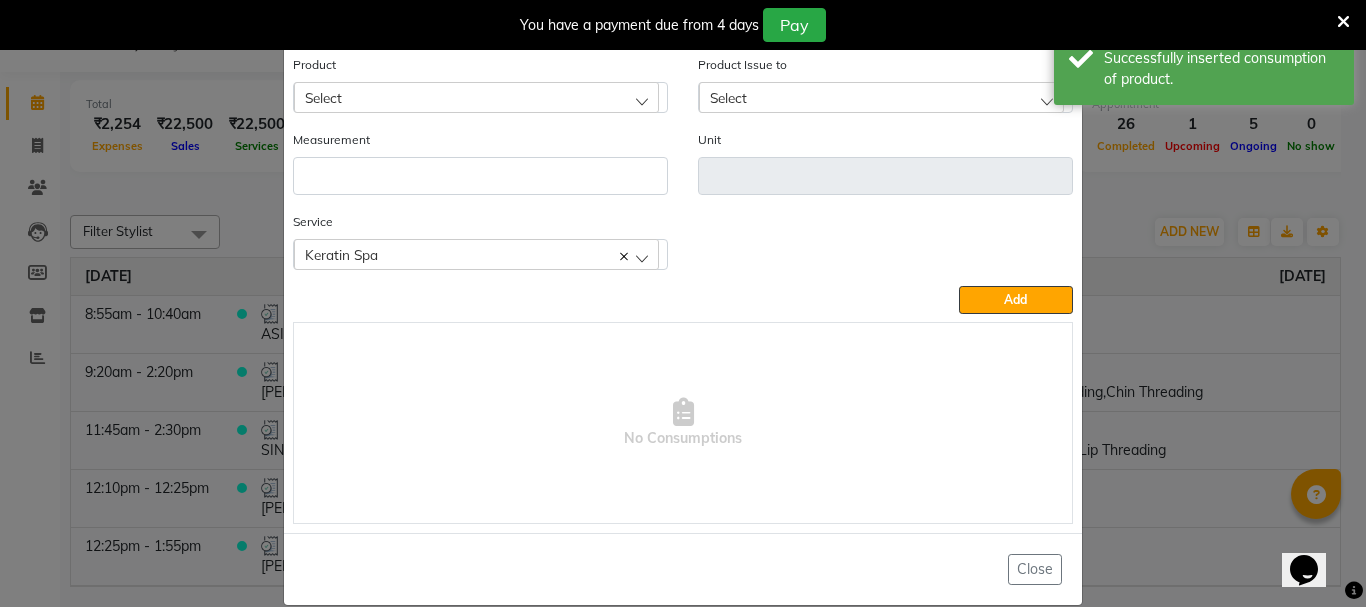 scroll, scrollTop: 0, scrollLeft: 0, axis: both 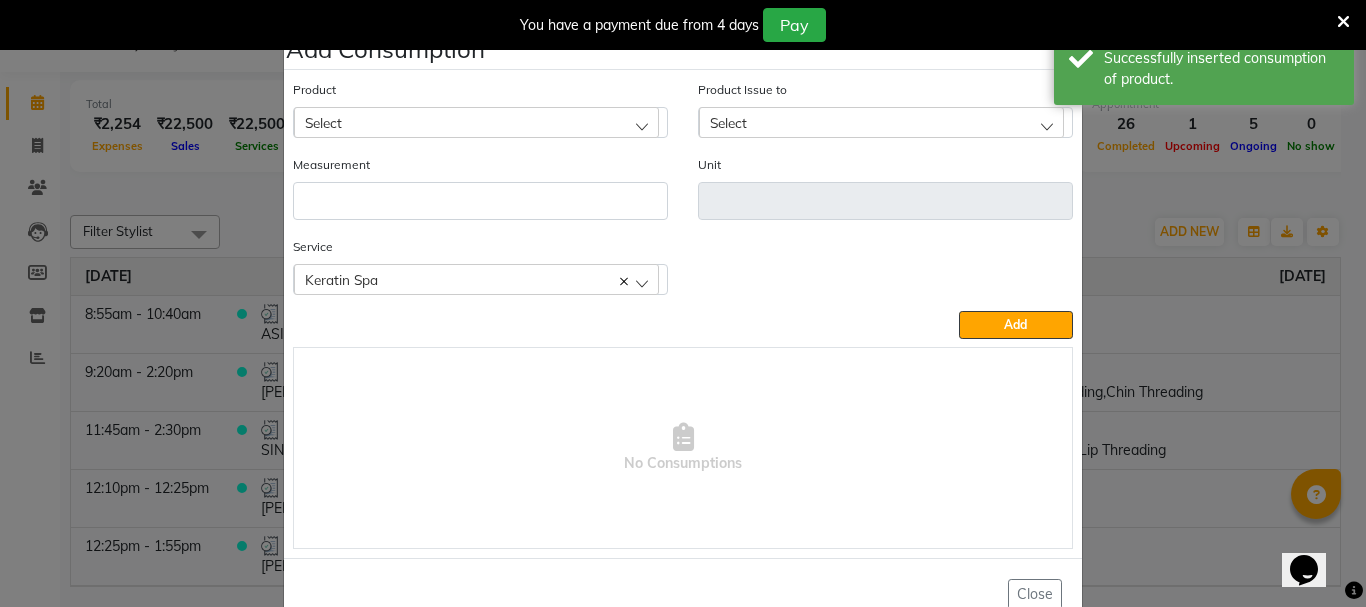 click on "Select" 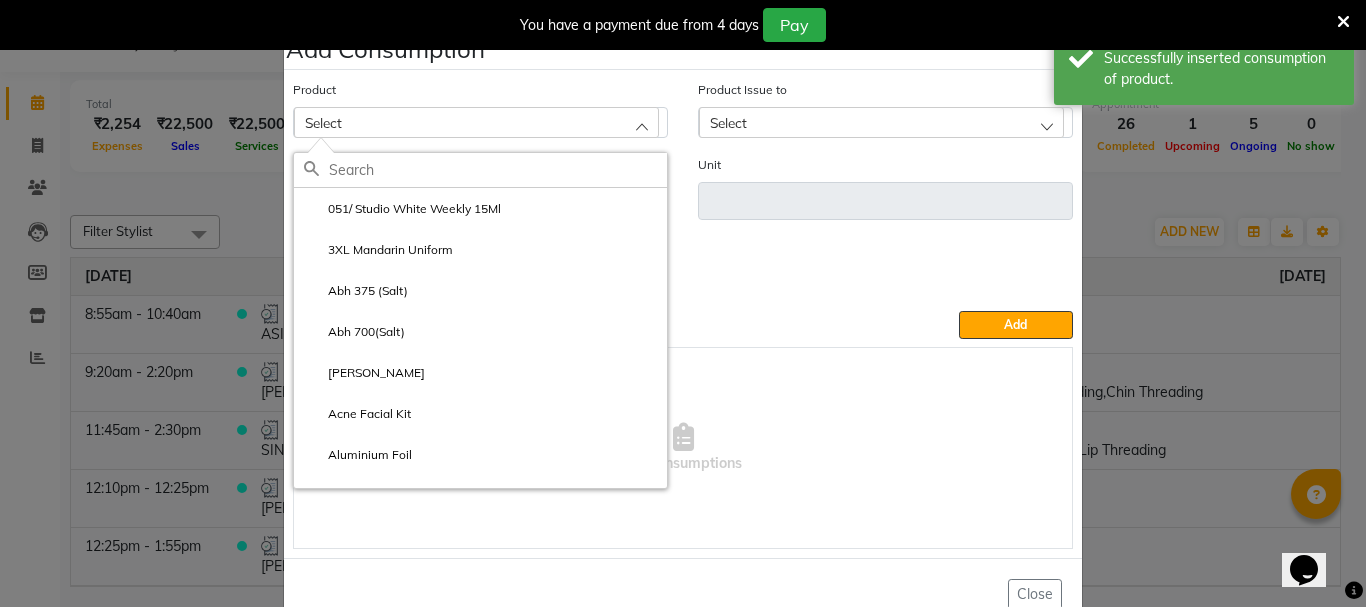 click 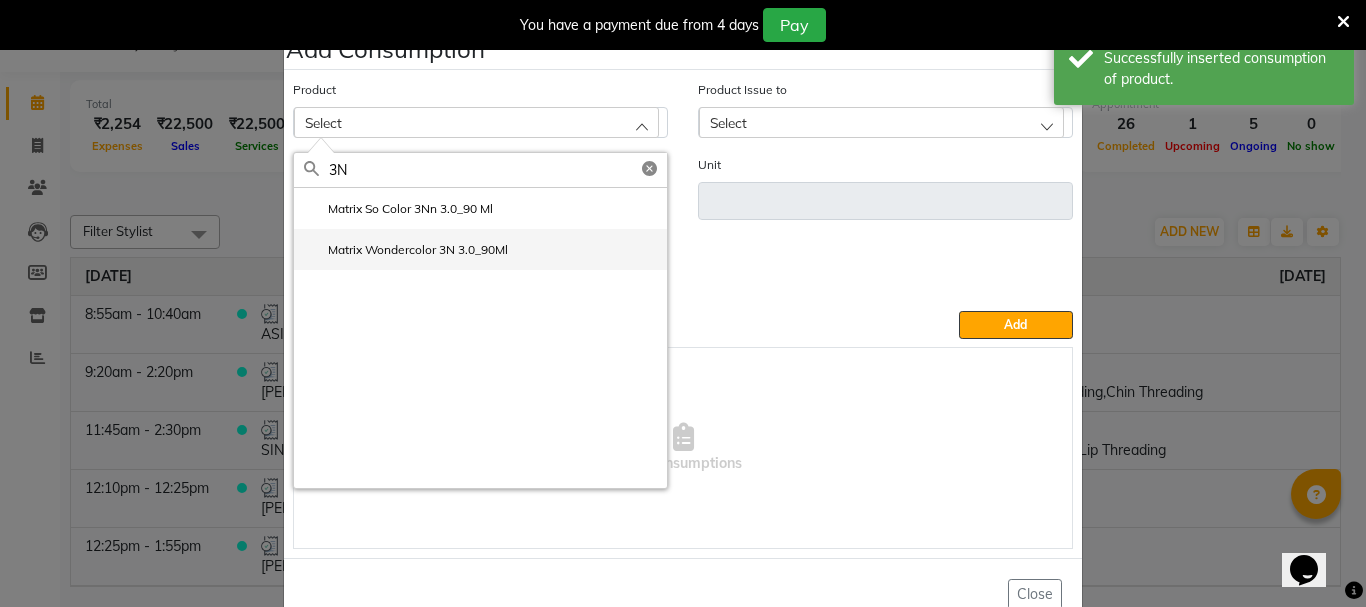 type on "3N" 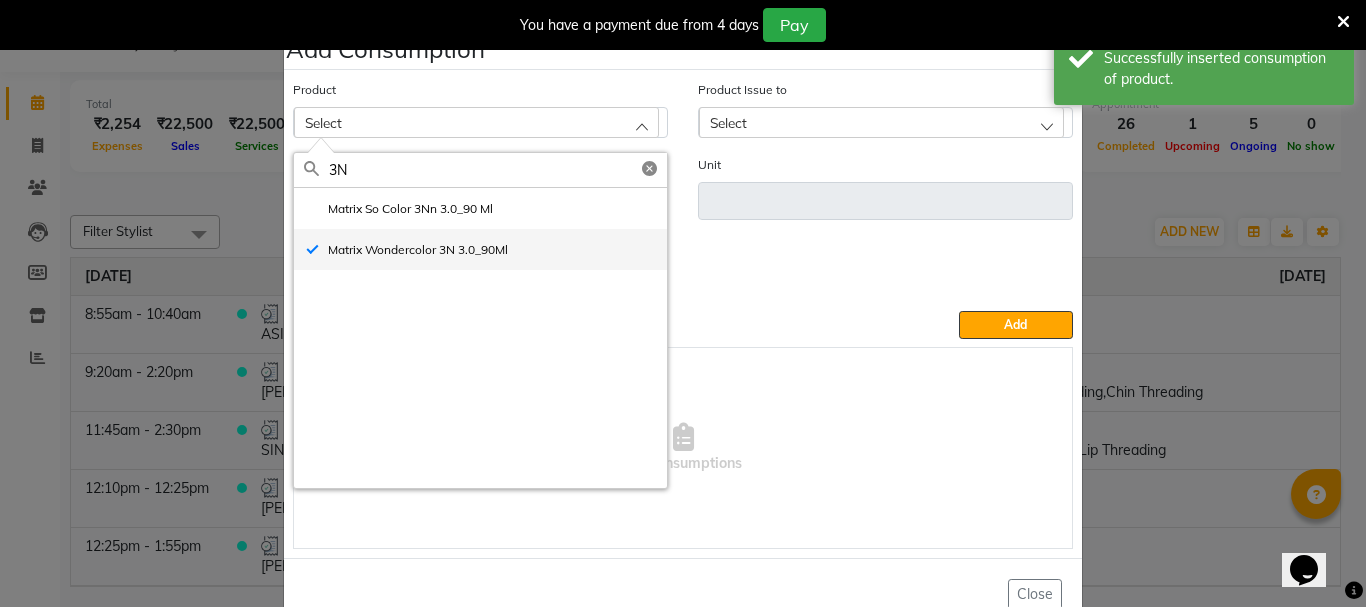 type 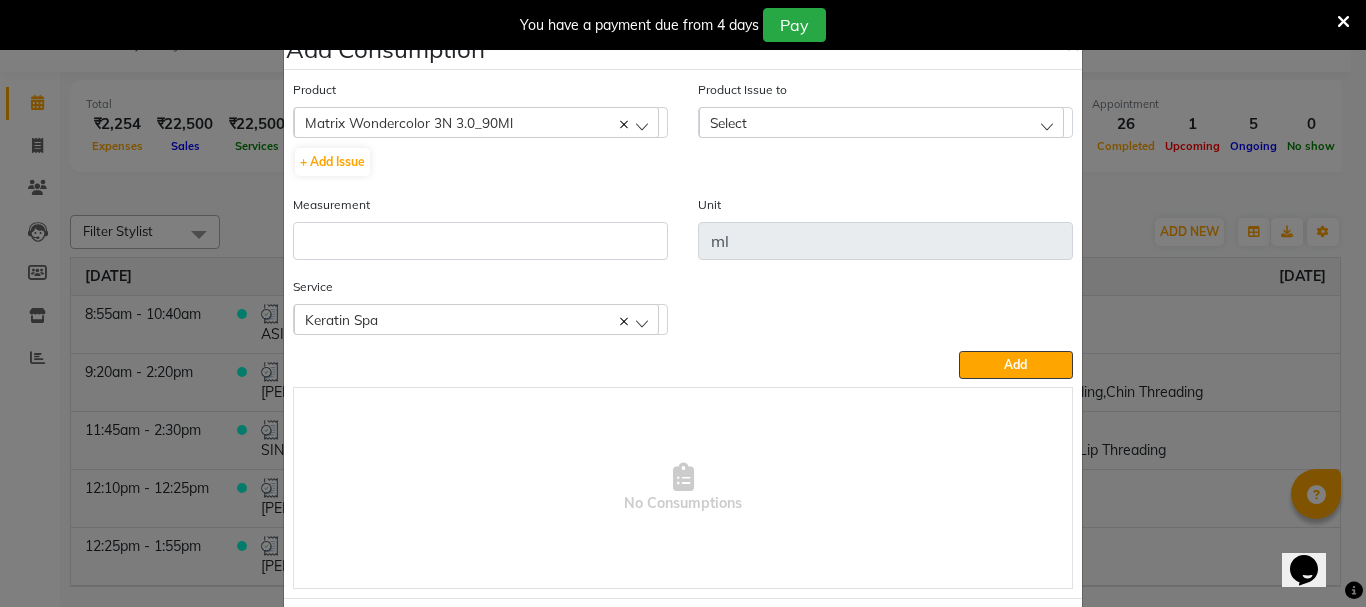click on "Select" 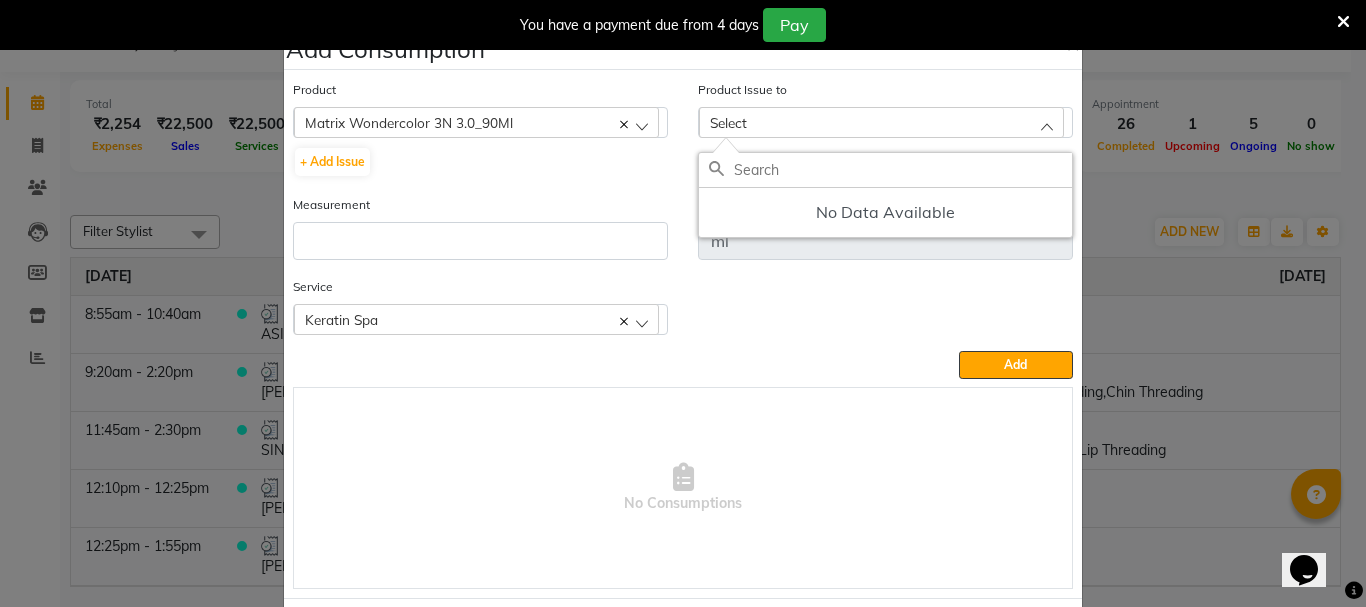 click 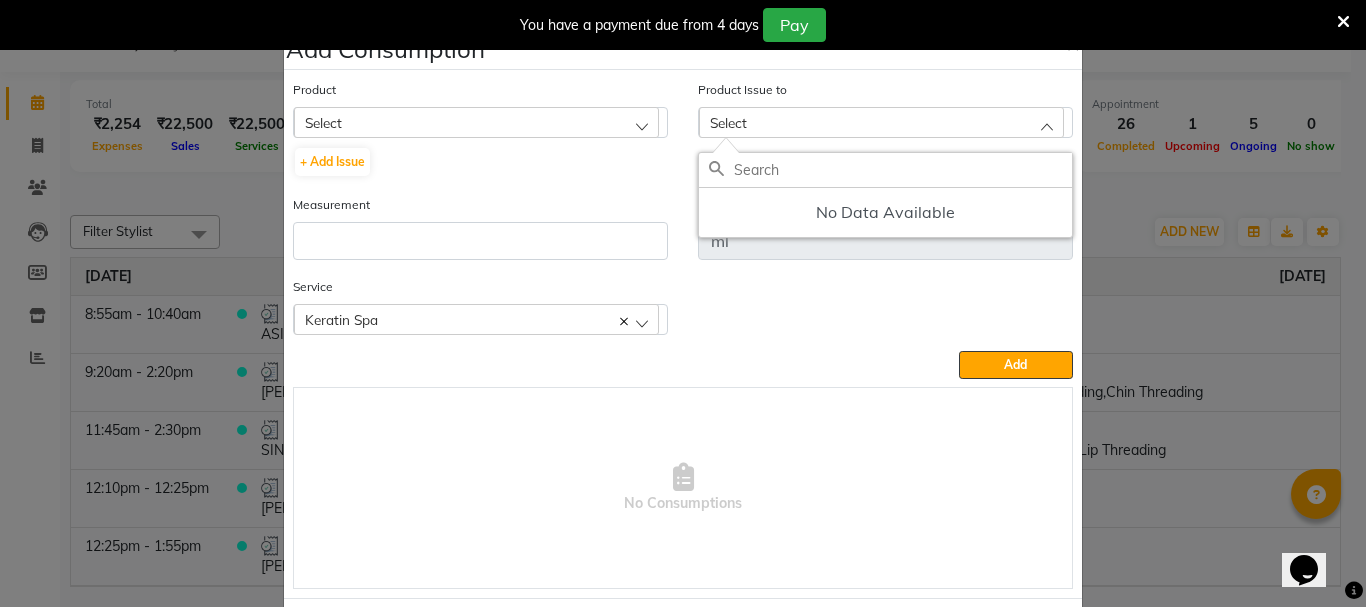 click on "Select" 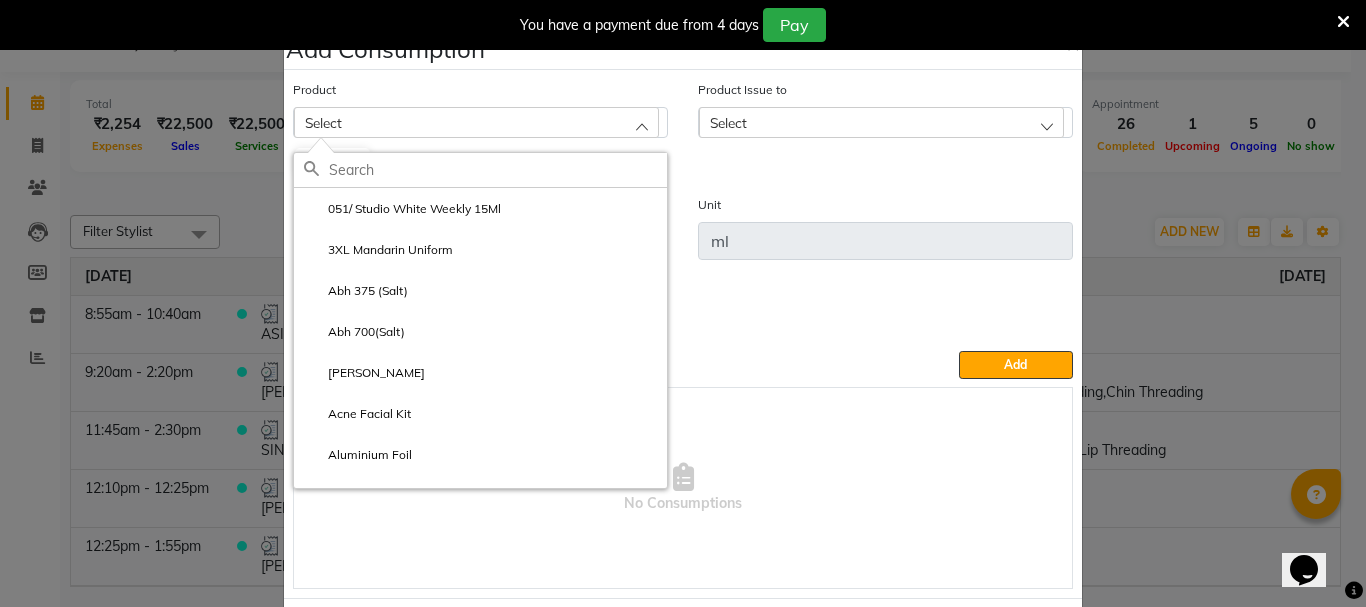 click 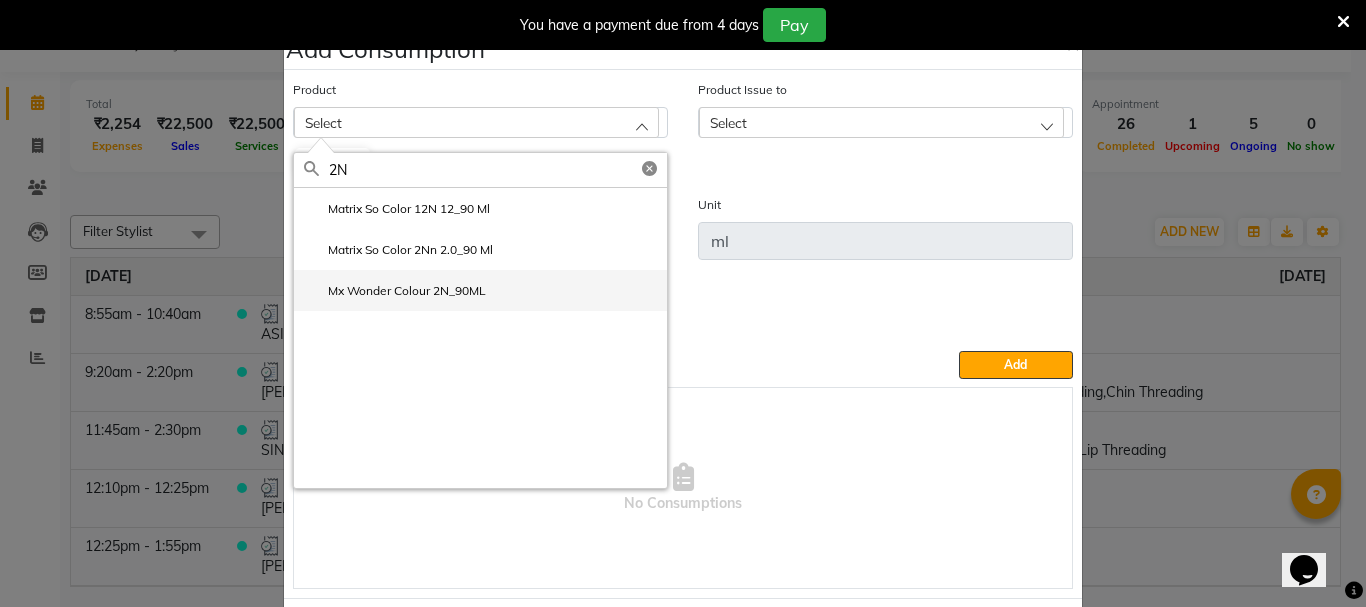 type on "2N" 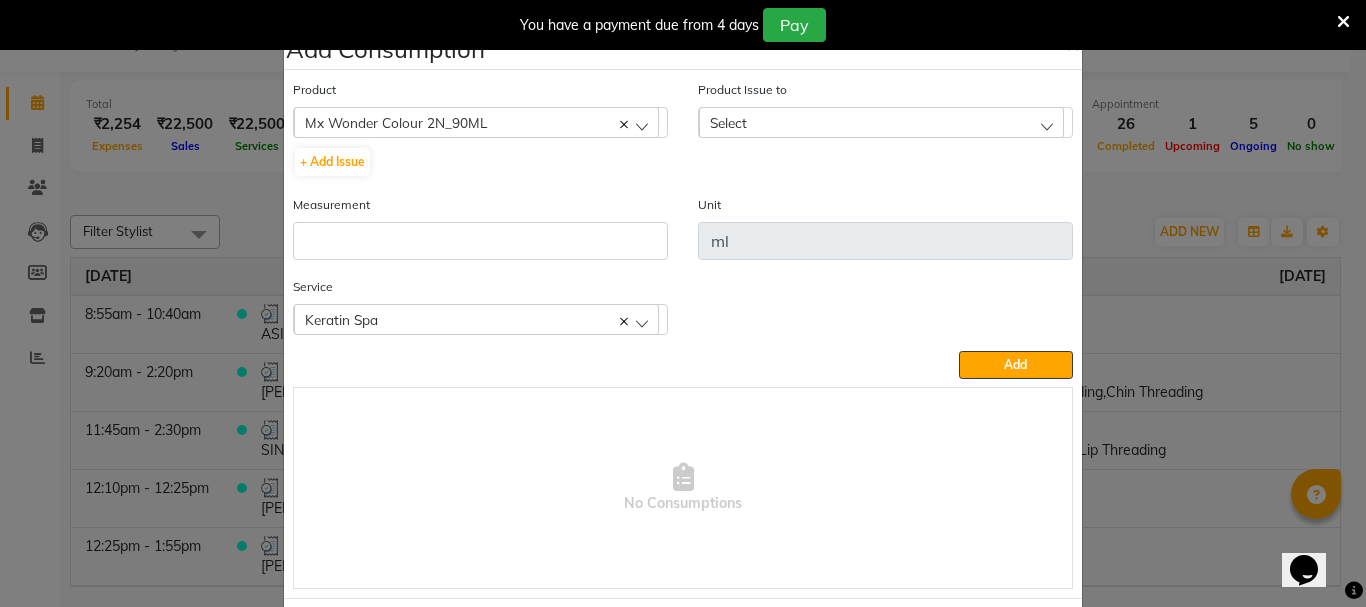 click on "Select" 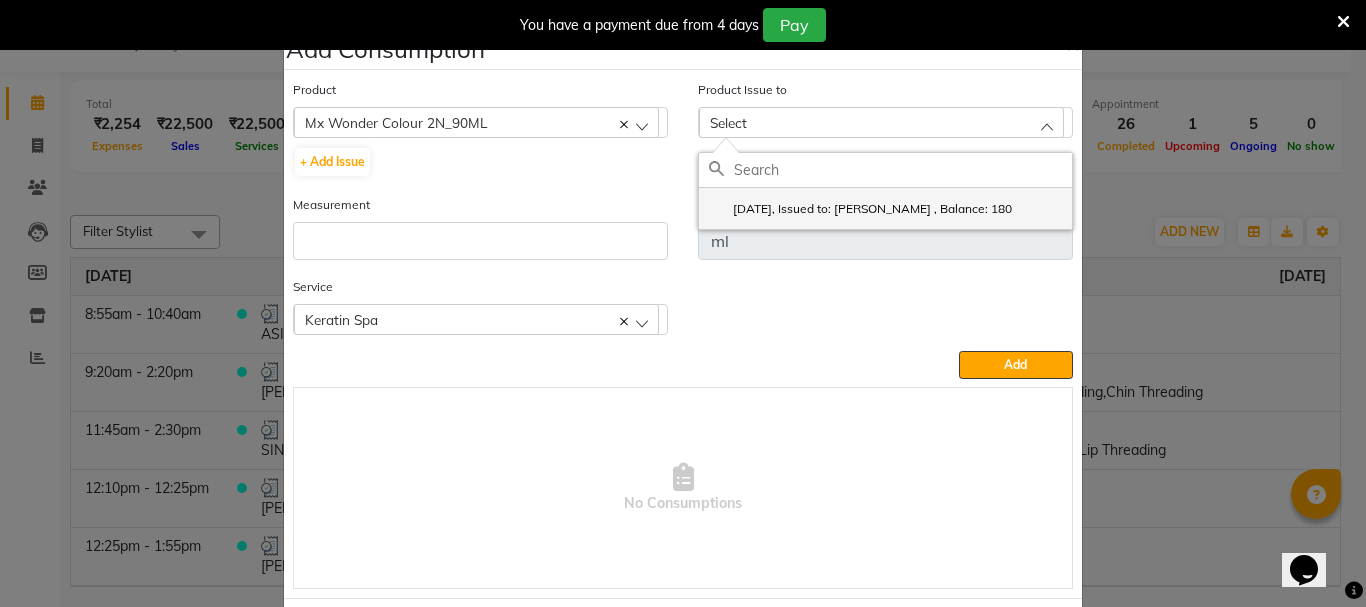 click on "2025-07-08, Issued to: Gita Mahali , Balance: 180" 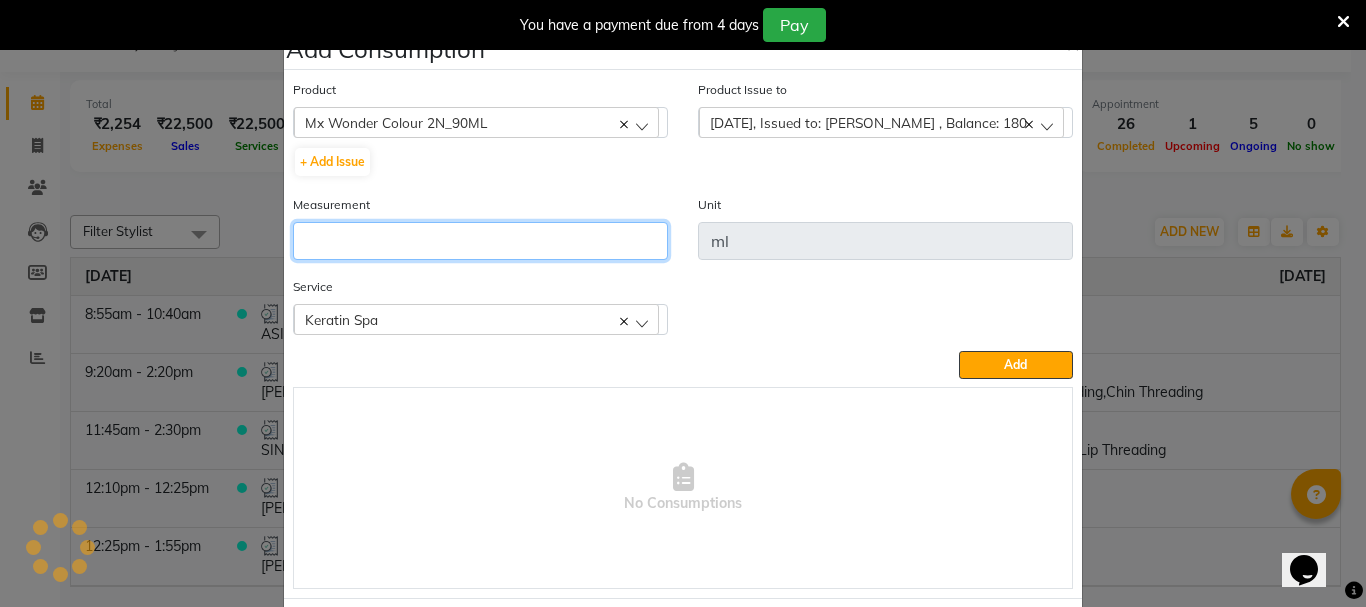 click 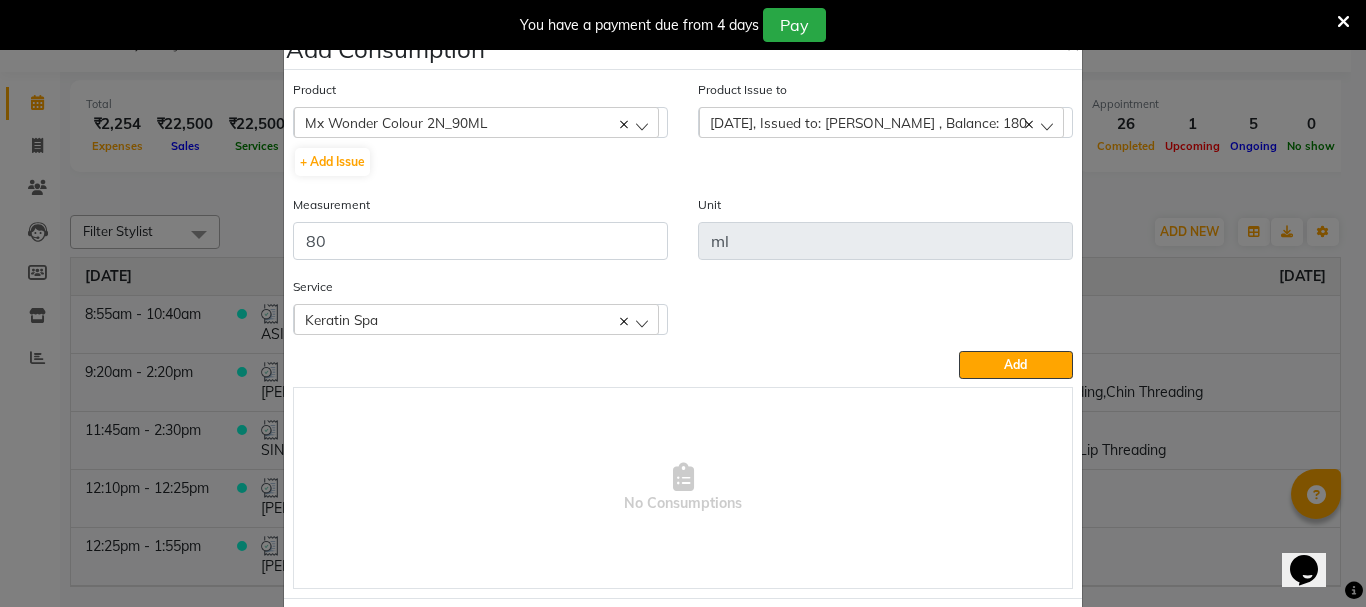 click on "Keratin Spa" 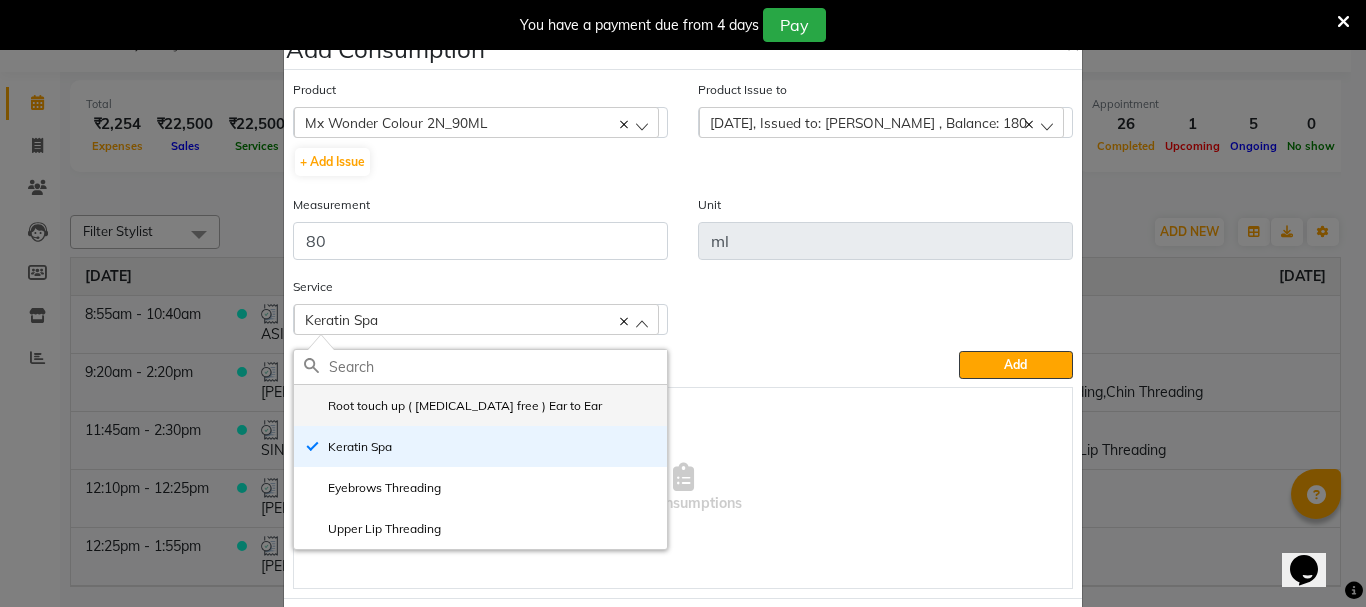 click on "Root touch up ( Ammonia free ) Ear to Ear" 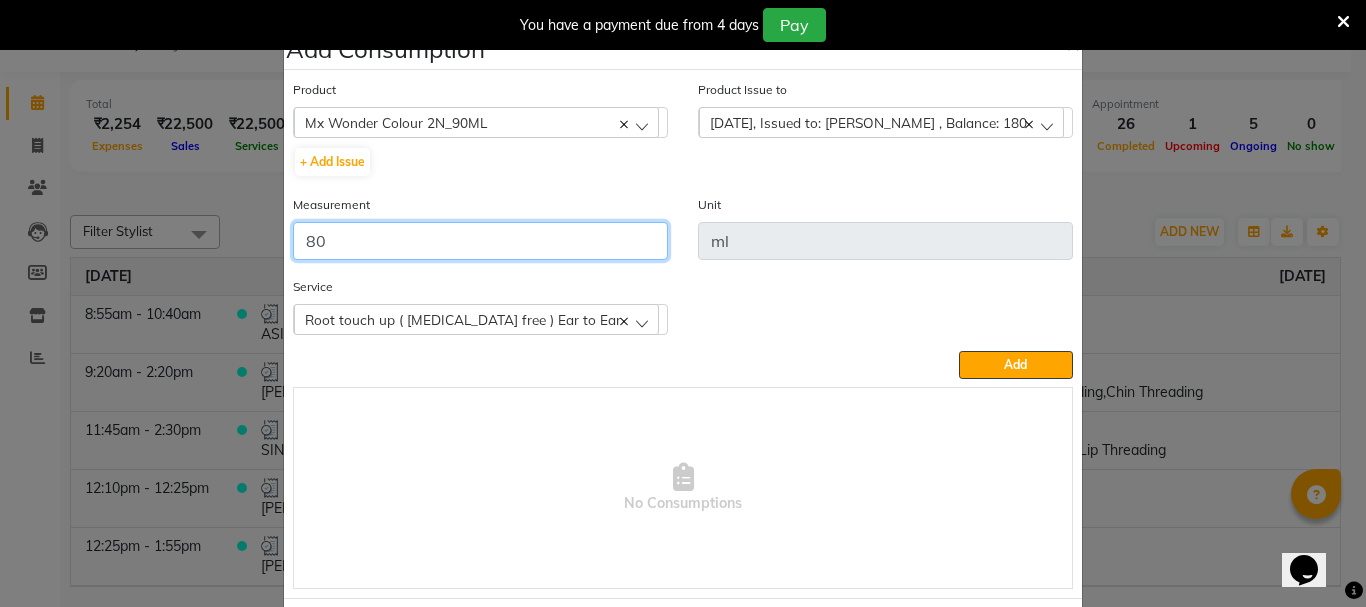 click on "80" 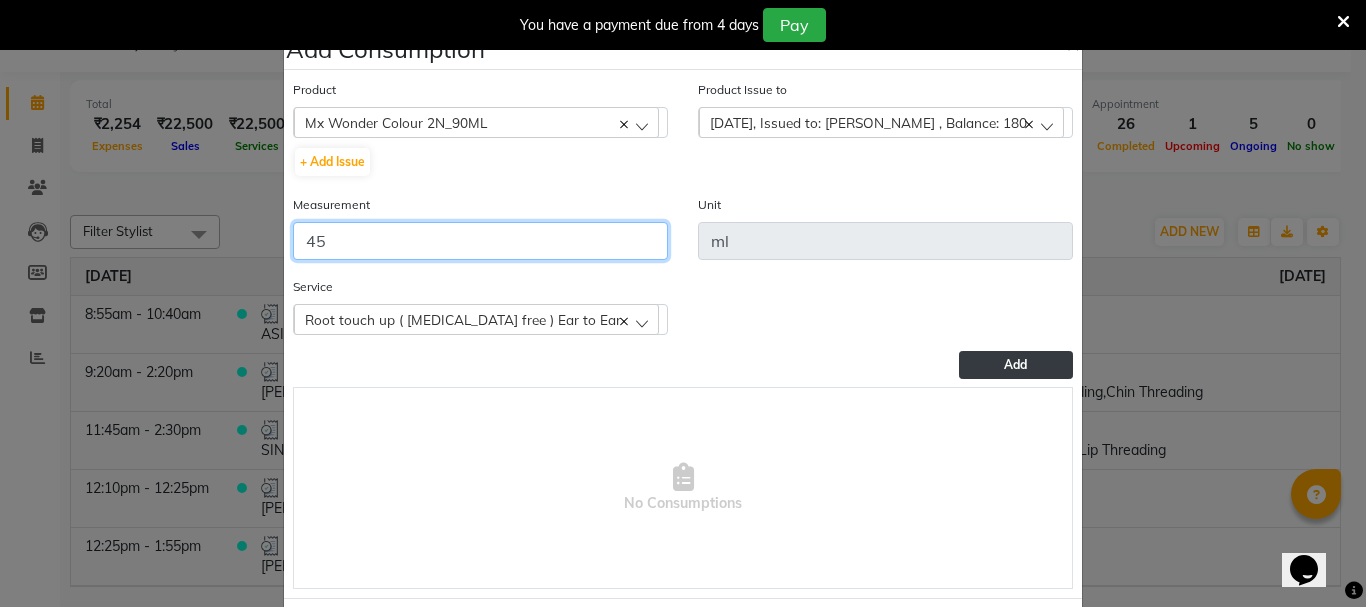 type on "45" 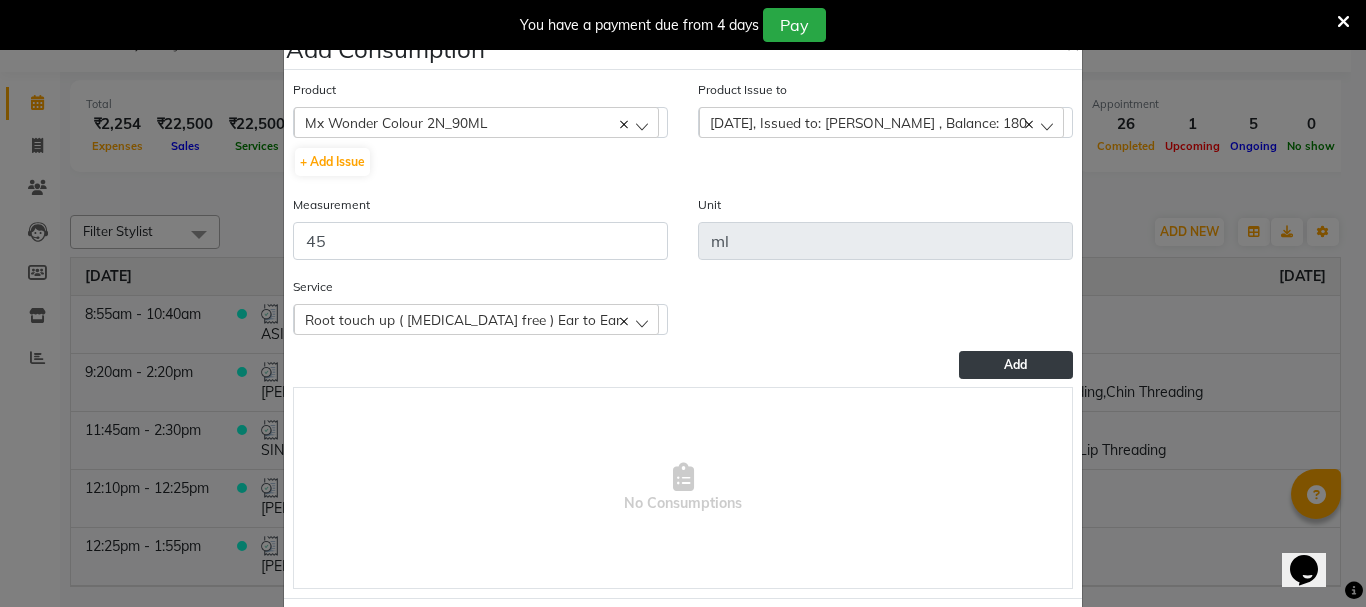 click on "Add" 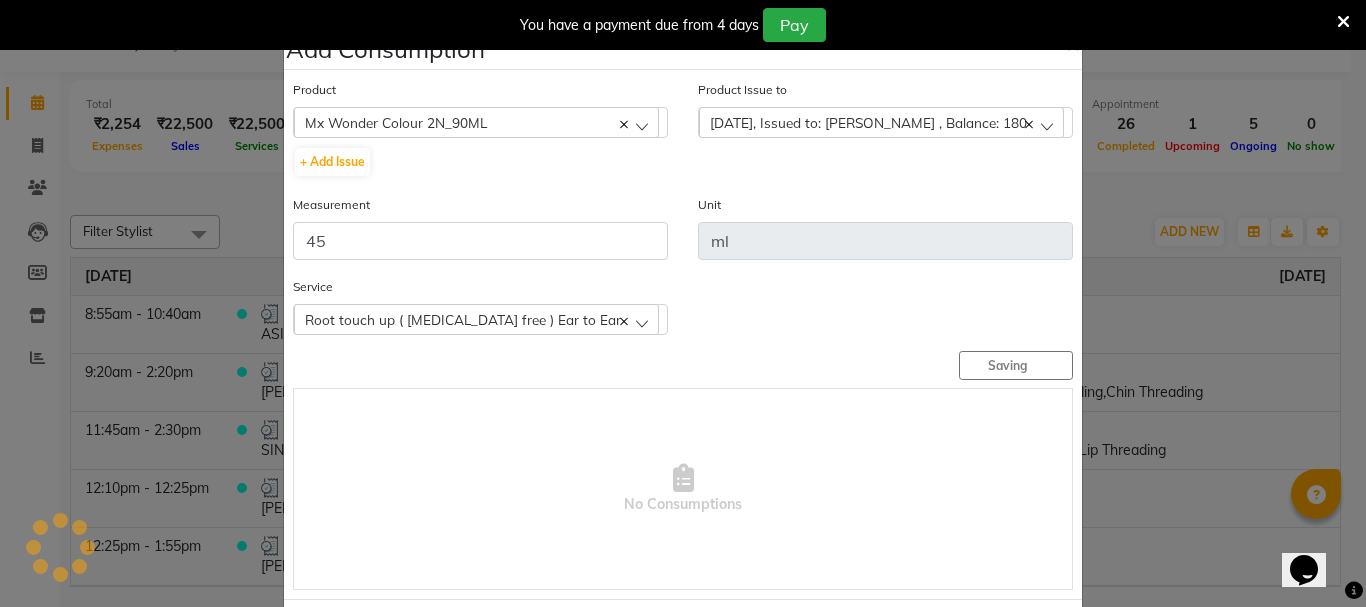 type 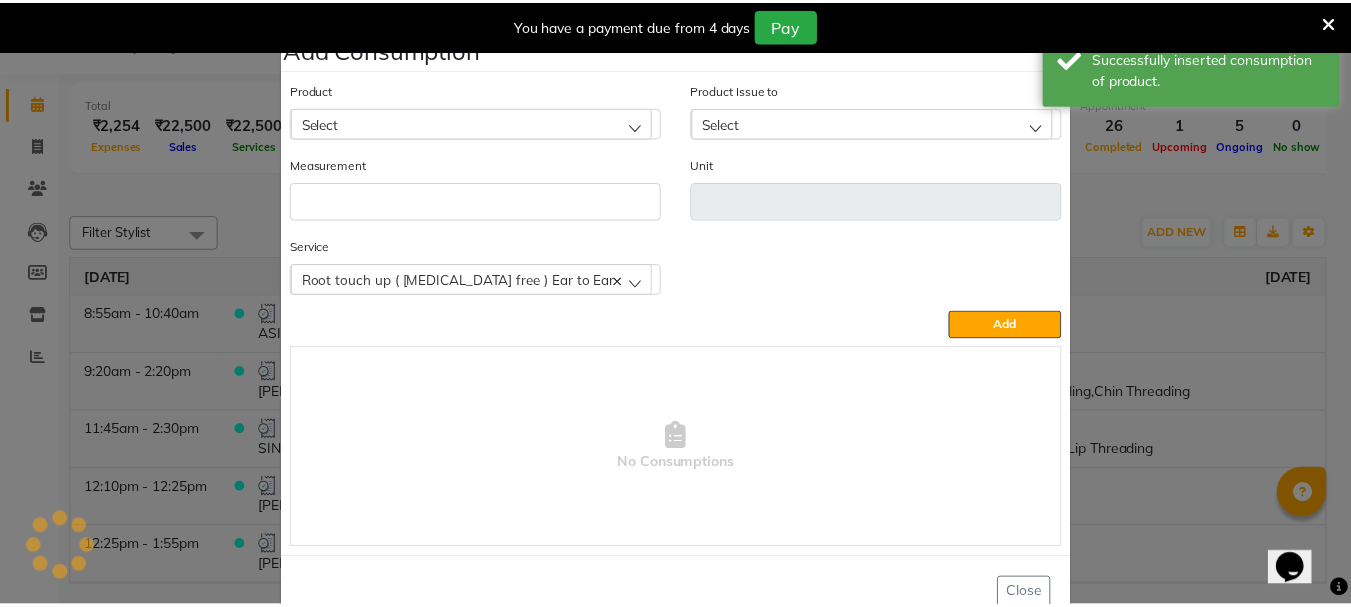 scroll, scrollTop: 52, scrollLeft: 0, axis: vertical 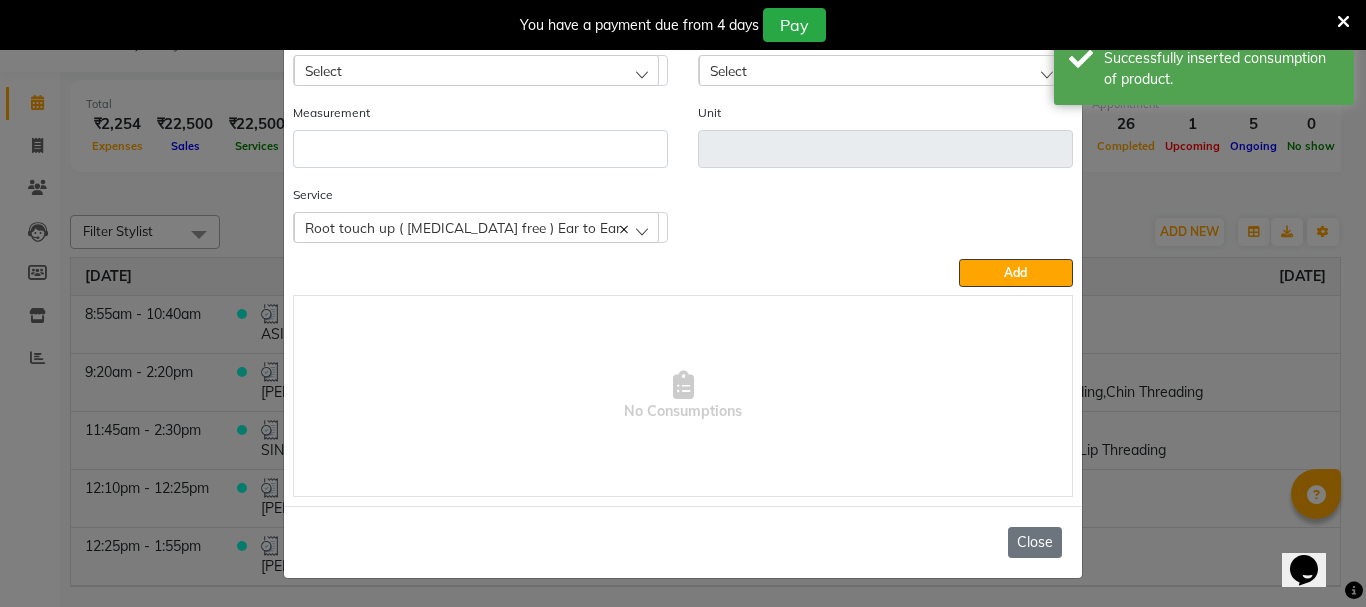 click on "Close" 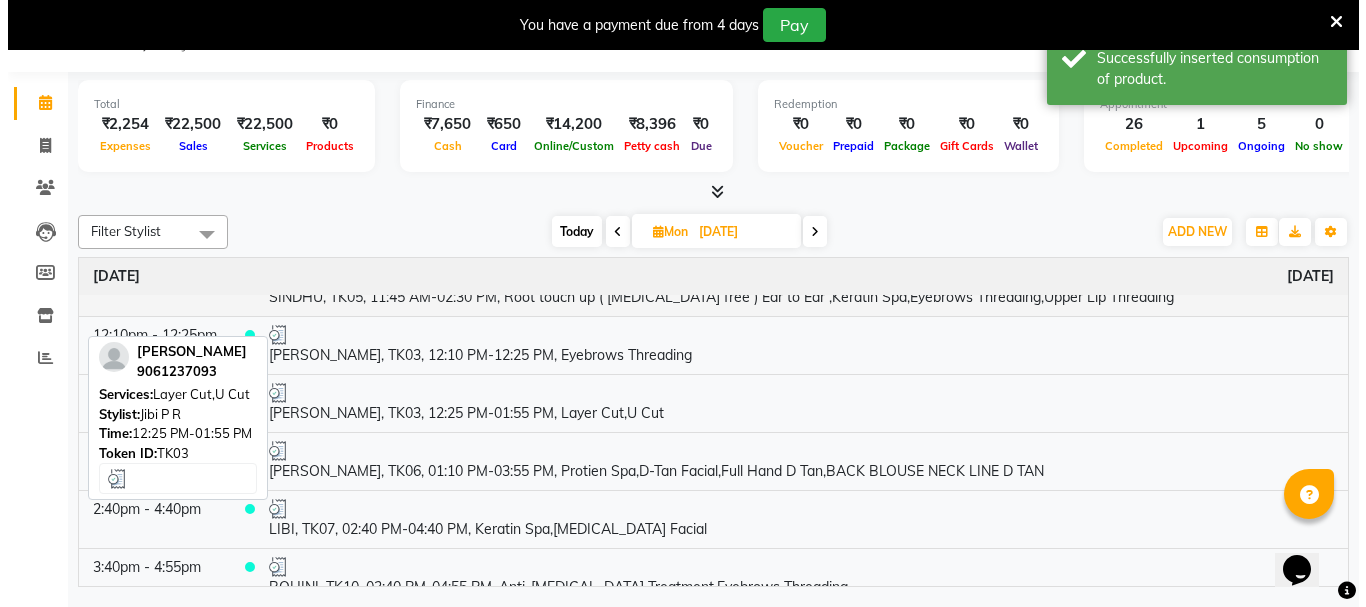 scroll, scrollTop: 200, scrollLeft: 0, axis: vertical 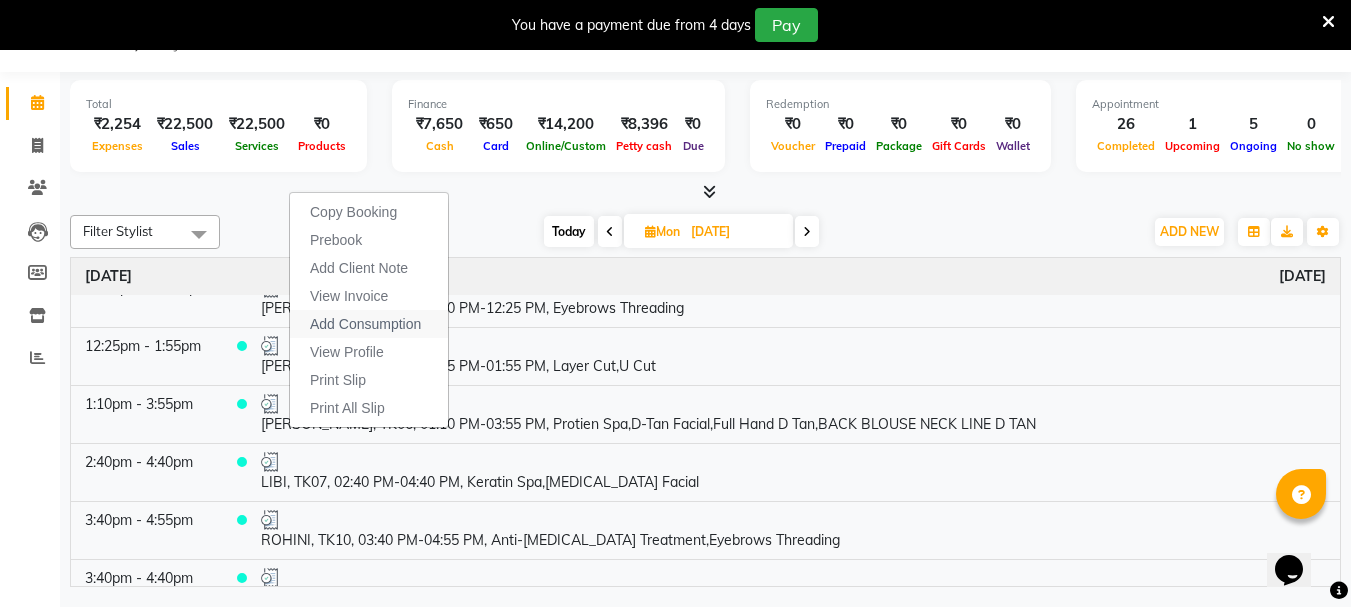 click on "Add Consumption" at bounding box center [365, 324] 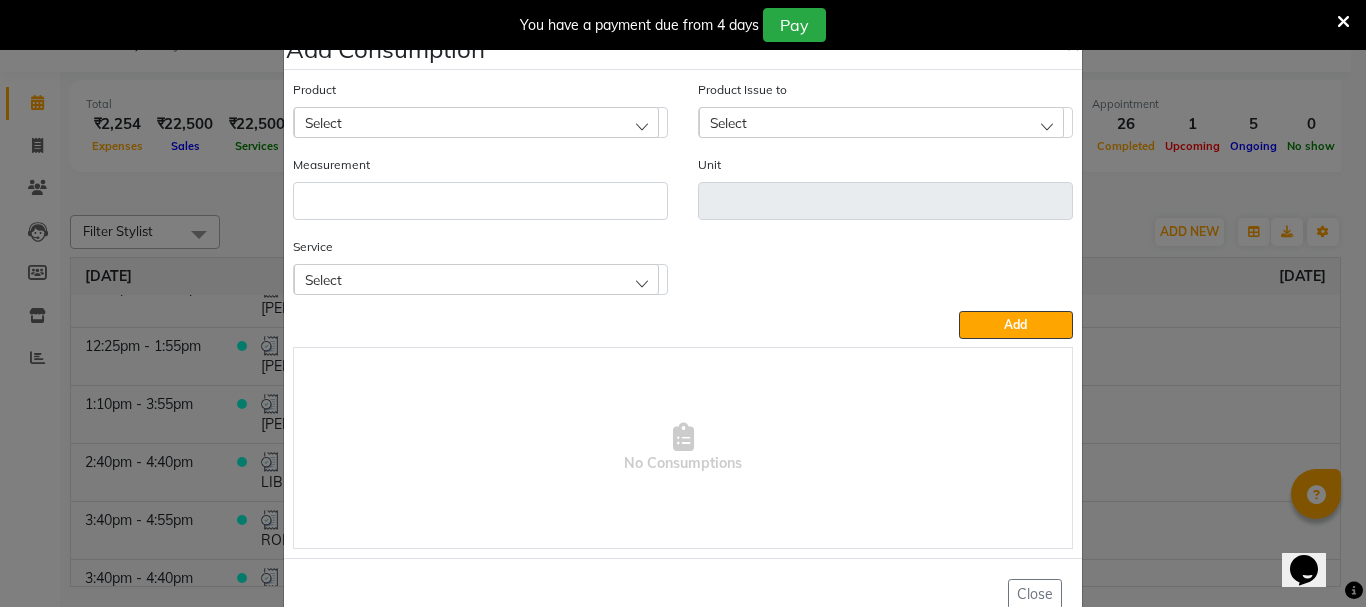 click on "Select" 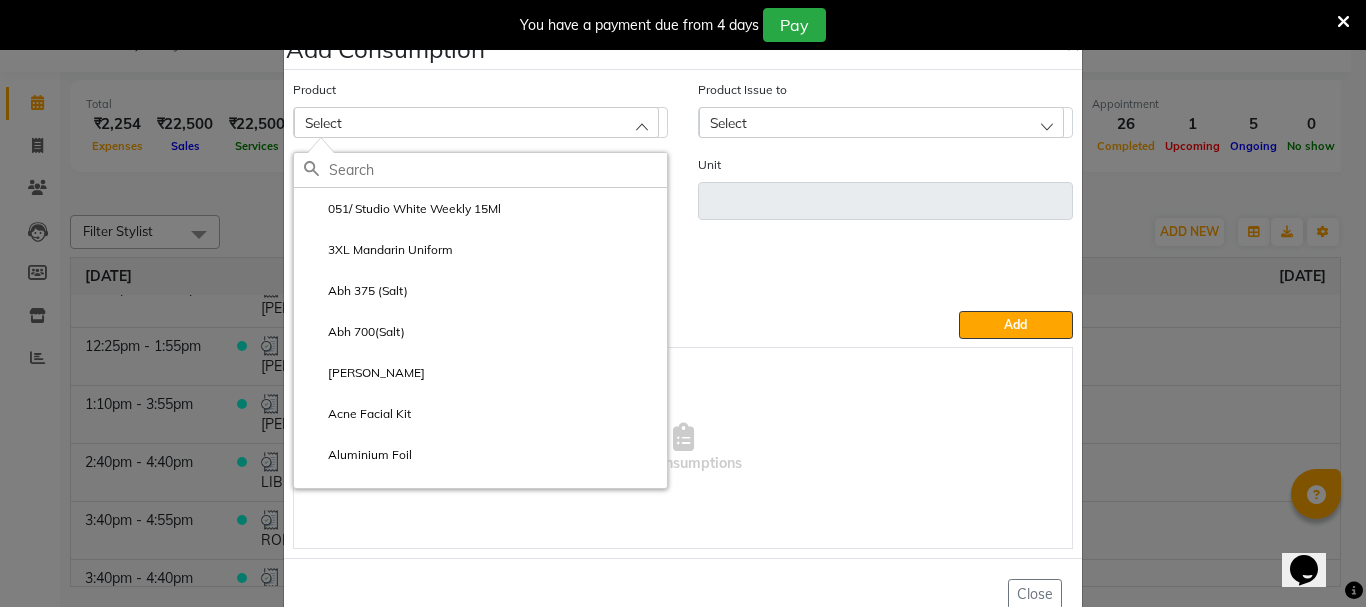 click 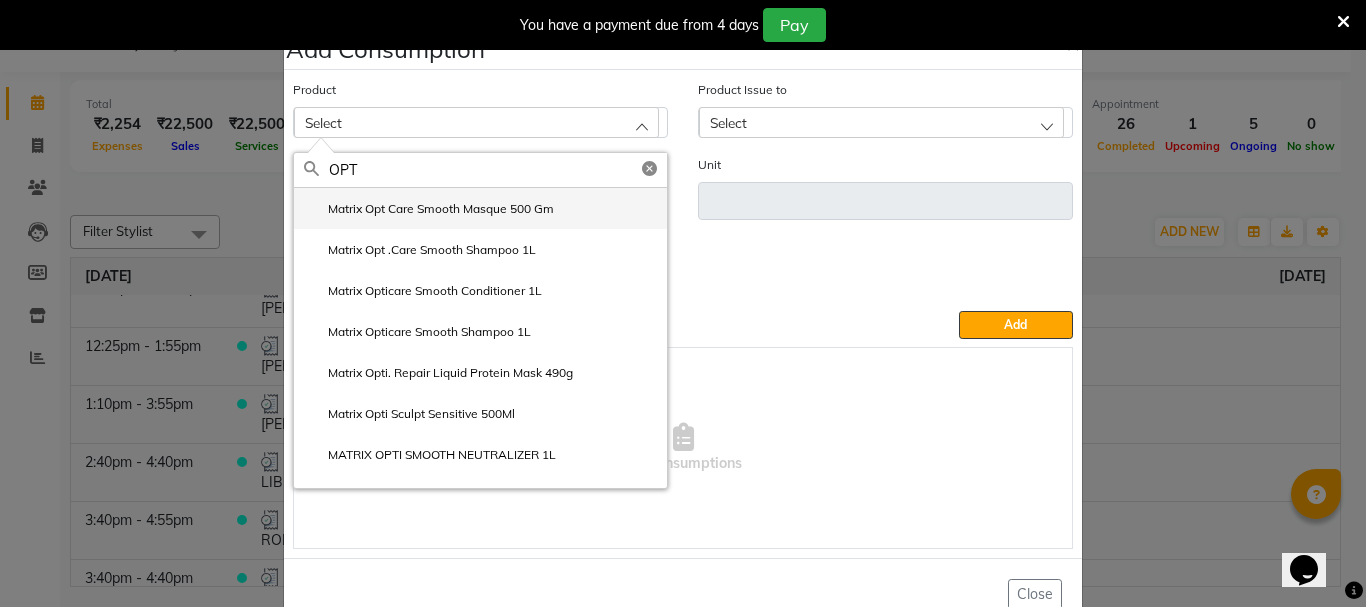 type on "OPT" 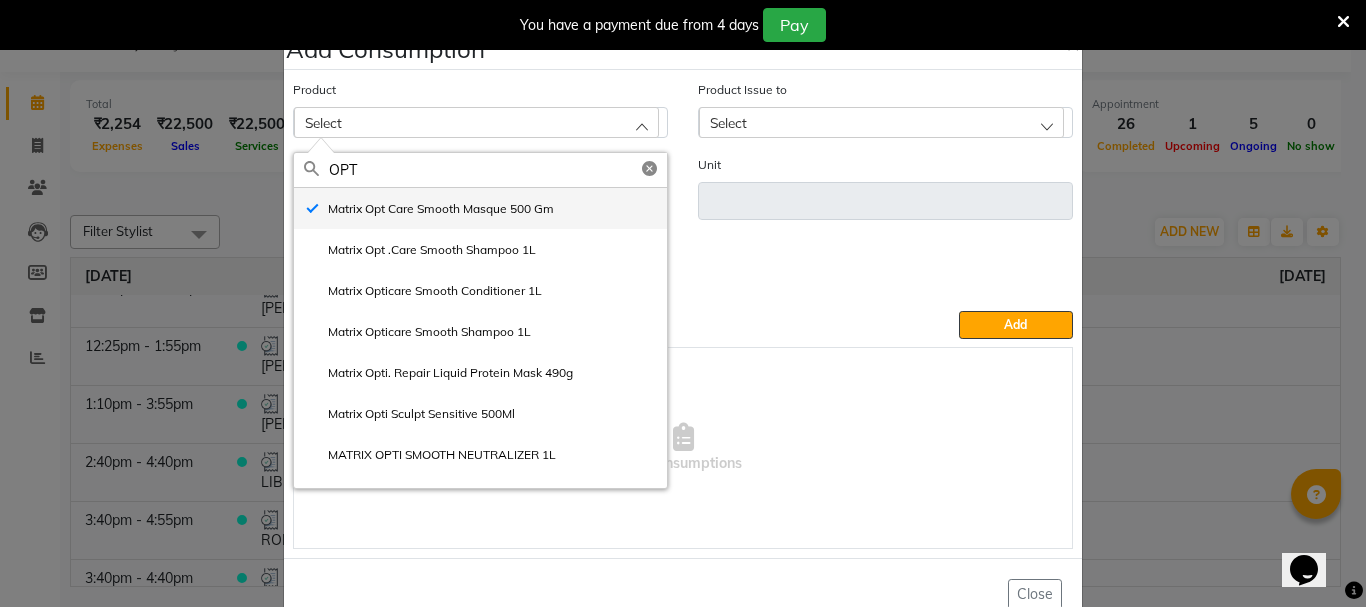 type on "gm" 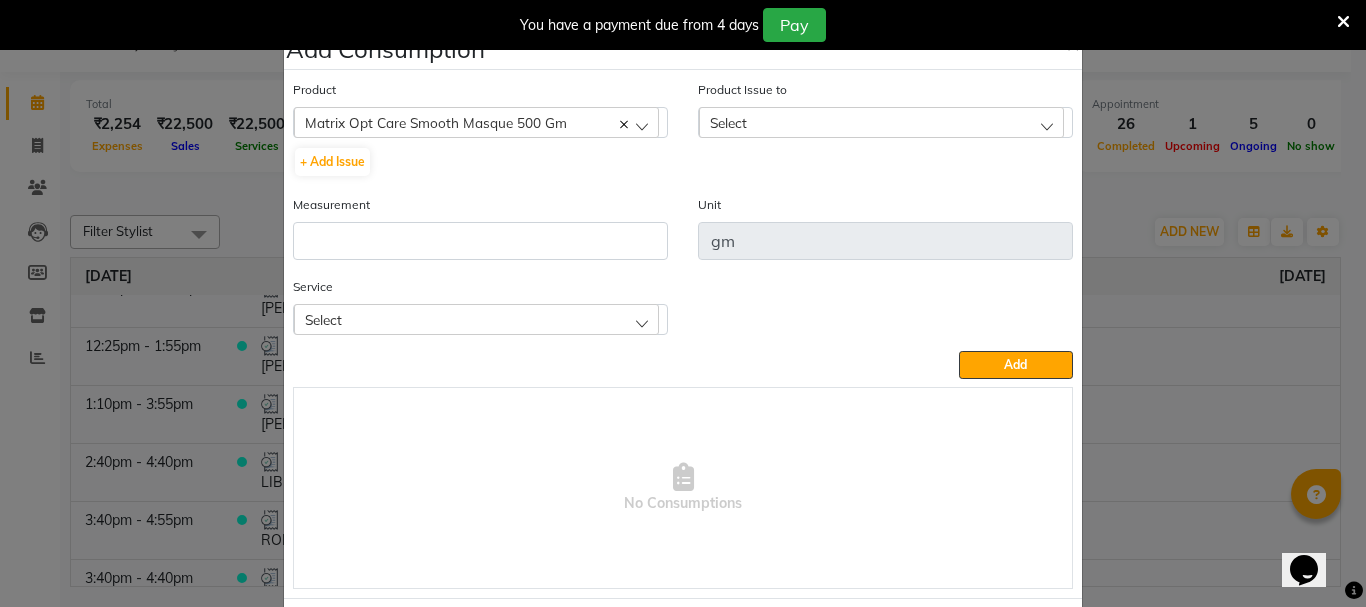 click on "Select" 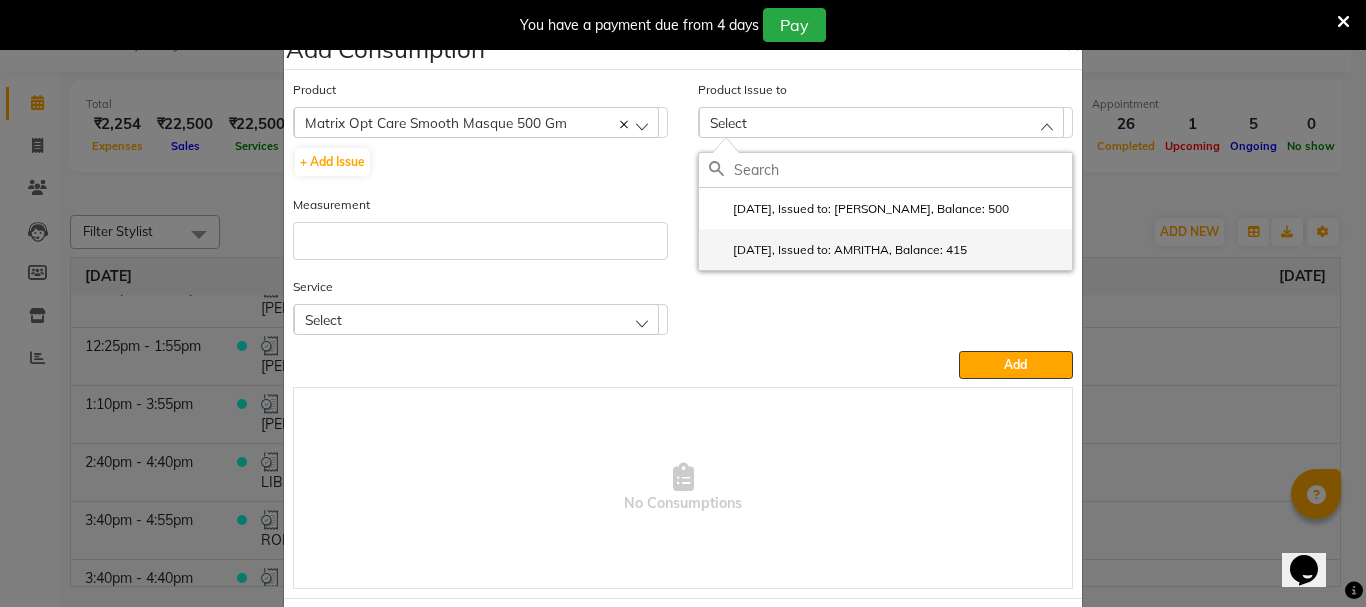 click on "2025-07-02, Issued to: AMRITHA, Balance: 415" 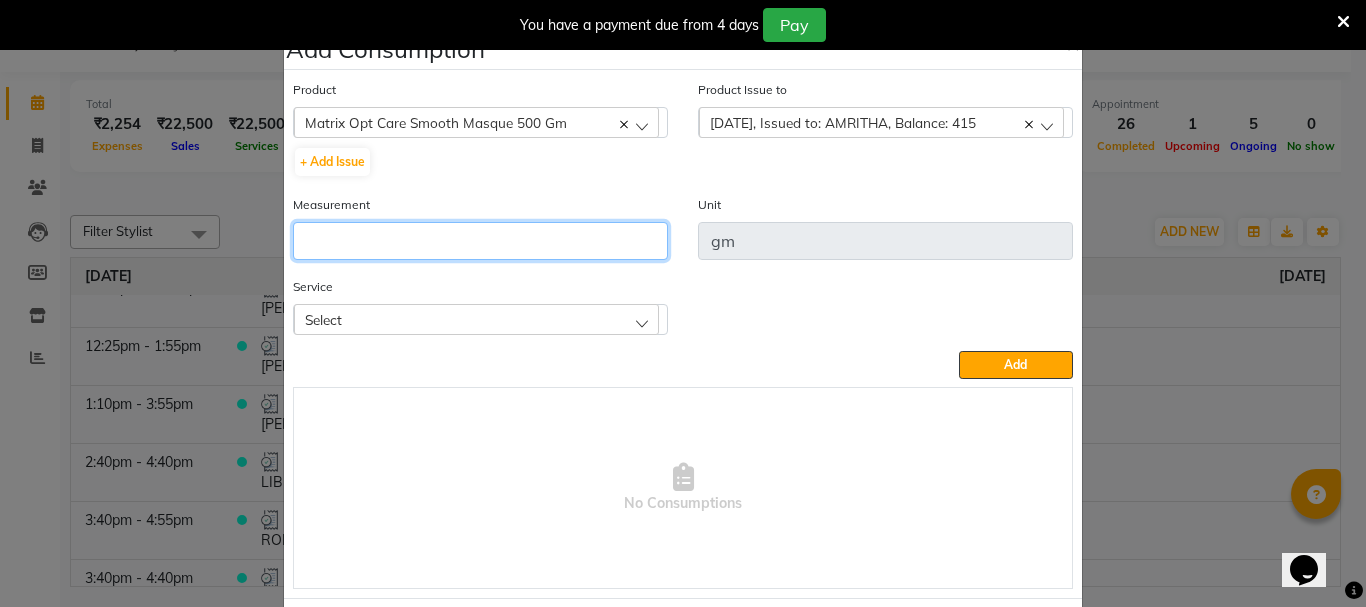 click 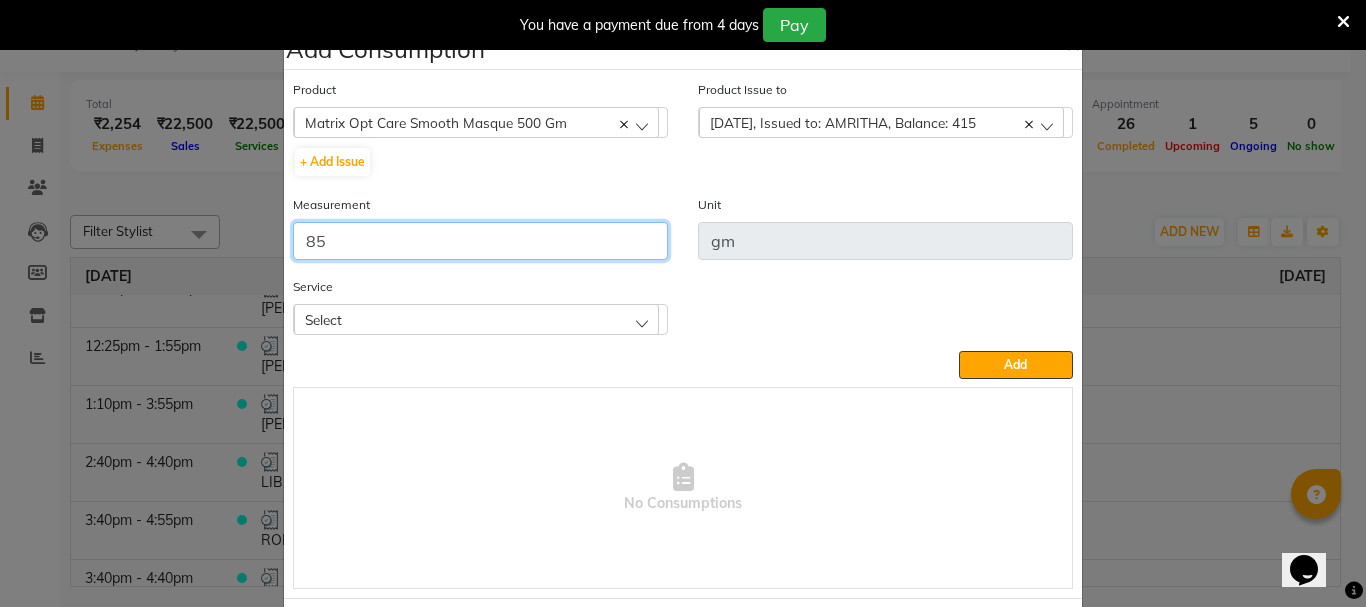 type on "85" 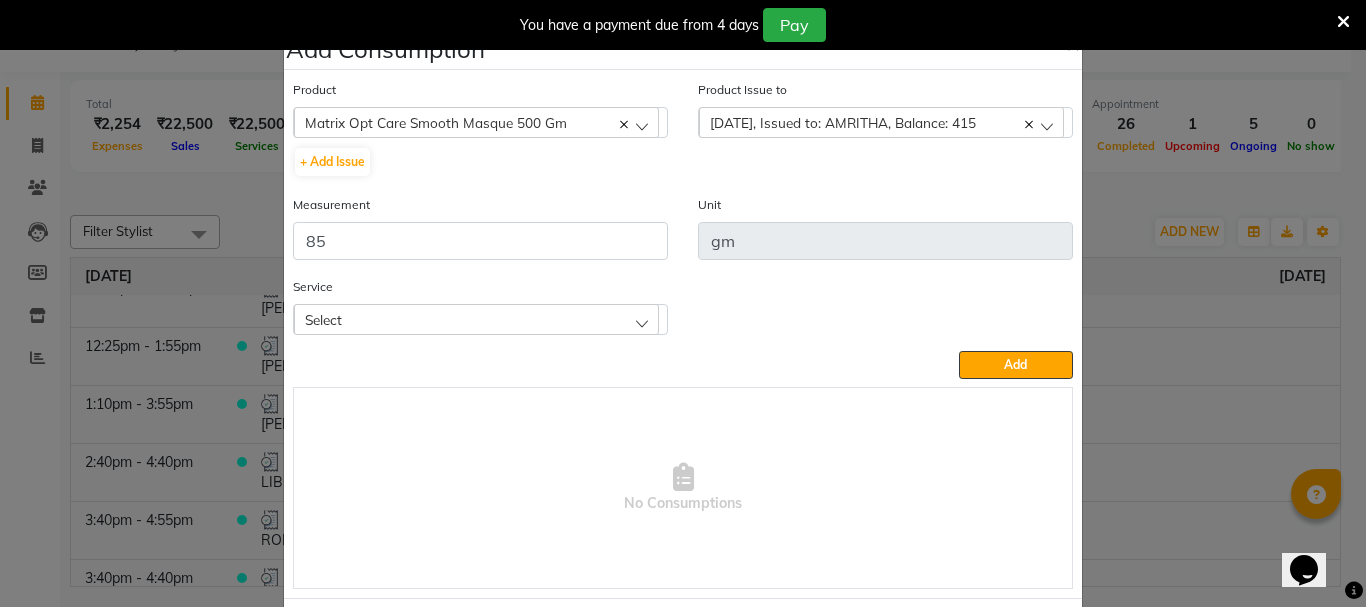click on "Select" 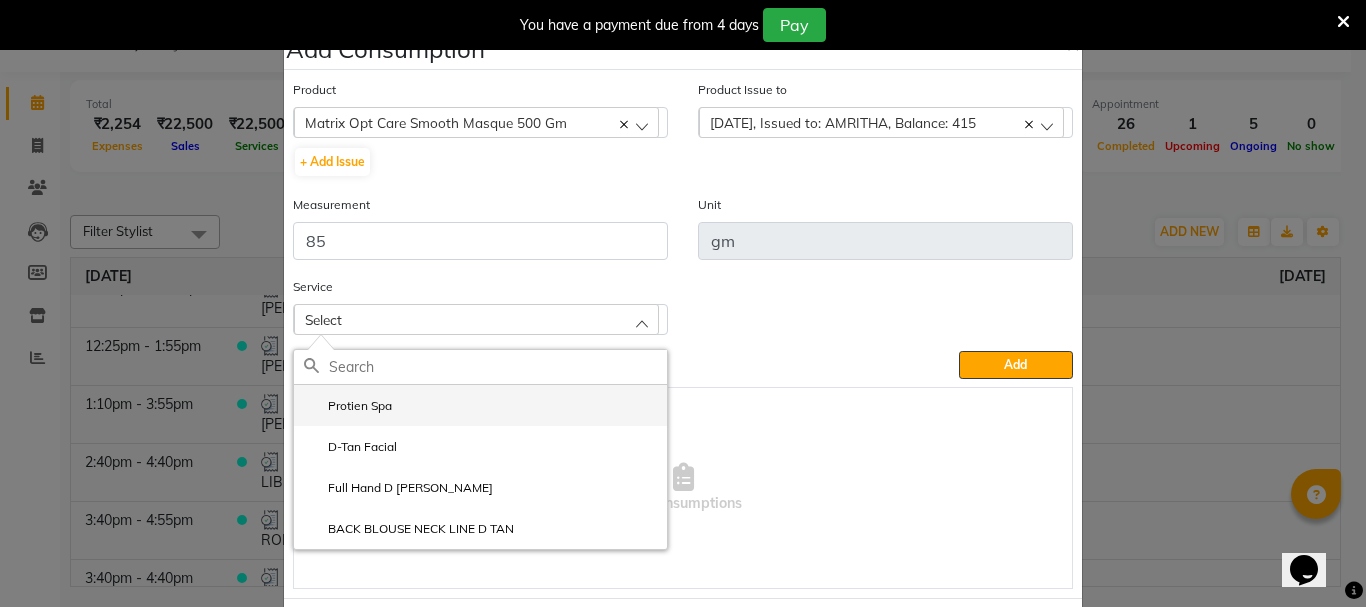 click on "Protien Spa" 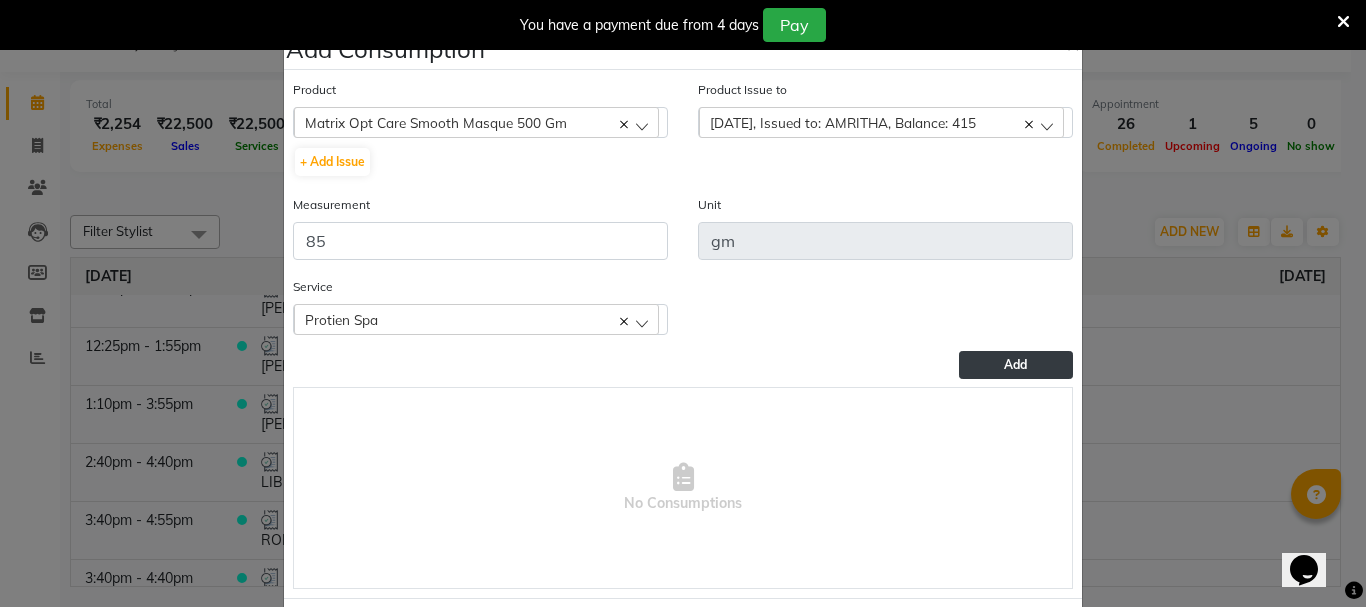 click on "Add" 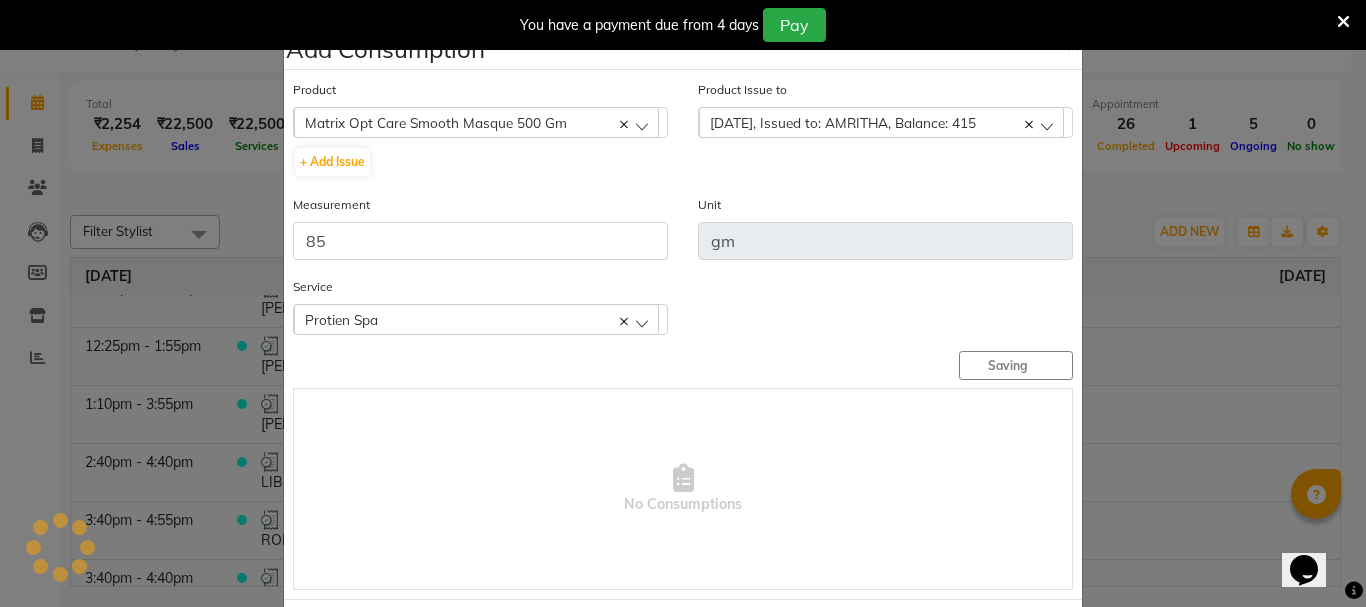 type 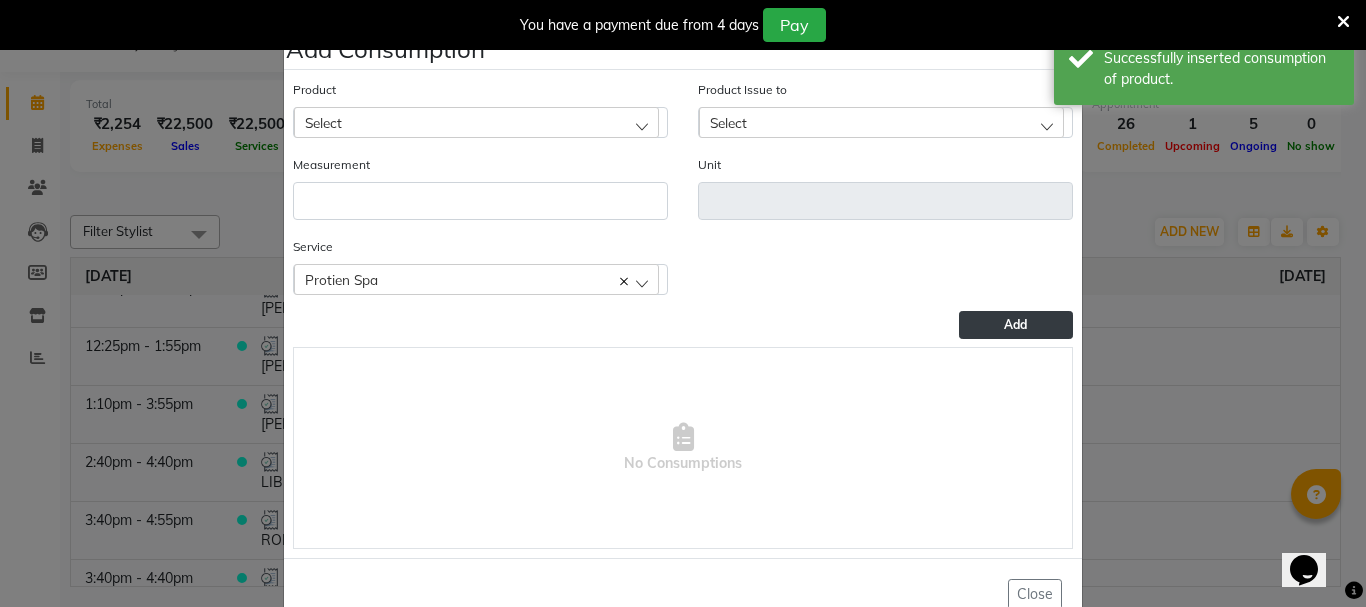 click on "Select" 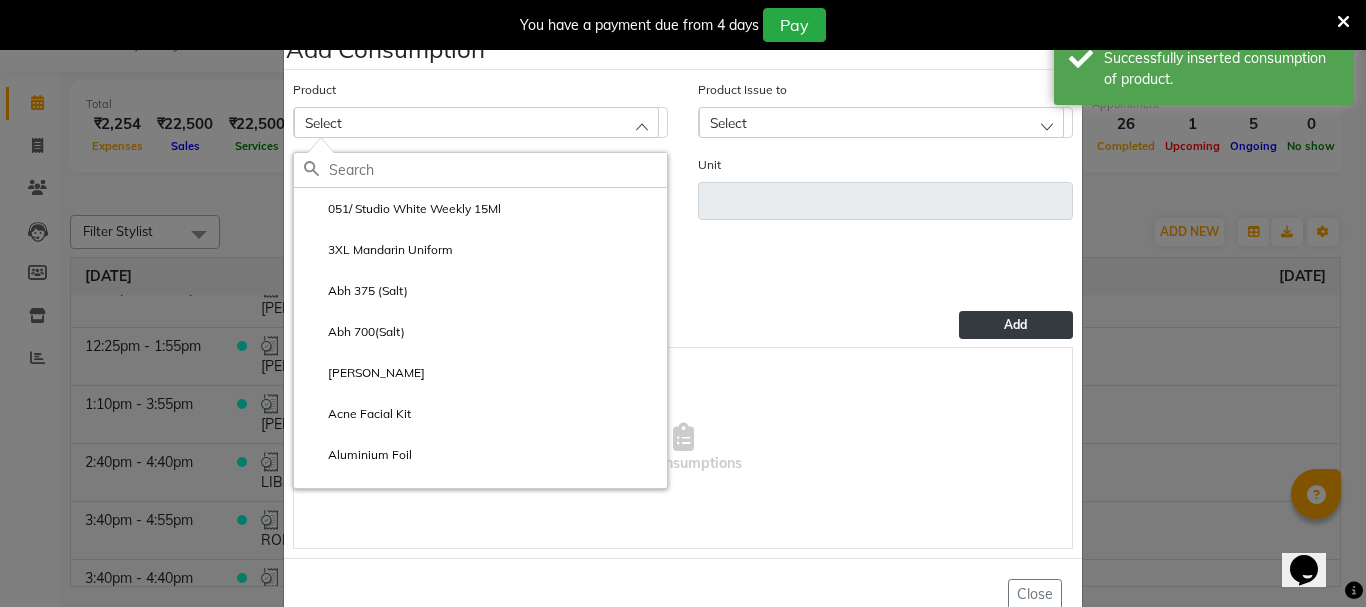 click 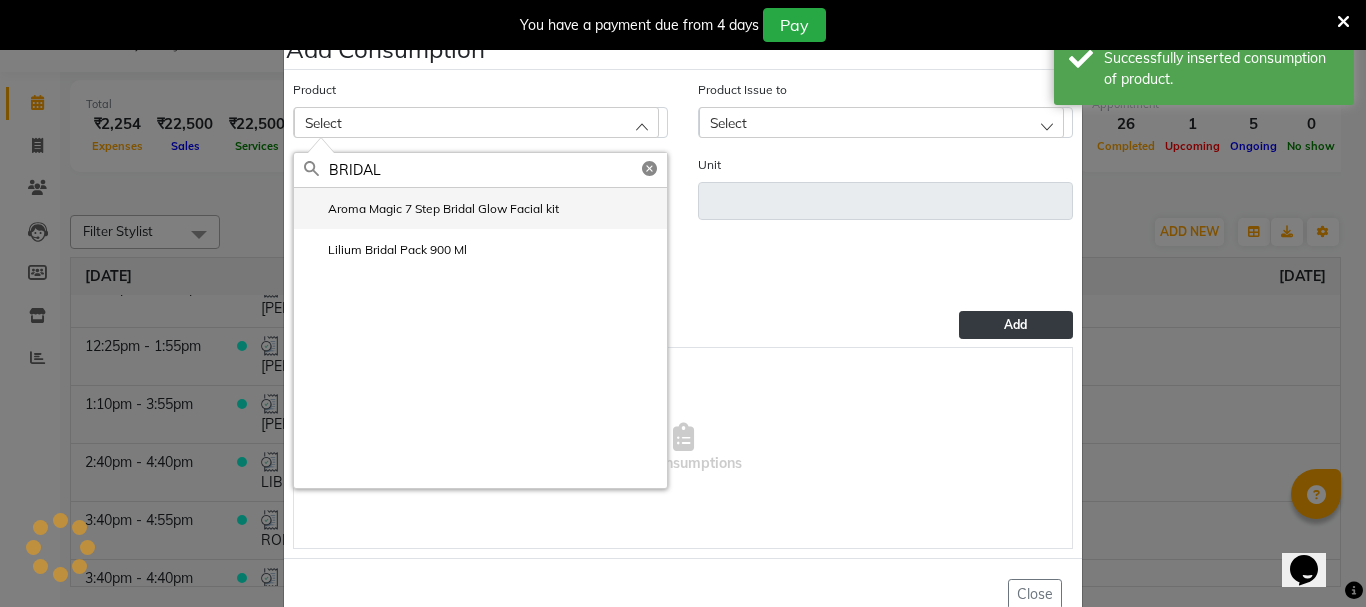 type on "BRIDAL" 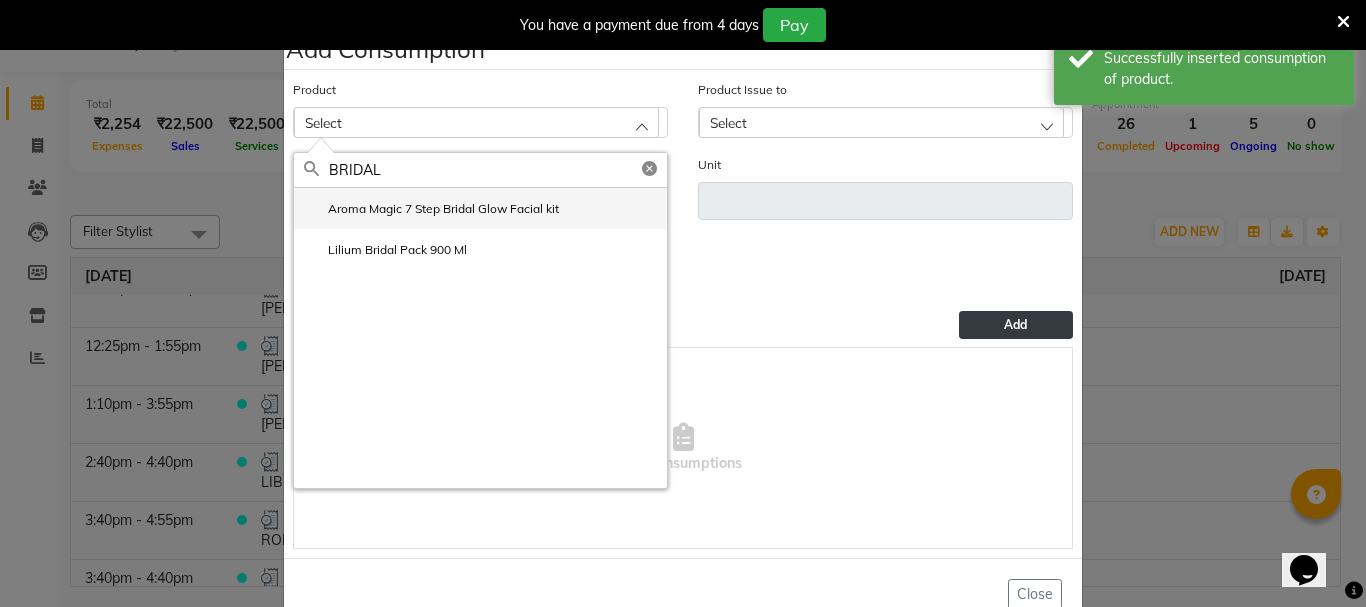 click on "Aroma Magic 7 Step Bridal Glow Facial kit" 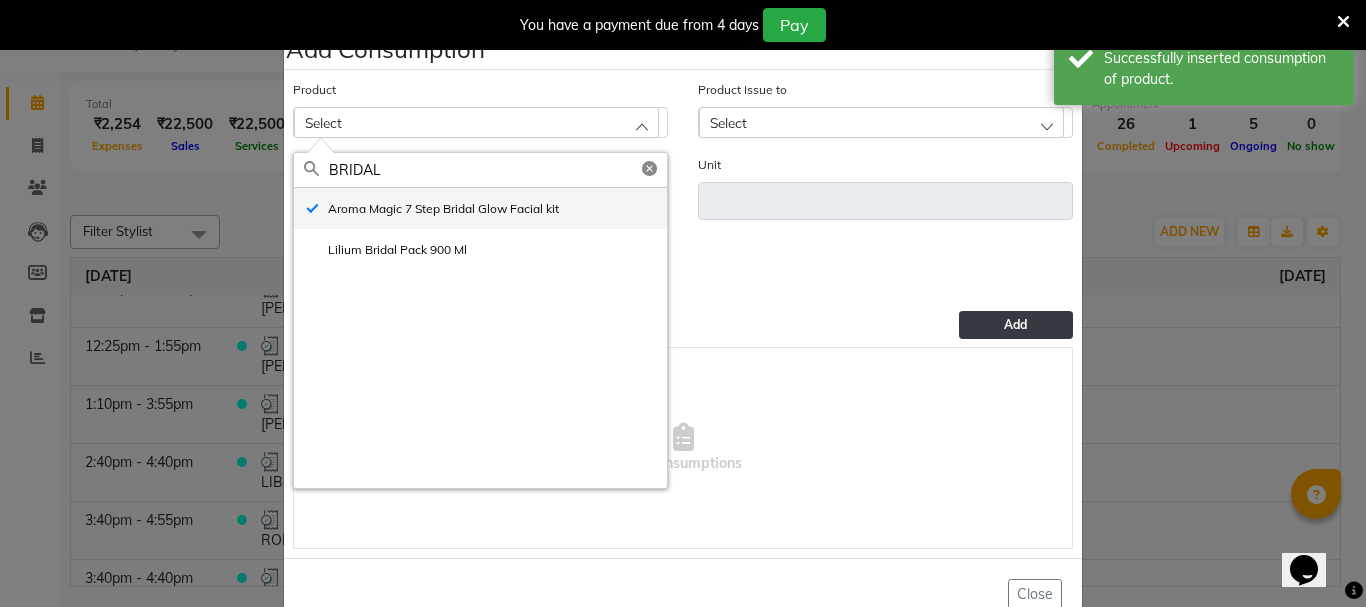 type on "pcs" 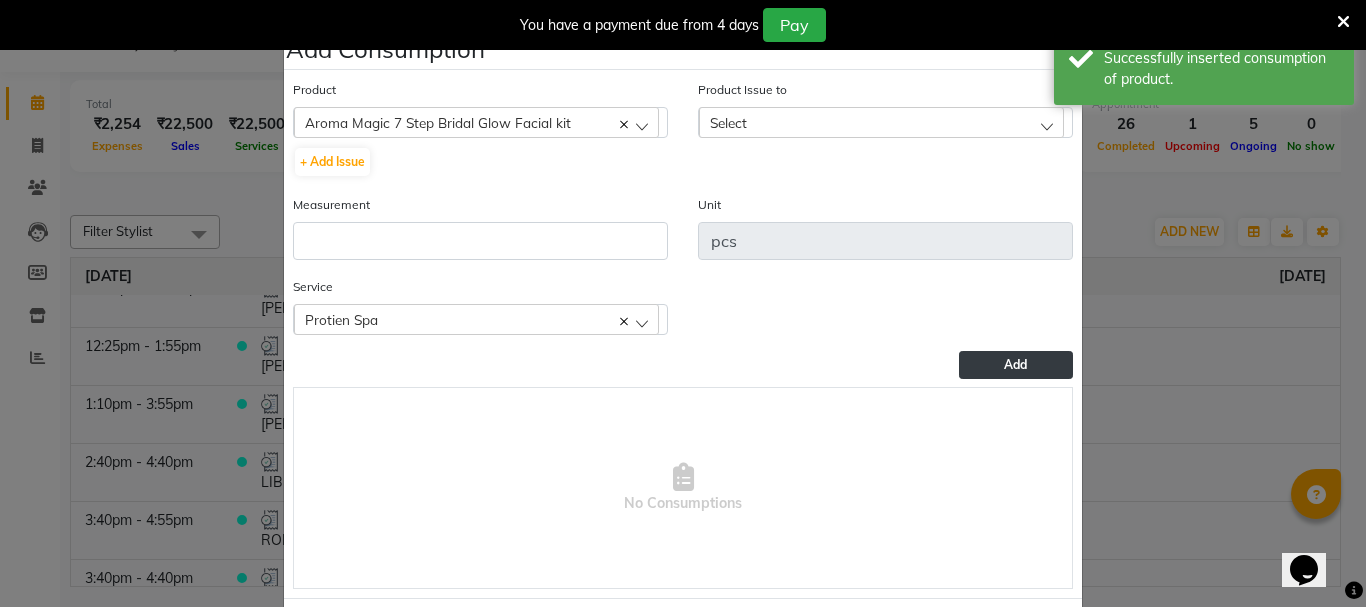 click on "Select" 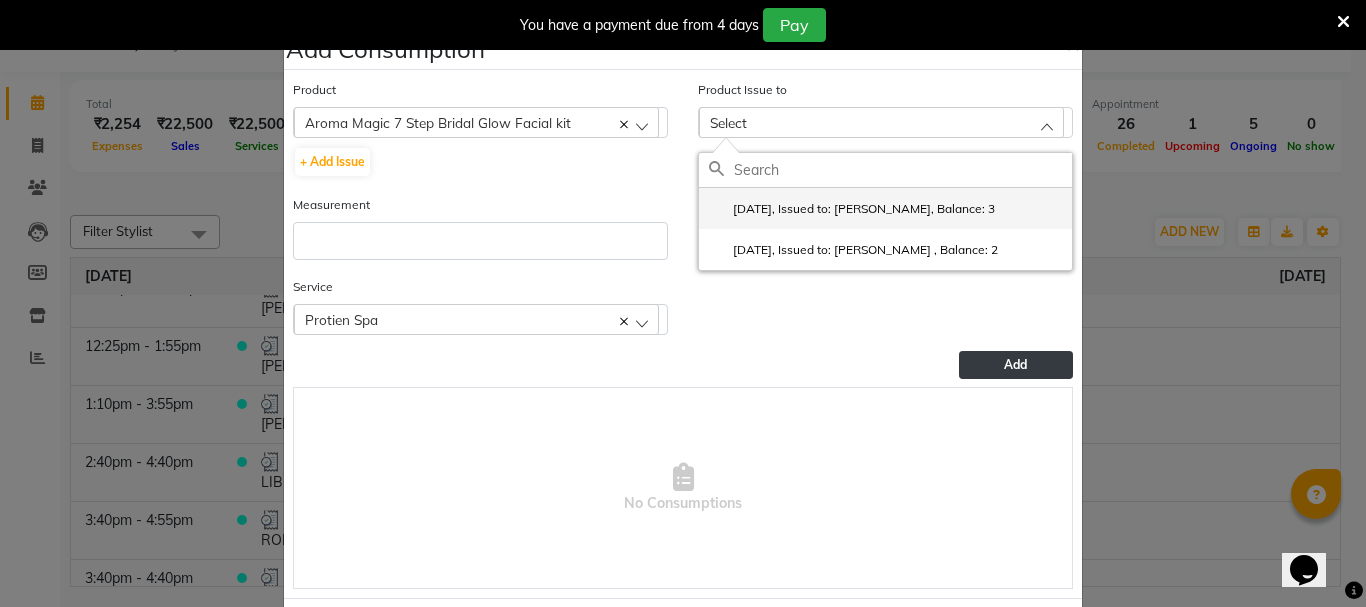 click on "2025-05-13, Issued to: Priya Chakraborty, Balance: 3" 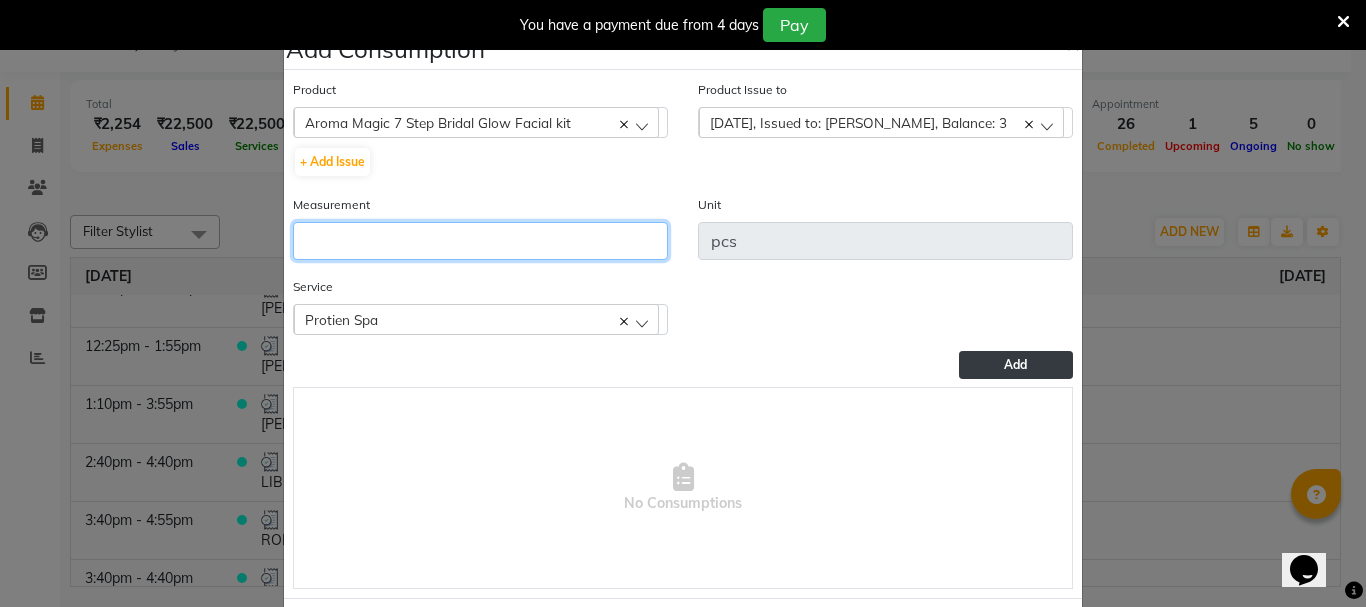click 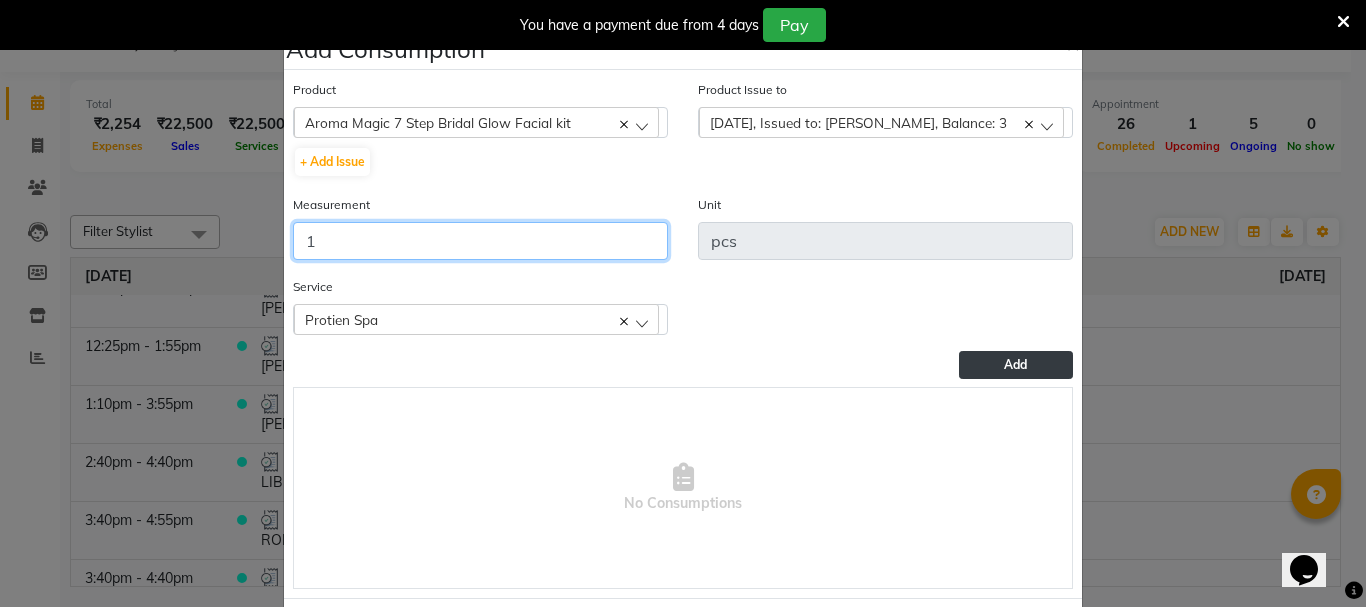 type on "1" 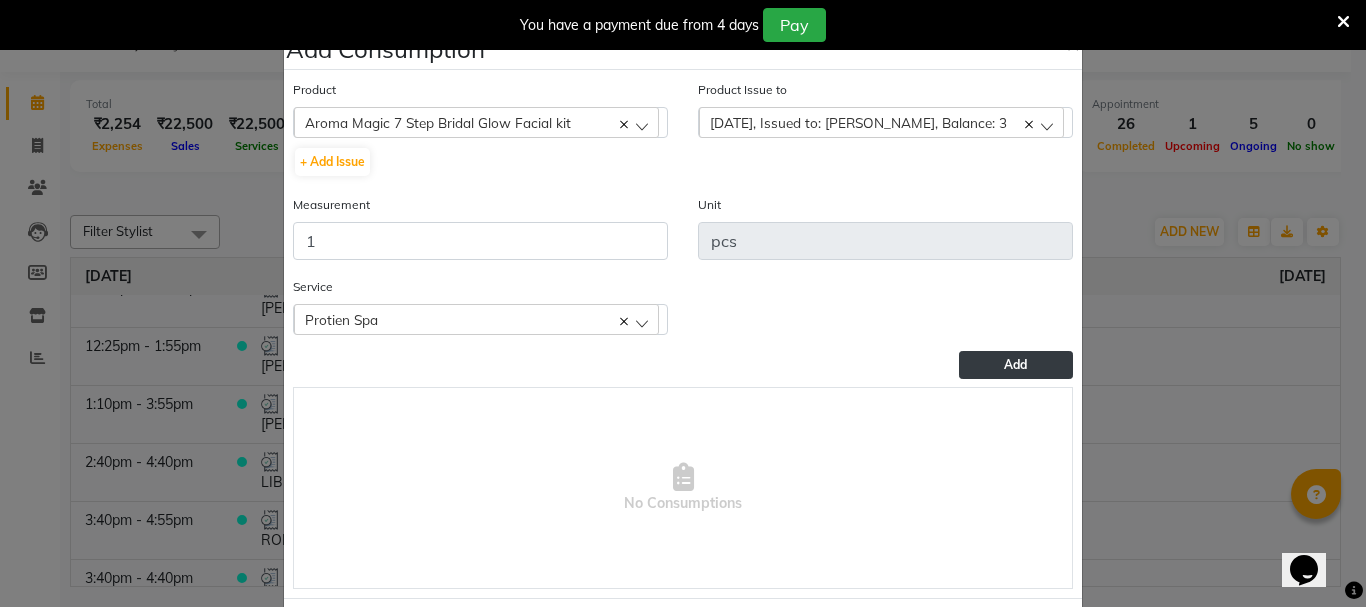 click on "Protien Spa" 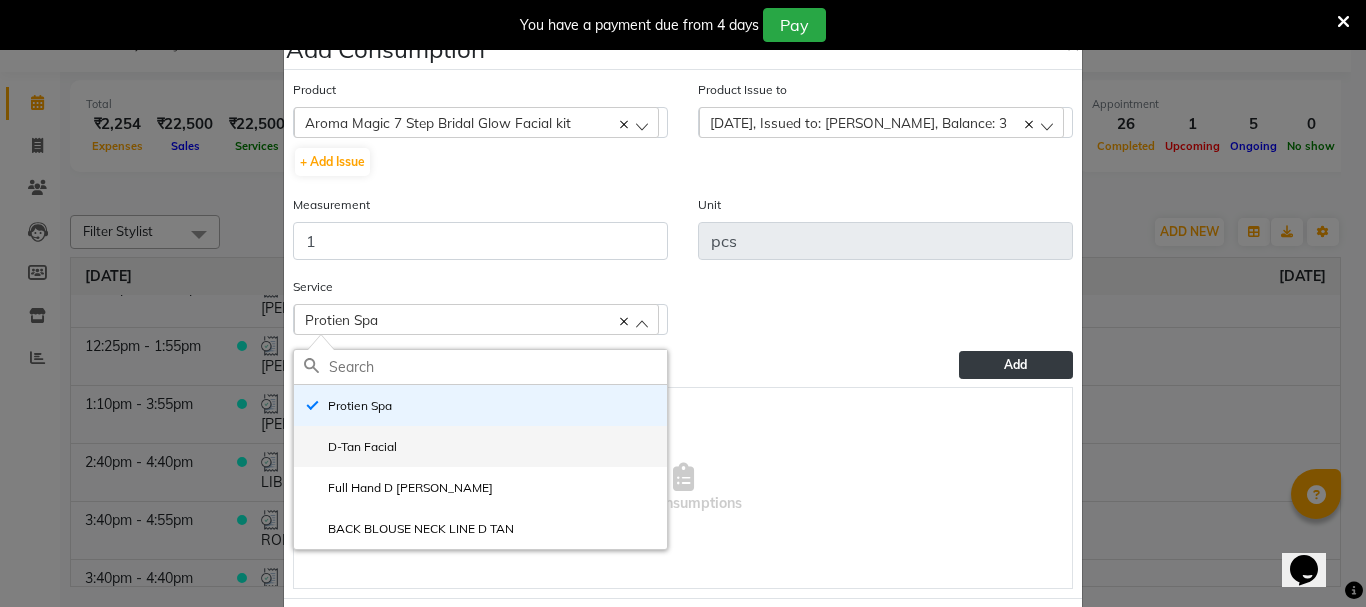 click on "D-Tan Facial" 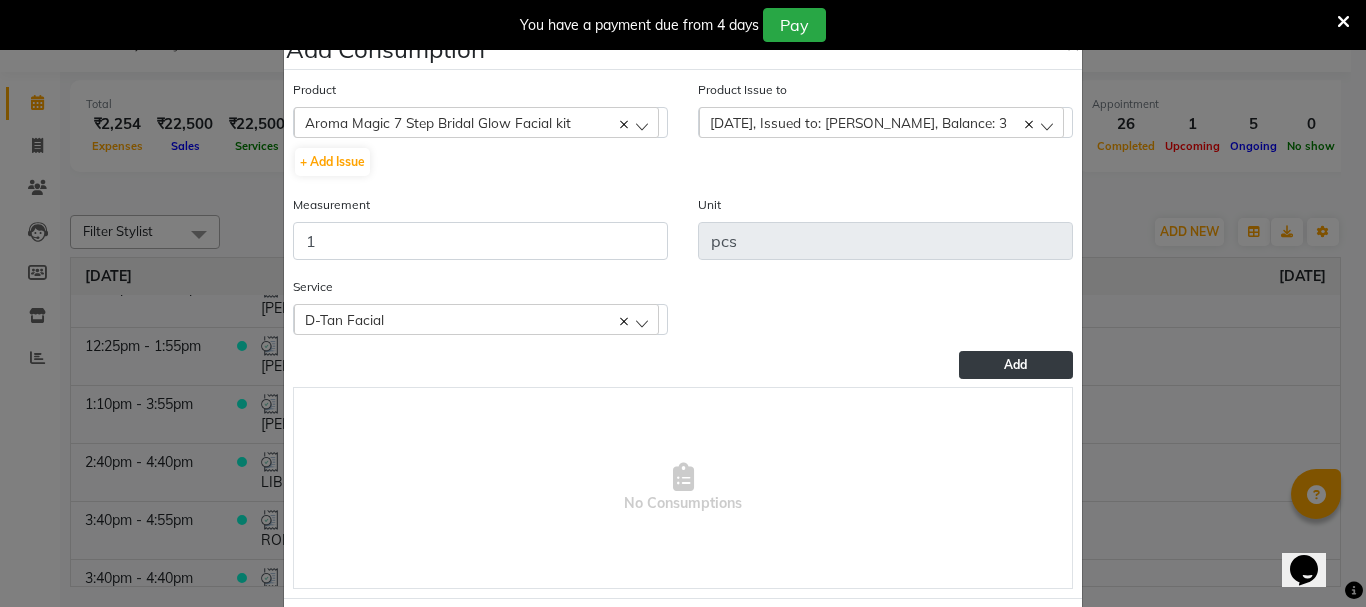click on "Add" 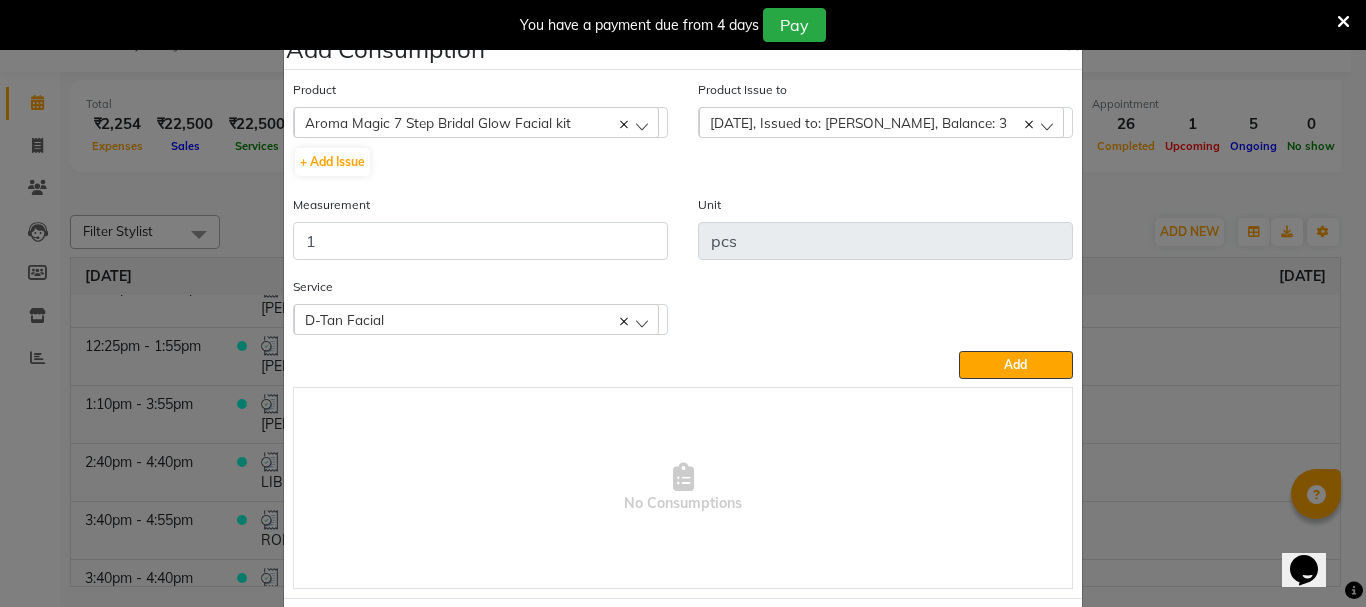 type 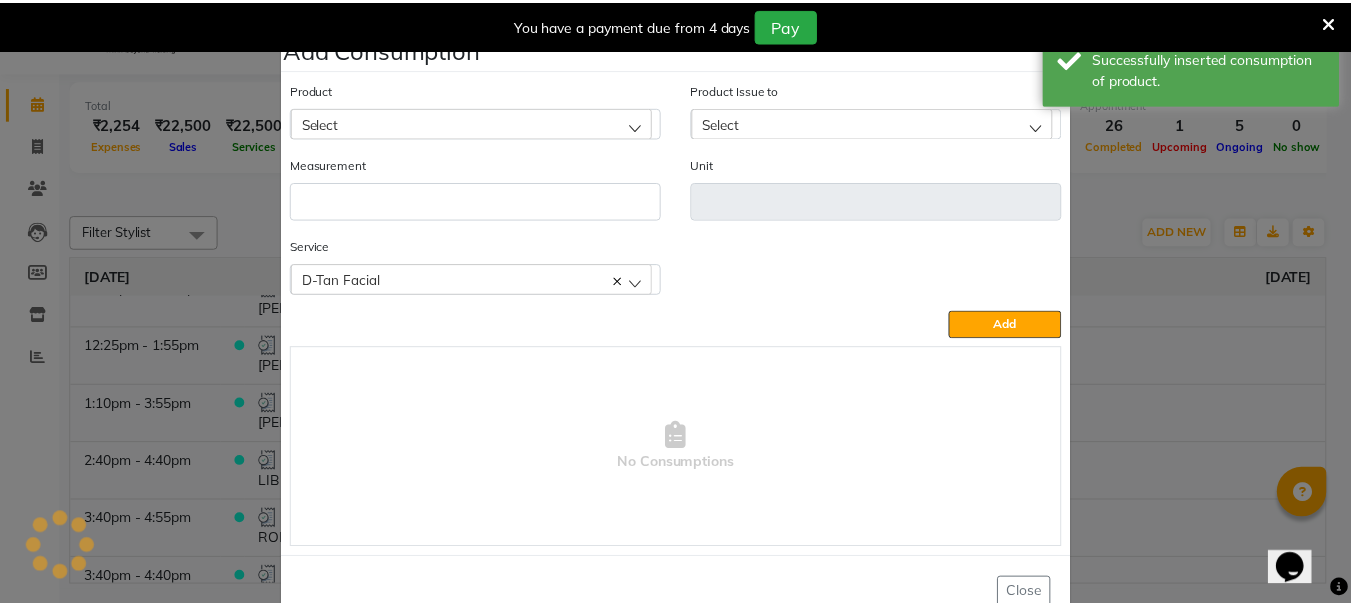 scroll, scrollTop: 52, scrollLeft: 0, axis: vertical 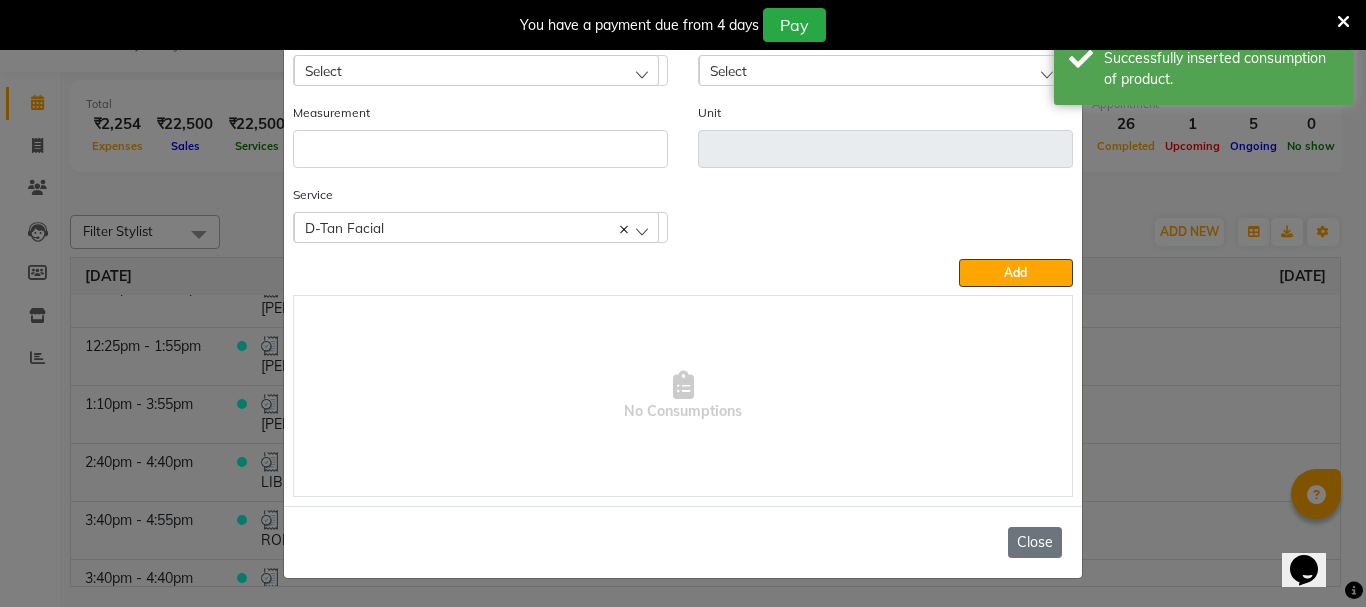 click on "Close" 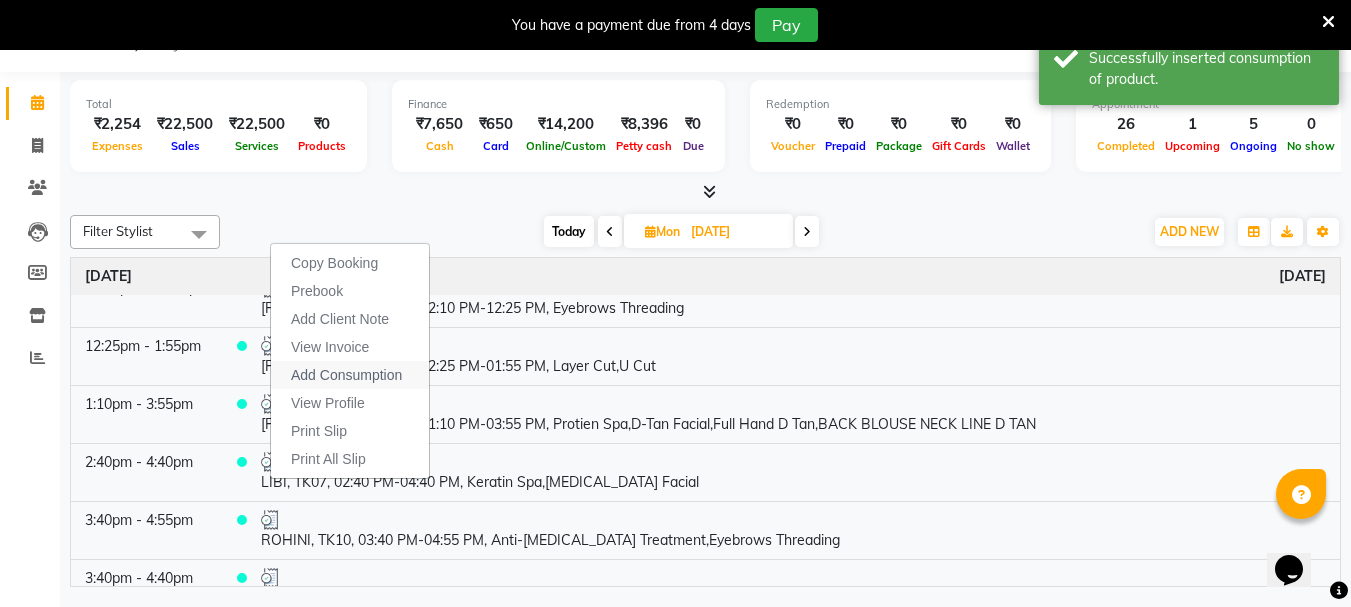 click on "Add Consumption" at bounding box center (346, 375) 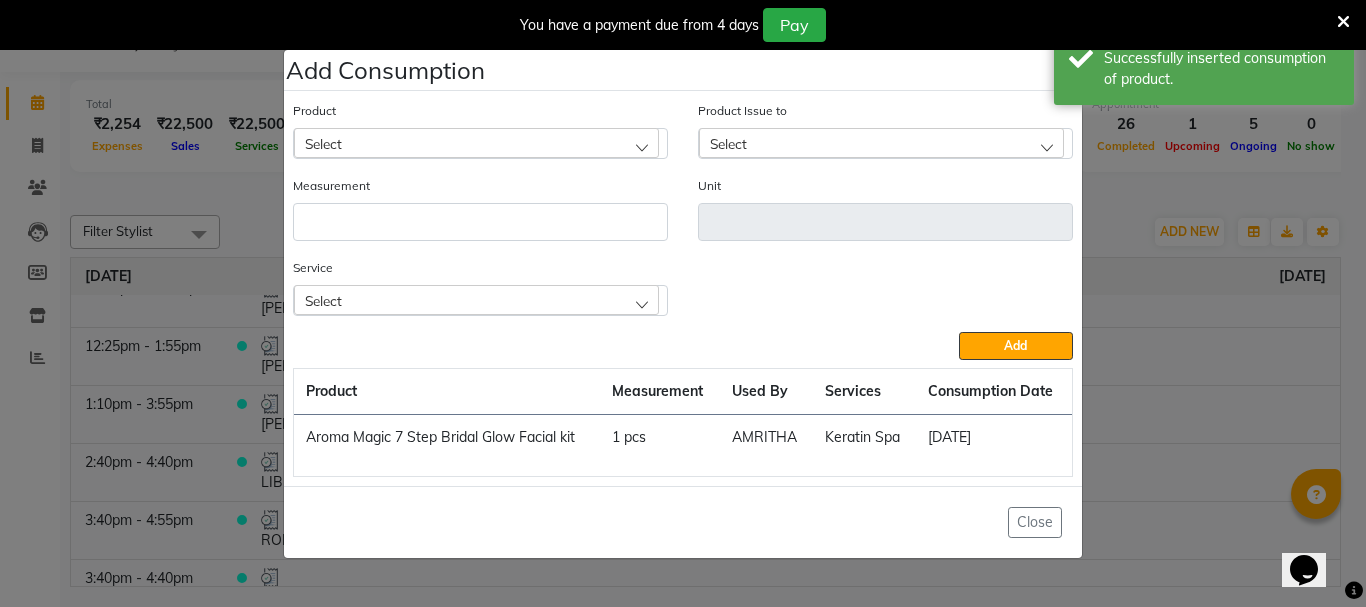 click on "Select" 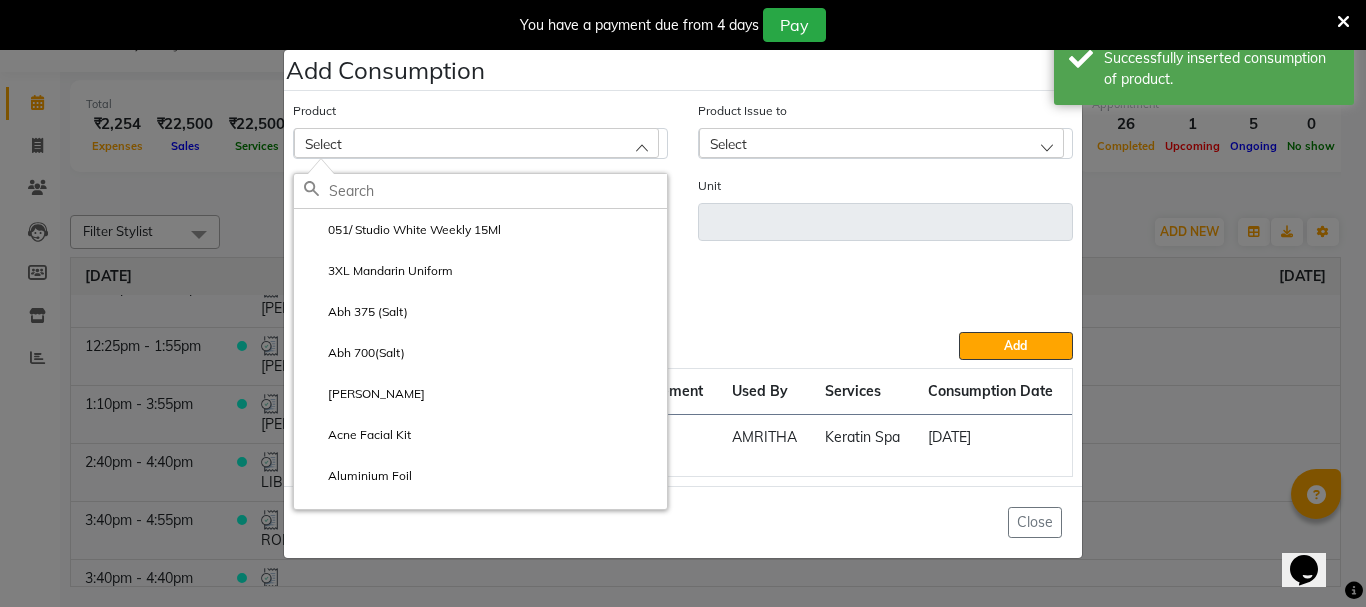 click 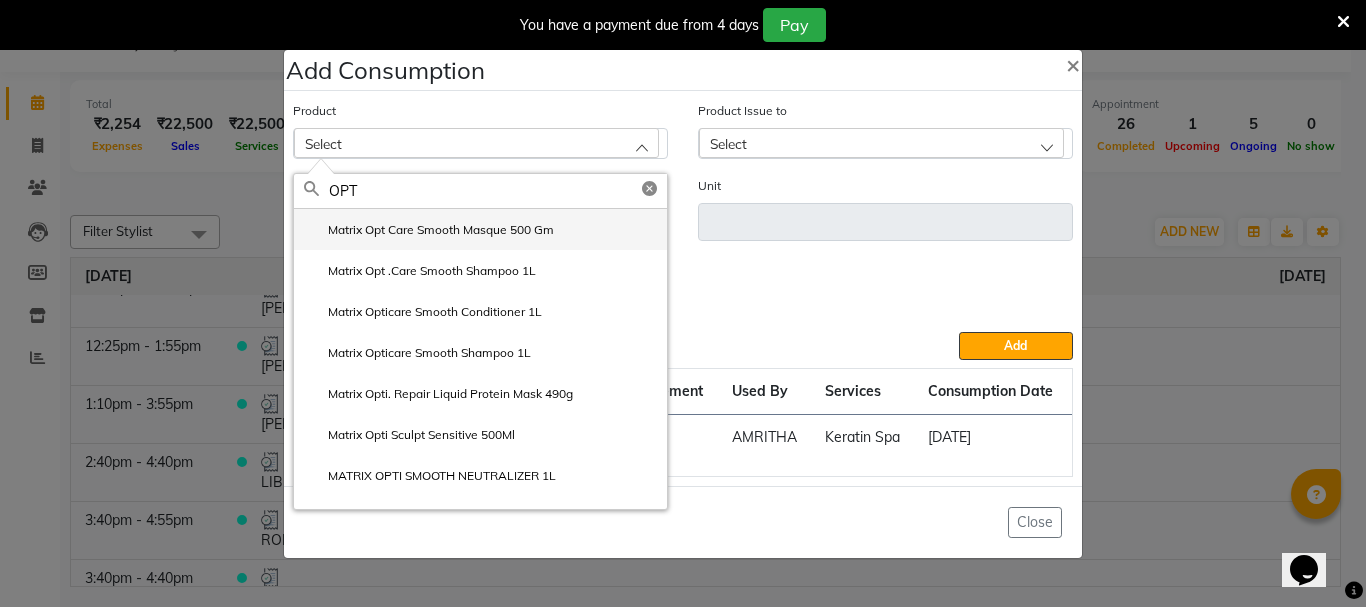 type on "OPT" 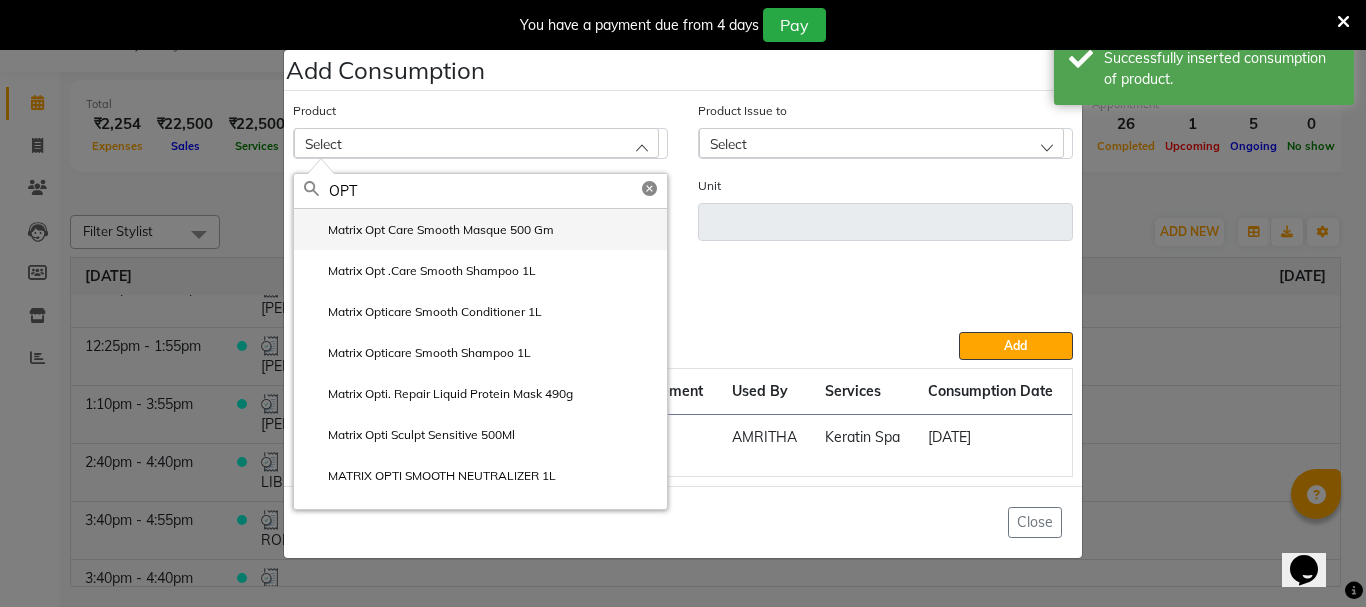 click on "Matrix Opt Care Smooth Masque 500 Gm" 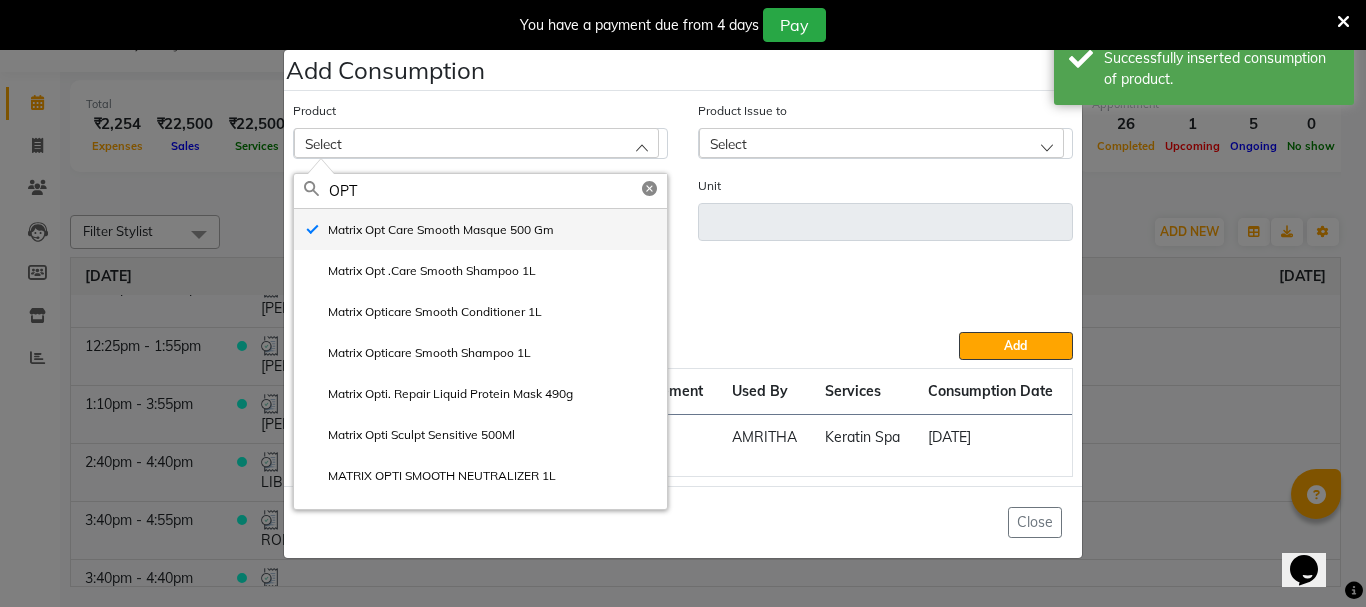 type on "gm" 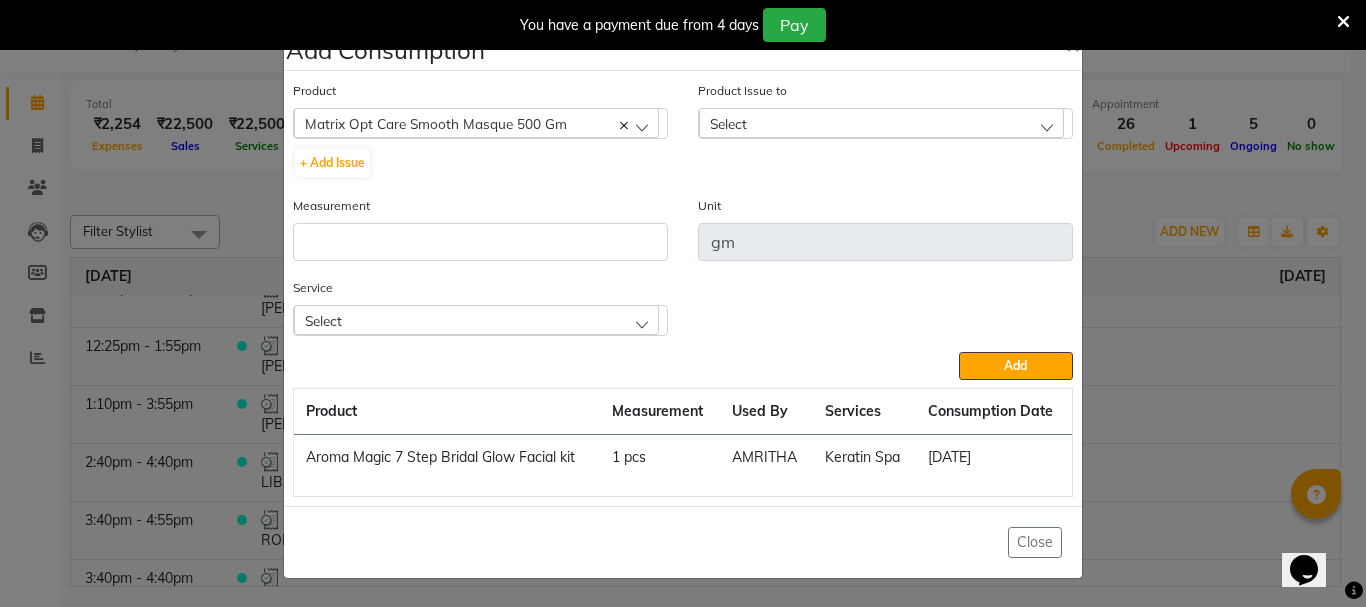 drag, startPoint x: 741, startPoint y: 115, endPoint x: 773, endPoint y: 165, distance: 59.36329 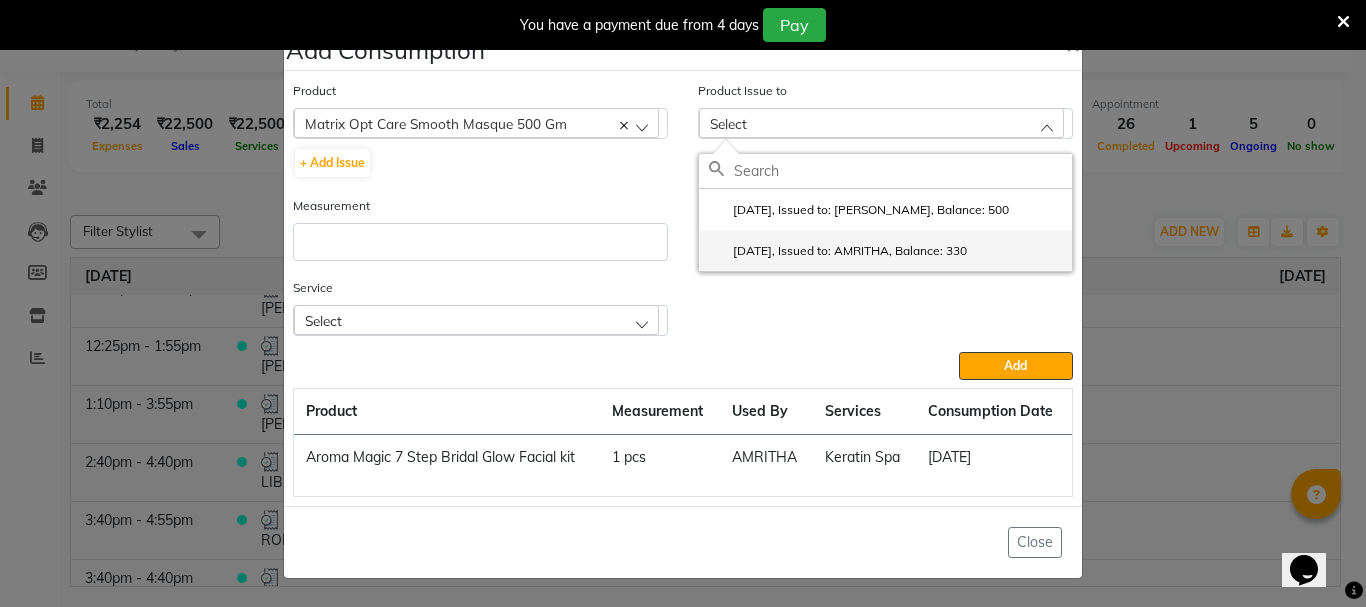 drag, startPoint x: 799, startPoint y: 253, endPoint x: 715, endPoint y: 261, distance: 84.38009 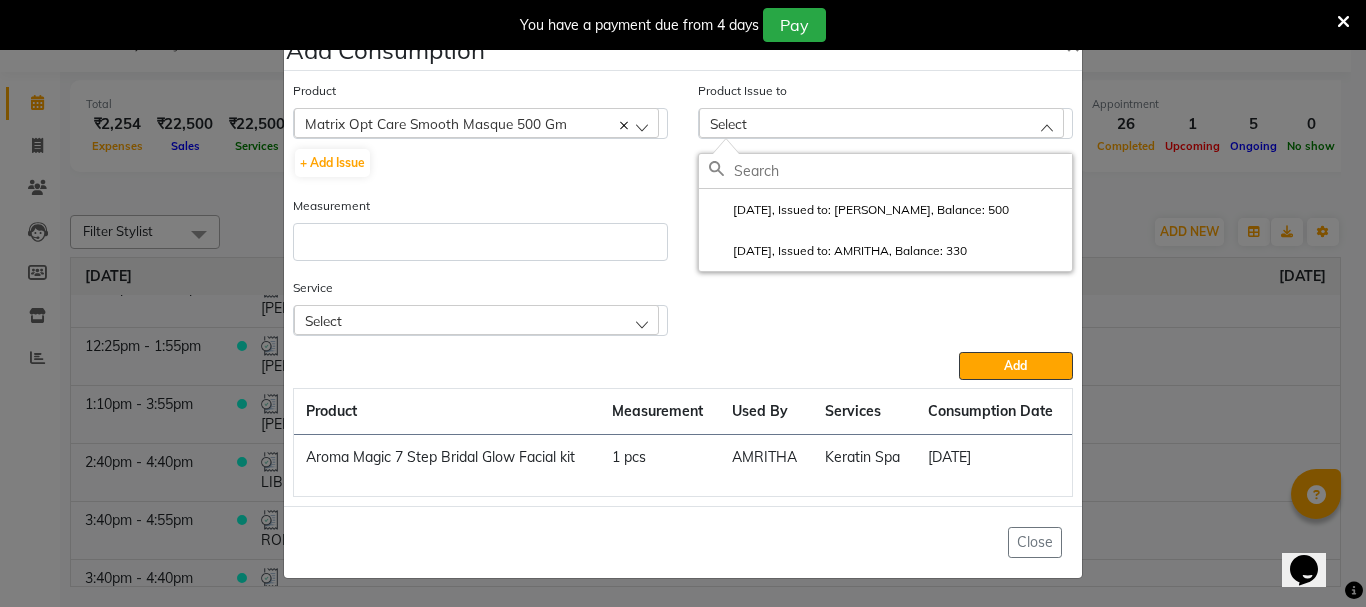 click on "2025-07-02, Issued to: AMRITHA, Balance: 330" 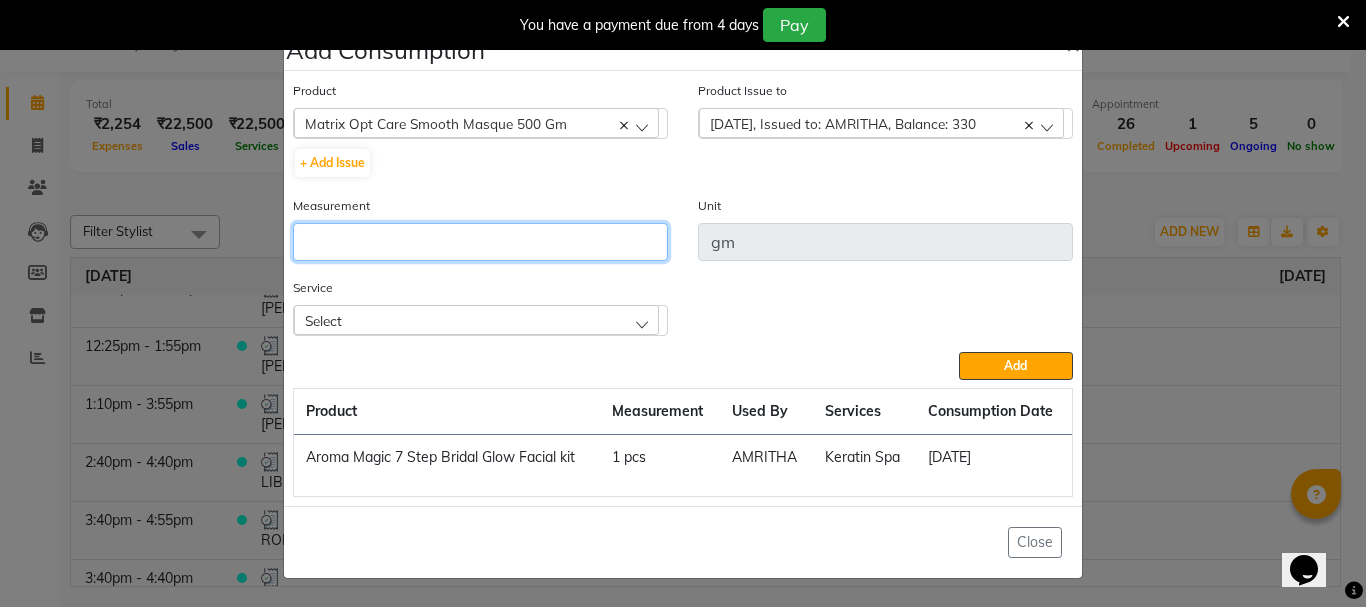 click 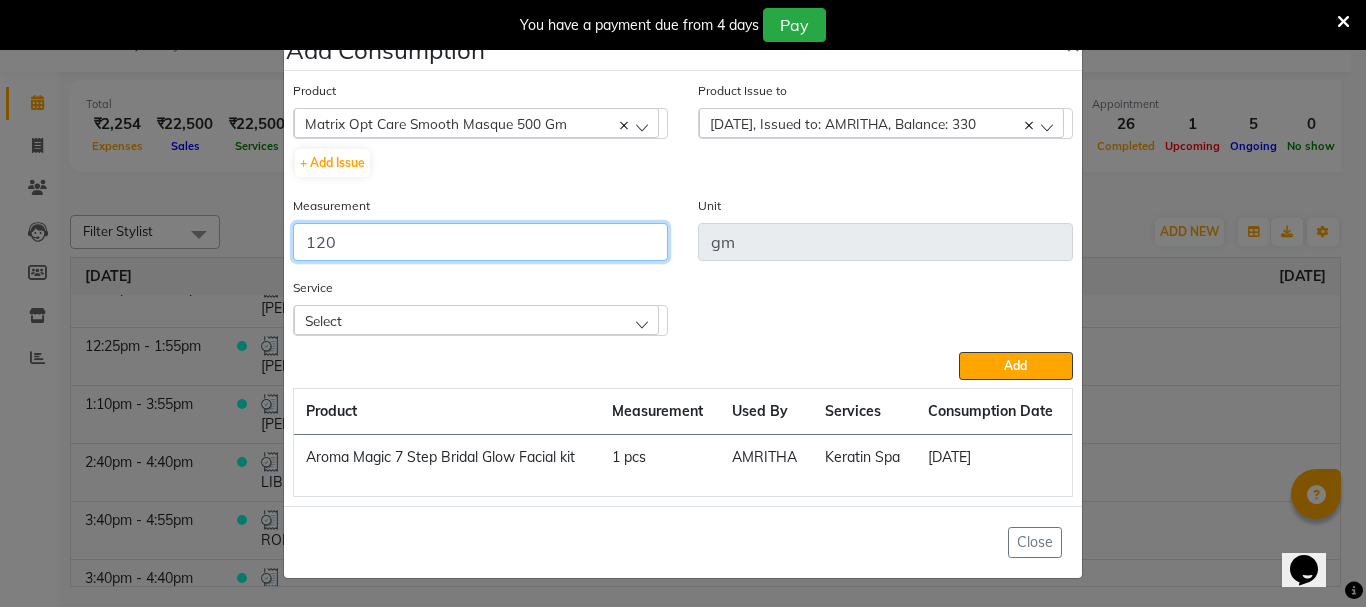 type on "120" 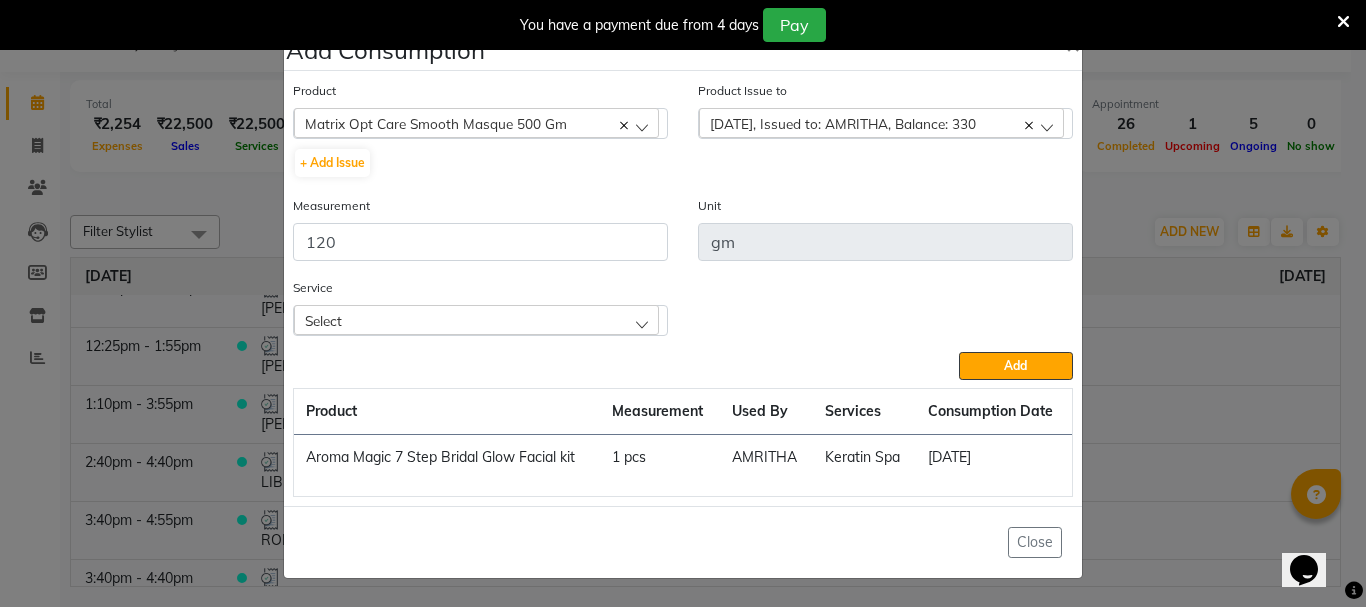 click on "Select" 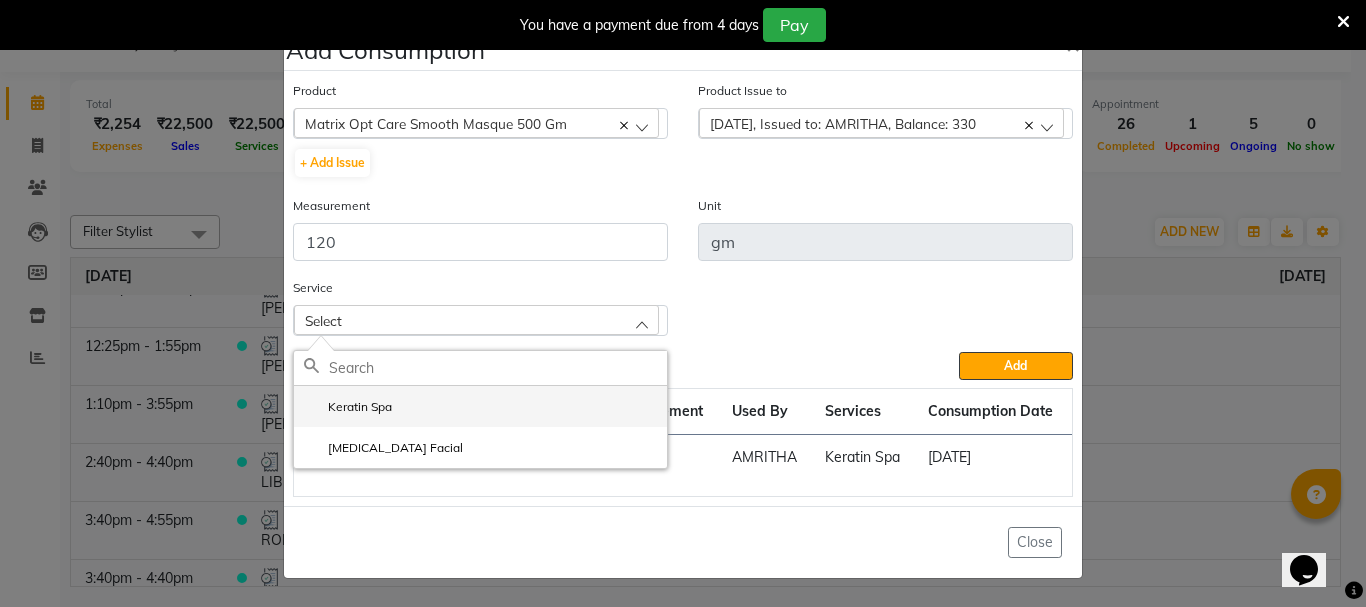 click on "Keratin Spa" 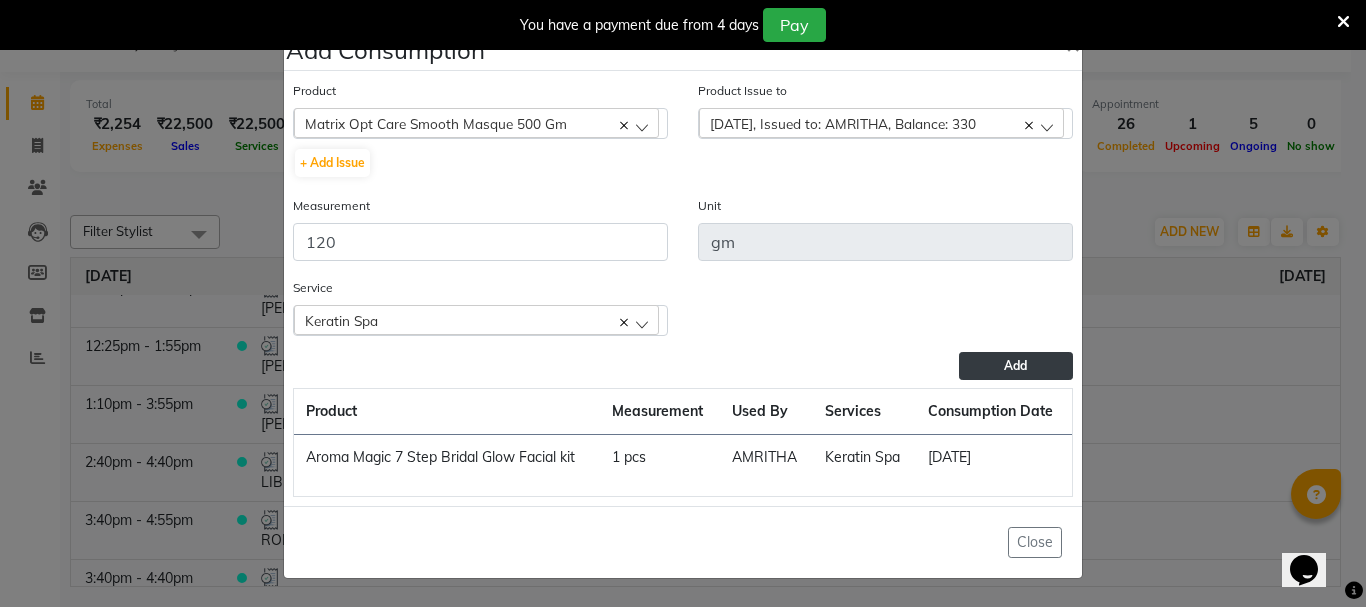 click on "Add" 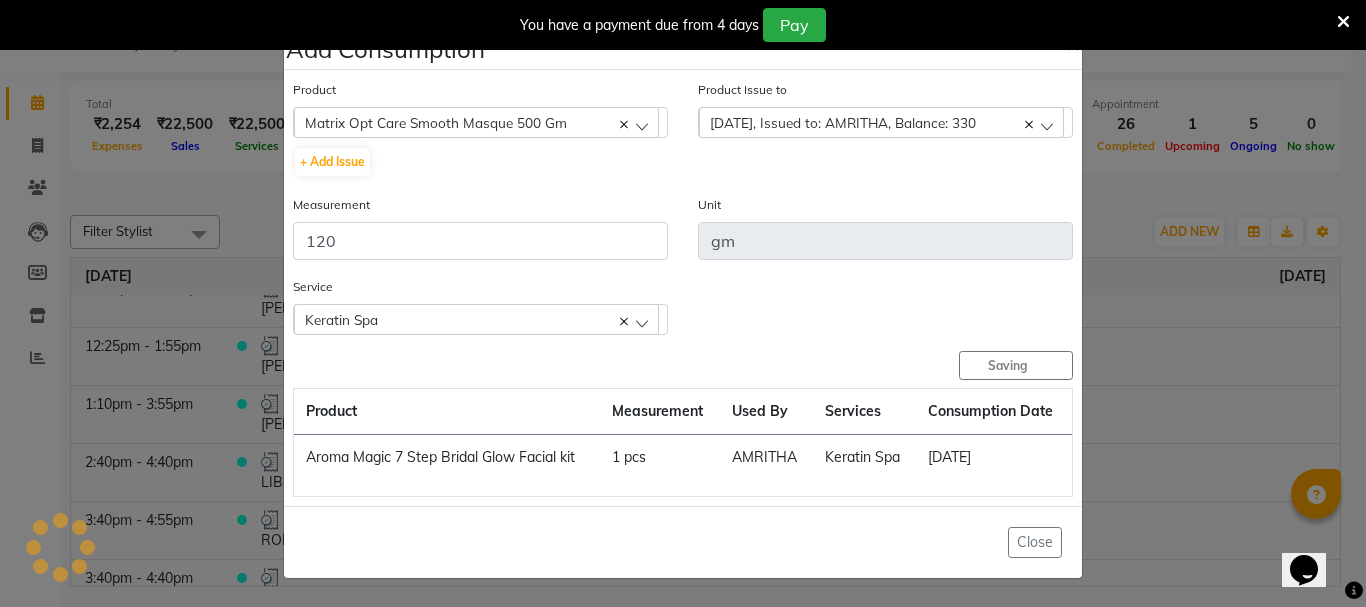 type 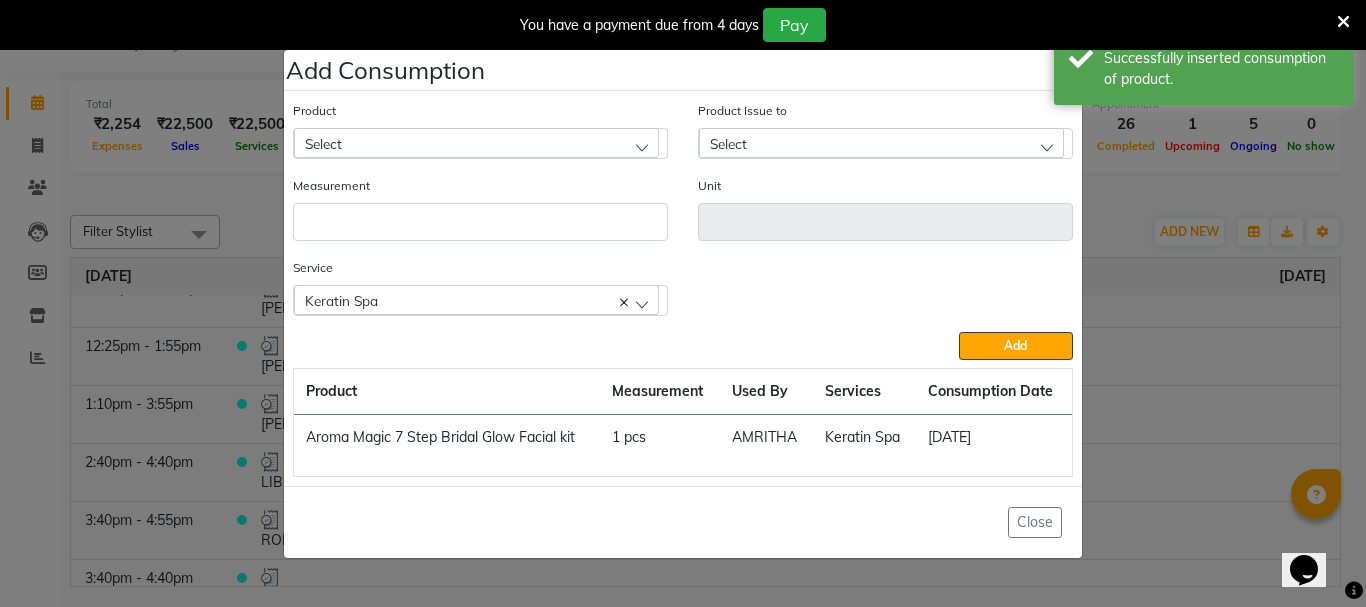 drag, startPoint x: 337, startPoint y: 149, endPoint x: 342, endPoint y: 192, distance: 43.289722 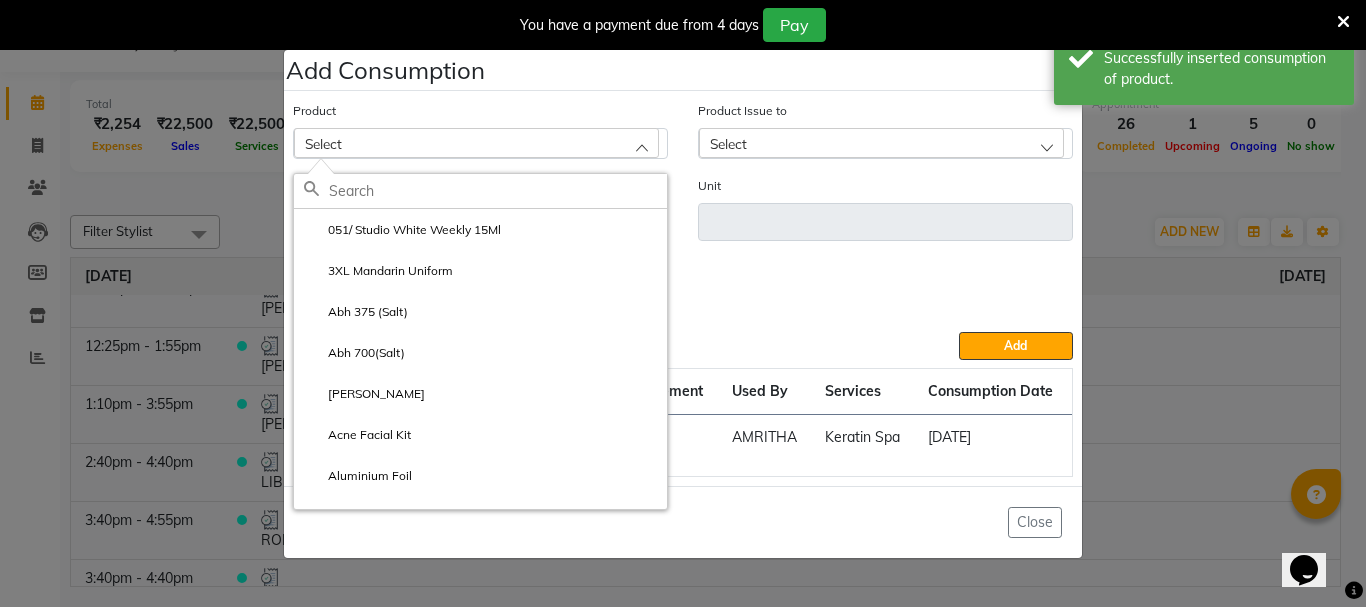 click 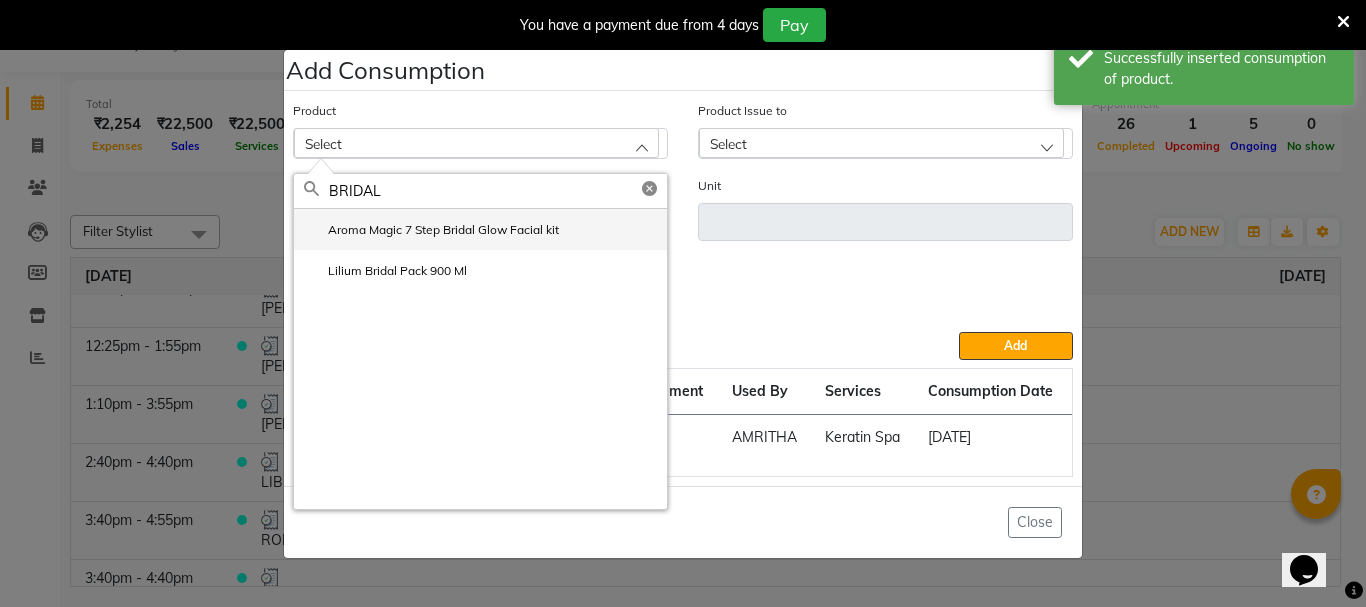 type on "BRIDAL" 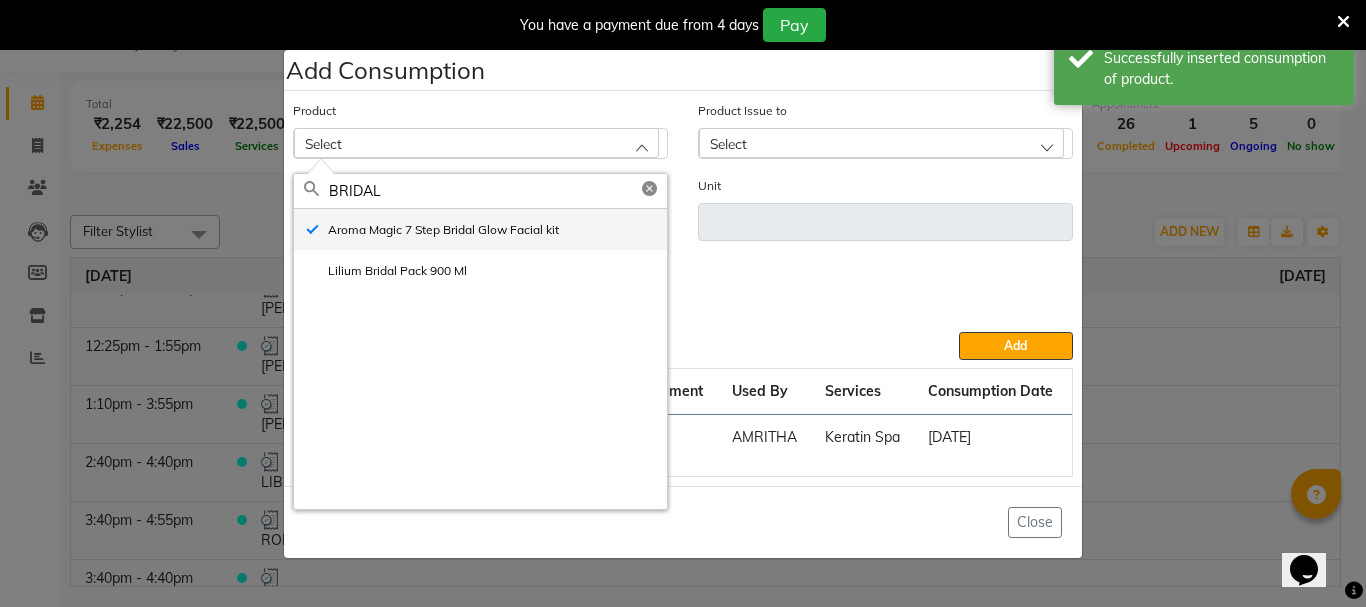 type on "pcs" 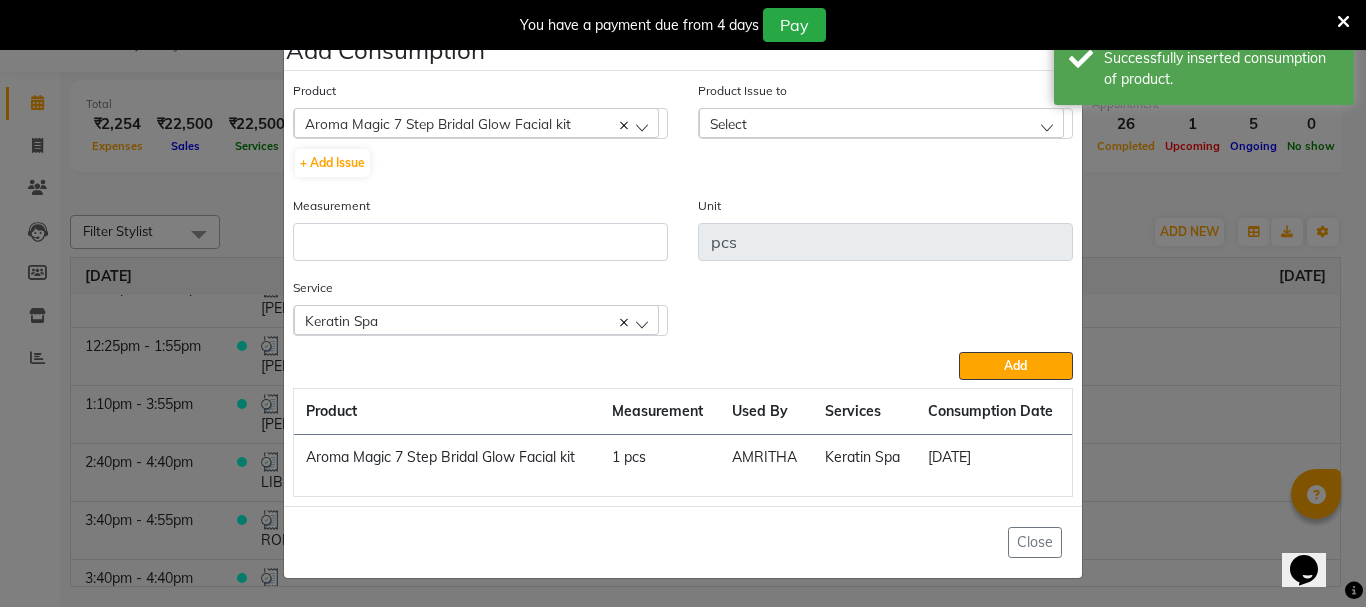 click on "Select" 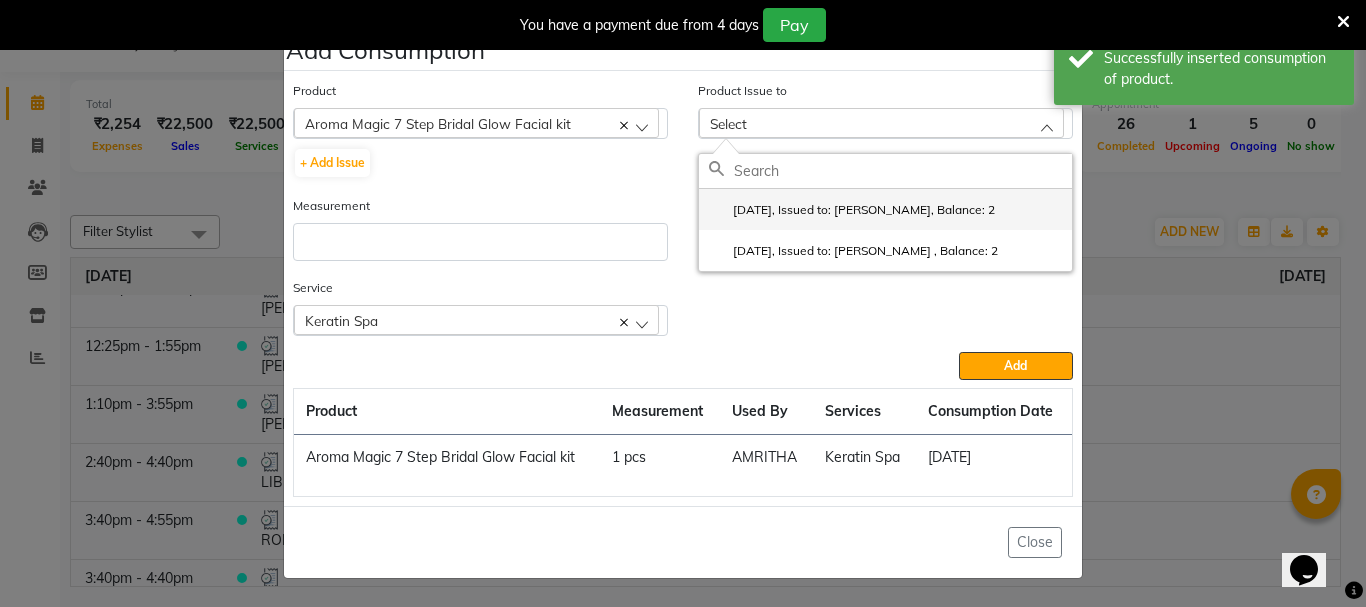 click on "2025-05-13, Issued to: Priya Chakraborty, Balance: 2" 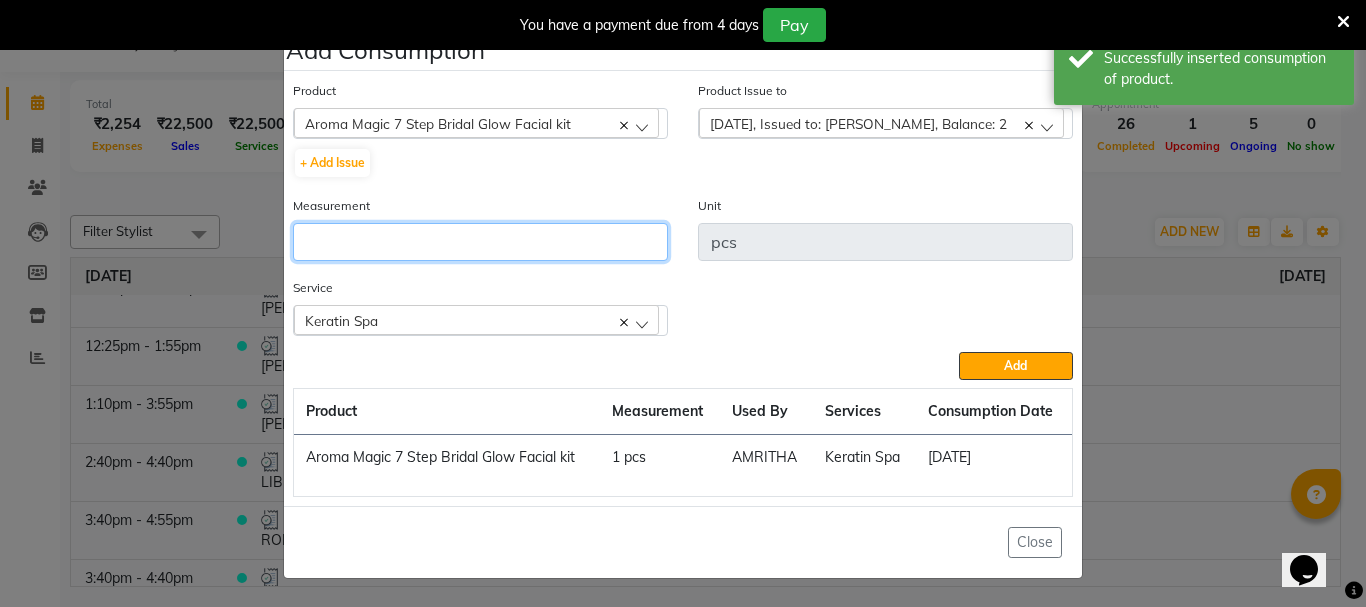 click 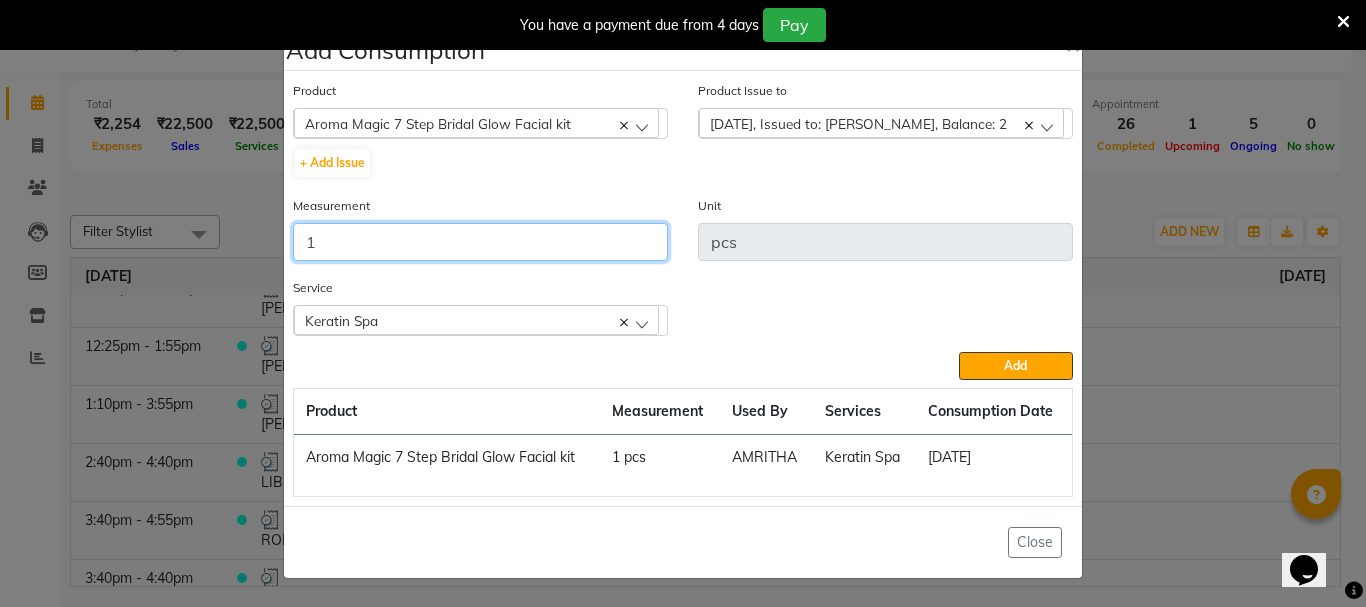 type on "1" 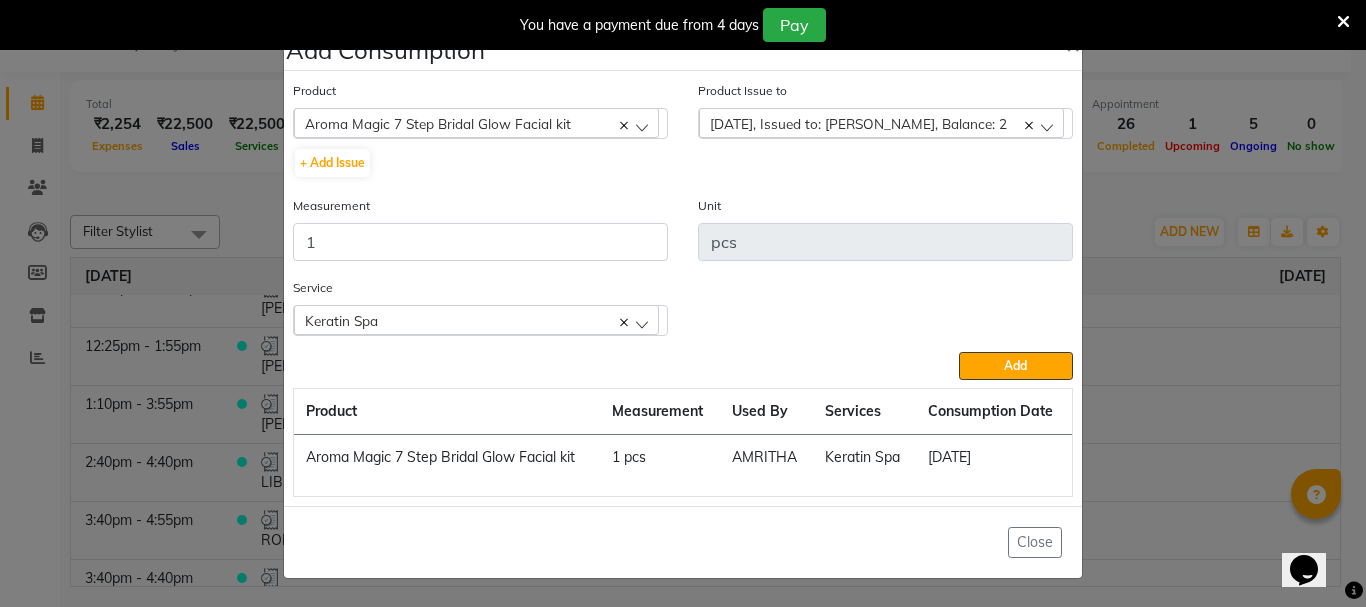 click on "Keratin Spa" 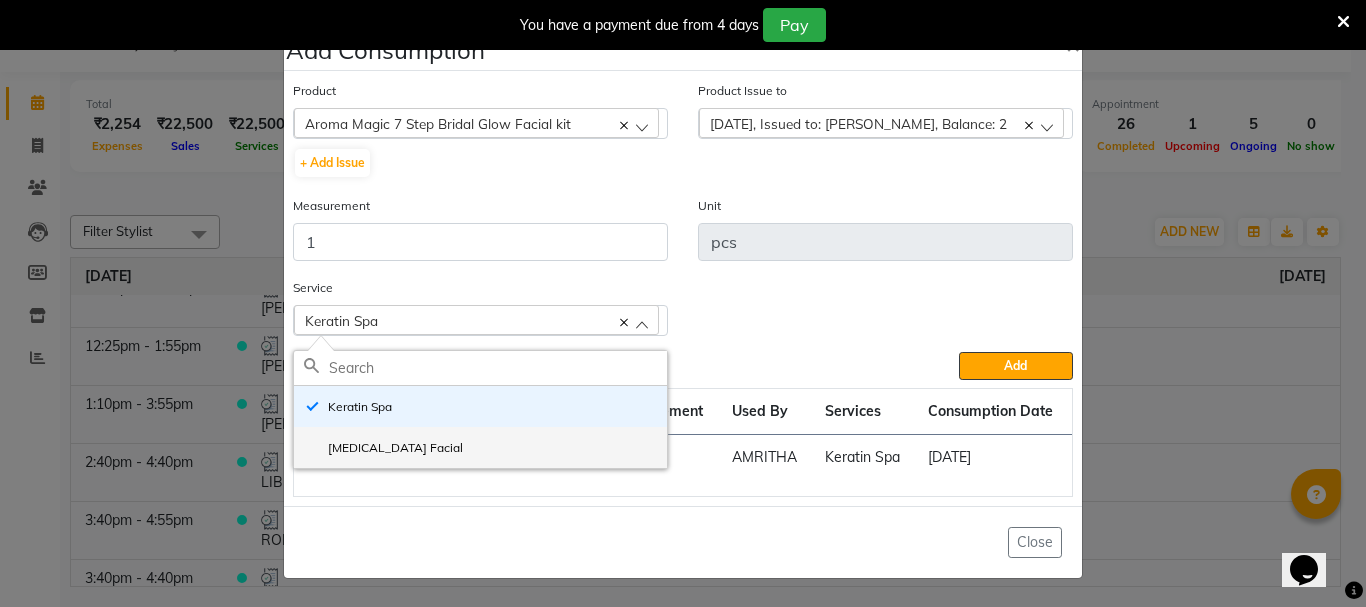 click on "Skin Lightening Facial" 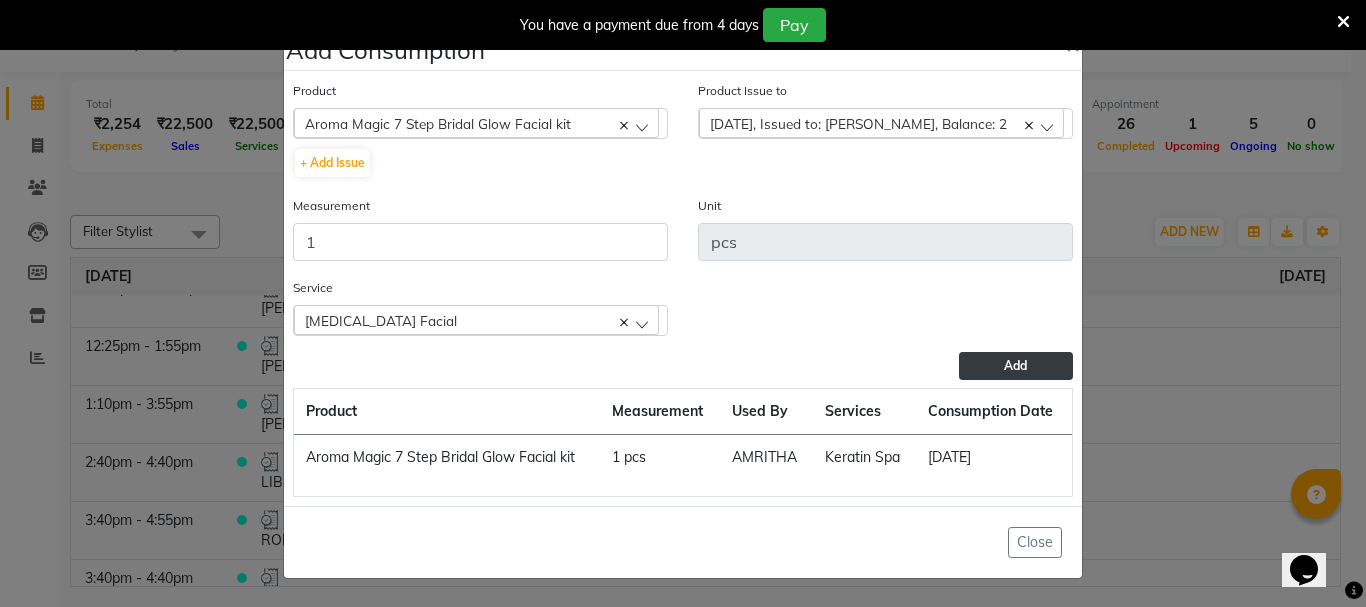 drag, startPoint x: 1009, startPoint y: 366, endPoint x: 1055, endPoint y: 475, distance: 118.308914 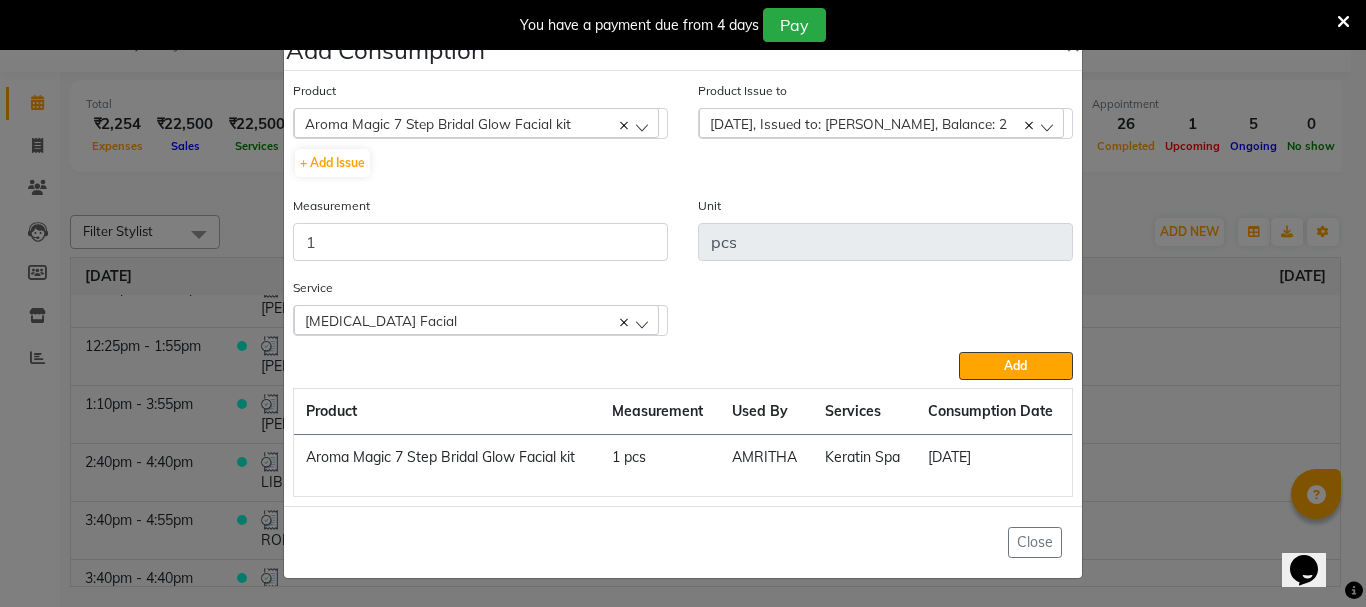 click on "Add" 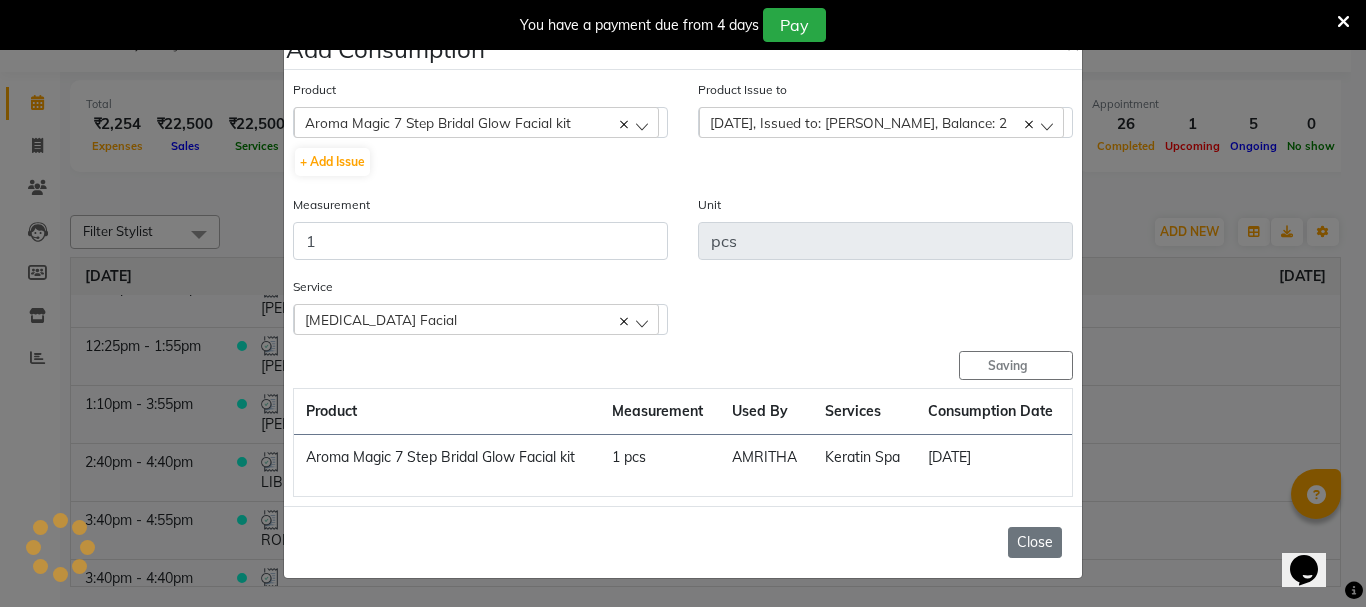 type 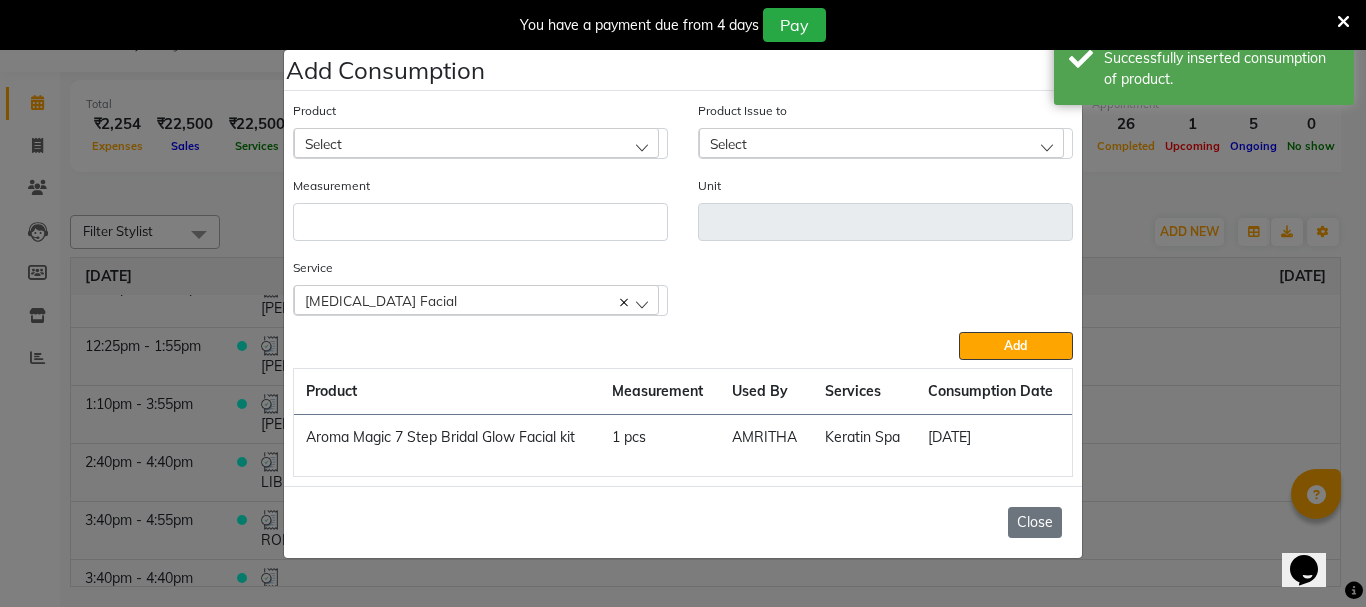 click on "Close" 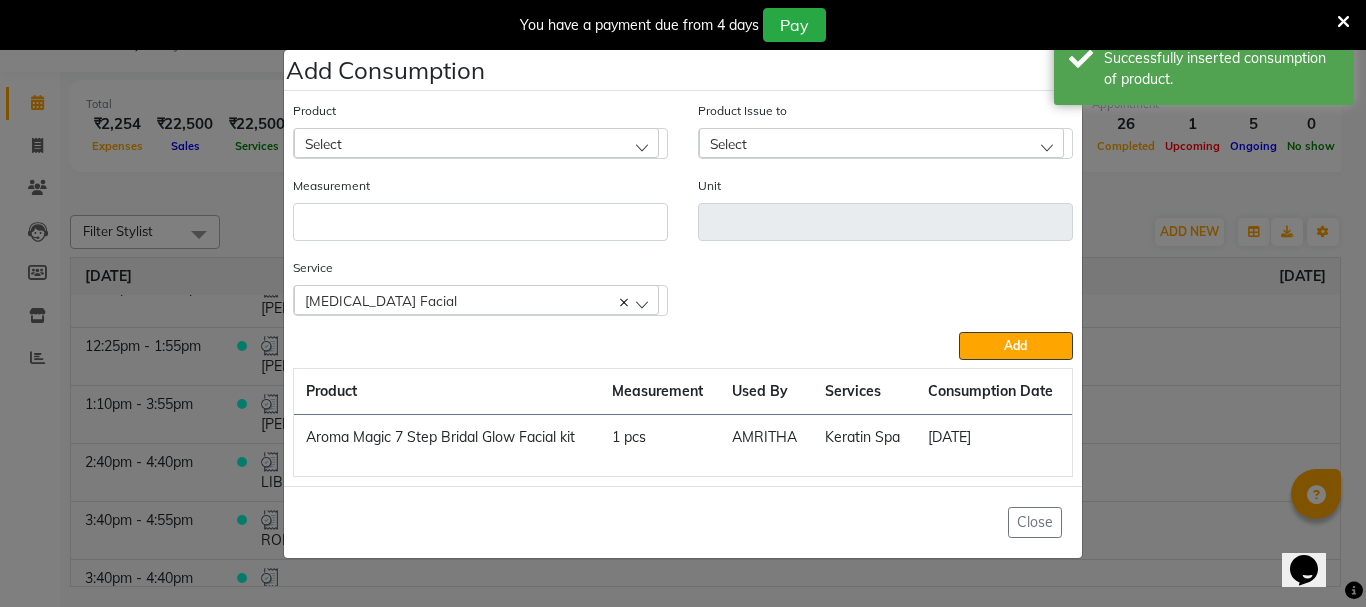 click on "Close" 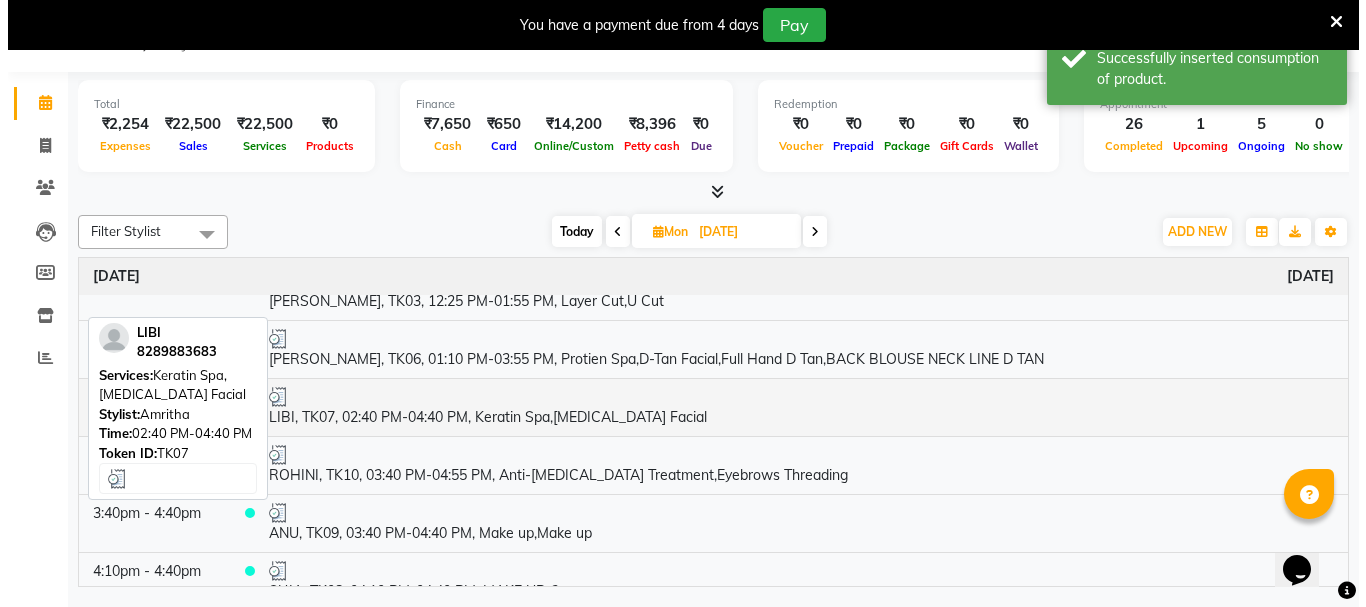 scroll, scrollTop: 300, scrollLeft: 0, axis: vertical 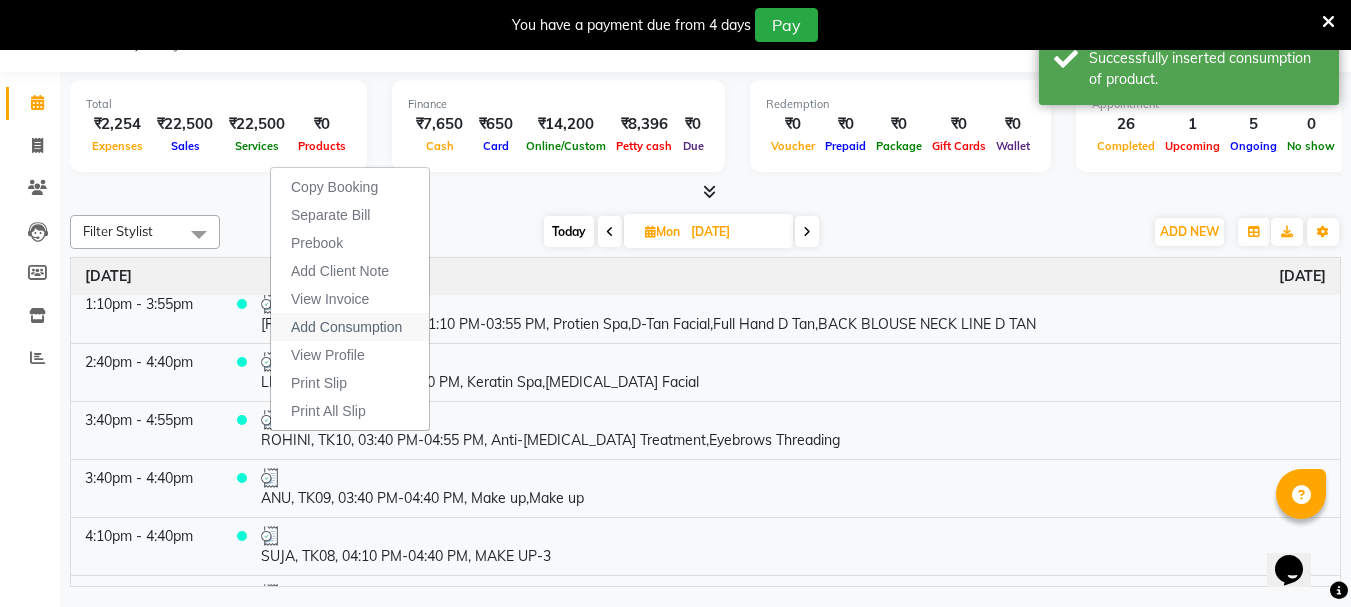 click on "Add Consumption" at bounding box center [346, 327] 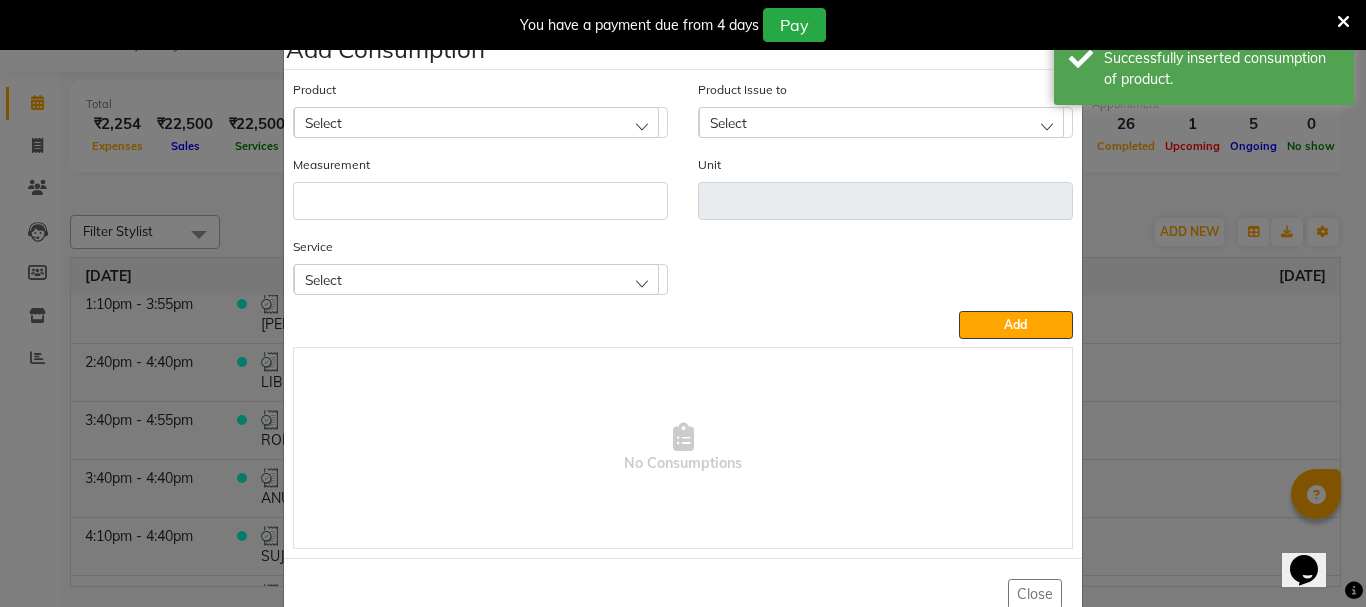 click on "Select" 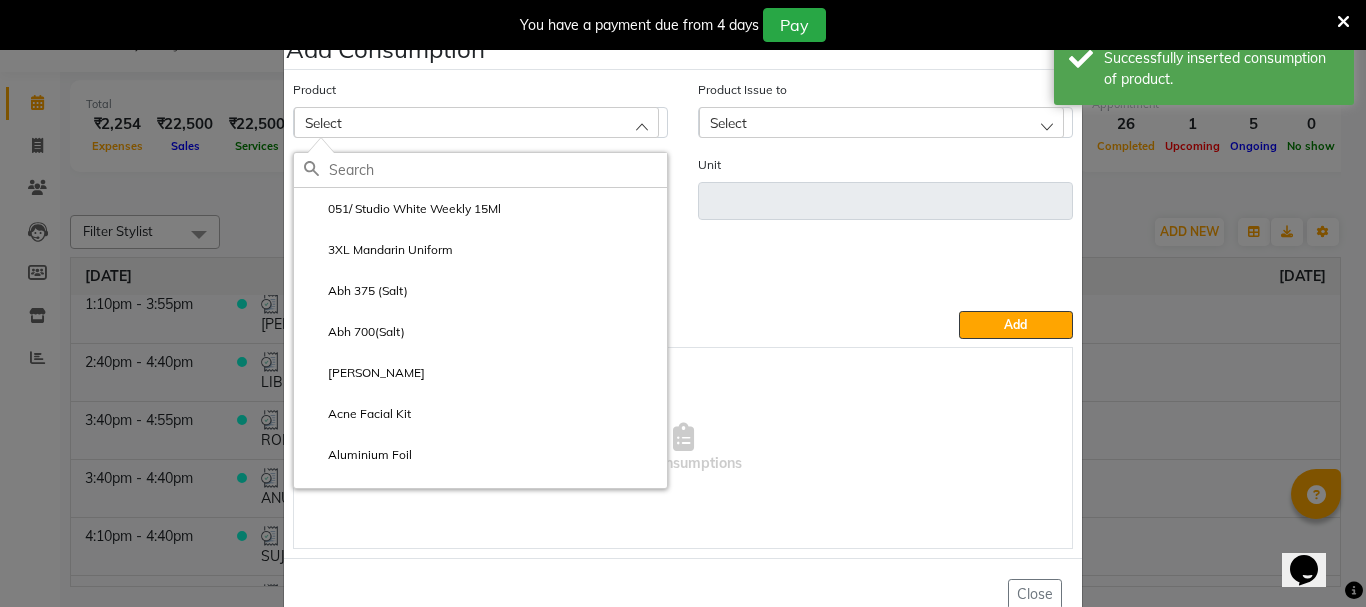 click 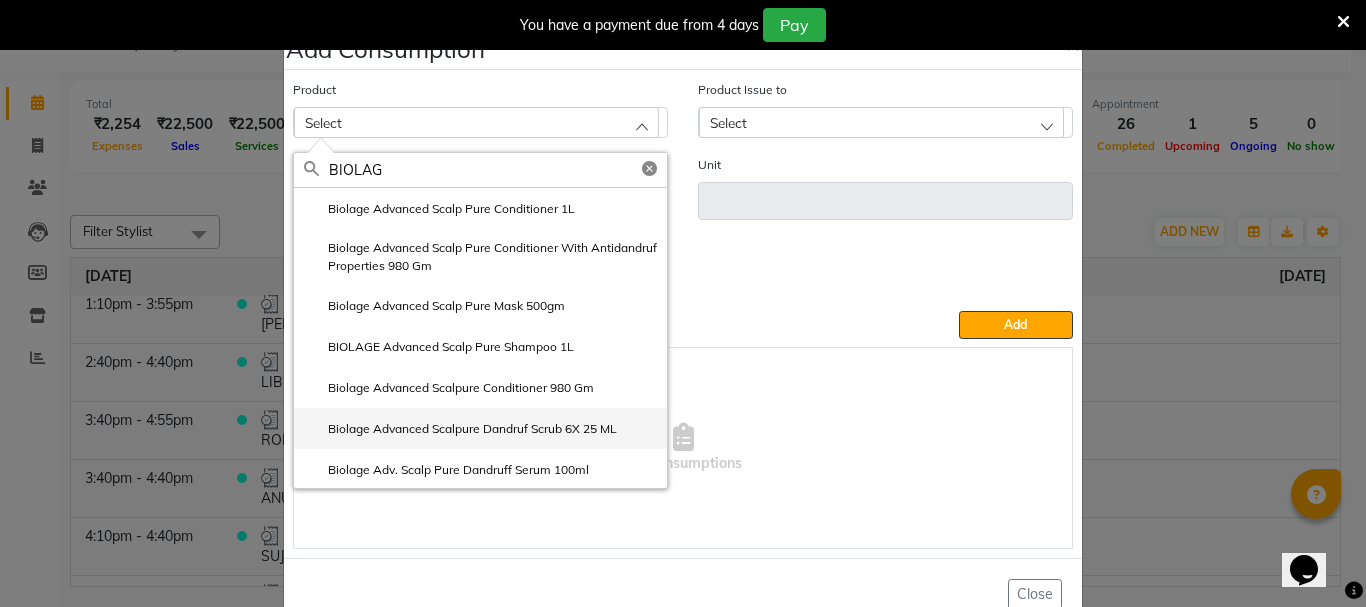 type on "BIOLAG" 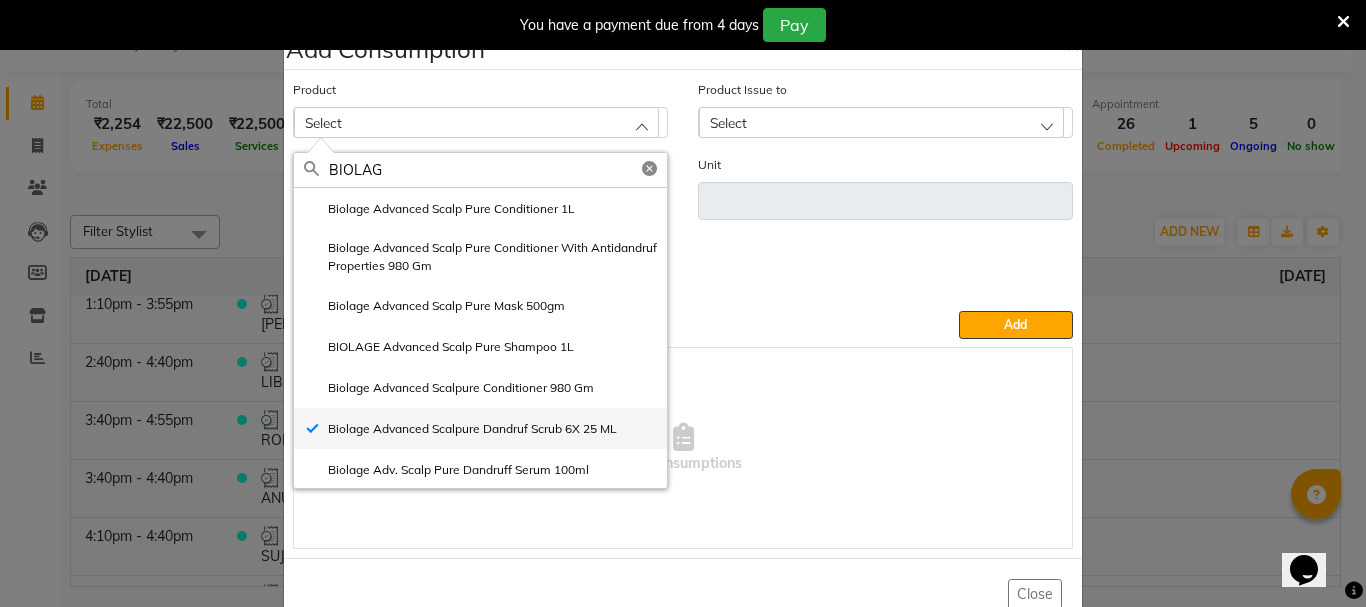type on "pcs" 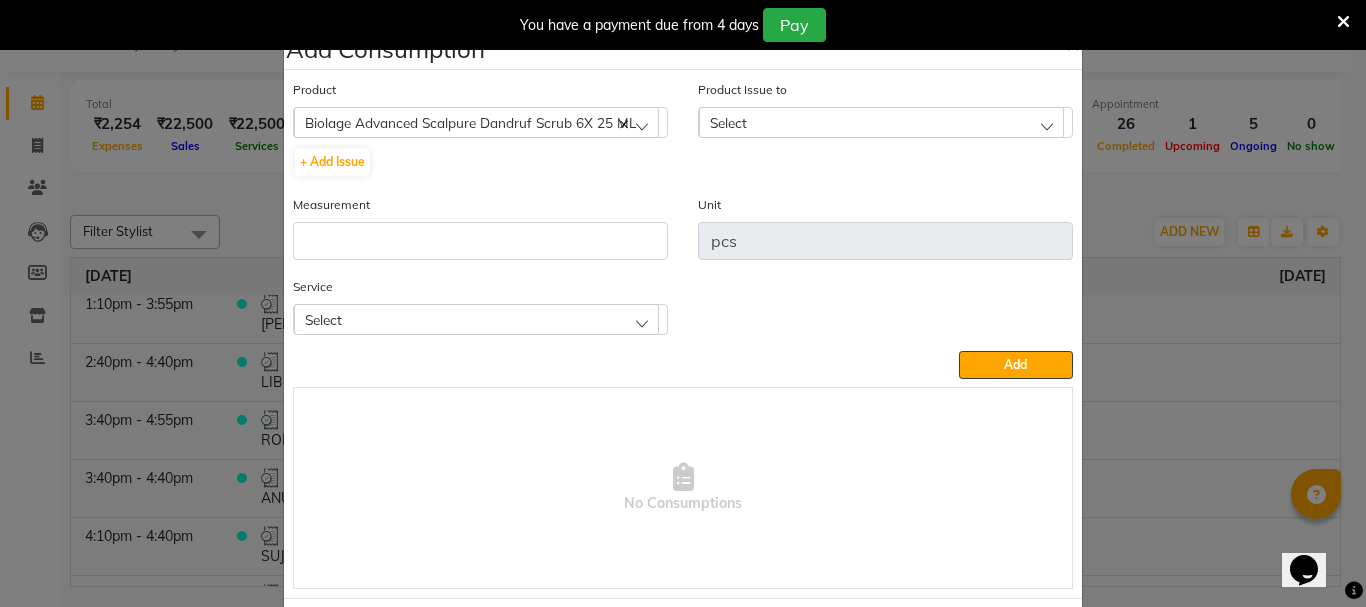 click on "Select" 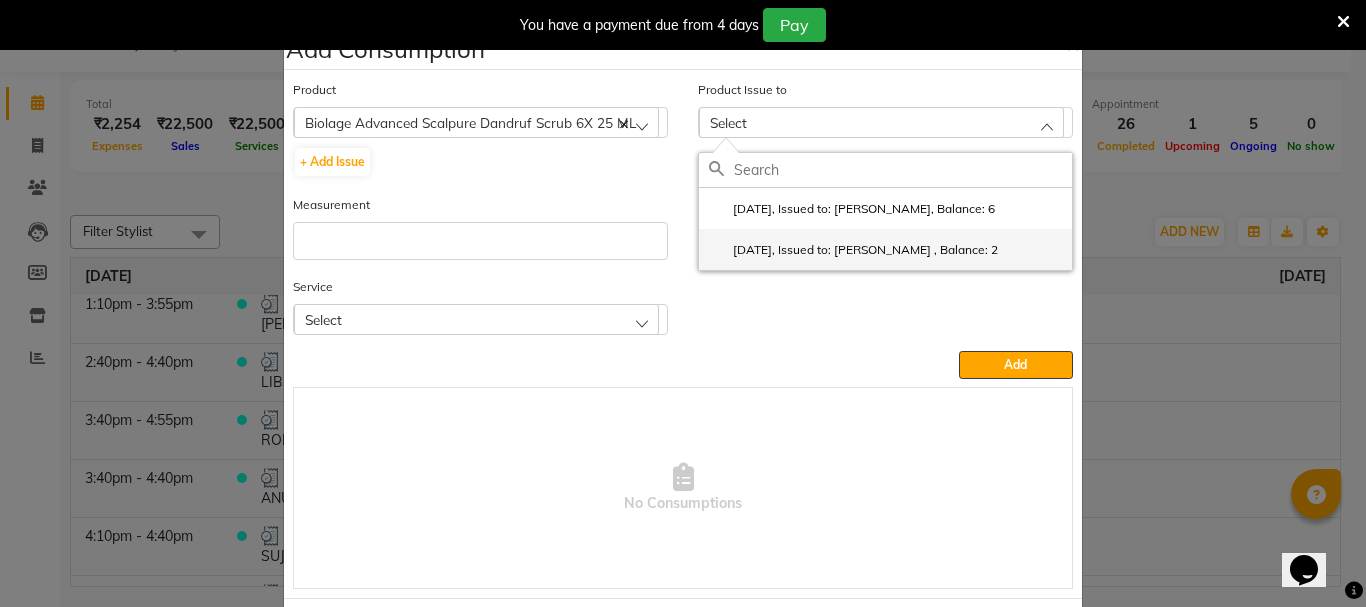 click on "2025-07-06, Issued to: NISHA SAMUEL 	, Balance: 2" 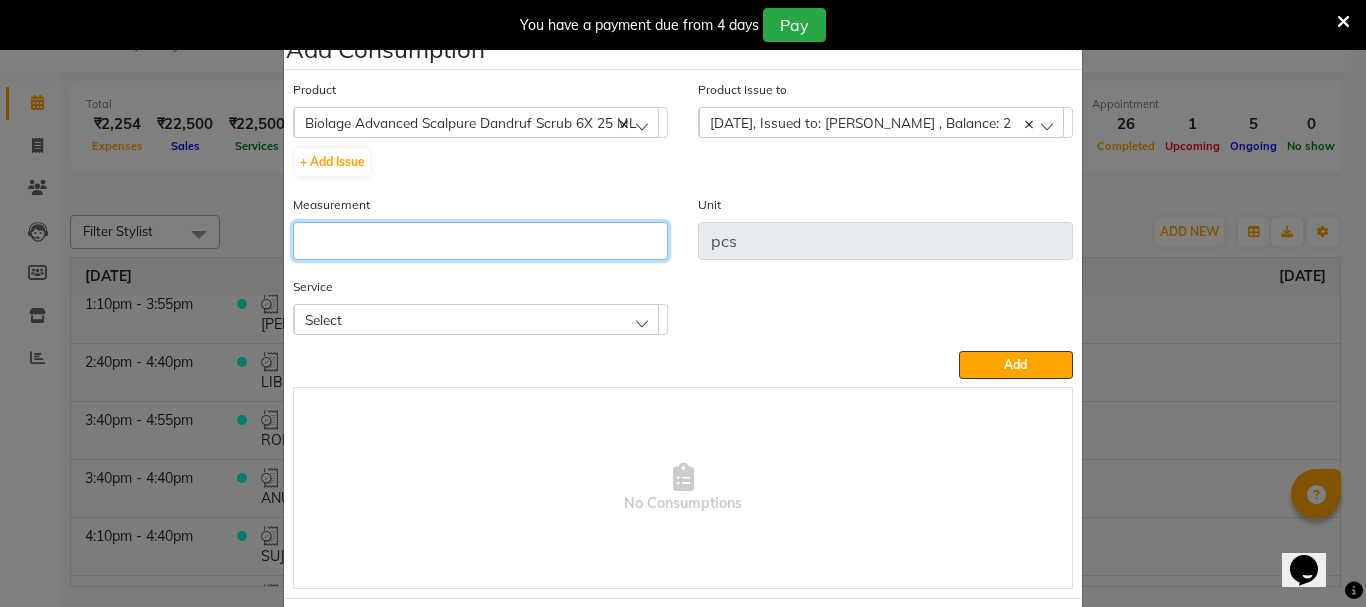 click 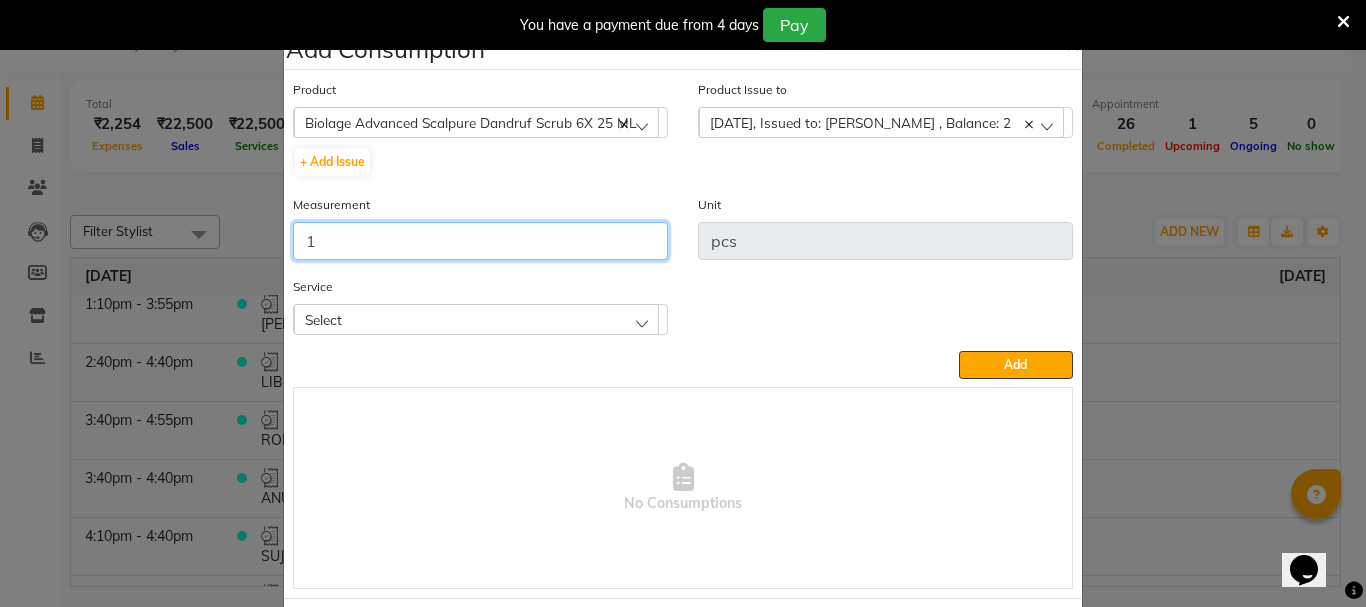 type on "1" 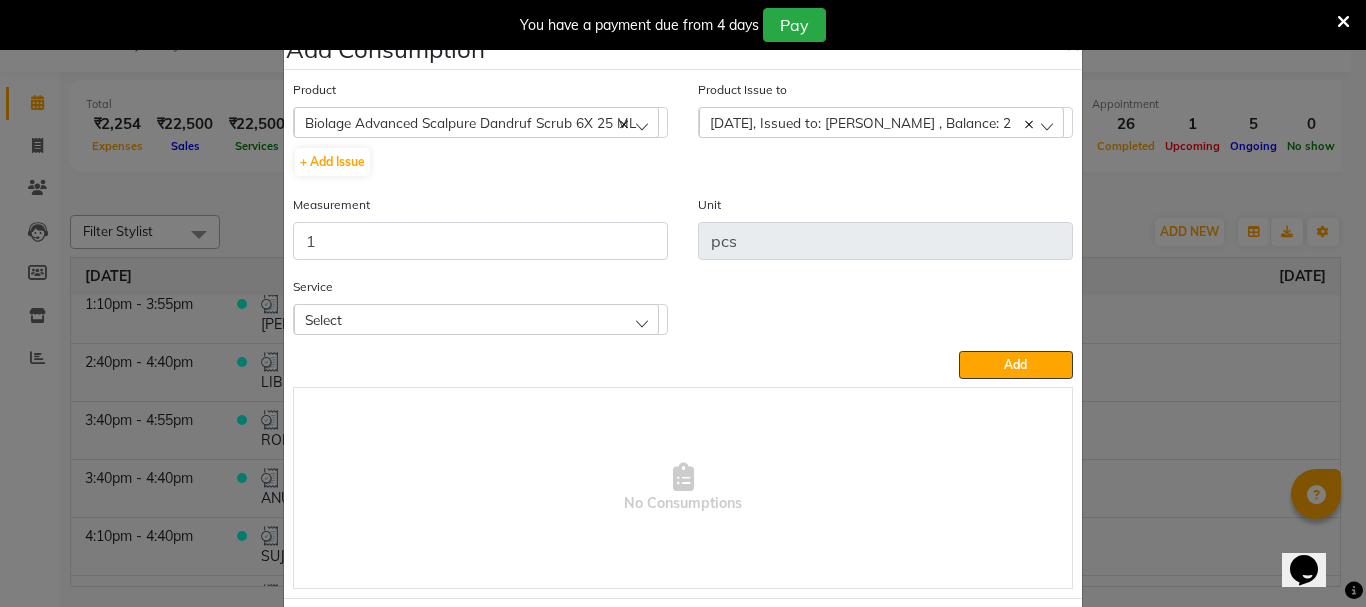 click on "Select" 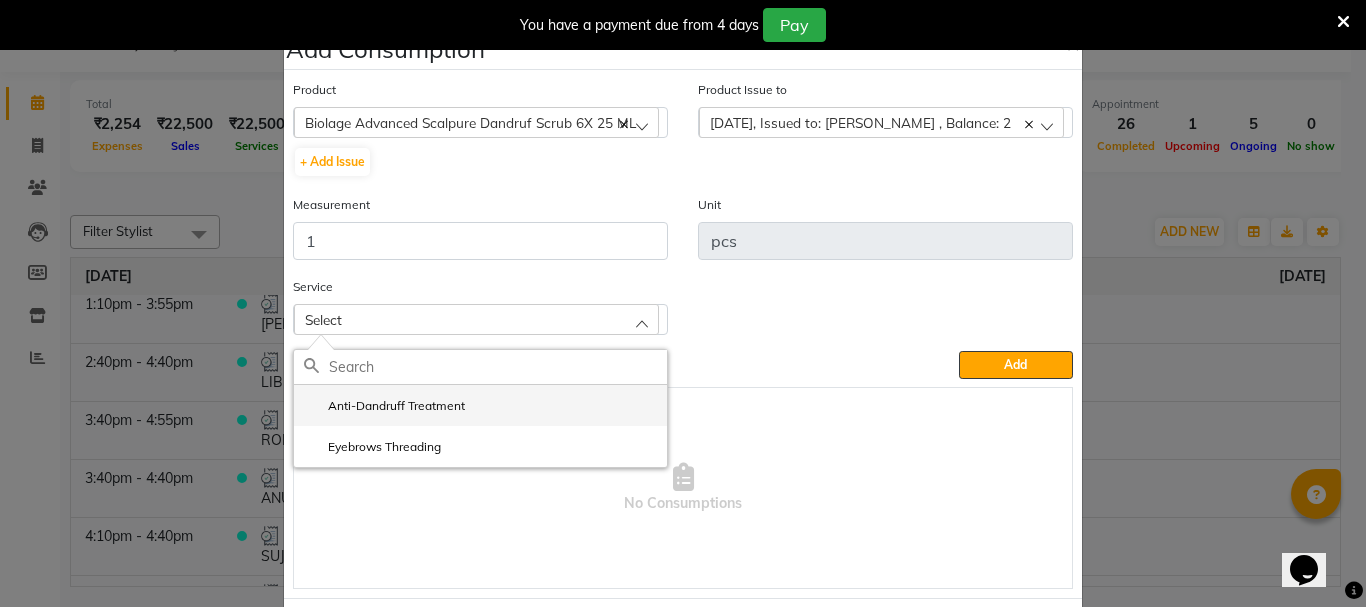 click on "Anti-Dandruff Treatment" 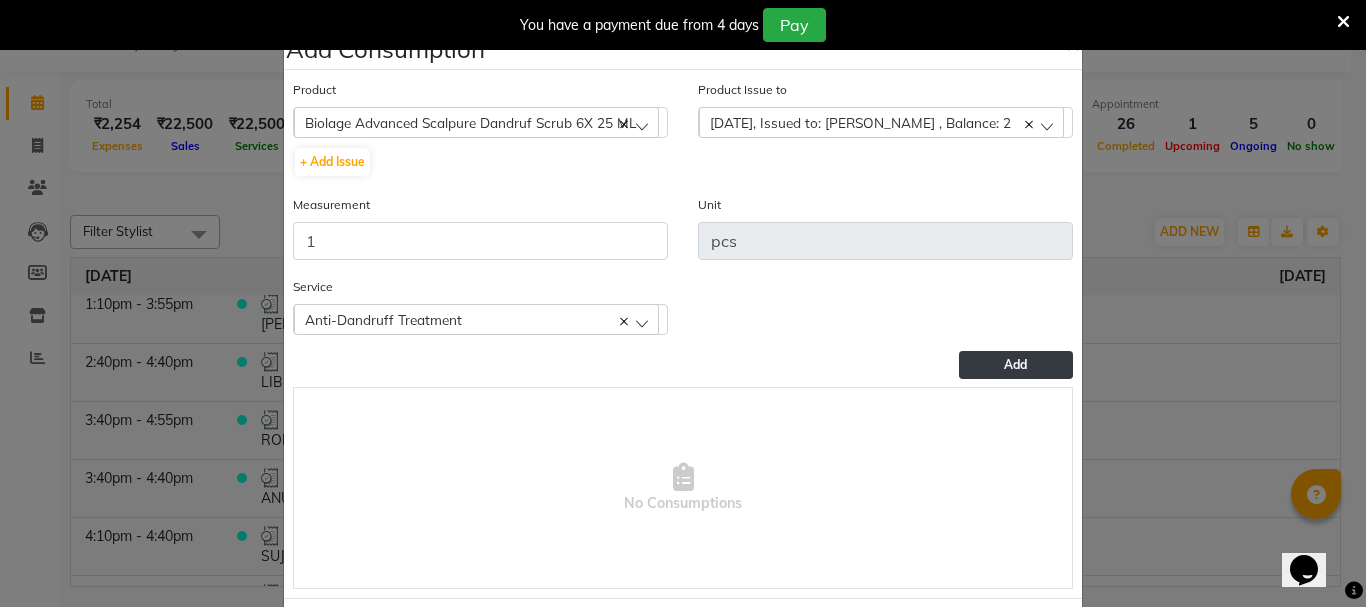 click on "Add" 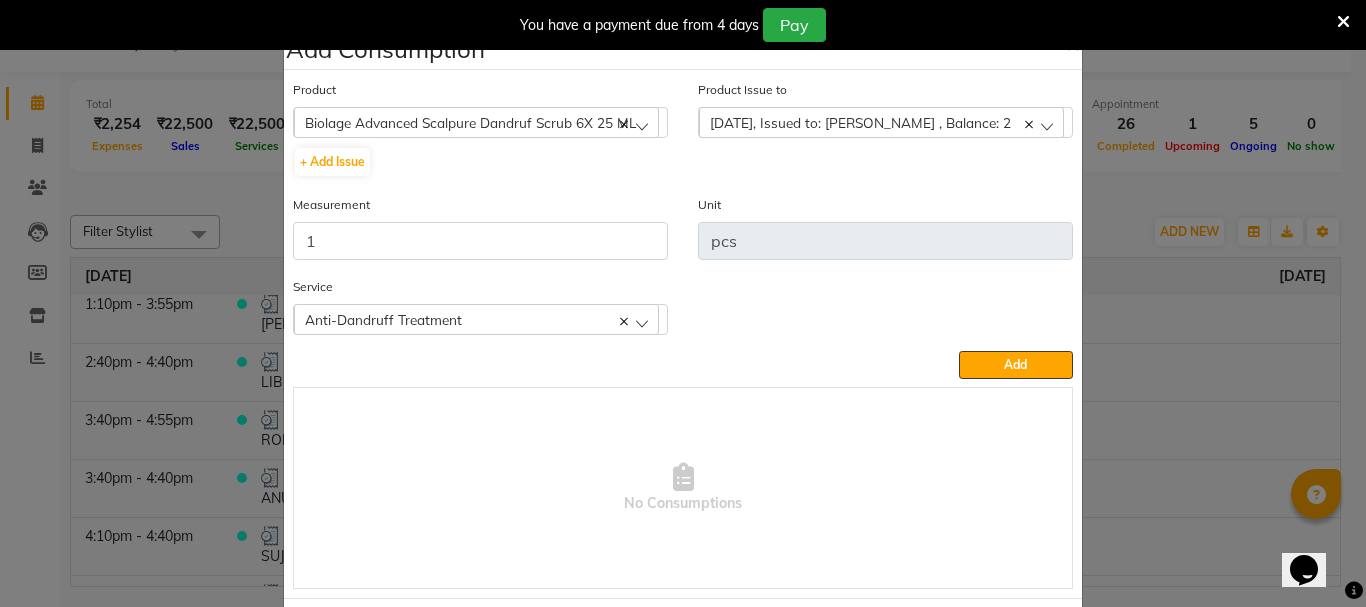 type 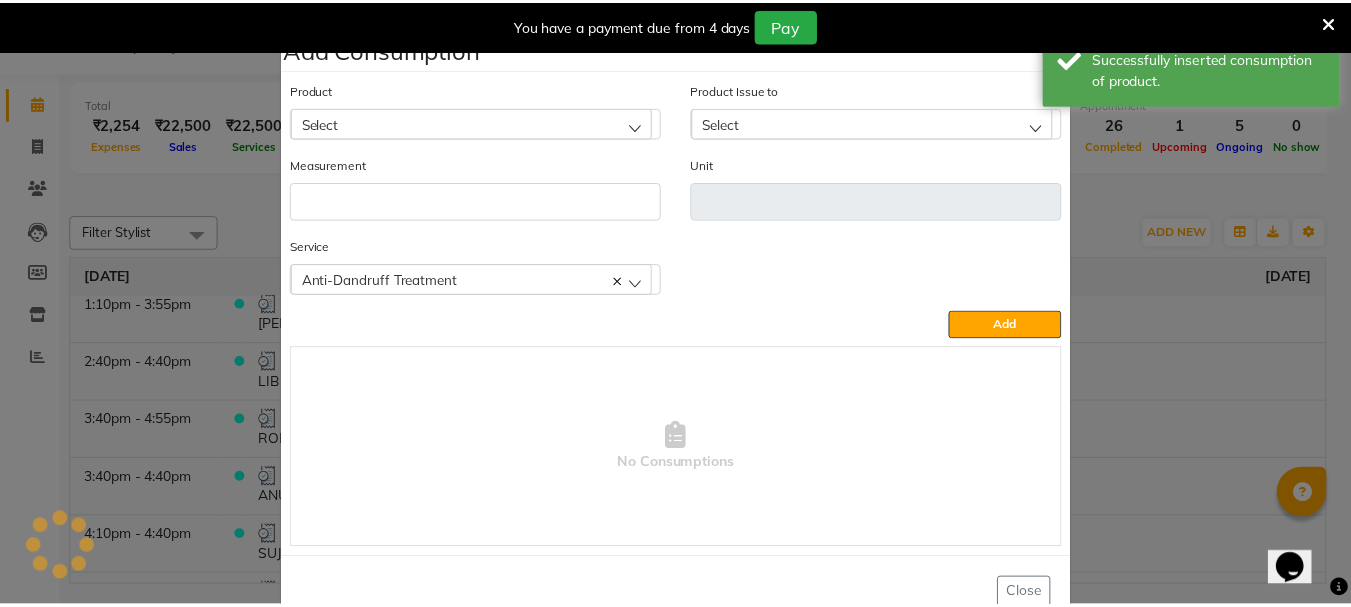 scroll, scrollTop: 52, scrollLeft: 0, axis: vertical 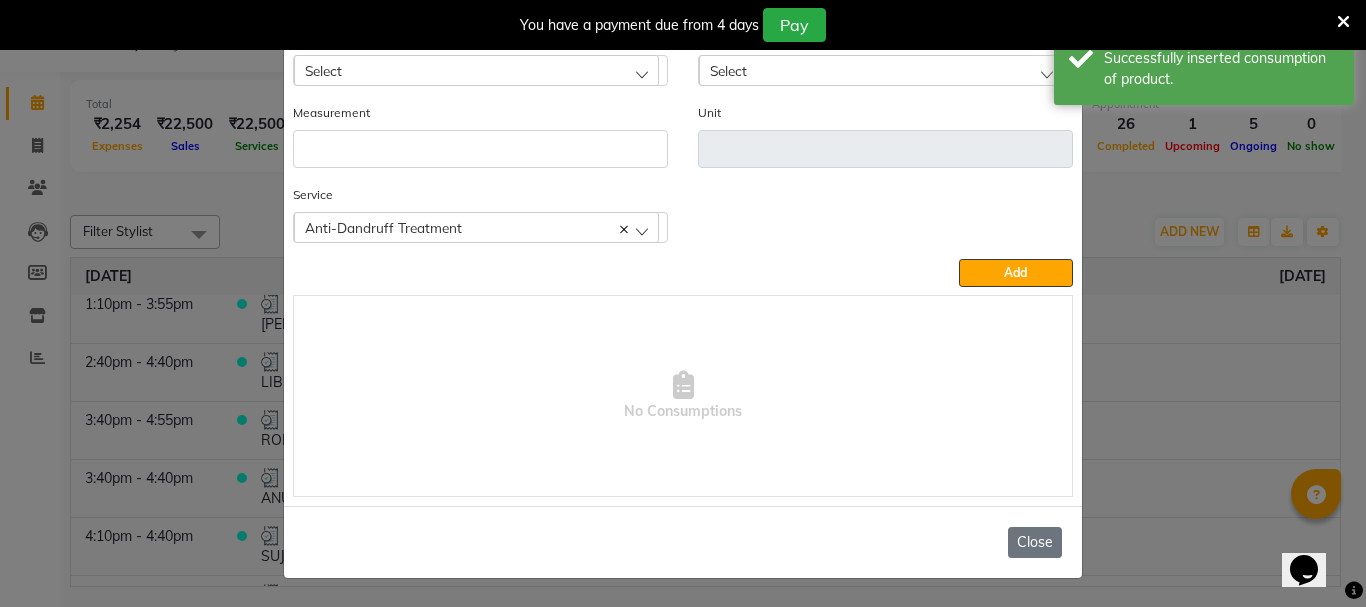 click on "Close" 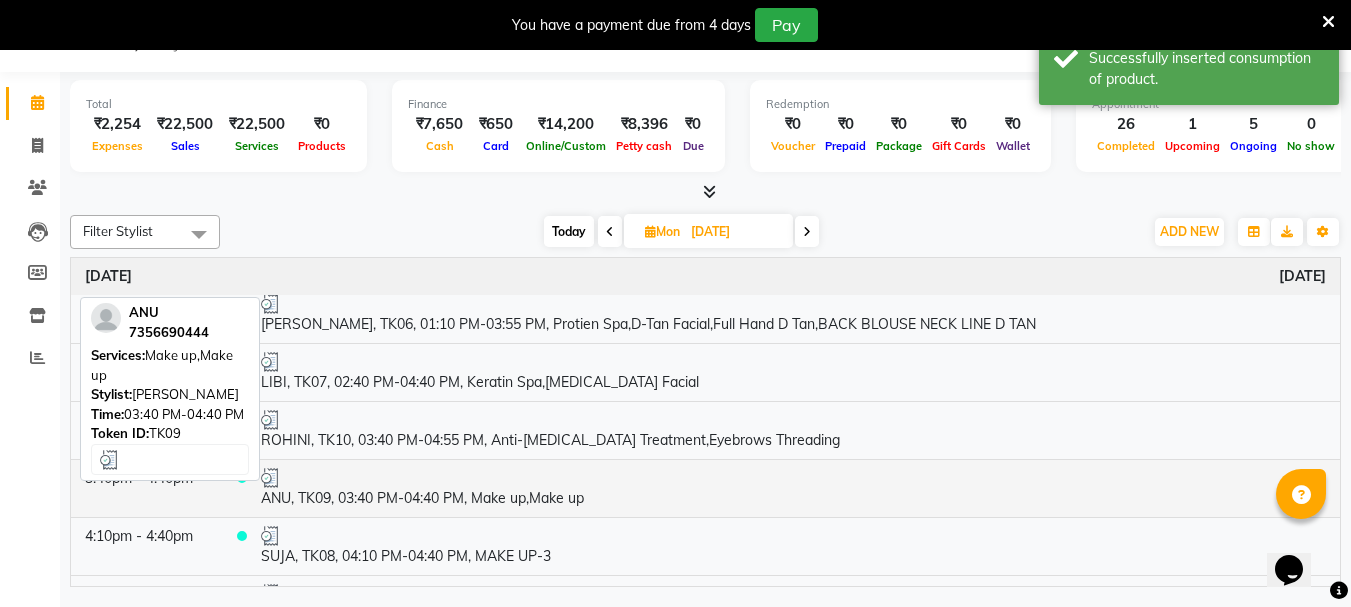 scroll, scrollTop: 400, scrollLeft: 0, axis: vertical 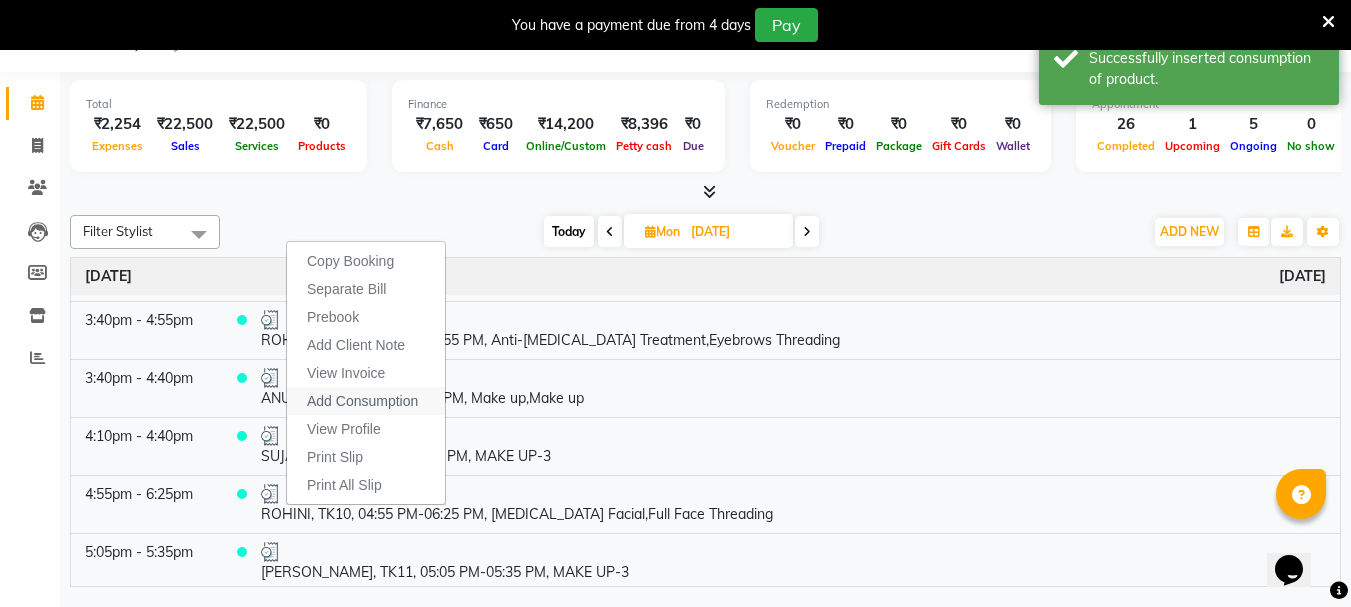 click on "Add Consumption" at bounding box center (362, 401) 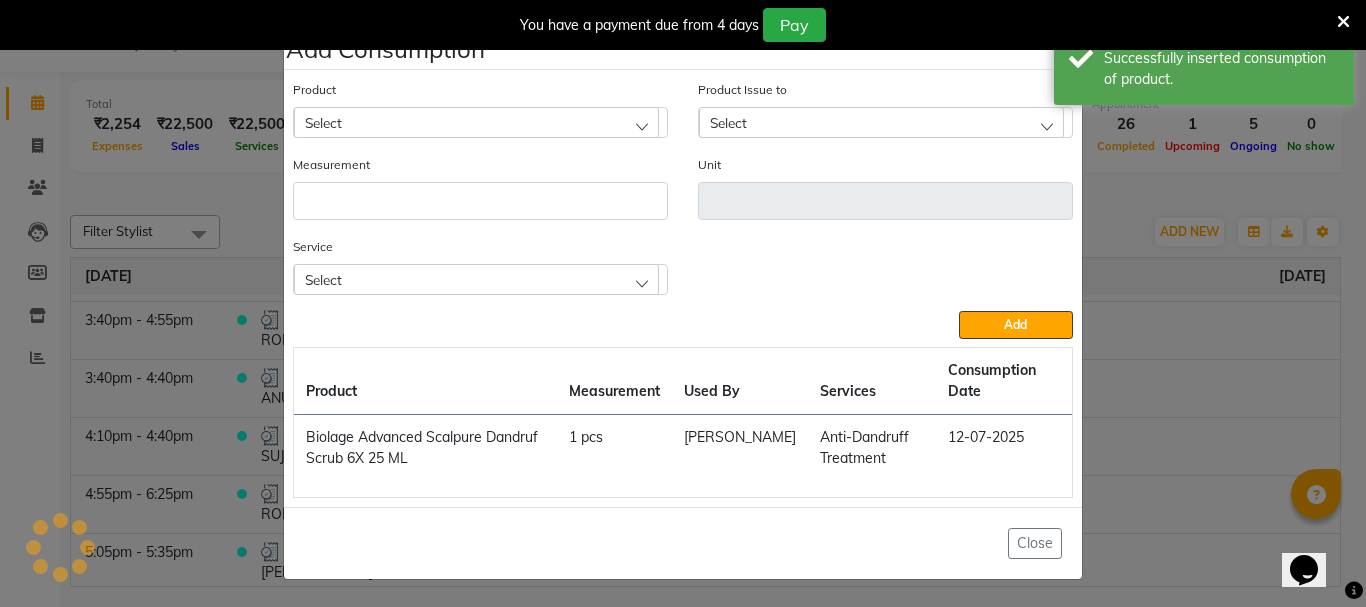 click on "Select" 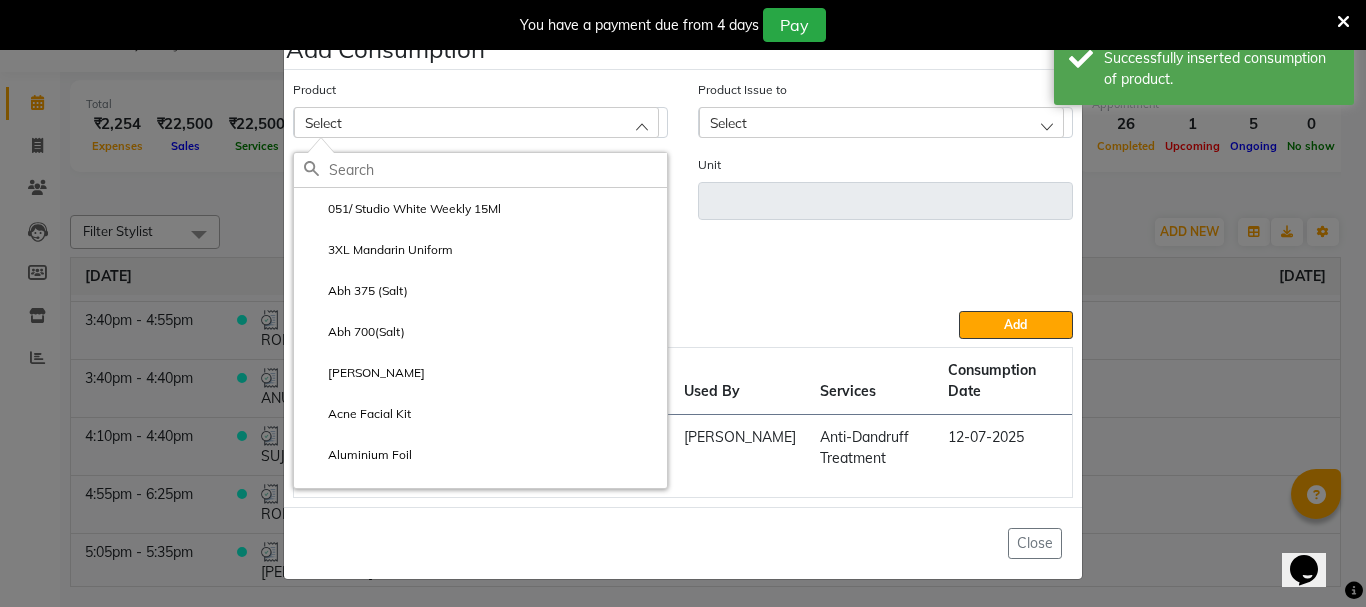 click 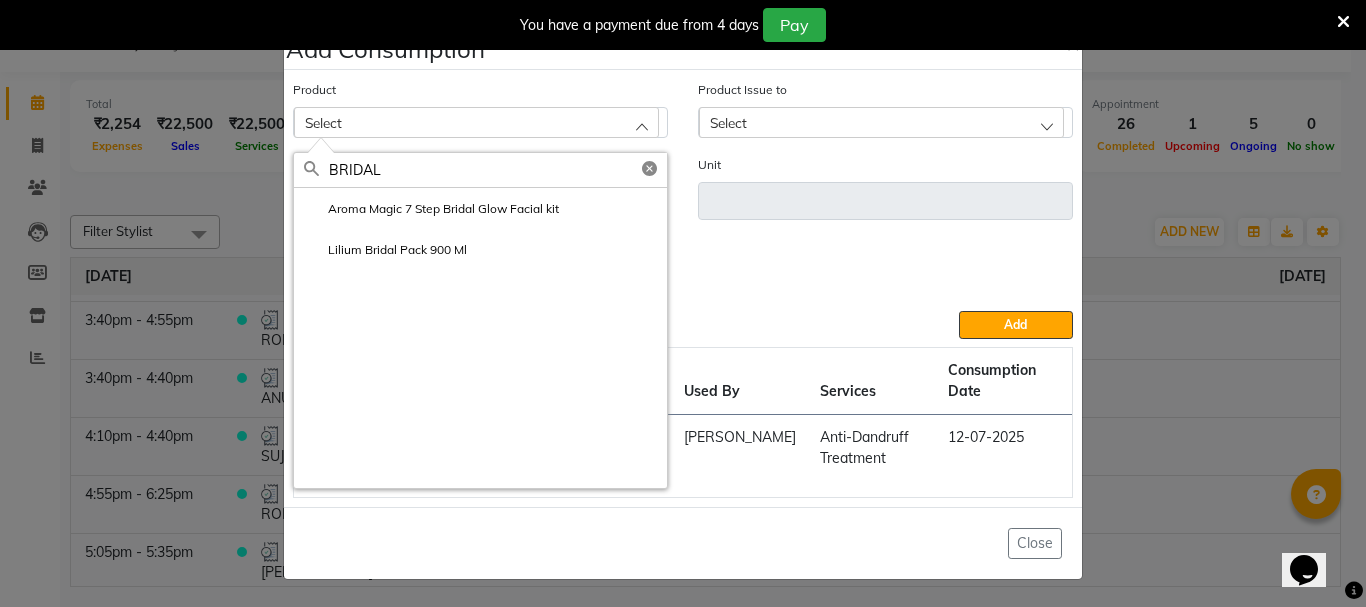 type on "BRIDAL" 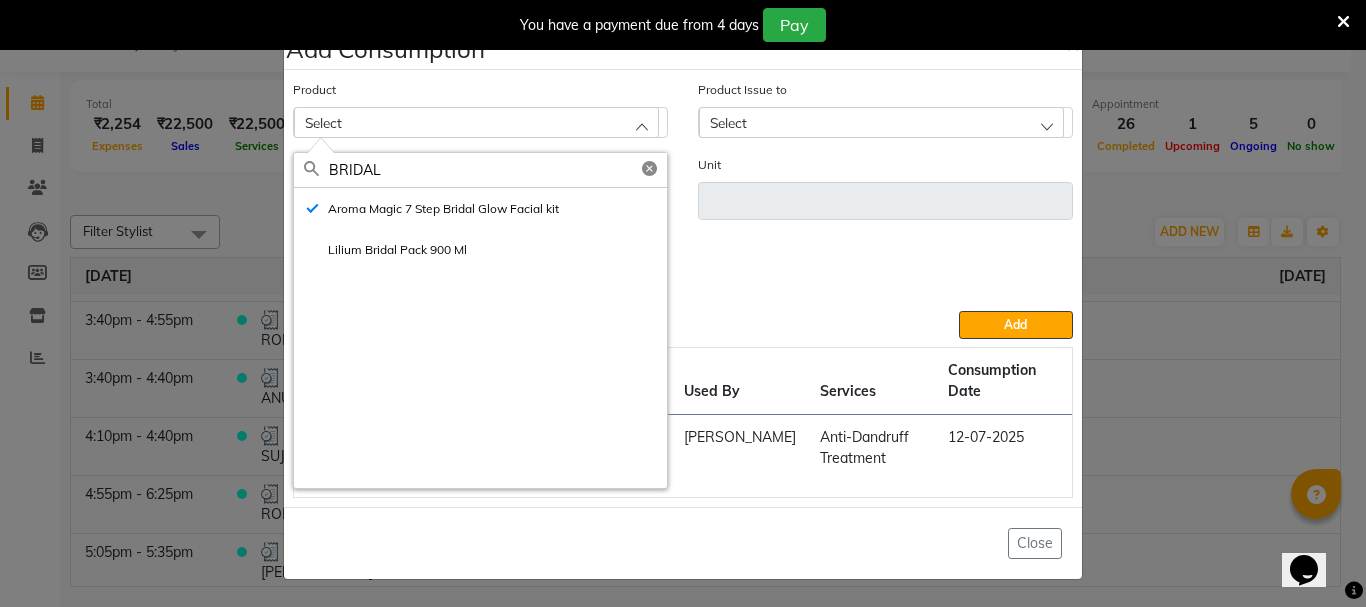 type on "pcs" 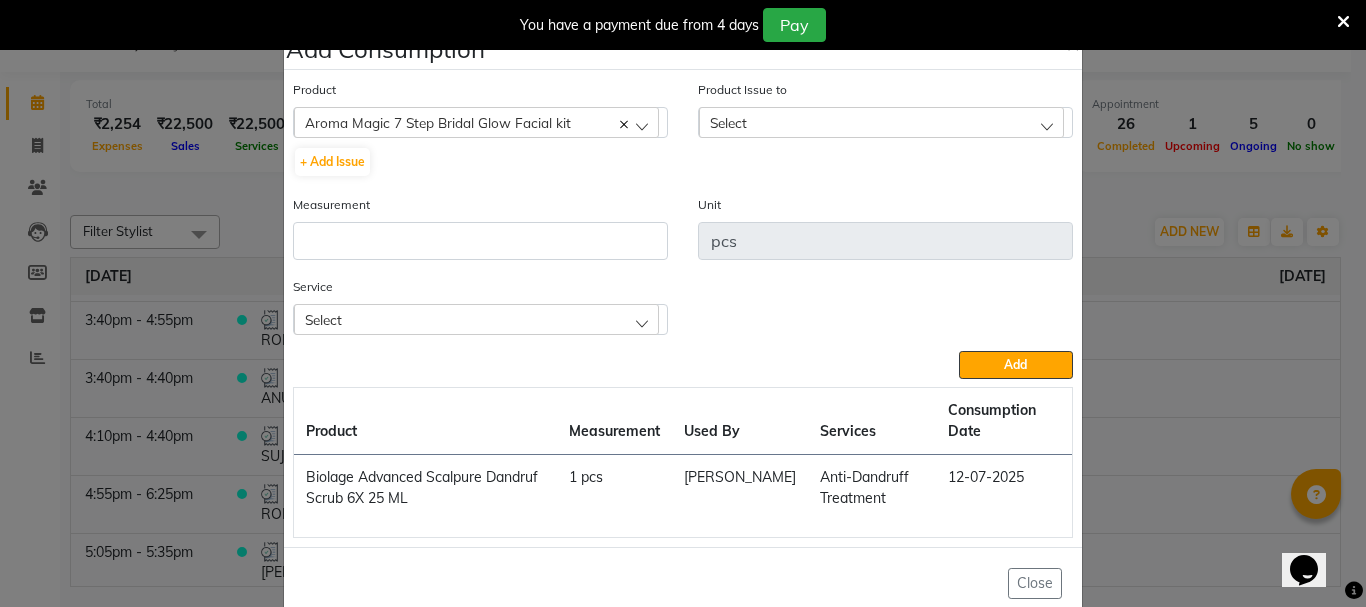 click on "Select" 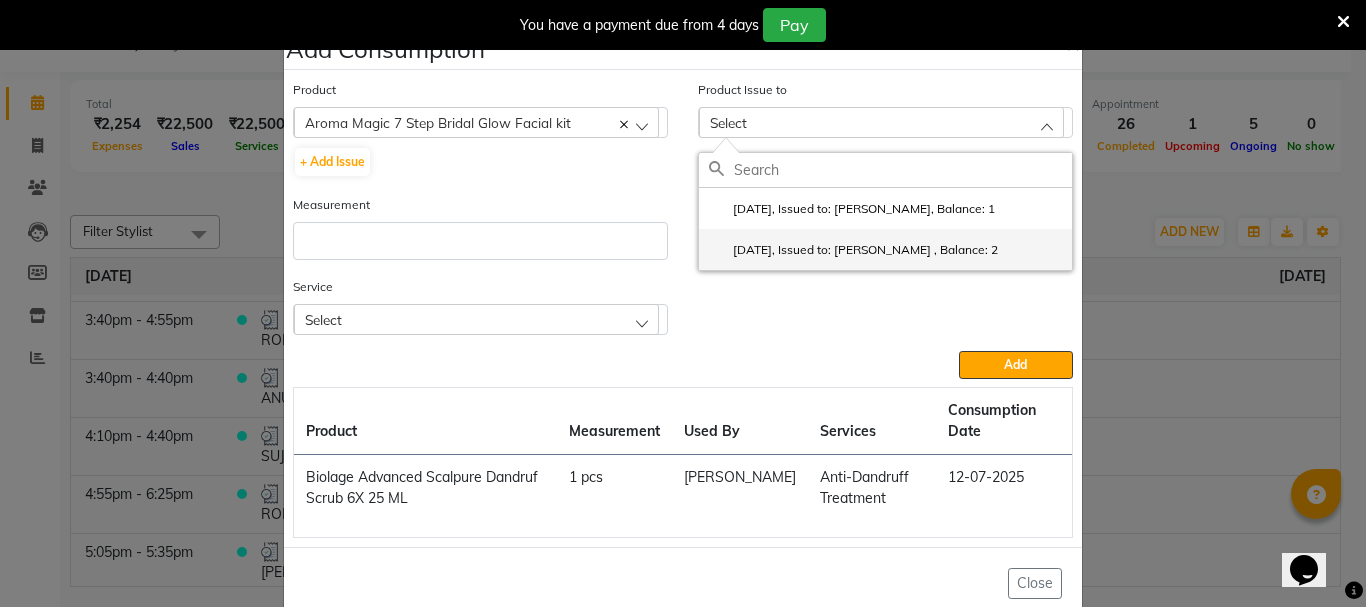 click on "2025-04-30, Issued to: NISHA SAMUEL 	, Balance: 2" 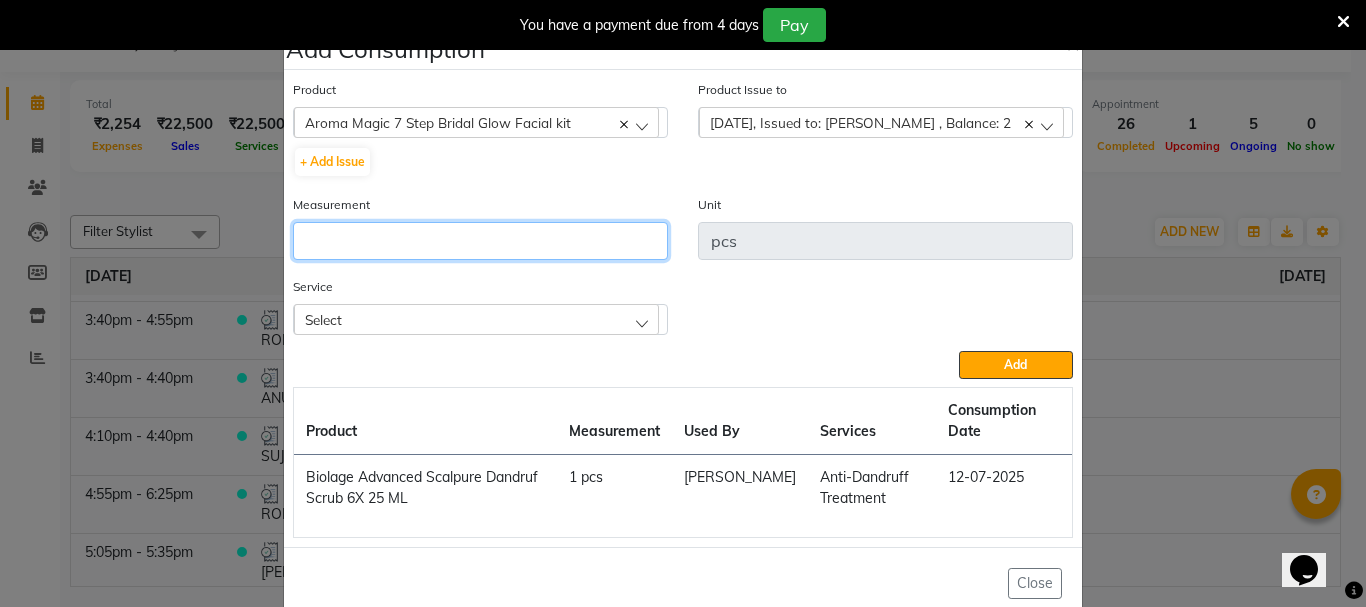 click 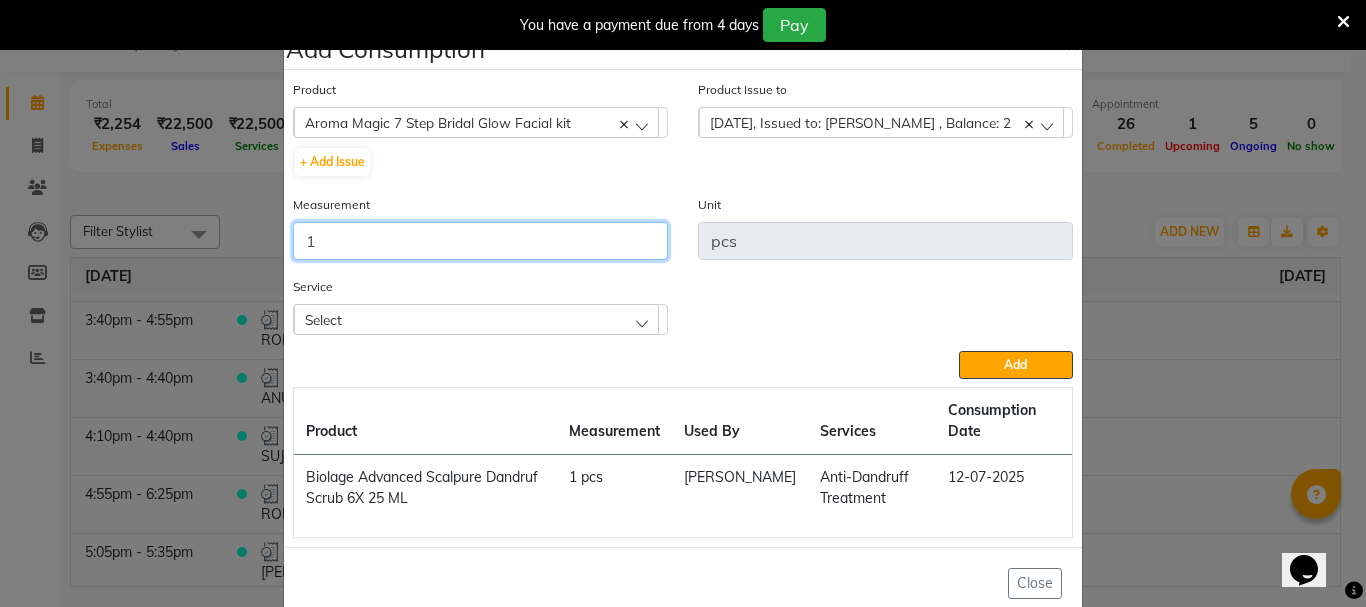 type on "1" 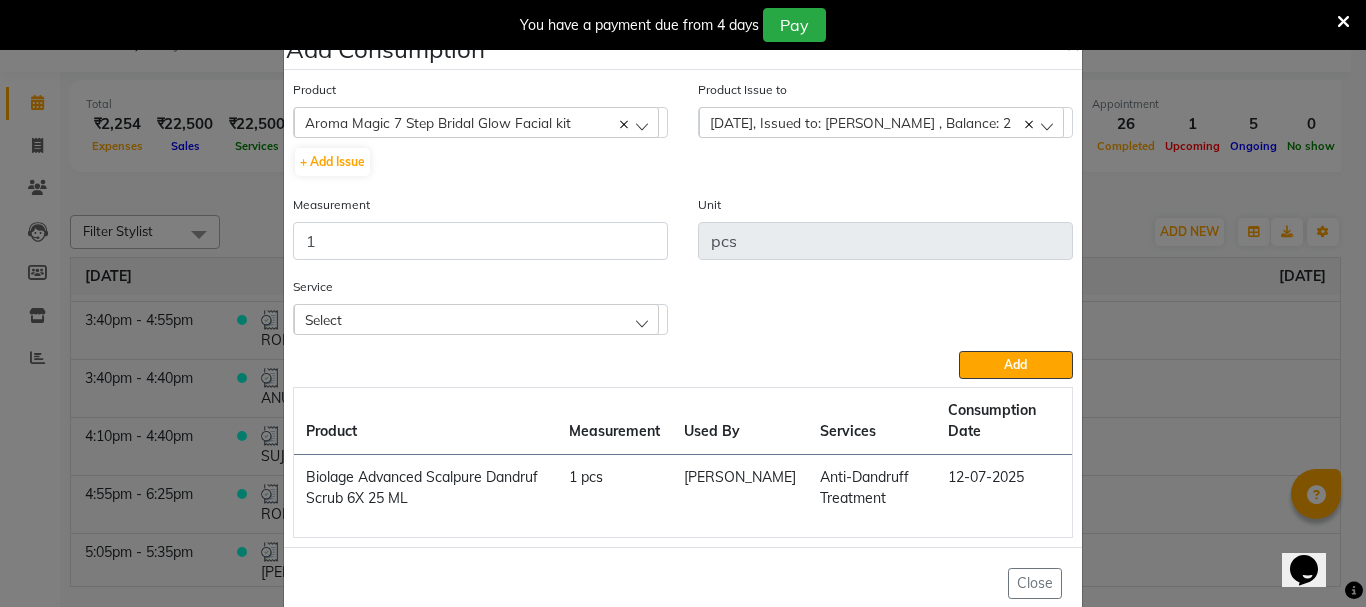 click on "2025-04-30, Issued to: NISHA SAMUEL 	, Balance: 2" 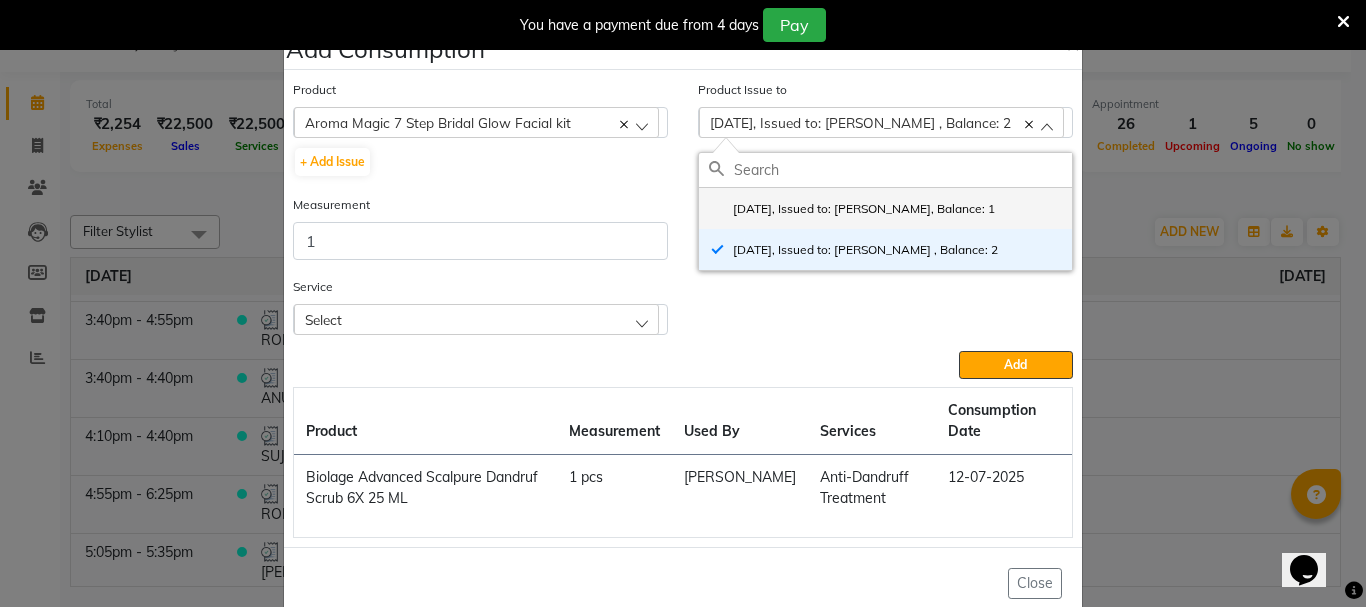drag, startPoint x: 781, startPoint y: 208, endPoint x: 614, endPoint y: 238, distance: 169.67322 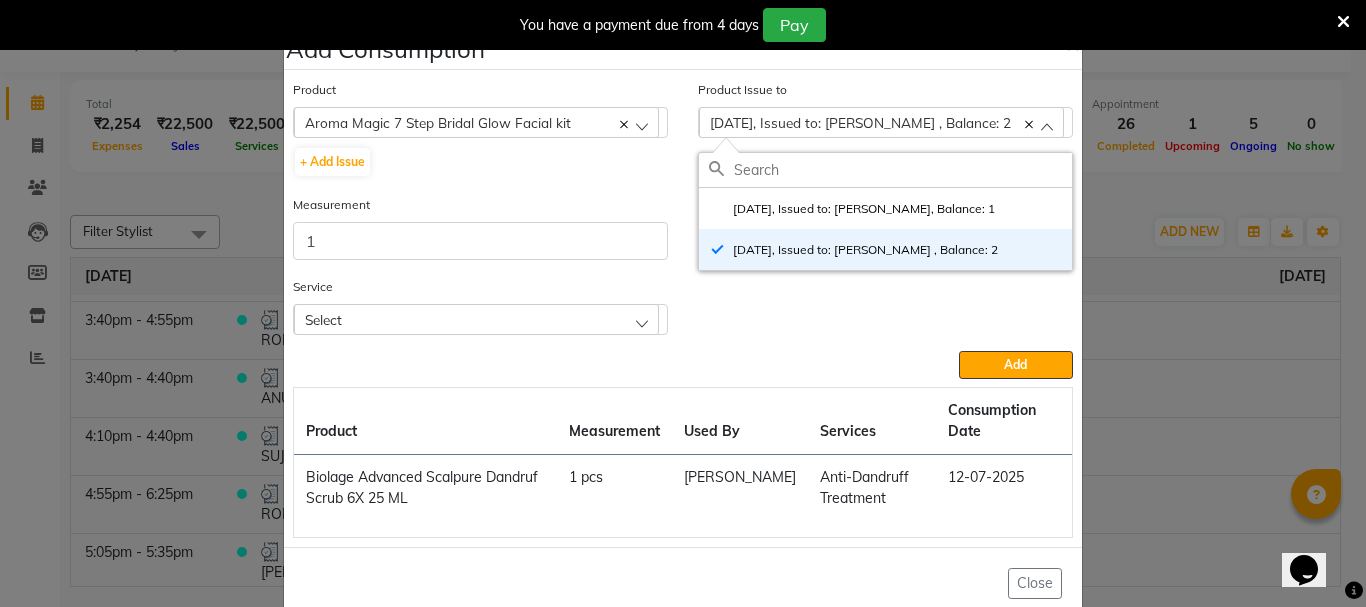 click on "2025-05-13, Issued to: Priya Chakraborty, Balance: 1" 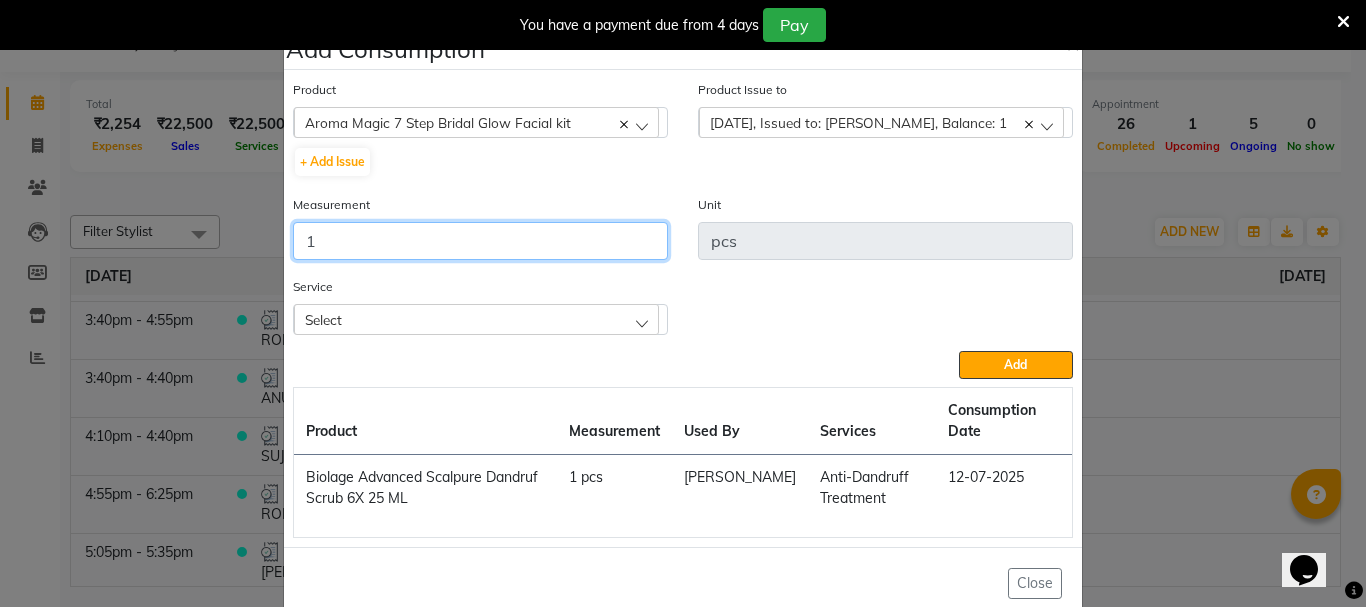 click on "1" 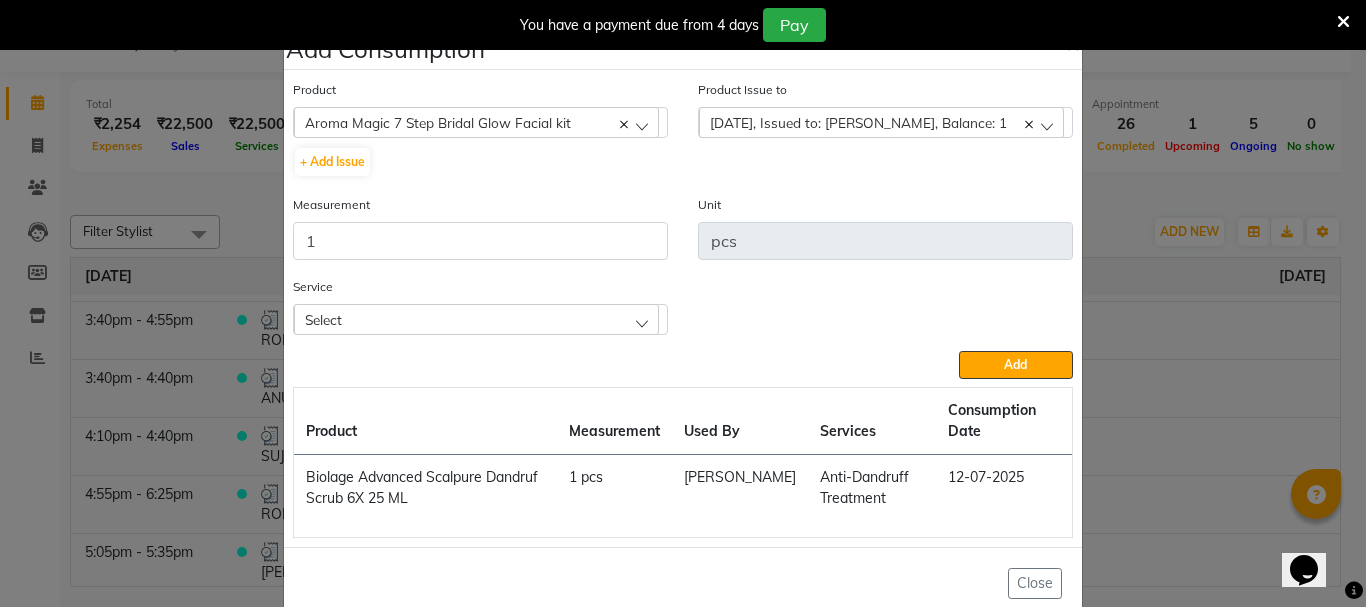 click on "Select" 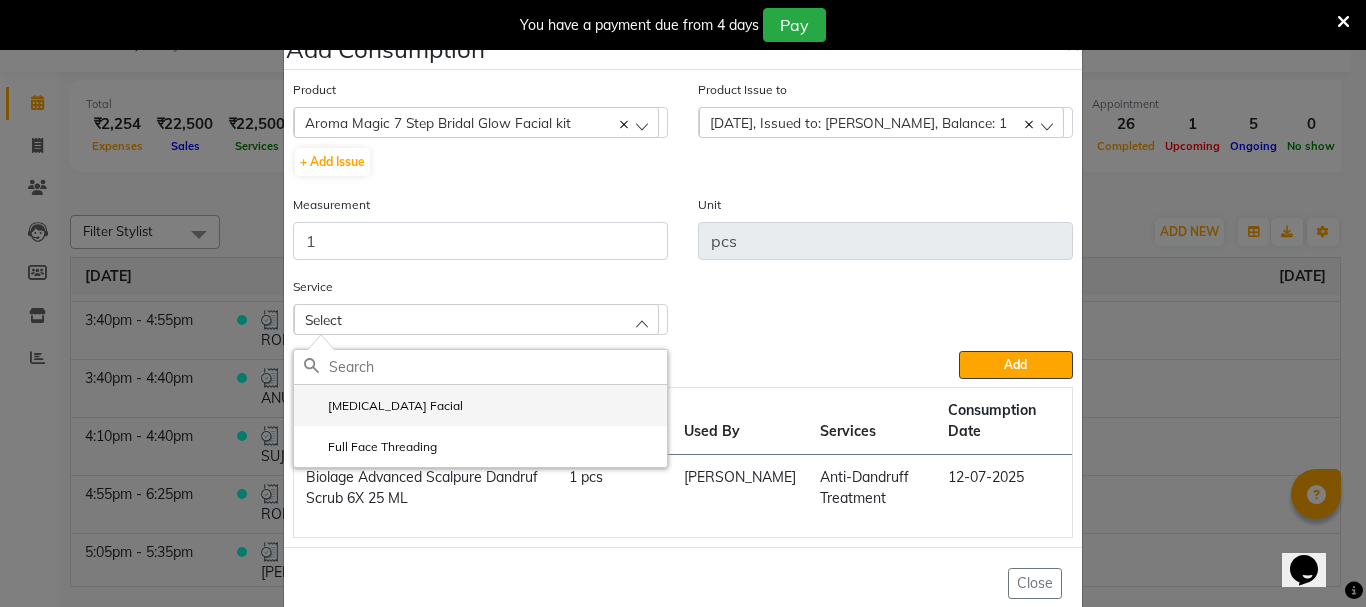 click on "Skin Lightening Facial" 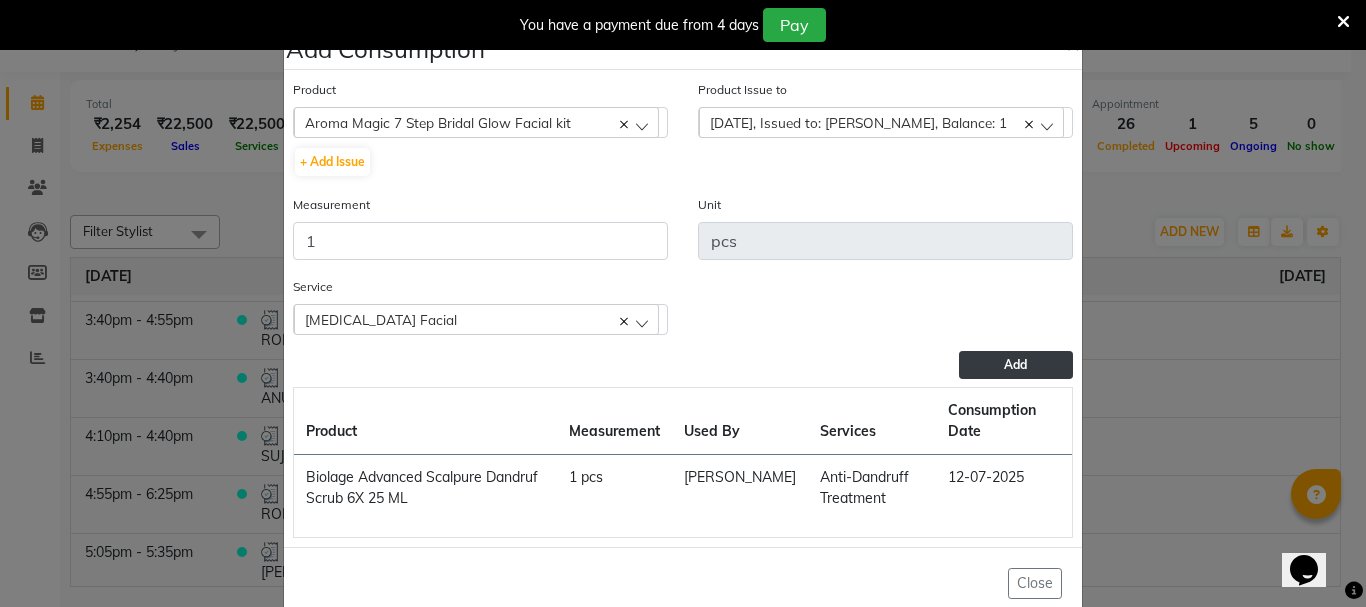 click on "Add" 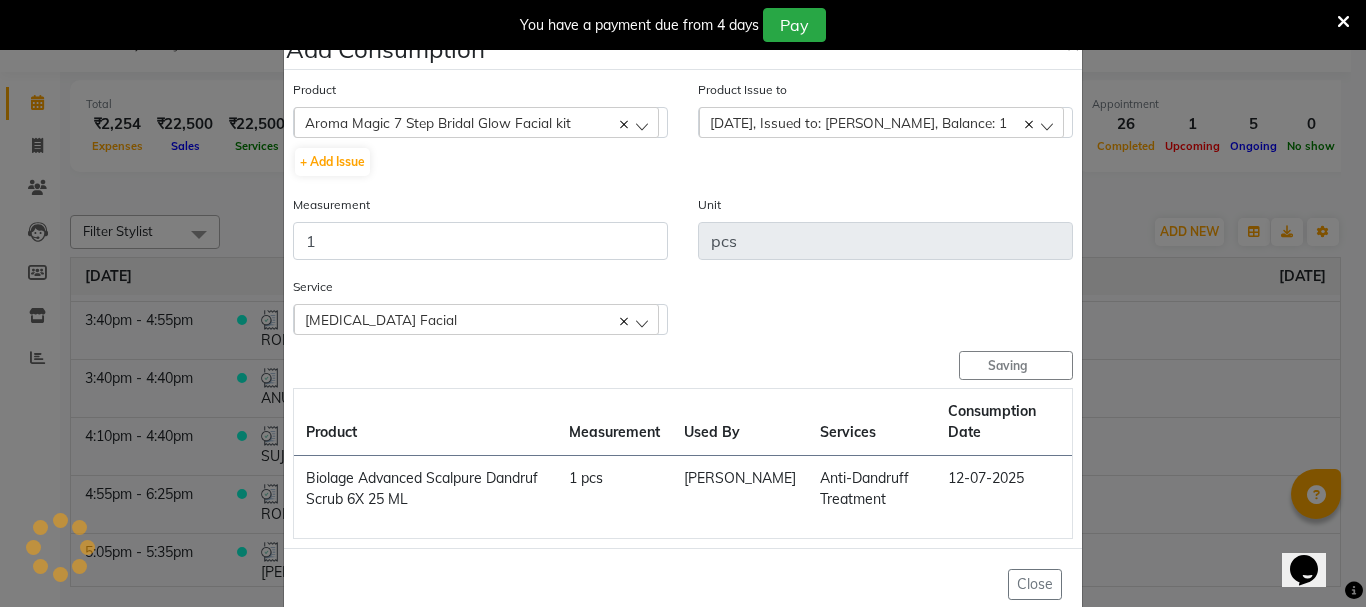 type 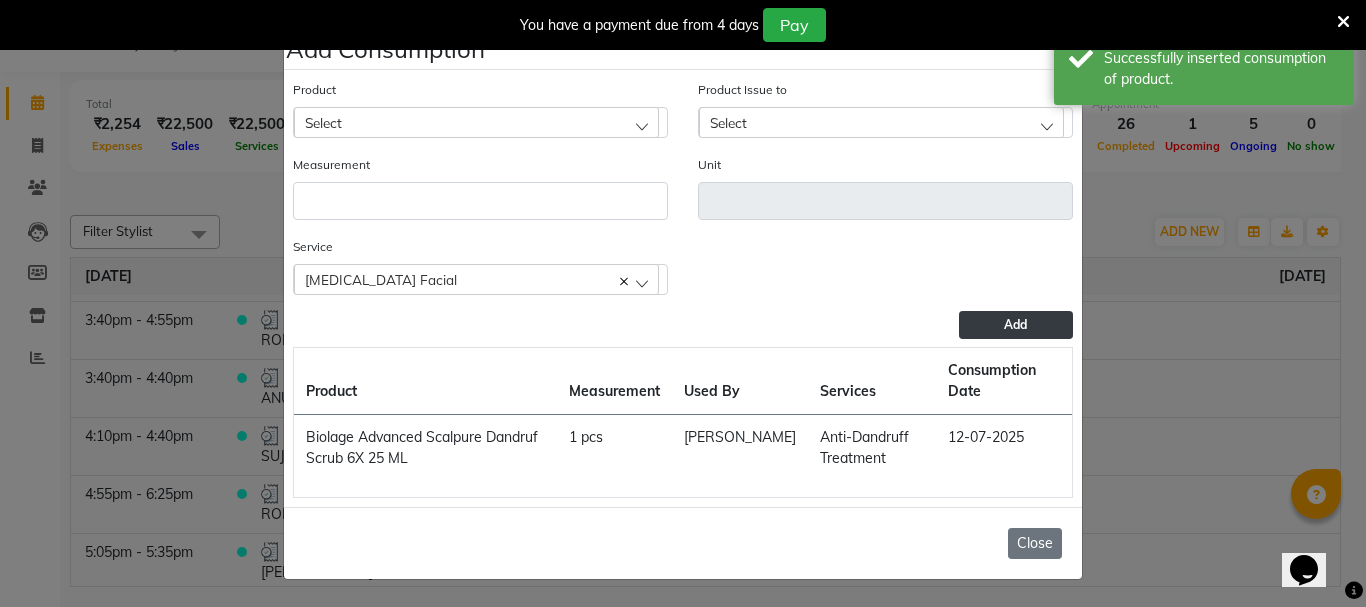 click on "Close" 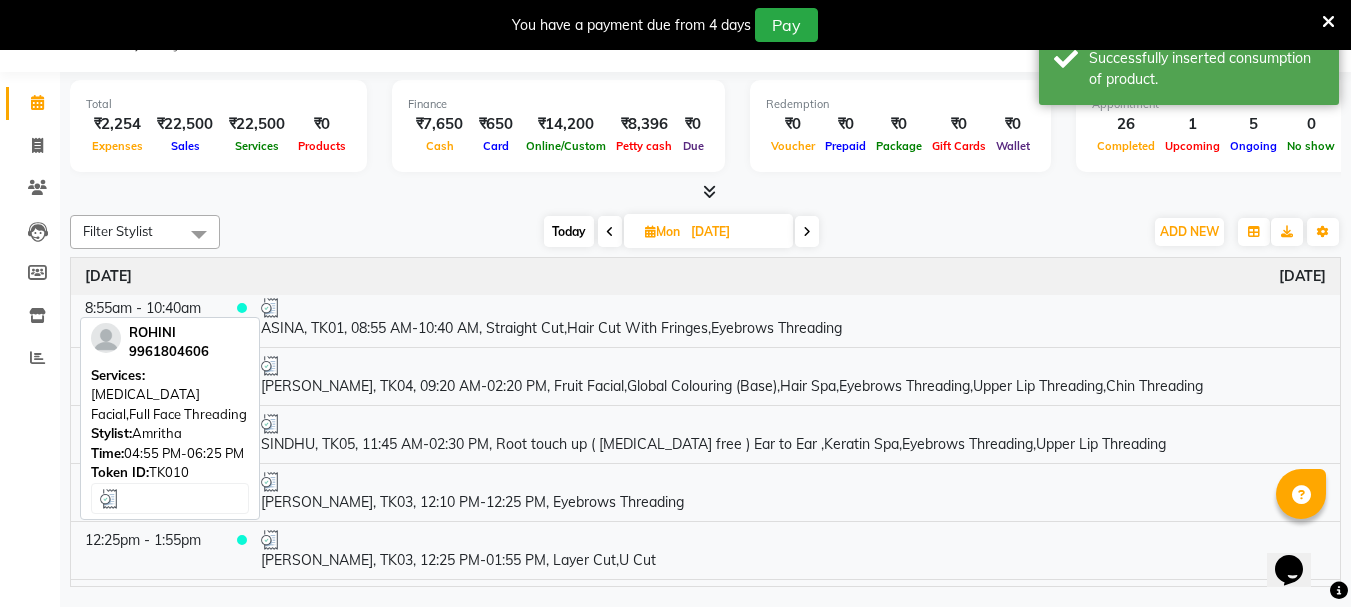 scroll, scrollTop: 0, scrollLeft: 0, axis: both 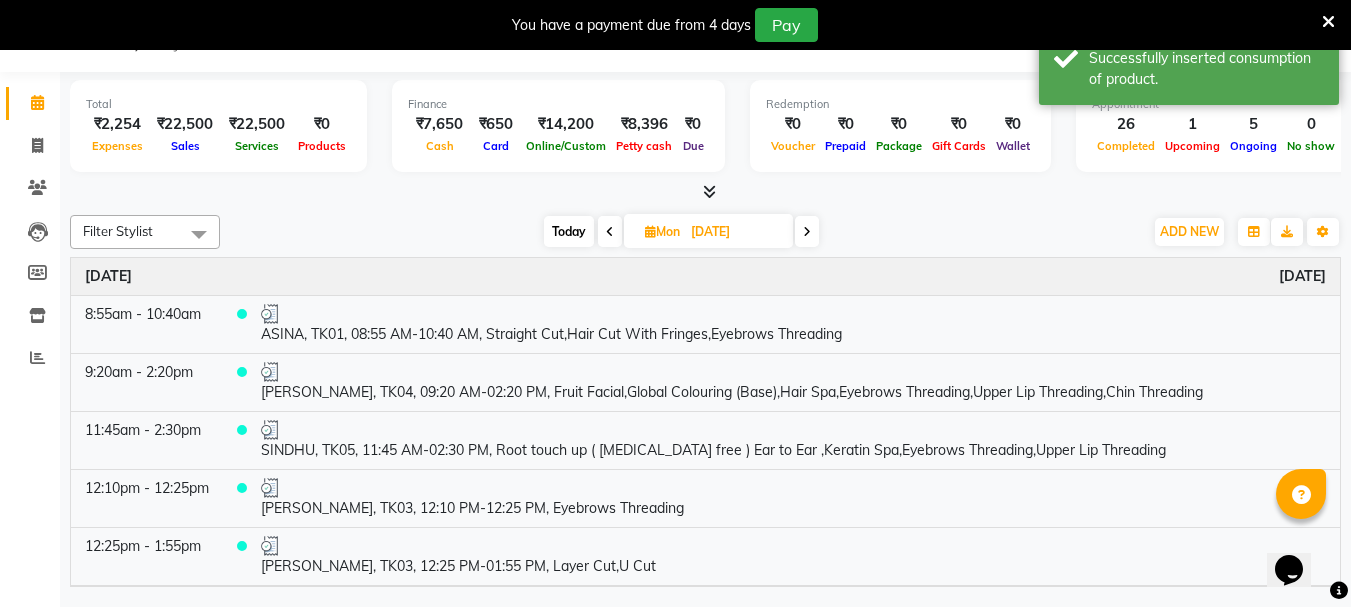 click on "Mon" at bounding box center [662, 231] 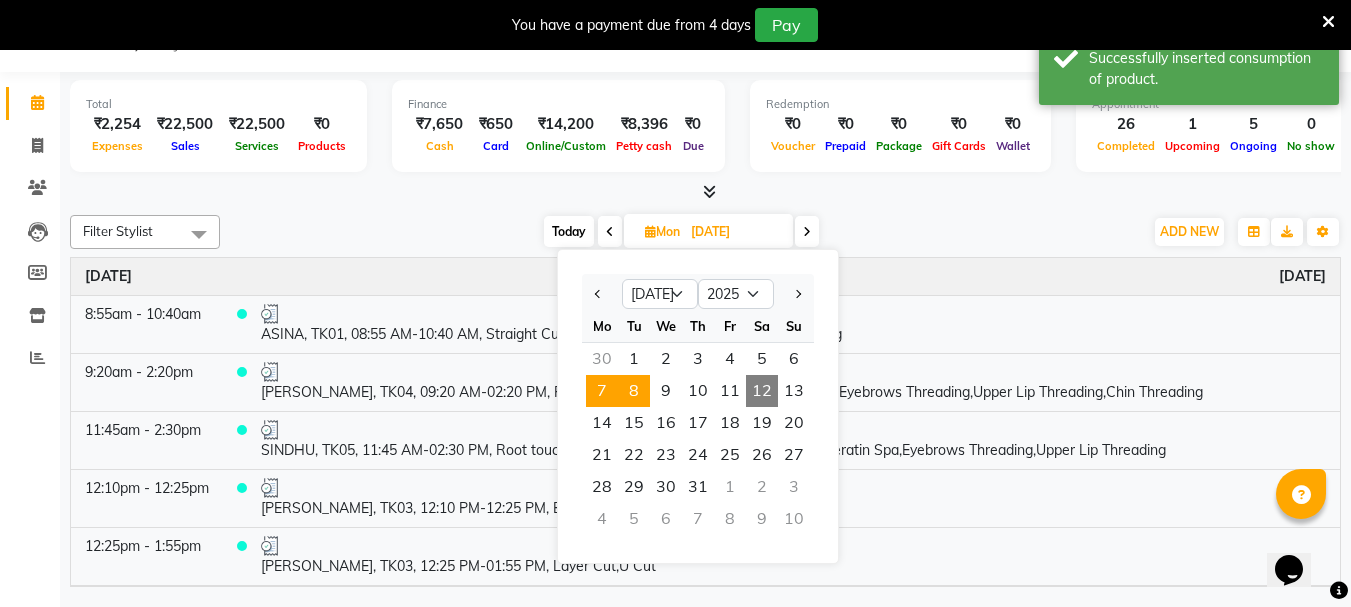 click on "8" at bounding box center (634, 391) 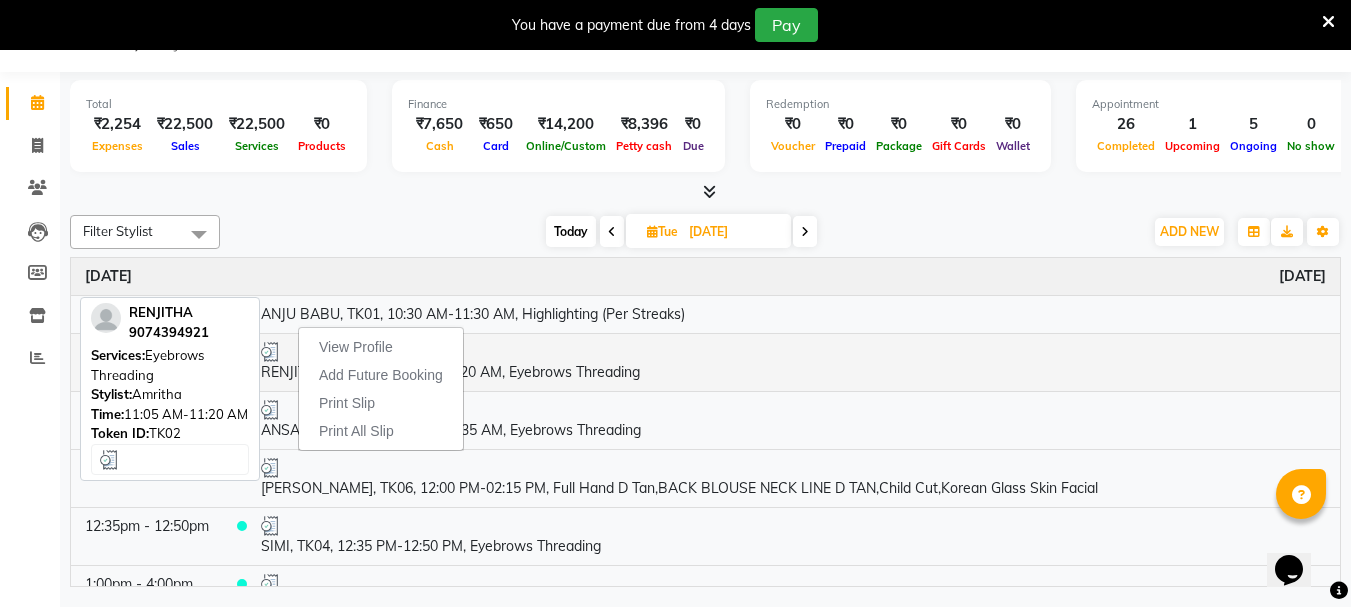 click on "RENJITHA, TK02, 11:05 AM-11:20 AM, Eyebrows Threading" at bounding box center [793, 362] 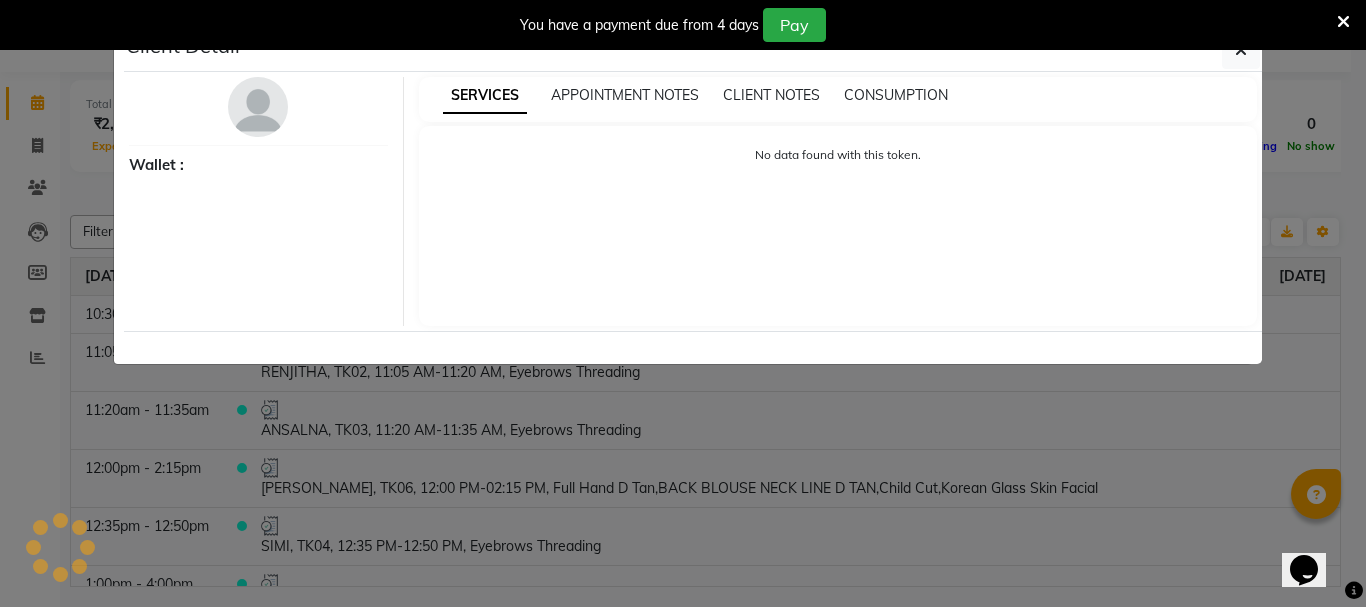 select on "3" 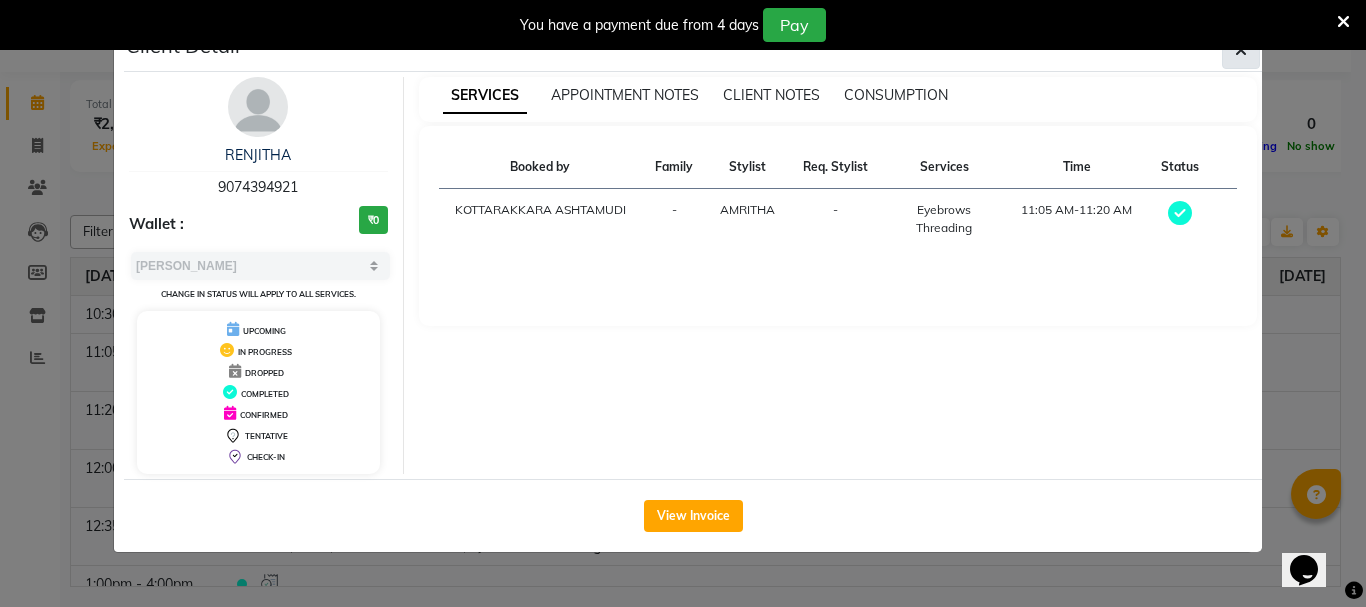 click 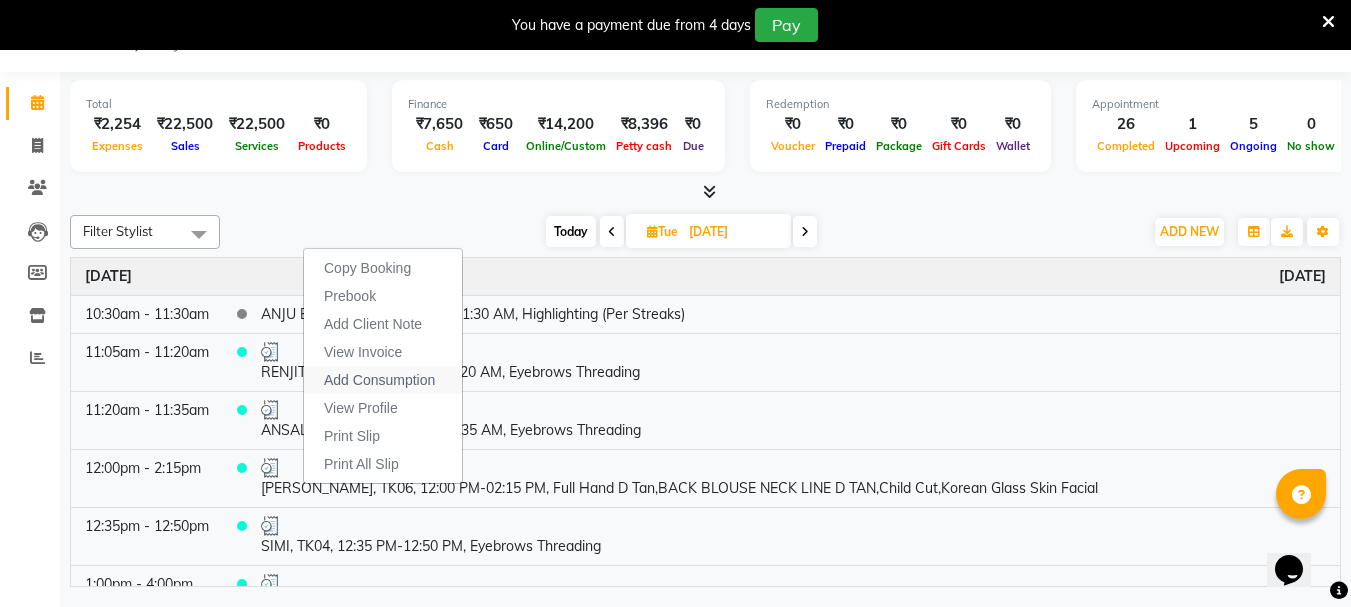 click on "Add Consumption" at bounding box center [379, 380] 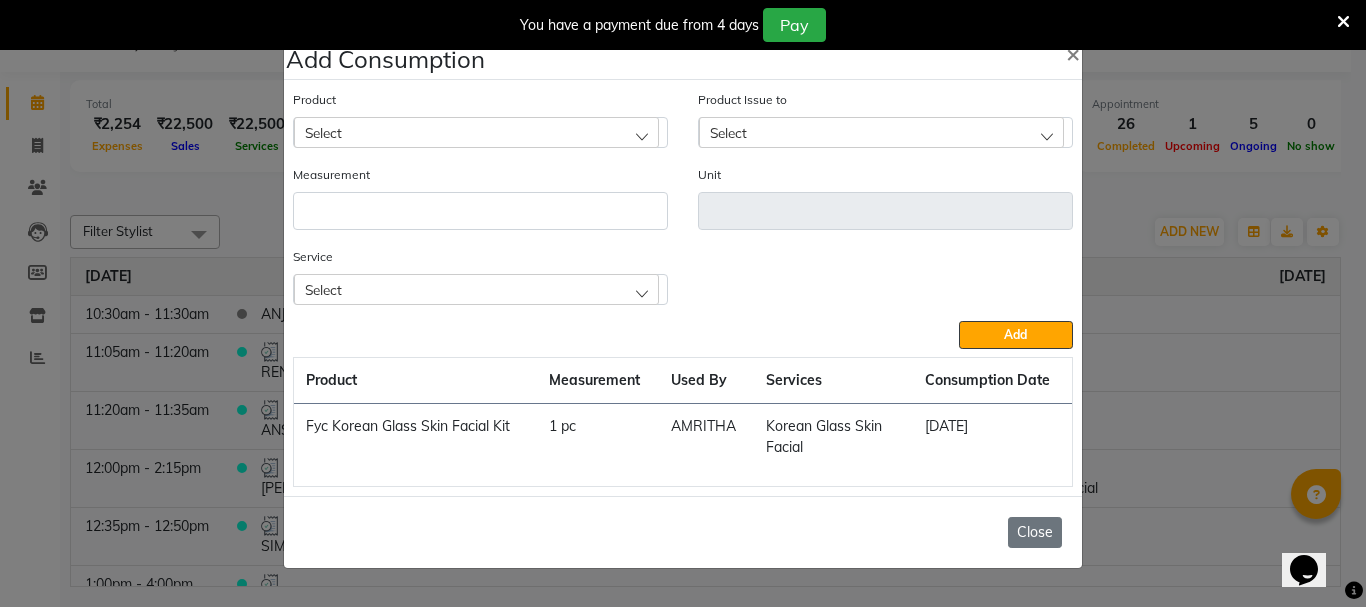 click on "Close" 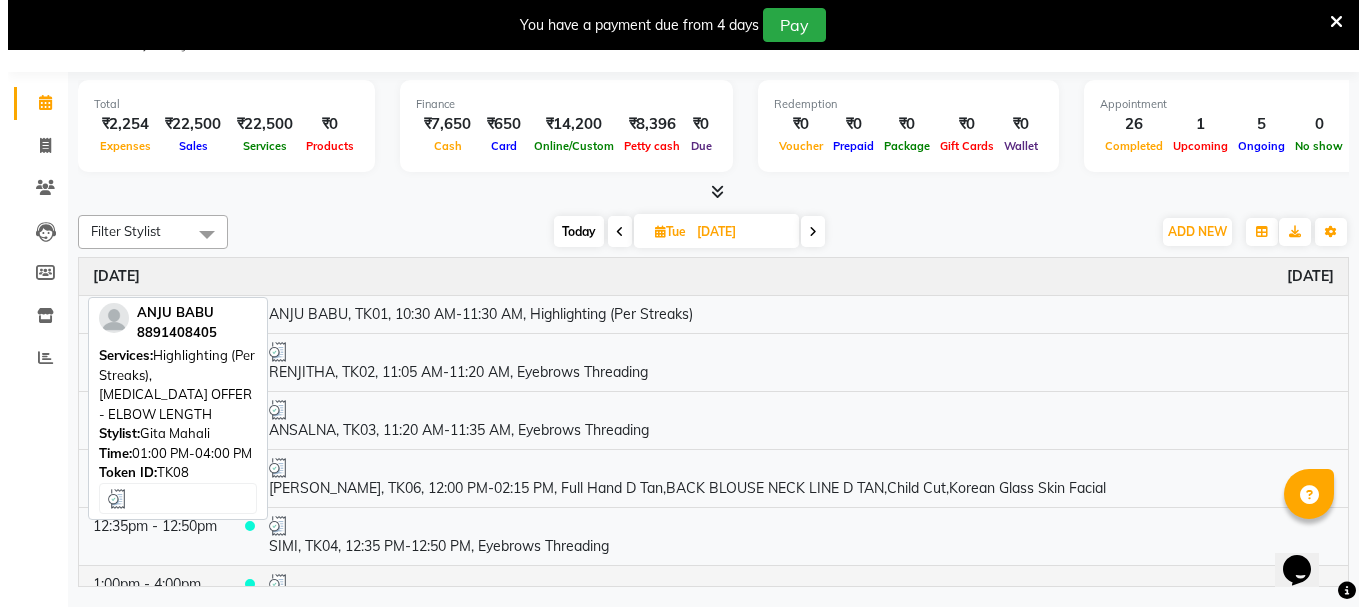 scroll, scrollTop: 100, scrollLeft: 0, axis: vertical 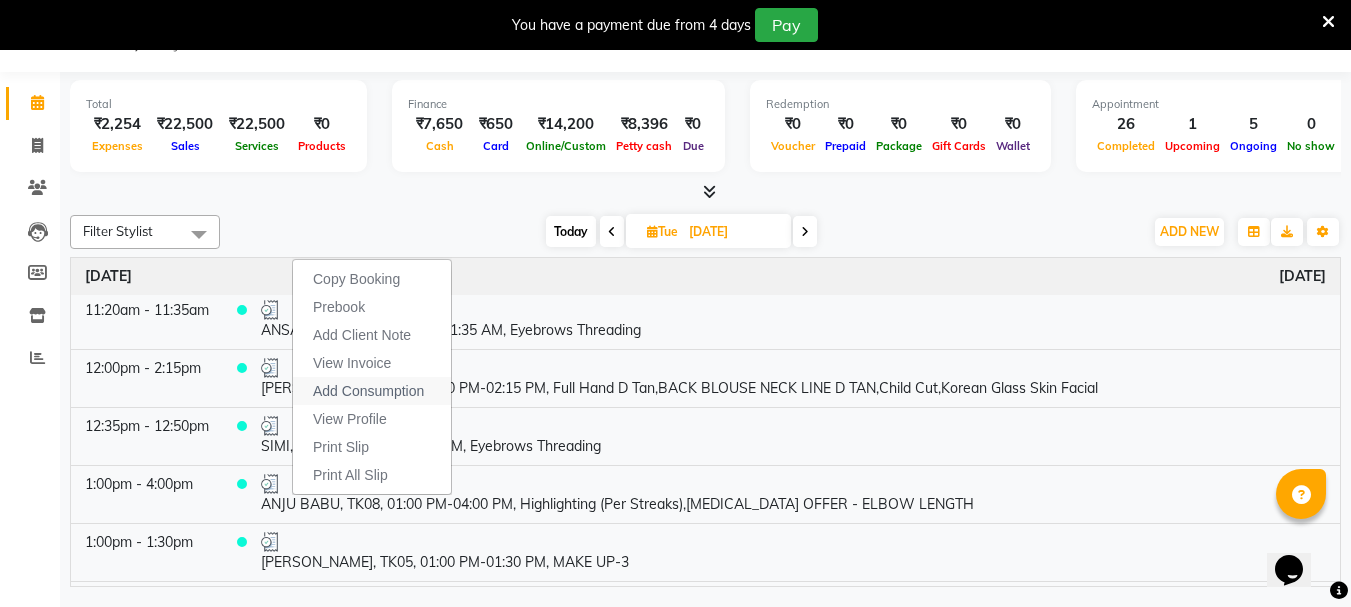click on "Add Consumption" at bounding box center (368, 391) 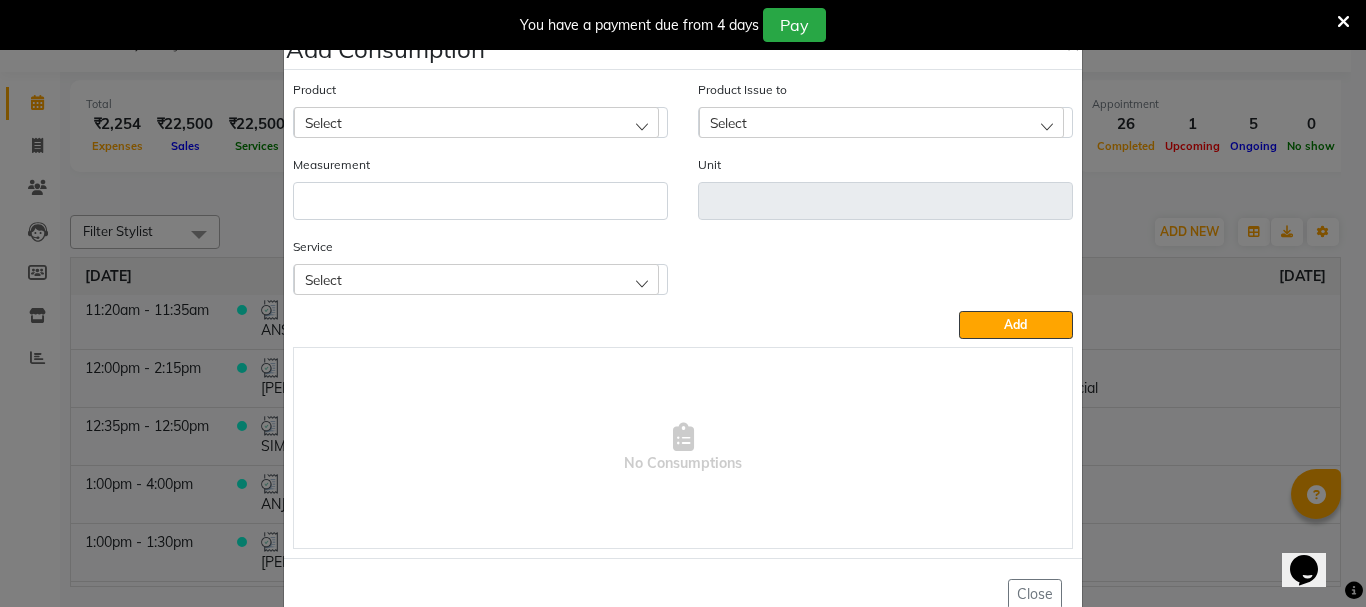 click on "Select" 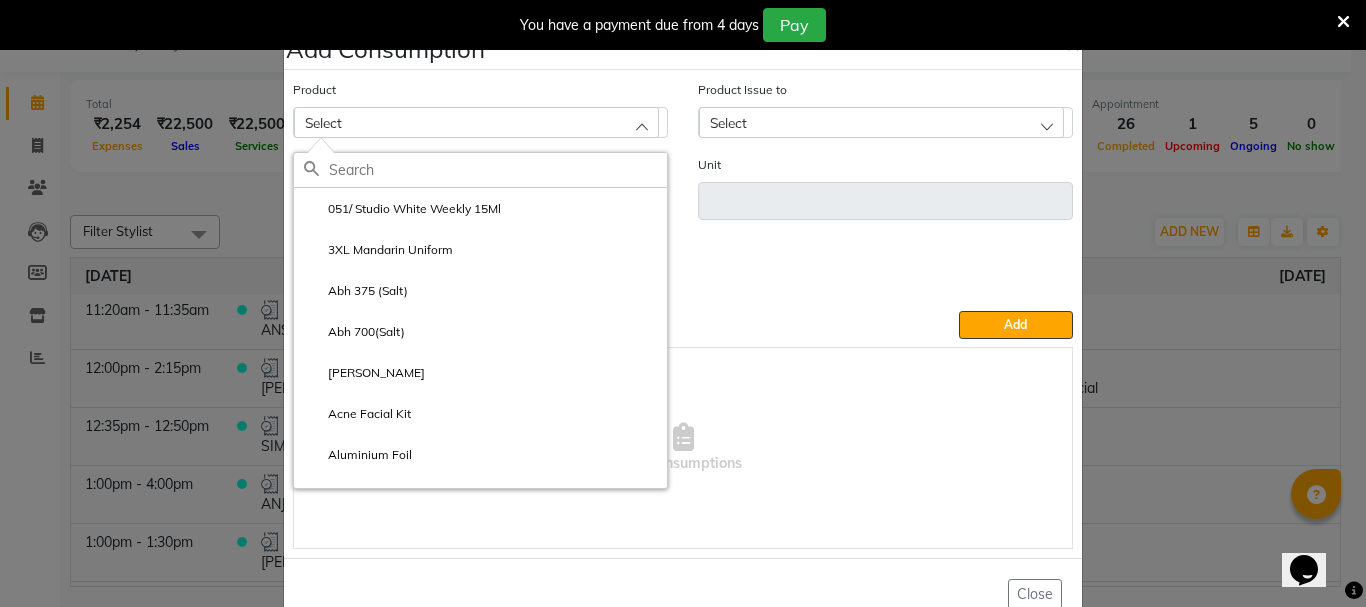 click 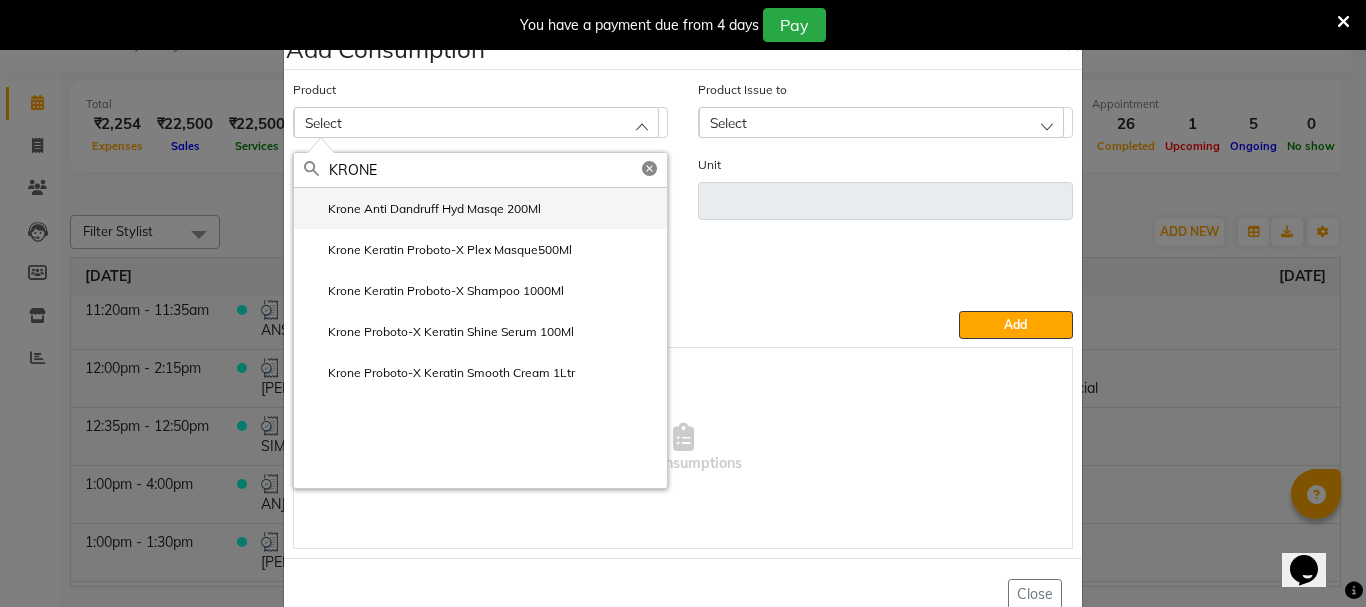 type on "KRONE" 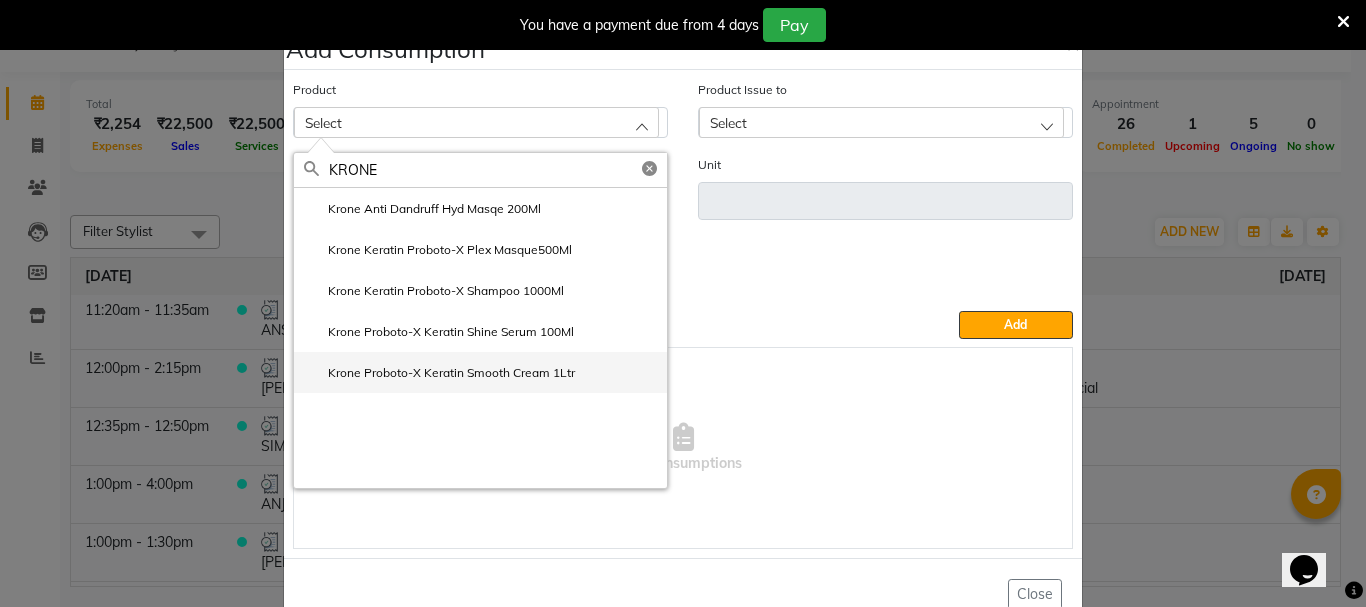 drag, startPoint x: 478, startPoint y: 206, endPoint x: 538, endPoint y: 369, distance: 173.69226 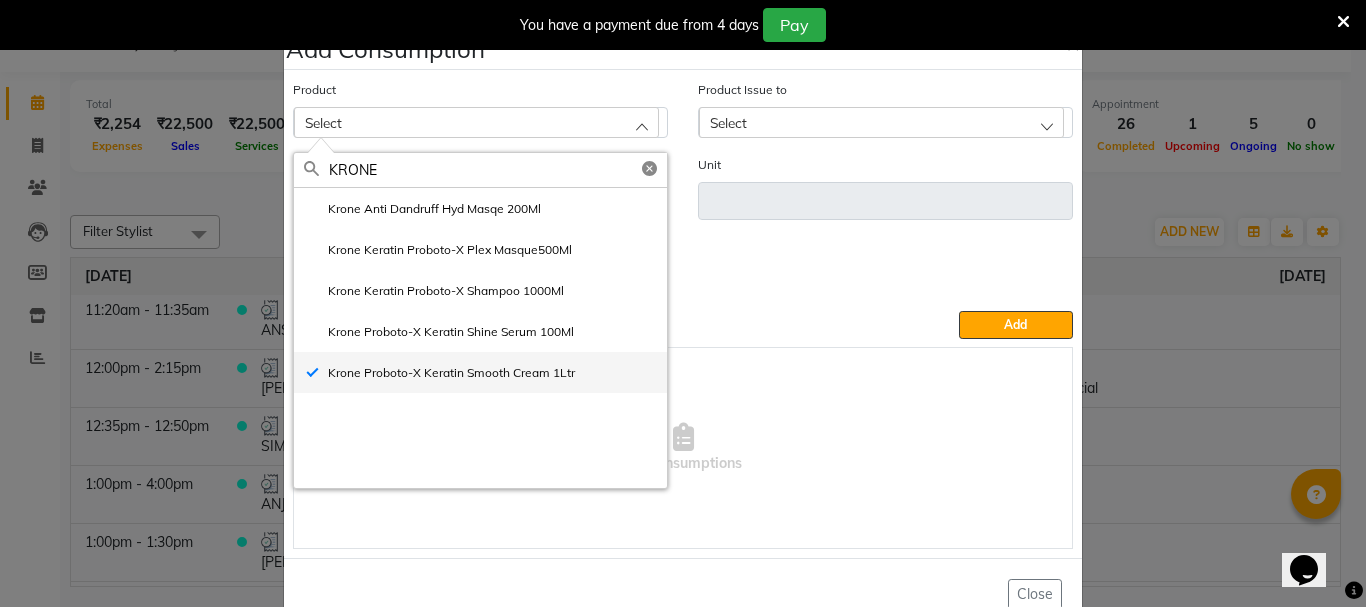 type on "ml" 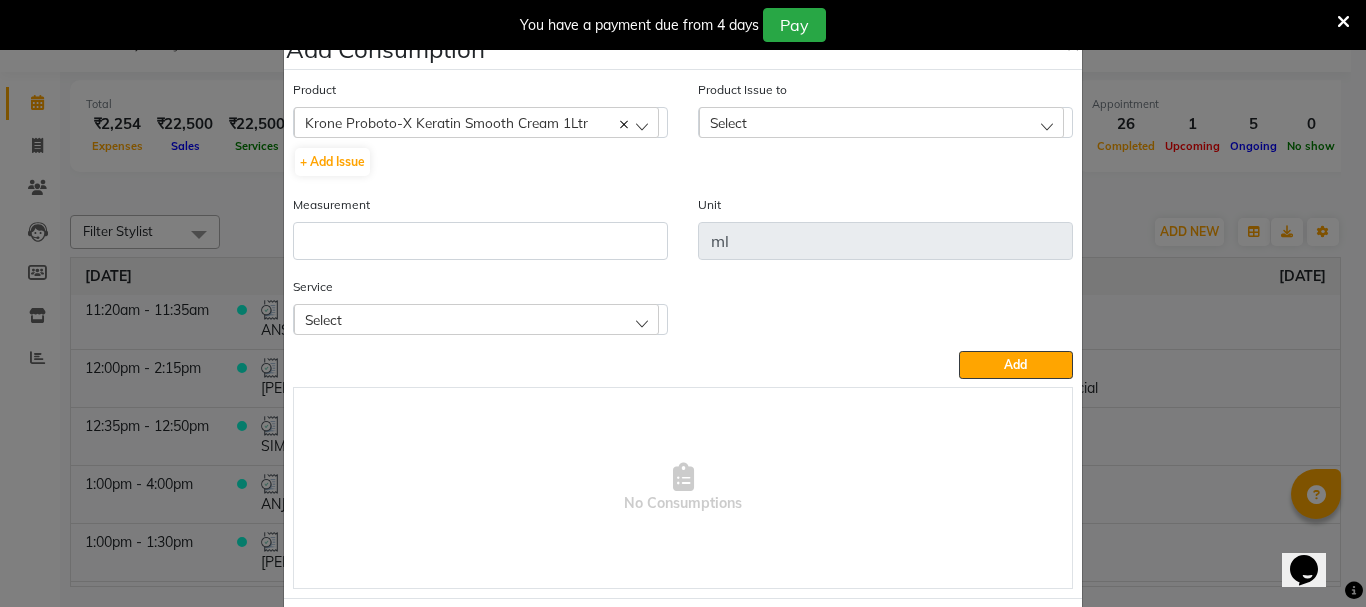 click on "Select" 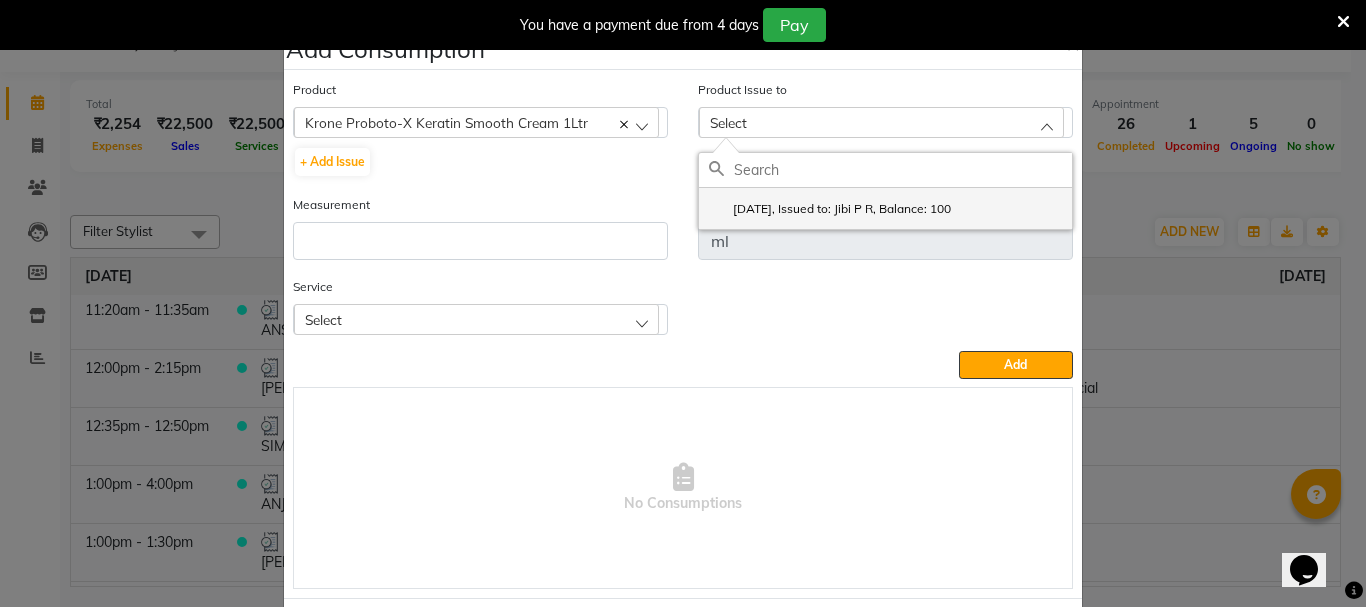 click on "2025-05-04, Issued to: Jibi P R, Balance: 100" 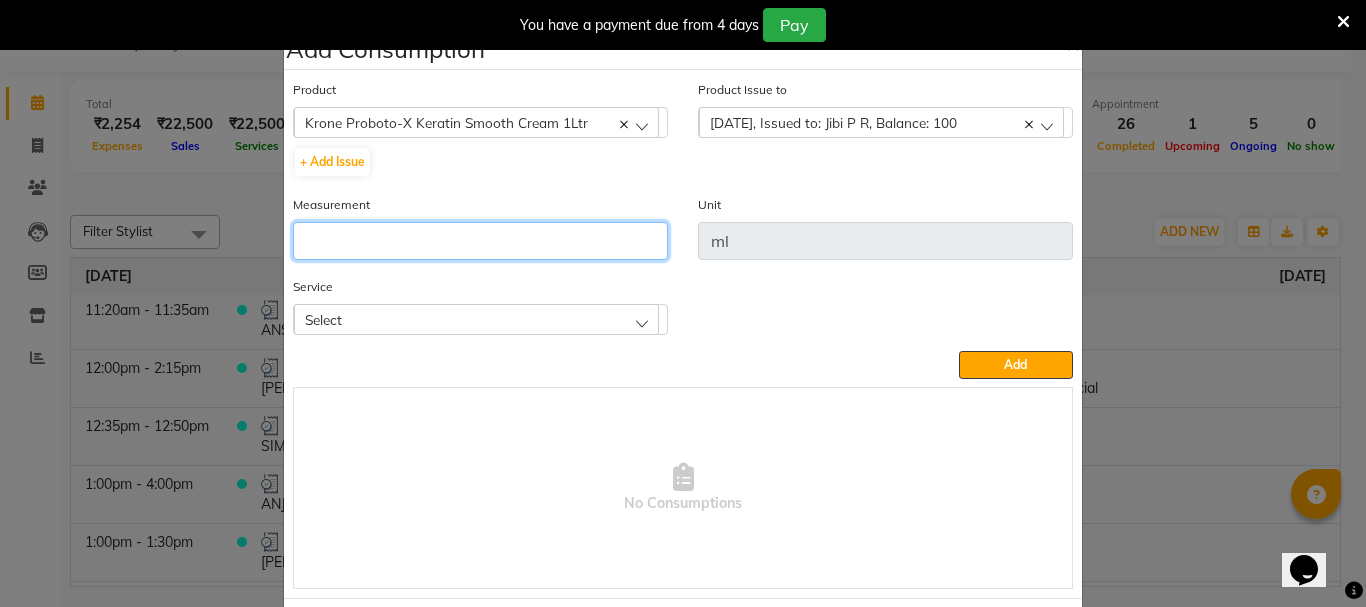 click 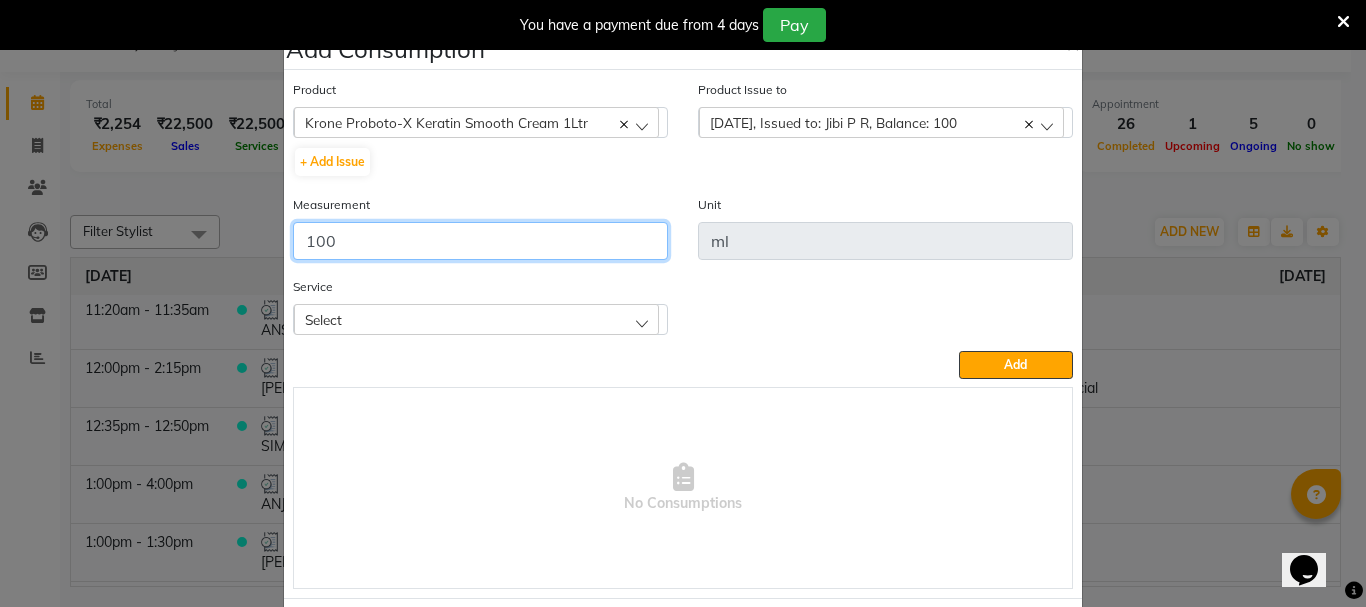 type on "100" 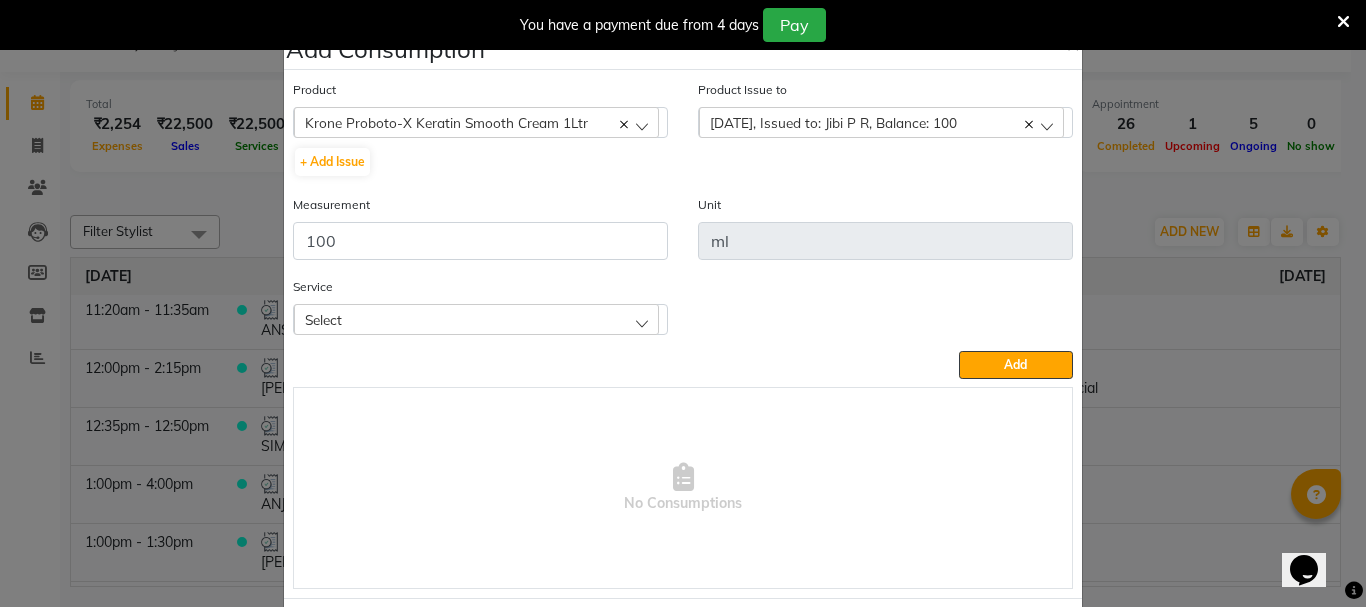 click on "Select" 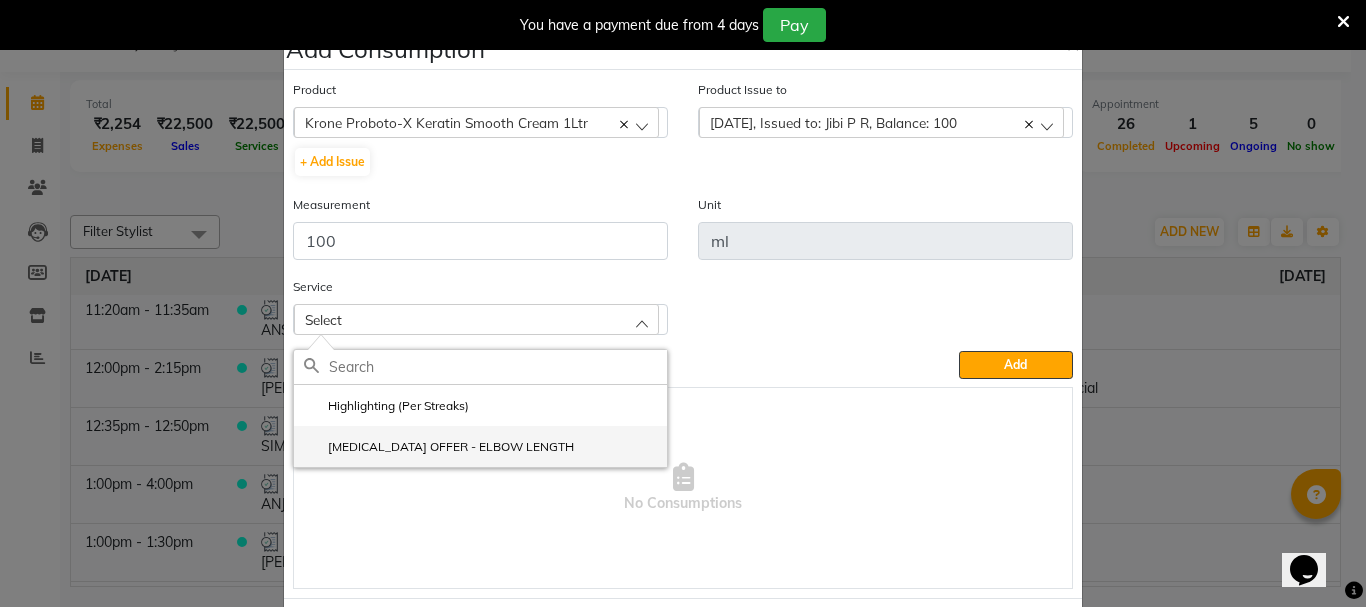 click on "BOTOX OFFER - ELBOW LENGTH" 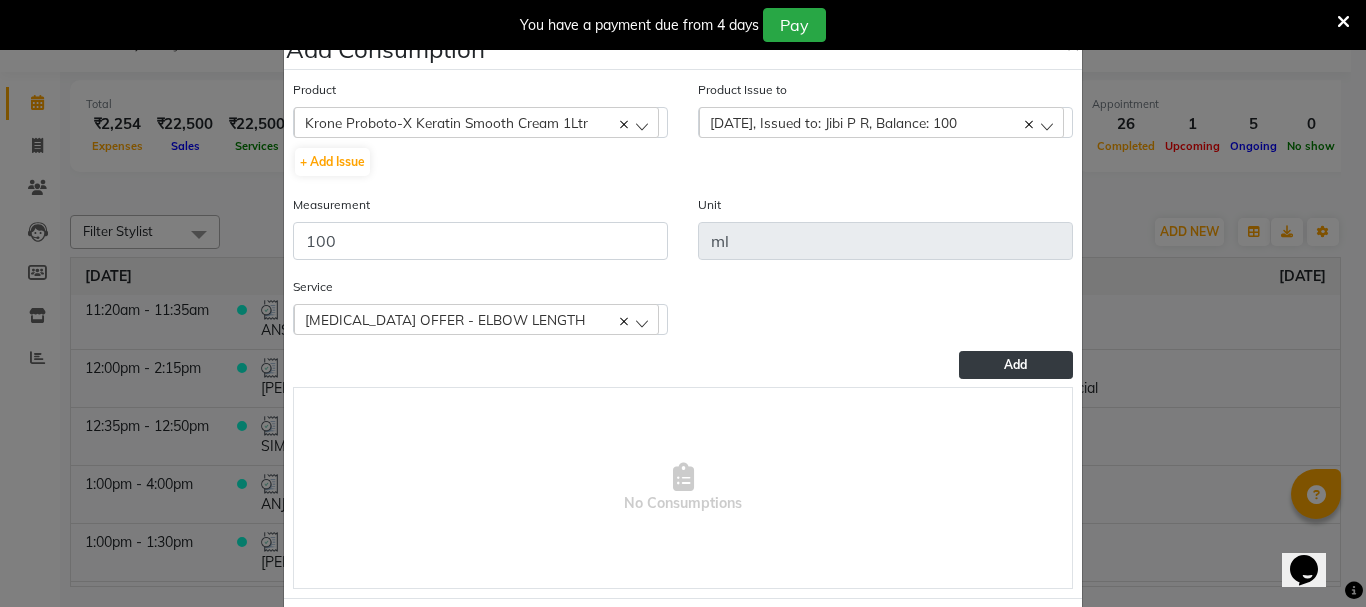 click on "Add" 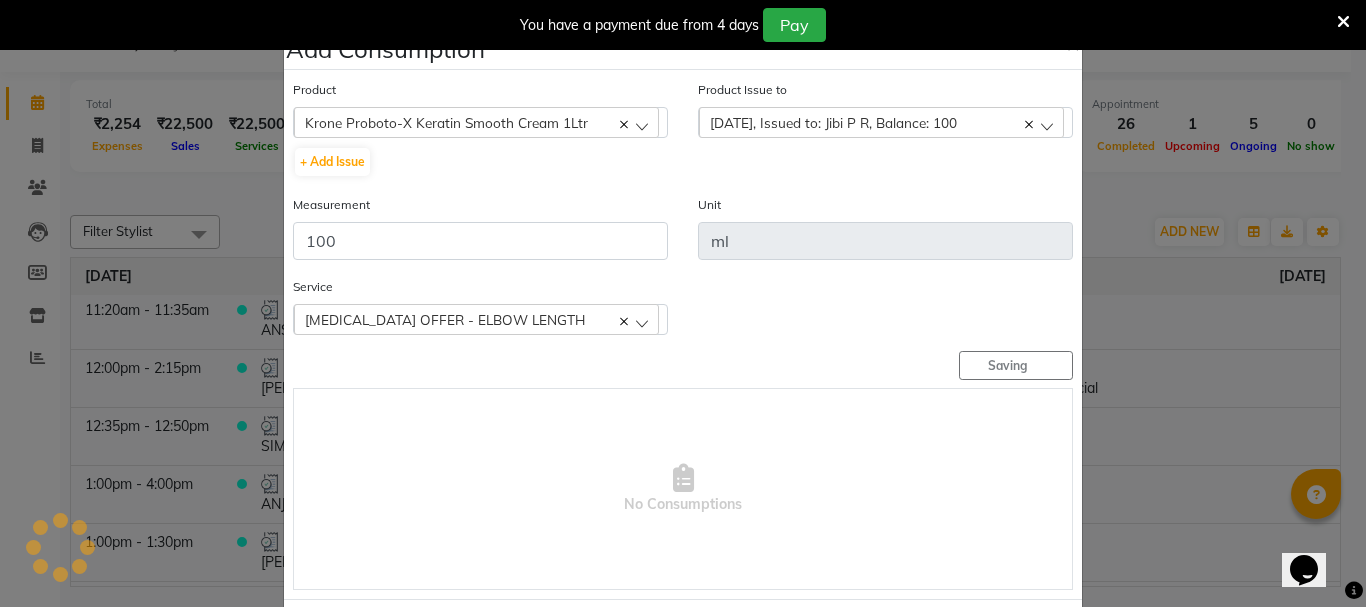 scroll, scrollTop: 93, scrollLeft: 0, axis: vertical 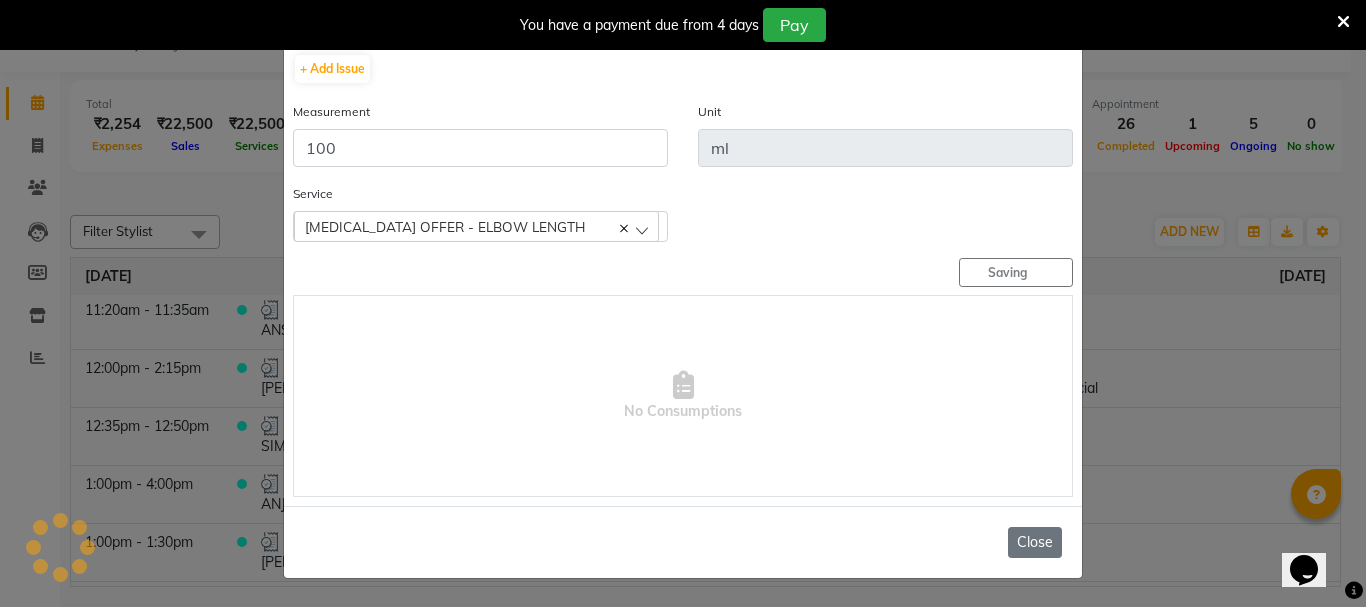 type 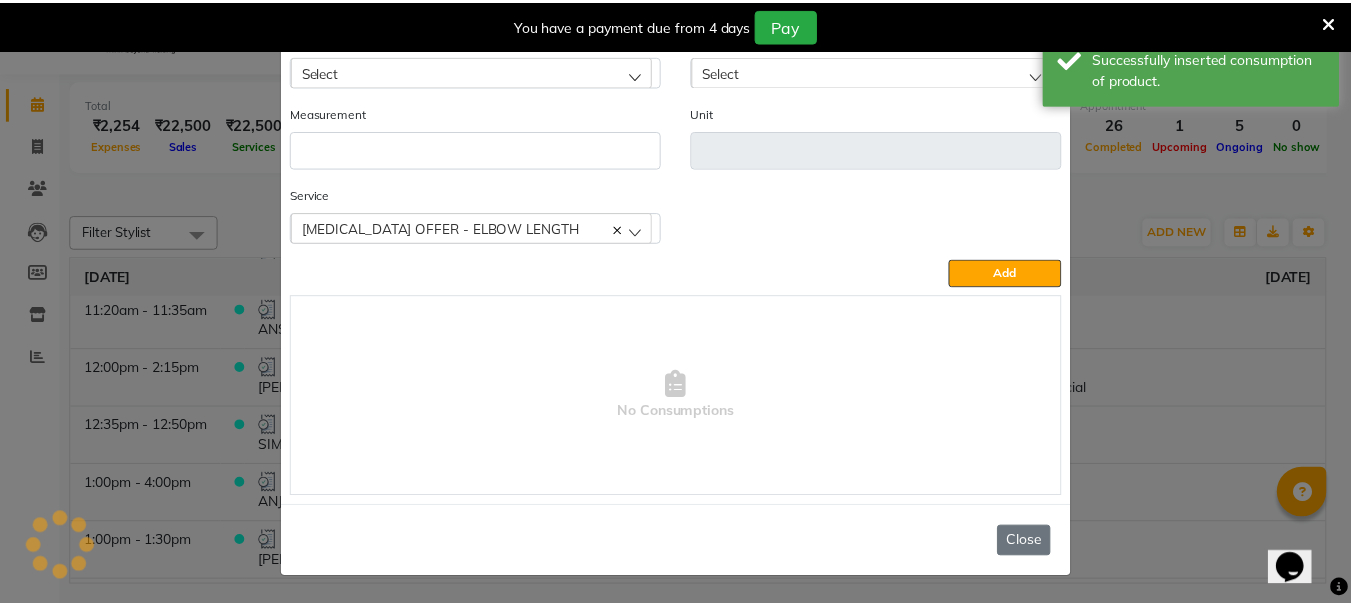 scroll, scrollTop: 52, scrollLeft: 0, axis: vertical 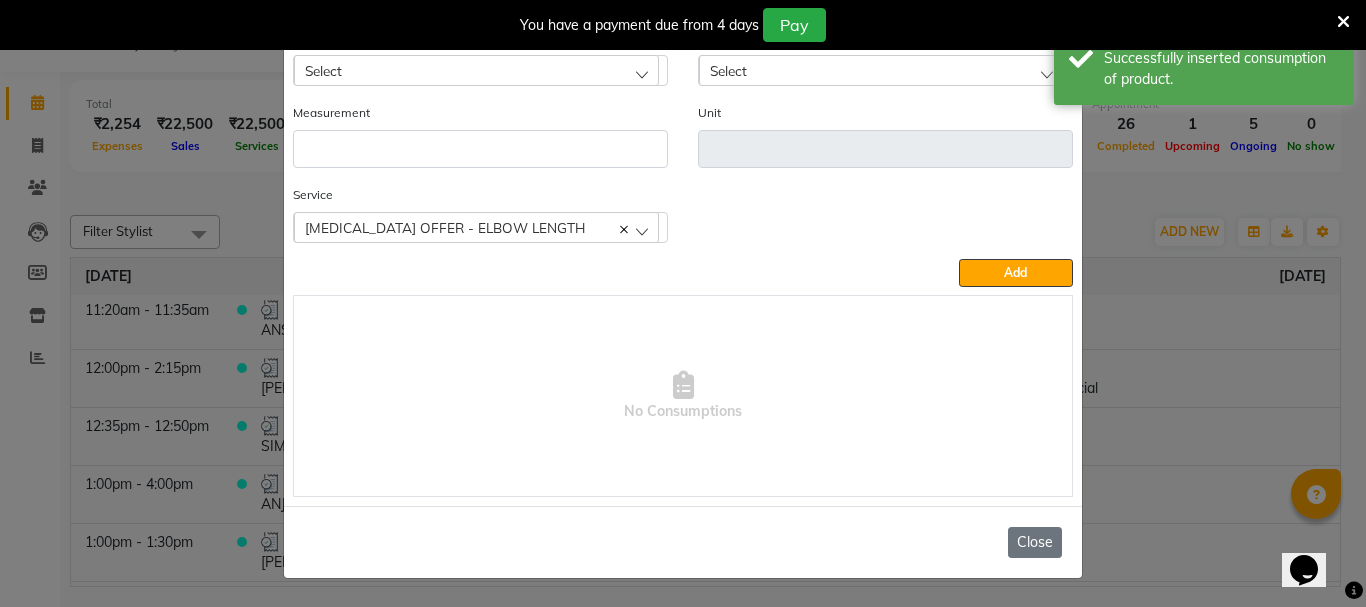 click on "Close" 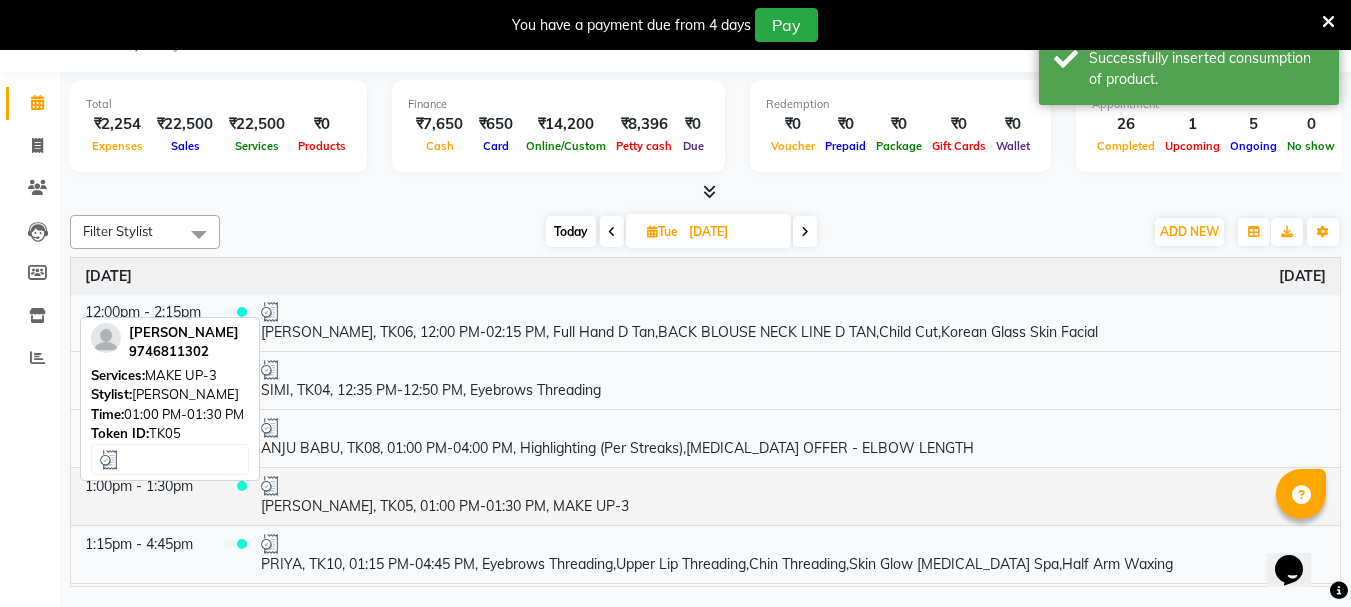 scroll, scrollTop: 200, scrollLeft: 0, axis: vertical 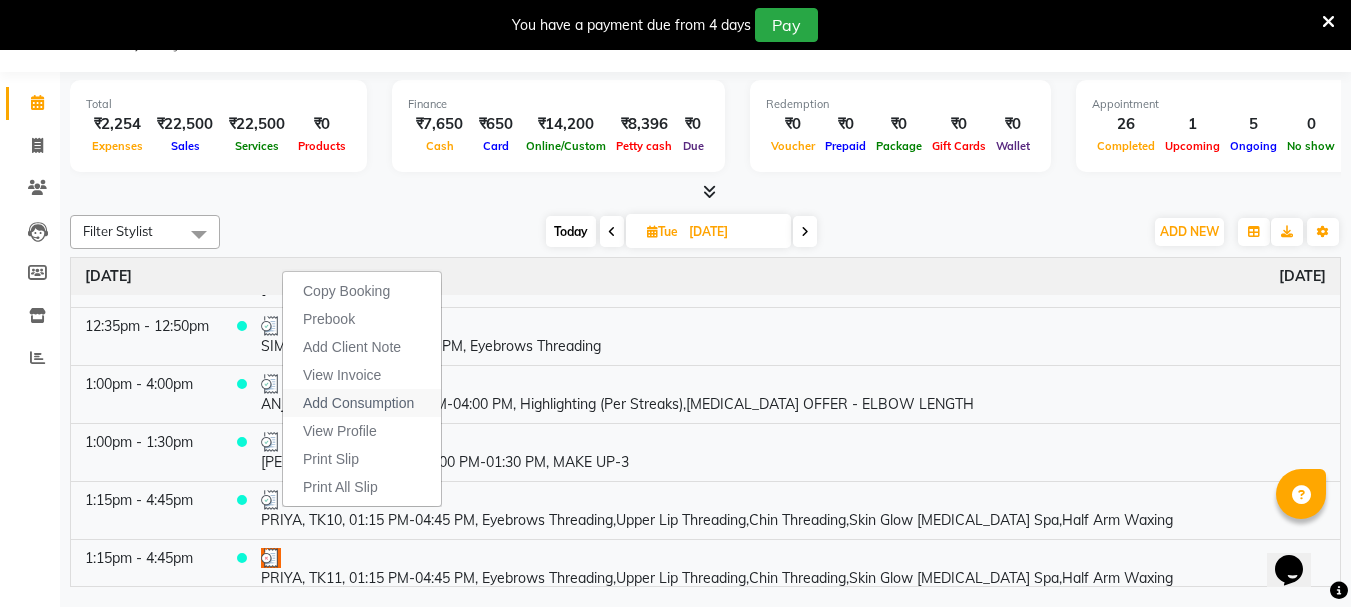 click on "Add Consumption" at bounding box center (358, 403) 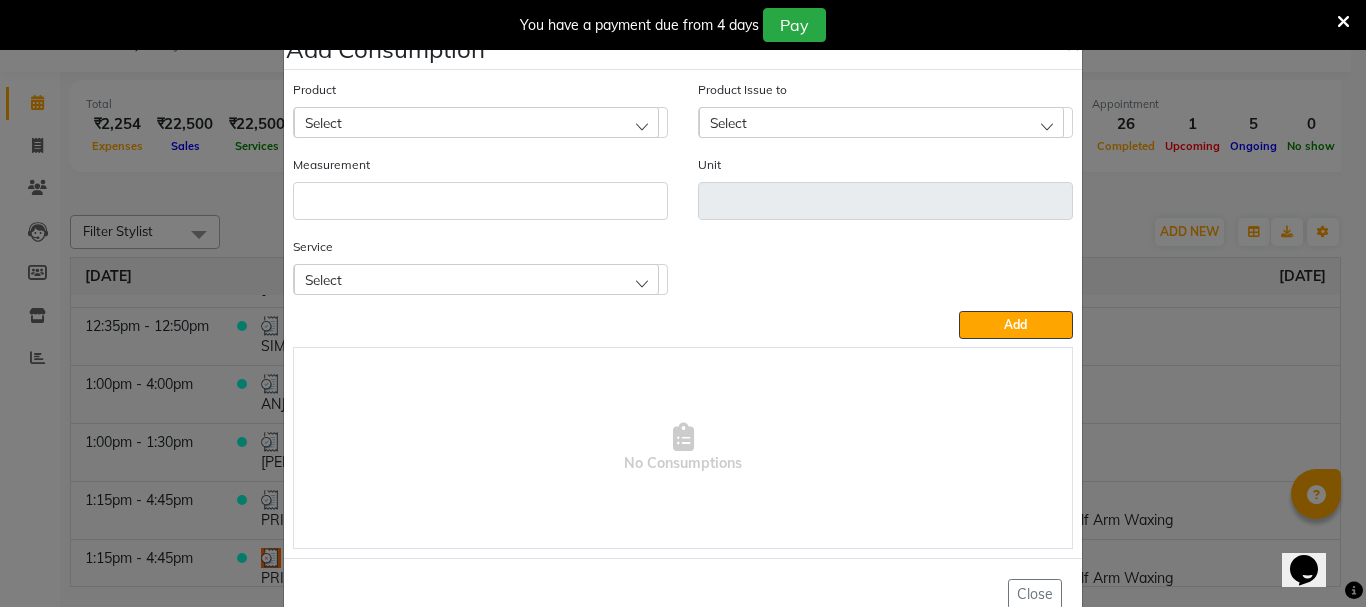 drag, startPoint x: 305, startPoint y: 120, endPoint x: 320, endPoint y: 161, distance: 43.65776 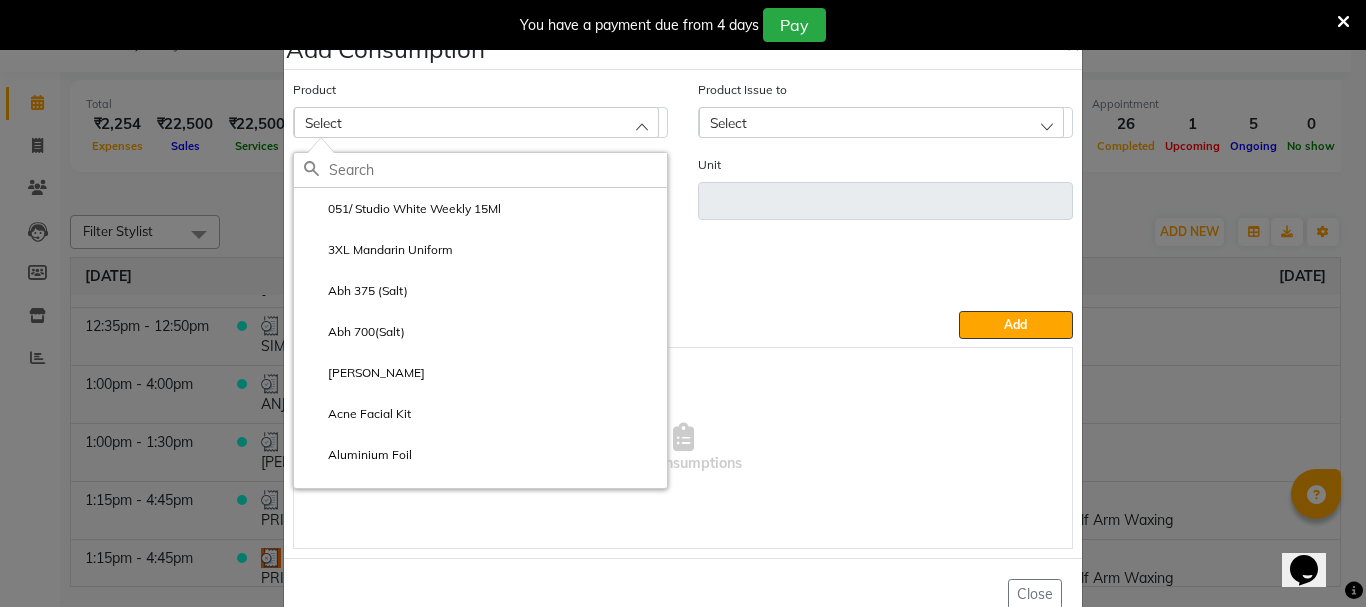 click 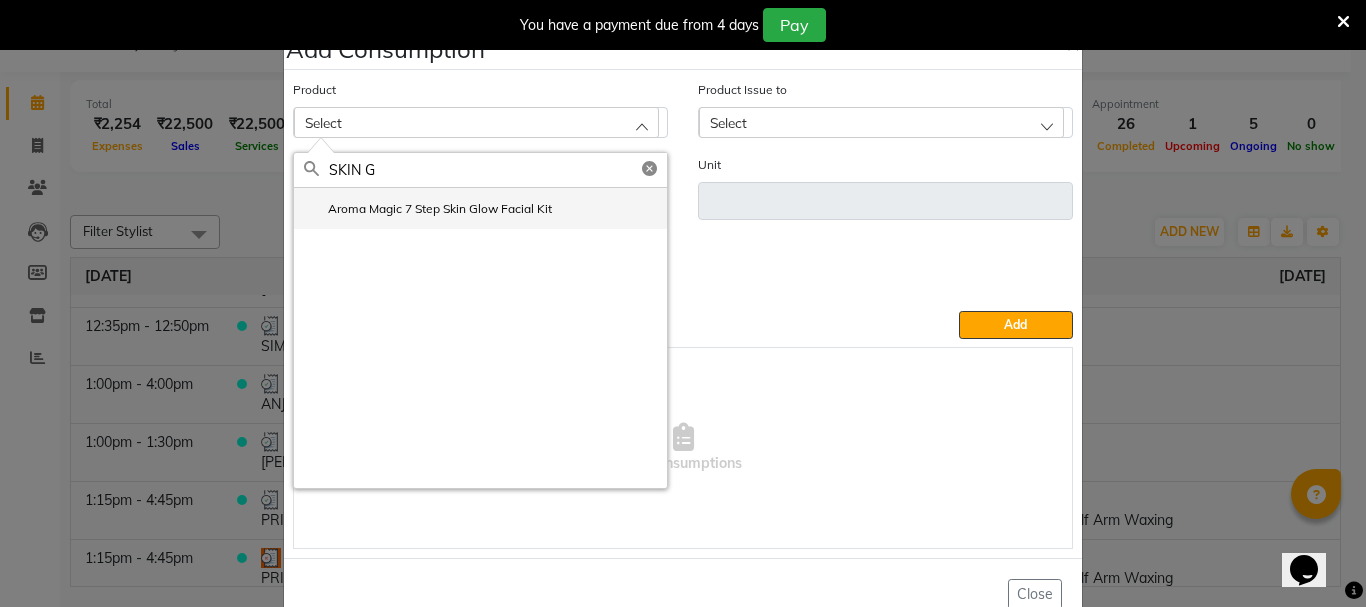 type on "SKIN G" 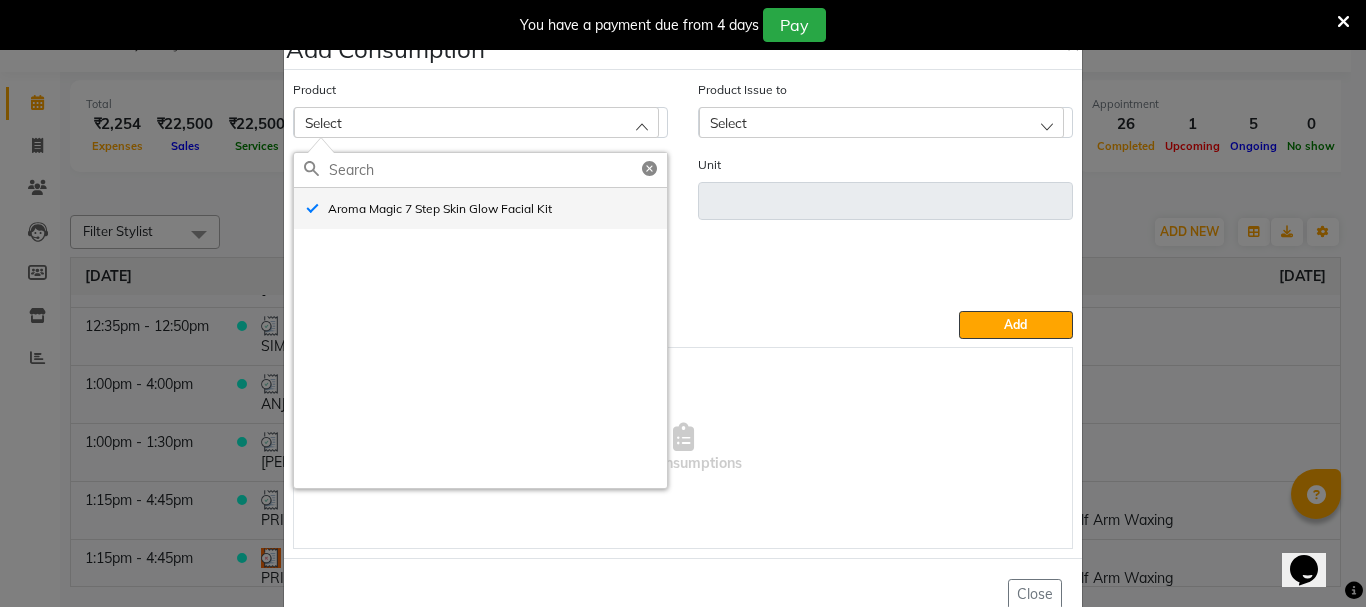 type on "Unit" 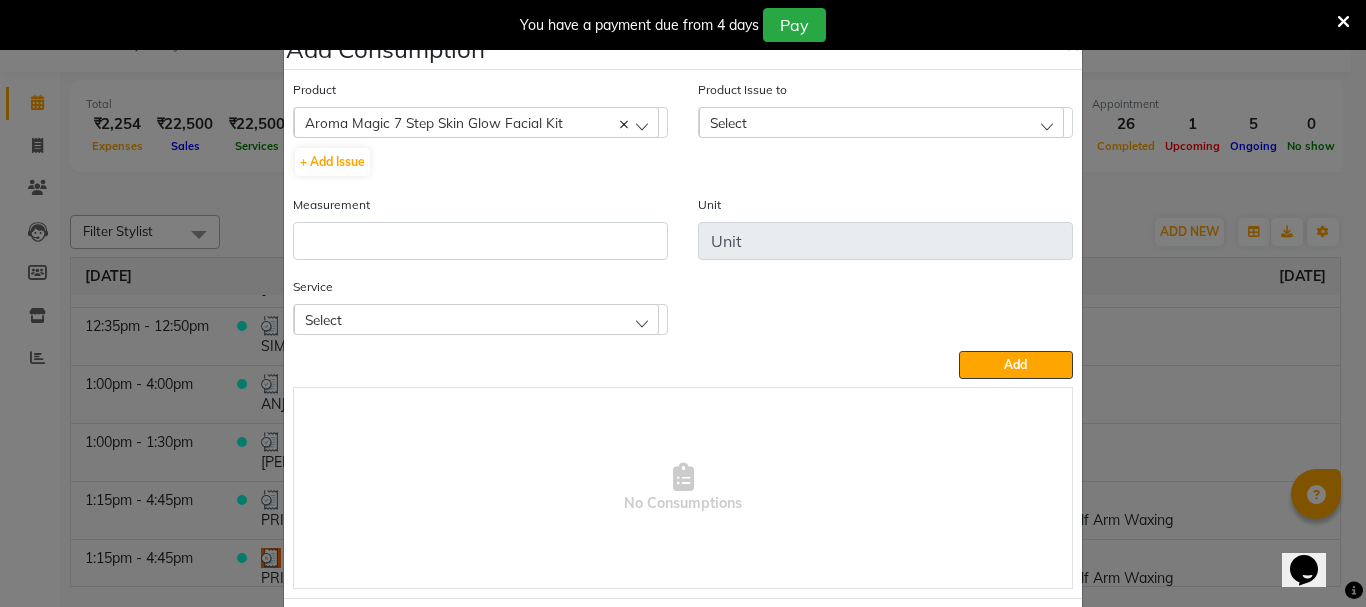 click on "Select" 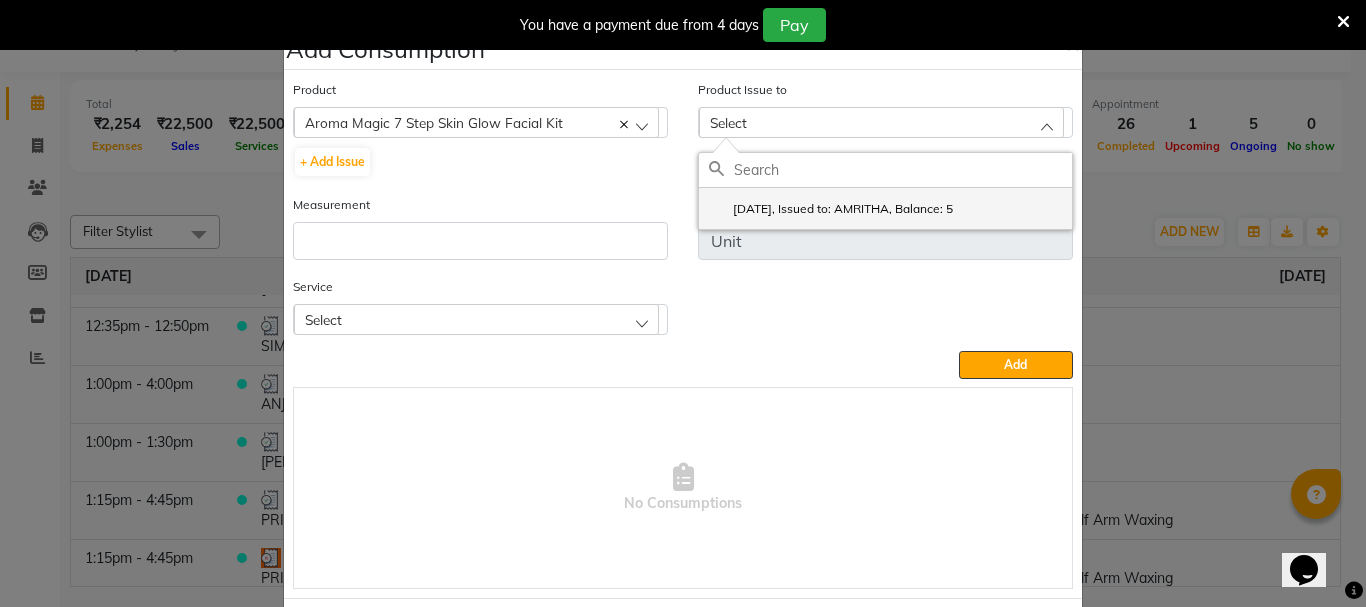 click on "2025-07-07, Issued to: AMRITHA, Balance: 5" 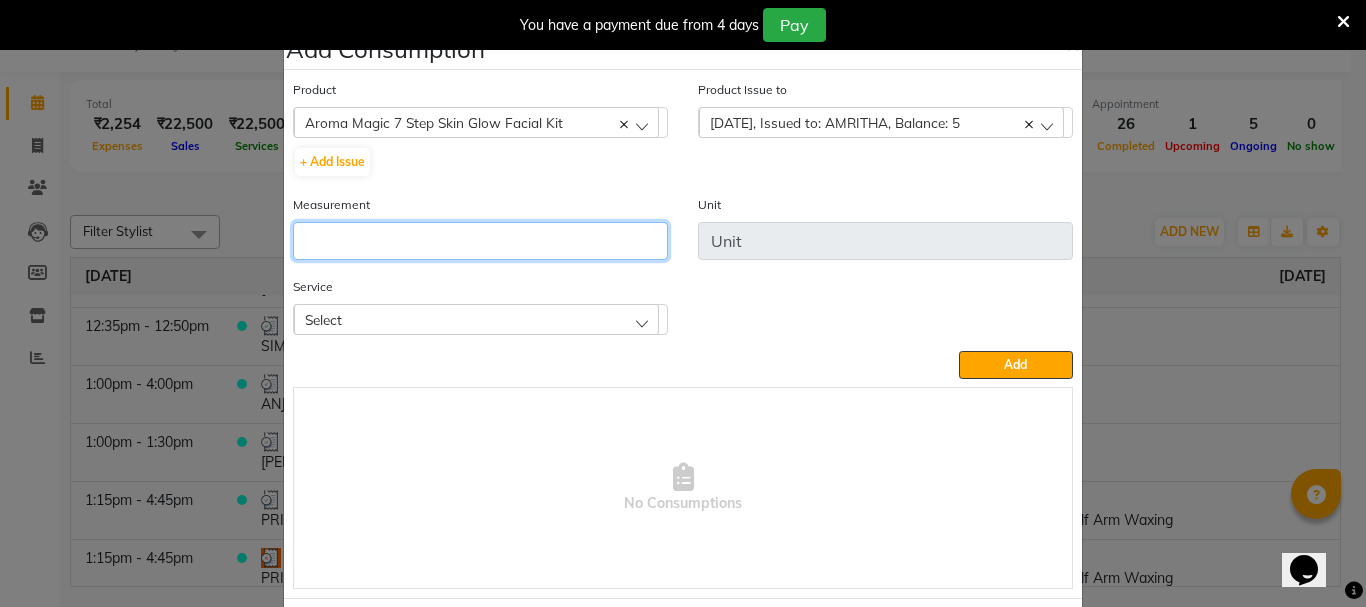 click 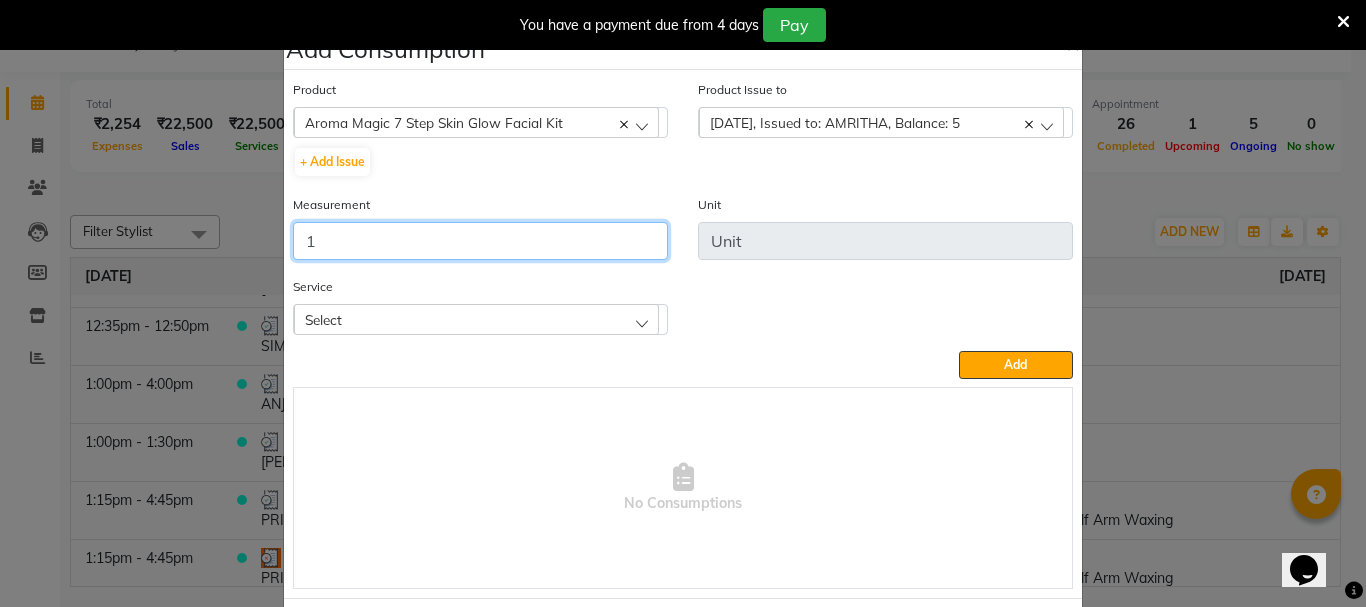 type on "1" 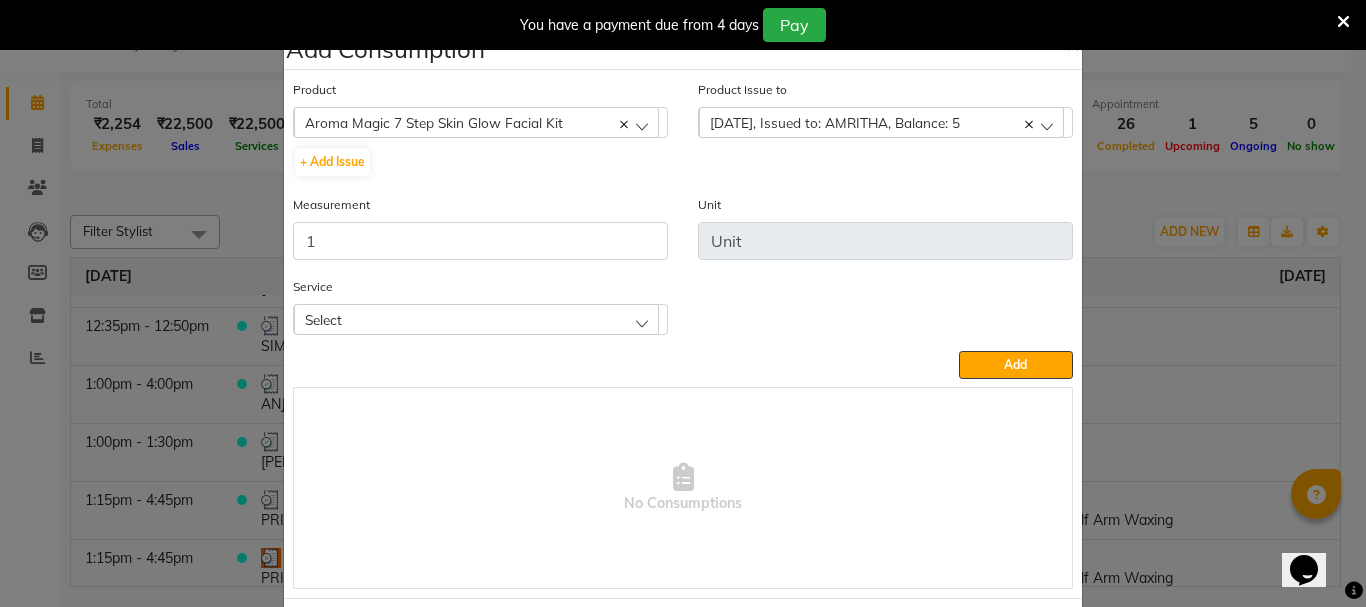 drag, startPoint x: 669, startPoint y: 316, endPoint x: 625, endPoint y: 320, distance: 44.181442 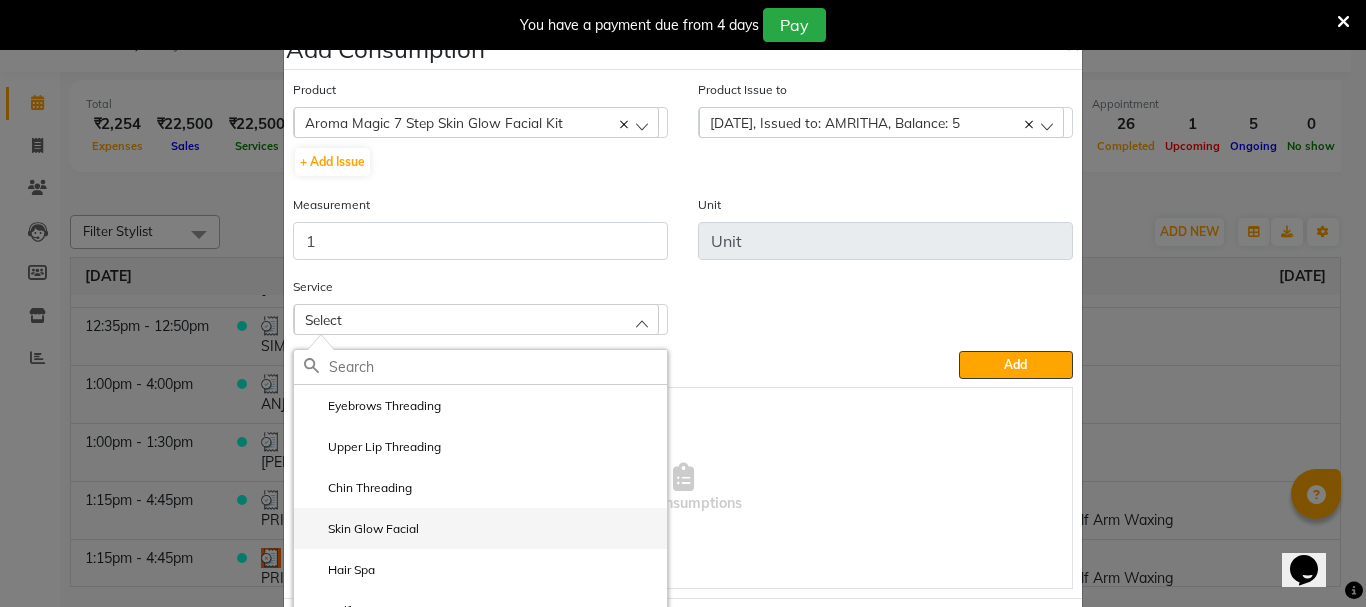 click on "Skin Glow Facial" 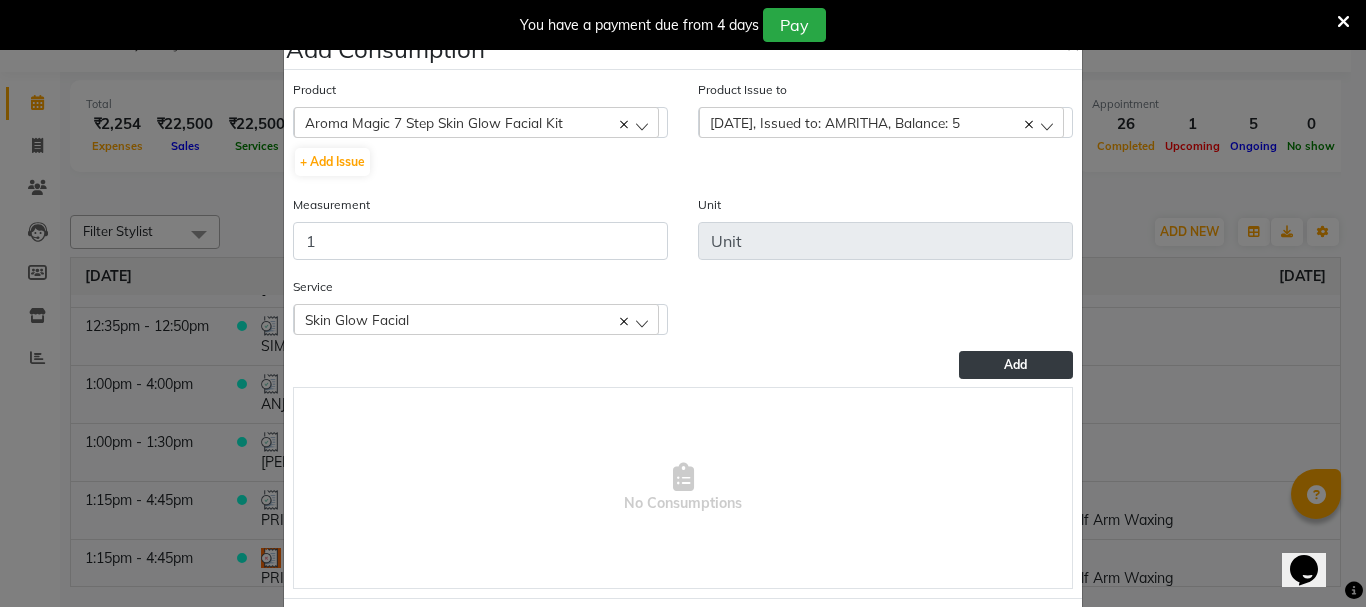 click on "Add" 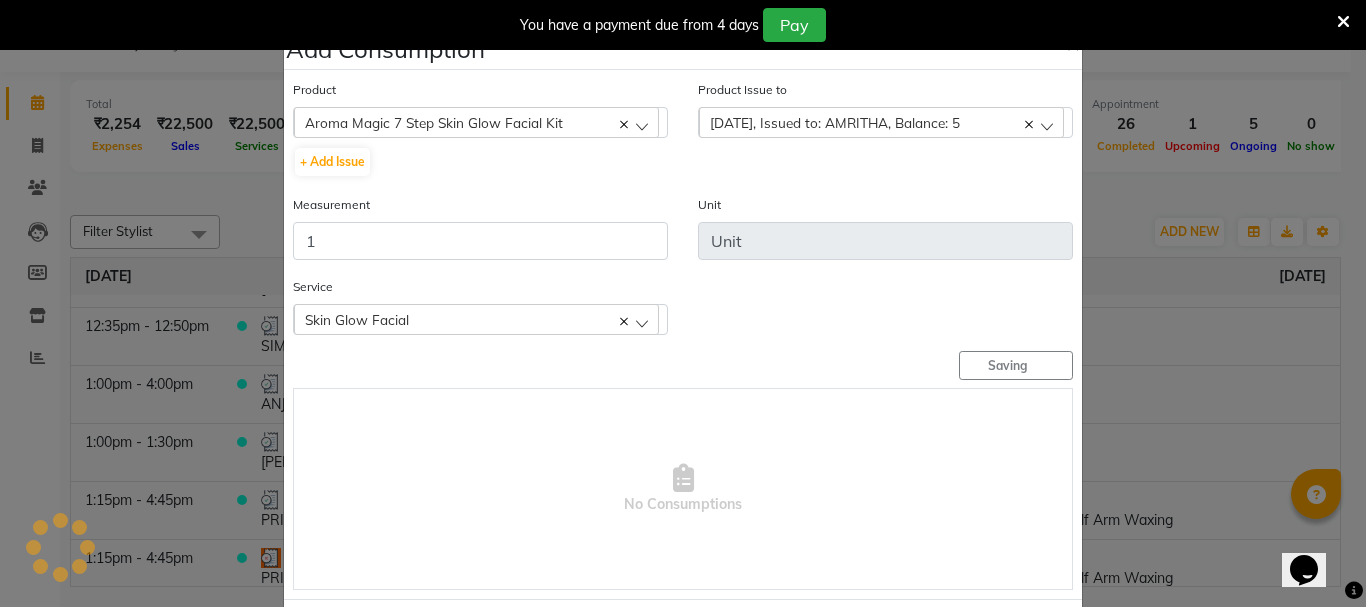 type 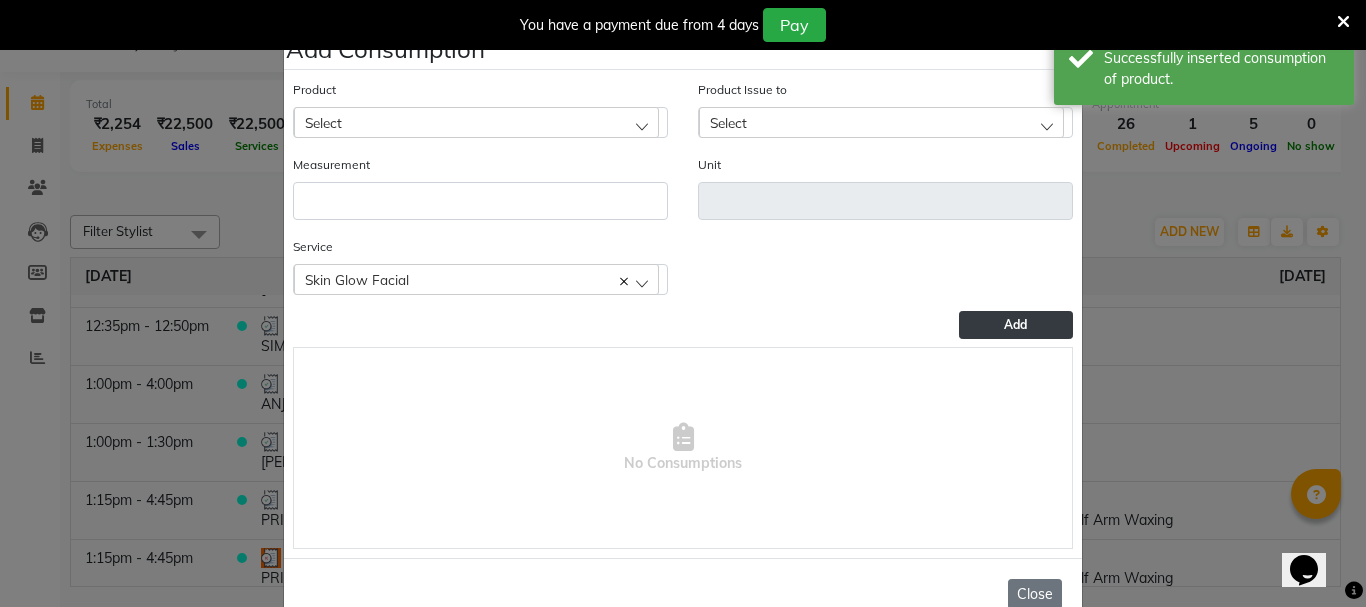 click on "Close" 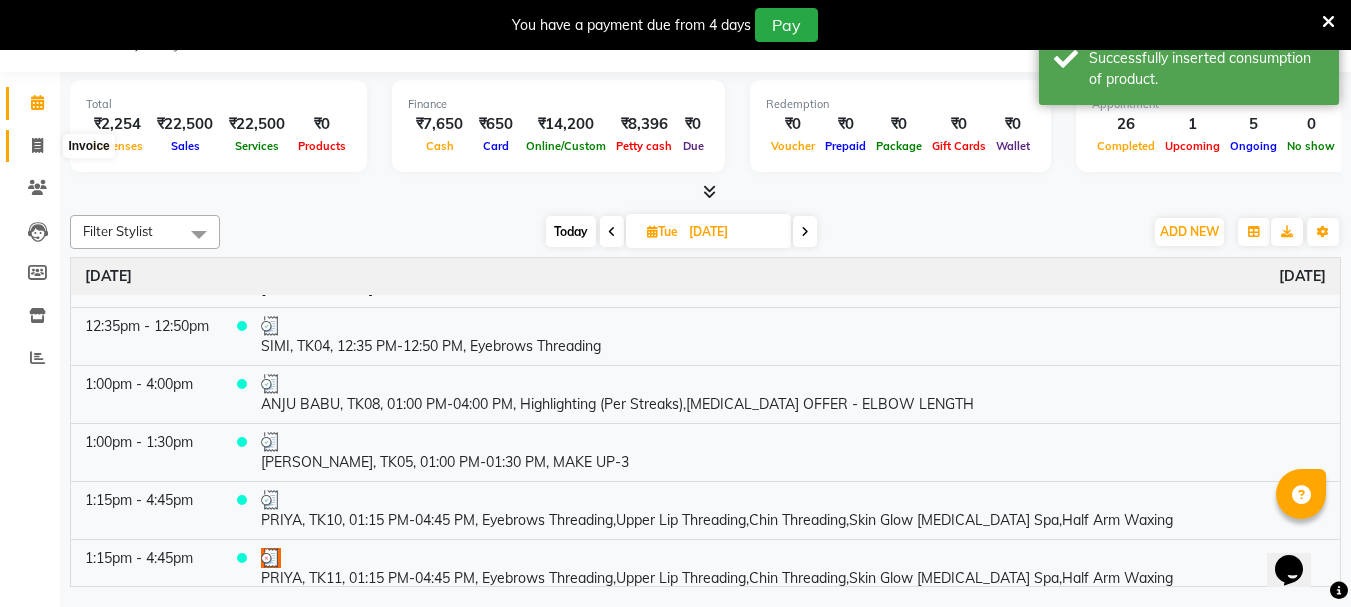 click 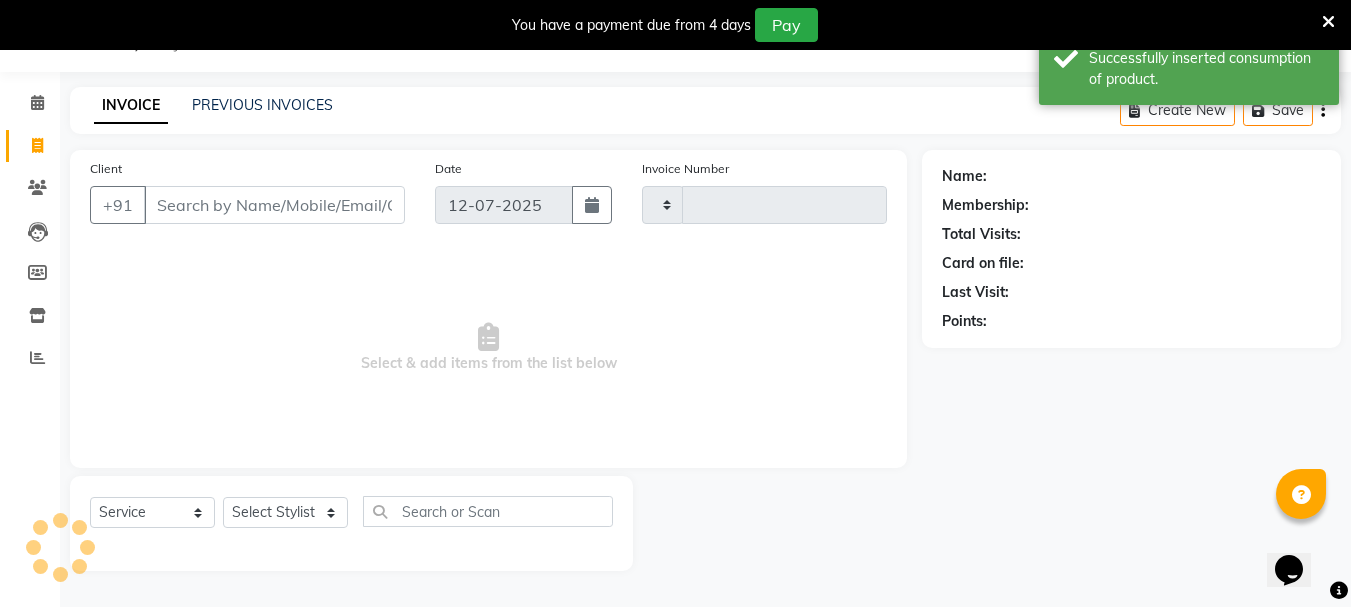 type on "2004" 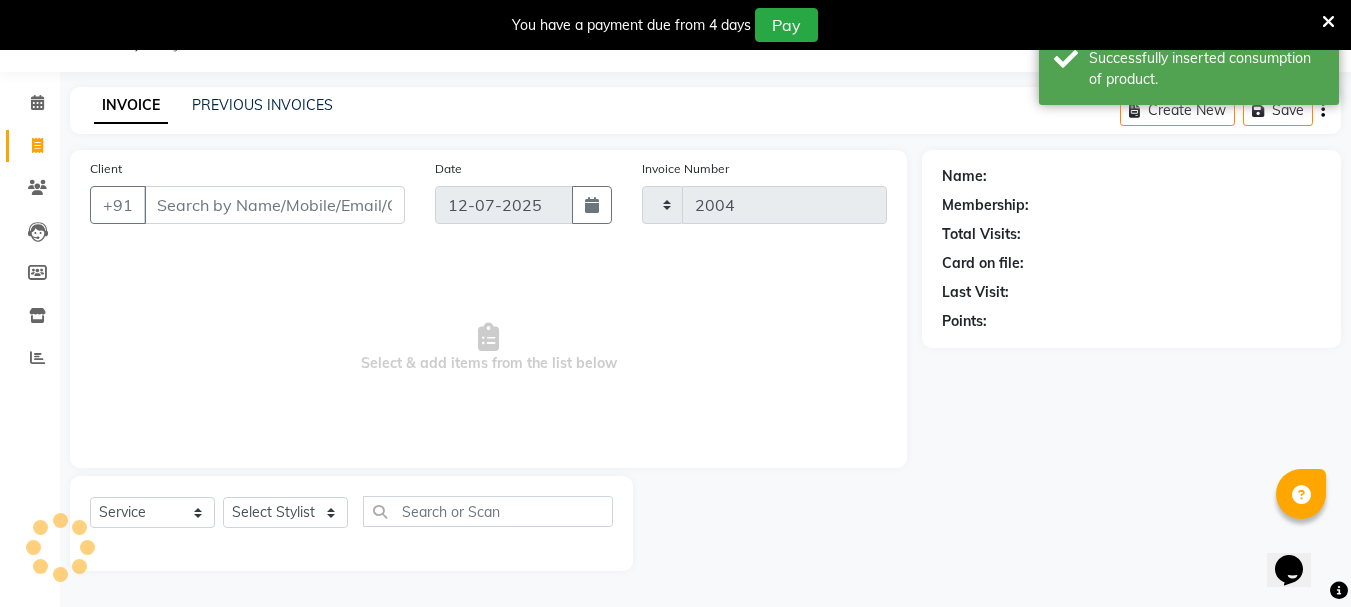 select on "4664" 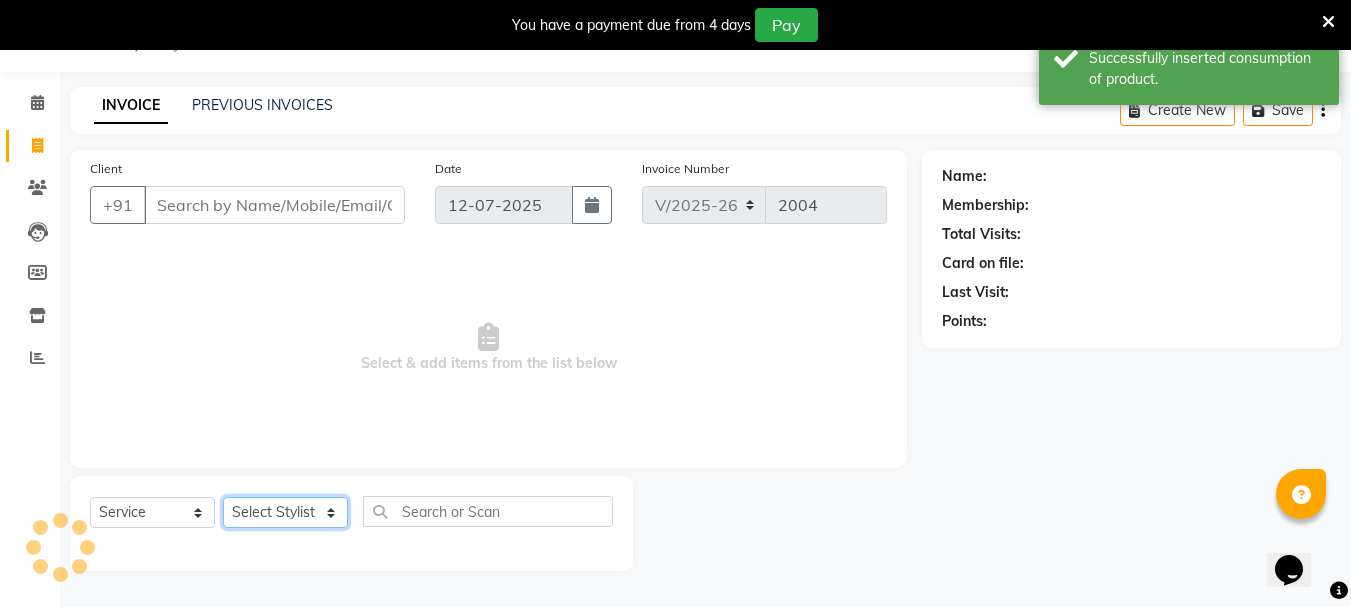 click on "Select Stylist" 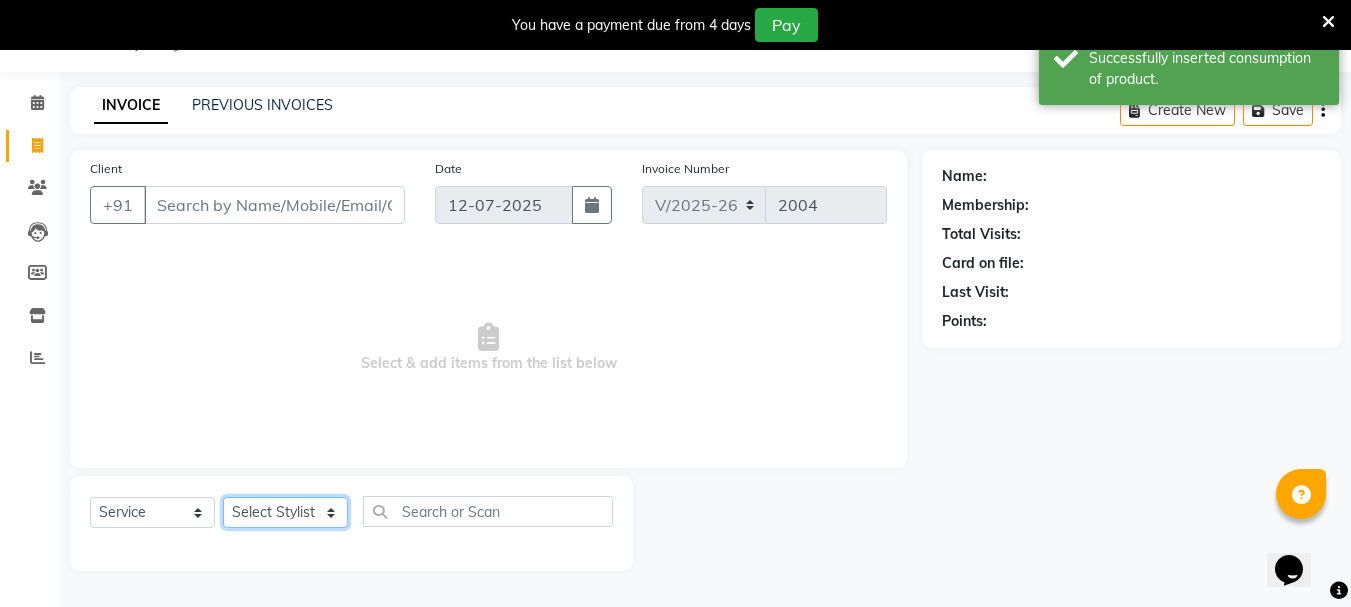 select on "75884" 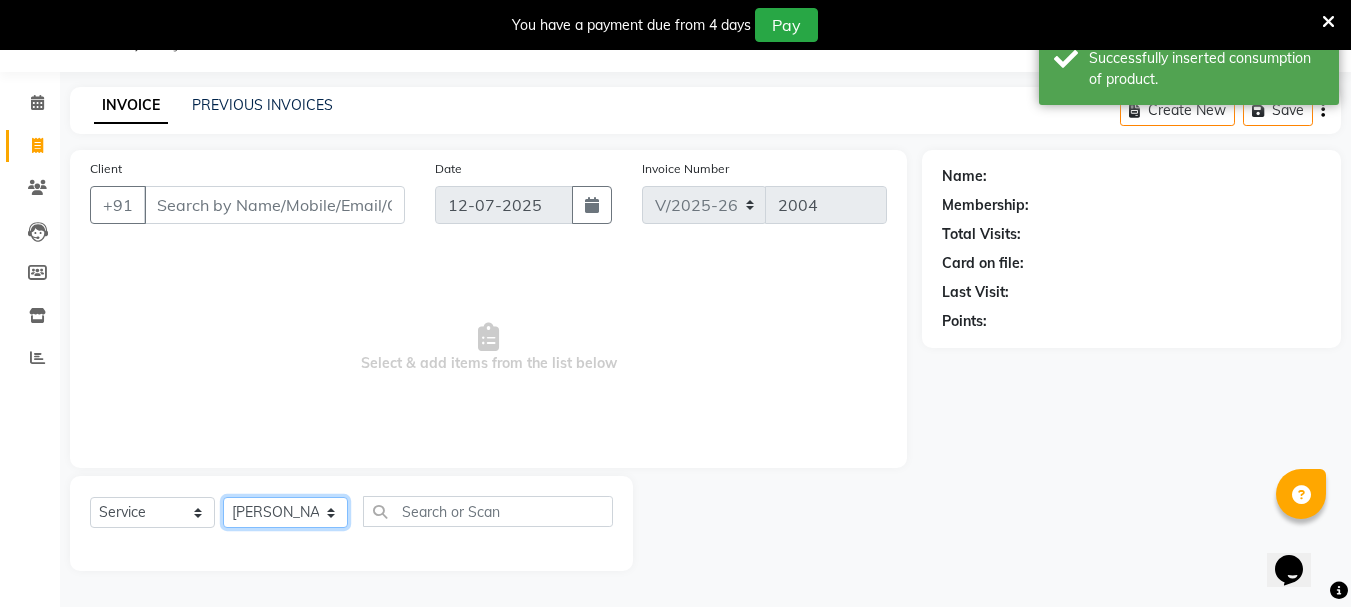 click on "Select Stylist AMRITHA ANJALI ANAND DIVYA L	 Gita Mahali  Jibi P R Karina Darjee  KOTTARAKKARA ASHTAMUDI NISHA SAMUEL 	 Priya Chakraborty SARIGA R	 SHAHIDA SHAMINA MUHAMMED P R" 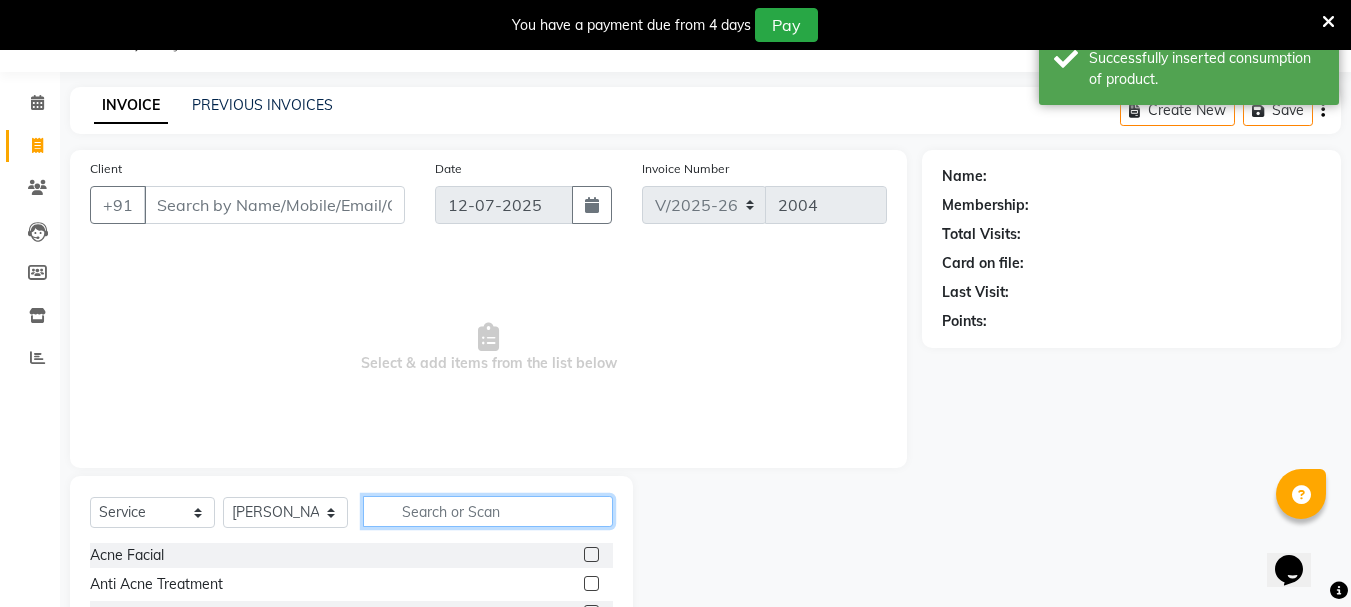click 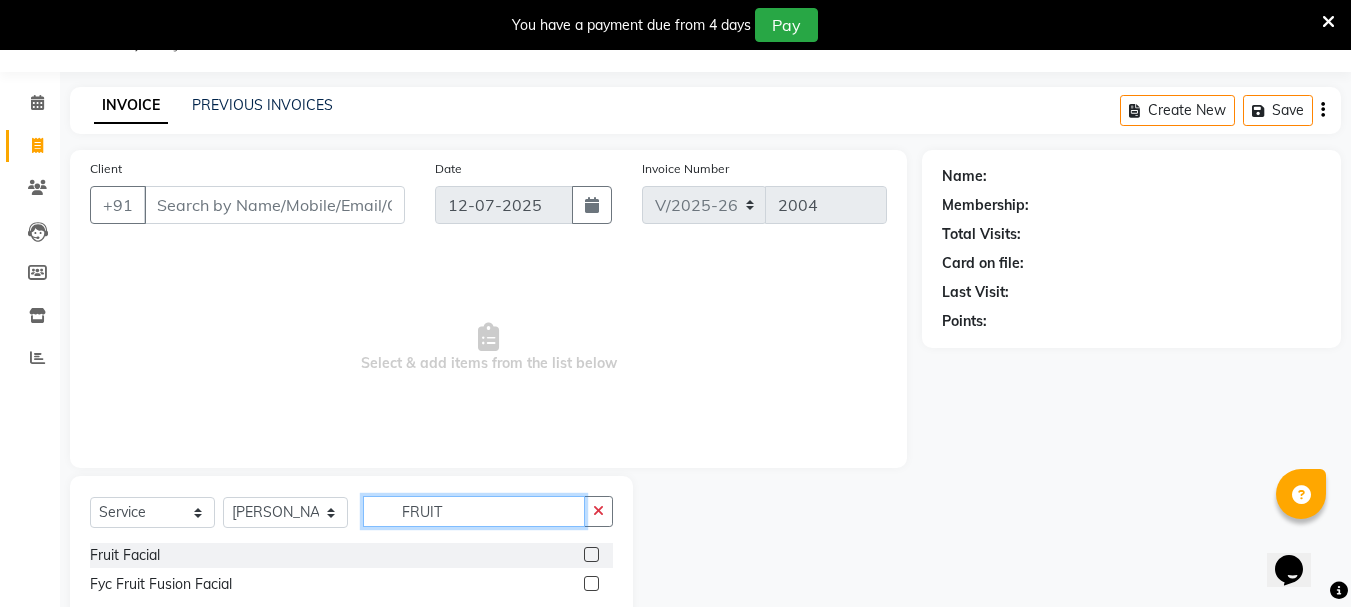 type on "FRUIT" 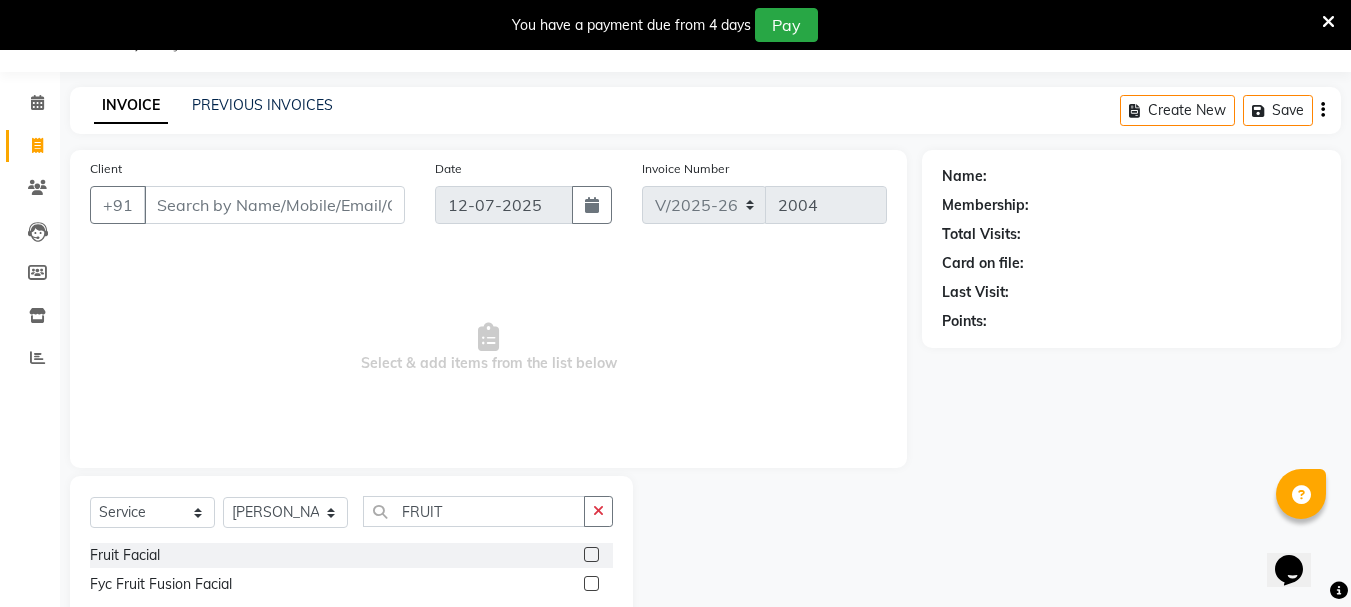 click 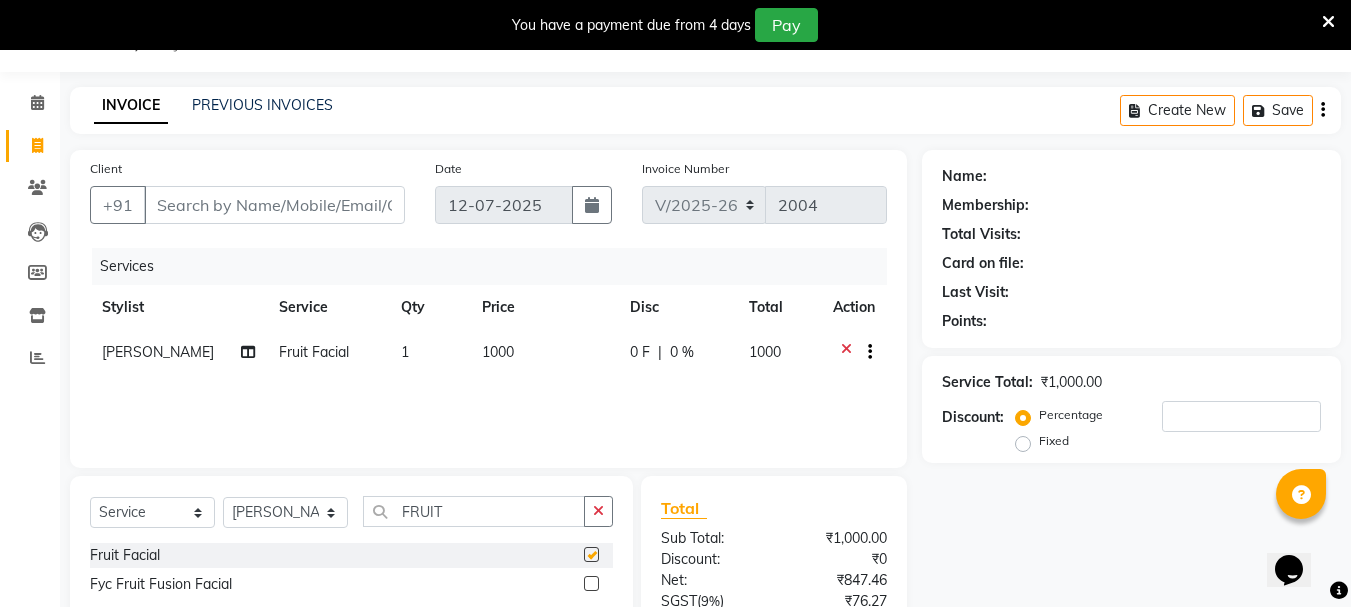 checkbox on "false" 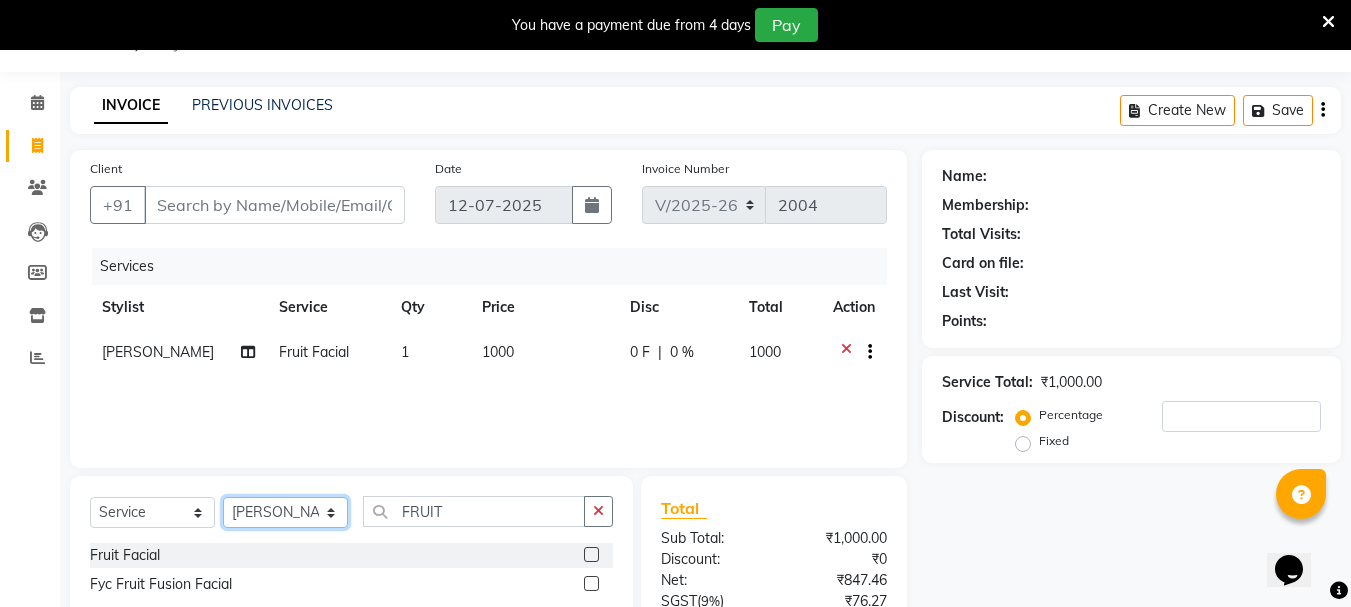 click on "Select Stylist AMRITHA ANJALI ANAND DIVYA L	 Gita Mahali  Jibi P R Karina Darjee  KOTTARAKKARA ASHTAMUDI NISHA SAMUEL 	 Priya Chakraborty SARIGA R	 SHAHIDA SHAMINA MUHAMMED P R" 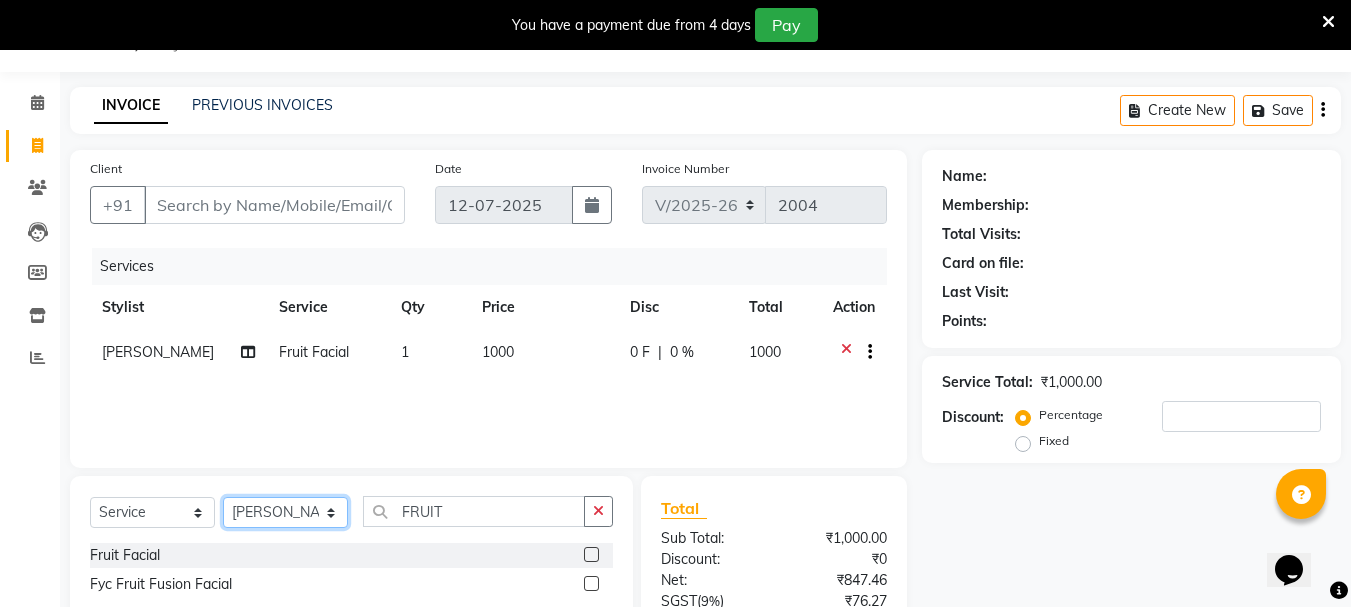 select on "75883" 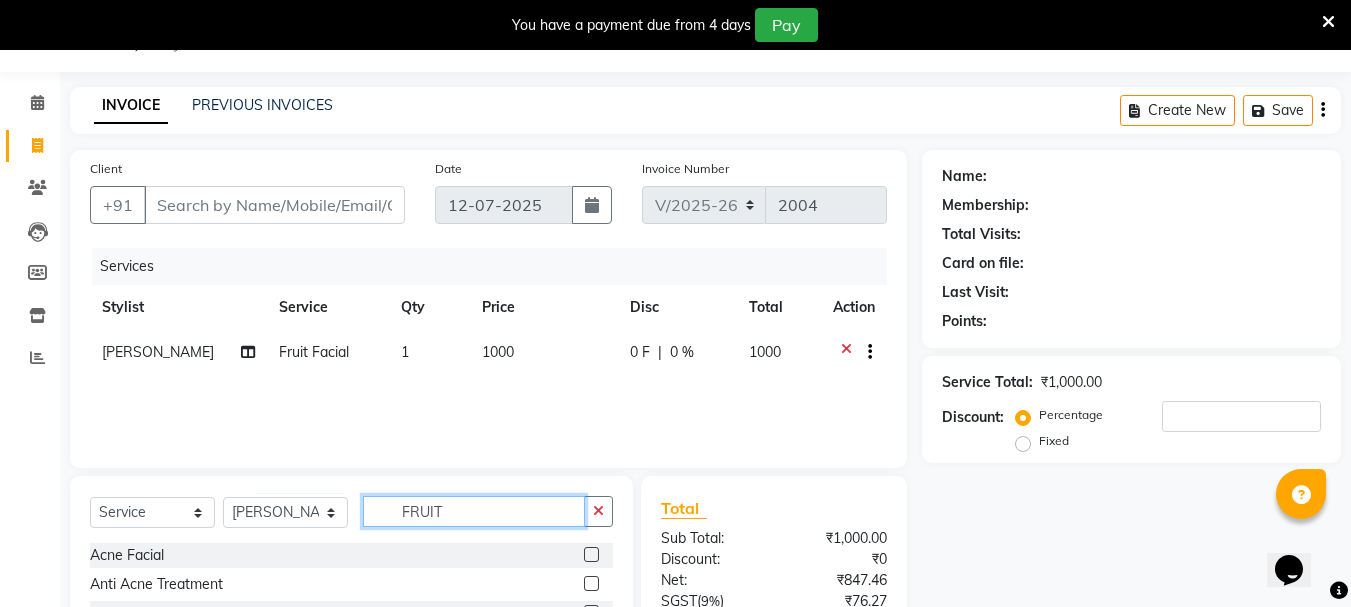click on "FRUIT" 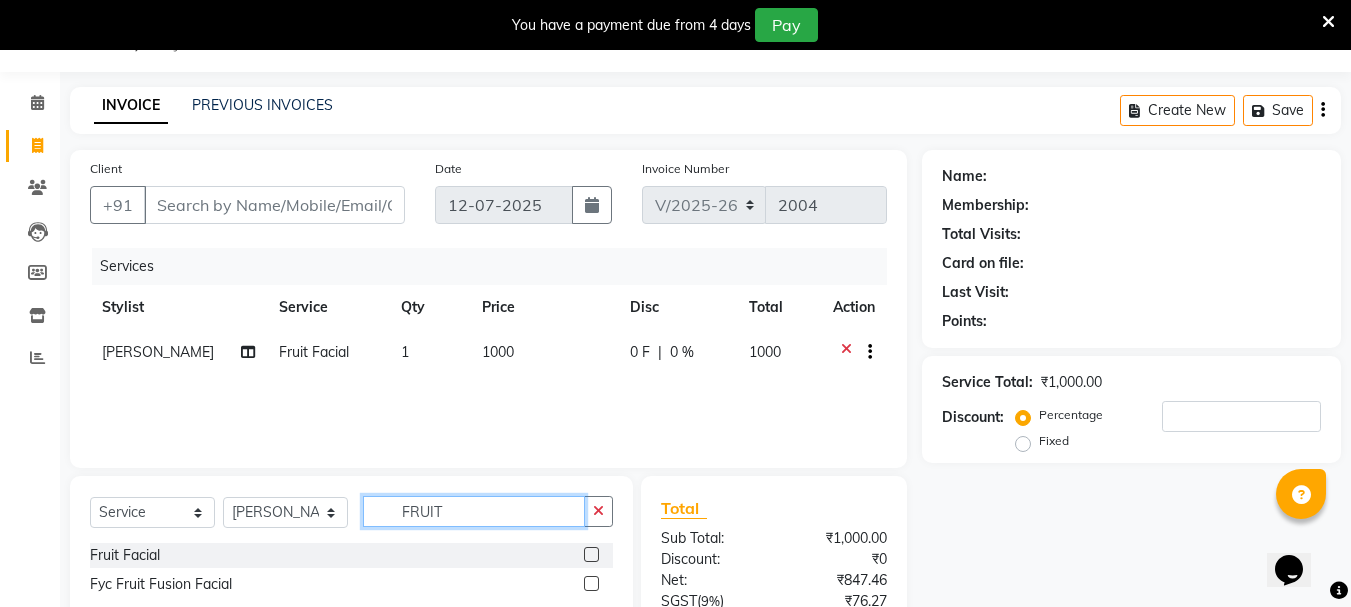 type on "FRUIT" 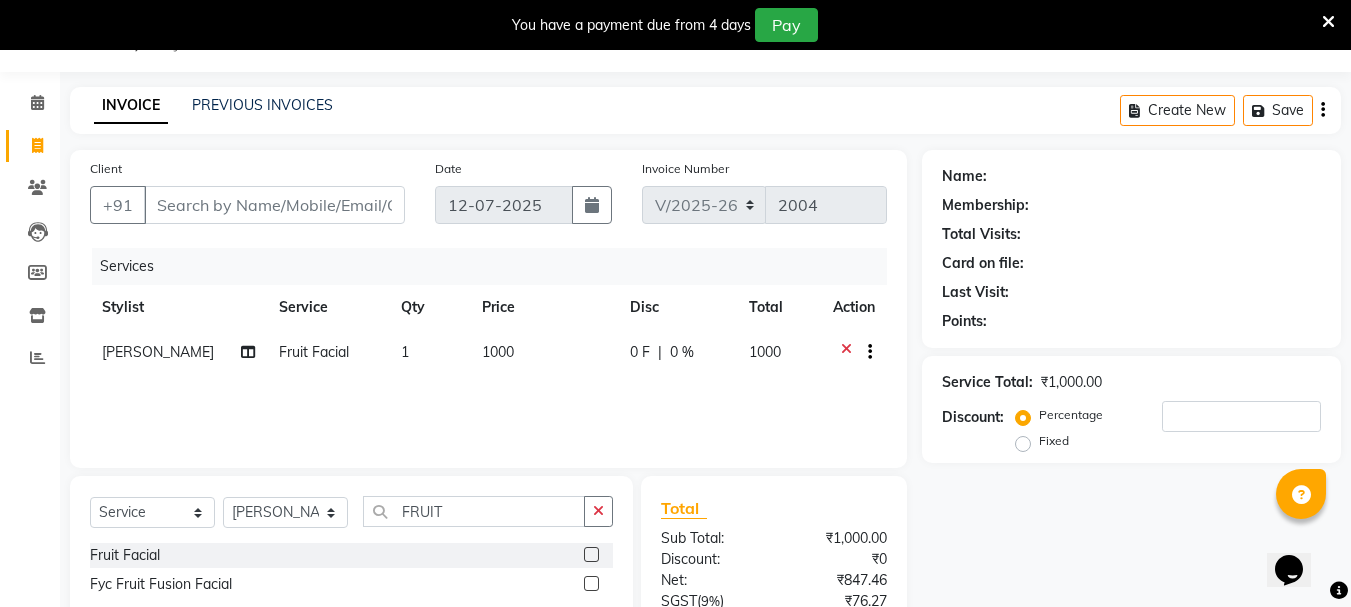 click 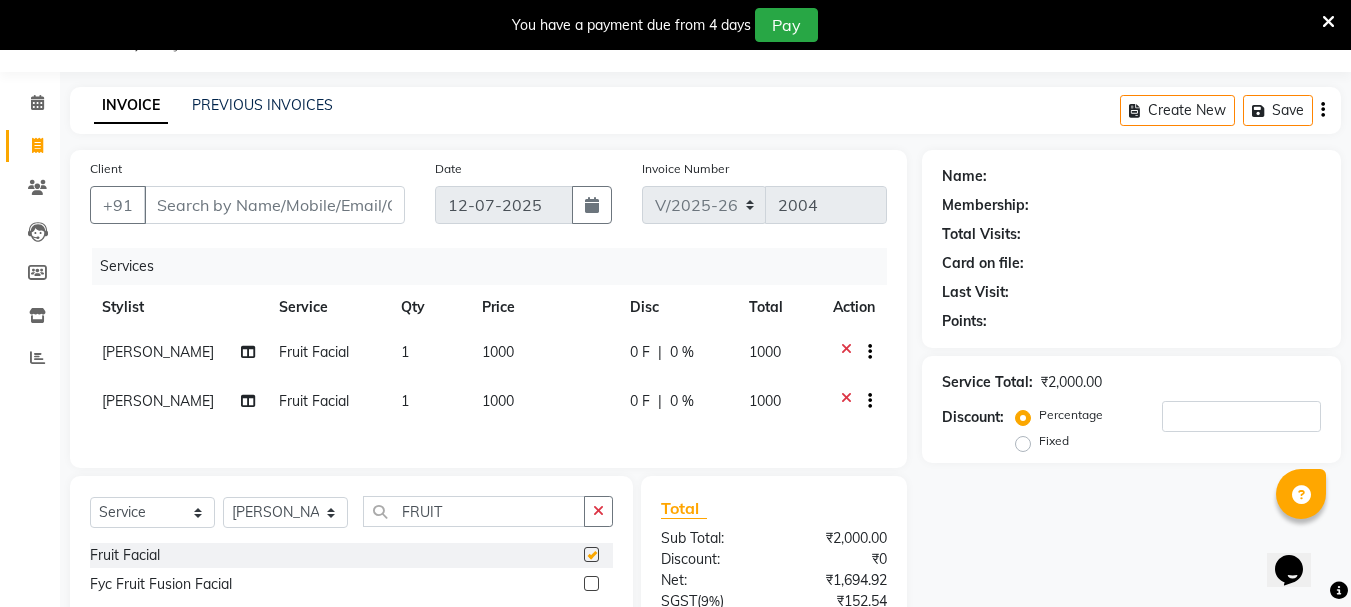 checkbox on "false" 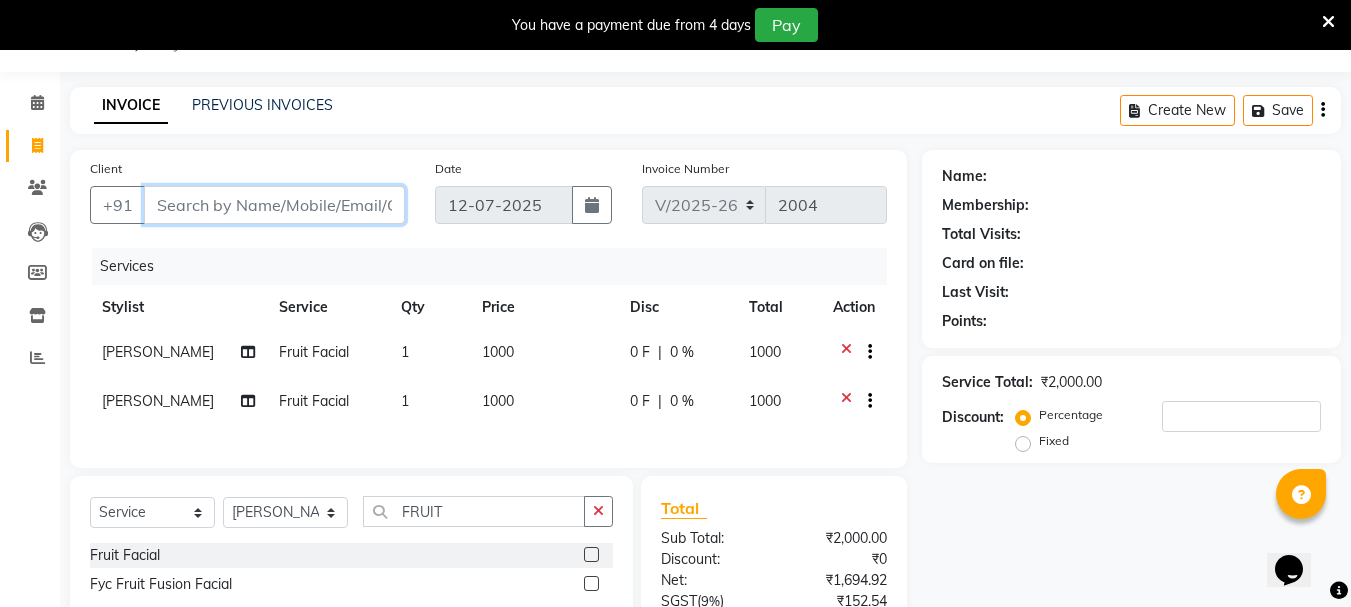 click on "Client" at bounding box center (274, 205) 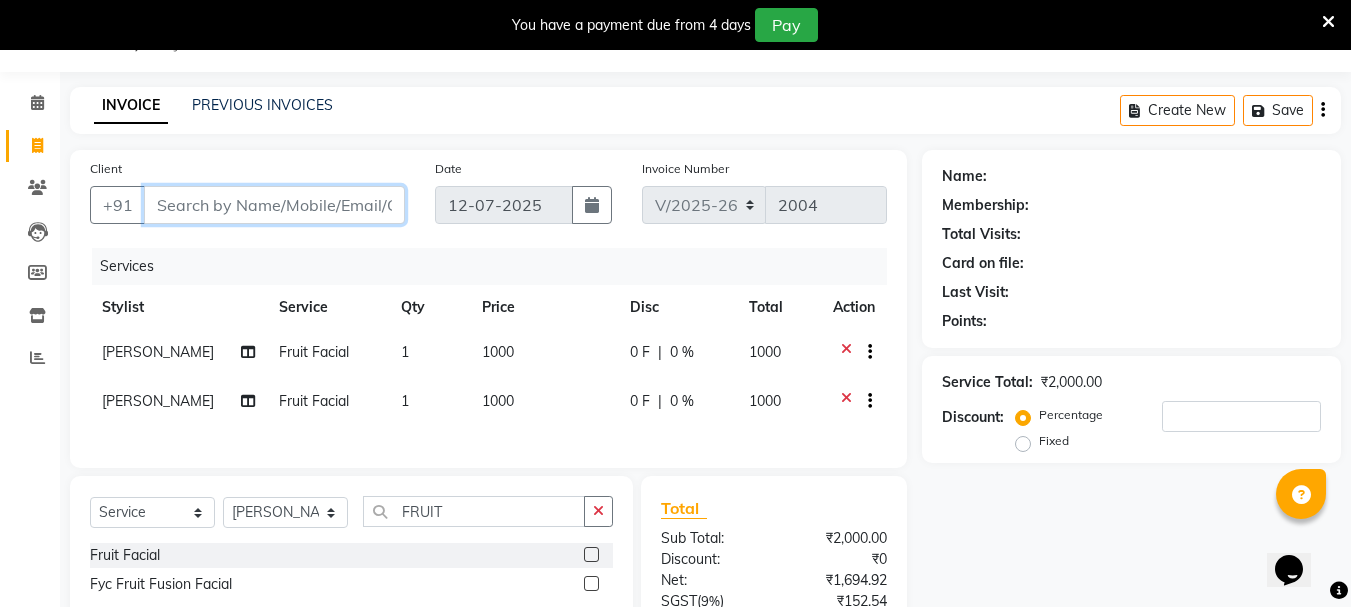 type on "8" 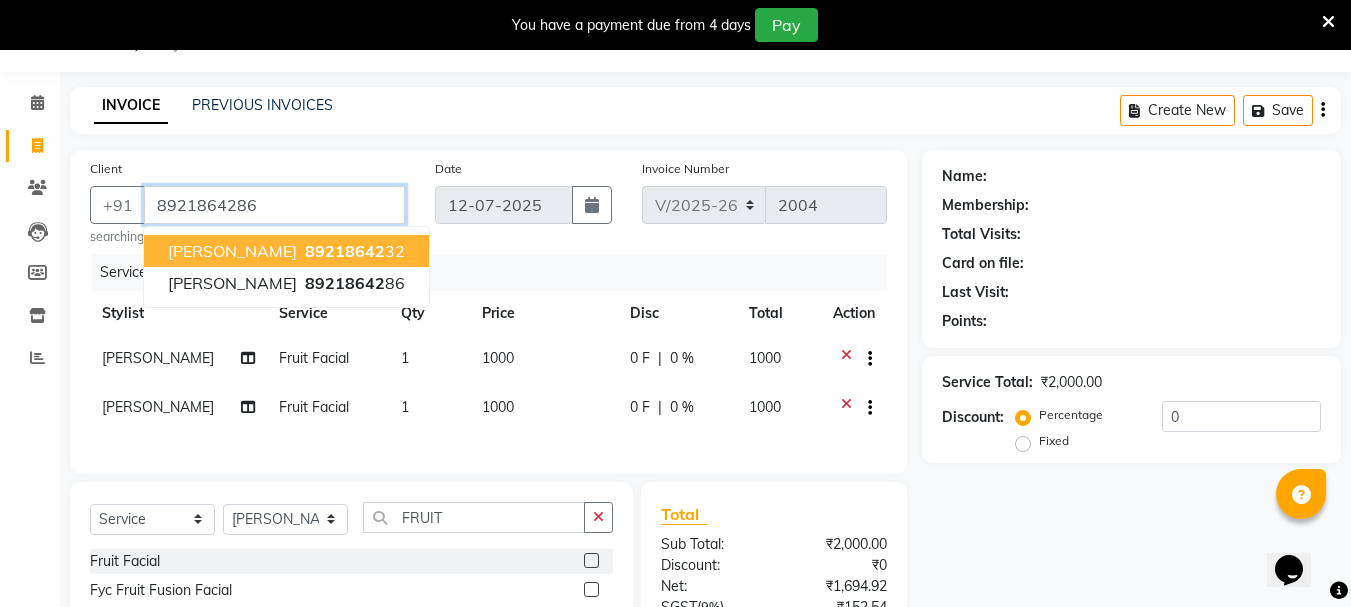 type on "8921864286" 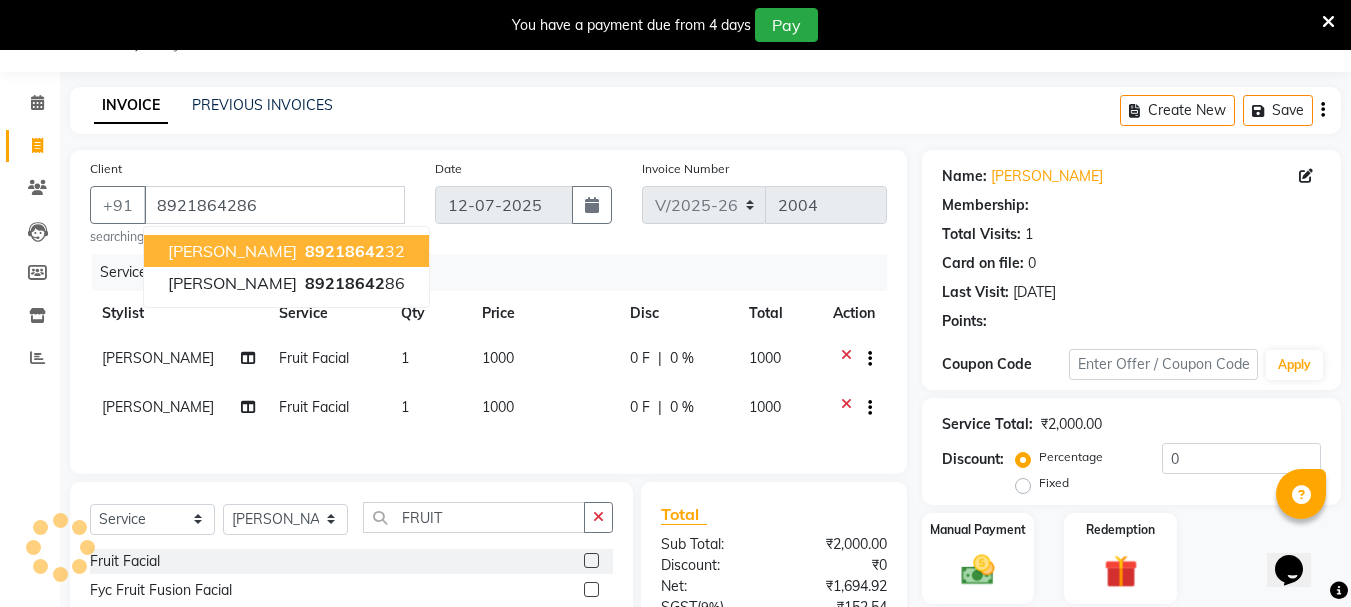 select on "1: Object" 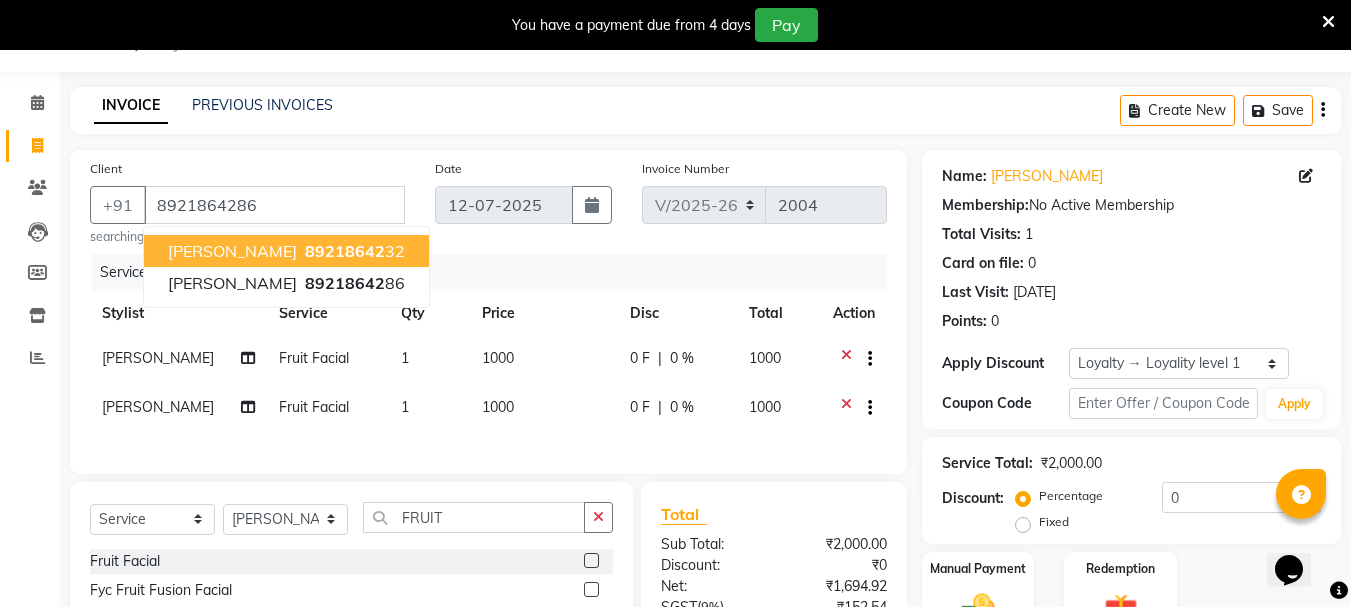 scroll, scrollTop: 260, scrollLeft: 0, axis: vertical 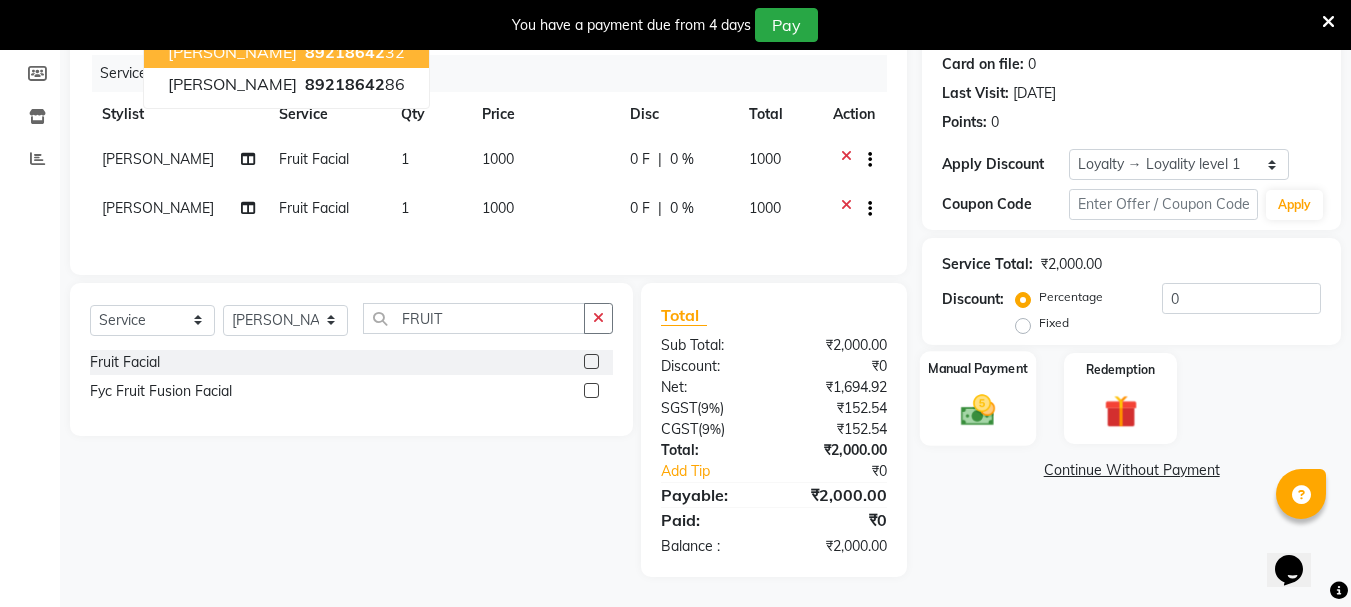 click 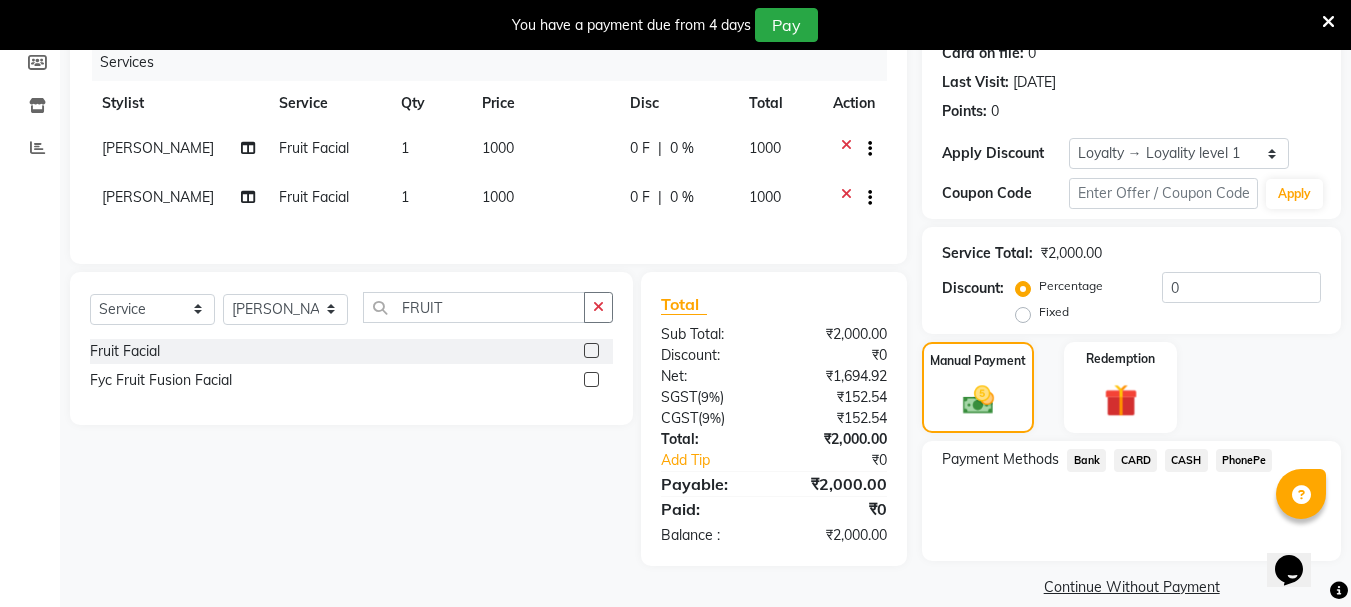 click on "CARD" 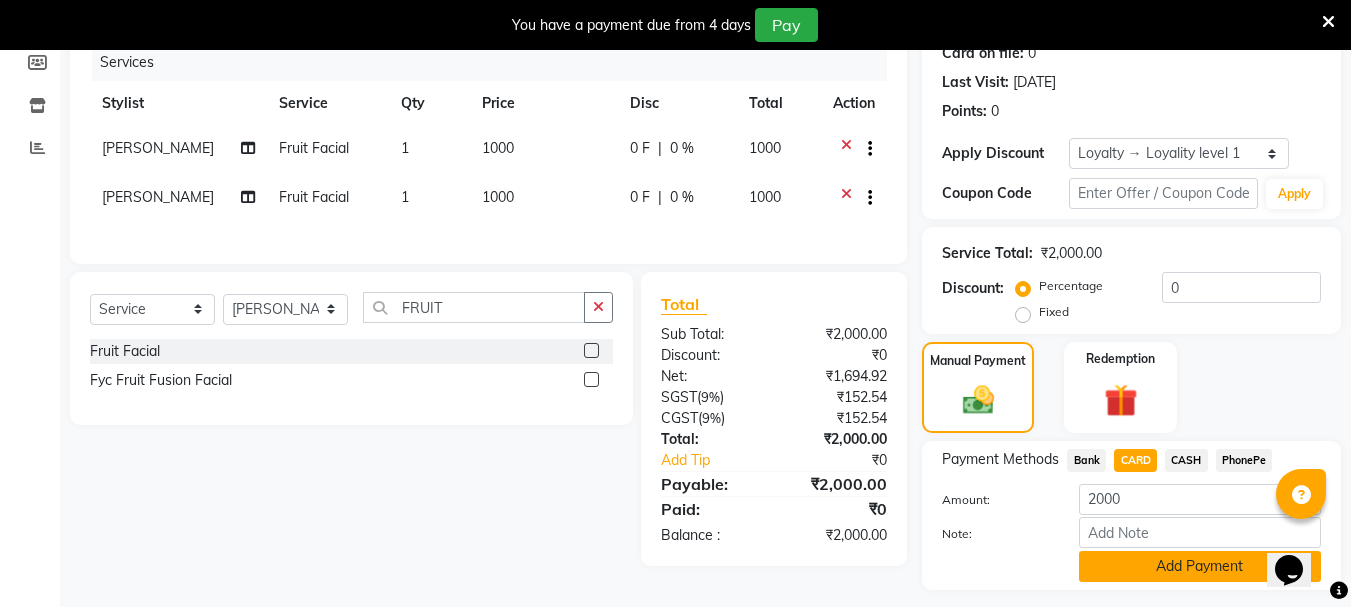 click on "Add Payment" 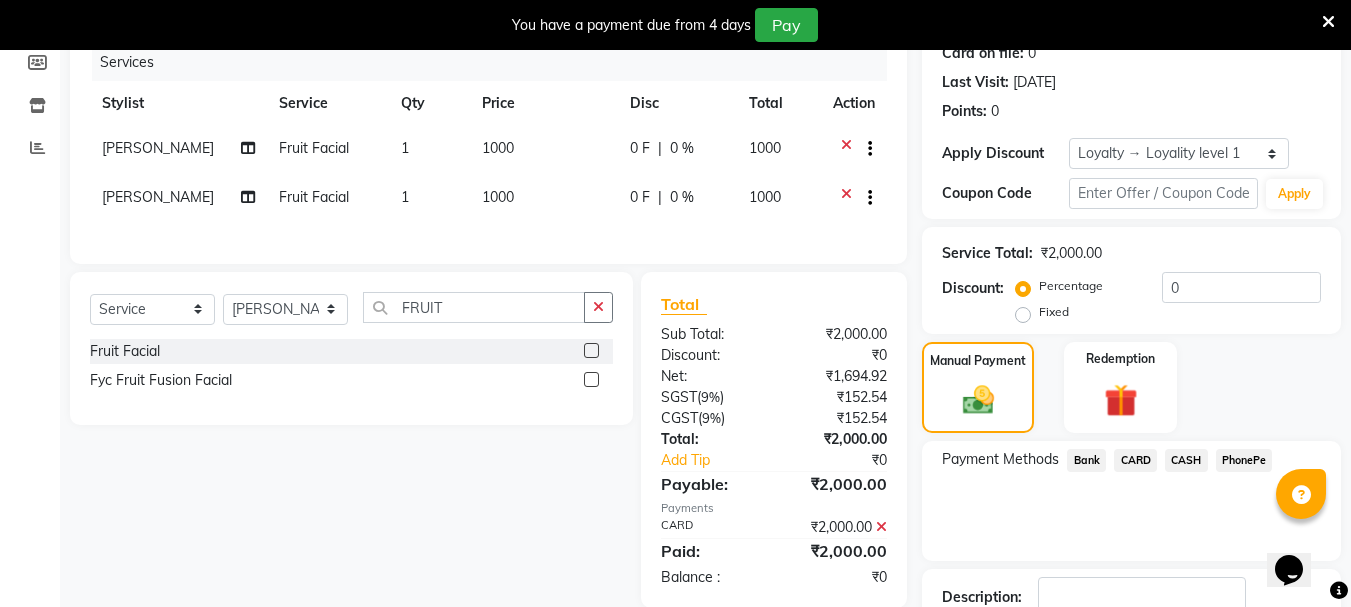 scroll, scrollTop: 422, scrollLeft: 0, axis: vertical 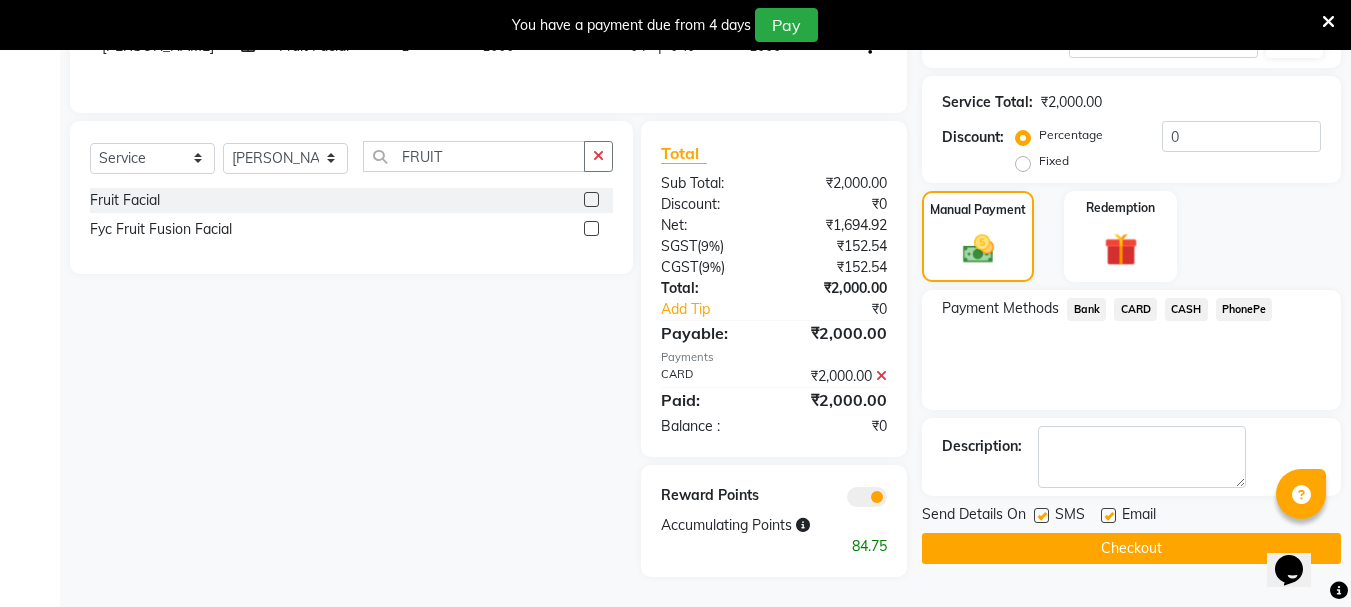 click on "Checkout" 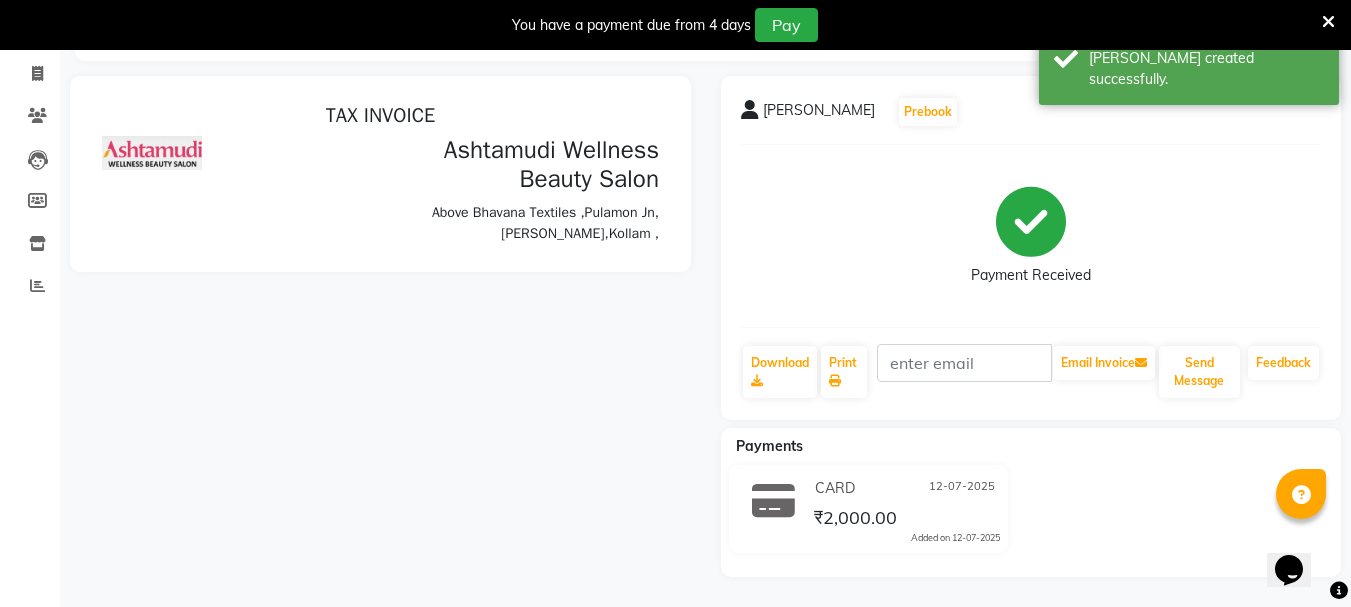 scroll, scrollTop: 0, scrollLeft: 0, axis: both 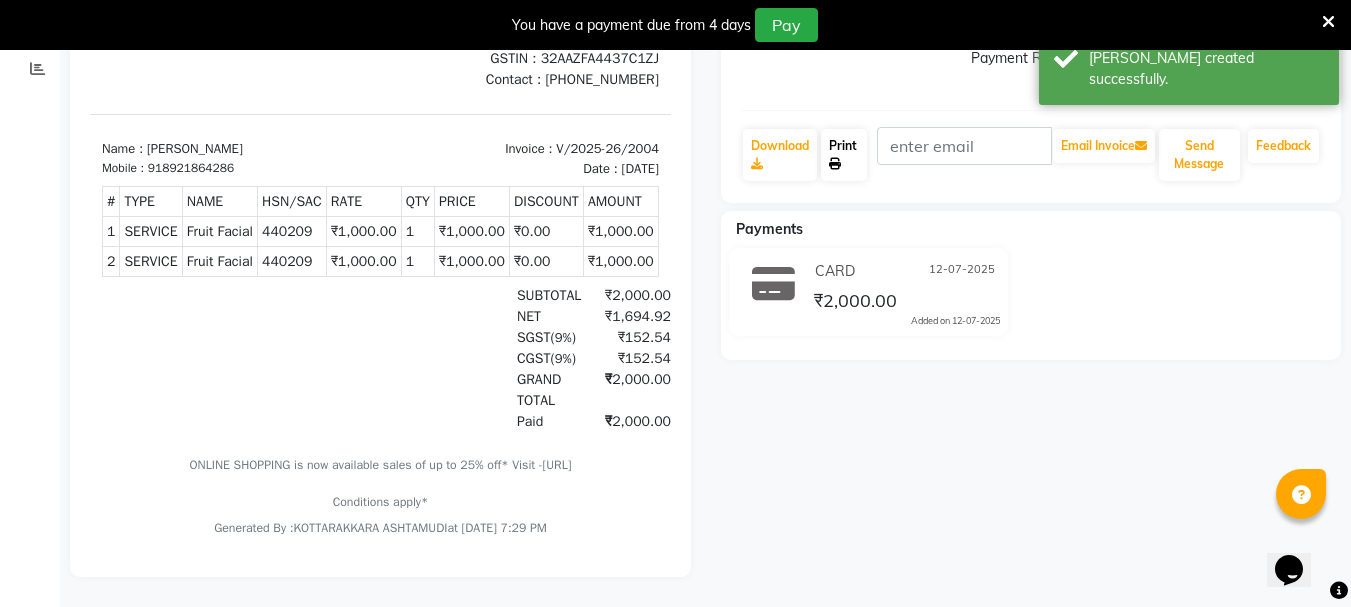 click on "Print" 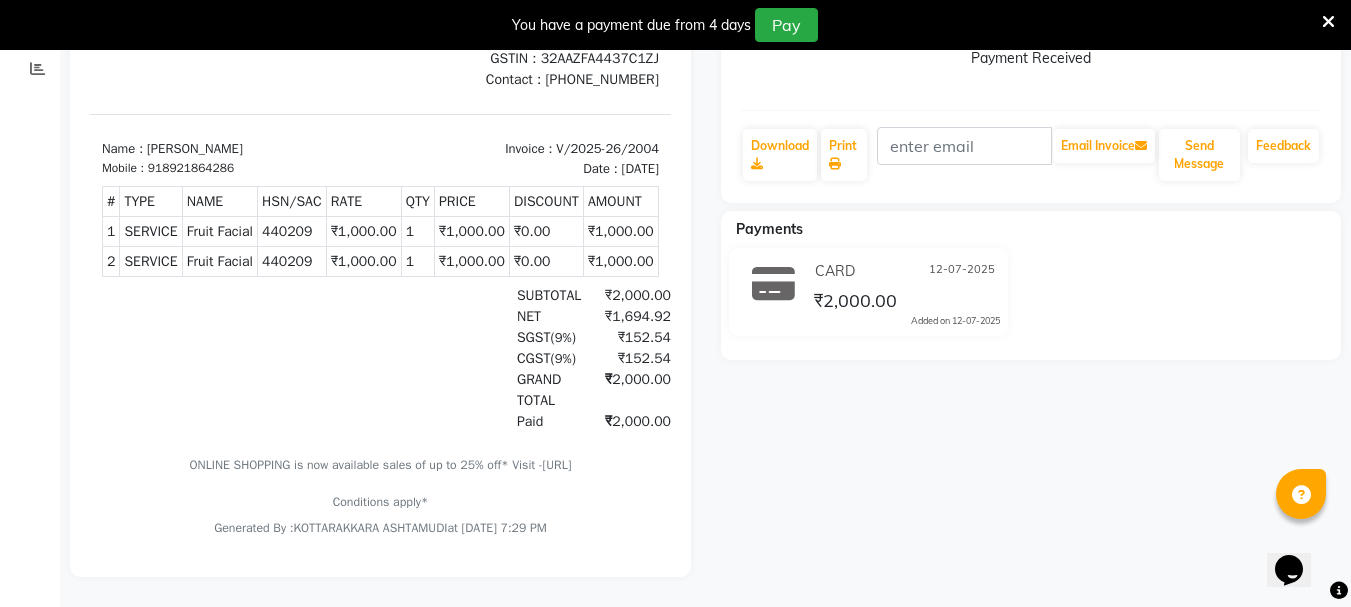 click at bounding box center (1328, 22) 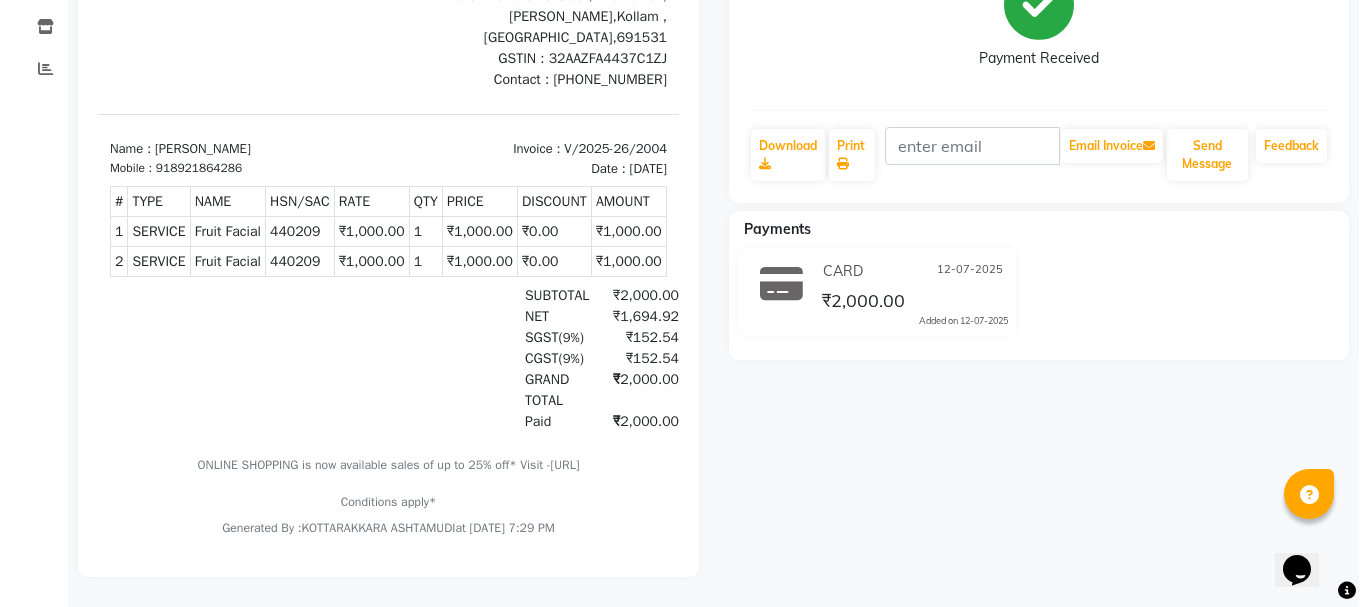 scroll, scrollTop: 0, scrollLeft: 0, axis: both 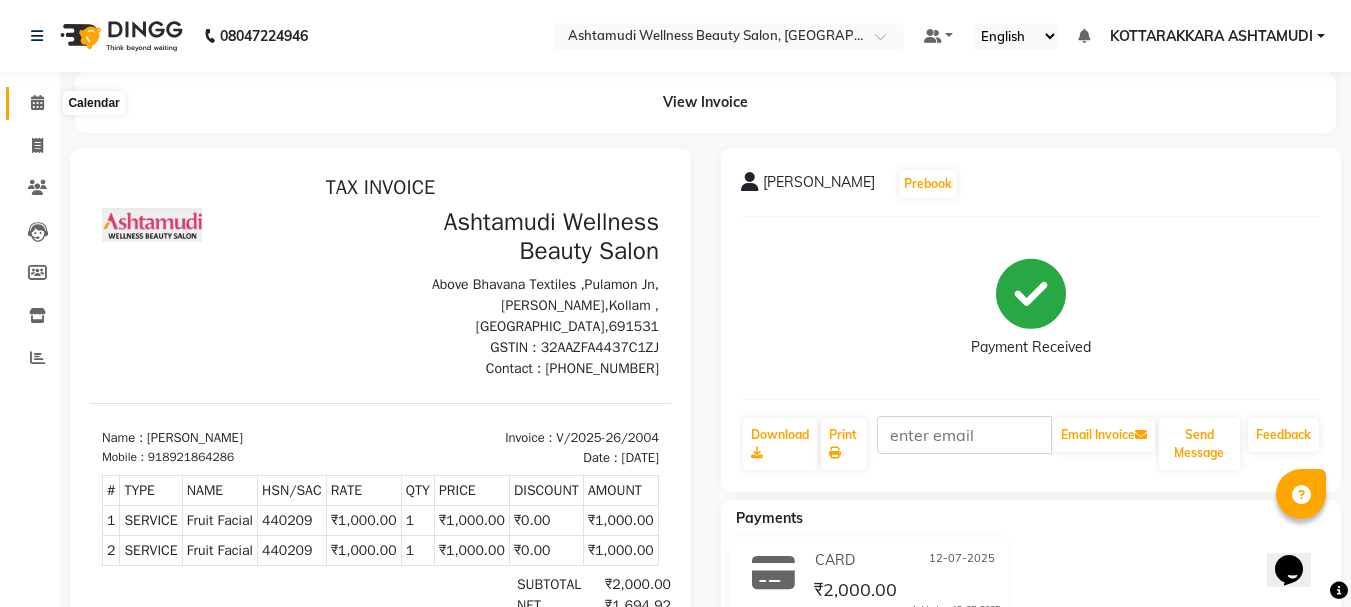 click 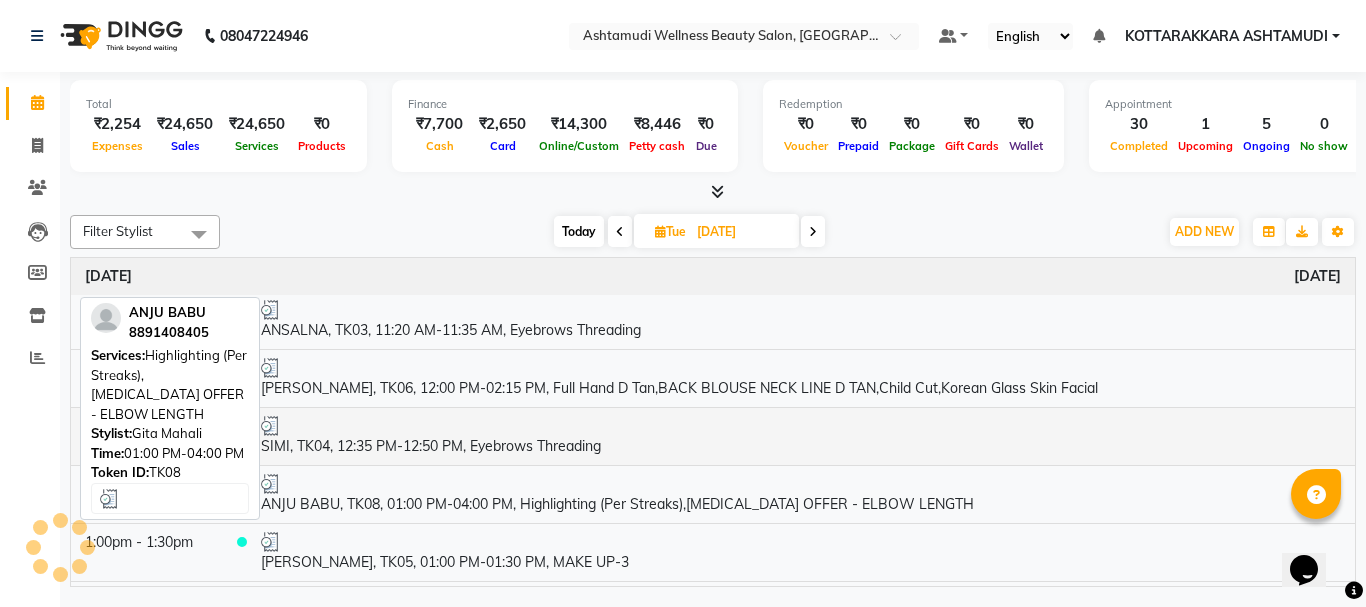 scroll, scrollTop: 200, scrollLeft: 0, axis: vertical 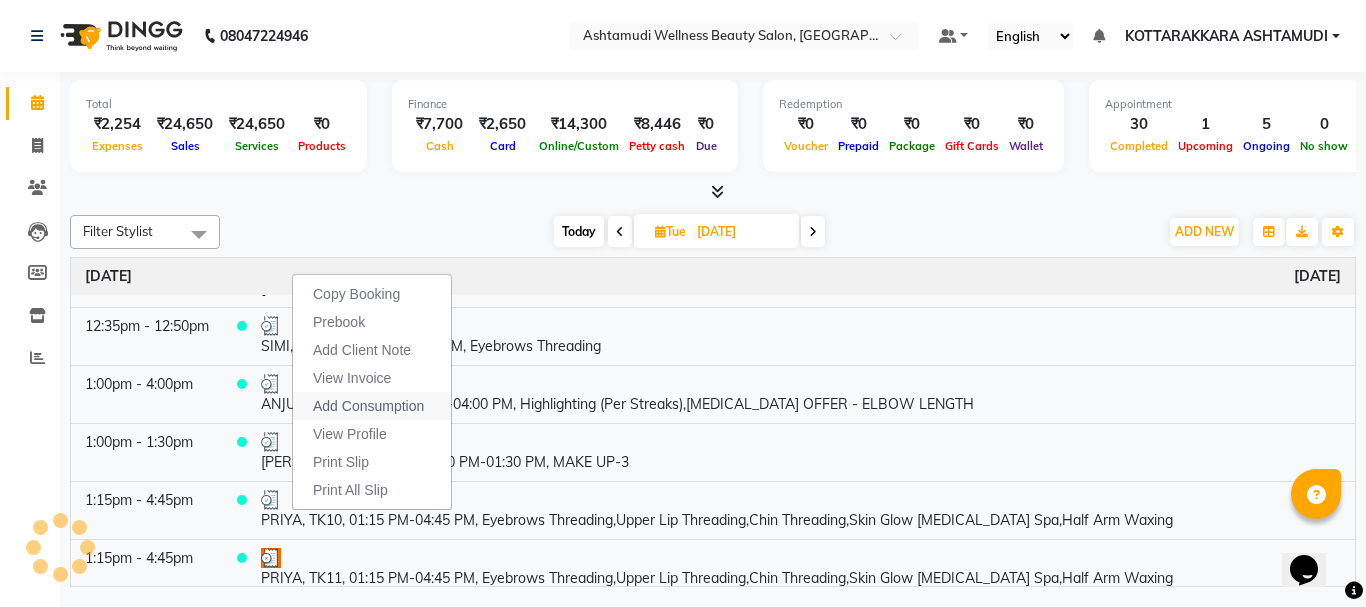 click on "Add Consumption" at bounding box center [368, 406] 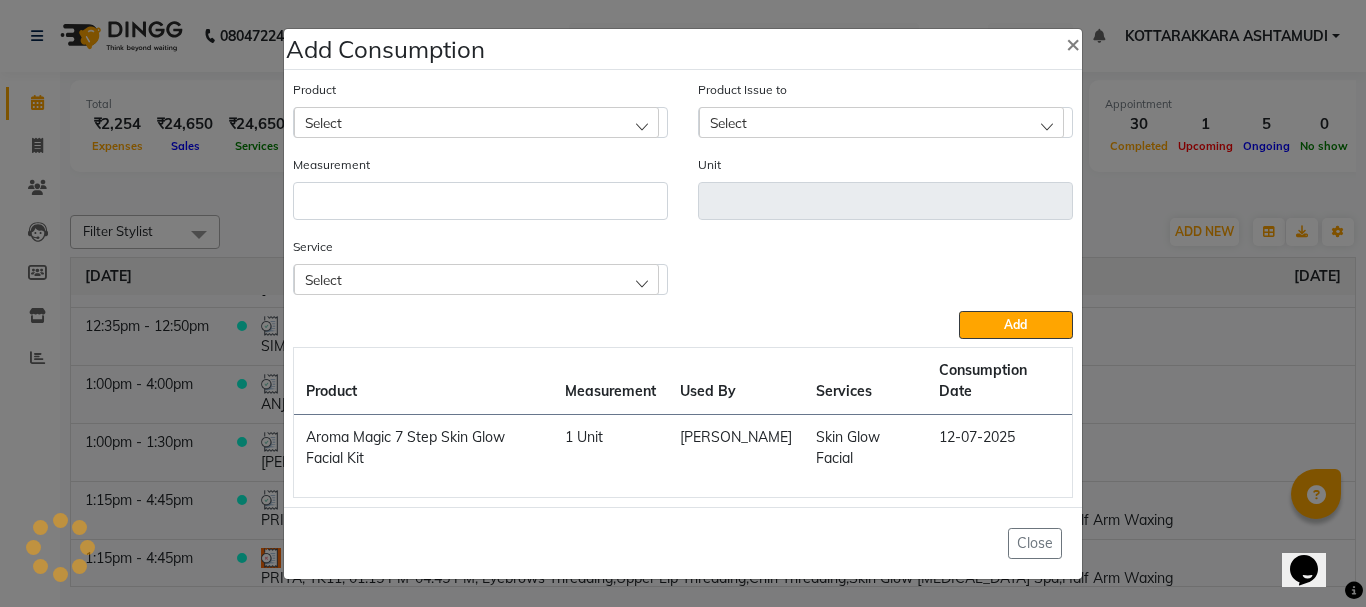 click on "Select" 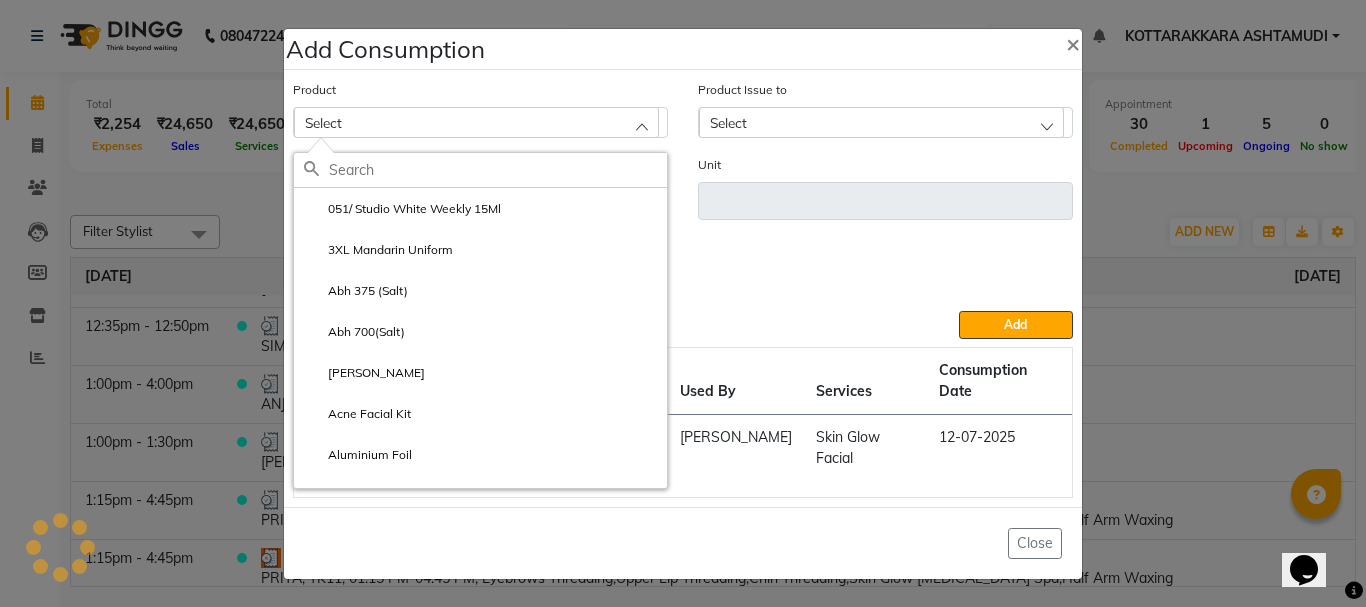 click 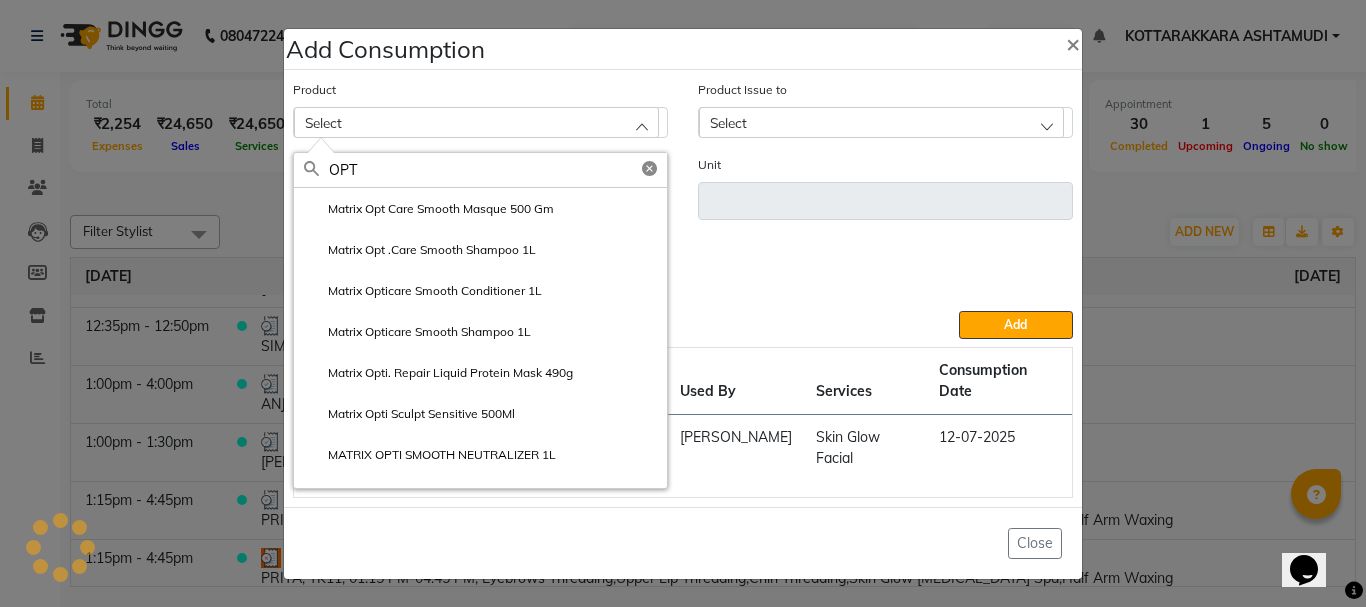 type on "OPT" 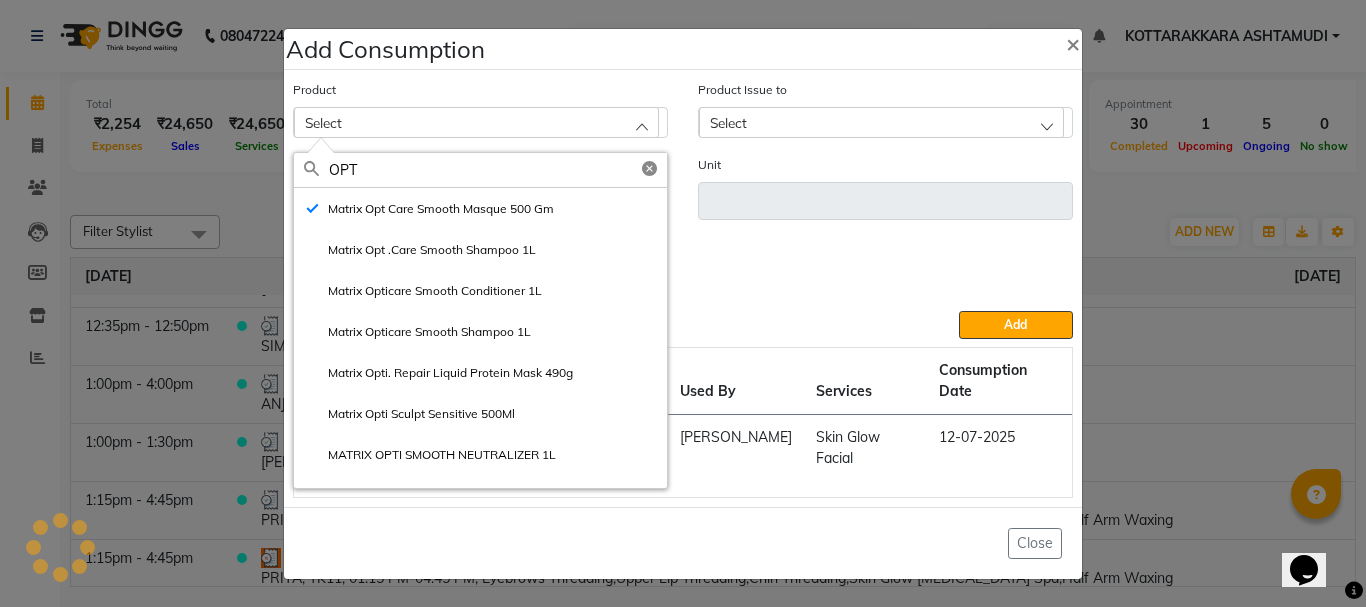 type on "gm" 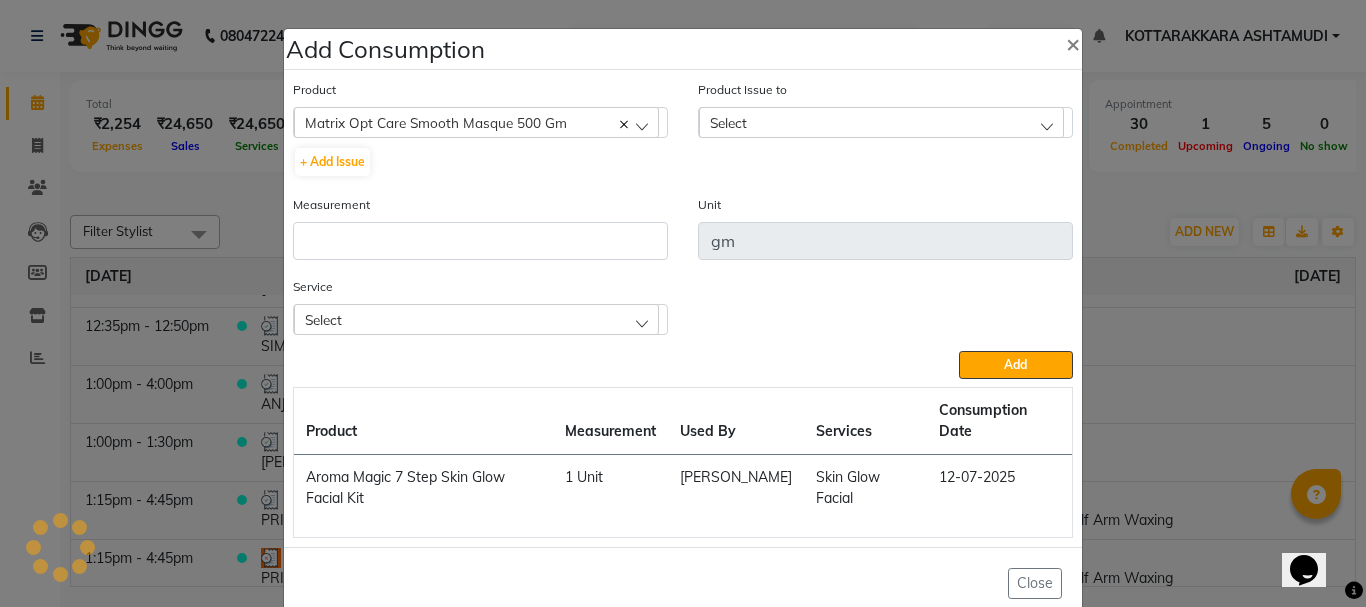 click on "Select" 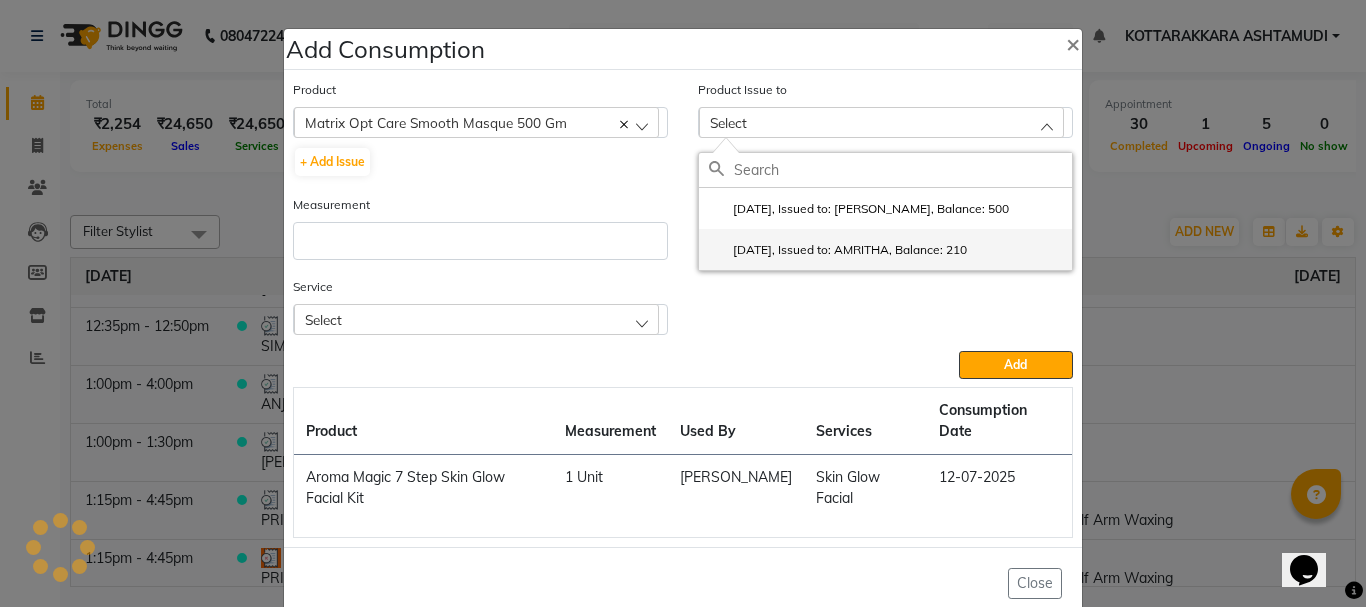 click on "2025-07-02, Issued to: AMRITHA, Balance: 210" 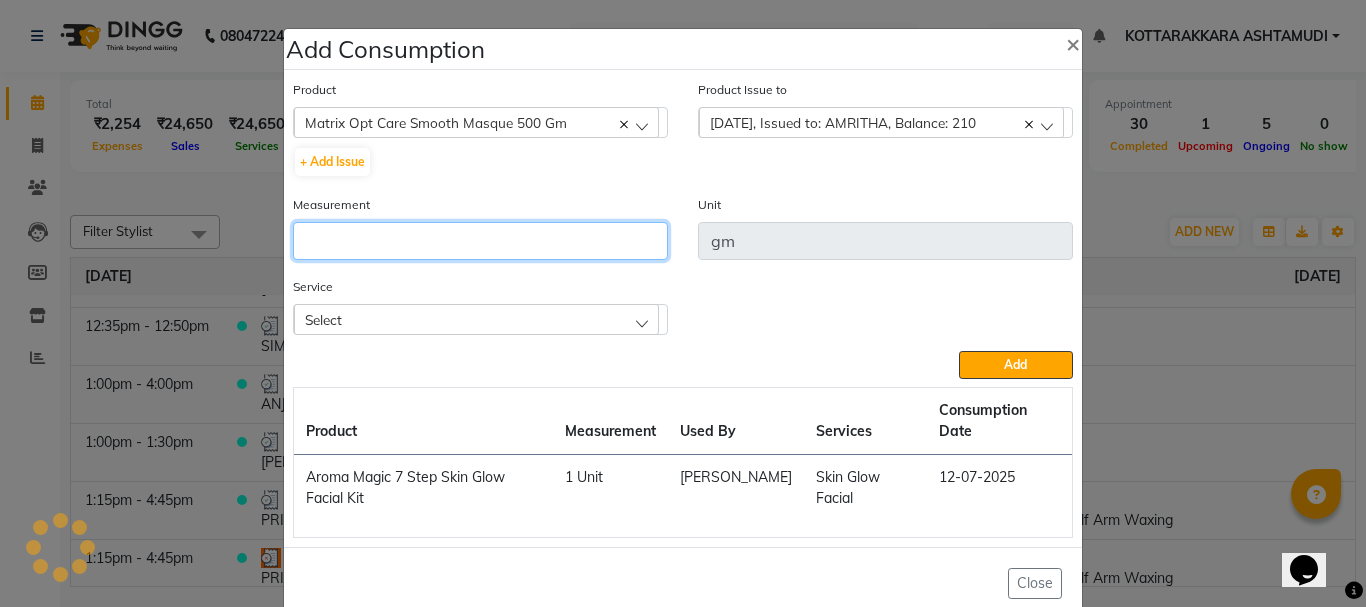 click 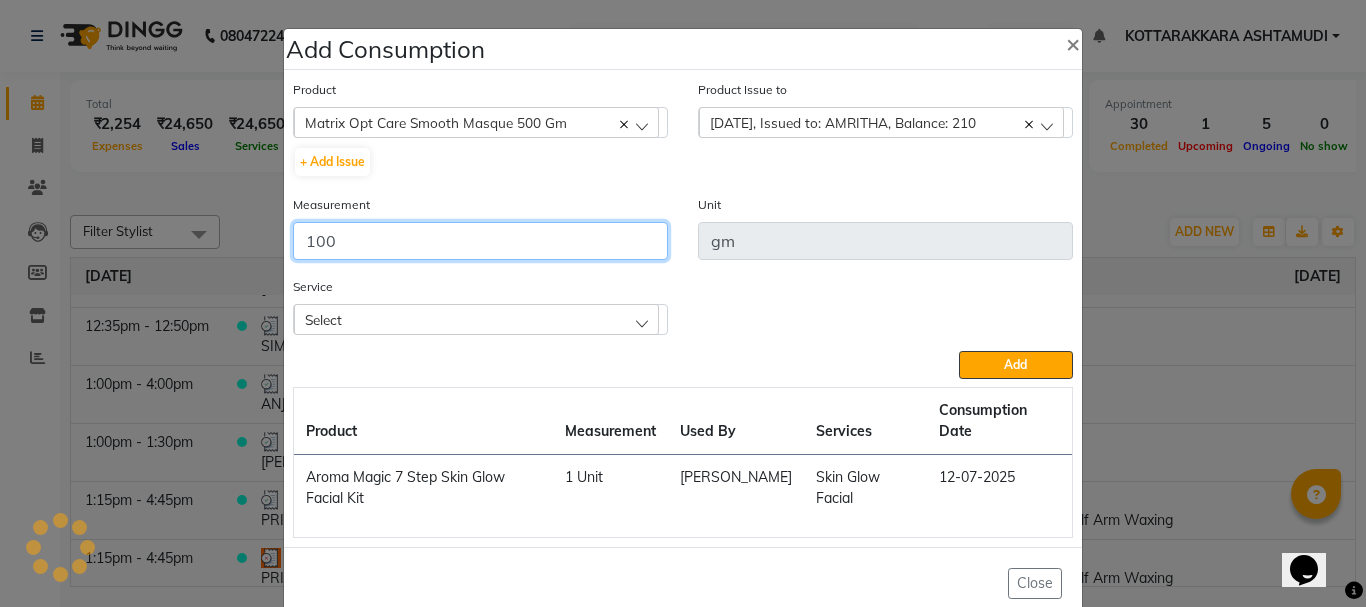 type on "100" 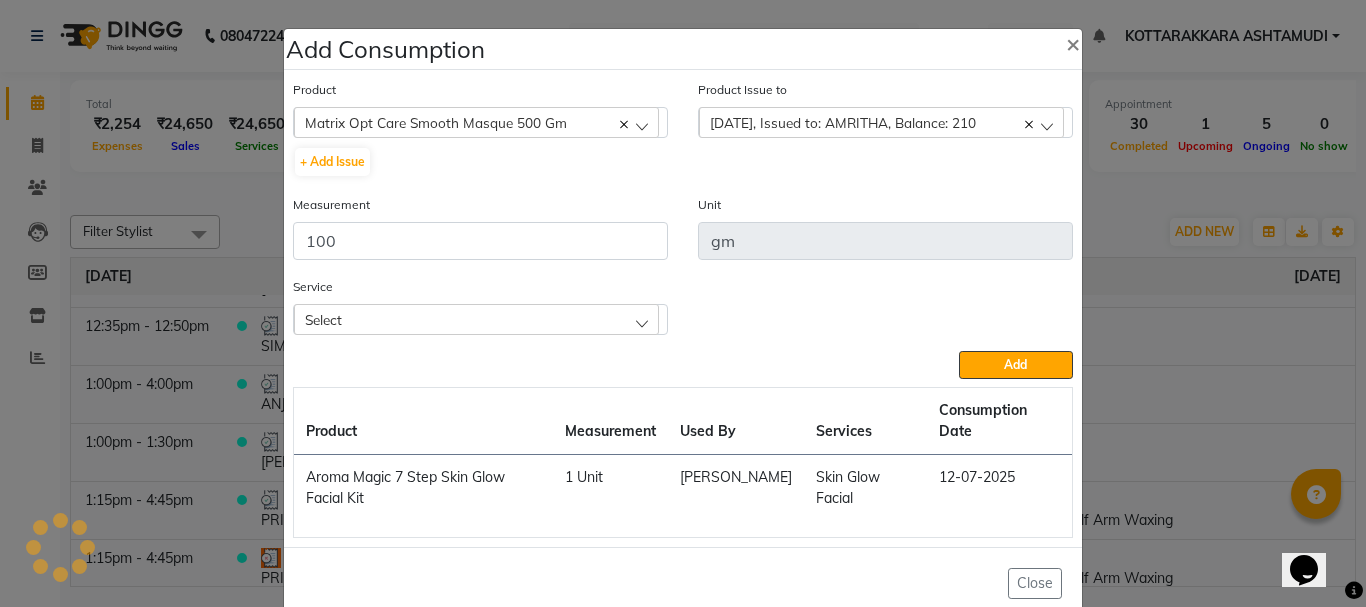 click on "Select" 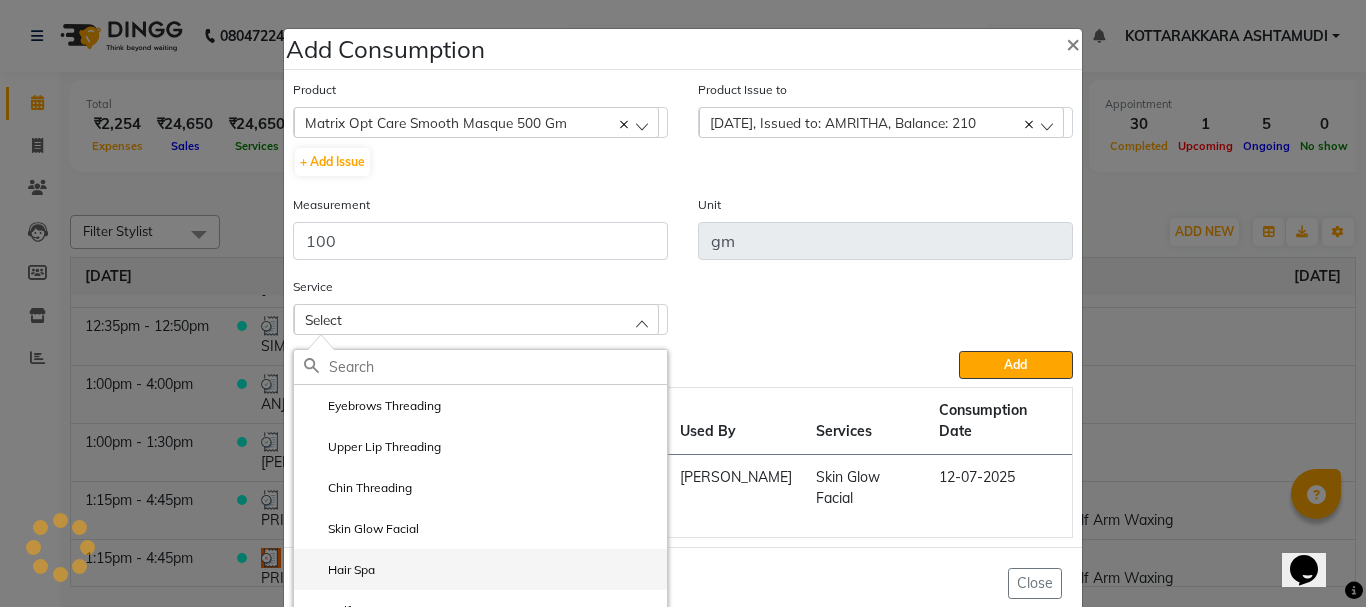 click on "Hair Spa" 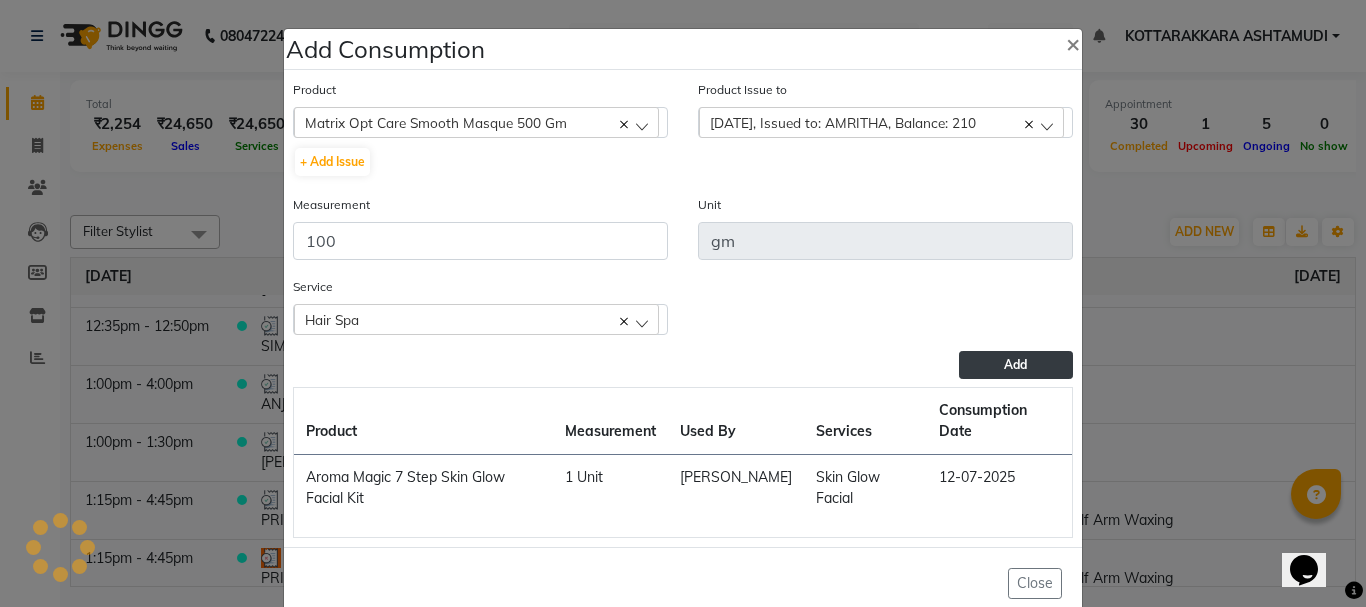 click on "Add" 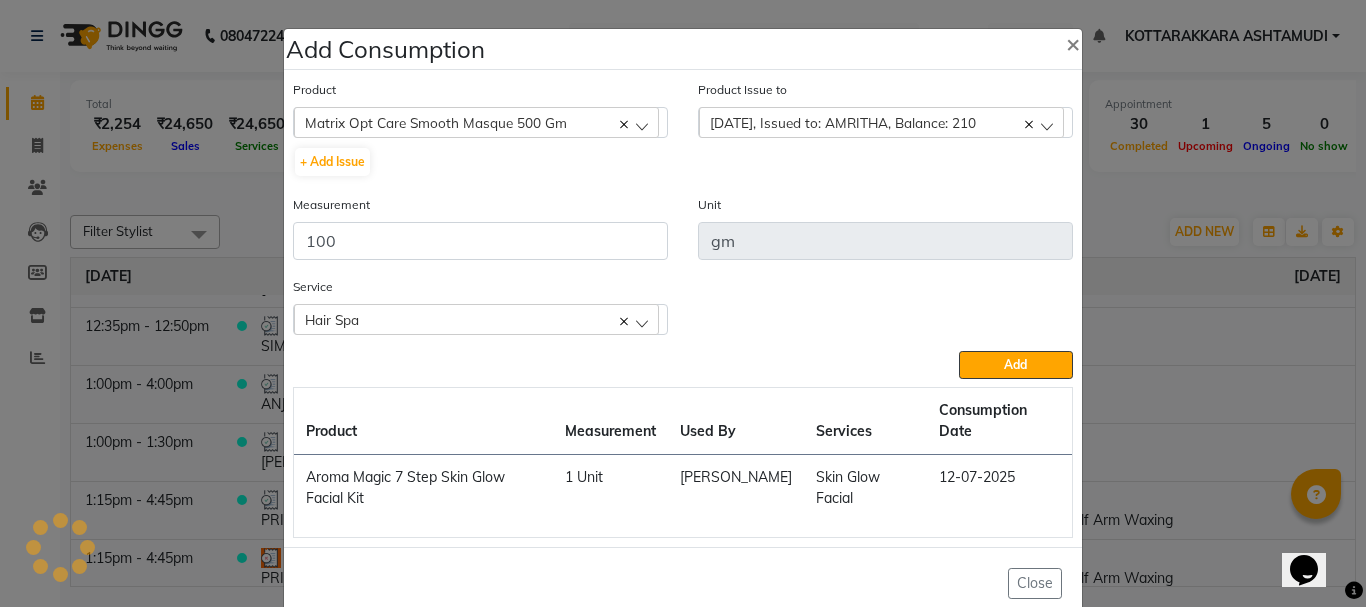 type 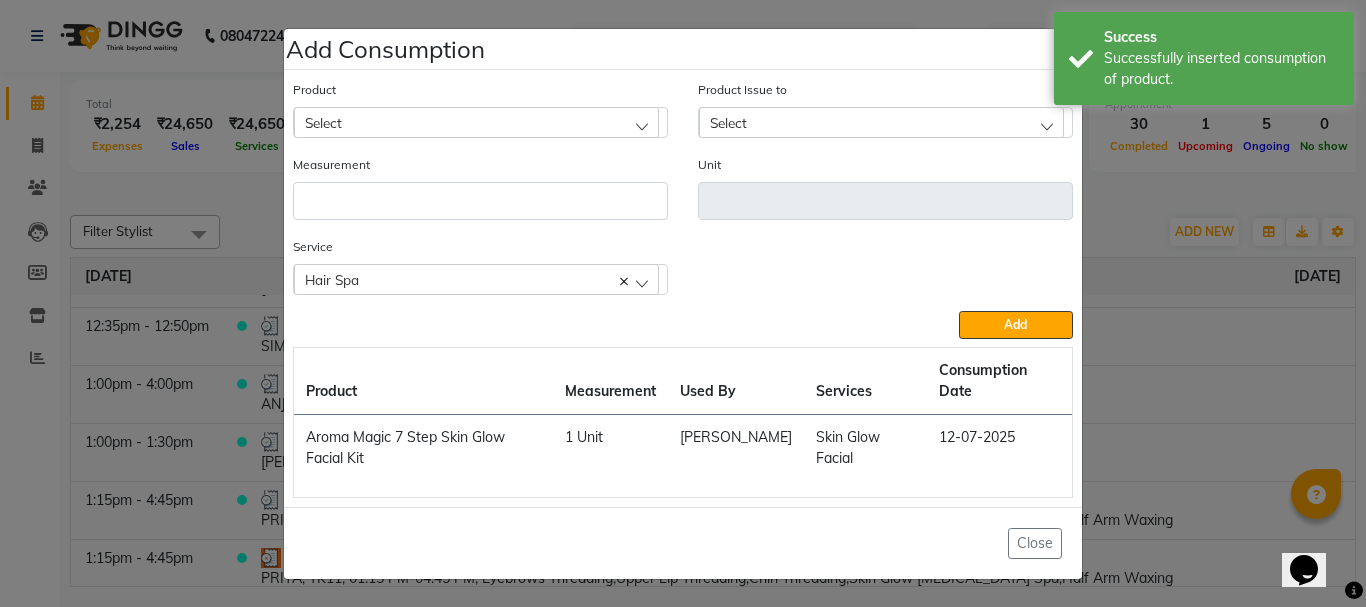 click on "Hair Spa" 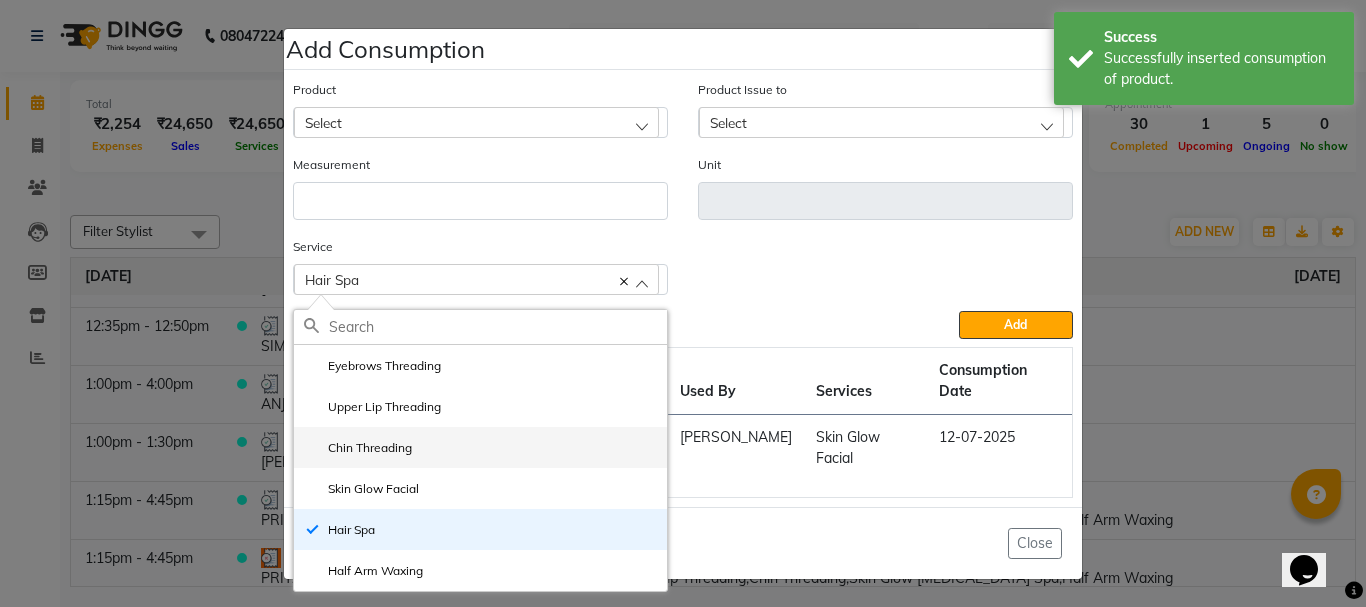scroll, scrollTop: 1, scrollLeft: 0, axis: vertical 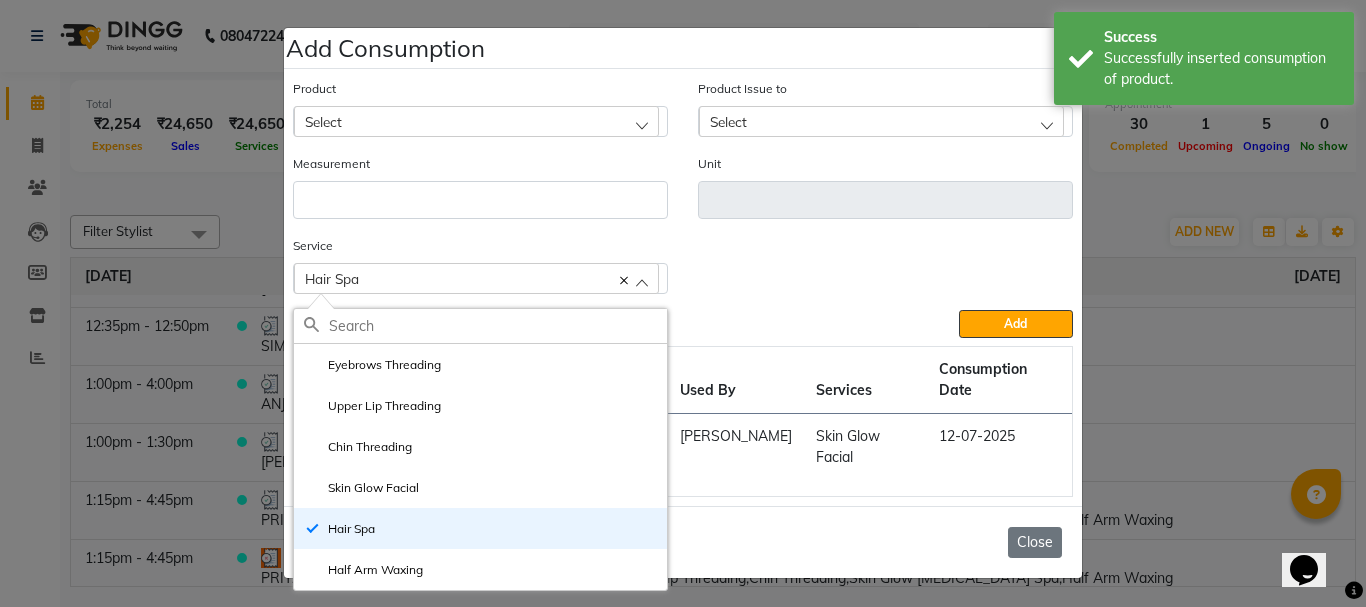 click on "Close" 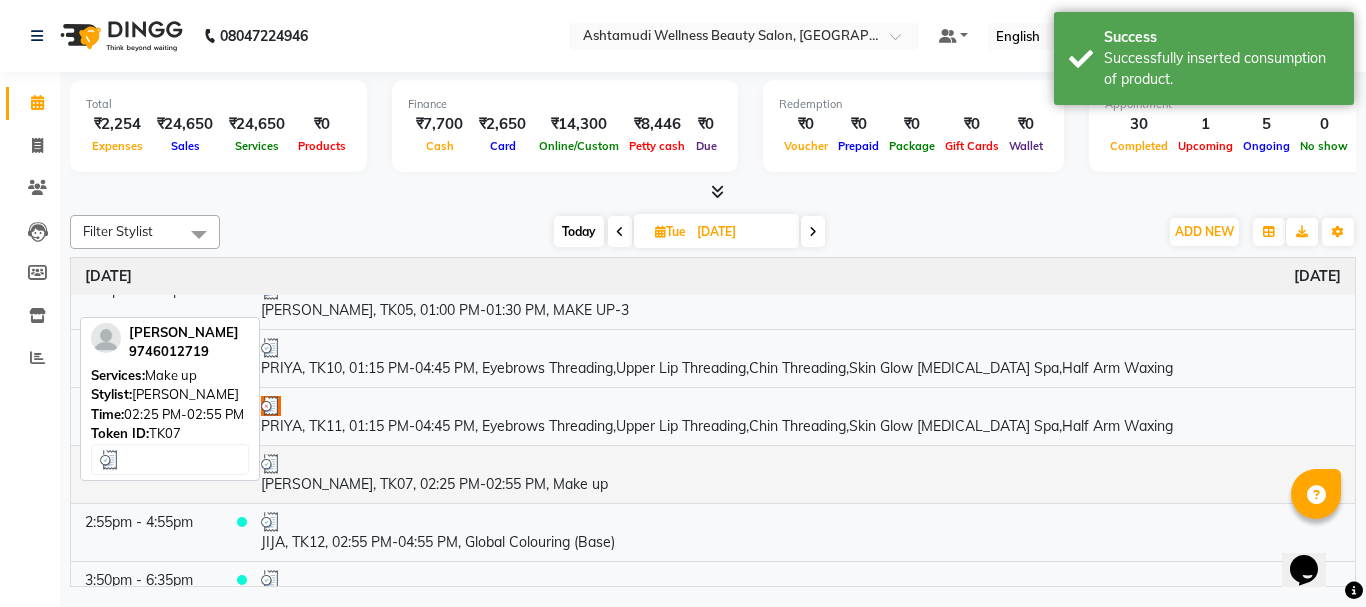 scroll, scrollTop: 400, scrollLeft: 0, axis: vertical 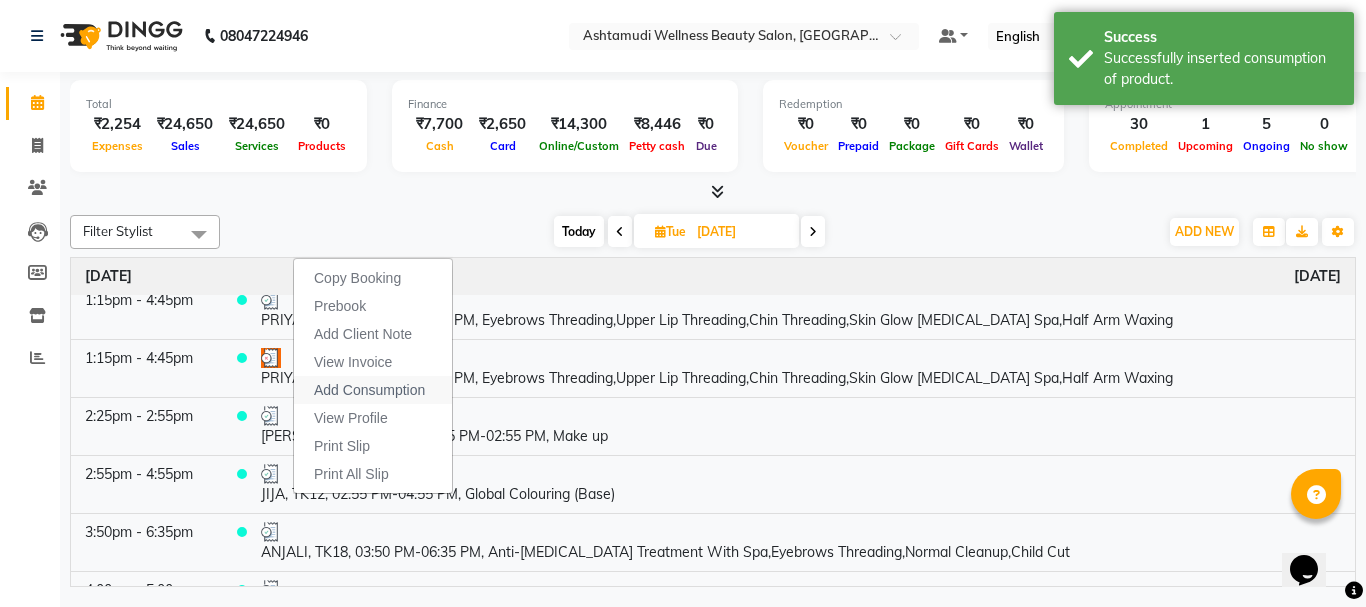 click on "Add Consumption" at bounding box center (369, 390) 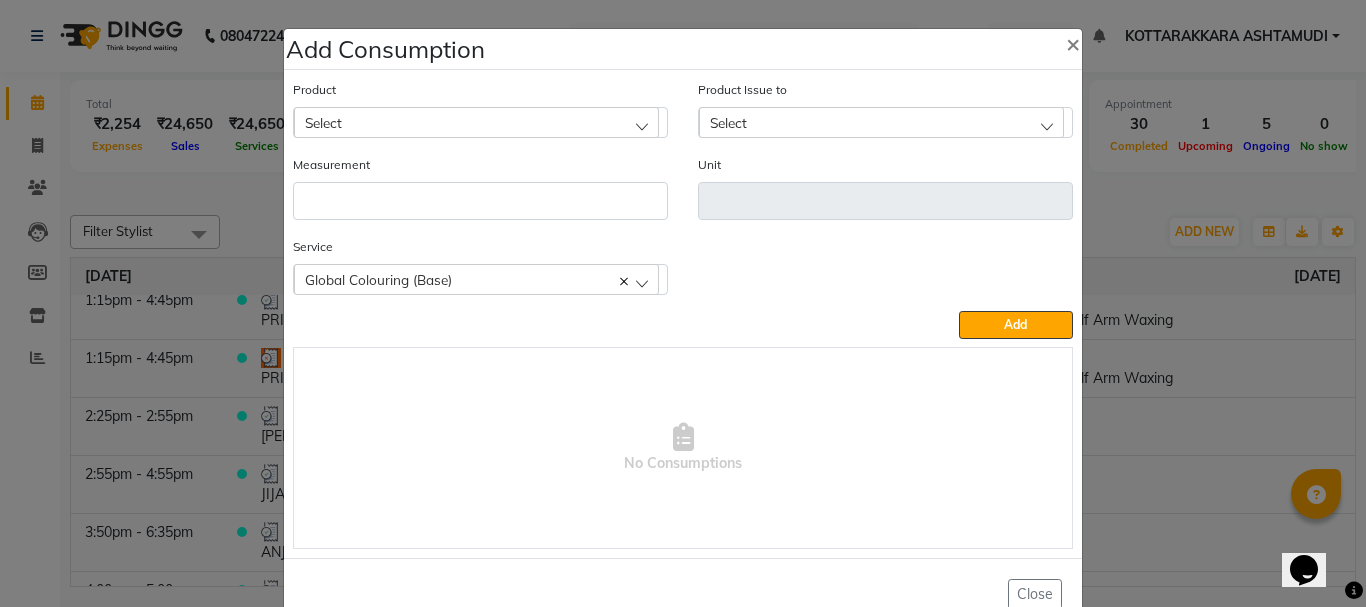 click on "Select" 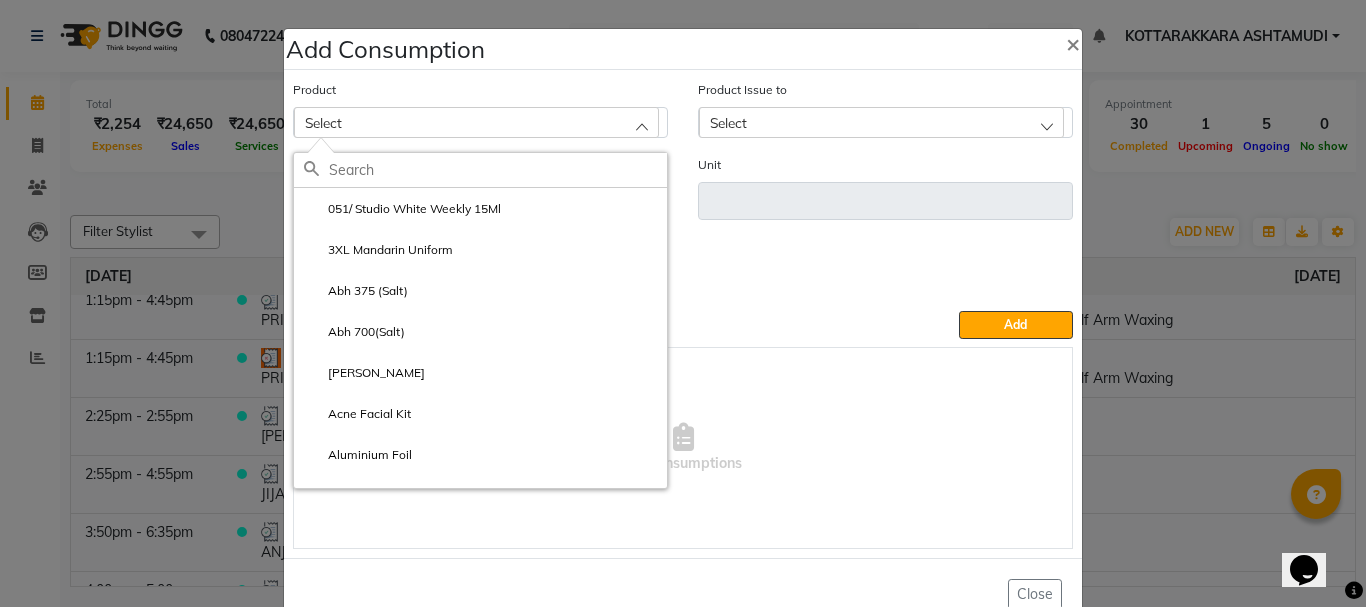 click 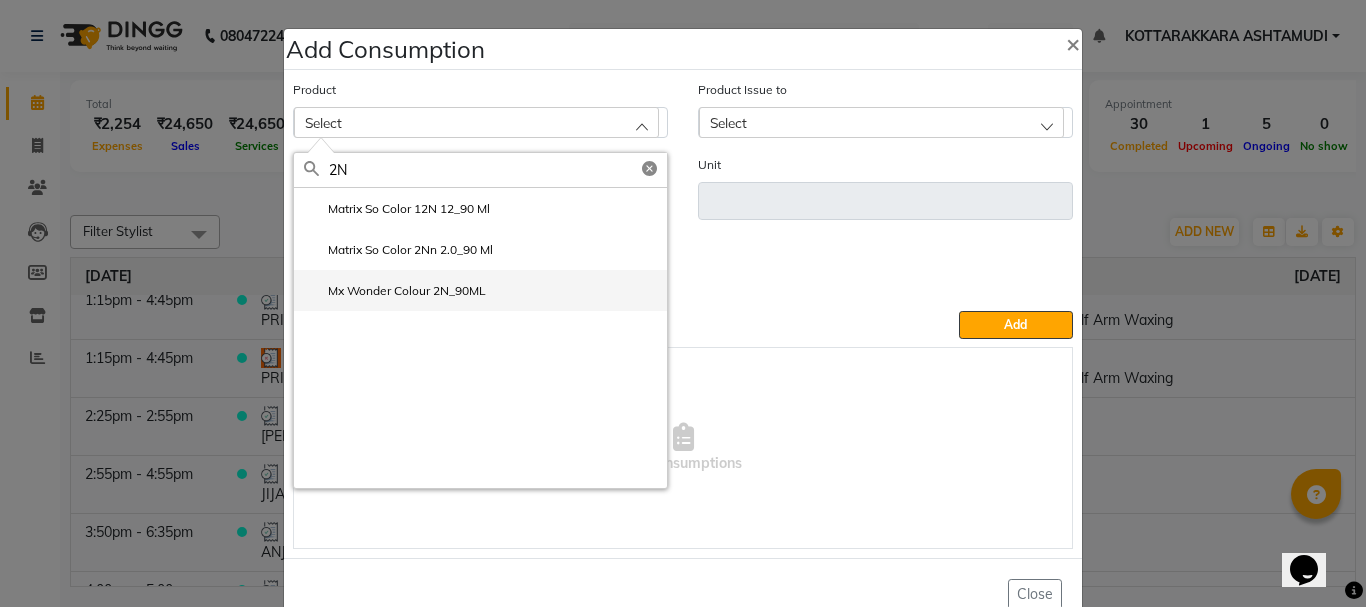 type on "2N" 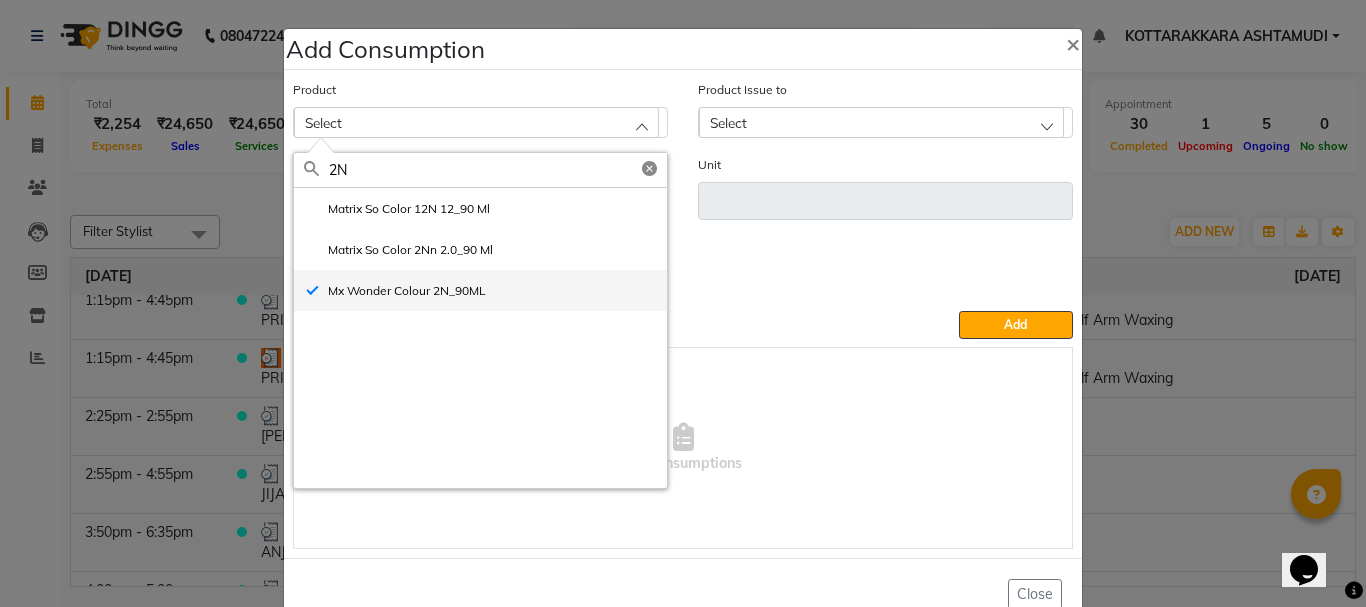 type on "ml" 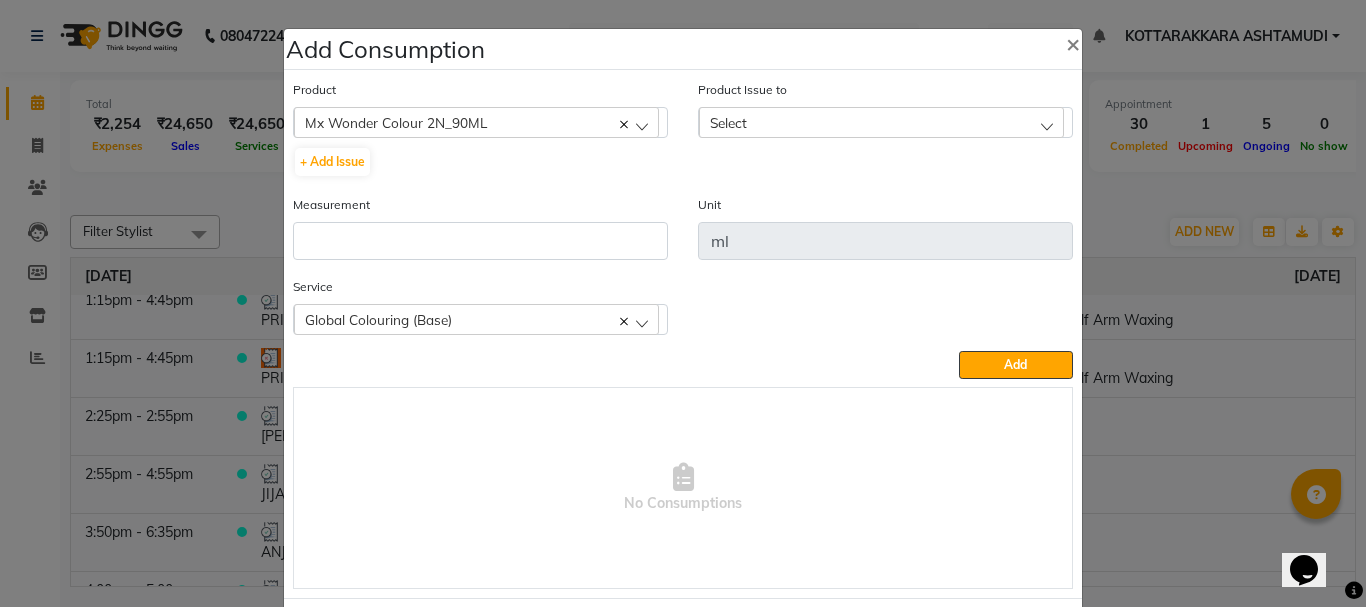 click on "Select" 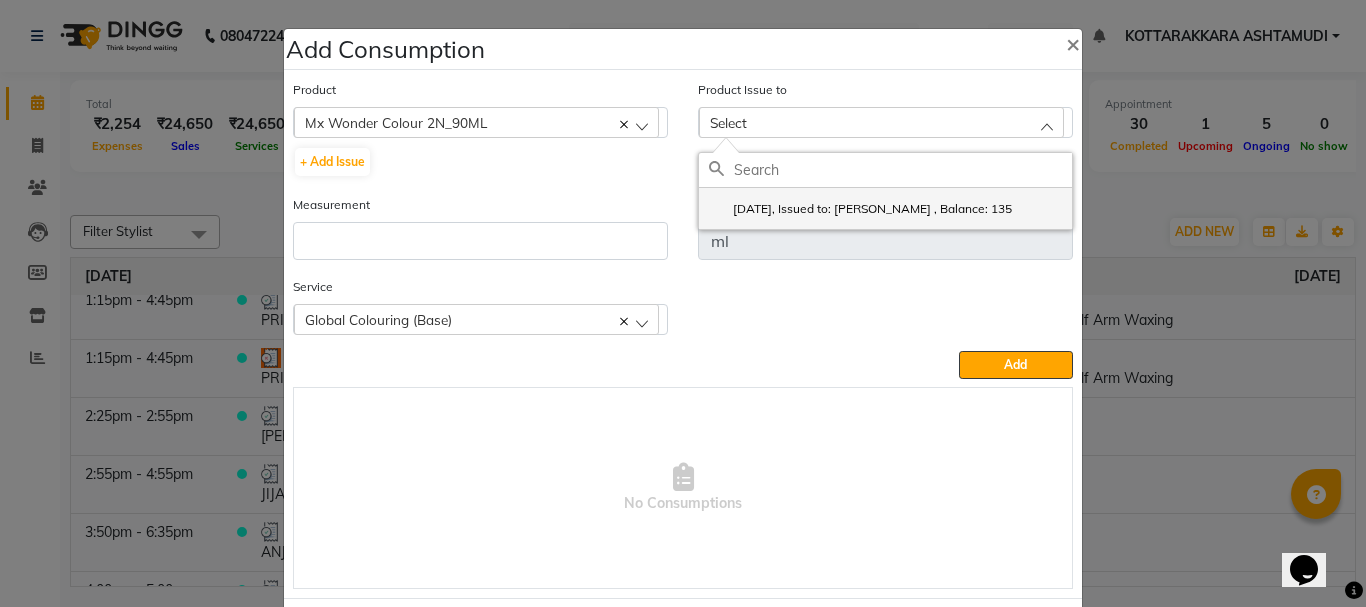 click on "2025-07-08, Issued to: Gita Mahali , Balance: 135" 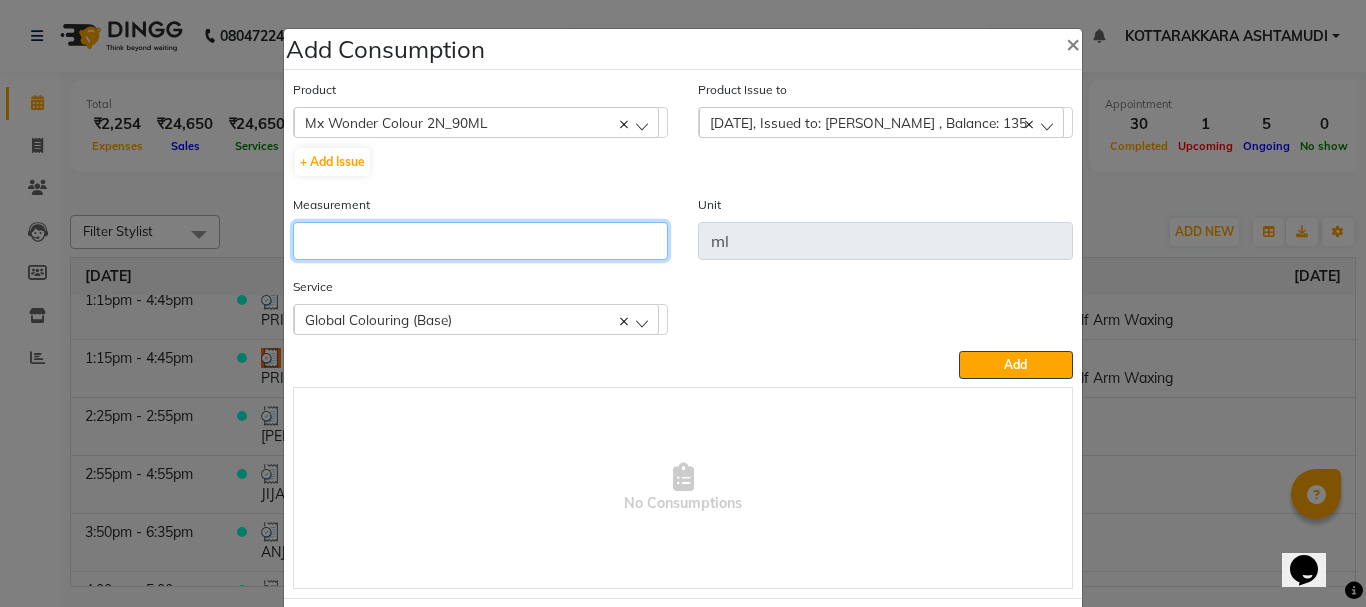 click 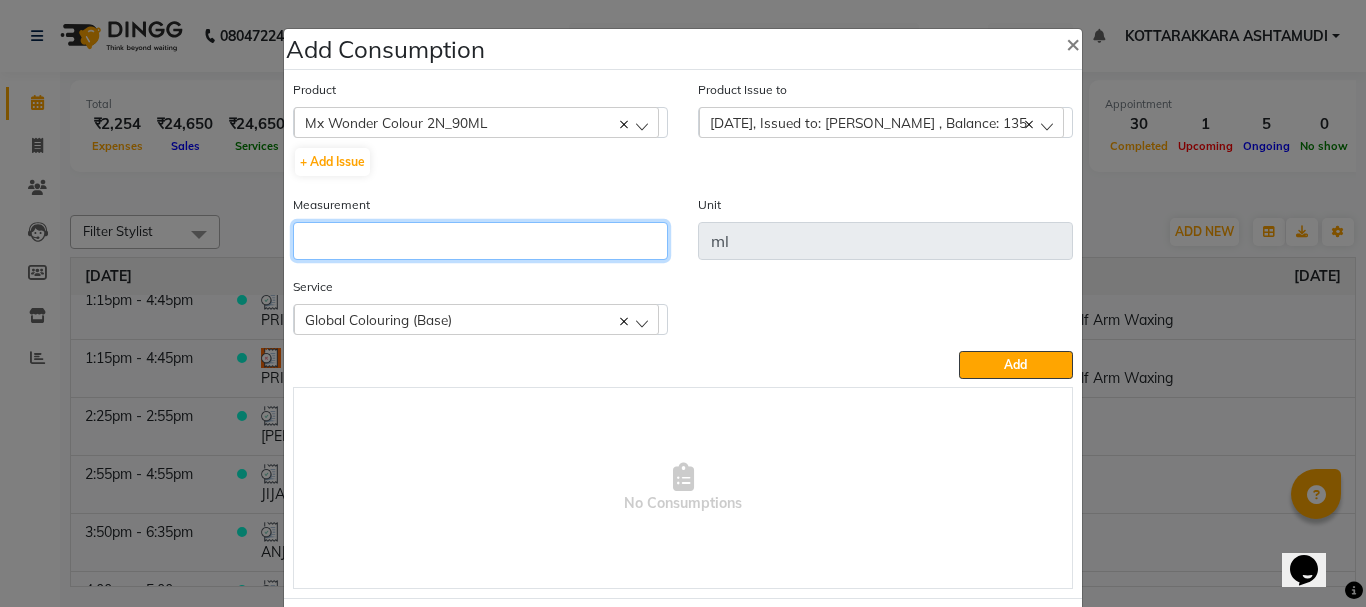 type on "8" 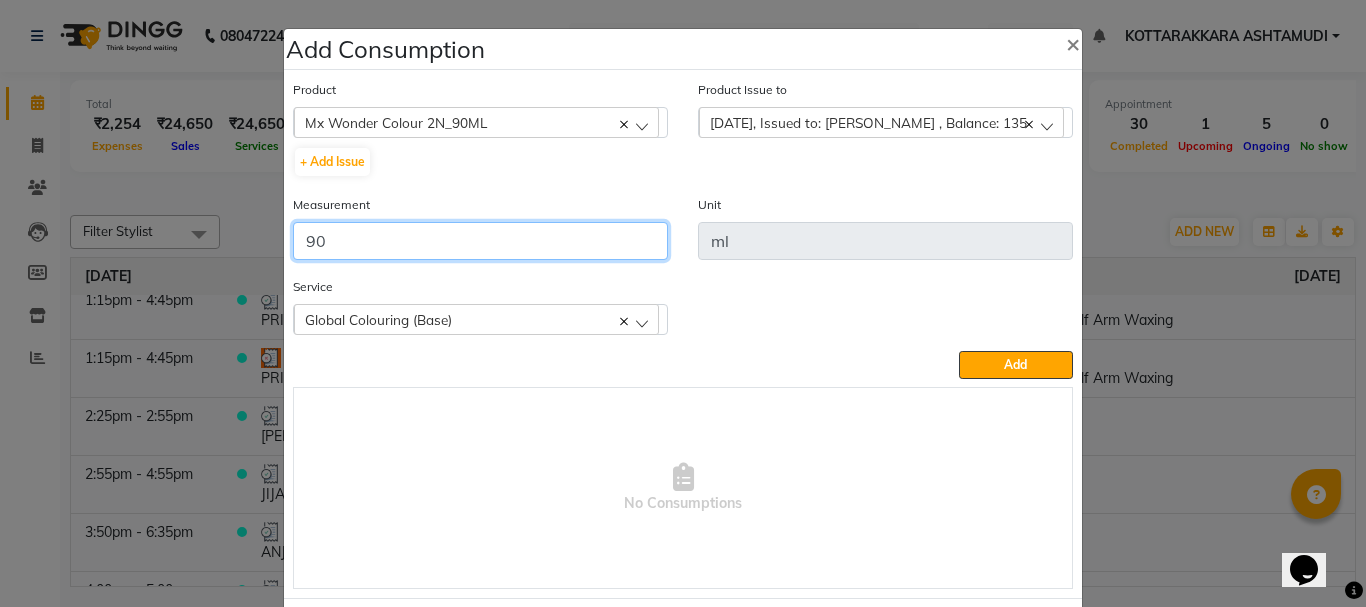 type on "90" 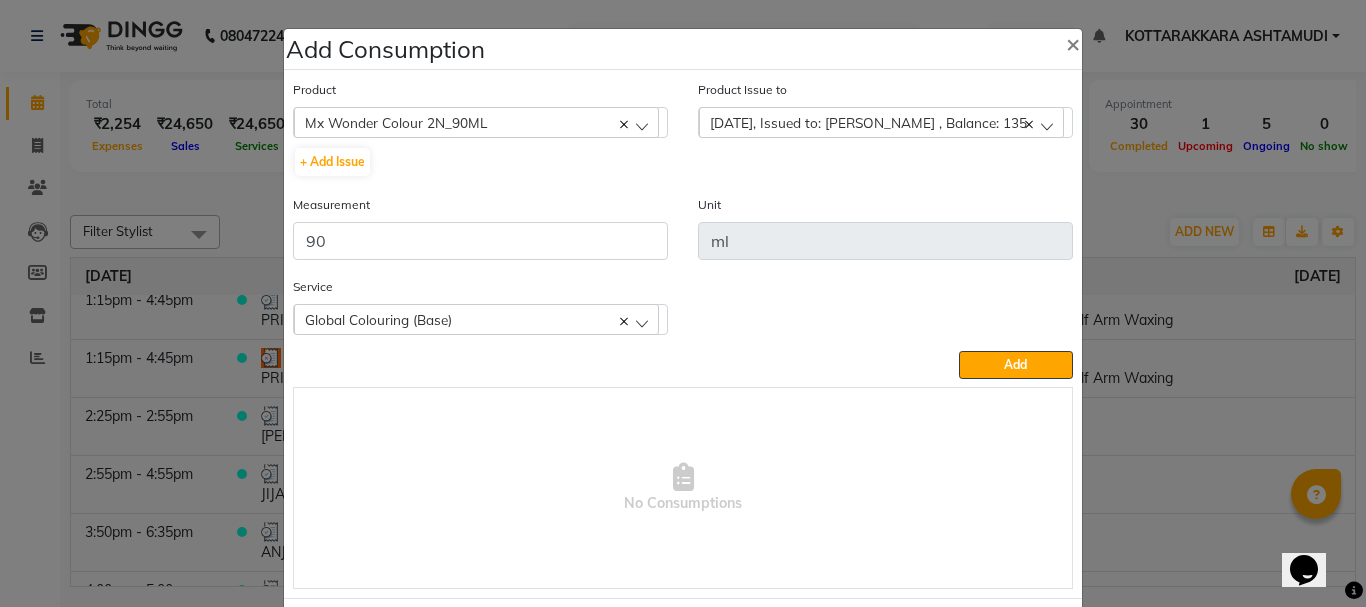 click on "Add" 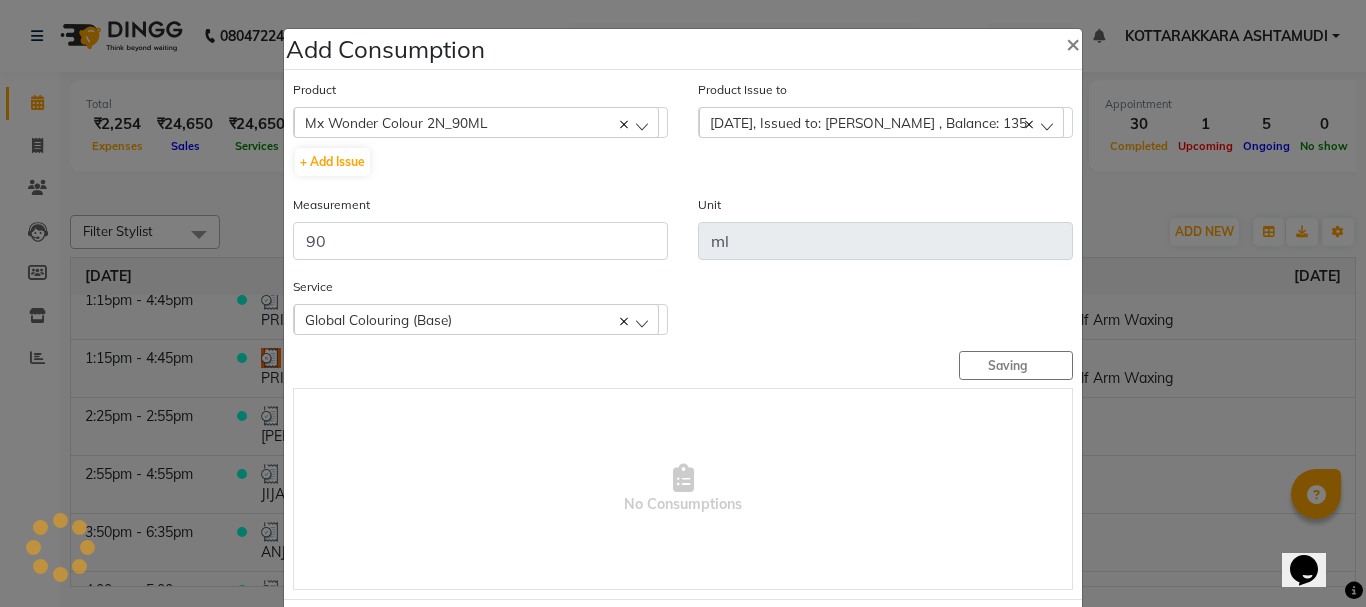 type 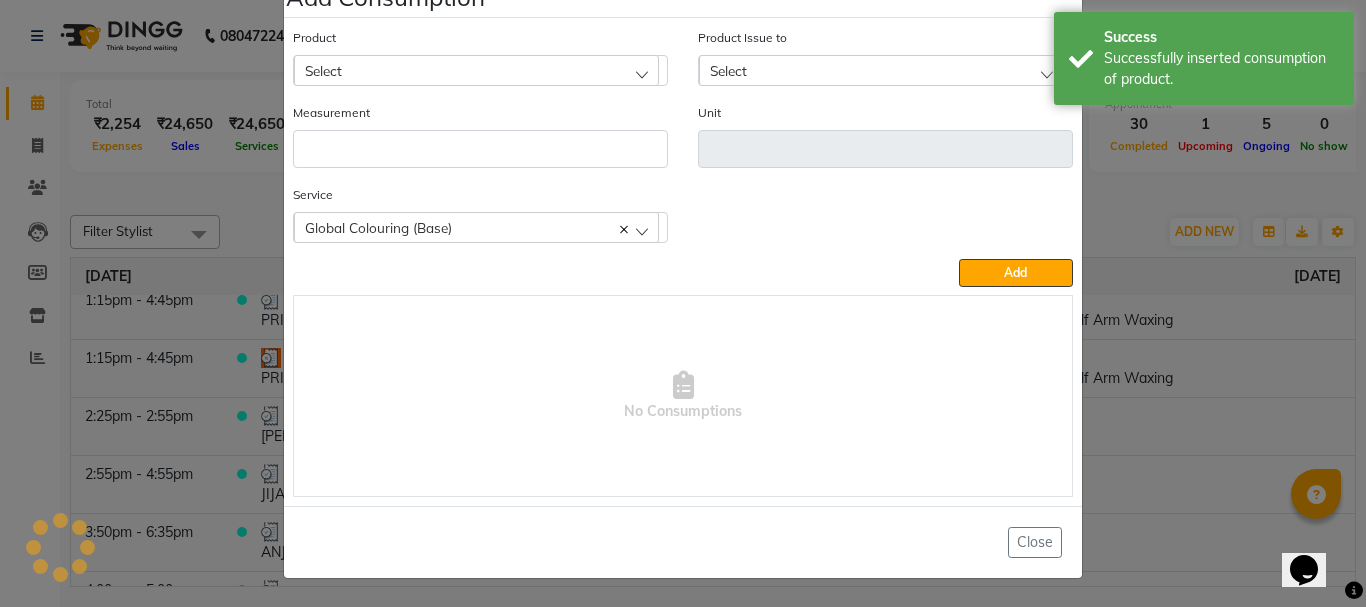 scroll, scrollTop: 0, scrollLeft: 0, axis: both 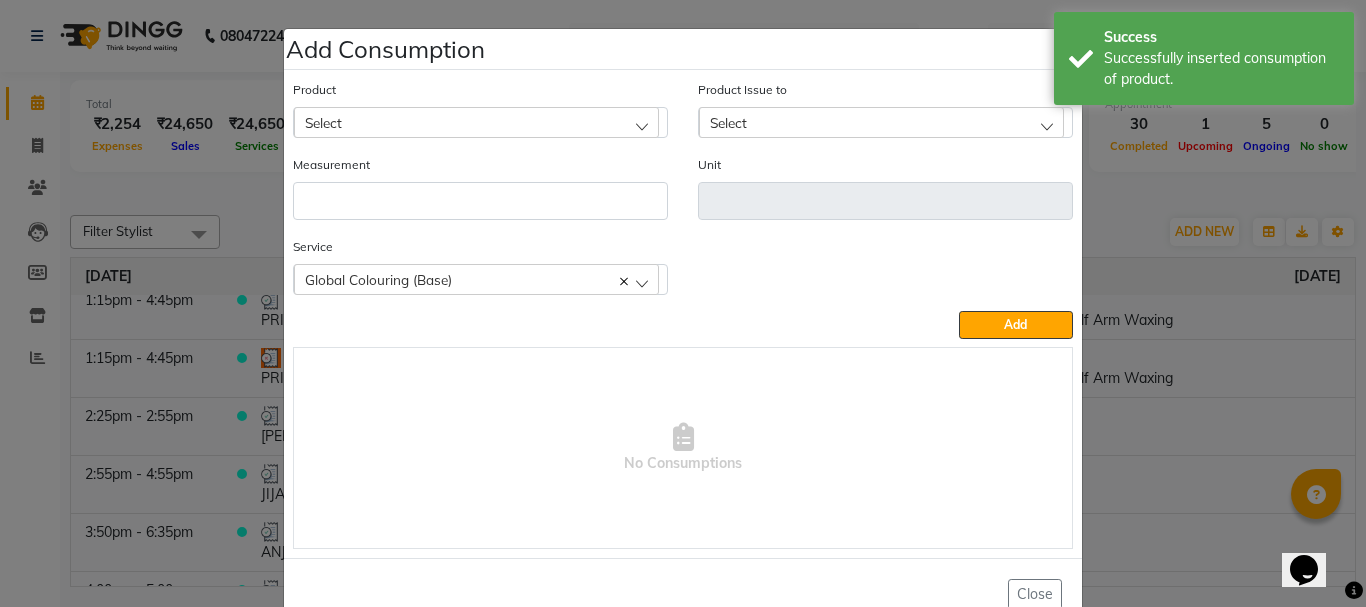 click on "Select" 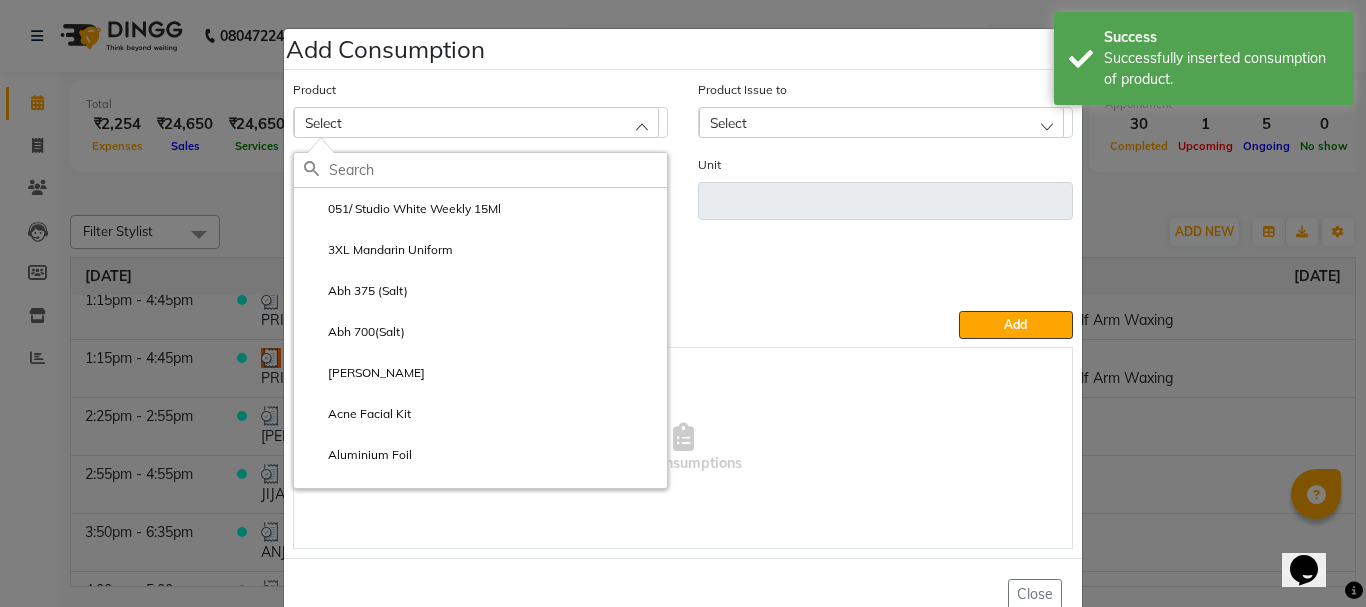 click 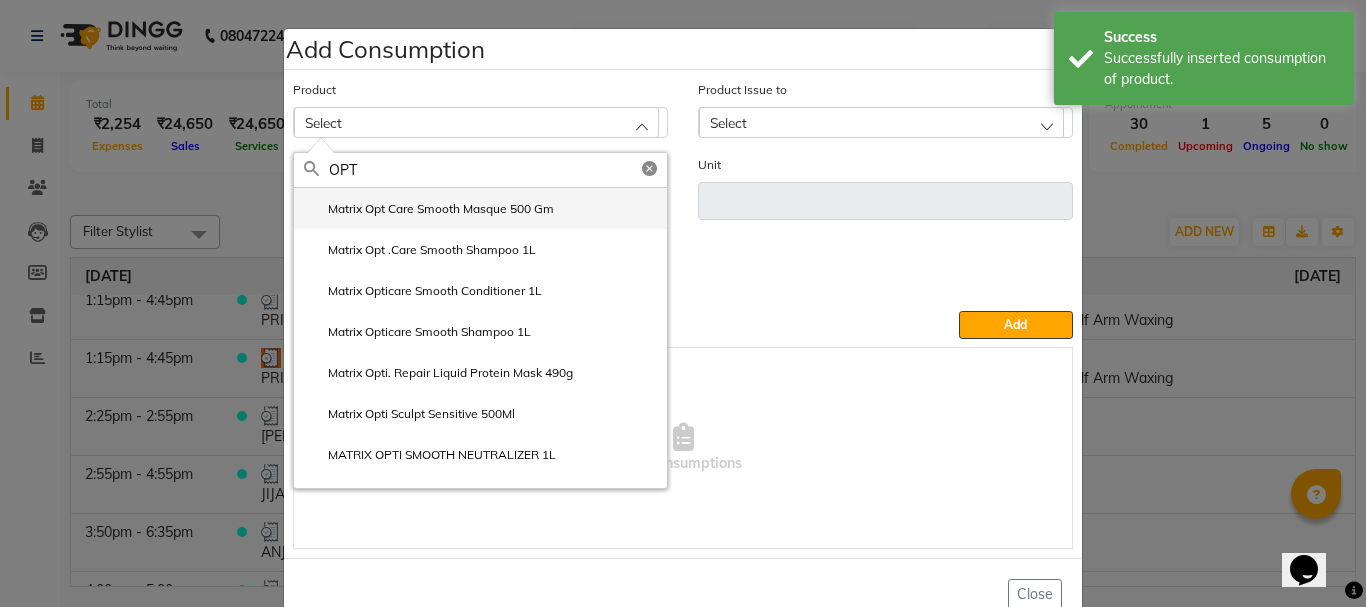 type on "OPT" 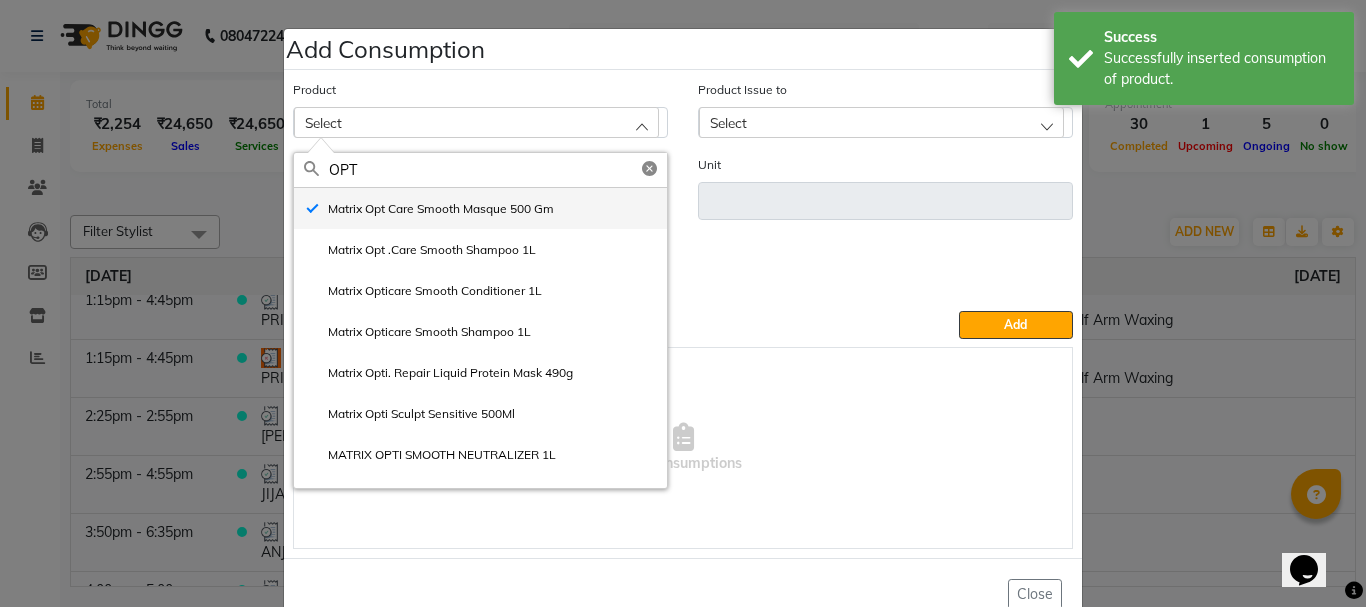 type on "gm" 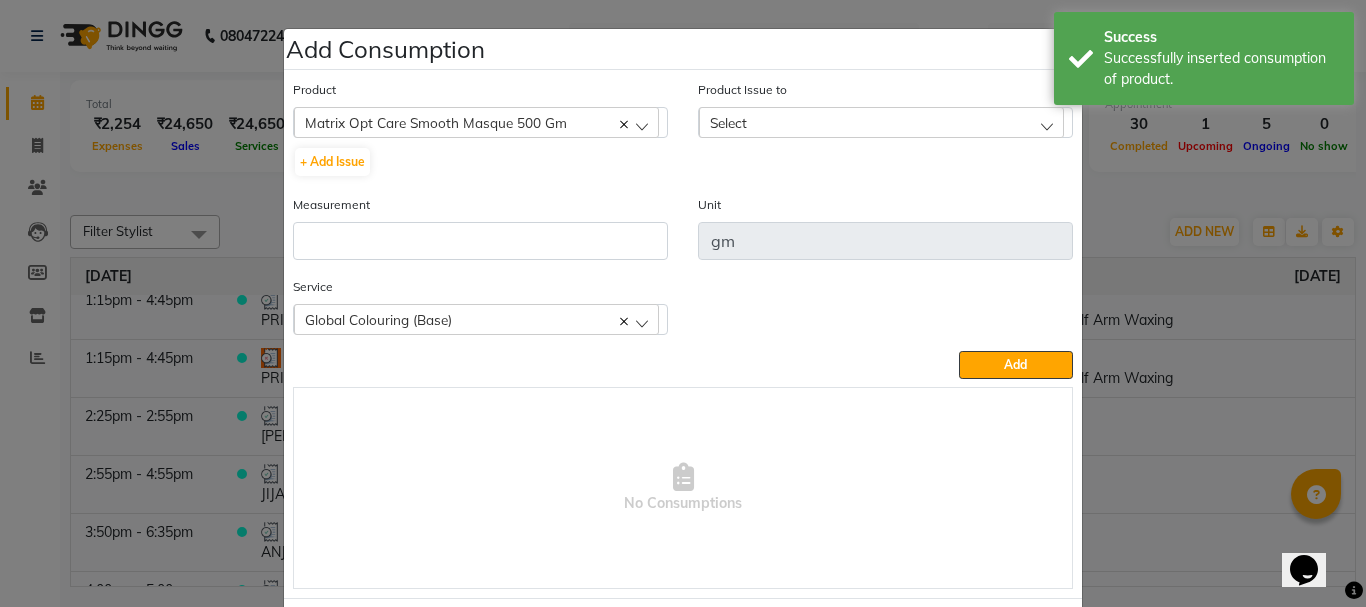 click on "Select" 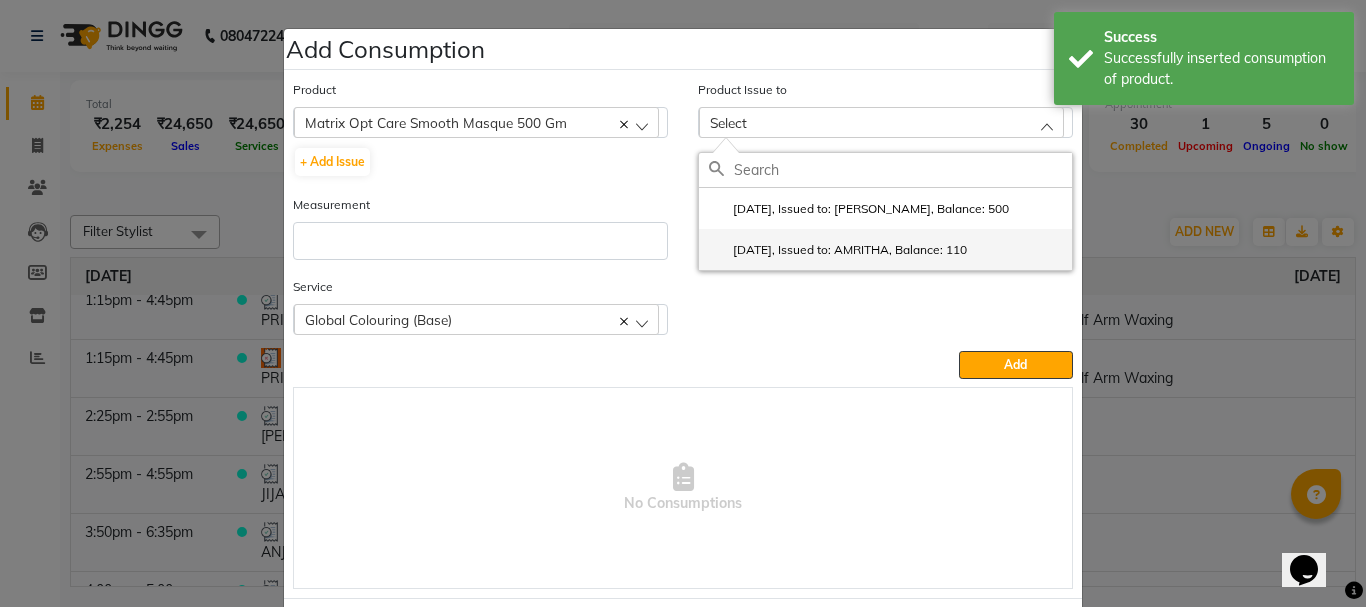 drag, startPoint x: 755, startPoint y: 246, endPoint x: 645, endPoint y: 254, distance: 110.29053 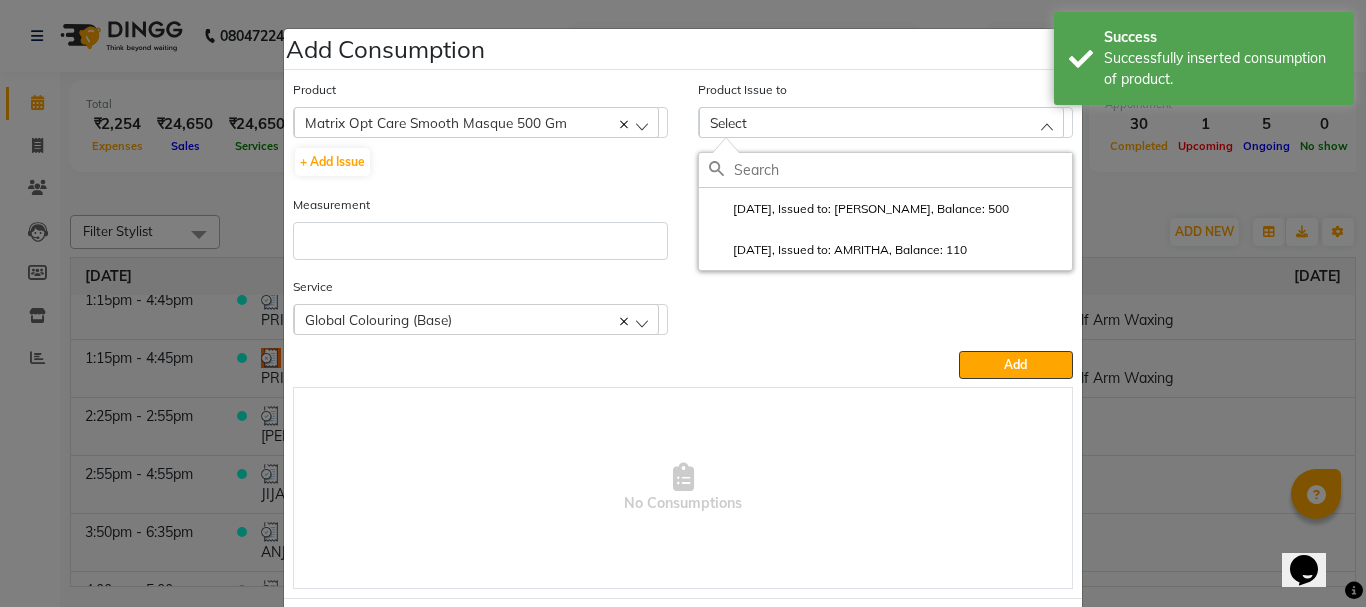 click on "2025-07-02, Issued to: AMRITHA, Balance: 110" 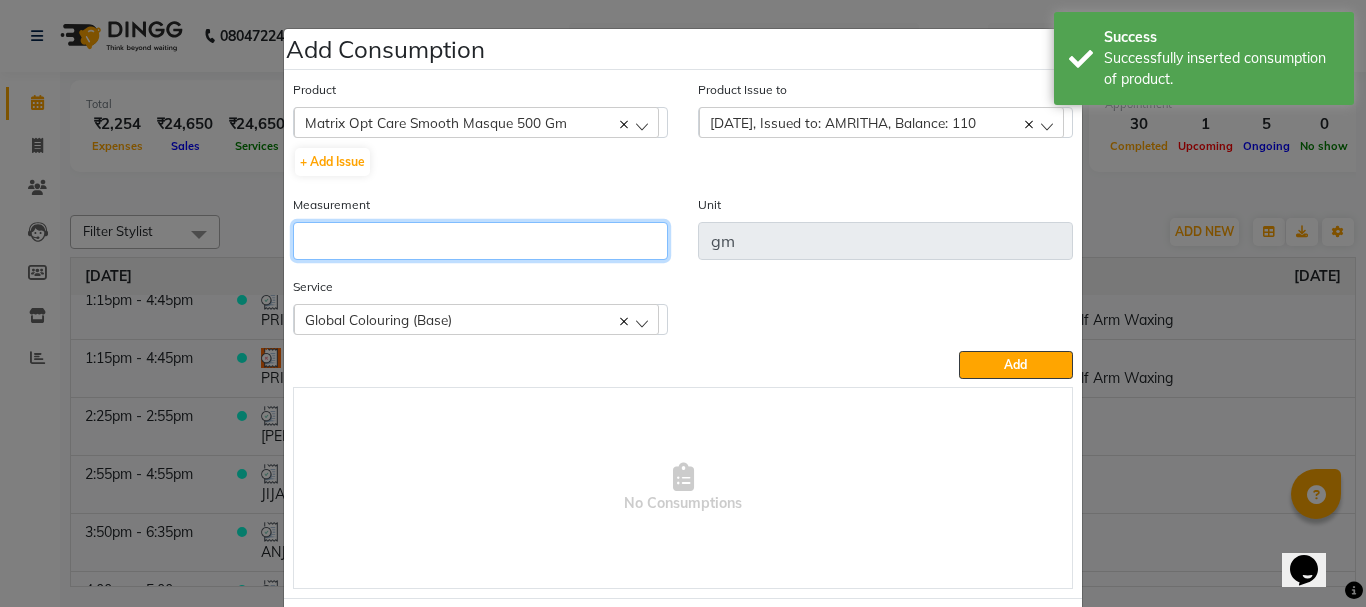 click 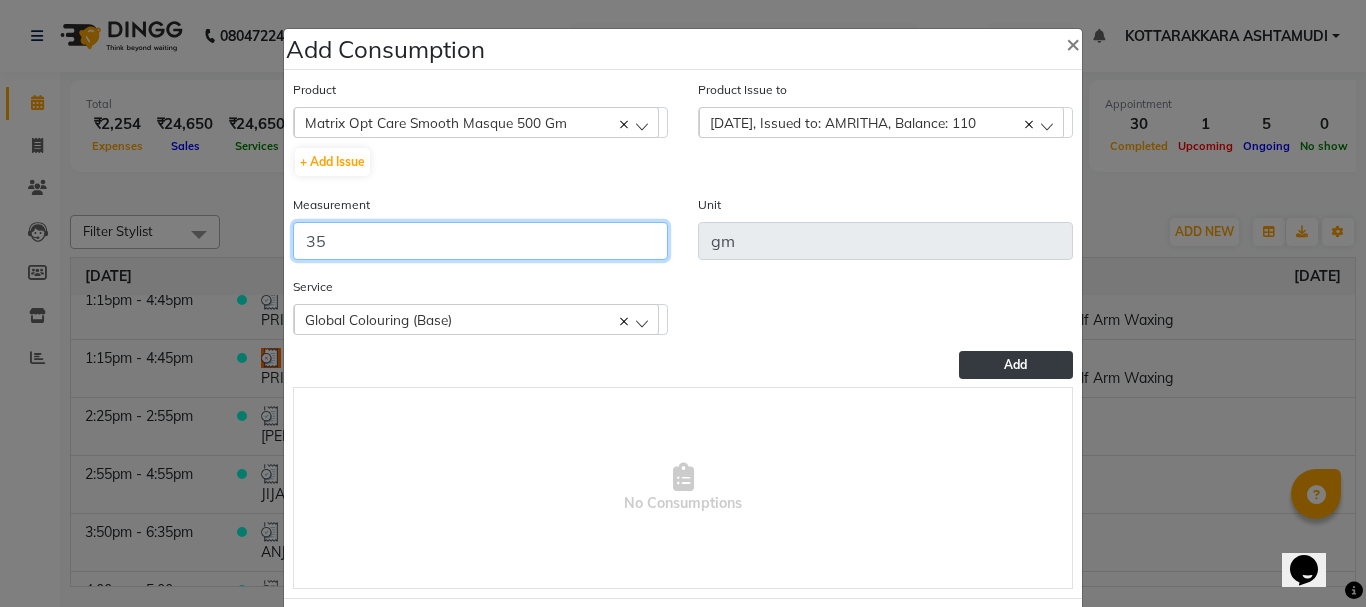 type on "35" 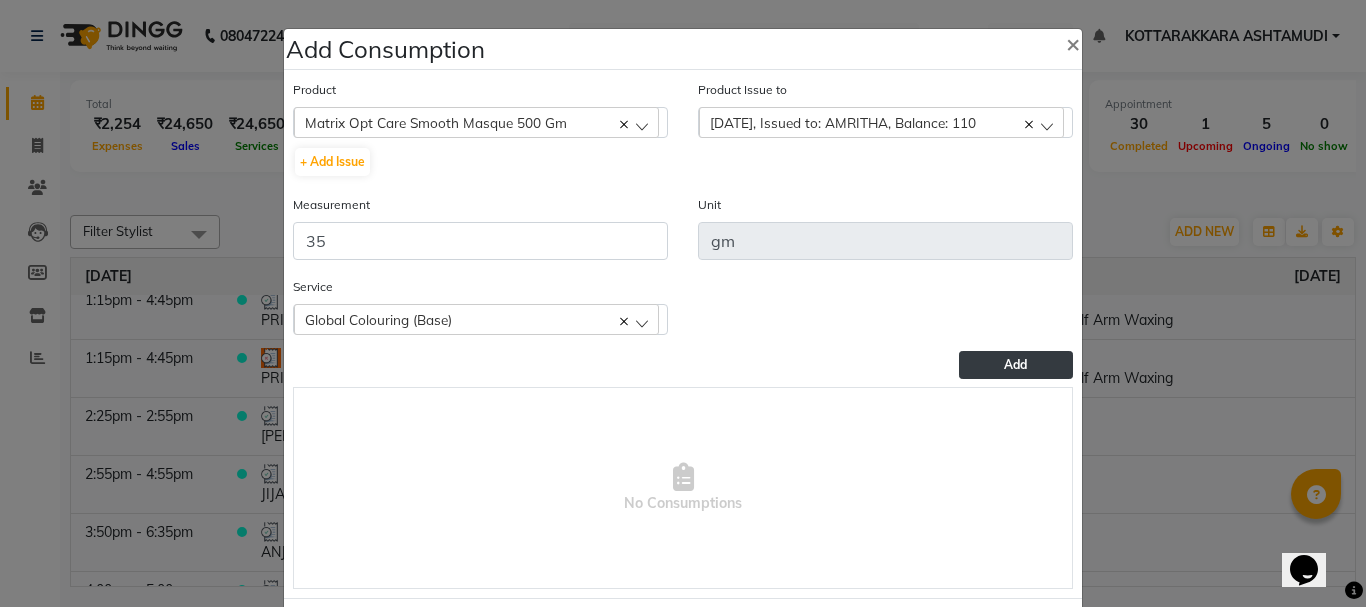 click on "Add" 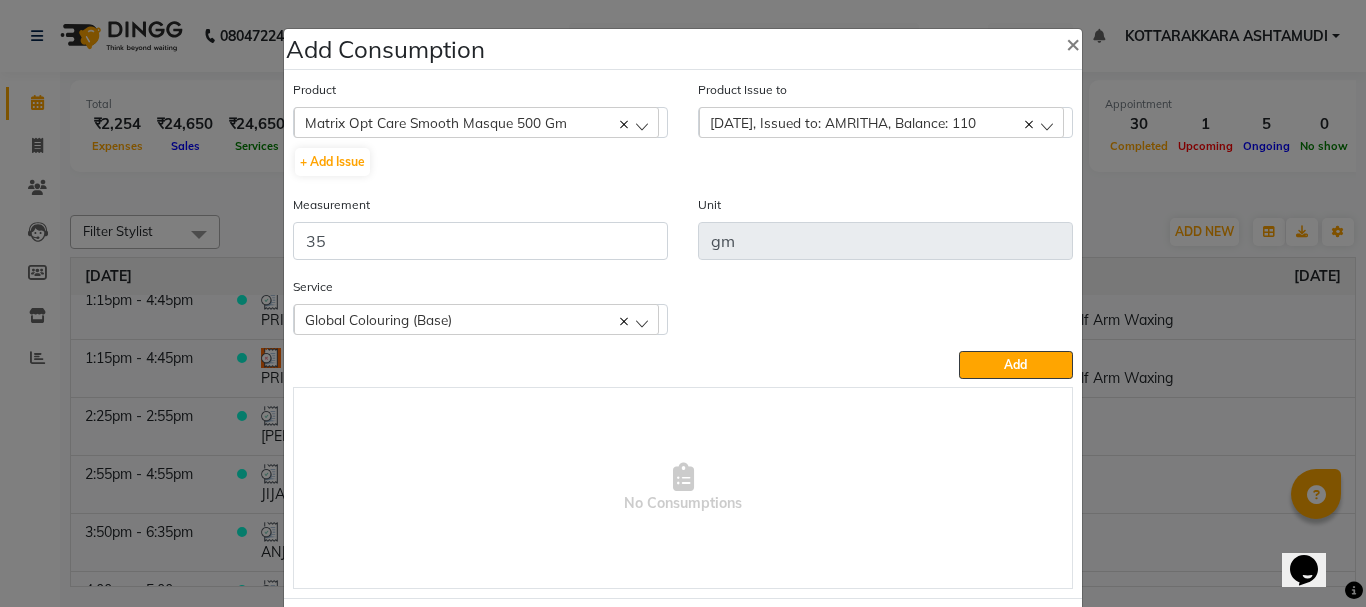 type 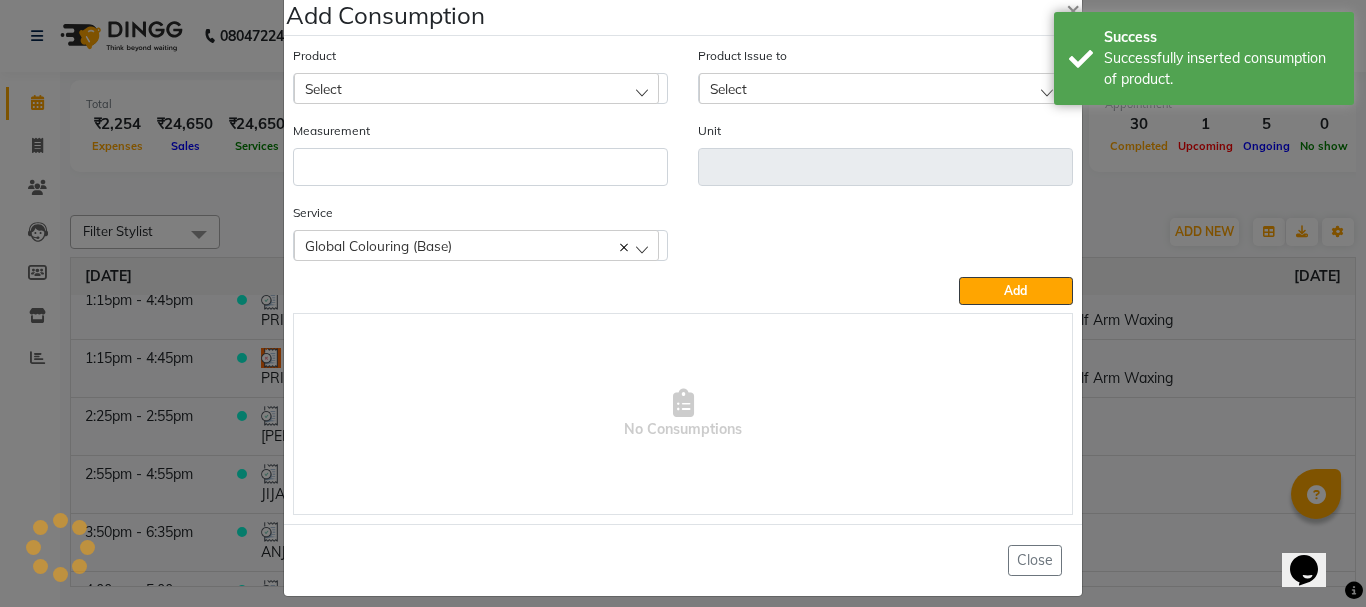 scroll, scrollTop: 52, scrollLeft: 0, axis: vertical 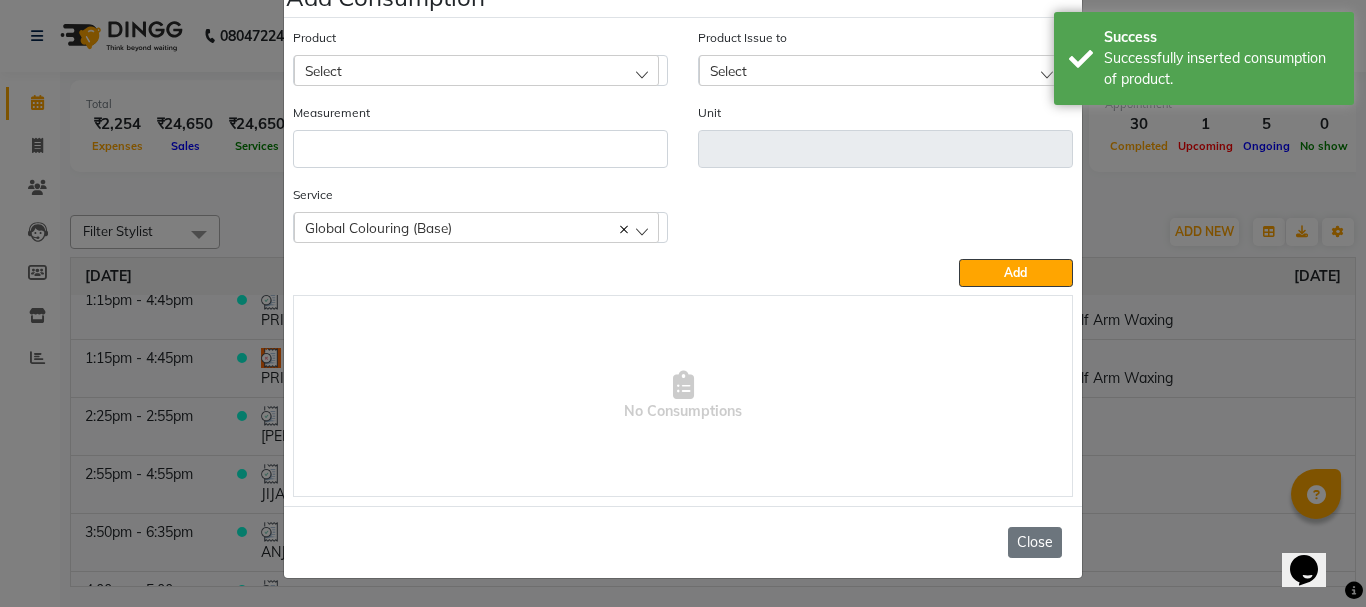 click on "Close" 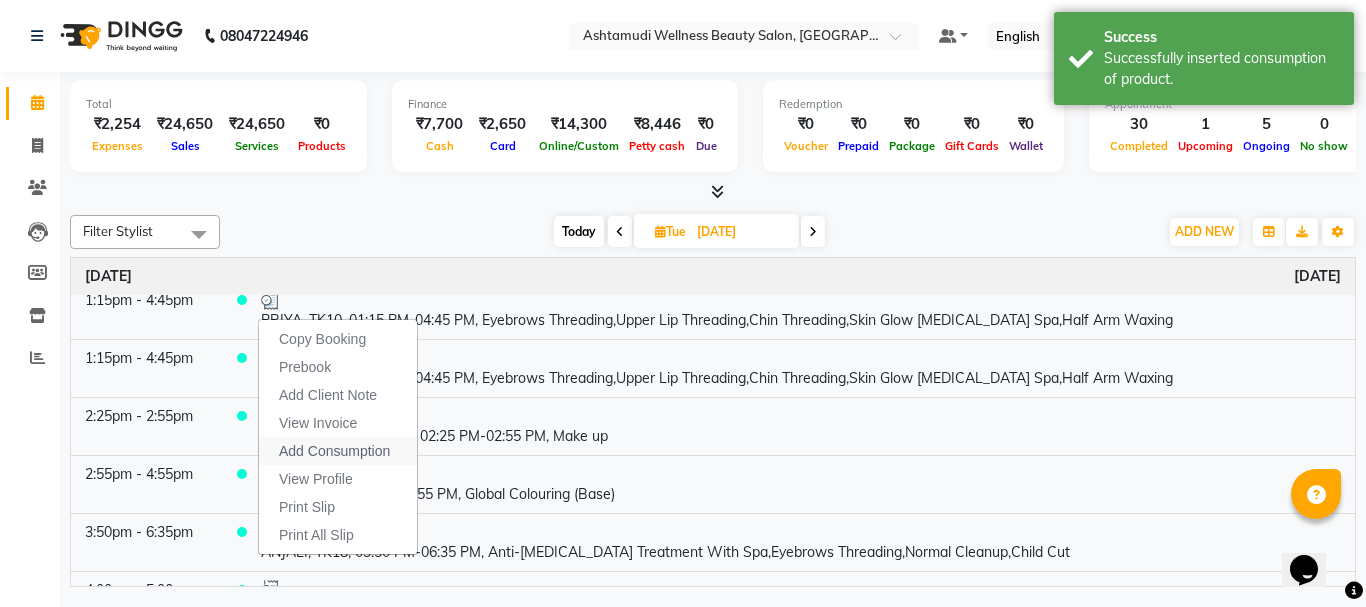 click on "Add Consumption" at bounding box center (334, 451) 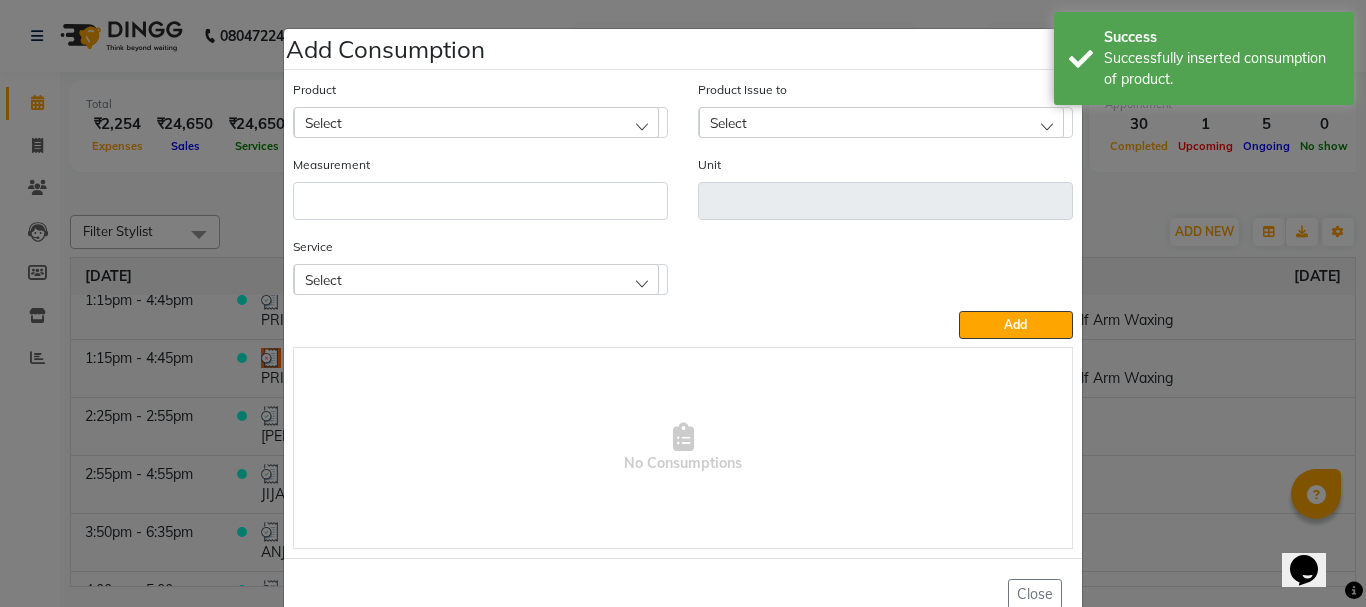 click on "Select" 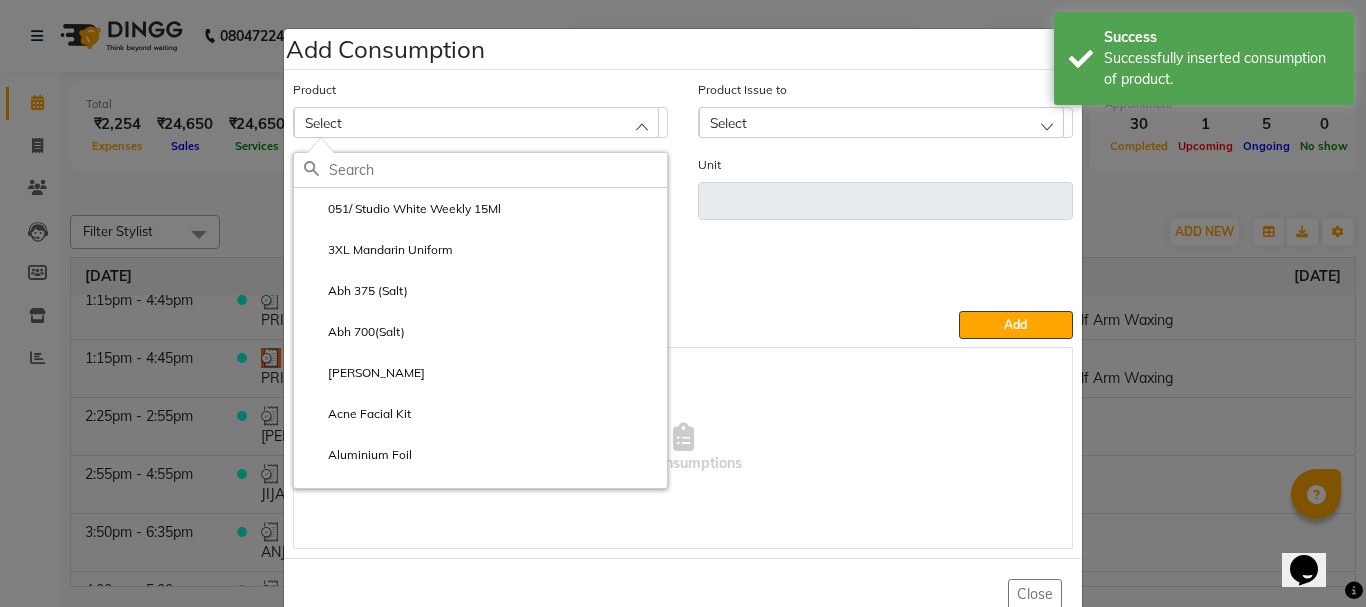 click 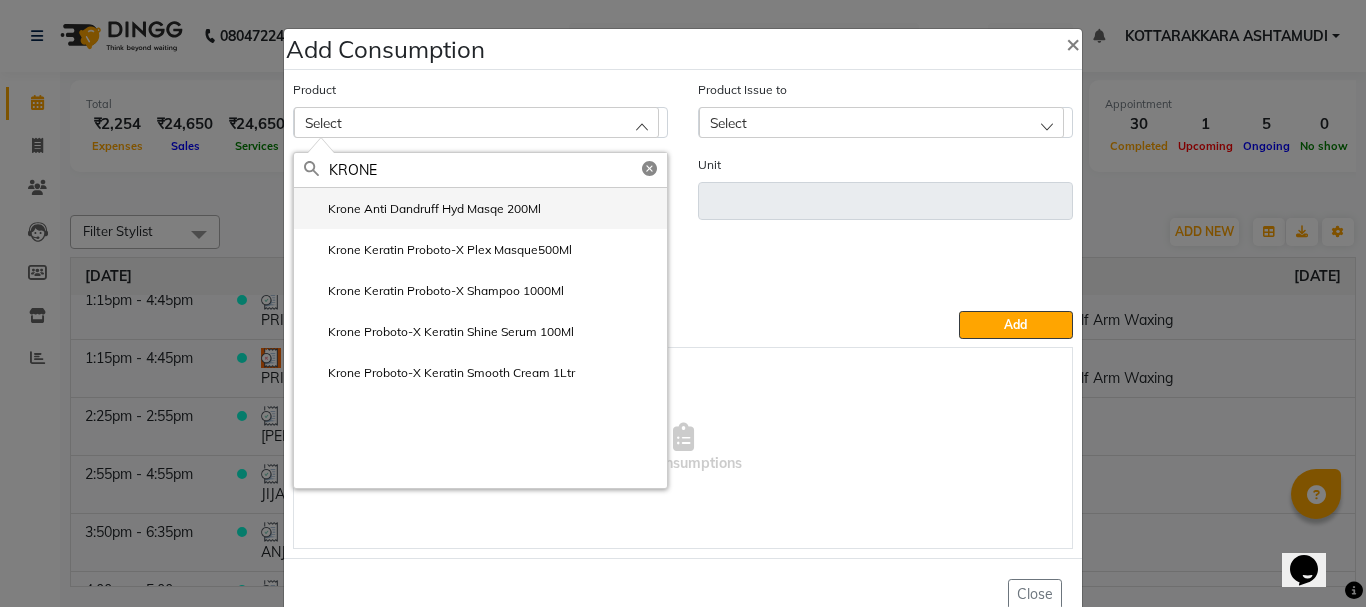 type on "KRONE" 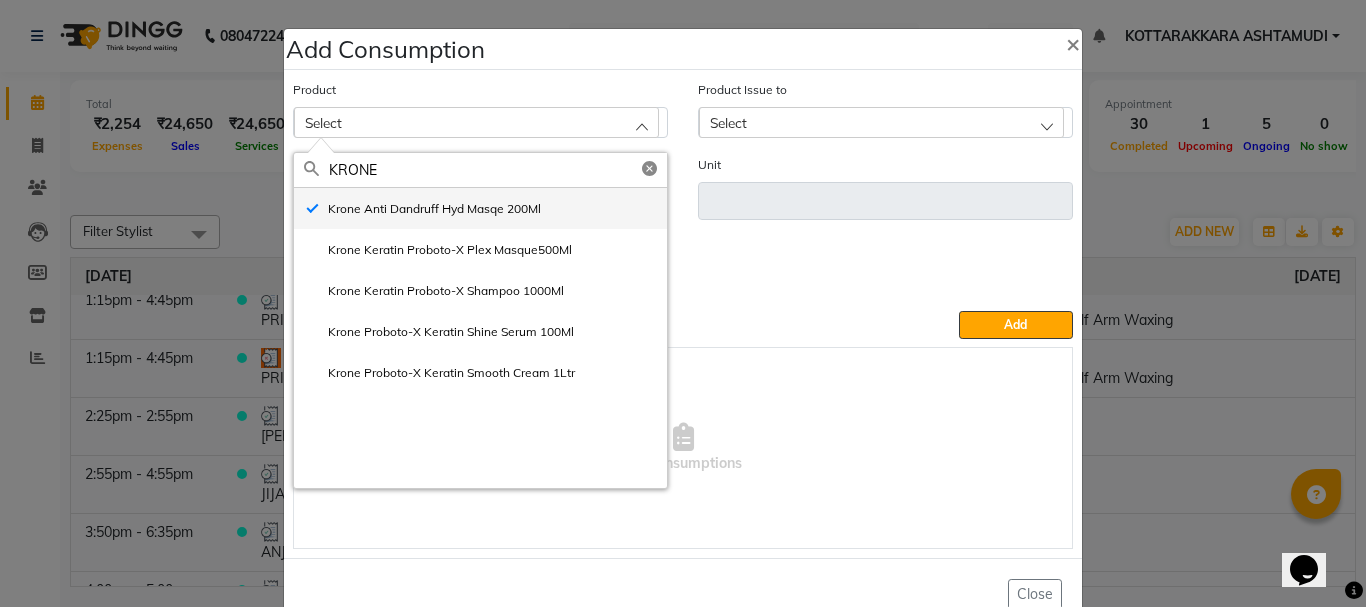type on "ml" 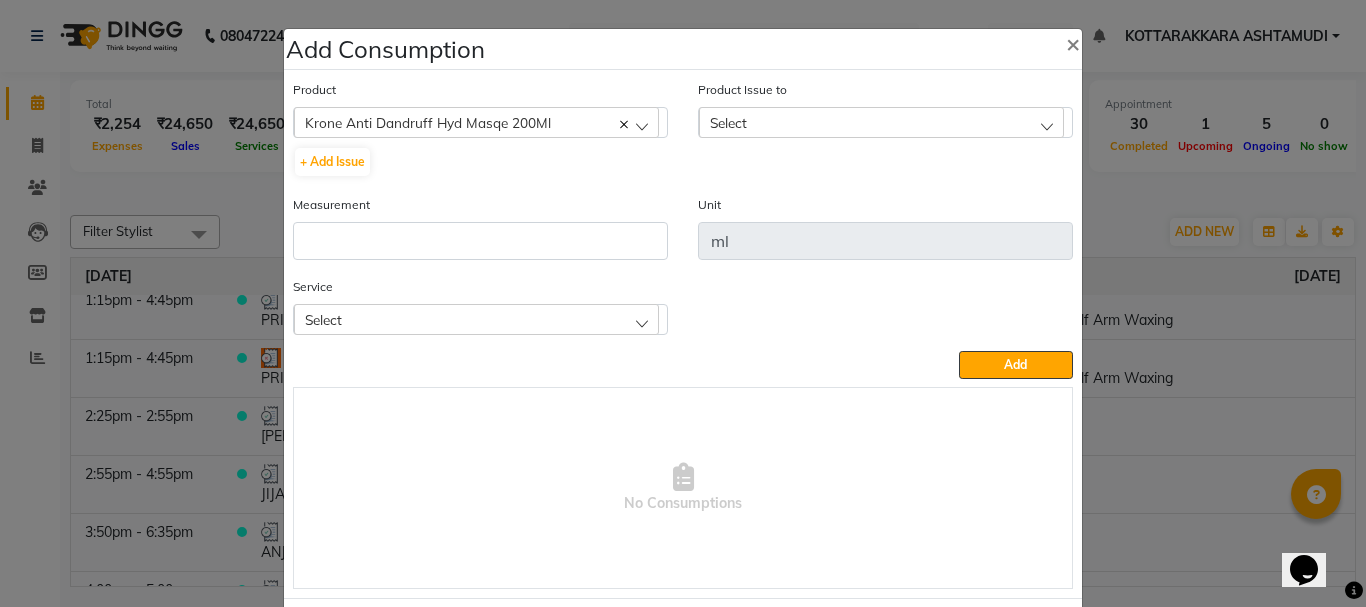 click on "Select" 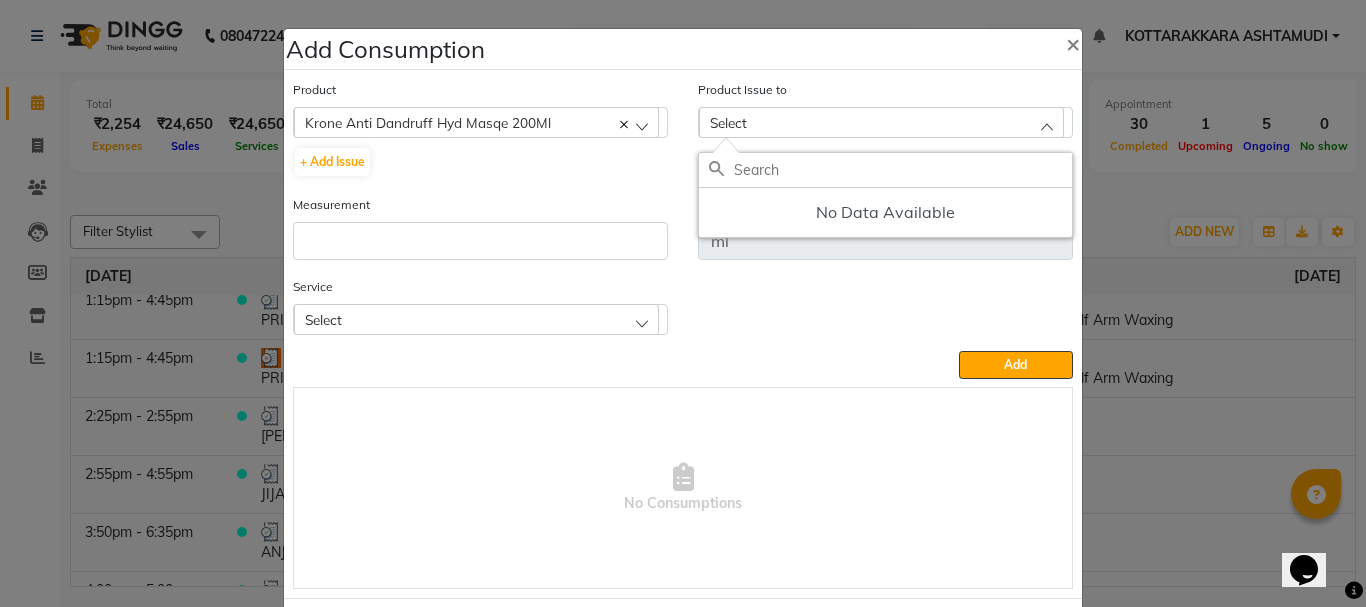 click on "Krone Anti Dandruff Hyd Masqe 200Ml" 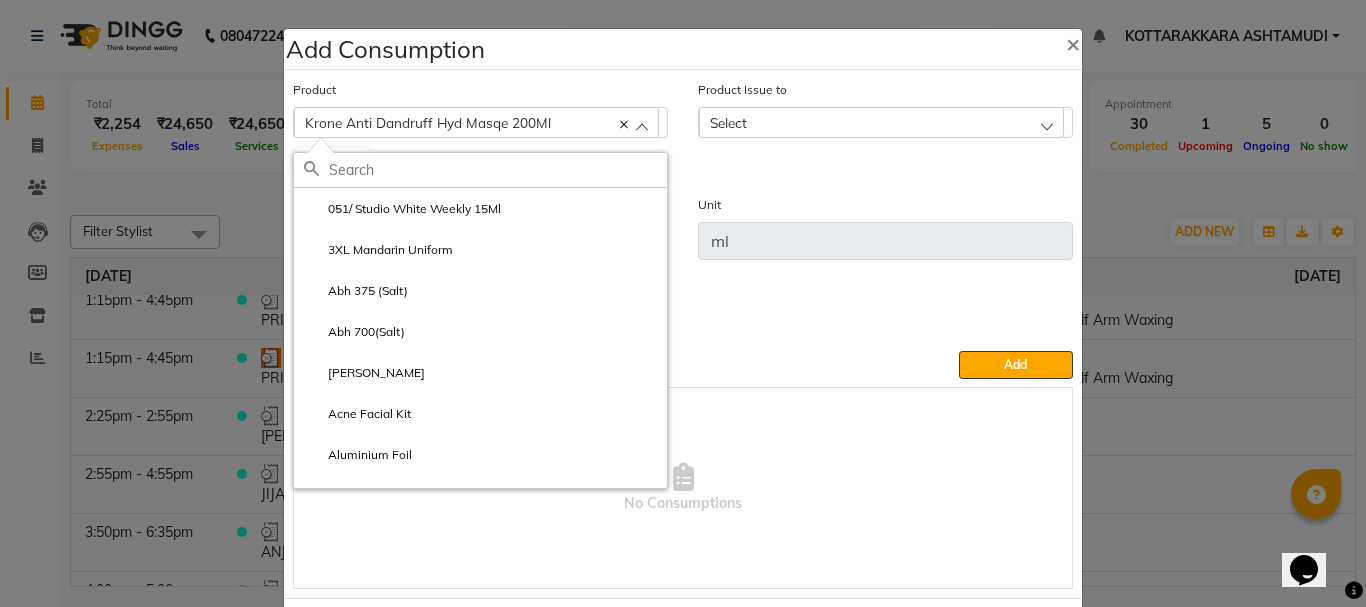 click on "Krone Anti Dandruff Hyd Masqe 200Ml" 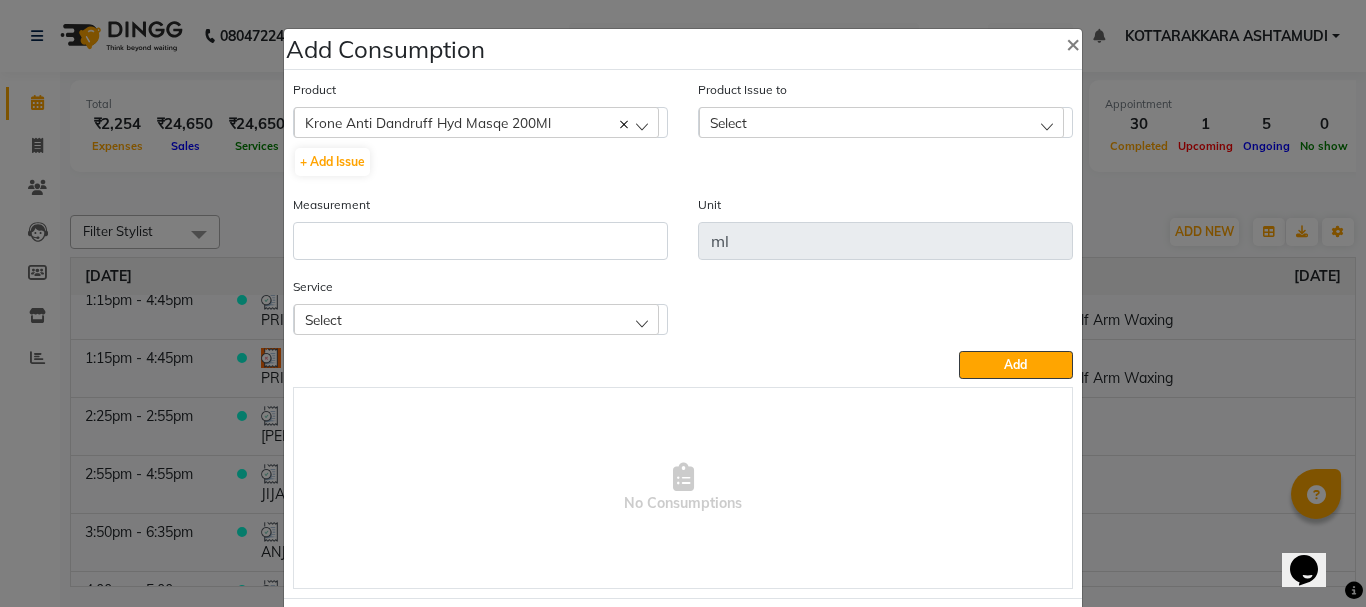 click on "Krone Anti Dandruff Hyd Masqe 200Ml" 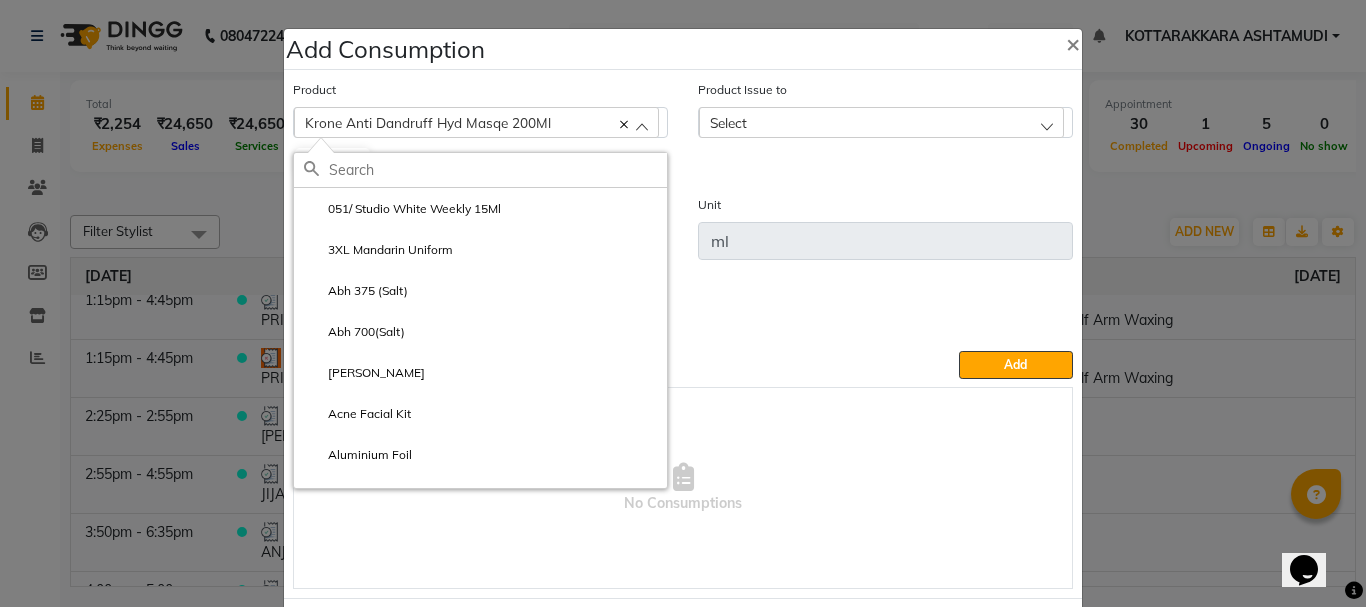 click 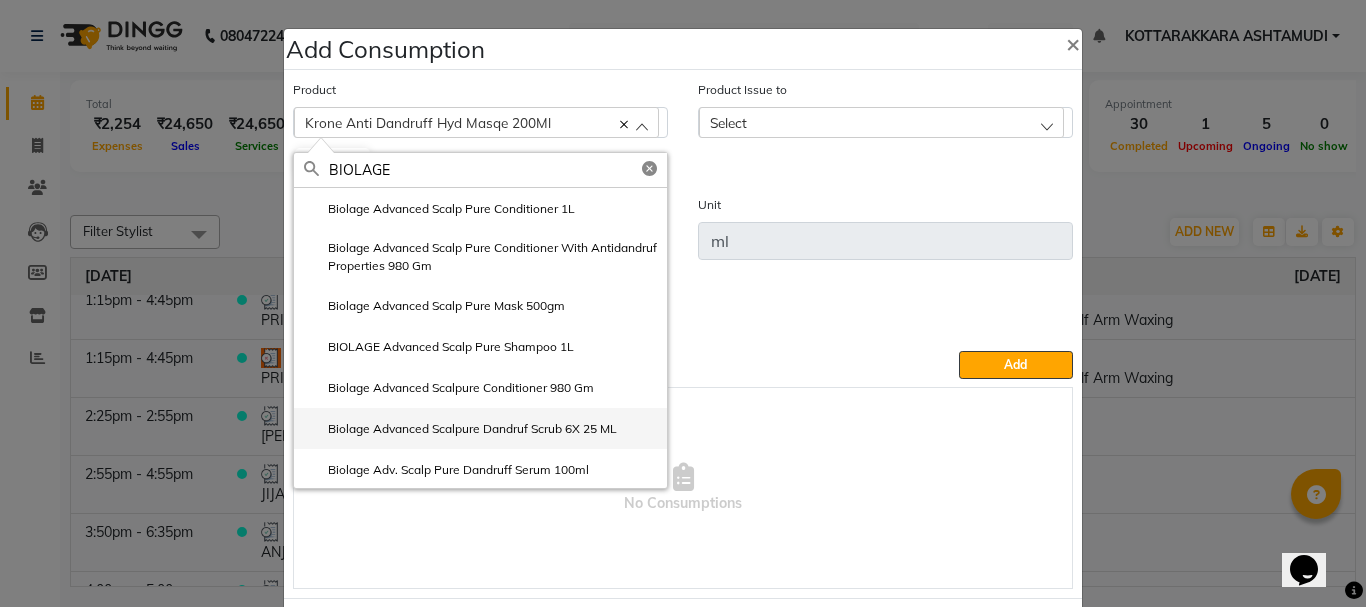 type on "BIOLAGE" 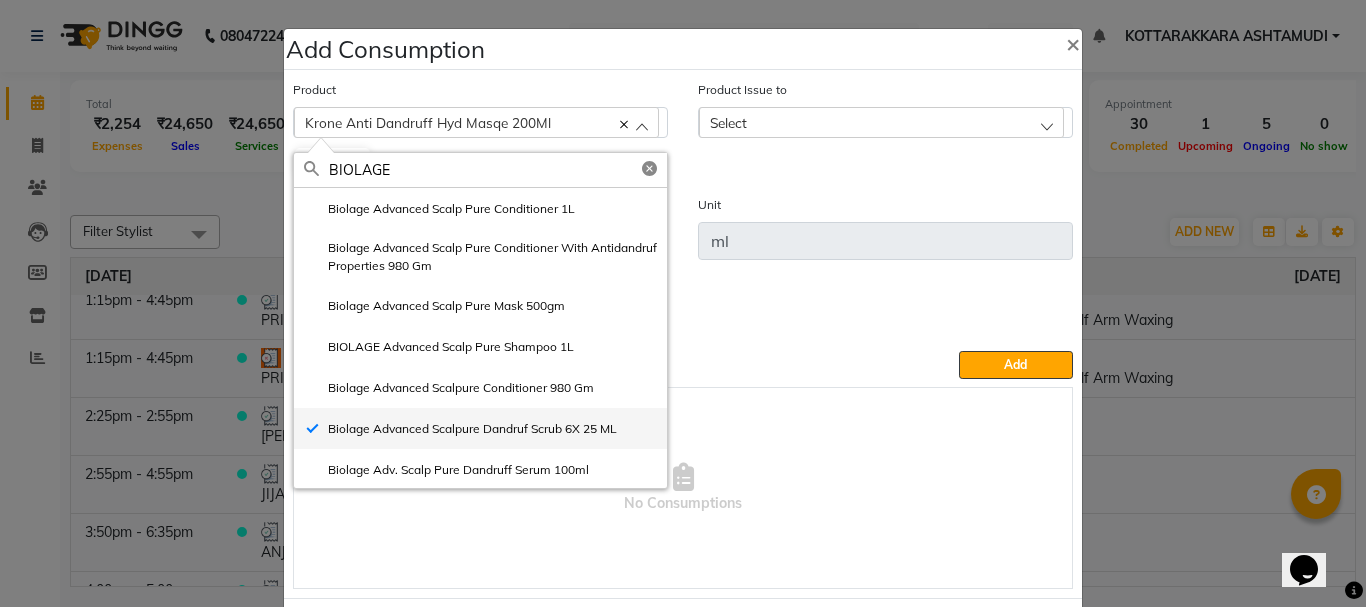 type on "pcs" 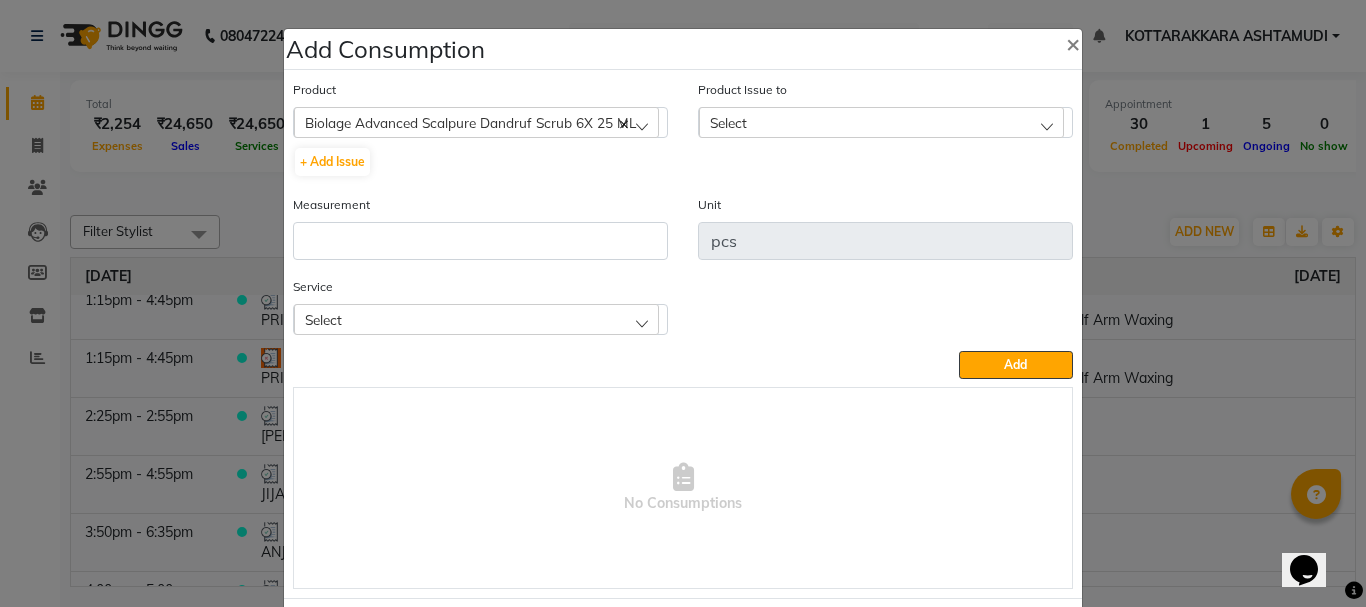 click on "Select" 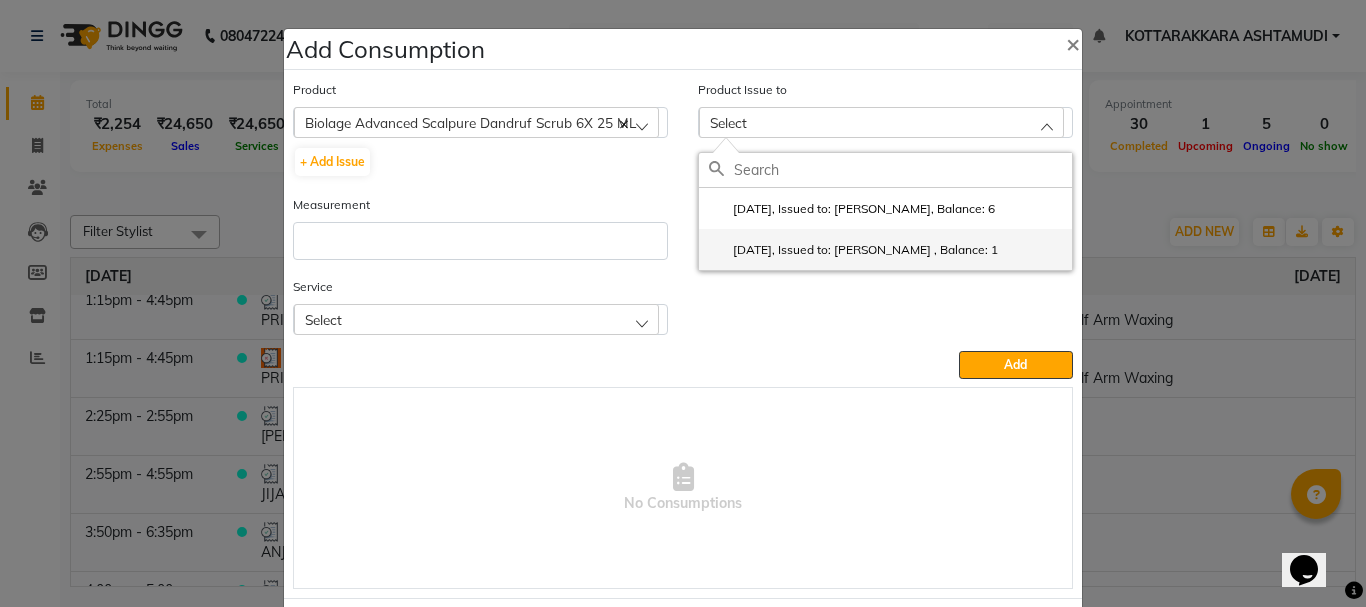 click on "2025-07-06, Issued to: NISHA SAMUEL 	, Balance: 1" 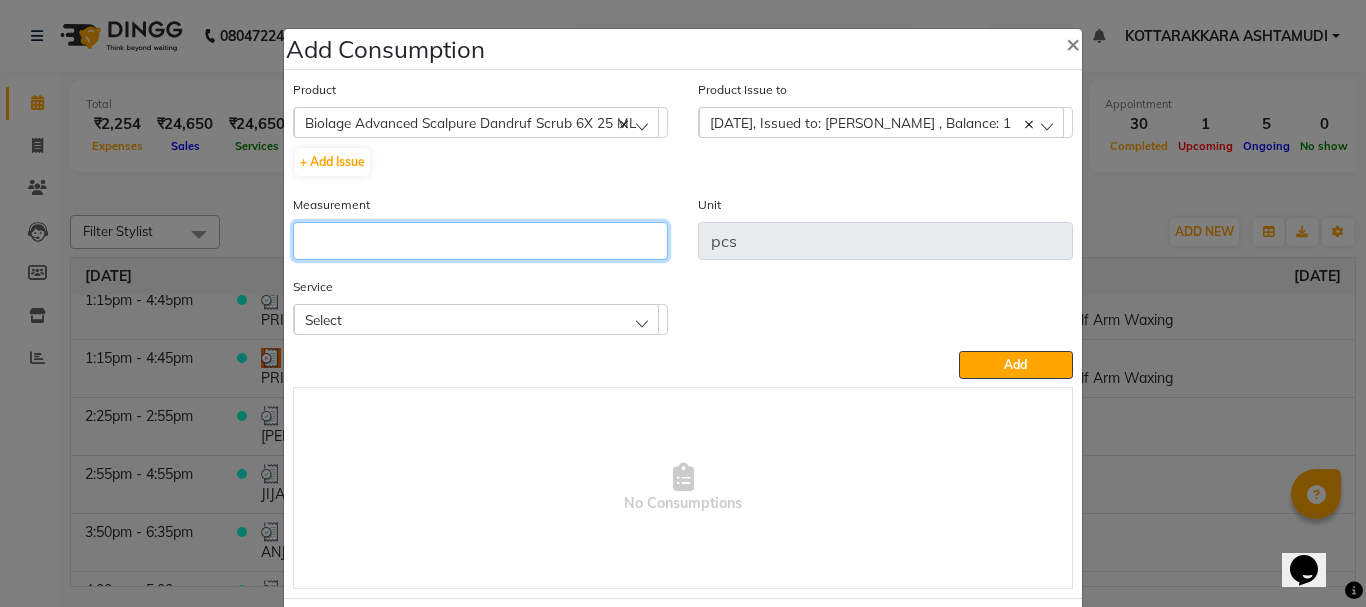 click 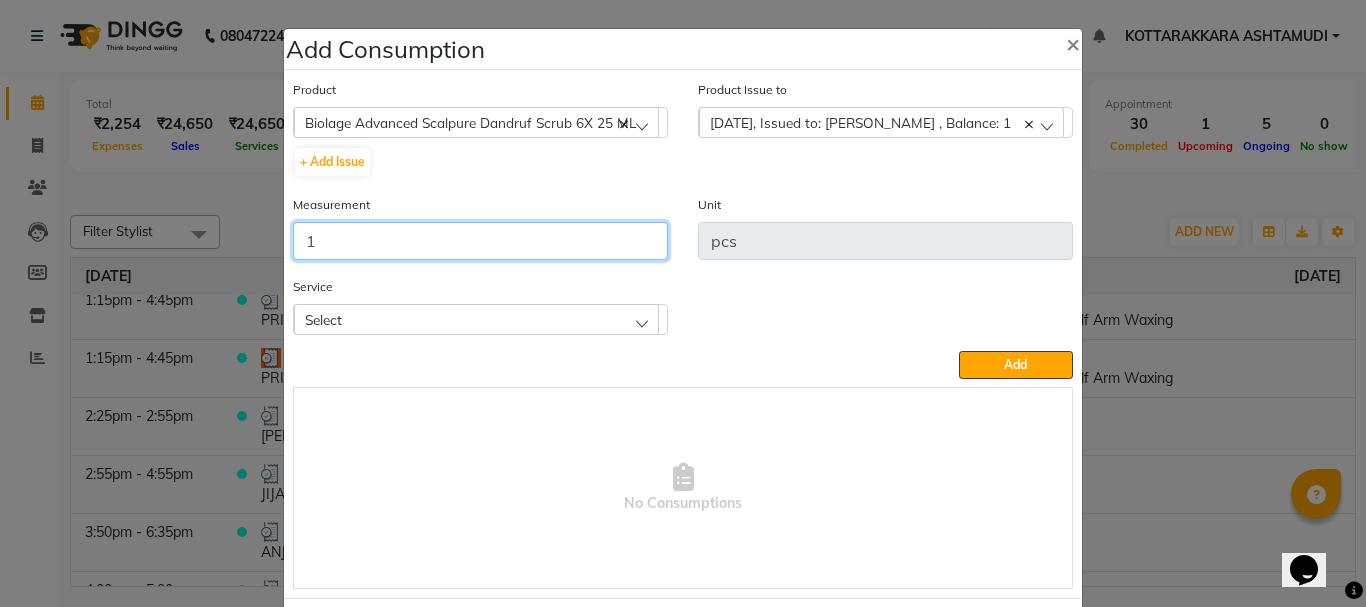 type on "1" 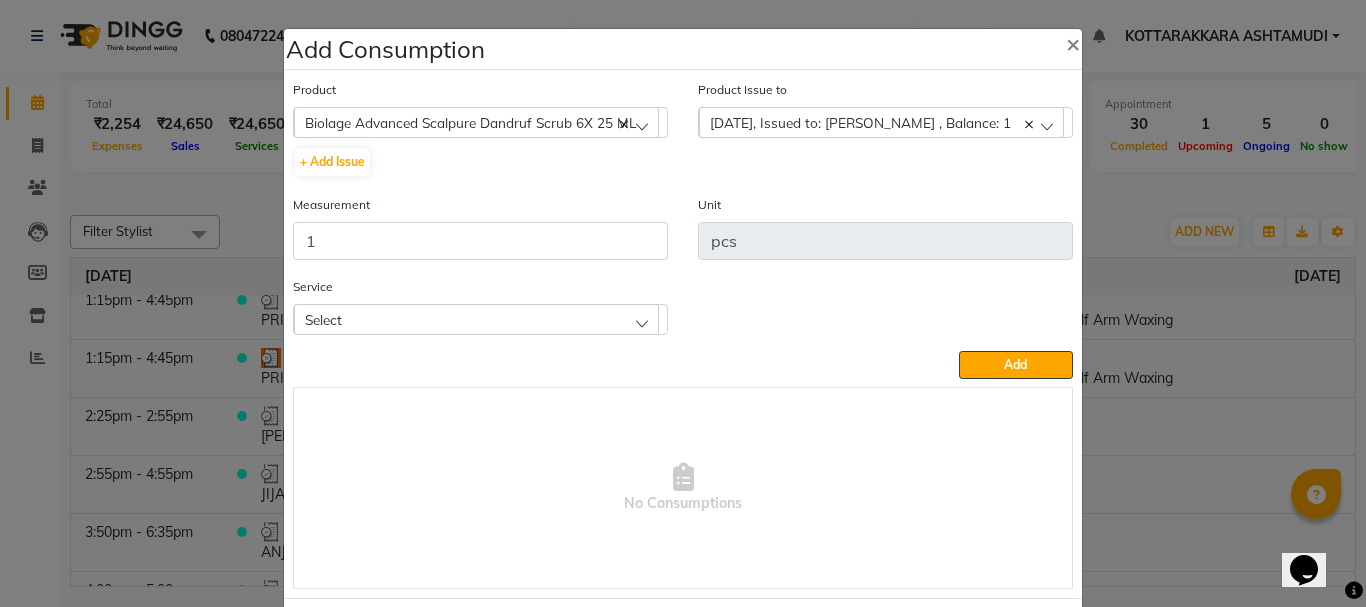 drag, startPoint x: 629, startPoint y: 323, endPoint x: 621, endPoint y: 337, distance: 16.124516 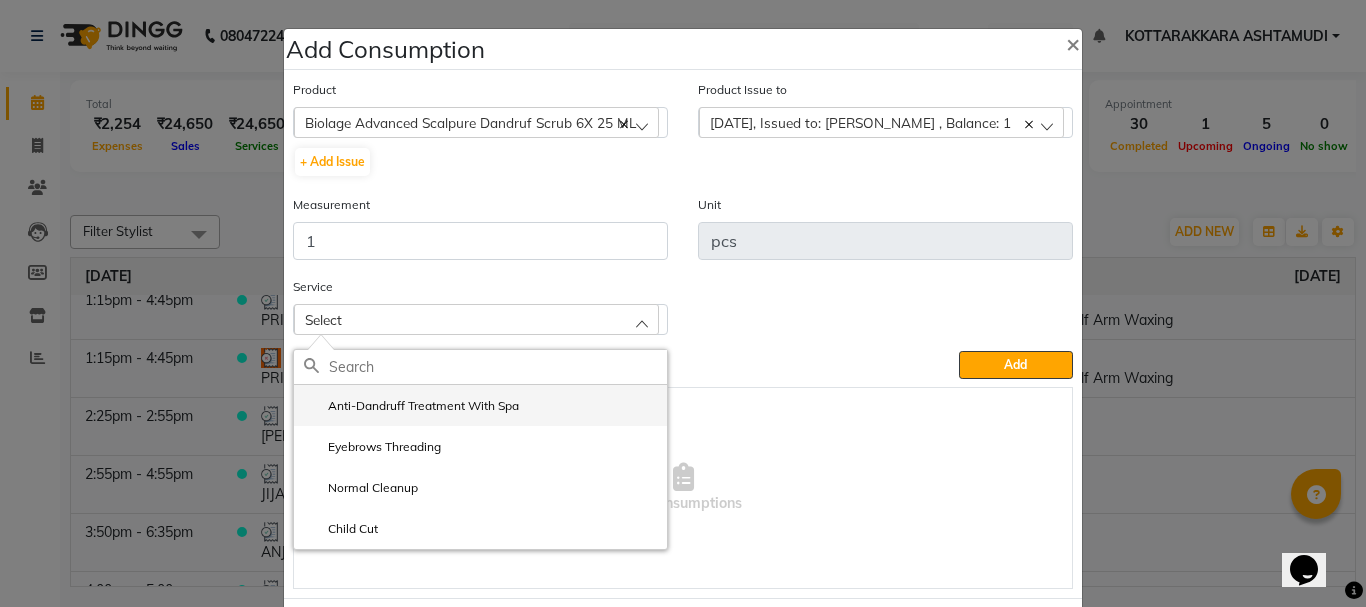 click on "Anti-Dandruff Treatment With Spa" 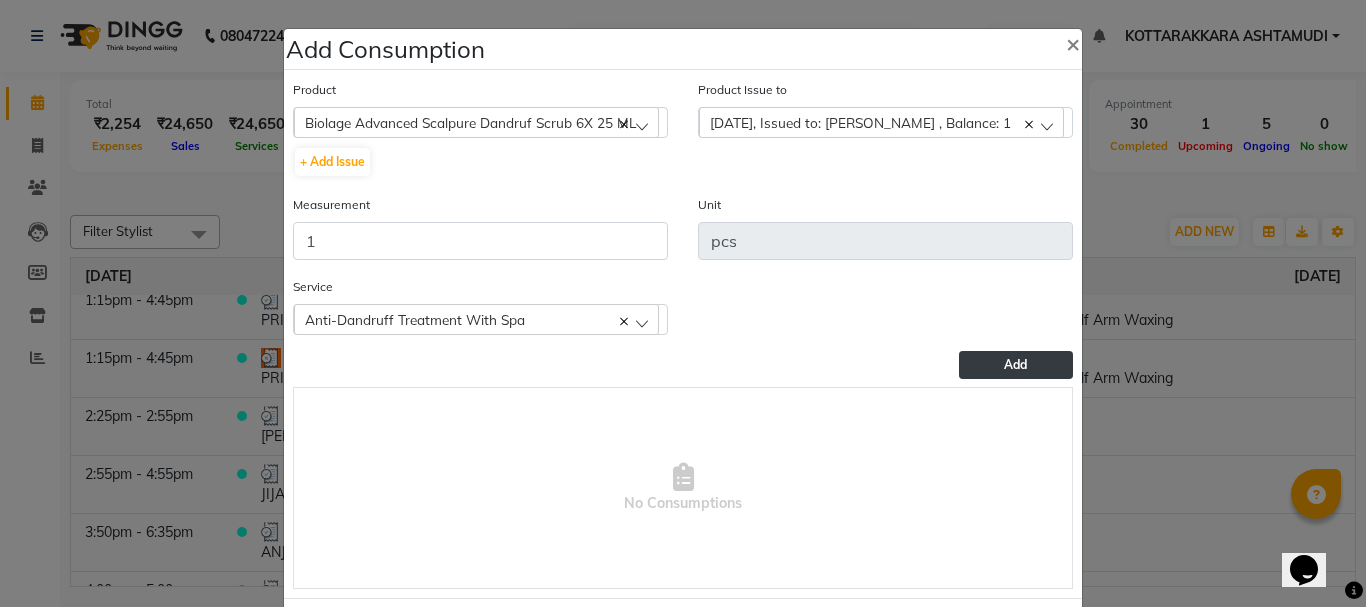 drag, startPoint x: 986, startPoint y: 367, endPoint x: 545, endPoint y: 319, distance: 443.60455 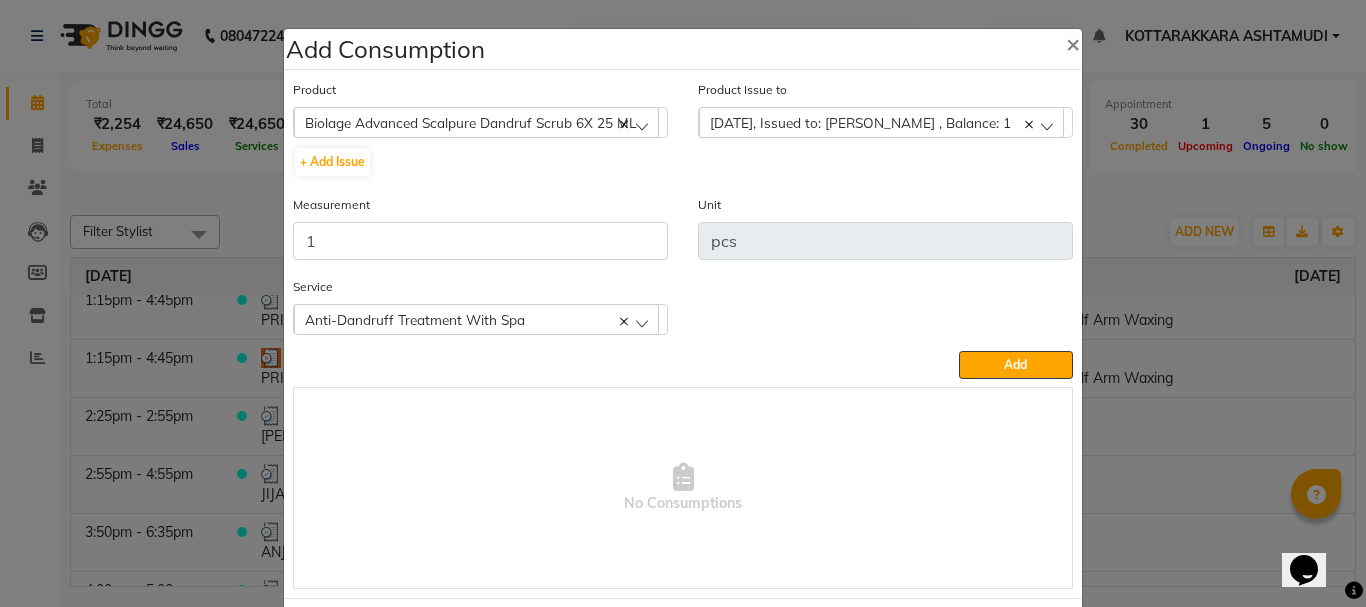 click on "Add" 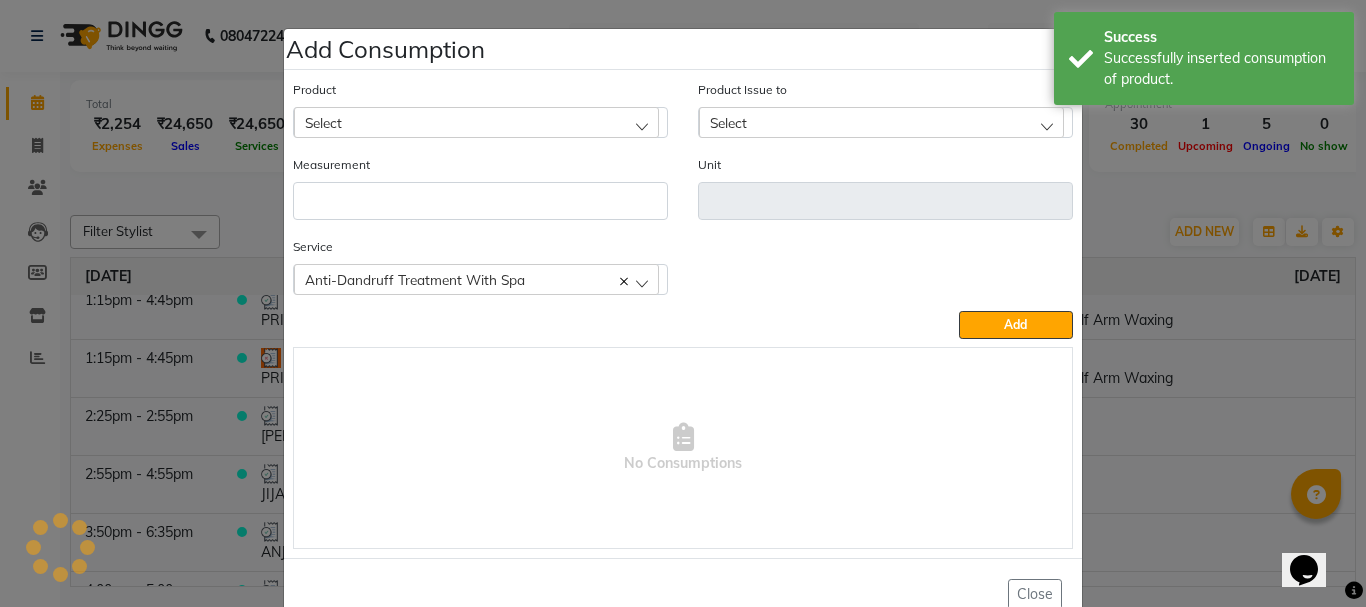 click on "Select" 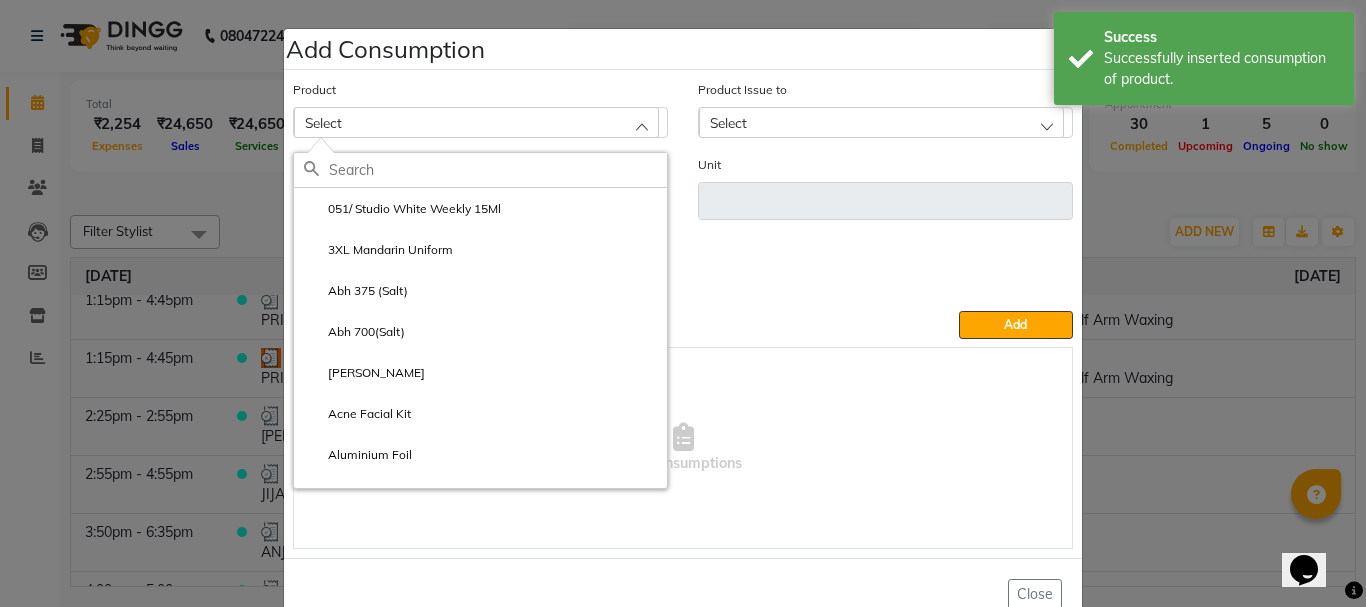 click 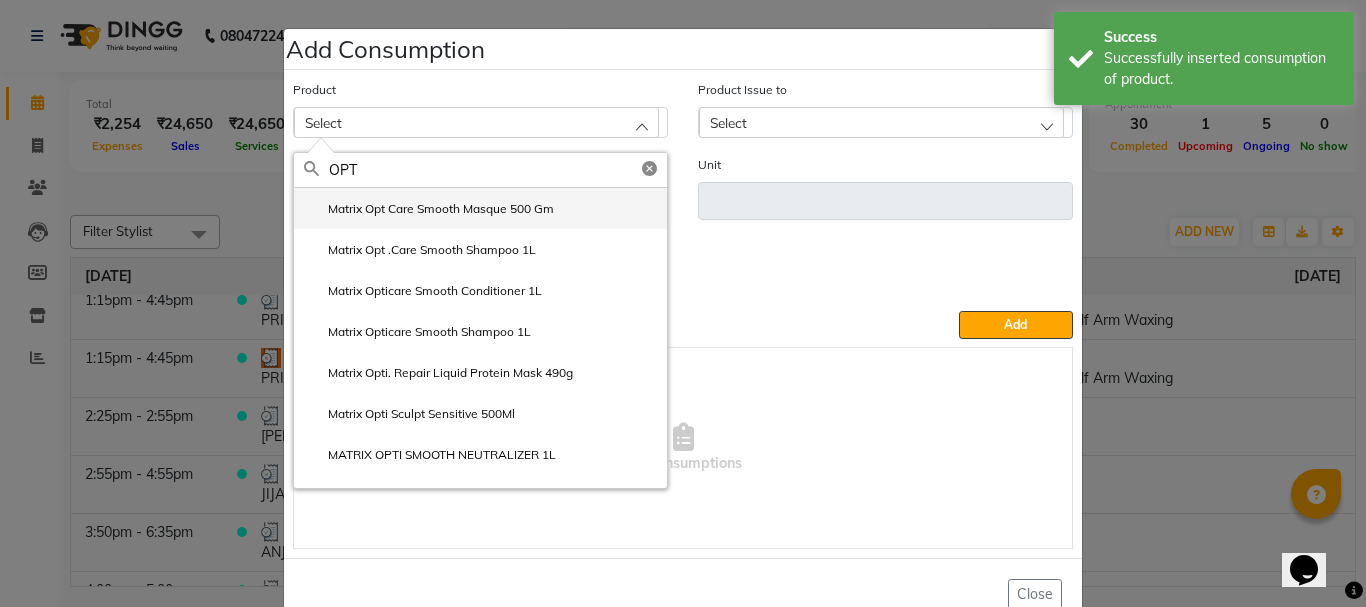 type on "OPT" 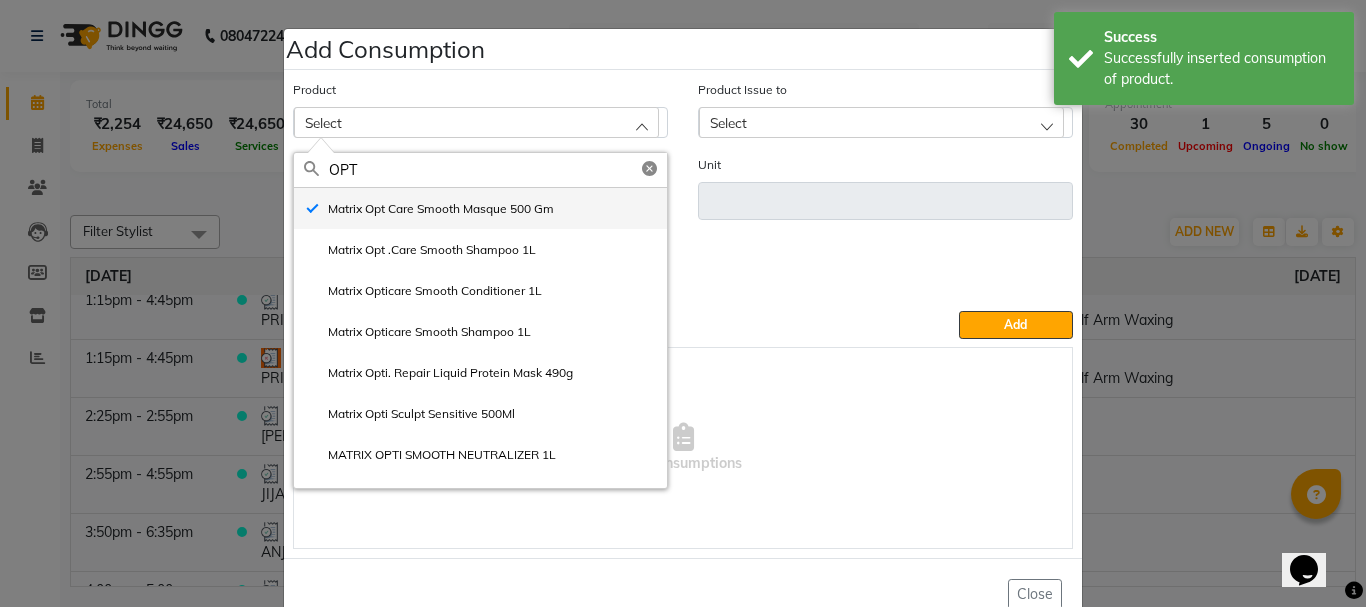 type on "gm" 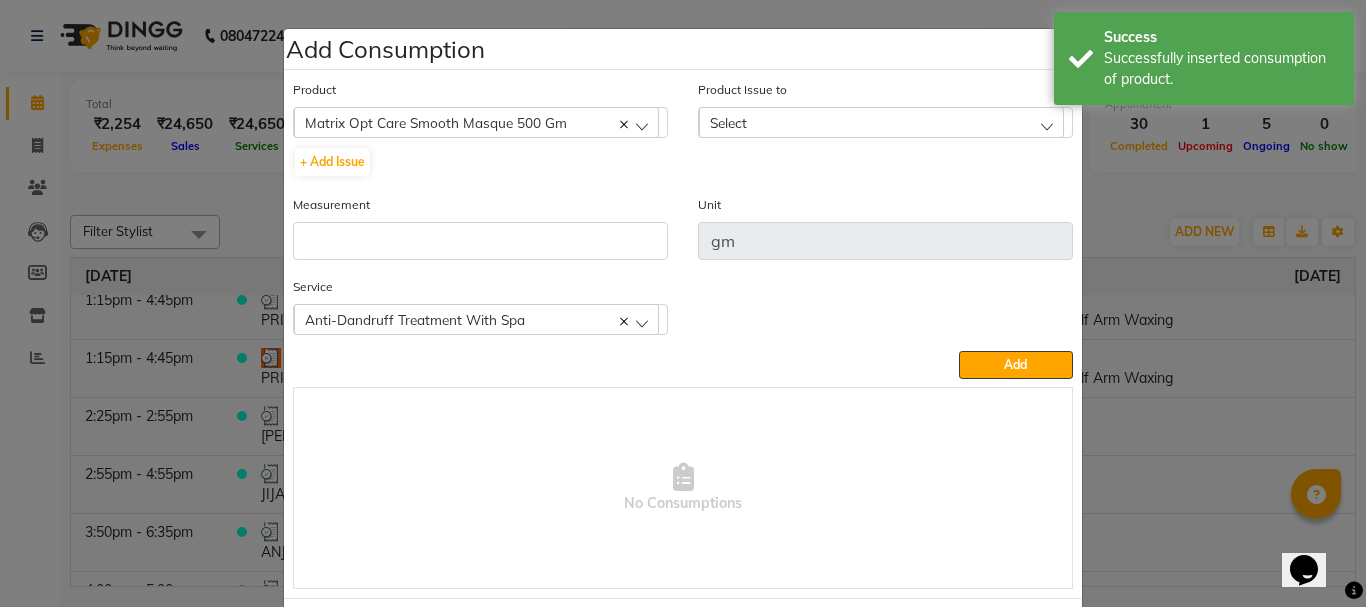 click on "Select" 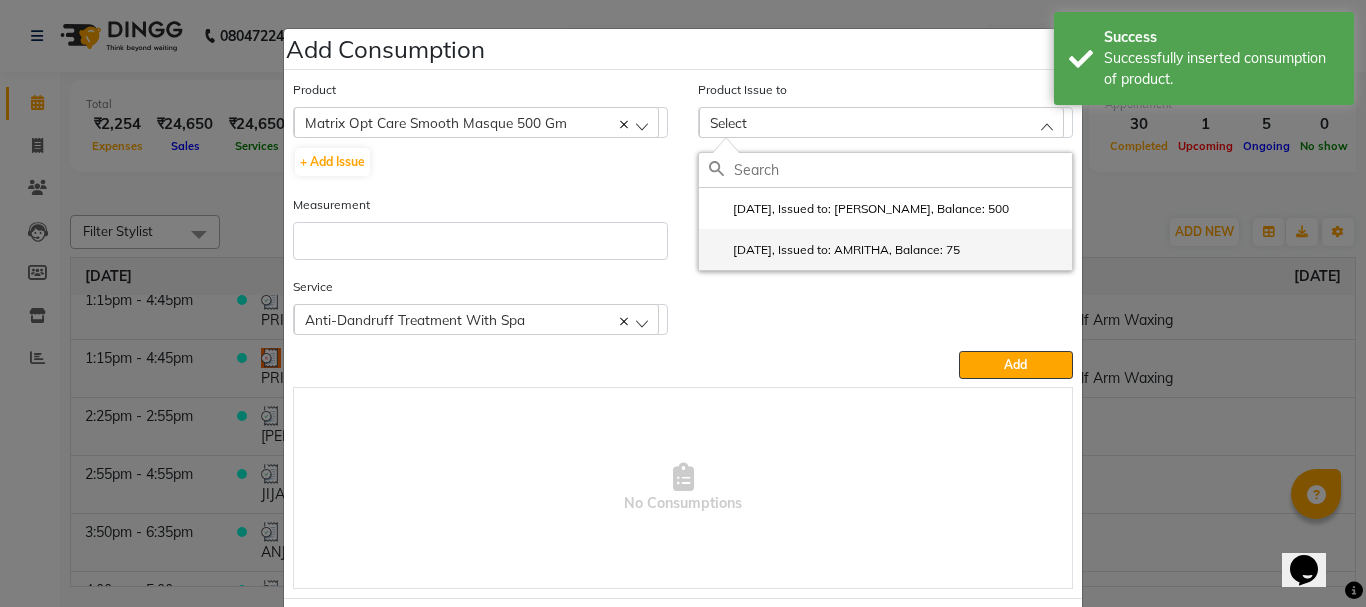 click on "2025-07-02, Issued to: AMRITHA, Balance: 75" 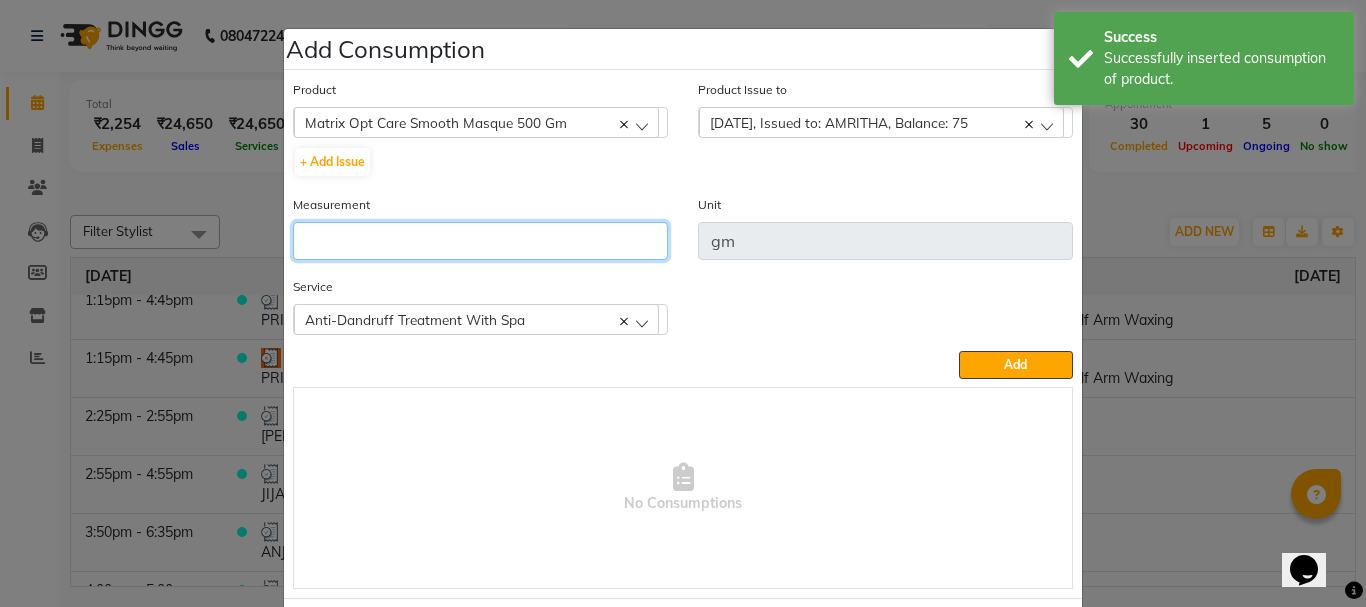 click 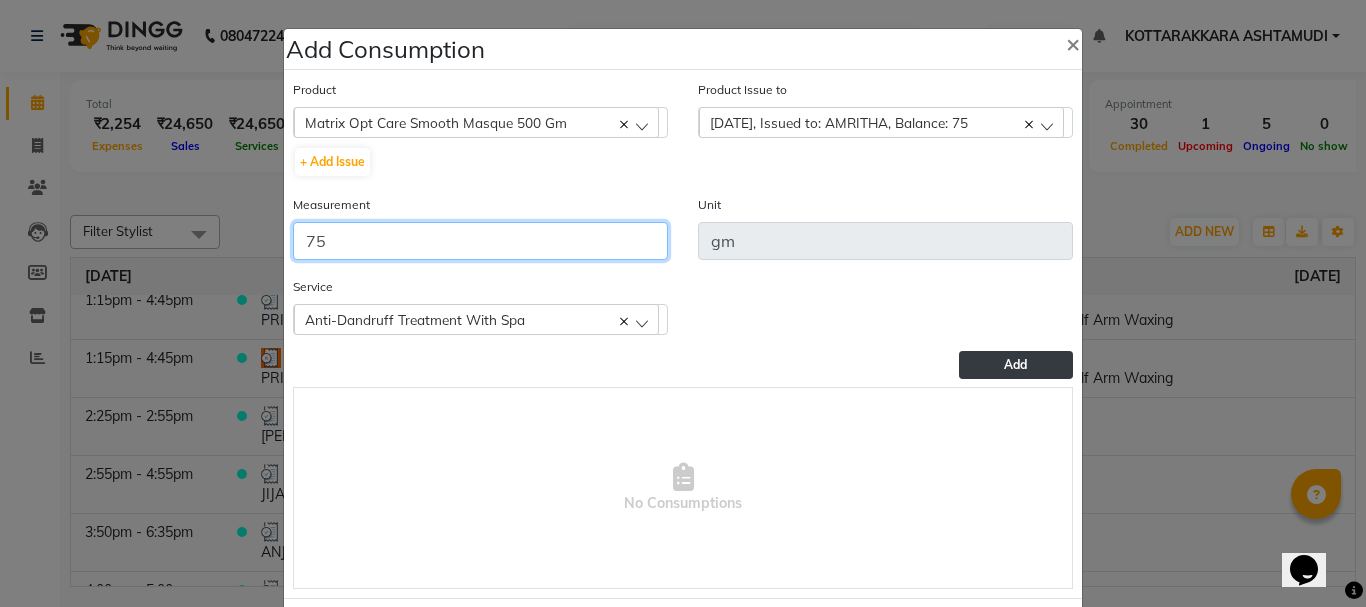 type on "75" 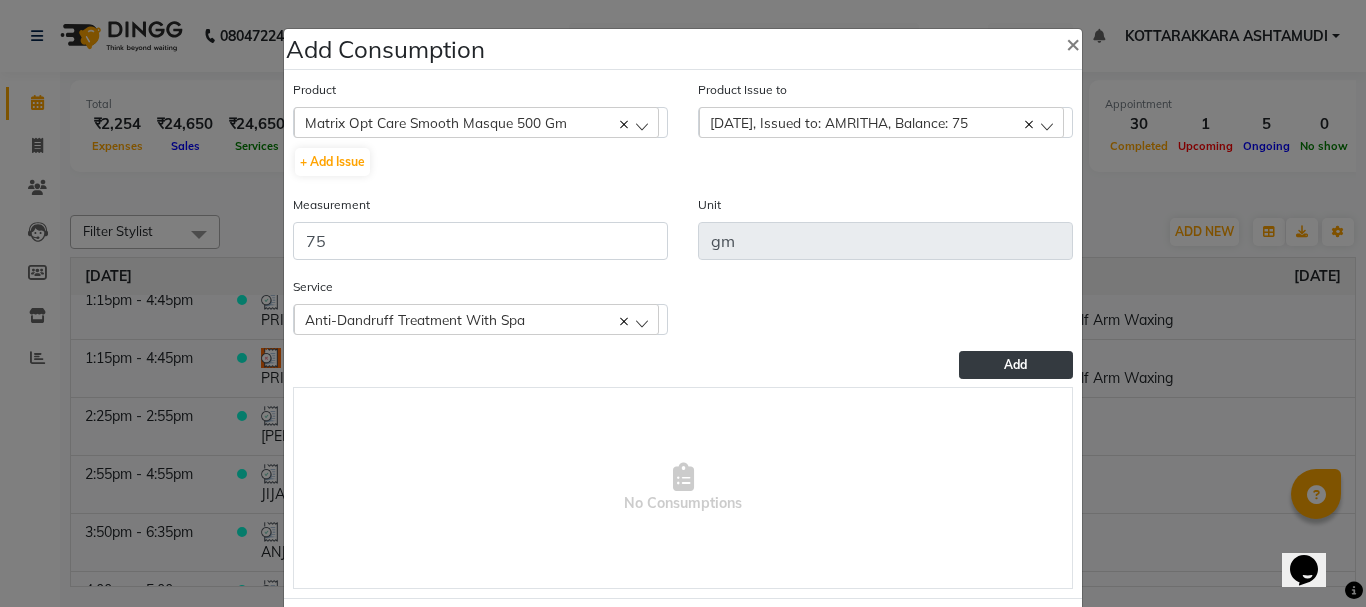 click on "Add" 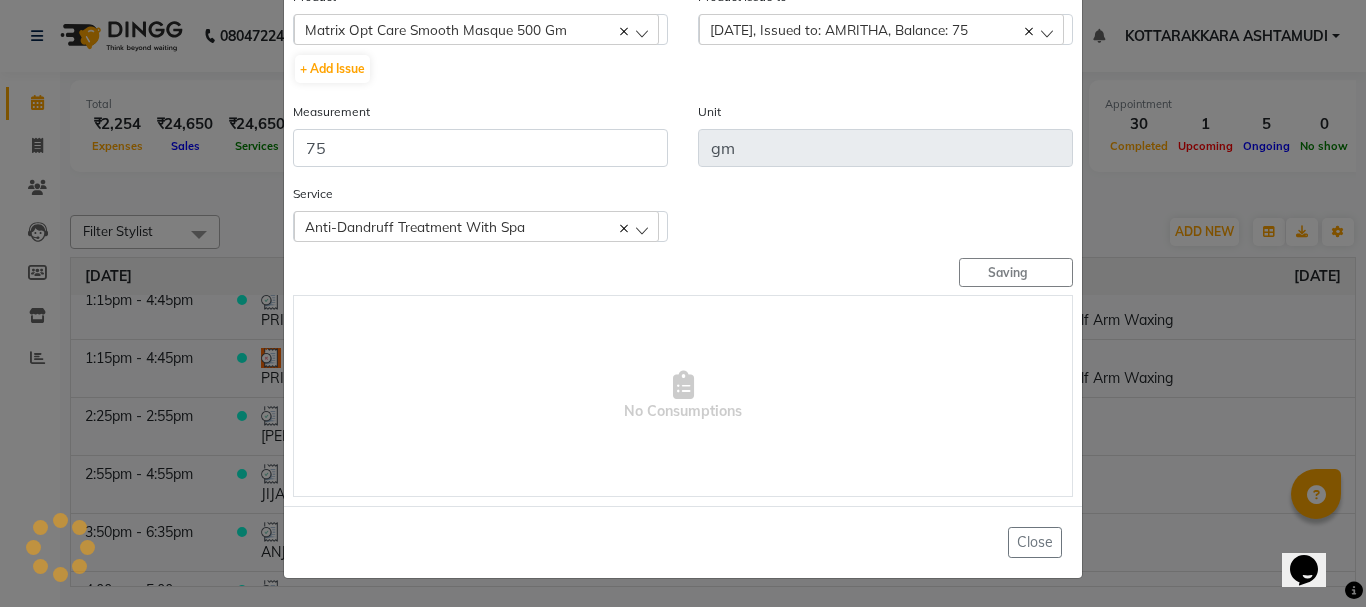type 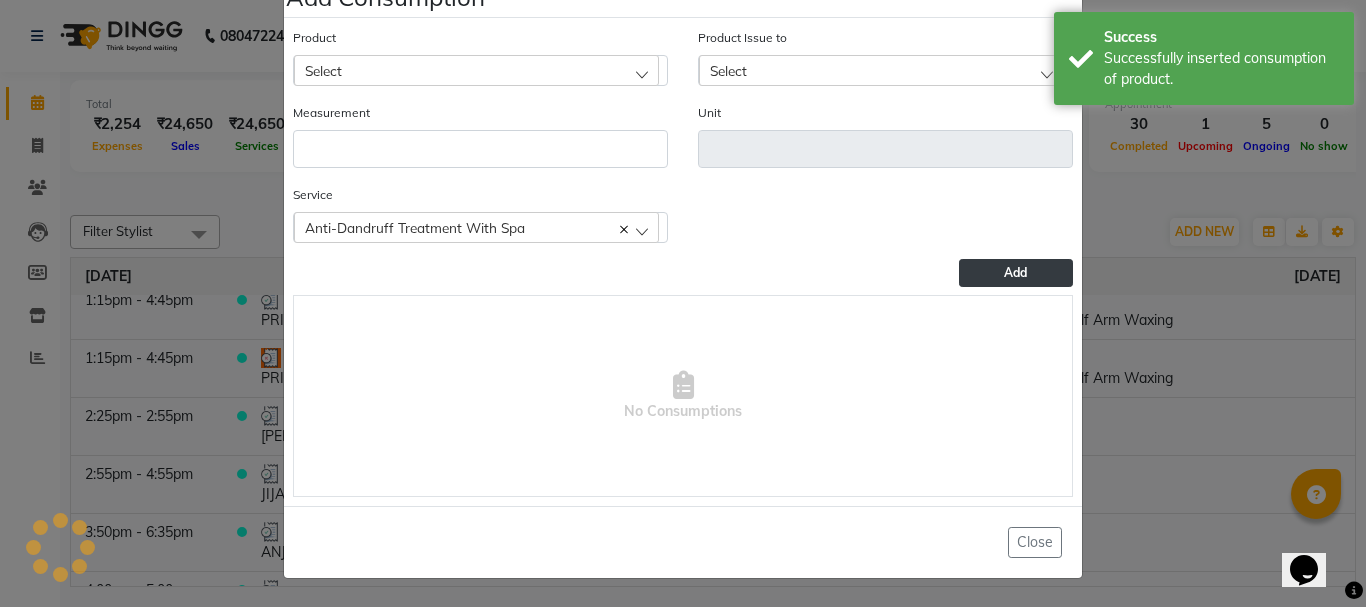 scroll, scrollTop: 52, scrollLeft: 0, axis: vertical 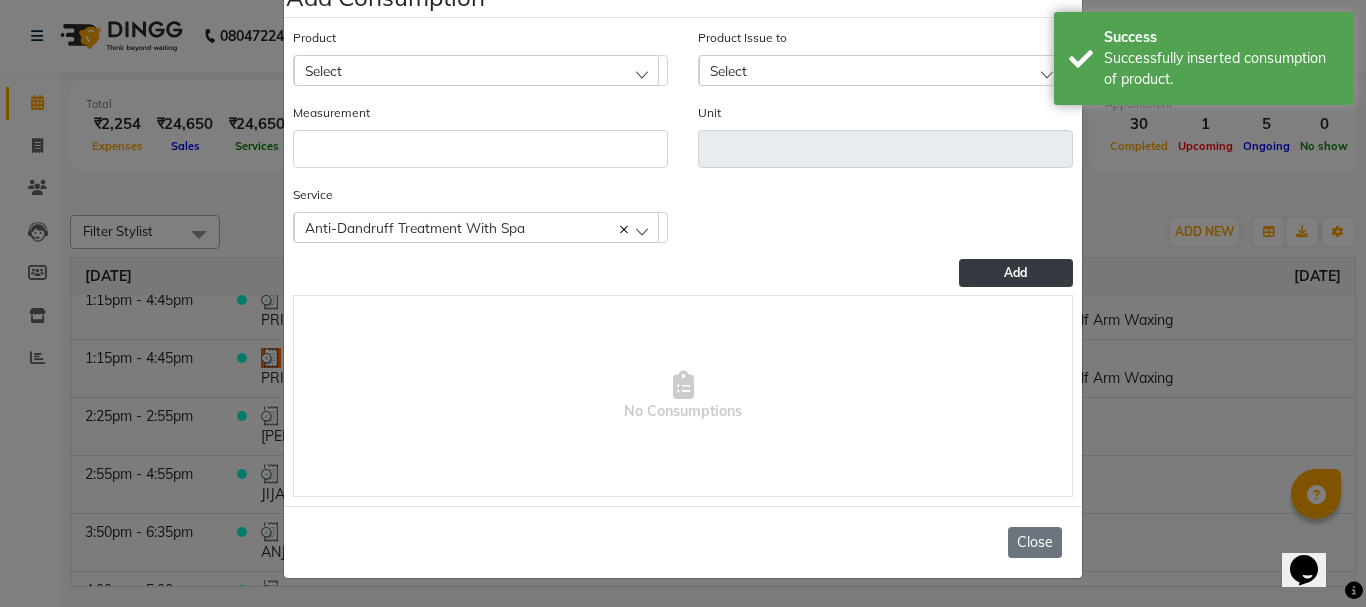 click on "Close" 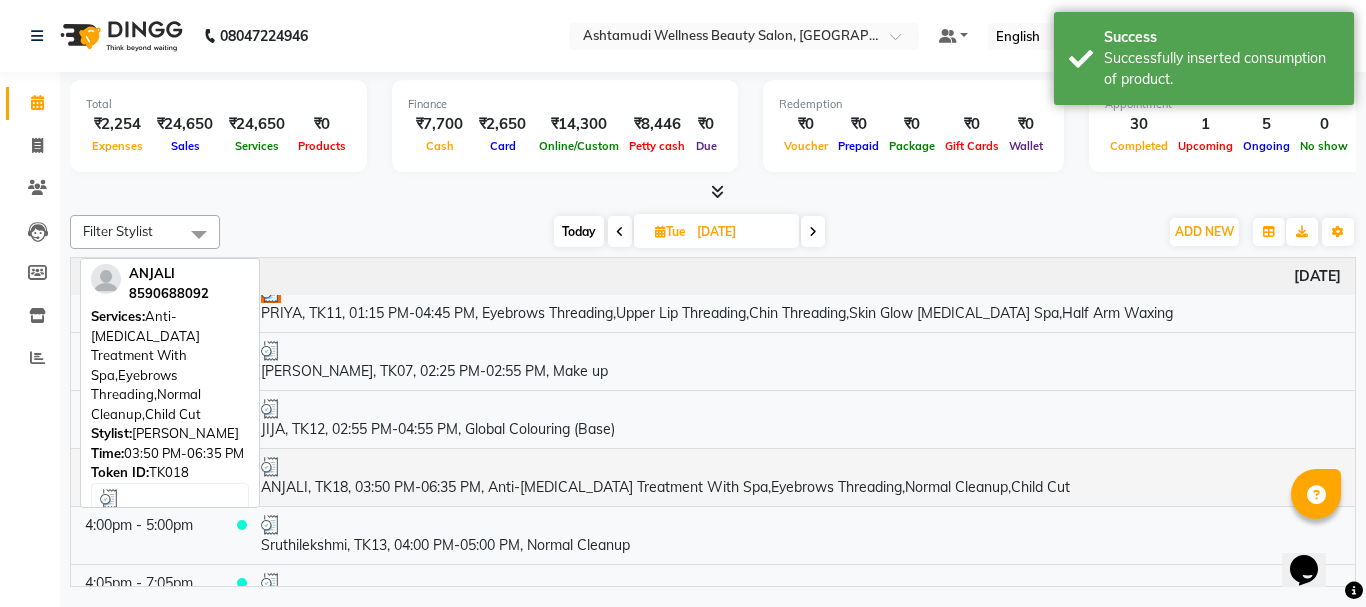 scroll, scrollTop: 500, scrollLeft: 0, axis: vertical 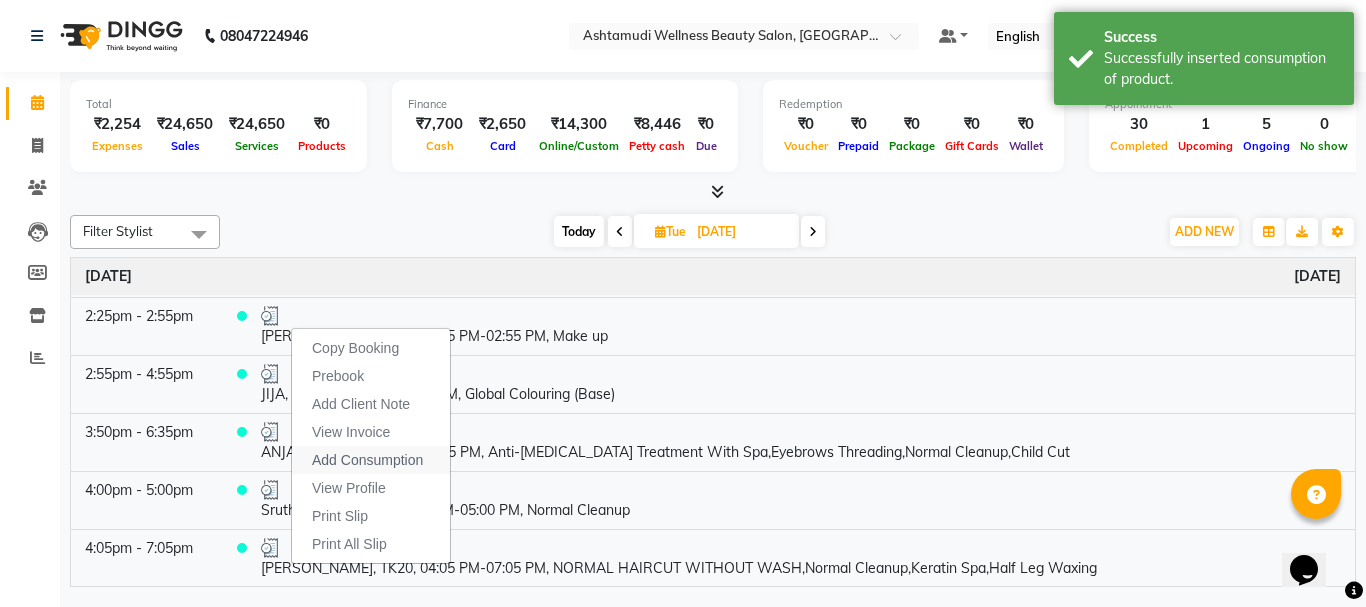 click on "Add Consumption" at bounding box center [367, 460] 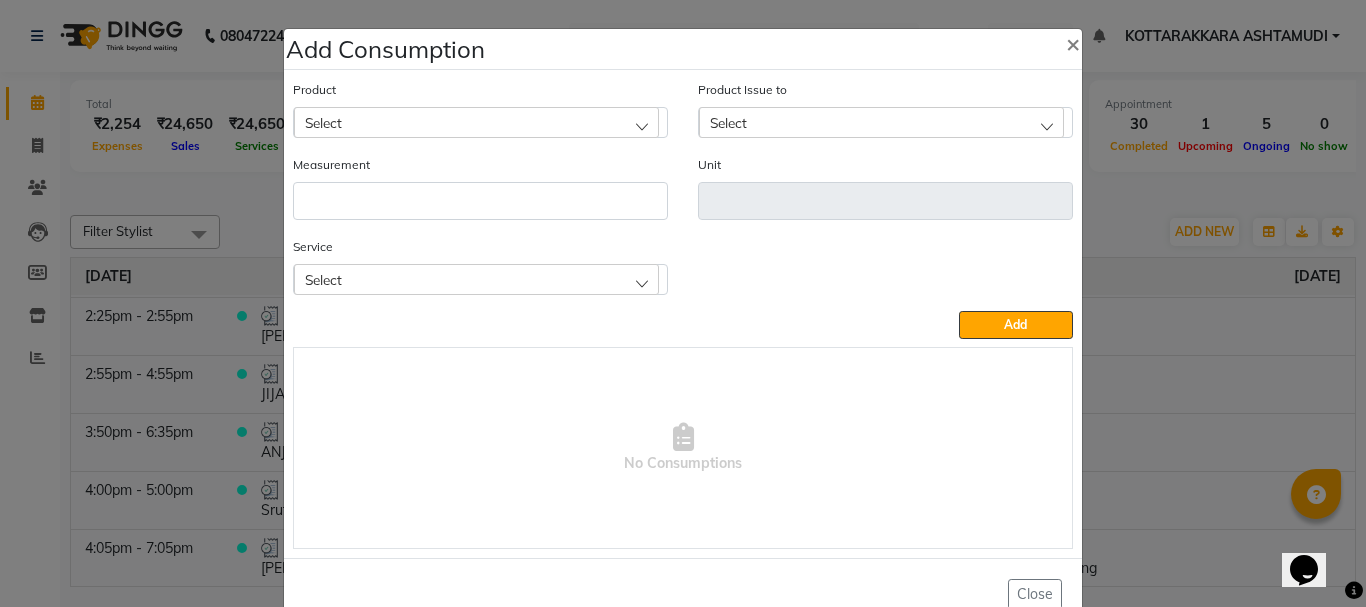 click on "Select" 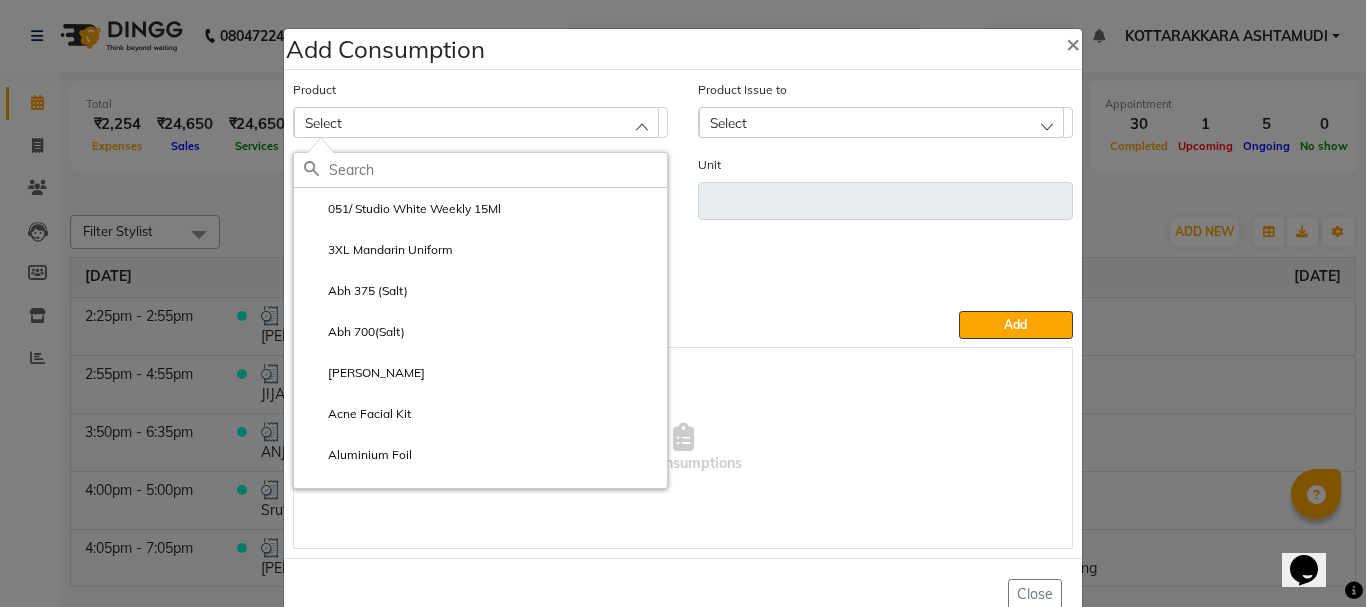 click 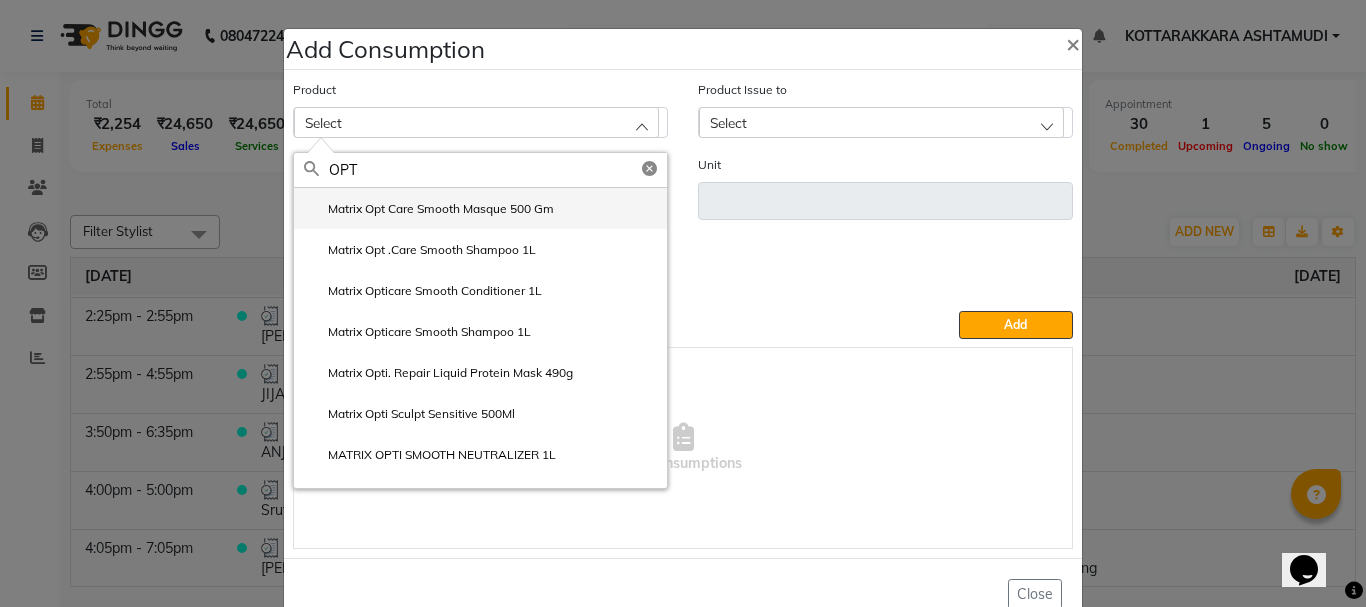 type on "OPT" 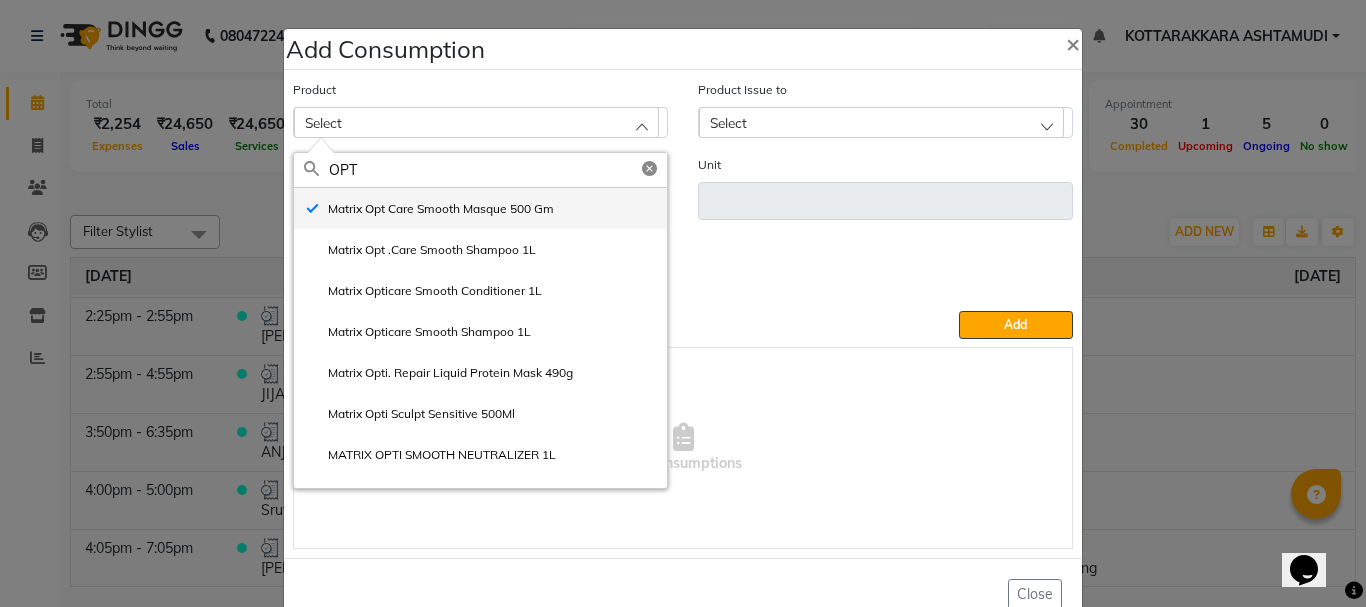 type on "gm" 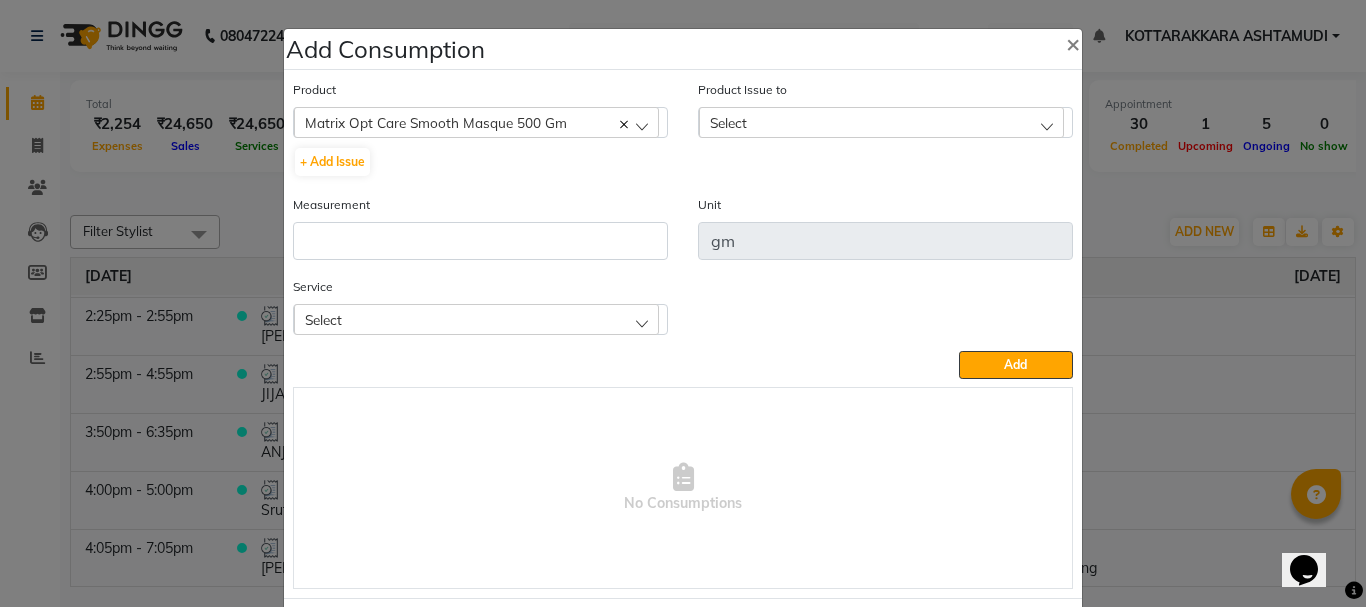 click on "Select" 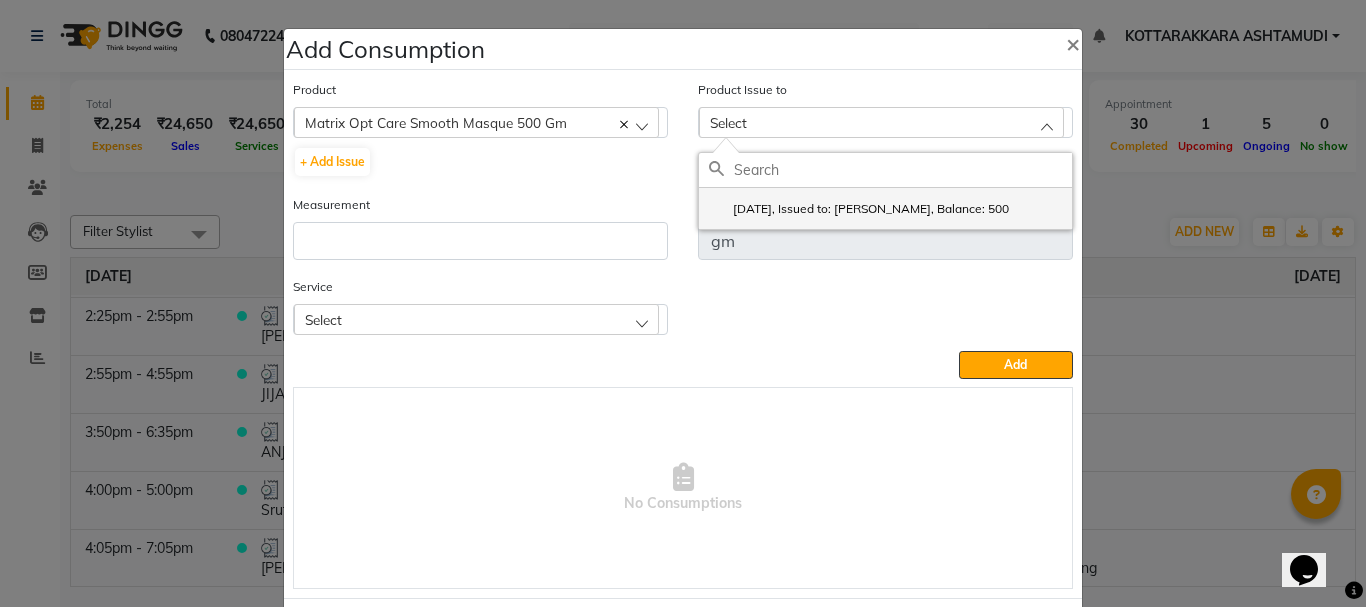 click on "2025-07-07, Issued to: Priya Chakraborty, Balance: 500" 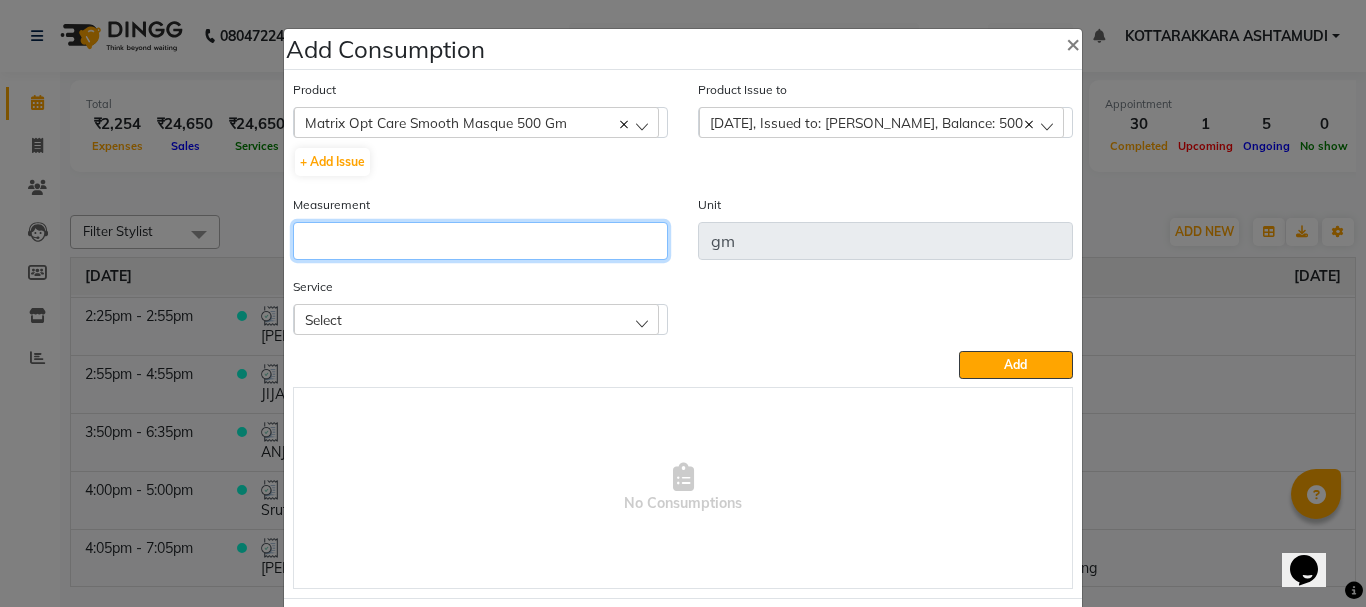 click 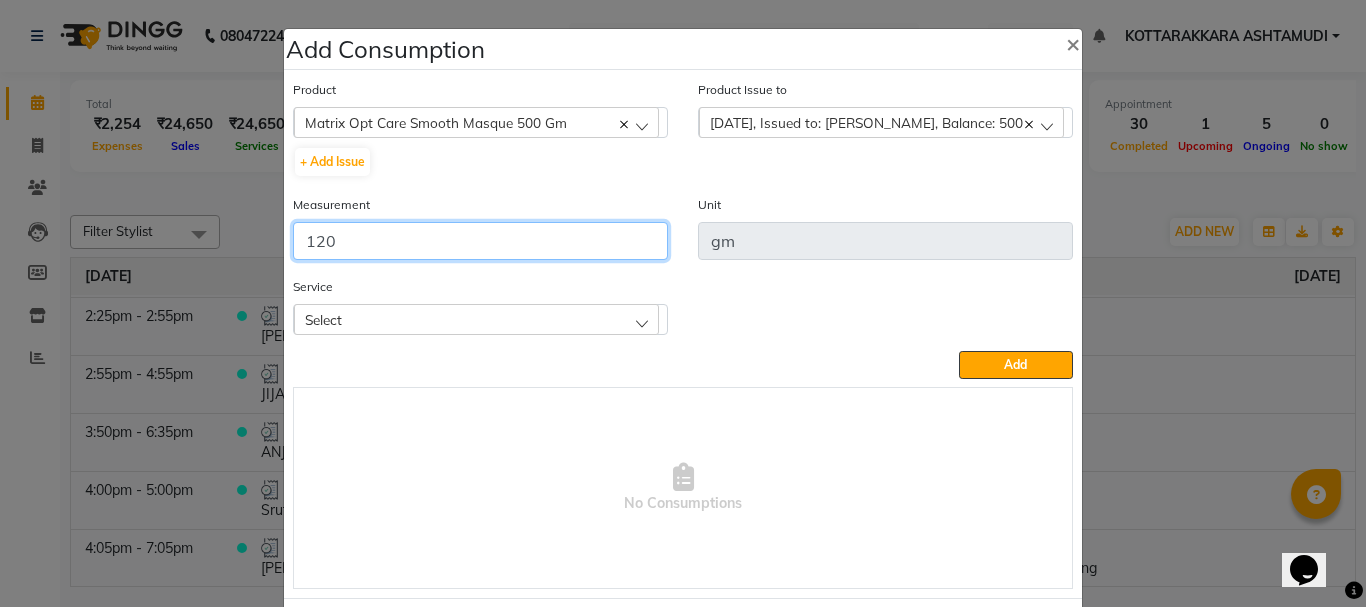 type on "120" 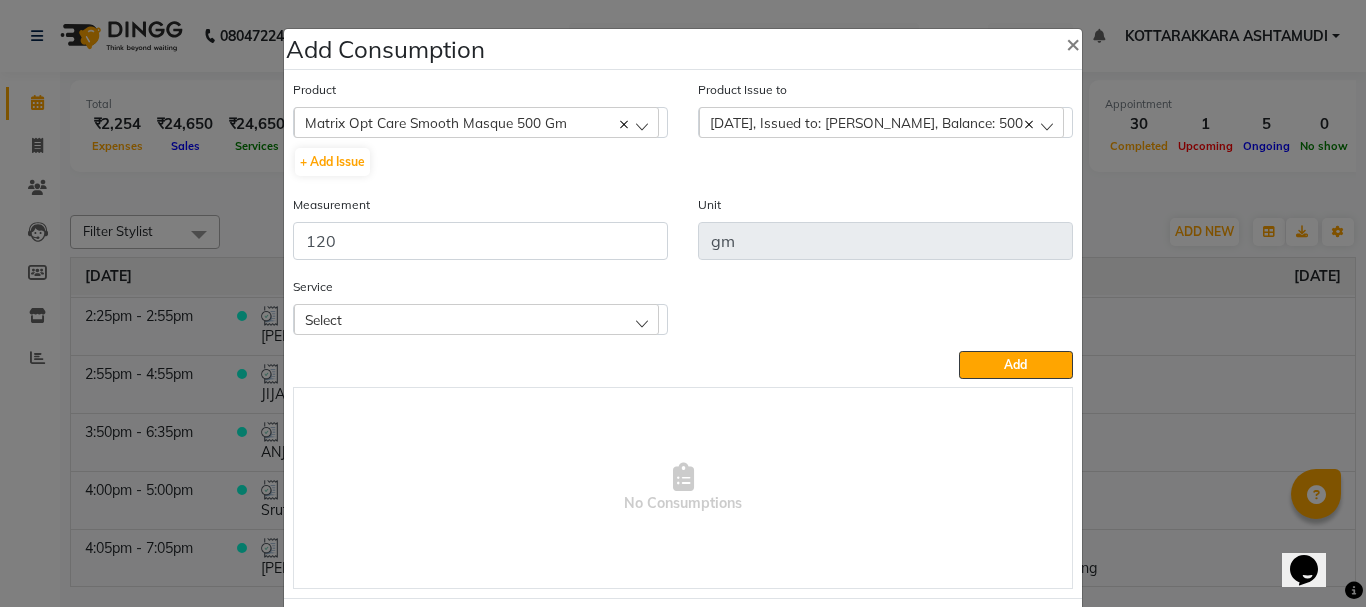 click on "Select" 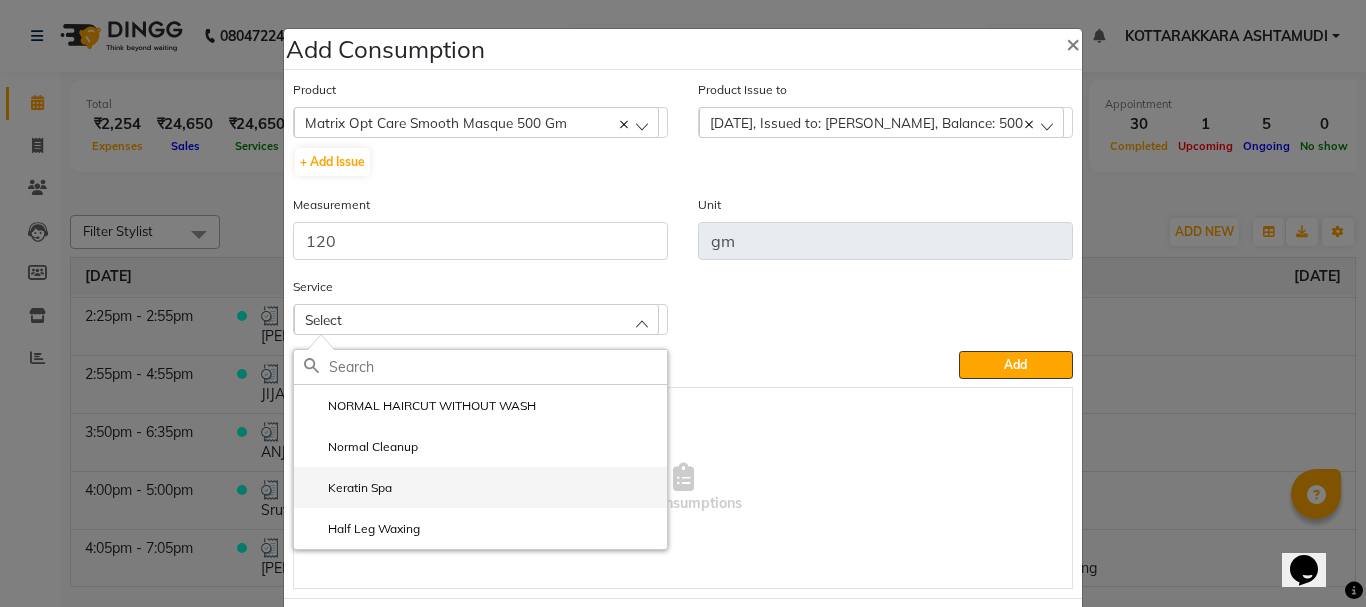 click on "Keratin Spa" 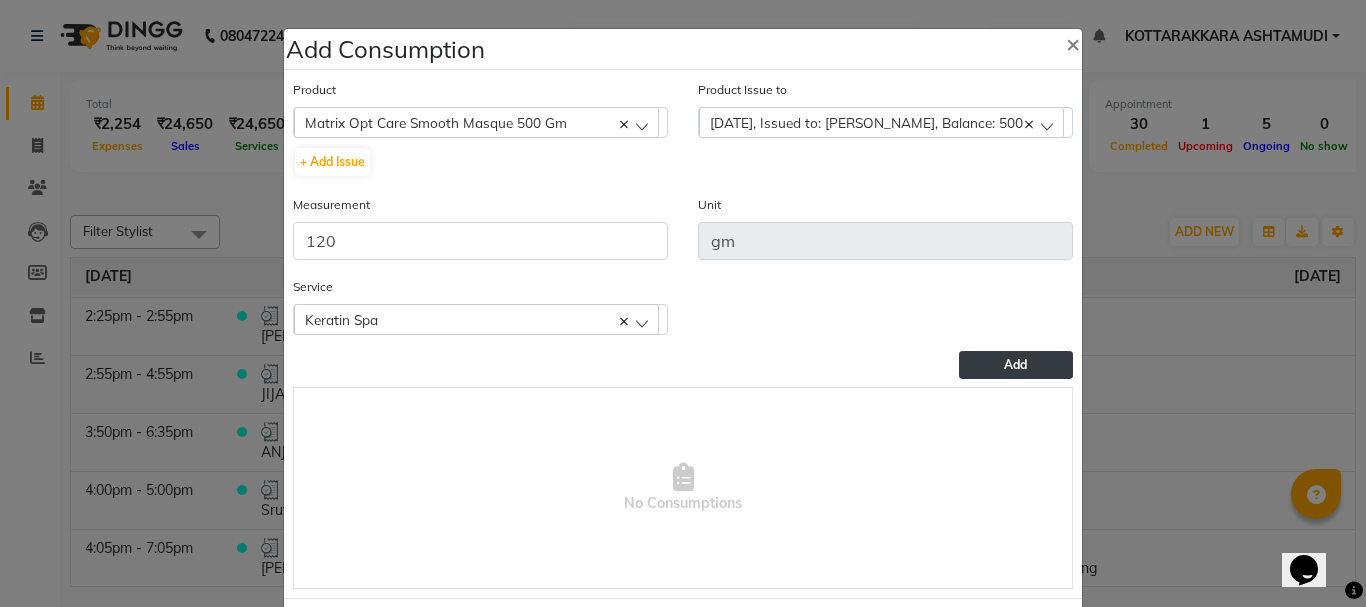 click on "Add" 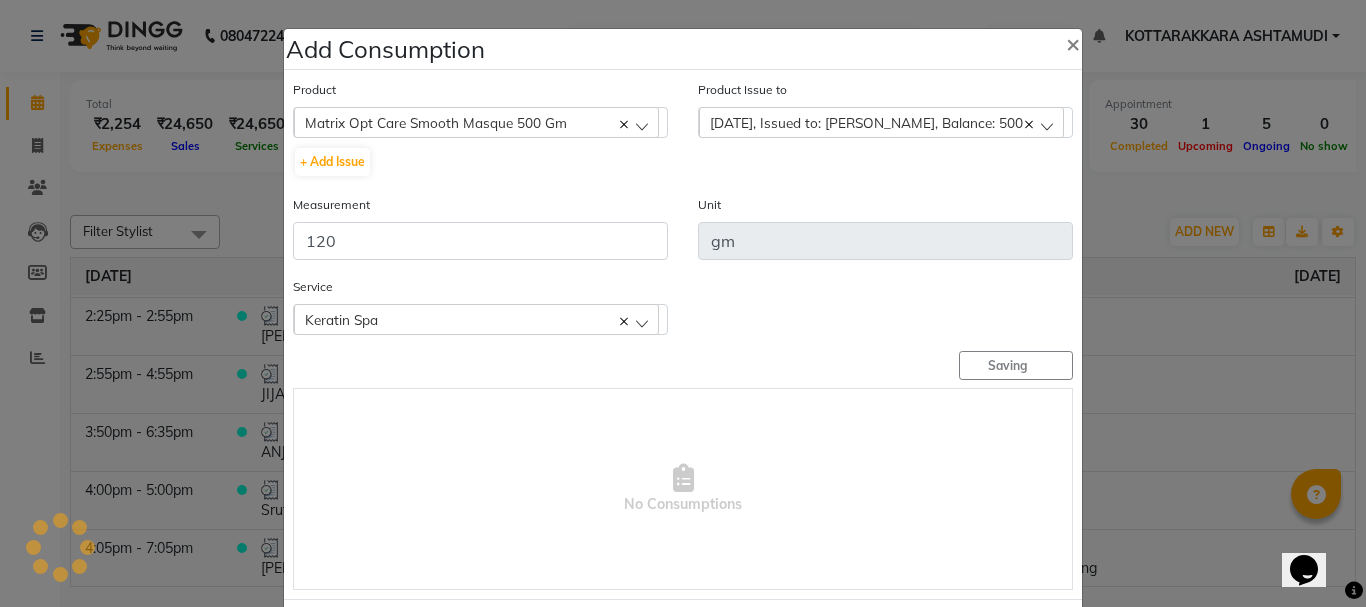 type 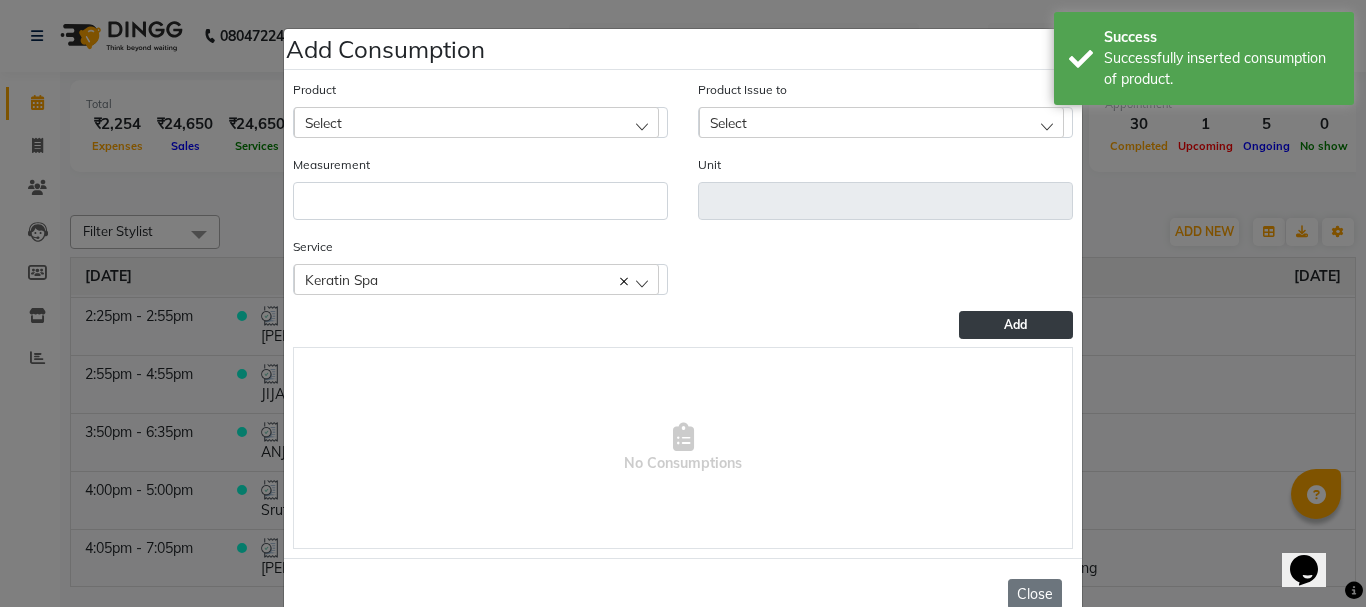 drag, startPoint x: 1038, startPoint y: 593, endPoint x: 603, endPoint y: 598, distance: 435.02875 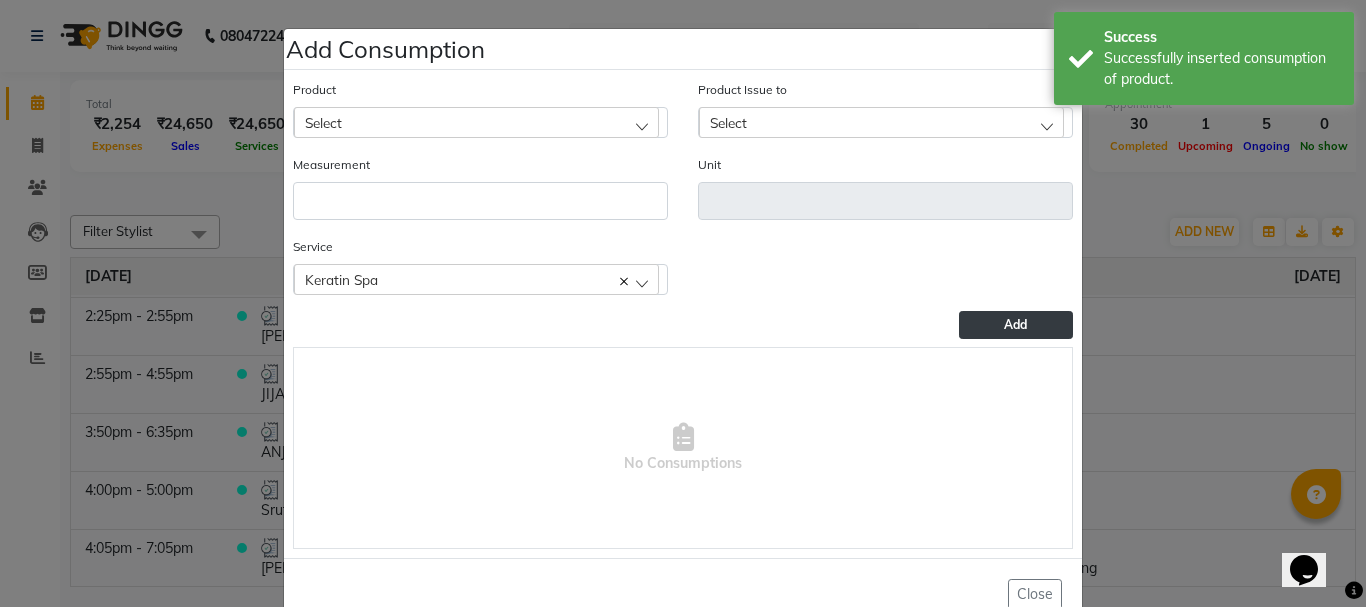 click on "Close" 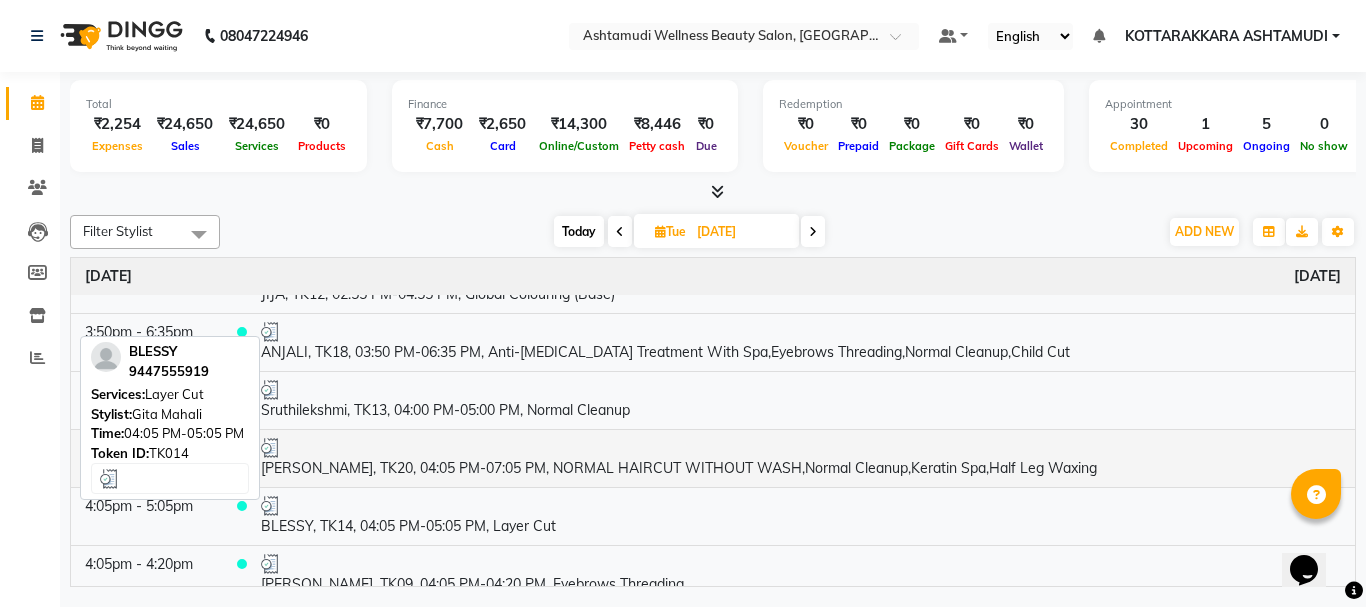 scroll, scrollTop: 700, scrollLeft: 0, axis: vertical 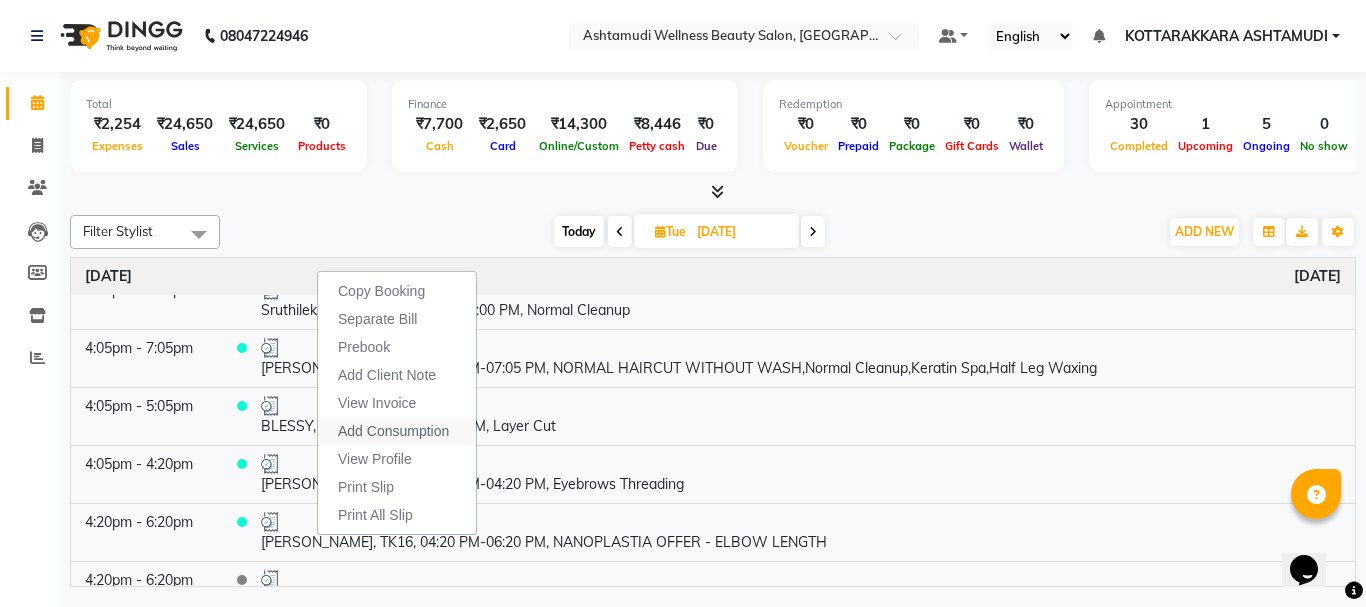 click on "Add Consumption" at bounding box center [393, 431] 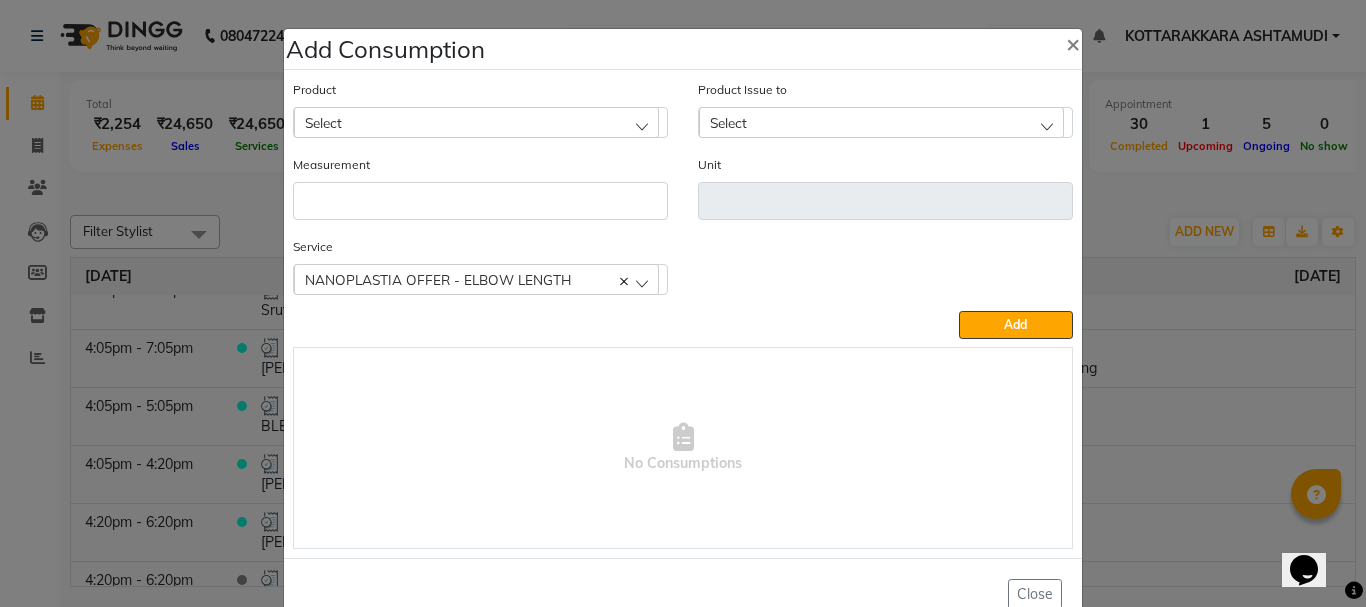 click on "Select" 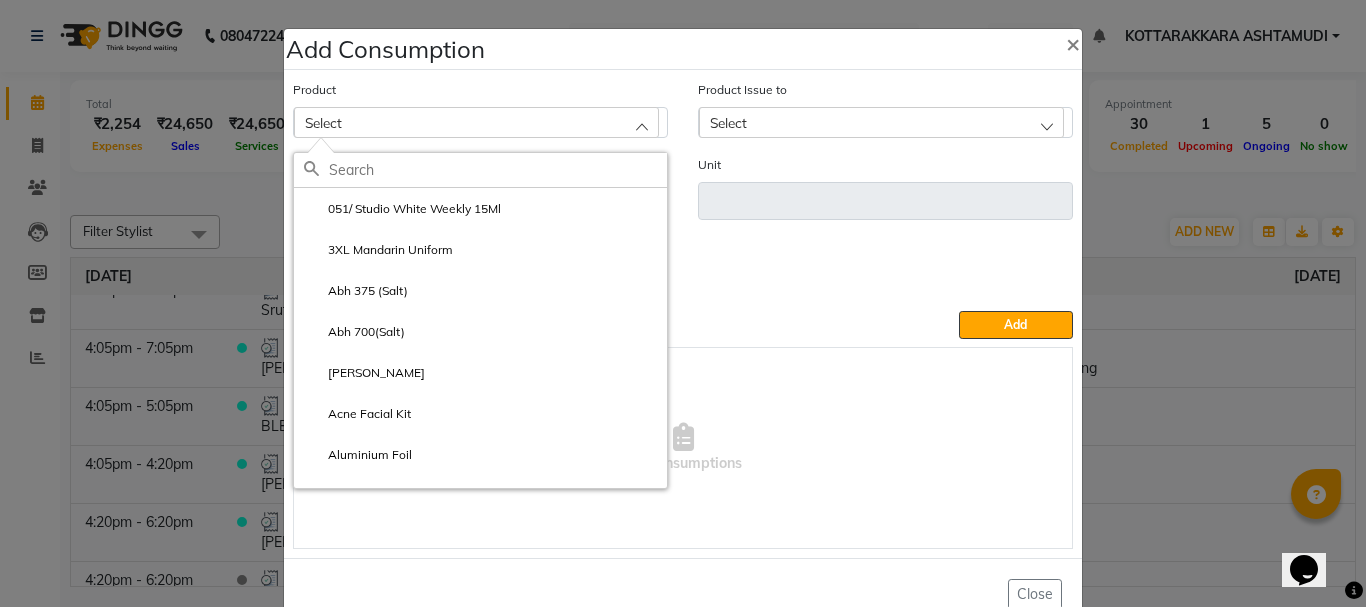 click 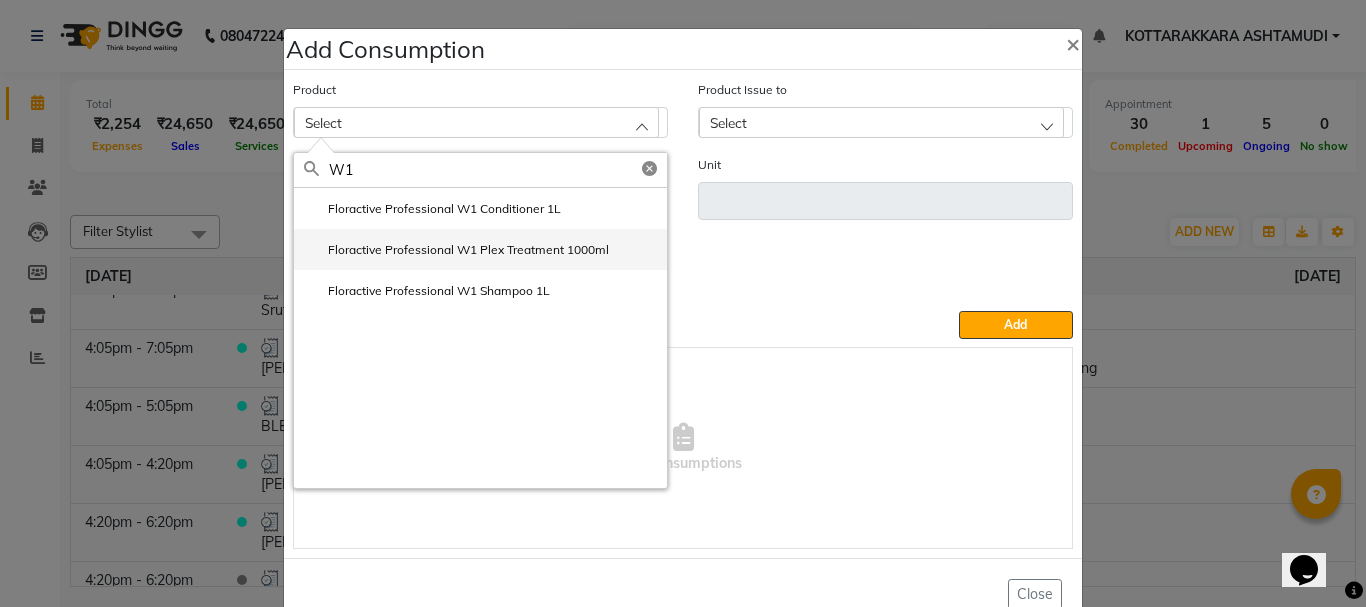 type on "W1" 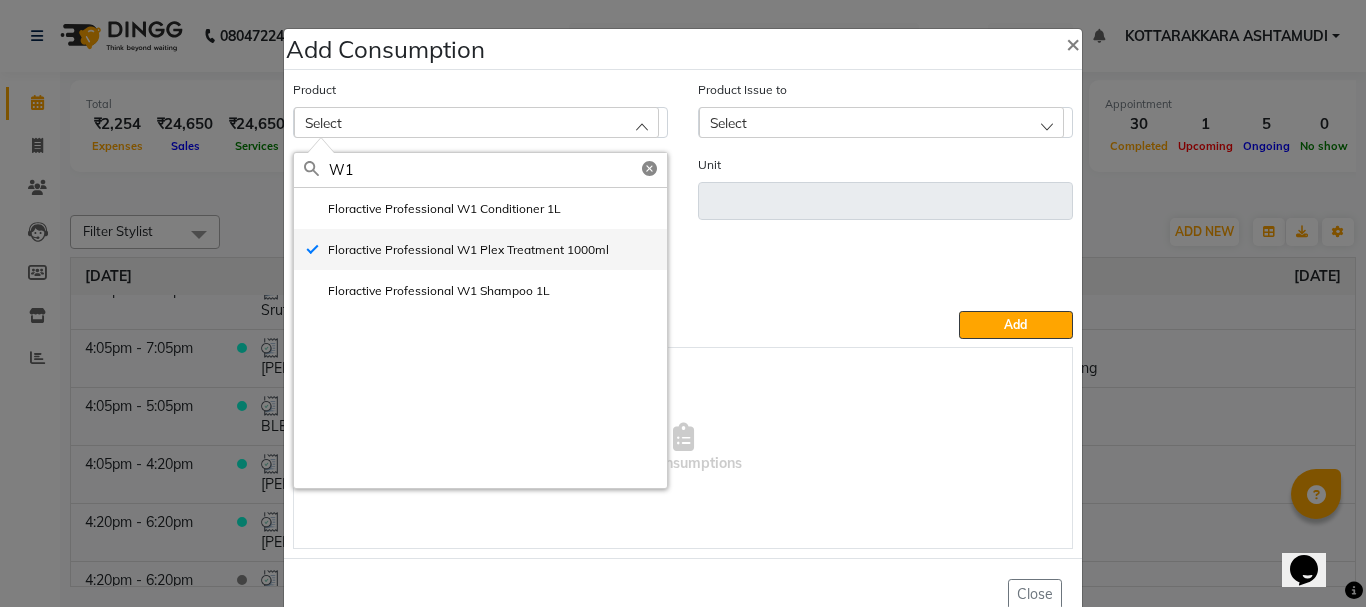 type on "ml" 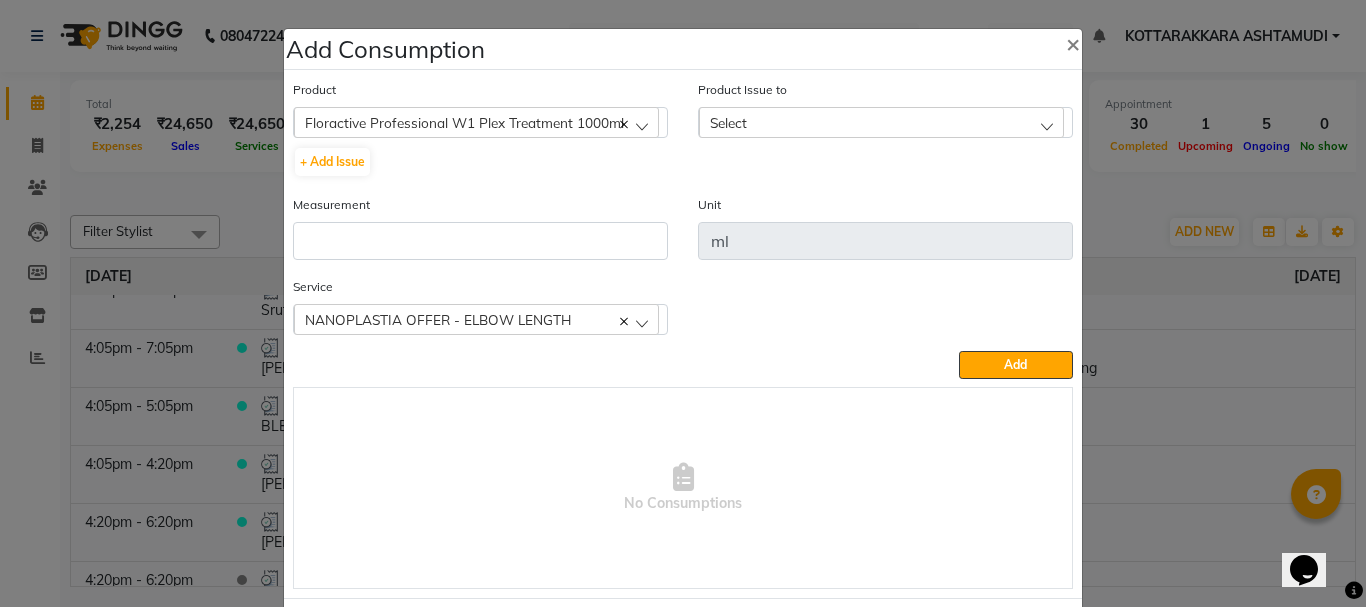 click on "Select" 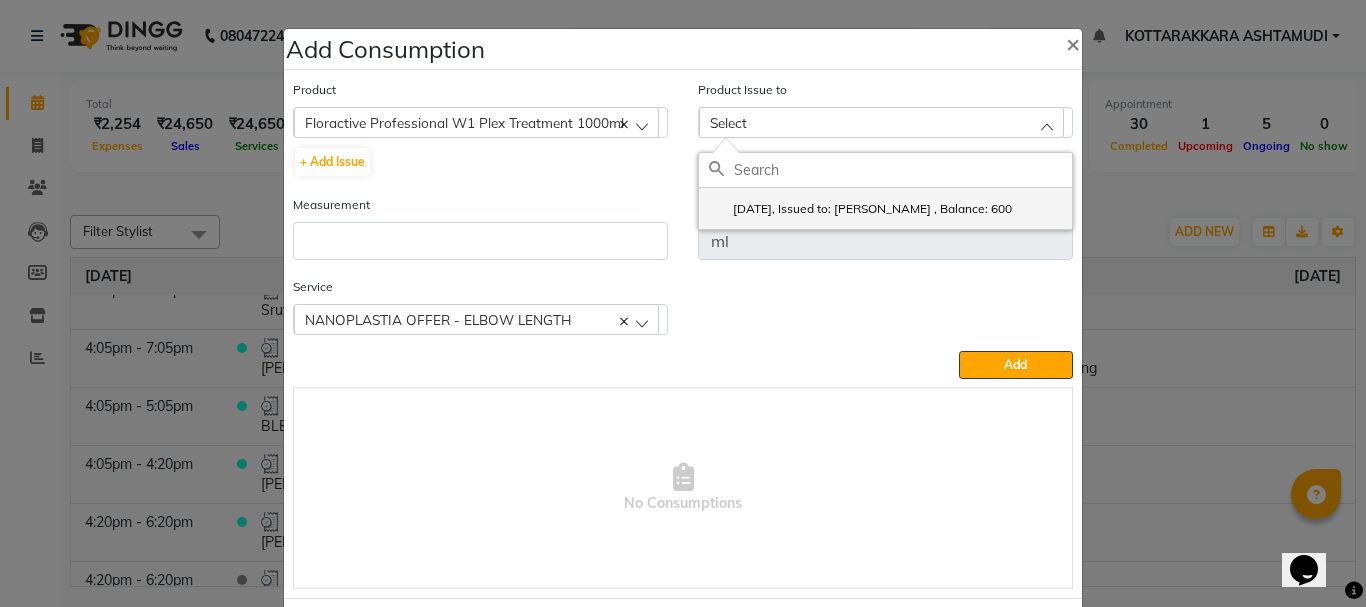 click on "2025-07-05, Issued to: NISHA SAMUEL 	, Balance: 600" 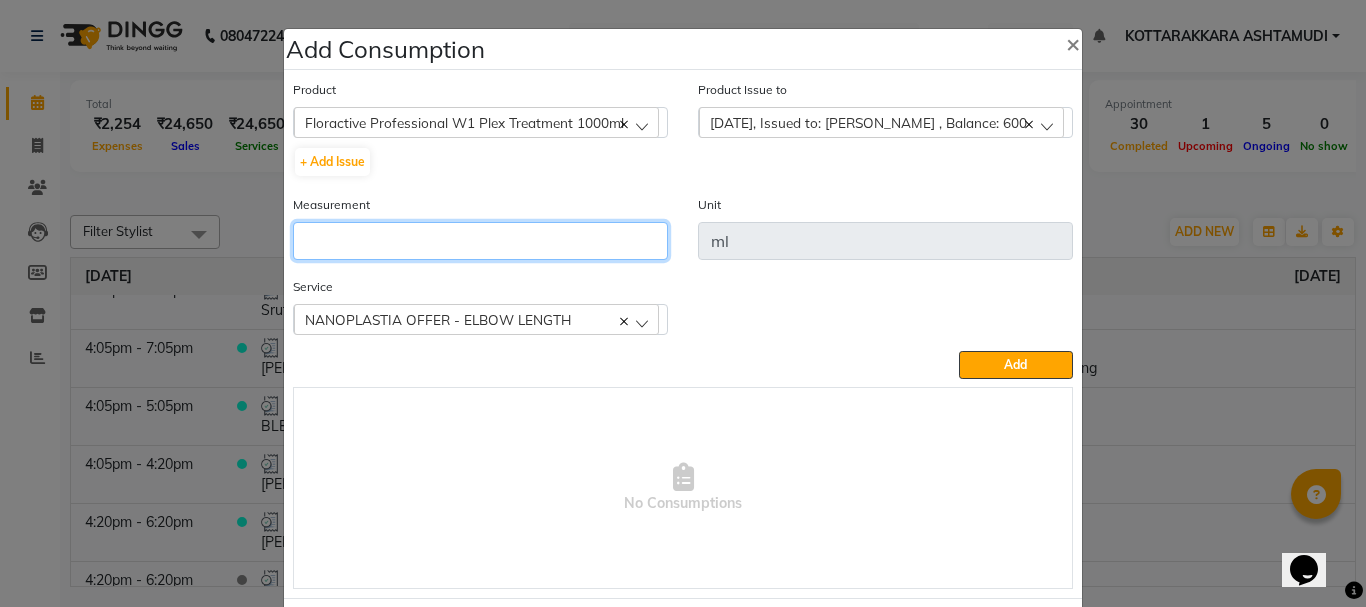 click 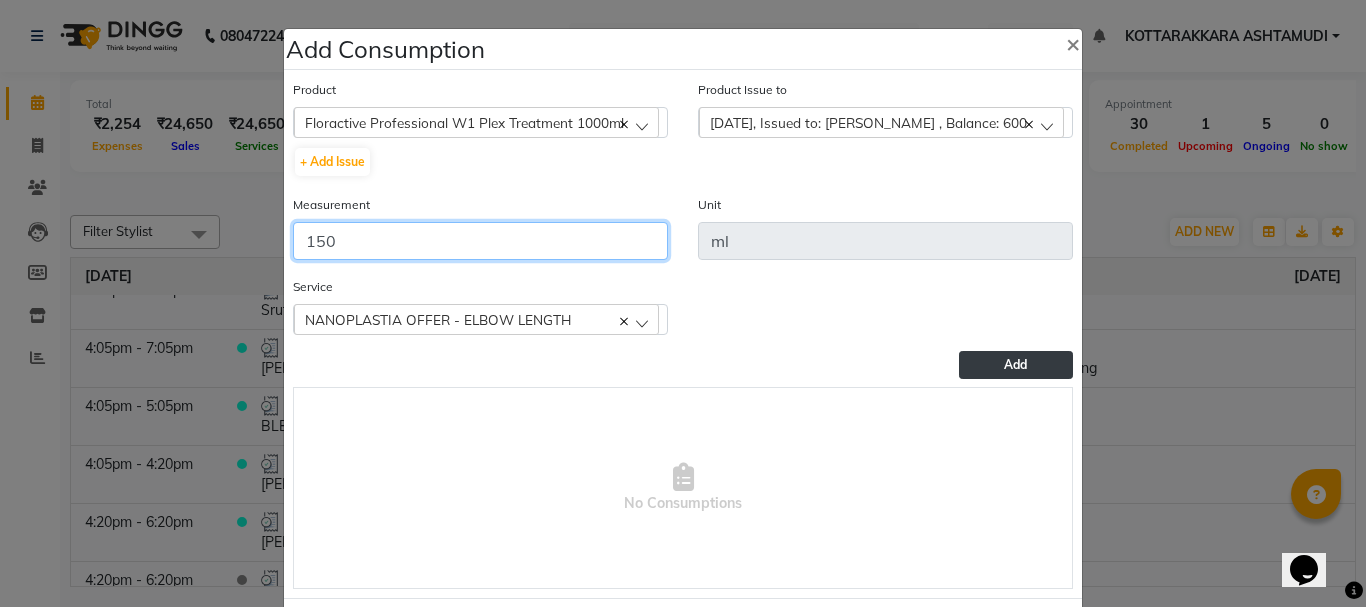 type on "150" 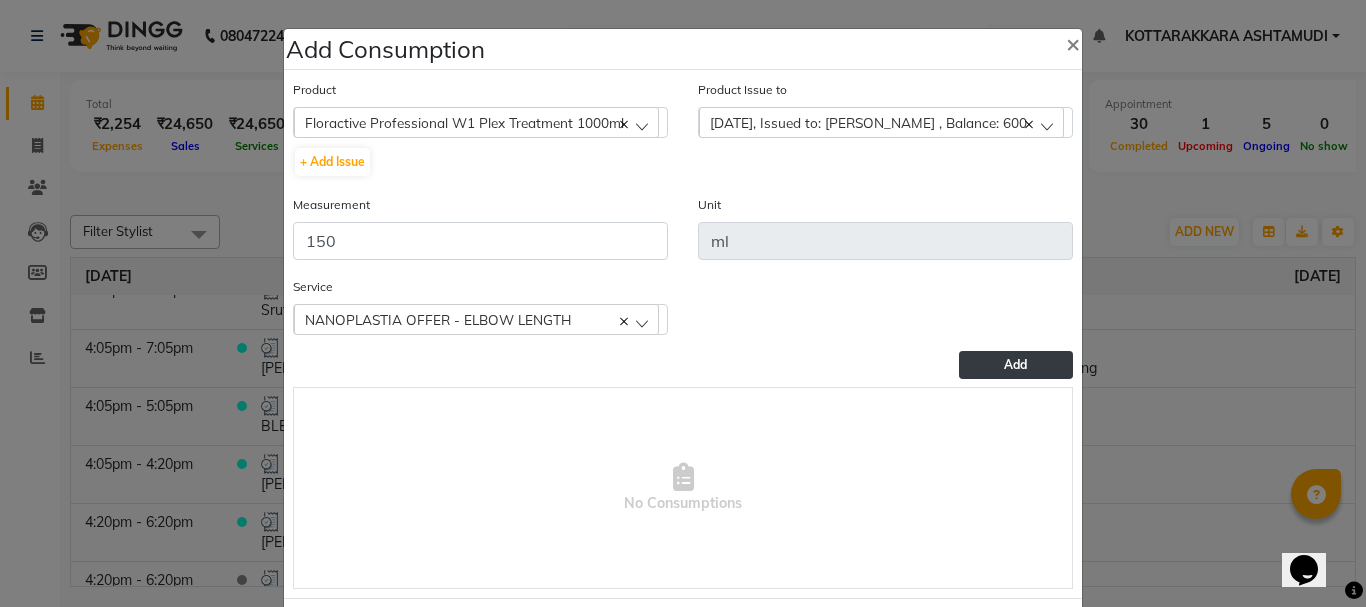 click on "Add" 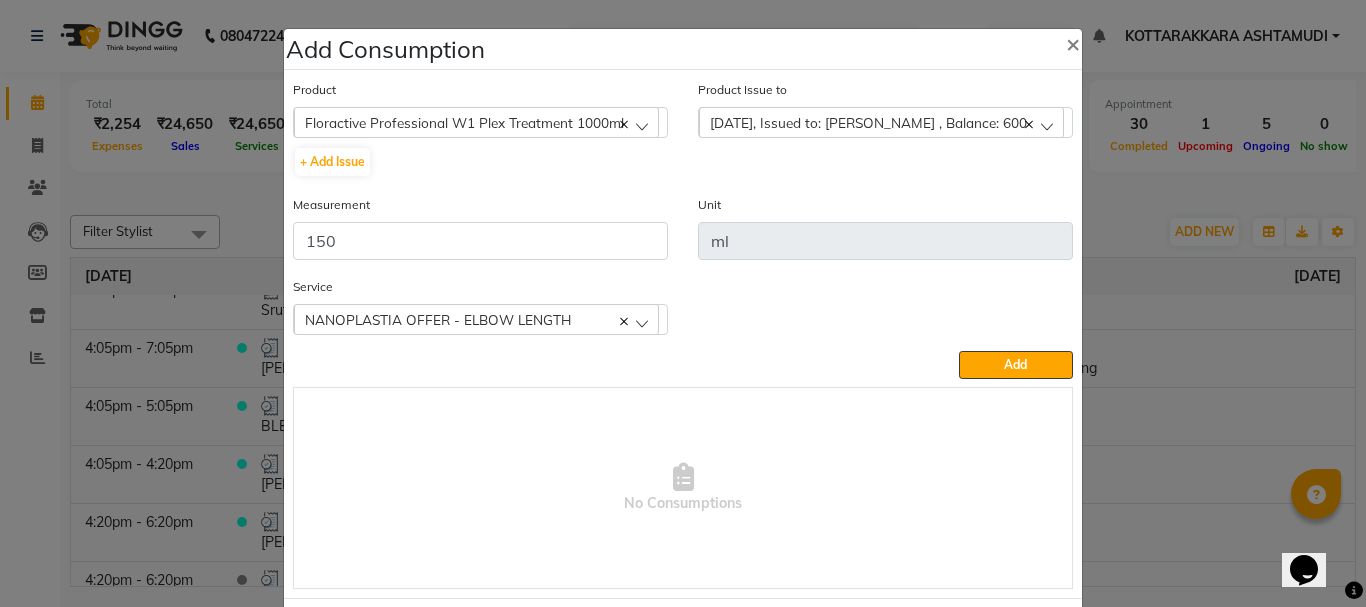 type 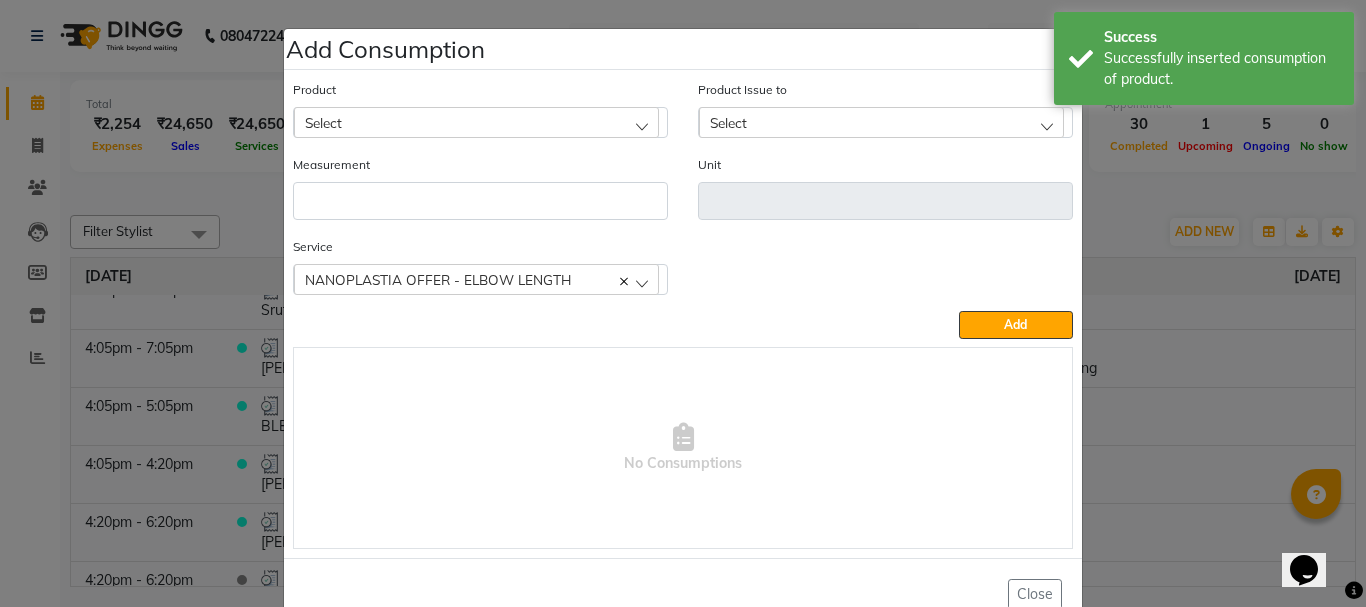 click on "Select" 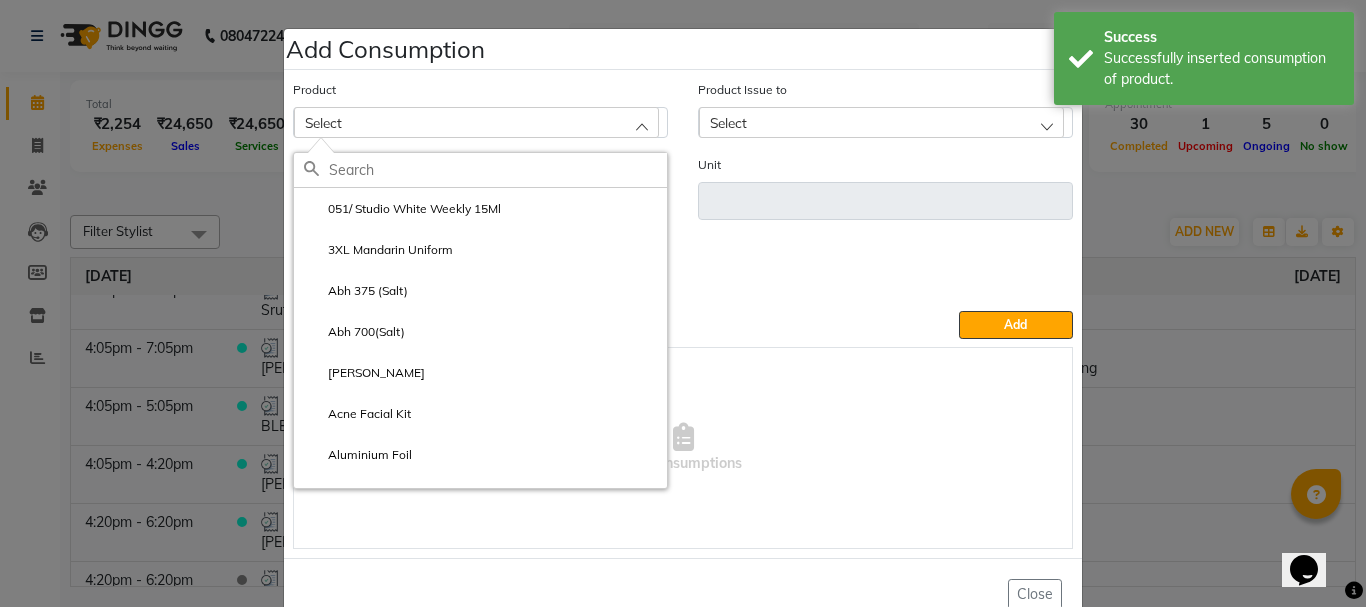 click 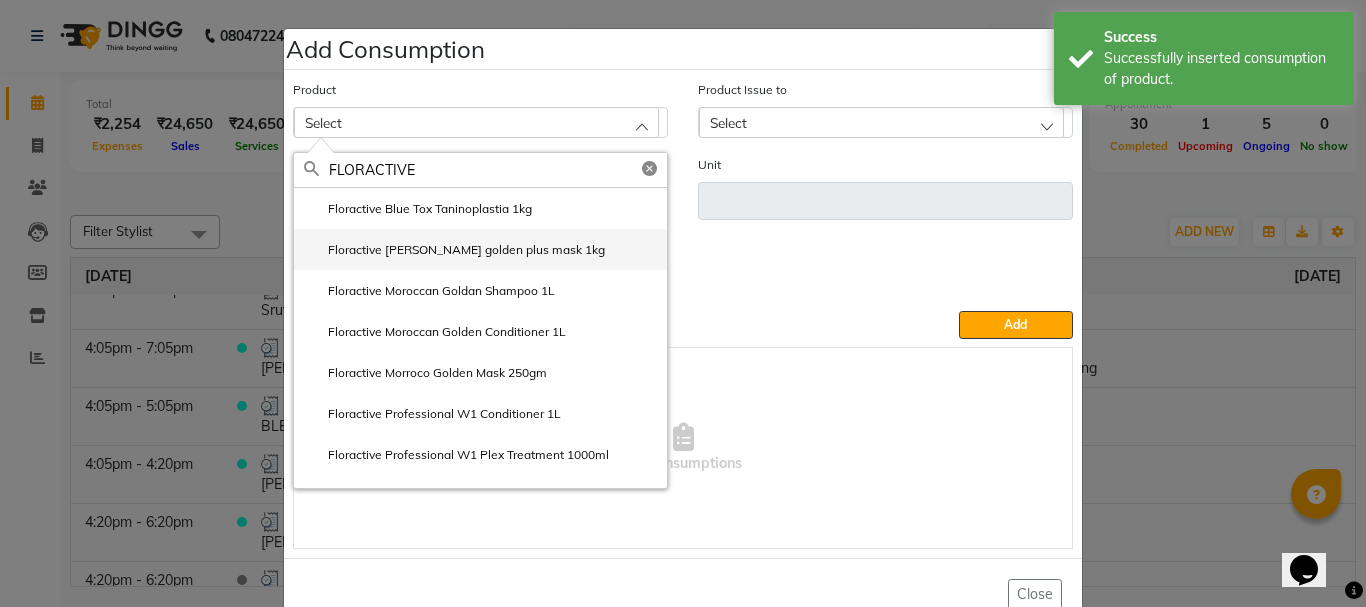 type on "FLORACTIVE" 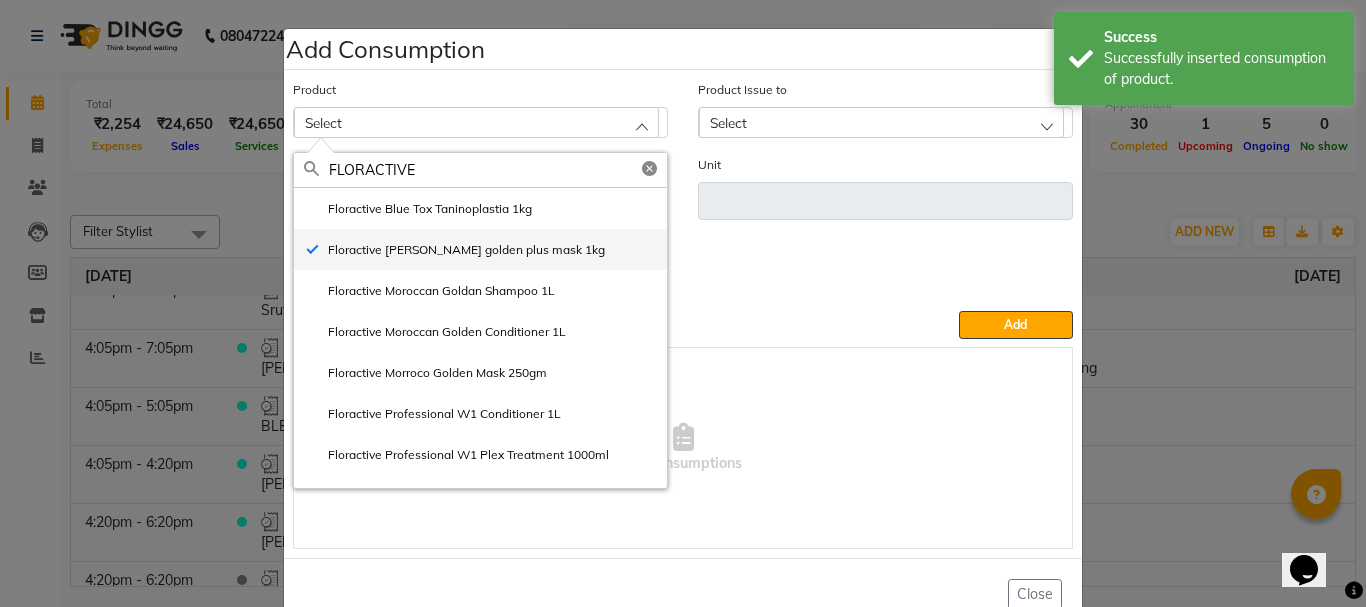 type on "mg" 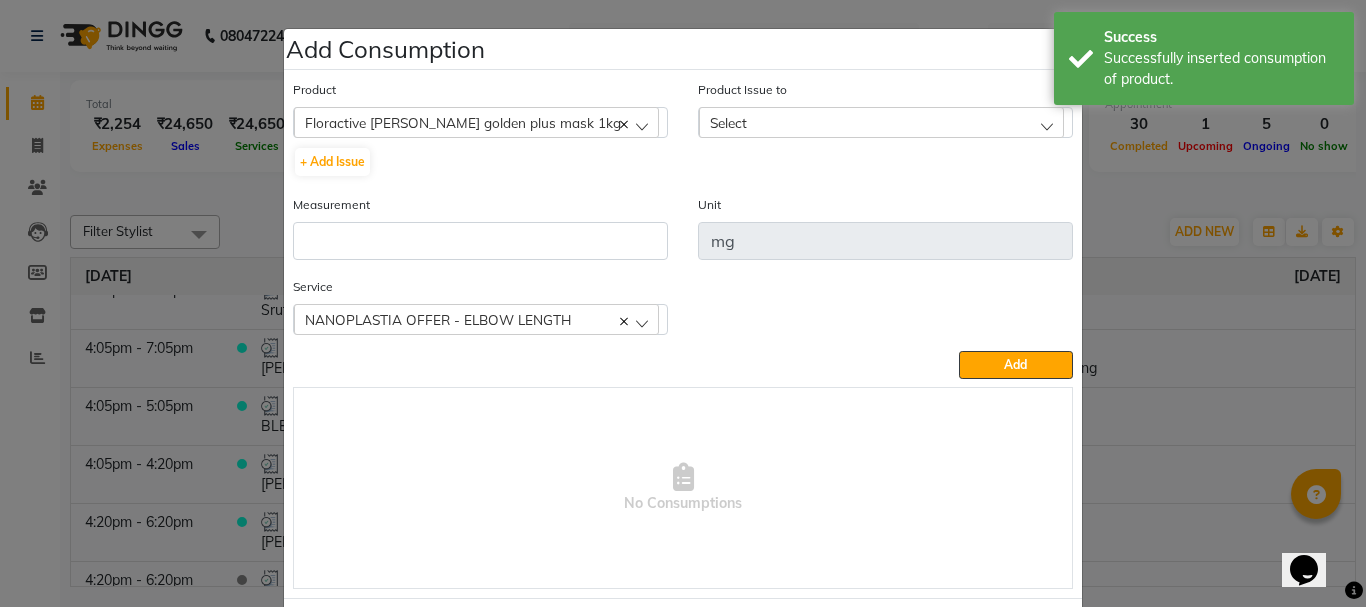 click on "Select" 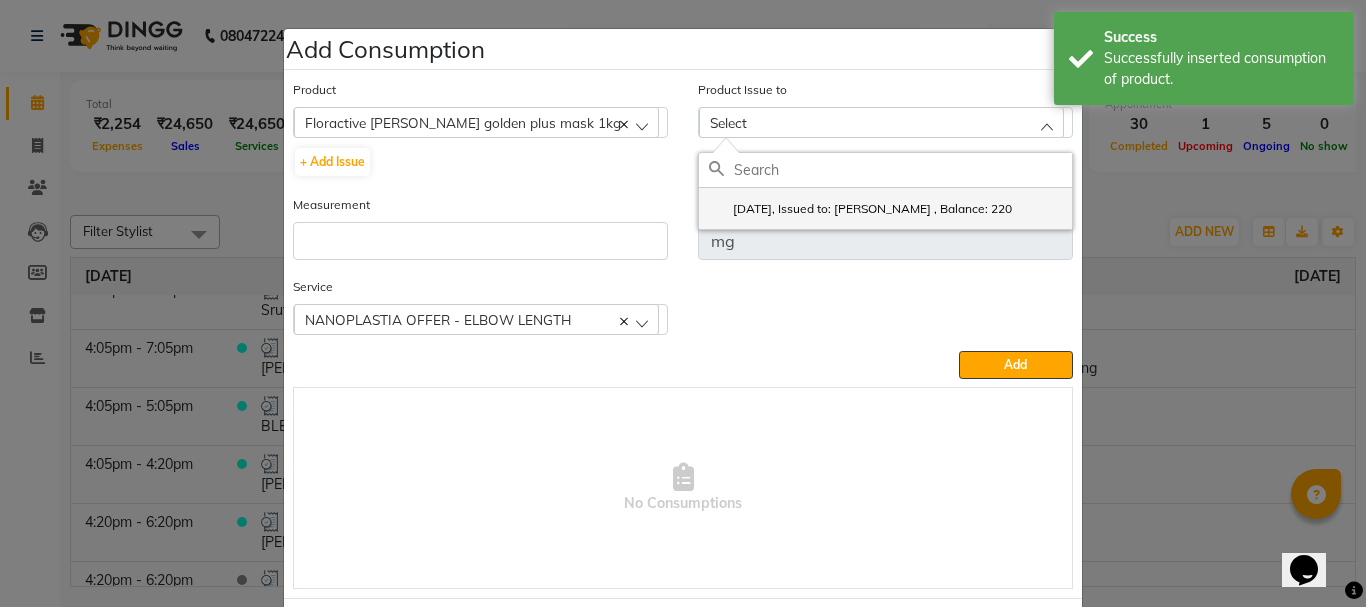 click on "2025-06-24, Issued to: NISHA SAMUEL 	, Balance: 220" 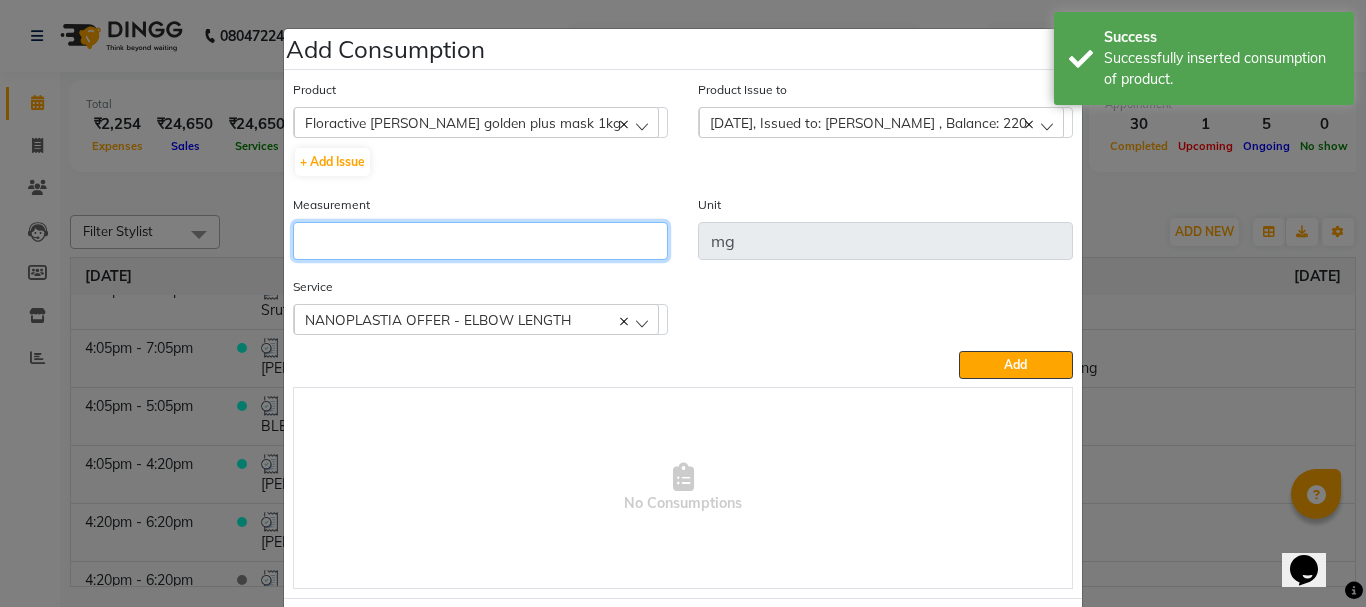 click 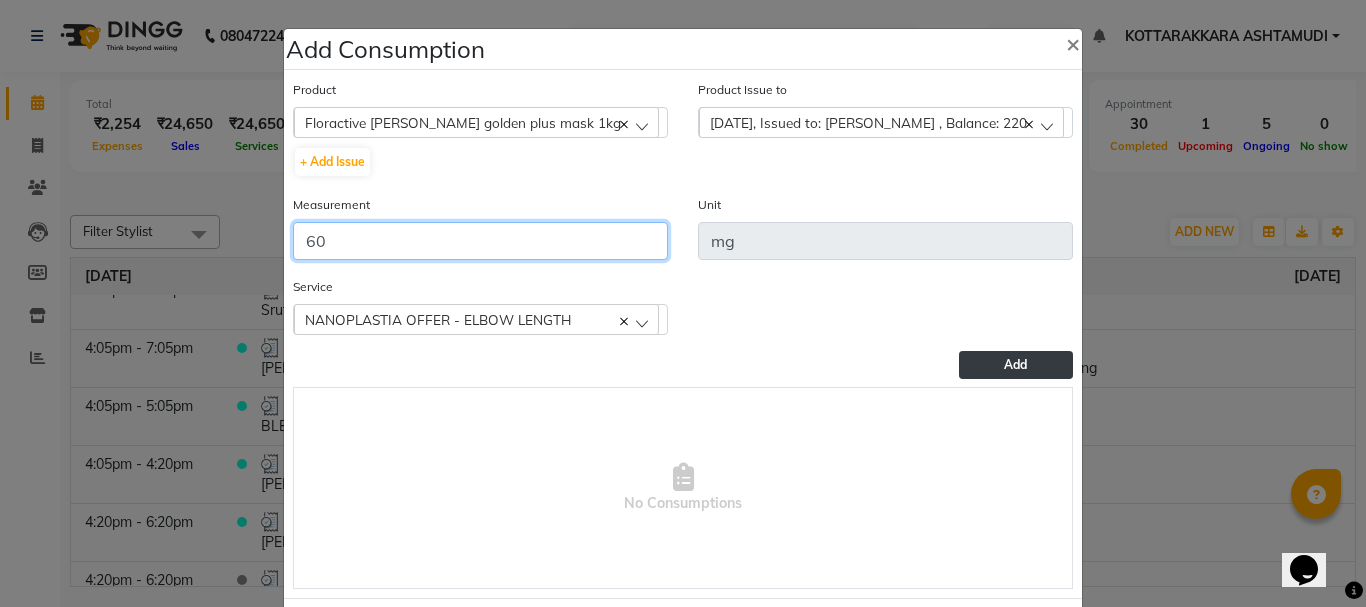 type on "60" 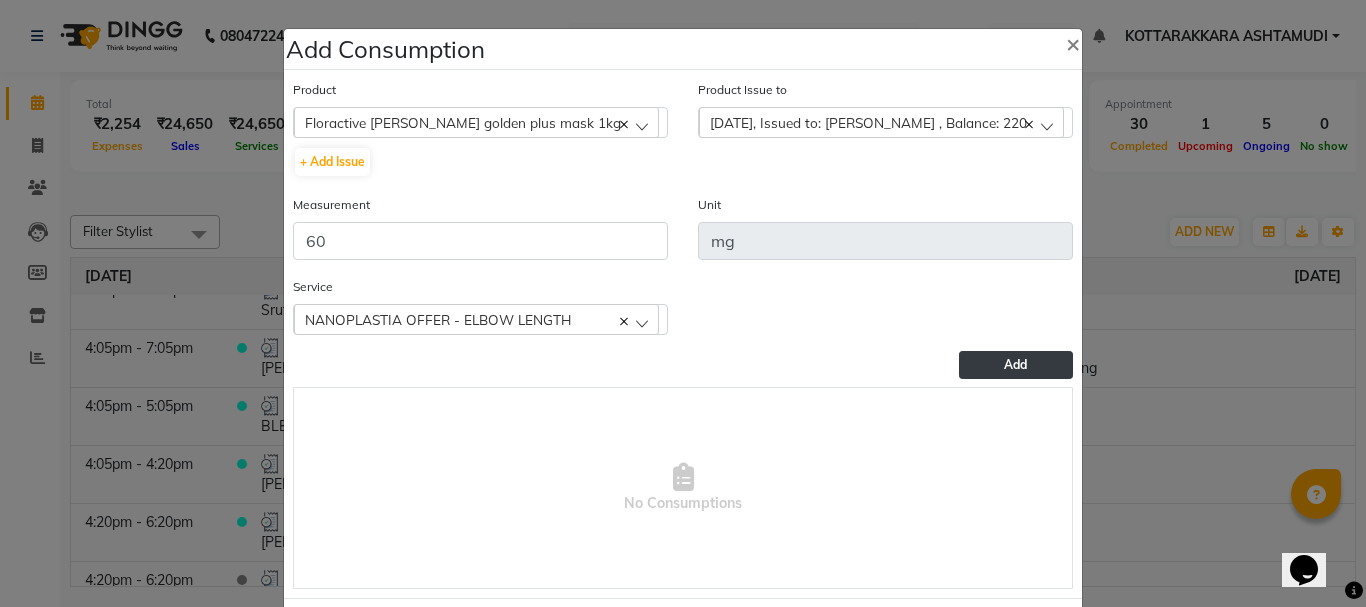 click on "Add" 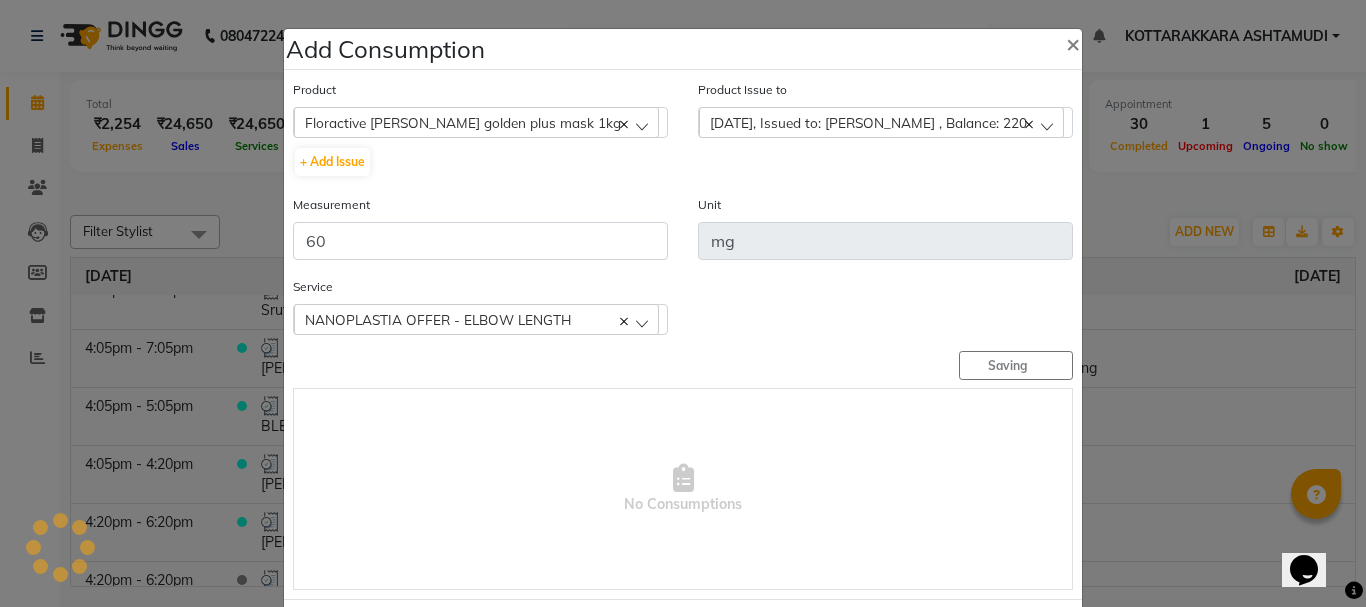 type 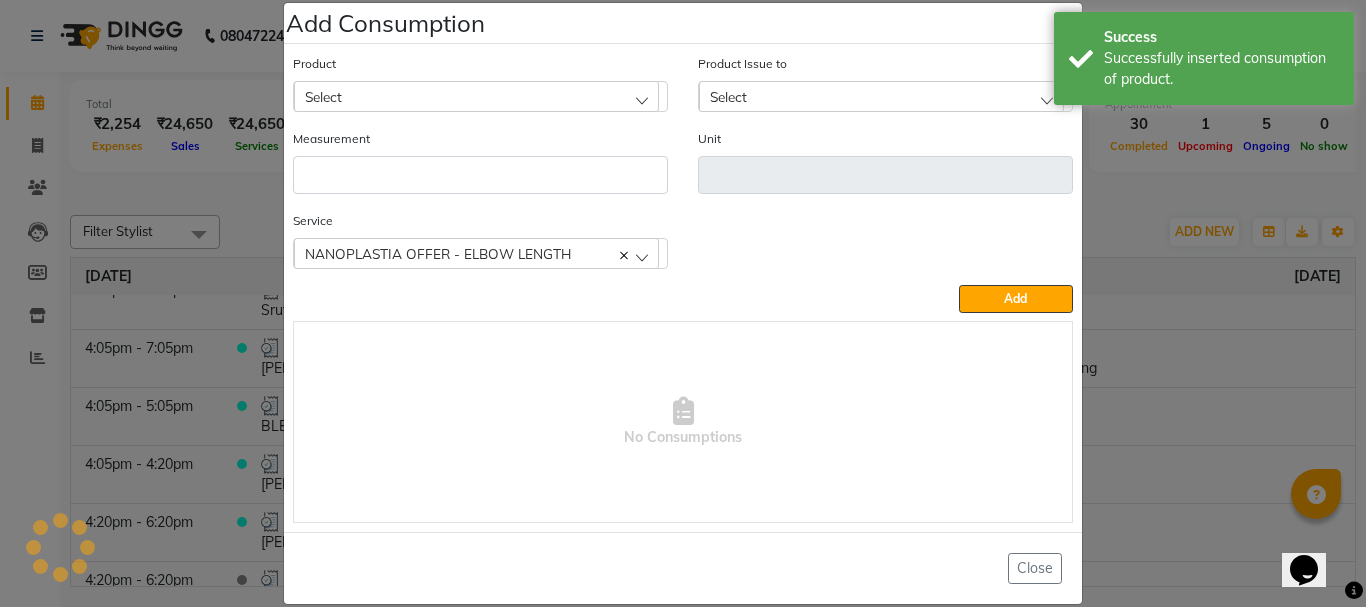 scroll, scrollTop: 52, scrollLeft: 0, axis: vertical 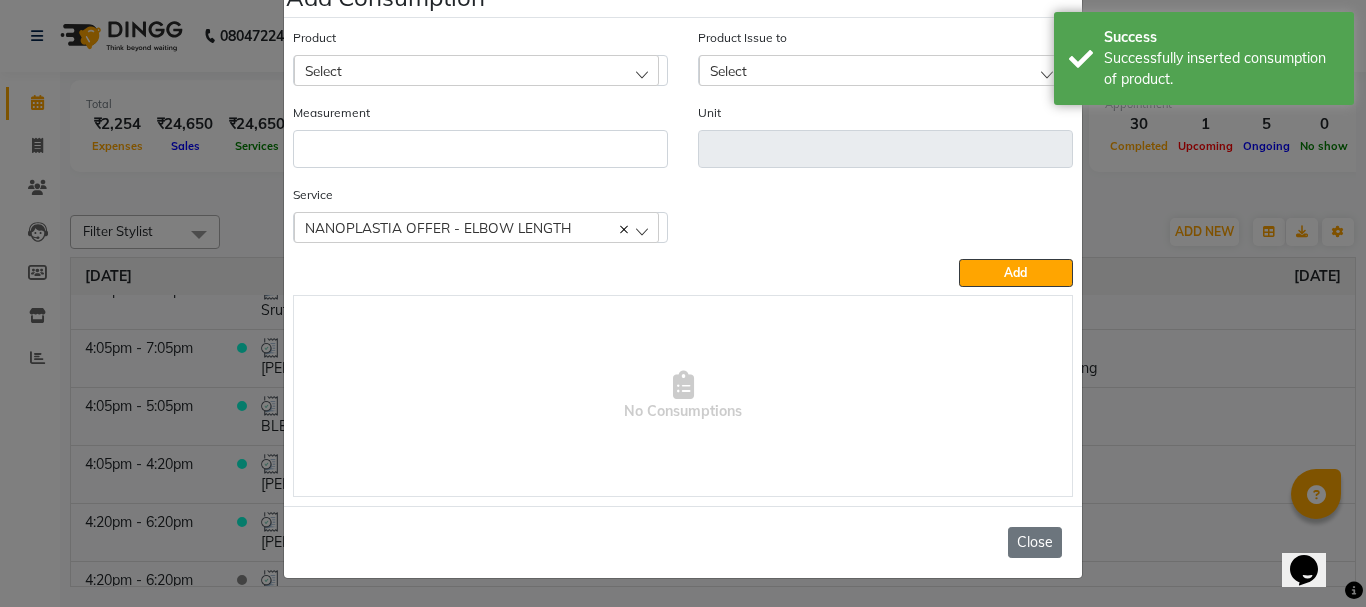 click on "Close" 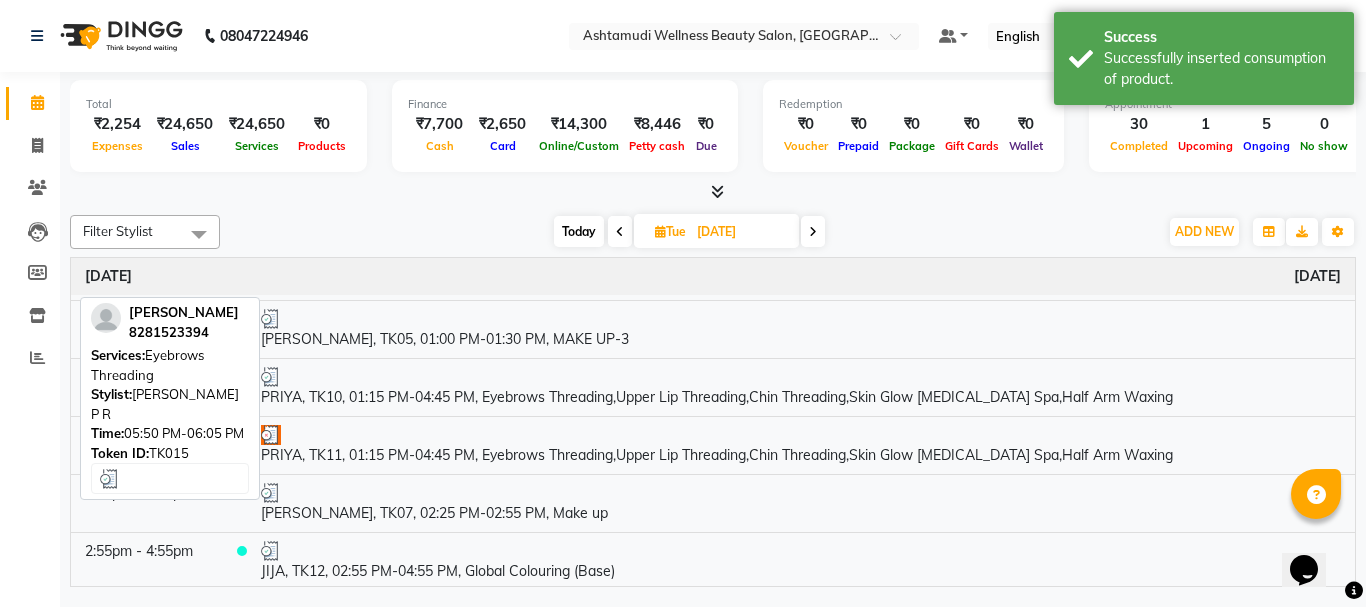 scroll, scrollTop: 0, scrollLeft: 0, axis: both 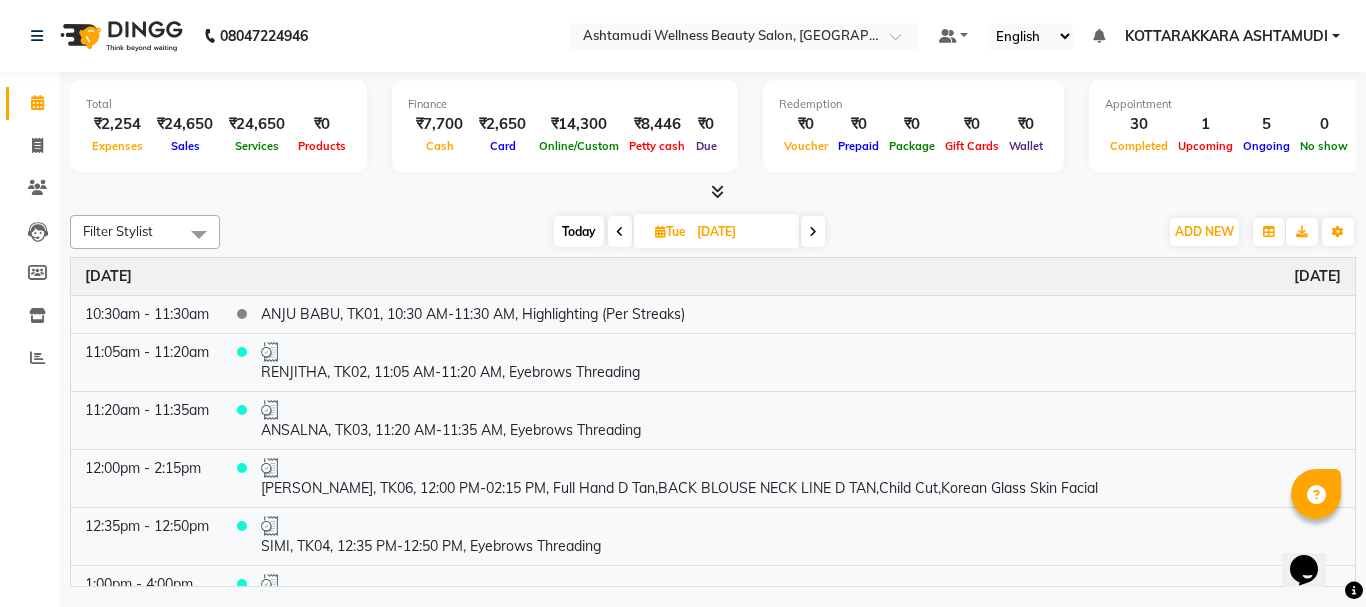 click at bounding box center (660, 231) 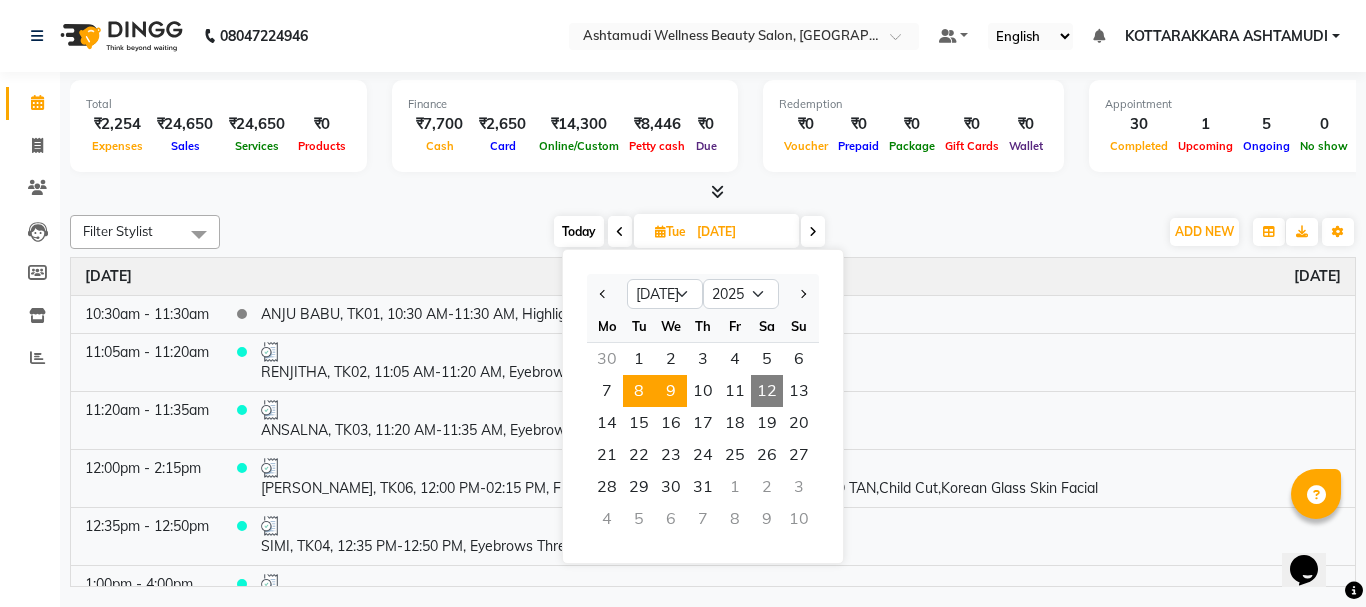 click on "9" at bounding box center (671, 391) 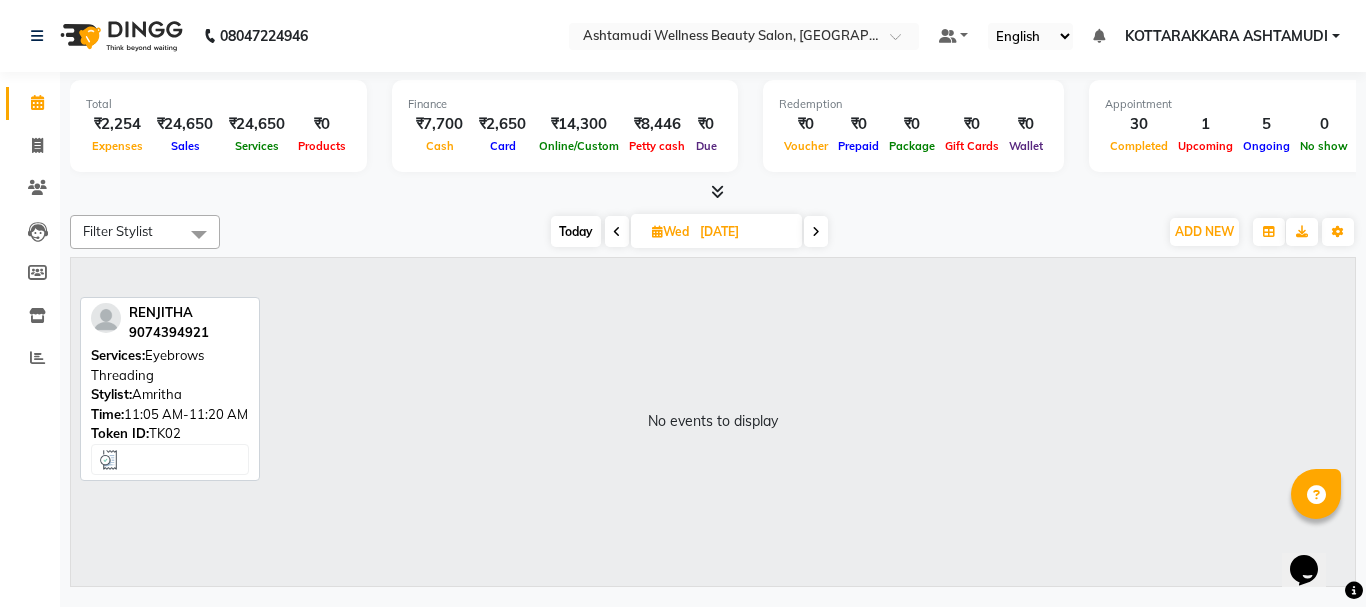 click at bounding box center (657, 231) 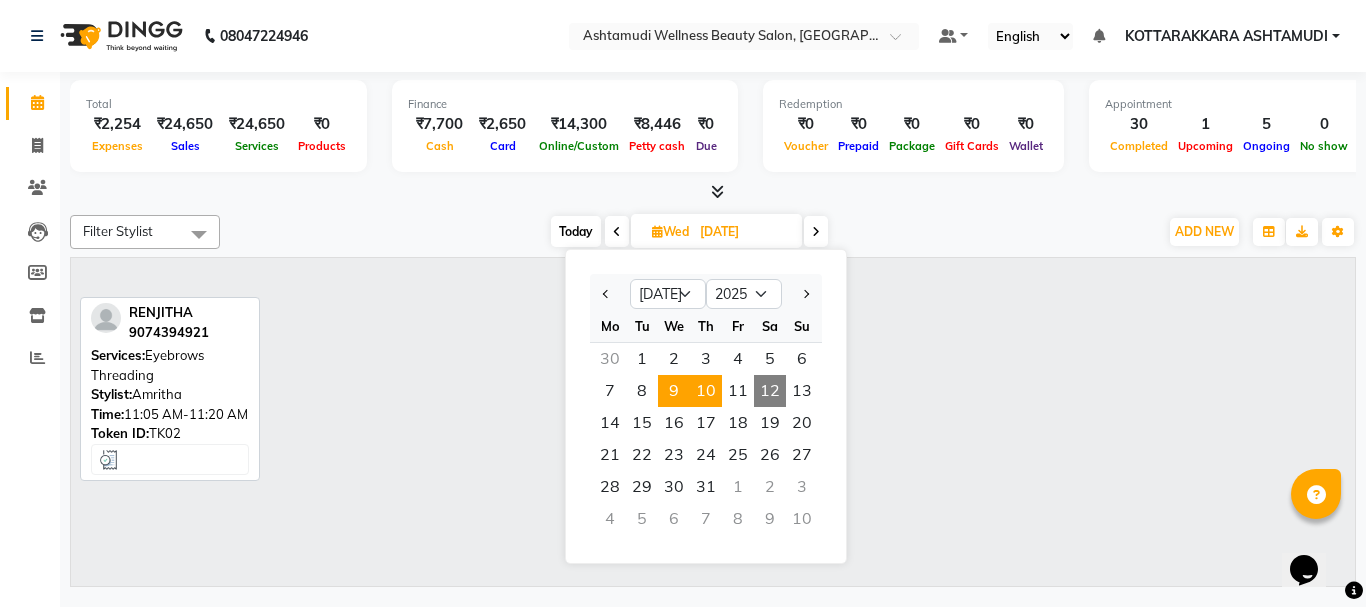 click on "10" at bounding box center [706, 391] 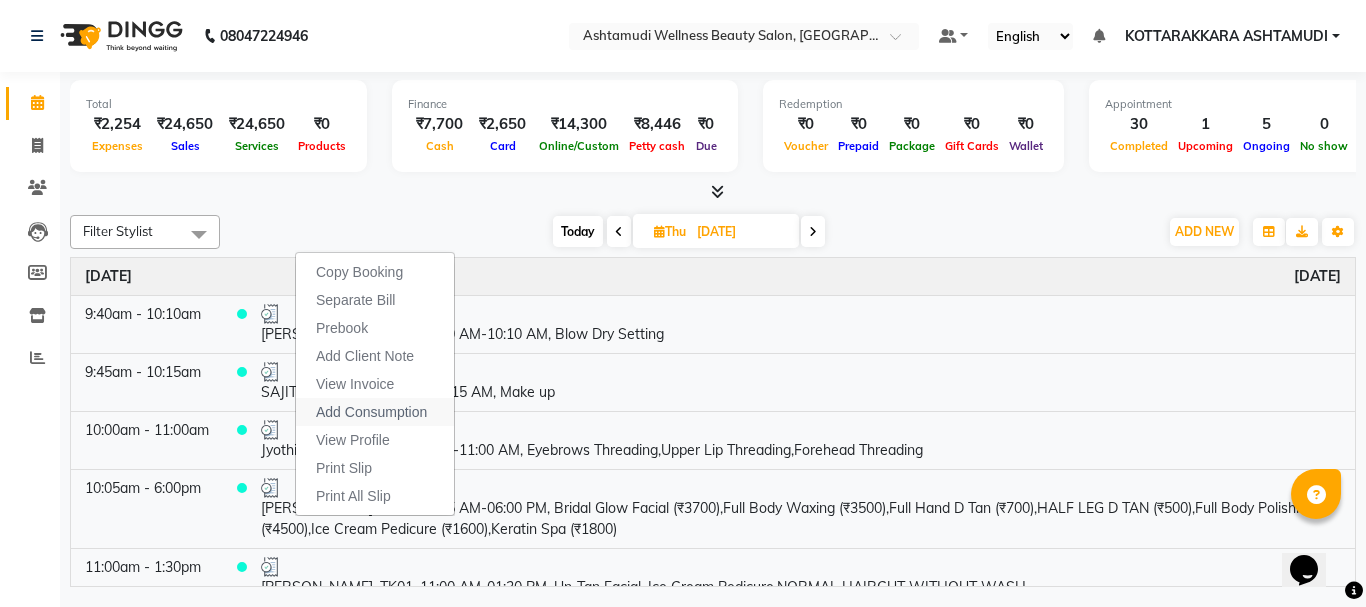 click on "Add Consumption" at bounding box center [371, 412] 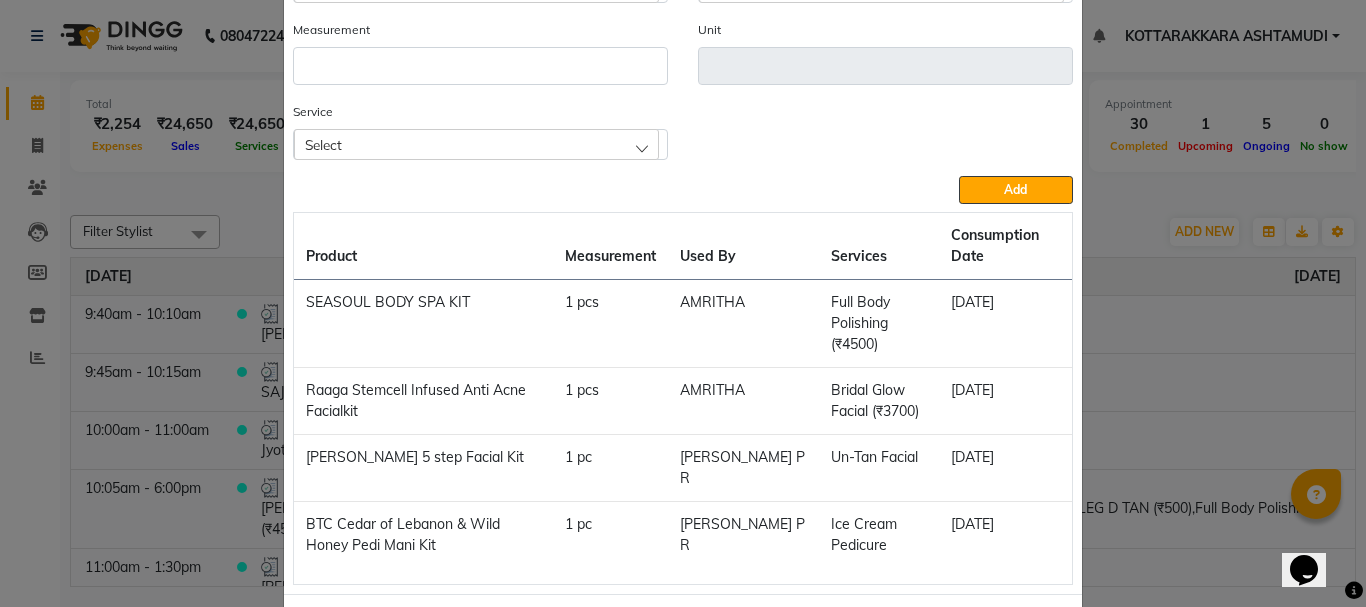 scroll, scrollTop: 0, scrollLeft: 0, axis: both 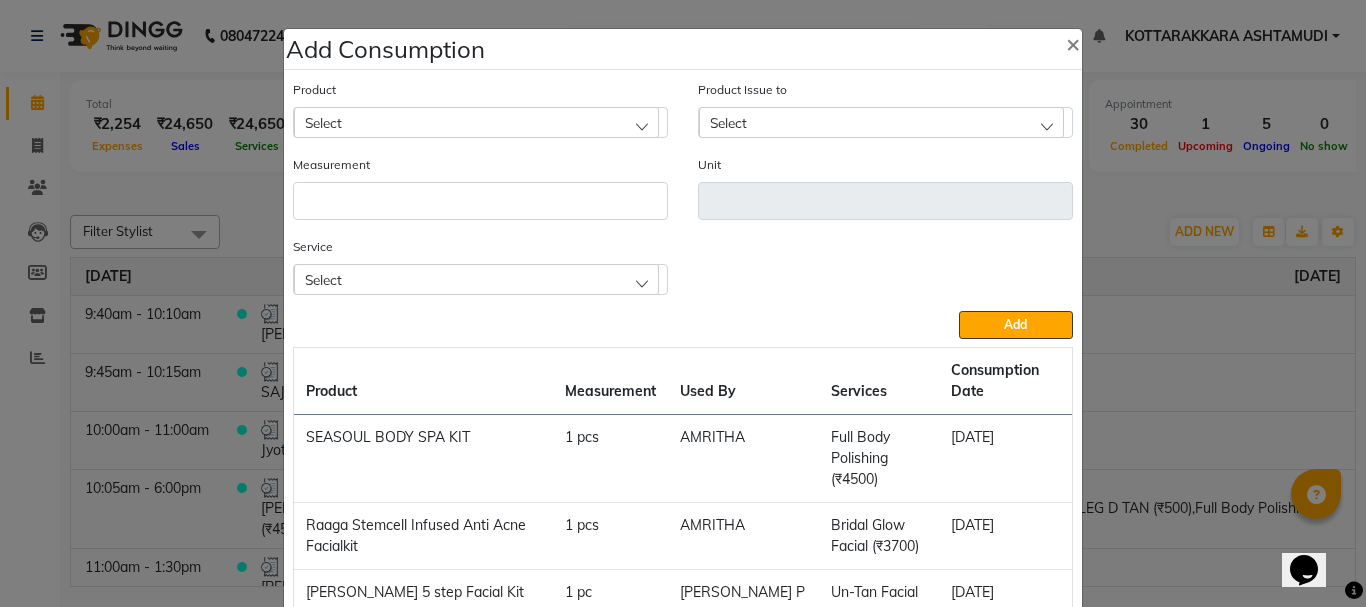 click on "Select" 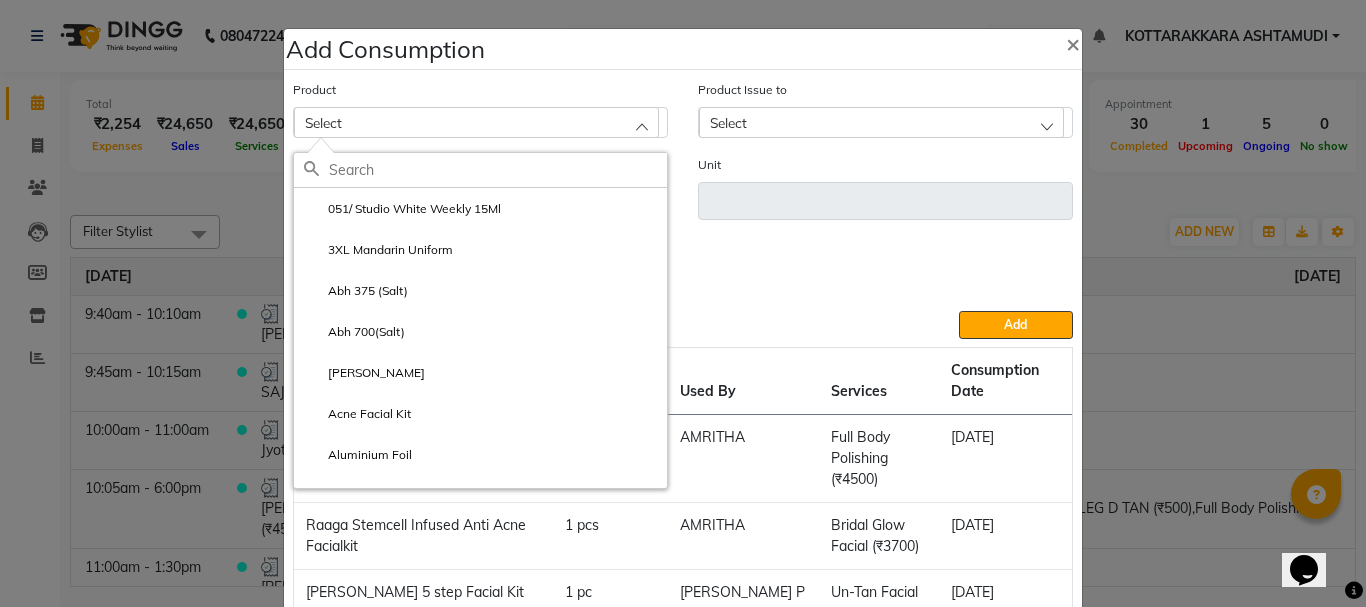 click 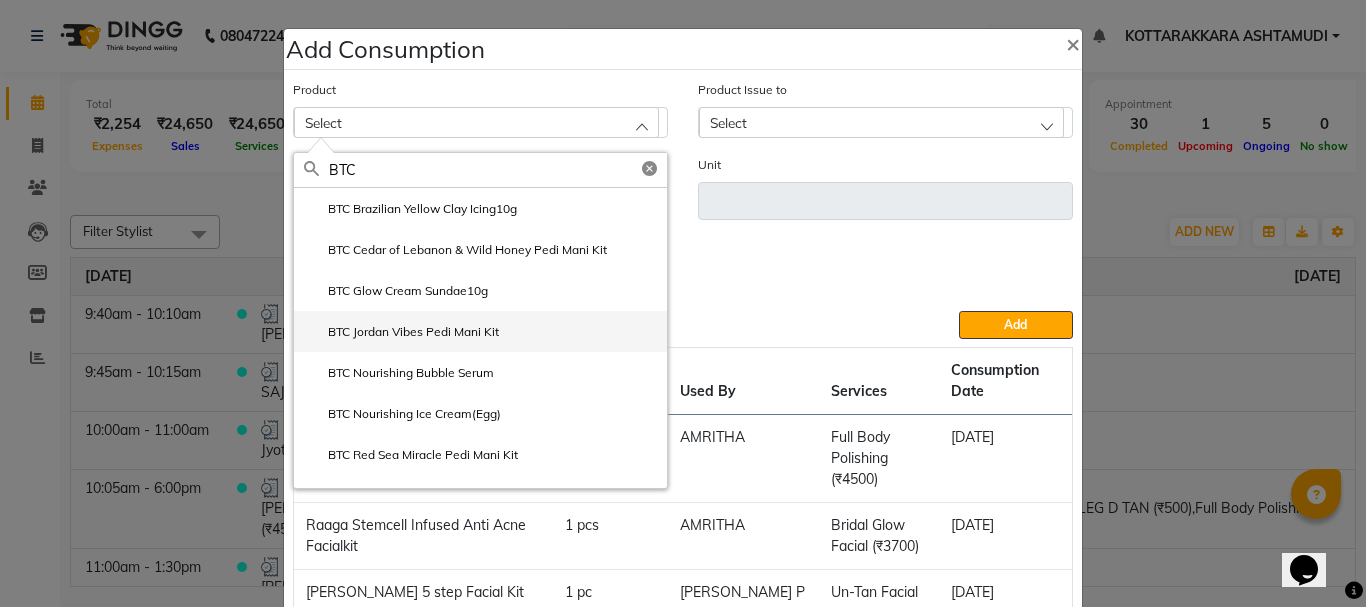 type on "BTC" 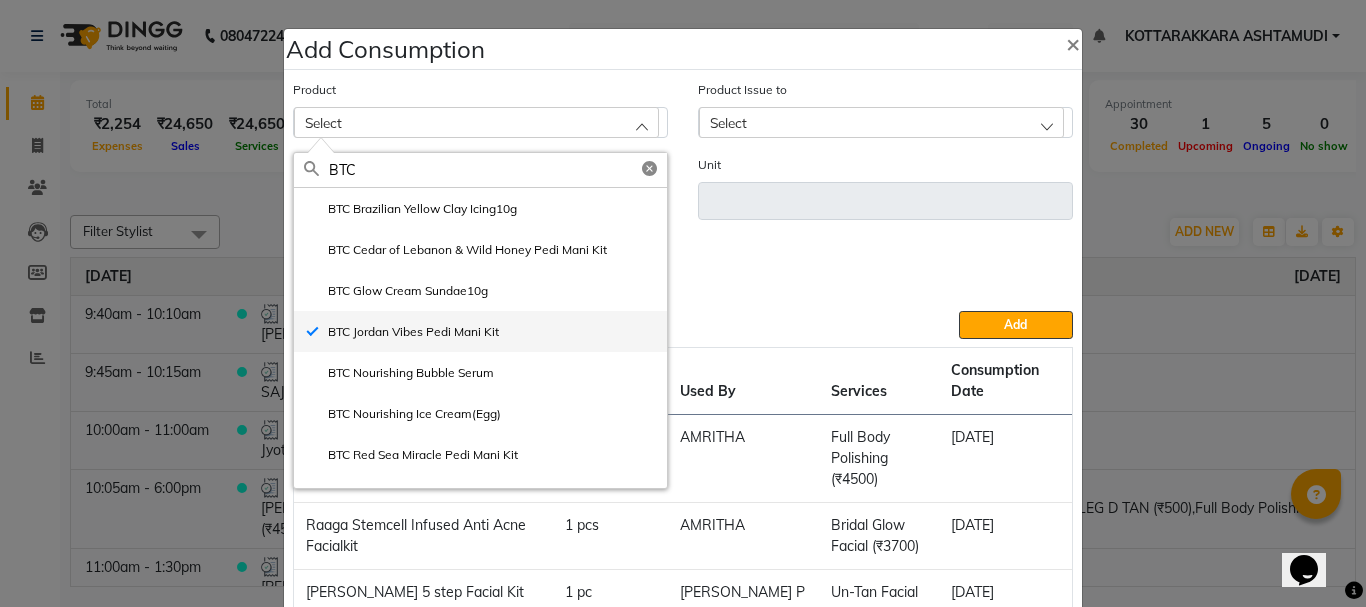 type 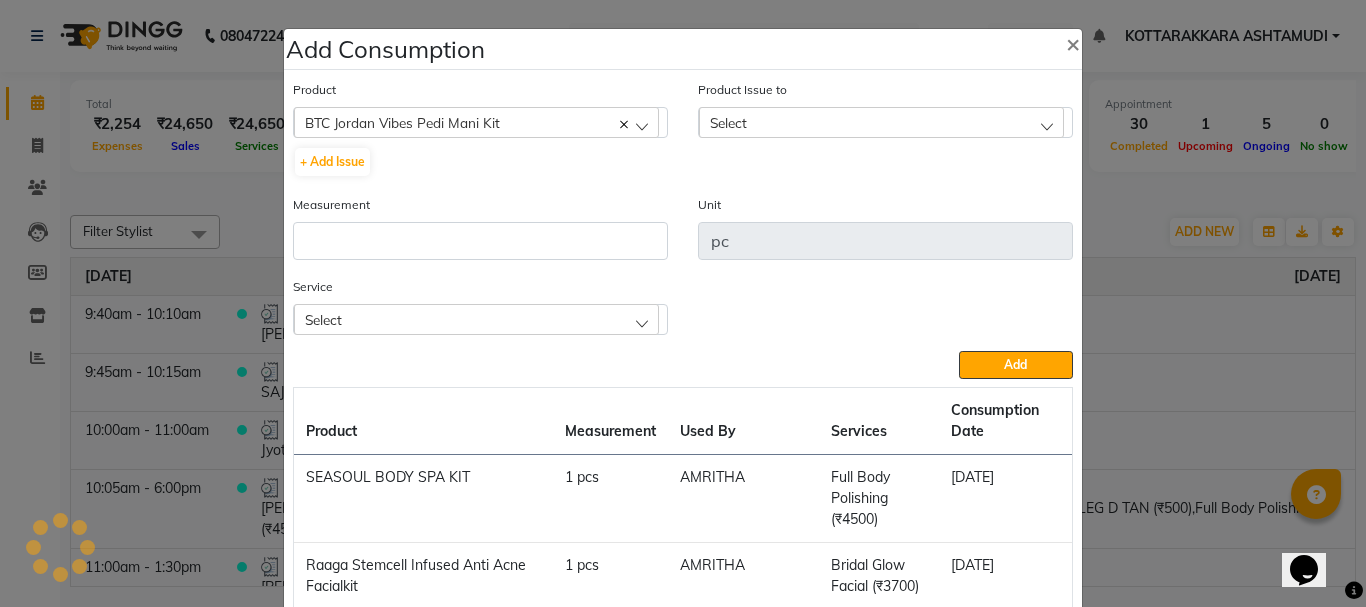 click on "Select" 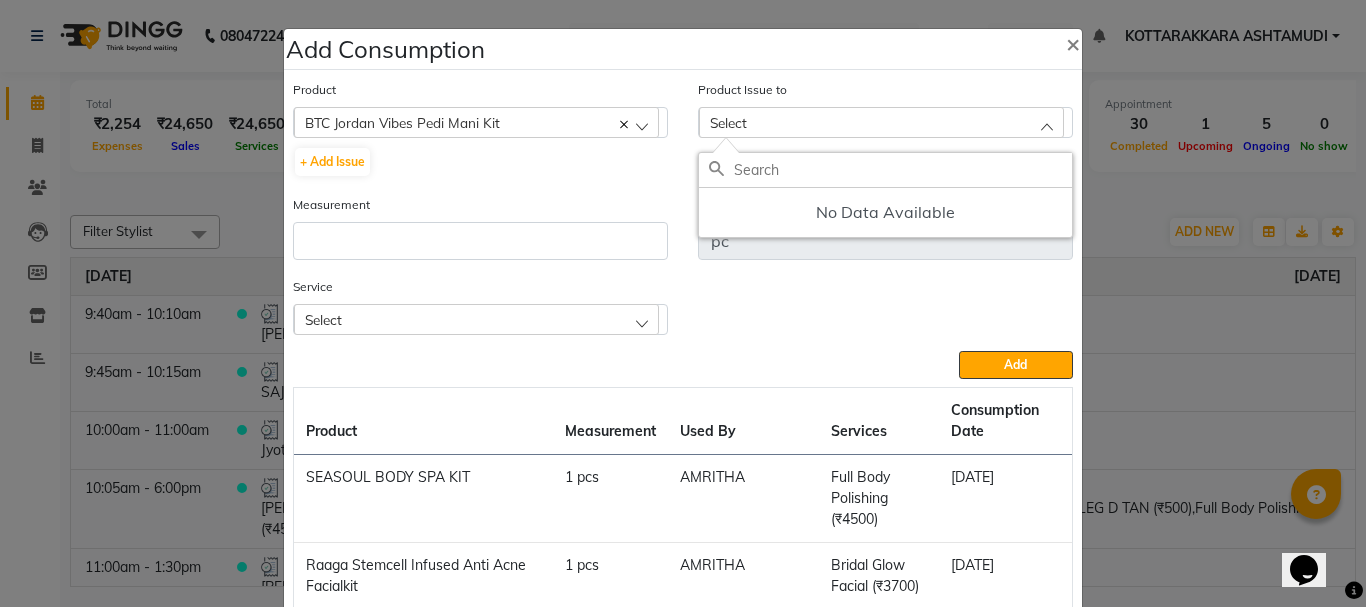 click on "BTC Jordan Vibes Pedi Mani Kit" 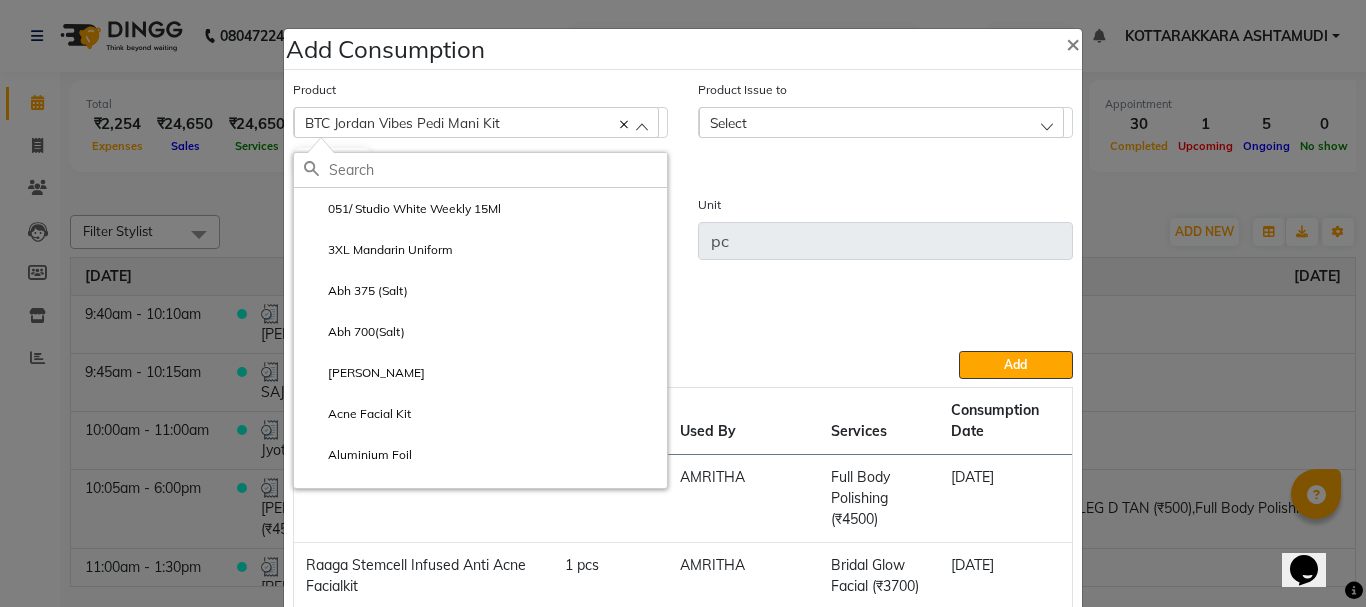 click 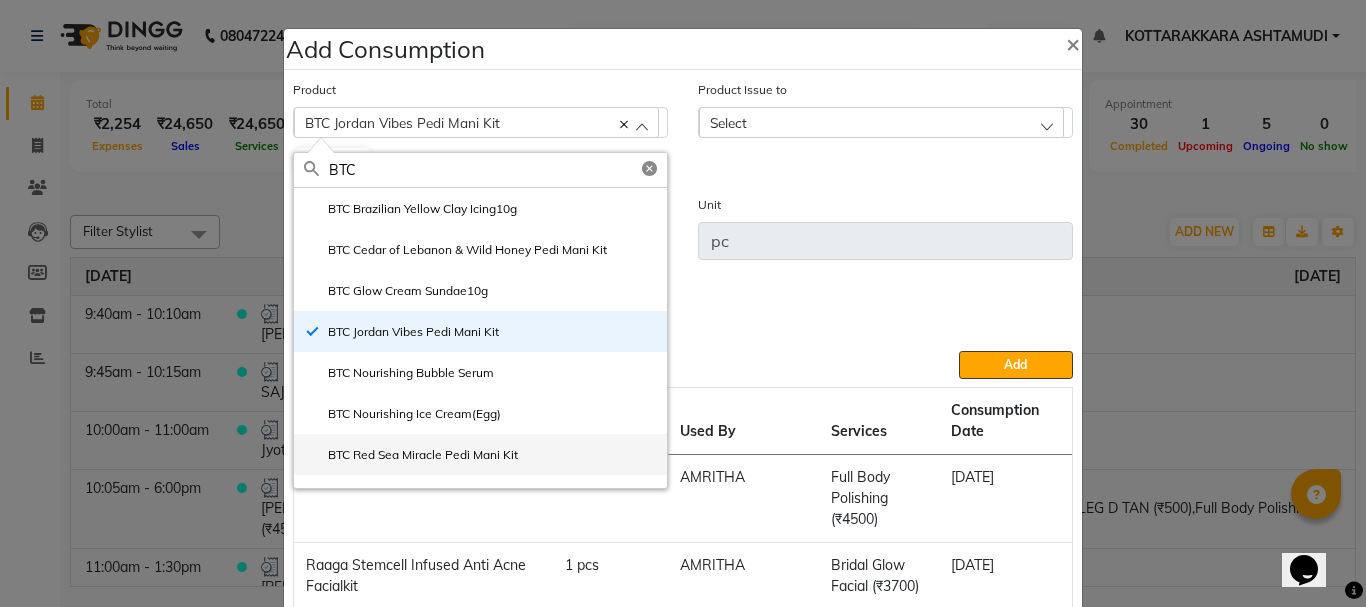 click on "BTC Red Sea Miracle Pedi Mani Kit" 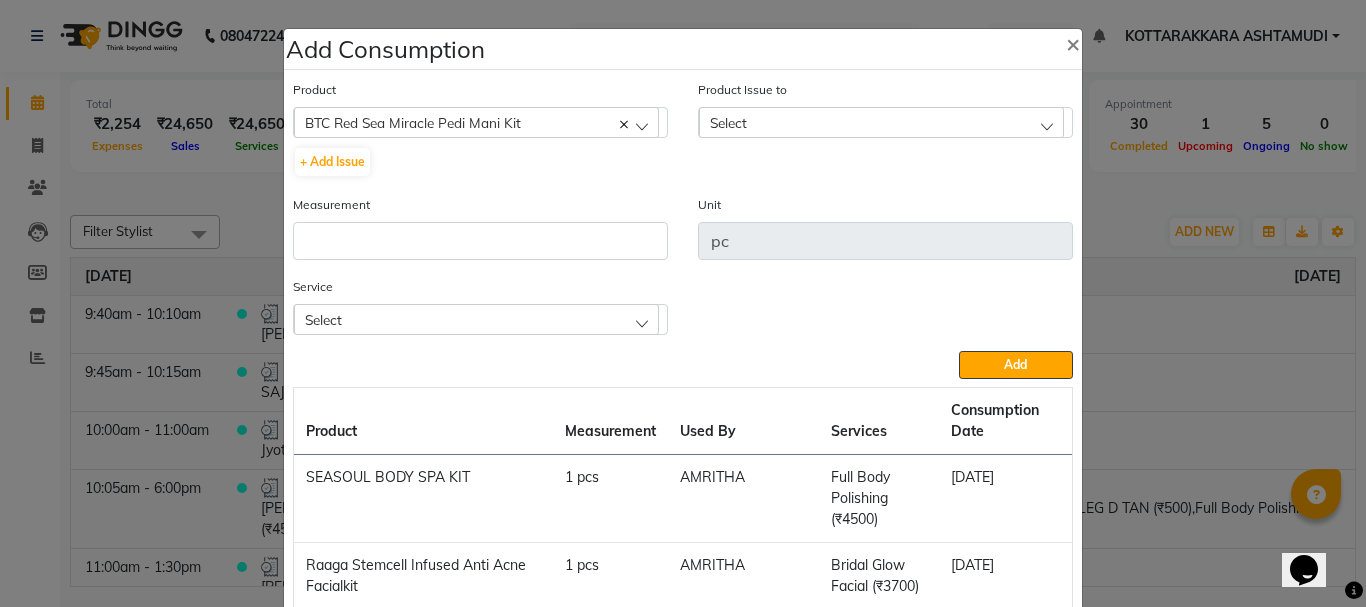 click on "Select" 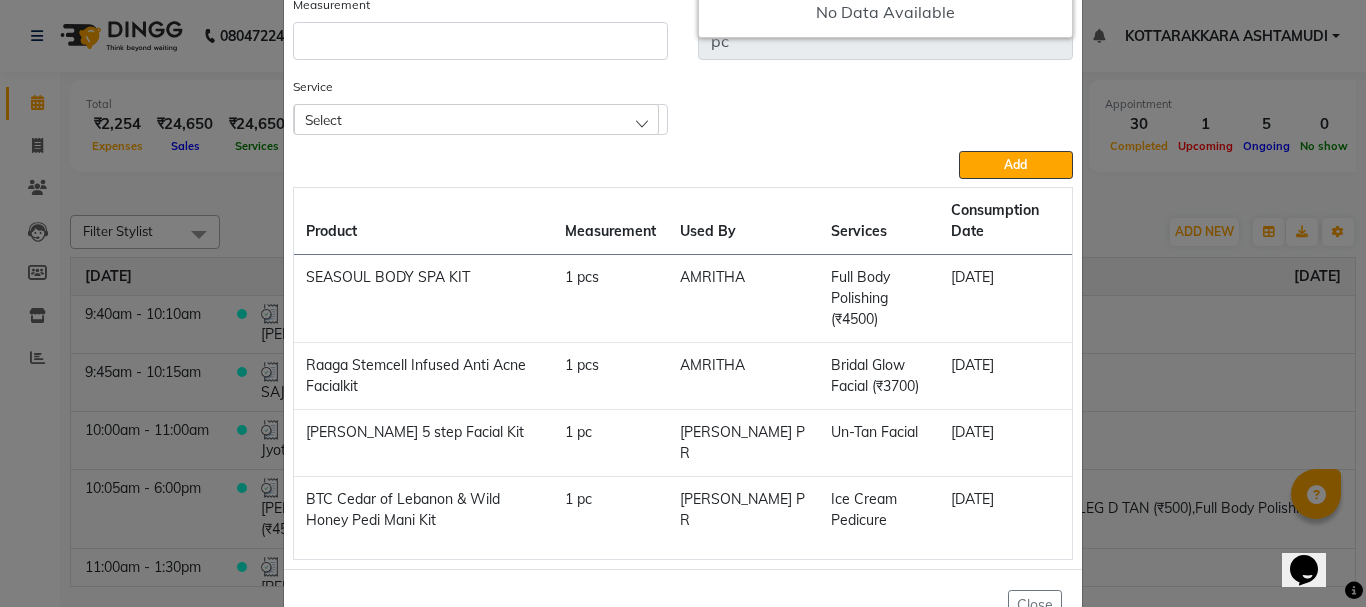 scroll, scrollTop: 0, scrollLeft: 0, axis: both 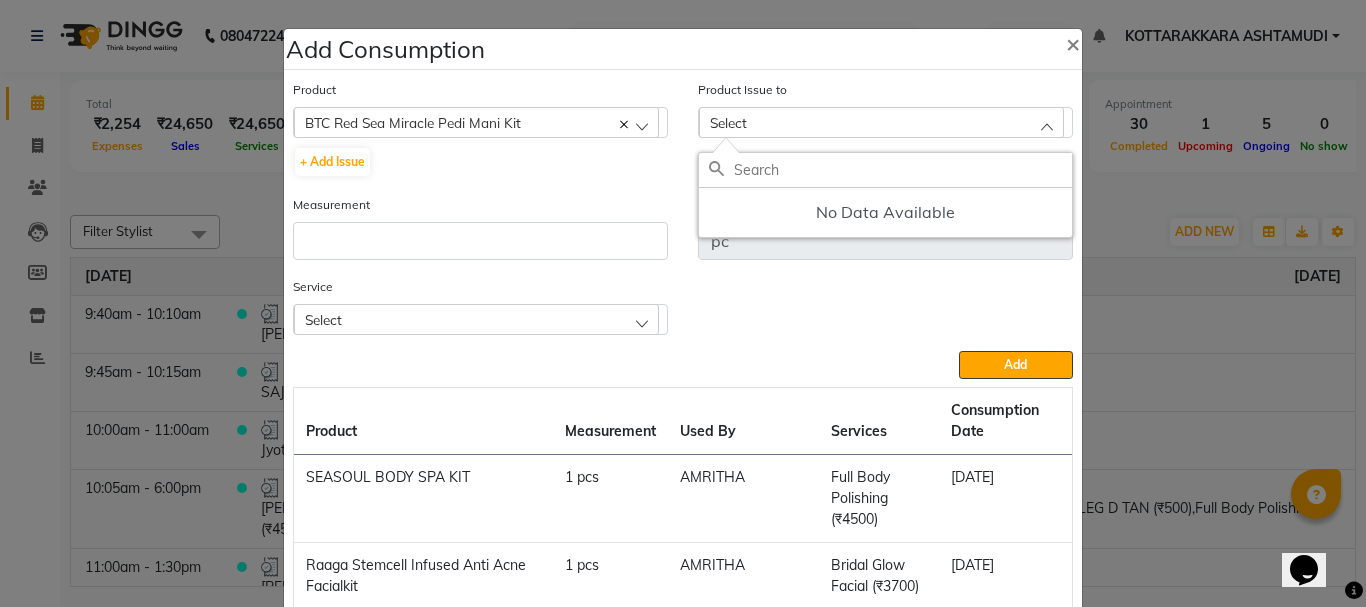 click on "BTC Red Sea Miracle Pedi Mani Kit" 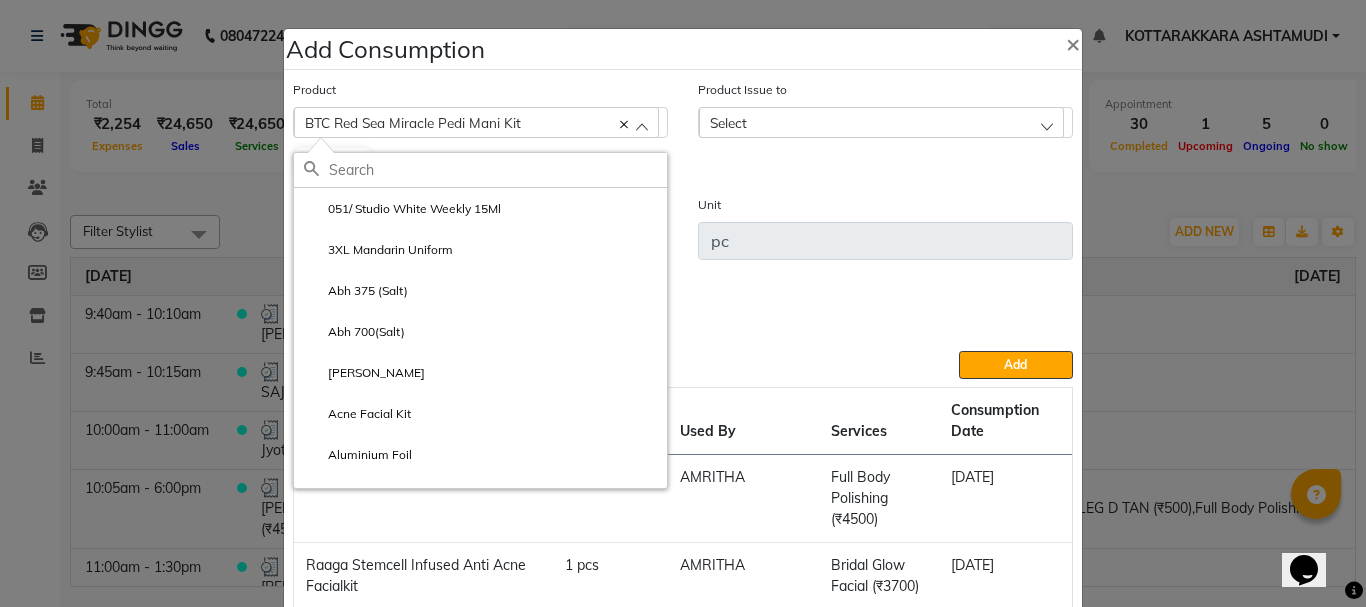 click 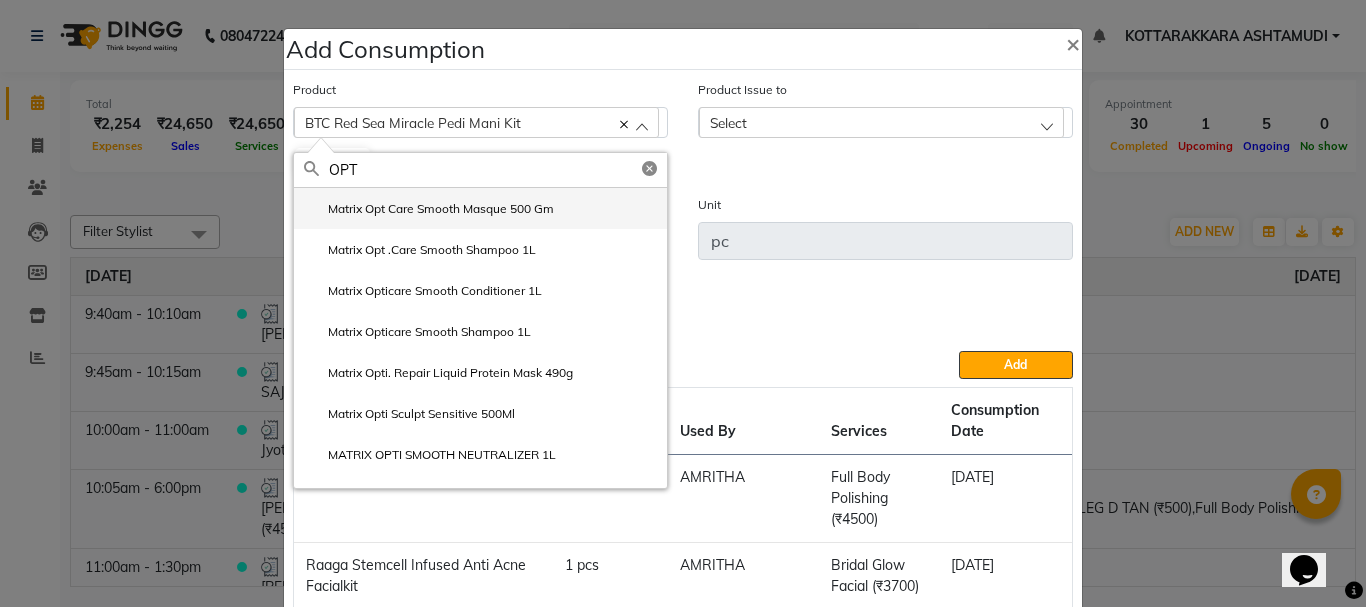 type on "OPT" 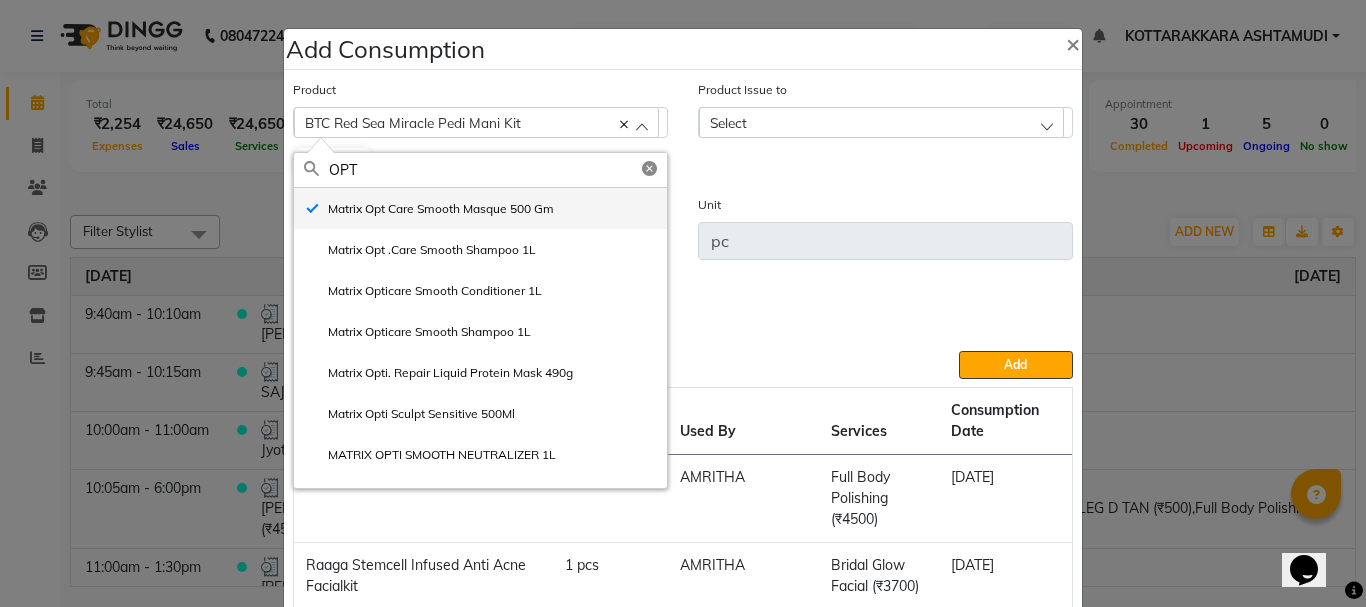 type on "gm" 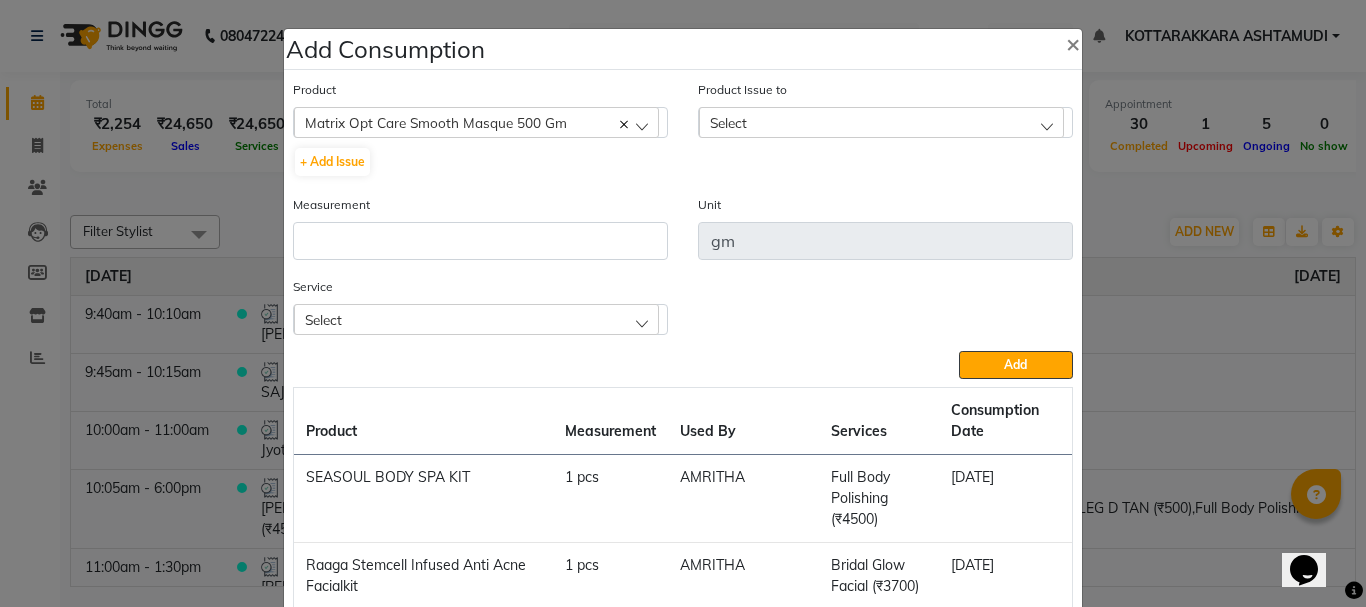 click on "Select" 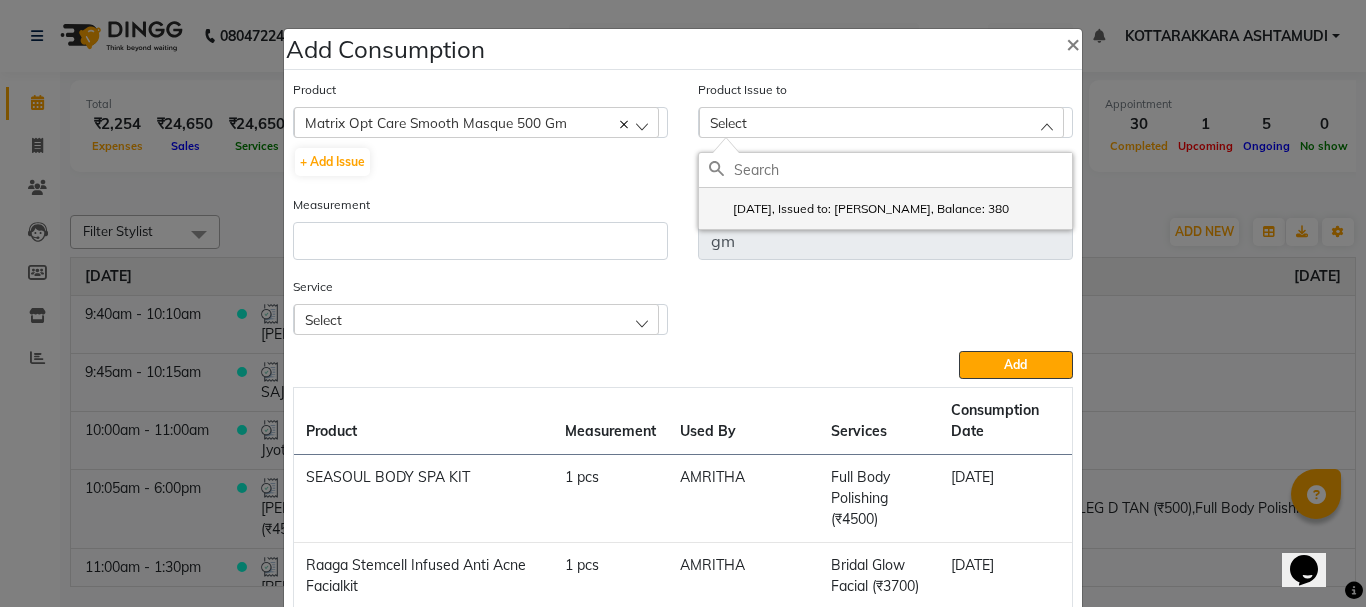click on "2025-07-07, Issued to: Priya Chakraborty, Balance: 380" 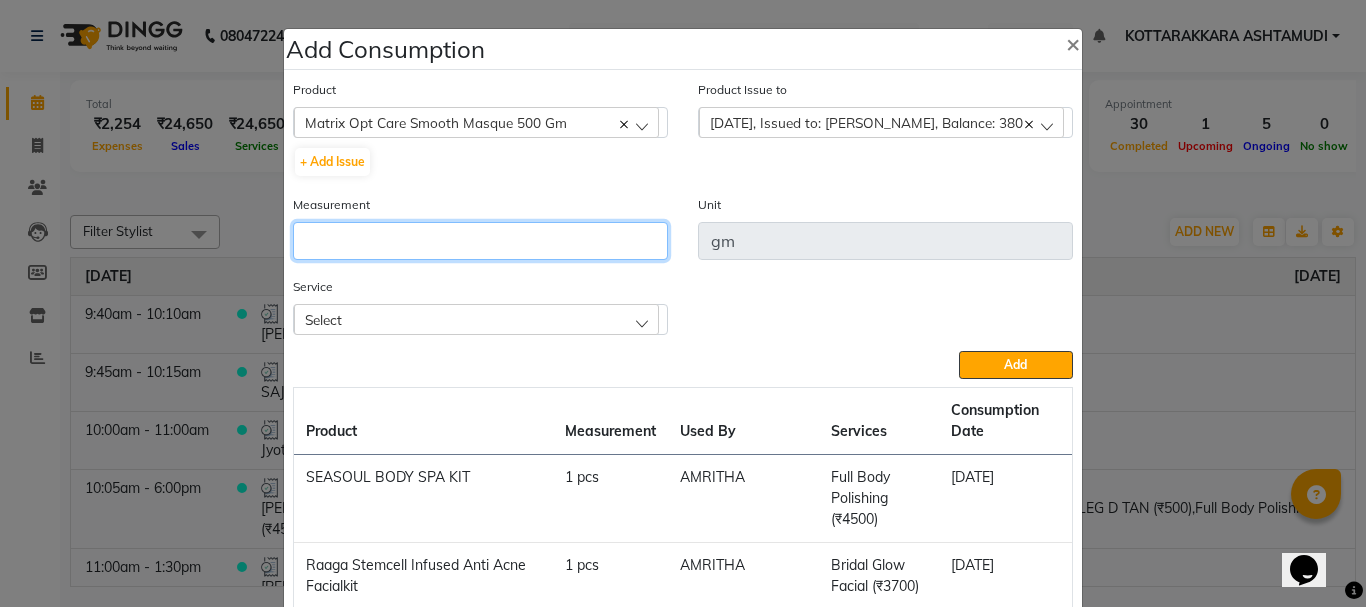 click 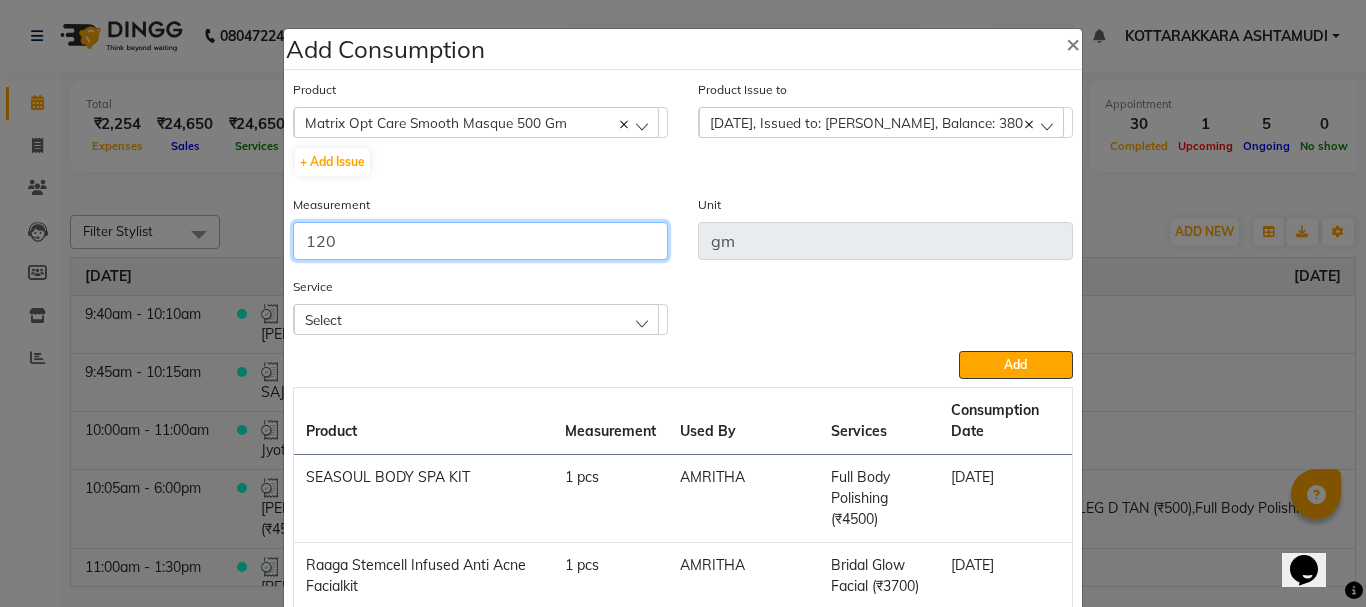 type on "120" 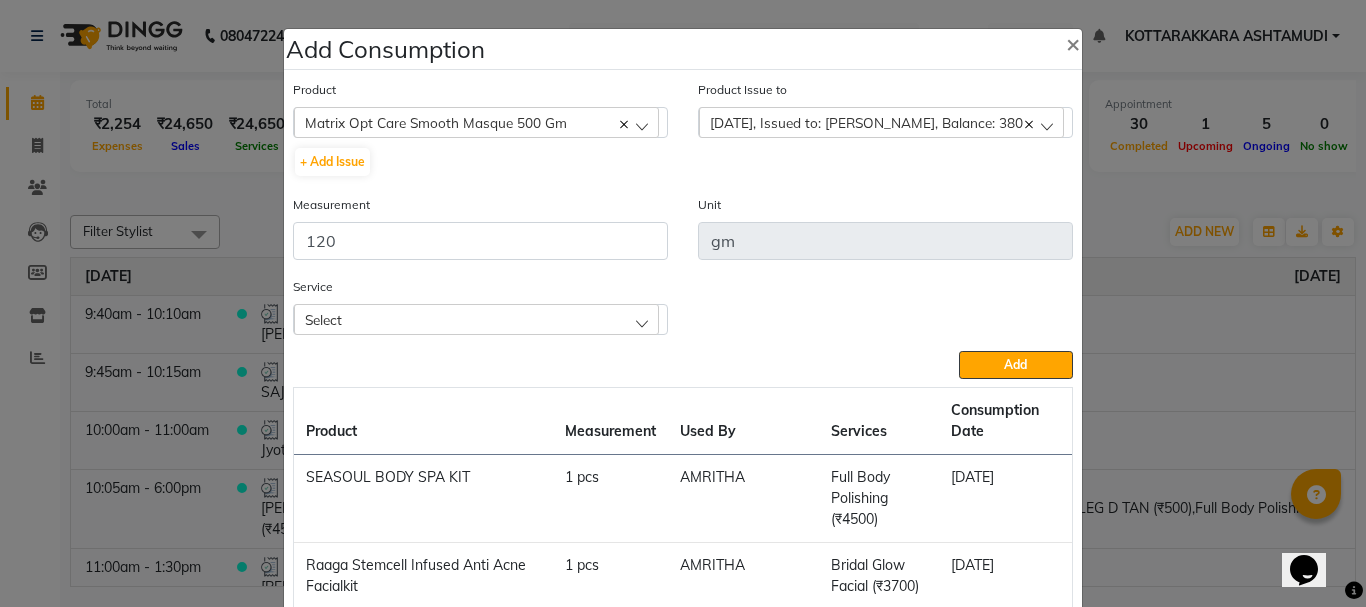 click on "Select" 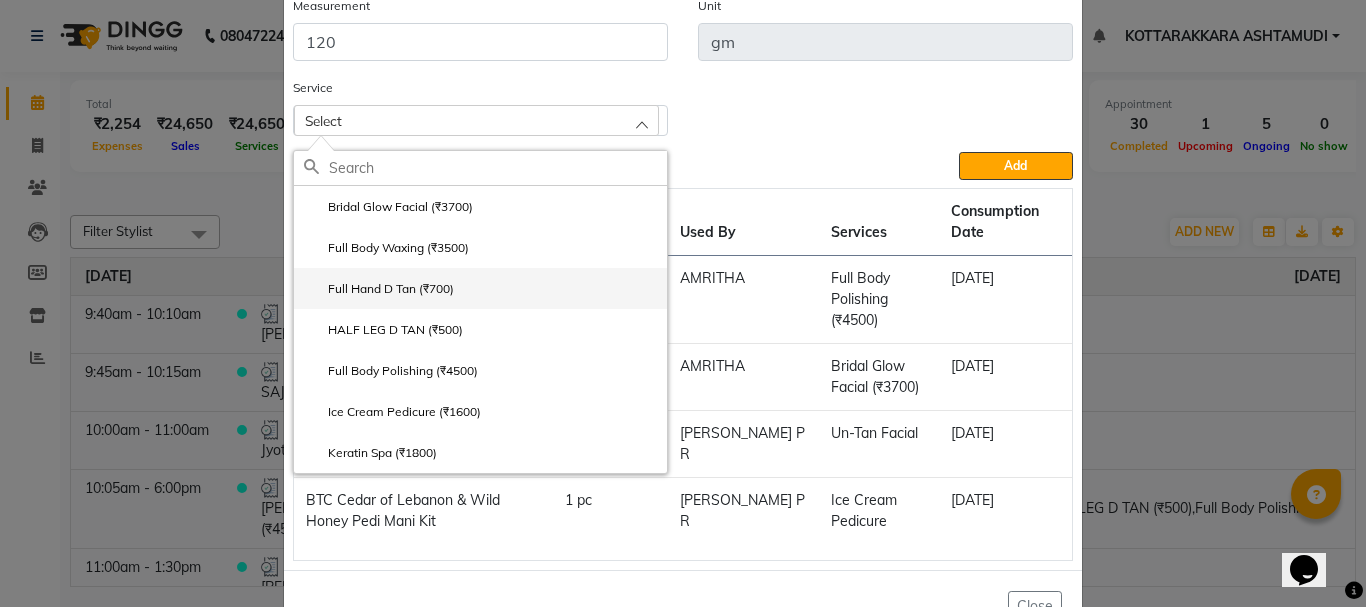 scroll, scrollTop: 200, scrollLeft: 0, axis: vertical 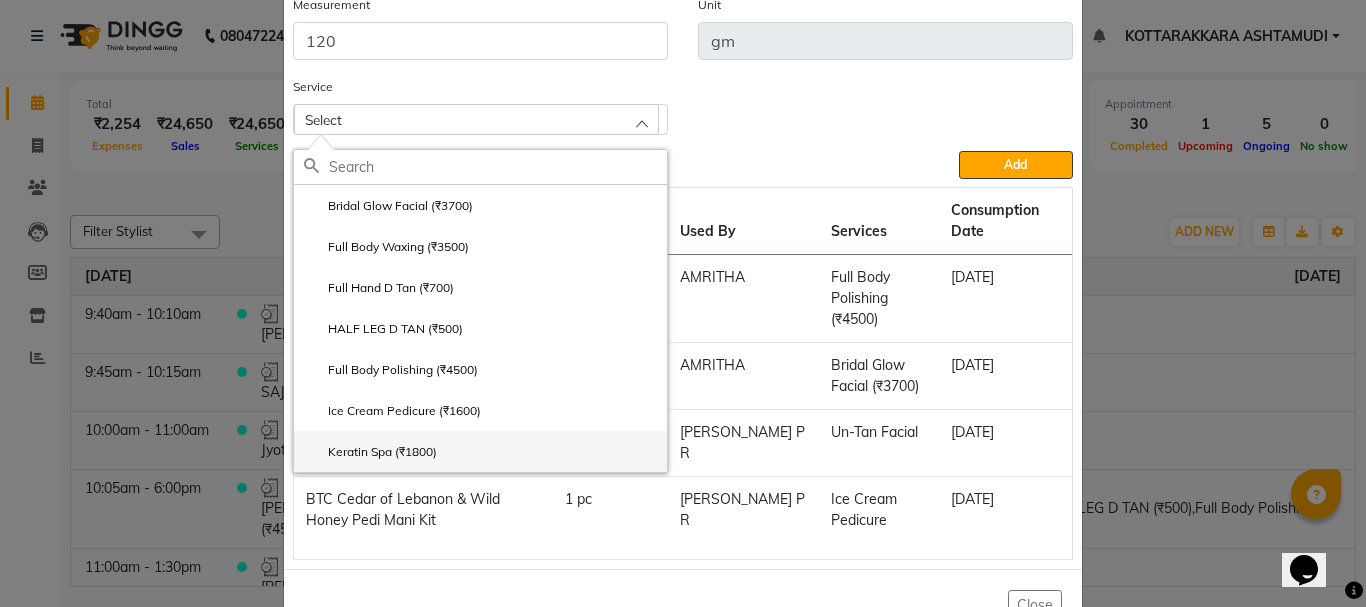 click on "Keratin Spa (₹1800)" 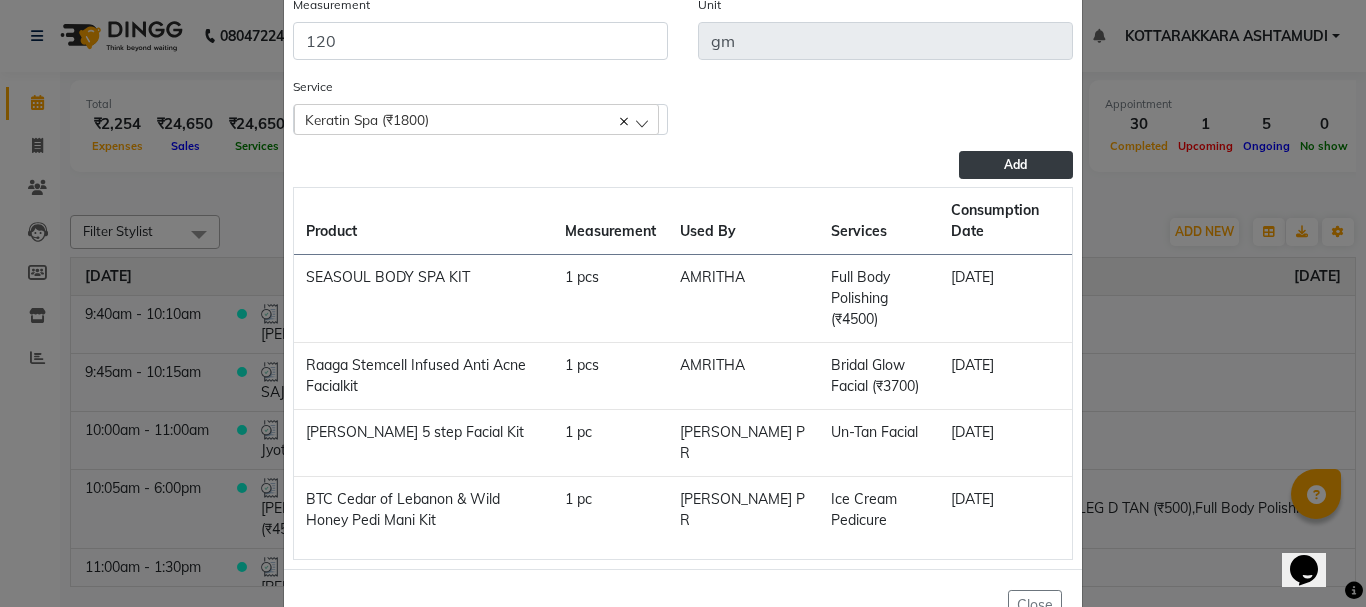 click on "Add" 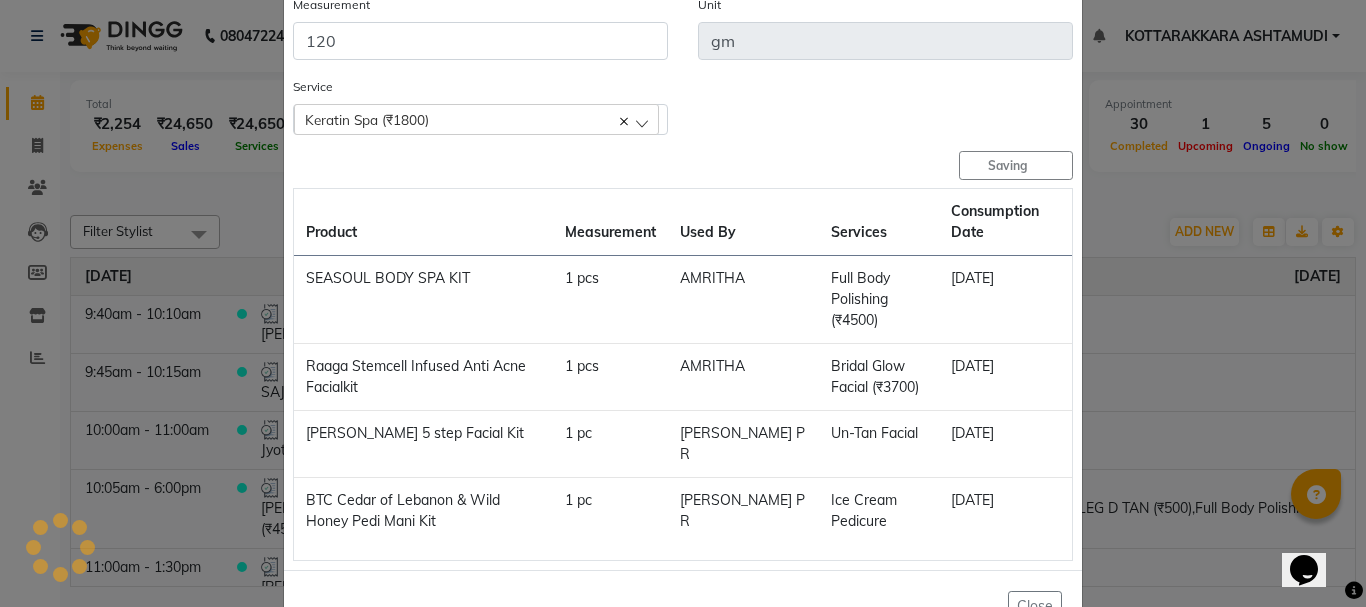 type 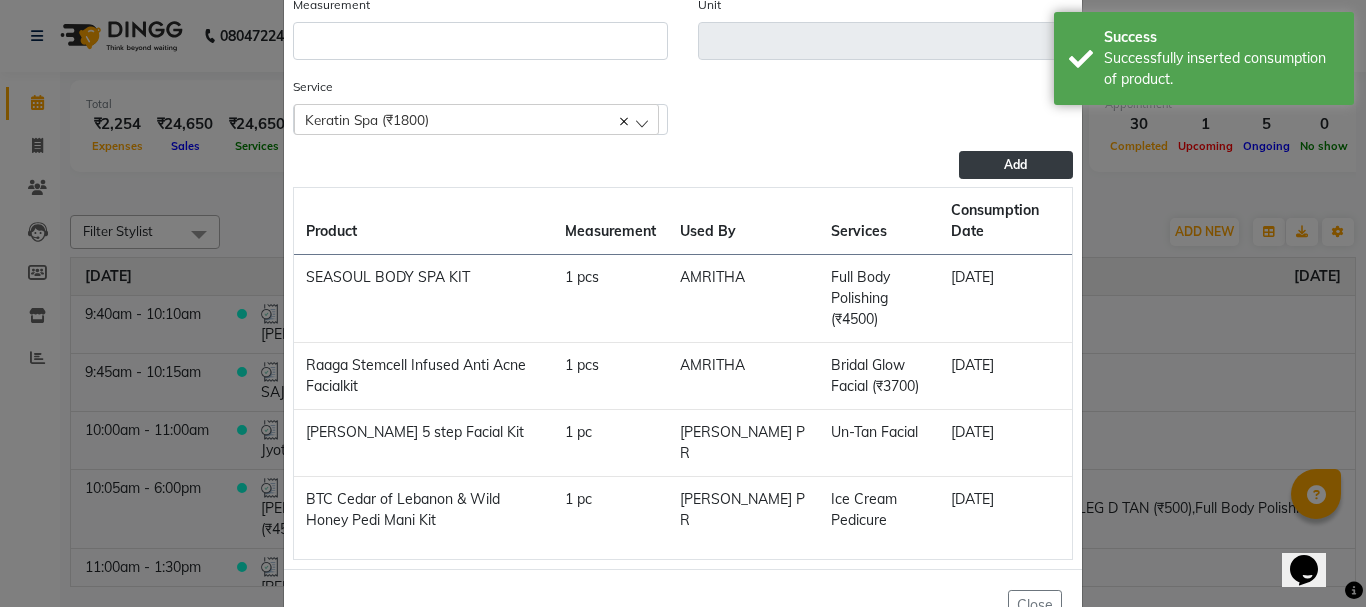 scroll, scrollTop: 223, scrollLeft: 0, axis: vertical 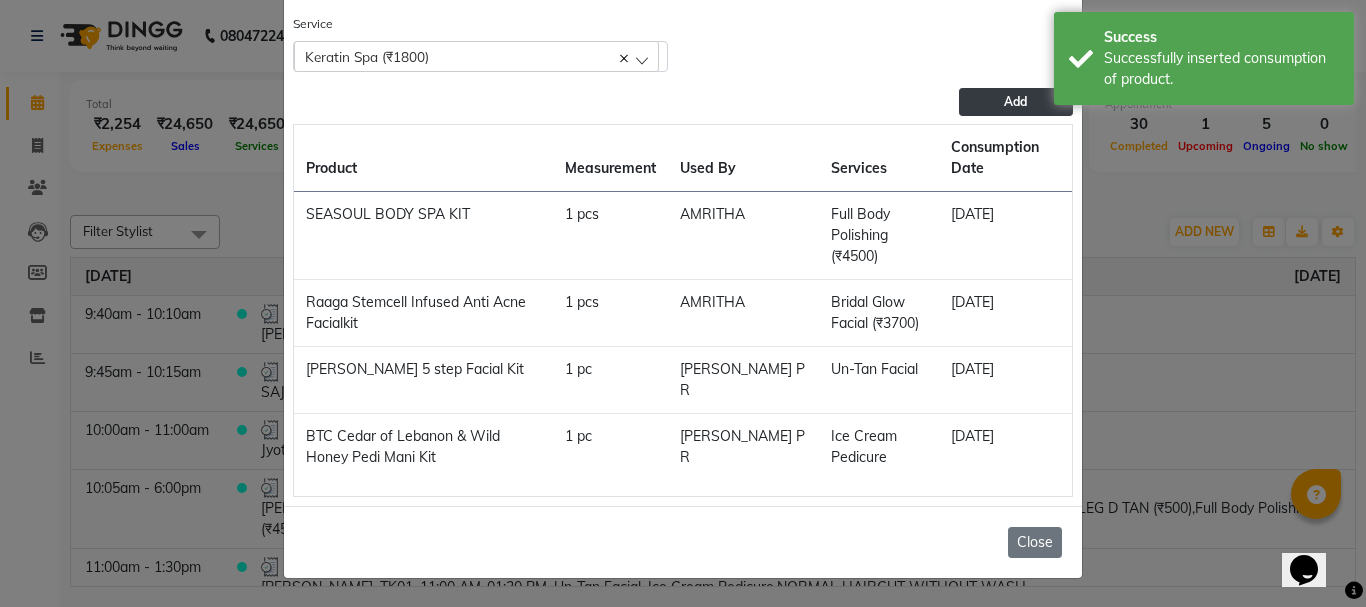 click on "Close" 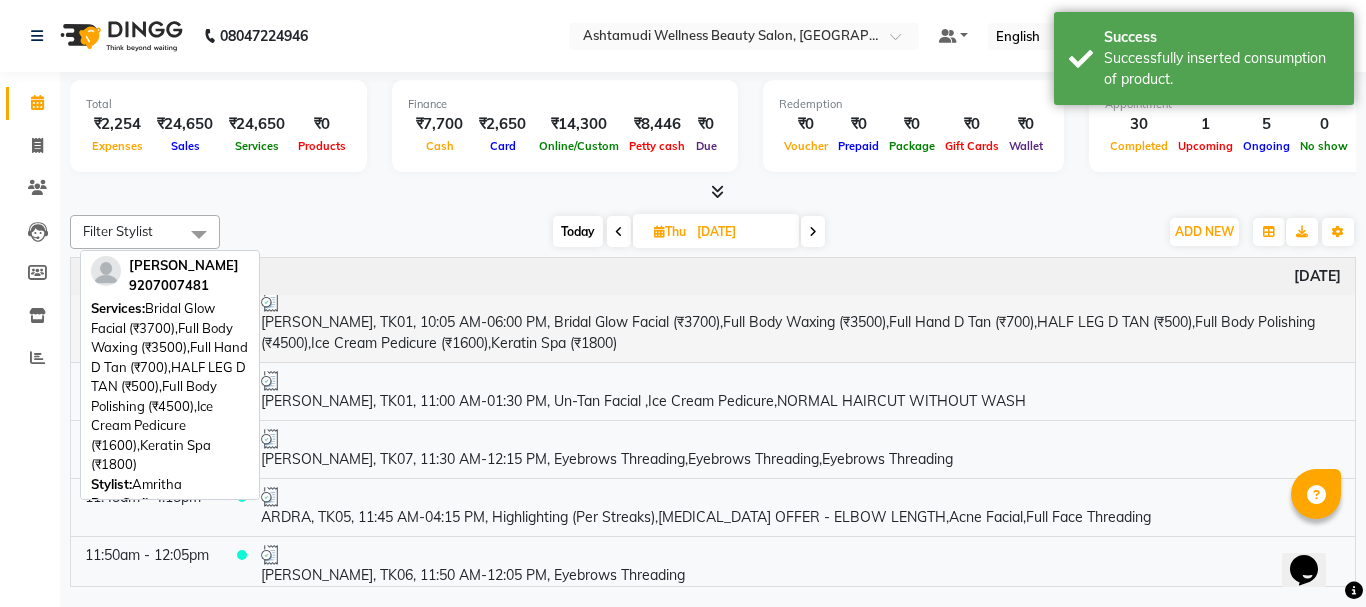 scroll, scrollTop: 200, scrollLeft: 0, axis: vertical 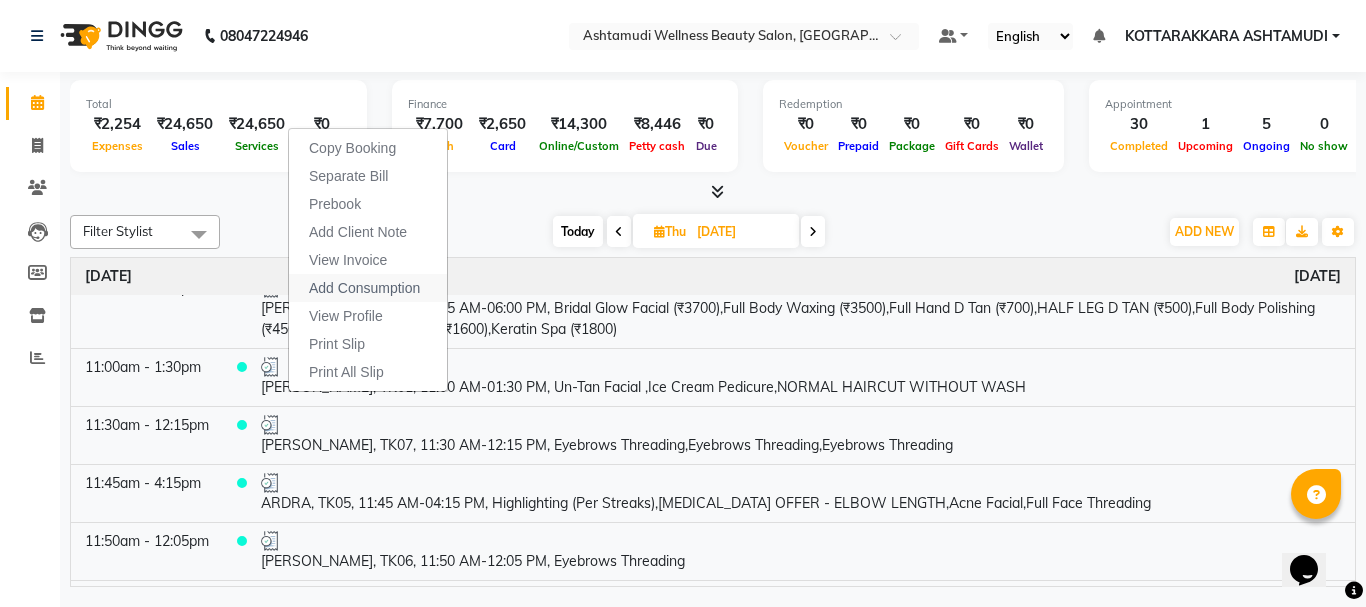 click on "Add Consumption" at bounding box center [364, 288] 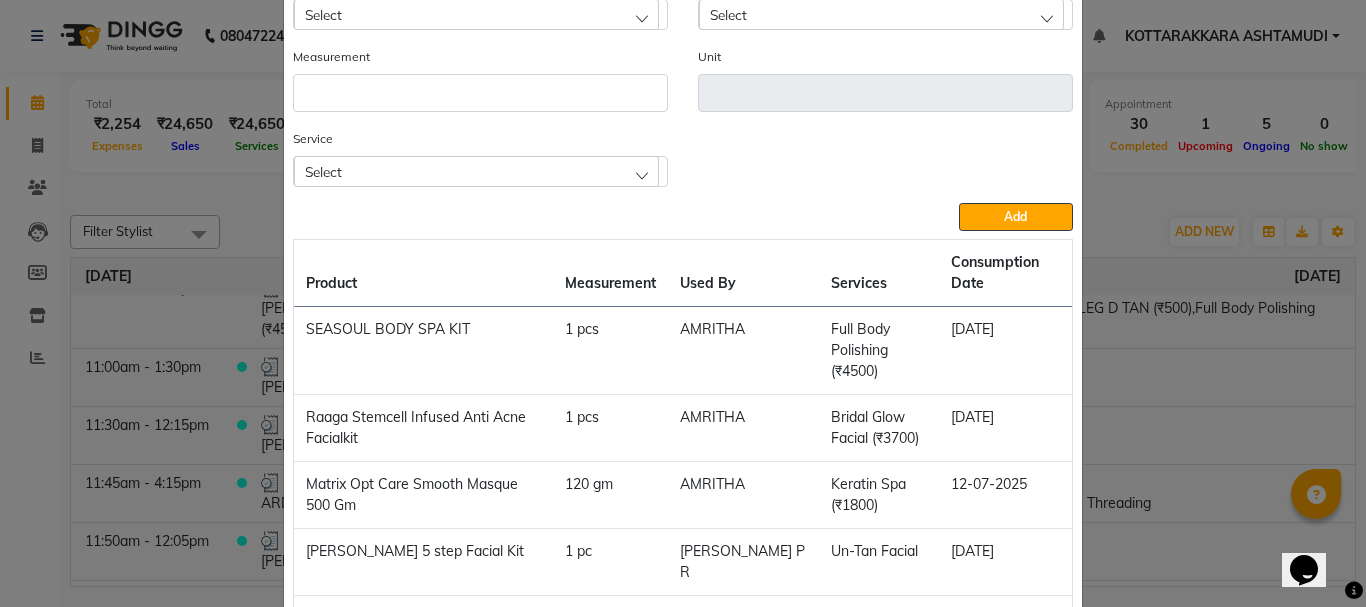 scroll, scrollTop: 0, scrollLeft: 0, axis: both 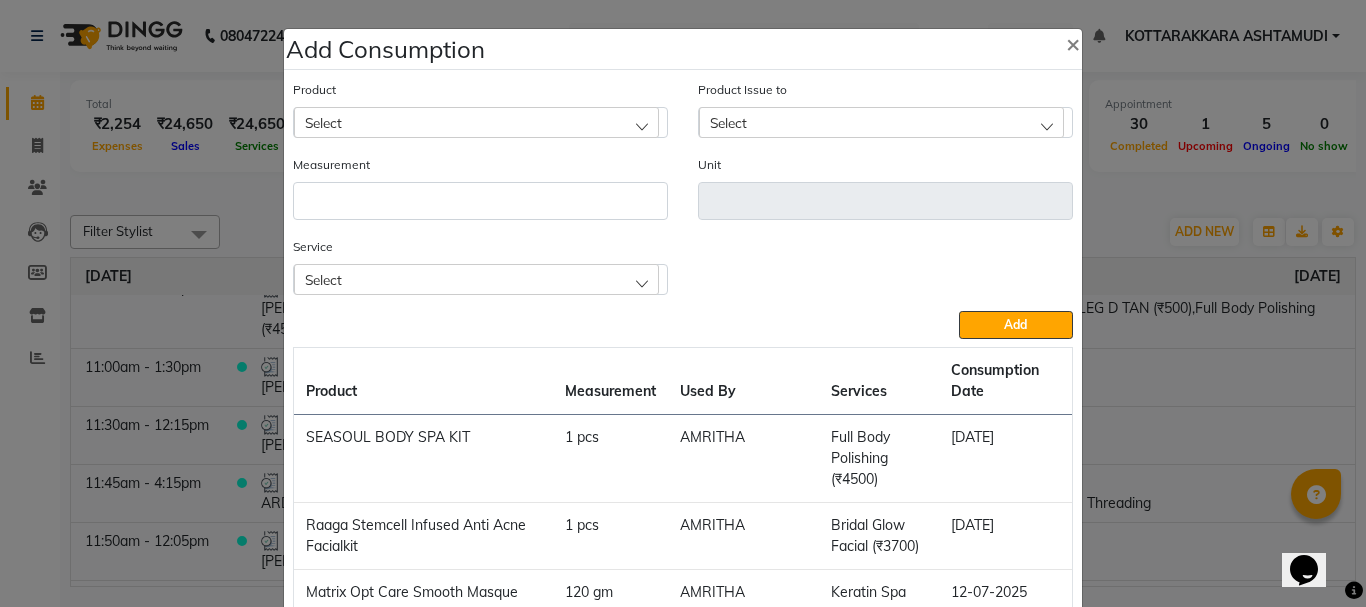 click on "Select" 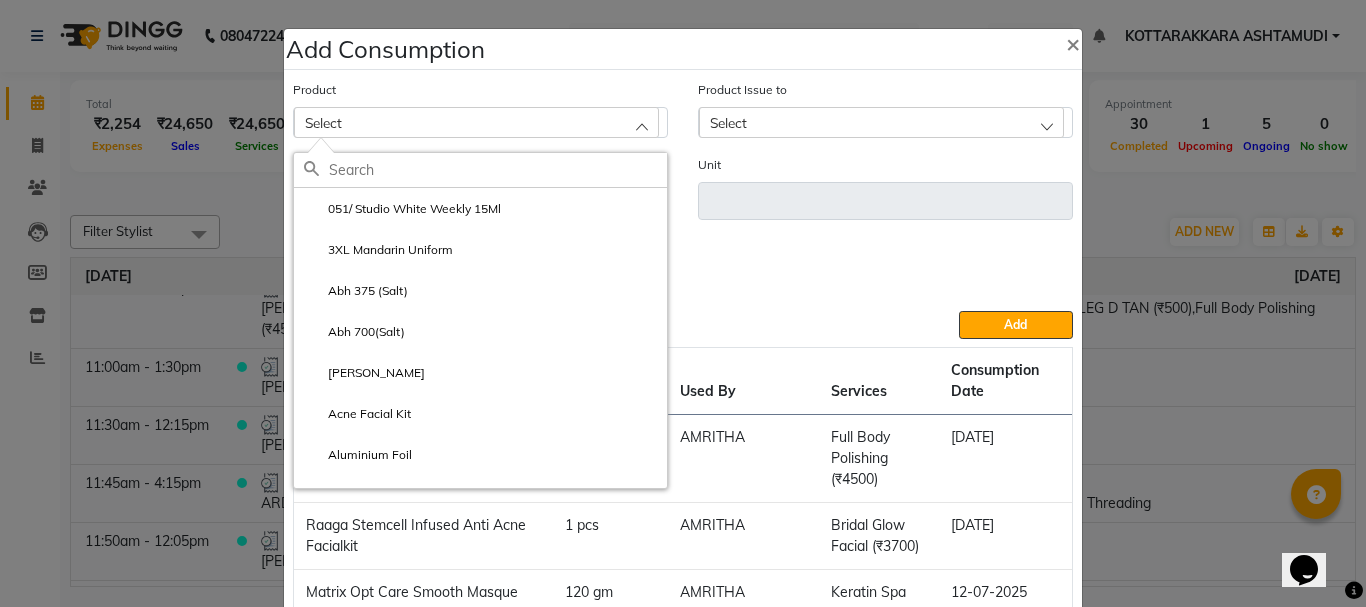 click 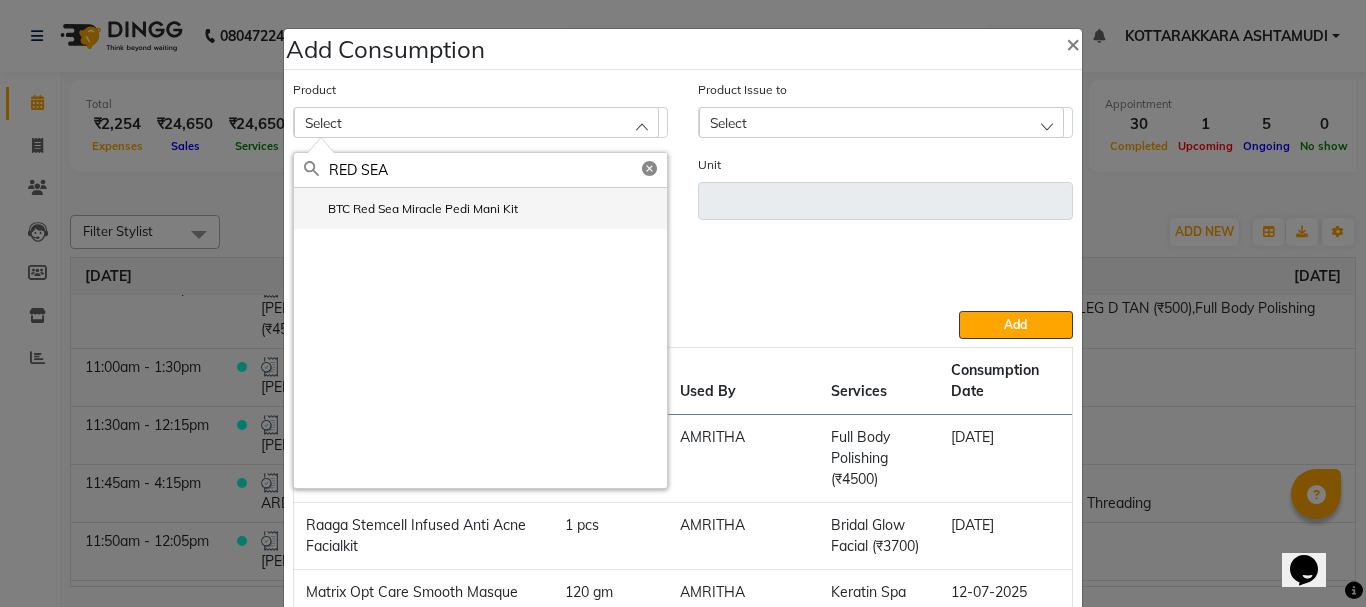 type on "RED SEA" 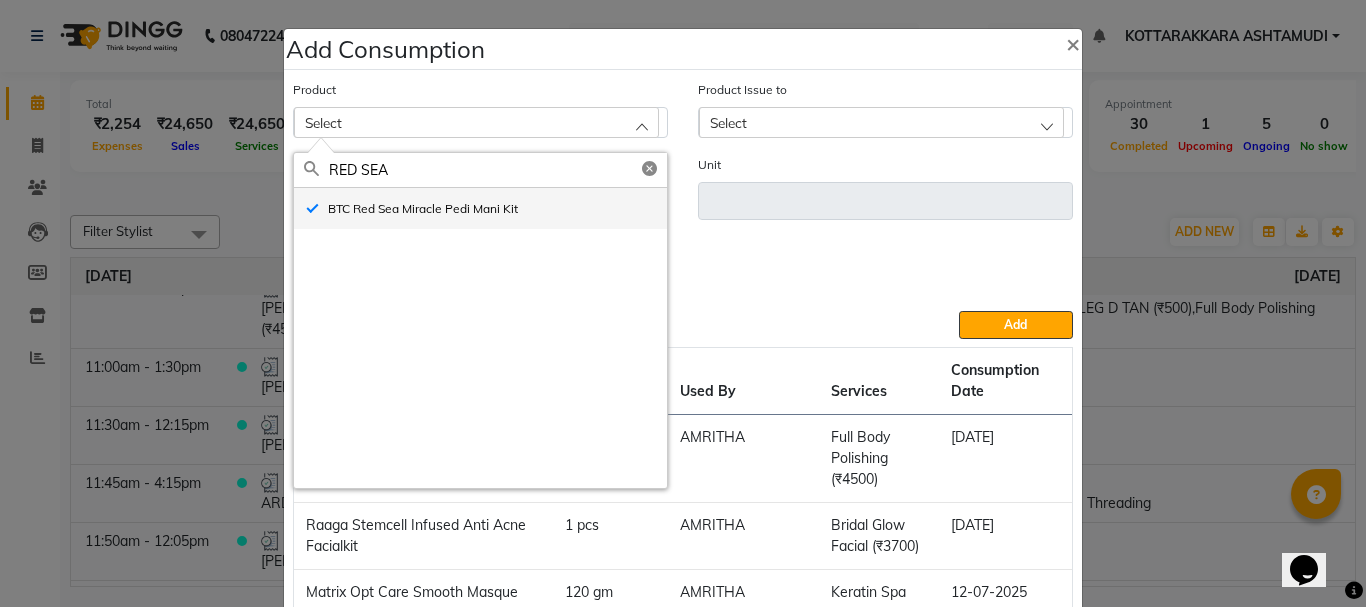 type on "pc" 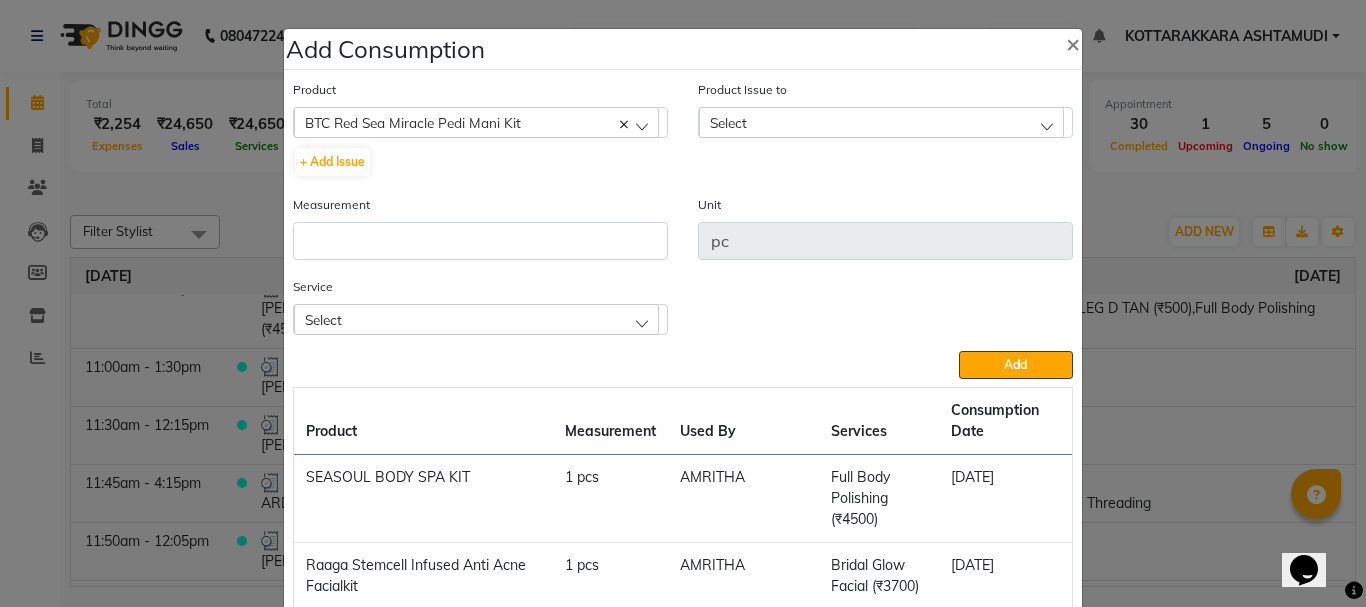 click on "Select" 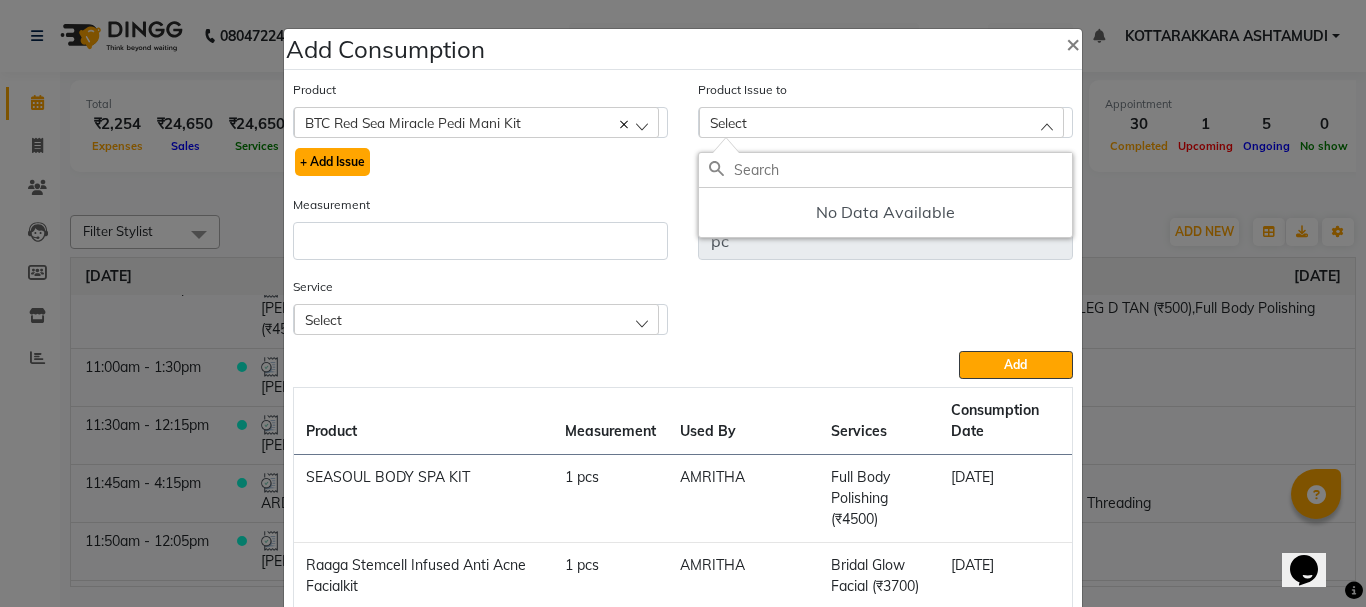 click on "+ Add Issue" 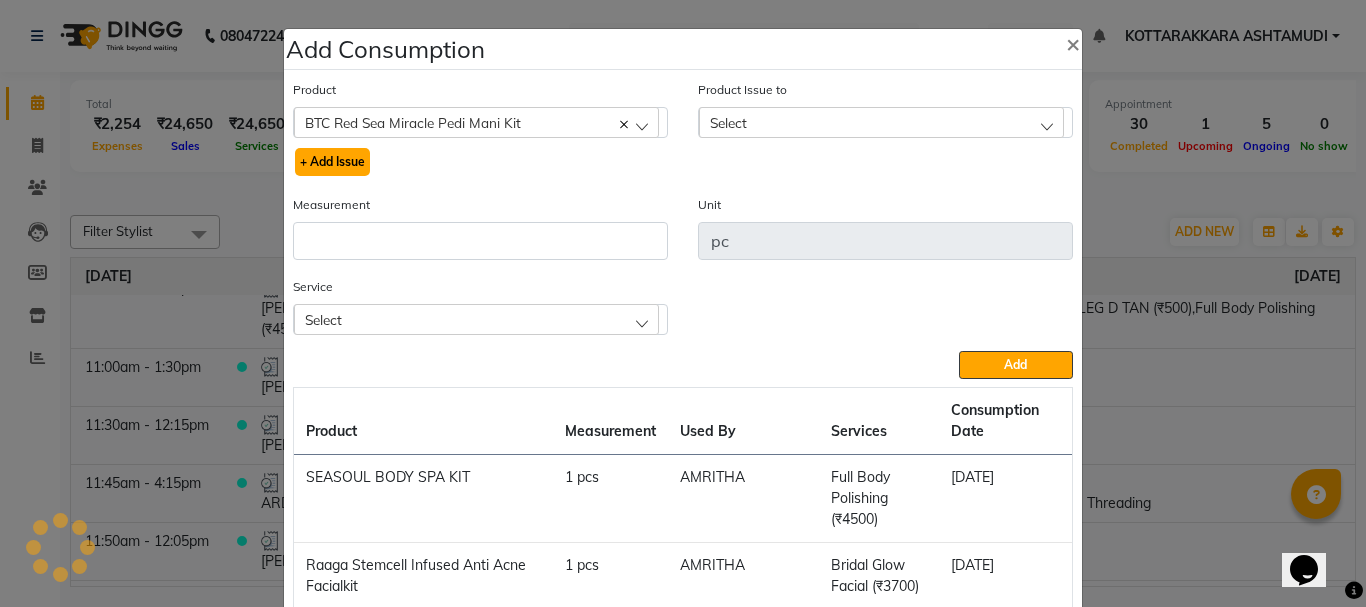 select 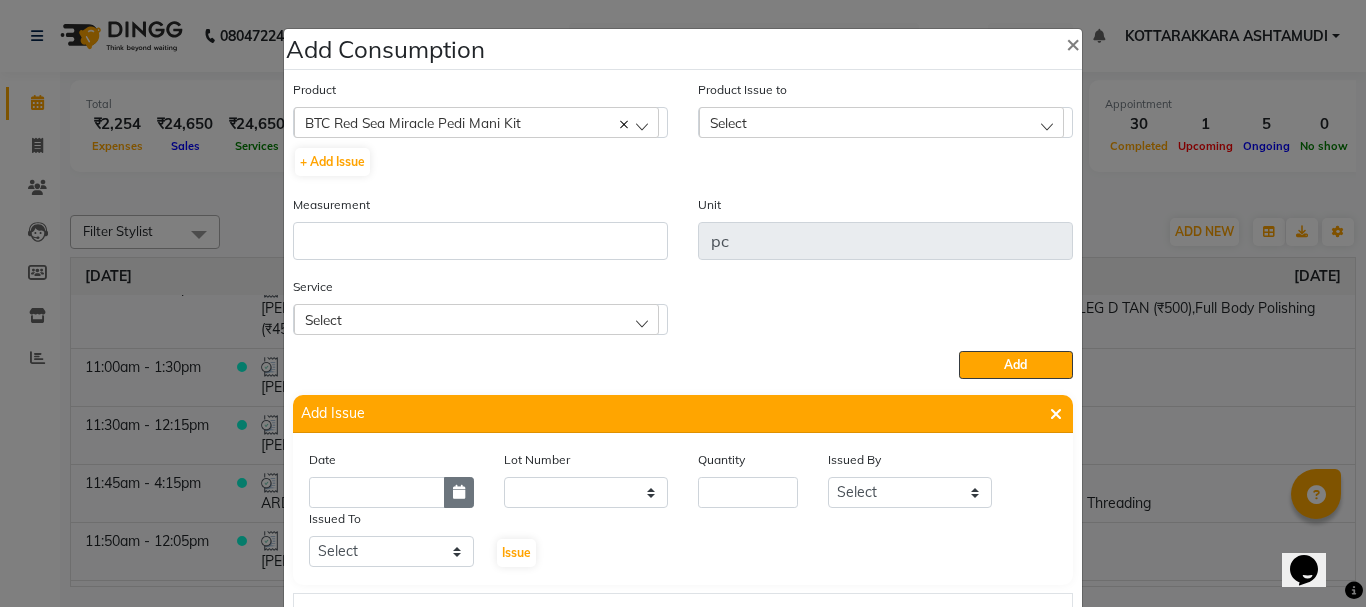 click 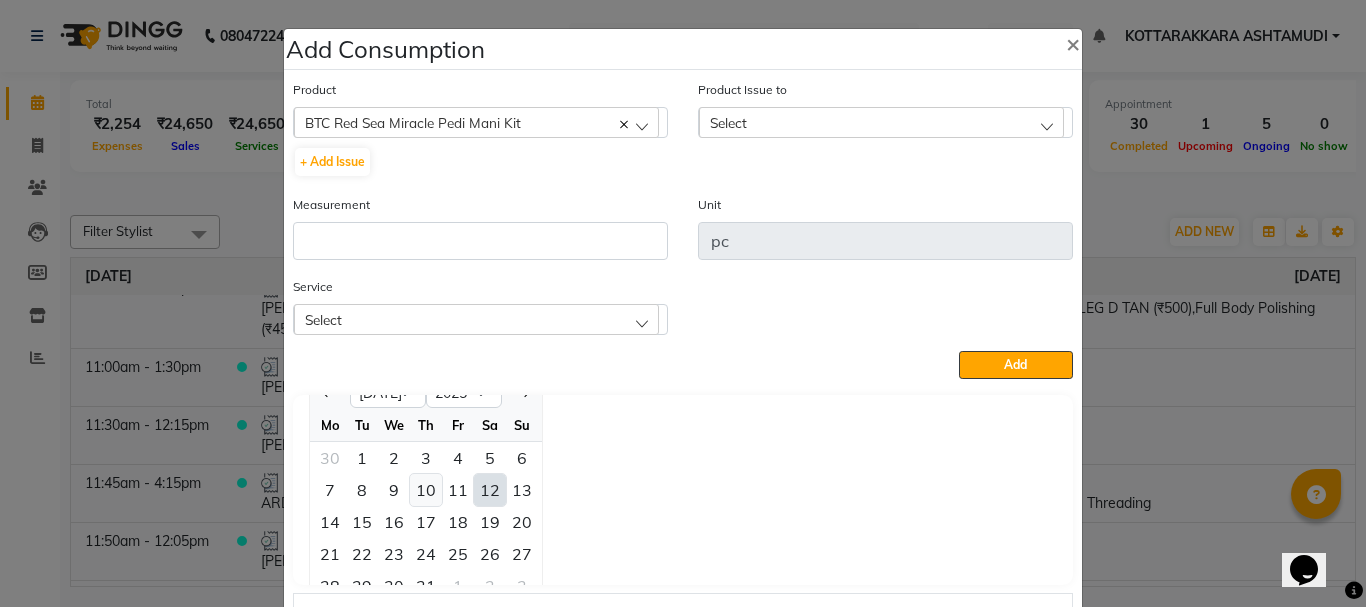 click on "10" 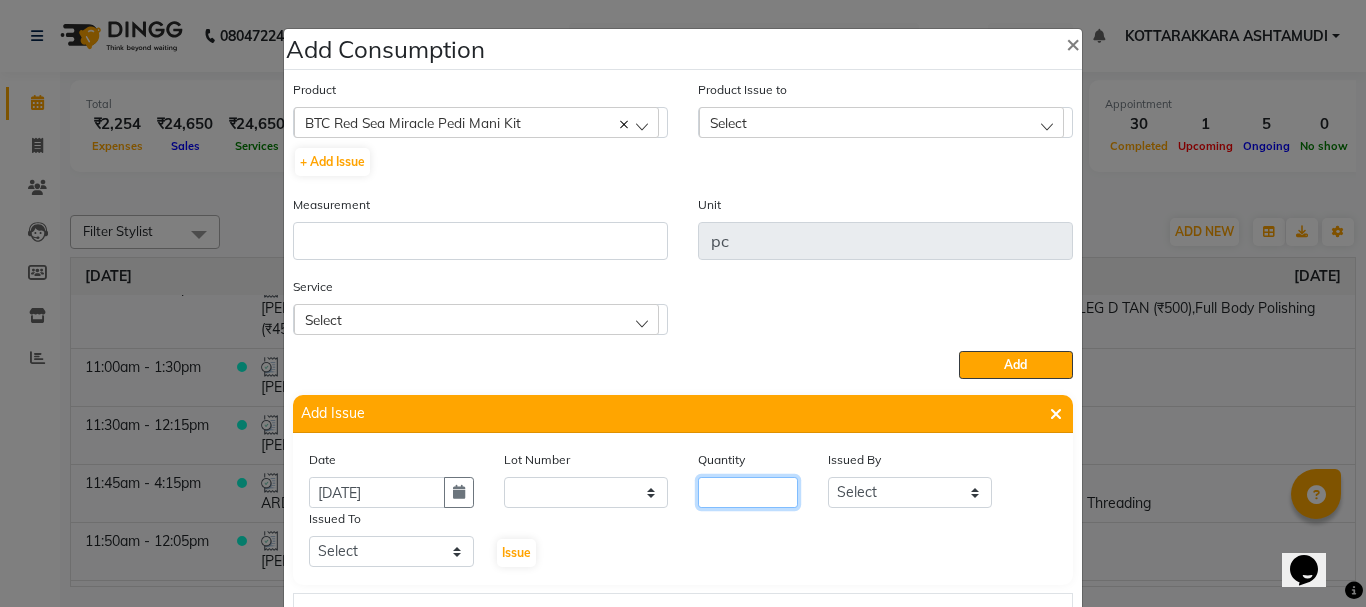 click 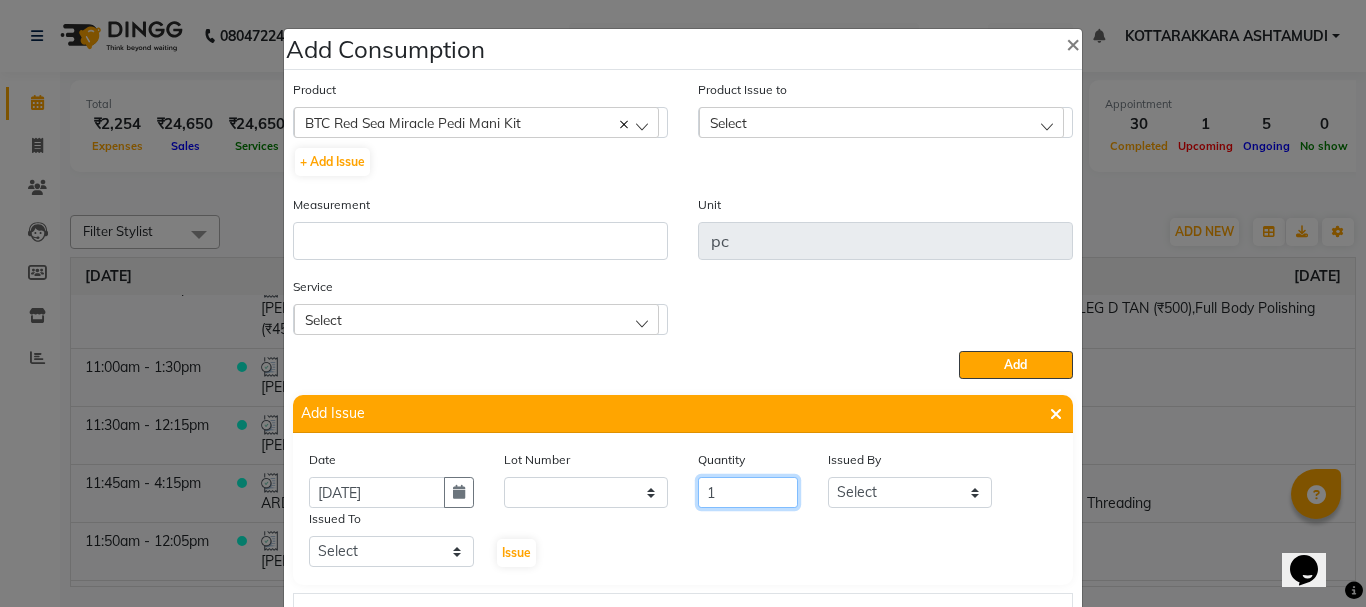 type on "1" 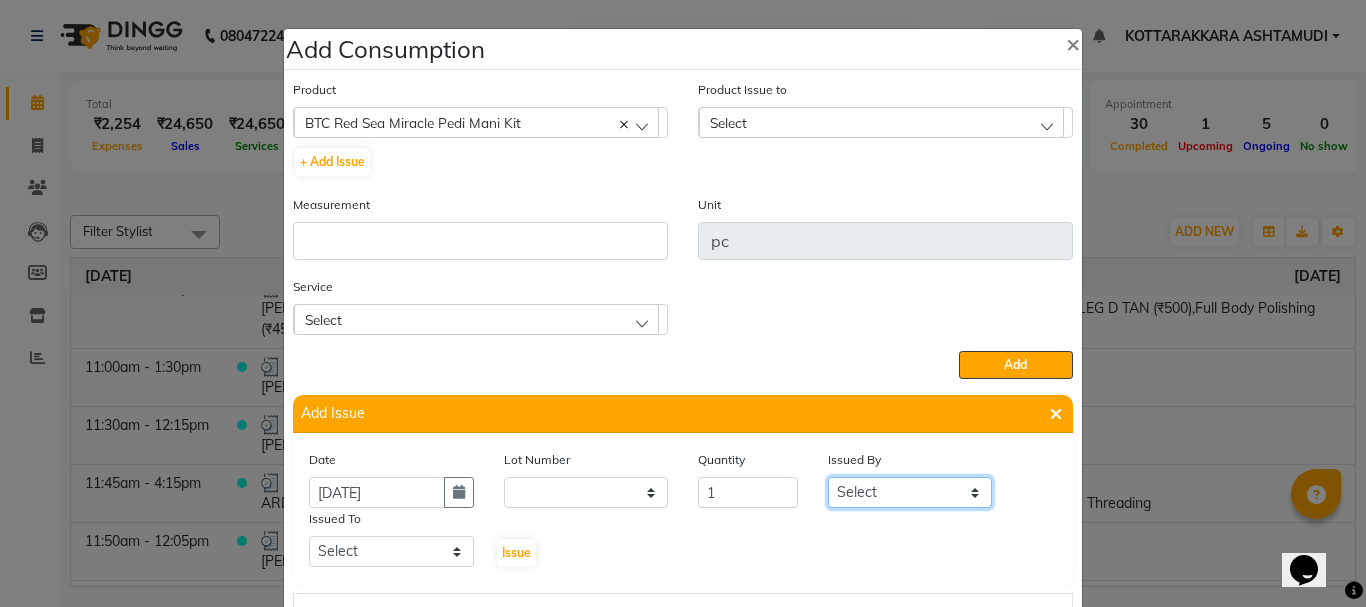 click on "Select AMRITHA ANJALI ANAND DIVYA L	 Gita Mahali  Jibi P R Karina Darjee  KOTTARAKKARA ASHTAMUDI NISHA SAMUEL 	 Priya Chakraborty SARIGA R	 SHAMINA MUHAMMED P R" 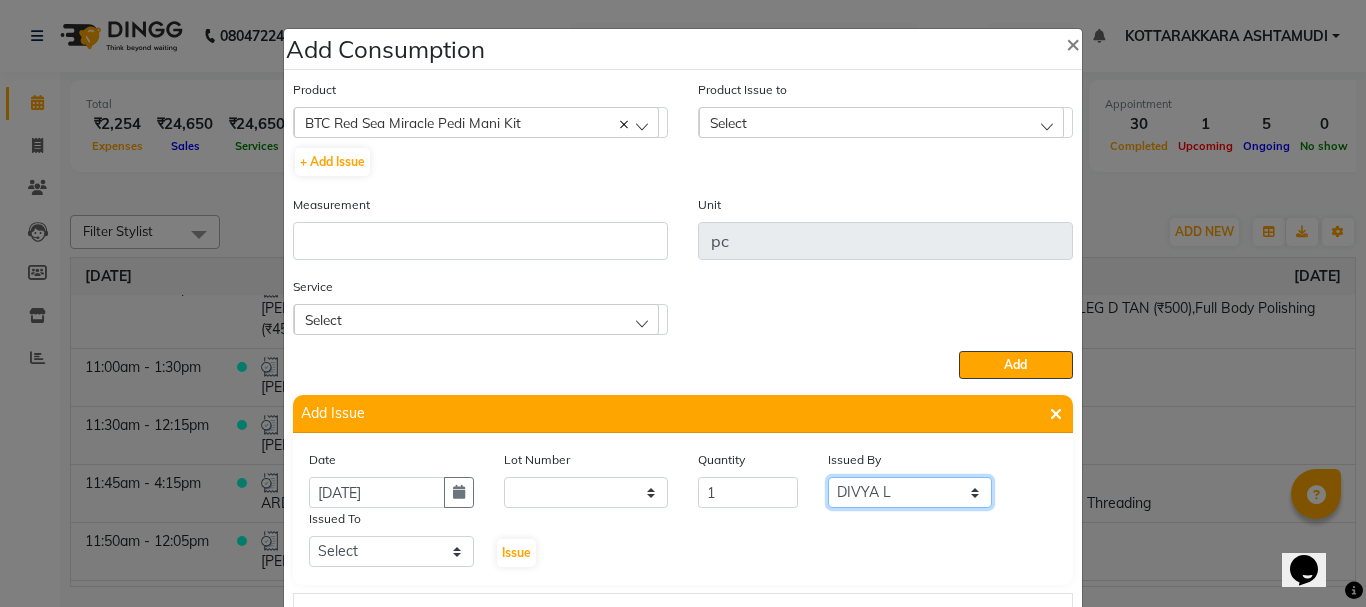 click on "Select AMRITHA ANJALI ANAND DIVYA L	 Gita Mahali  Jibi P R Karina Darjee  KOTTARAKKARA ASHTAMUDI NISHA SAMUEL 	 Priya Chakraborty SARIGA R	 SHAMINA MUHAMMED P R" 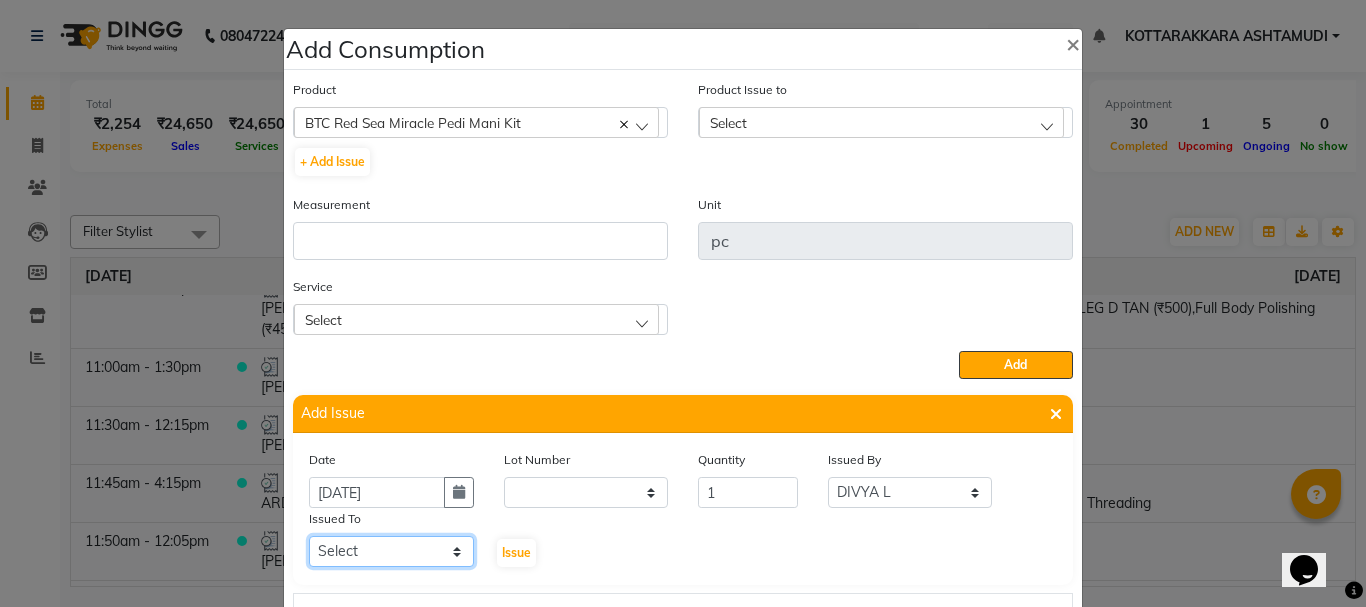 click on "Select AMRITHA ANJALI ANAND DIVYA L	 Gita Mahali  Jibi P R Karina Darjee  KOTTARAKKARA ASHTAMUDI NISHA SAMUEL 	 Priya Chakraborty SARIGA R	 SHAMINA MUHAMMED P R" 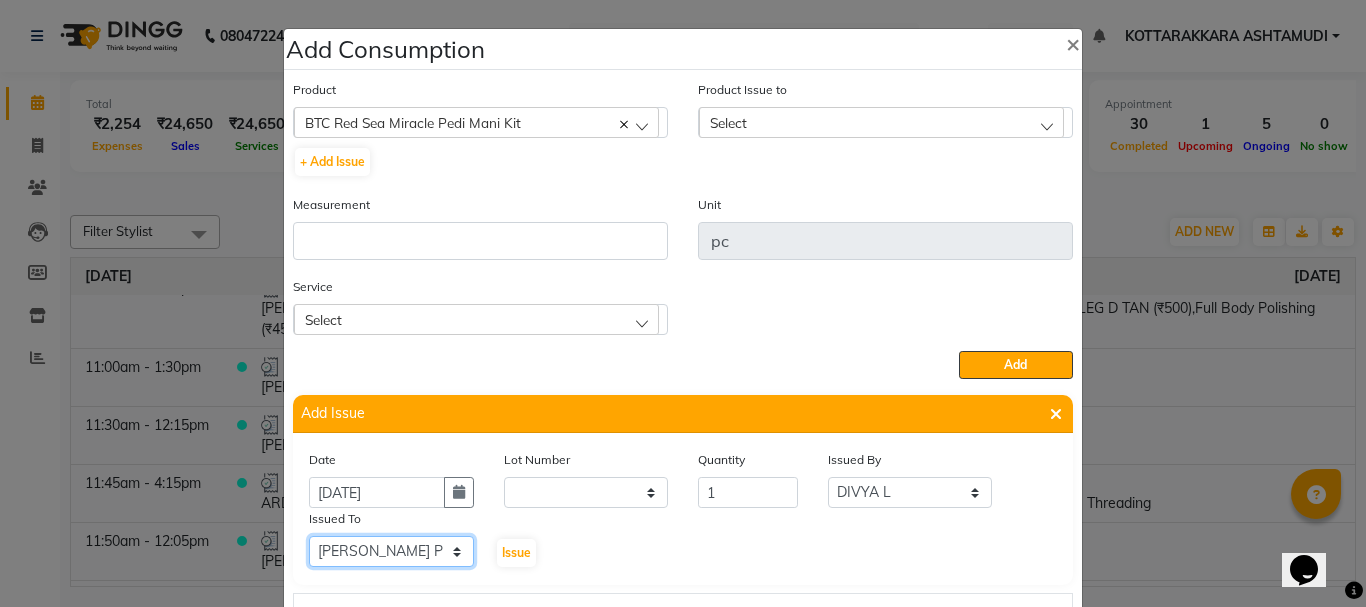 click on "Select AMRITHA ANJALI ANAND DIVYA L	 Gita Mahali  Jibi P R Karina Darjee  KOTTARAKKARA ASHTAMUDI NISHA SAMUEL 	 Priya Chakraborty SARIGA R	 SHAMINA MUHAMMED P R" 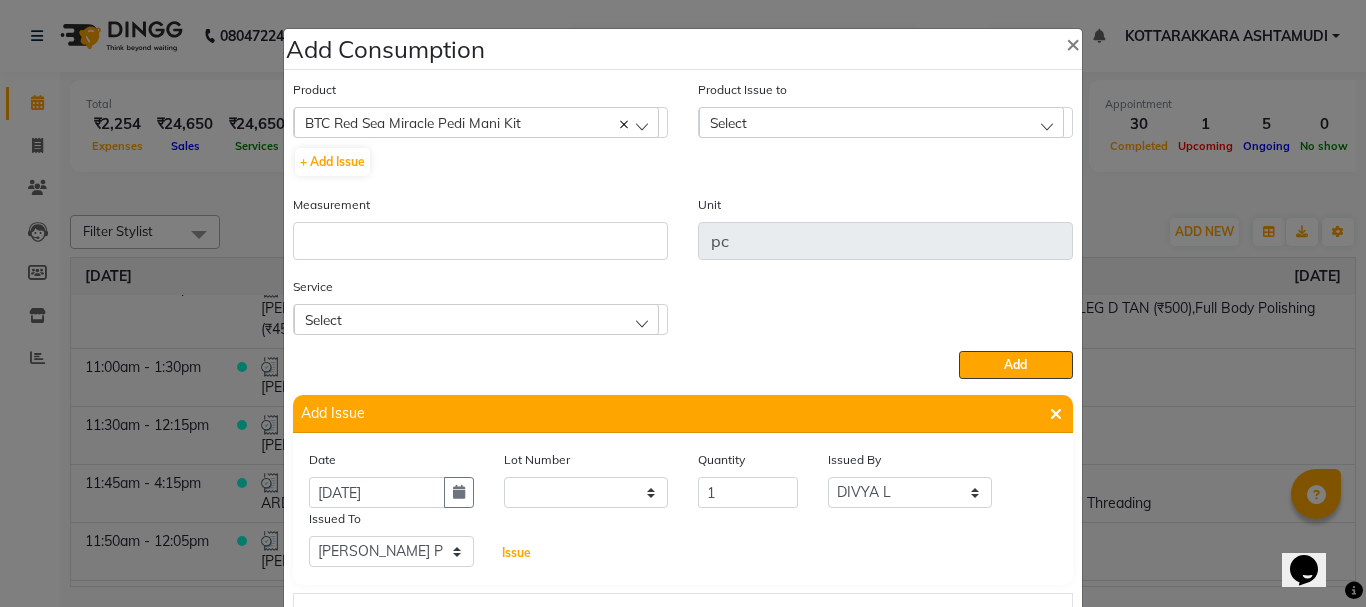 click on "Issue" 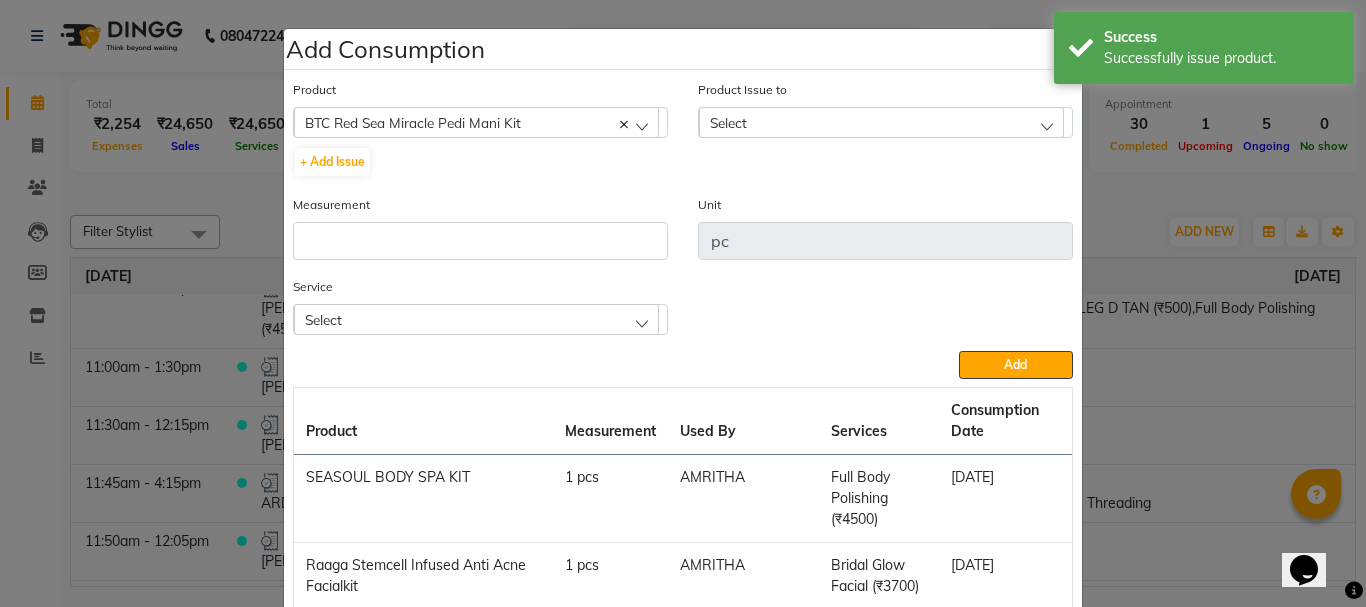 click on "Select" 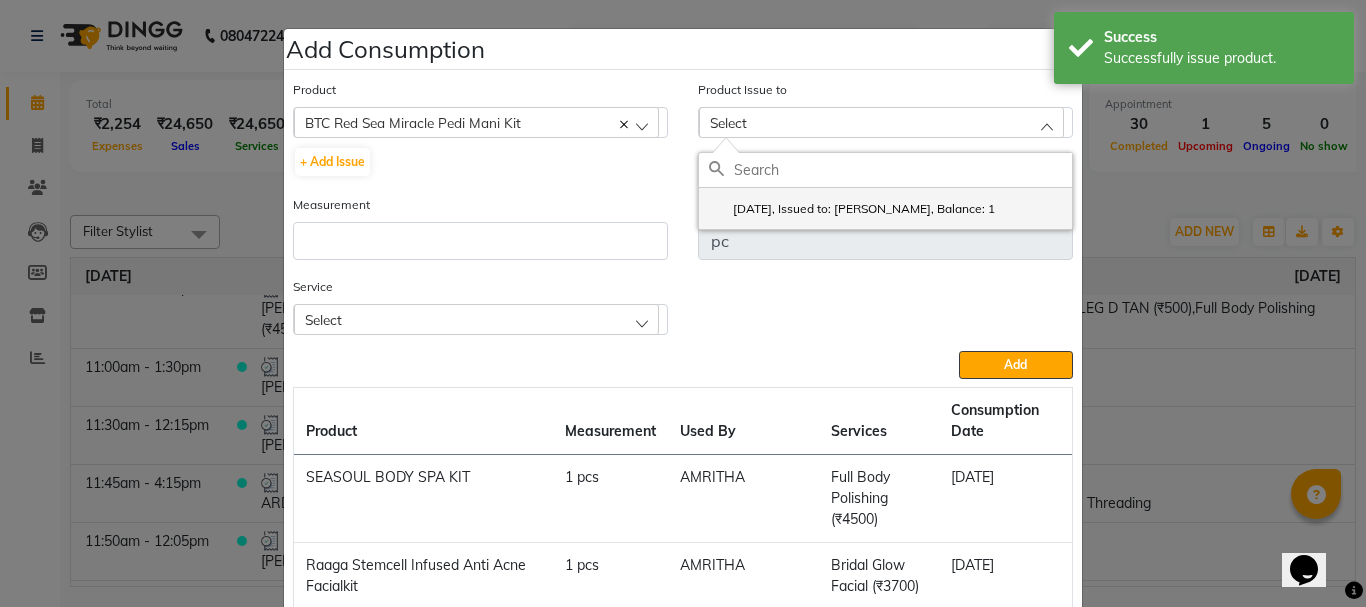 click on "2025-07-10, Issued to: SHAMINA MUHAMMED P R, Balance: 1" 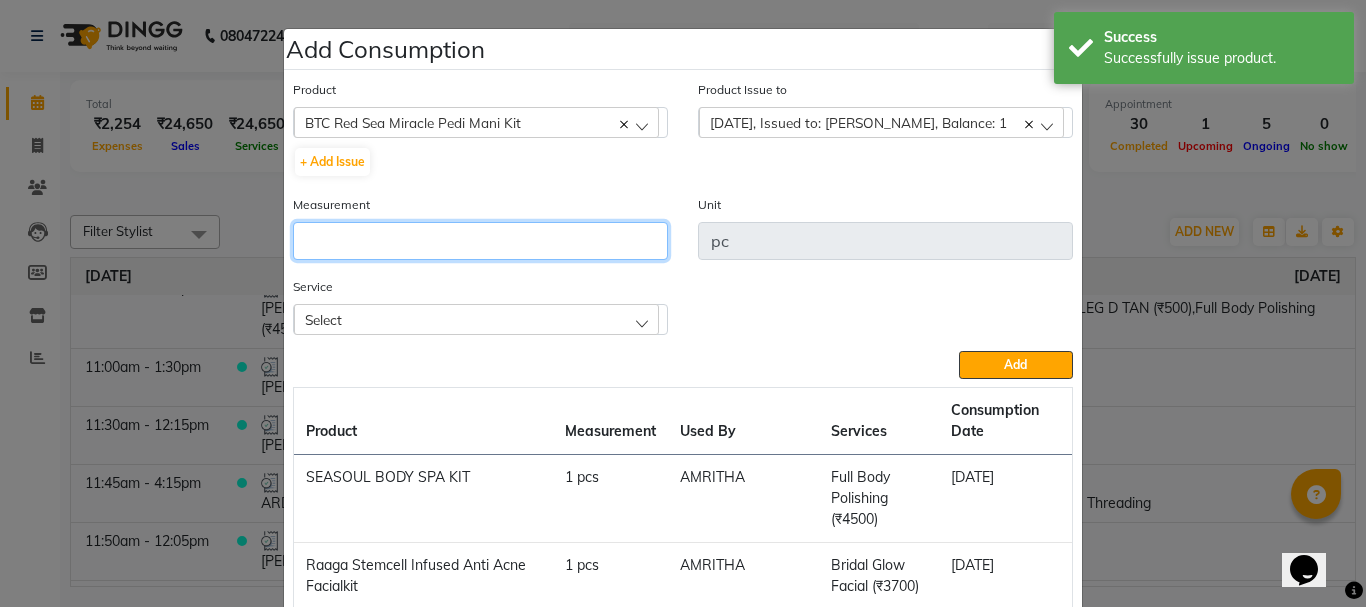 click 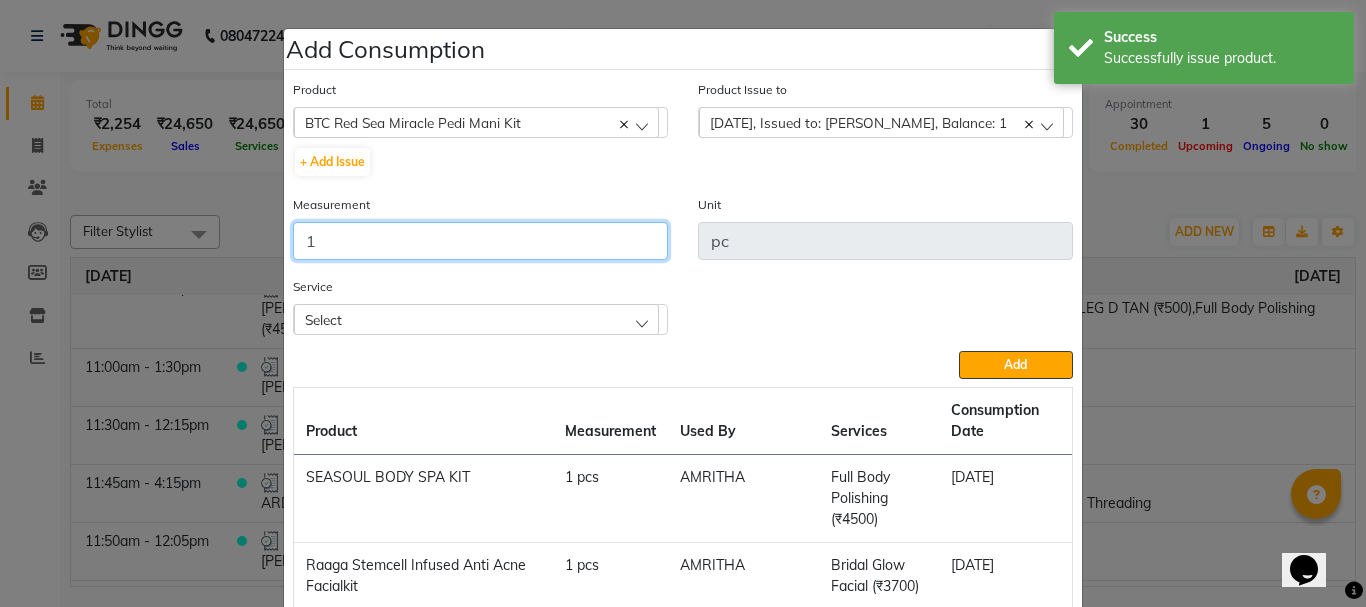 type on "1" 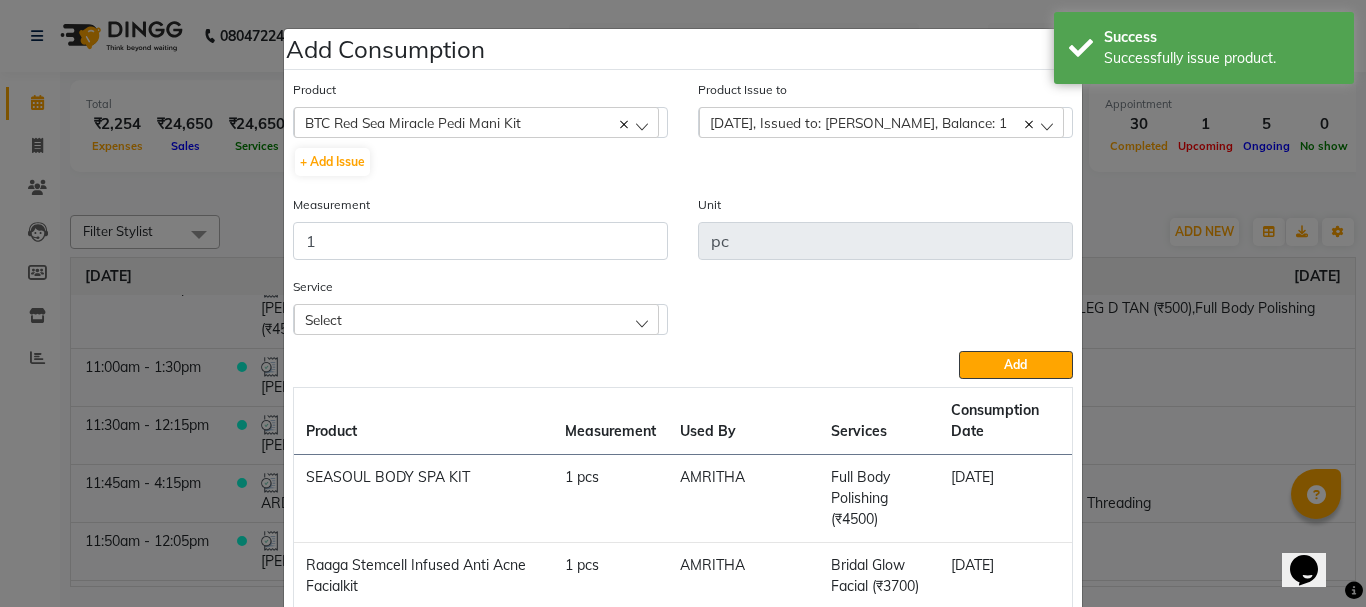 click on "Select" 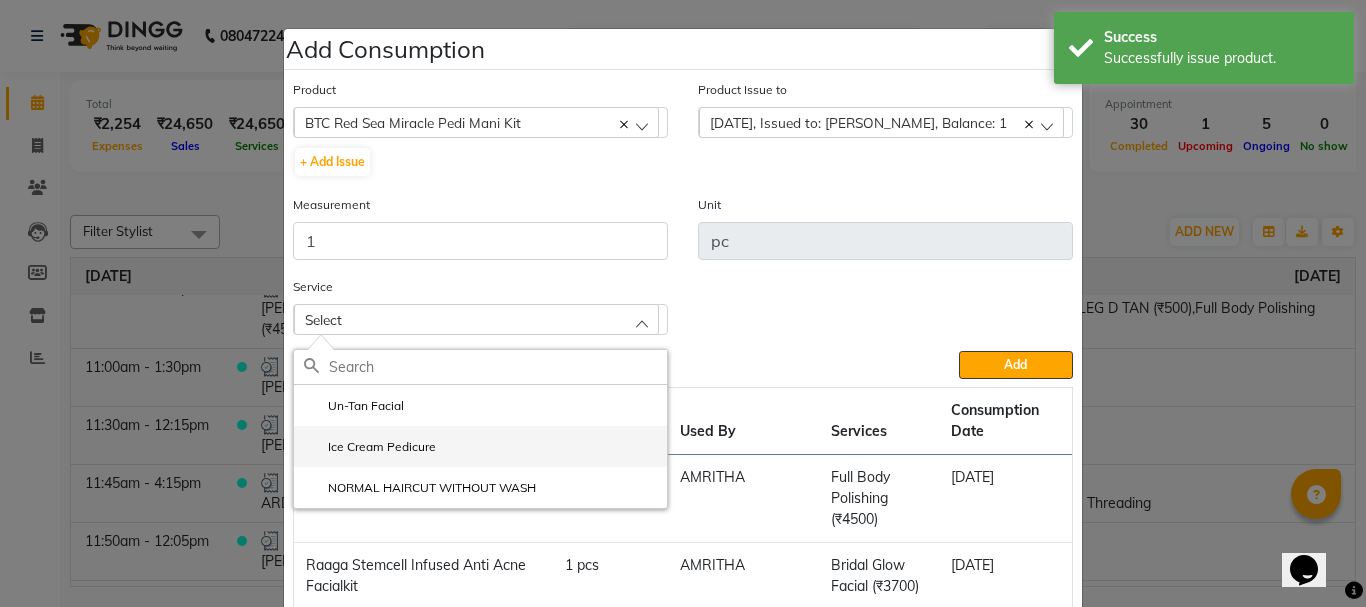 click on "Ice Cream Pedicure" 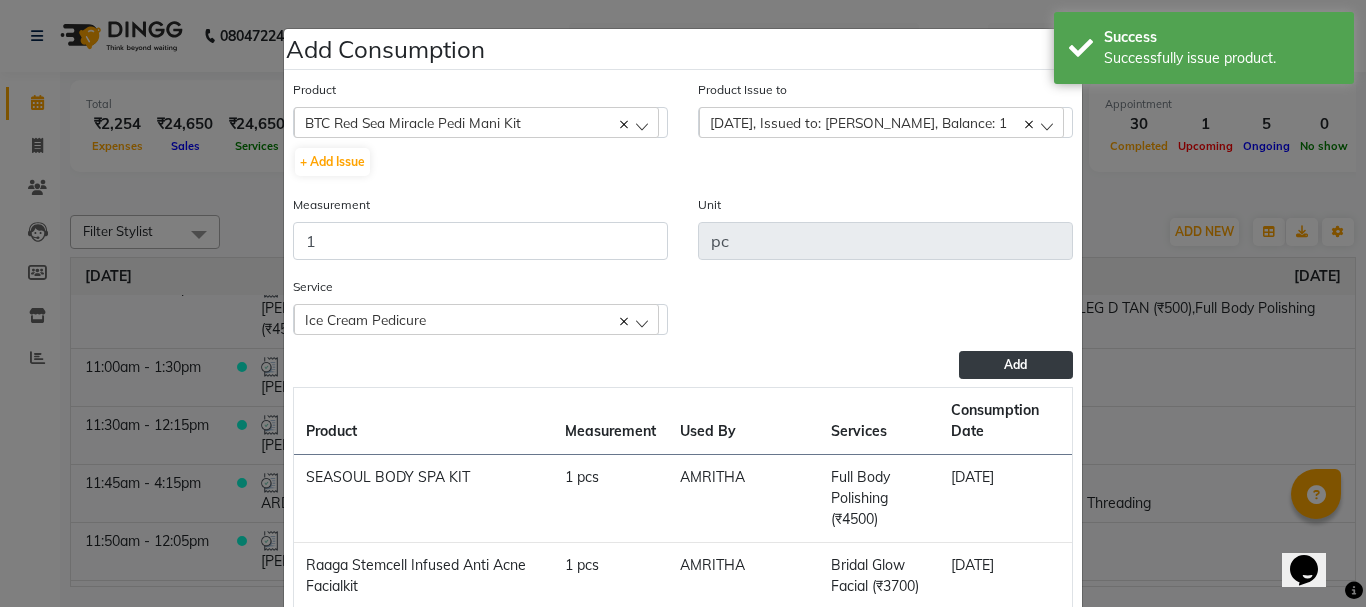 click on "Add" 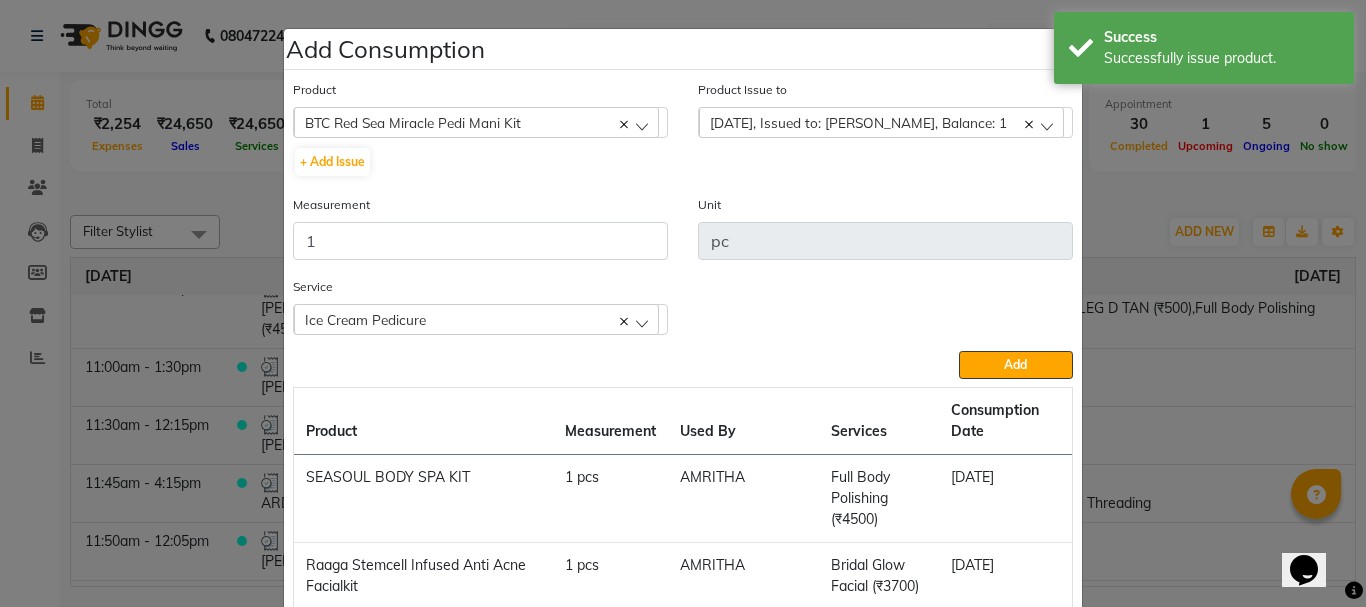 type 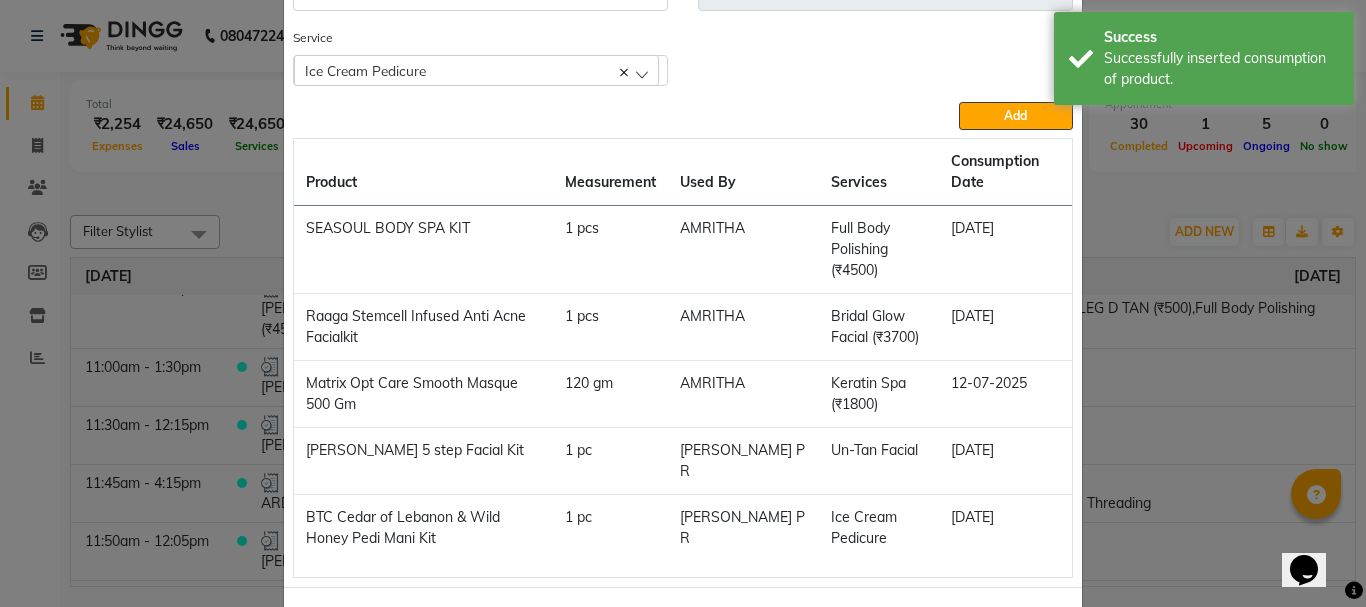 scroll, scrollTop: 290, scrollLeft: 0, axis: vertical 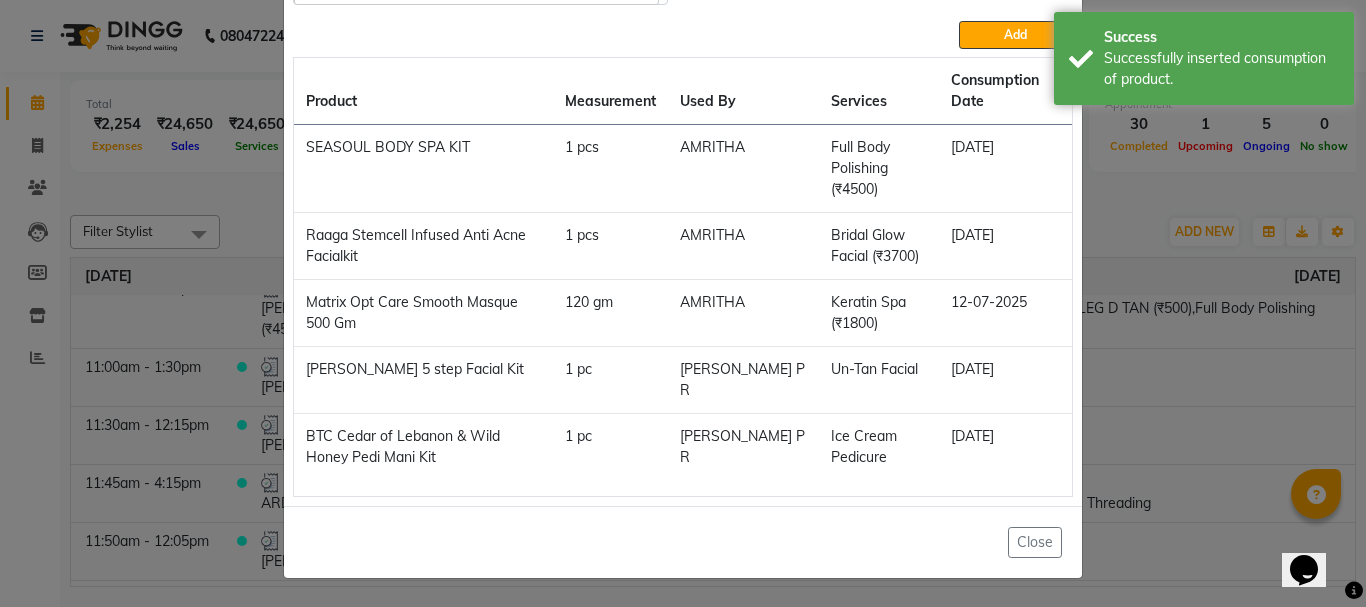 drag, startPoint x: 1049, startPoint y: 543, endPoint x: 932, endPoint y: 553, distance: 117.426575 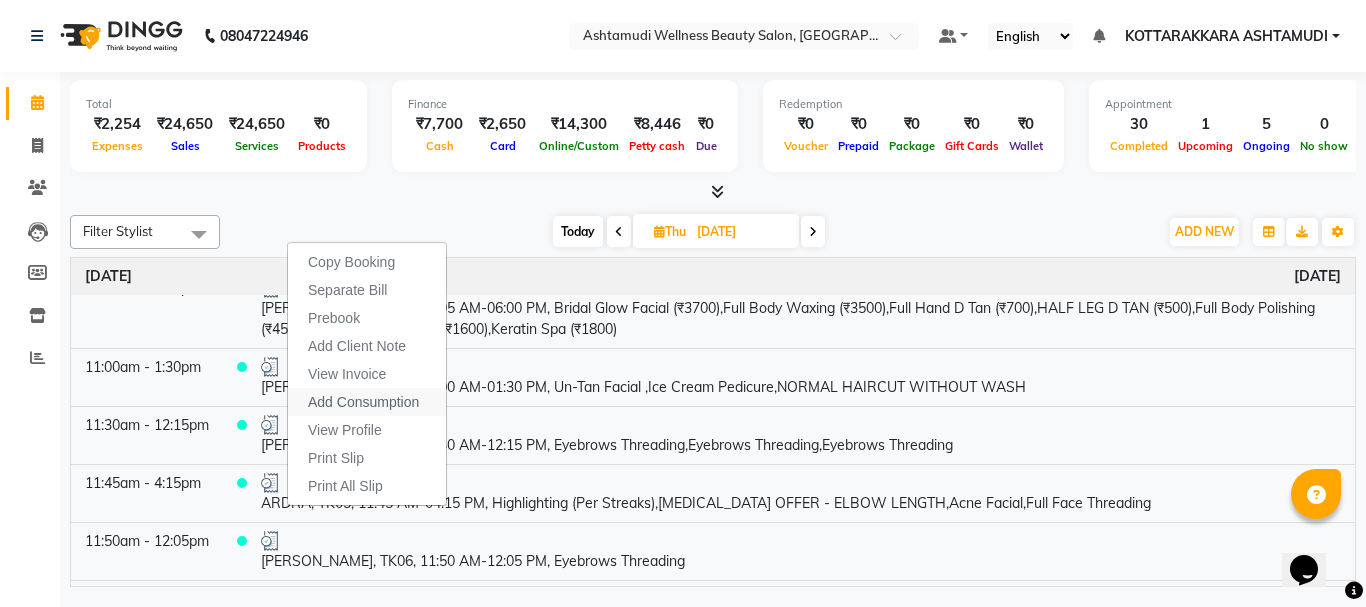 click on "Add Consumption" at bounding box center [363, 402] 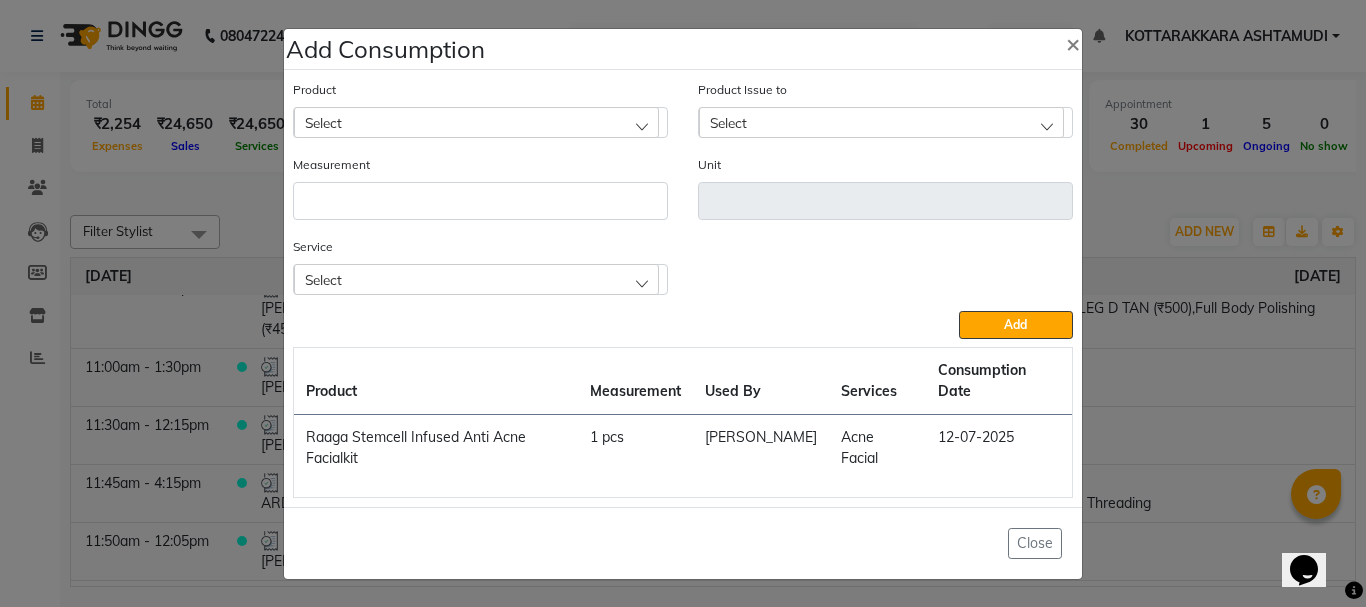 click on "Select" 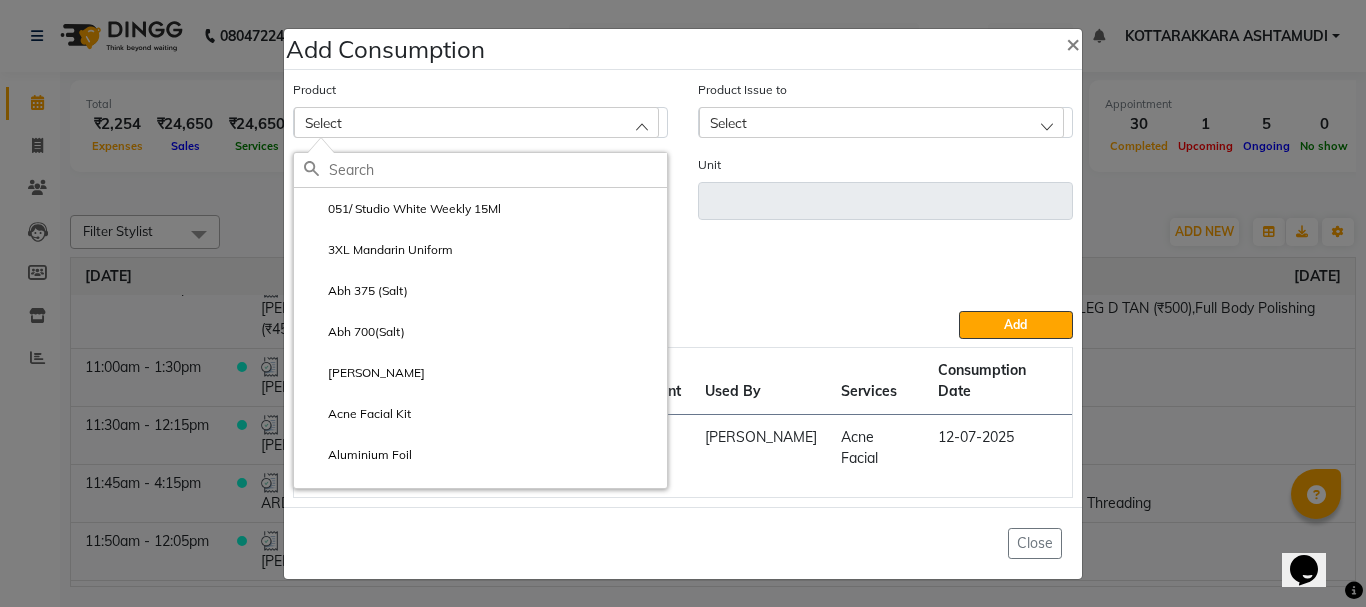 click 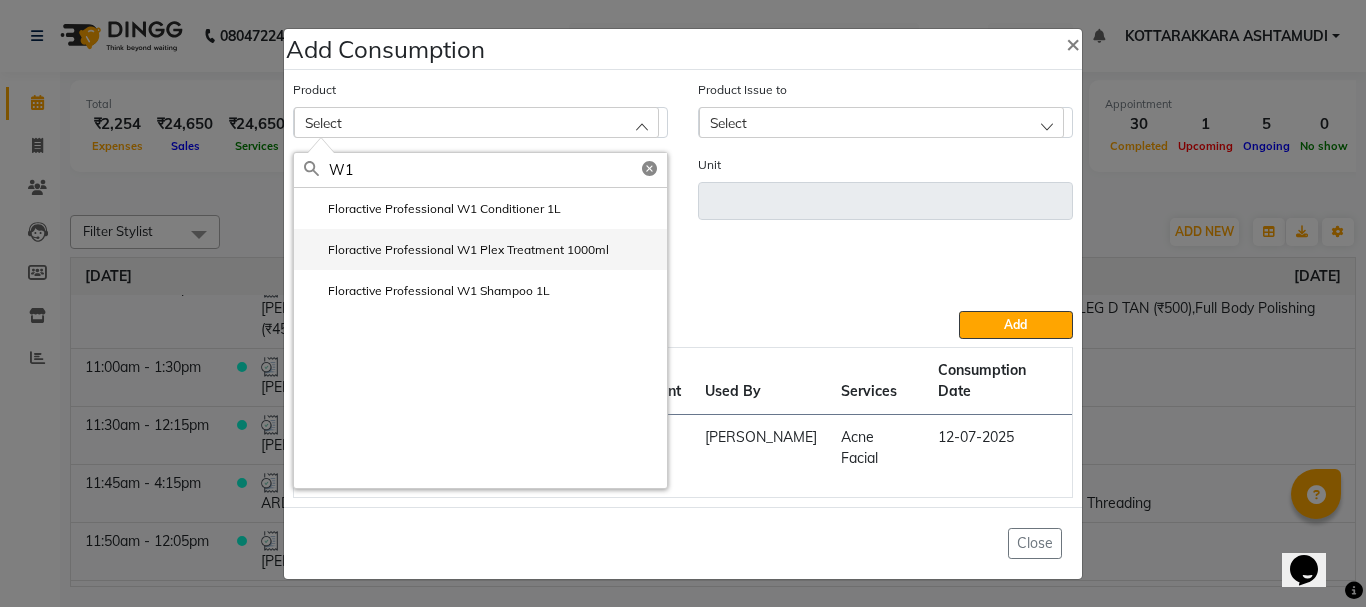 type on "W1" 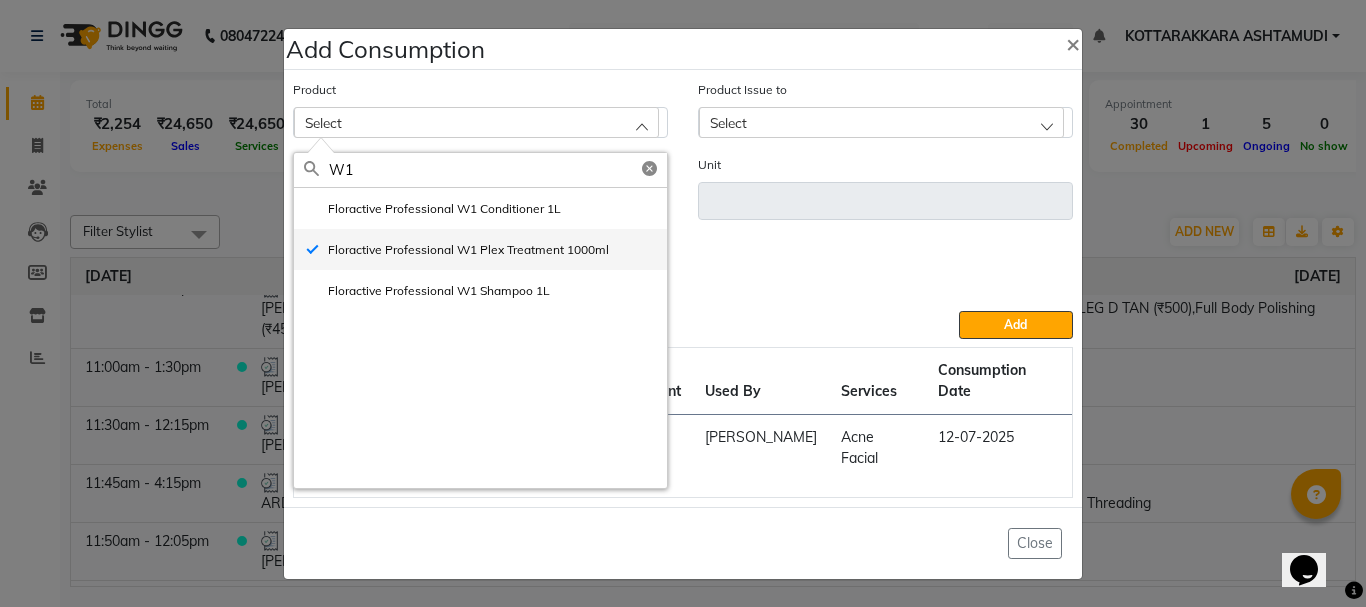 type on "ml" 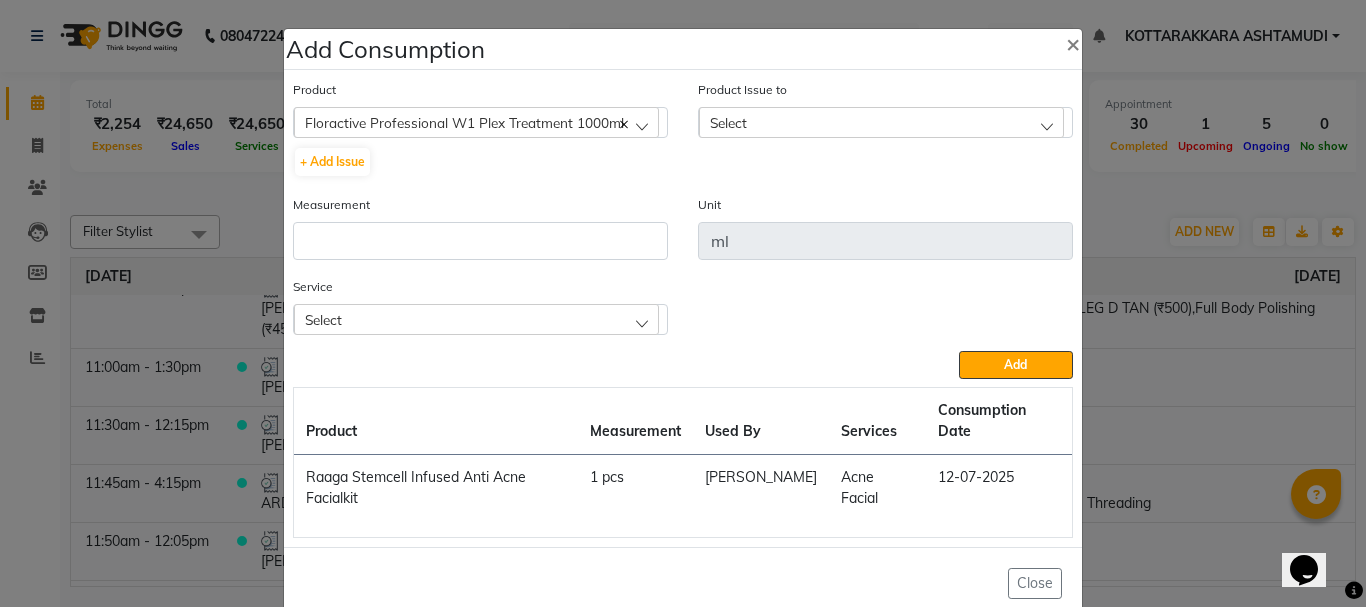 click on "Select" 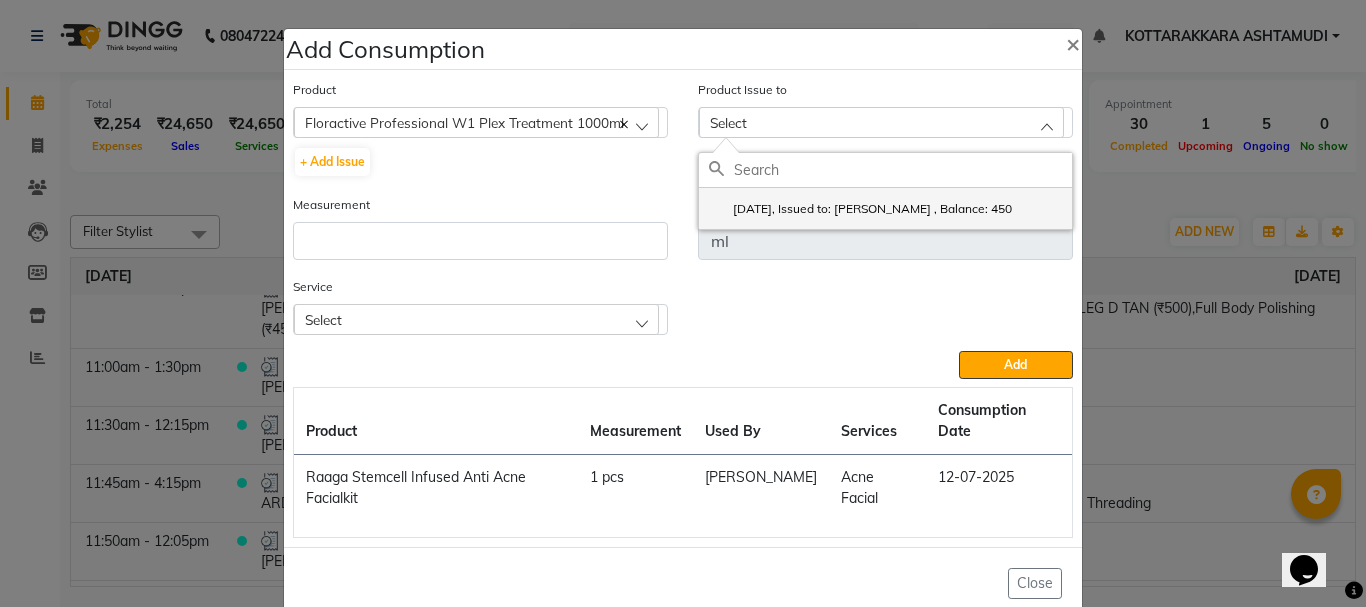 click on "2025-07-05, Issued to: NISHA SAMUEL 	, Balance: 450" 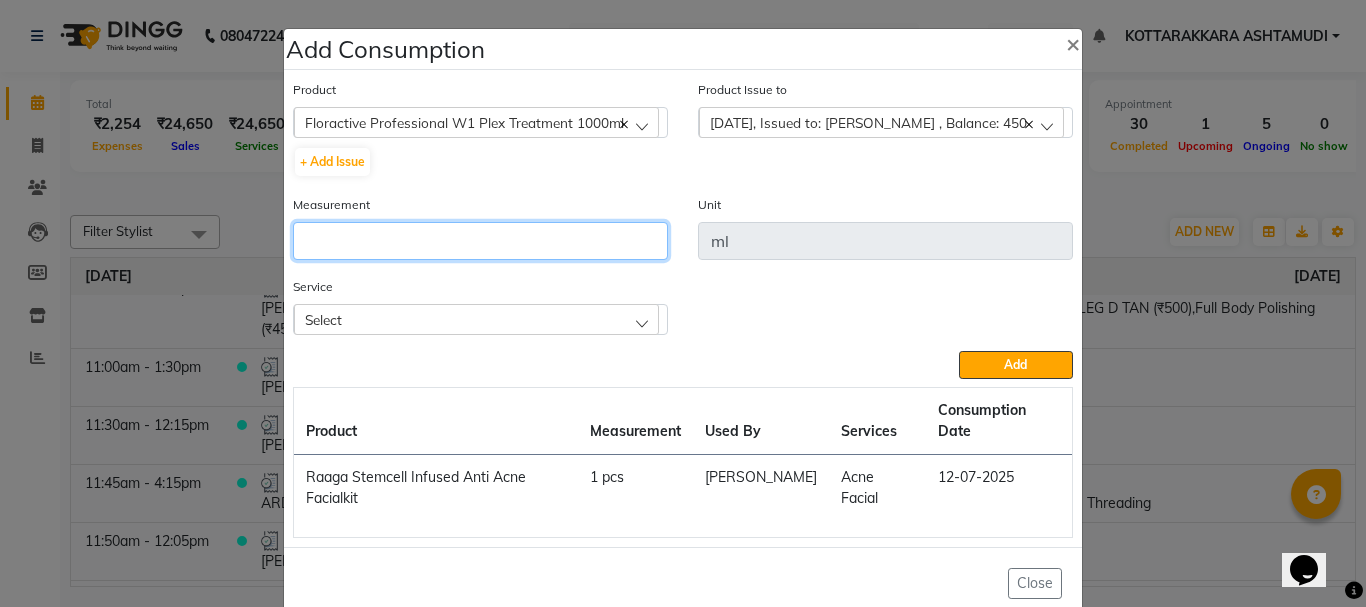 click 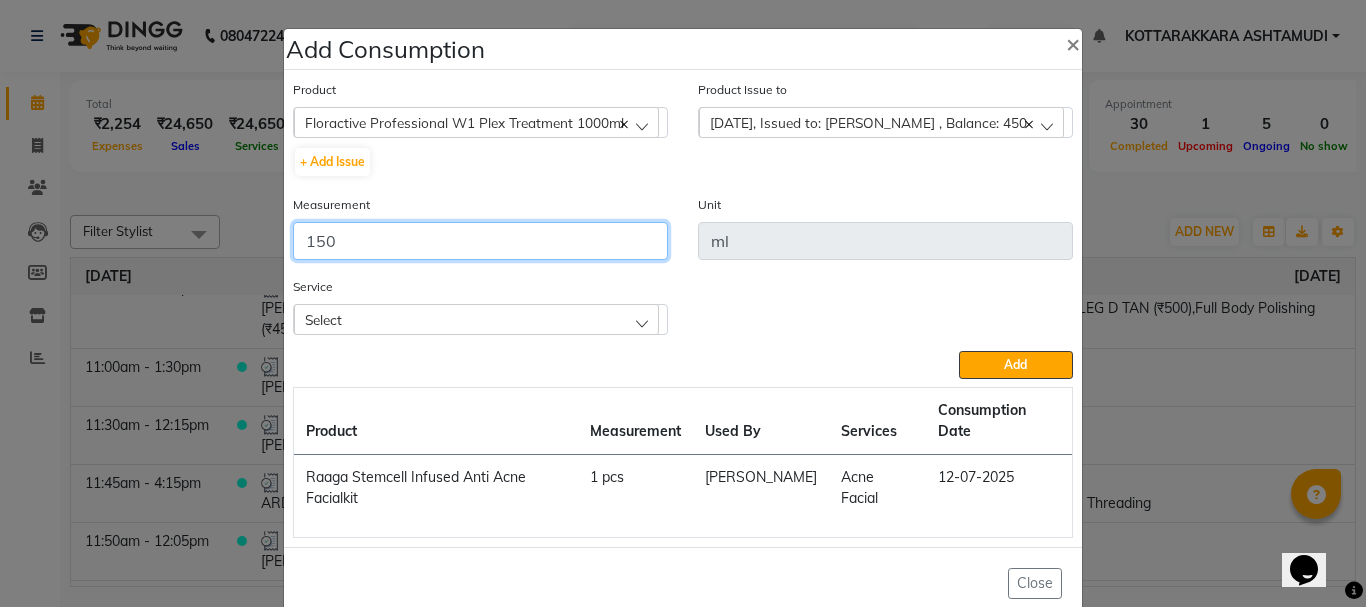 type on "150" 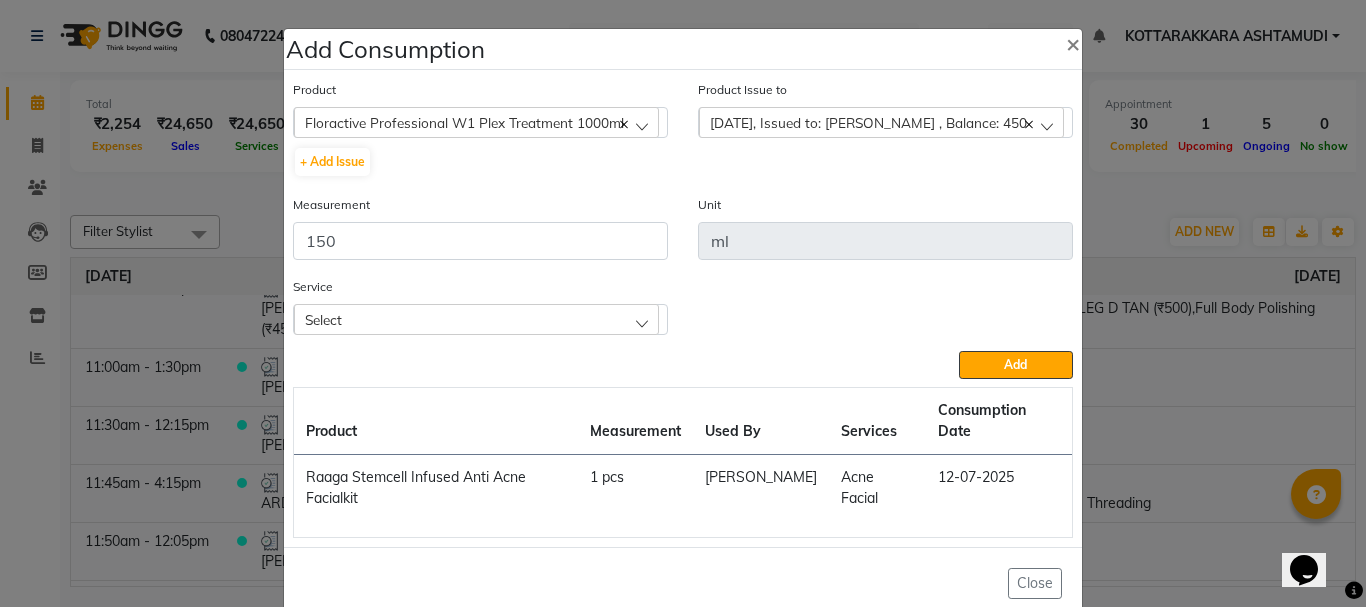 click on "Select" 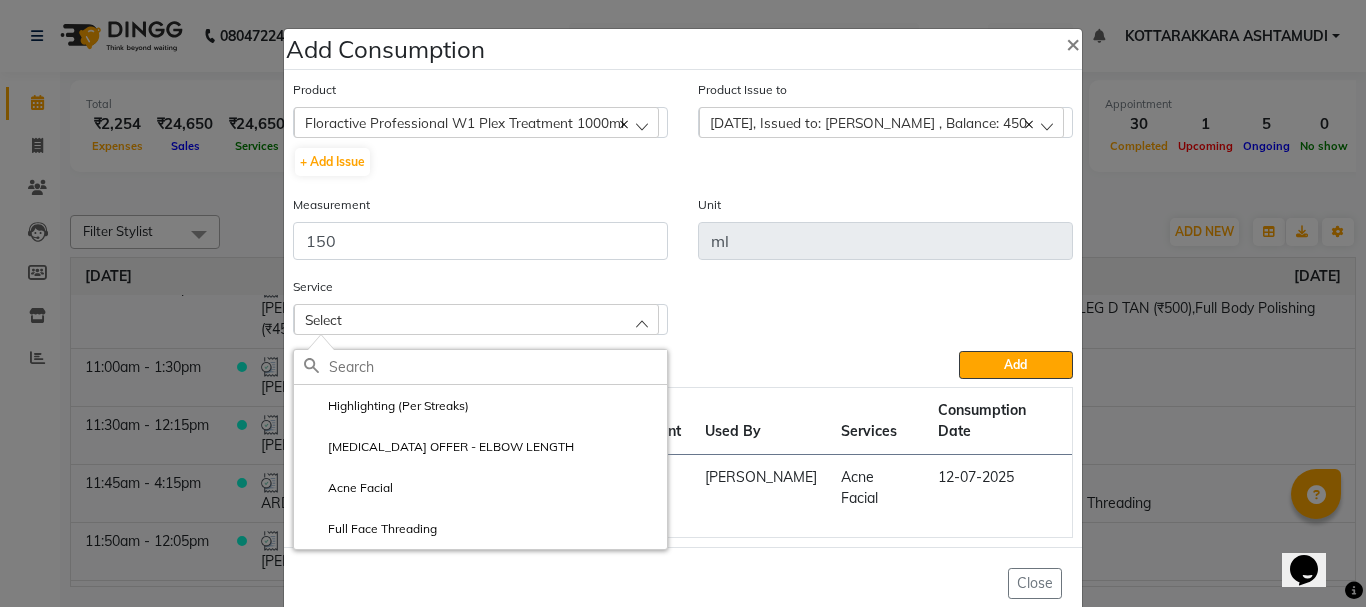 click 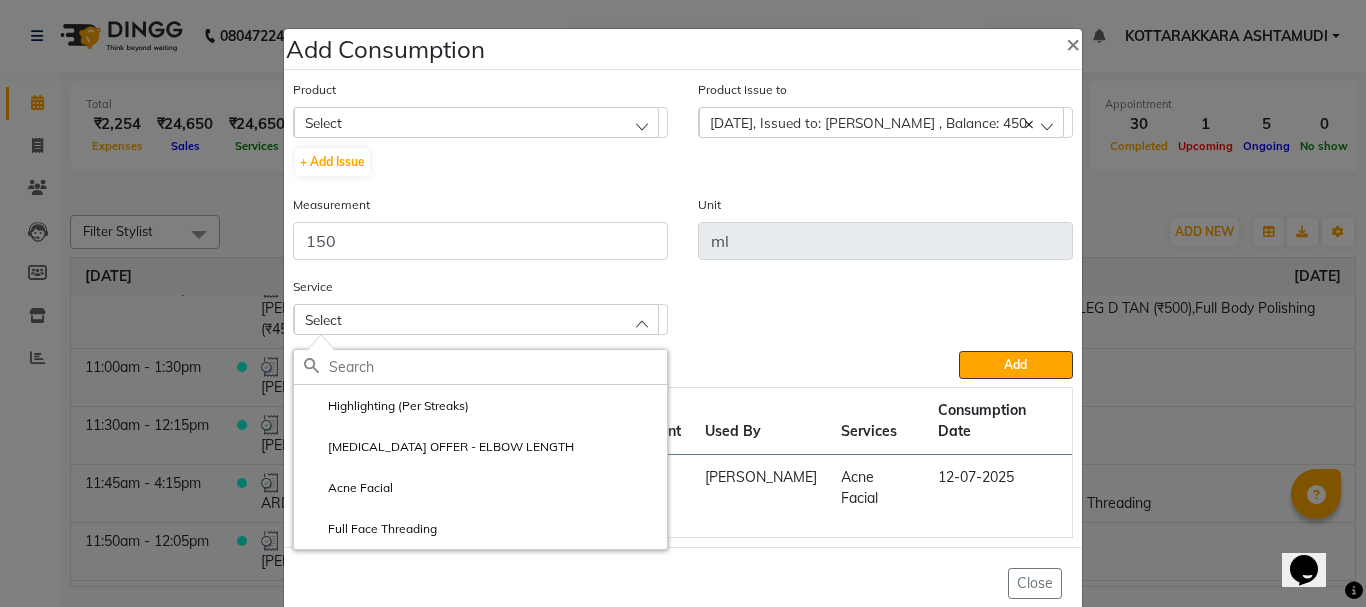 click on "Select" 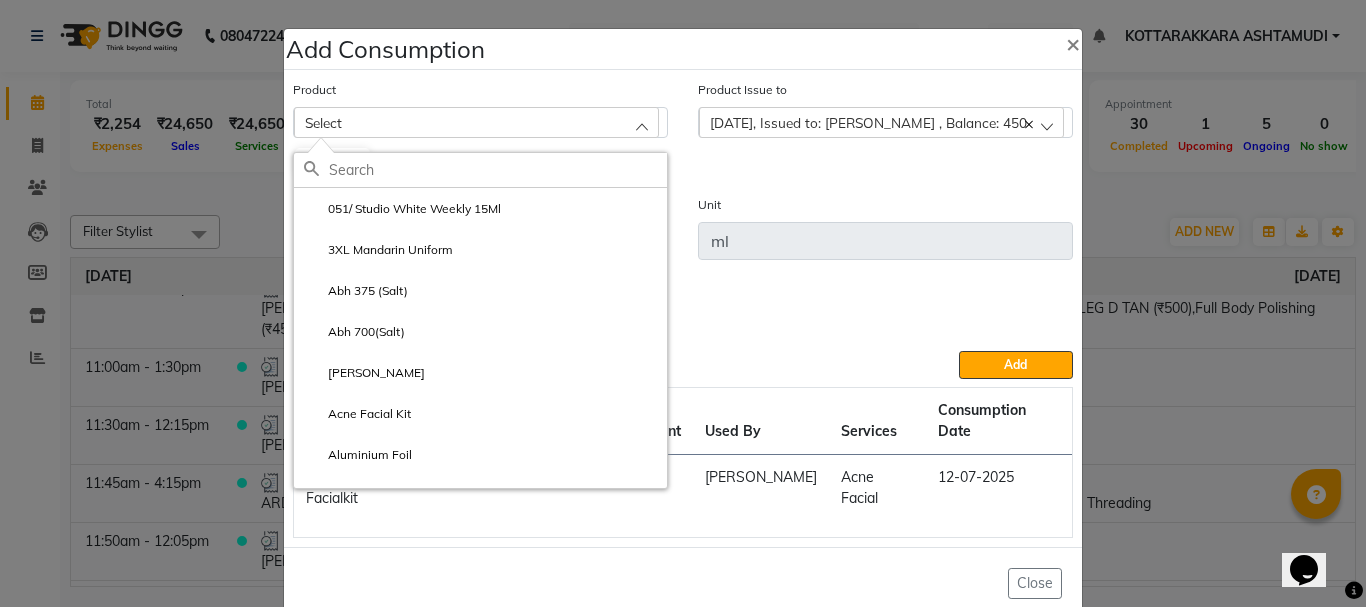 click 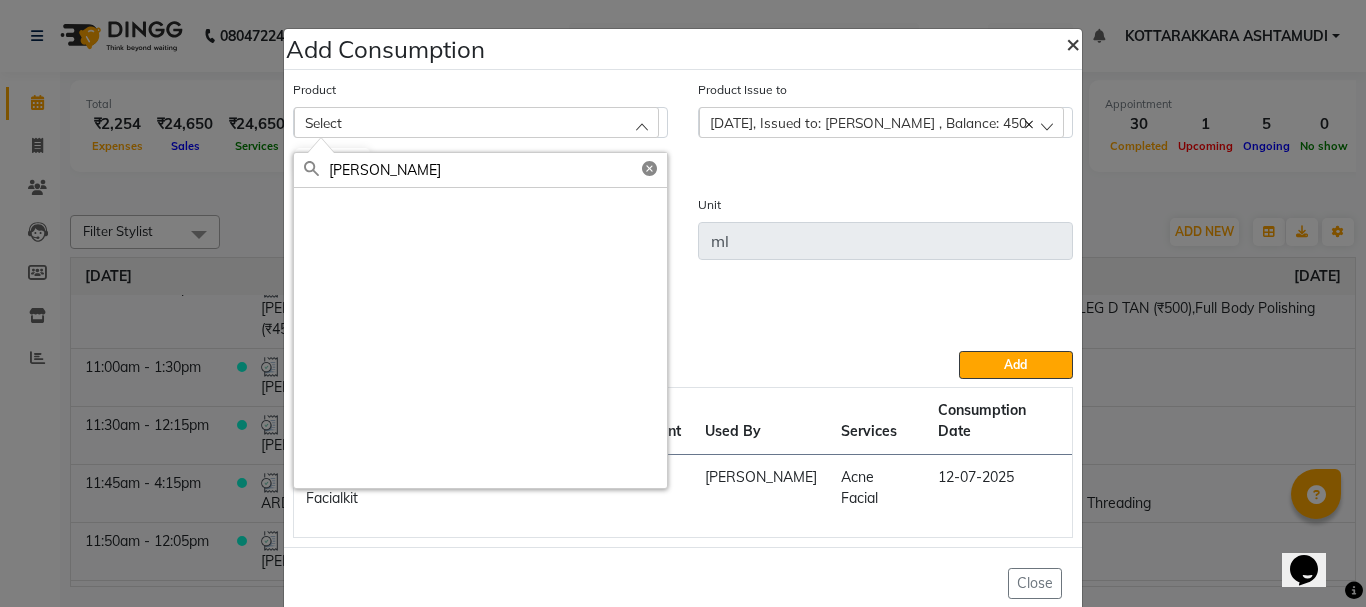 type on "KROM" 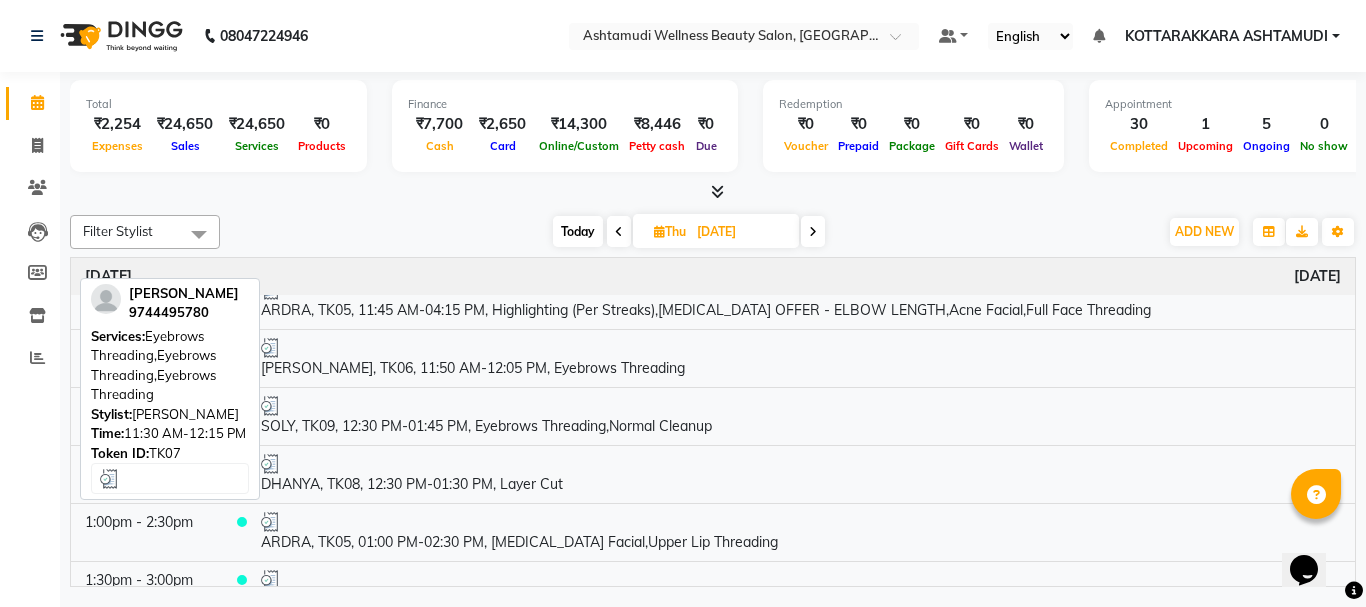 scroll, scrollTop: 400, scrollLeft: 0, axis: vertical 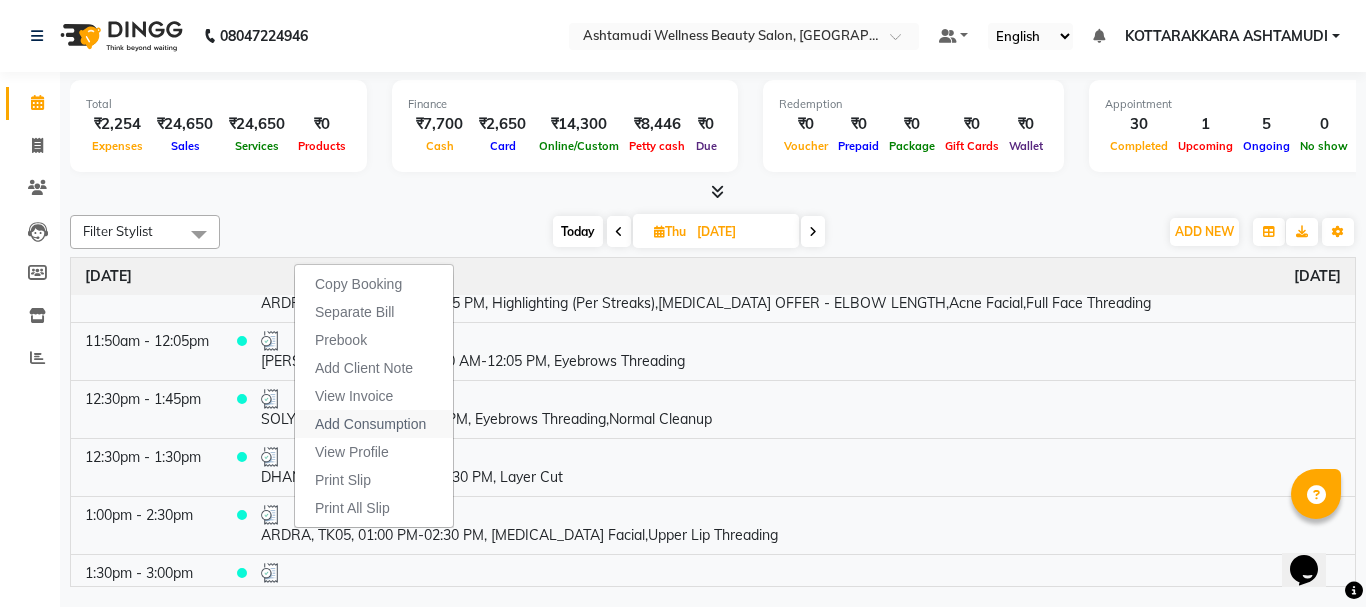 click on "Add Consumption" at bounding box center (370, 424) 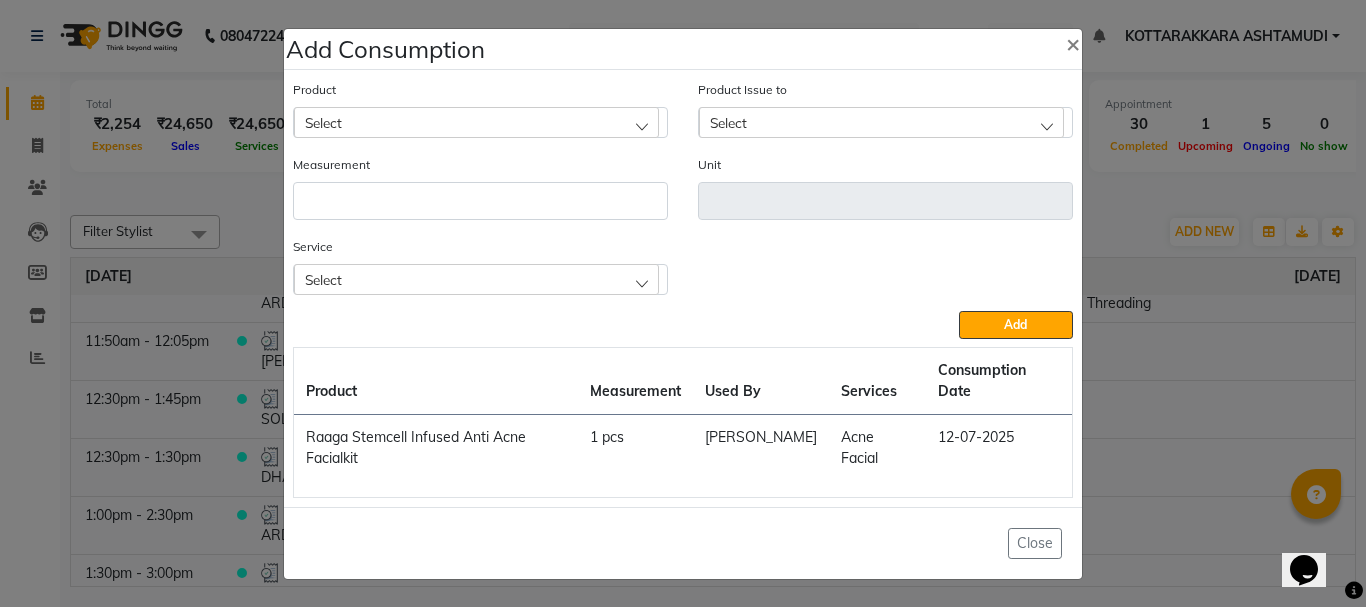 click on "Select" 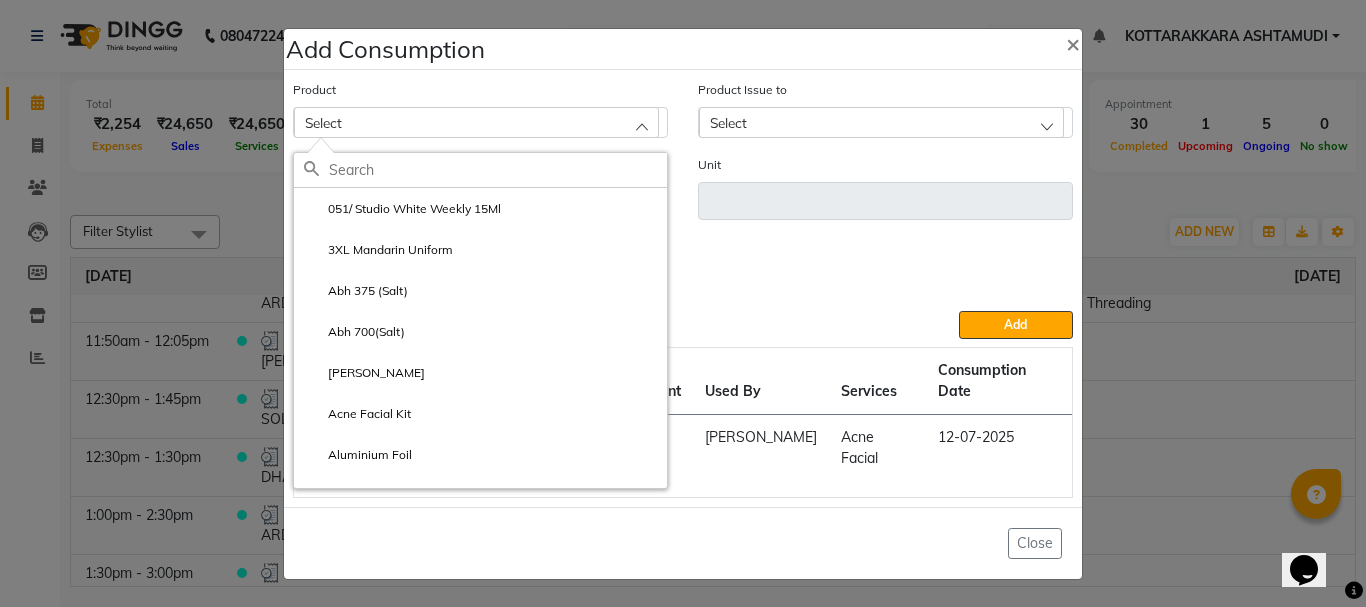 click 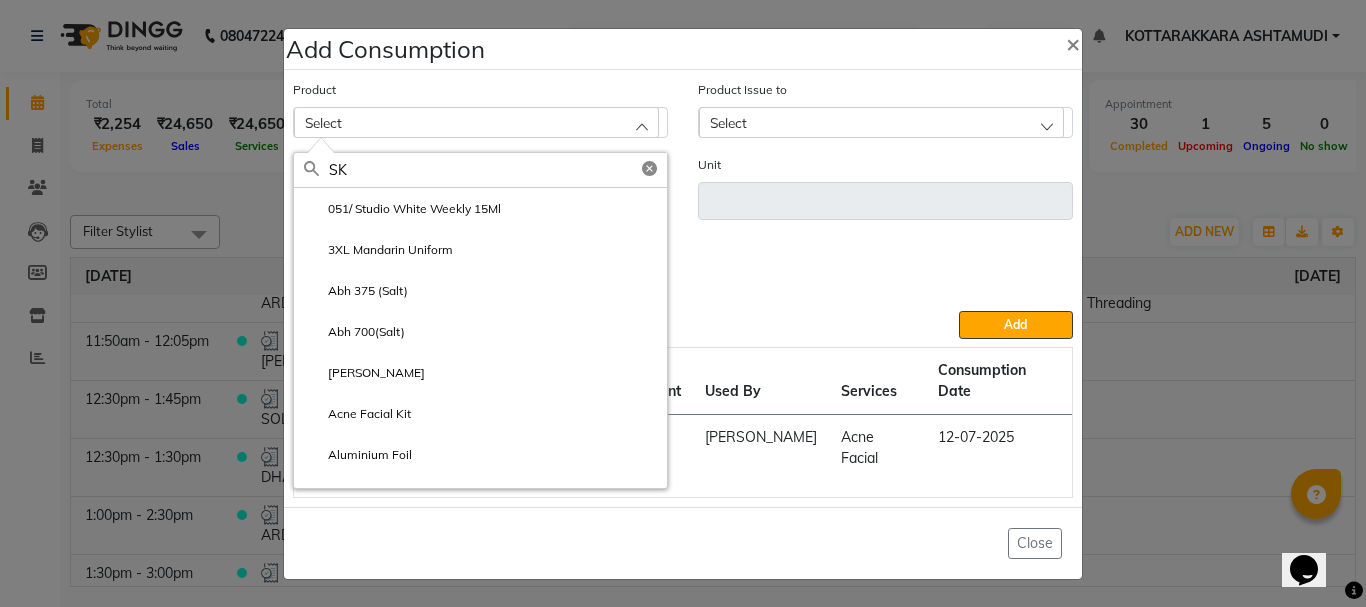 type on "S" 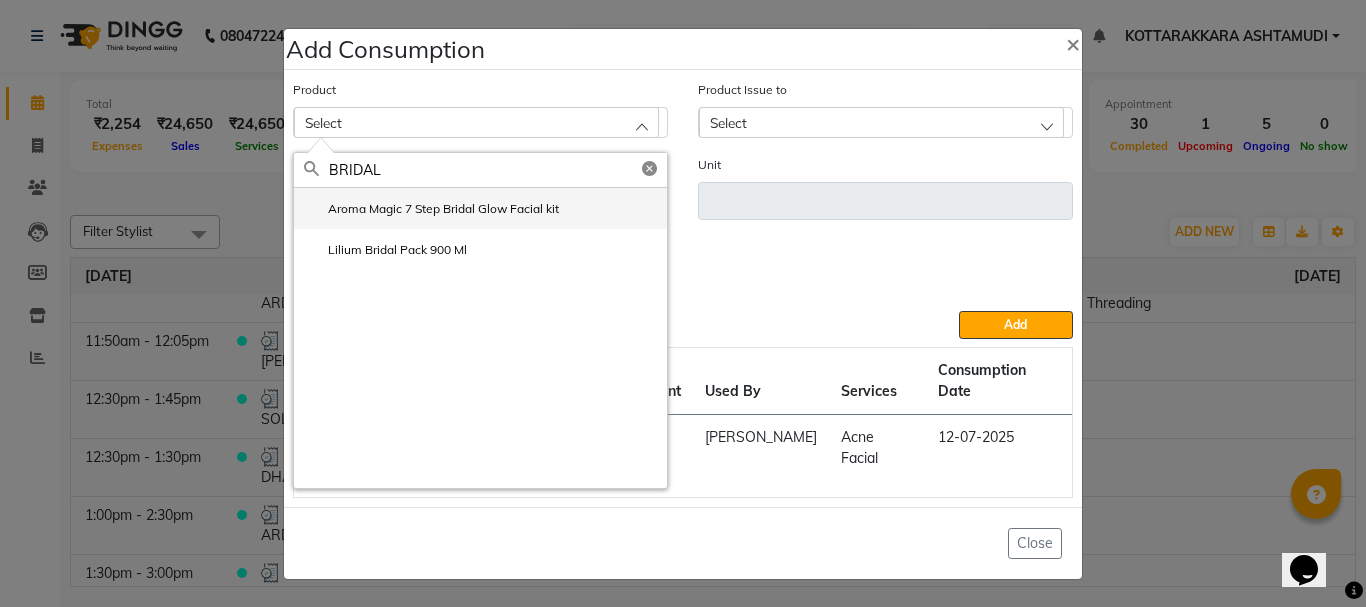 type on "BRIDAL" 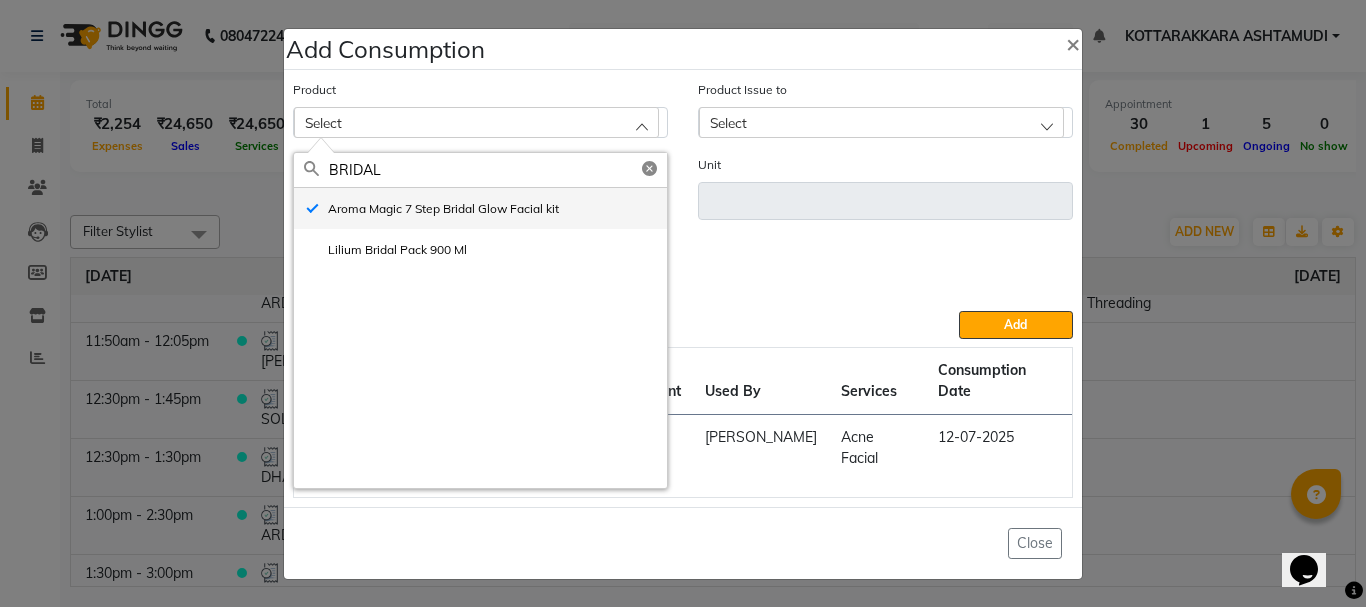 type on "pcs" 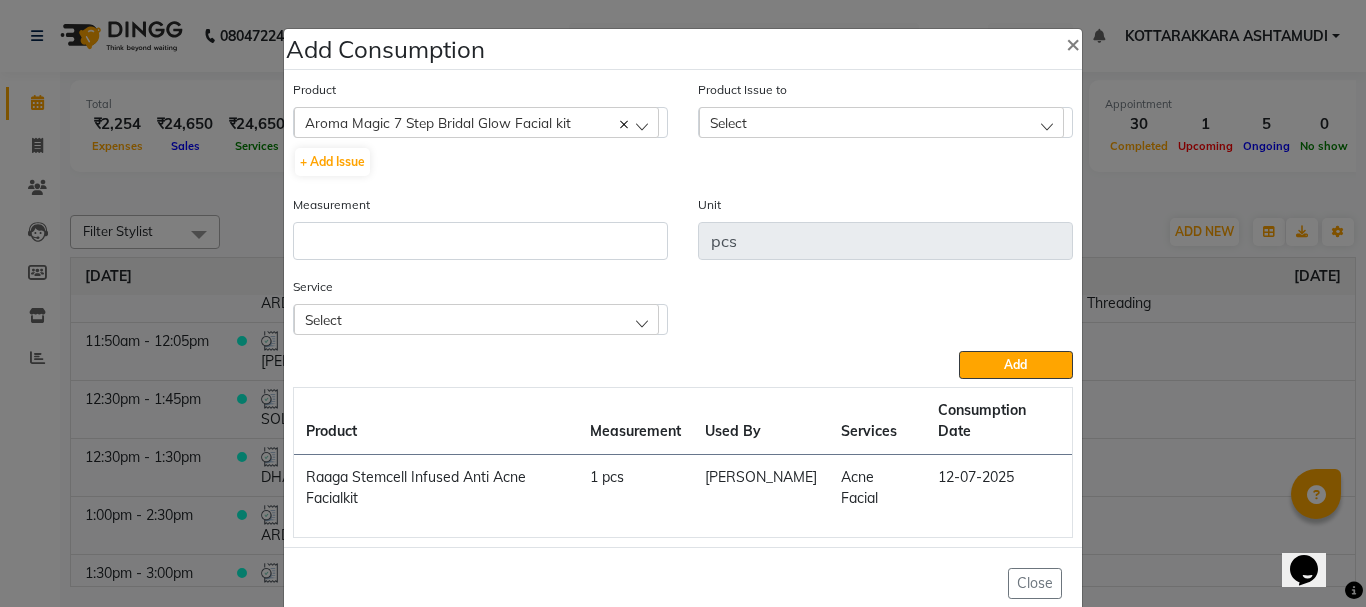 click on "Select" 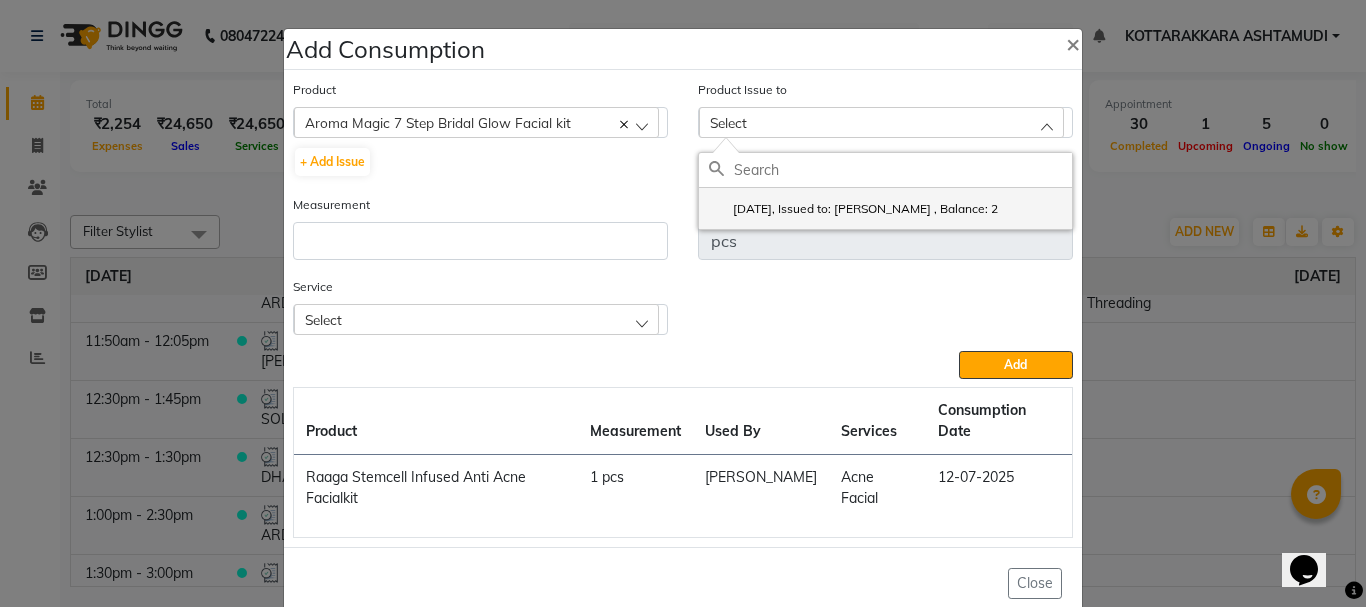 click on "2025-04-30, Issued to: NISHA SAMUEL 	, Balance: 2" 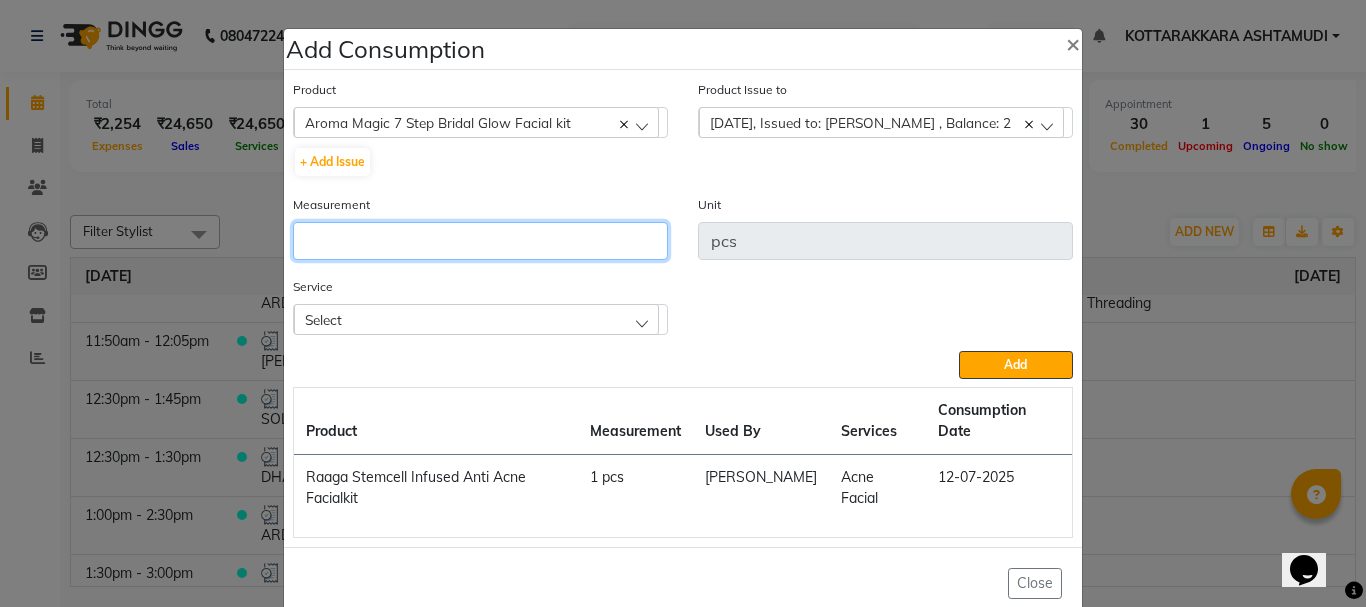 click 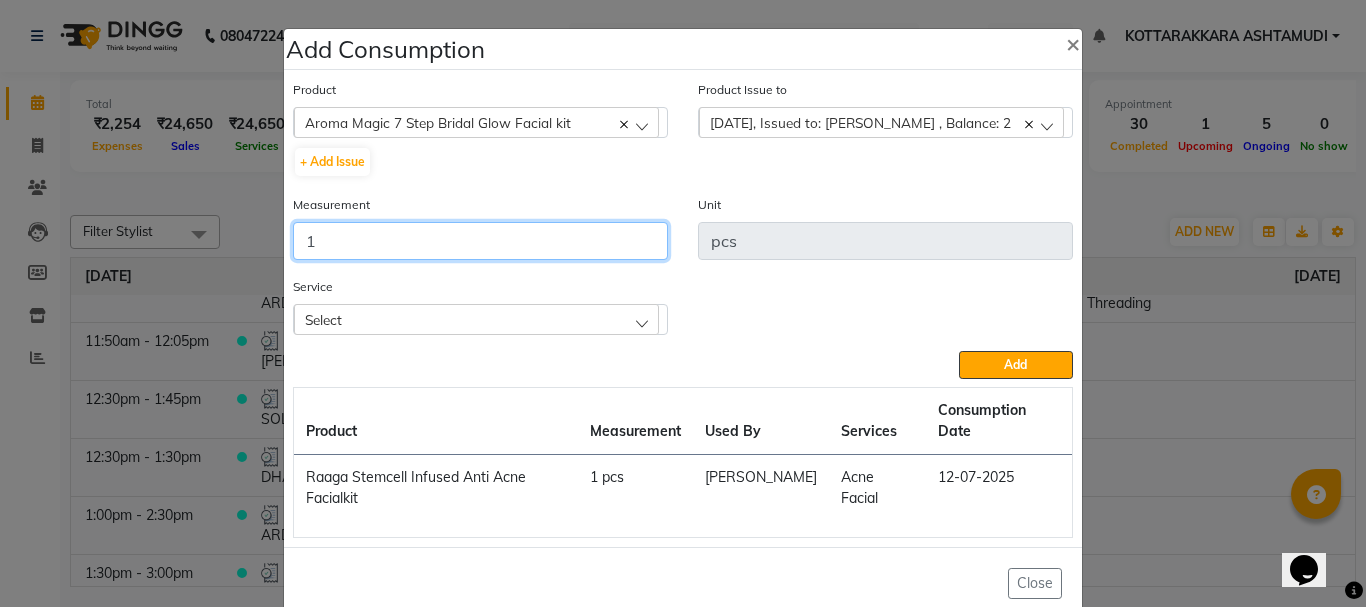 type on "1" 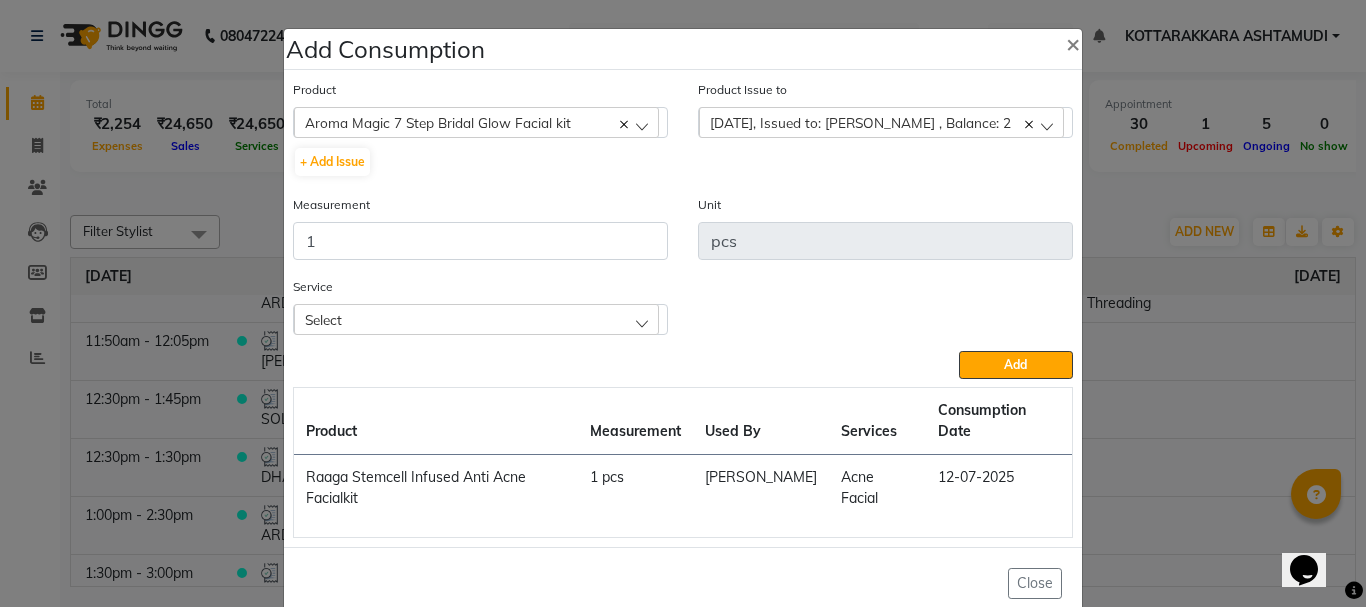 click on "Select" 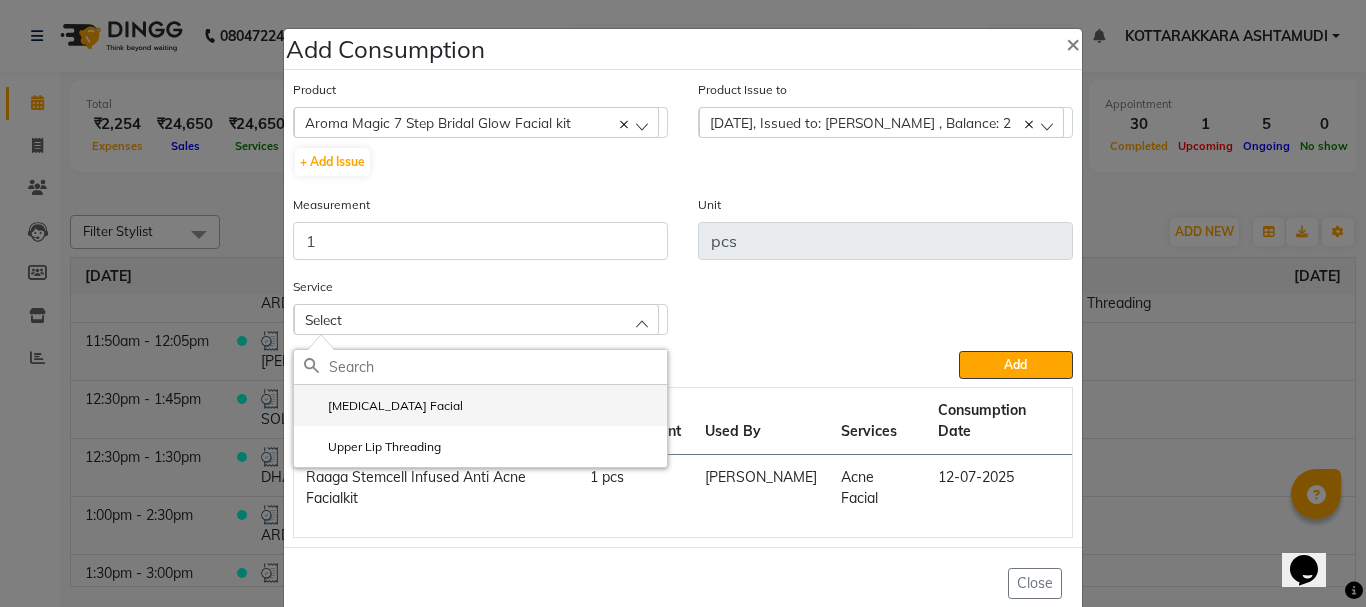 click on "Skin Lightening Facial" 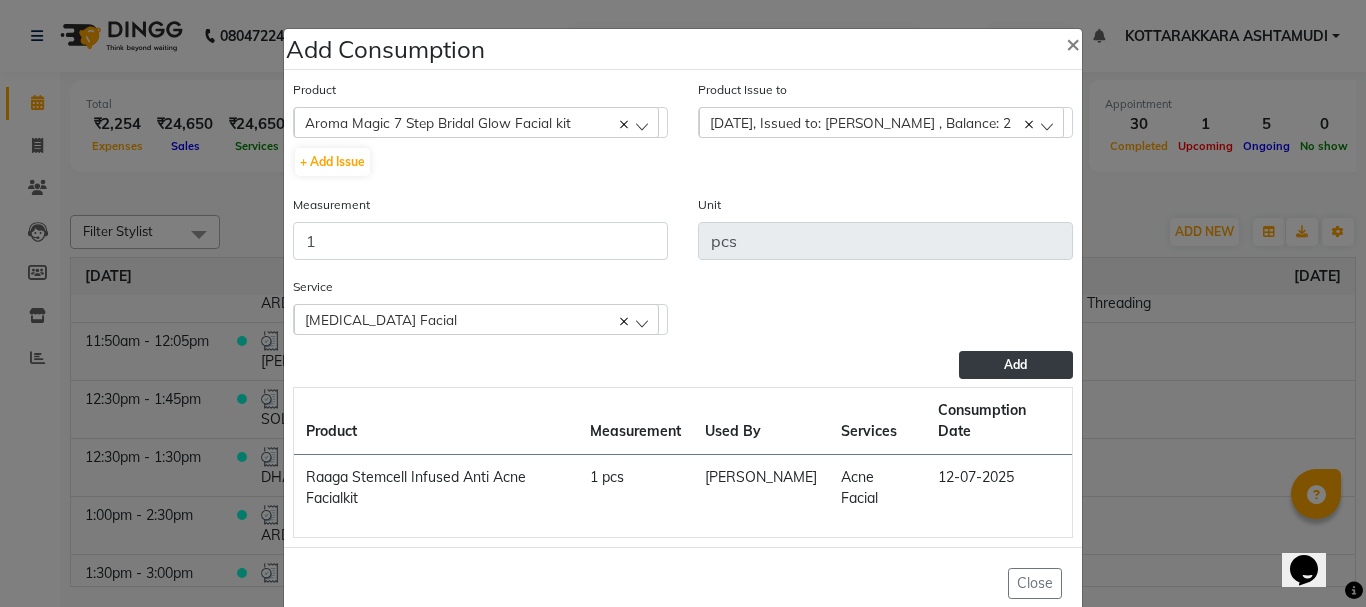 click on "Add" 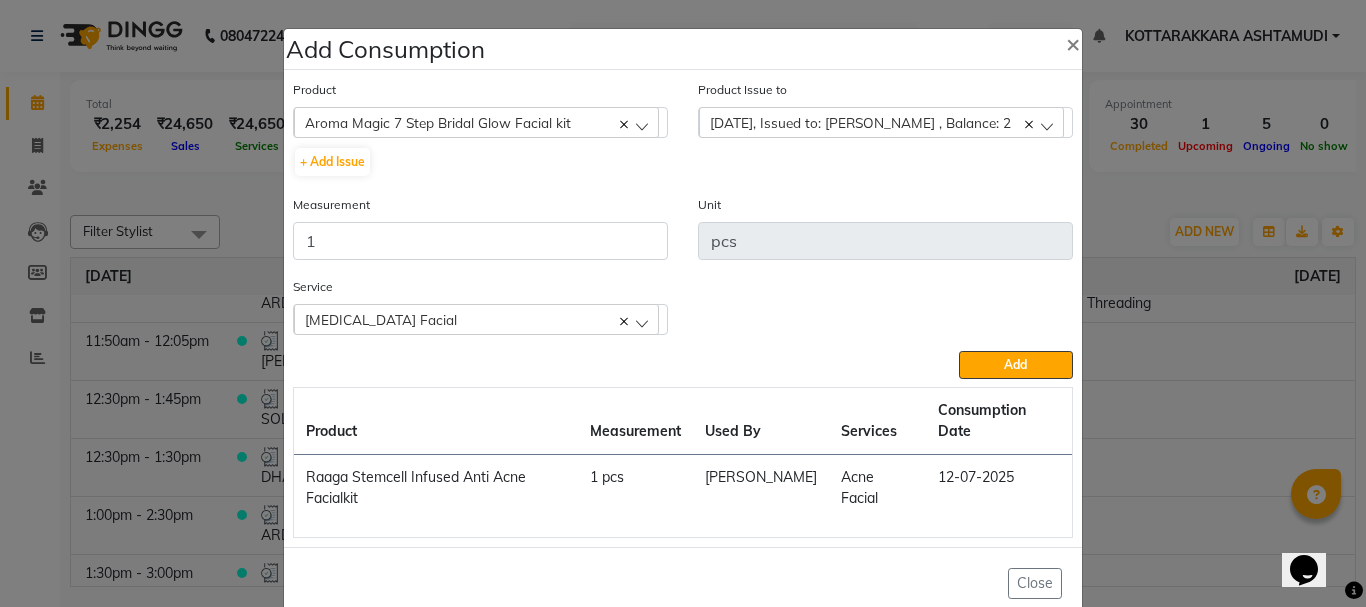 type 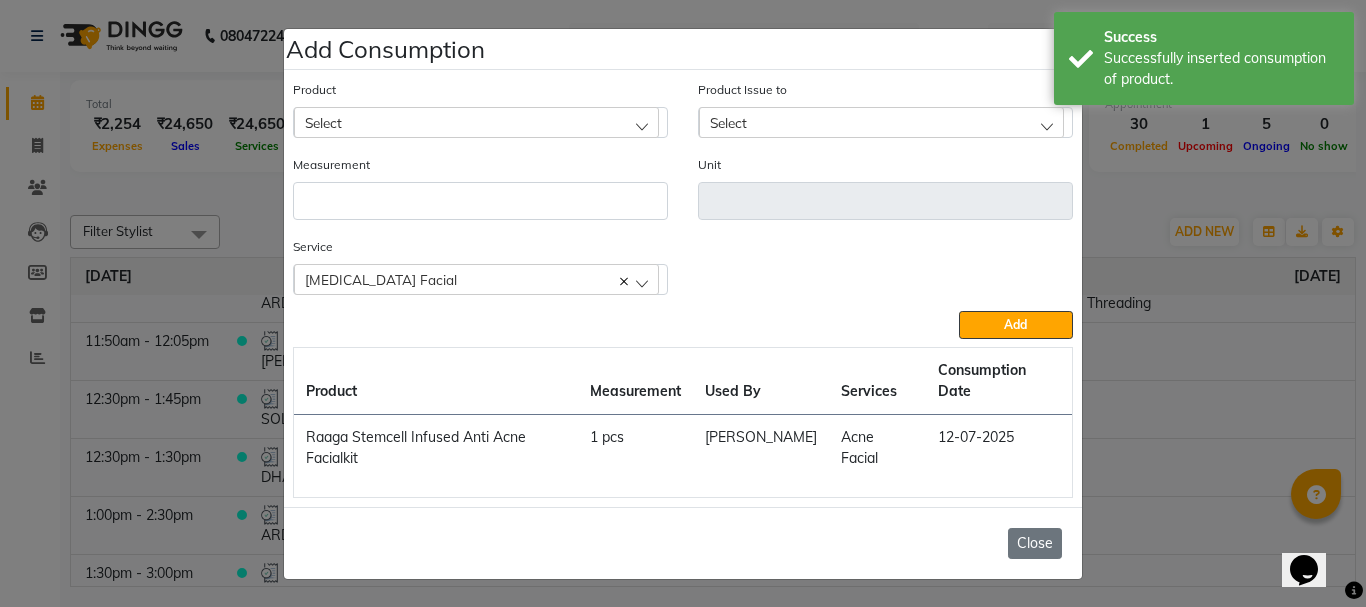 click on "Close" 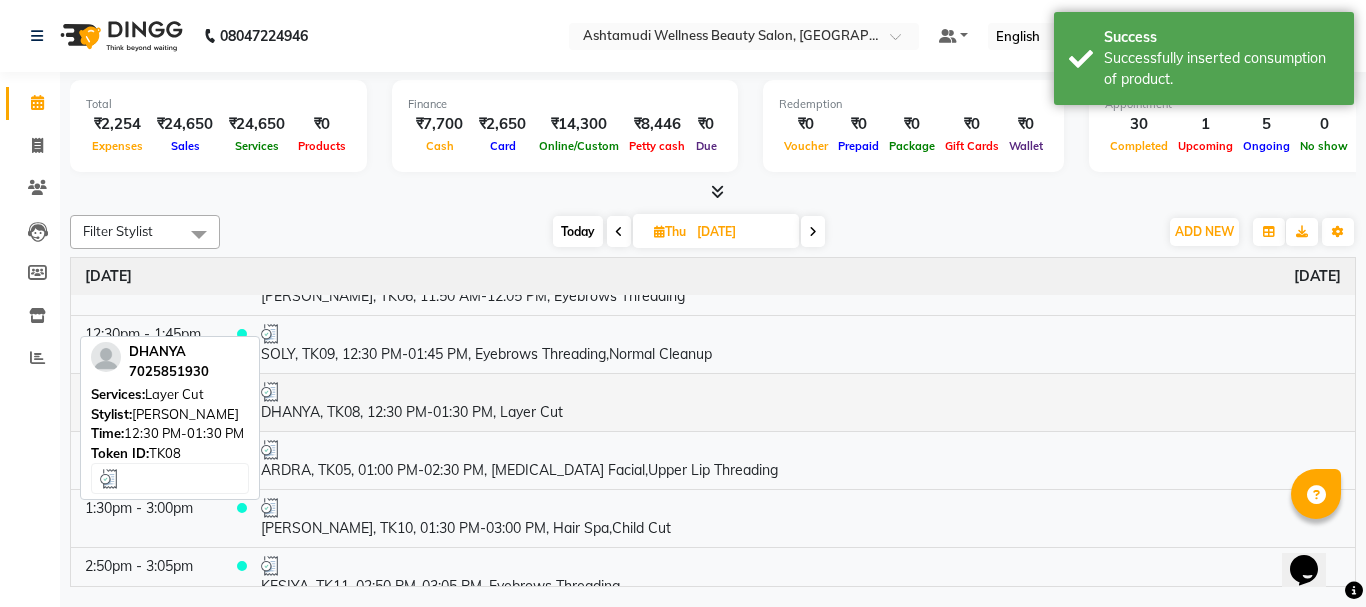 scroll, scrollTop: 500, scrollLeft: 0, axis: vertical 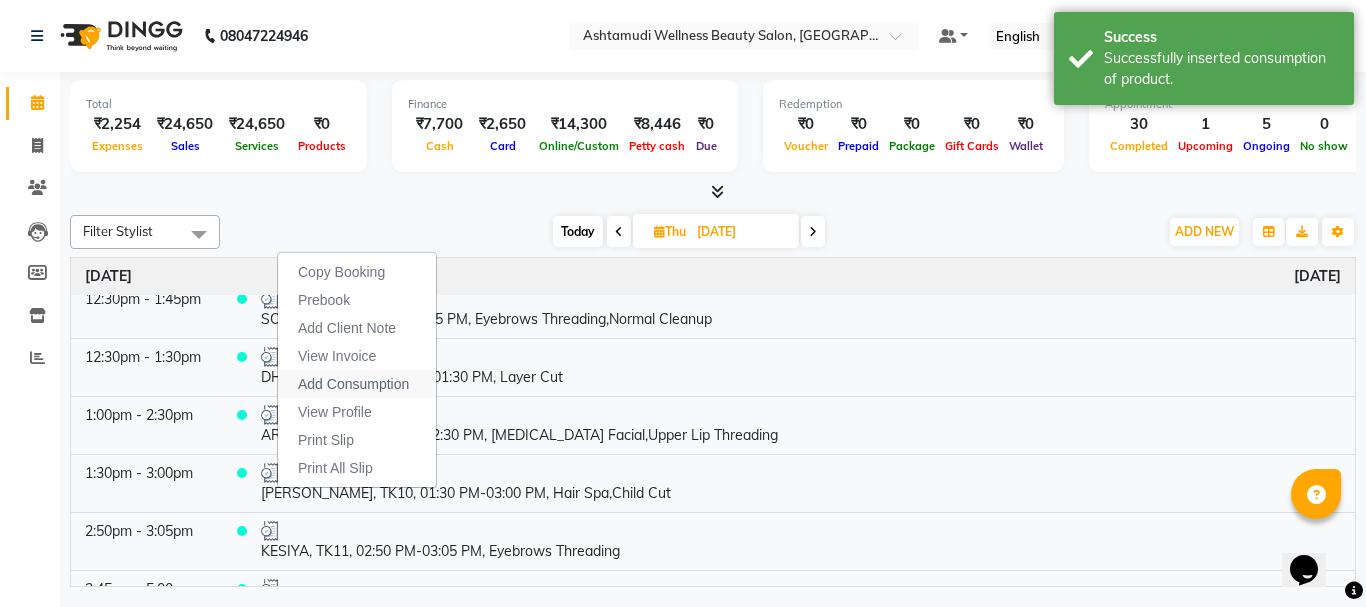 click on "Add Consumption" at bounding box center (353, 384) 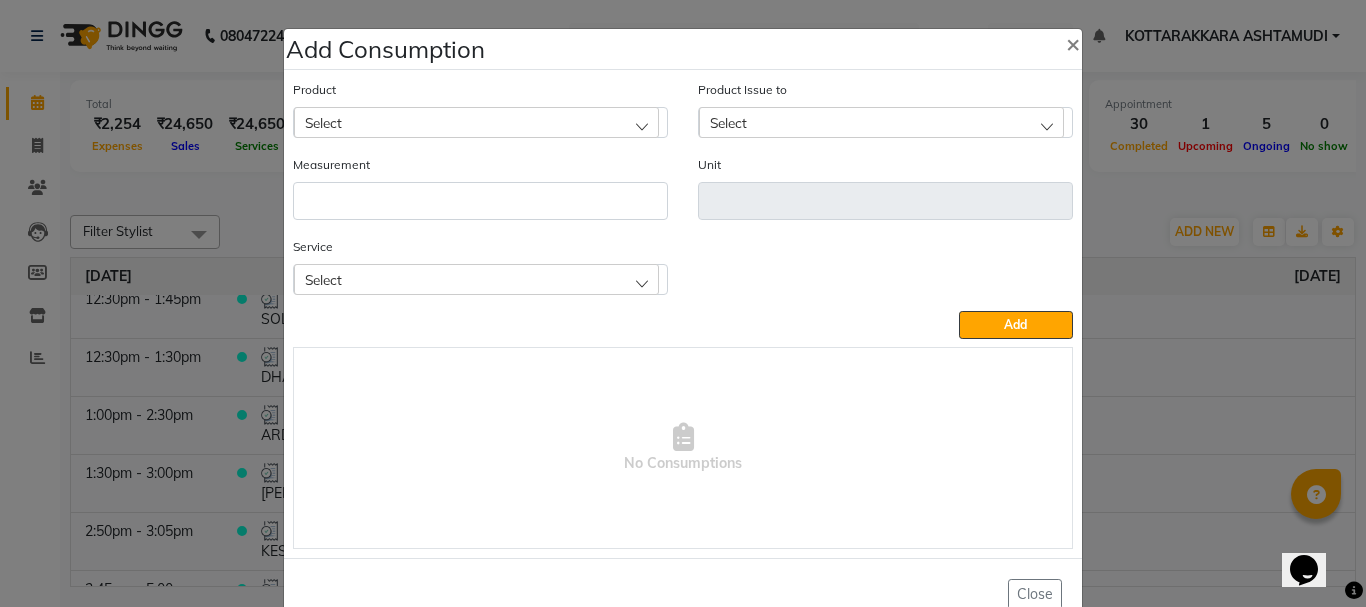 click on "Select" 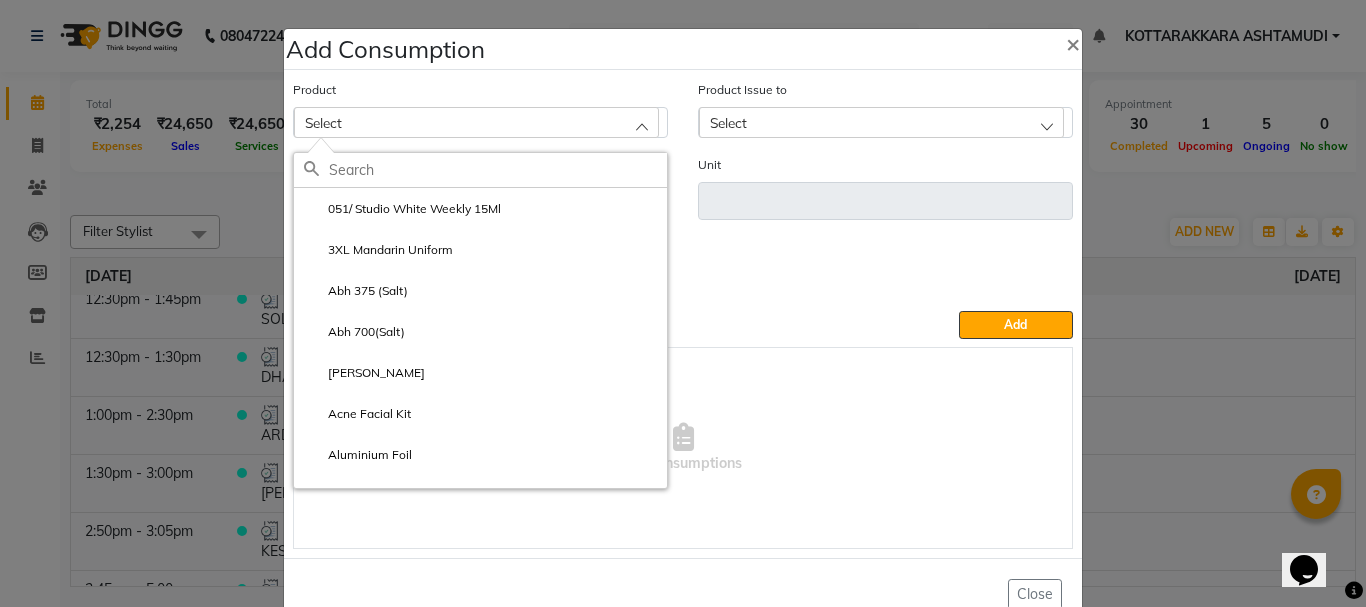click 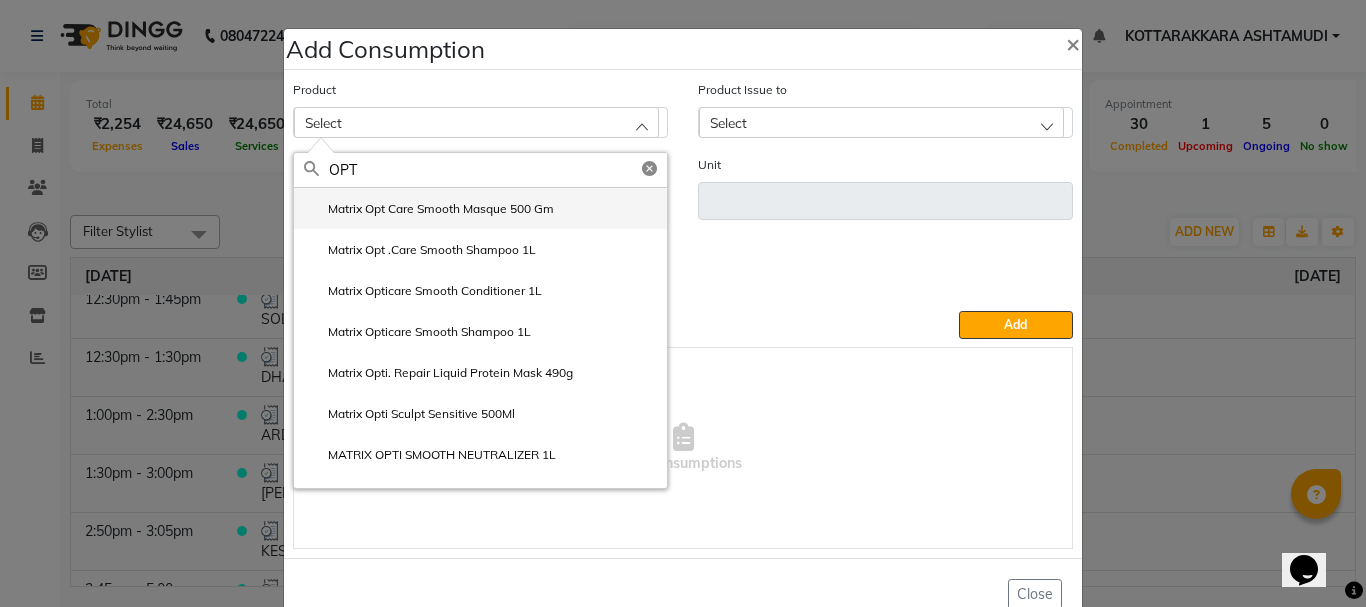 type on "OPT" 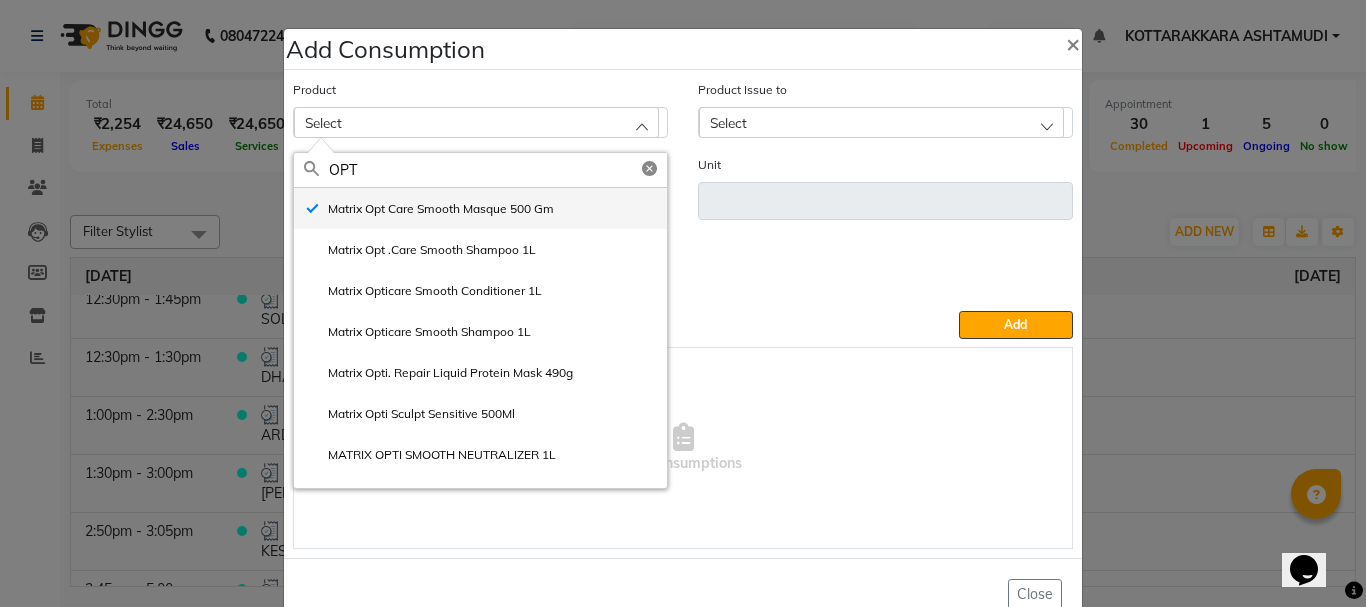 type on "gm" 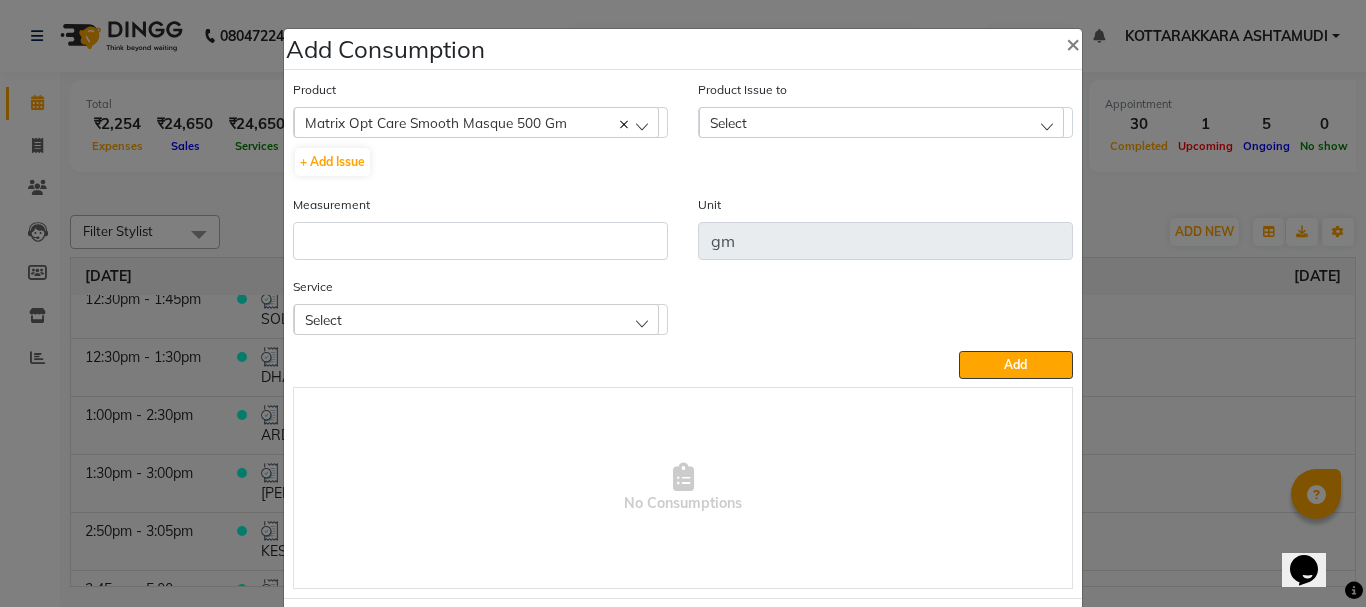 click on "Select" 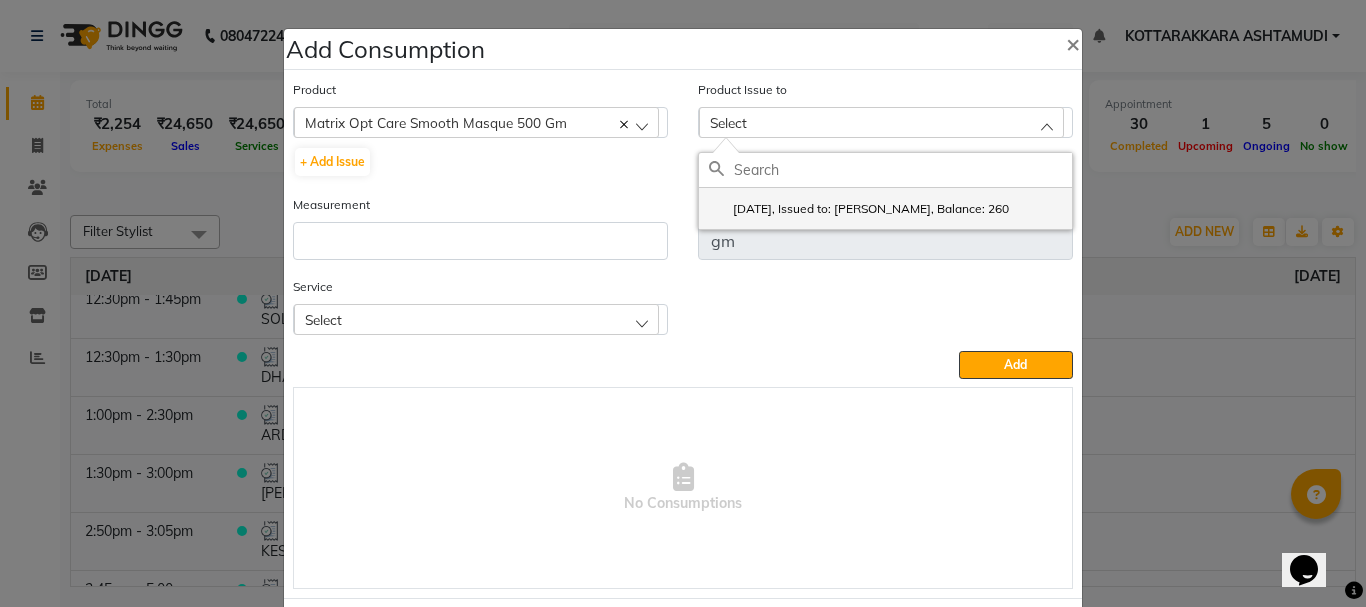 drag, startPoint x: 762, startPoint y: 210, endPoint x: 706, endPoint y: 228, distance: 58.821766 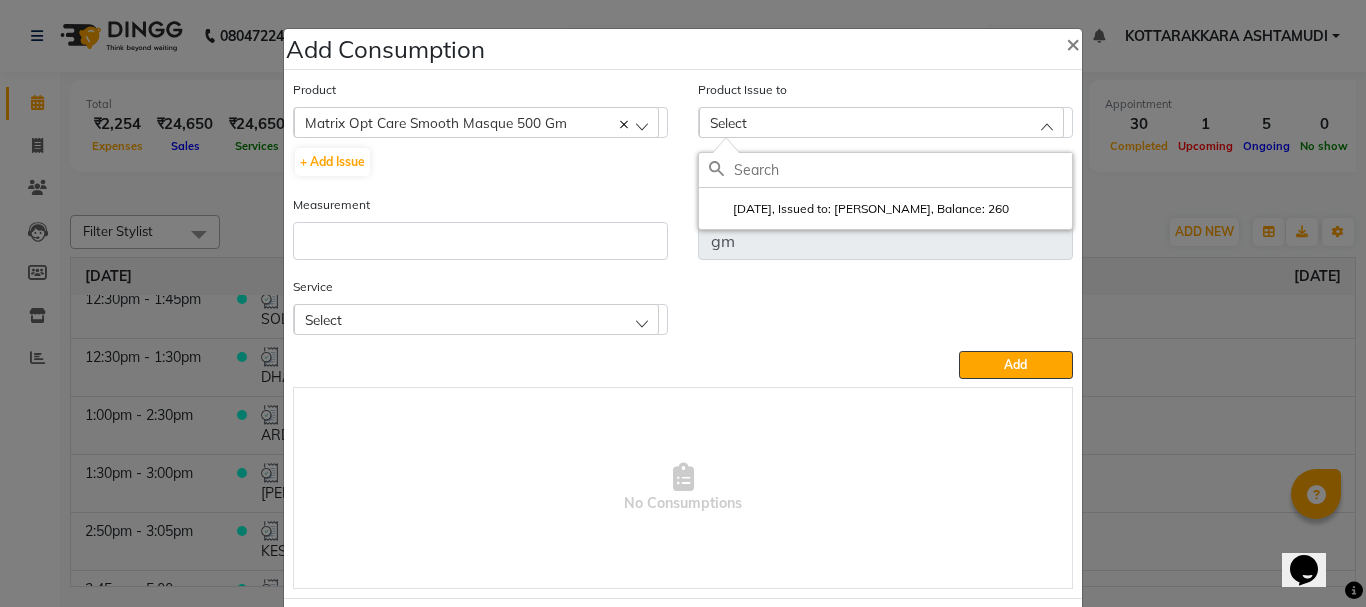 click on "2025-07-07, Issued to: Priya Chakraborty, Balance: 260" 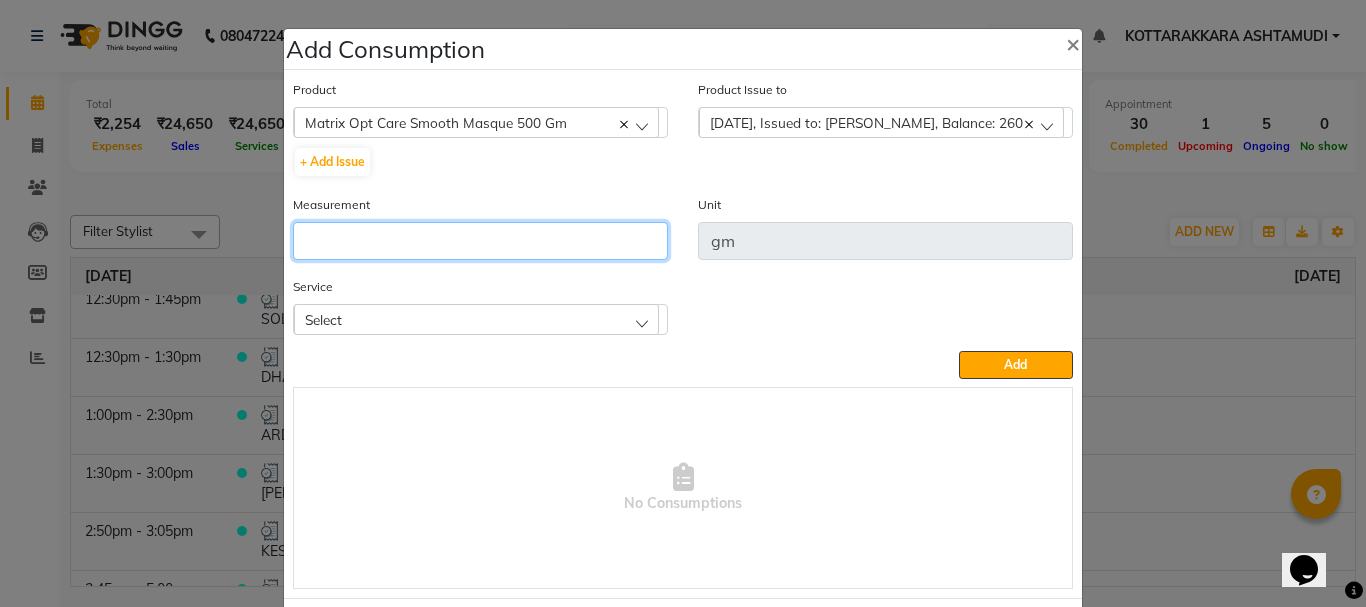 click 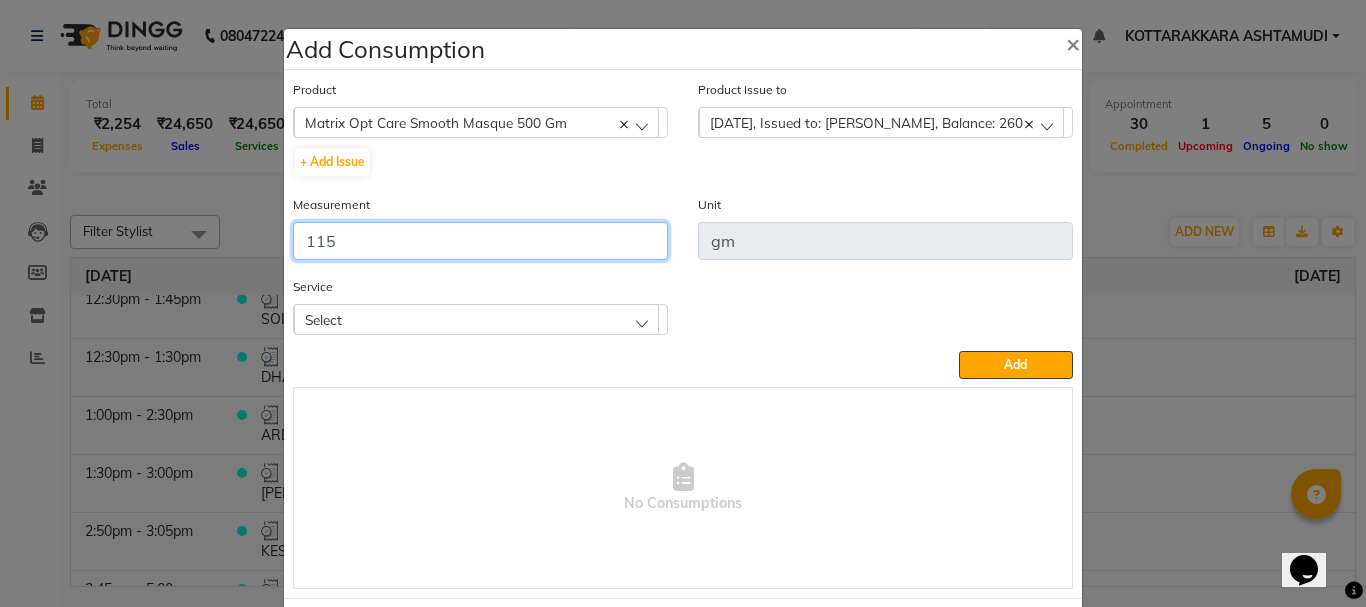 type on "115" 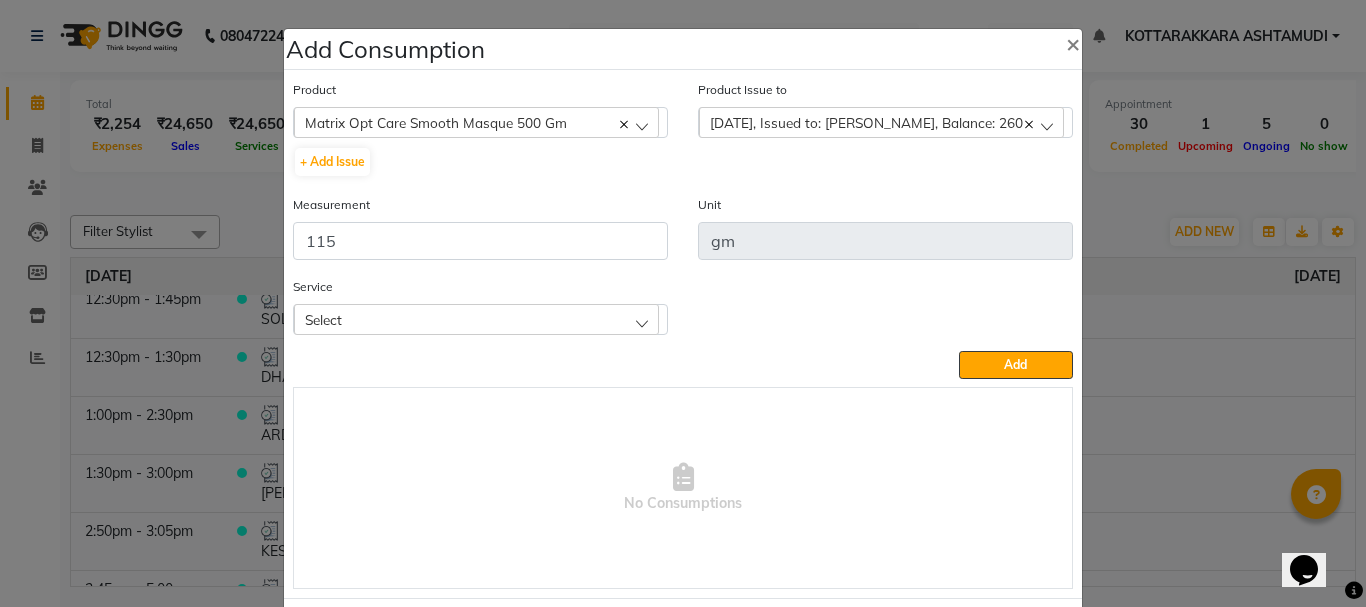 click on "Select" 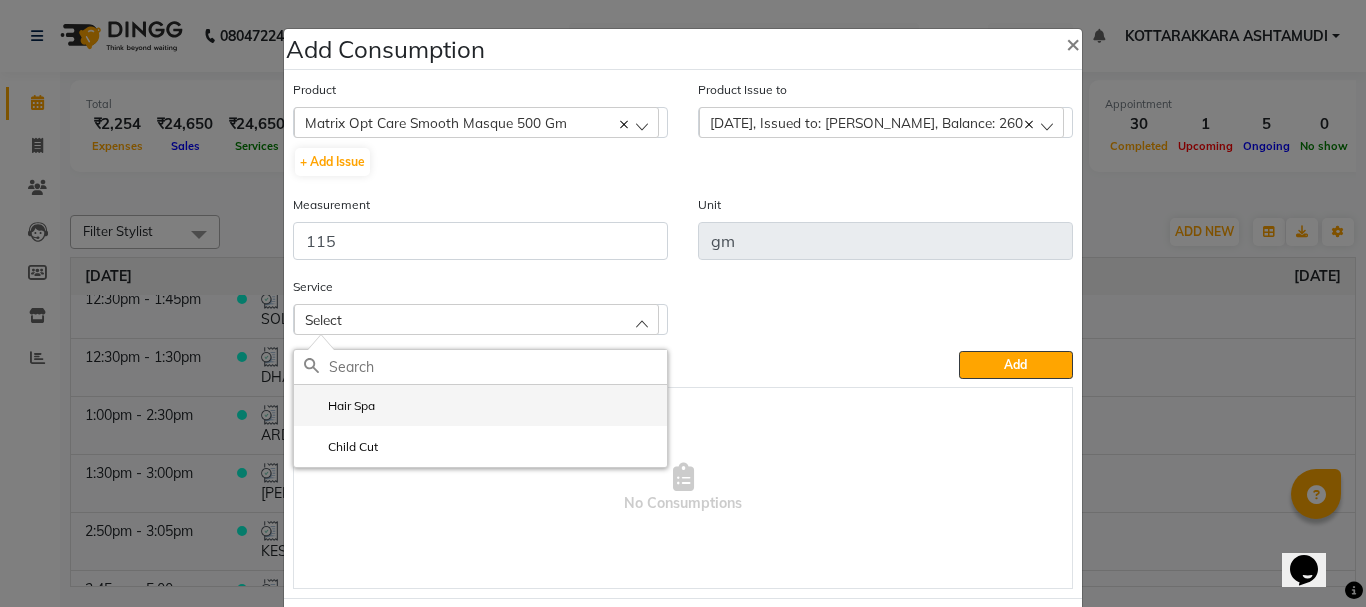 click on "Hair Spa" 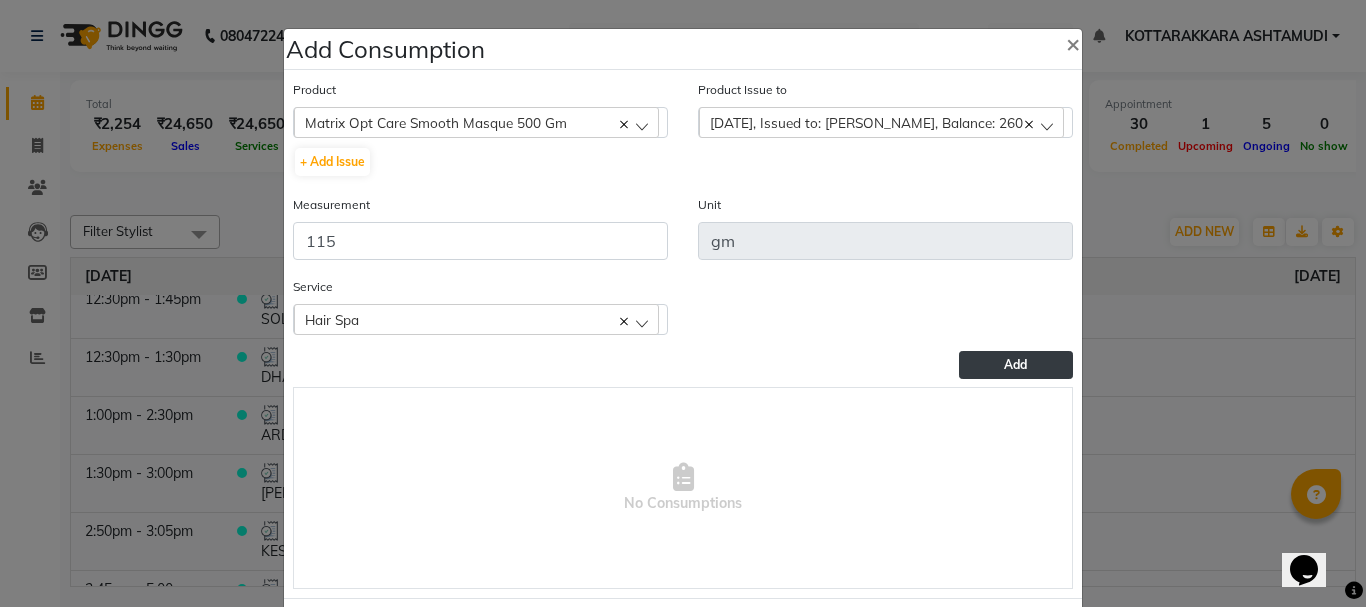 click on "Add" 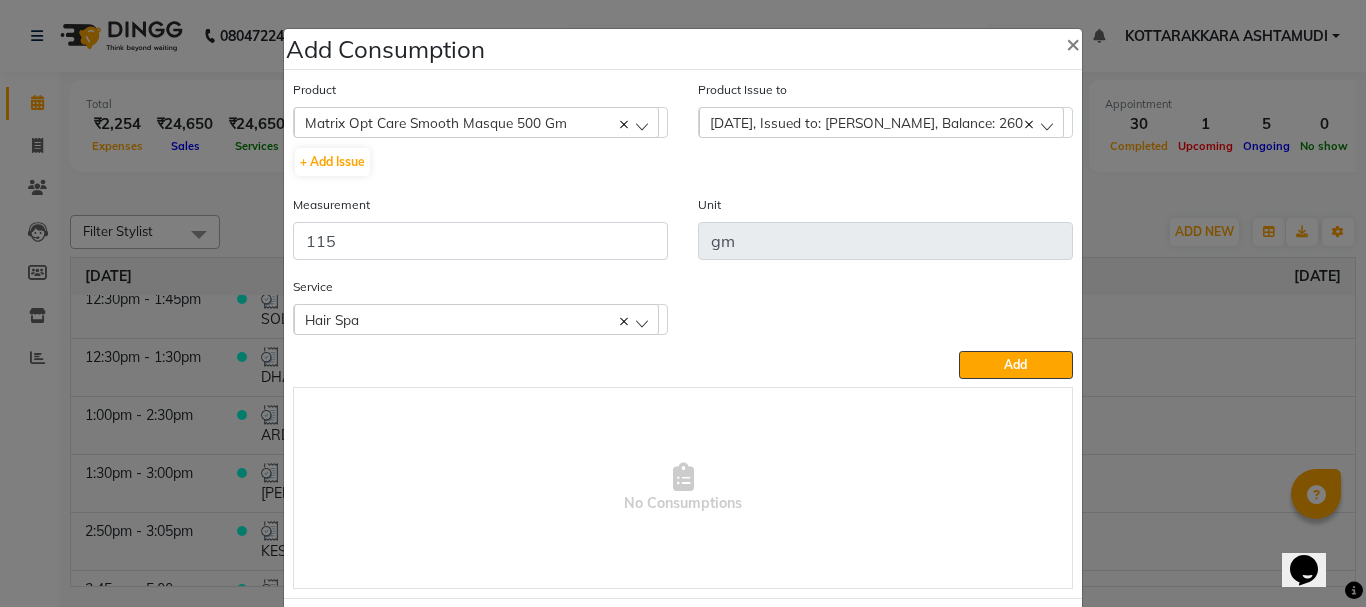 type 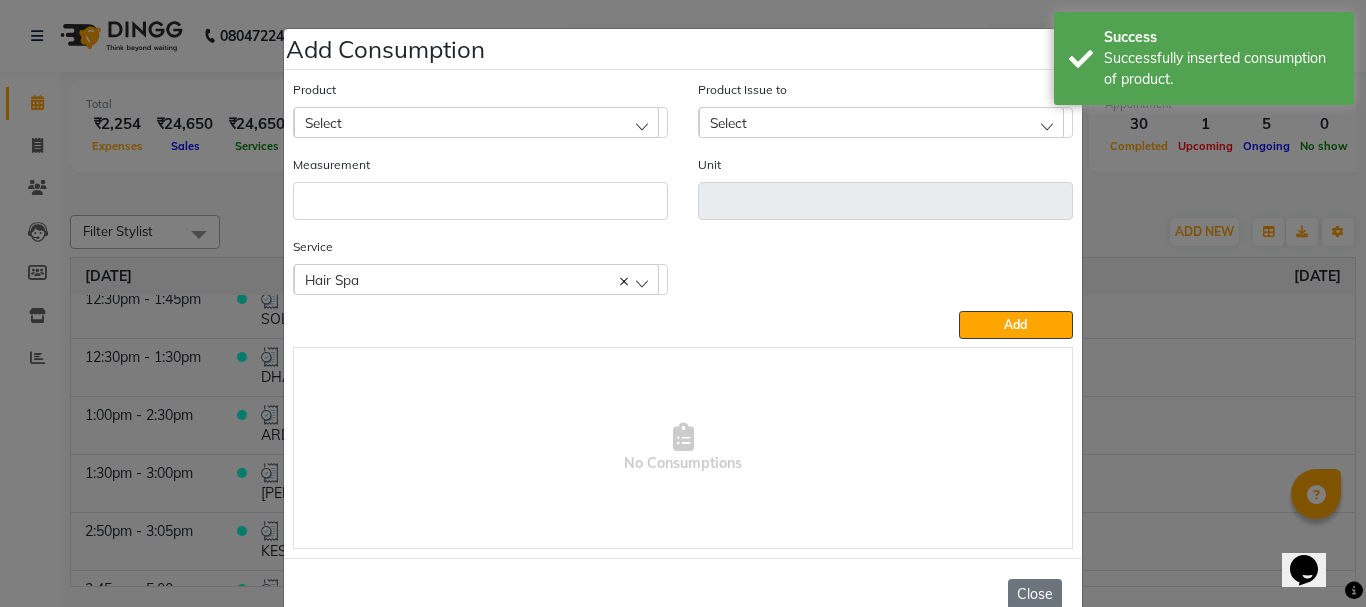 click on "Close" 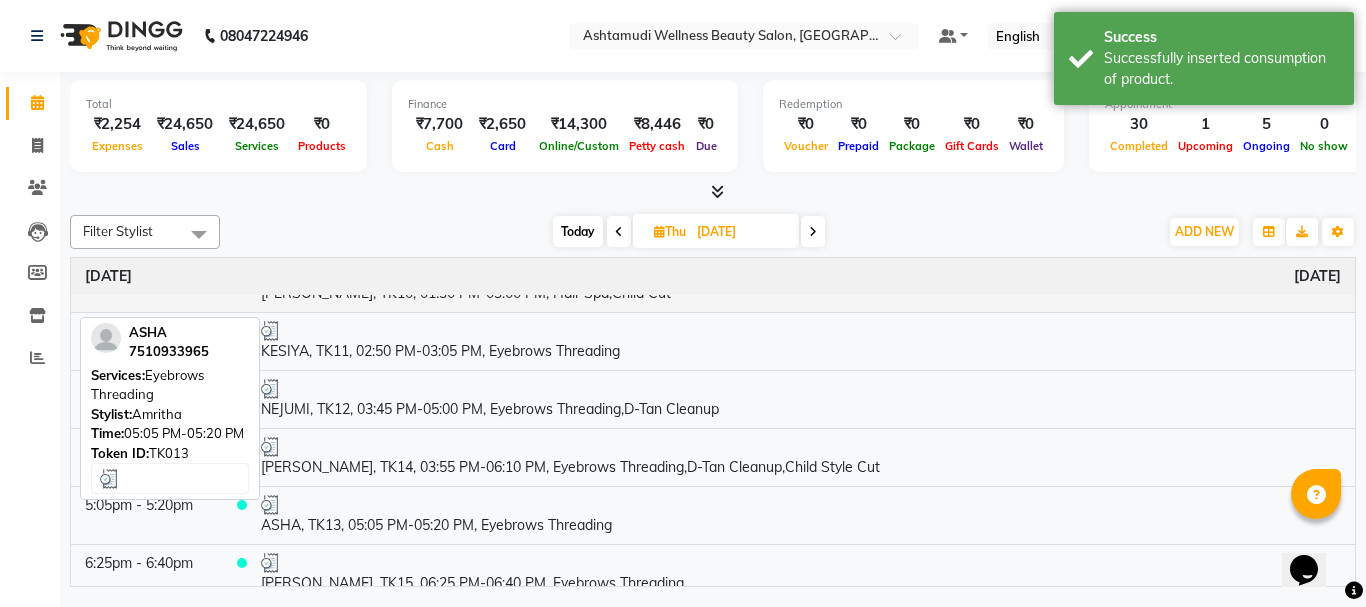 scroll, scrollTop: 774, scrollLeft: 0, axis: vertical 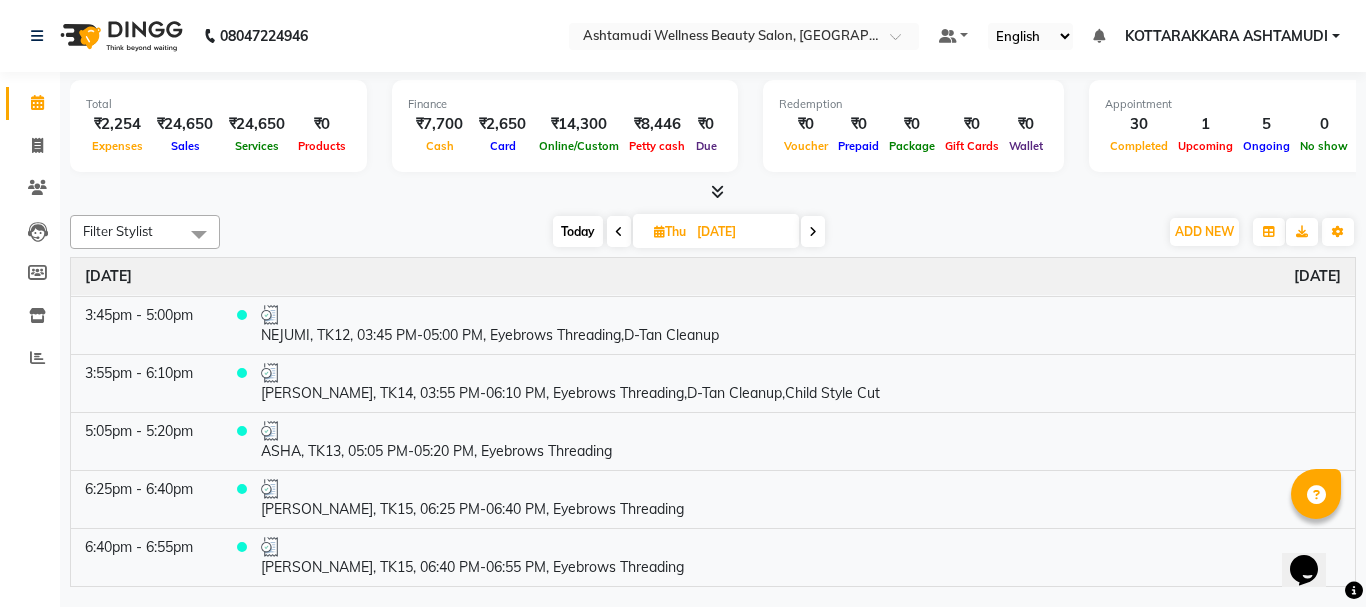 click at bounding box center [659, 231] 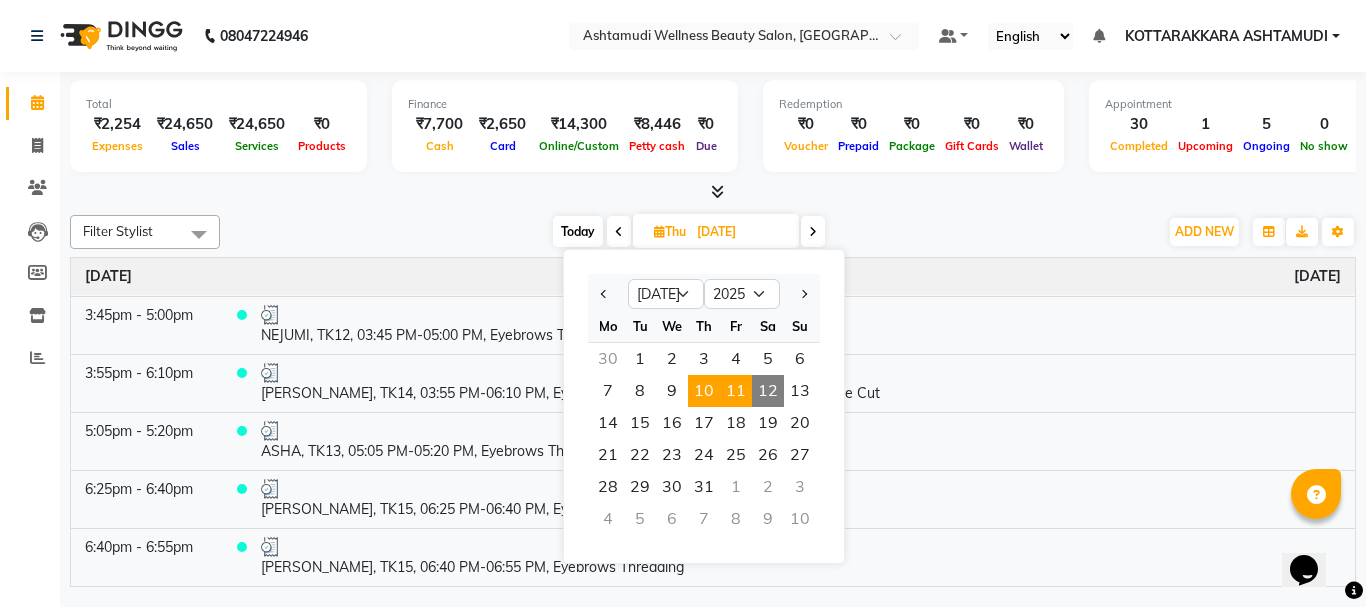 click on "11" at bounding box center [736, 391] 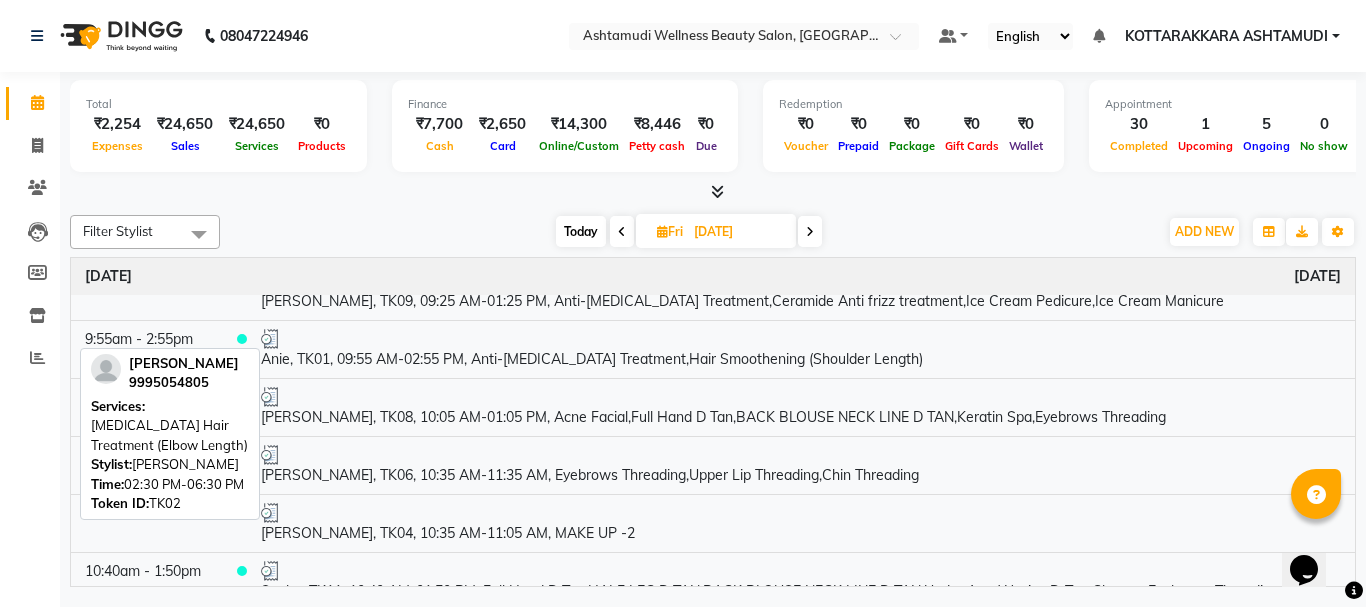 scroll, scrollTop: 0, scrollLeft: 0, axis: both 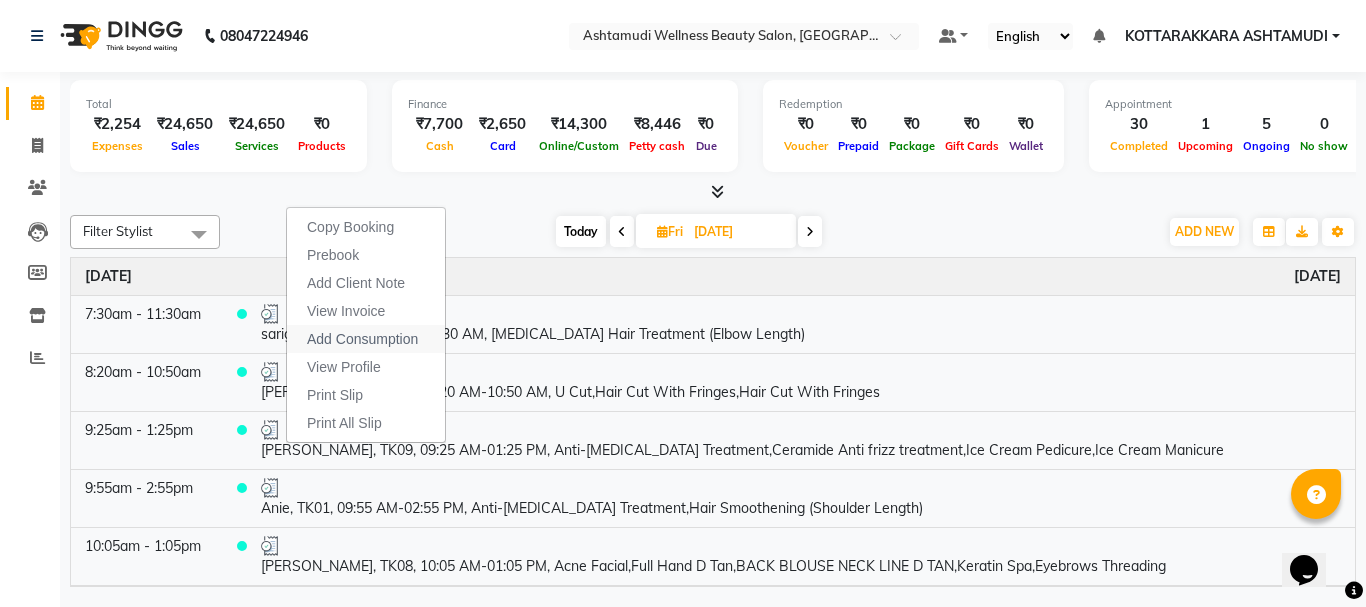 click on "Add Consumption" at bounding box center (362, 339) 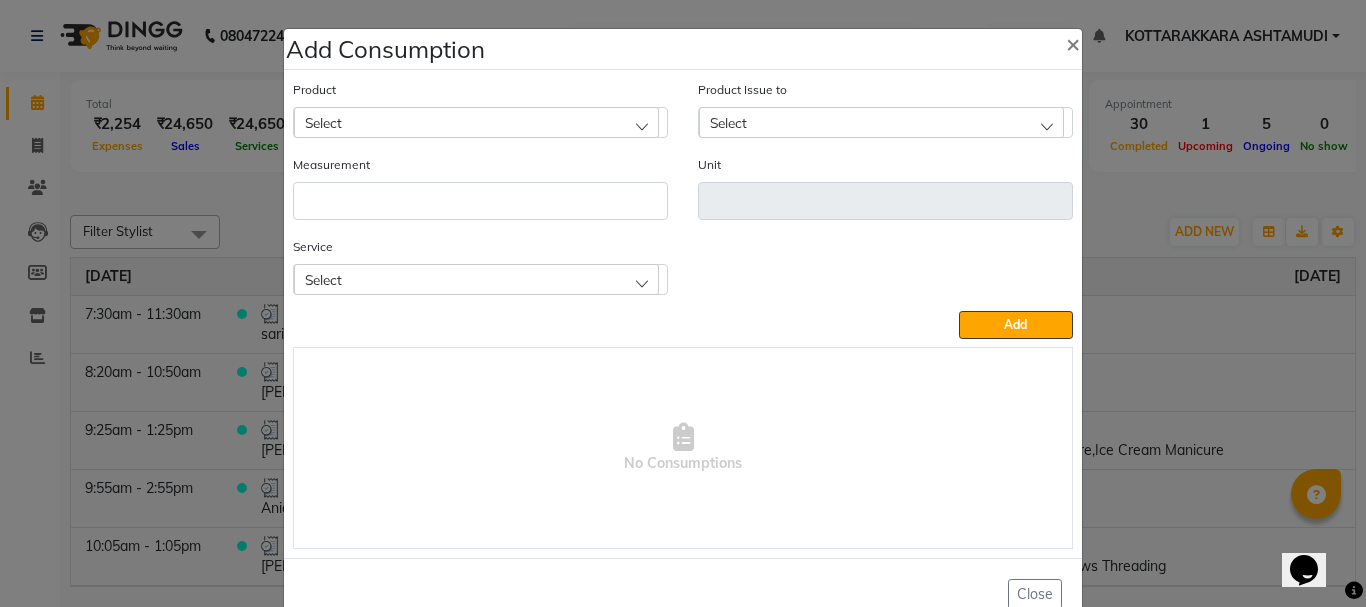 click on "Select" 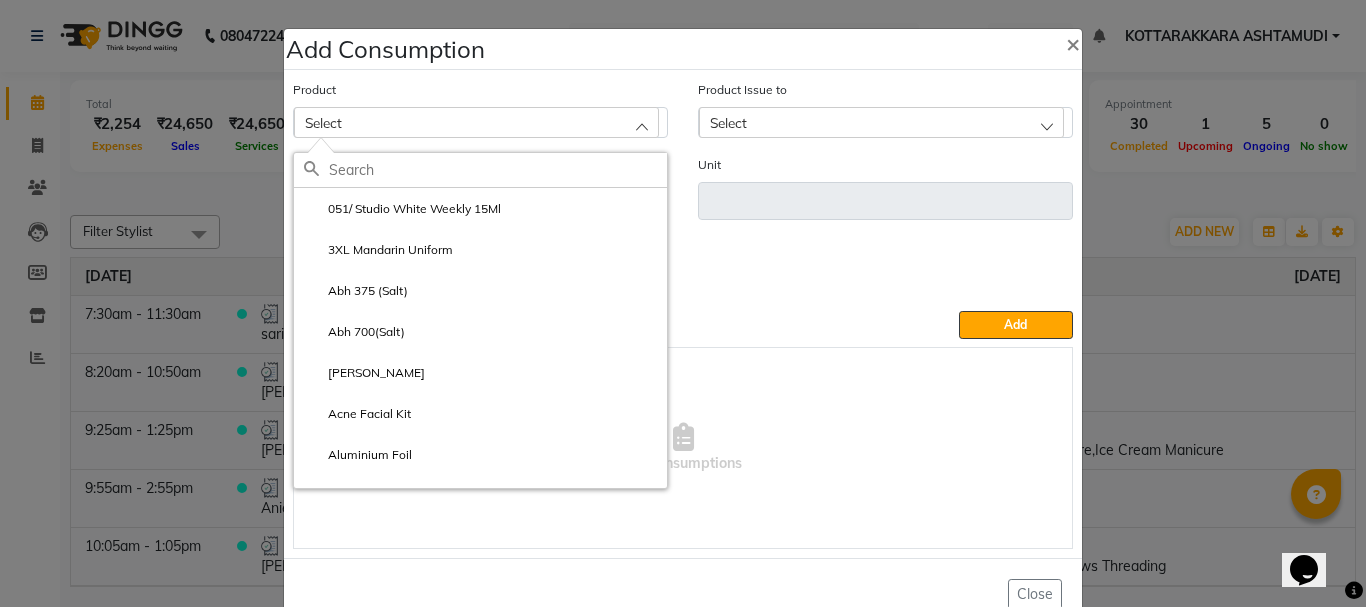 click 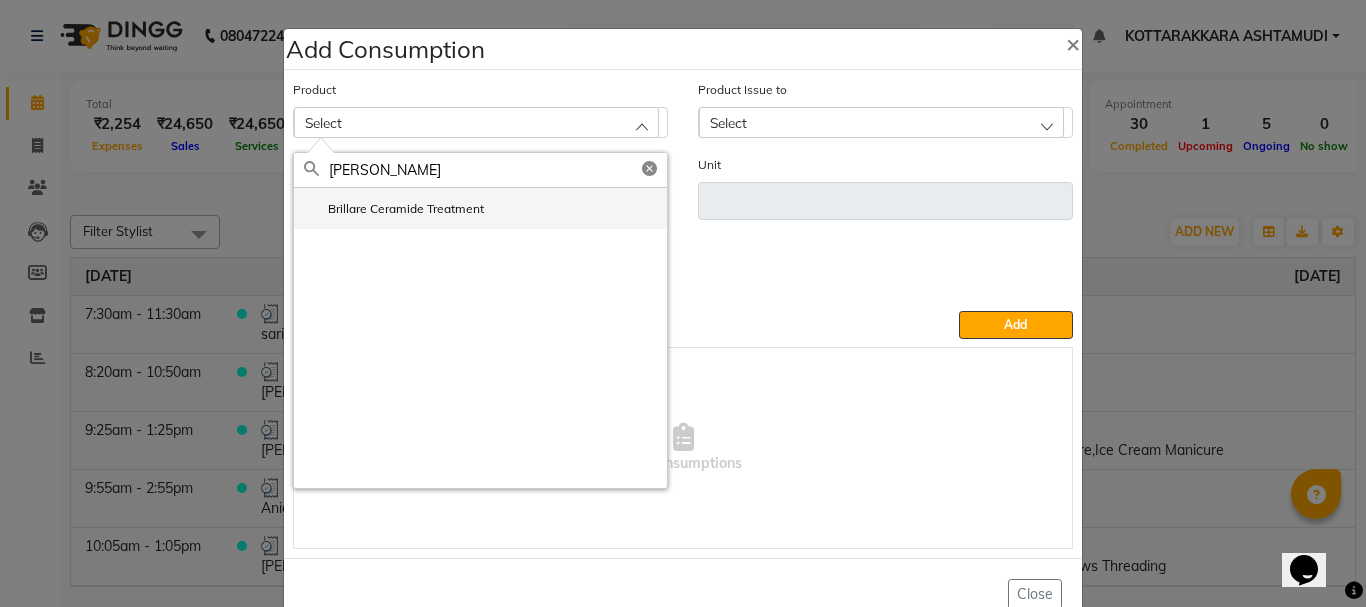 type on "BRILL" 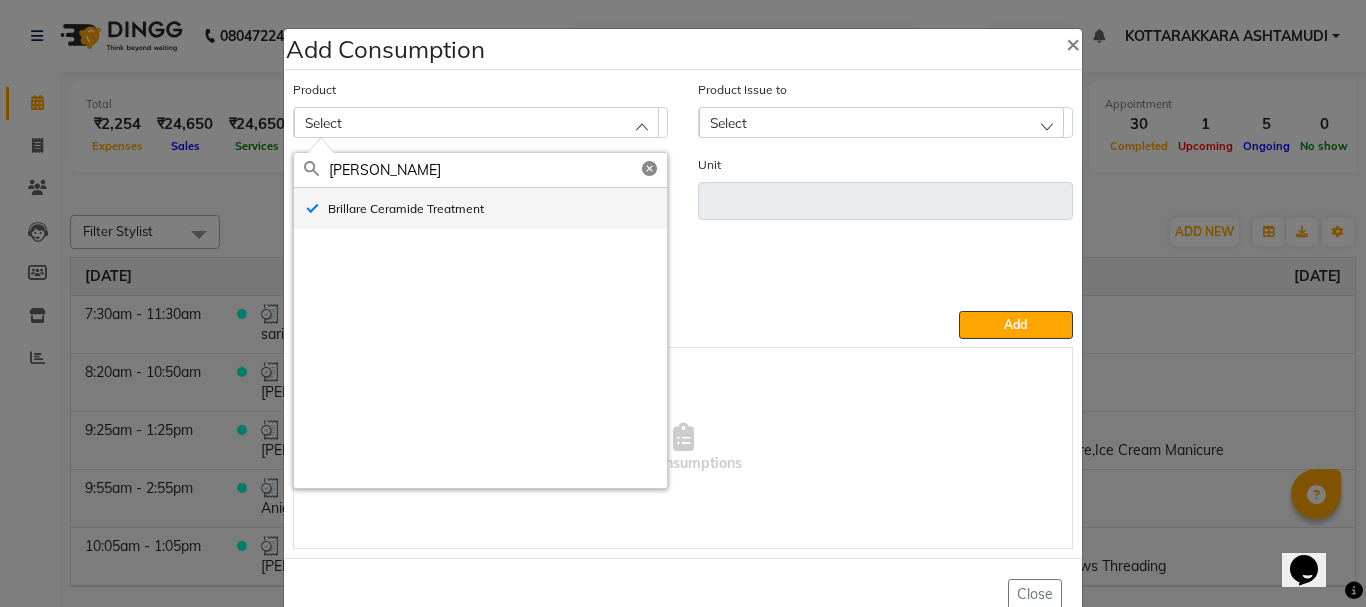 type on "ml" 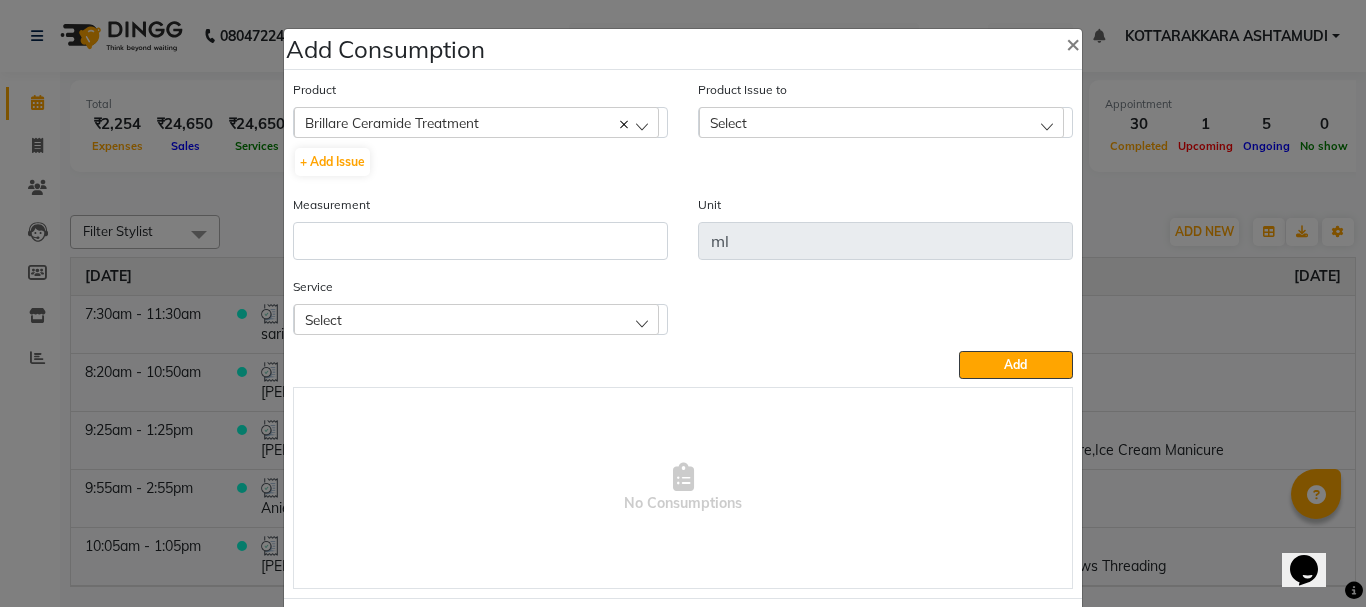 click on "Select" 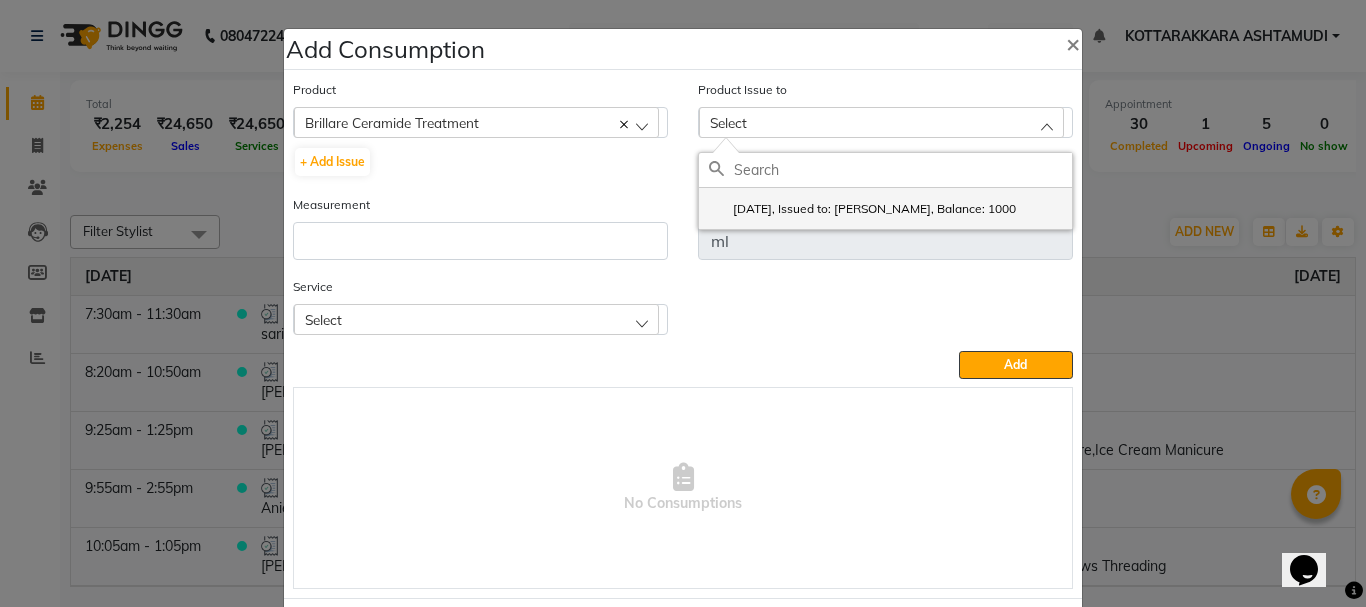 click on "2025-07-11, Issued to: SHAMINA MUHAMMED P R, Balance: 1000" 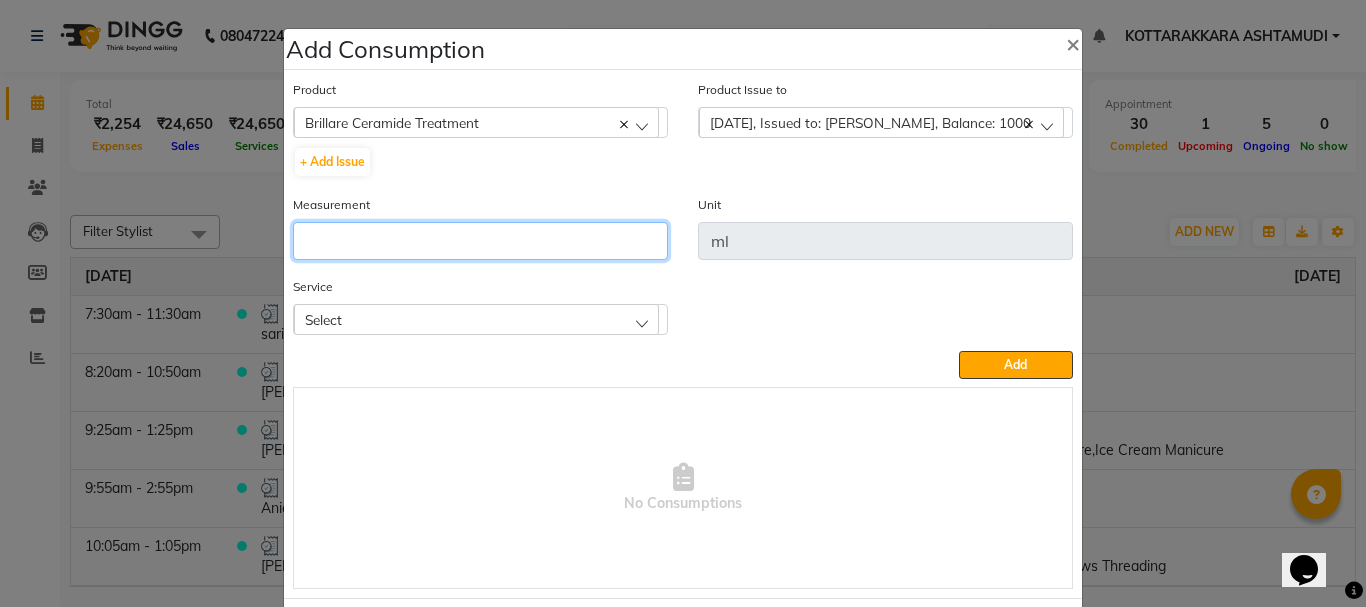 click 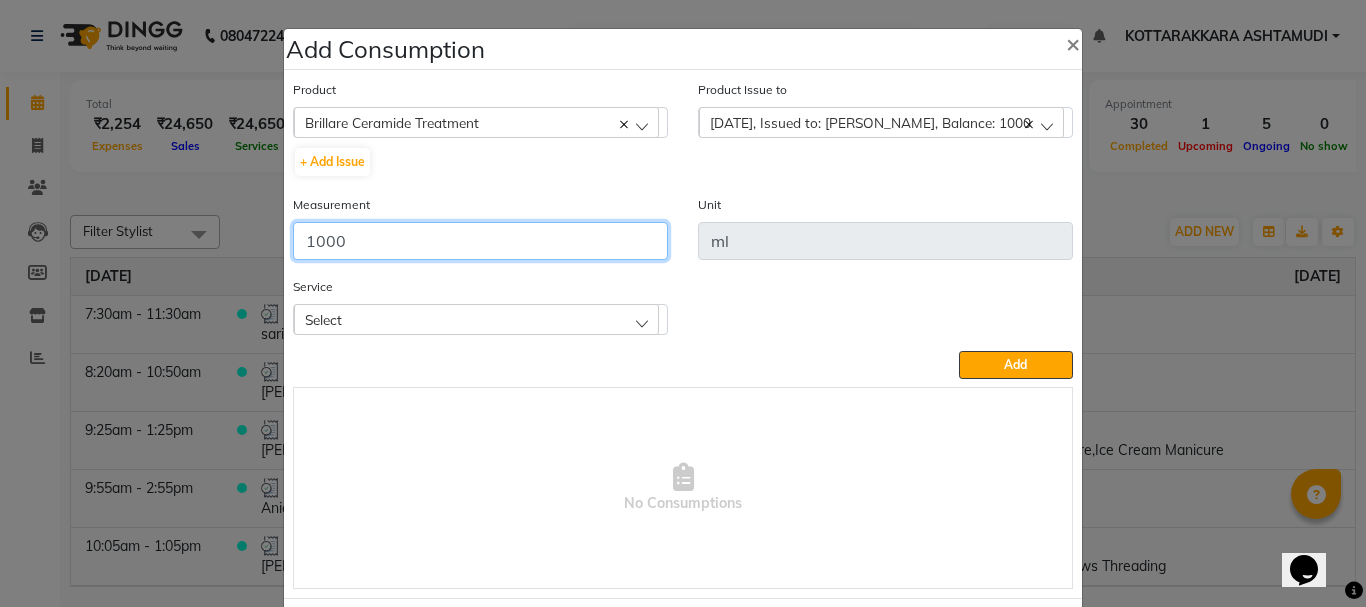 type on "1000" 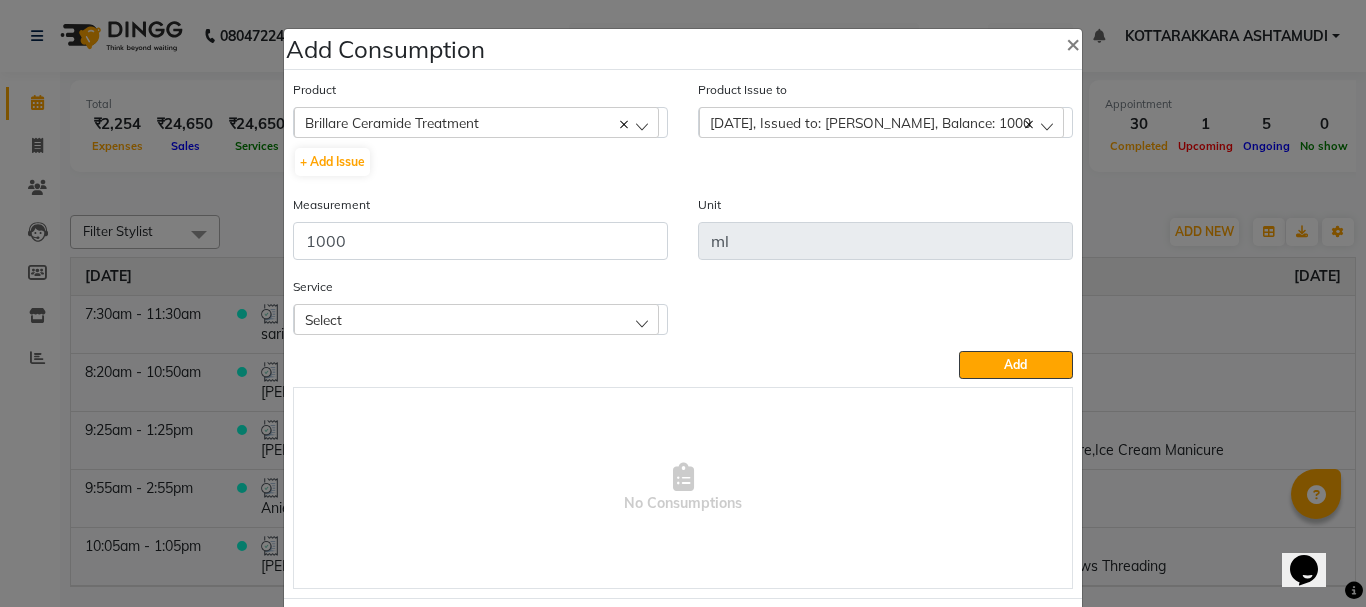 click on "Select" 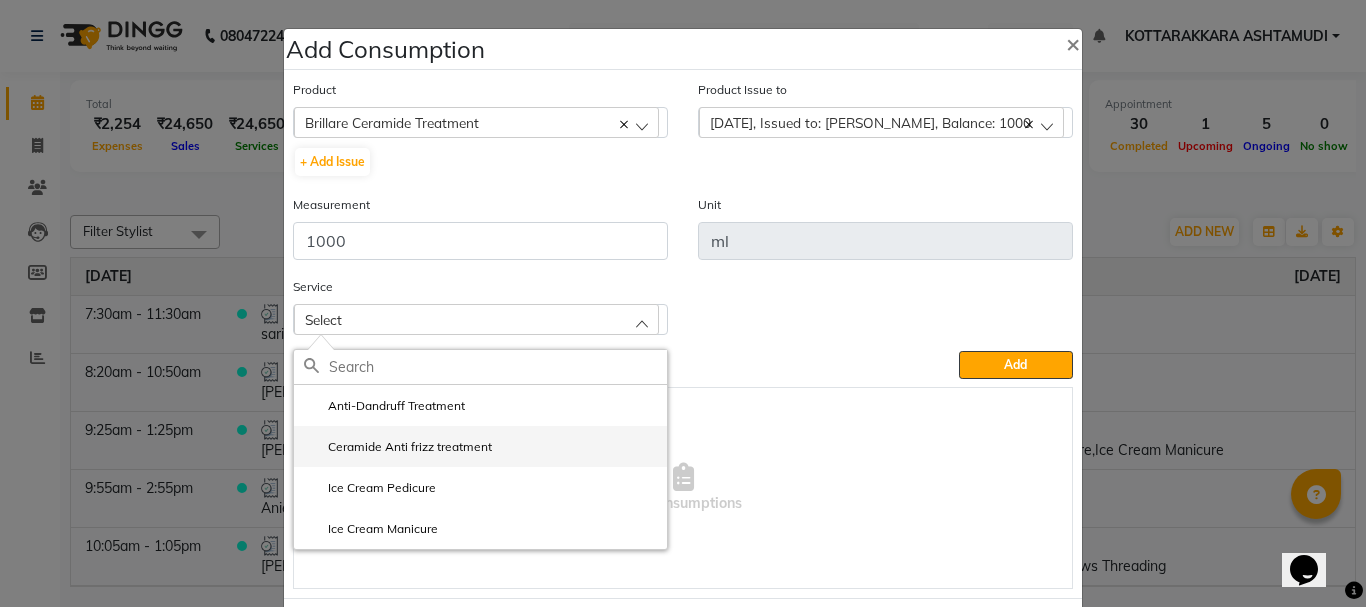 click on "Ceramide  Anti frizz treatment" 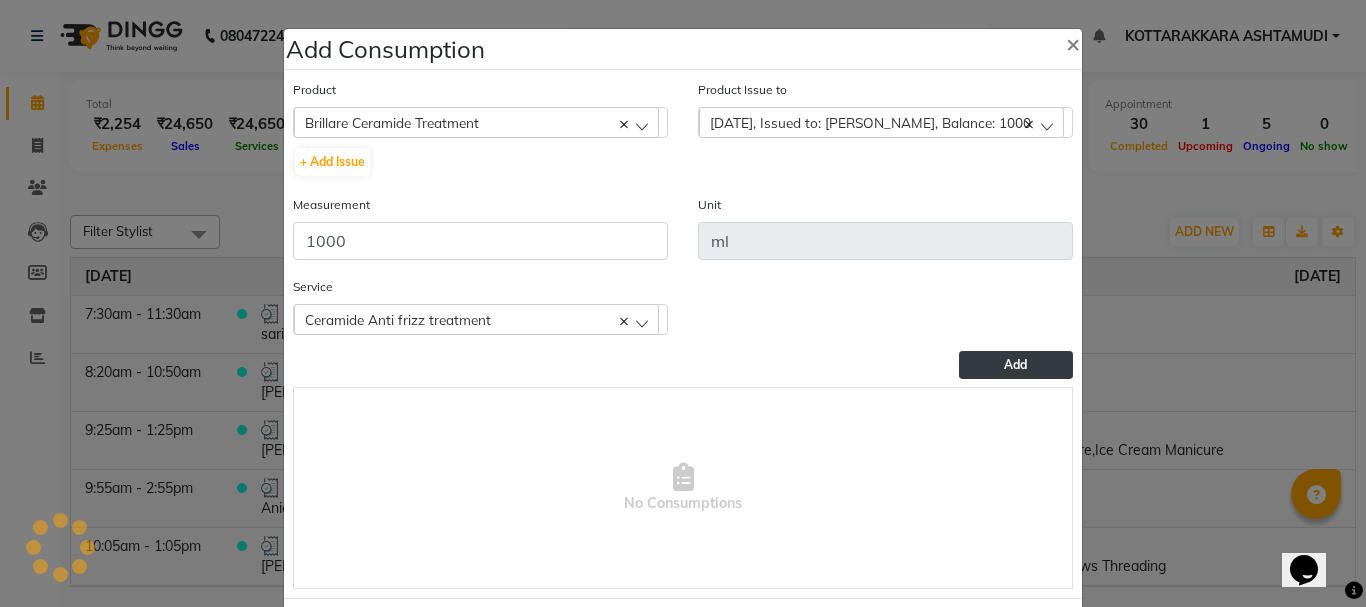 click on "Add" 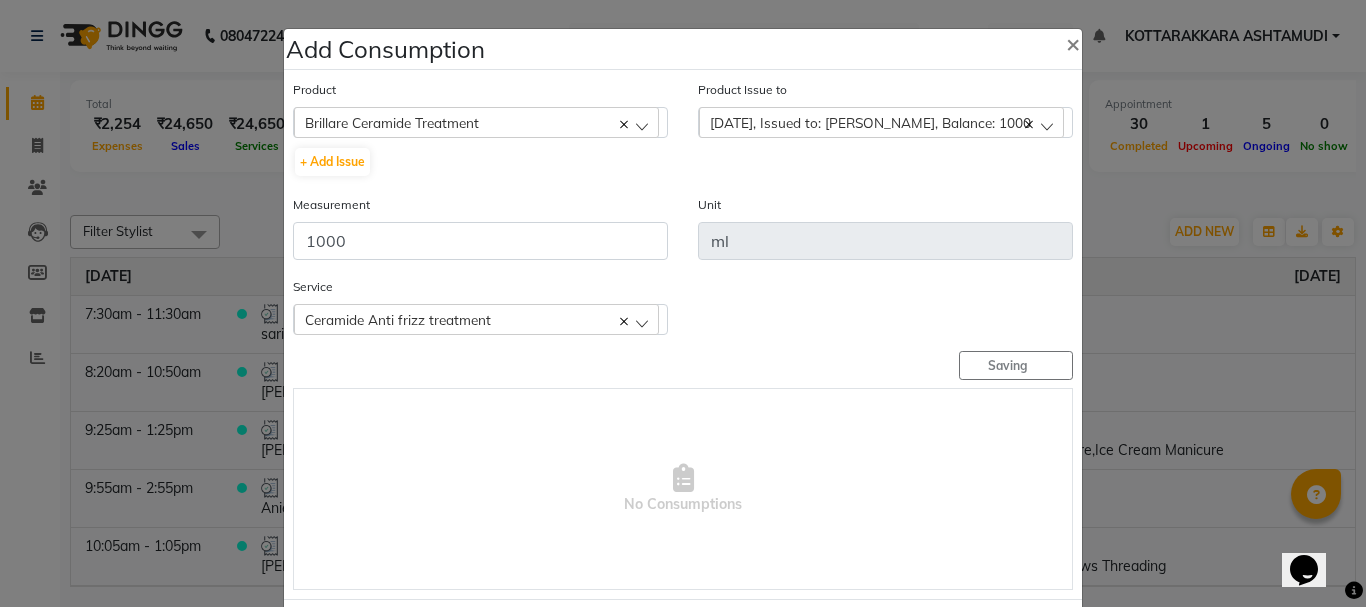 type 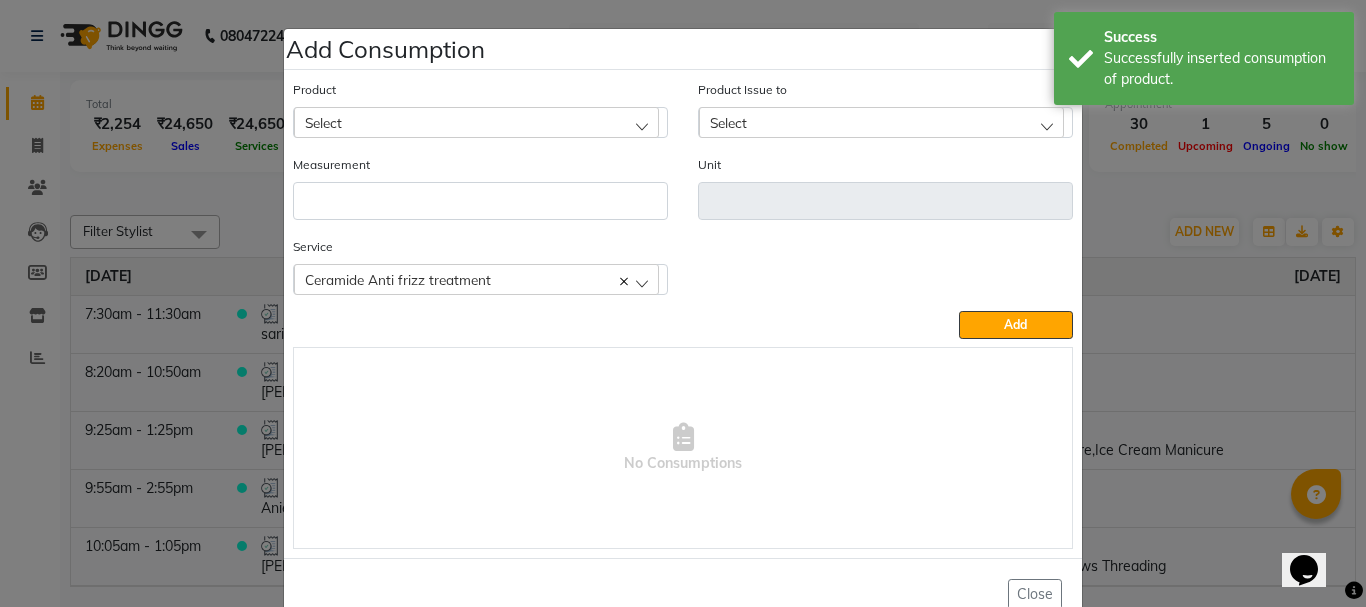 click on "Select" 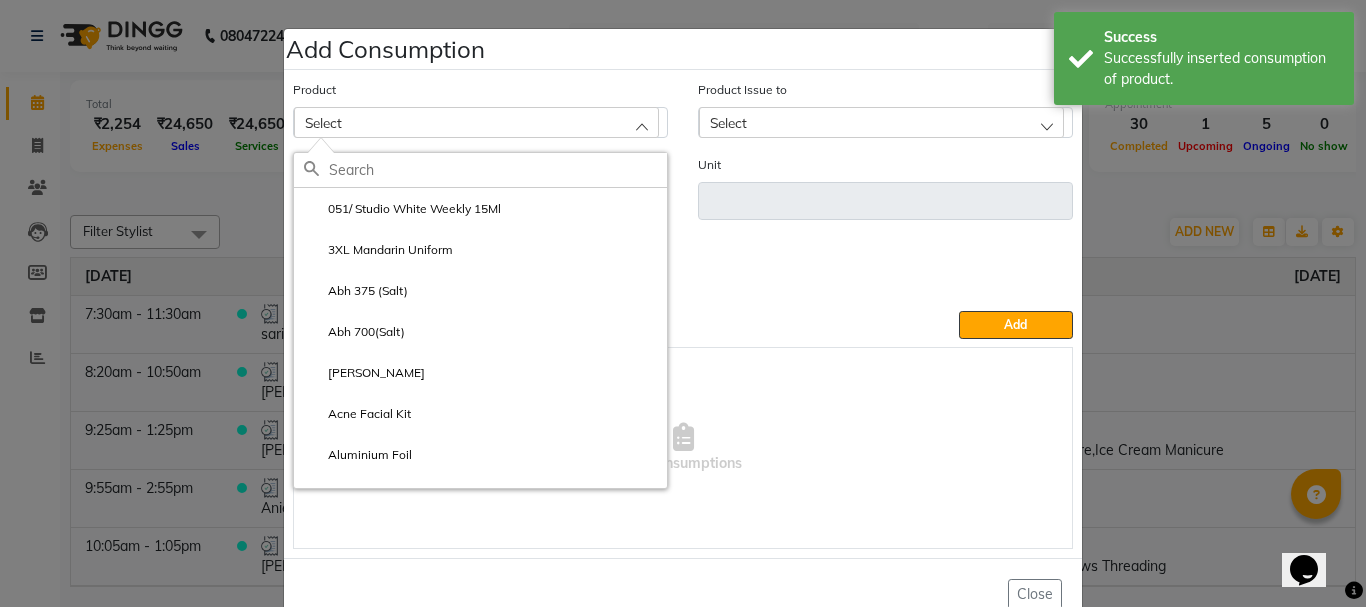 click 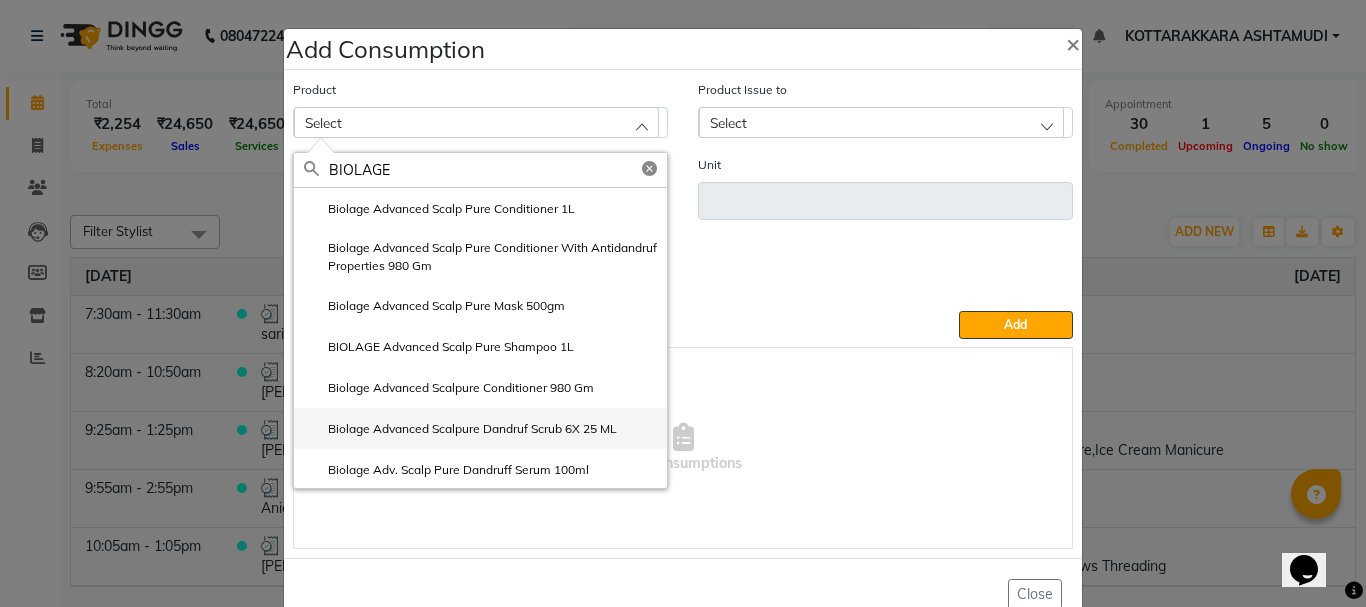 type on "BIOLAGE" 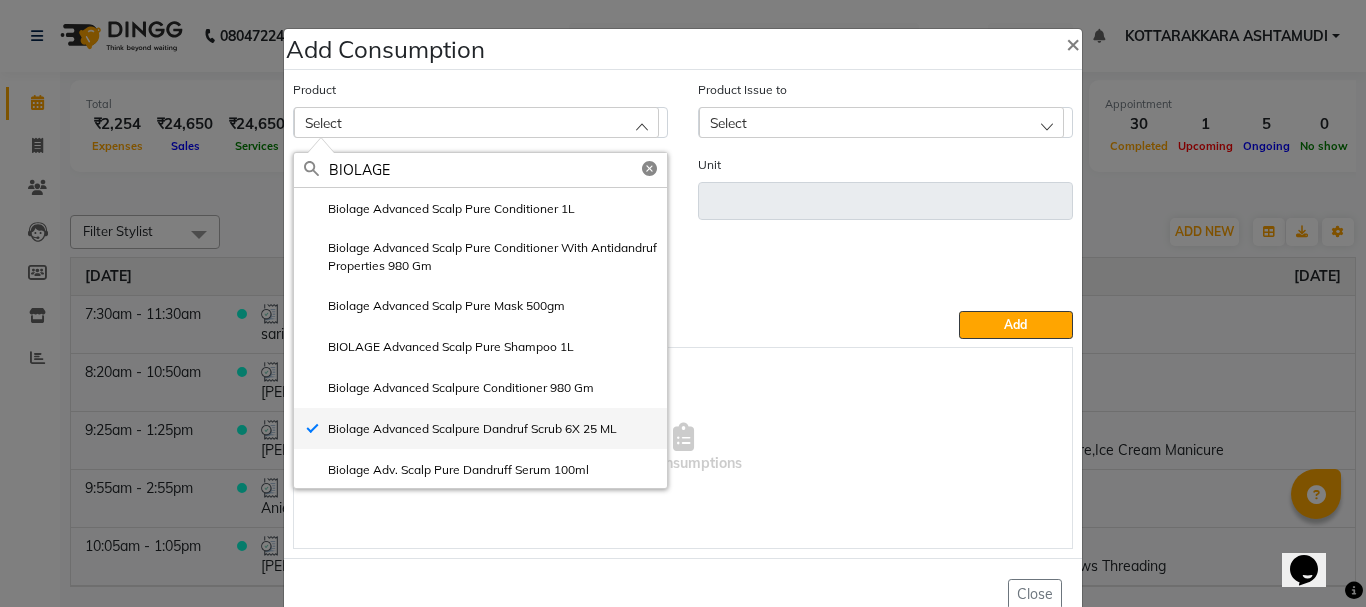 type on "pcs" 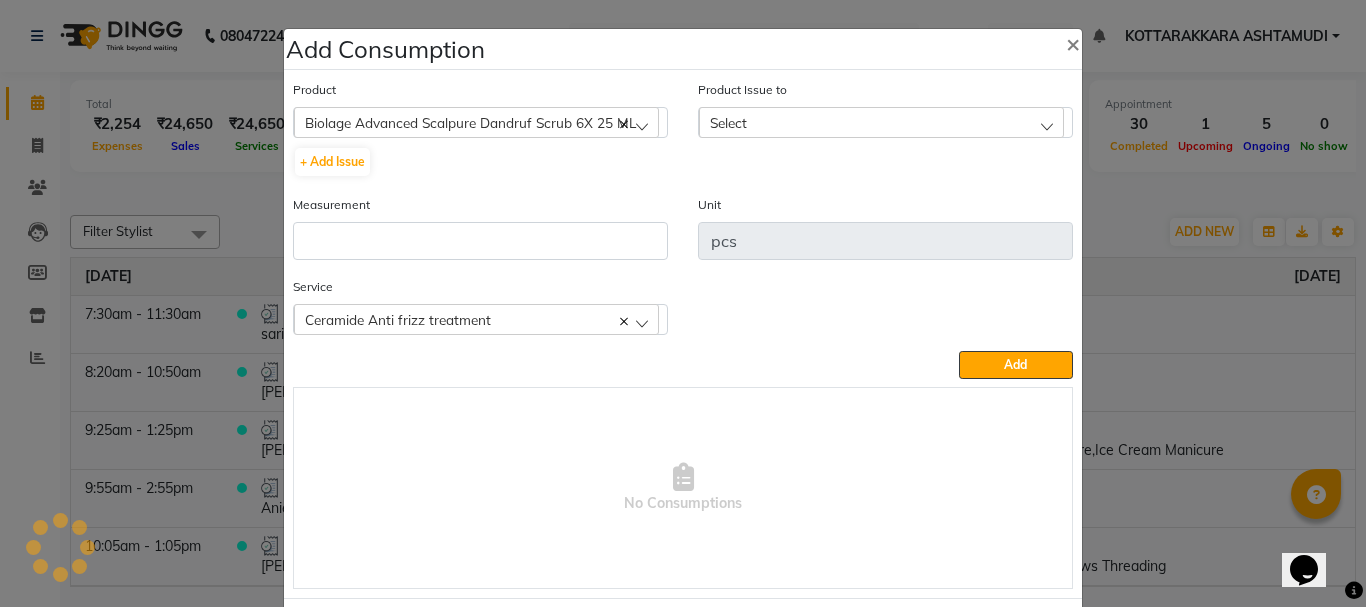 click on "Select" 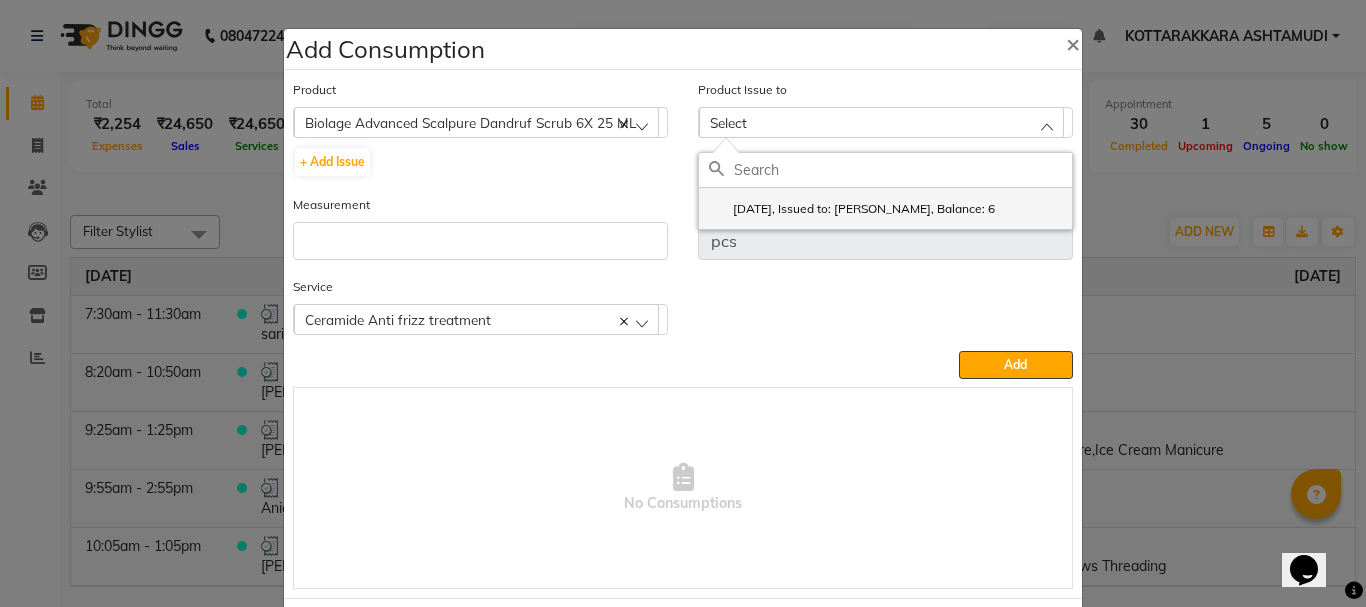 click on "2025-07-07, Issued to: ANJALI ANAND, Balance: 6" 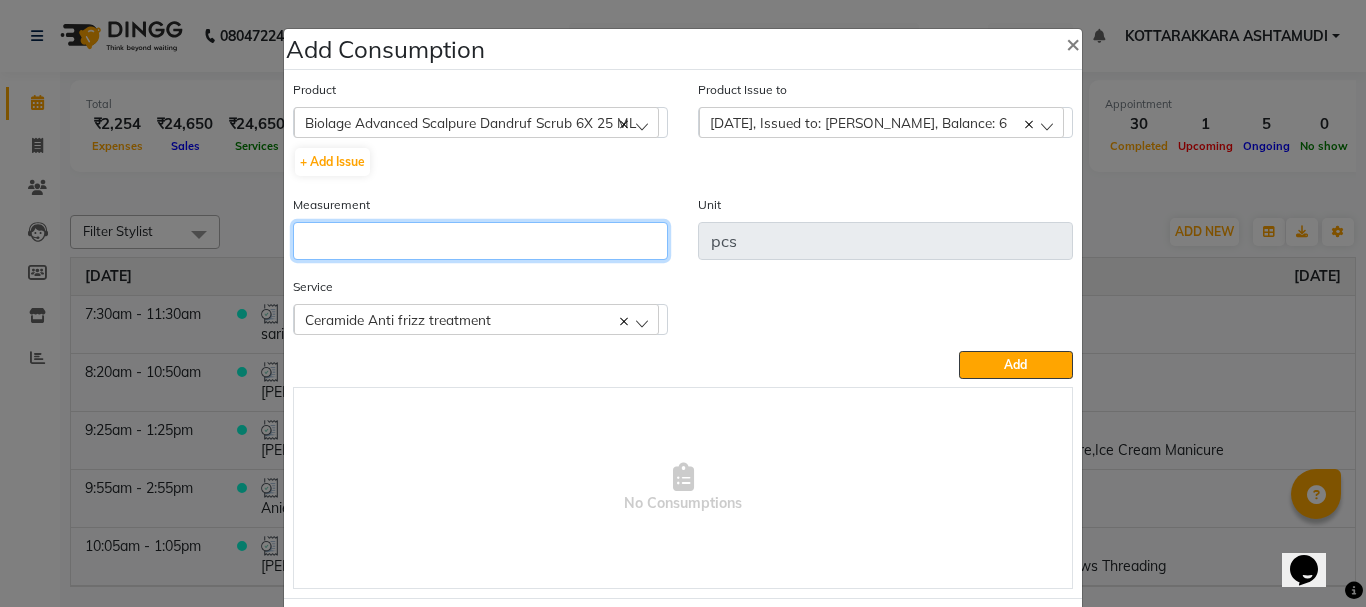 click 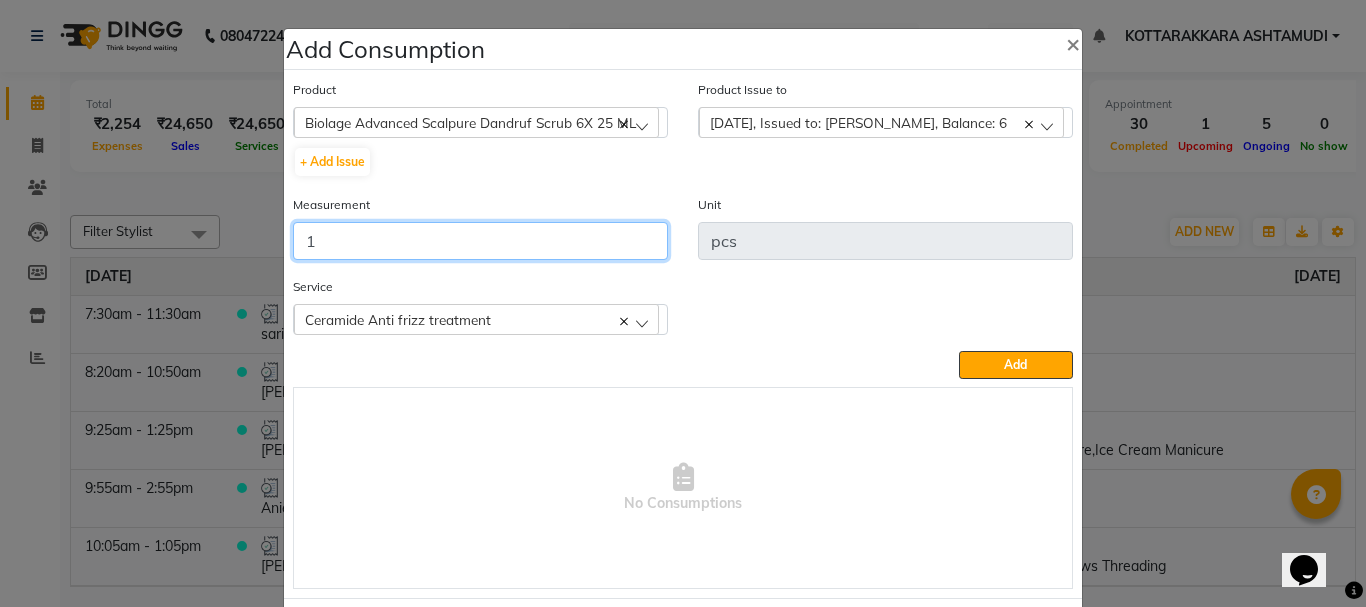 type on "1" 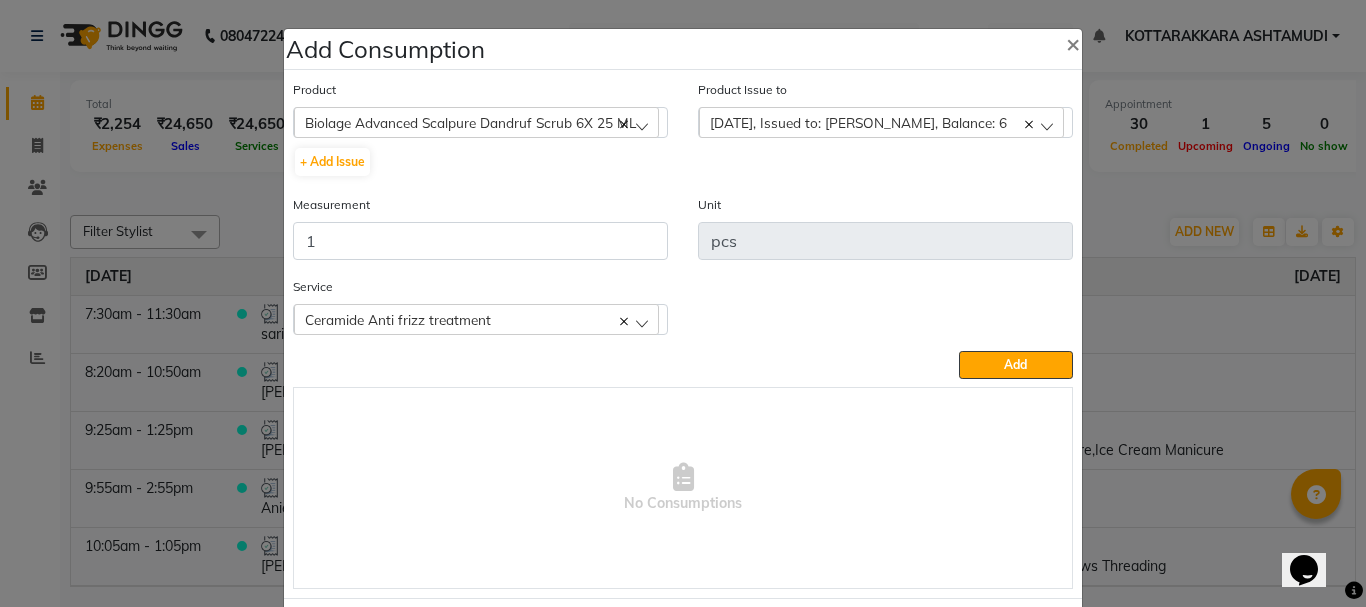 click on "Ceramide  Anti frizz treatment" 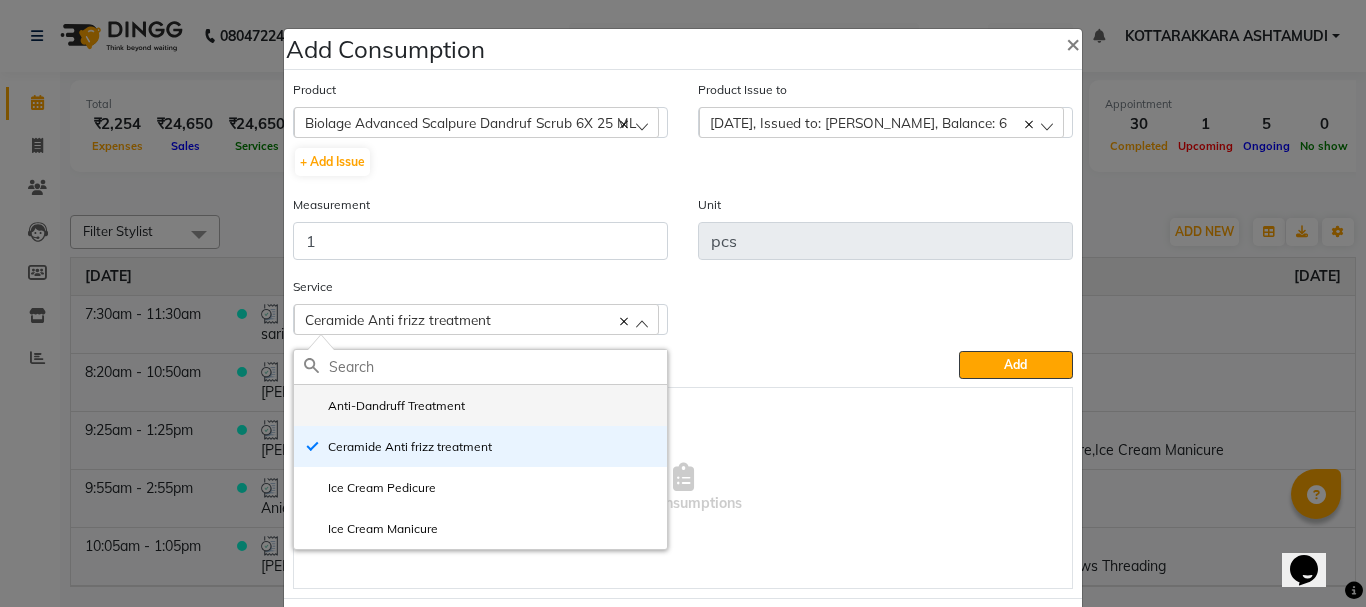 click on "Anti-Dandruff Treatment" 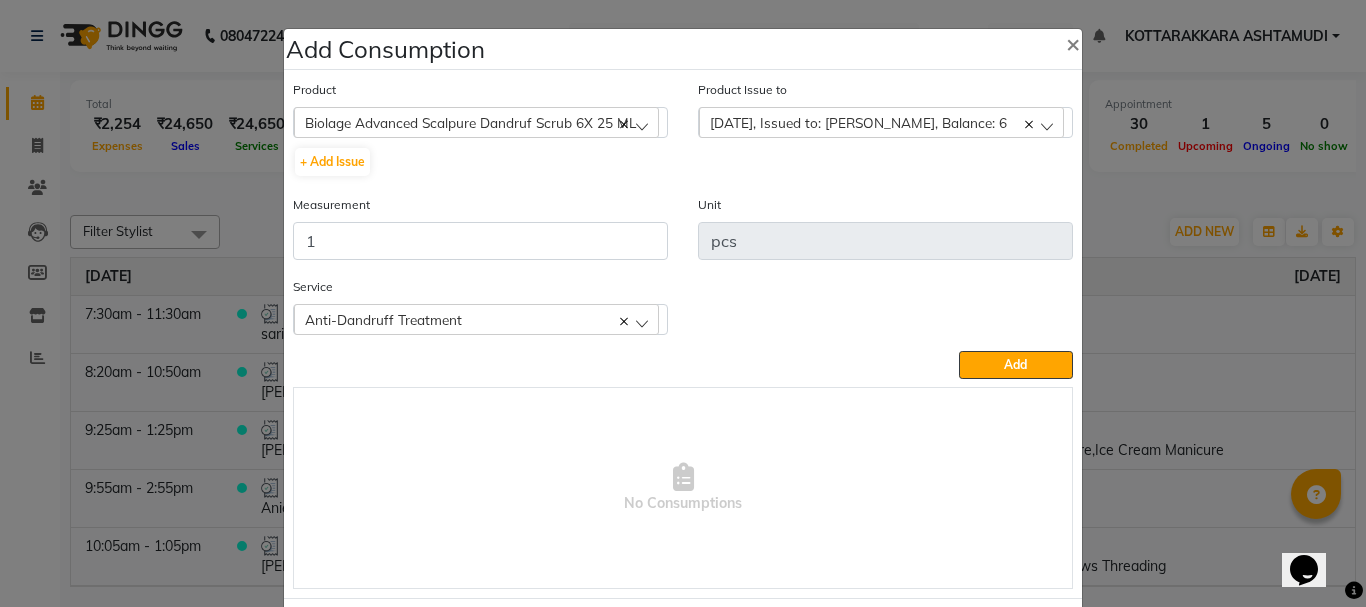 drag, startPoint x: 989, startPoint y: 363, endPoint x: 747, endPoint y: 372, distance: 242.1673 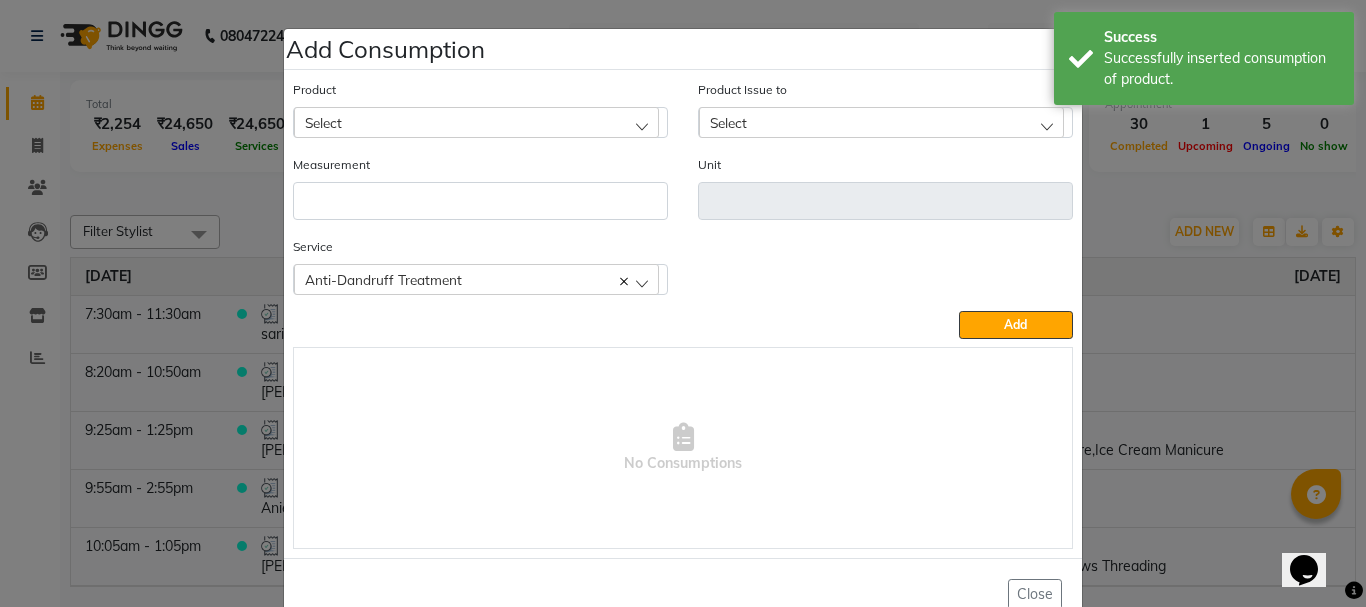 click on "Select" 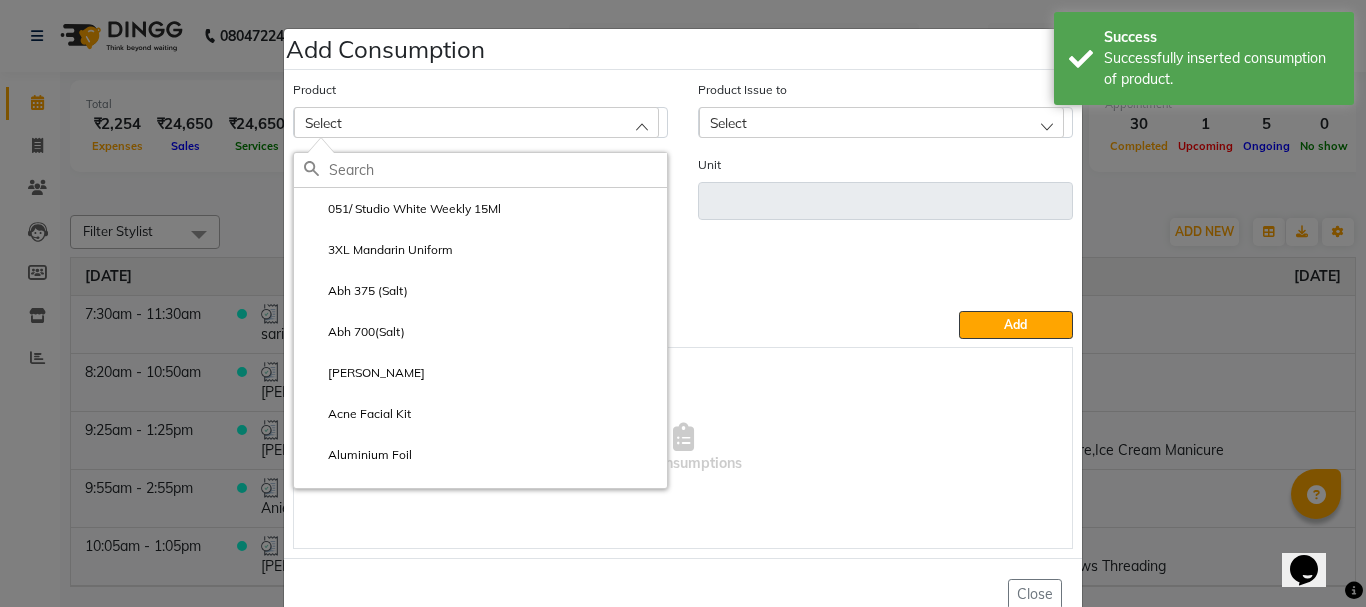 click 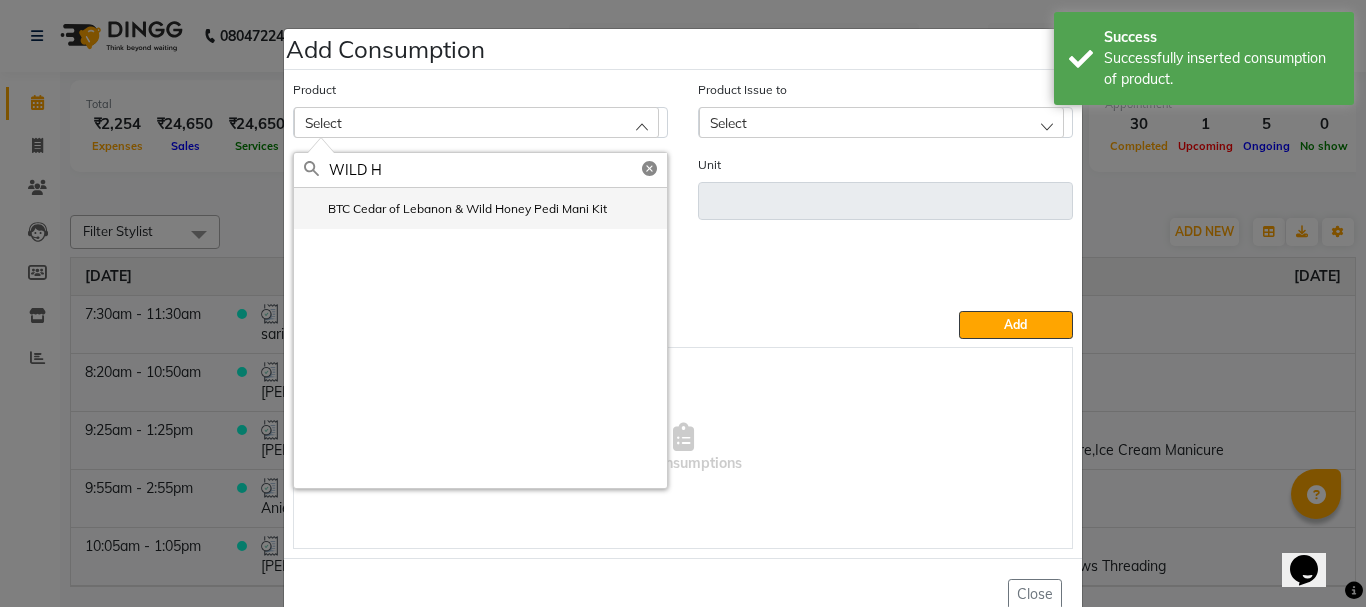 type on "WILD H" 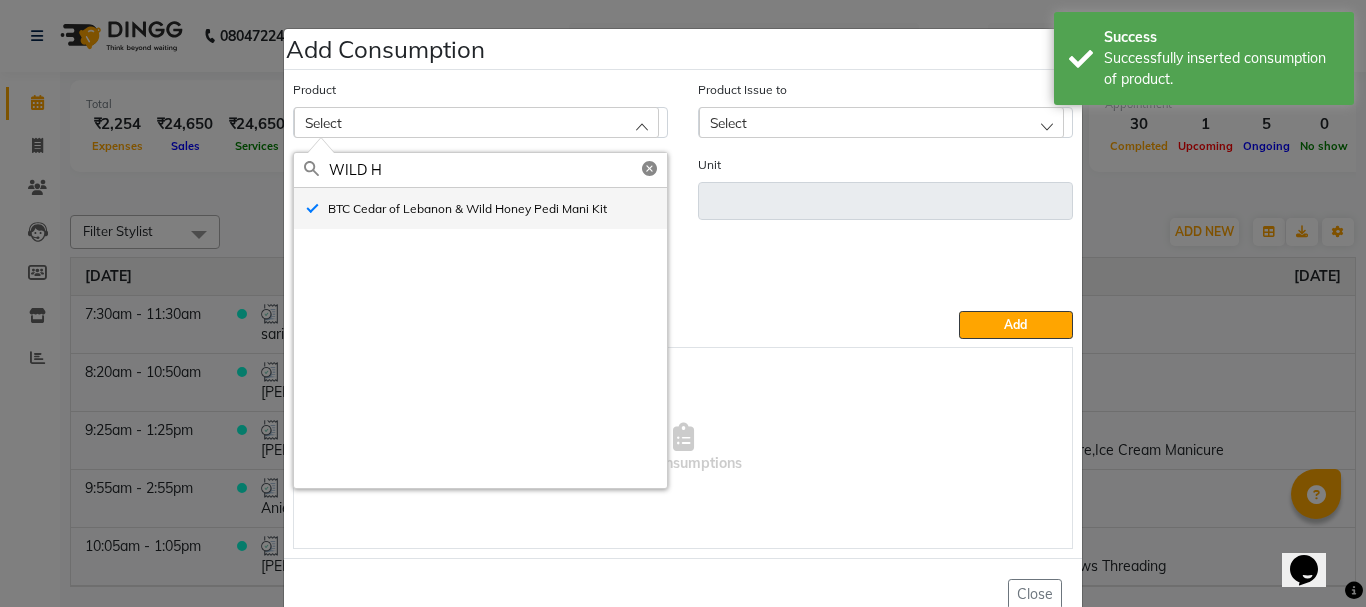 type 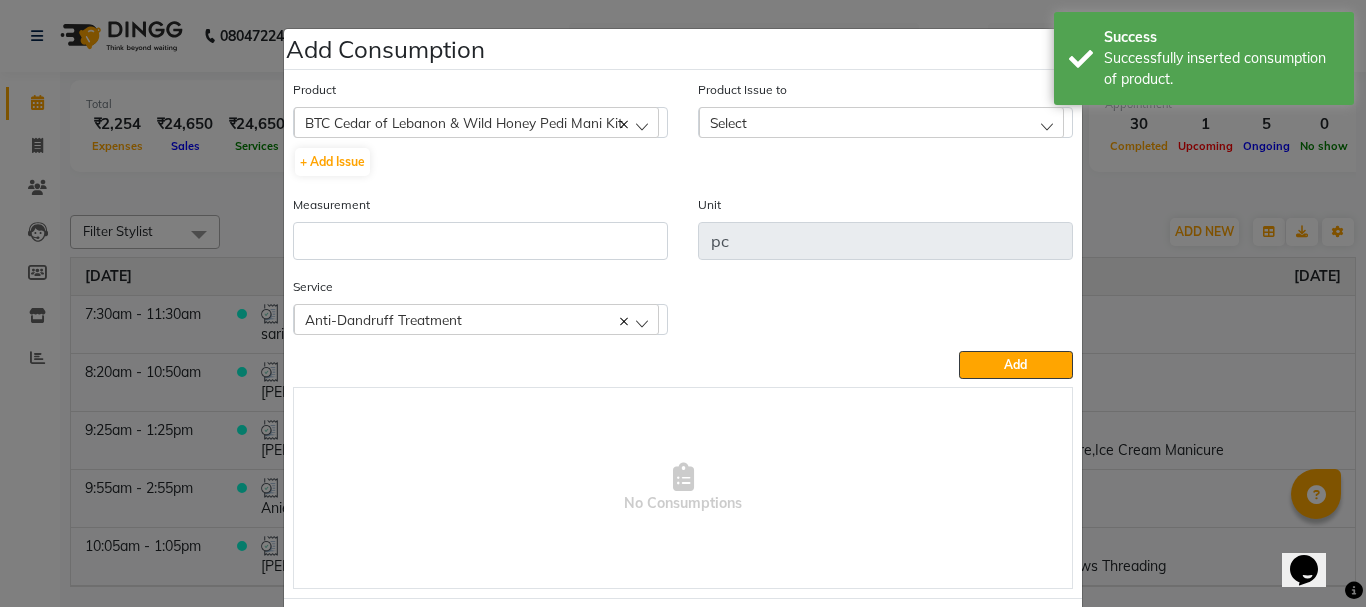 click on "Select" 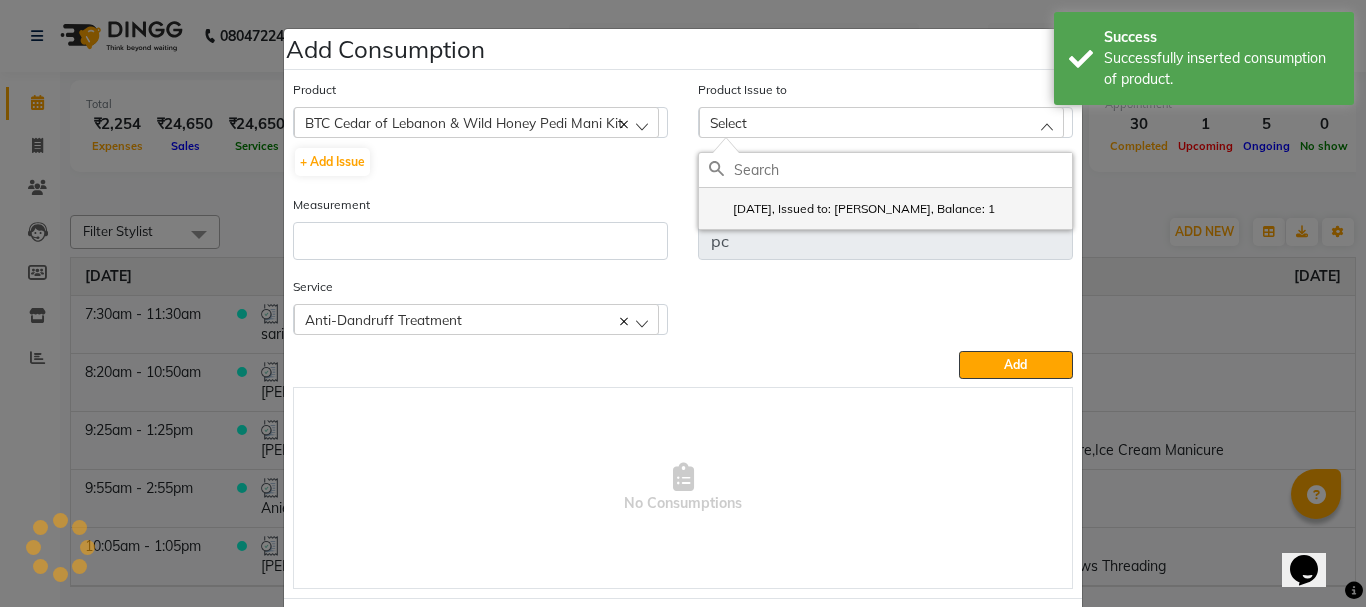 click on "2025-07-11, Issued to: SHAMINA MUHAMMED P R, Balance: 1" 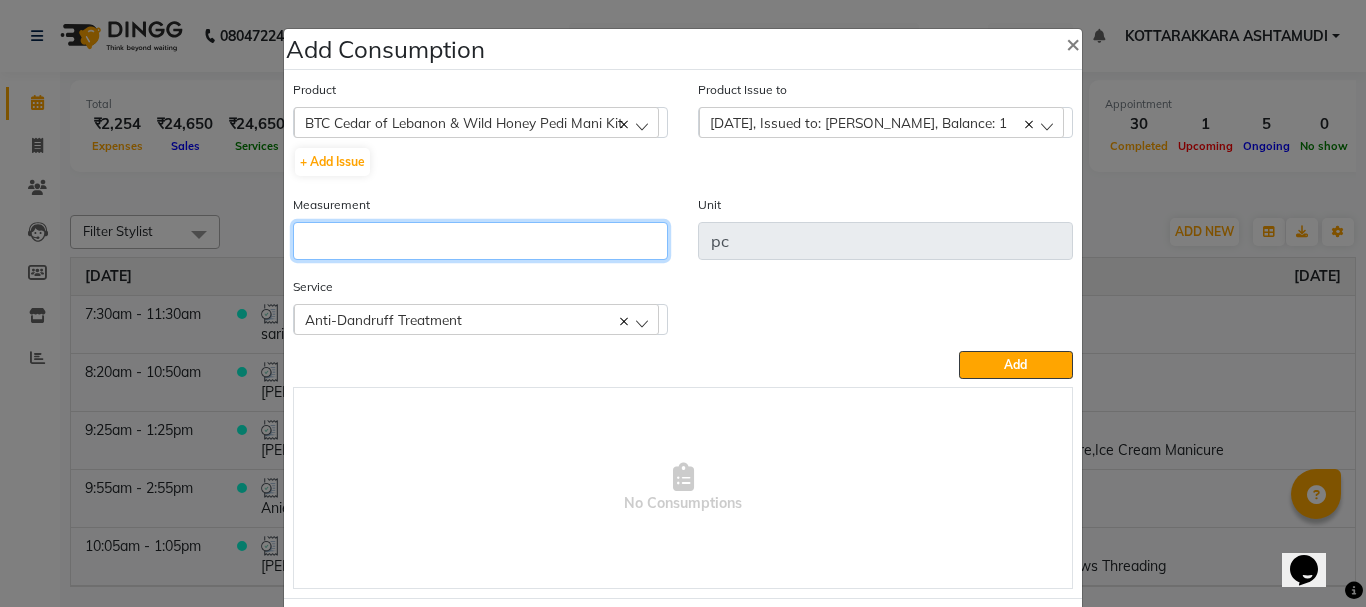 click 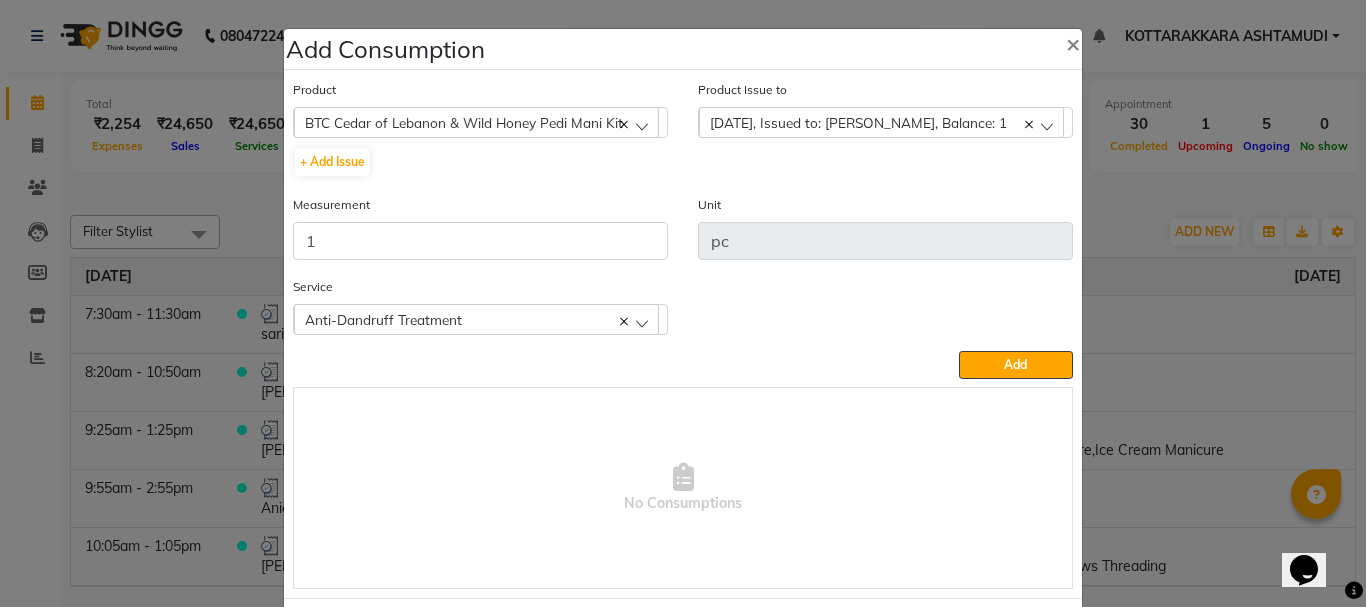 click on "Service  Anti-Dandruff Treatment  Anti-Dandruff Treatment Ceramide  Anti frizz treatment Ice Cream Pedicure Ice Cream Manicure" 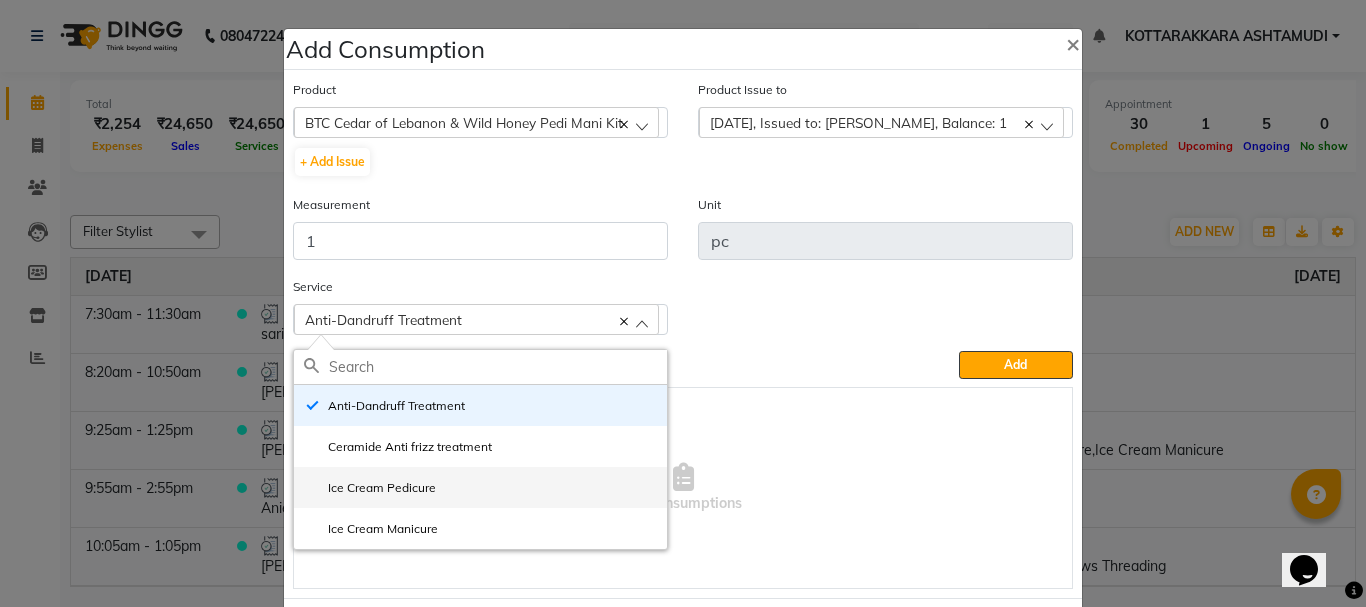 click on "Ice Cream Pedicure" 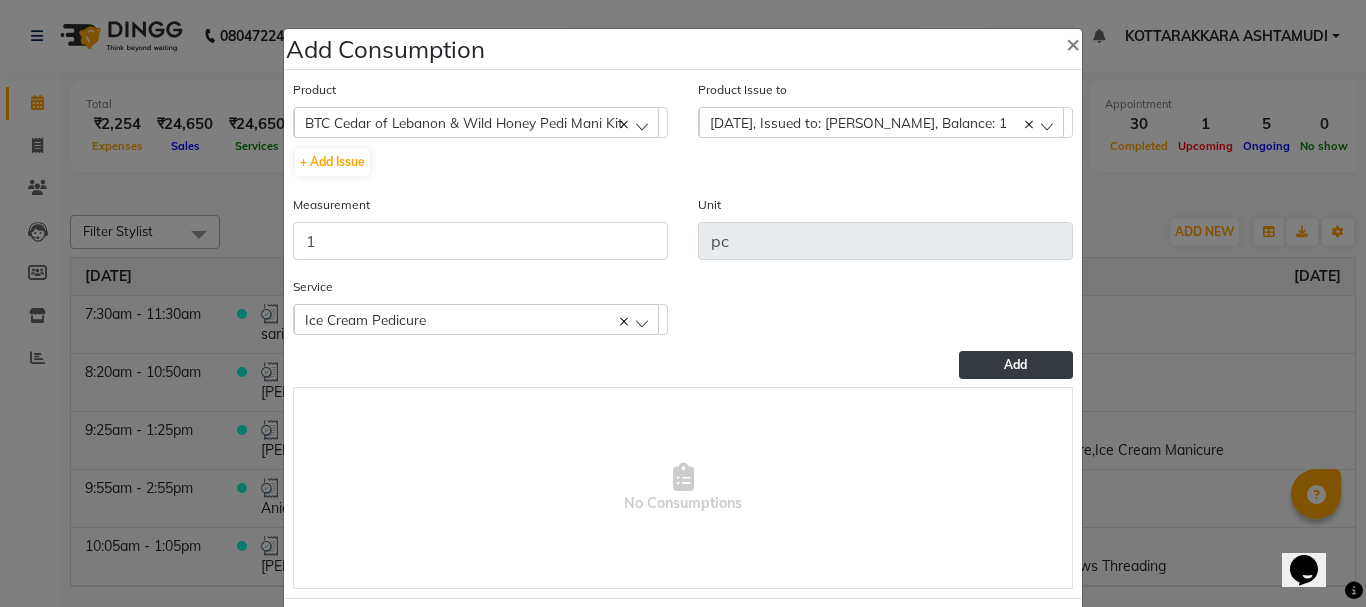click on "Add" 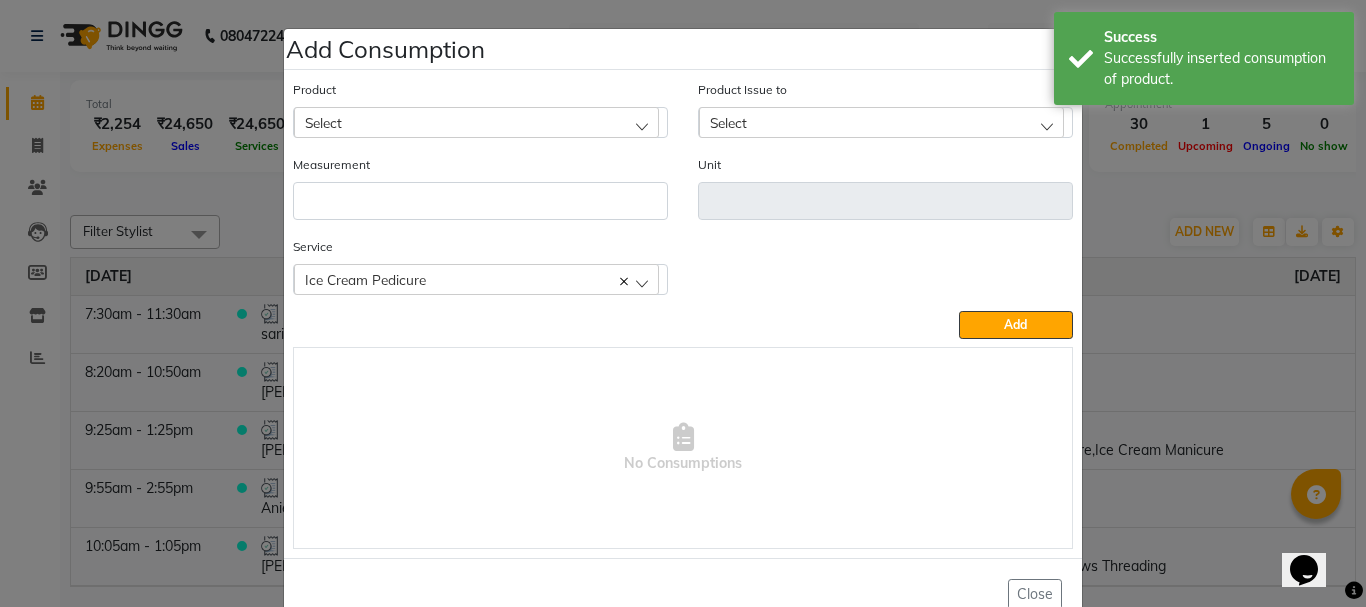 scroll, scrollTop: 52, scrollLeft: 0, axis: vertical 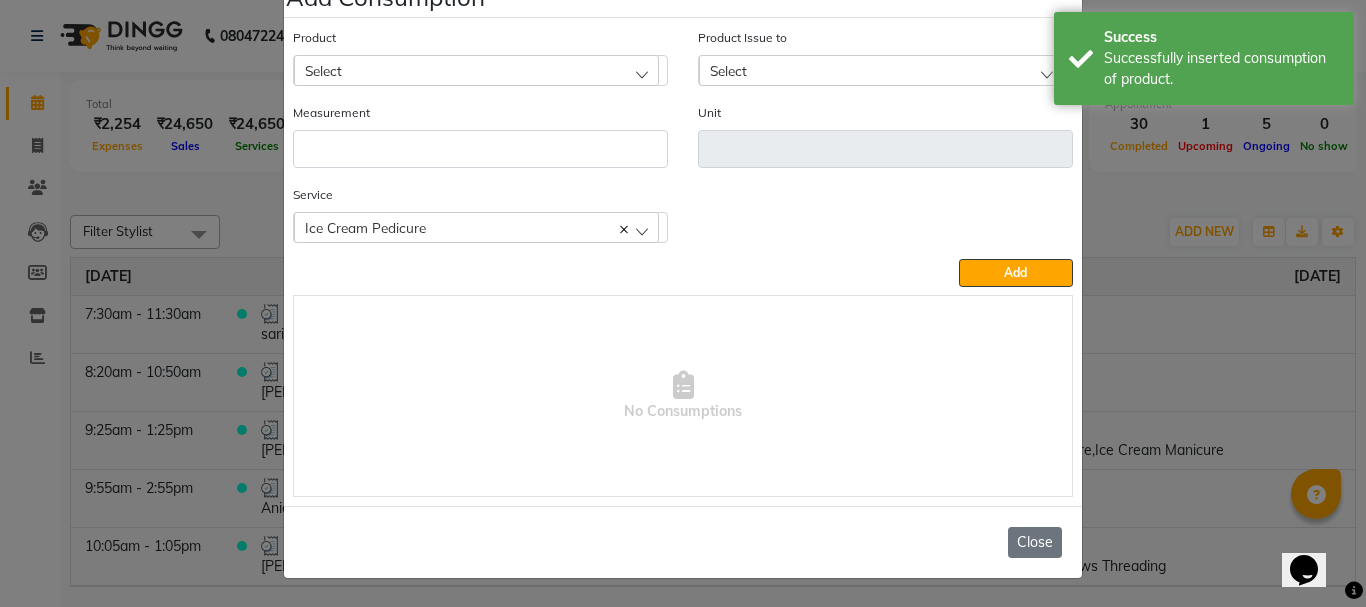 click on "Close" 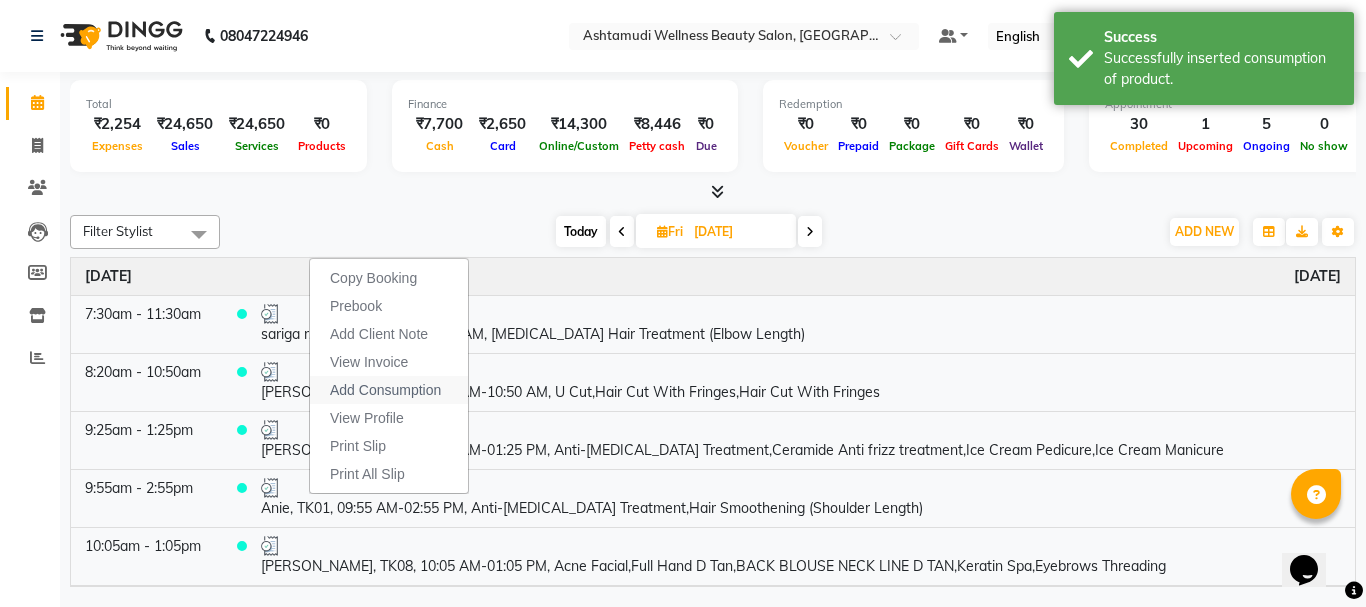 click on "Add Consumption" at bounding box center (385, 390) 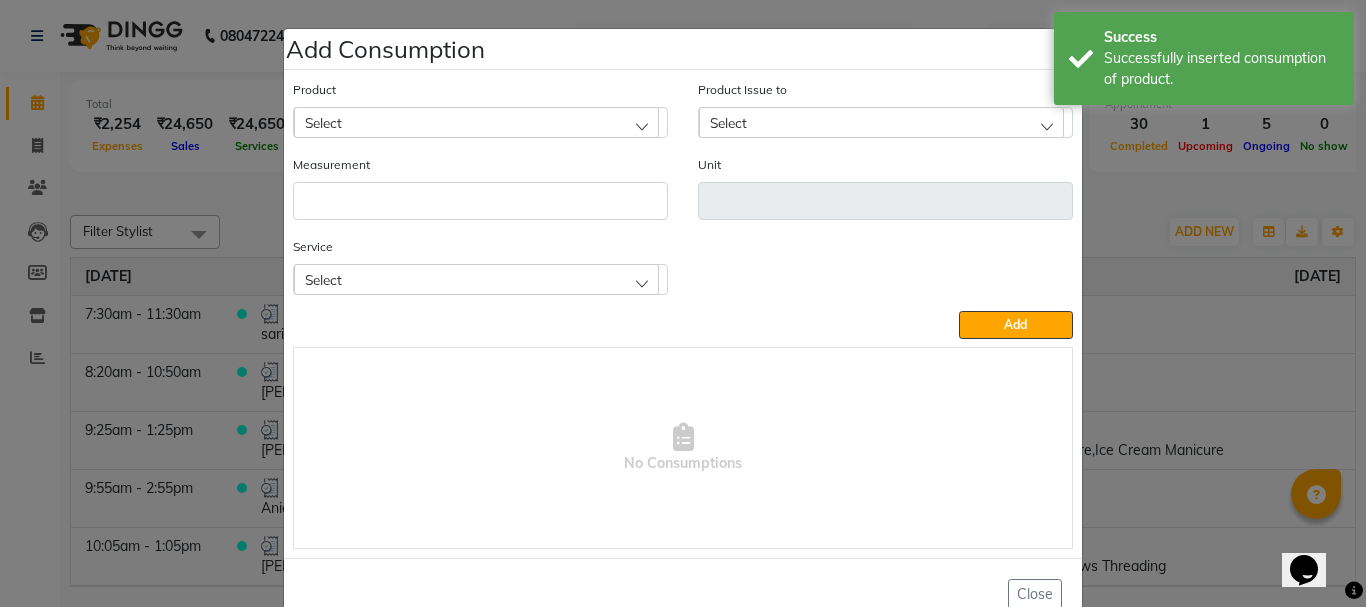 click on "Select" 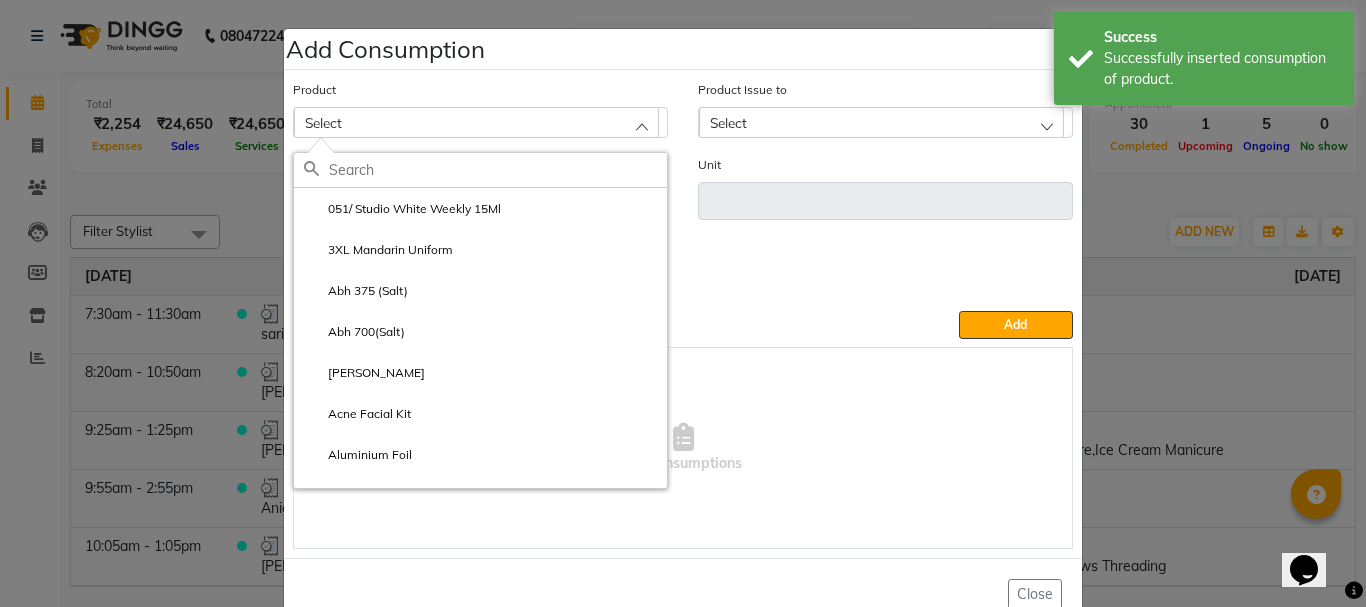 click 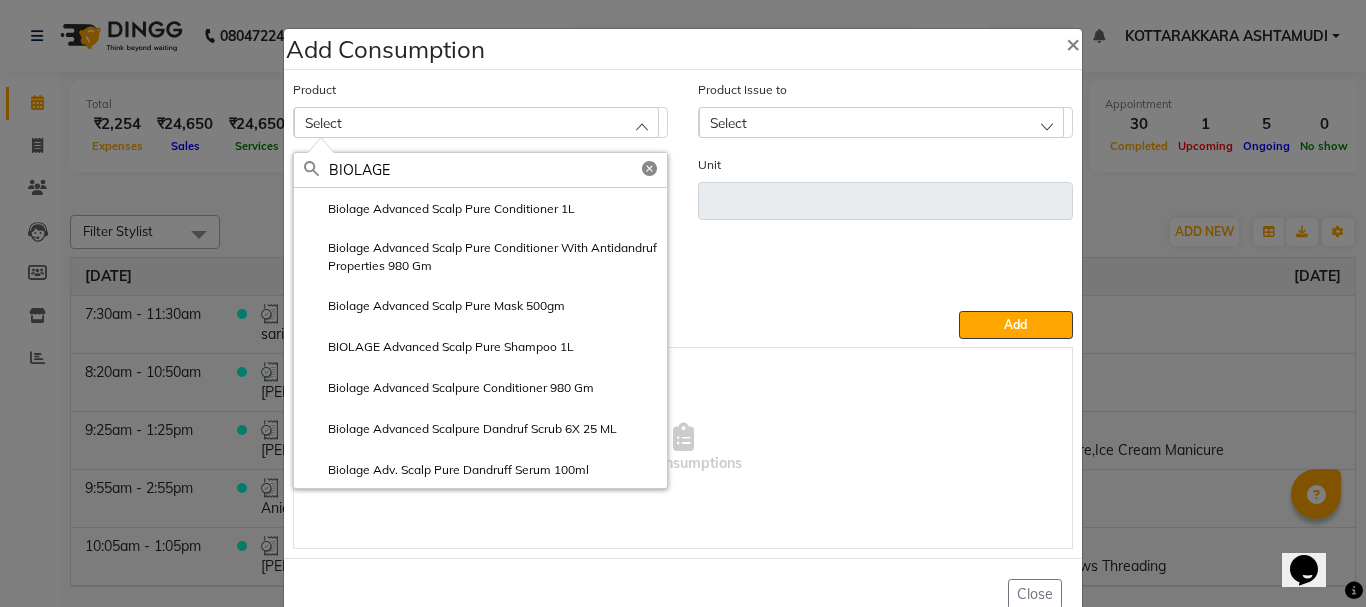 drag, startPoint x: 524, startPoint y: 423, endPoint x: 537, endPoint y: 414, distance: 15.811388 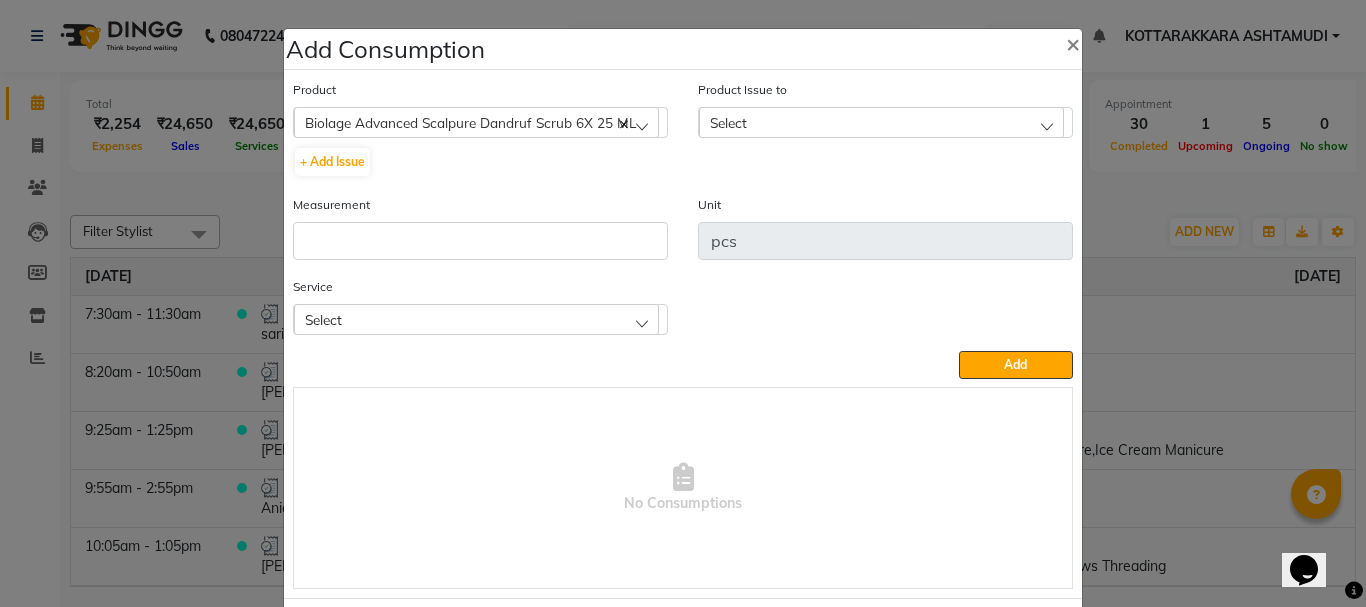 click on "Select" 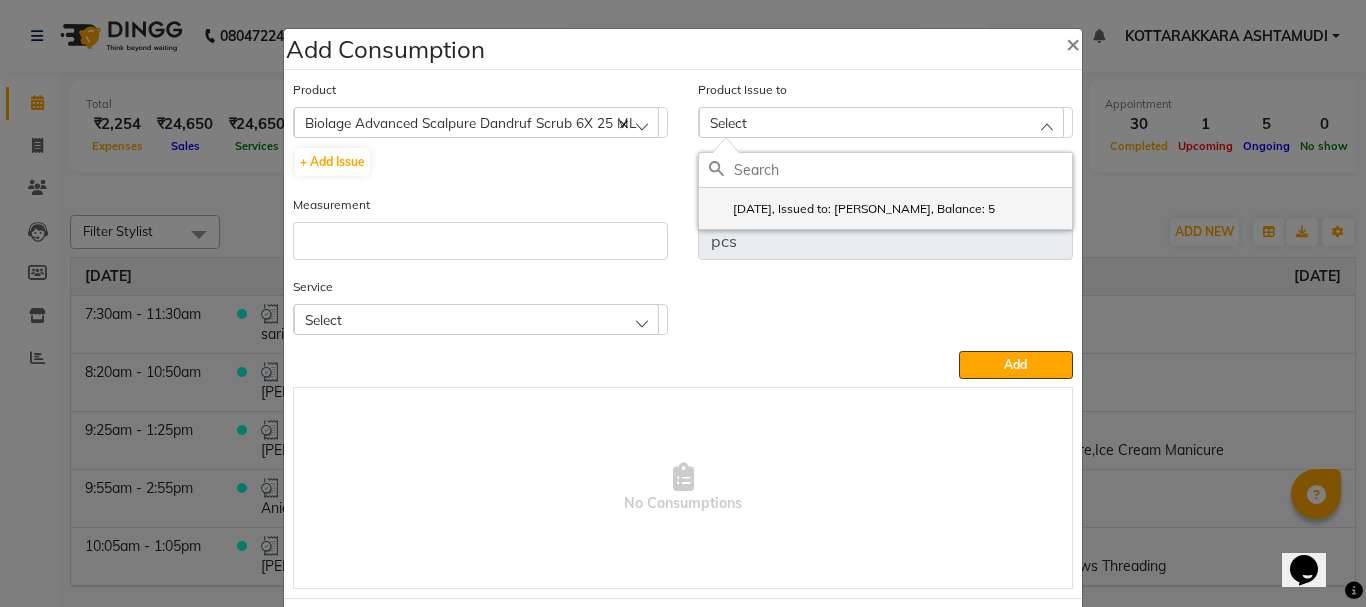 click on "2025-07-07, Issued to: ANJALI ANAND, Balance: 5" 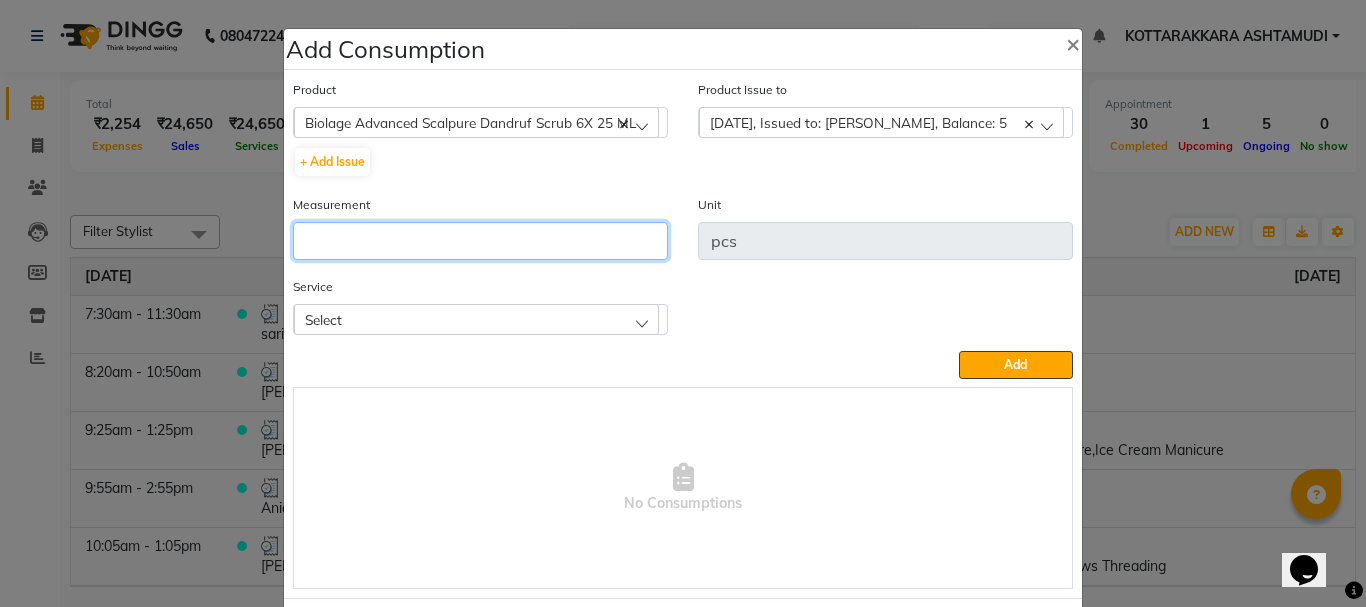 click 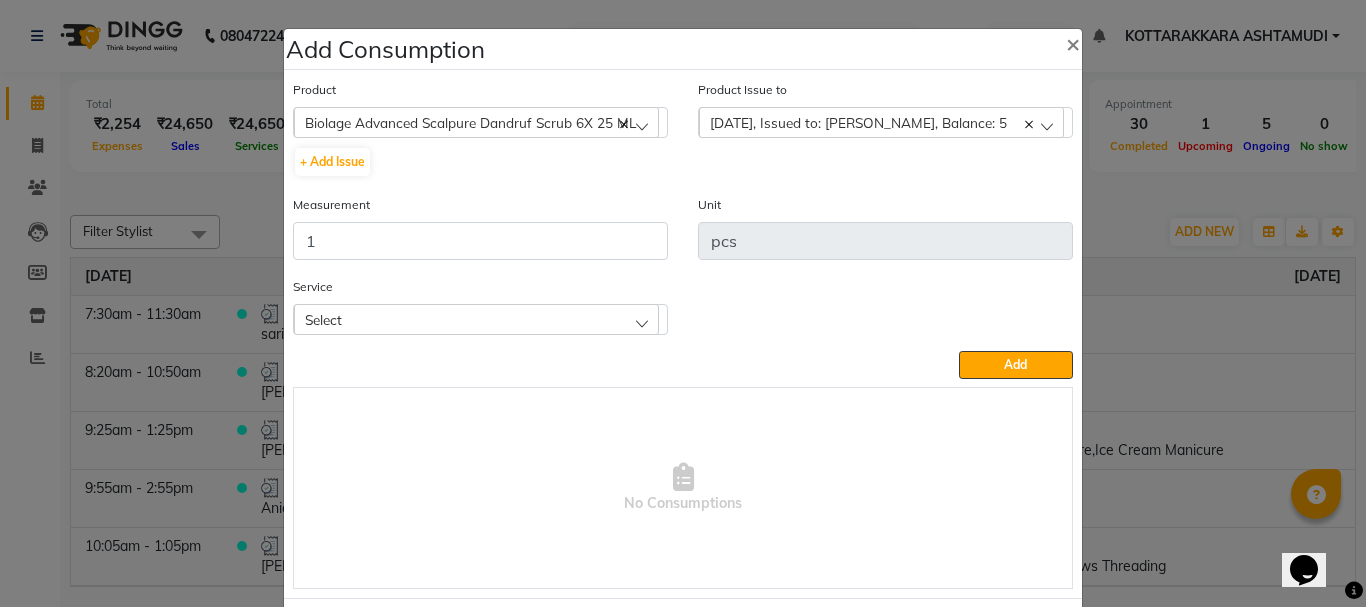 click on "Select" 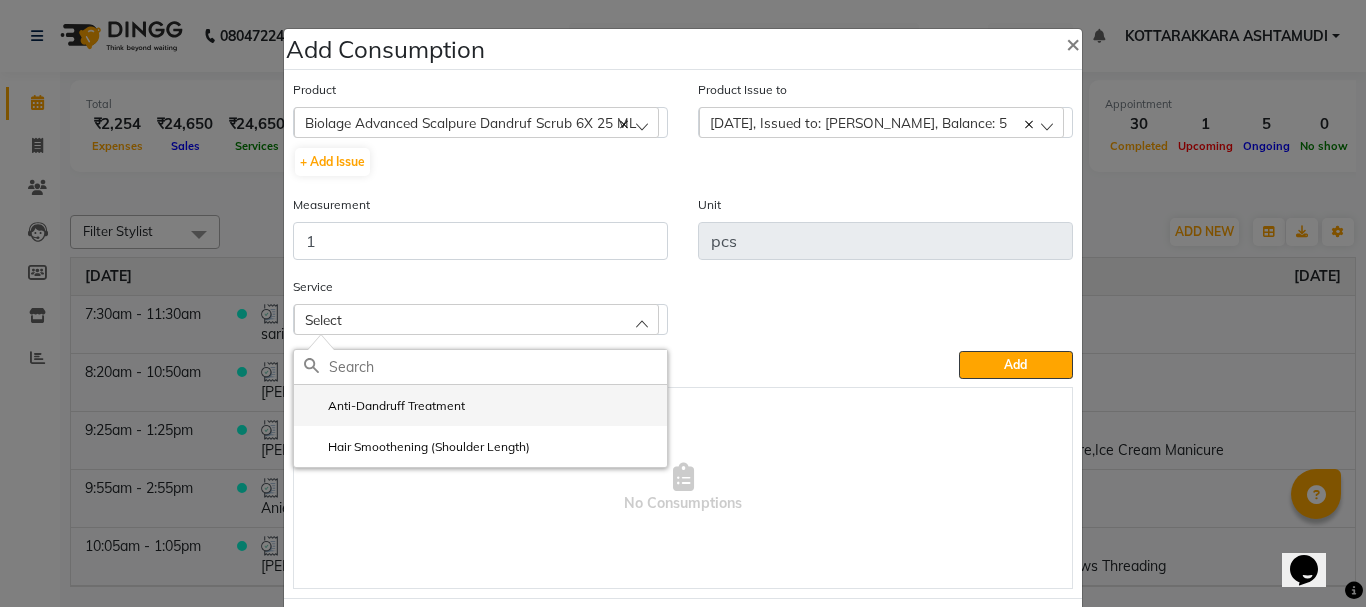 click on "Anti-Dandruff Treatment" 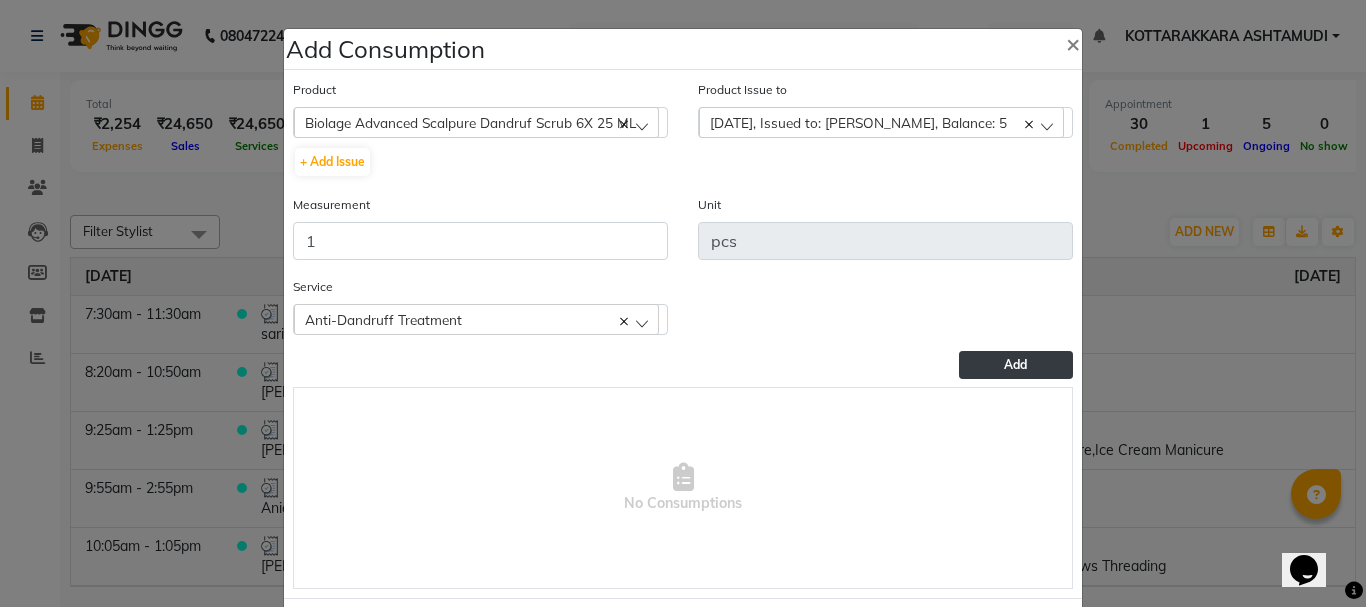 click on "Add" 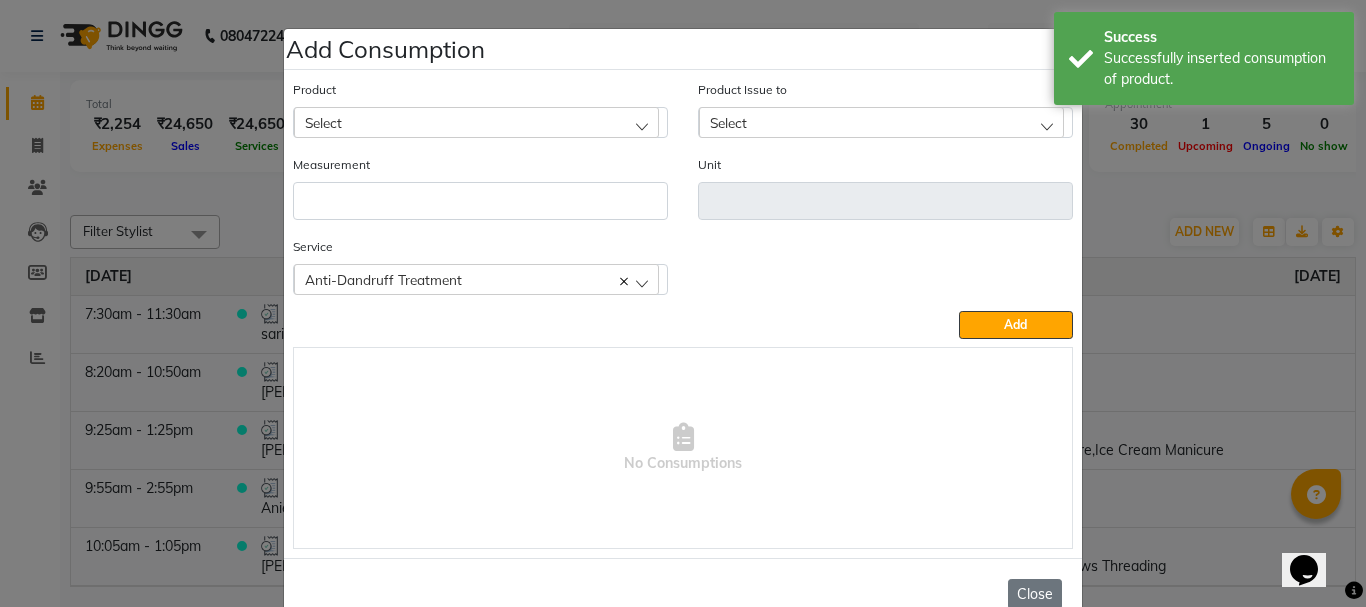 click on "Close" 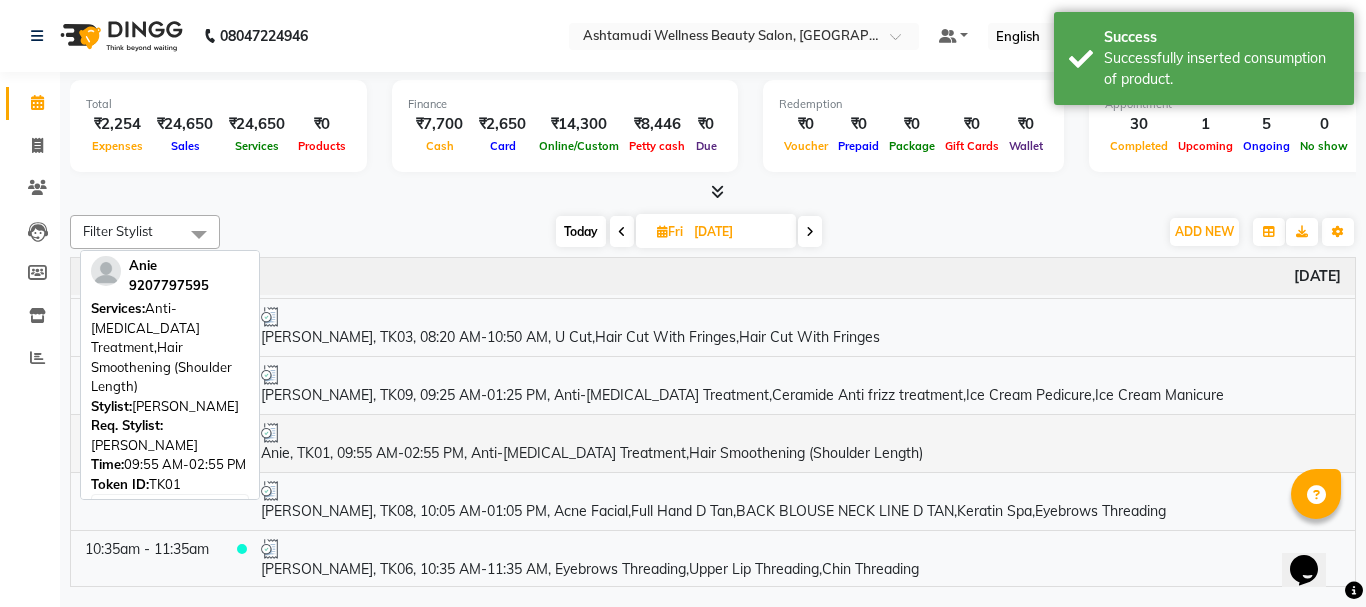 scroll, scrollTop: 100, scrollLeft: 0, axis: vertical 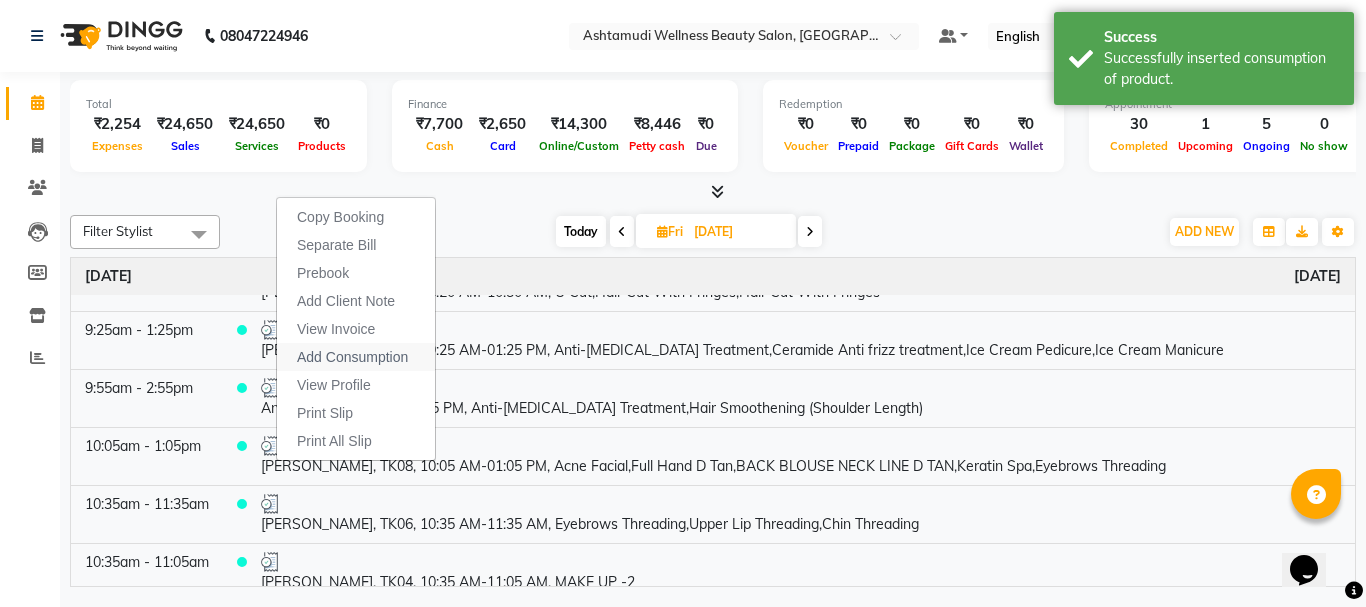 click on "Add Consumption" at bounding box center [352, 357] 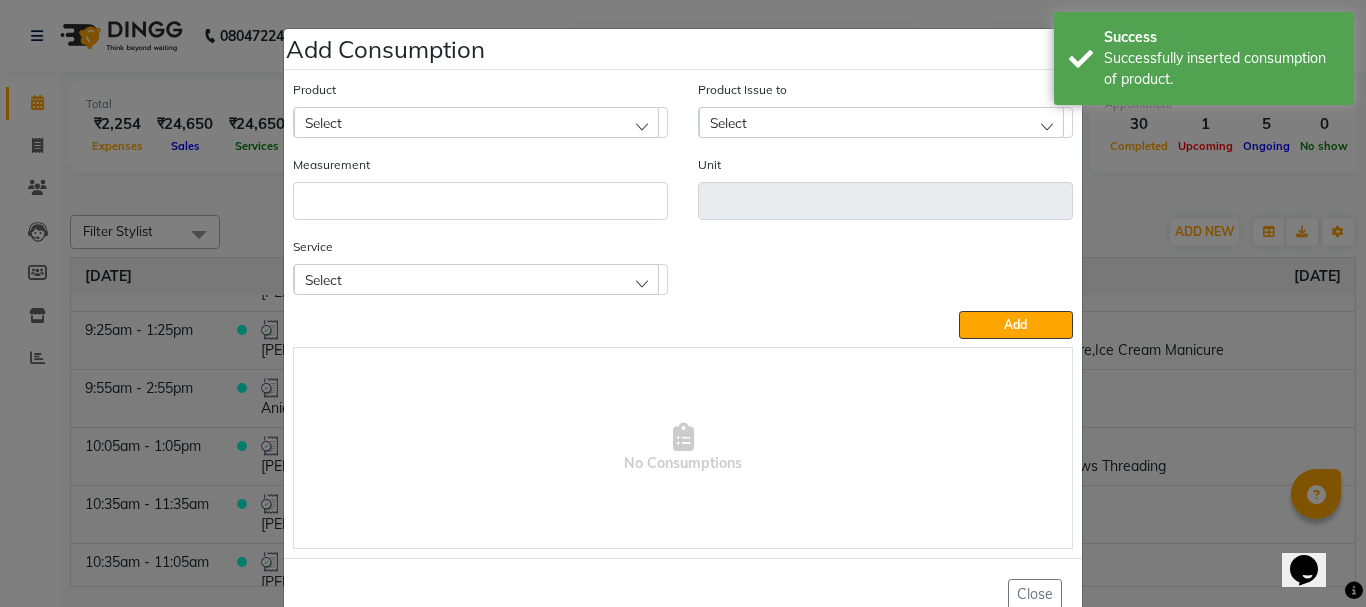 click on "Select" 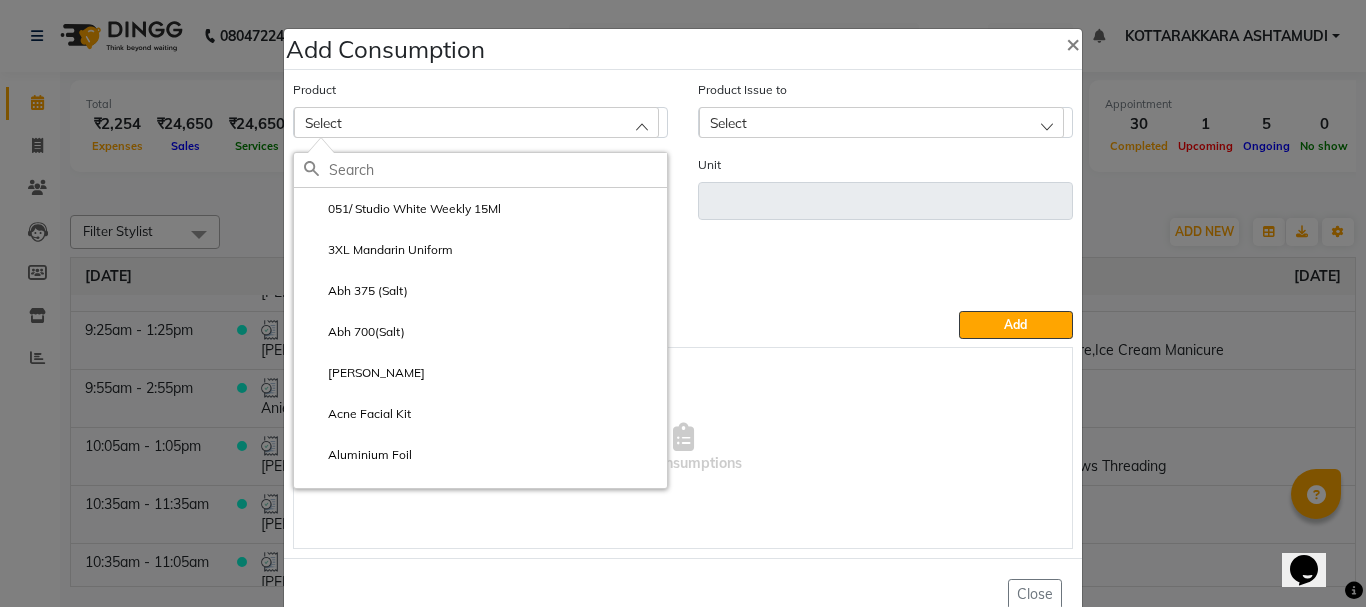 click 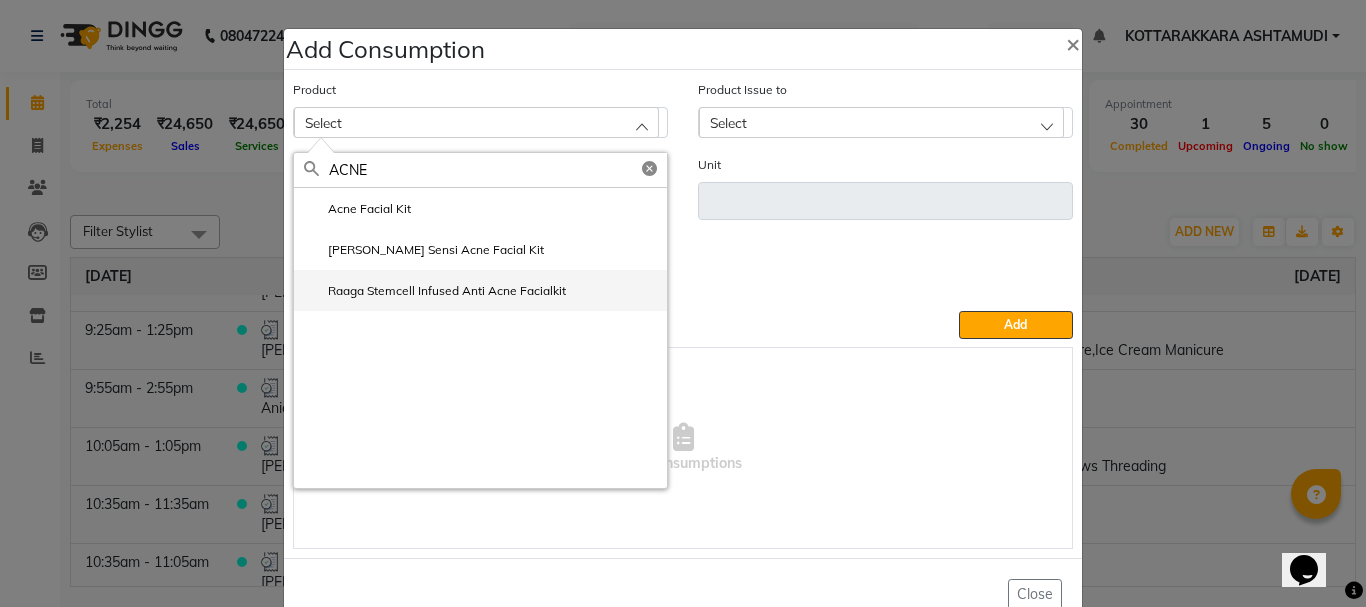 click on "Raaga Stemcell Infused Anti Acne Facialkit" 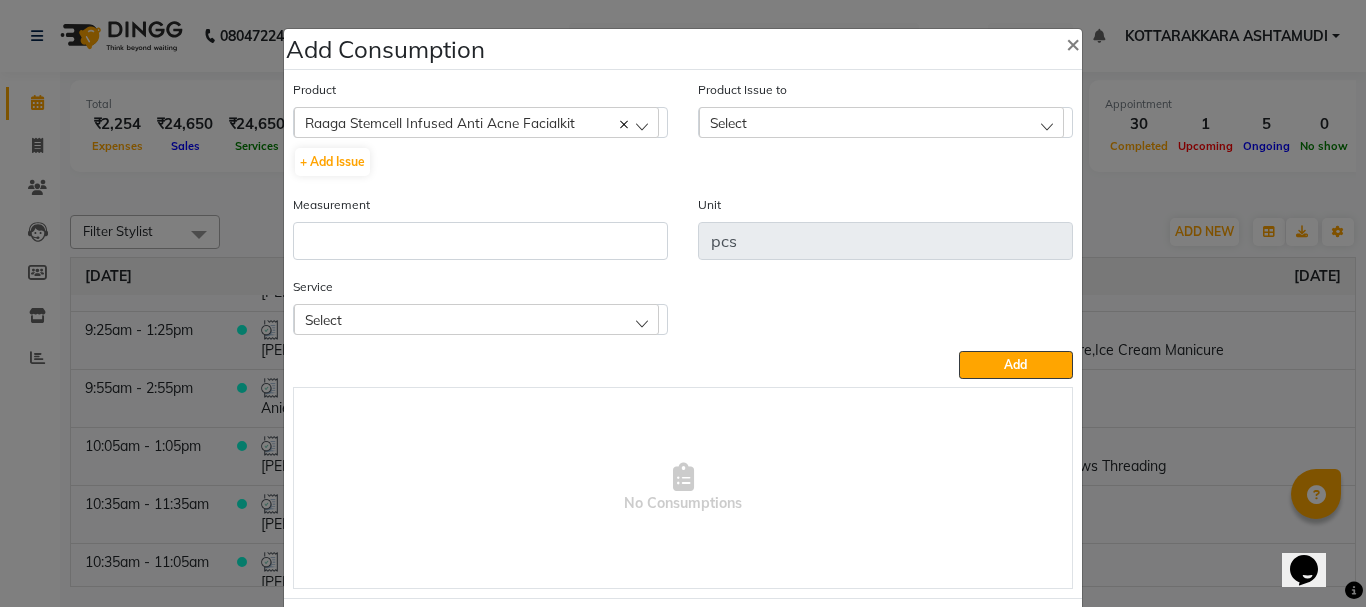 click on "Select" 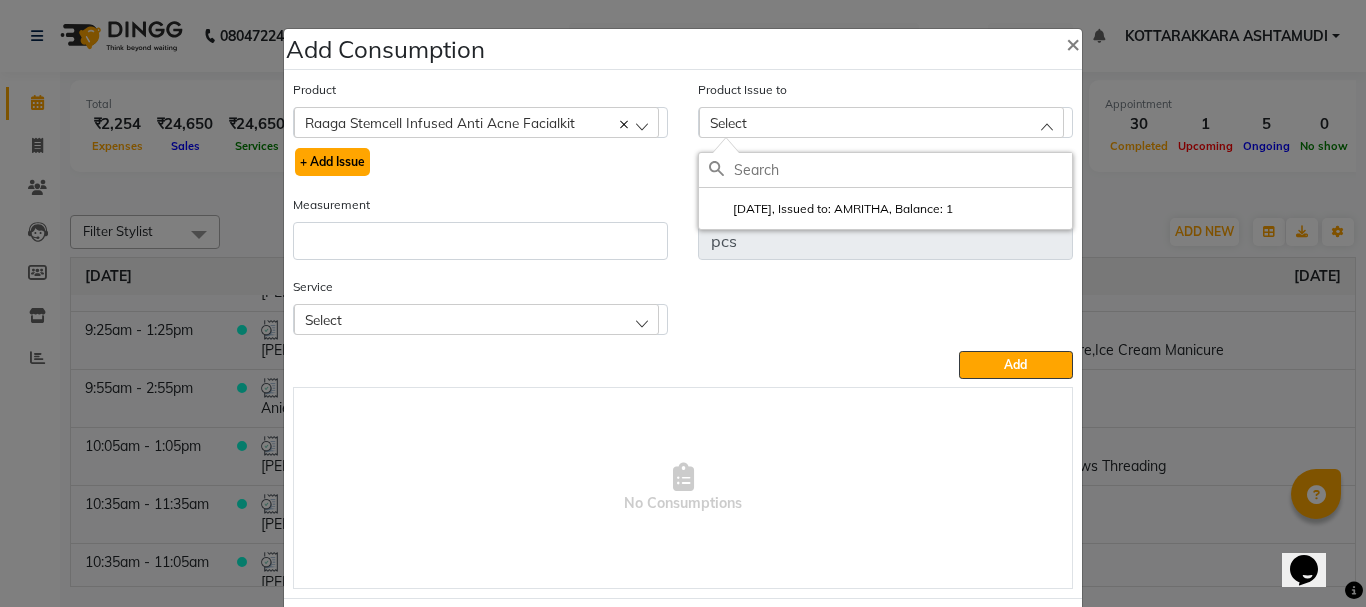 click on "+ Add Issue" 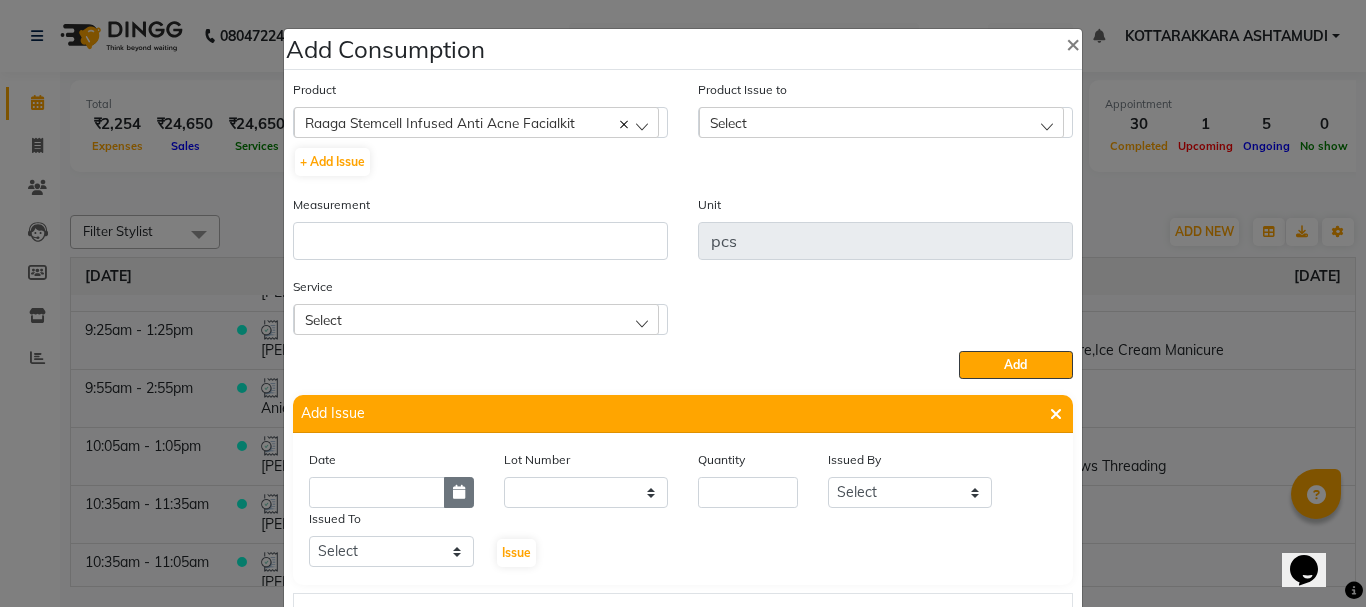 click 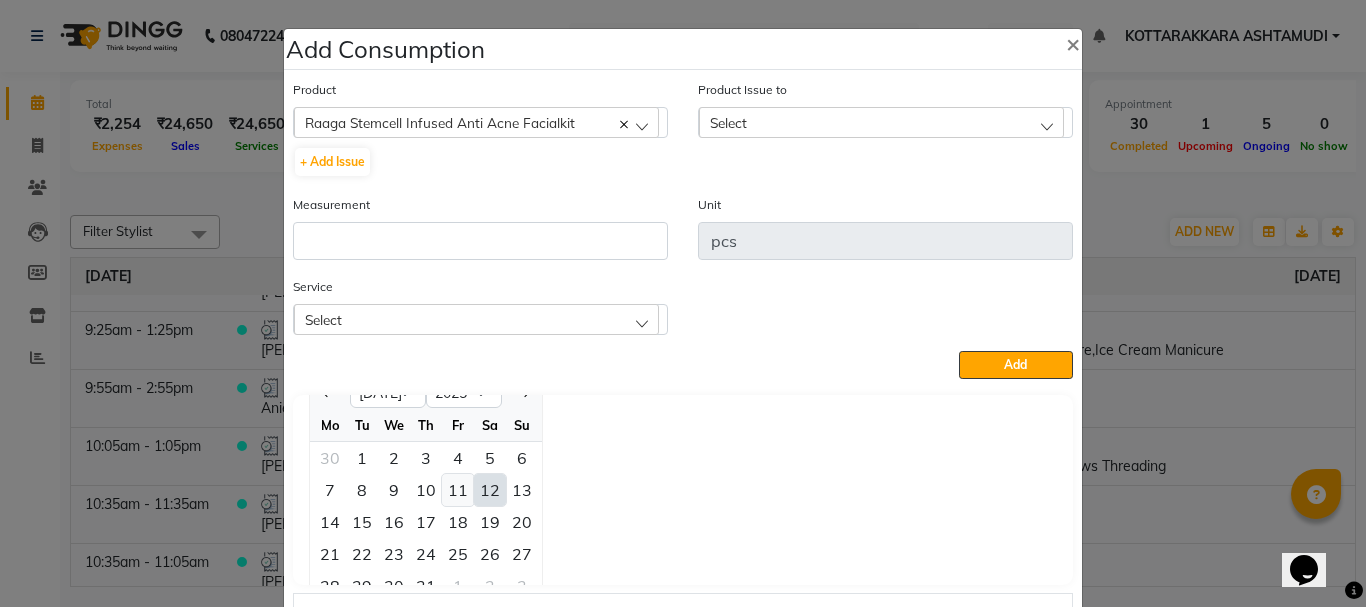 click on "11" 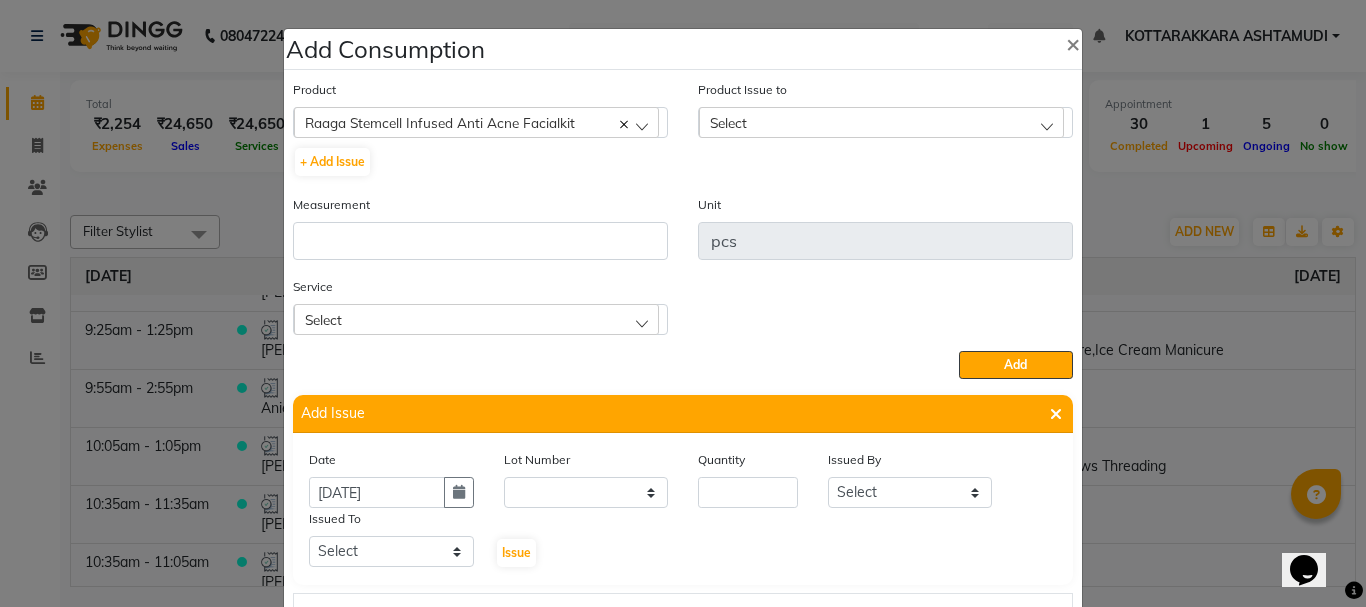 scroll, scrollTop: 0, scrollLeft: 0, axis: both 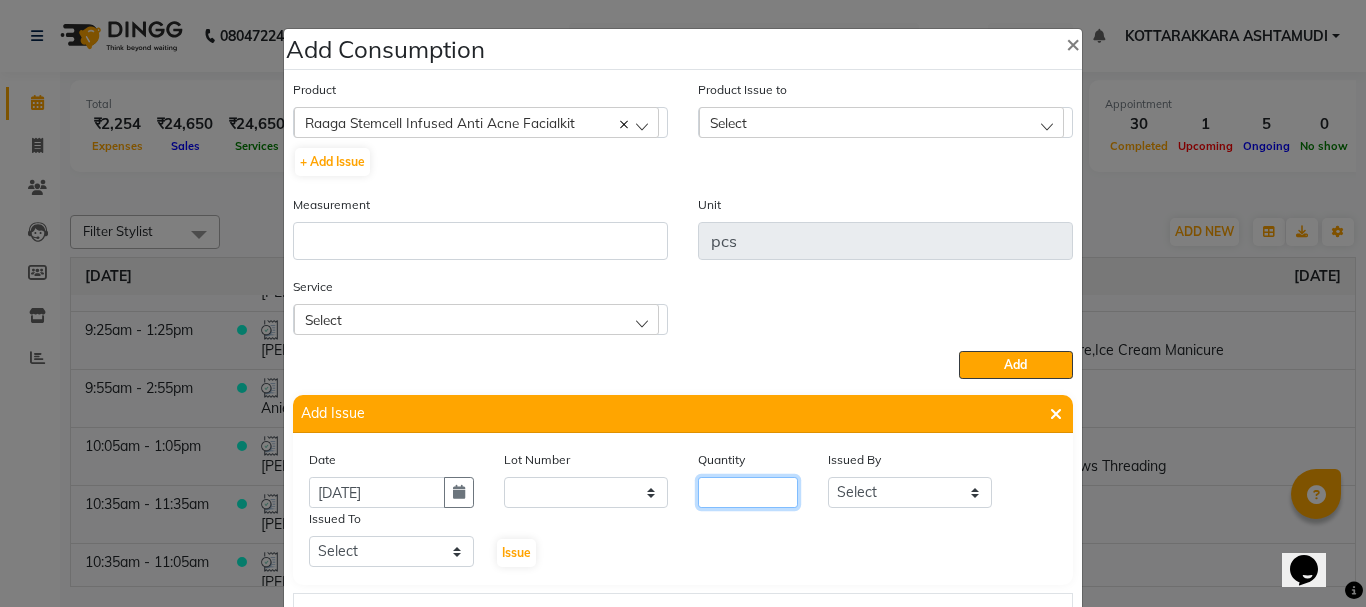 click 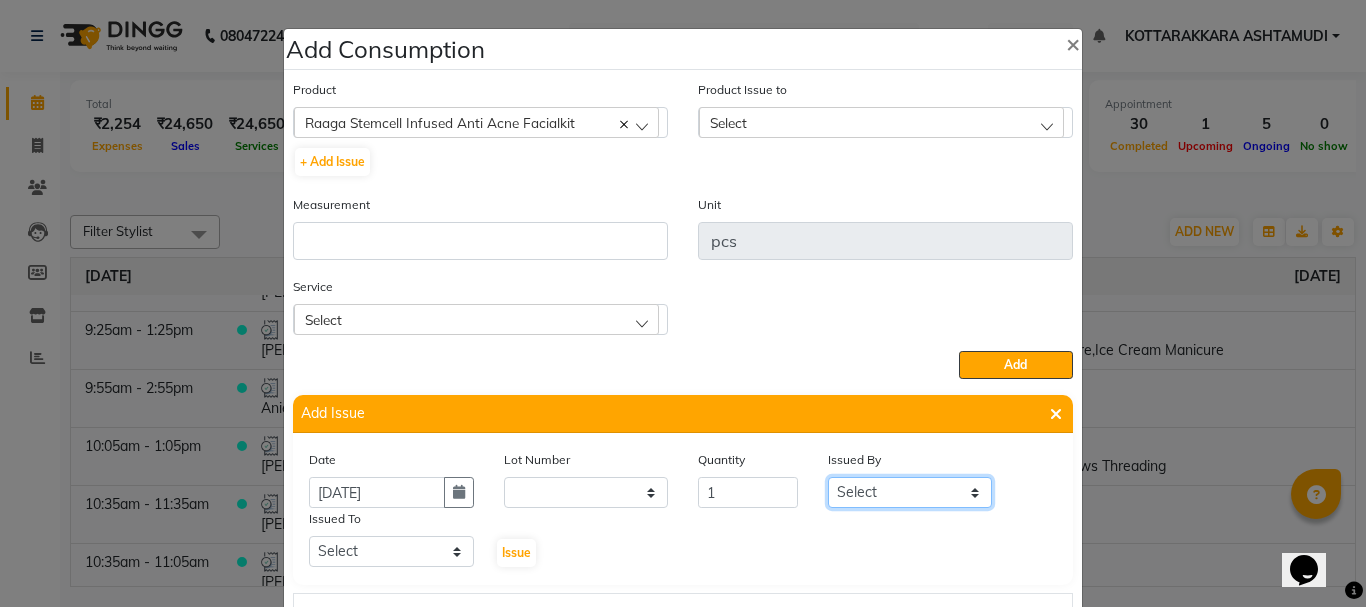 click on "Select AMRITHA ANJALI ANAND DIVYA L	 Gita Mahali  Jibi P R Karina Darjee  KOTTARAKKARA ASHTAMUDI NISHA SAMUEL 	 Priya Chakraborty SARIGA R	 SHAMINA MUHAMMED P R" 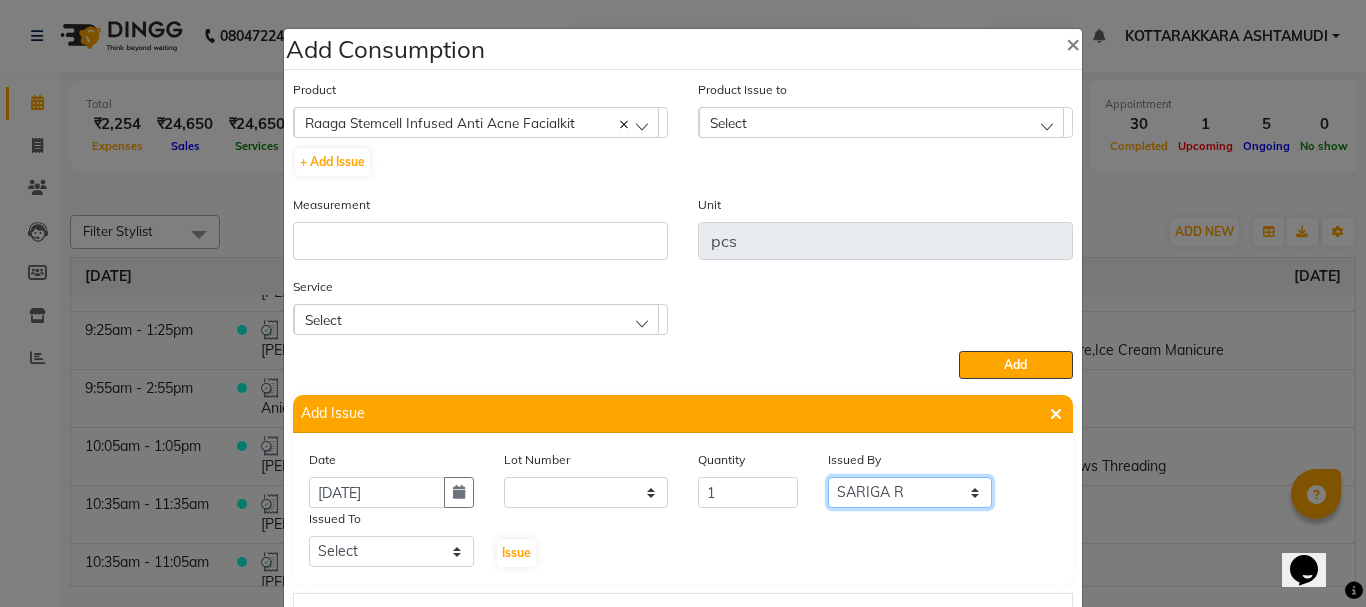 click on "Select AMRITHA ANJALI ANAND DIVYA L	 Gita Mahali  Jibi P R Karina Darjee  KOTTARAKKARA ASHTAMUDI NISHA SAMUEL 	 Priya Chakraborty SARIGA R	 SHAMINA MUHAMMED P R" 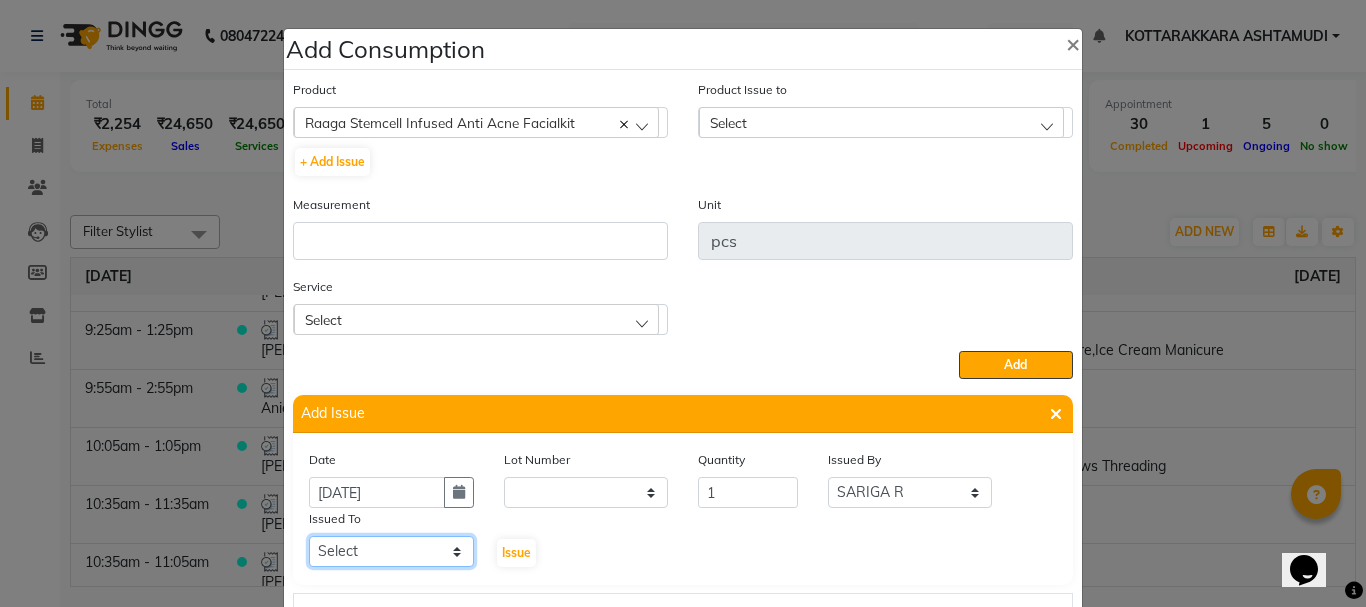 click on "Select AMRITHA ANJALI ANAND DIVYA L	 Gita Mahali  Jibi P R Karina Darjee  KOTTARAKKARA ASHTAMUDI NISHA SAMUEL 	 Priya Chakraborty SARIGA R	 SHAMINA MUHAMMED P R" 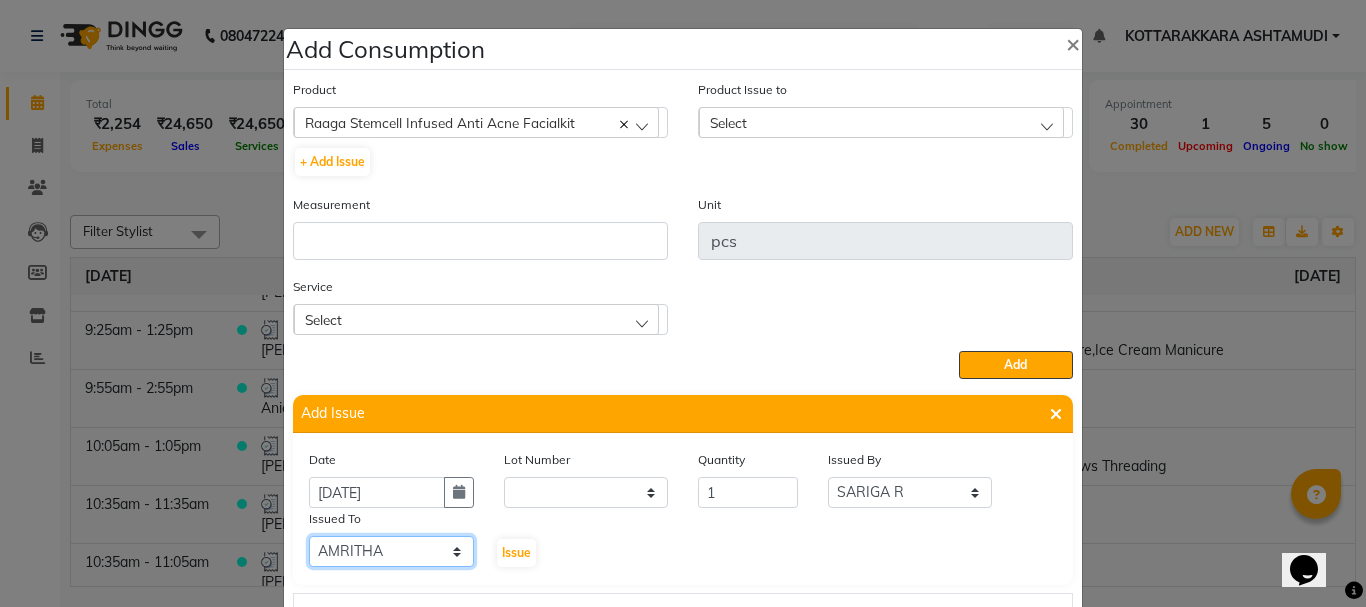 click on "Select AMRITHA ANJALI ANAND DIVYA L	 Gita Mahali  Jibi P R Karina Darjee  KOTTARAKKARA ASHTAMUDI NISHA SAMUEL 	 Priya Chakraborty SARIGA R	 SHAMINA MUHAMMED P R" 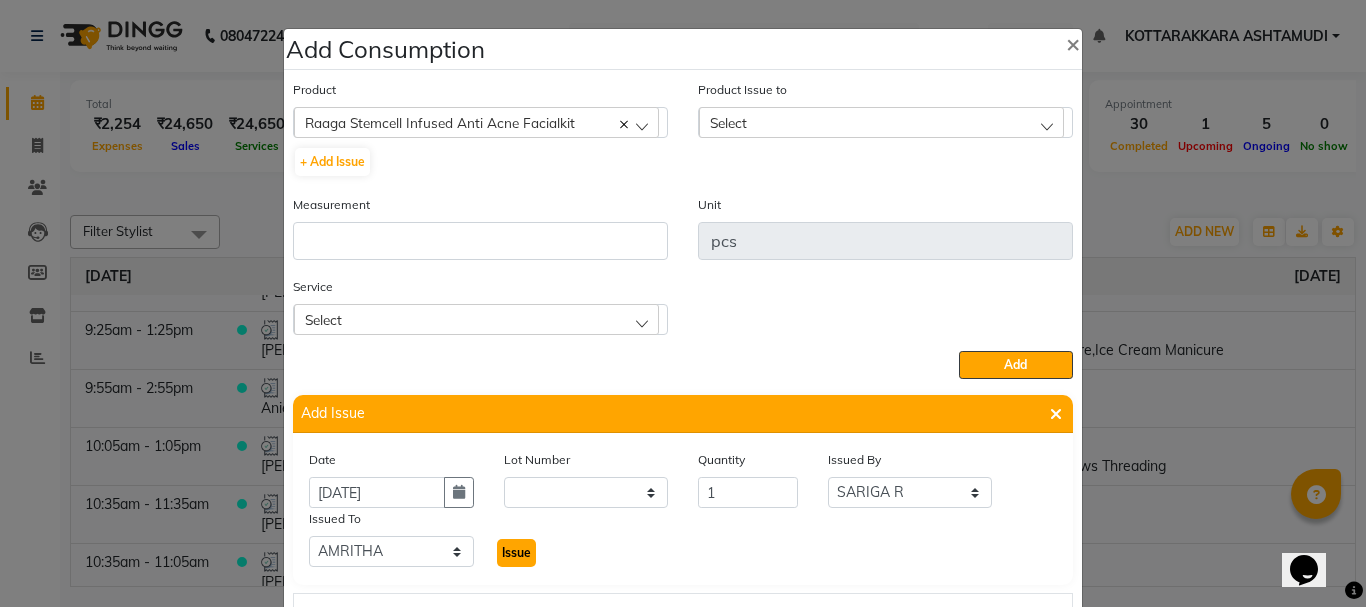 click on "Issue" 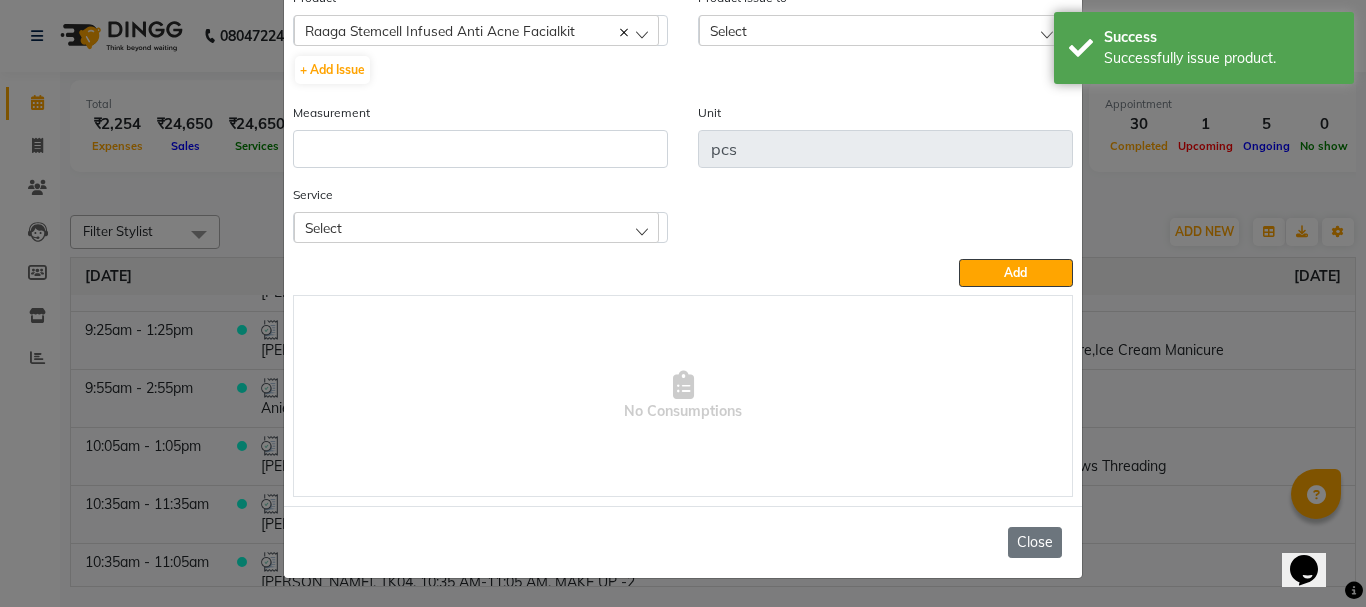 click on "Close" 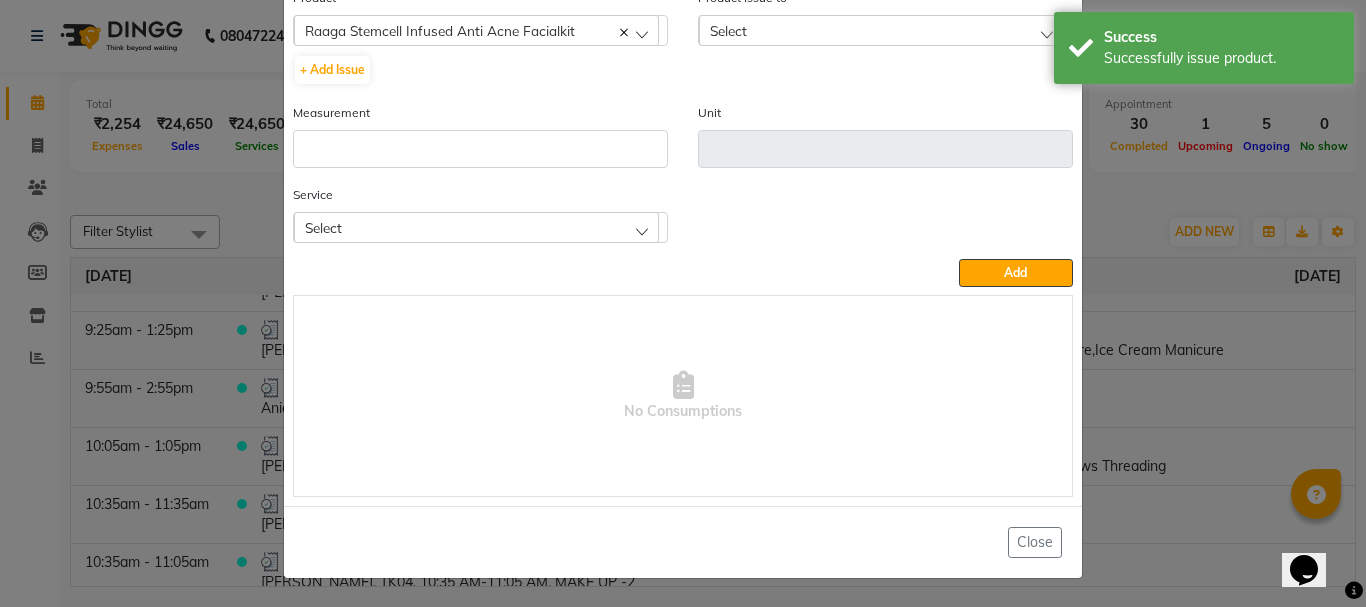 scroll, scrollTop: 52, scrollLeft: 0, axis: vertical 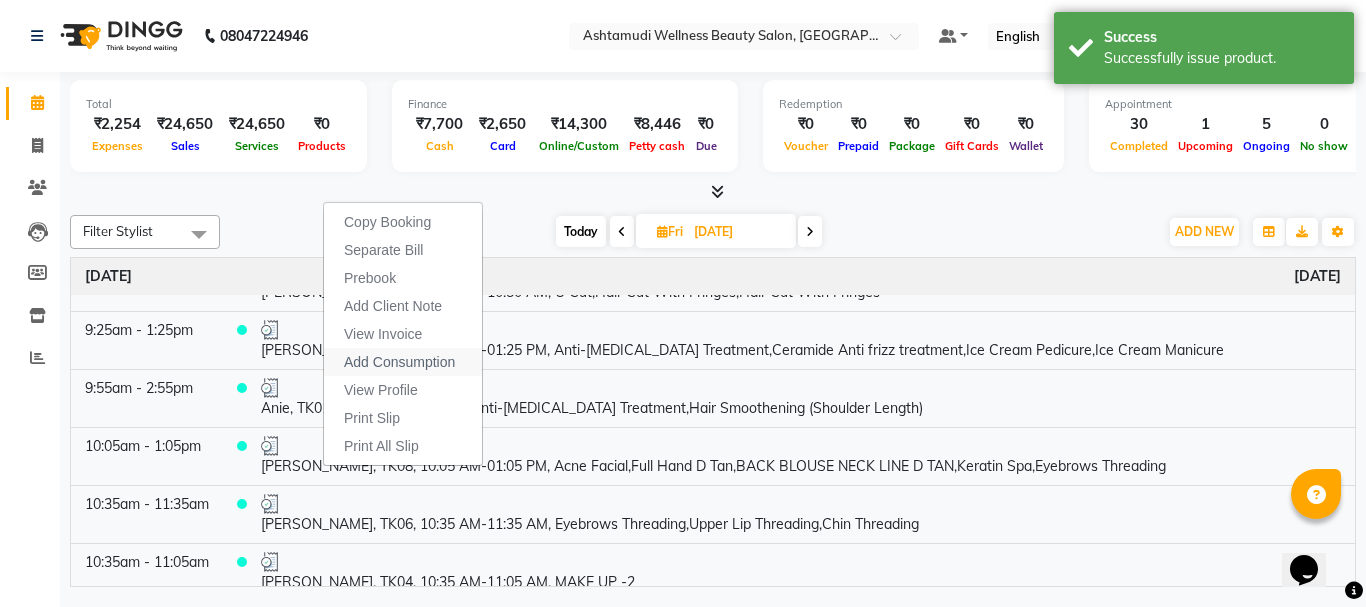 click on "Add Consumption" at bounding box center [399, 362] 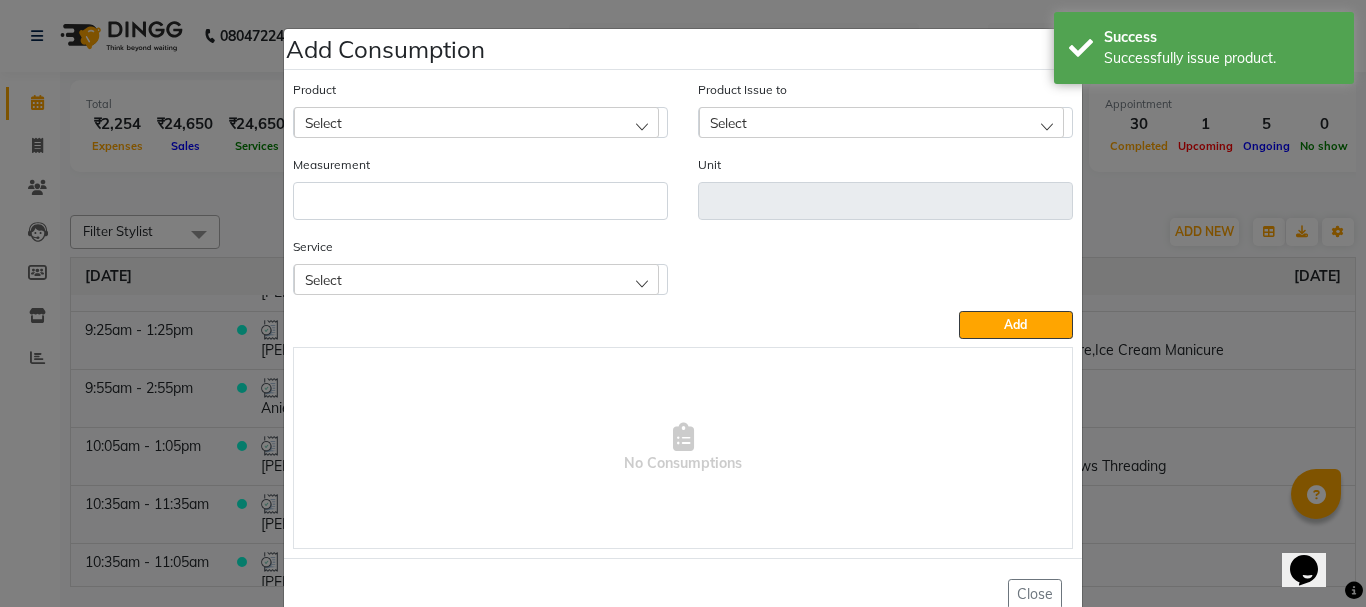 click on "Select" 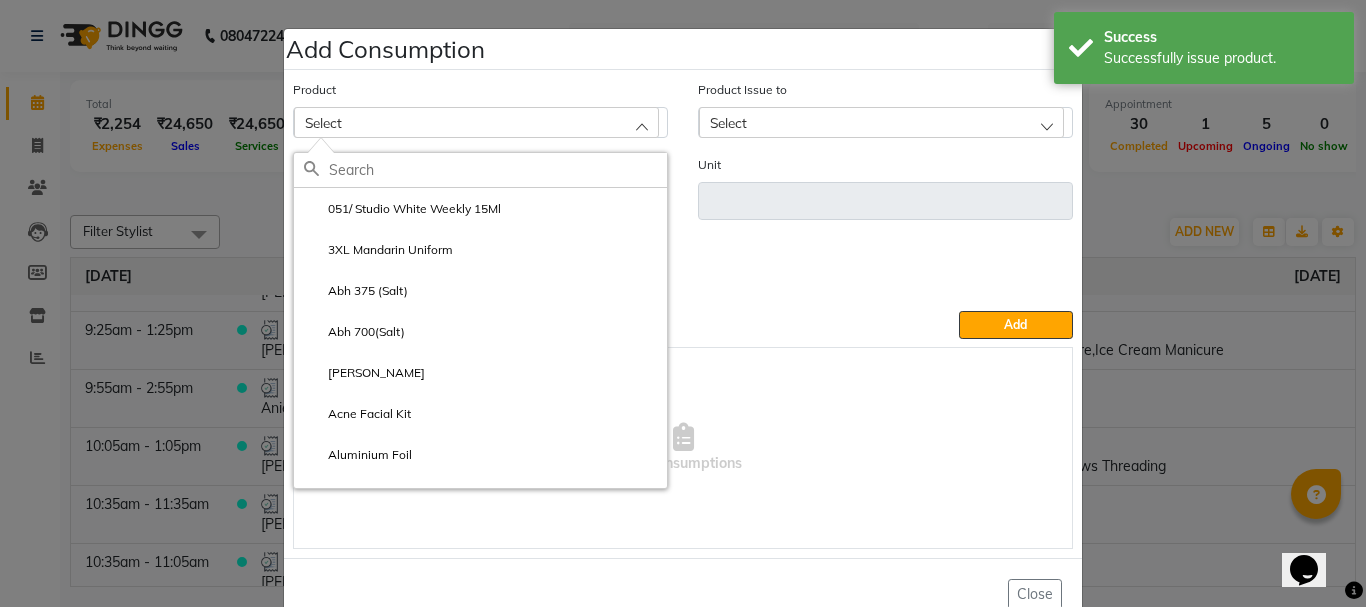 click 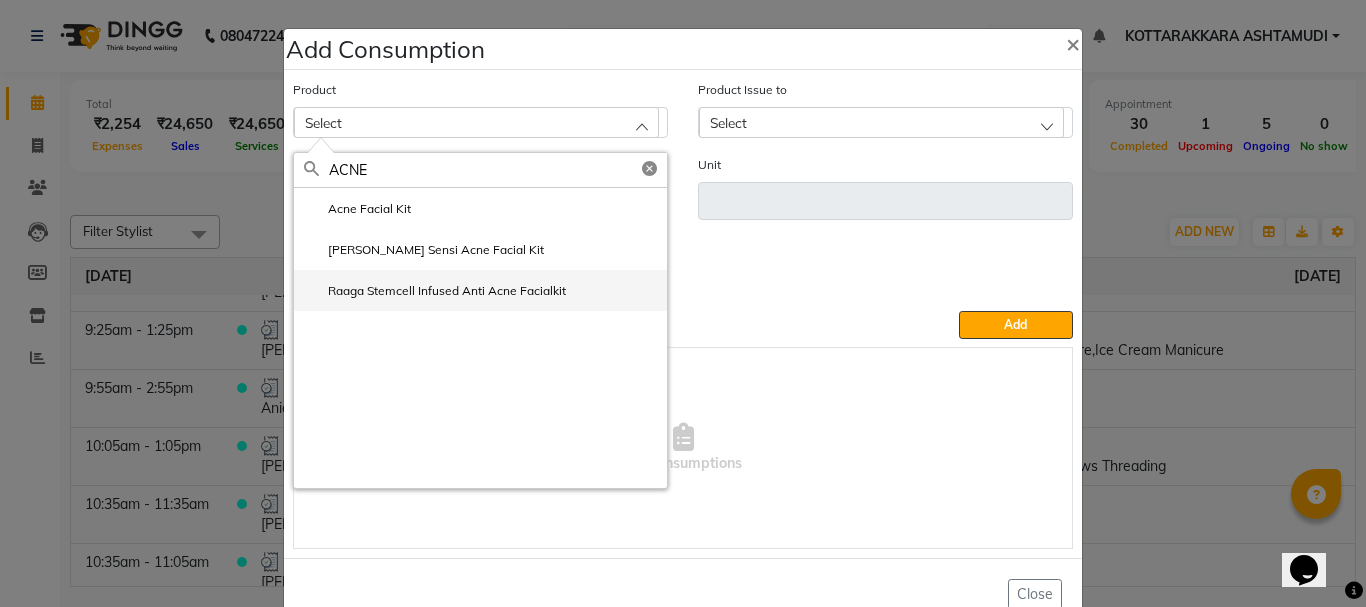 click on "Raaga Stemcell Infused Anti Acne Facialkit" 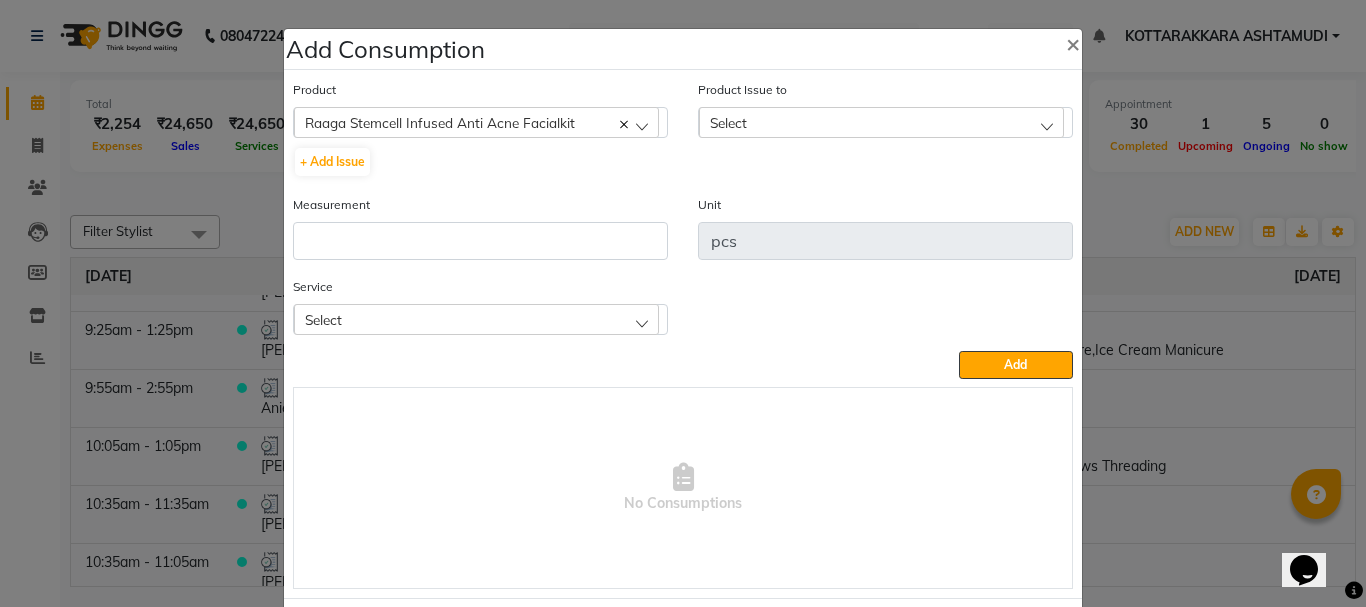 click on "Select" 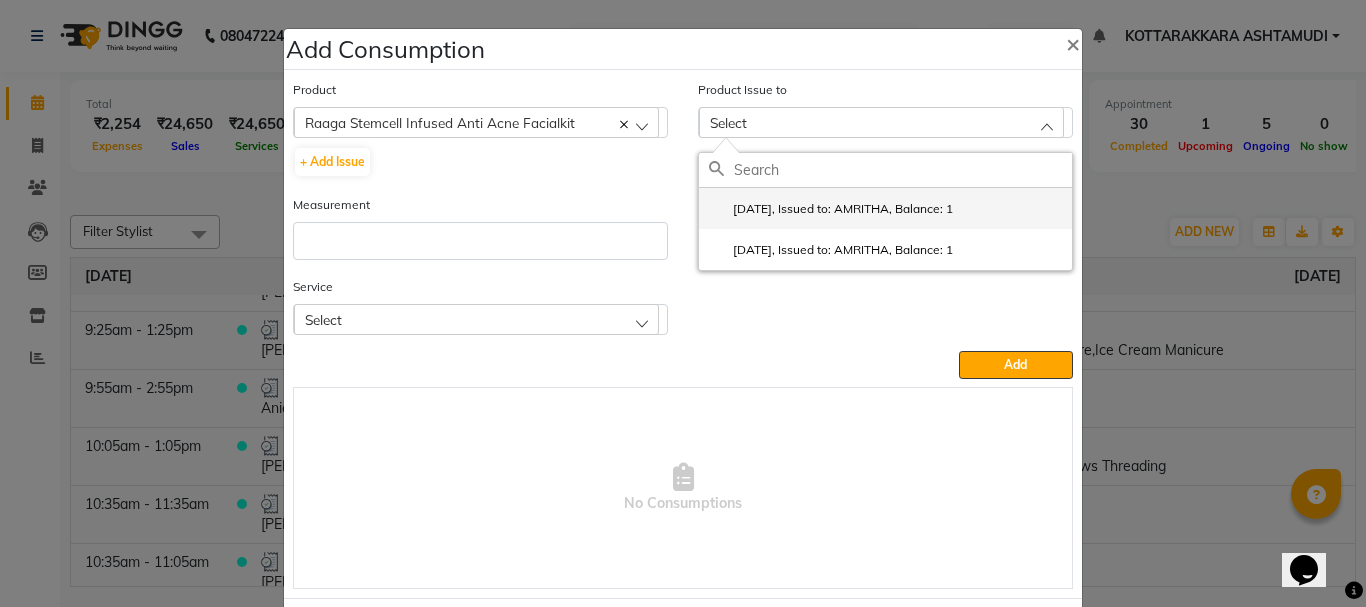 click on "2025-07-11, Issued to: AMRITHA, Balance: 1" 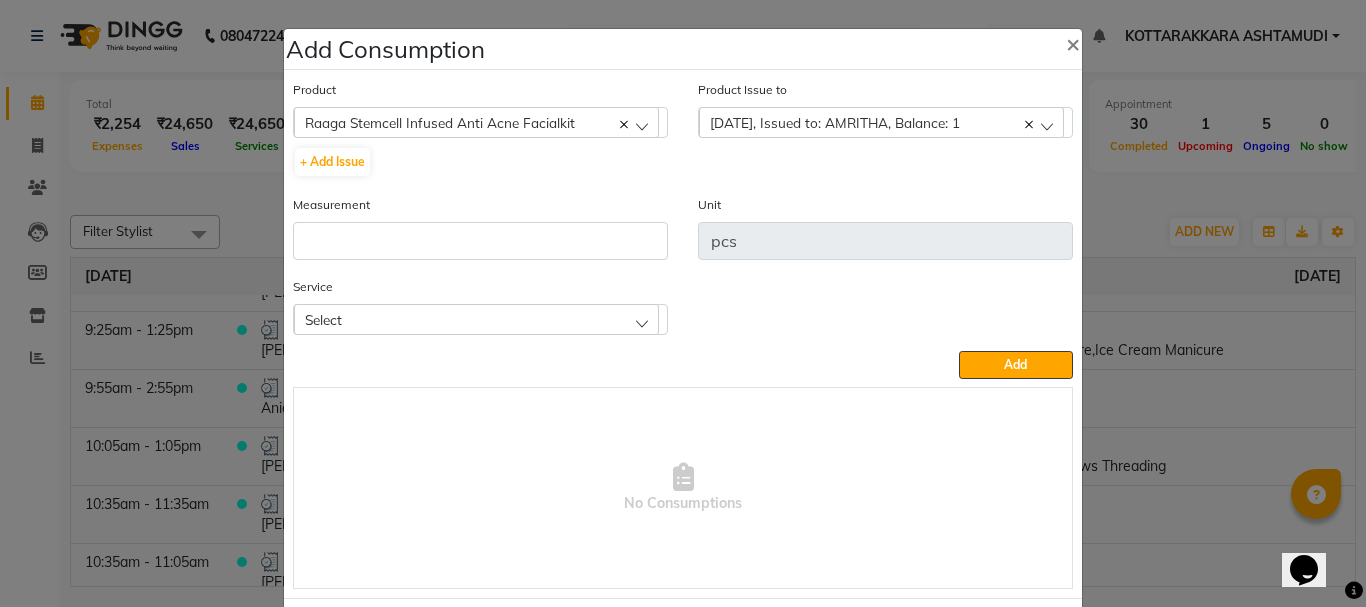 click on "Measurement" 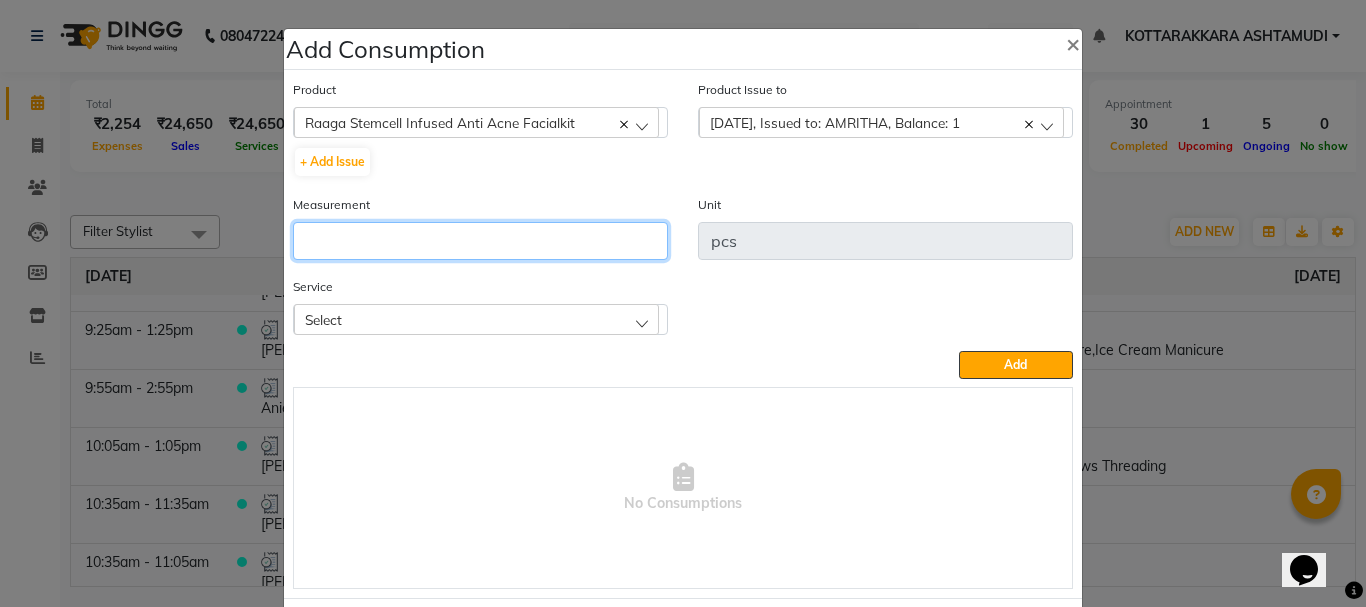 click 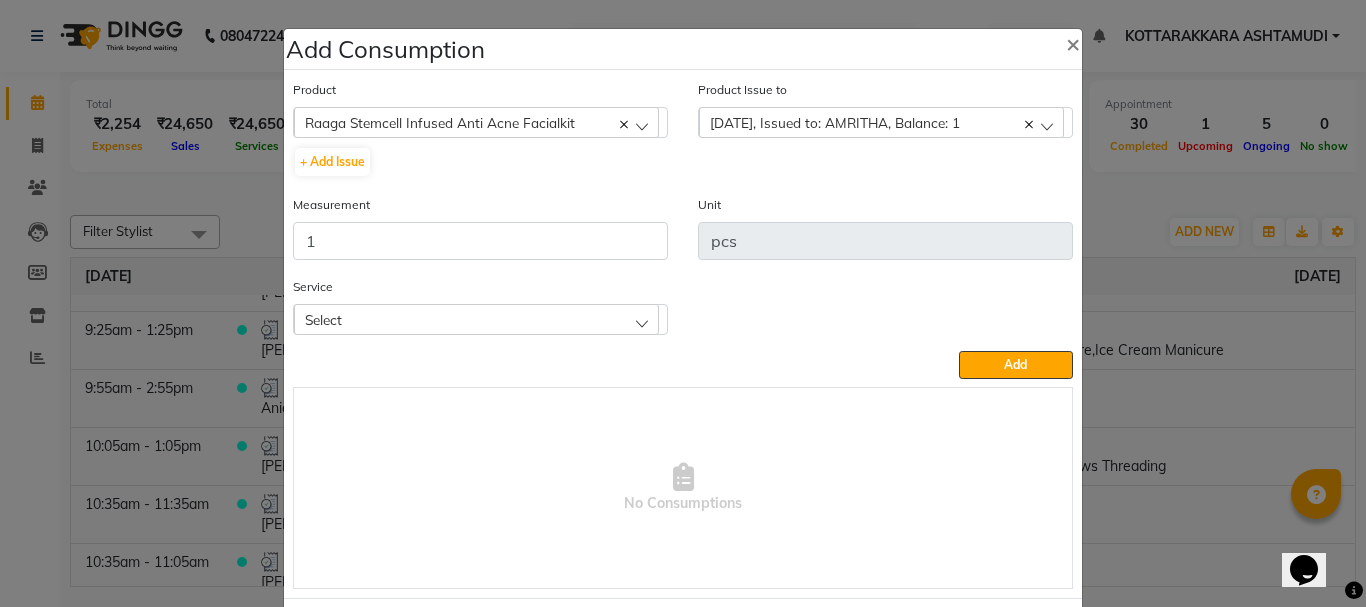 click on "Select" 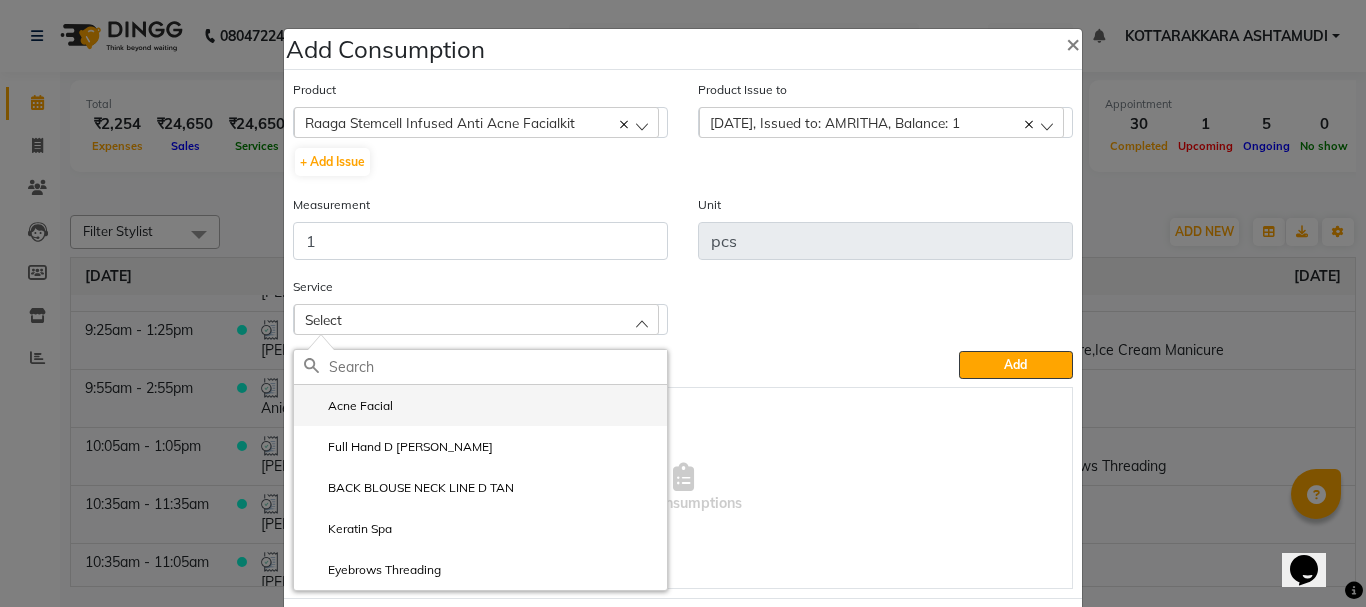 click on "Acne Facial" 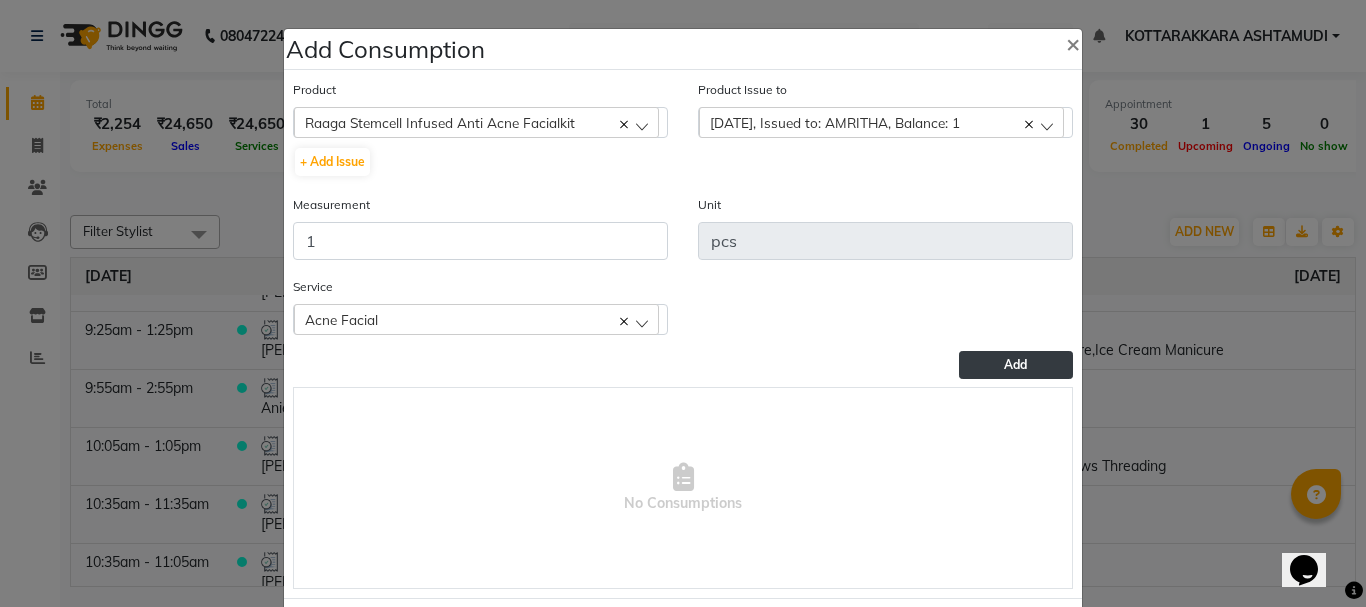 click on "Add" 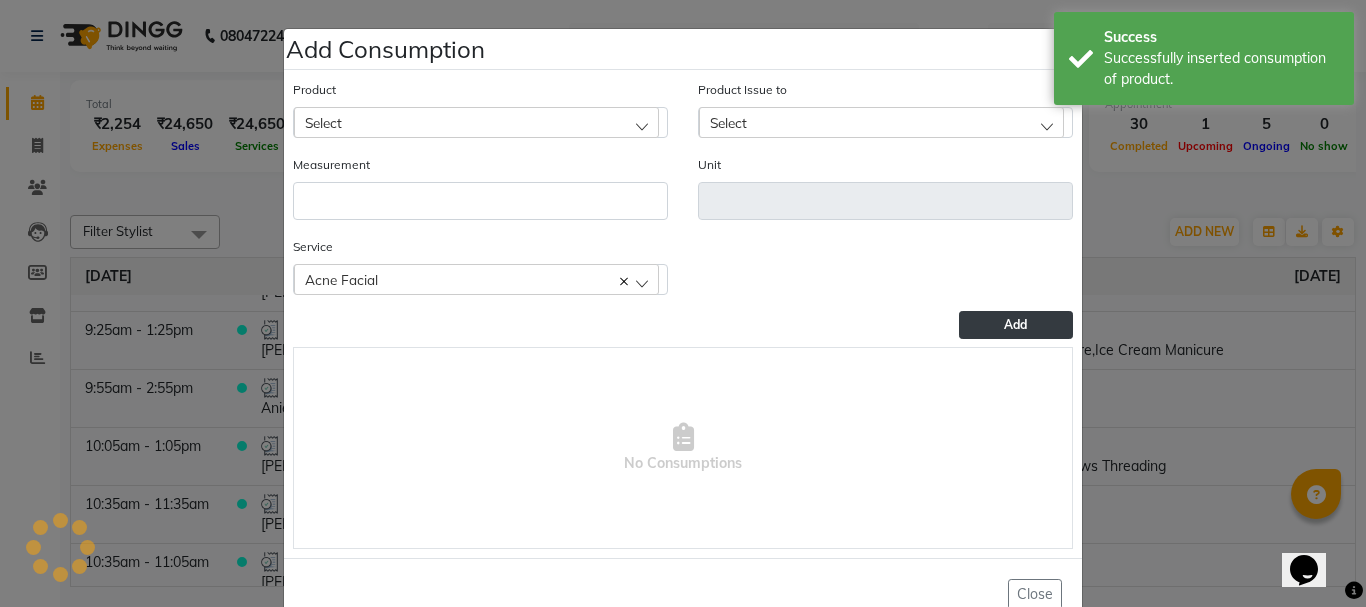 click on "Select" 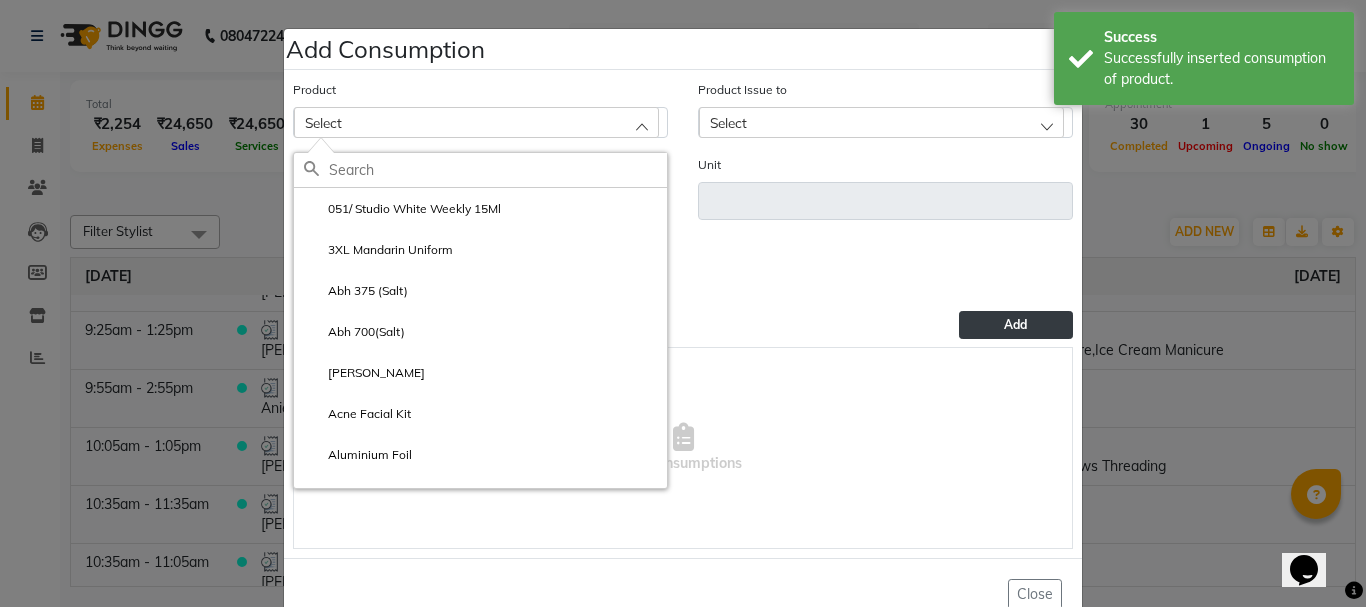 click 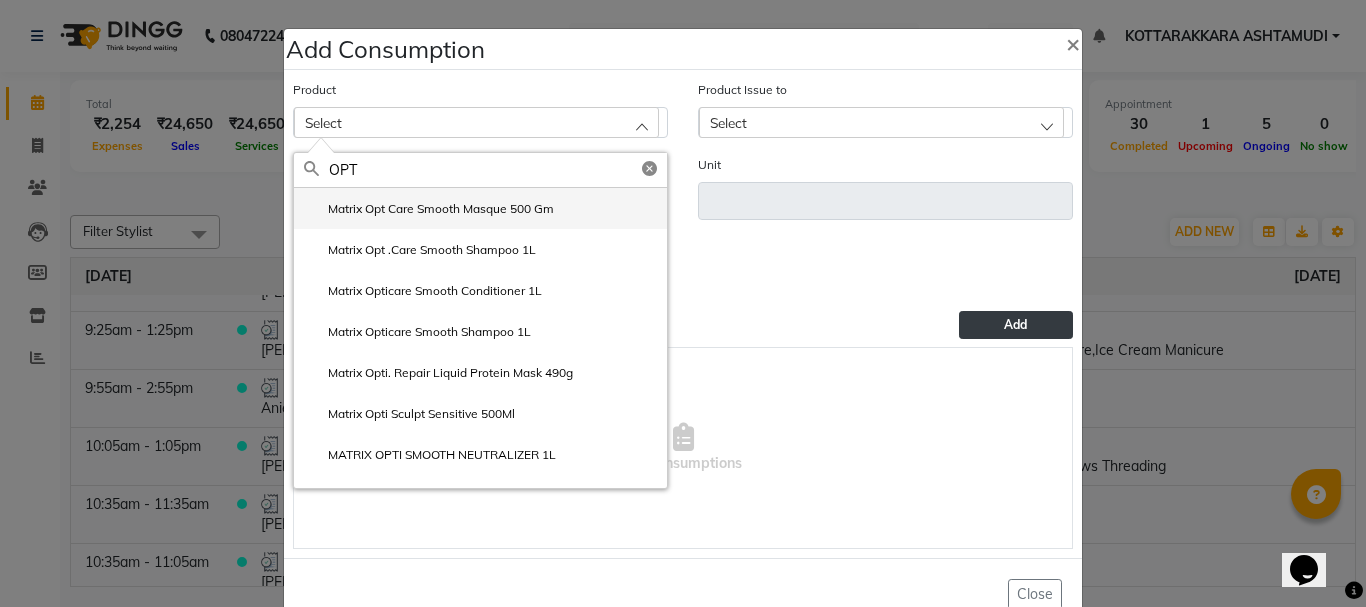 click on "Matrix Opt Care Smooth Masque 500 Gm" 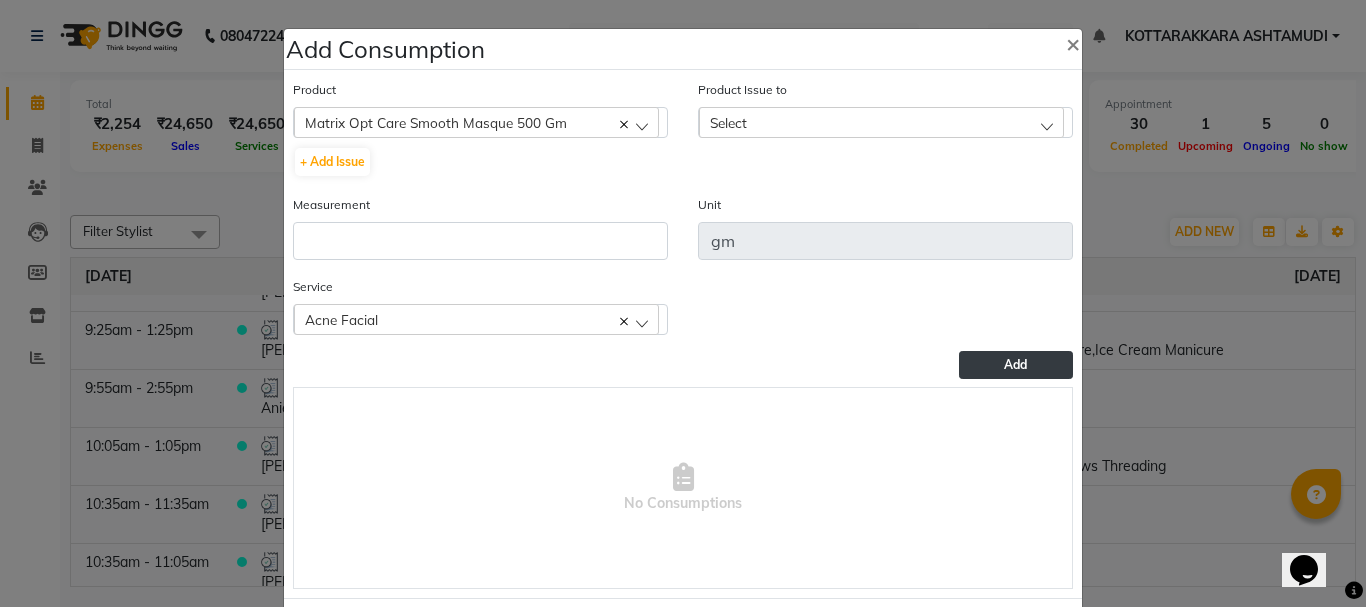 click on "Select" 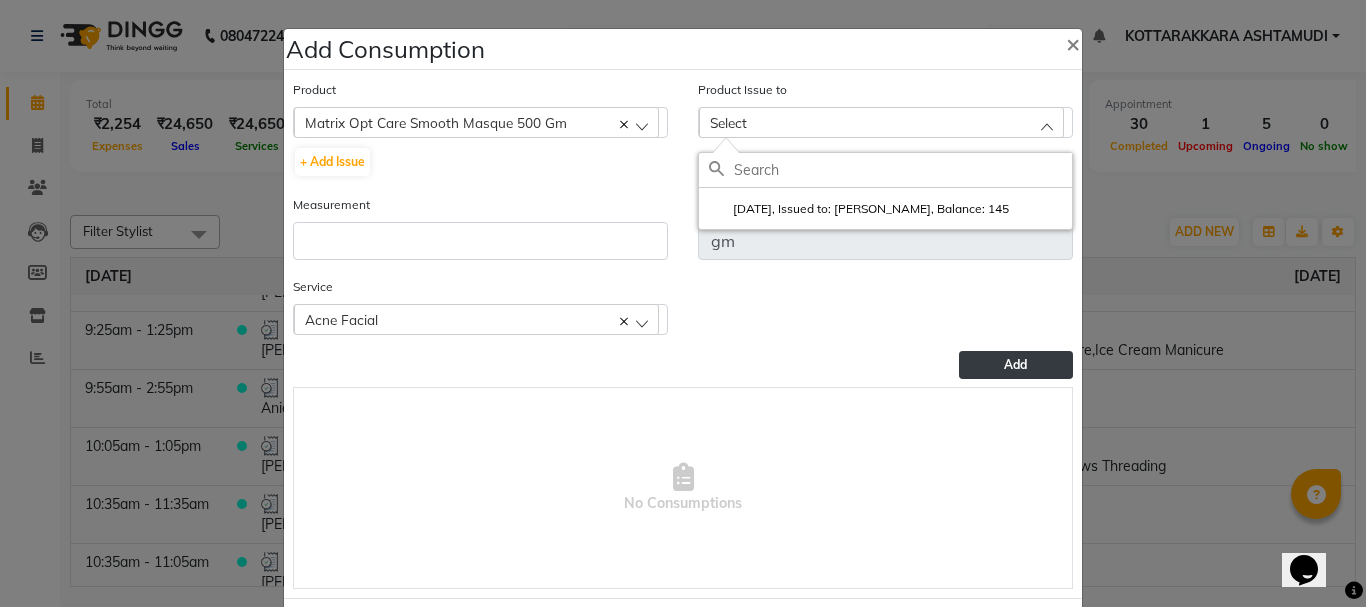 click on "2025-07-07, Issued to: Priya Chakraborty, Balance: 145" 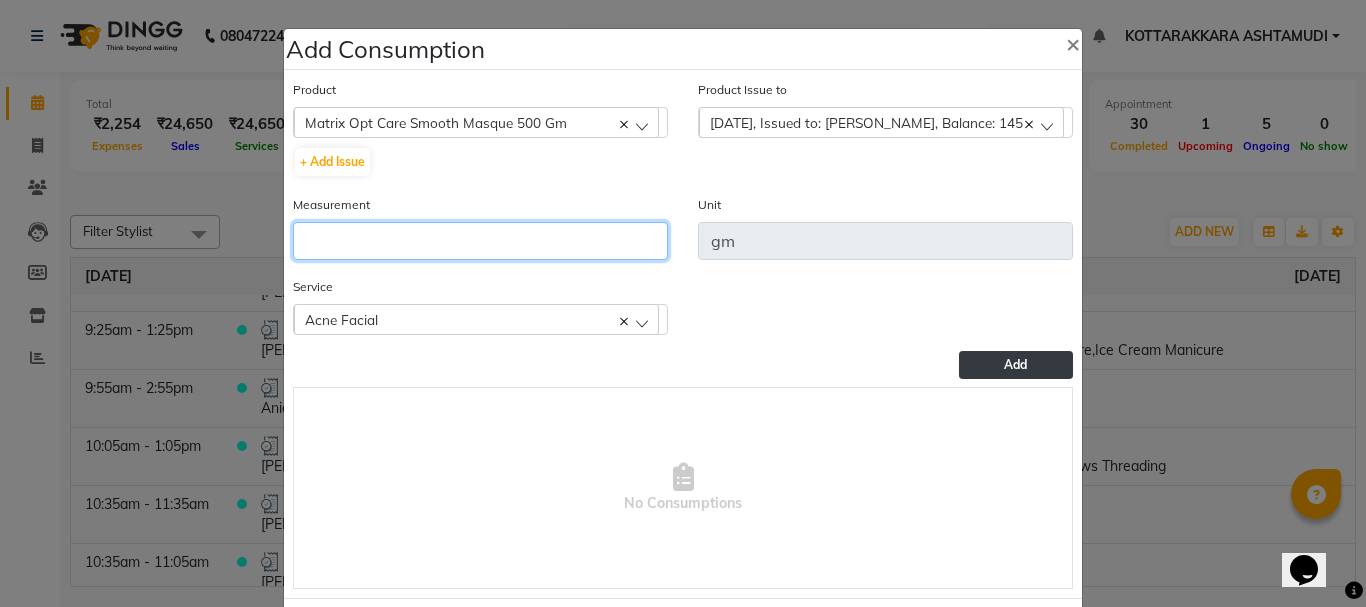 click 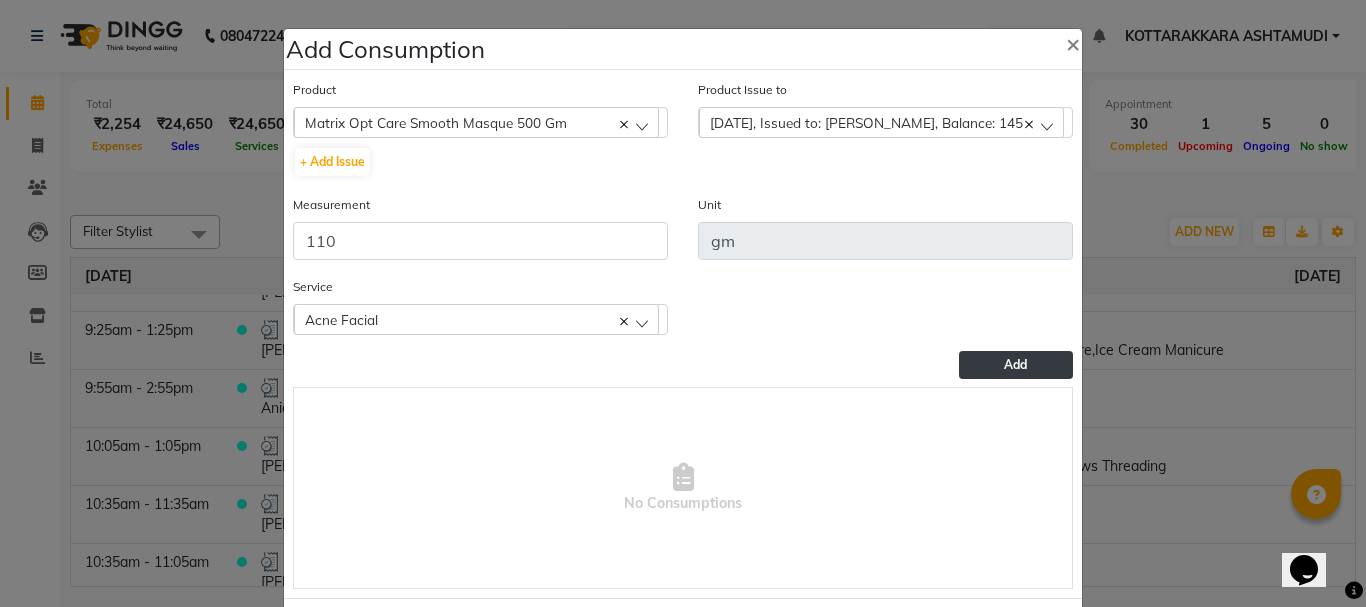 click on "Acne Facial" 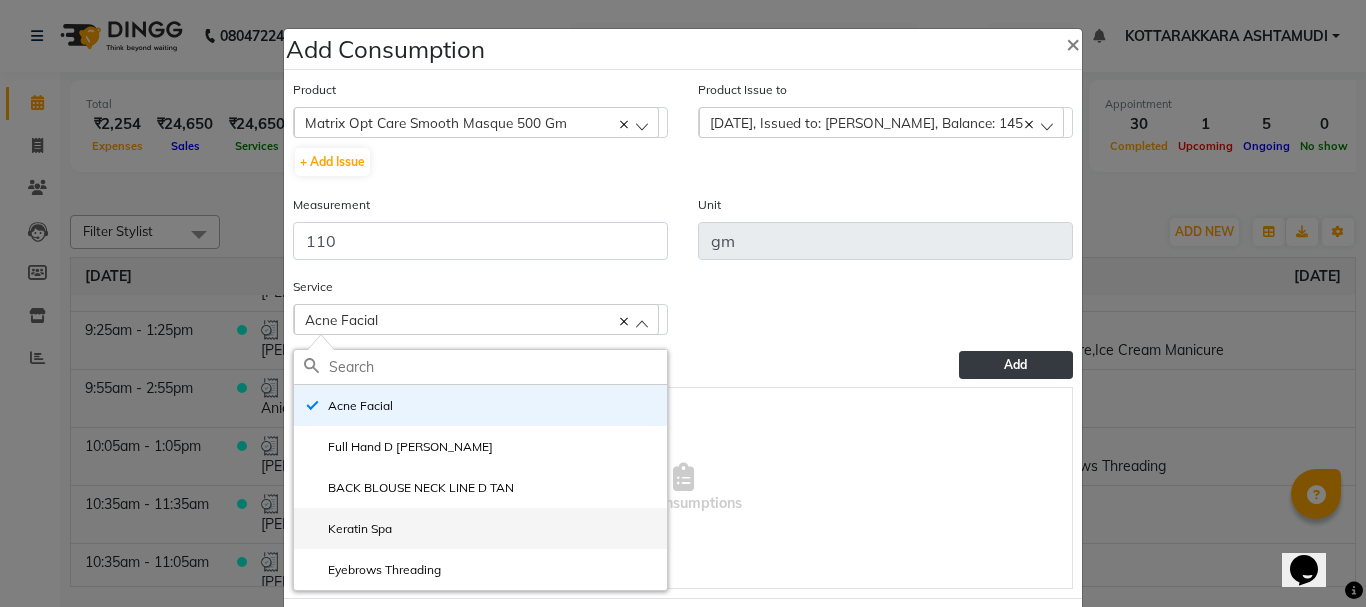 click on "Keratin Spa" 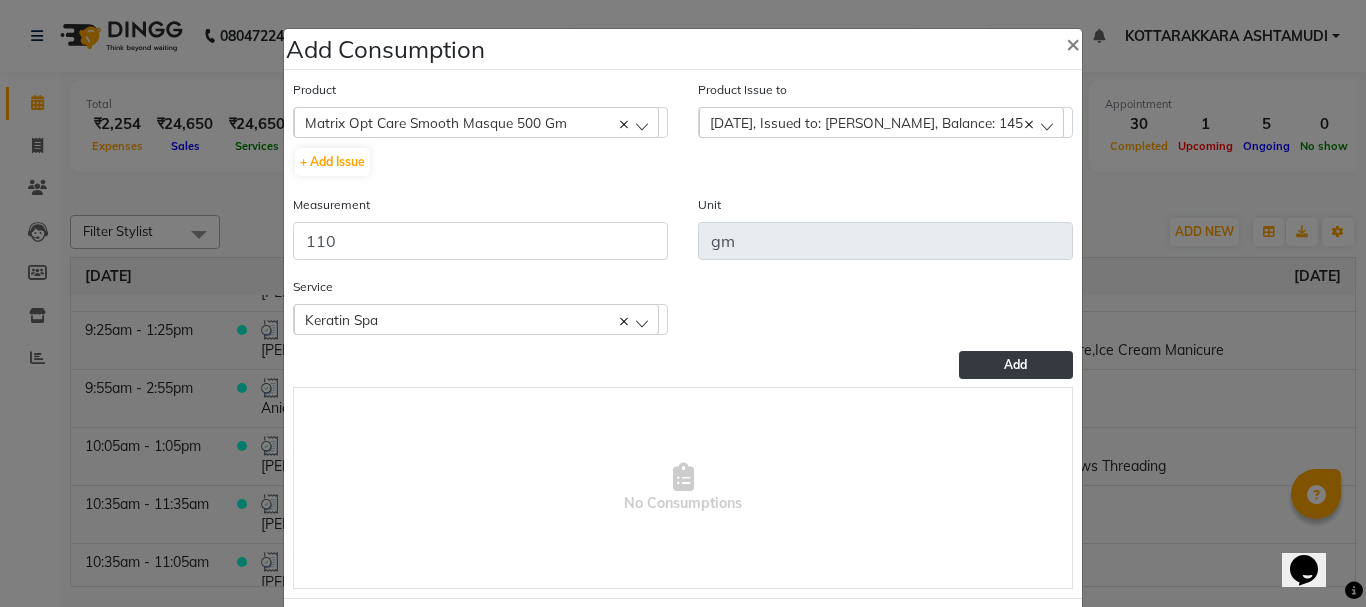 click on "Add" 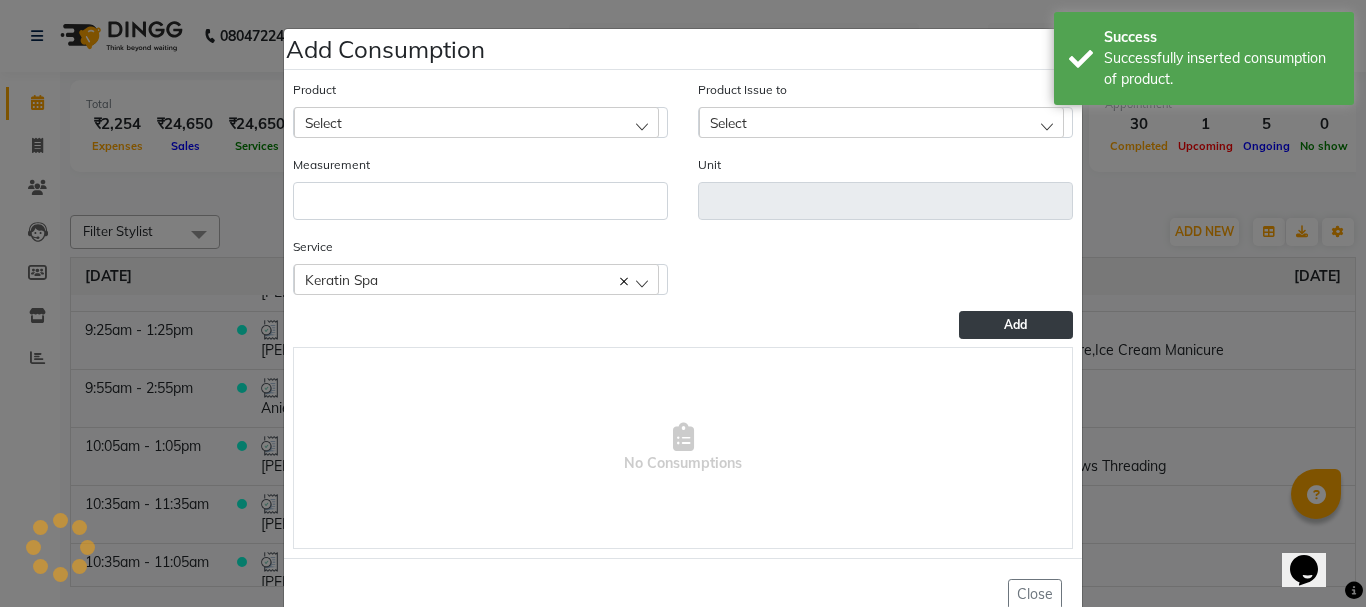 scroll, scrollTop: 52, scrollLeft: 0, axis: vertical 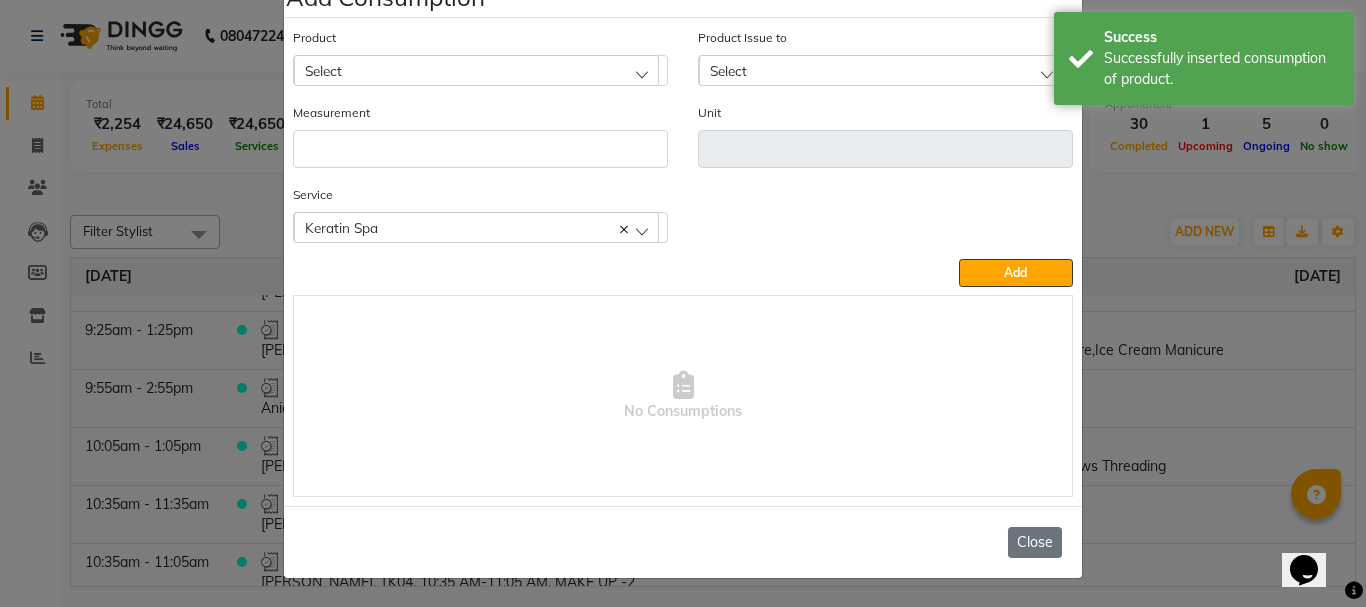 click on "Close" 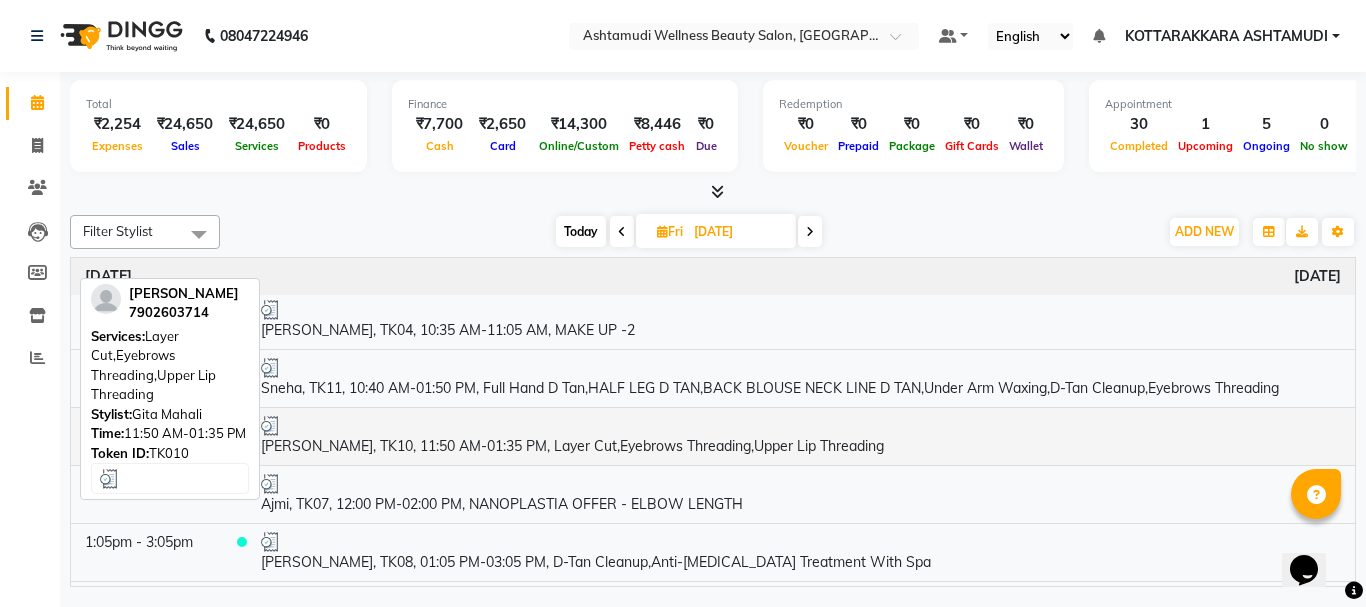 scroll, scrollTop: 400, scrollLeft: 0, axis: vertical 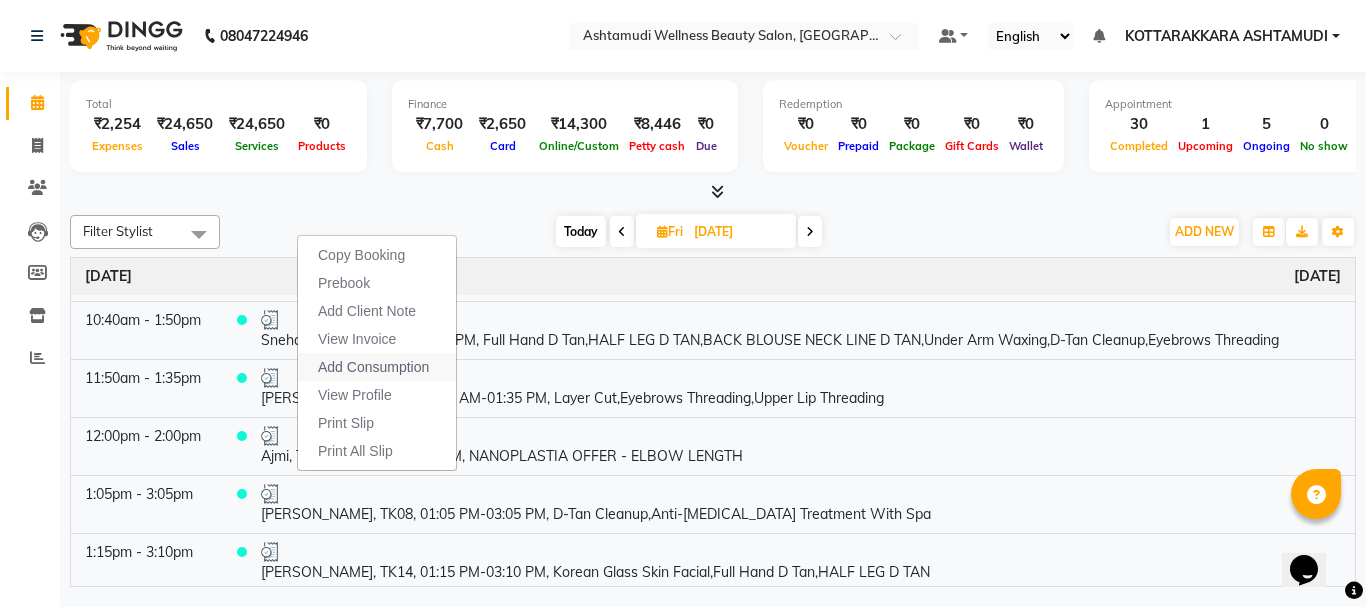 click on "Add Consumption" at bounding box center (373, 367) 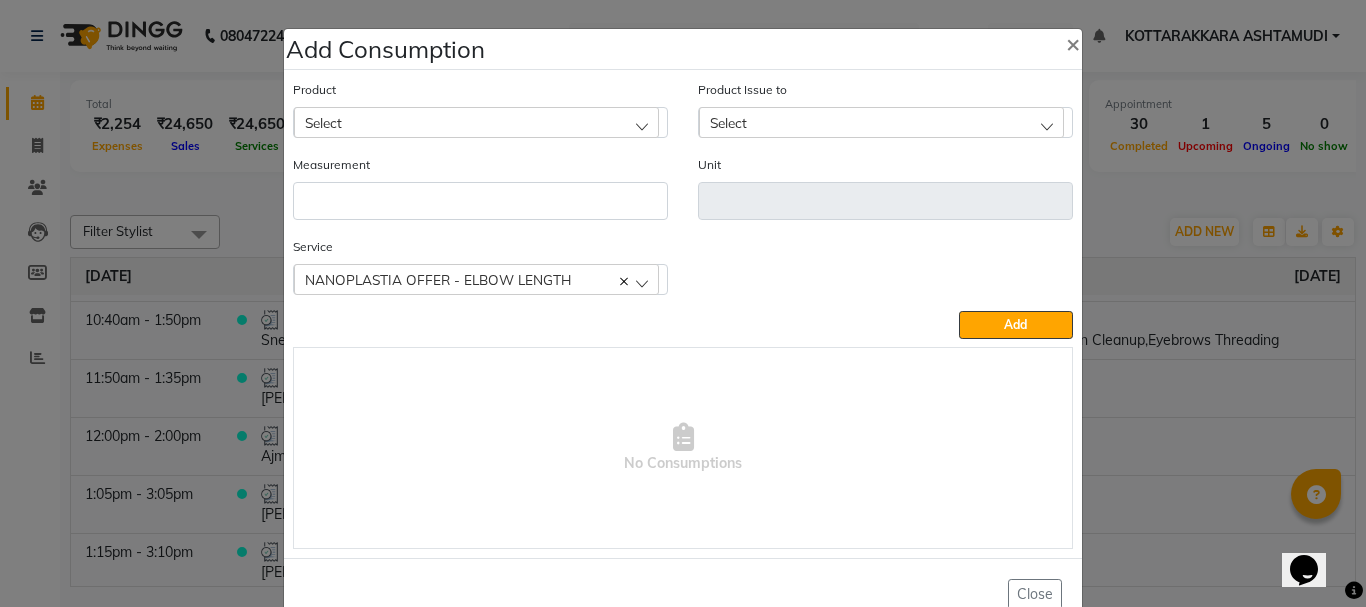 click on "Select" 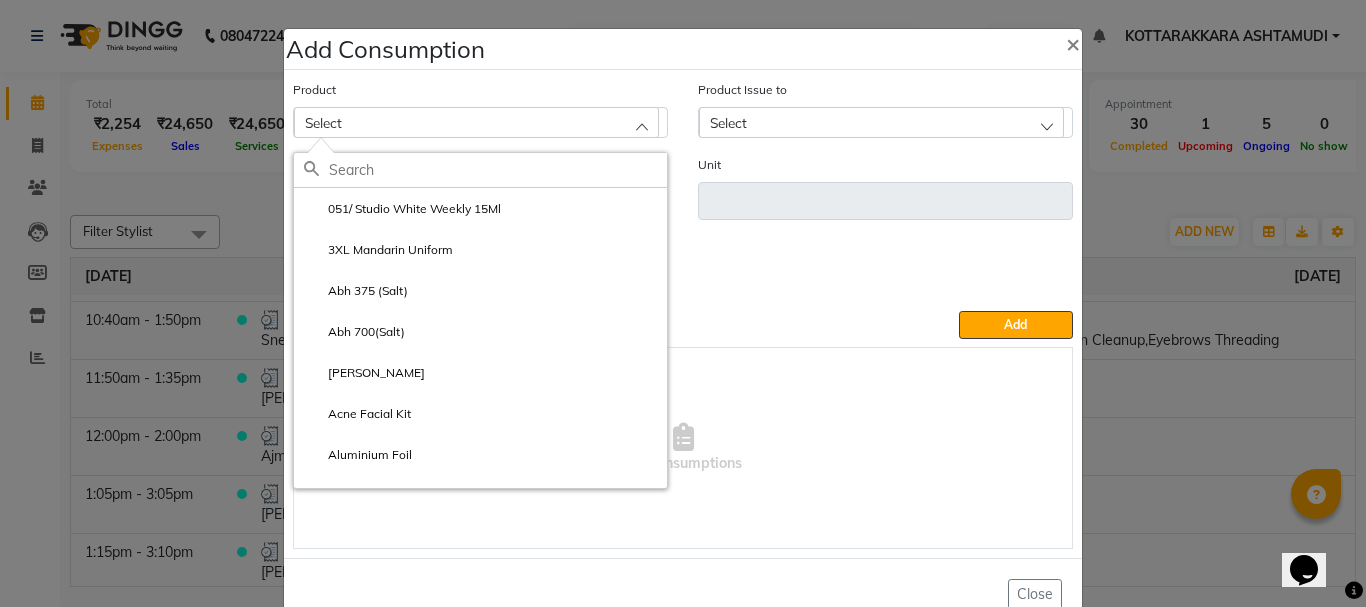 click 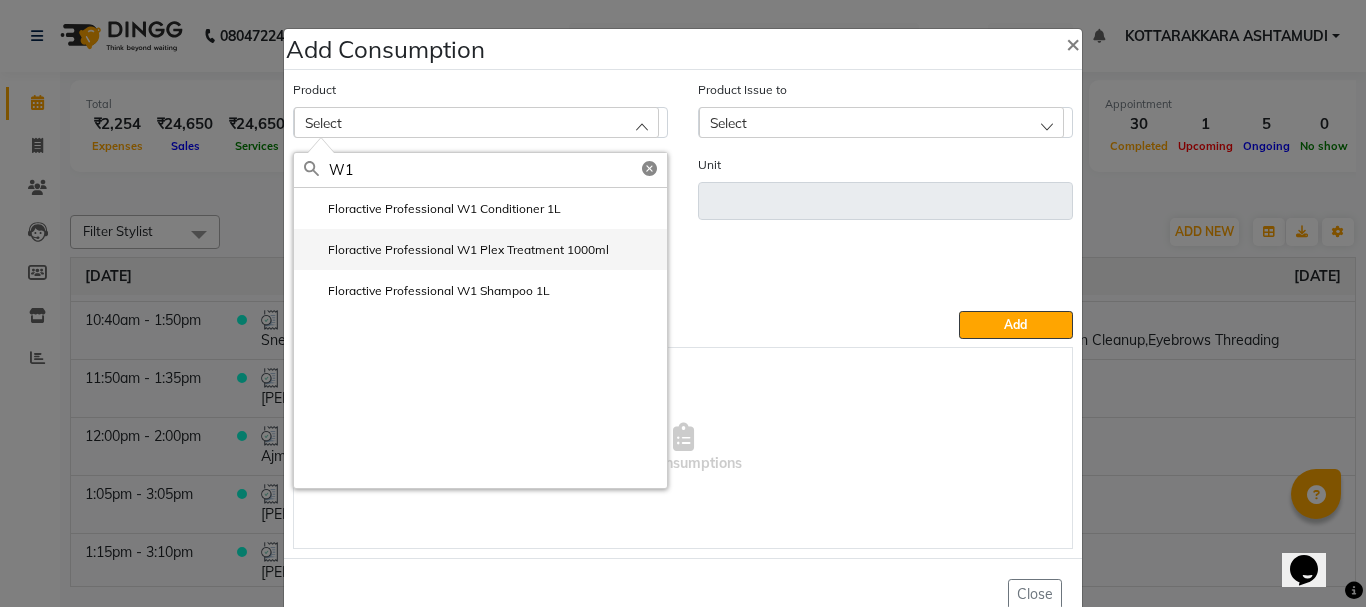 click on "Floractive Professional W1 Plex Treatment 1000ml" 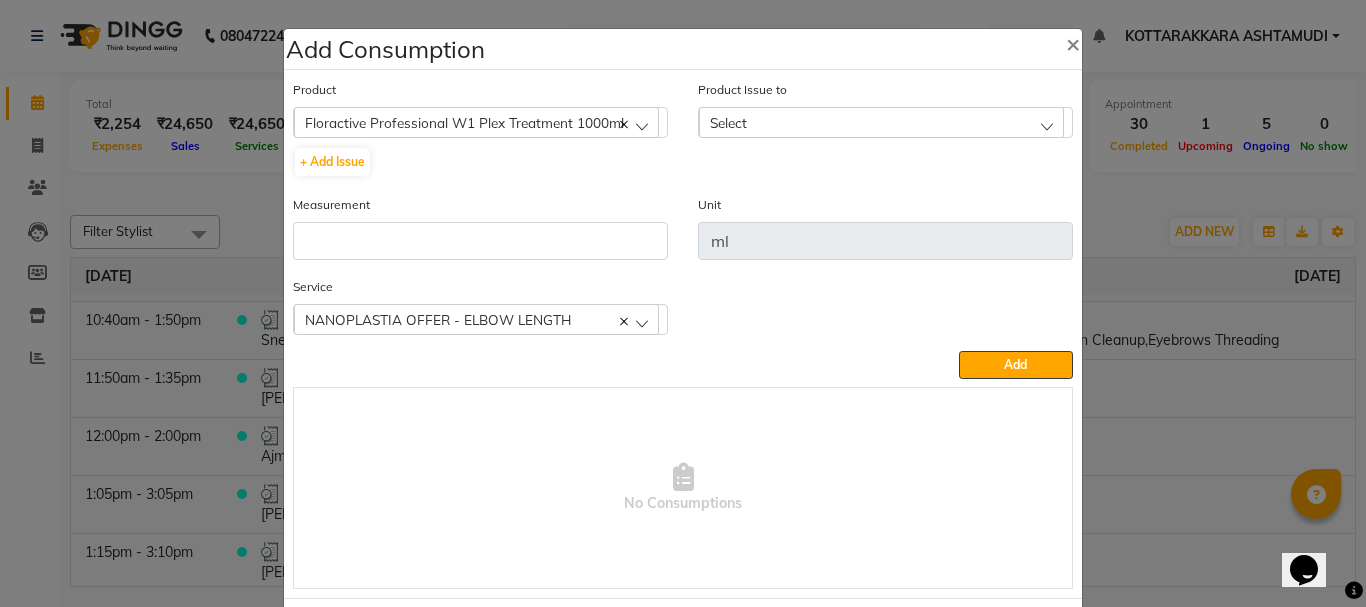 click on "Select" 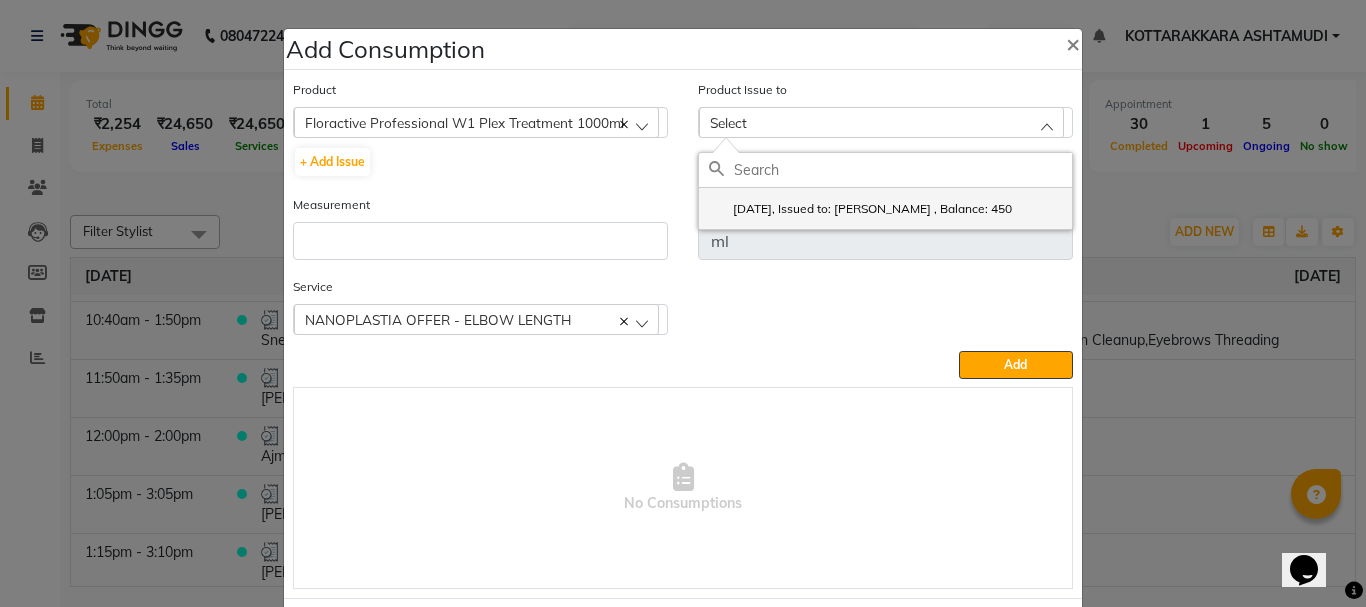 click on "2025-07-05, Issued to: NISHA SAMUEL 	, Balance: 450" 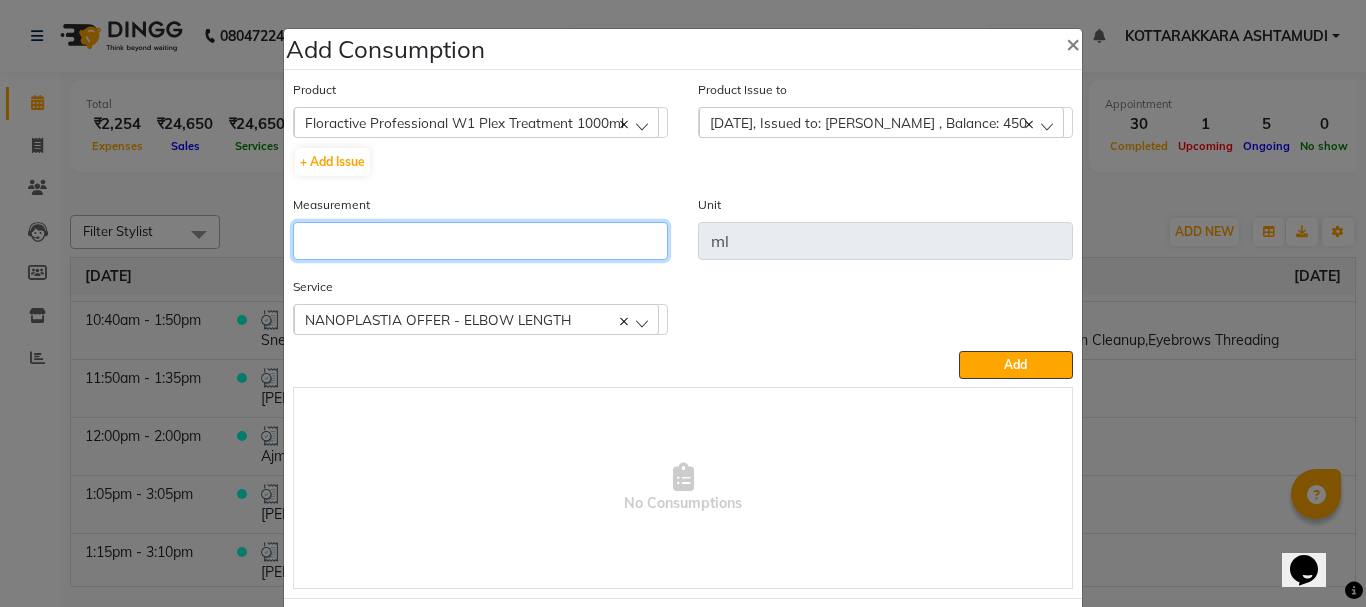 click 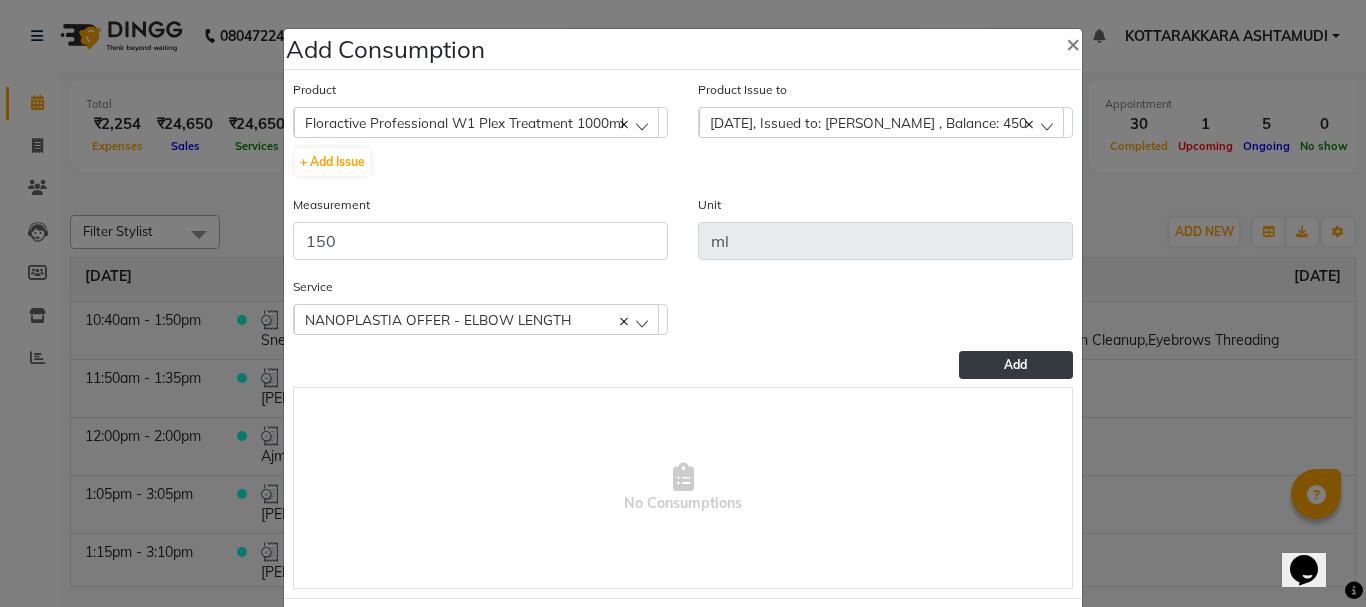 click on "Add" 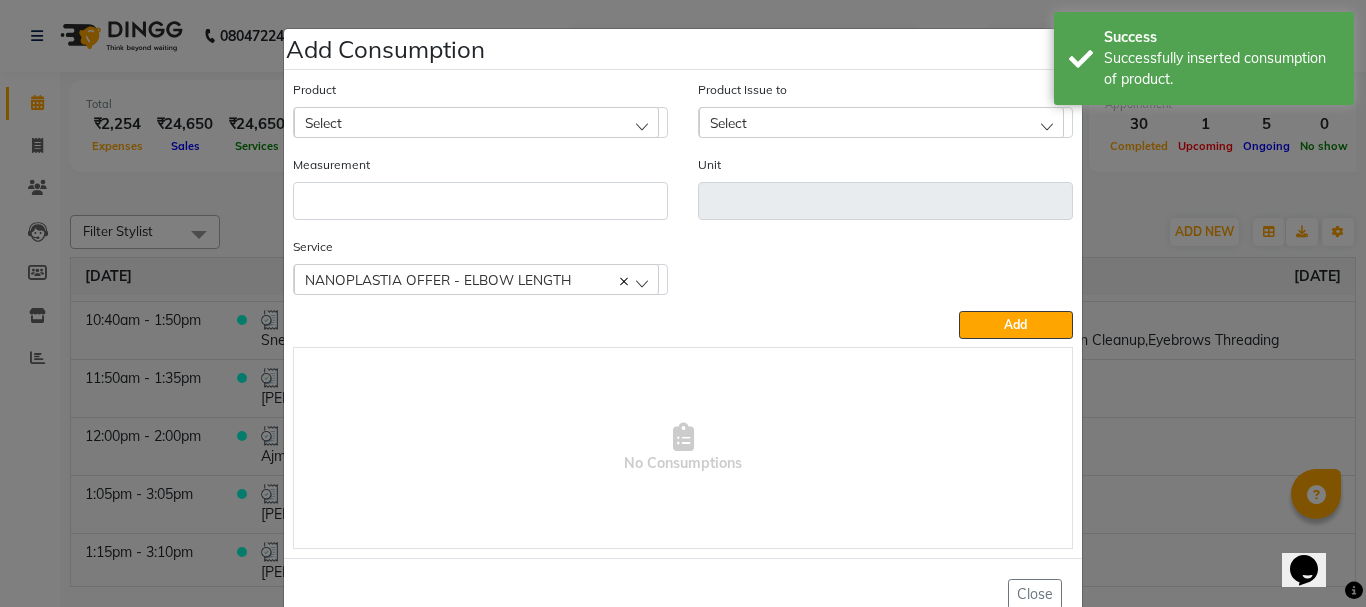 click on "Select" 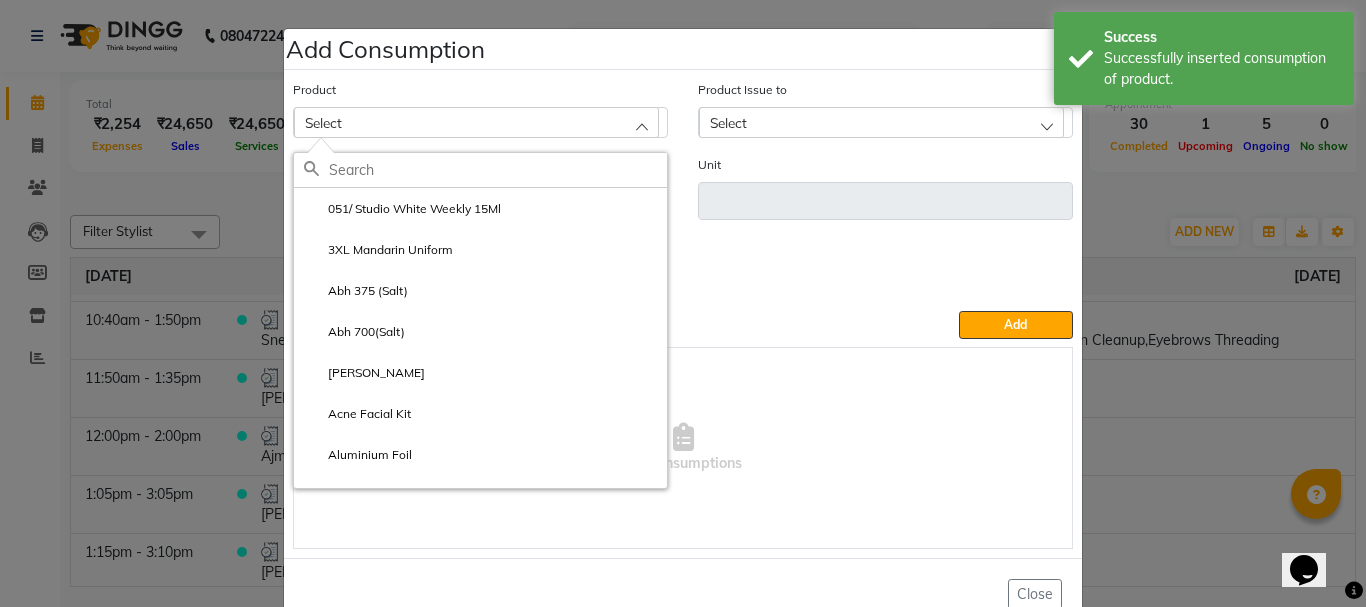 click 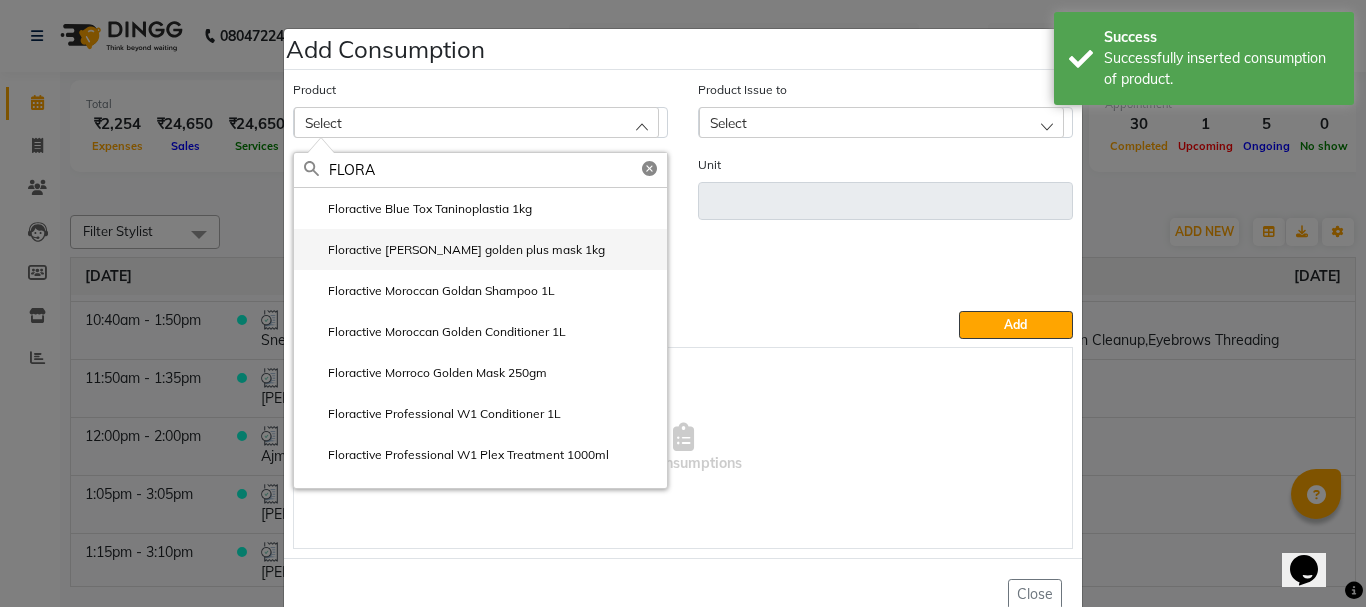click on "Floractive marrocco golden plus mask 1kg" 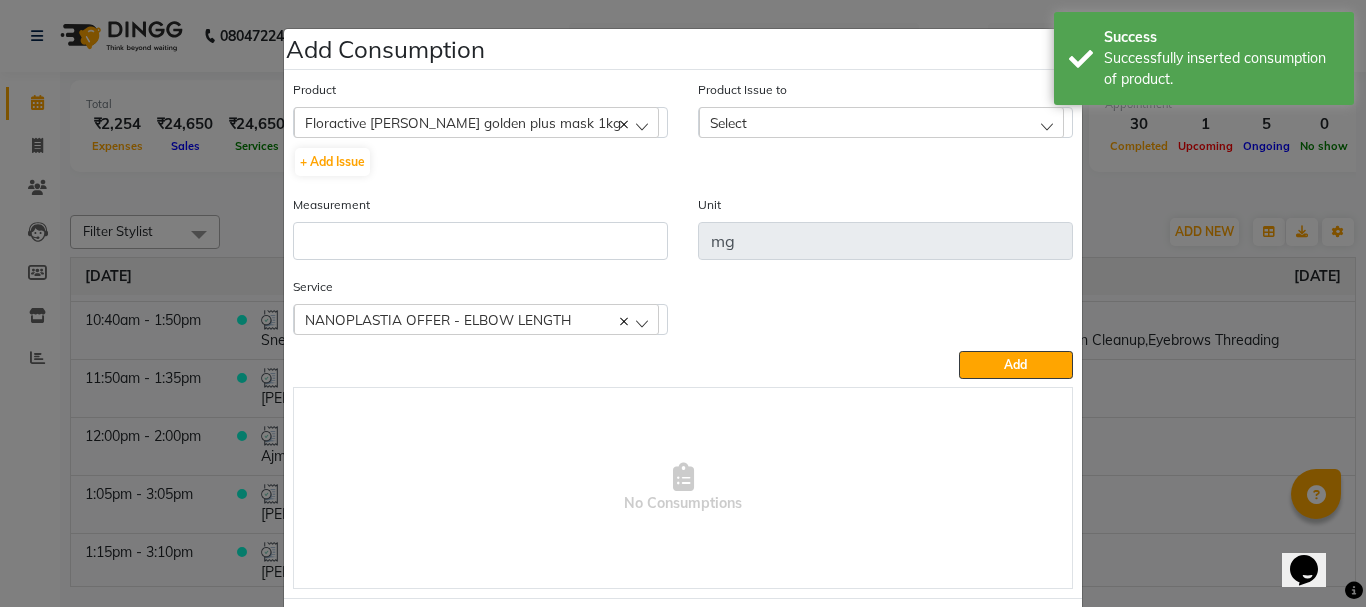 click on "Select" 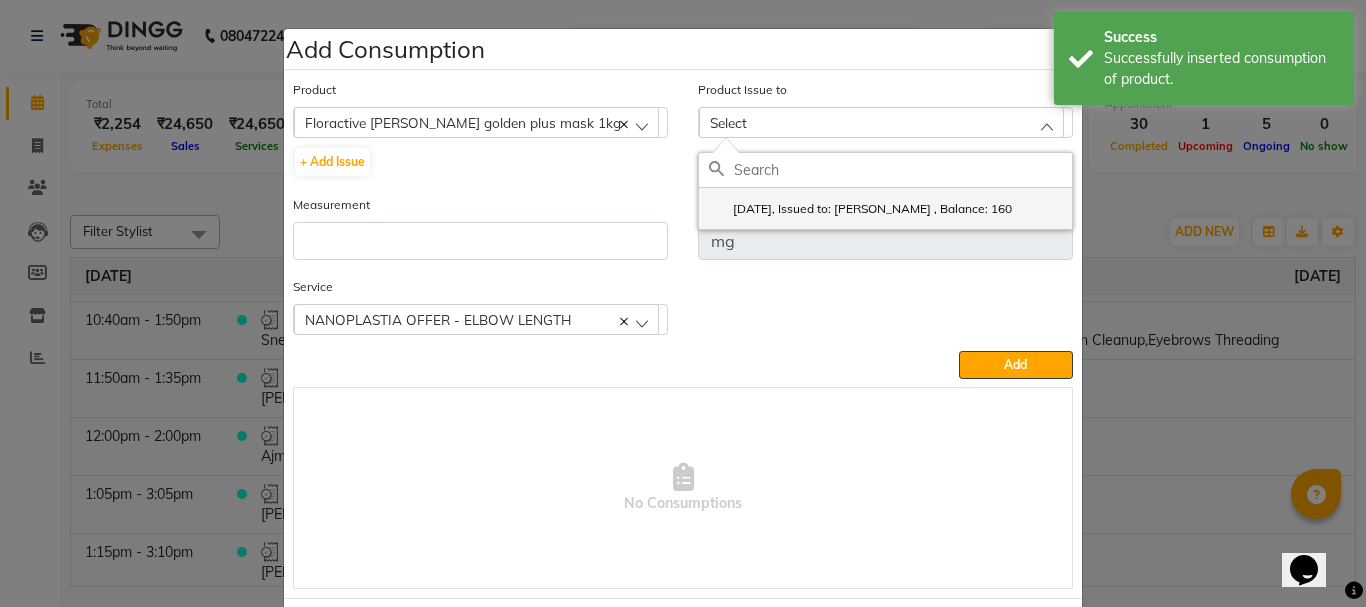 click on "2025-06-24, Issued to: NISHA SAMUEL 	, Balance: 160" 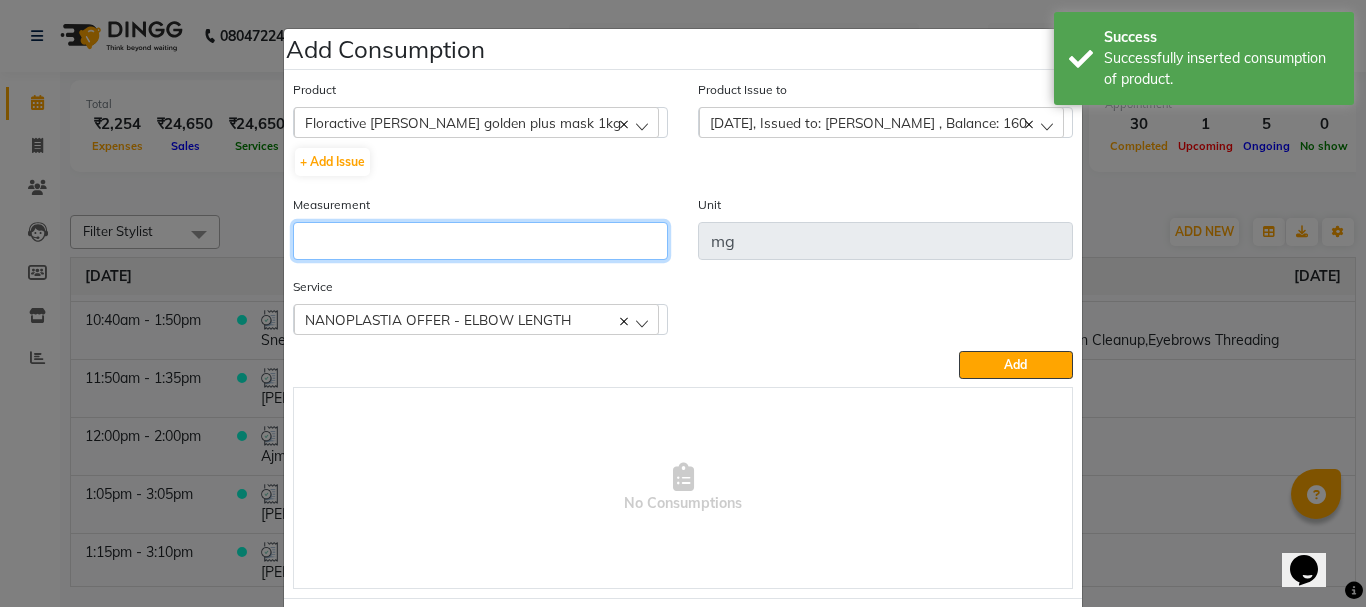 click 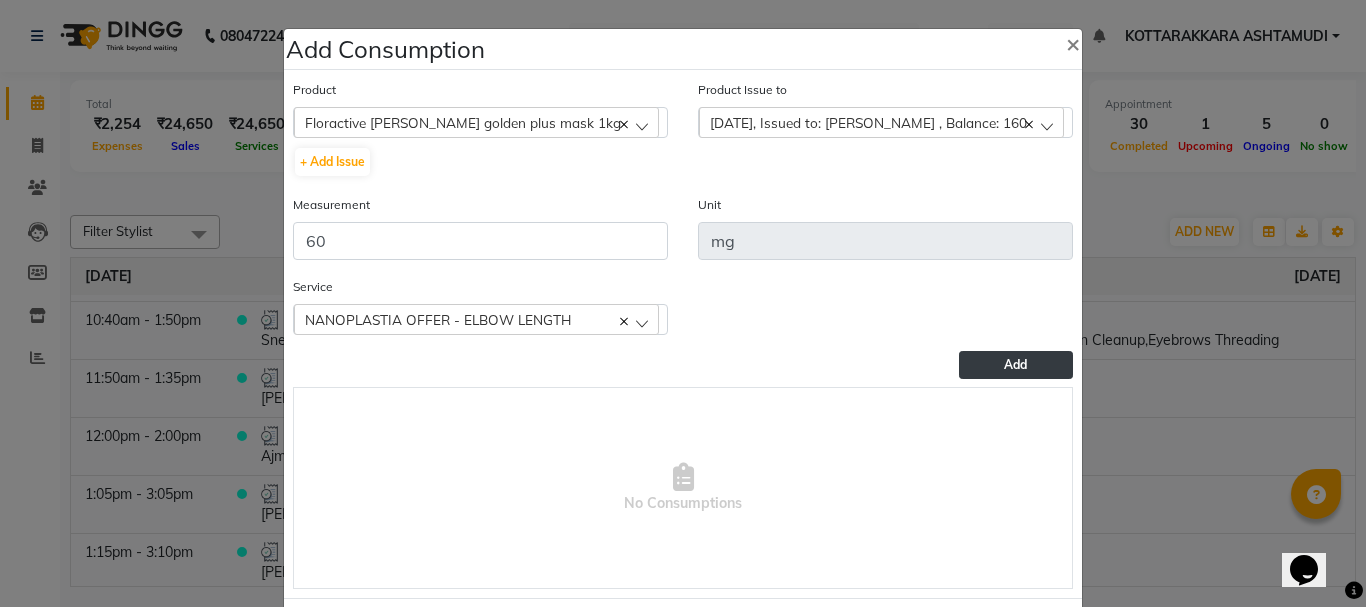 click on "Add" 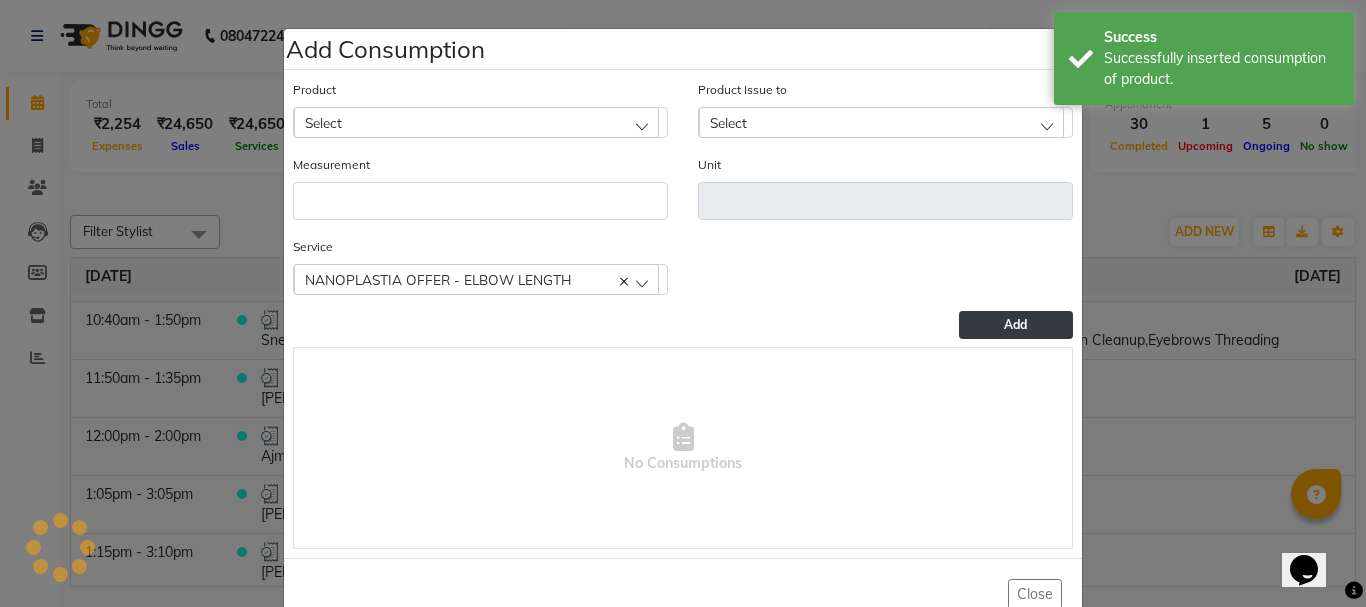 scroll, scrollTop: 52, scrollLeft: 0, axis: vertical 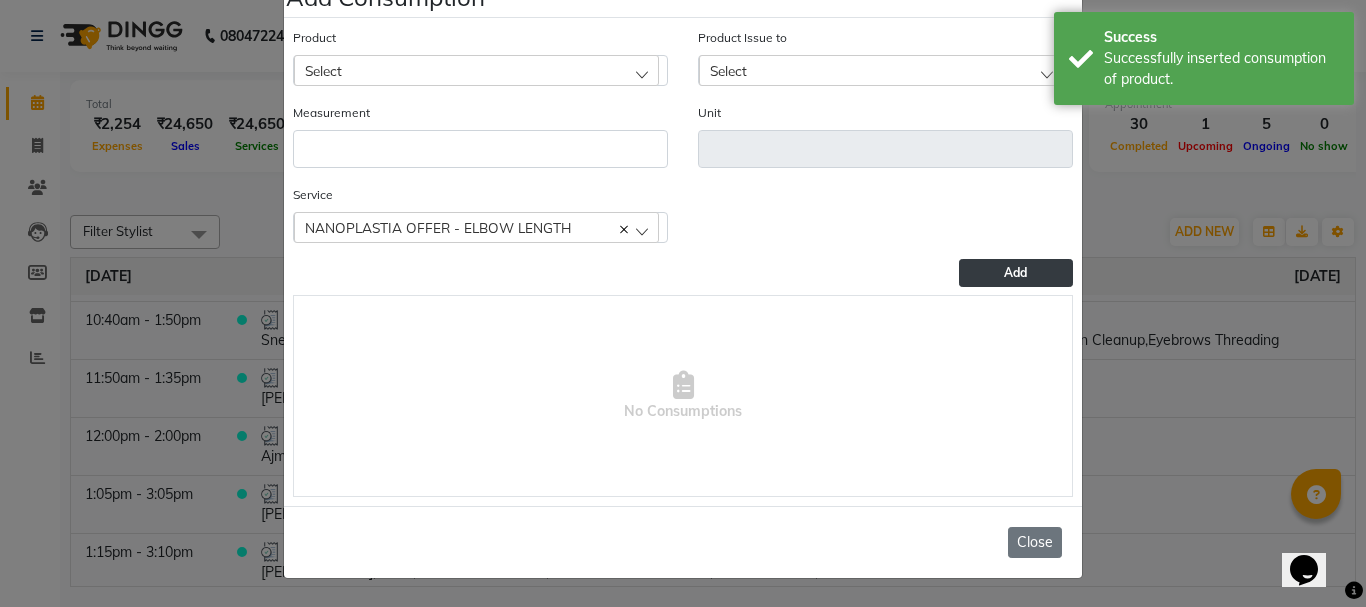 click on "Close" 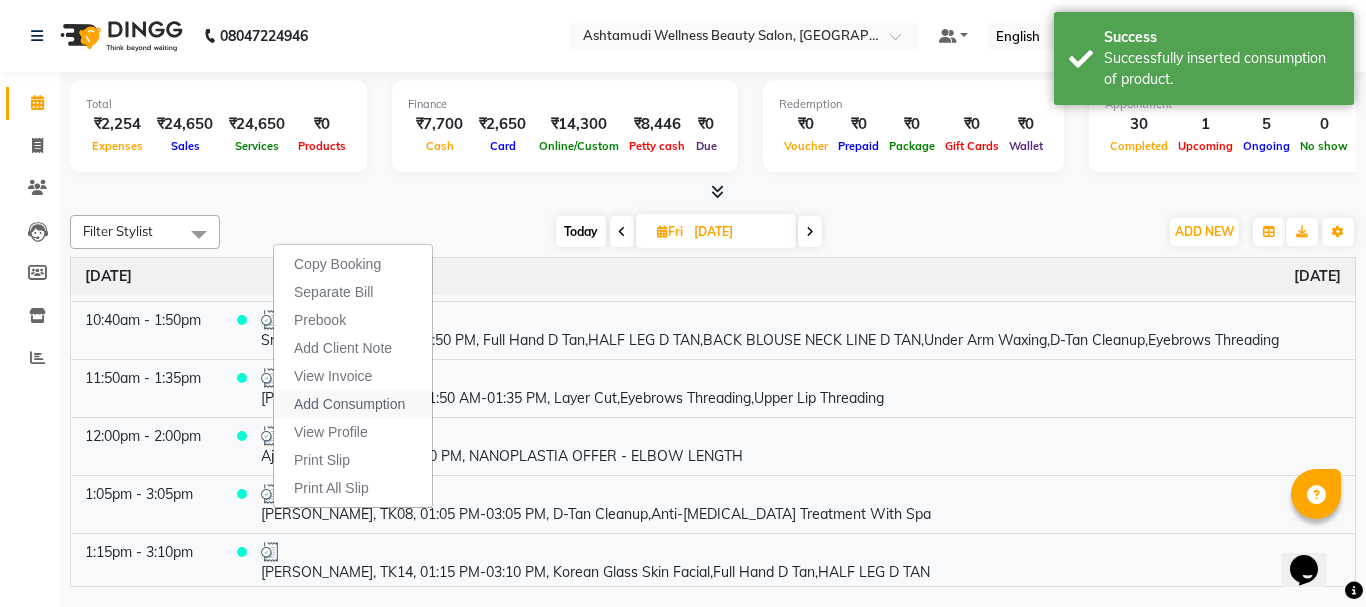click on "Add Consumption" at bounding box center (349, 404) 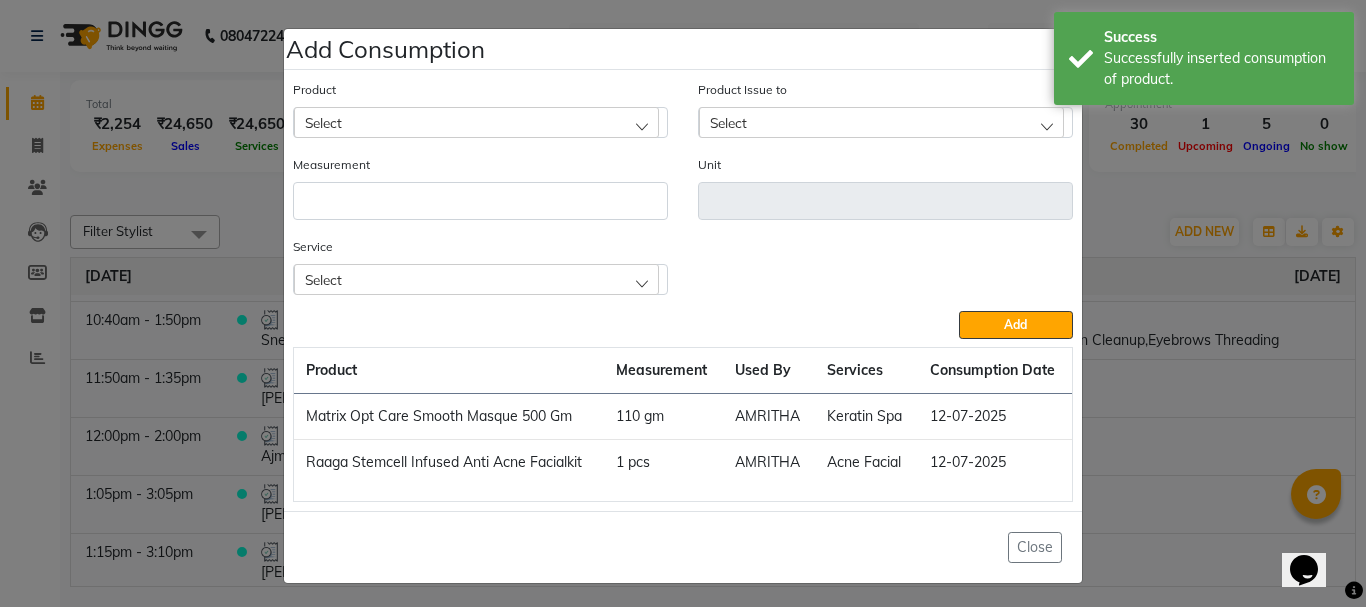 click on "Select" 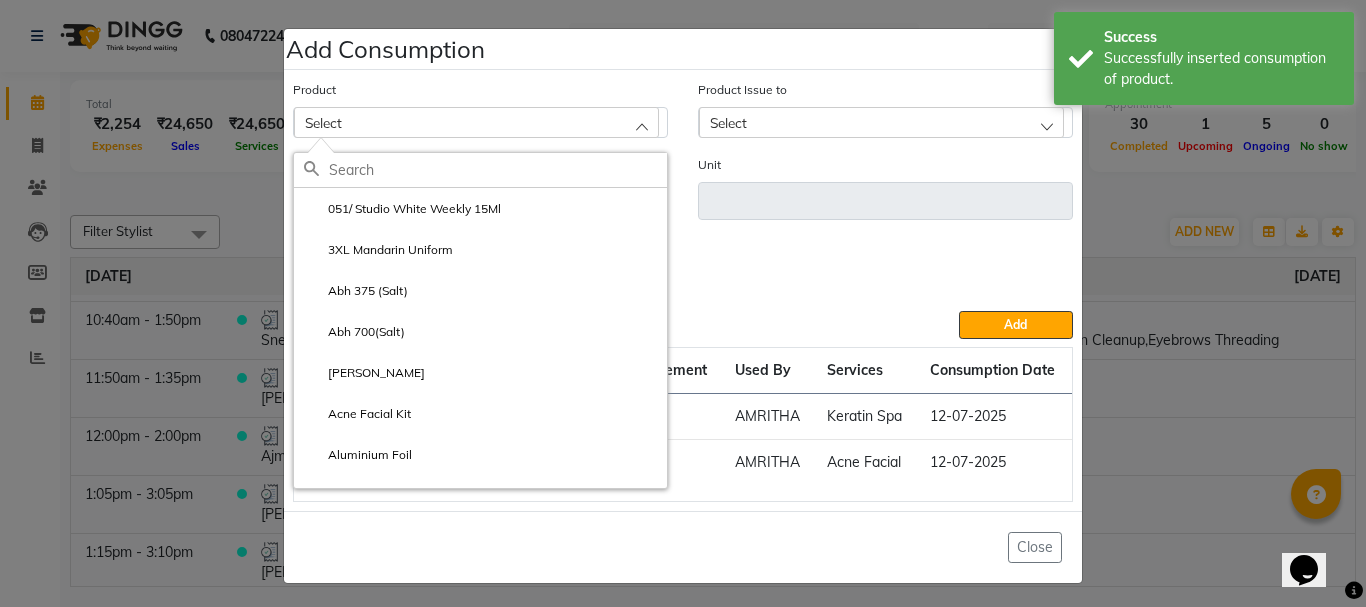 click 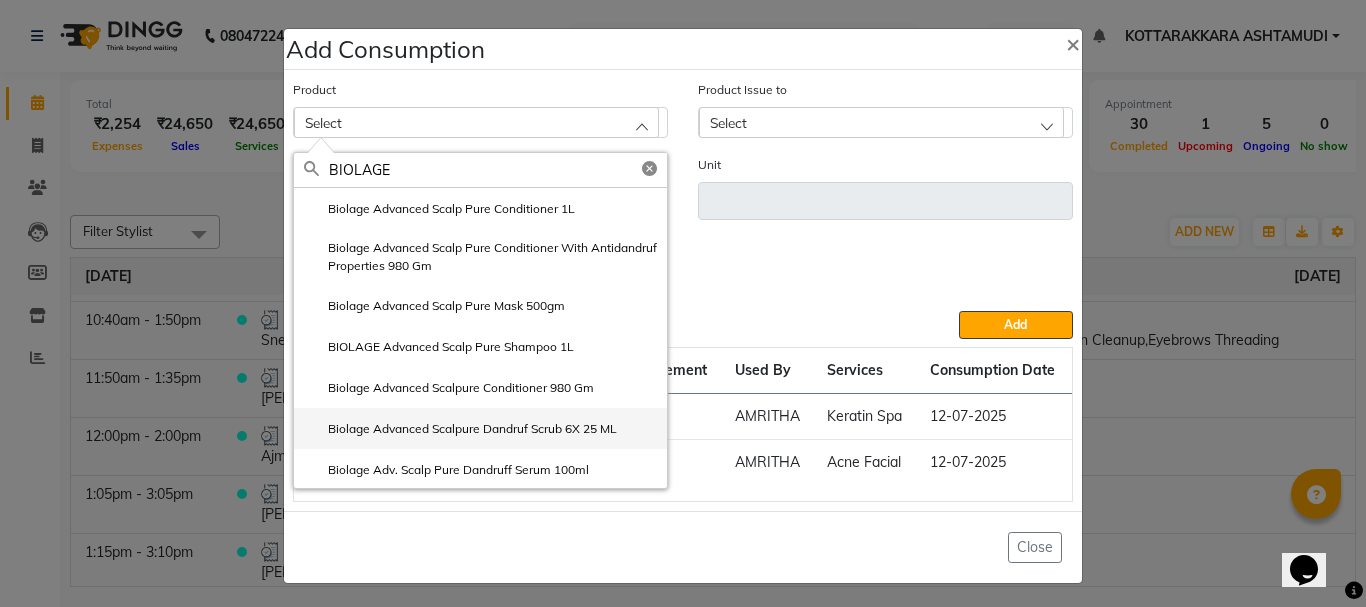 click on "Biolage Advanced Scalpure Dandruf Scrub 6X 25 ML" 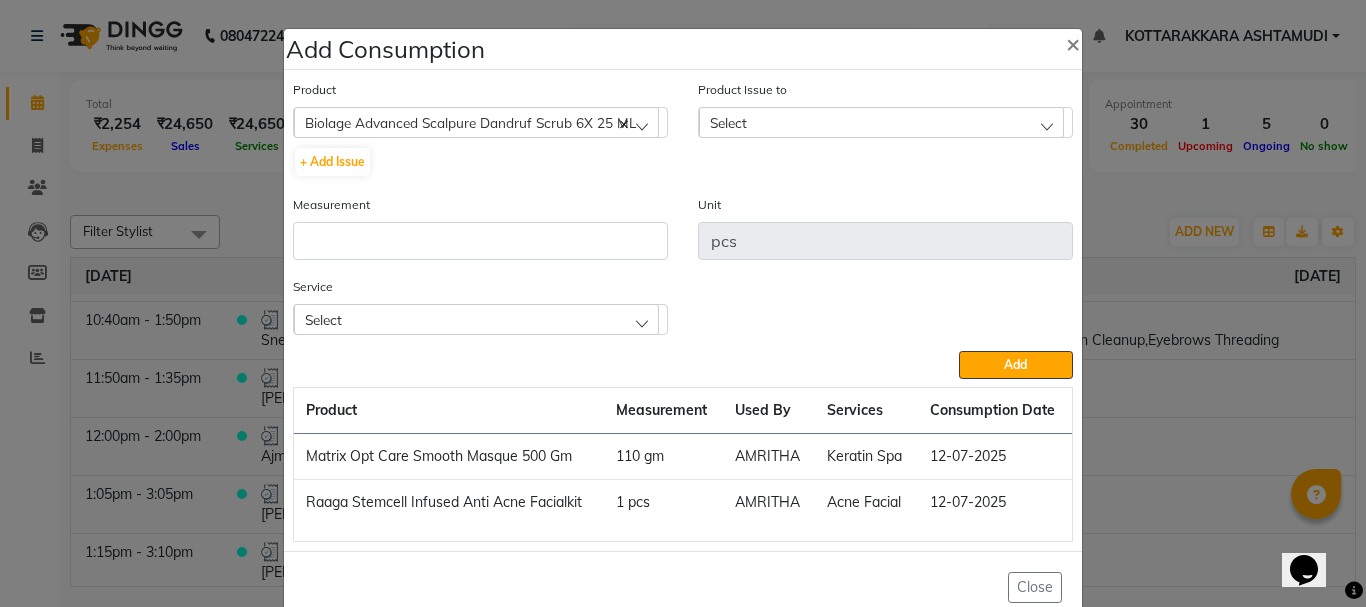 click on "Select" 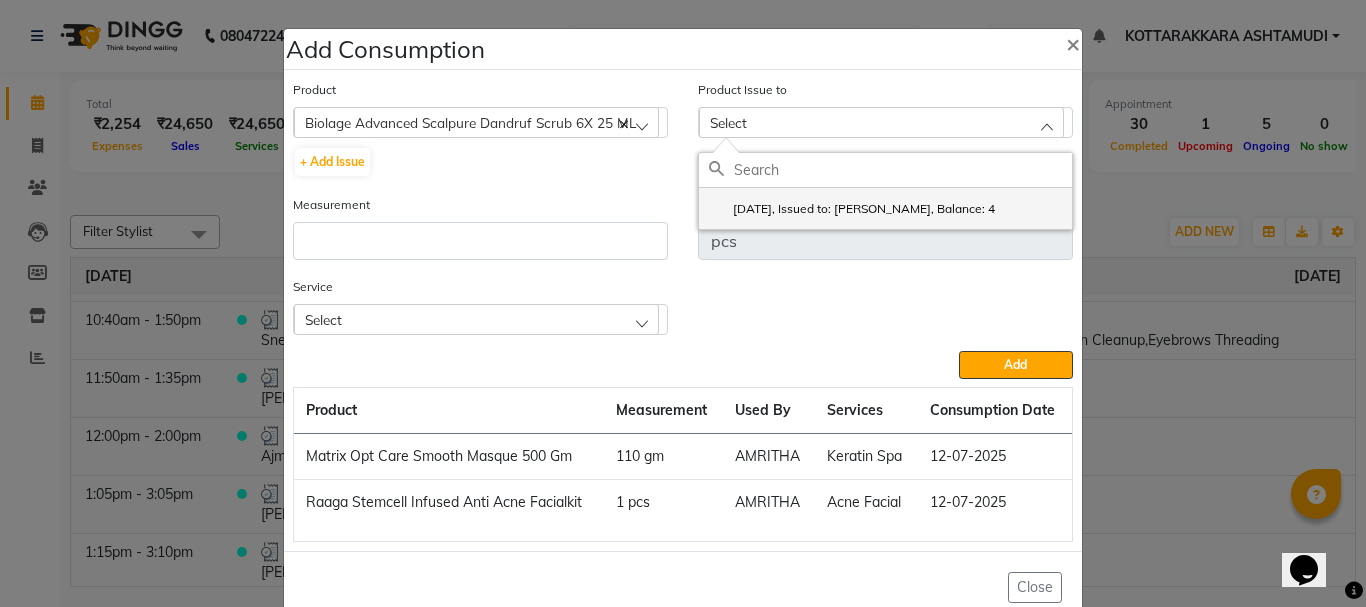 click on "2025-07-07, Issued to: ANJALI ANAND, Balance: 4" 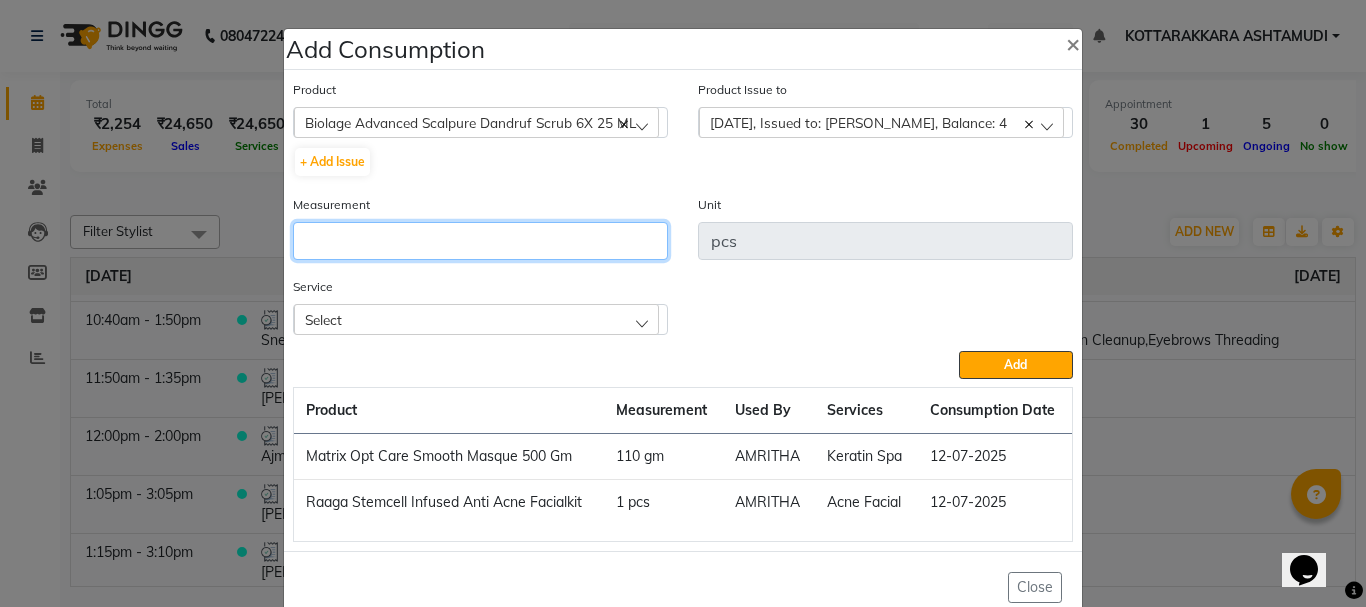 click 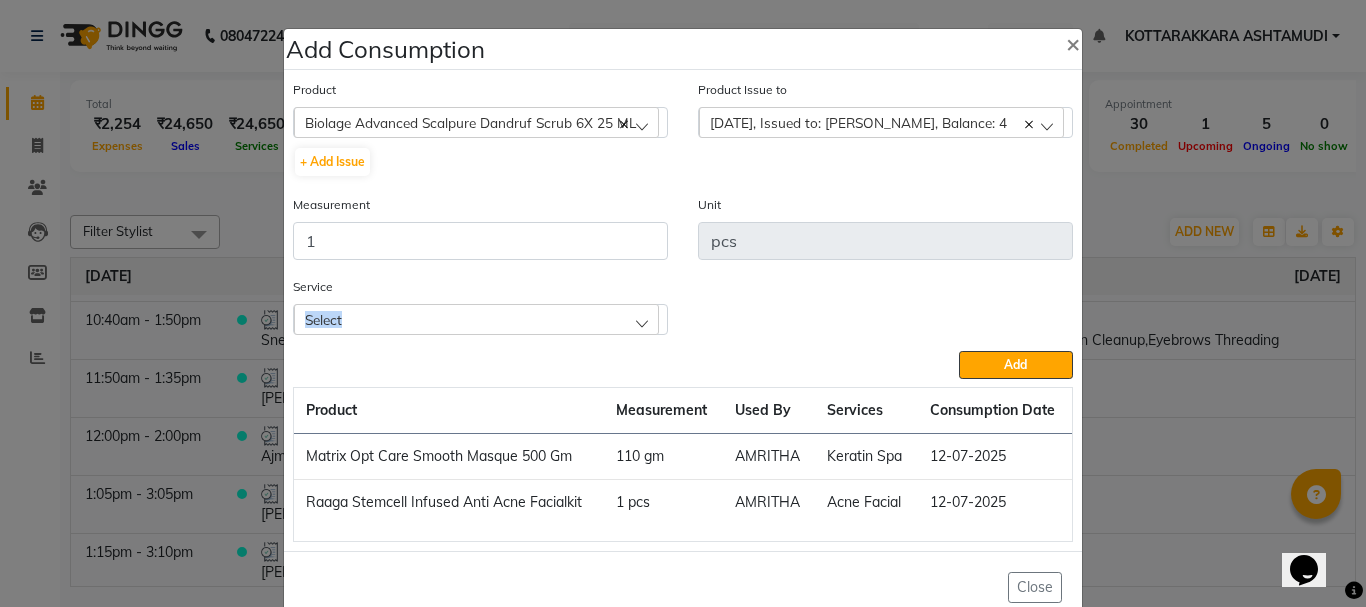 click on "Service Select D-Tan Cleanup Anti-Dandruff Treatment With Spa" 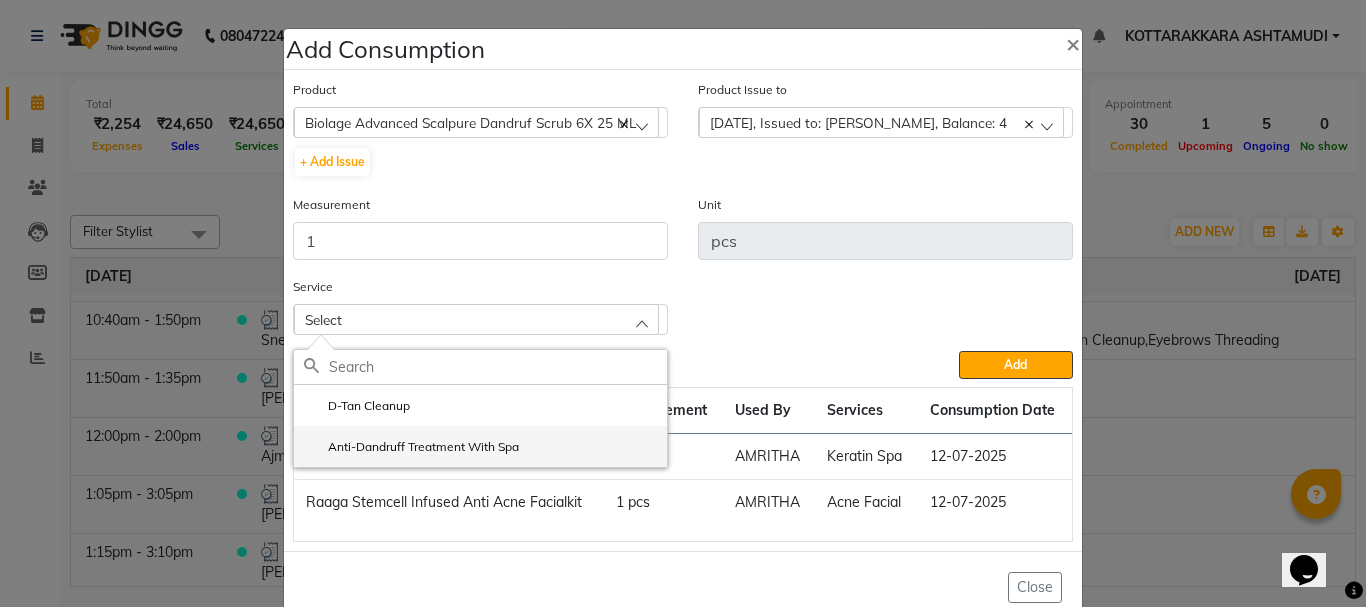 drag, startPoint x: 389, startPoint y: 447, endPoint x: 897, endPoint y: 382, distance: 512.1416 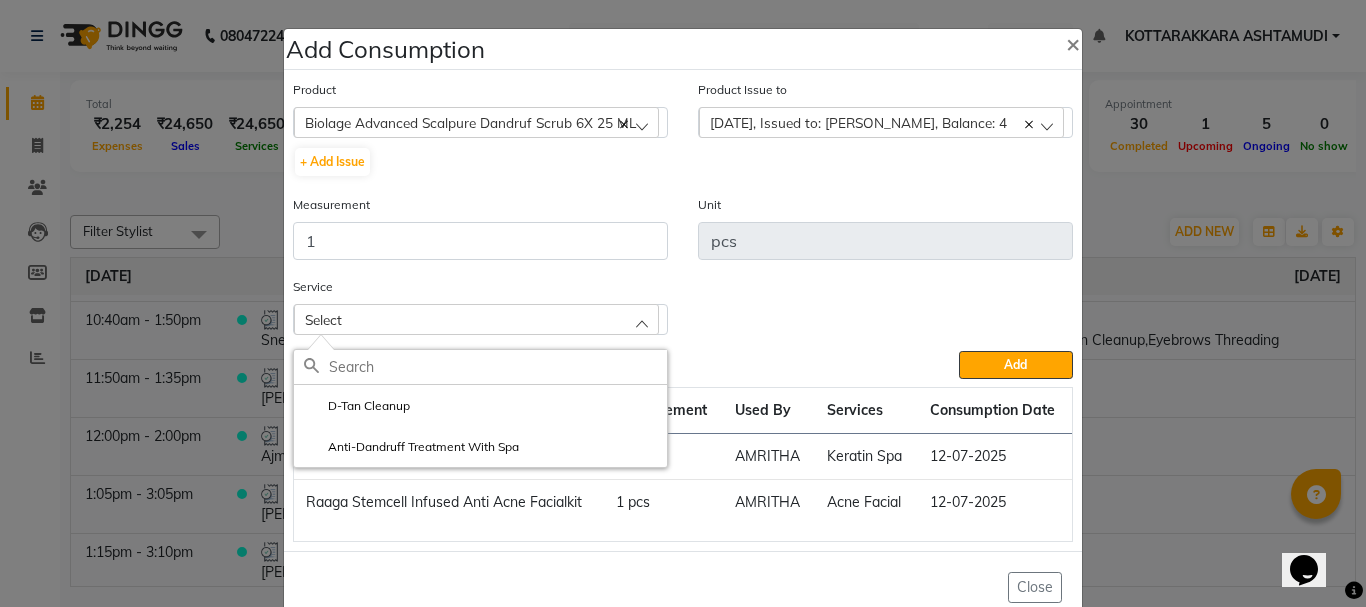 click on "Anti-Dandruff Treatment With Spa" 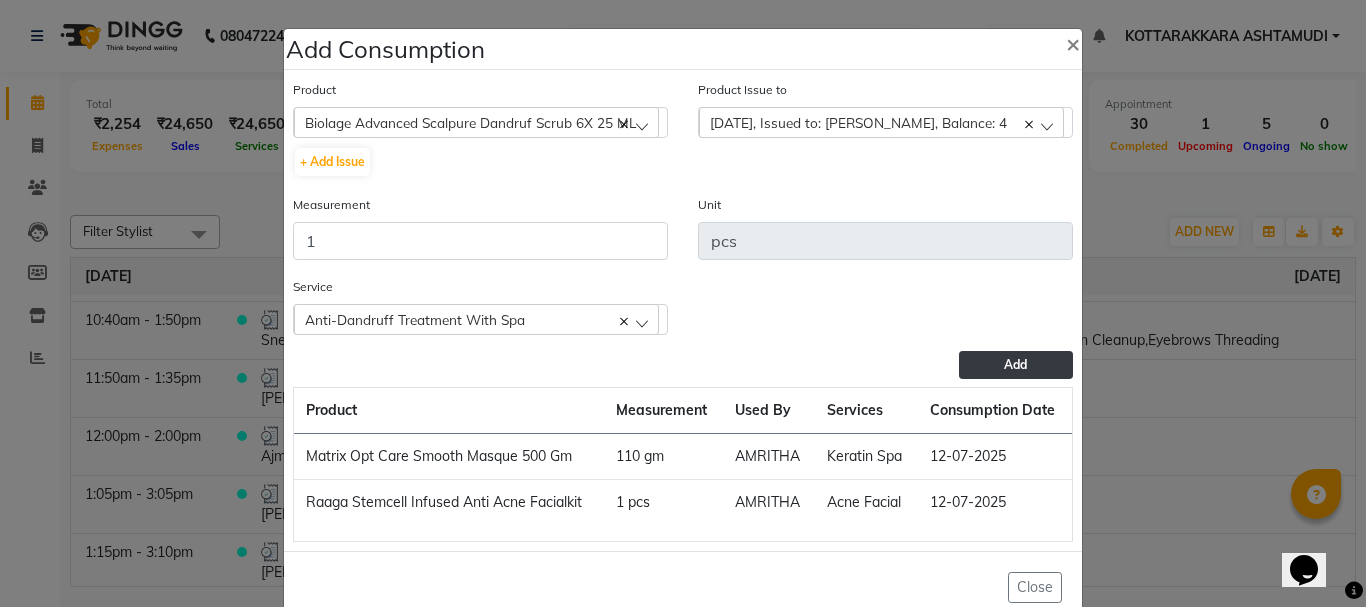click on "Add" 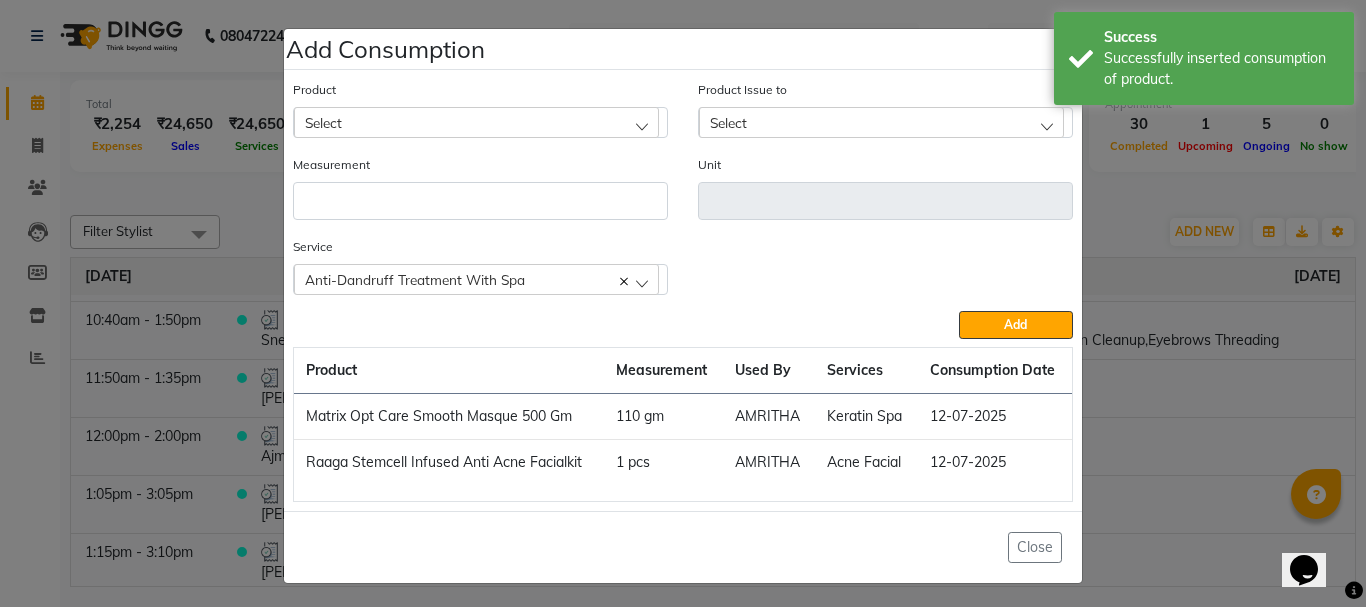 click on "Select" 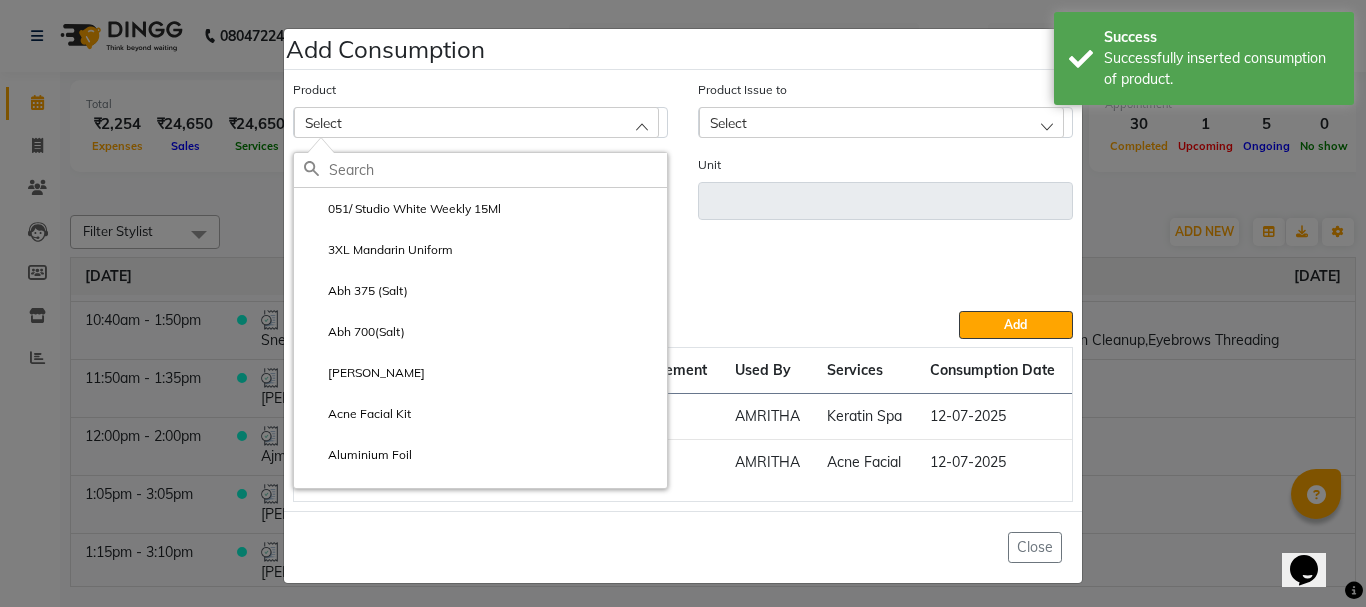 click 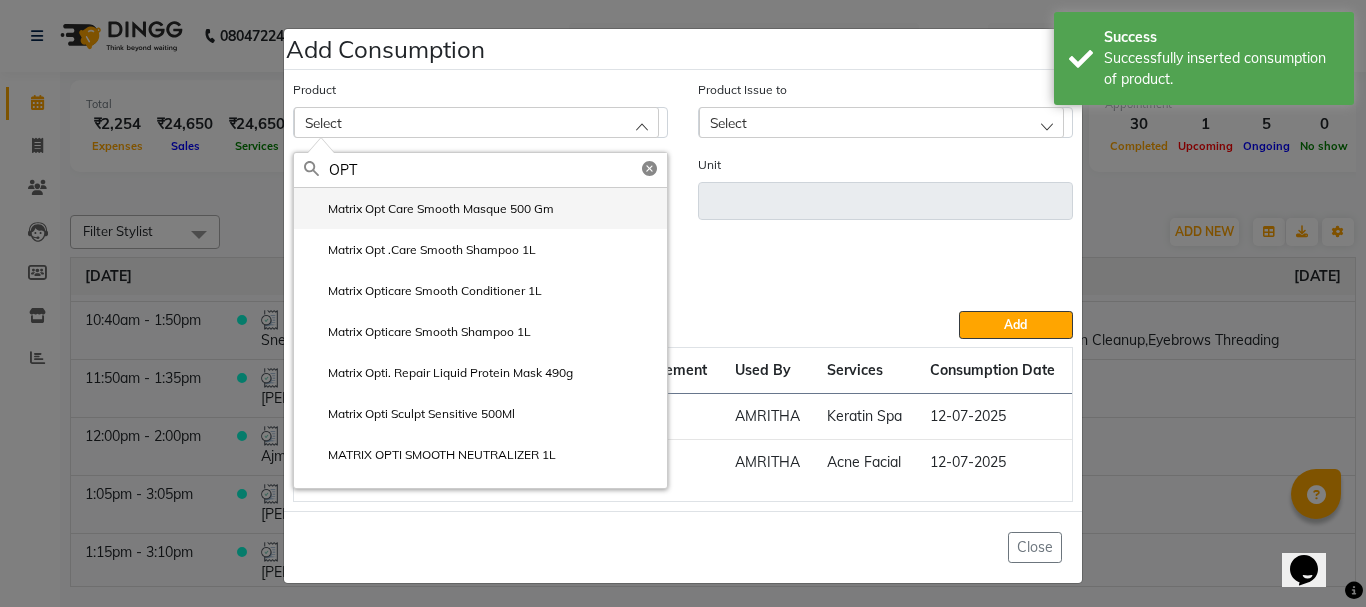 click on "Matrix Opt Care Smooth Masque 500 Gm" 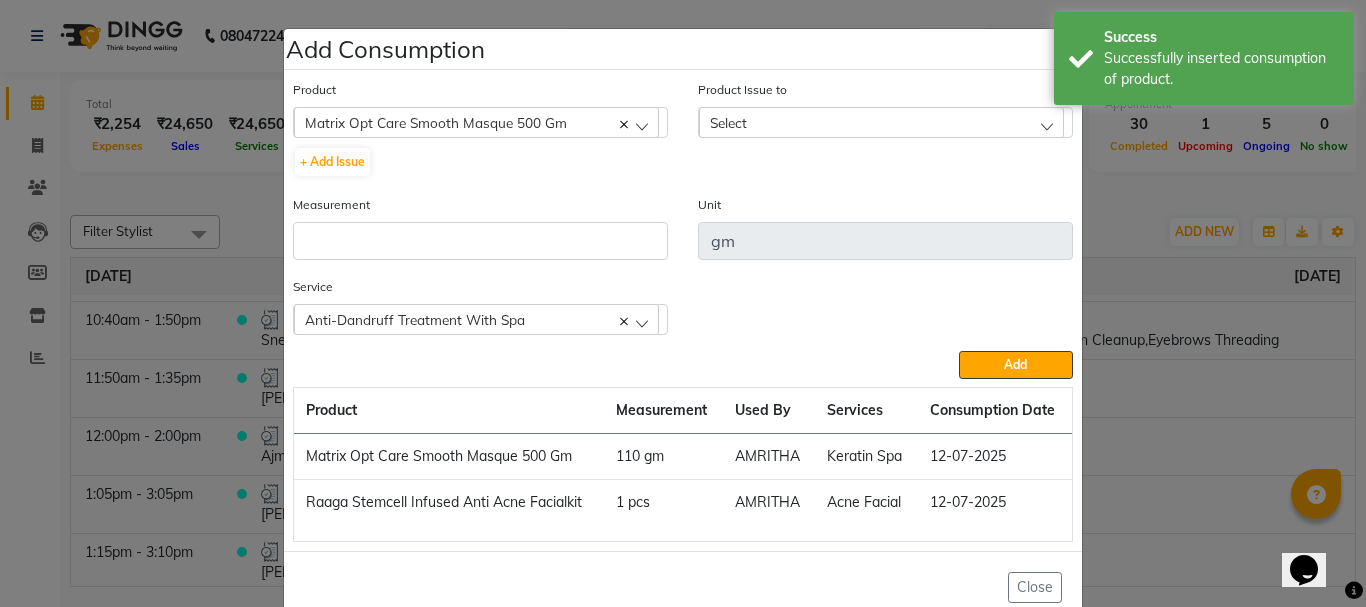 click on "Select" 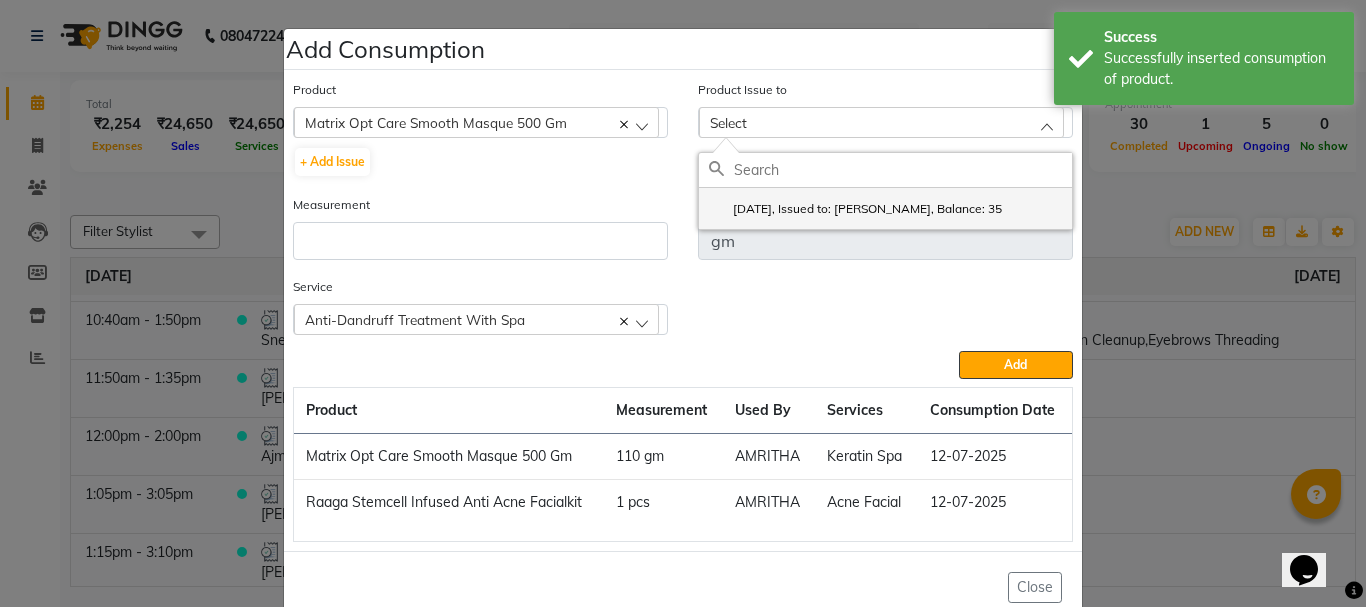 click on "2025-07-07, Issued to: Priya Chakraborty, Balance: 35" 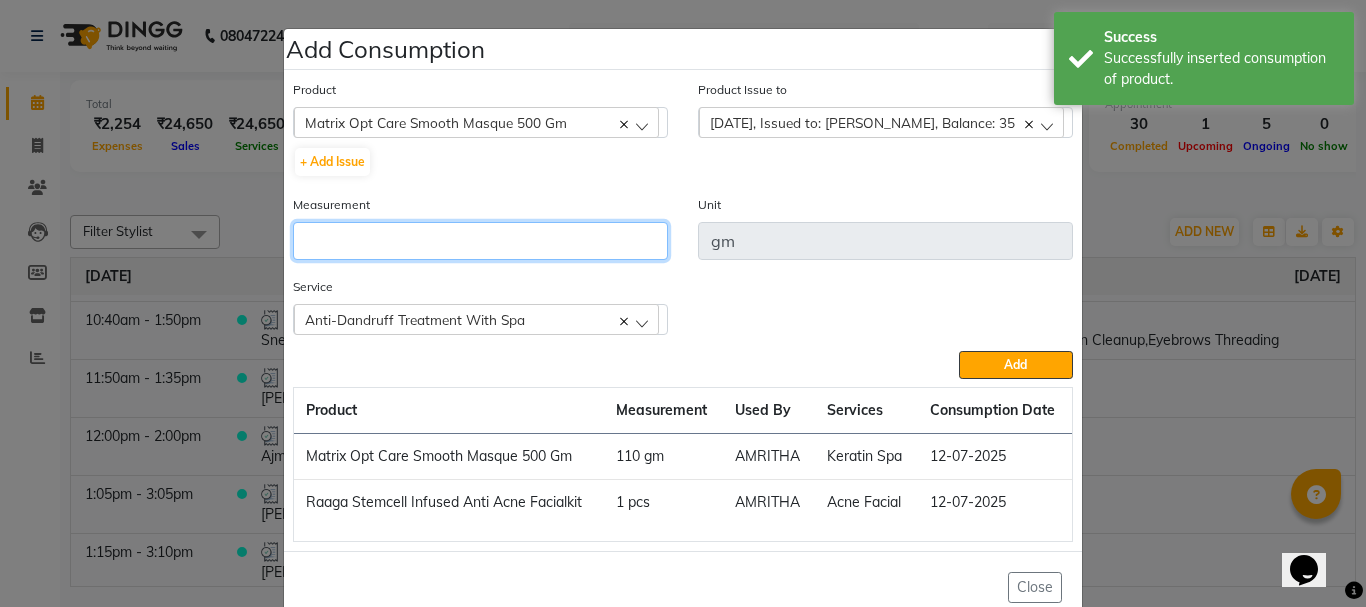 click 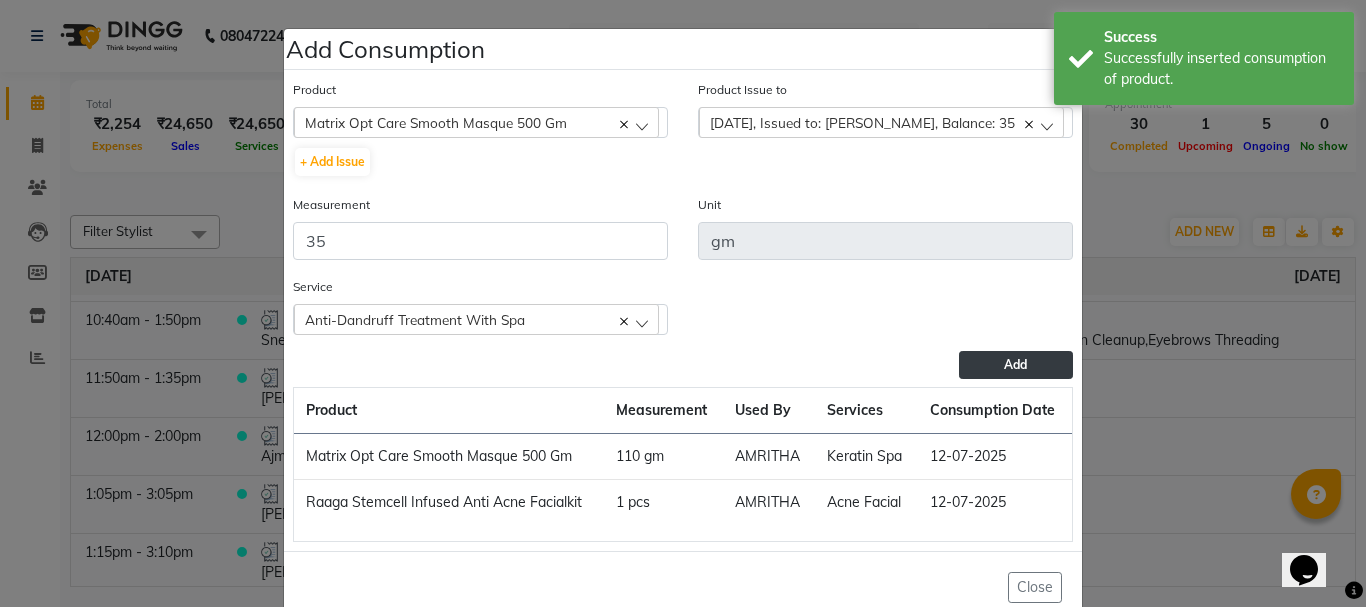 click on "Add" 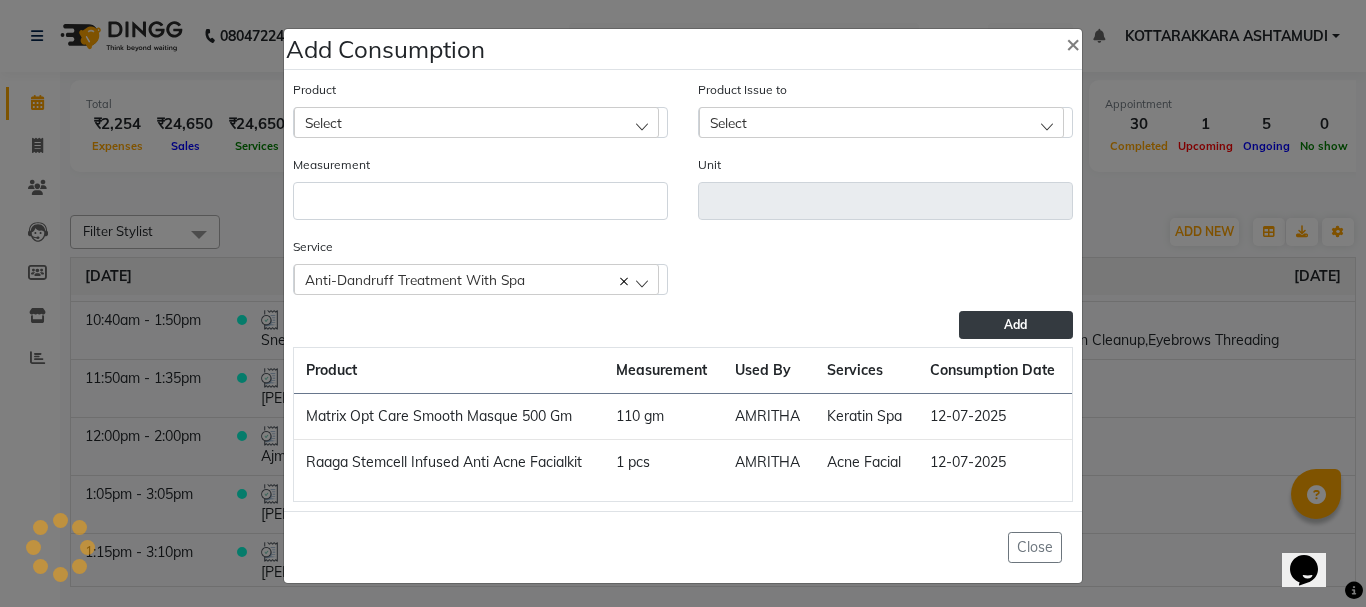 drag, startPoint x: 336, startPoint y: 115, endPoint x: 340, endPoint y: 167, distance: 52.153618 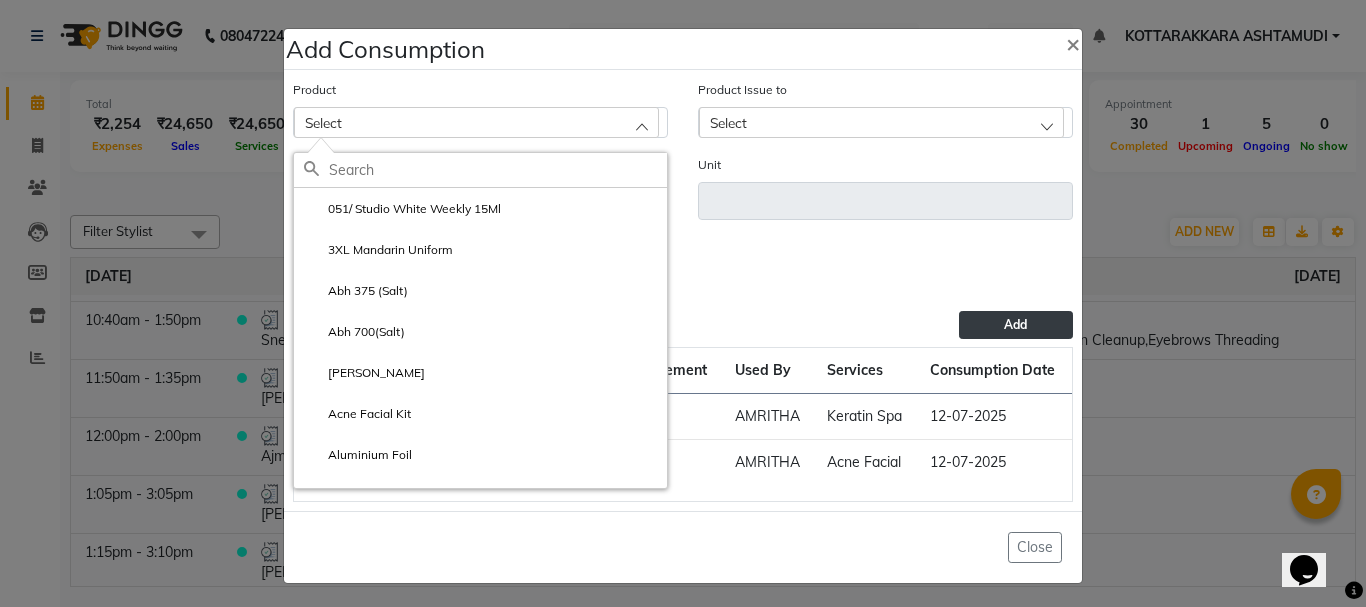 click 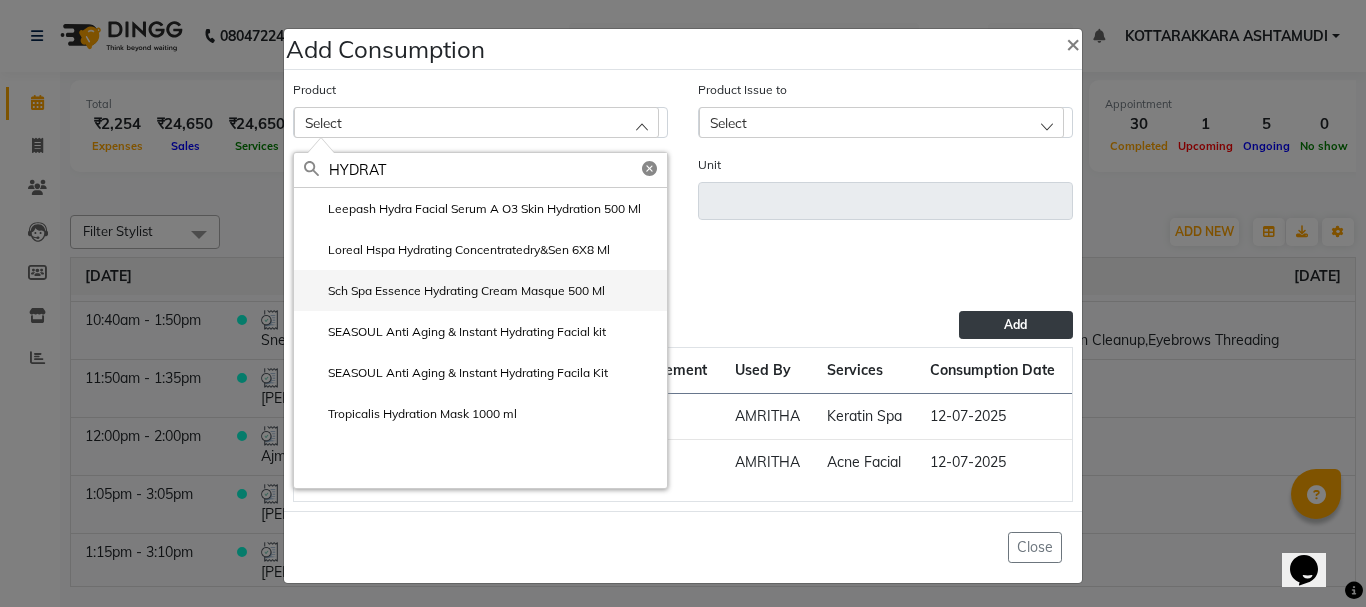 click on "Sch Spa Essence Hydrating Cream Masque 500 Ml" 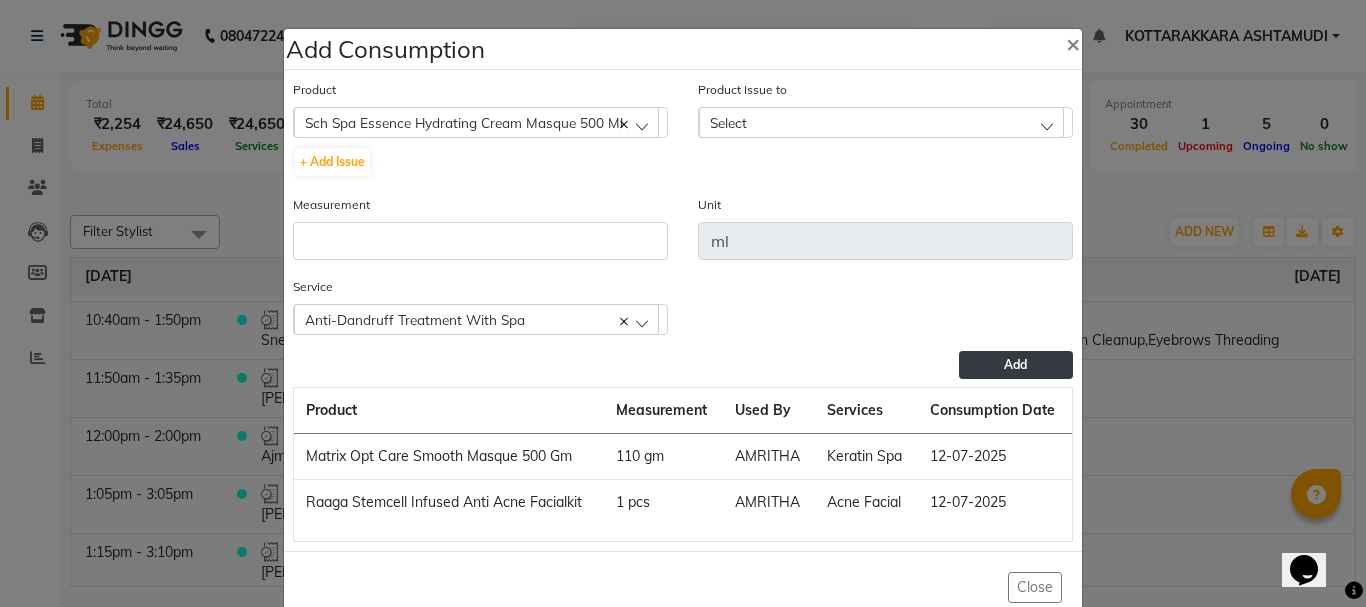 click on "Select" 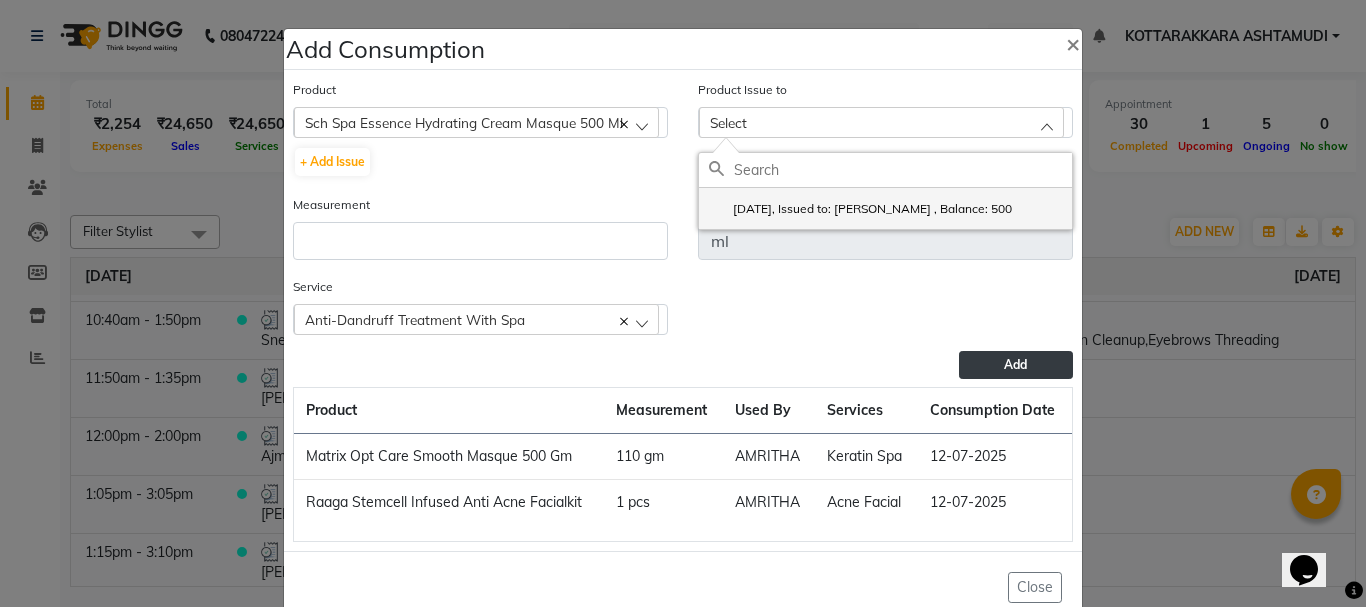 click on "2025-07-12, Issued to: NISHA SAMUEL 	, Balance: 500" 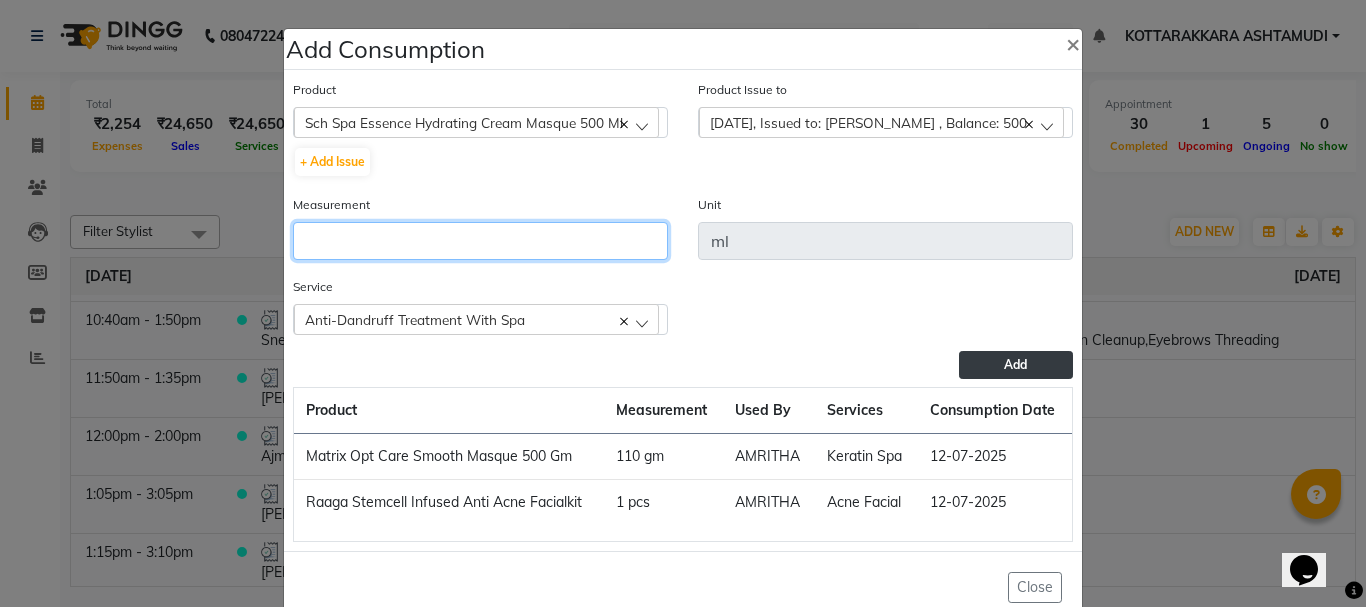 click 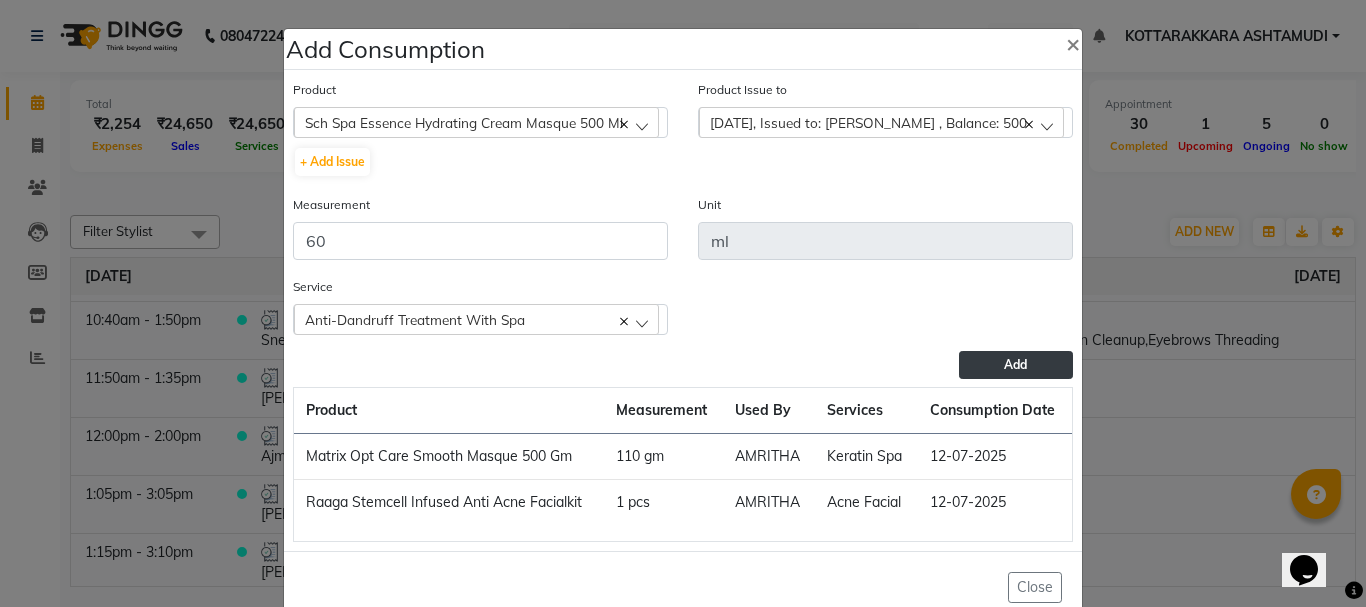 click on "Add" 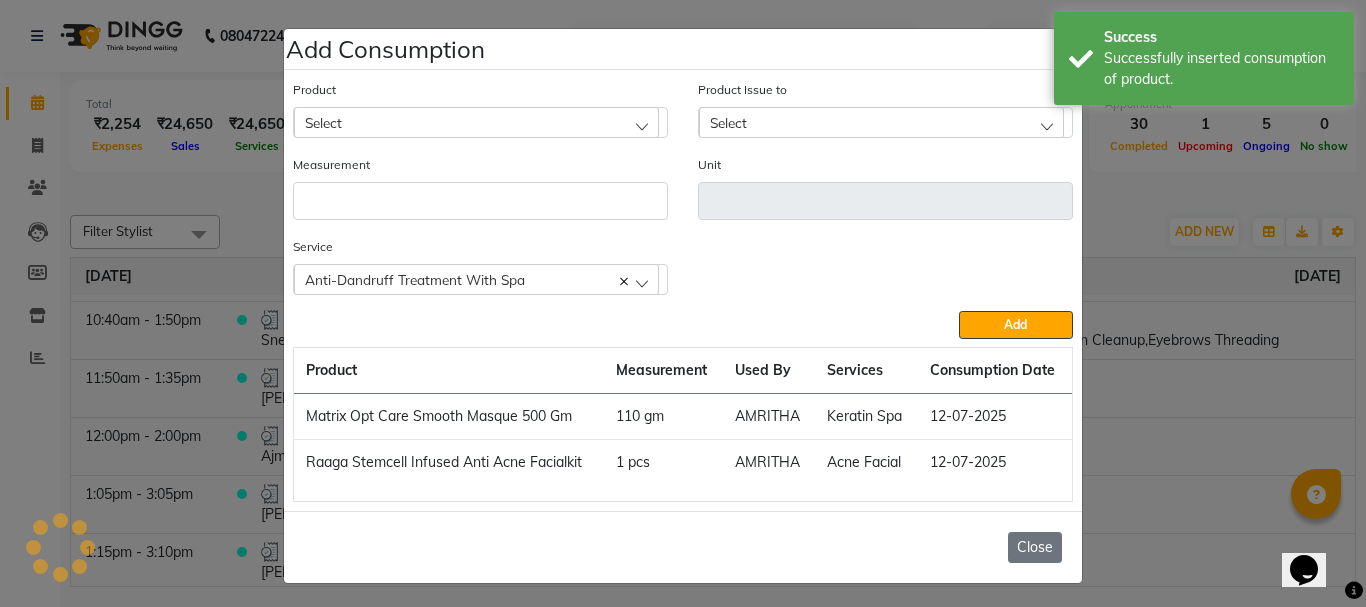 click on "Close" 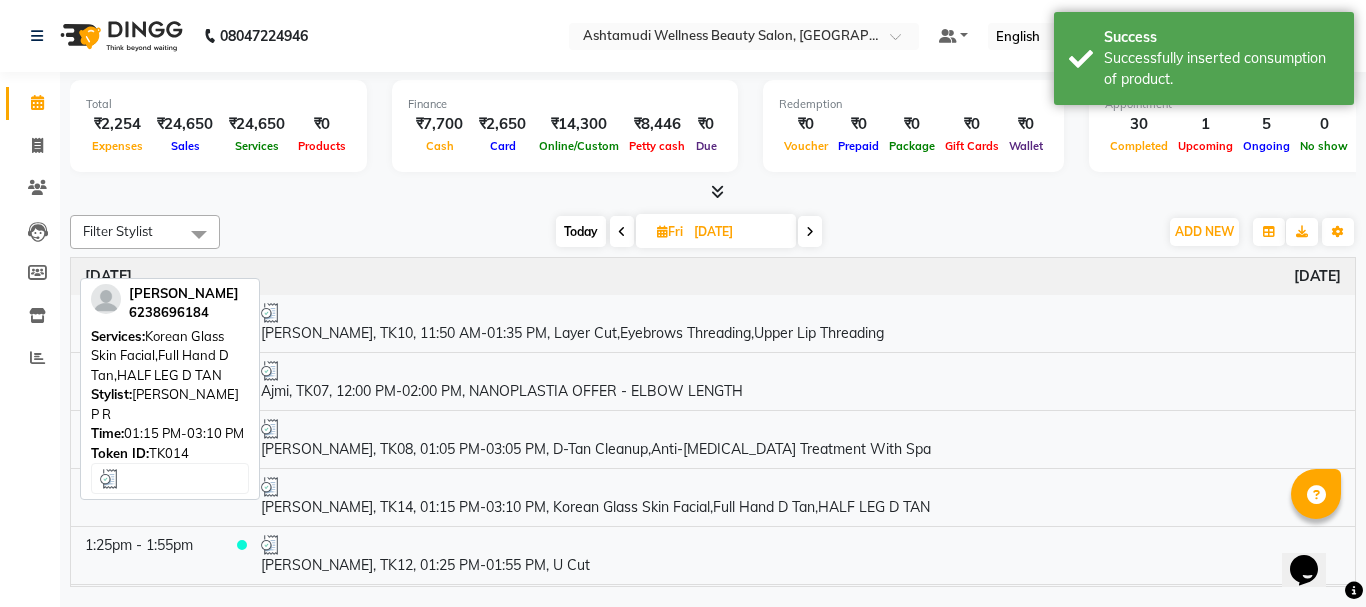 scroll, scrollTop: 500, scrollLeft: 0, axis: vertical 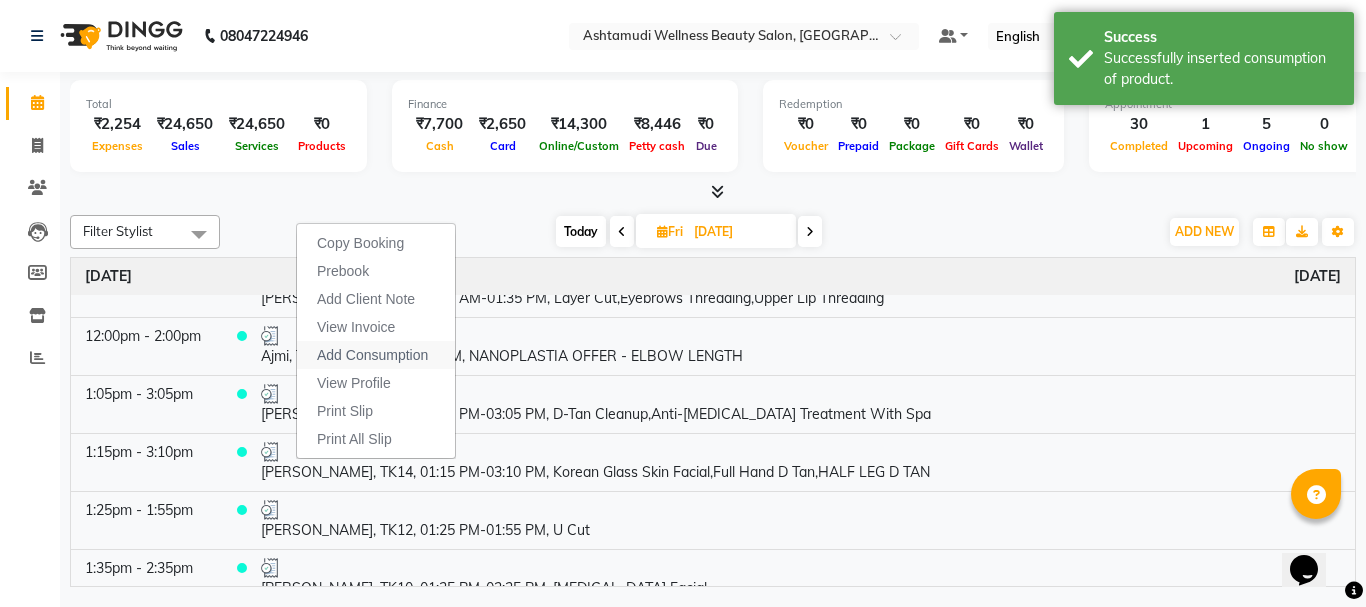 click on "Add Consumption" at bounding box center (372, 355) 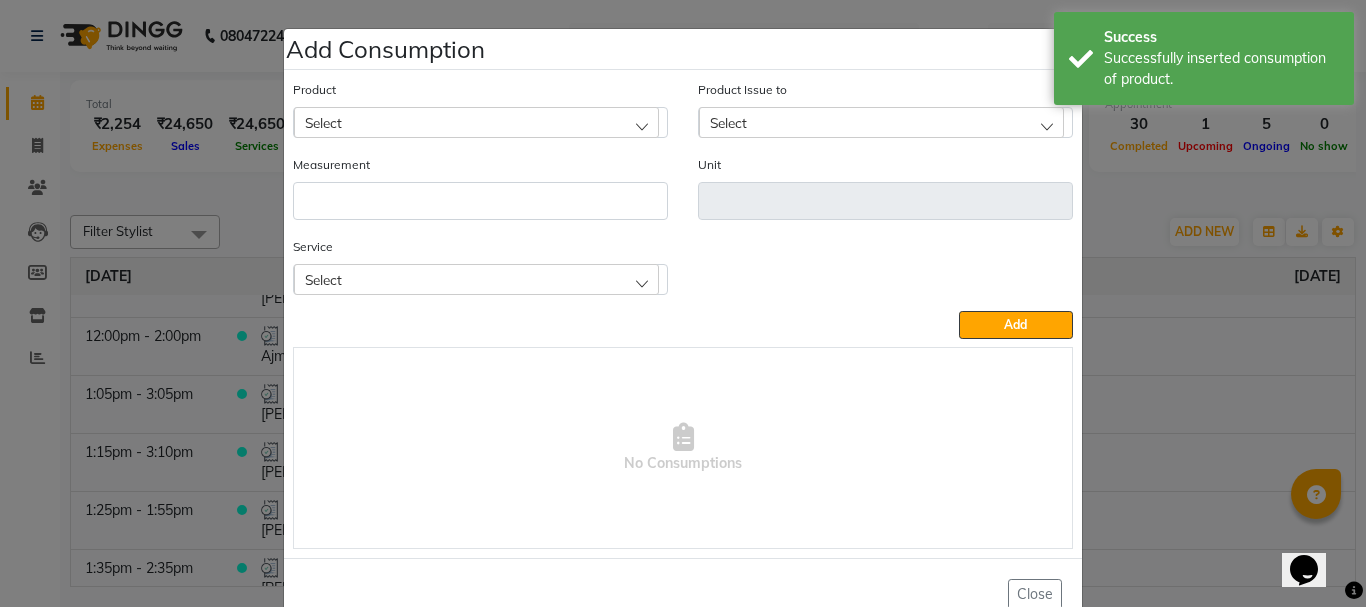 click on "Select" 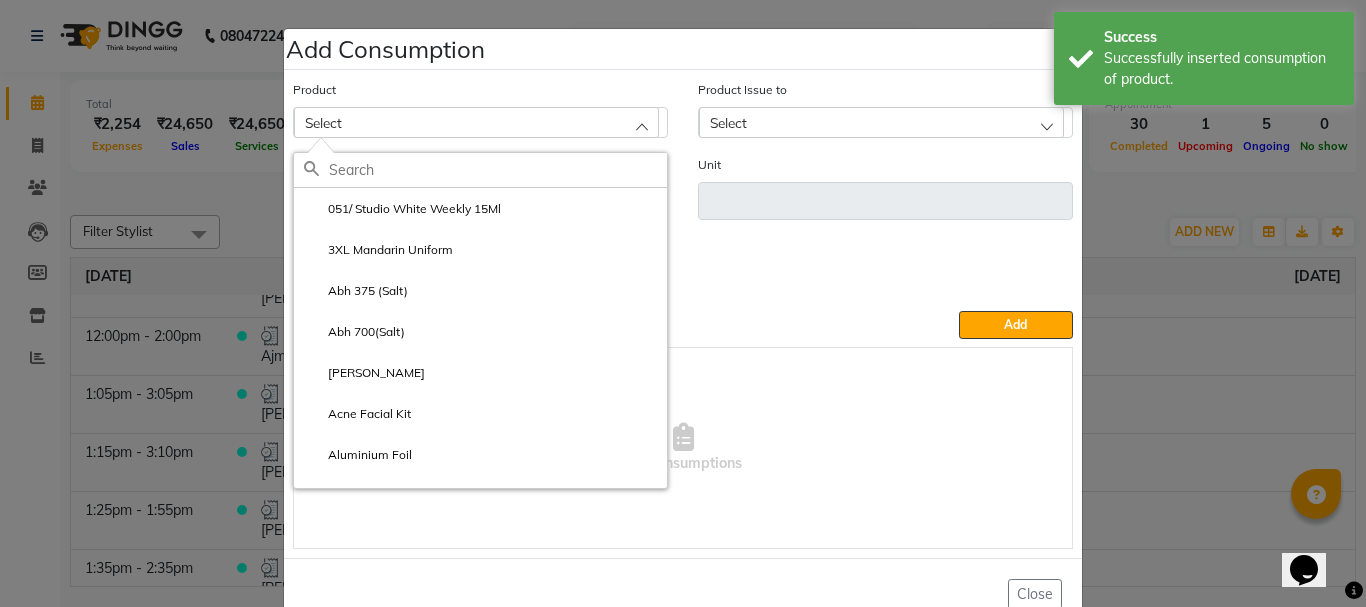 click 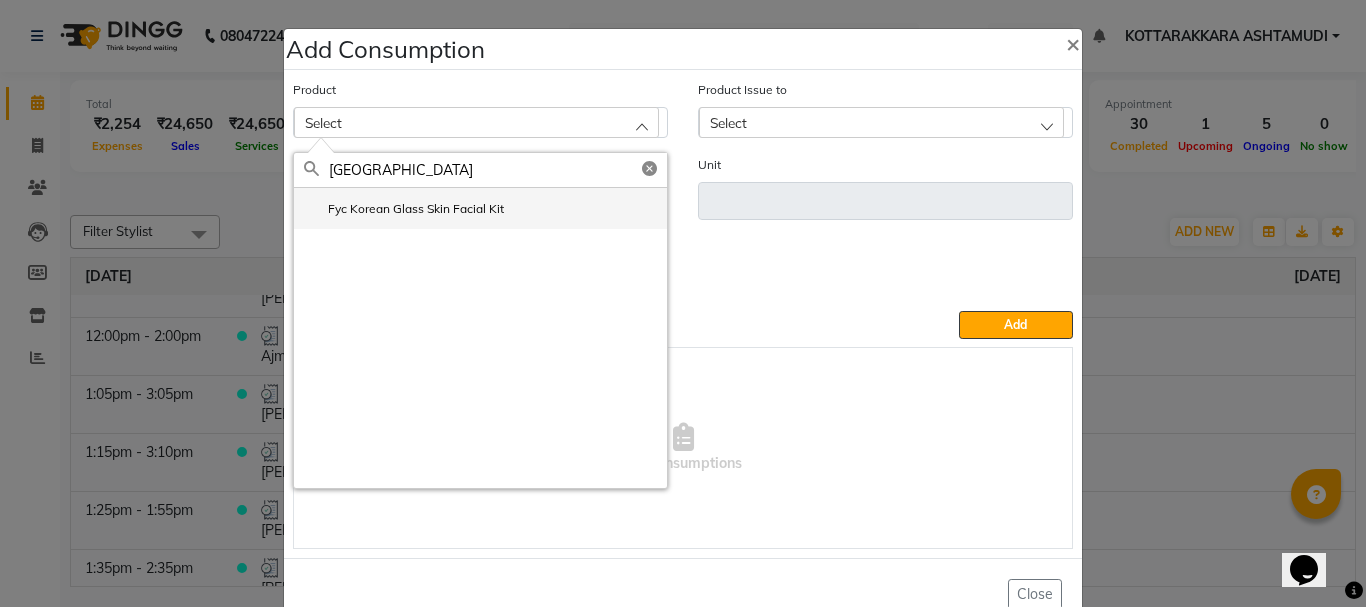 click on "Fyc Korean Glass Skin Facial Kit" 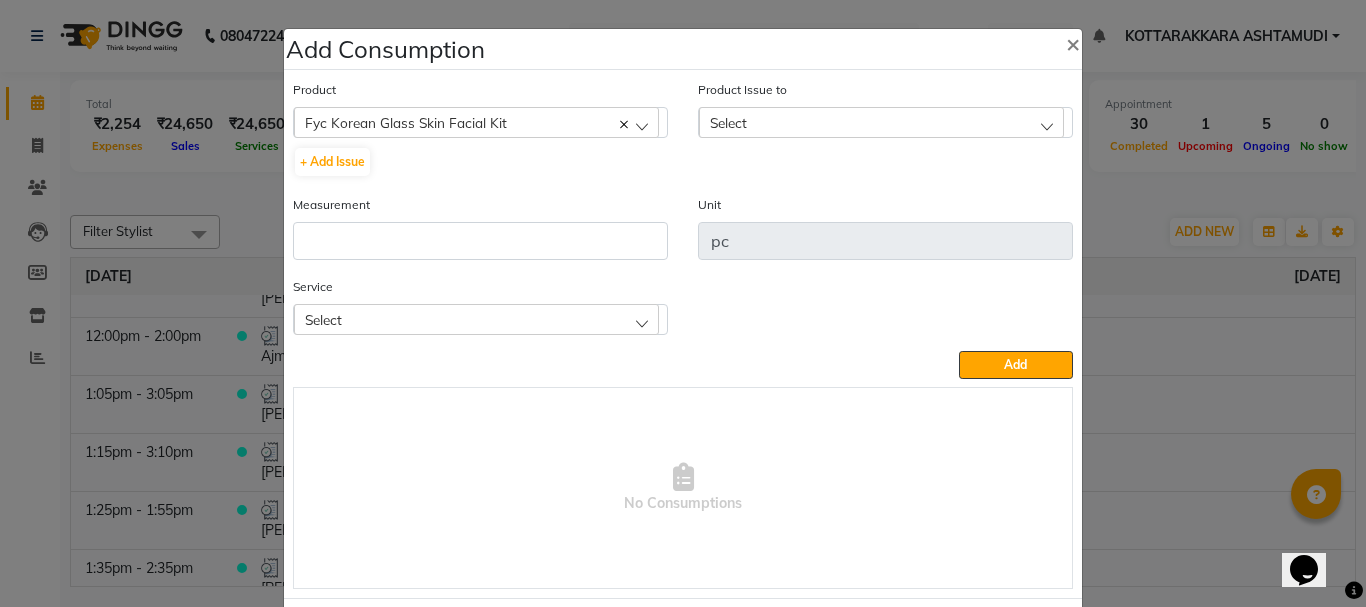 click on "Select" 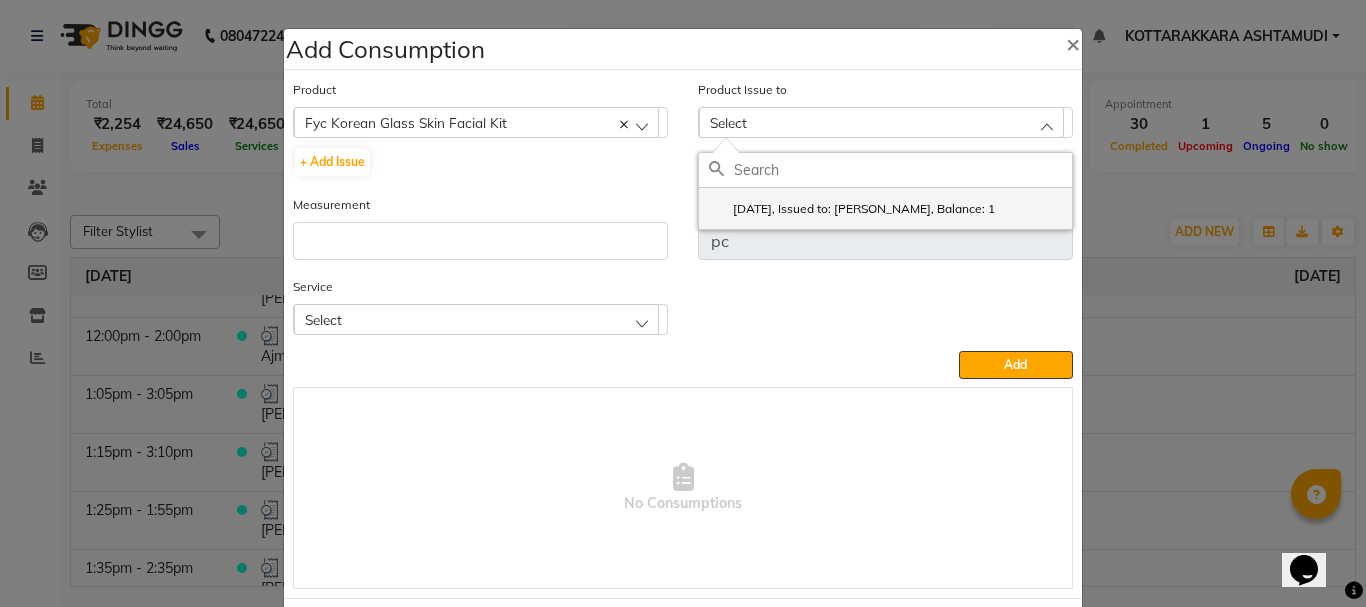 click on "2025-07-11, Issued to: SHAMINA MUHAMMED P R, Balance: 1" 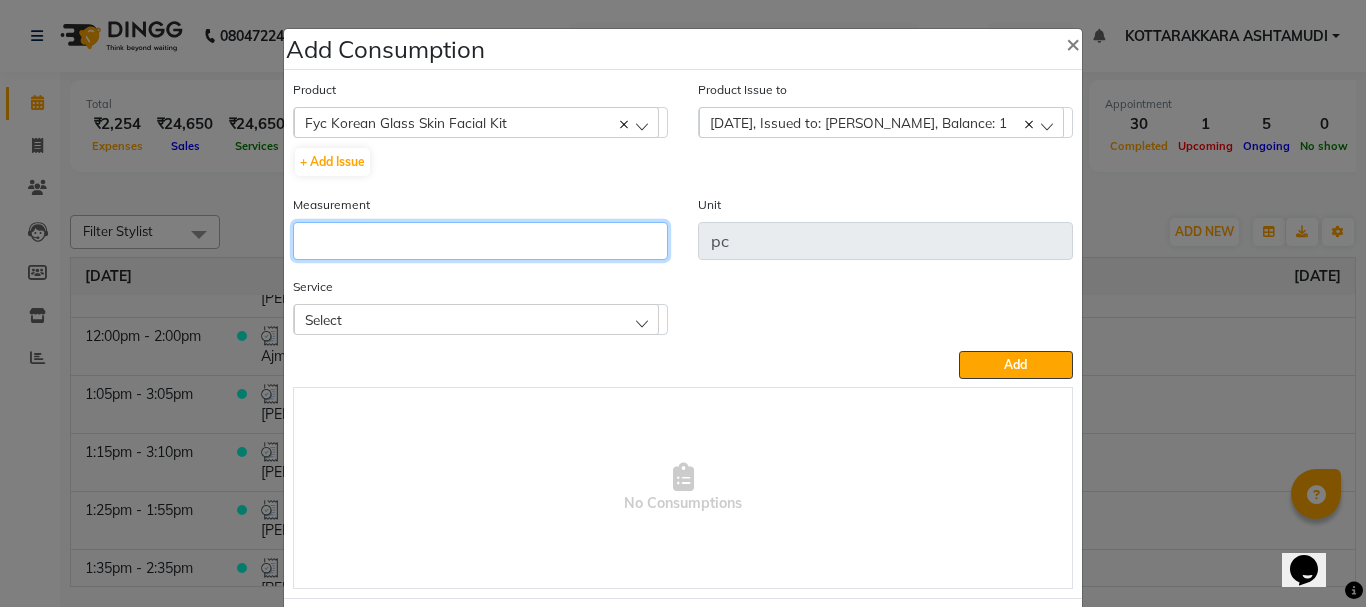 click 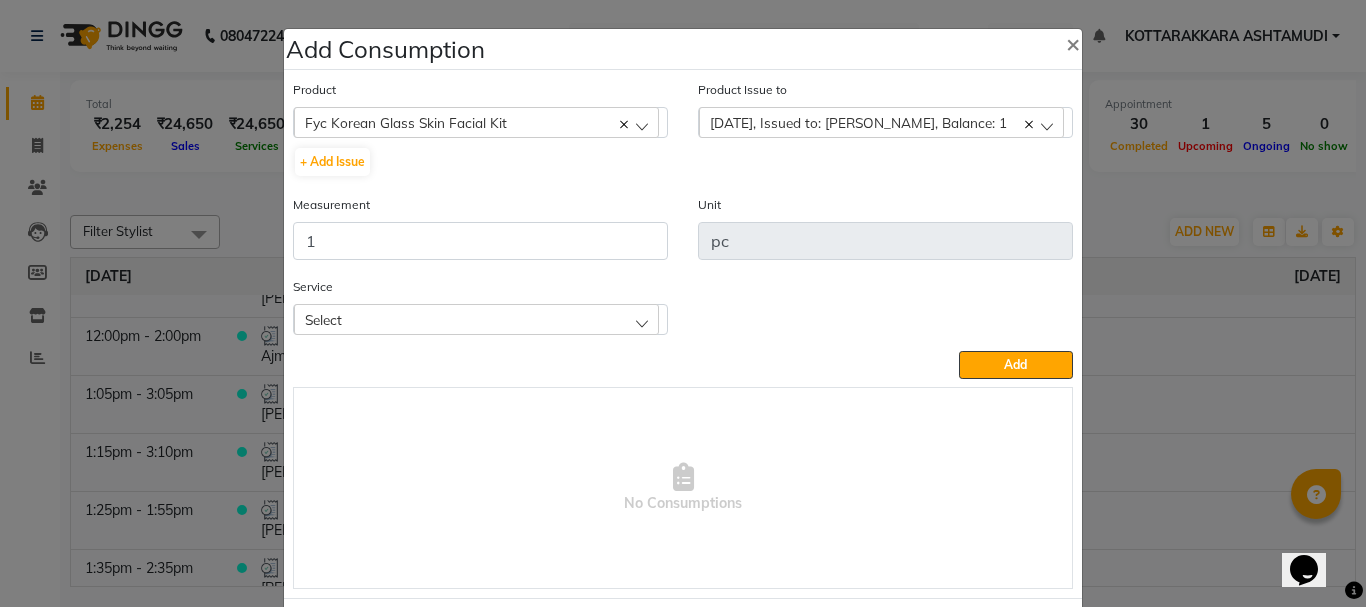 click on "Select" 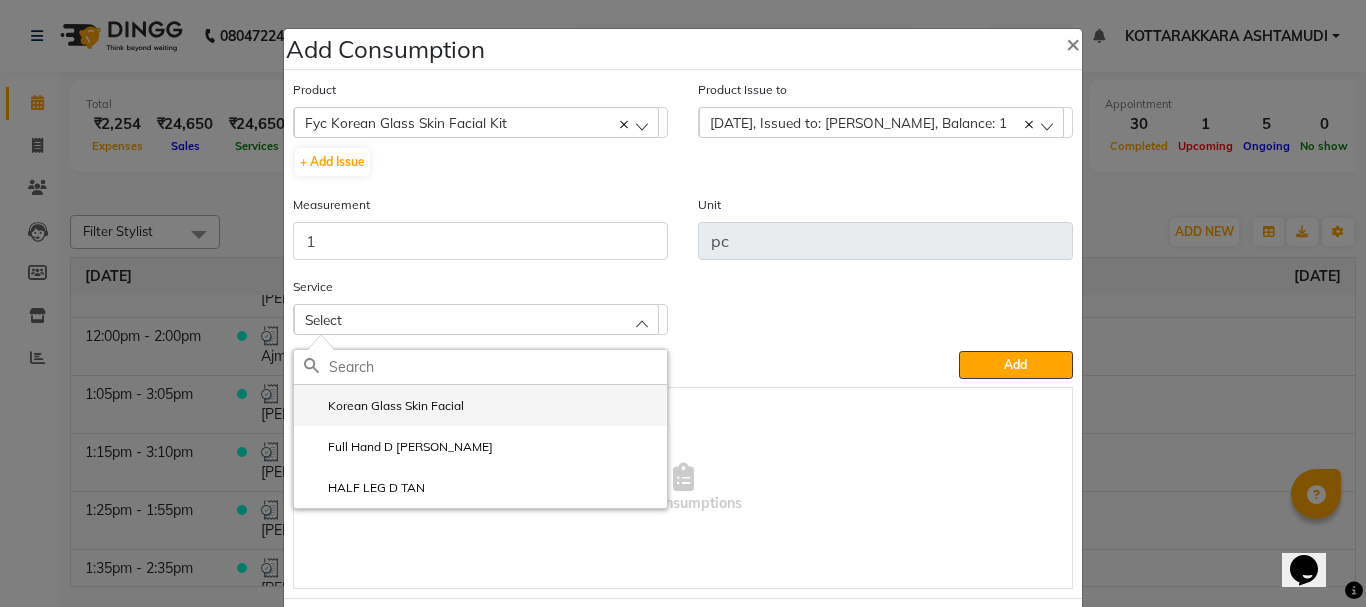 click on "Korean Glass Skin Facial" 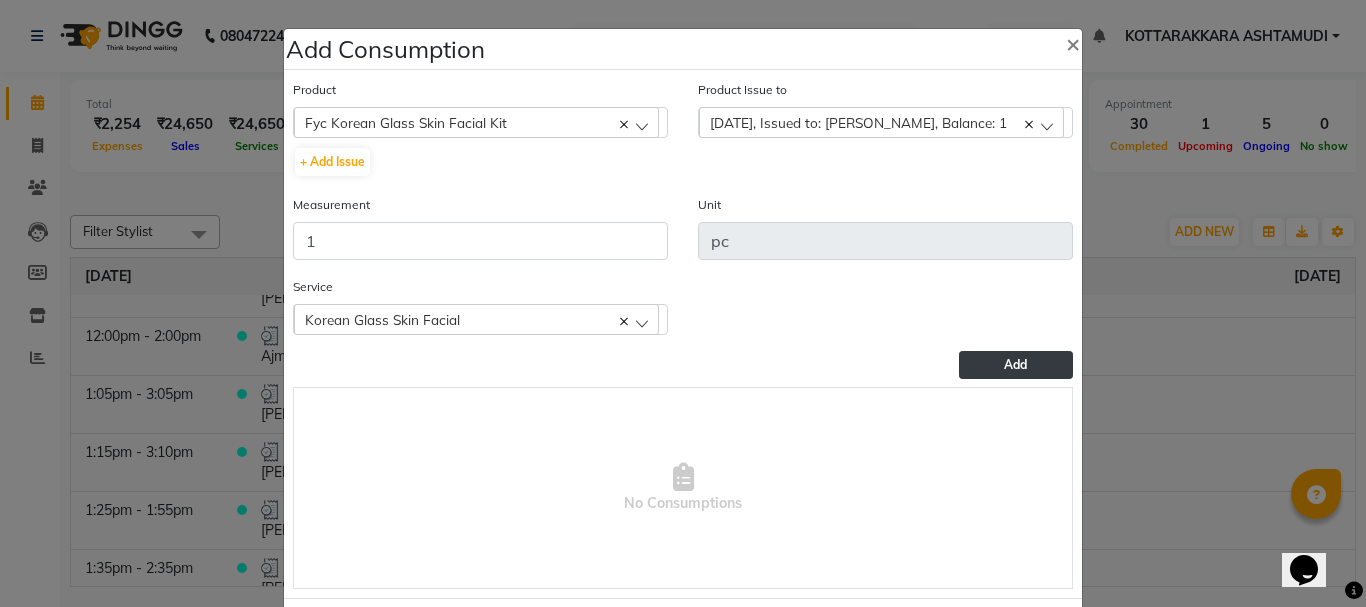 click on "Add" 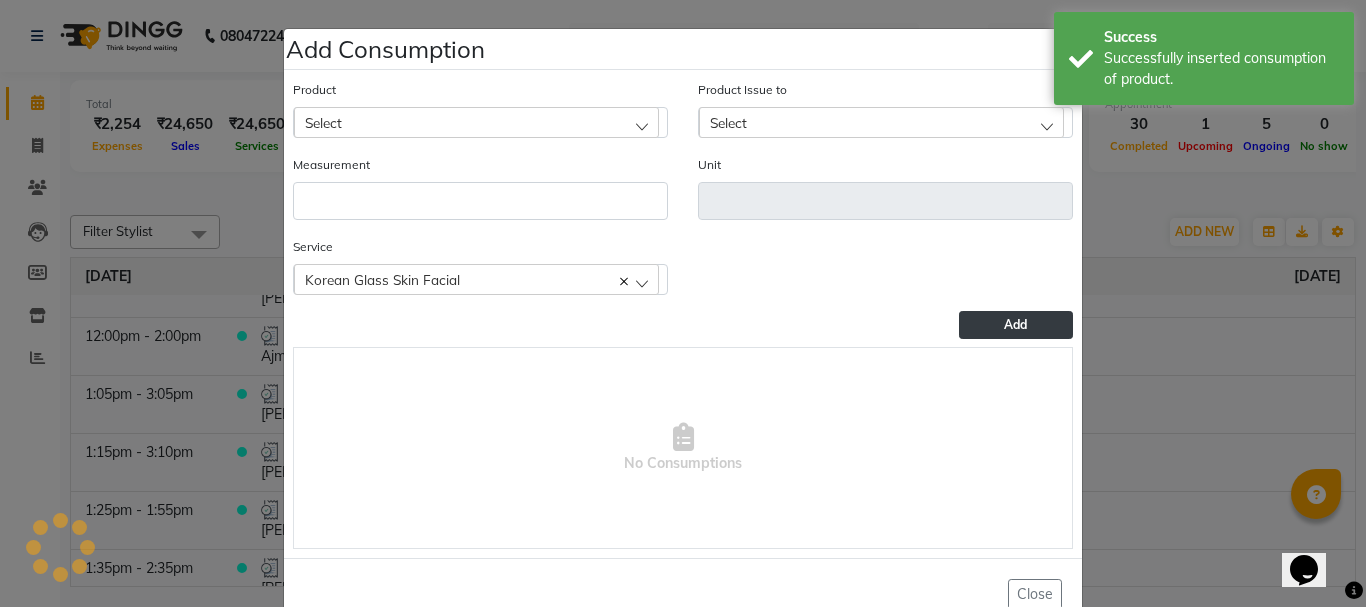scroll, scrollTop: 52, scrollLeft: 0, axis: vertical 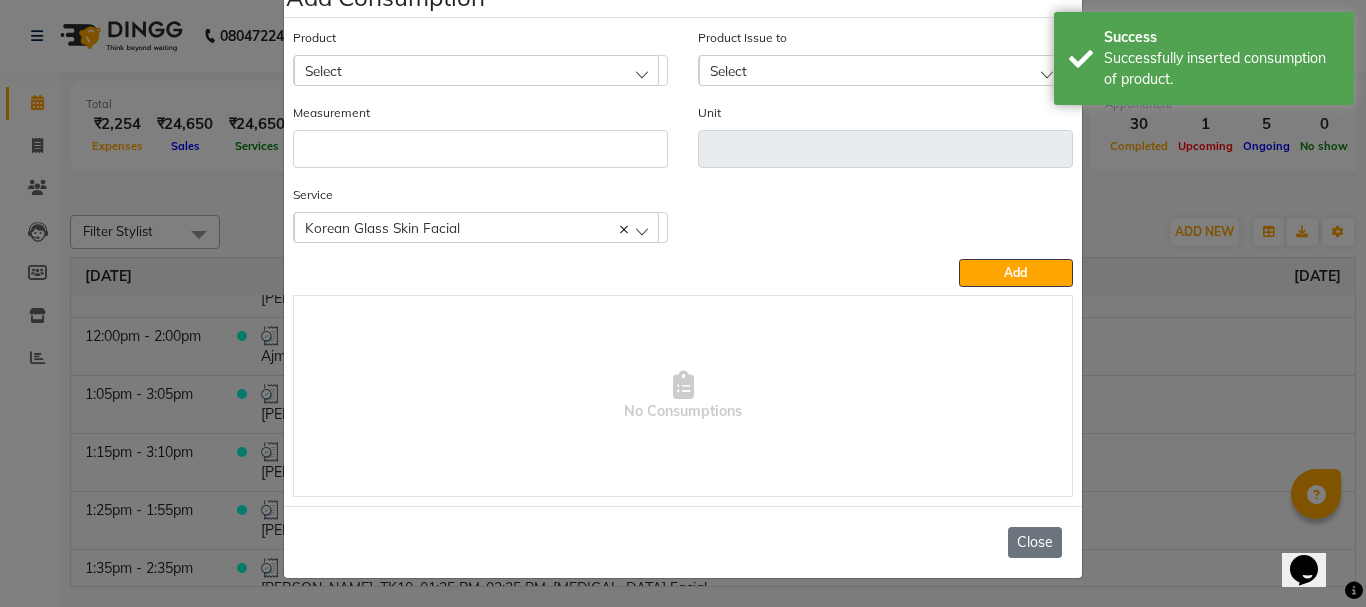 click on "Close" 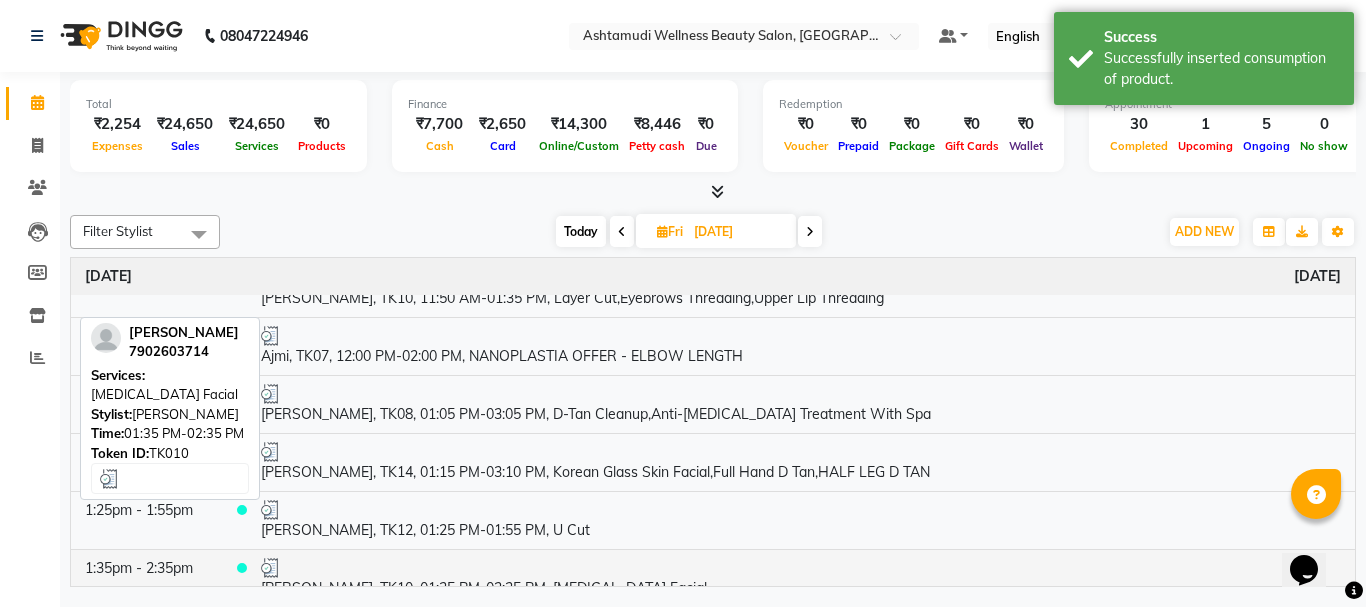 scroll, scrollTop: 600, scrollLeft: 0, axis: vertical 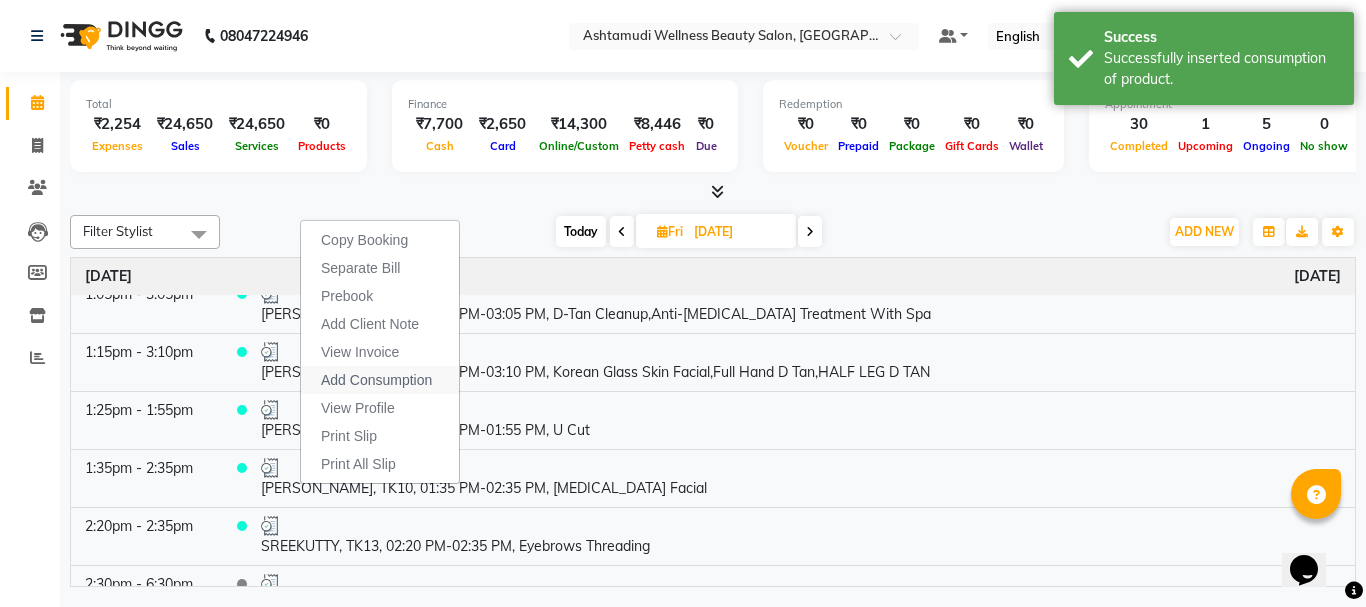 click on "Add Consumption" at bounding box center (376, 380) 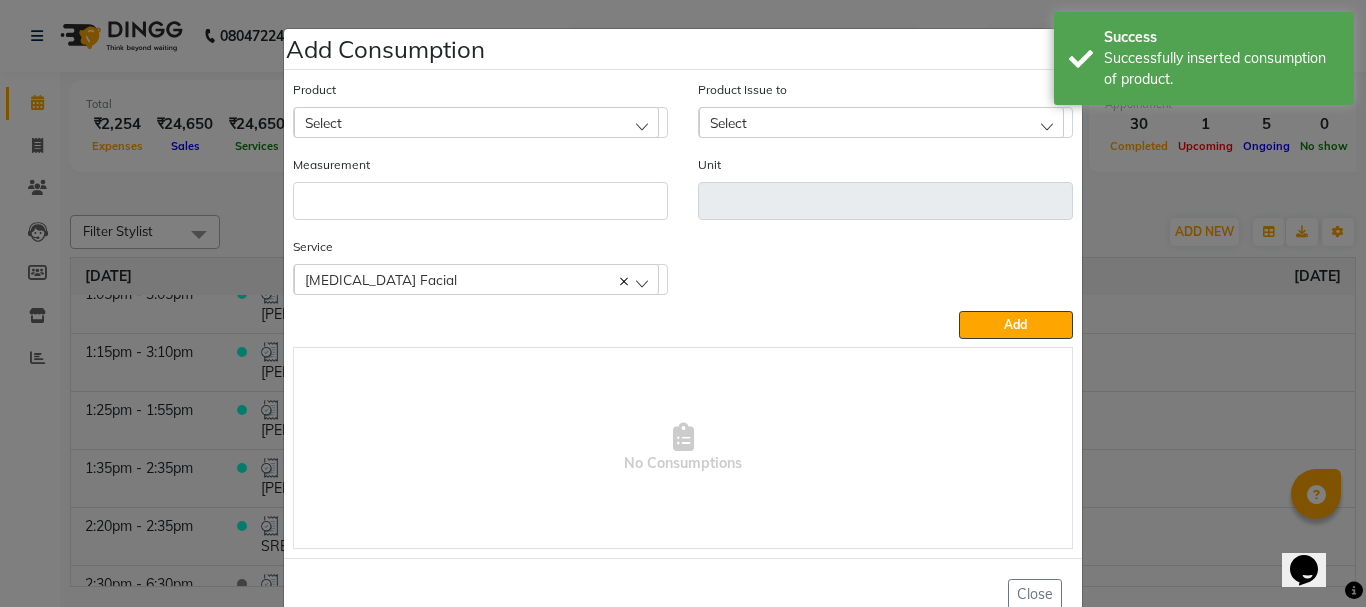 click on "Select" 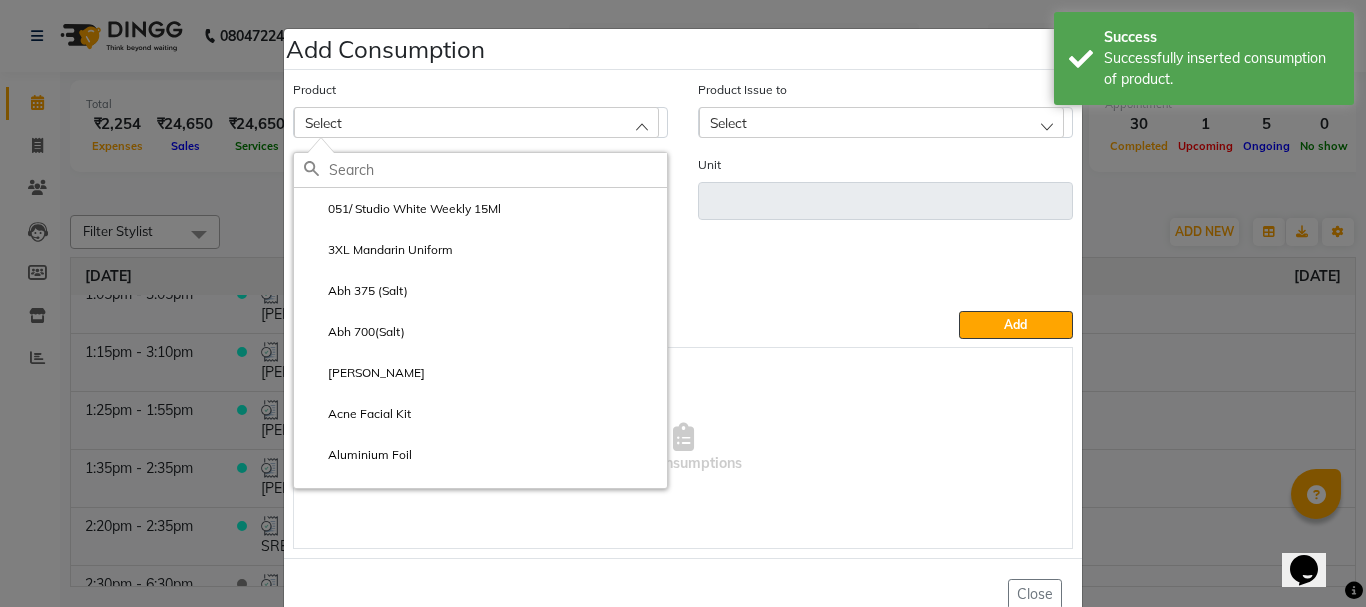 click 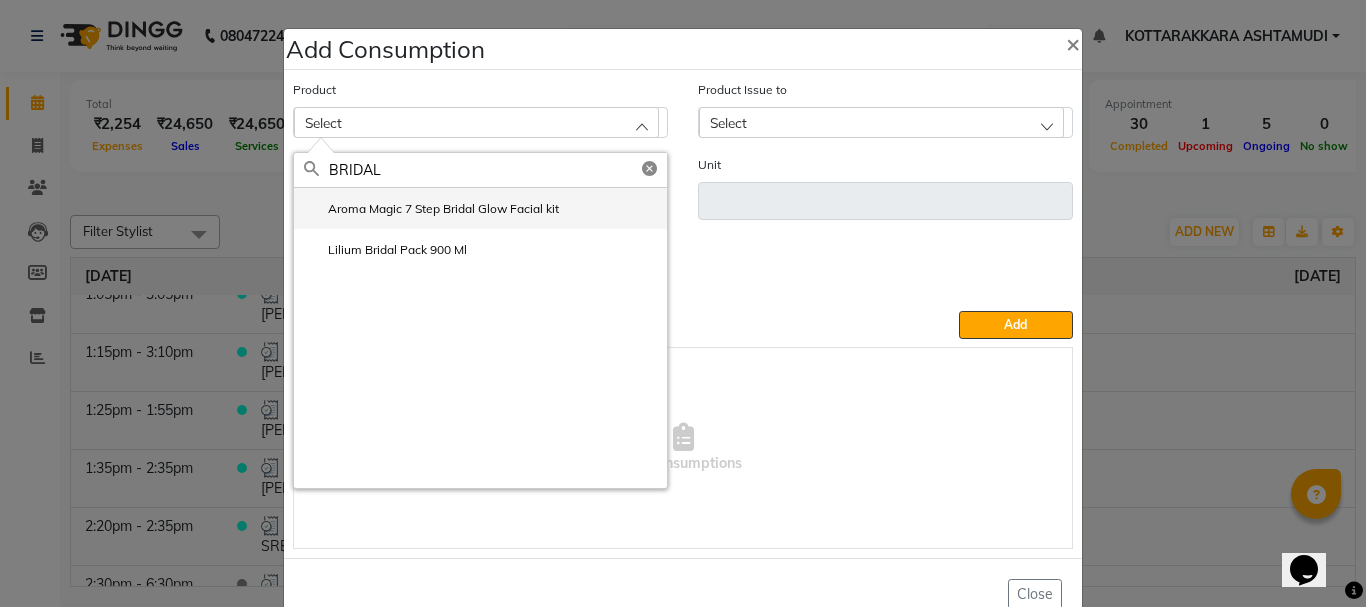 click on "Aroma Magic 7 Step Bridal Glow Facial kit" 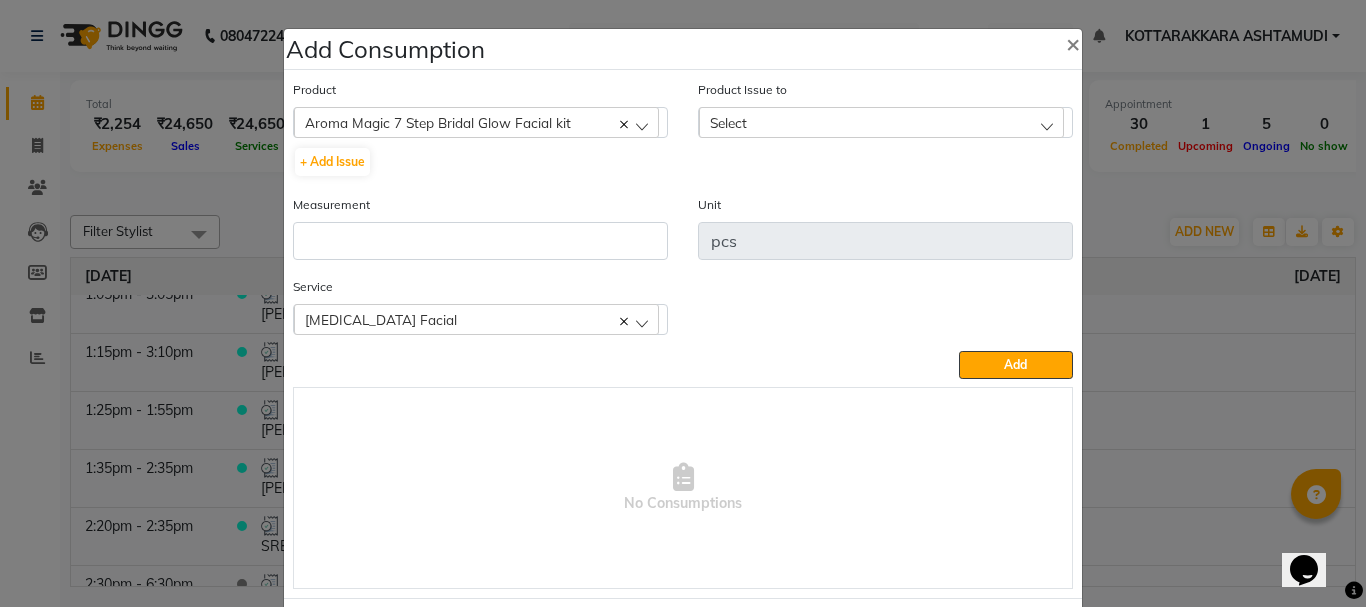 click on "Select" 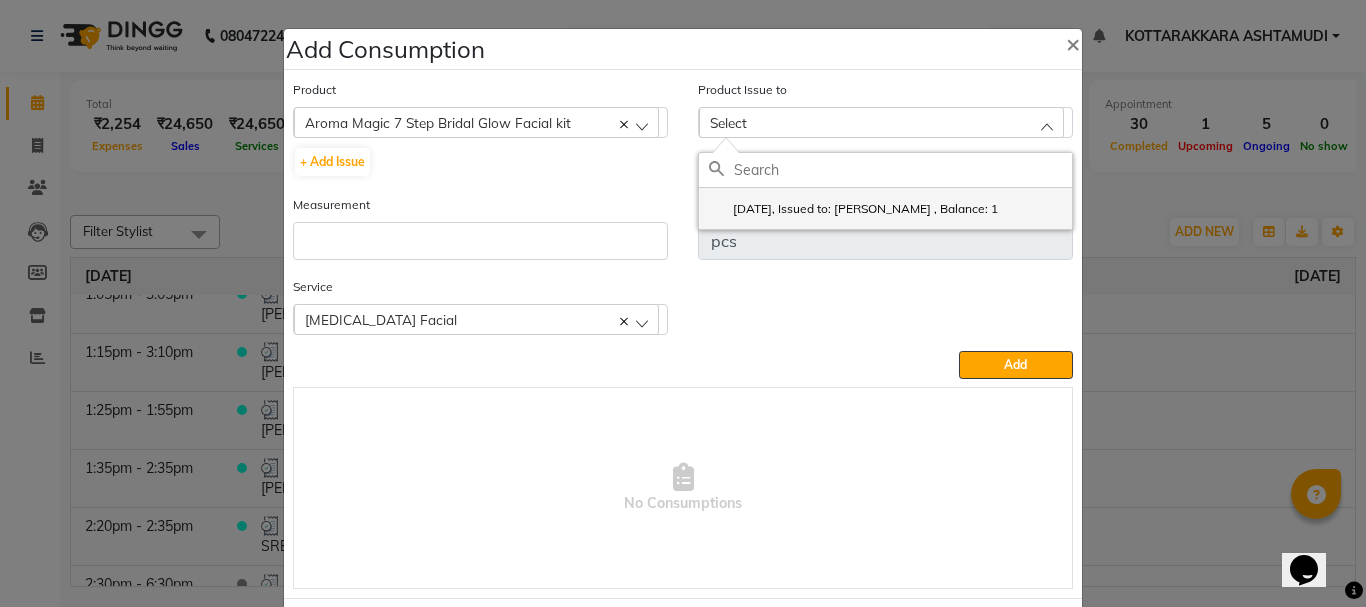 click on "2025-04-30, Issued to: NISHA SAMUEL 	, Balance: 1" 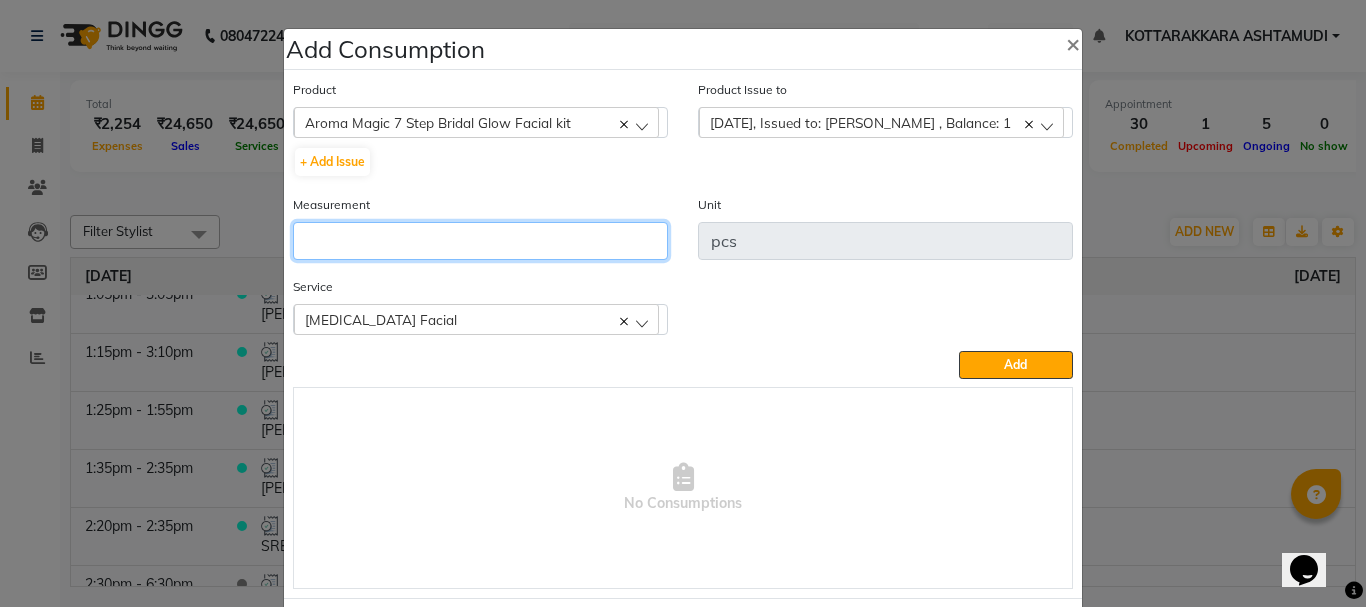click 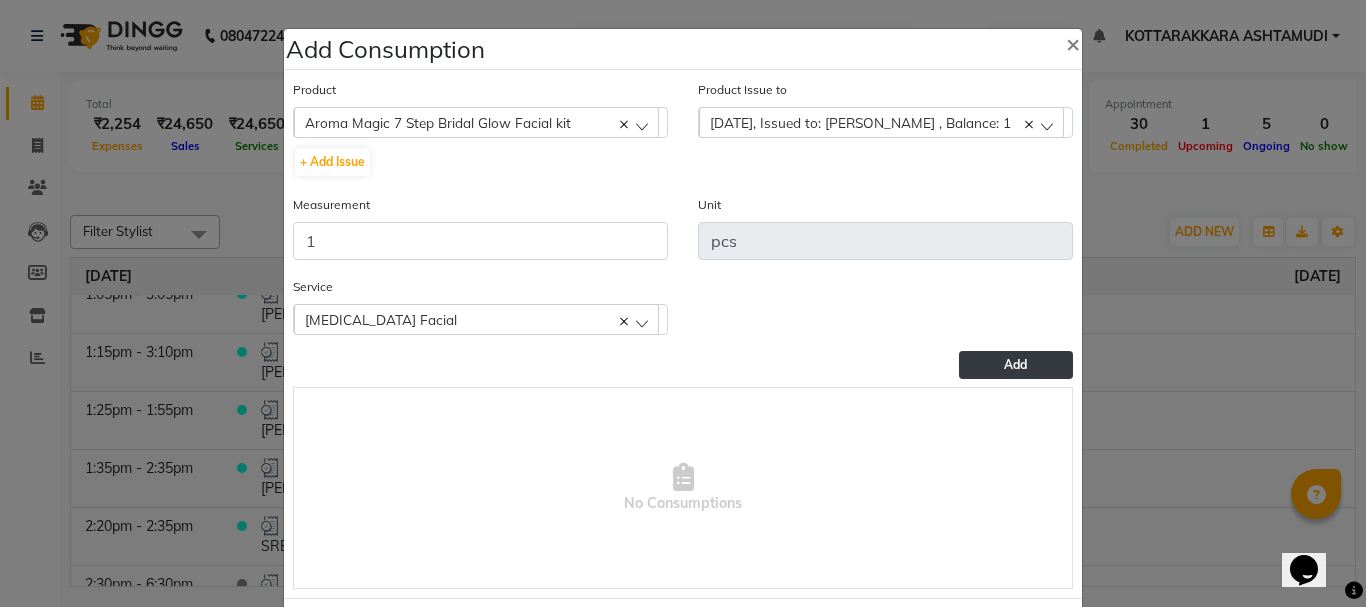 click on "Add" 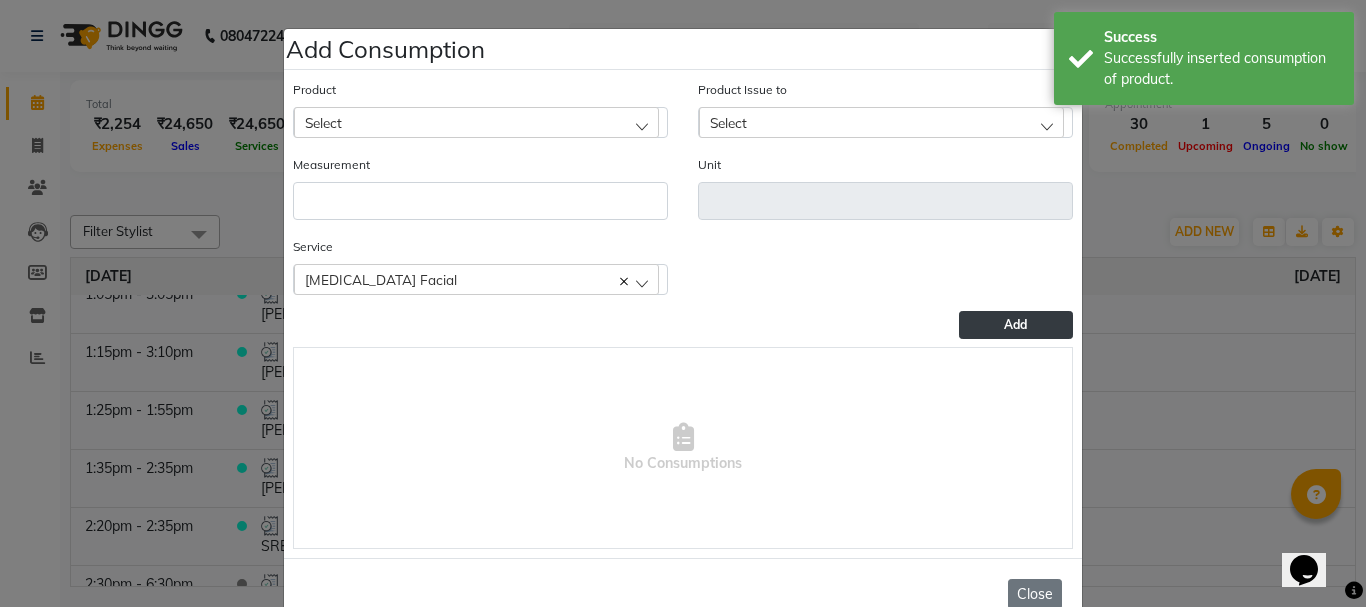 click on "Close" 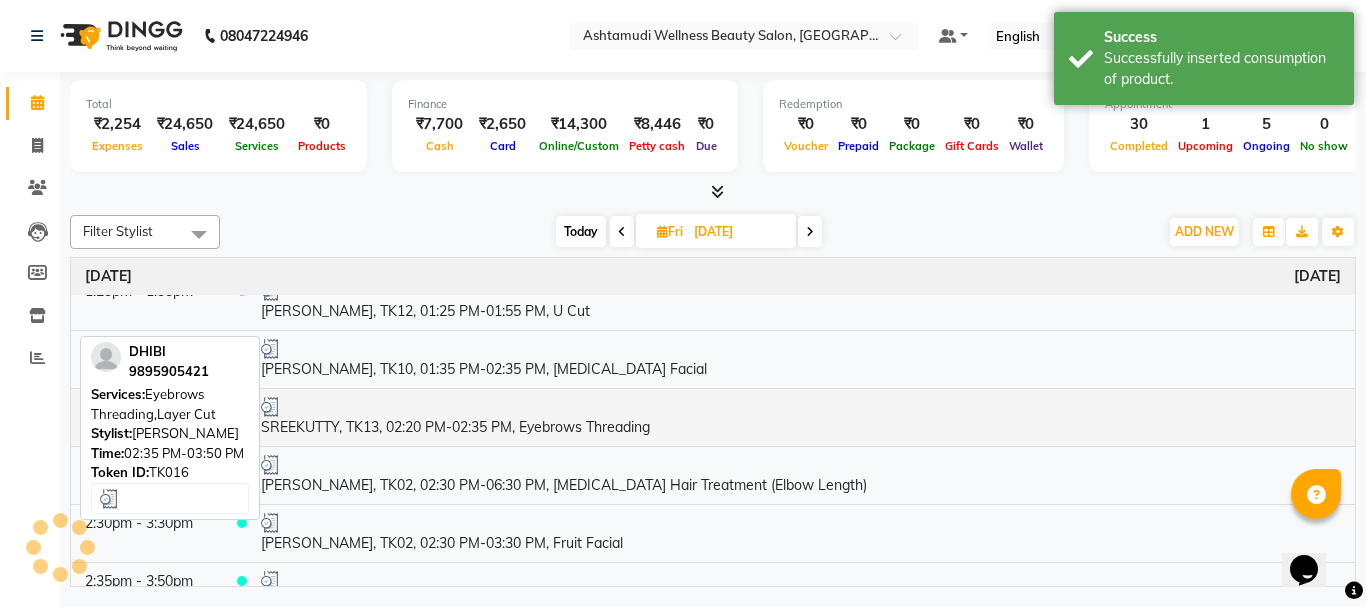 scroll, scrollTop: 800, scrollLeft: 0, axis: vertical 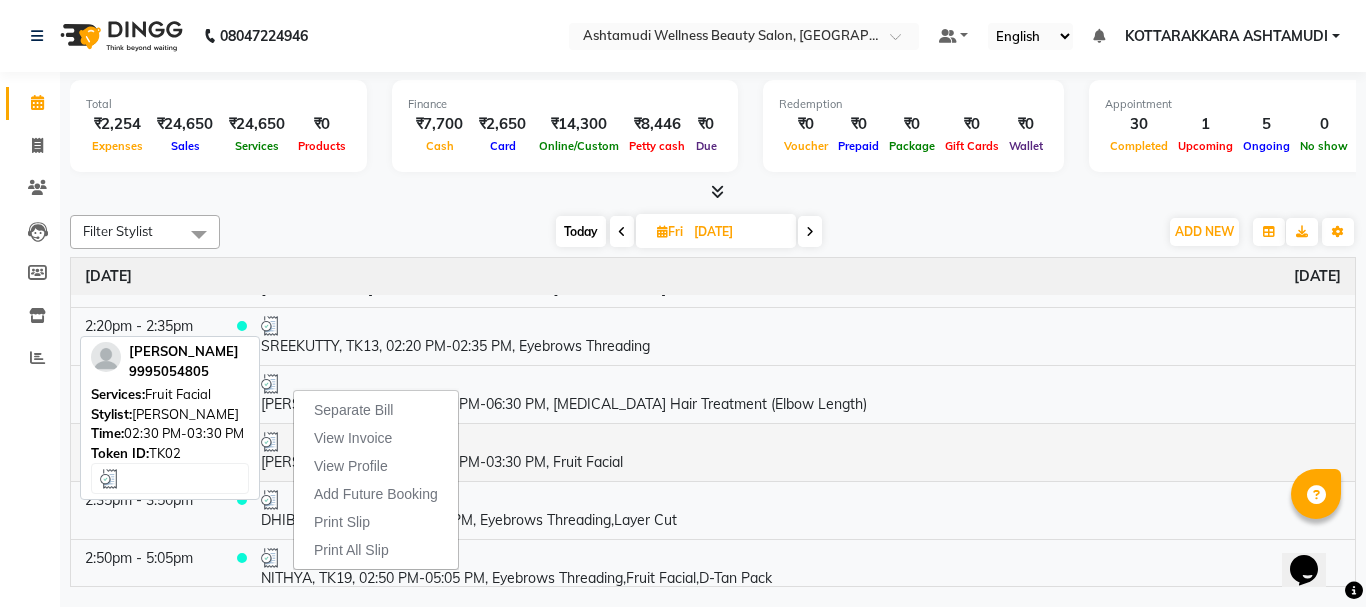click on "Dr Sini, TK02, 02:30 PM-03:30 PM, Fruit Facial" at bounding box center [801, 452] 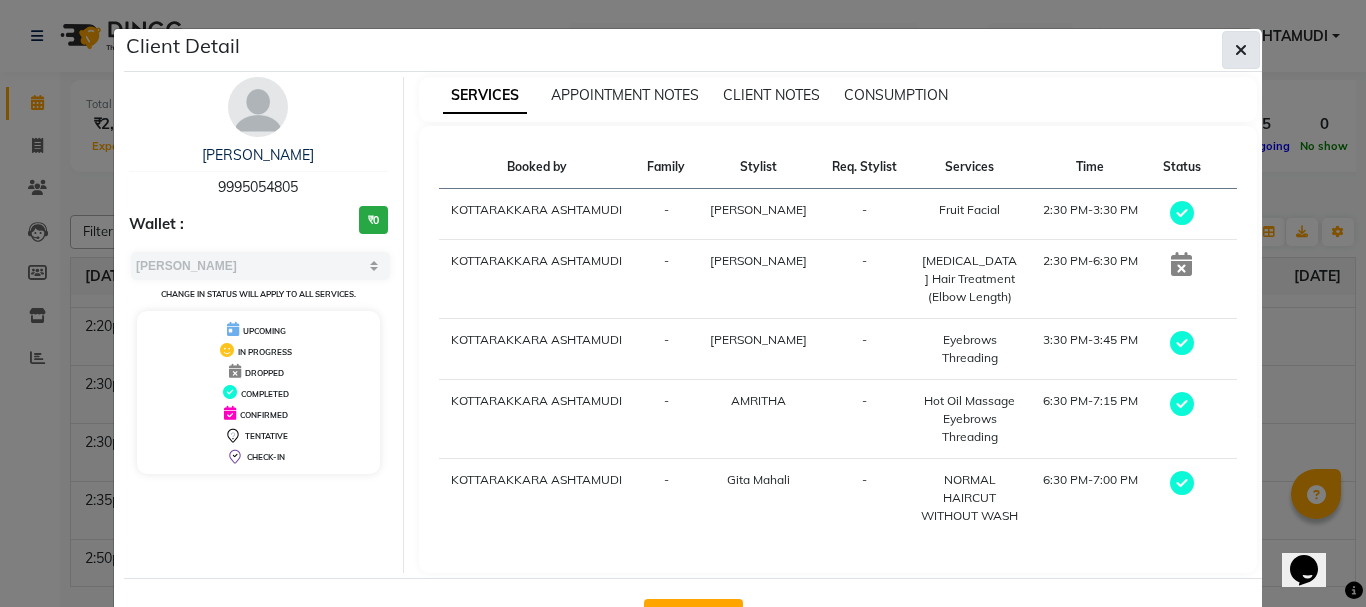 click 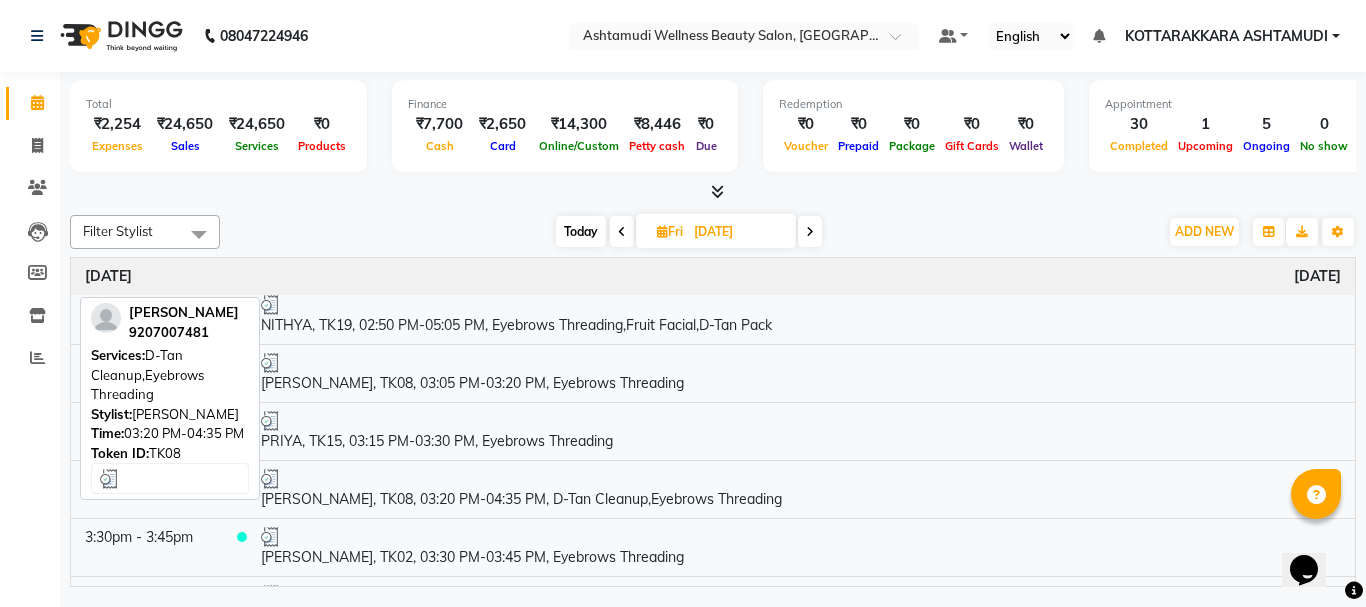 scroll, scrollTop: 1100, scrollLeft: 0, axis: vertical 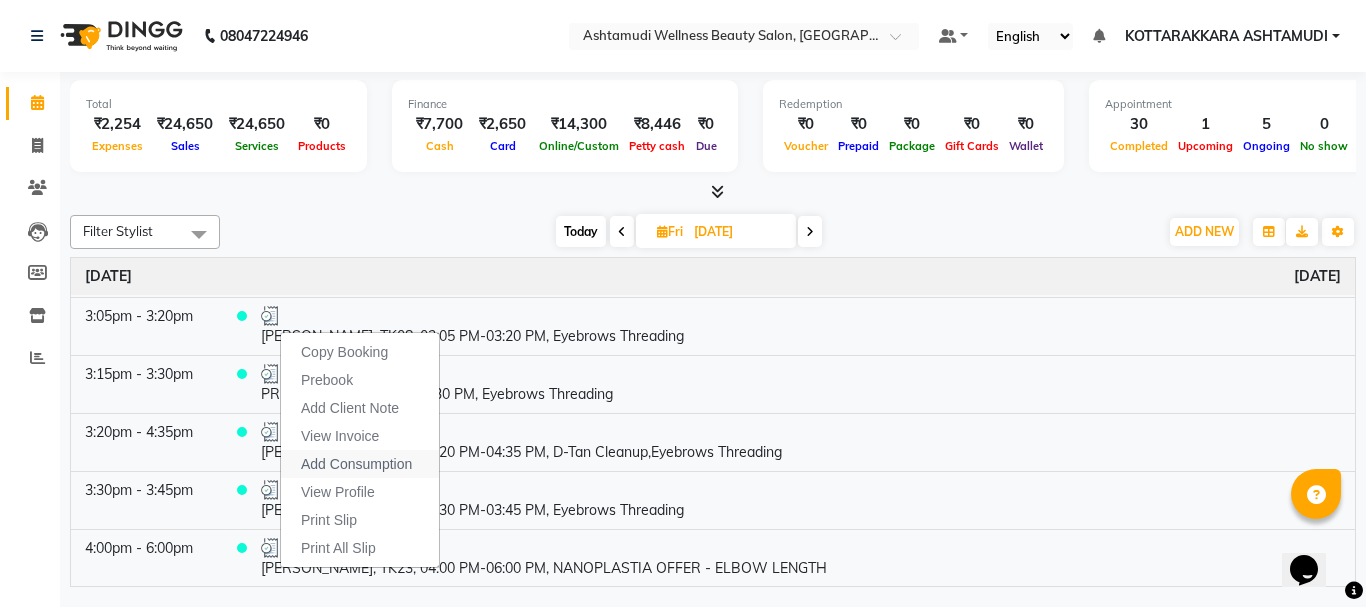 click on "Add Consumption" at bounding box center (356, 464) 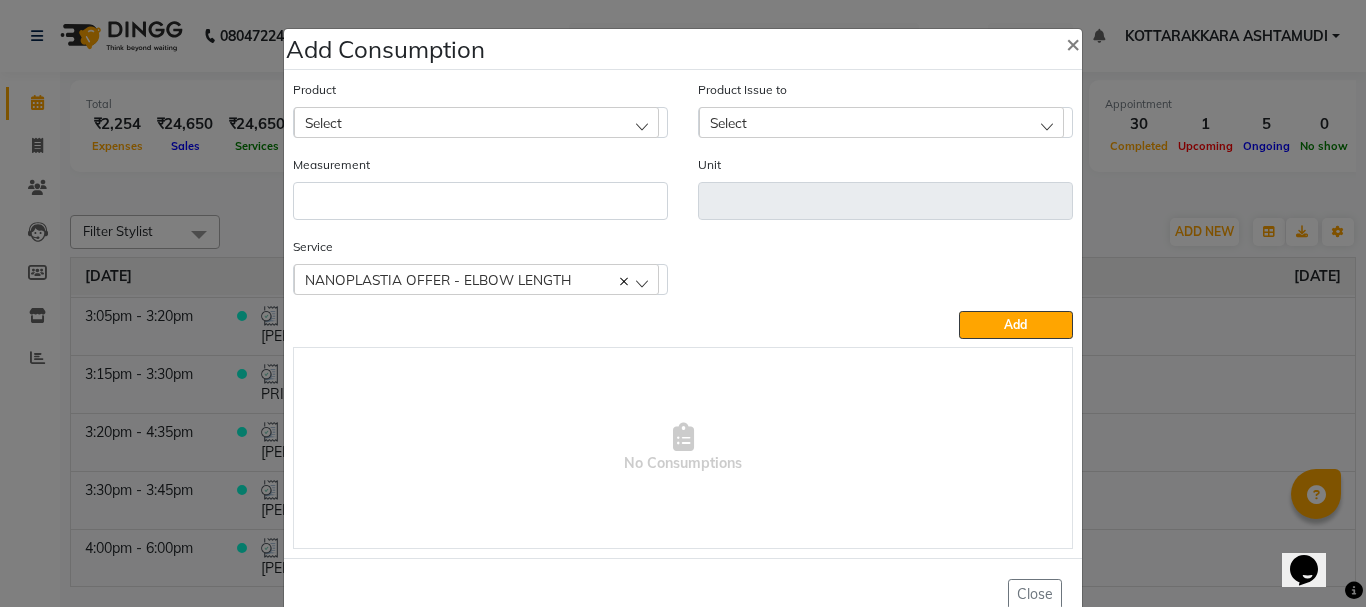 click on "Select" 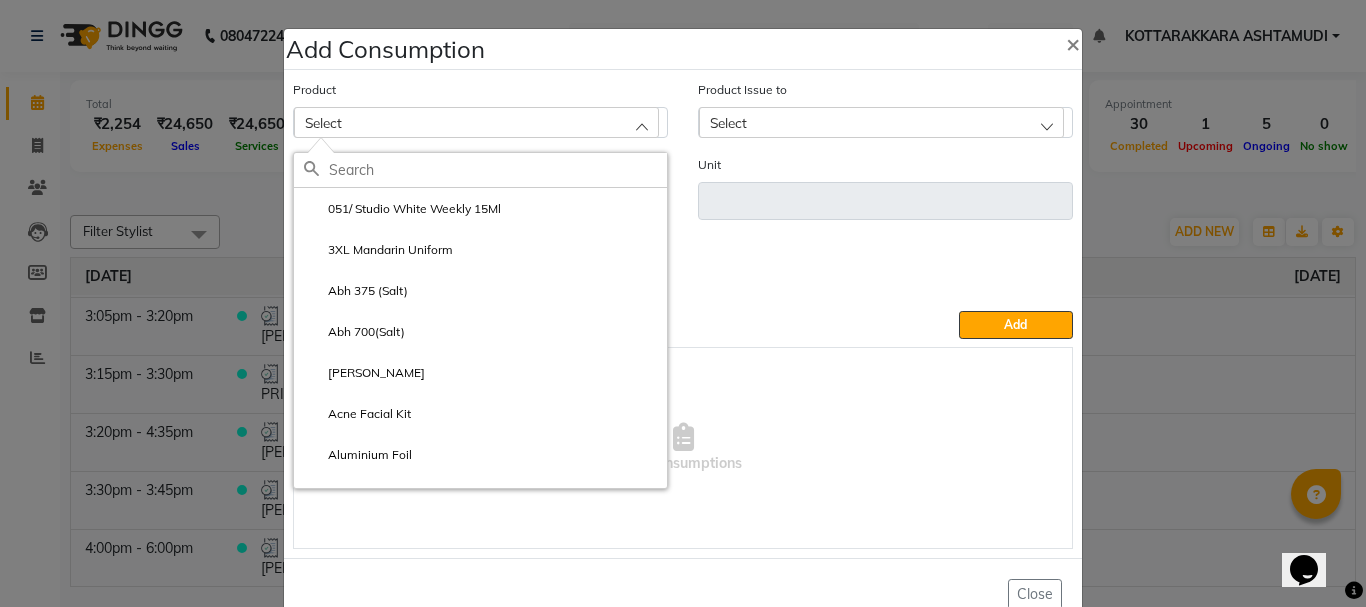 click 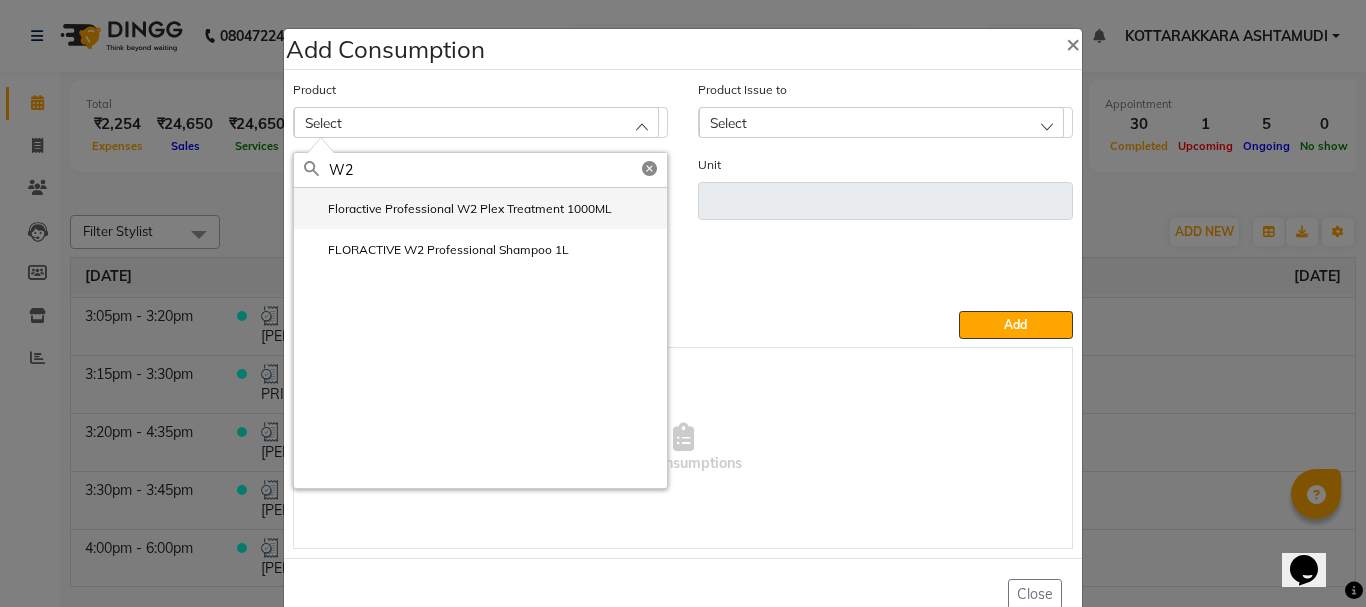 click on "Floractive Professional W2 Plex Treatment 1000ML" 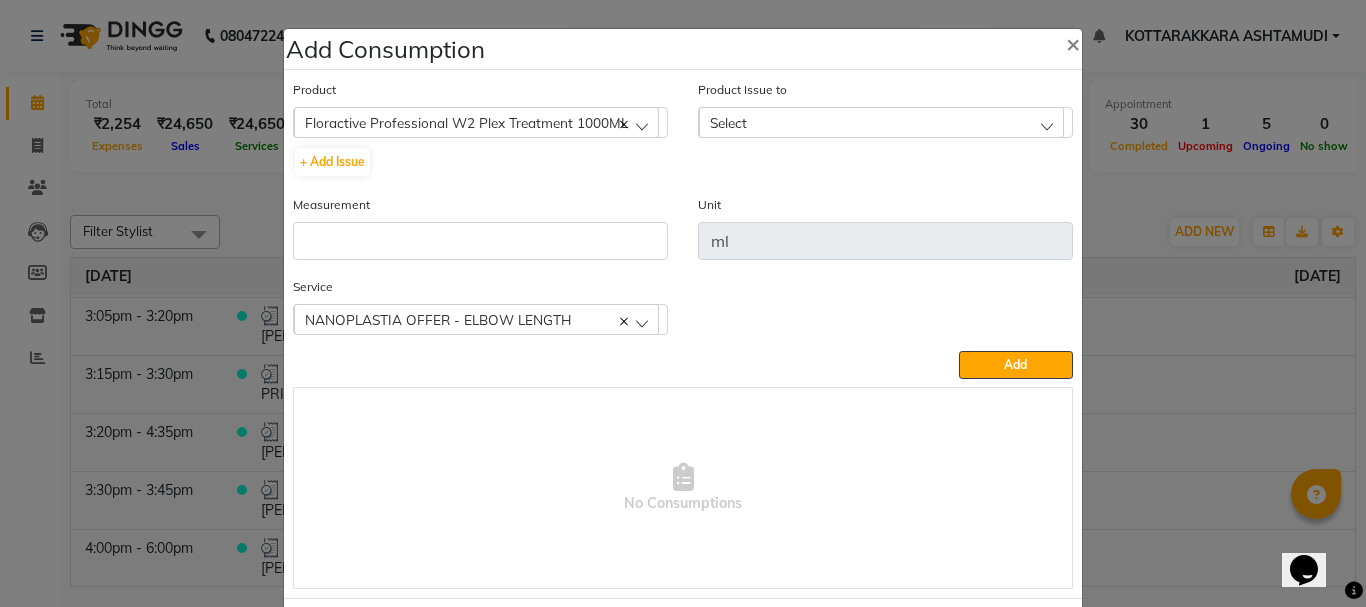 click on "Select" 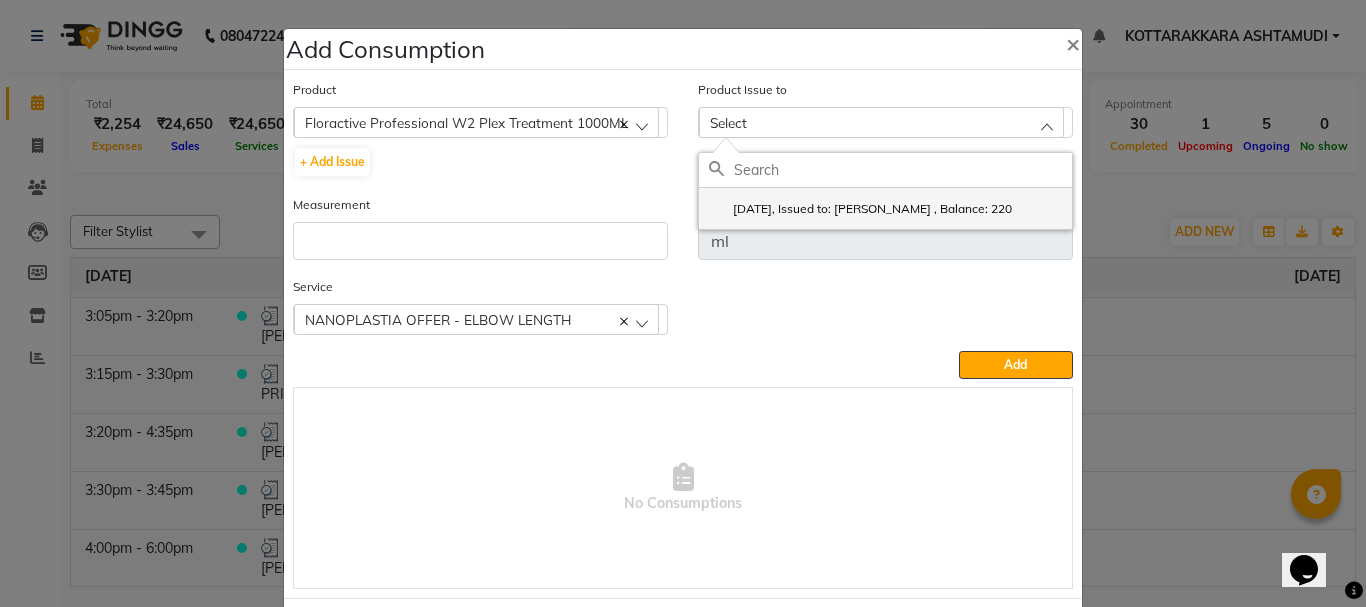 click on "2025-06-05, Issued to: NISHA SAMUEL 	, Balance: 220" 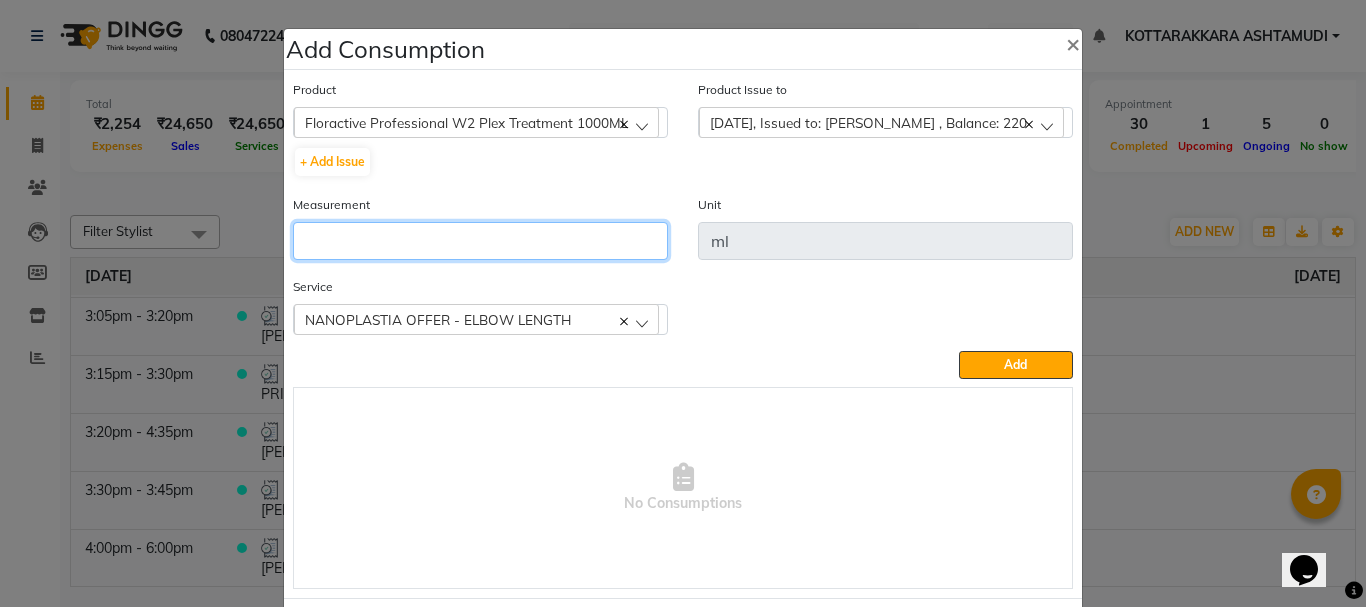 click 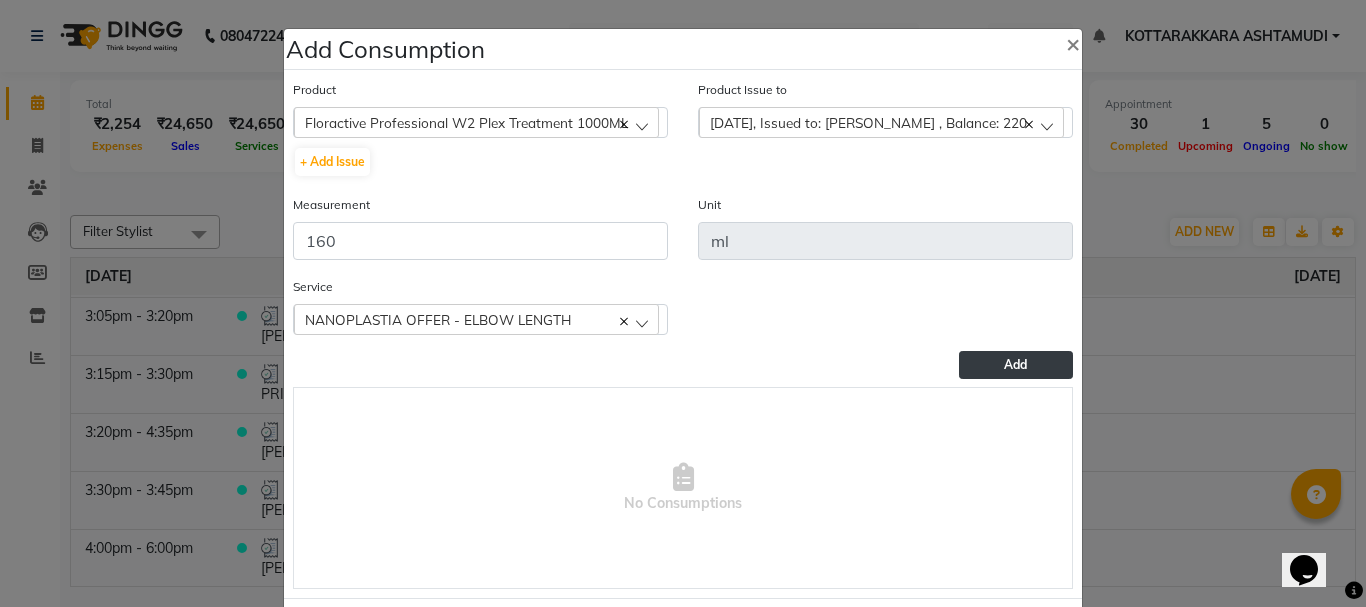 click on "Add" 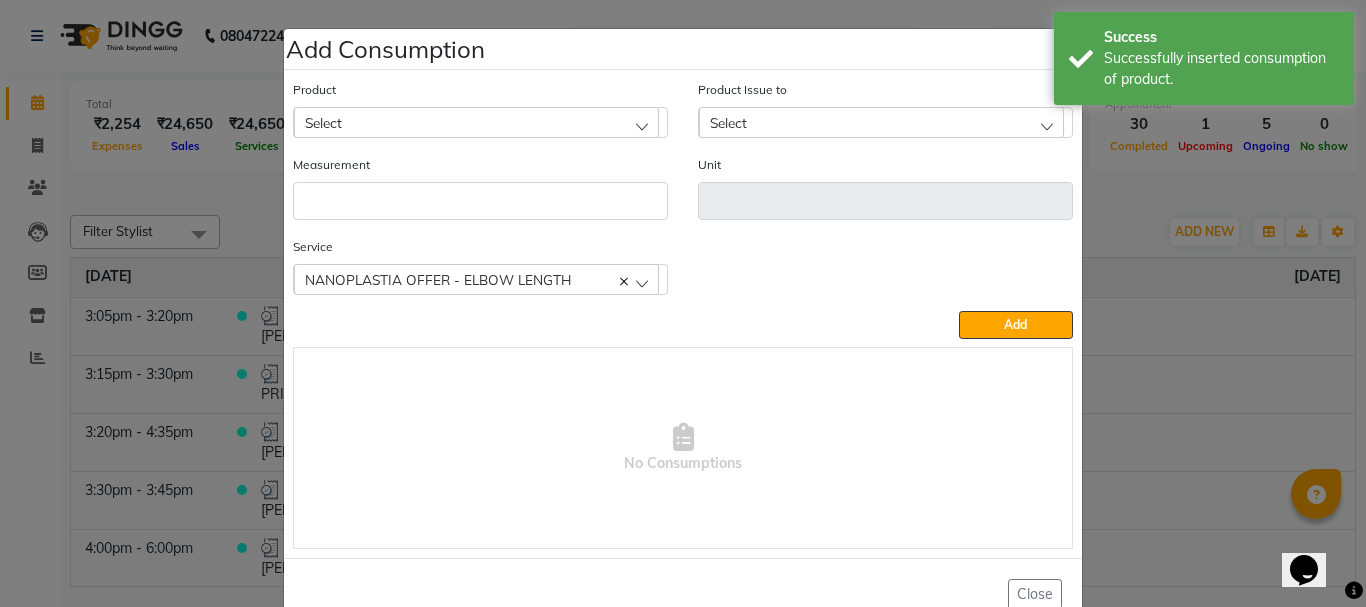 click on "Select" 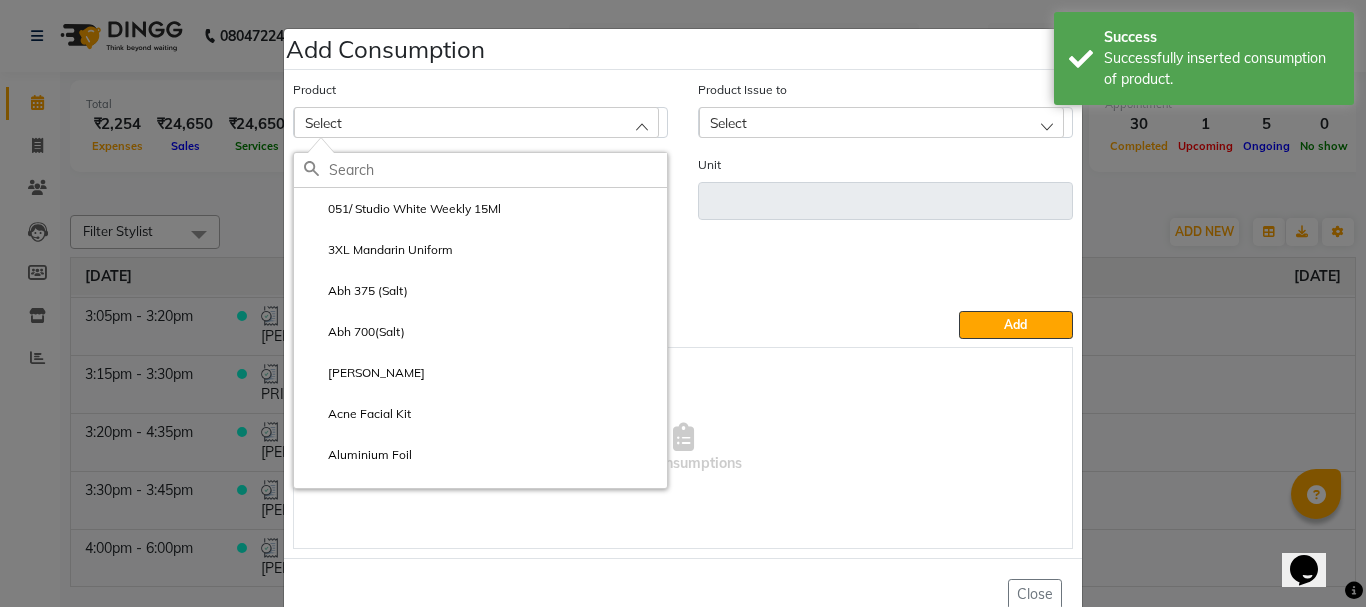 click 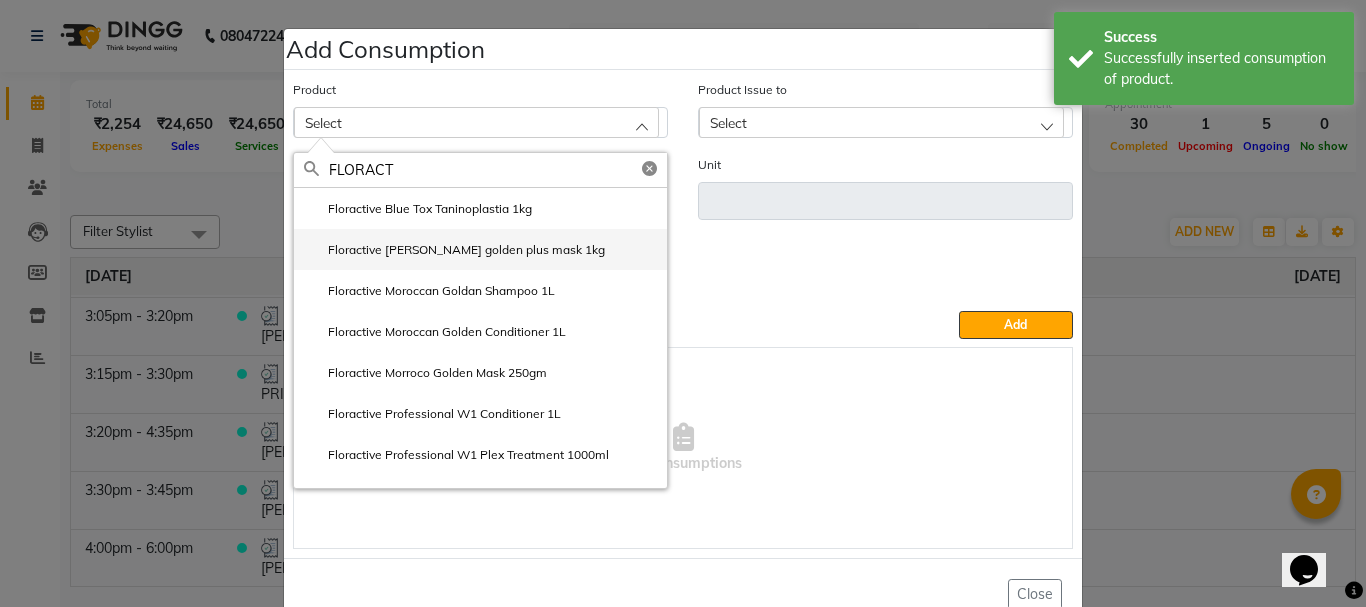 click on "Floractive marrocco golden plus mask 1kg" 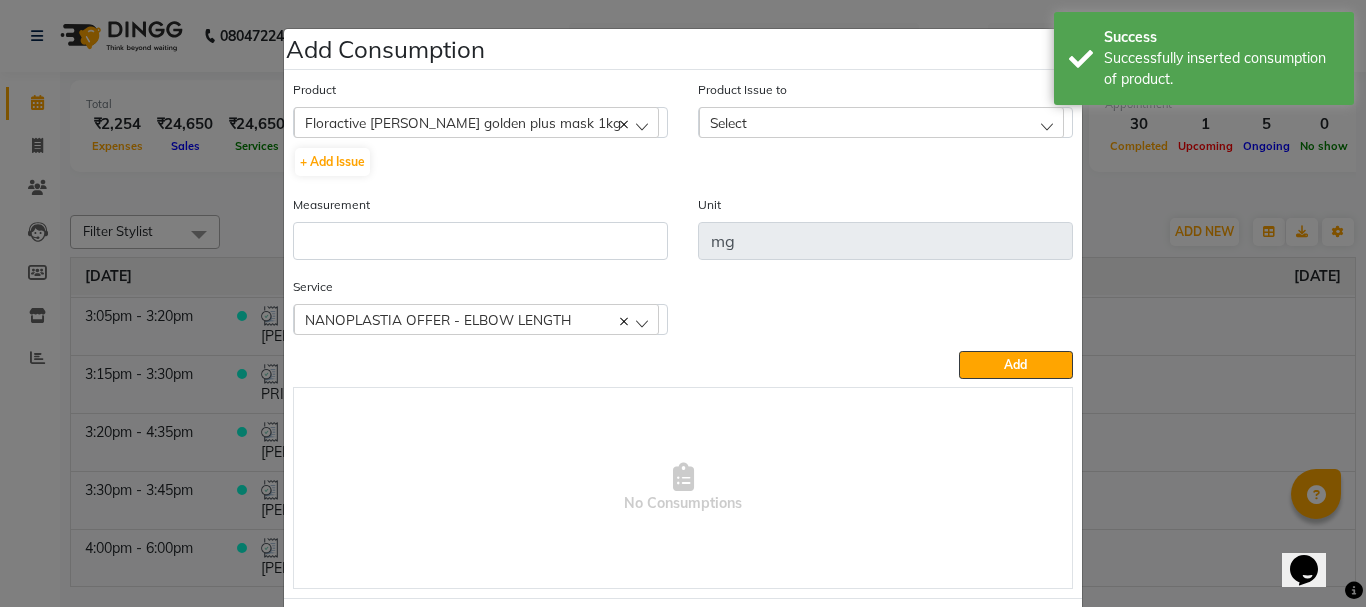 click on "Select" 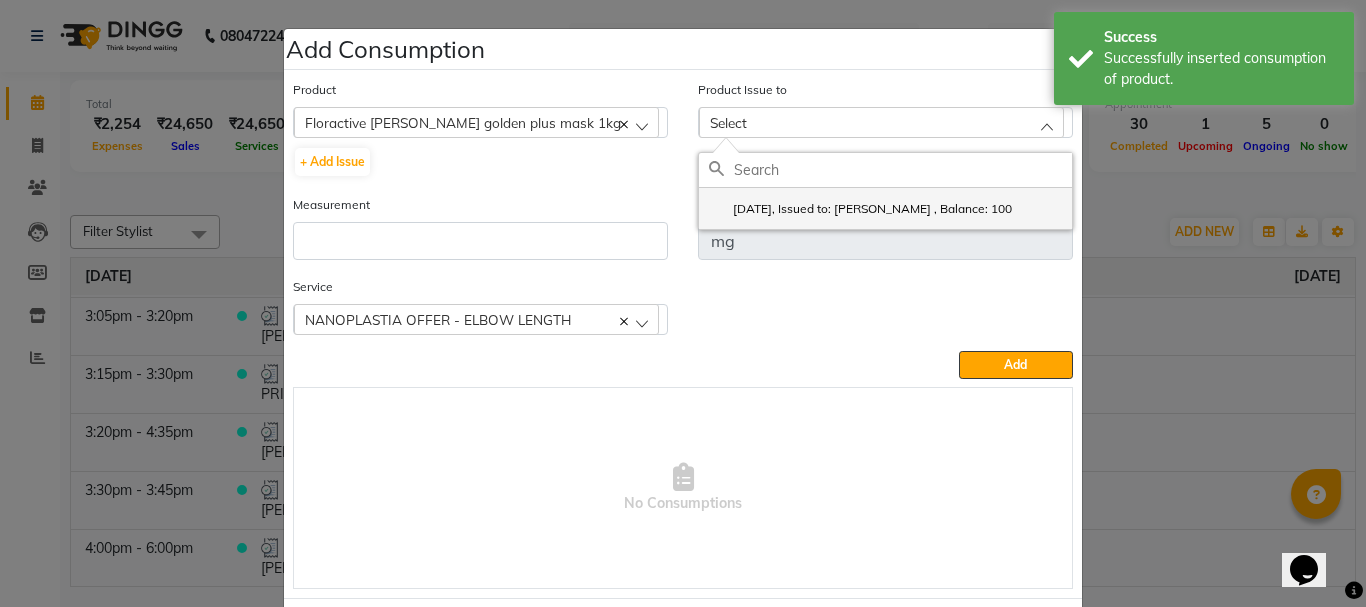 drag, startPoint x: 783, startPoint y: 203, endPoint x: 644, endPoint y: 240, distance: 143.8402 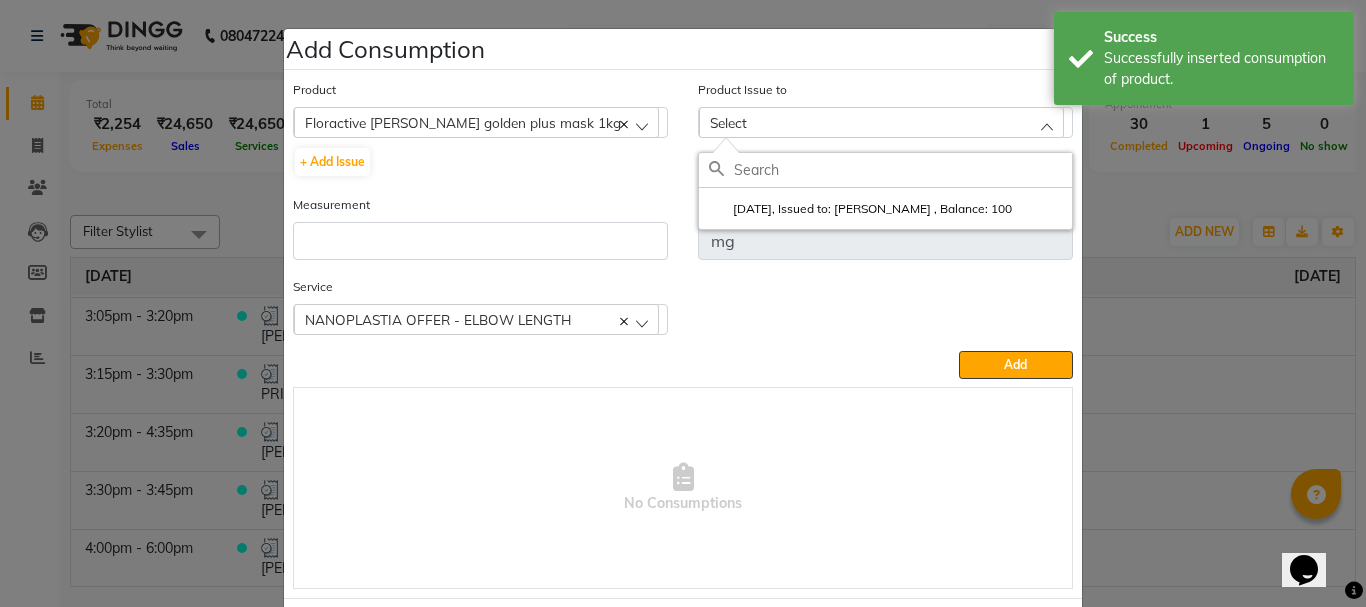 click on "2025-06-24, Issued to: NISHA SAMUEL 	, Balance: 100" 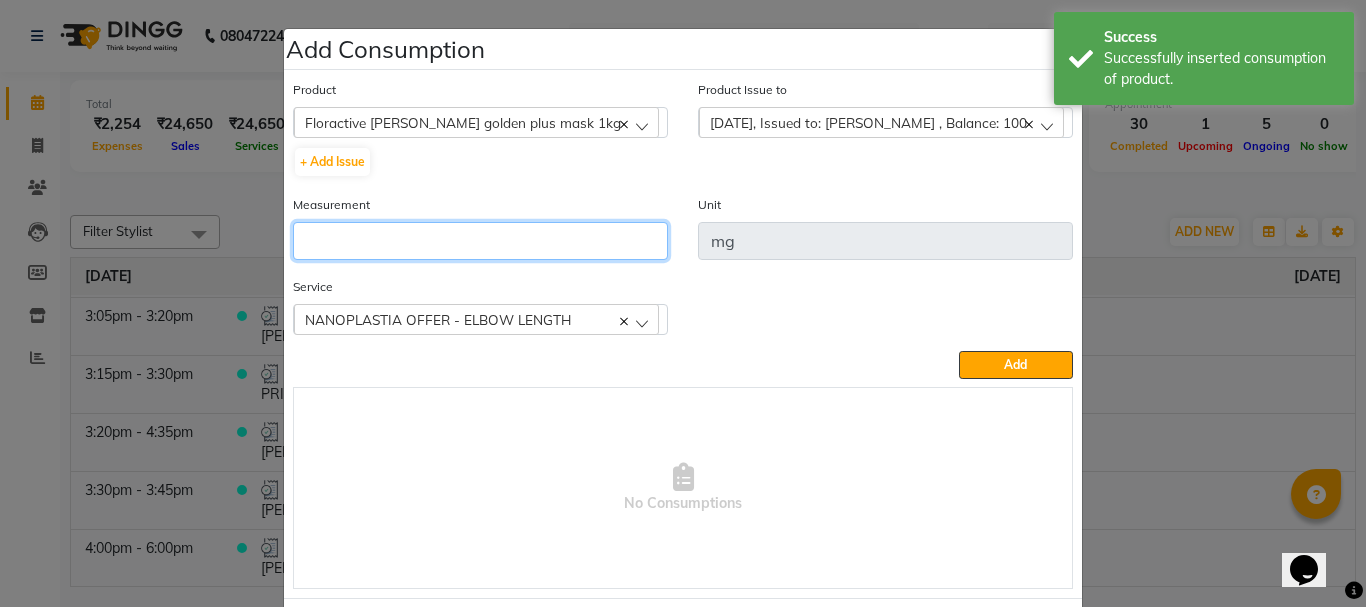 click 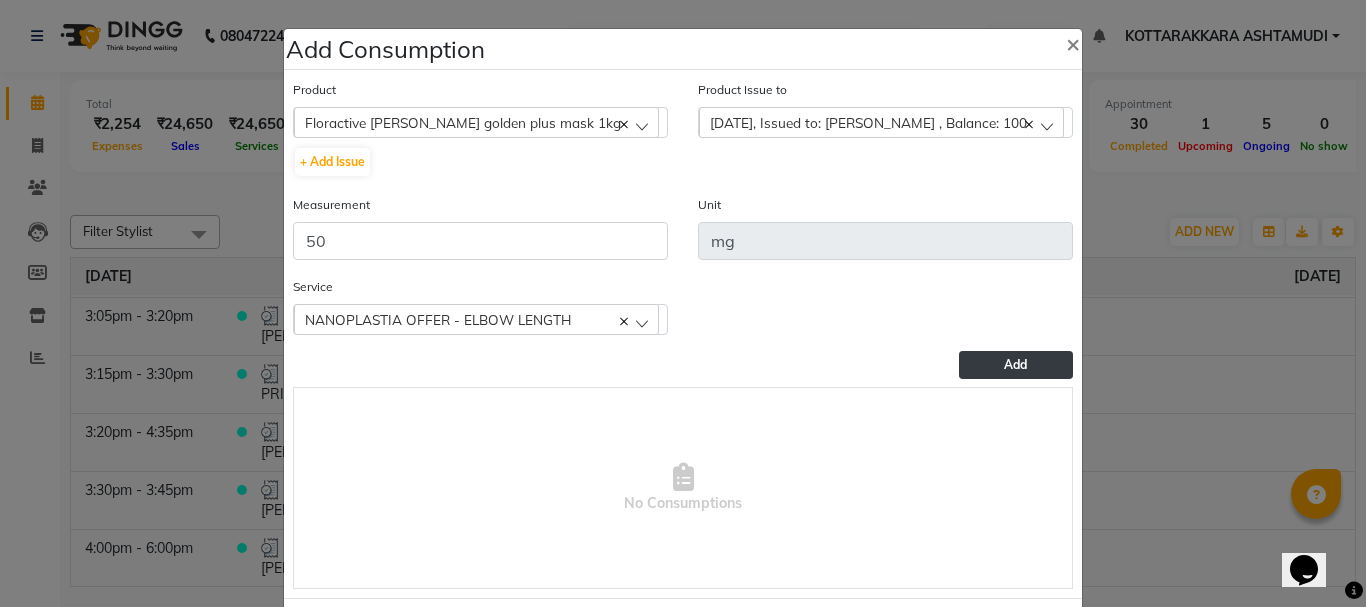 click on "Add" 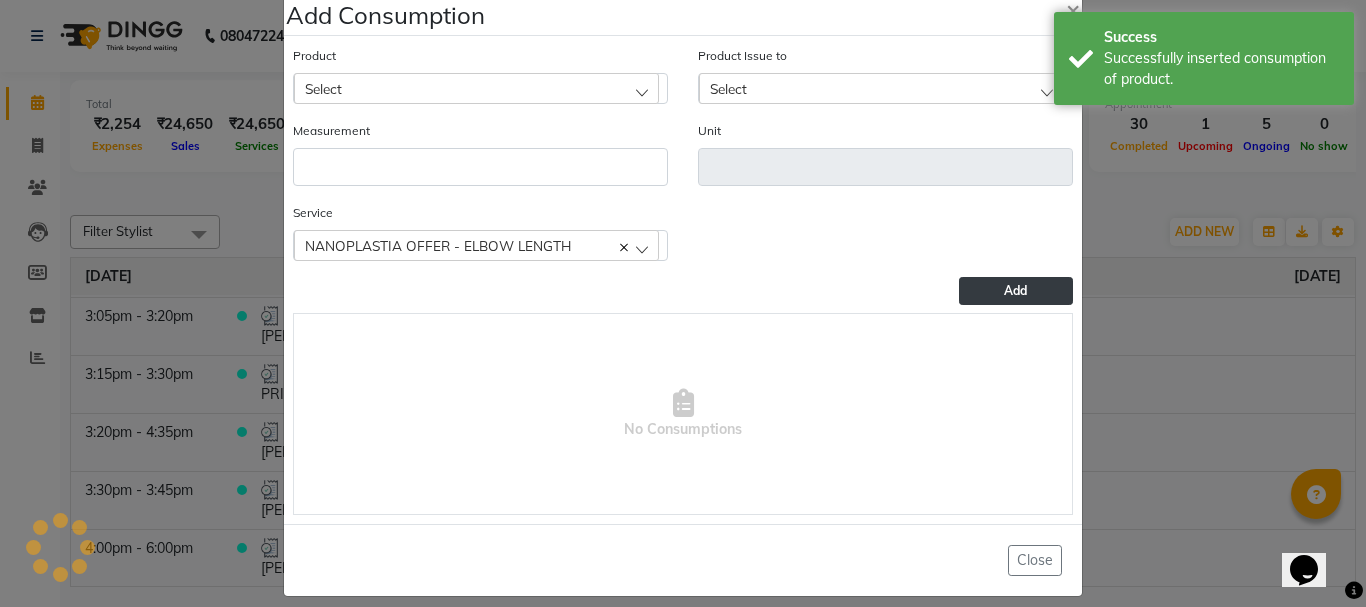 scroll, scrollTop: 52, scrollLeft: 0, axis: vertical 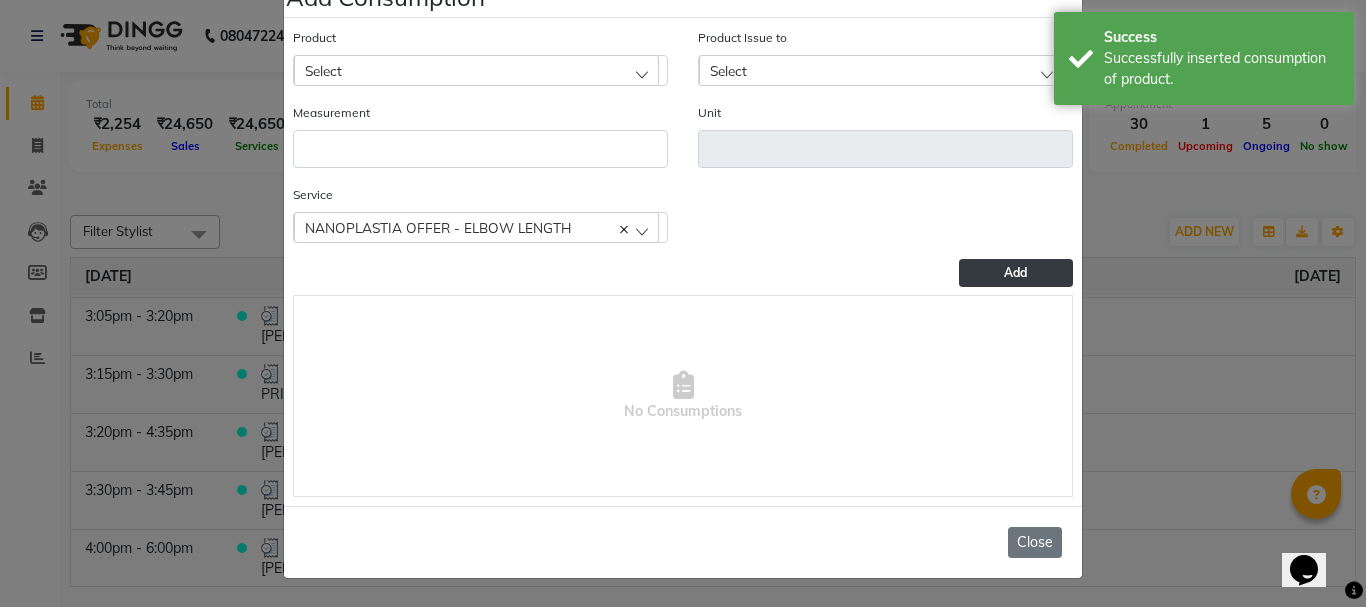 click on "Close" 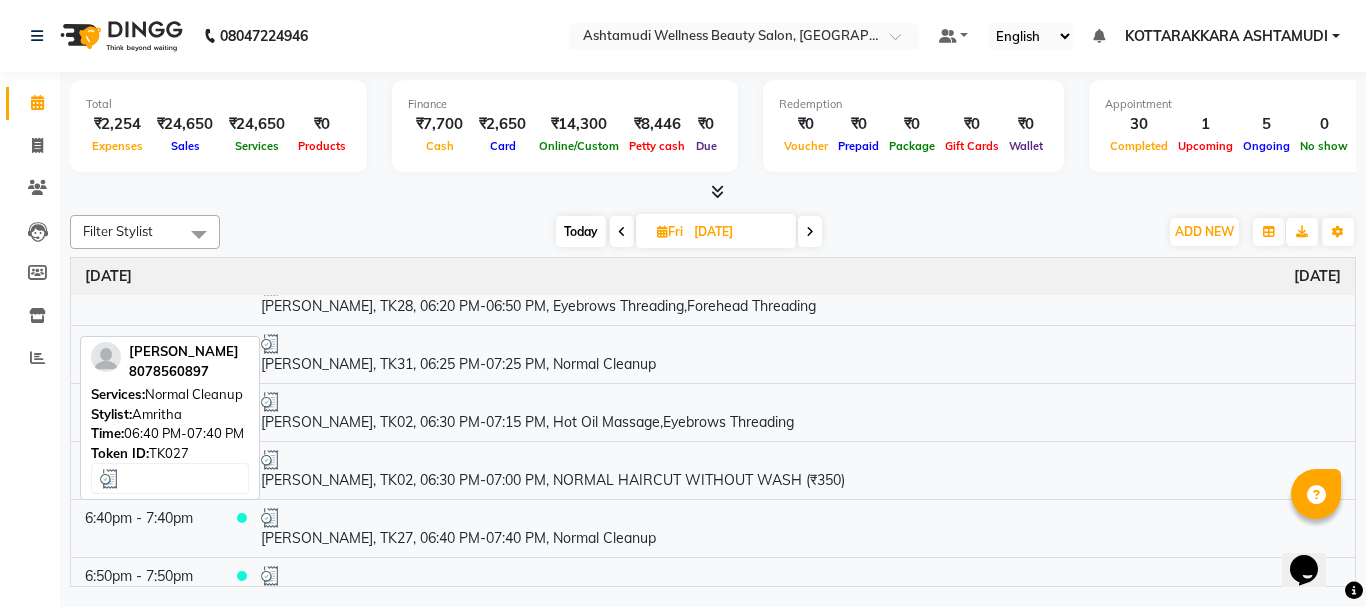 scroll, scrollTop: 2100, scrollLeft: 0, axis: vertical 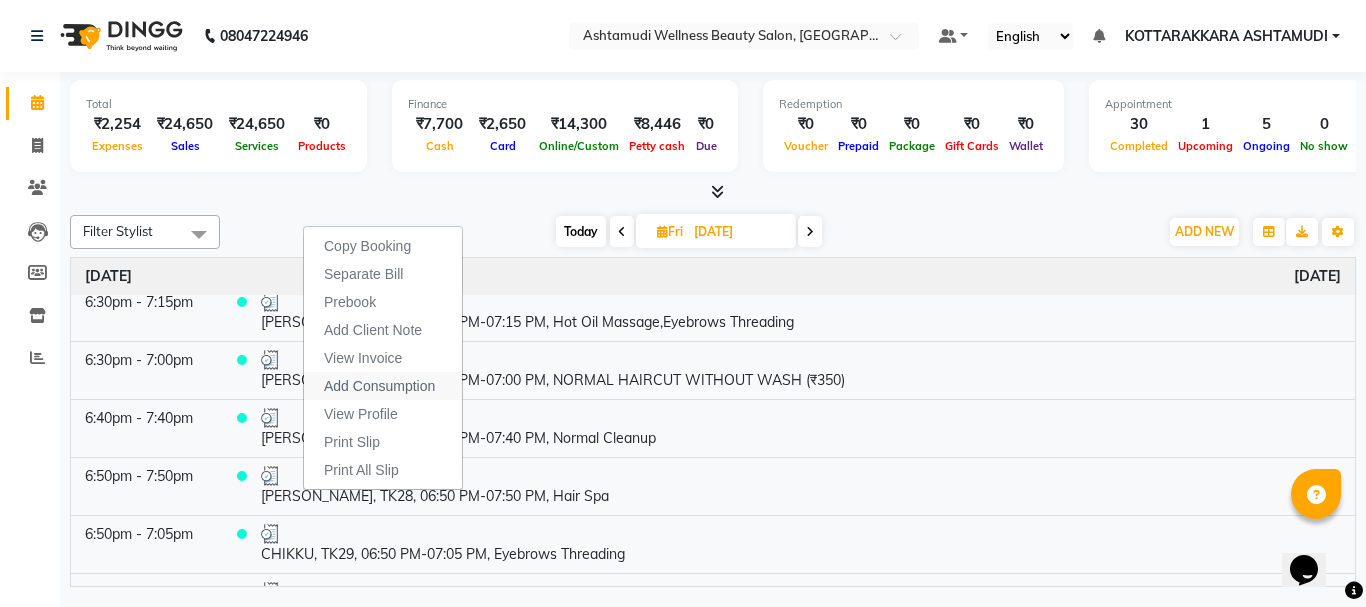 click on "Add Consumption" at bounding box center (383, 386) 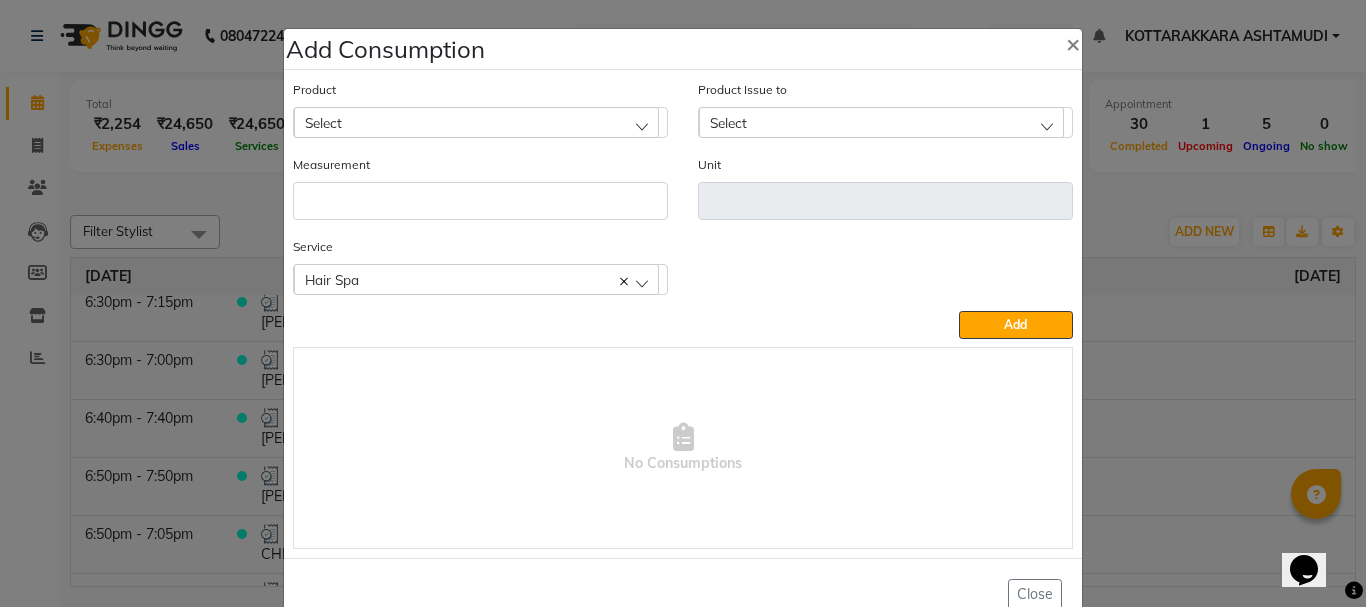 click on "Select" 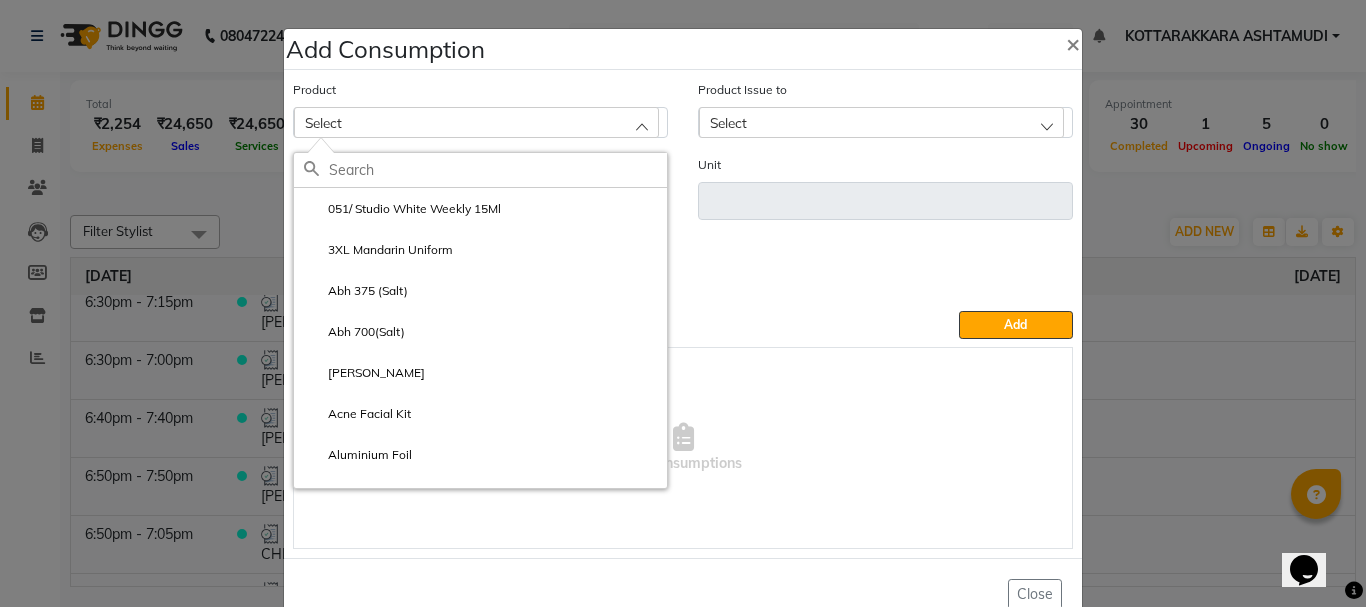 click 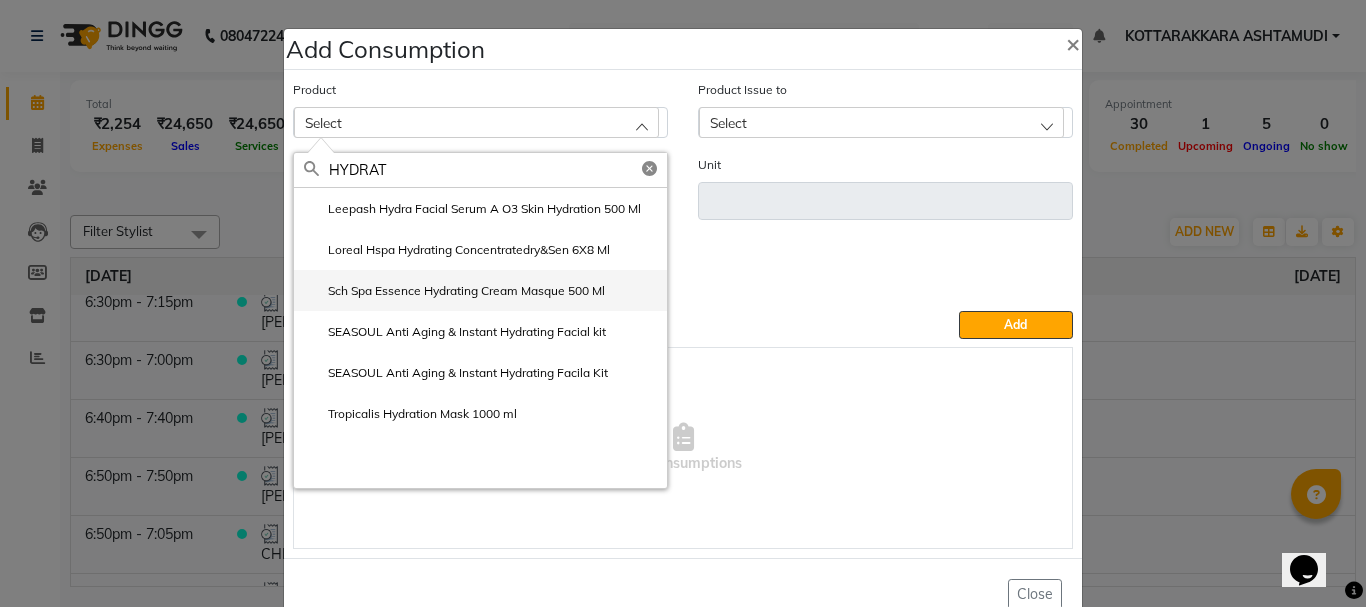 click on "Sch Spa Essence Hydrating Cream Masque 500 Ml" 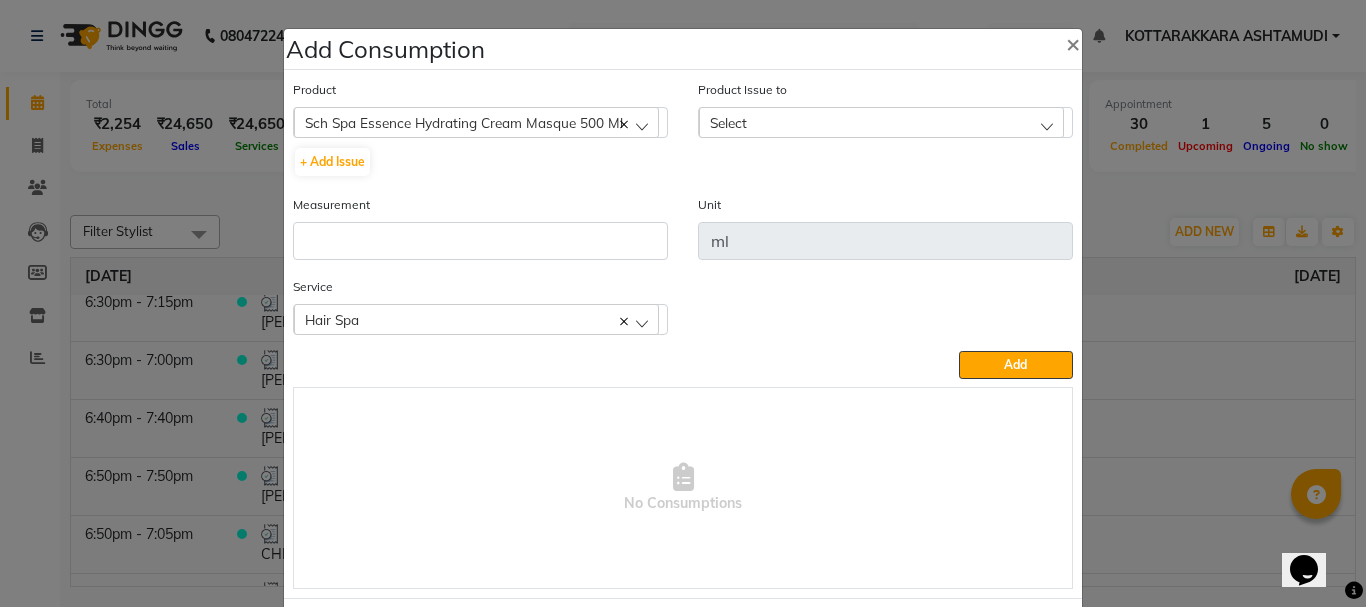 click on "Select" 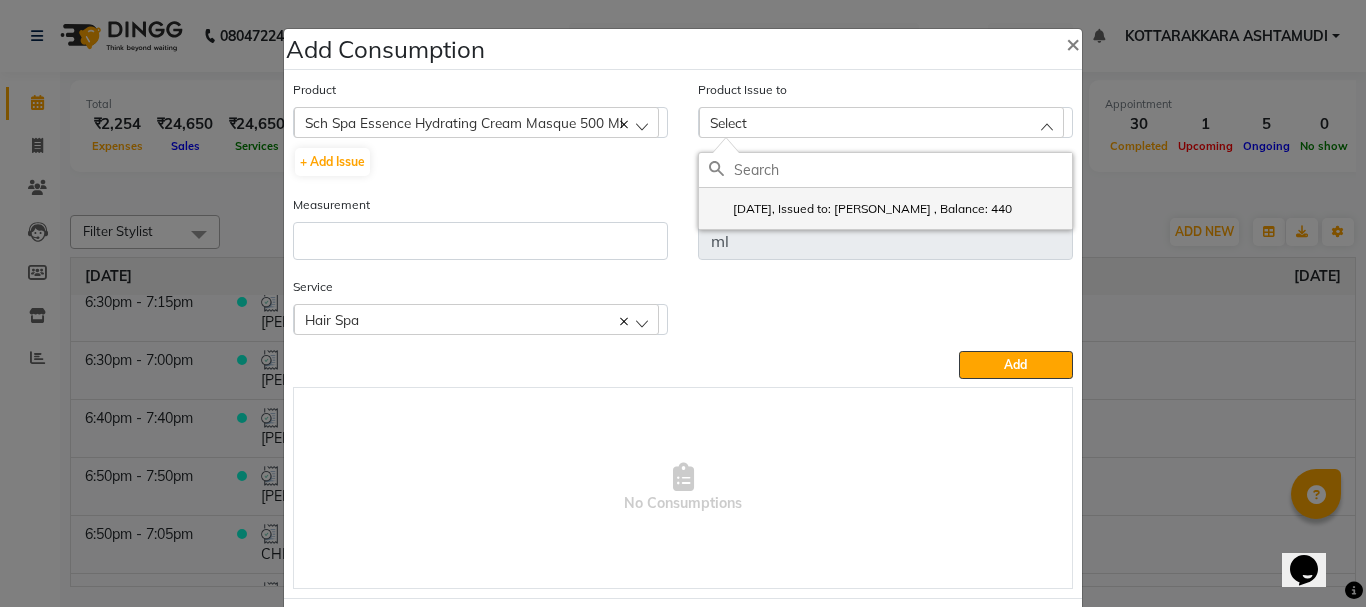 click on "2025-07-12, Issued to: NISHA SAMUEL 	, Balance: 440" 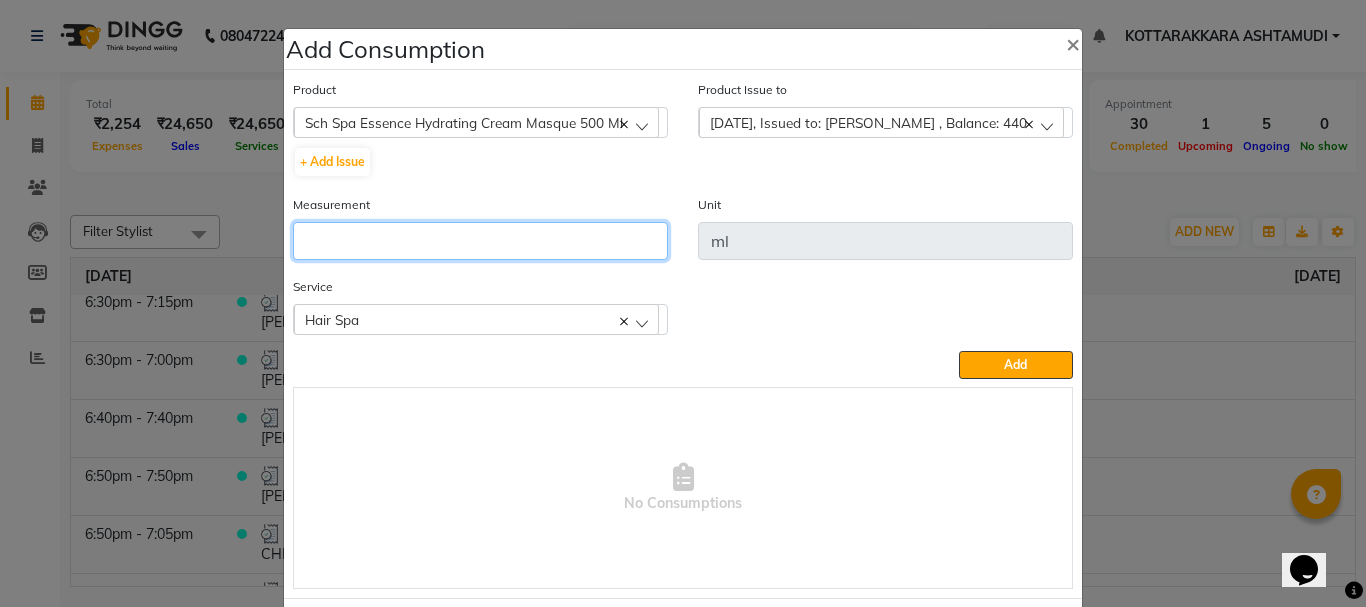 click 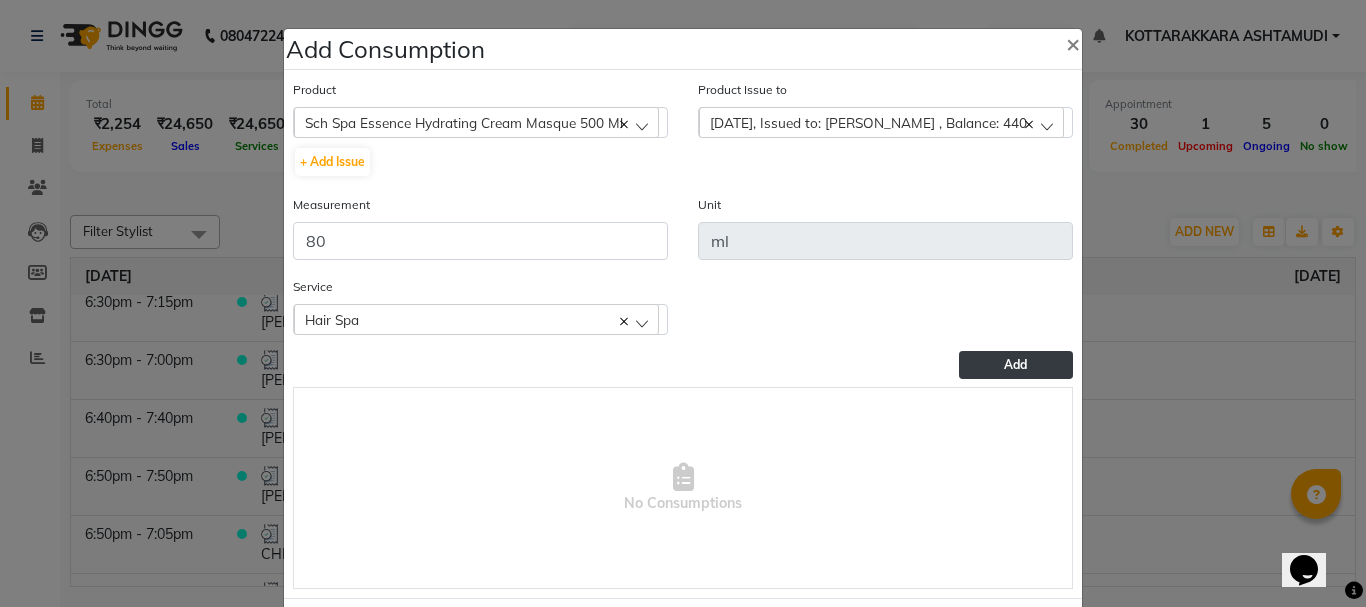 click on "Add" 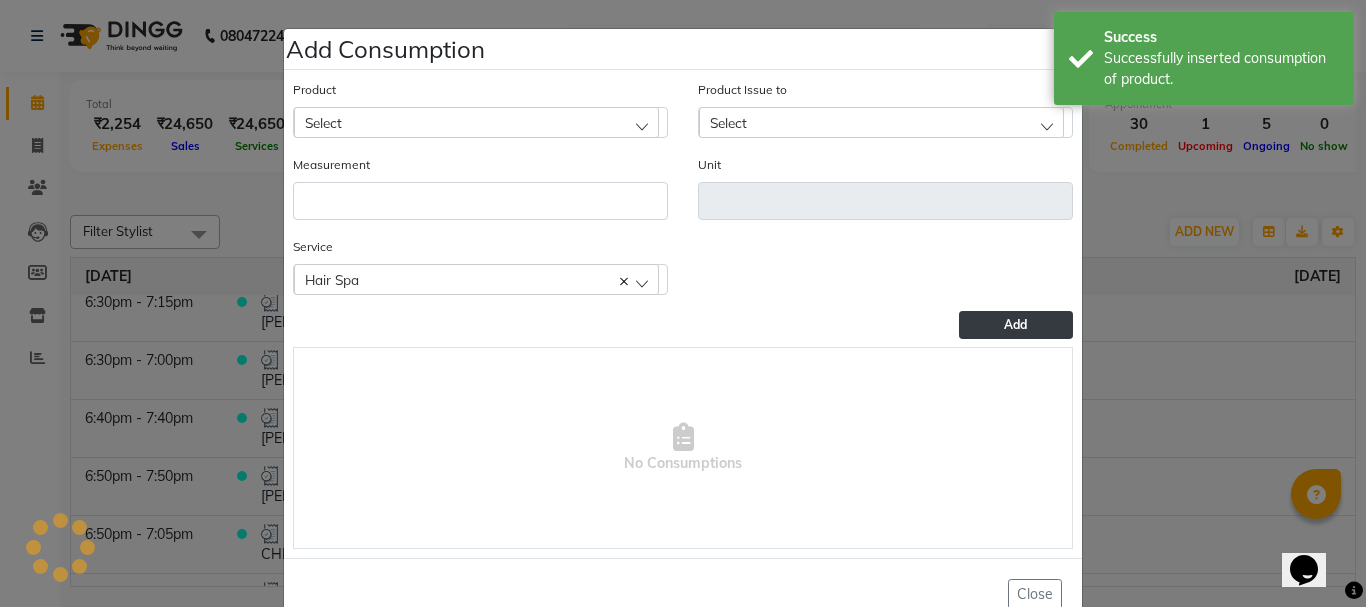scroll, scrollTop: 52, scrollLeft: 0, axis: vertical 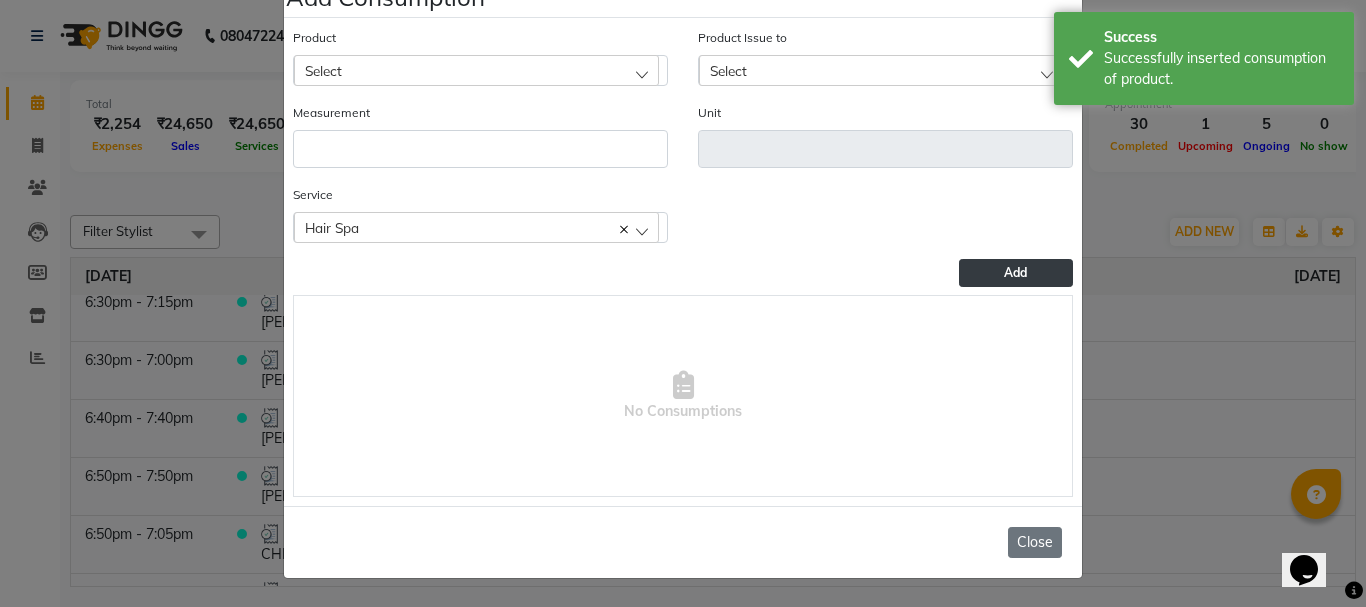 click on "Close" 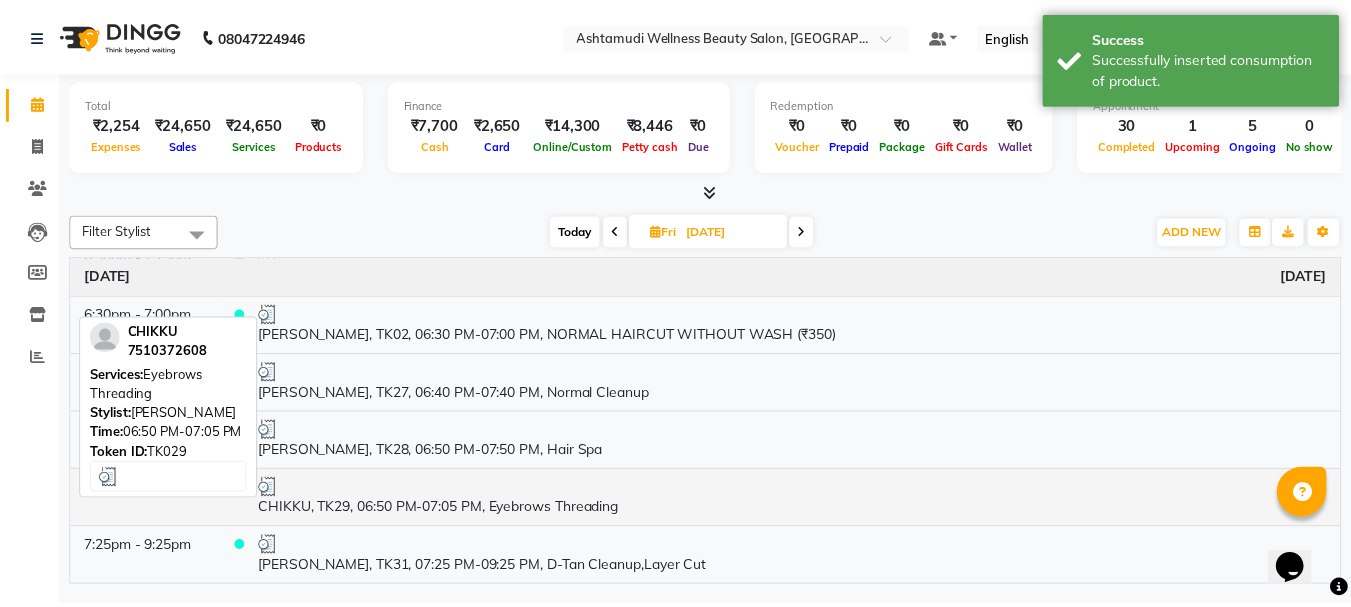 scroll, scrollTop: 1645, scrollLeft: 0, axis: vertical 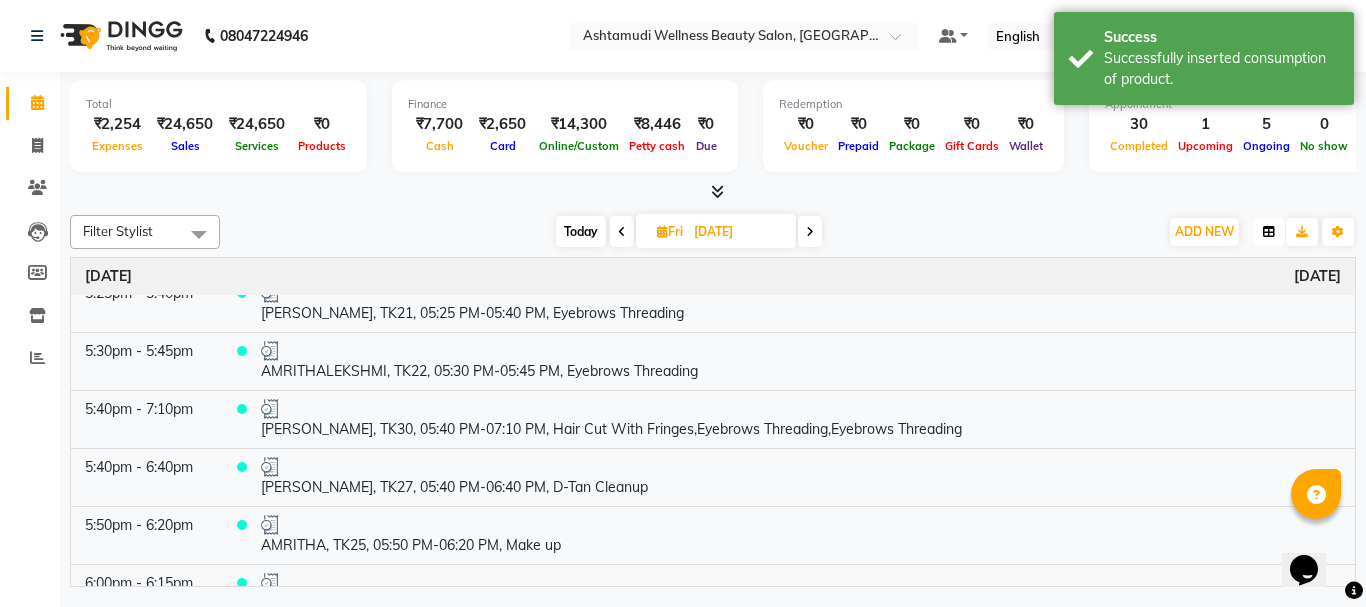 click at bounding box center [1269, 232] 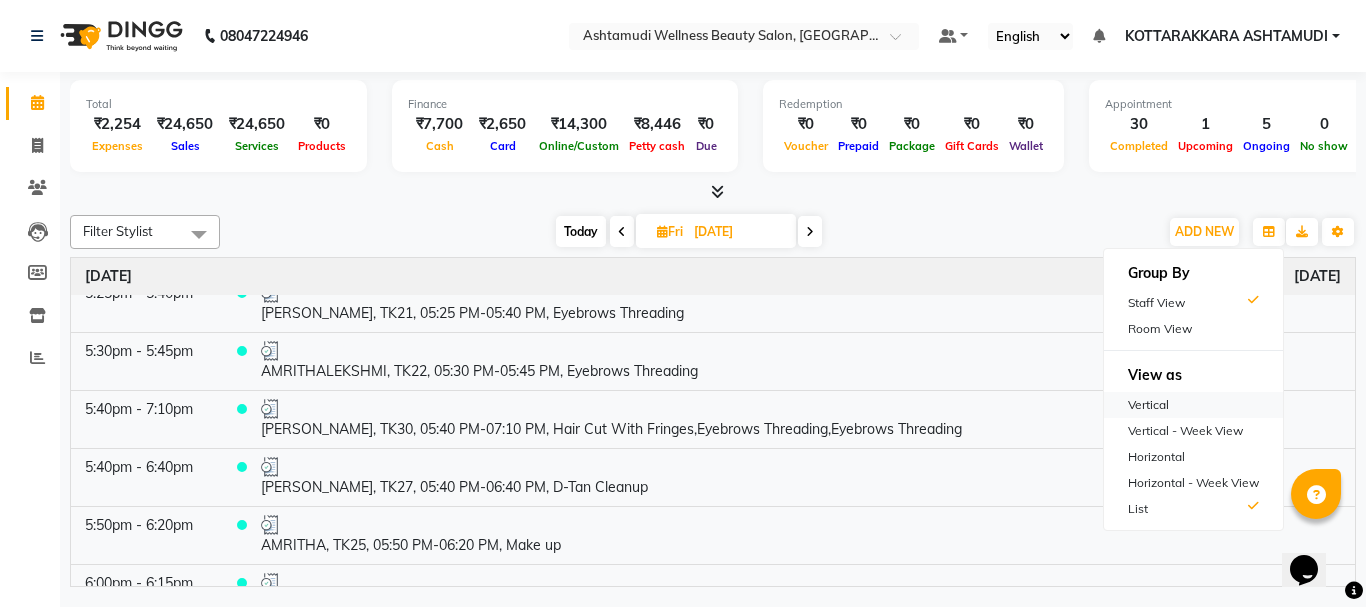 click on "Vertical" at bounding box center [1193, 405] 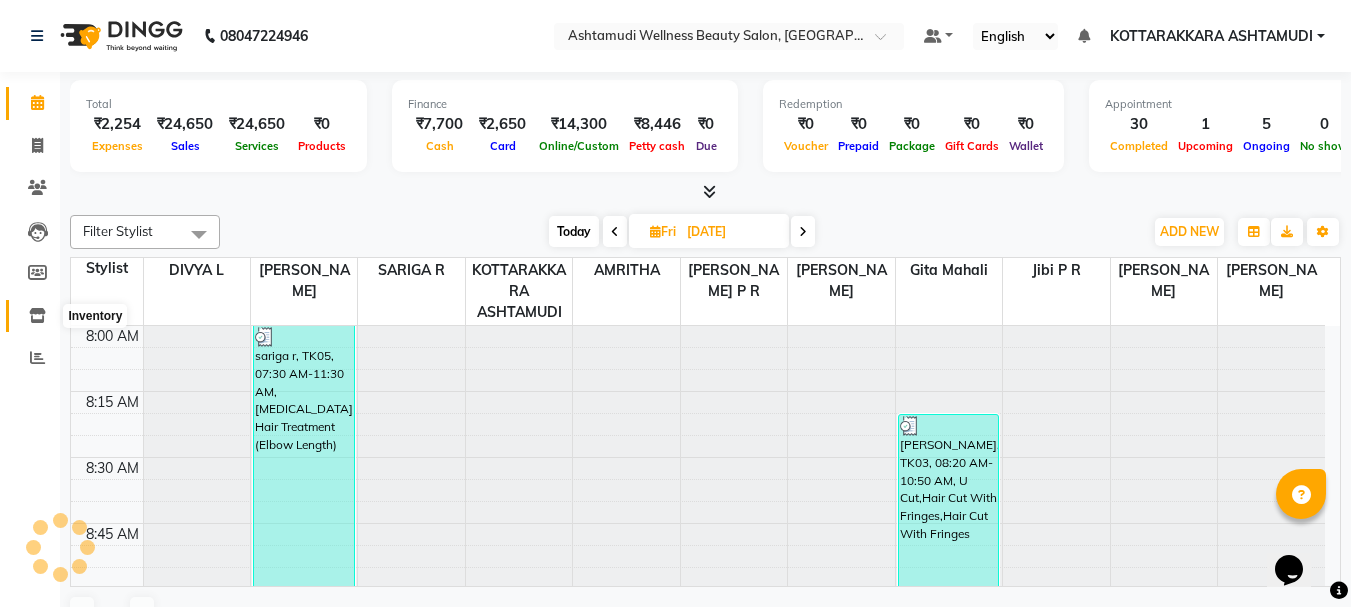 click 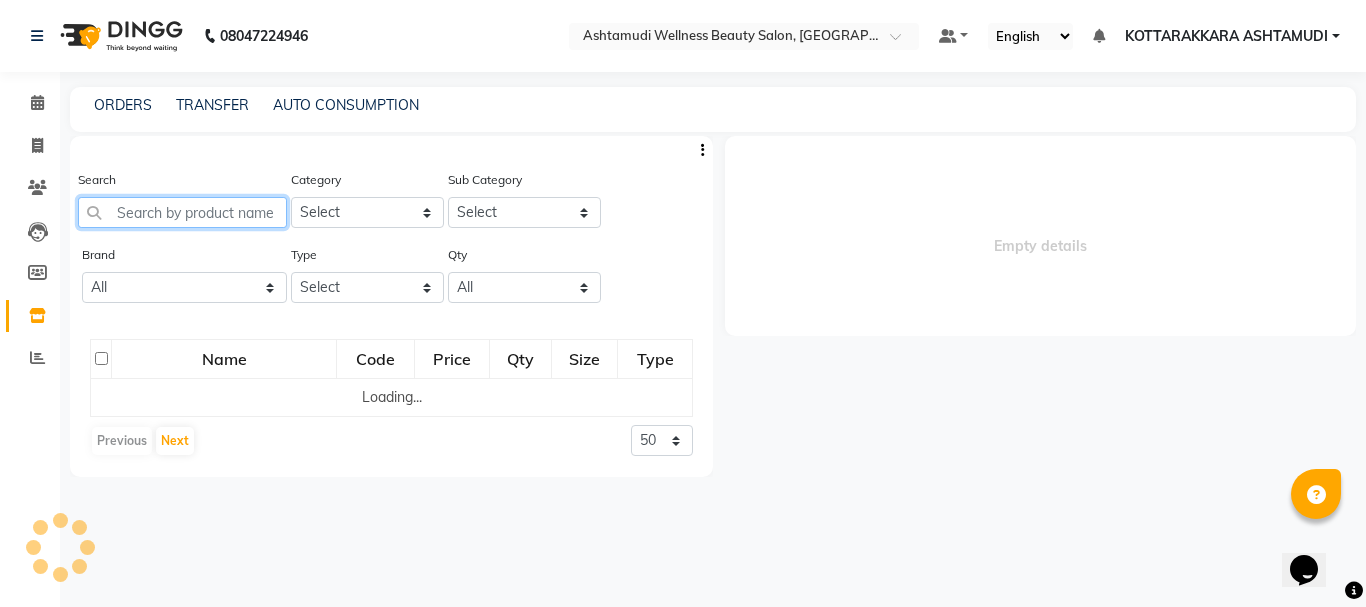 click 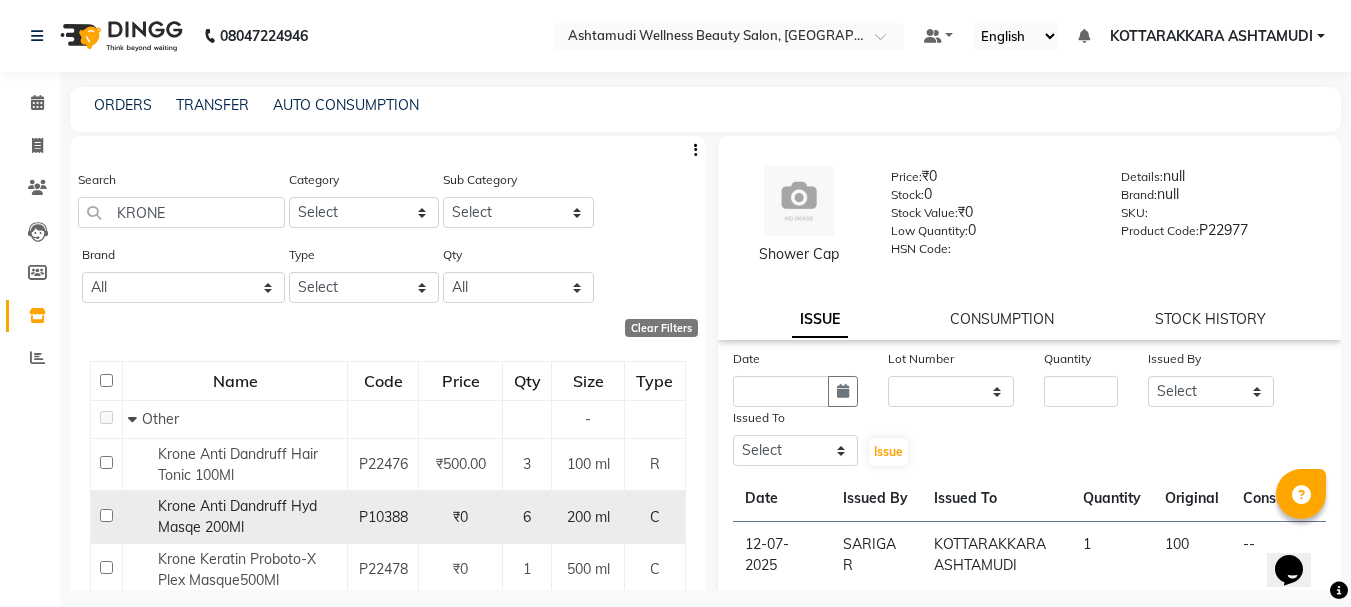 click on "Krone Anti Dandruff Hyd Masqe 200Ml" 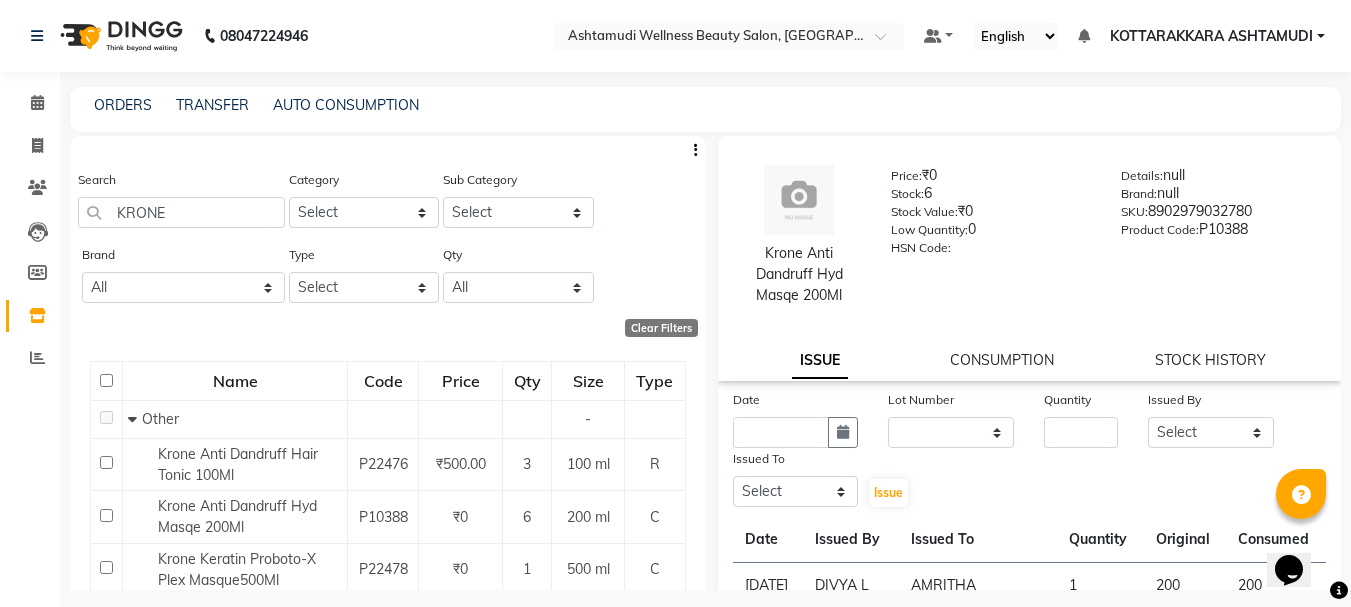 scroll, scrollTop: 0, scrollLeft: 0, axis: both 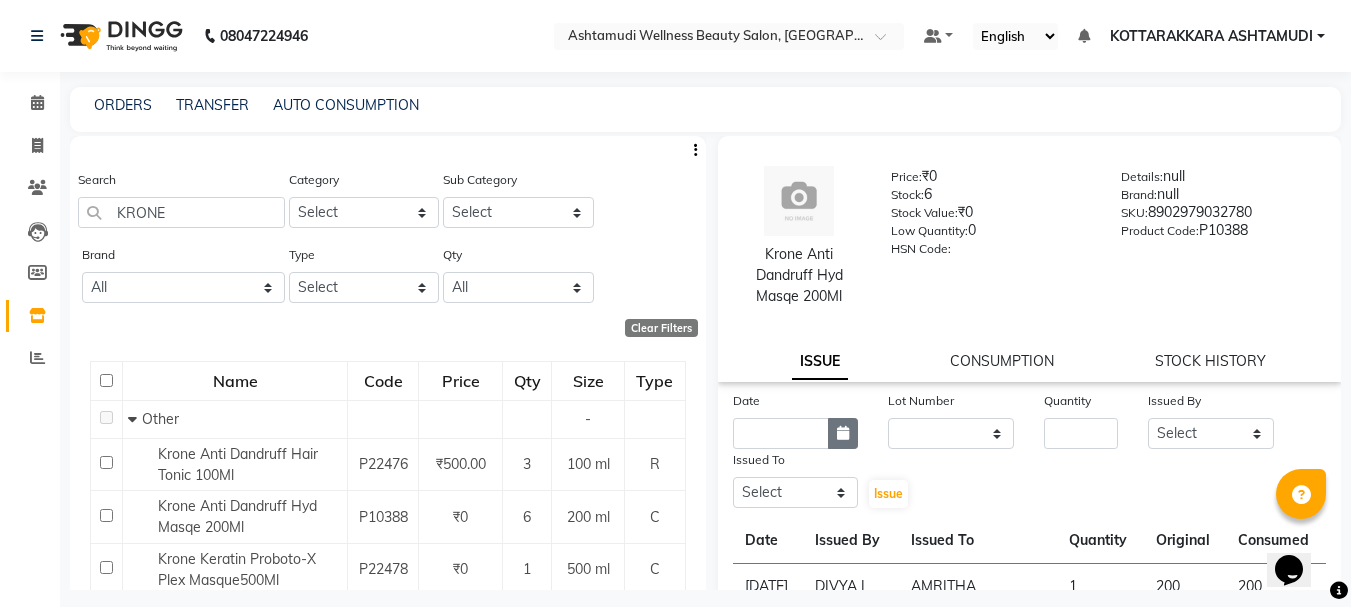 click 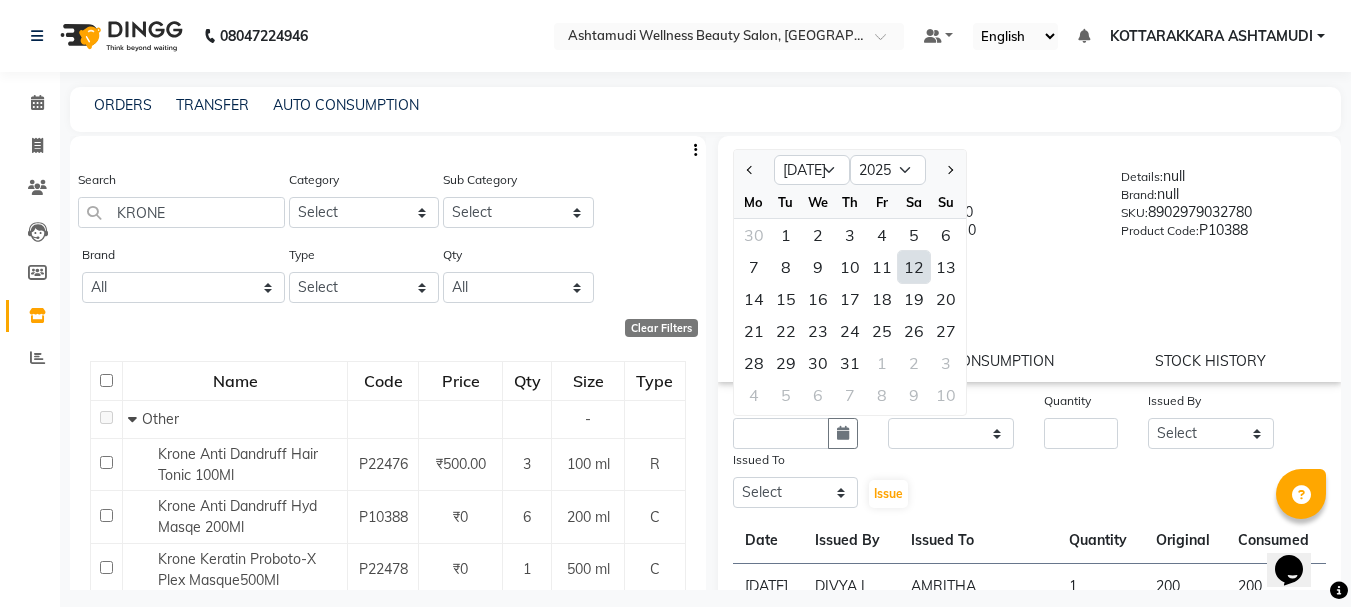 click on "12" 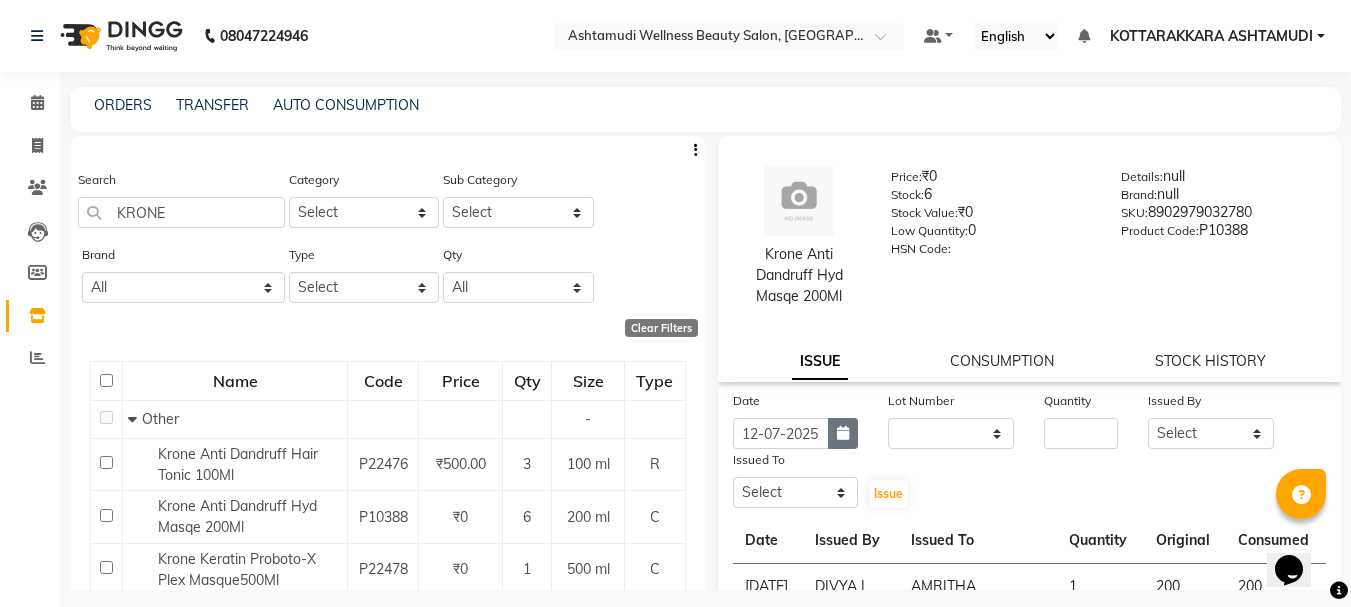 click 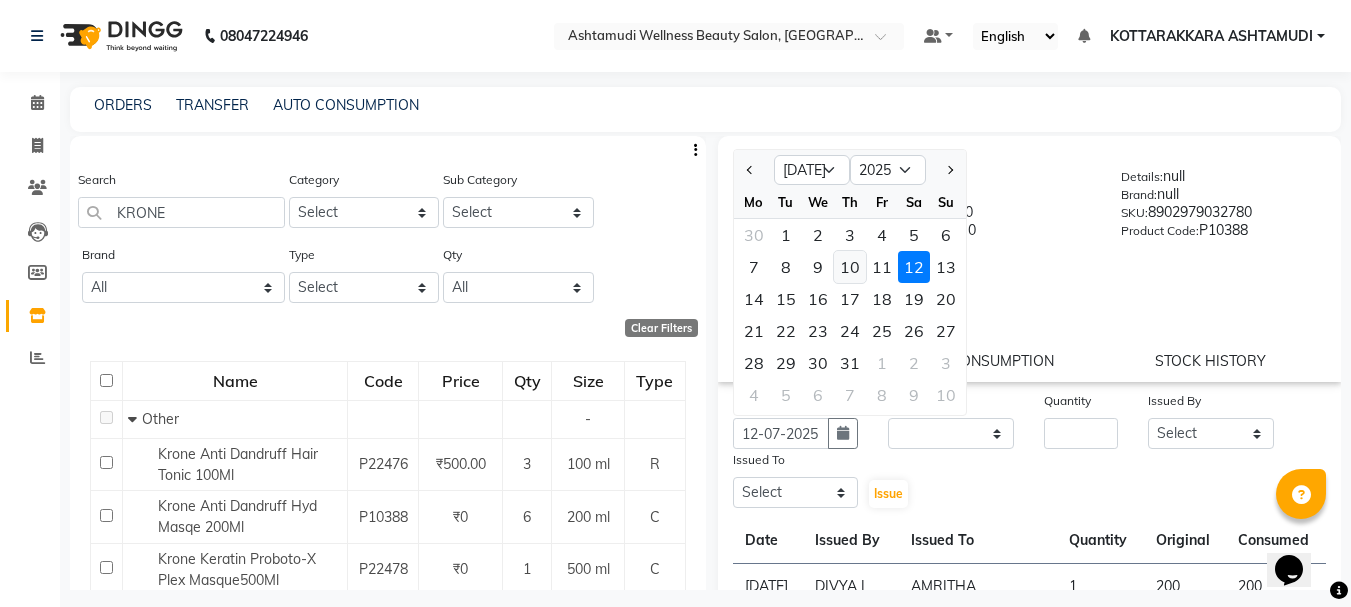 click on "10" 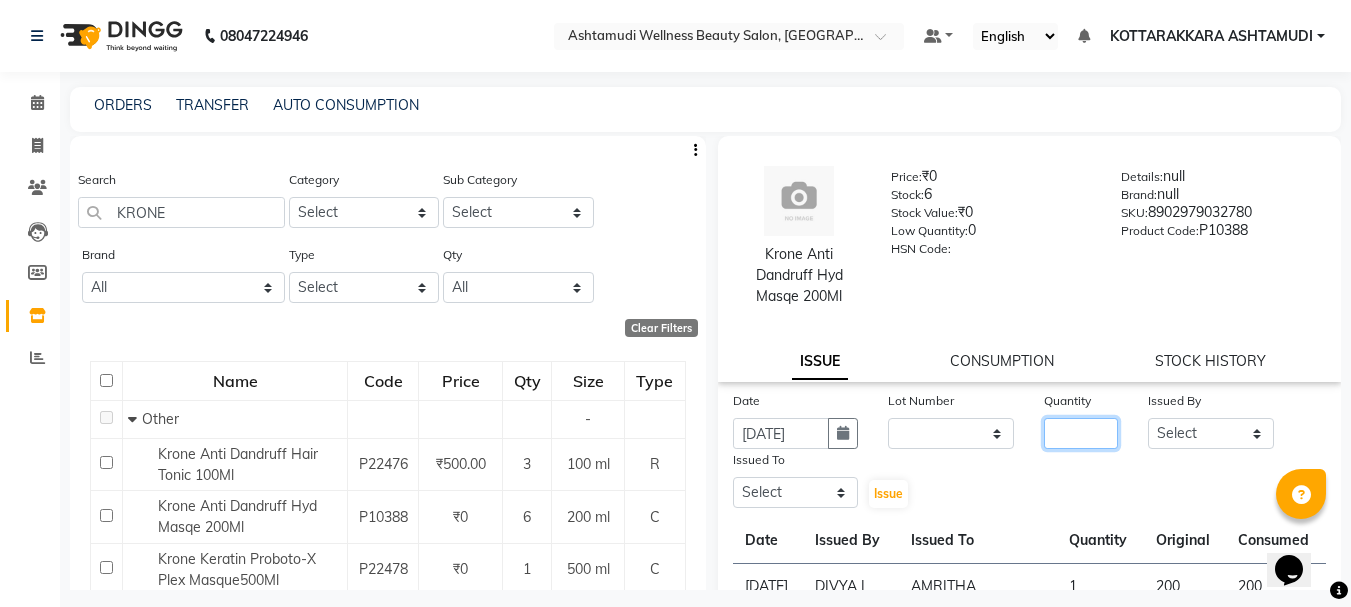 click 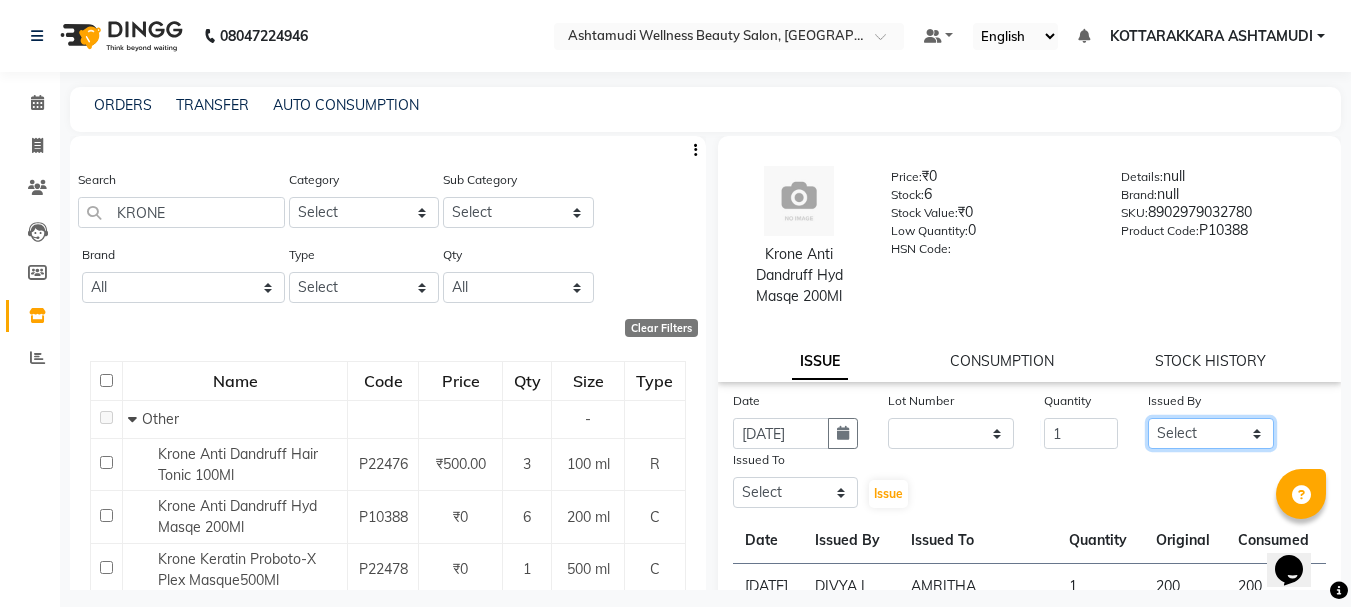click on "Select AMRITHA ANJALI ANAND DIVYA L	 Gita Mahali  Jibi P R Karina Darjee  KOTTARAKKARA ASHTAMUDI NISHA SAMUEL 	 Priya Chakraborty SARIGA R	 SHAHIDA SHAMINA MUHAMMED P R" 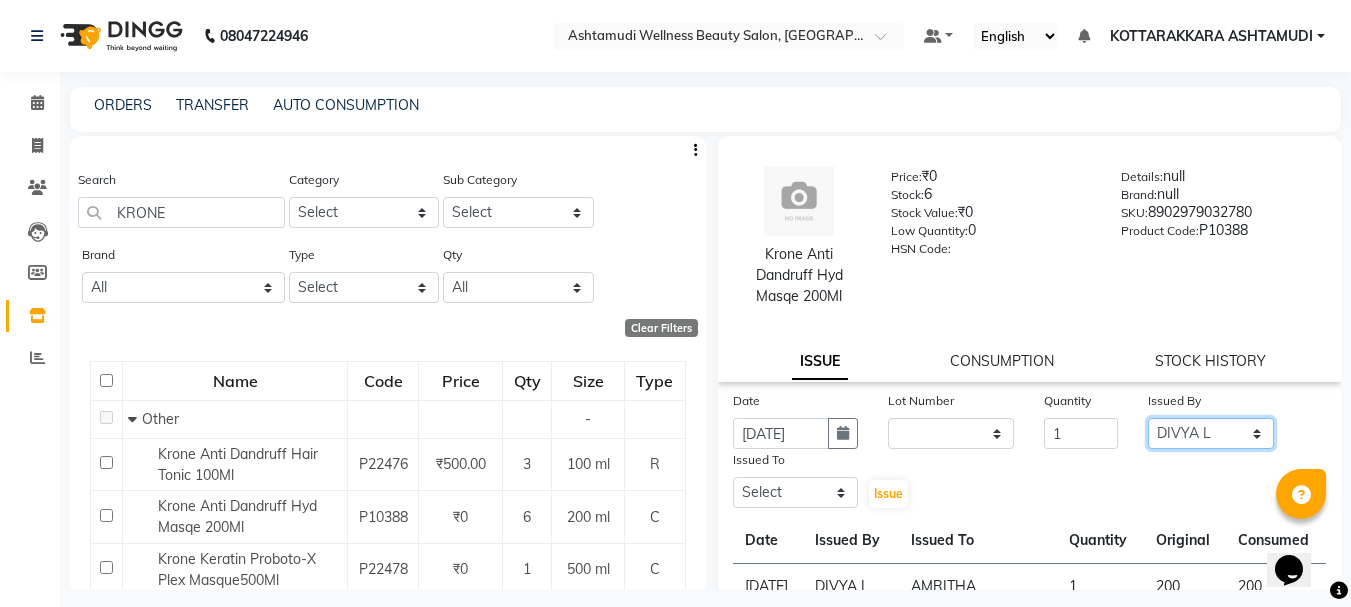 click on "Select AMRITHA ANJALI ANAND DIVYA L	 Gita Mahali  Jibi P R Karina Darjee  KOTTARAKKARA ASHTAMUDI NISHA SAMUEL 	 Priya Chakraborty SARIGA R	 SHAHIDA SHAMINA MUHAMMED P R" 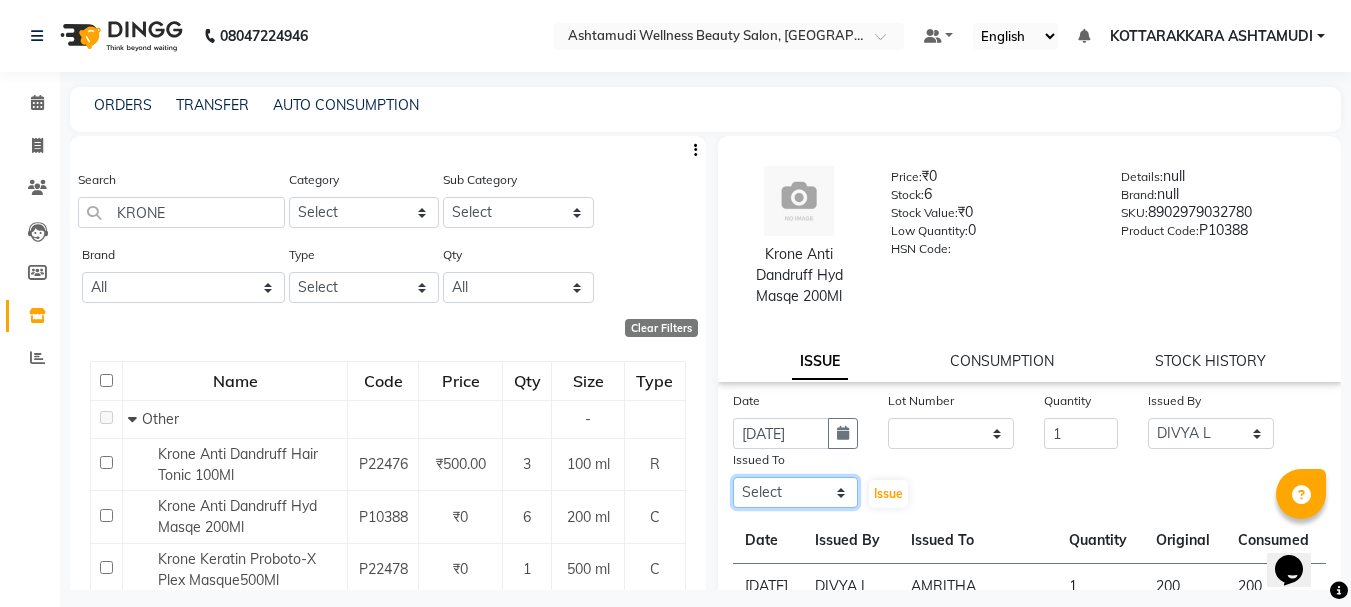 click on "Select AMRITHA ANJALI ANAND DIVYA L	 Gita Mahali  Jibi P R Karina Darjee  KOTTARAKKARA ASHTAMUDI NISHA SAMUEL 	 Priya Chakraborty SARIGA R	 SHAHIDA SHAMINA MUHAMMED P R" 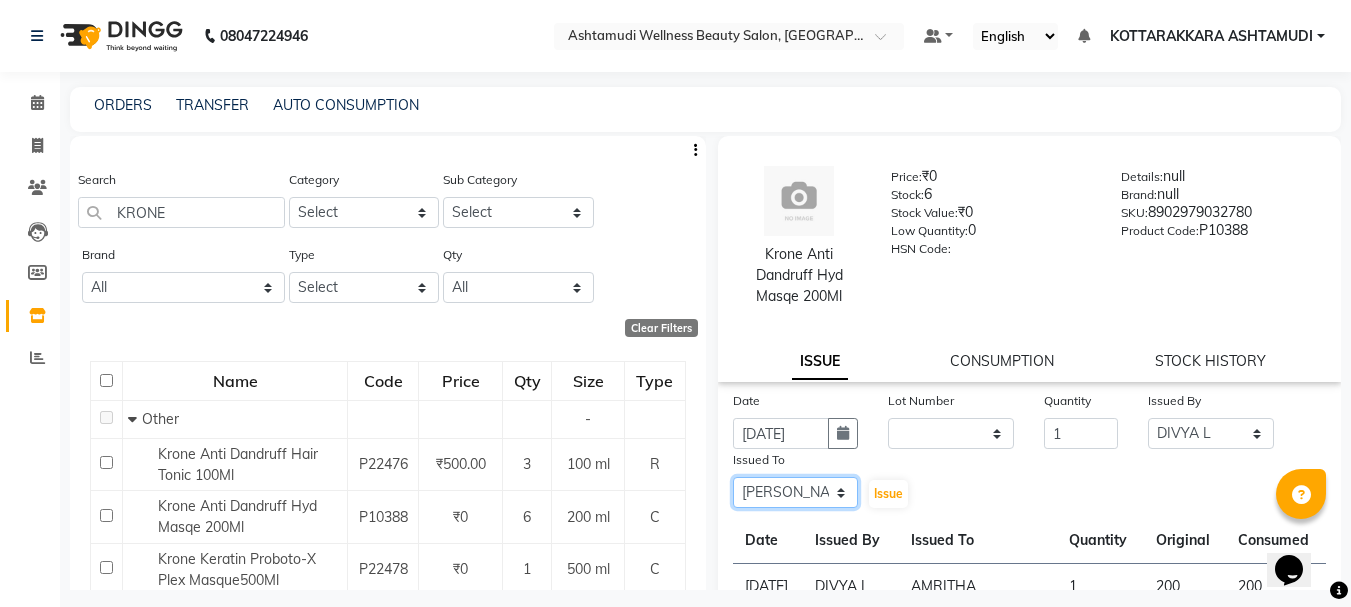 click on "Select AMRITHA ANJALI ANAND DIVYA L	 Gita Mahali  Jibi P R Karina Darjee  KOTTARAKKARA ASHTAMUDI NISHA SAMUEL 	 Priya Chakraborty SARIGA R	 SHAHIDA SHAMINA MUHAMMED P R" 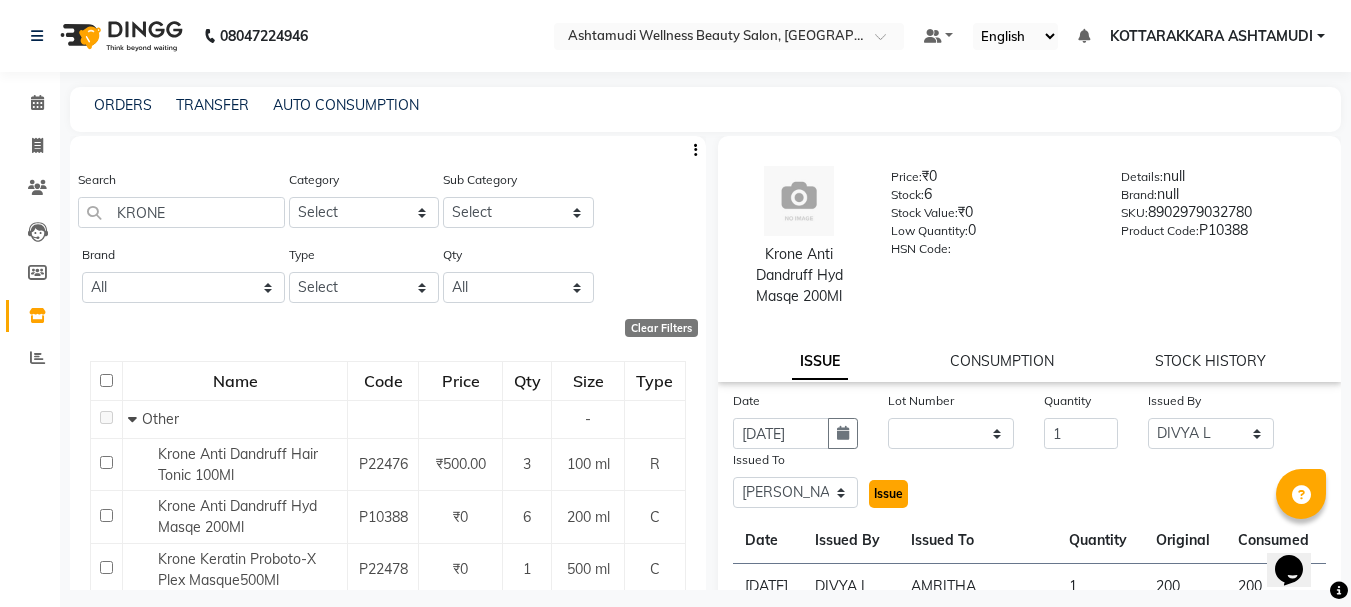 click on "Issue" 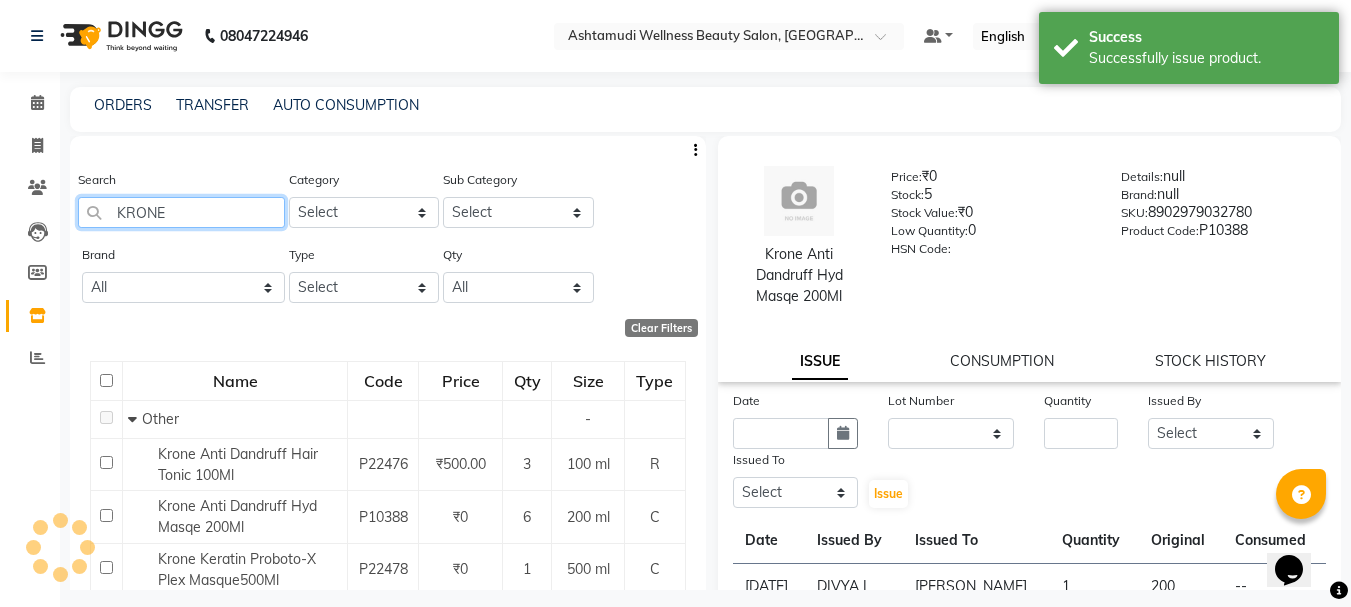 click on "KRONE" 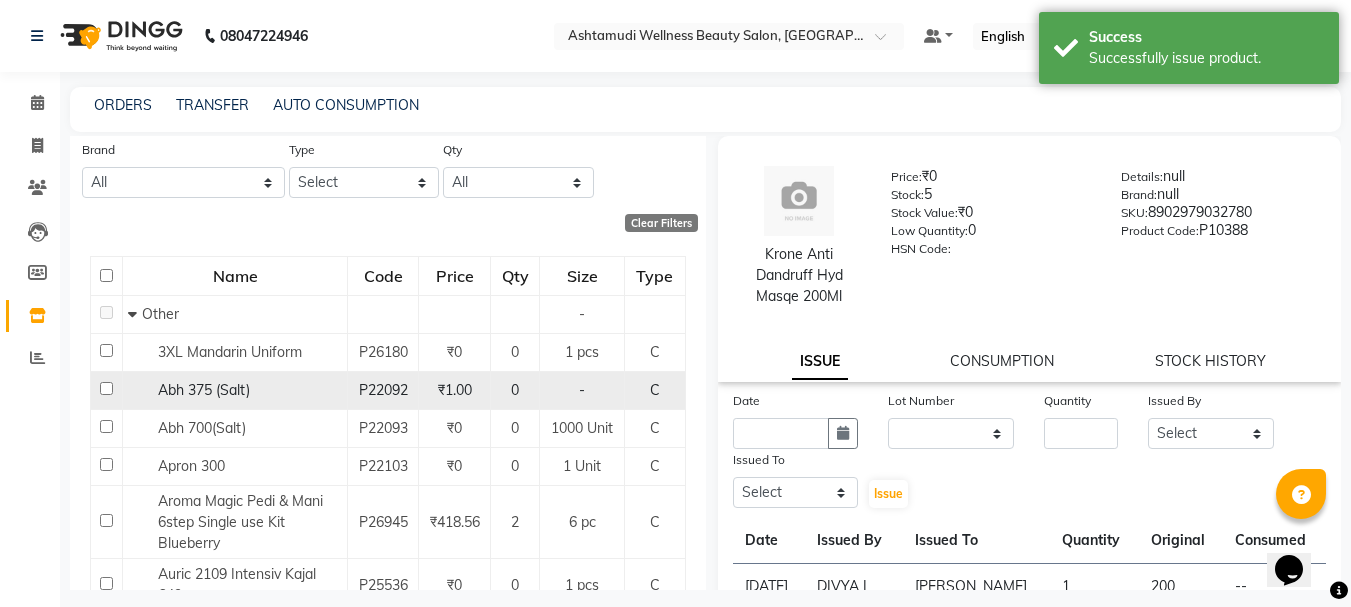 scroll, scrollTop: 0, scrollLeft: 0, axis: both 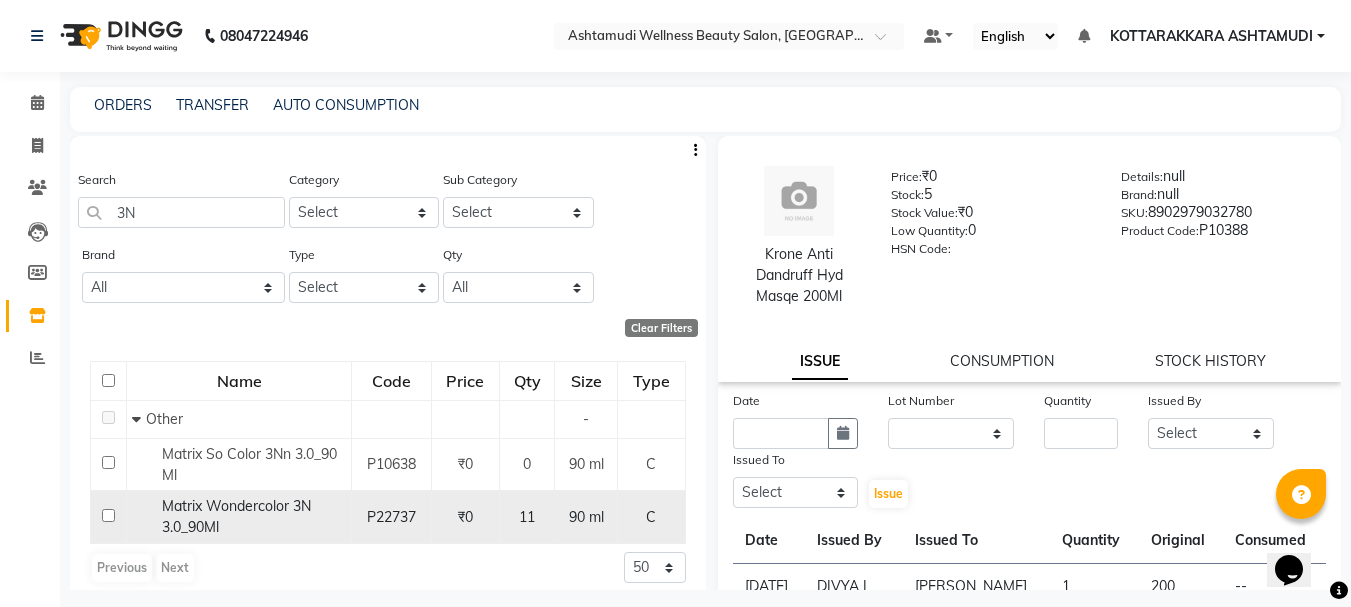 click on "Matrix Wondercolor 3N 3.0_90Ml" 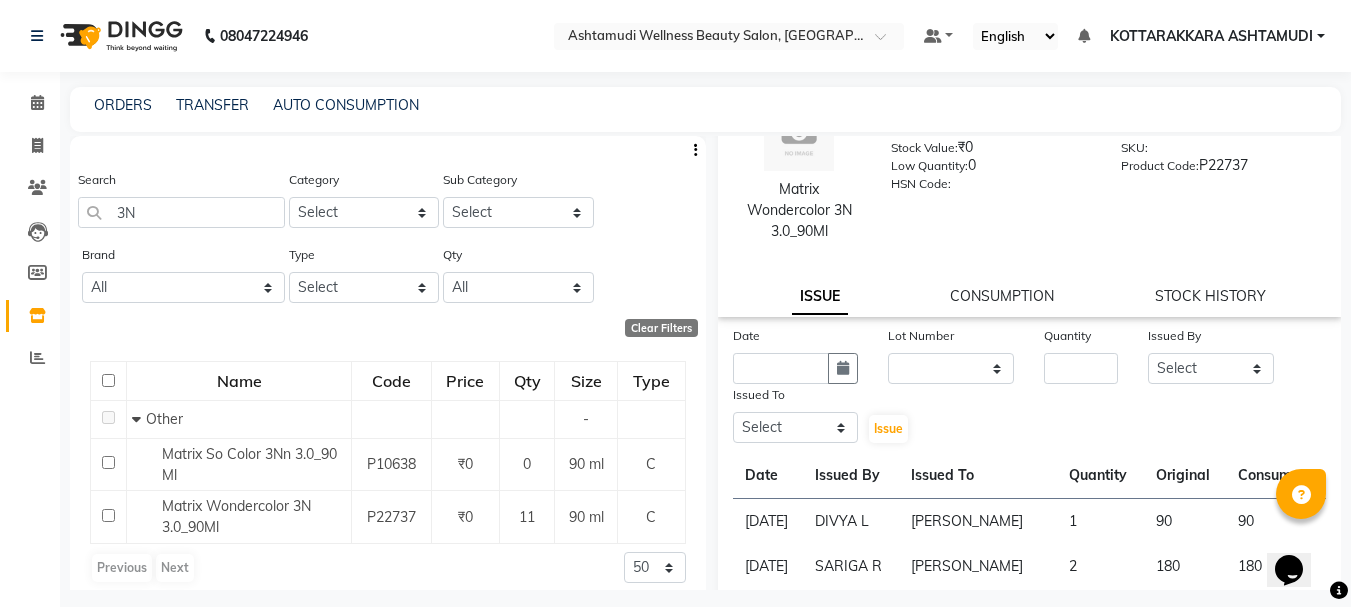 scroll, scrollTop: 100, scrollLeft: 0, axis: vertical 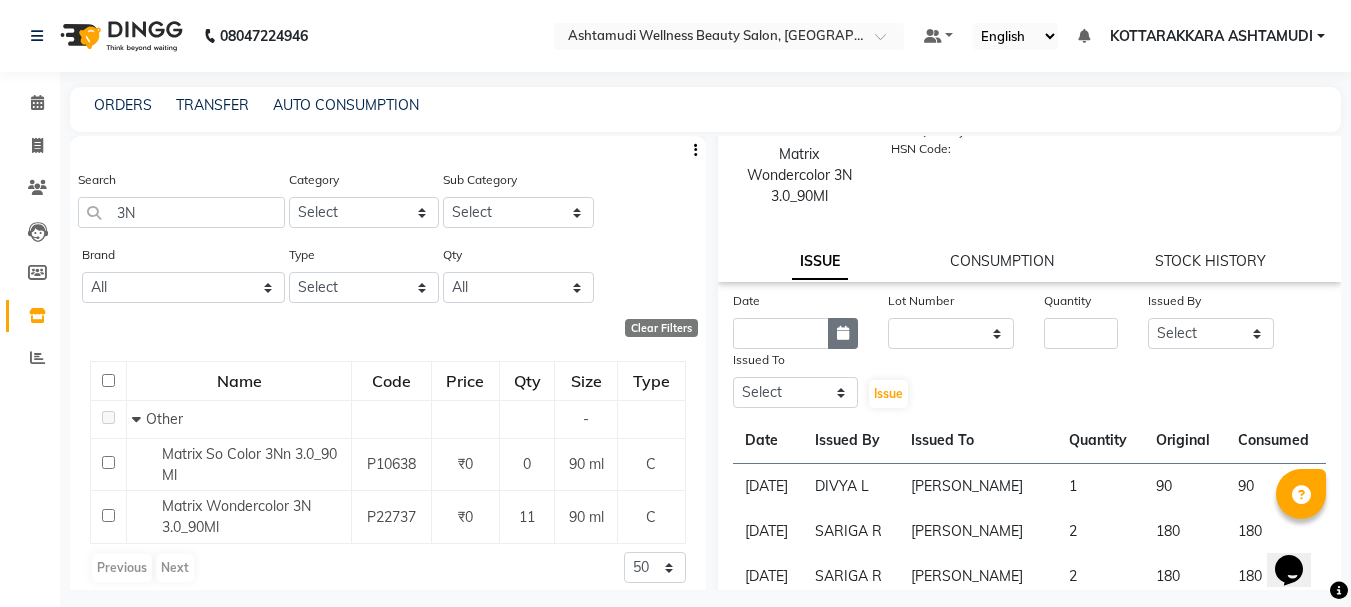 click 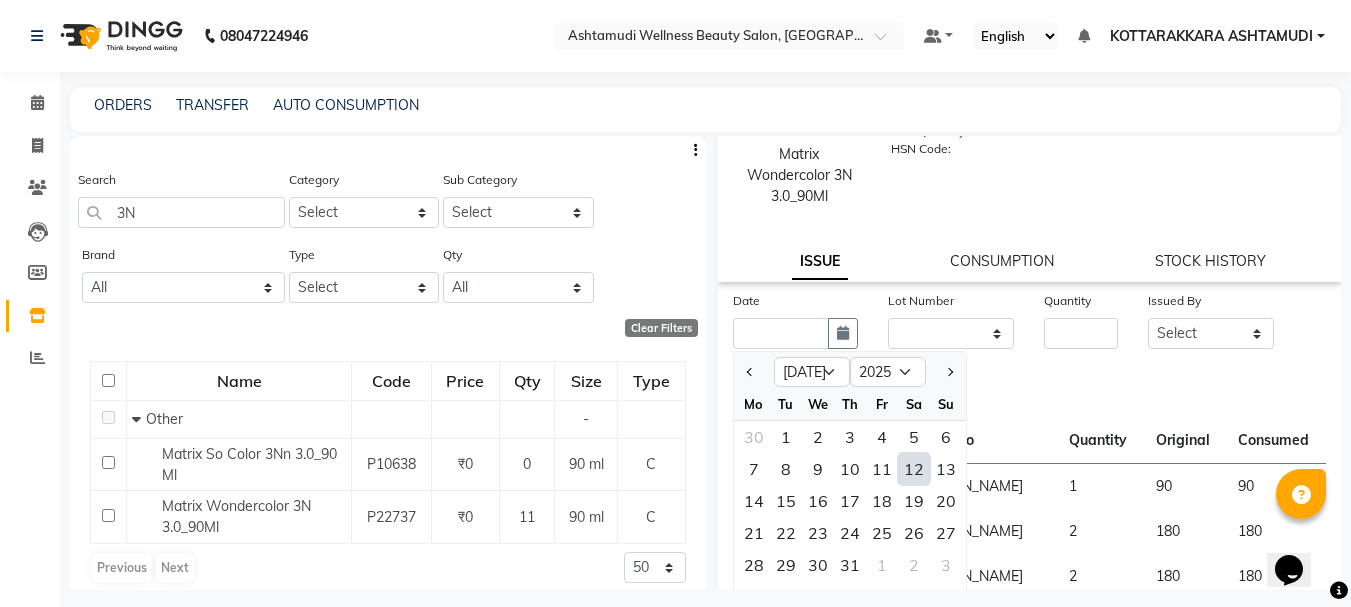click on "12" 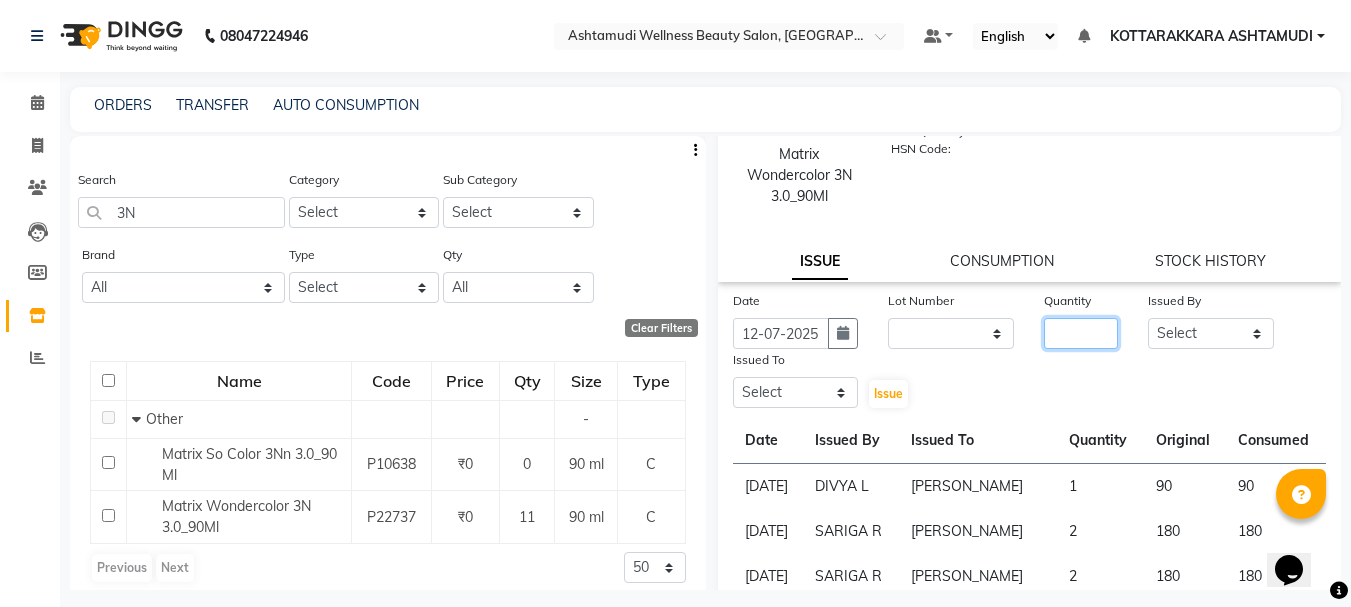 click 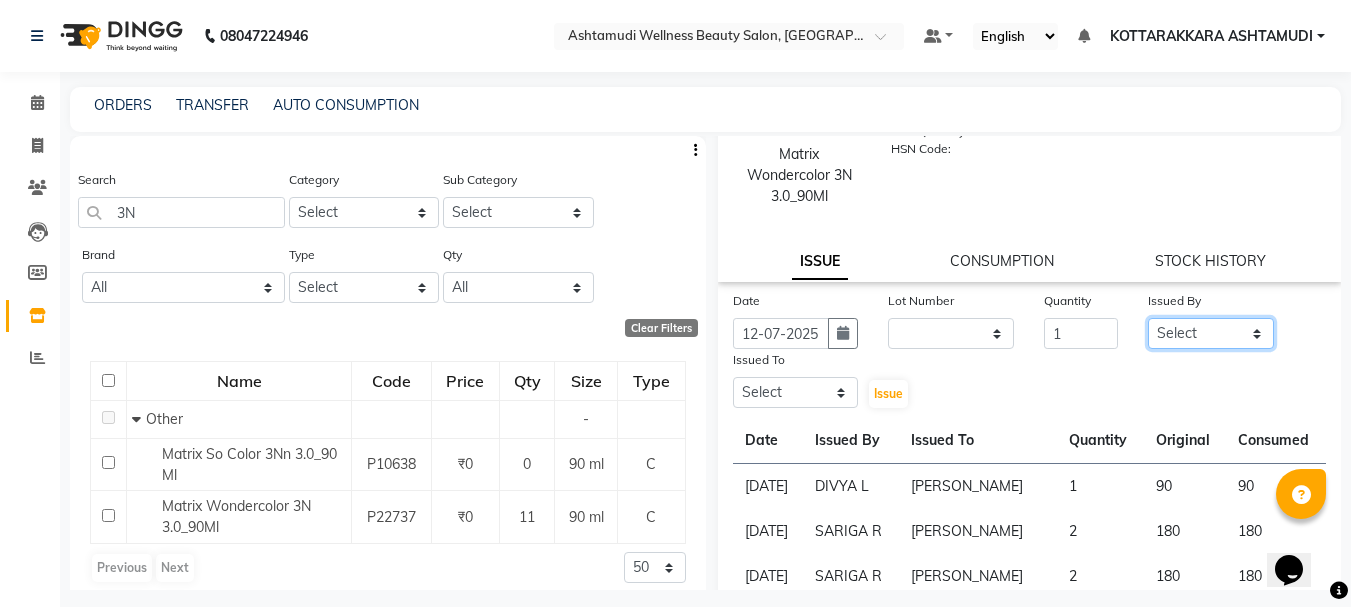 click on "Select AMRITHA ANJALI ANAND DIVYA L	 Gita Mahali  Jibi P R Karina Darjee  KOTTARAKKARA ASHTAMUDI NISHA SAMUEL 	 Priya Chakraborty SARIGA R	 SHAHIDA SHAMINA MUHAMMED P R" 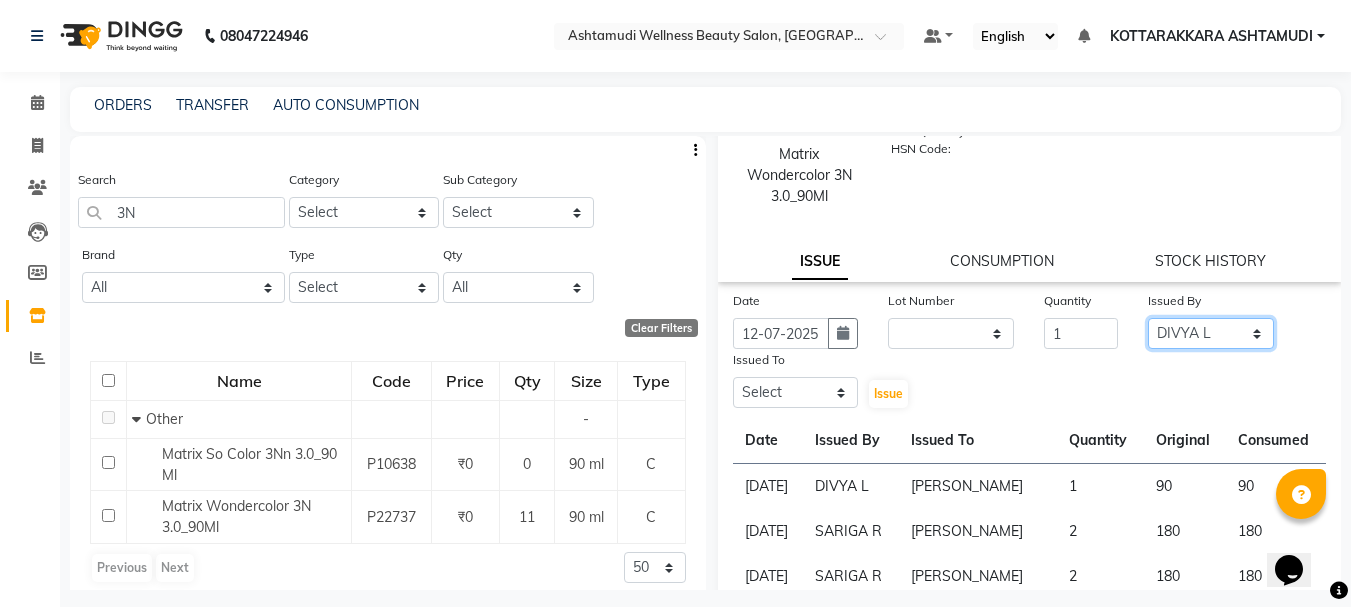 click on "Select AMRITHA ANJALI ANAND DIVYA L	 Gita Mahali  Jibi P R Karina Darjee  KOTTARAKKARA ASHTAMUDI NISHA SAMUEL 	 Priya Chakraborty SARIGA R	 SHAHIDA SHAMINA MUHAMMED P R" 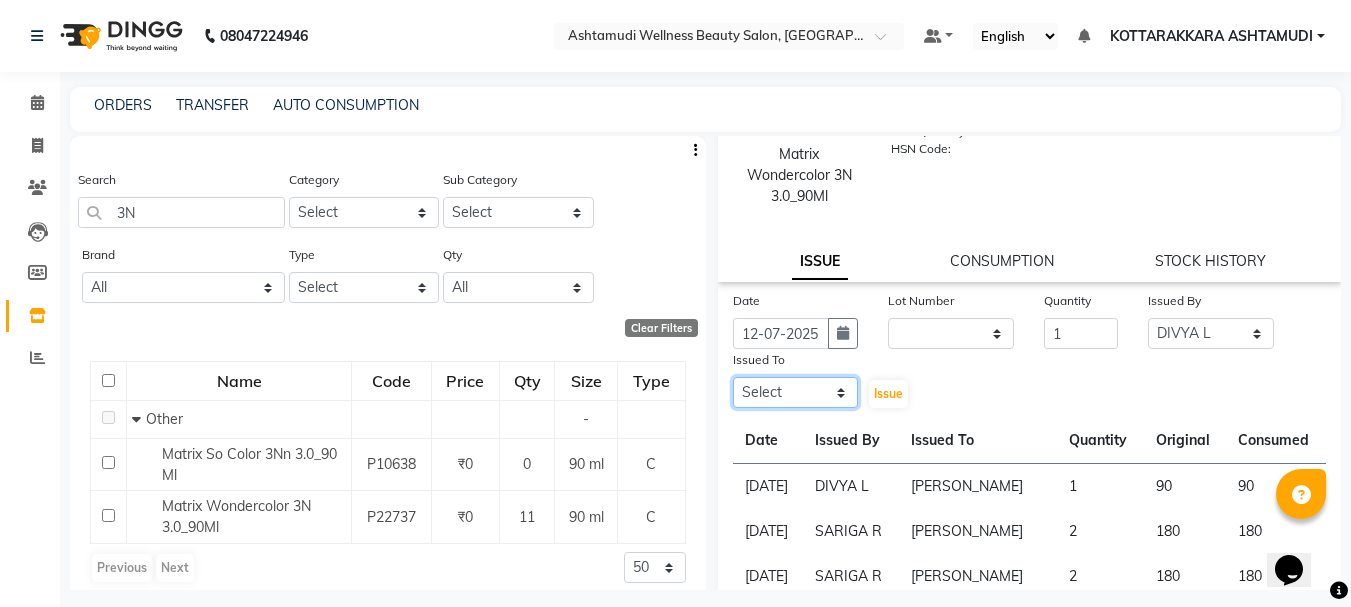 click on "Select AMRITHA ANJALI ANAND DIVYA L	 Gita Mahali  Jibi P R Karina Darjee  KOTTARAKKARA ASHTAMUDI NISHA SAMUEL 	 Priya Chakraborty SARIGA R	 SHAHIDA SHAMINA MUHAMMED P R" 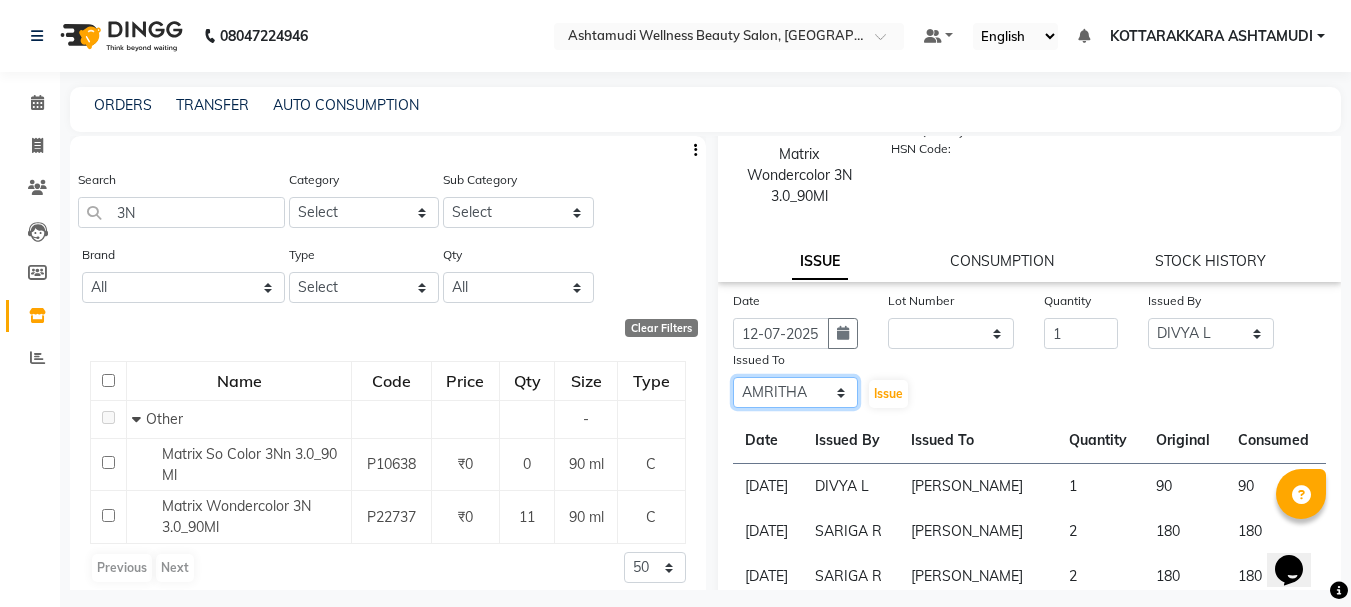 click on "Select AMRITHA ANJALI ANAND DIVYA L	 Gita Mahali  Jibi P R Karina Darjee  KOTTARAKKARA ASHTAMUDI NISHA SAMUEL 	 Priya Chakraborty SARIGA R	 SHAHIDA SHAMINA MUHAMMED P R" 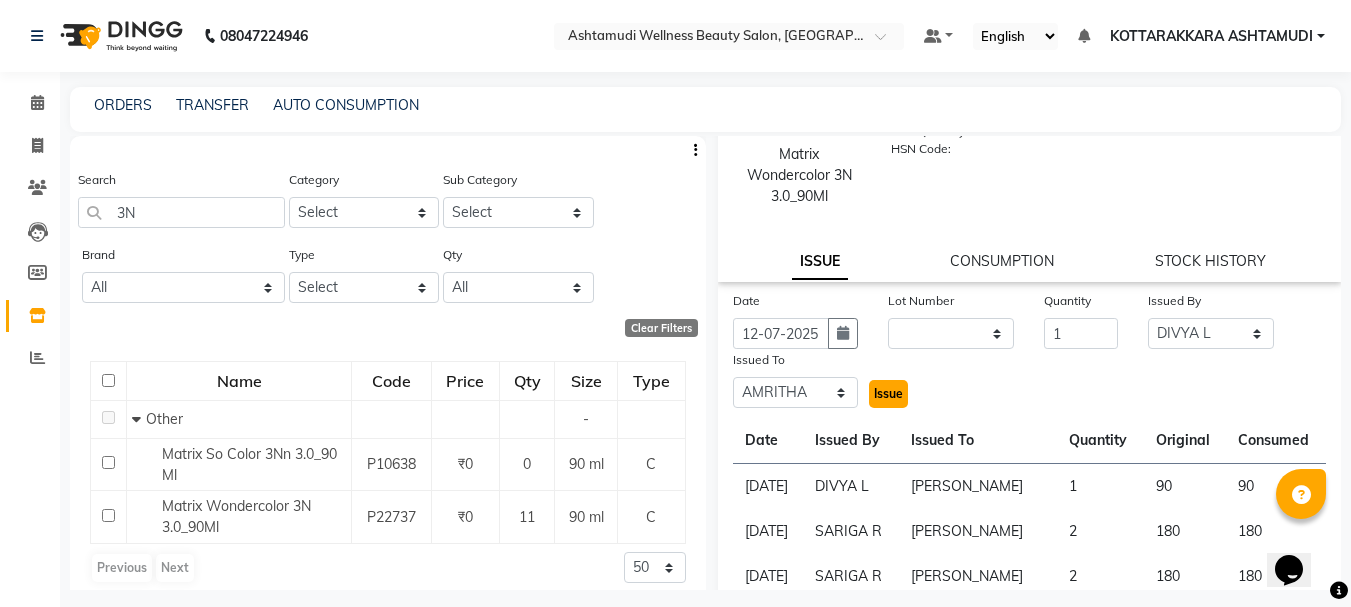 click on "Issue" 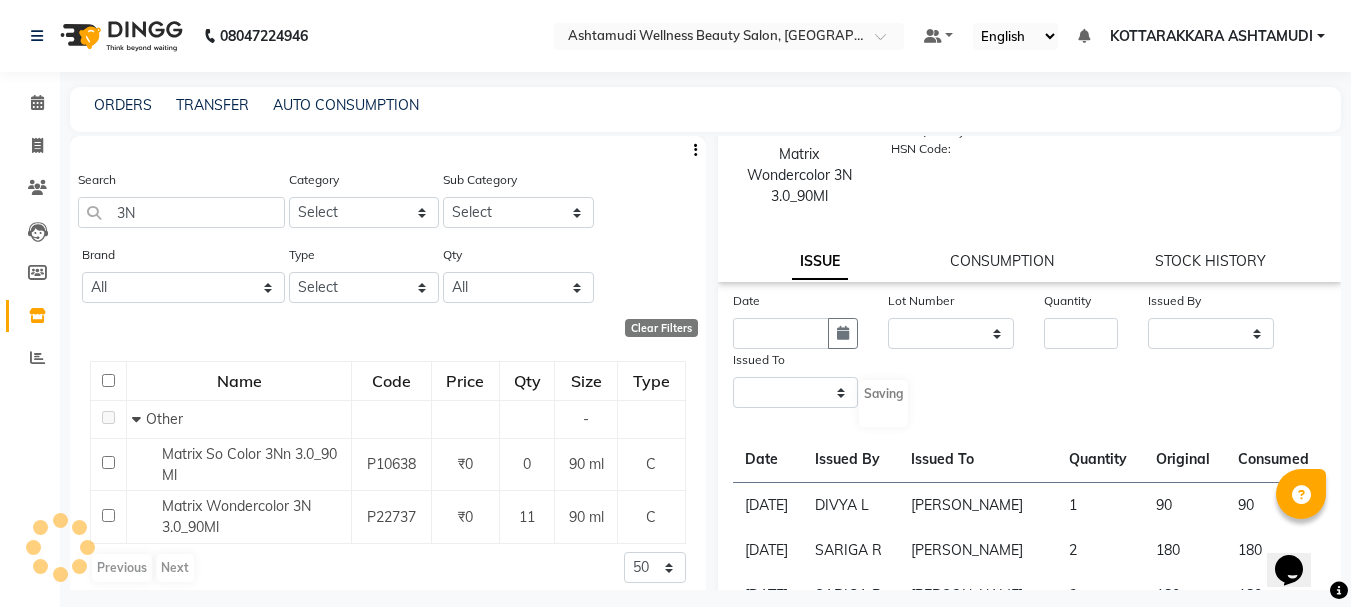 scroll, scrollTop: 0, scrollLeft: 0, axis: both 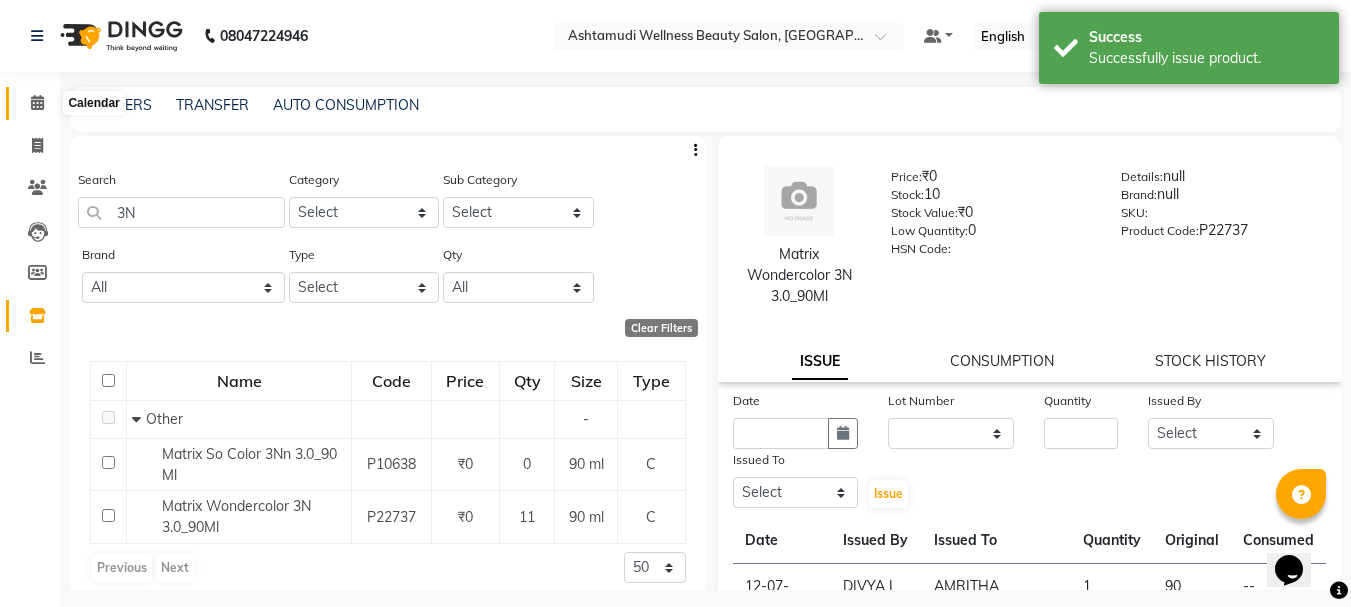 click 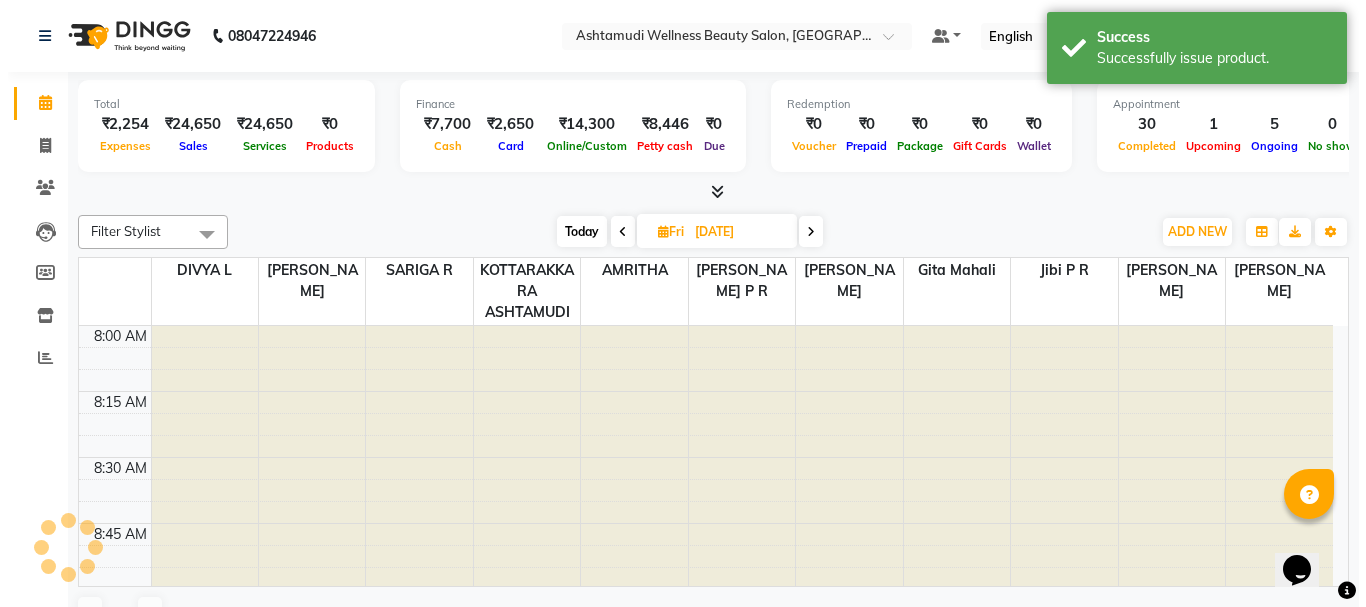 scroll, scrollTop: 0, scrollLeft: 0, axis: both 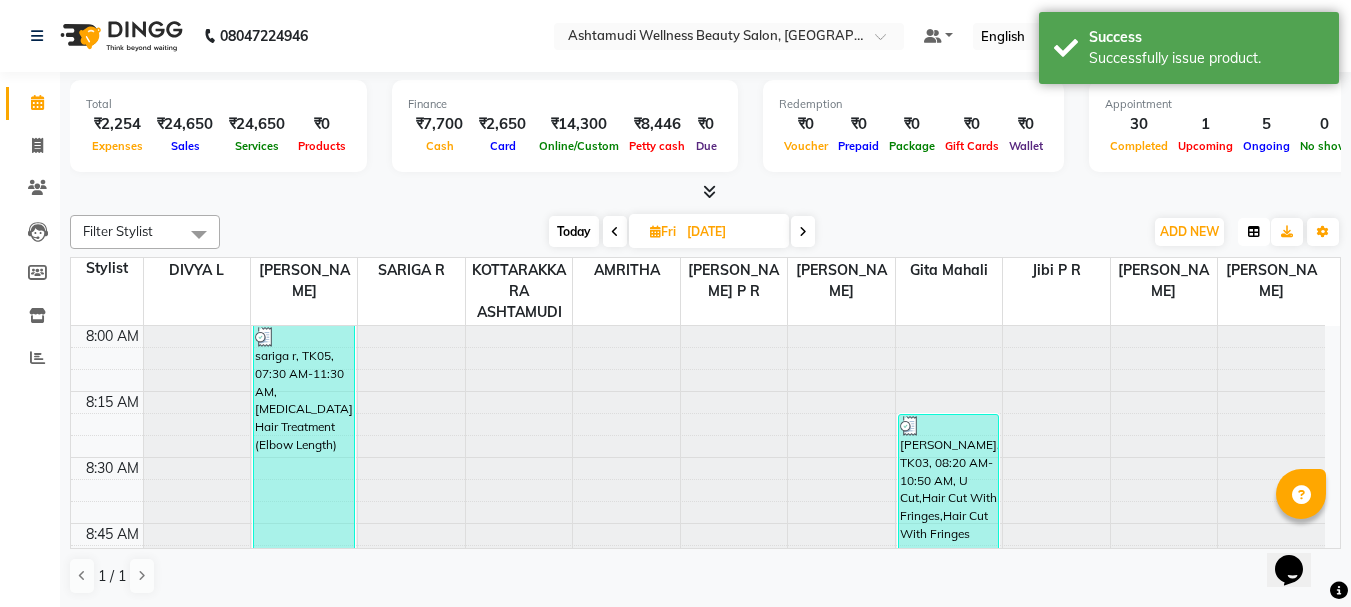 click at bounding box center (1254, 232) 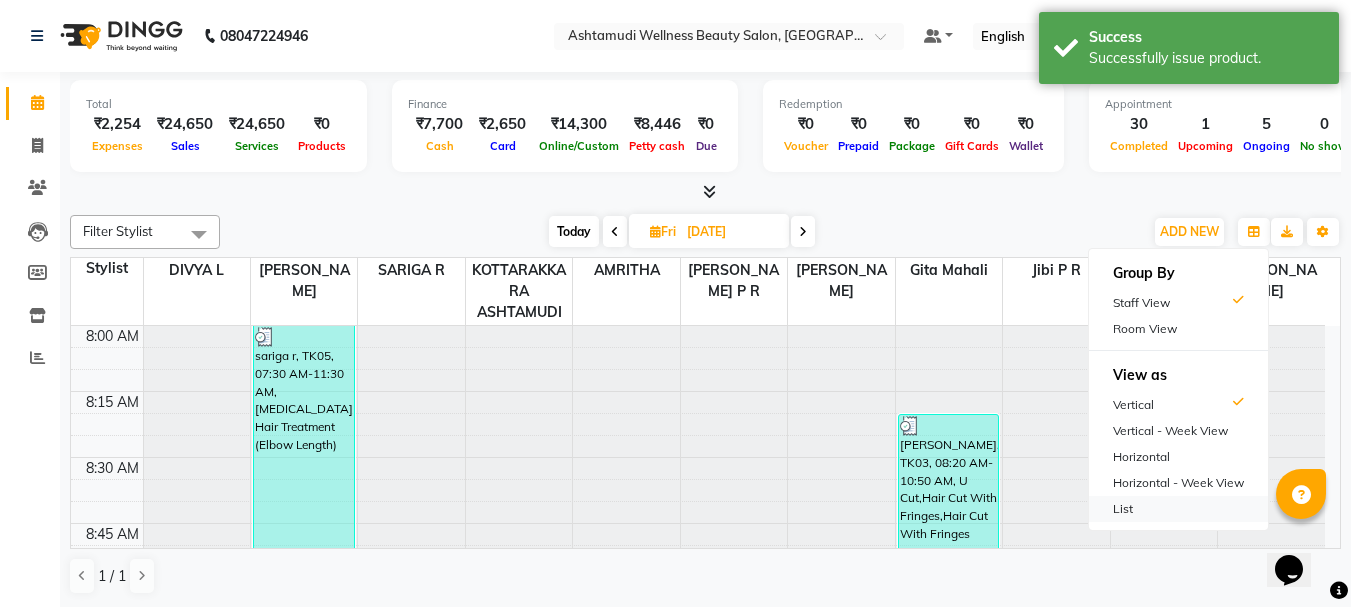 click on "List" at bounding box center (1178, 509) 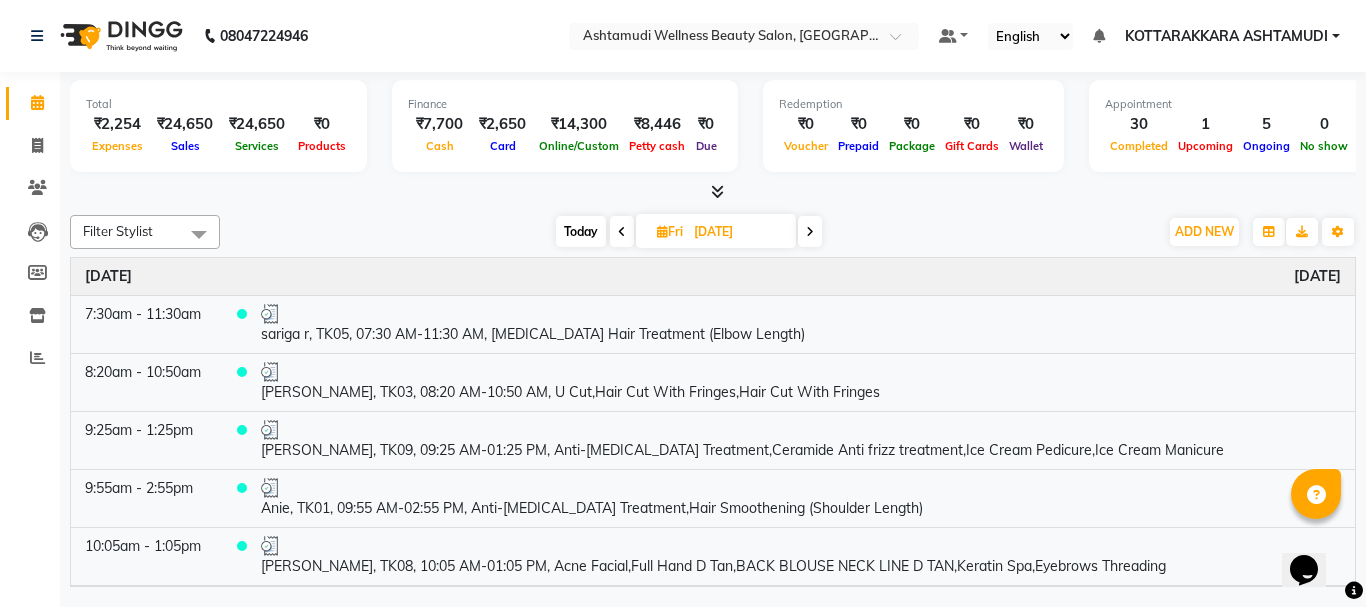click at bounding box center [662, 231] 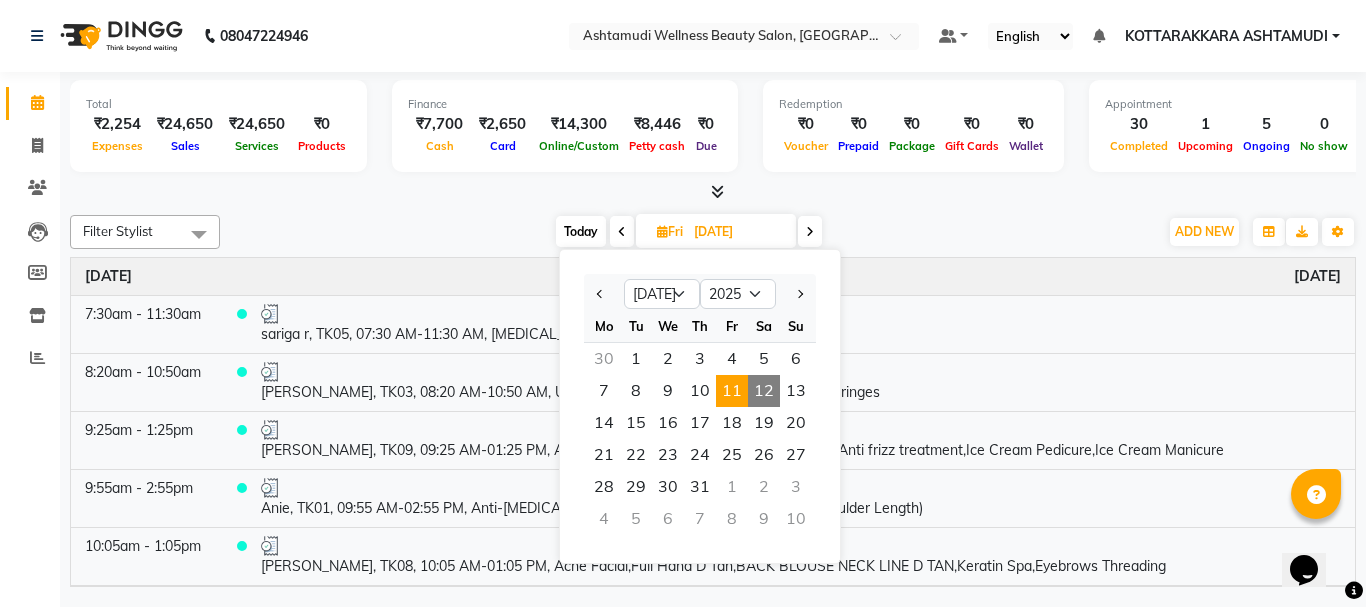 click on "12" at bounding box center [764, 391] 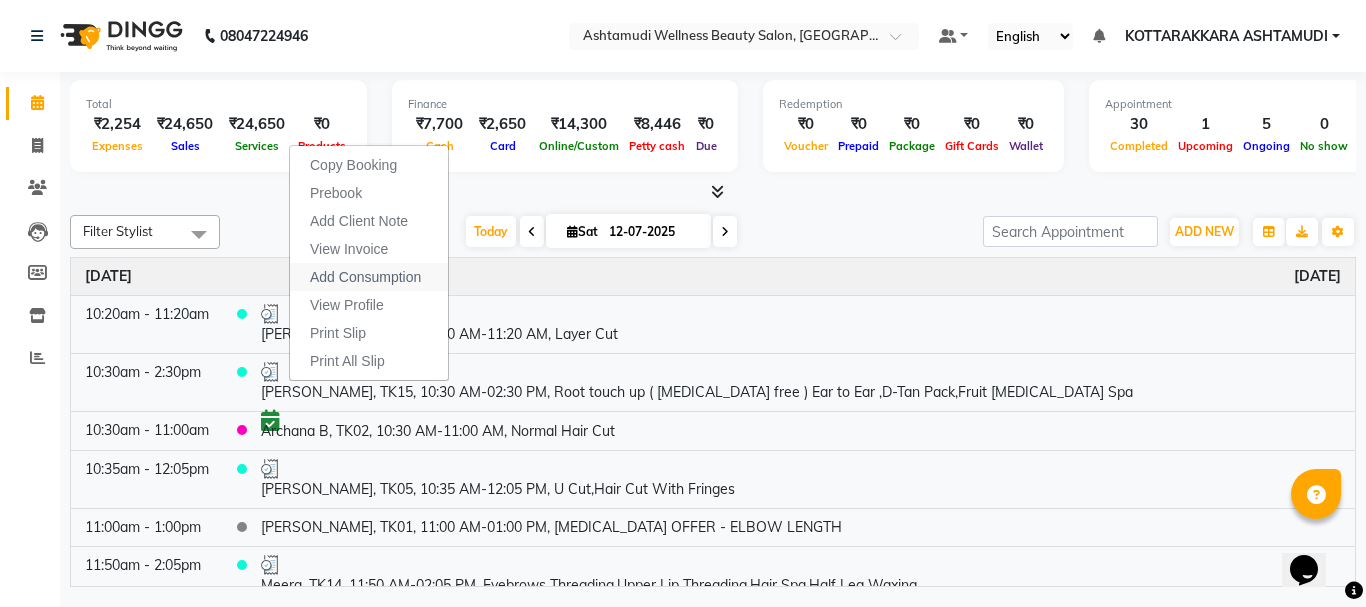 click on "Add Consumption" at bounding box center (365, 277) 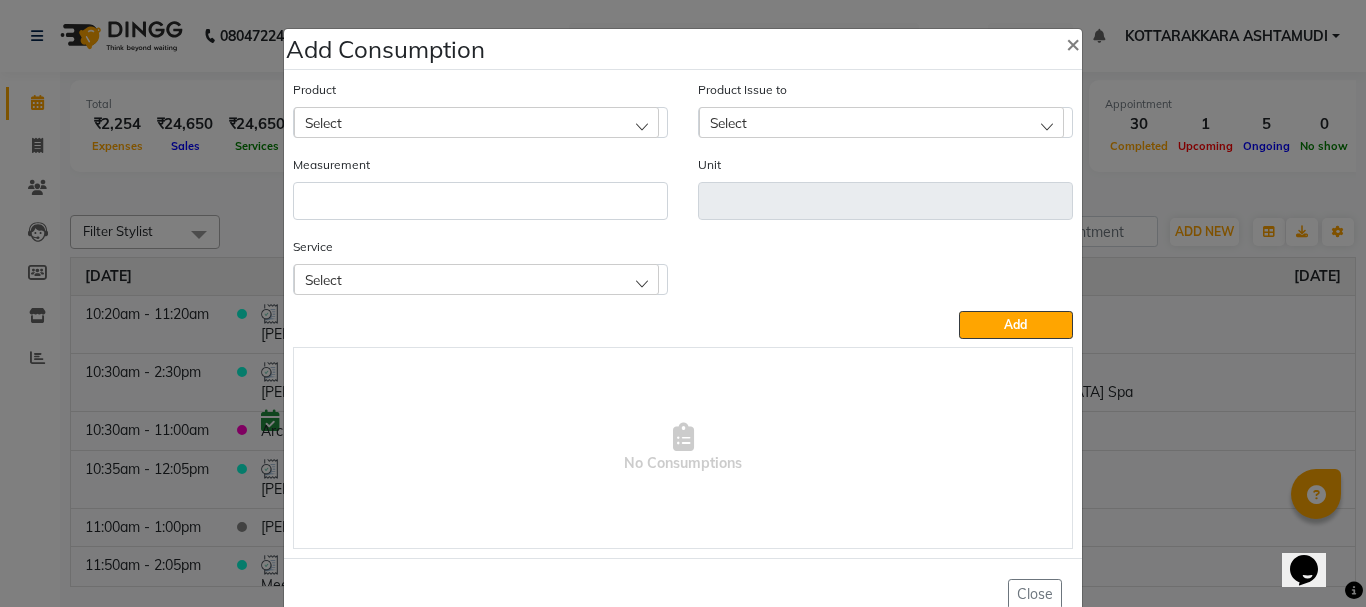 click on "Select" 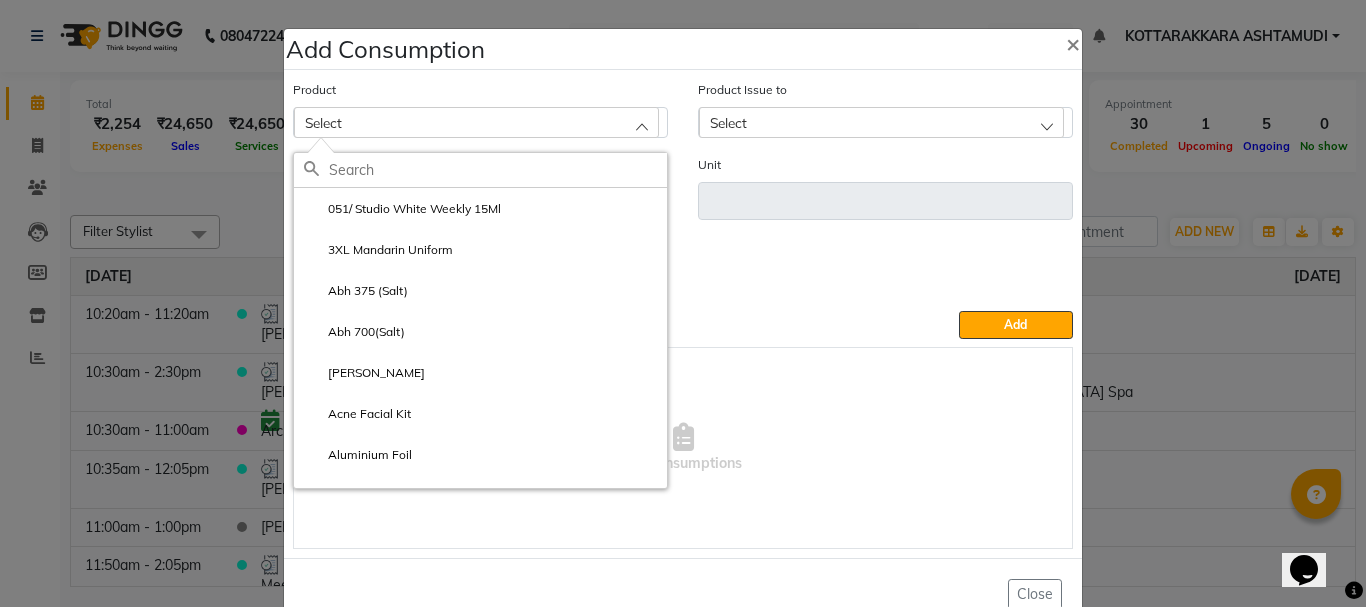 click 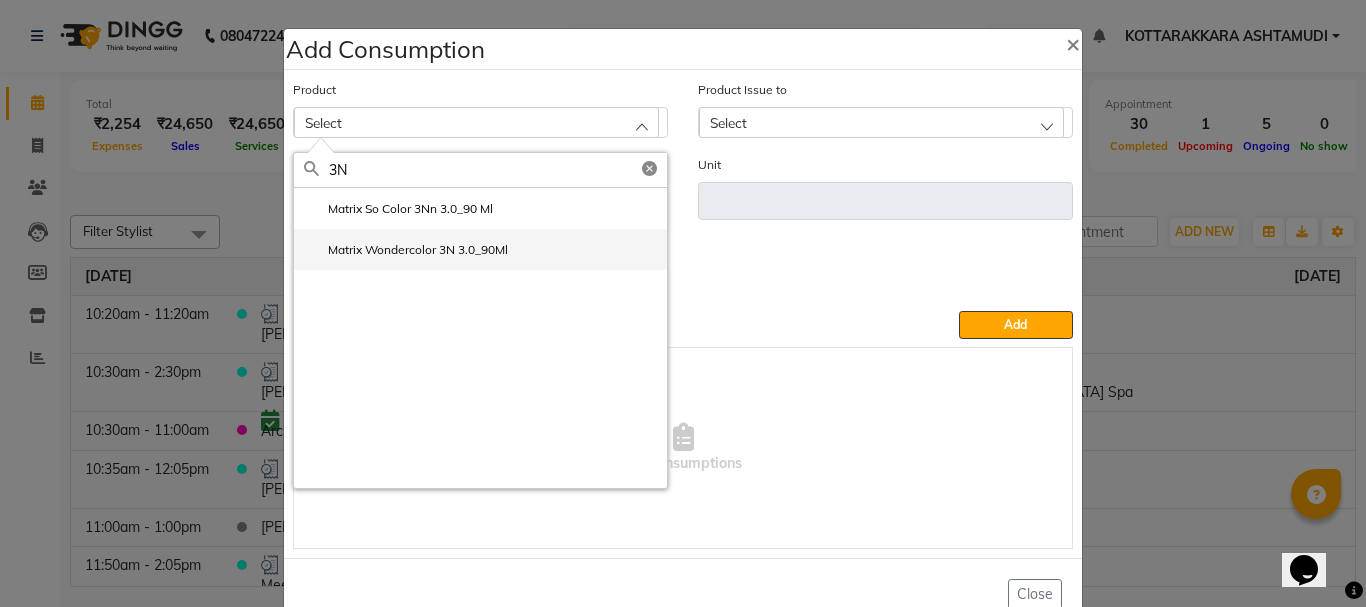 click on "Matrix Wondercolor 3N 3.0_90Ml" 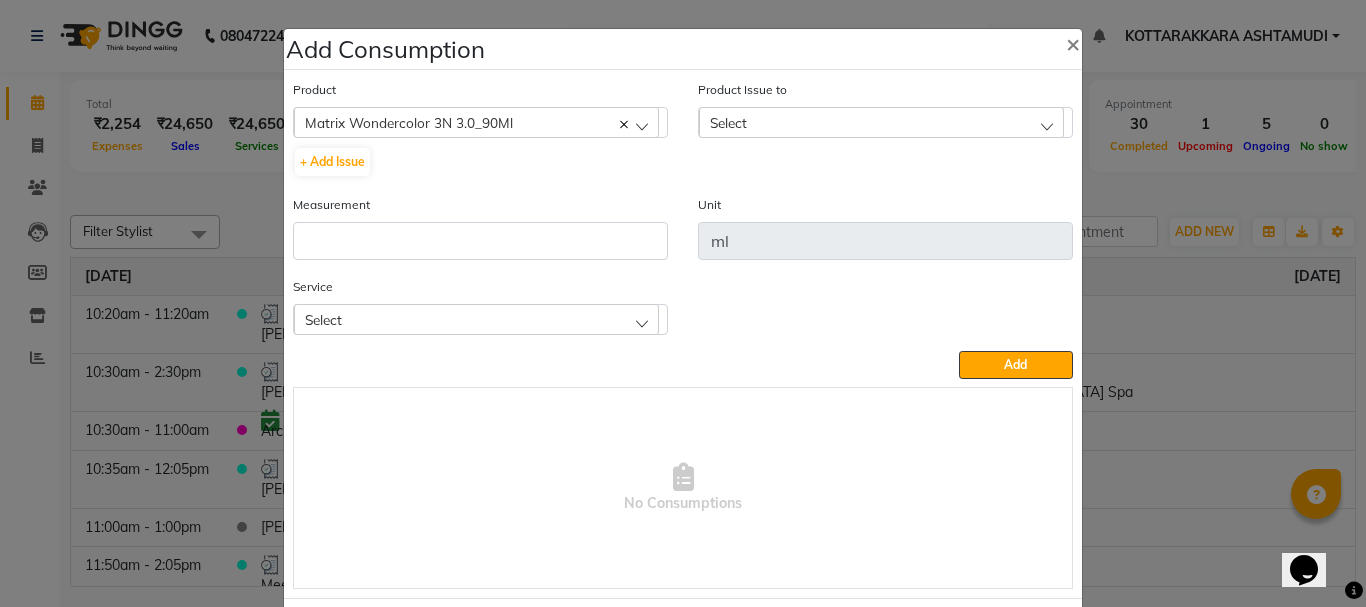 click on "Select" 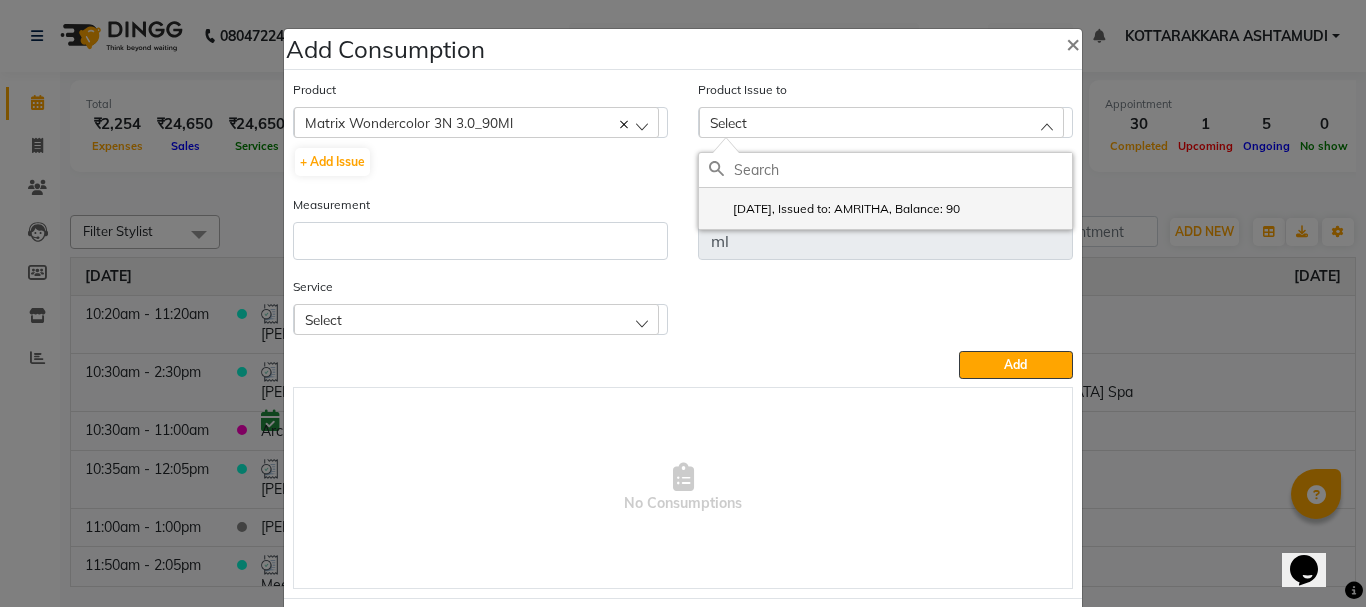 click on "2025-07-12, Issued to: AMRITHA, Balance: 90" 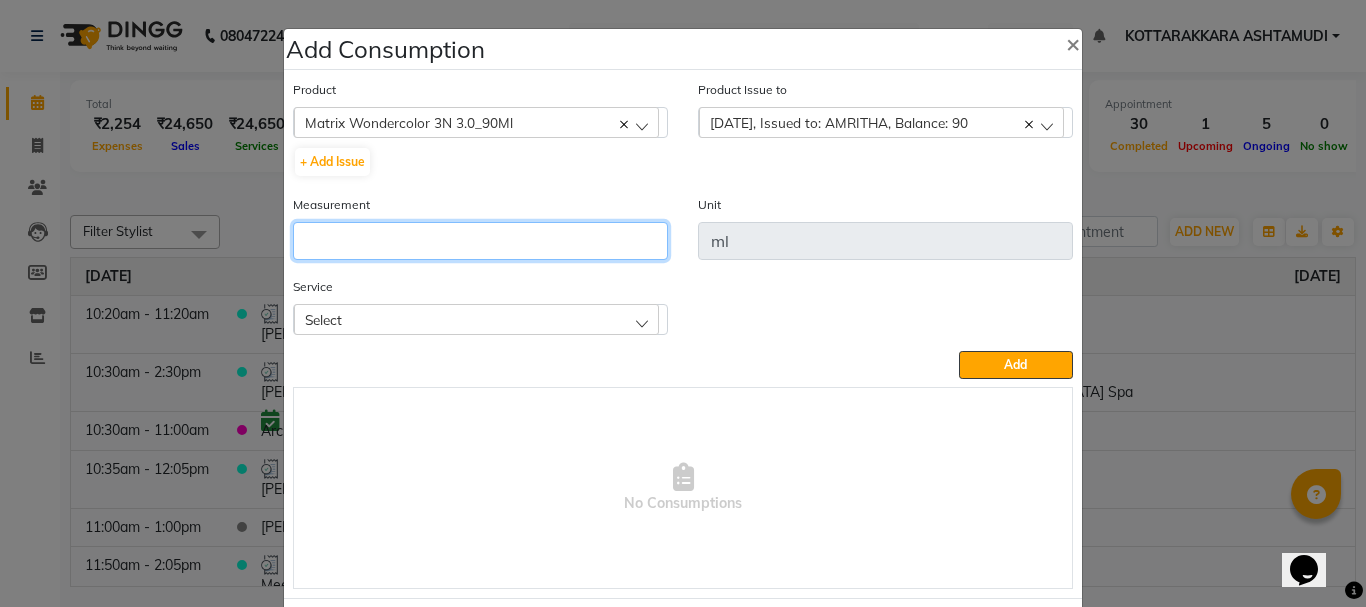 click 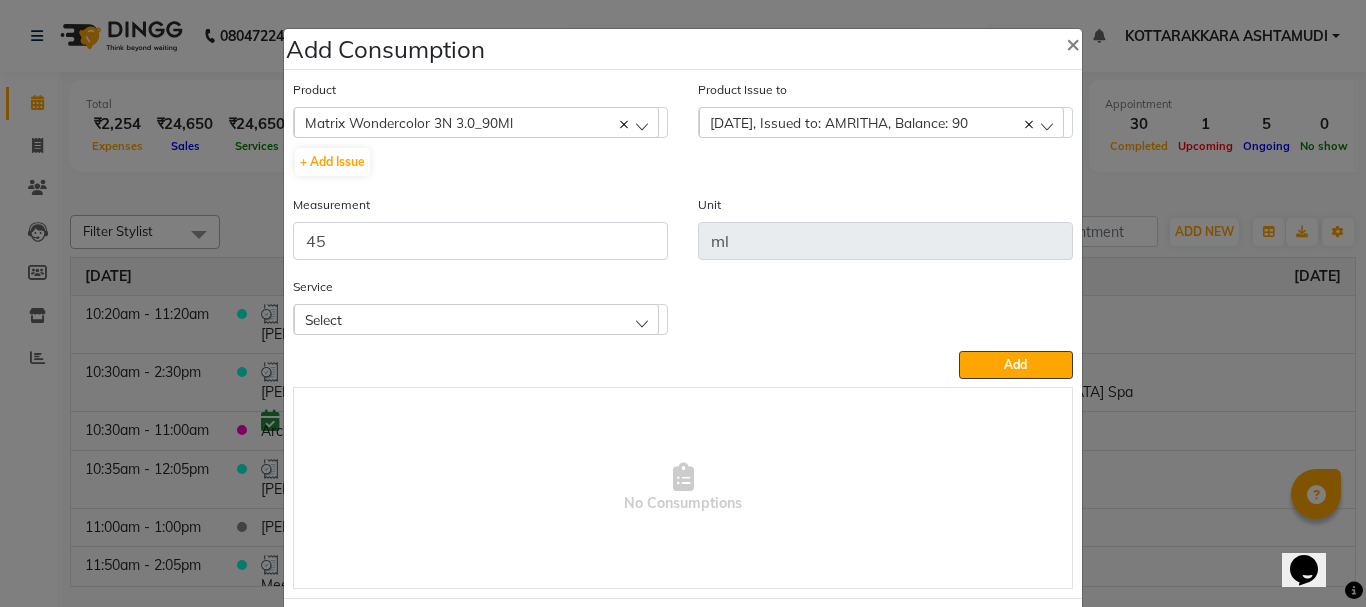 click on "Select" 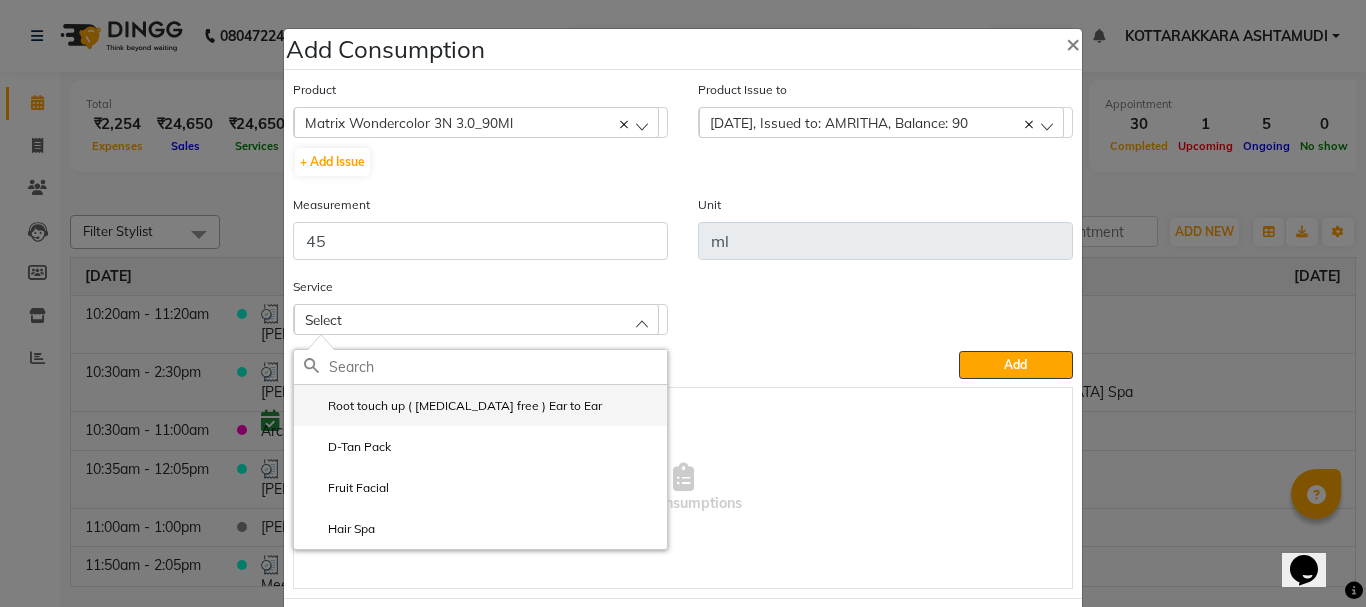 click on "Root touch up ( Ammonia free ) Ear to Ear" 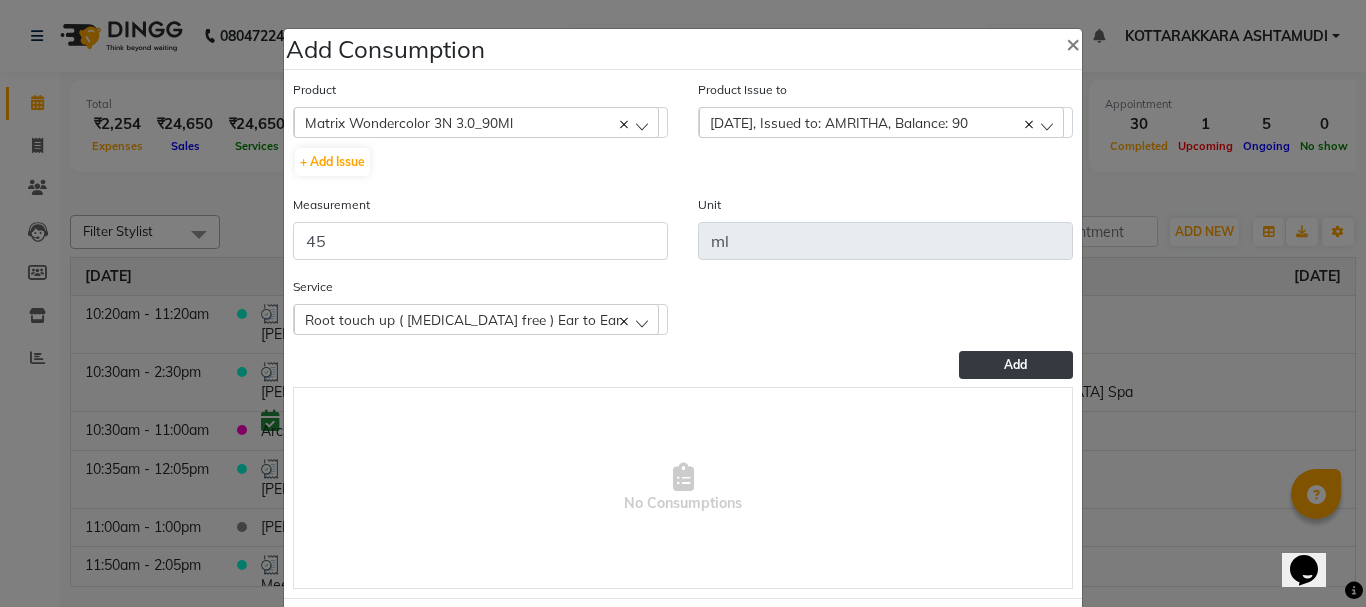 click on "Add" 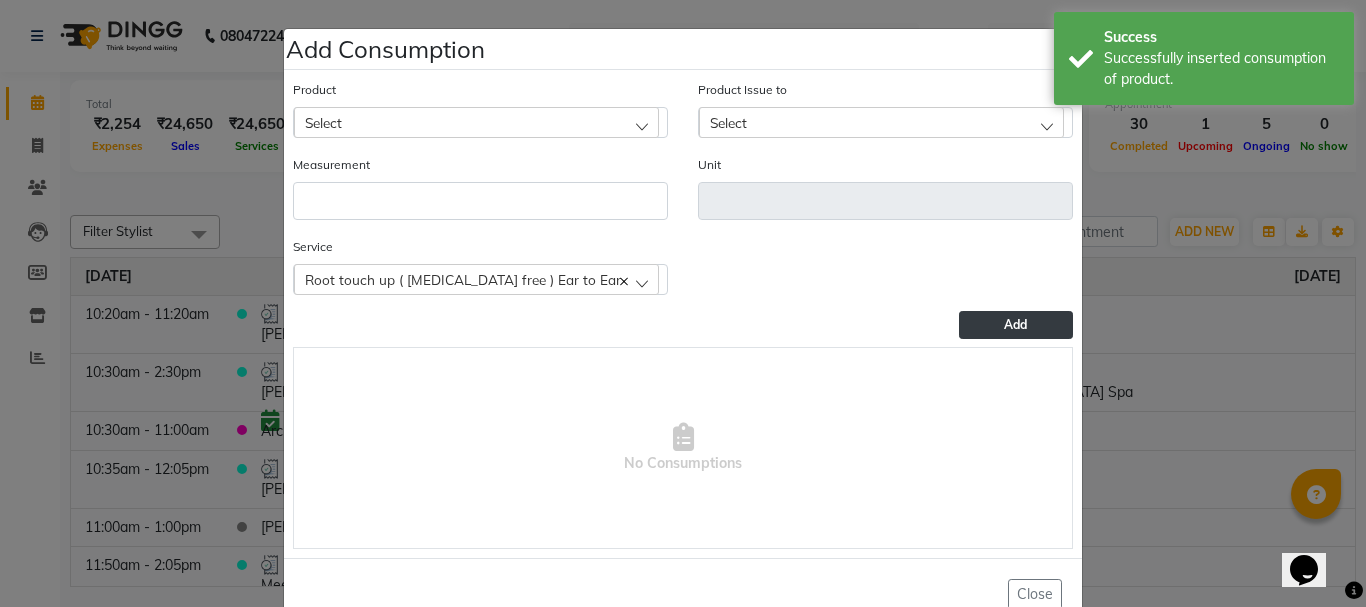 click on "Select" 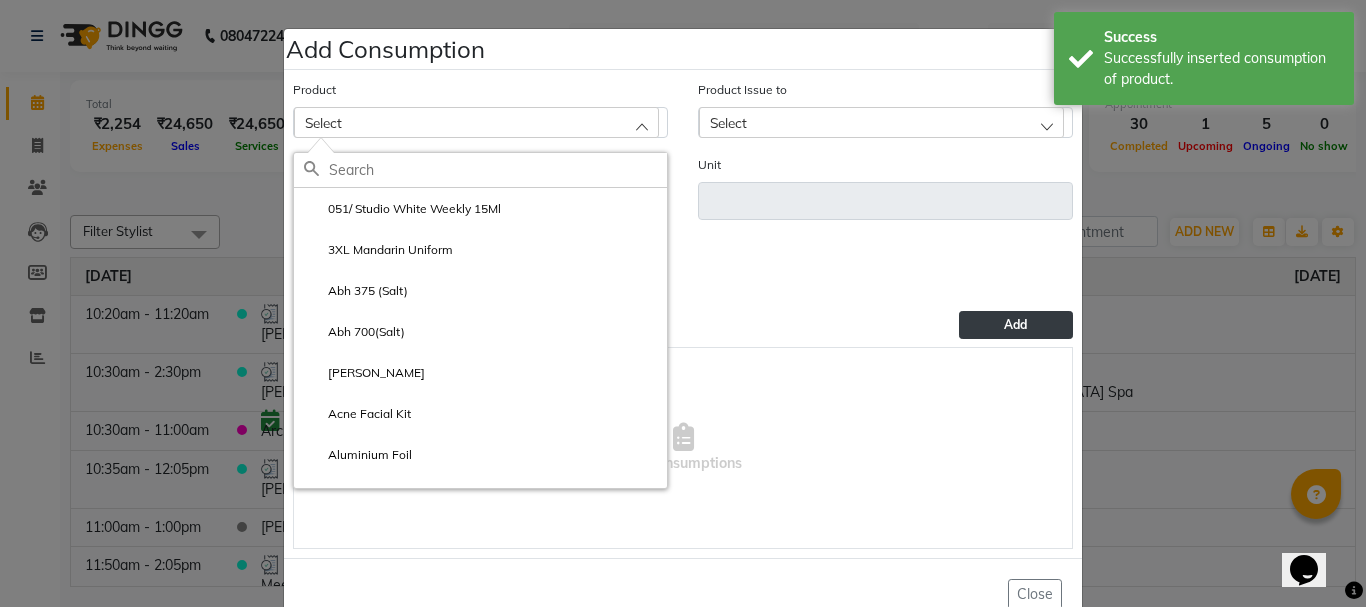 click 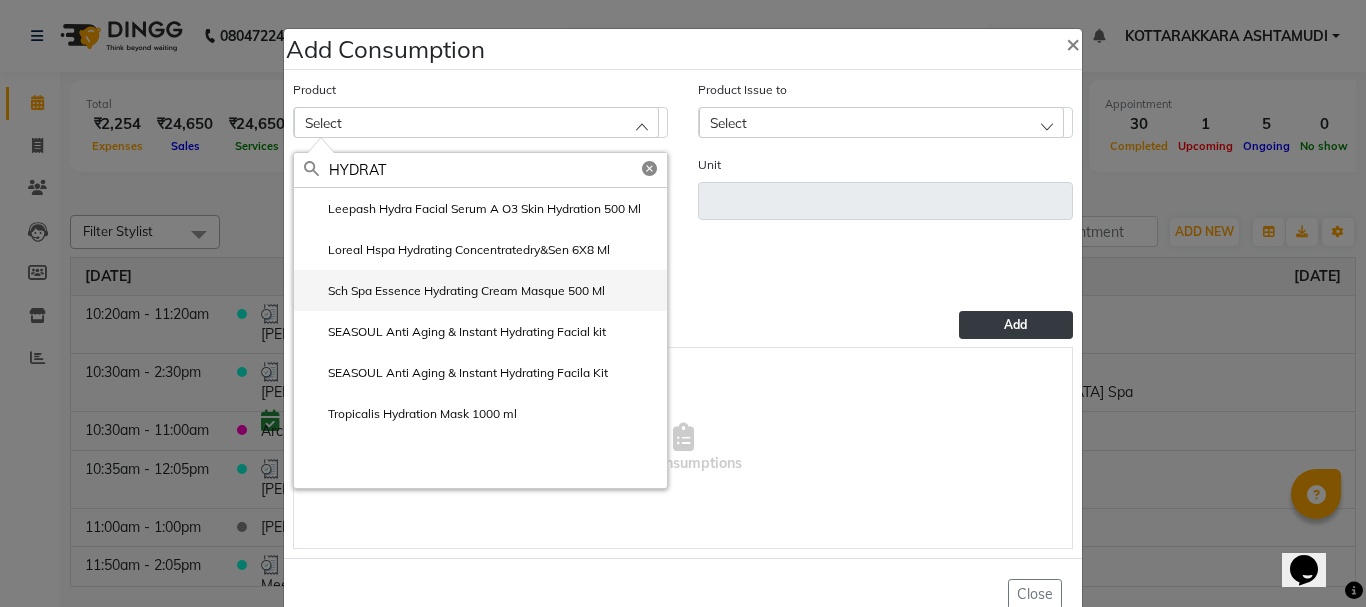 click on "Sch Spa Essence Hydrating Cream Masque 500 Ml" 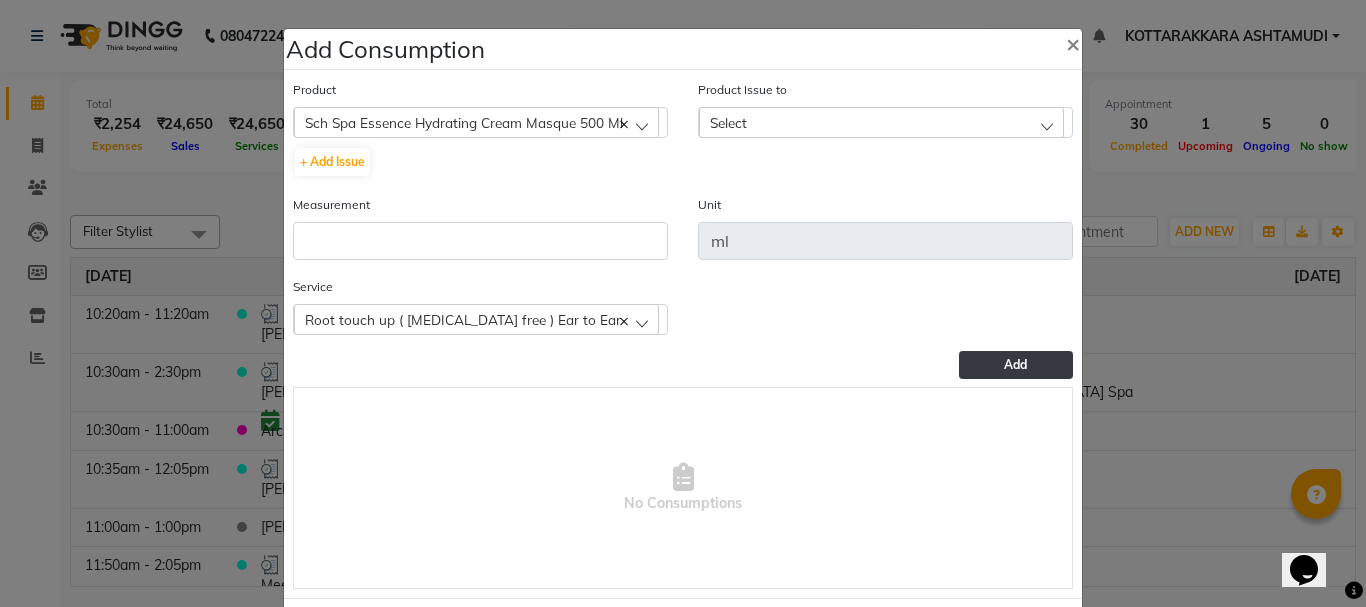 click on "Select" 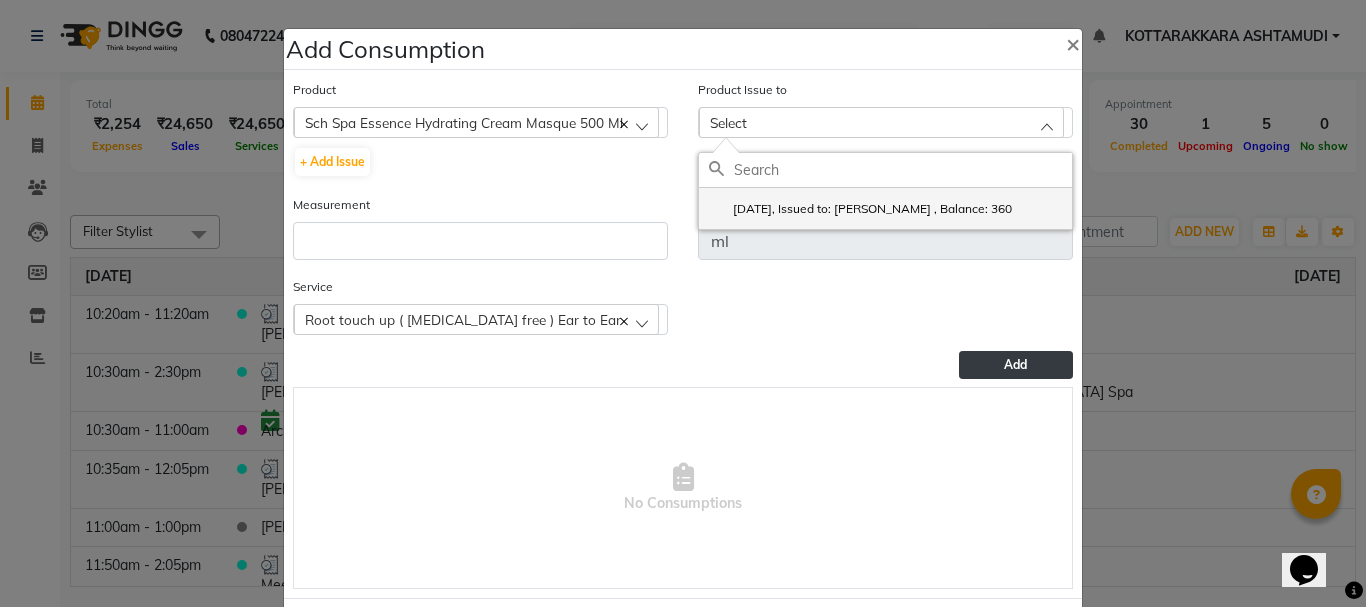 click on "2025-07-12, Issued to: NISHA SAMUEL 	, Balance: 360" 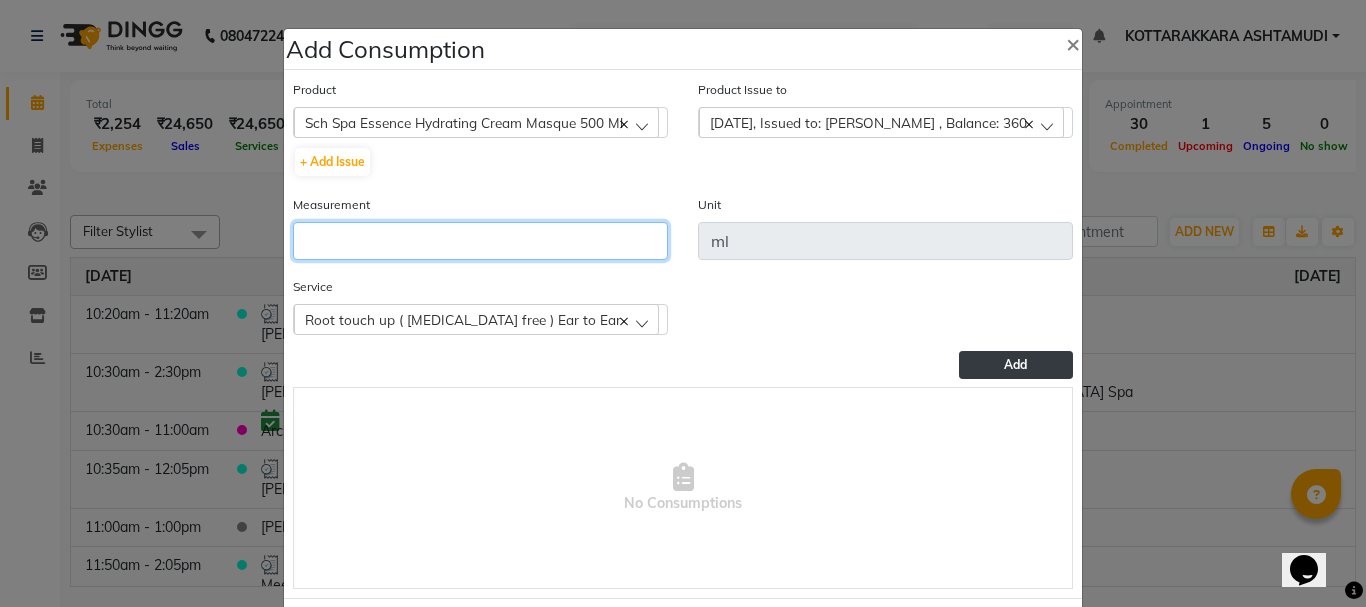 click 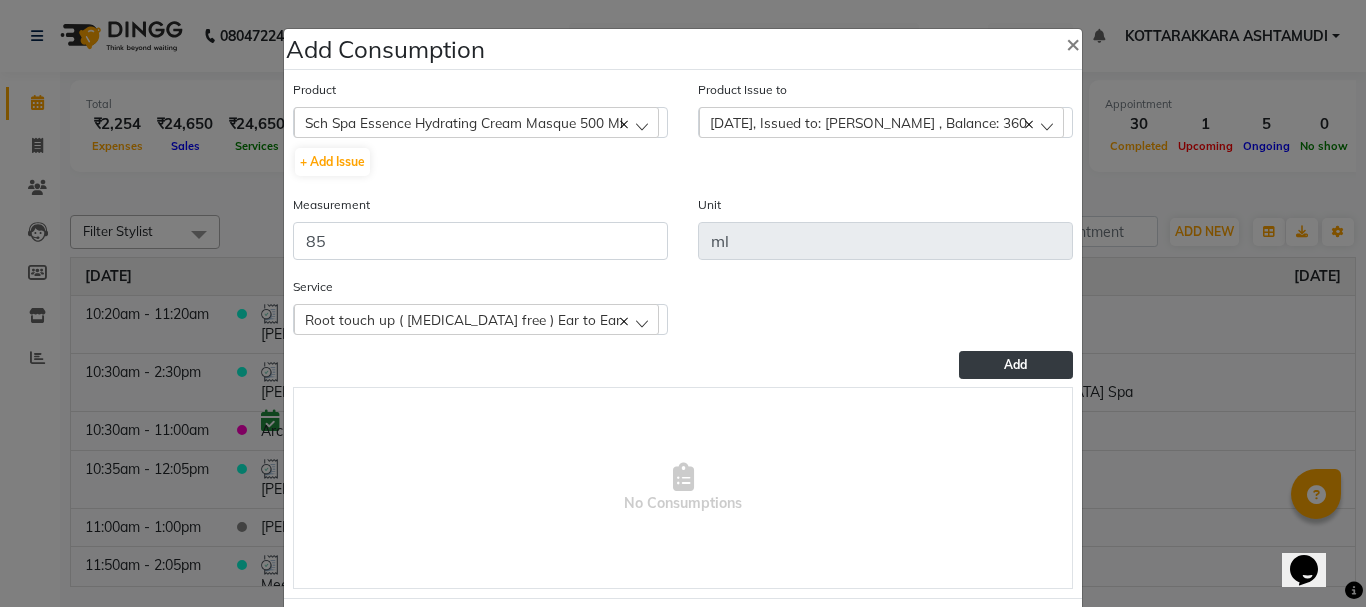 click on "Root touch up ( Ammonia free ) Ear to Ear" 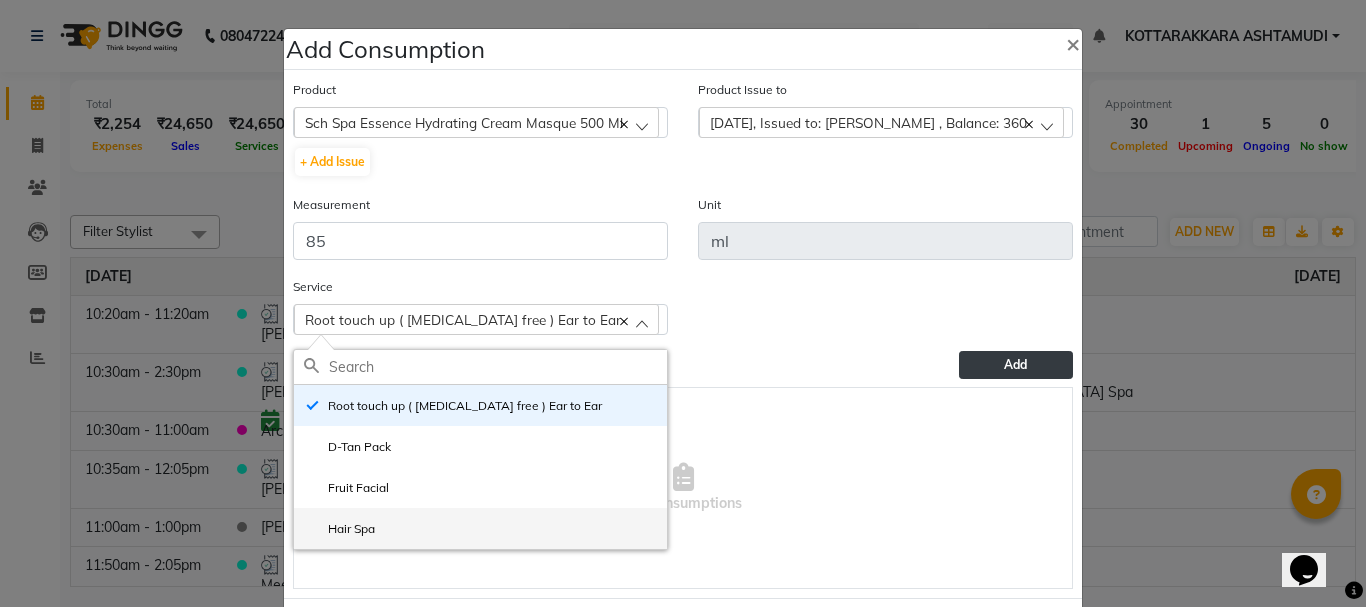 click on "Hair Spa" 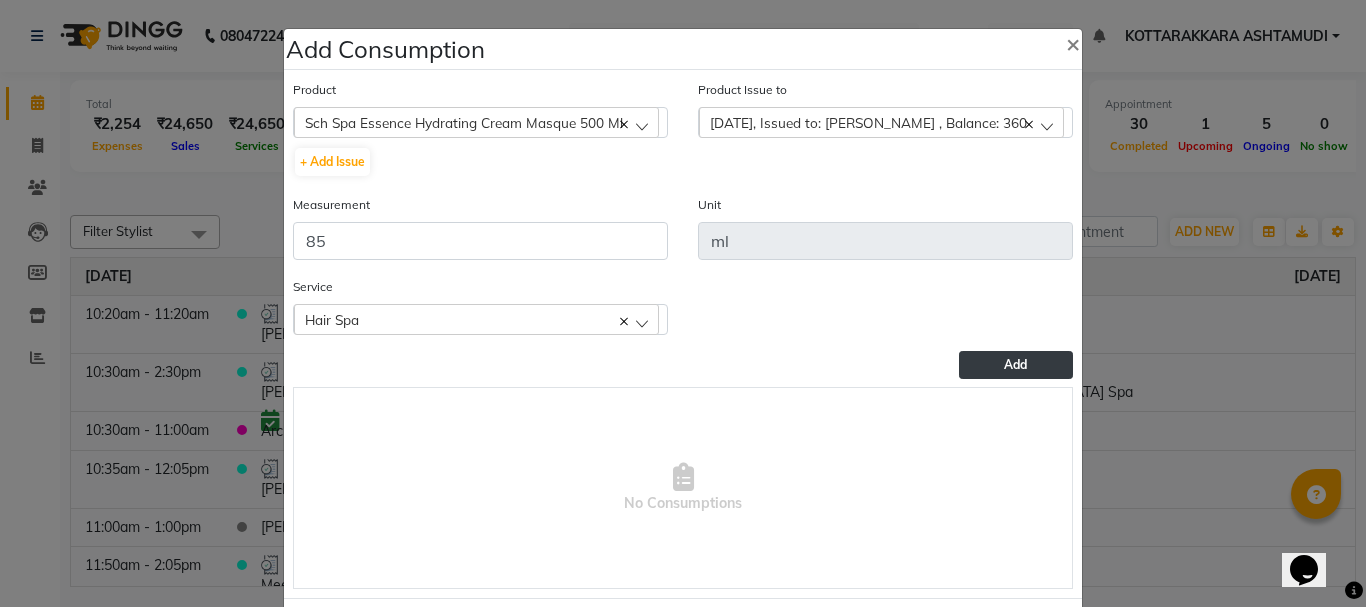 click on "Add" 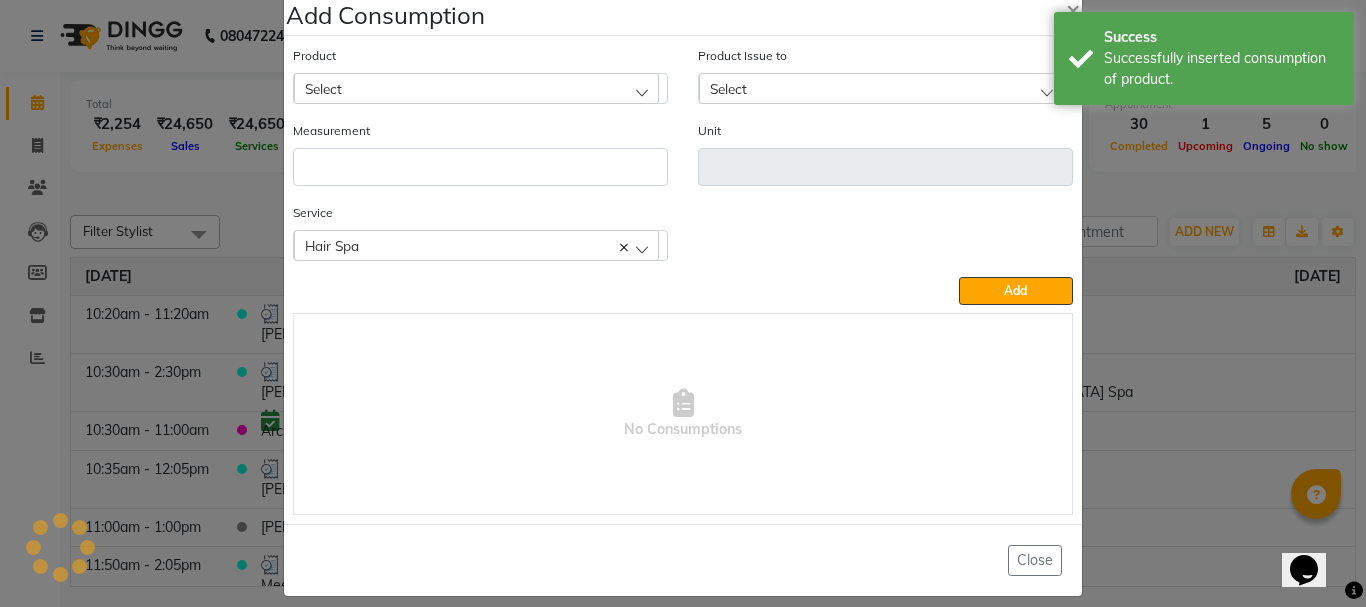 scroll, scrollTop: 52, scrollLeft: 0, axis: vertical 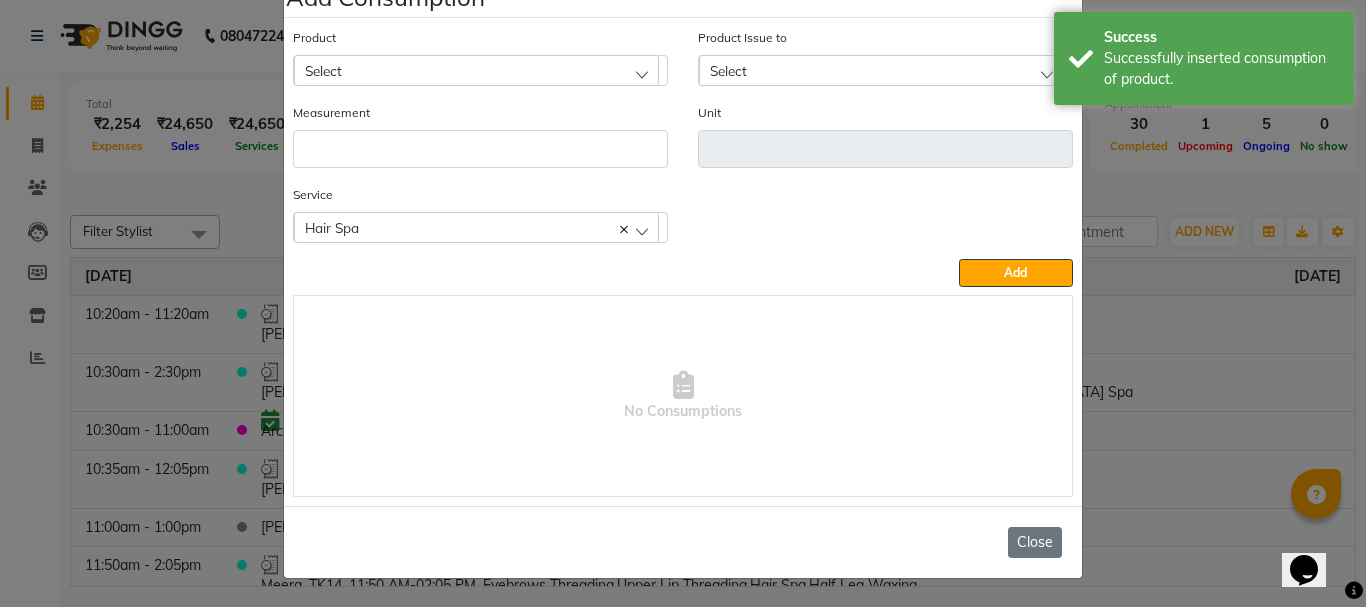 click on "Close" 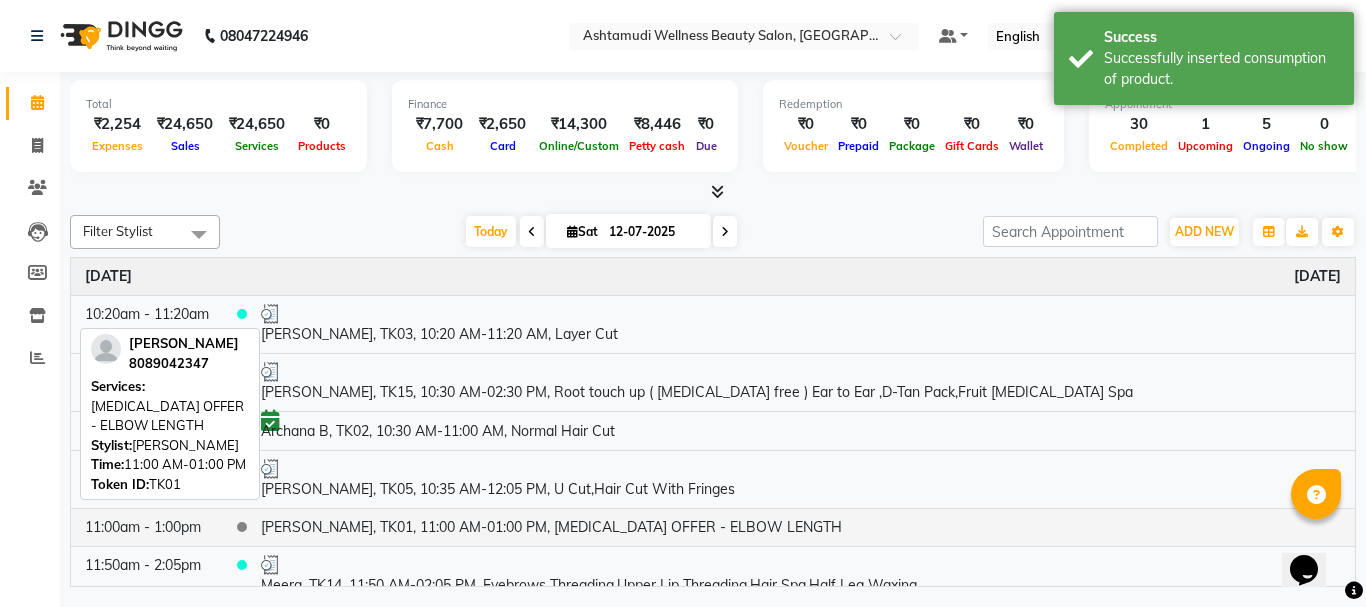 scroll, scrollTop: 100, scrollLeft: 0, axis: vertical 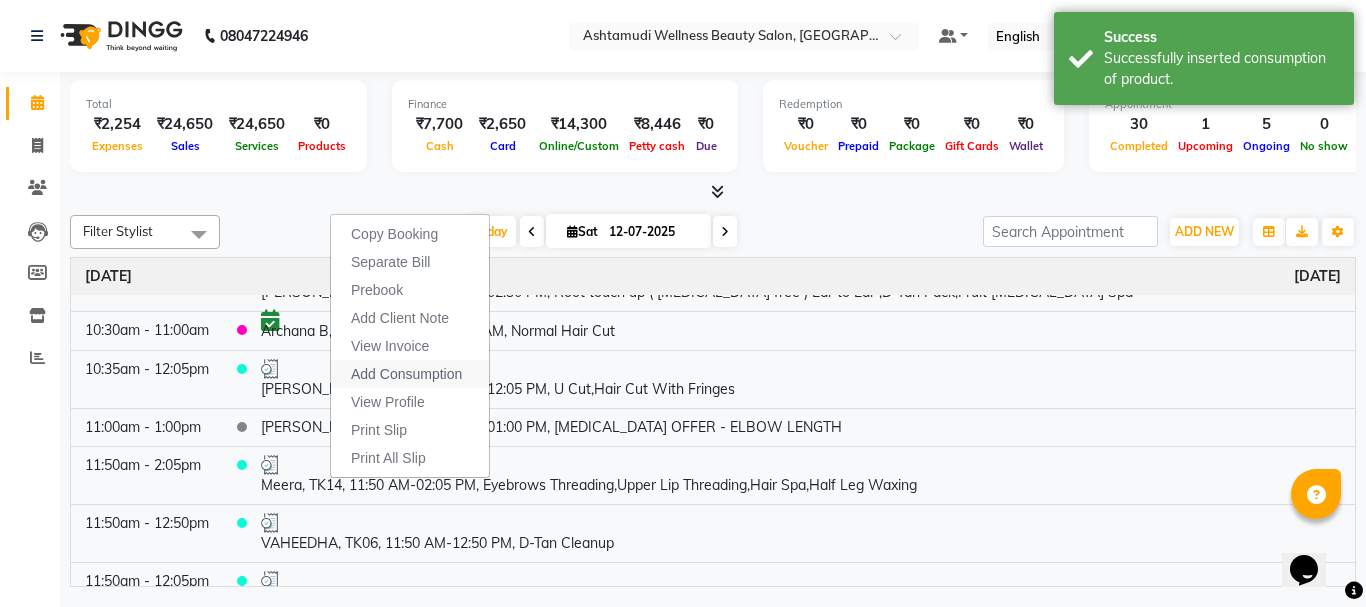 click on "Add Consumption" at bounding box center [406, 374] 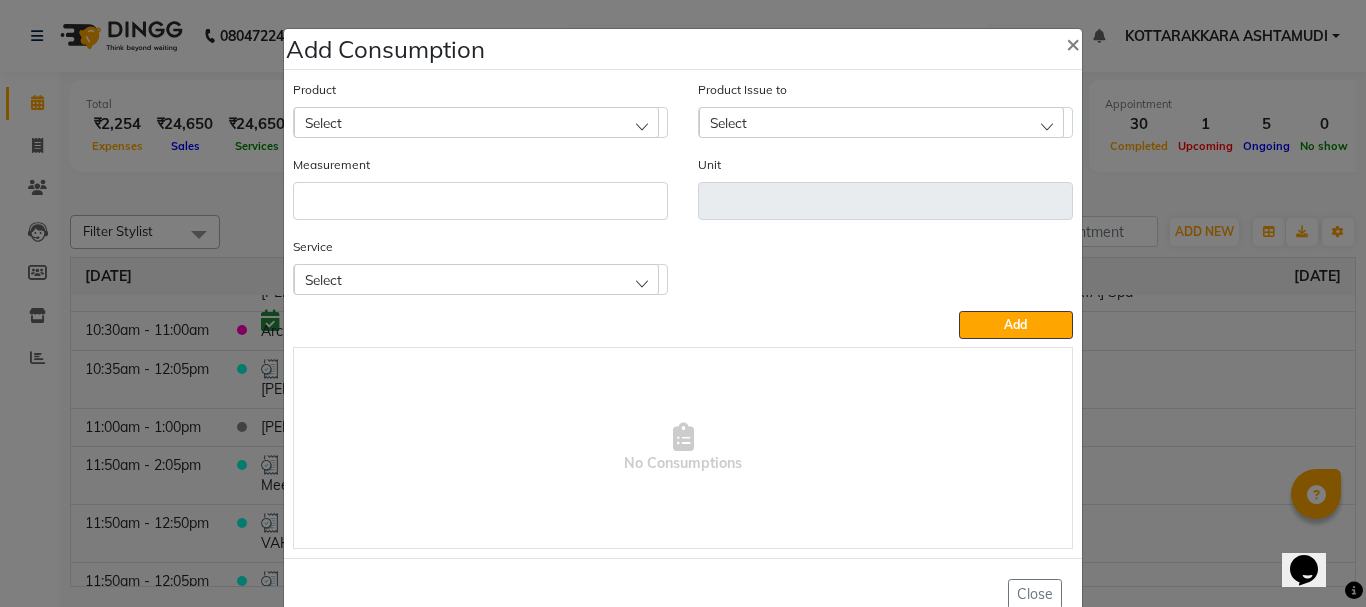 click on "Select" 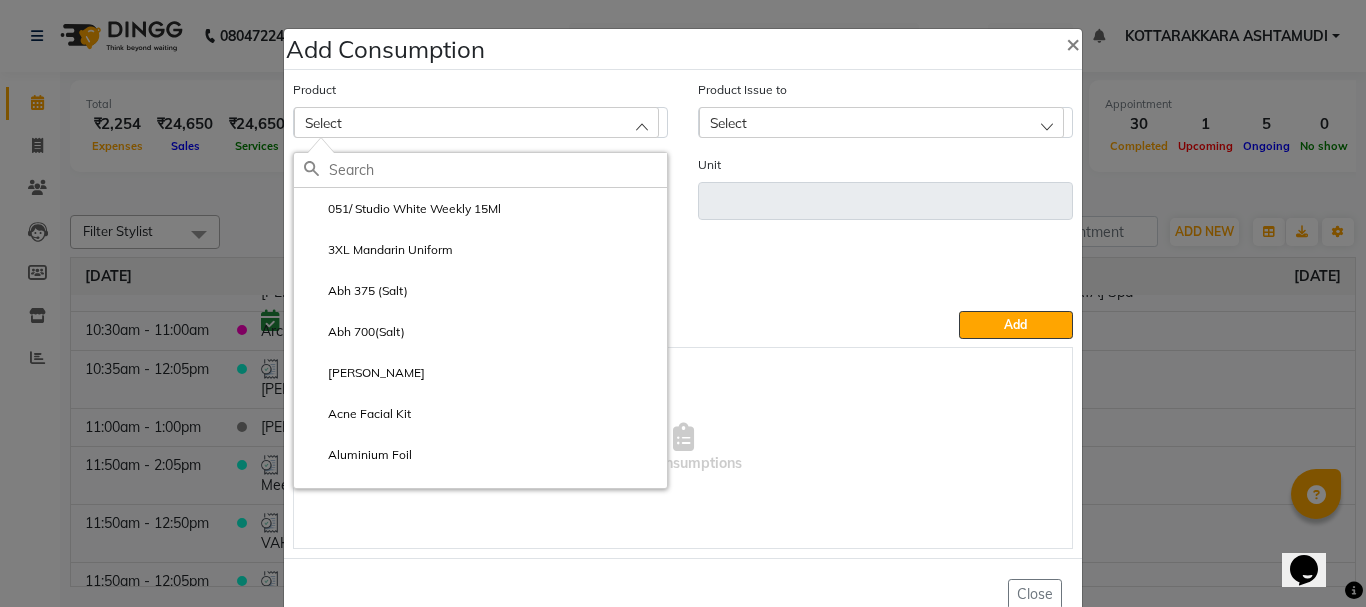 click 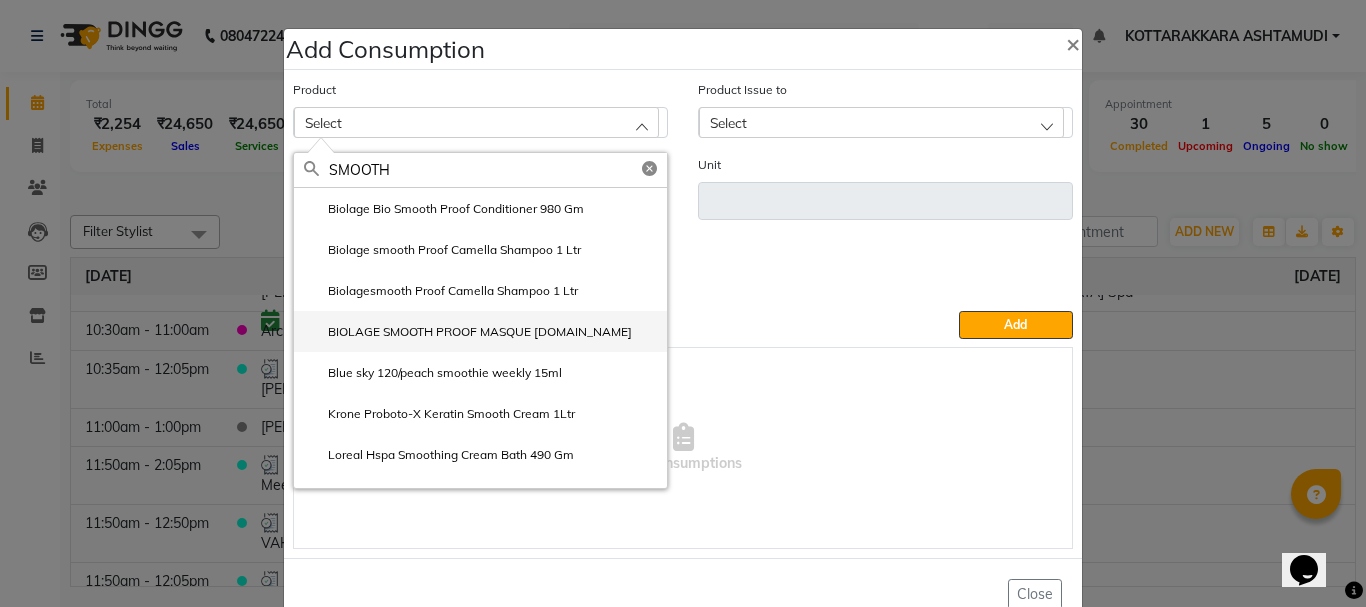 click on "BIOLAGE SMOOTH PROOF MASQUE 490.gm" 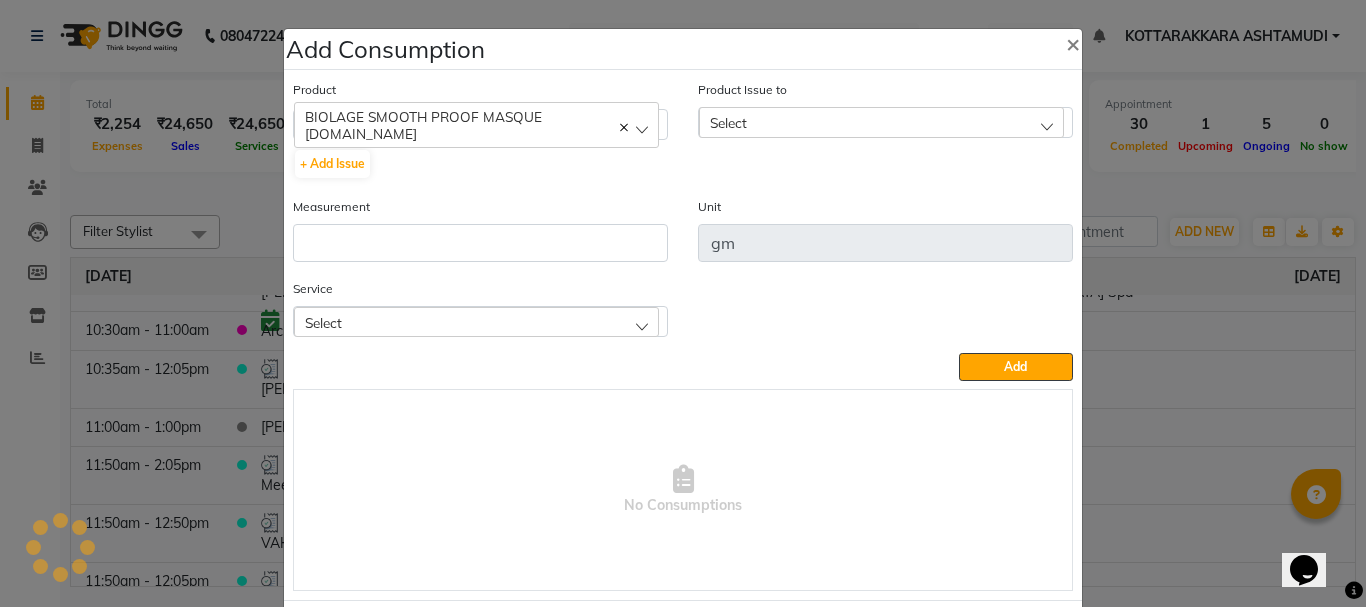 click on "Select" 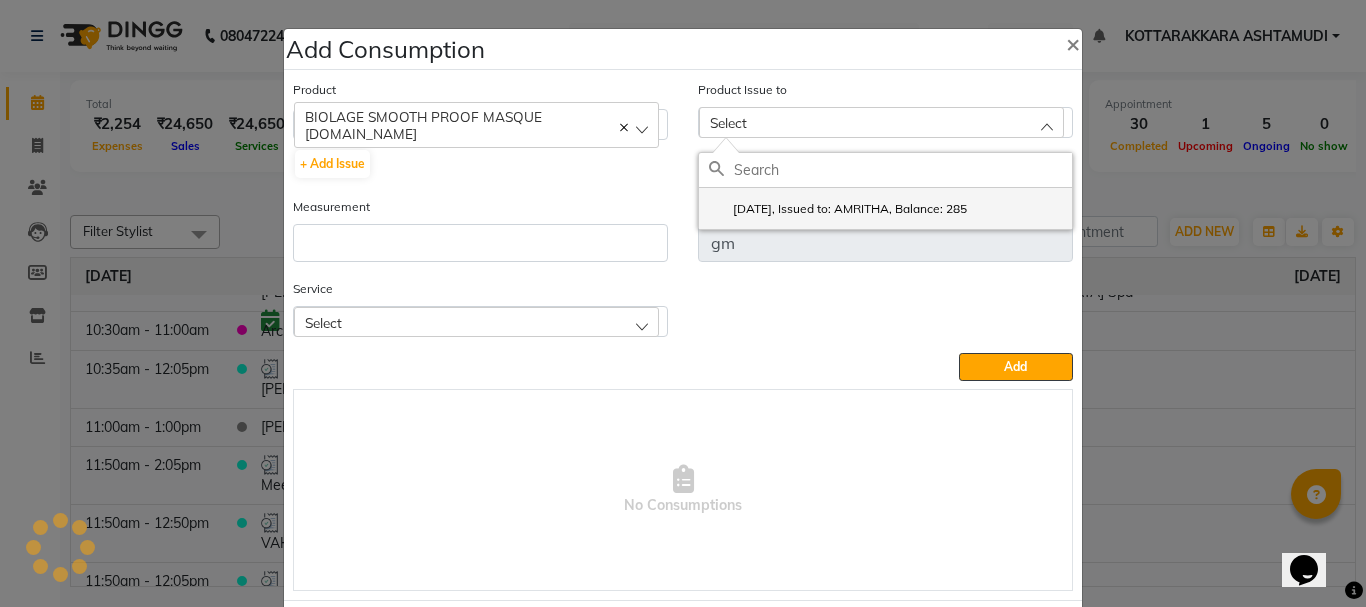 click on "2025-06-21, Issued to: AMRITHA, Balance: 285" 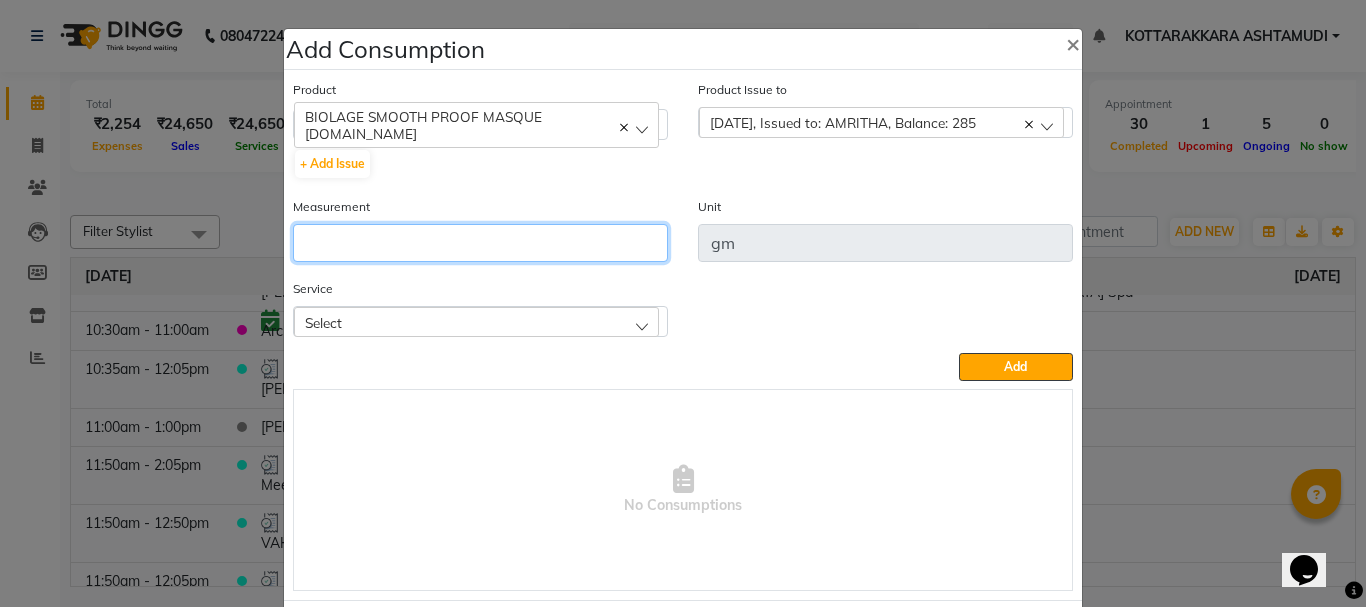 click 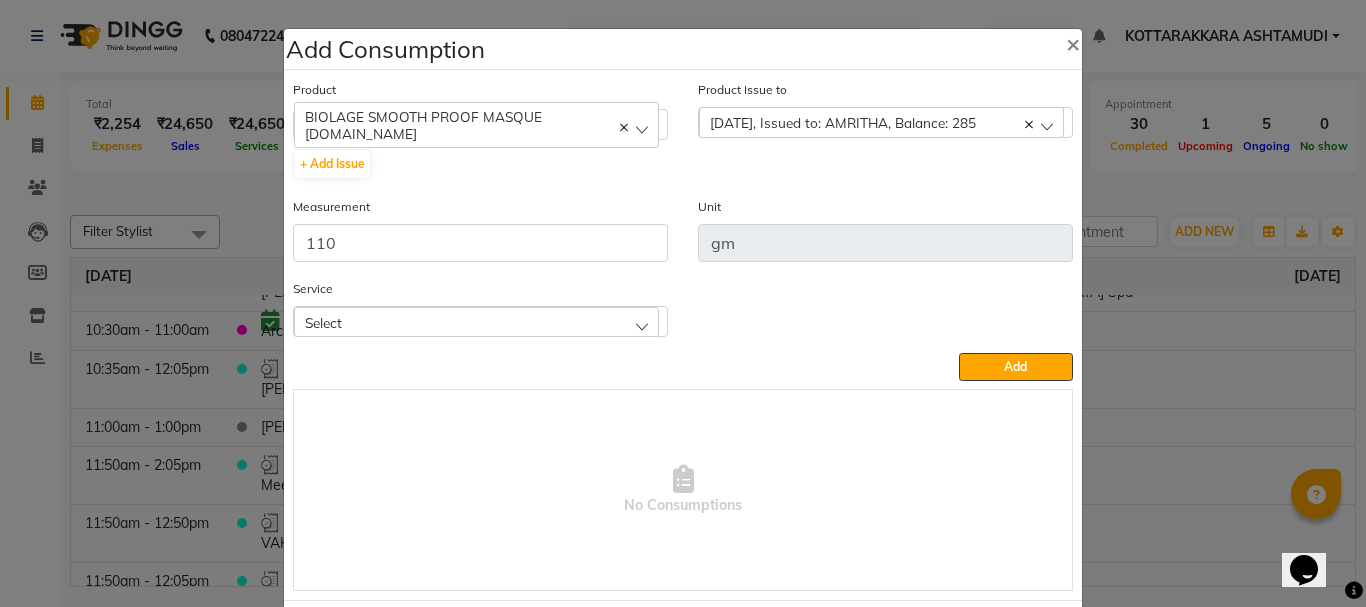click on "Select" 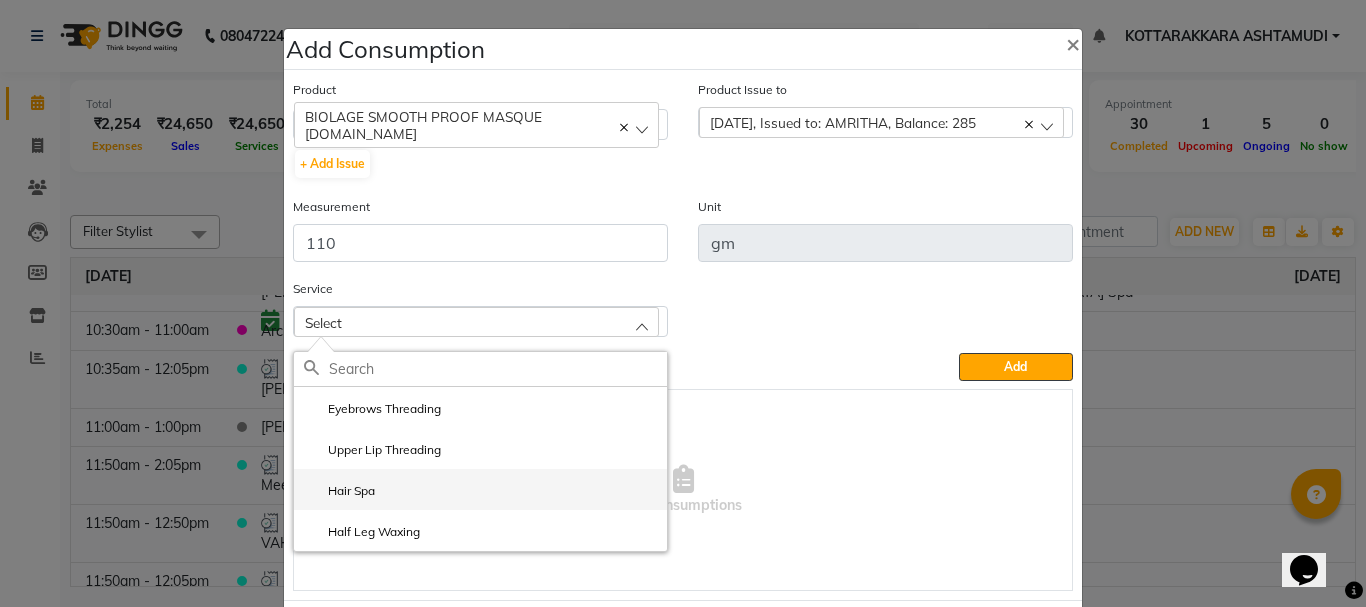 click on "Hair Spa" 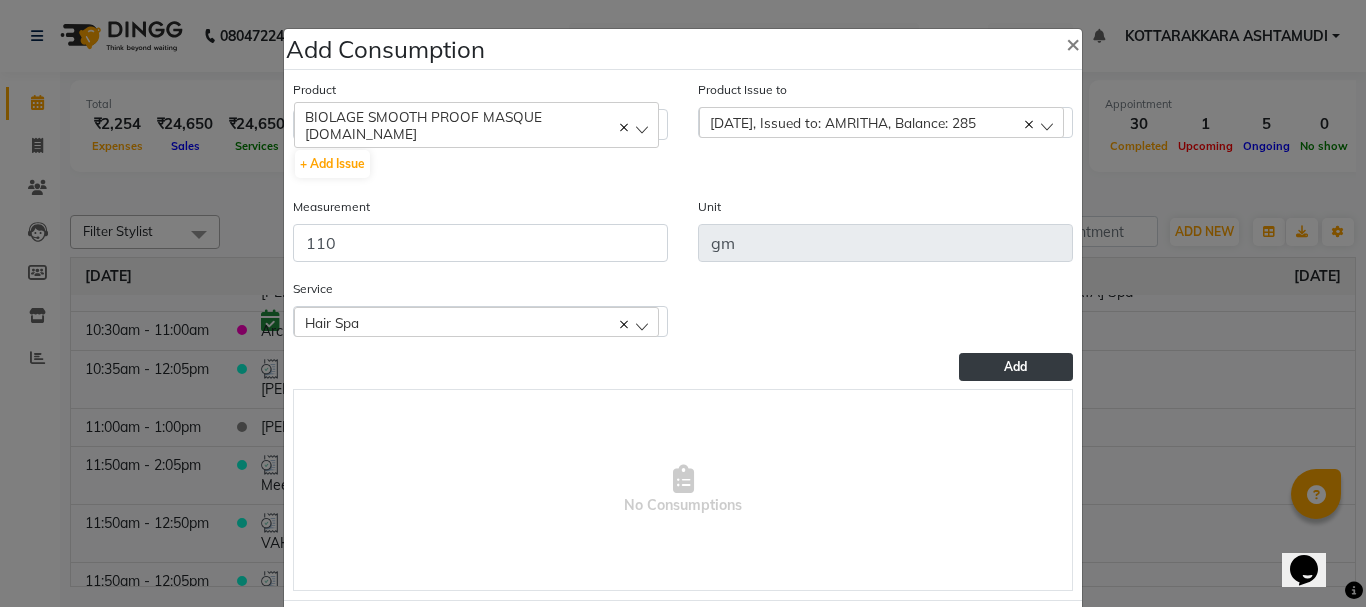 click on "Add" 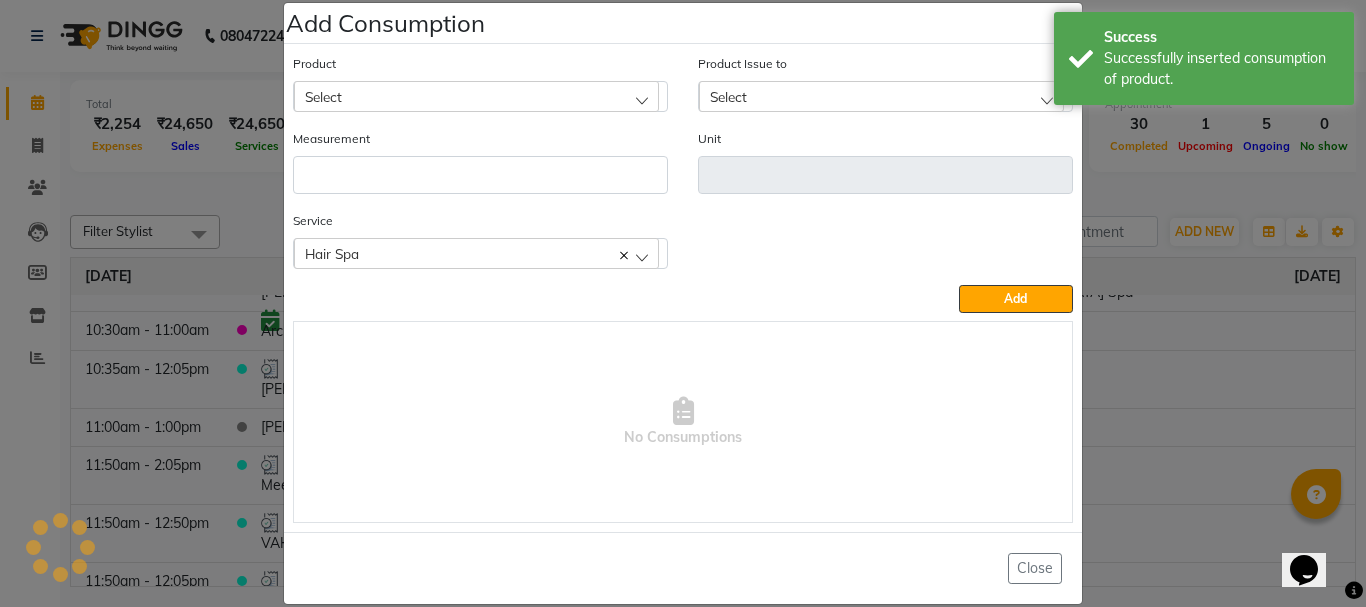 scroll, scrollTop: 52, scrollLeft: 0, axis: vertical 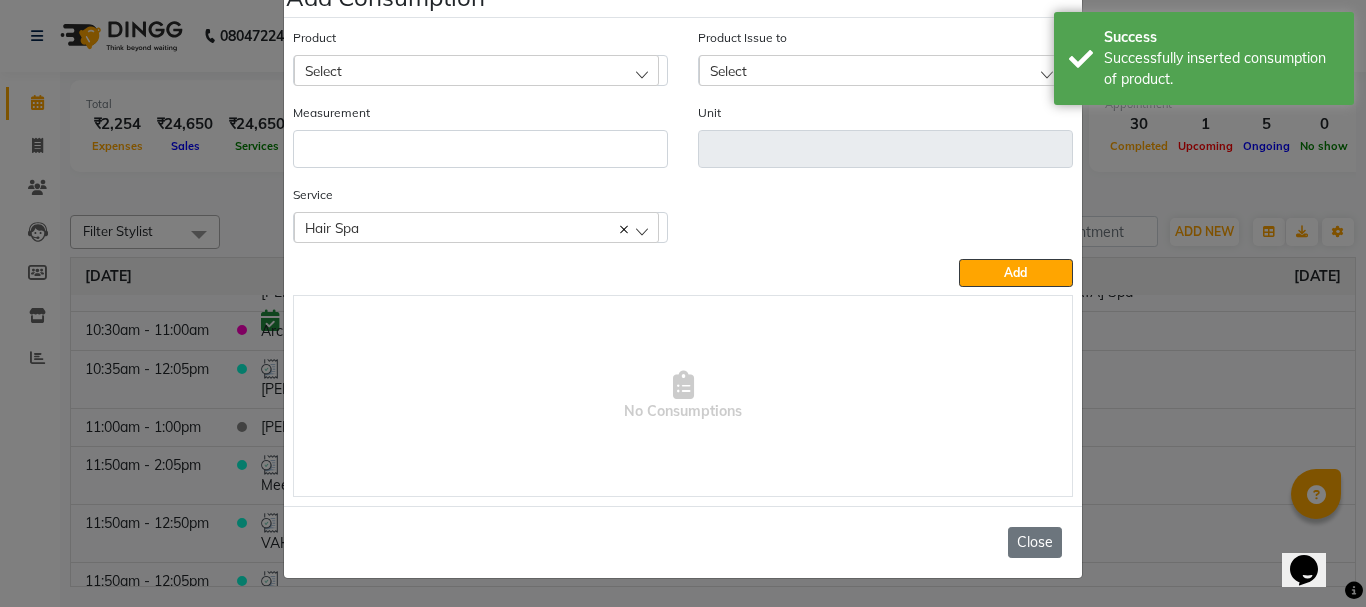 click on "Close" 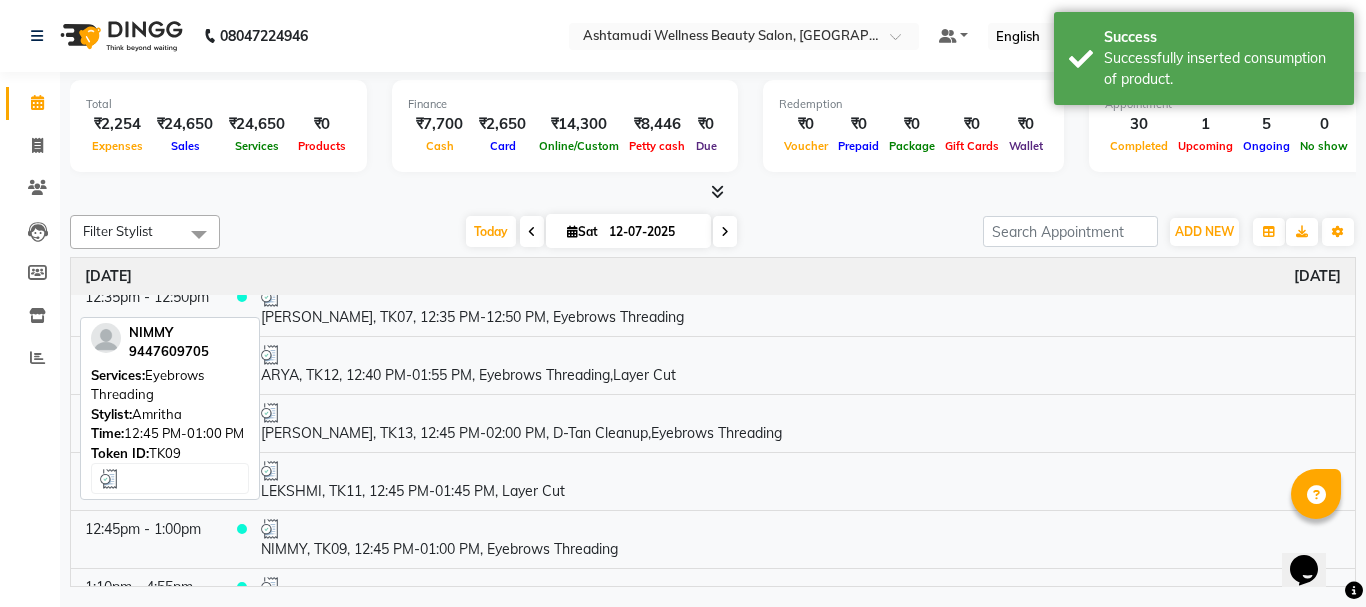 scroll, scrollTop: 700, scrollLeft: 0, axis: vertical 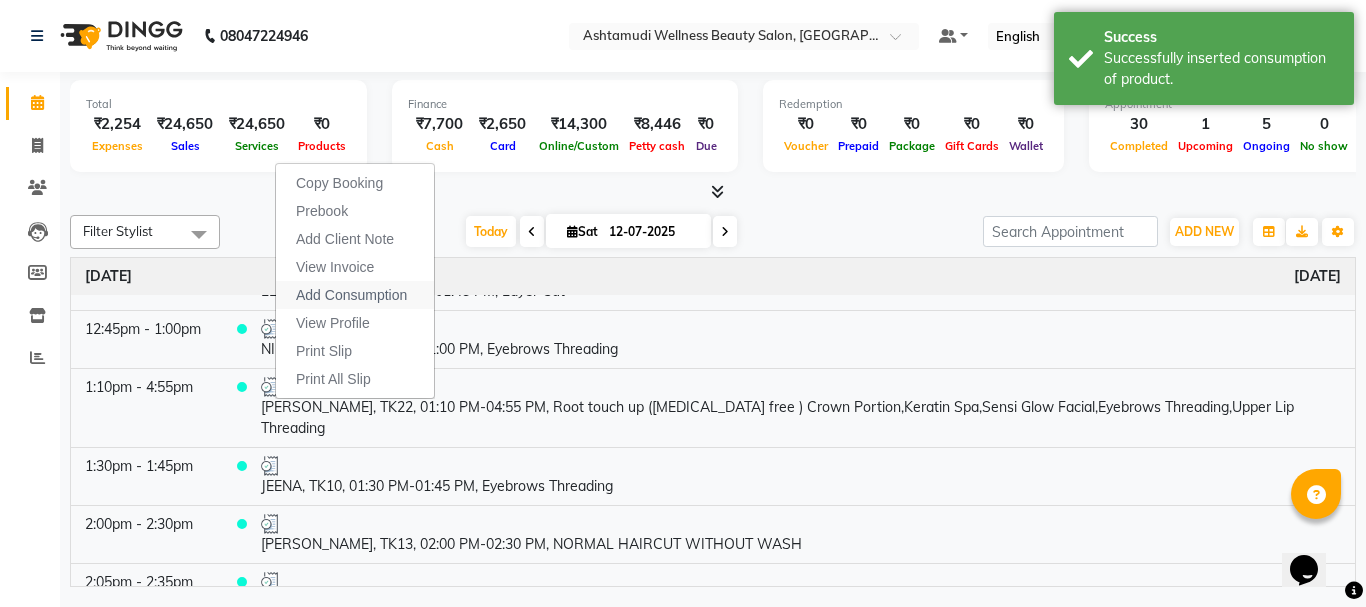 click on "Add Consumption" at bounding box center [351, 295] 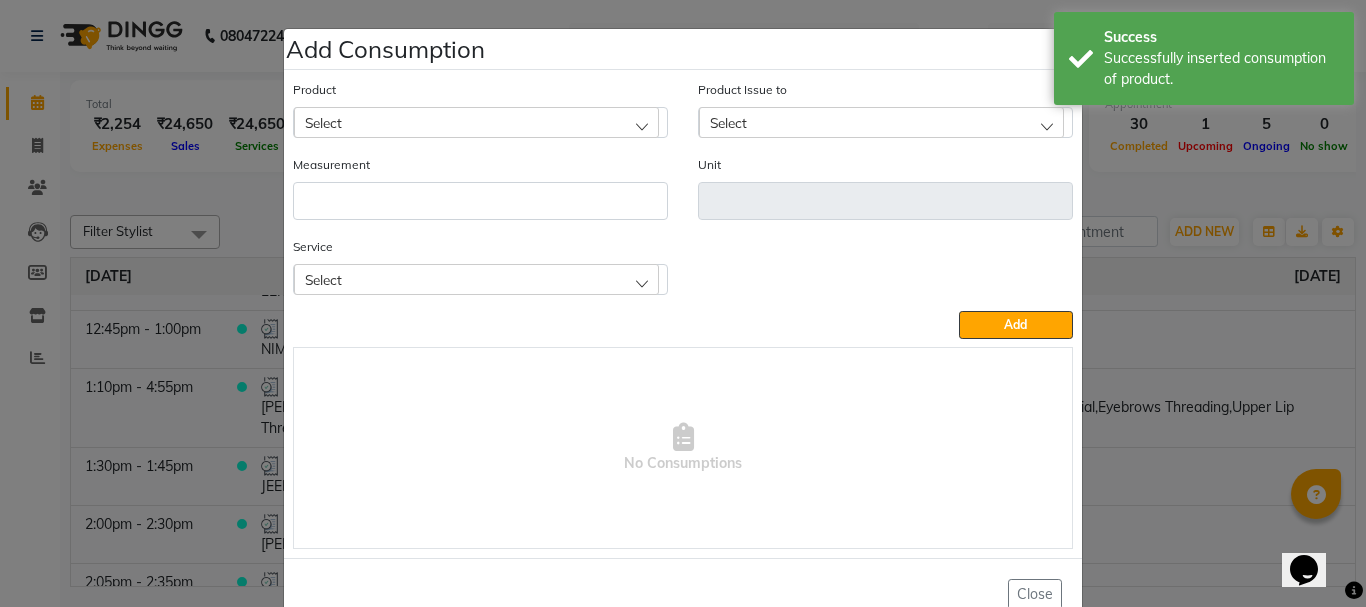 click on "Select" 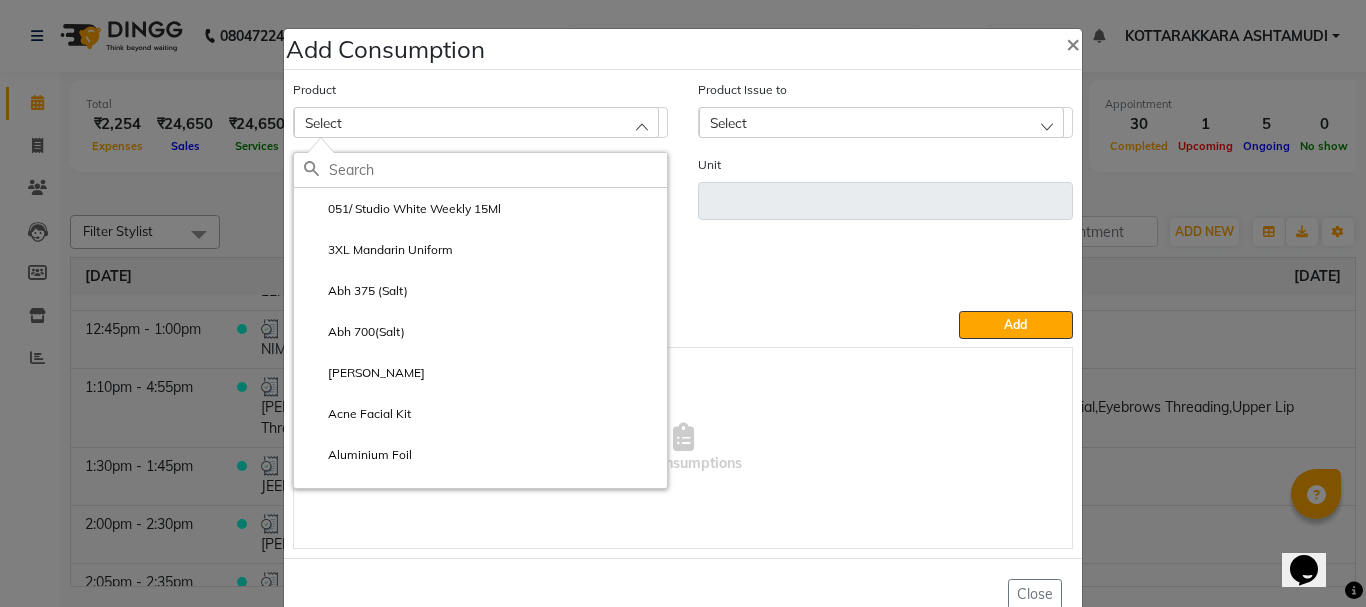 click 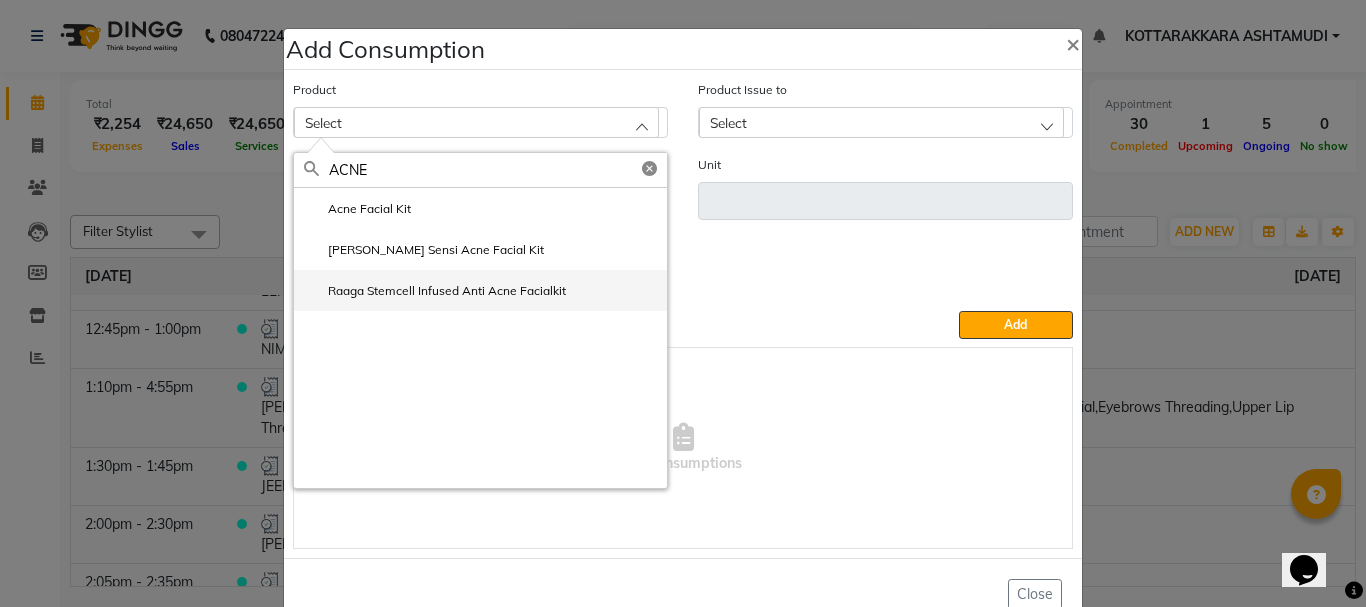 click on "Raaga Stemcell Infused Anti Acne Facialkit" 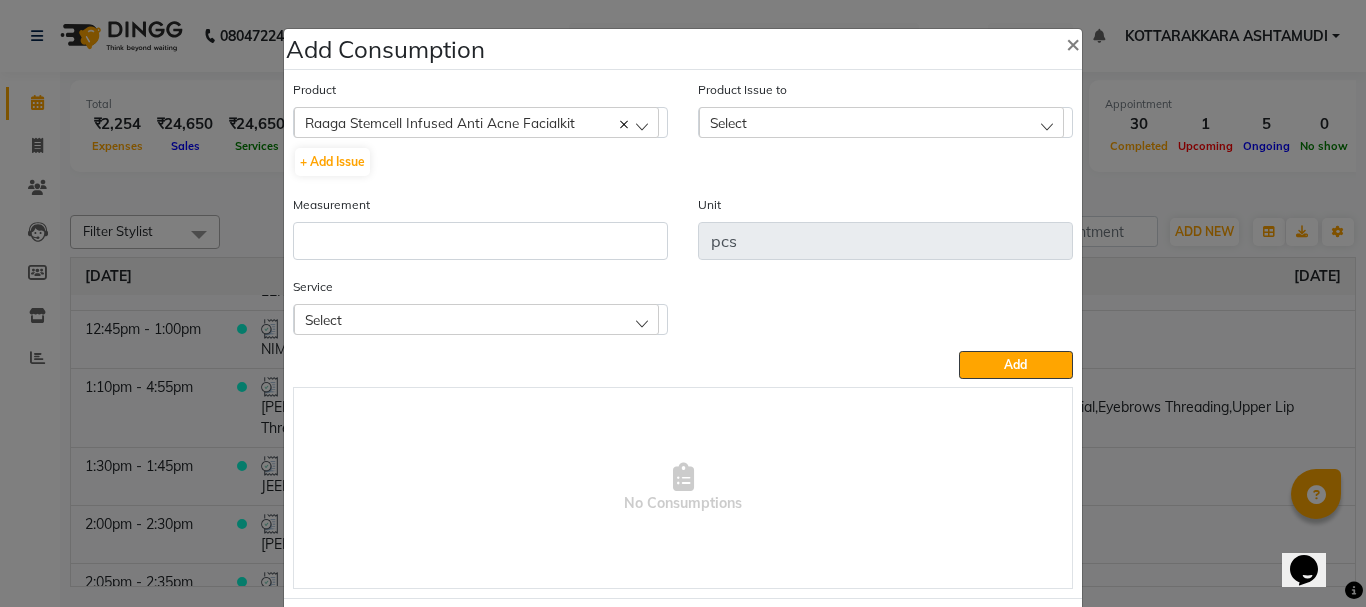 click on "Select" 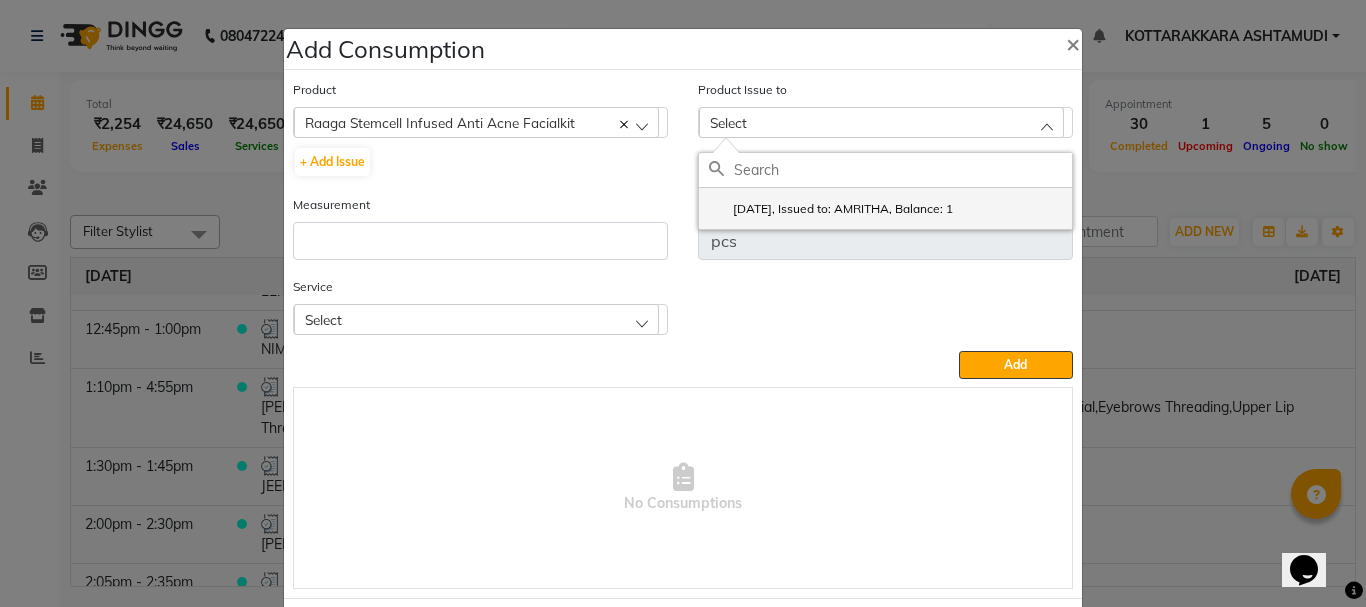 click on "2025-07-12, Issued to: AMRITHA, Balance: 1" 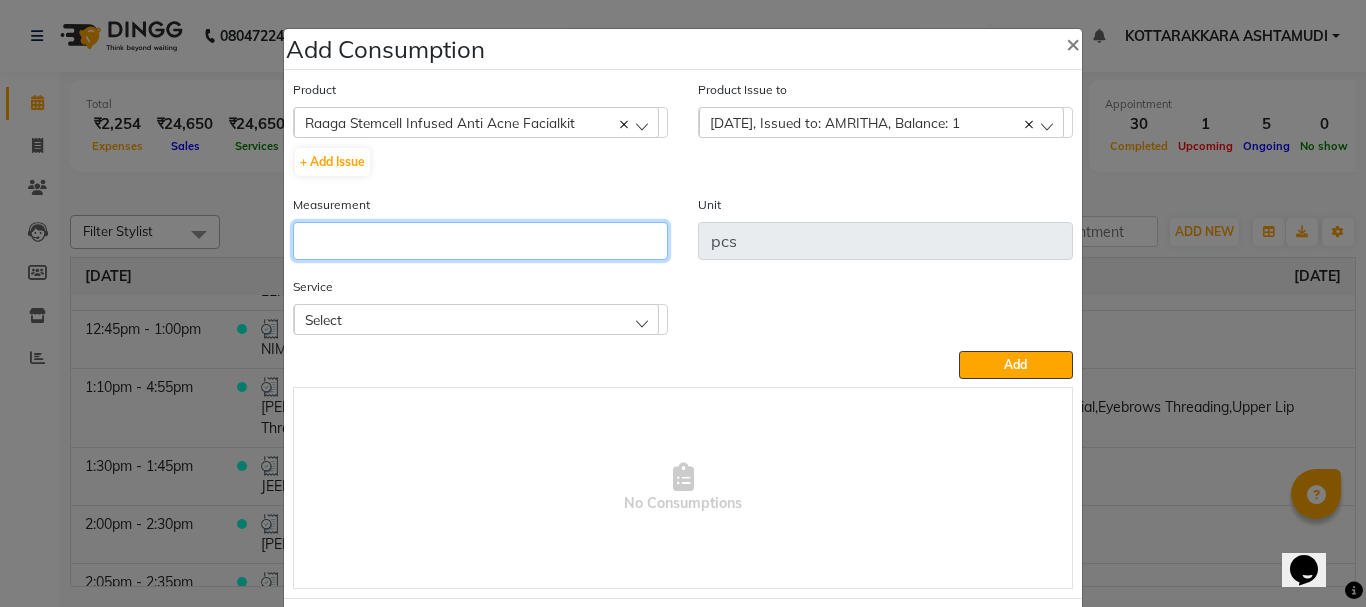 click 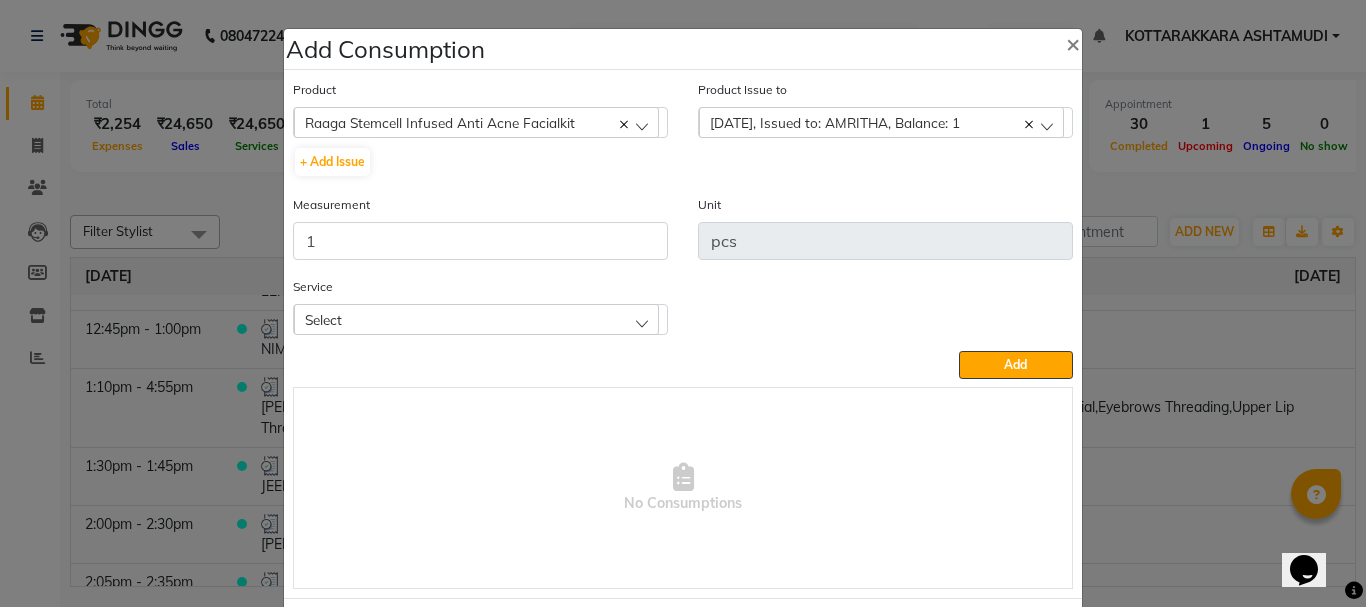 click on "Select" 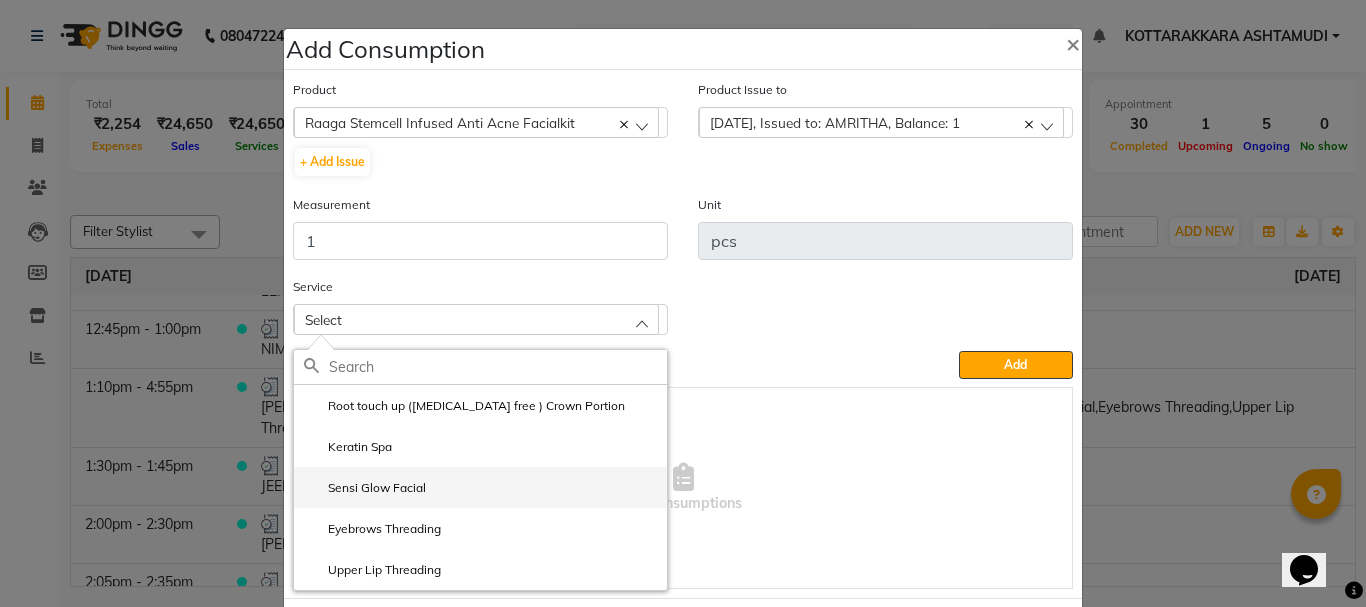 click on "Sensi Glow Facial" 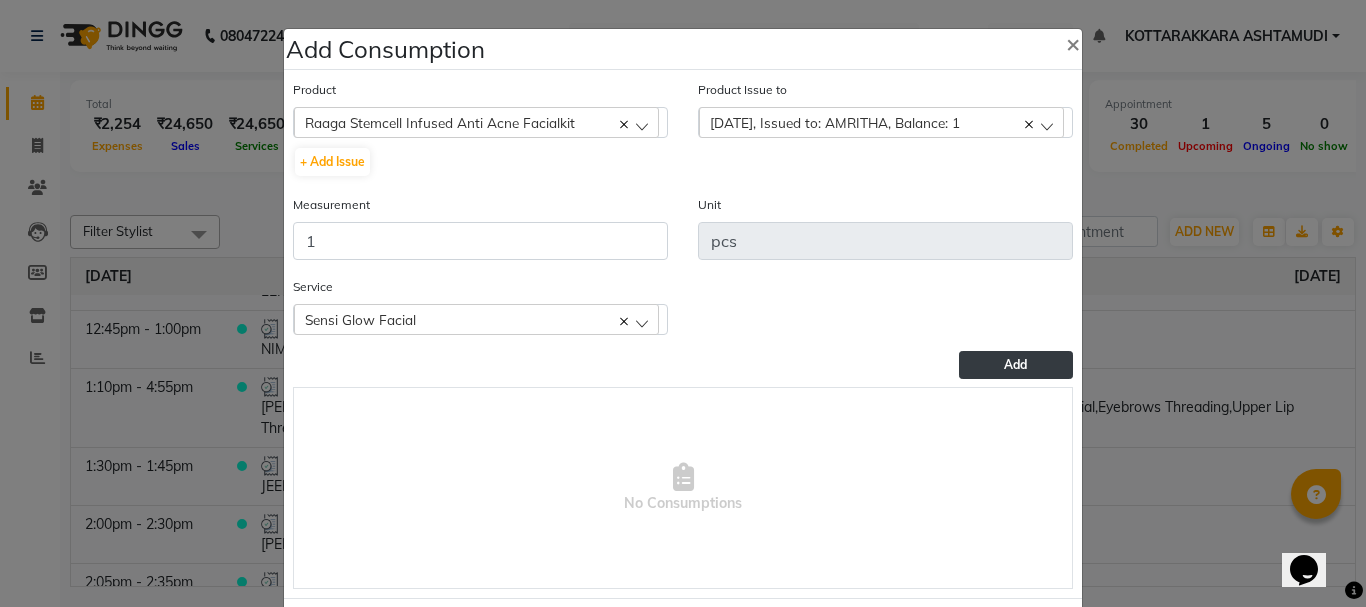 click on "Add" 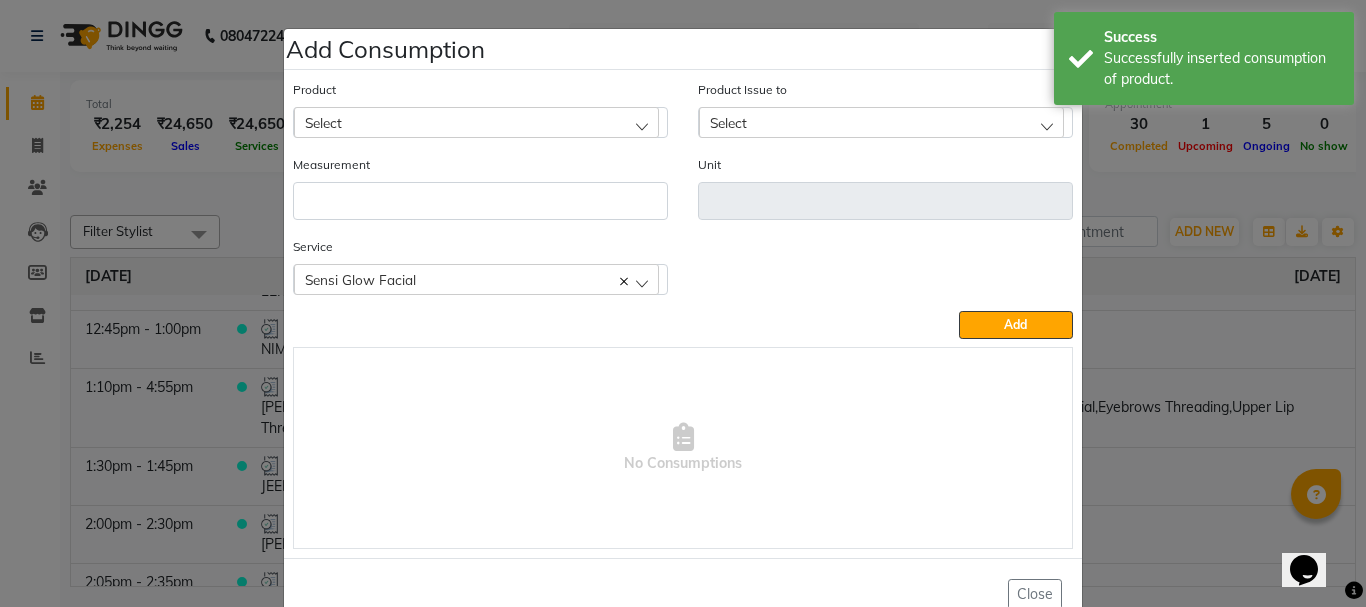 click on "Select" 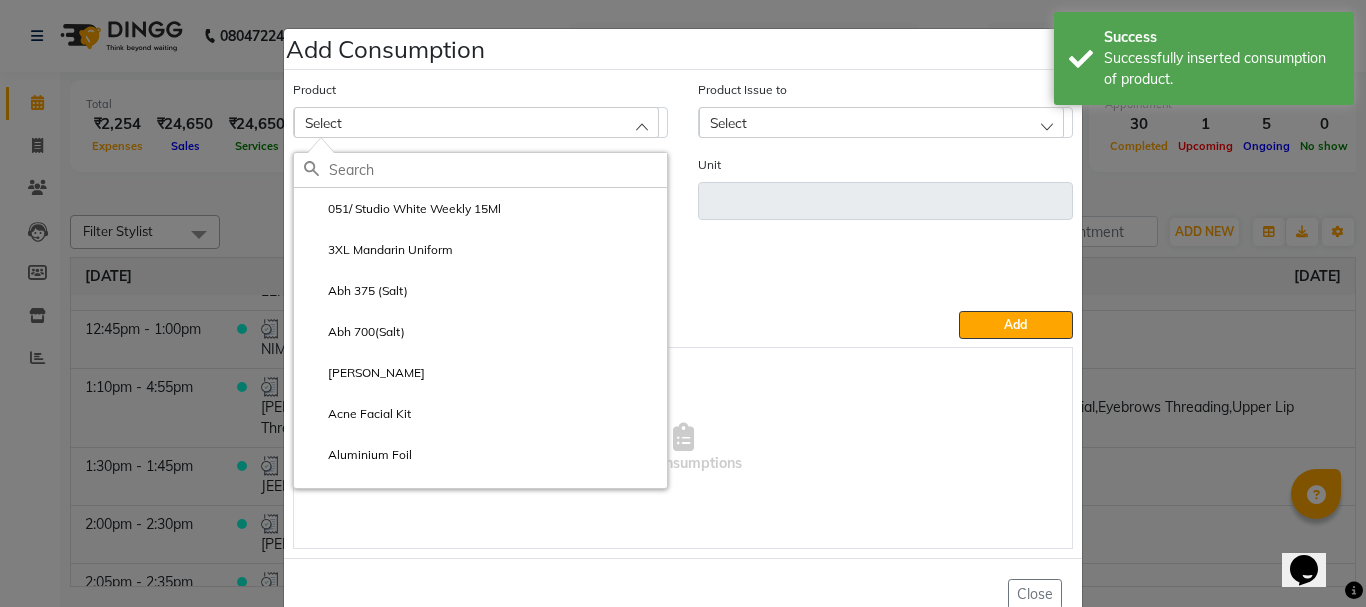 click 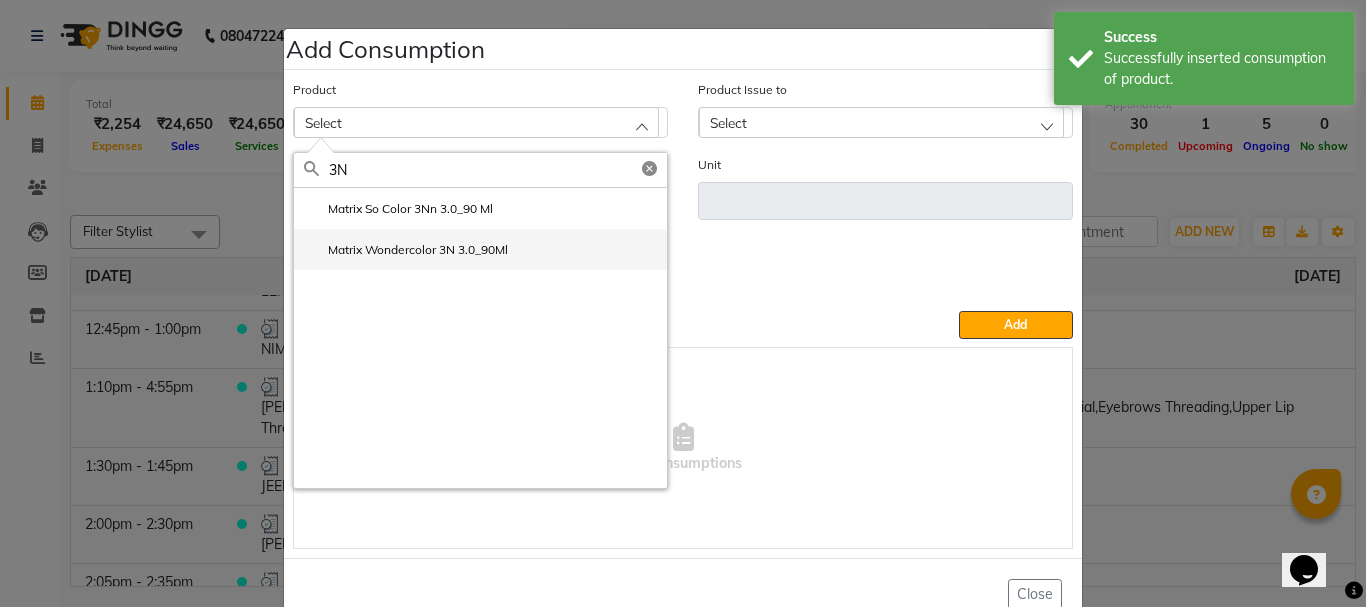 click on "Matrix Wondercolor 3N 3.0_90Ml" 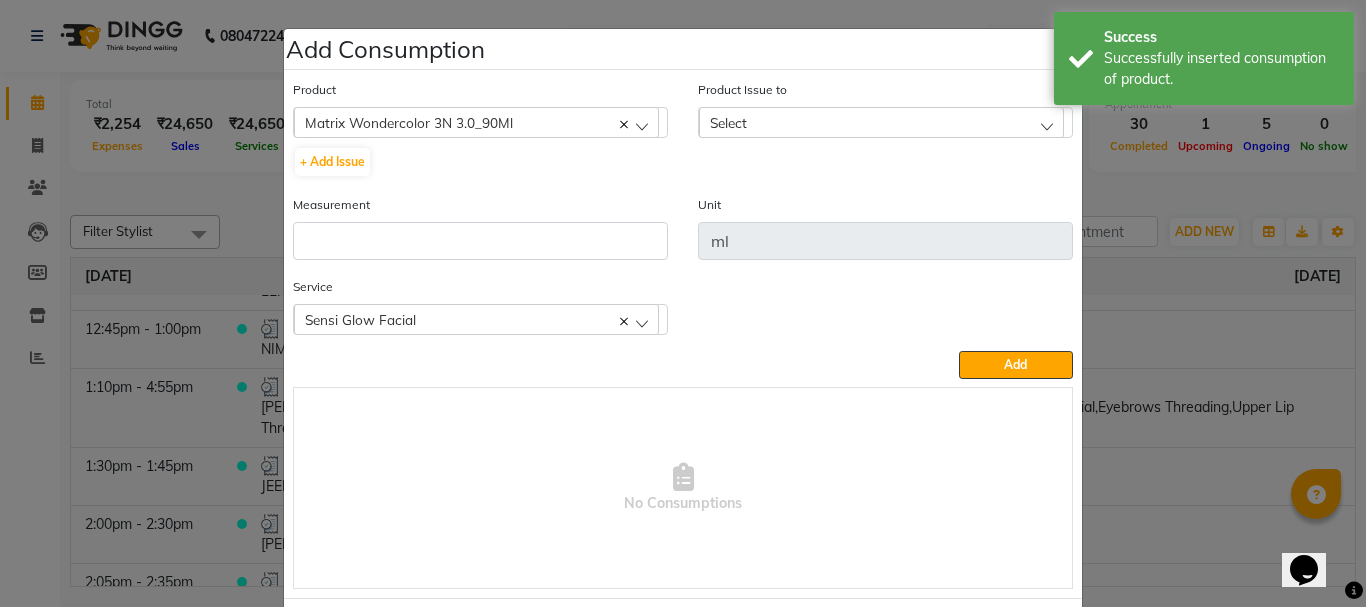 click on "Select" 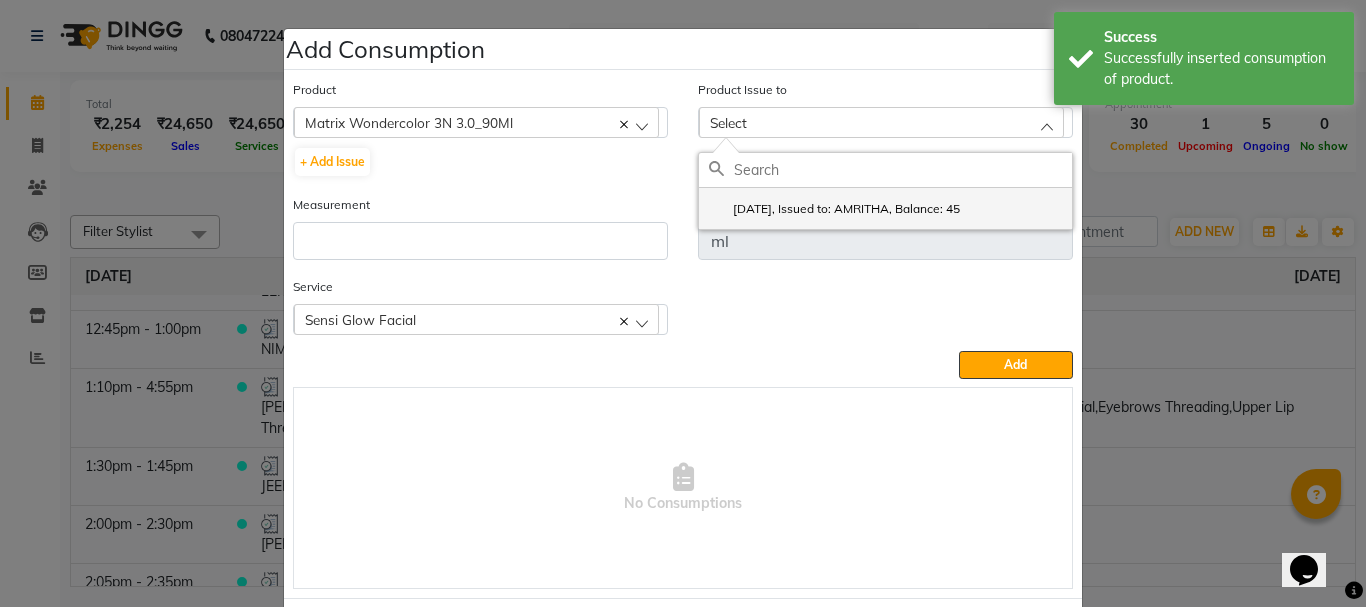 click on "2025-07-12, Issued to: AMRITHA, Balance: 45" 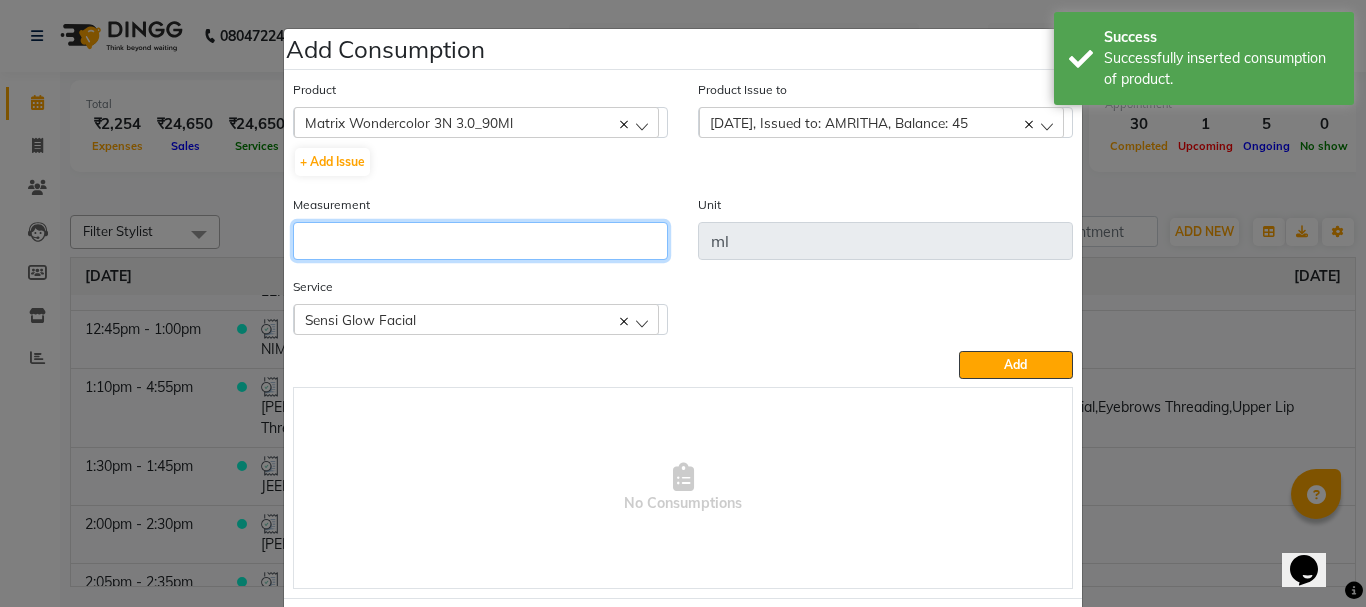 click 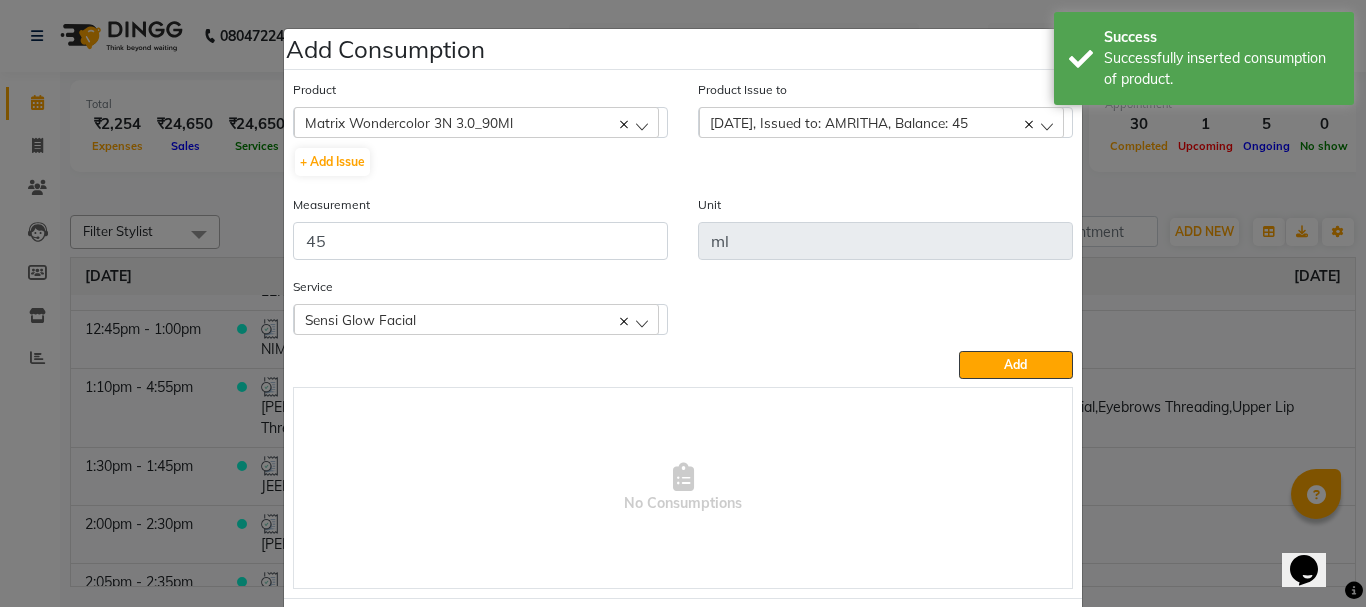 click on "Sensi Glow Facial" 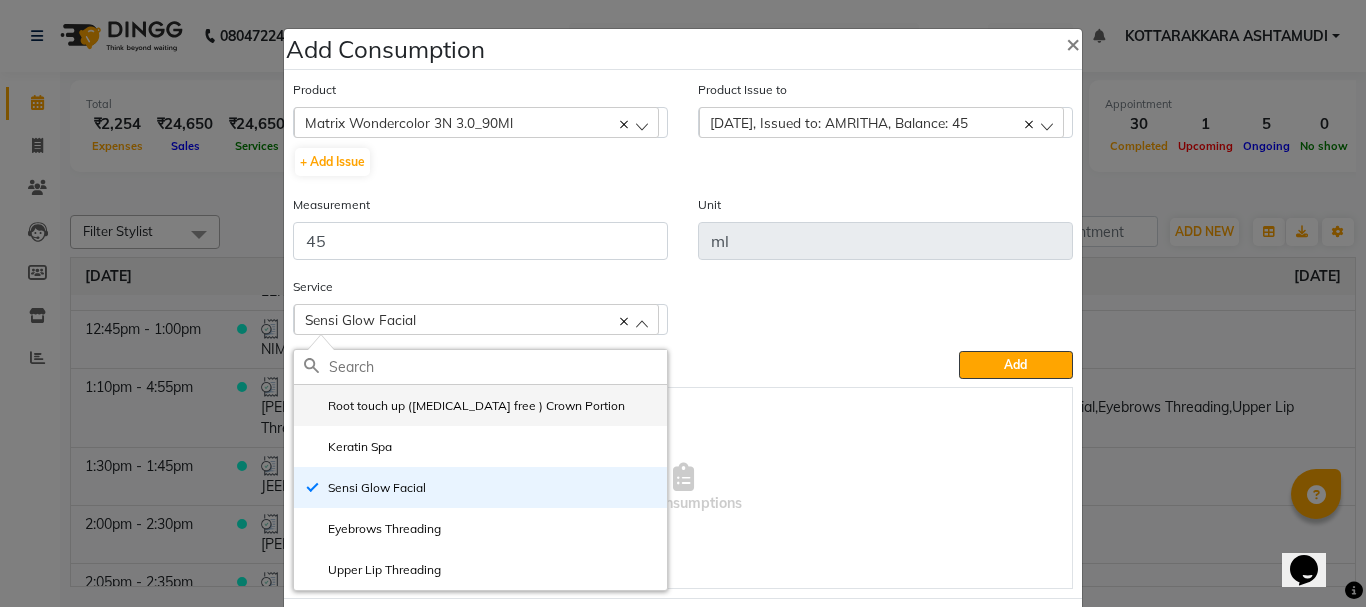 click on "Root touch up (Ammonia free ) Crown Portion" 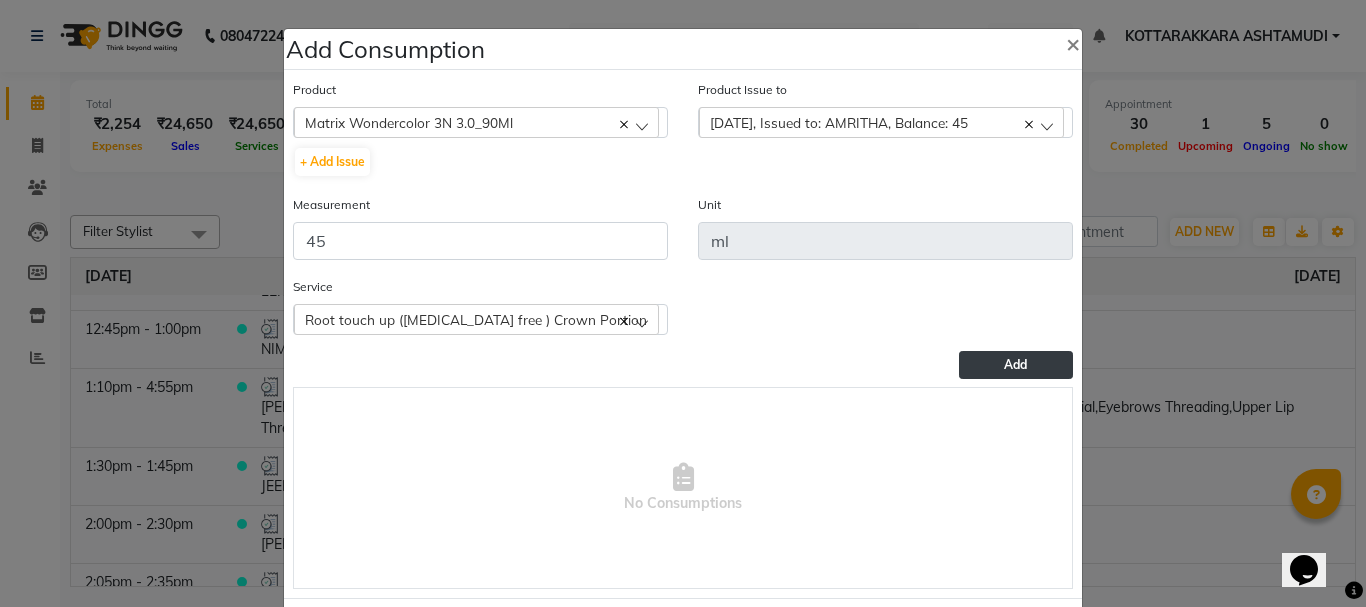 click on "Add" 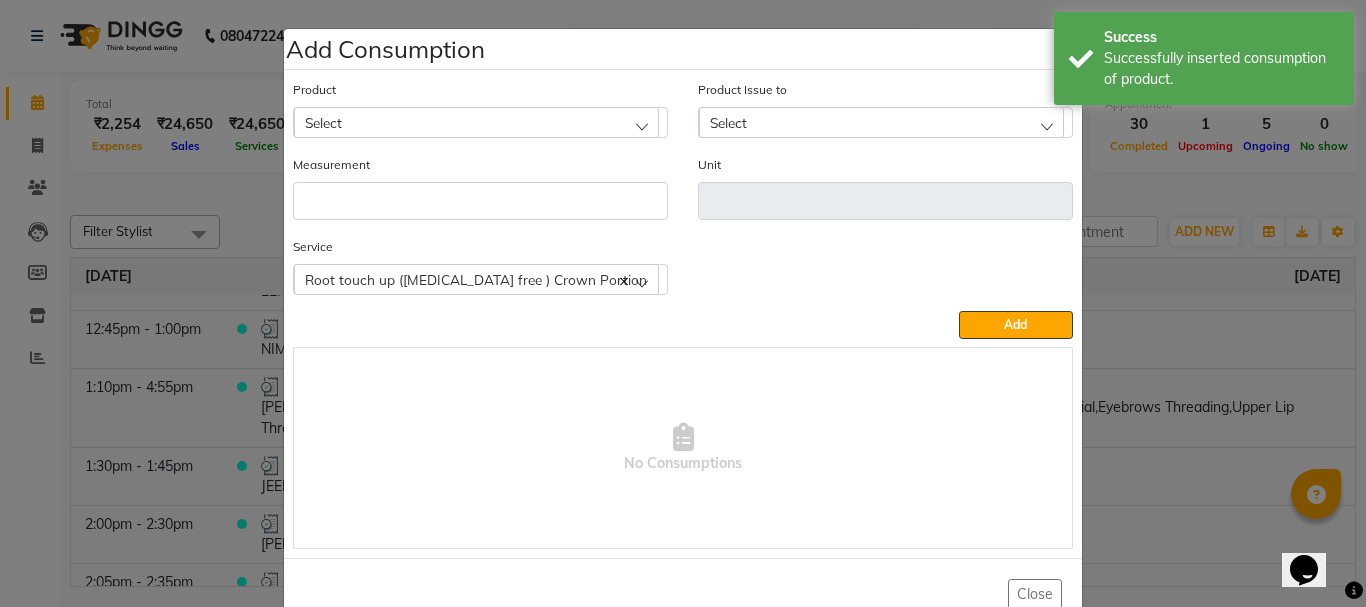 click on "Select" 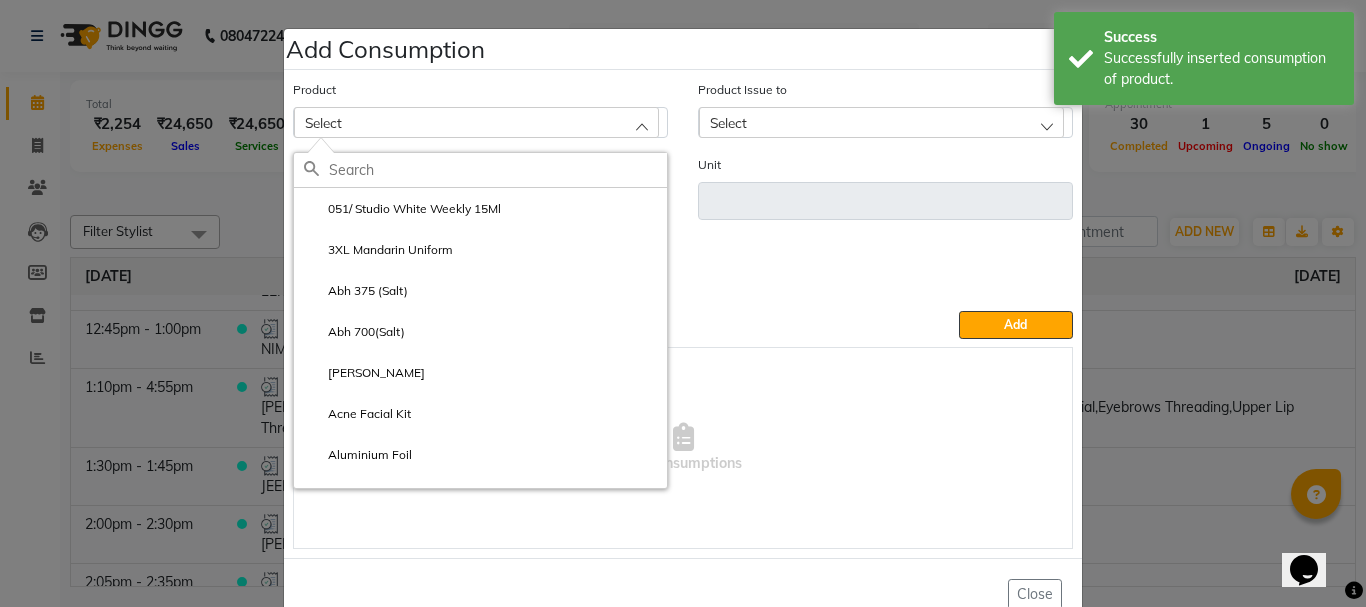 click 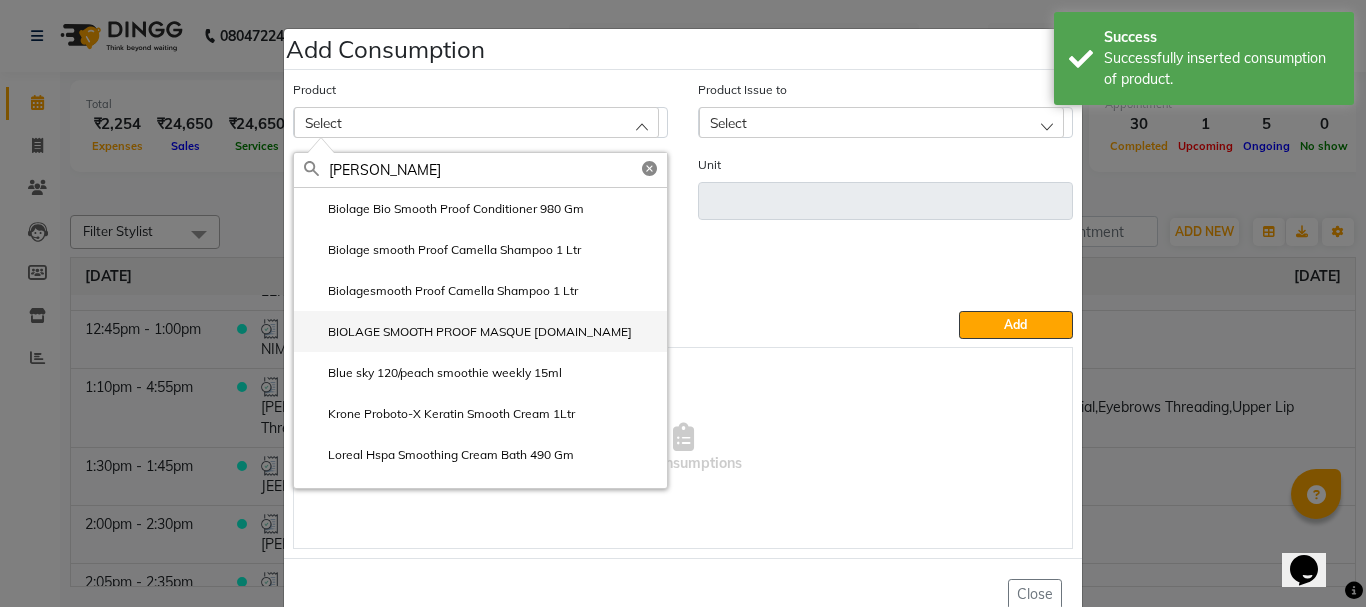 click on "BIOLAGE SMOOTH PROOF MASQUE 490.gm" 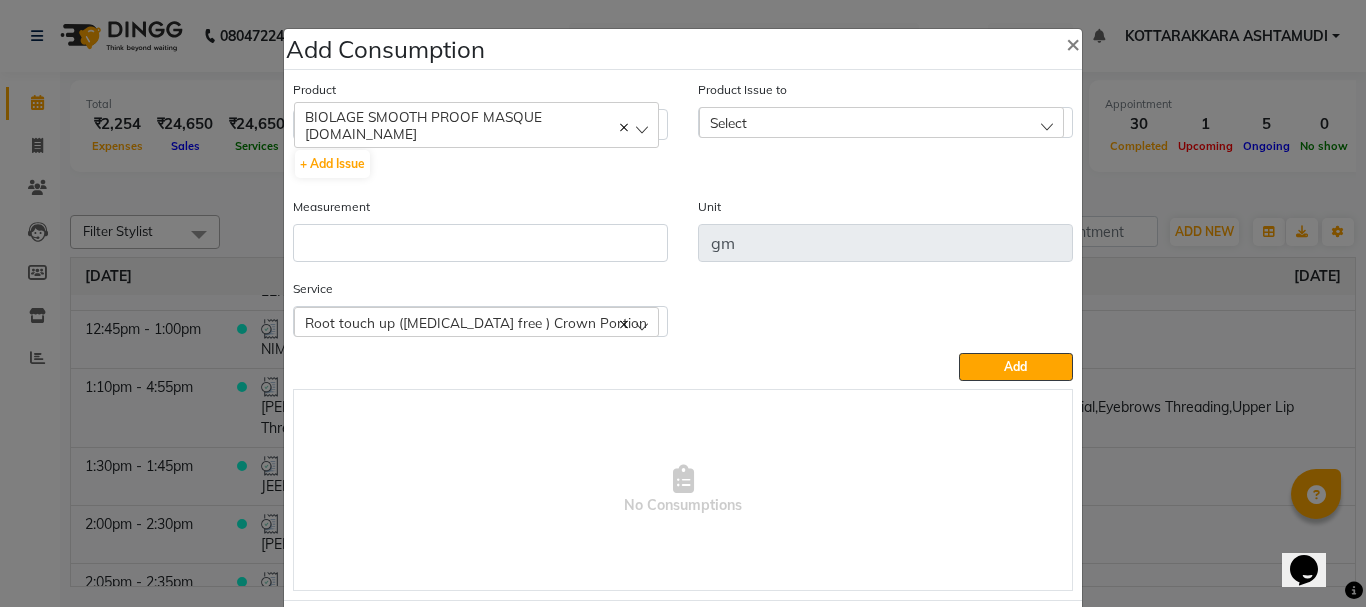 click on "Select" 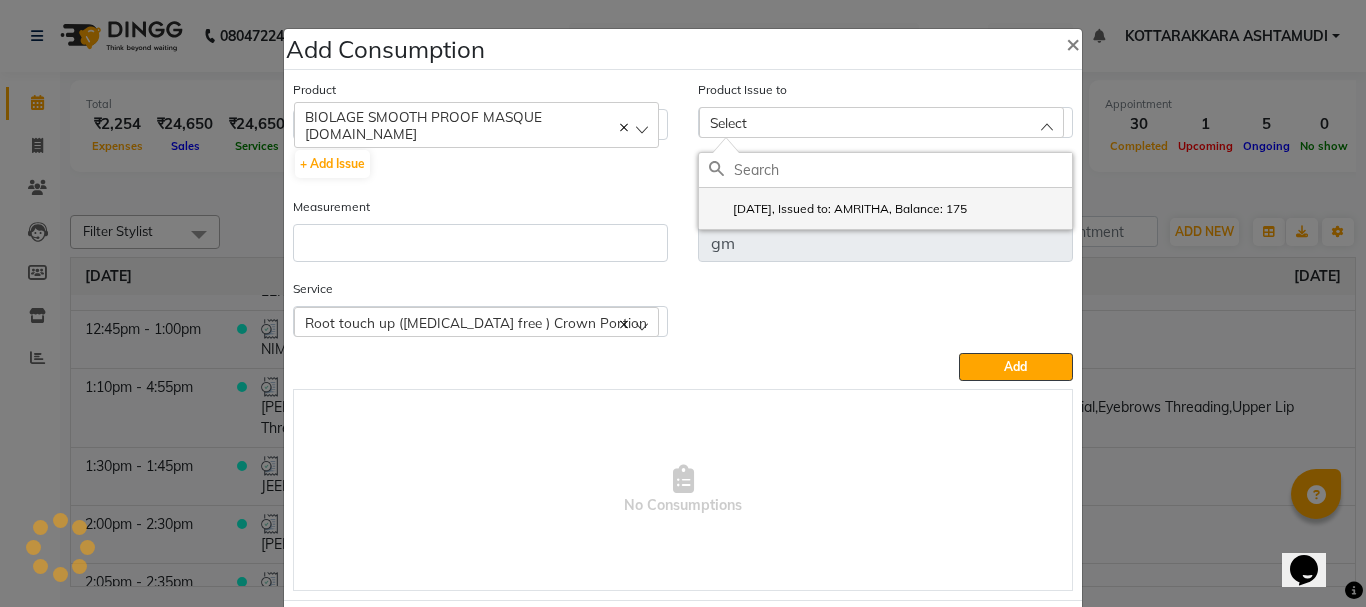 click on "2025-06-21, Issued to: AMRITHA, Balance: 175" 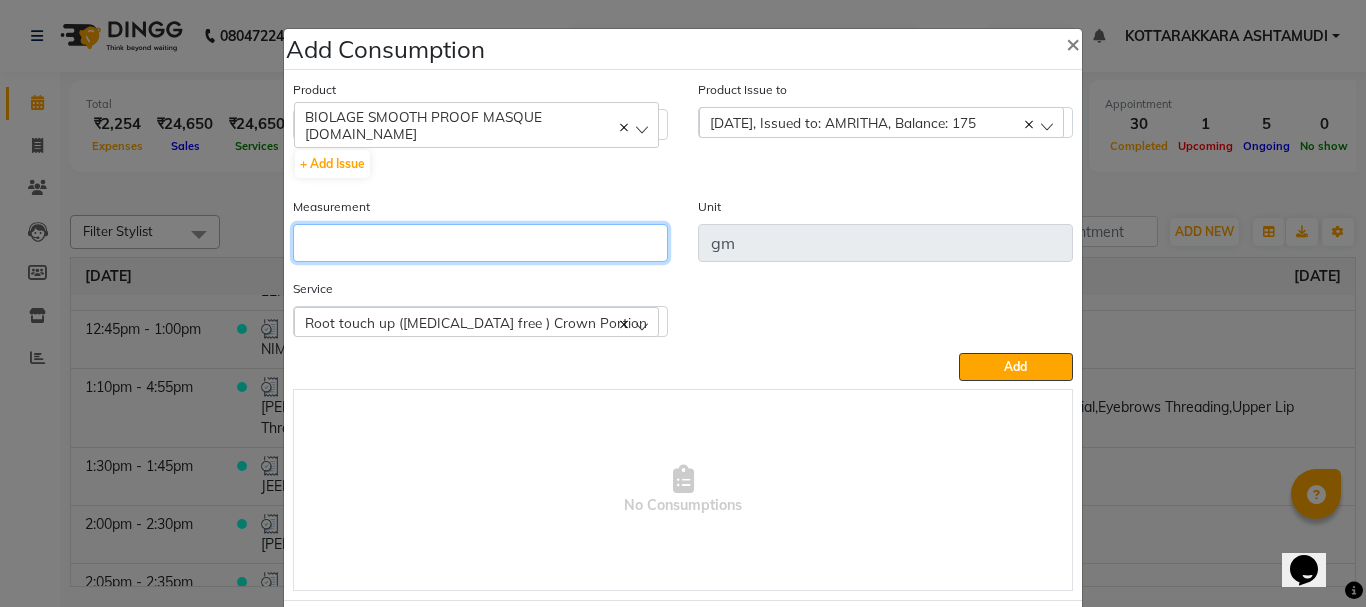 click 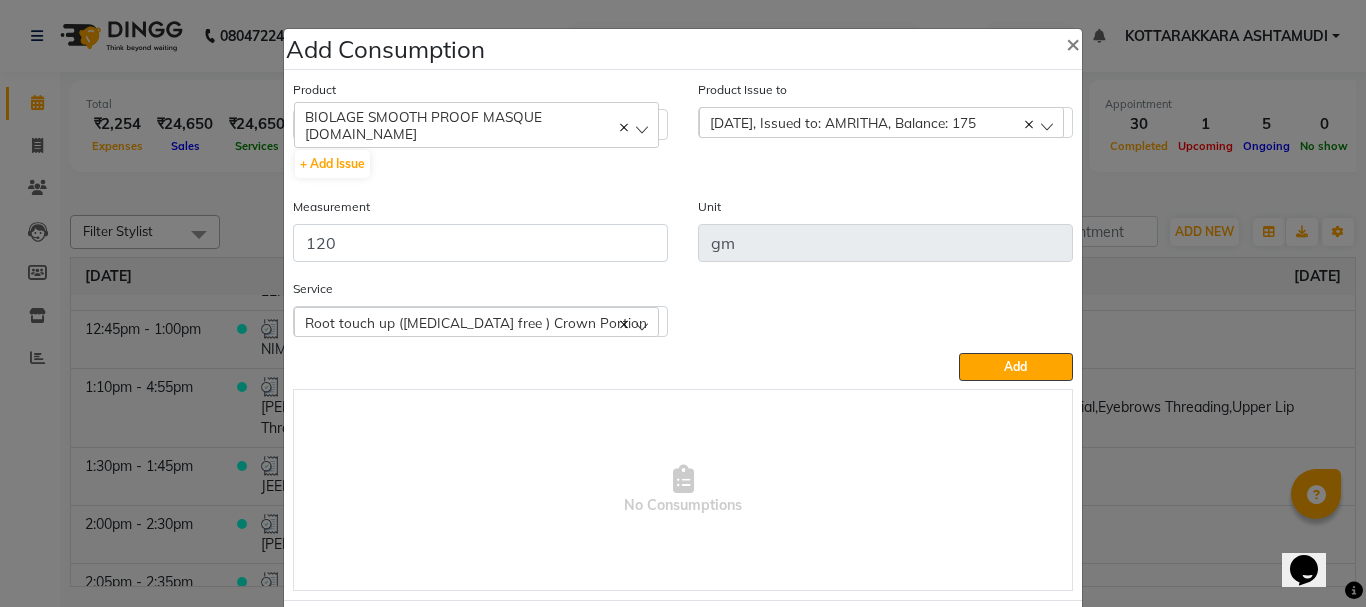 click on "Root touch up (Ammonia free ) Crown Portion" 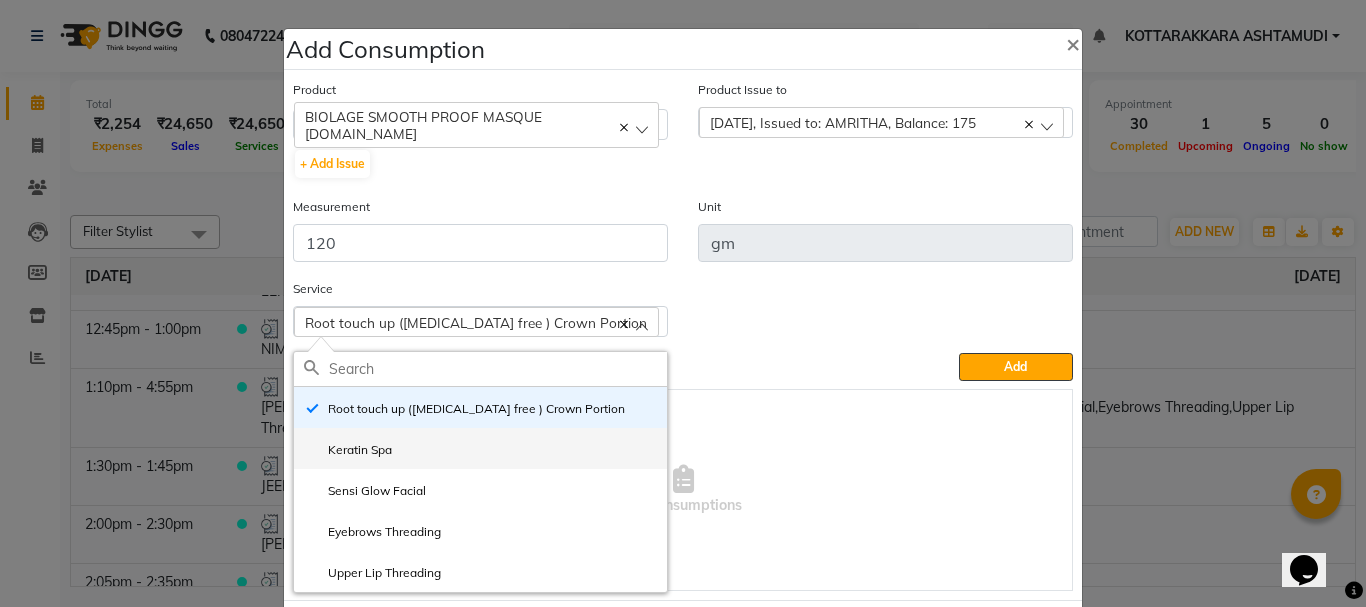 click on "Keratin Spa" 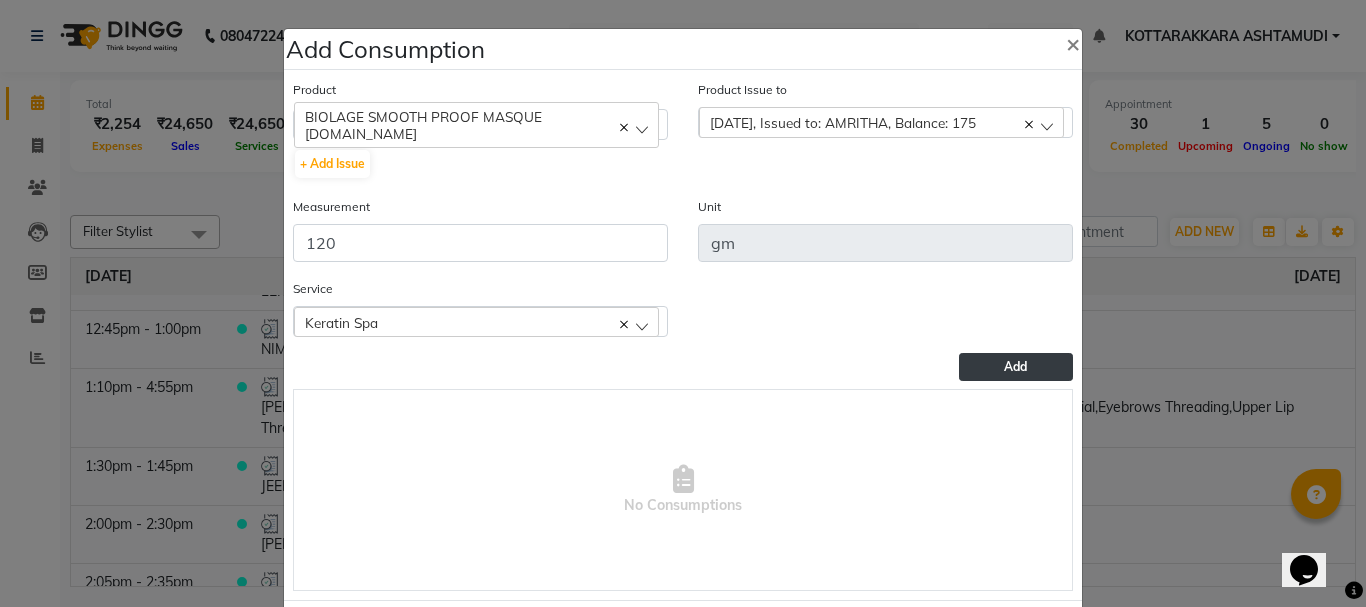 click on "Add" 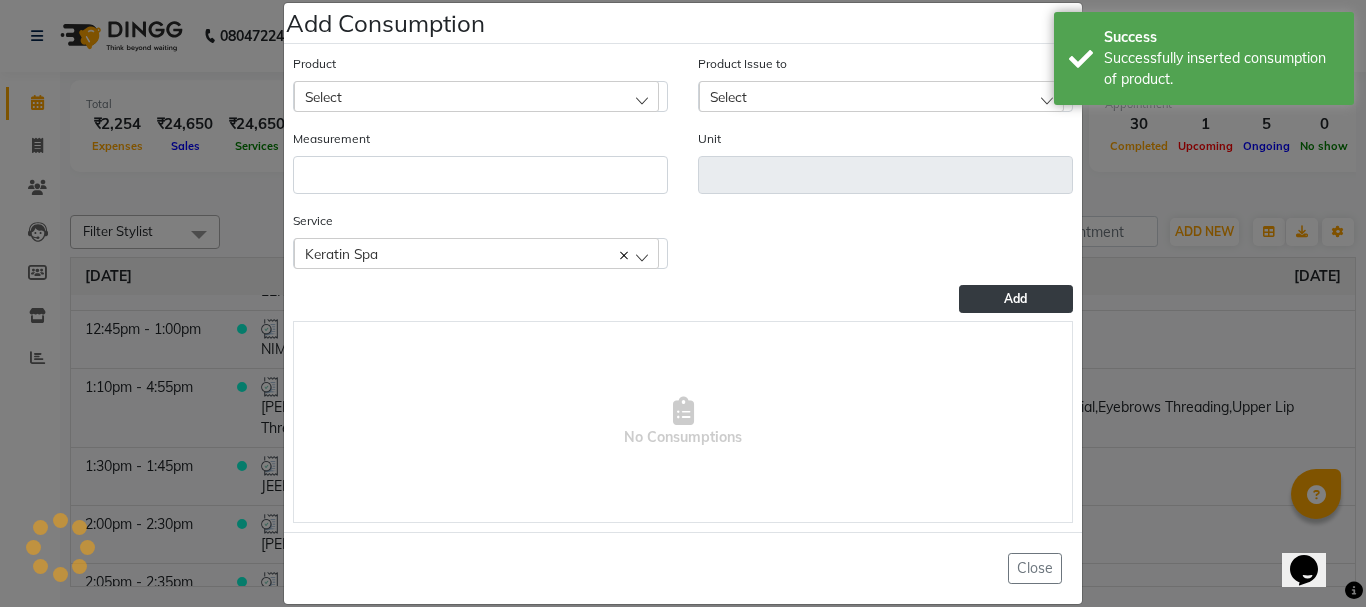 scroll, scrollTop: 52, scrollLeft: 0, axis: vertical 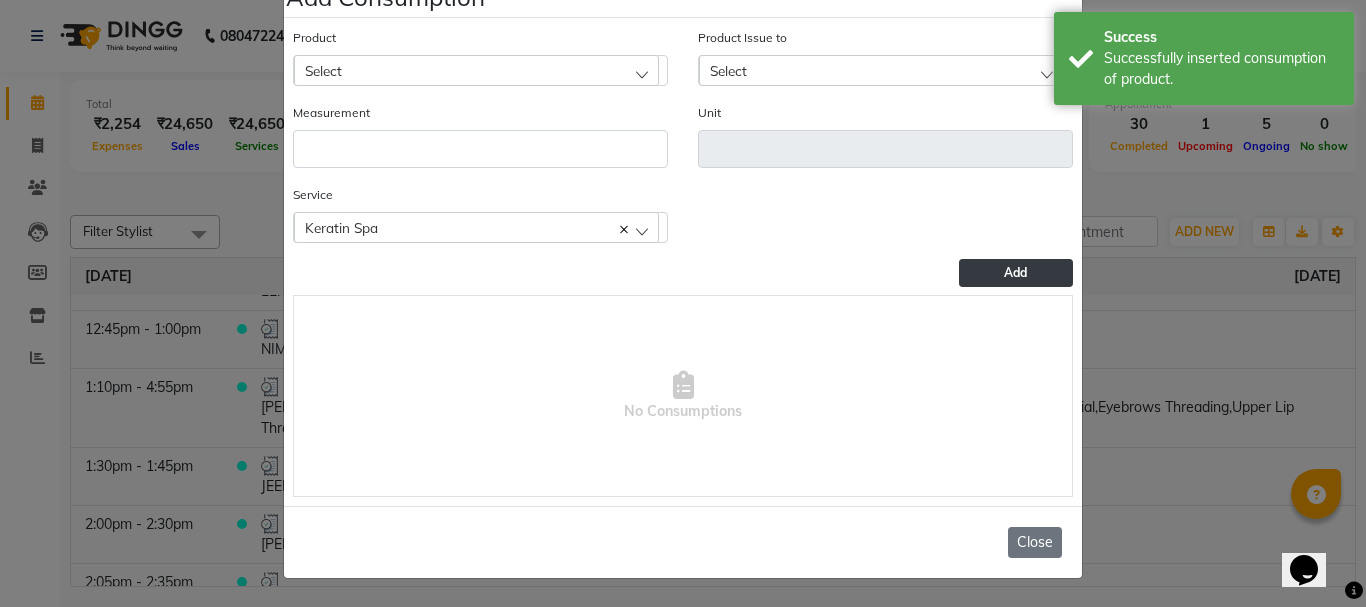 click on "Close" 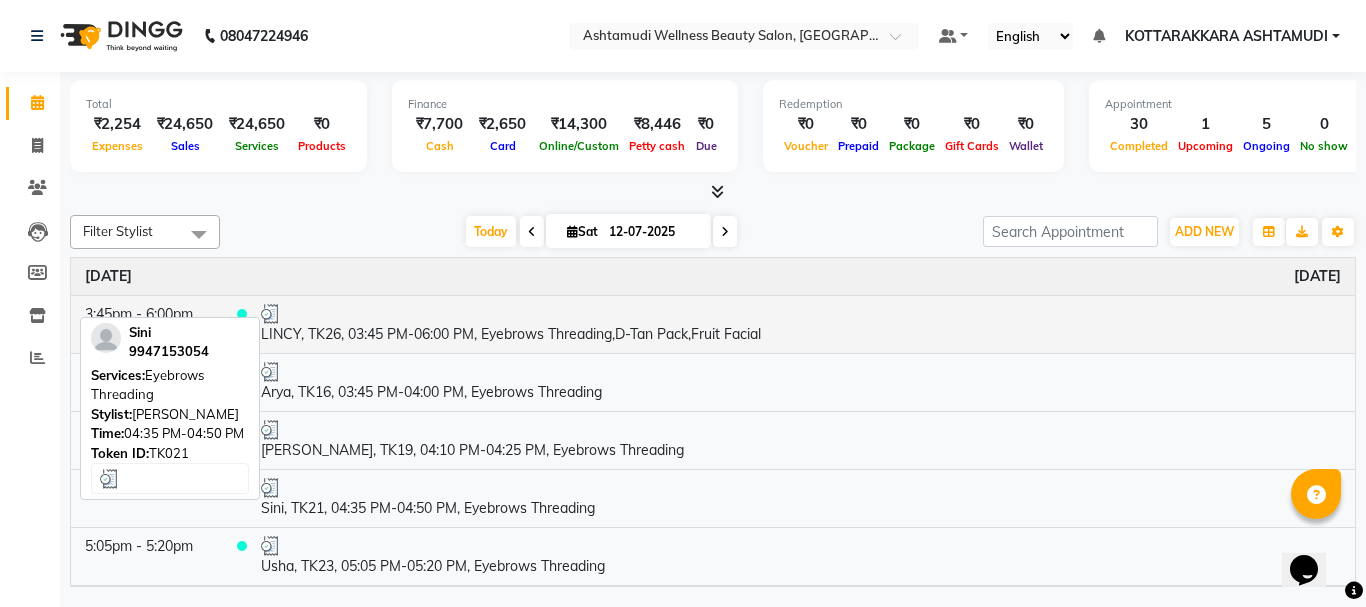 scroll, scrollTop: 1300, scrollLeft: 0, axis: vertical 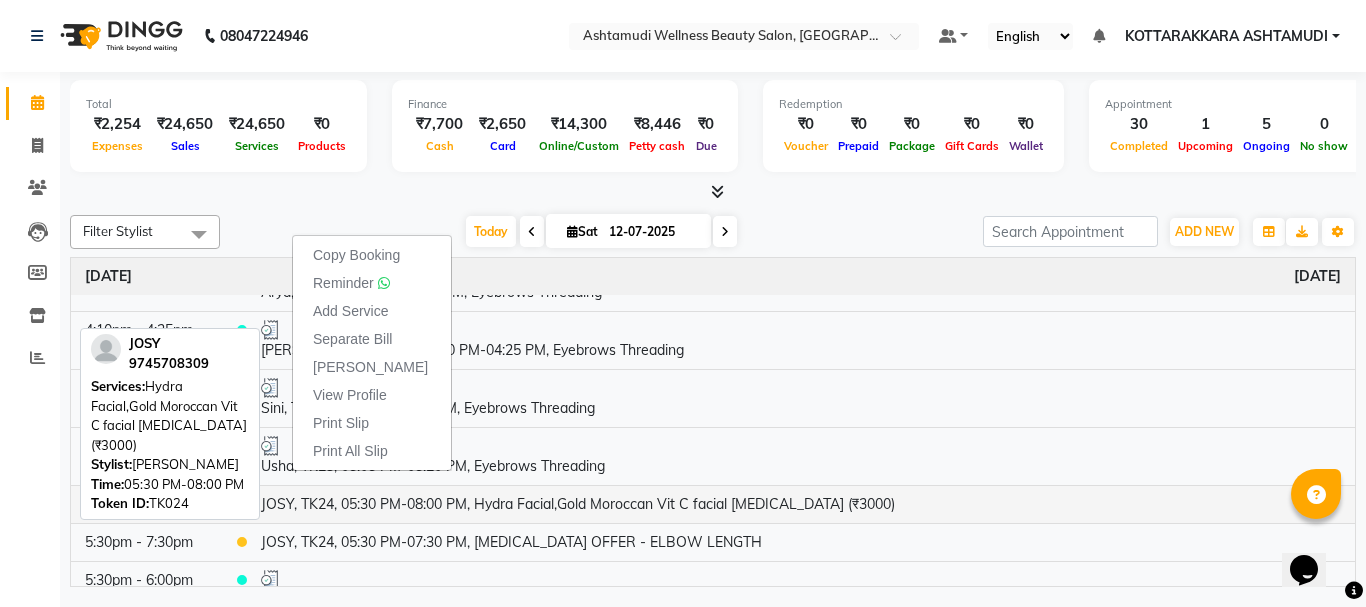click on "JOSY, TK24, 05:30 PM-08:00 PM, Hydra Facial,Gold Moroccan Vit C facial Dry Skin (₹3000)" at bounding box center [801, 504] 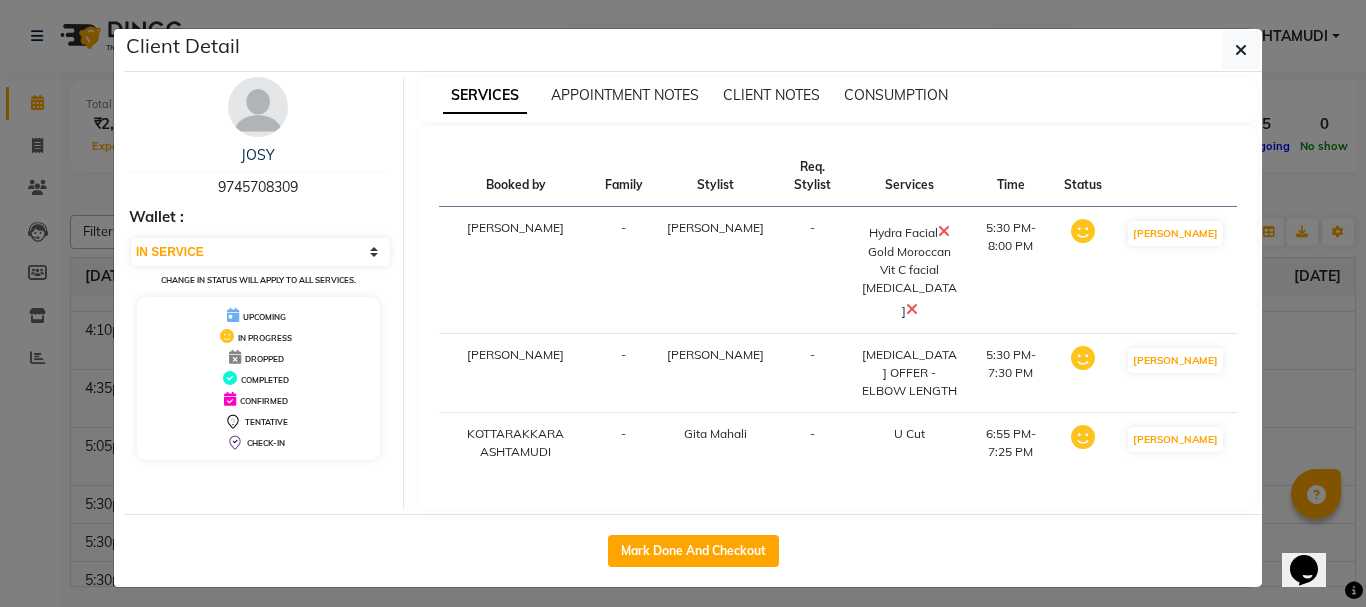 click at bounding box center [944, 231] 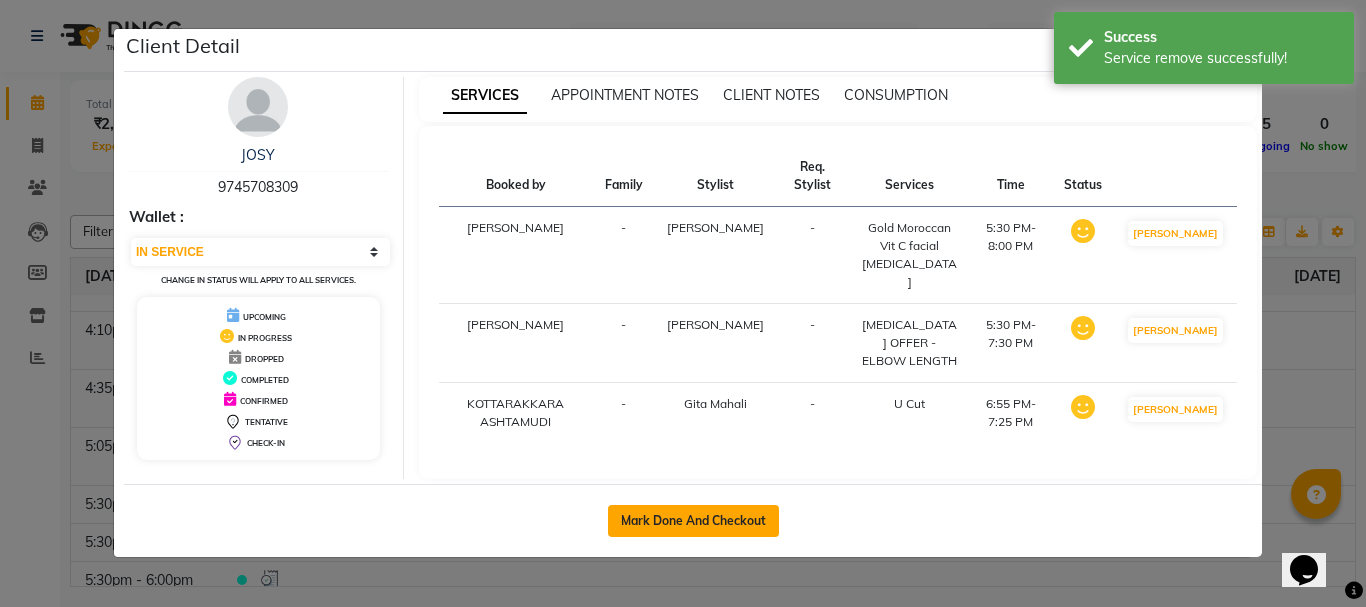 click on "Mark Done And Checkout" 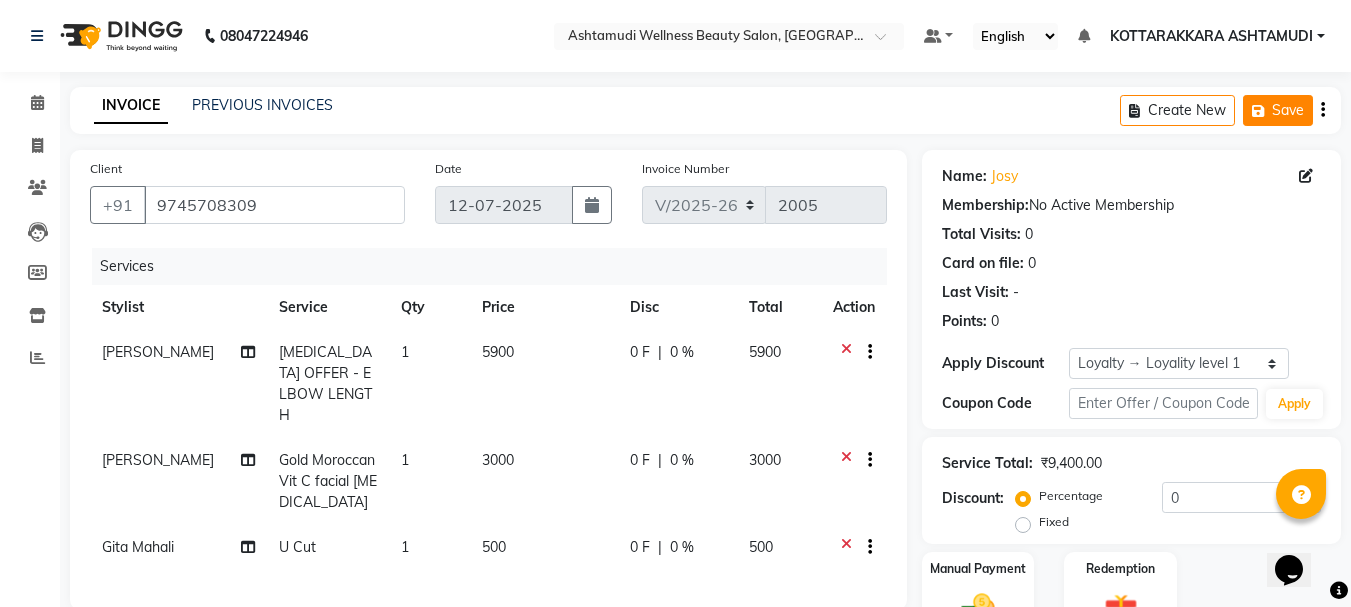click on "Save" 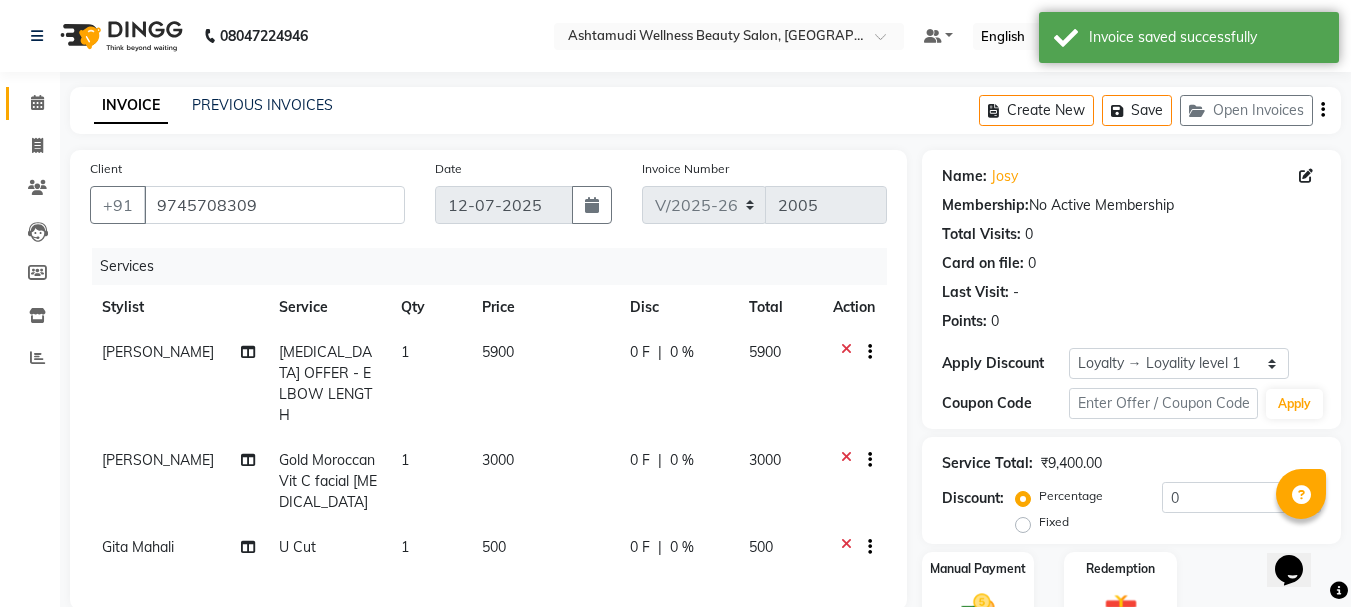click on "Calendar" 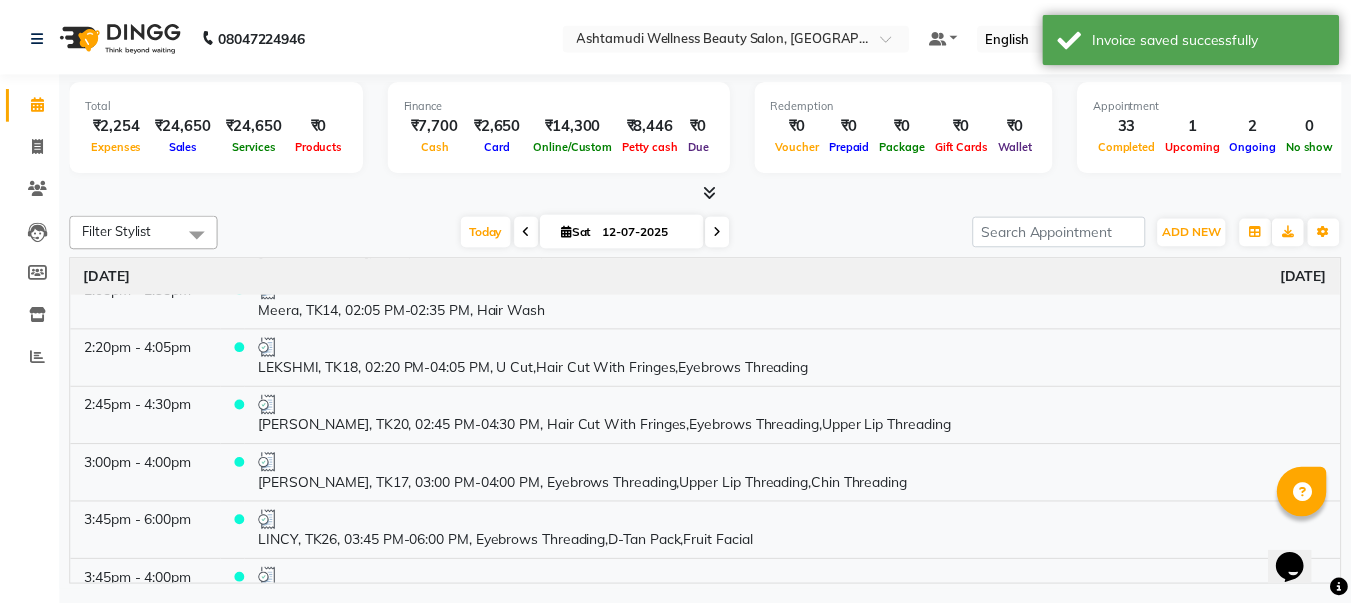 scroll, scrollTop: 1200, scrollLeft: 0, axis: vertical 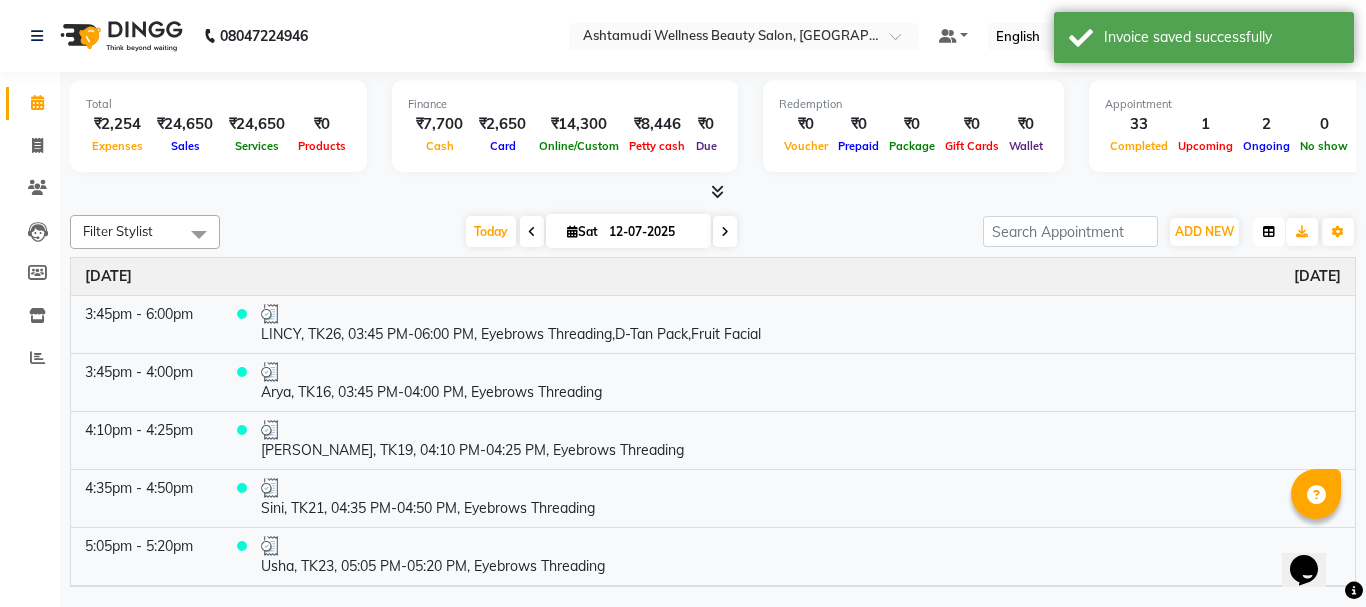 click at bounding box center (1269, 232) 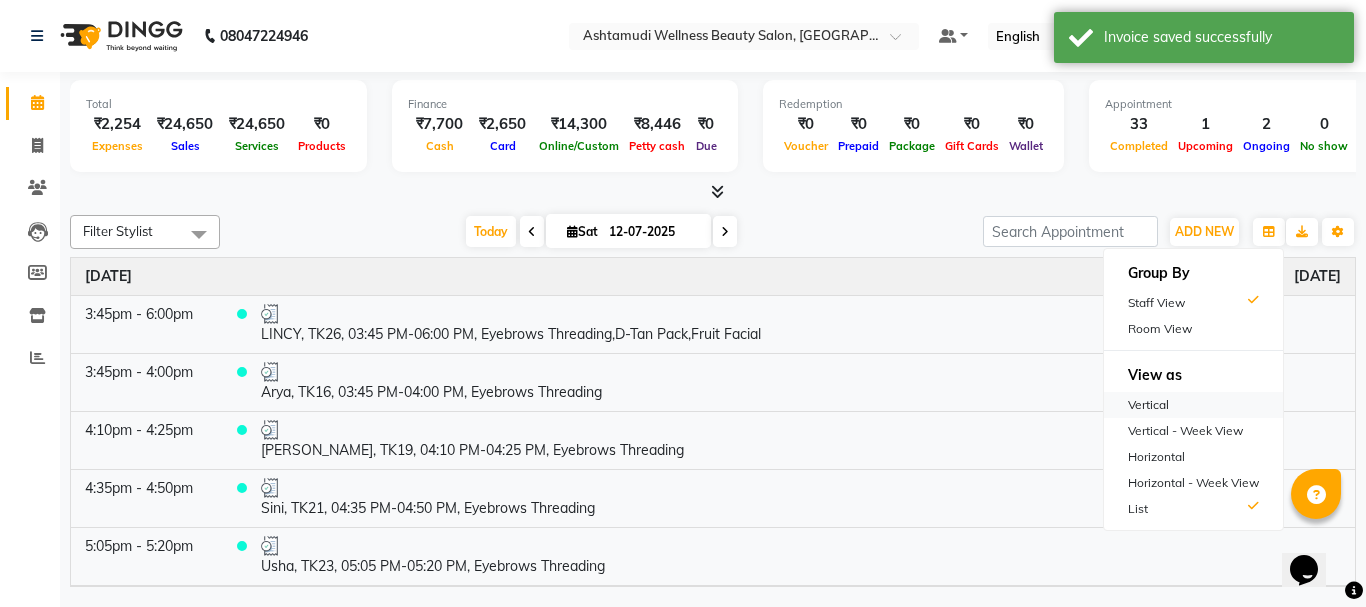 click on "Vertical" at bounding box center (1193, 405) 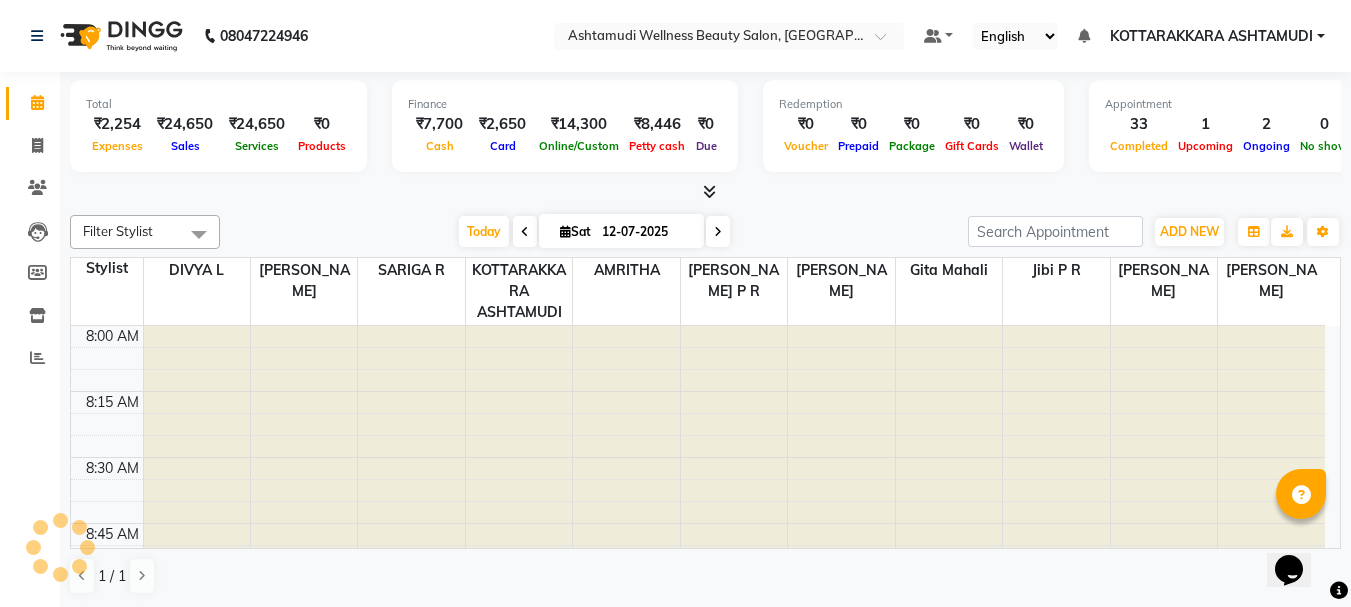 scroll, scrollTop: 2905, scrollLeft: 0, axis: vertical 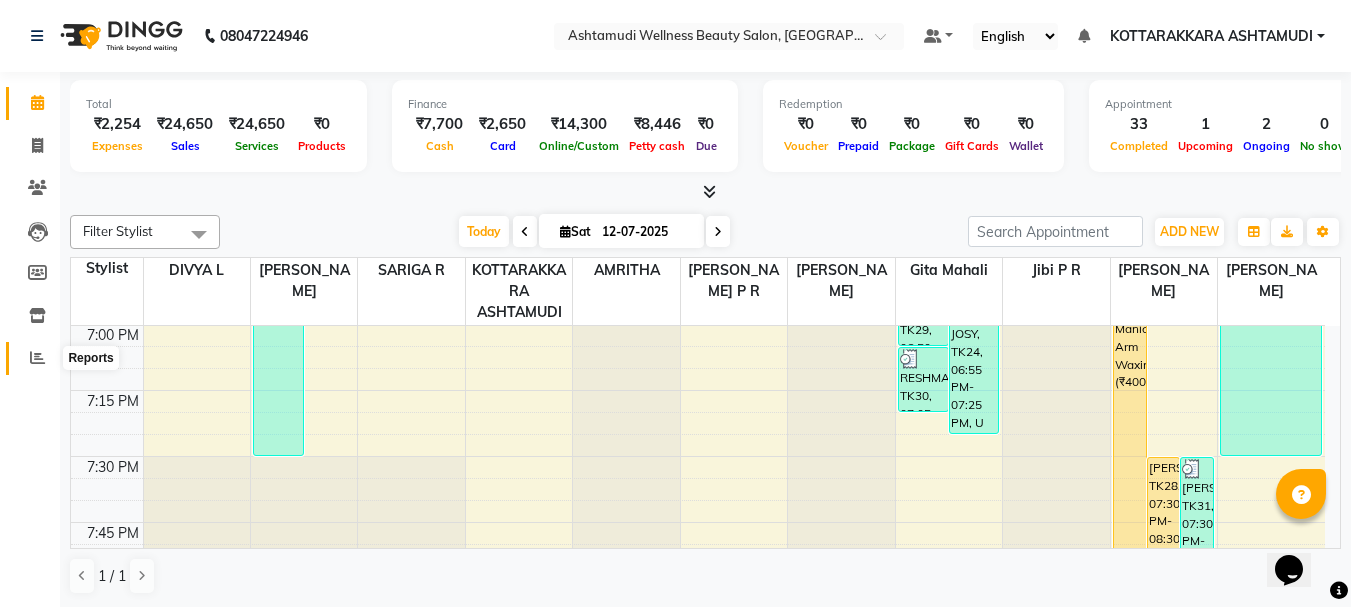 click 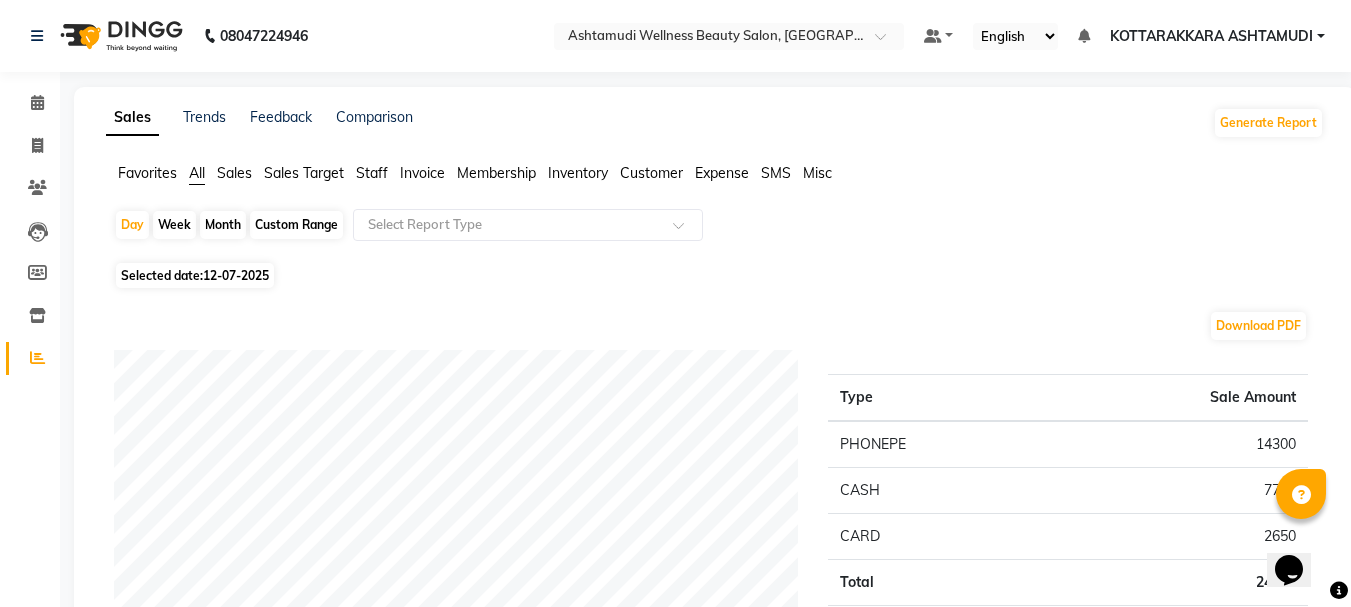 click on "Customer" 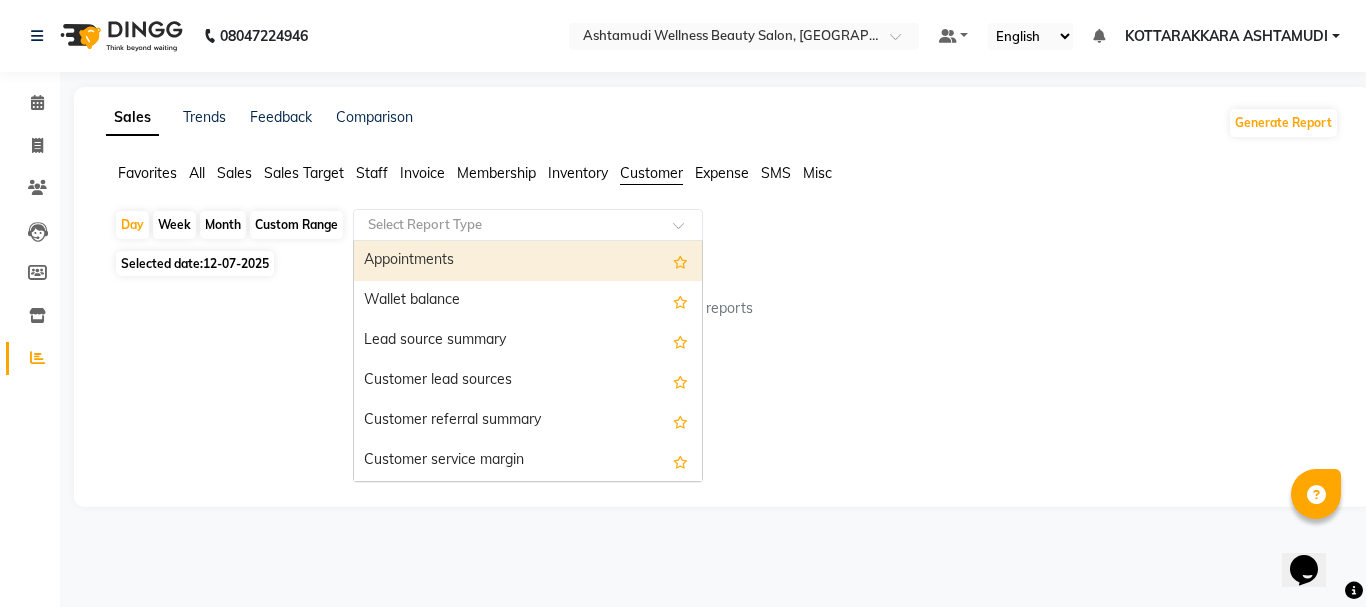 click 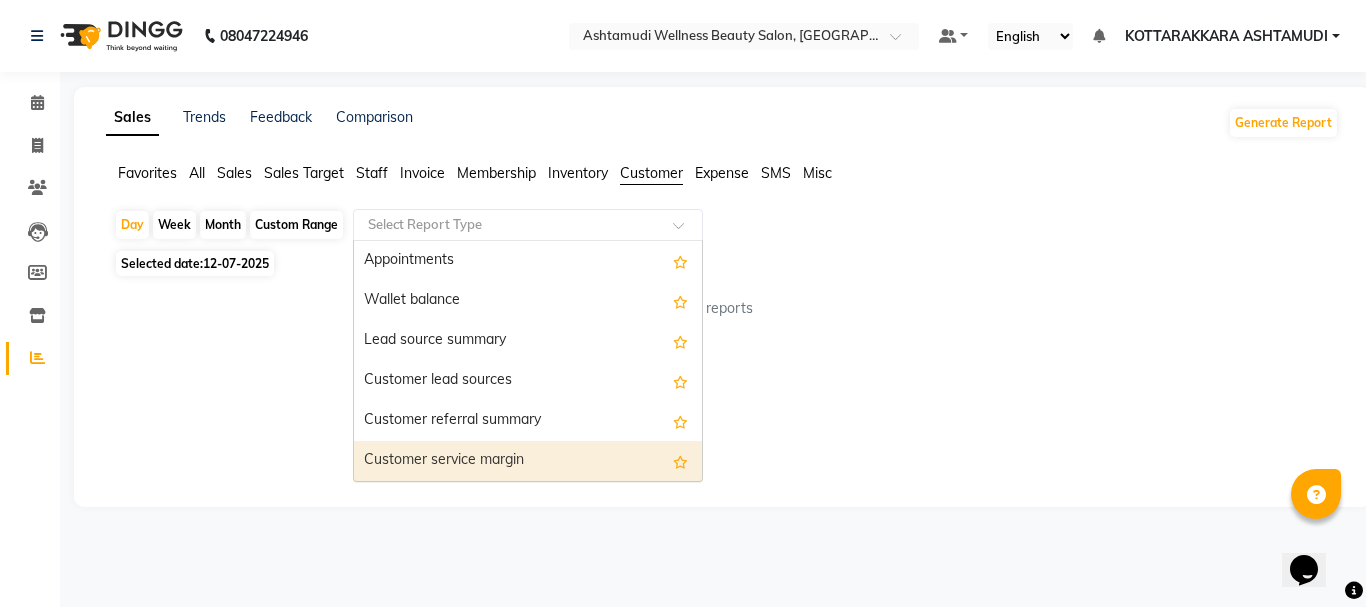 click on "Customer service margin" at bounding box center (528, 461) 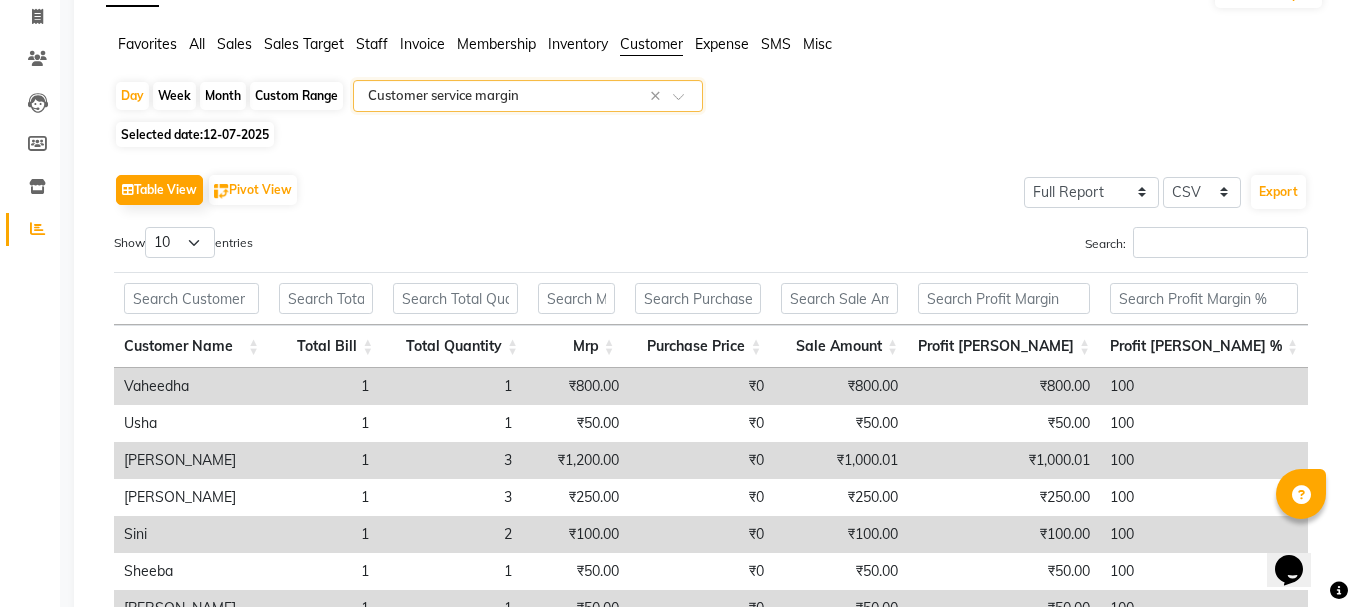scroll, scrollTop: 0, scrollLeft: 0, axis: both 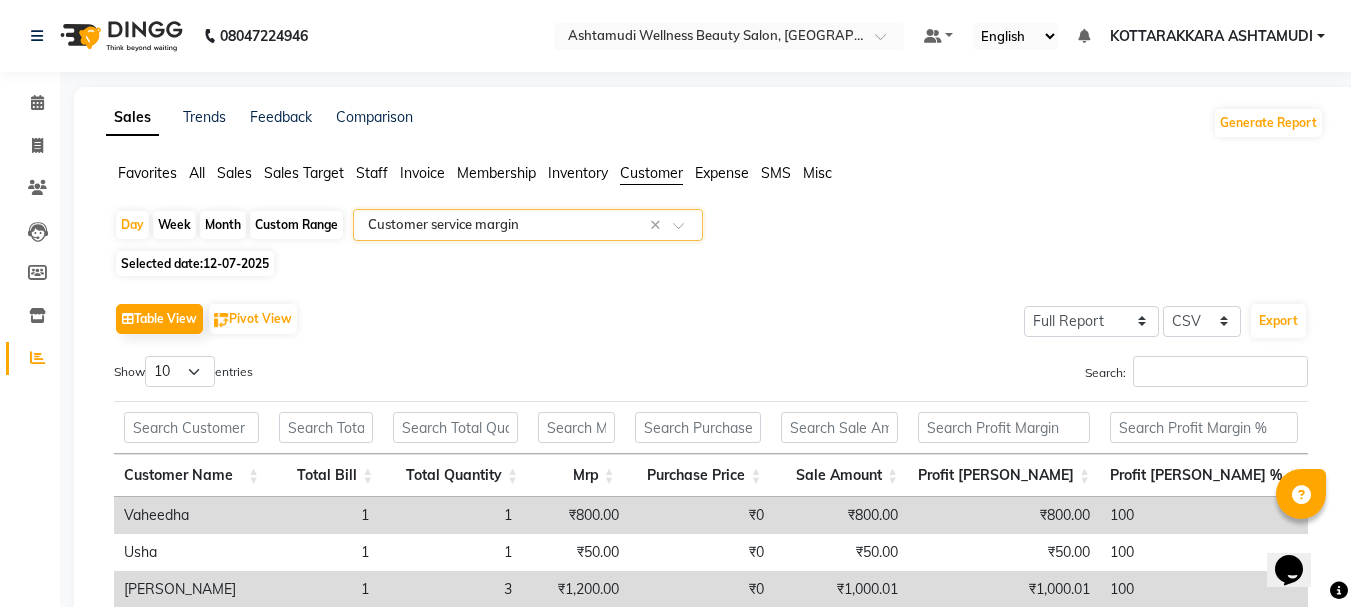 click 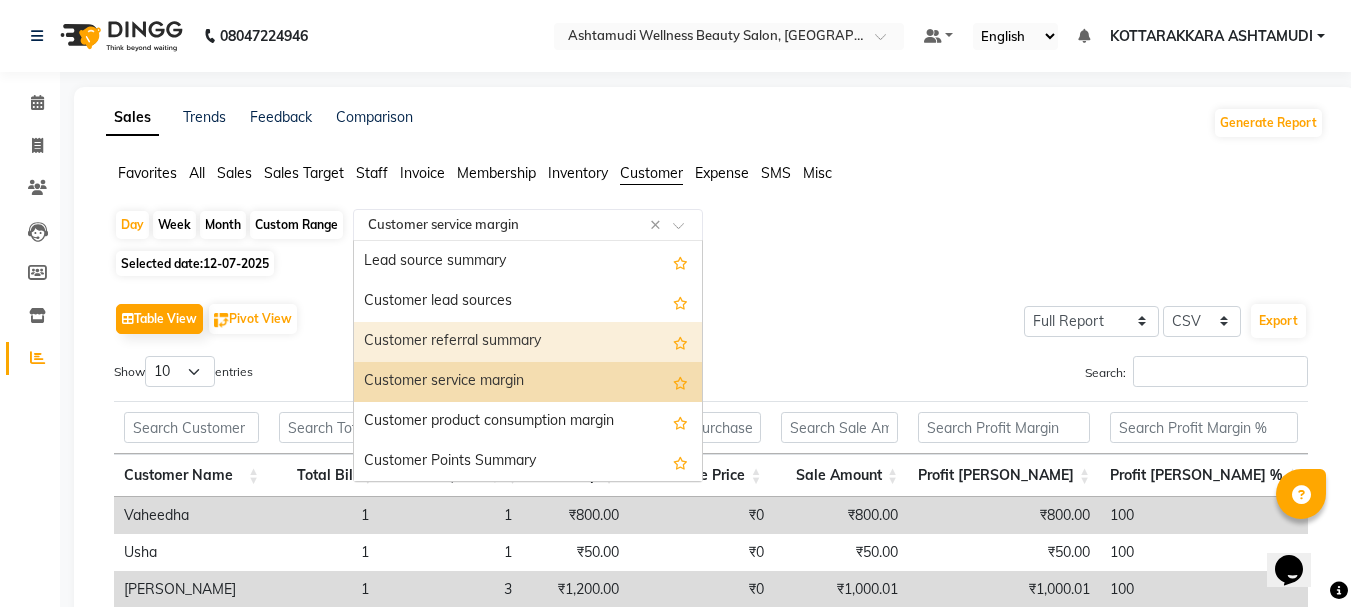 scroll, scrollTop: 160, scrollLeft: 0, axis: vertical 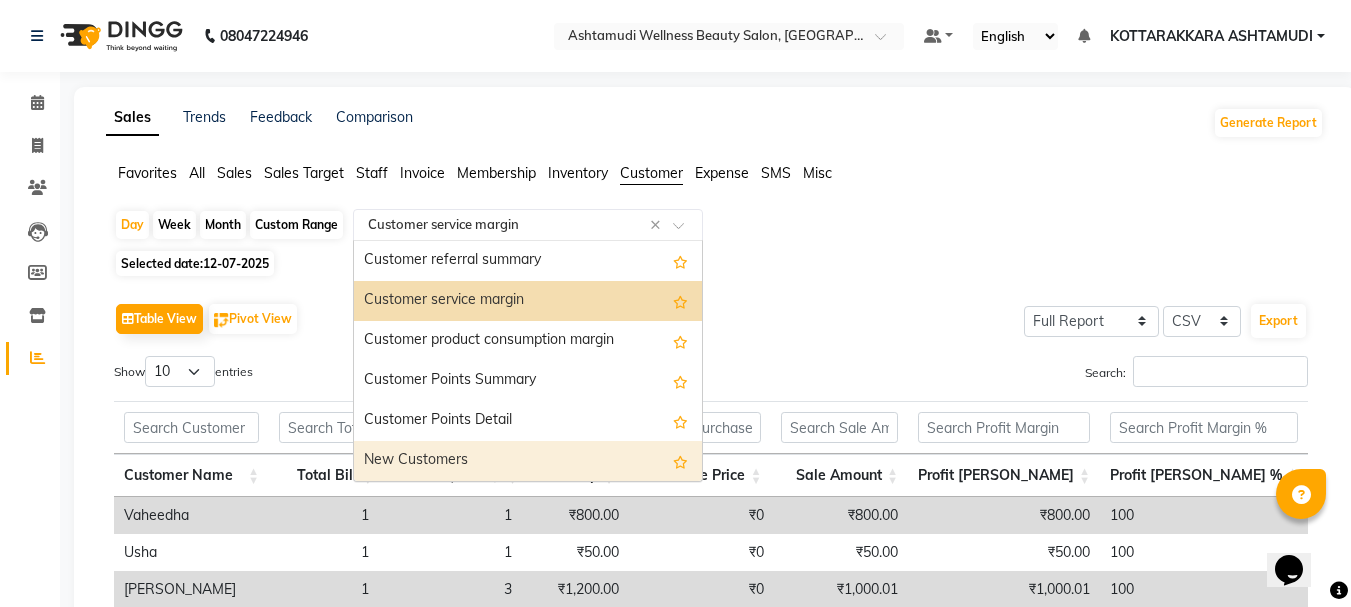 click on "New Customers" at bounding box center [528, 461] 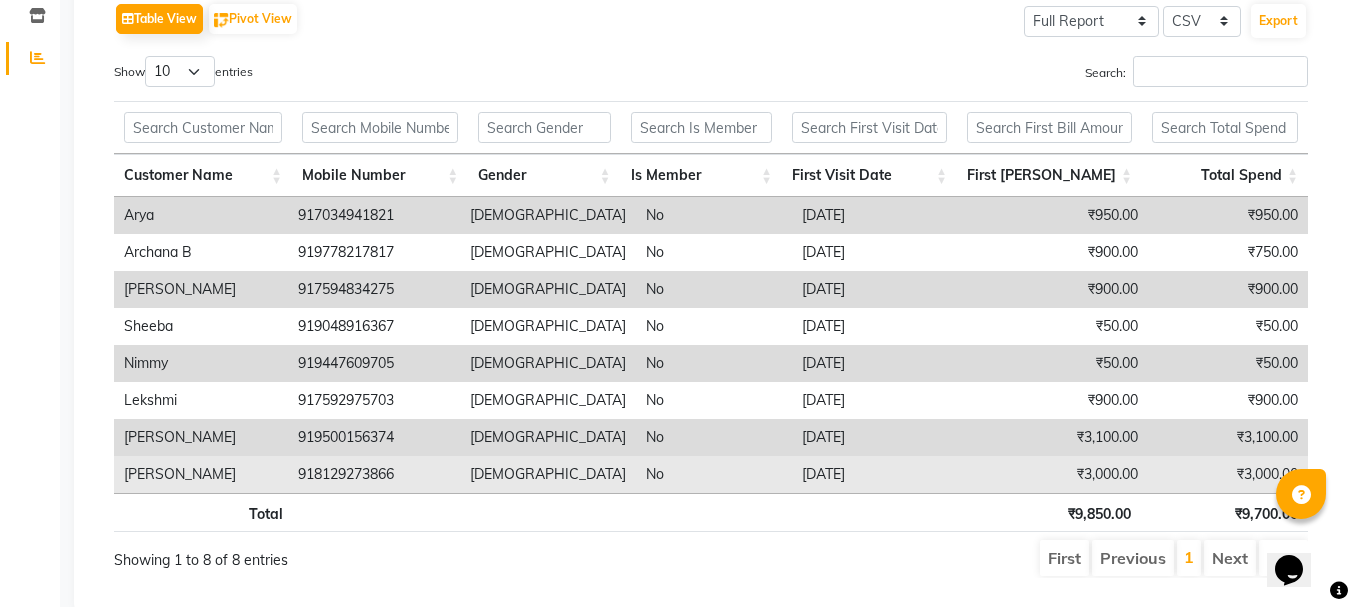 scroll, scrollTop: 0, scrollLeft: 0, axis: both 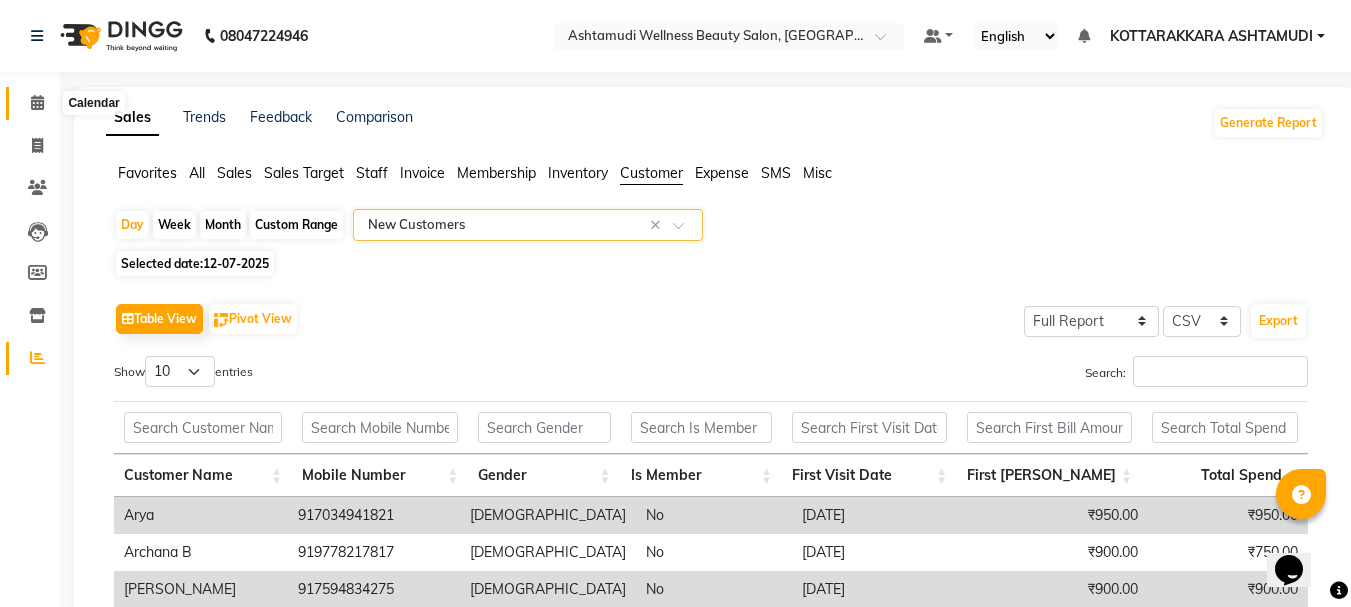 click 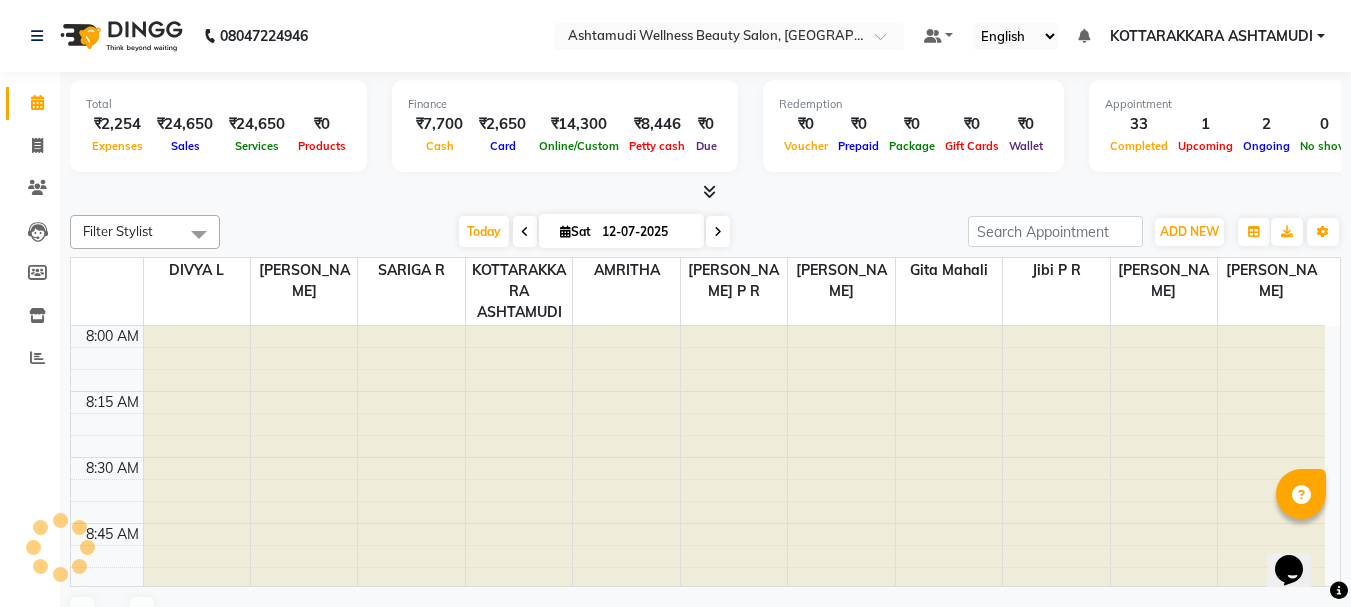 scroll, scrollTop: 0, scrollLeft: 0, axis: both 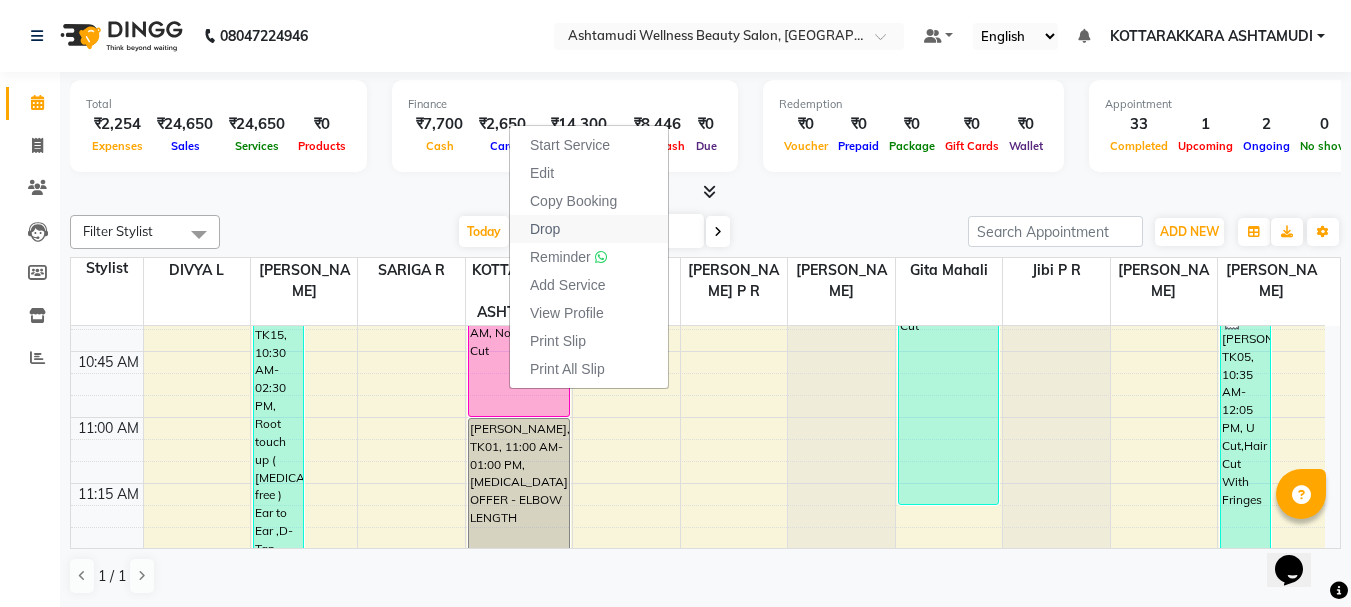 click on "Drop" at bounding box center (545, 229) 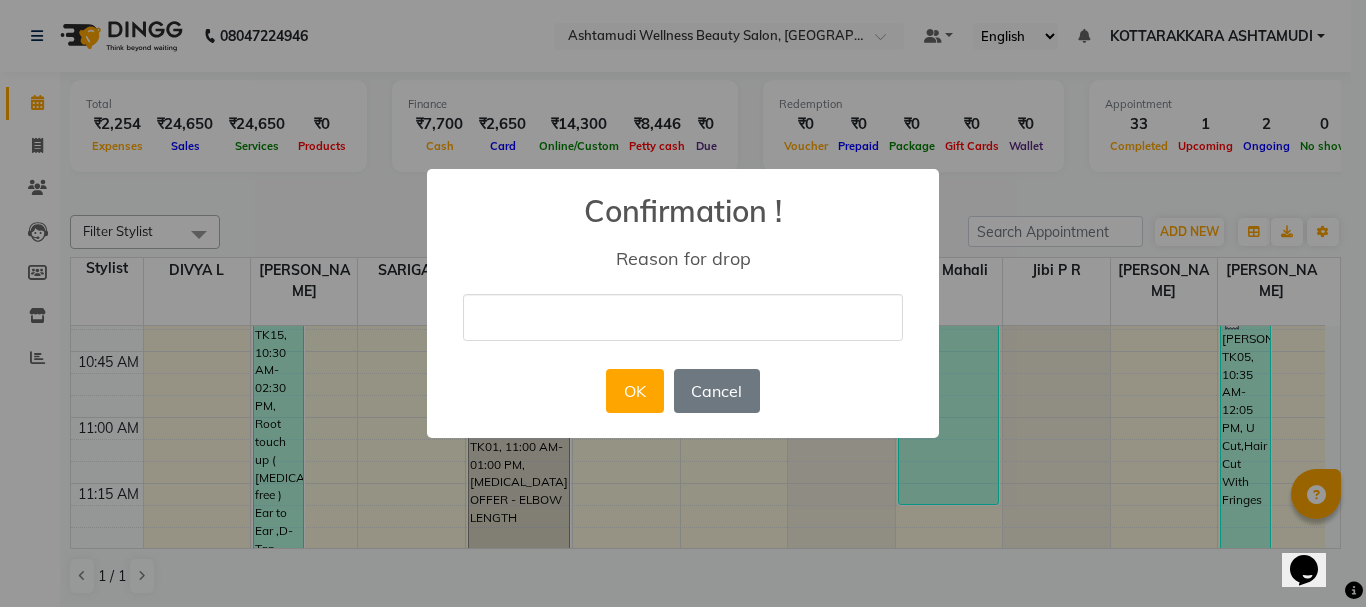 click at bounding box center (683, 317) 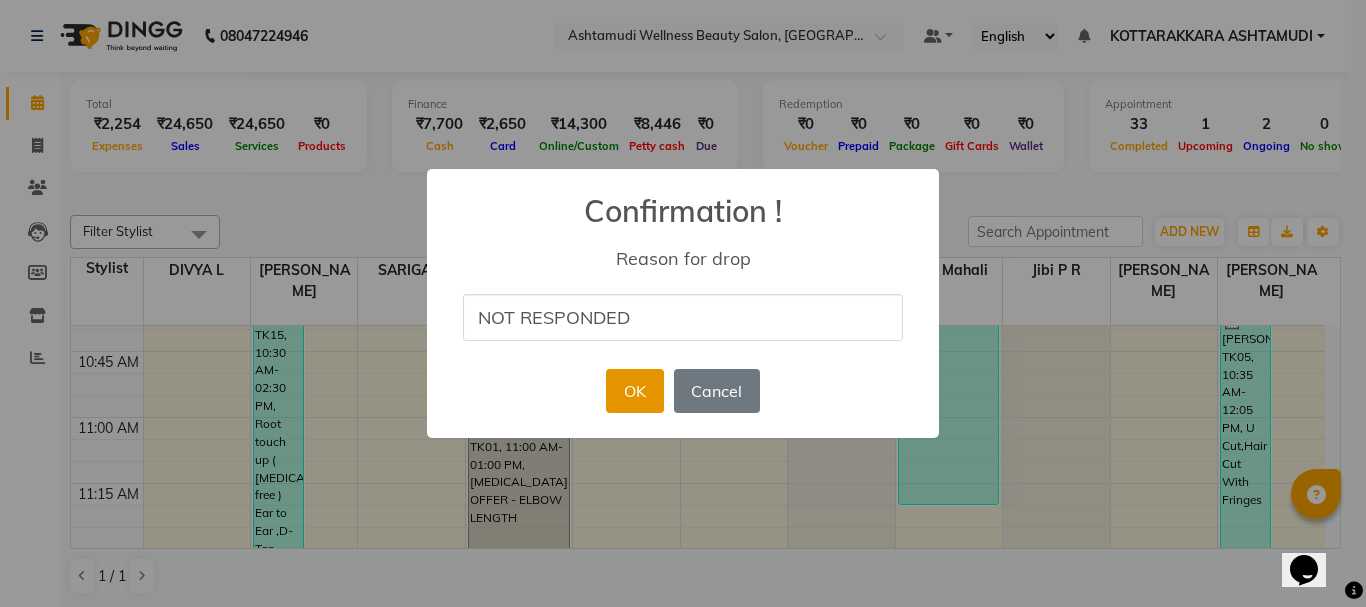 click on "OK" at bounding box center (634, 391) 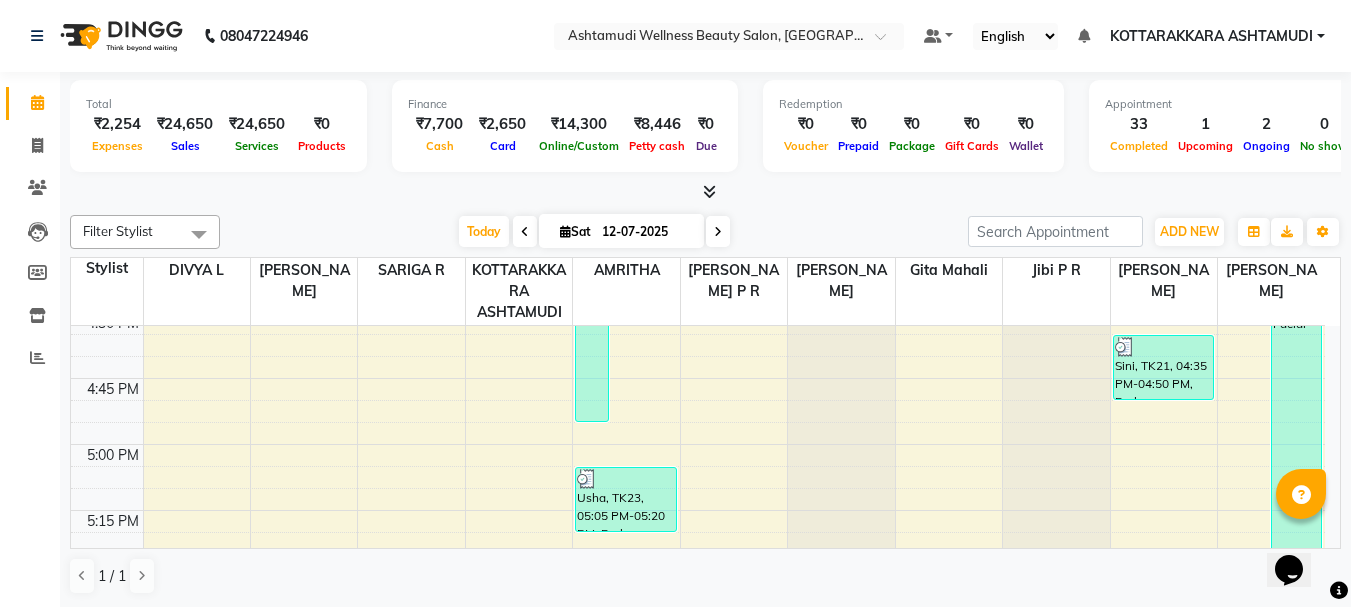 scroll, scrollTop: 2400, scrollLeft: 0, axis: vertical 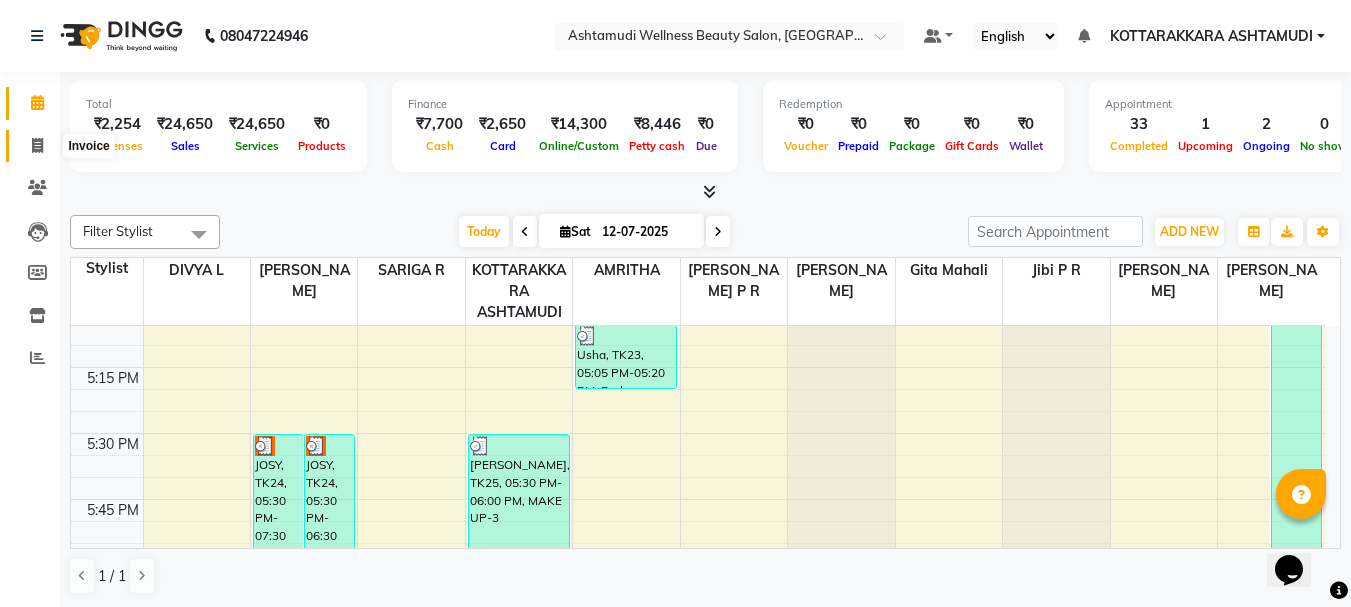 click 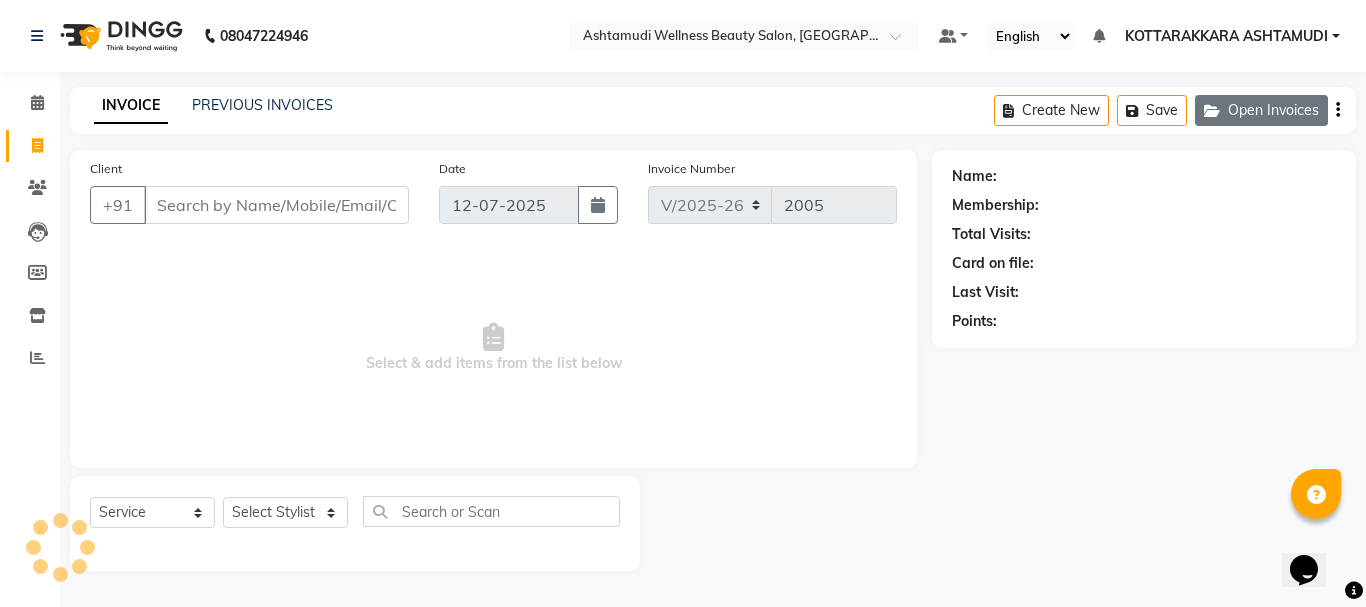 click on "Open Invoices" 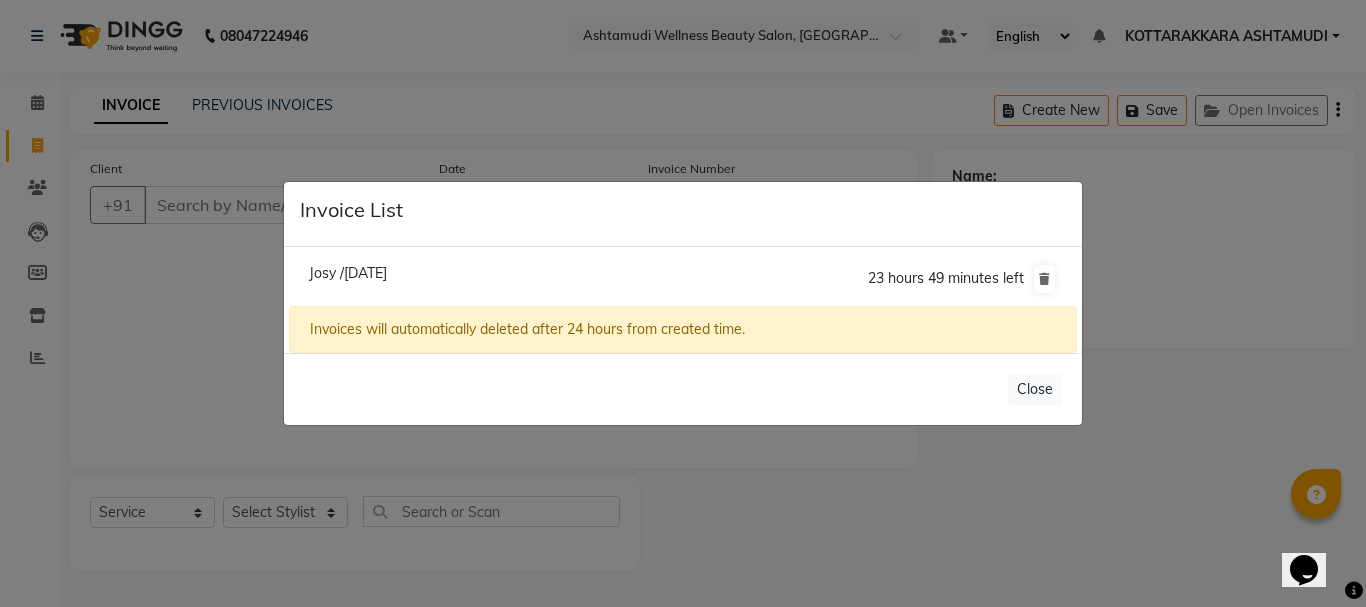click on "Josy /12 July 2025" 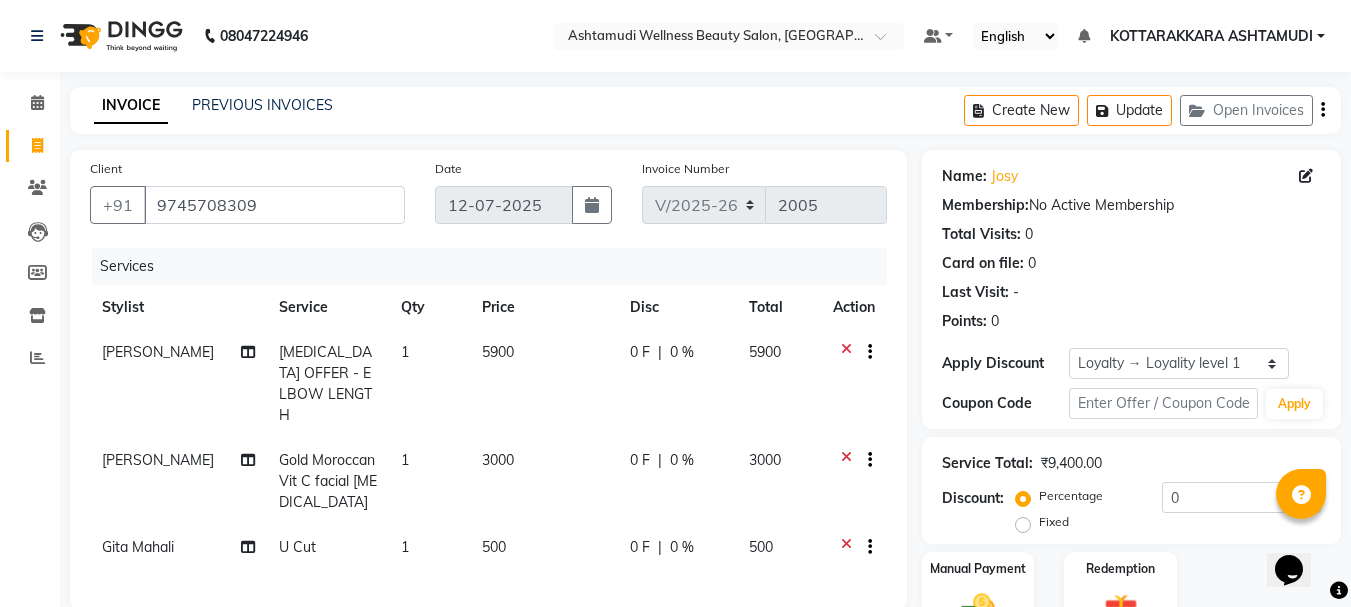 scroll, scrollTop: 300, scrollLeft: 0, axis: vertical 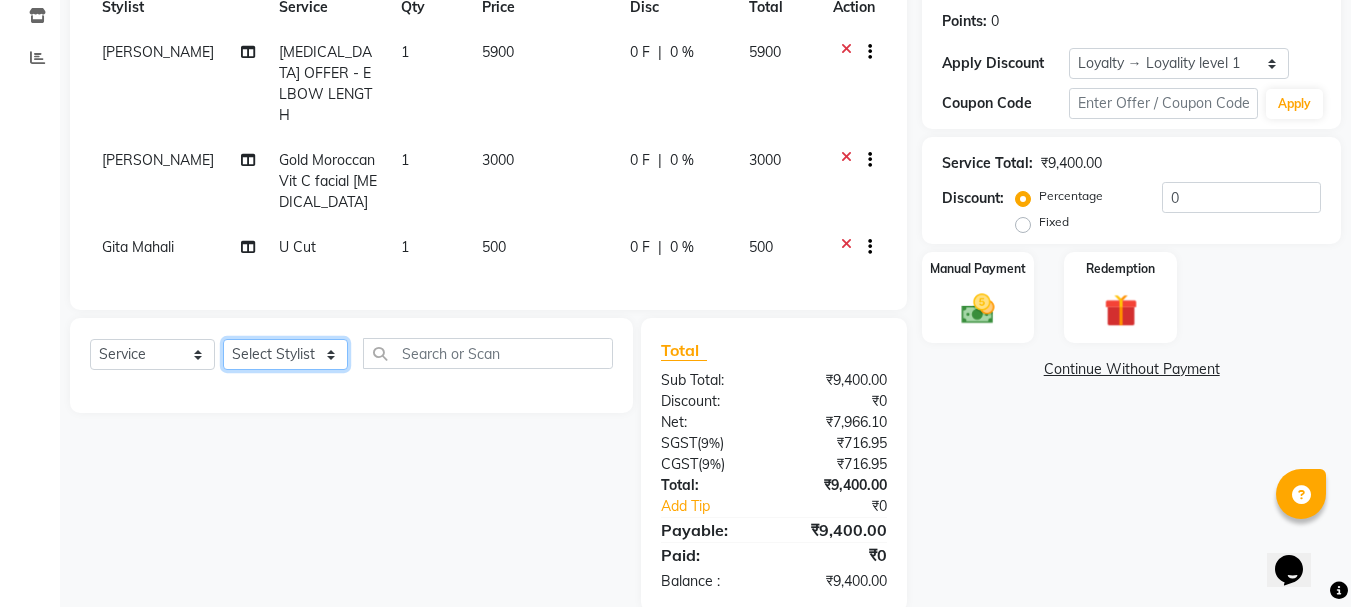 click on "Select Stylist AMRITHA ANJALI ANAND DIVYA L	 Gita Mahali  Jibi P R Karina Darjee  KOTTARAKKARA ASHTAMUDI NISHA SAMUEL 	 Priya Chakraborty SARIGA R	 SHAHIDA SHAMINA MUHAMMED P R" 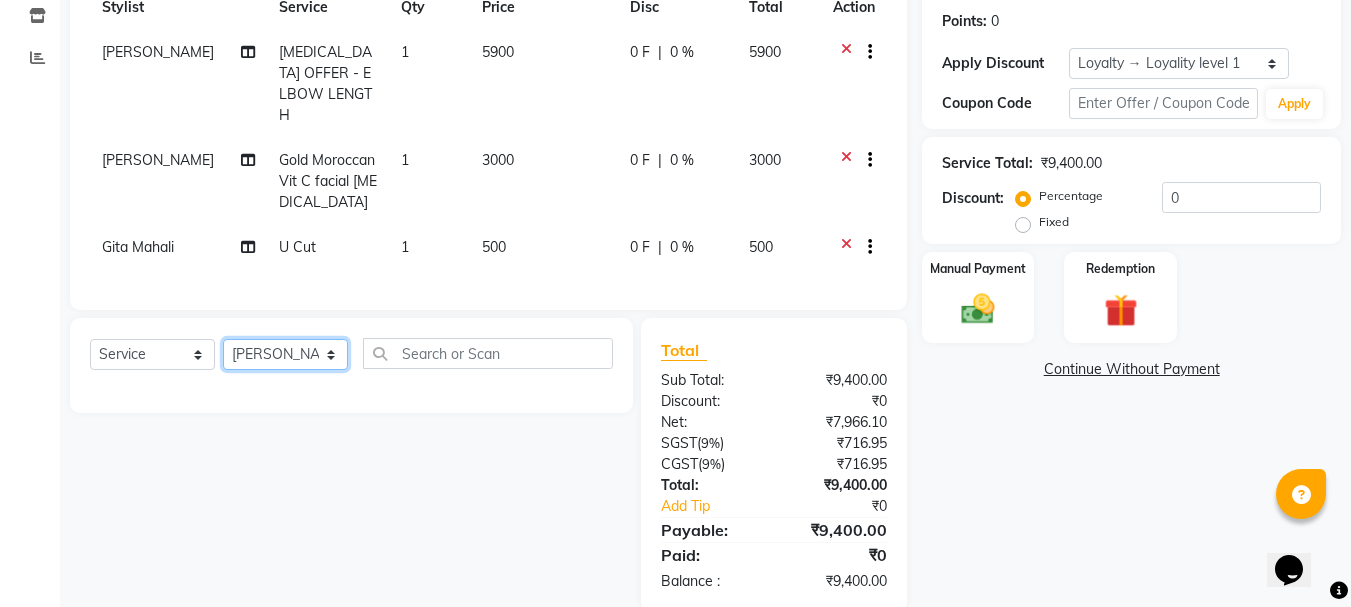 click on "Select Stylist AMRITHA ANJALI ANAND DIVYA L	 Gita Mahali  Jibi P R Karina Darjee  KOTTARAKKARA ASHTAMUDI NISHA SAMUEL 	 Priya Chakraborty SARIGA R	 SHAHIDA SHAMINA MUHAMMED P R" 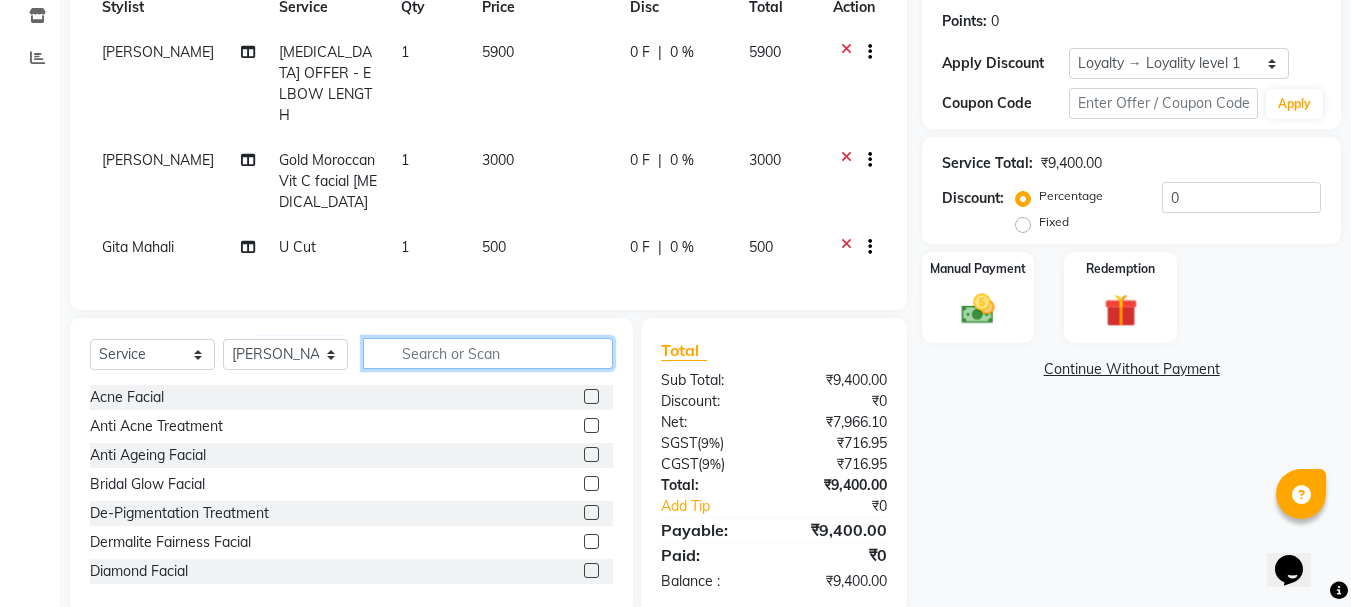click 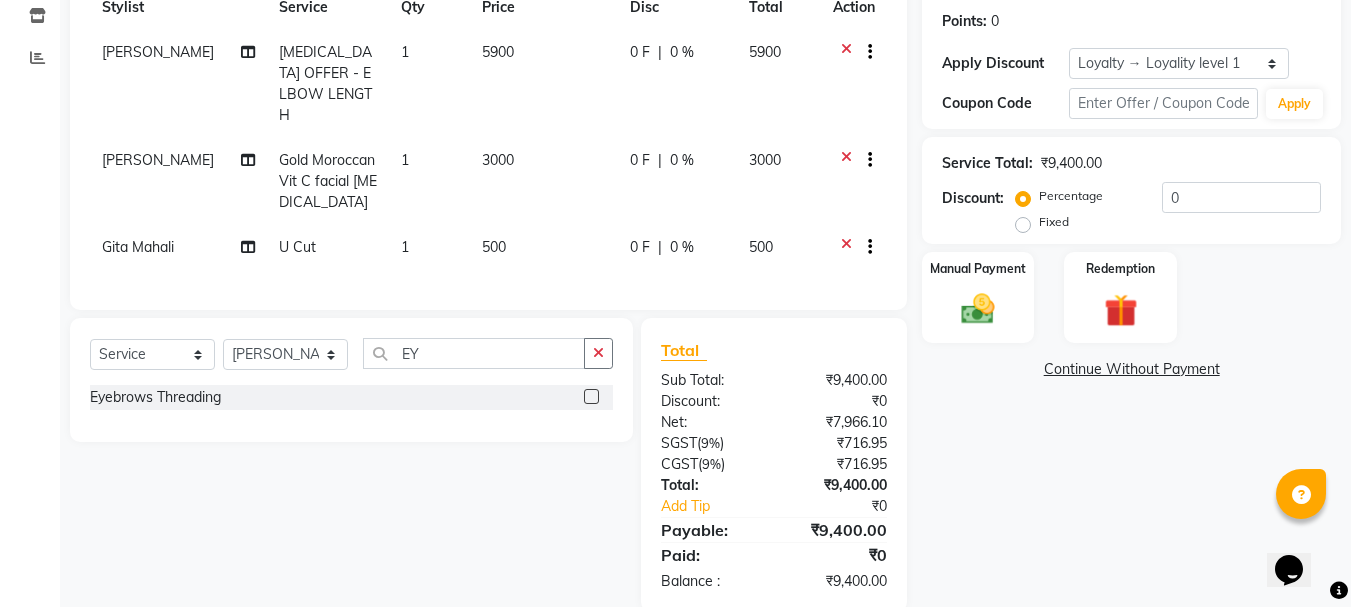 click 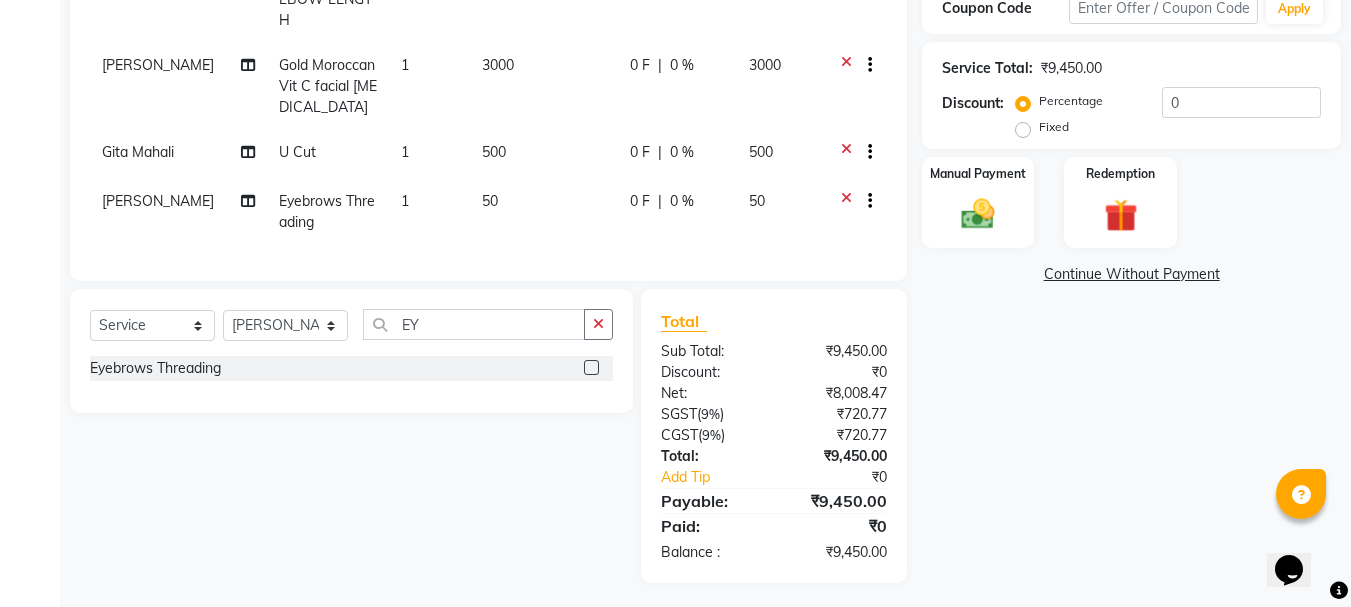 scroll, scrollTop: 195, scrollLeft: 0, axis: vertical 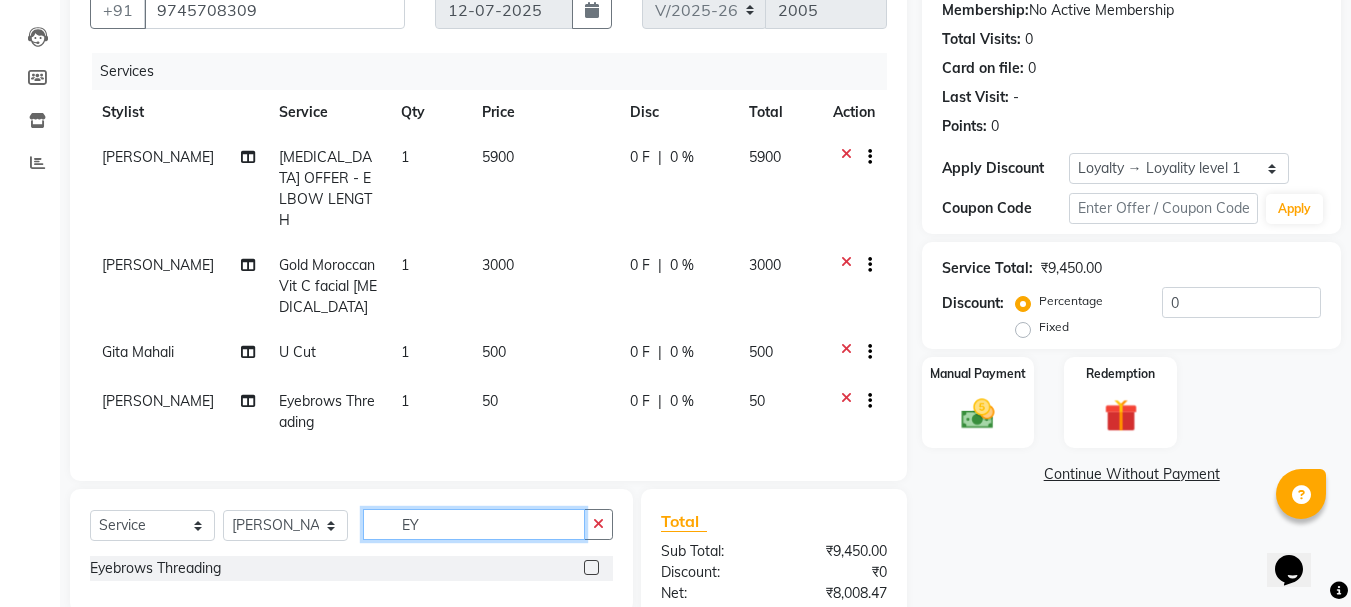 click on "EY" 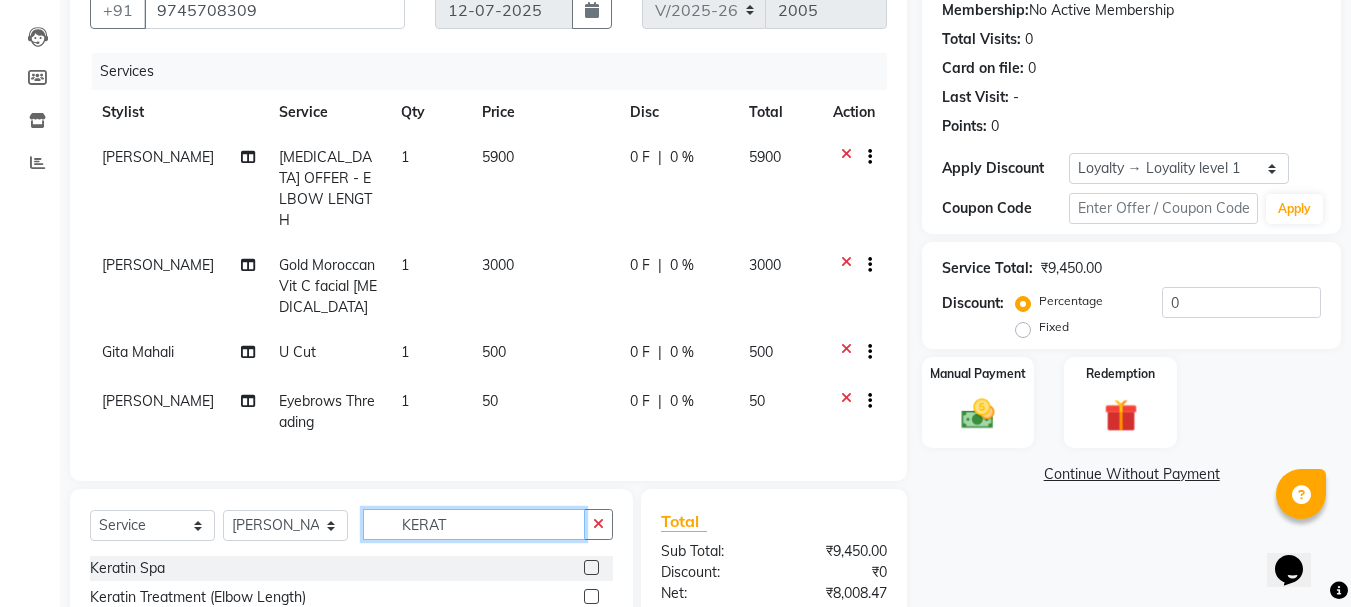 scroll, scrollTop: 395, scrollLeft: 0, axis: vertical 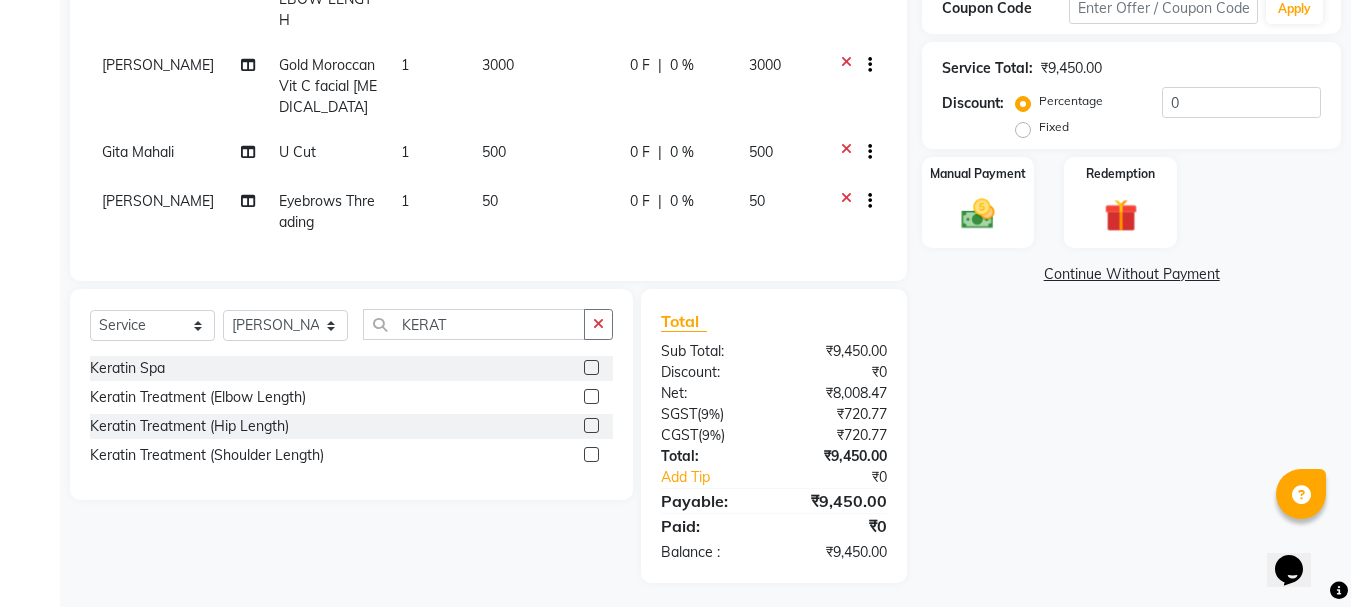 click 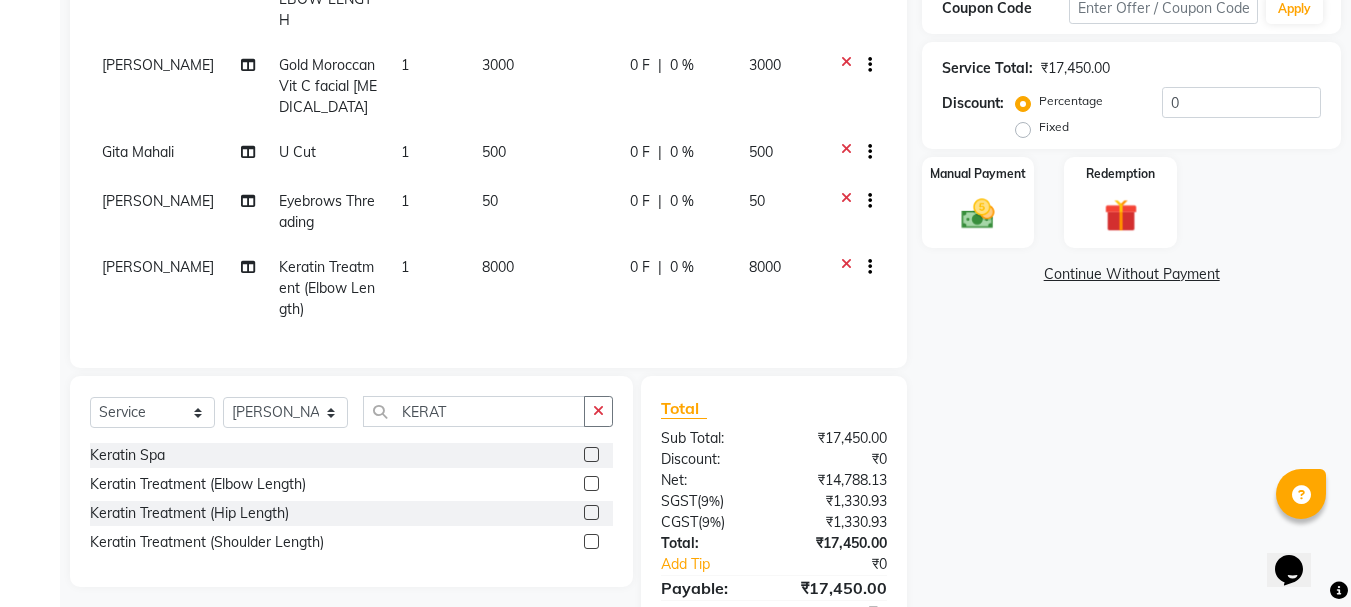 click 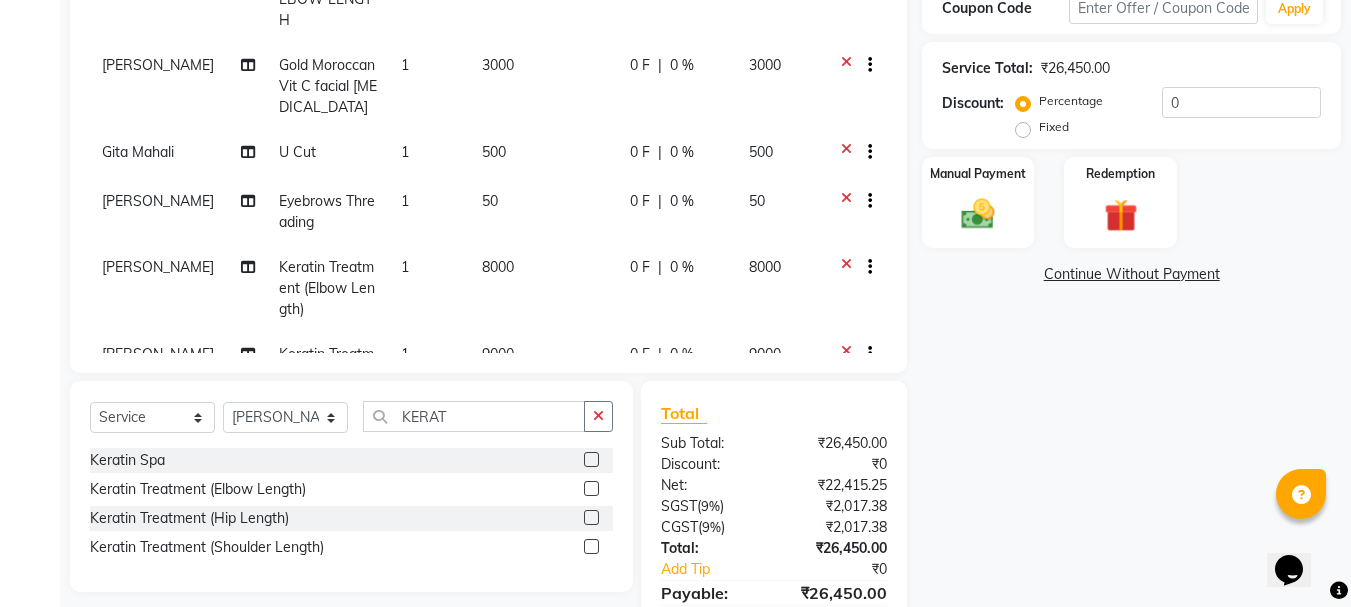 click 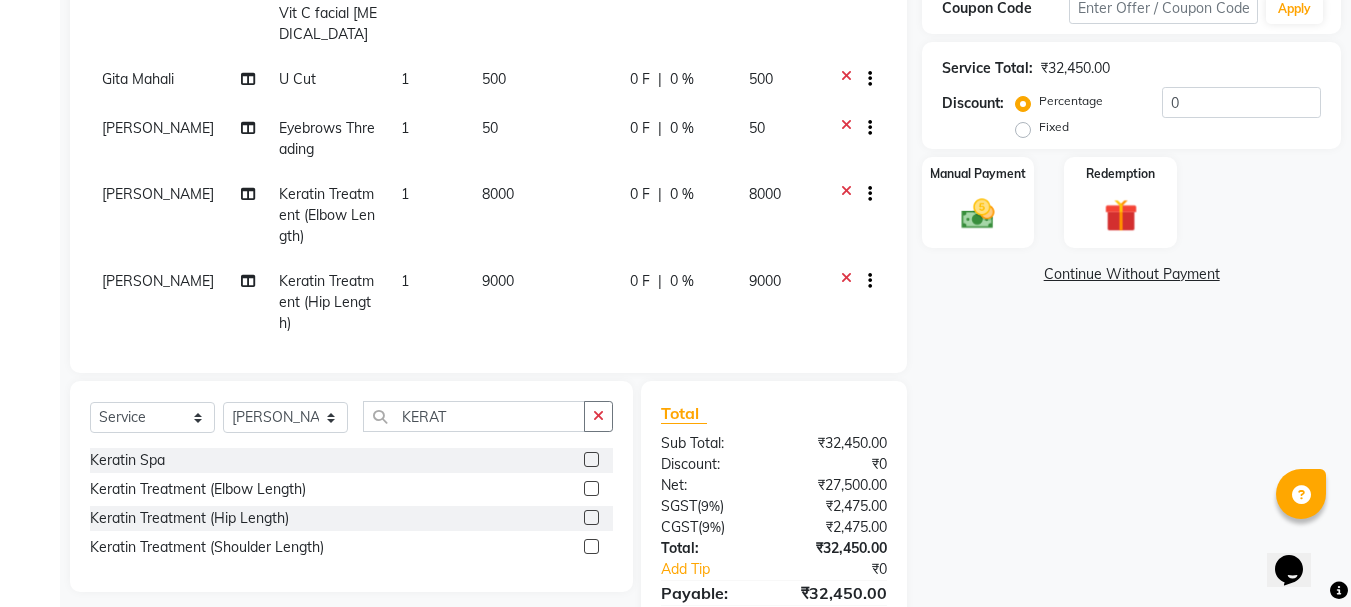 scroll, scrollTop: 163, scrollLeft: 0, axis: vertical 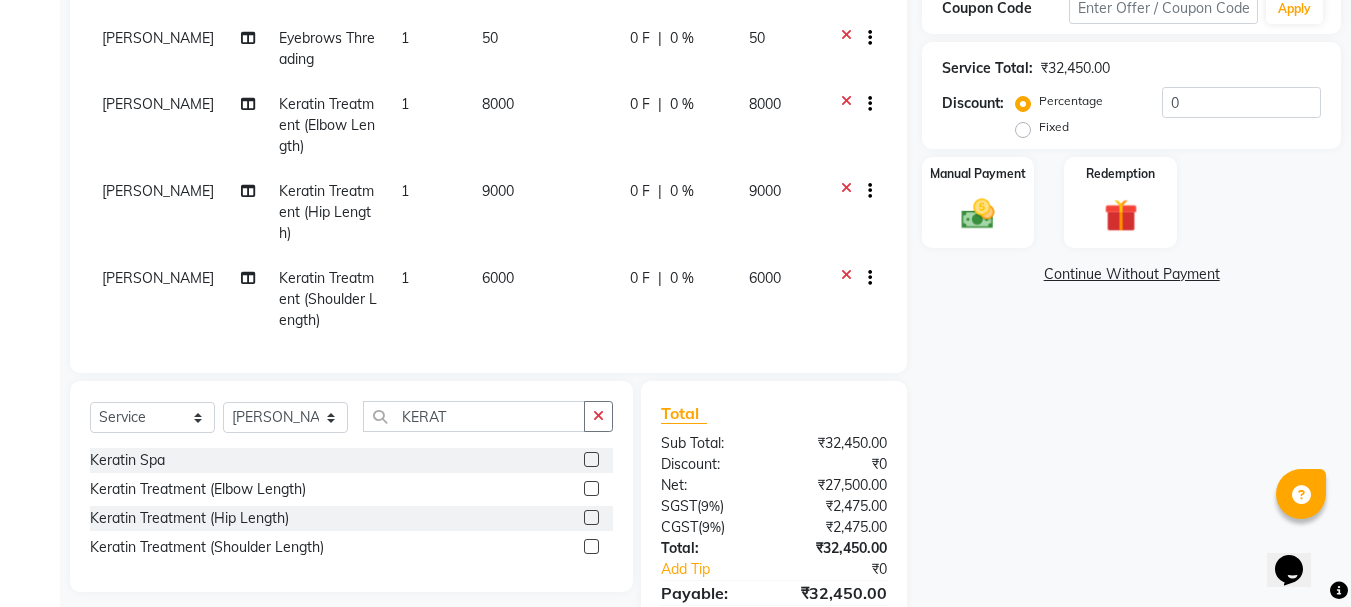 click 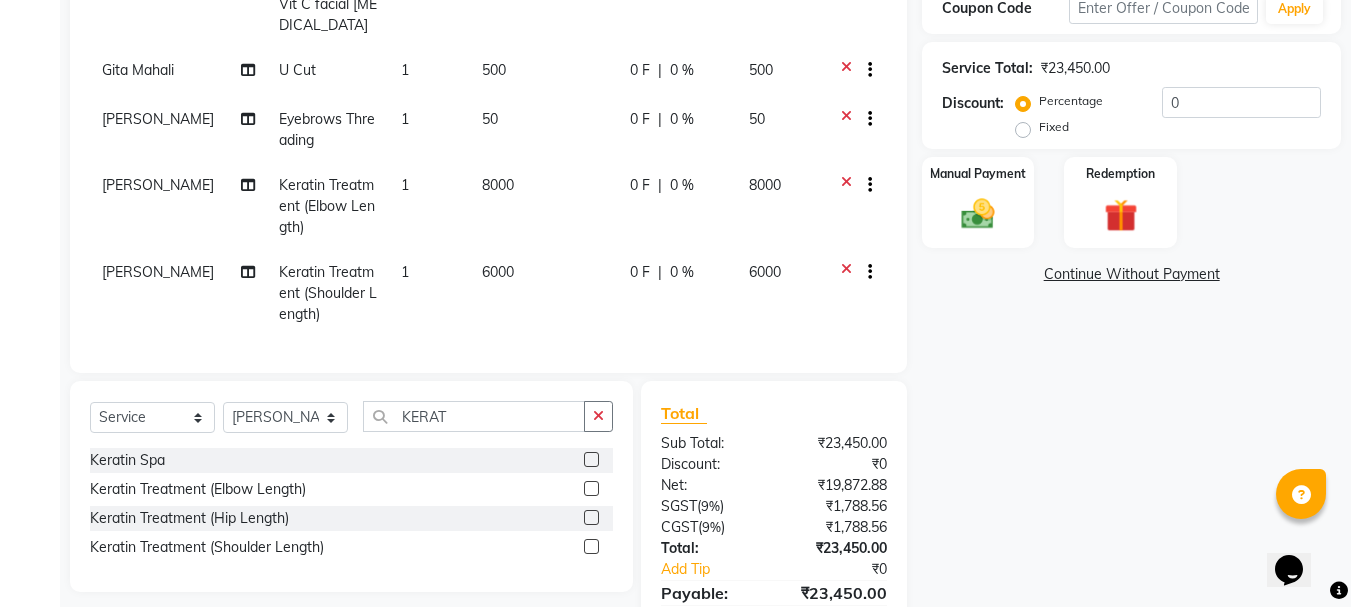 scroll, scrollTop: 76, scrollLeft: 0, axis: vertical 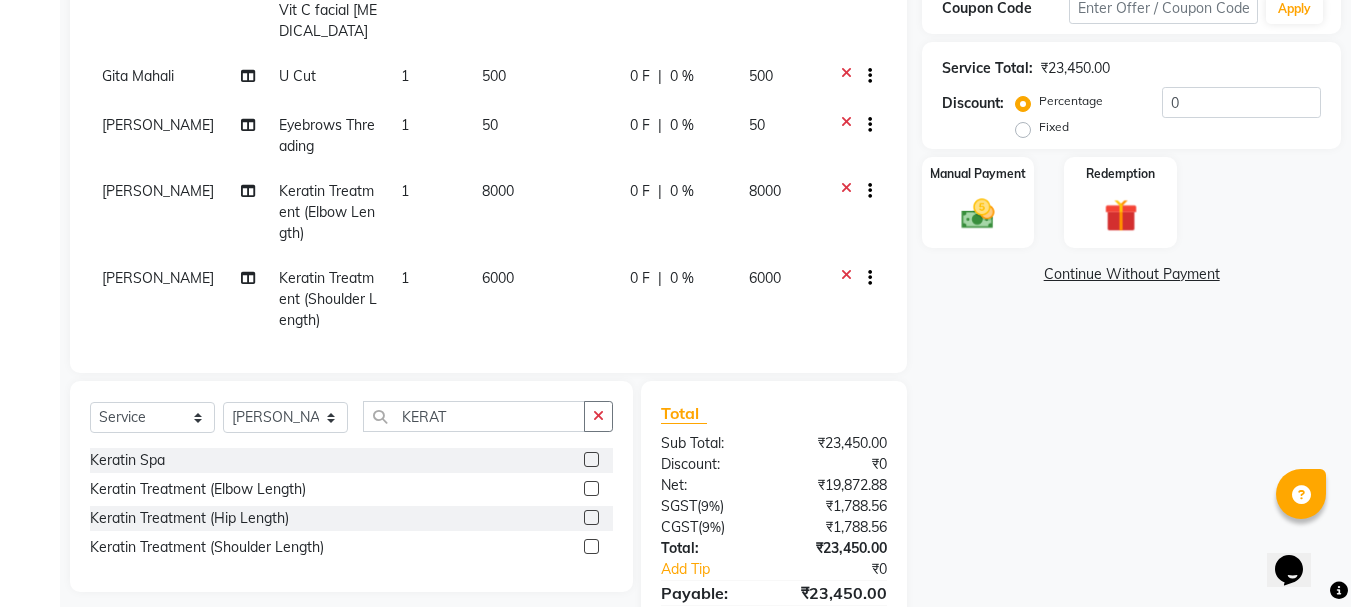 click 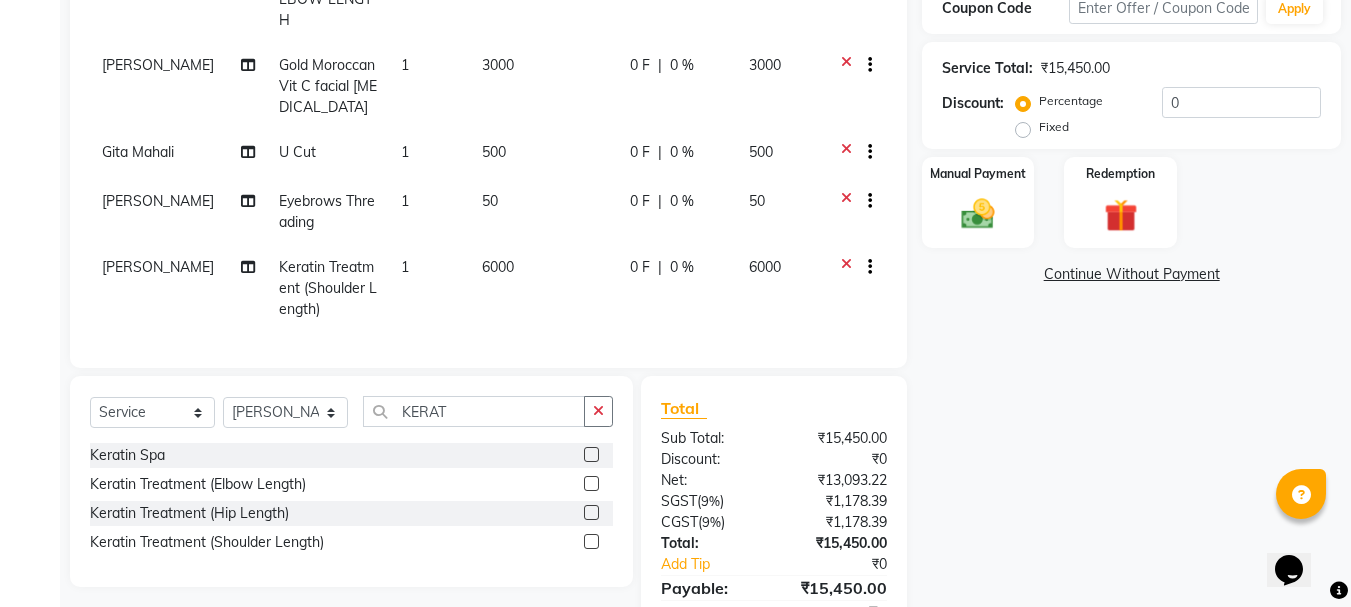 scroll, scrollTop: 0, scrollLeft: 0, axis: both 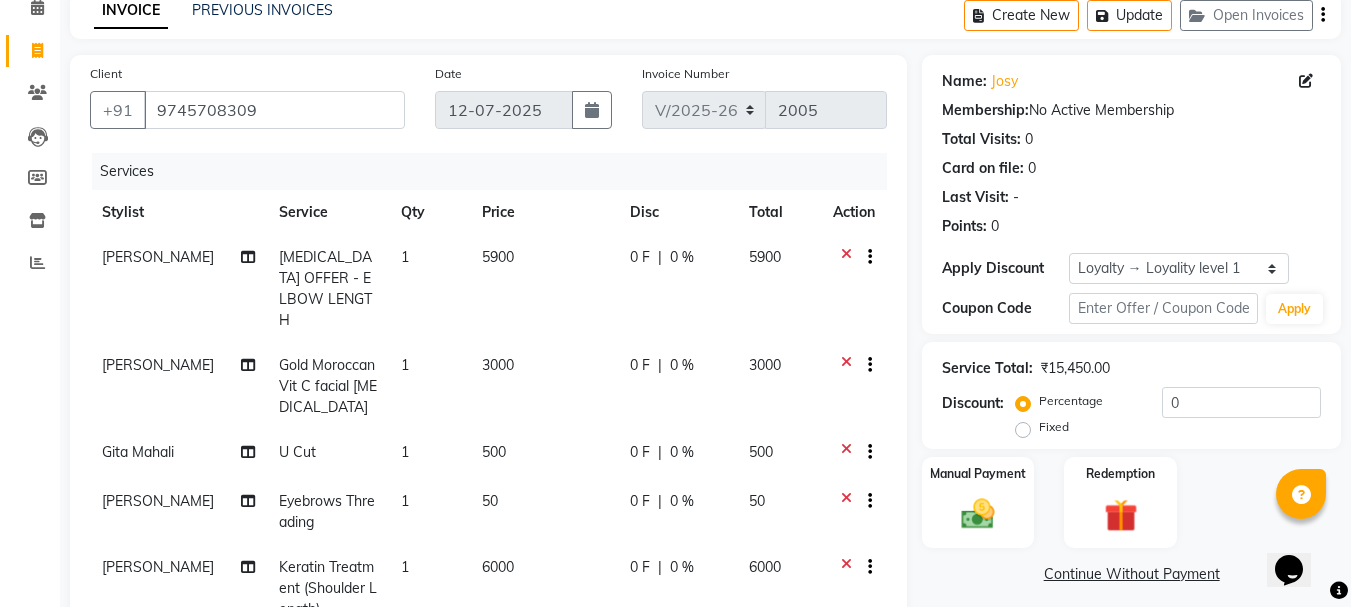 click 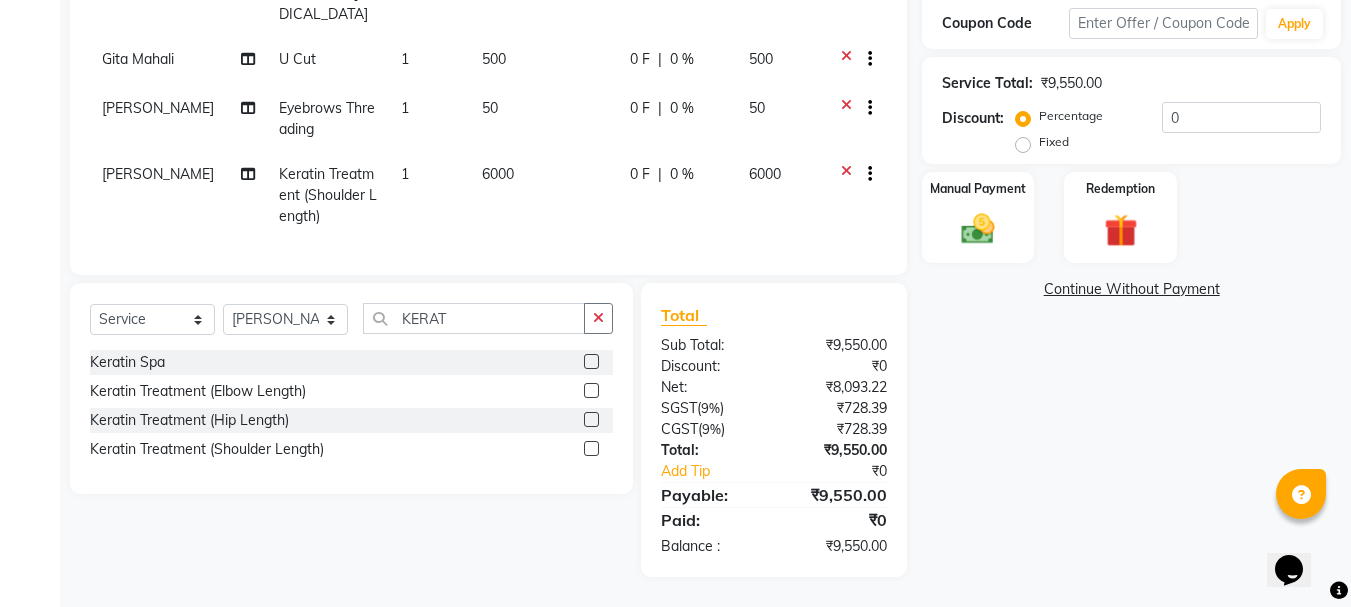 scroll, scrollTop: 195, scrollLeft: 0, axis: vertical 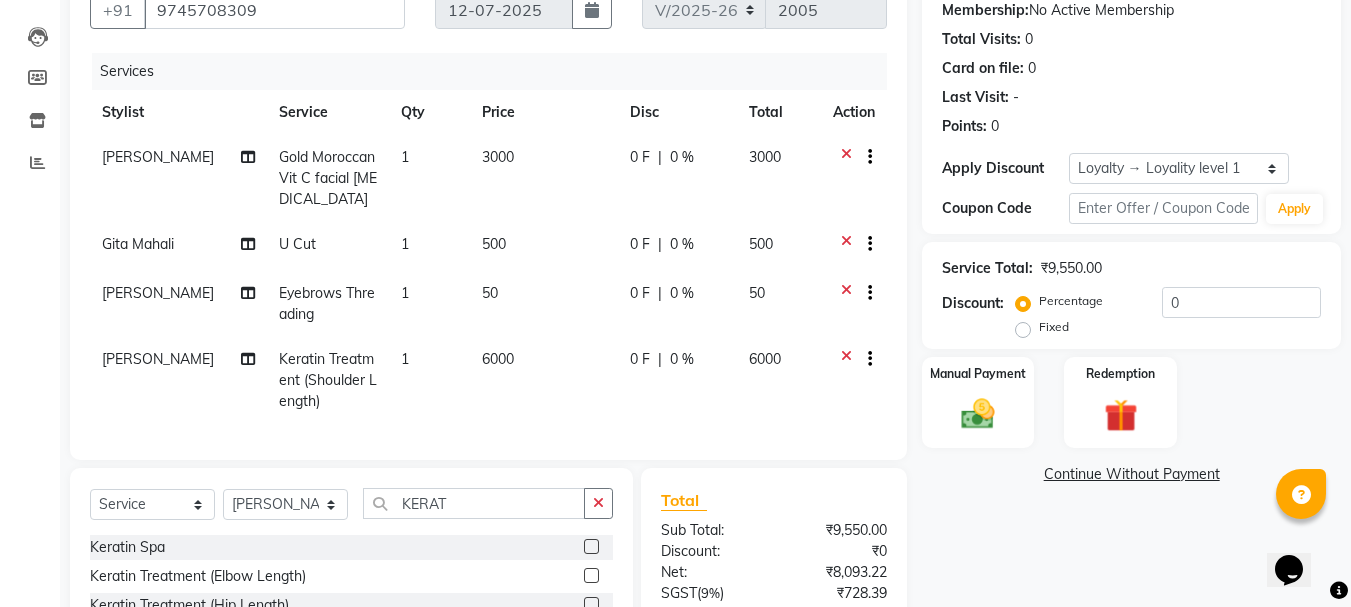 drag, startPoint x: 1027, startPoint y: 328, endPoint x: 1190, endPoint y: 318, distance: 163.30646 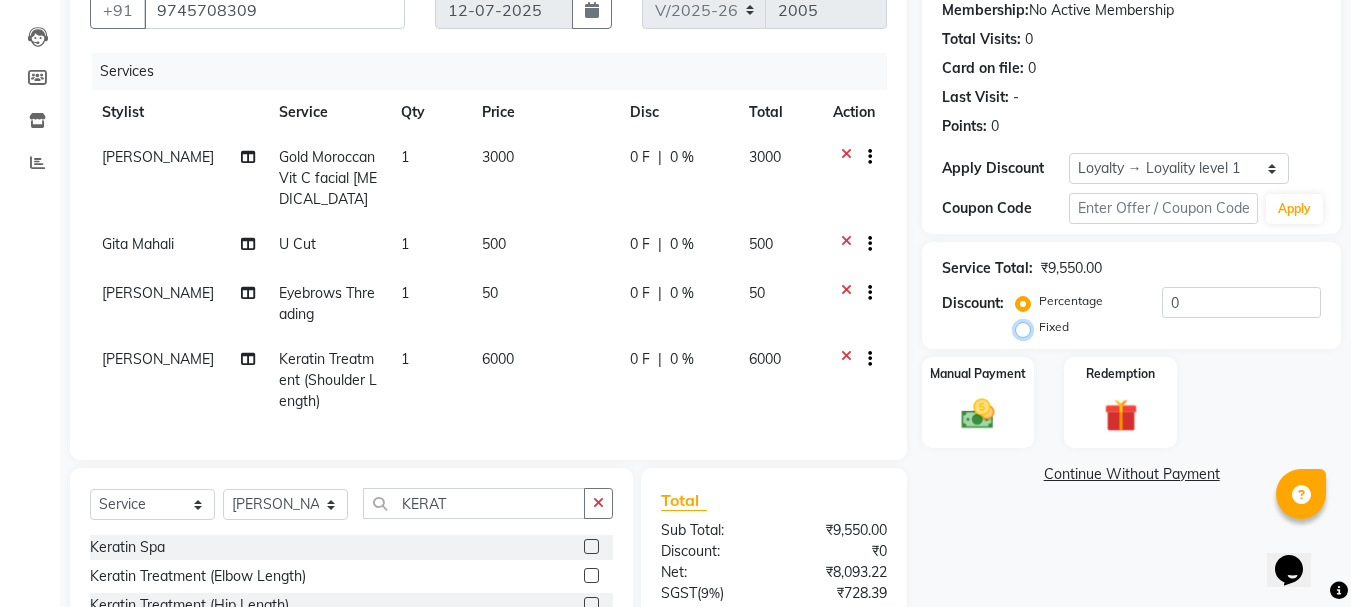 click on "Fixed" at bounding box center [1027, 327] 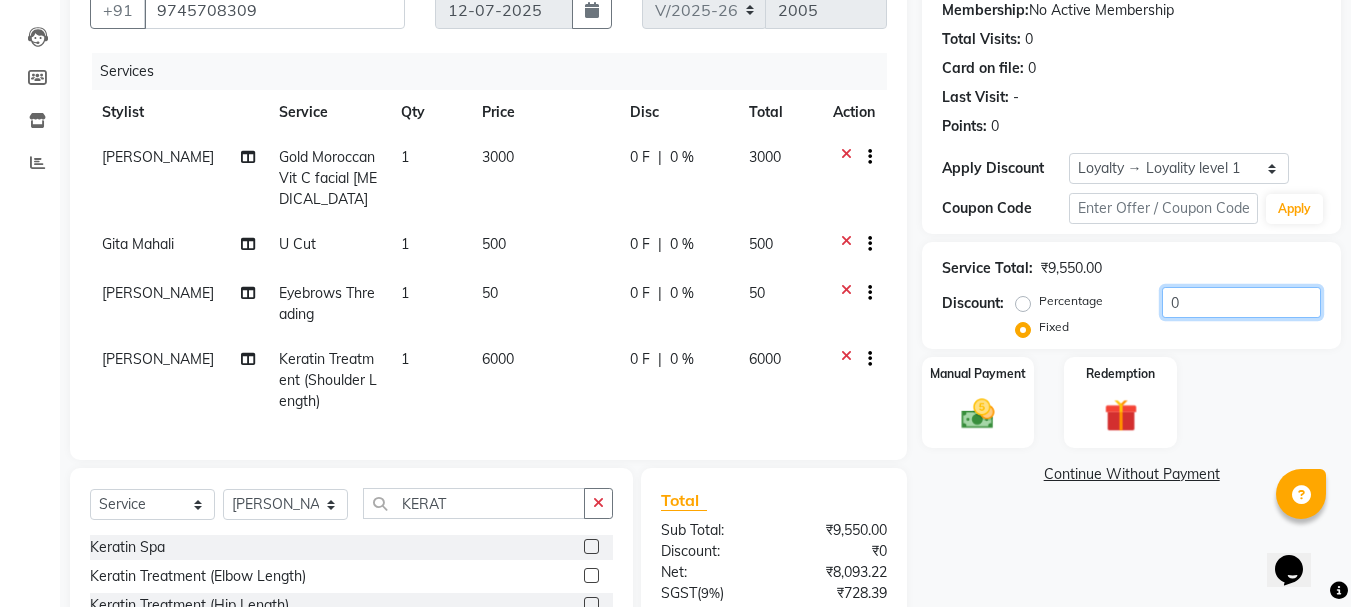 click on "0" 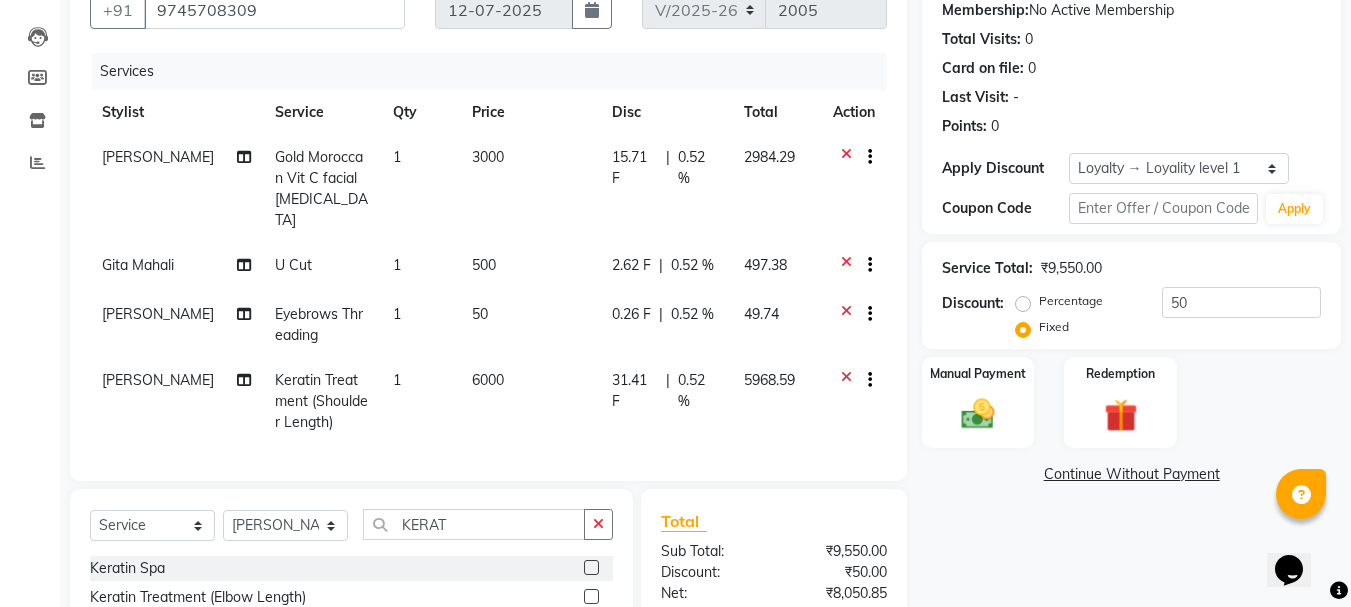 click on "Percentage   Fixed  50" 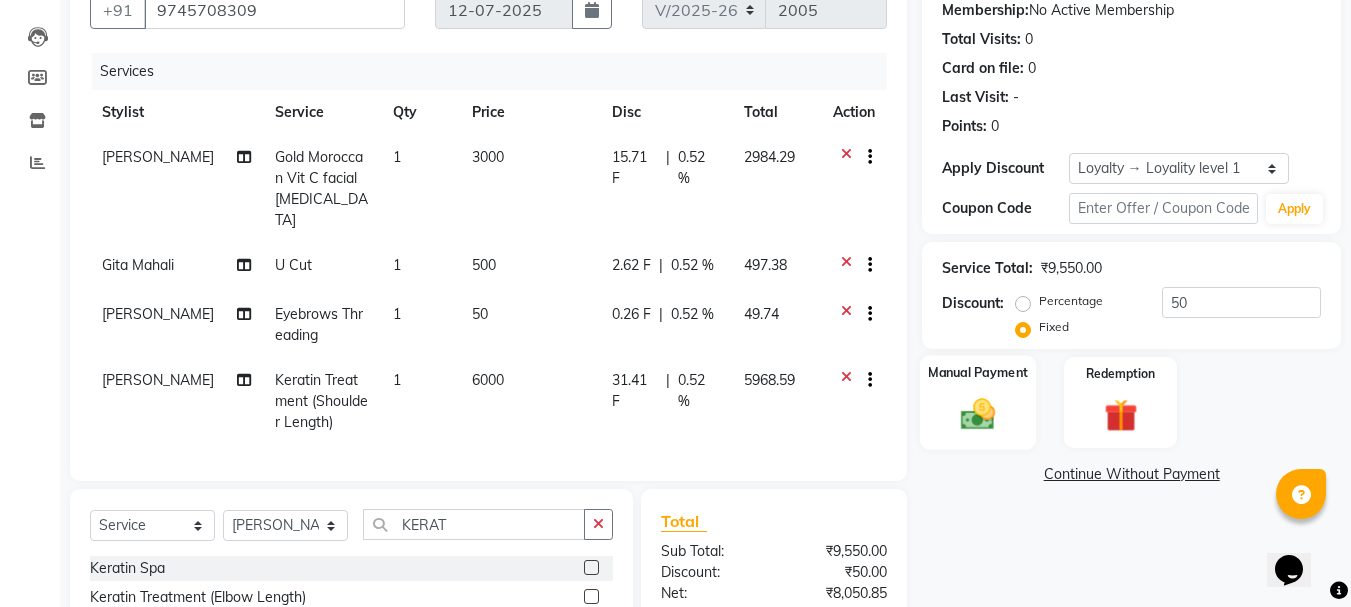 click 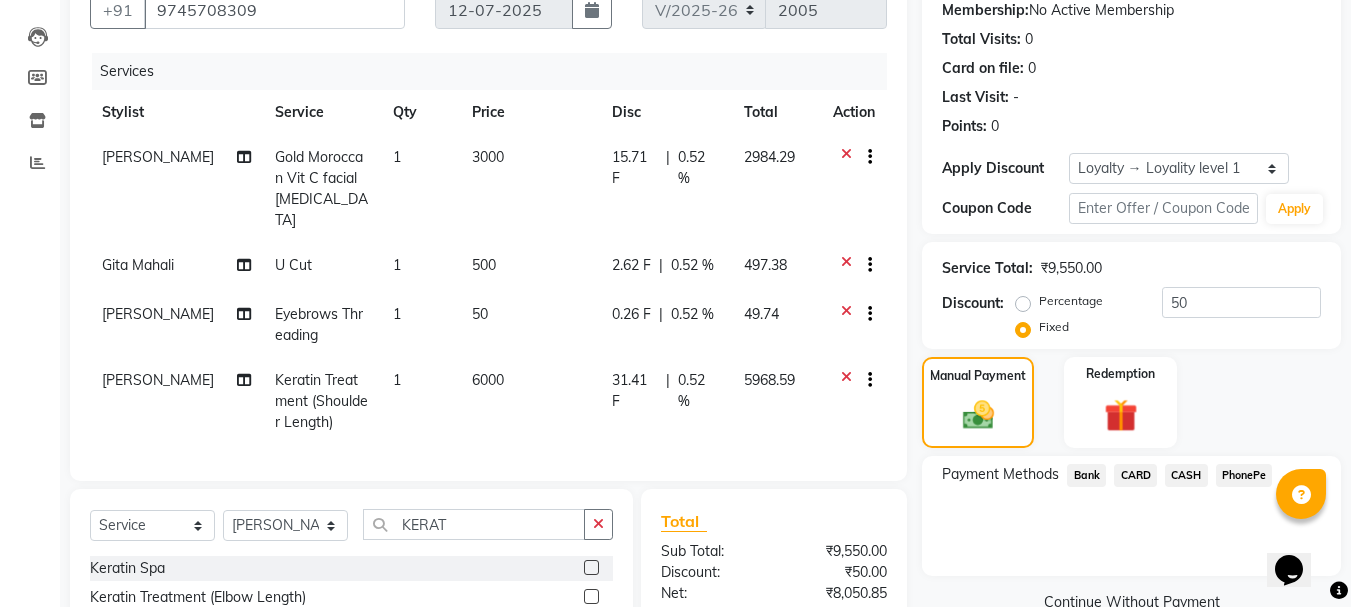 click on "CASH" 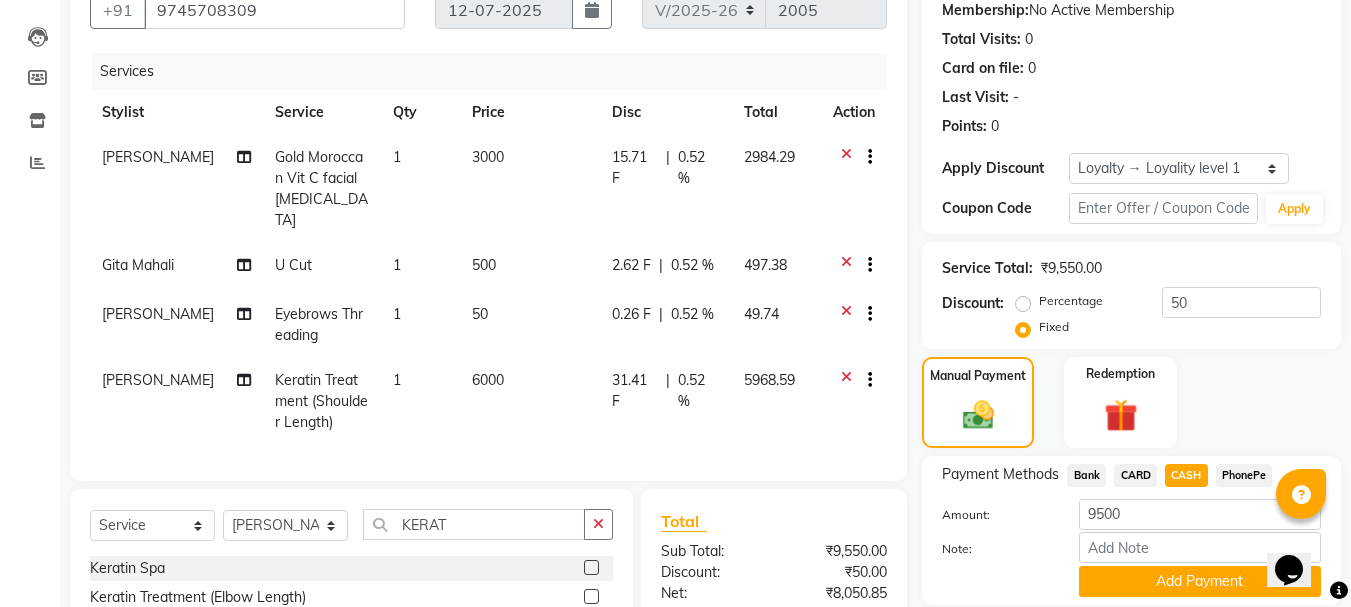 scroll, scrollTop: 395, scrollLeft: 0, axis: vertical 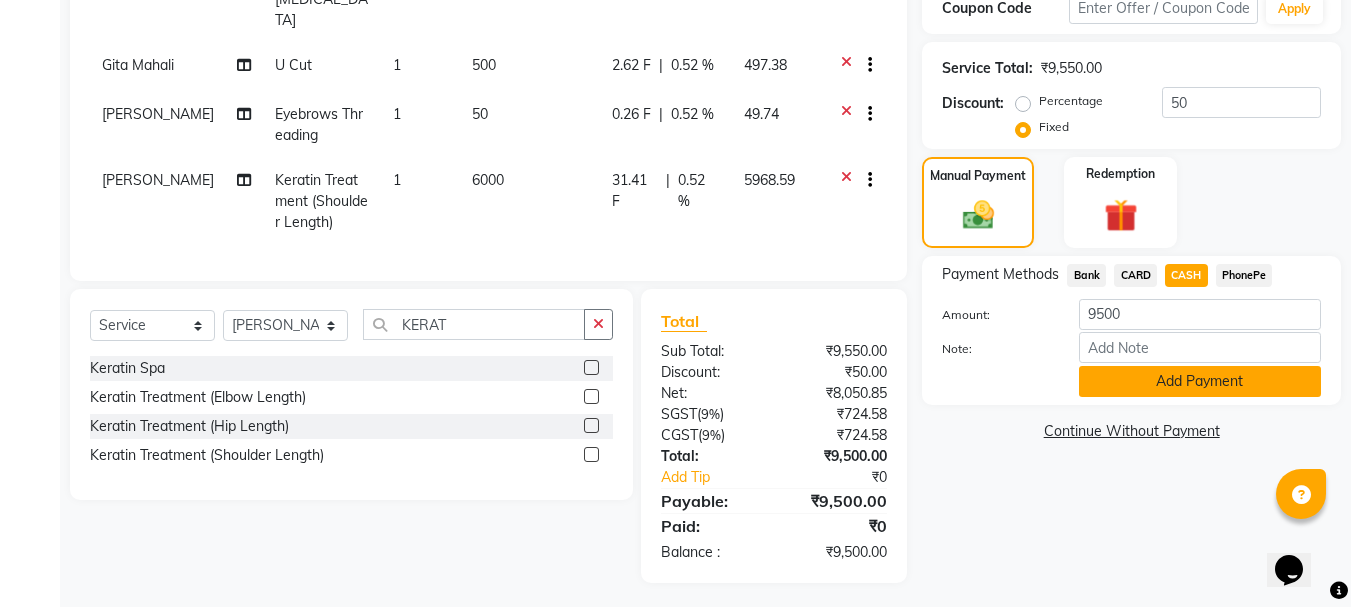 click on "Add Payment" 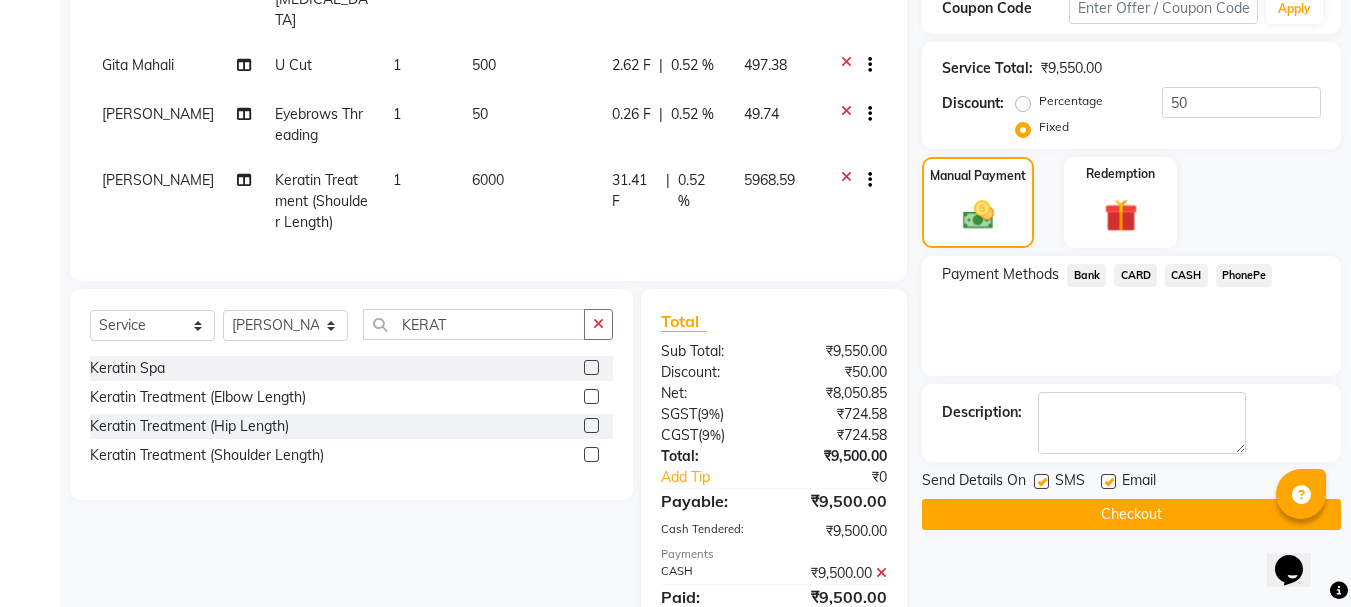 scroll, scrollTop: 586, scrollLeft: 0, axis: vertical 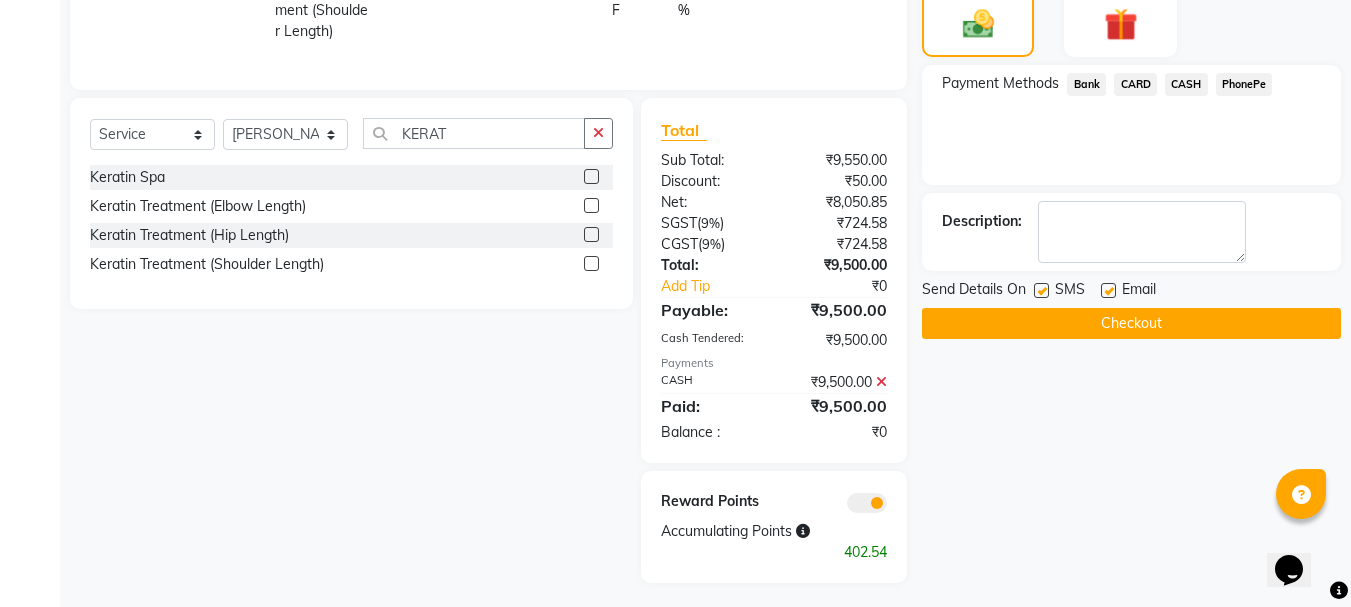 click on "Checkout" 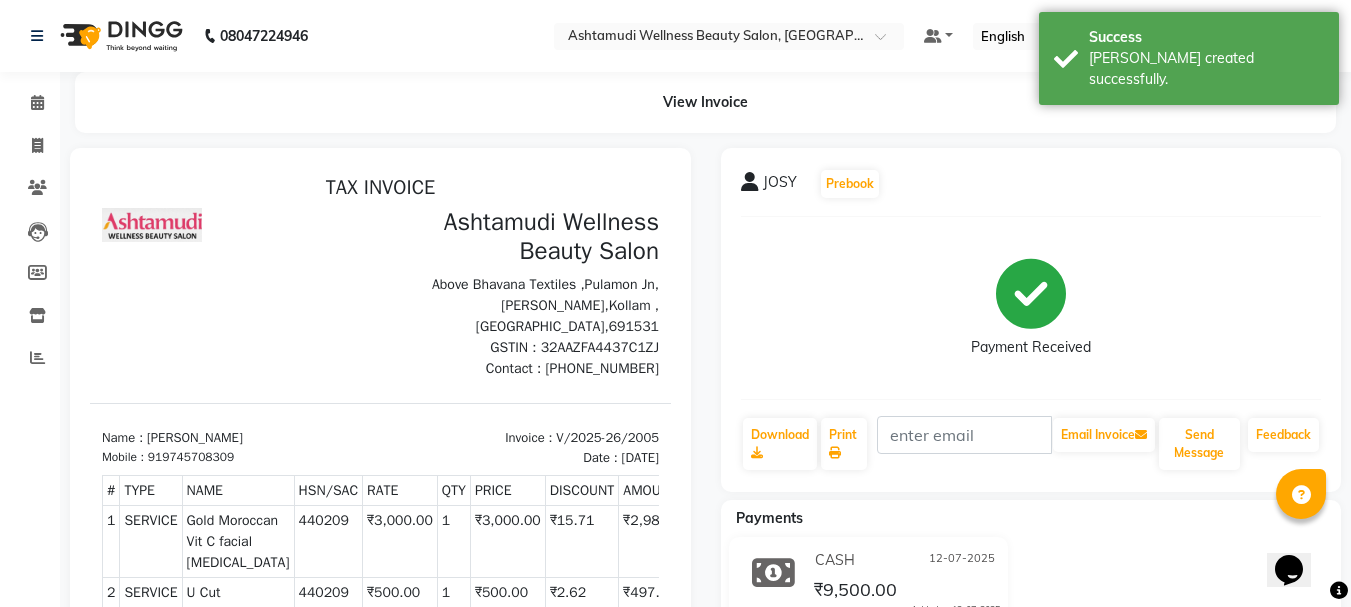 scroll, scrollTop: 0, scrollLeft: 0, axis: both 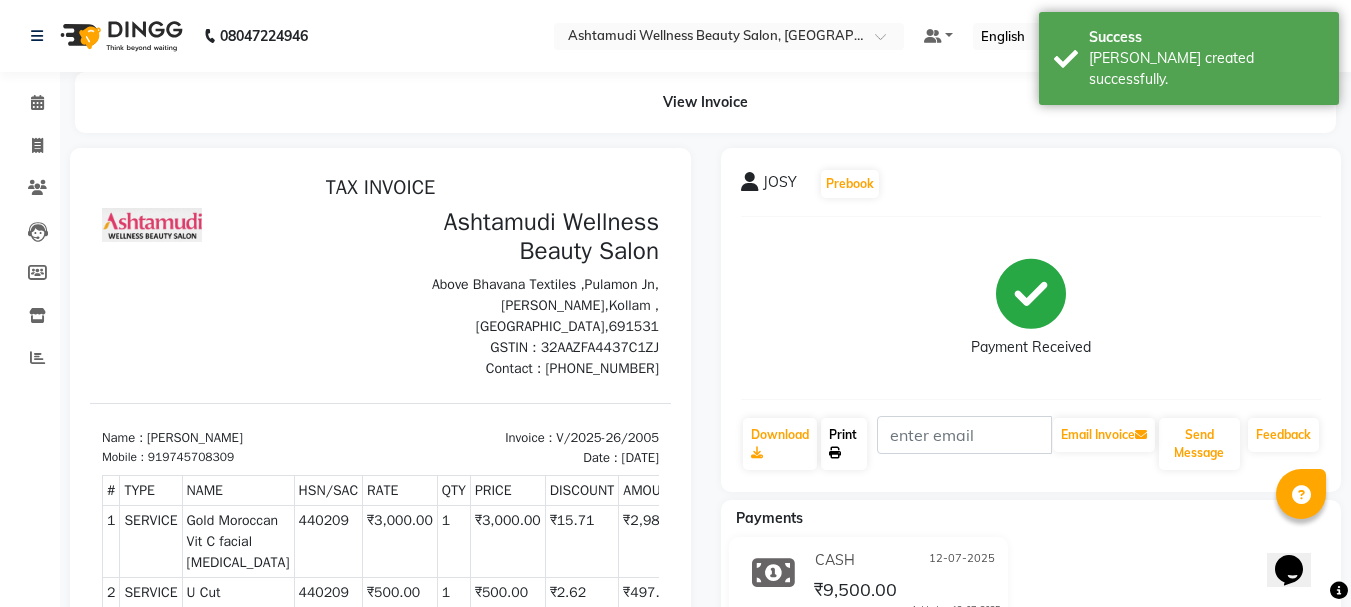 click on "Print" 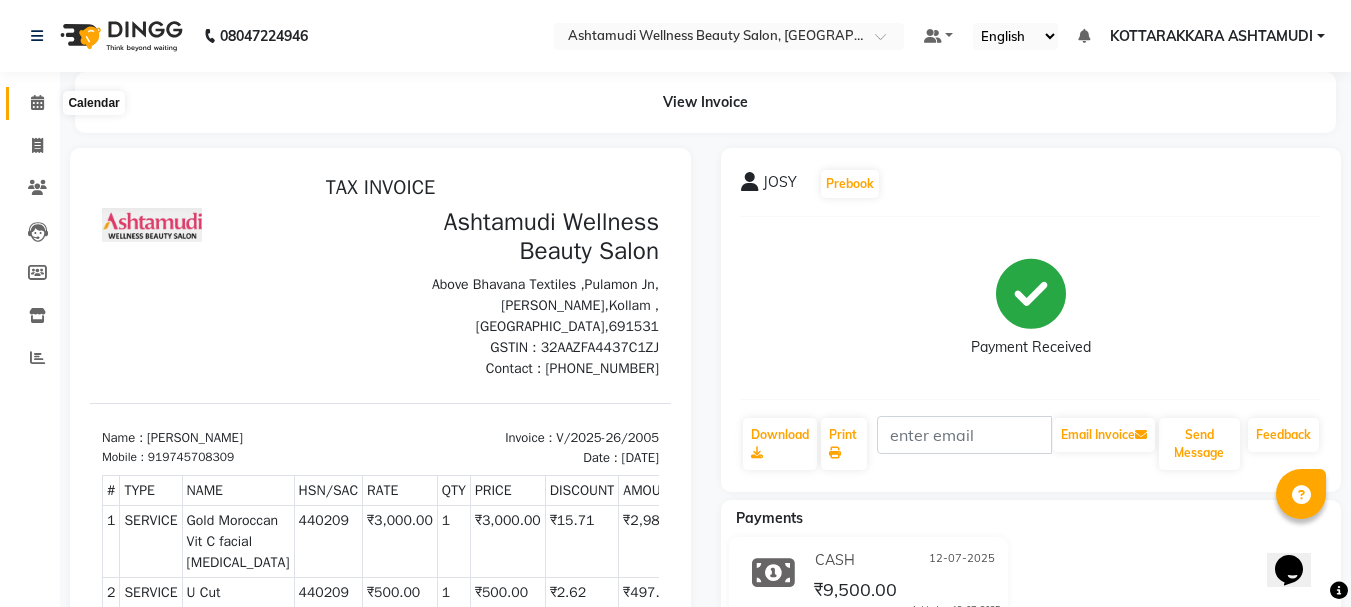 click 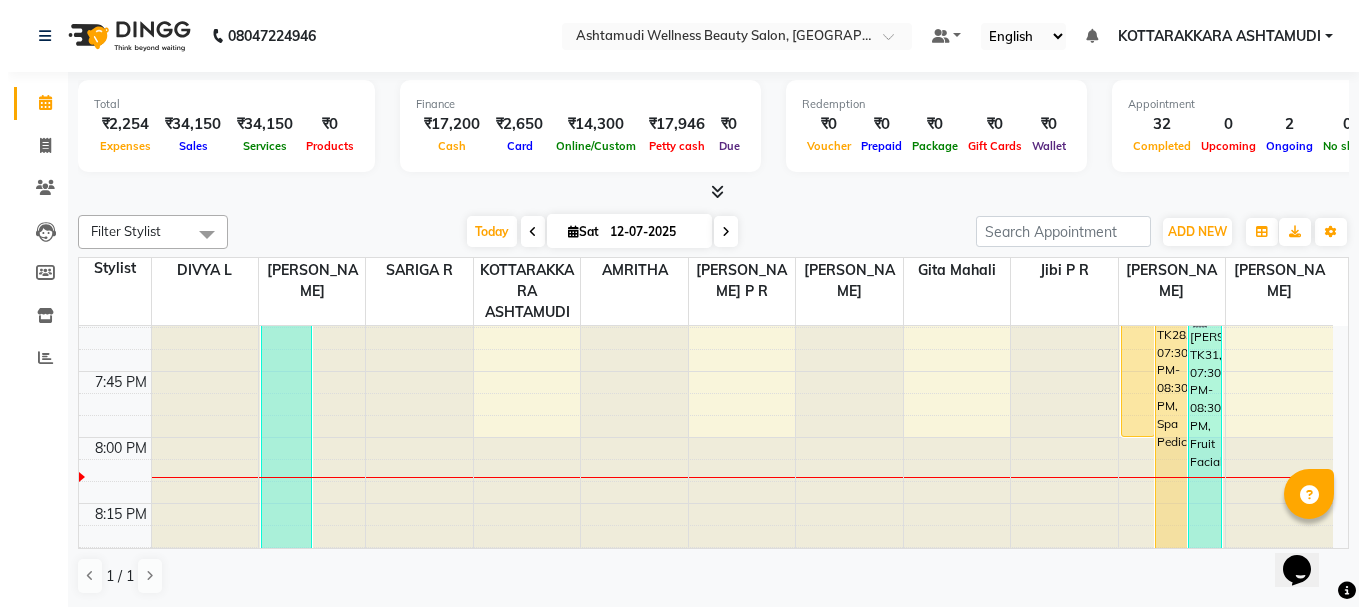 scroll, scrollTop: 3209, scrollLeft: 0, axis: vertical 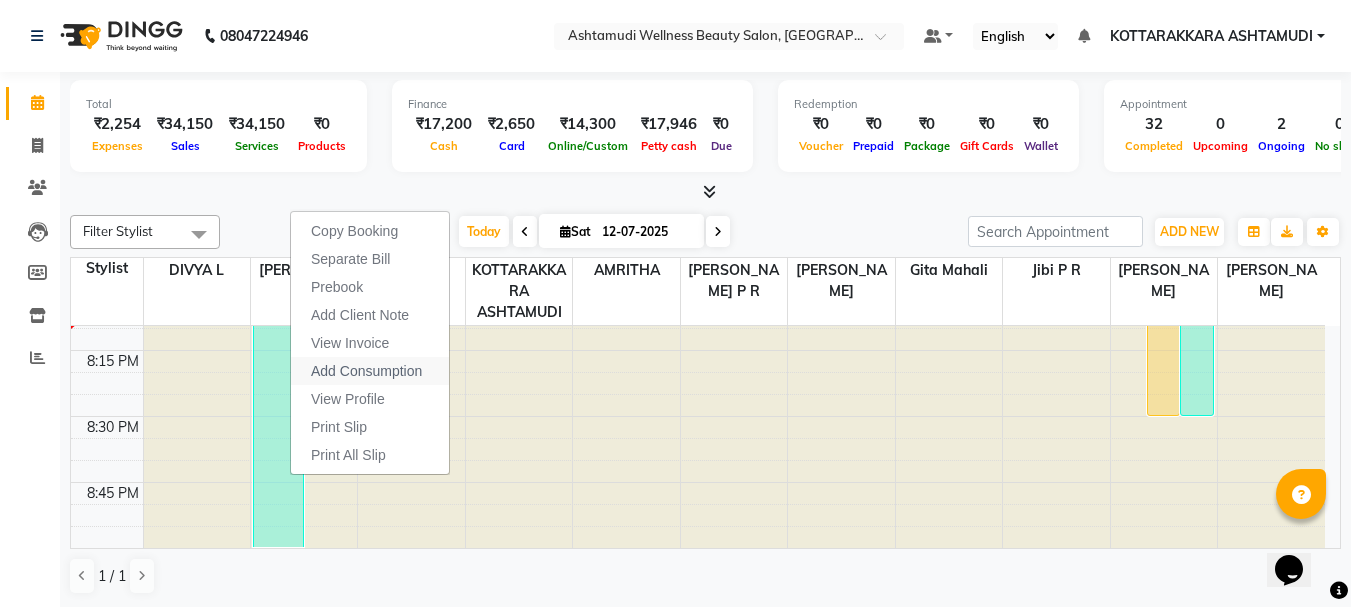 click on "Add Consumption" at bounding box center (366, 371) 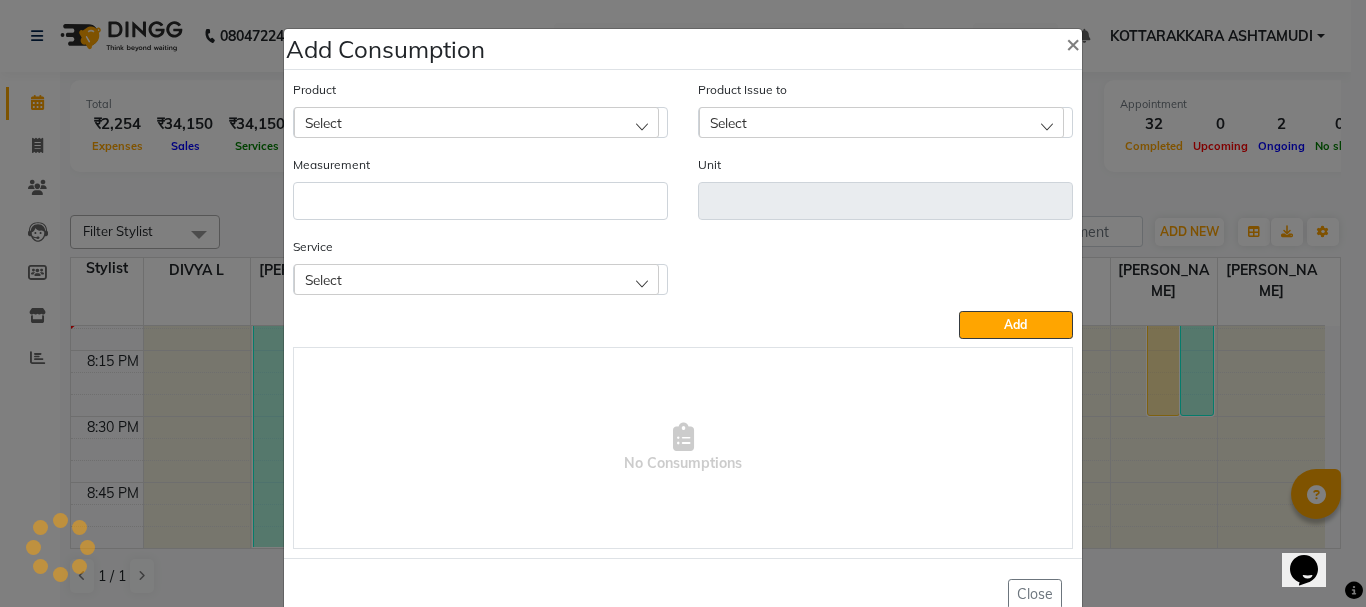 click on "Select" 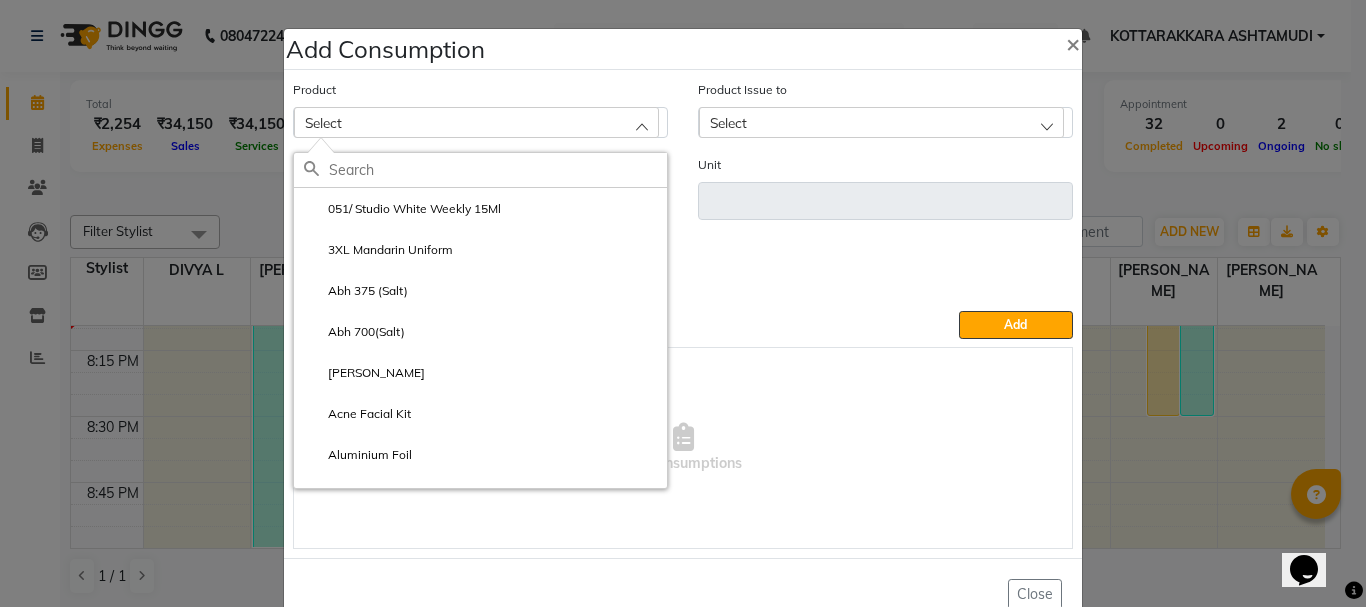 click 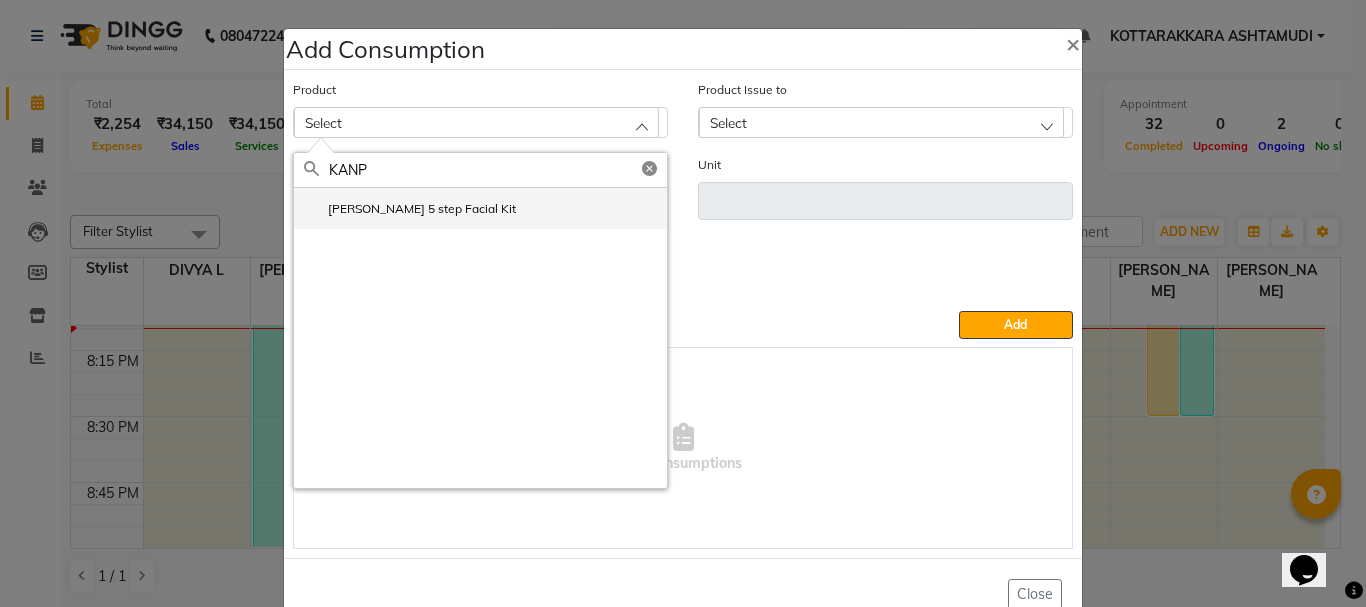 click on "Kanpeki Kouyou 5 step Facial Kit" 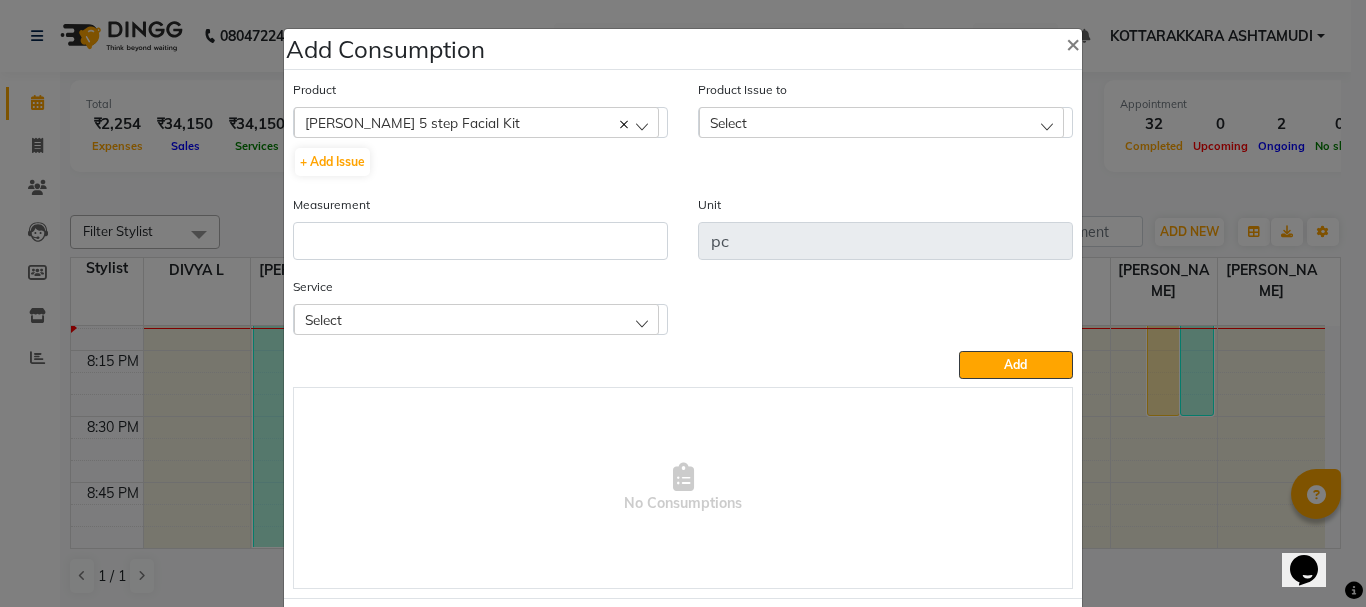 click on "Select" 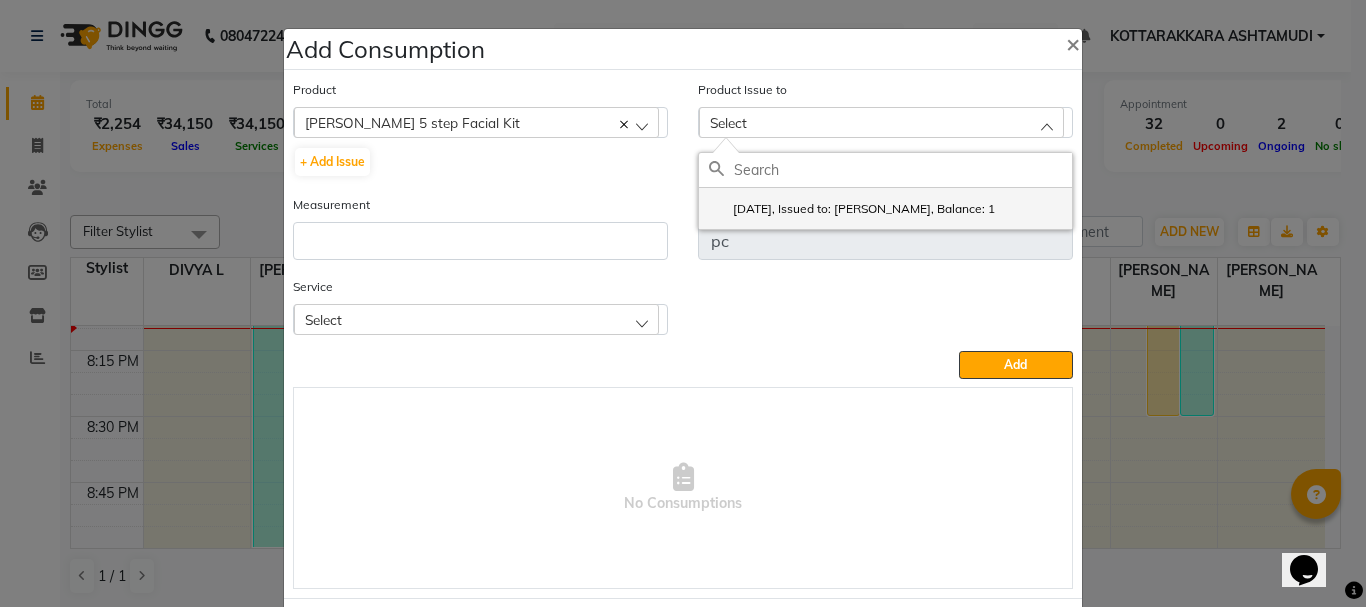 click on "2025-07-10, Issued to: SHAMINA MUHAMMED P R, Balance: 1" 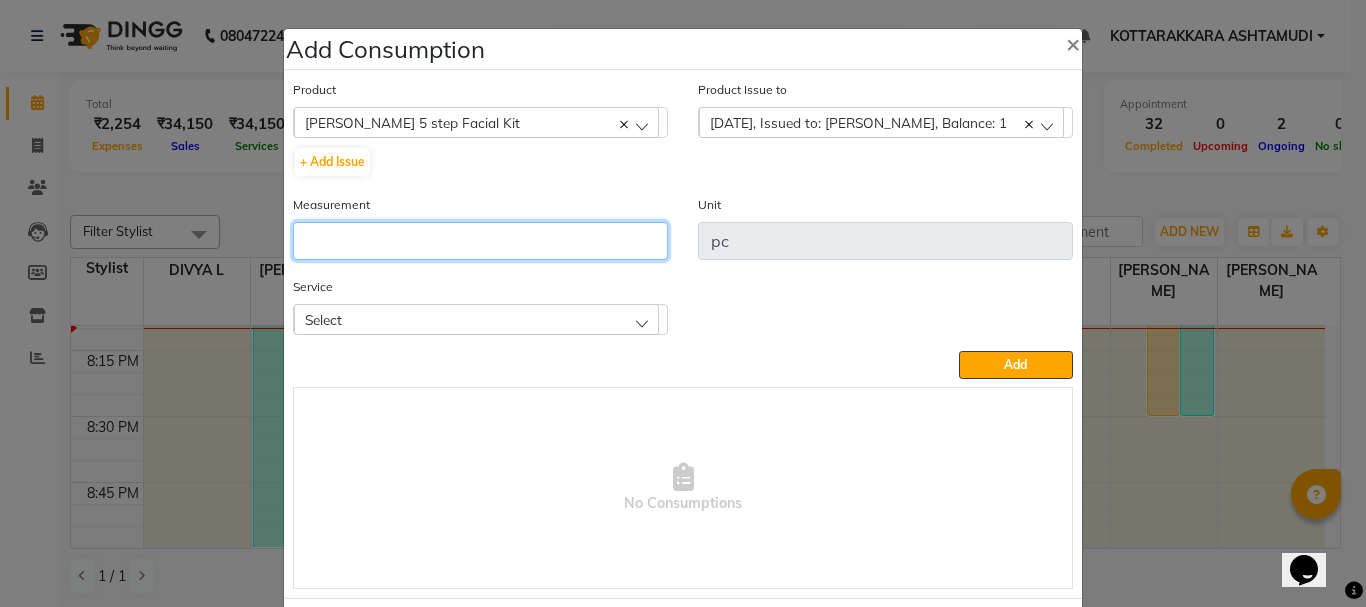 click 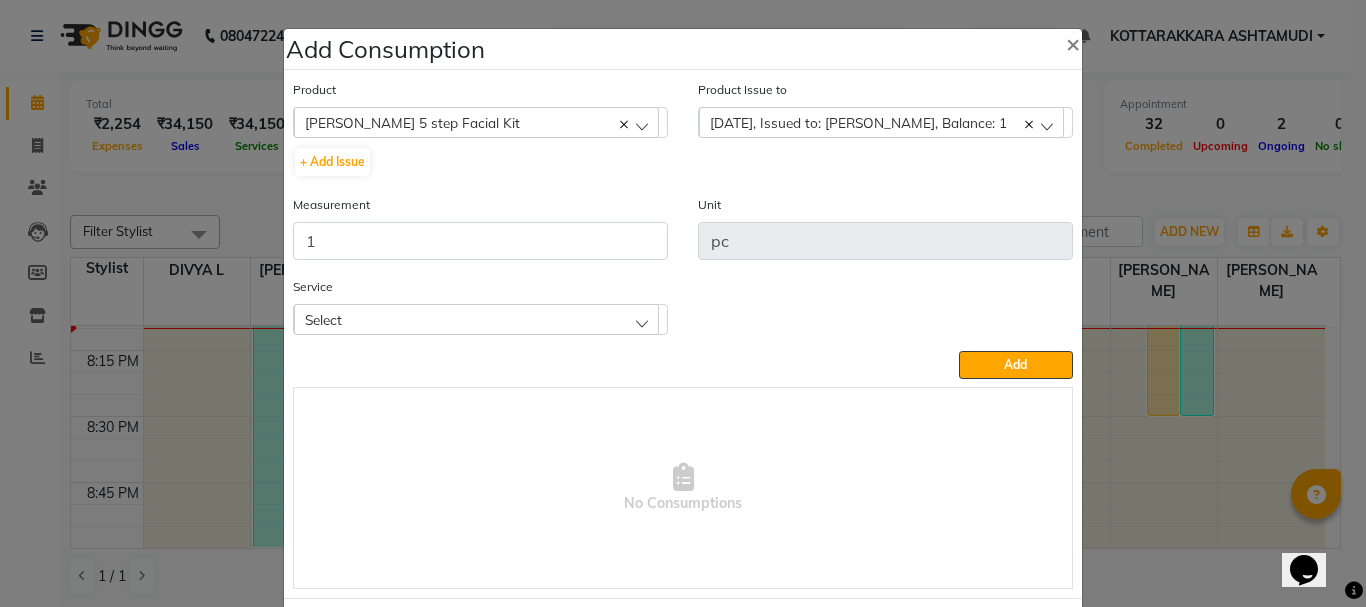 click on "Select" 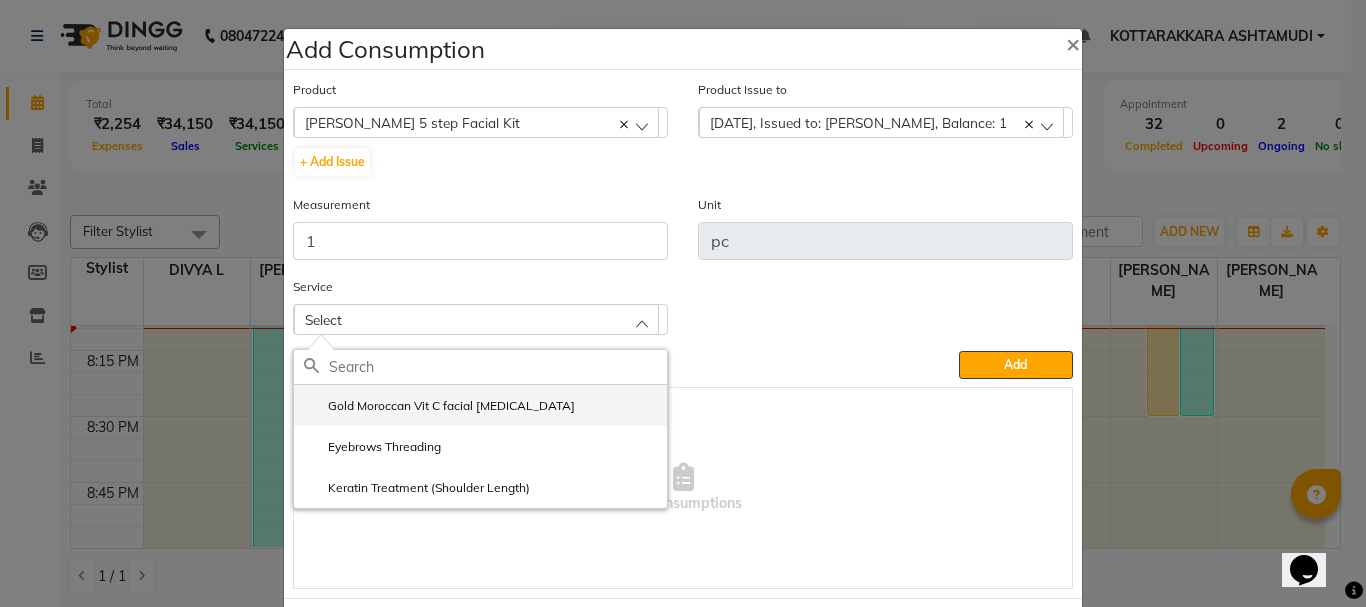 click on "Gold Moroccan Vit C facial Dry Skin" 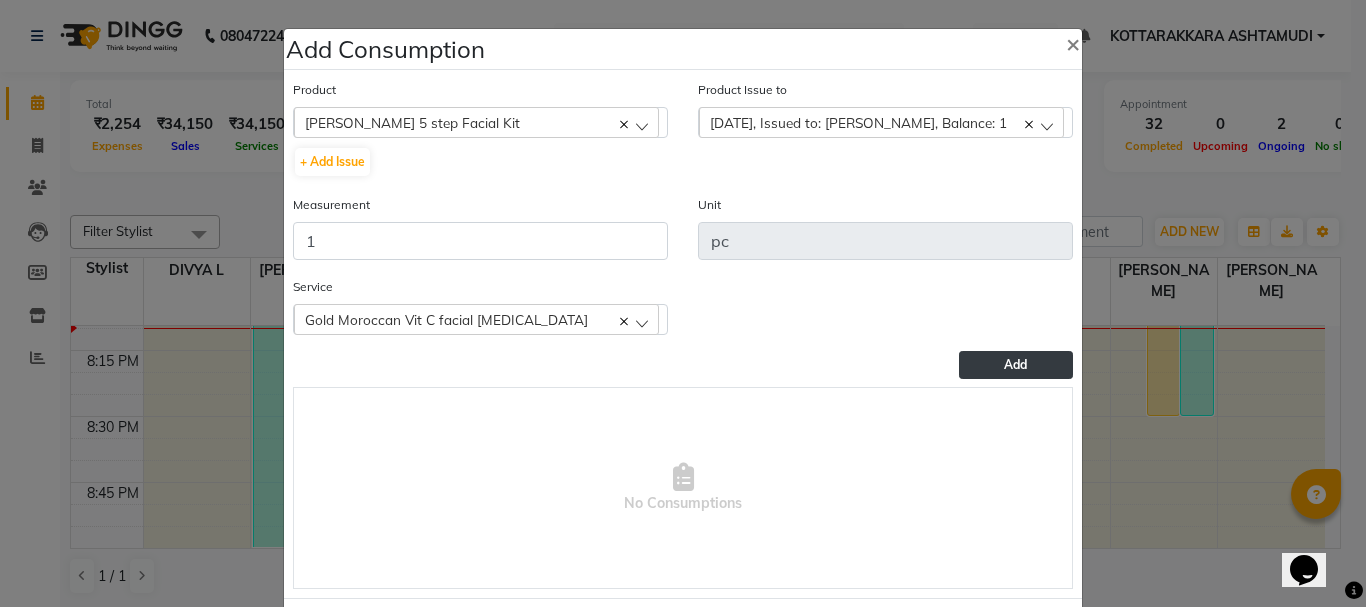 click on "Add" 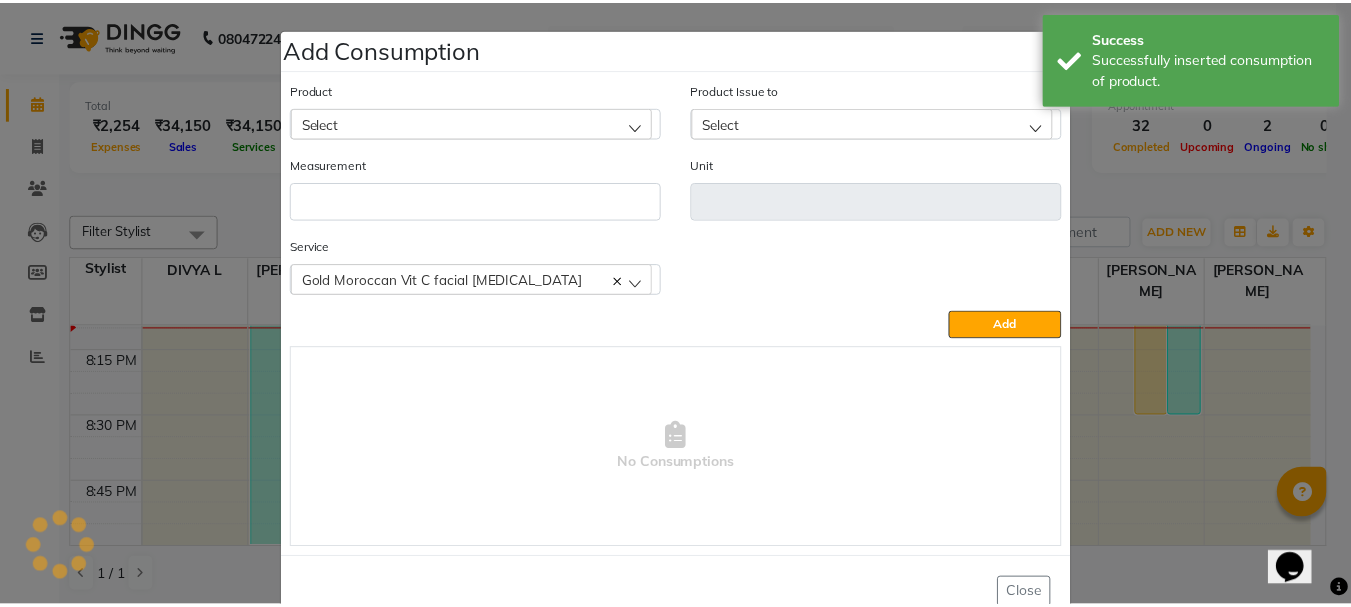 scroll, scrollTop: 52, scrollLeft: 0, axis: vertical 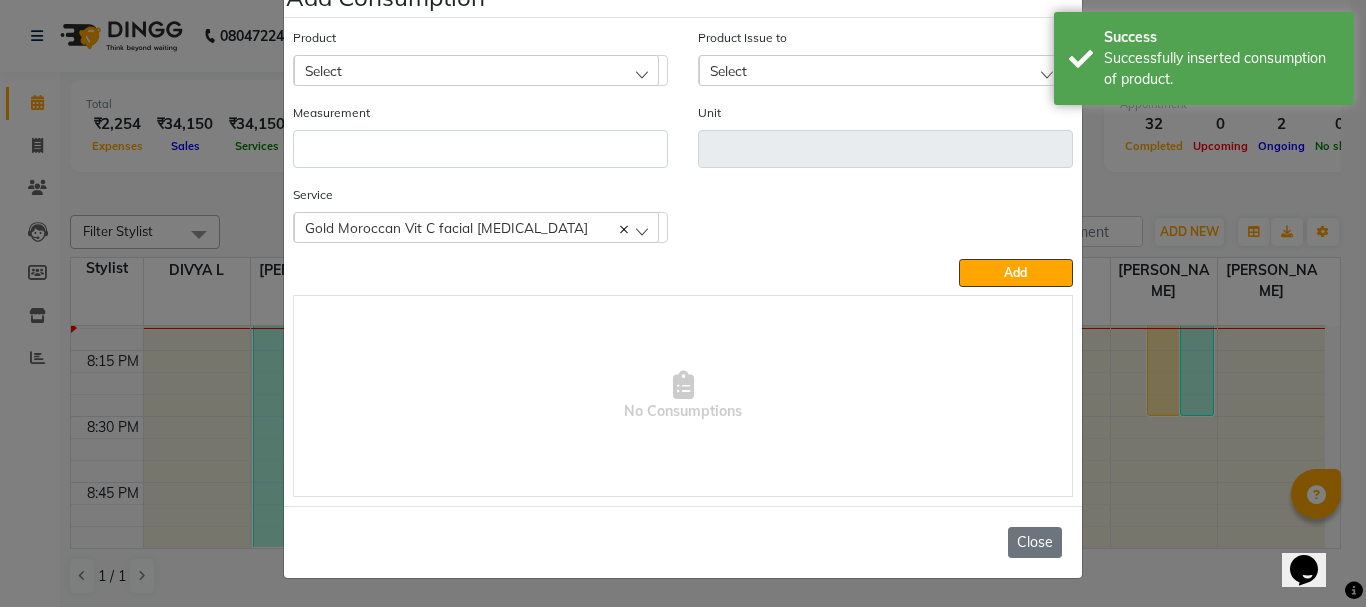 click on "Close" 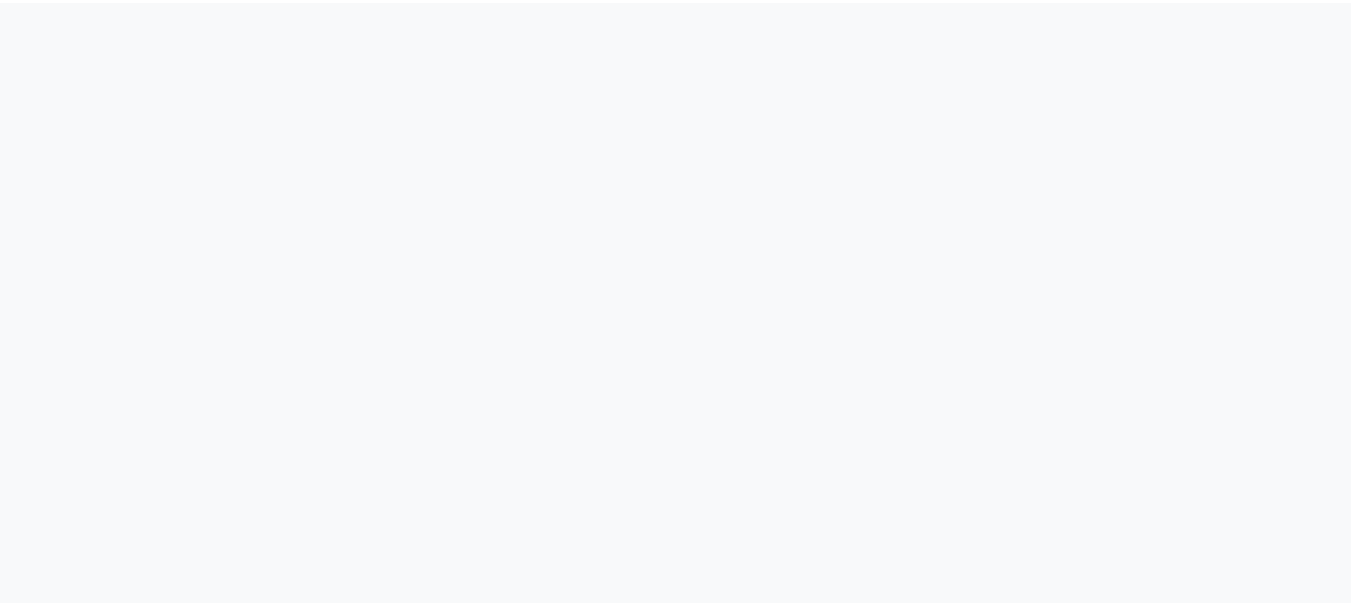 scroll, scrollTop: 0, scrollLeft: 0, axis: both 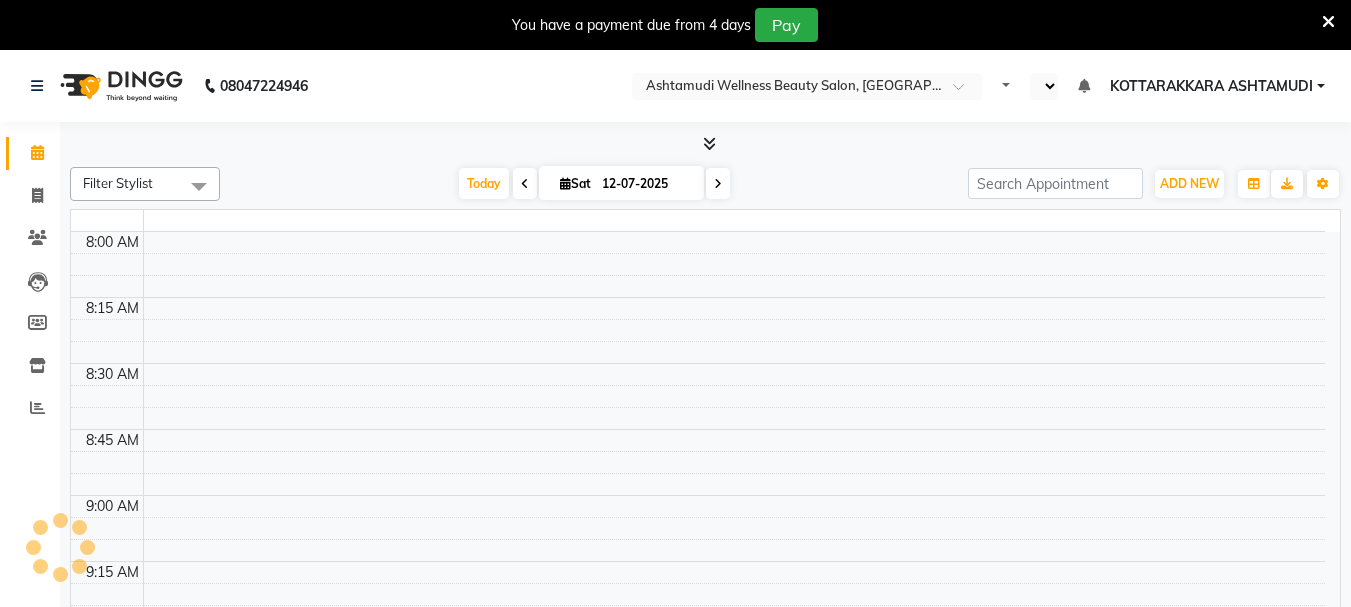 select on "en" 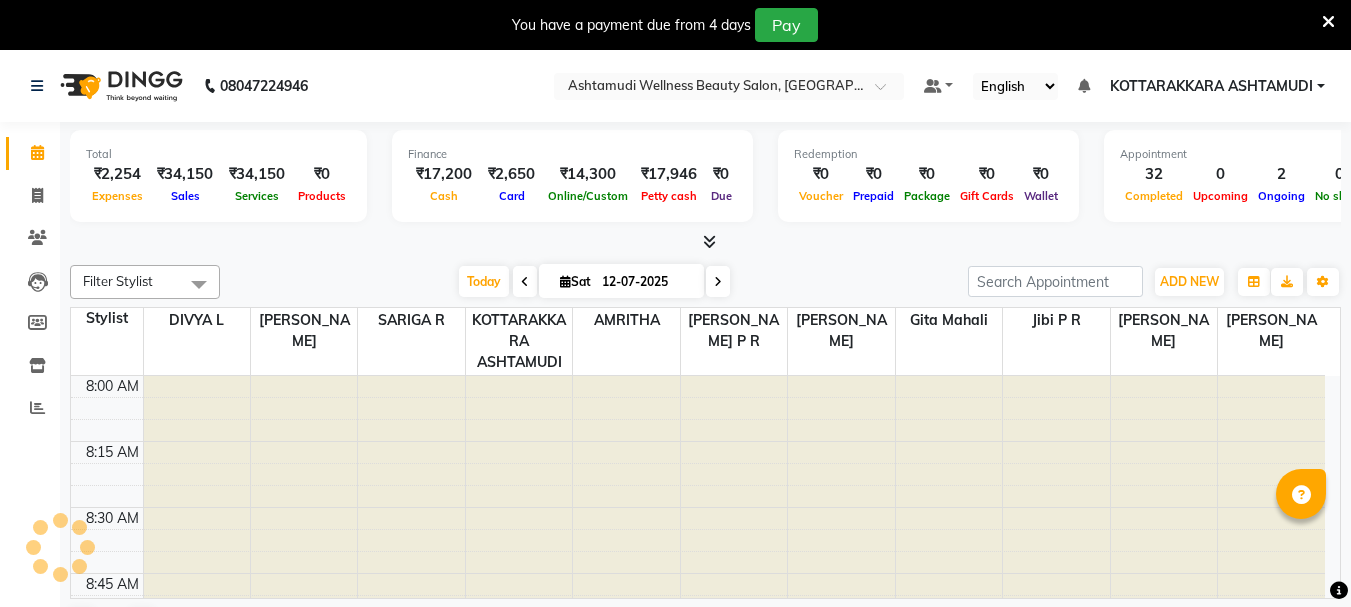 scroll, scrollTop: 0, scrollLeft: 0, axis: both 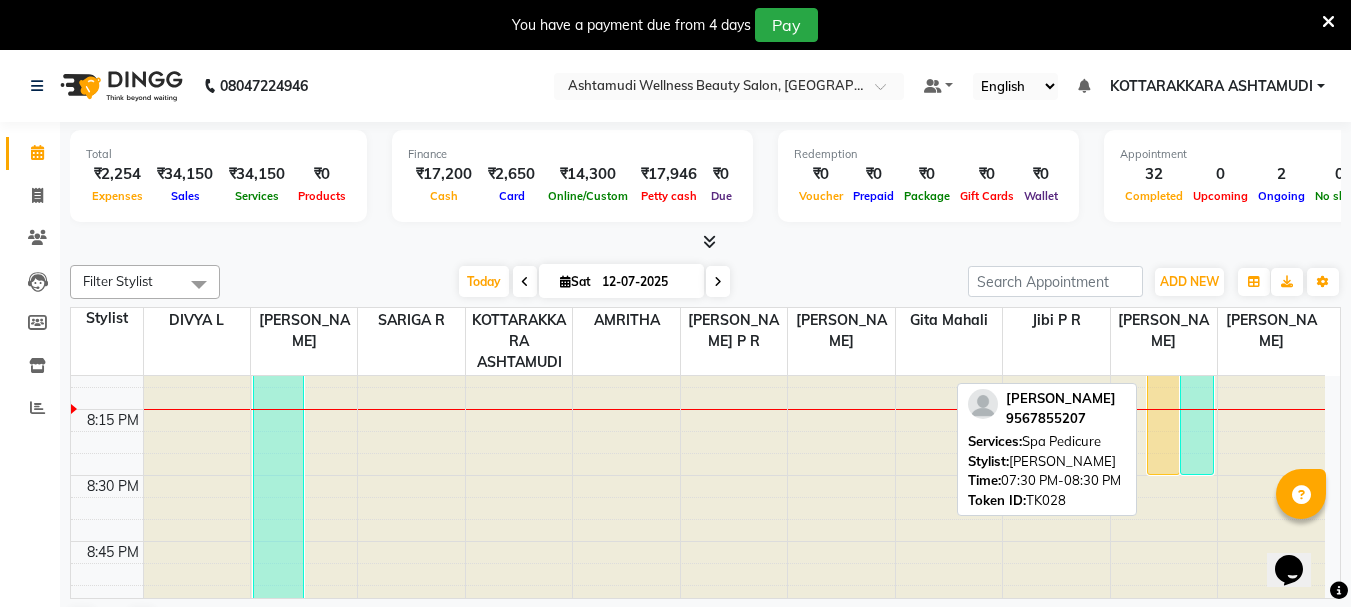 click on "[PERSON_NAME], TK28, 07:30 PM-08:30 PM, Spa Pedicure" at bounding box center (1164, 343) 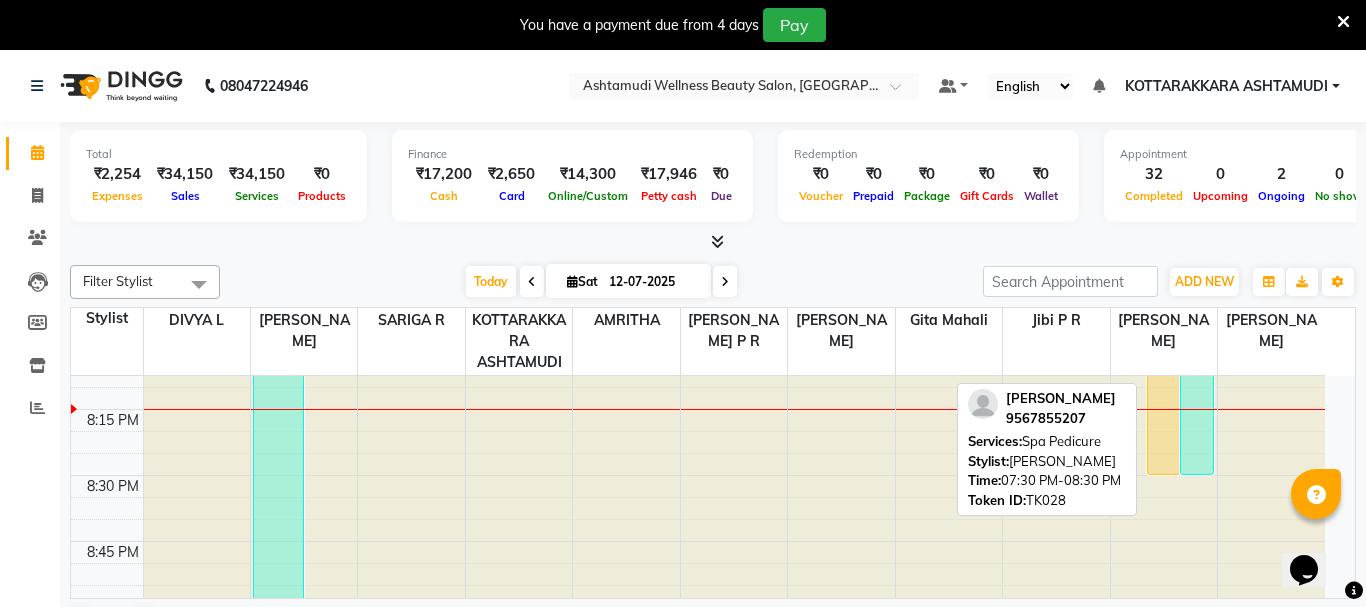 select on "1" 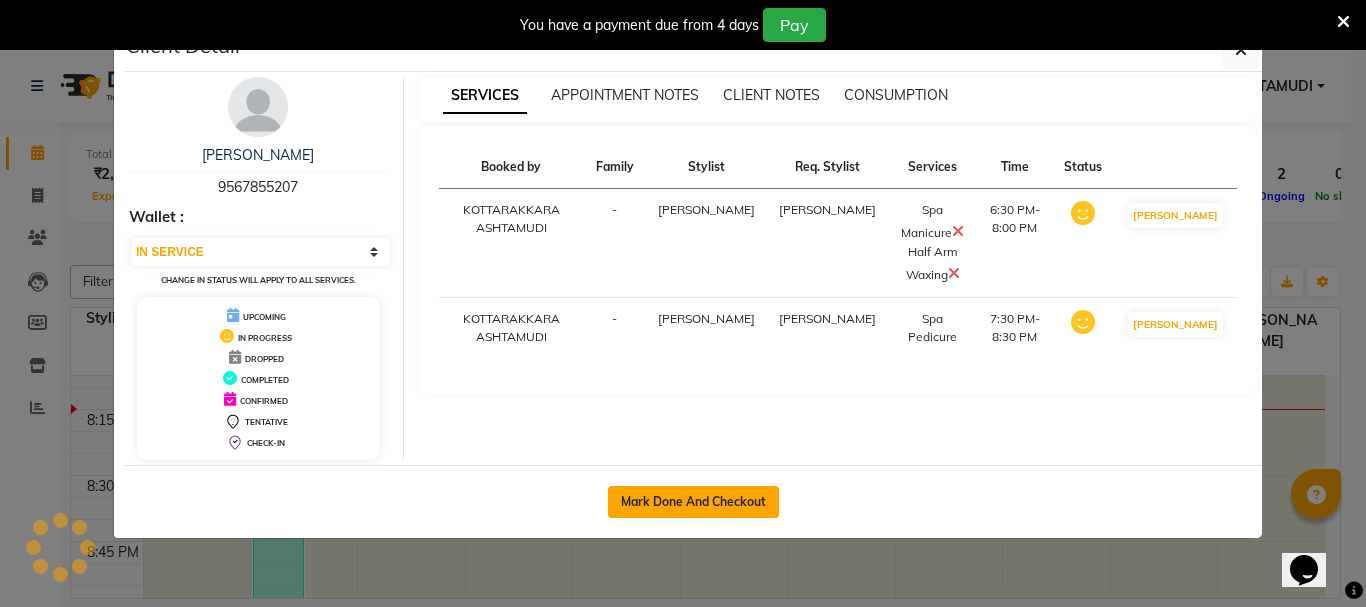 click on "Mark Done And Checkout" 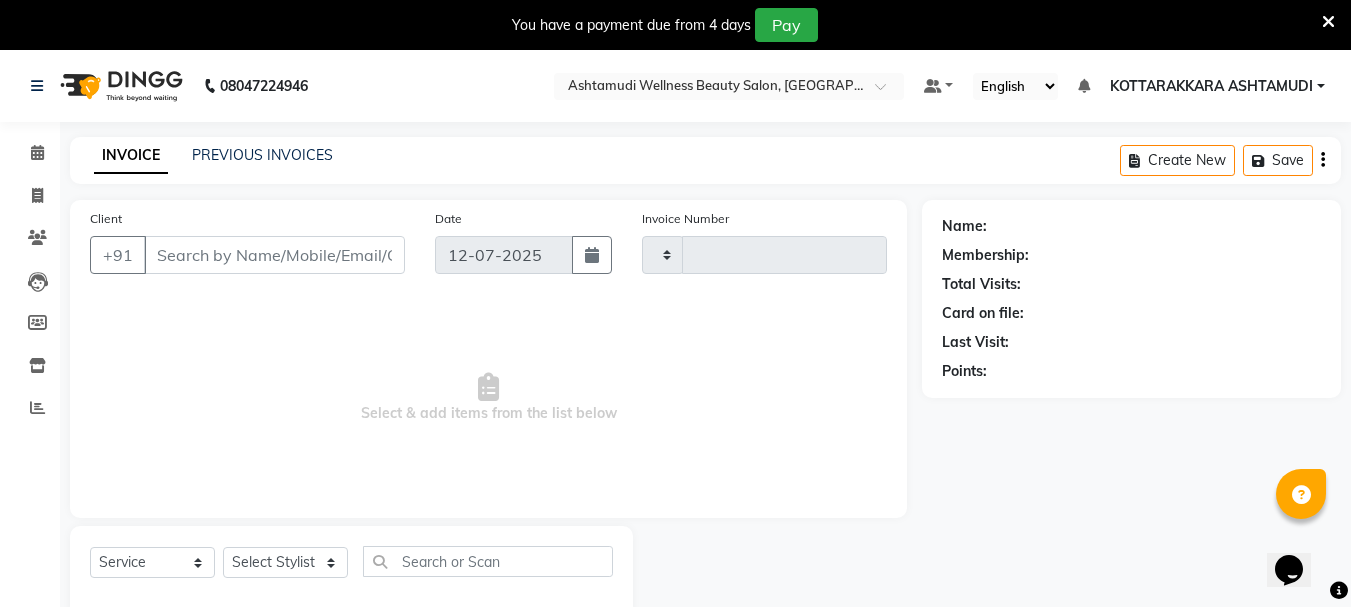 type on "2006" 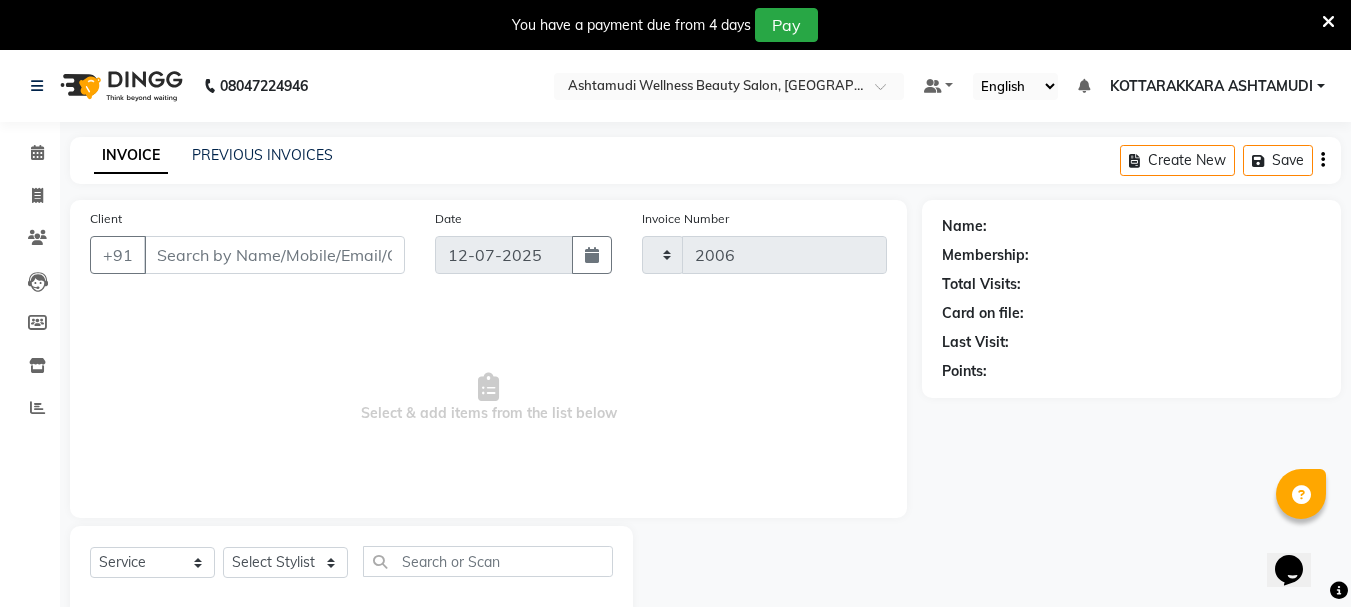 select on "4664" 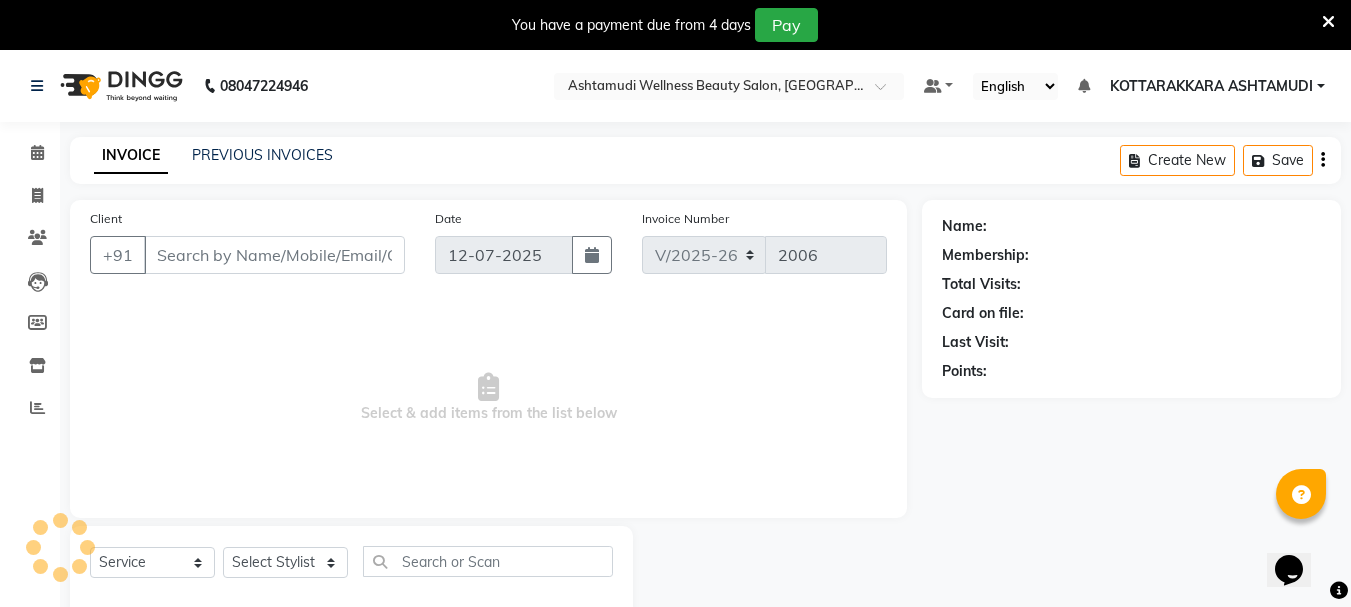type on "9567855207" 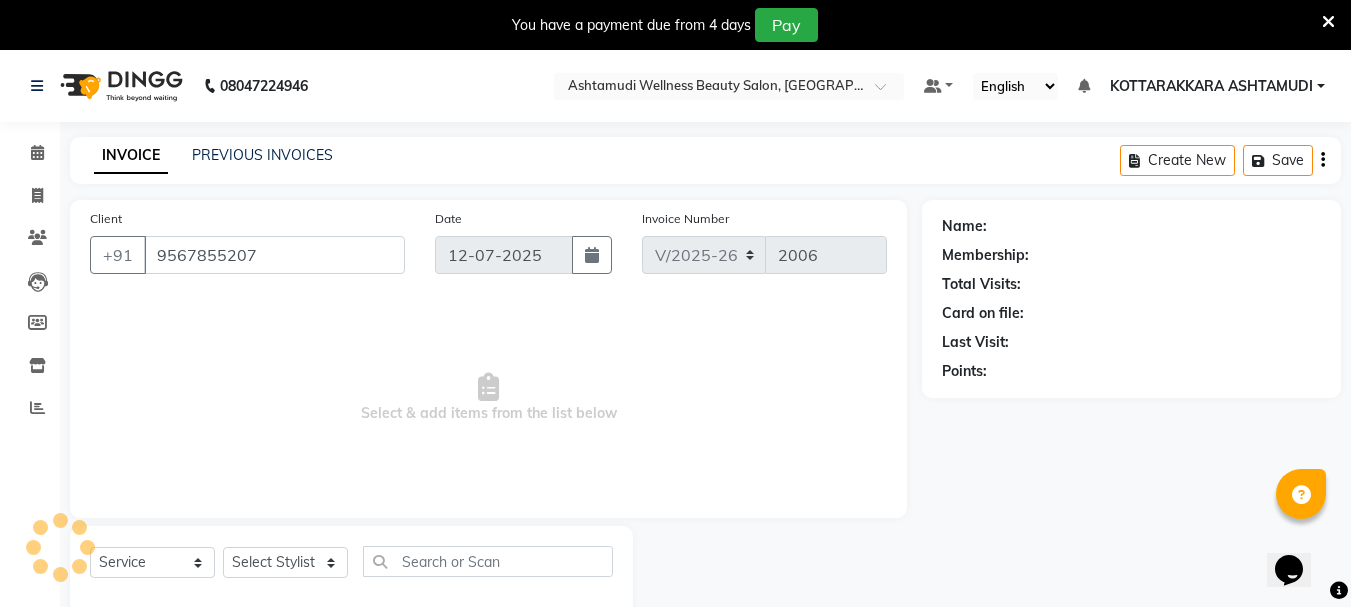 select on "75883" 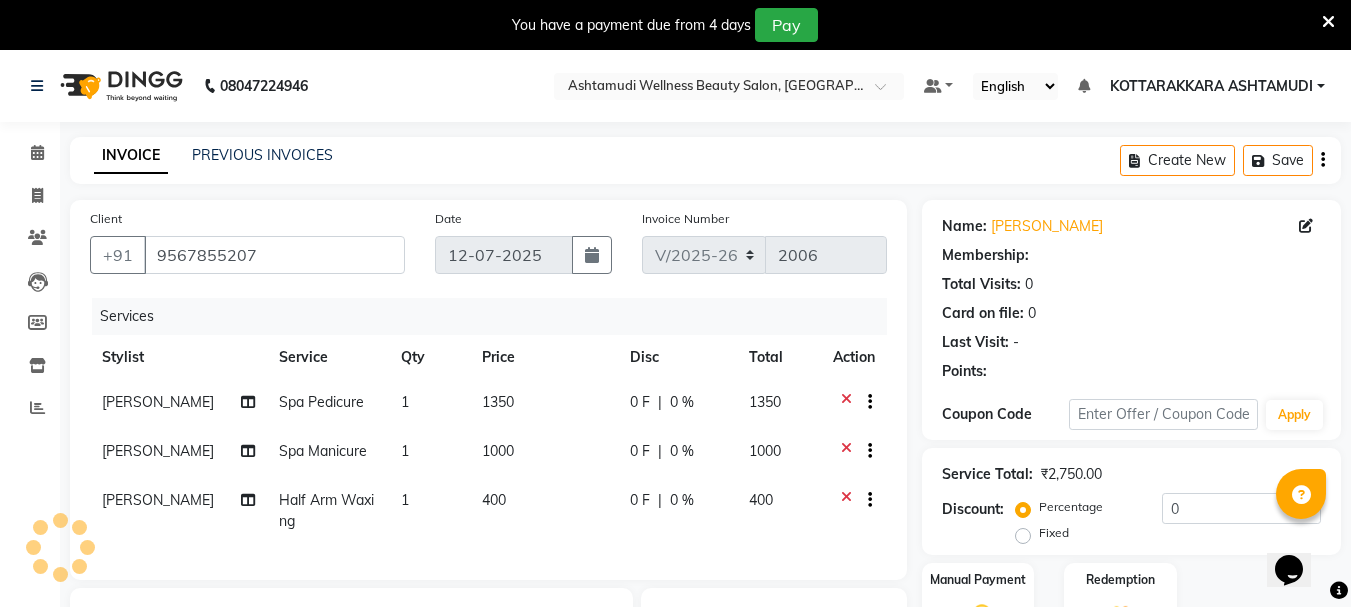 select on "1: Object" 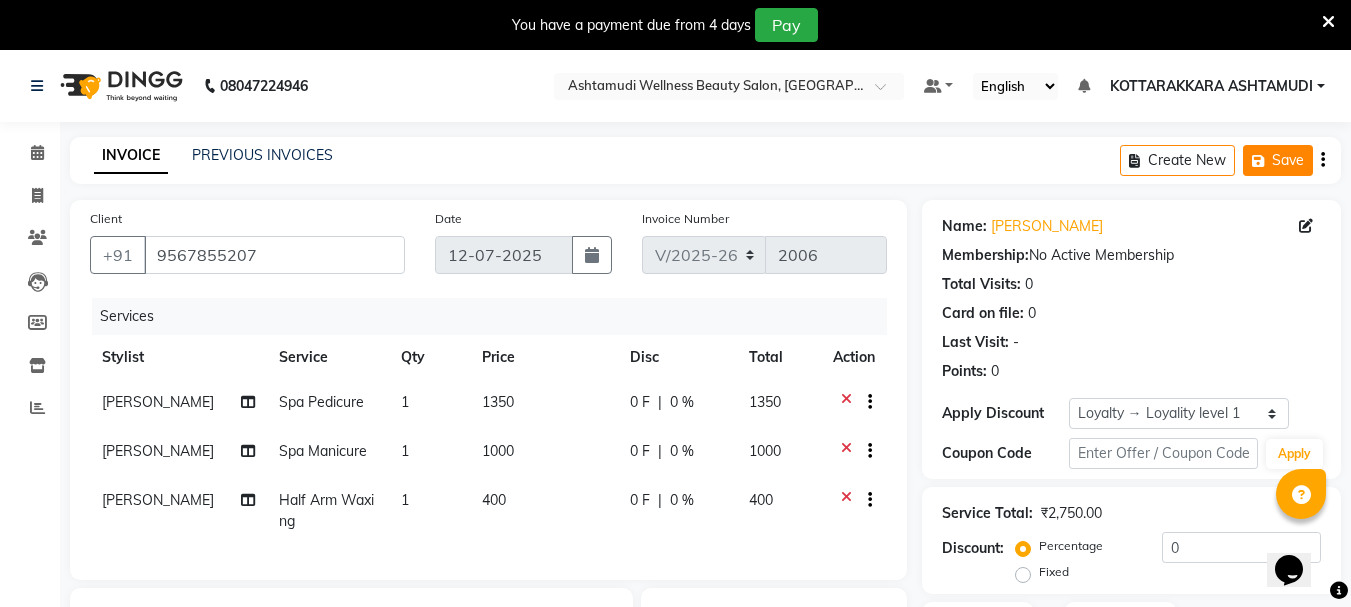 click 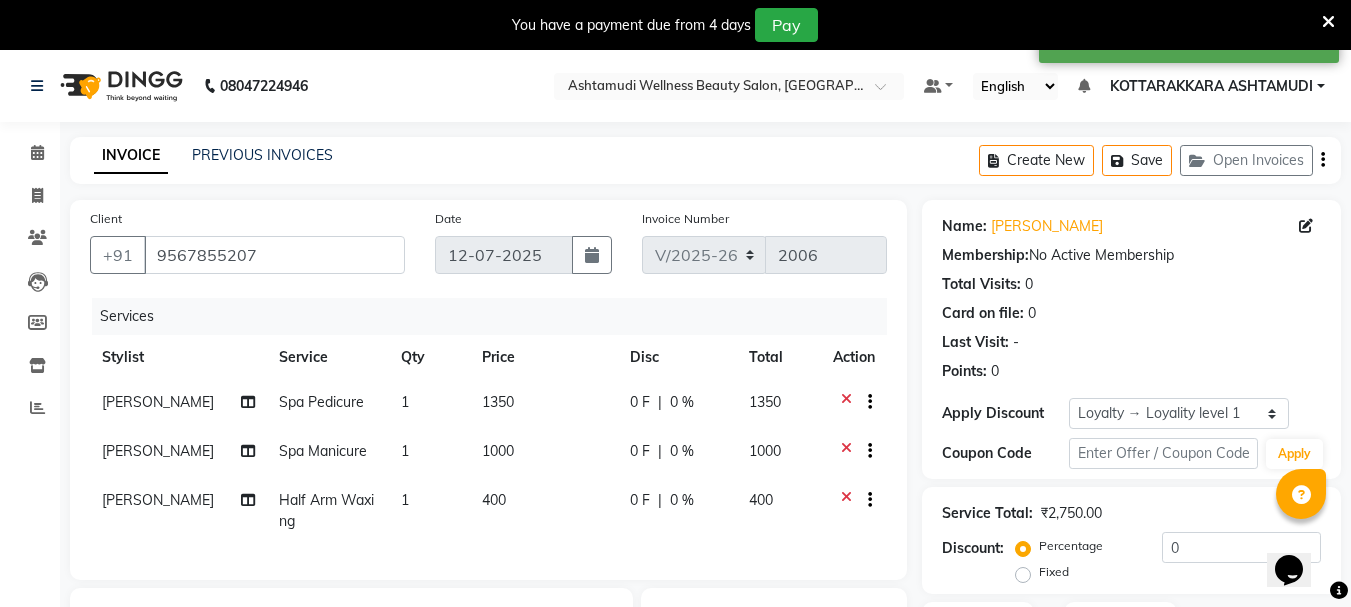click at bounding box center (1328, 22) 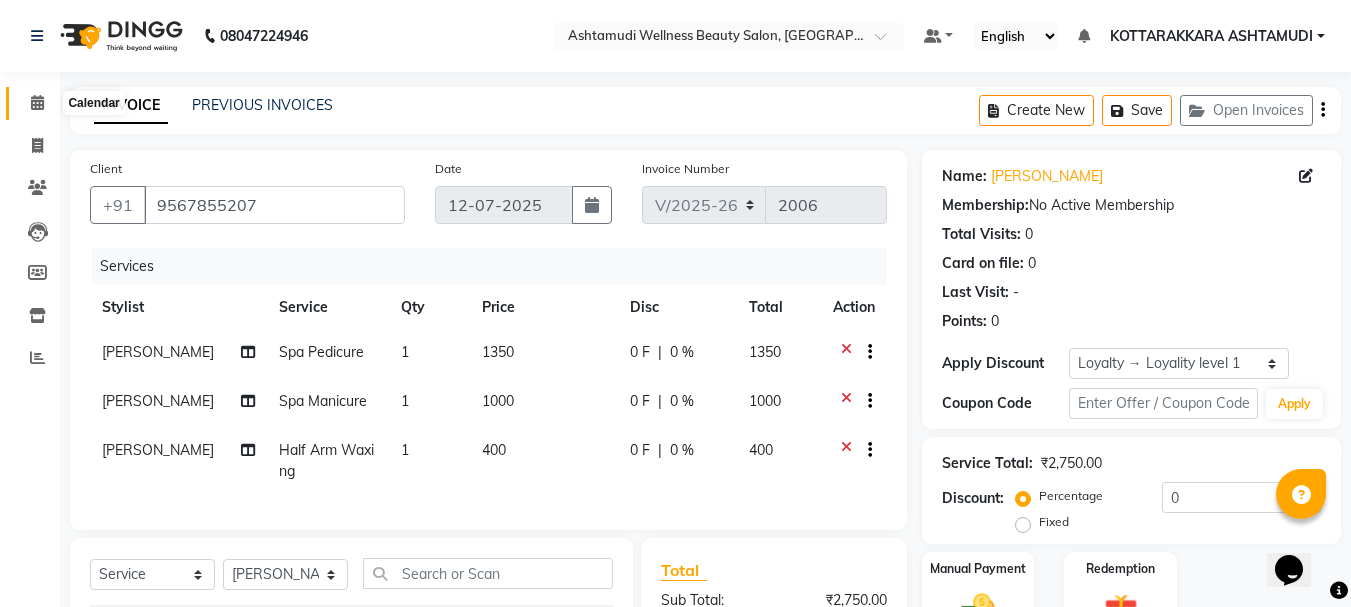 click 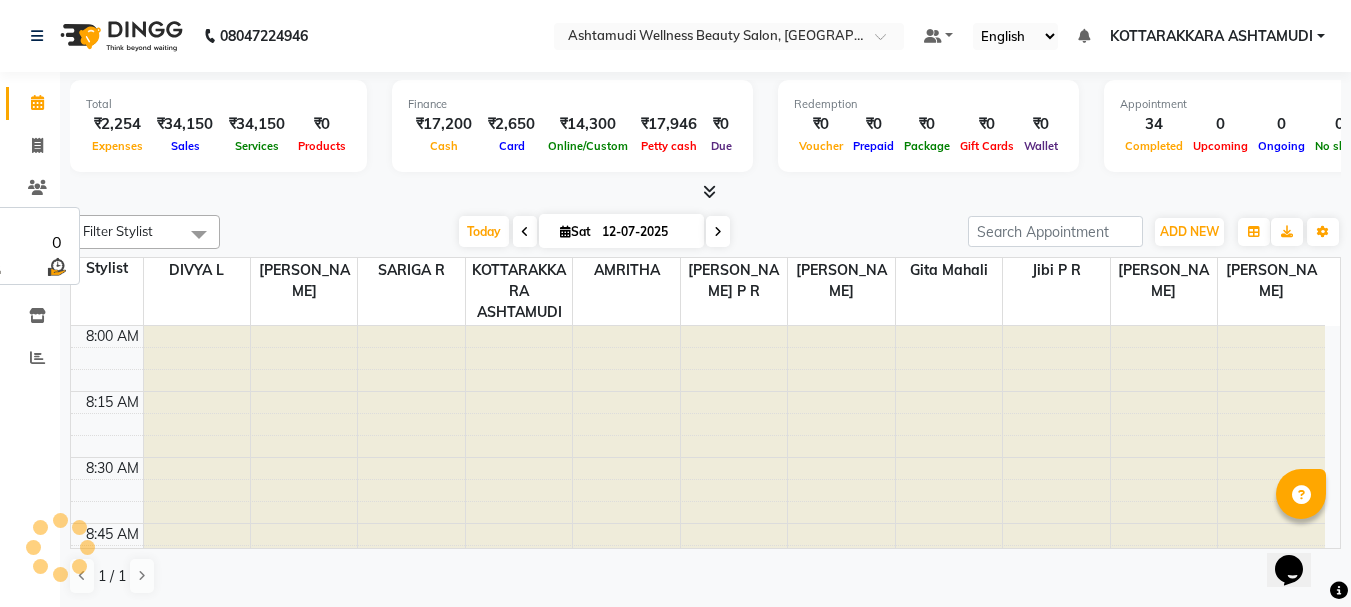 scroll, scrollTop: 0, scrollLeft: 0, axis: both 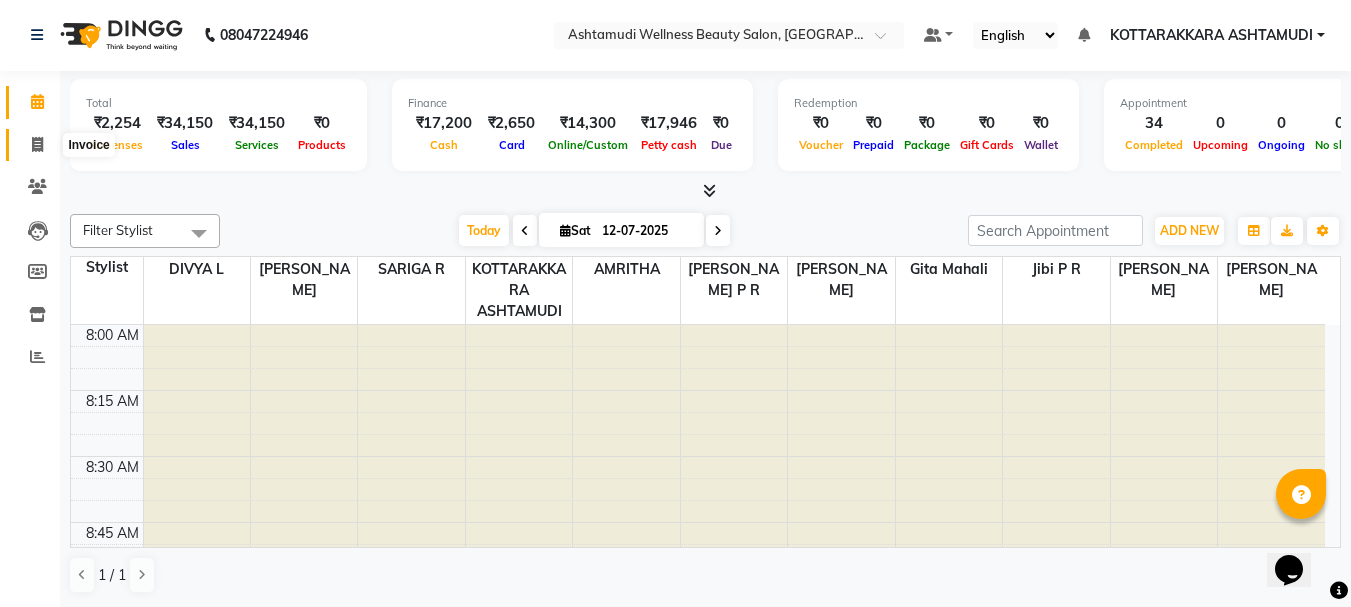 click 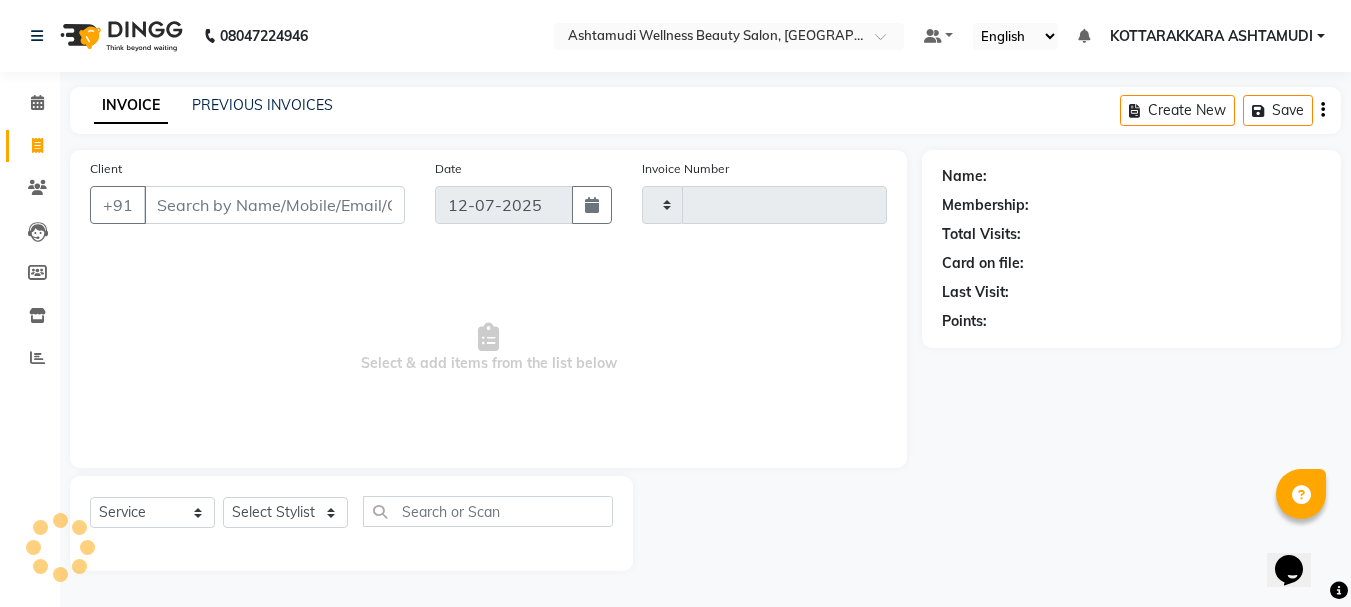 scroll, scrollTop: 0, scrollLeft: 0, axis: both 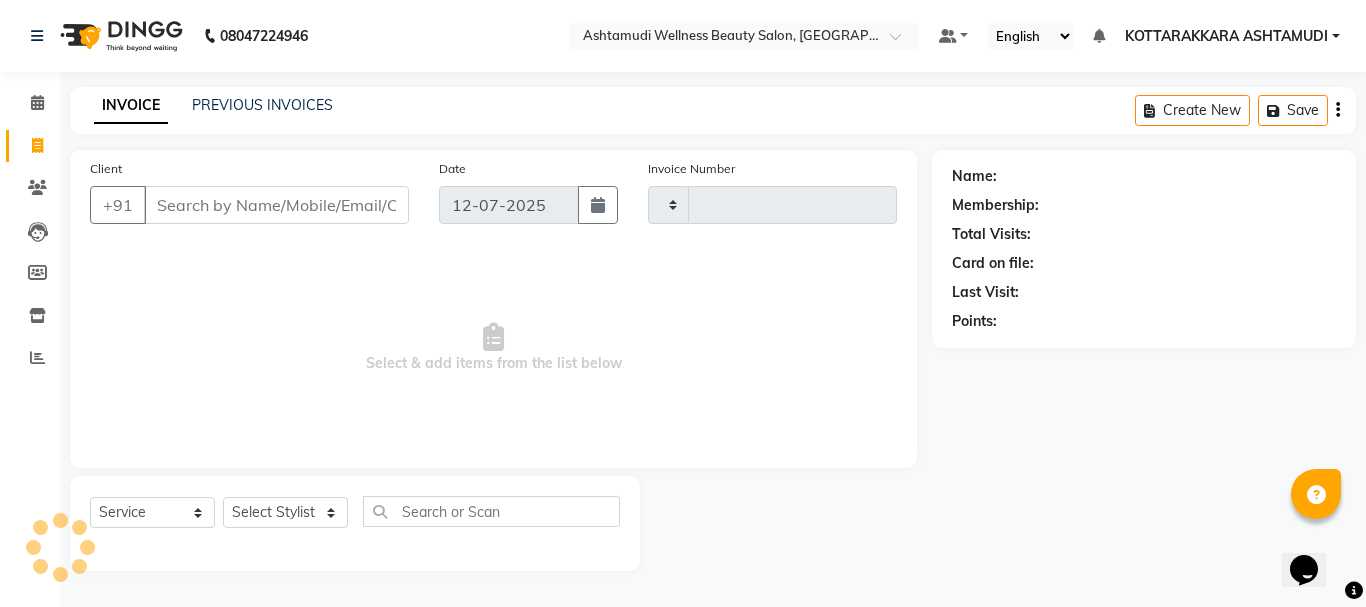 type on "2006" 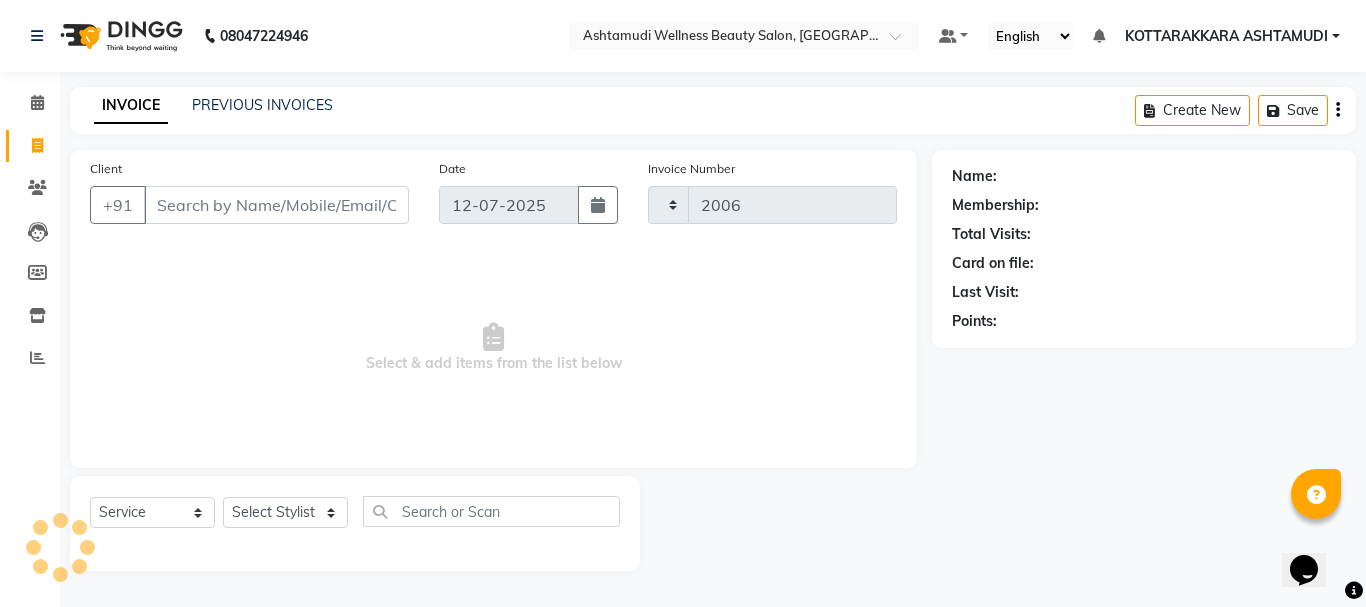 select on "4664" 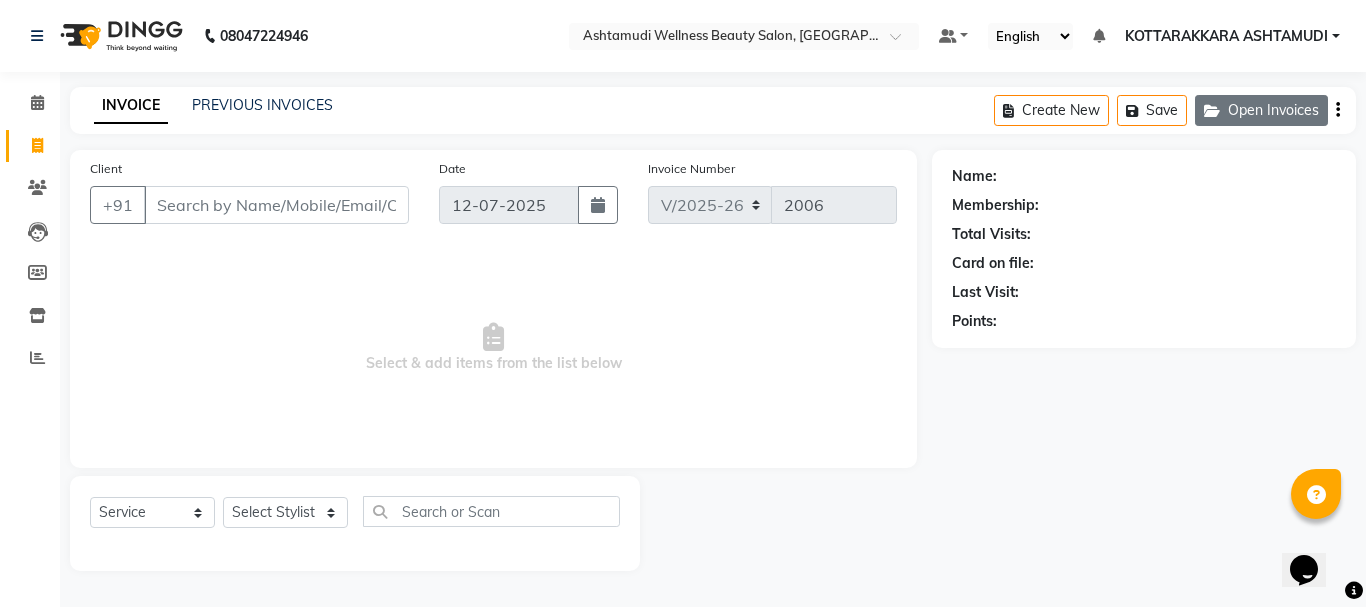 click on "Open Invoices" 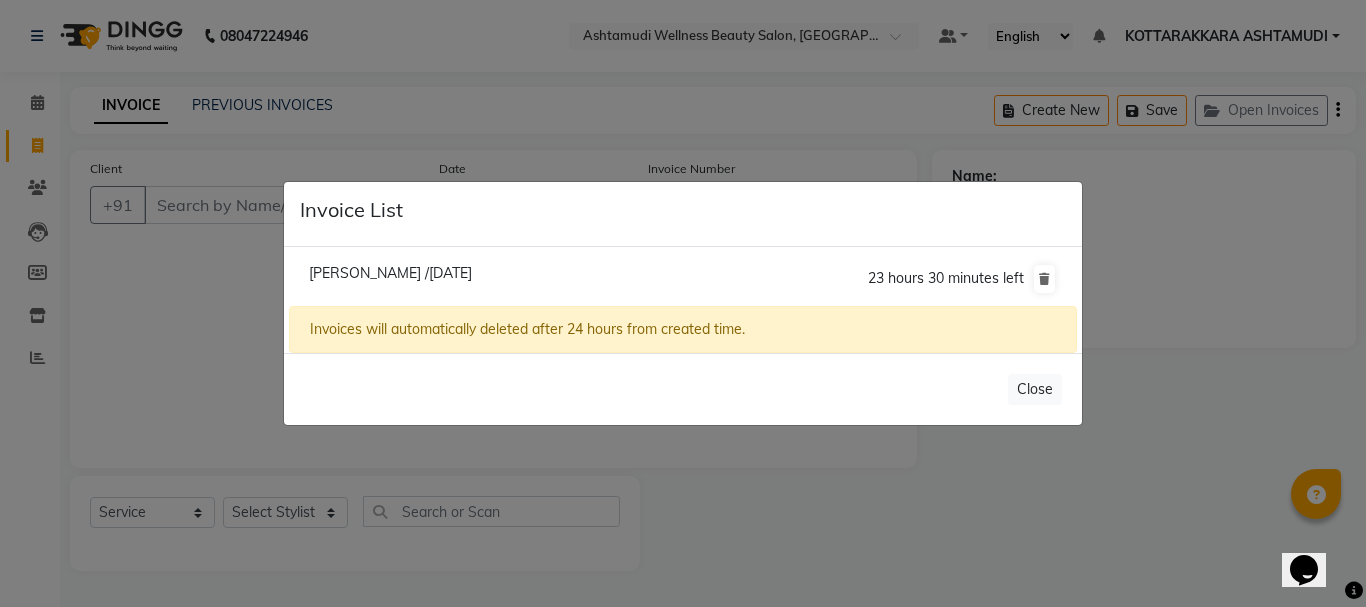 click on "[PERSON_NAME] /[DATE]" 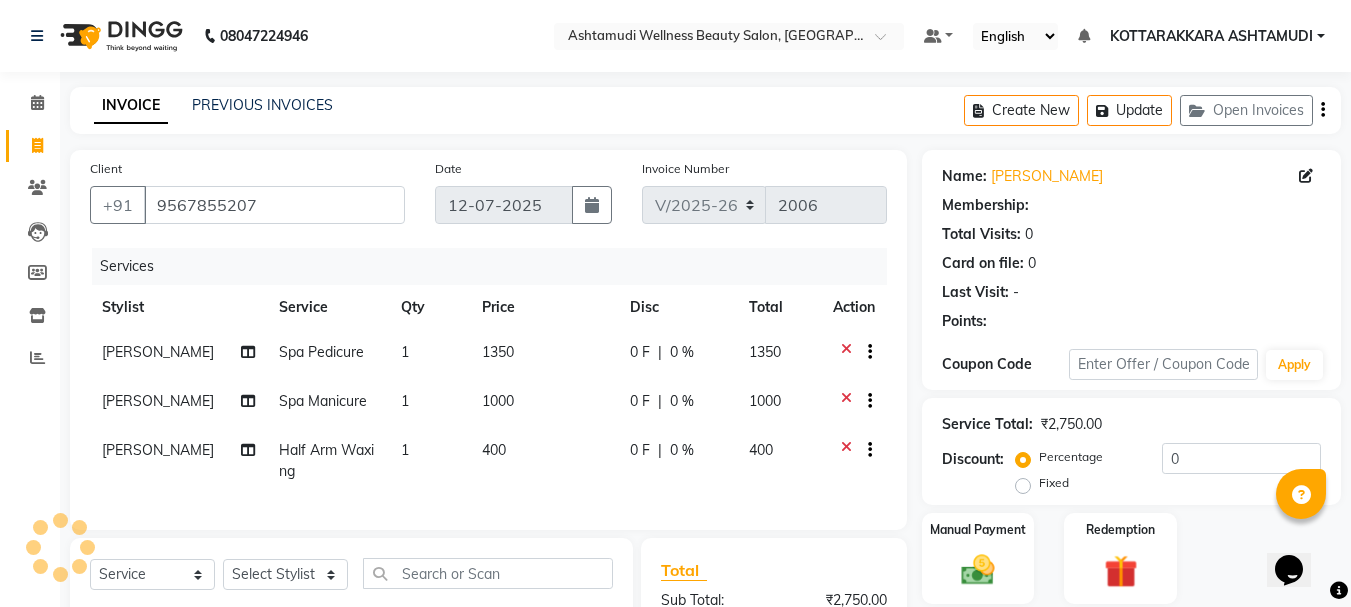 select on "1: Object" 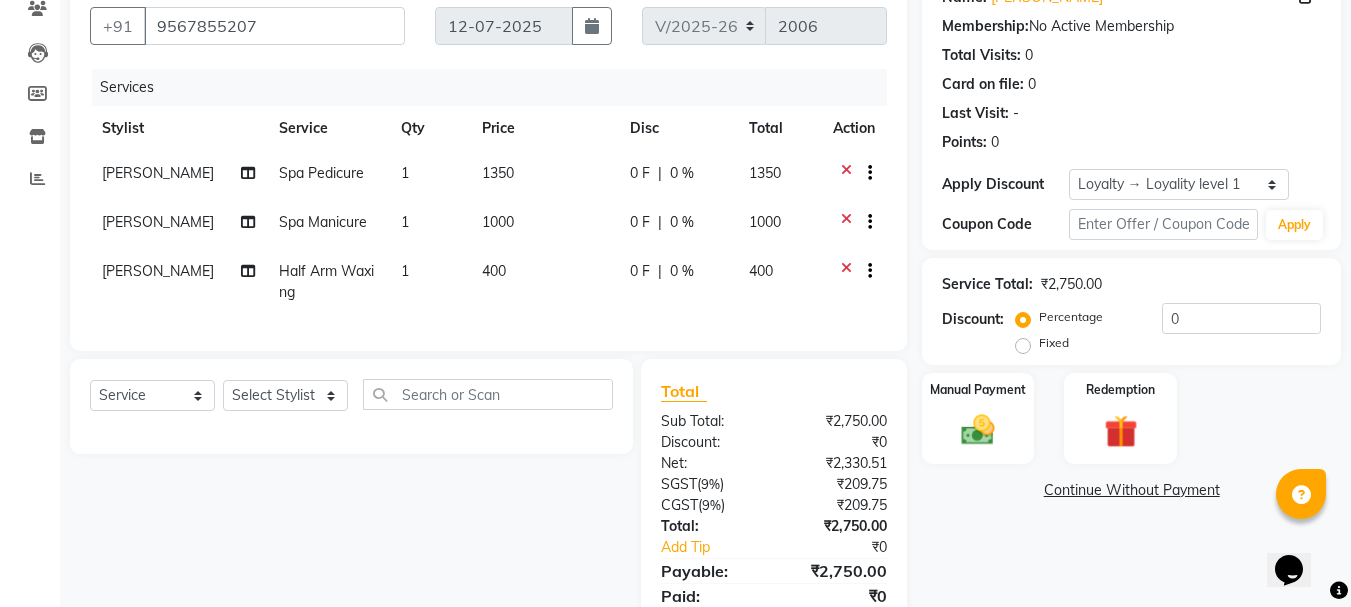 scroll, scrollTop: 270, scrollLeft: 0, axis: vertical 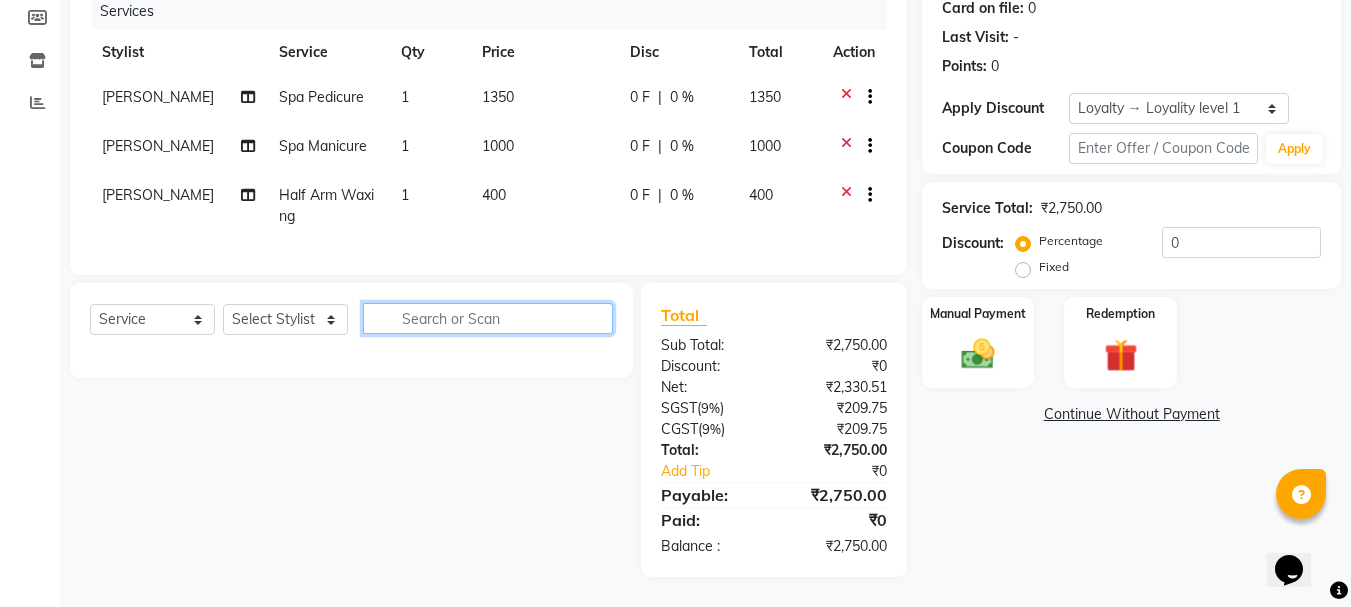 click 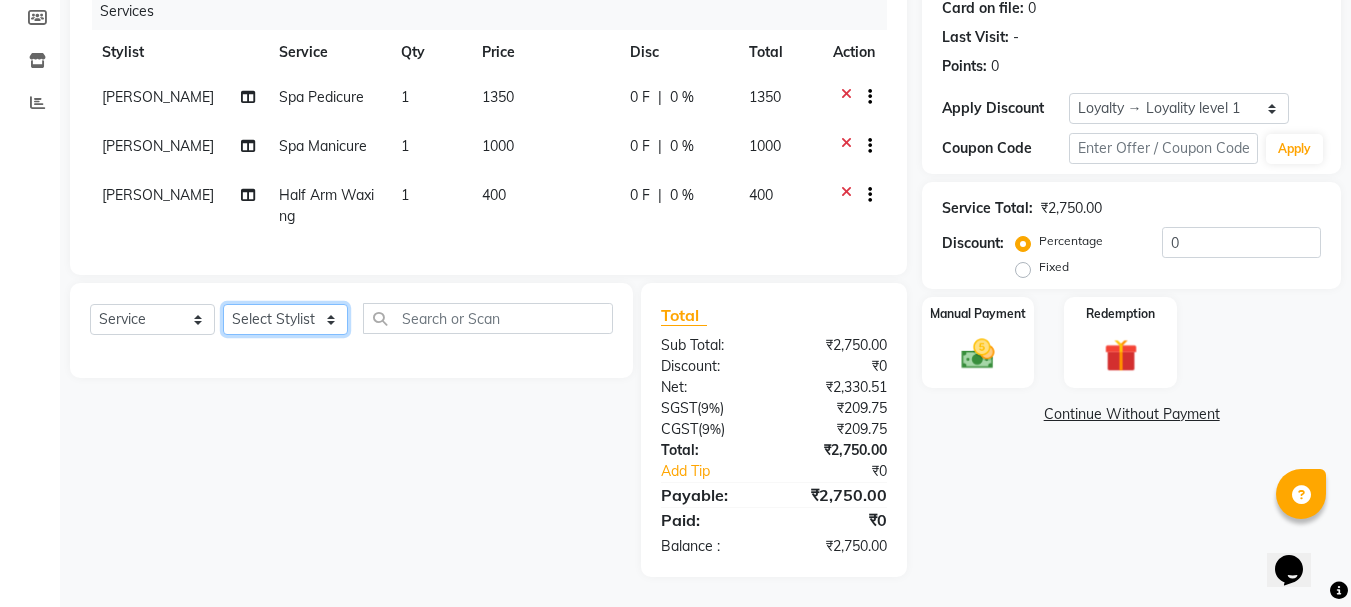 click on "Select Stylist AMRITHA [PERSON_NAME] DIVYA L	 Gita Mahali  Jibi P R [PERSON_NAME]  KOTTARAKKARA ASHTAMUDI [PERSON_NAME] 	 [PERSON_NAME] SARIGA R	 [PERSON_NAME]" 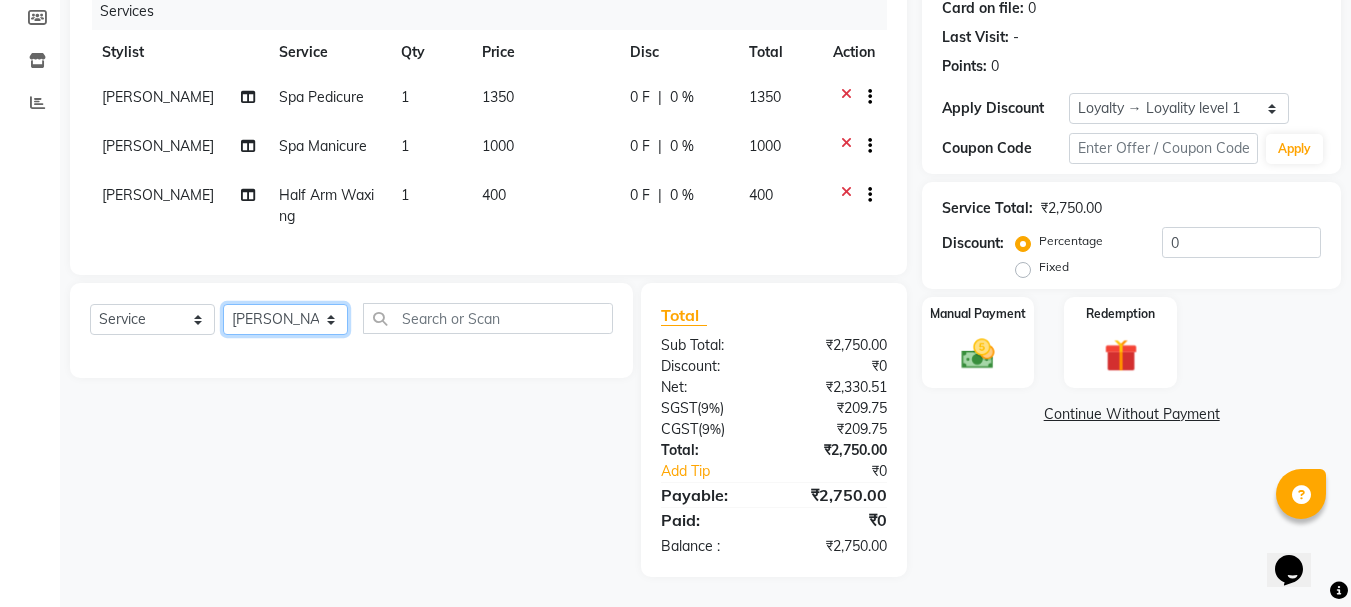 click on "Select Stylist AMRITHA [PERSON_NAME] DIVYA L	 Gita Mahali  Jibi P R [PERSON_NAME]  KOTTARAKKARA ASHTAMUDI [PERSON_NAME] 	 [PERSON_NAME] SARIGA R	 [PERSON_NAME]" 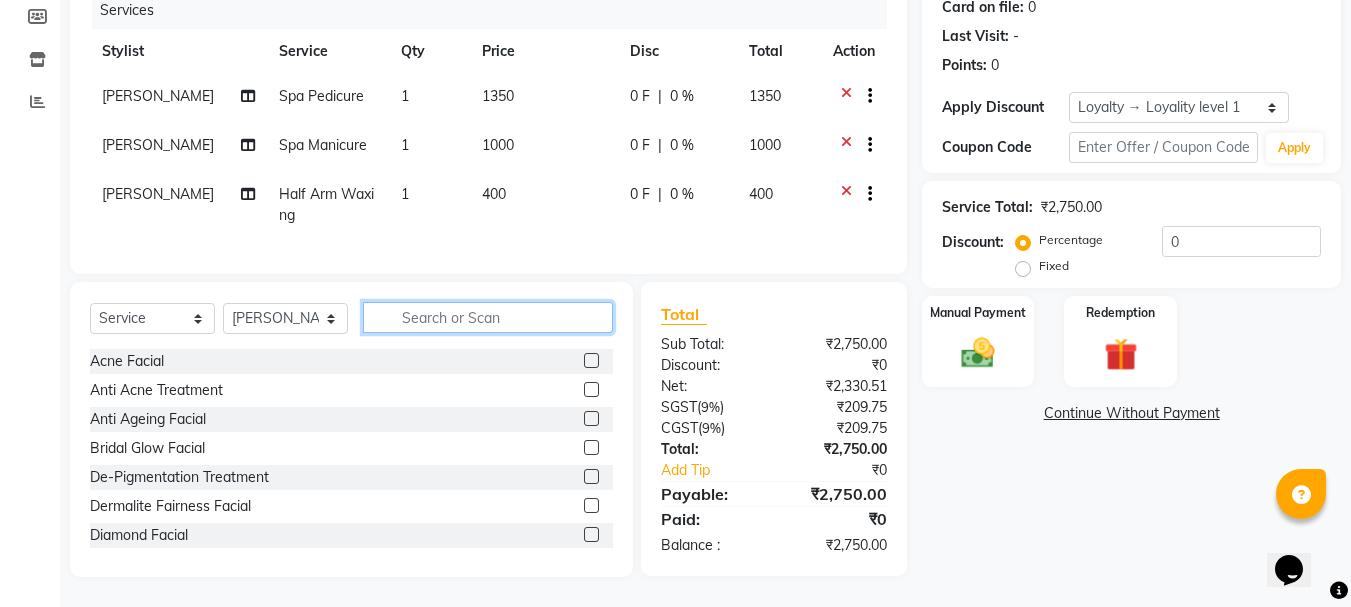 click 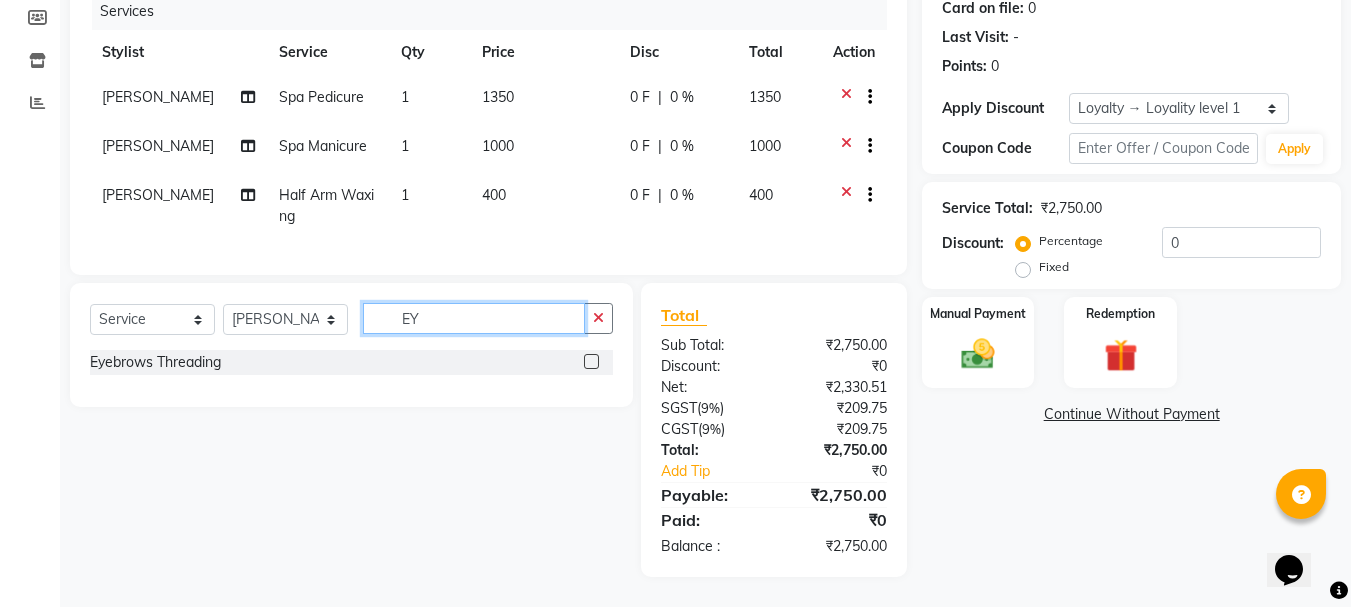 type on "EY" 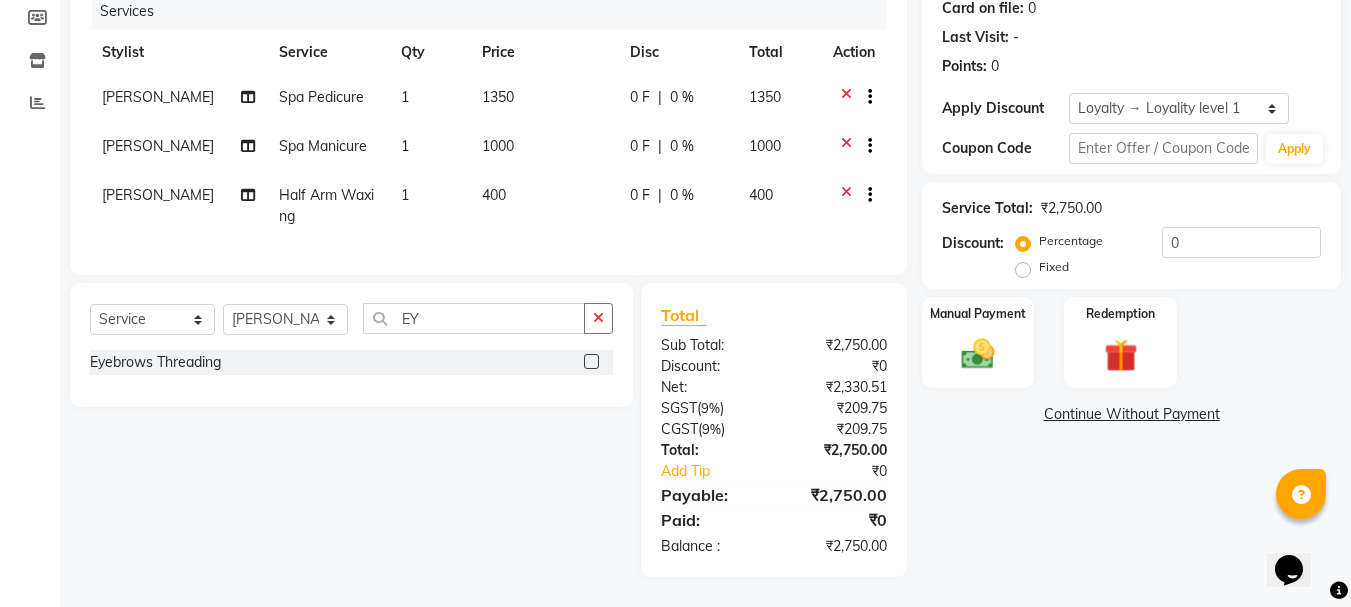 click 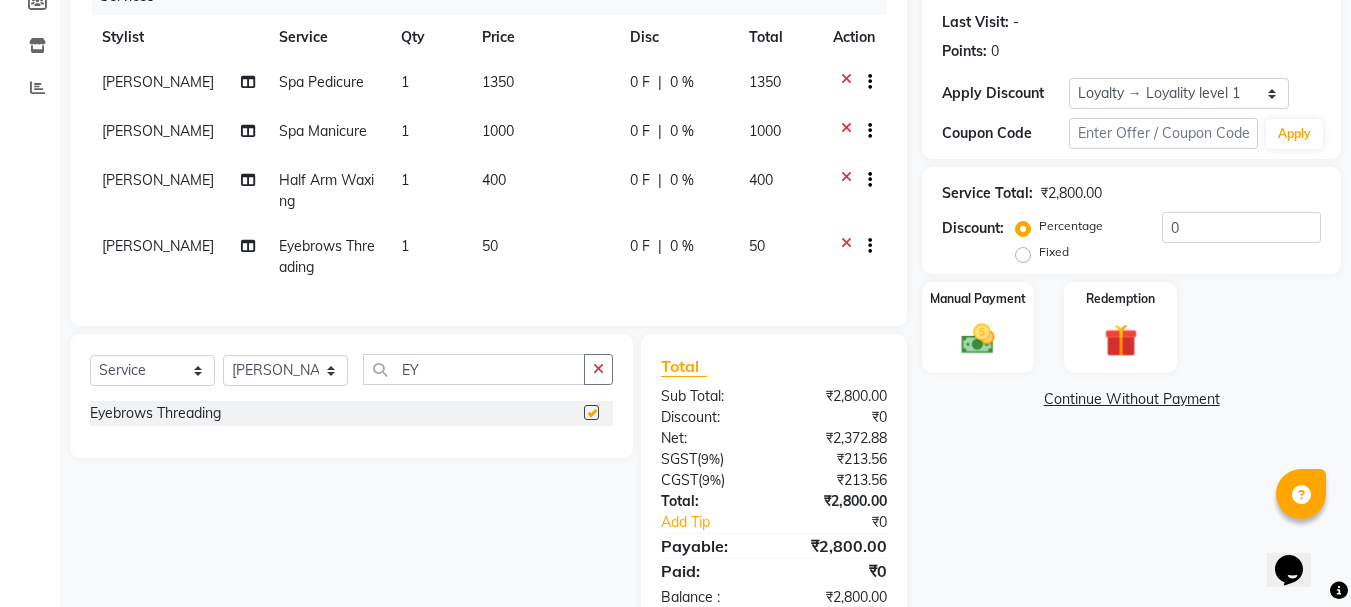 checkbox on "false" 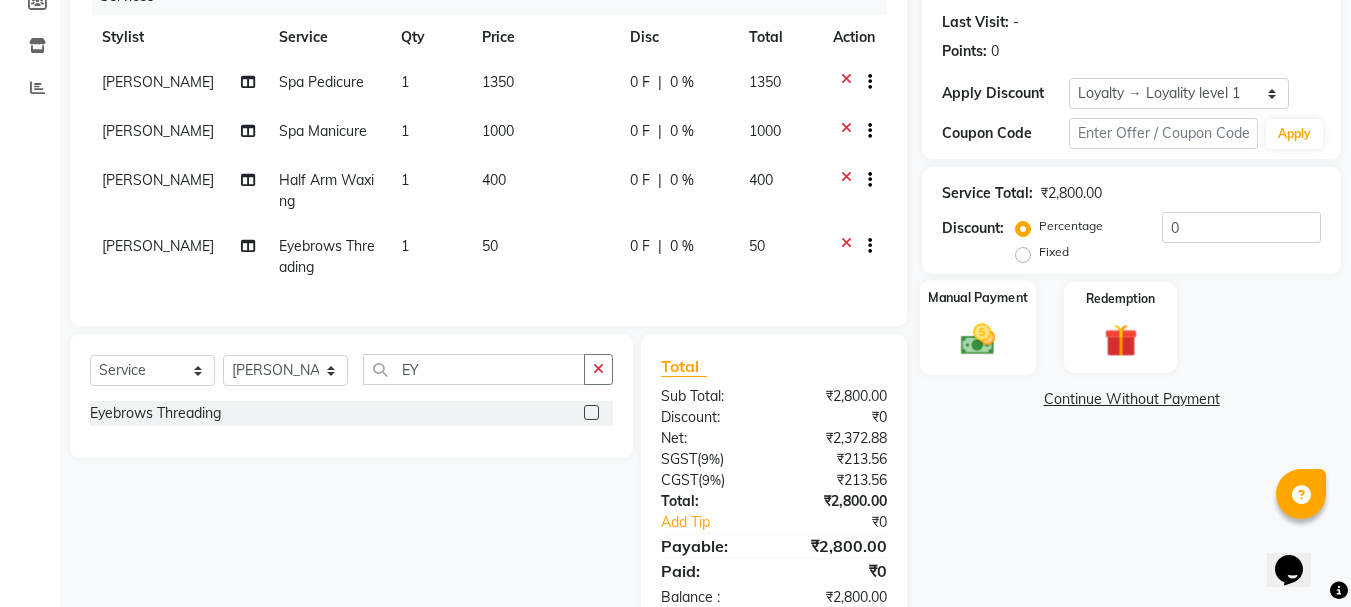 click 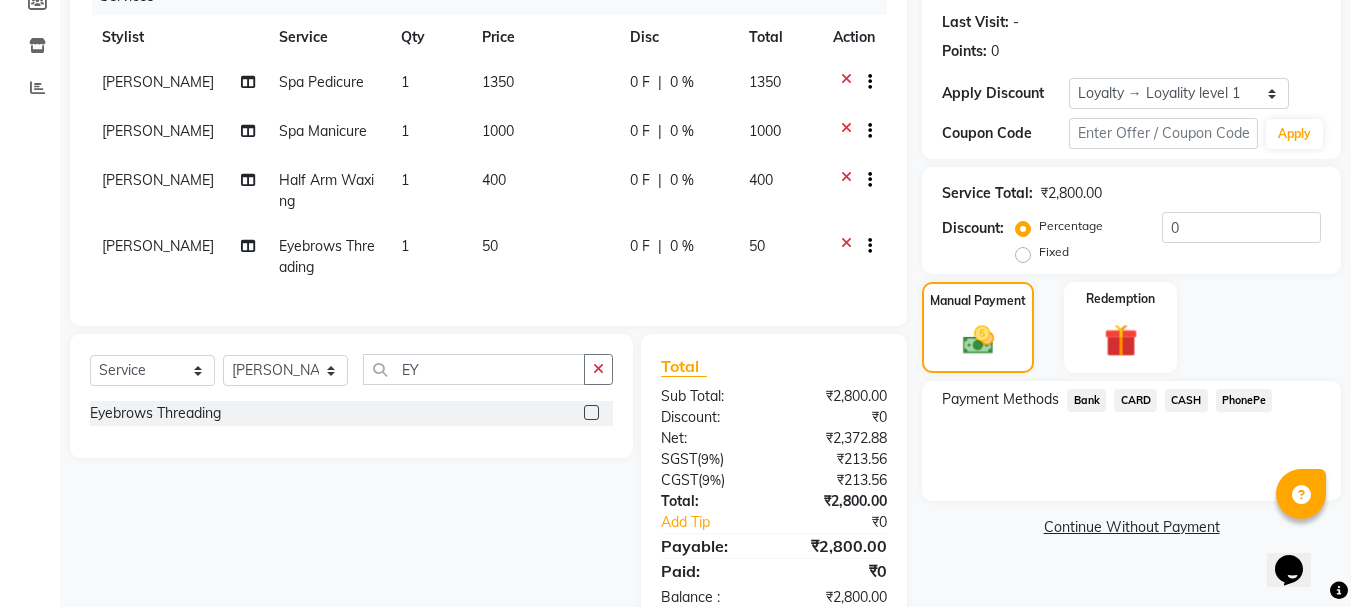 click on "PhonePe" 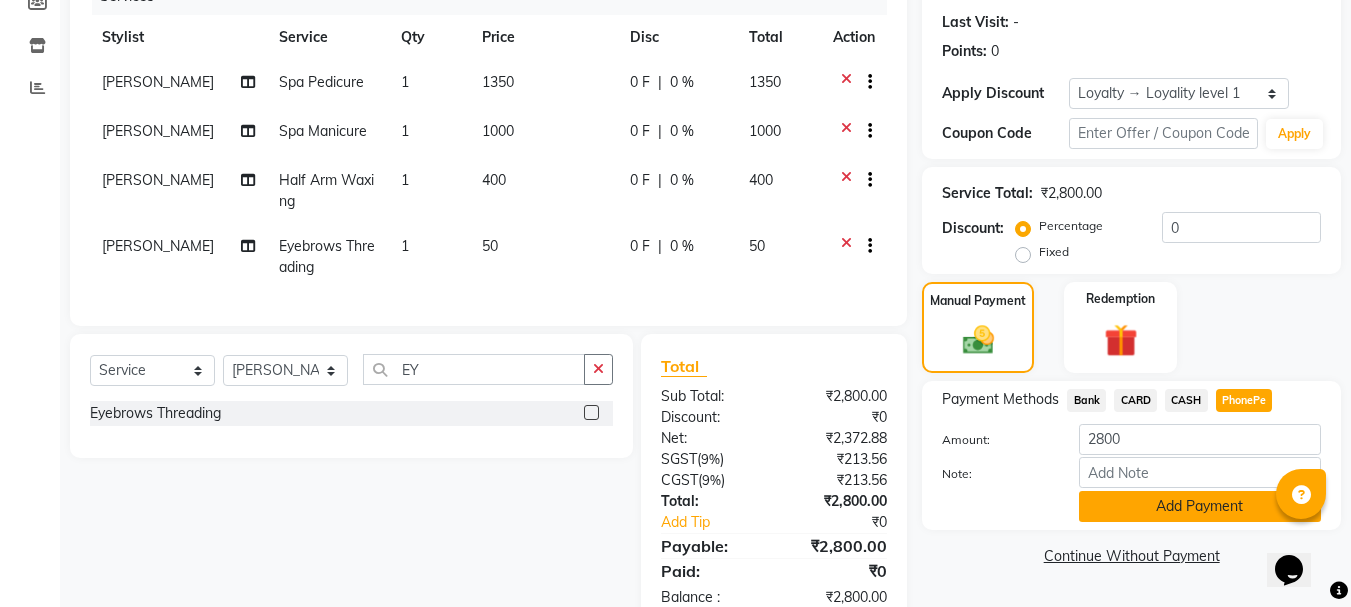 click on "Add Payment" 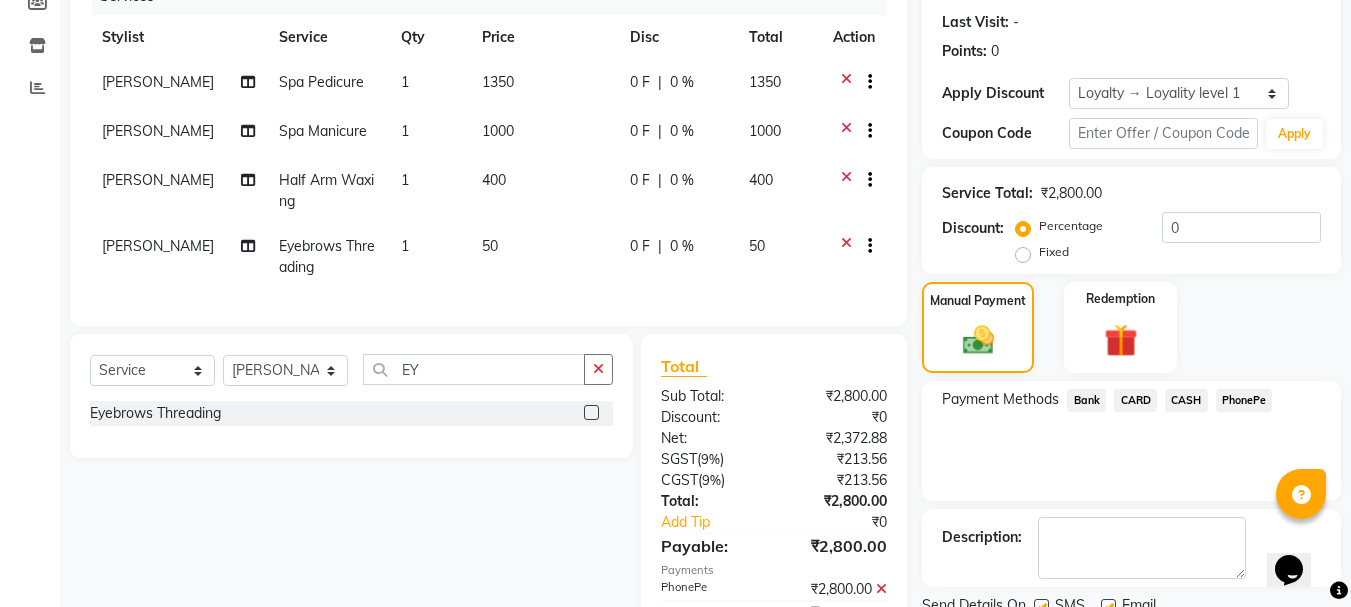scroll, scrollTop: 498, scrollLeft: 0, axis: vertical 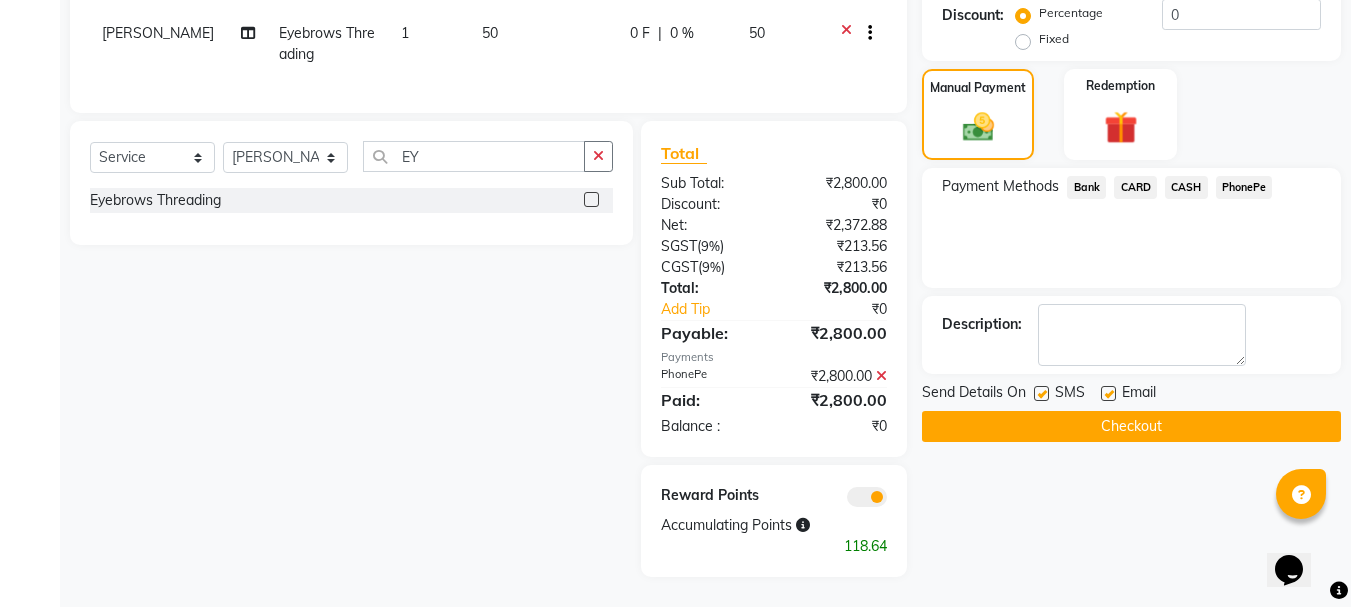 click on "Checkout" 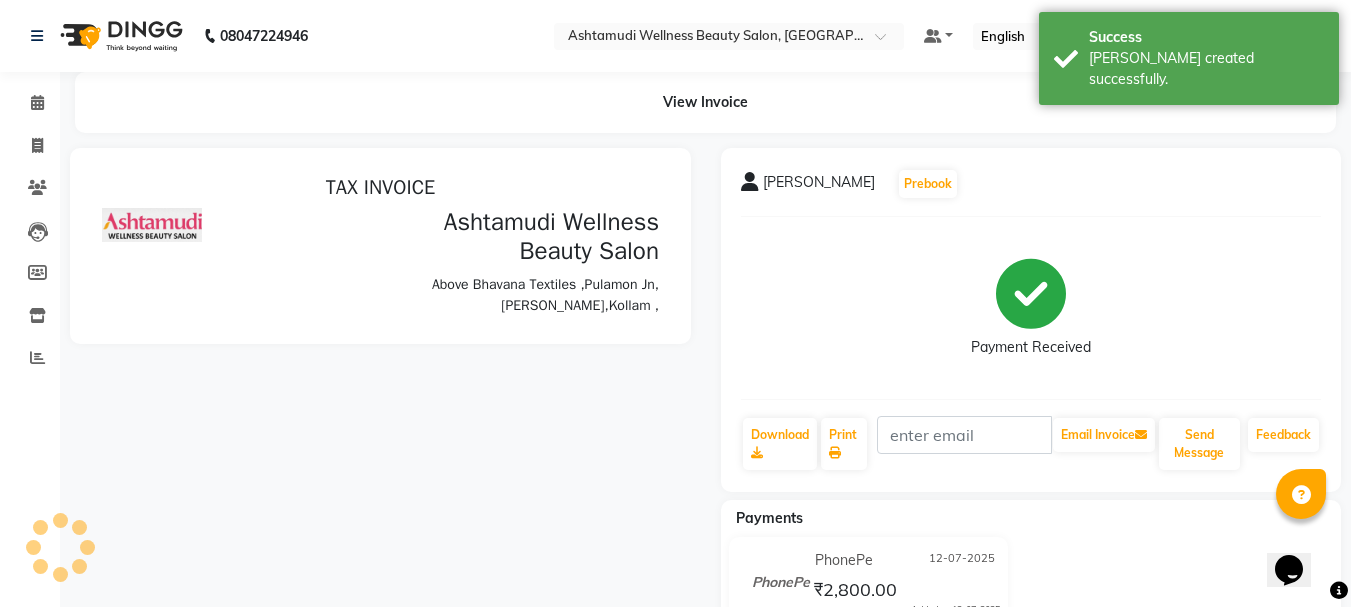 scroll, scrollTop: 0, scrollLeft: 0, axis: both 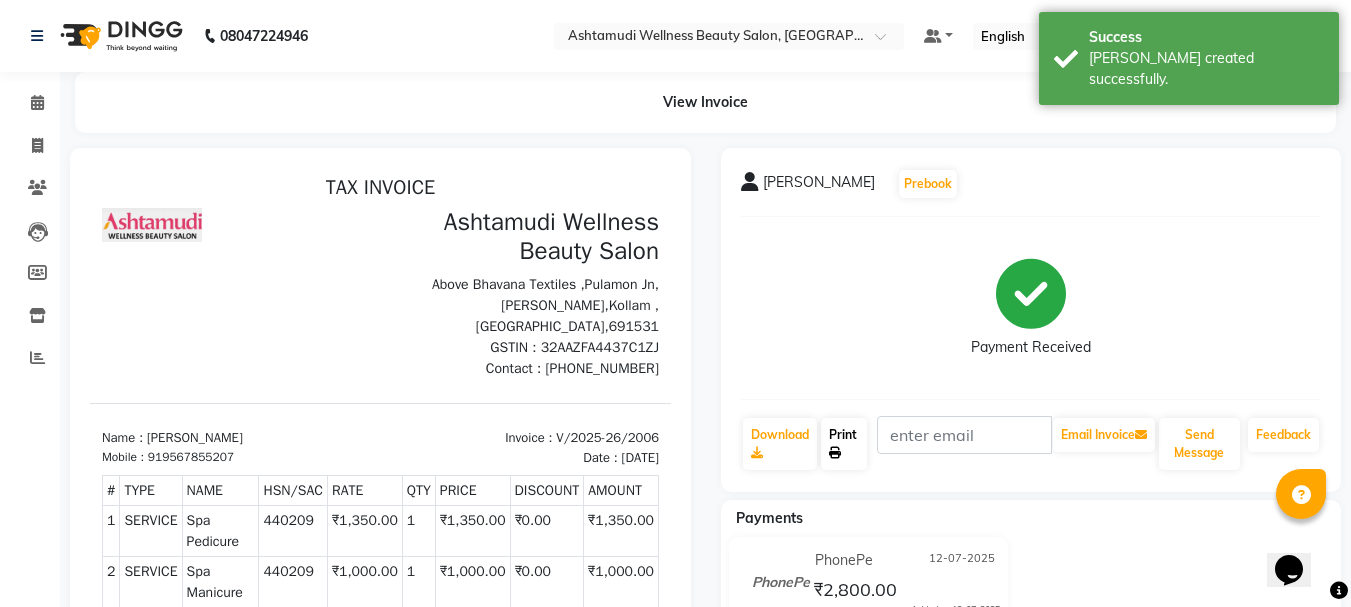 click on "Print" 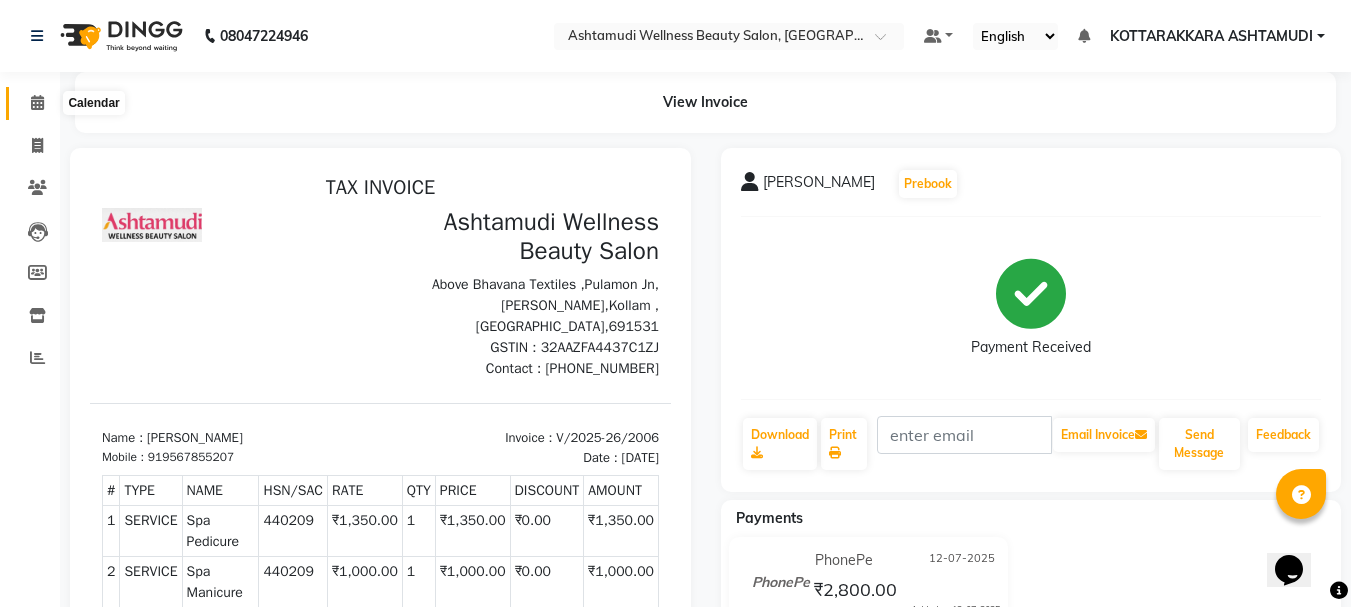 click 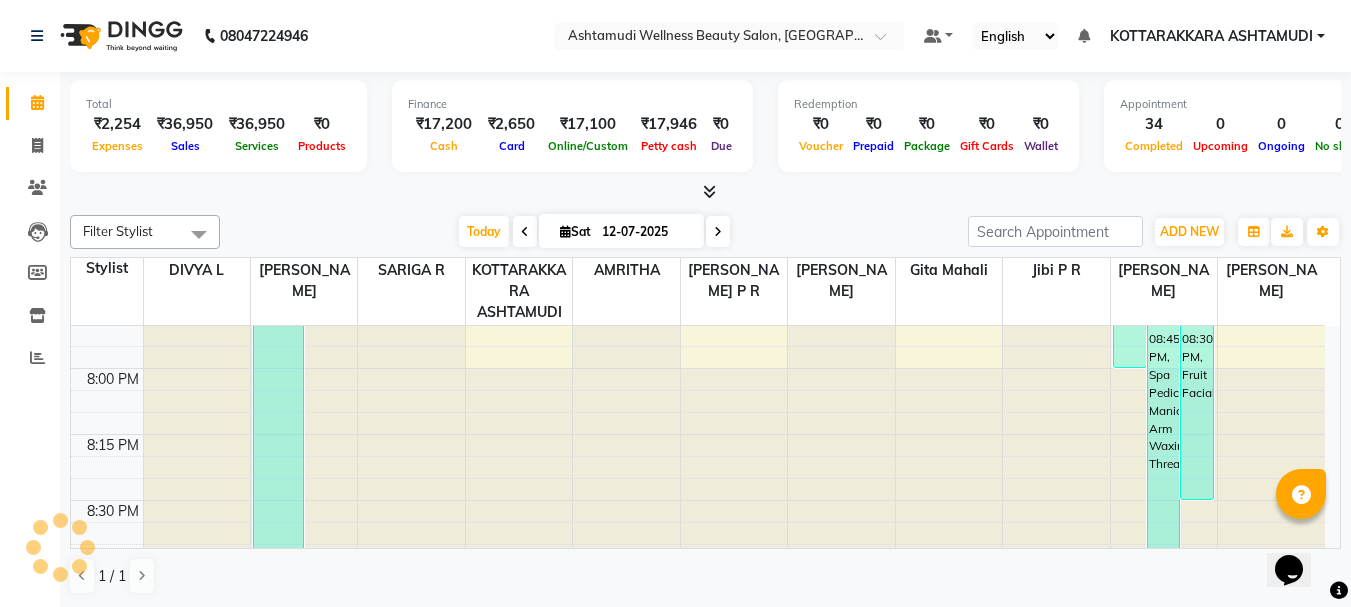 scroll, scrollTop: 0, scrollLeft: 0, axis: both 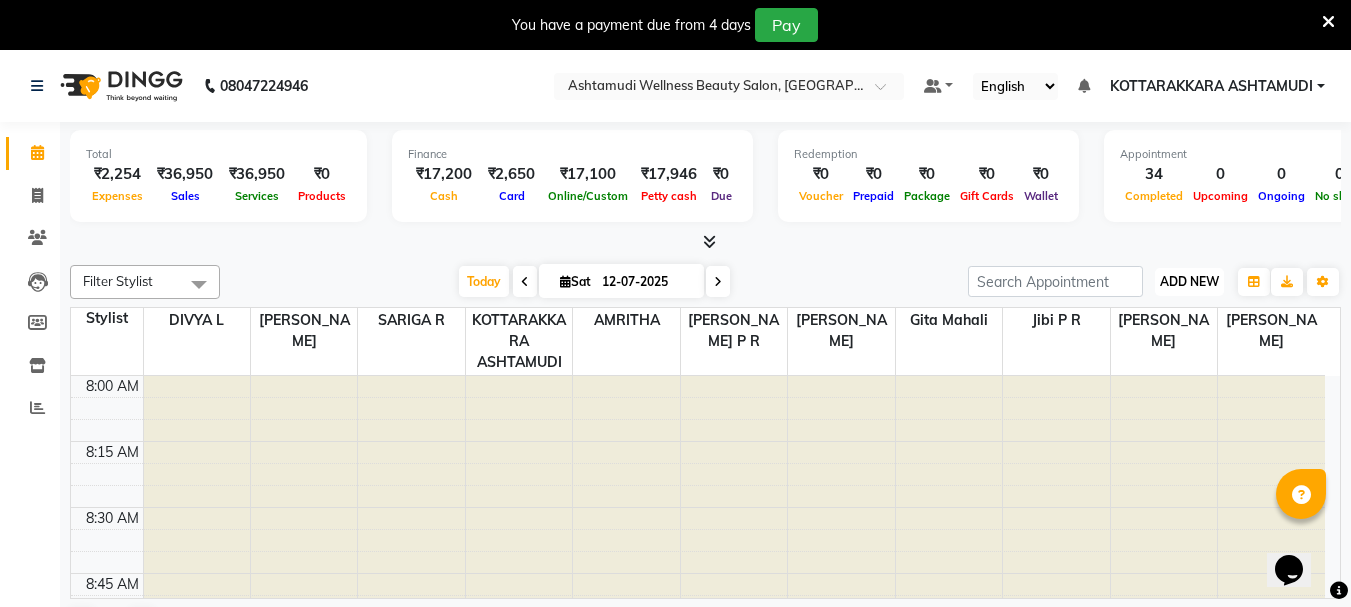 click on "ADD NEW" at bounding box center (1189, 281) 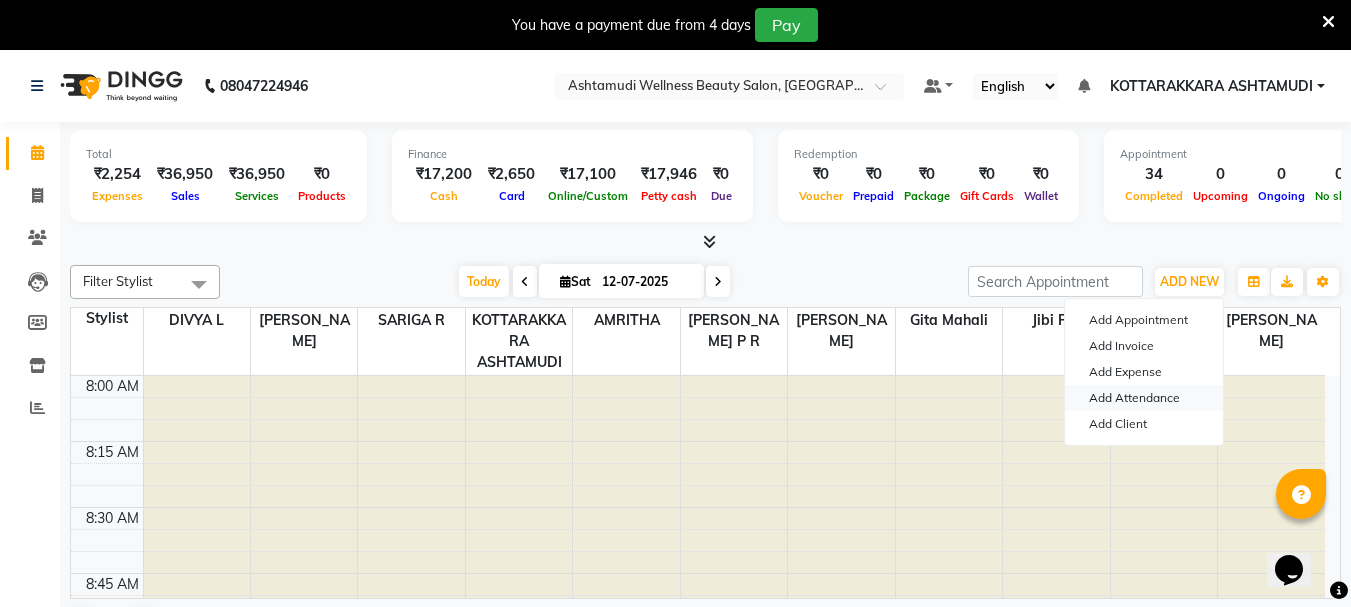 click on "Add Attendance" at bounding box center [1144, 398] 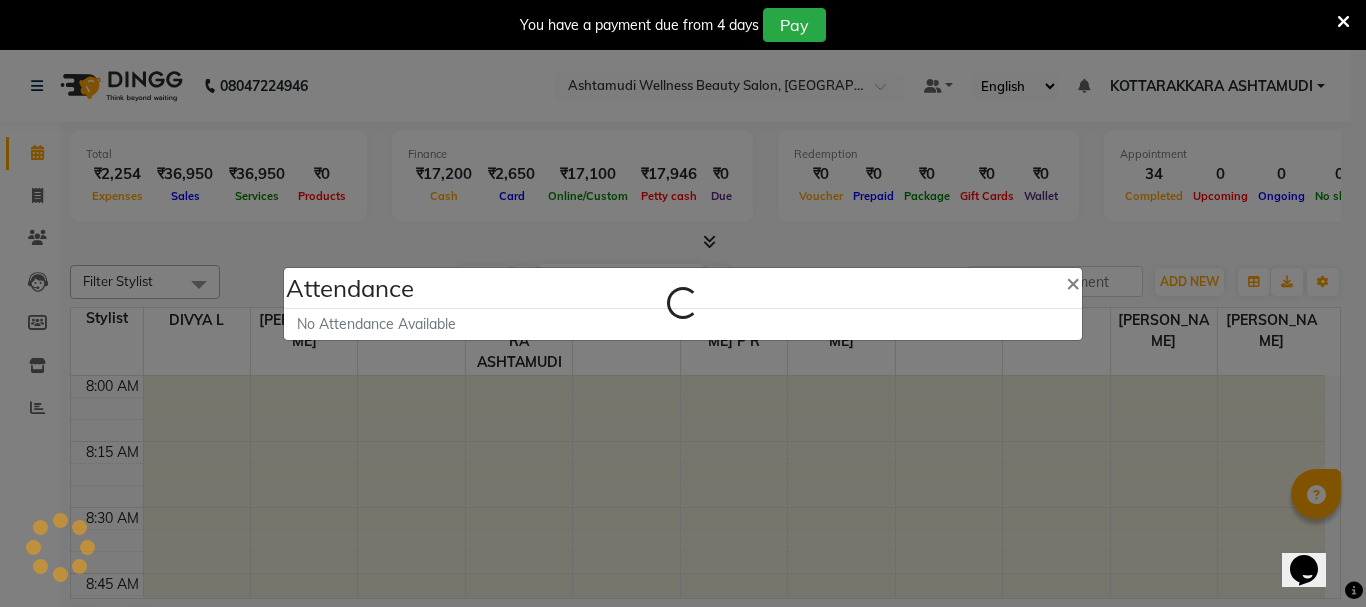 select on "A" 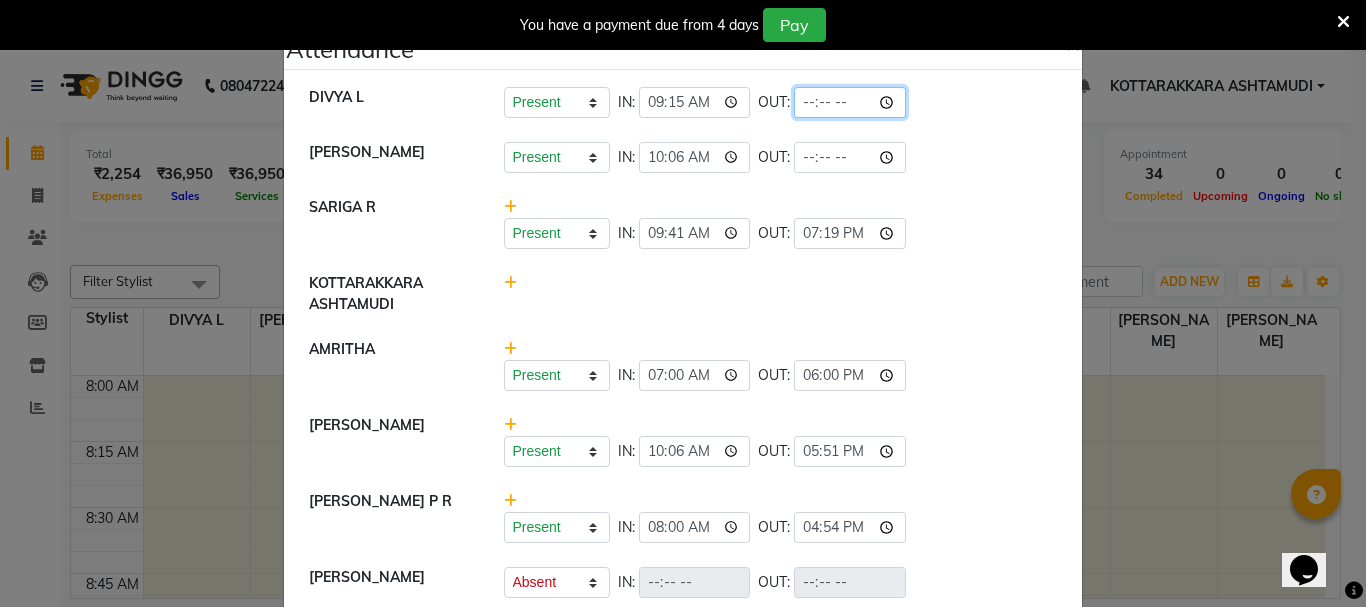 click 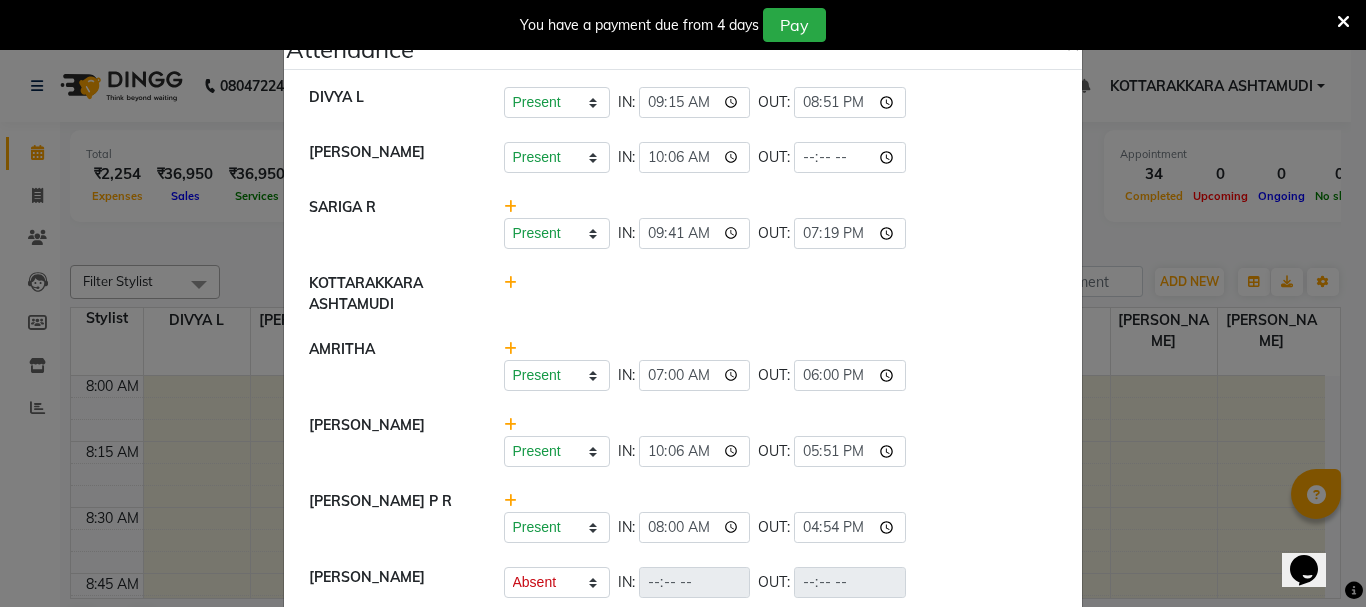 type on "20:51" 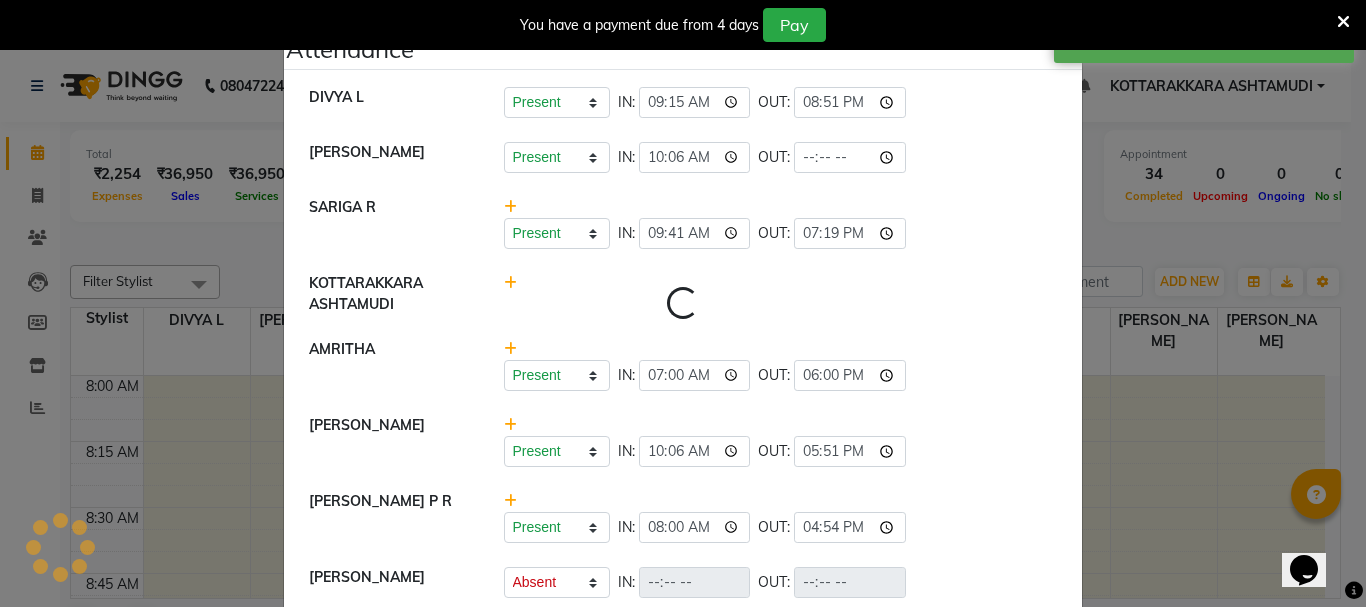 select on "A" 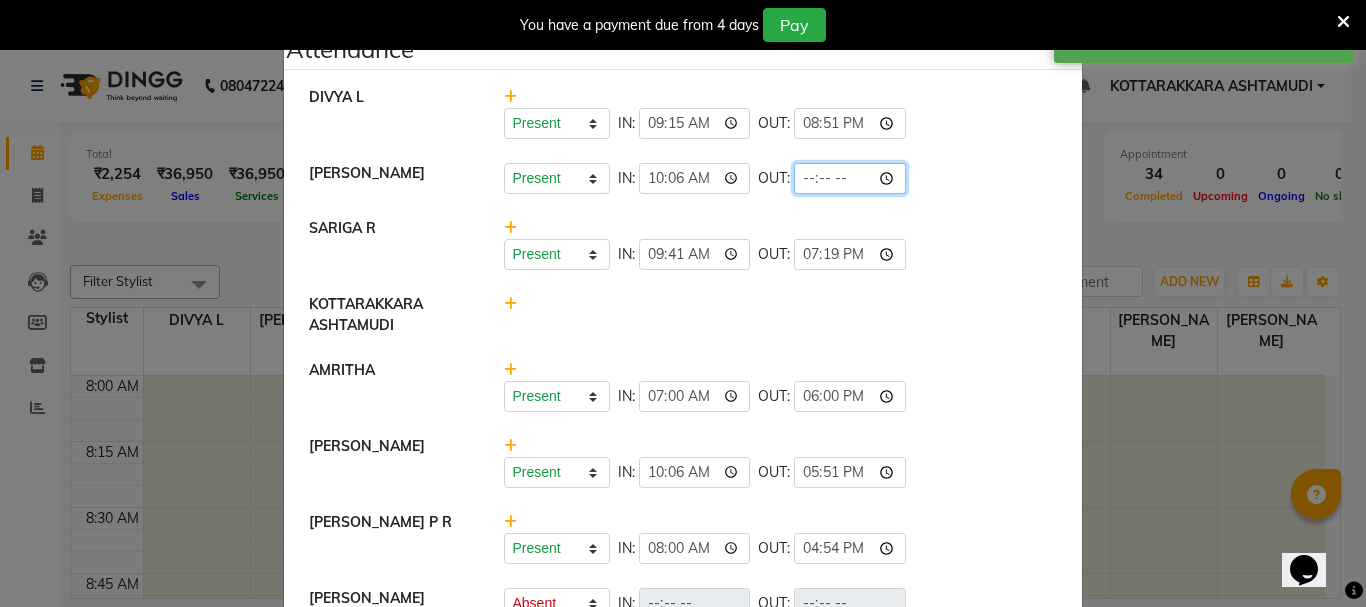 click 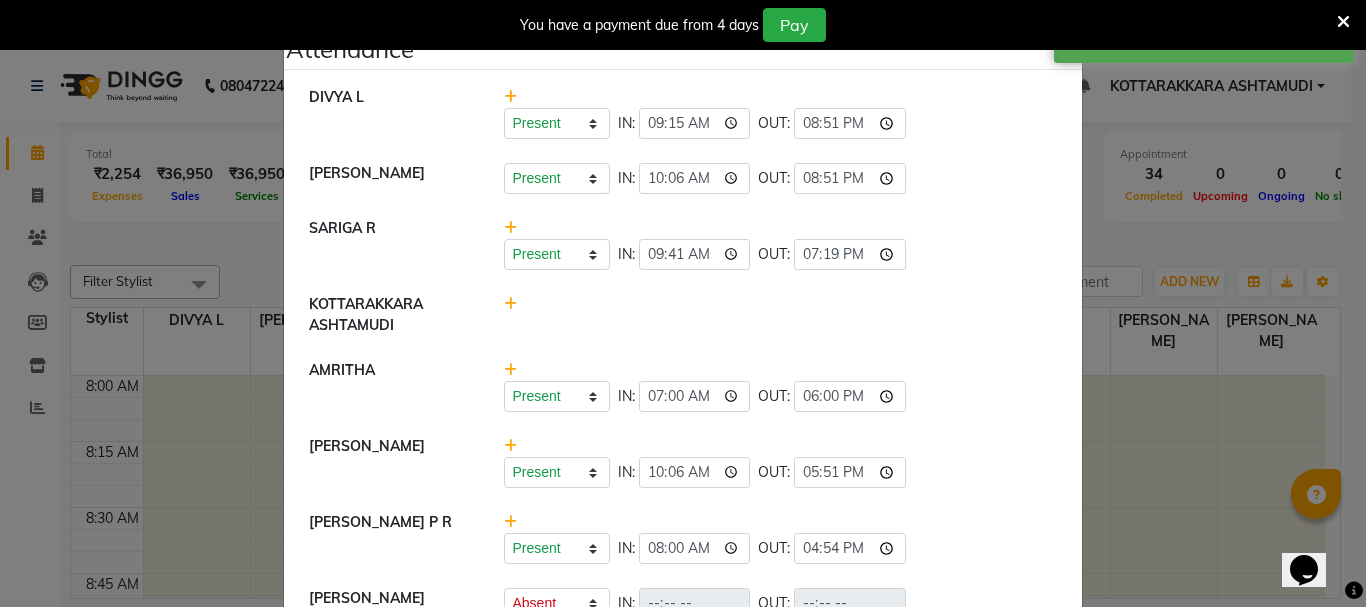 type on "20:51" 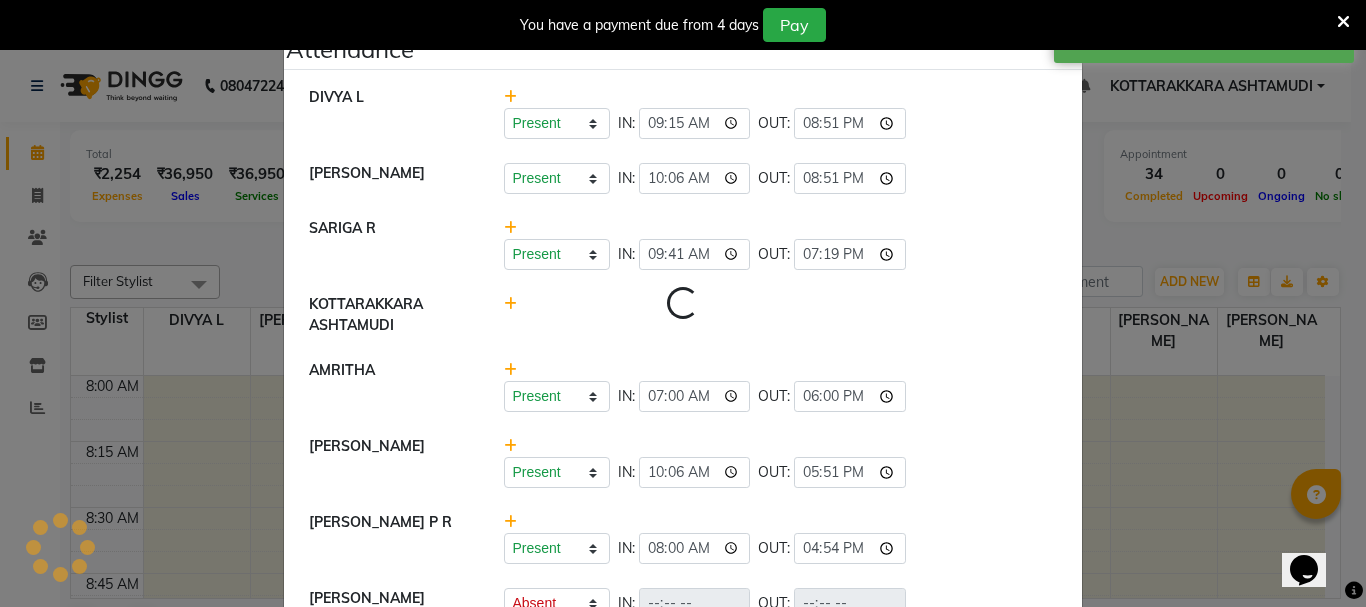 click on "Present   Absent   Late   Half Day   Weekly Off  IN:  09:41 OUT:  19:19" 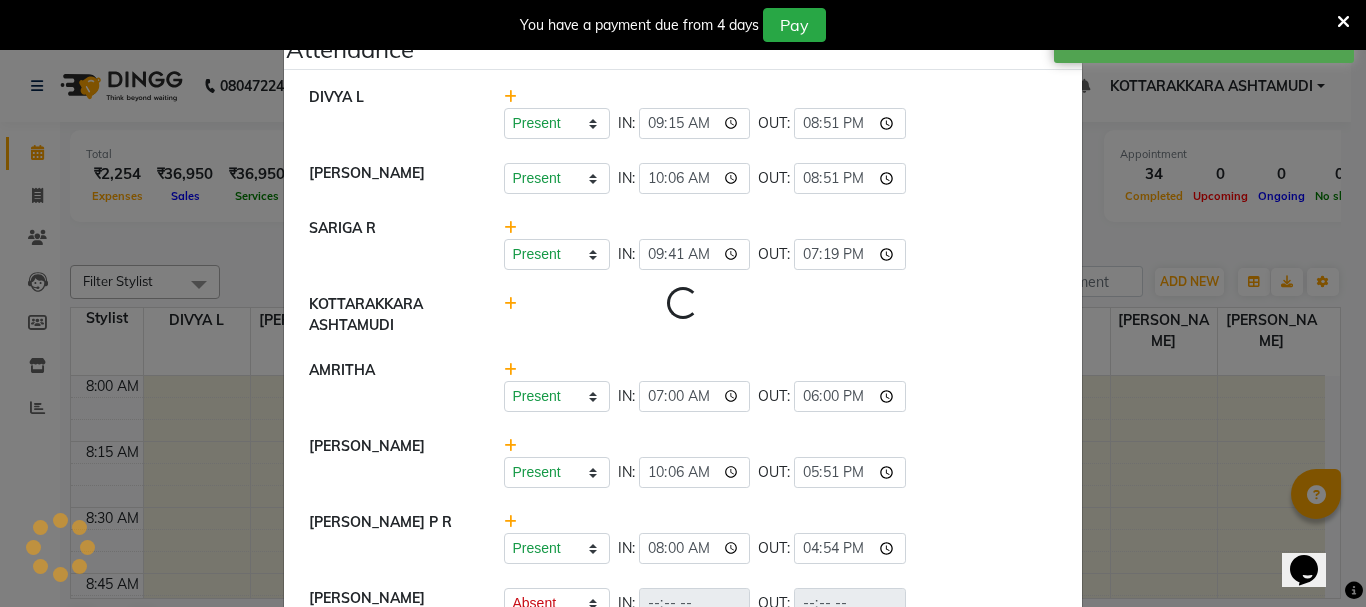 select on "A" 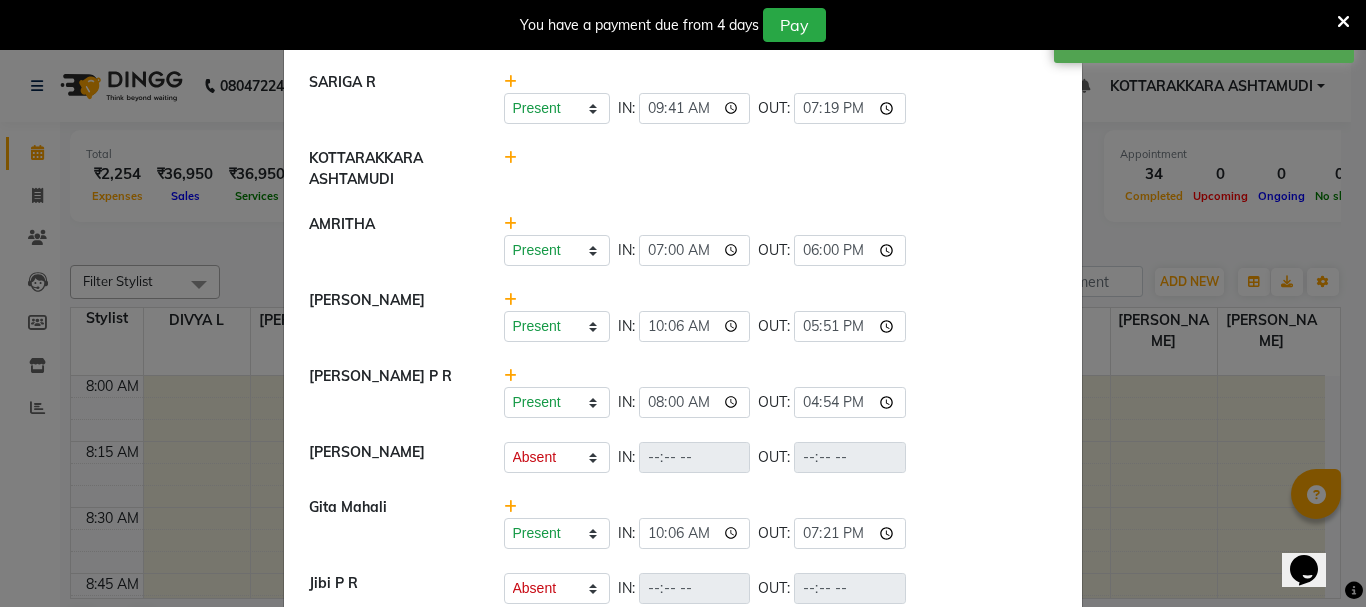 scroll, scrollTop: 320, scrollLeft: 0, axis: vertical 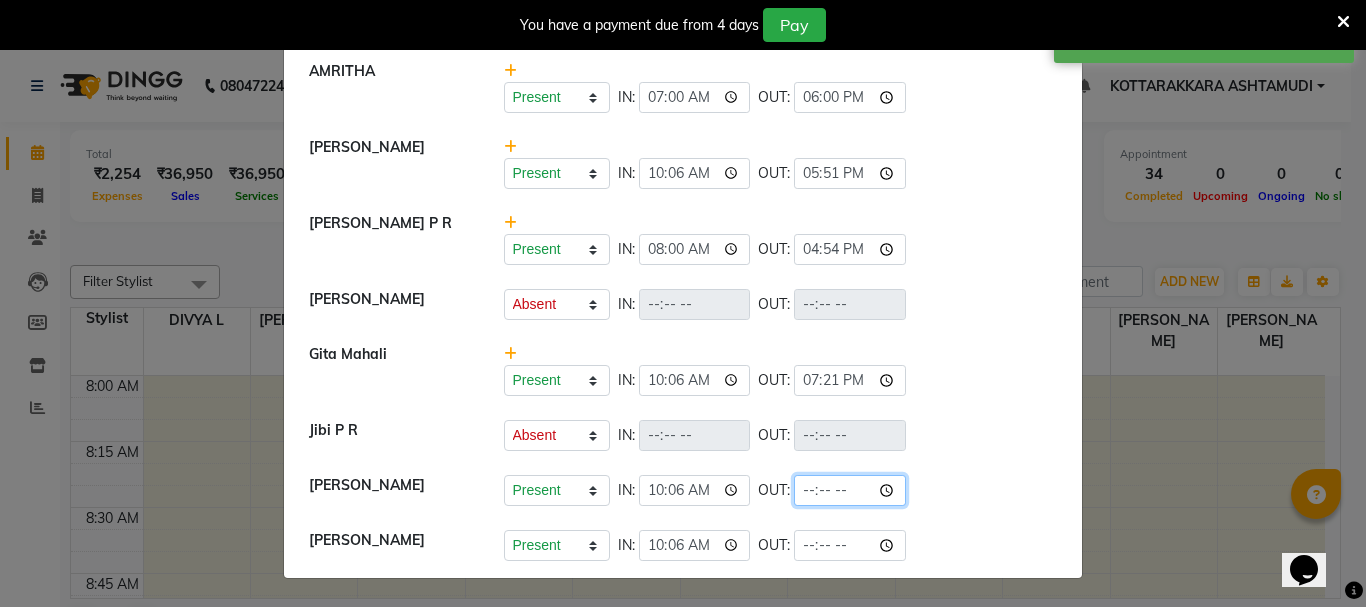 click 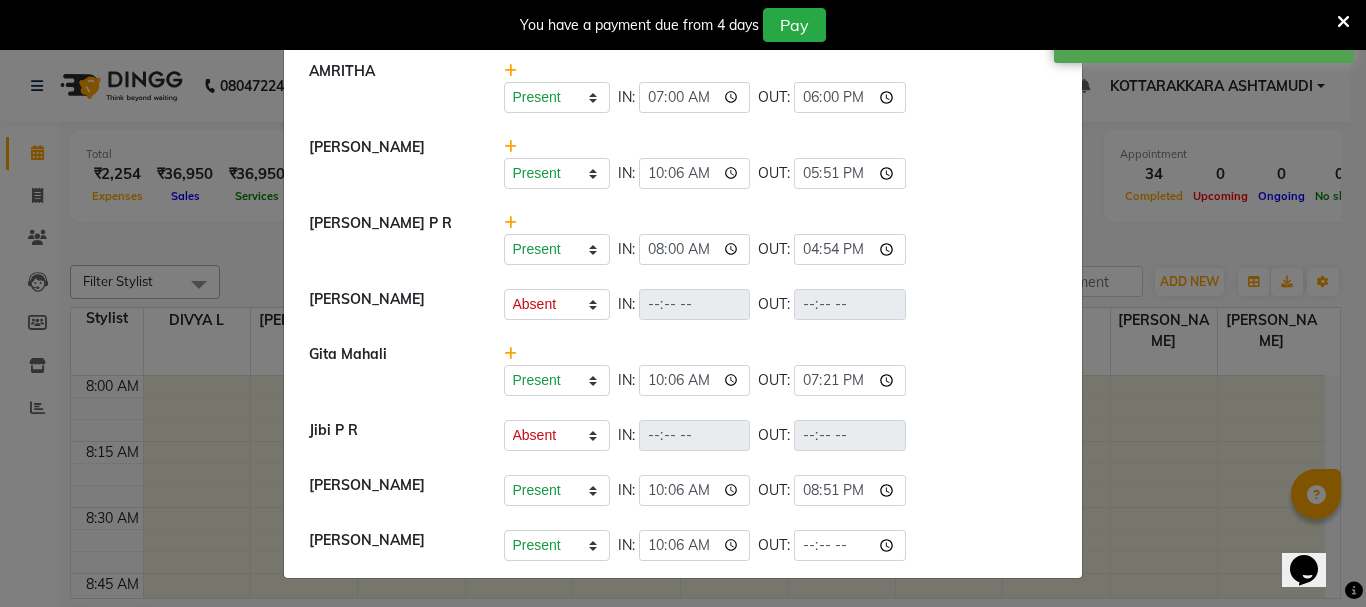type on "20:51" 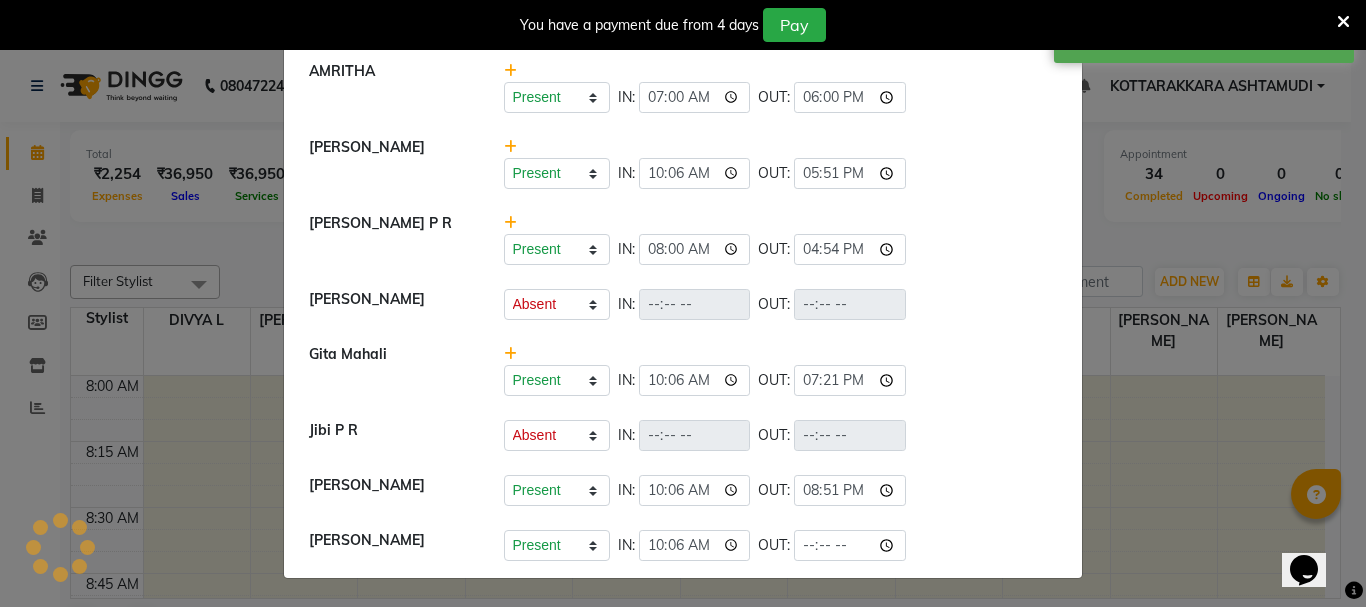 click on "[PERSON_NAME]   Present   Absent   Late   Half Day   Weekly Off  IN:  OUT:" 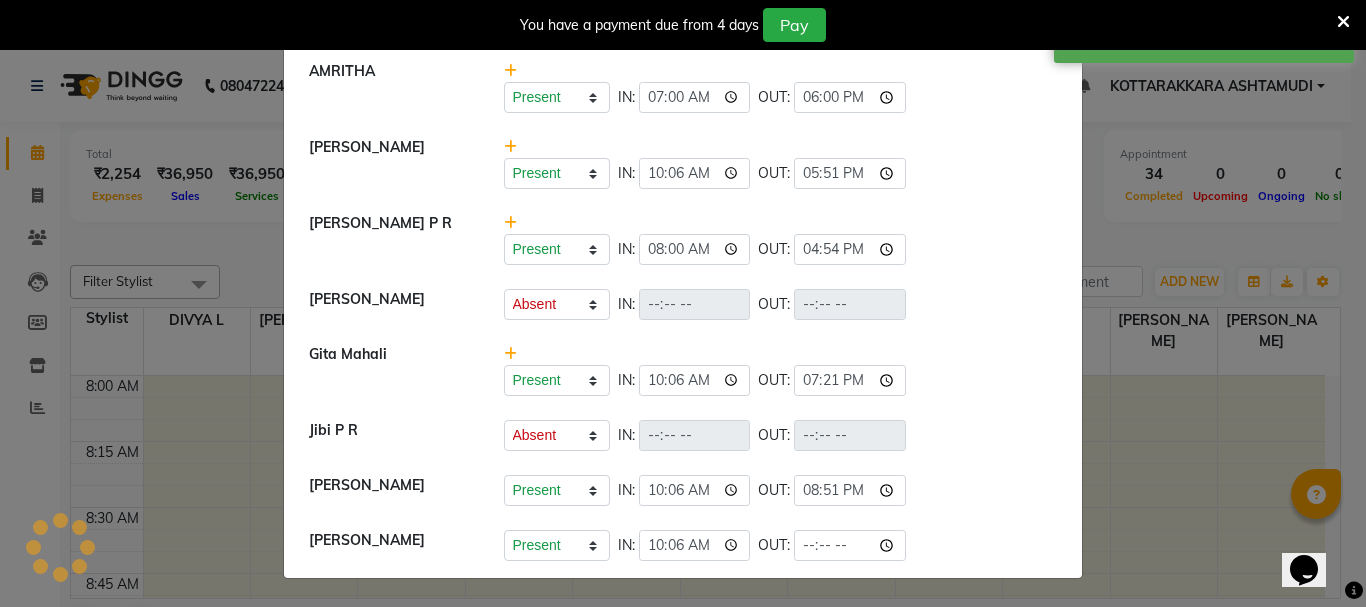select on "A" 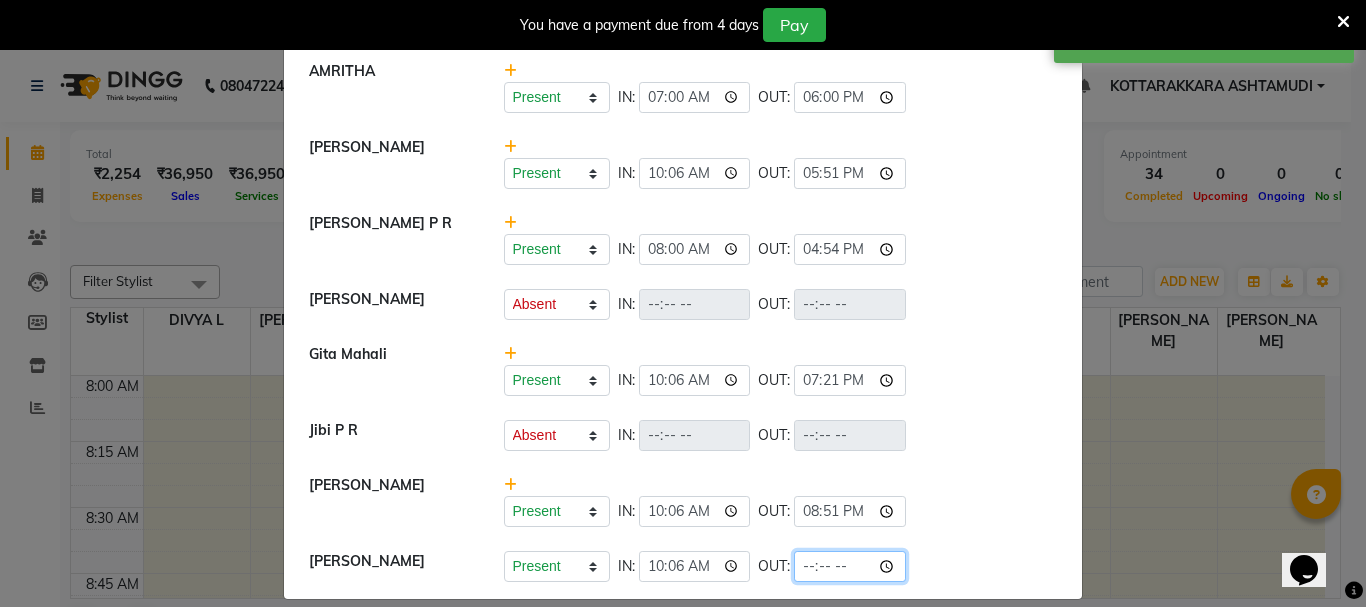click 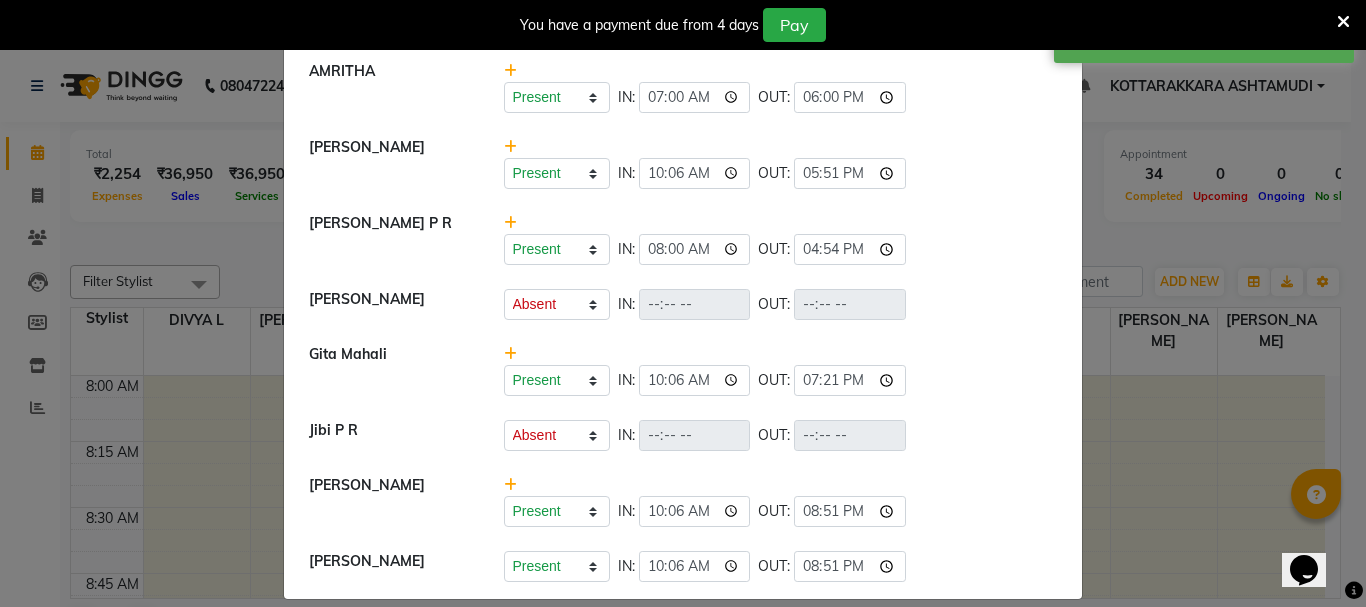 type on "20:51" 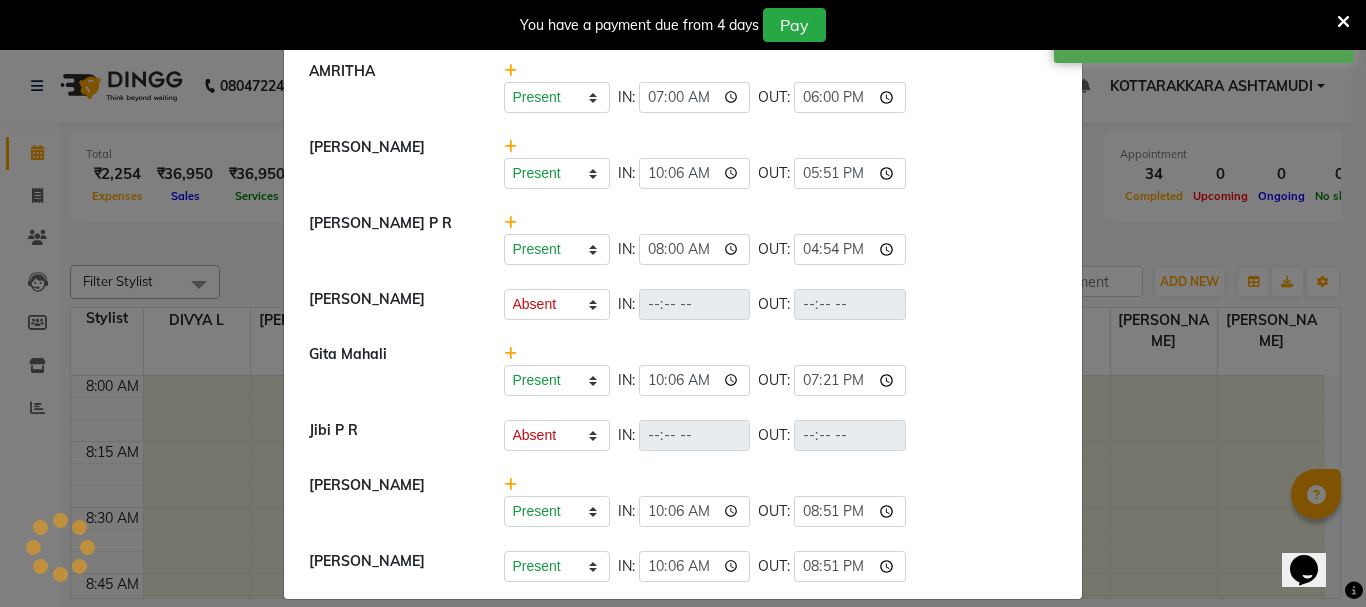 click on "Present   Absent   Late   Half Day   Weekly Off  IN:  10:06 OUT:  19:21" 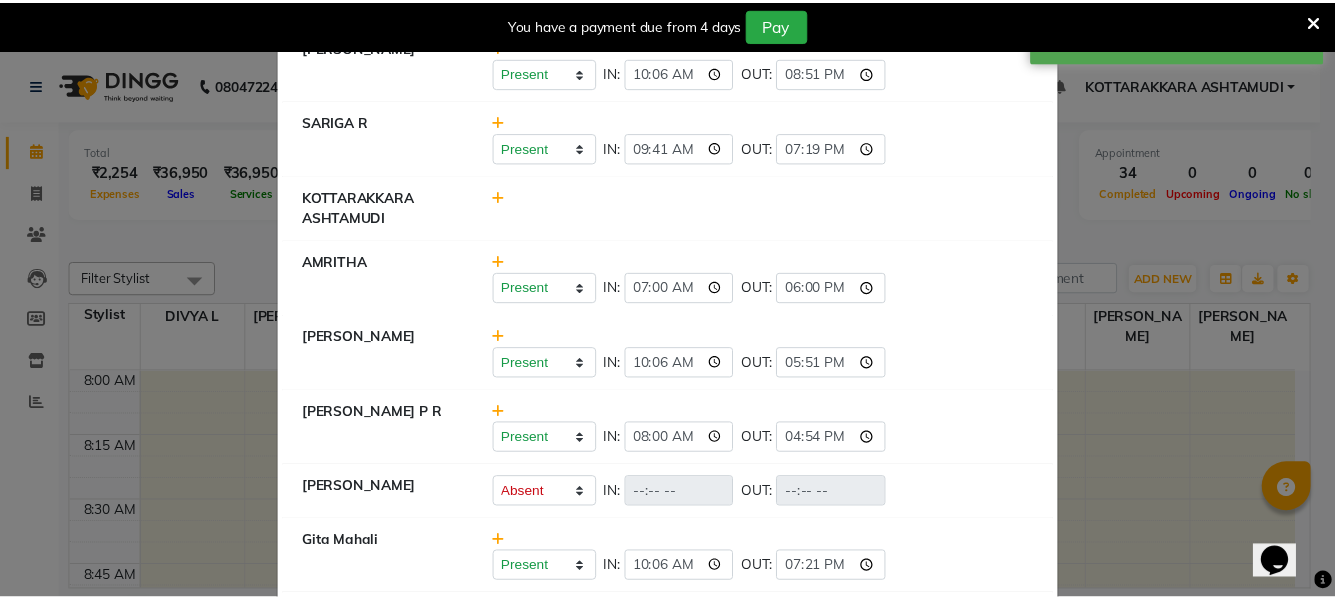 scroll, scrollTop: 0, scrollLeft: 0, axis: both 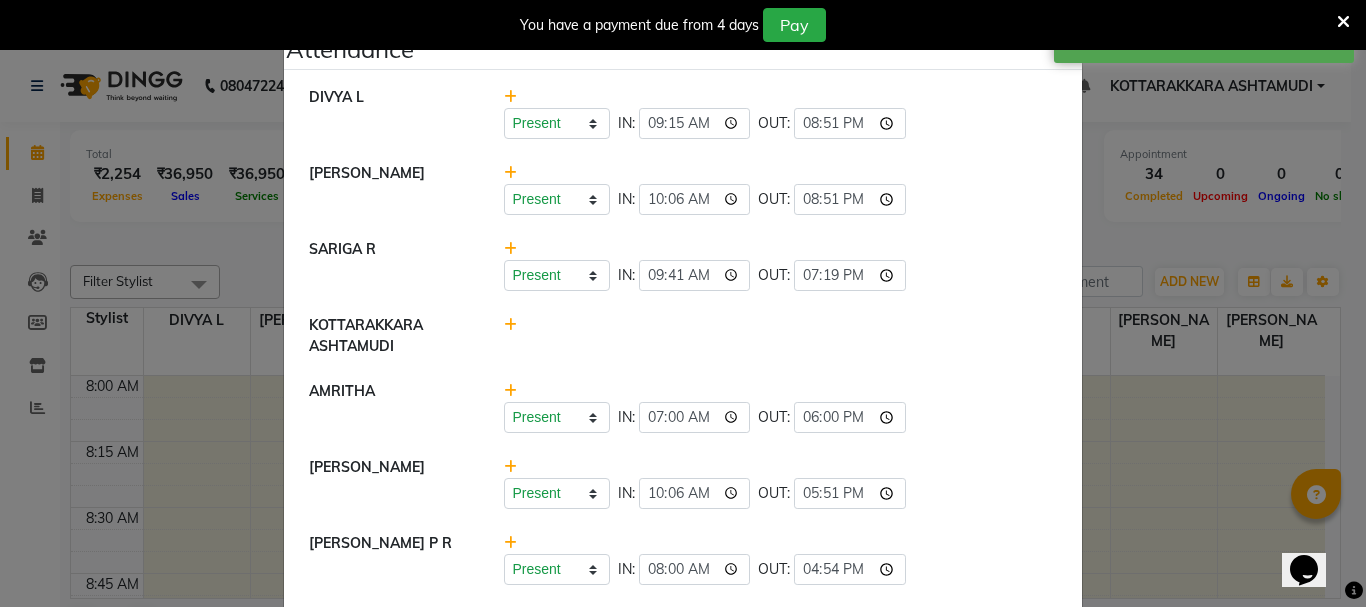 click at bounding box center (1343, 22) 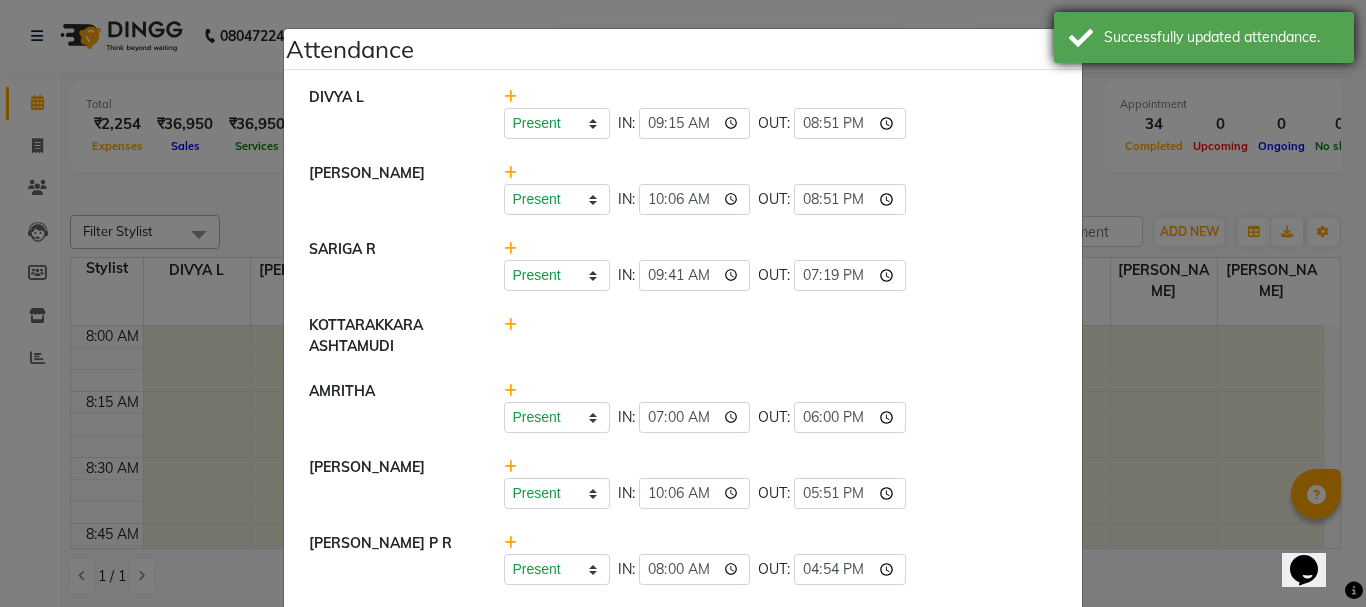 click on "Successfully updated attendance." at bounding box center [1204, 37] 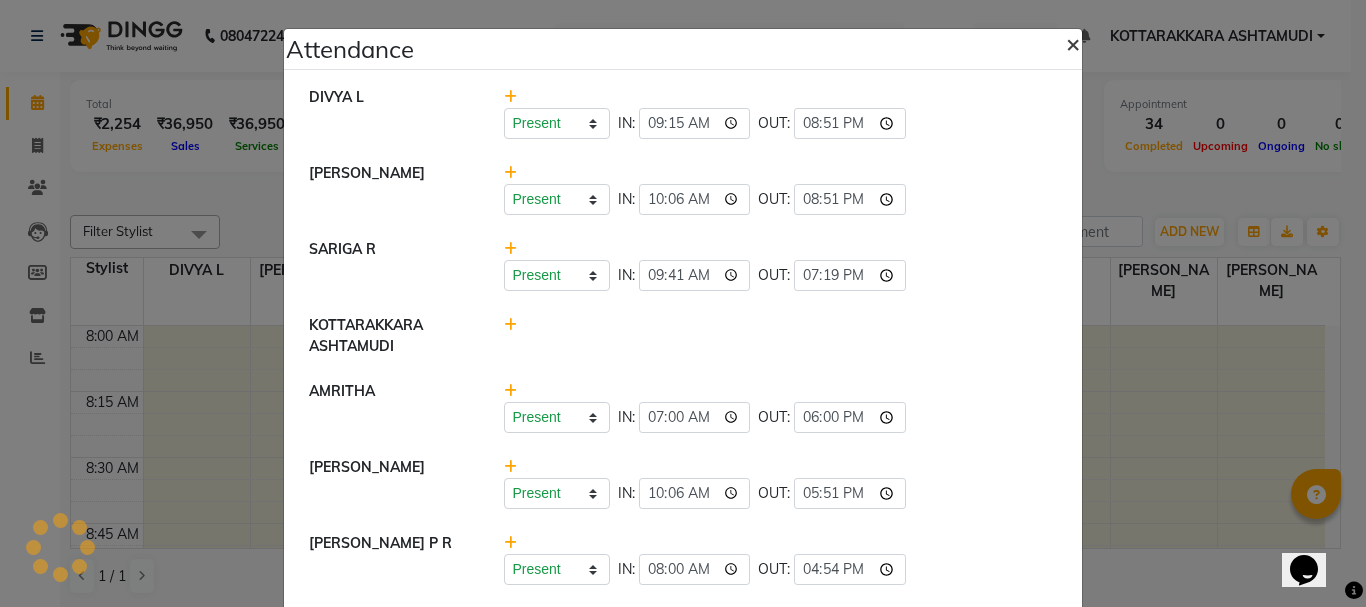 click on "×" 